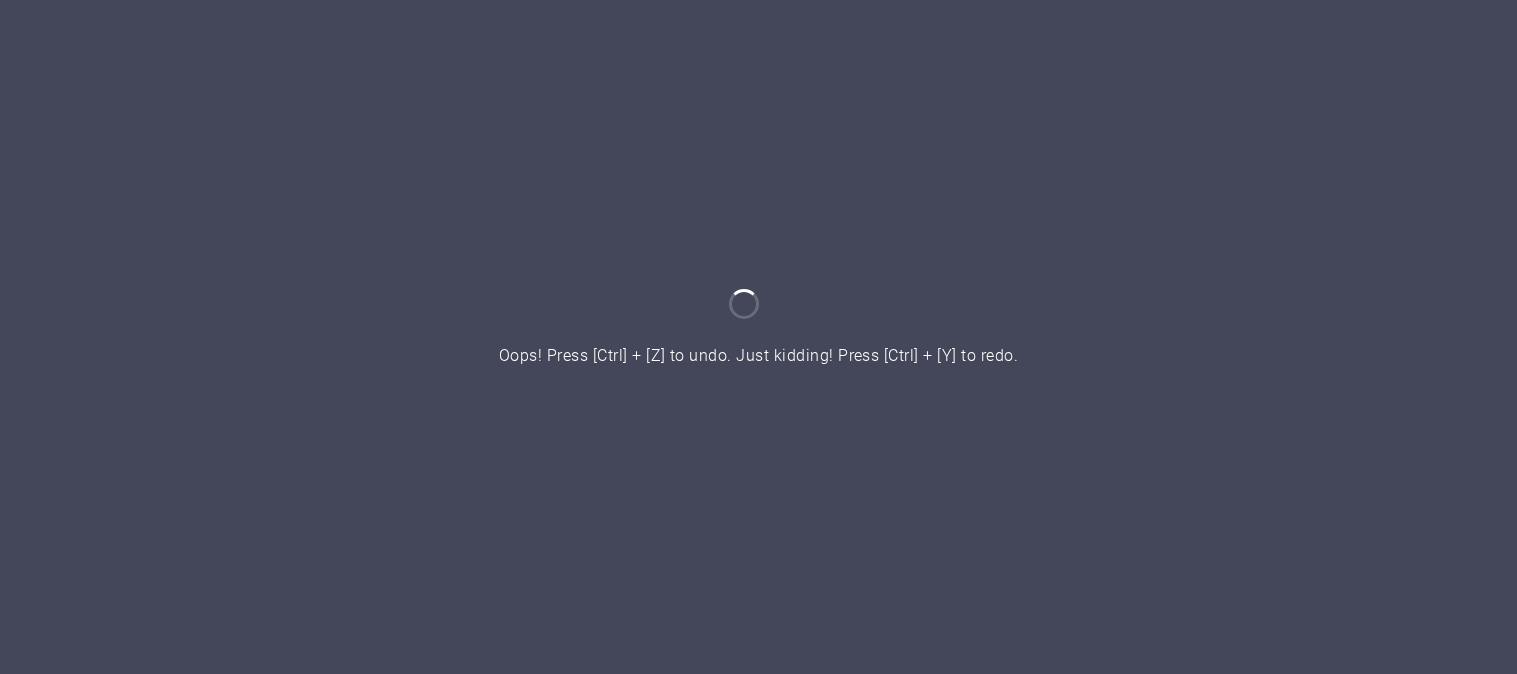 scroll, scrollTop: 0, scrollLeft: 0, axis: both 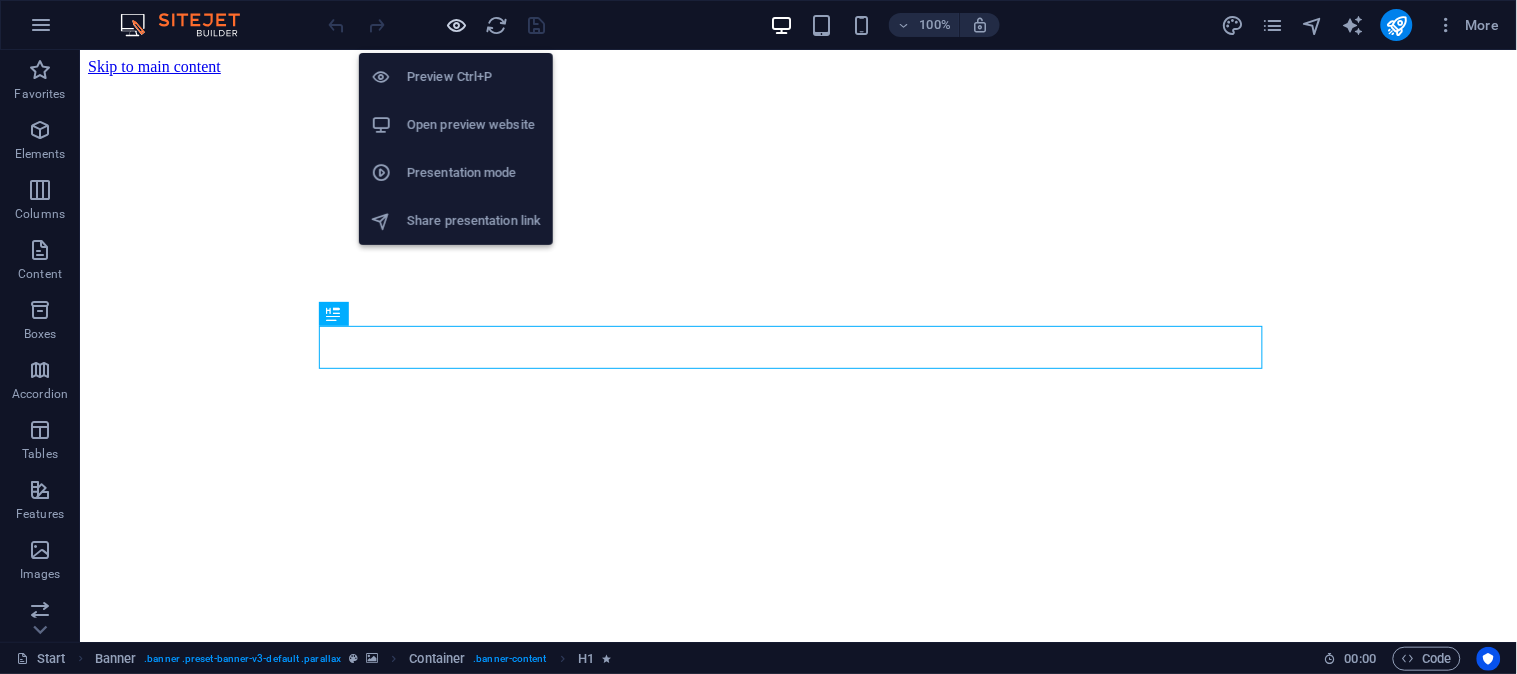 click at bounding box center (457, 25) 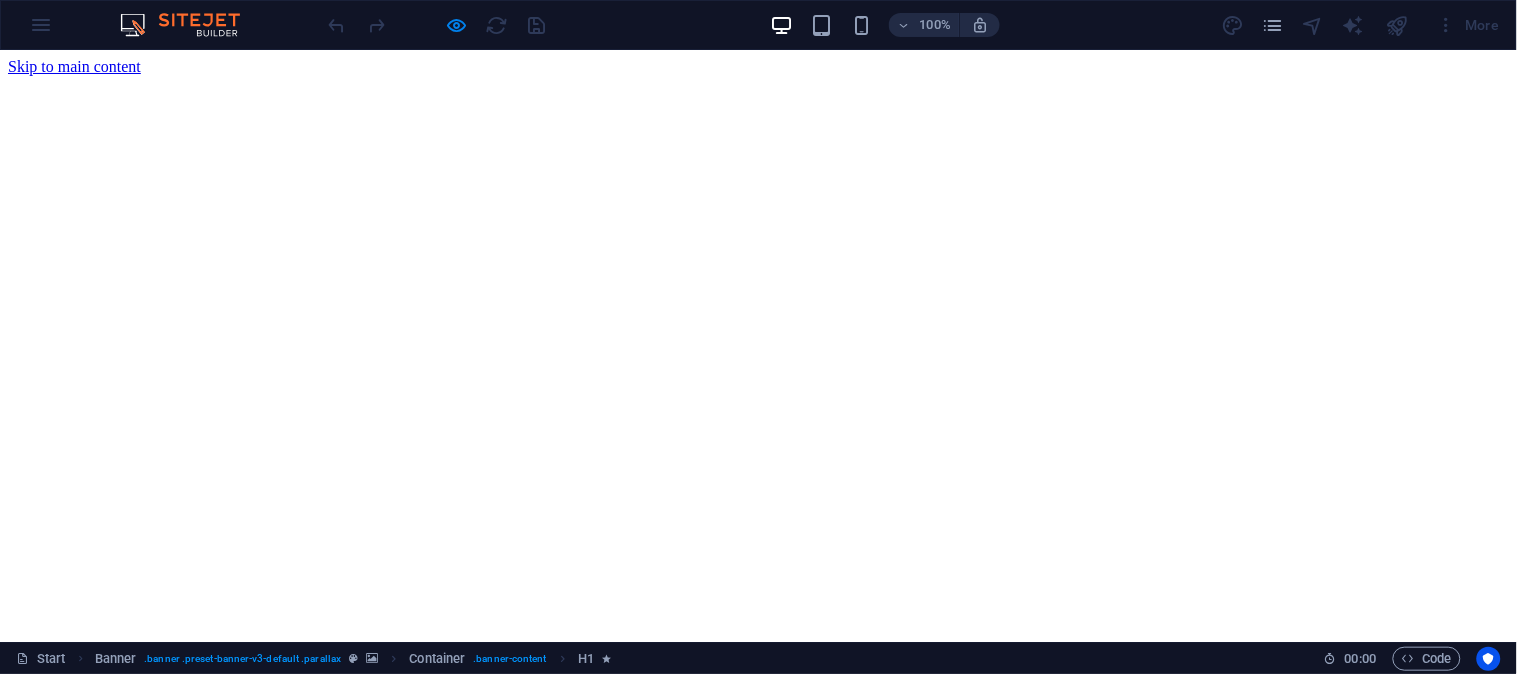 click at bounding box center (758, 75) 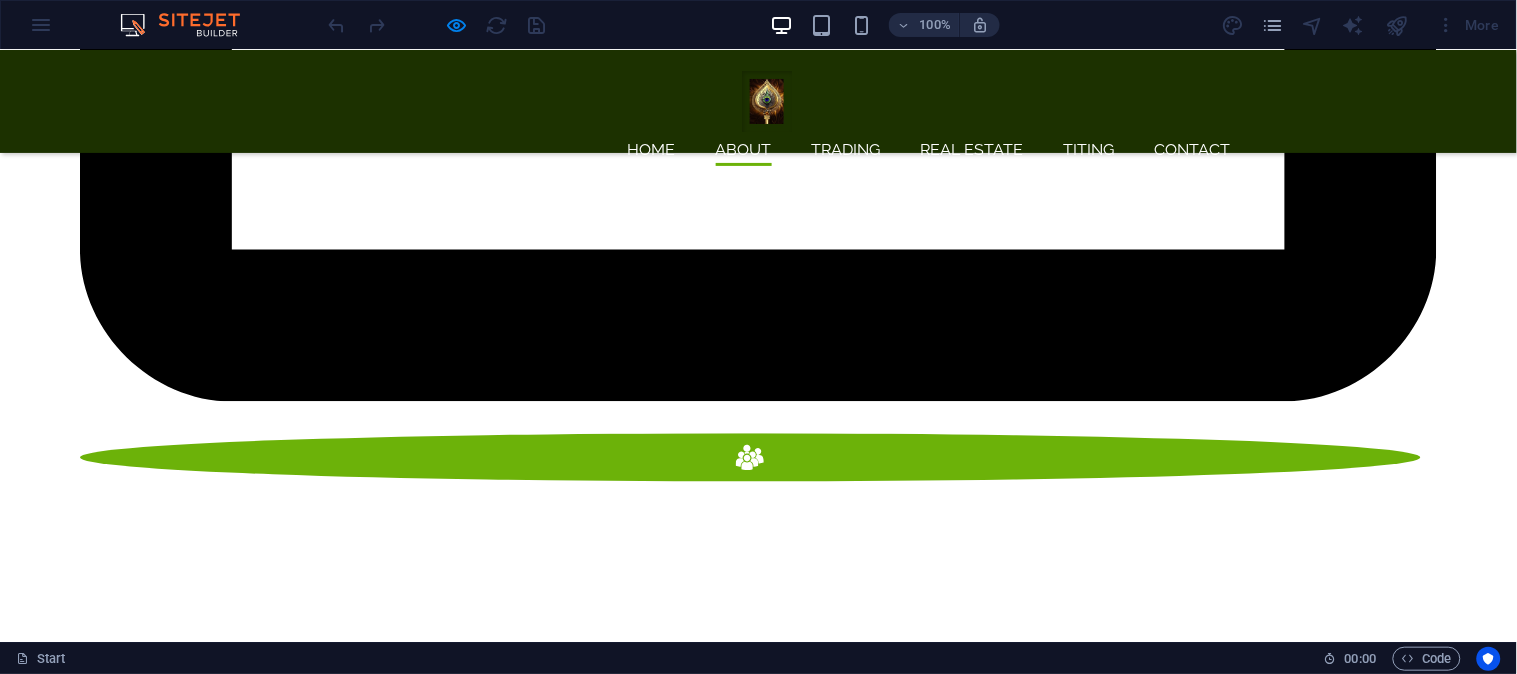 scroll, scrollTop: 6741, scrollLeft: 0, axis: vertical 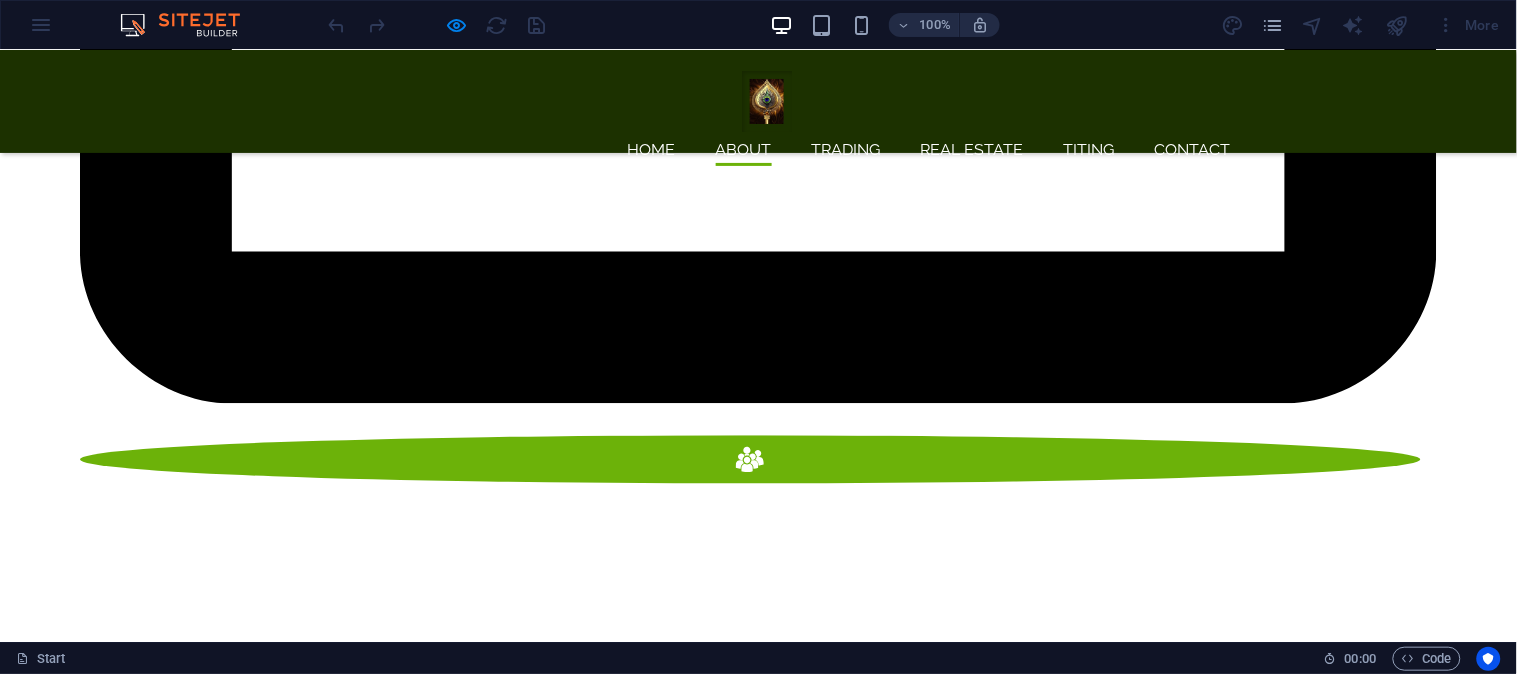 click on "Agriculture Drones" at bounding box center (107, 4043) 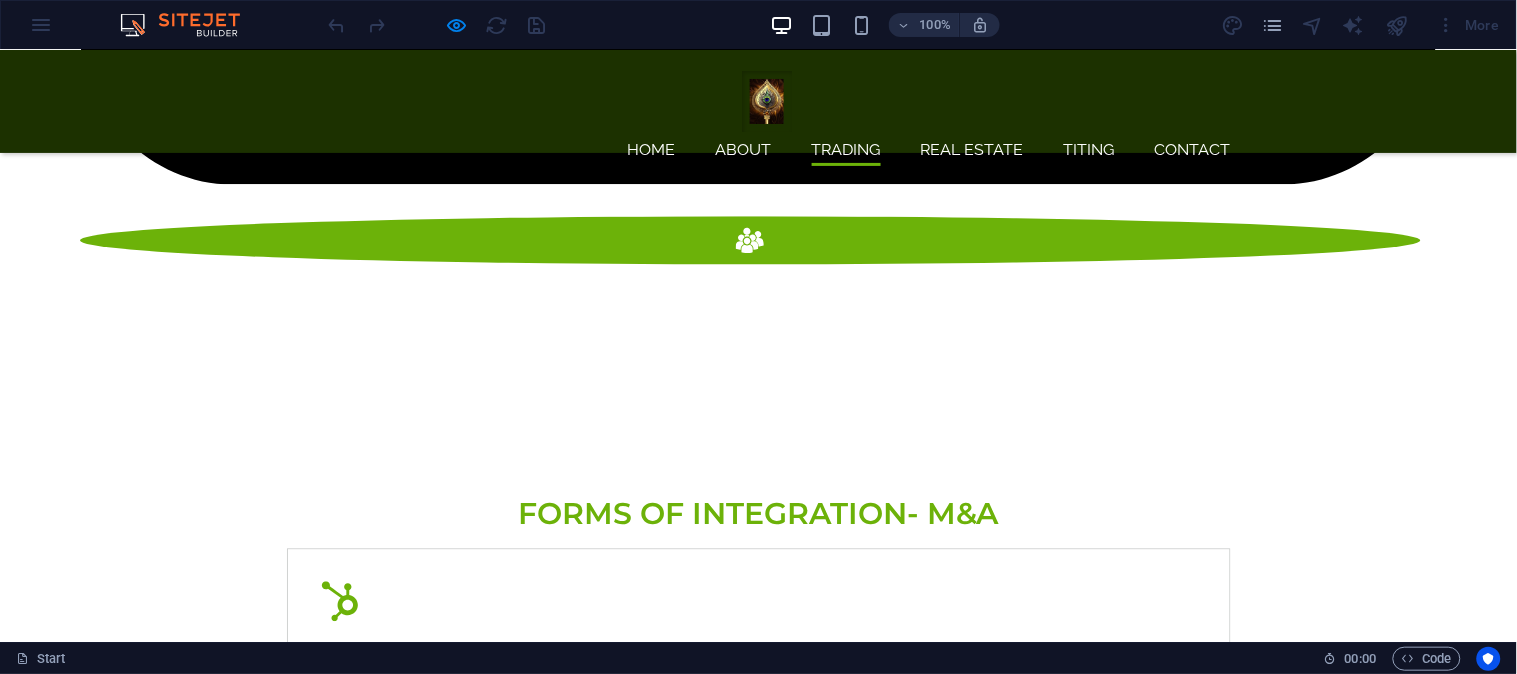 scroll, scrollTop: 6741, scrollLeft: 0, axis: vertical 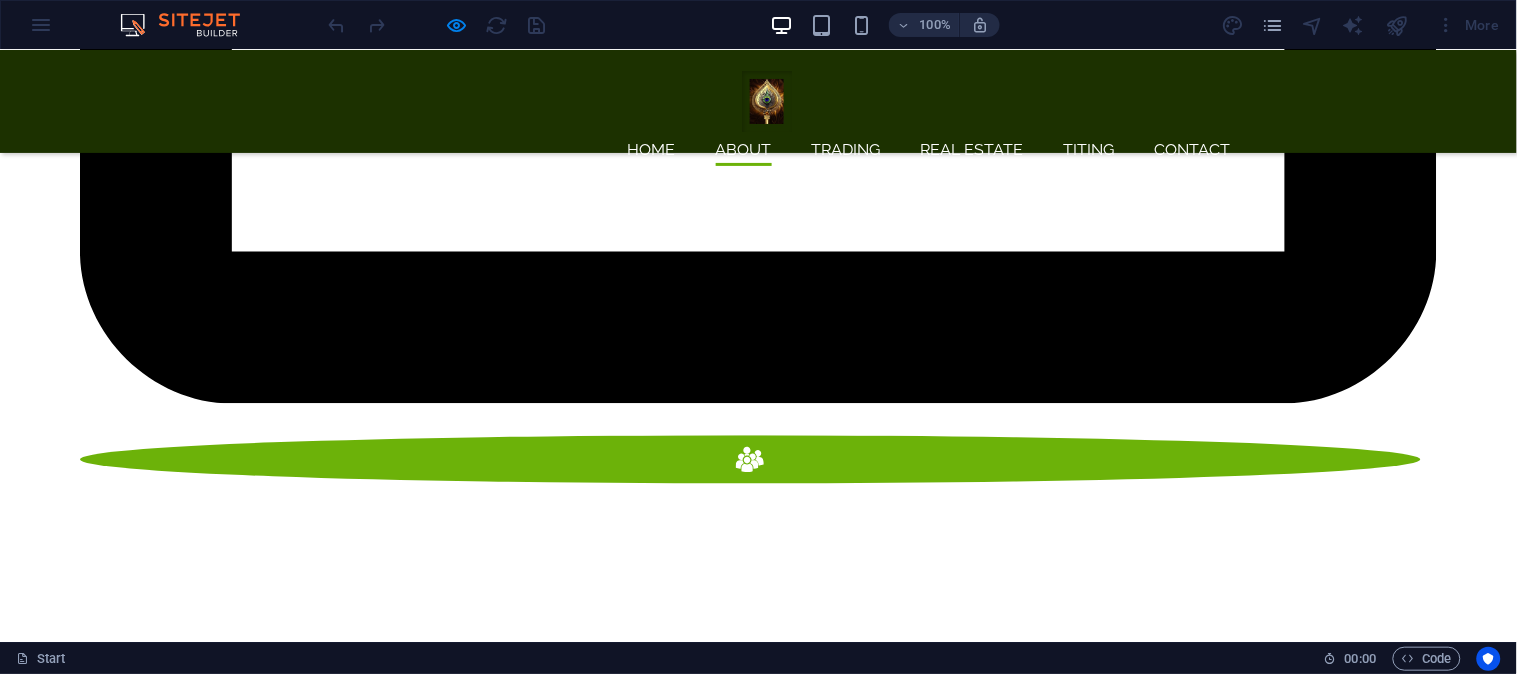 click on "Precious Stones" at bounding box center (783, 4043) 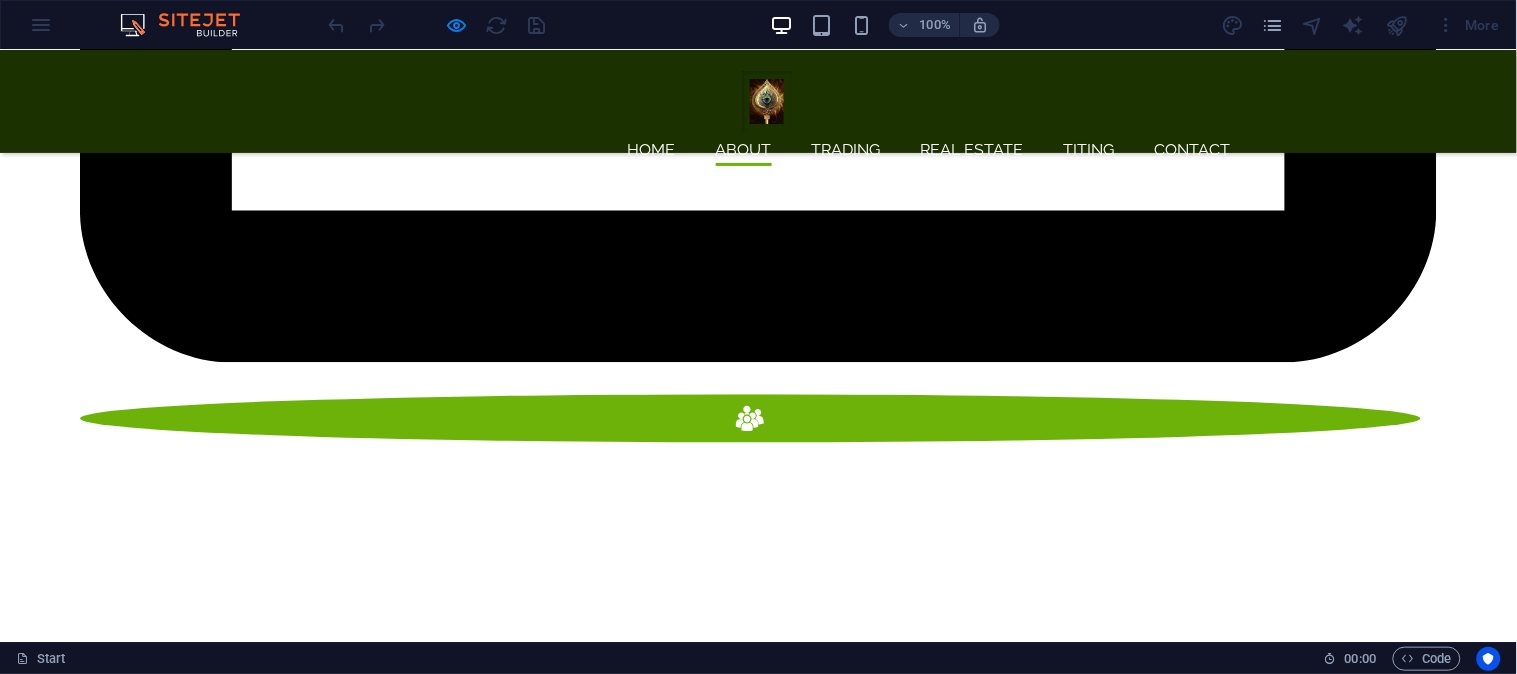 scroll, scrollTop: 6741, scrollLeft: 0, axis: vertical 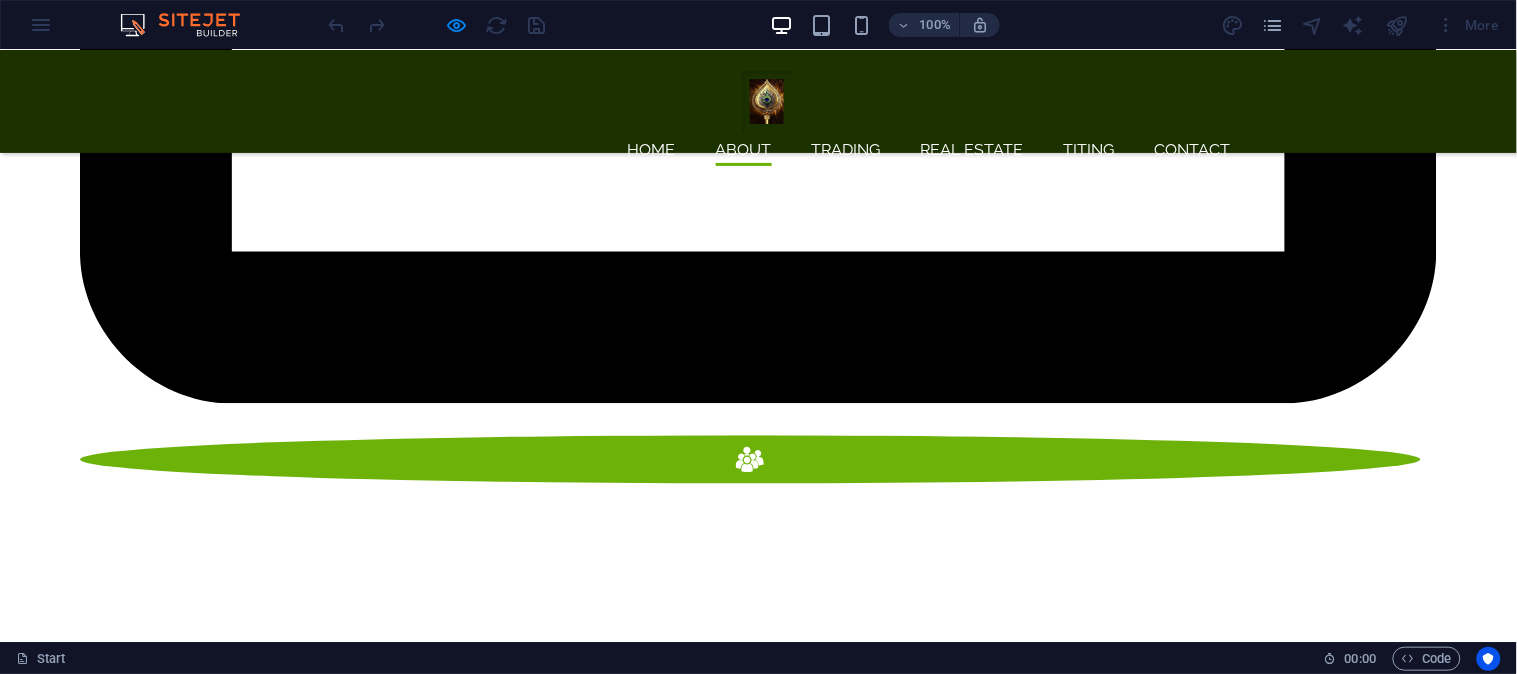 click on "Precious Stones" at bounding box center [783, 4043] 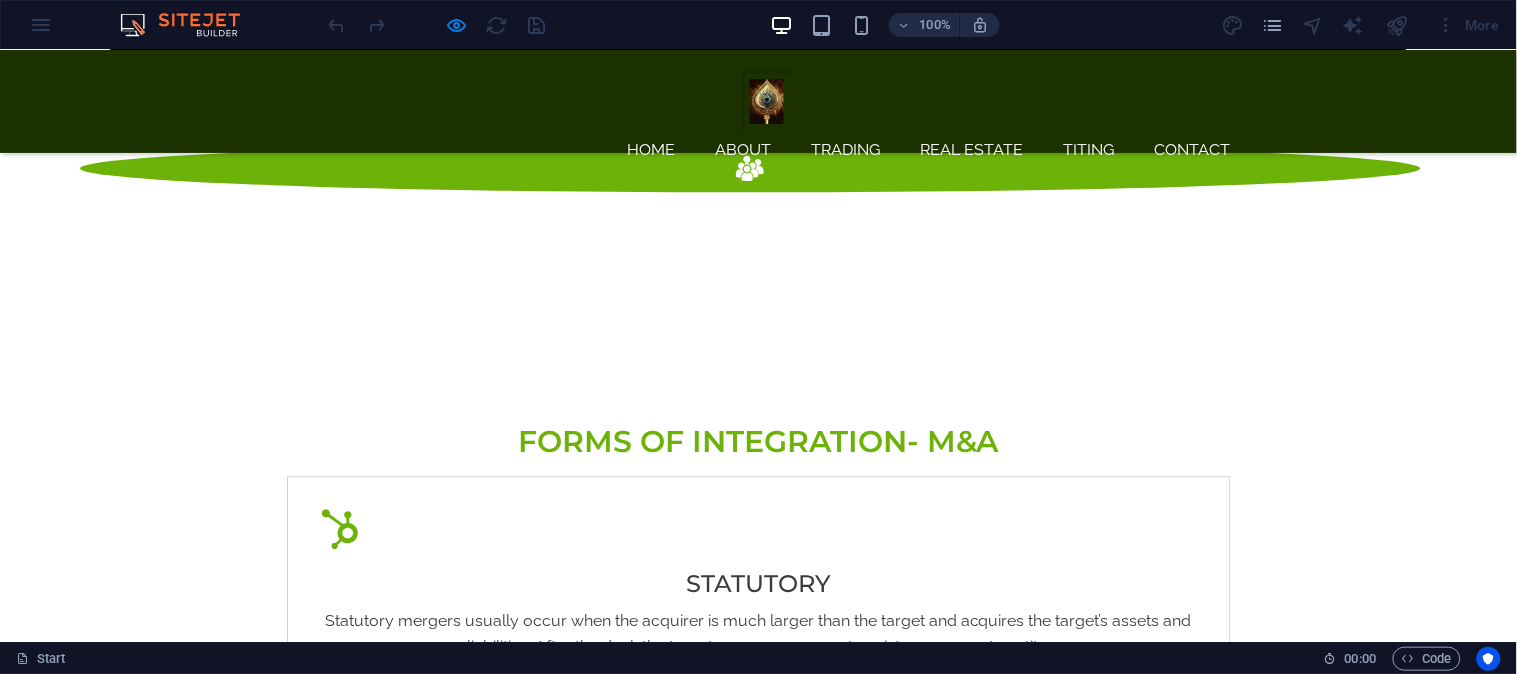 scroll, scrollTop: 7000, scrollLeft: 0, axis: vertical 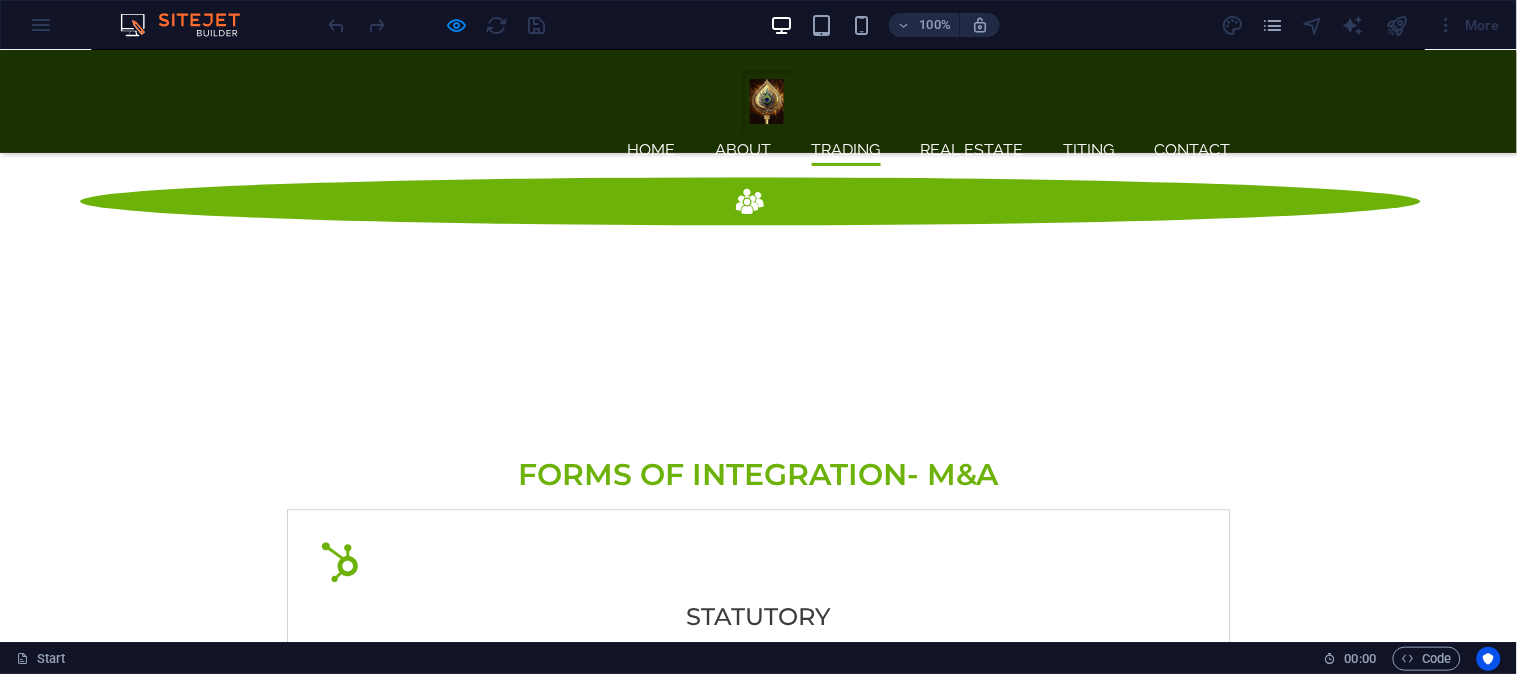 click on "Pharmaceuticals" at bounding box center (991, 3773) 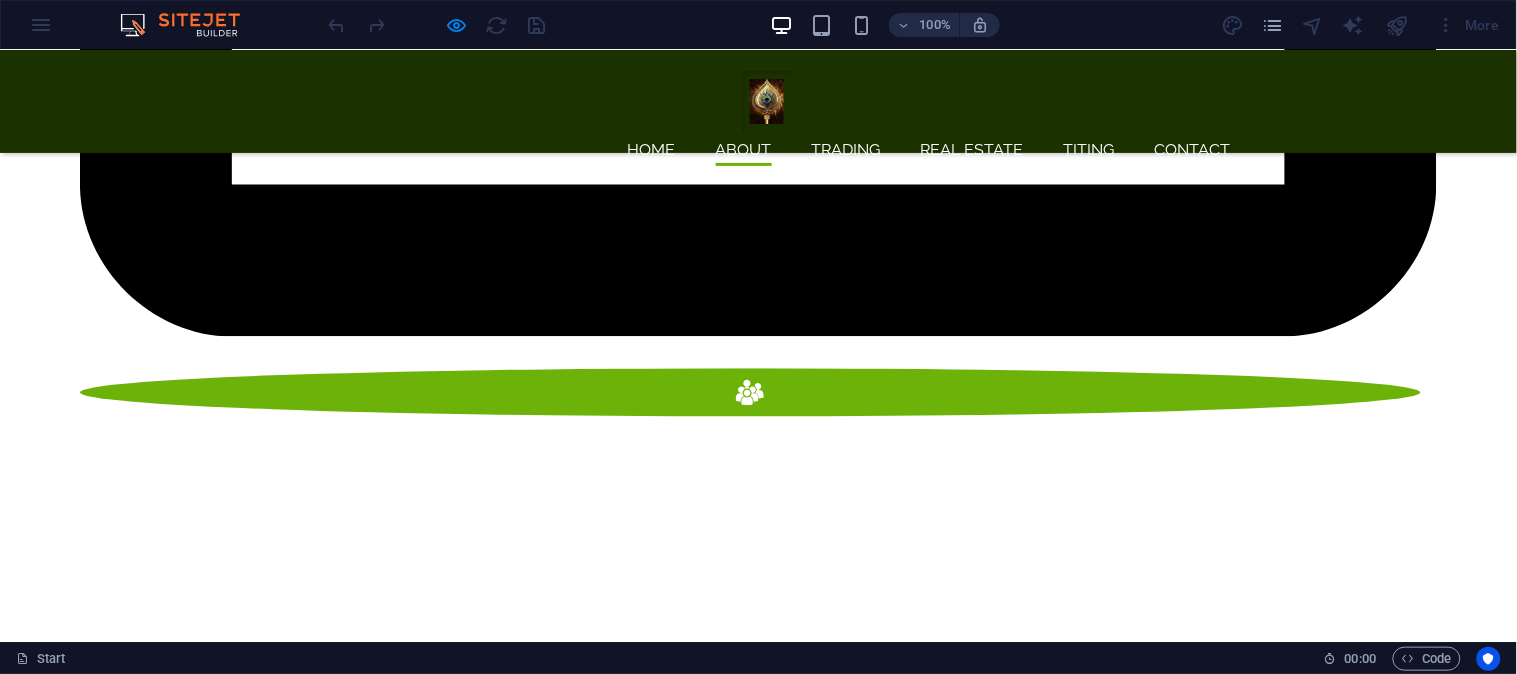 scroll, scrollTop: 7000, scrollLeft: 0, axis: vertical 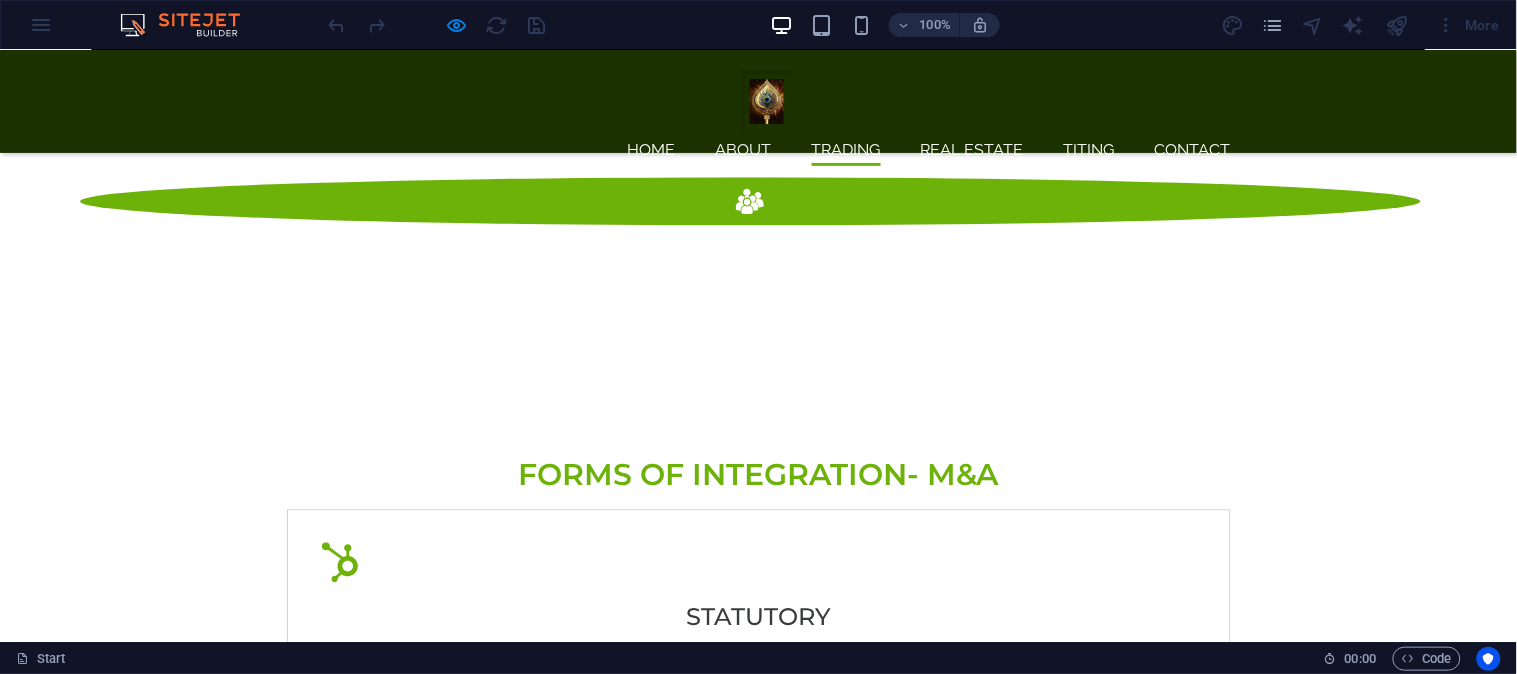 click on "Agriculture Drones" at bounding box center [107, 3784] 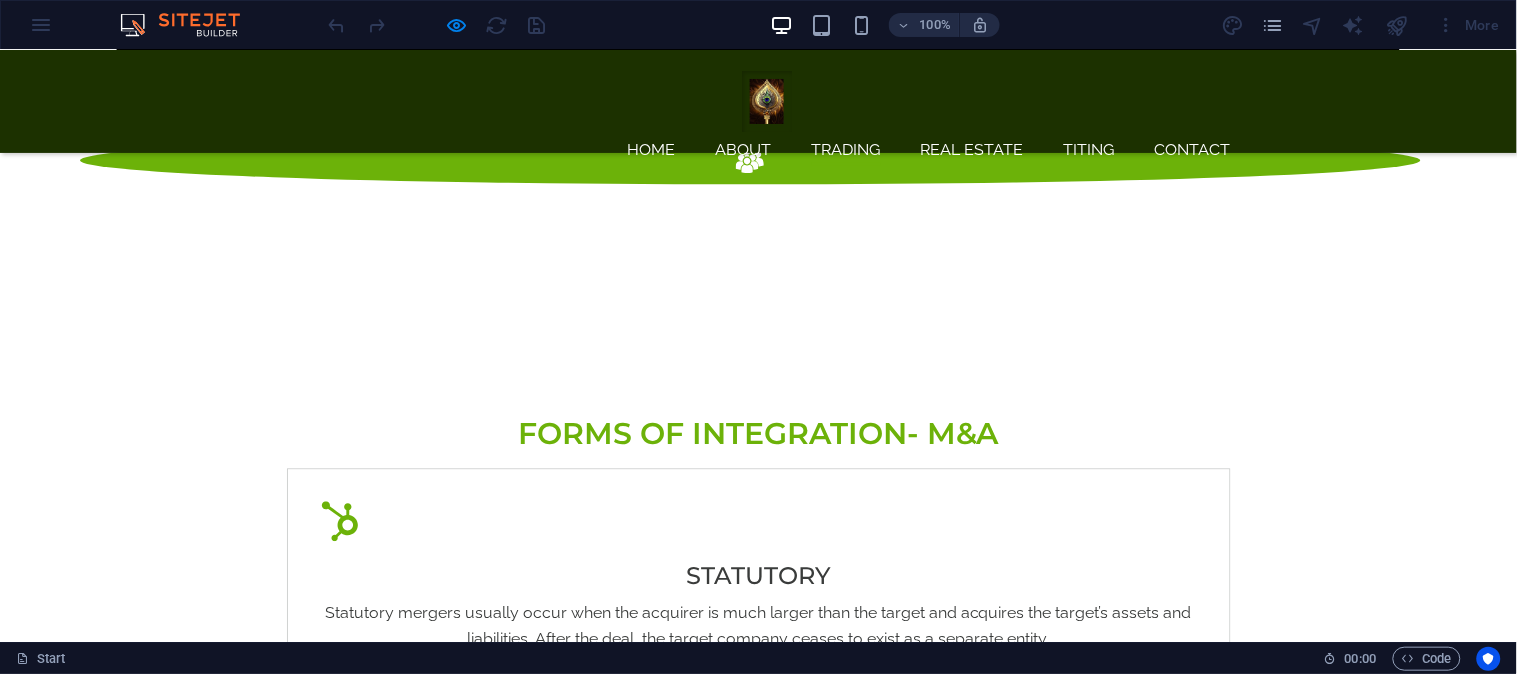 scroll, scrollTop: 7000, scrollLeft: 0, axis: vertical 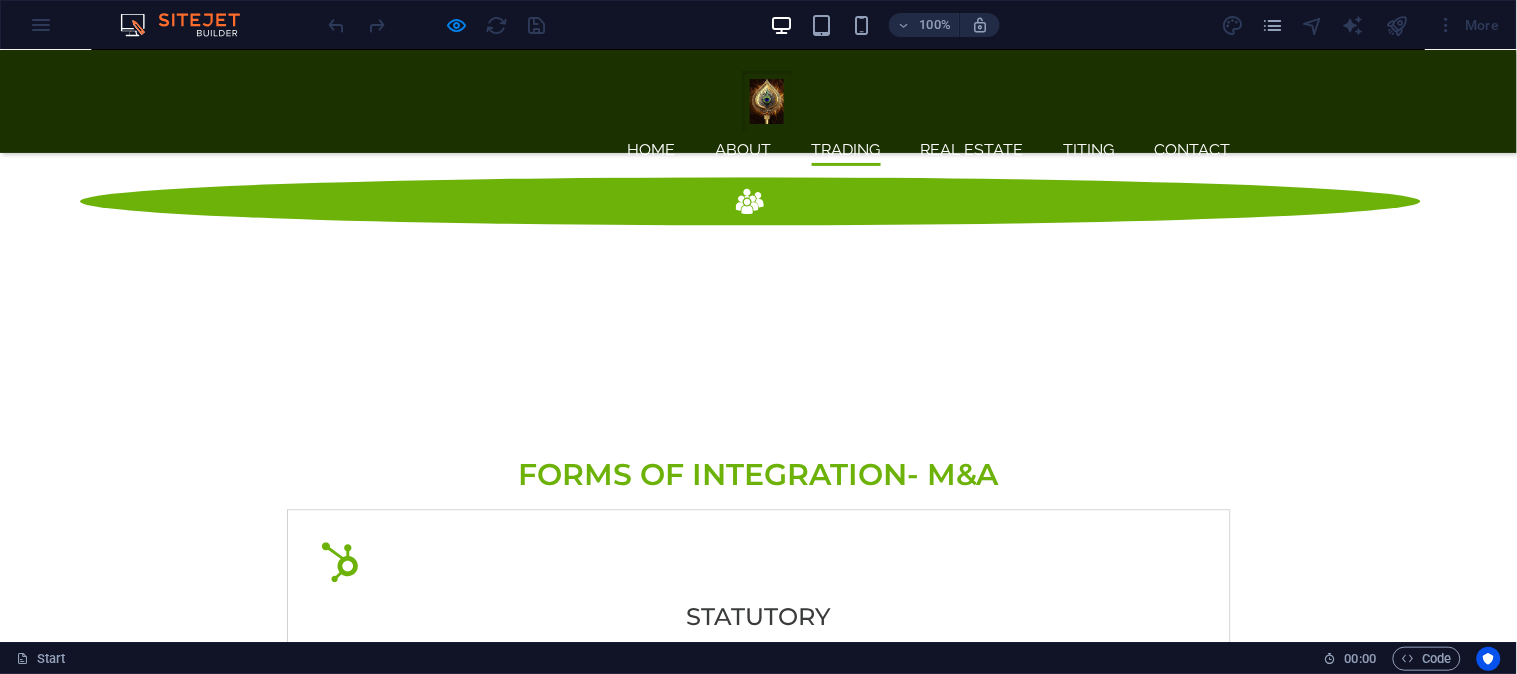 click on "Agriculture Drones" at bounding box center (107, 3784) 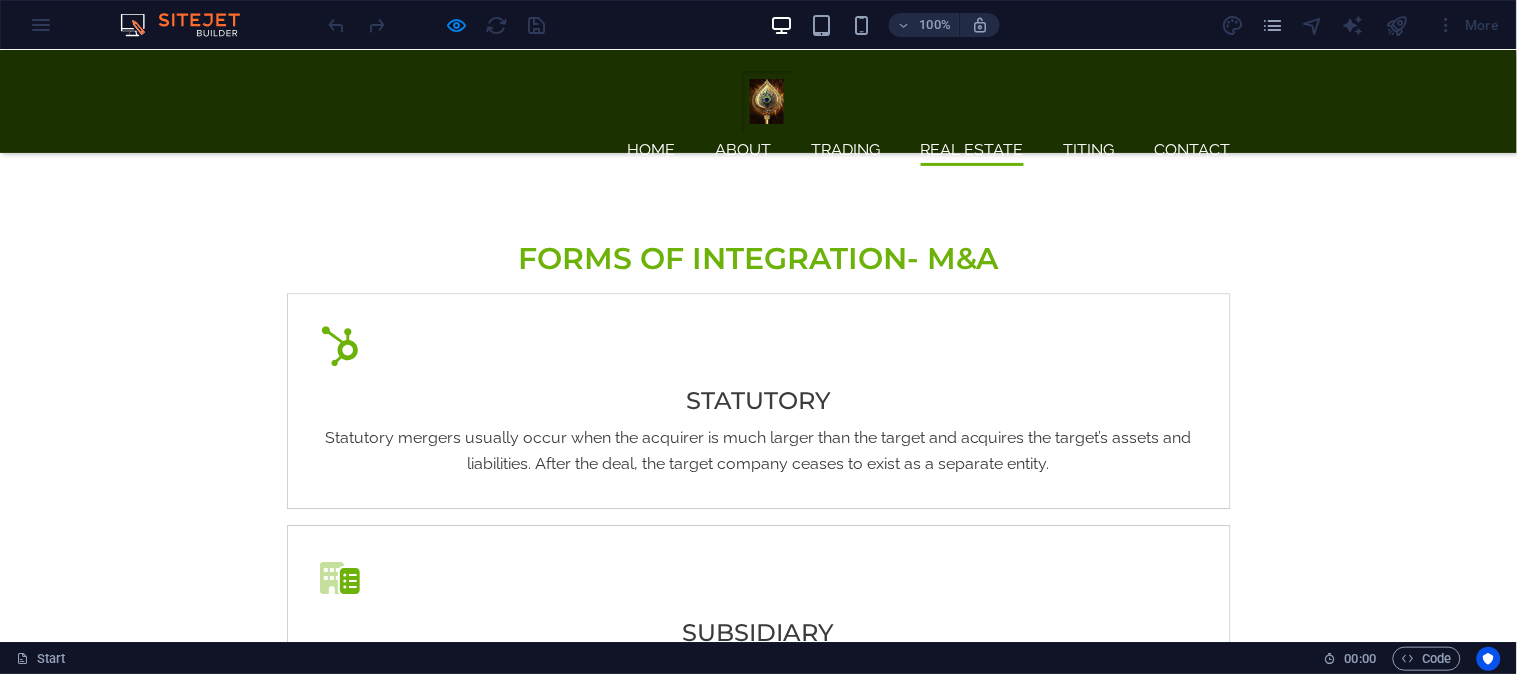 scroll, scrollTop: 7258, scrollLeft: 0, axis: vertical 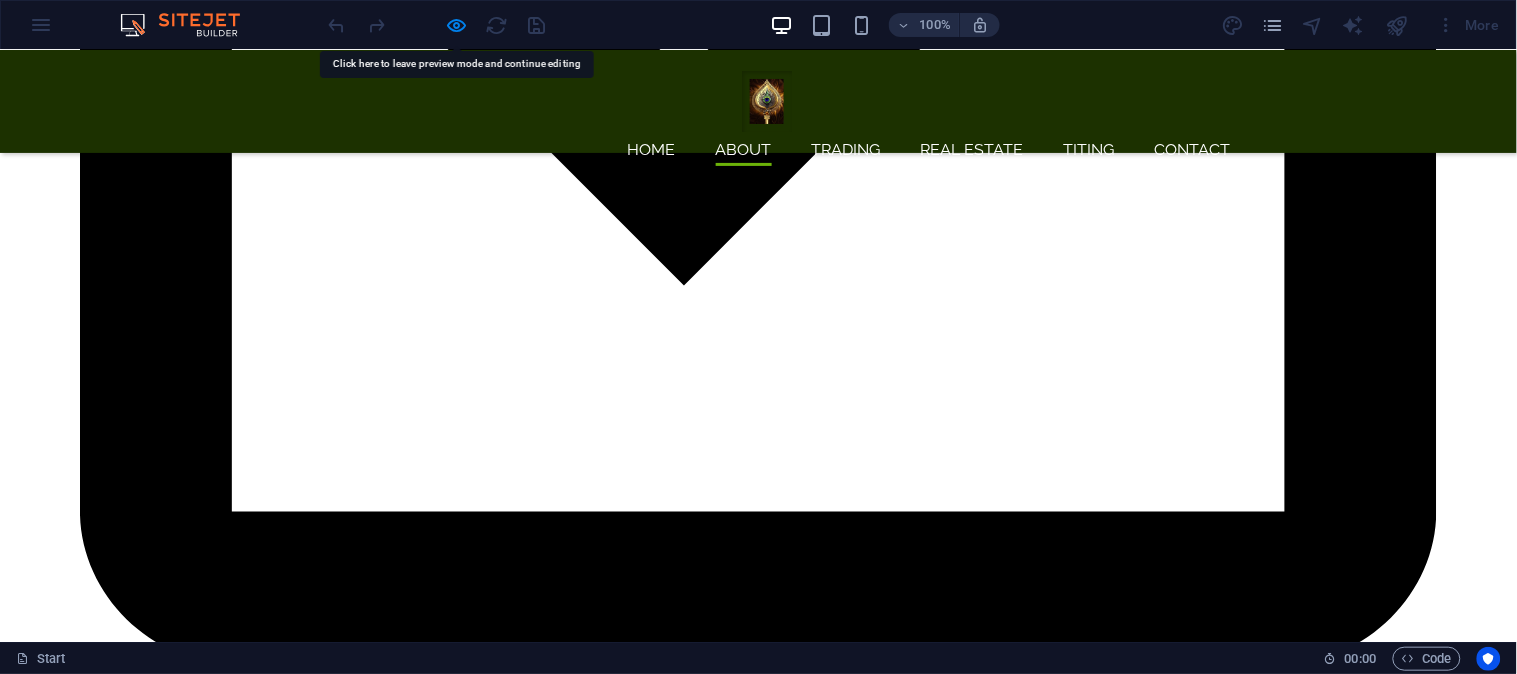 drag, startPoint x: 657, startPoint y: 440, endPoint x: 1345, endPoint y: 445, distance: 688.0182 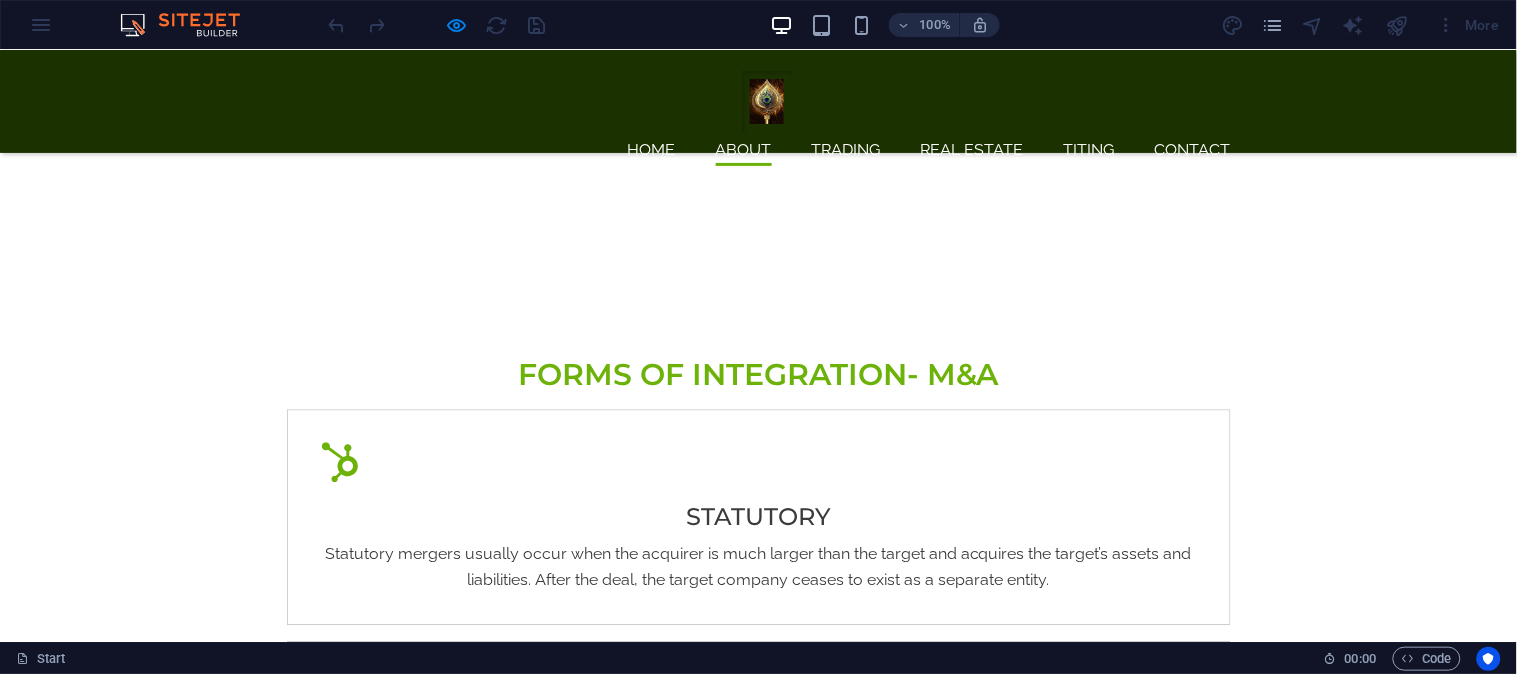 scroll, scrollTop: 6822, scrollLeft: 0, axis: vertical 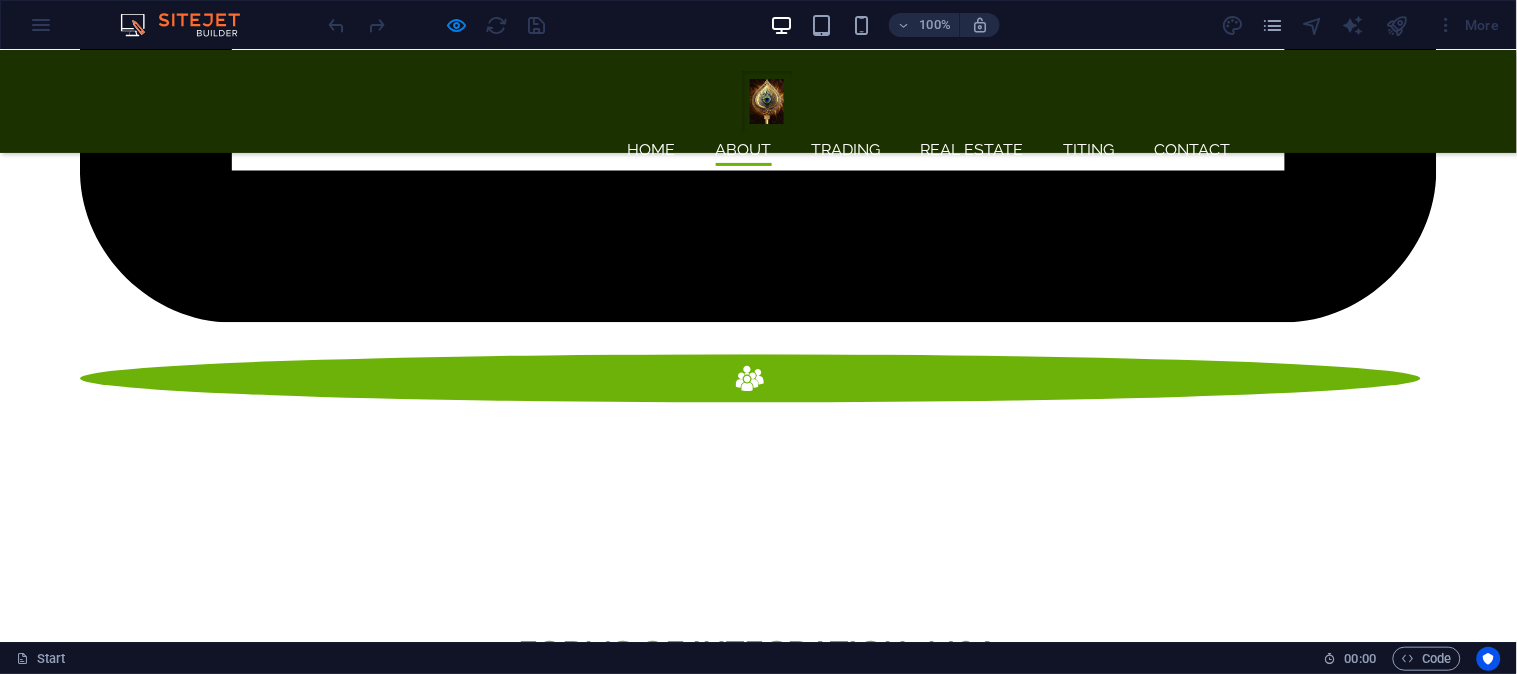 click on "Carbon 24- Coconut Charcoal" at bounding box center (293, 3985) 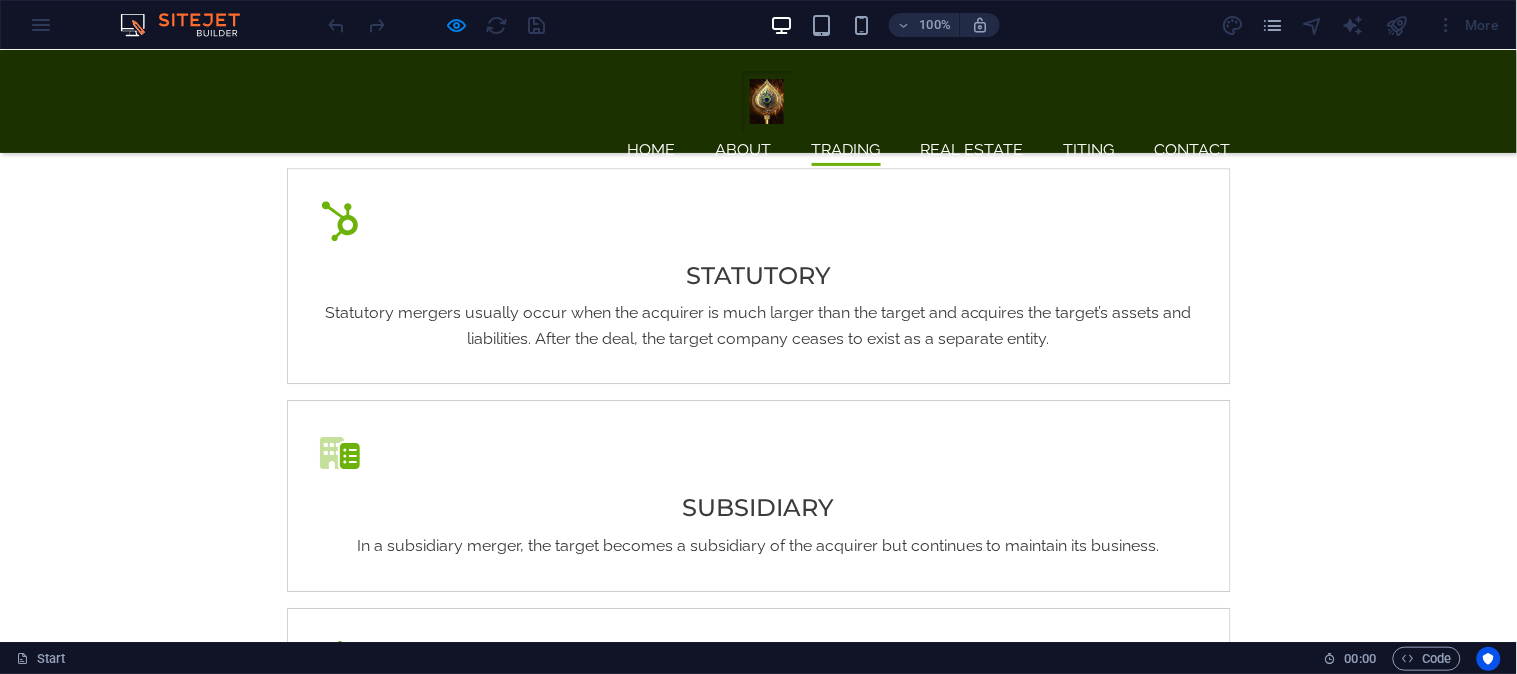 scroll, scrollTop: 7082, scrollLeft: 0, axis: vertical 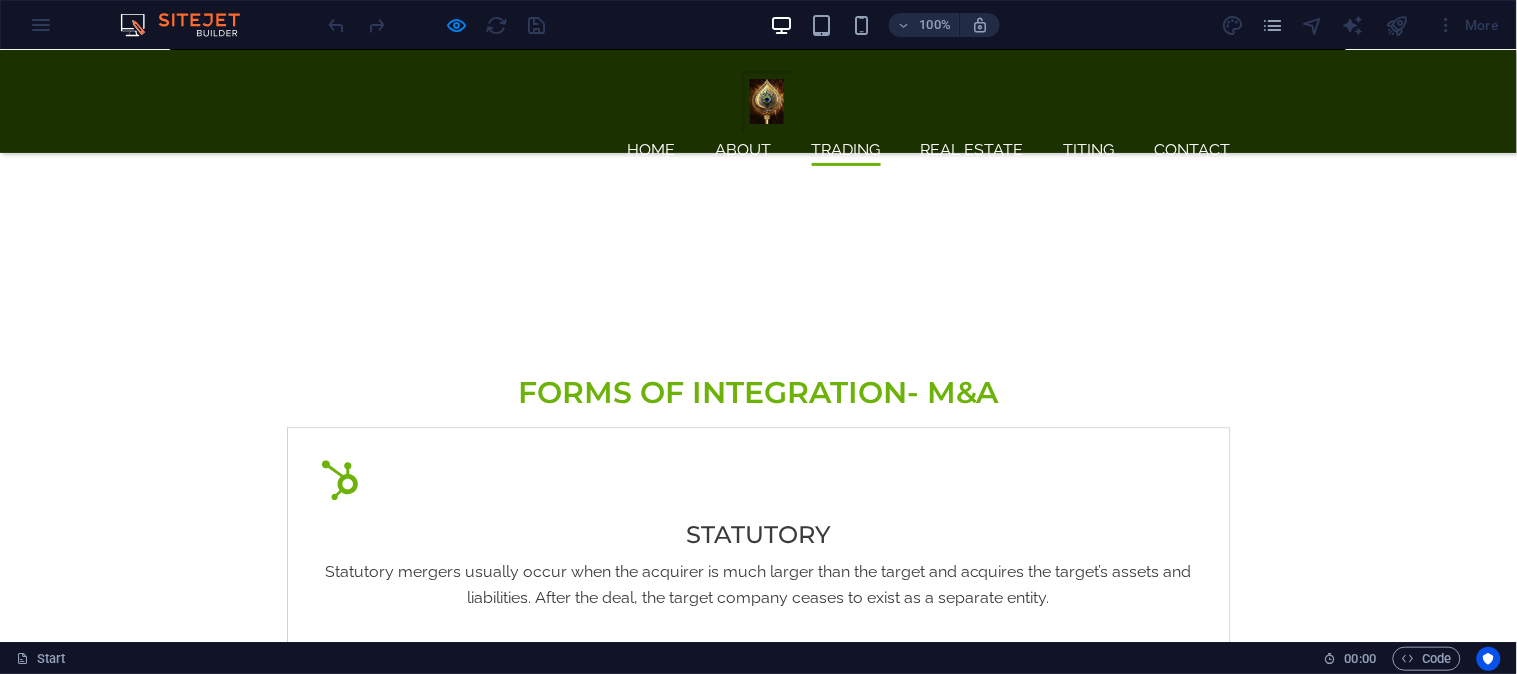 click on "Carbon 24- Coconut Charcoal" at bounding box center [293, 3725] 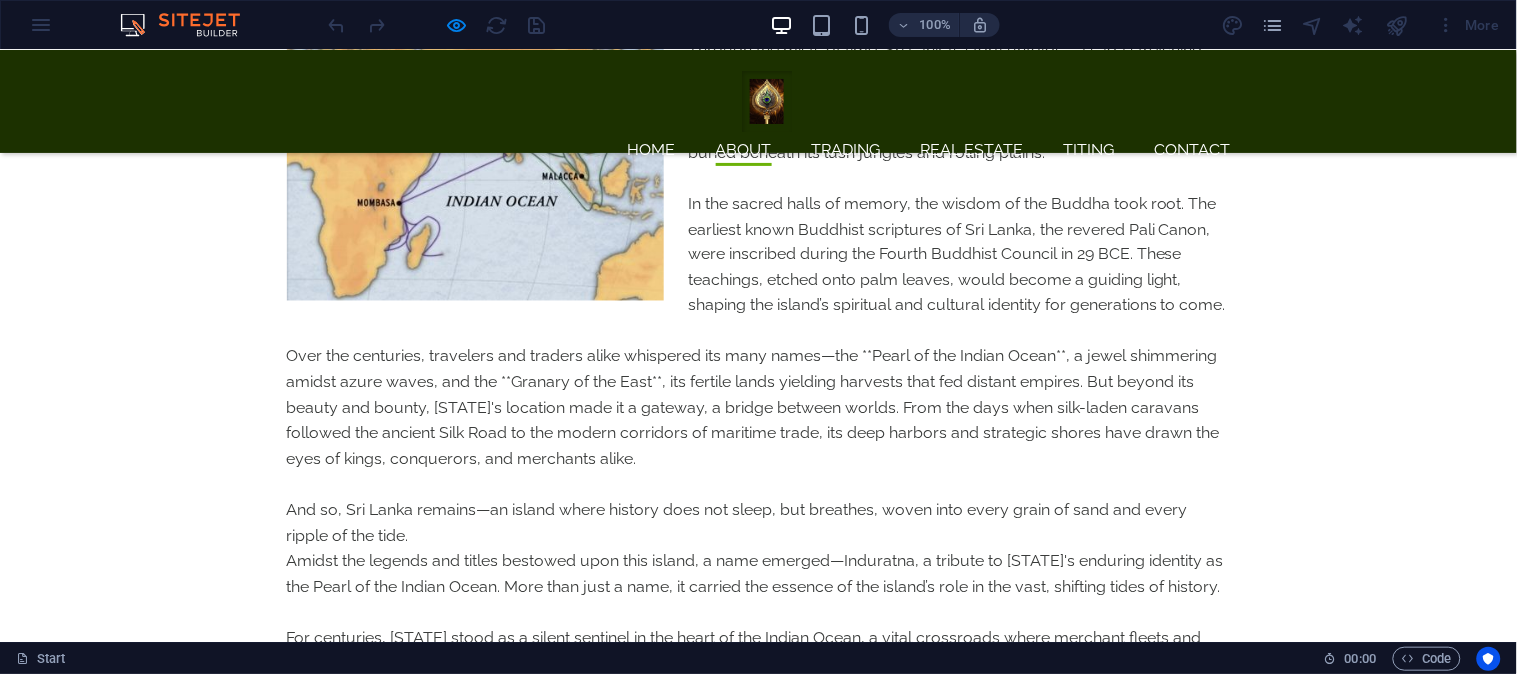 scroll, scrollTop: 2475, scrollLeft: 0, axis: vertical 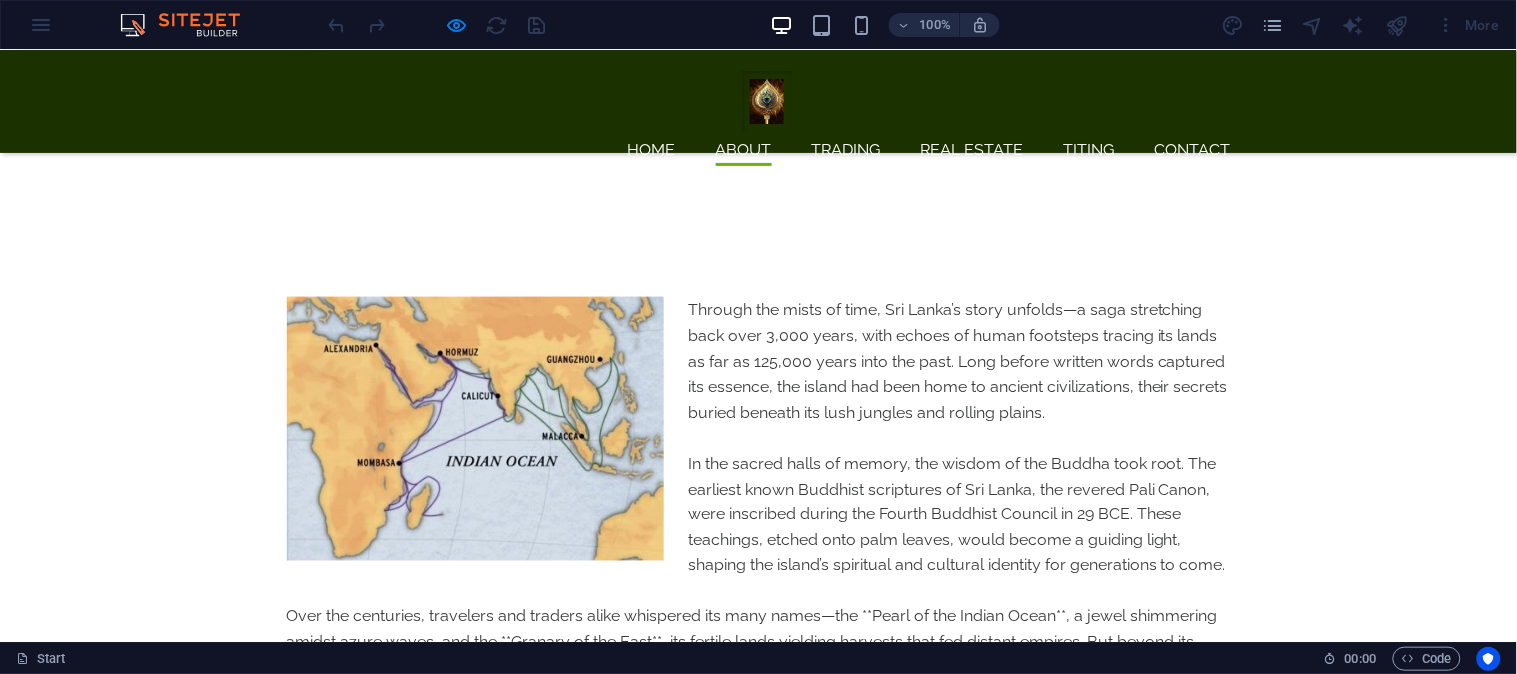 click on "Corporate Consultancy" at bounding box center [488, 1423] 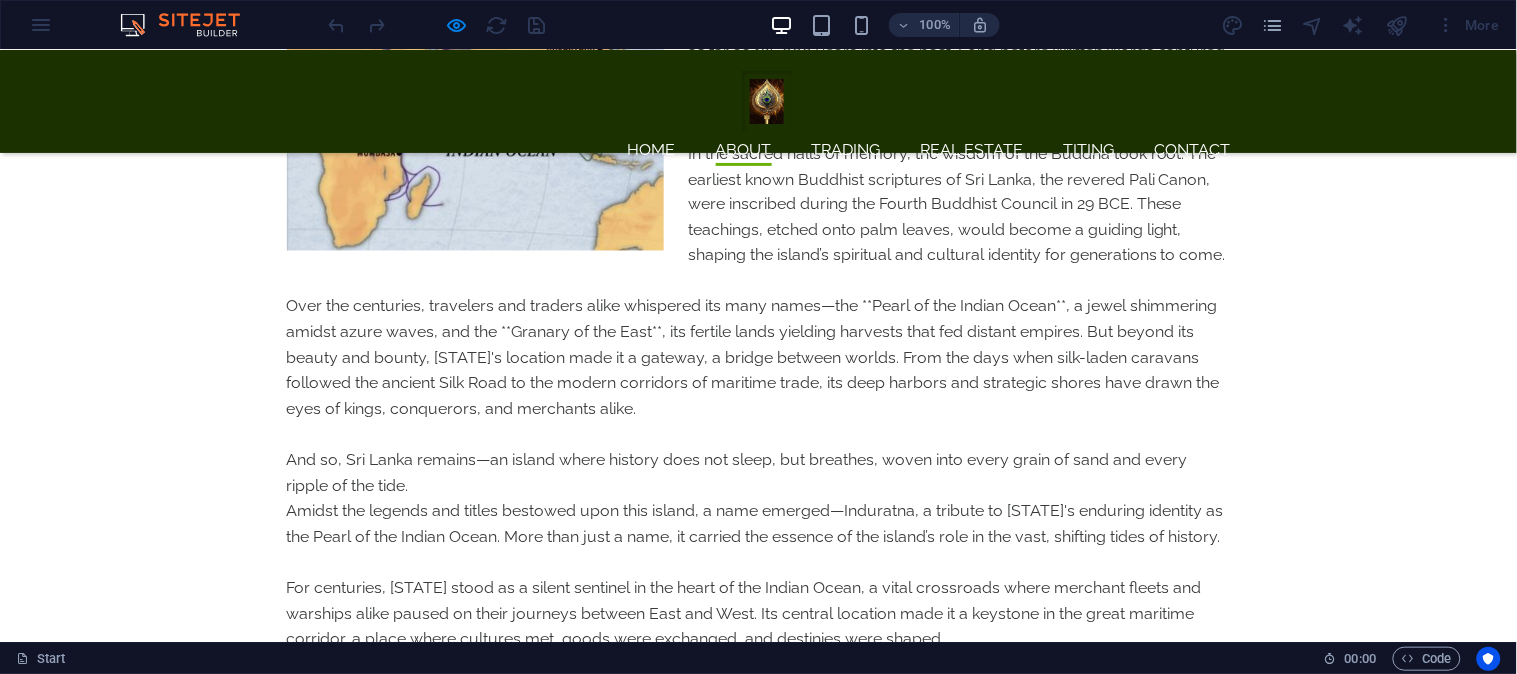 scroll, scrollTop: 2735, scrollLeft: 0, axis: vertical 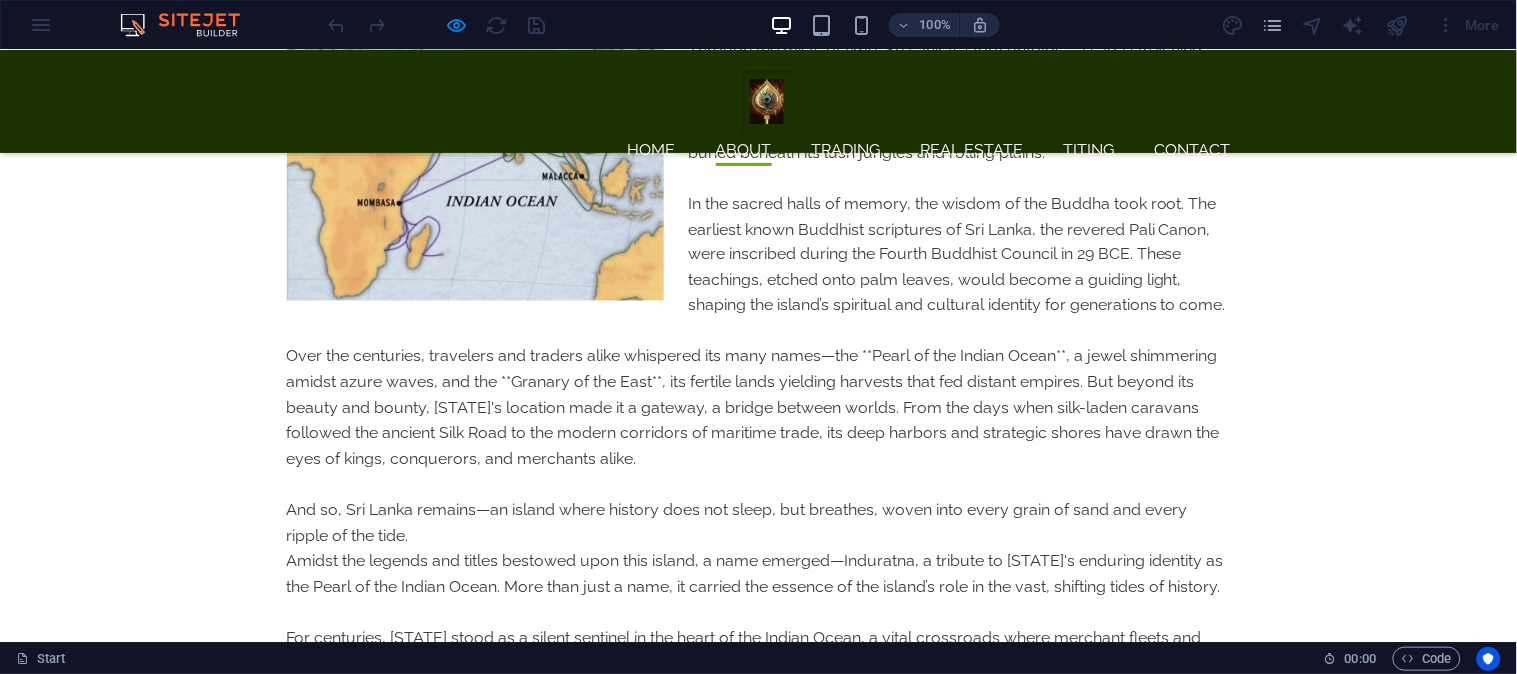 click on "Venture Capital" at bounding box center (488, 1234) 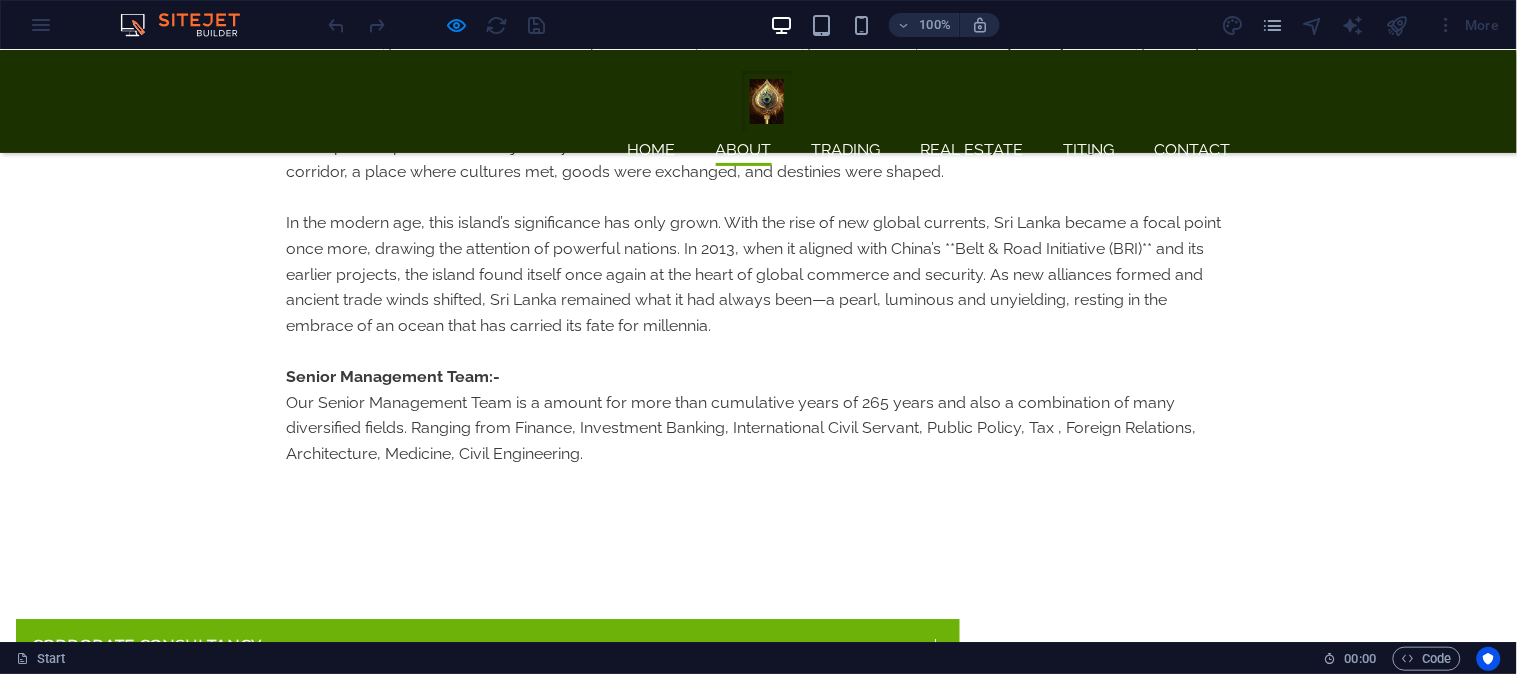 scroll, scrollTop: 2735, scrollLeft: 0, axis: vertical 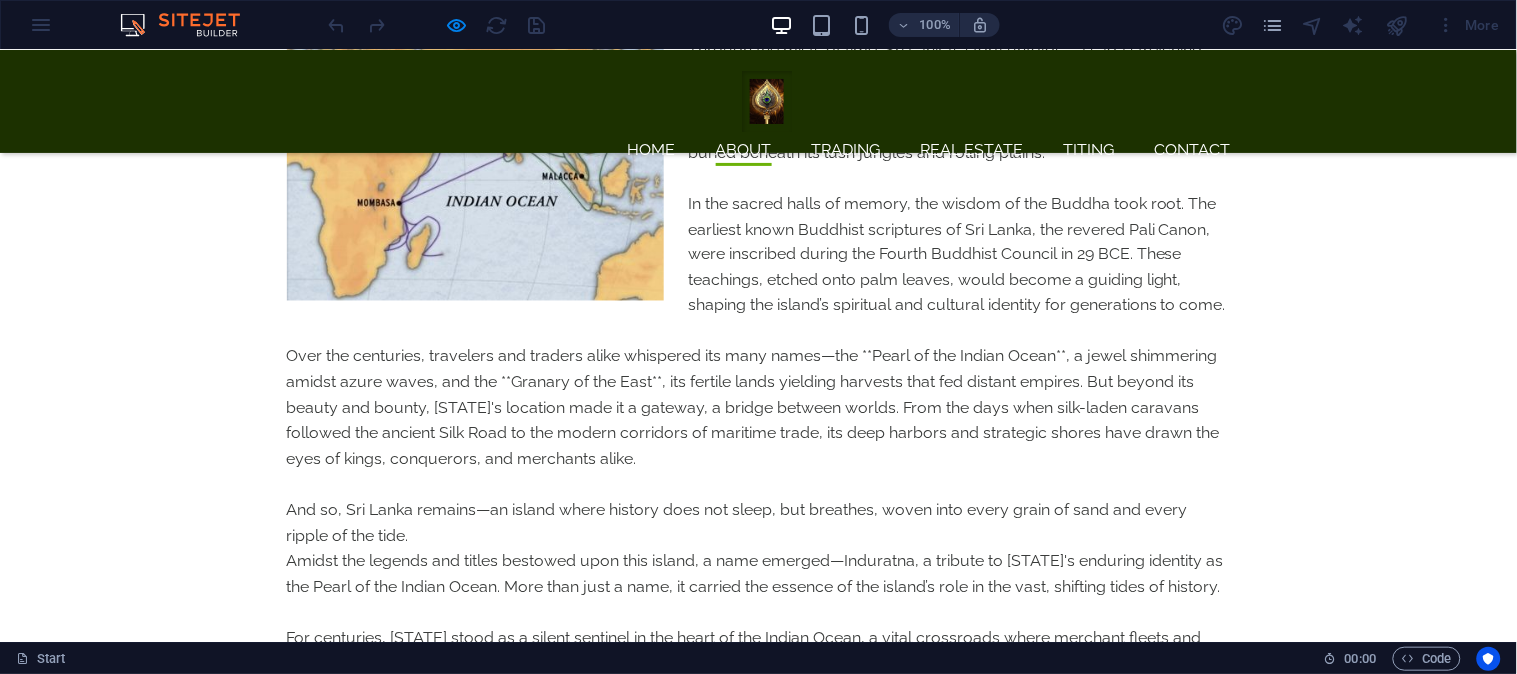 click on "Mergers and Acquisition" at bounding box center [488, 1304] 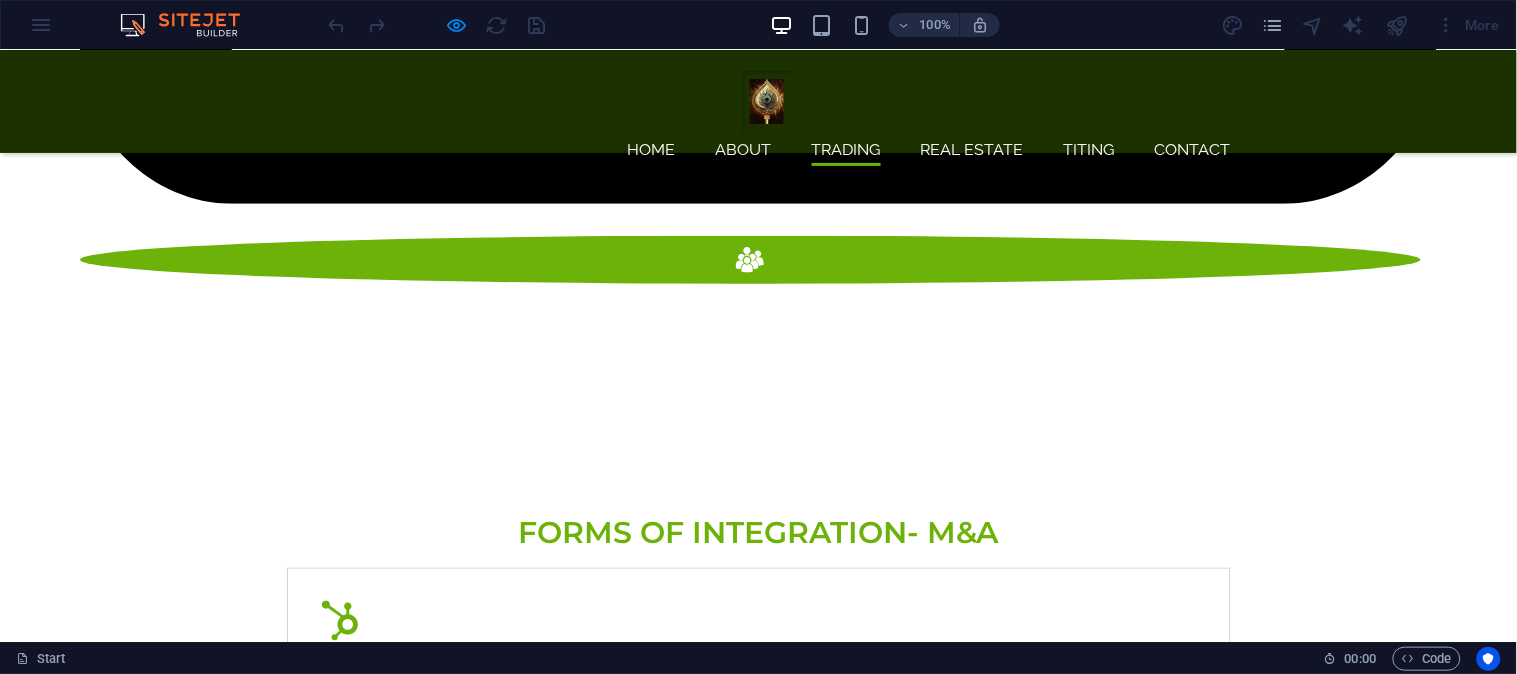 scroll, scrollTop: 6364, scrollLeft: 0, axis: vertical 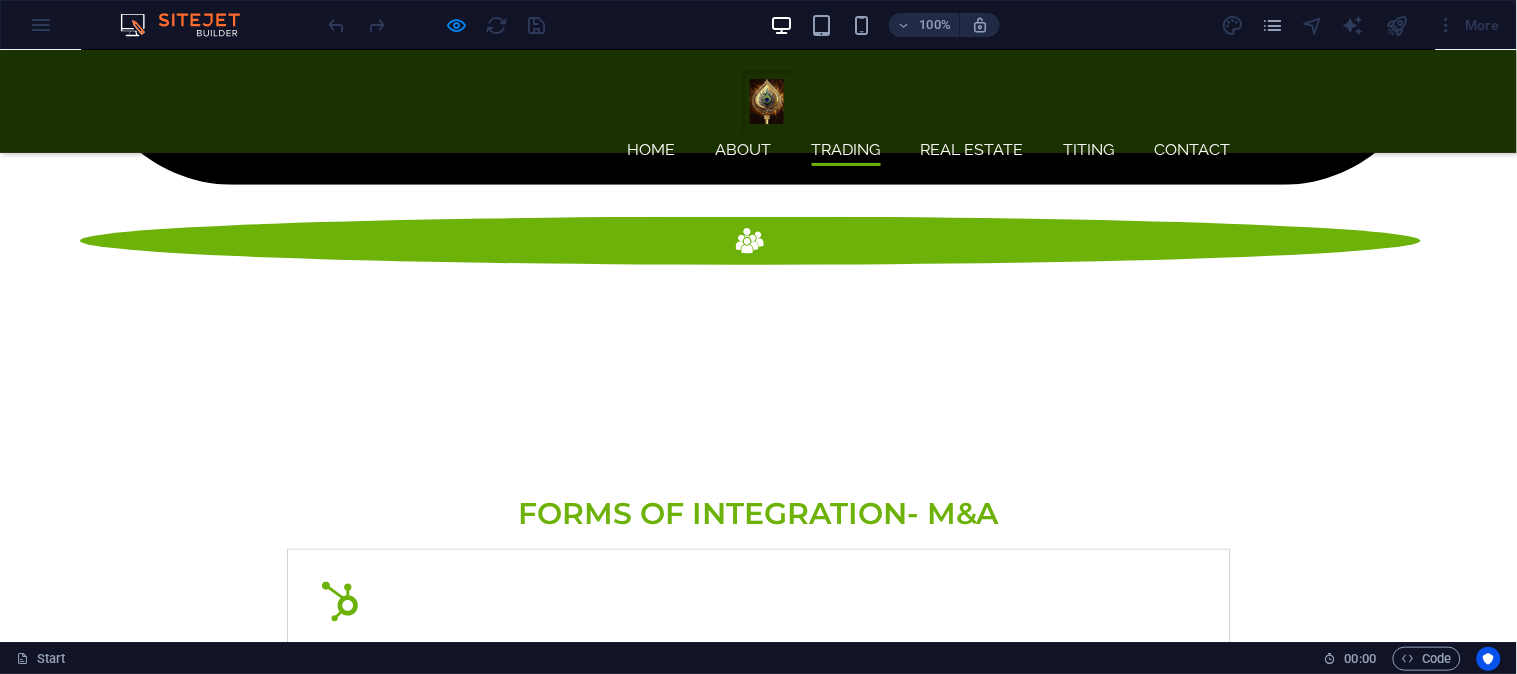 click on "Precious Stones" at bounding box center [783, 3824] 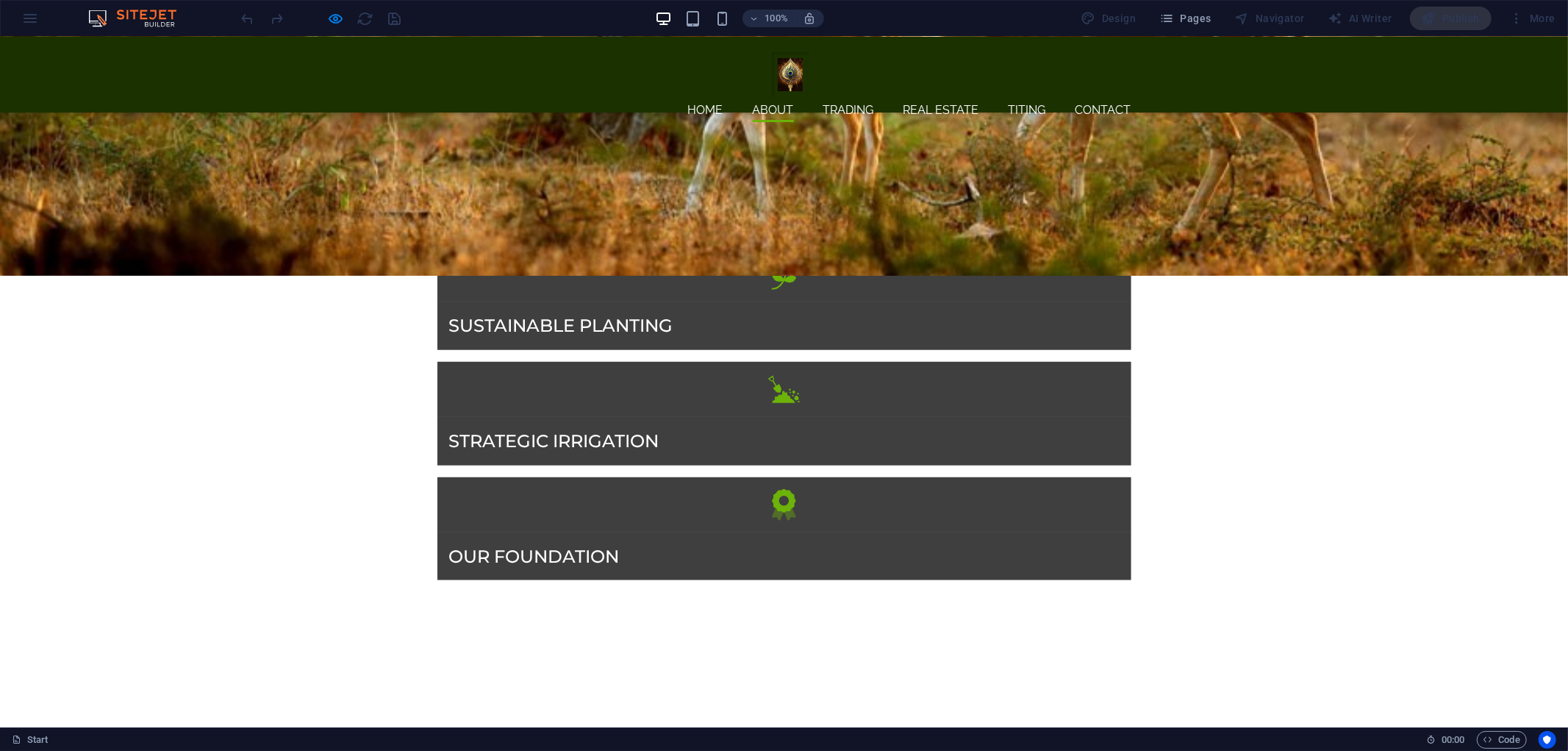 scroll, scrollTop: 1006, scrollLeft: 0, axis: vertical 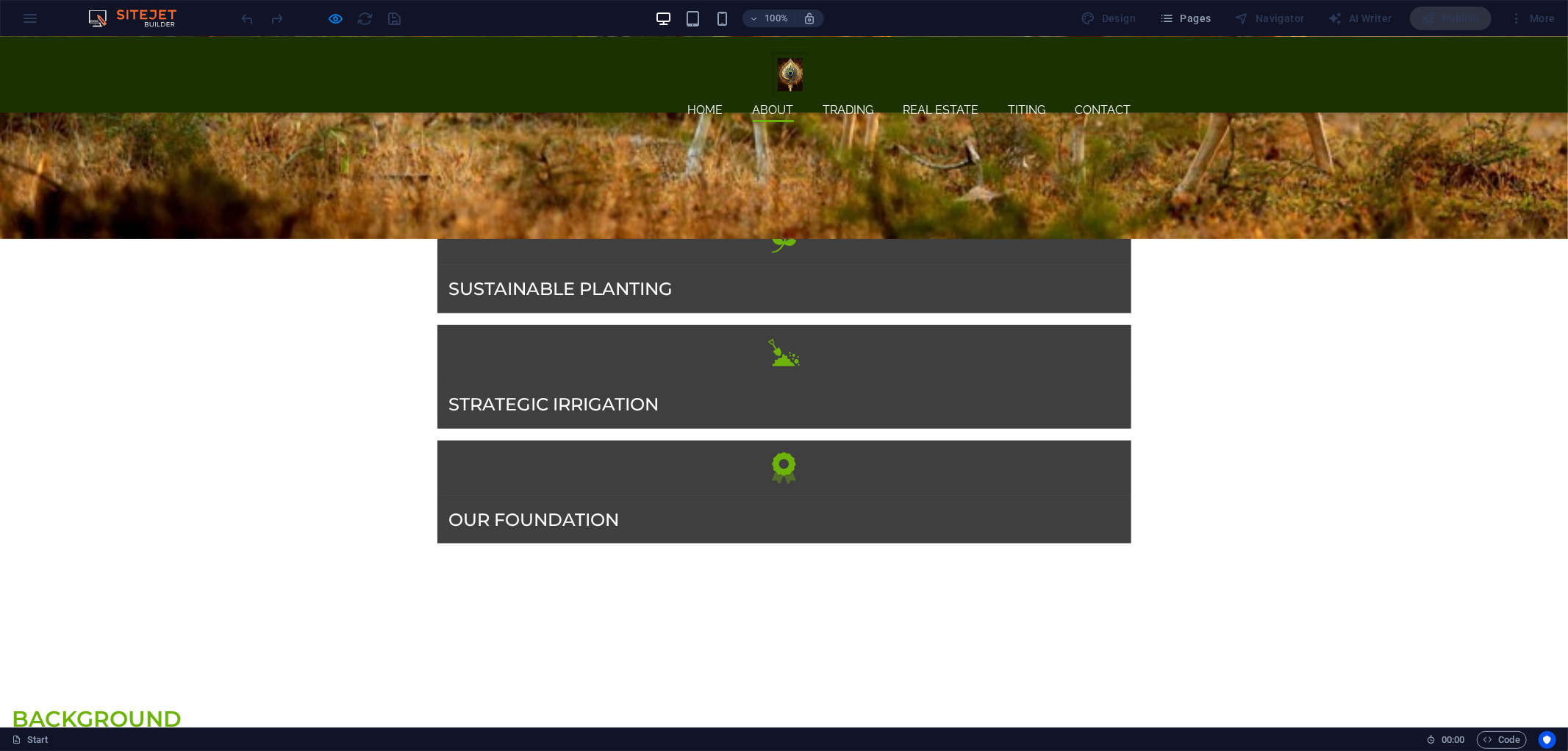 click on "About" at bounding box center (773, 113) 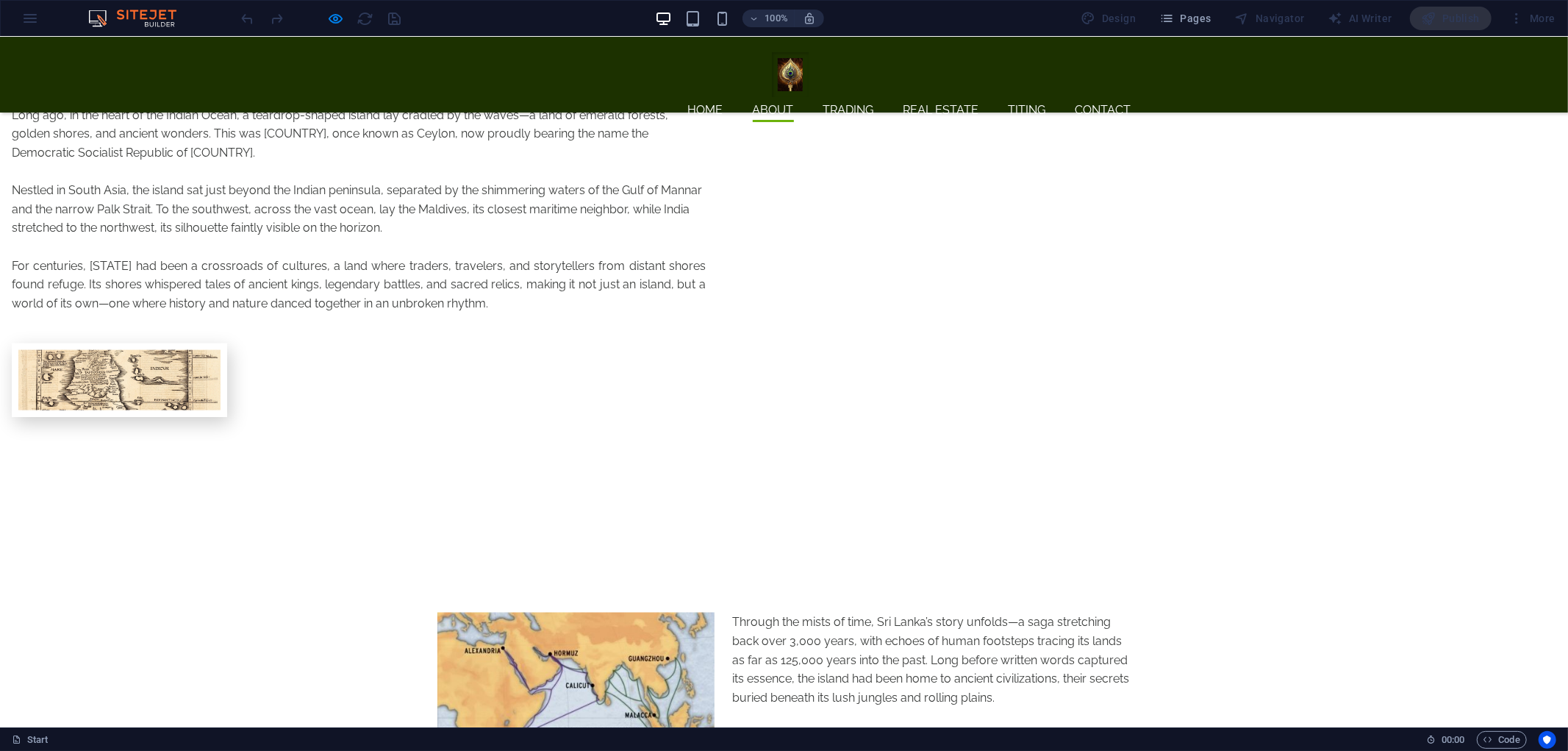 scroll, scrollTop: 1834, scrollLeft: 0, axis: vertical 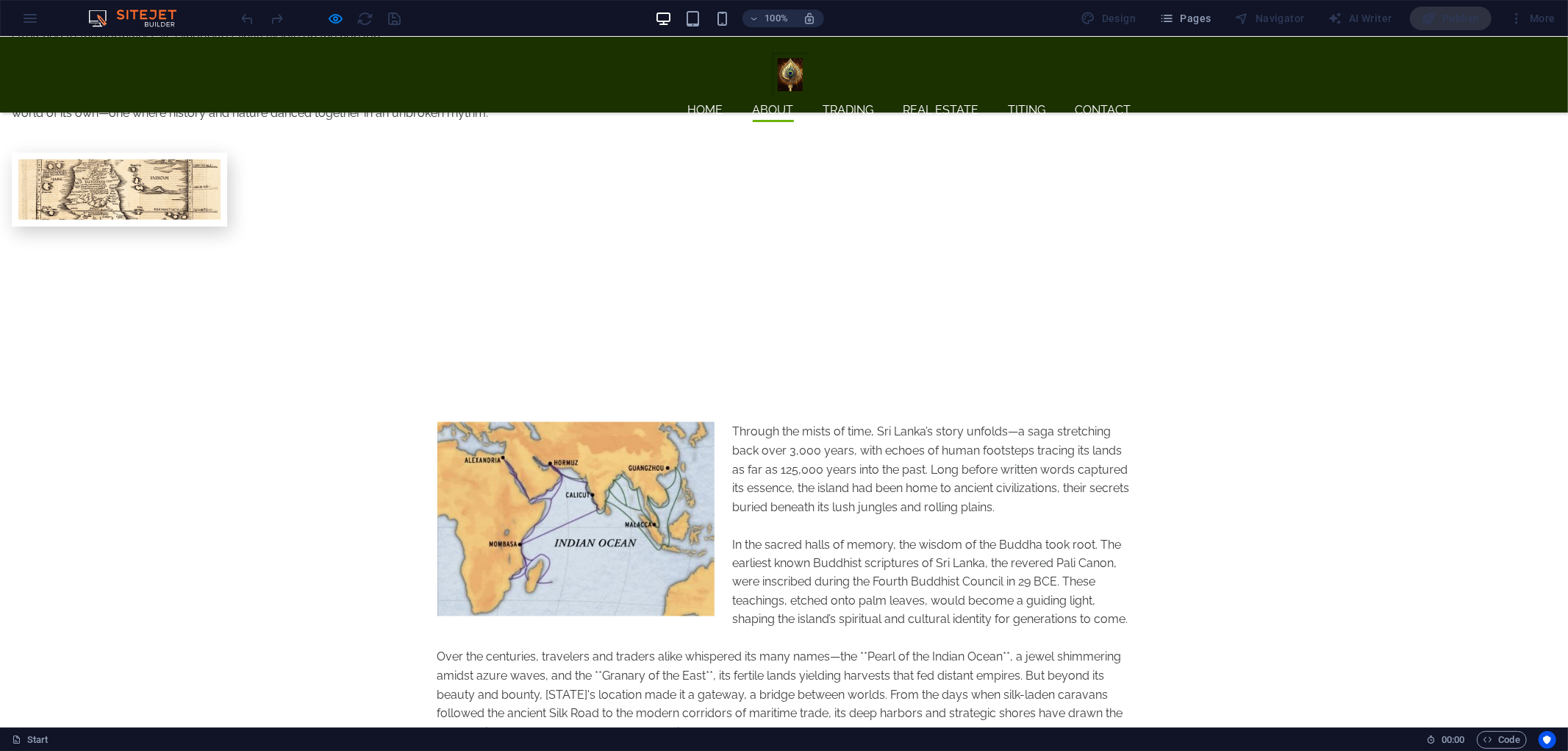 click on "Corporate Consultancy" at bounding box center (359, 1250) 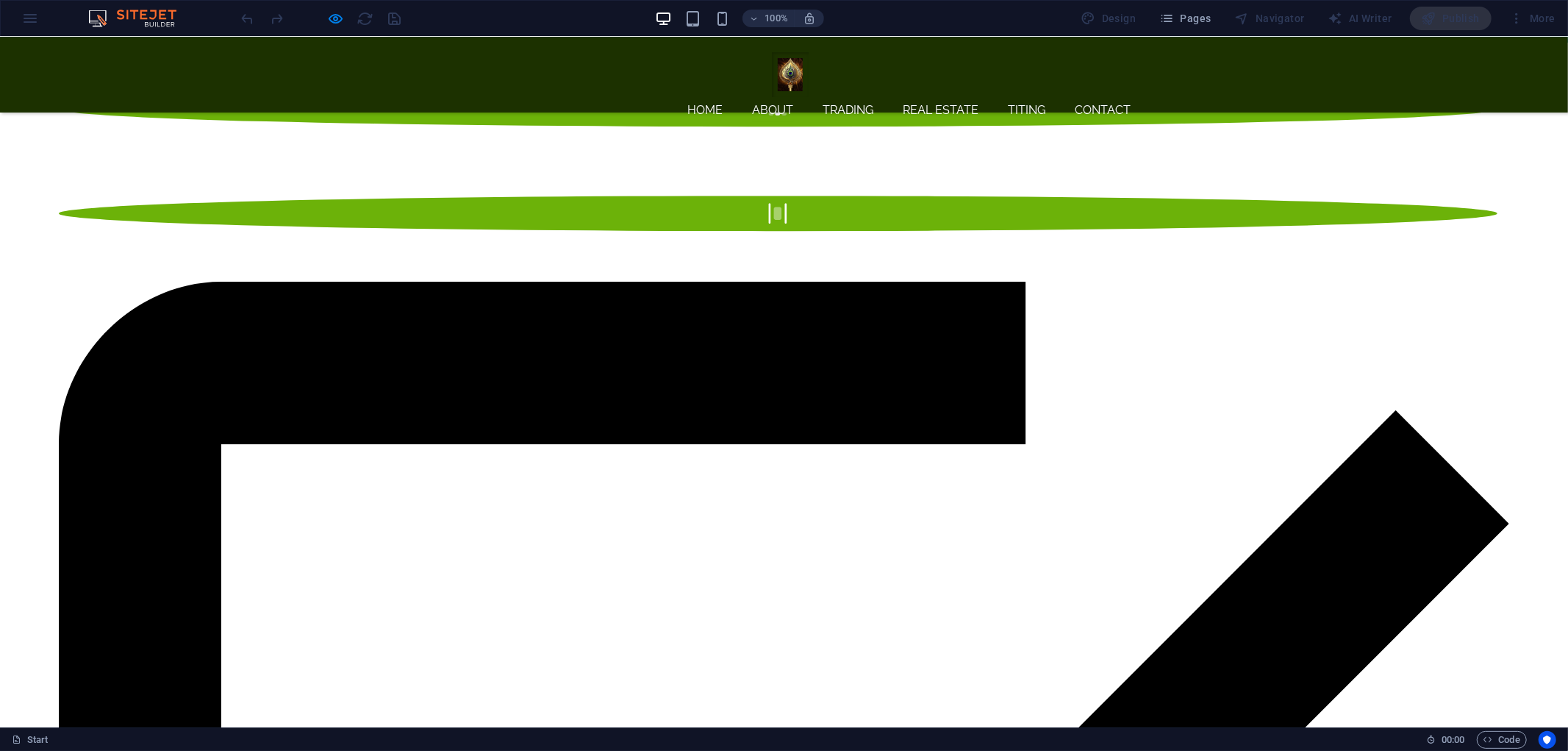 scroll, scrollTop: 3932, scrollLeft: 0, axis: vertical 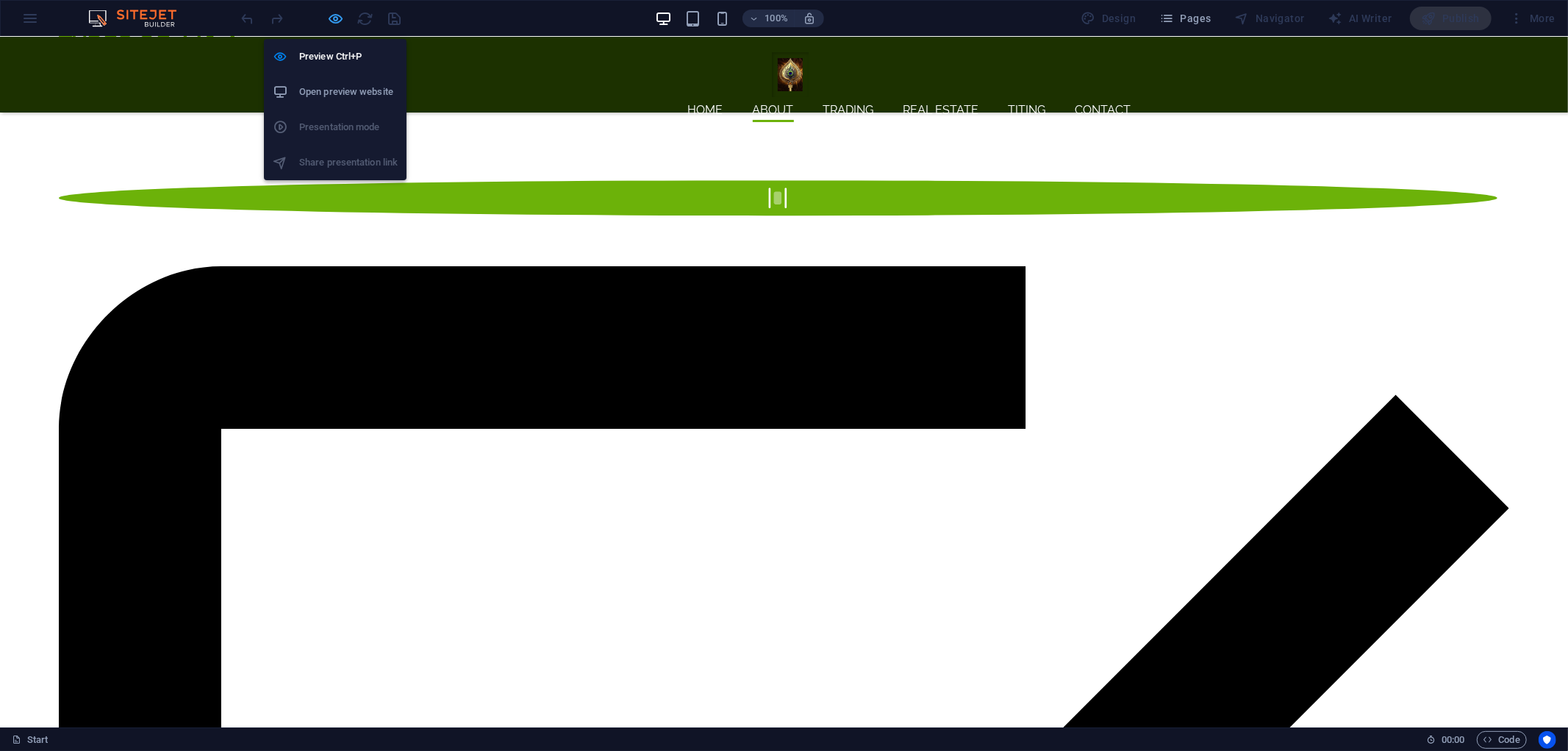 click at bounding box center (336, 18) 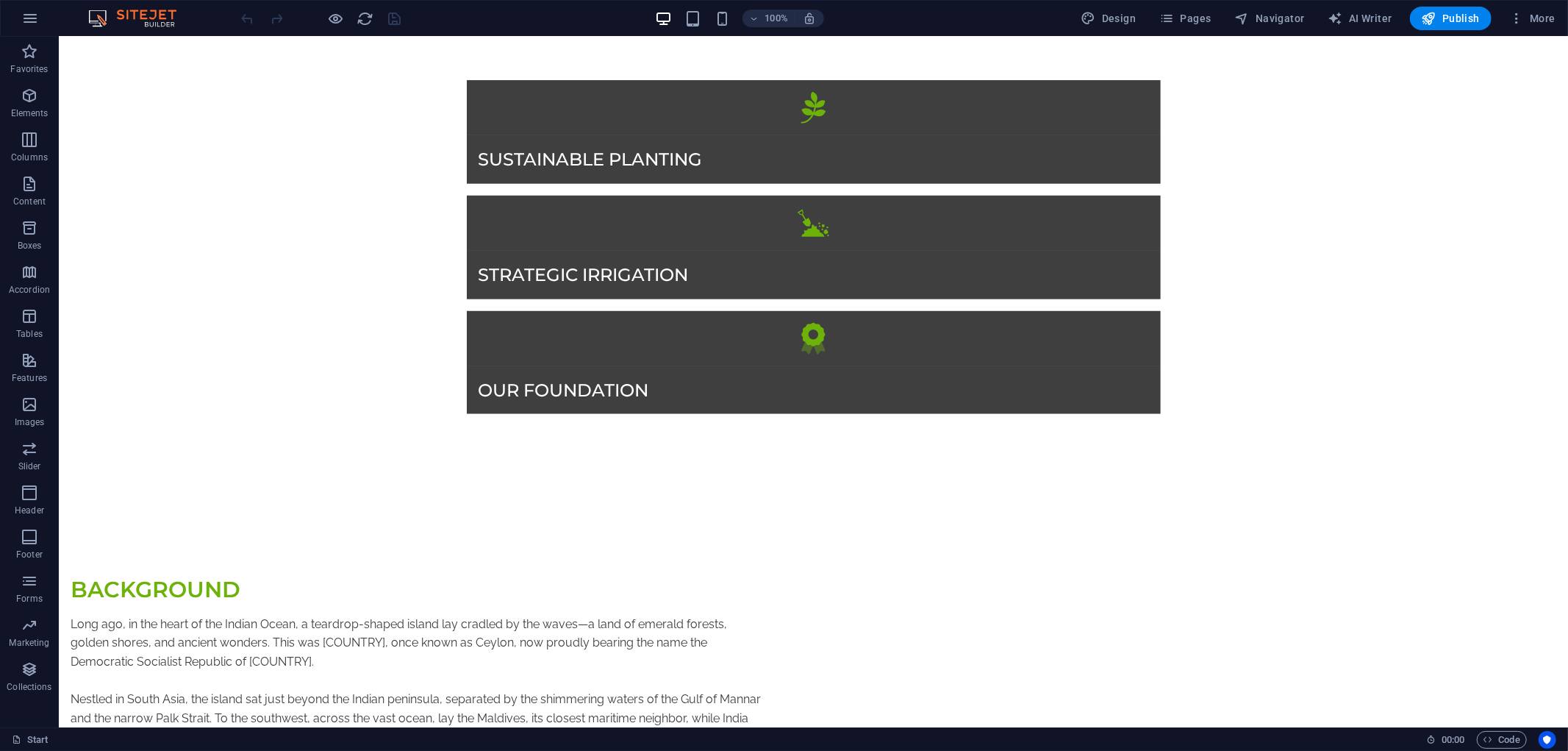 scroll, scrollTop: 0, scrollLeft: 0, axis: both 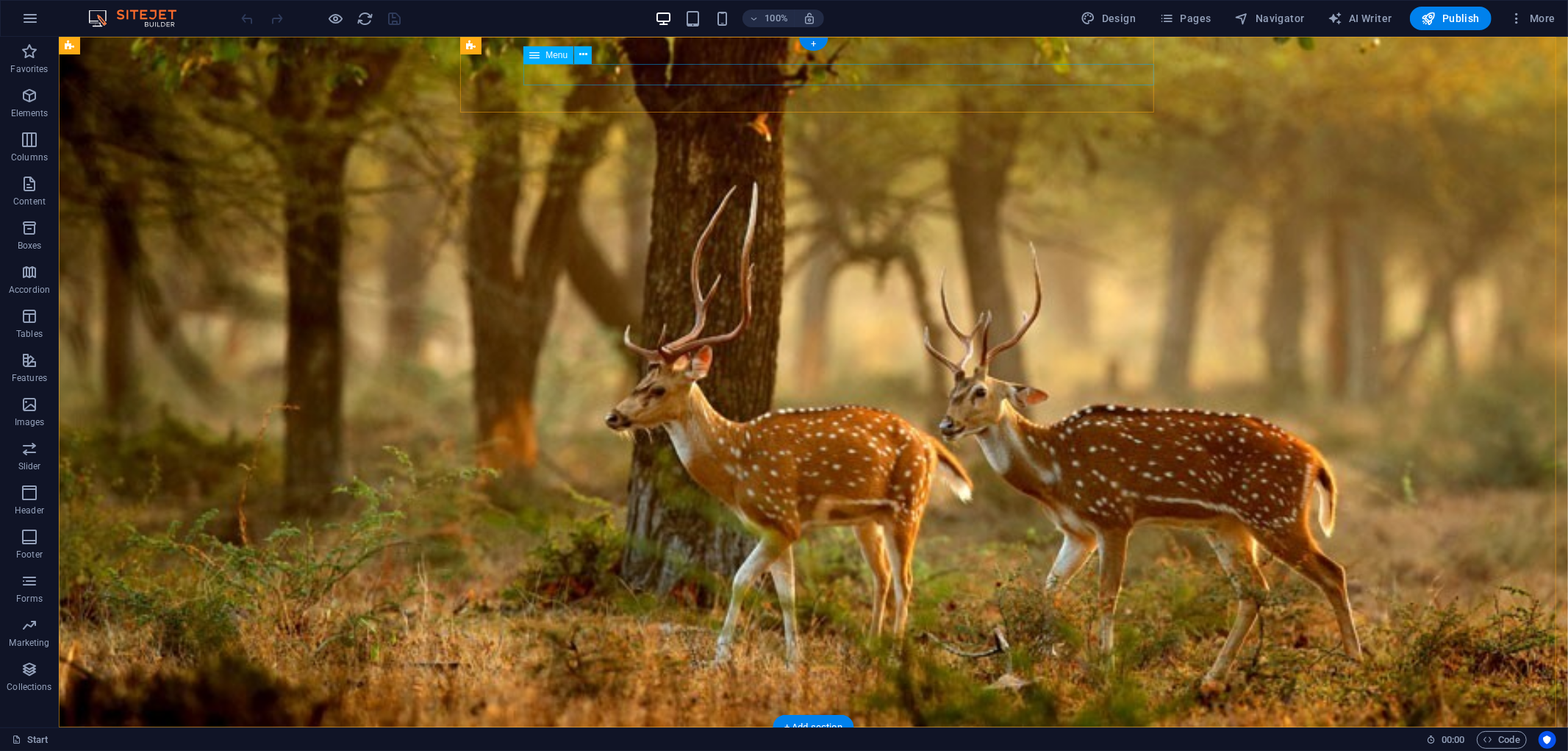 click on "Home About Trading Real Estate  TITING Contact" at bounding box center (819, 801) 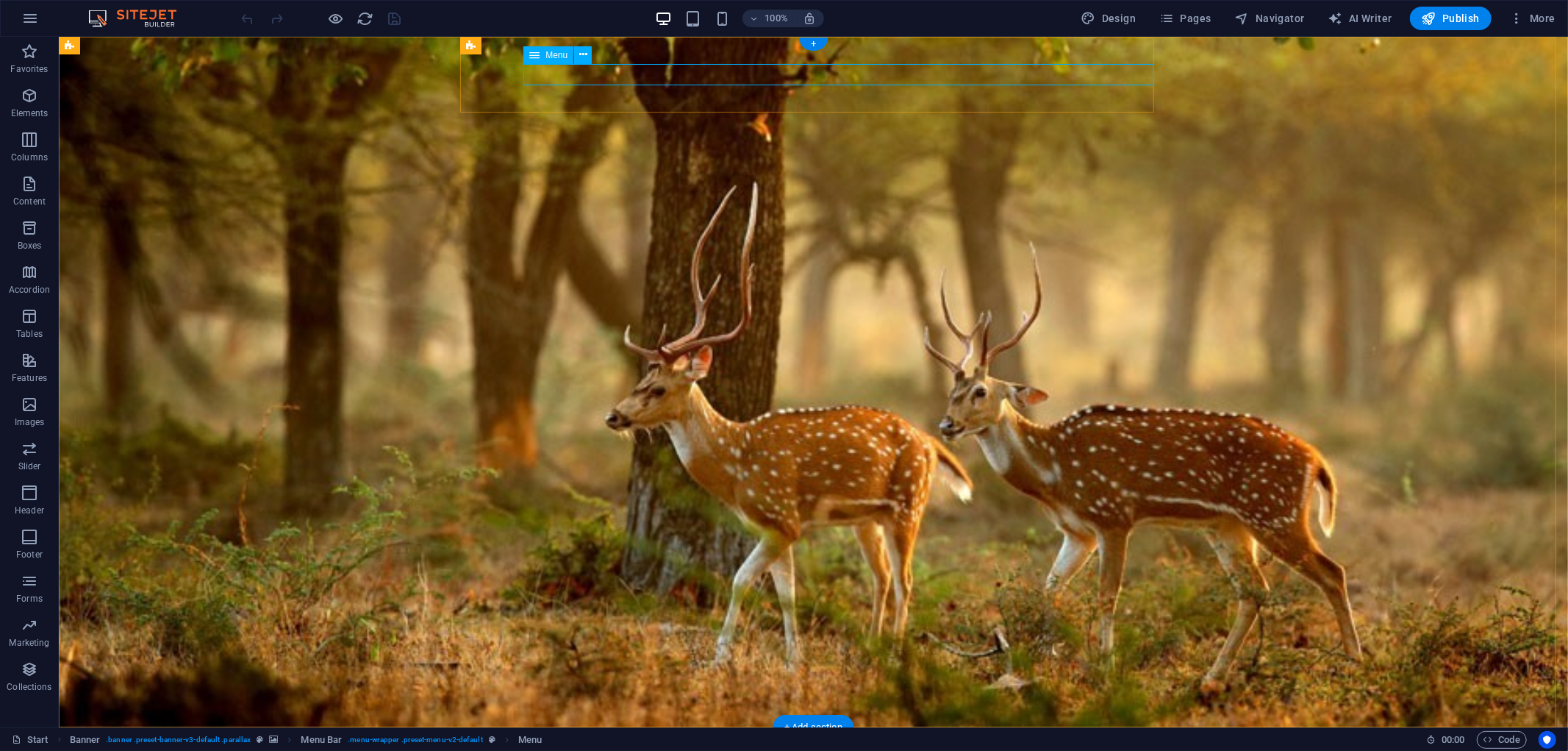 click on "Home About Trading Real Estate  TITING Contact" at bounding box center [819, 801] 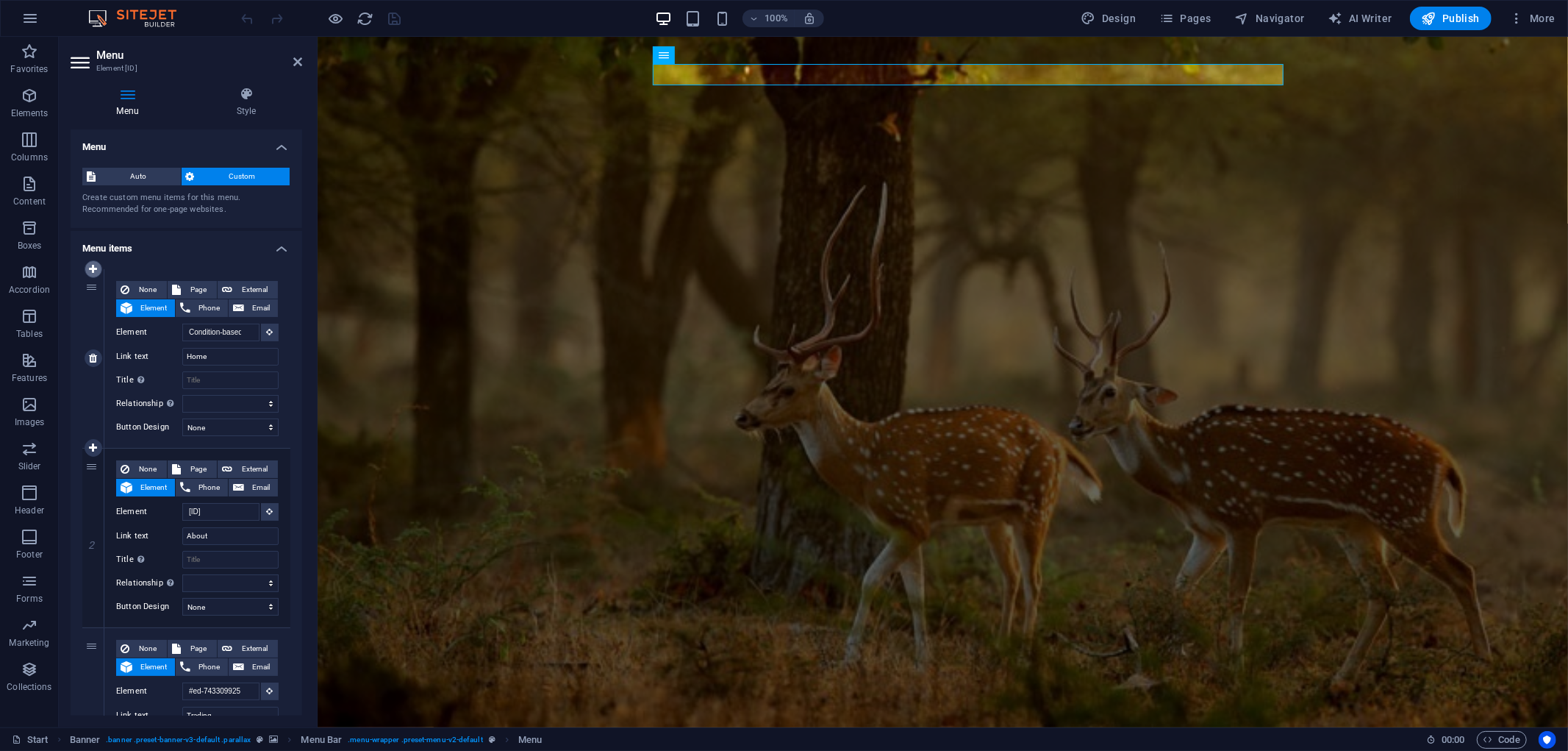 click at bounding box center (93, 269) 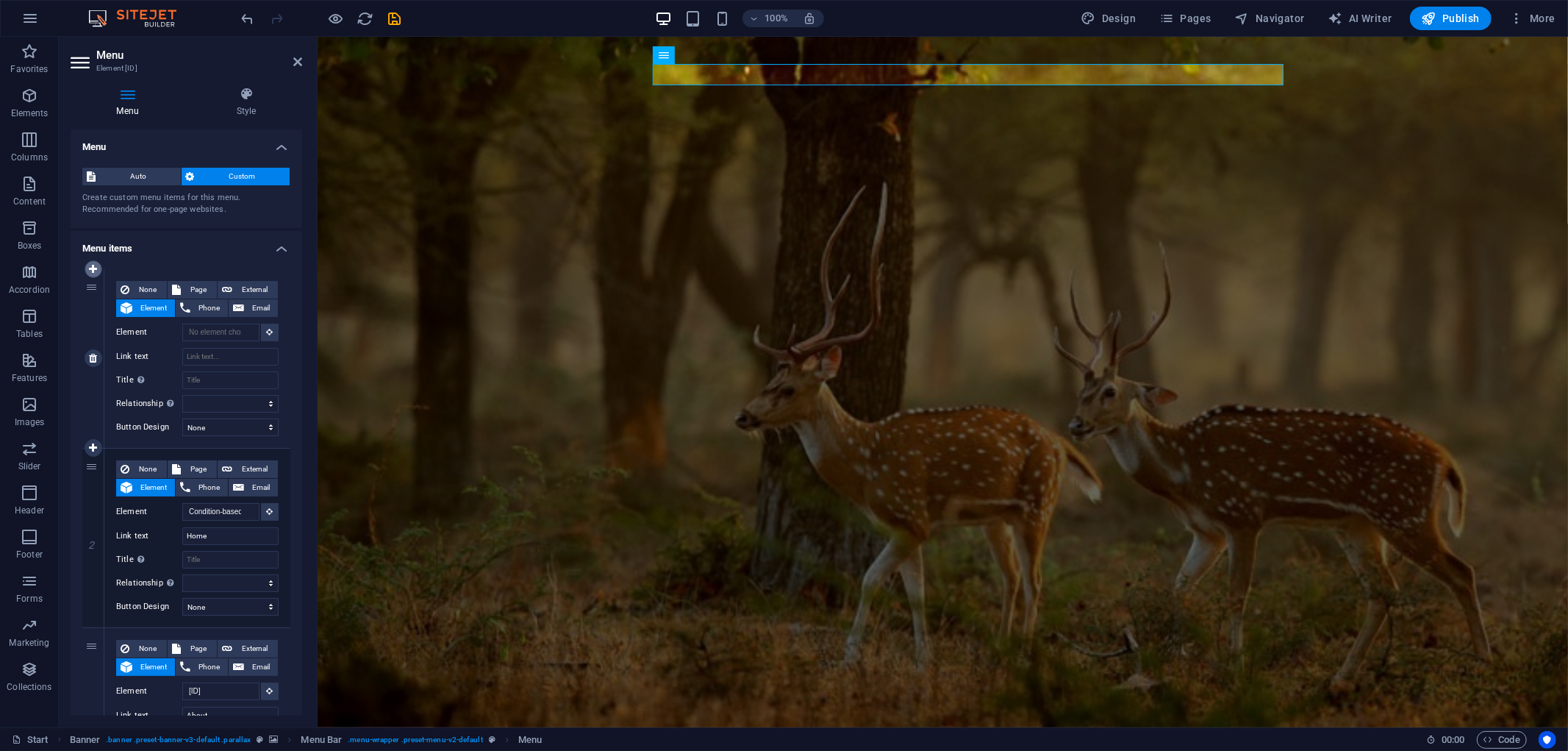 click at bounding box center [93, 269] 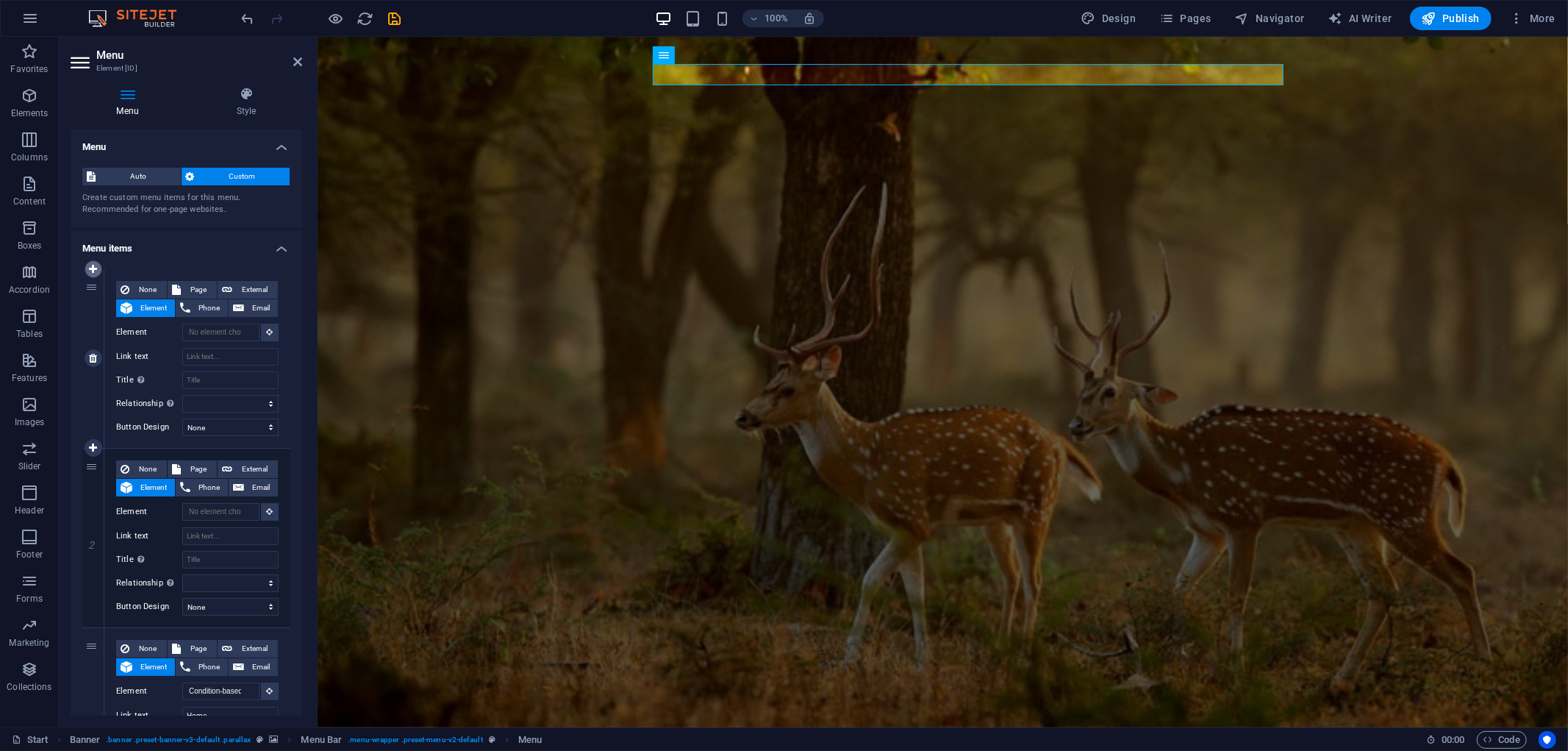 select 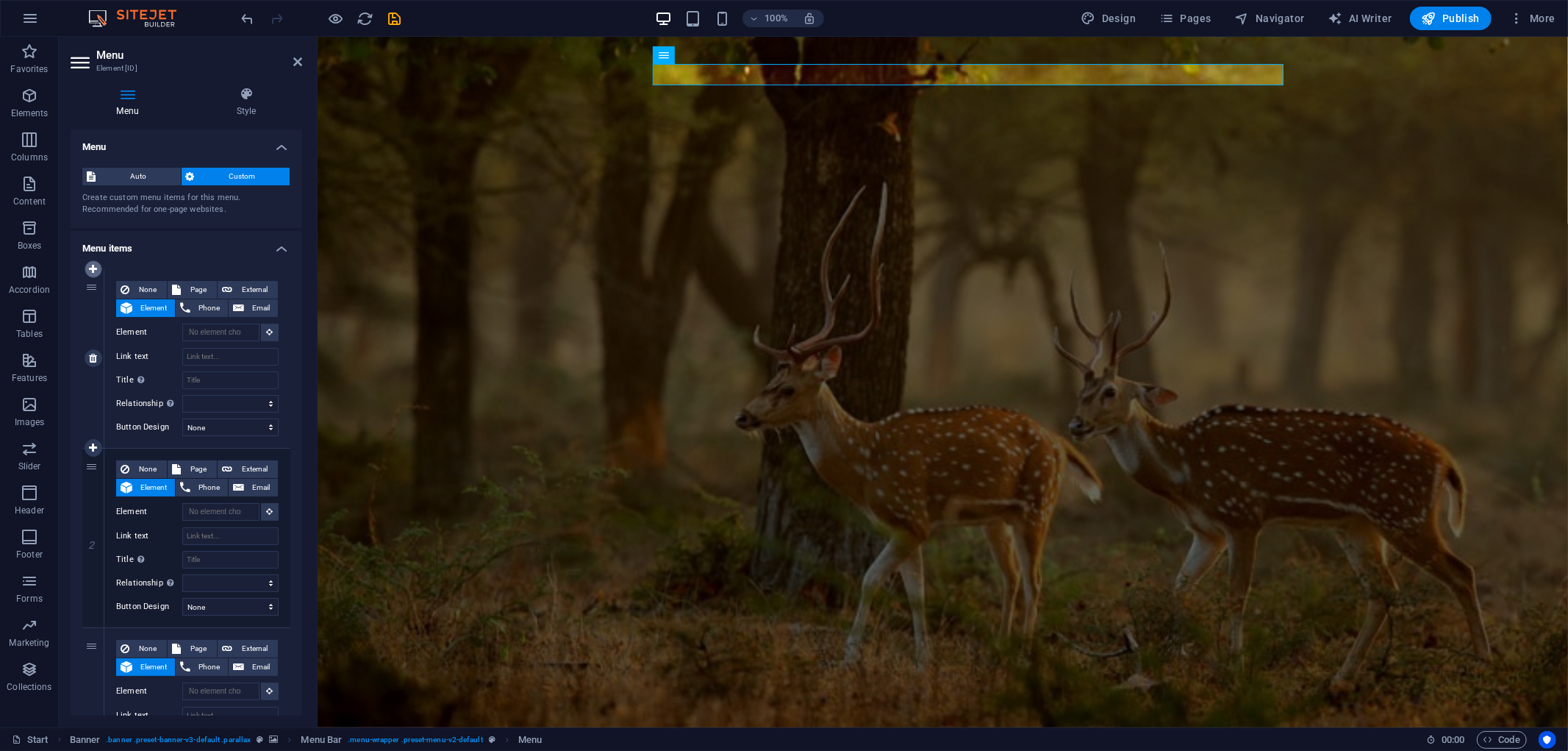 type on "#ed-731098376" 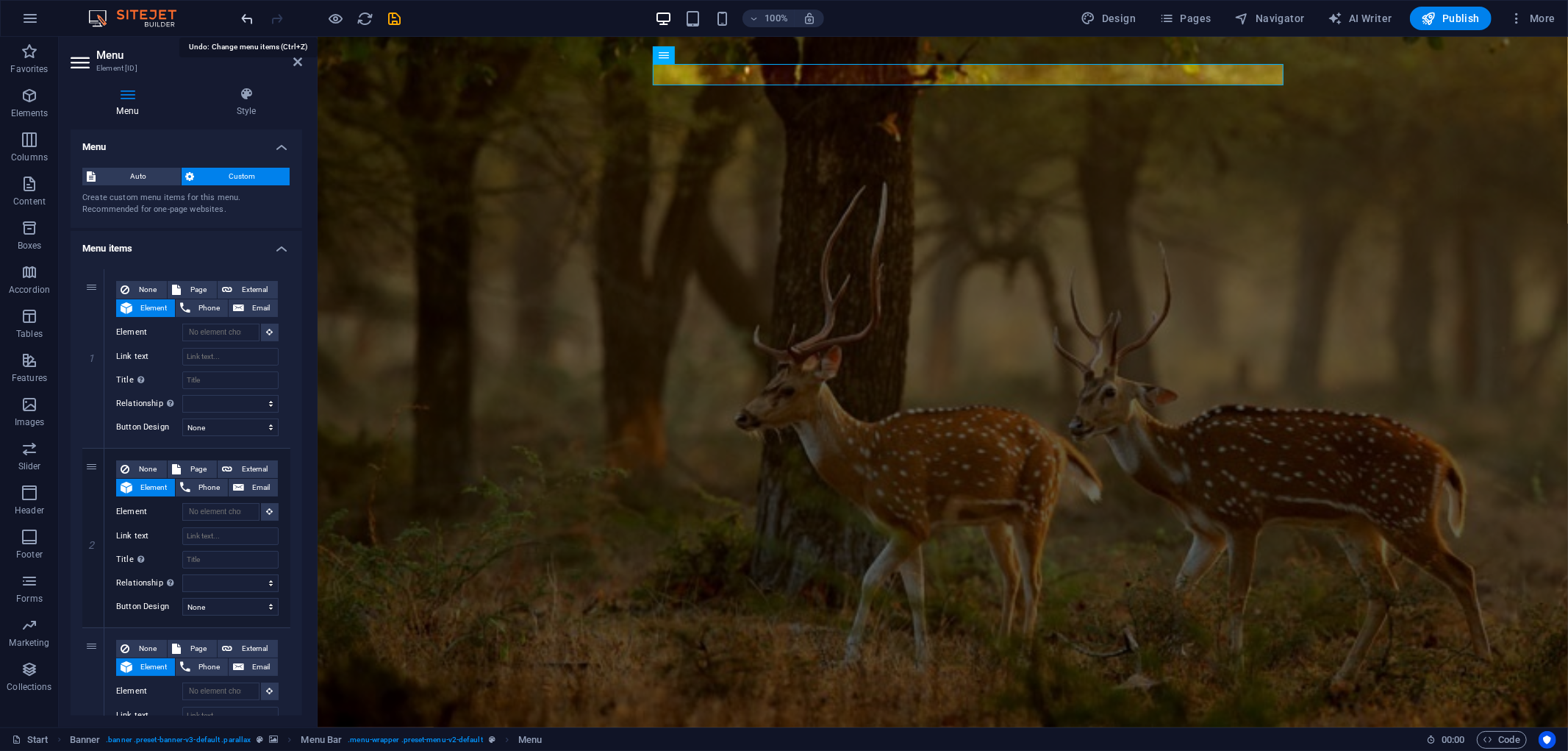 click at bounding box center (248, 18) 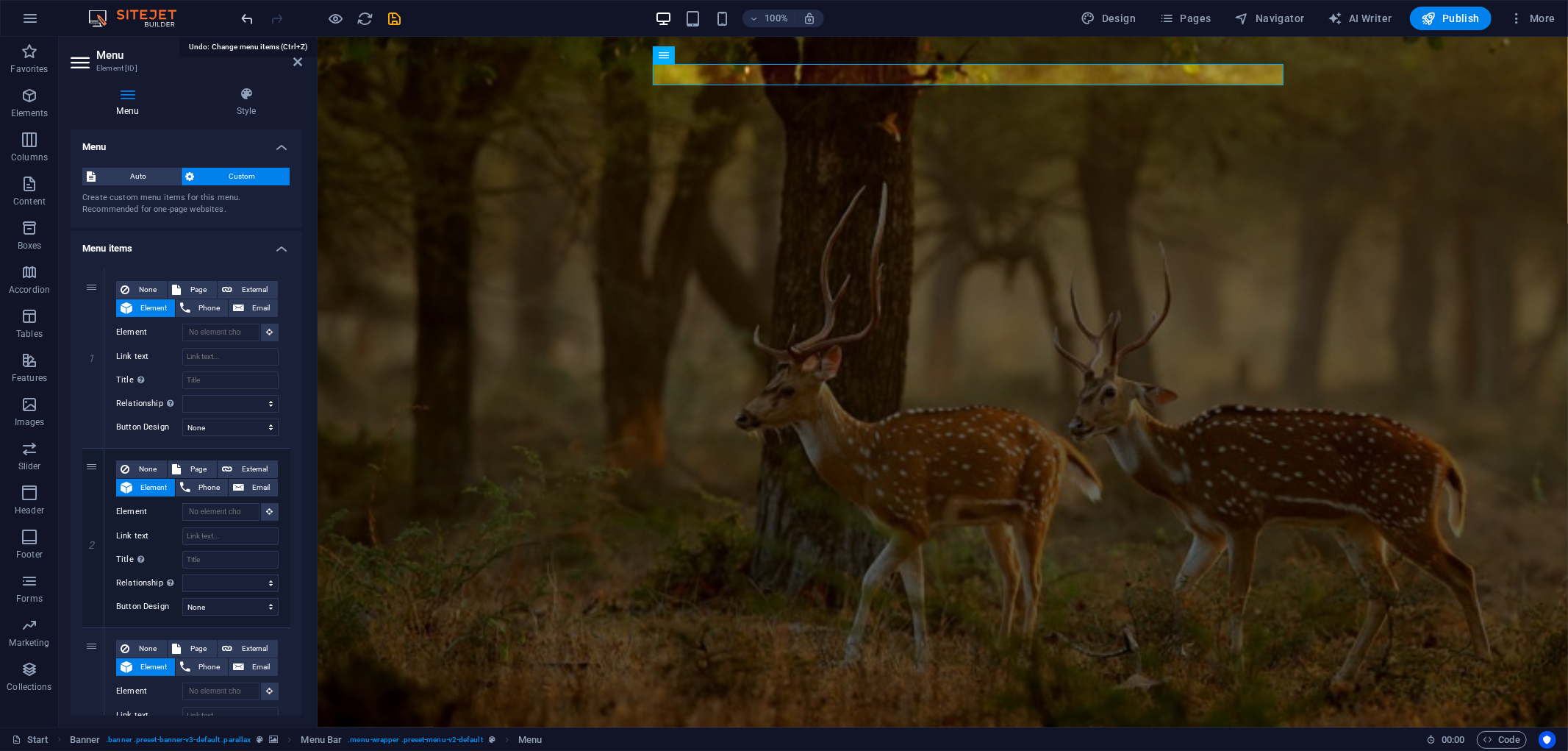 type on "#ed-757649149" 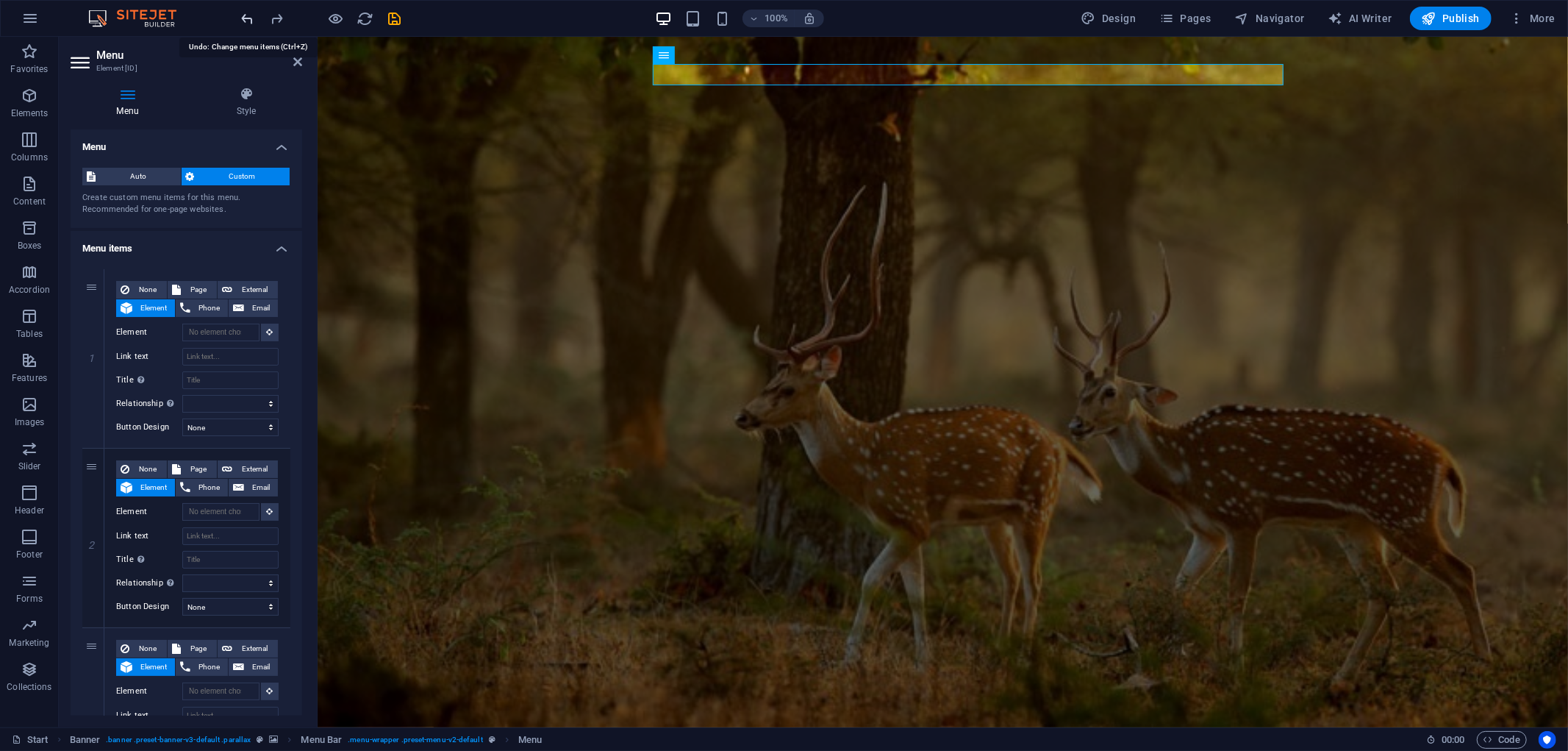 click at bounding box center (248, 18) 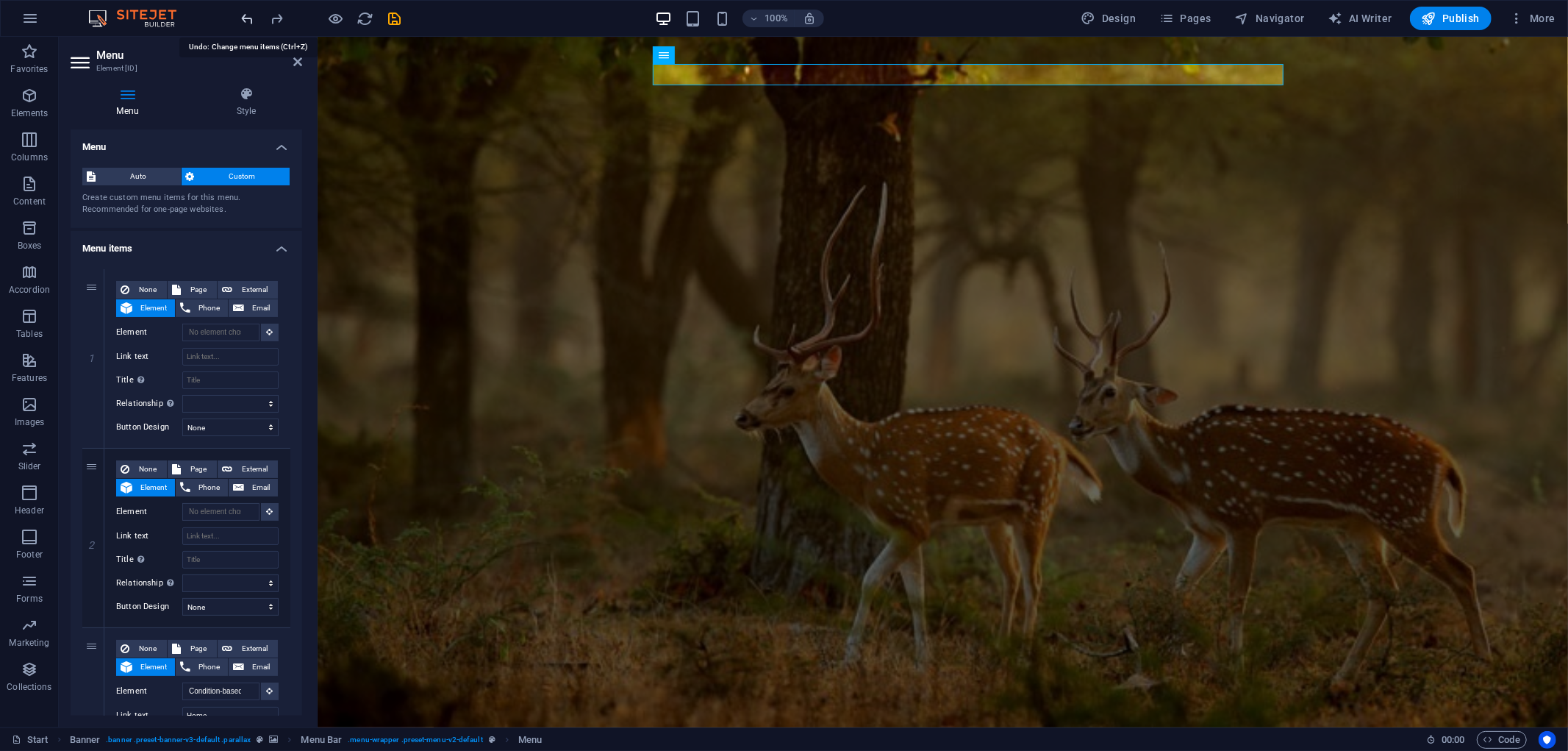 click at bounding box center (248, 18) 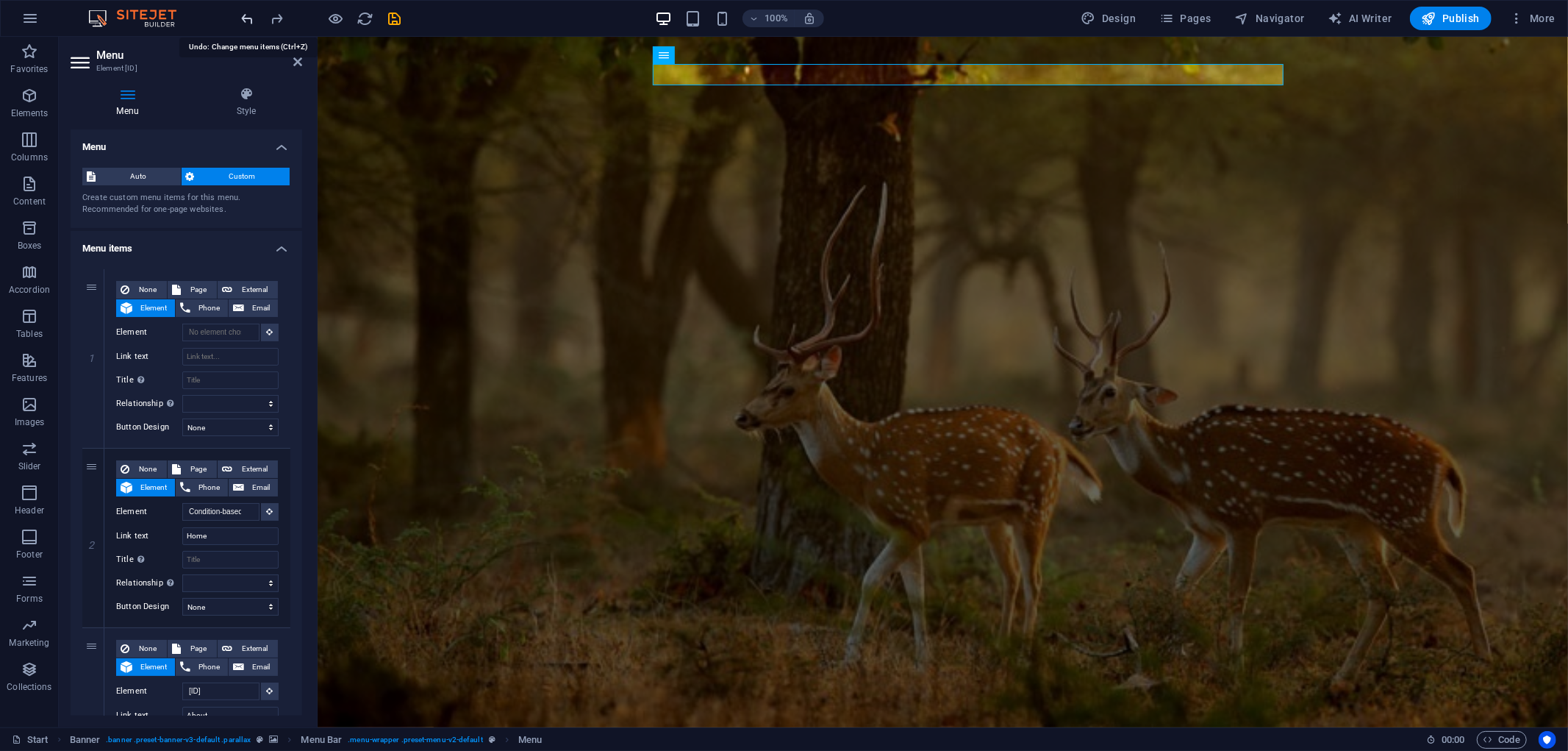 click at bounding box center [248, 18] 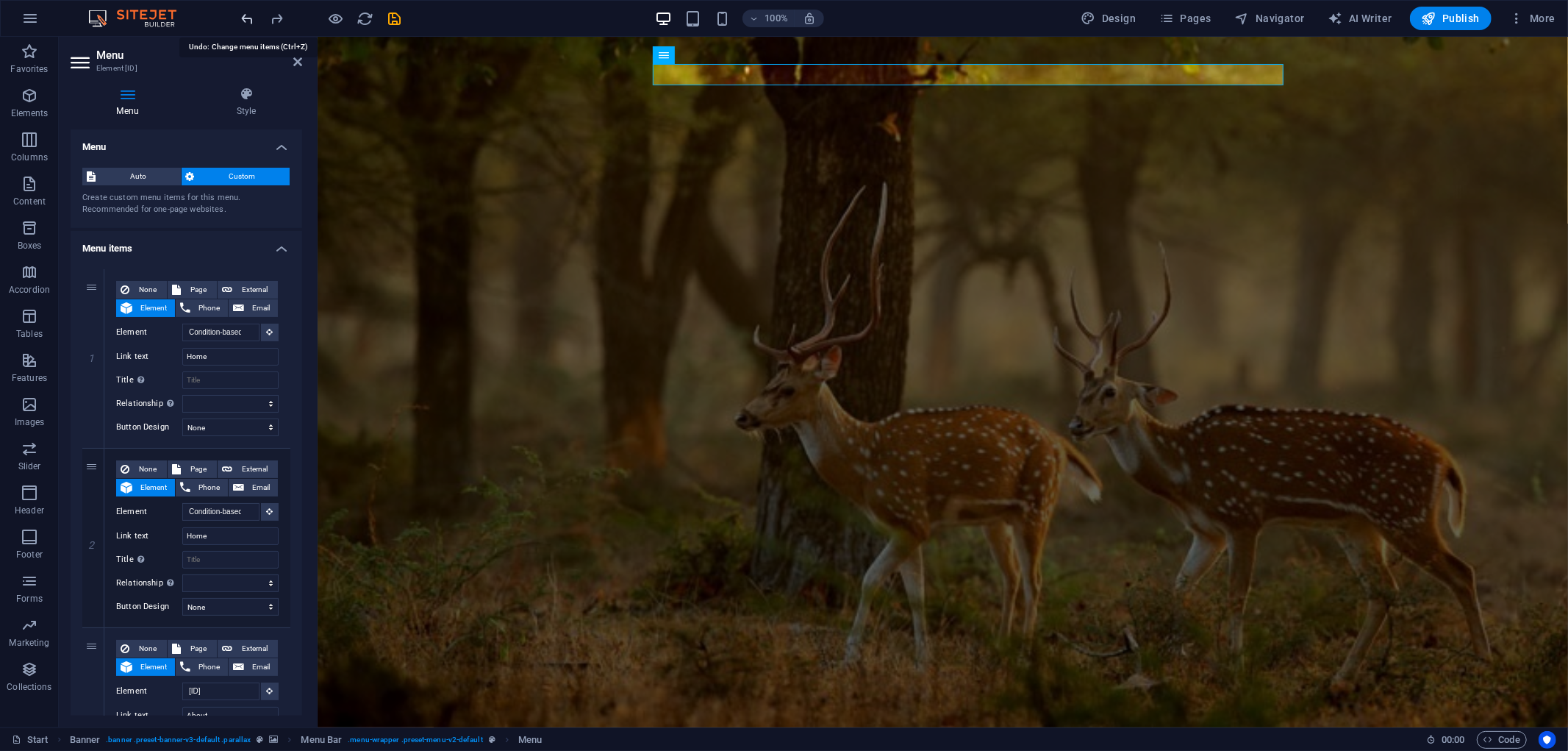 type on "#ed-731097857" 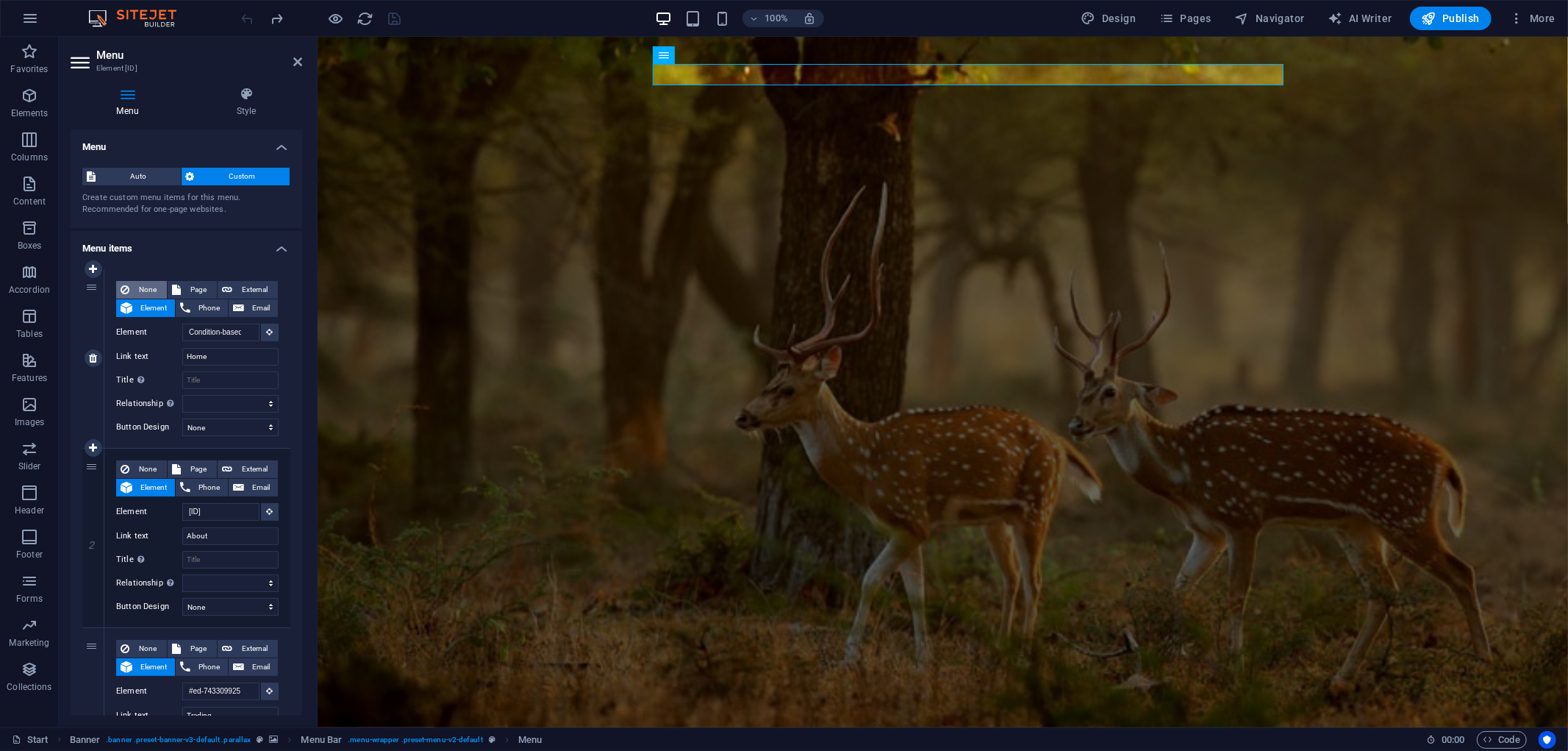 click on "None" at bounding box center [148, 290] 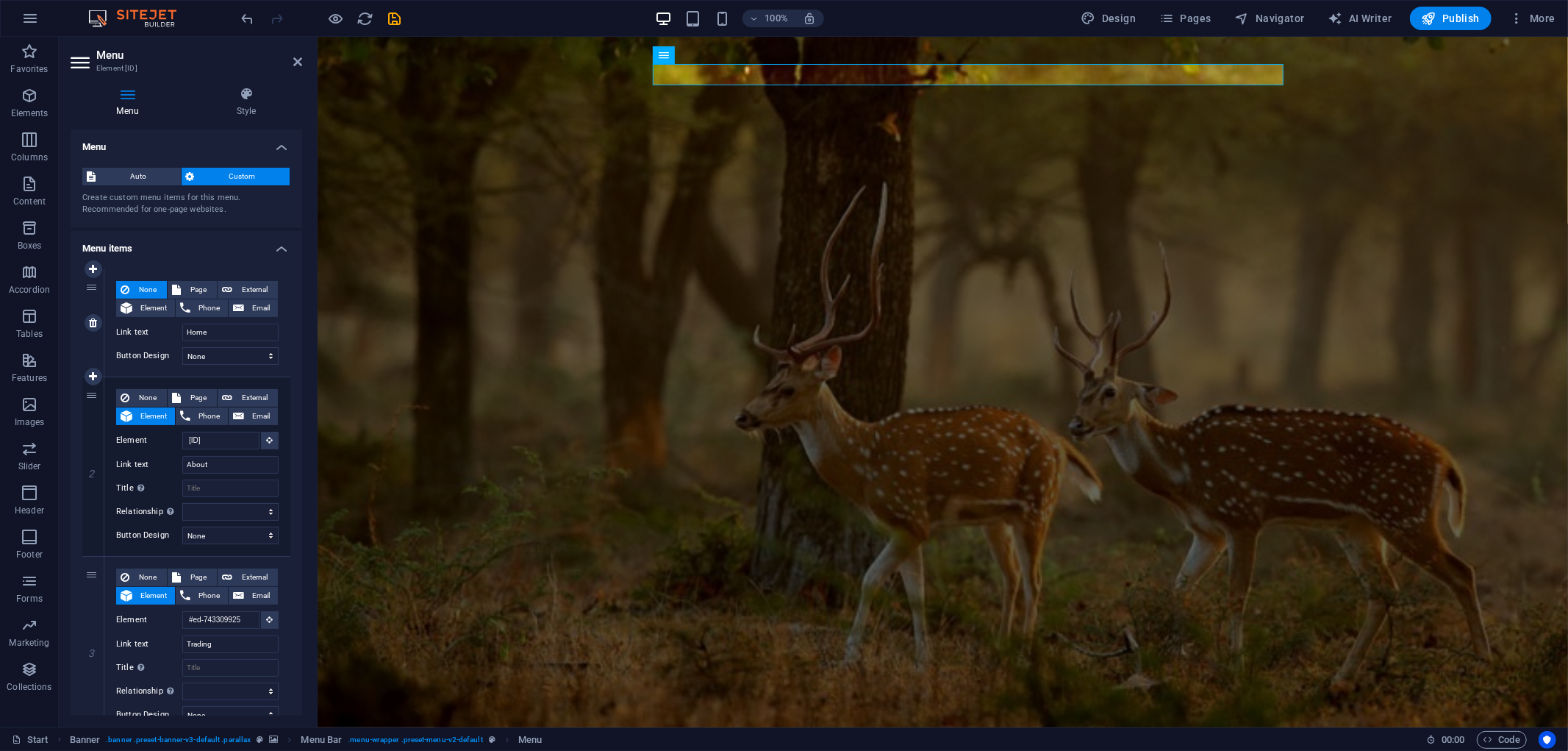 click on "None" at bounding box center [148, 290] 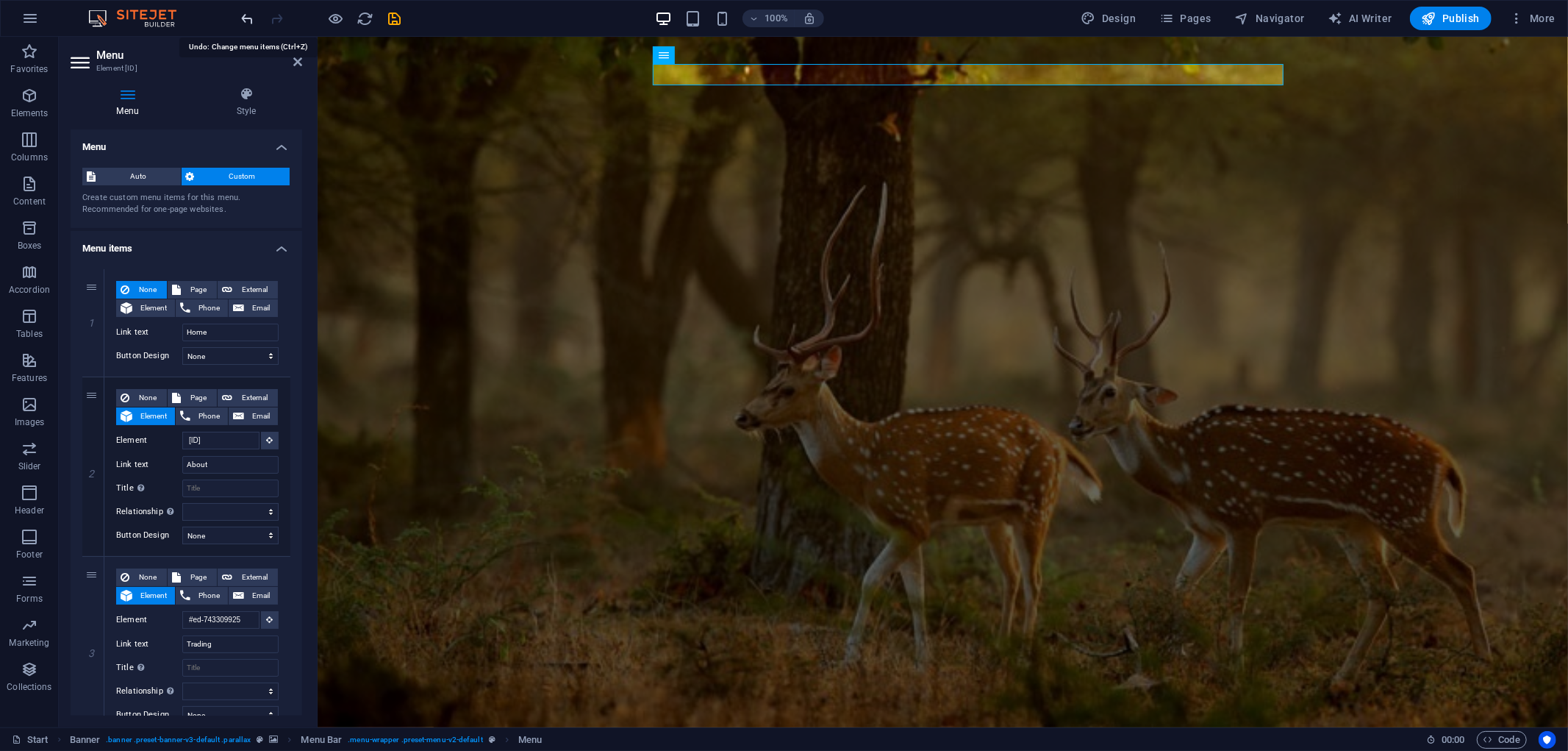 click at bounding box center (248, 18) 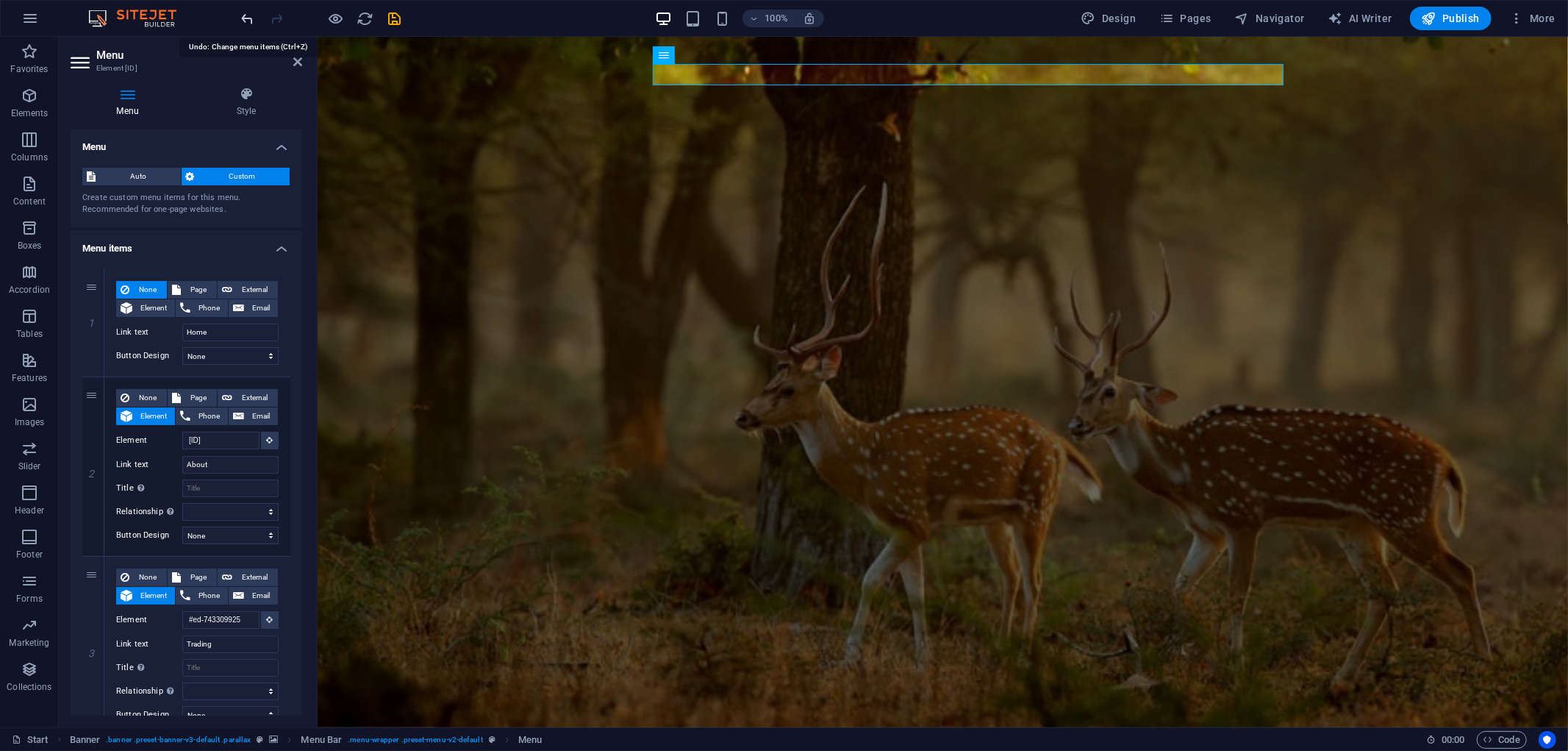 select 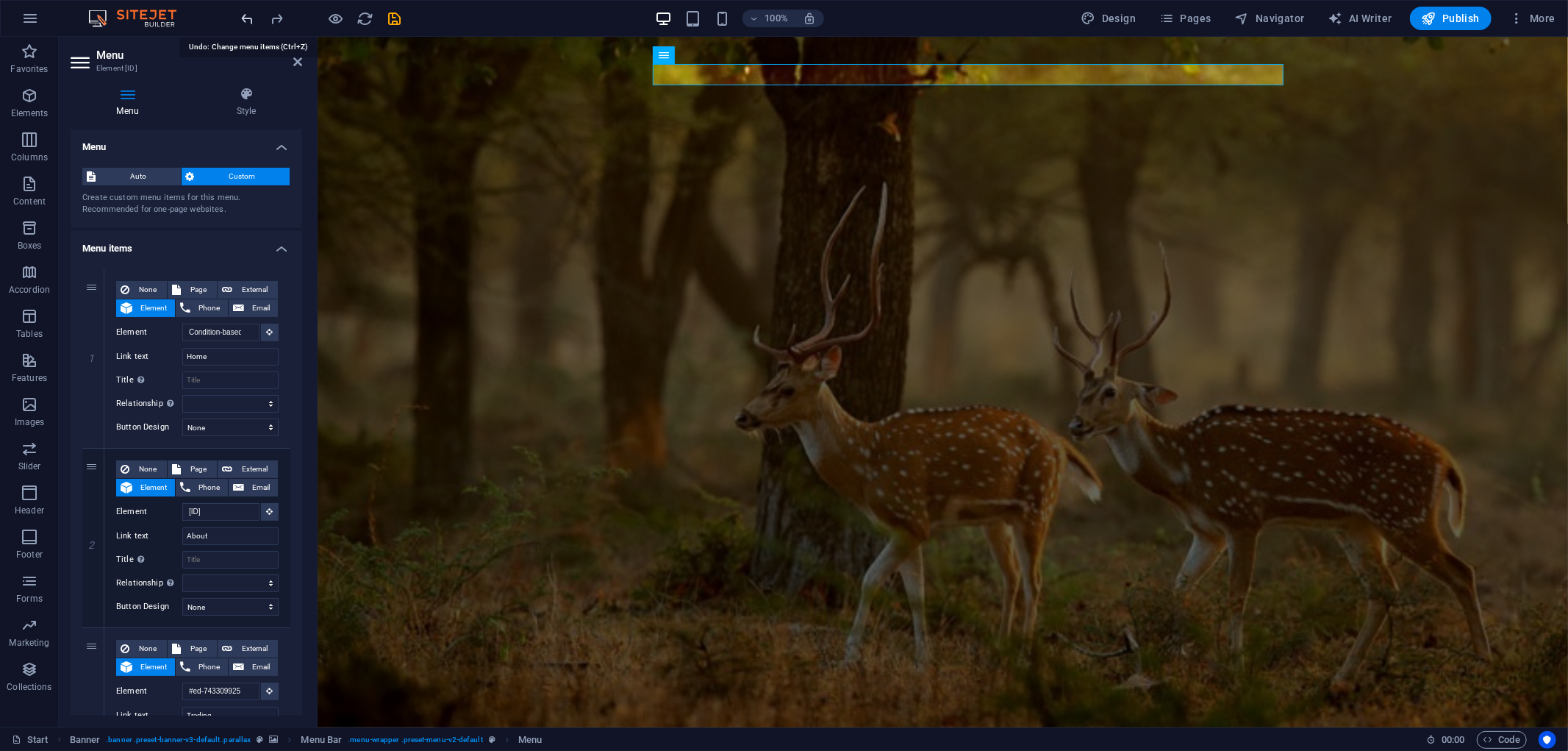 click at bounding box center [248, 18] 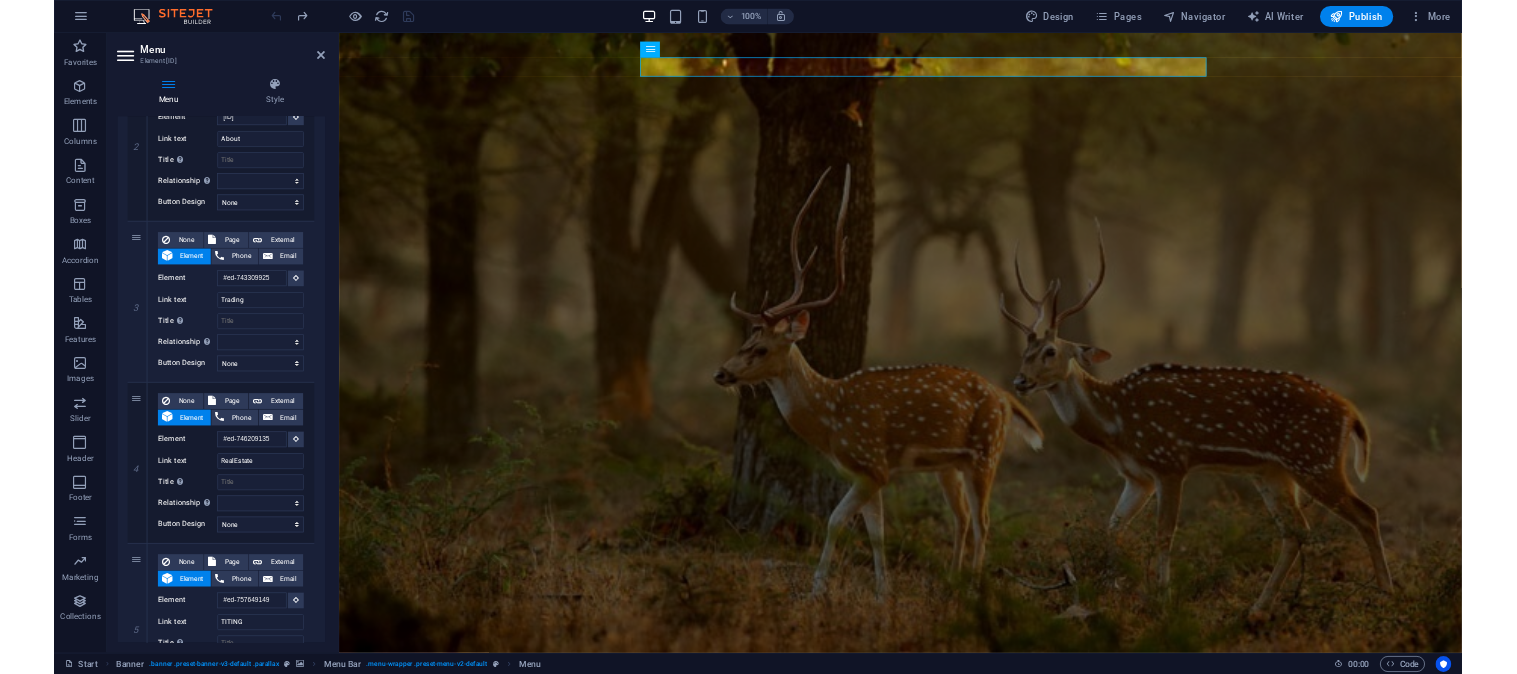 scroll, scrollTop: 0, scrollLeft: 0, axis: both 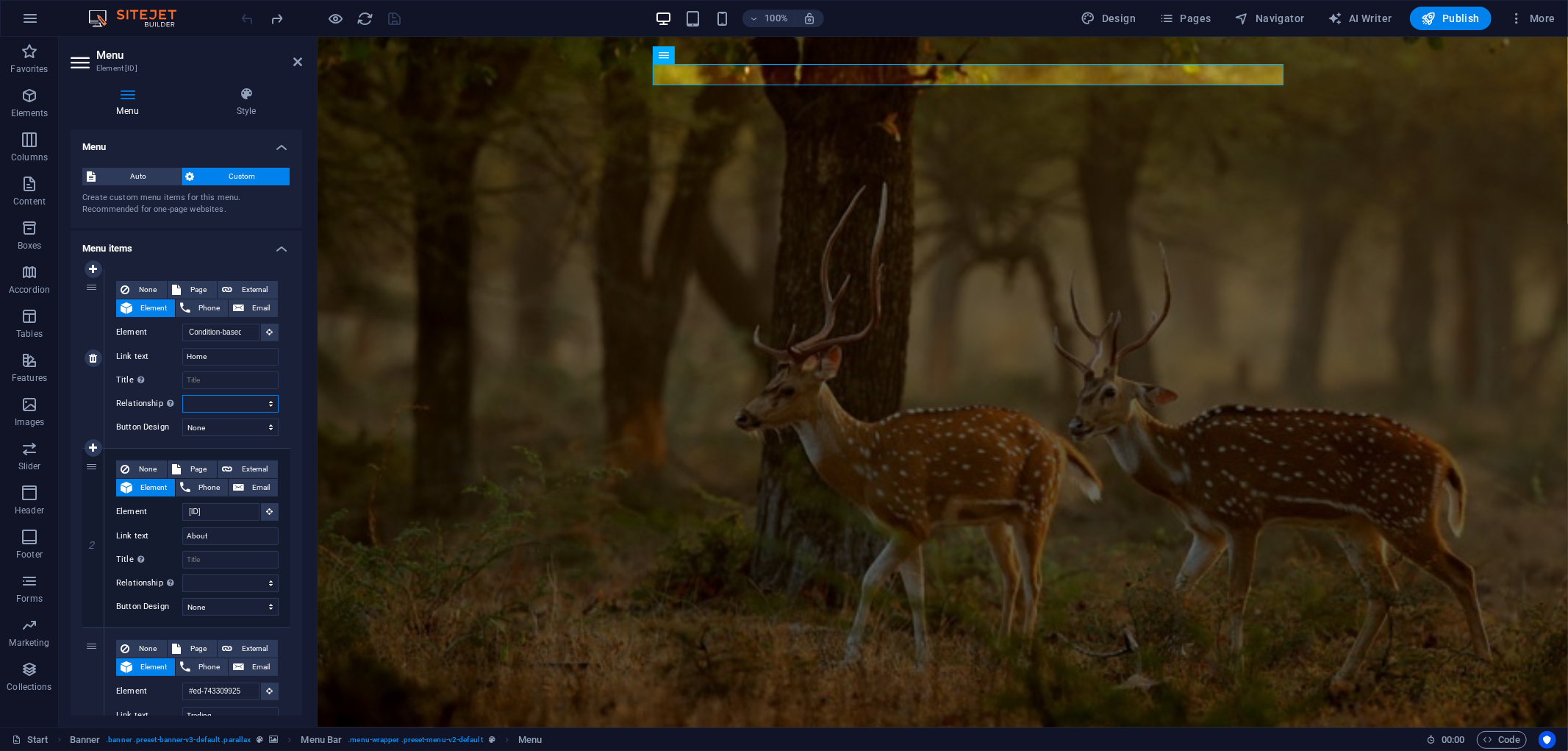 click on "alternate author bookmark external help license next nofollow noreferrer noopener prev search tag" at bounding box center [230, 404] 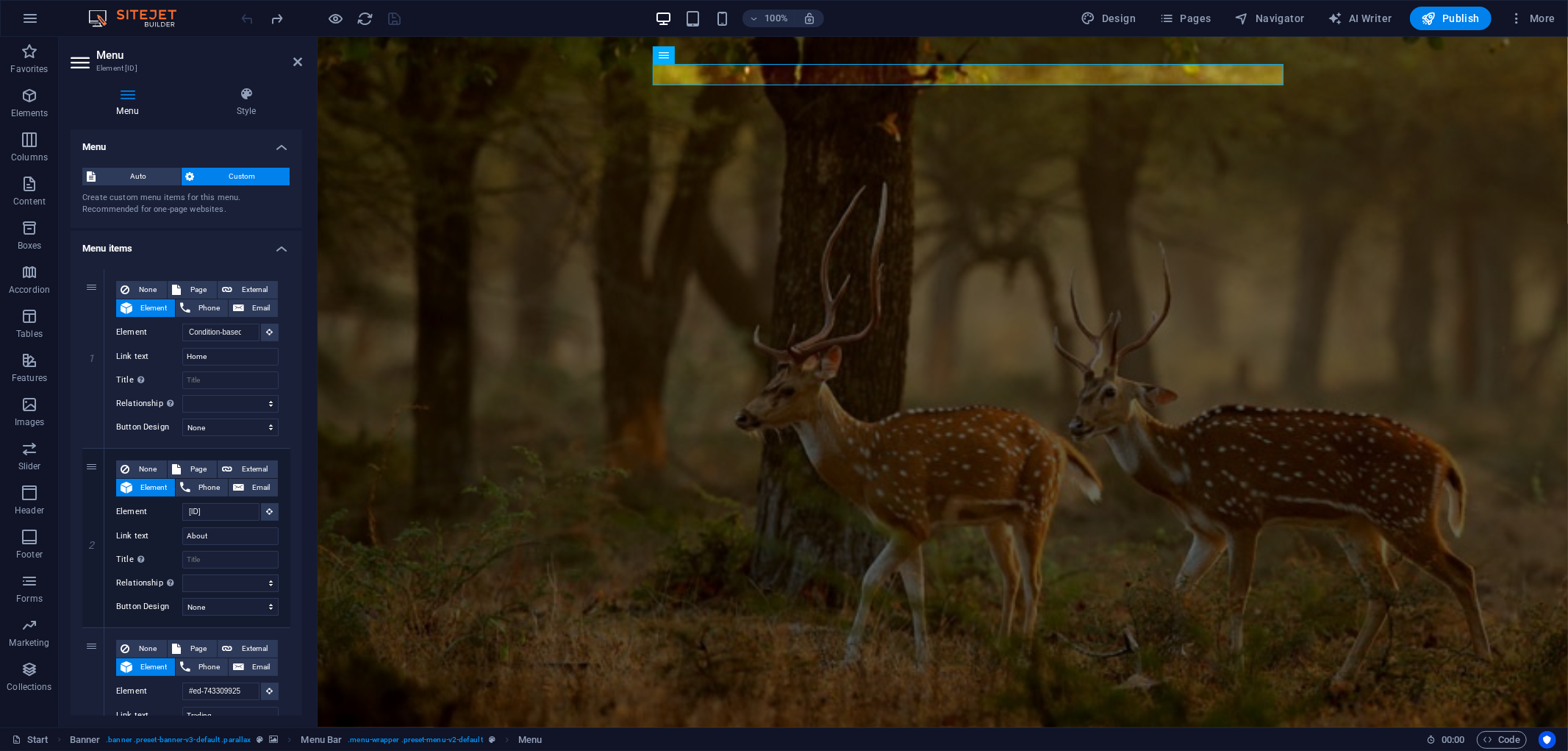 click at bounding box center [942, 381] 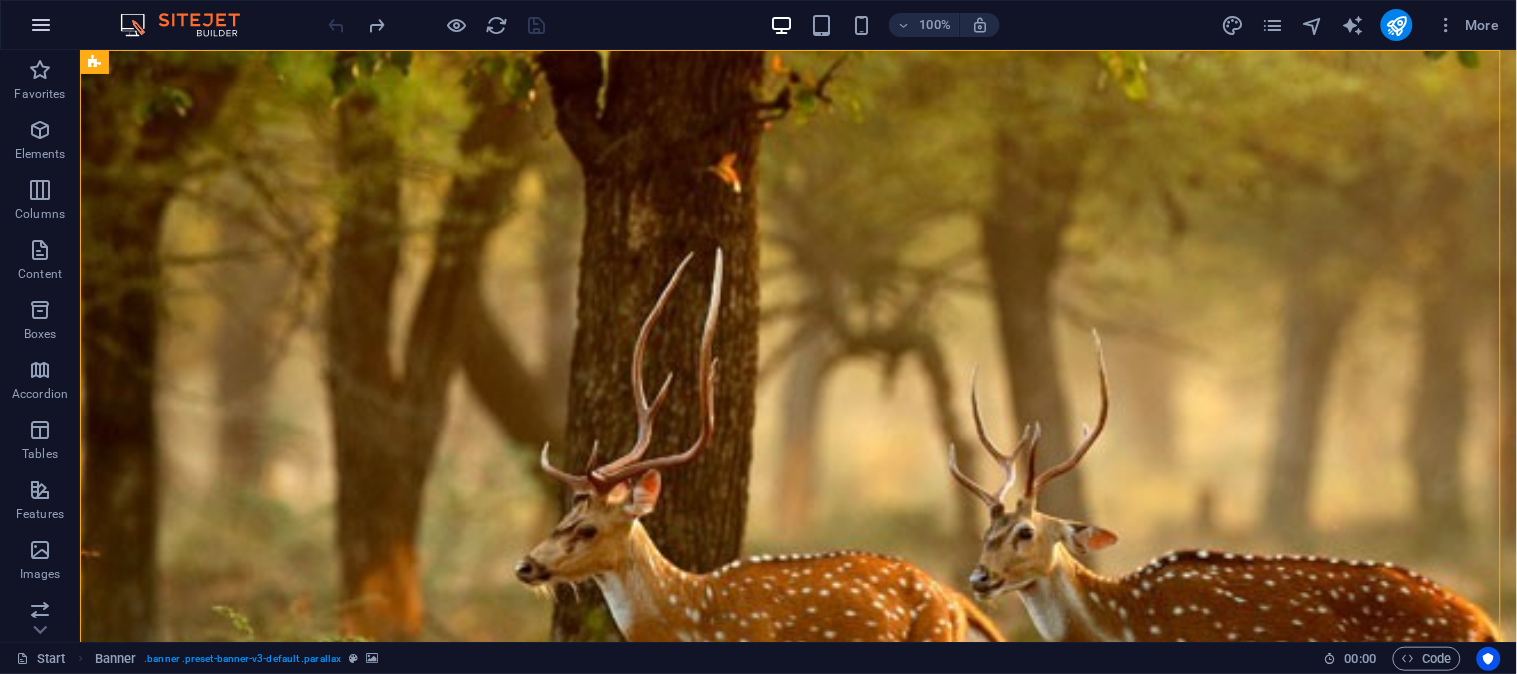 click at bounding box center (41, 25) 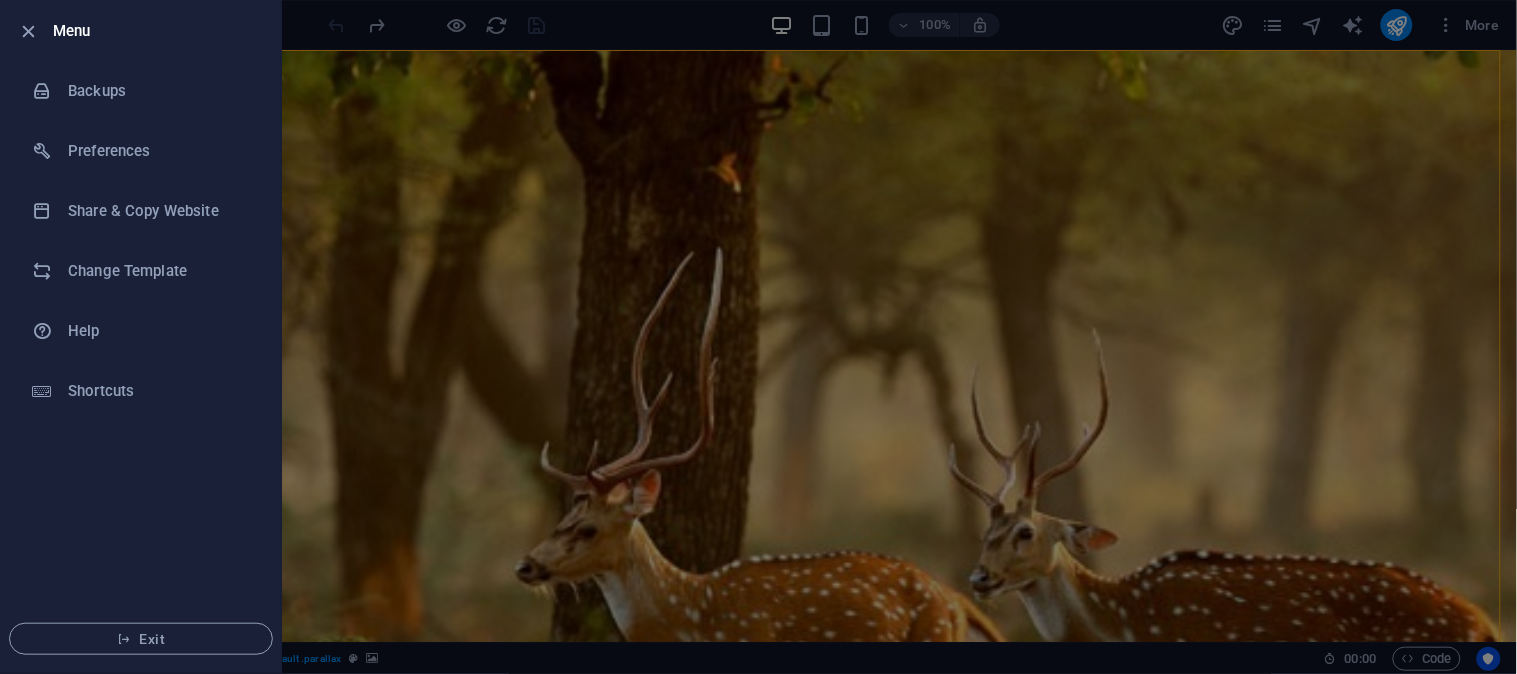 click at bounding box center [758, 337] 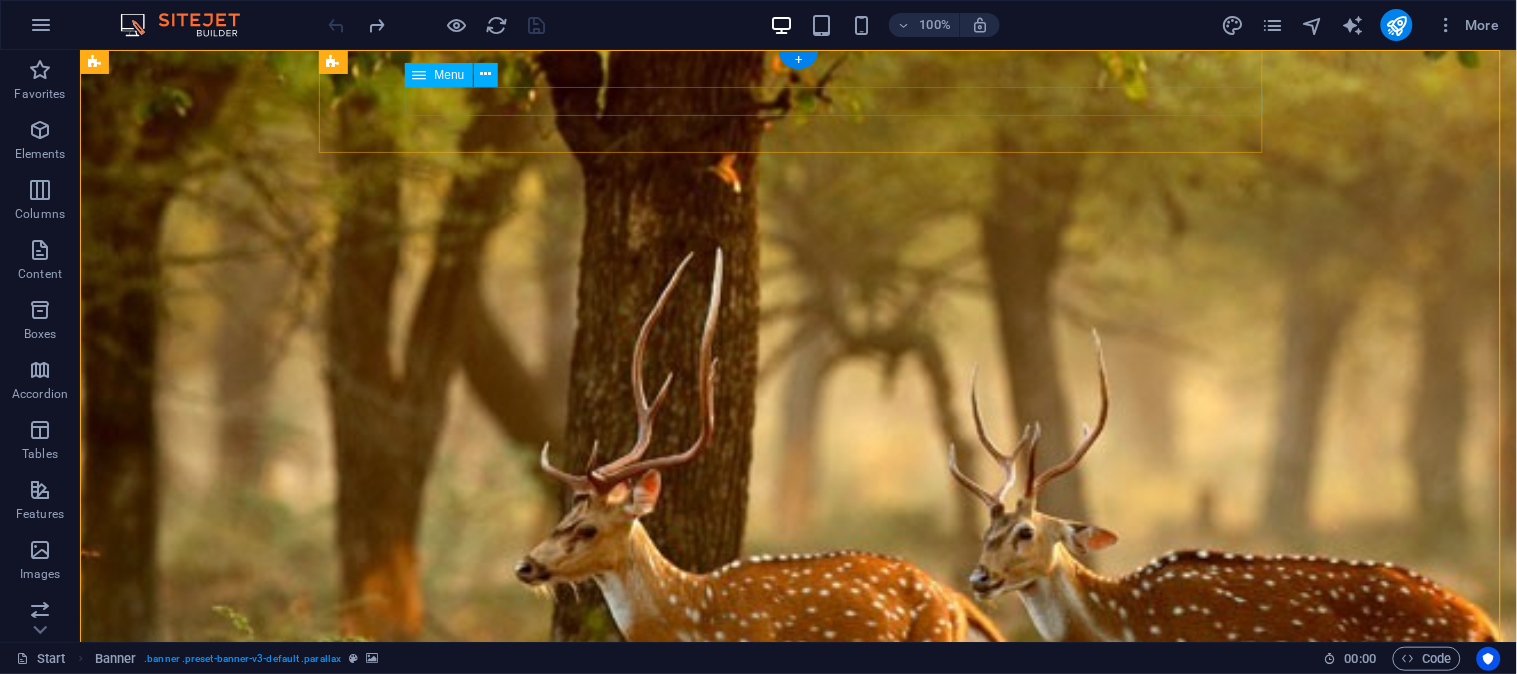 click on "Home About Trading Real Estate  TITING Contact" at bounding box center [806, 1089] 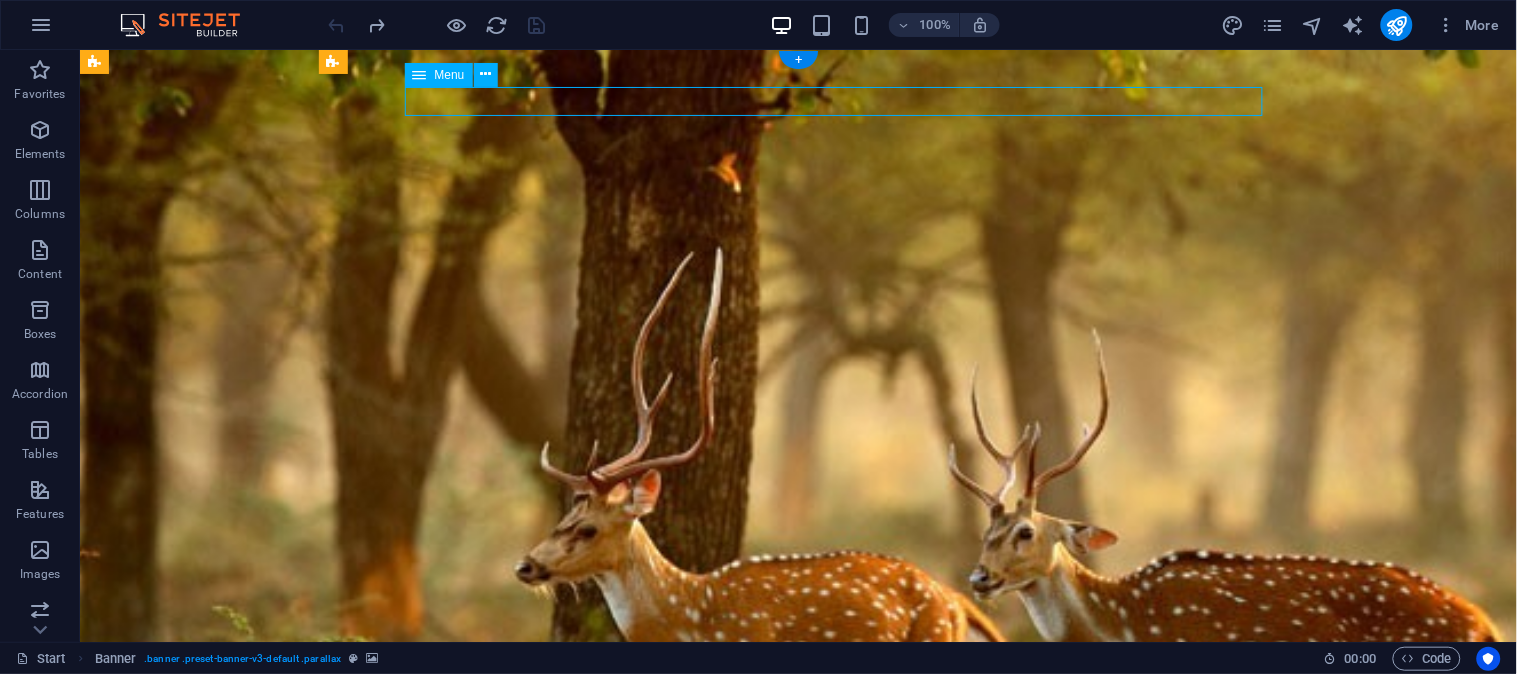 click on "Home About Trading Real Estate  TITING Contact" at bounding box center (806, 1089) 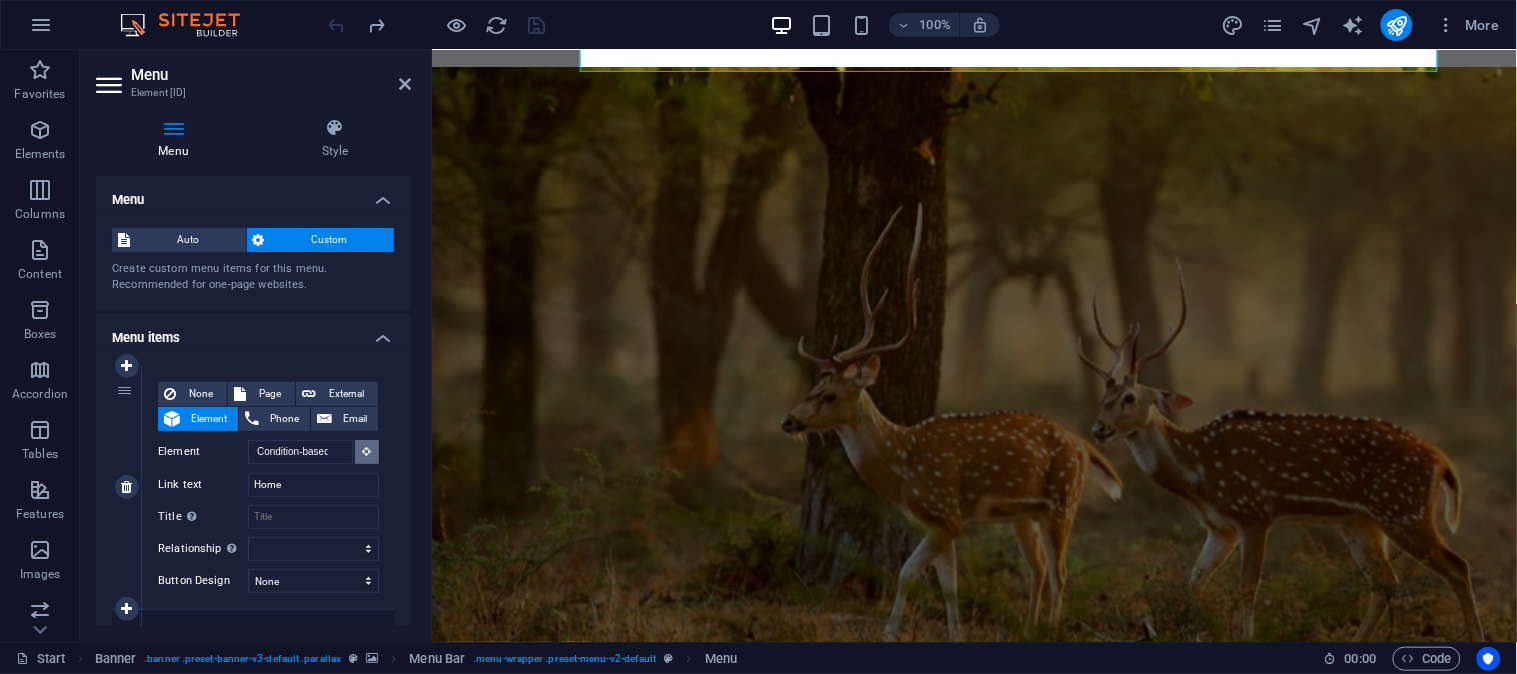 scroll, scrollTop: 0, scrollLeft: 0, axis: both 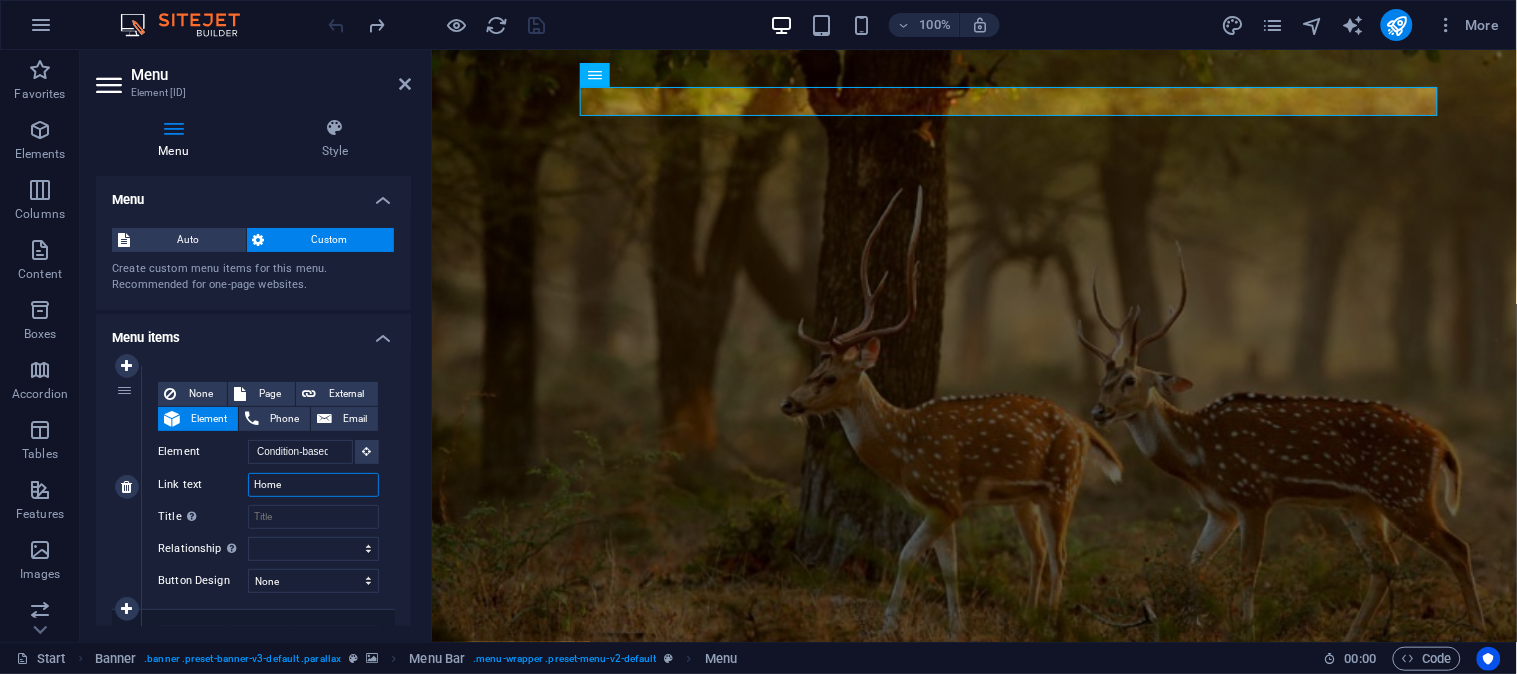 click on "Home" at bounding box center [313, 485] 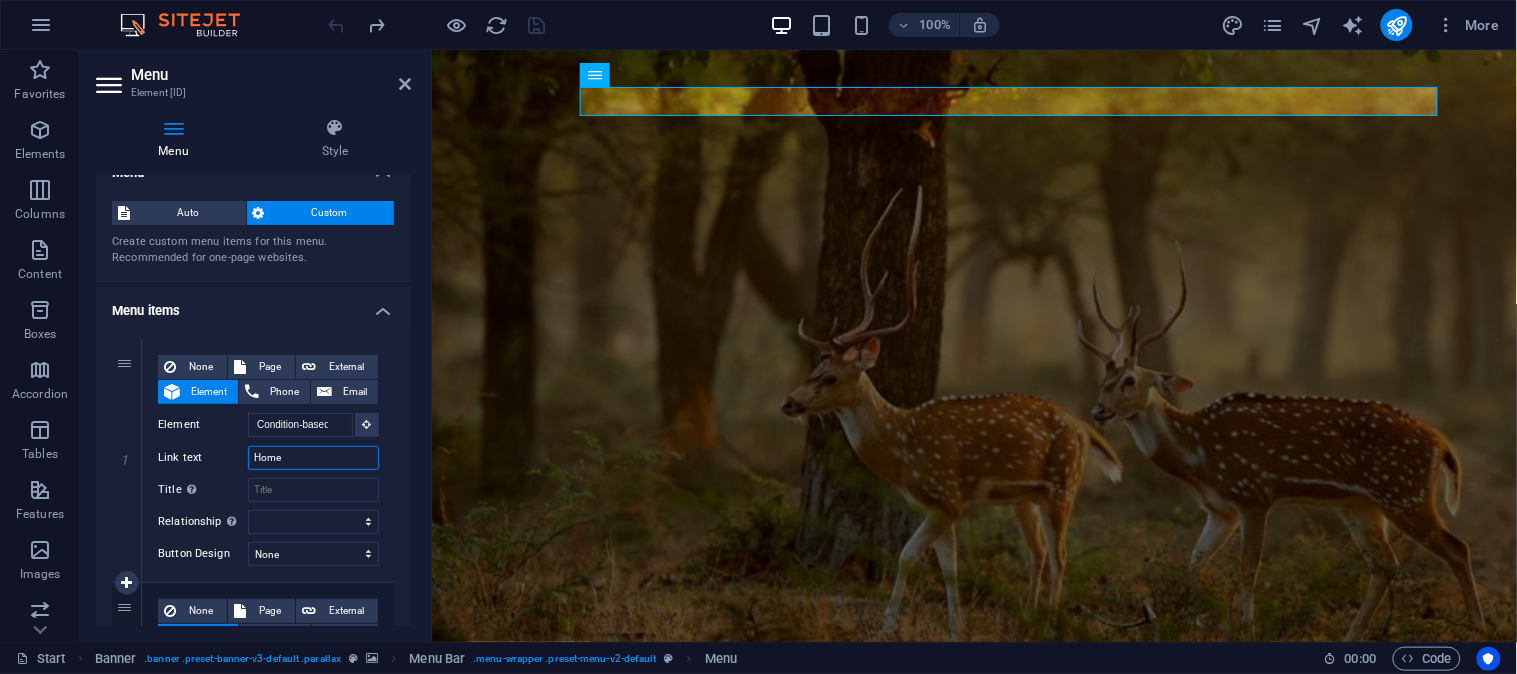 scroll, scrollTop: 0, scrollLeft: 0, axis: both 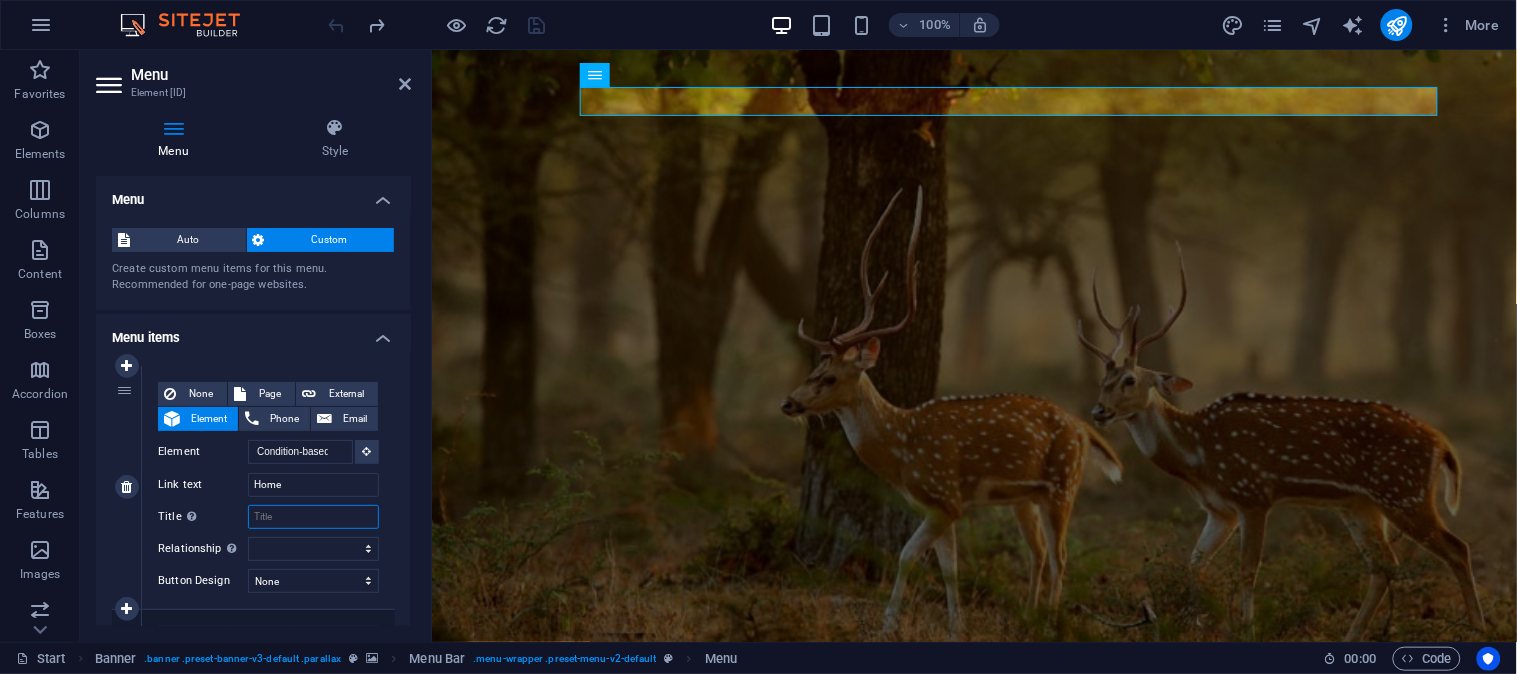 click on "Title Additional link description, should not be the same as the link text. The title is most often shown as a tooltip text when the mouse moves over the element. Leave empty if uncertain." at bounding box center (313, 517) 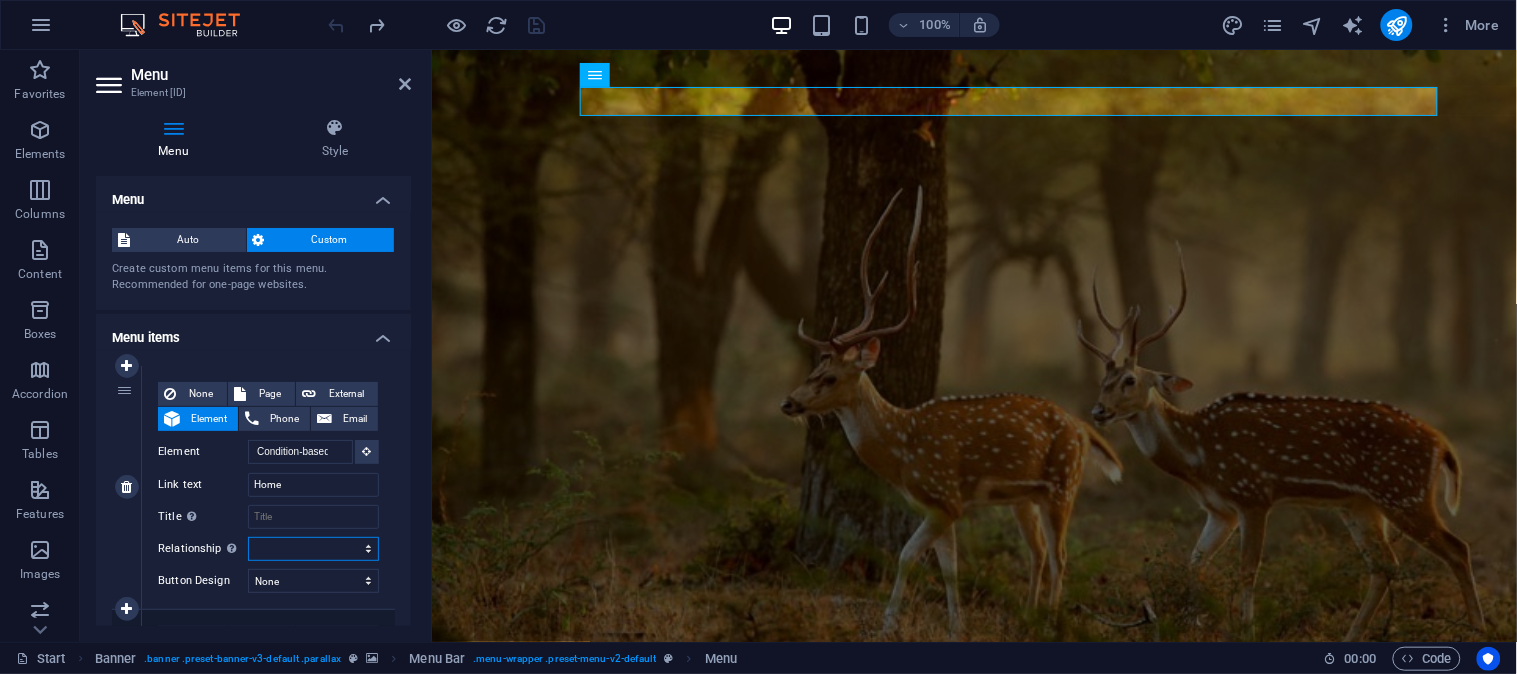 click on "alternate author bookmark external help license next nofollow noreferrer noopener prev search tag" at bounding box center [313, 549] 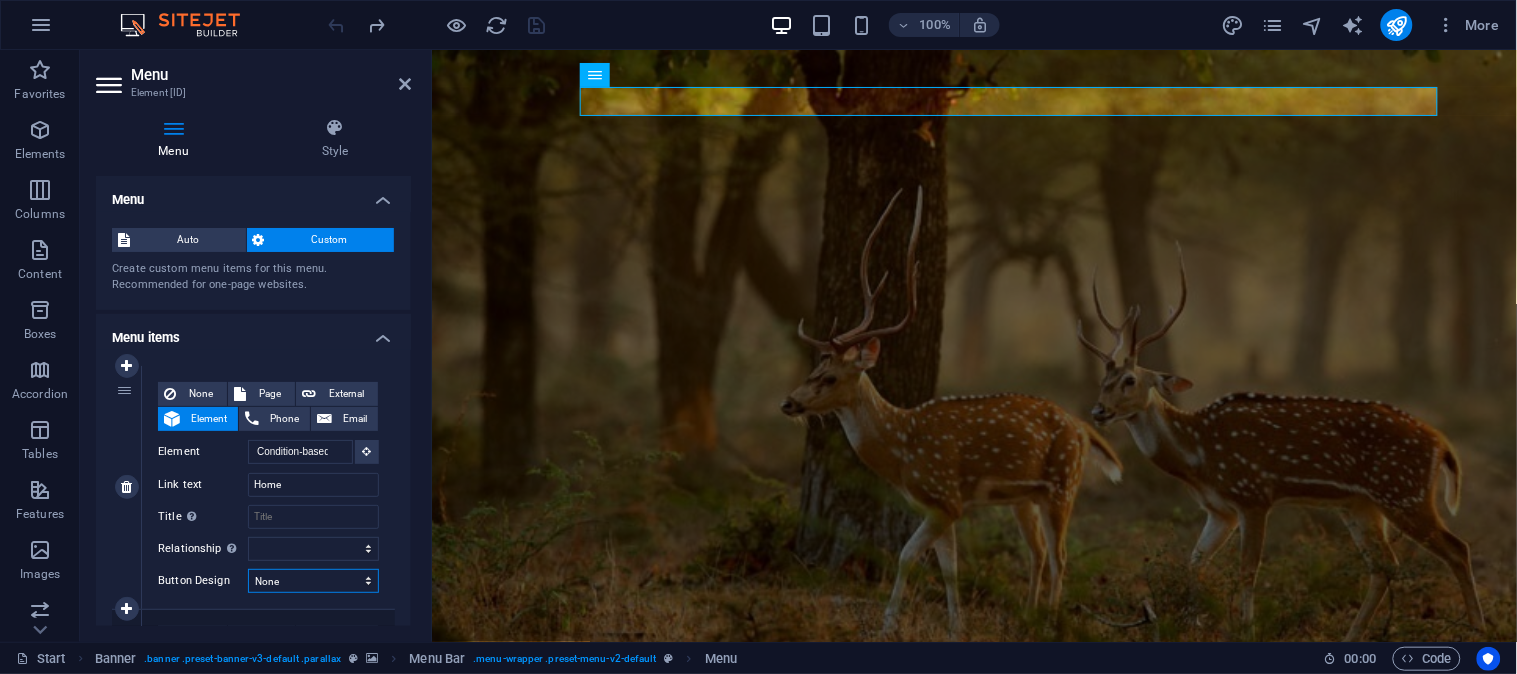 click on "None Default Primary Secondary" at bounding box center (313, 581) 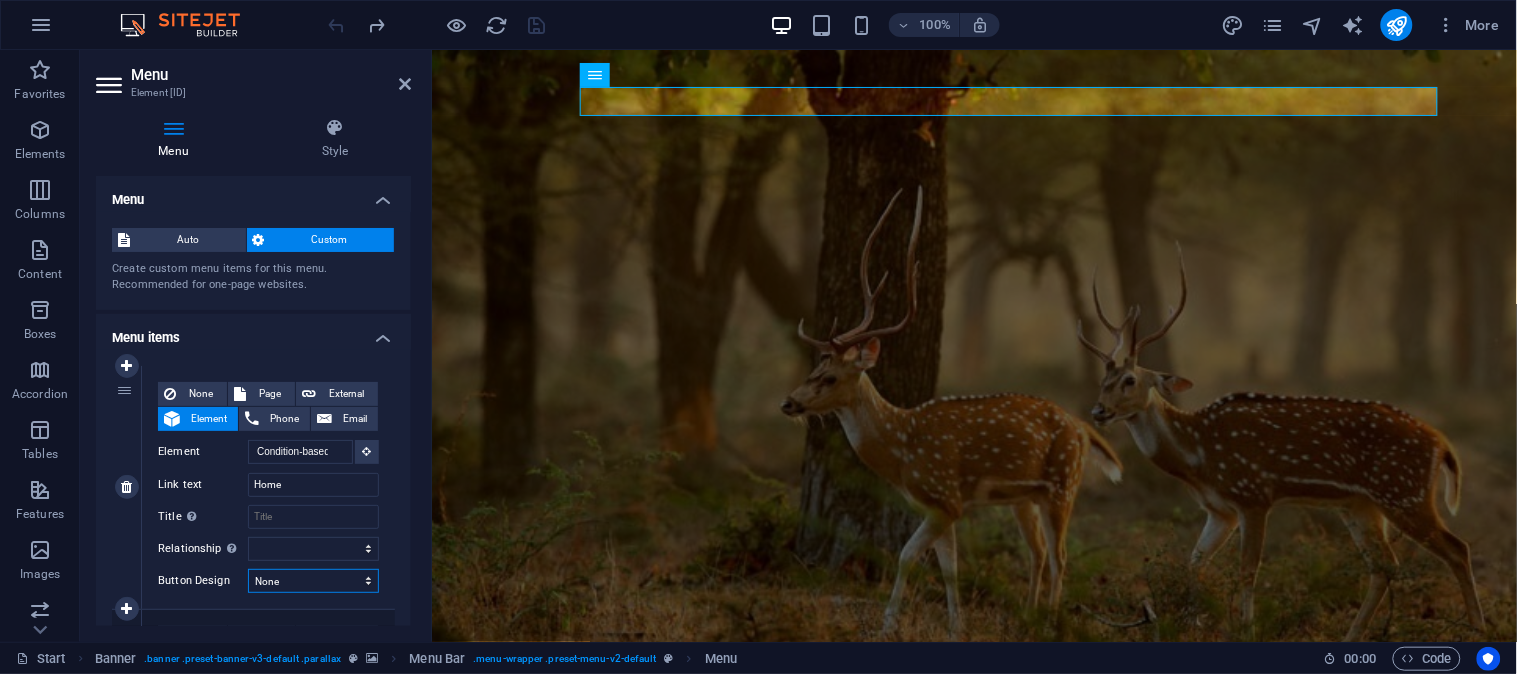 select on "secondary" 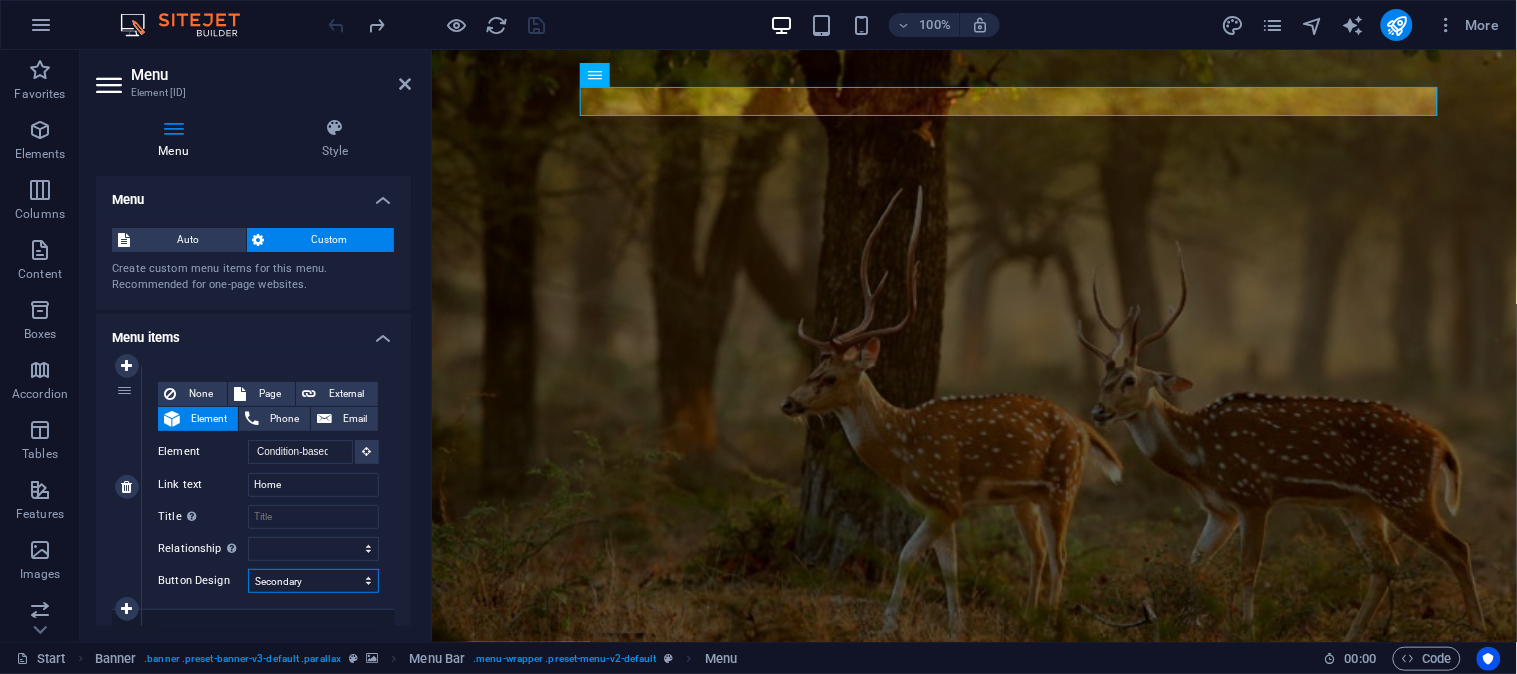 click on "None Default Primary Secondary" at bounding box center (313, 581) 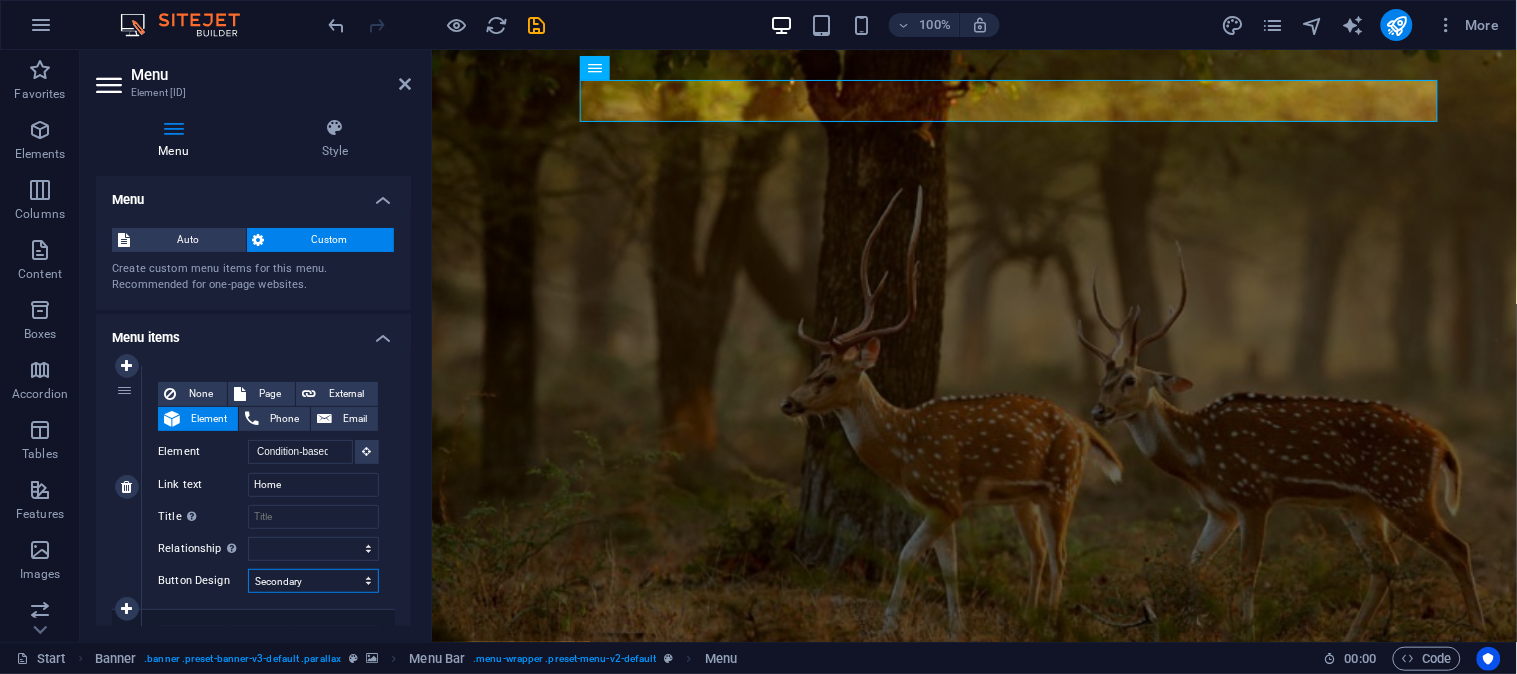 click on "None Default Primary Secondary" at bounding box center [313, 581] 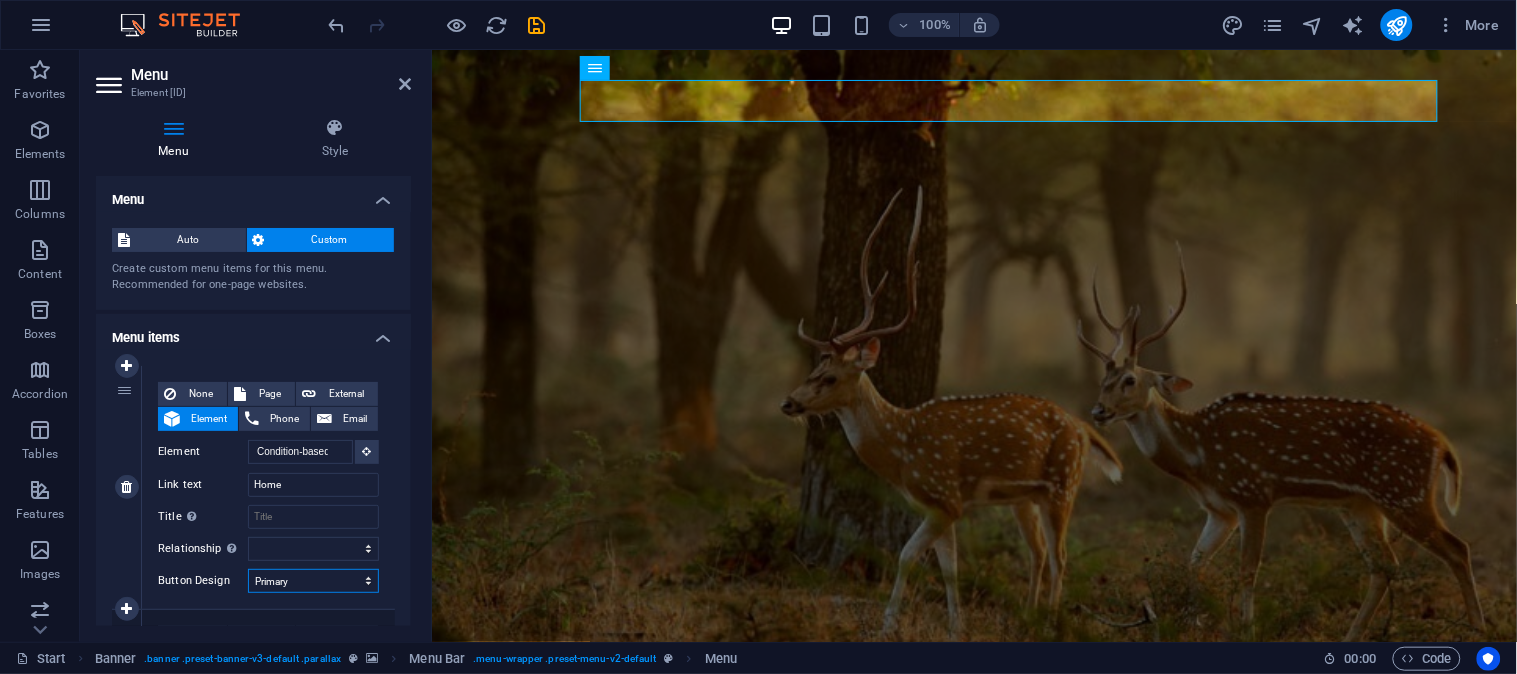 click on "None Default Primary Secondary" at bounding box center [313, 581] 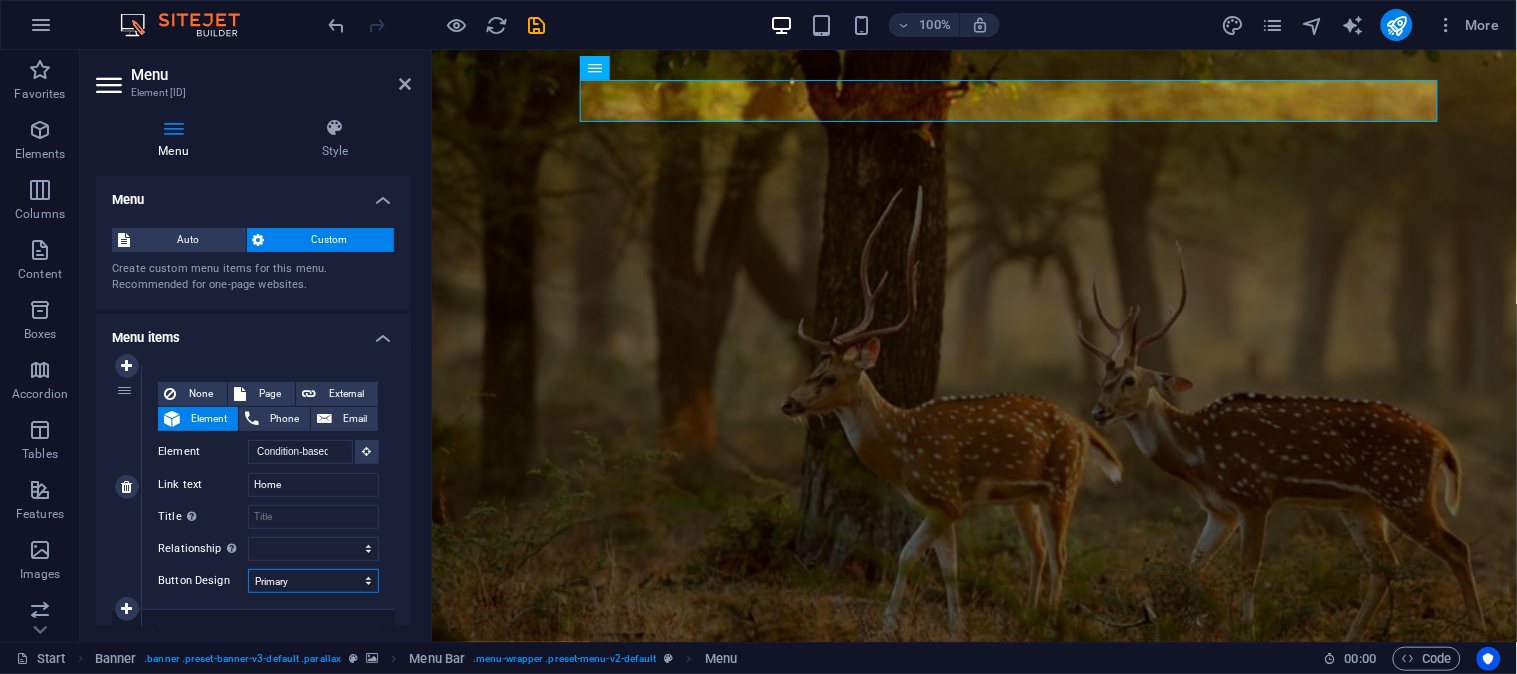 click on "None Default Primary Secondary" at bounding box center [313, 581] 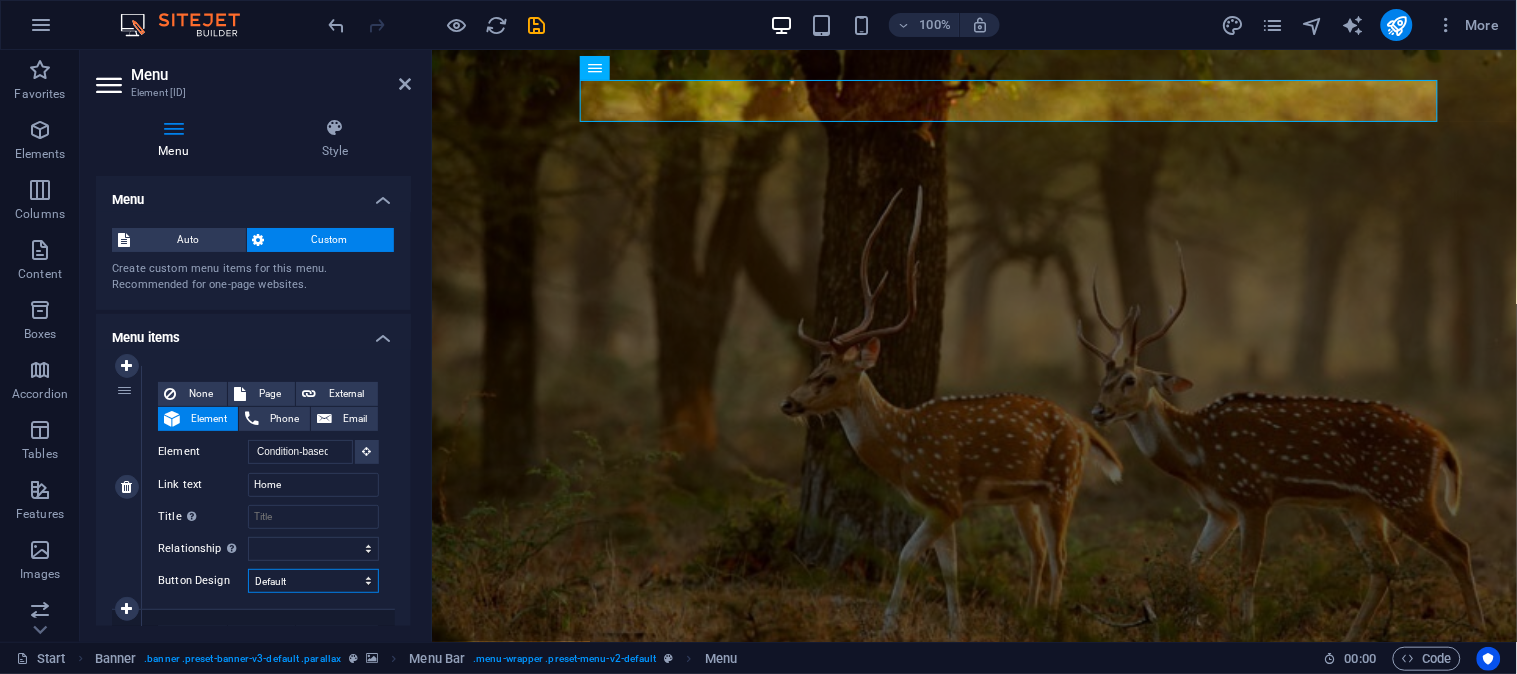 click on "None Default Primary Secondary" at bounding box center (313, 581) 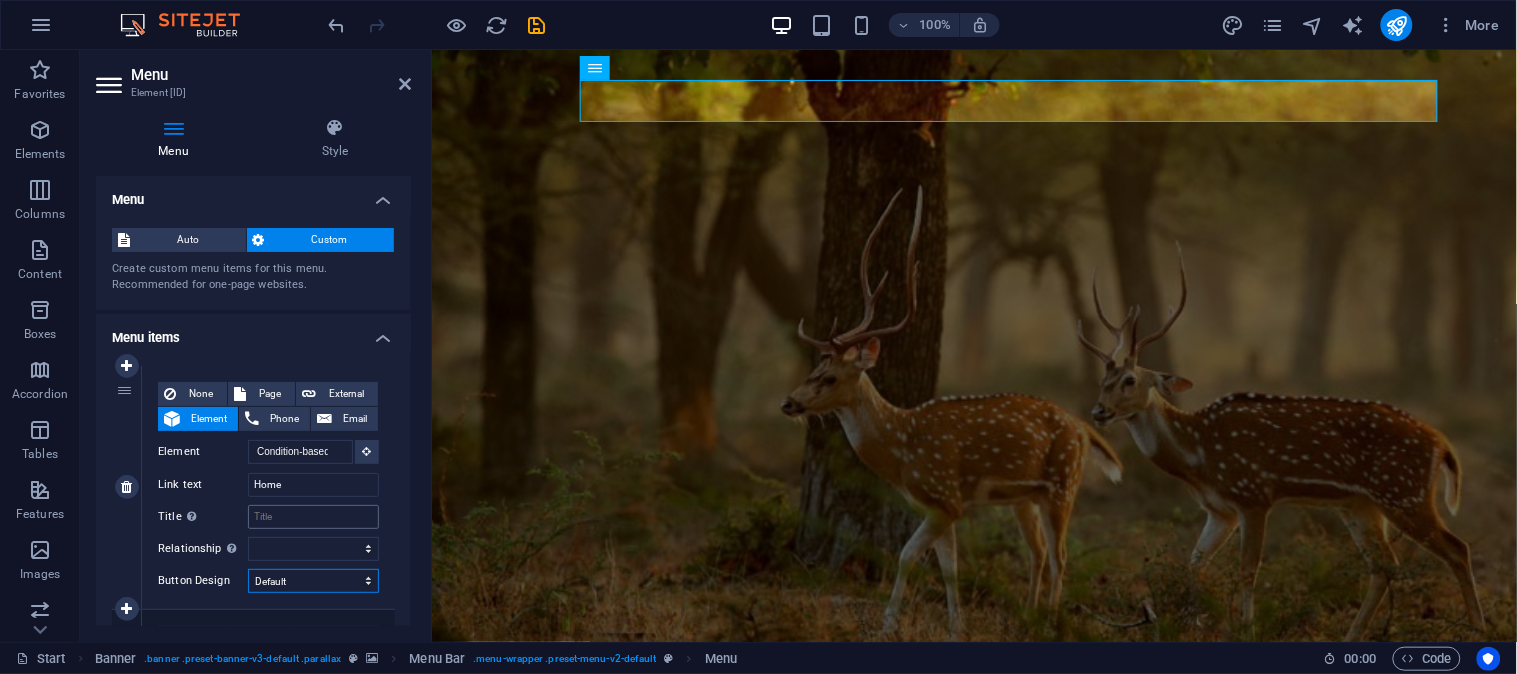 select 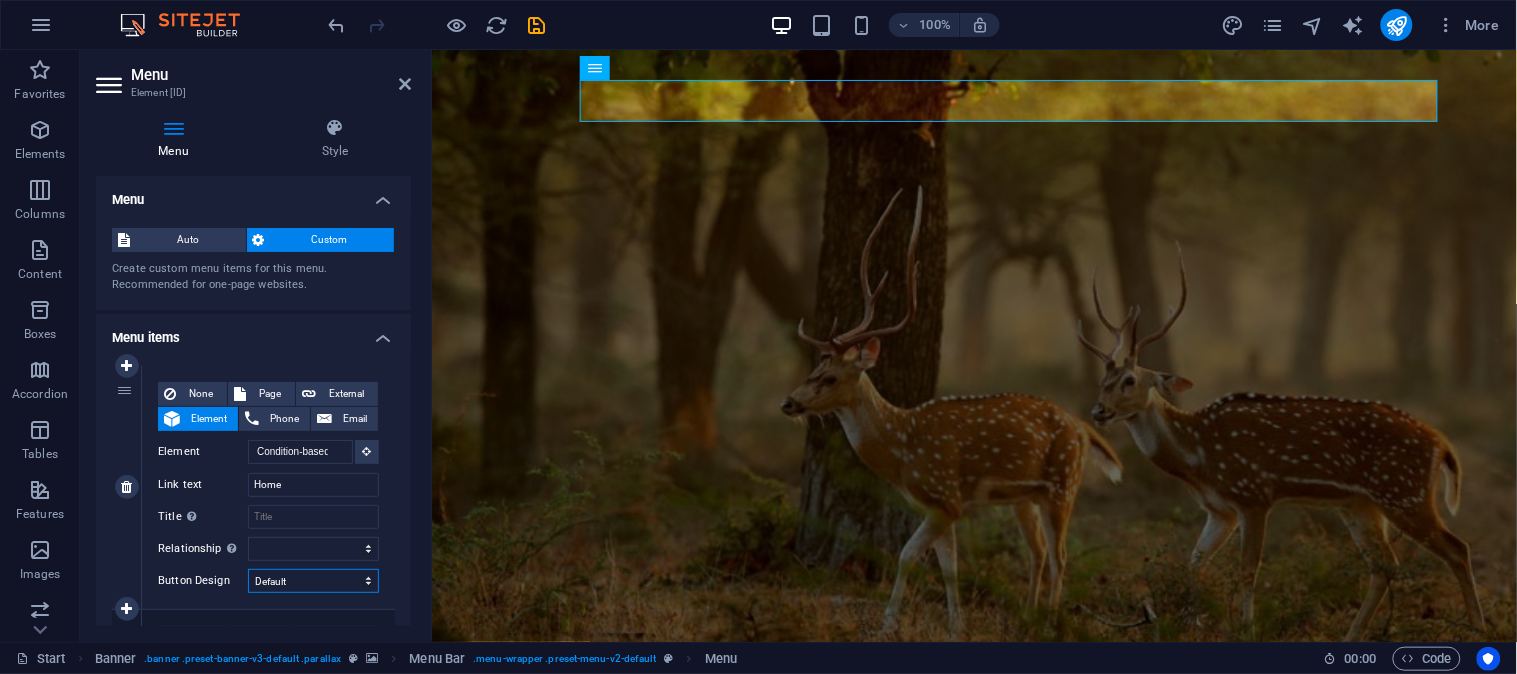 click on "None Default Primary Secondary" at bounding box center [313, 581] 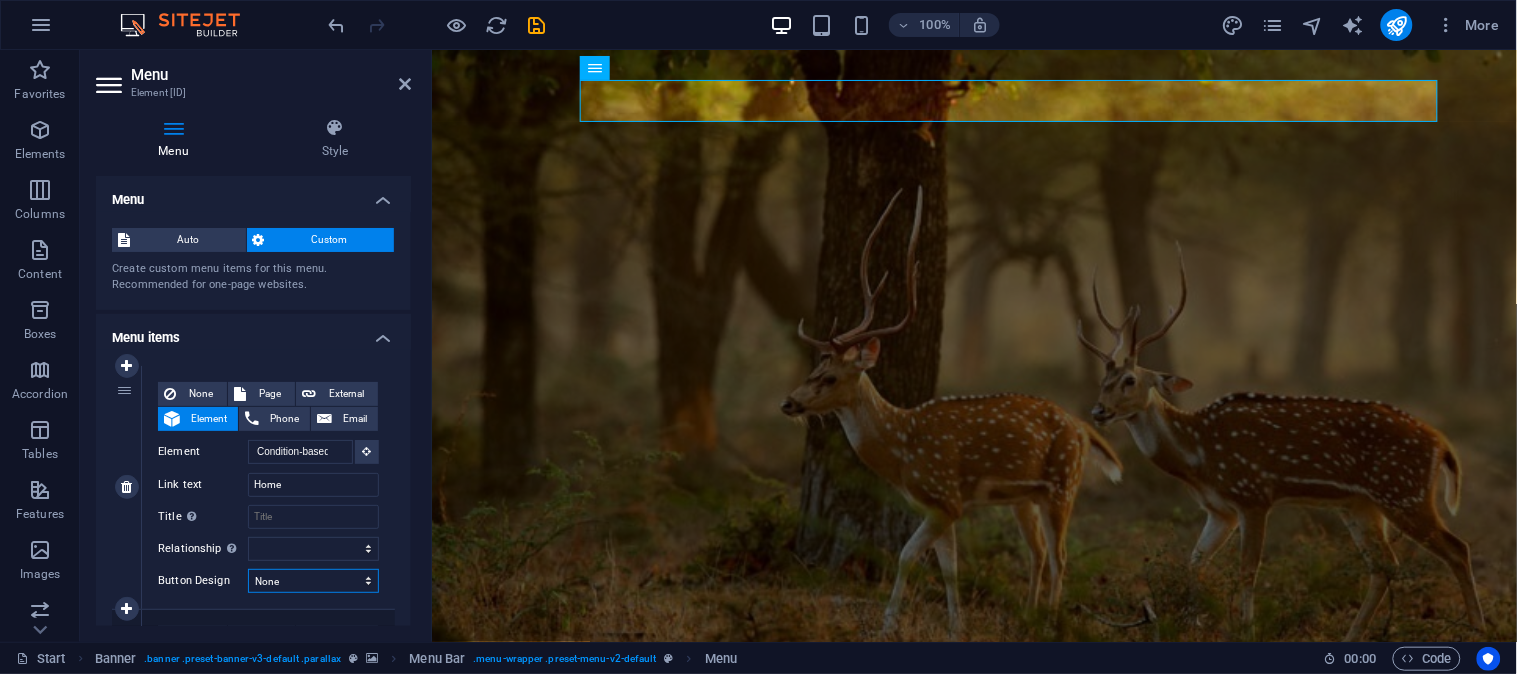 click on "None Default Primary Secondary" at bounding box center (313, 581) 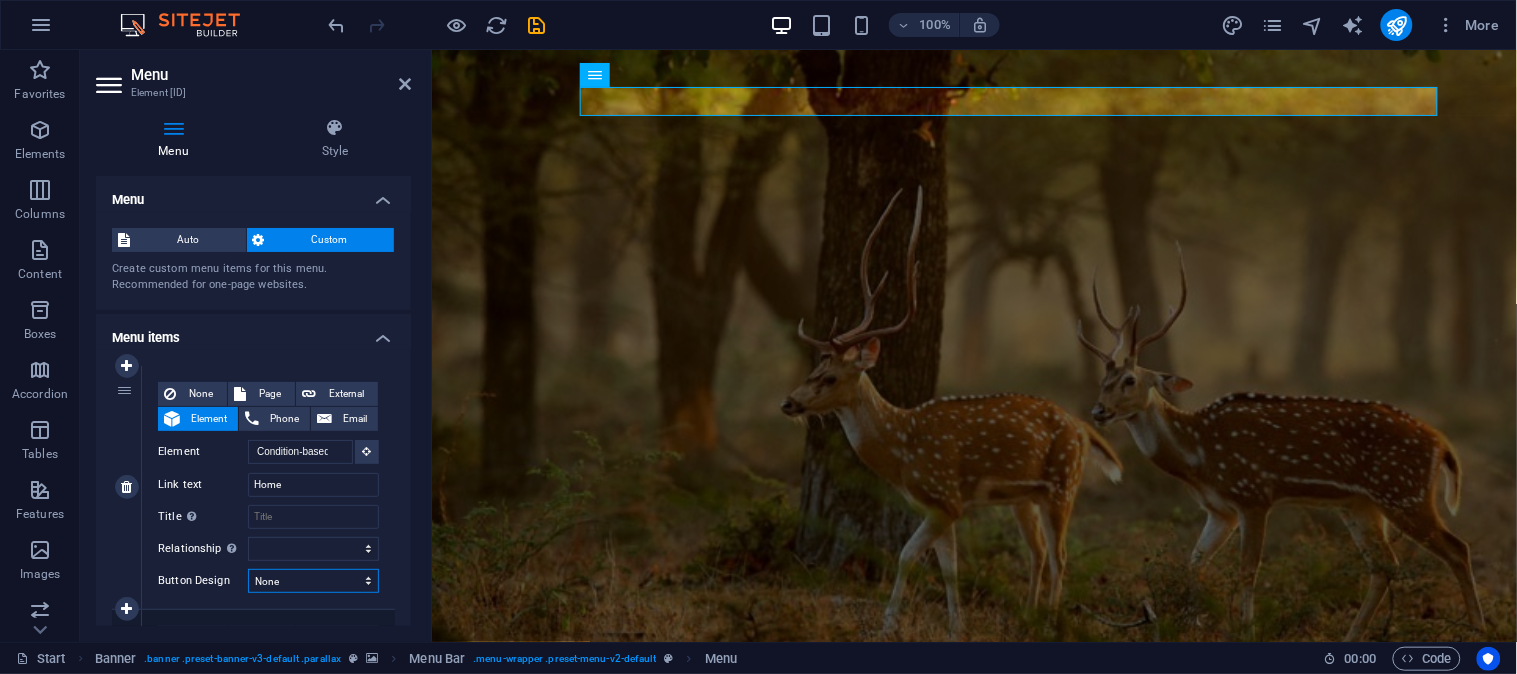 click on "None Default Primary Secondary" at bounding box center [313, 581] 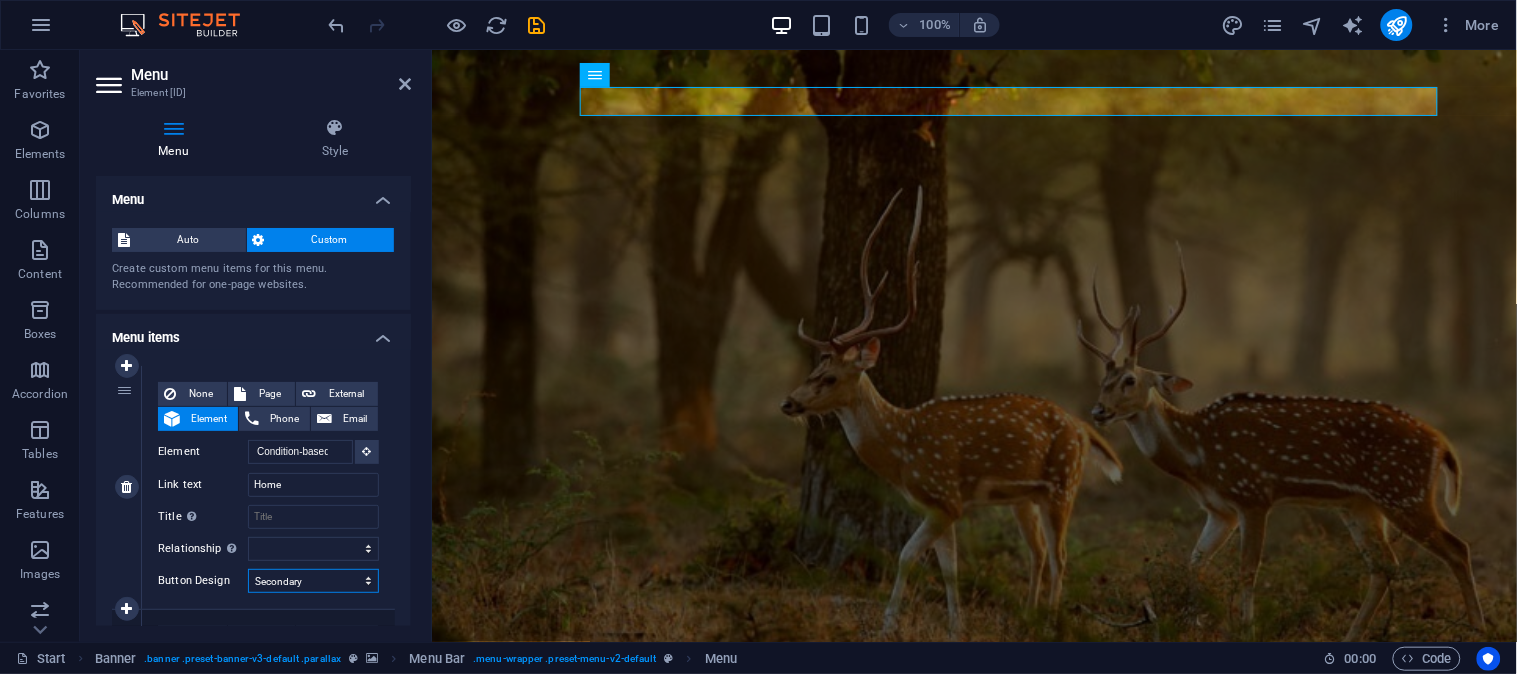 click on "None Default Primary Secondary" at bounding box center (313, 581) 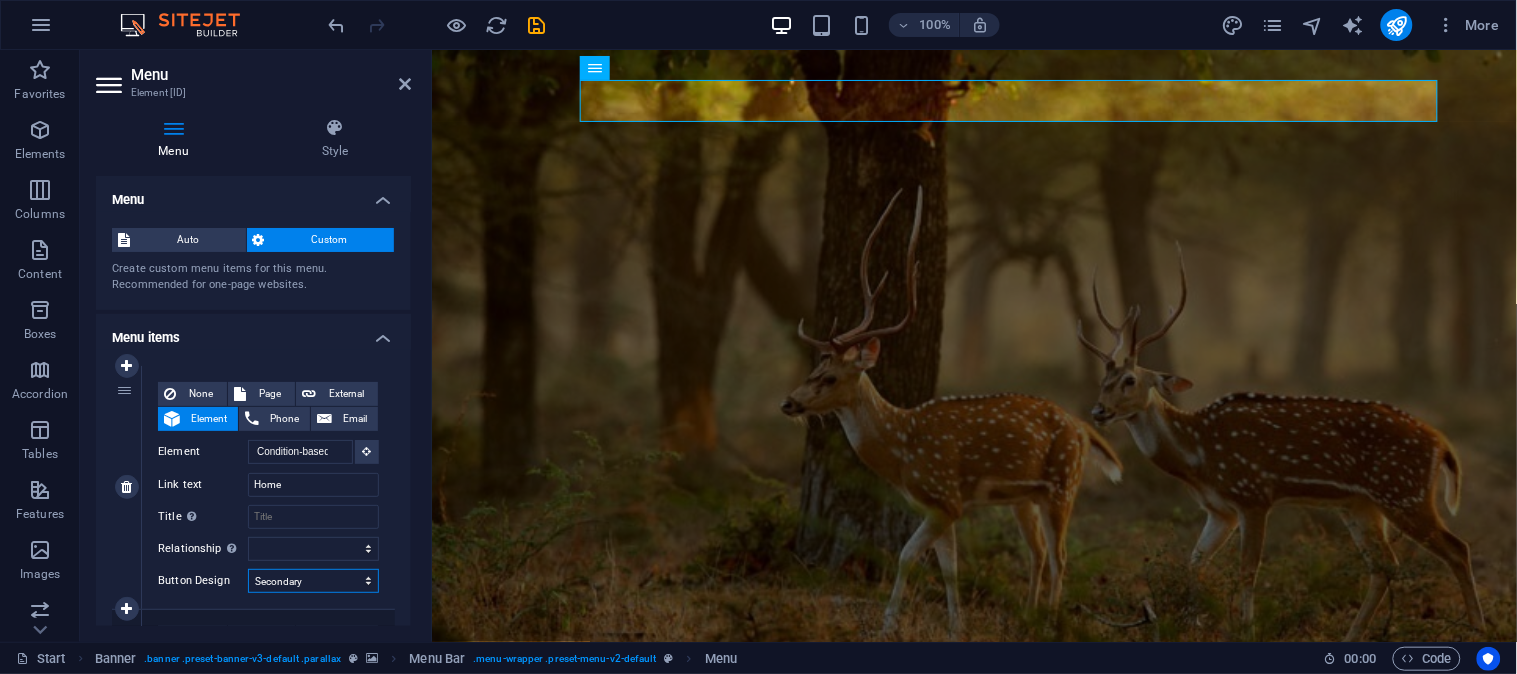 click on "None Default Primary Secondary" at bounding box center (313, 581) 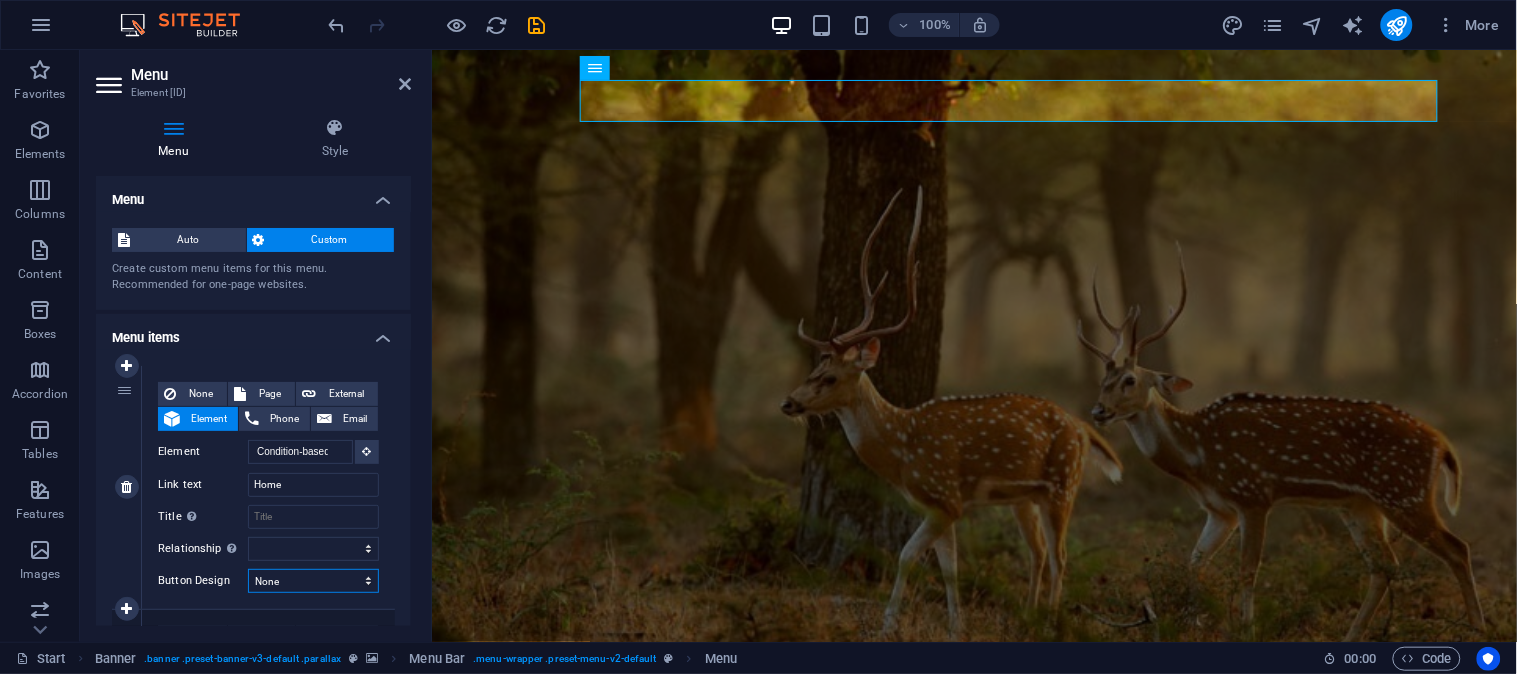 click on "None Default Primary Secondary" at bounding box center [313, 581] 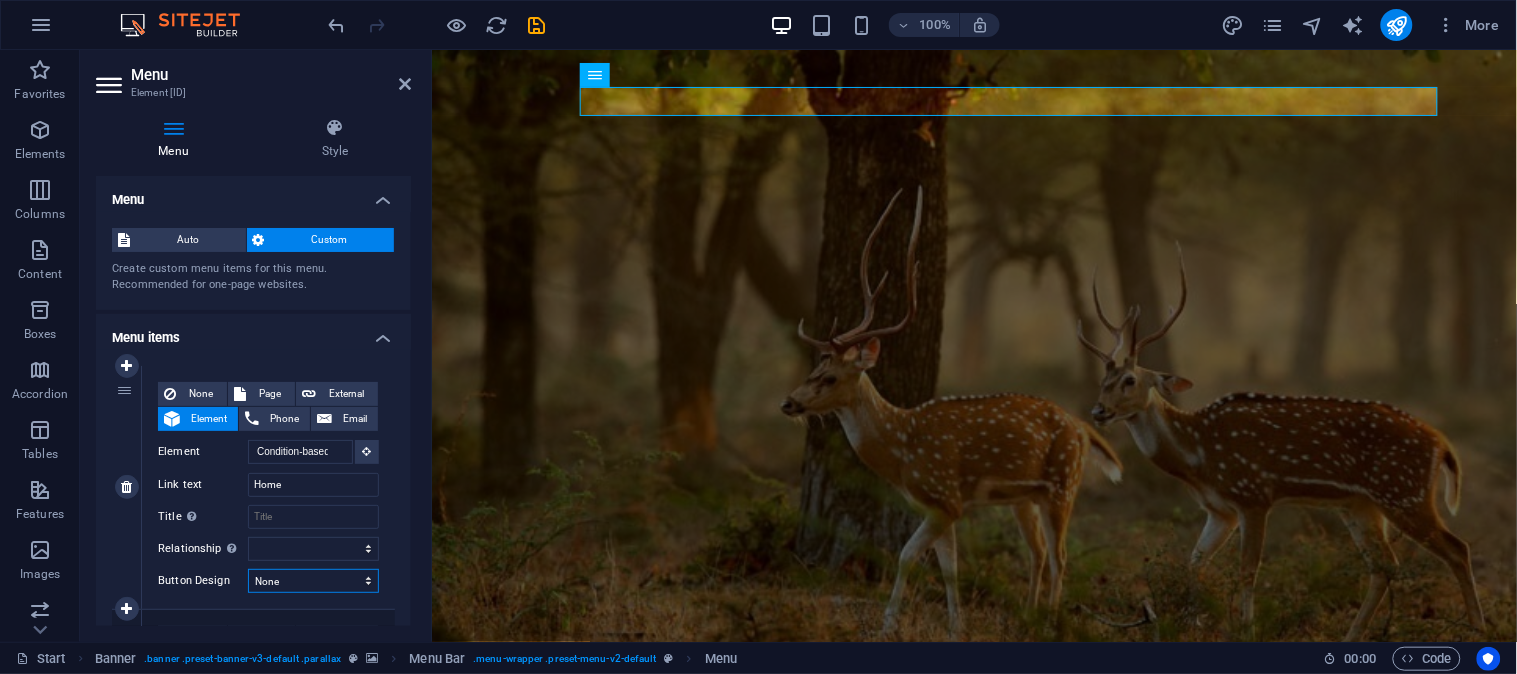 click on "None Default Primary Secondary" at bounding box center [313, 581] 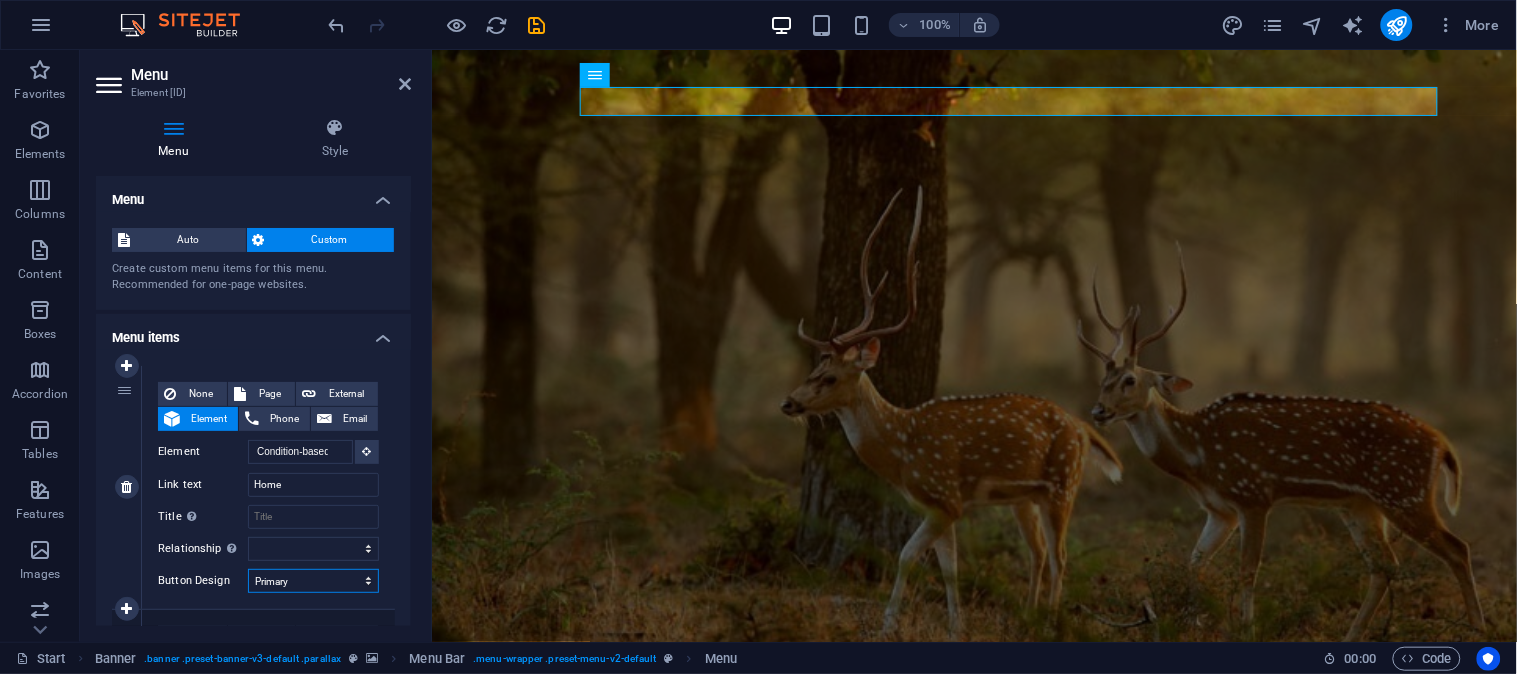 click on "None Default Primary Secondary" at bounding box center [313, 581] 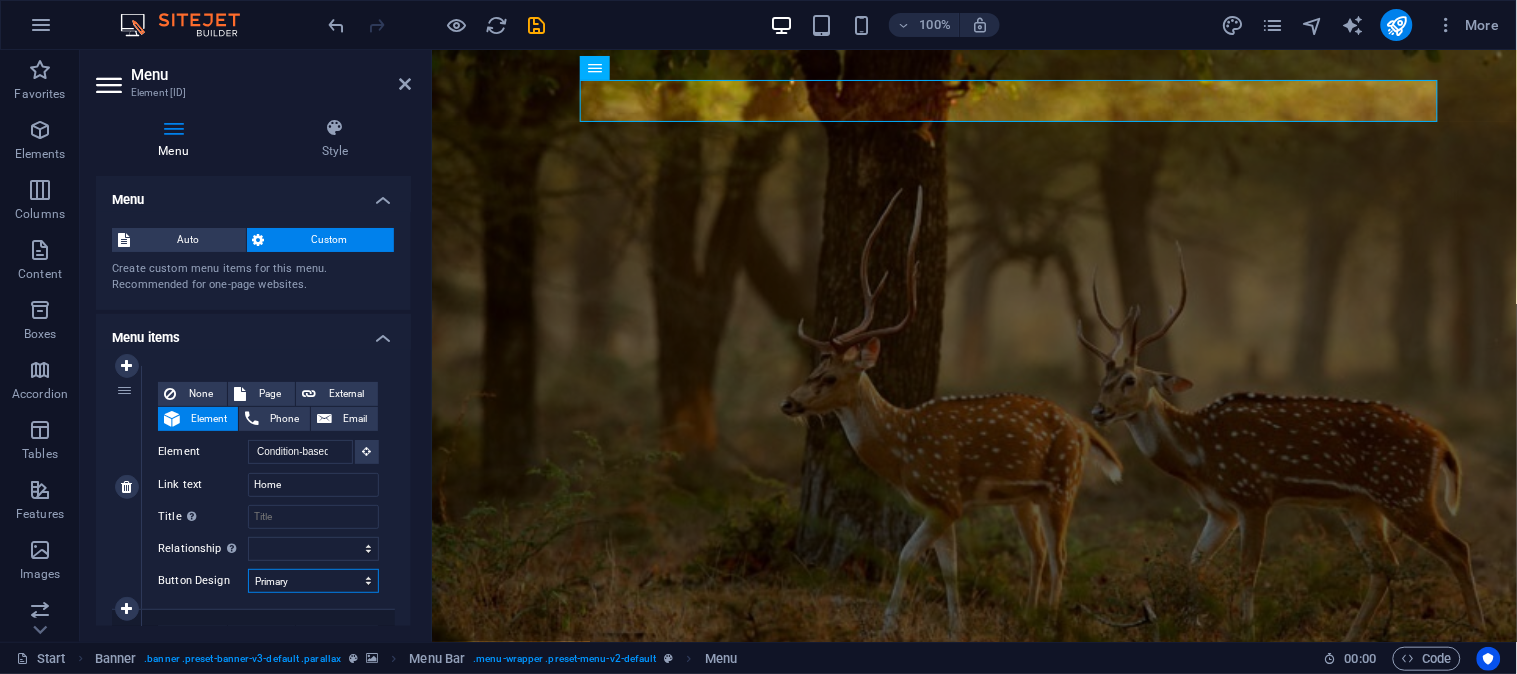 click on "None Default Primary Secondary" at bounding box center (313, 581) 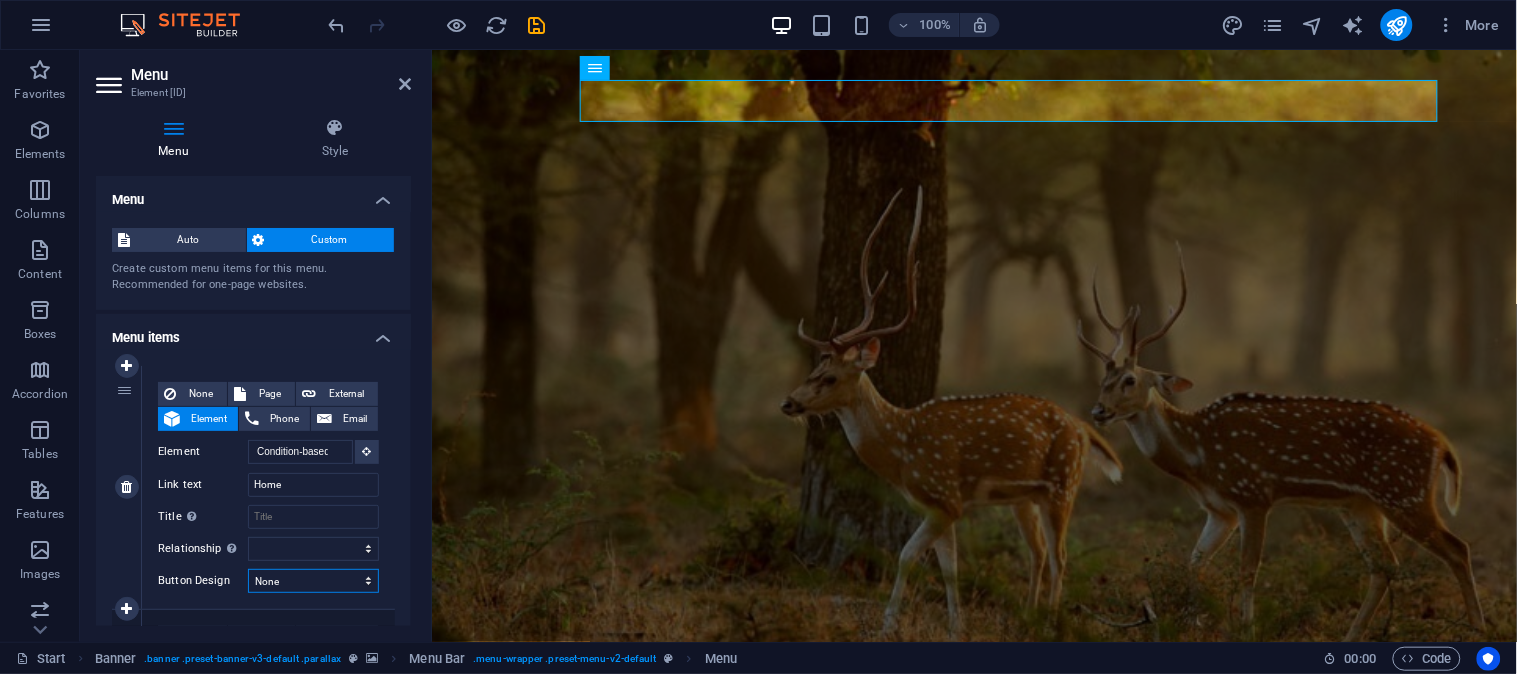 click on "None Default Primary Secondary" at bounding box center [313, 581] 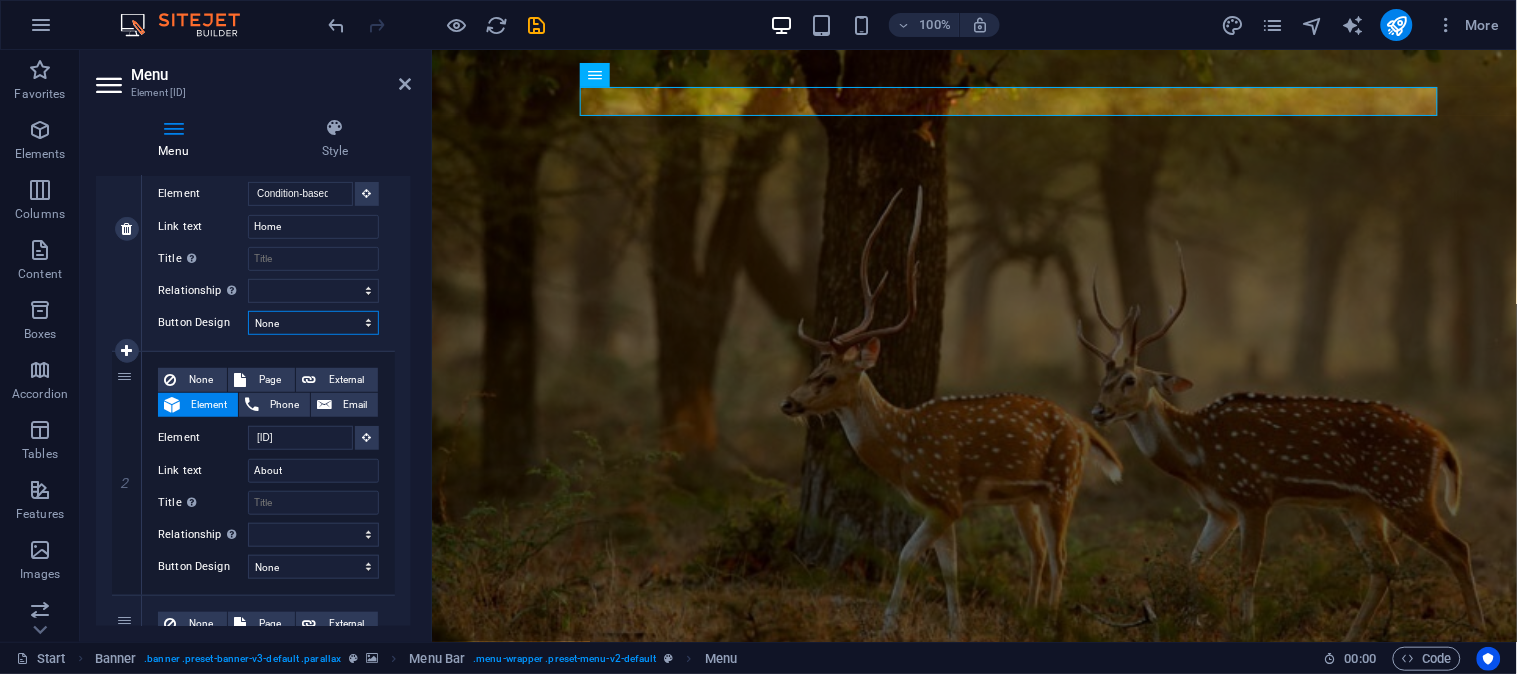 scroll, scrollTop: 0, scrollLeft: 0, axis: both 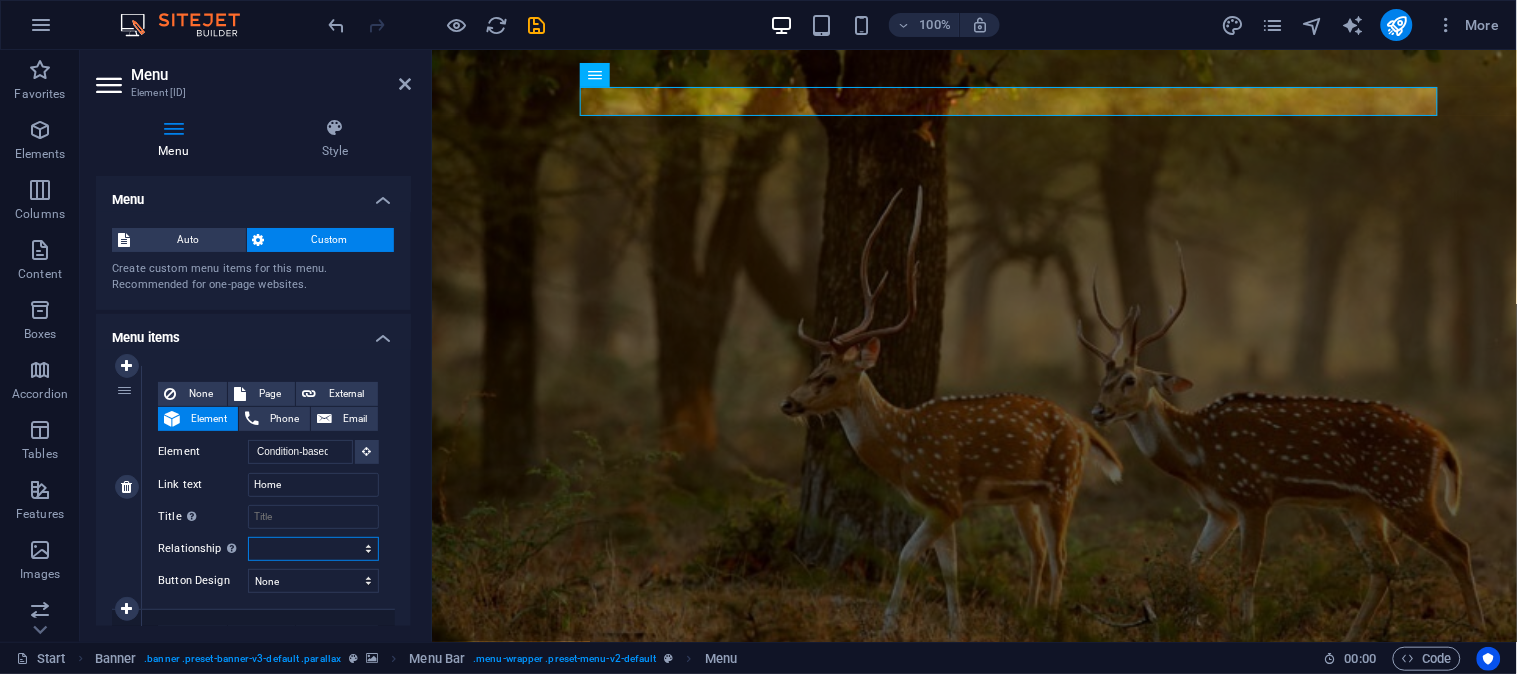click on "alternate author bookmark external help license next nofollow noreferrer noopener prev search tag" at bounding box center [313, 549] 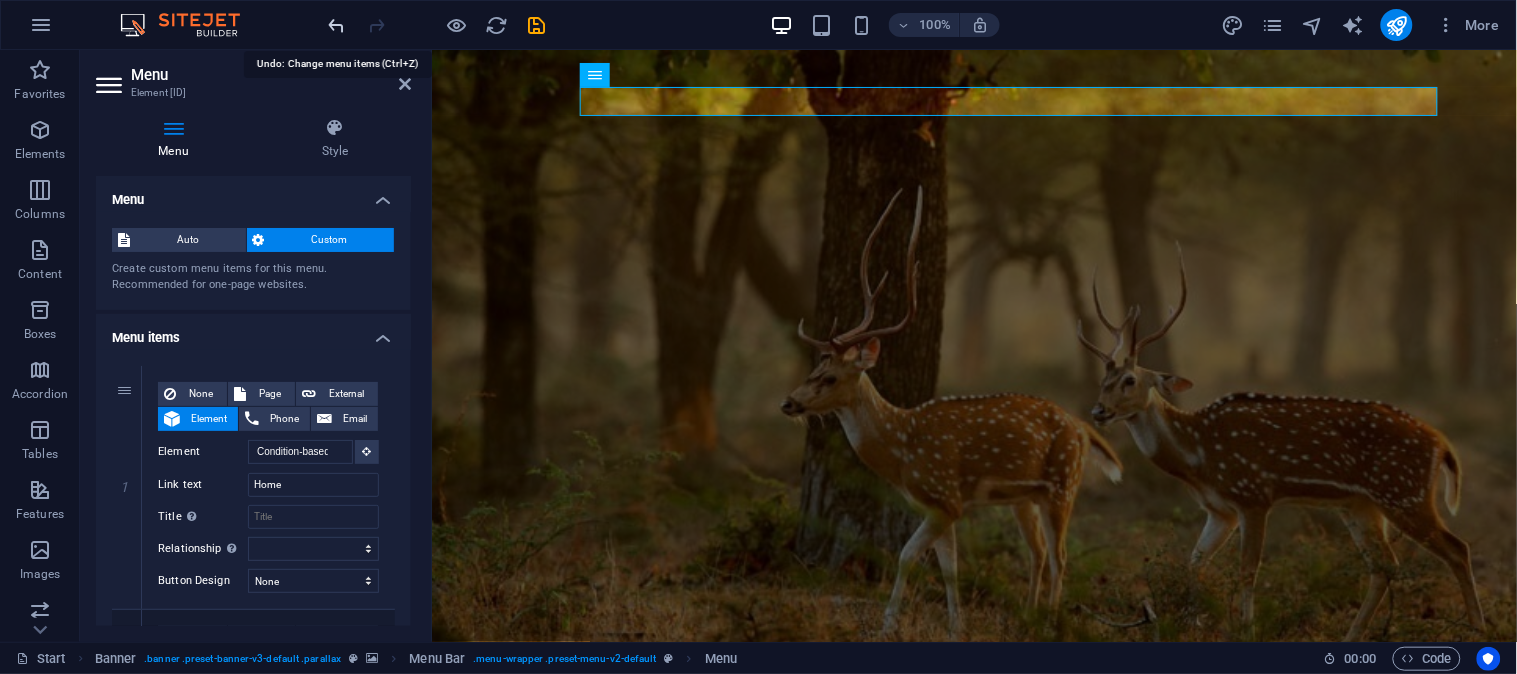 click at bounding box center (337, 25) 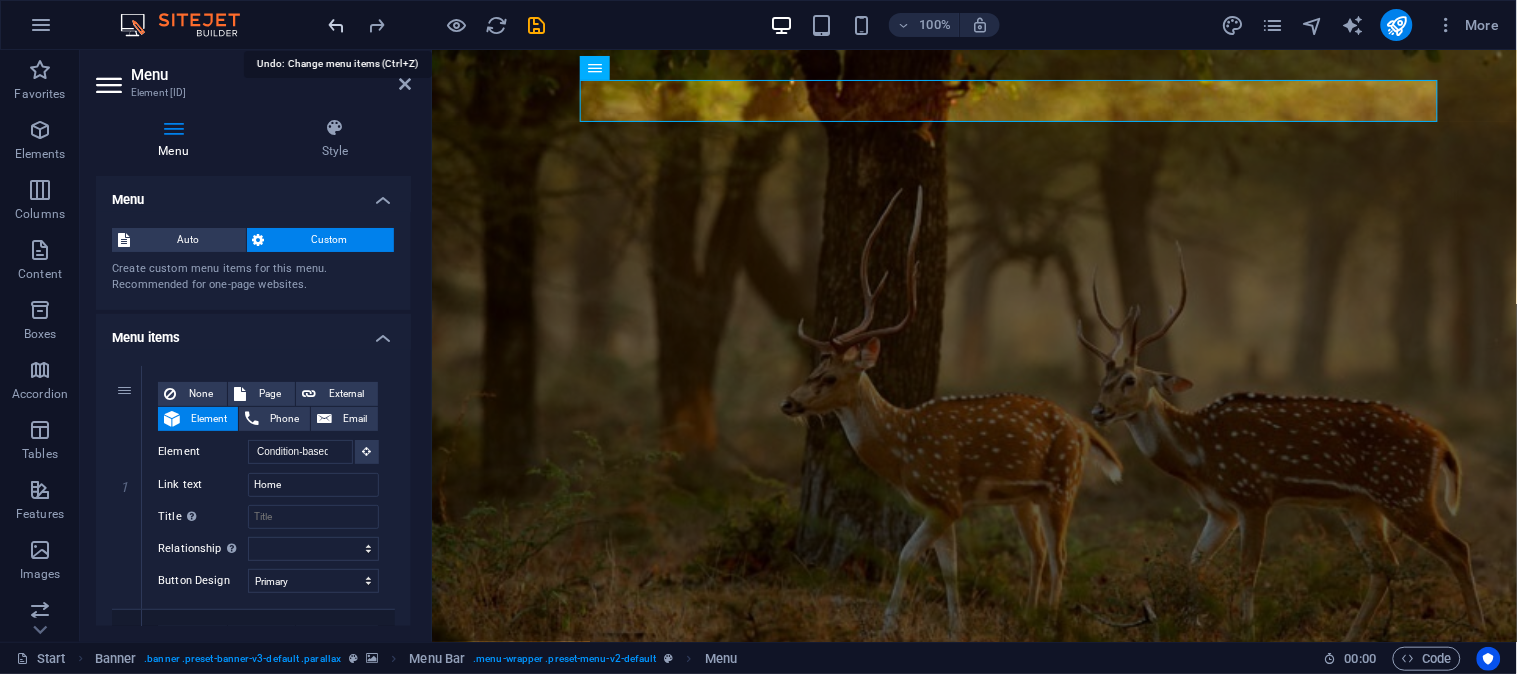 click at bounding box center (337, 25) 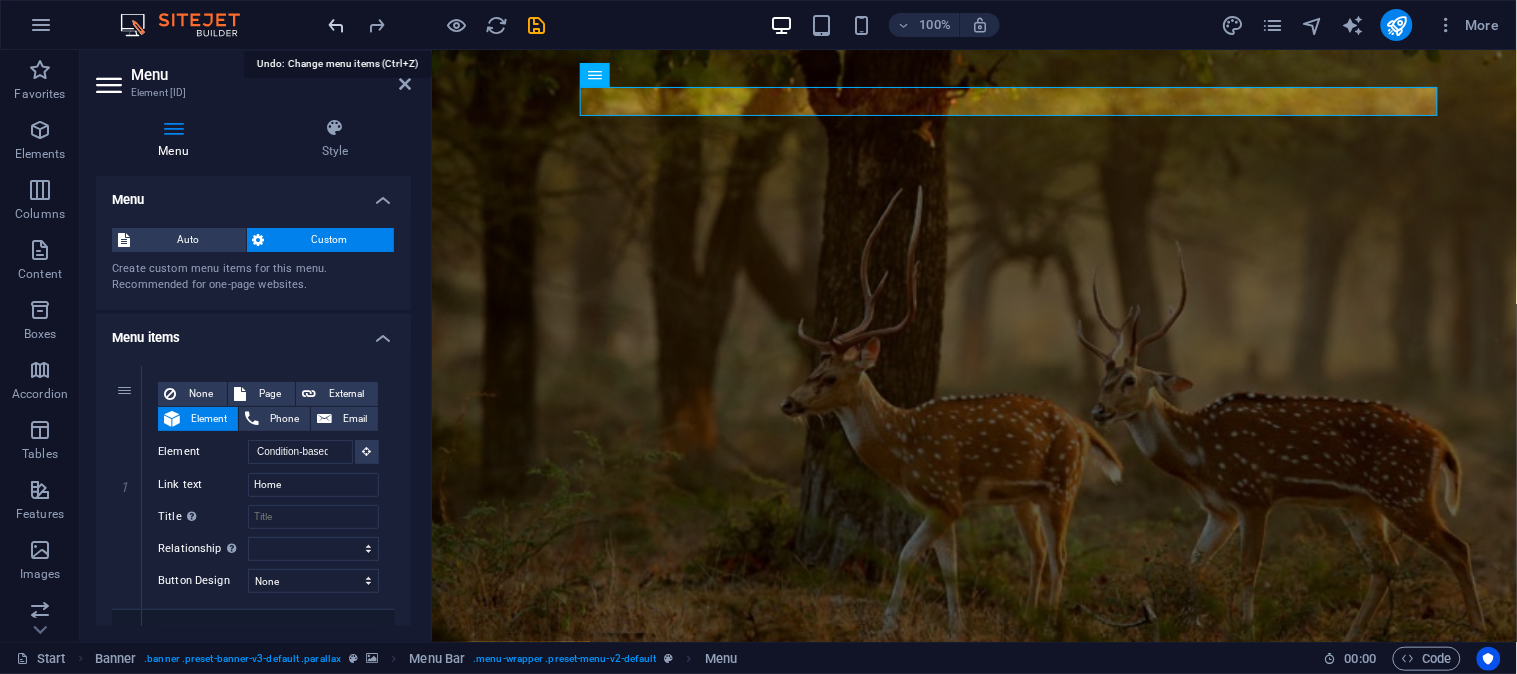 click at bounding box center (337, 25) 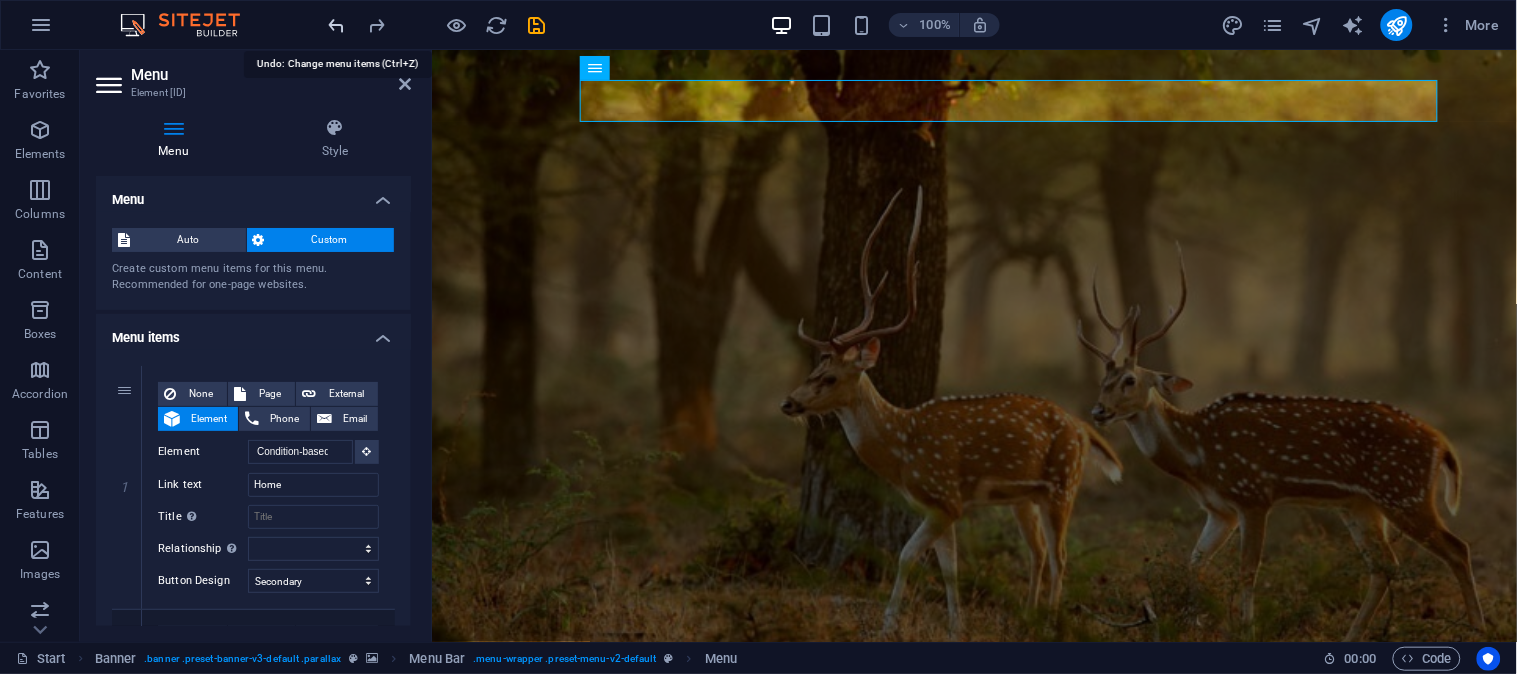 click at bounding box center (337, 25) 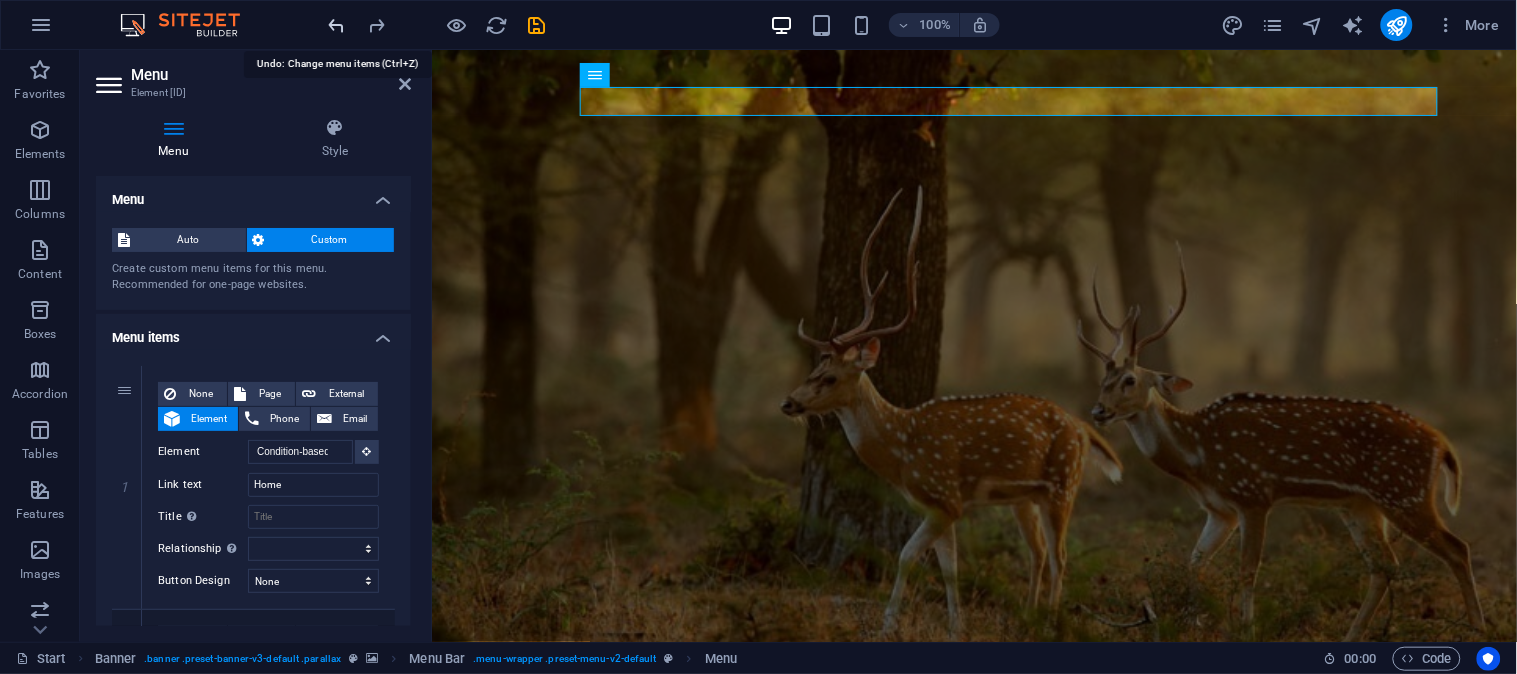 click at bounding box center [337, 25] 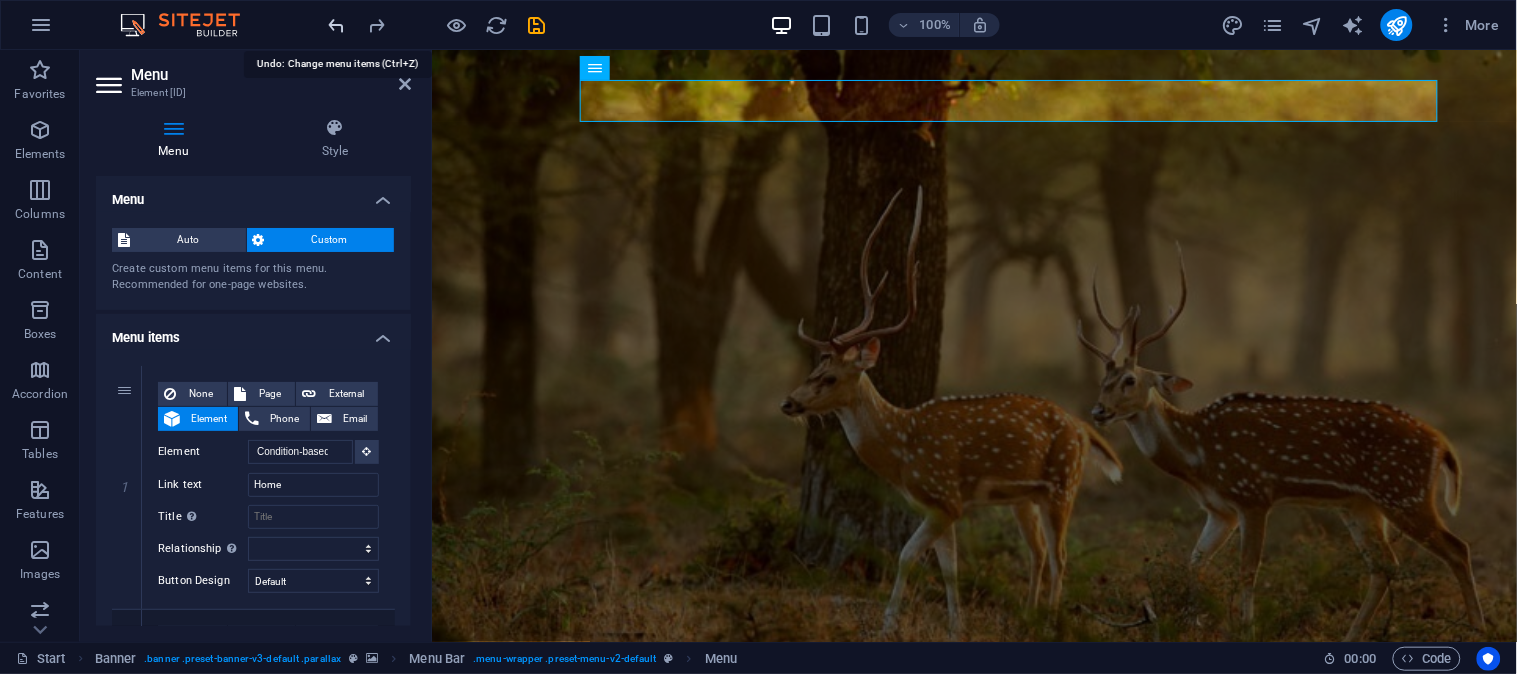 click at bounding box center [337, 25] 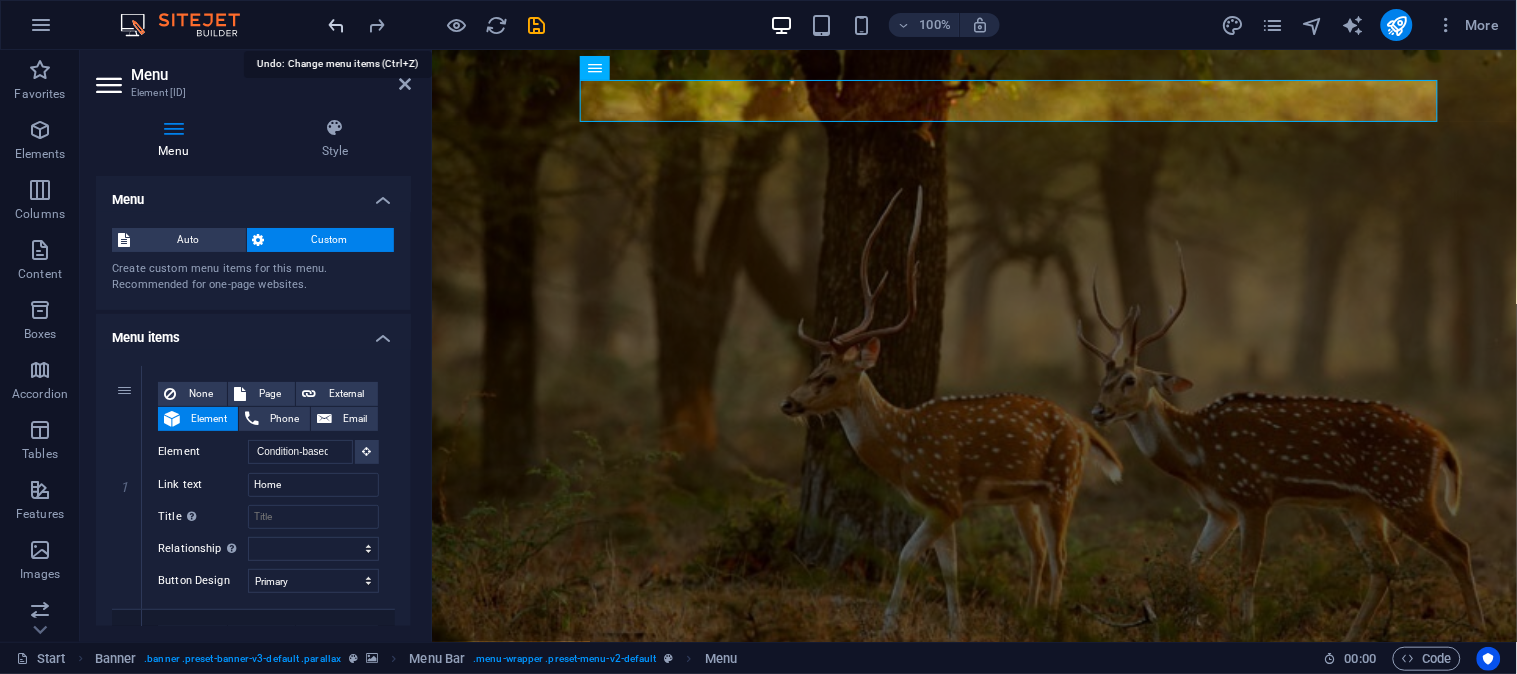 click at bounding box center [337, 25] 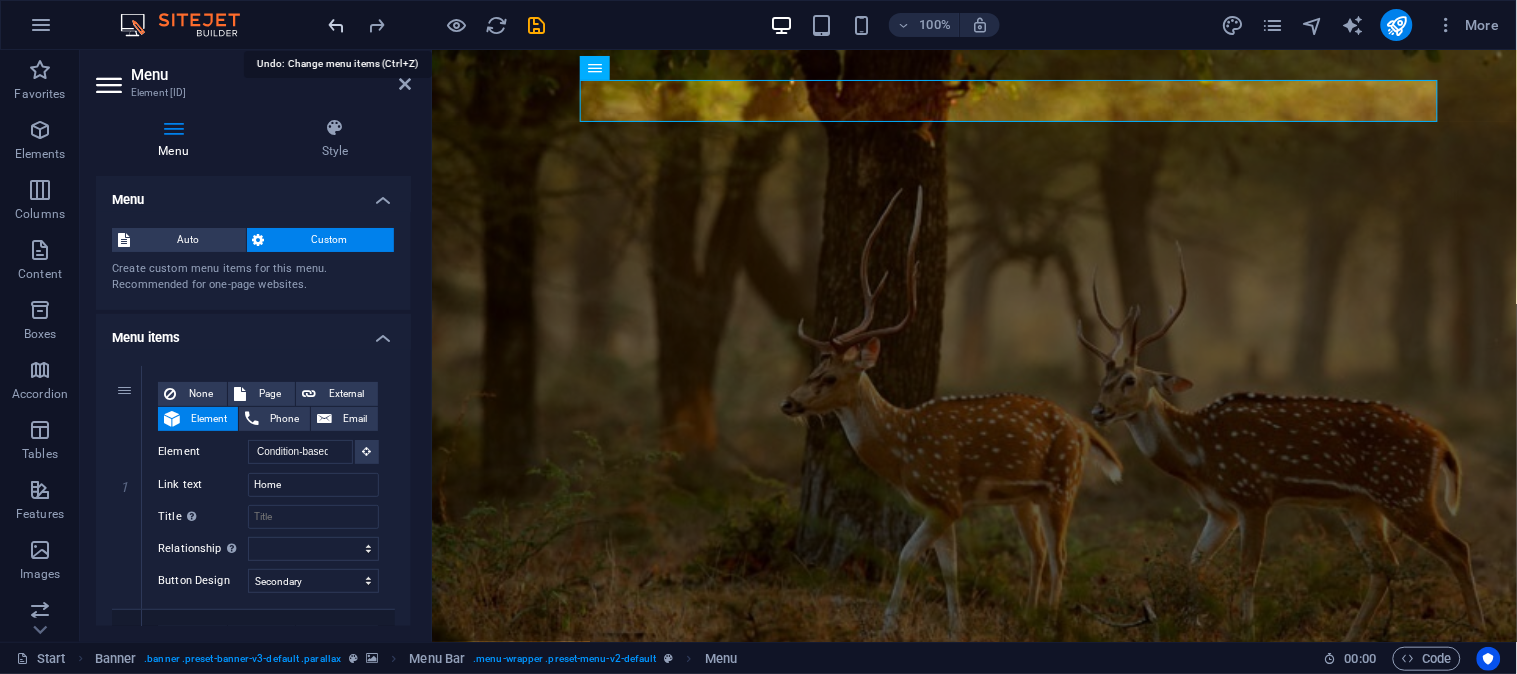 click at bounding box center (337, 25) 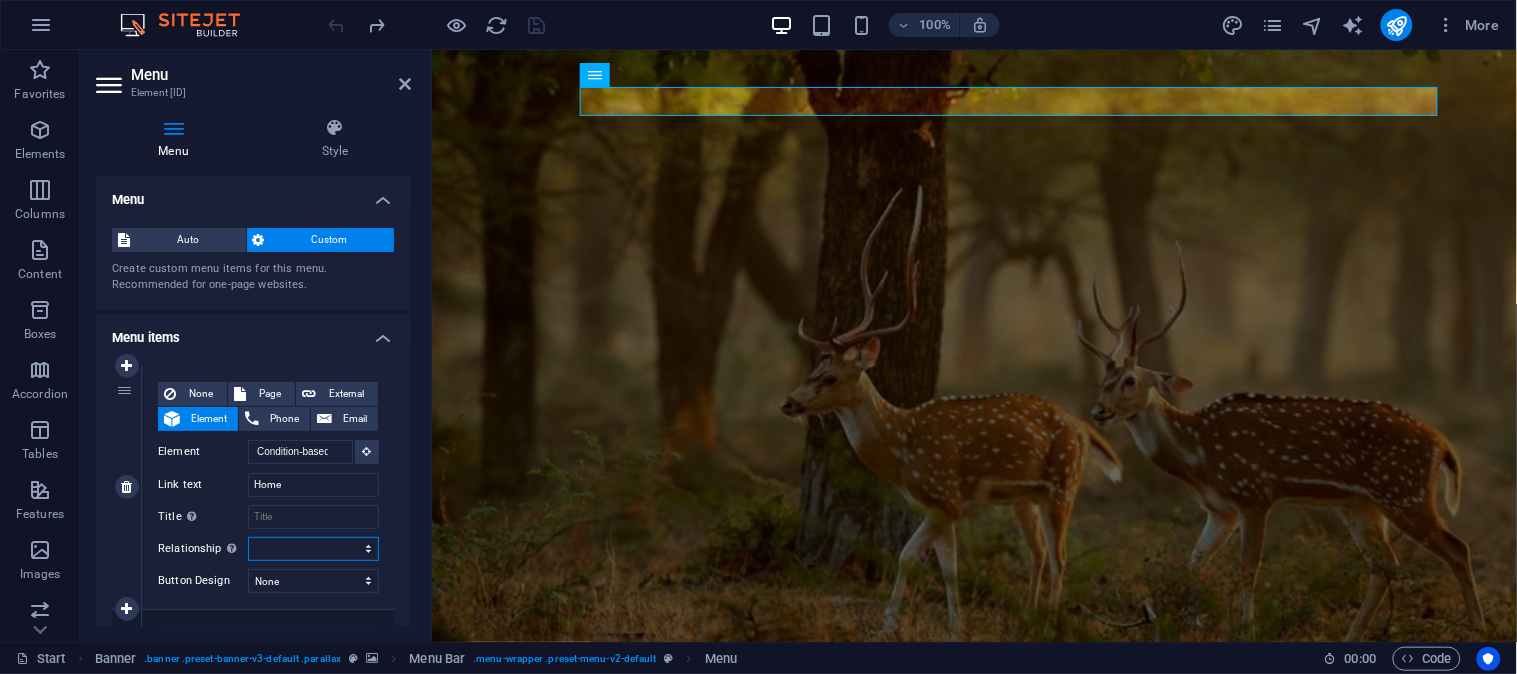 click on "alternate author bookmark external help license next nofollow noreferrer noopener prev search tag" at bounding box center (313, 549) 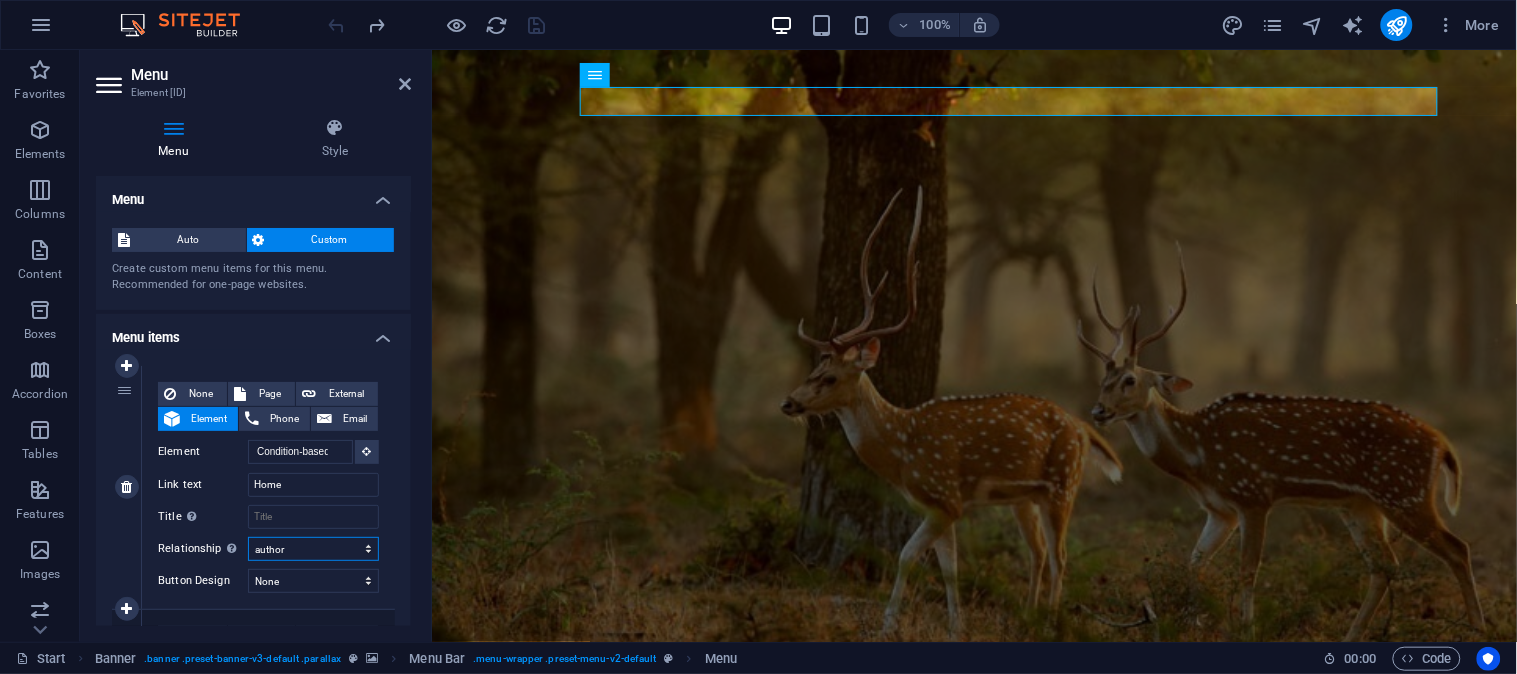 click on "alternate author bookmark external help license next nofollow noreferrer noopener prev search tag" at bounding box center (313, 549) 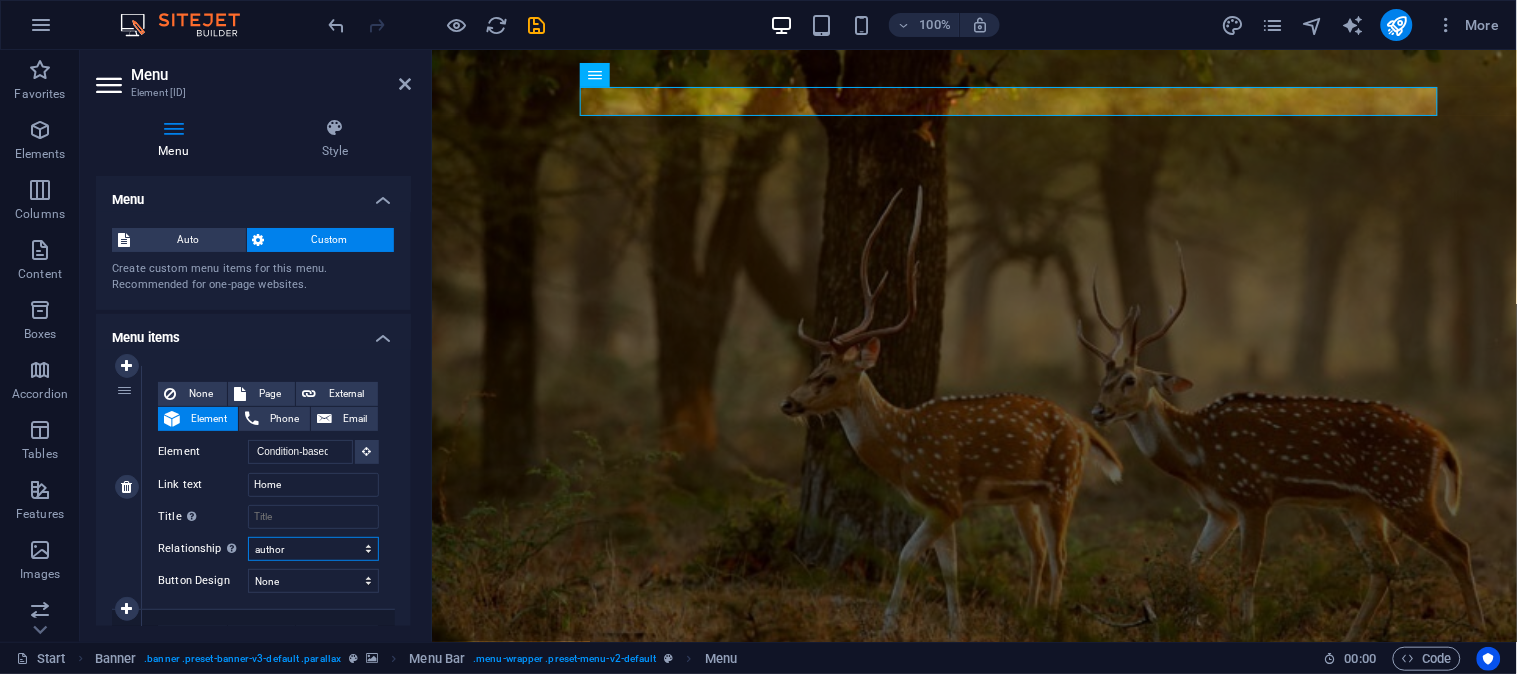 click on "alternate author bookmark external help license next nofollow noreferrer noopener prev search tag" at bounding box center (313, 549) 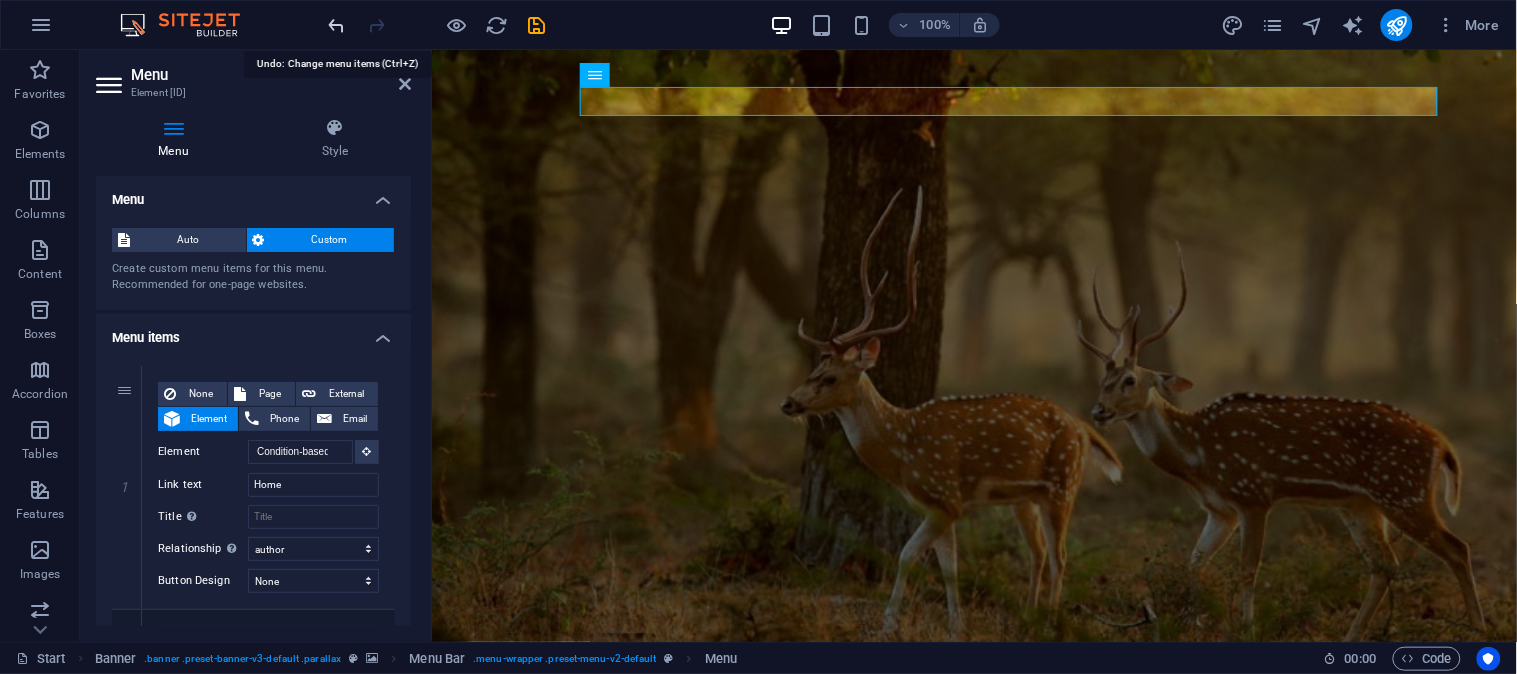 click at bounding box center (337, 25) 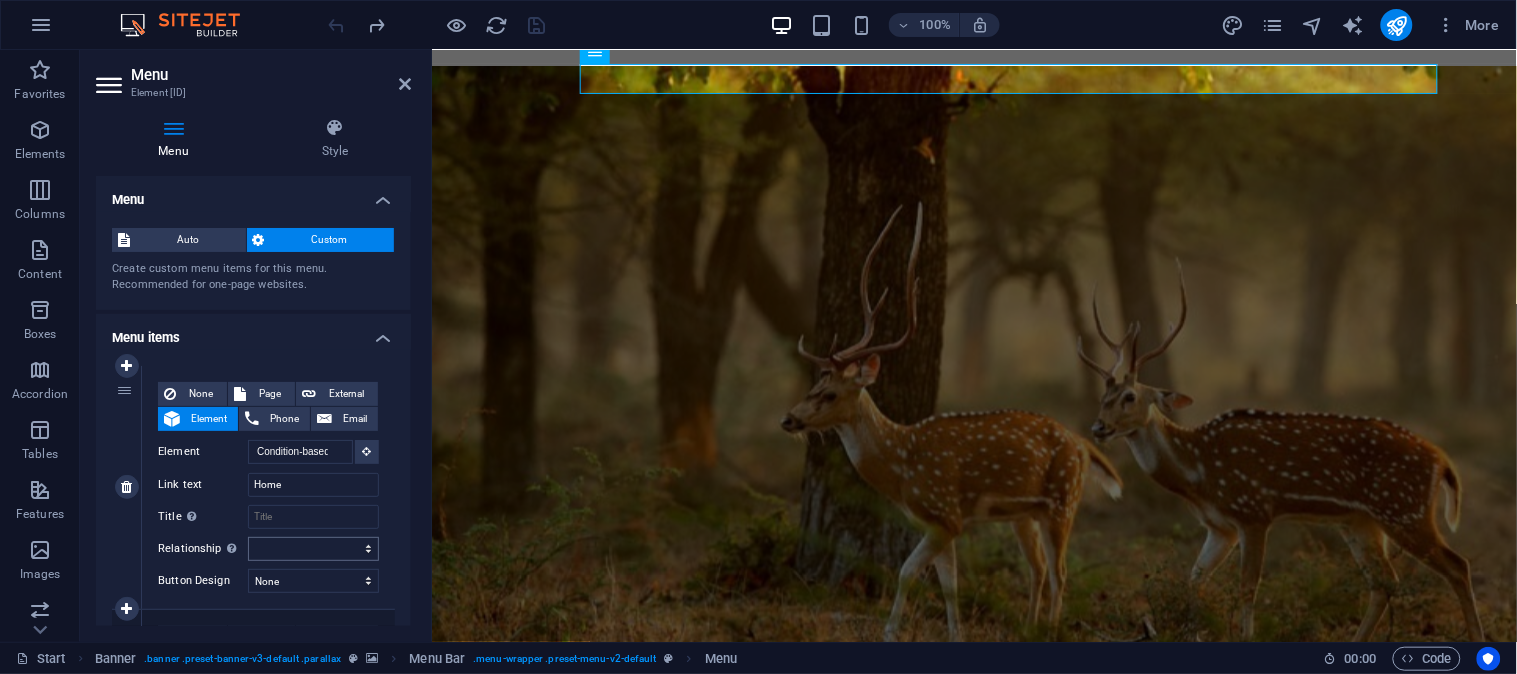scroll, scrollTop: 0, scrollLeft: 0, axis: both 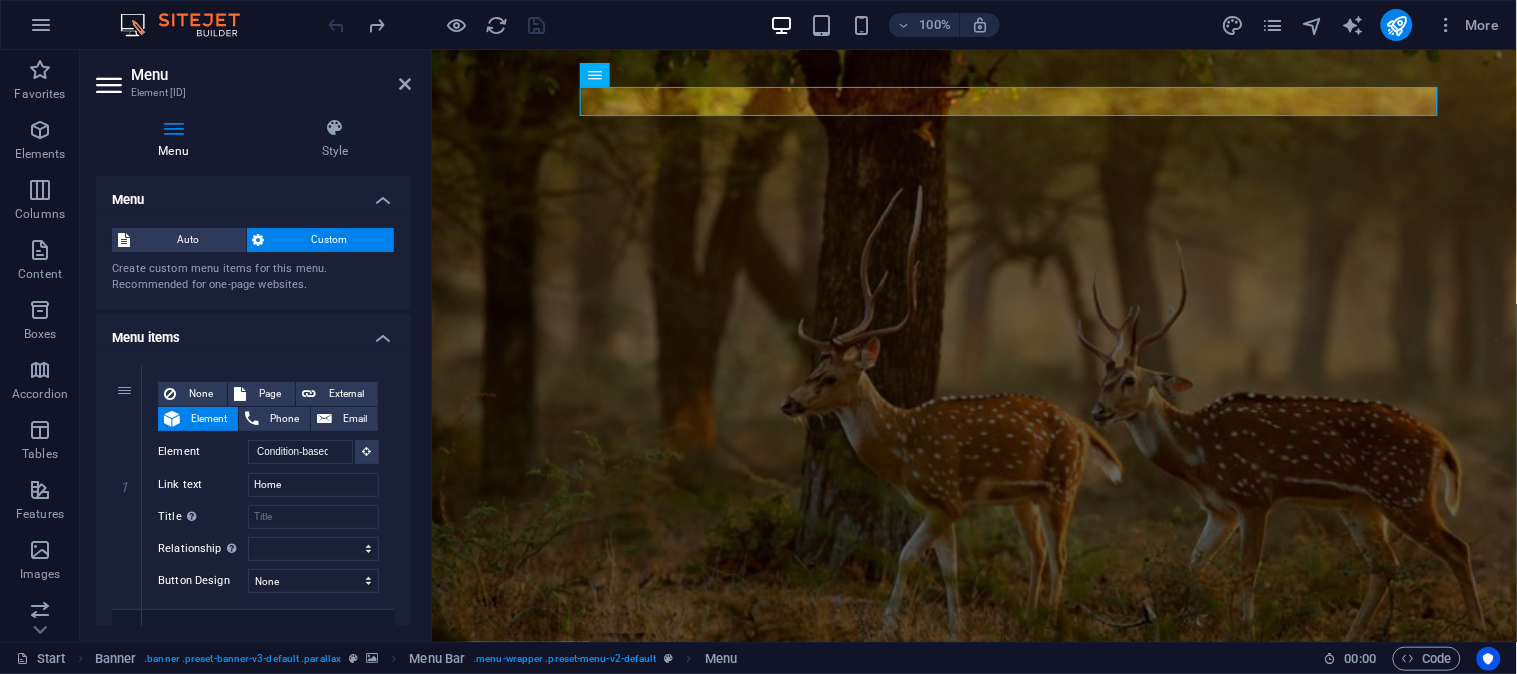 click on "Menu items" at bounding box center (253, 332) 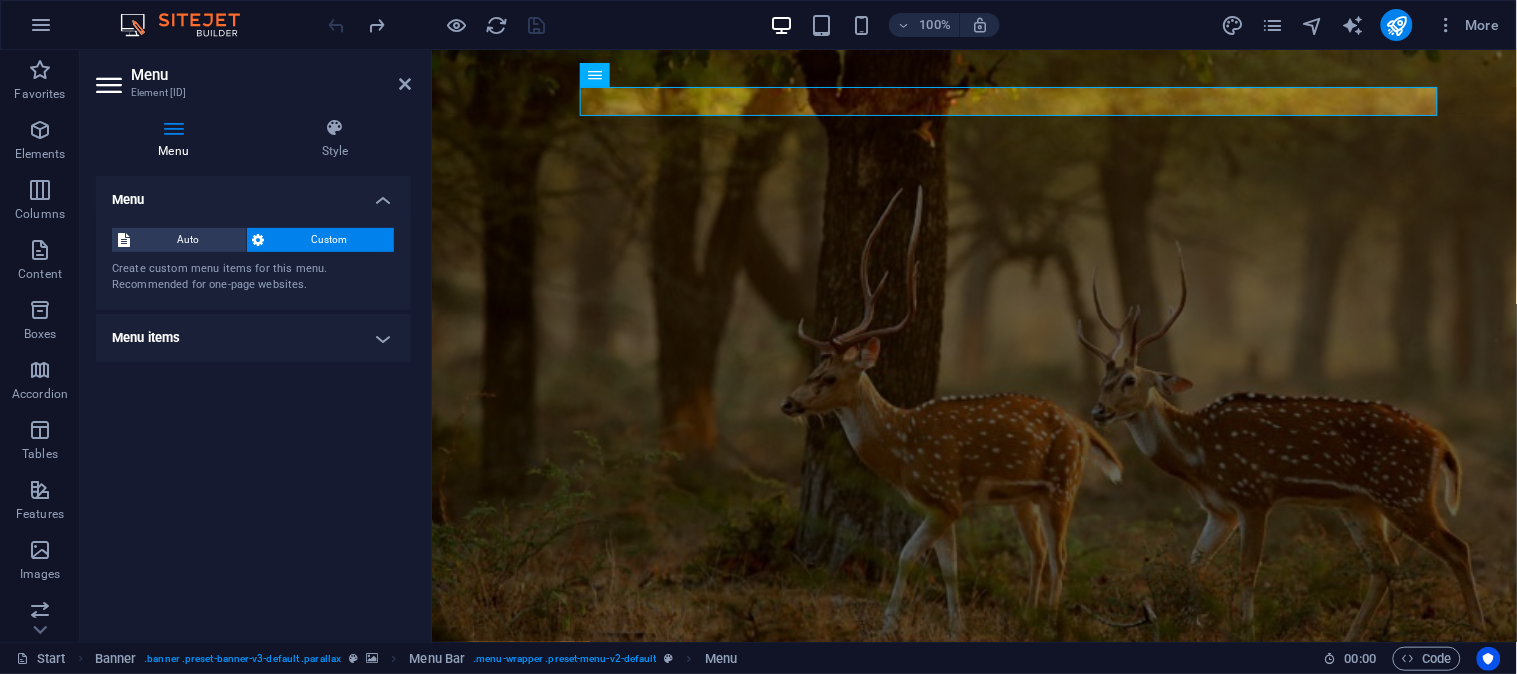 click on "Menu items" at bounding box center [253, 338] 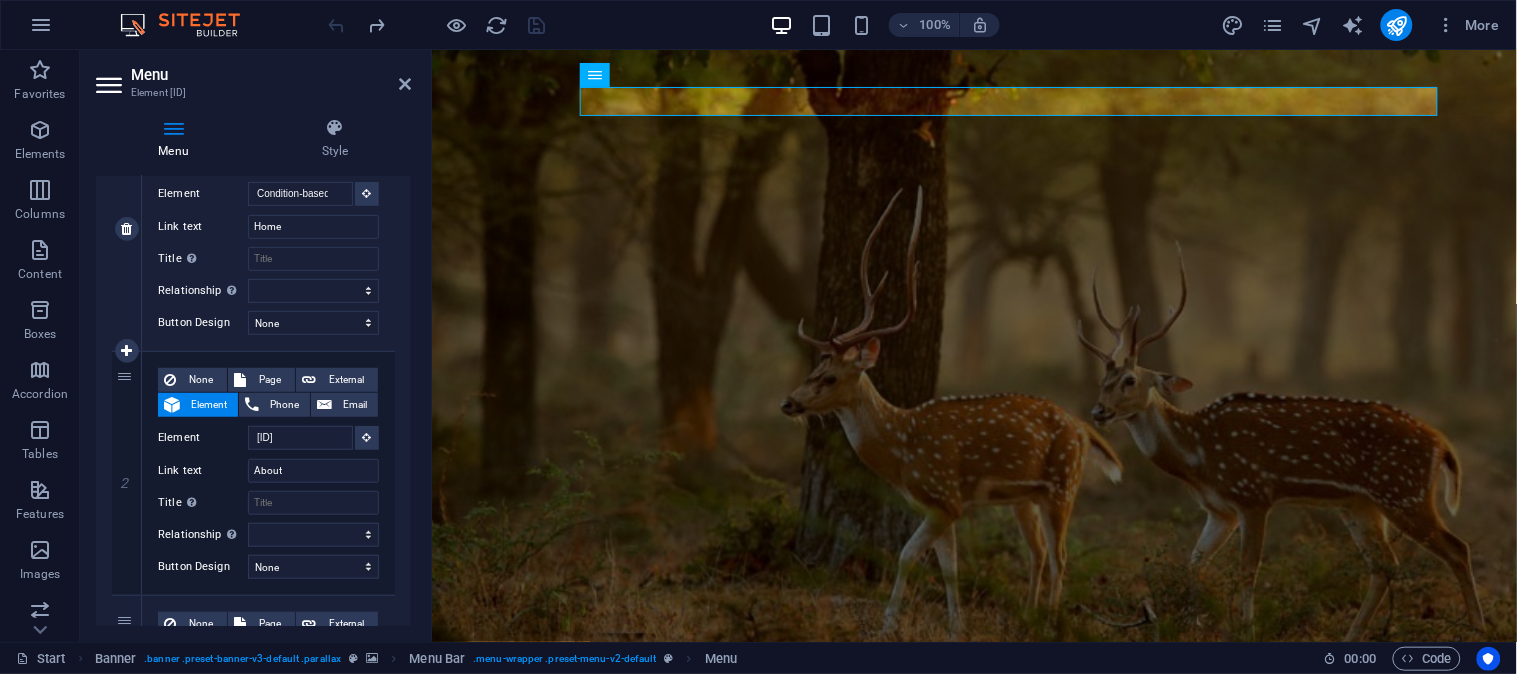 scroll, scrollTop: 0, scrollLeft: 0, axis: both 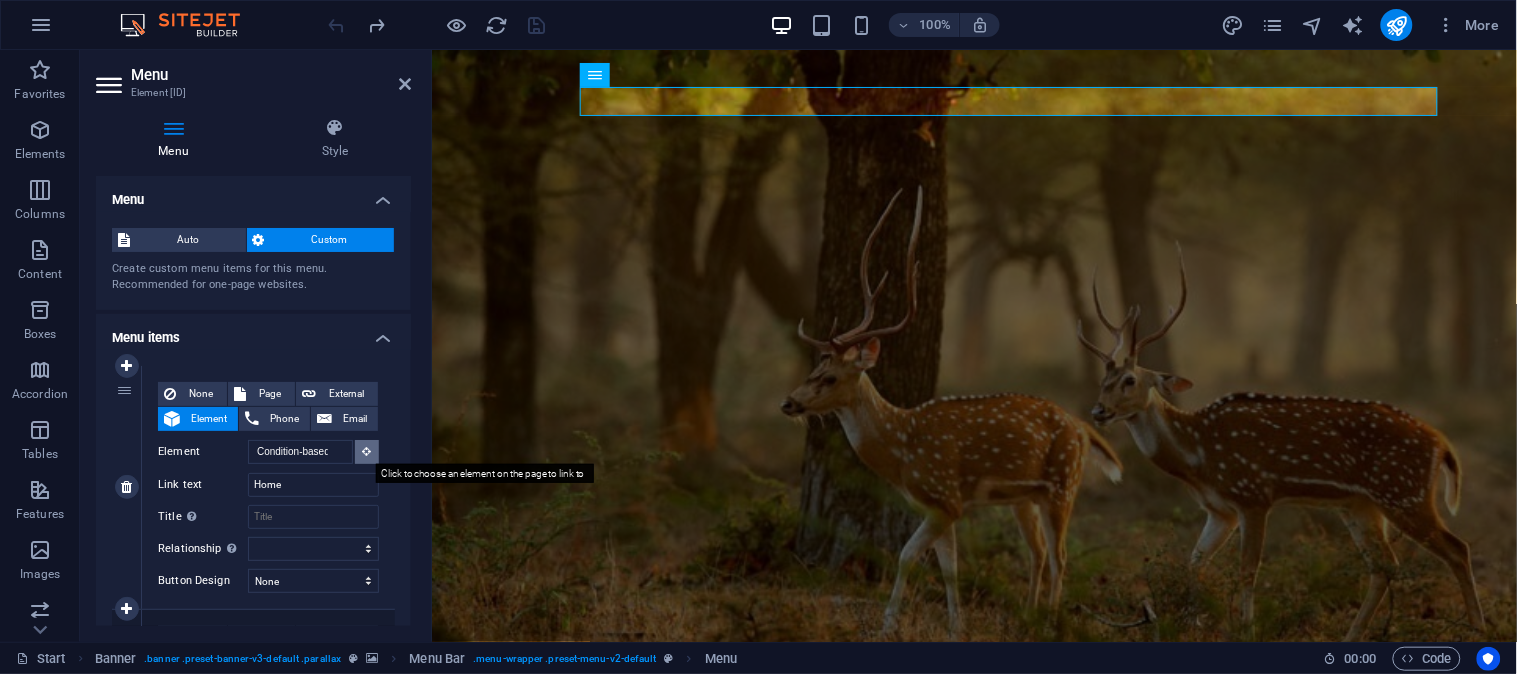 click at bounding box center [367, 451] 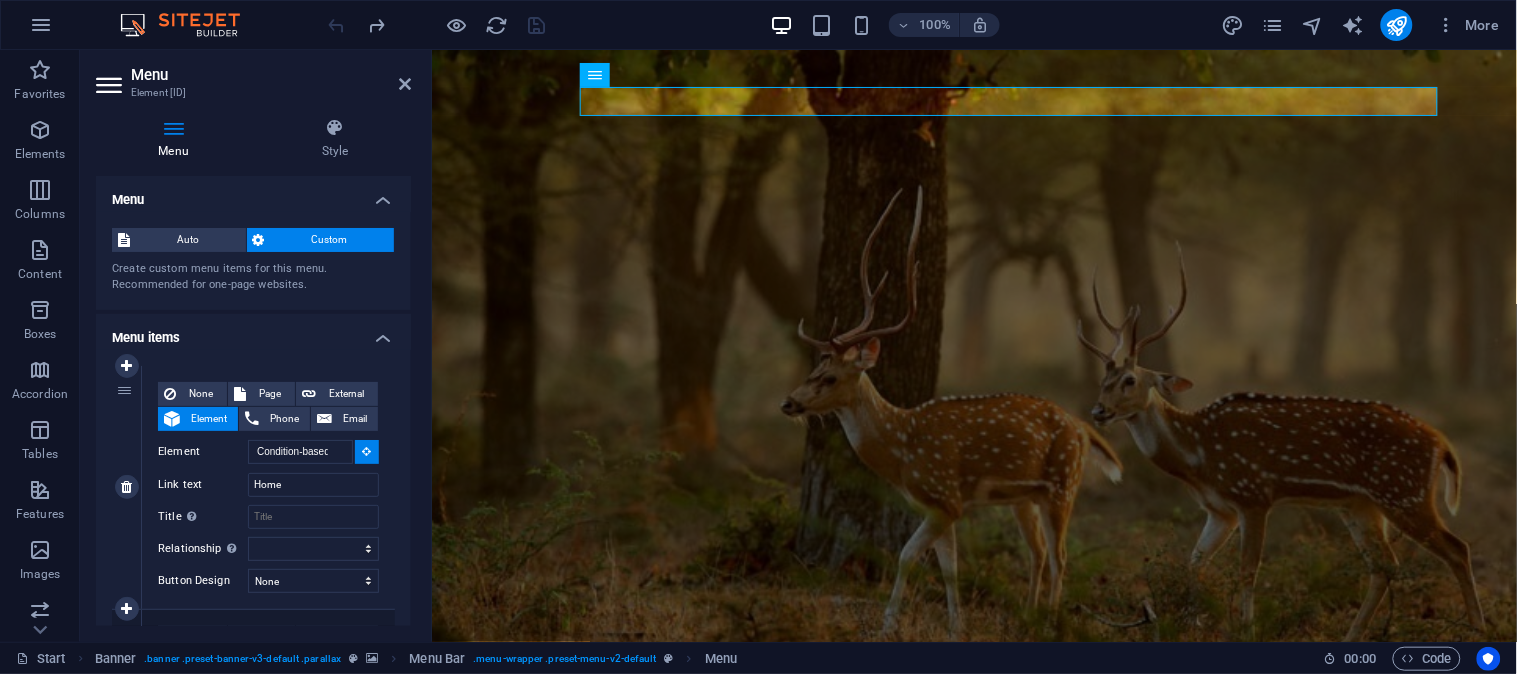 click on "None Page External Element Phone Email Page Start Subpage Legal Notice Privacy Element #ed-731098376
URL Phone Email Link text Home Link target New tab Same tab Overlay Title Additional link description, should not be the same as the link text. The title is most often shown as a tooltip text when the mouse moves over the element. Leave empty if uncertain. Relationship Sets the  relationship of this link to the link target . For example, the value "nofollow" instructs search engines not to follow the link. Can be left empty. alternate author bookmark external help license next nofollow noreferrer noopener prev search tag" at bounding box center [268, 471] 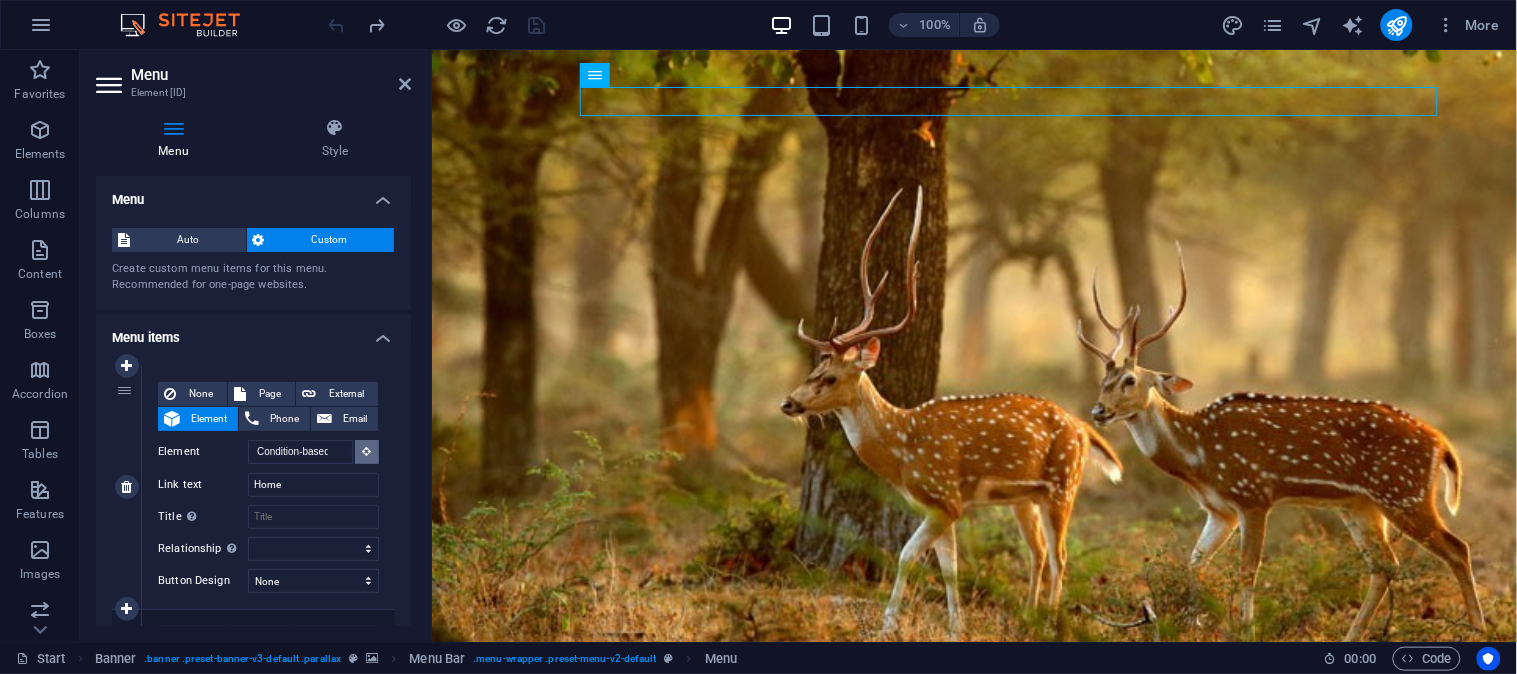 click at bounding box center (367, 451) 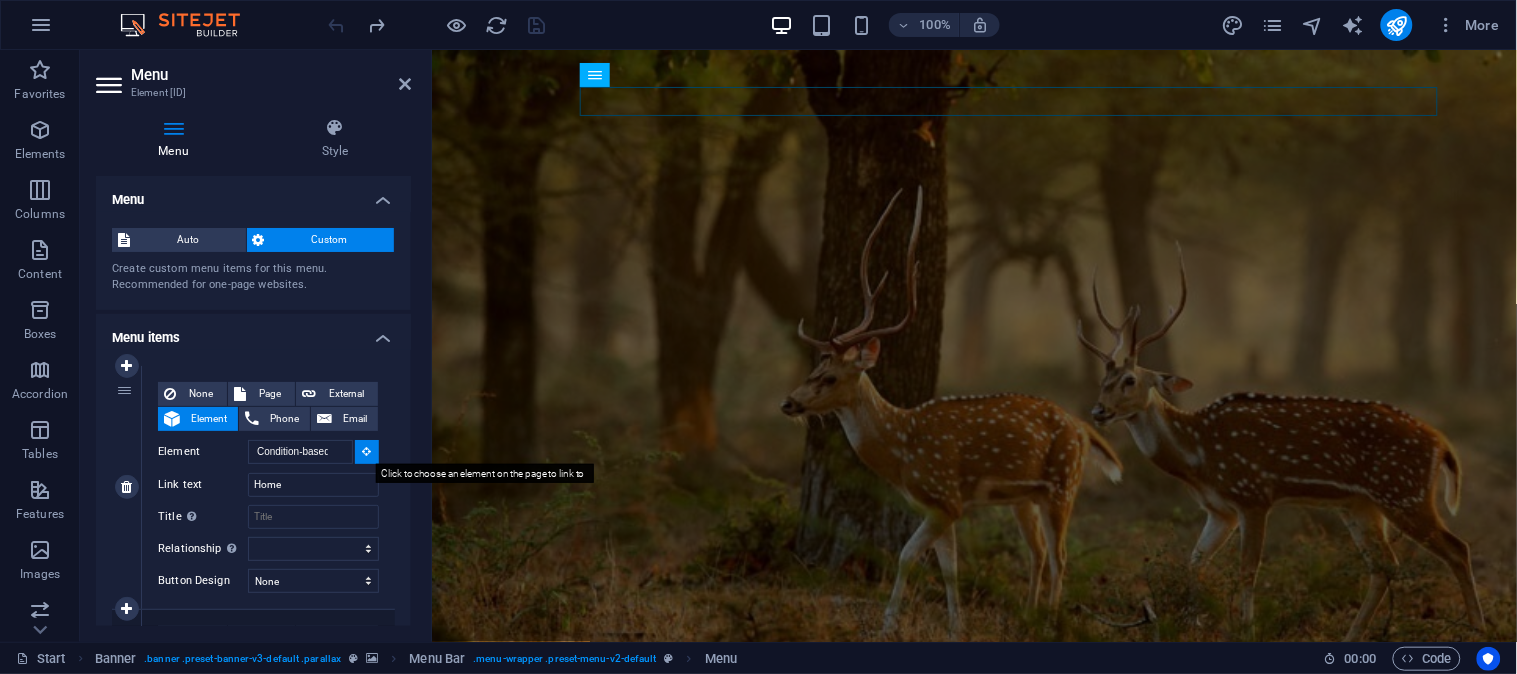 click at bounding box center (367, 451) 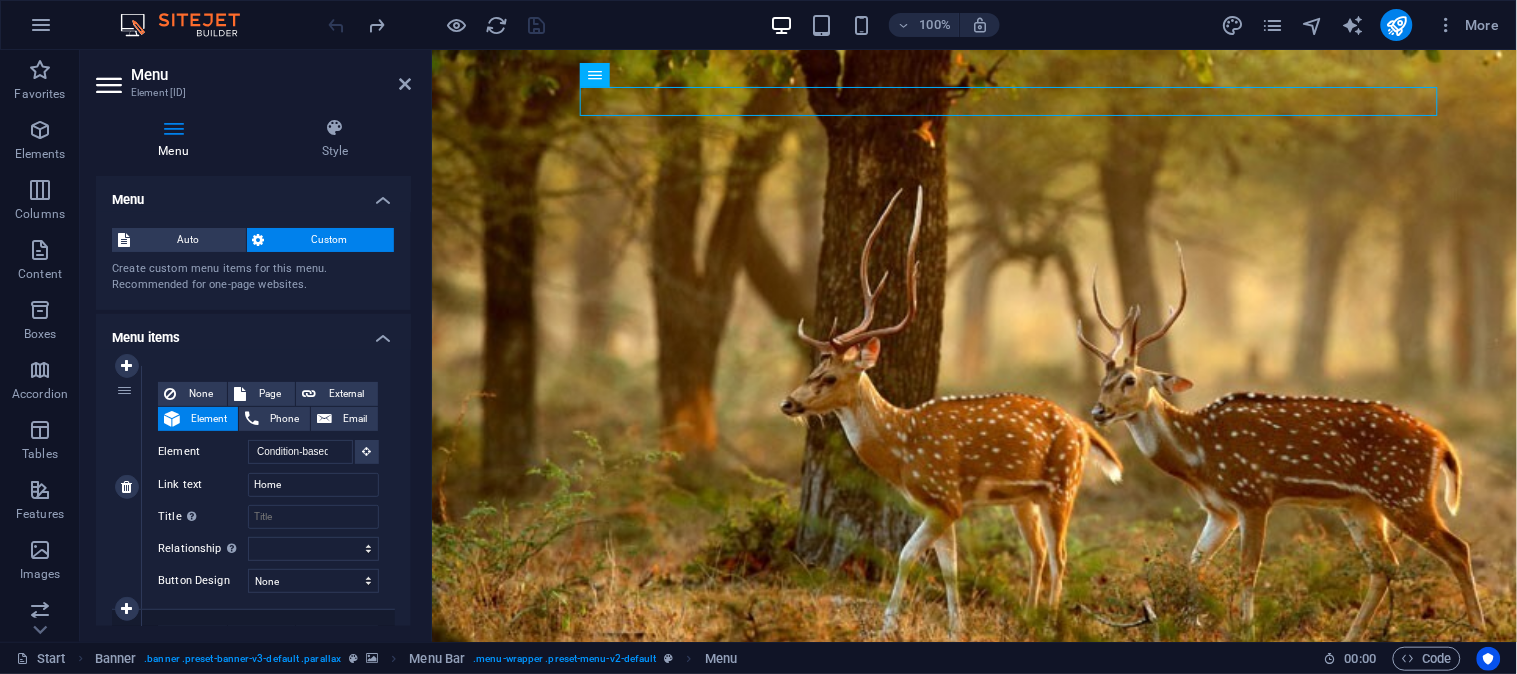 click on "None Page External Element Phone Email Page Start Subpage Legal Notice Privacy Element #ed-731098376
URL Phone Email Link text Home Link target New tab Same tab Overlay Title Additional link description, should not be the same as the link text. The title is most often shown as a tooltip text when the mouse moves over the element. Leave empty if uncertain. Relationship Sets the  relationship of this link to the link target . For example, the value "nofollow" instructs search engines not to follow the link. Can be left empty. alternate author bookmark external help license next nofollow noreferrer noopener prev search tag Button Design None Default Primary Secondary" at bounding box center (268, 487) 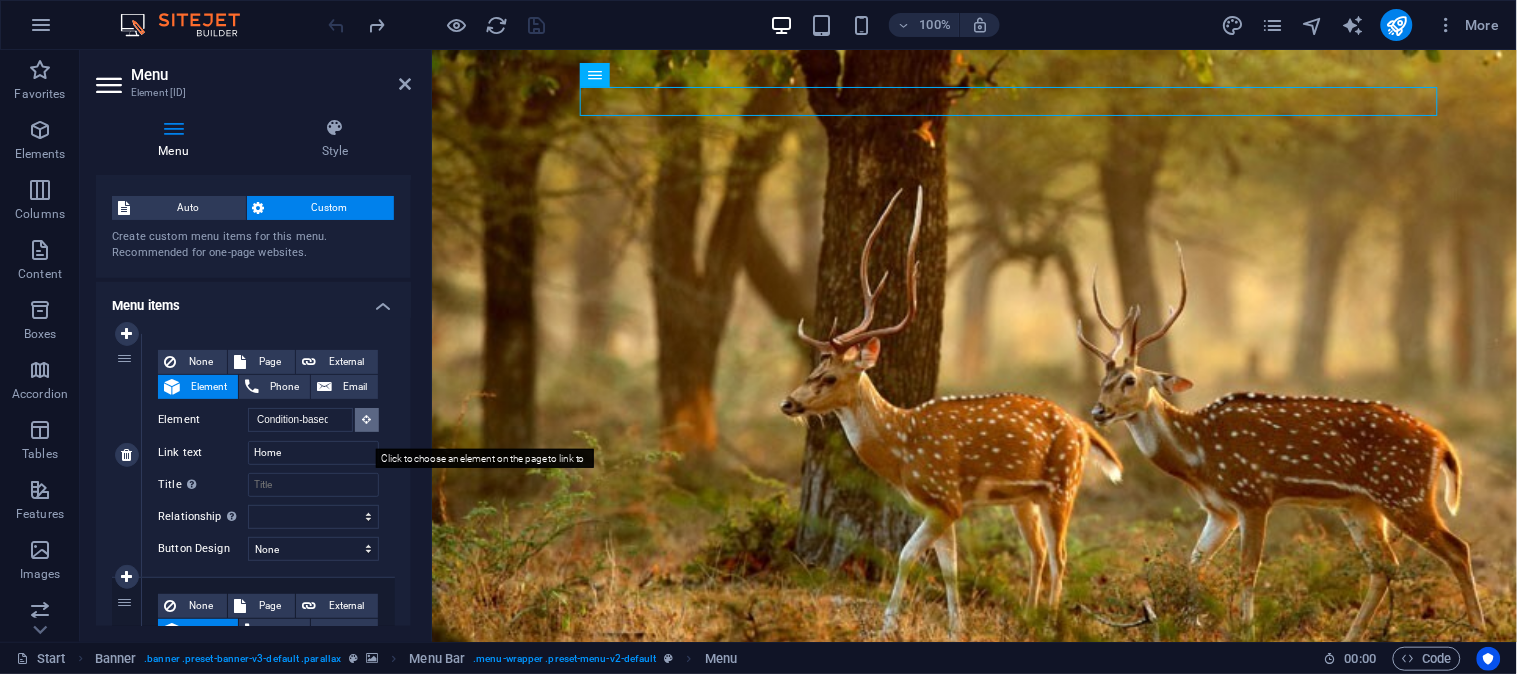 scroll, scrollTop: 0, scrollLeft: 0, axis: both 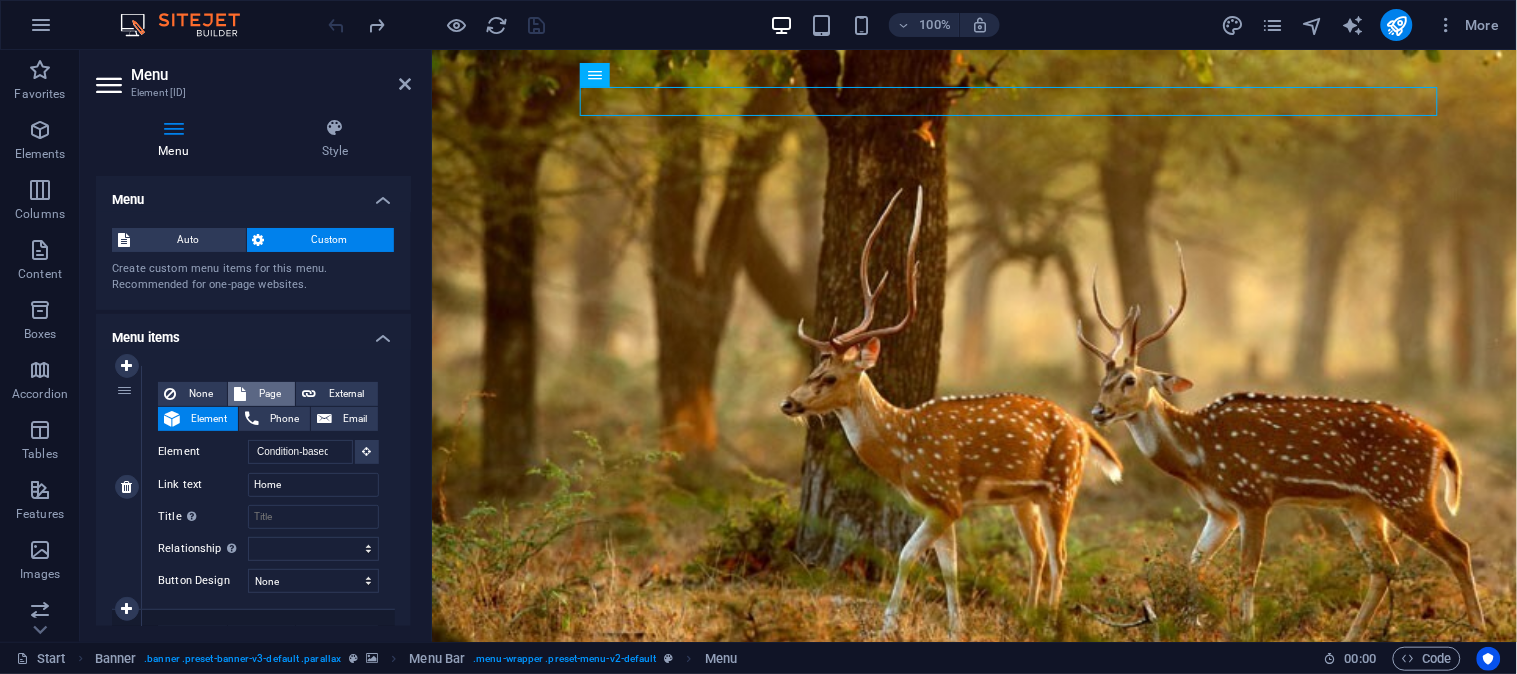 click on "Page" at bounding box center [270, 394] 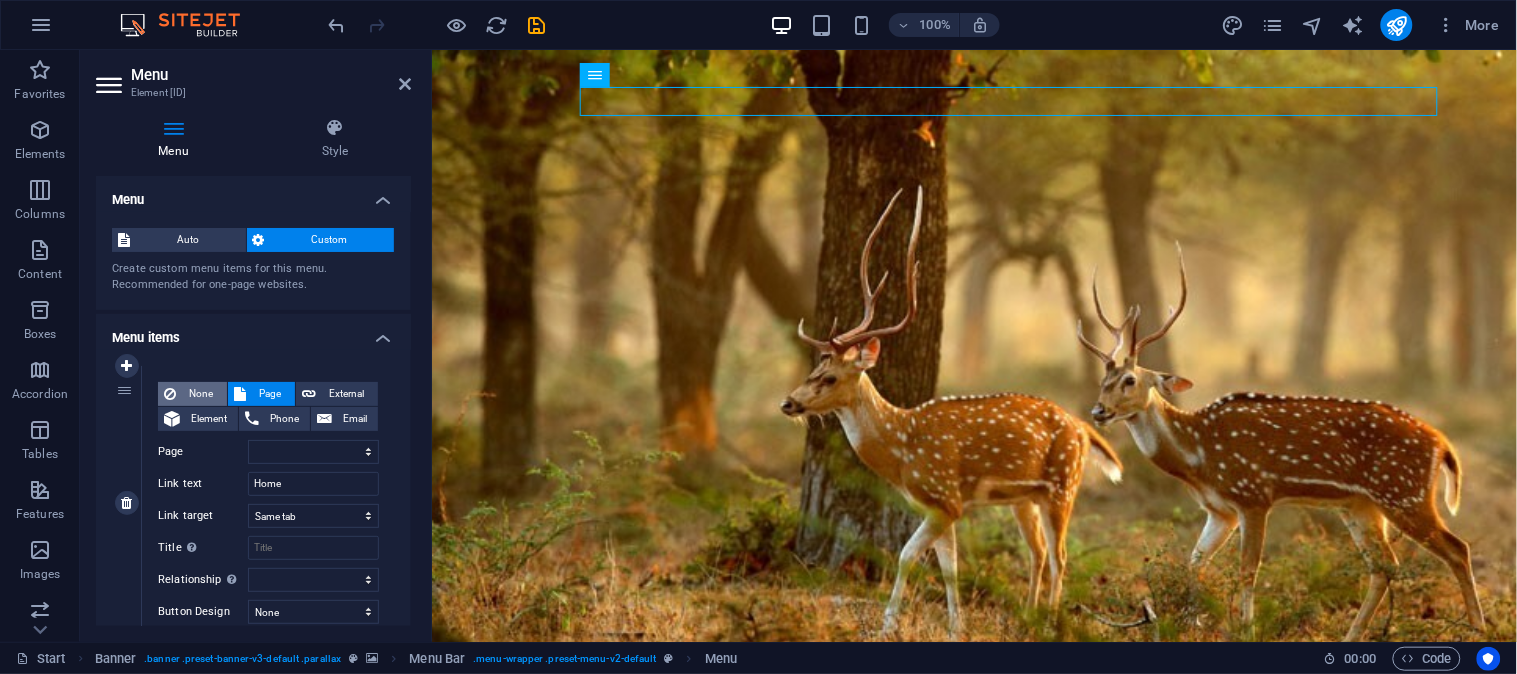 click on "None" at bounding box center [201, 394] 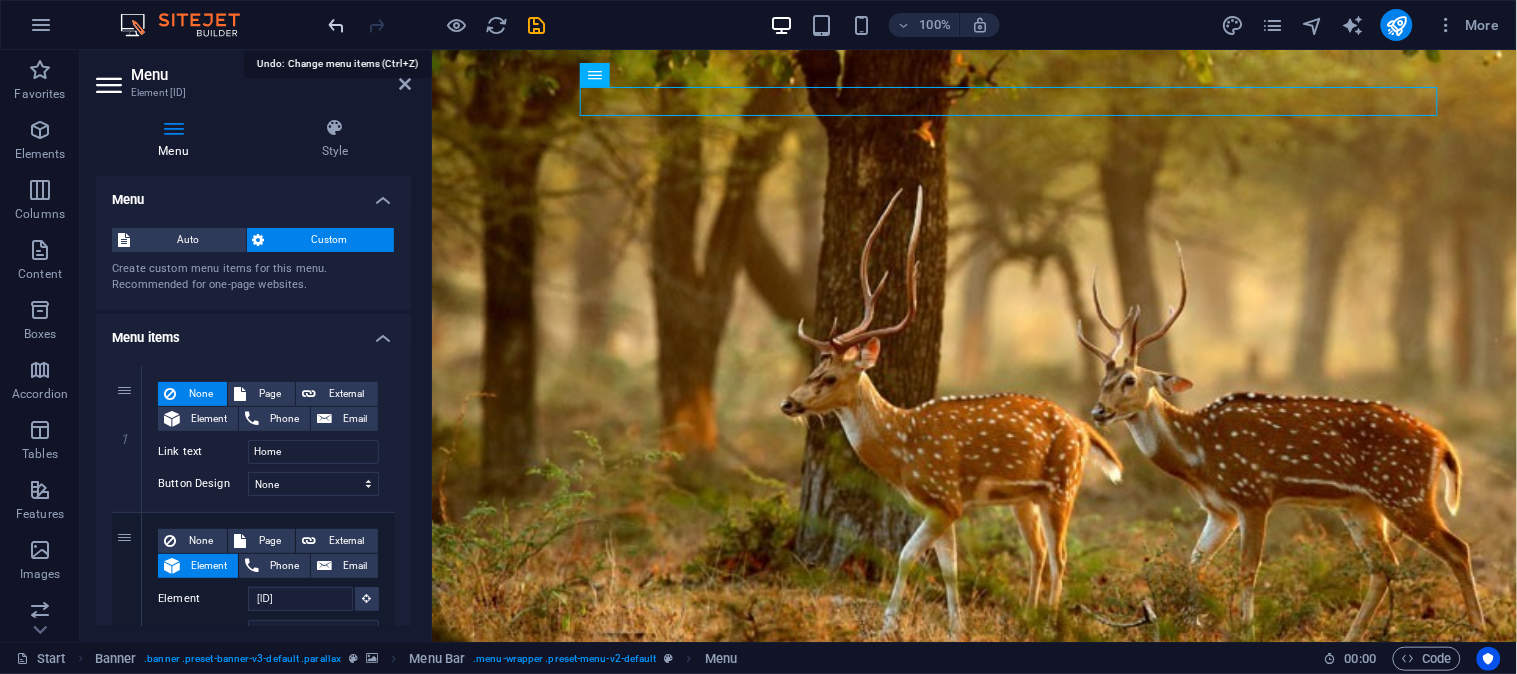 click at bounding box center [337, 25] 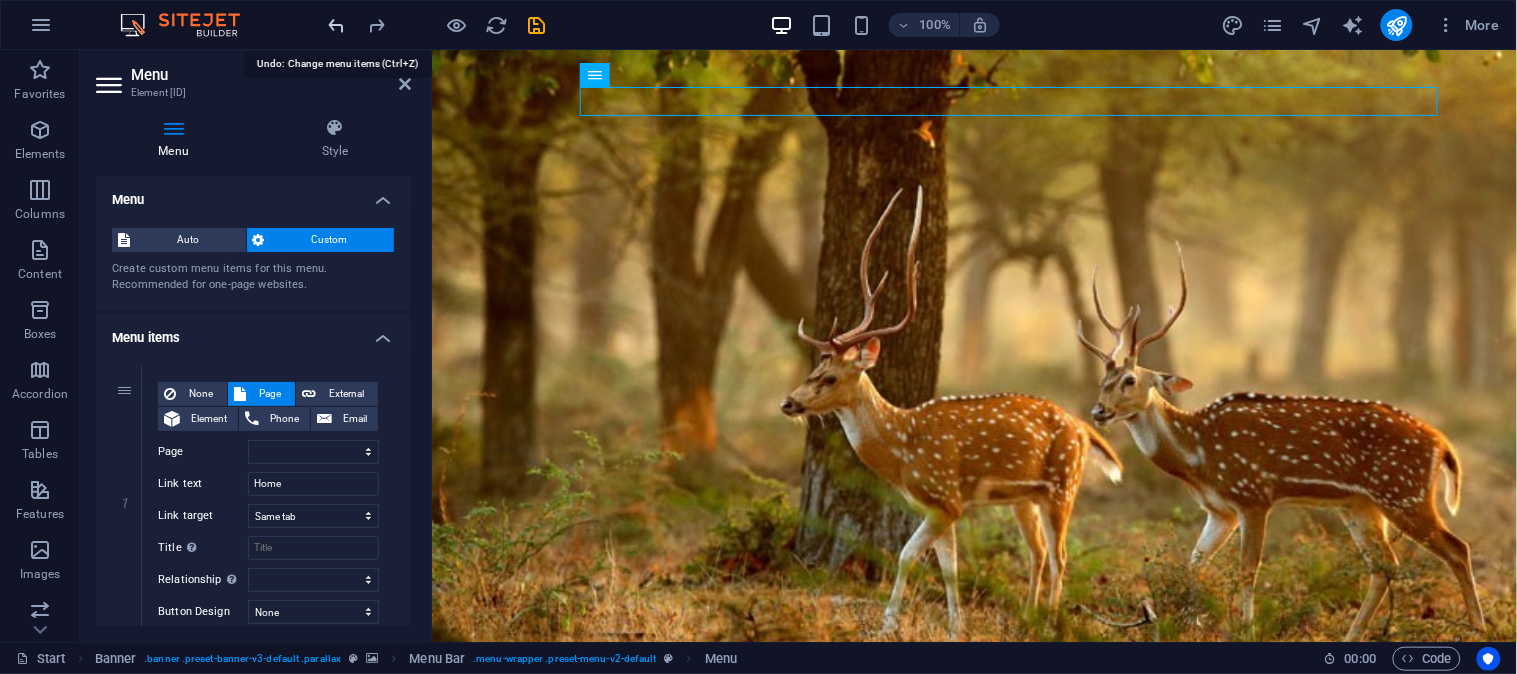 click at bounding box center (337, 25) 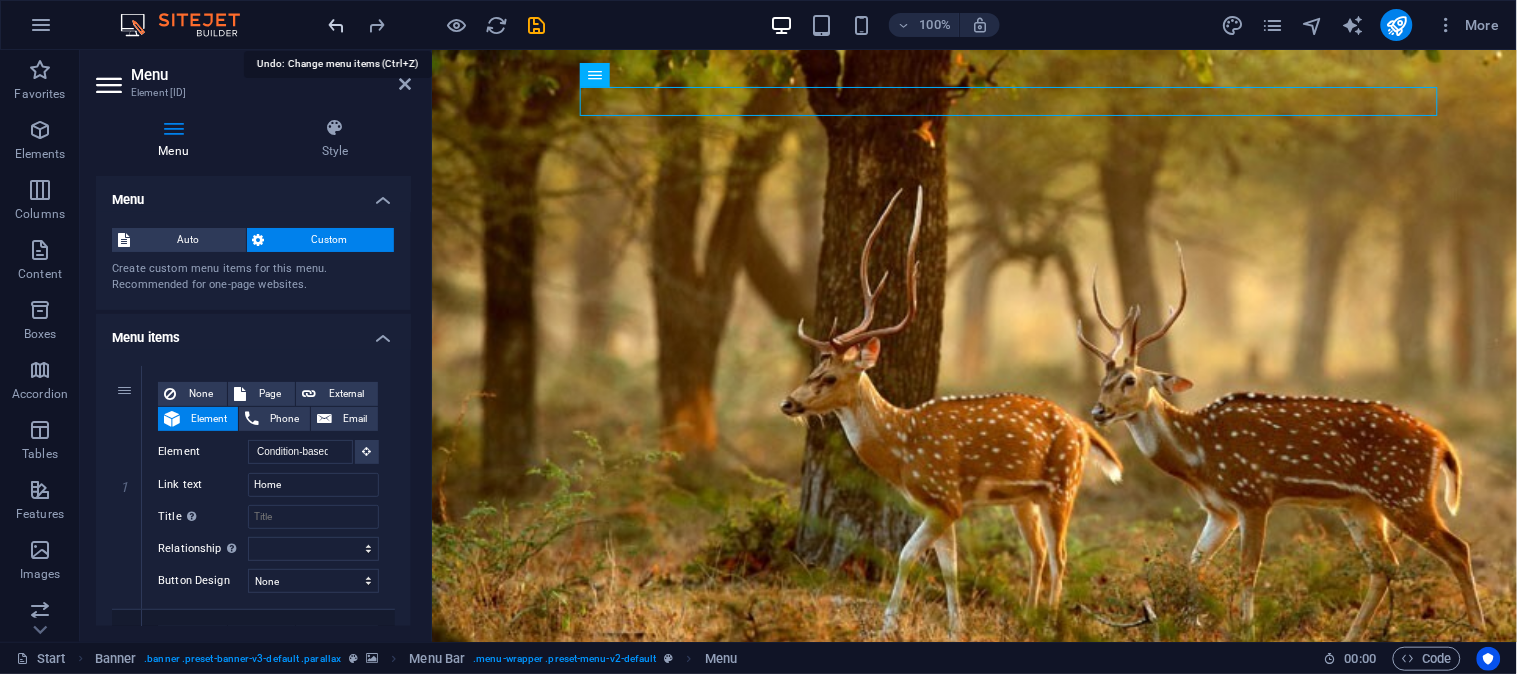 click at bounding box center [337, 25] 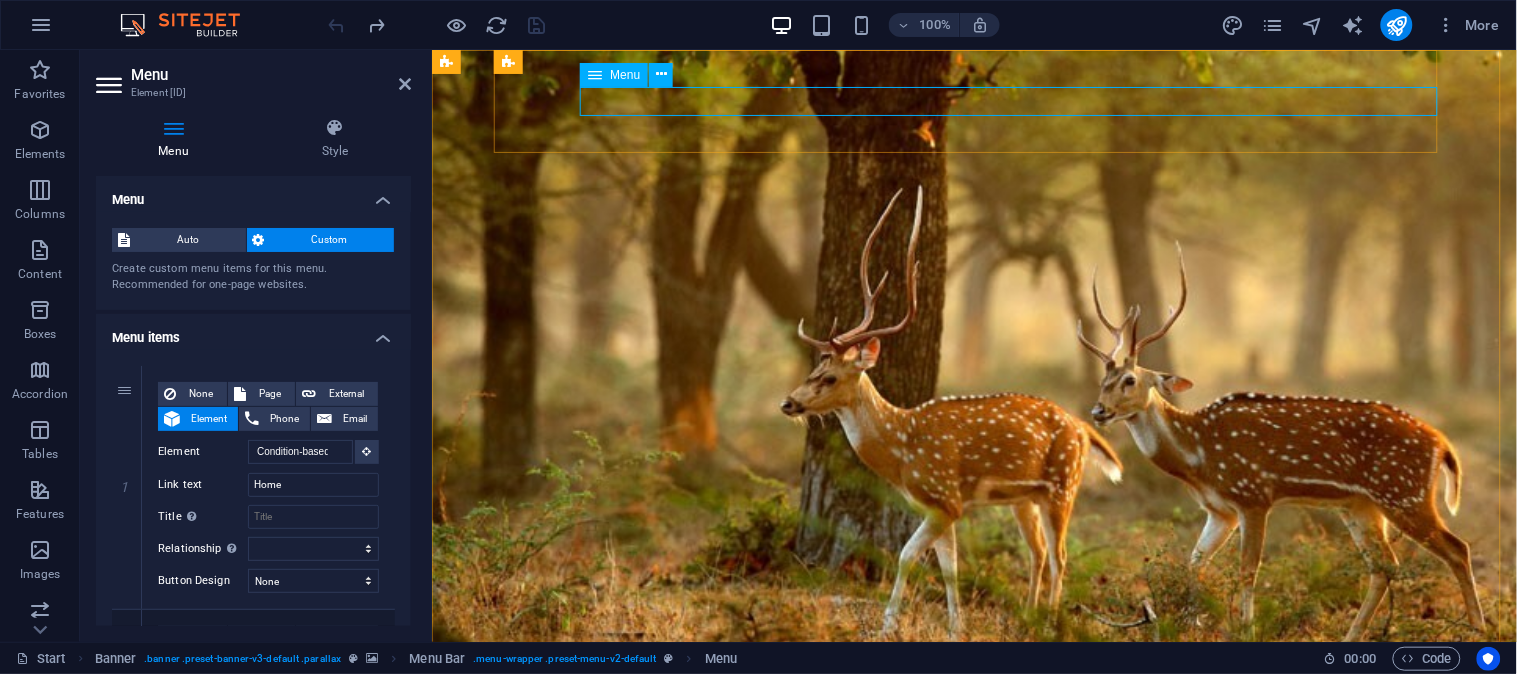 click on "Home About Trading Real Estate  TITING Contact" at bounding box center (982, 793) 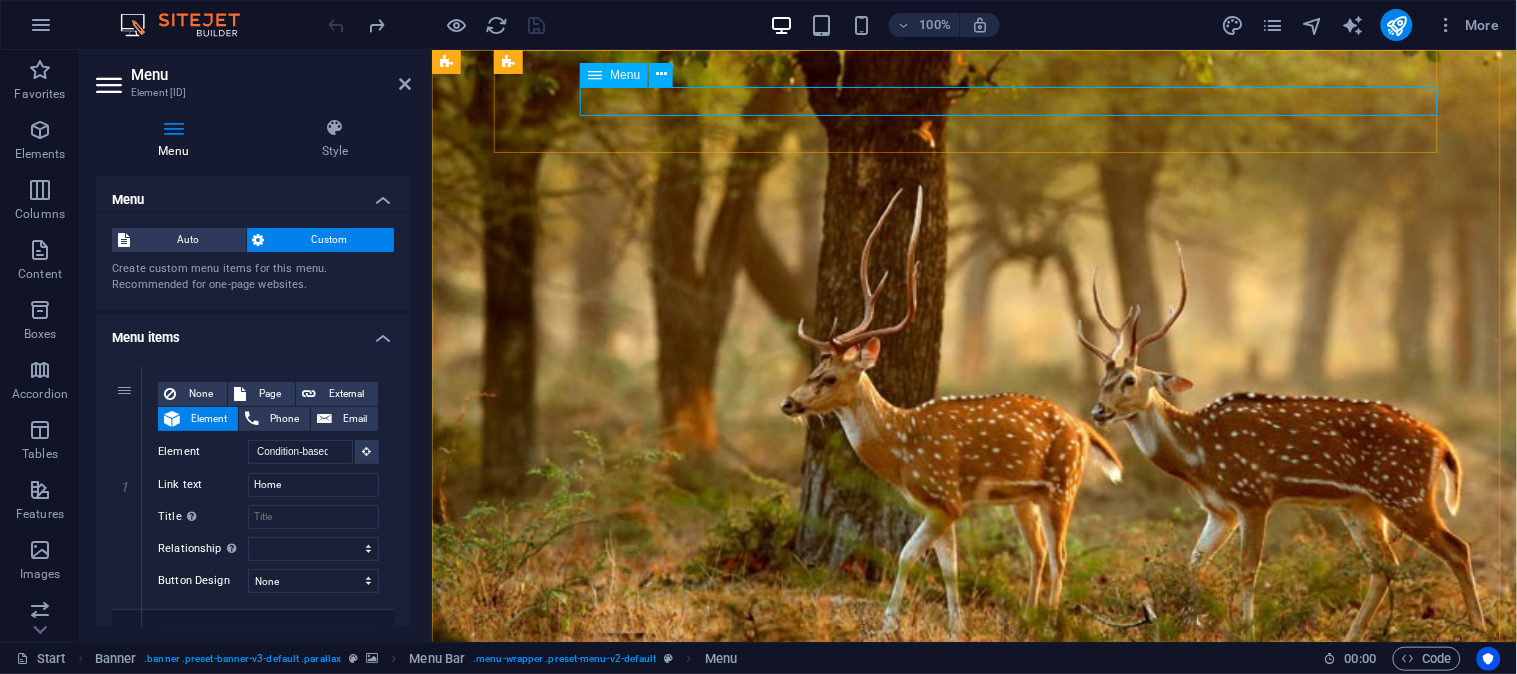 click on "Home About Trading Real Estate  TITING Contact" at bounding box center [982, 793] 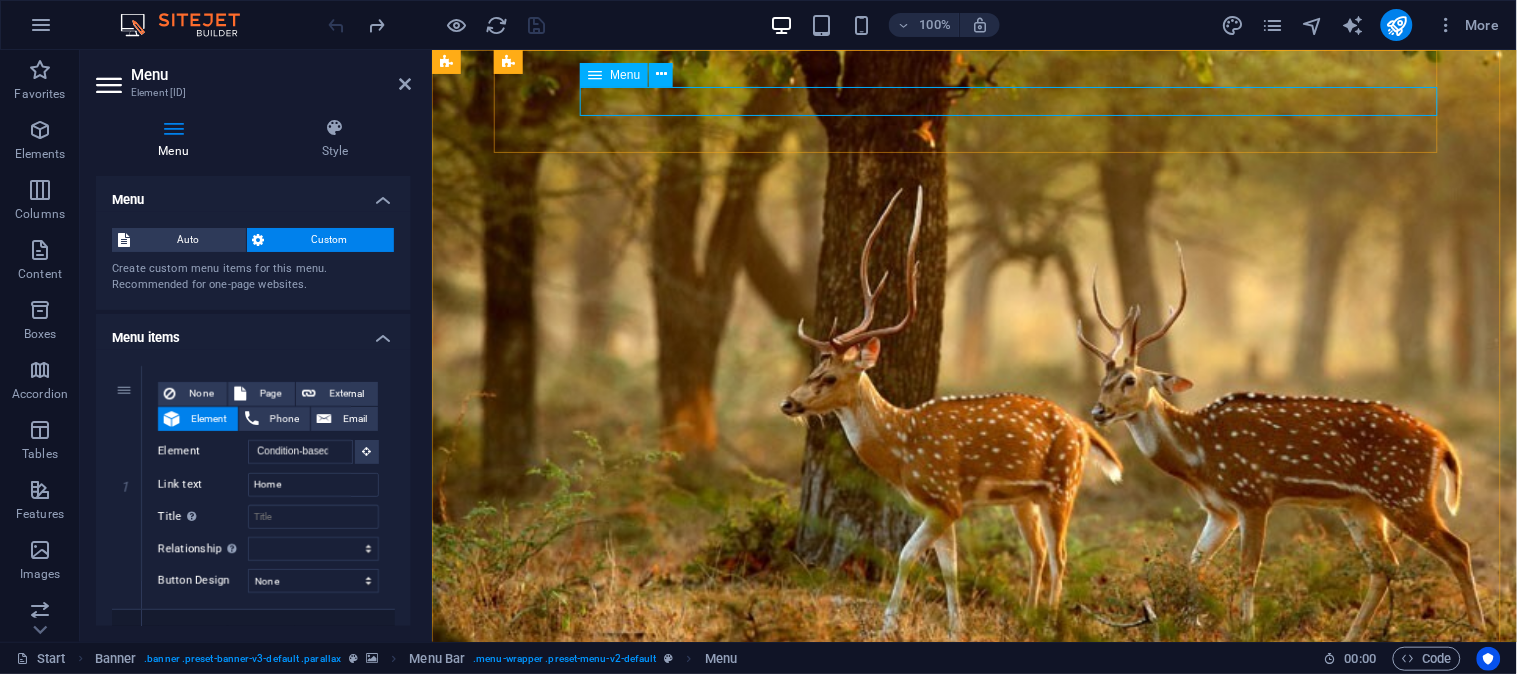 click on "Home About Trading Real Estate  TITING Contact" at bounding box center [982, 793] 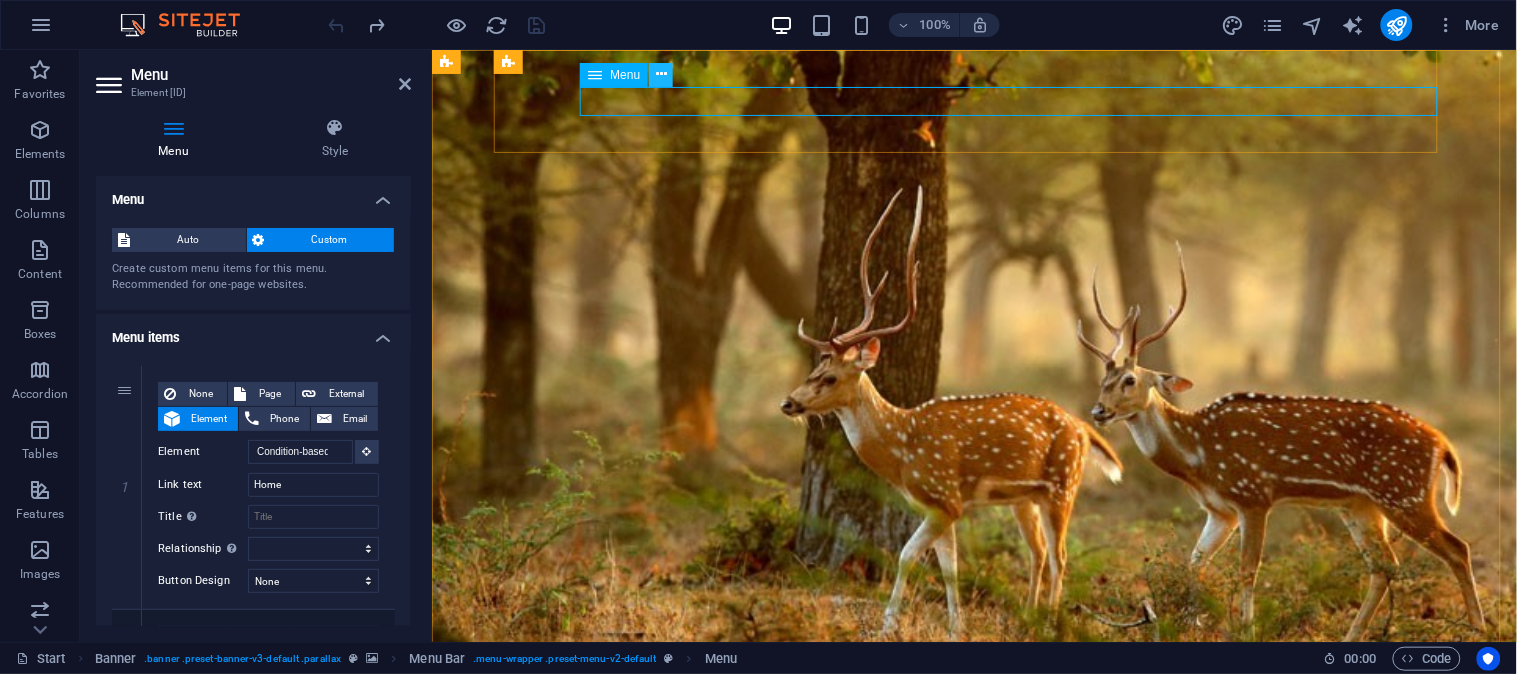 click at bounding box center [661, 74] 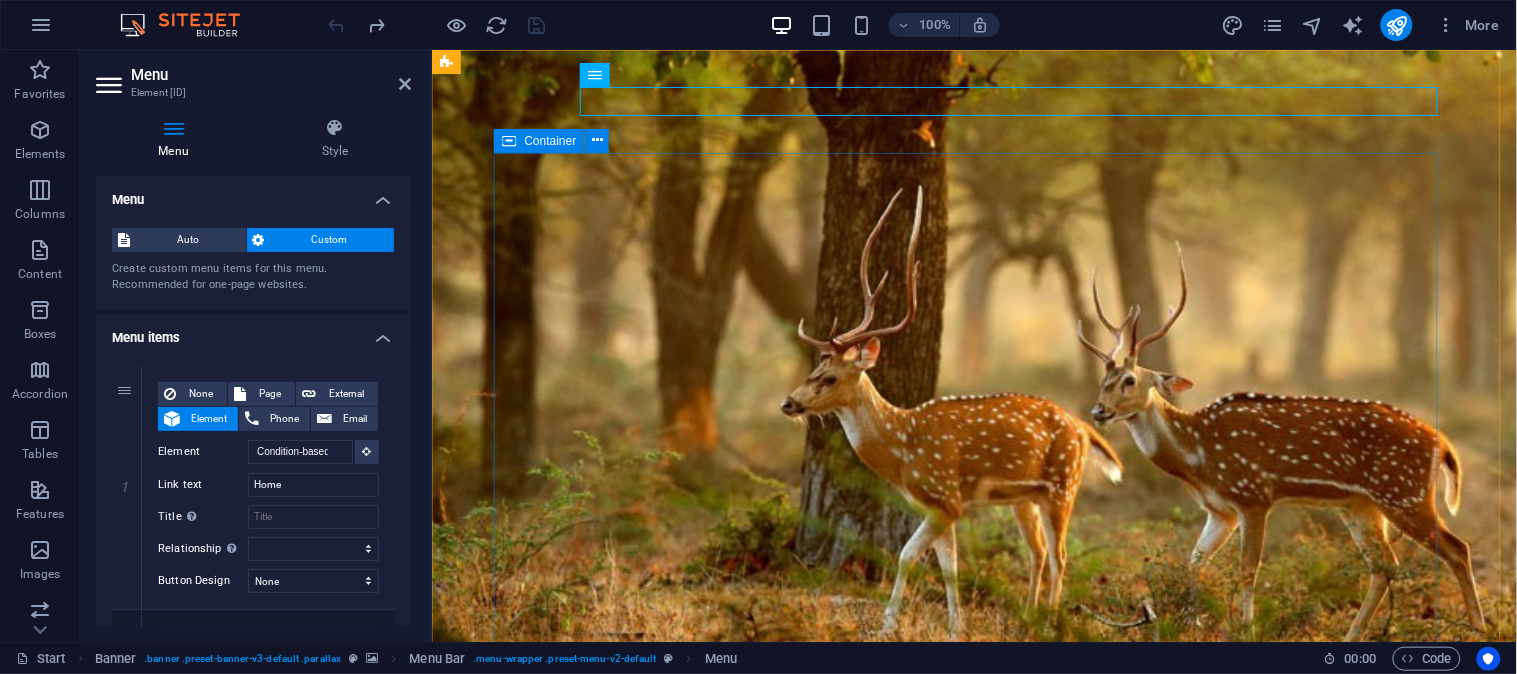 click on "INDURATNA Ceylon Where Sri Lanka’s Treasures Meet Global Vision Drop content here or  Add elements  Paste clipboard" at bounding box center [974, 1075] 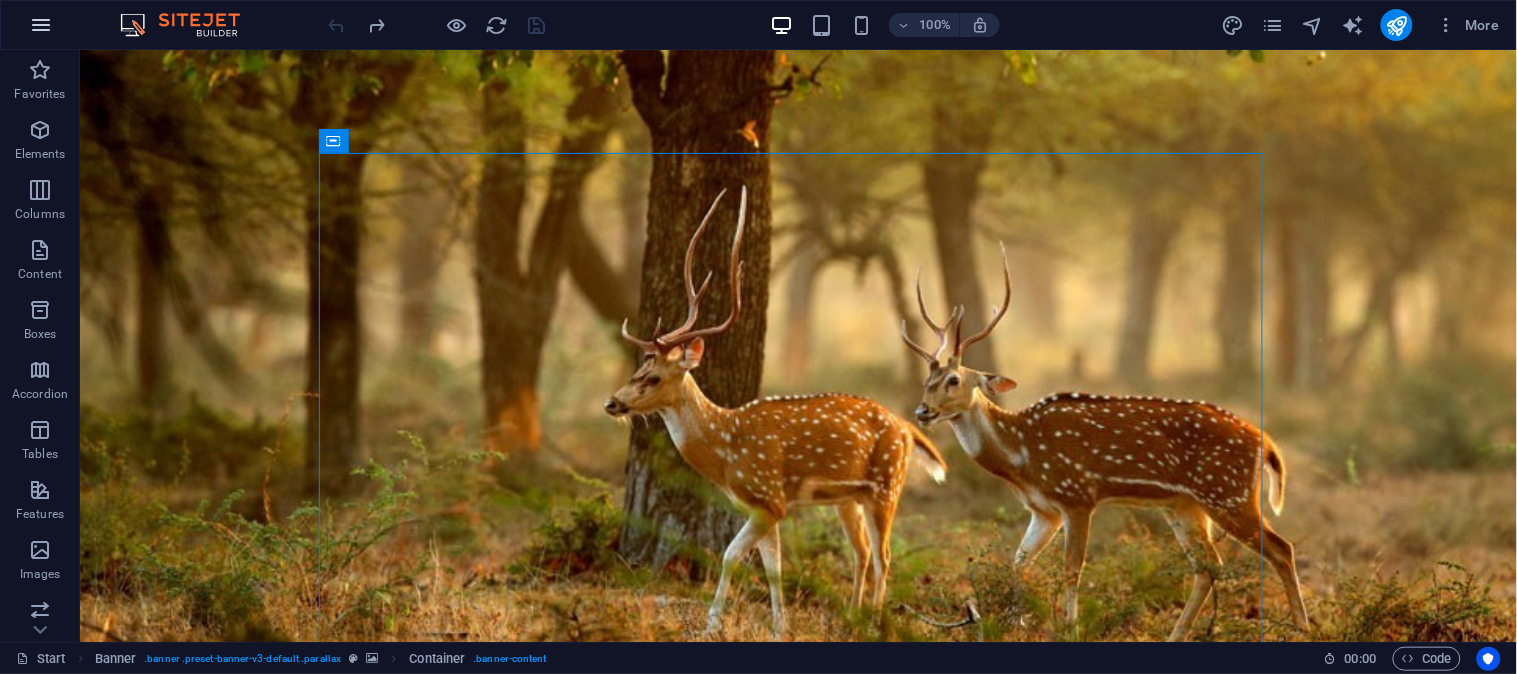 click at bounding box center [41, 25] 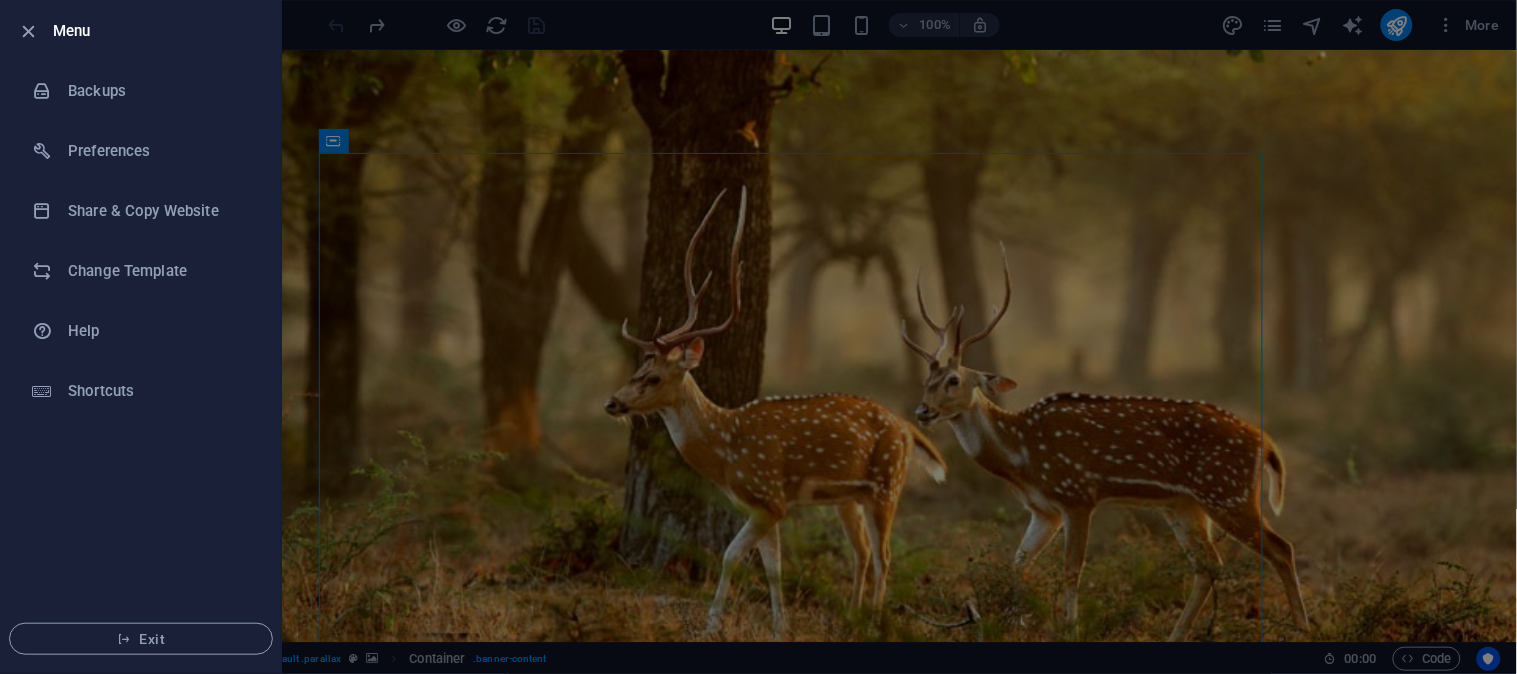 click at bounding box center [758, 337] 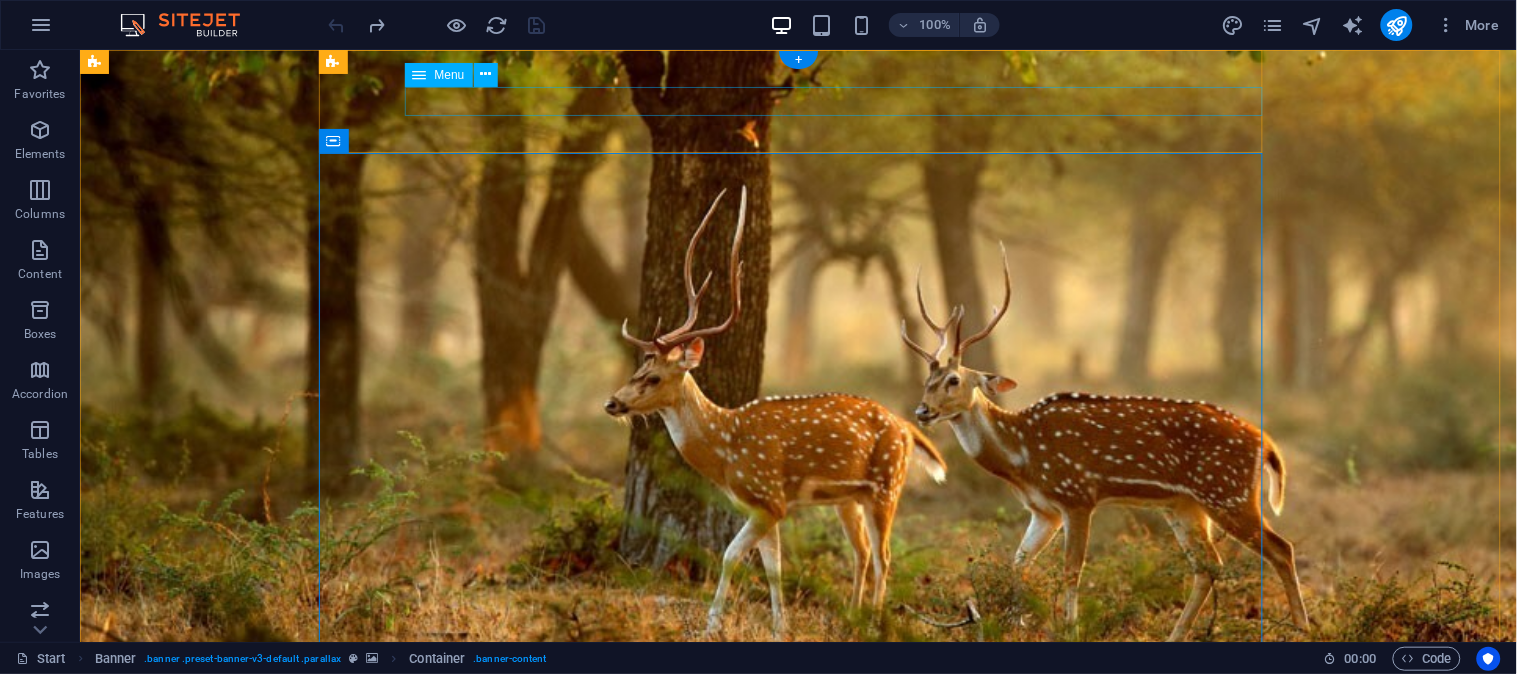 click on "Home About Trading Real Estate  TITING Contact" at bounding box center (806, 793) 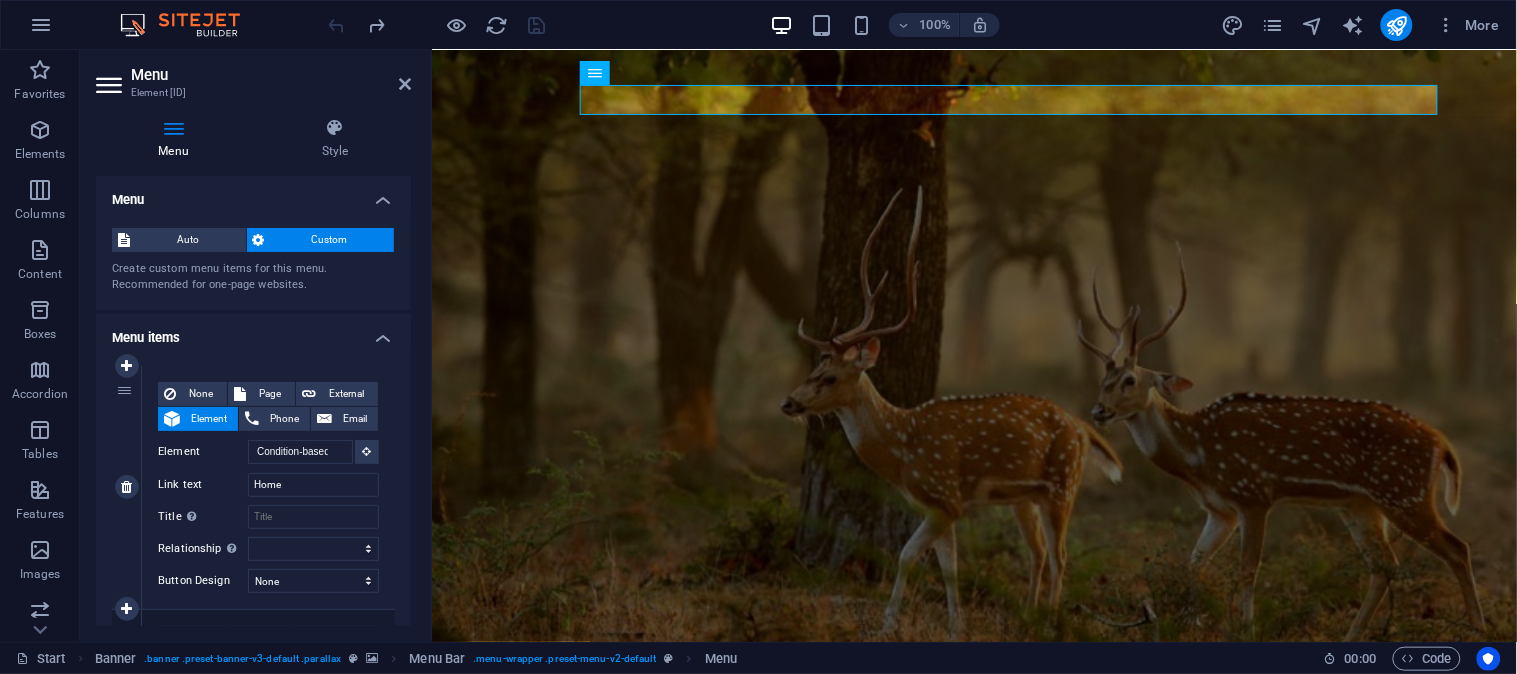 scroll, scrollTop: 0, scrollLeft: 0, axis: both 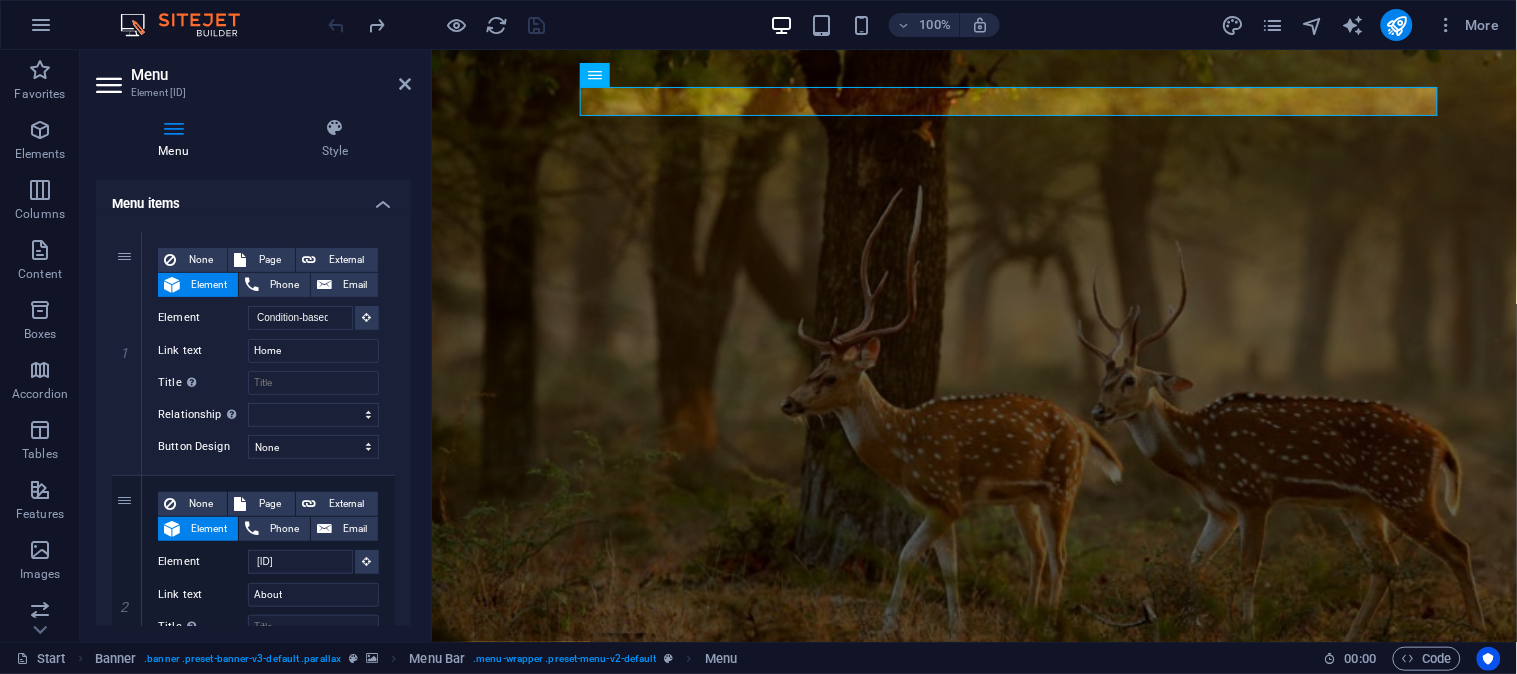 click on "Menu items" at bounding box center (253, 198) 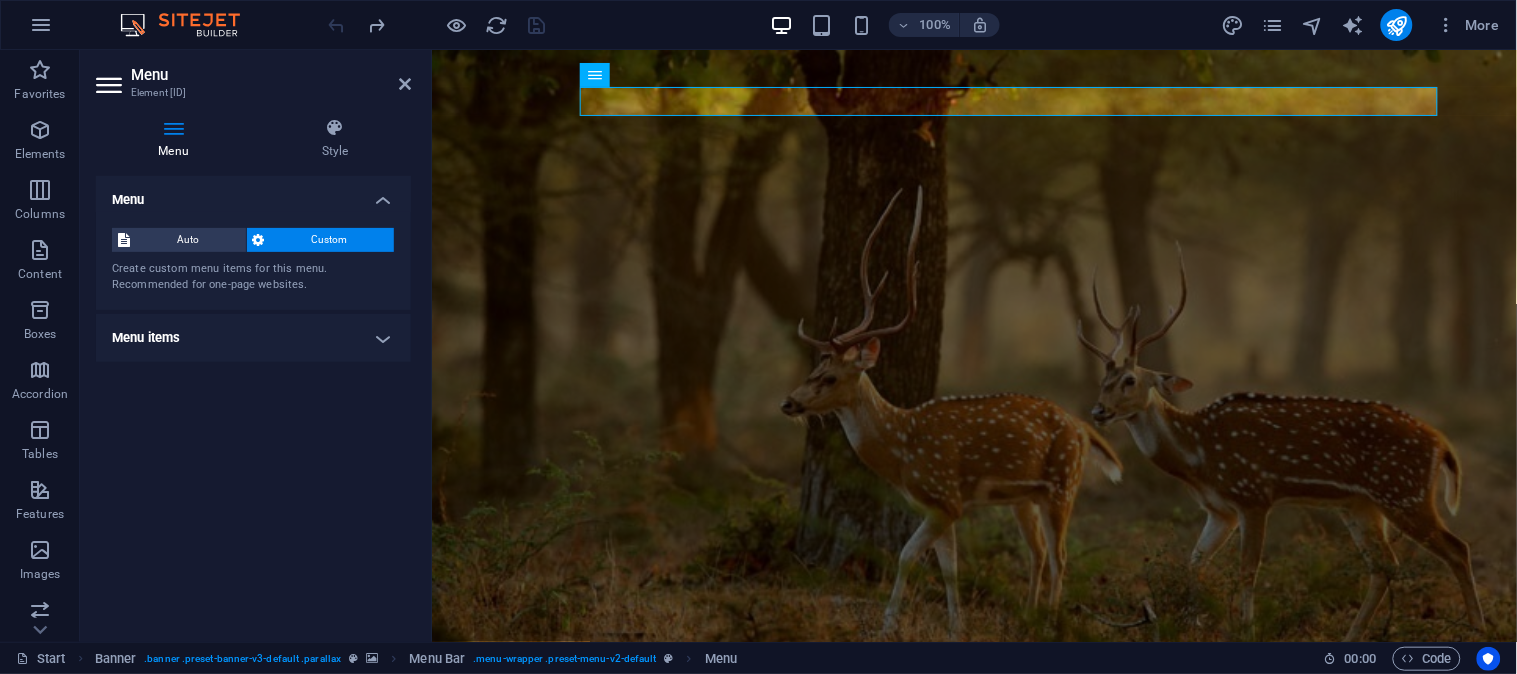 scroll, scrollTop: 0, scrollLeft: 0, axis: both 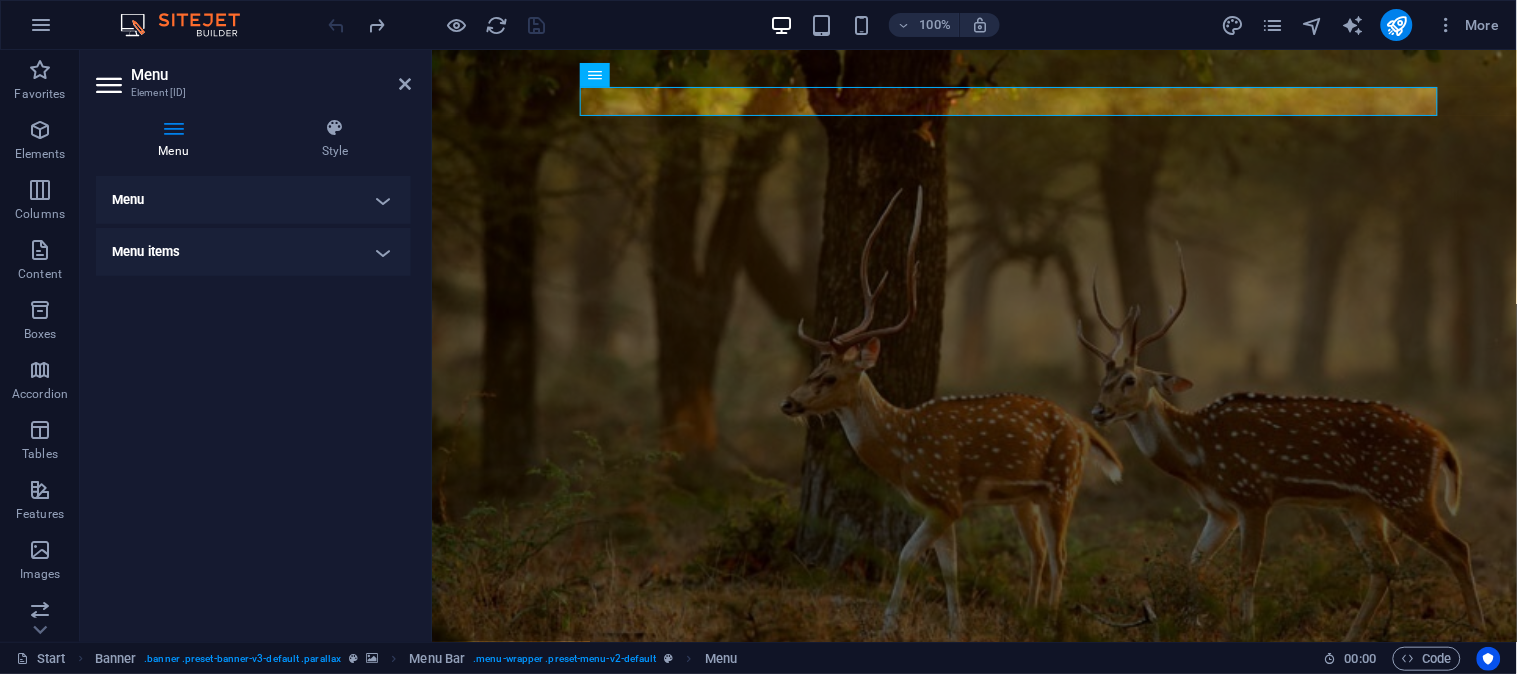 click on "Menu" at bounding box center (253, 200) 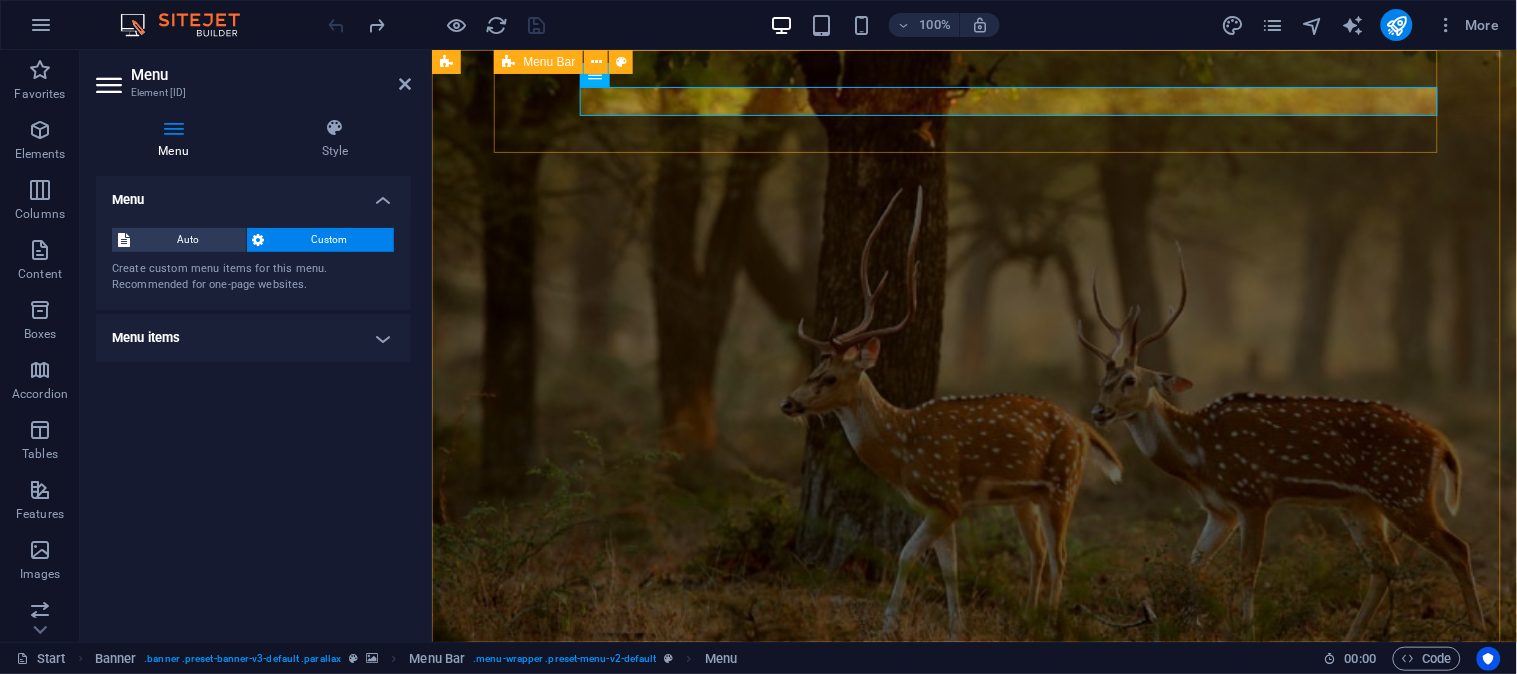 click on "Home About Trading Real Estate  TITING Contact" at bounding box center [982, 793] 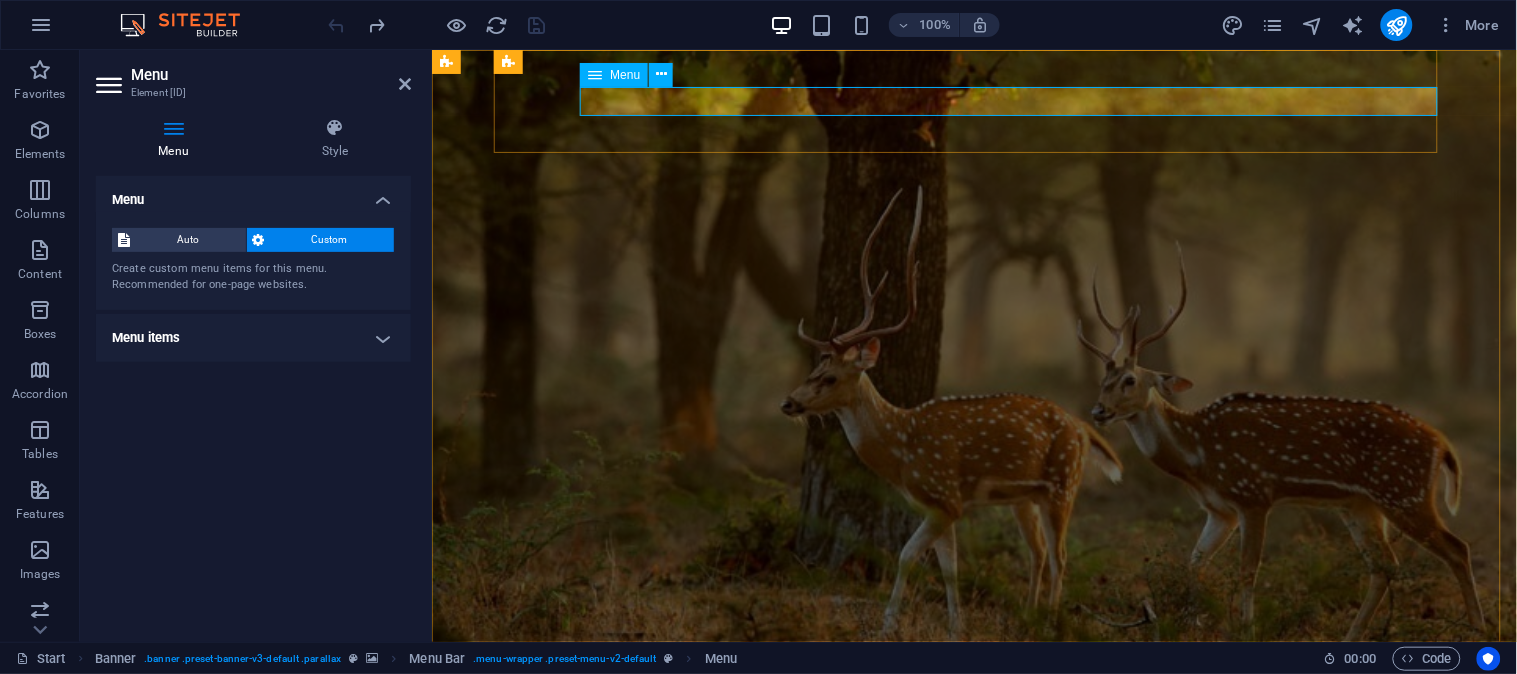 click on "Home About Trading Real Estate  TITING Contact" at bounding box center [982, 793] 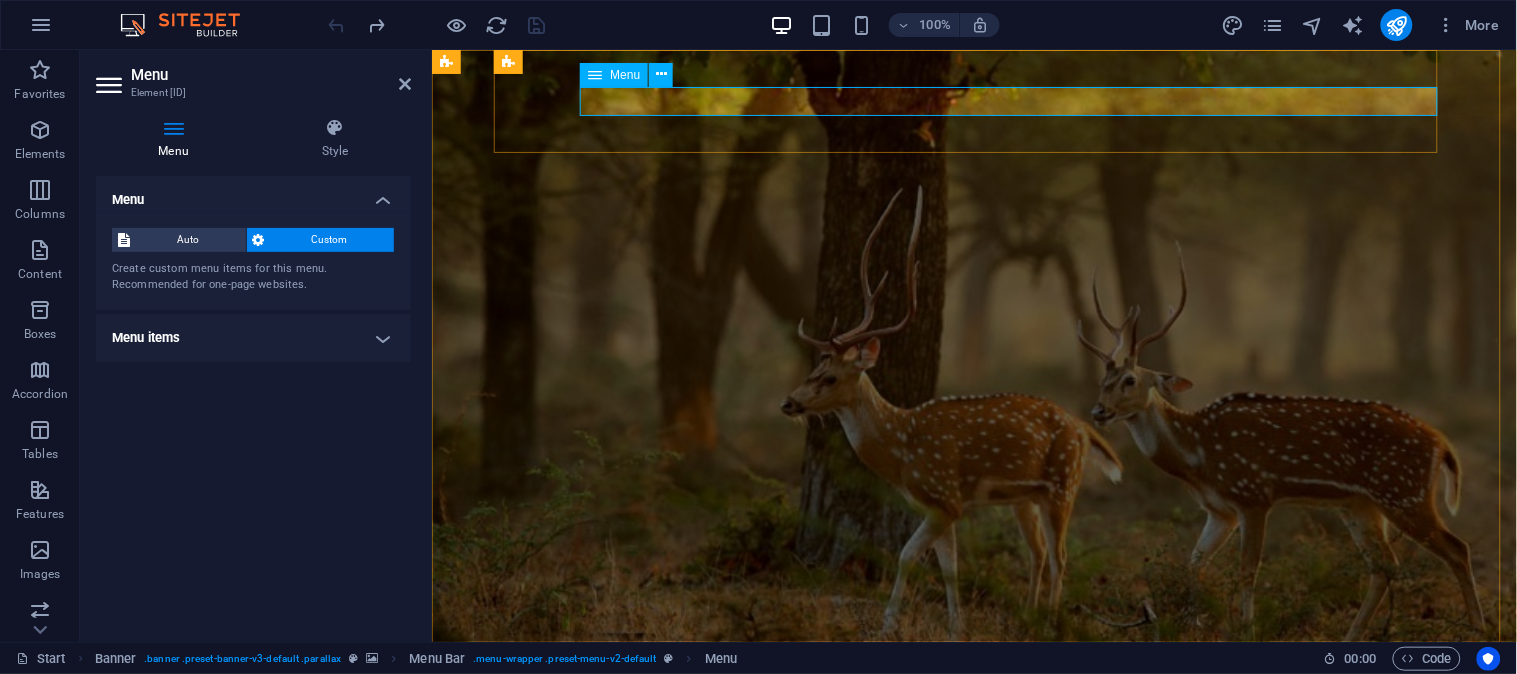 click on "Home About Trading Real Estate  TITING Contact" at bounding box center (982, 793) 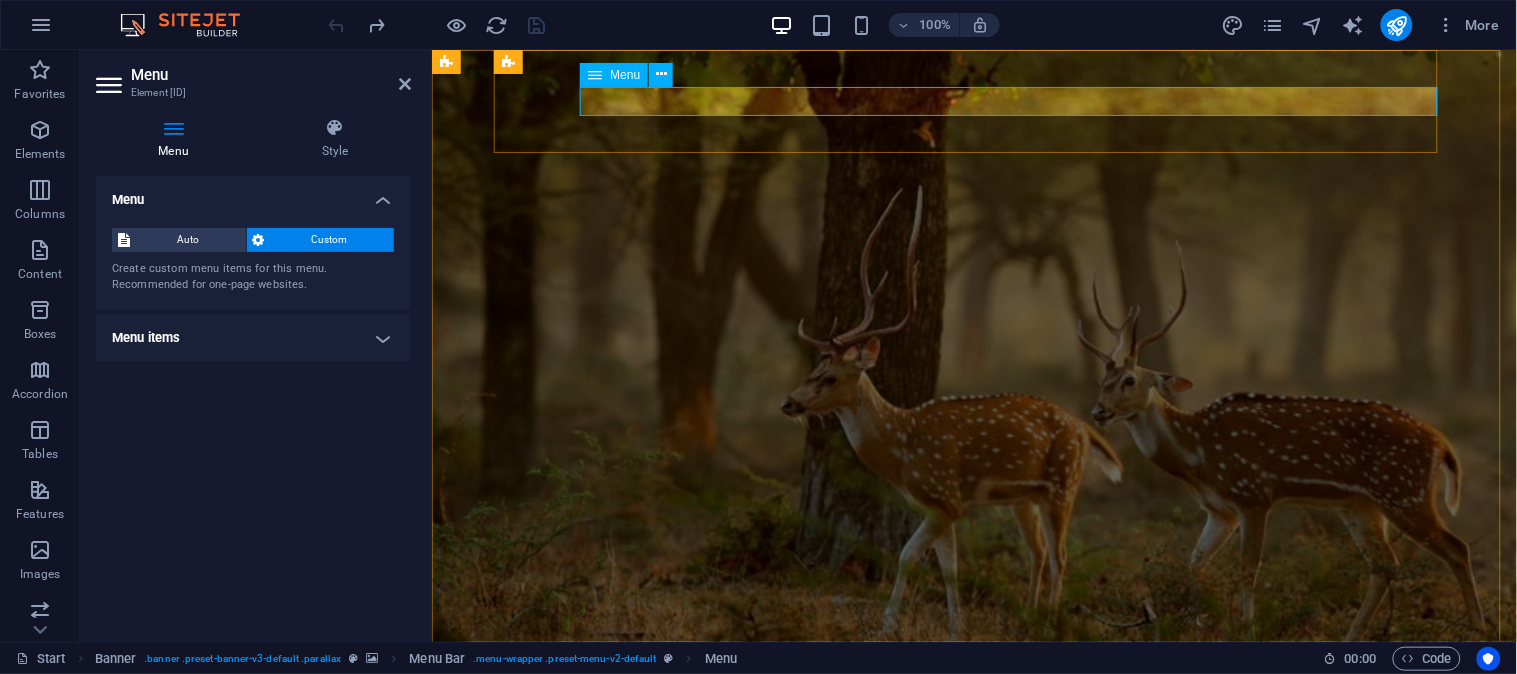 click on "Home About Trading Real Estate  TITING Contact" at bounding box center (982, 793) 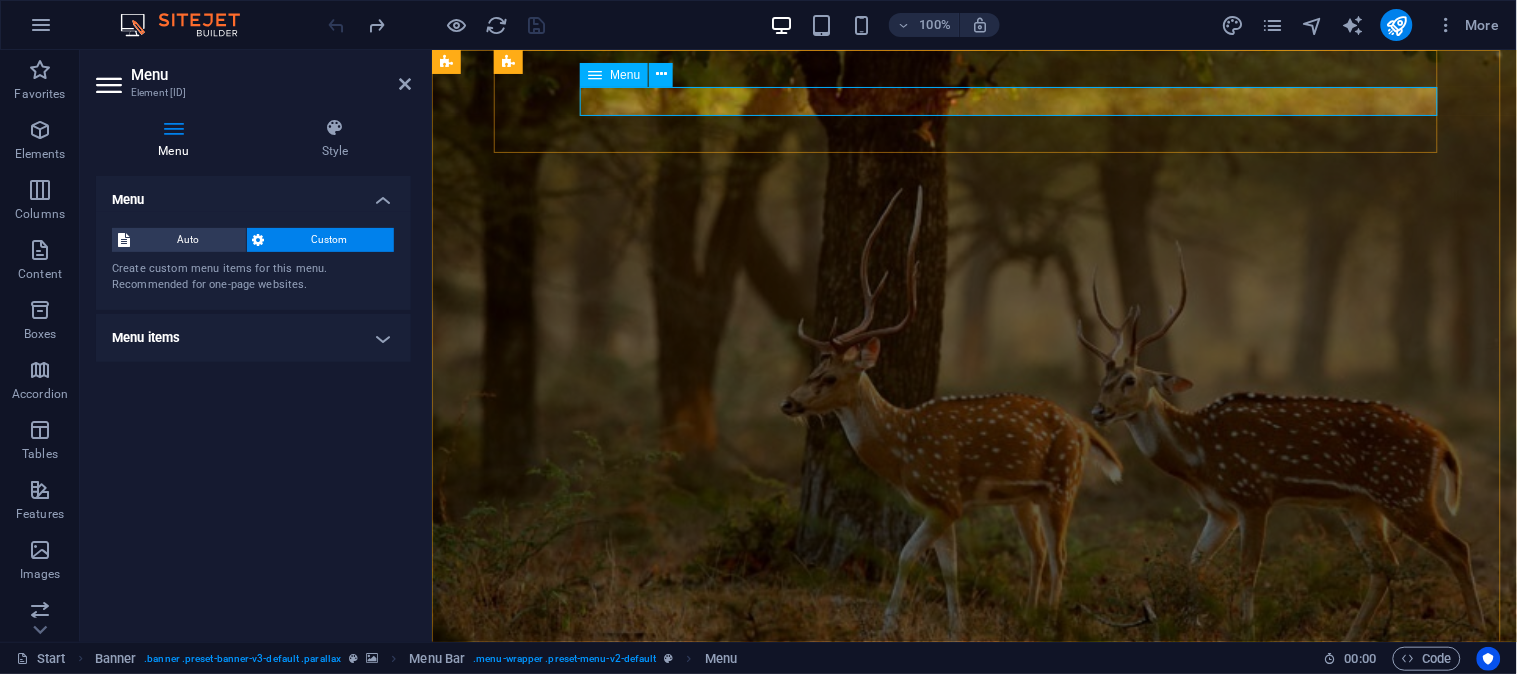 click on "Home About Trading Real Estate  TITING Contact" at bounding box center (982, 793) 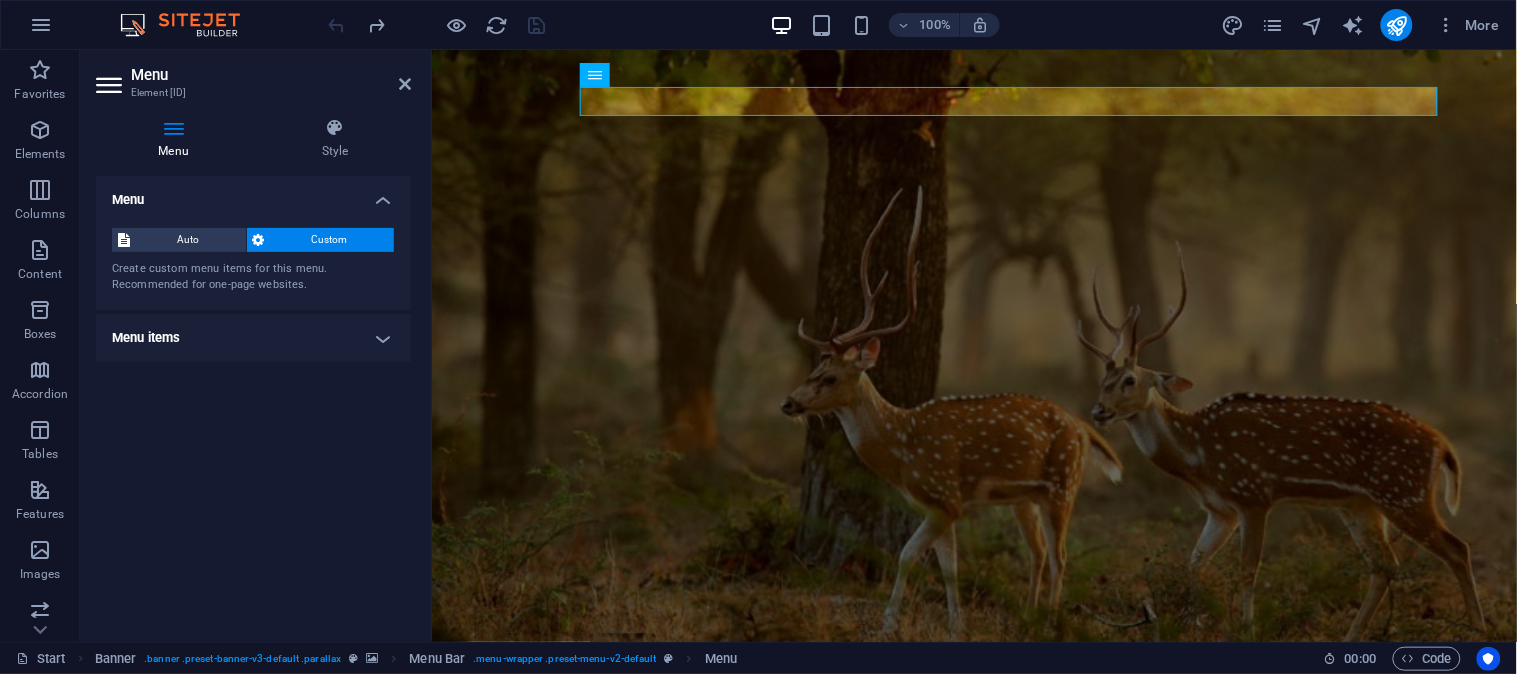 click at bounding box center [111, 85] 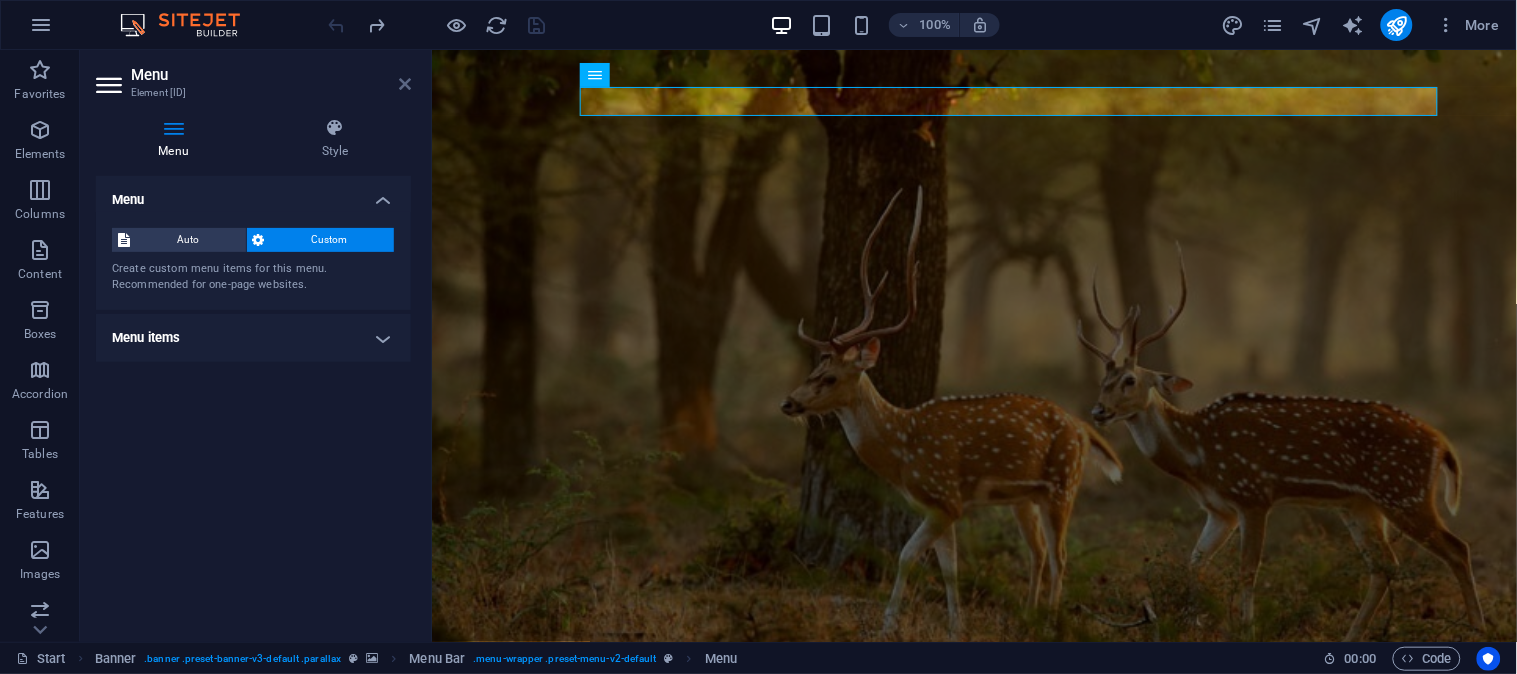 drag, startPoint x: 410, startPoint y: 84, endPoint x: 335, endPoint y: 51, distance: 81.939 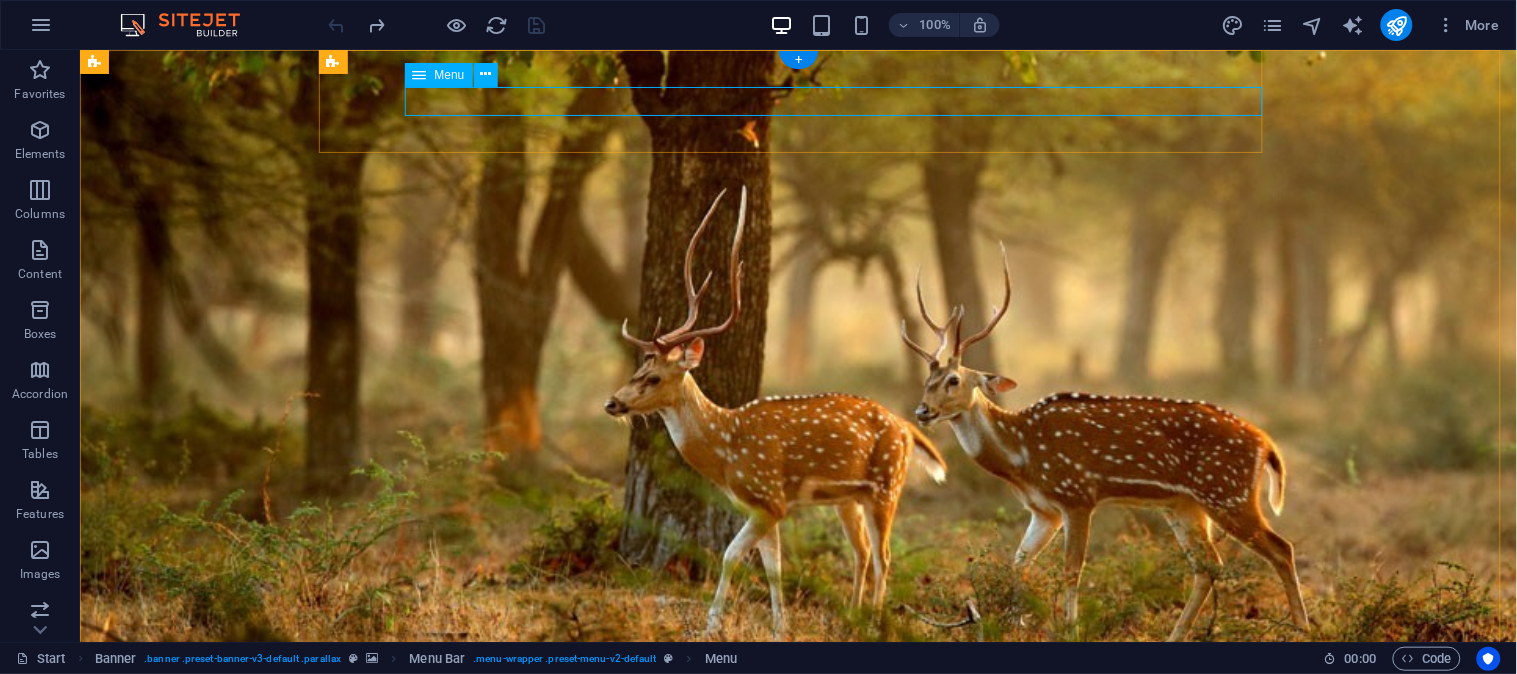 click on "Home About Trading Real Estate  TITING Contact" at bounding box center (806, 793) 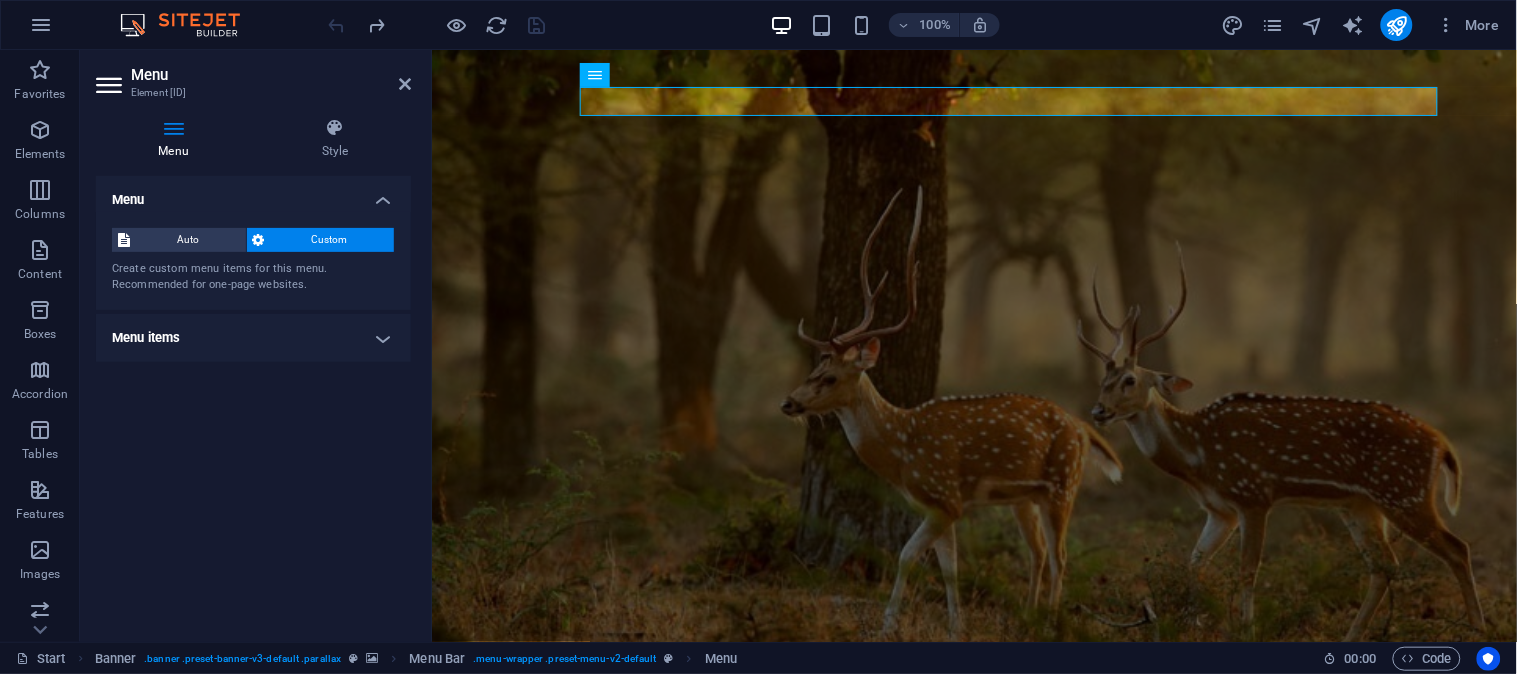 click on "Menu items" at bounding box center (253, 338) 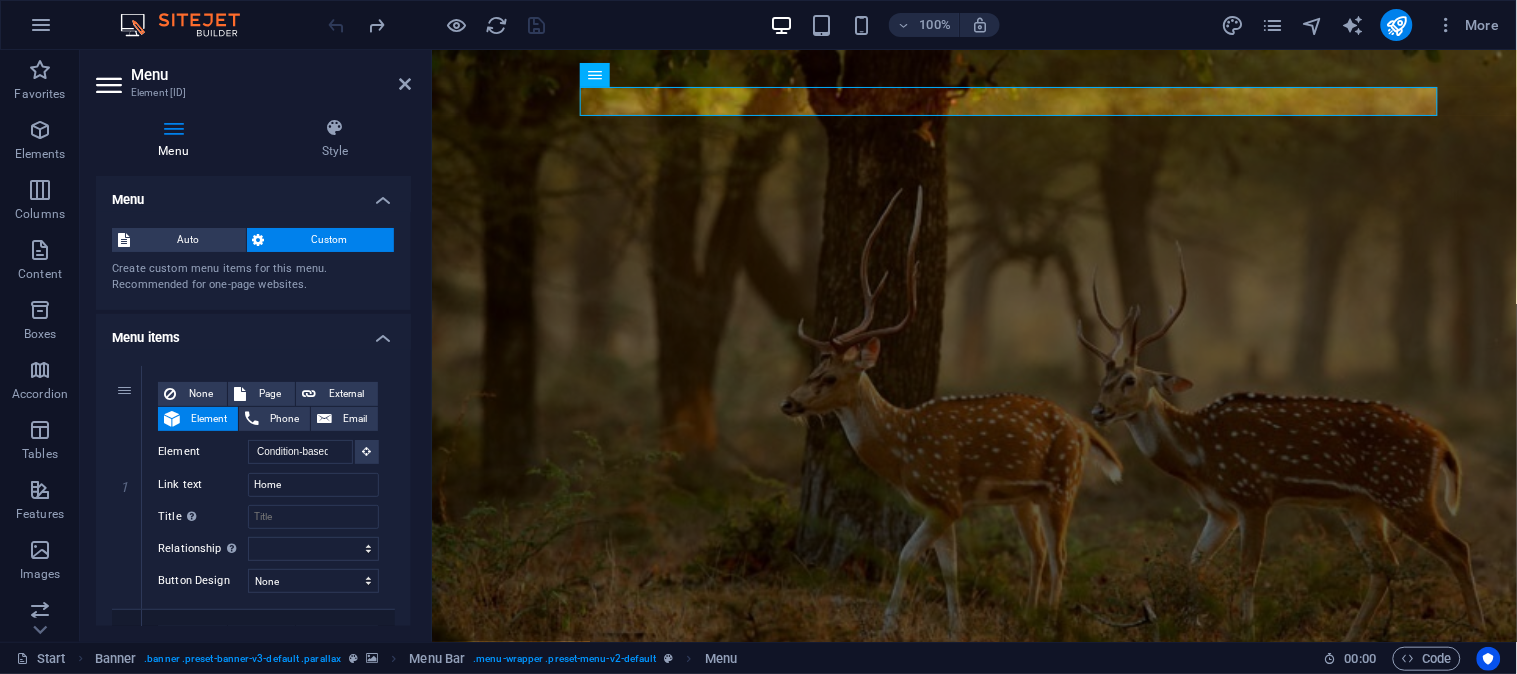 click on "Custom" at bounding box center (330, 240) 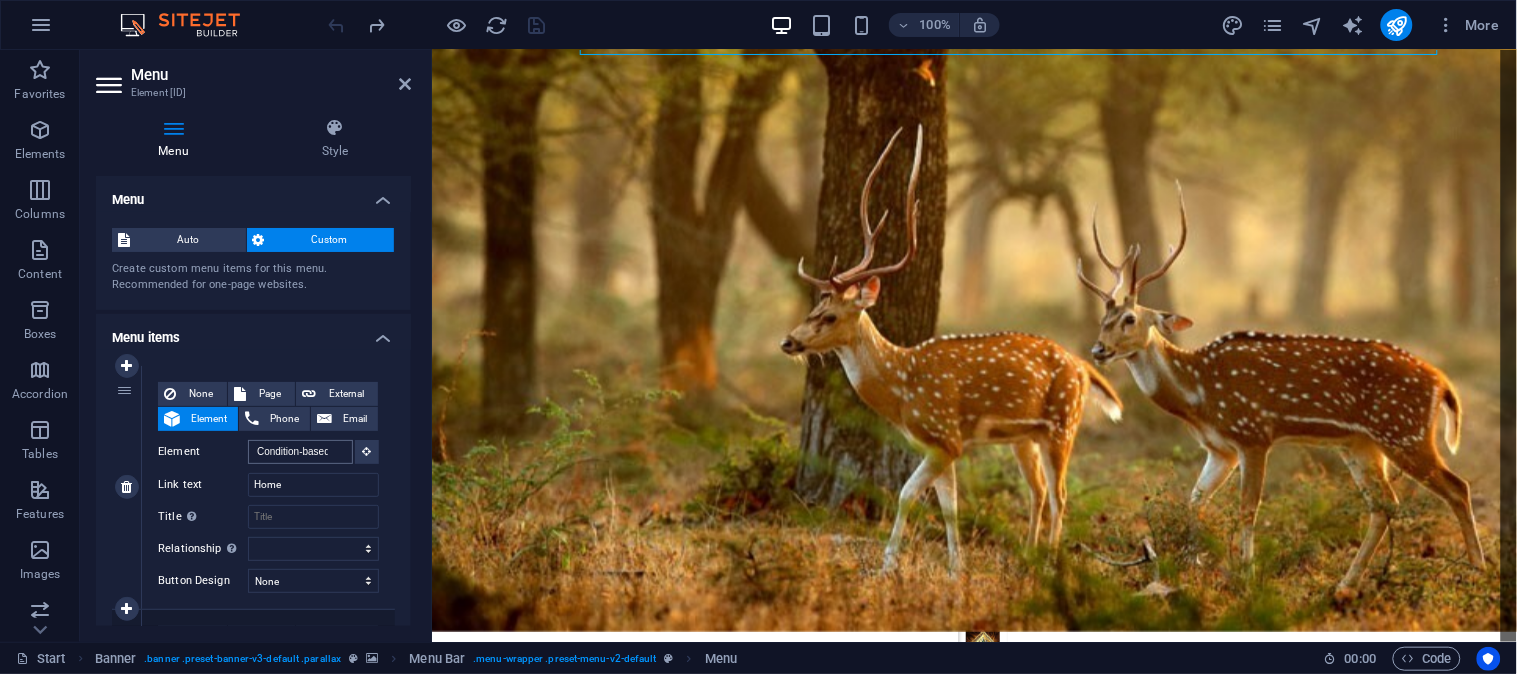 scroll, scrollTop: 101, scrollLeft: 0, axis: vertical 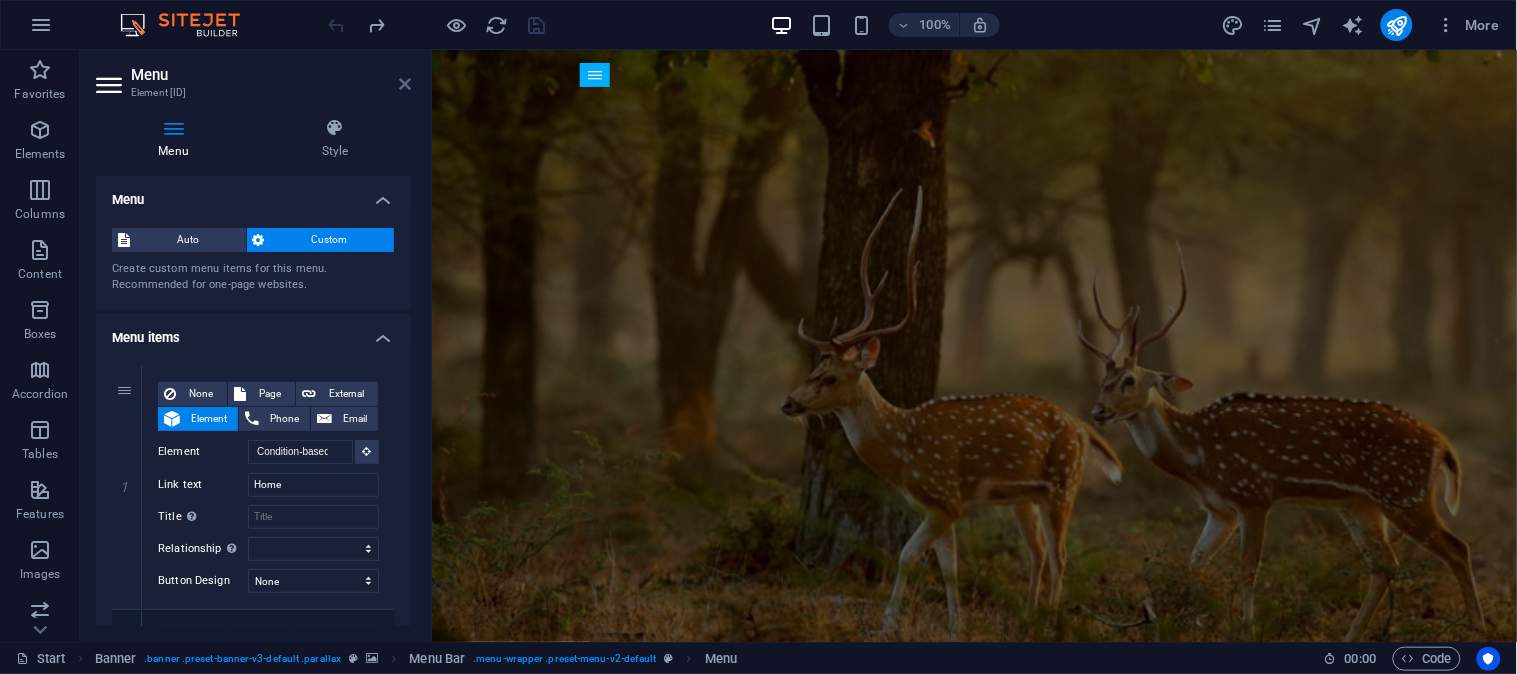 click at bounding box center (405, 84) 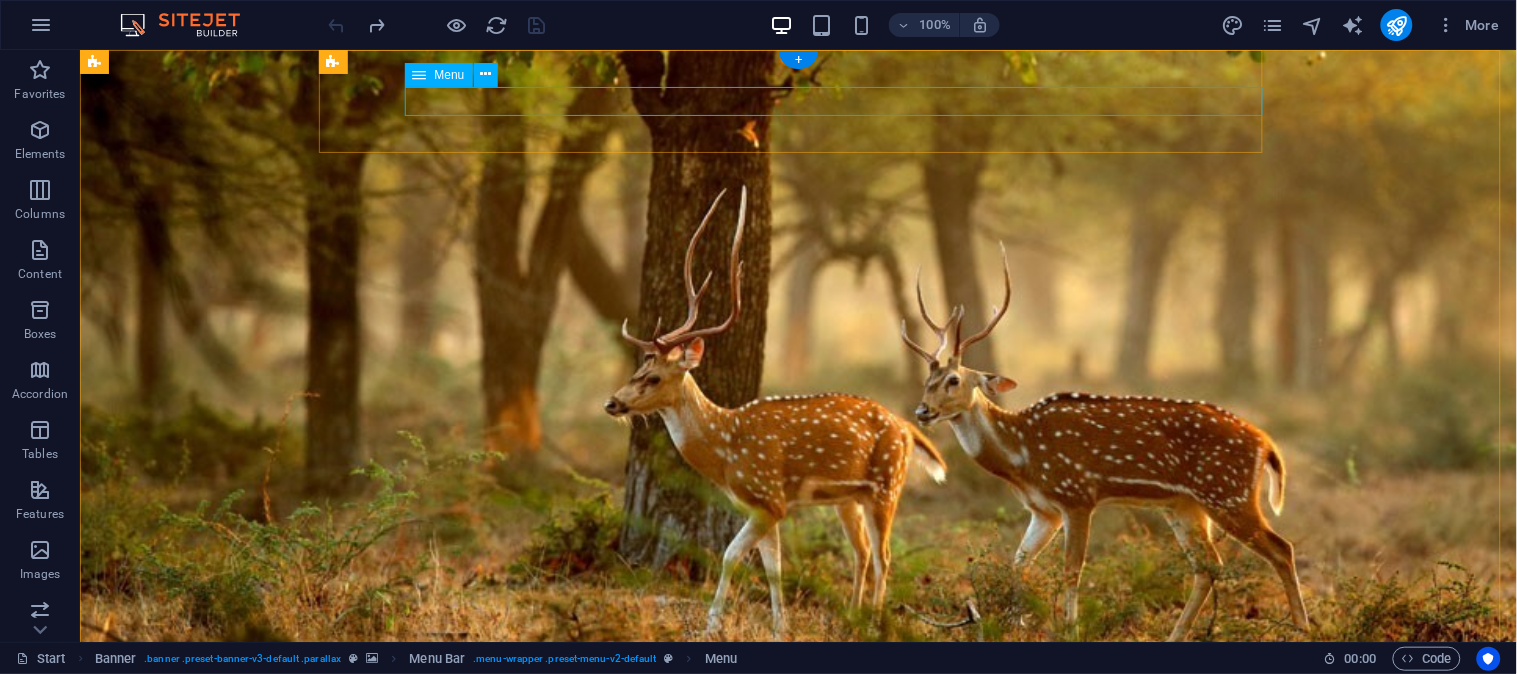 click on "Home About Trading Real Estate  TITING Contact" at bounding box center (806, 793) 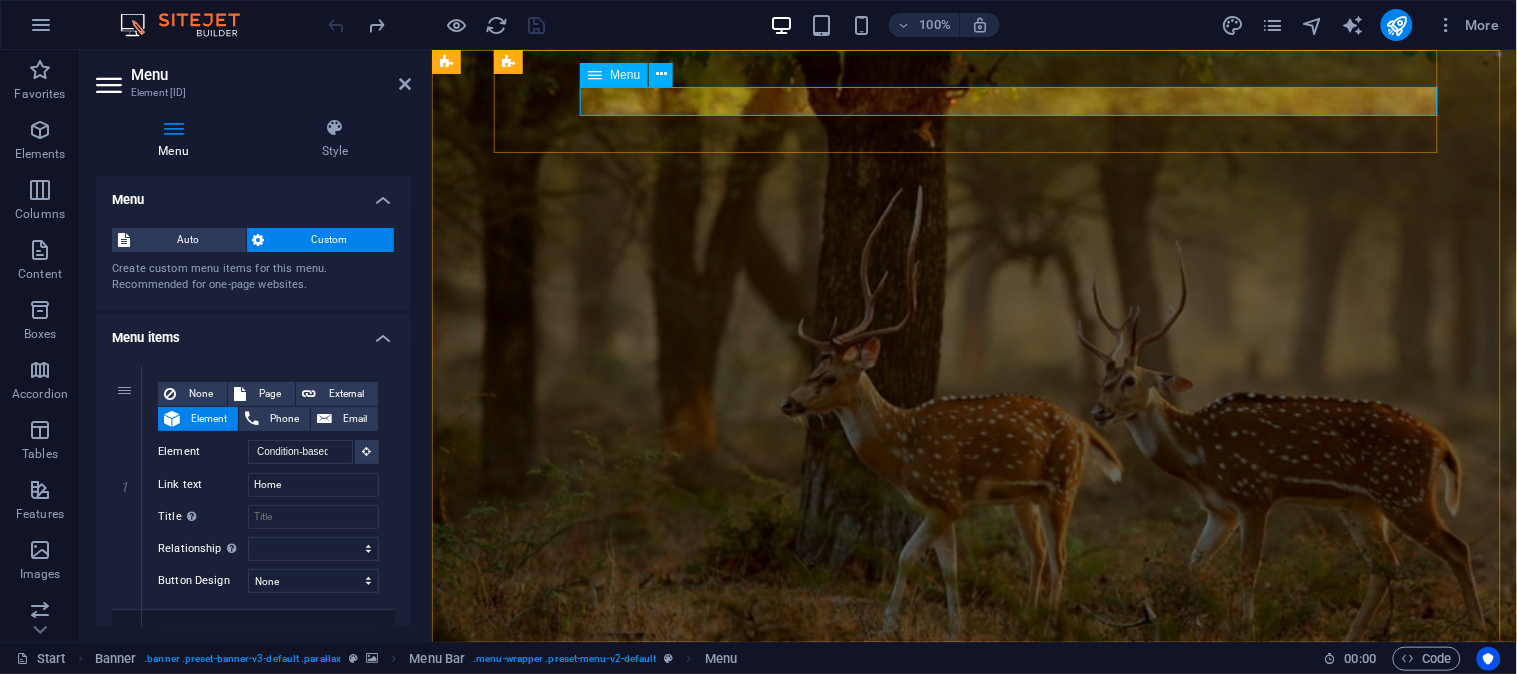 click on "Home About Trading Real Estate  TITING Contact" at bounding box center [982, 793] 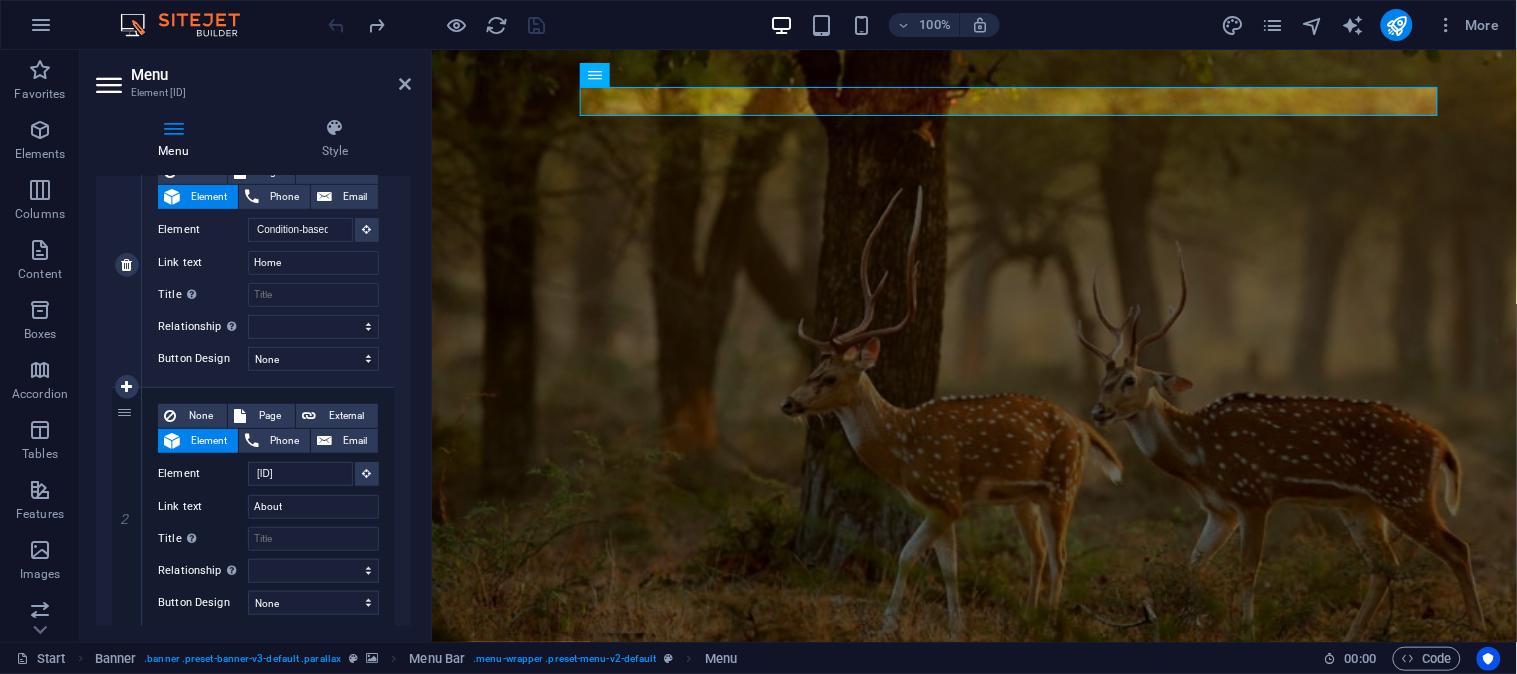 scroll, scrollTop: 258, scrollLeft: 0, axis: vertical 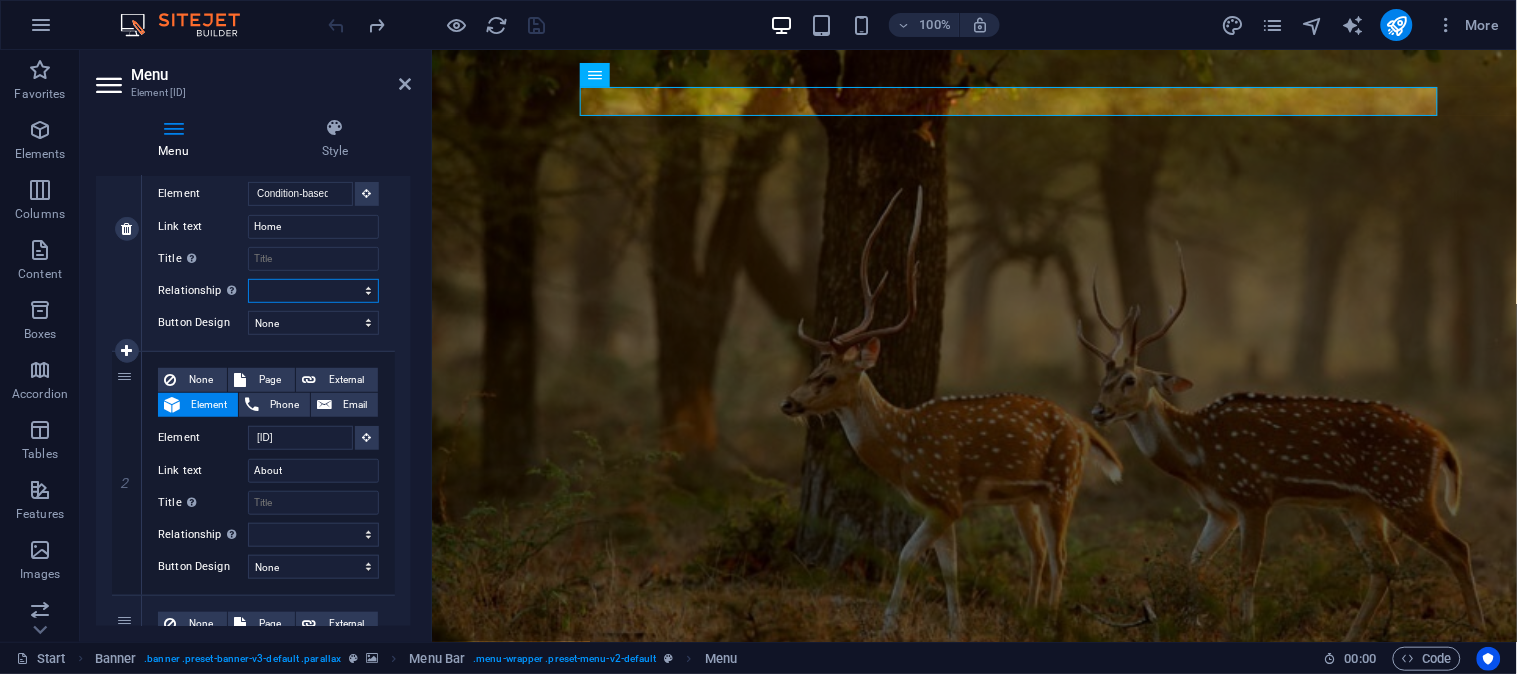 click on "alternate author bookmark external help license next nofollow noreferrer noopener prev search tag" at bounding box center (313, 291) 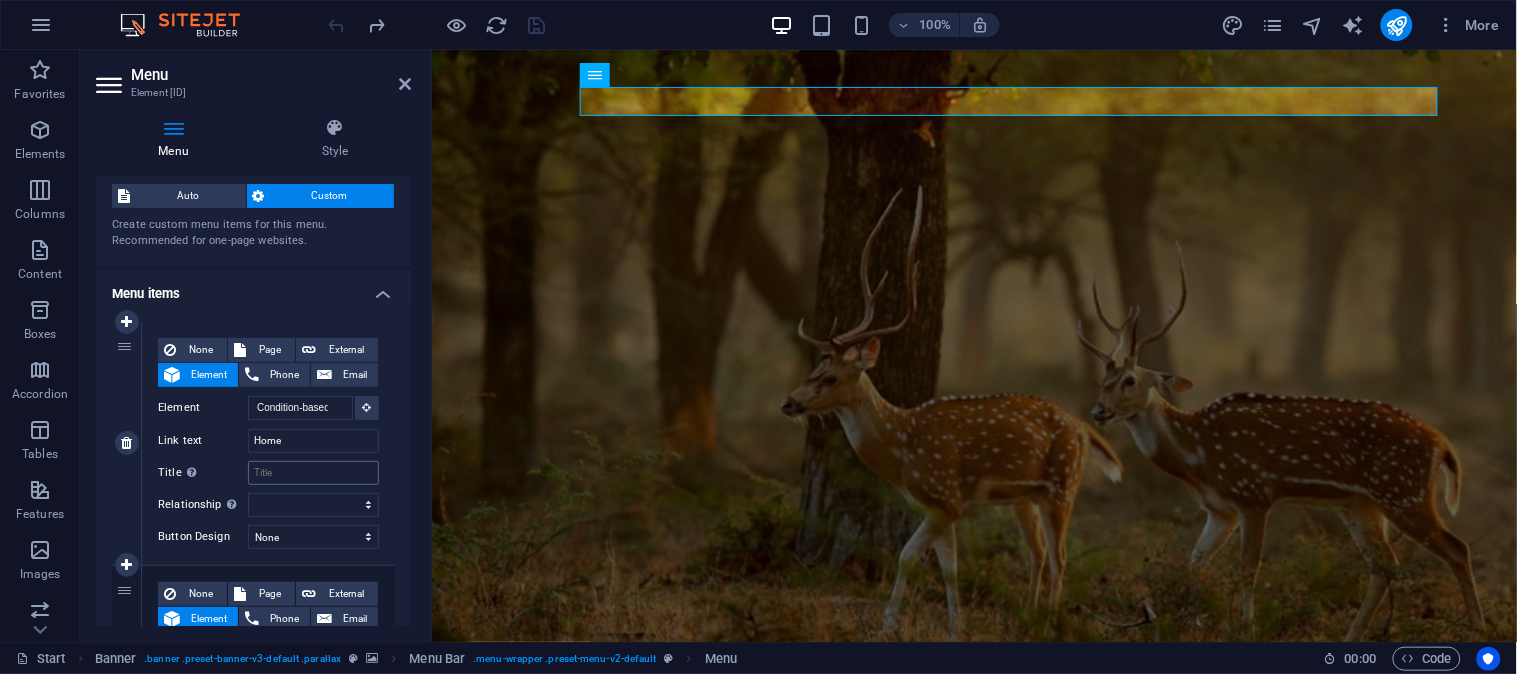 scroll, scrollTop: 0, scrollLeft: 0, axis: both 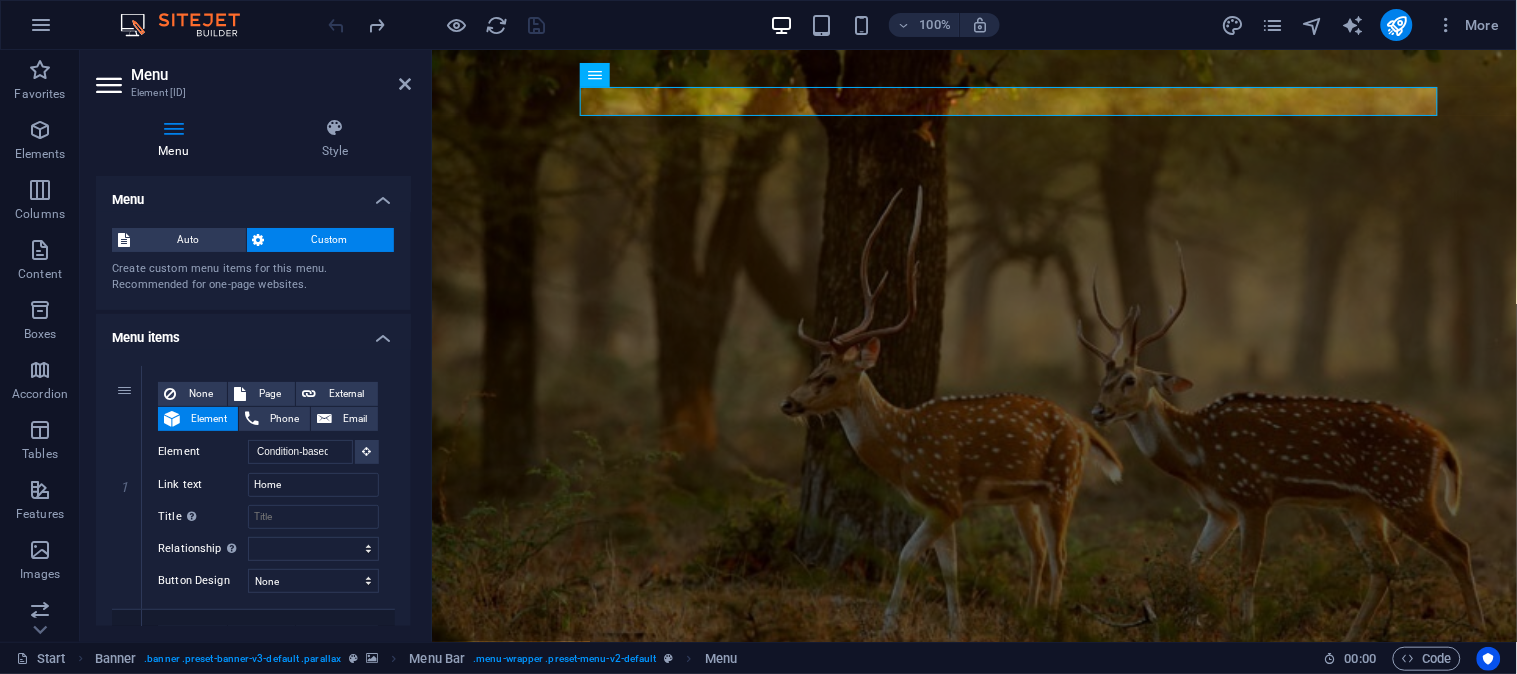 click on "Menu items" at bounding box center [253, 332] 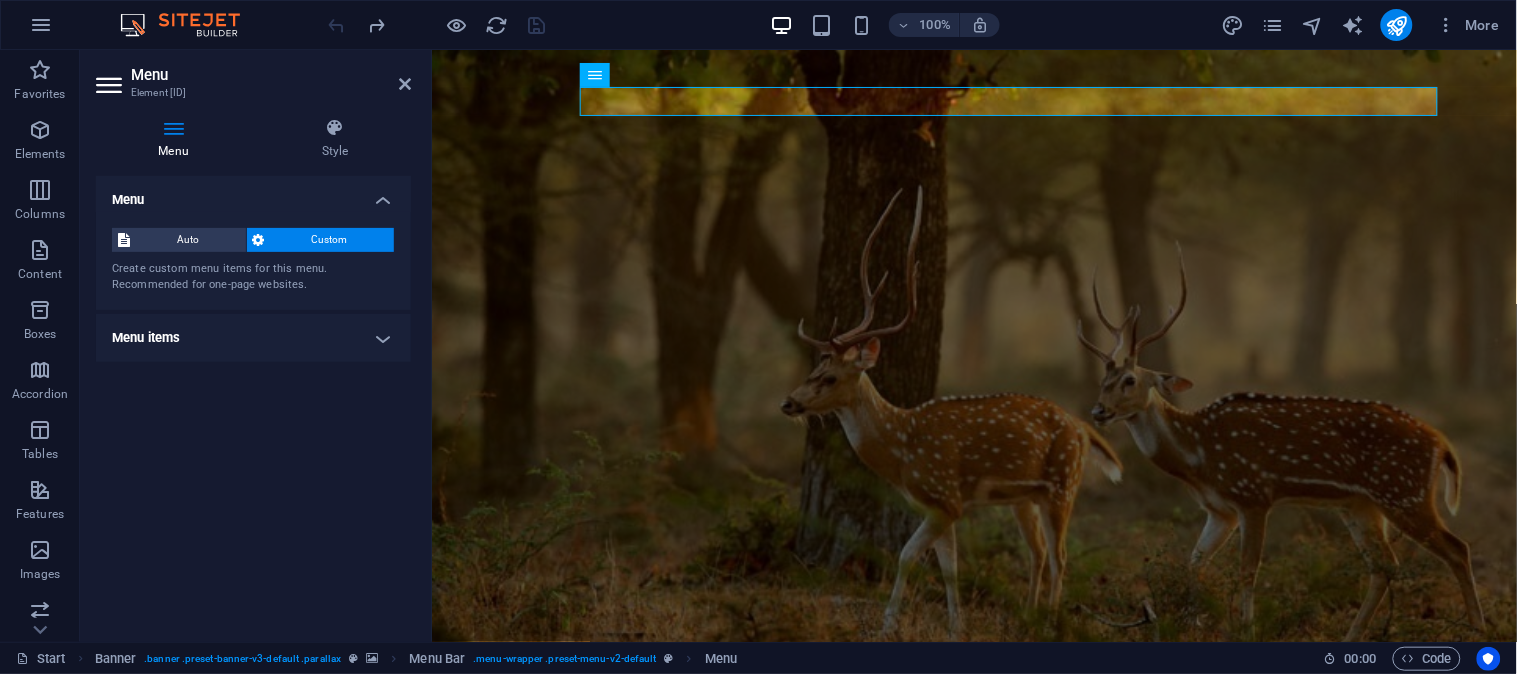 click on "Menu items" at bounding box center (253, 338) 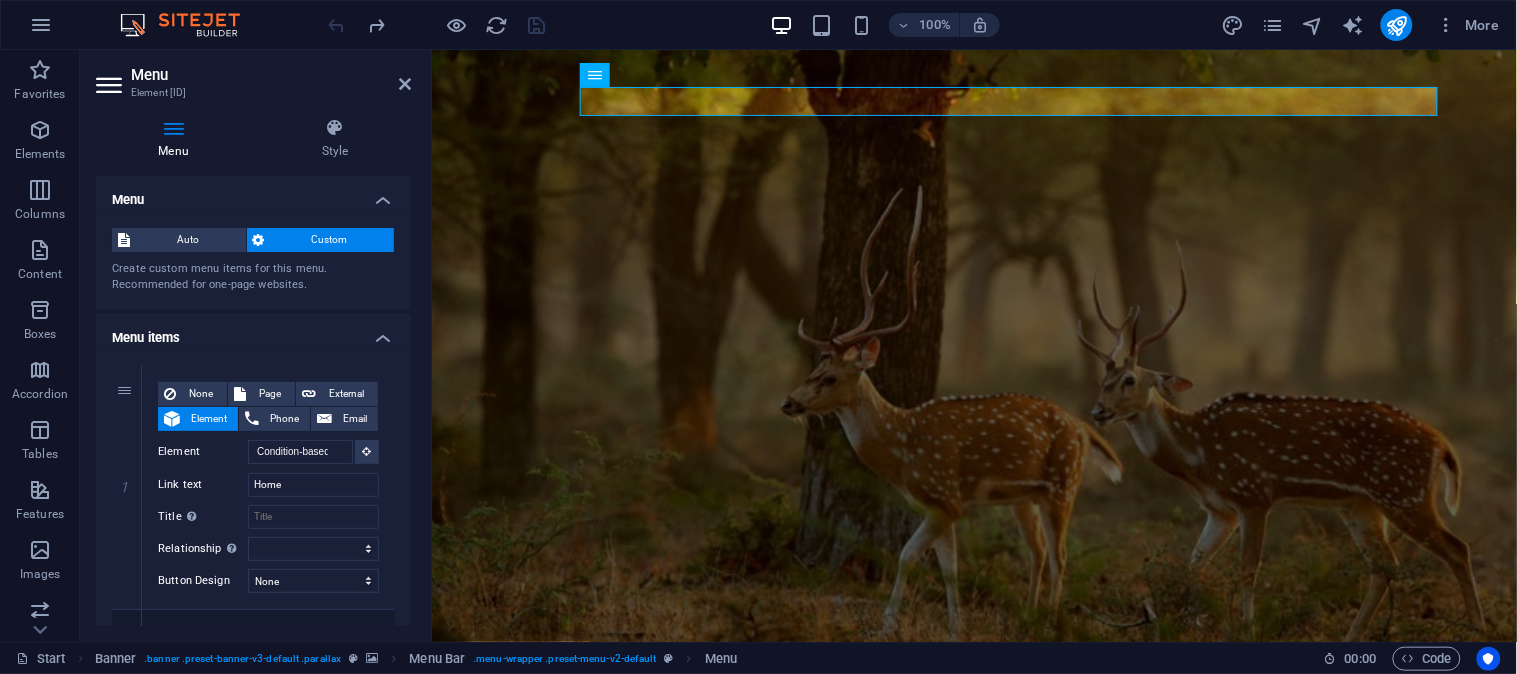 click at bounding box center [111, 85] 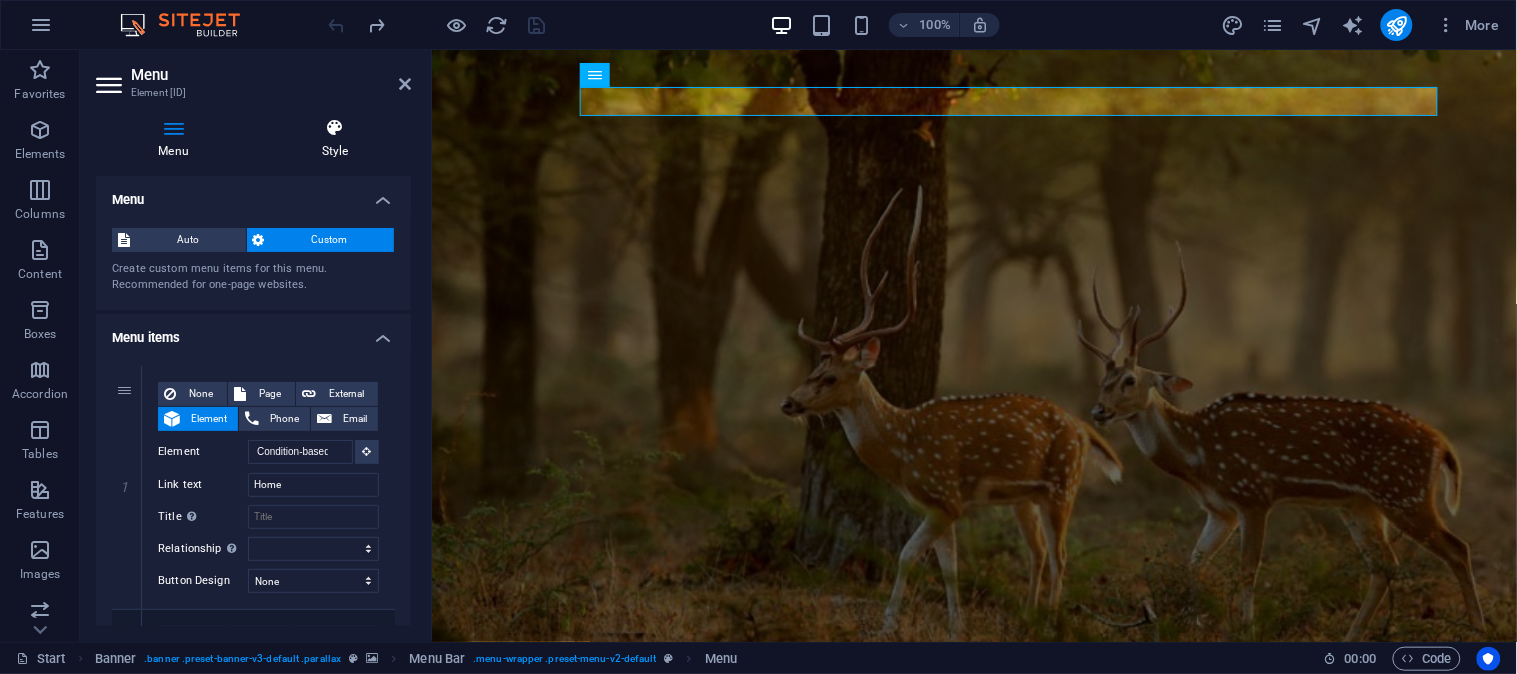 click on "Style" at bounding box center [335, 139] 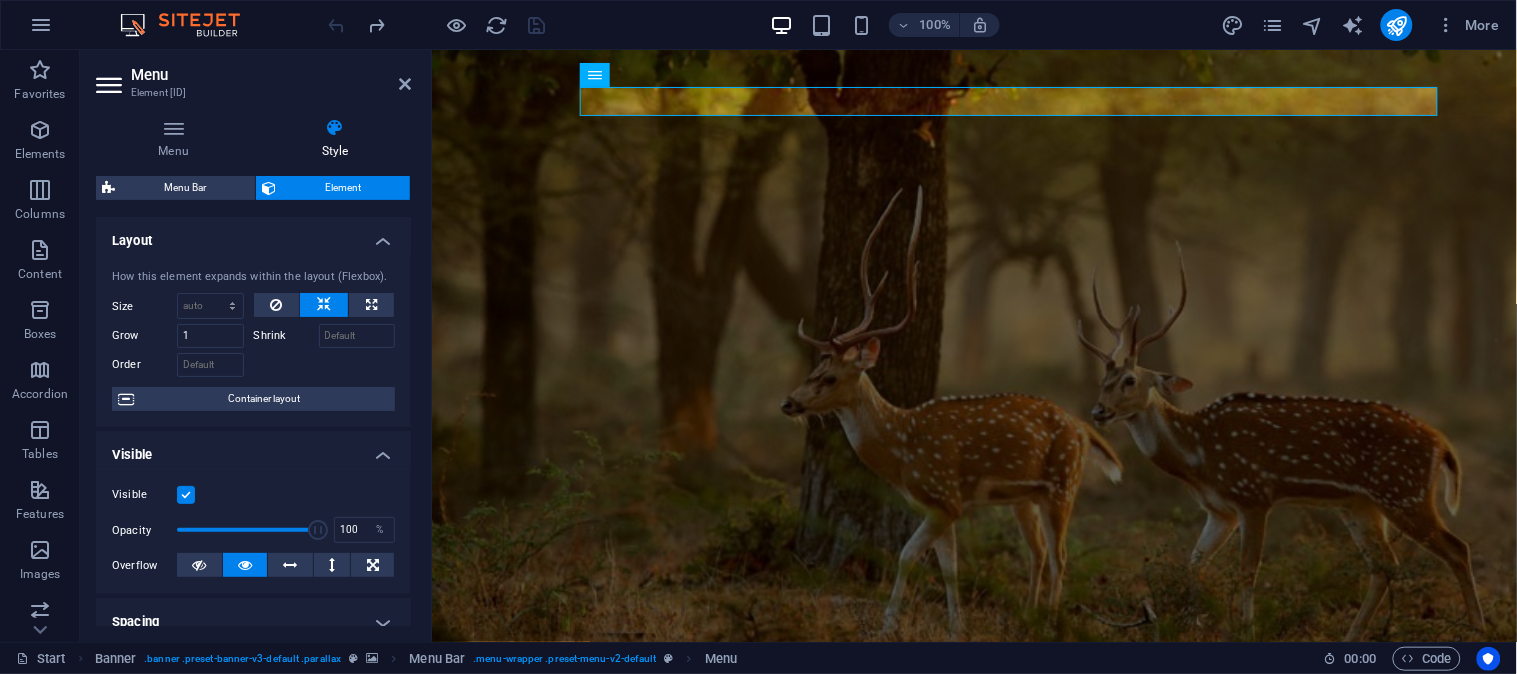 scroll, scrollTop: 435, scrollLeft: 0, axis: vertical 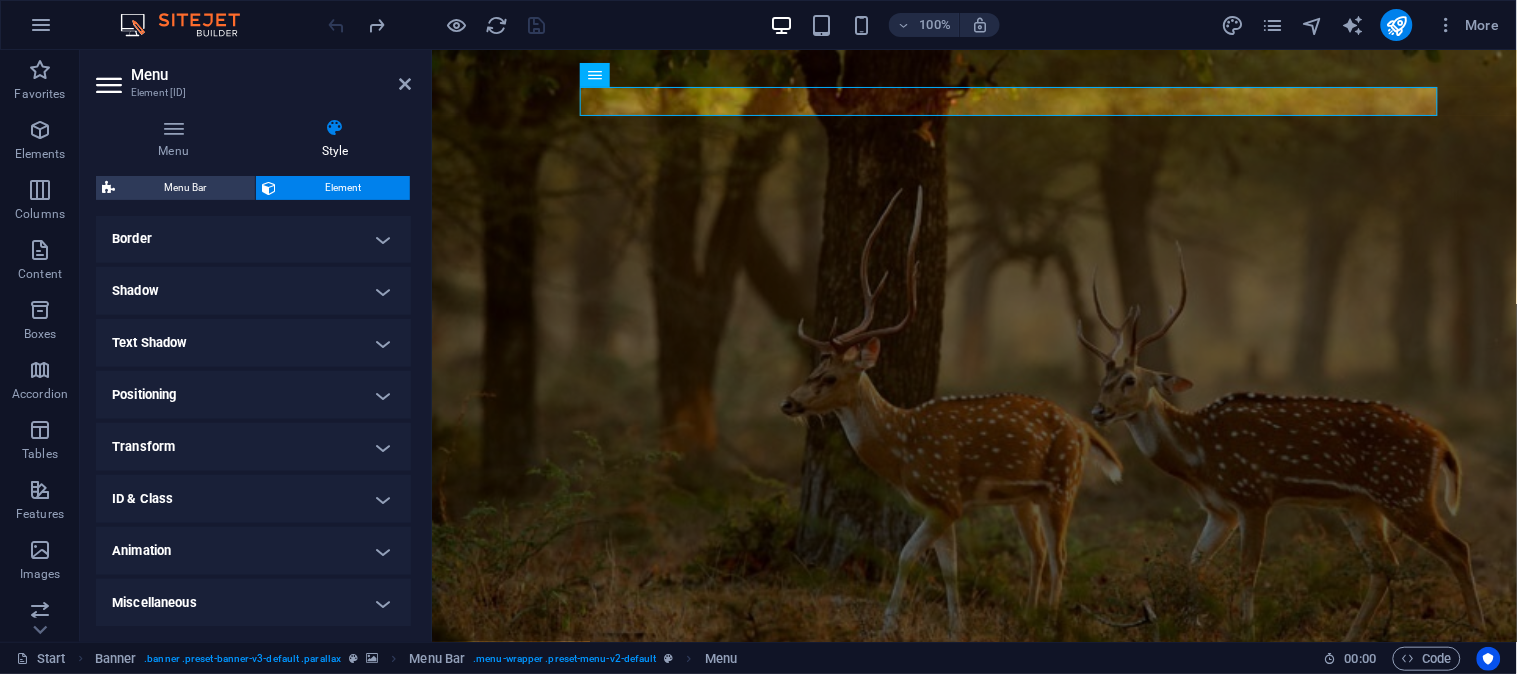 click on "Animation" at bounding box center (253, 551) 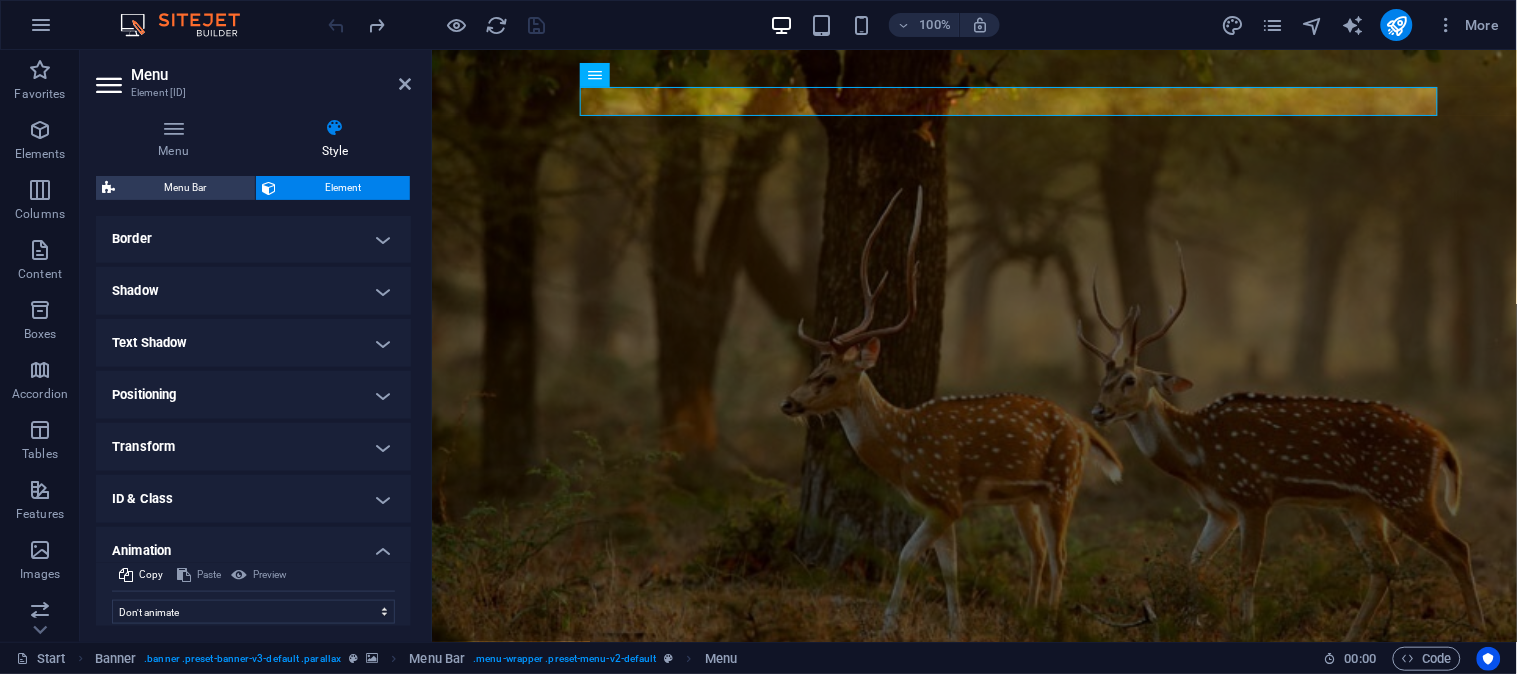 click on "Animation" at bounding box center (253, 545) 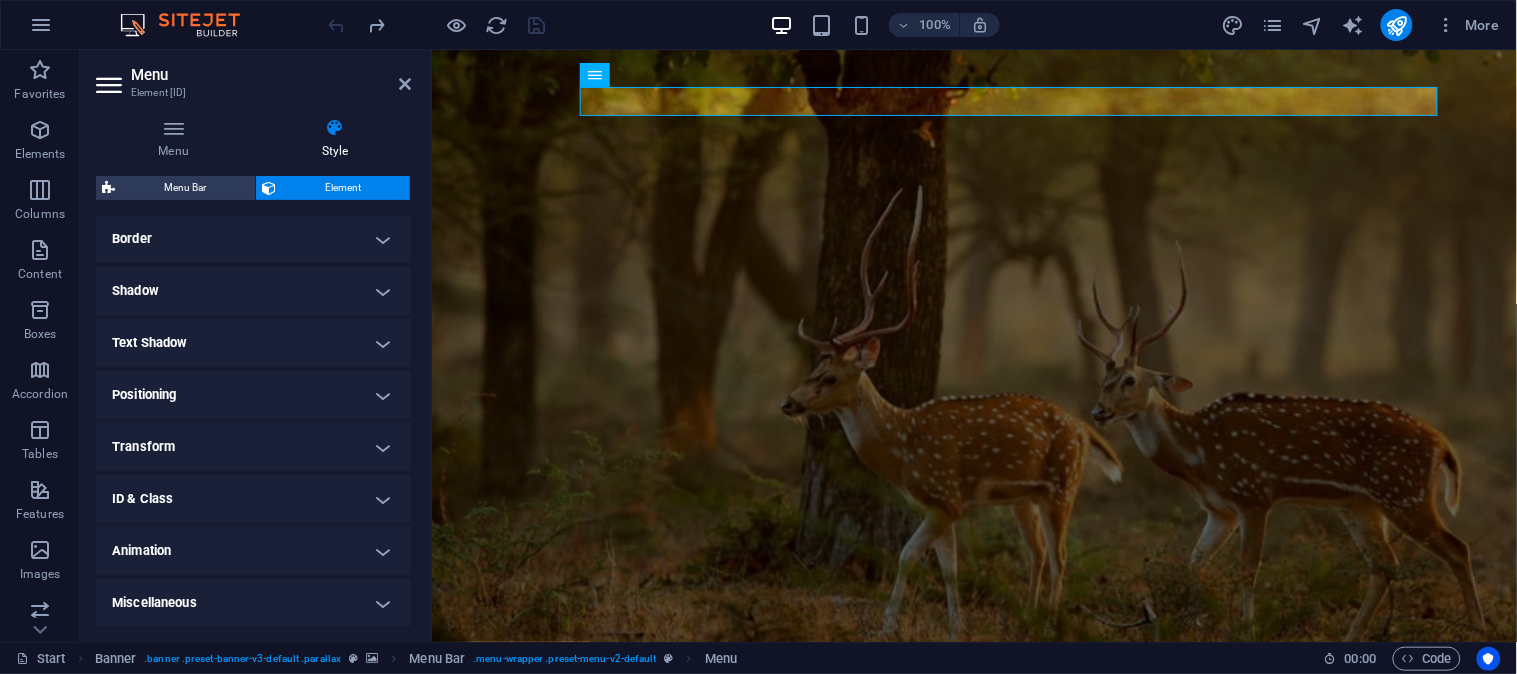 click on "ID & Class" at bounding box center [253, 499] 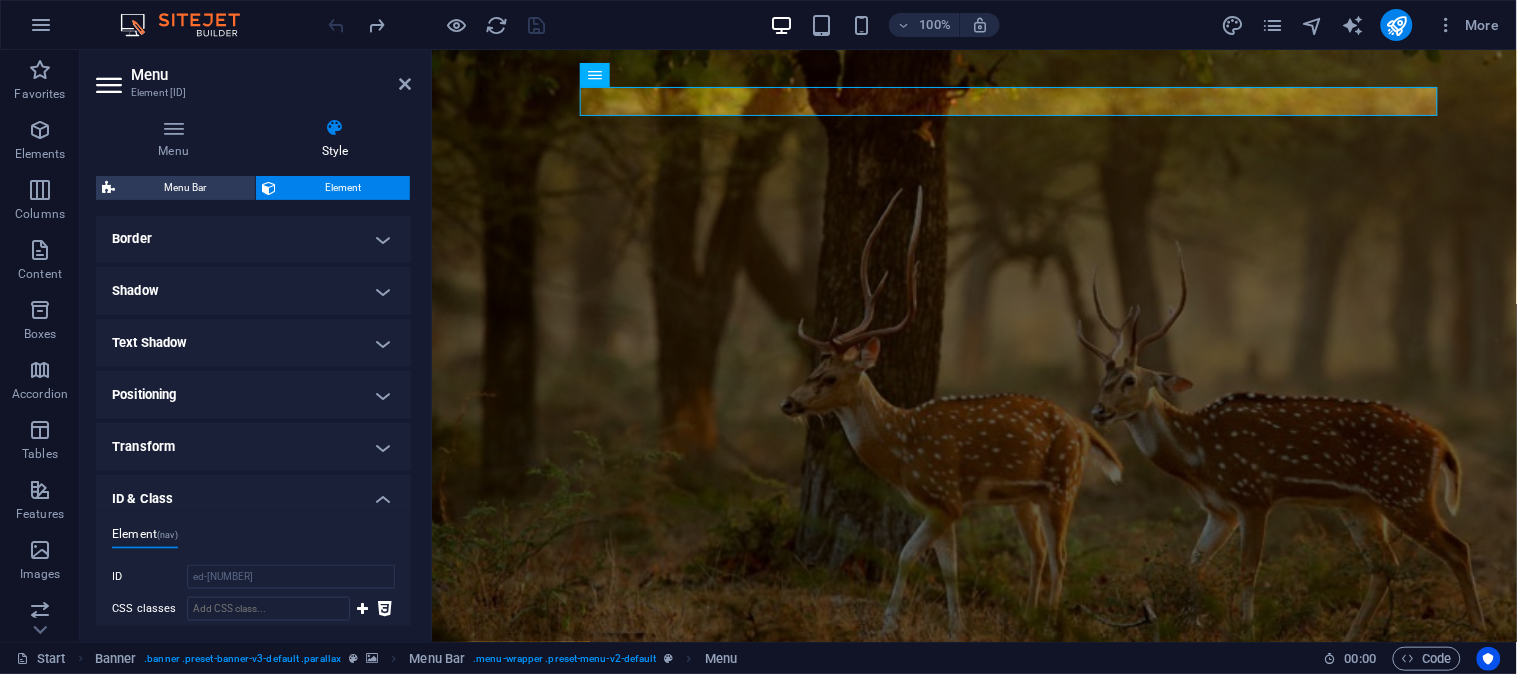 click on "ID & Class" at bounding box center (253, 493) 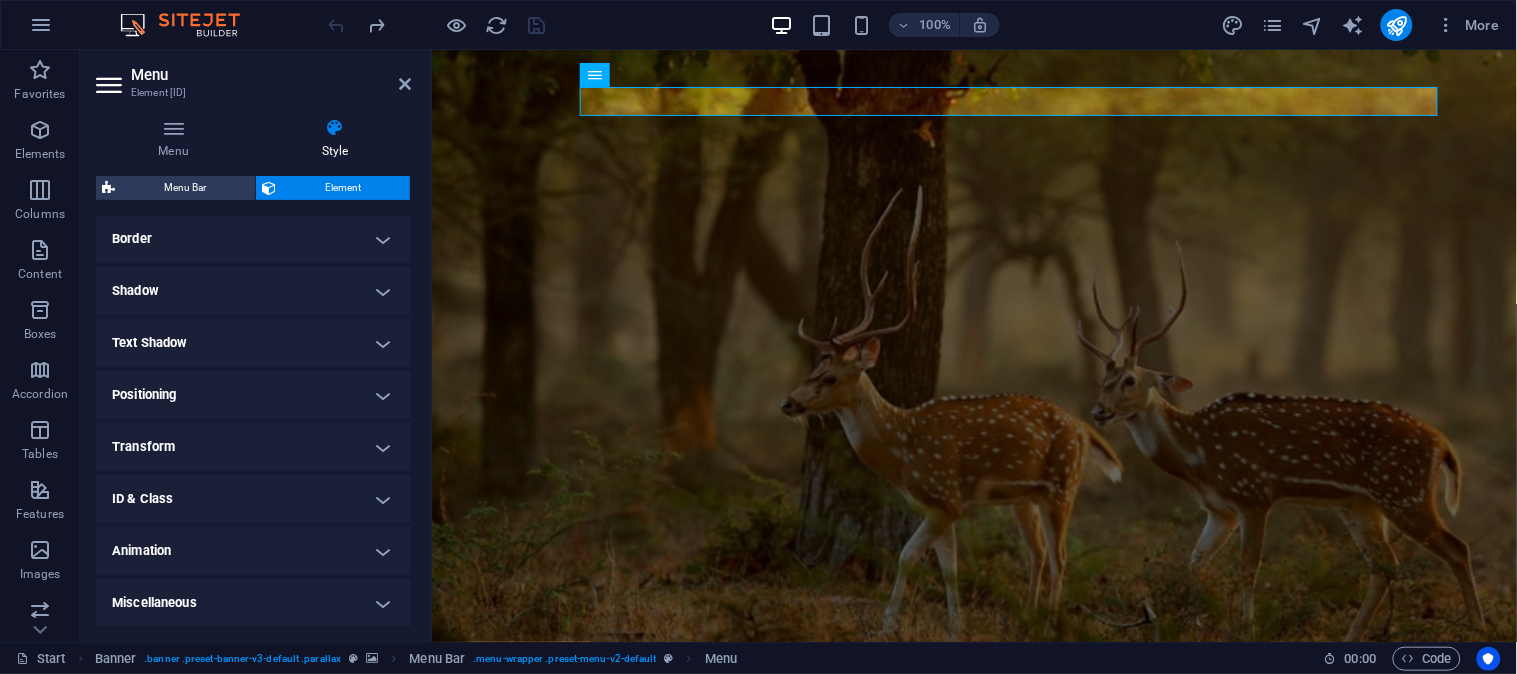 click on "Transform" at bounding box center [253, 447] 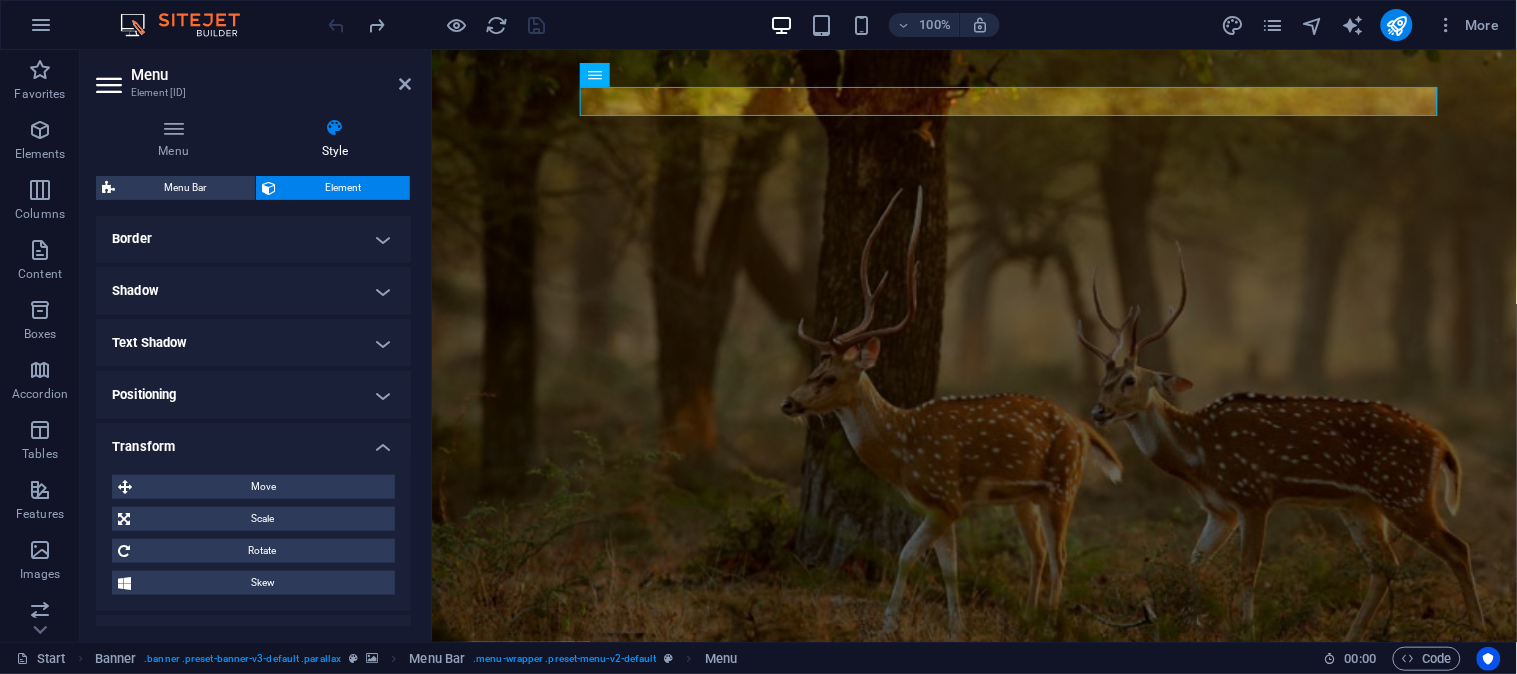 click on "Transform" at bounding box center [253, 441] 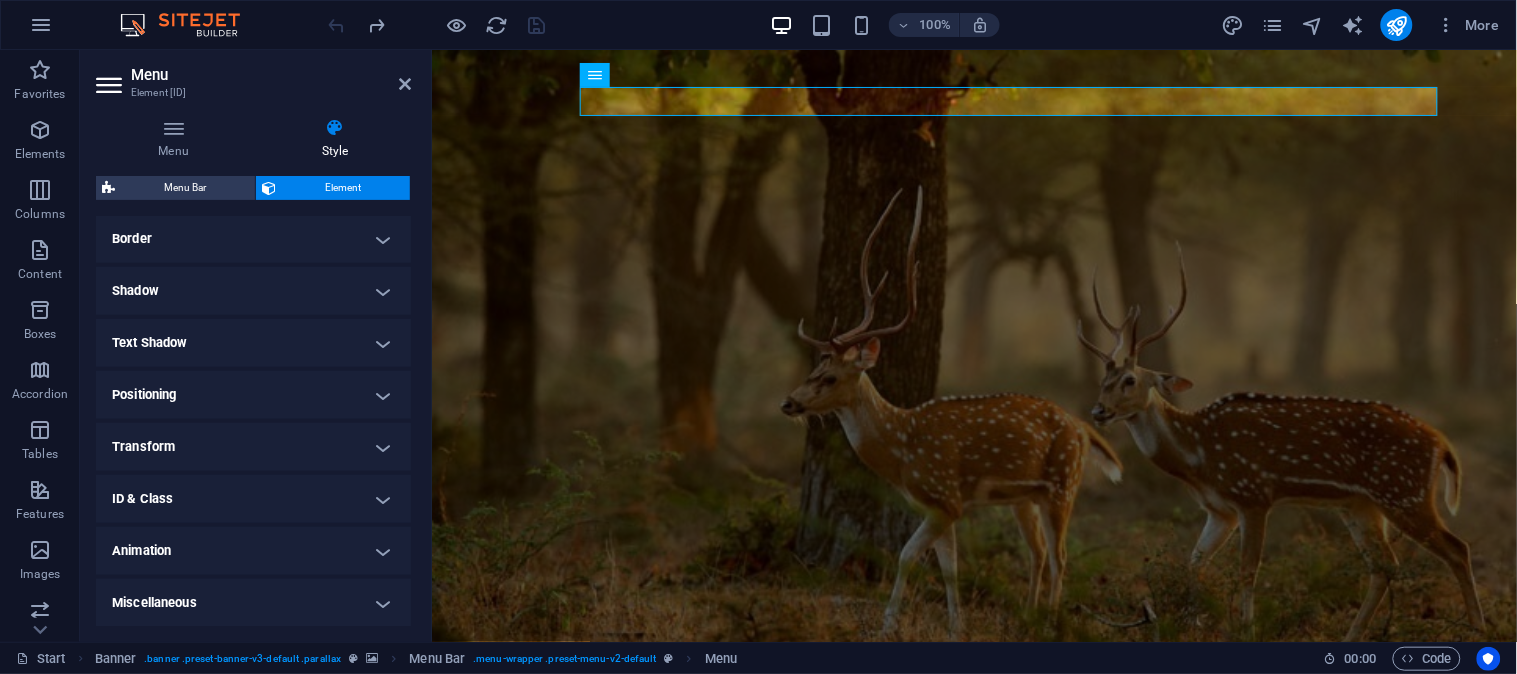 click on "Positioning" at bounding box center (253, 395) 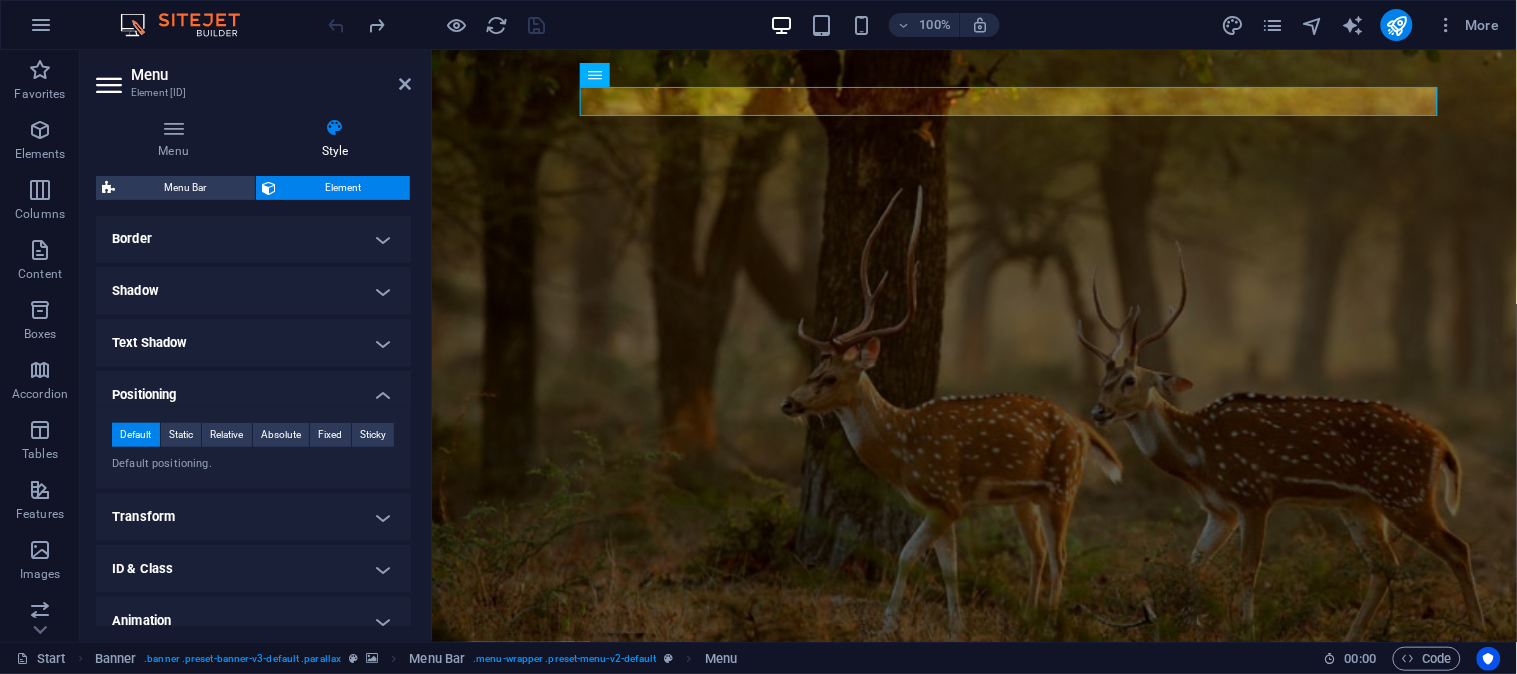 click on "Positioning" at bounding box center (253, 389) 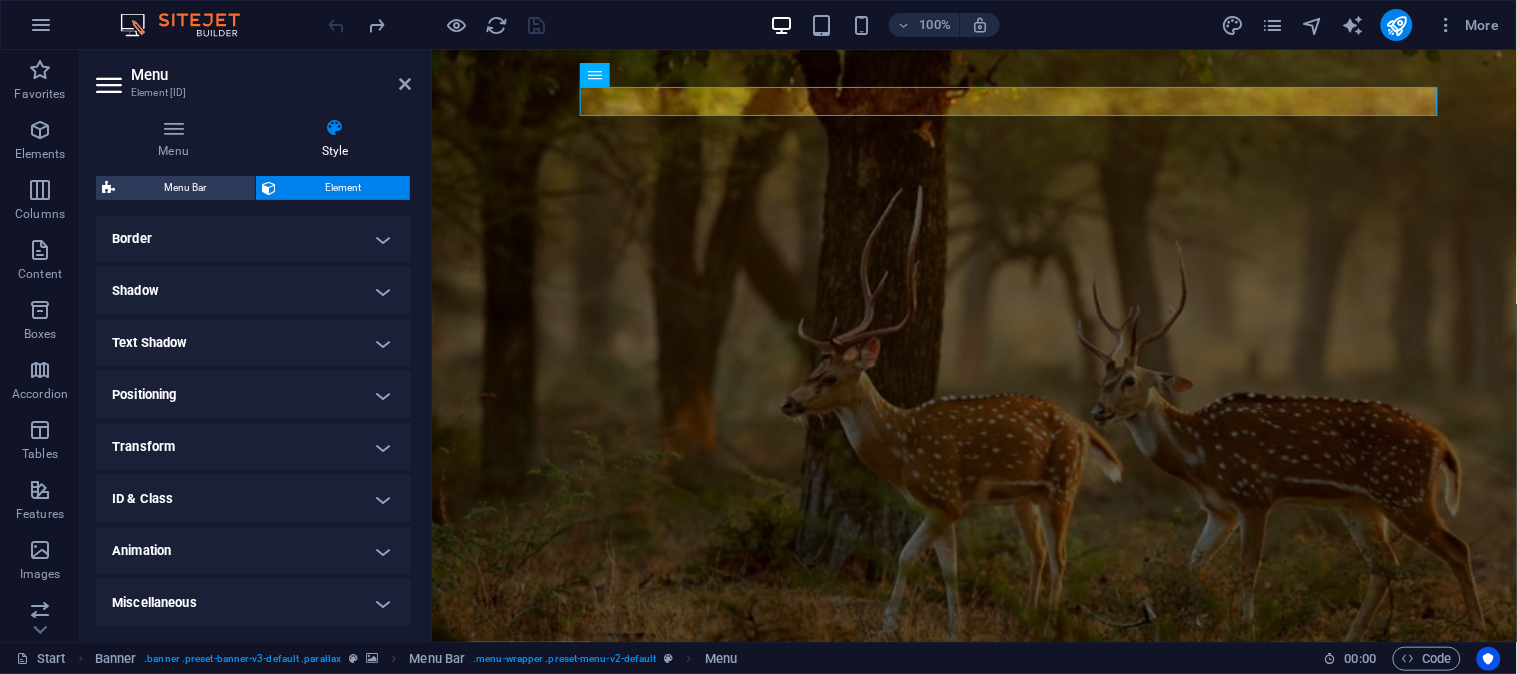 click on "Text Shadow" at bounding box center (253, 343) 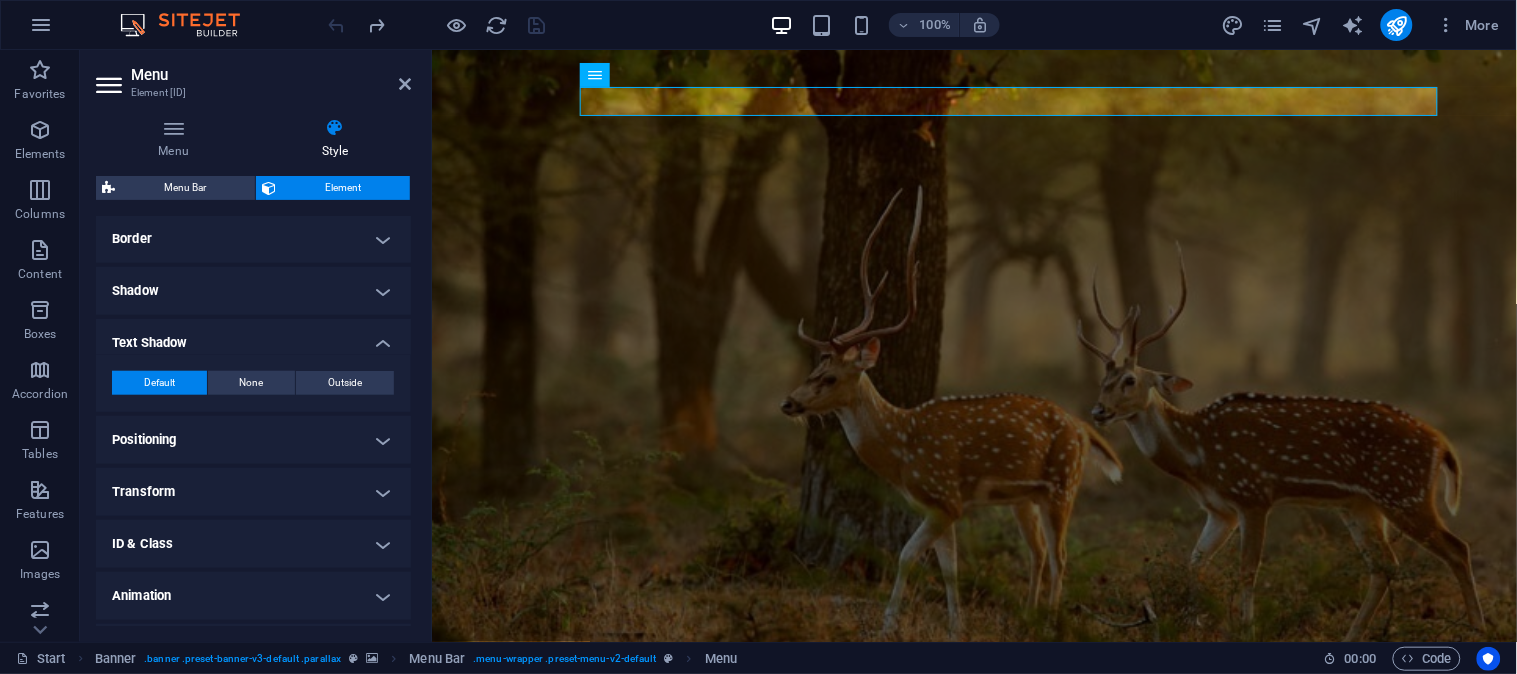 click on "Text Shadow" at bounding box center (253, 337) 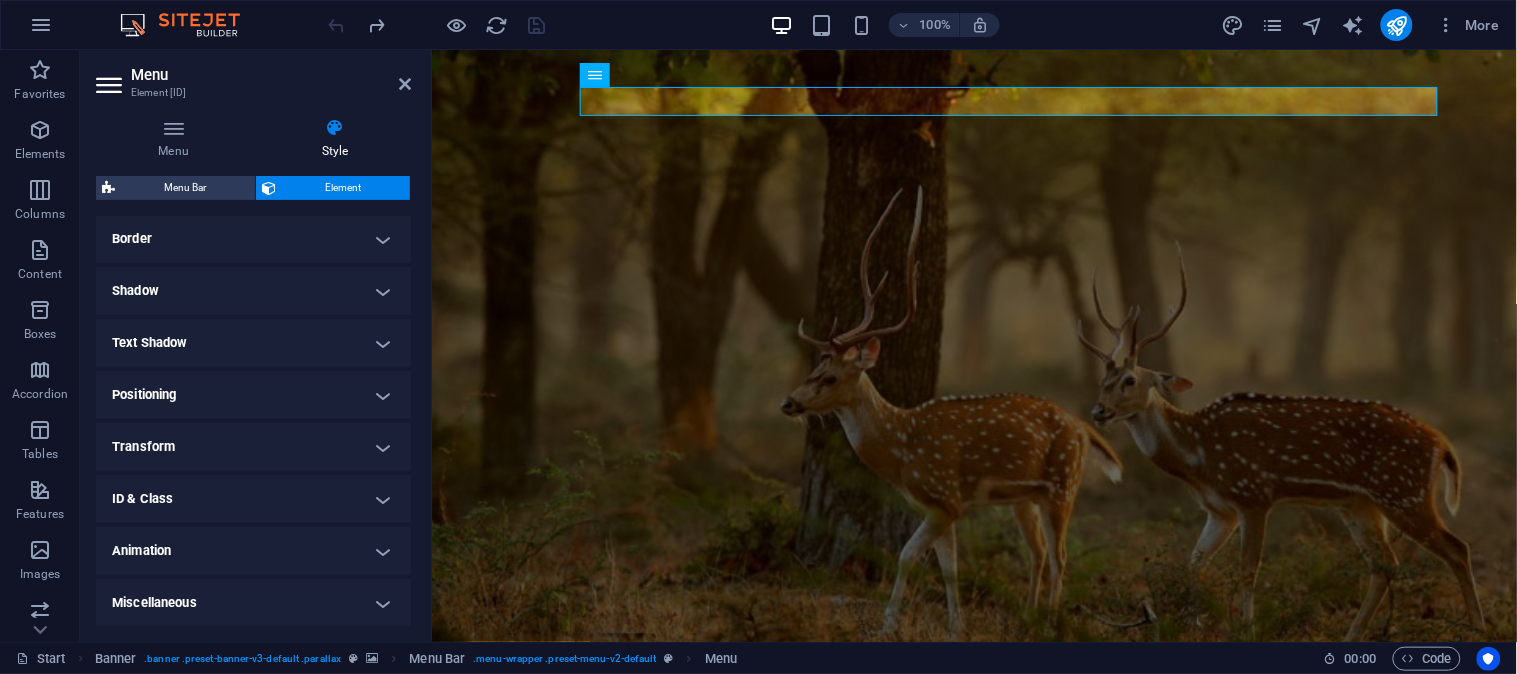 click on "Shadow" at bounding box center (253, 291) 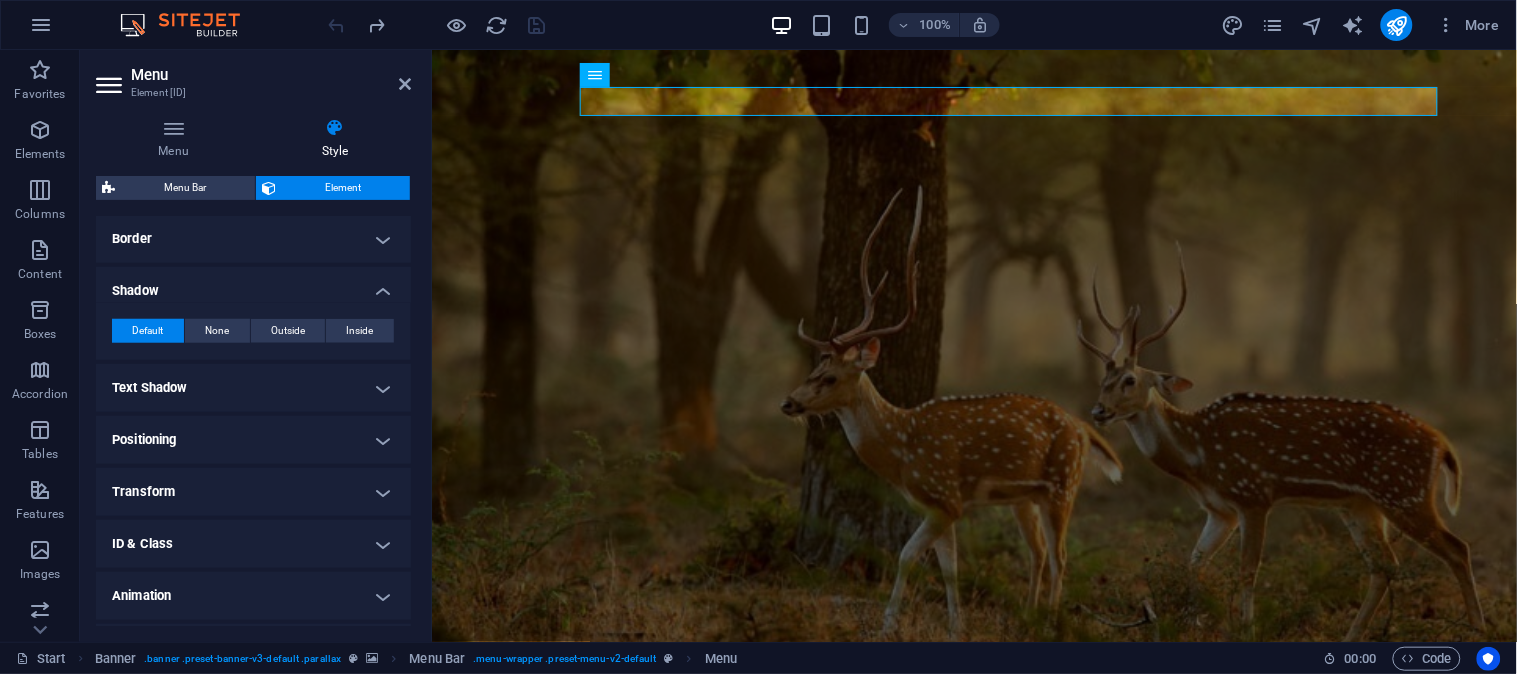 click on "Shadow" at bounding box center (253, 285) 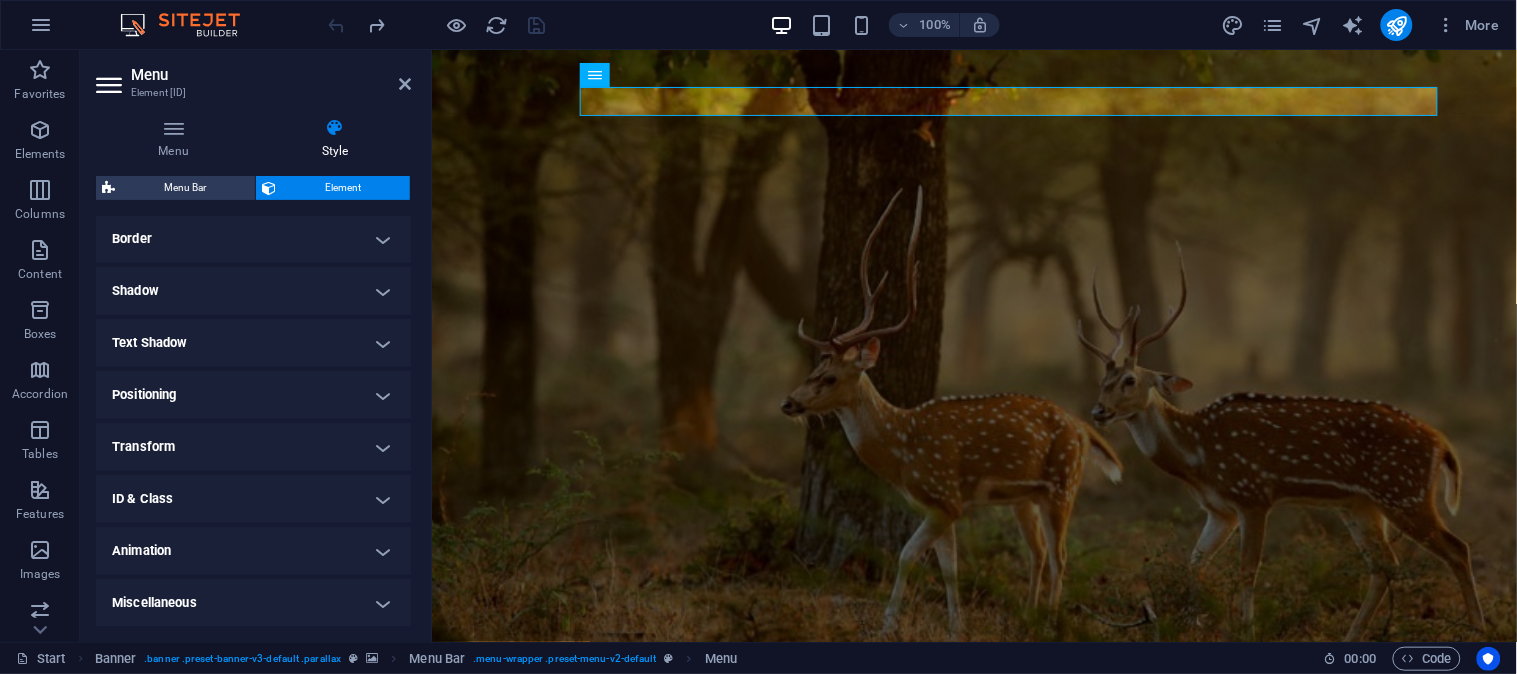 click on "Border" at bounding box center (253, 239) 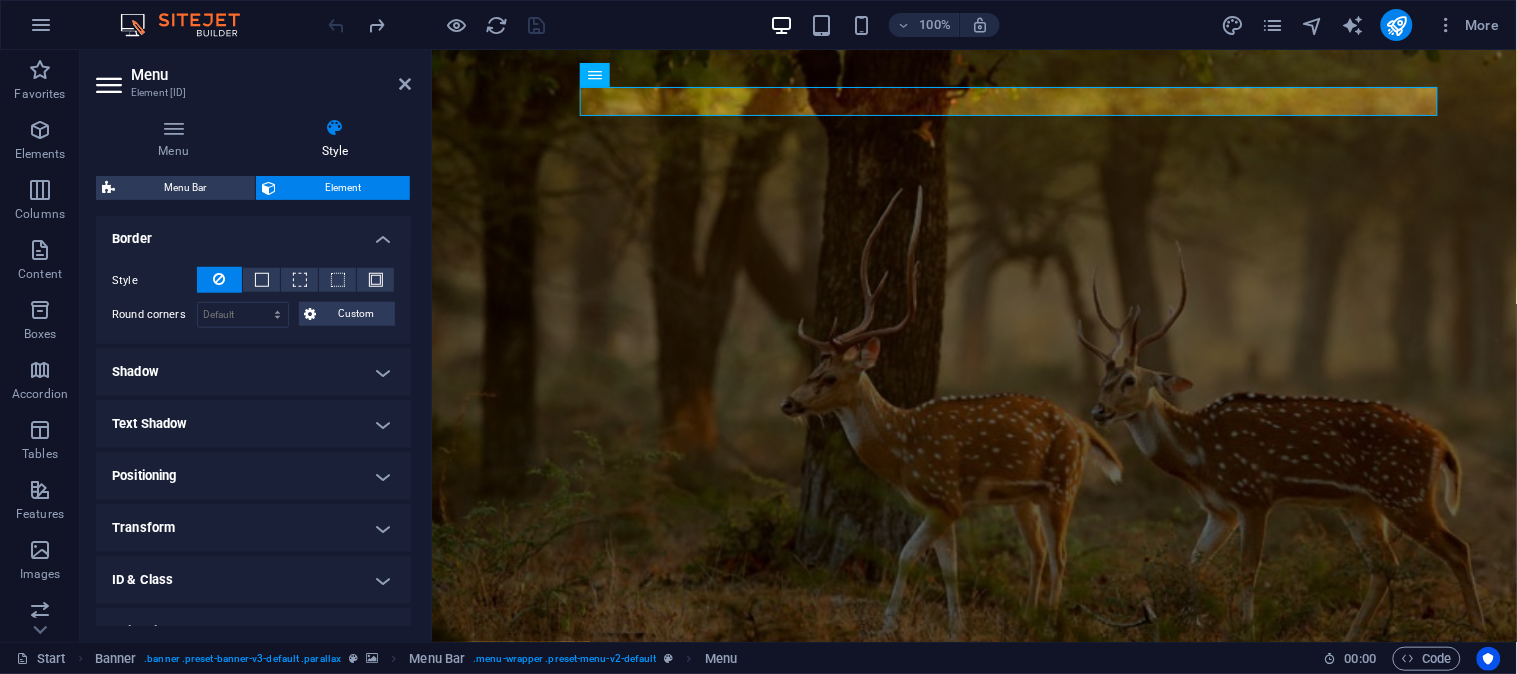 click on "Border" at bounding box center (253, 233) 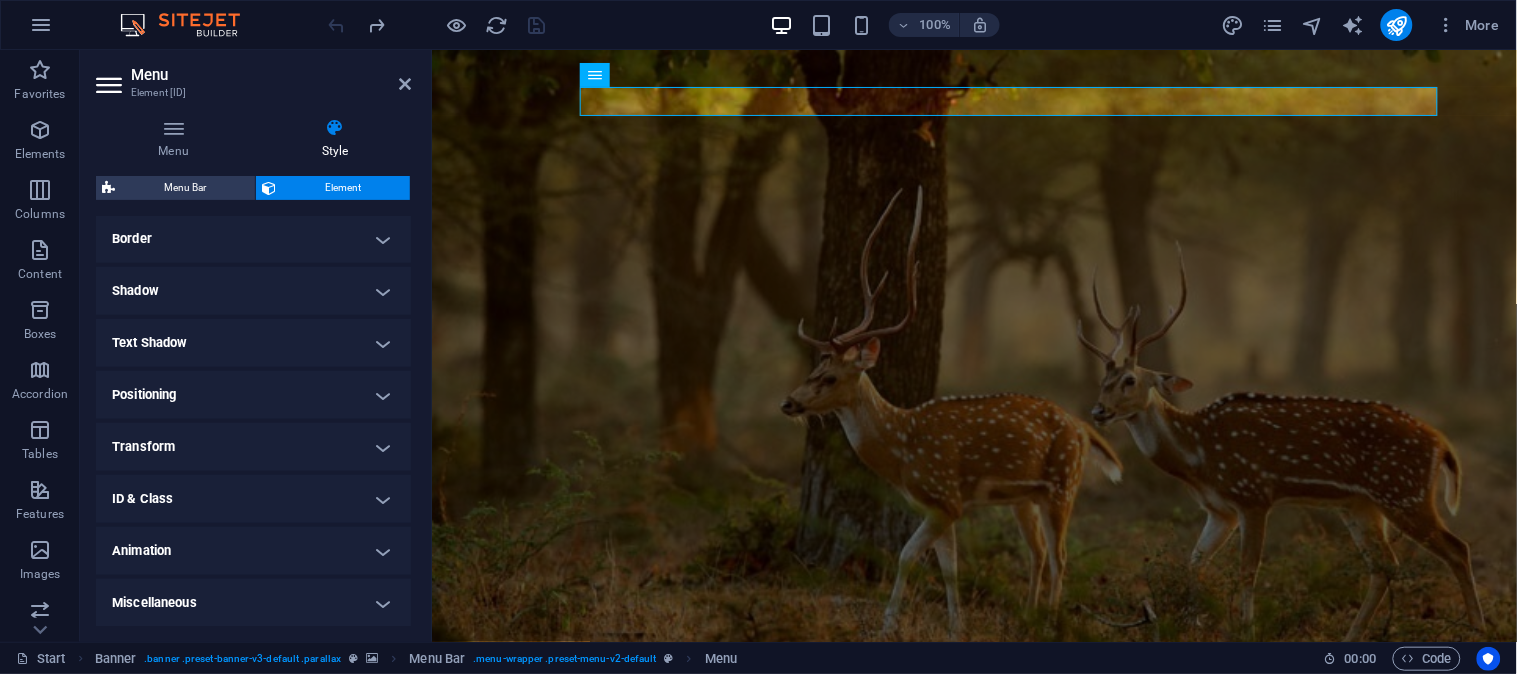 click on "Miscellaneous" at bounding box center (253, 603) 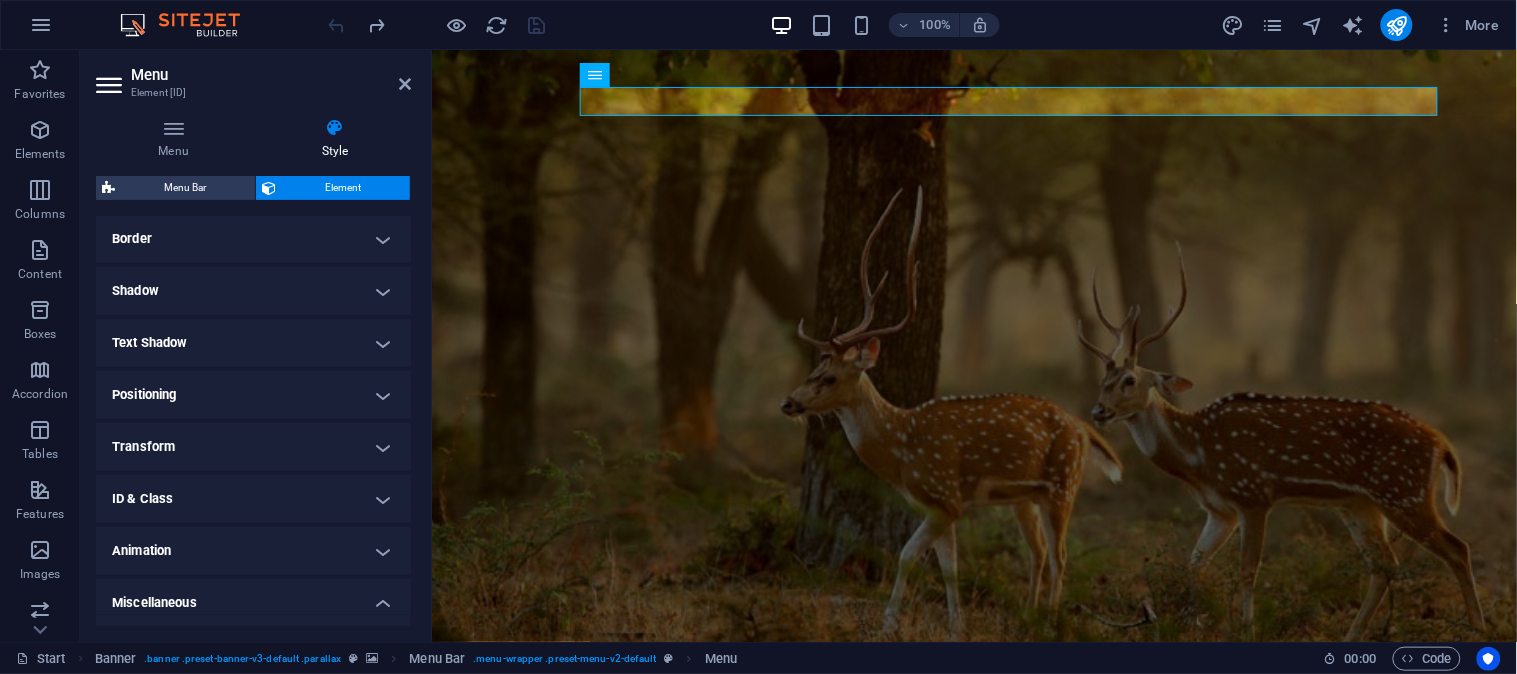 click on "Miscellaneous" at bounding box center (253, 597) 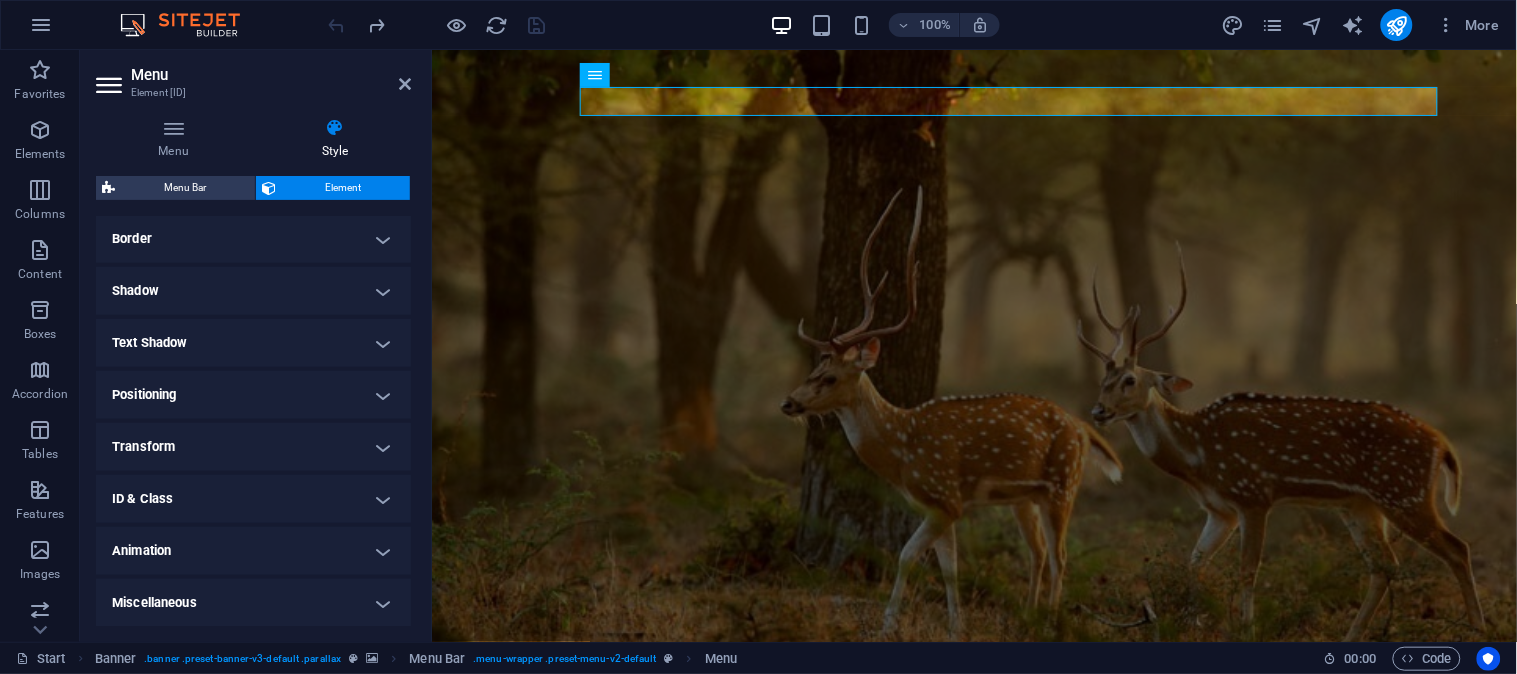 scroll, scrollTop: 0, scrollLeft: 0, axis: both 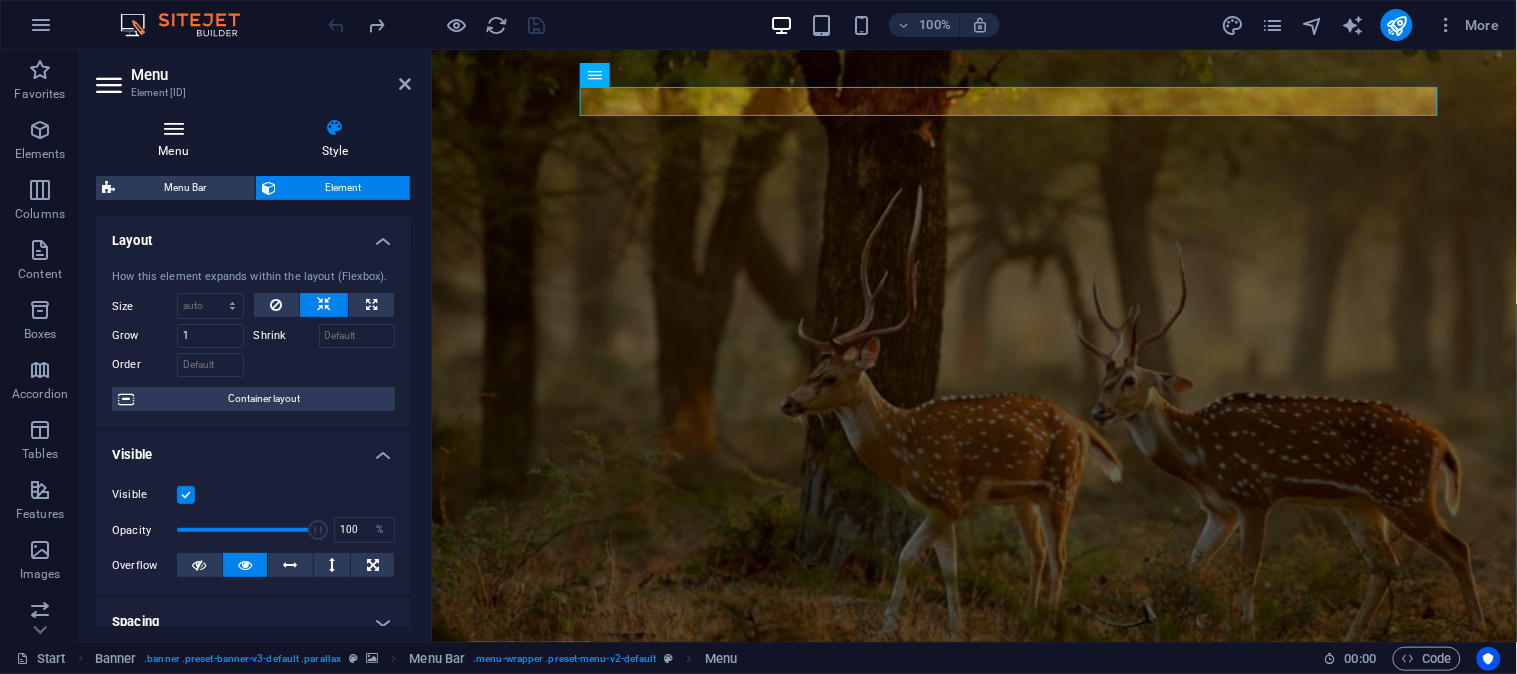 click at bounding box center (173, 128) 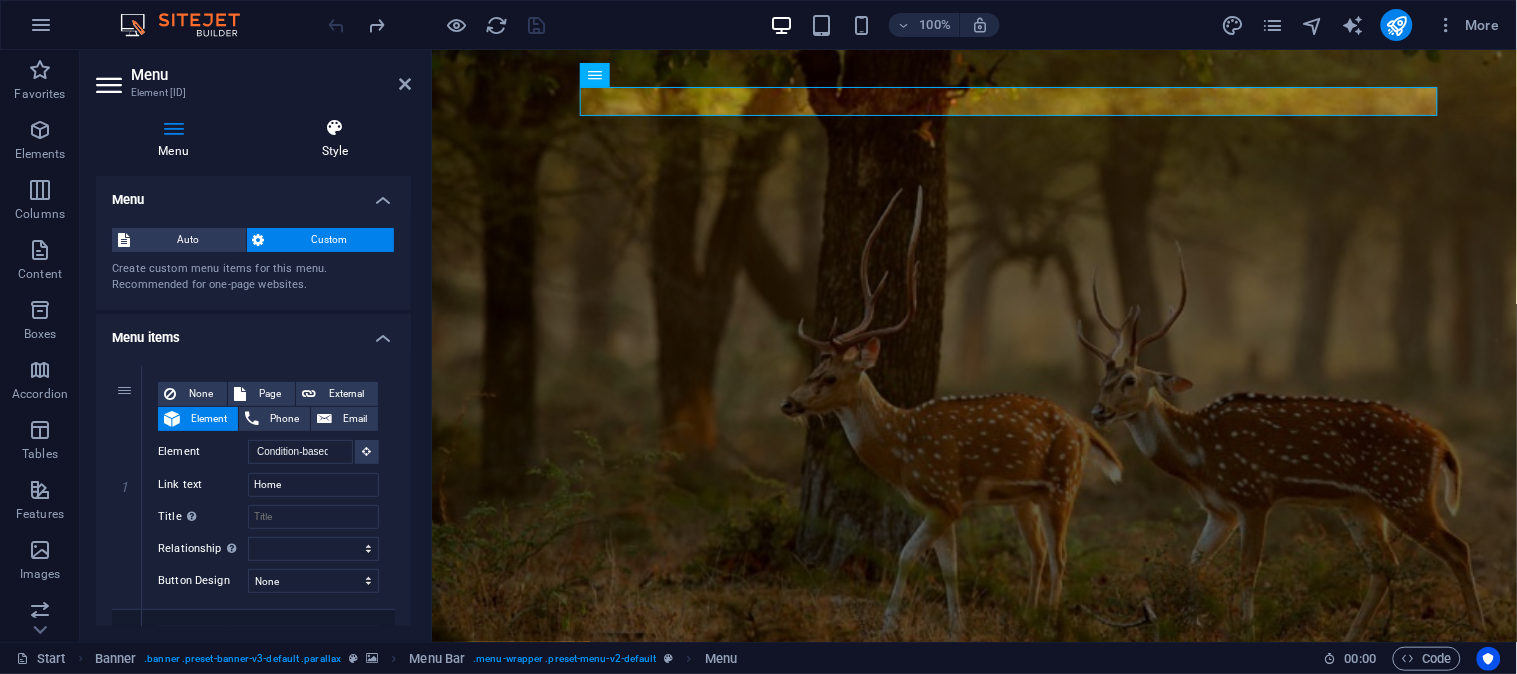 click at bounding box center (335, 128) 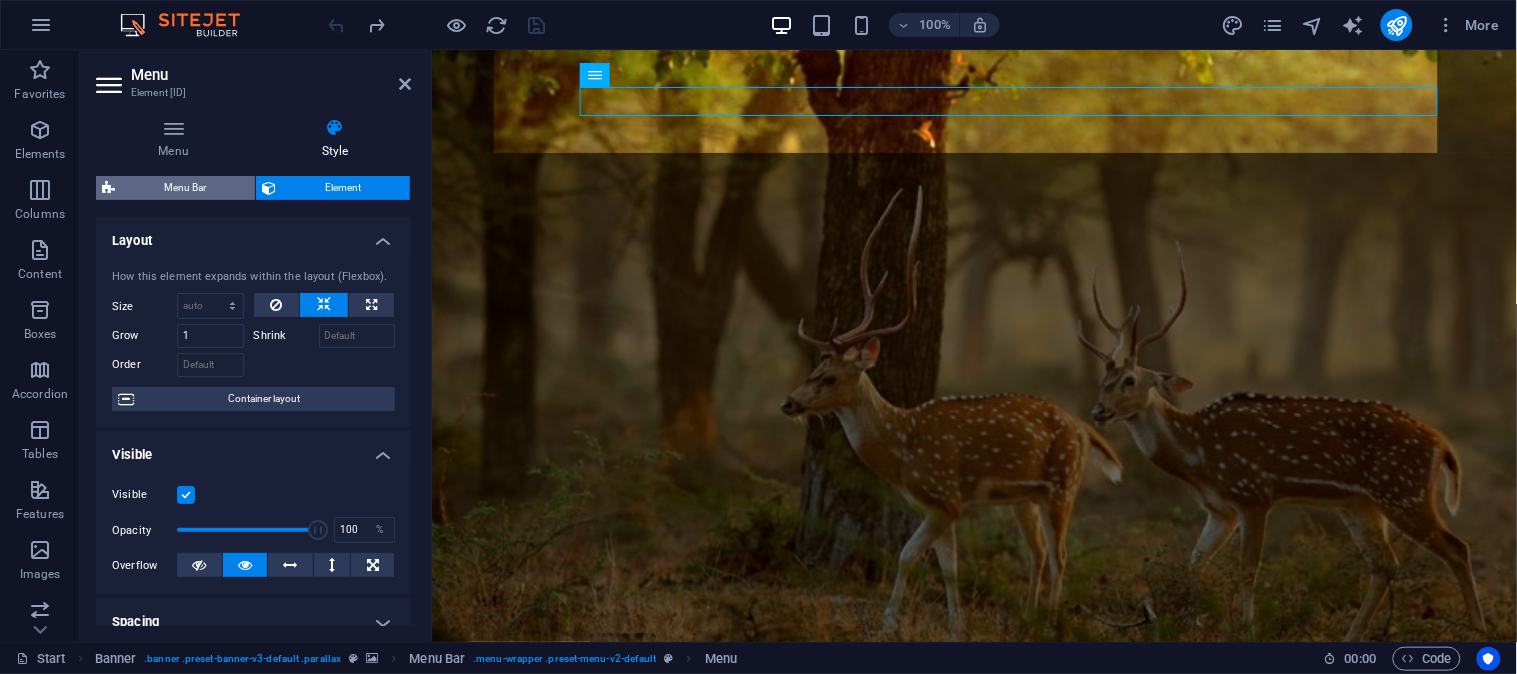 click on "Menu Bar" at bounding box center [185, 188] 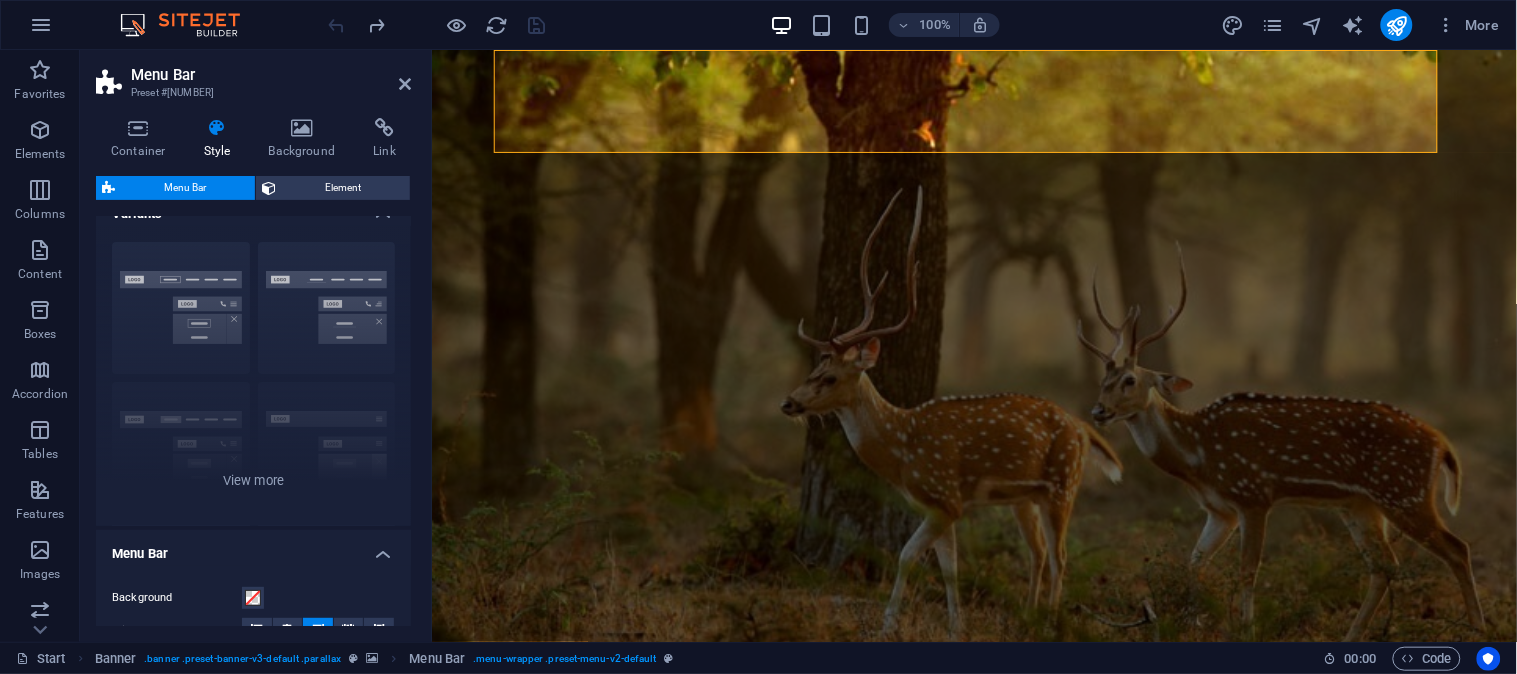 scroll, scrollTop: 0, scrollLeft: 0, axis: both 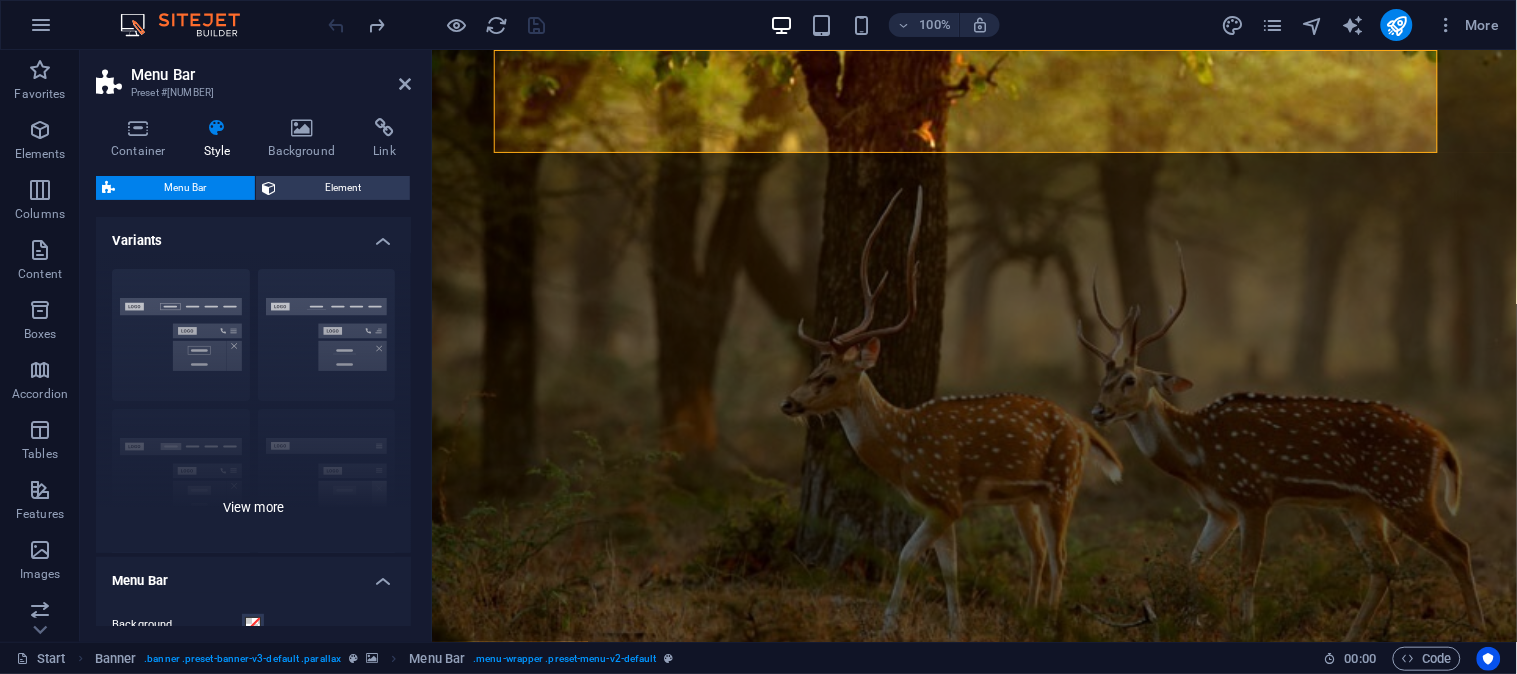 click on "Border Centered Default Fixed Loki Trigger Wide XXL" at bounding box center [253, 403] 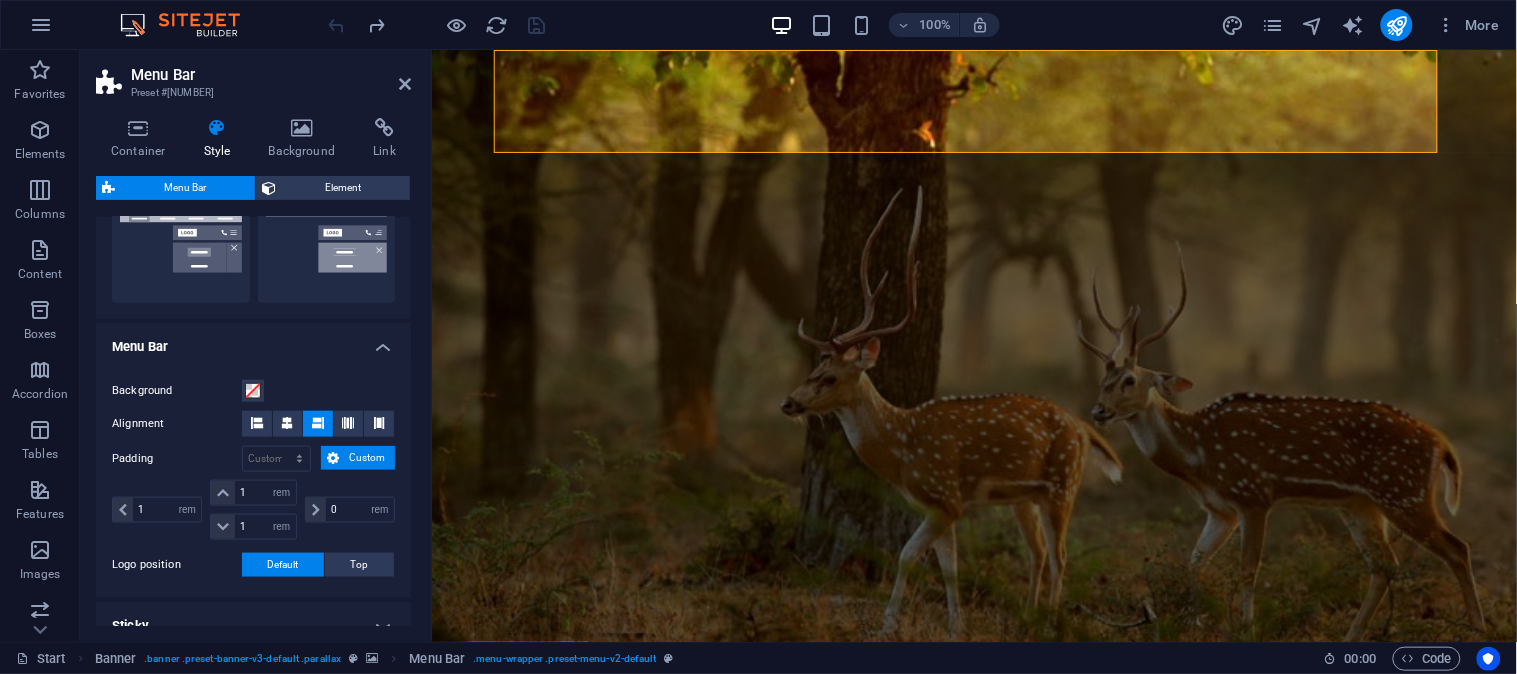 scroll, scrollTop: 258, scrollLeft: 0, axis: vertical 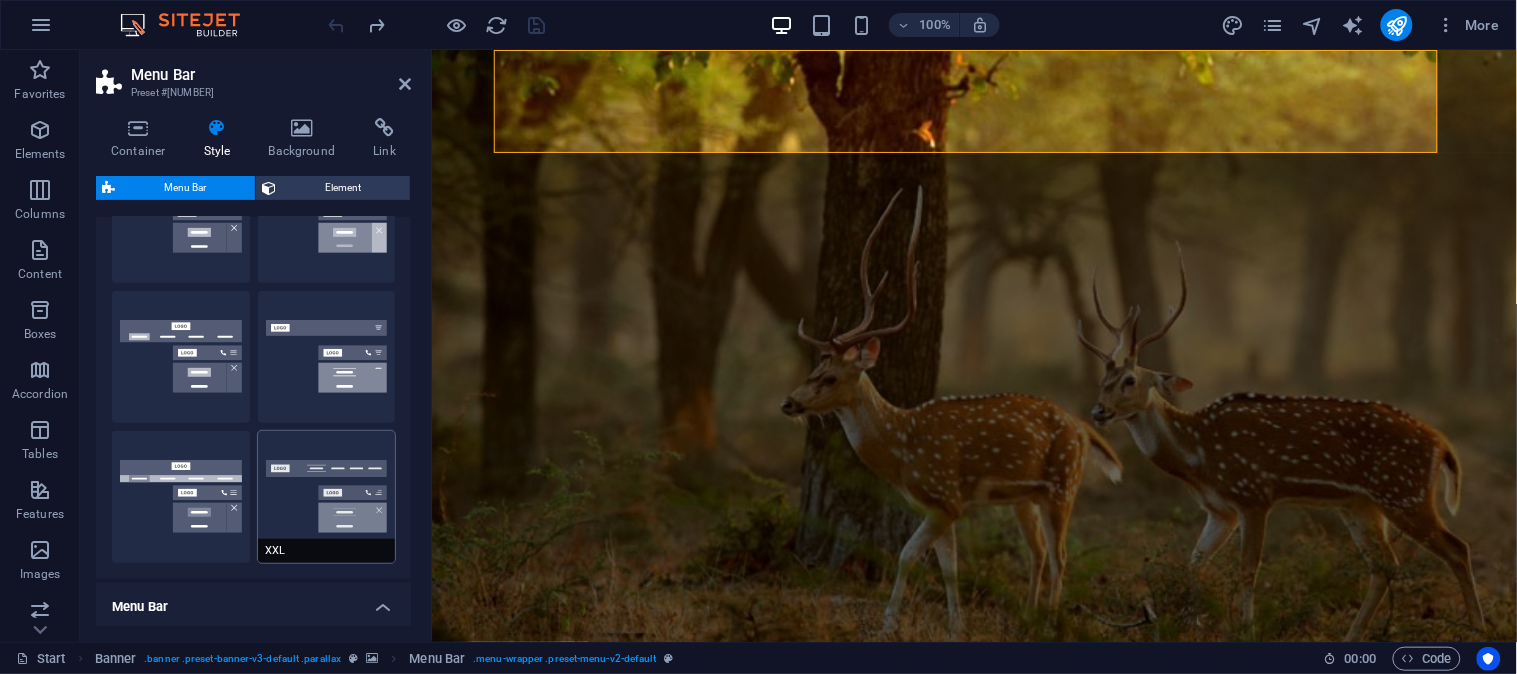 click on "XXL" at bounding box center (327, 497) 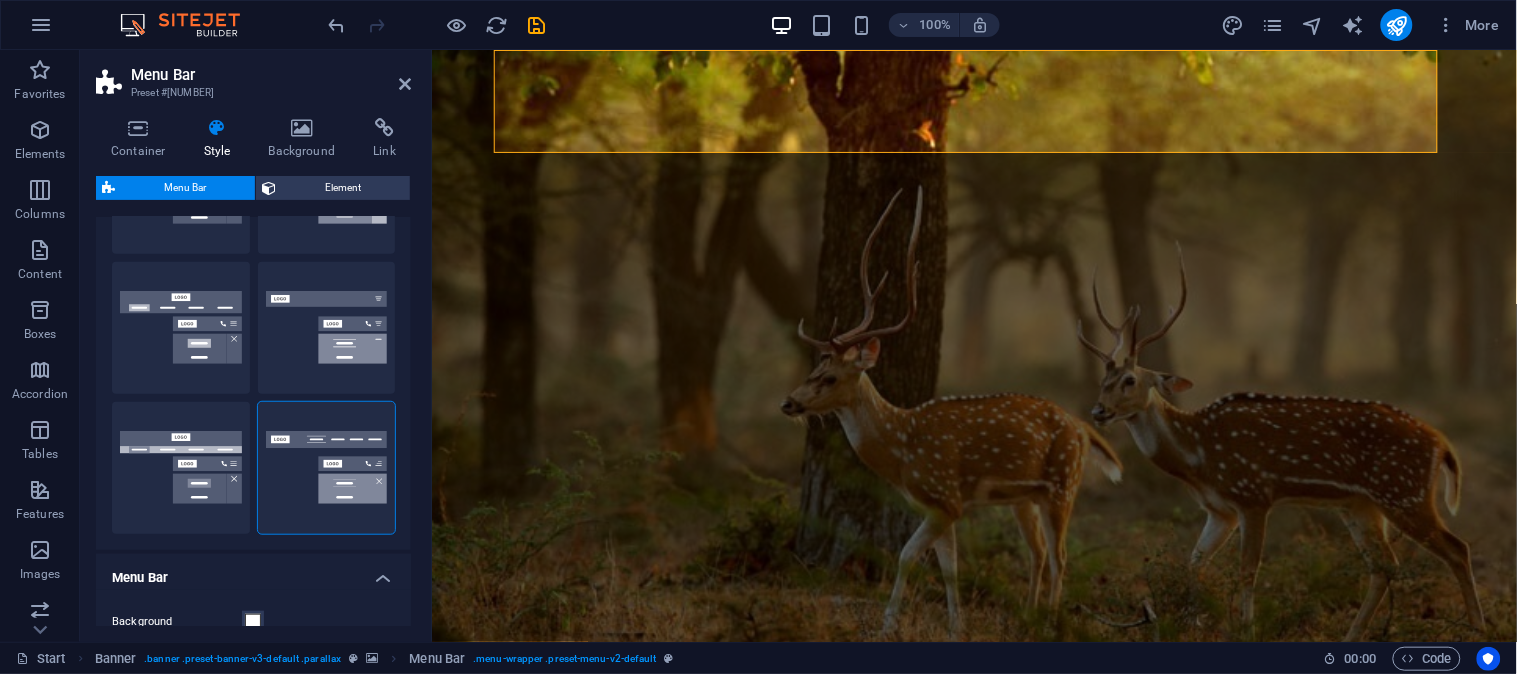 scroll, scrollTop: 258, scrollLeft: 0, axis: vertical 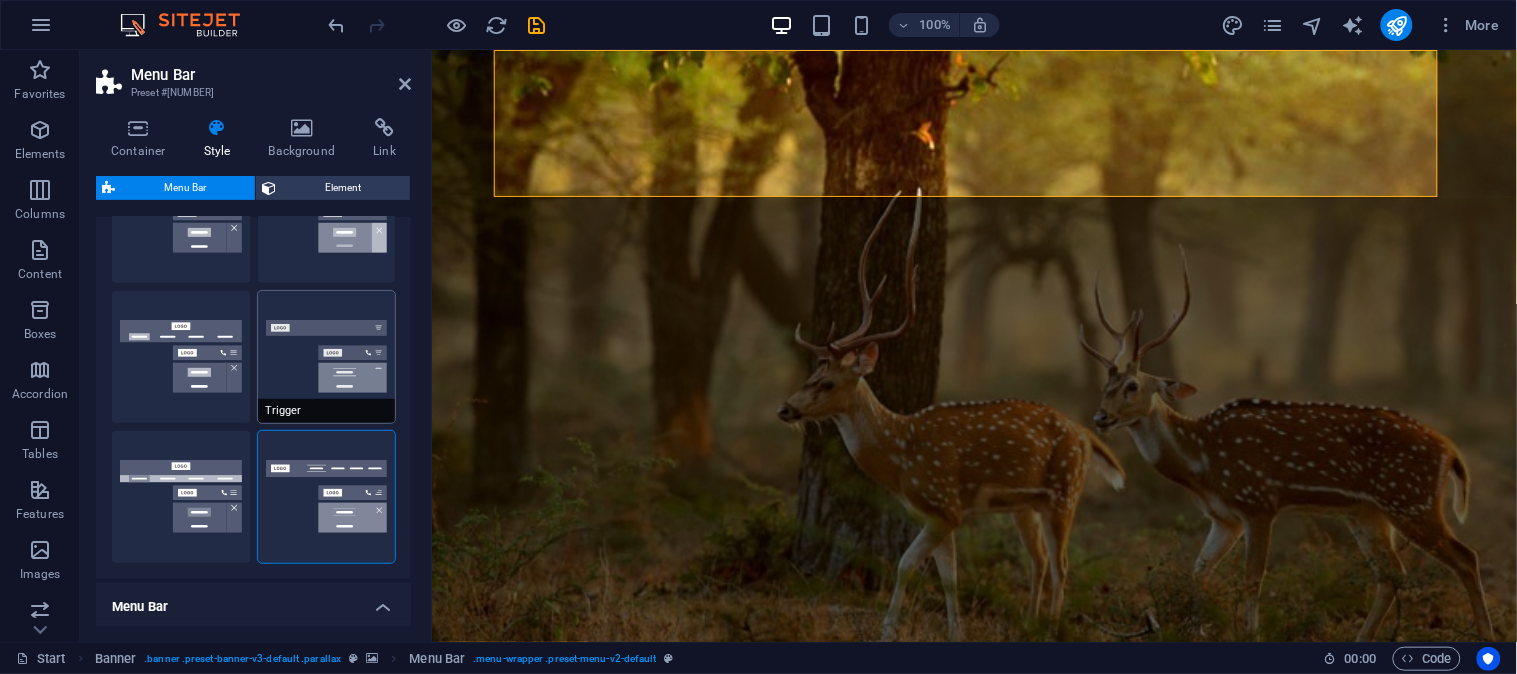 click on "Trigger" at bounding box center [327, 357] 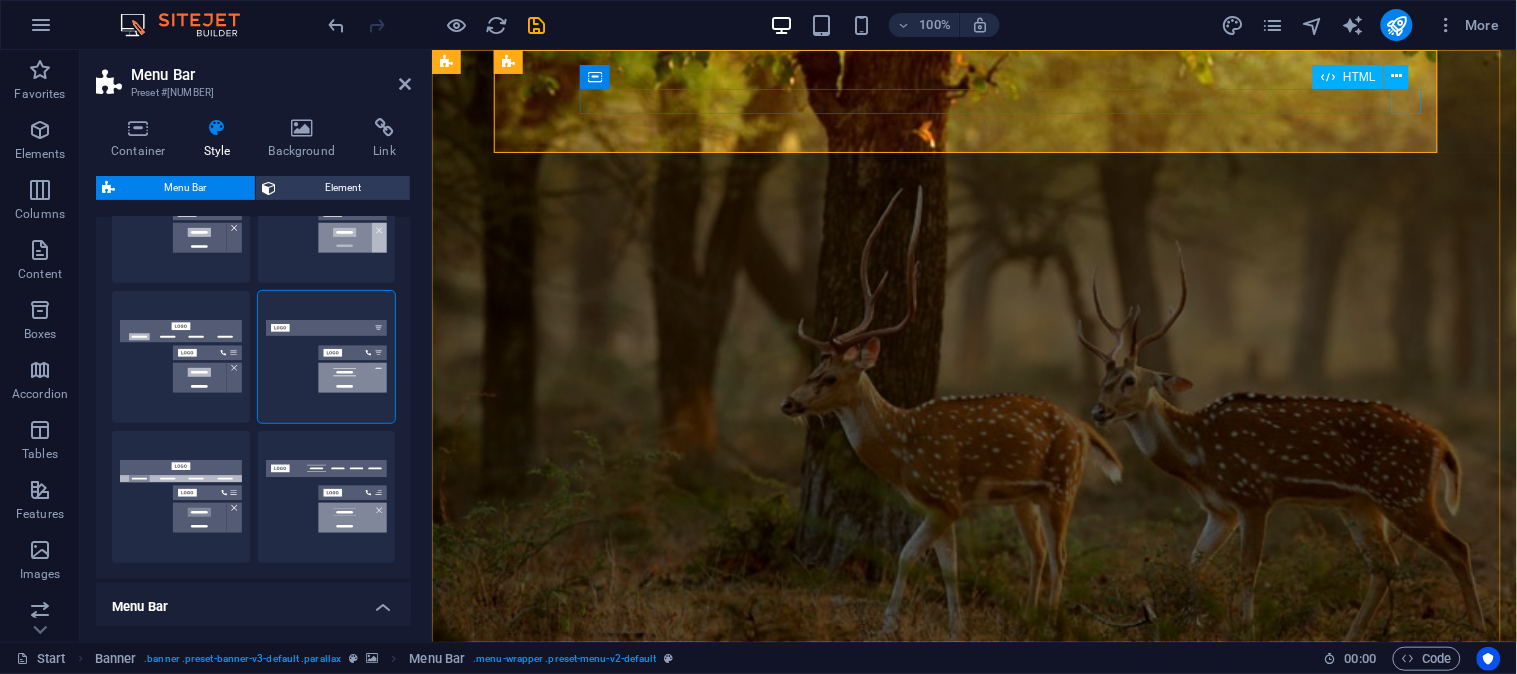 click at bounding box center (974, 791) 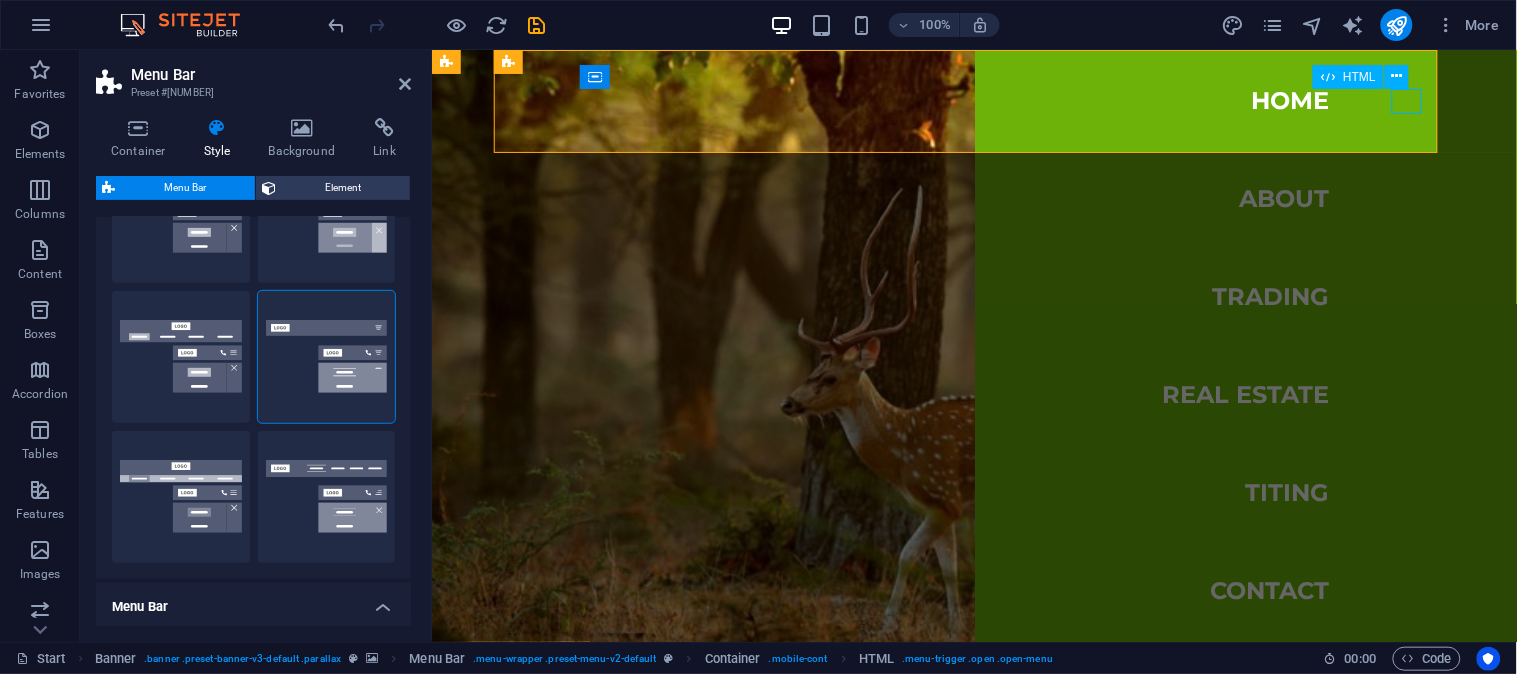 click at bounding box center [974, 791] 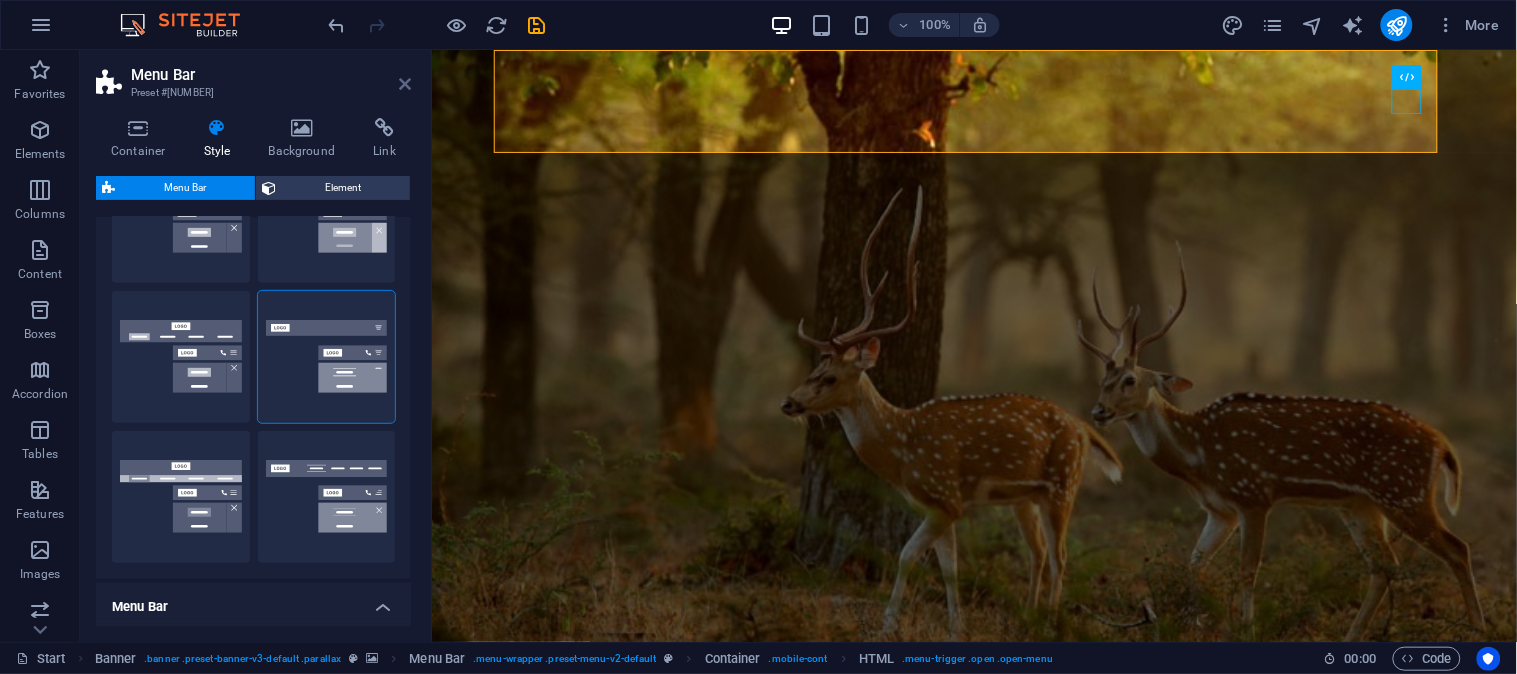 click at bounding box center [405, 84] 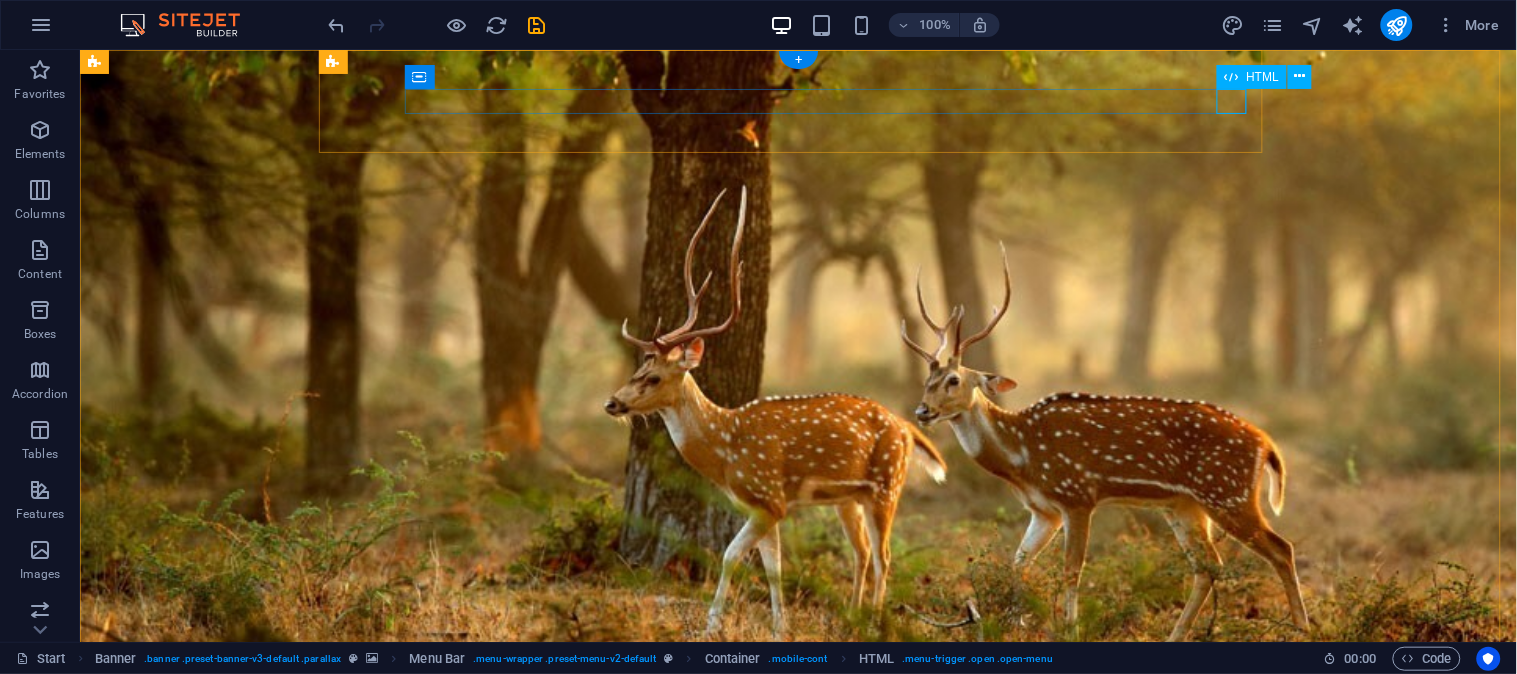 click at bounding box center [798, 791] 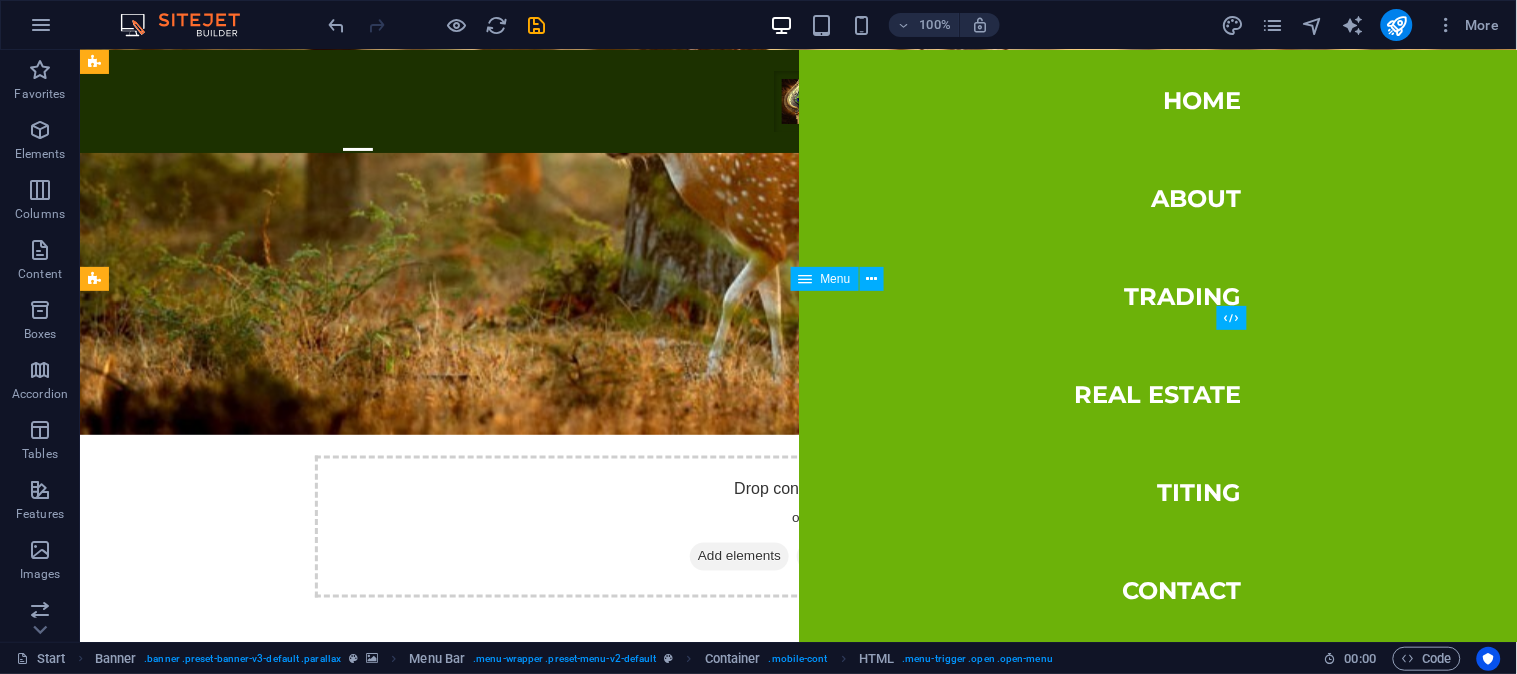 scroll, scrollTop: 258, scrollLeft: 0, axis: vertical 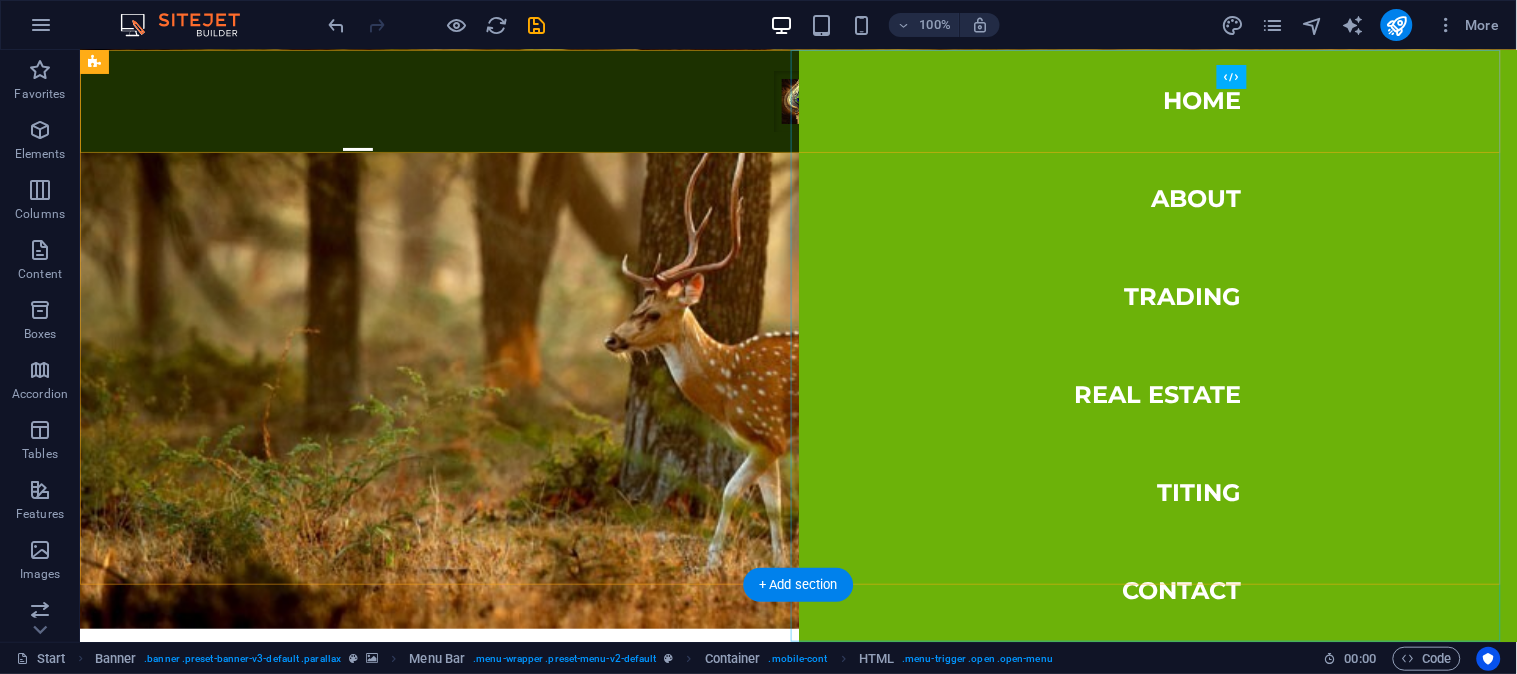 click on "Home About Trading Real Estate  TITING Contact" at bounding box center (1157, 345) 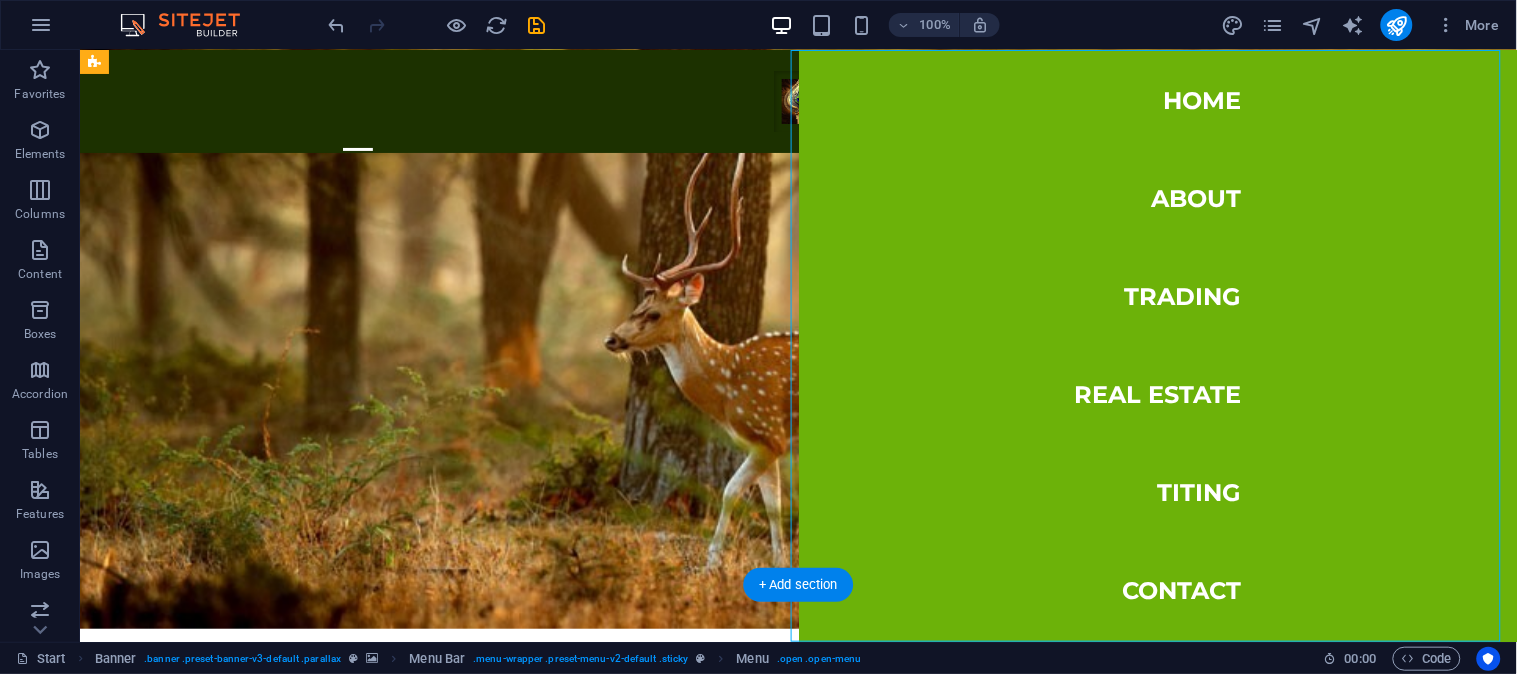 click on "Home About Trading Real Estate  TITING Contact" at bounding box center (1157, 345) 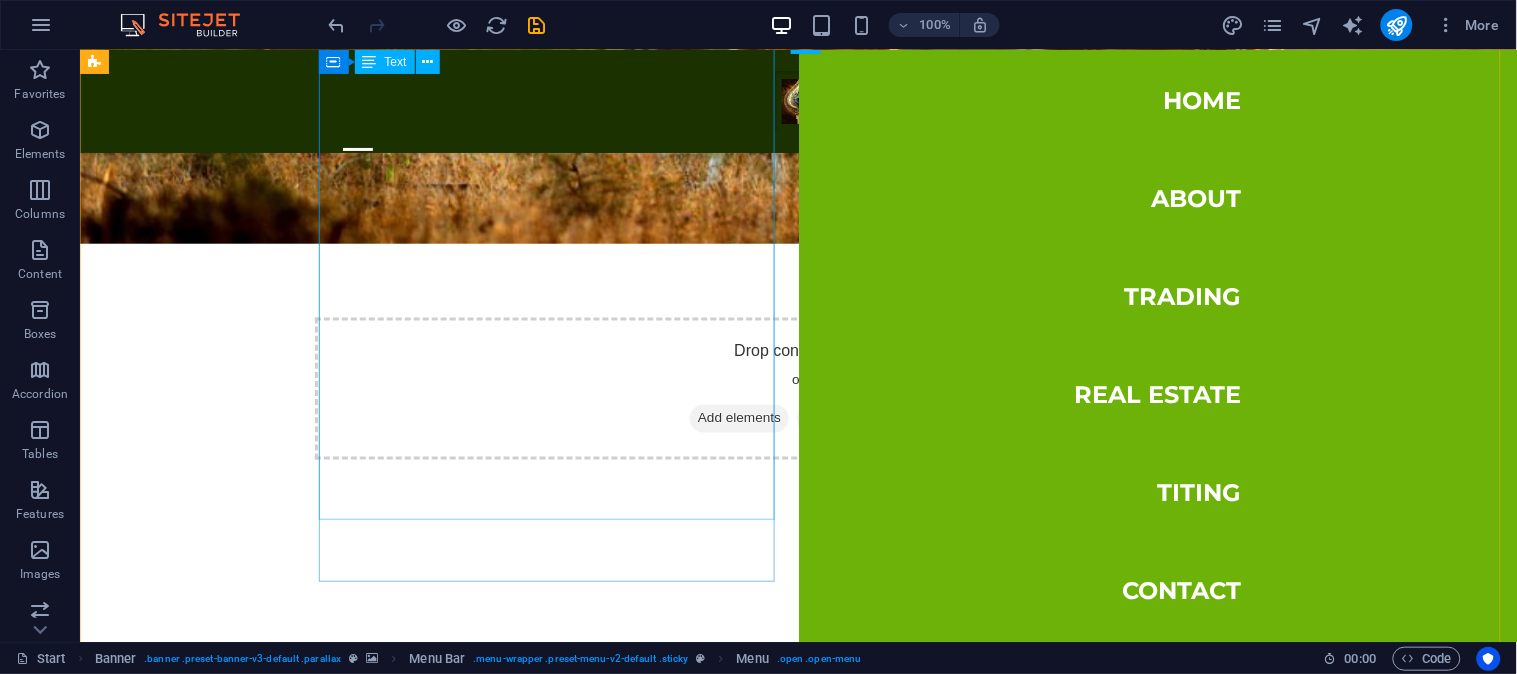 scroll, scrollTop: 258, scrollLeft: 0, axis: vertical 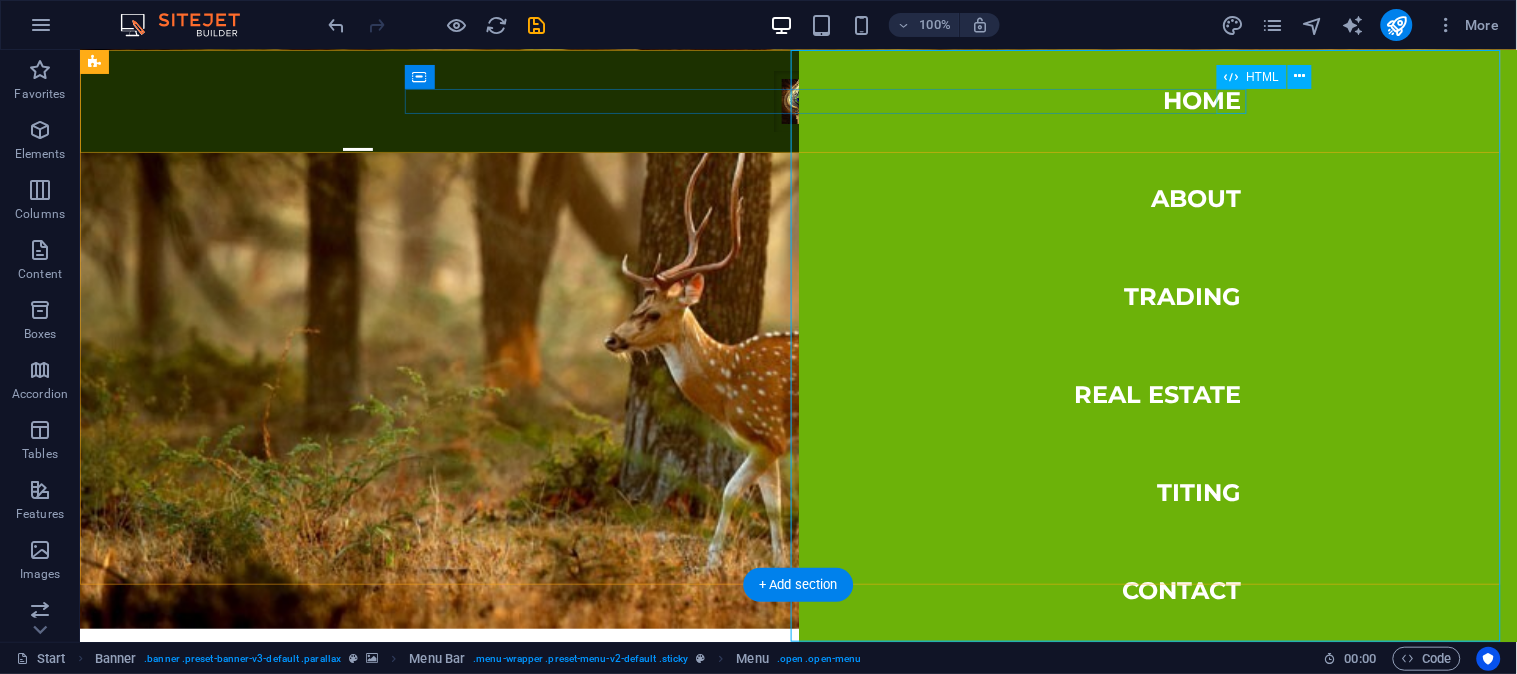 click at bounding box center [798, 148] 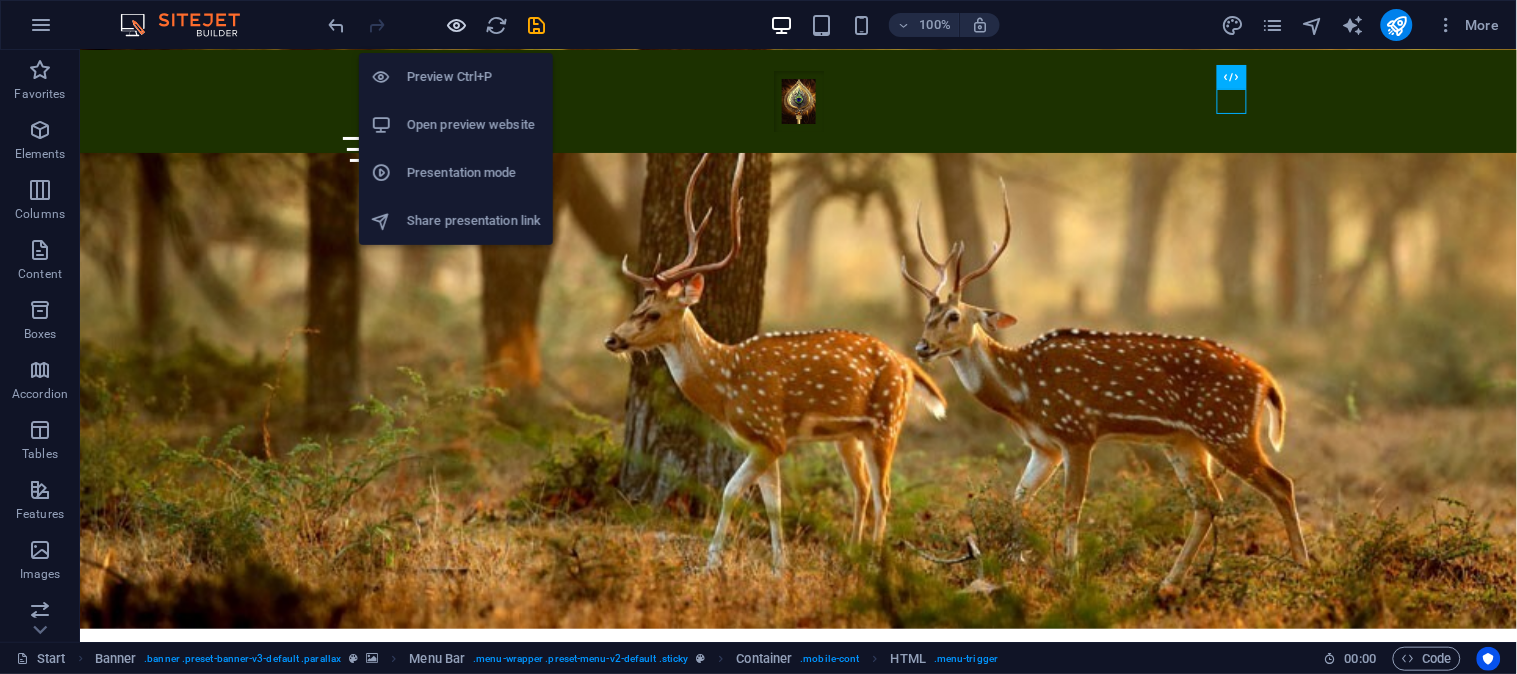click at bounding box center [457, 25] 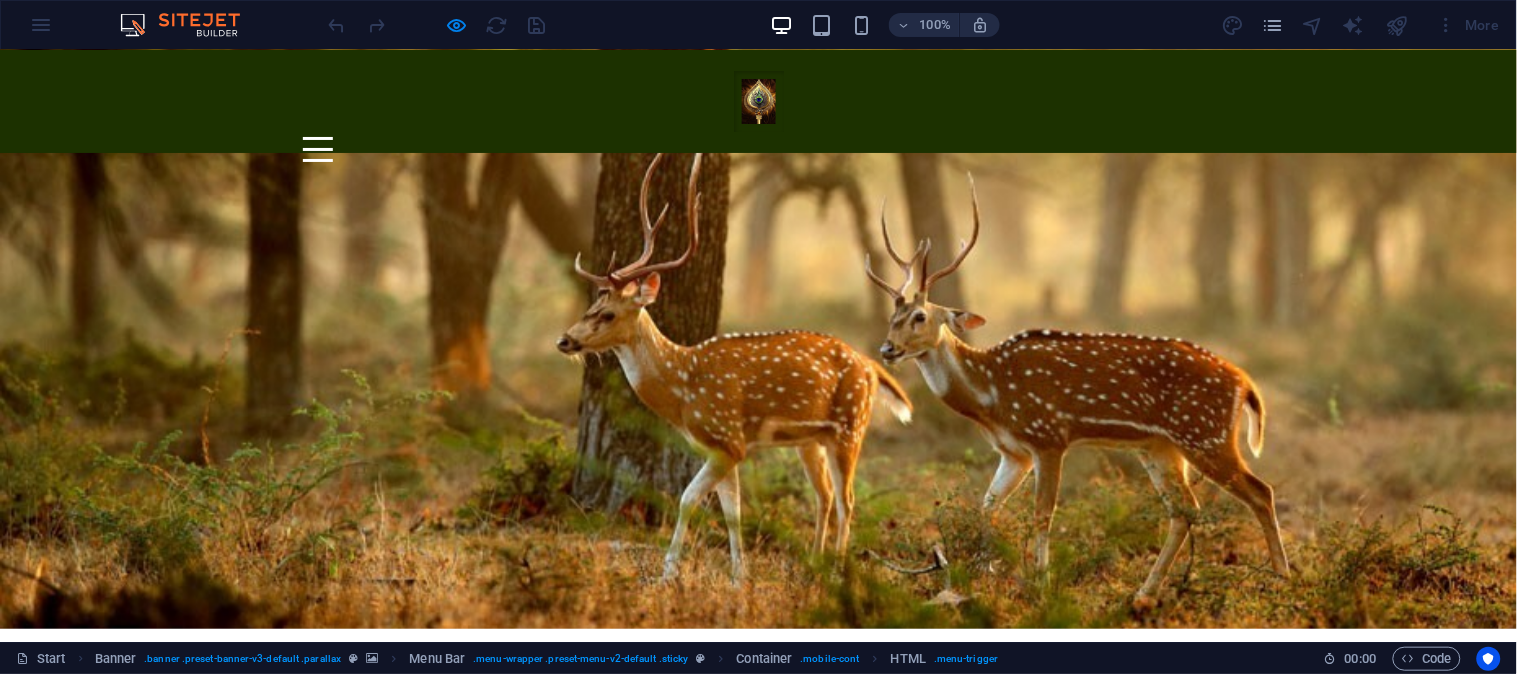 click at bounding box center [318, 148] 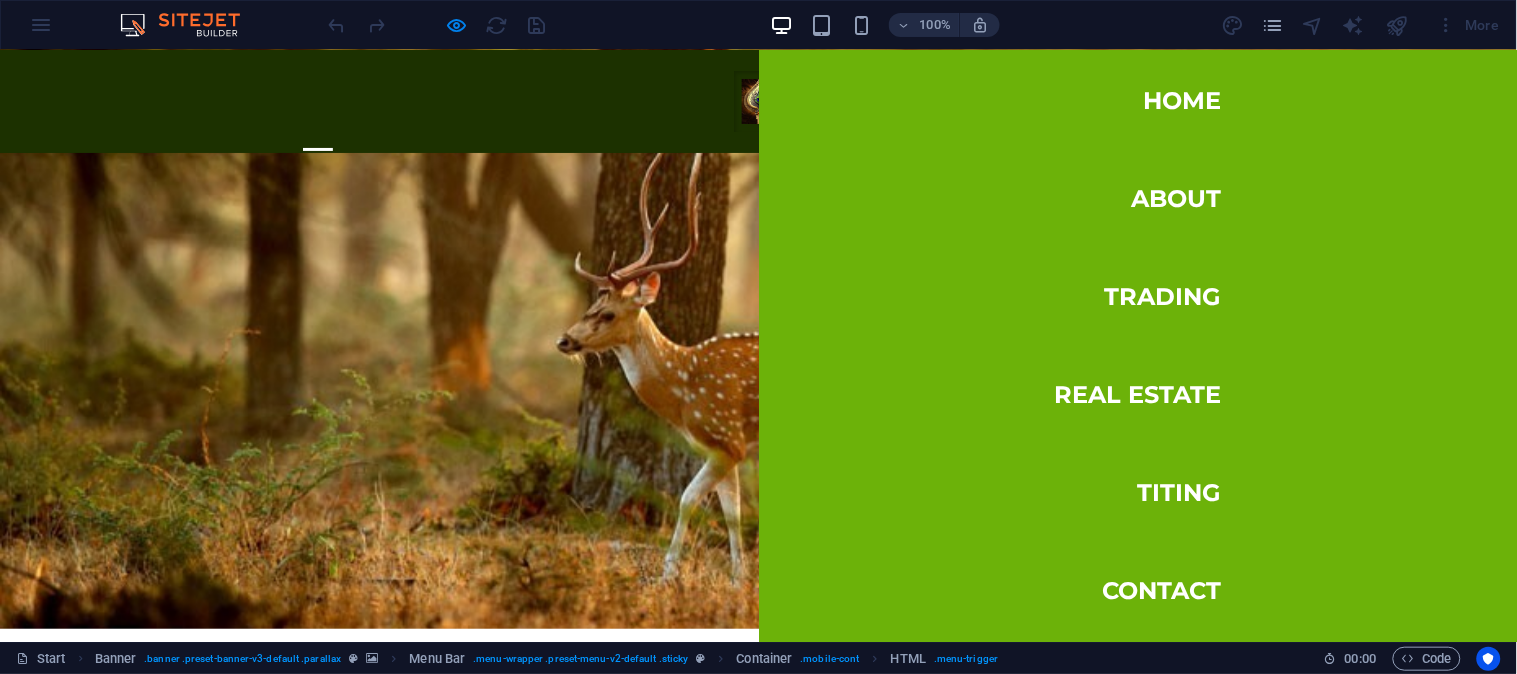 click at bounding box center [318, 148] 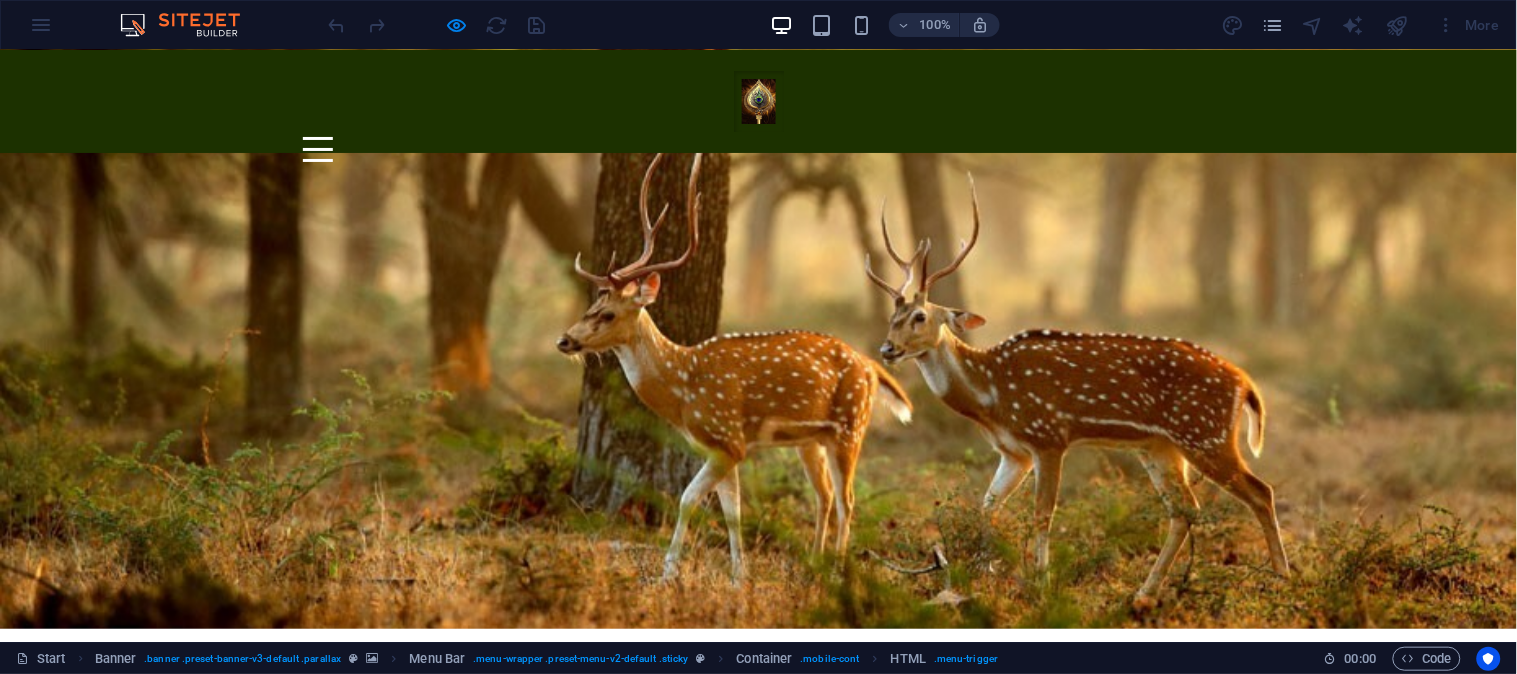 click at bounding box center (318, 148) 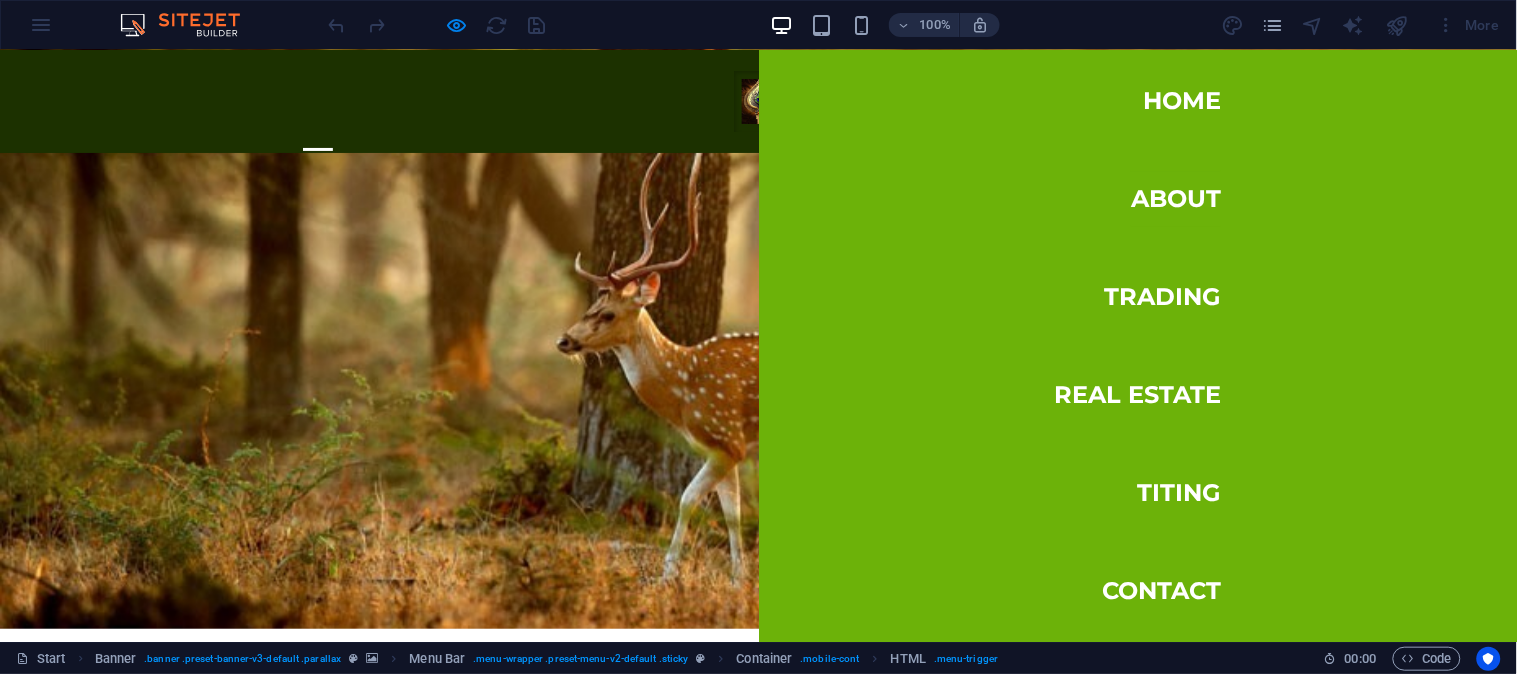 click on "About" at bounding box center (1176, 198) 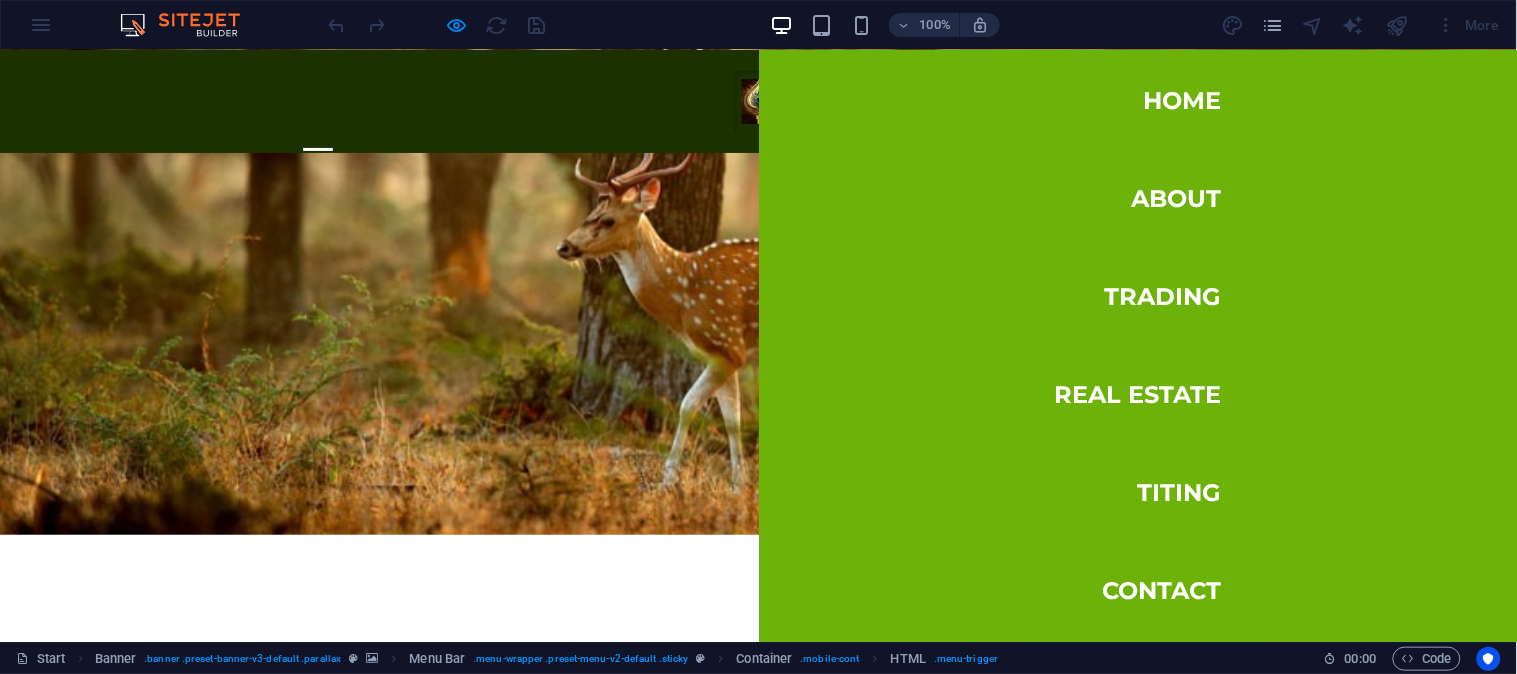 scroll, scrollTop: 691, scrollLeft: 0, axis: vertical 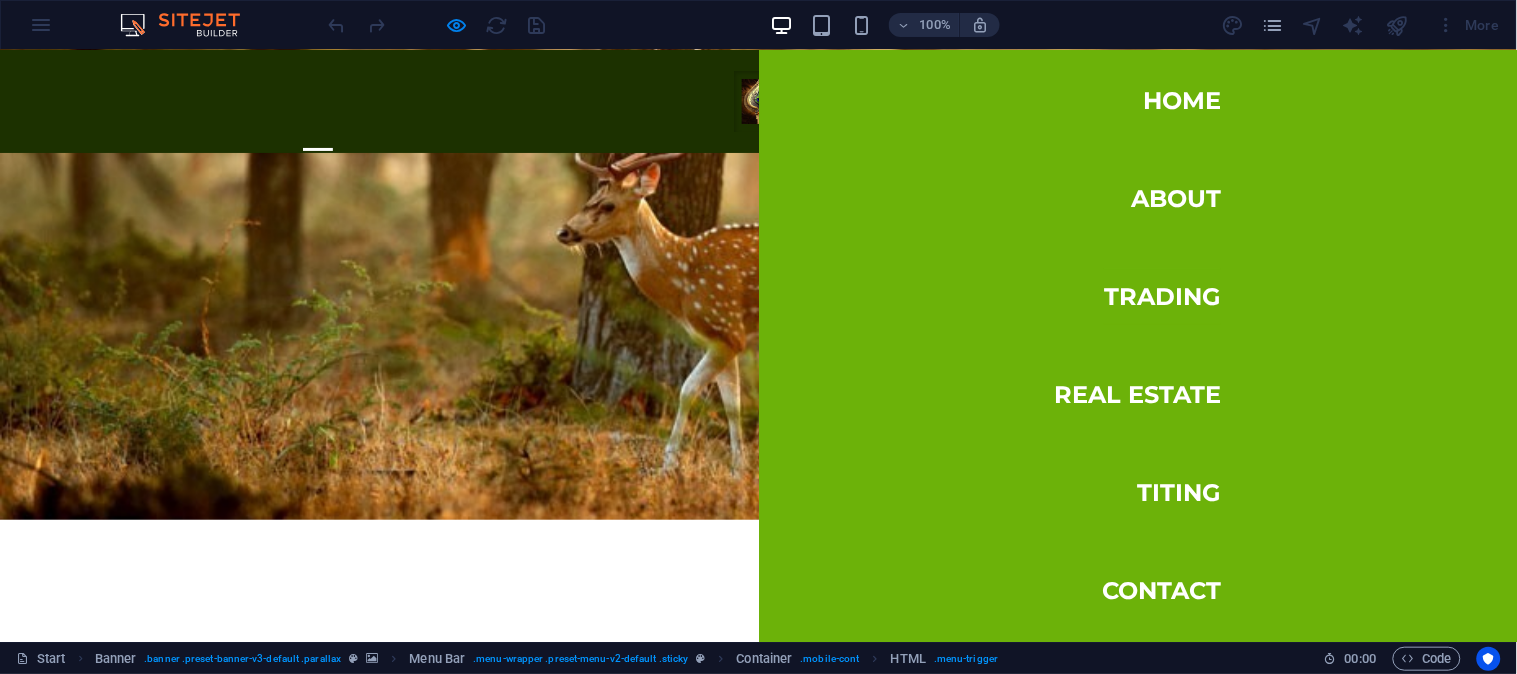click on "Trading" at bounding box center (1162, 296) 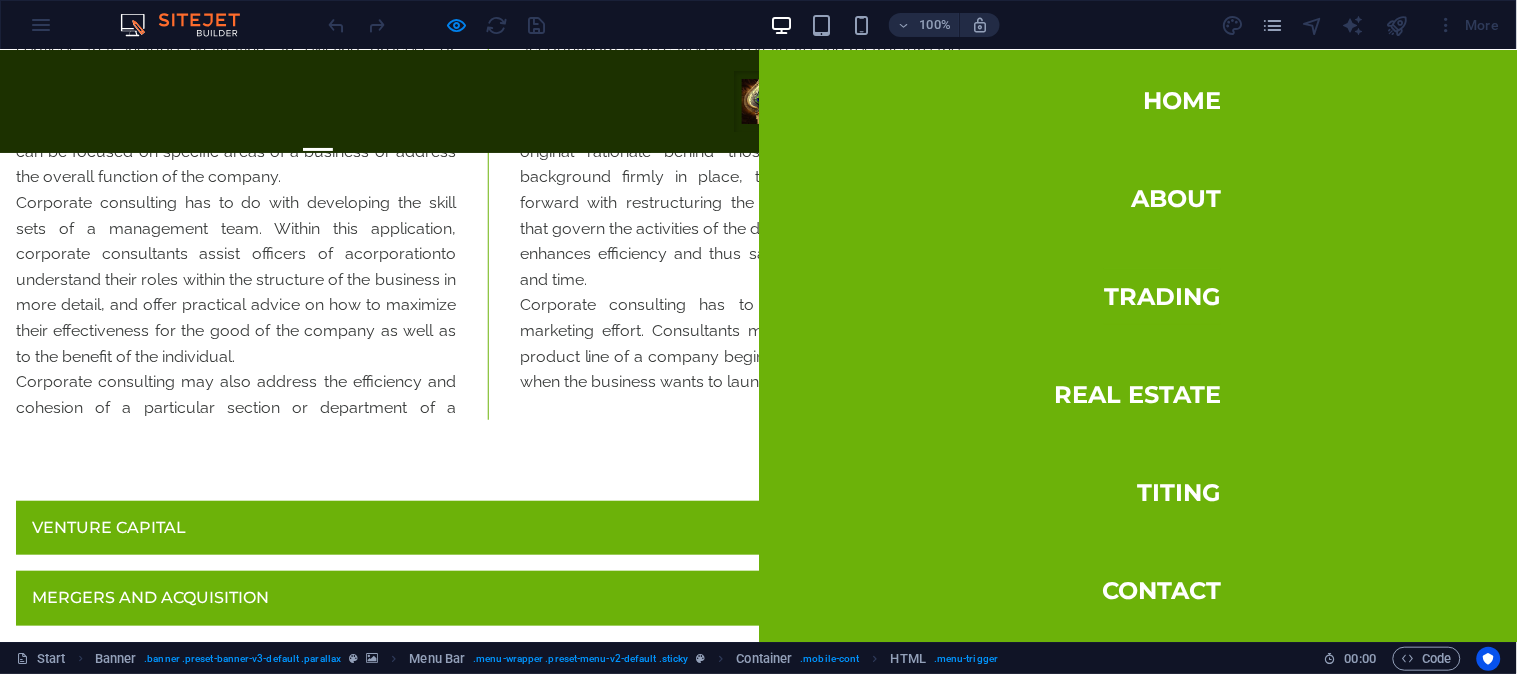 scroll, scrollTop: 6992, scrollLeft: 0, axis: vertical 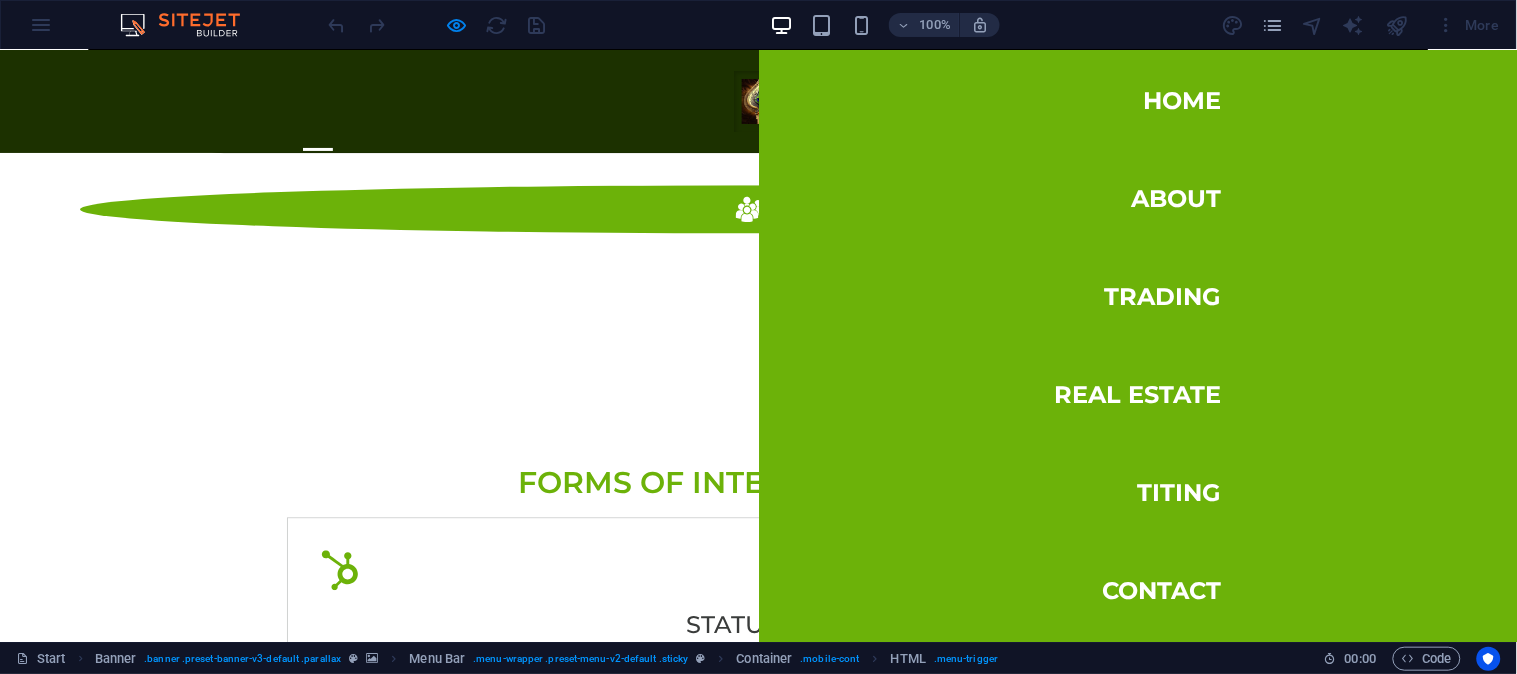 click on "Home About Trading Real Estate  TITING Contact" at bounding box center [758, 100] 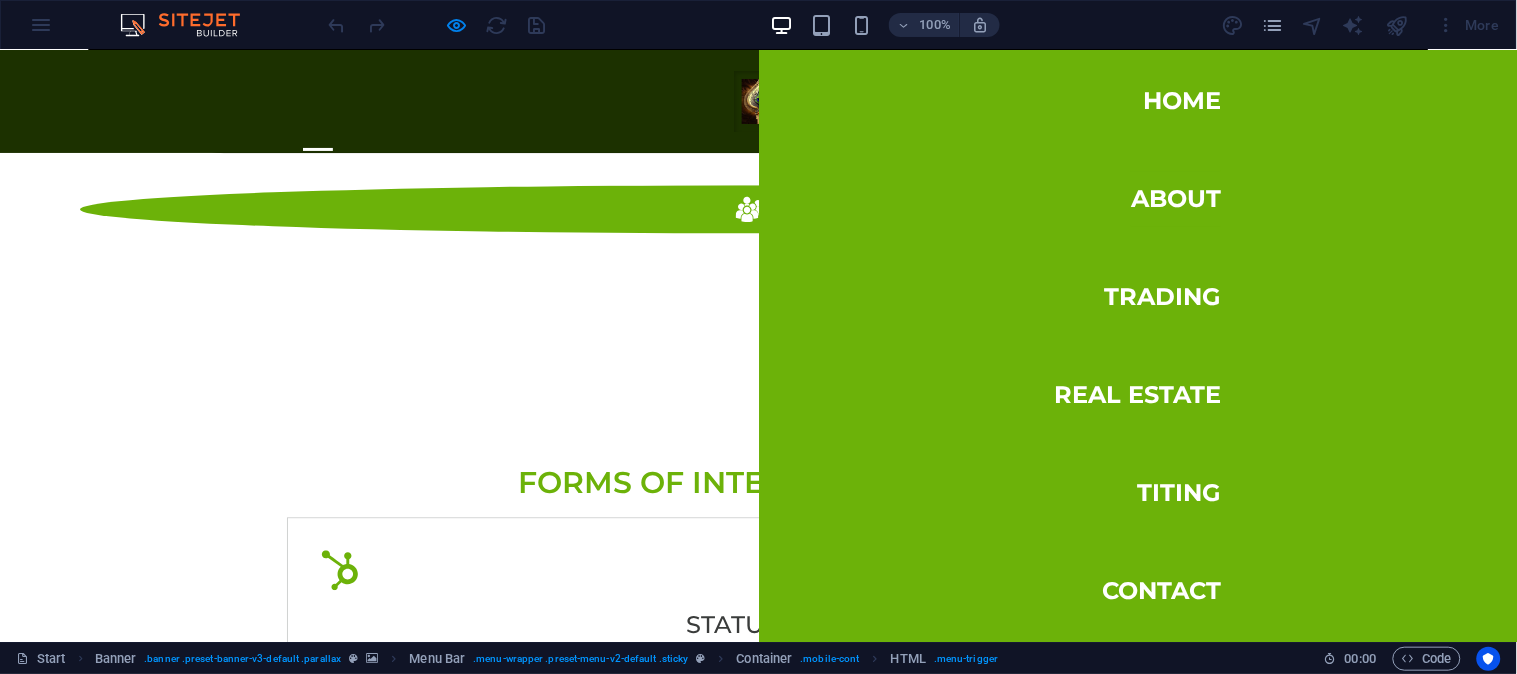 click on "About" at bounding box center (1176, 198) 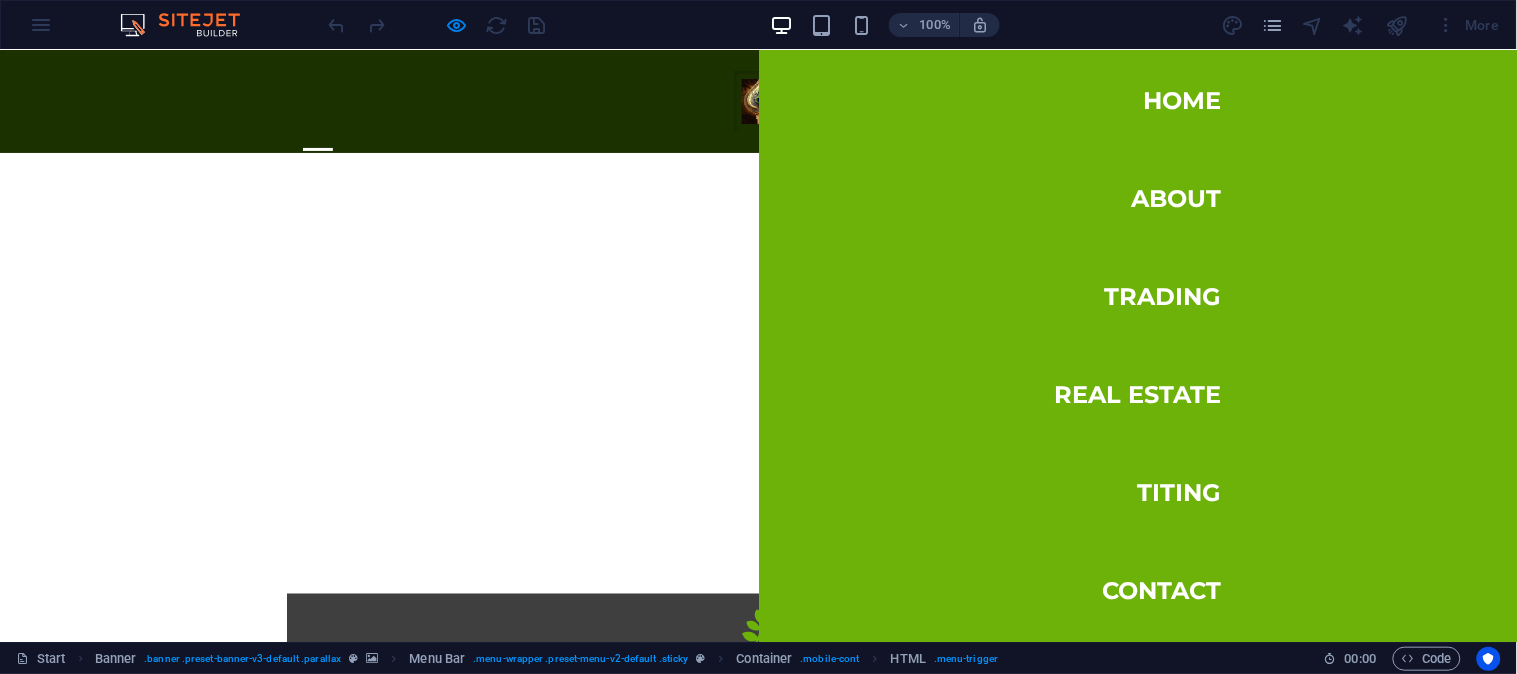 scroll, scrollTop: 691, scrollLeft: 0, axis: vertical 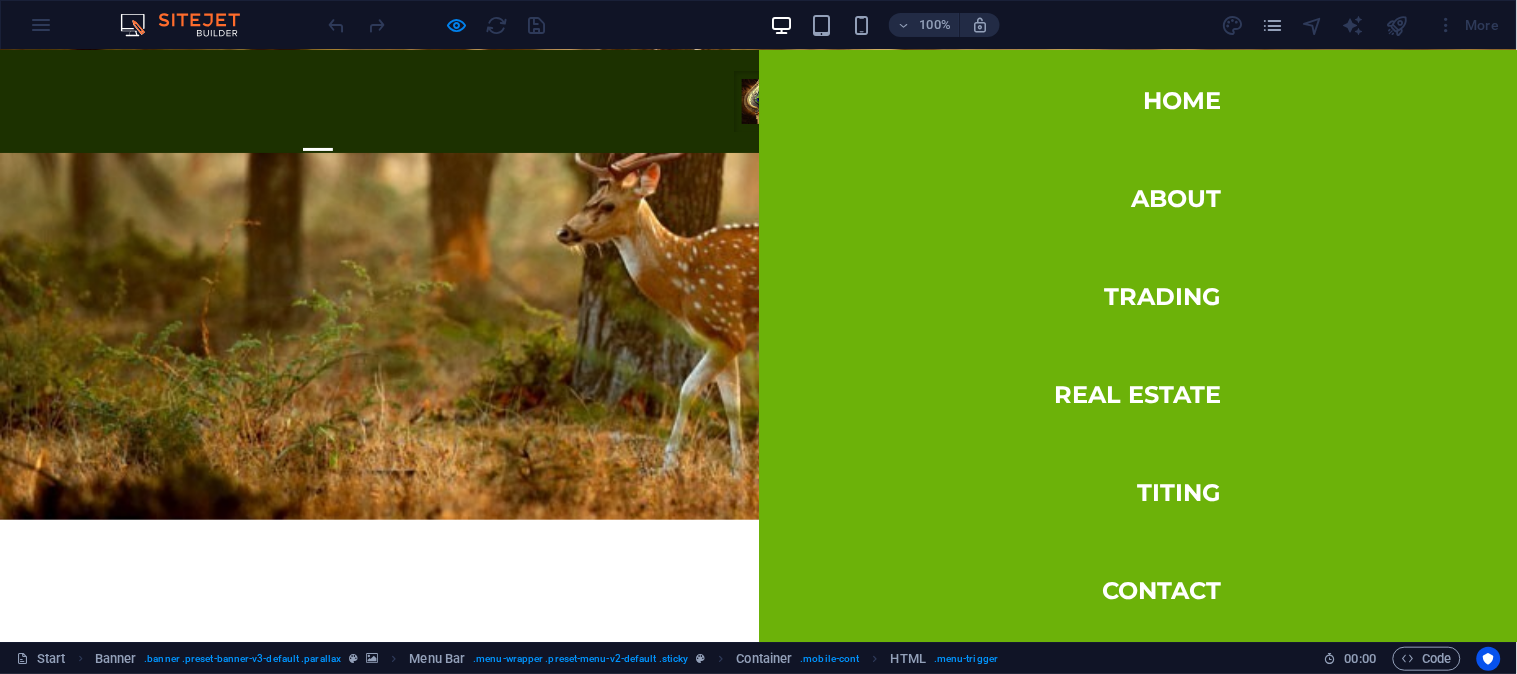 click at bounding box center (318, 148) 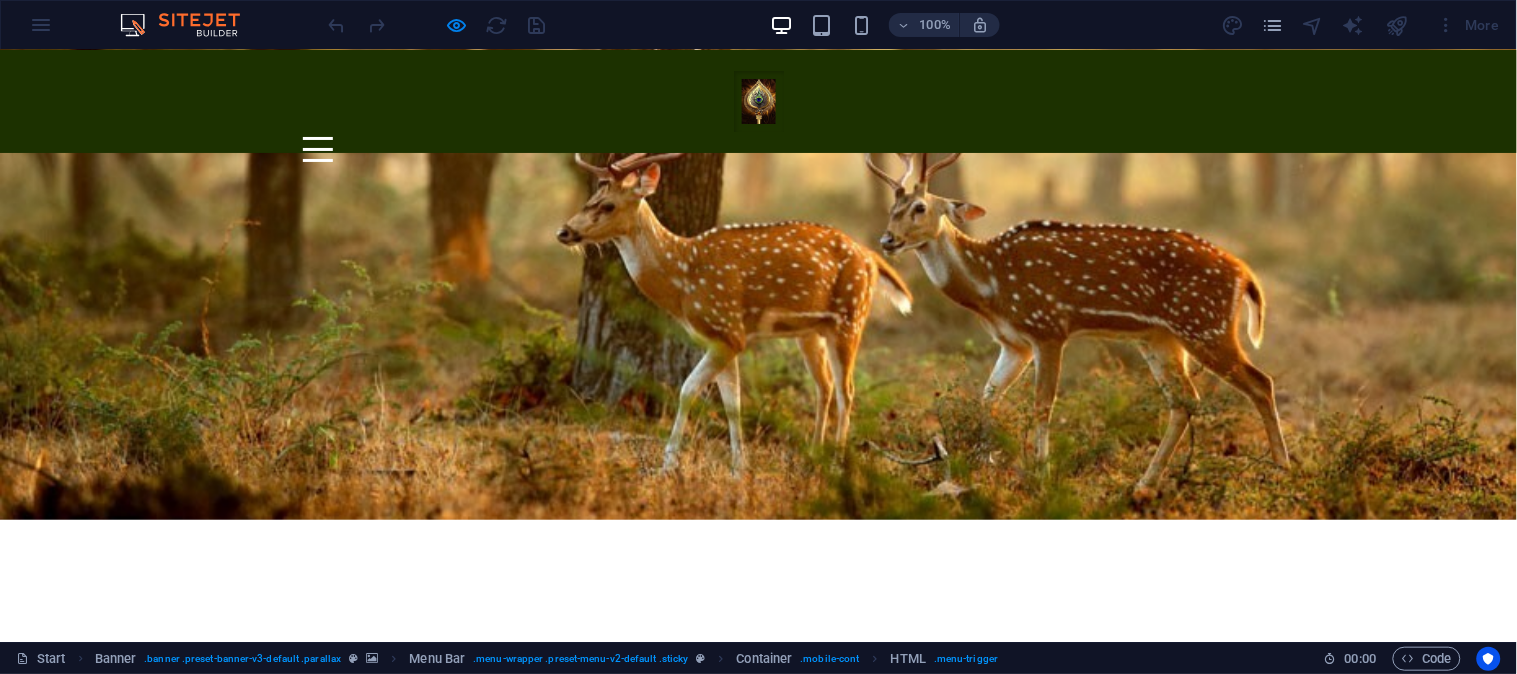 click at bounding box center [318, 148] 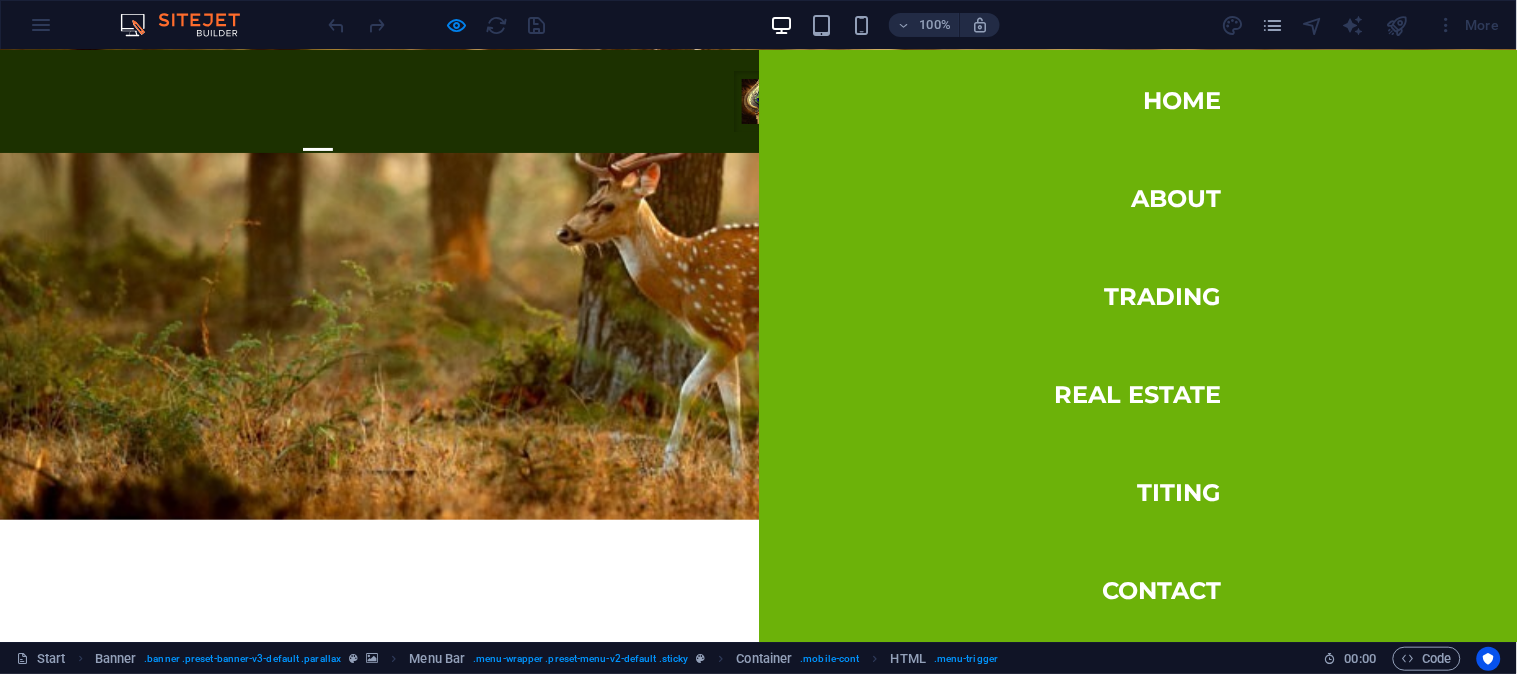click at bounding box center (318, 148) 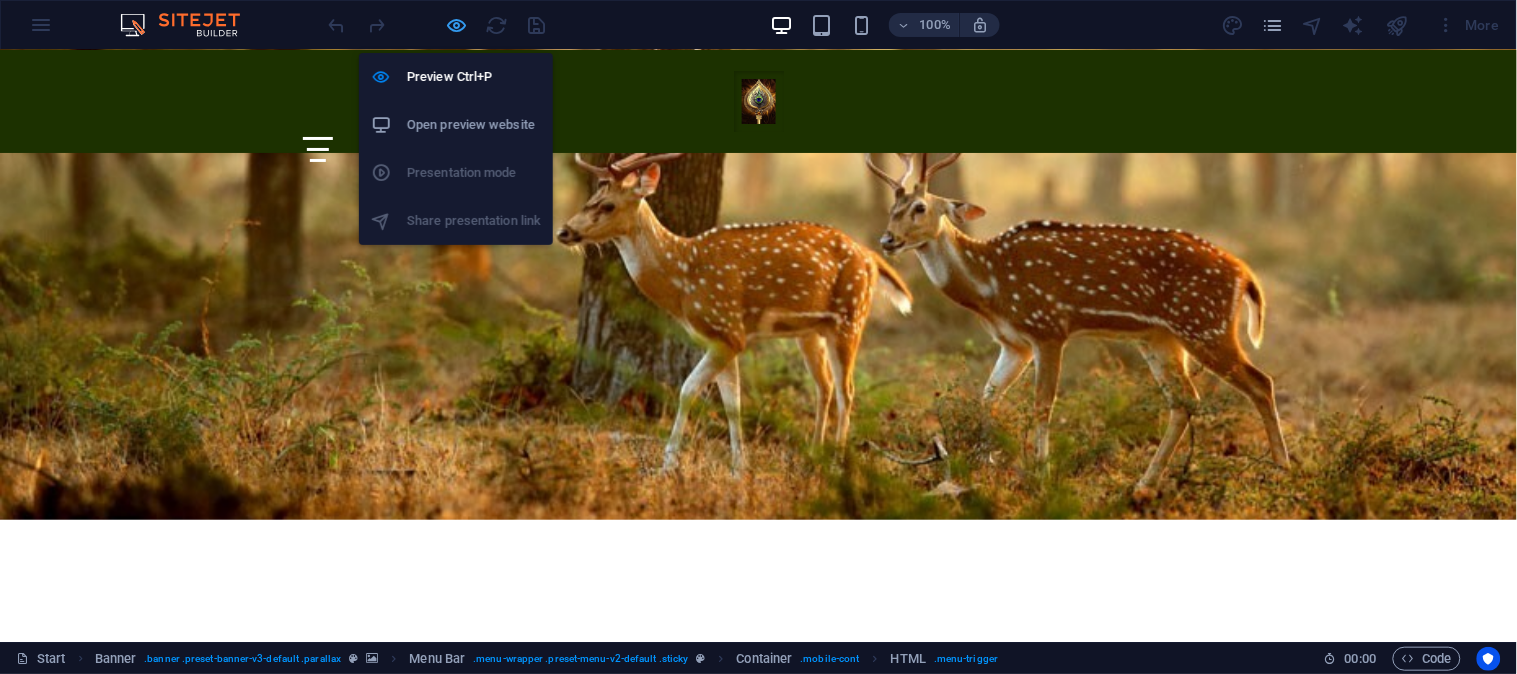 click at bounding box center (457, 25) 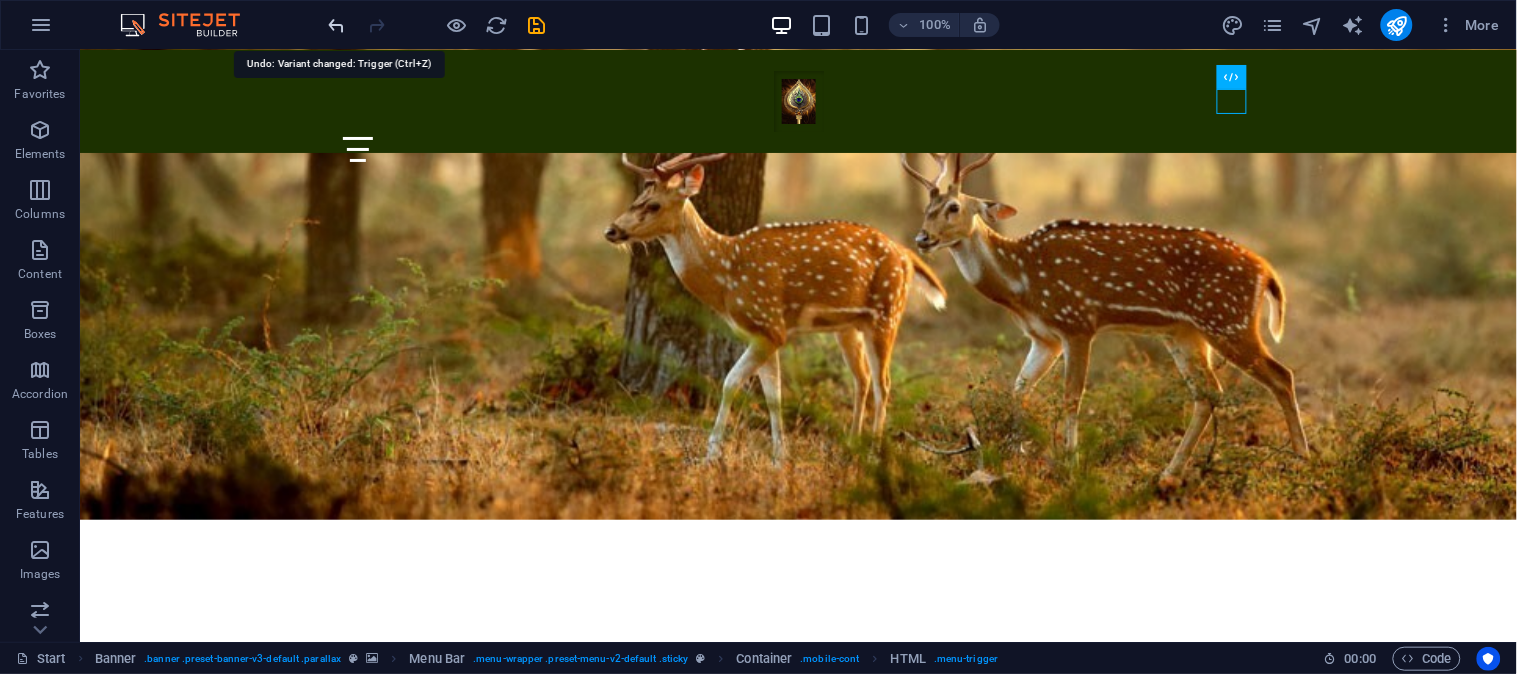 click at bounding box center [337, 25] 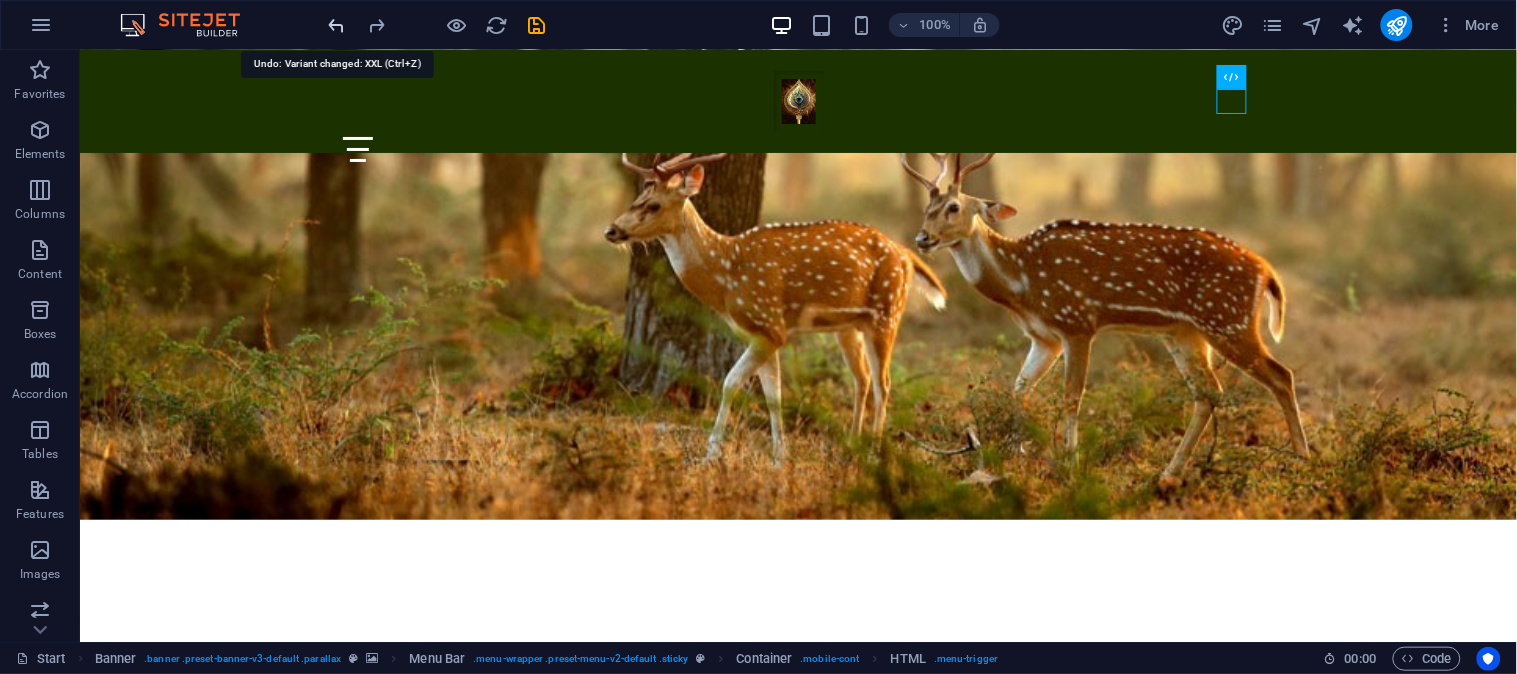 click at bounding box center (337, 25) 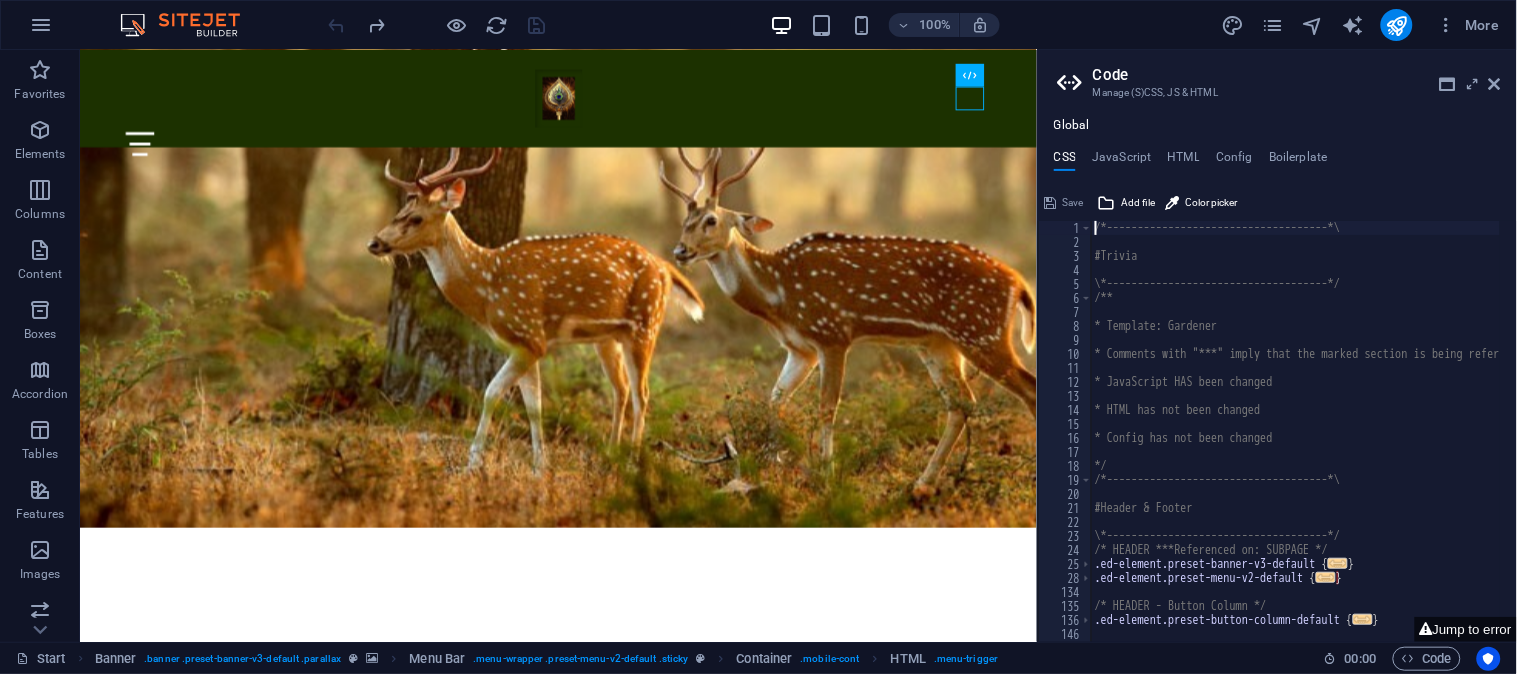 scroll, scrollTop: 1210, scrollLeft: 0, axis: vertical 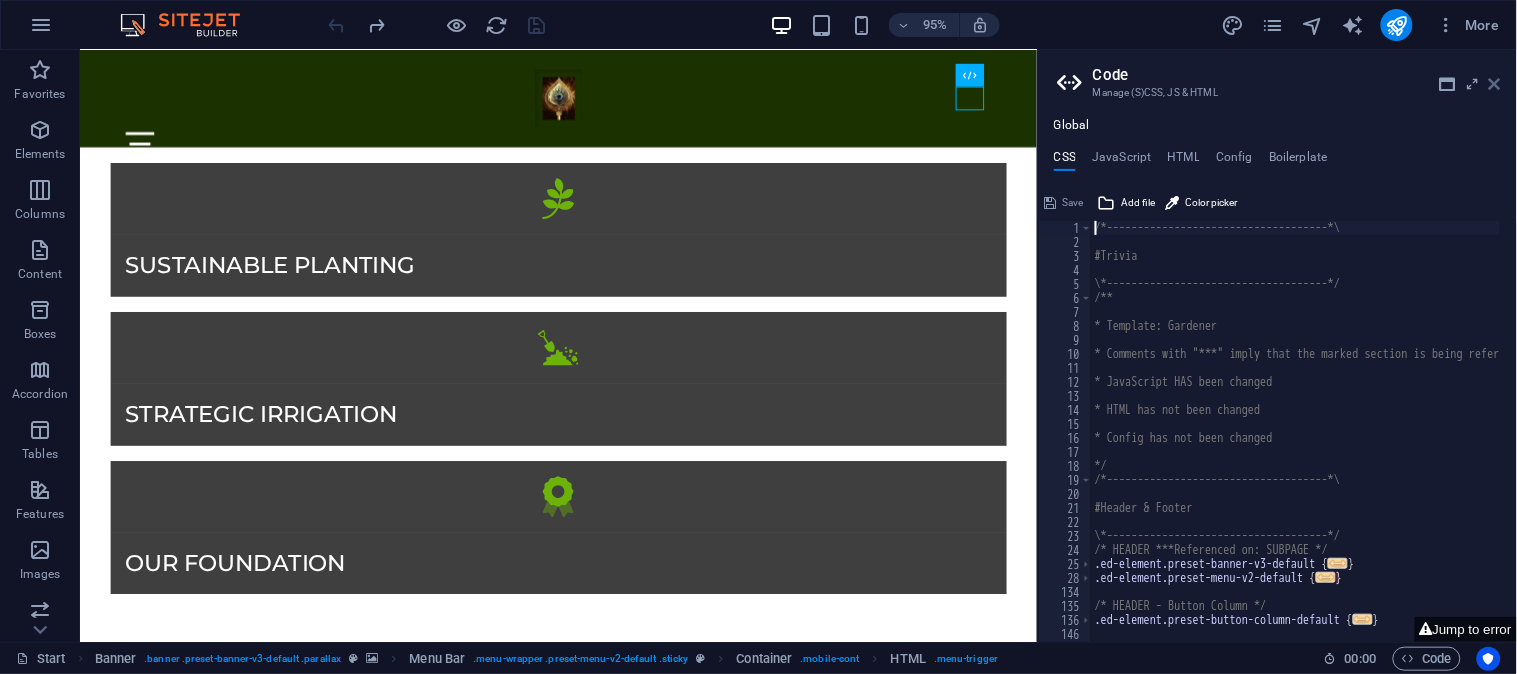 click at bounding box center [1495, 84] 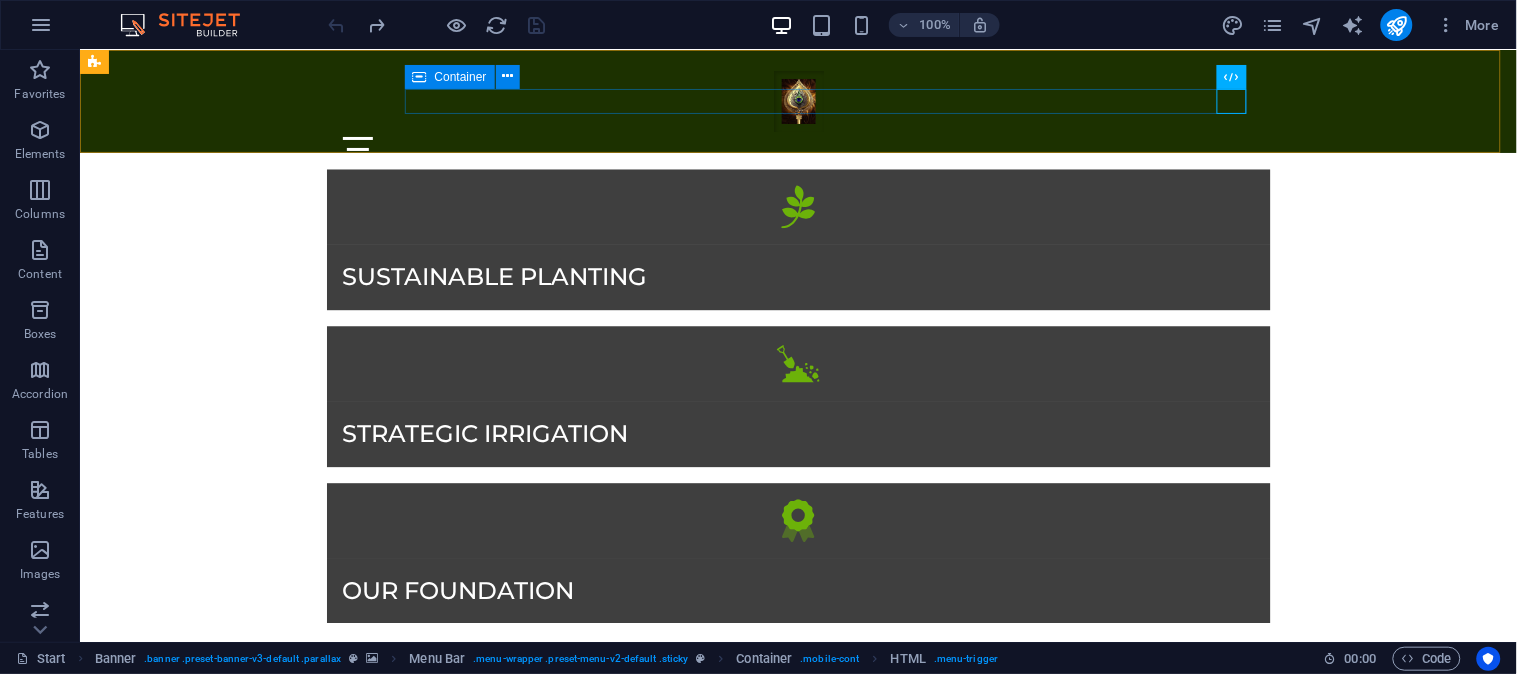 click at bounding box center (798, 148) 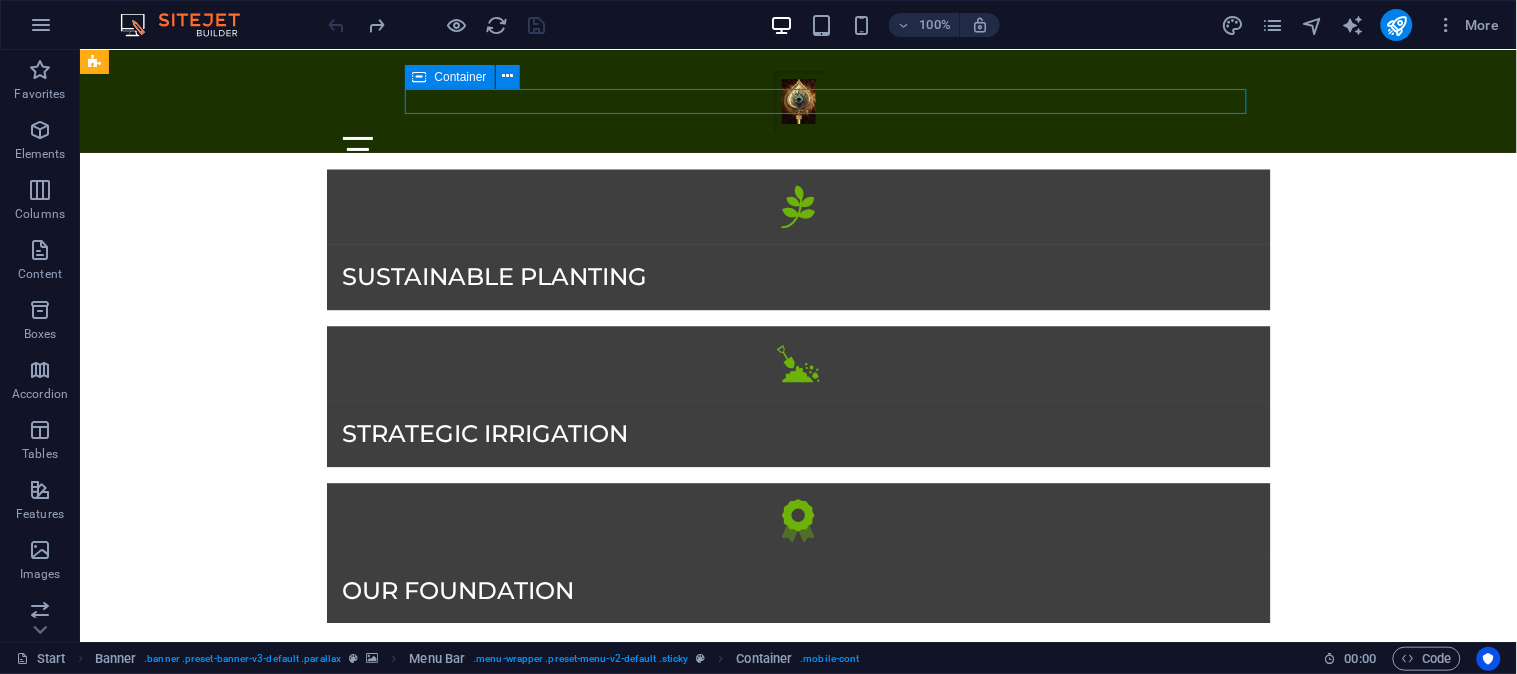 click at bounding box center [798, 148] 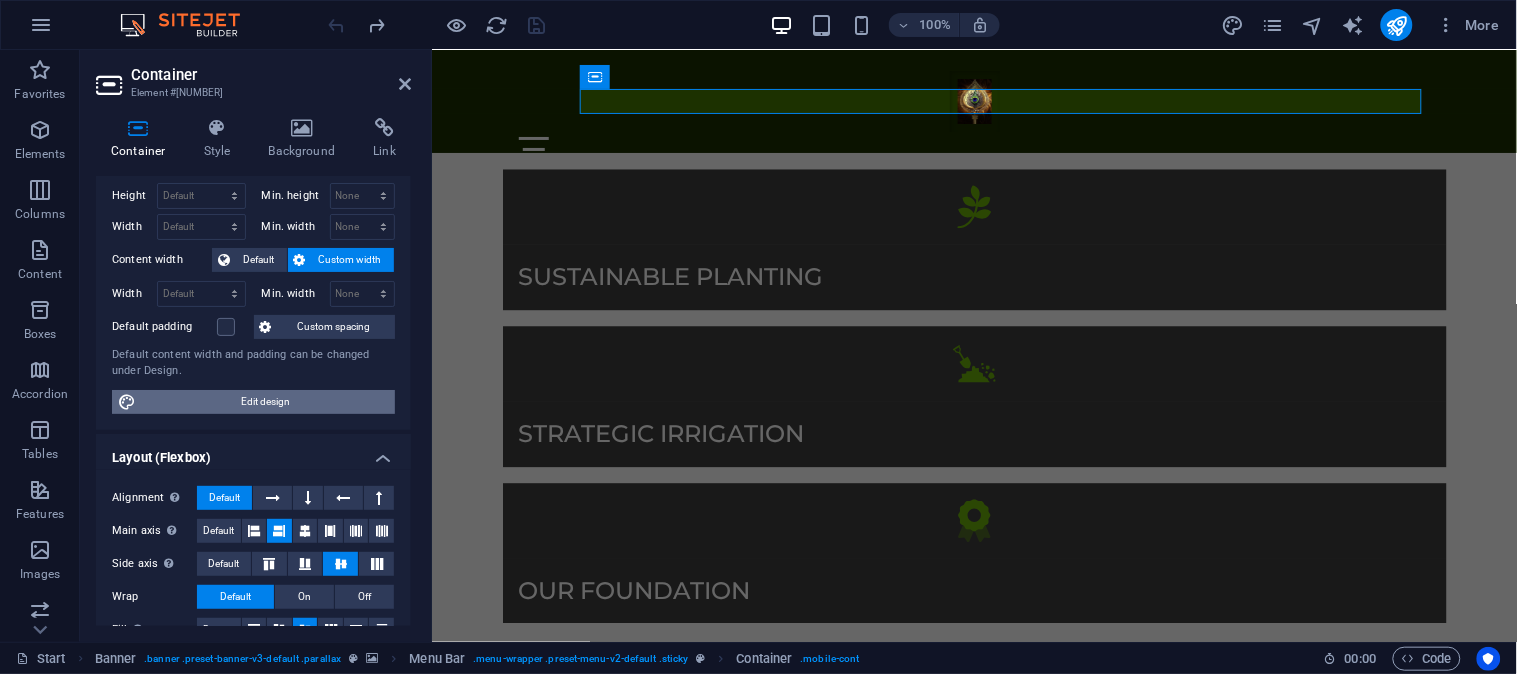 scroll, scrollTop: 0, scrollLeft: 0, axis: both 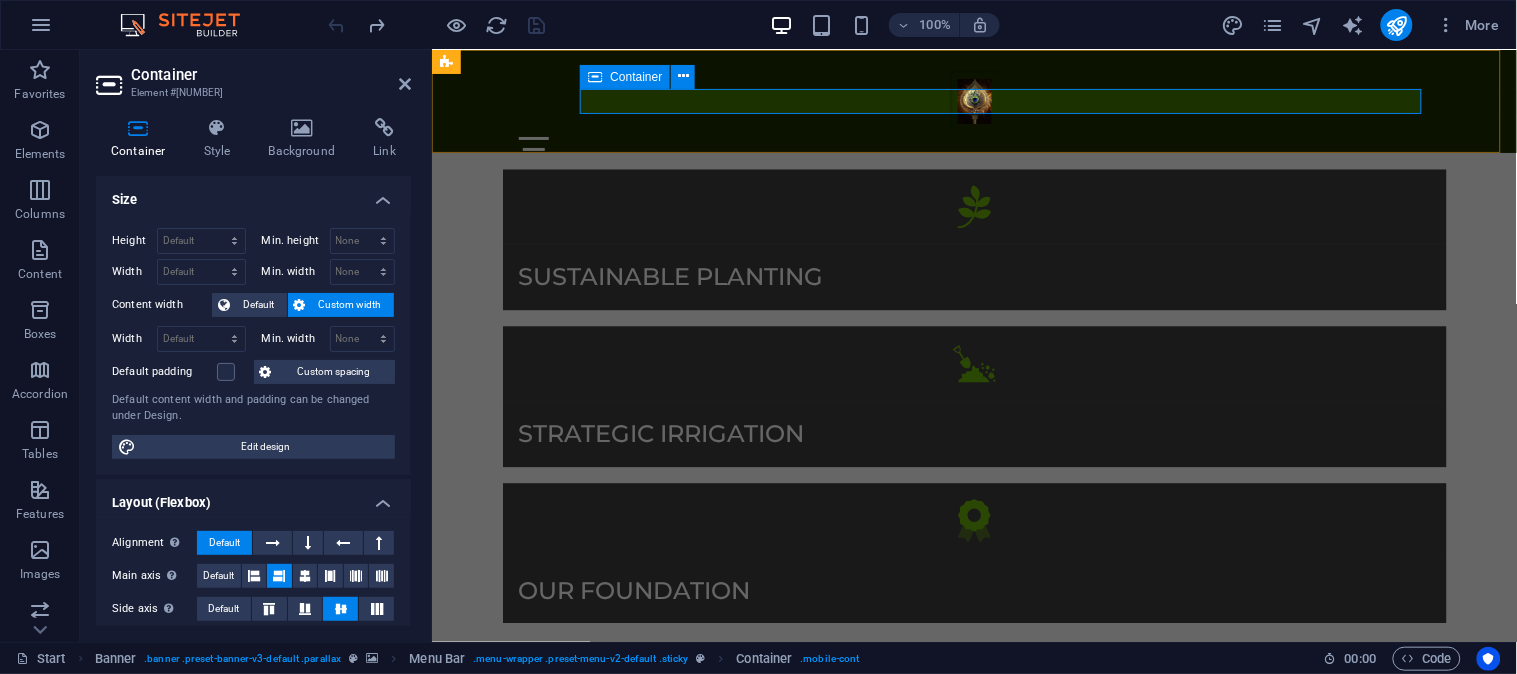 click at bounding box center (974, 148) 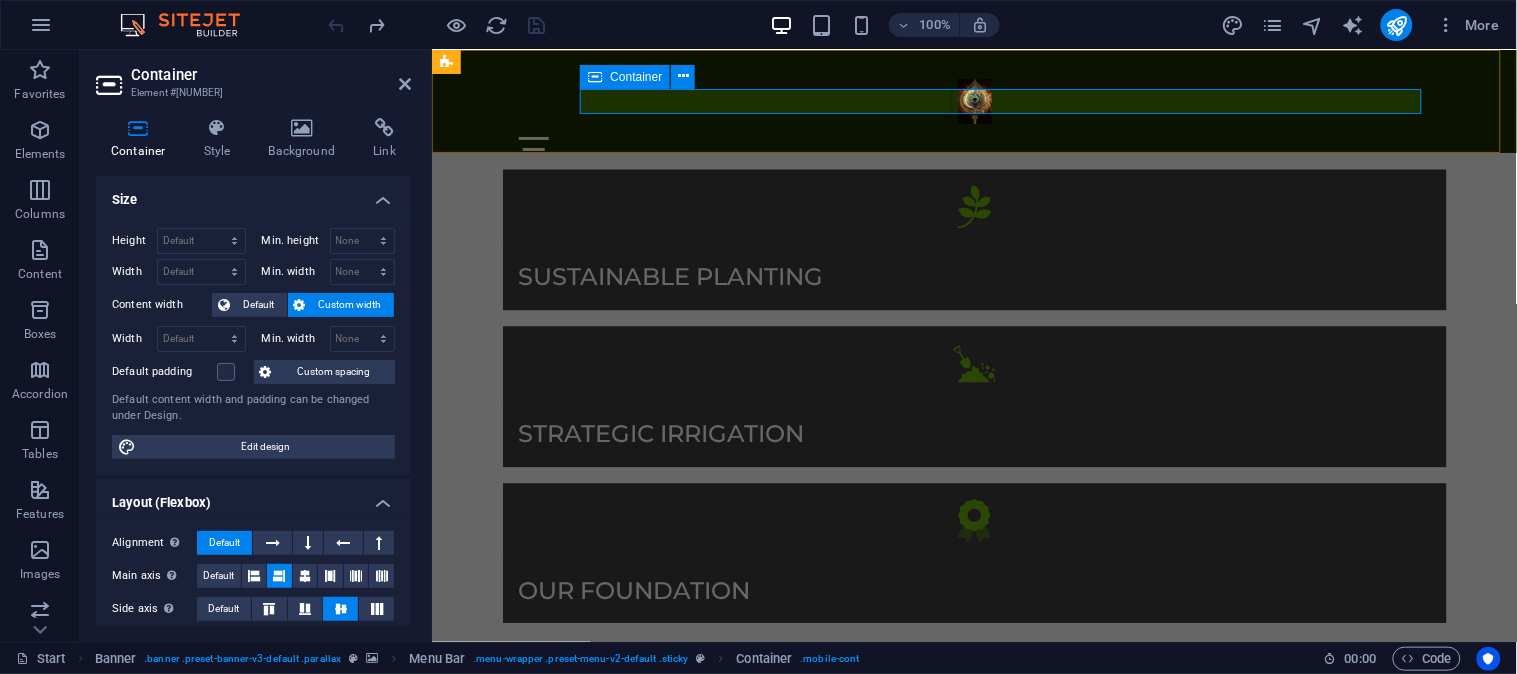 click at bounding box center (974, 148) 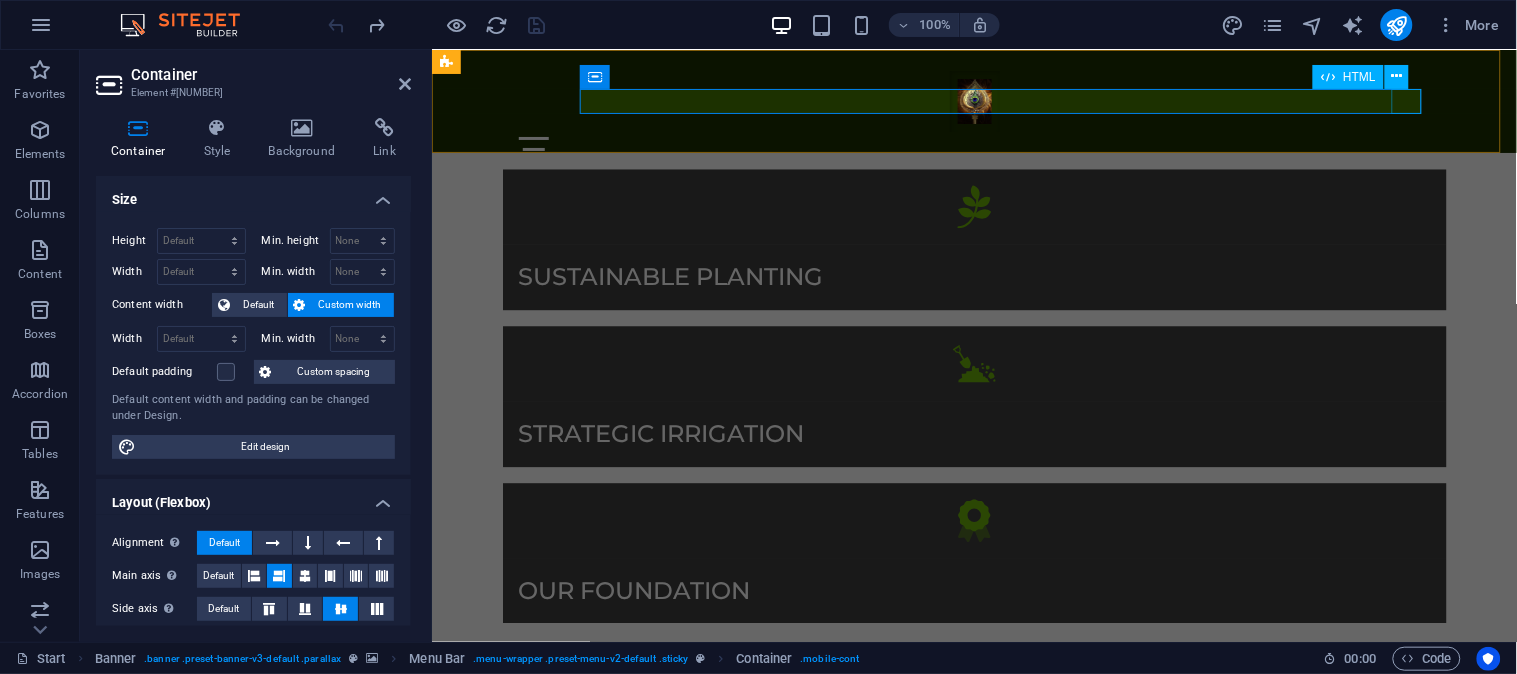 click at bounding box center (974, 148) 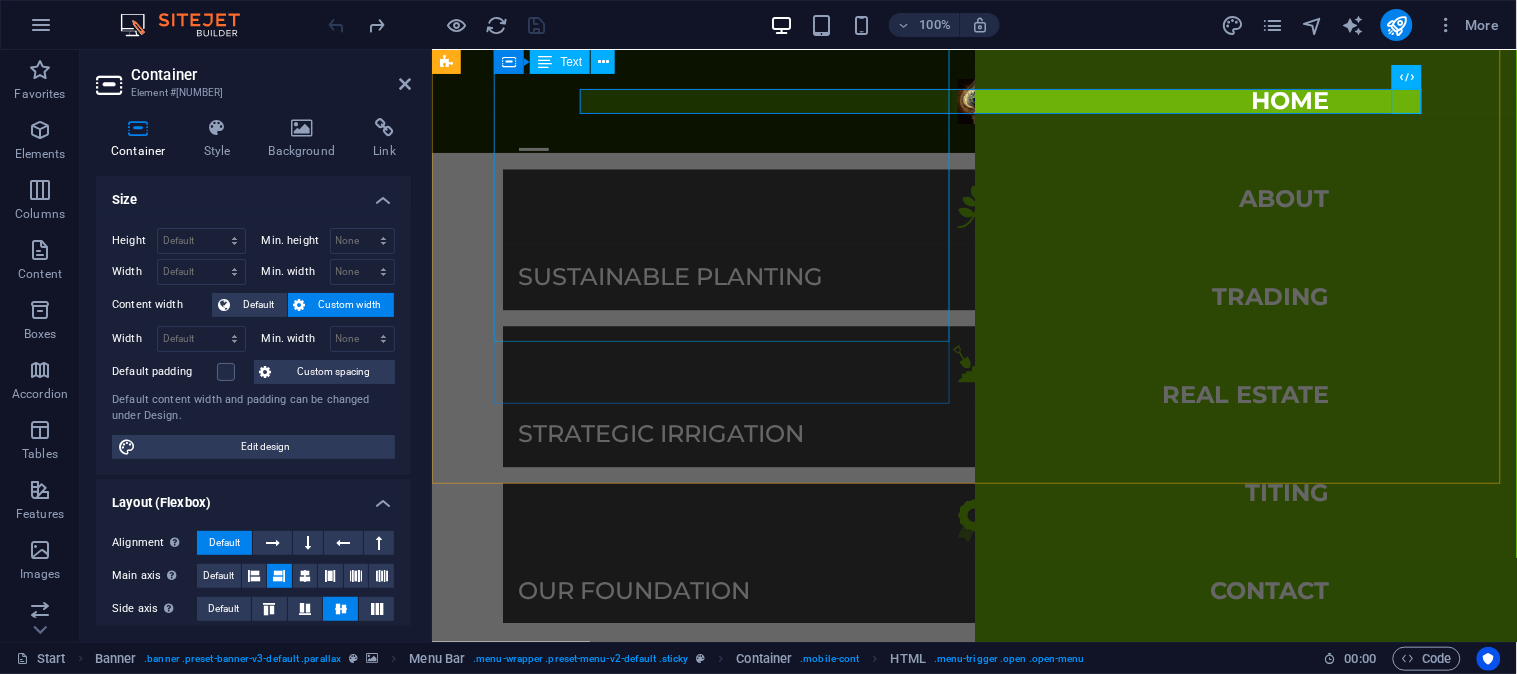 click on "Long ago, in the heart of the Indian Ocean, a teardrop-shaped island lay cradled by the waves—a land of emerald forests, golden shores, and ancient wonders. This was Sri Lanka, once known as Ceylon, now proudly bearing the name the Democratic Socialist Republic of Sri Lanka.    Nestled in South Asia, the island sat just beyond the Indian peninsula, separated by the shimmering waters of the Gulf of Mannar and the narrow Palk Strait. To the southwest, across the vast ocean, lay the Maldives, its closest maritime neighbor, while India stretched to the northwest, its silhouette faintly visible on the horizon.   For centuries, Sri Lanka had been a crossroads of cultures, a land where traders, travelers, and storytellers from distant shores found refuge. Its shores whispered tales of ancient kings, legendary battles, and sacred relics, making it not just an island, but a world of its own—one where history and nature danced together in an unbroken rhythm." at bounding box center [919, 1048] 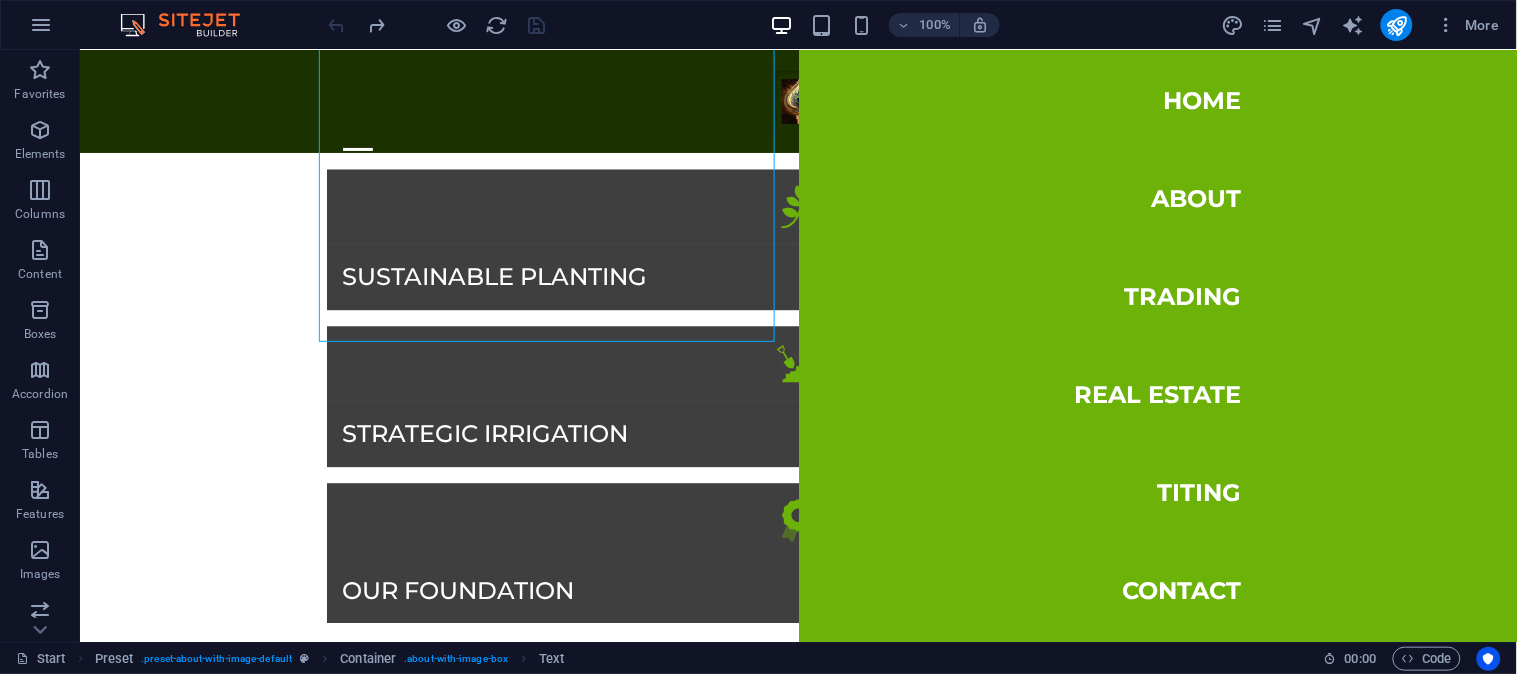 click at bounding box center [437, 25] 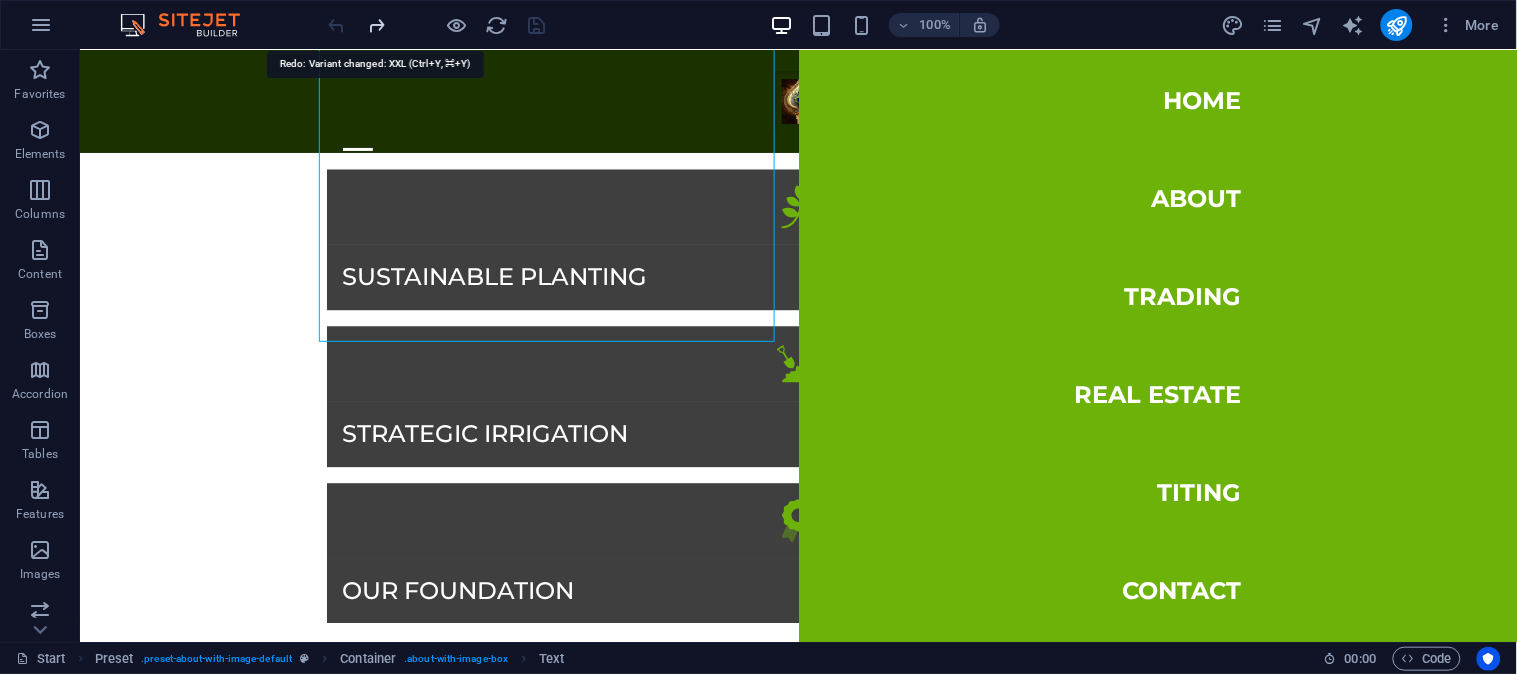 click at bounding box center [377, 25] 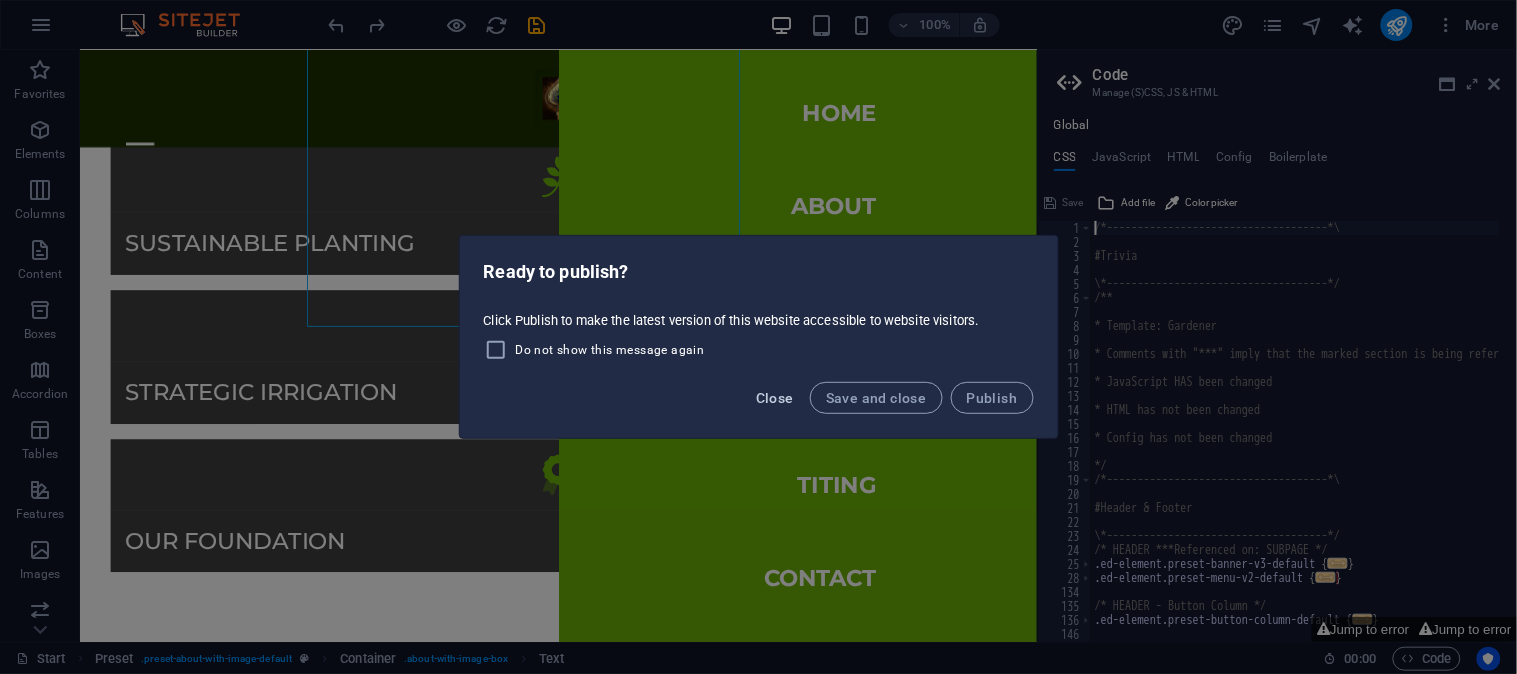 click on "Close" at bounding box center (775, 398) 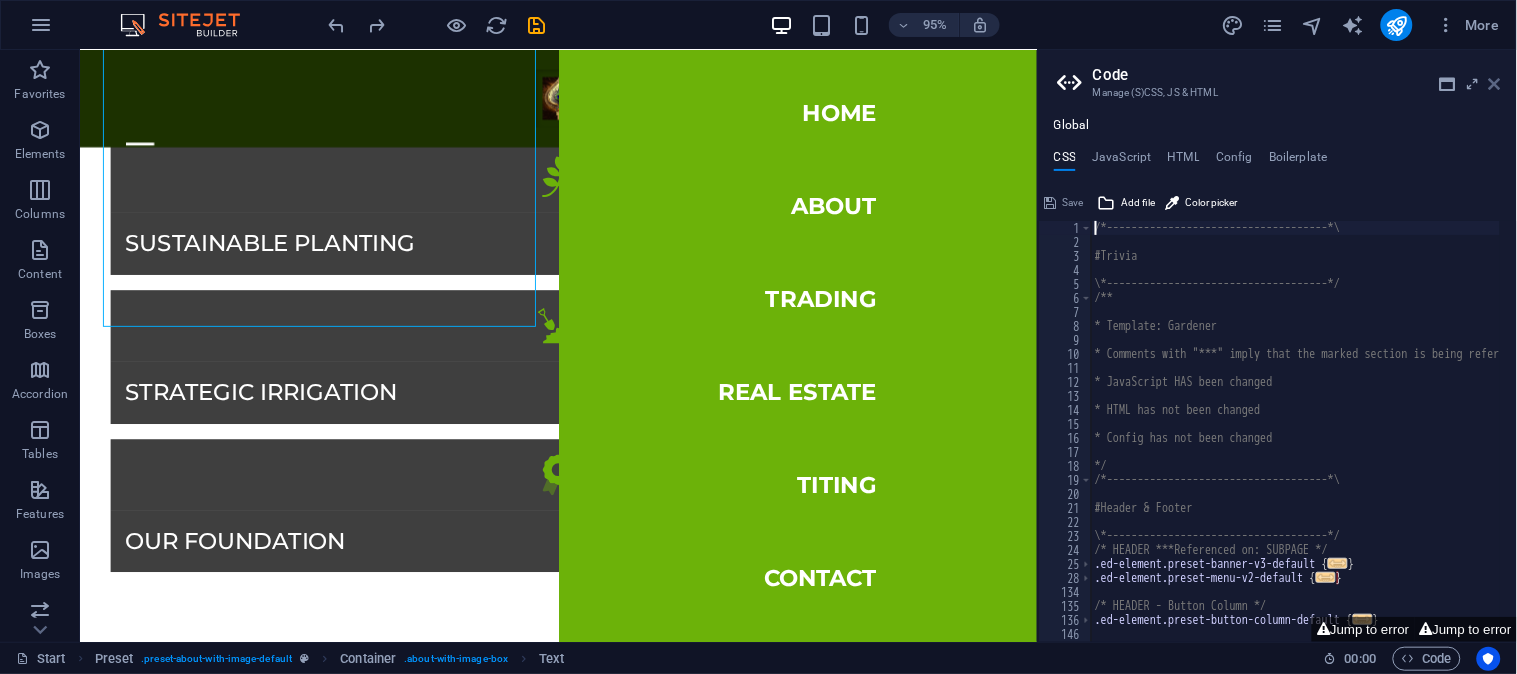 click at bounding box center (1495, 84) 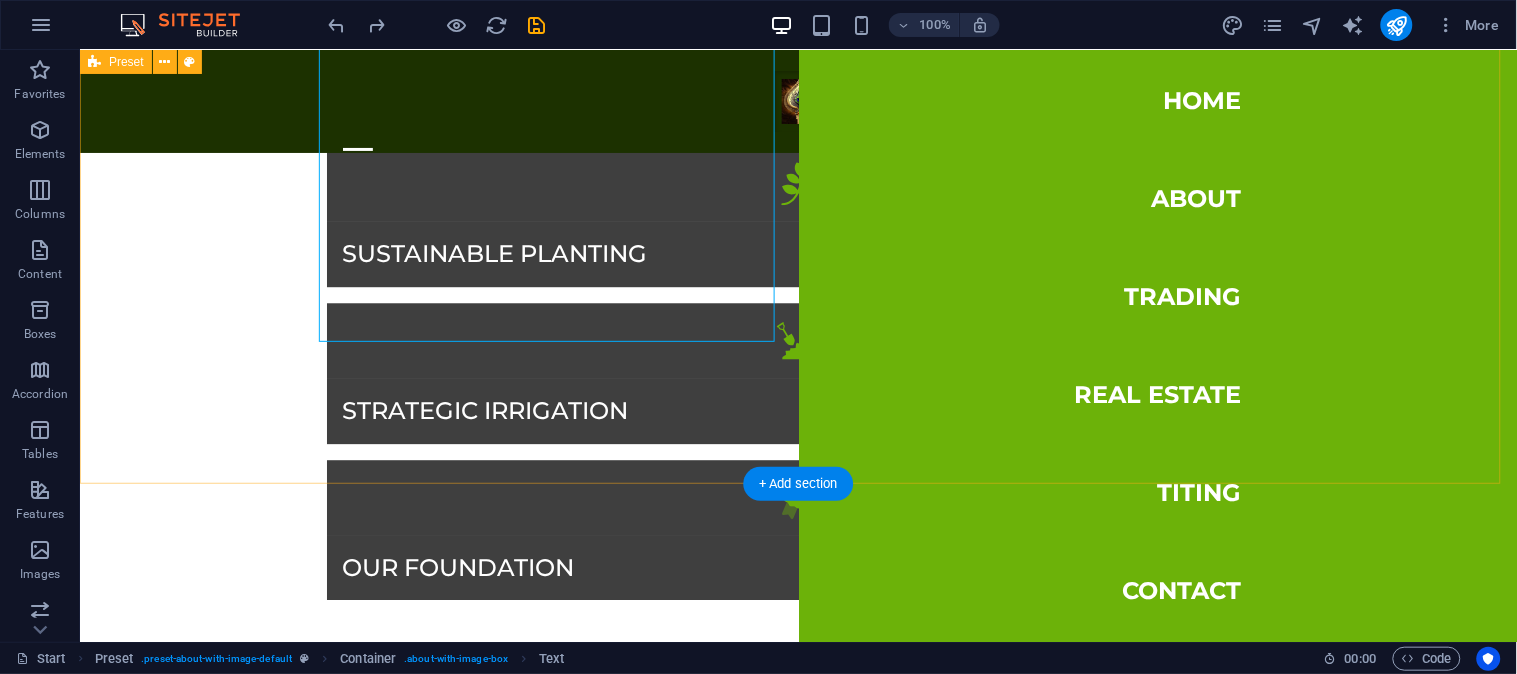 click on "Background Long ago, in the heart of the Indian Ocean, a teardrop-shaped island lay cradled by the waves—a land of emerald forests, golden shores, and ancient wonders. This was Sri Lanka, once known as Ceylon, now proudly bearing the name the Democratic Socialist Republic of Sri Lanka.    Nestled in South Asia, the island sat just beyond the Indian peninsula, separated by the shimmering waters of the Gulf of Mannar and the narrow Palk Strait. To the southwest, across the vast ocean, lay the Maldives, its closest maritime neighbor, while India stretched to the northwest, its silhouette faintly visible on the horizon.   For centuries, Sri Lanka had been a crossroads of cultures, a land where traders, travelers, and storytellers from distant shores found refuge. Its shores whispered tales of ancient kings, legendary battles, and sacred relics, making it not just an island, but a world of its own—one where history and nature danced together in an unbroken rhythm." at bounding box center [797, 1056] 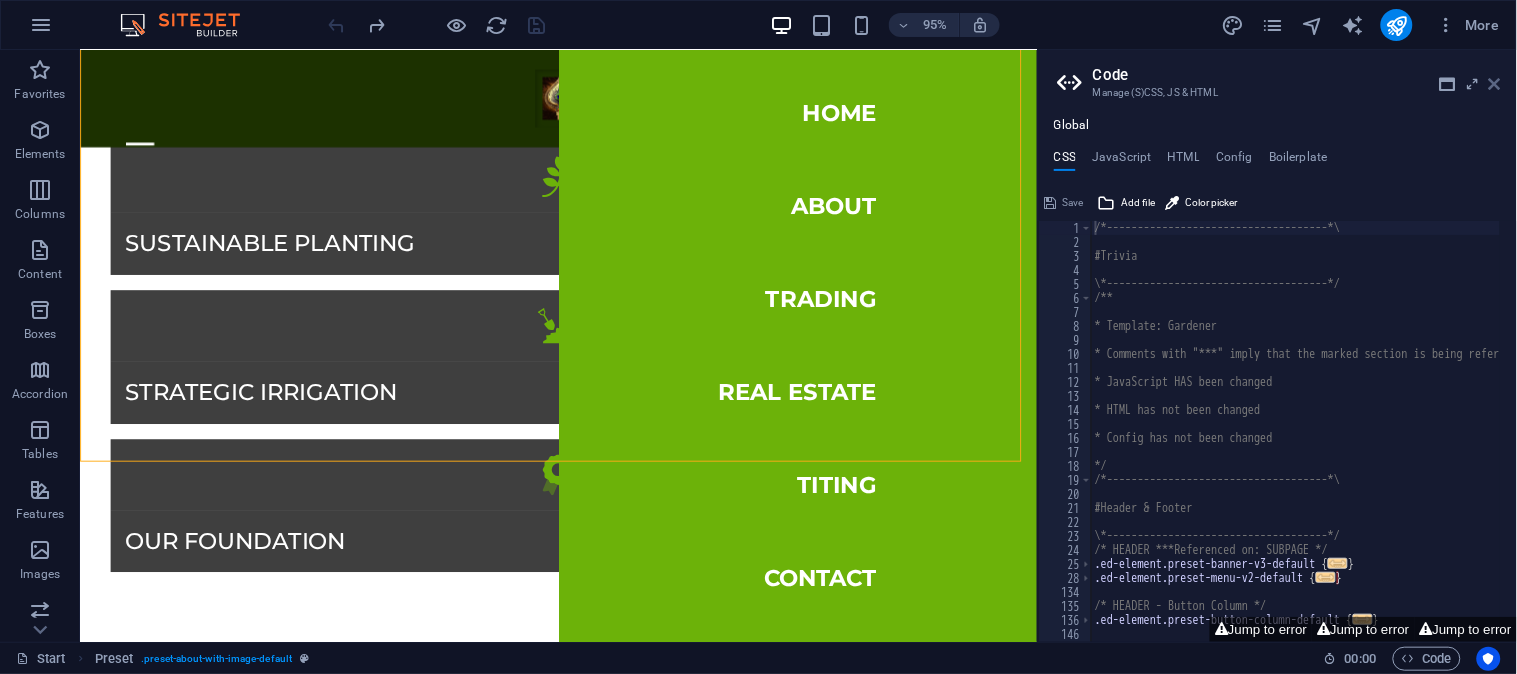 click at bounding box center (1495, 84) 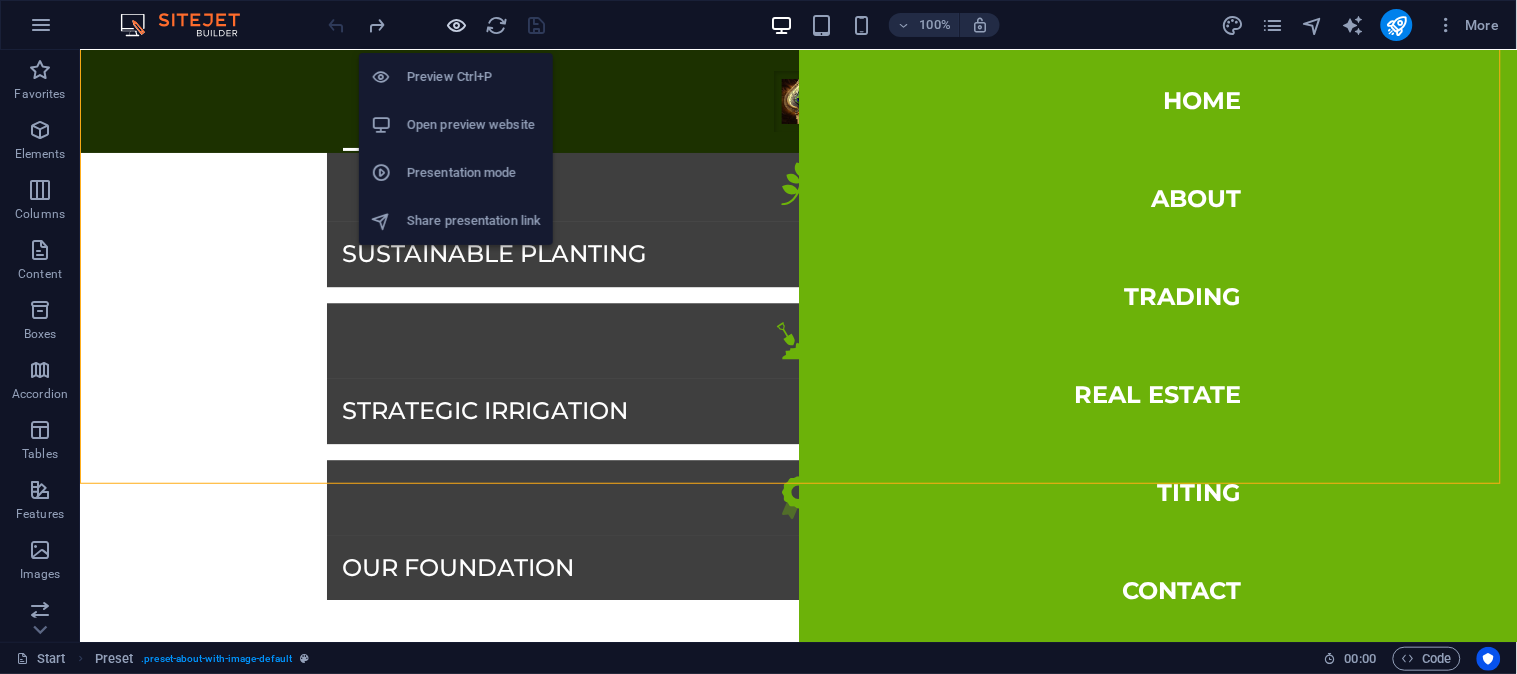 click at bounding box center (457, 25) 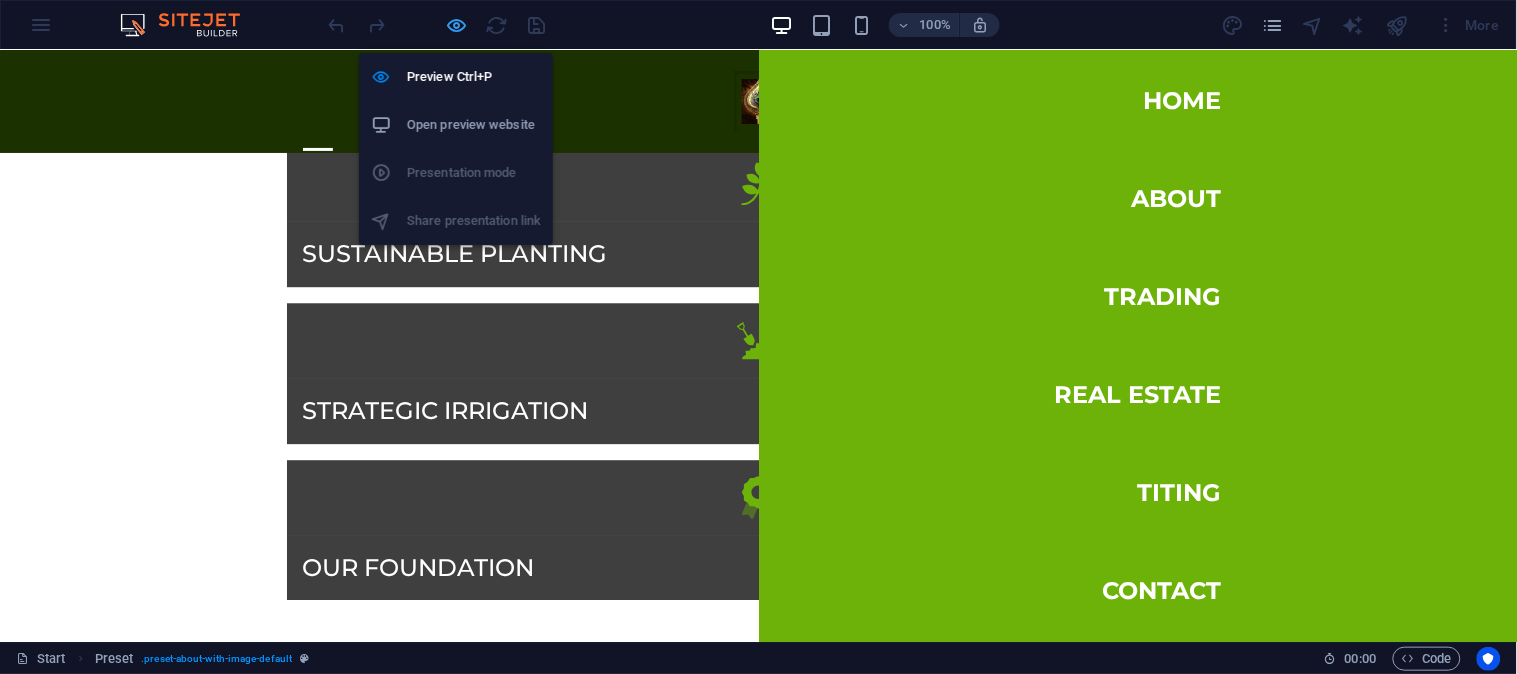 click at bounding box center [457, 25] 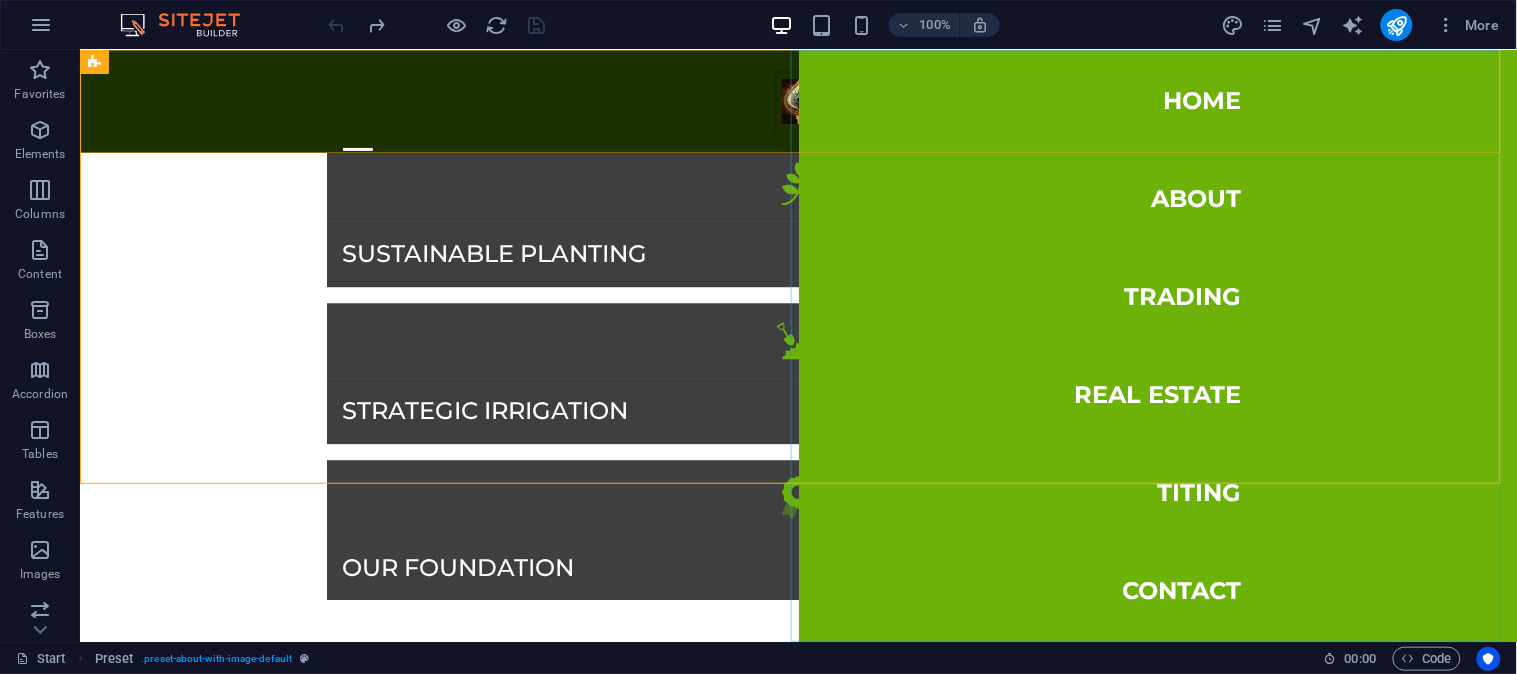 click on "Home About Trading Real Estate  TITING Contact" at bounding box center (1157, 345) 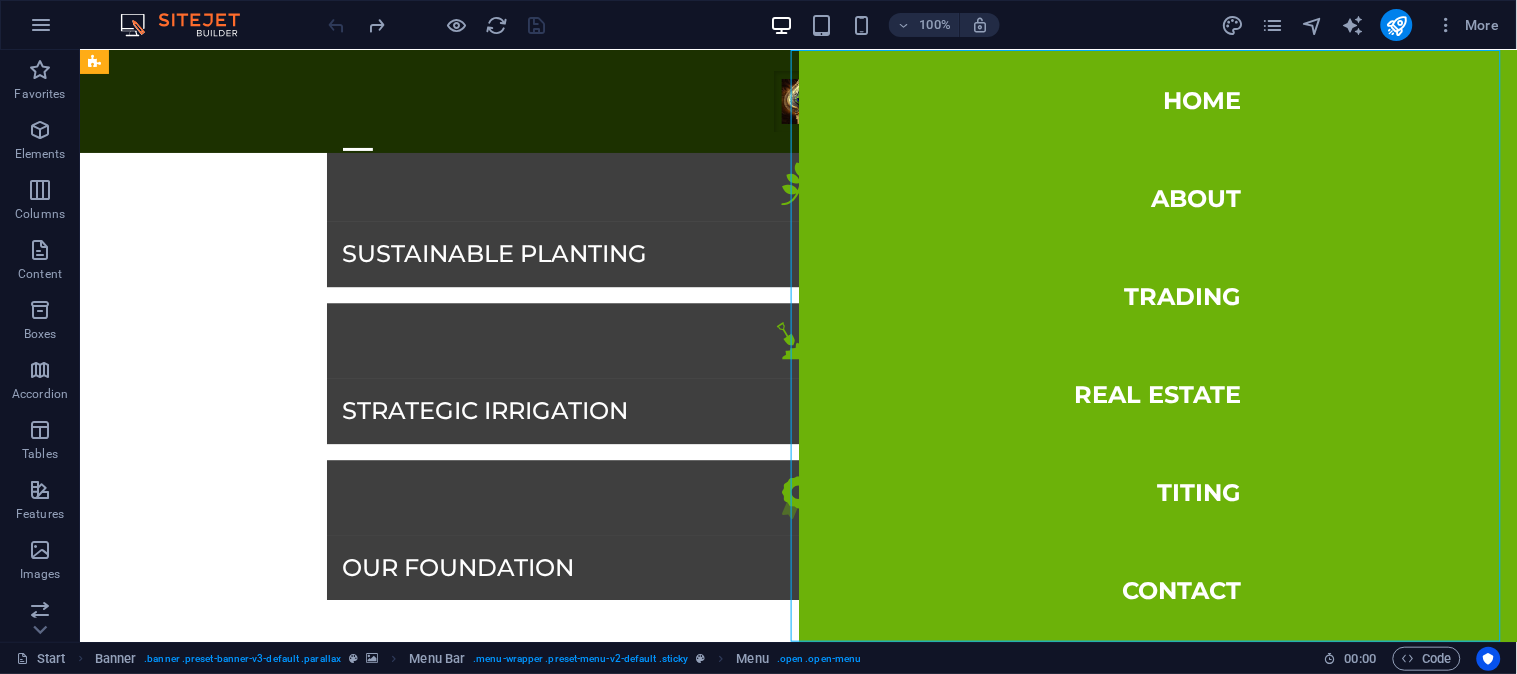 click on "Home About Trading Real Estate  TITING Contact" at bounding box center (1157, 345) 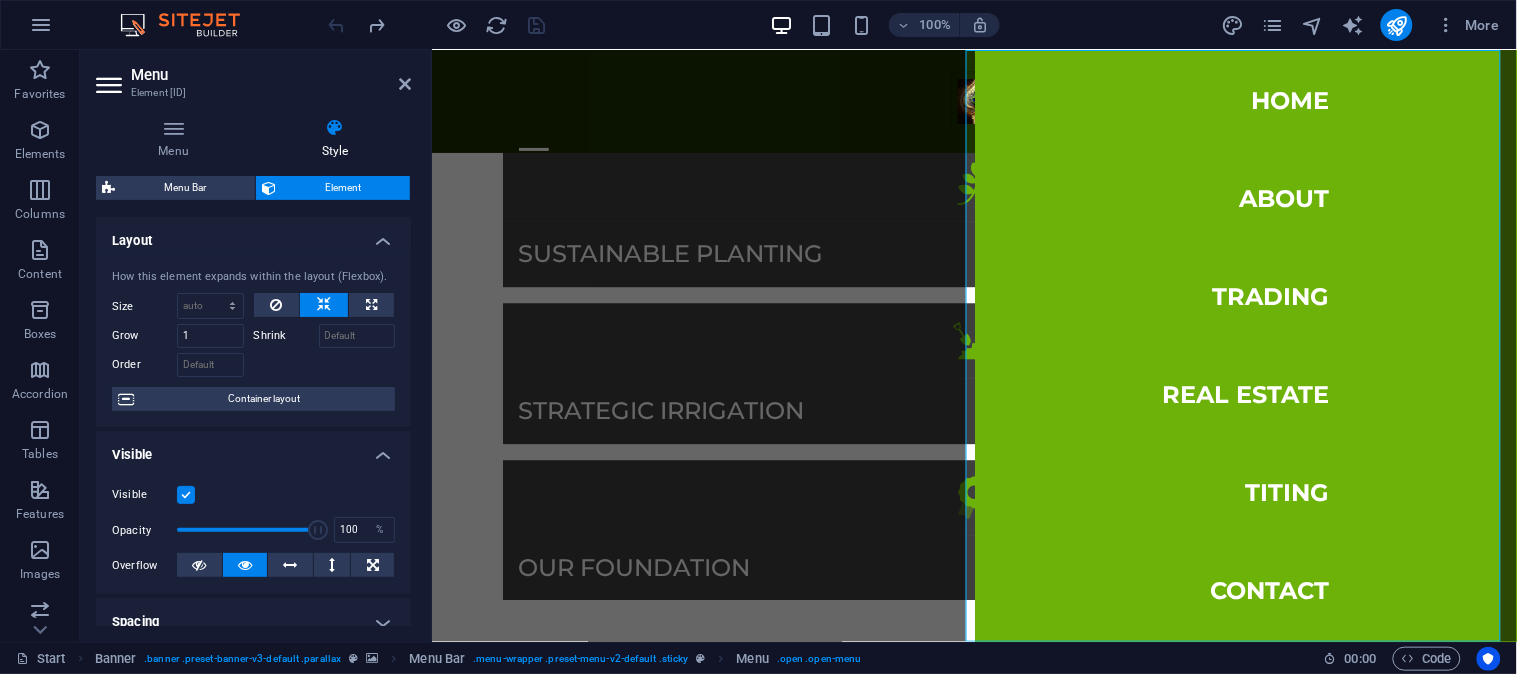 click on "Style" at bounding box center [335, 139] 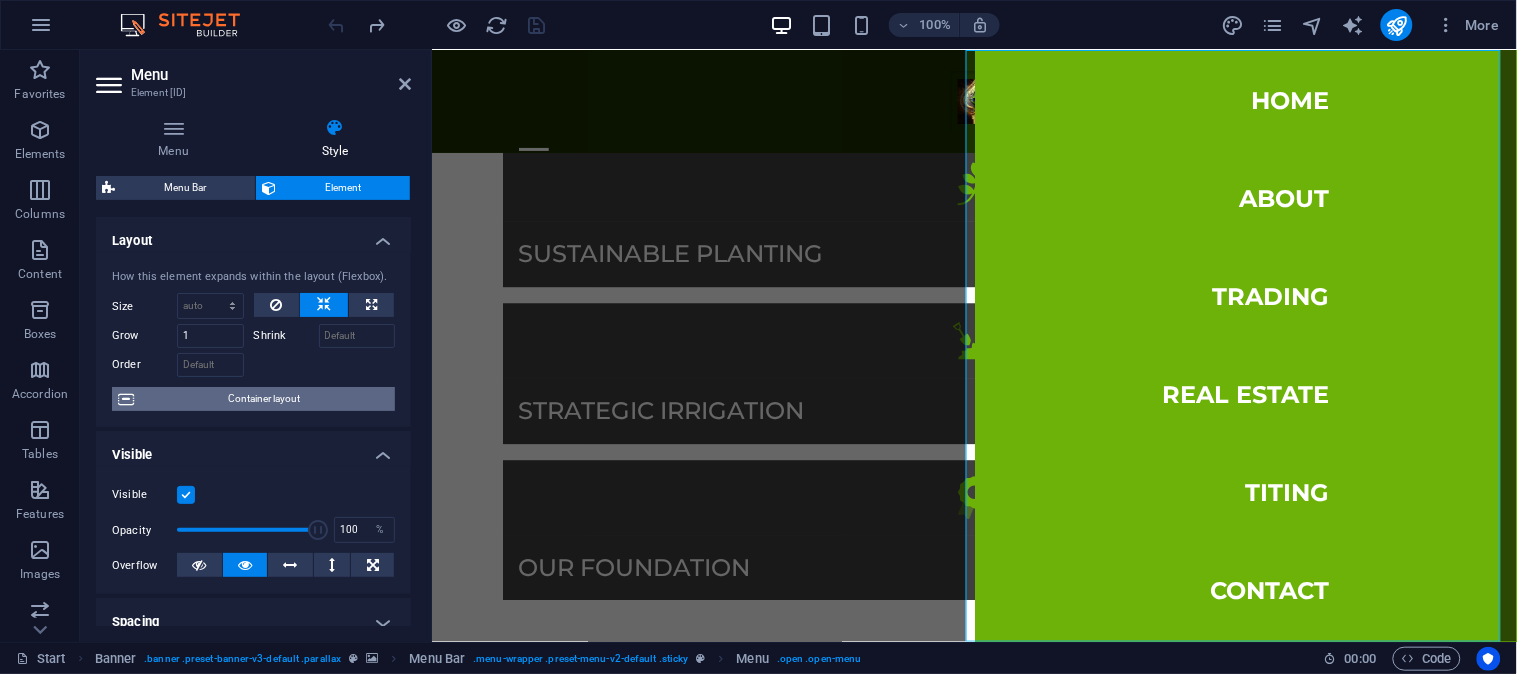 click on "Container layout" at bounding box center (264, 399) 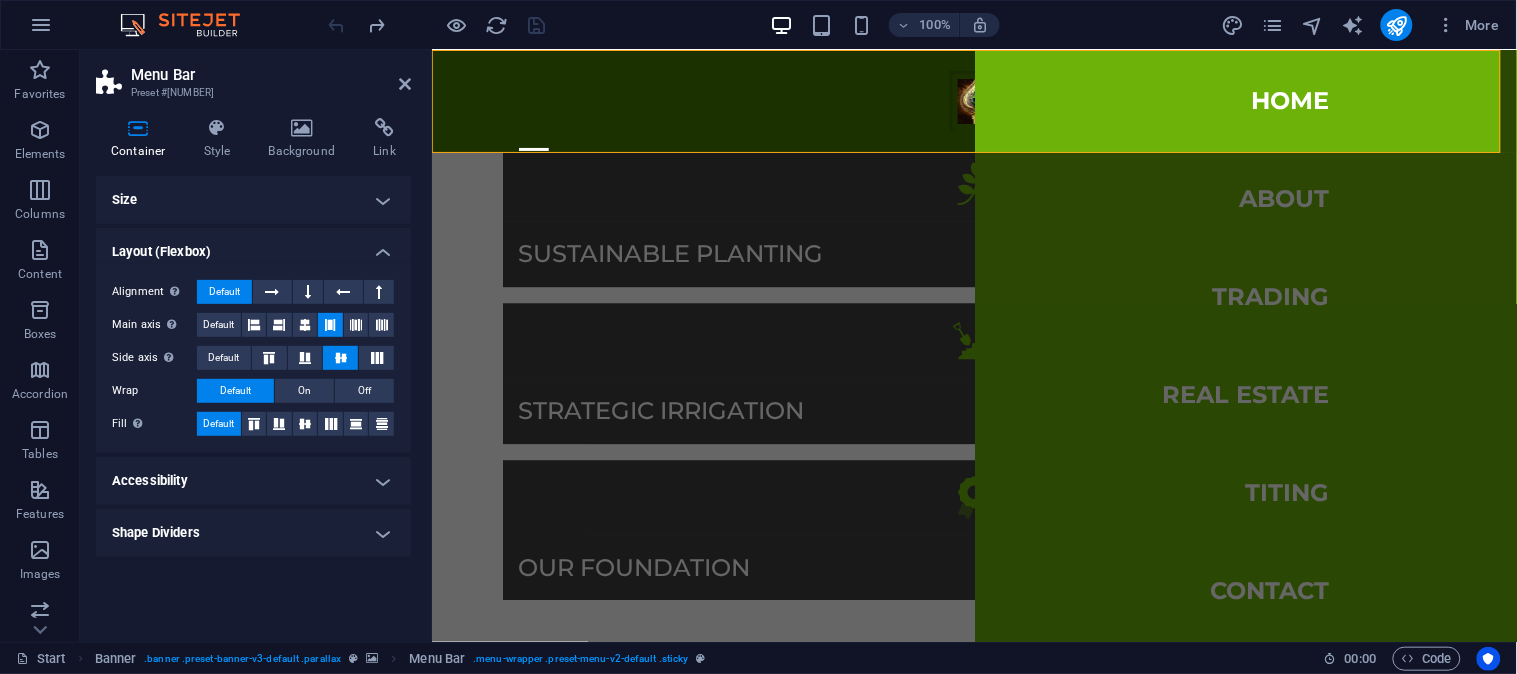 click on "Container" at bounding box center (142, 139) 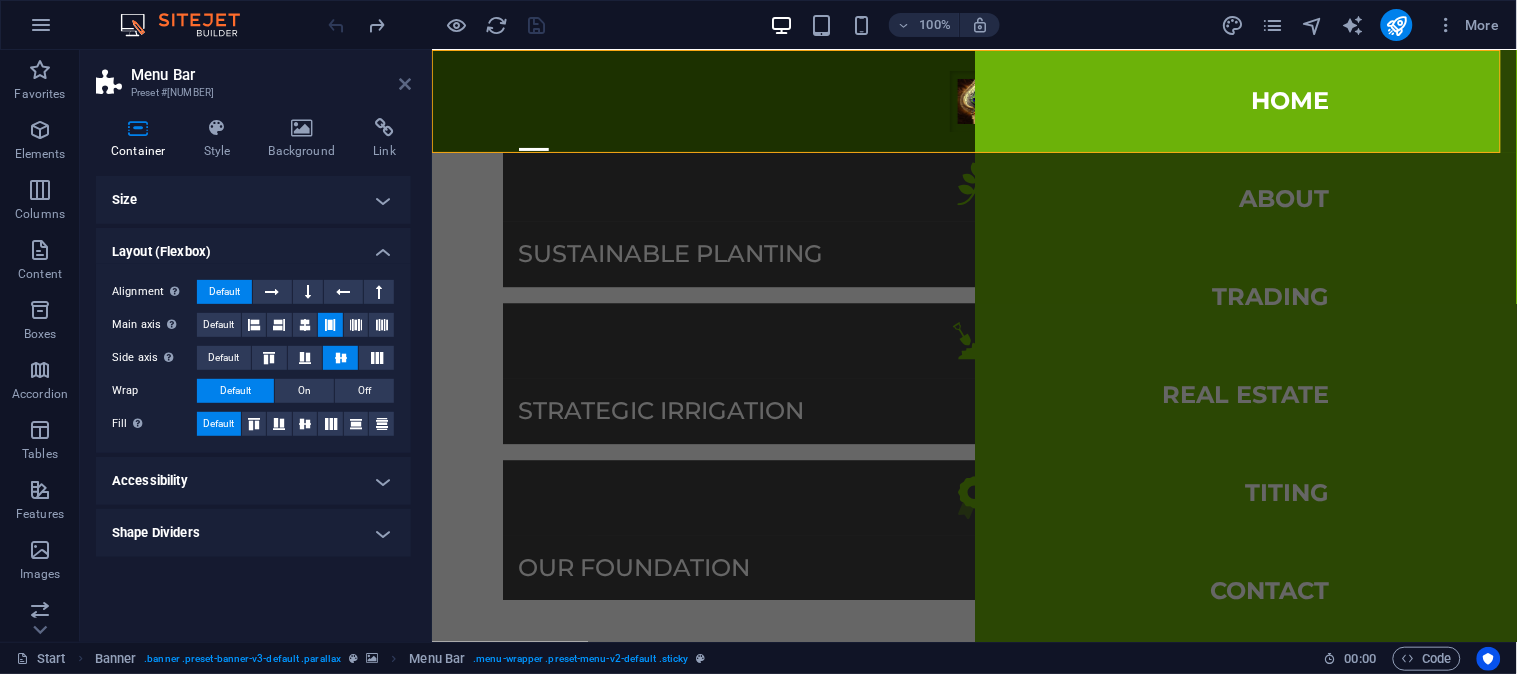 click at bounding box center (405, 84) 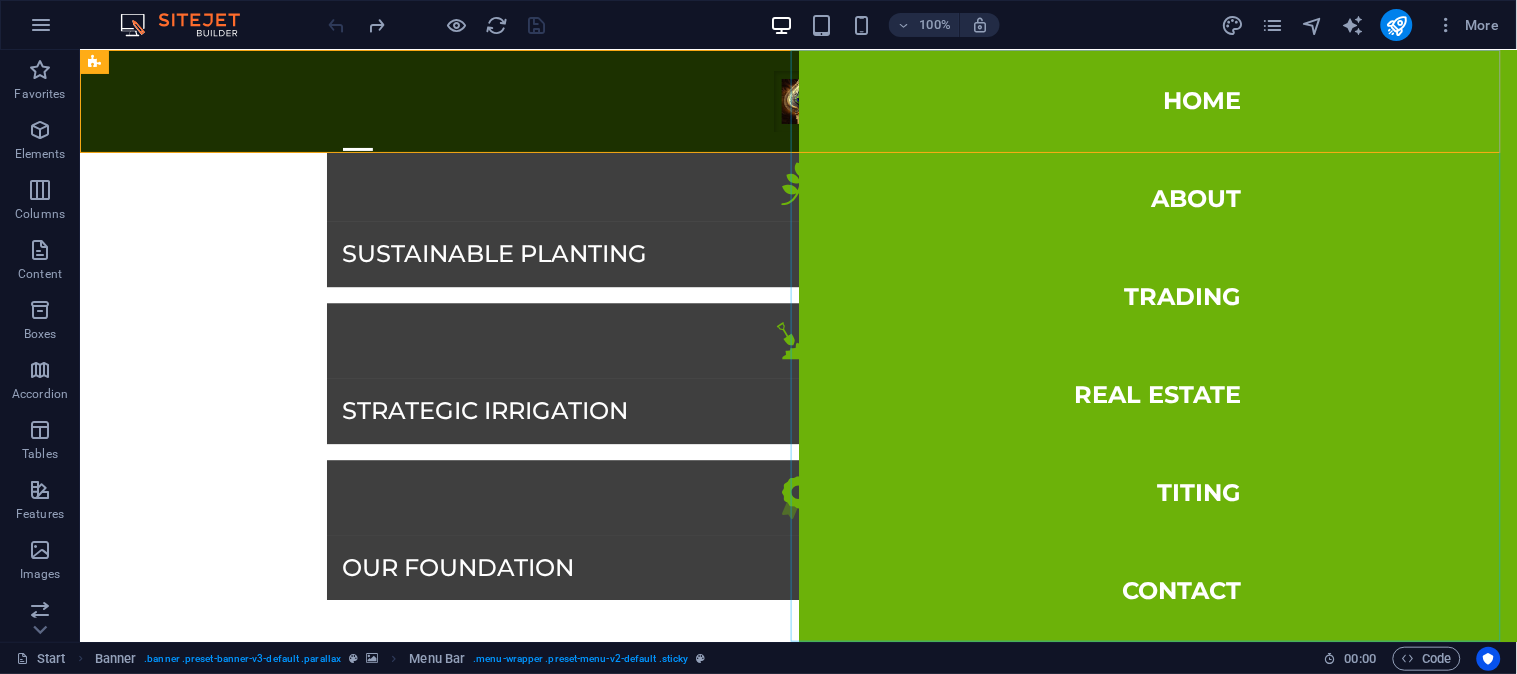 click on "Home About Trading Real Estate  TITING Contact" at bounding box center [1157, 345] 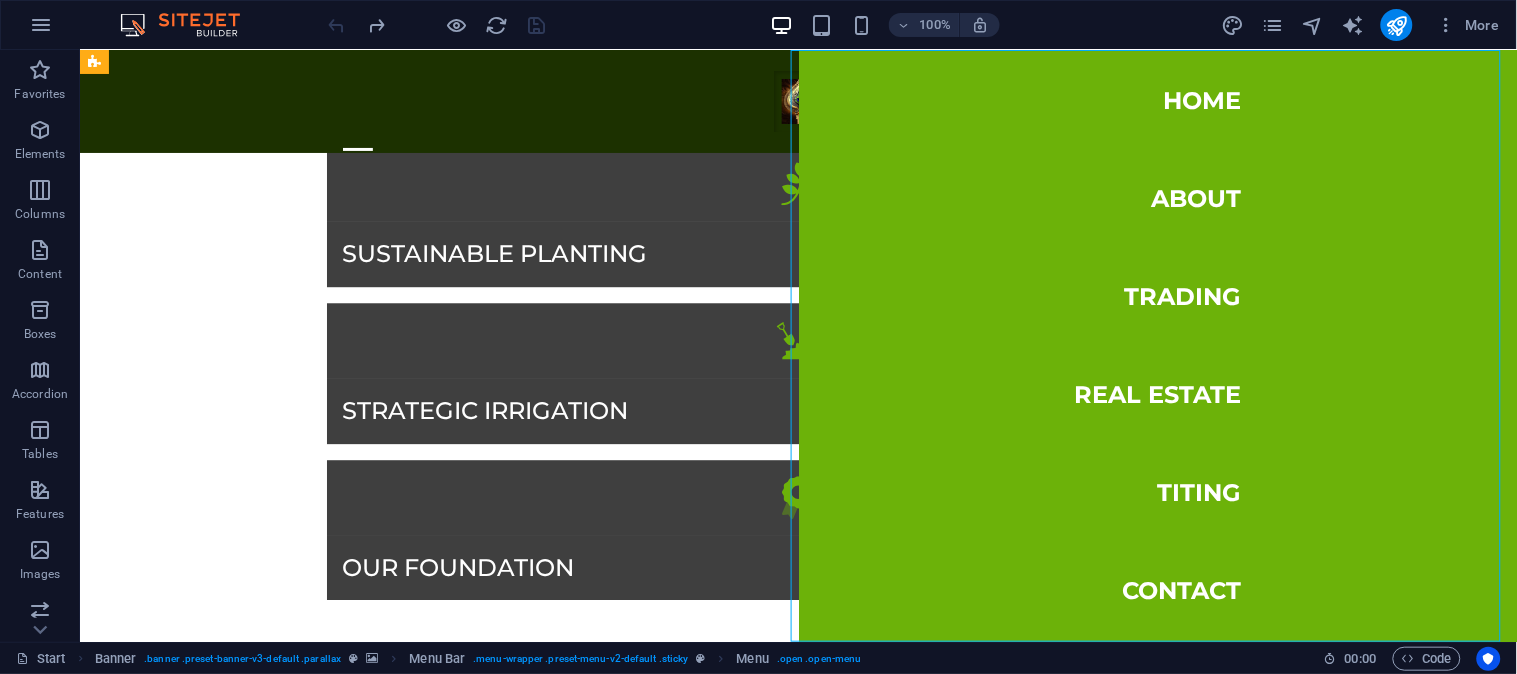 click on "Home About Trading Real Estate  TITING Contact" at bounding box center (1157, 345) 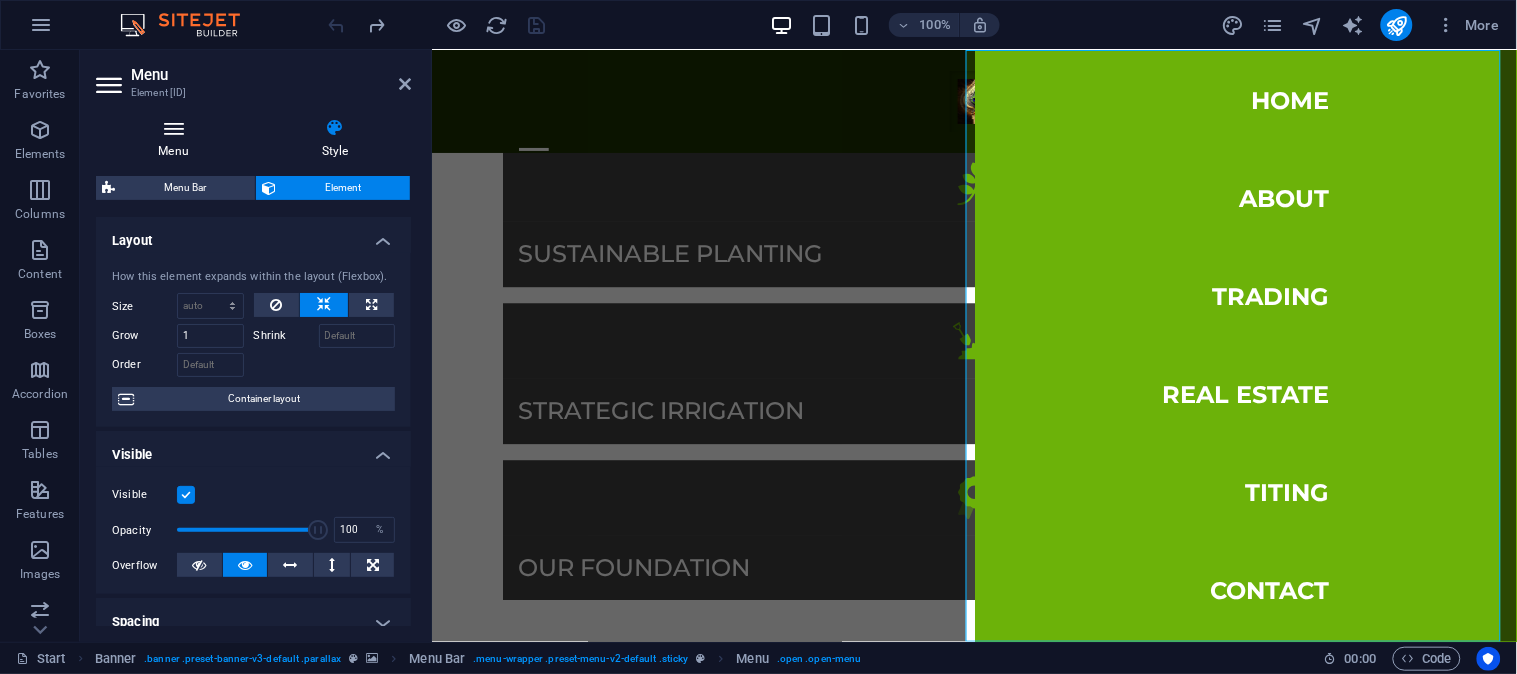 click on "Menu" at bounding box center [177, 139] 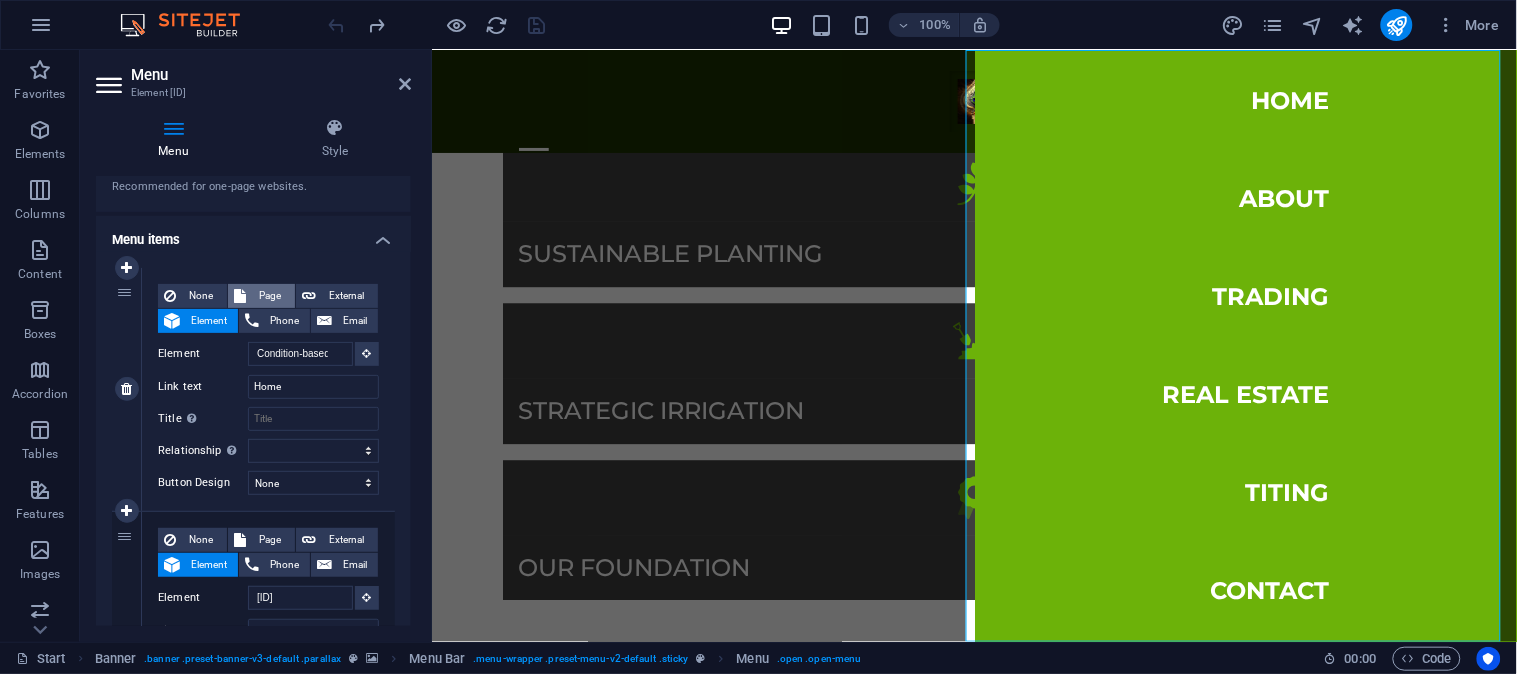 scroll, scrollTop: 0, scrollLeft: 0, axis: both 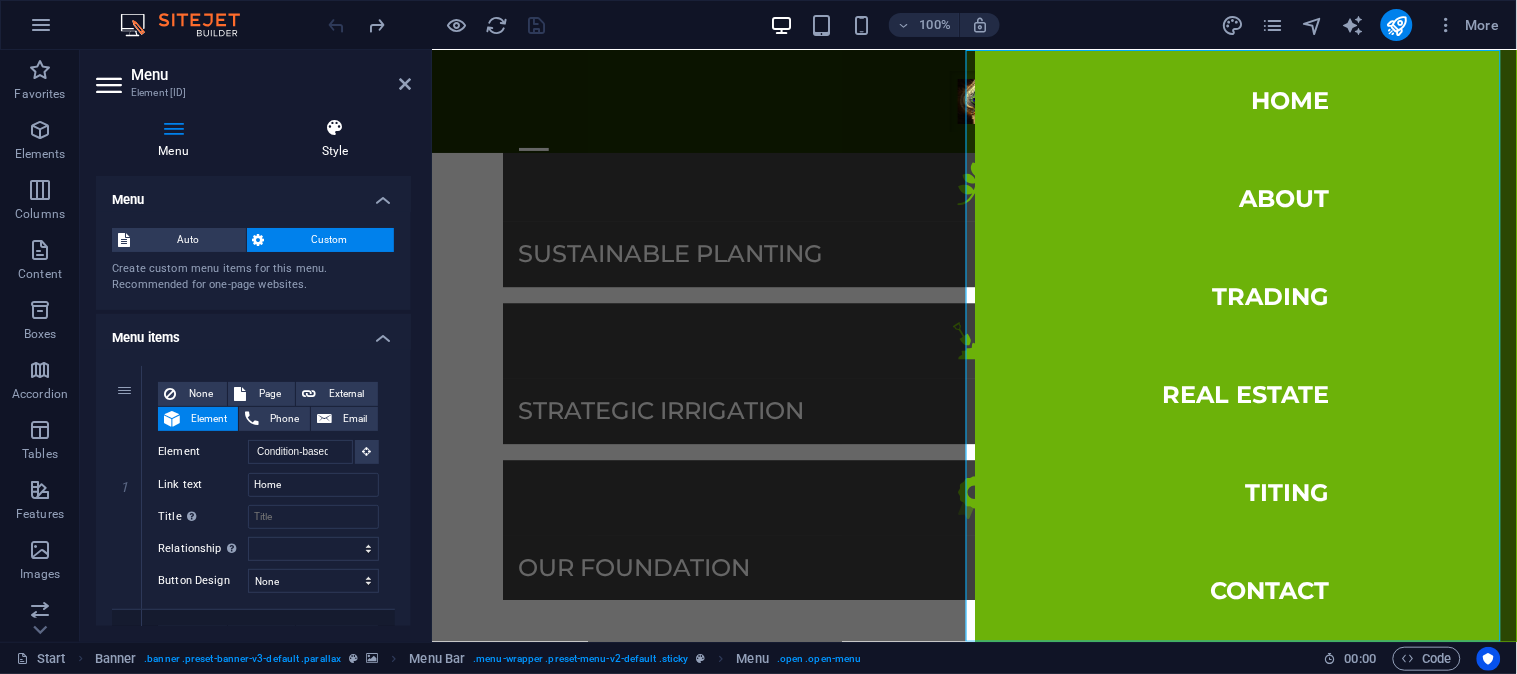 click on "Style" at bounding box center (335, 139) 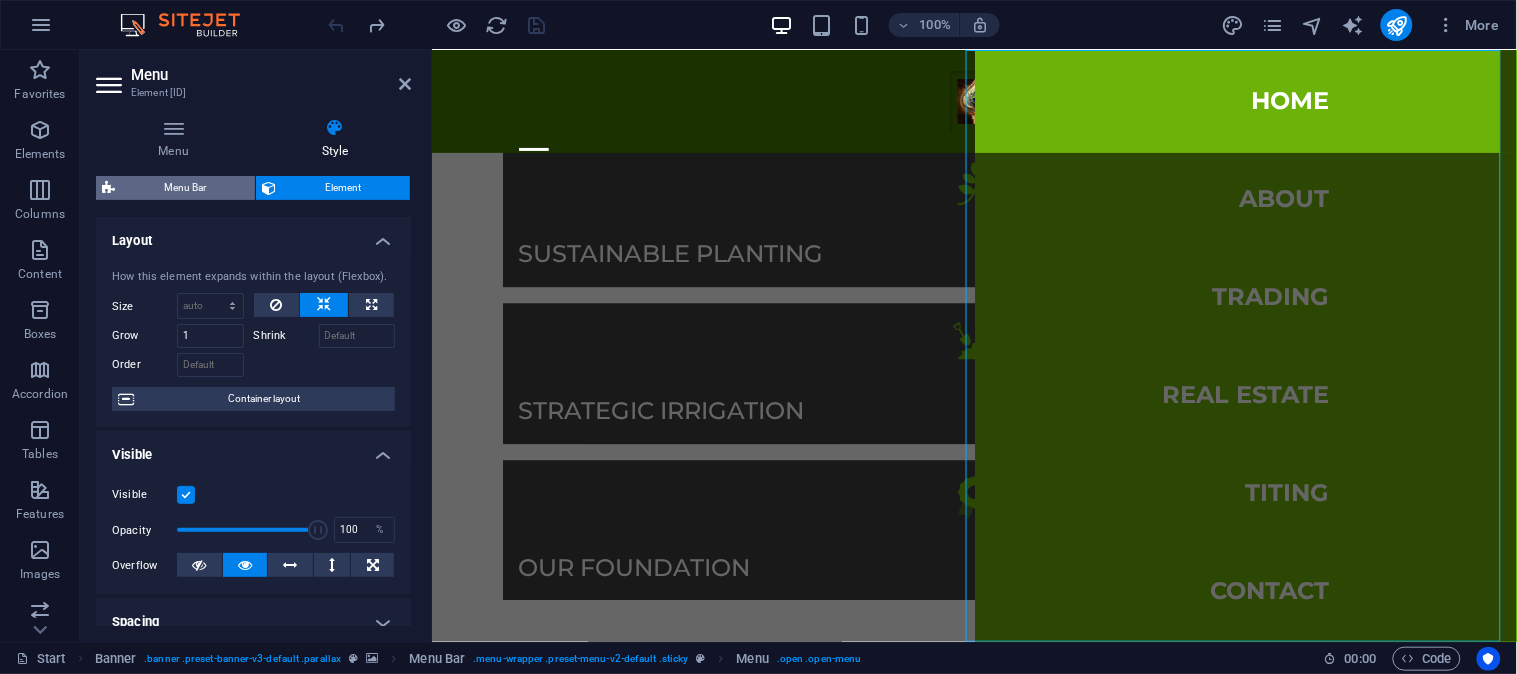 click on "Menu Bar" at bounding box center (185, 188) 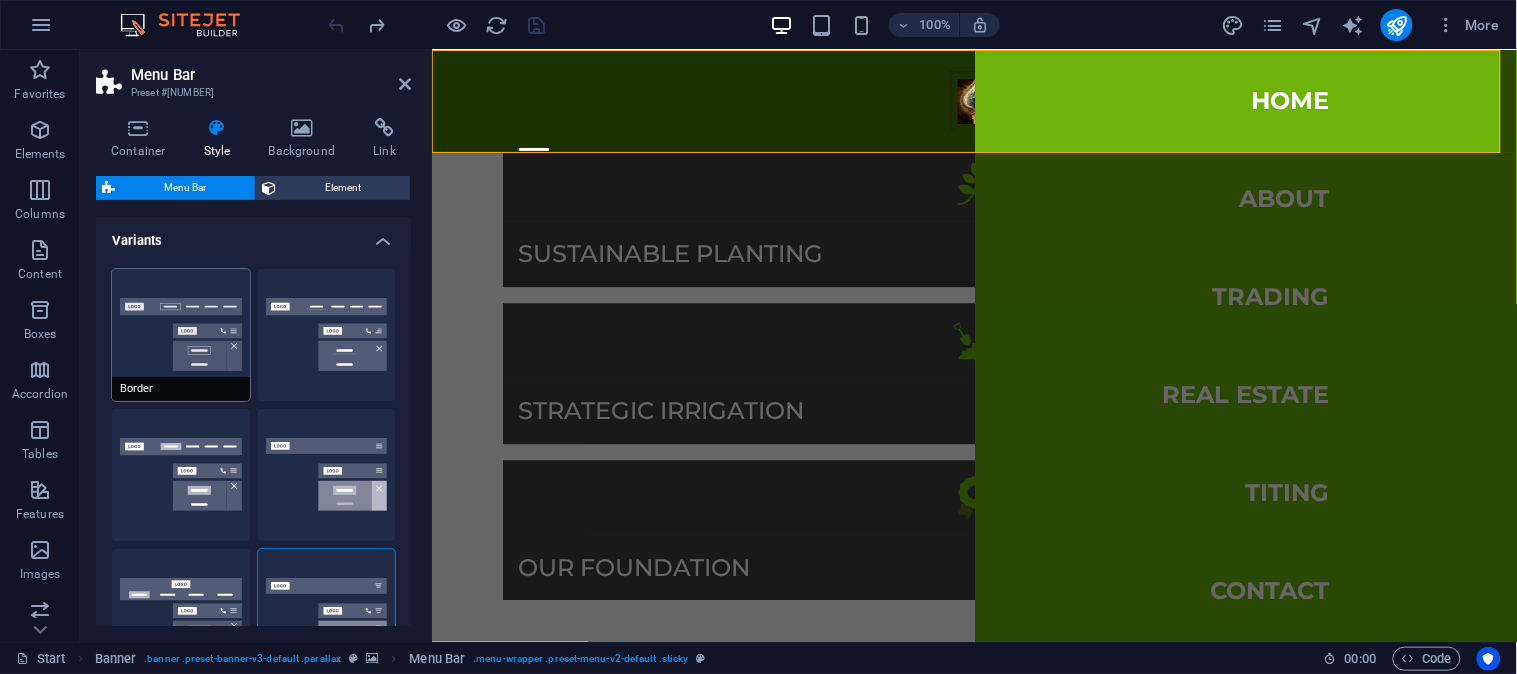 click on "Border" at bounding box center [181, 335] 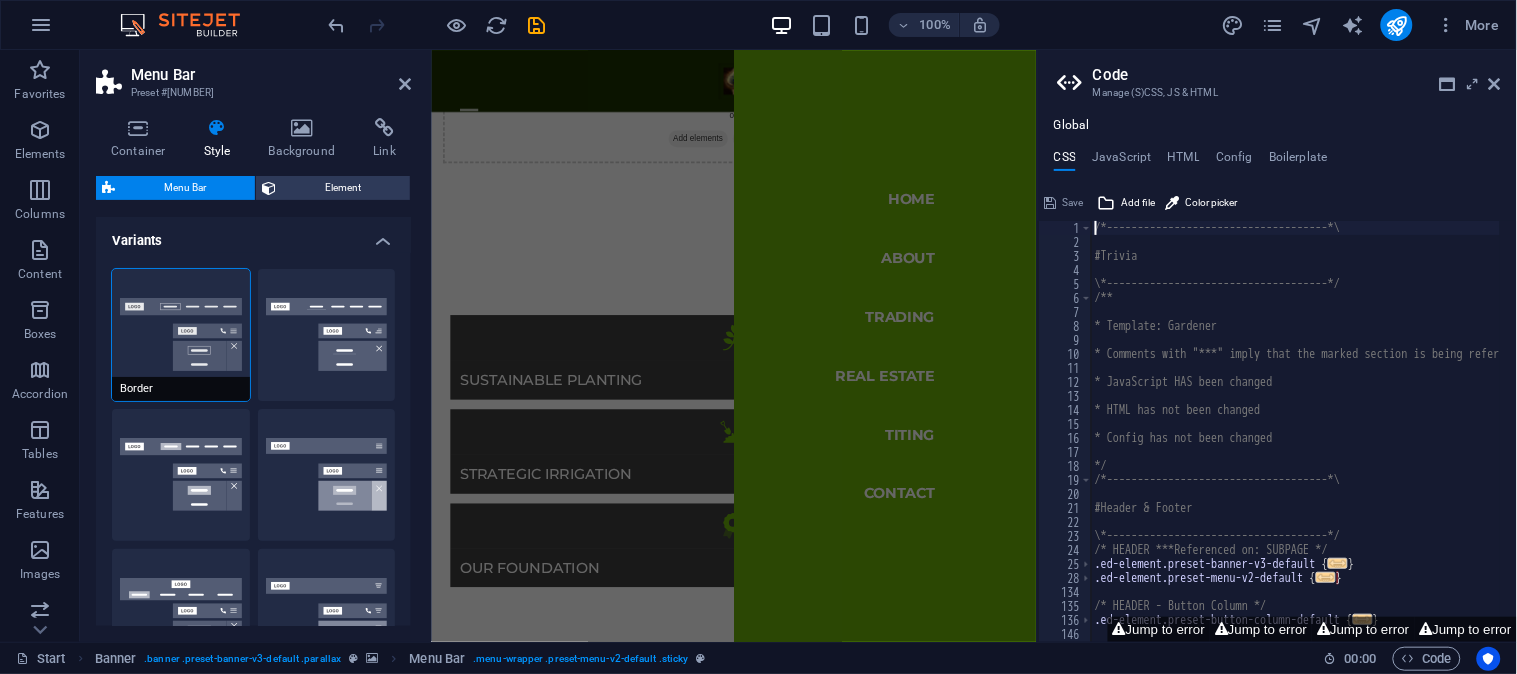 scroll, scrollTop: 1404, scrollLeft: 0, axis: vertical 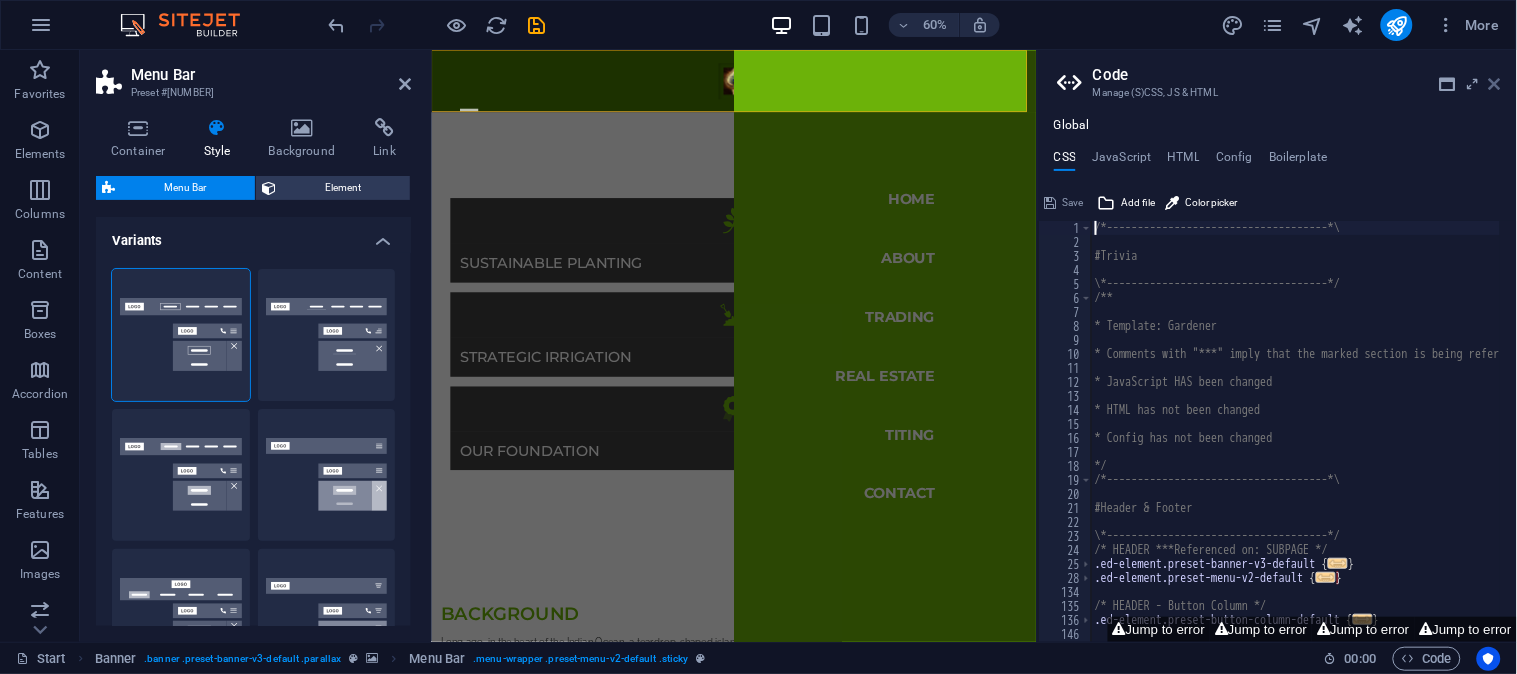 click at bounding box center (1495, 84) 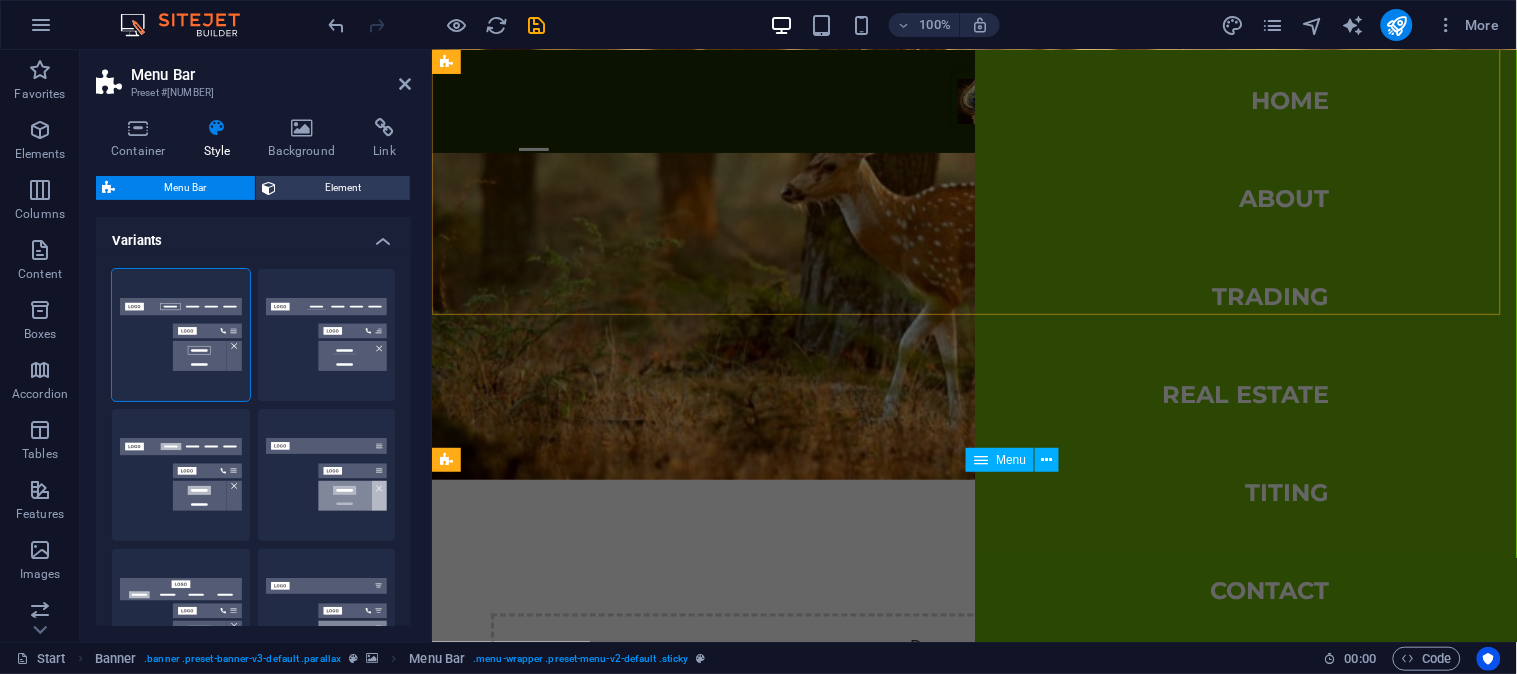 scroll, scrollTop: 173, scrollLeft: 0, axis: vertical 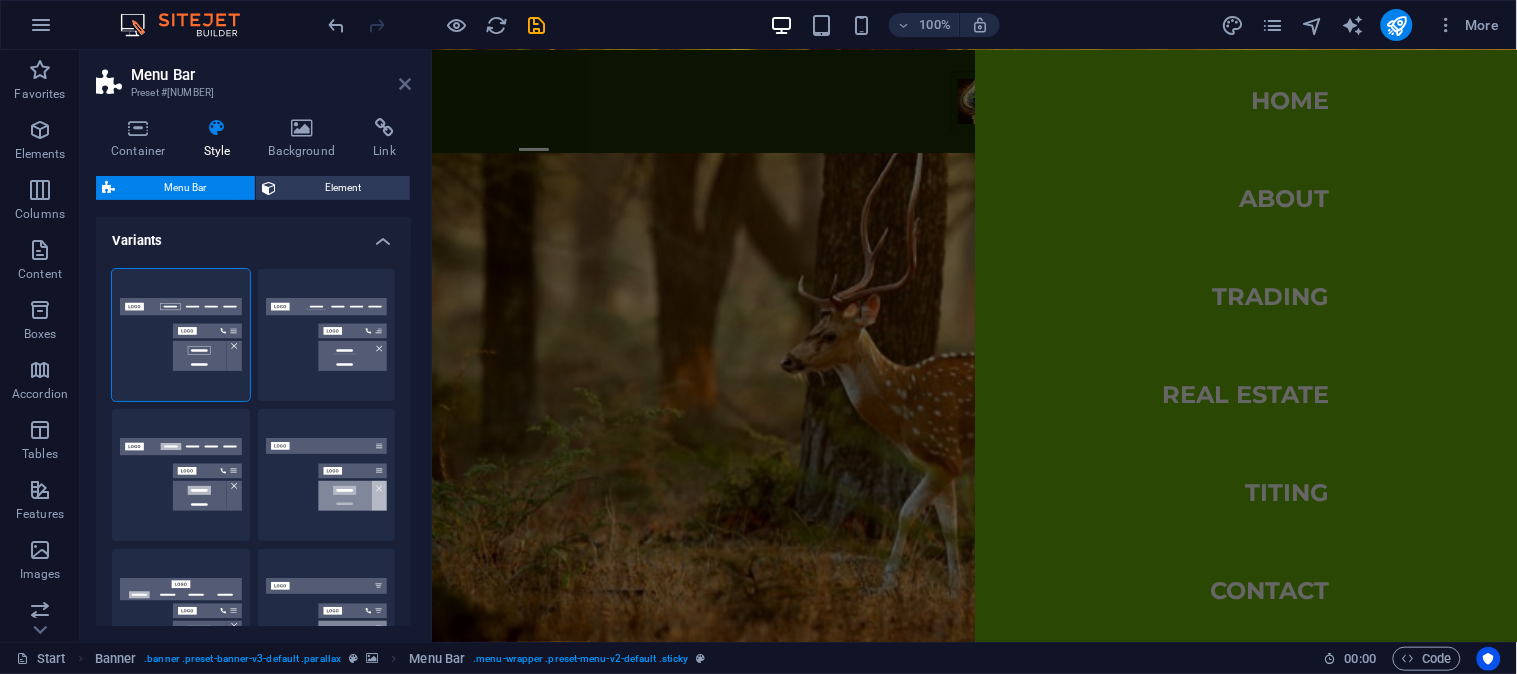 click at bounding box center (405, 84) 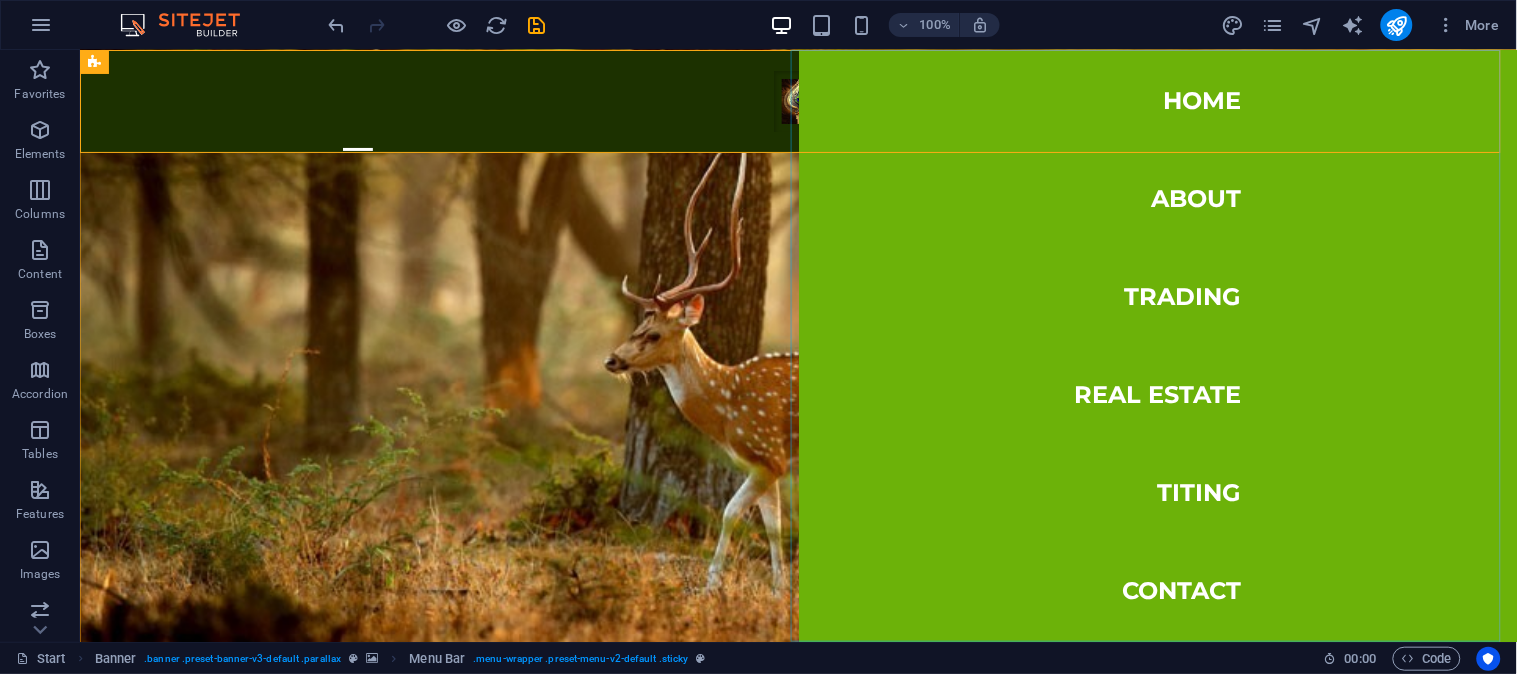 click on "Home About Trading Real Estate  TITING Contact" at bounding box center (1157, 345) 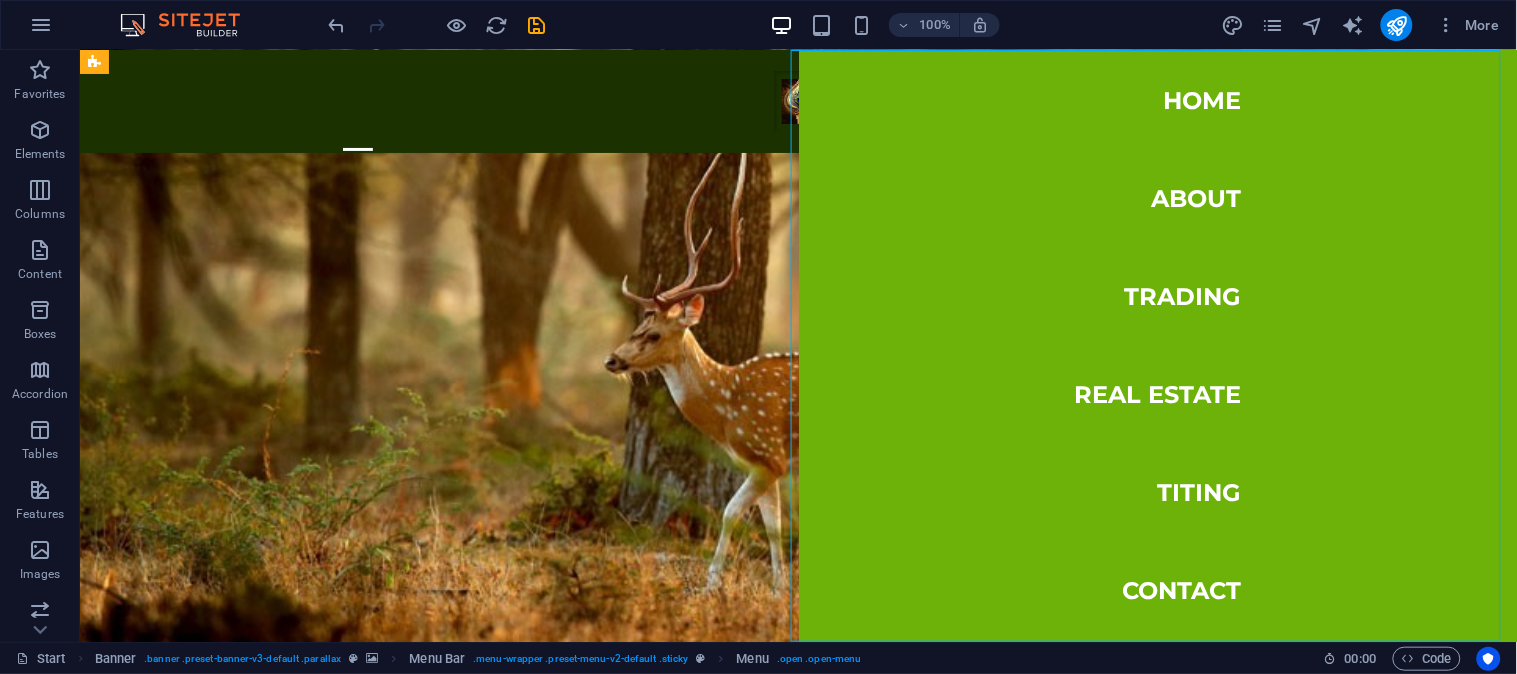 click on "Home About Trading Real Estate  TITING Contact" at bounding box center (1157, 345) 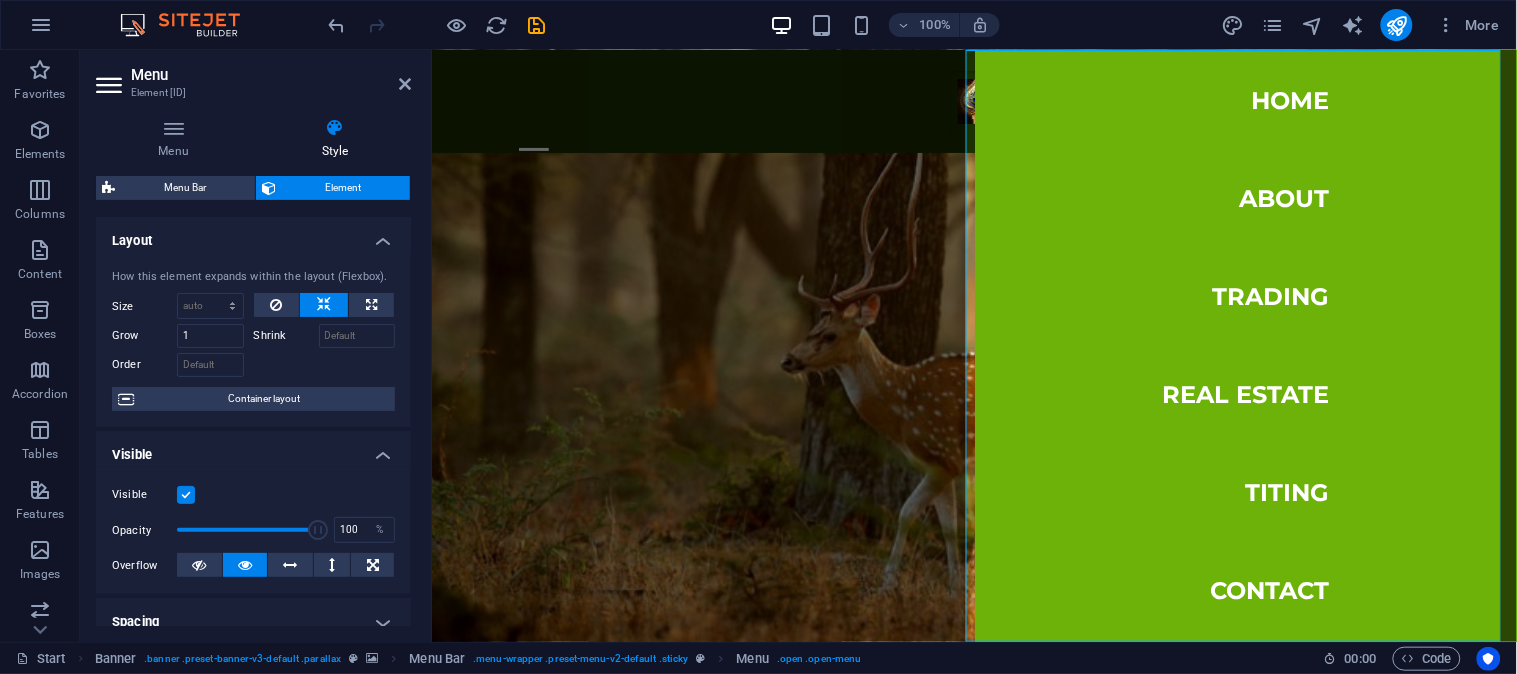 click on "Style" at bounding box center (335, 139) 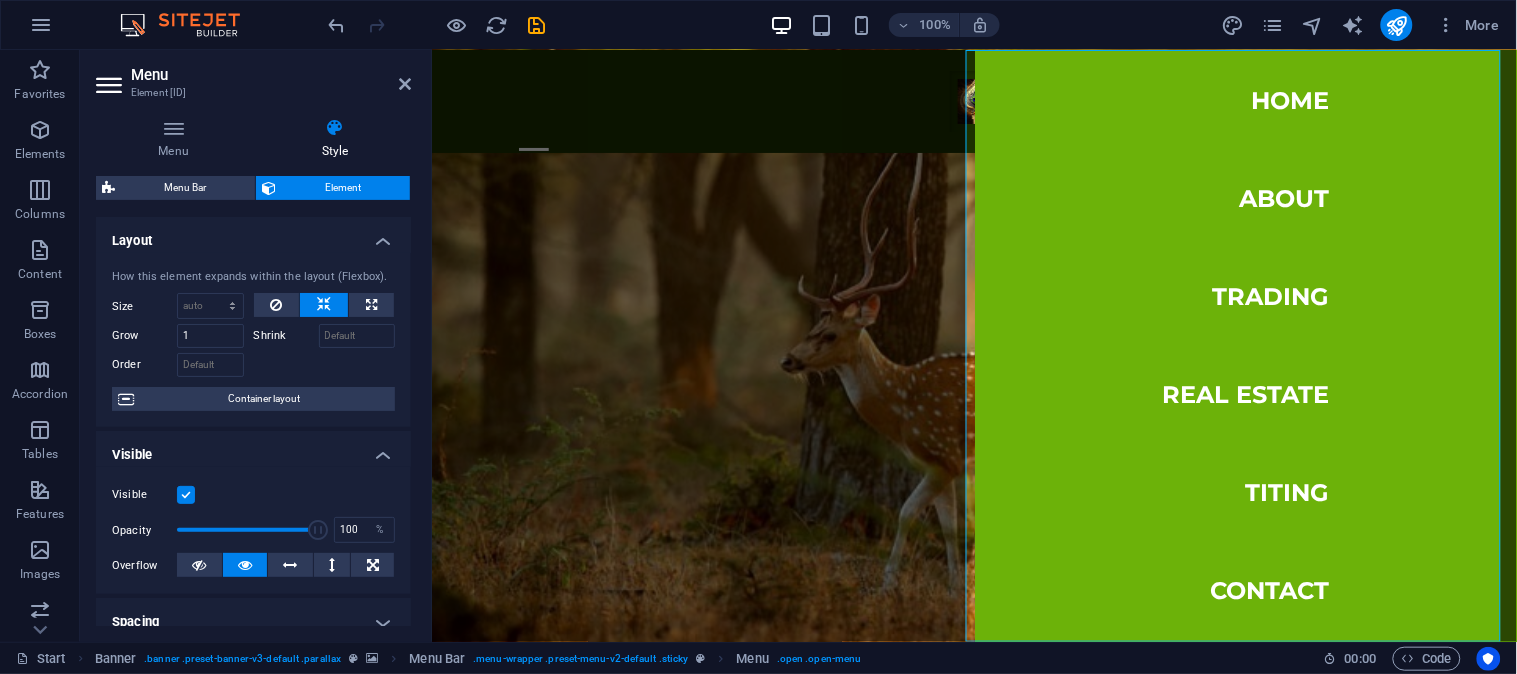 click on "Element" at bounding box center [343, 188] 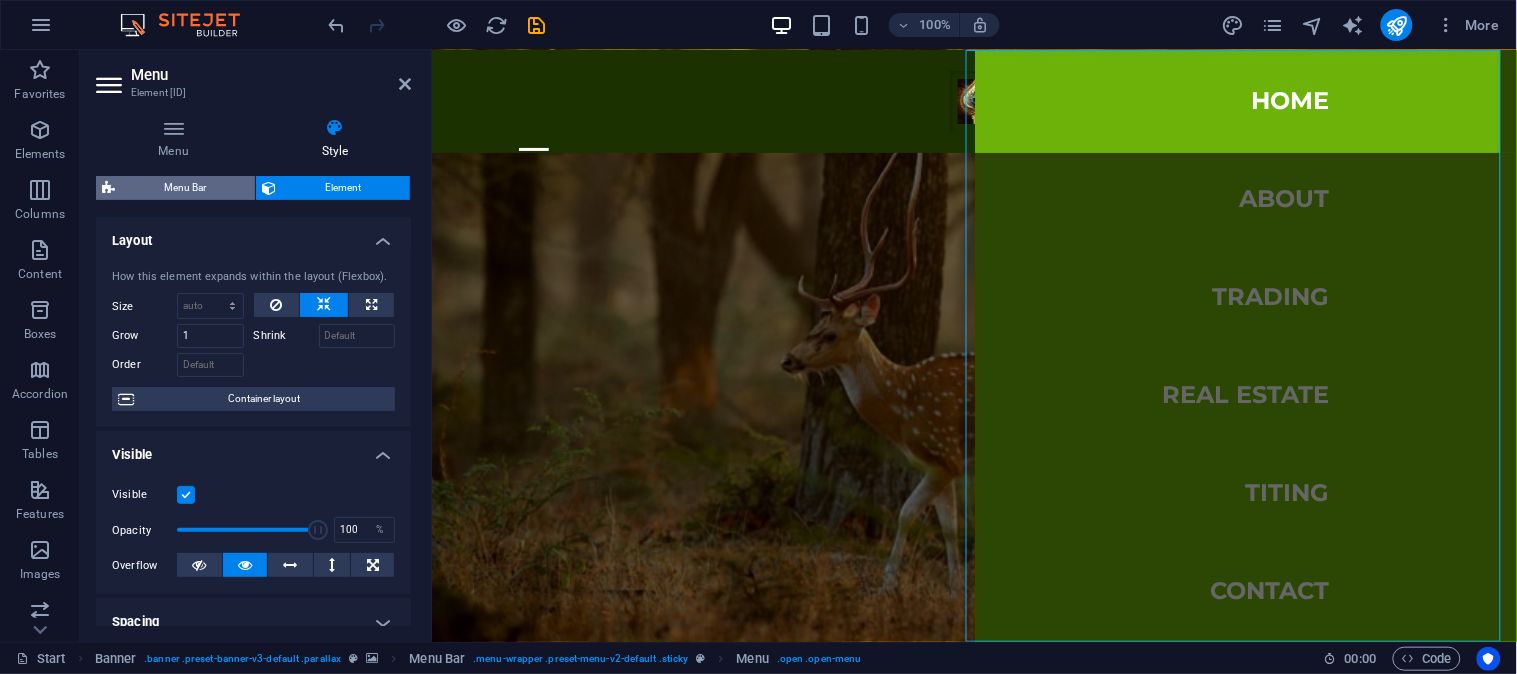 click on "Menu Bar" at bounding box center (185, 188) 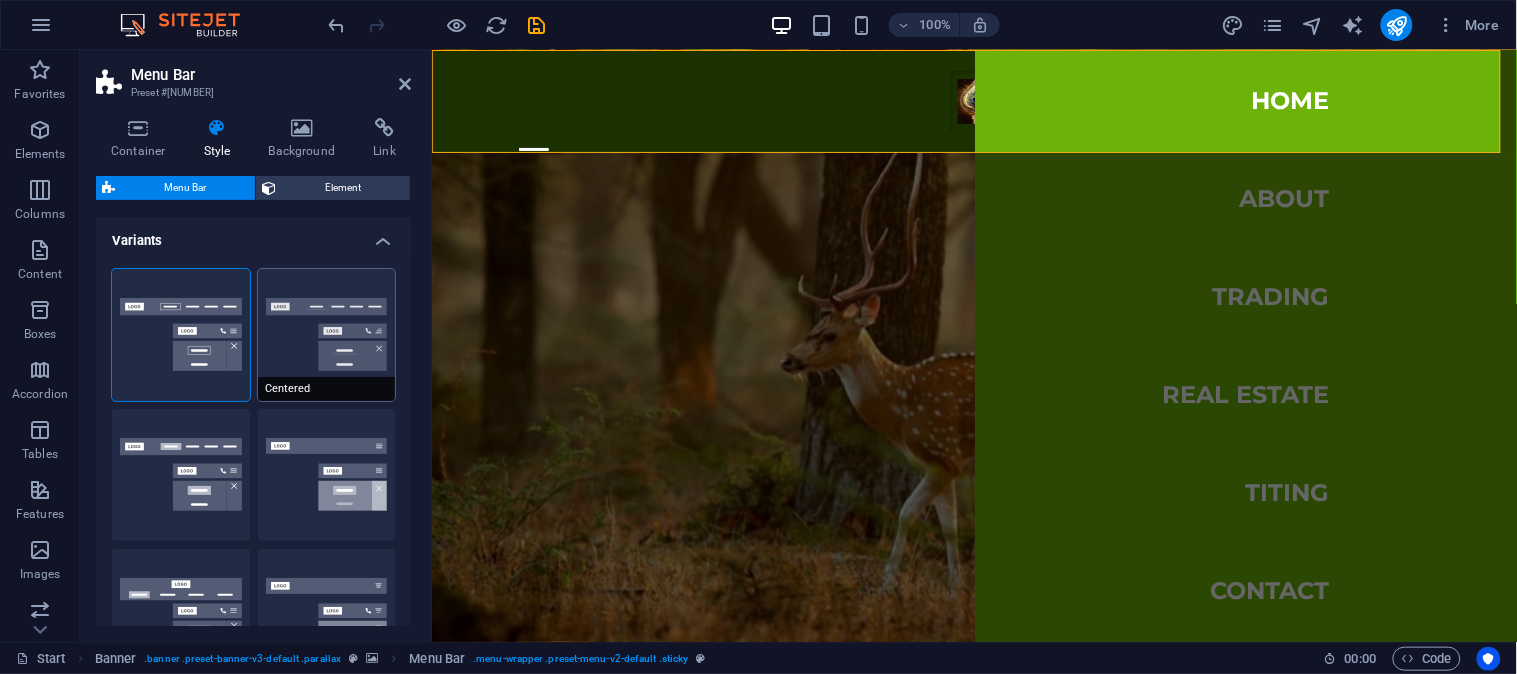 click on "Centered" at bounding box center (327, 335) 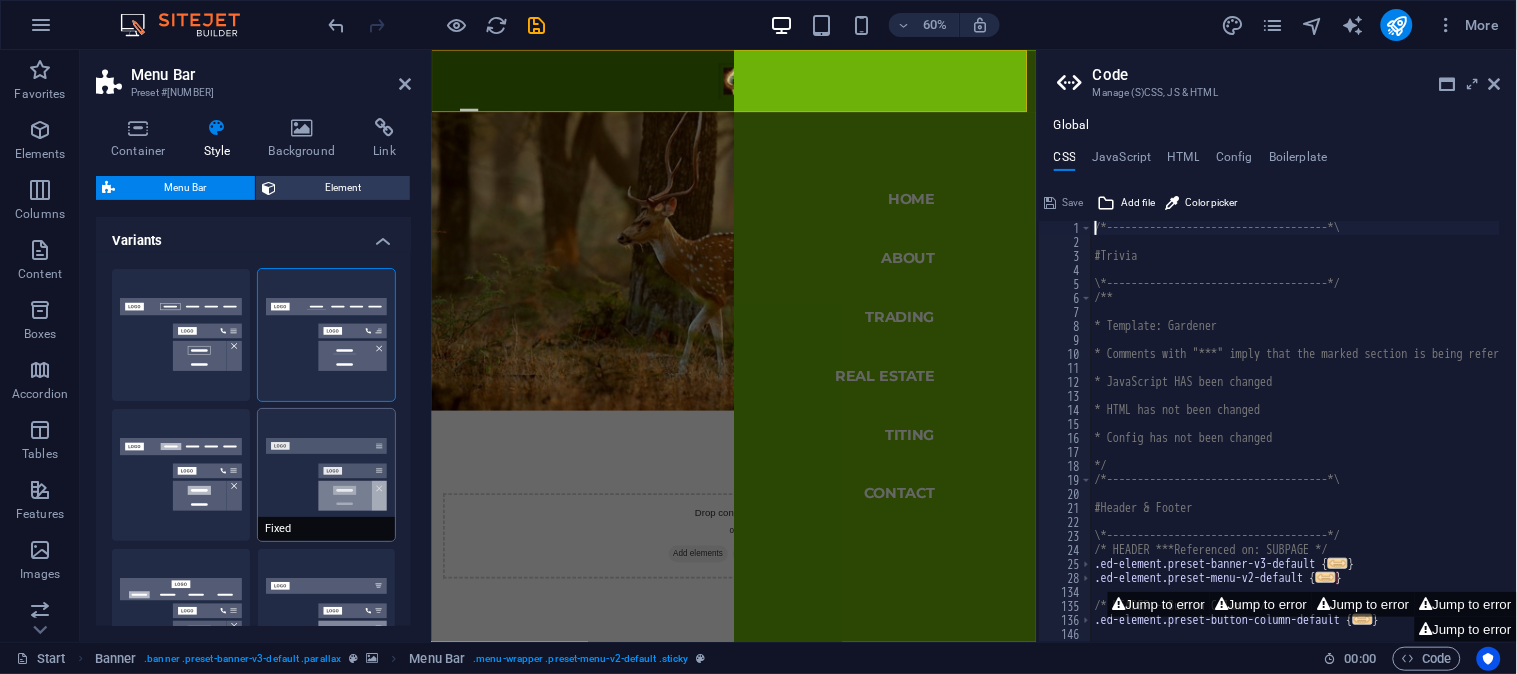 click on "Fixed" at bounding box center [327, 475] 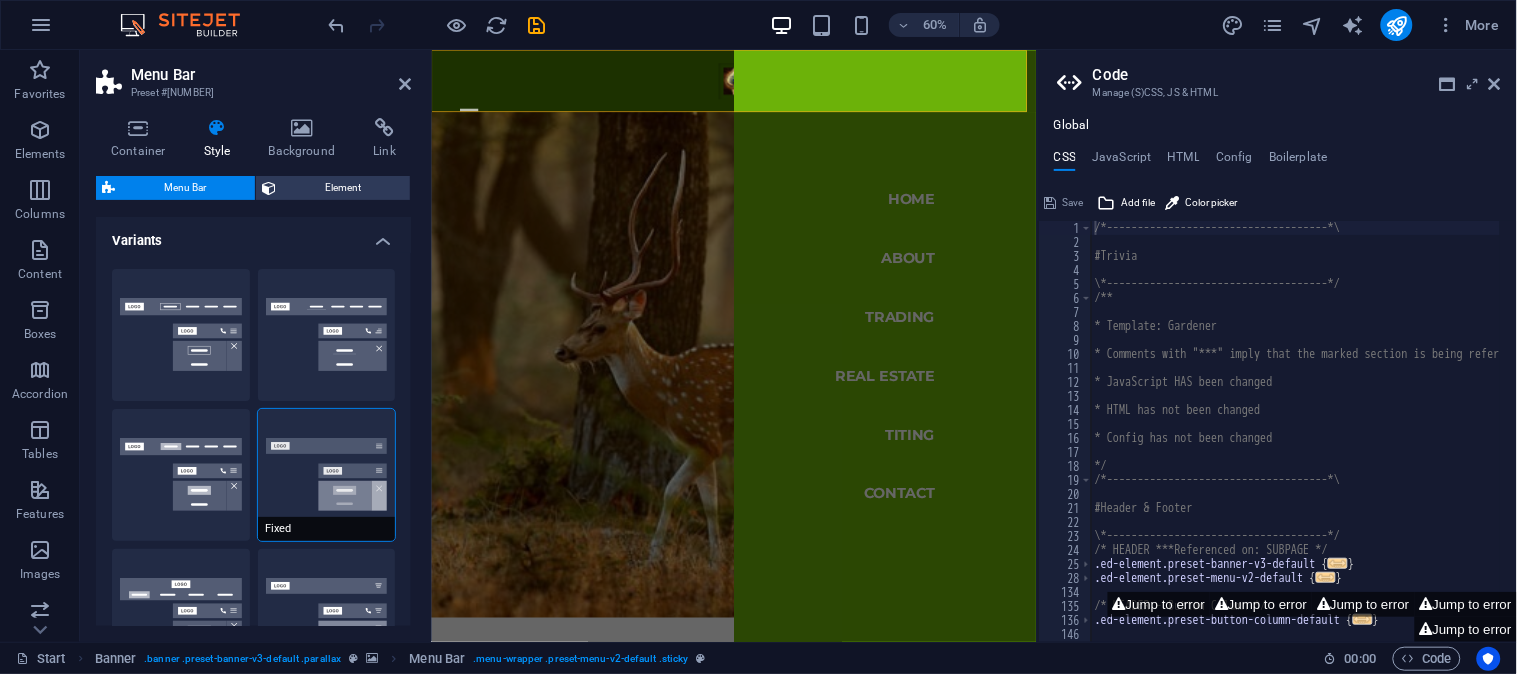 scroll, scrollTop: 258, scrollLeft: 0, axis: vertical 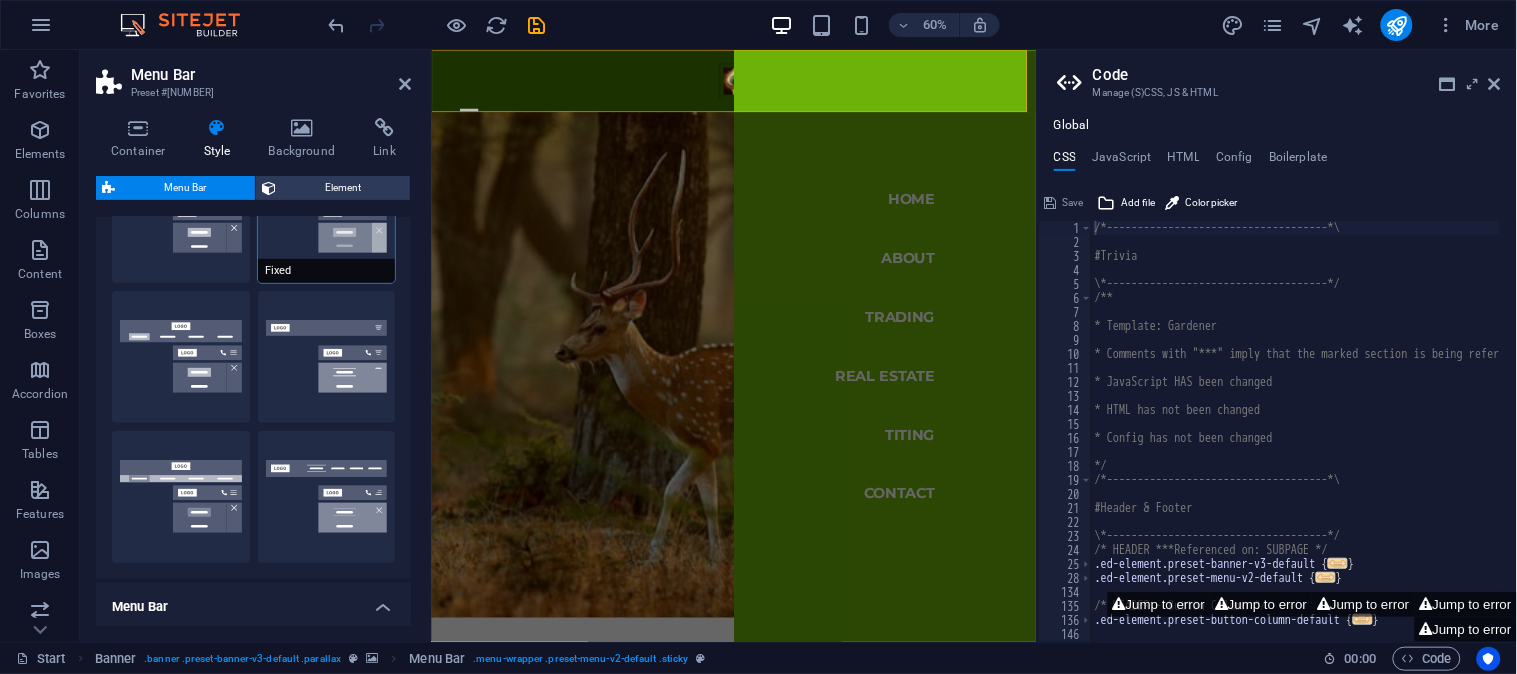 click on "XXL" at bounding box center (327, 497) 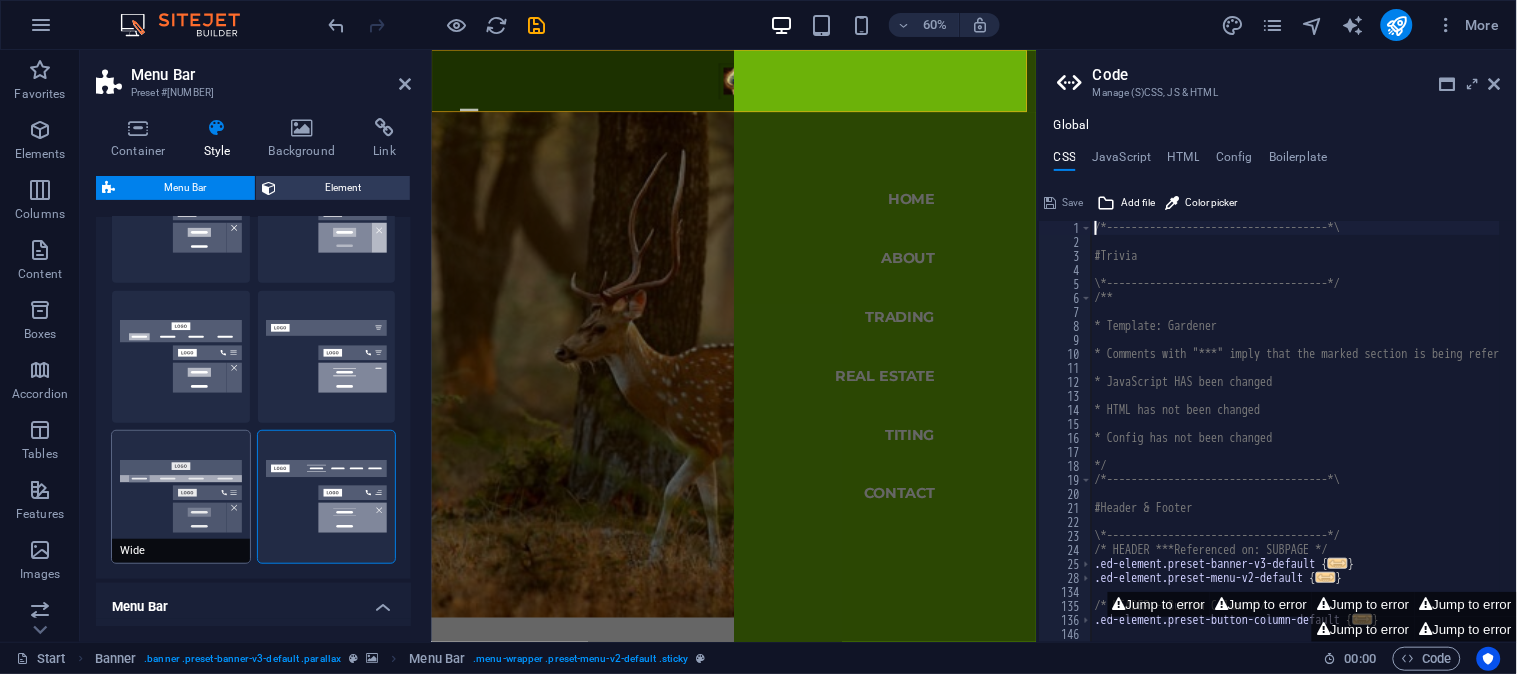 click on "Wide" at bounding box center (181, 497) 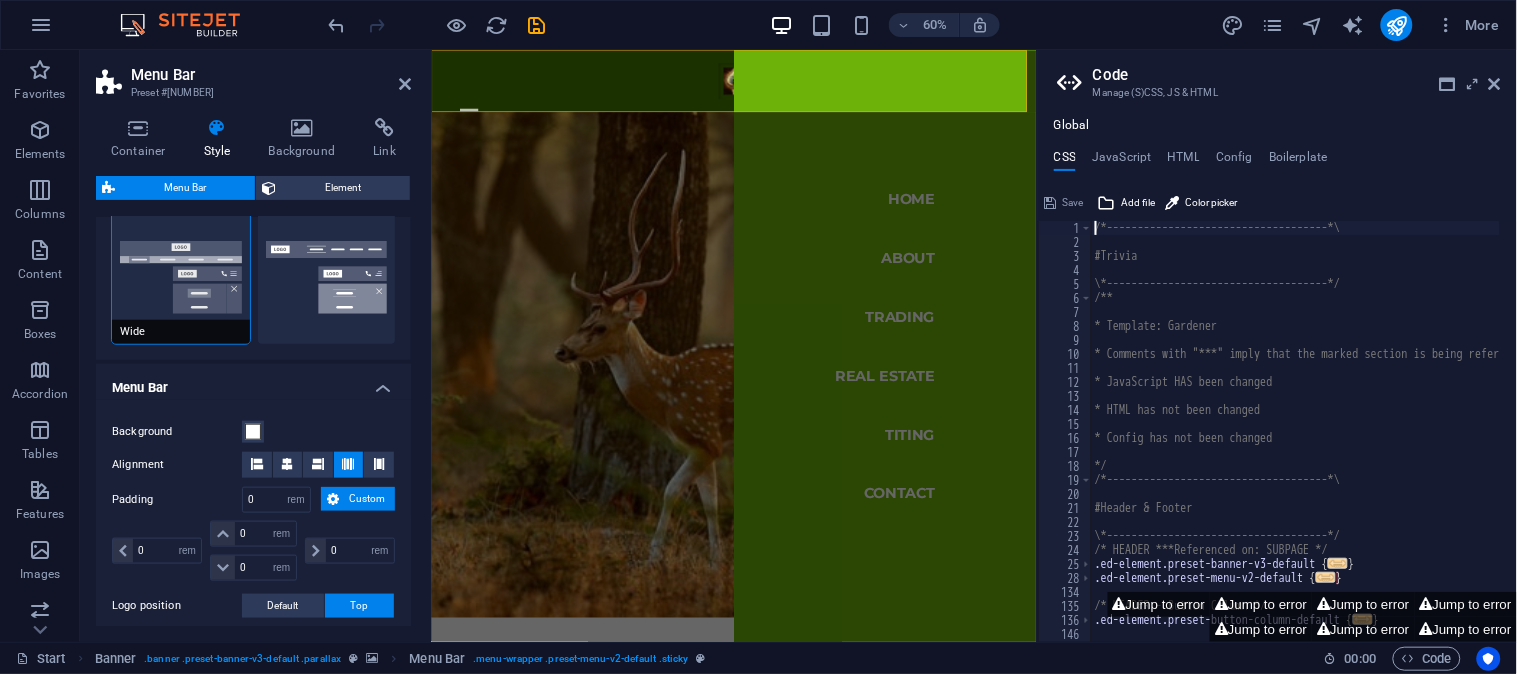 scroll, scrollTop: 193, scrollLeft: 0, axis: vertical 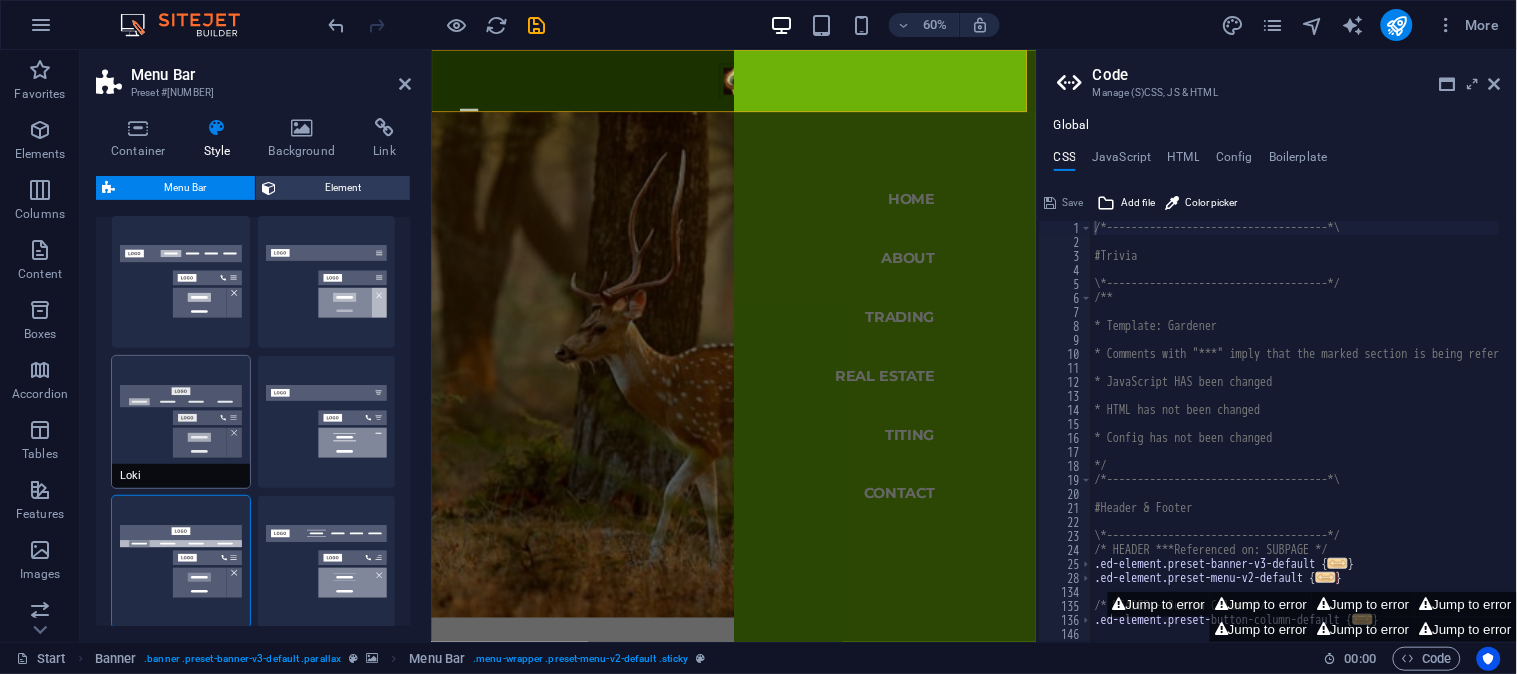 click on "Loki" at bounding box center [181, 422] 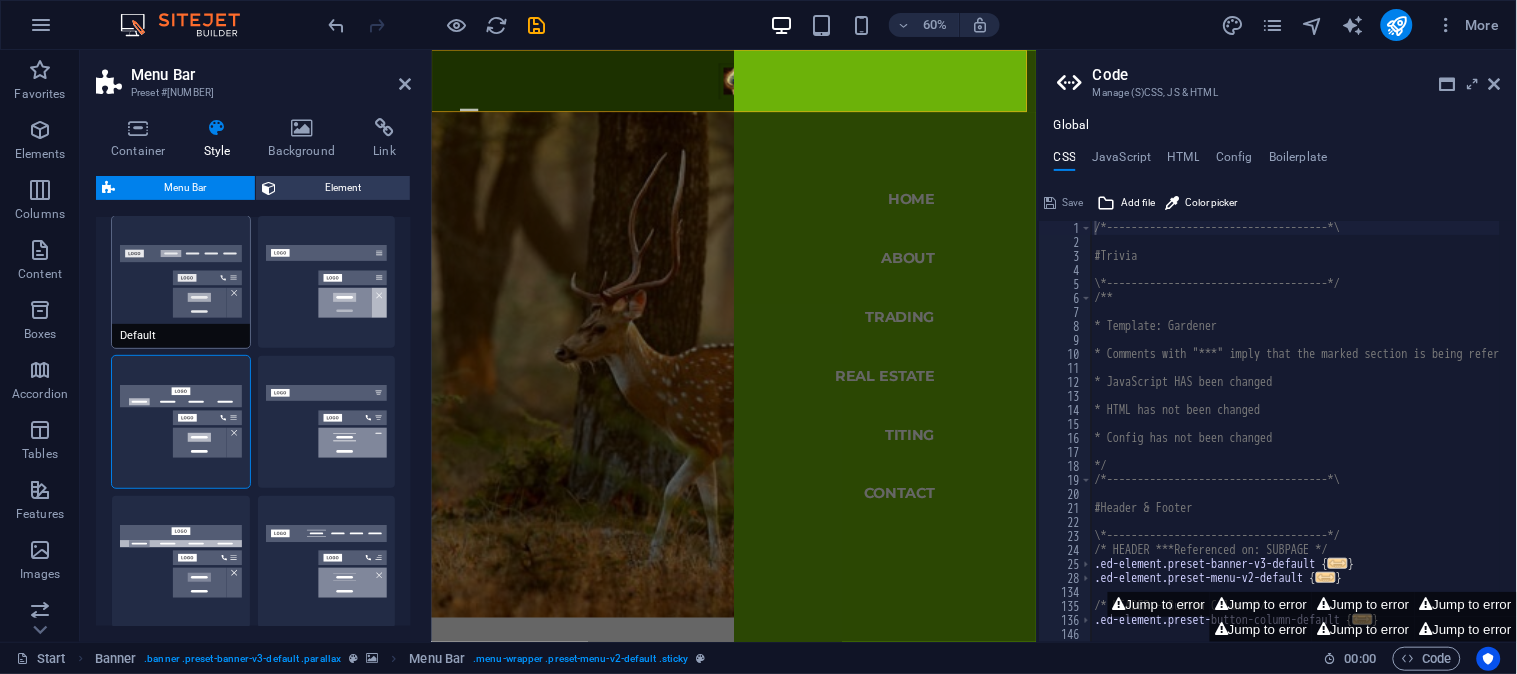 click on "Default" at bounding box center [181, 282] 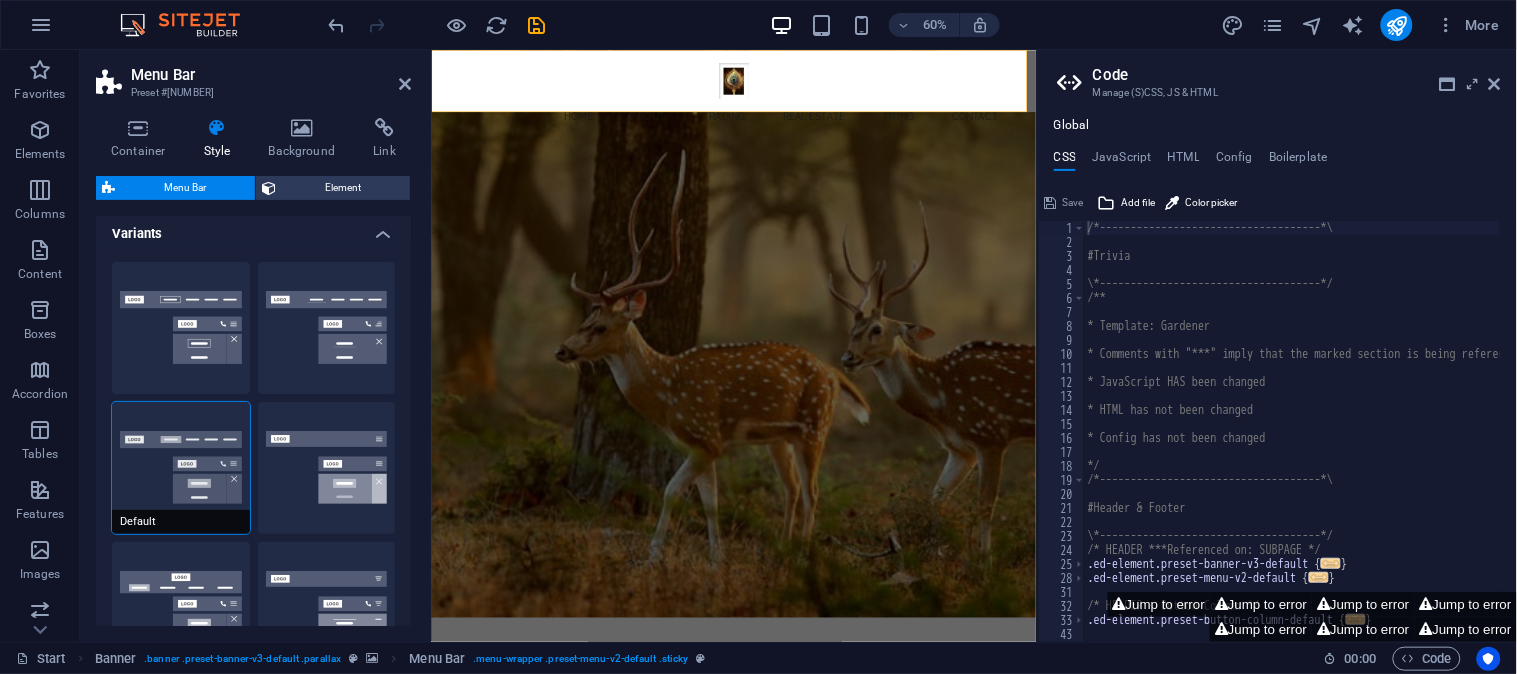 scroll, scrollTop: 0, scrollLeft: 0, axis: both 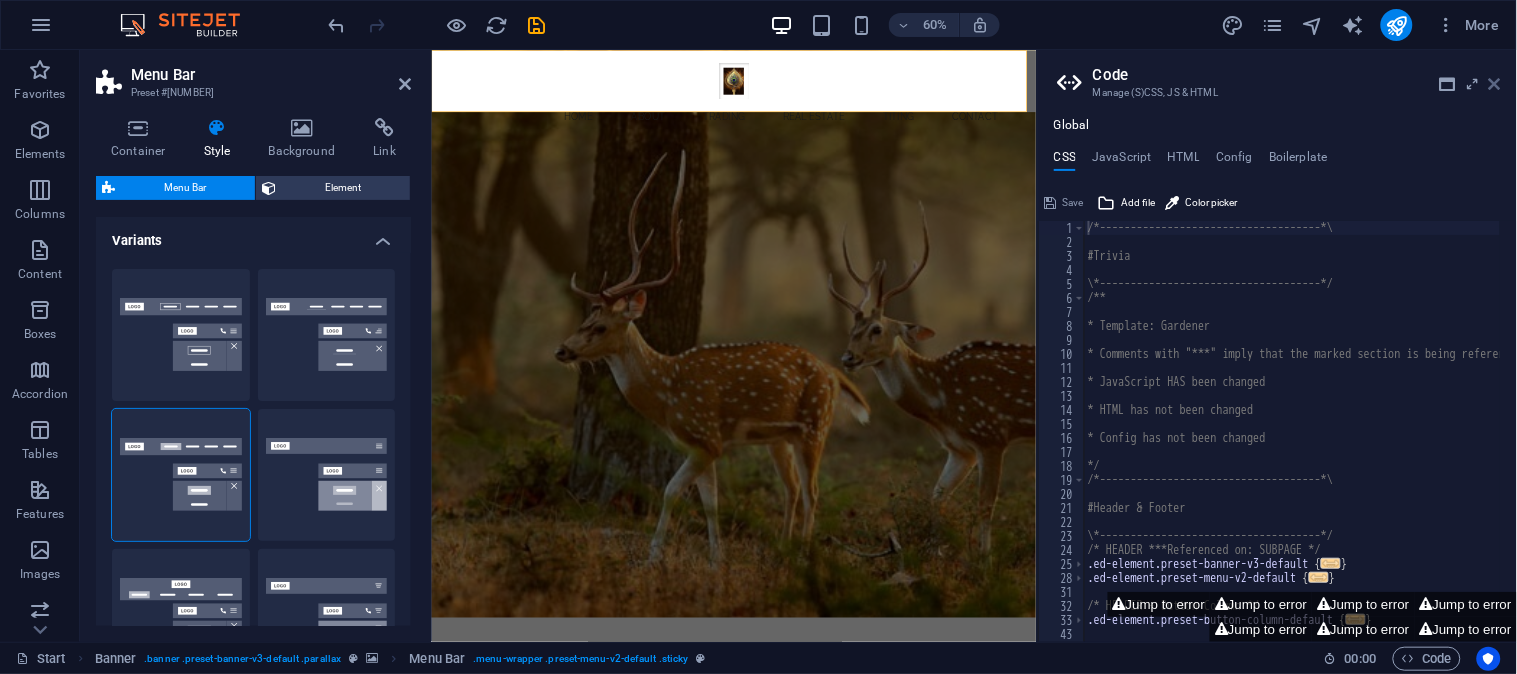 click at bounding box center (1495, 84) 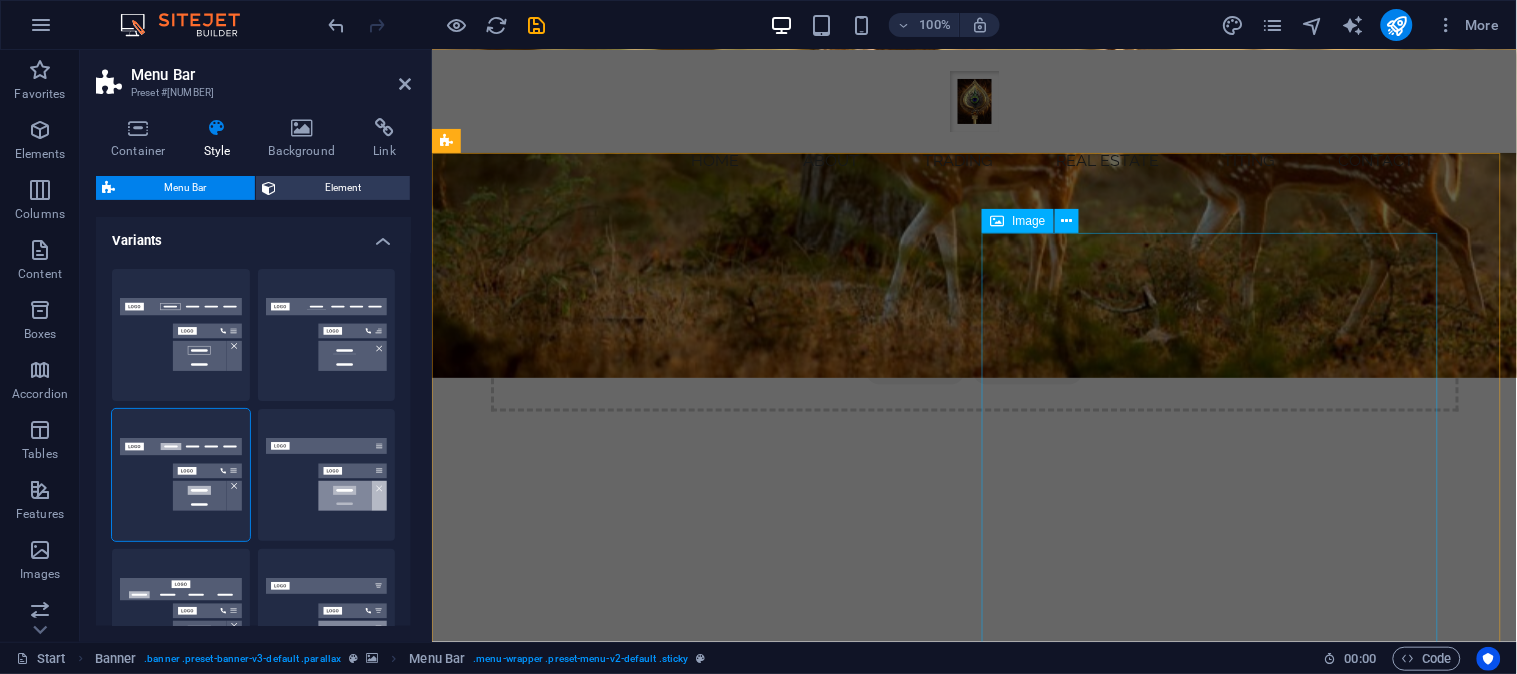scroll, scrollTop: 0, scrollLeft: 0, axis: both 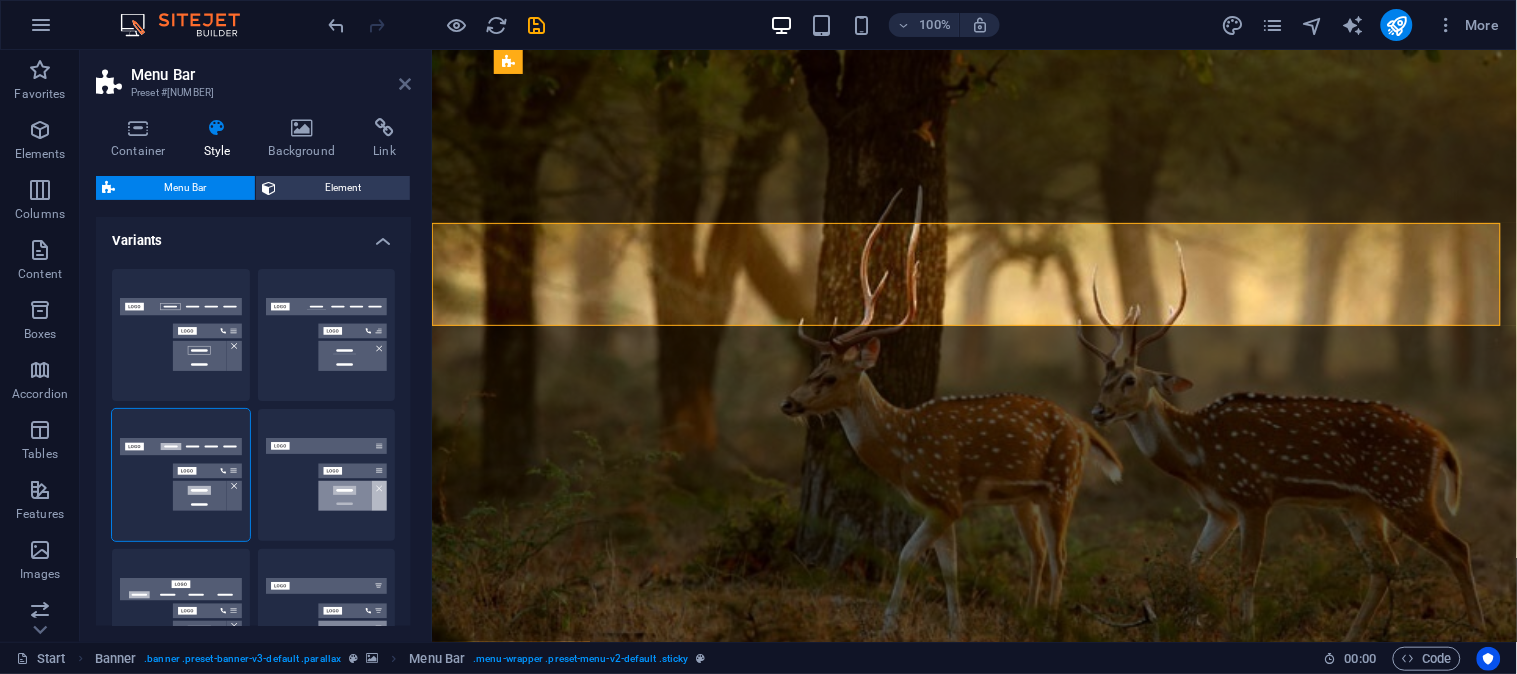click at bounding box center (405, 84) 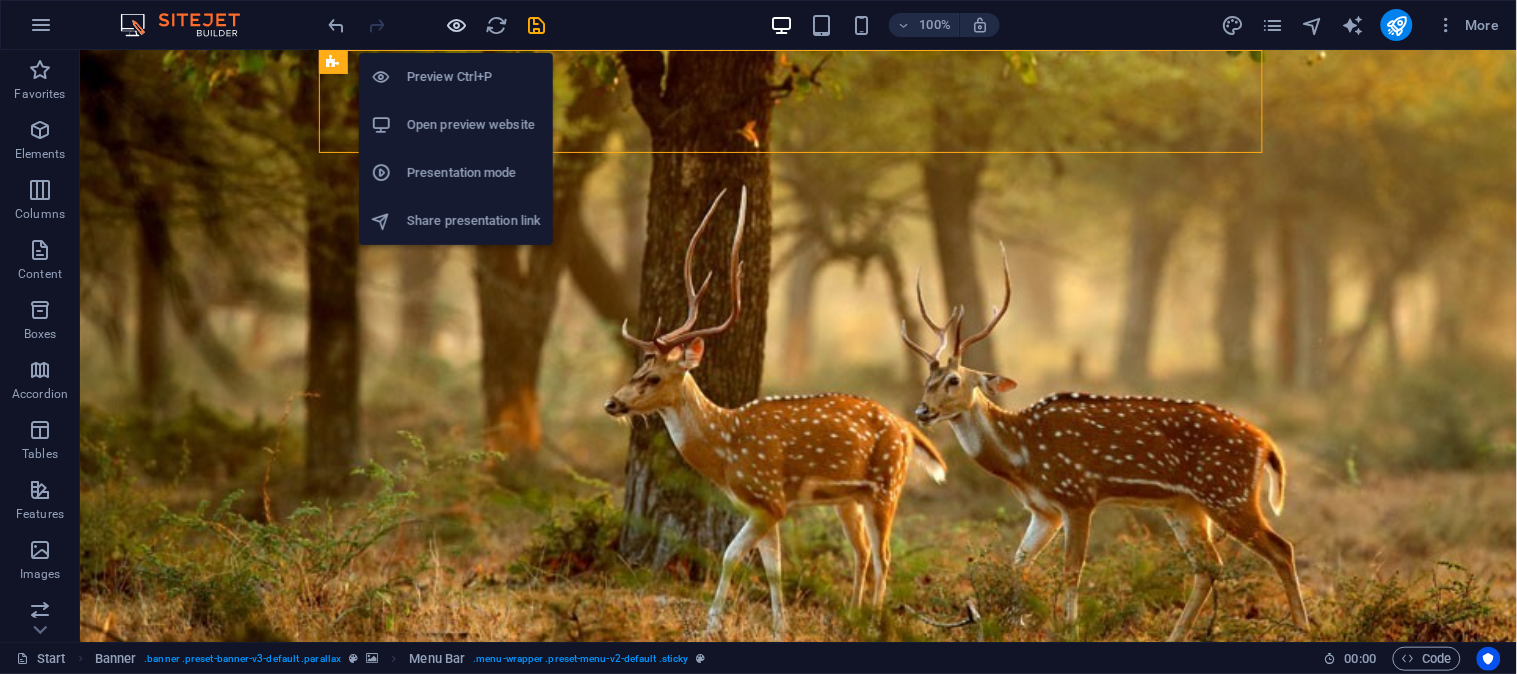 click at bounding box center [457, 25] 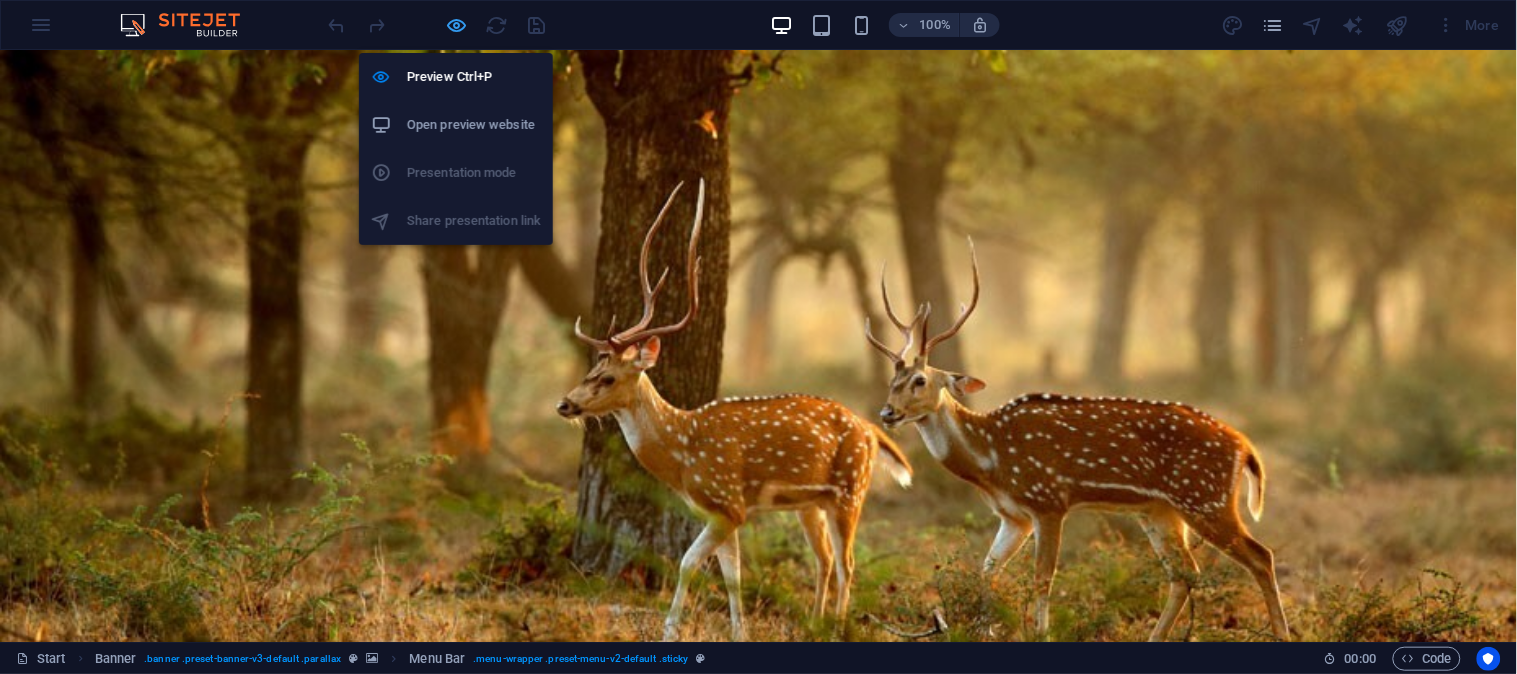 click at bounding box center (457, 25) 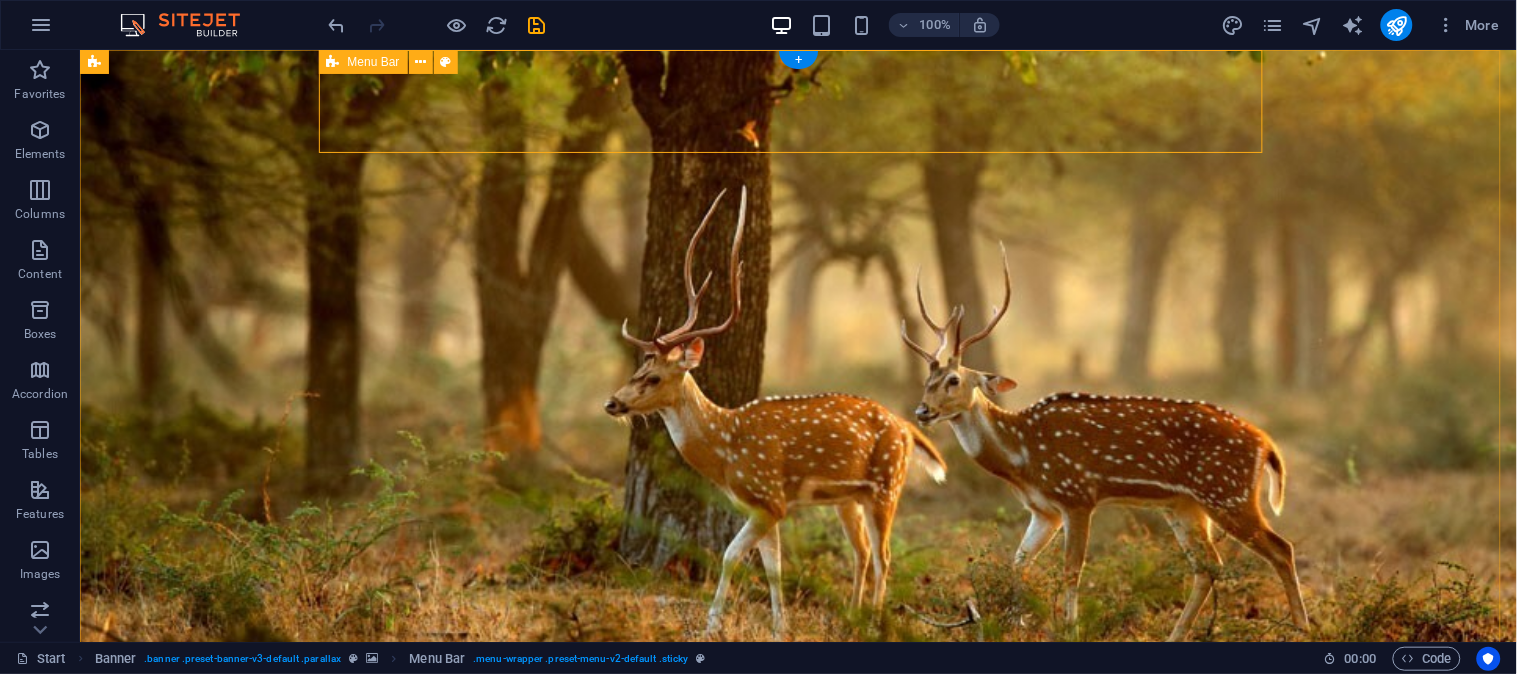 click on "Home About Trading Real Estate  TITING Contact" at bounding box center (798, 743) 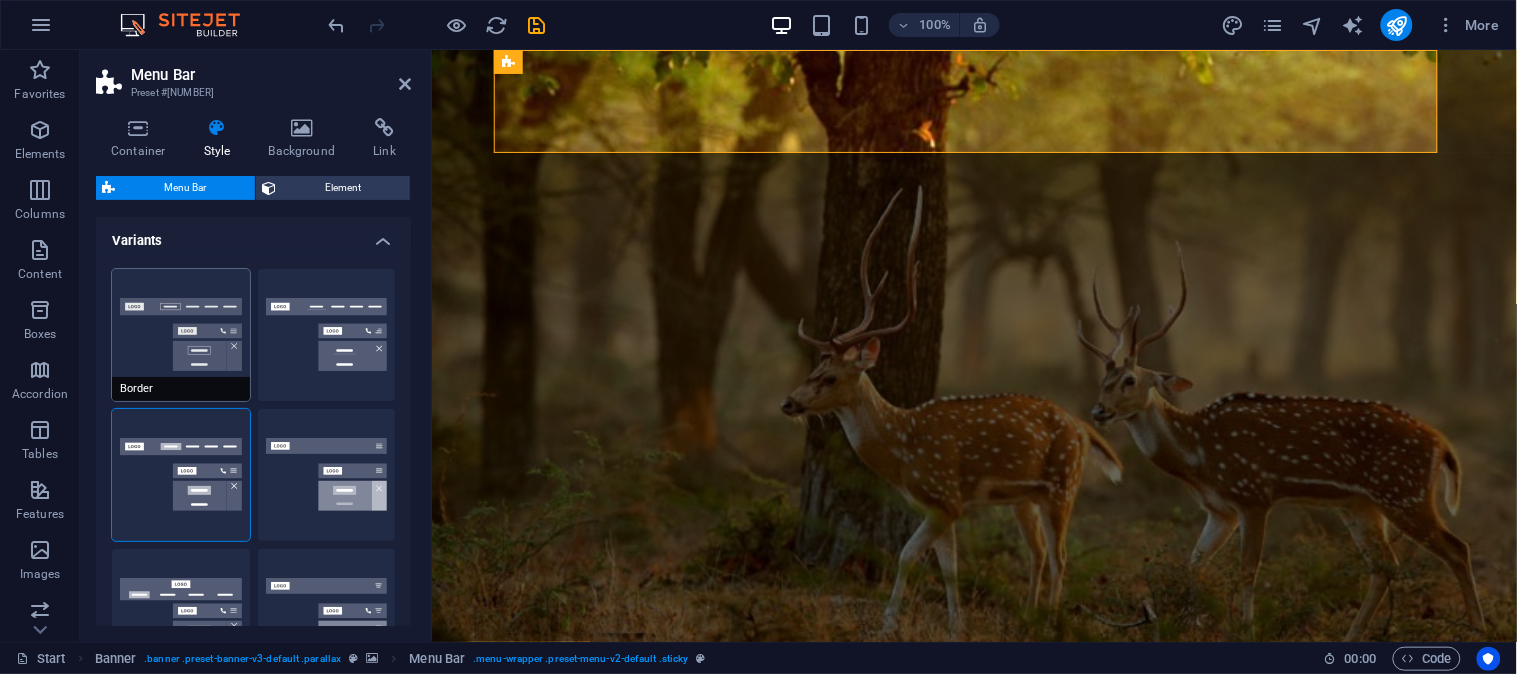 click on "Border" at bounding box center (181, 335) 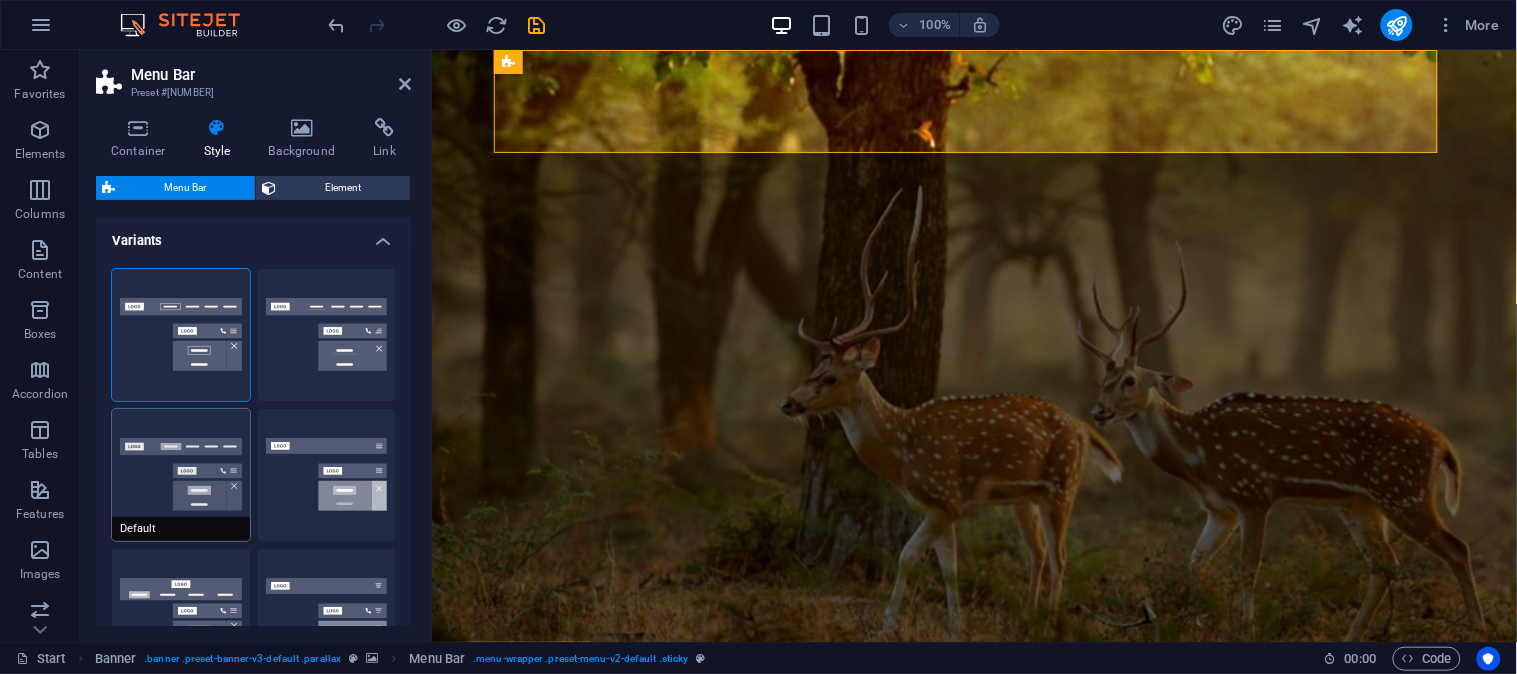 click on "Default" at bounding box center [181, 475] 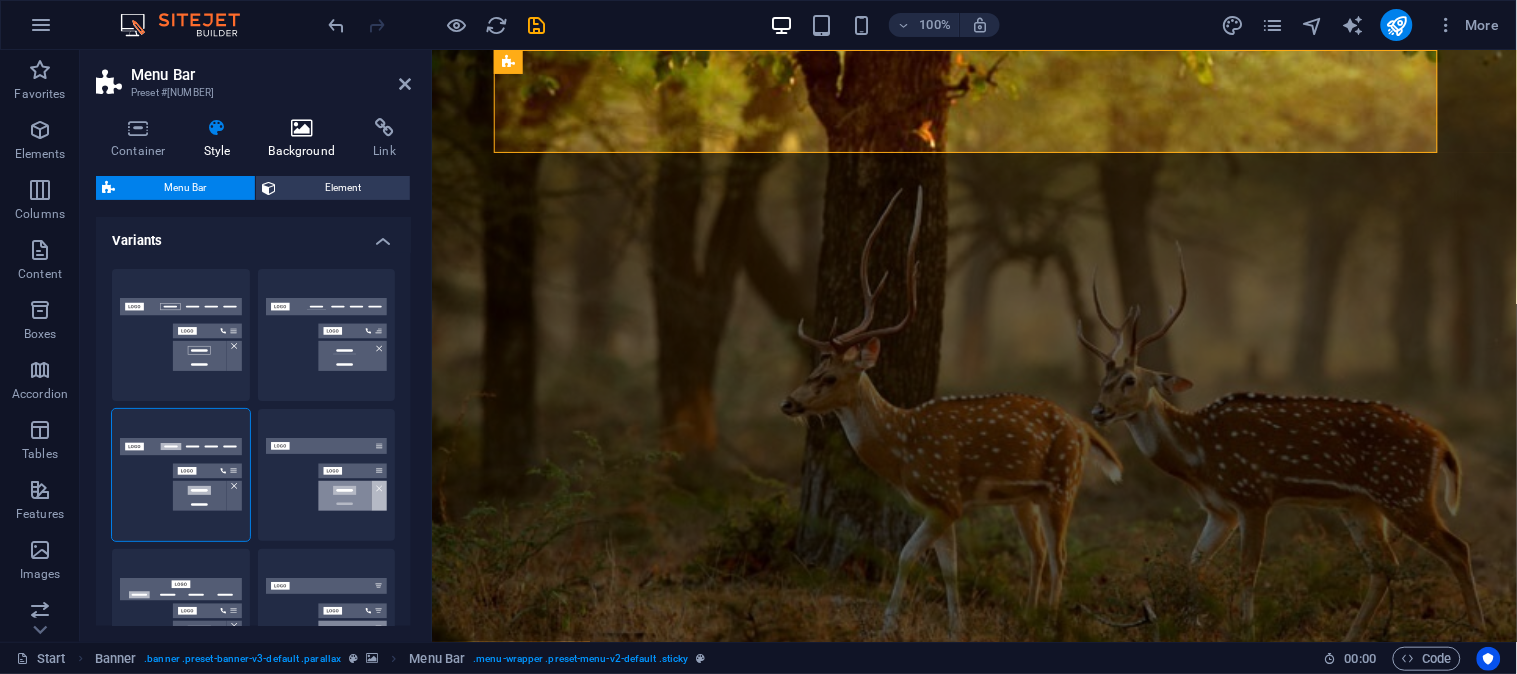 click on "Background" at bounding box center (306, 139) 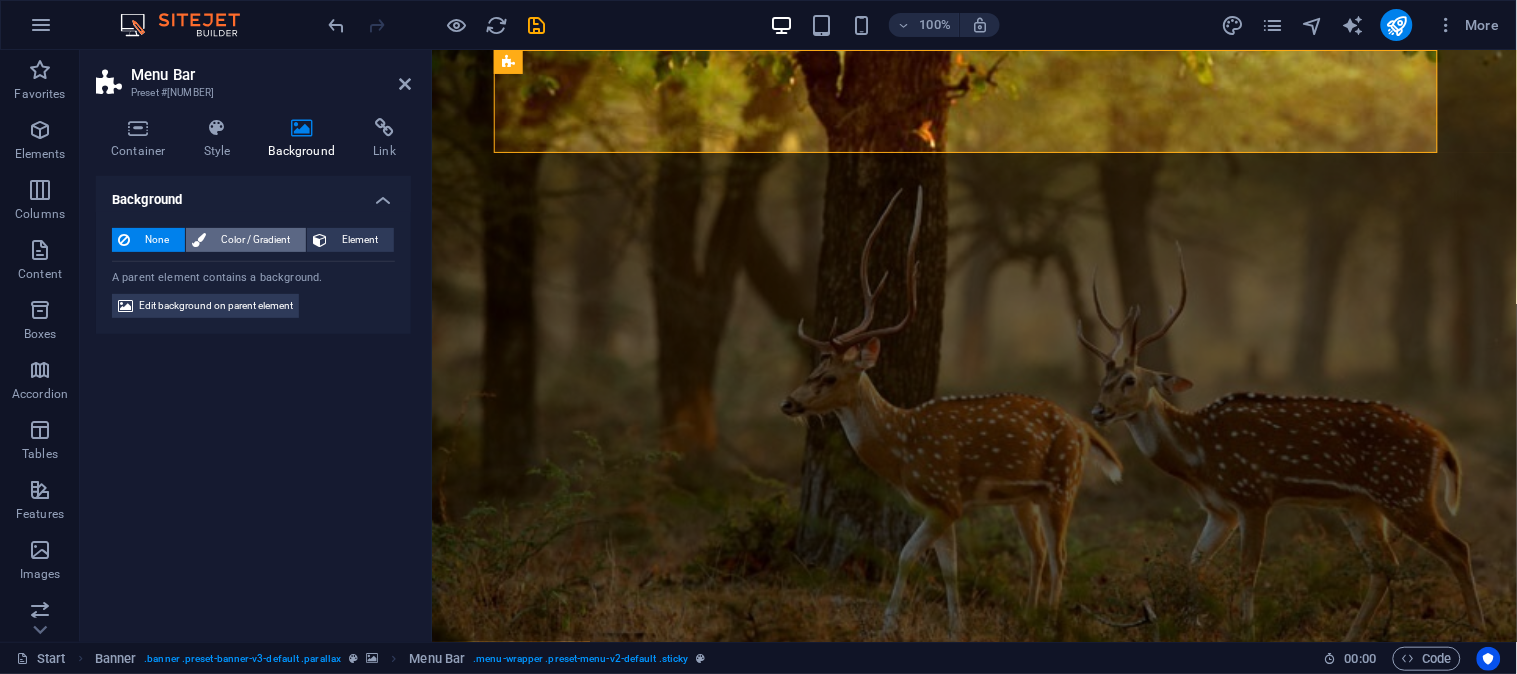 click on "Color / Gradient" at bounding box center [256, 240] 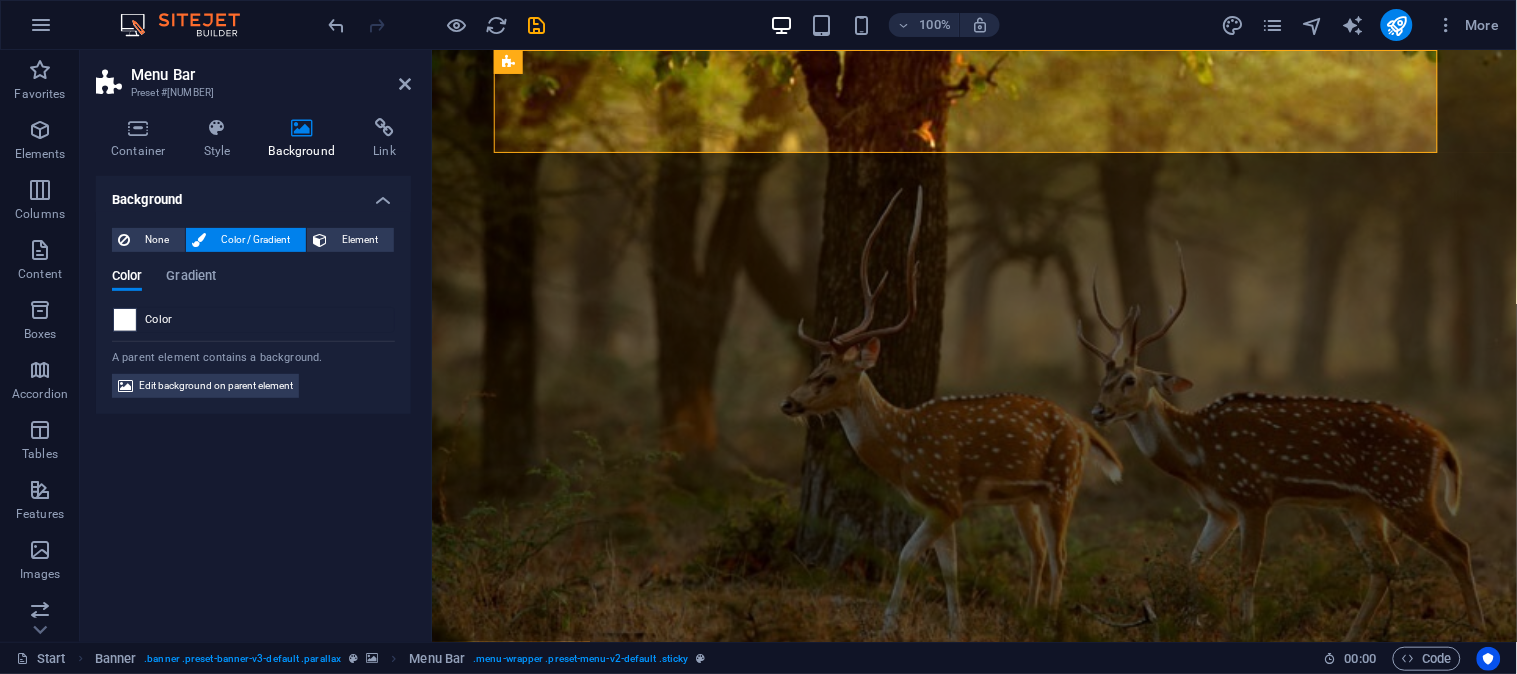 click at bounding box center (125, 320) 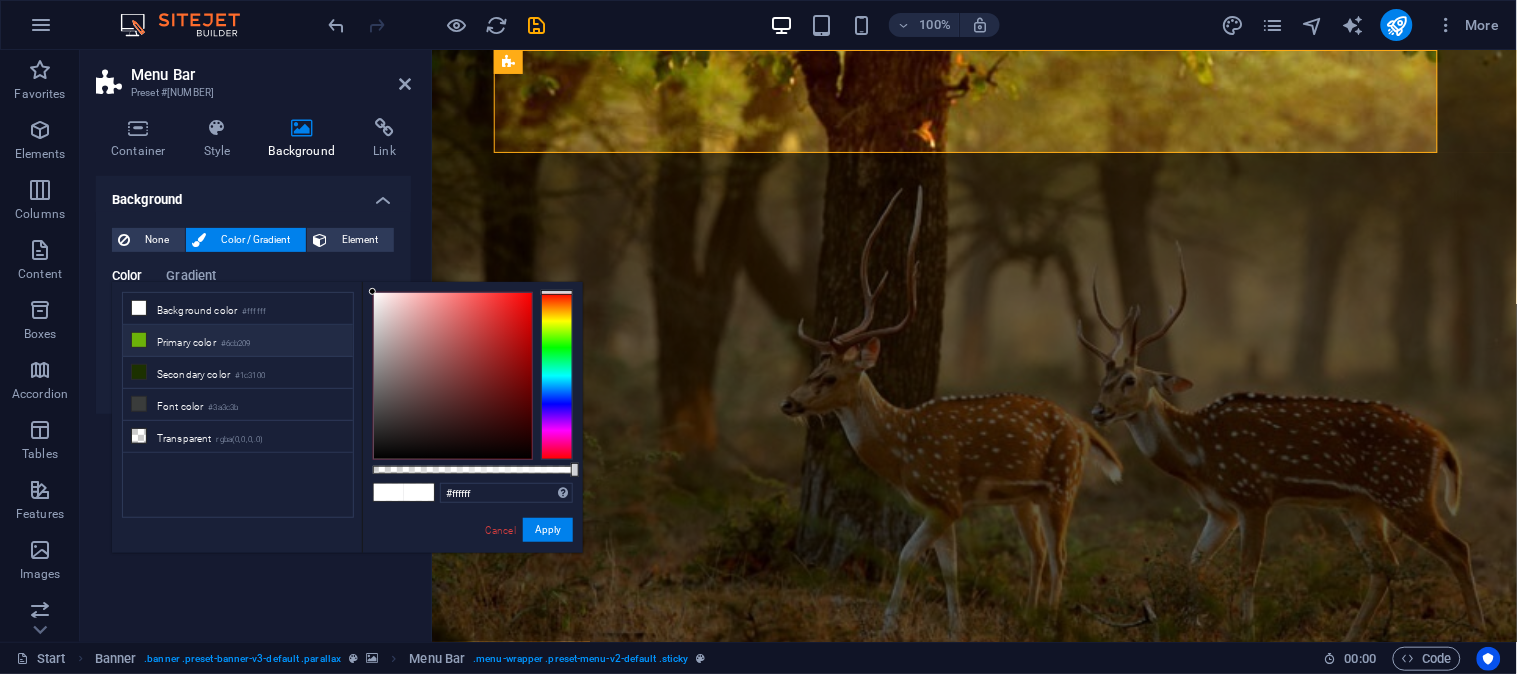 click at bounding box center (139, 340) 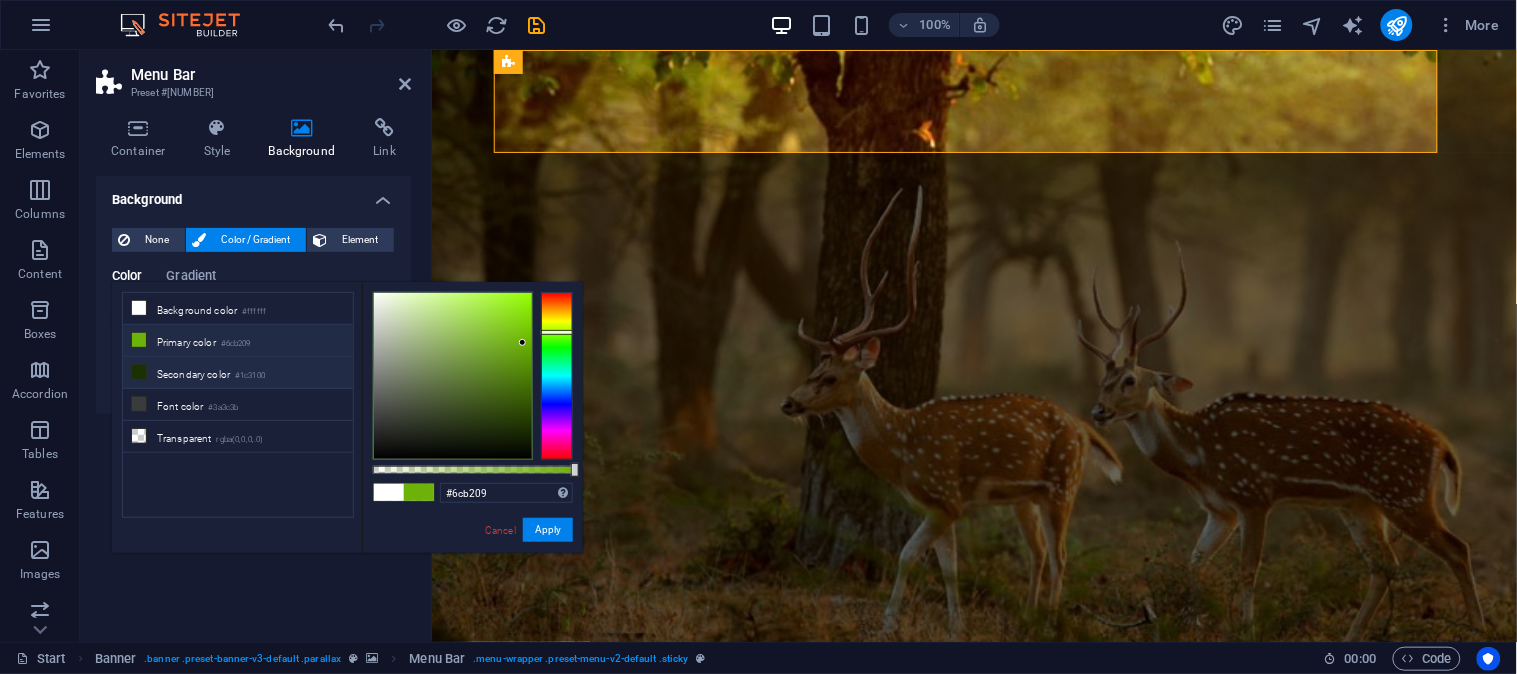 click on "Secondary color
#1c3100" at bounding box center [238, 373] 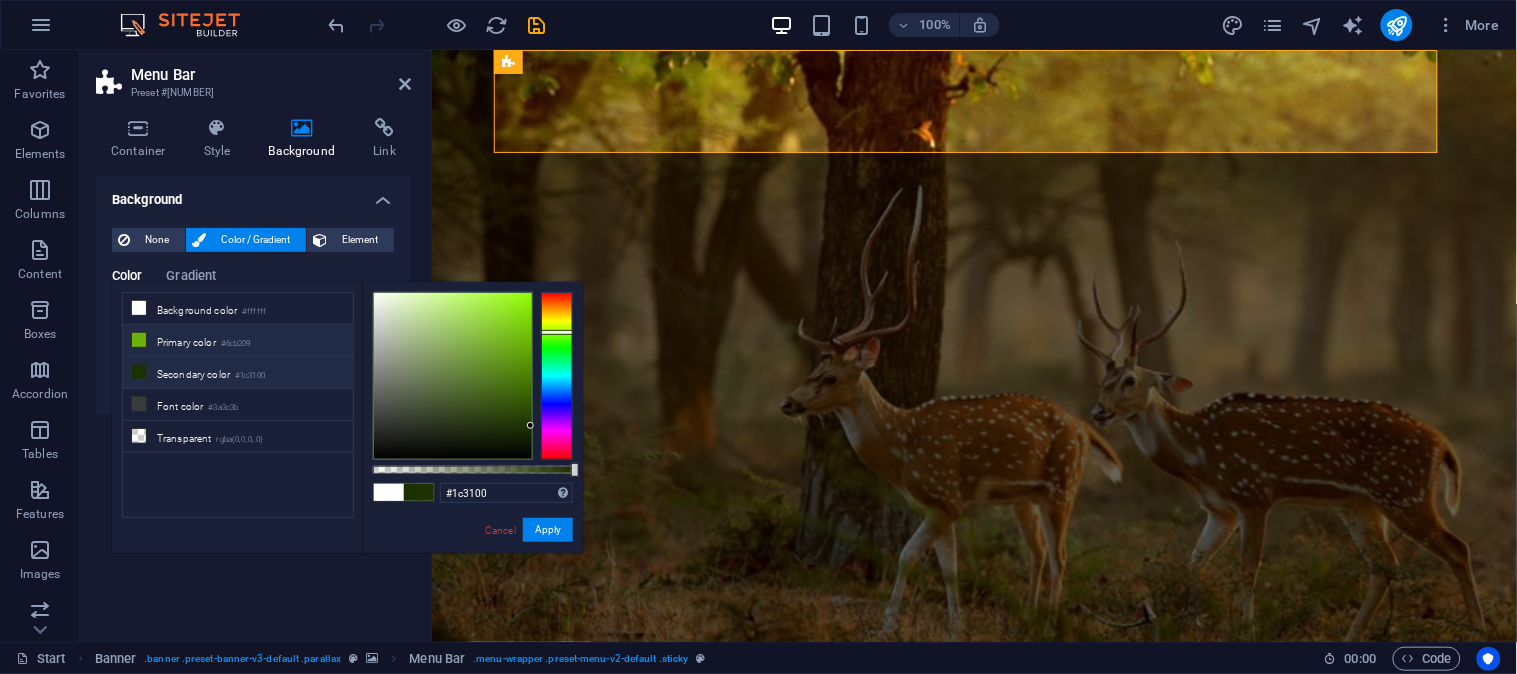 click on "#6cb209" at bounding box center [236, 344] 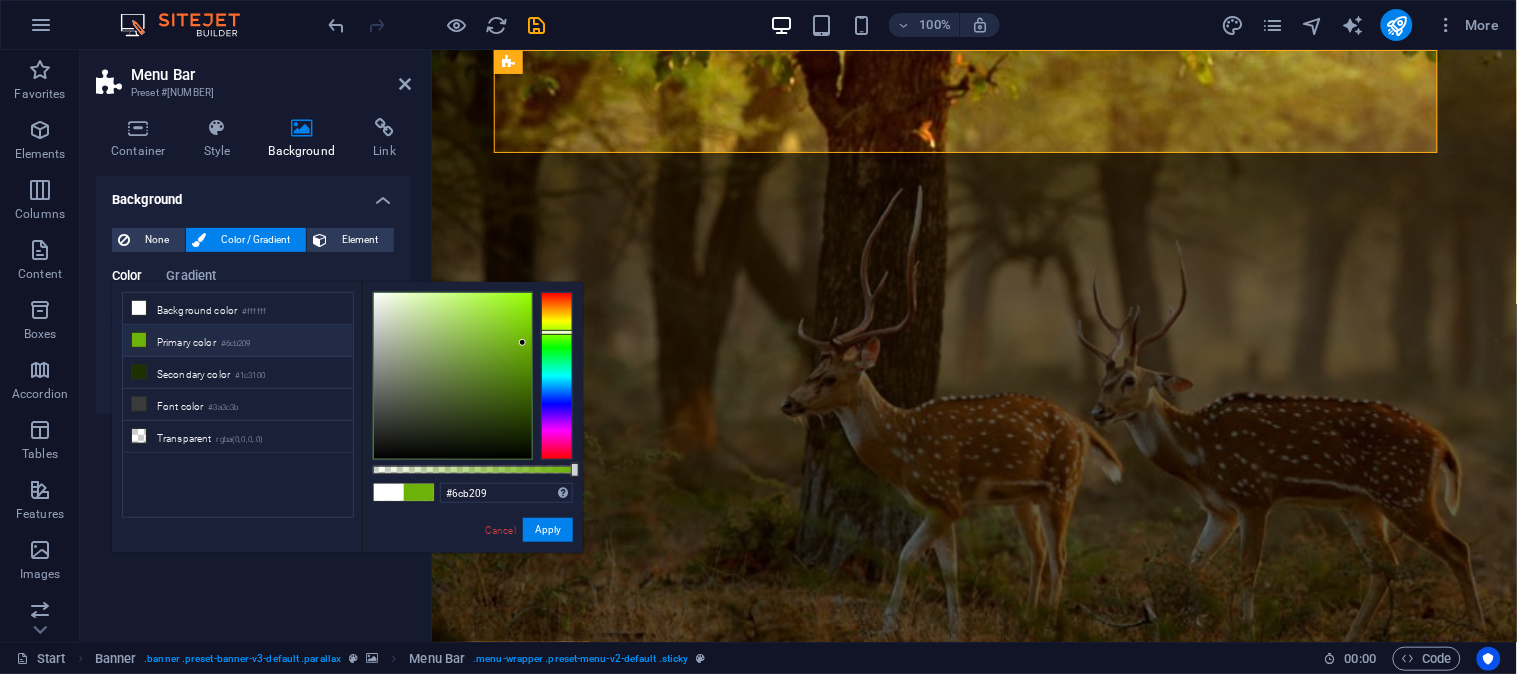 click at bounding box center (973, 370) 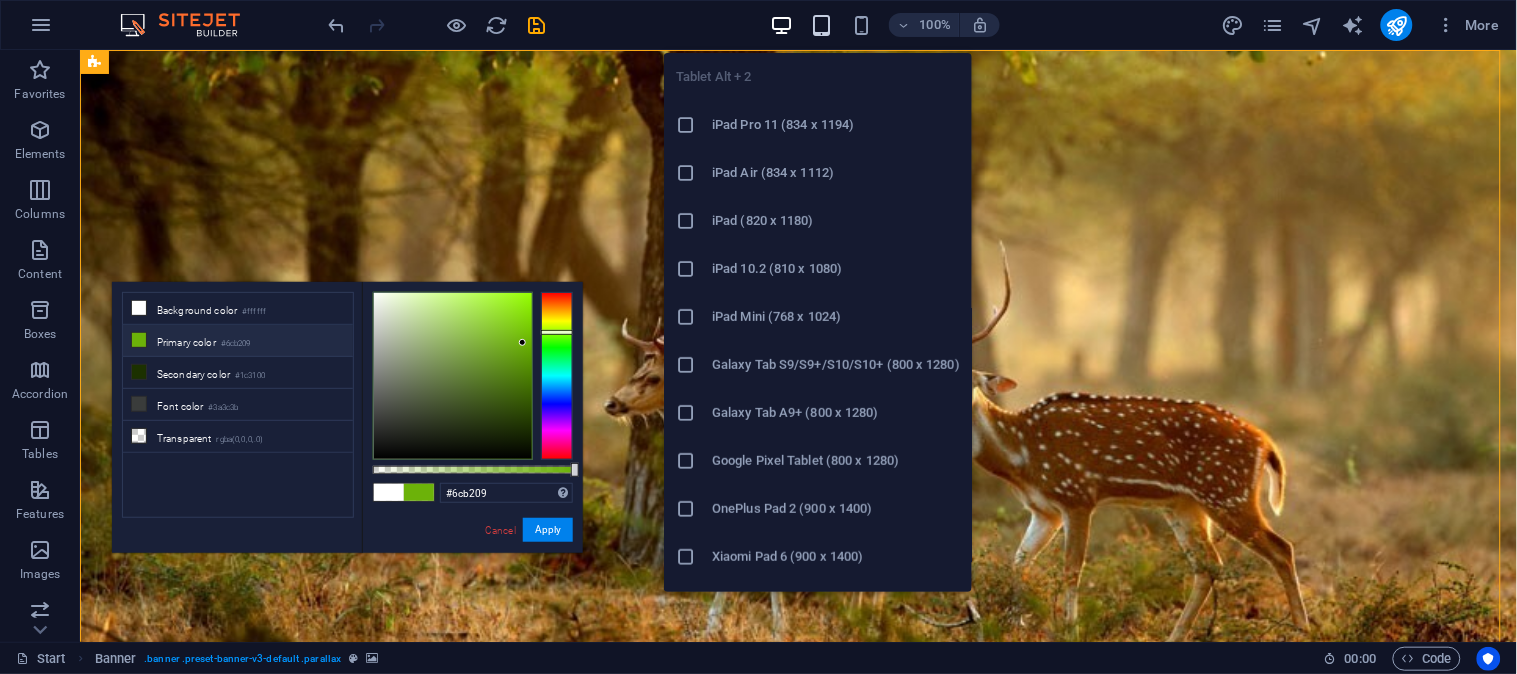 click at bounding box center (821, 25) 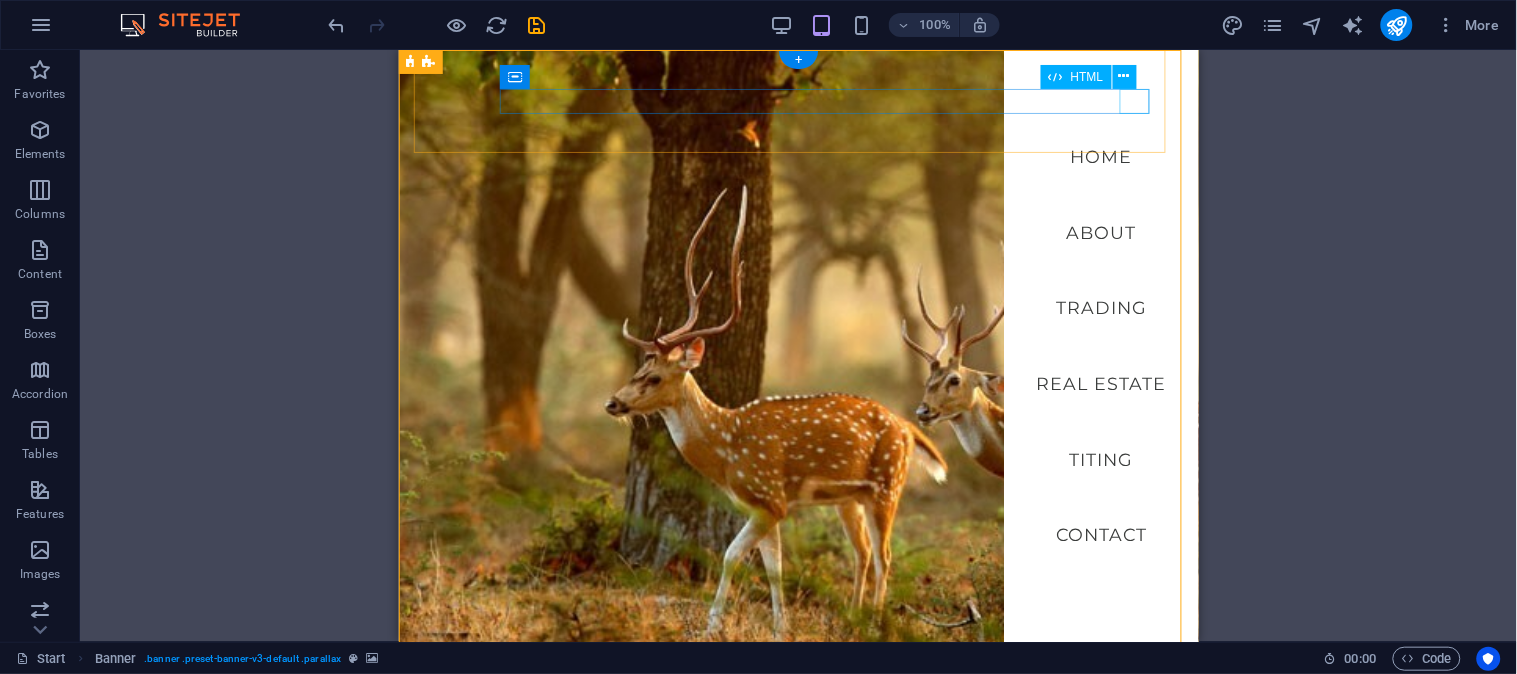 click at bounding box center (798, 791) 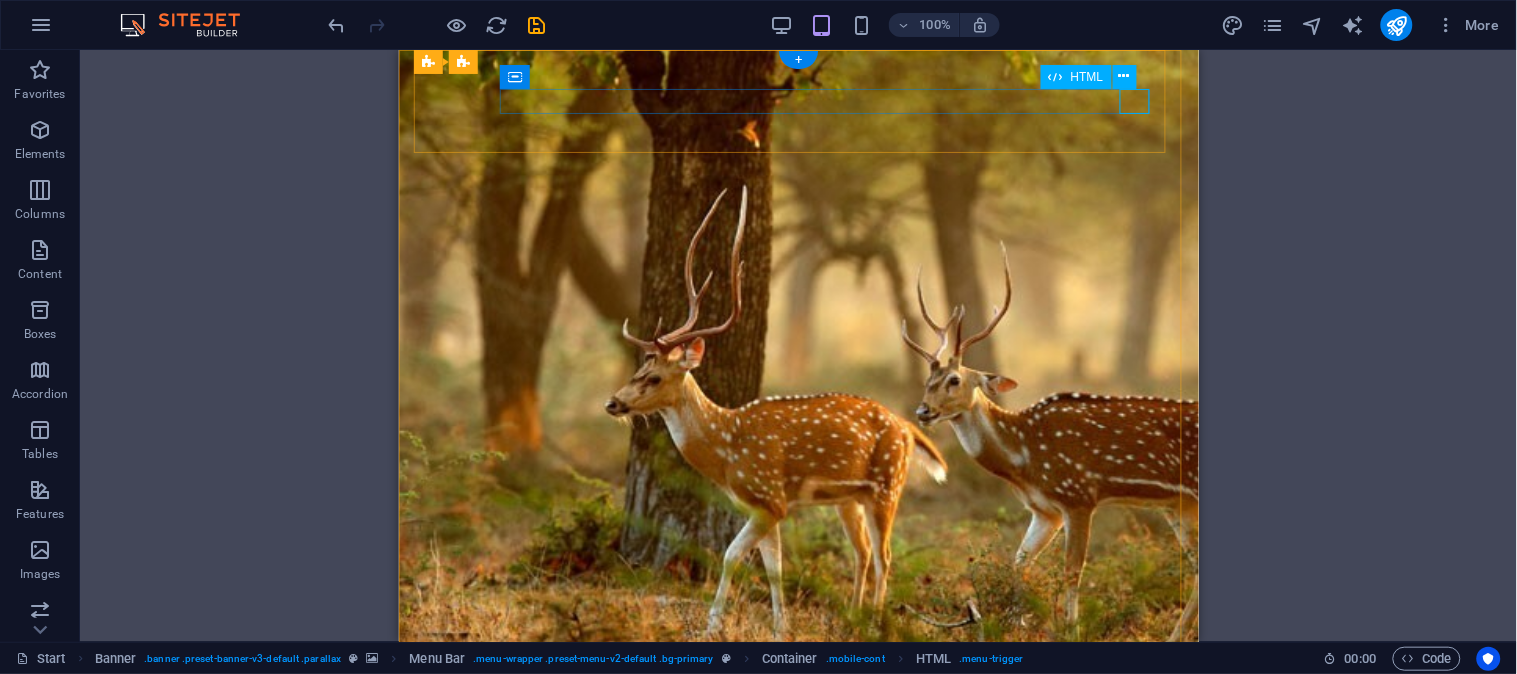 click at bounding box center (798, 791) 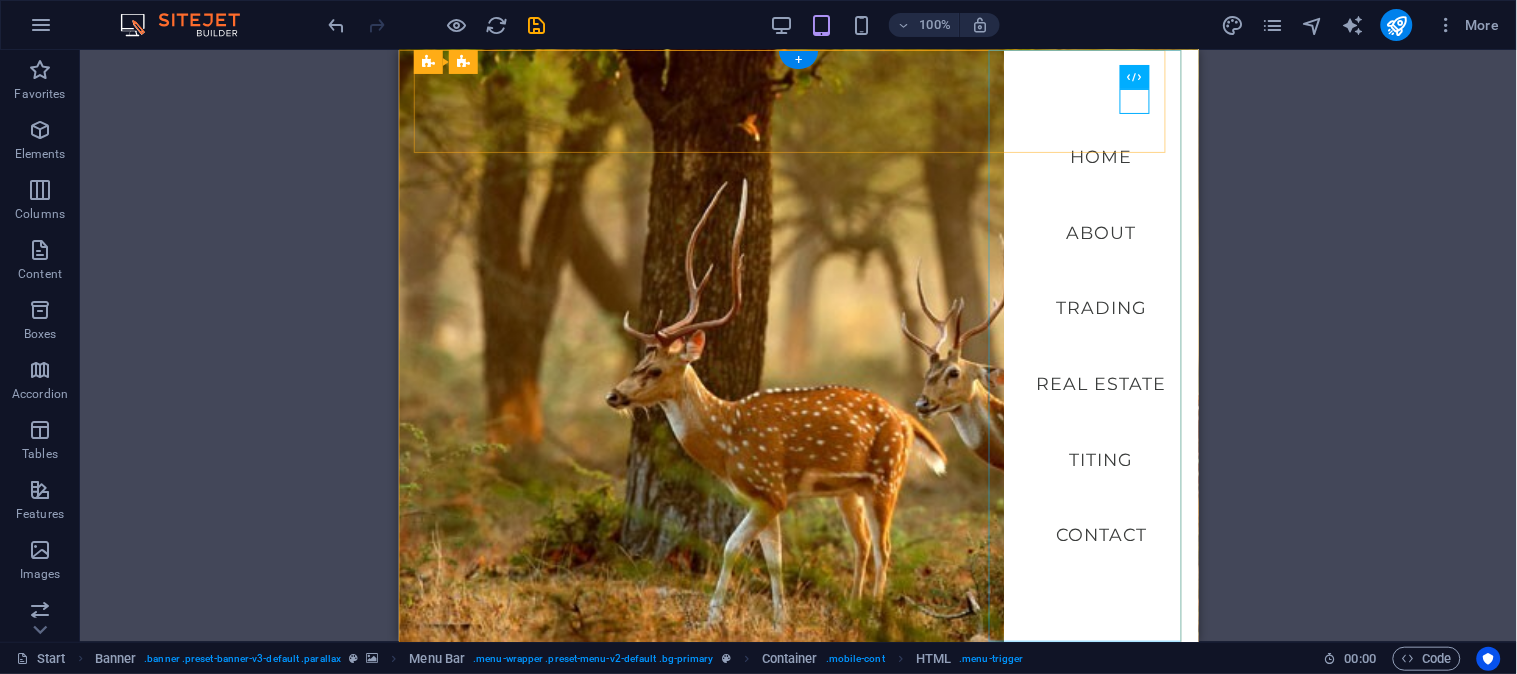 scroll, scrollTop: 0, scrollLeft: 0, axis: both 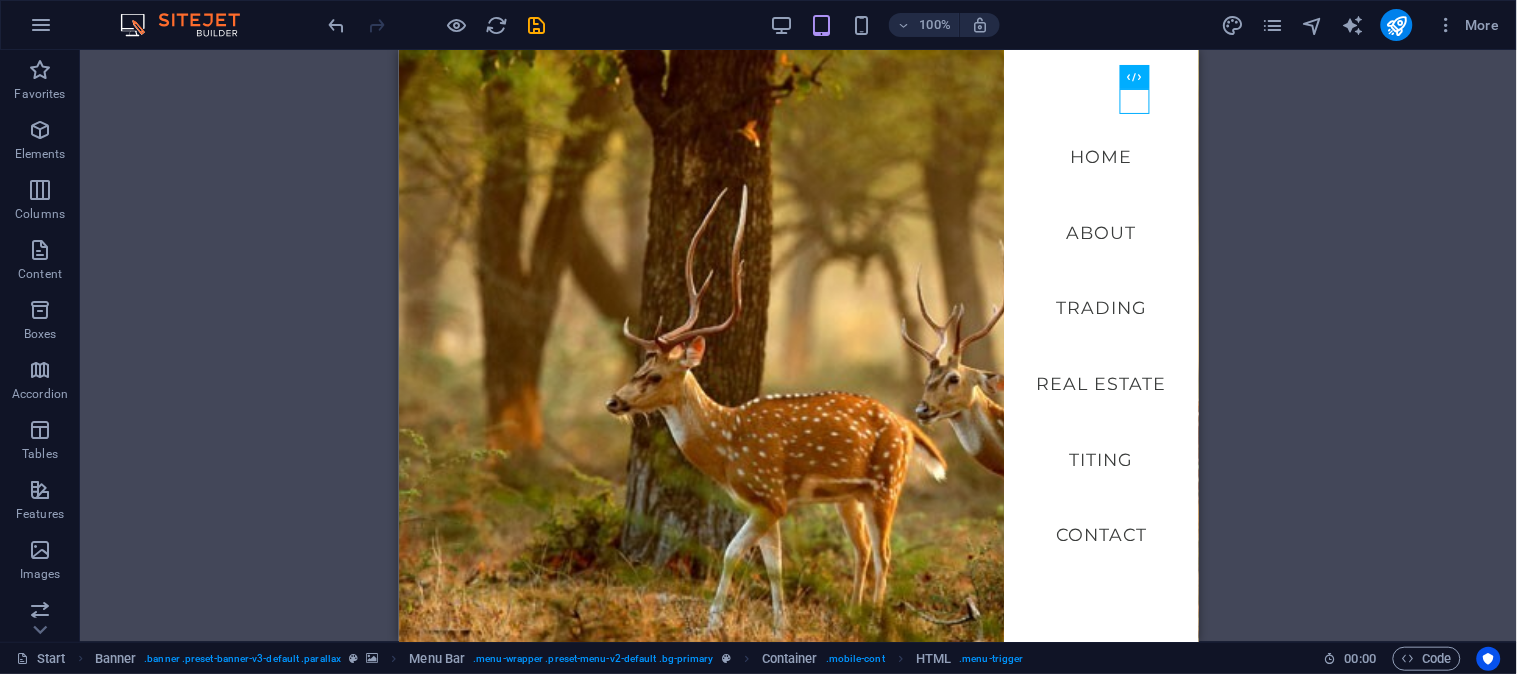 click on "100%" at bounding box center (884, 25) 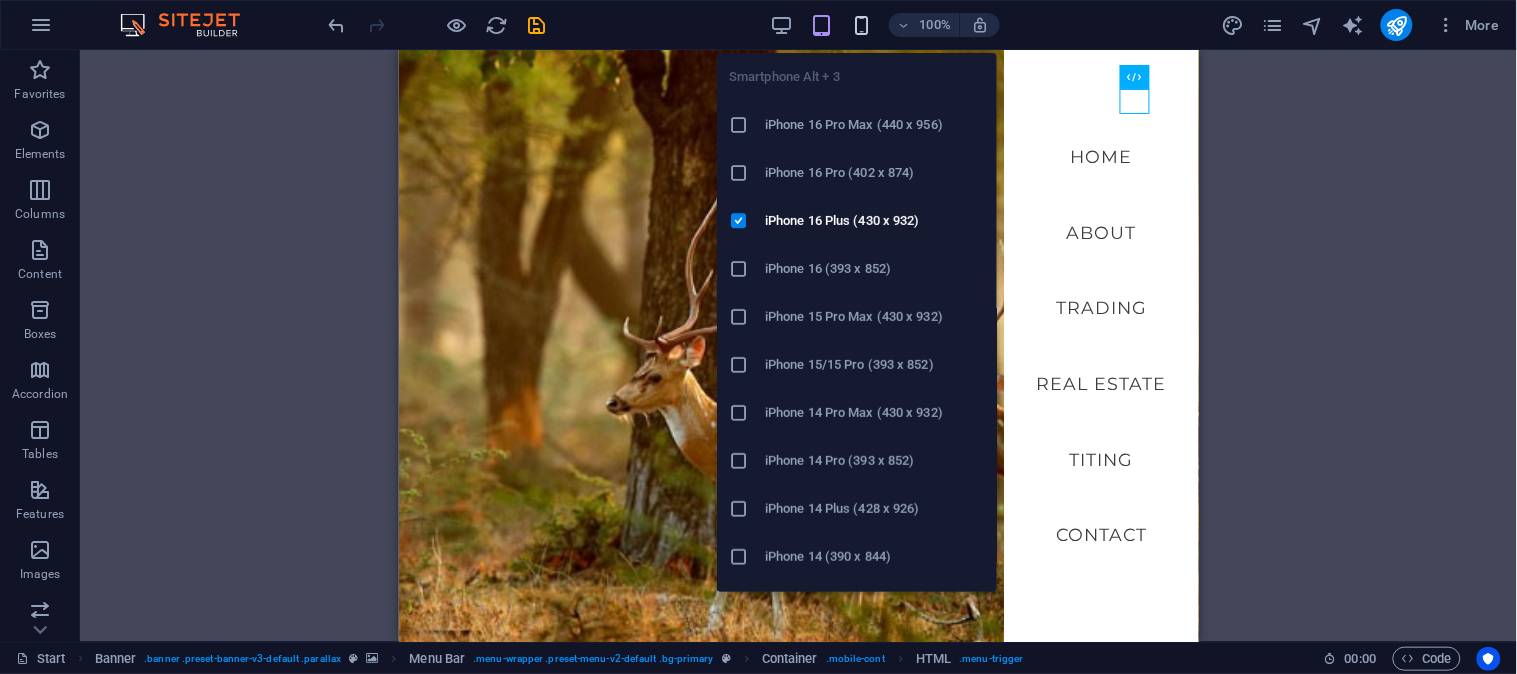 click at bounding box center [861, 25] 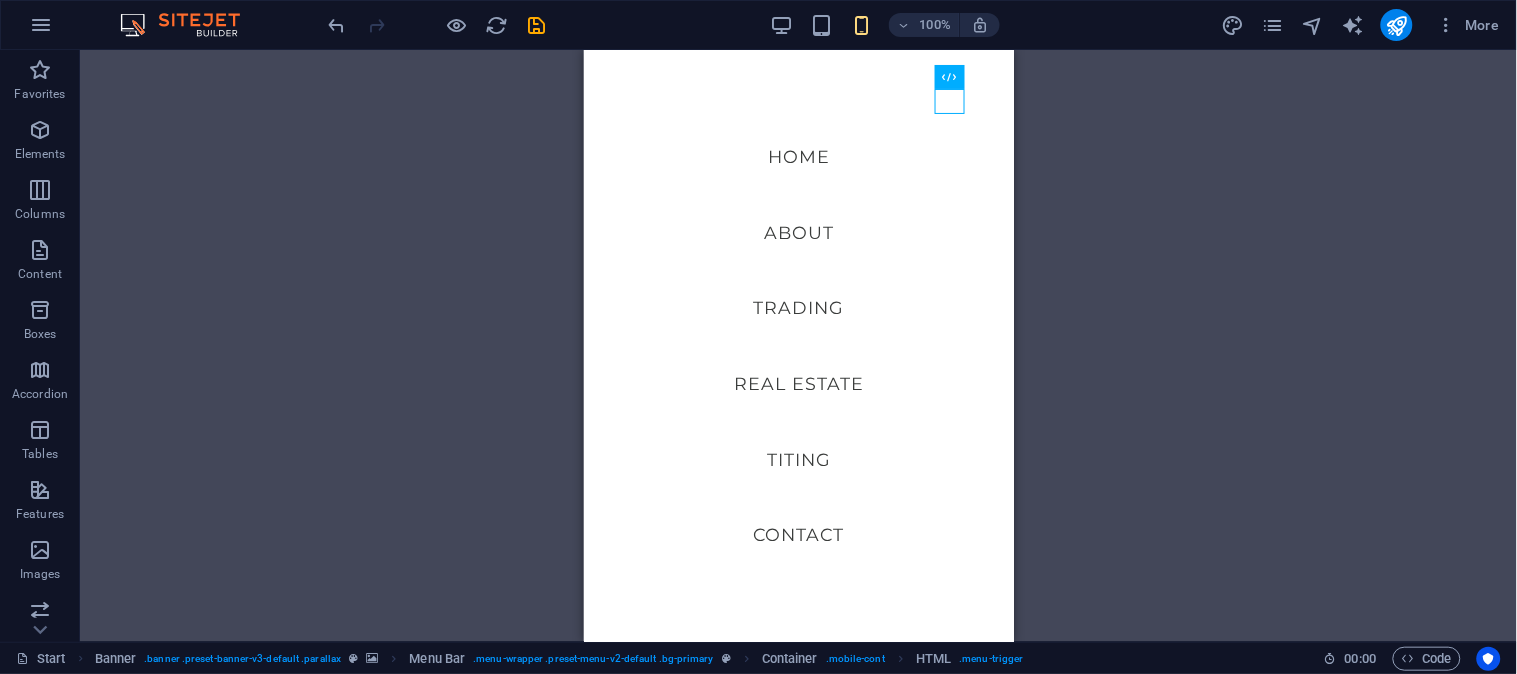 click on "H1   Banner   Container   Spacer   Banner   Menu Bar   Menu   Text   Pricing table   Container   Text   Container   Text   Container   Text   Text   Container   Placeholder   Container   Image   H3   Image   Accordion   Container   Floating Image   Image   Container   Floating Image   Image   Preset   Container   HTML   Container   H3   Preset   Container   Container   Container   Text   Container   Floating Image   H3   Container   Container" at bounding box center (798, 346) 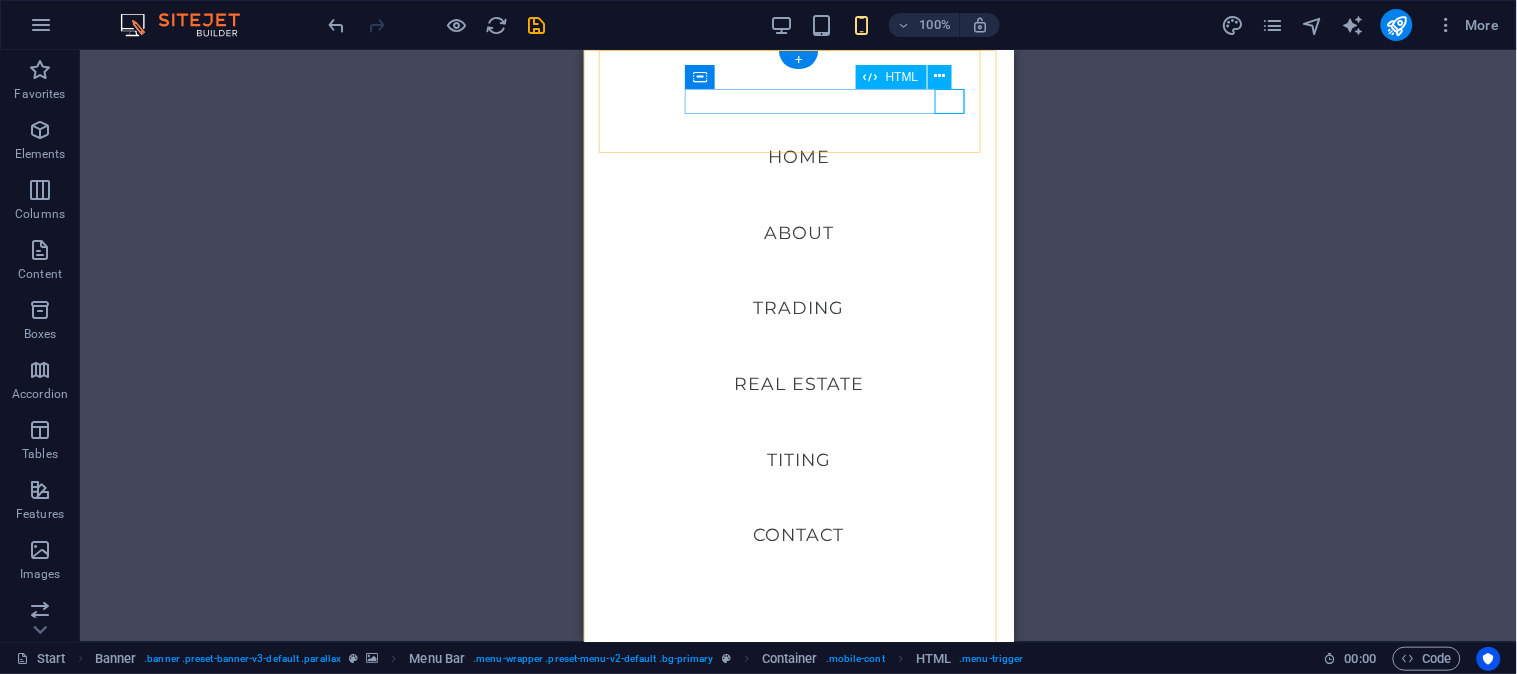 click at bounding box center (798, 788) 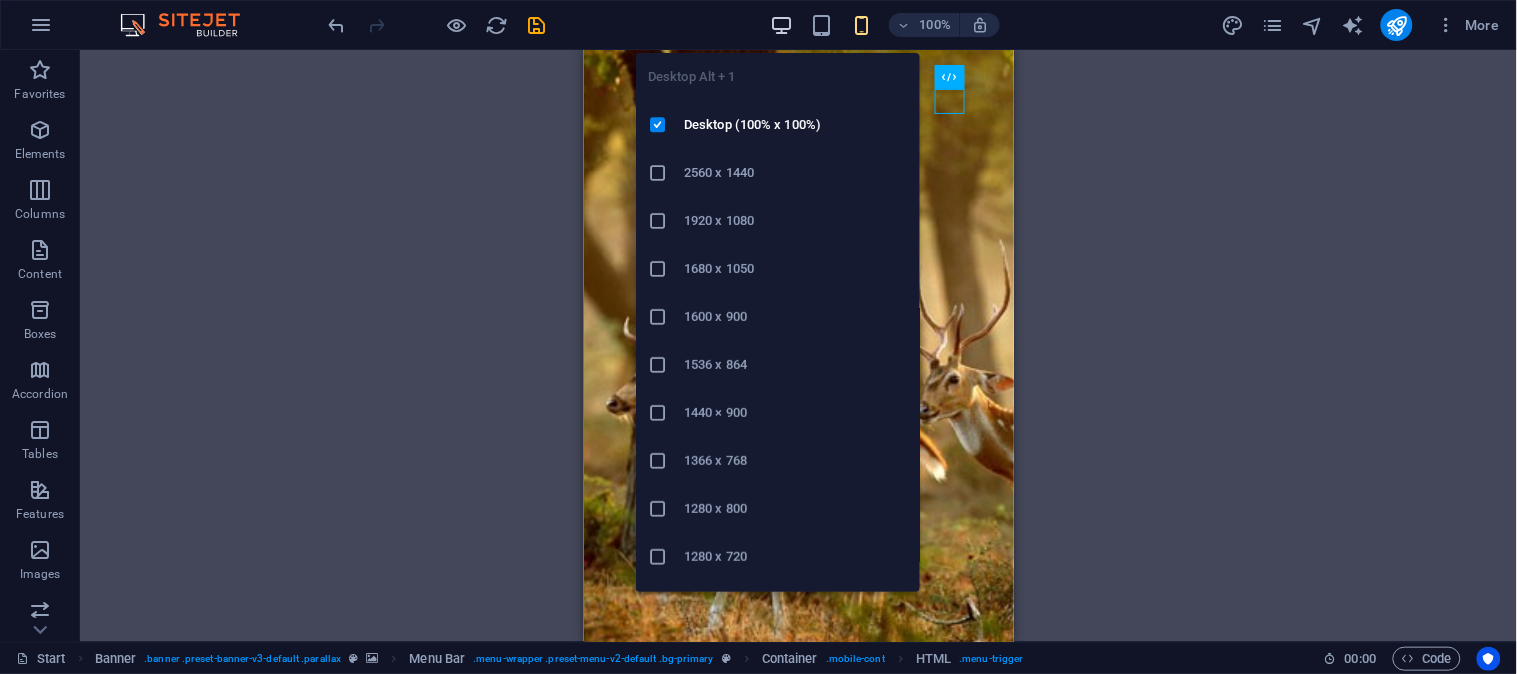 click at bounding box center [781, 25] 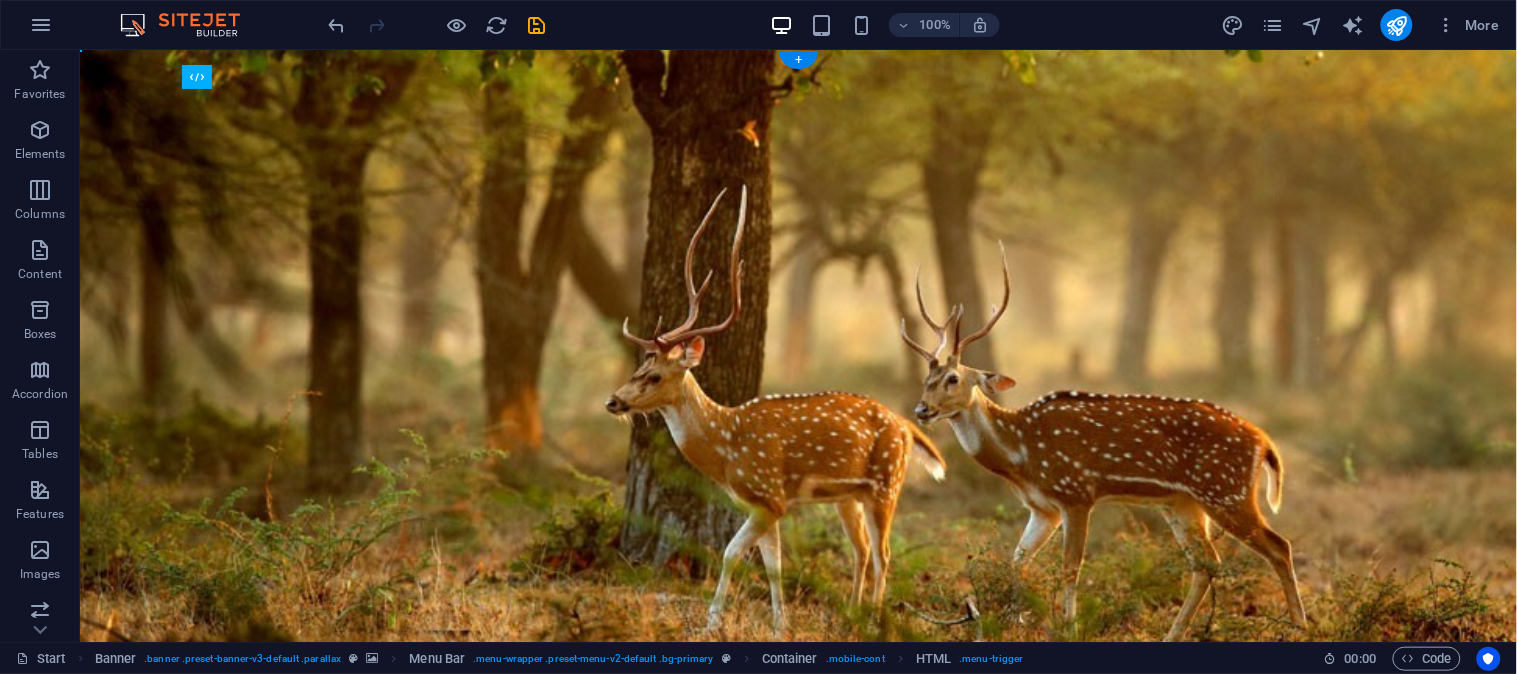 click at bounding box center (797, 369) 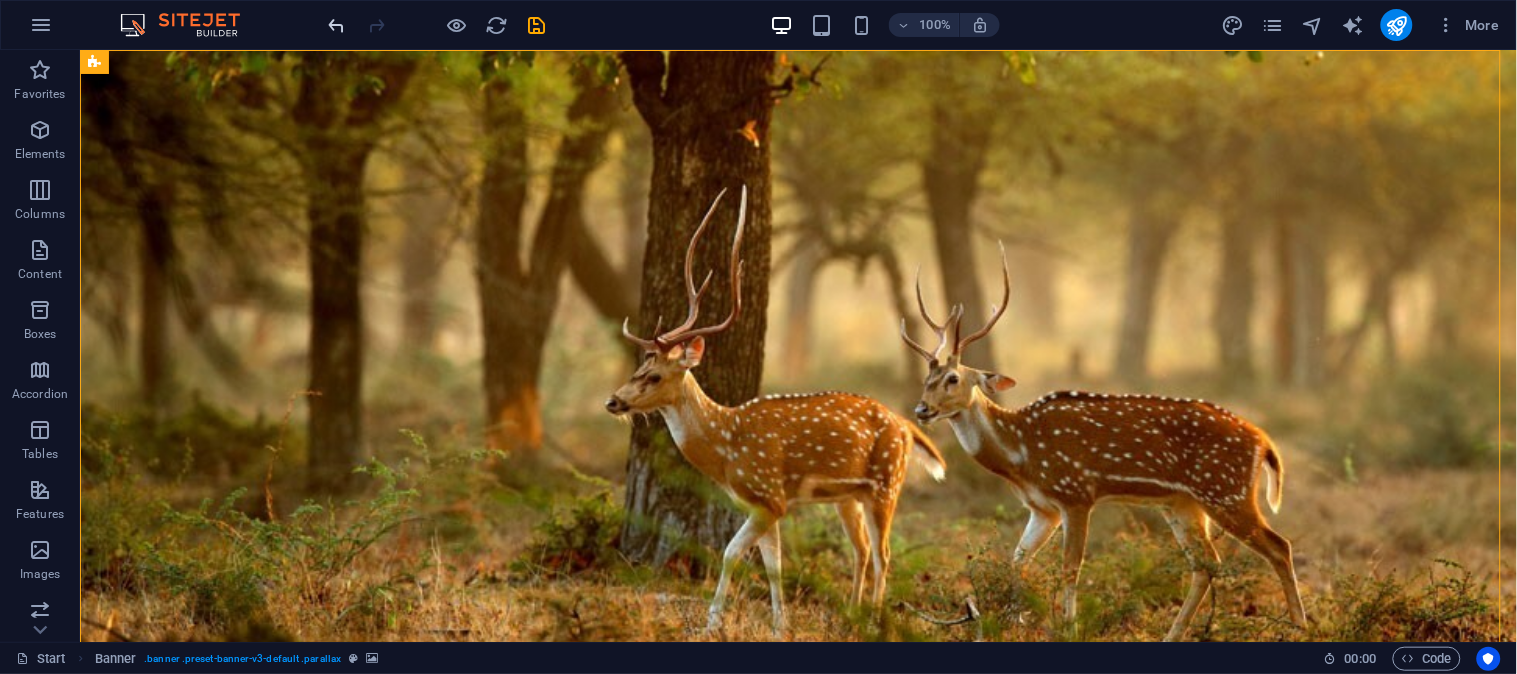 click at bounding box center (337, 25) 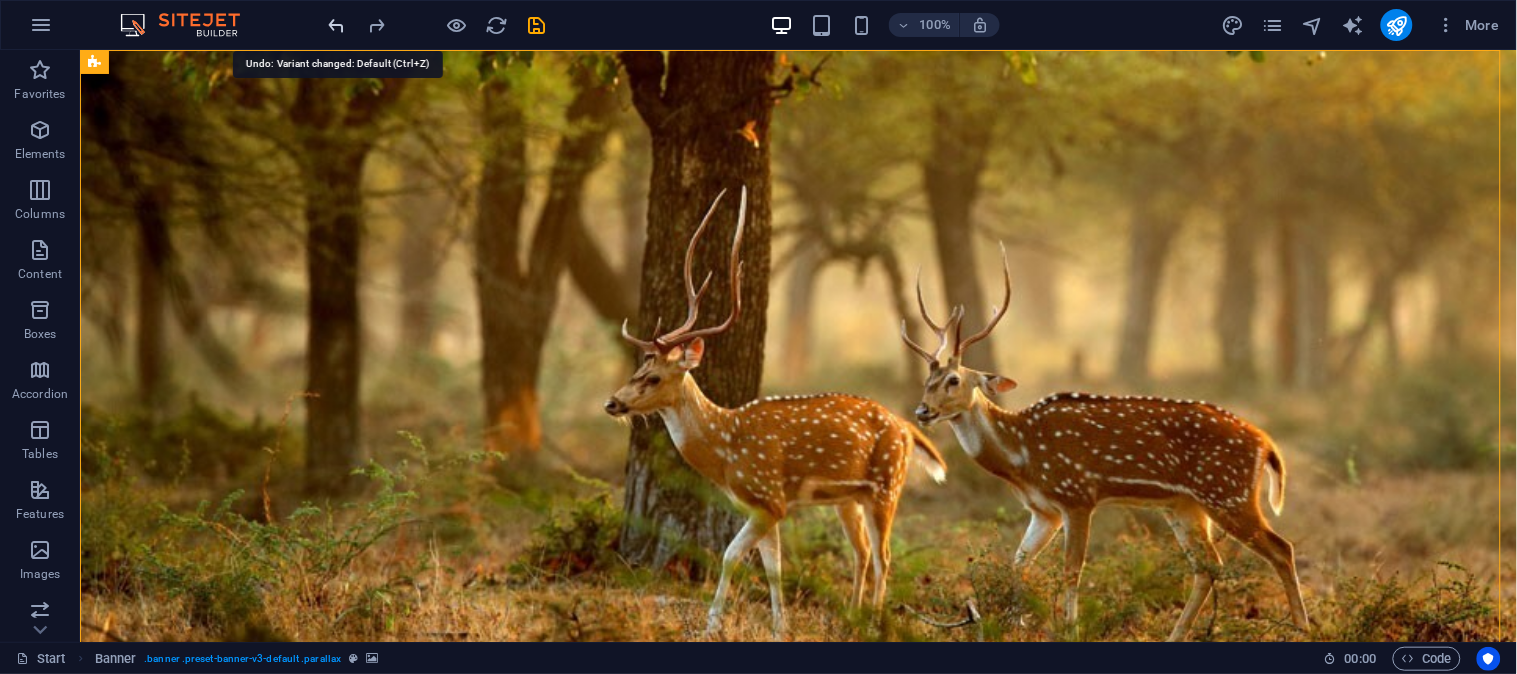 click at bounding box center (337, 25) 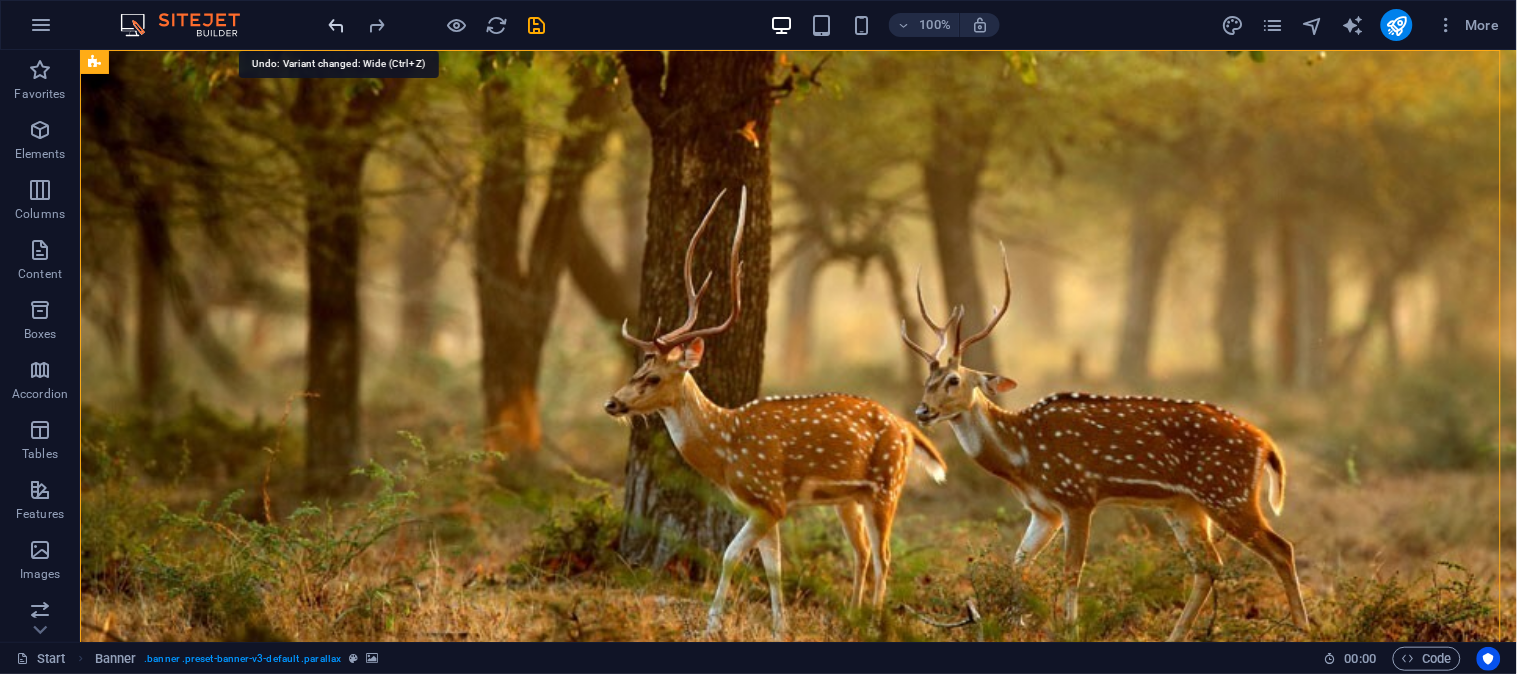 click at bounding box center (337, 25) 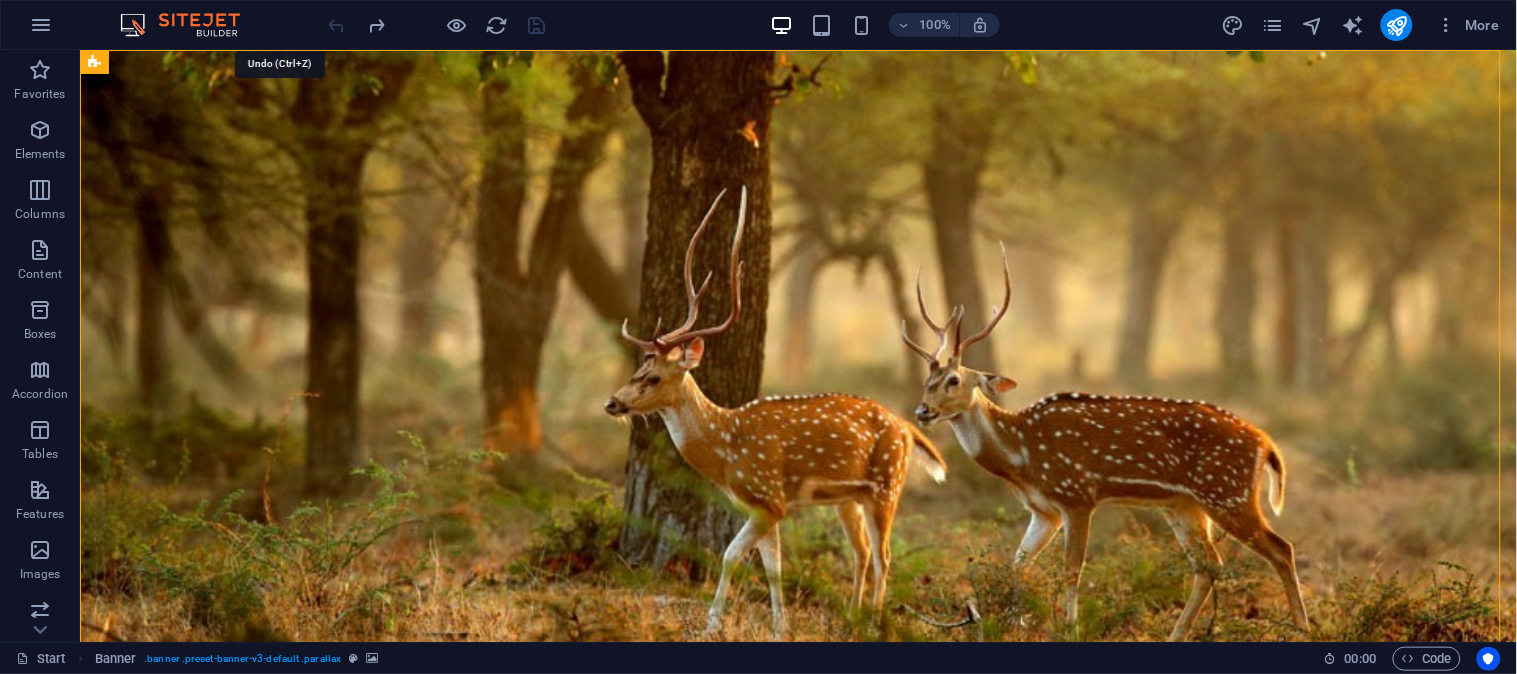 click at bounding box center [437, 25] 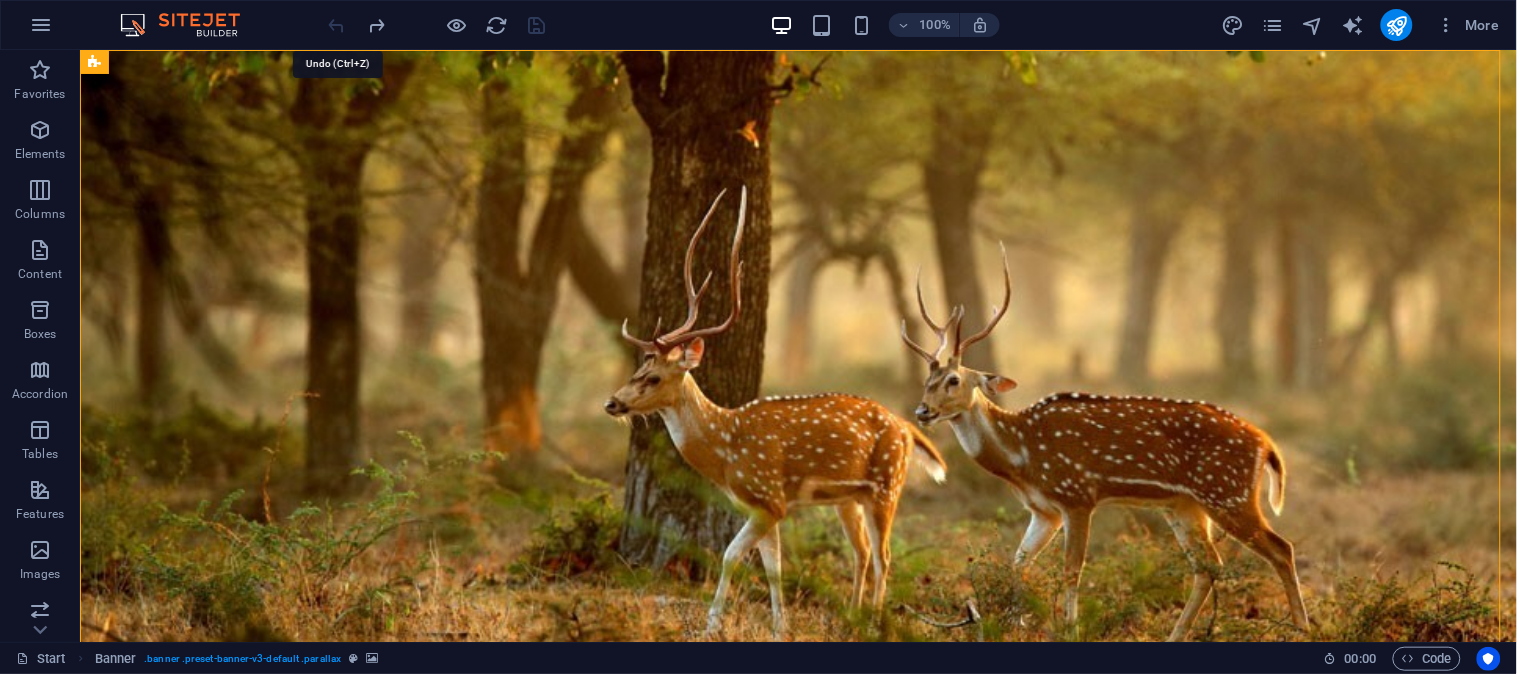 click at bounding box center [437, 25] 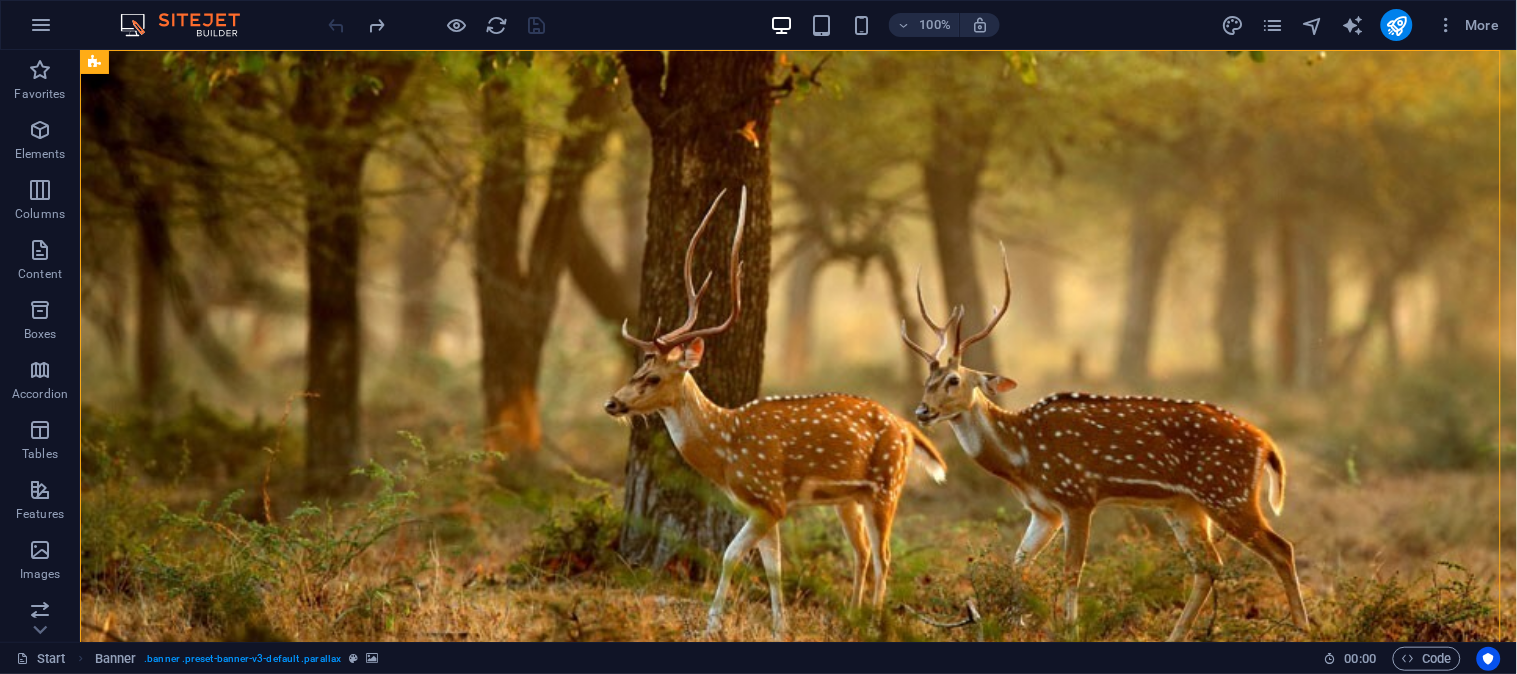 click at bounding box center [437, 25] 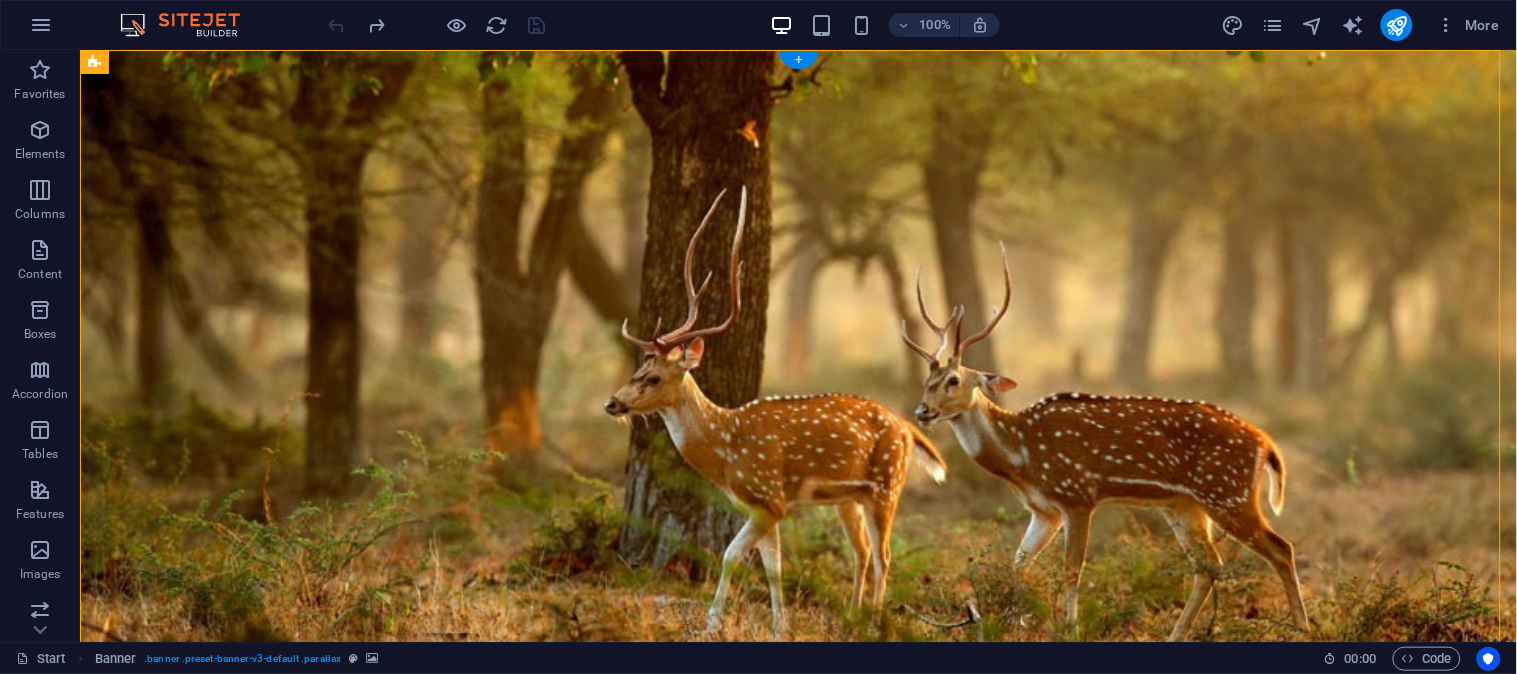 click at bounding box center (797, 370) 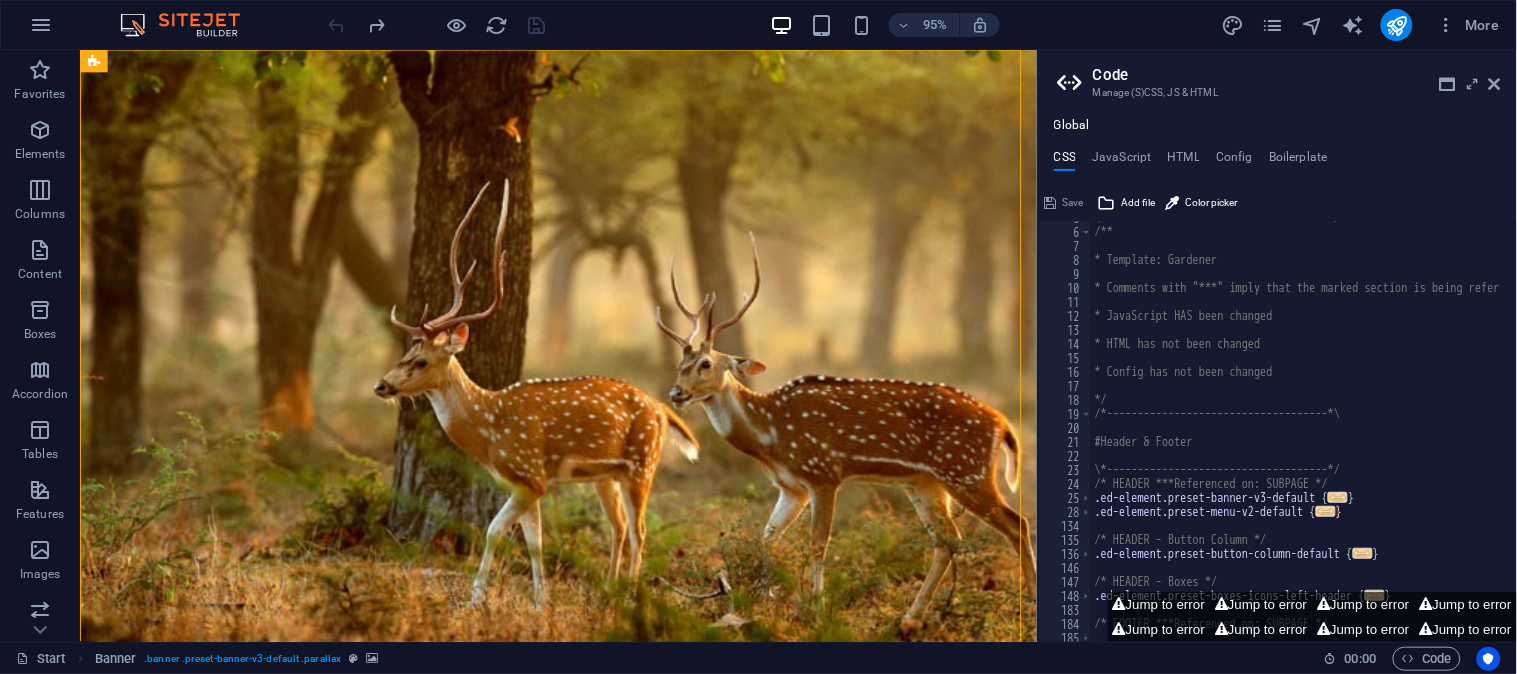 scroll, scrollTop: 0, scrollLeft: 0, axis: both 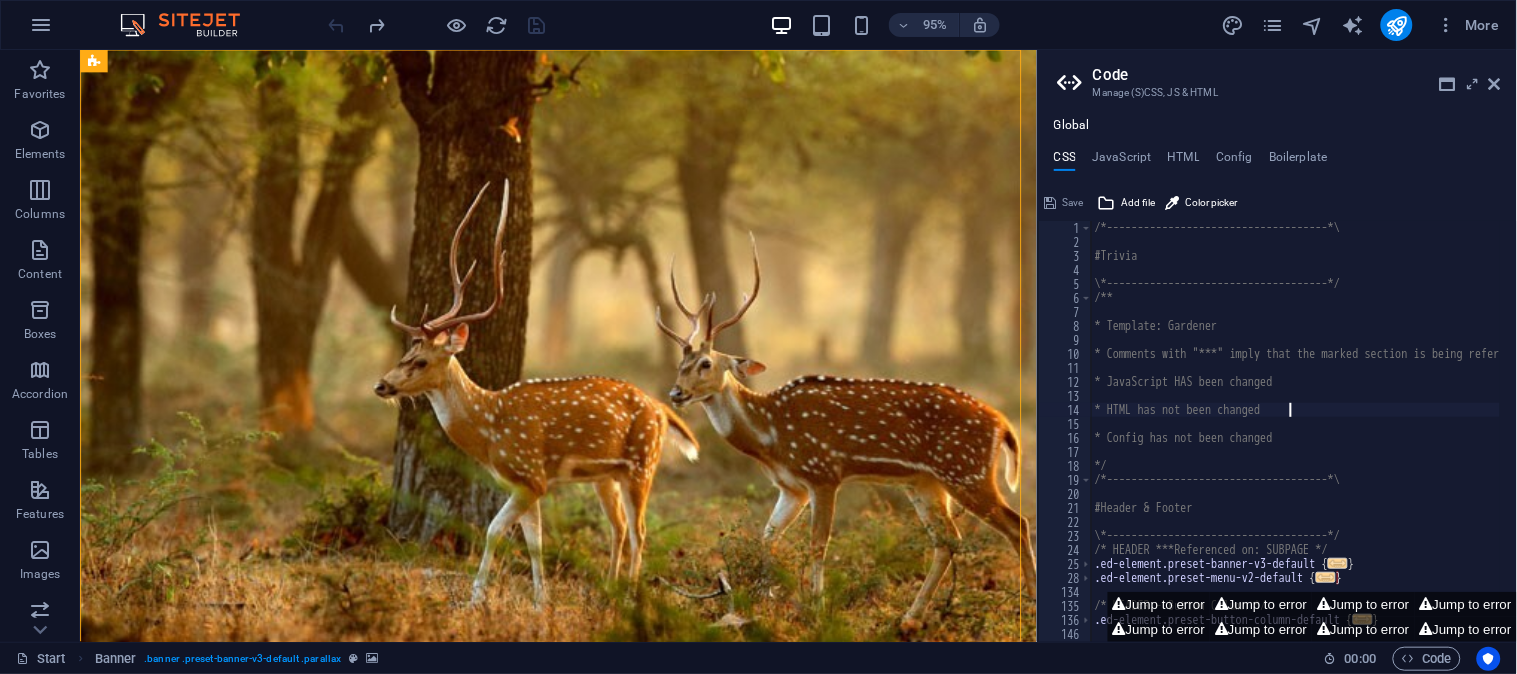 click on "/*------------------------------------*\     #Trivia \*------------------------------------*/ /**   * Template: Gardener   * Comments with "***" imply that the marked section is being referenced somewhere else   * JavaScript HAS been changed   * HTML has not been changed   * Config has not been changed   */ /*------------------------------------*\     #Header & Footer \*------------------------------------*/ /* HEADER ***Referenced on: SUBPAGE */ .ed-element.preset-banner-v3-default   { ... } .ed-element.preset-menu-v2-default   { ... } /* HEADER - Button Column */ .ed-element.preset-button-column-default   { ... }" at bounding box center [1391, 437] 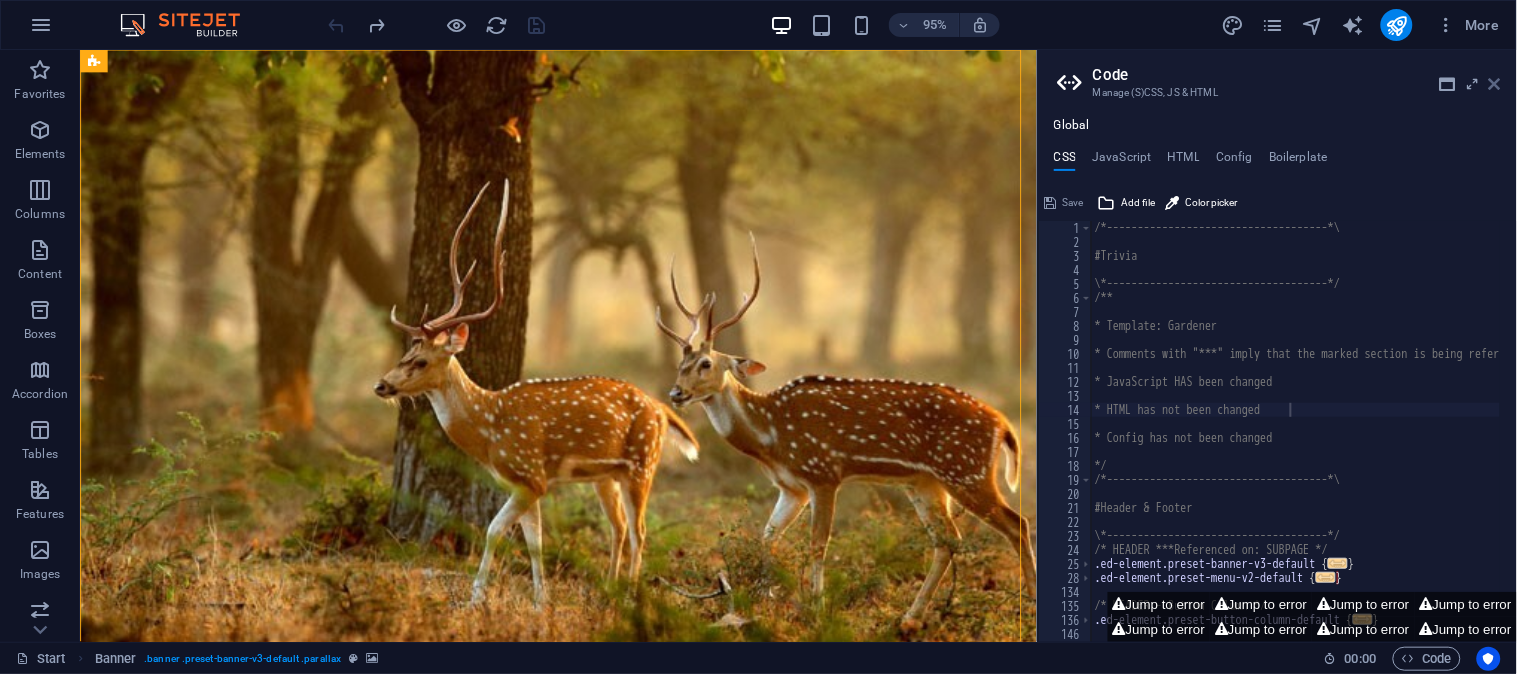 click at bounding box center [1495, 84] 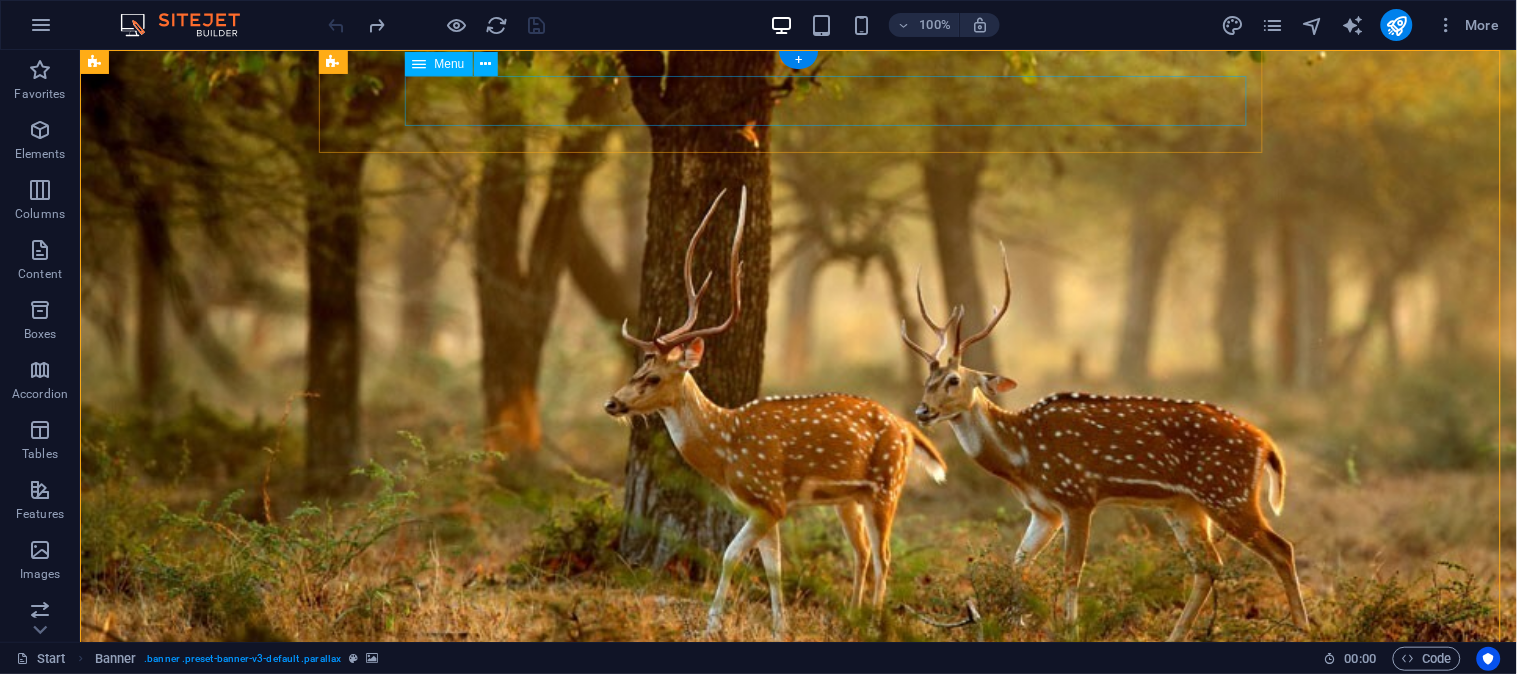 click on "Home About Trading Real Estate  TITING Contact" at bounding box center (798, 804) 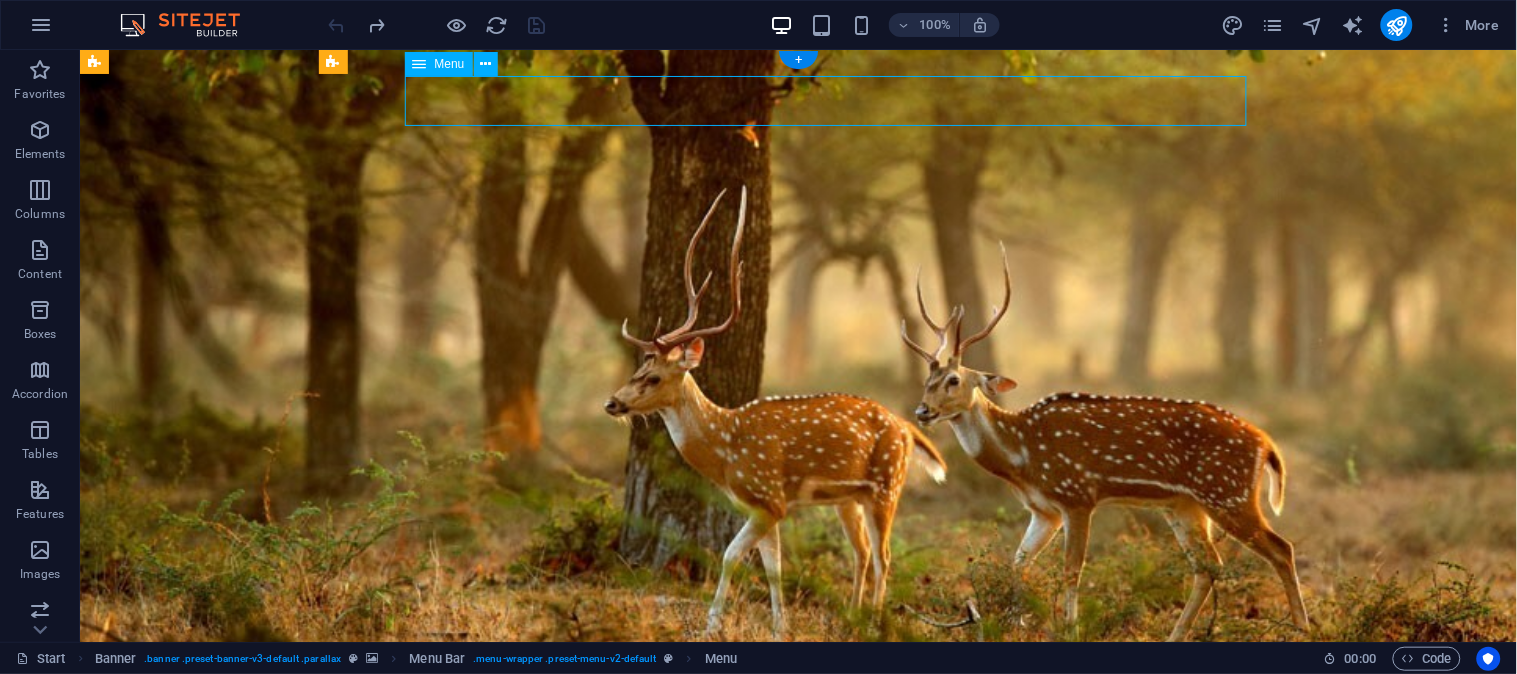 click on "Home About Trading Real Estate  TITING Contact" at bounding box center [798, 804] 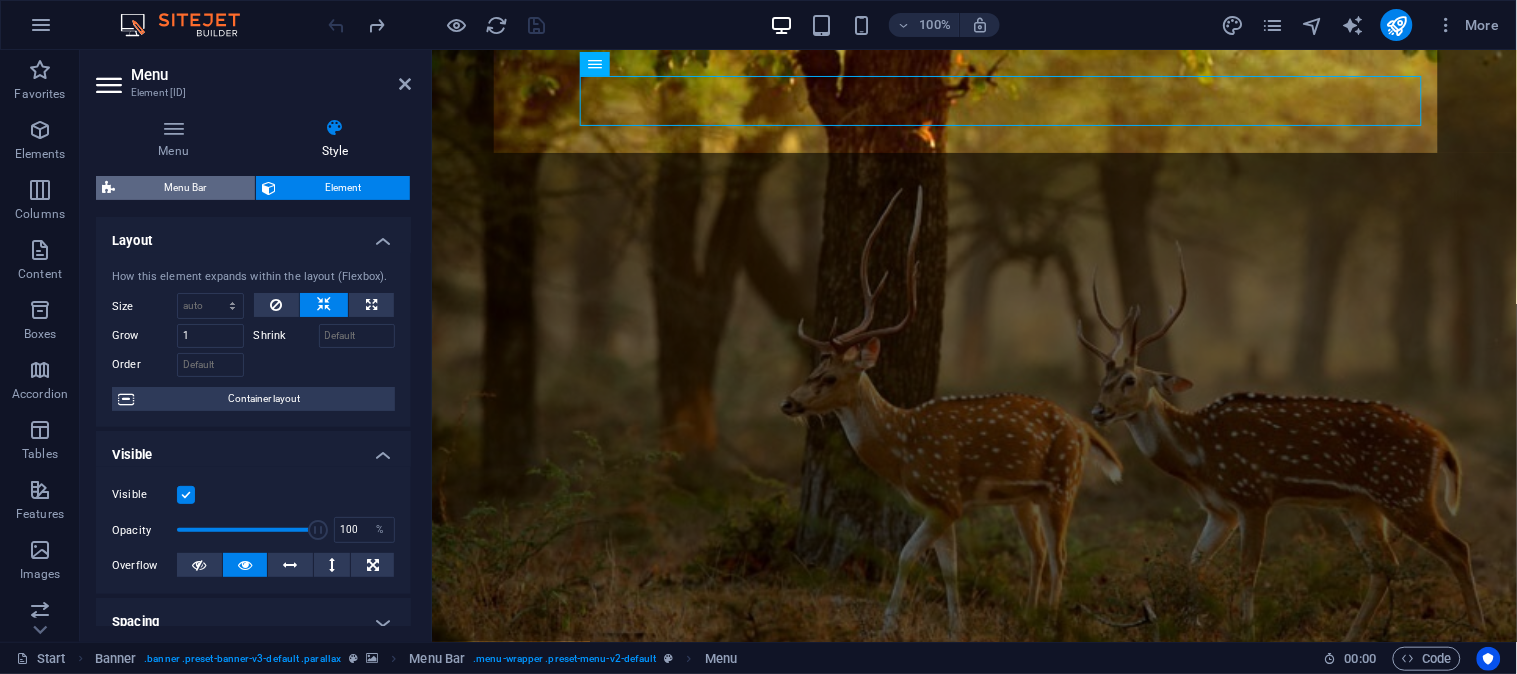 click on "Menu Bar" at bounding box center [185, 188] 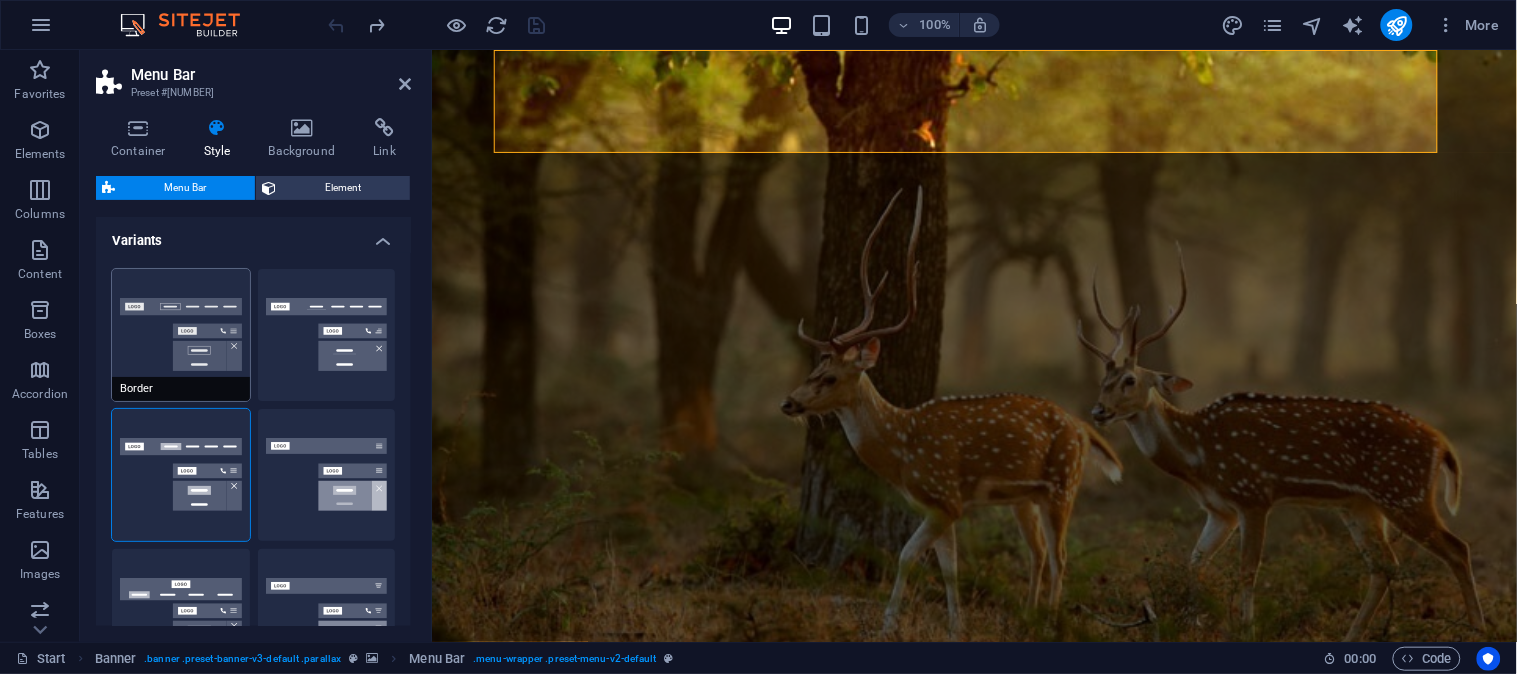 click on "Border" at bounding box center (181, 335) 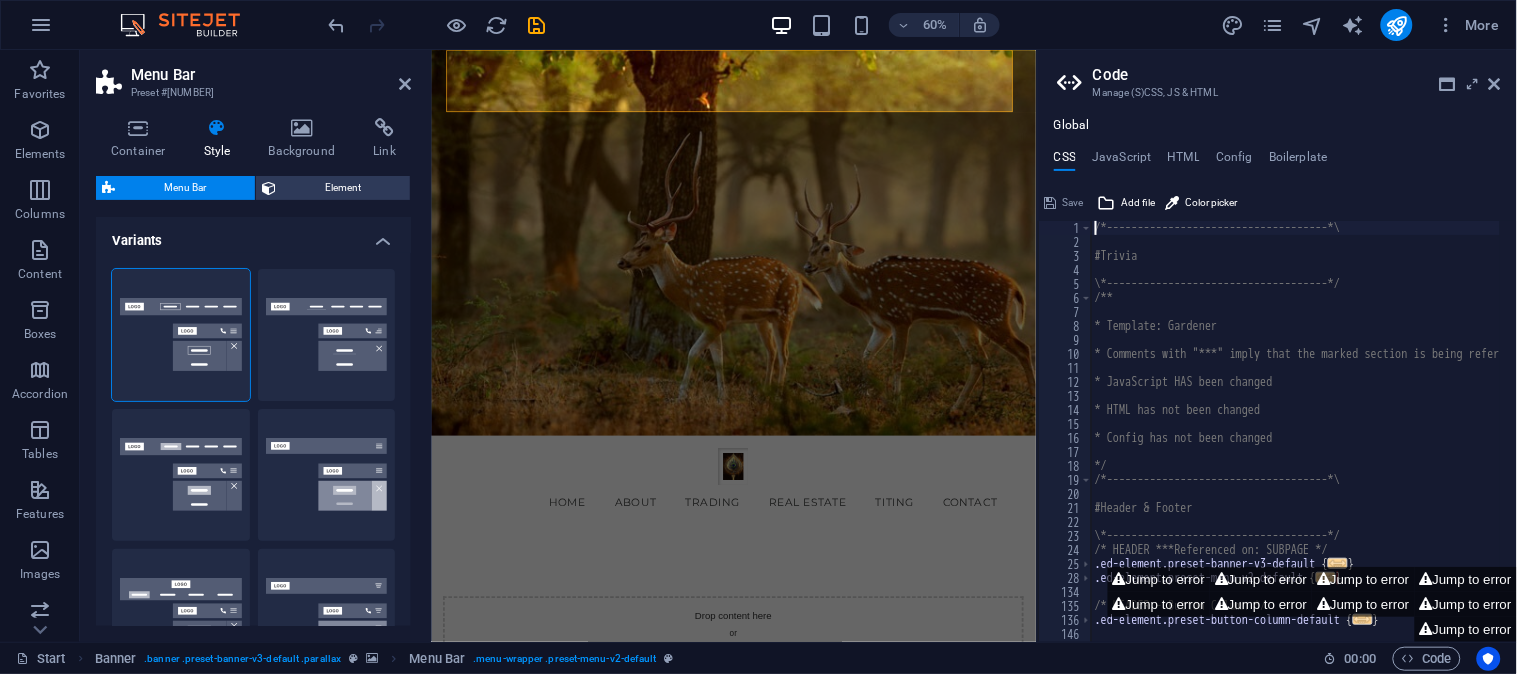 click on "Code" at bounding box center [1297, 75] 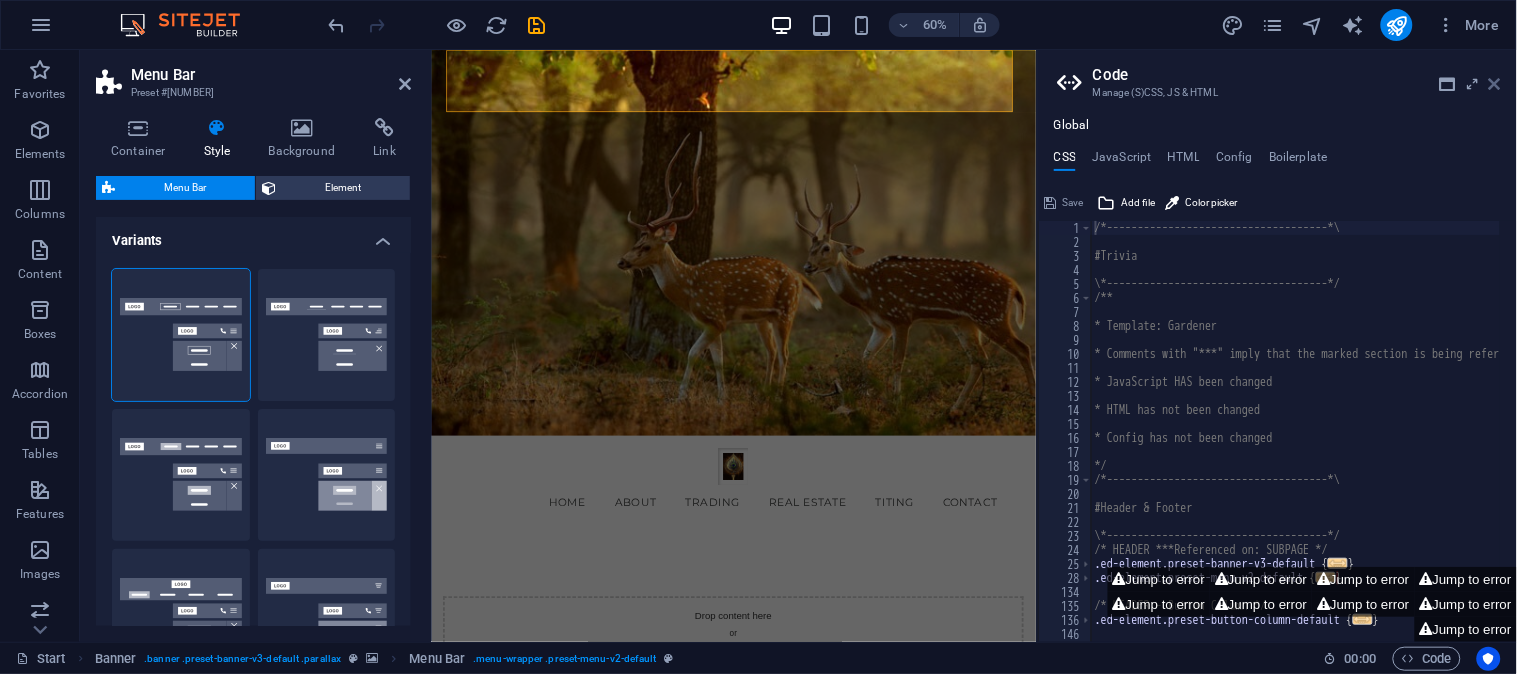 click at bounding box center (1495, 84) 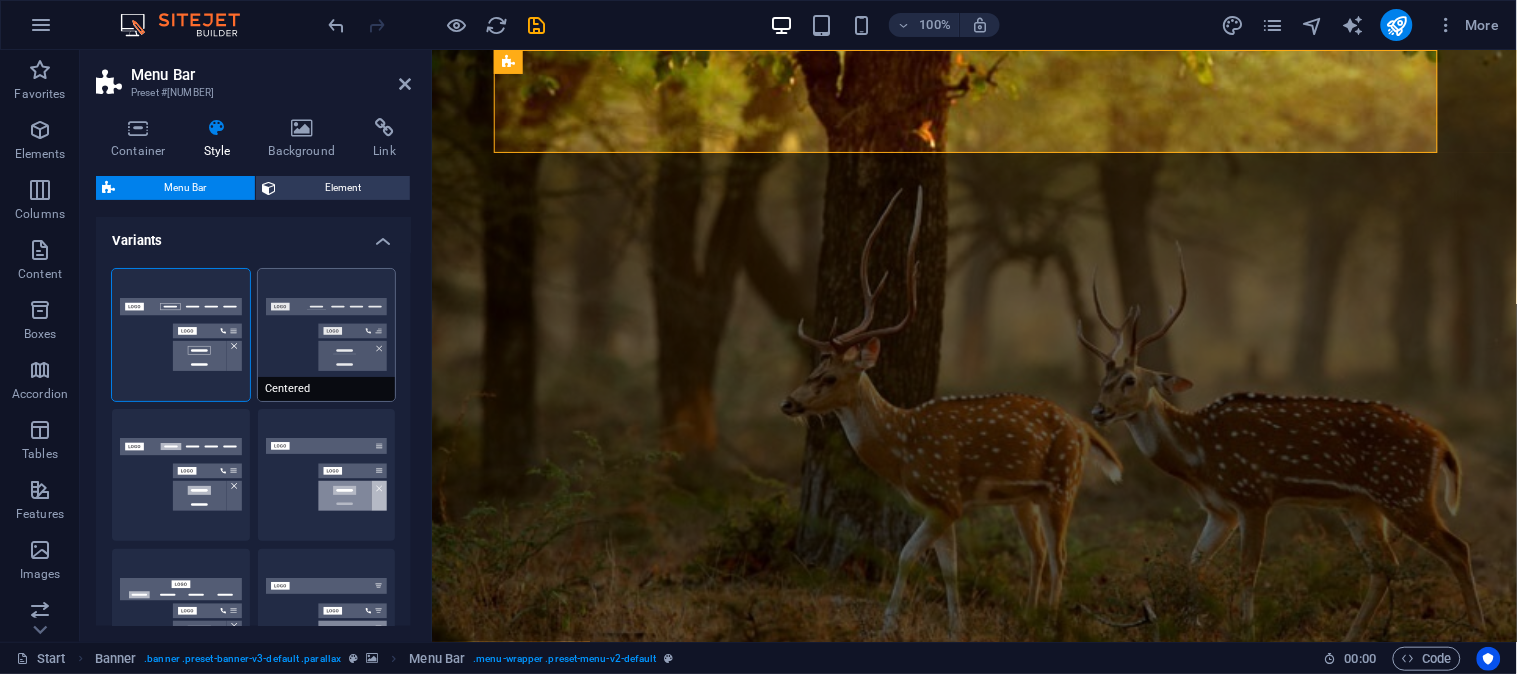 click on "Centered" at bounding box center (327, 335) 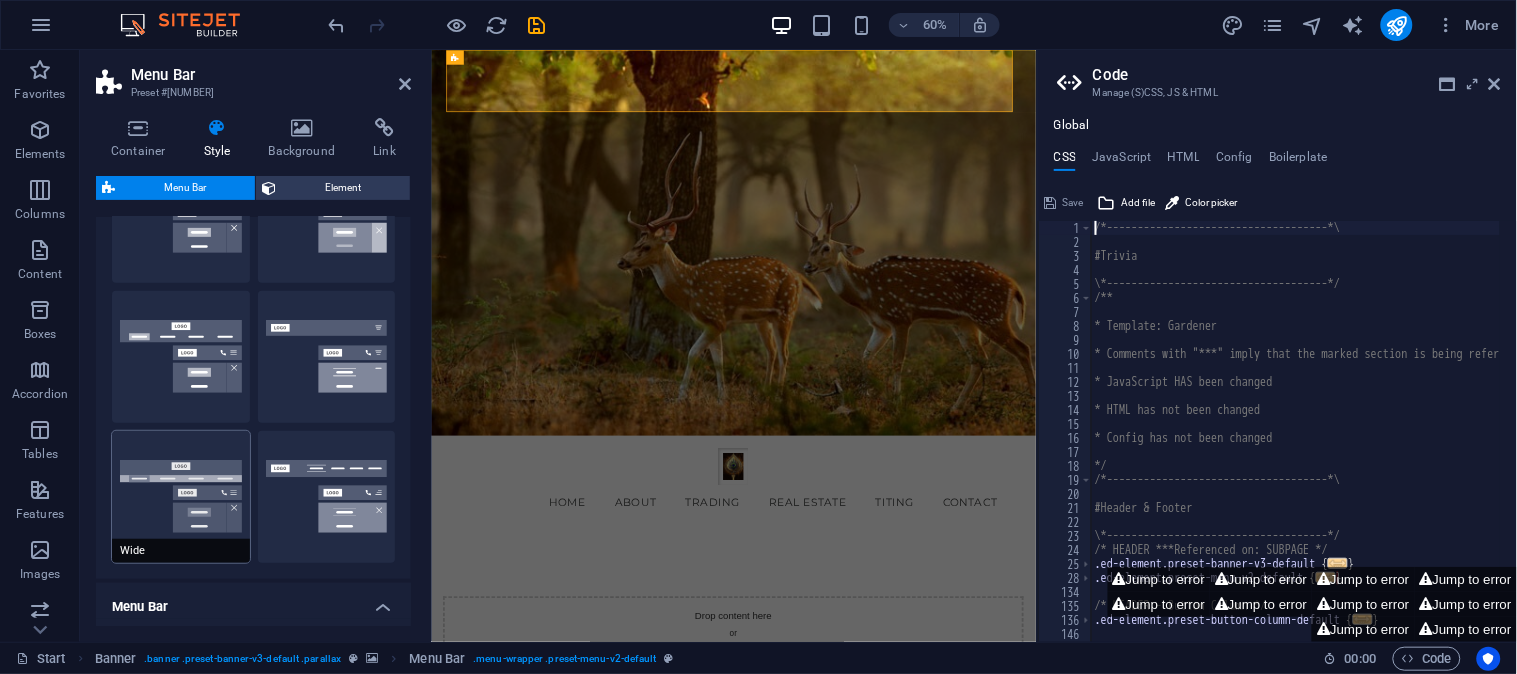 scroll, scrollTop: 827, scrollLeft: 0, axis: vertical 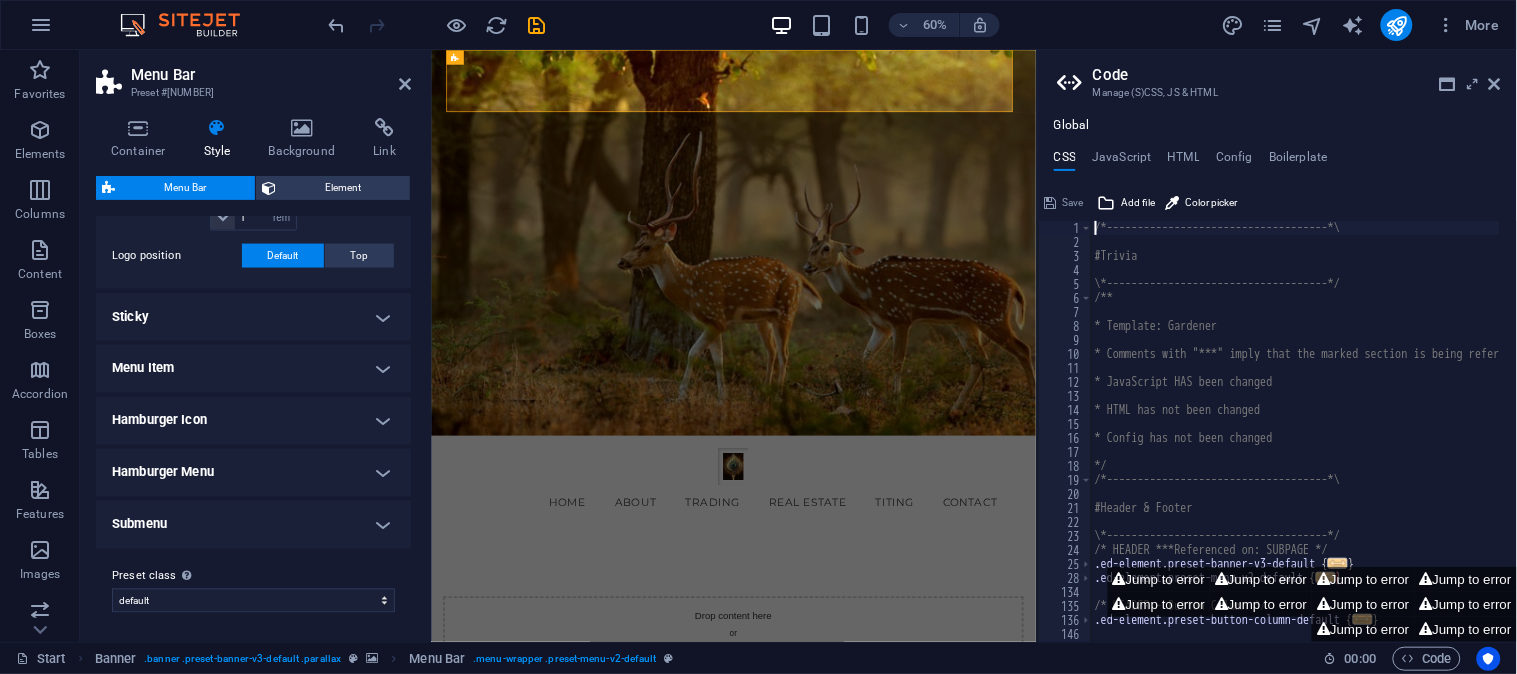 click on "Sticky" at bounding box center (253, 317) 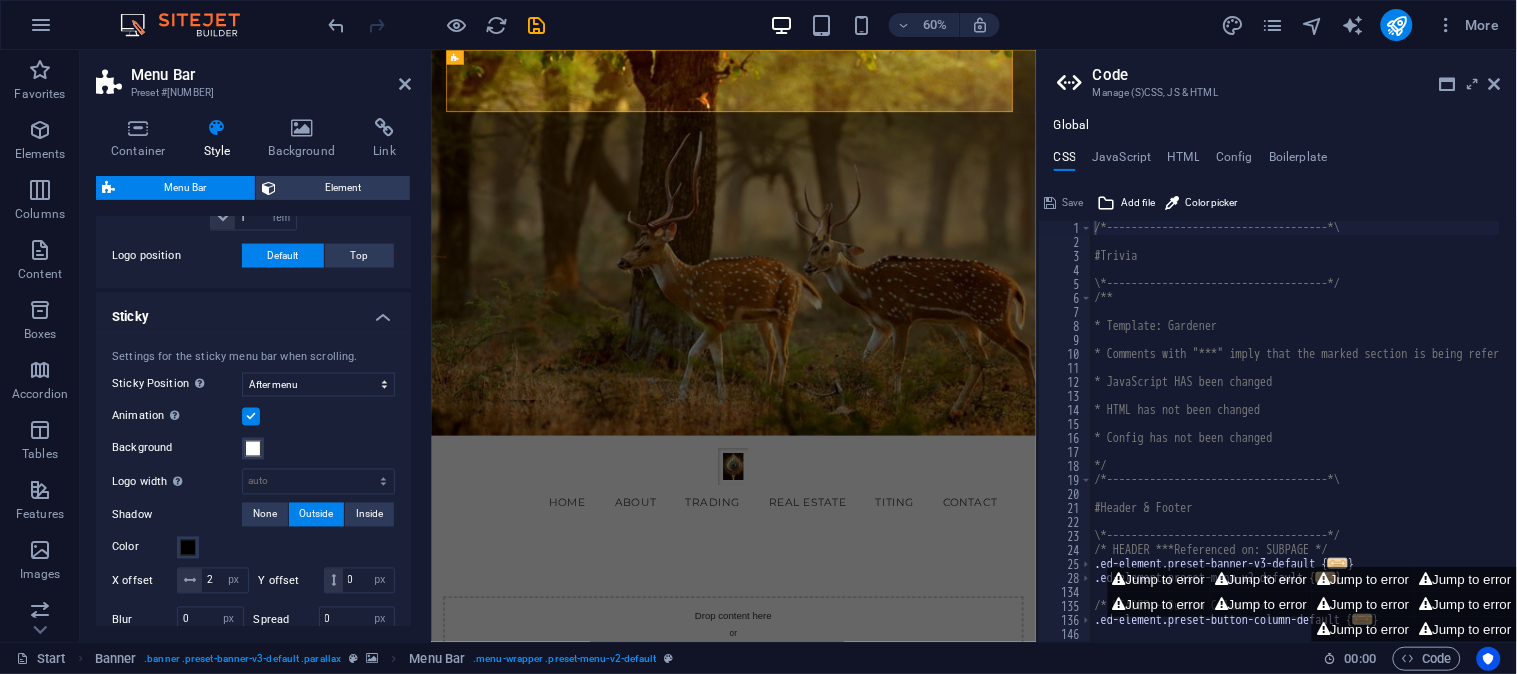 click on "Sticky" at bounding box center (253, 311) 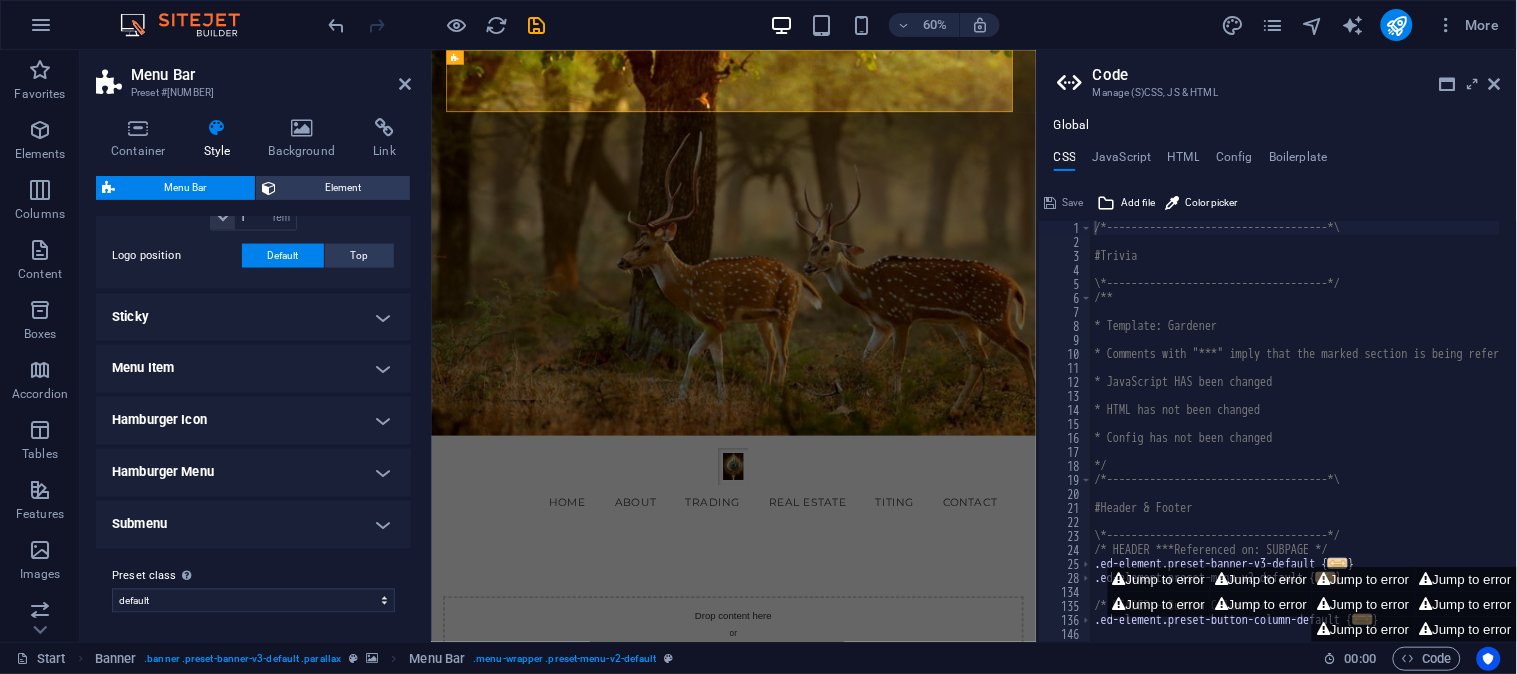 click on "Submenu" at bounding box center (253, 525) 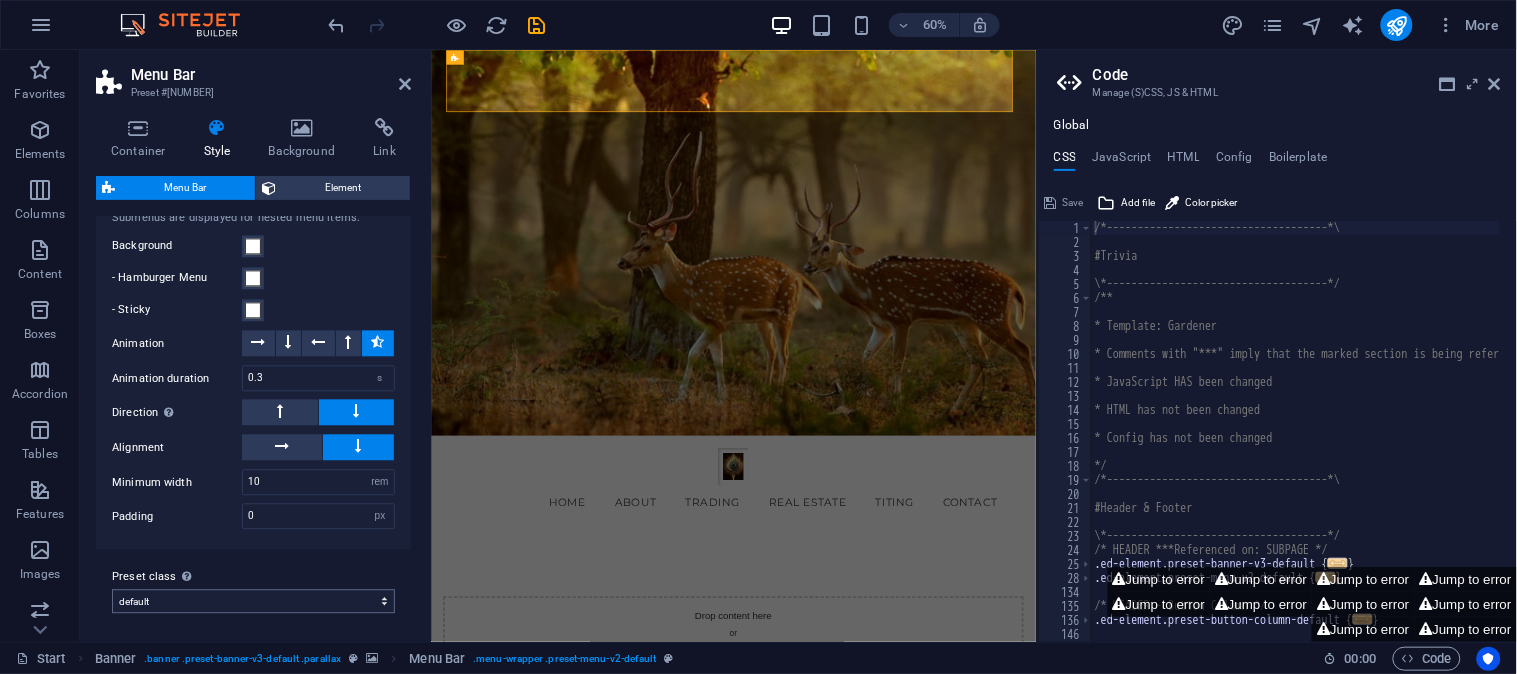 scroll, scrollTop: 914, scrollLeft: 0, axis: vertical 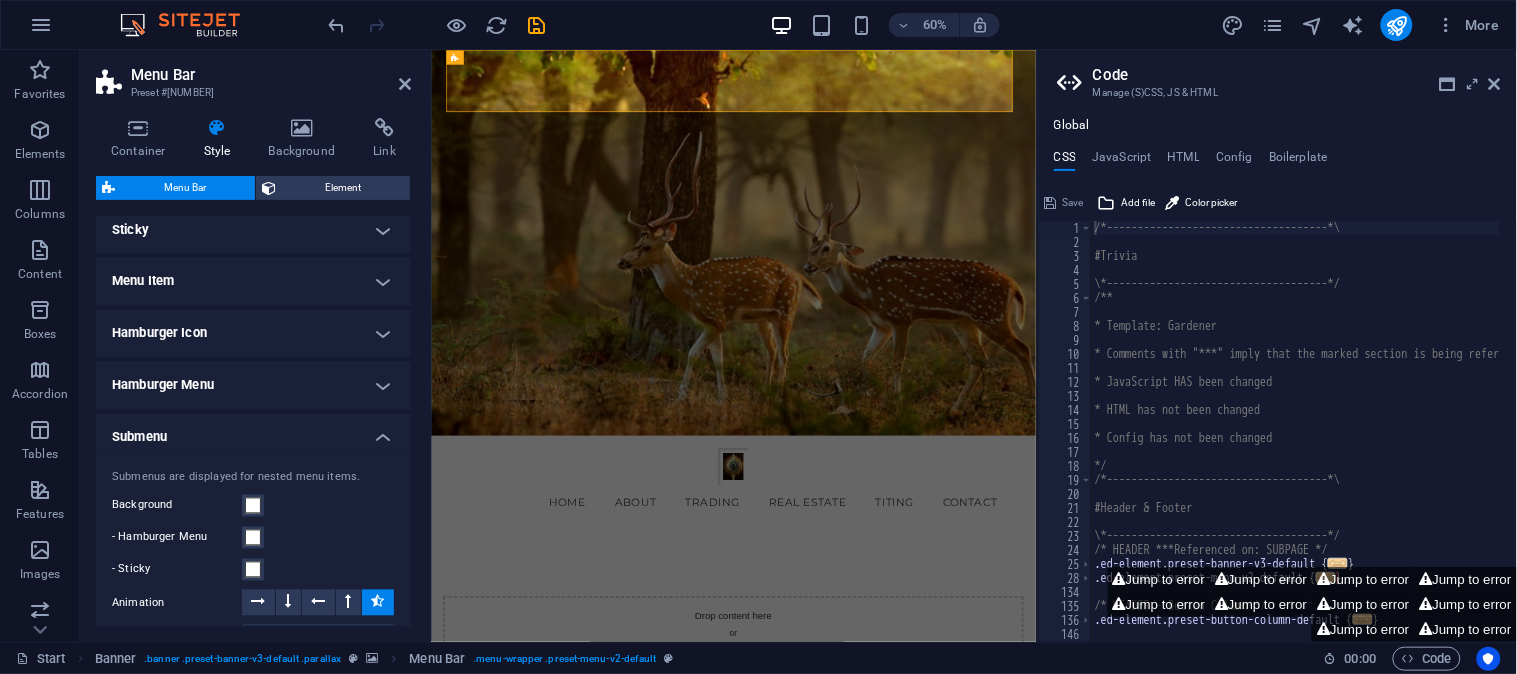 click on "Submenu" at bounding box center (253, 432) 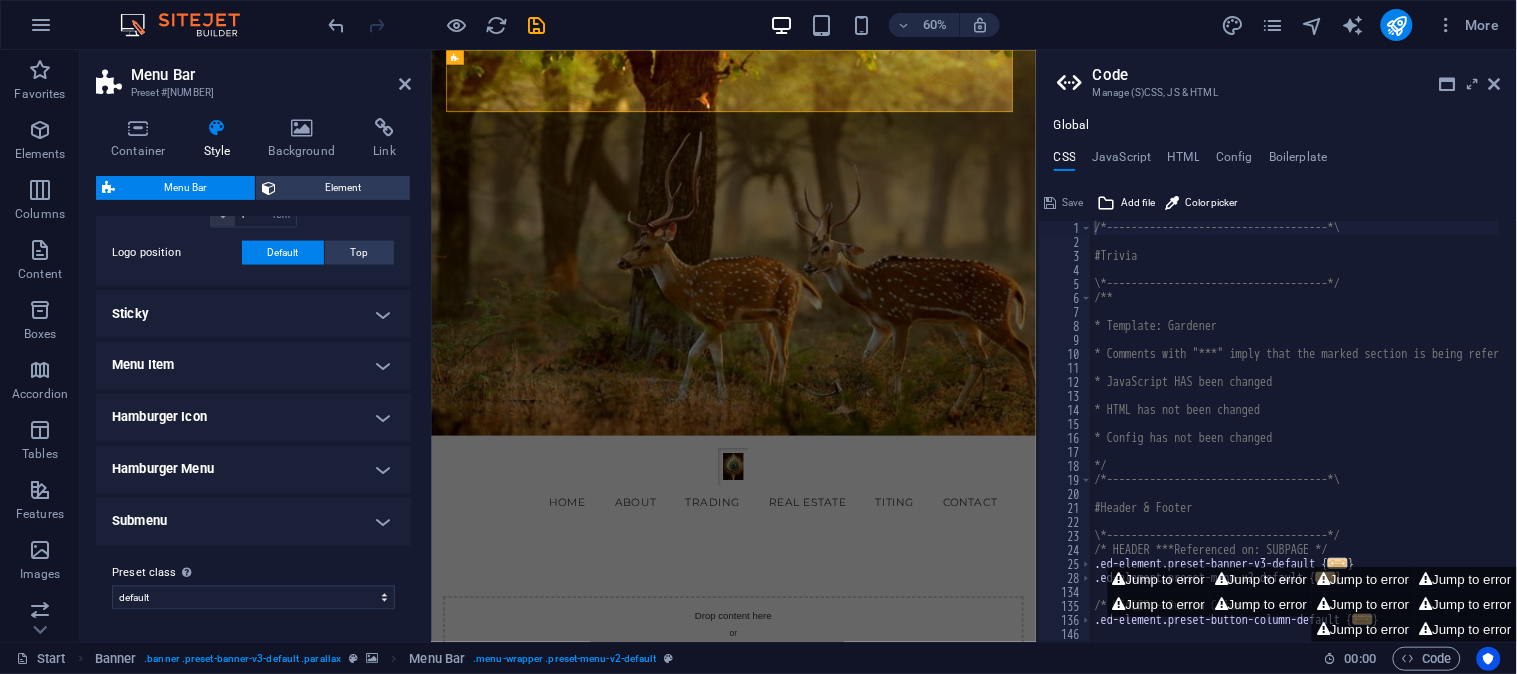 scroll, scrollTop: 828, scrollLeft: 0, axis: vertical 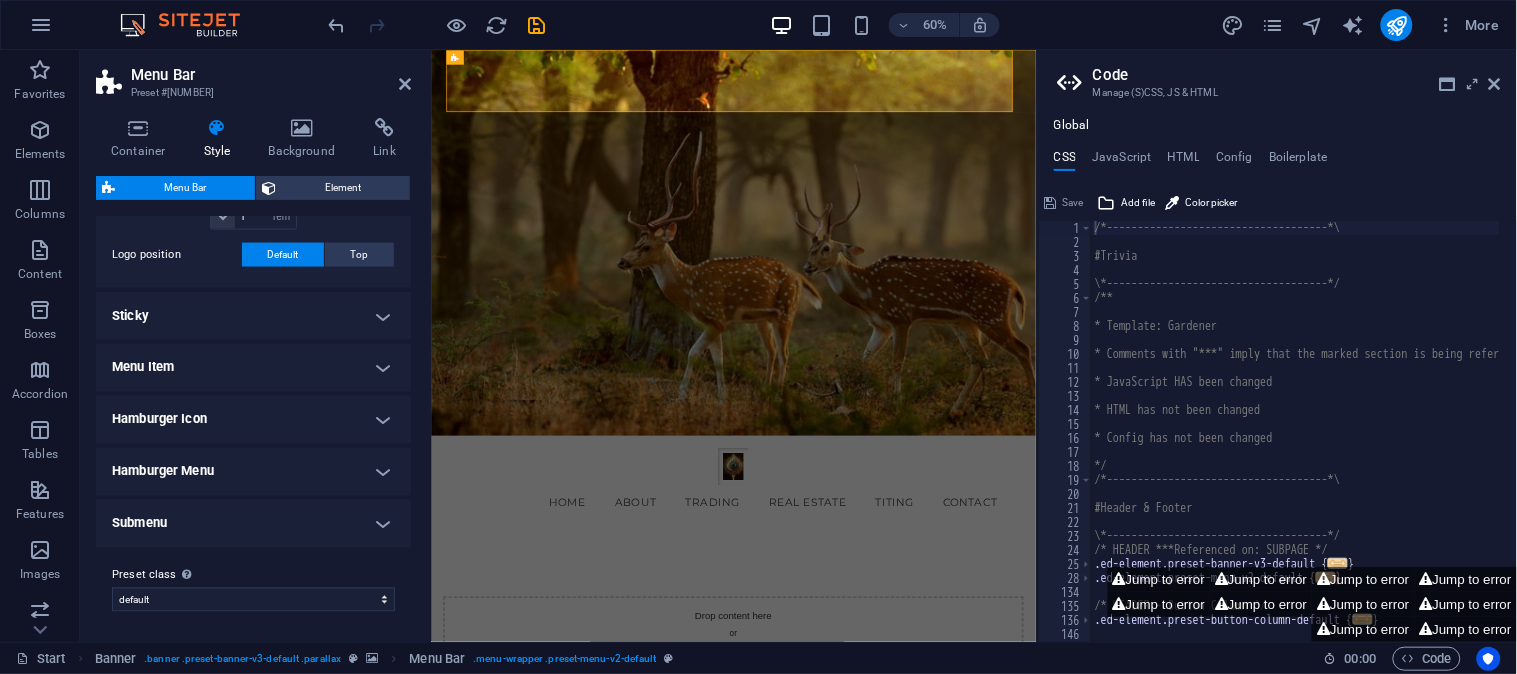 click on "Submenu" at bounding box center (253, 524) 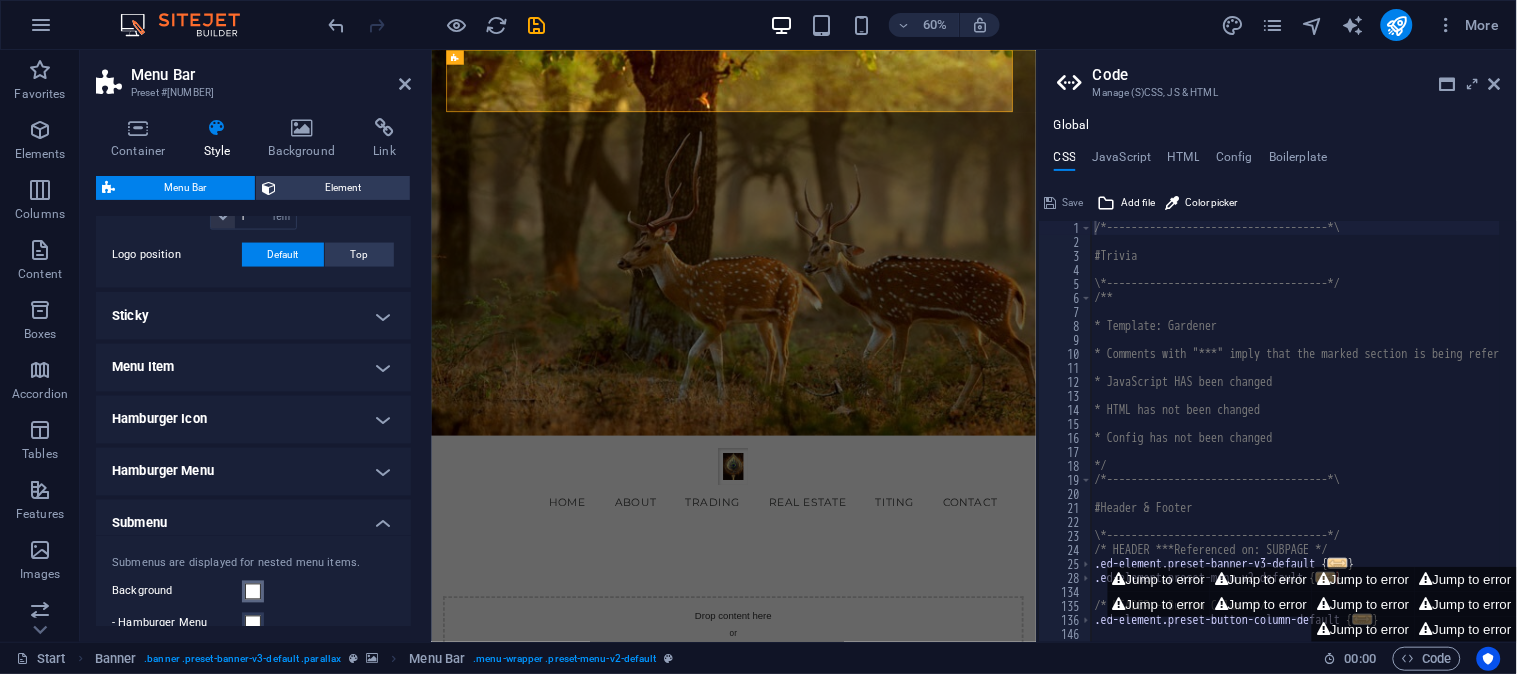 click at bounding box center (253, 592) 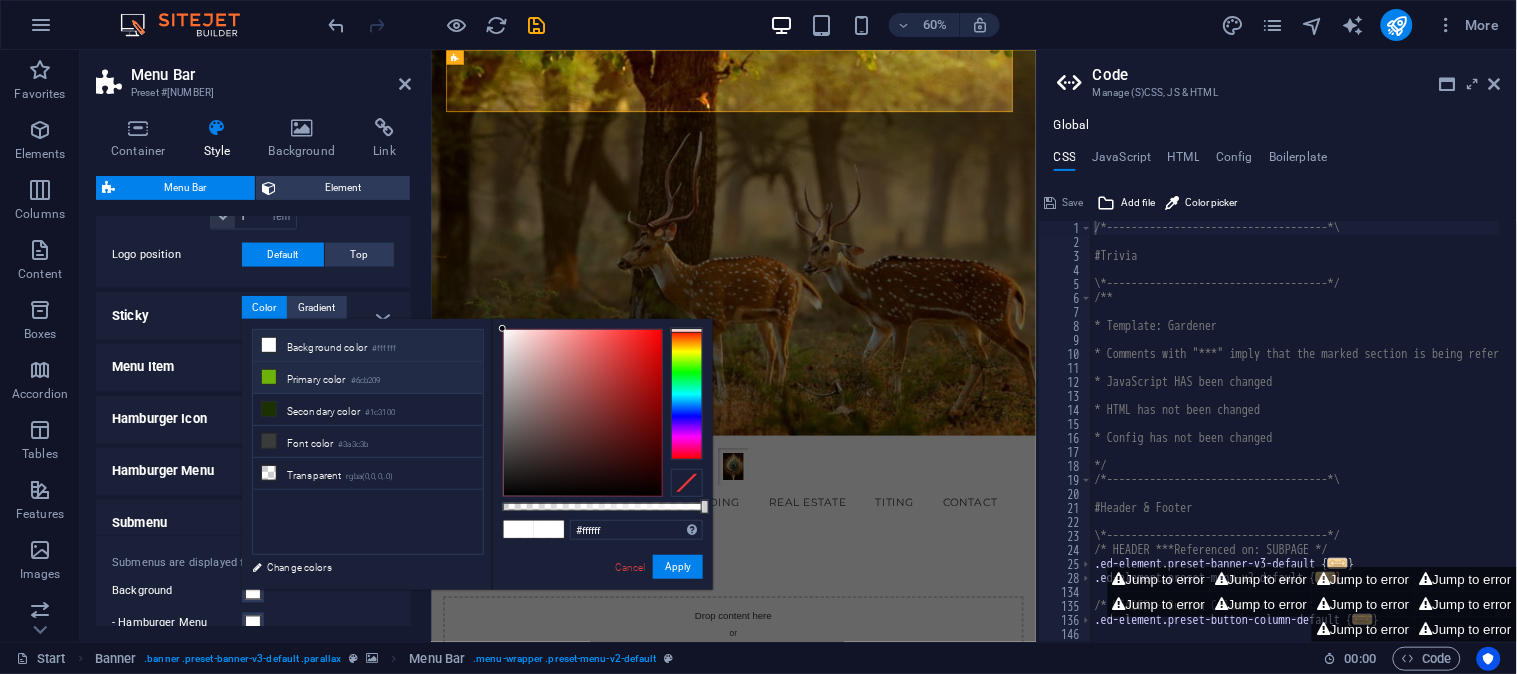 click on "Primary color
#6cb209" at bounding box center (368, 378) 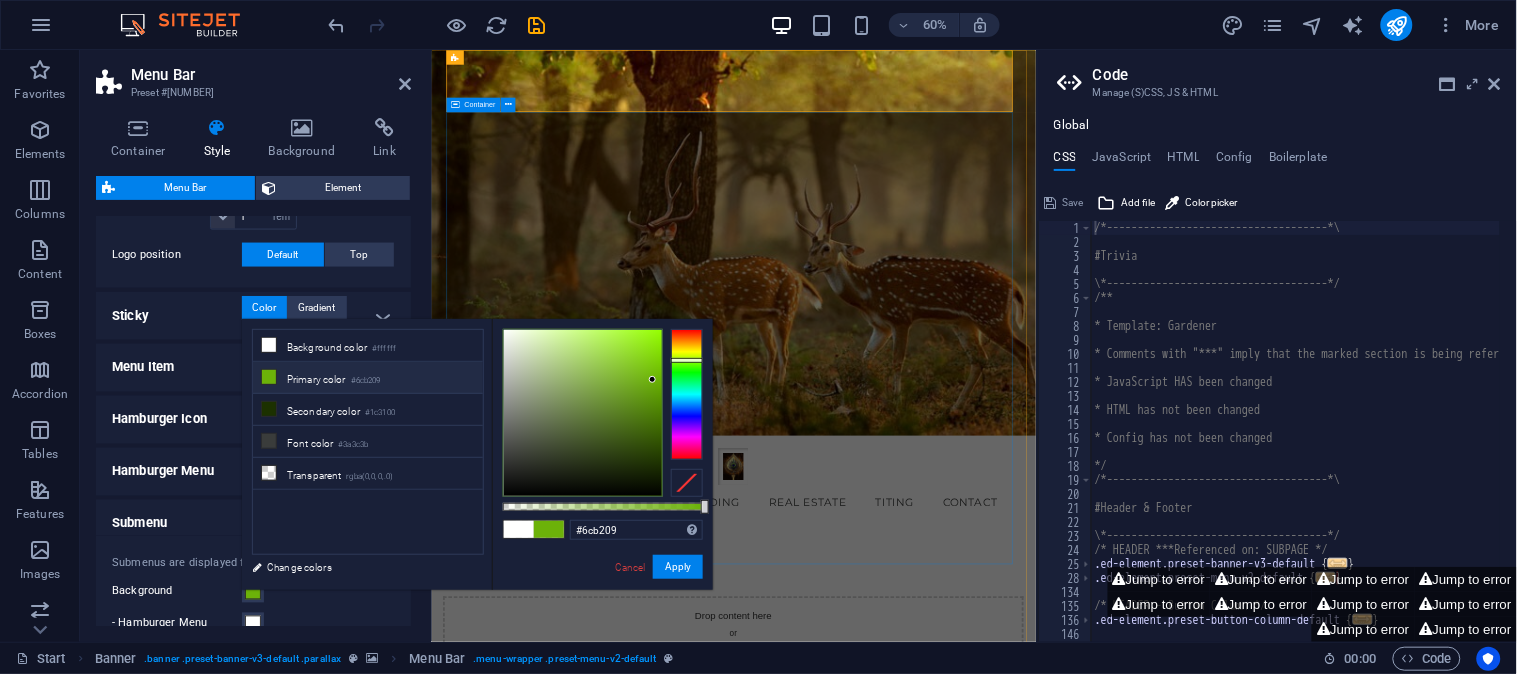 click on "INDURATNA Ceylon Where Sri Lanka’s Treasures Meet Global Vision Drop content here or  Add elements  Paste clipboard" at bounding box center (935, 1075) 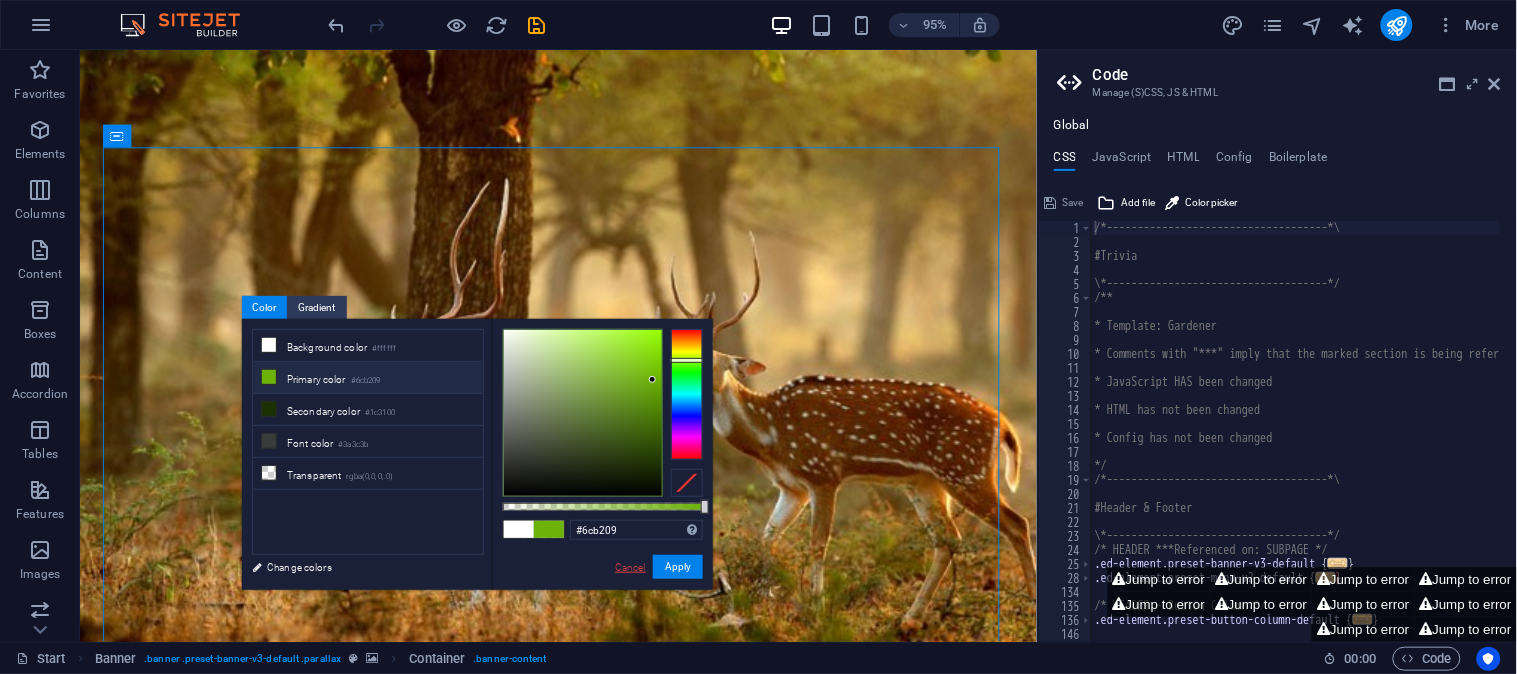 click on "Cancel" at bounding box center (630, 567) 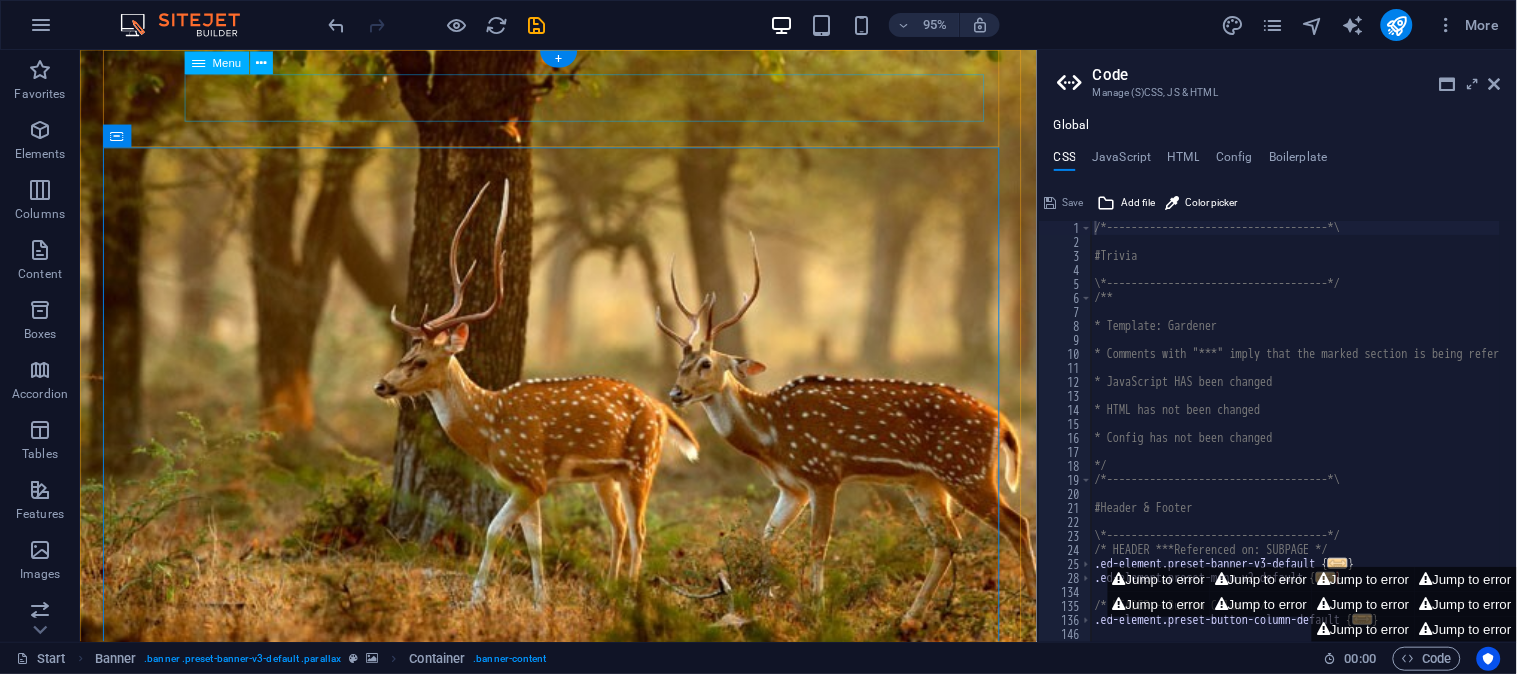 click on "Home About Trading Real Estate  TITING Contact" at bounding box center [583, 804] 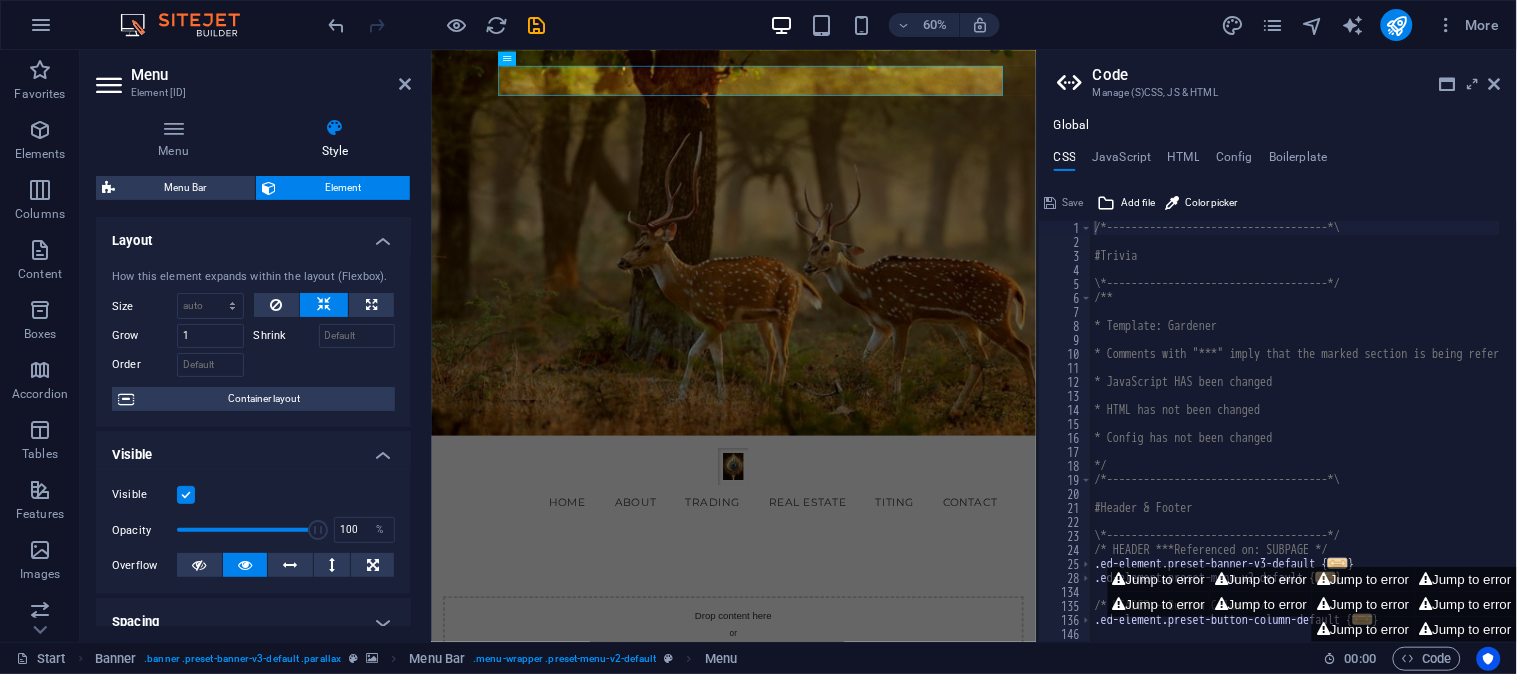 scroll, scrollTop: 435, scrollLeft: 0, axis: vertical 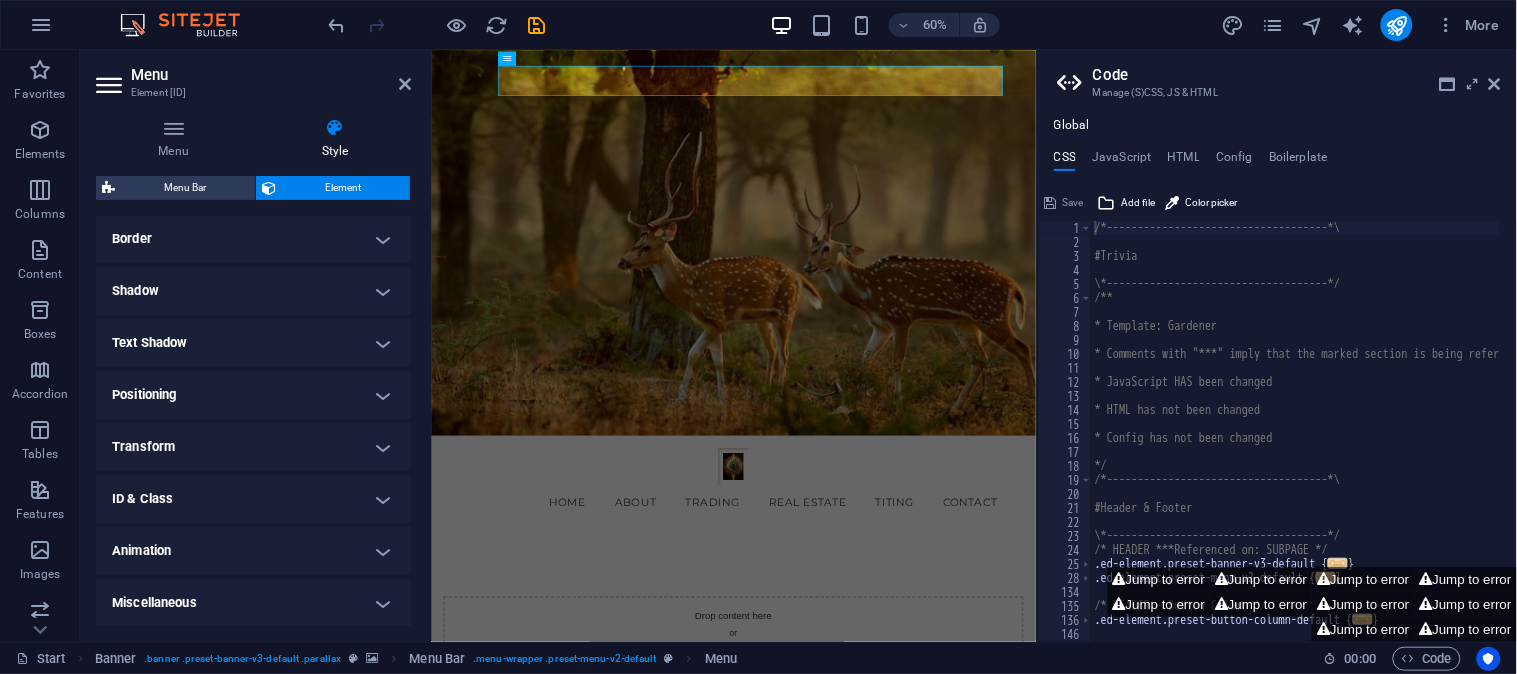 click on "Border" at bounding box center [253, 239] 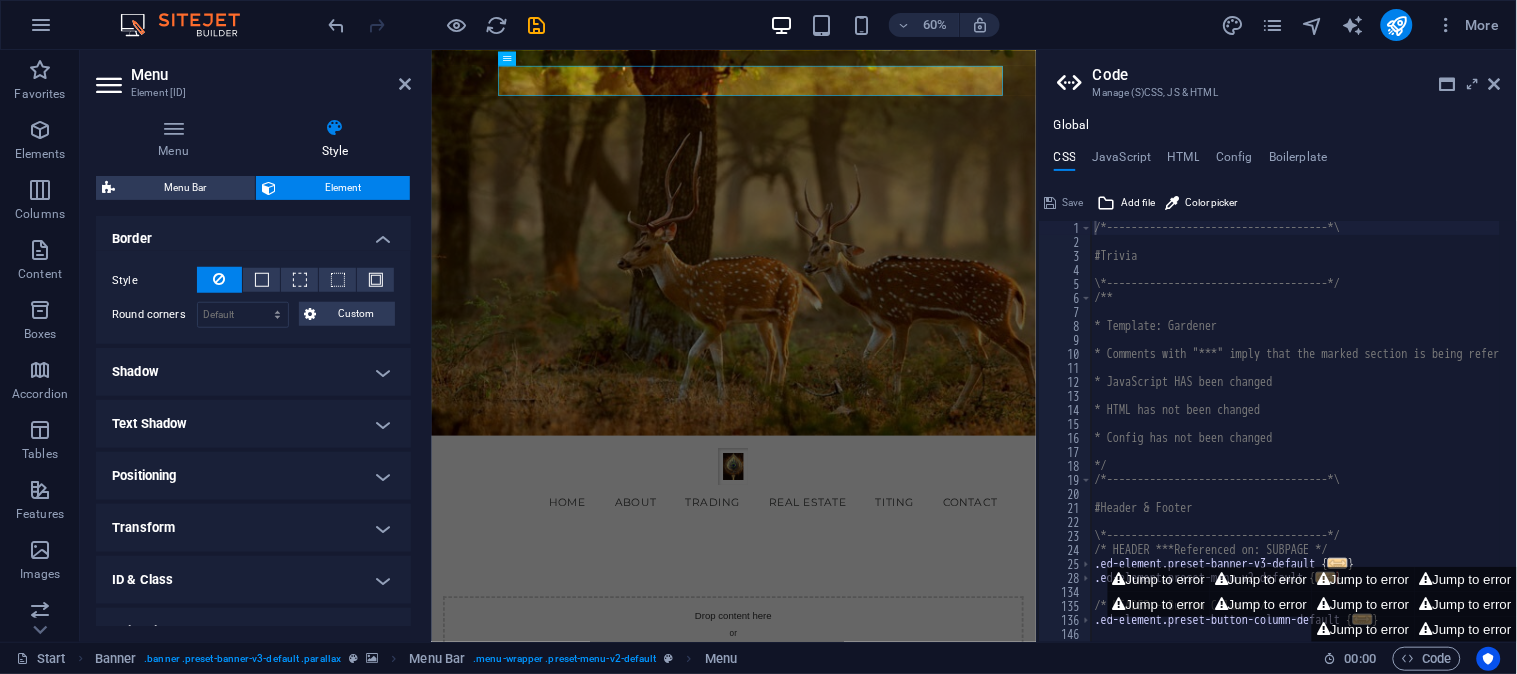 click on "Style              - Width 1 auto px rem % vh vw Custom Custom 1 auto px rem % vh vw 1 auto px rem % vh vw 1 auto px rem % vh vw 1 auto px rem % vh vw  - Color Round corners Default px rem % vh vw Custom Custom px rem % vh vw px rem % vh vw px rem % vh vw px rem % vh vw" at bounding box center (253, 297) 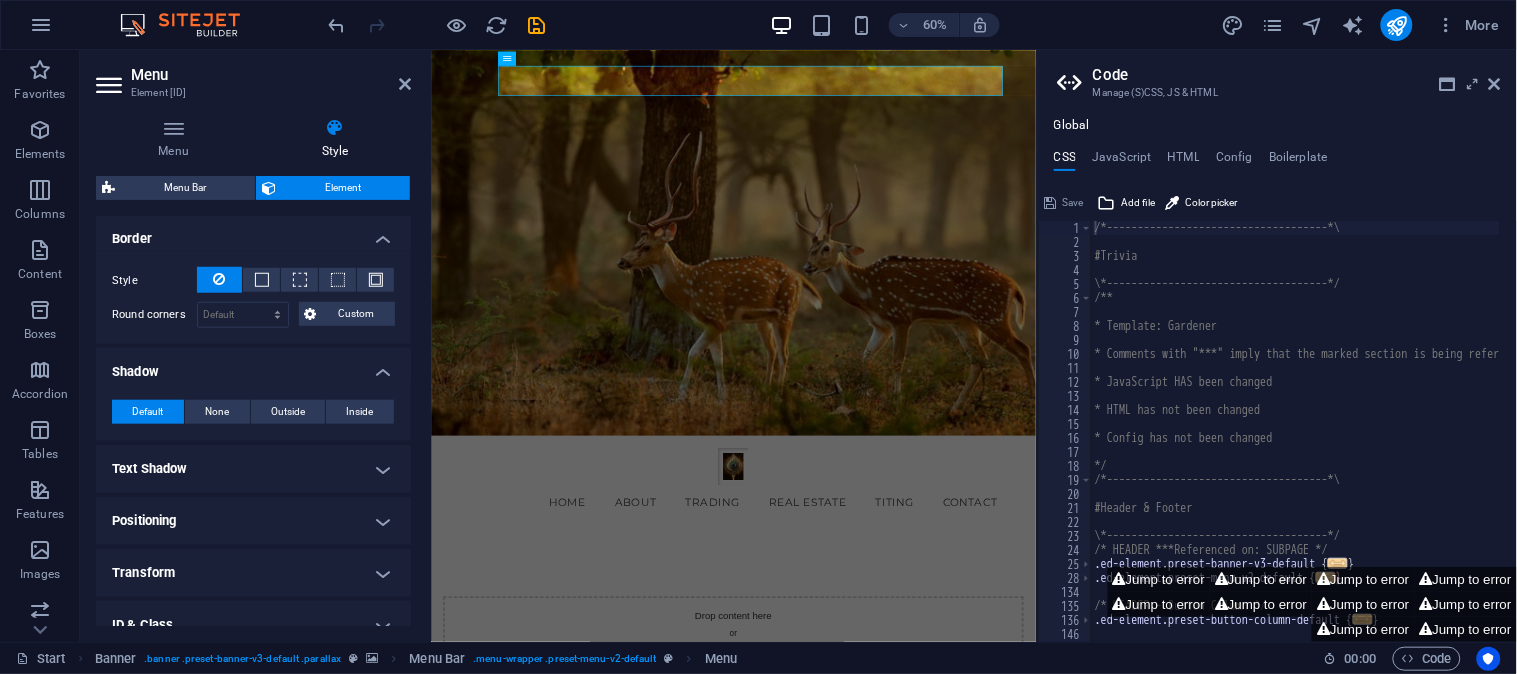 click on "Text Shadow" at bounding box center (253, 469) 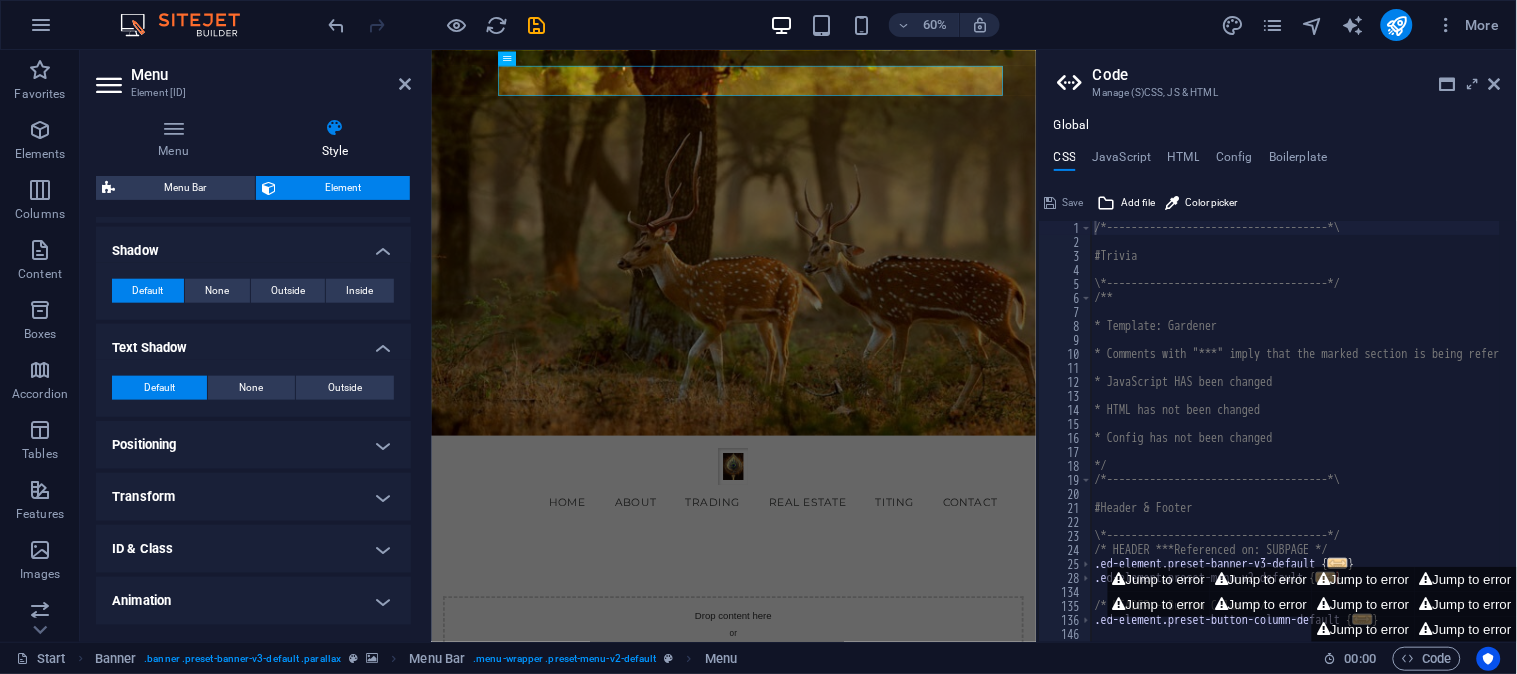 scroll, scrollTop: 605, scrollLeft: 0, axis: vertical 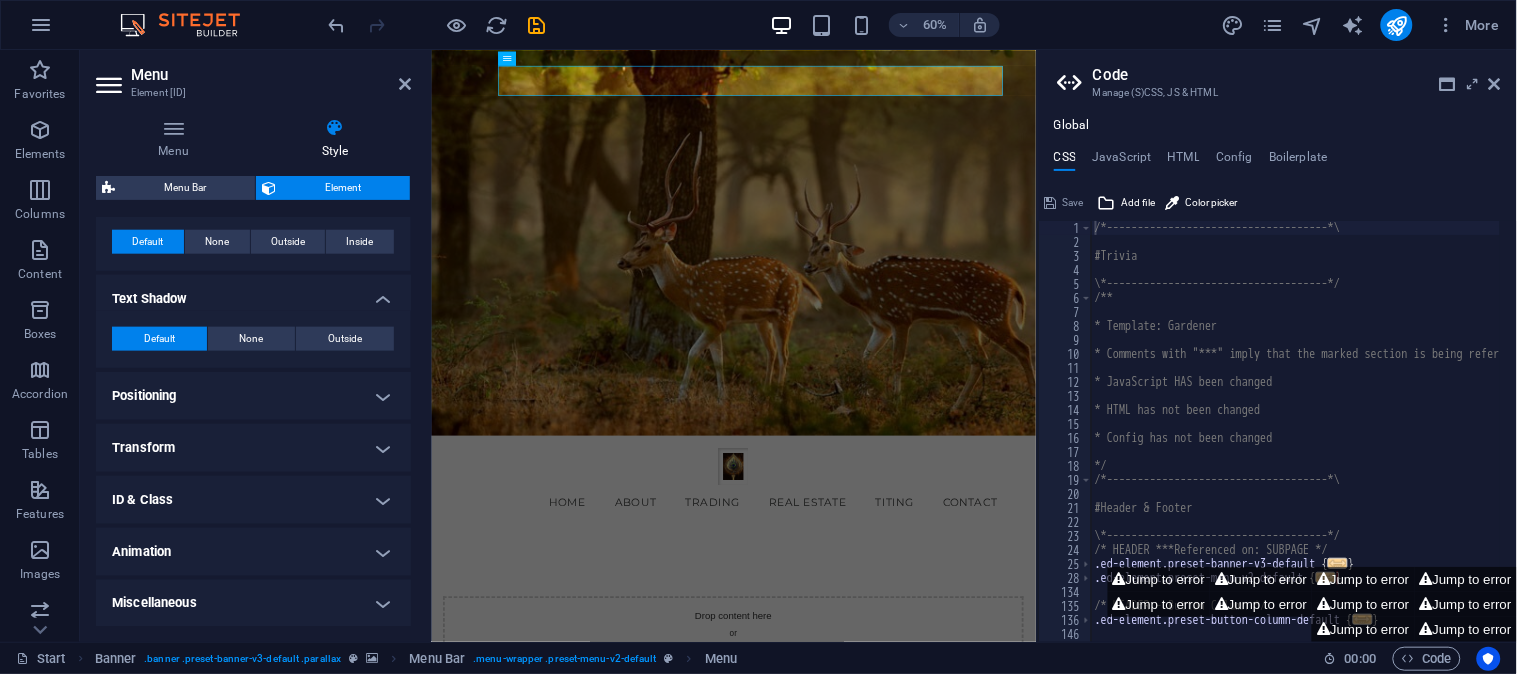 click on "Positioning" at bounding box center [253, 396] 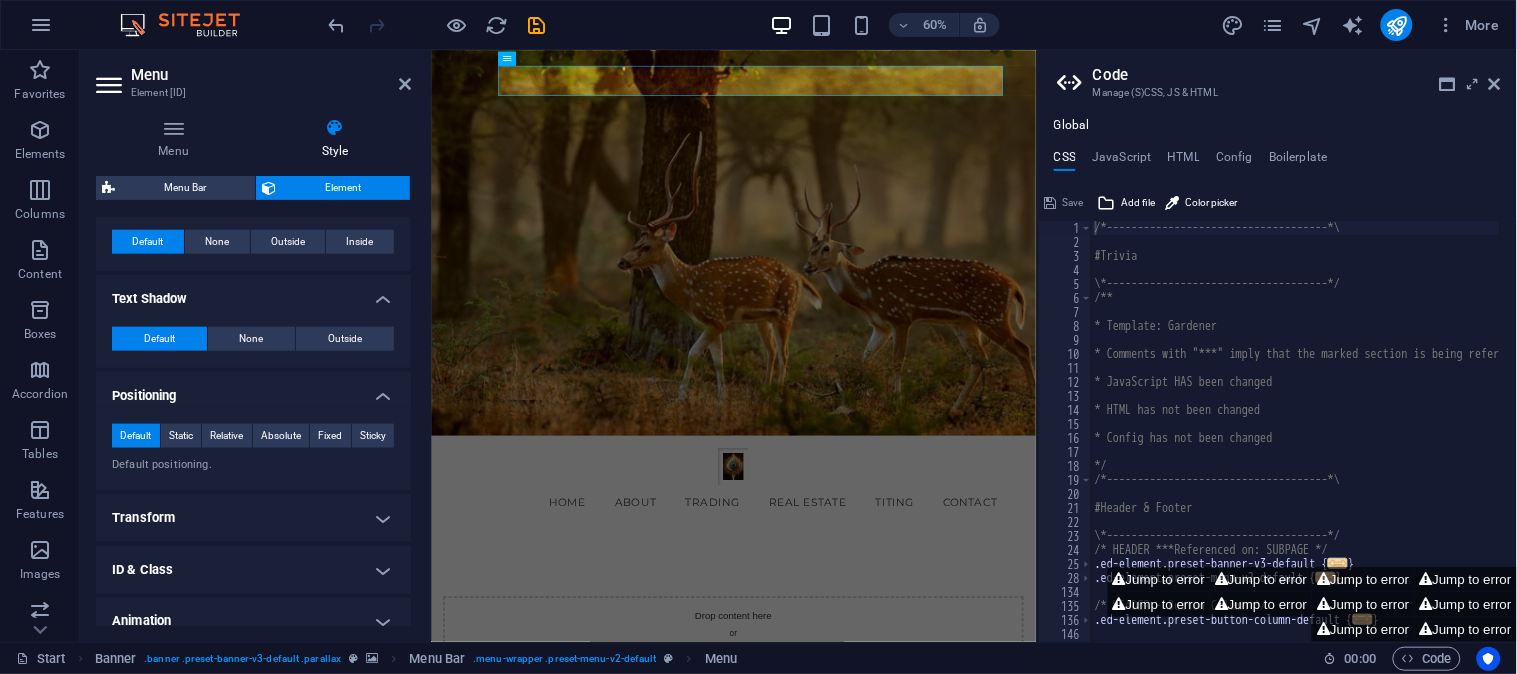 click on "Transform" at bounding box center (253, 518) 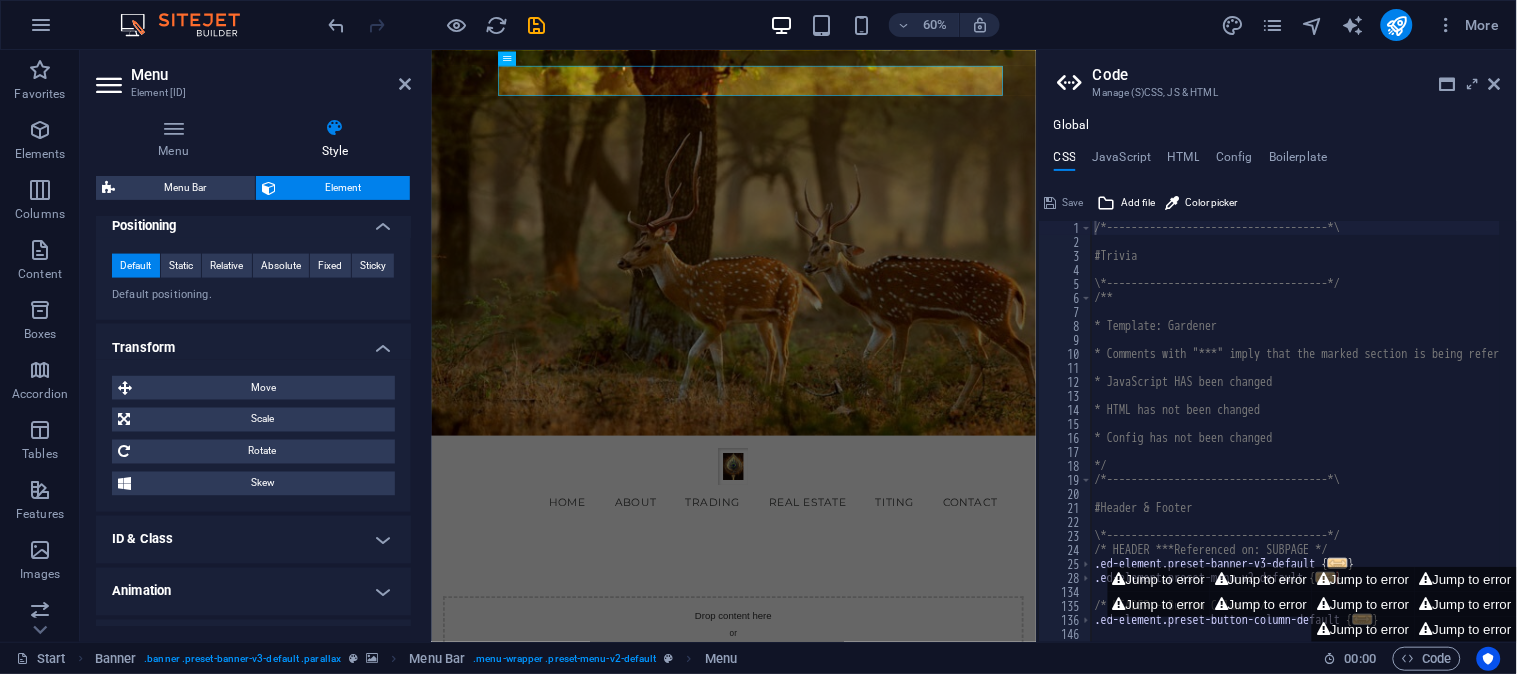 scroll, scrollTop: 814, scrollLeft: 0, axis: vertical 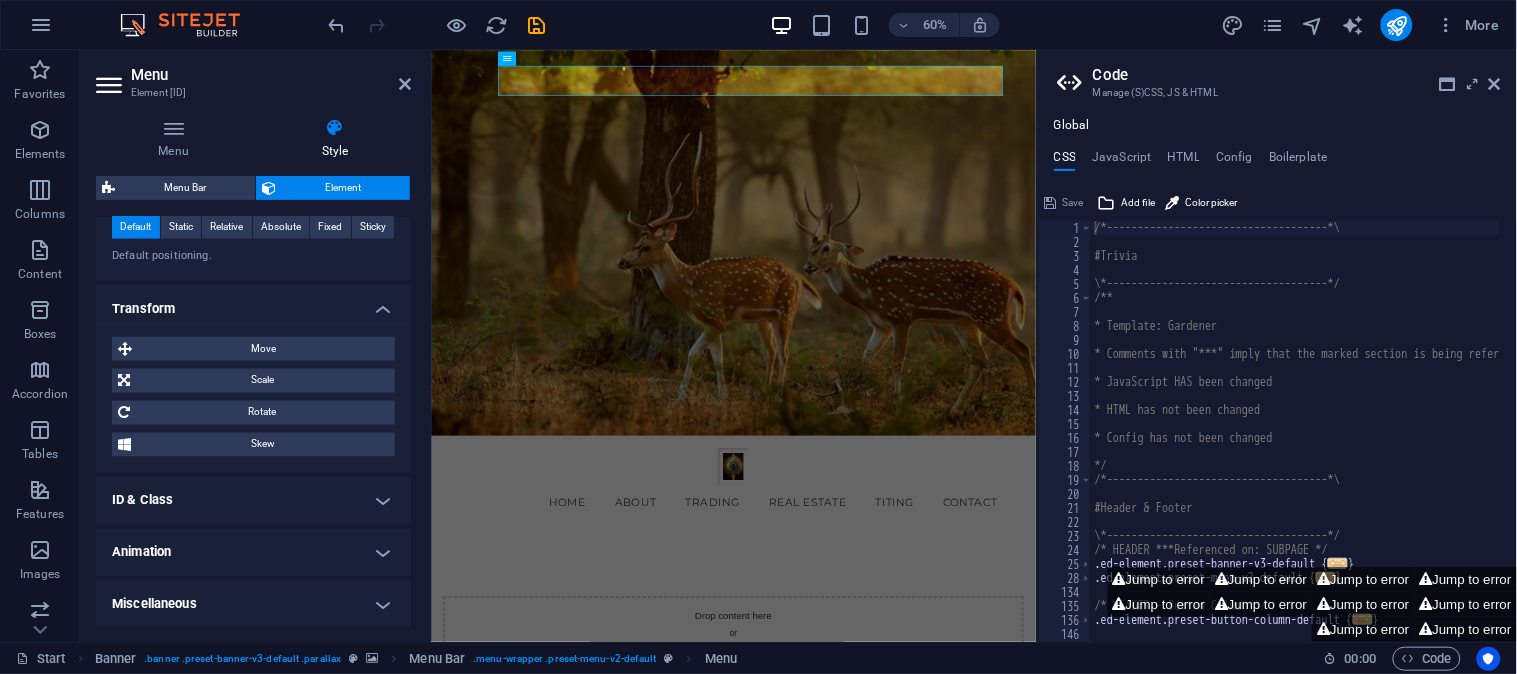 click on "ID & Class" at bounding box center [253, 501] 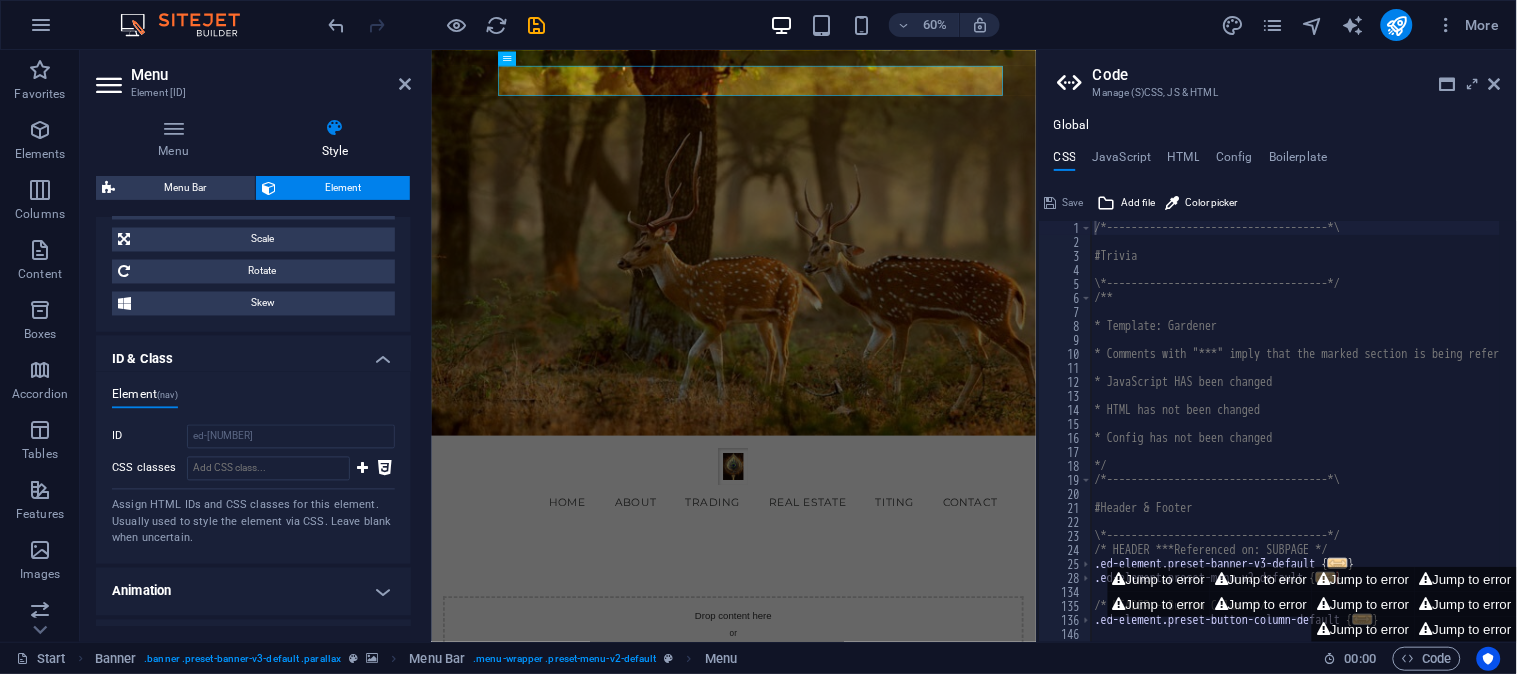 scroll, scrollTop: 994, scrollLeft: 0, axis: vertical 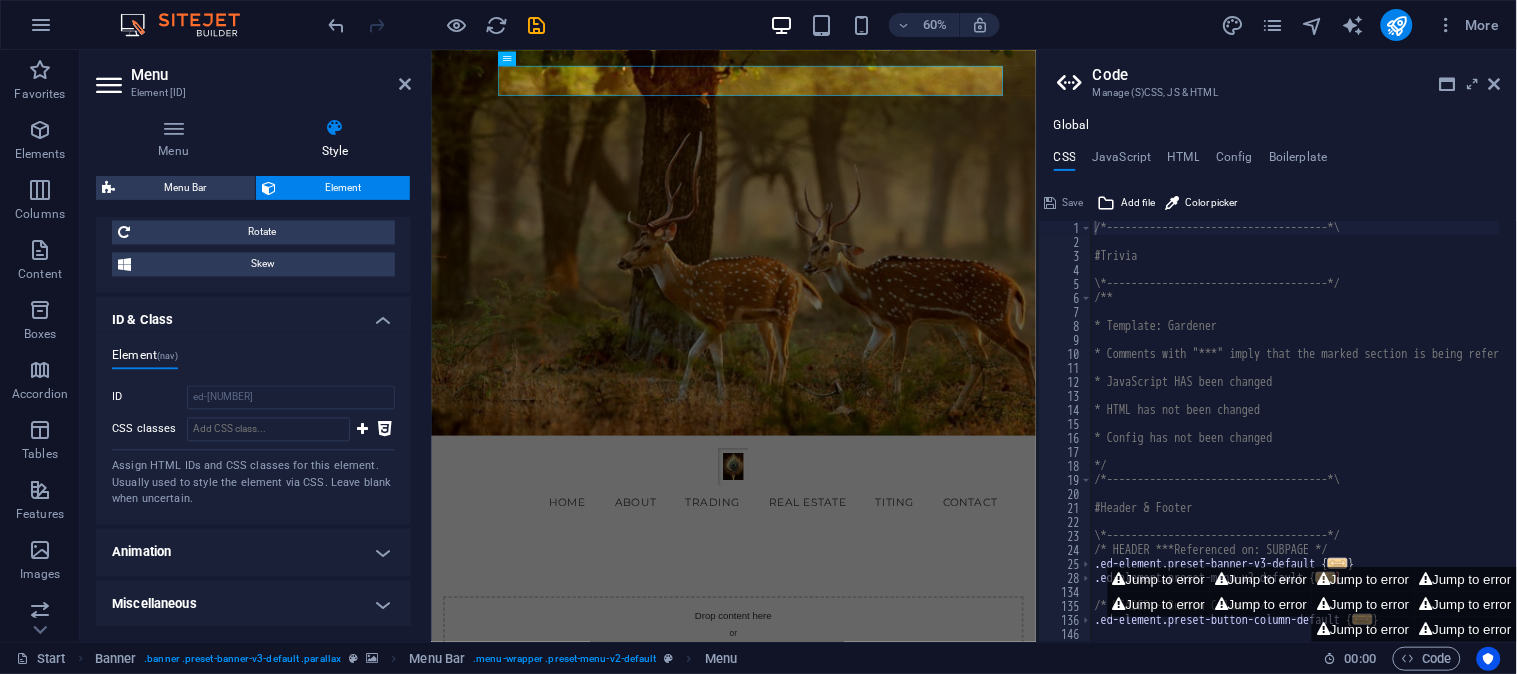 click on "Animation" at bounding box center [253, 553] 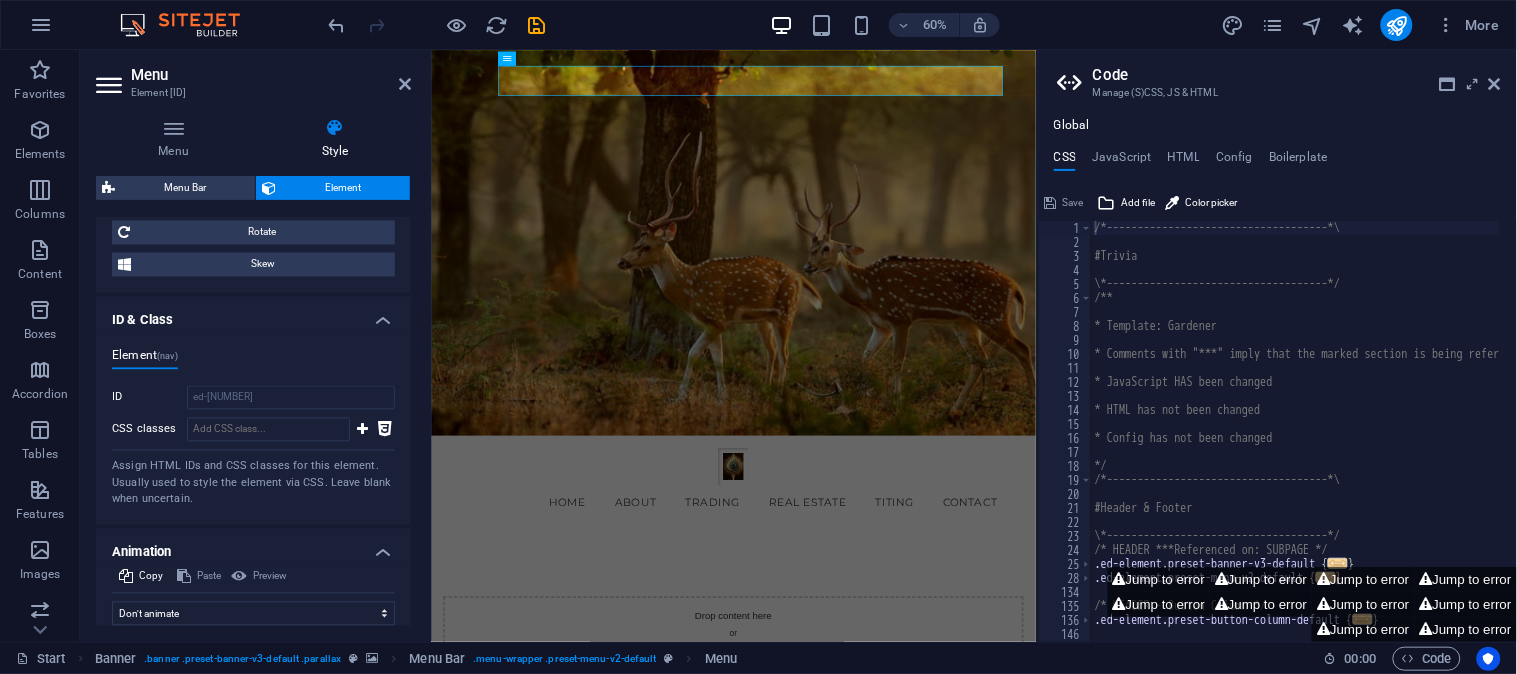 scroll, scrollTop: 1058, scrollLeft: 0, axis: vertical 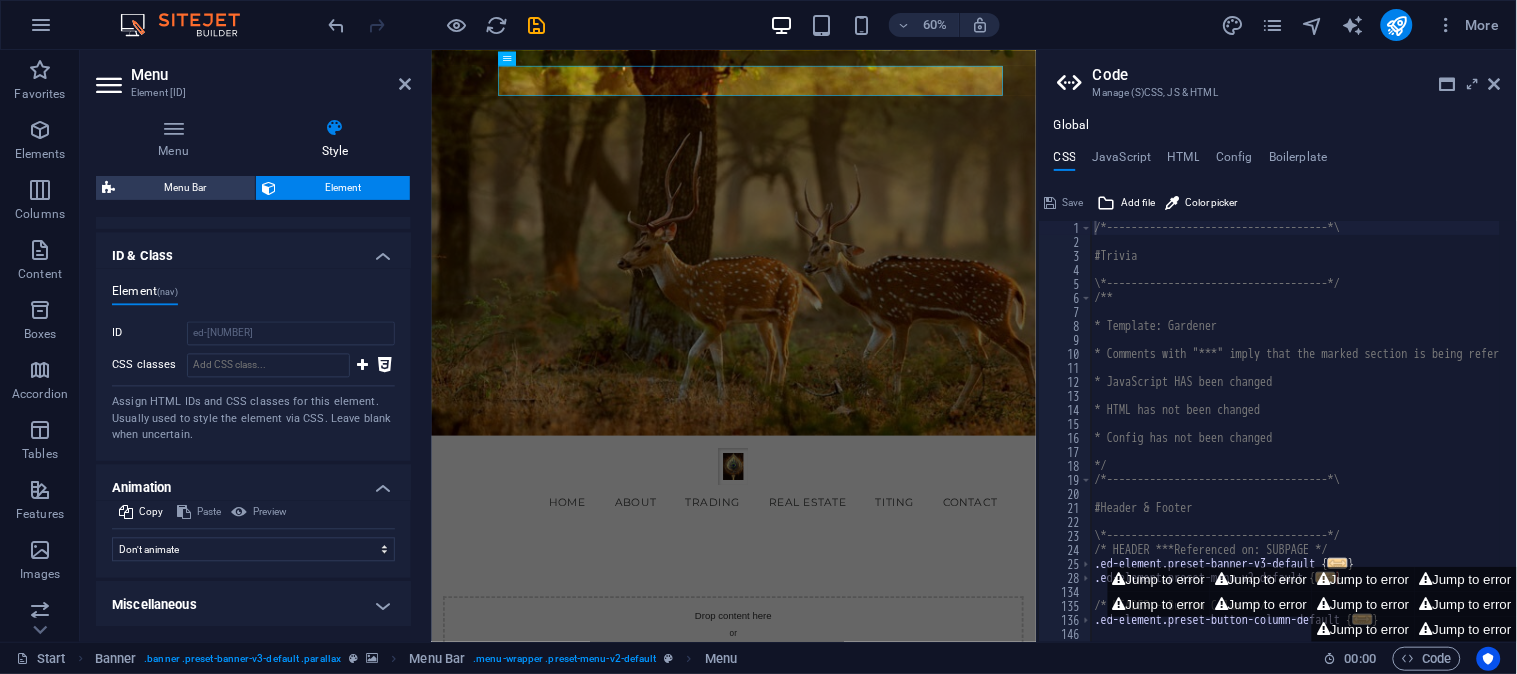 click on "Preview" at bounding box center (259, 513) 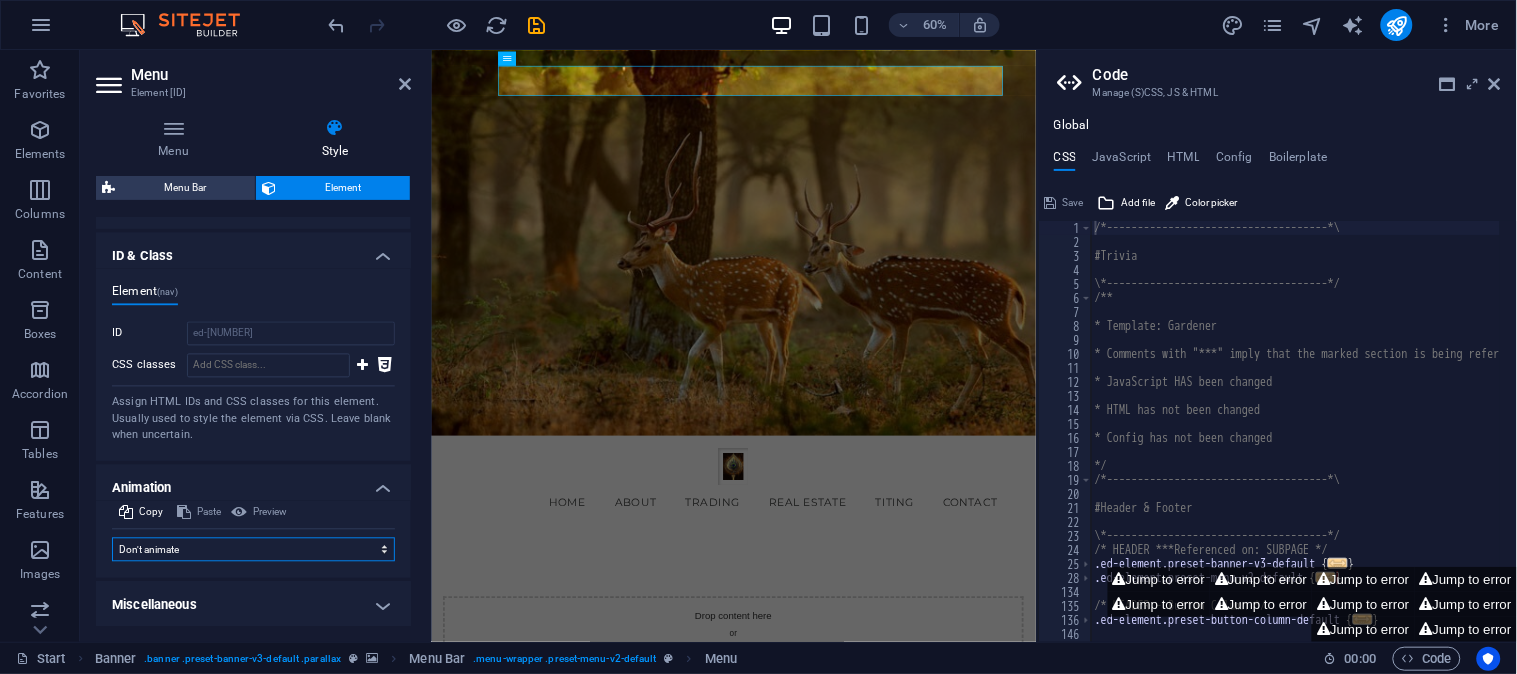 click on "Don't animate Show / Hide Slide up/down Zoom in/out Slide left to right Slide right to left Slide top to bottom Slide bottom to top Pulse Blink Open as overlay" at bounding box center [253, 550] 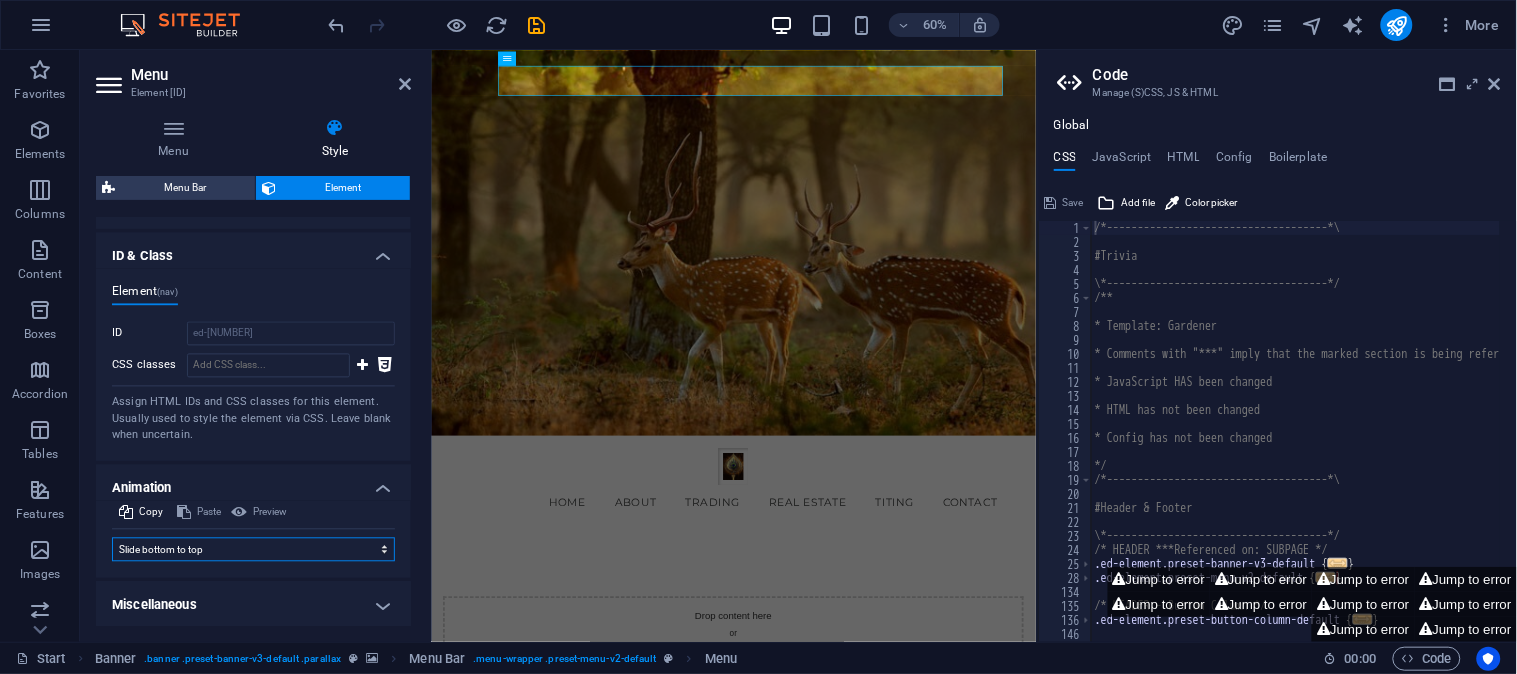 click on "Don't animate Show / Hide Slide up/down Zoom in/out Slide left to right Slide right to left Slide top to bottom Slide bottom to top Pulse Blink Open as overlay" at bounding box center (253, 550) 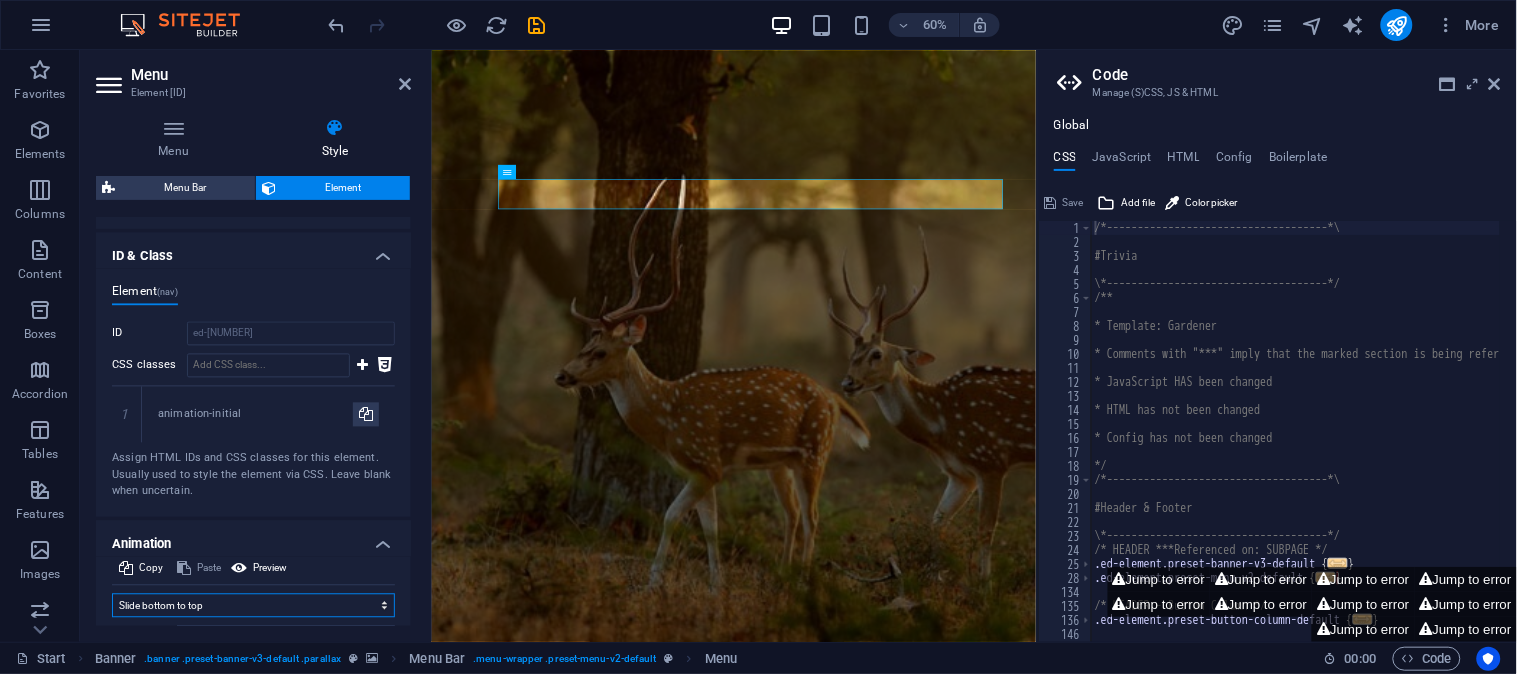 click on "Don't animate Show / Hide Slide up/down Zoom in/out Slide left to right Slide right to left Slide top to bottom Slide bottom to top Pulse Blink Open as overlay" at bounding box center [253, 606] 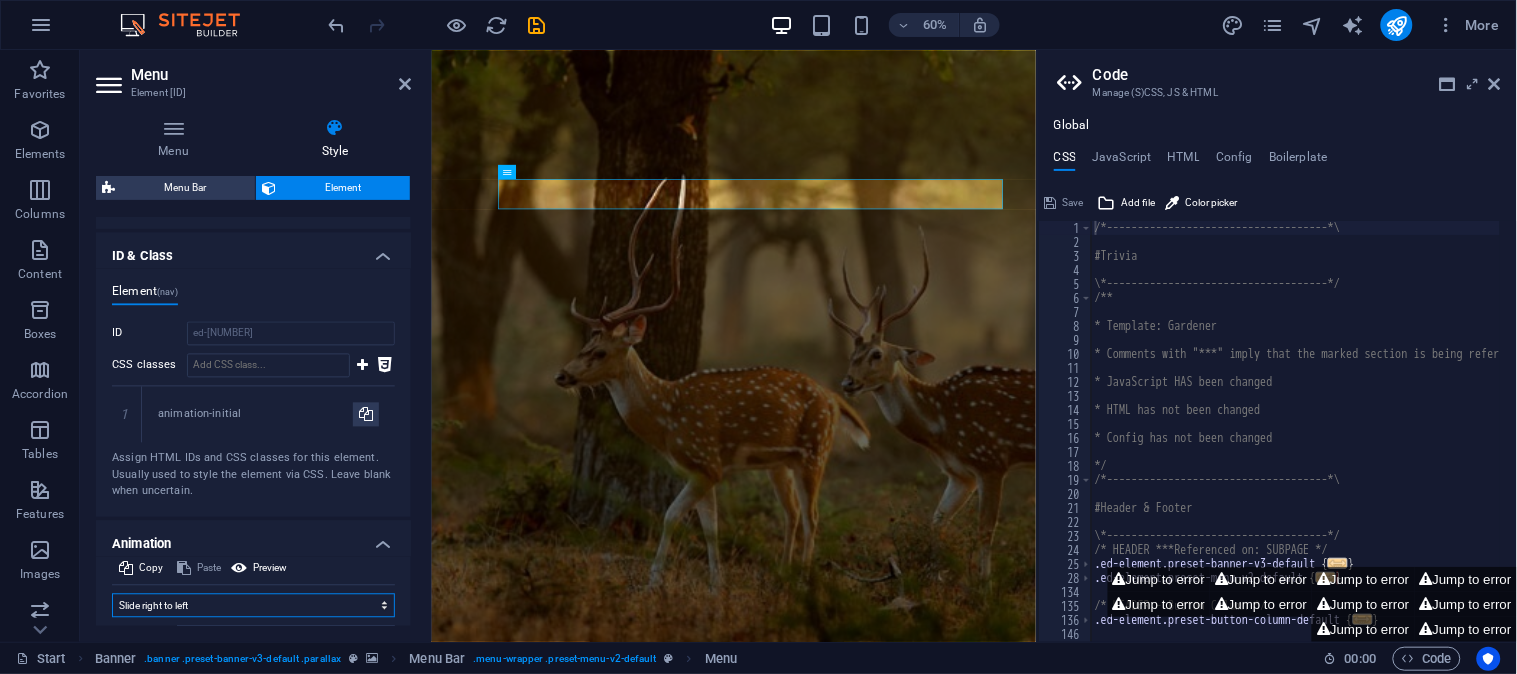 click on "Don't animate Show / Hide Slide up/down Zoom in/out Slide left to right Slide right to left Slide top to bottom Slide bottom to top Pulse Blink Open as overlay" at bounding box center [253, 606] 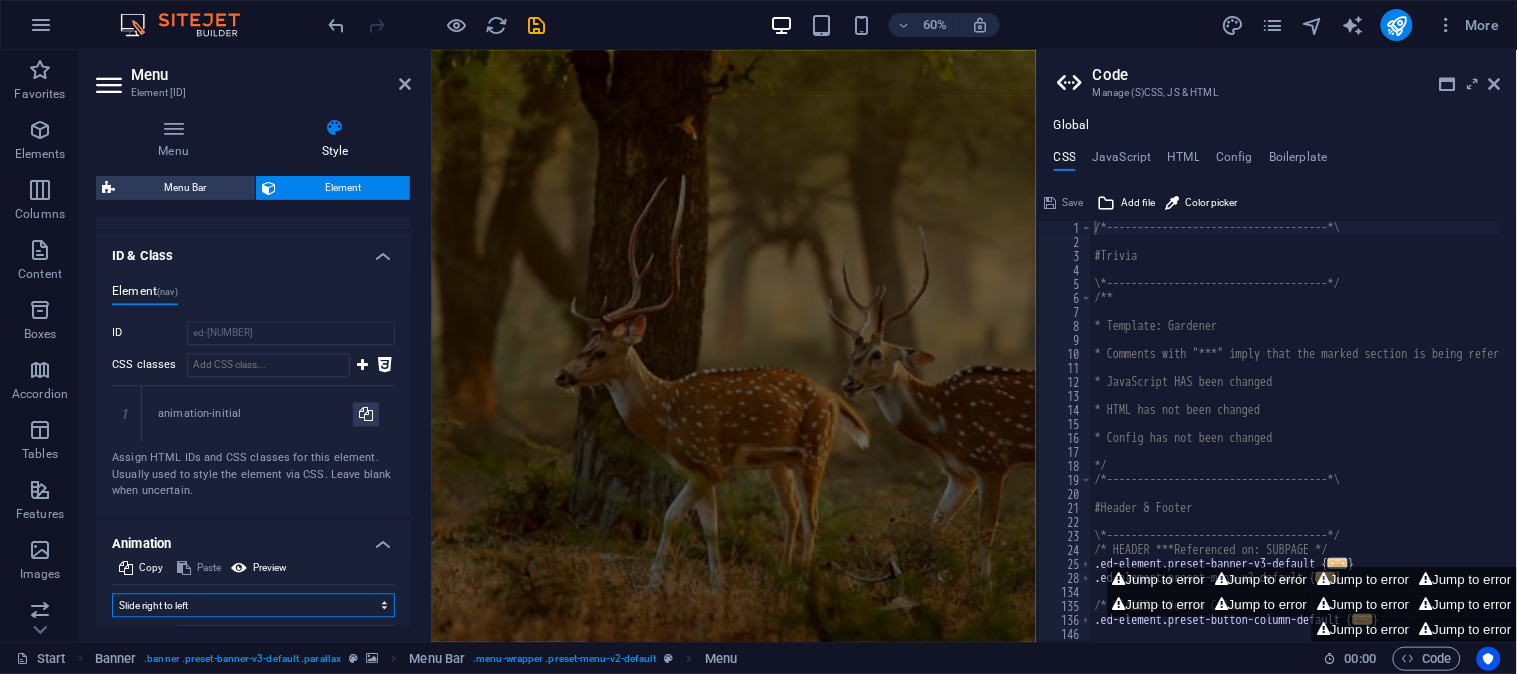 click on "Don't animate Show / Hide Slide up/down Zoom in/out Slide left to right Slide right to left Slide top to bottom Slide bottom to top Pulse Blink Open as overlay" at bounding box center [253, 606] 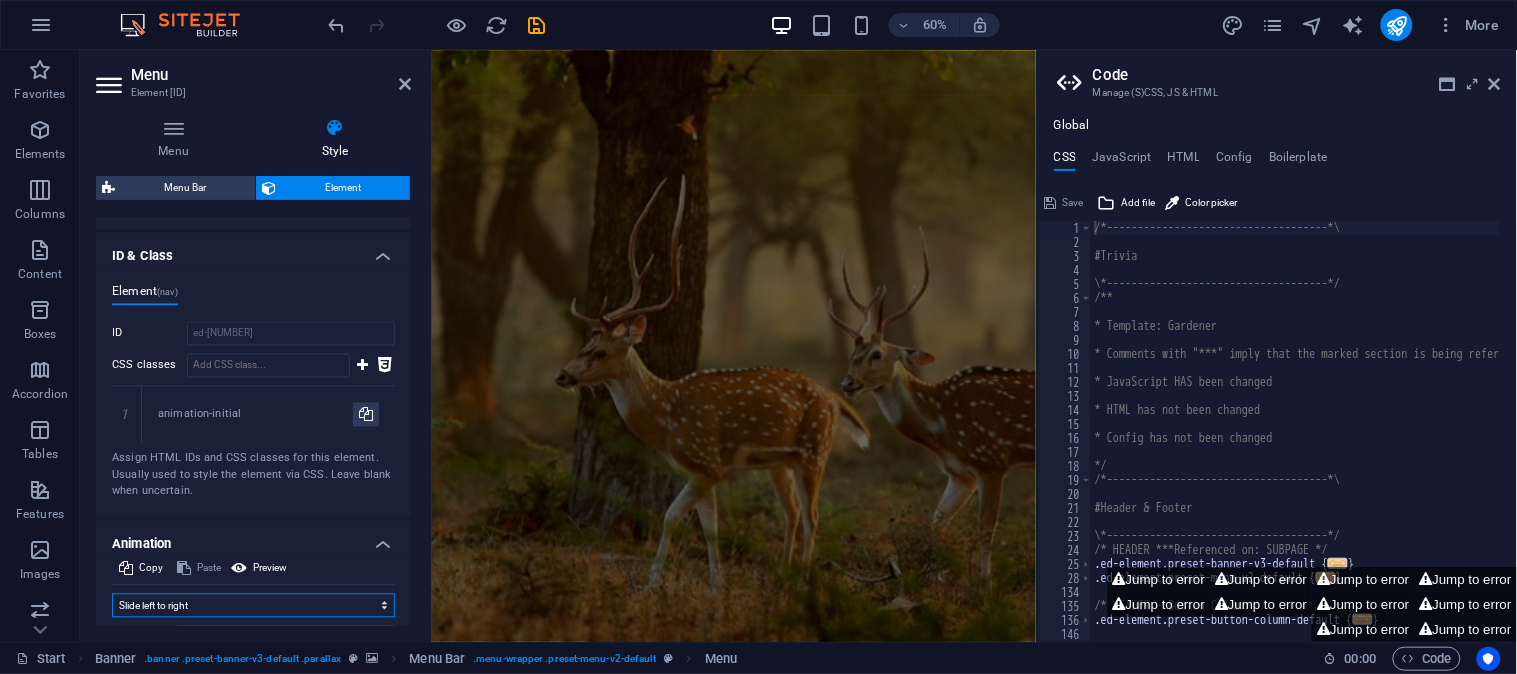 click on "Don't animate Show / Hide Slide up/down Zoom in/out Slide left to right Slide right to left Slide top to bottom Slide bottom to top Pulse Blink Open as overlay" at bounding box center (253, 606) 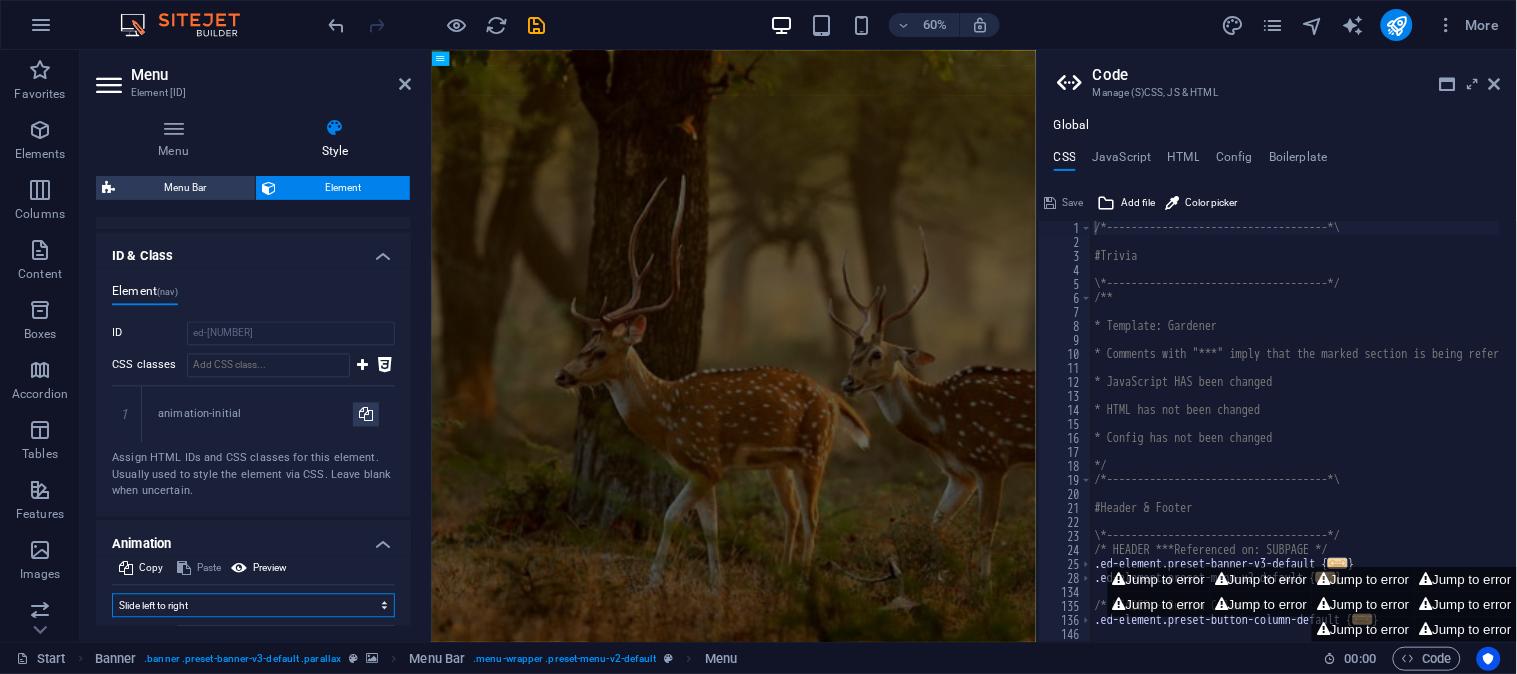 click on "Don't animate Show / Hide Slide up/down Zoom in/out Slide left to right Slide right to left Slide top to bottom Slide bottom to top Pulse Blink Open as overlay" at bounding box center [253, 606] 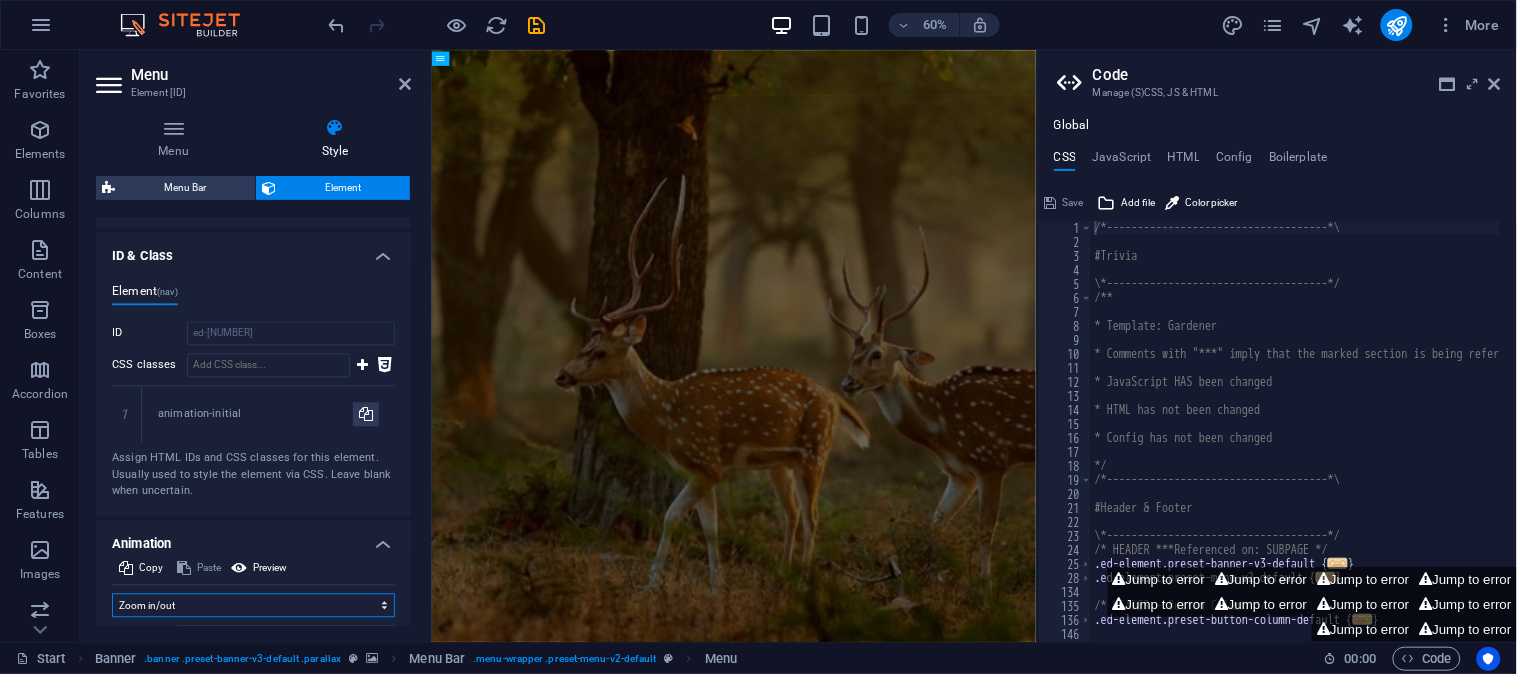 click on "Don't animate Show / Hide Slide up/down Zoom in/out Slide left to right Slide right to left Slide top to bottom Slide bottom to top Pulse Blink Open as overlay" at bounding box center [253, 606] 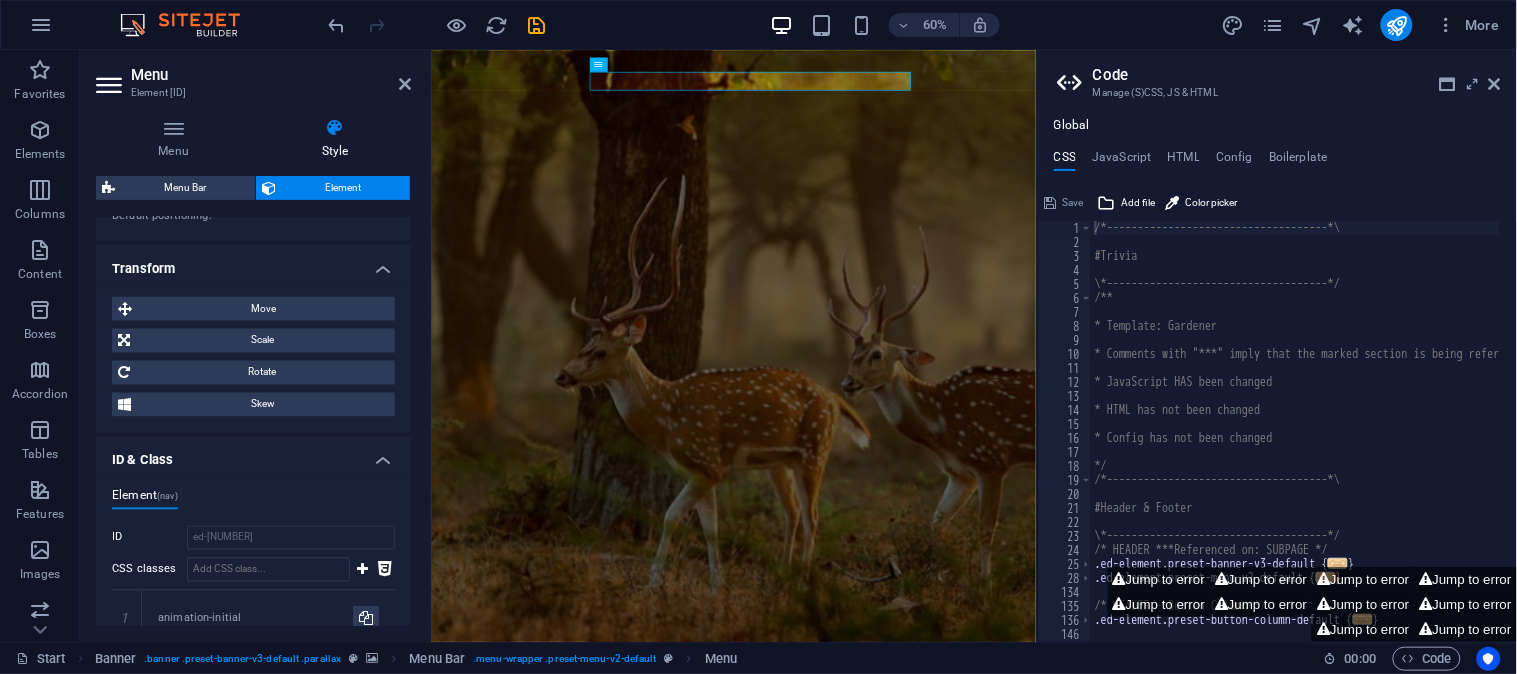 scroll, scrollTop: 997, scrollLeft: 0, axis: vertical 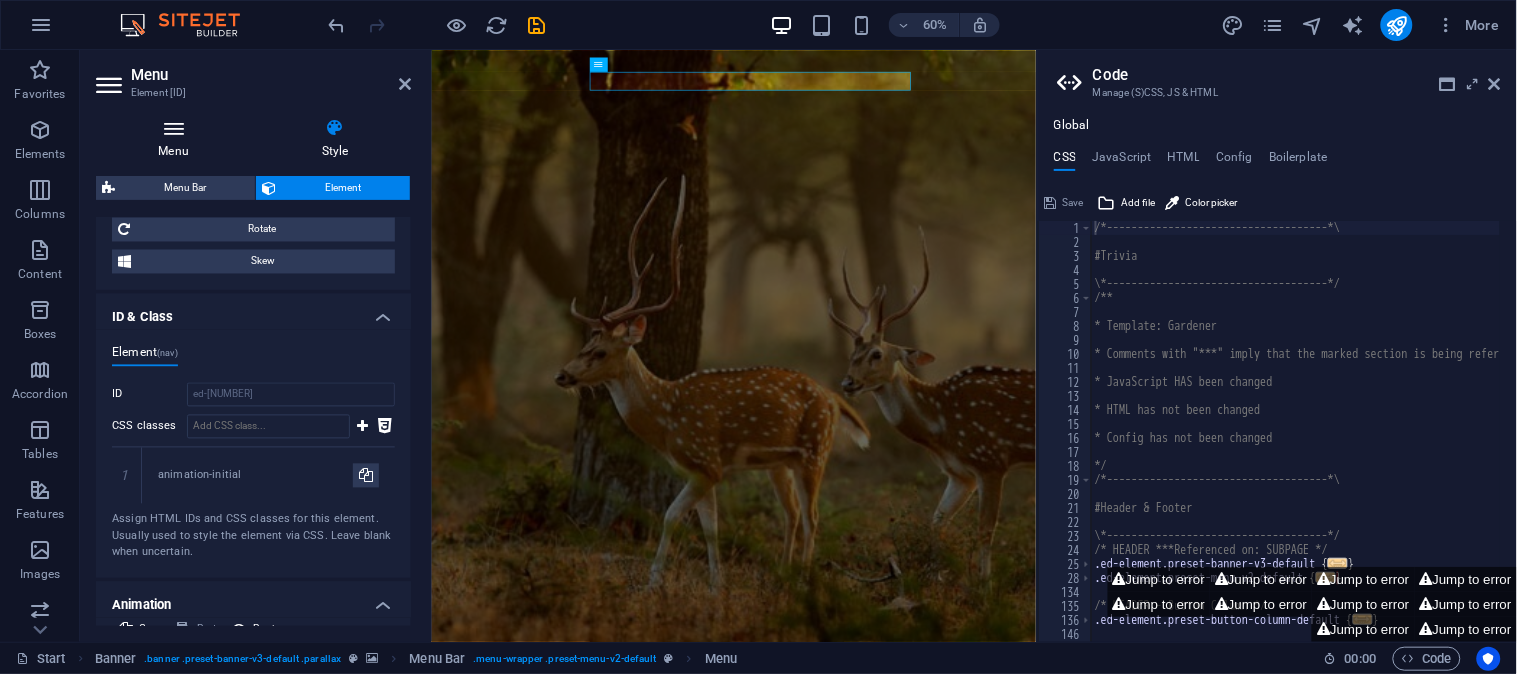 click at bounding box center (173, 128) 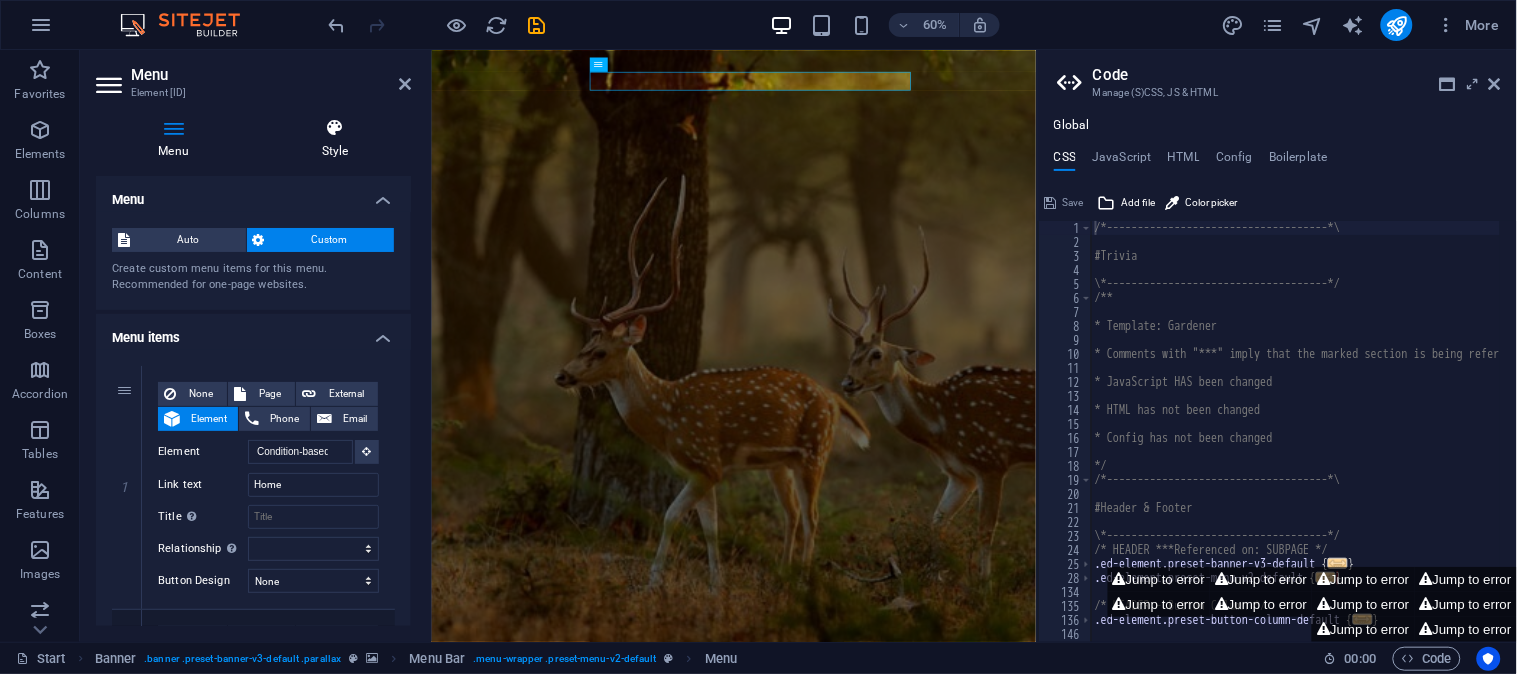 click on "Style" at bounding box center [335, 139] 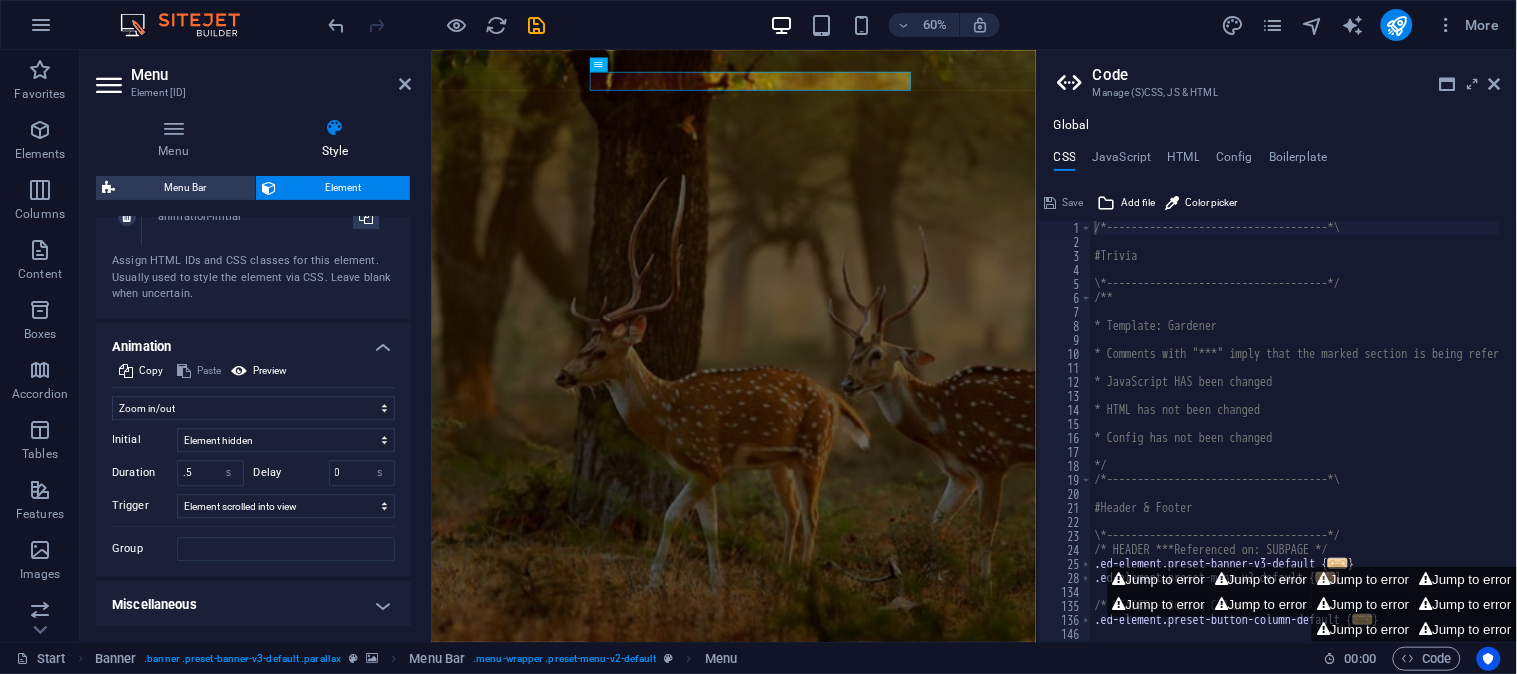 scroll, scrollTop: 478, scrollLeft: 0, axis: vertical 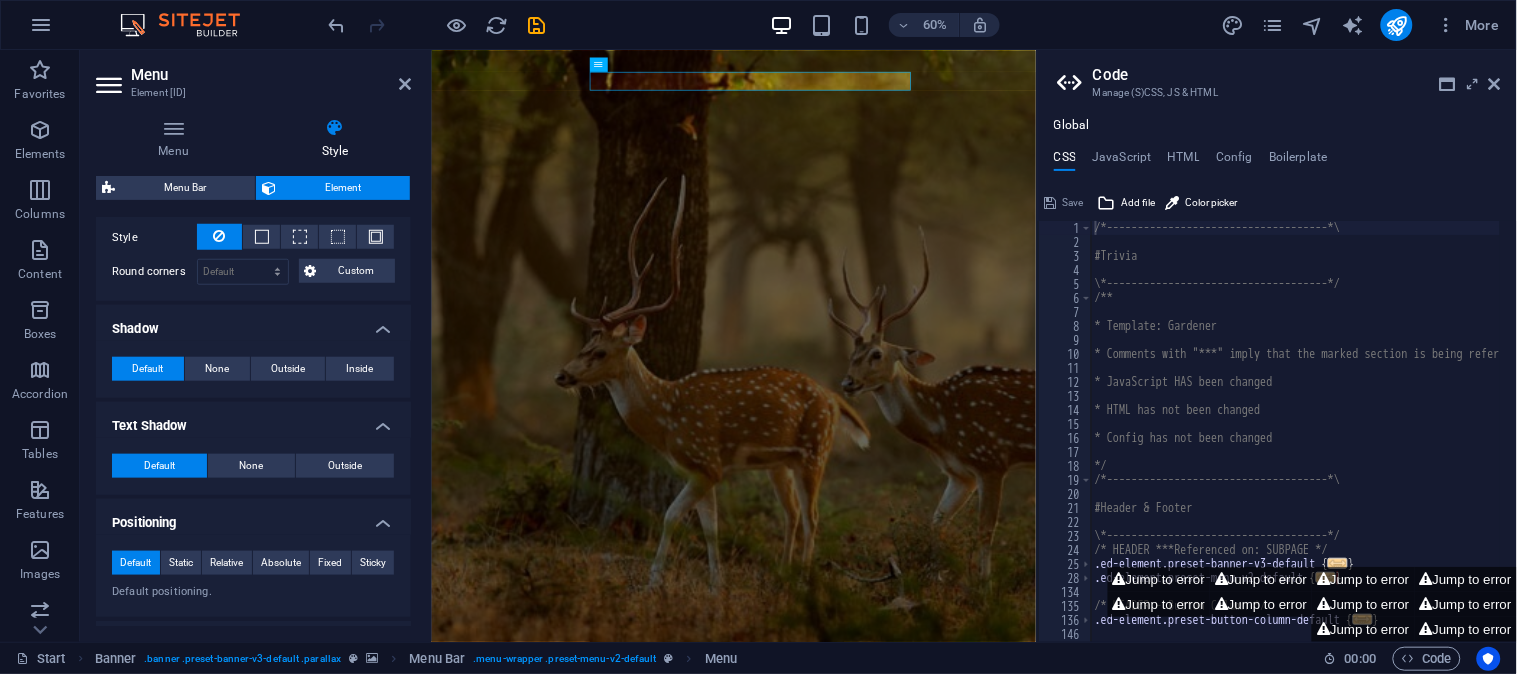 click on "Style" at bounding box center [335, 139] 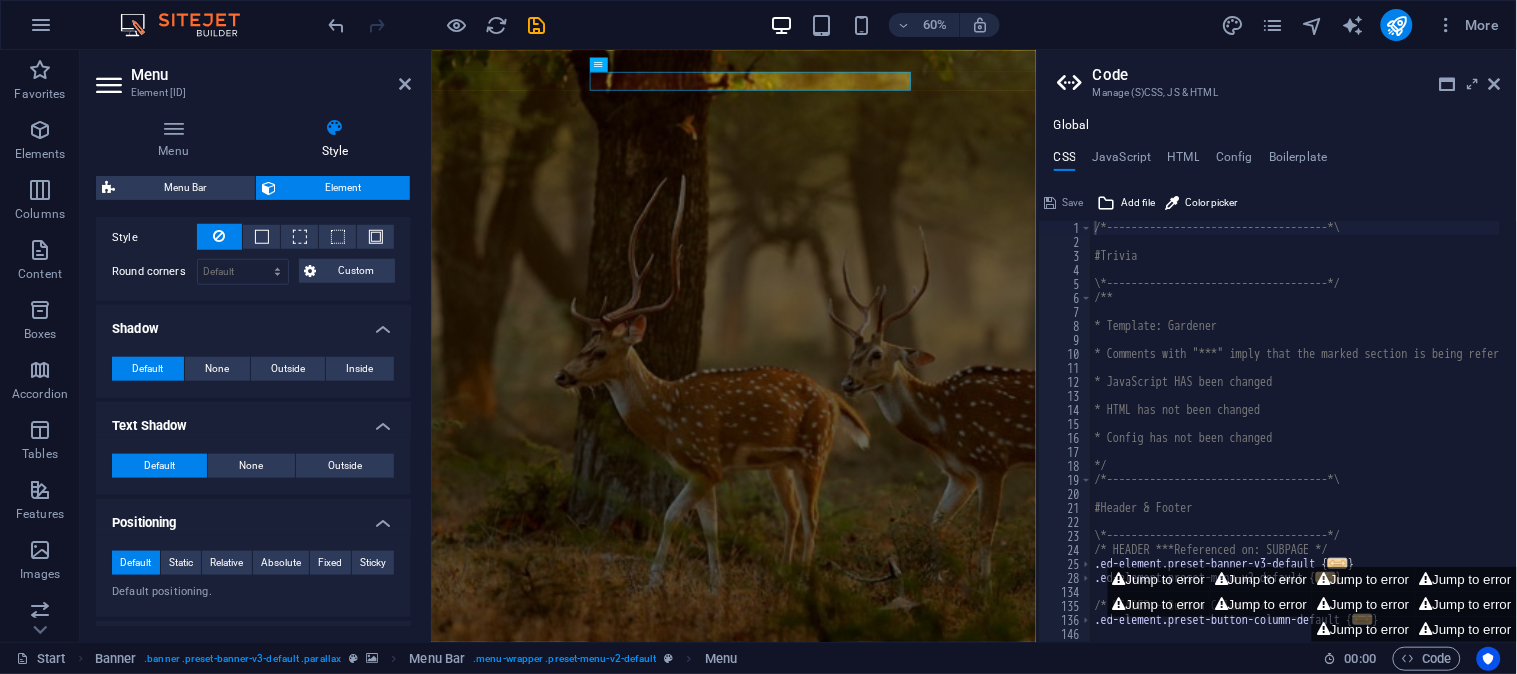 click on "Style" at bounding box center (335, 139) 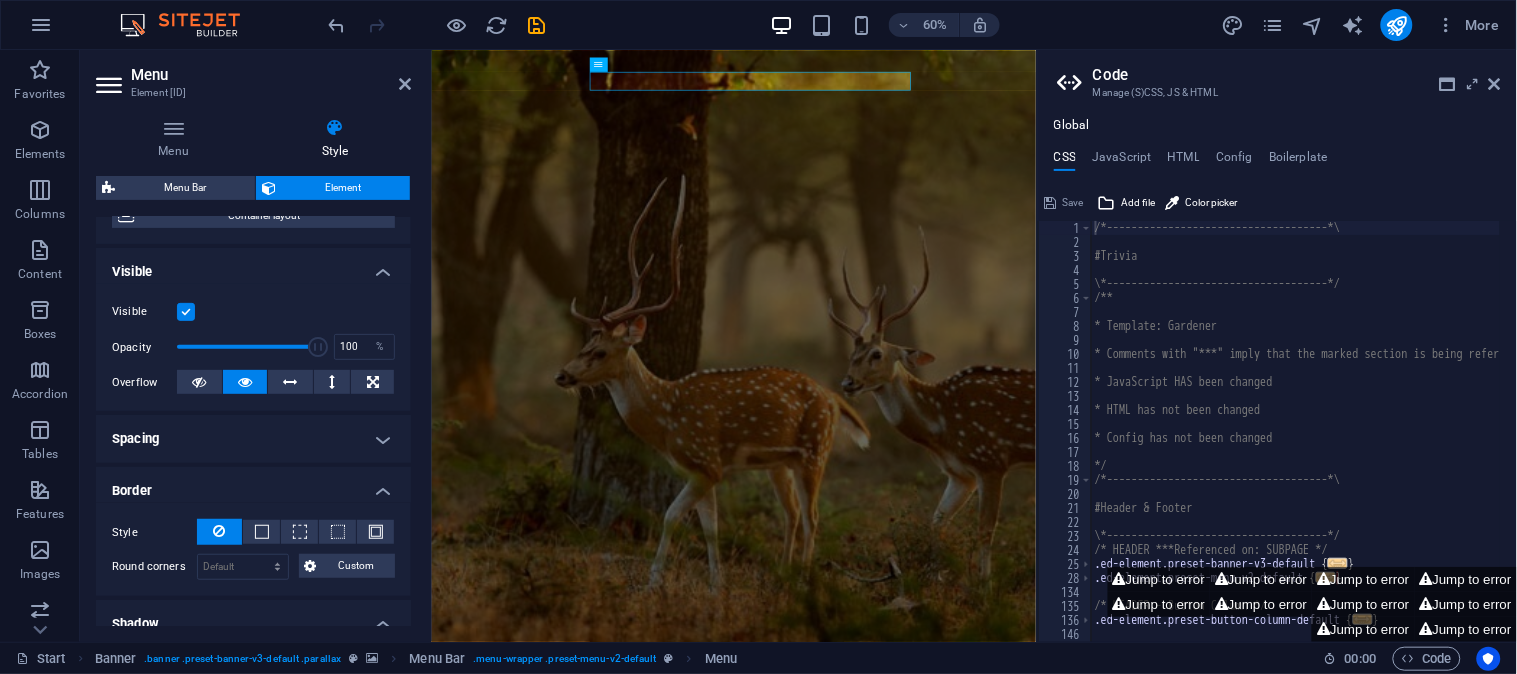 scroll, scrollTop: 0, scrollLeft: 0, axis: both 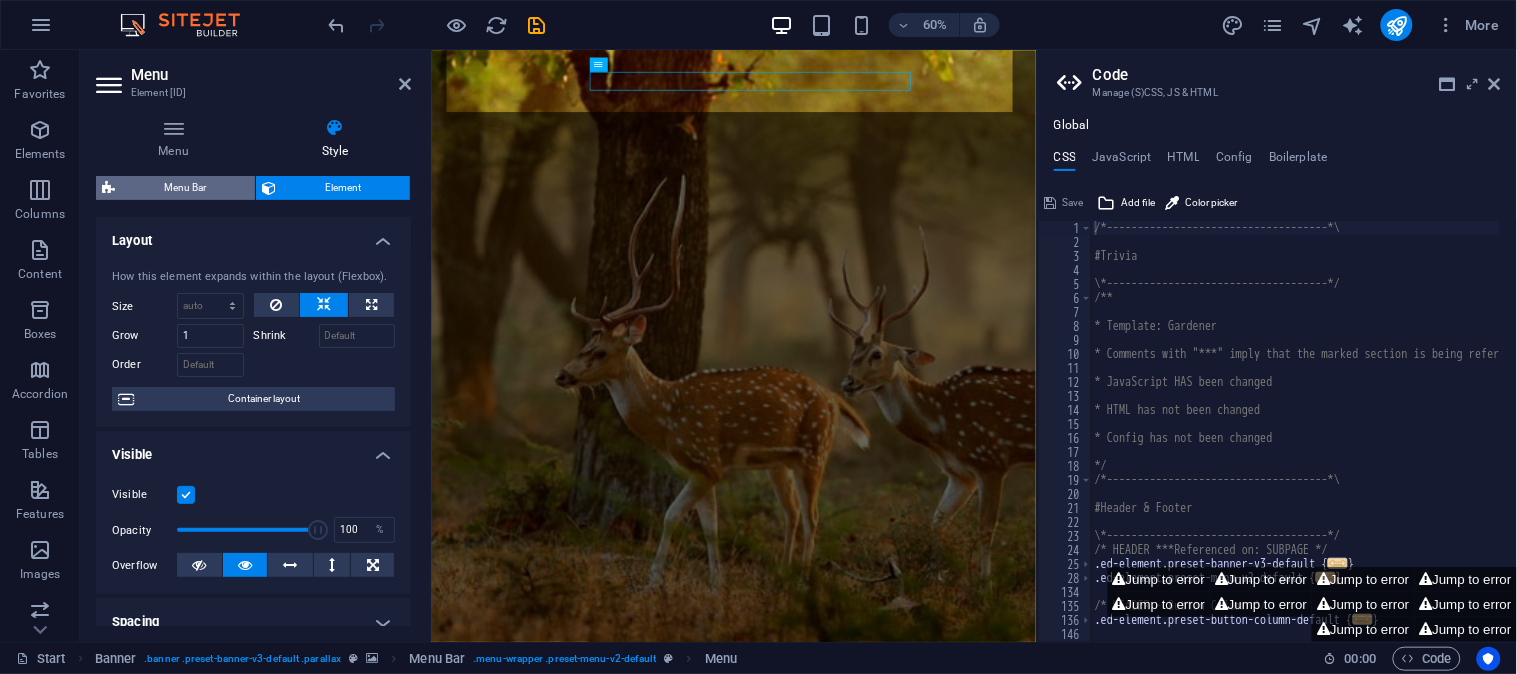 click on "Menu Bar" at bounding box center (185, 188) 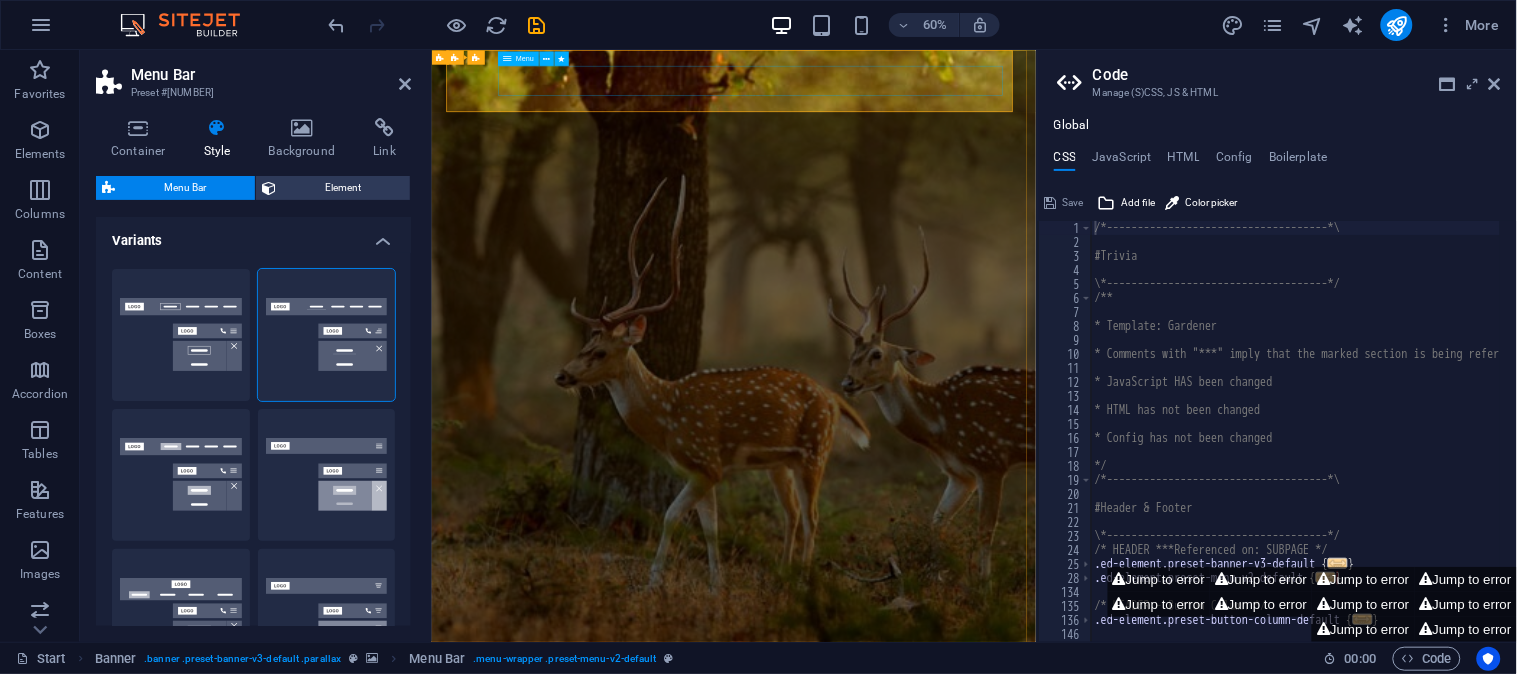 click on "Home About Trading Real Estate  TITING Contact" at bounding box center [935, 1149] 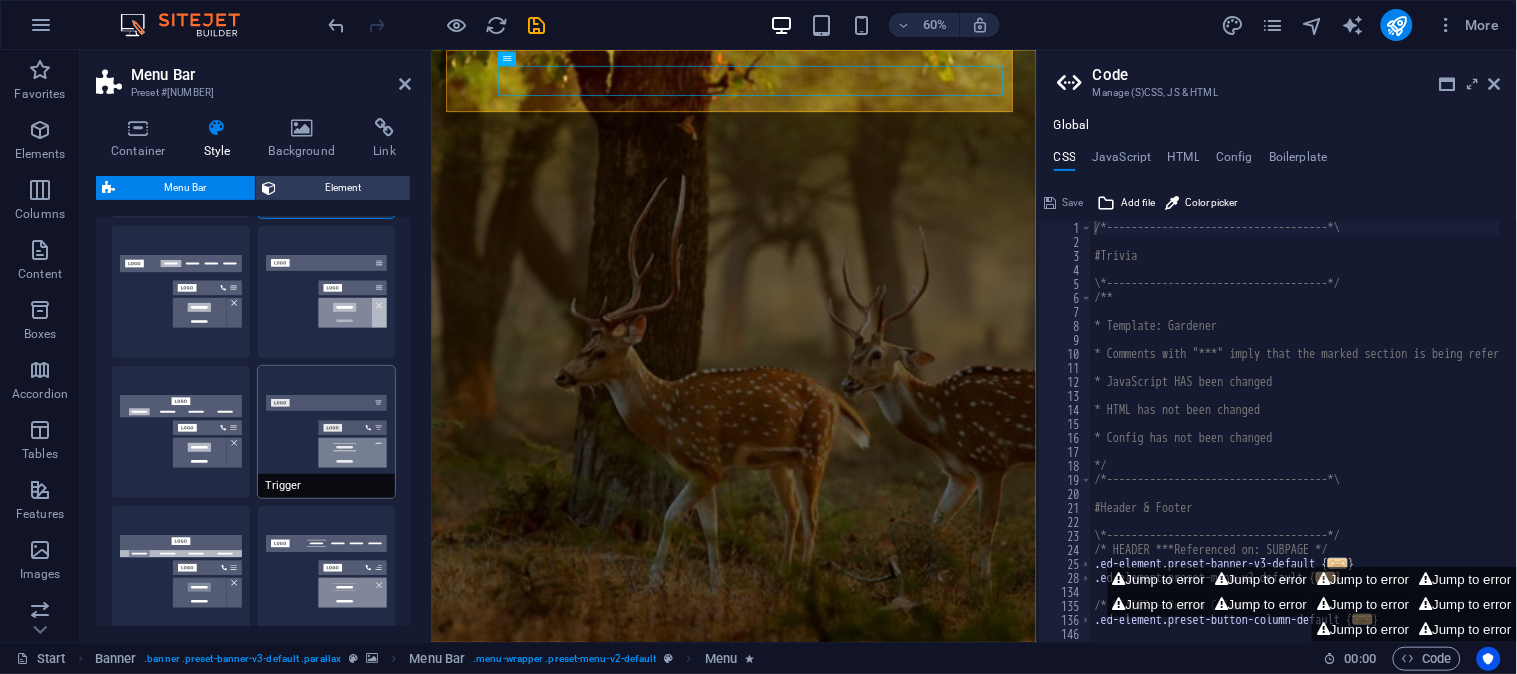 scroll, scrollTop: 0, scrollLeft: 0, axis: both 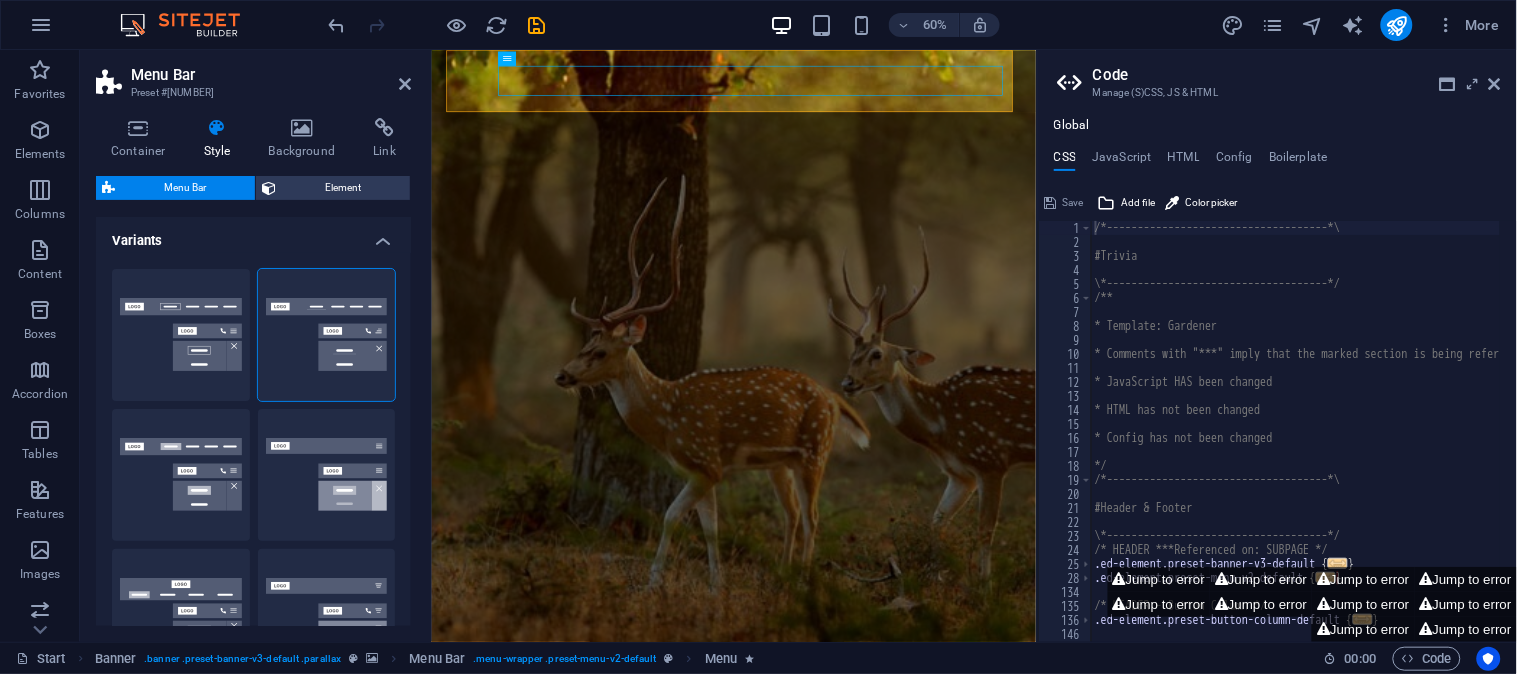 click at bounding box center (217, 128) 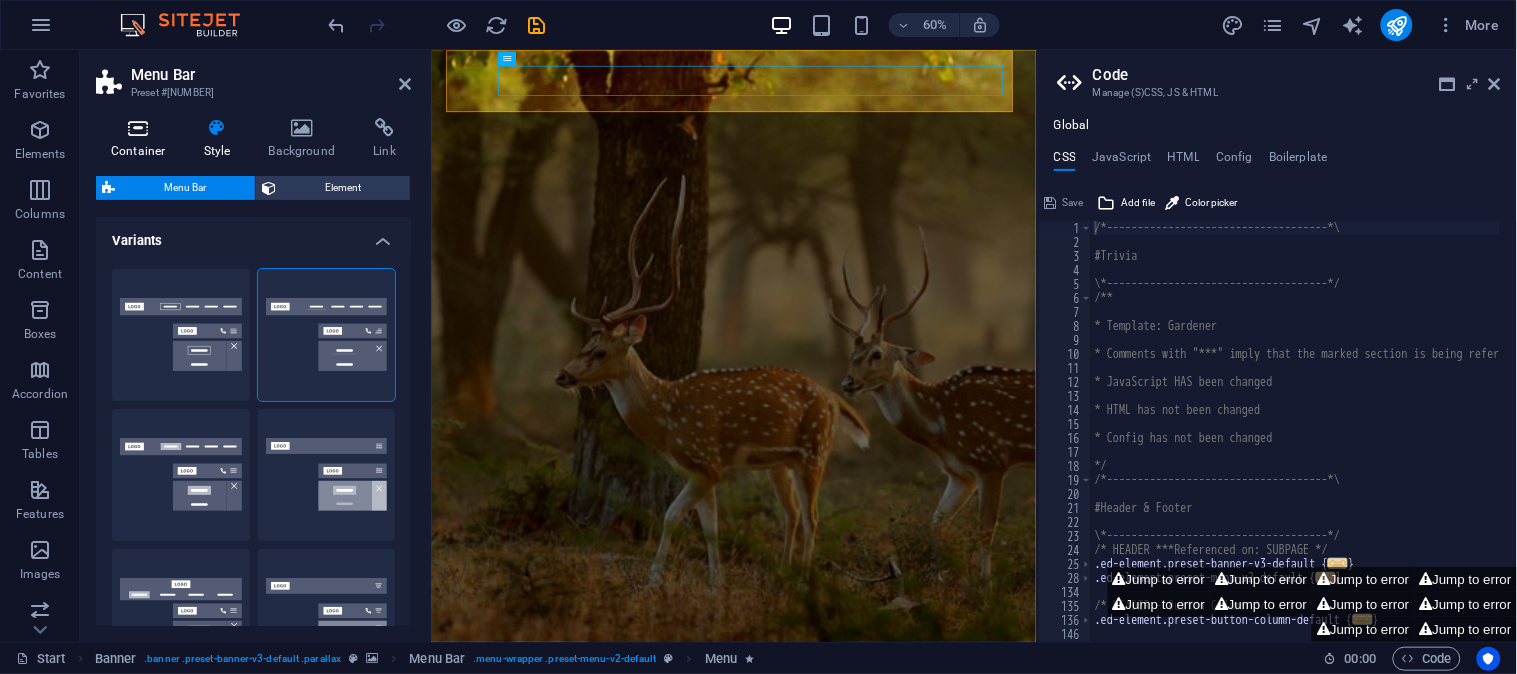 click at bounding box center [138, 128] 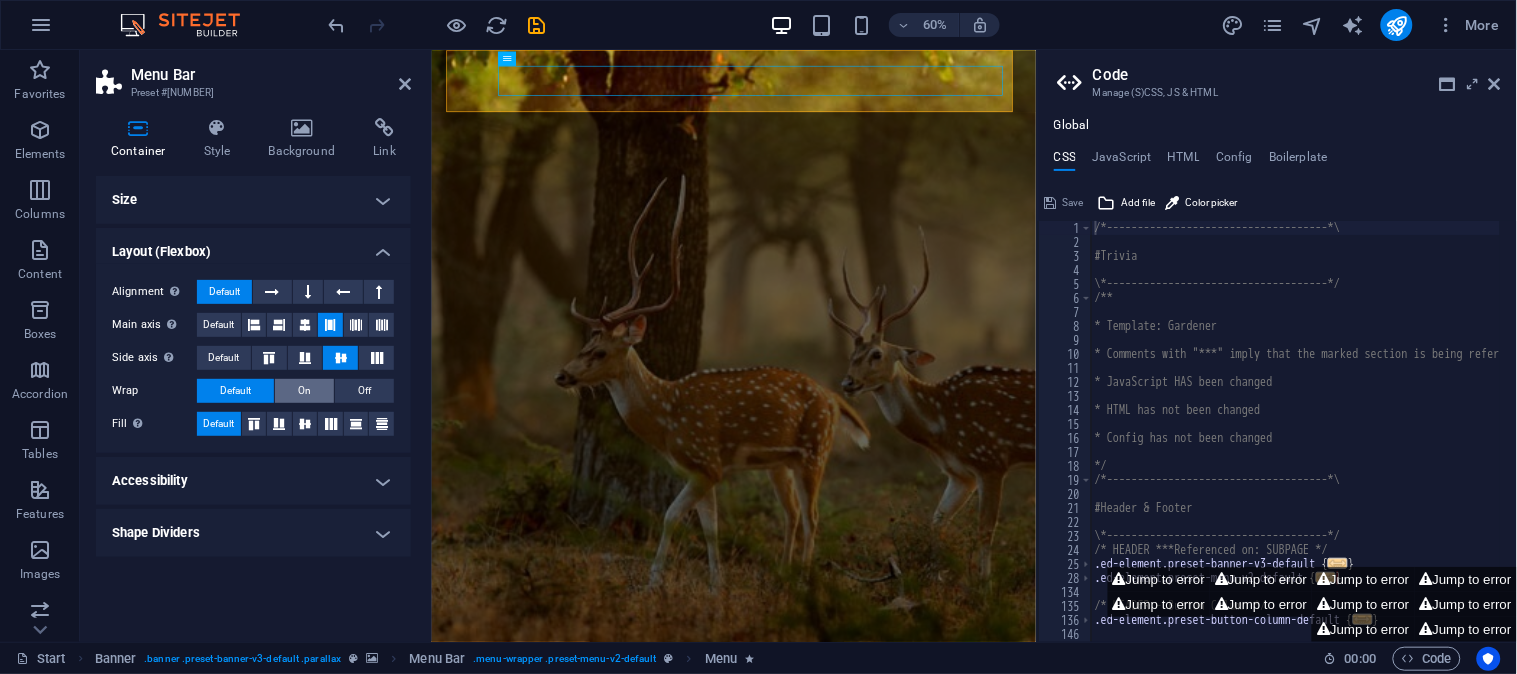 click on "On" at bounding box center (304, 391) 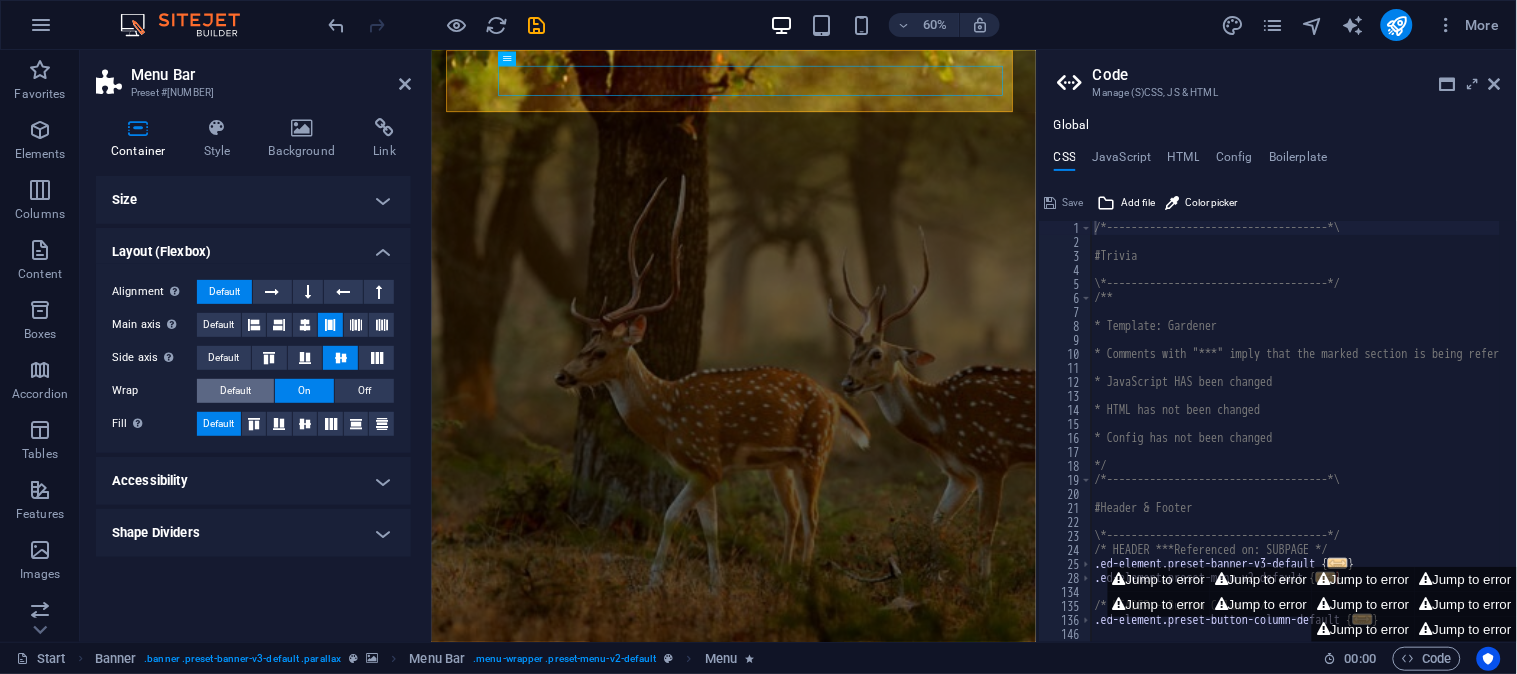 click on "Default" at bounding box center [235, 391] 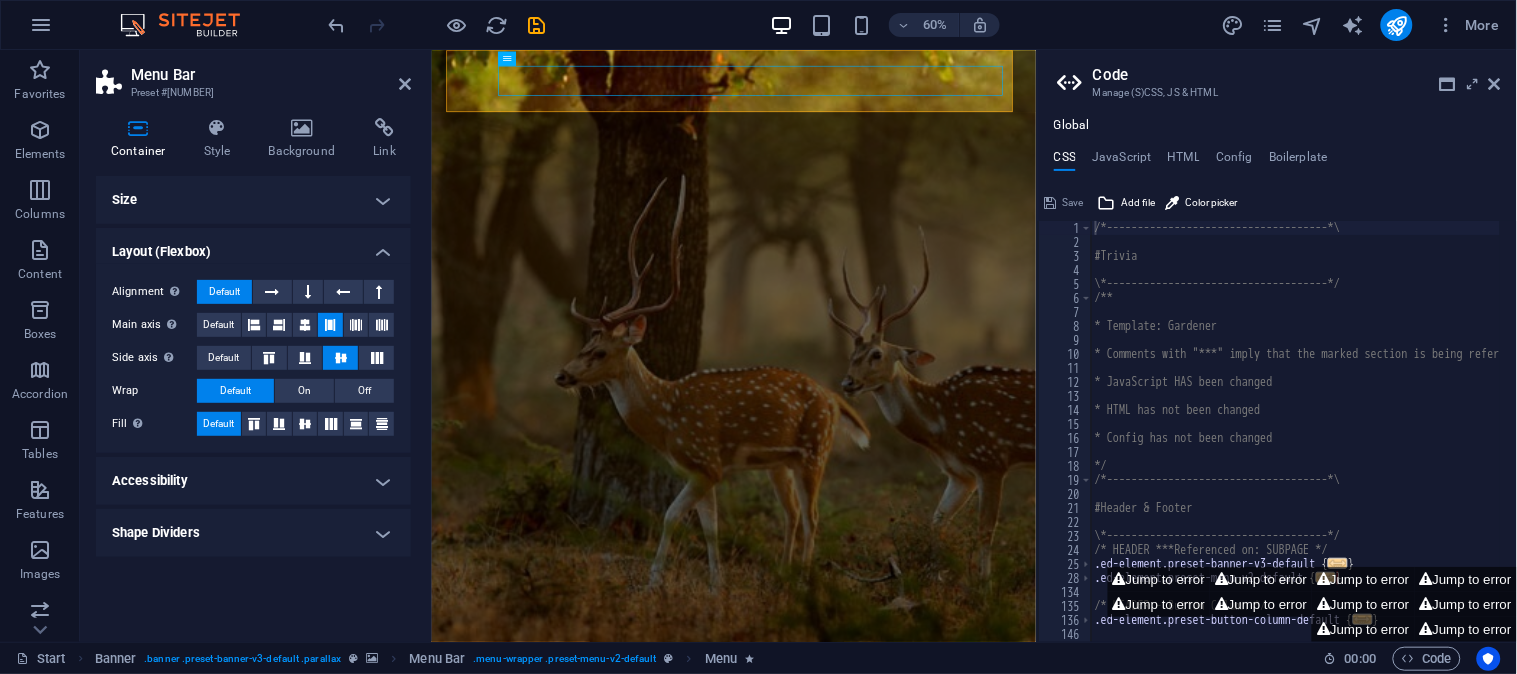 click on "Shape Dividers" at bounding box center [253, 533] 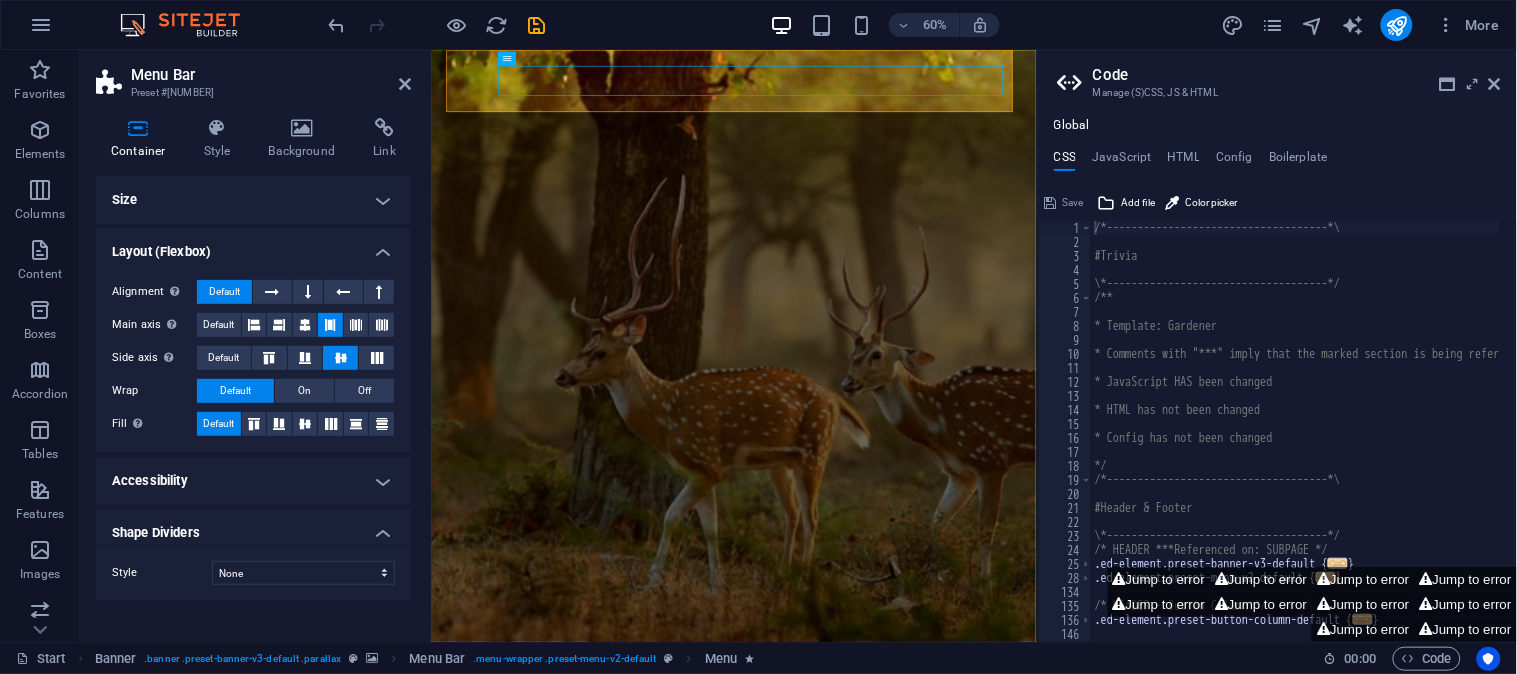 click on "Shape Dividers" at bounding box center (253, 527) 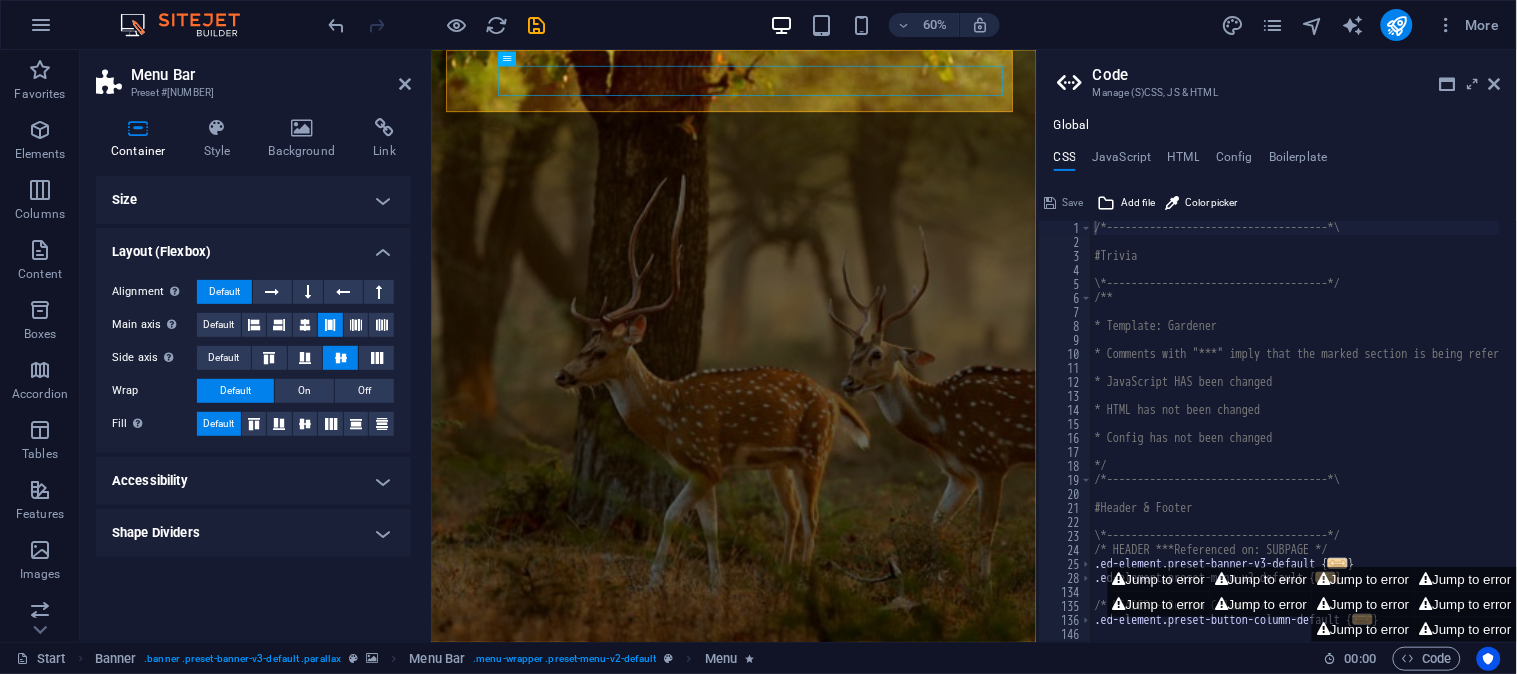 click on "Accessibility" at bounding box center [253, 481] 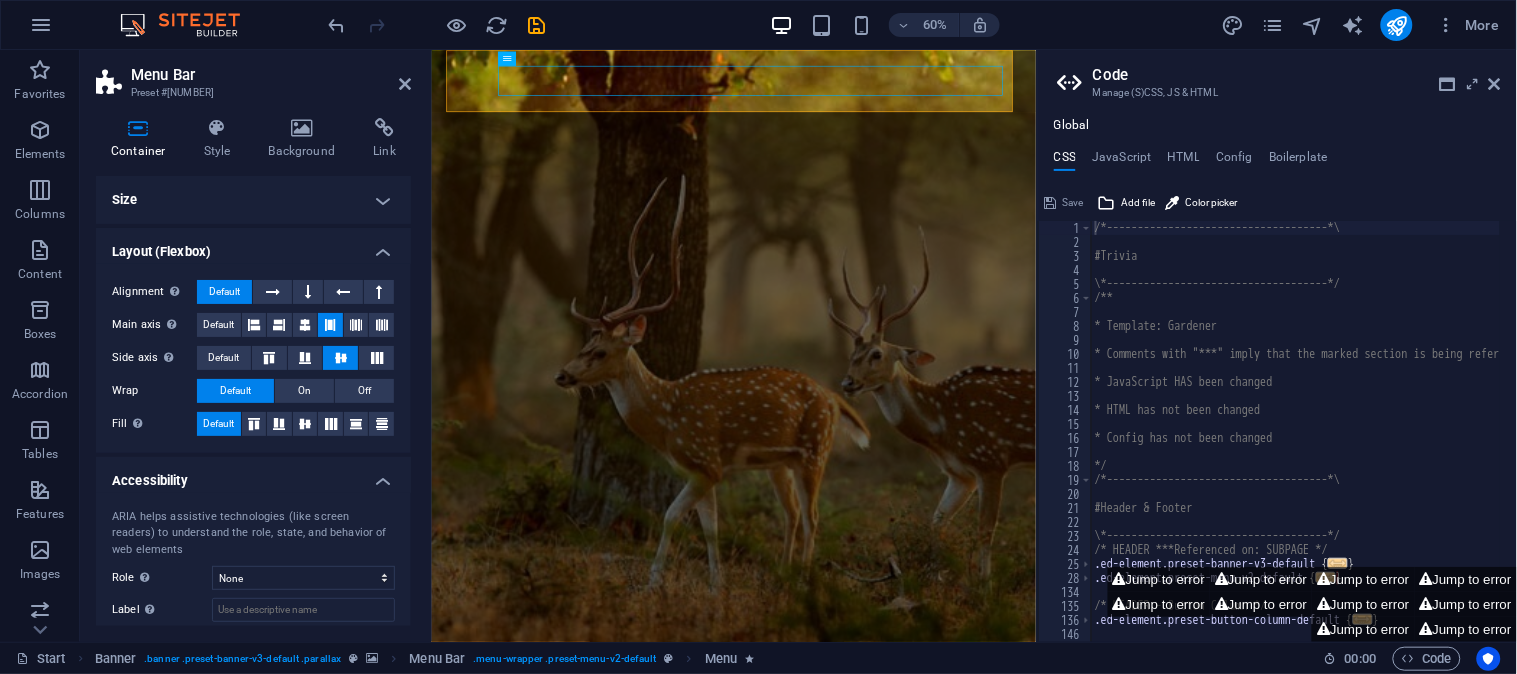click on "Accessibility" at bounding box center [253, 475] 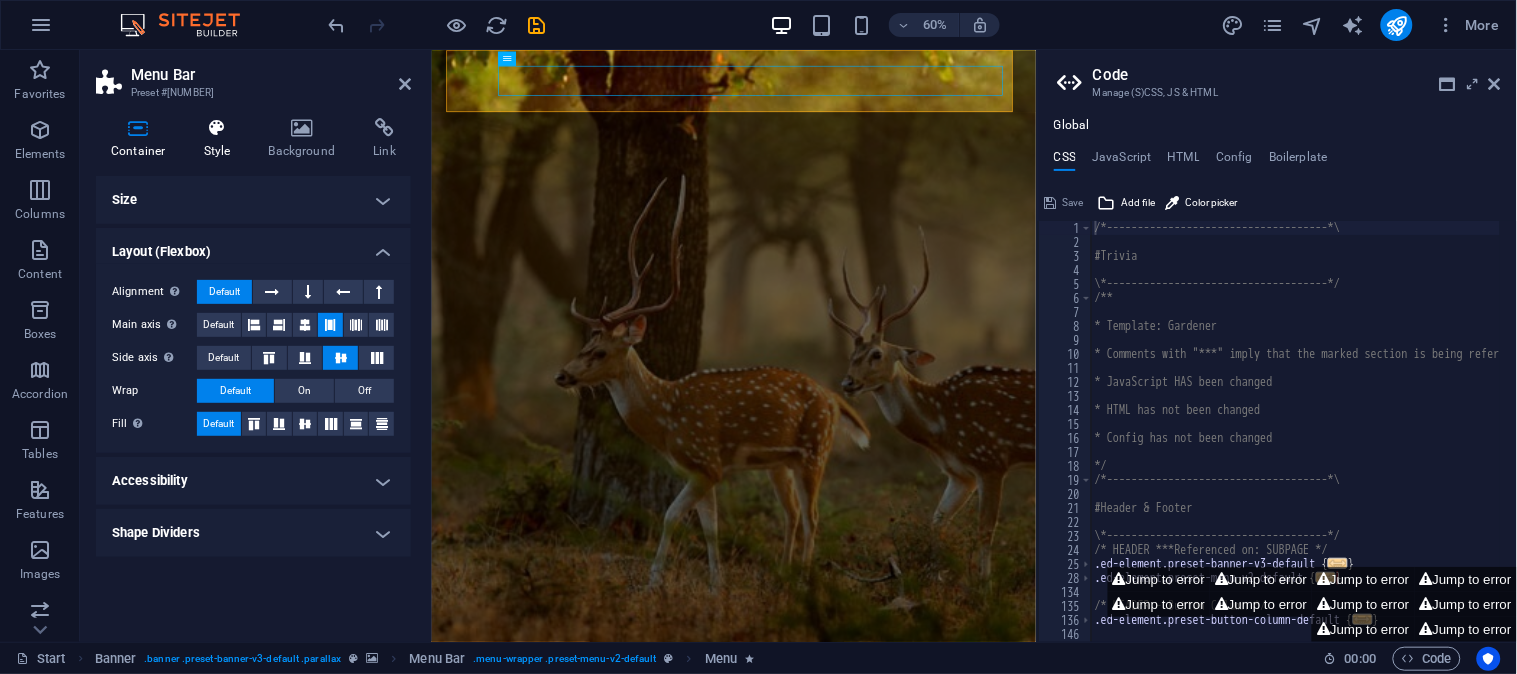 click at bounding box center (217, 128) 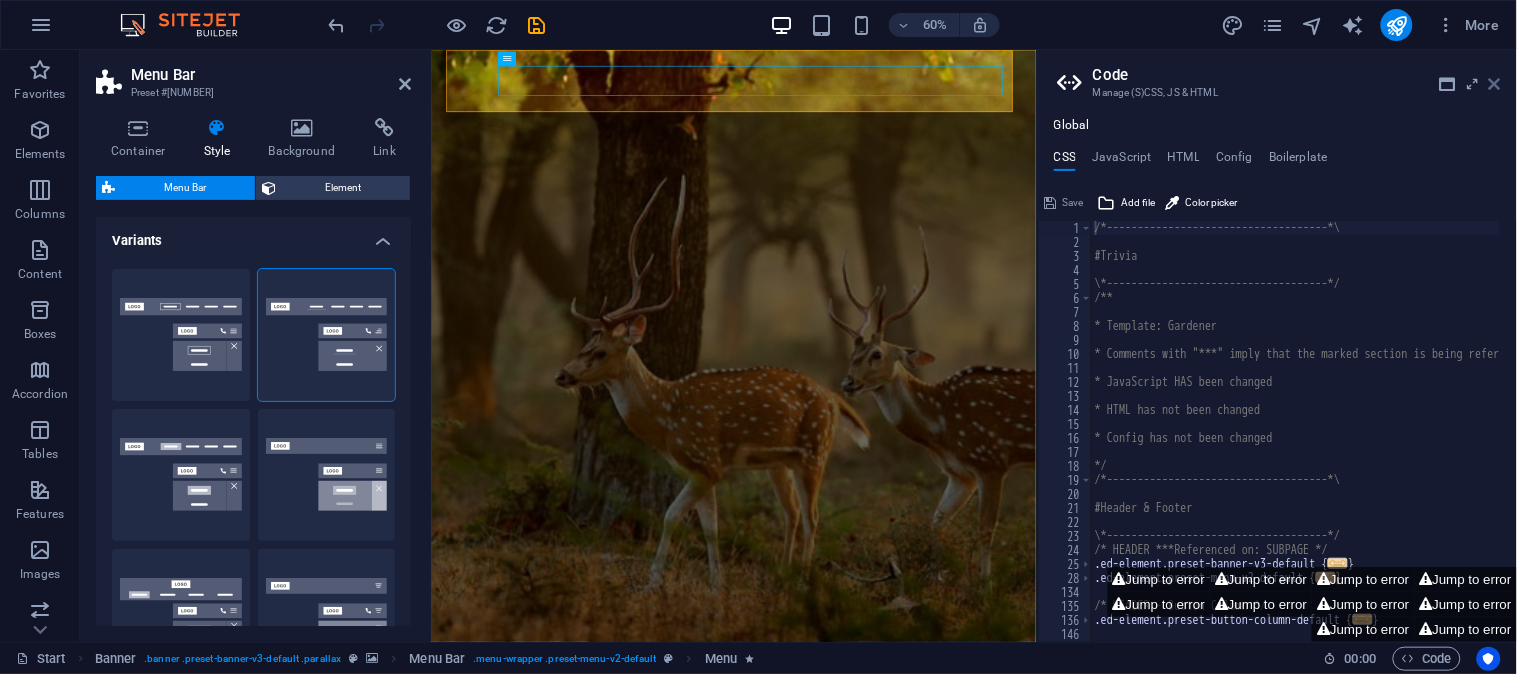 click at bounding box center (1495, 84) 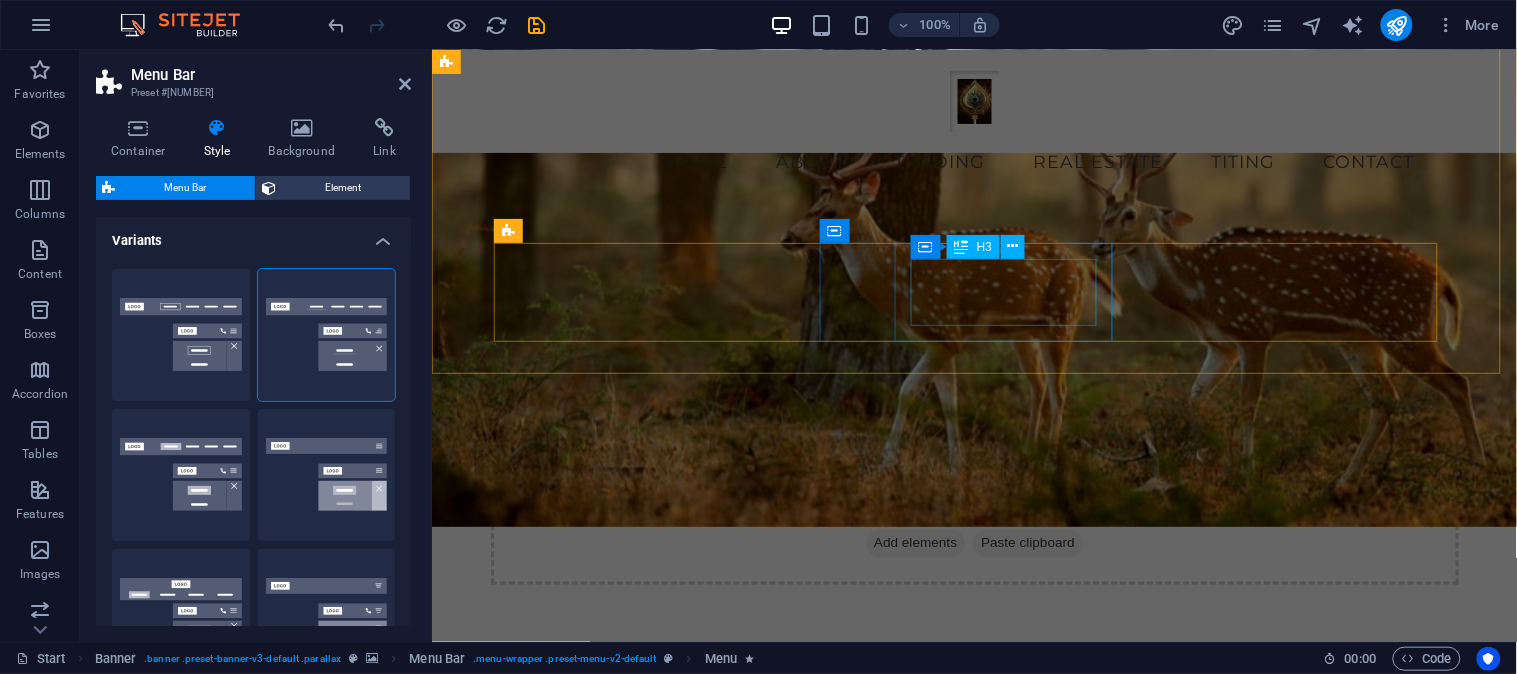 scroll, scrollTop: 0, scrollLeft: 0, axis: both 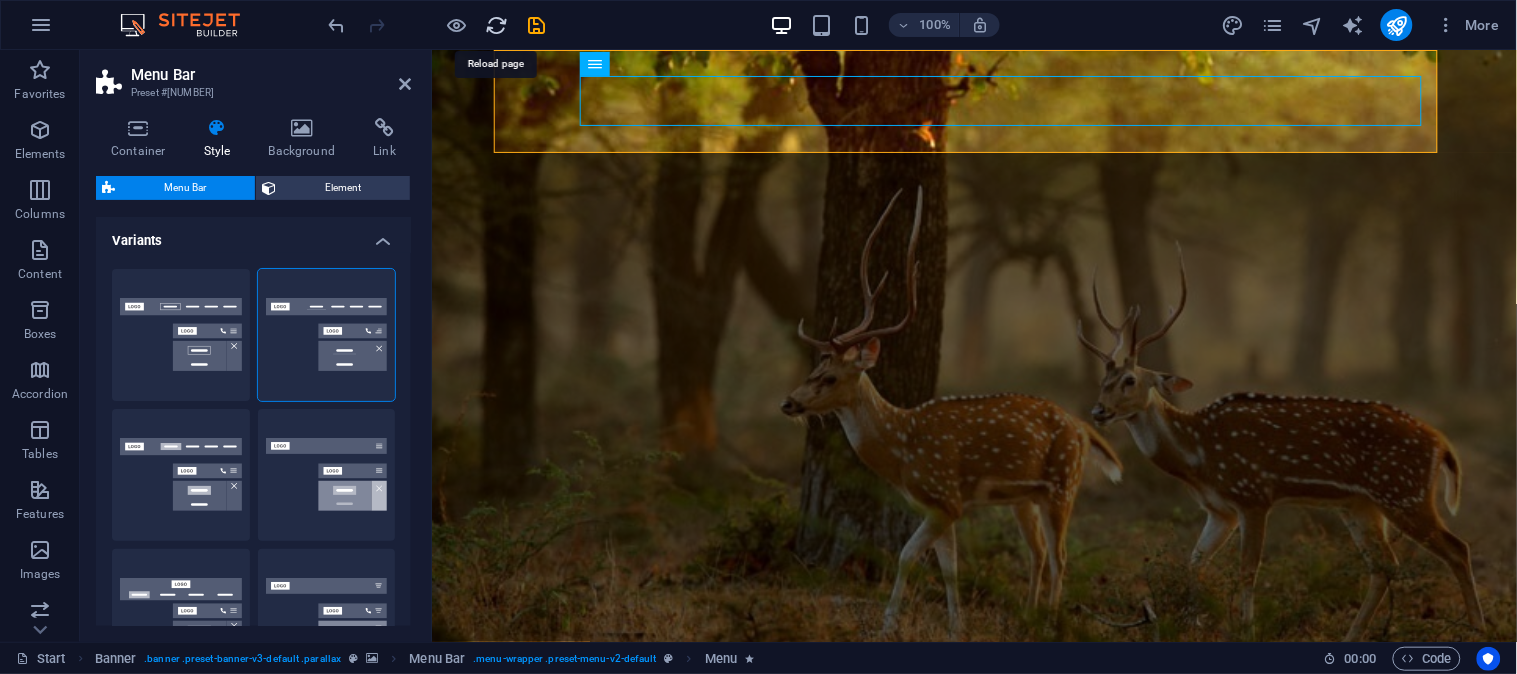 drag, startPoint x: 491, startPoint y: 22, endPoint x: 781, endPoint y: 71, distance: 294.11053 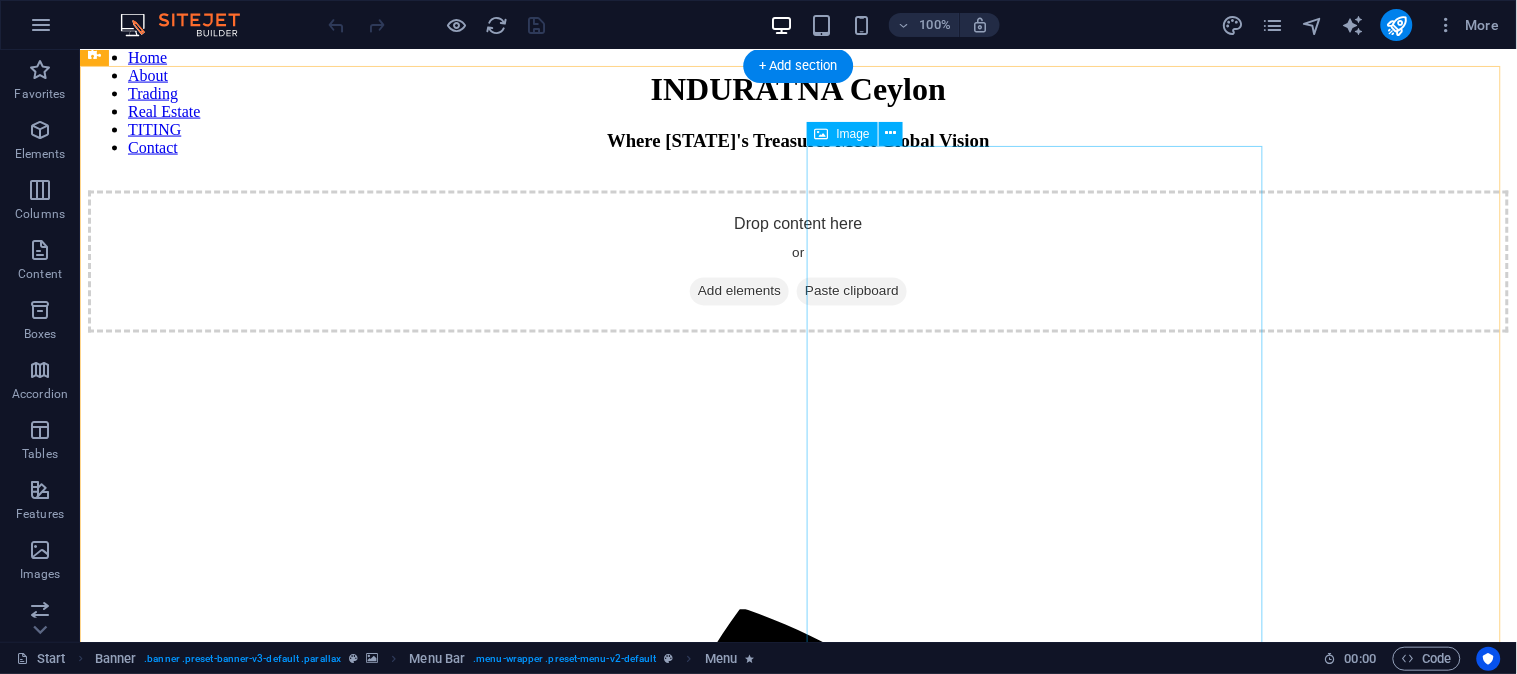 scroll, scrollTop: 0, scrollLeft: 0, axis: both 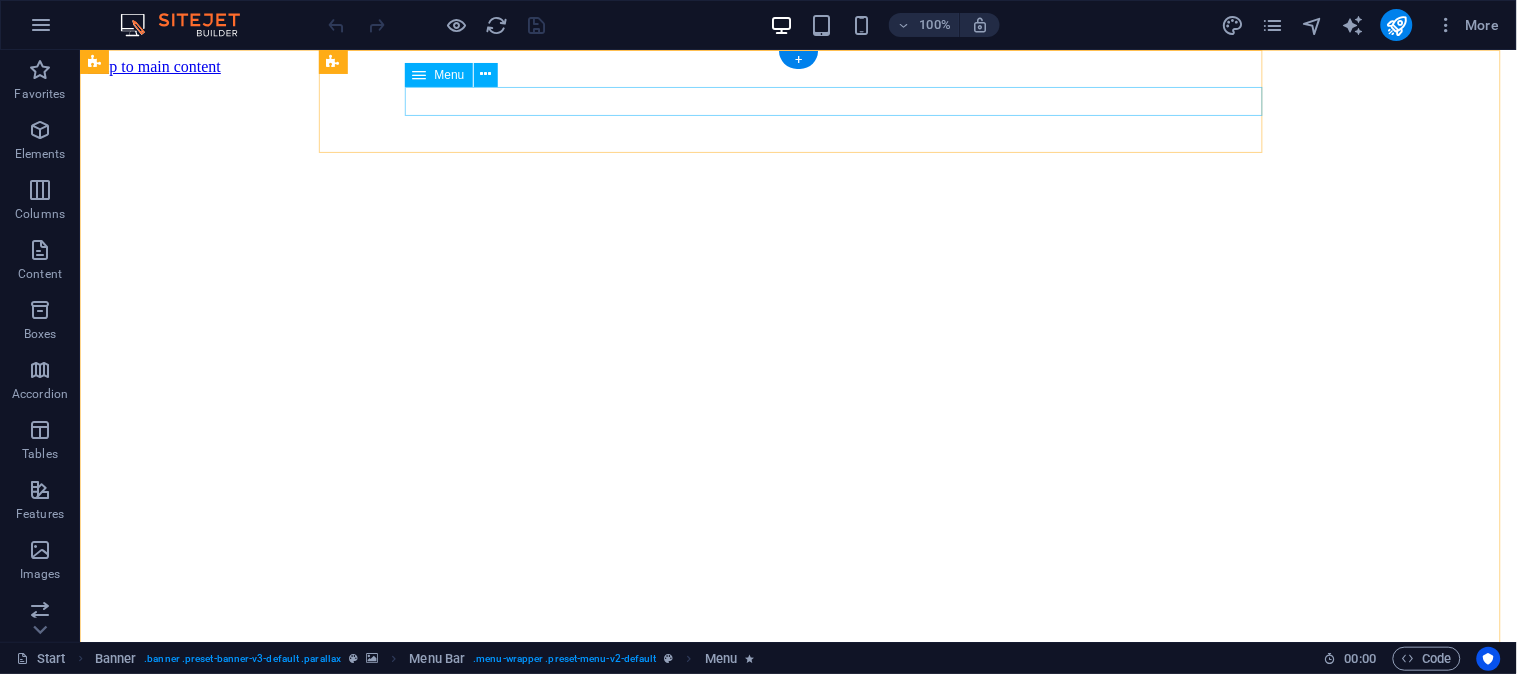 click on "Home About Trading Real Estate  TITING Contact" at bounding box center (797, 879) 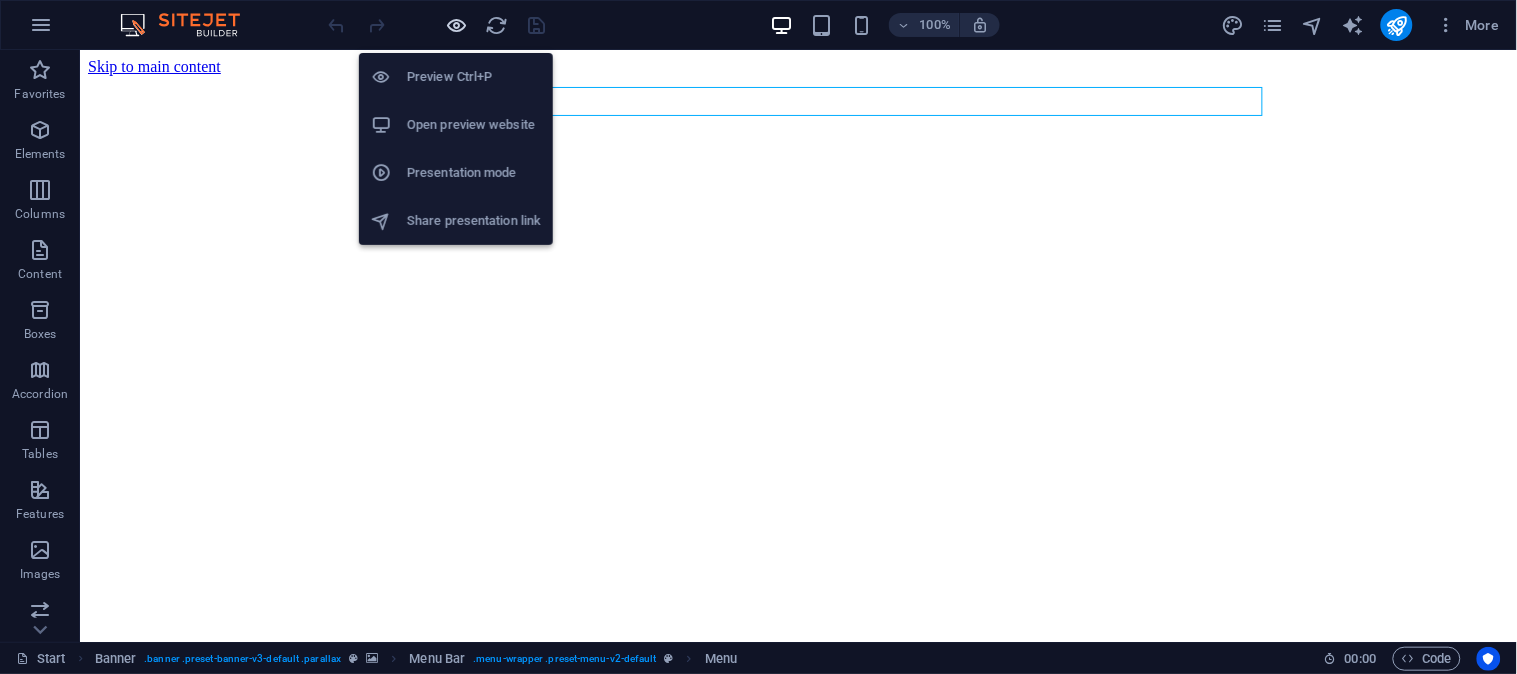 click at bounding box center (457, 25) 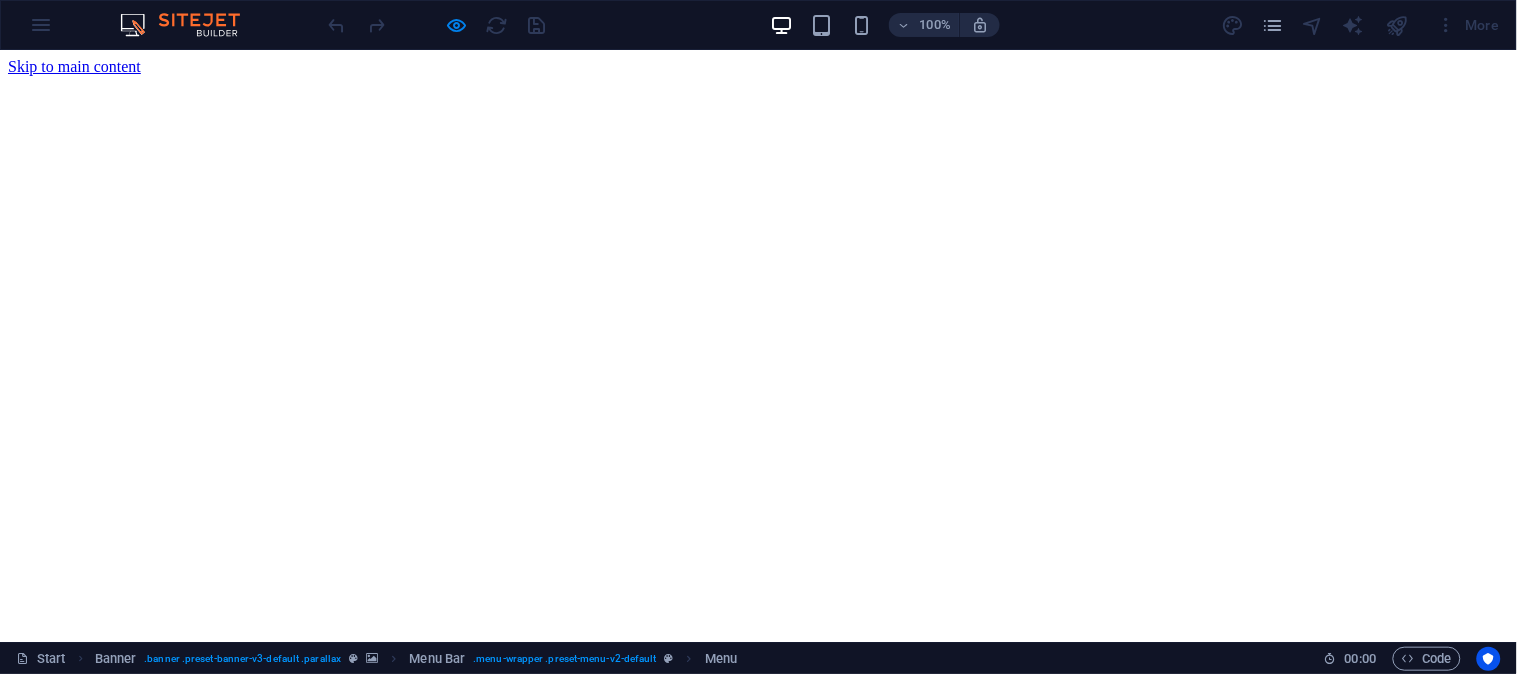 click on "About" at bounding box center [68, 851] 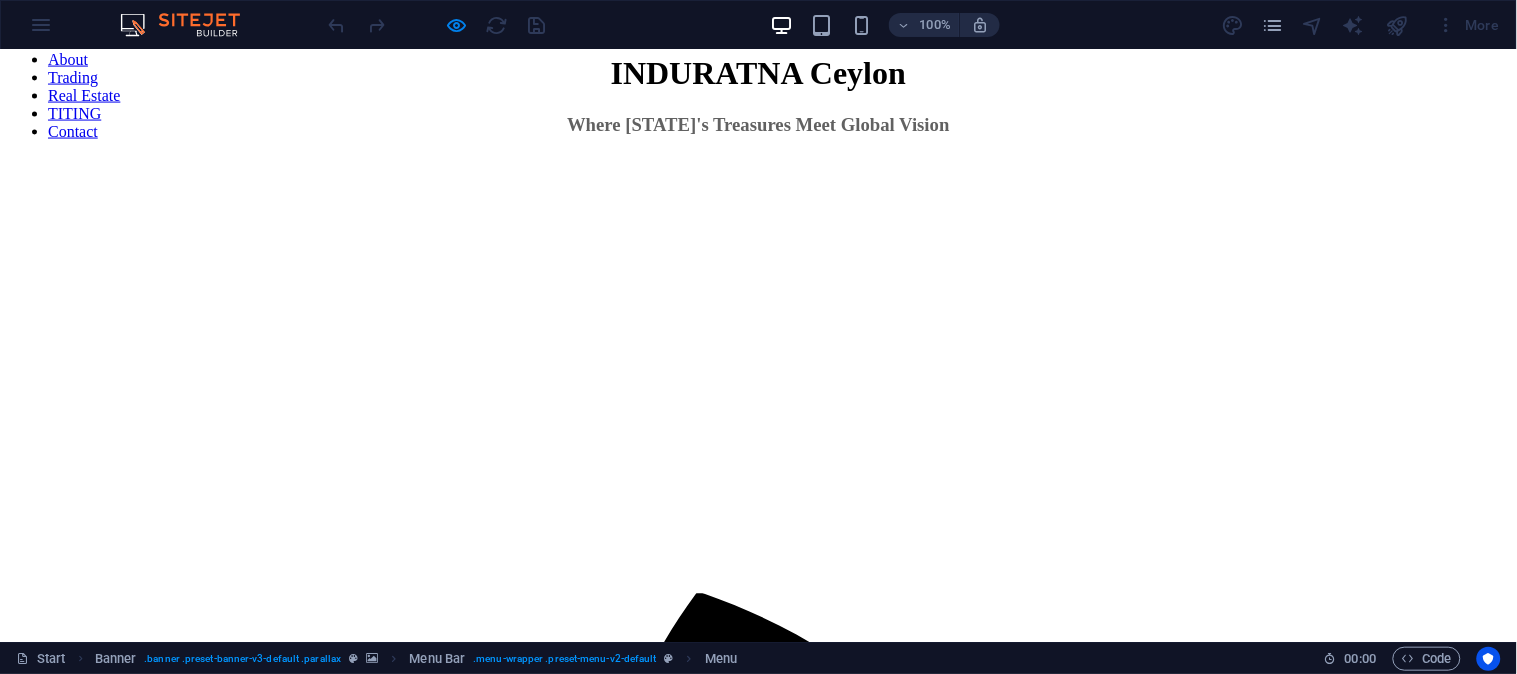 scroll, scrollTop: 0, scrollLeft: 0, axis: both 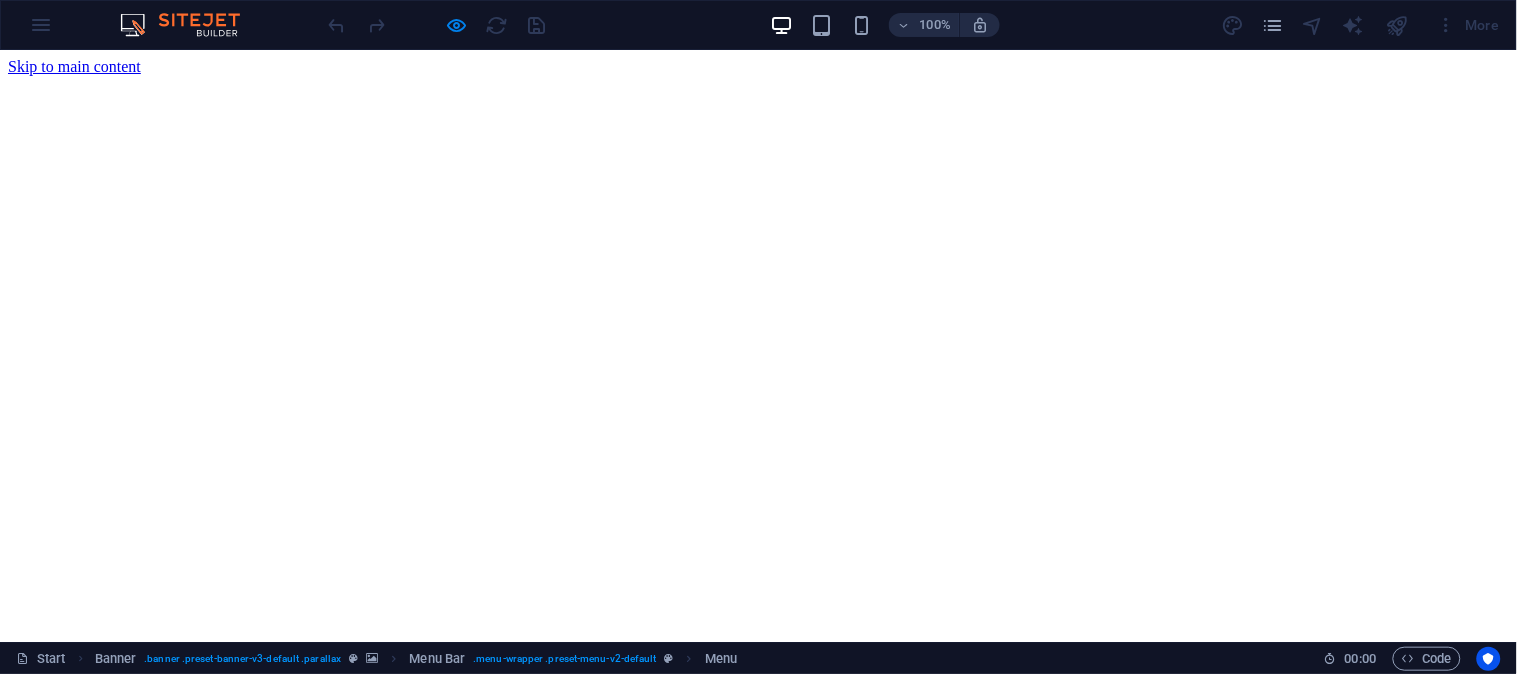 click on "Real Estate" at bounding box center (84, 887) 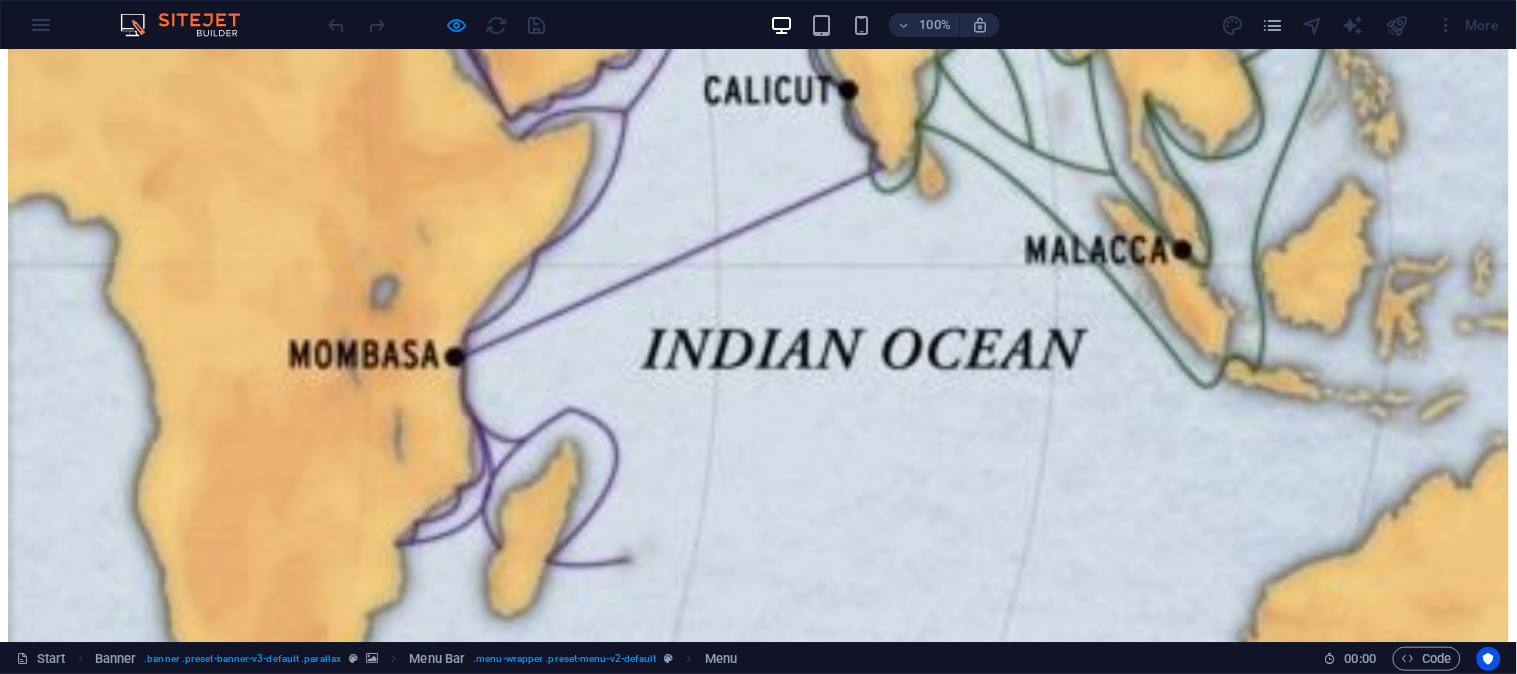 scroll, scrollTop: 7923, scrollLeft: 0, axis: vertical 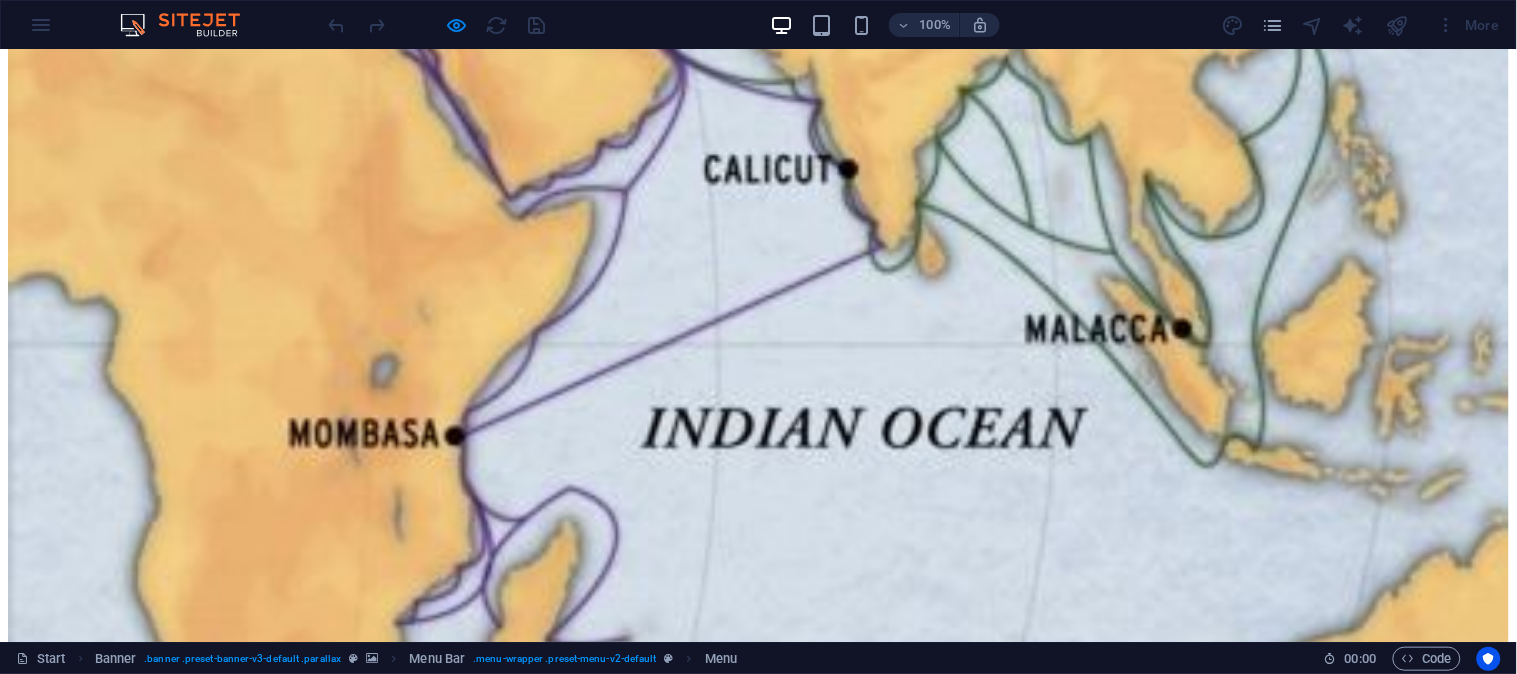 click on "TITING" at bounding box center [74, -7018] 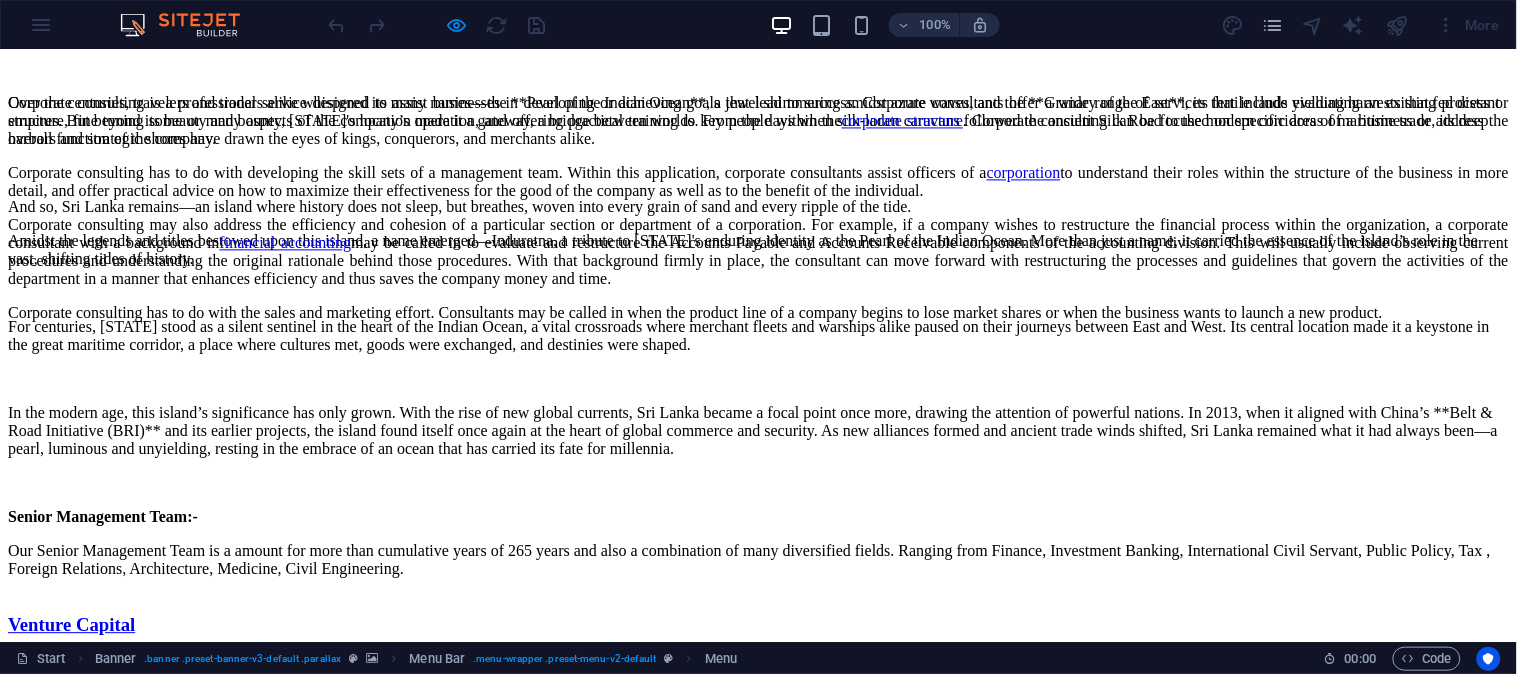 click on "Contact" at bounding box center [73, -7920] 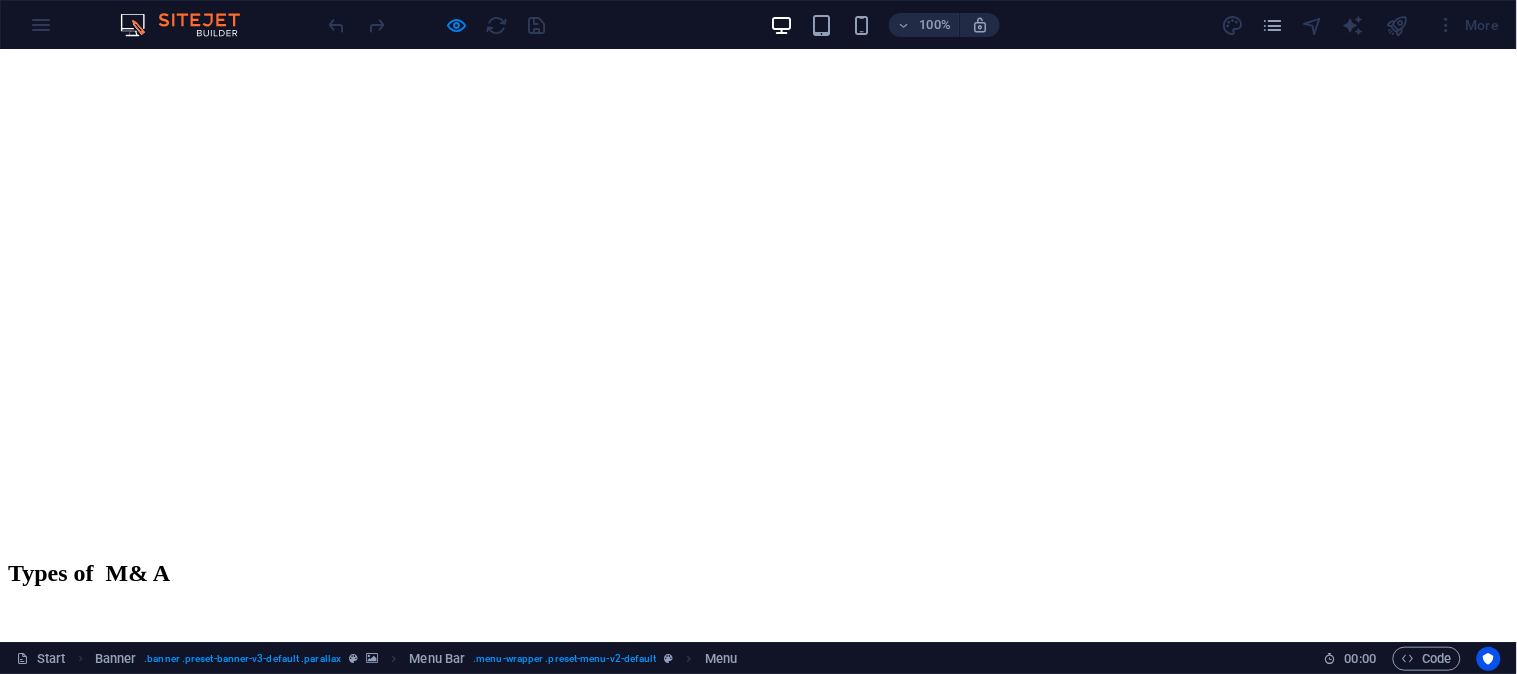 scroll, scrollTop: 9825, scrollLeft: 0, axis: vertical 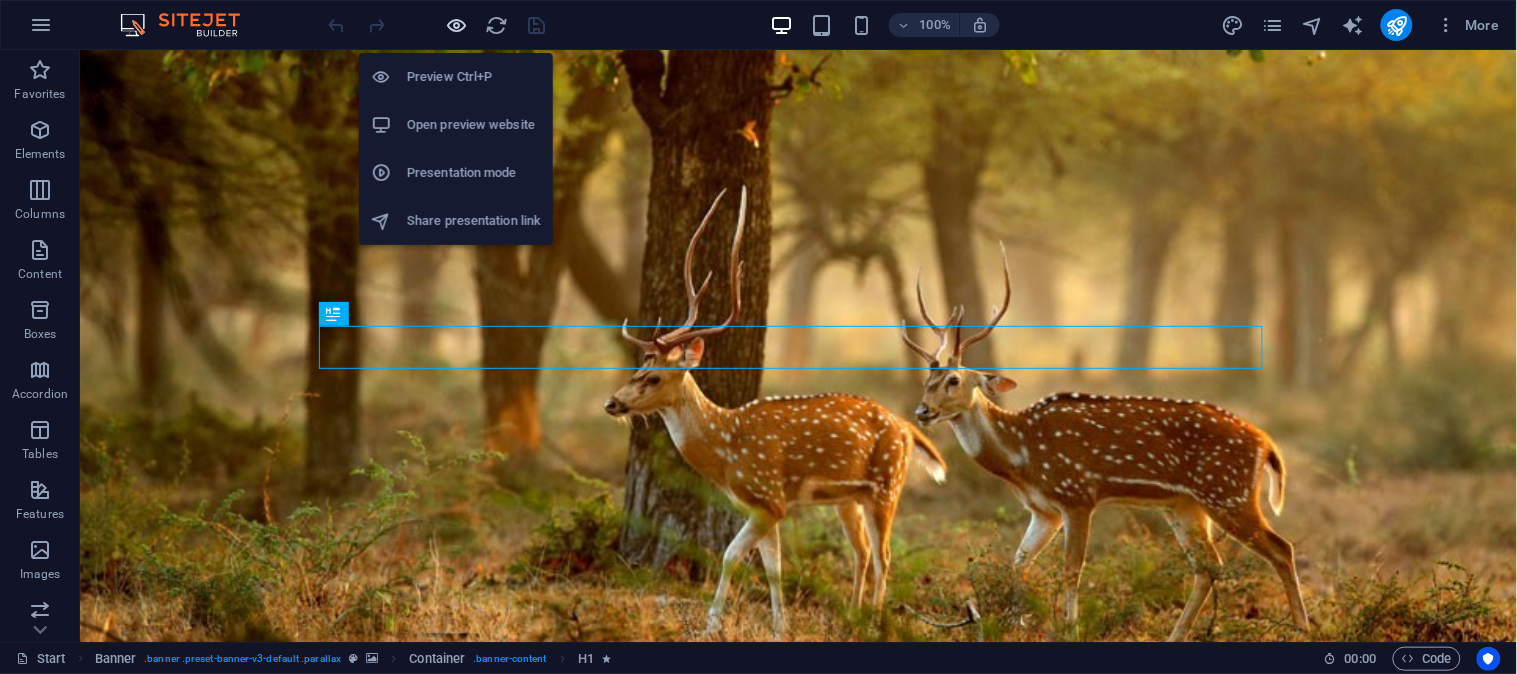 click at bounding box center [457, 25] 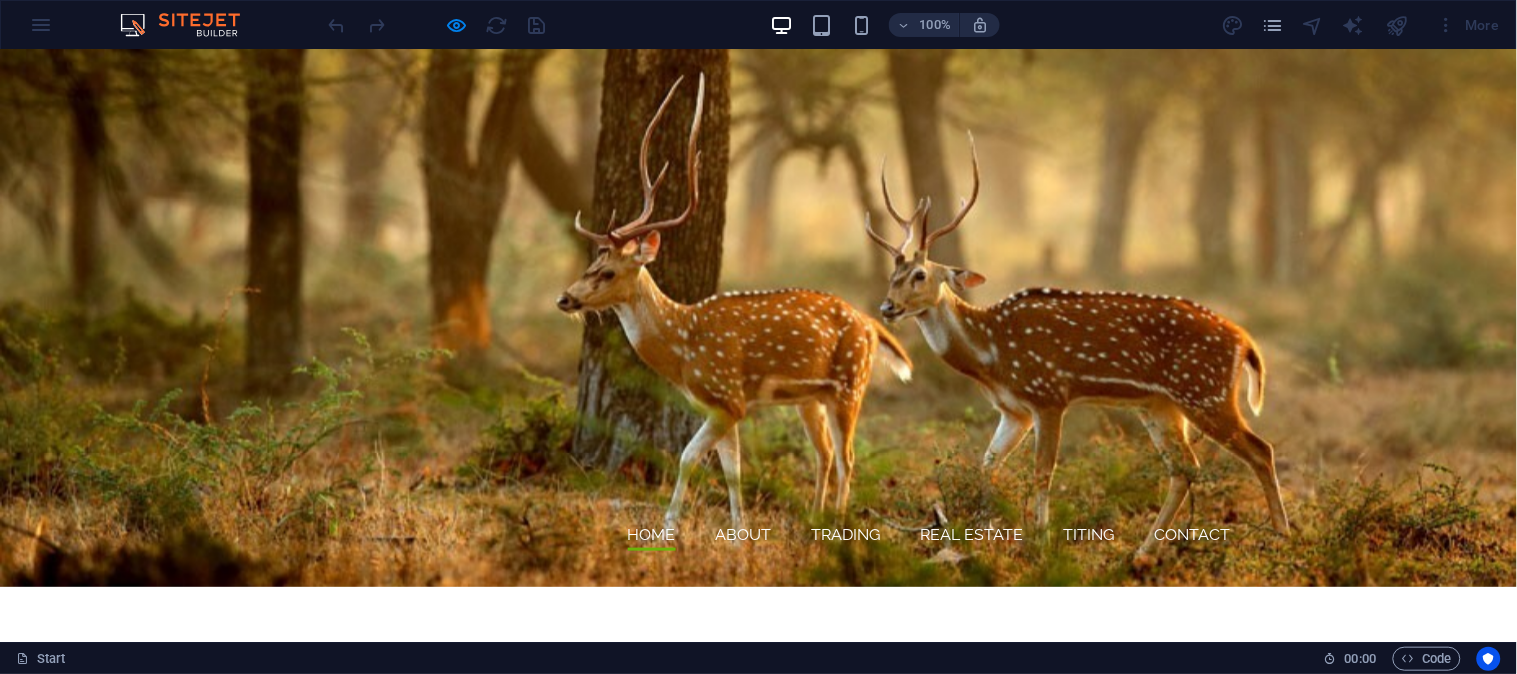 scroll, scrollTop: 0, scrollLeft: 0, axis: both 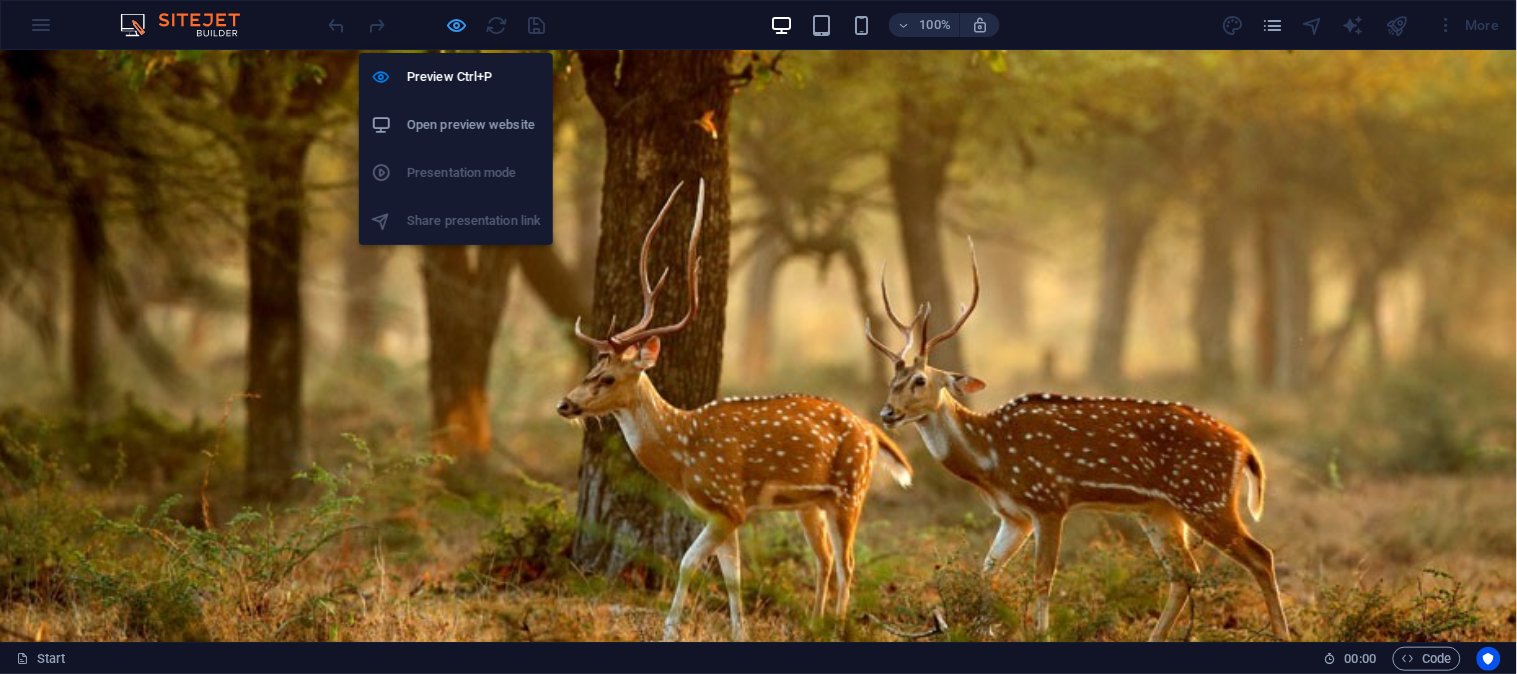 click at bounding box center [457, 25] 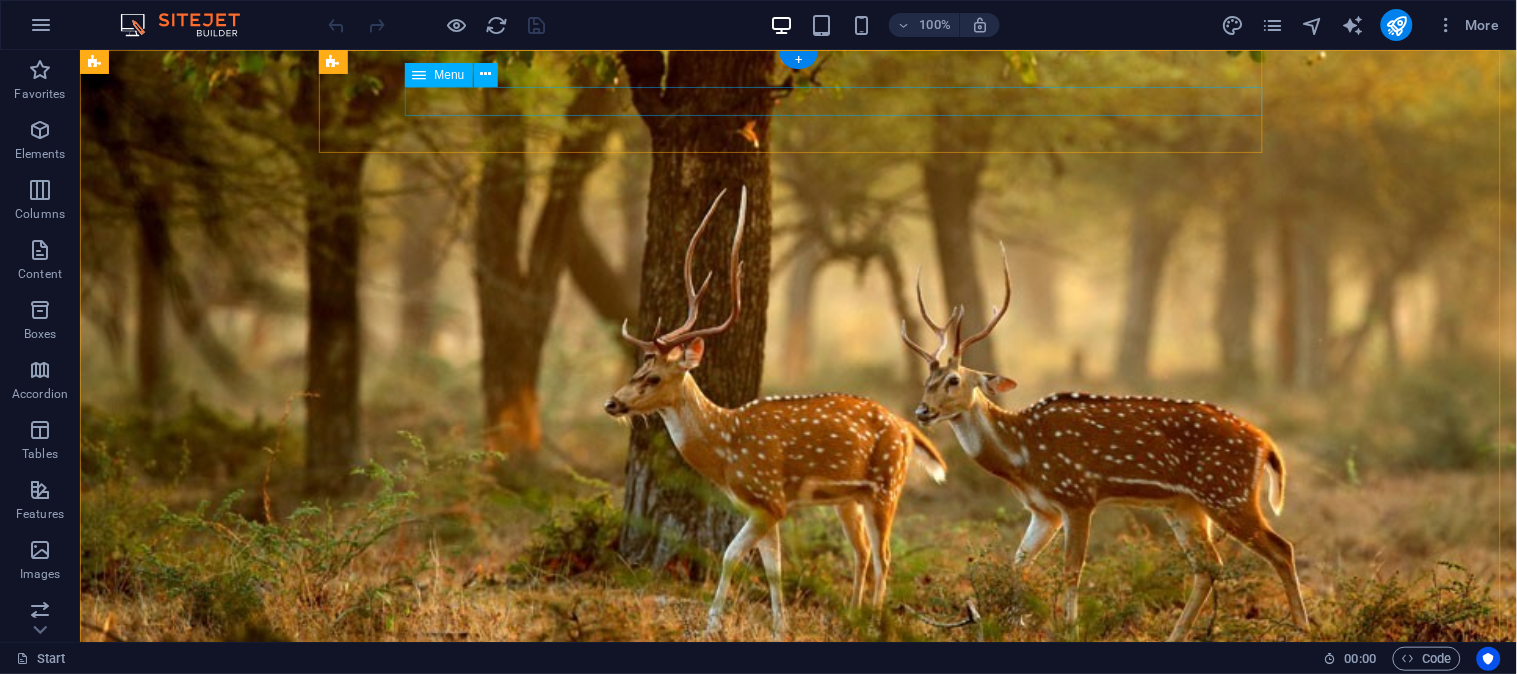 click on "Home About Trading Real Estate  TITING Contact" at bounding box center (806, 793) 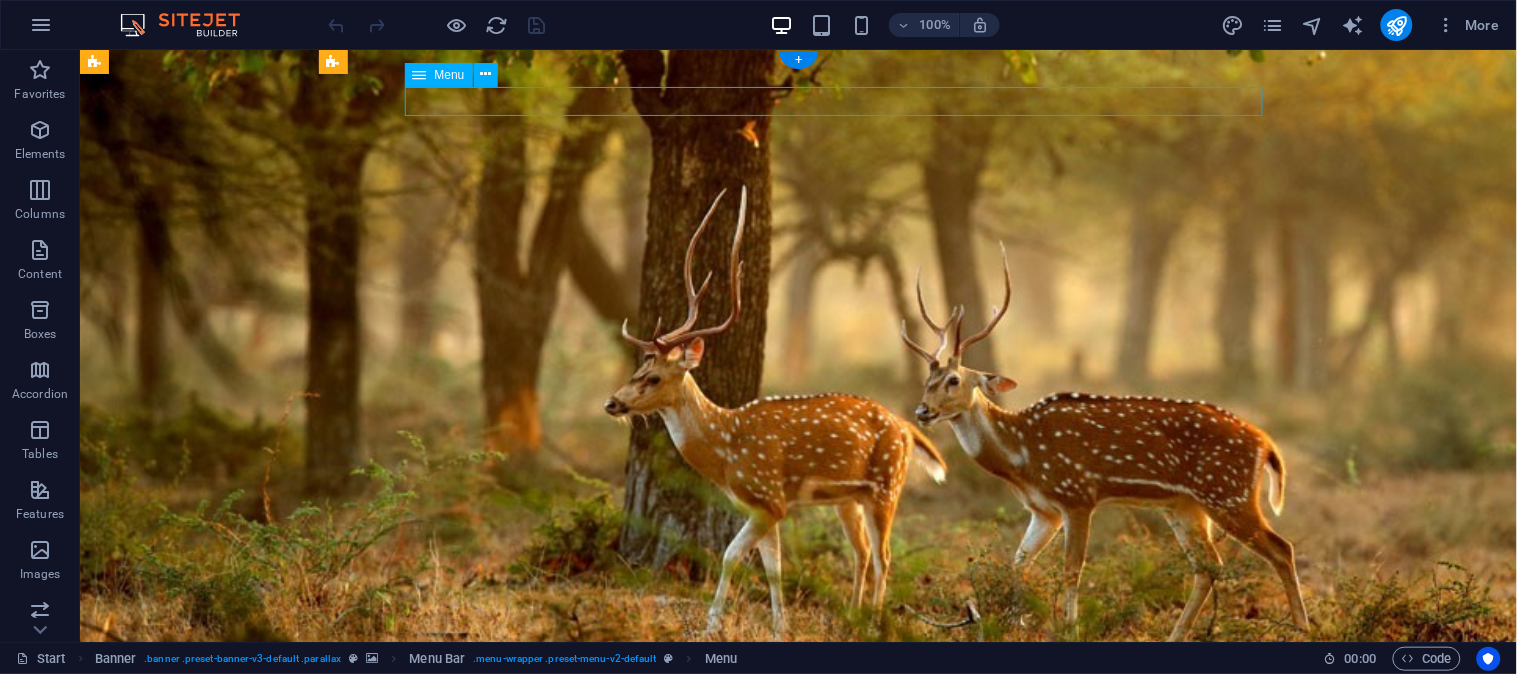 click on "Home About Trading Real Estate  TITING Contact" at bounding box center (806, 793) 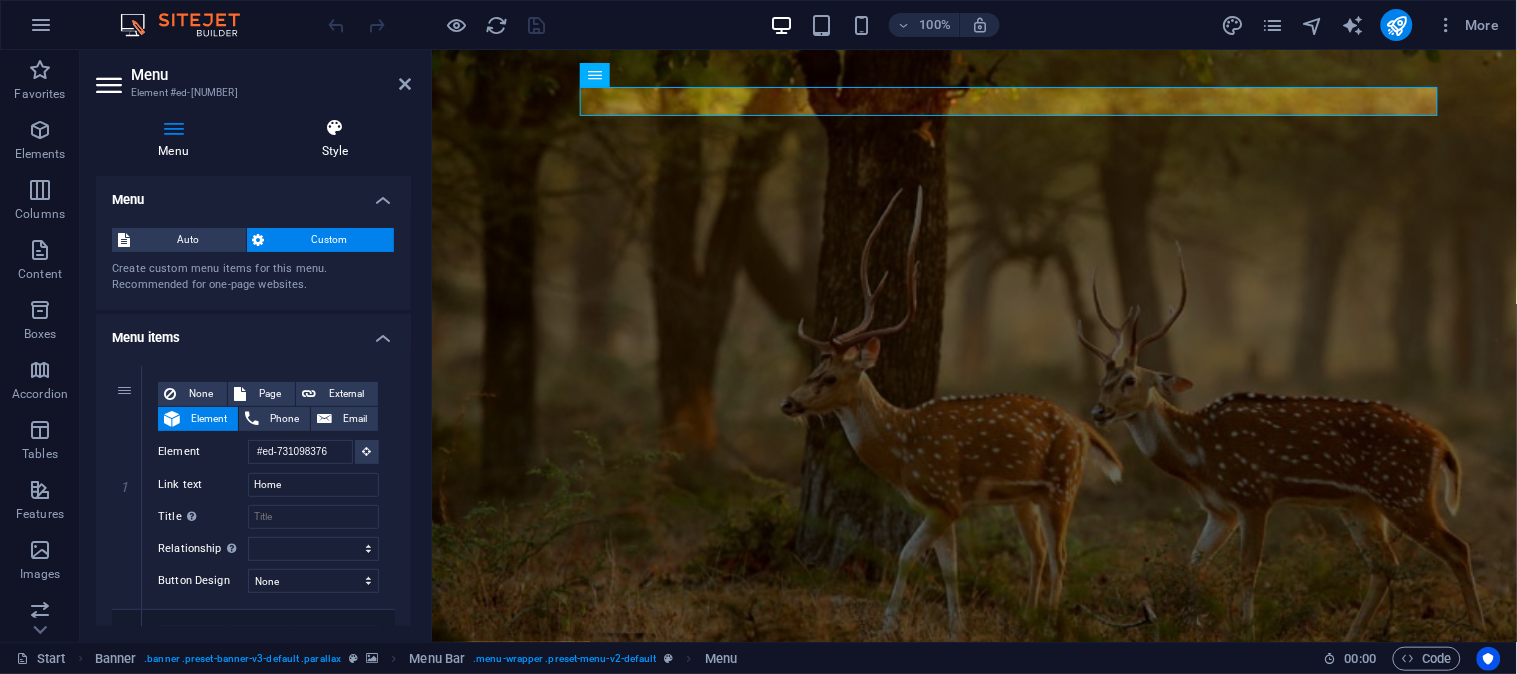 click at bounding box center (335, 128) 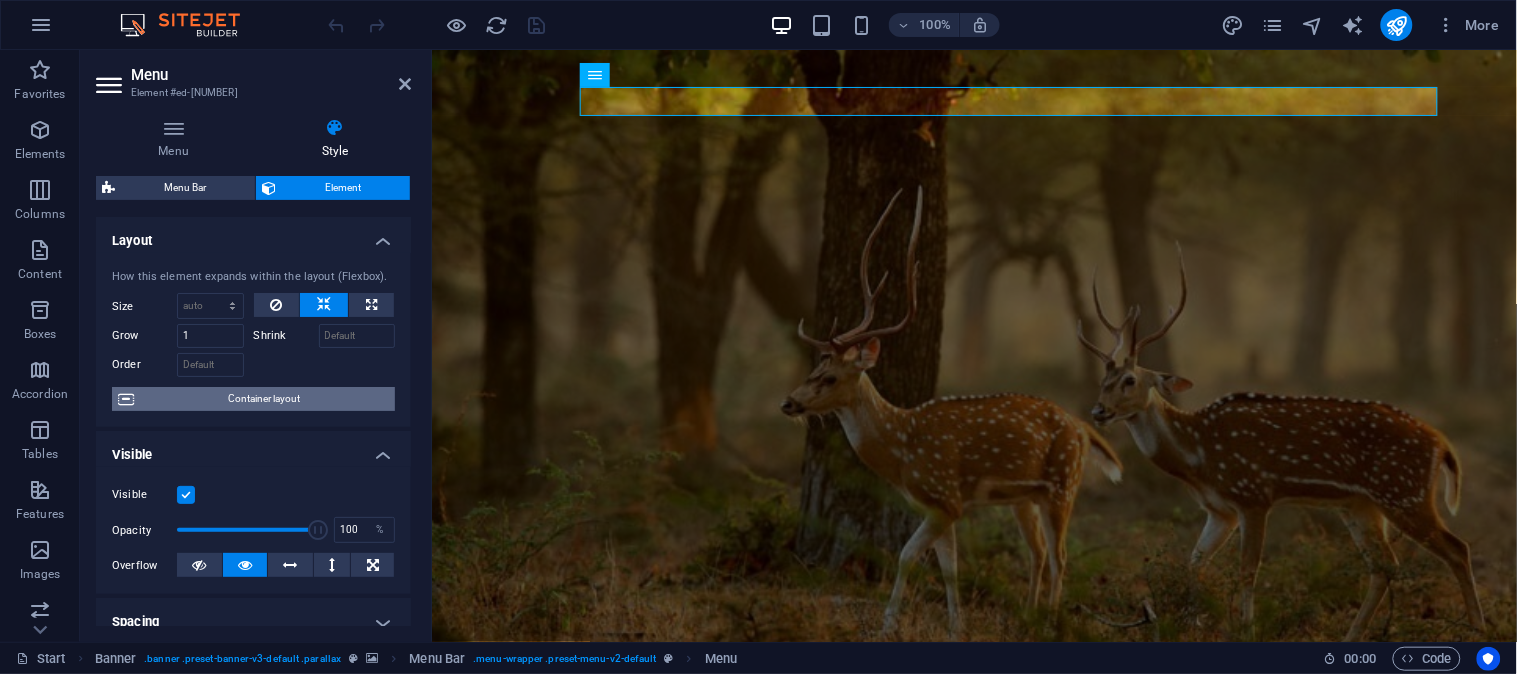 scroll, scrollTop: 435, scrollLeft: 0, axis: vertical 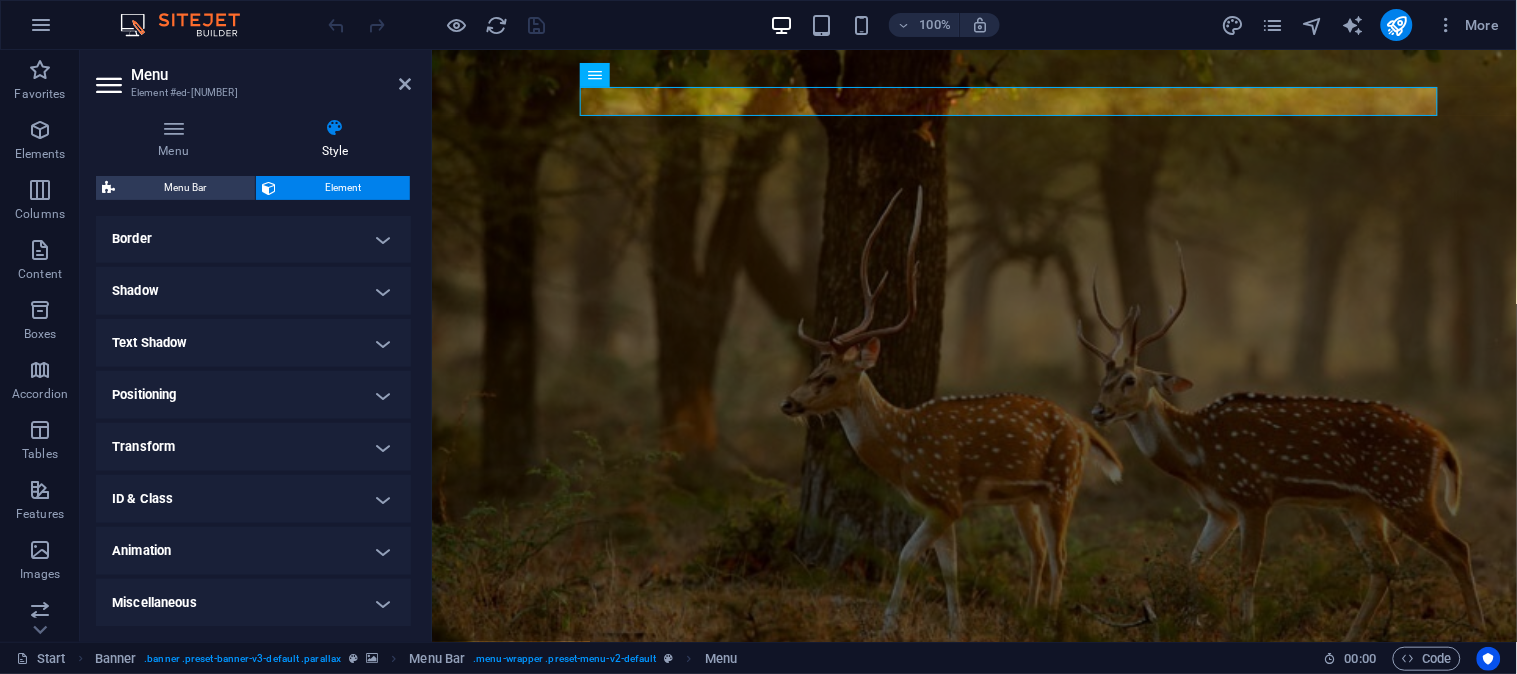 click on "Animation" at bounding box center [253, 551] 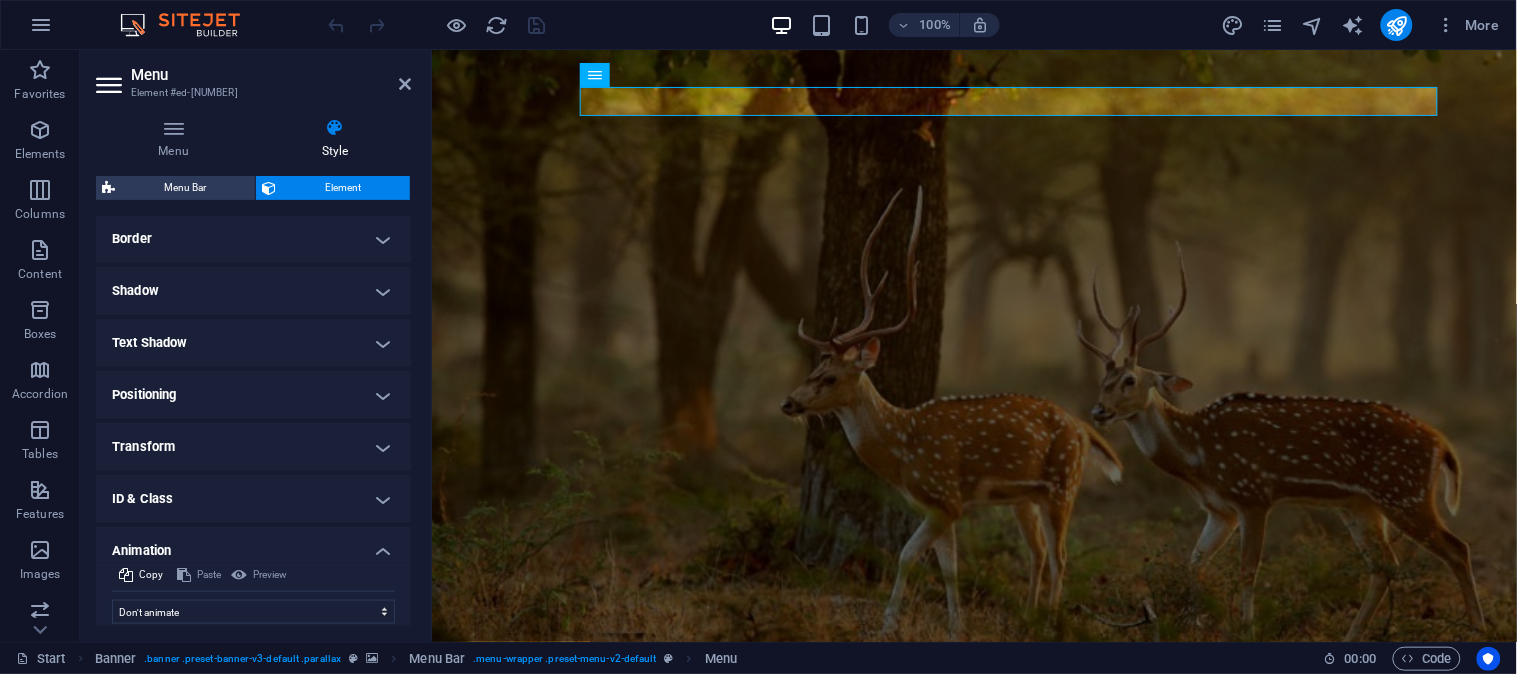scroll, scrollTop: 500, scrollLeft: 0, axis: vertical 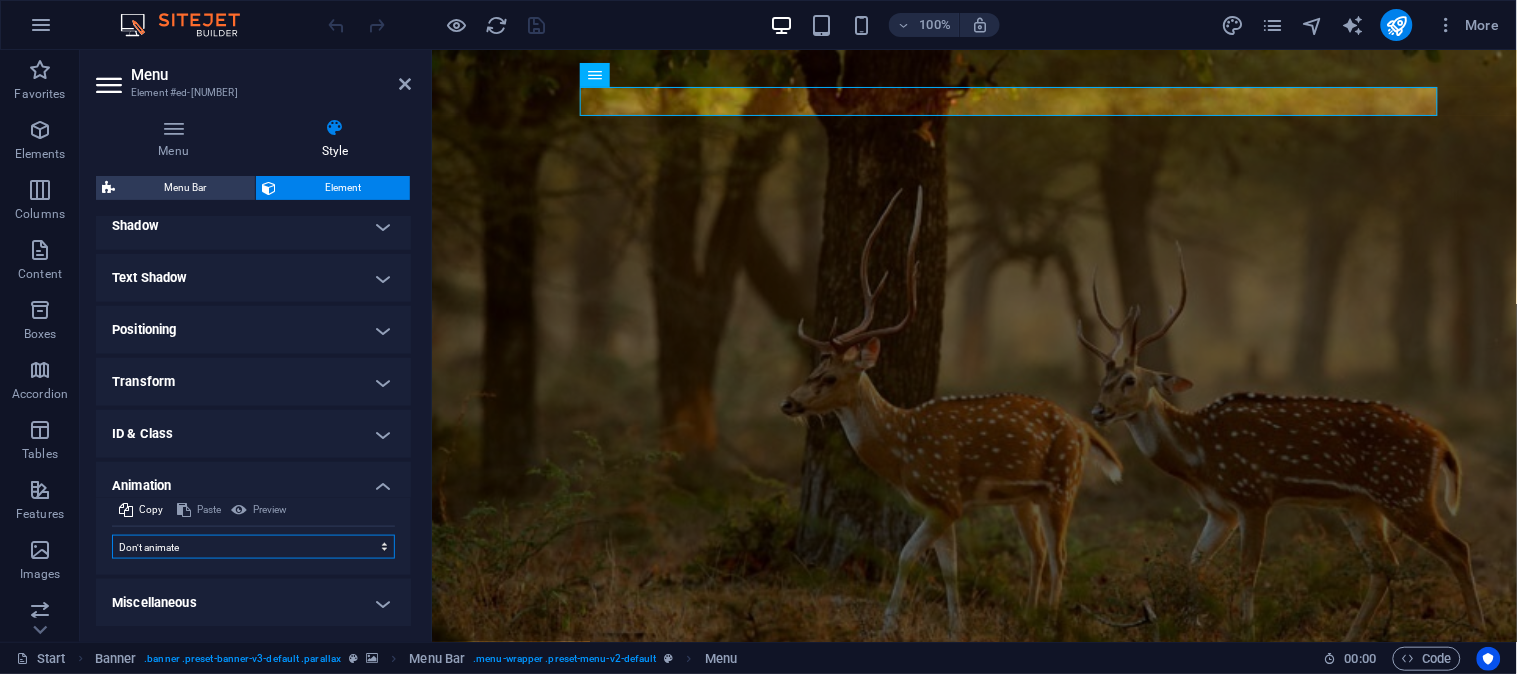 click on "Don't animate Show / Hide Slide up/down Zoom in/out Slide left to right Slide right to left Slide top to bottom Slide bottom to top Pulse Blink Open as overlay" at bounding box center (253, 547) 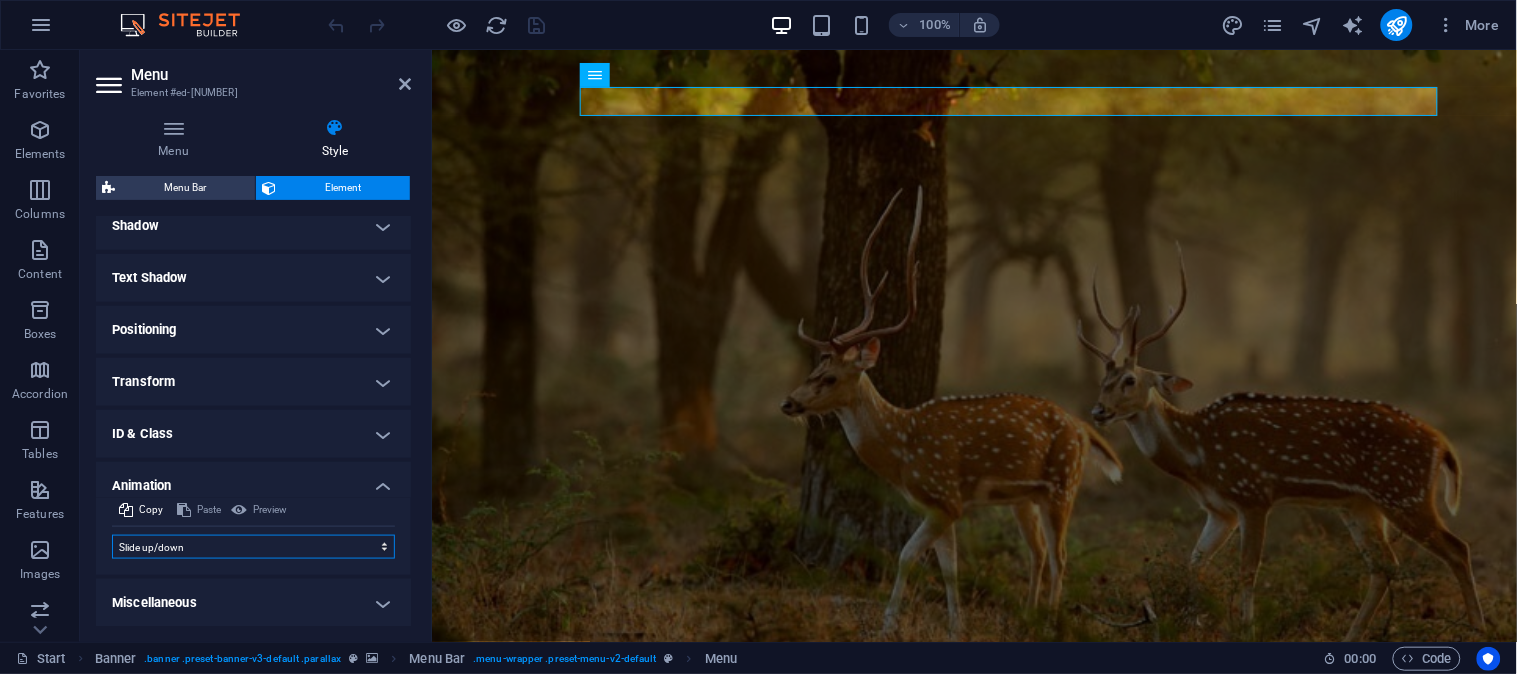 click on "Don't animate Show / Hide Slide up/down Zoom in/out Slide left to right Slide right to left Slide top to bottom Slide bottom to top Pulse Blink Open as overlay" at bounding box center (253, 547) 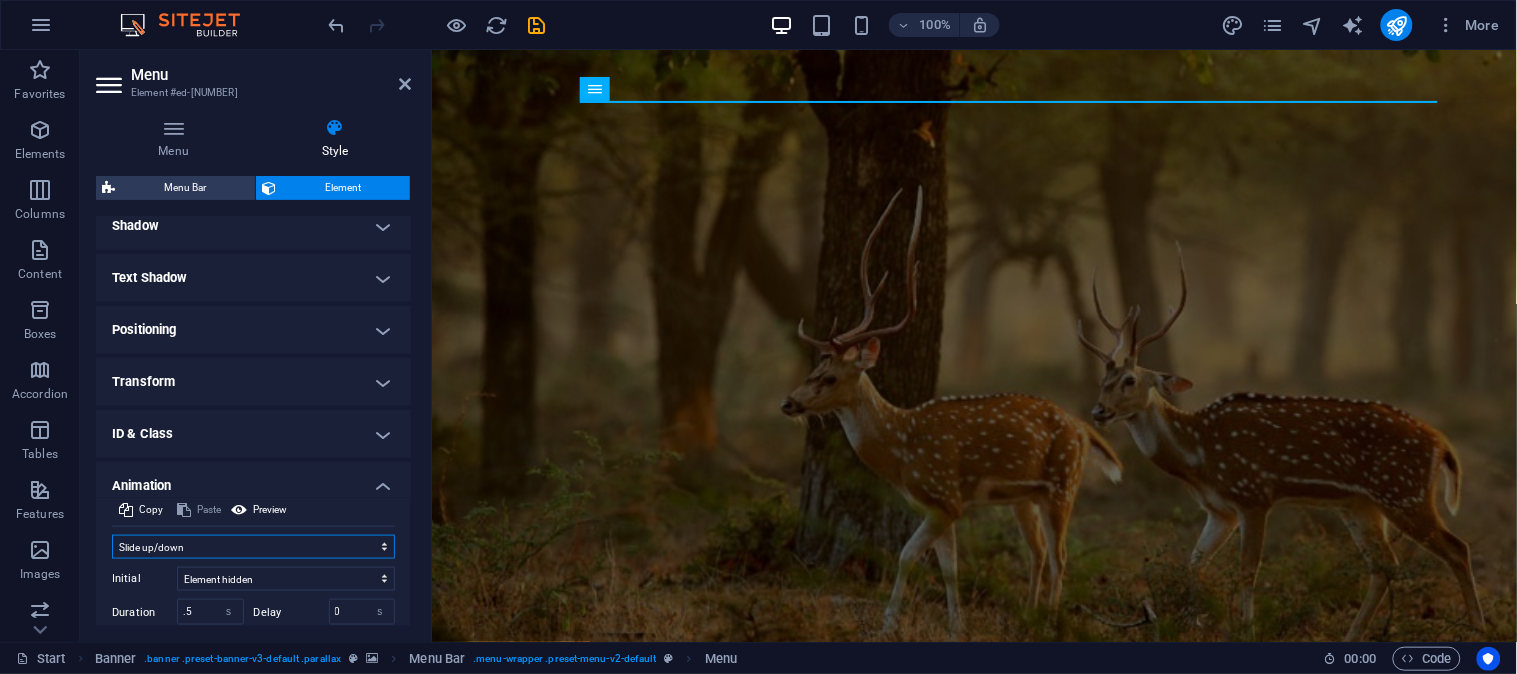 click on "Don't animate Show / Hide Slide up/down Zoom in/out Slide left to right Slide right to left Slide top to bottom Slide bottom to top Pulse Blink Open as overlay" at bounding box center (253, 547) 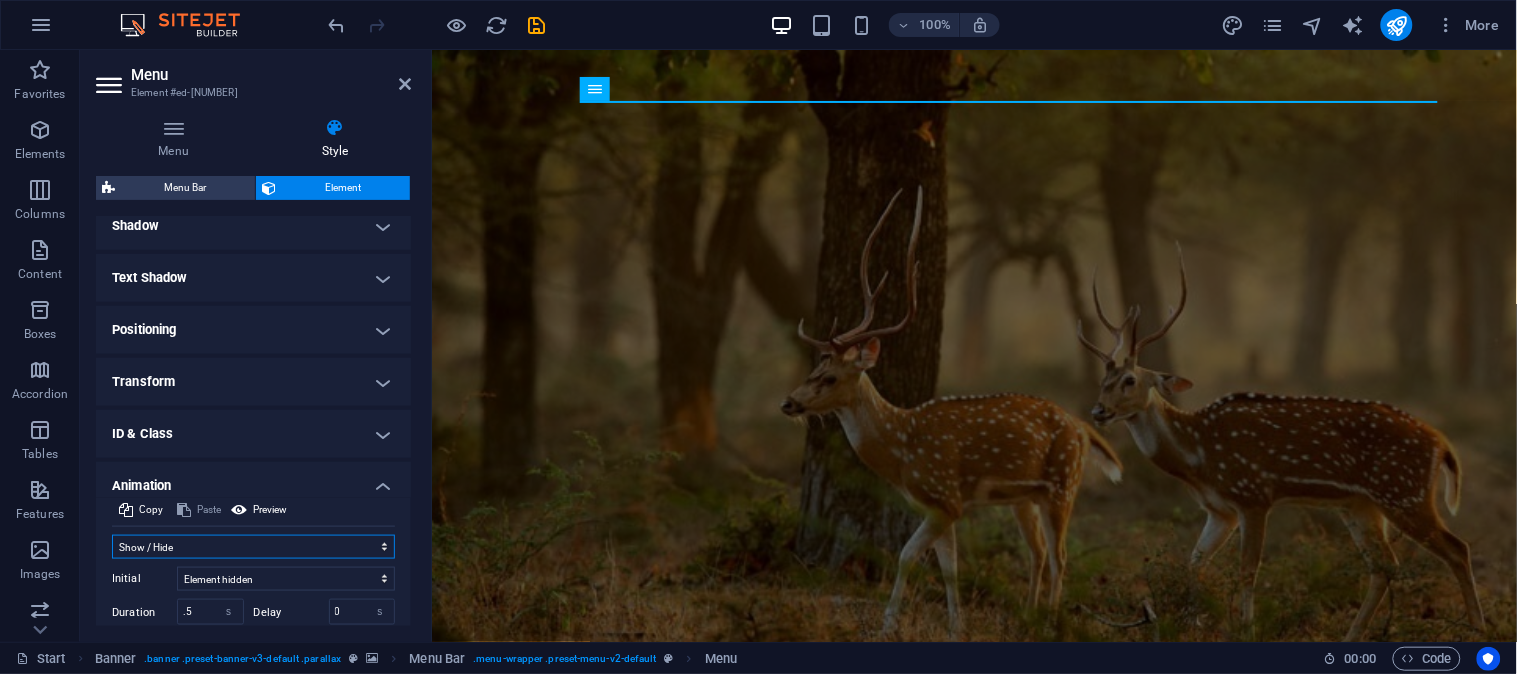 click on "Don't animate Show / Hide Slide up/down Zoom in/out Slide left to right Slide right to left Slide top to bottom Slide bottom to top Pulse Blink Open as overlay" at bounding box center [253, 547] 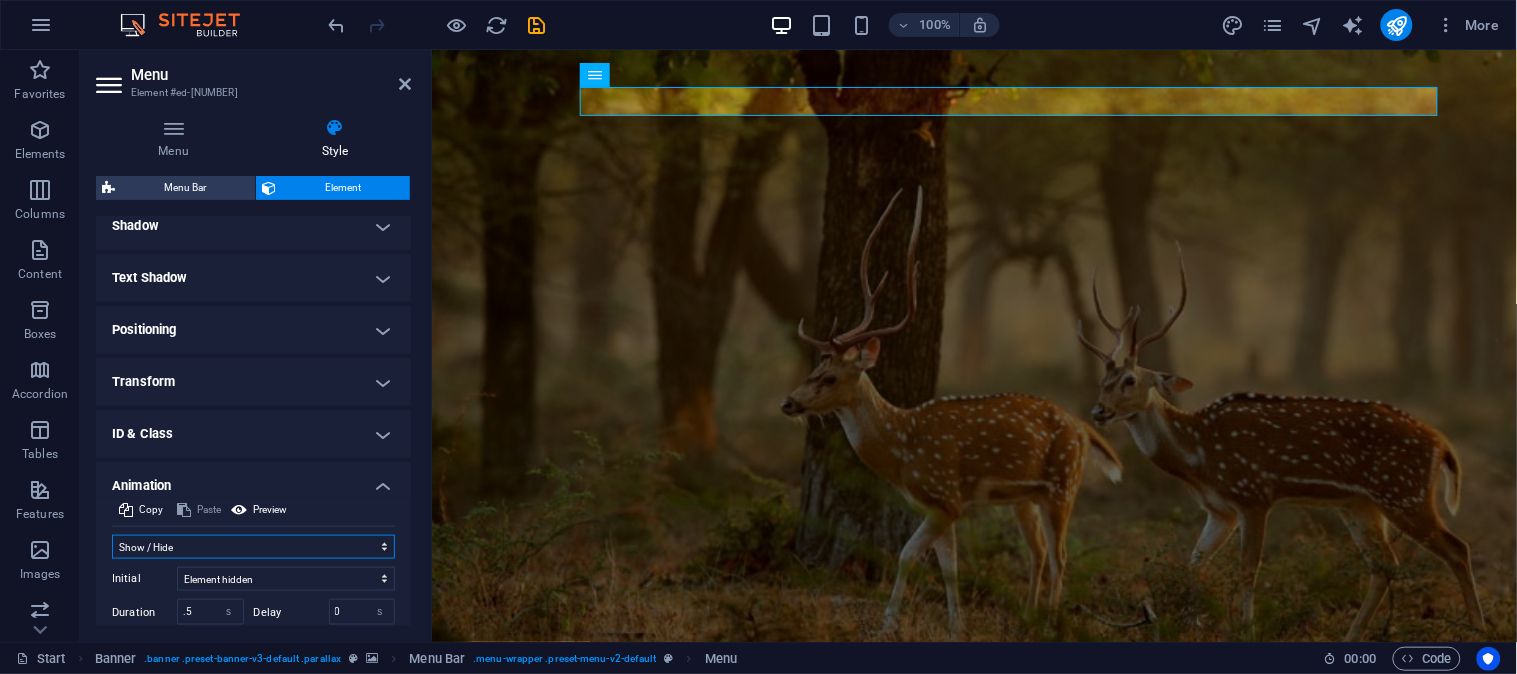 click on "Don't animate Show / Hide Slide up/down Zoom in/out Slide left to right Slide right to left Slide top to bottom Slide bottom to top Pulse Blink Open as overlay" at bounding box center [253, 547] 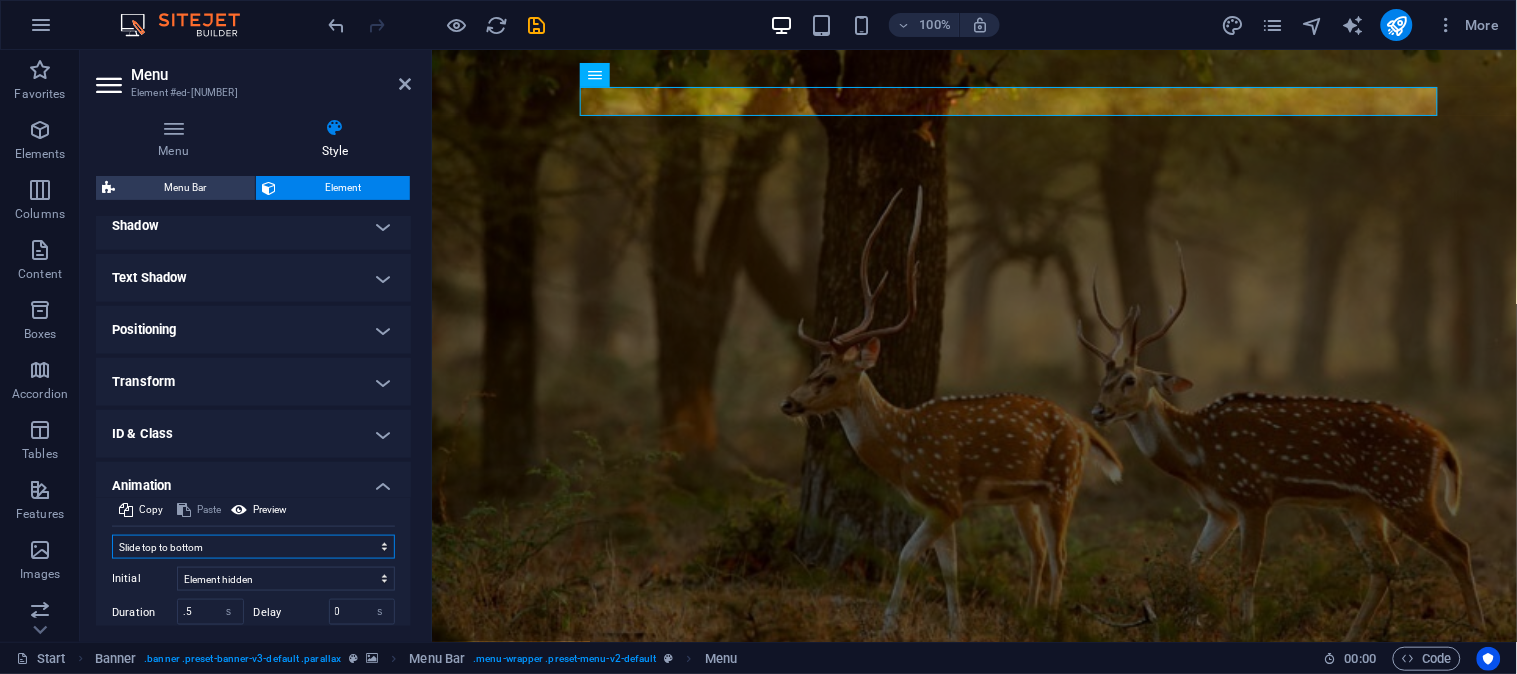 click on "Don't animate Show / Hide Slide up/down Zoom in/out Slide left to right Slide right to left Slide top to bottom Slide bottom to top Pulse Blink Open as overlay" at bounding box center (253, 547) 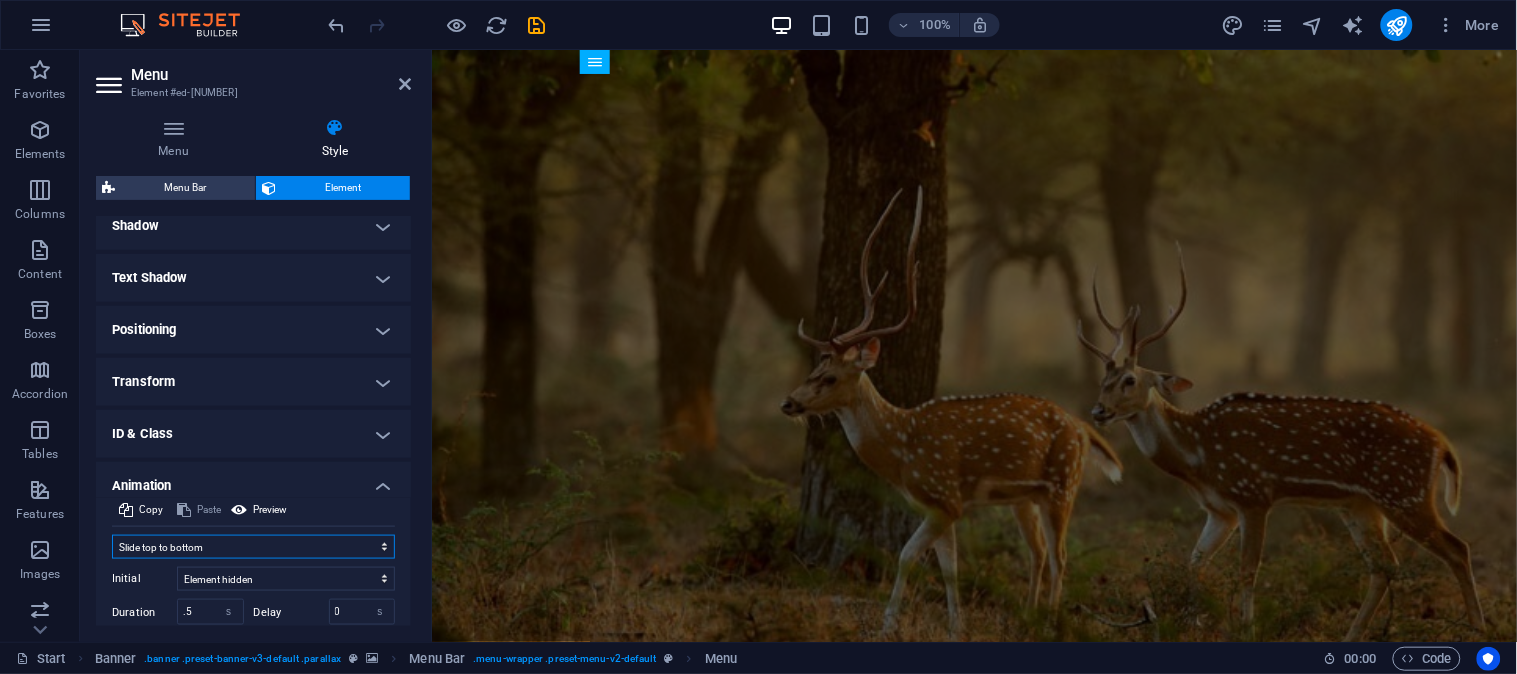 click on "Don't animate Show / Hide Slide up/down Zoom in/out Slide left to right Slide right to left Slide top to bottom Slide bottom to top Pulse Blink Open as overlay" at bounding box center (253, 547) 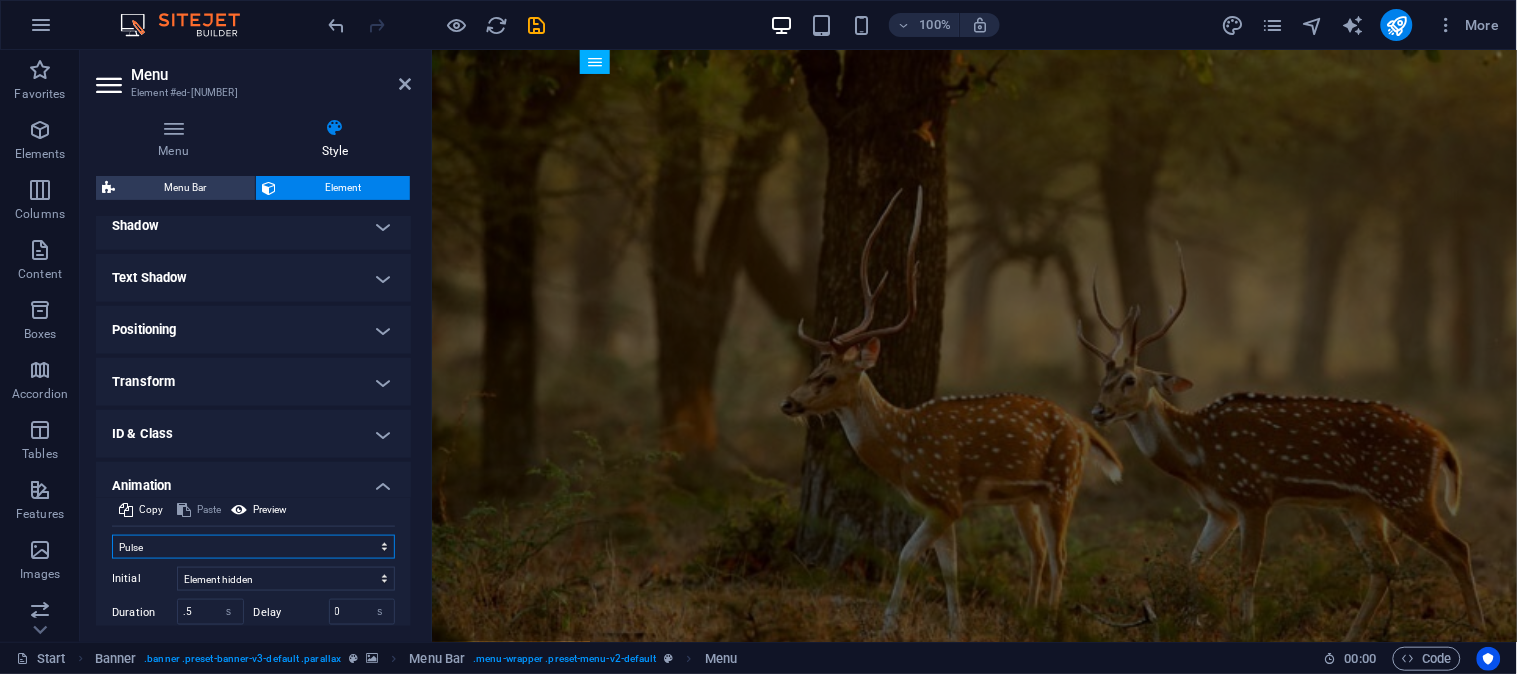 click on "Don't animate Show / Hide Slide up/down Zoom in/out Slide left to right Slide right to left Slide top to bottom Slide bottom to top Pulse Blink Open as overlay" at bounding box center [253, 547] 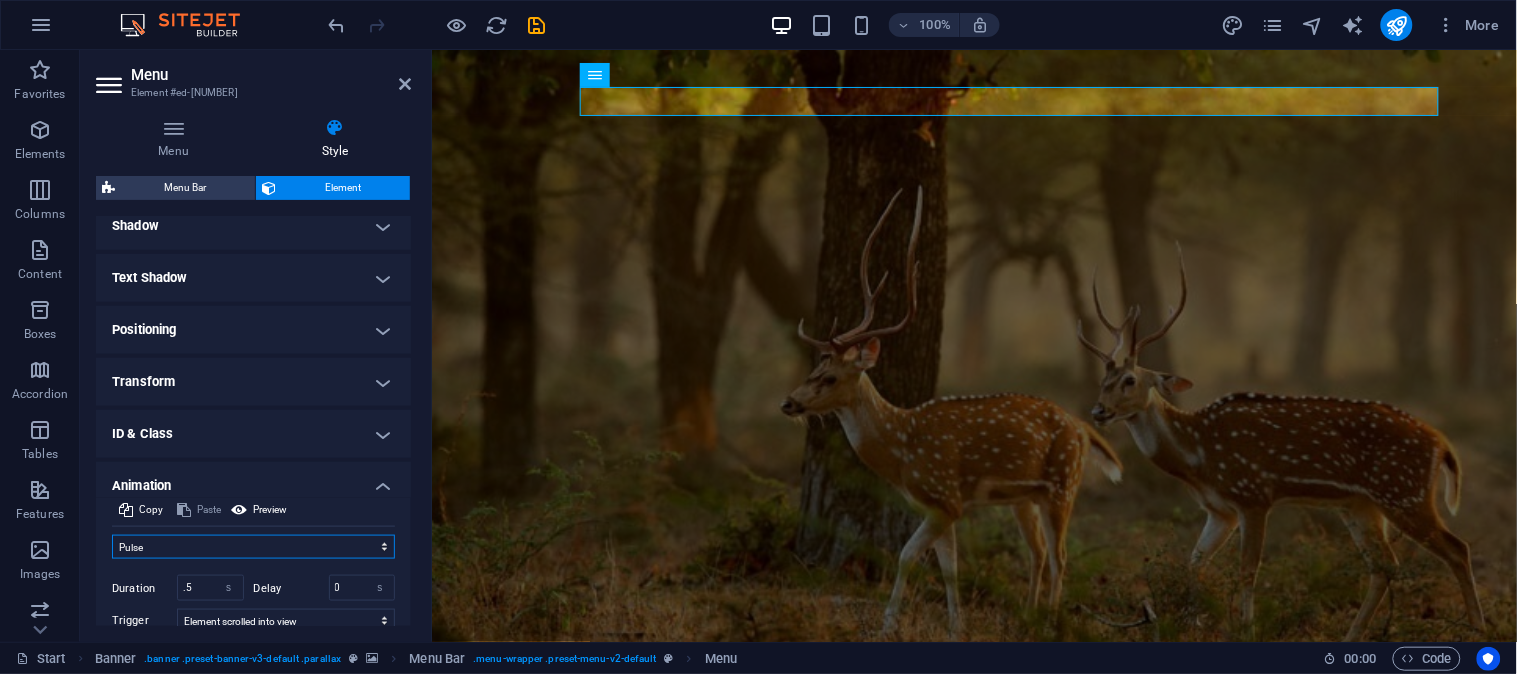 click on "Don't animate Show / Hide Slide up/down Zoom in/out Slide left to right Slide right to left Slide top to bottom Slide bottom to top Pulse Blink Open as overlay" at bounding box center (253, 547) 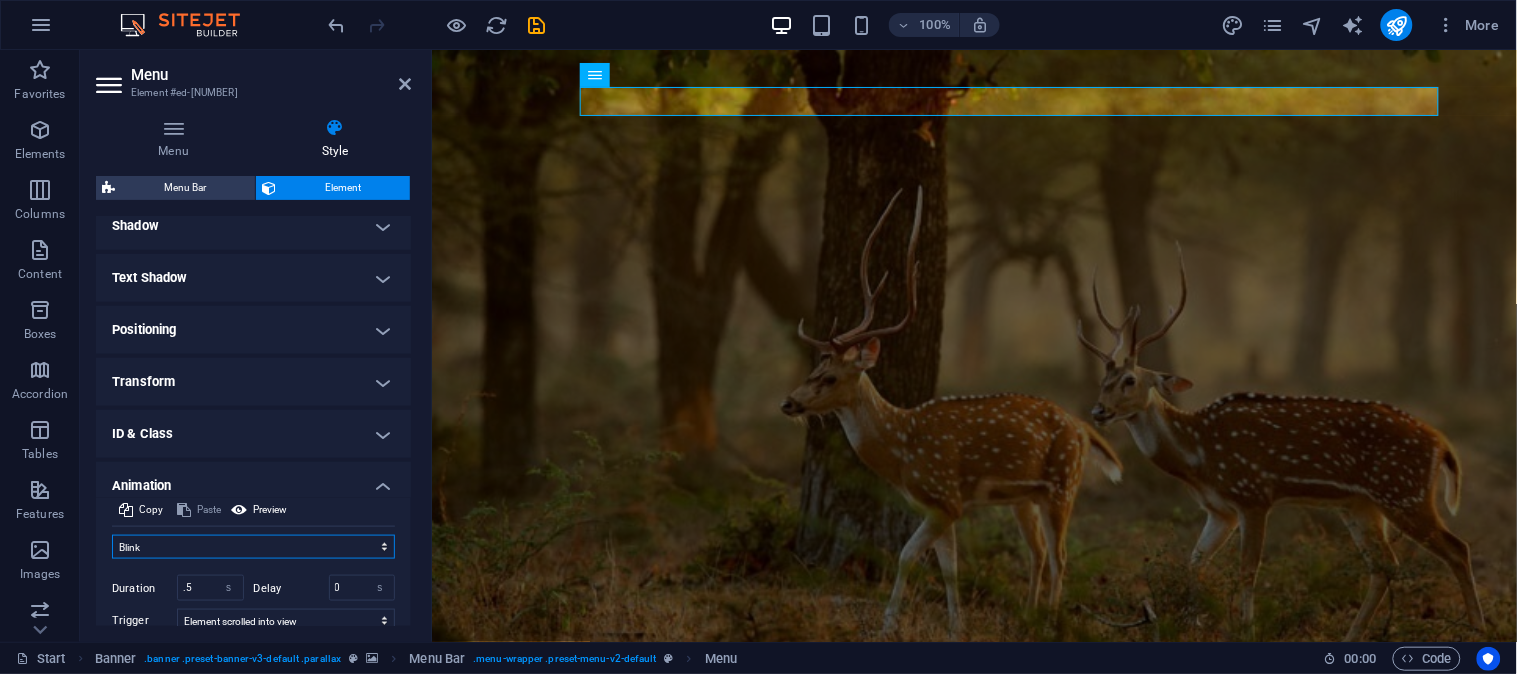 click on "Don't animate Show / Hide Slide up/down Zoom in/out Slide left to right Slide right to left Slide top to bottom Slide bottom to top Pulse Blink Open as overlay" at bounding box center (253, 547) 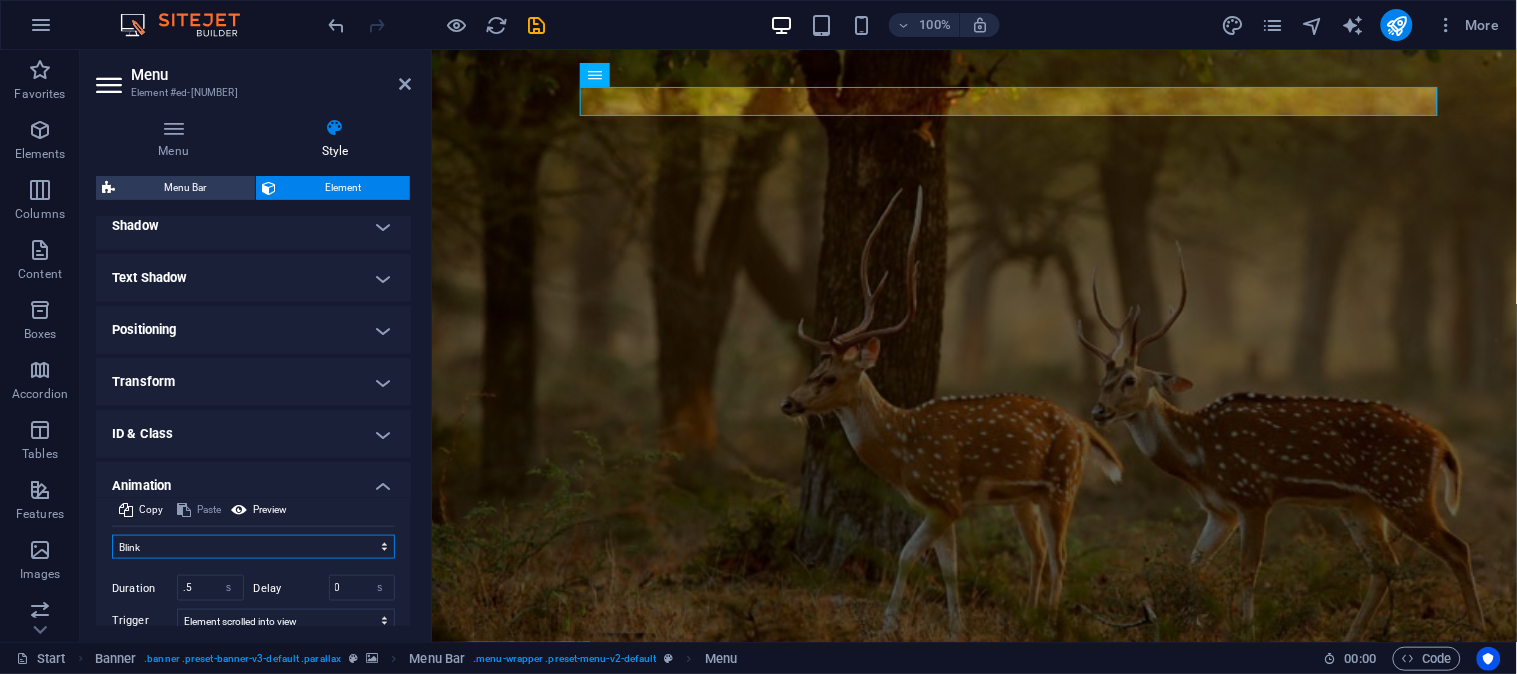 click on "Don't animate Show / Hide Slide up/down Zoom in/out Slide left to right Slide right to left Slide top to bottom Slide bottom to top Pulse Blink Open as overlay" at bounding box center [253, 547] 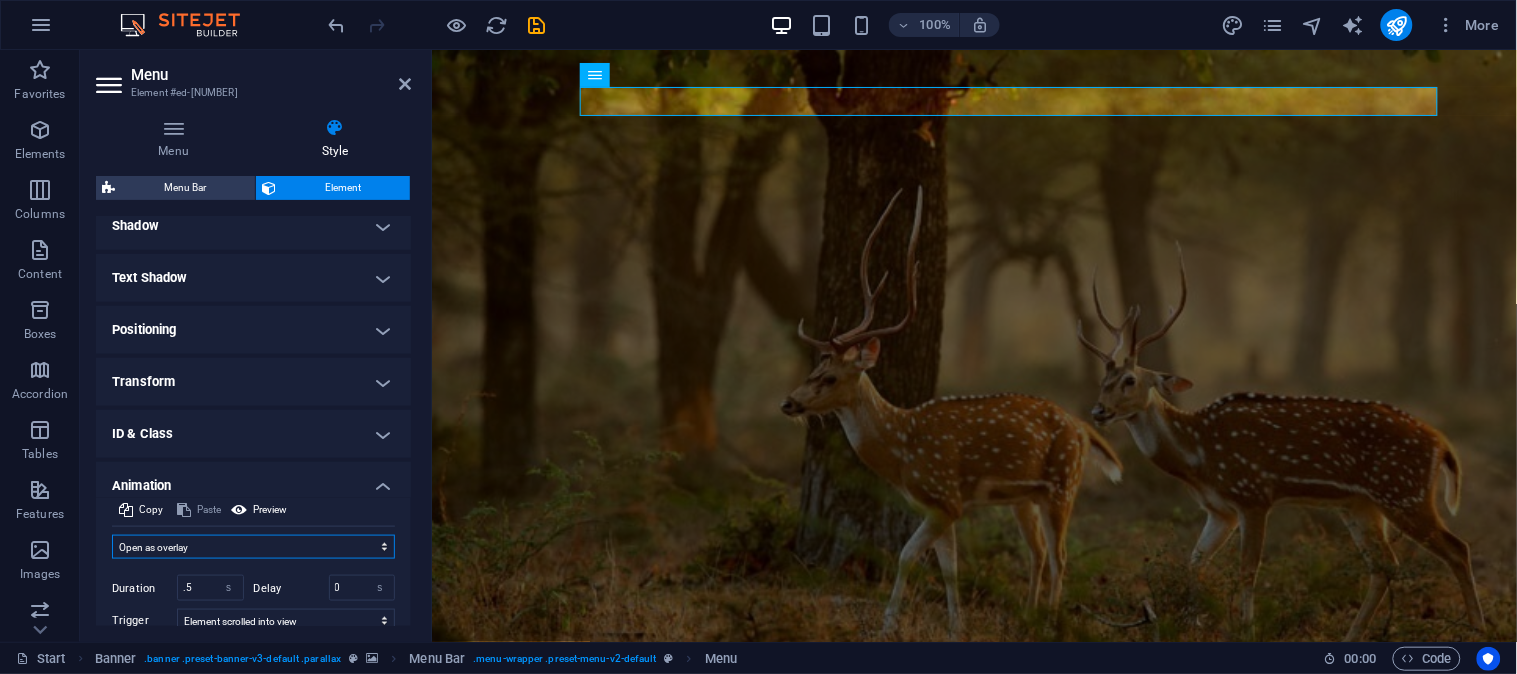 click on "Don't animate Show / Hide Slide up/down Zoom in/out Slide left to right Slide right to left Slide top to bottom Slide bottom to top Pulse Blink Open as overlay" at bounding box center [253, 547] 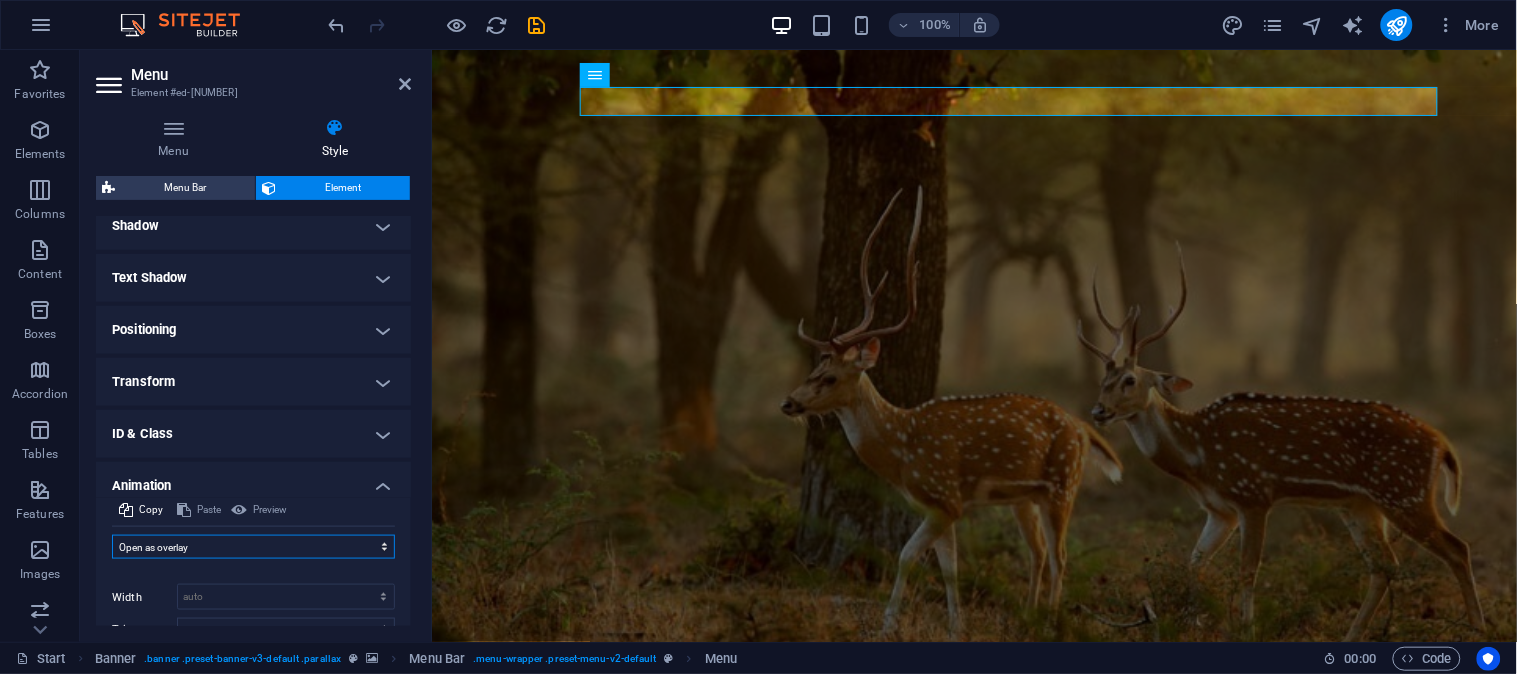 click on "Don't animate Show / Hide Slide up/down Zoom in/out Slide left to right Slide right to left Slide top to bottom Slide bottom to top Pulse Blink Open as overlay" at bounding box center [253, 547] 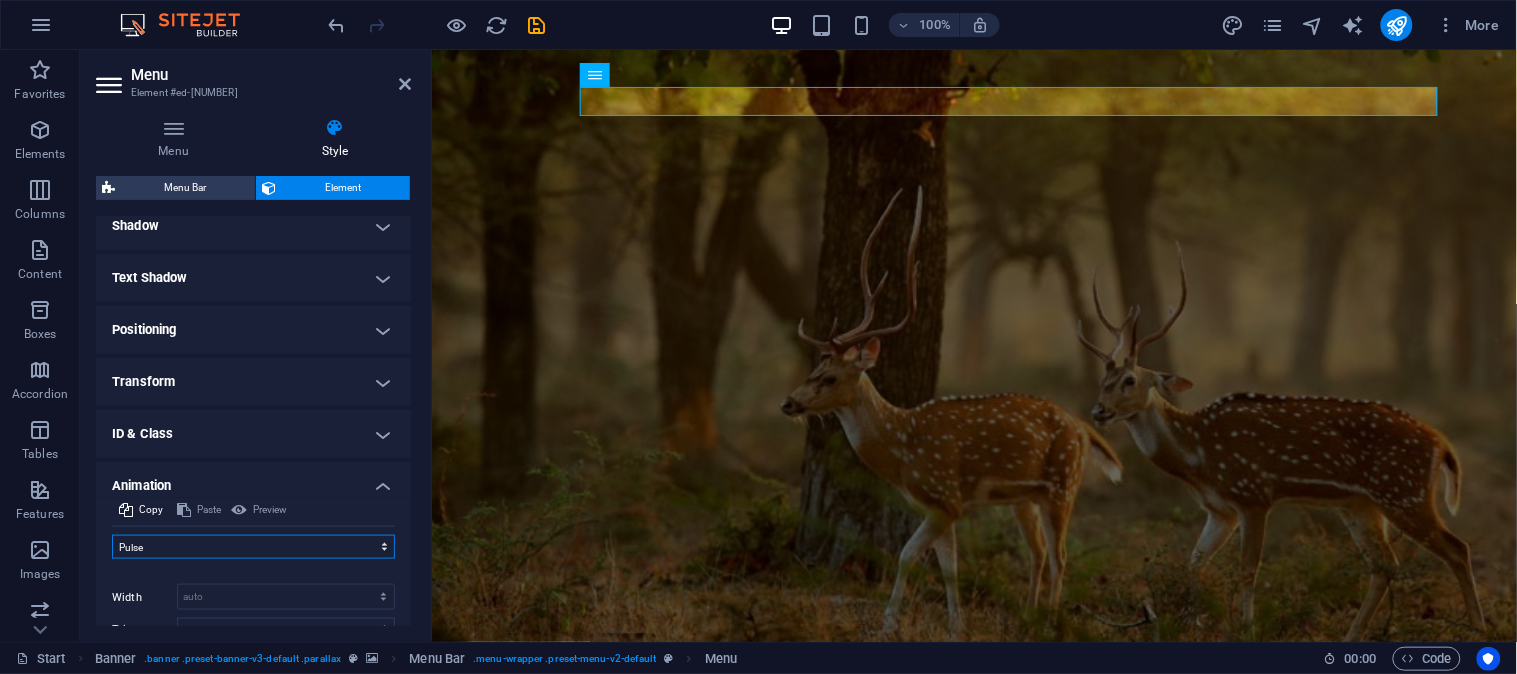 click on "Don't animate Show / Hide Slide up/down Zoom in/out Slide left to right Slide right to left Slide top to bottom Slide bottom to top Pulse Blink Open as overlay" at bounding box center (253, 547) 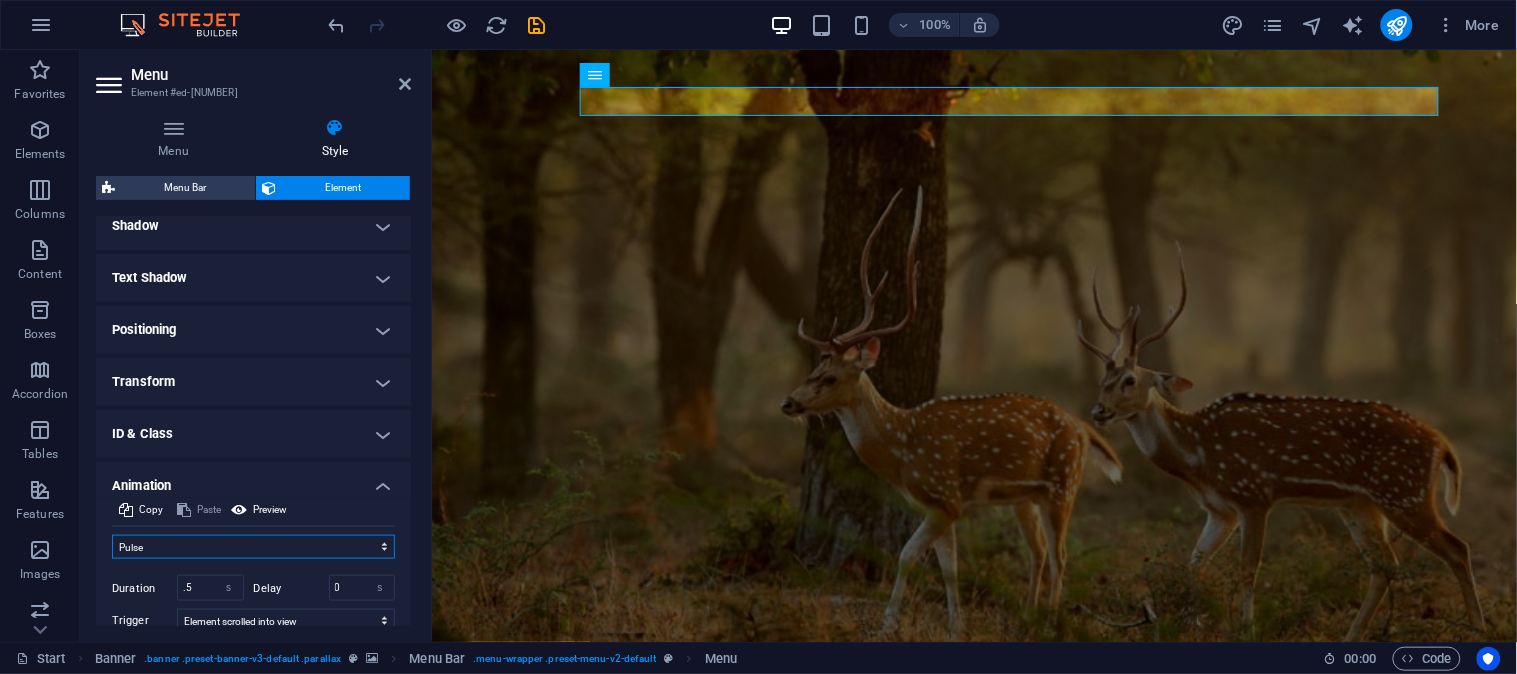 click on "Don't animate Show / Hide Slide up/down Zoom in/out Slide left to right Slide right to left Slide top to bottom Slide bottom to top Pulse Blink Open as overlay" at bounding box center [253, 547] 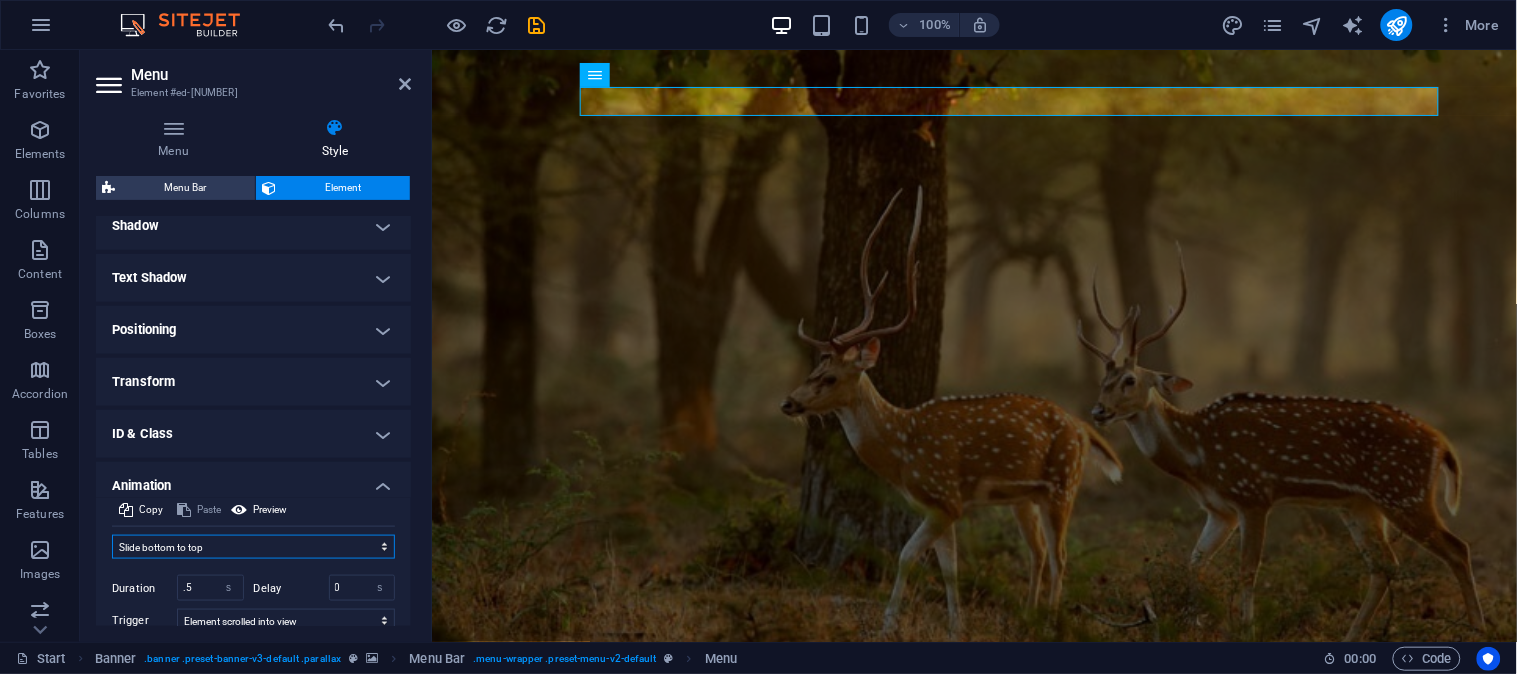 click on "Don't animate Show / Hide Slide up/down Zoom in/out Slide left to right Slide right to left Slide top to bottom Slide bottom to top Pulse Blink Open as overlay" at bounding box center [253, 547] 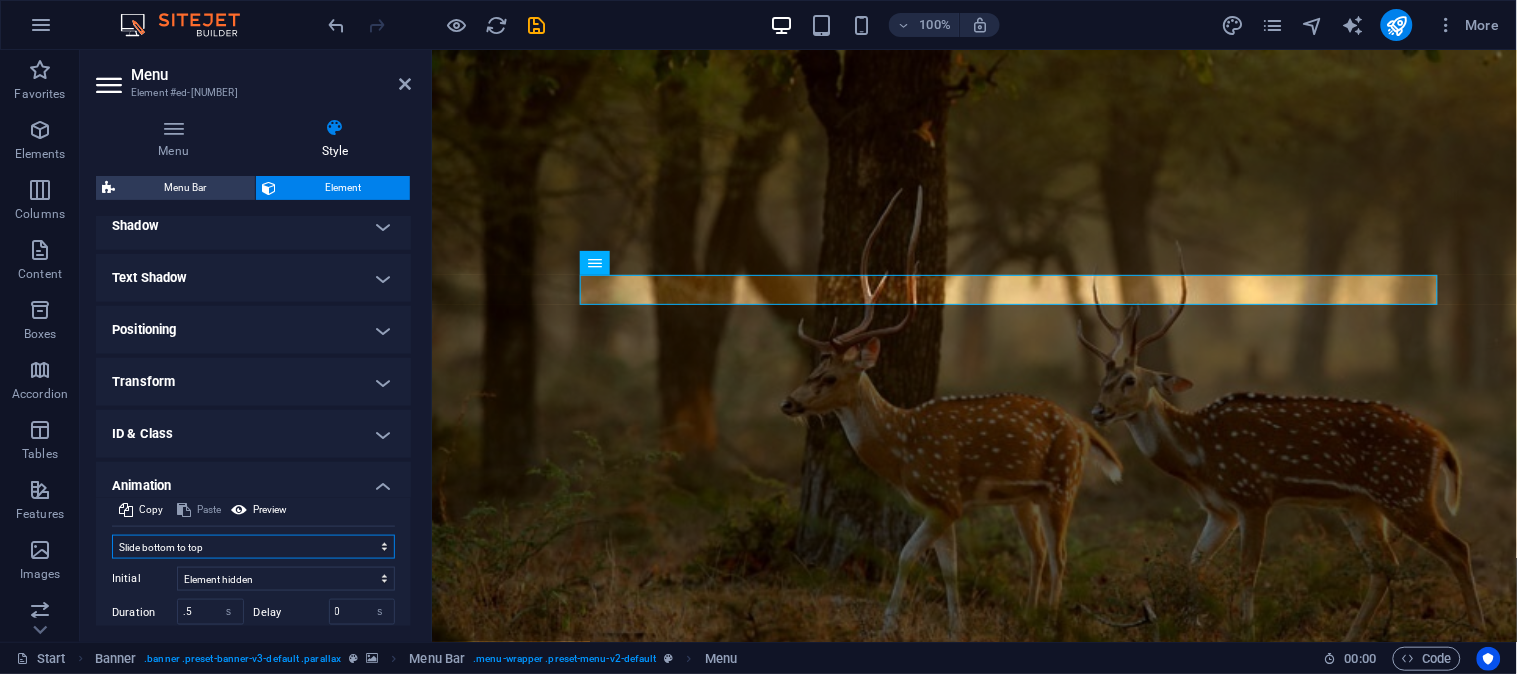 click on "Don't animate Show / Hide Slide up/down Zoom in/out Slide left to right Slide right to left Slide top to bottom Slide bottom to top Pulse Blink Open as overlay" at bounding box center (253, 547) 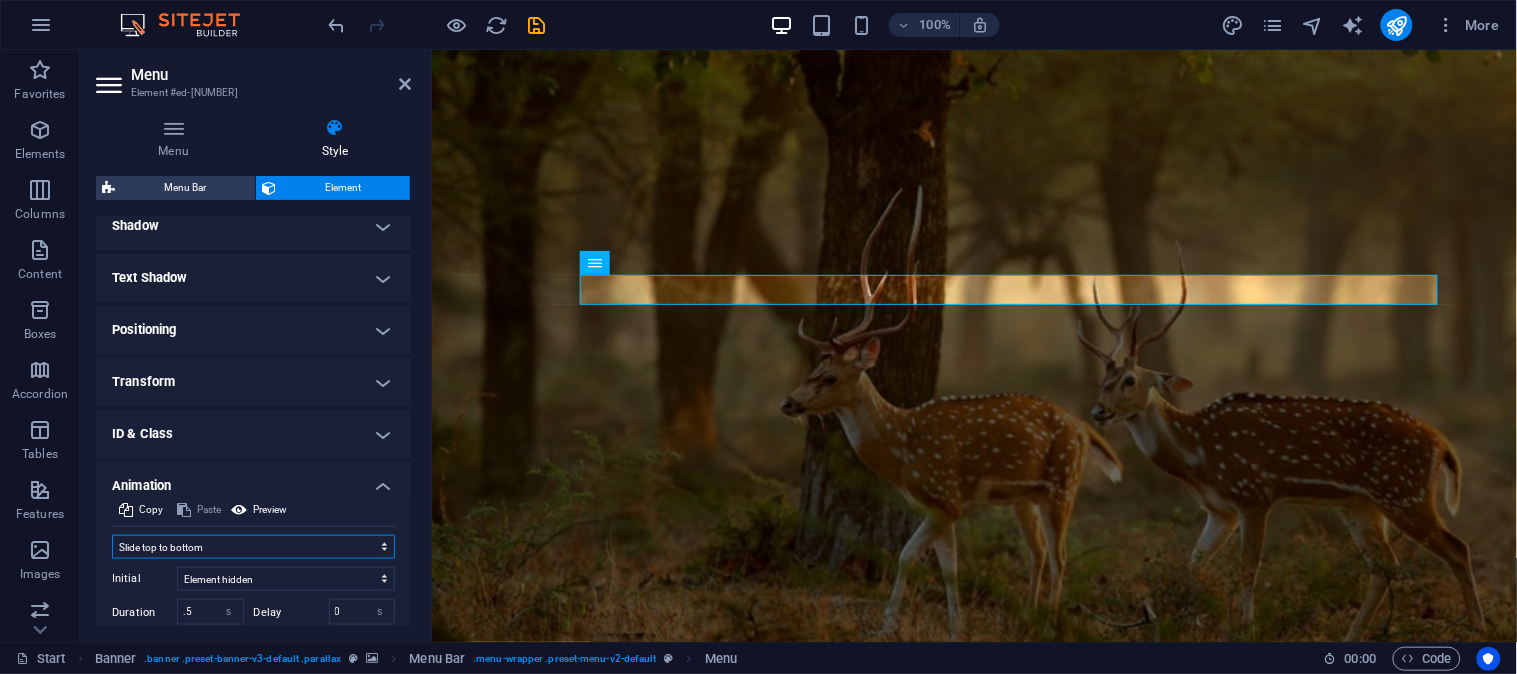 click on "Don't animate Show / Hide Slide up/down Zoom in/out Slide left to right Slide right to left Slide top to bottom Slide bottom to top Pulse Blink Open as overlay" at bounding box center [253, 547] 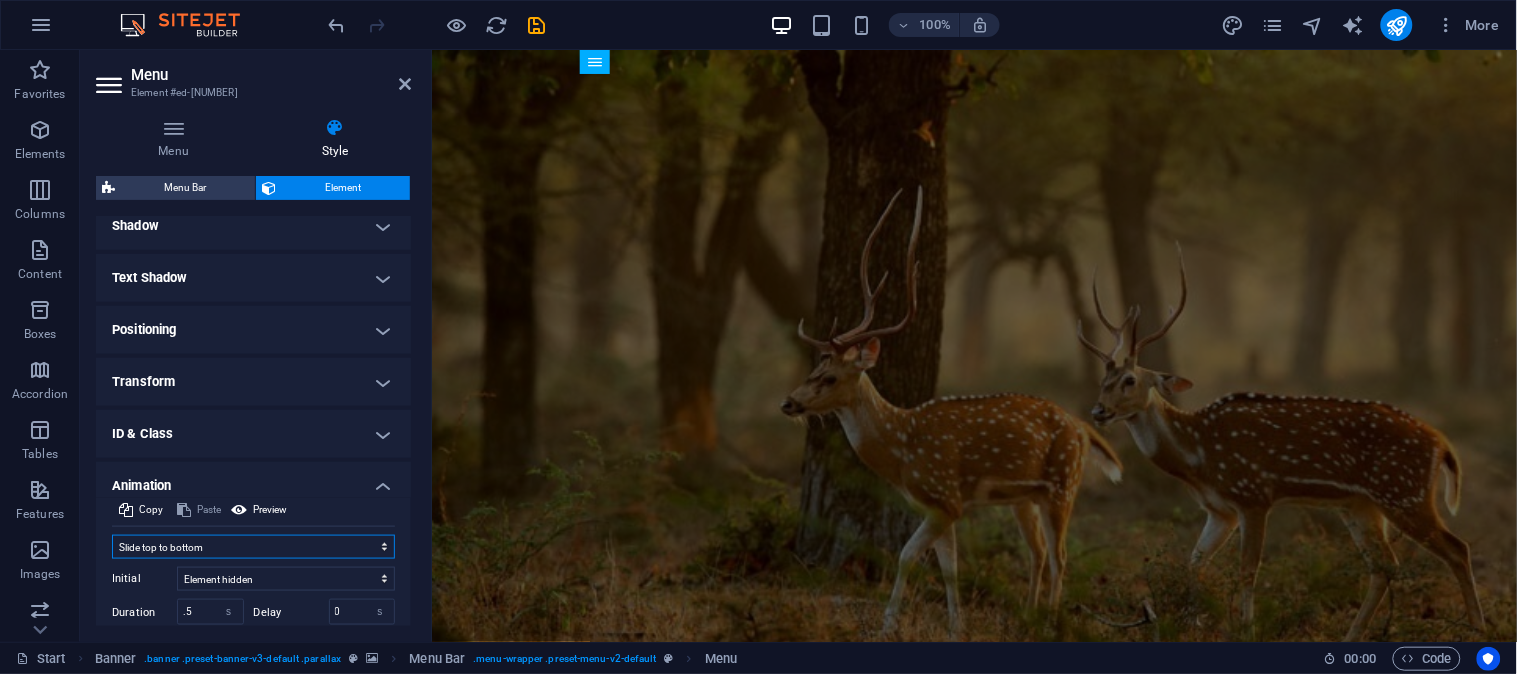 click on "Don't animate Show / Hide Slide up/down Zoom in/out Slide left to right Slide right to left Slide top to bottom Slide bottom to top Pulse Blink Open as overlay" at bounding box center (253, 547) 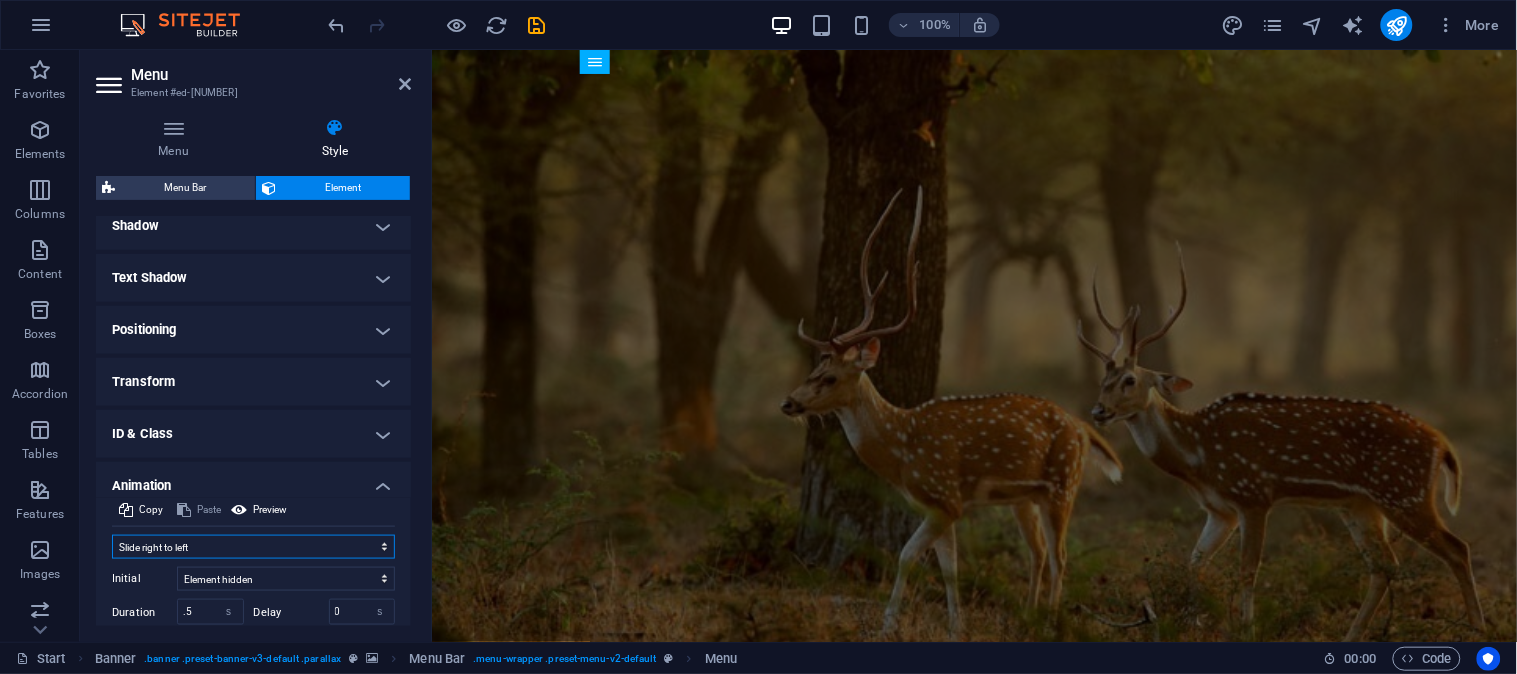 click on "Don't animate Show / Hide Slide up/down Zoom in/out Slide left to right Slide right to left Slide top to bottom Slide bottom to top Pulse Blink Open as overlay" at bounding box center (253, 547) 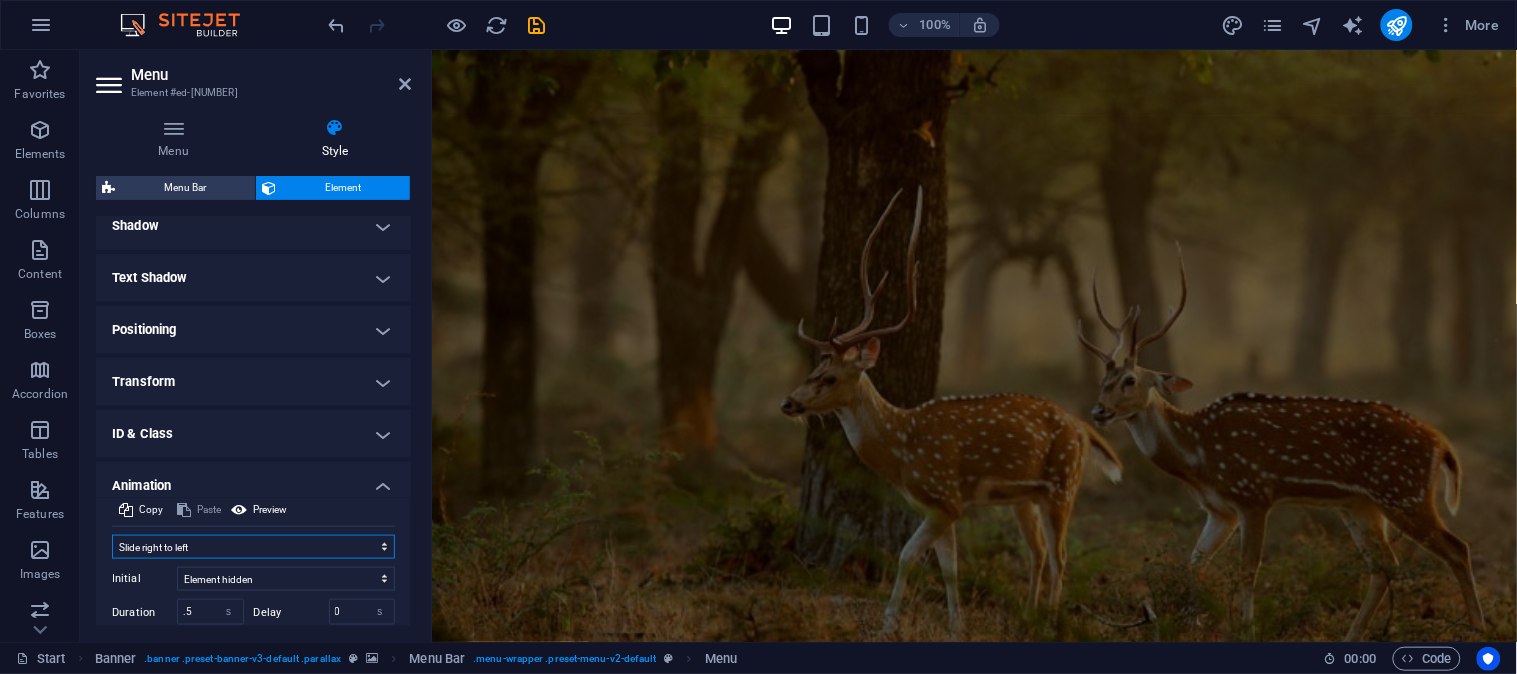 click on "Don't animate Show / Hide Slide up/down Zoom in/out Slide left to right Slide right to left Slide top to bottom Slide bottom to top Pulse Blink Open as overlay" at bounding box center [253, 547] 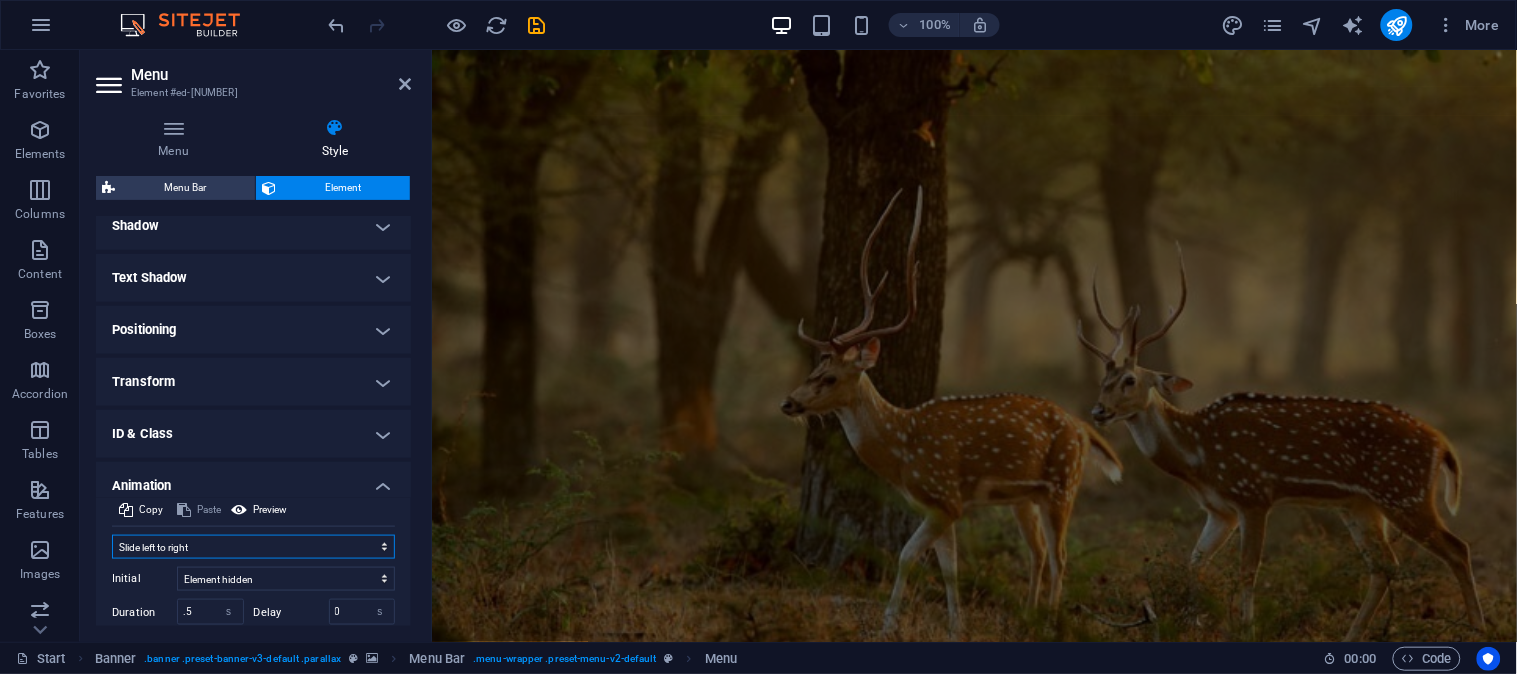 click on "Don't animate Show / Hide Slide up/down Zoom in/out Slide left to right Slide right to left Slide top to bottom Slide bottom to top Pulse Blink Open as overlay" at bounding box center [253, 547] 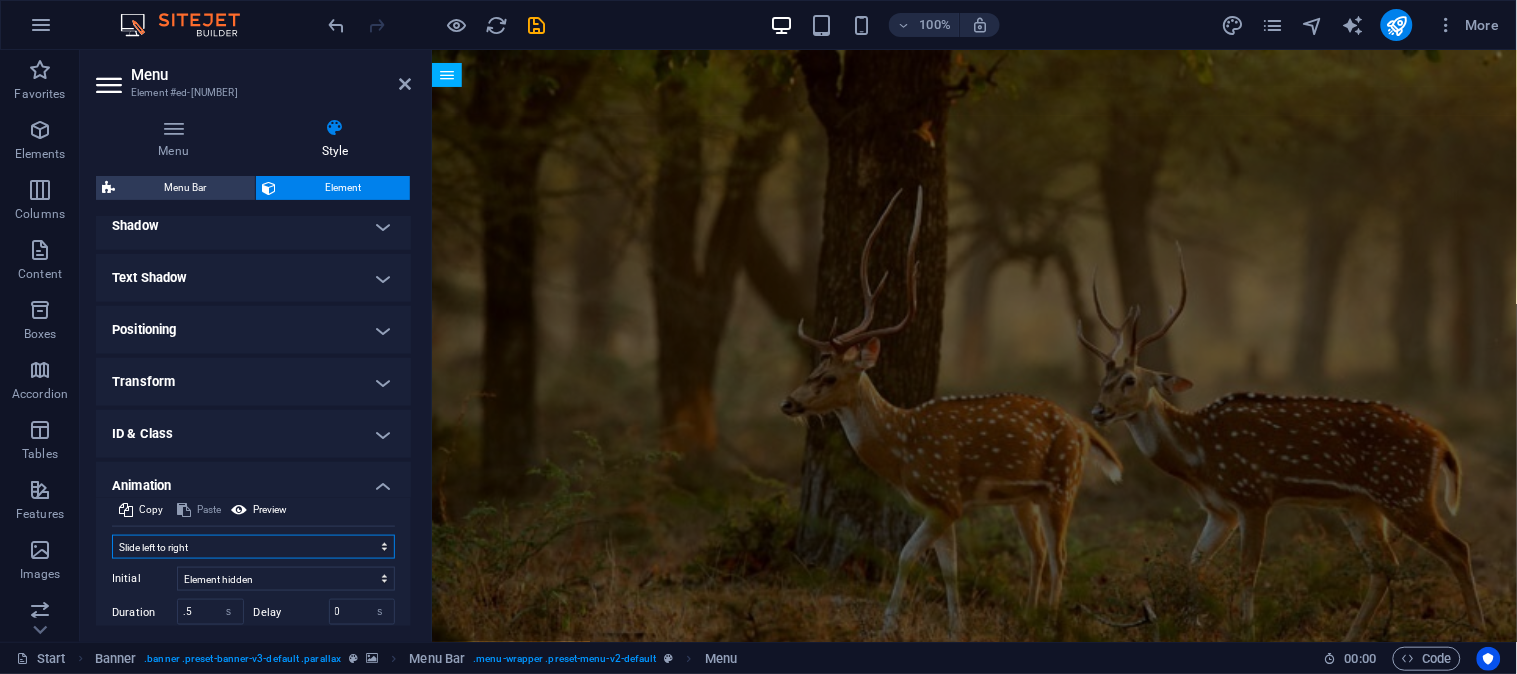 click on "Don't animate Show / Hide Slide up/down Zoom in/out Slide left to right Slide right to left Slide top to bottom Slide bottom to top Pulse Blink Open as overlay" at bounding box center [253, 547] 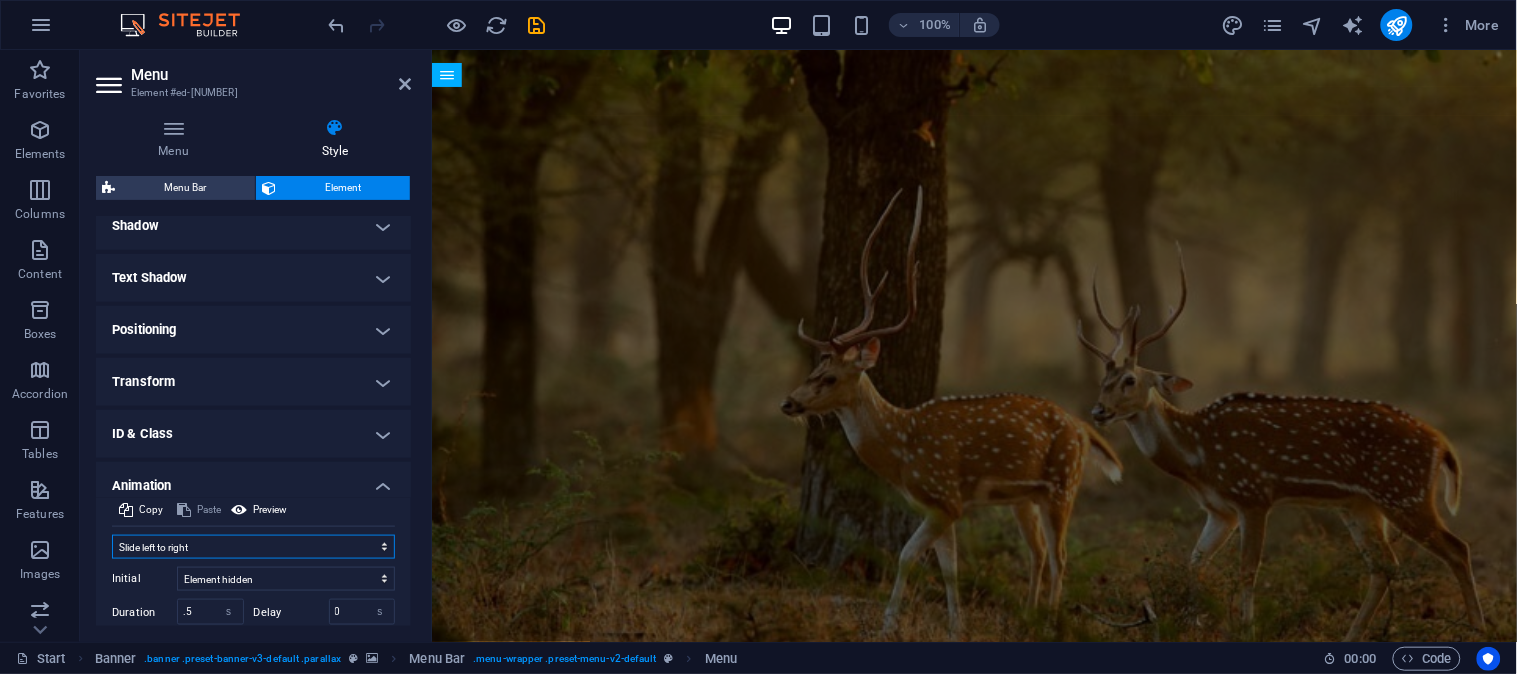 select on "move-right-to-left" 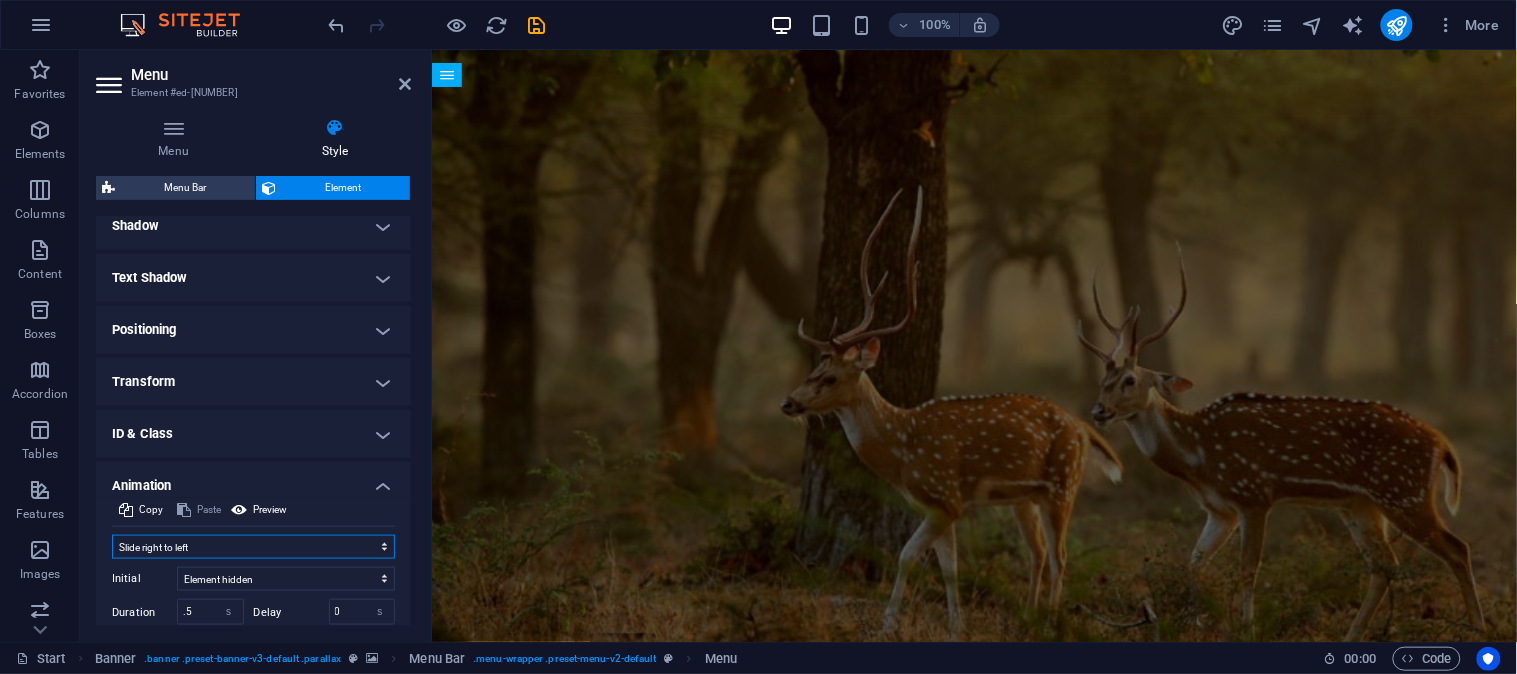 click on "Don't animate Show / Hide Slide up/down Zoom in/out Slide left to right Slide right to left Slide top to bottom Slide bottom to top Pulse Blink Open as overlay" at bounding box center (253, 547) 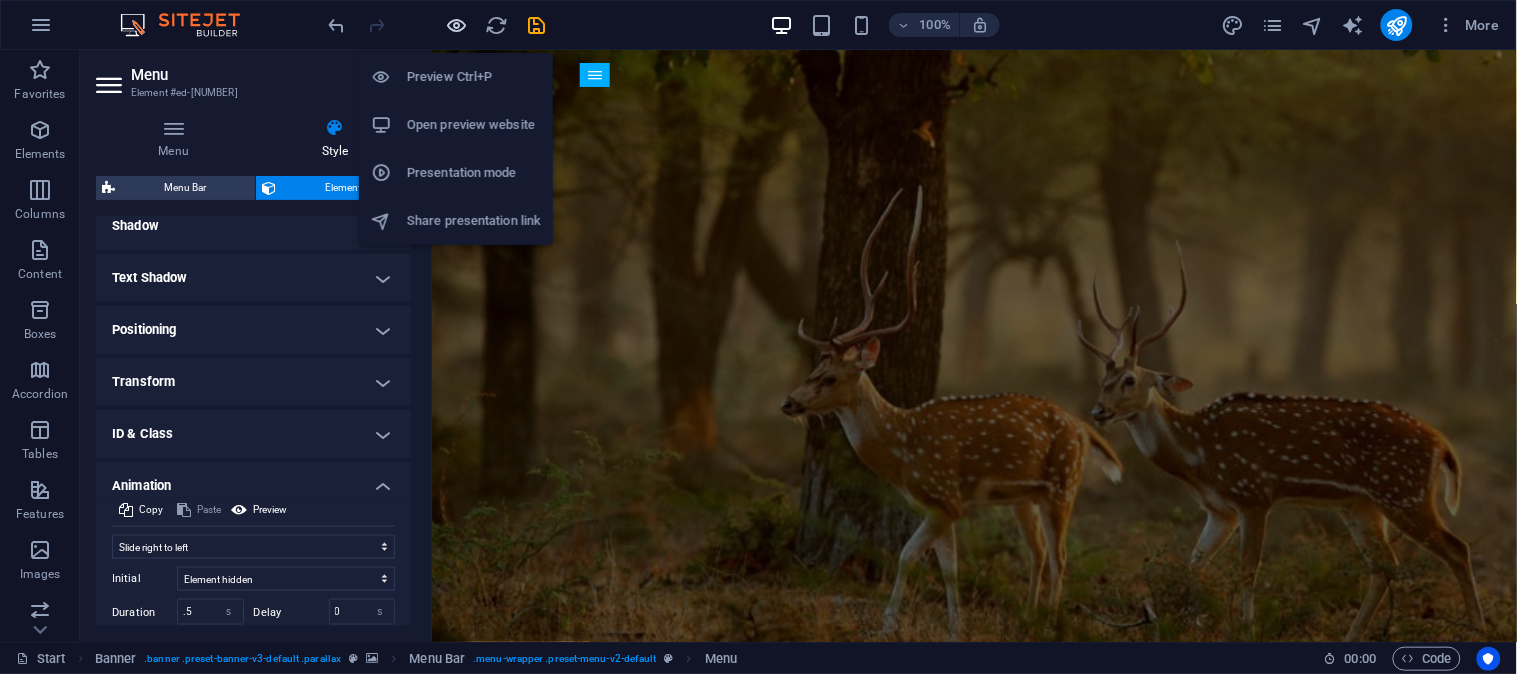 click at bounding box center [457, 25] 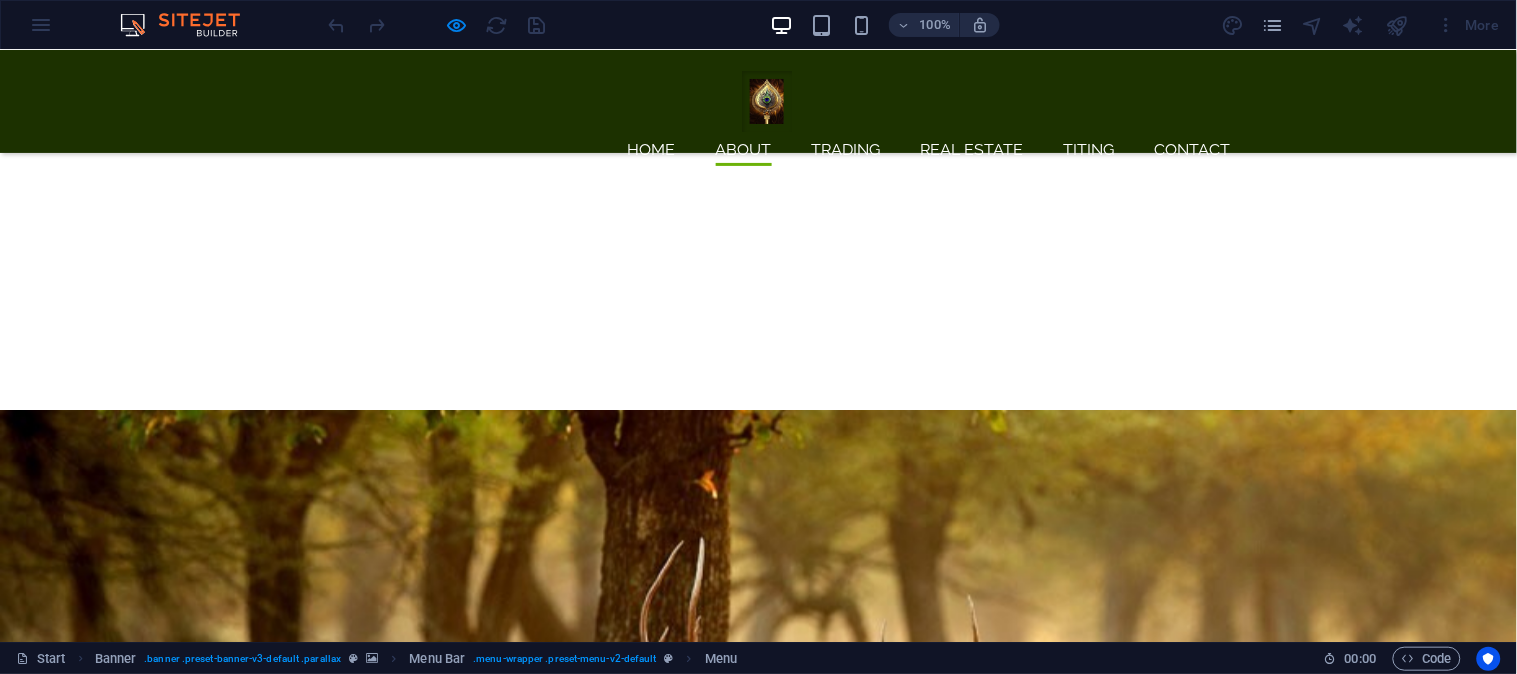 scroll, scrollTop: 0, scrollLeft: 0, axis: both 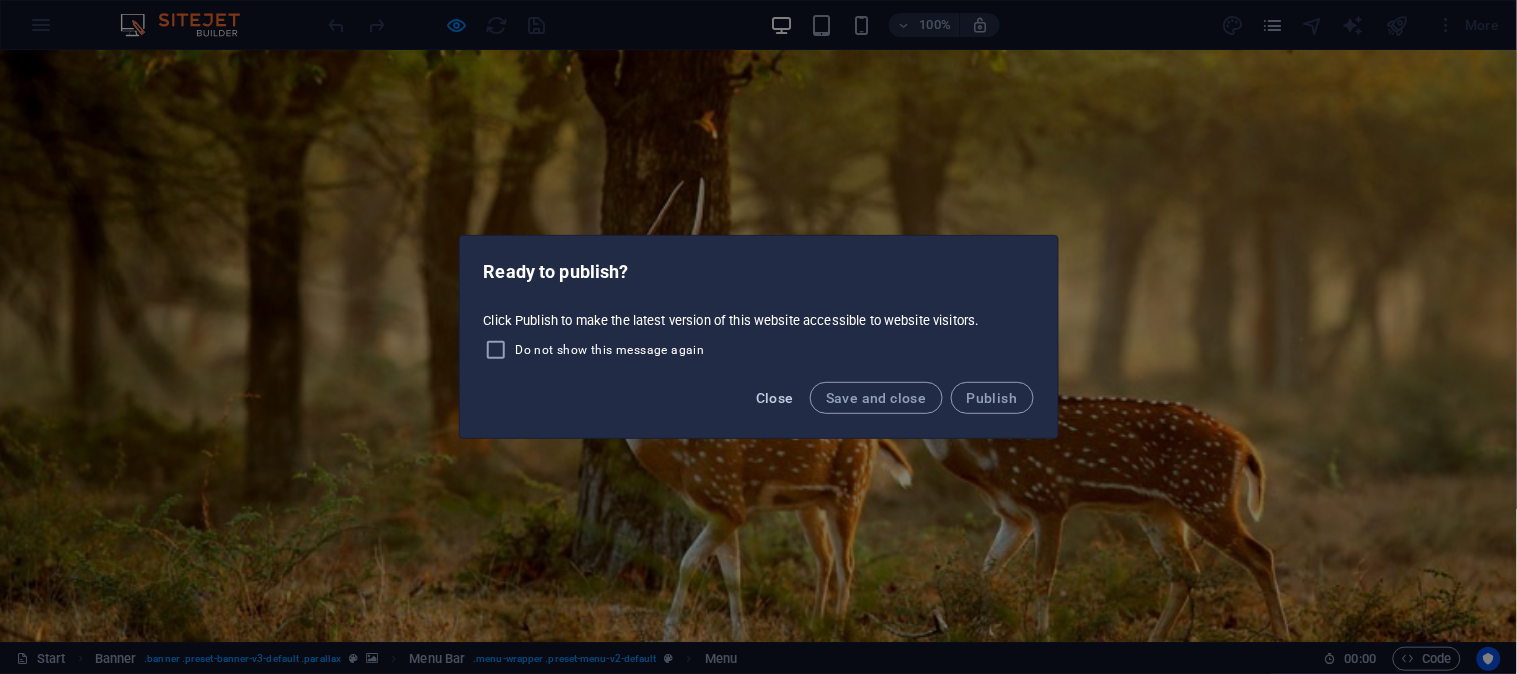 click on "Close" at bounding box center [775, 398] 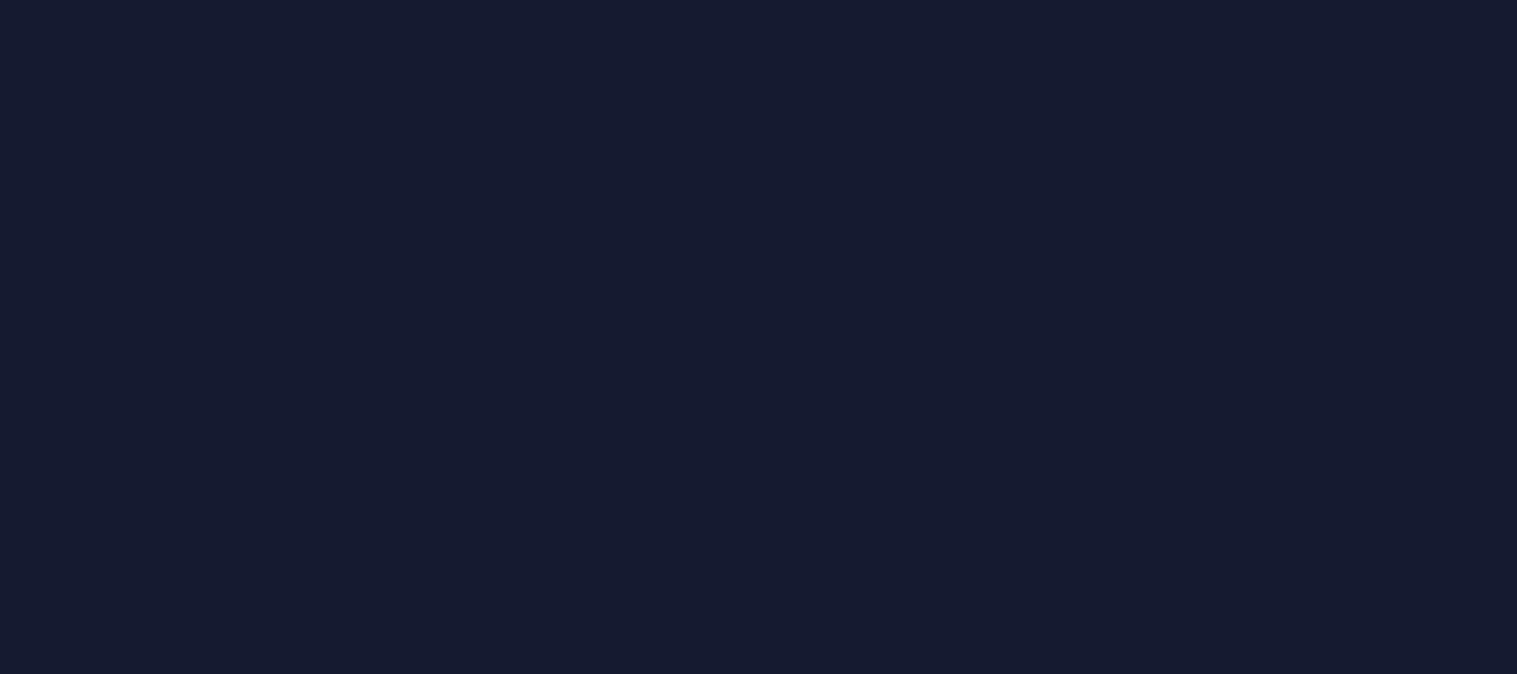 scroll, scrollTop: 0, scrollLeft: 0, axis: both 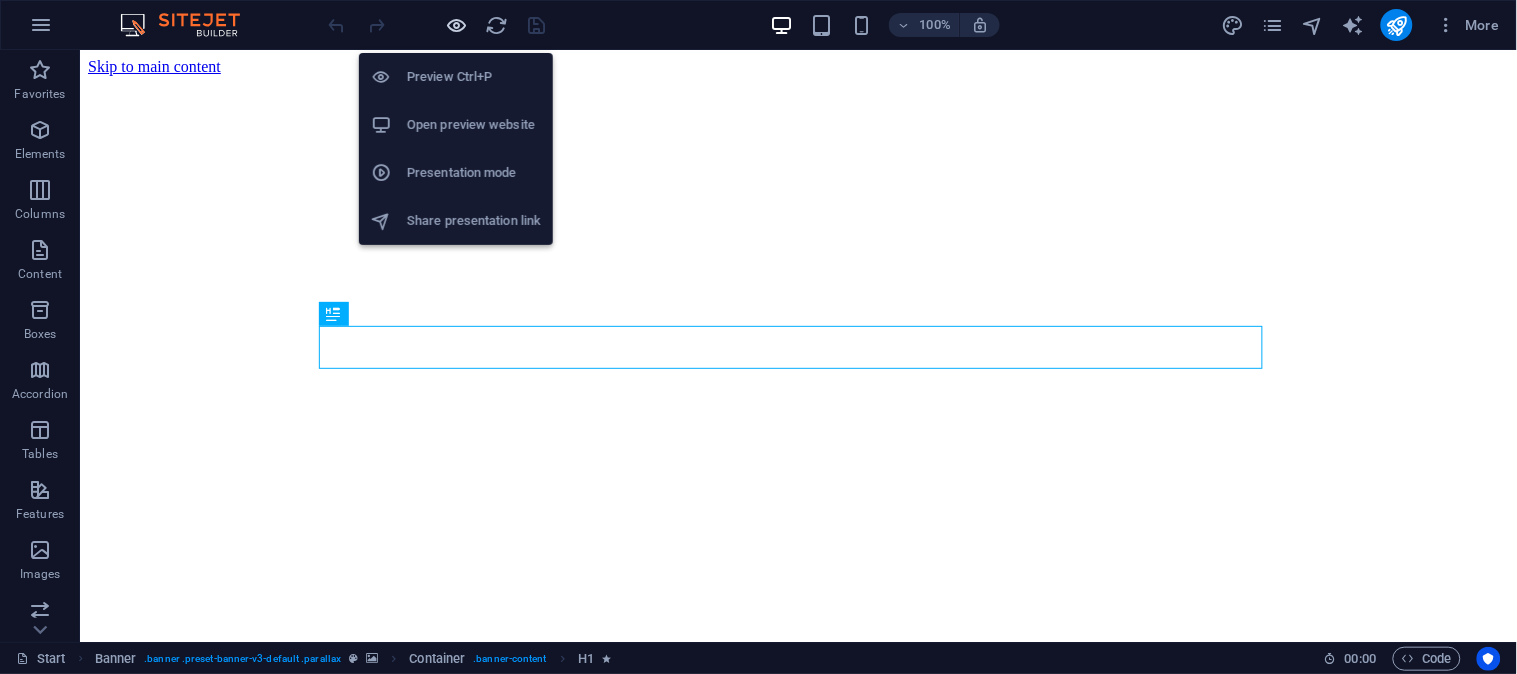 click at bounding box center (457, 25) 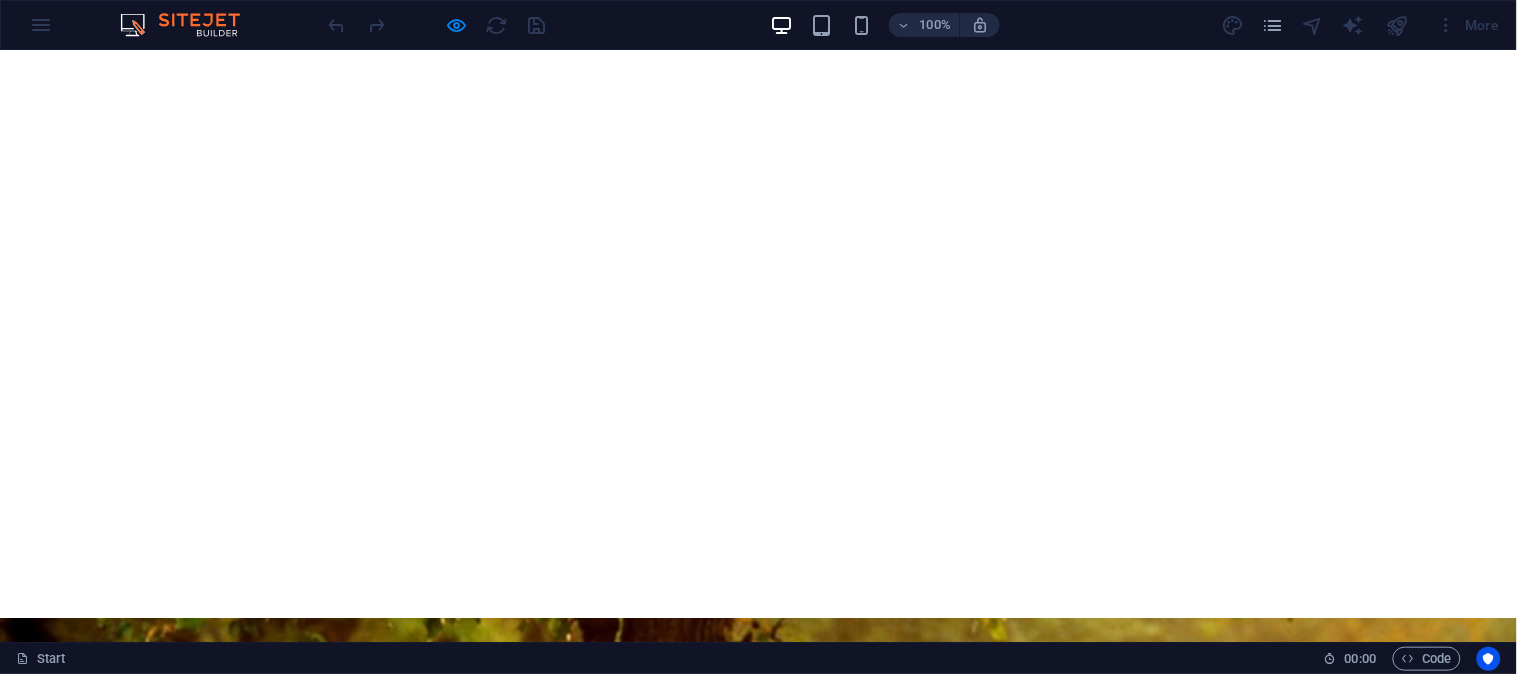 scroll, scrollTop: 1296, scrollLeft: 0, axis: vertical 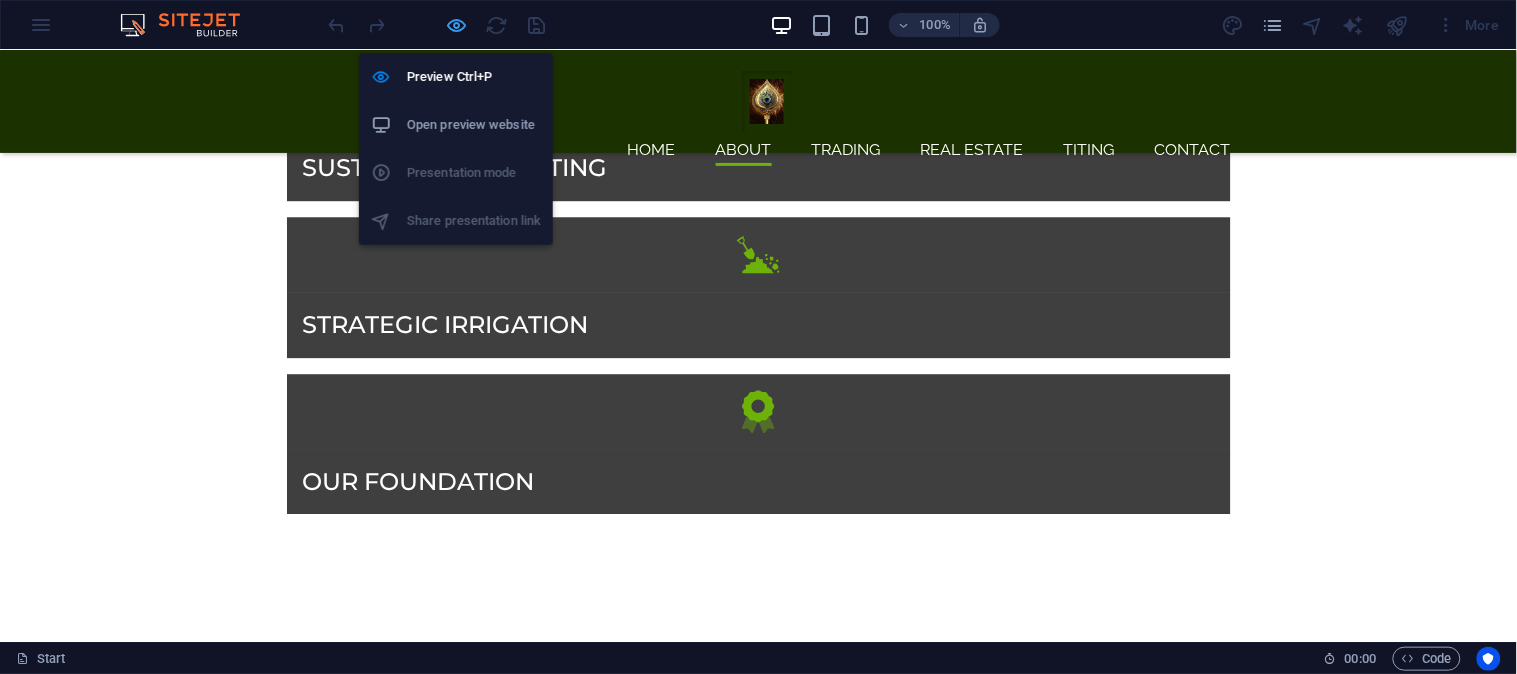 click at bounding box center (457, 25) 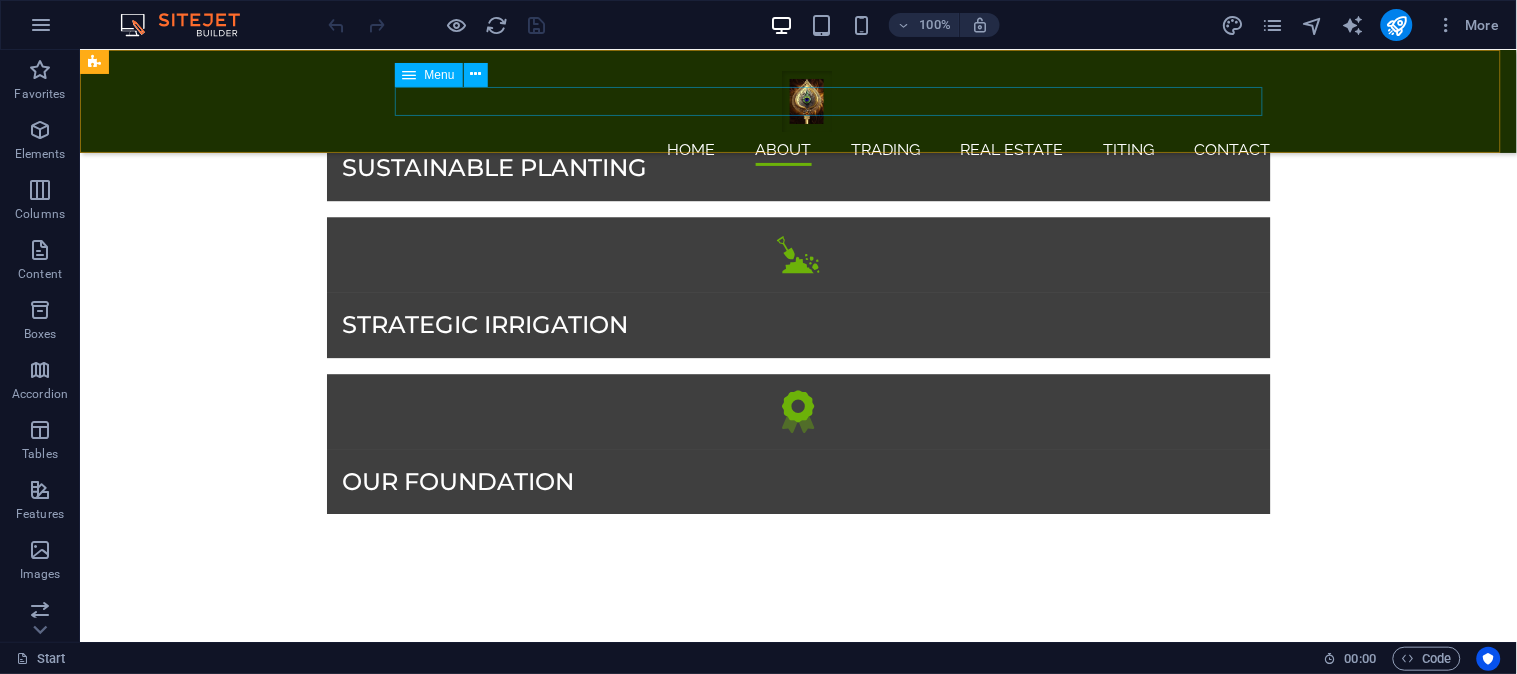 click on "Home About Trading Real Estate  TITING Contact" at bounding box center (806, 150) 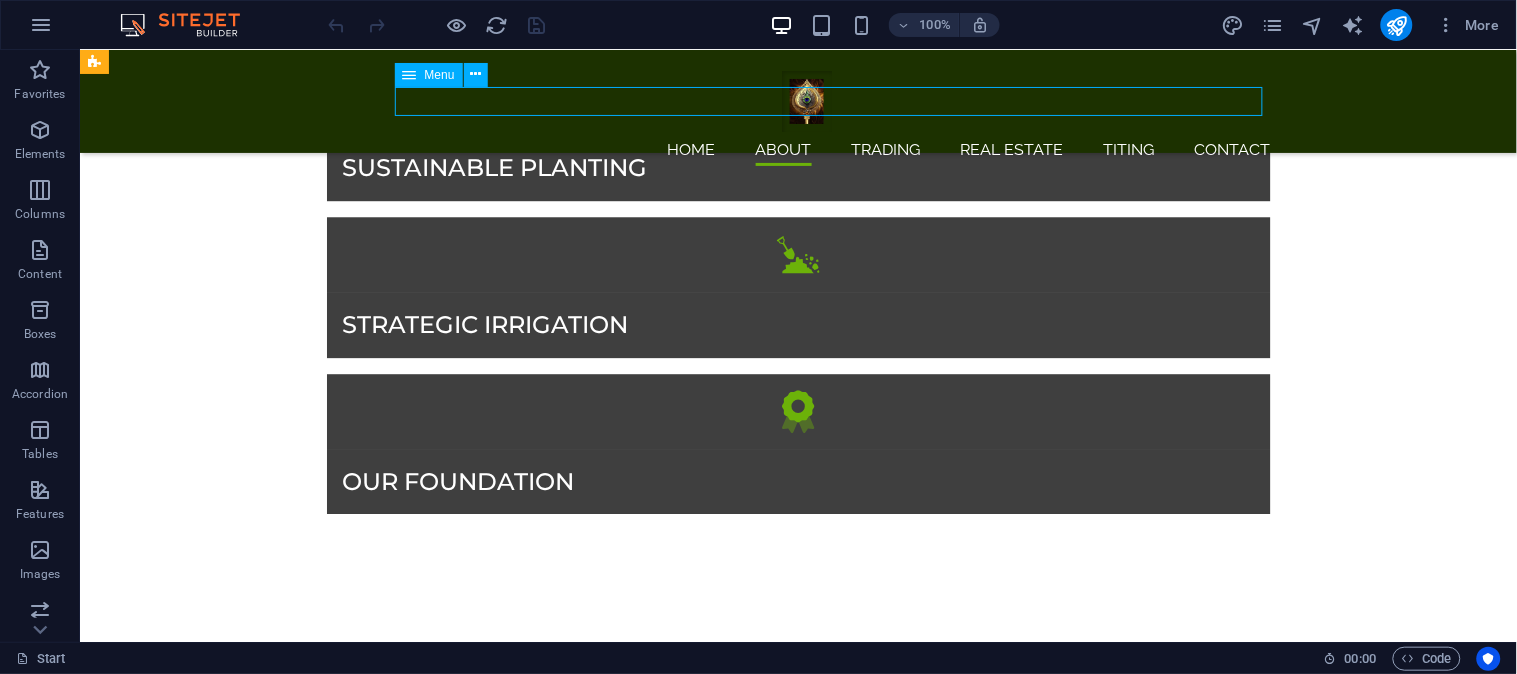 click on "Home About Trading Real Estate  TITING Contact" at bounding box center [806, 150] 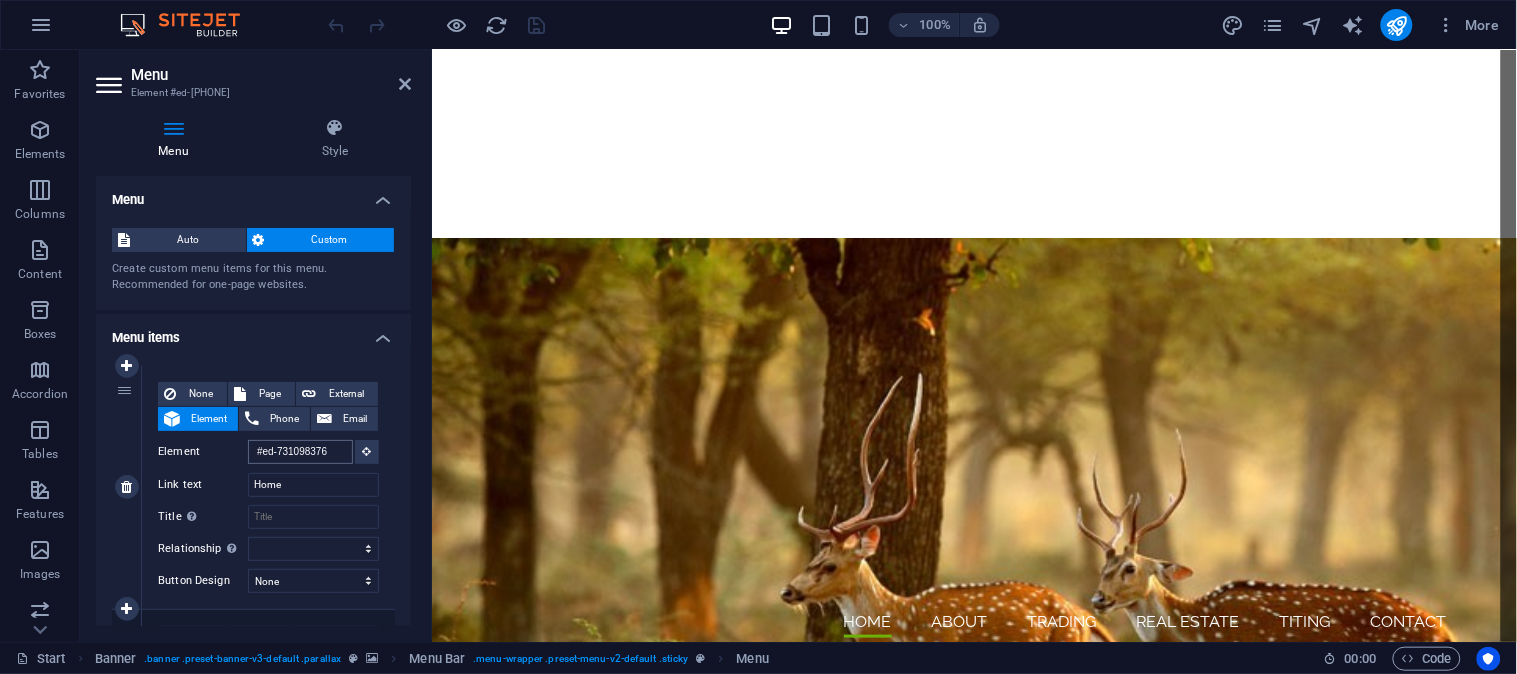 scroll, scrollTop: 101, scrollLeft: 0, axis: vertical 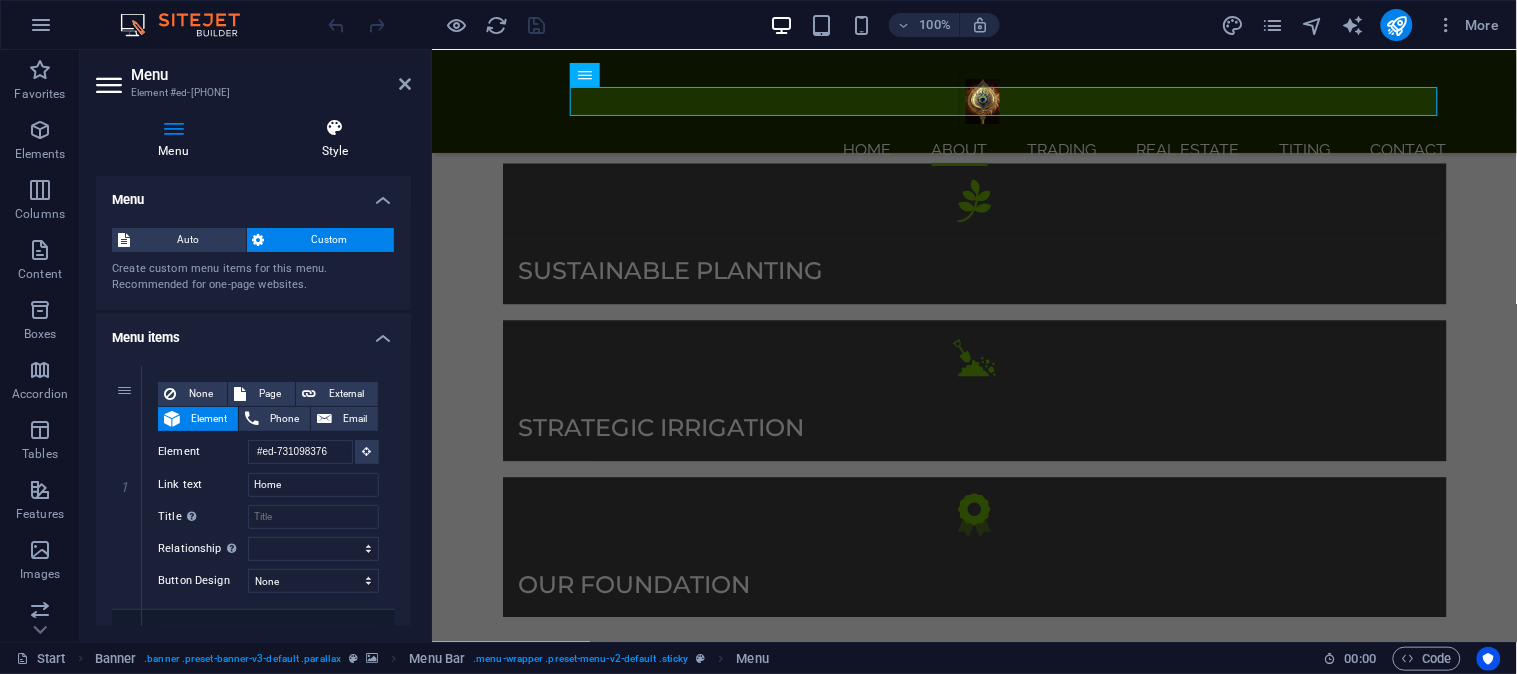 click on "Style" at bounding box center (335, 139) 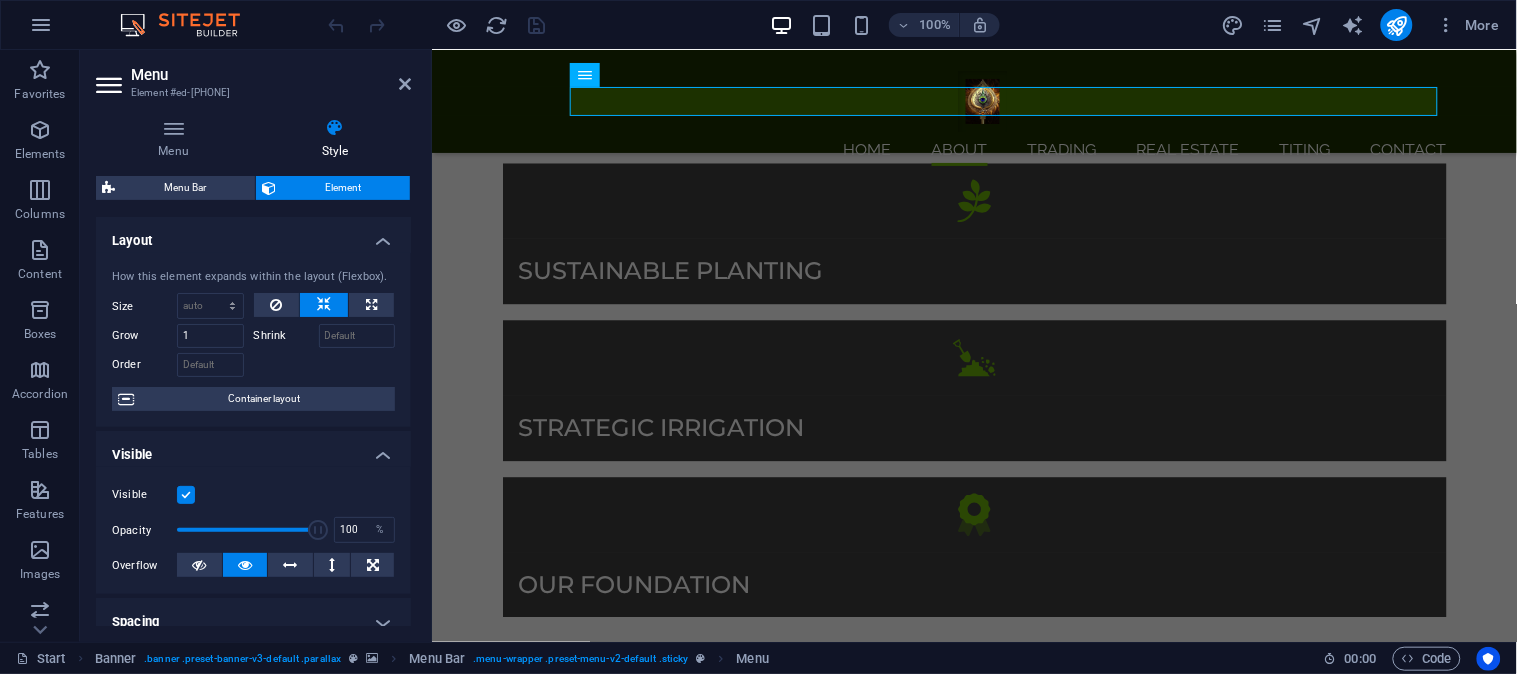 scroll, scrollTop: 435, scrollLeft: 0, axis: vertical 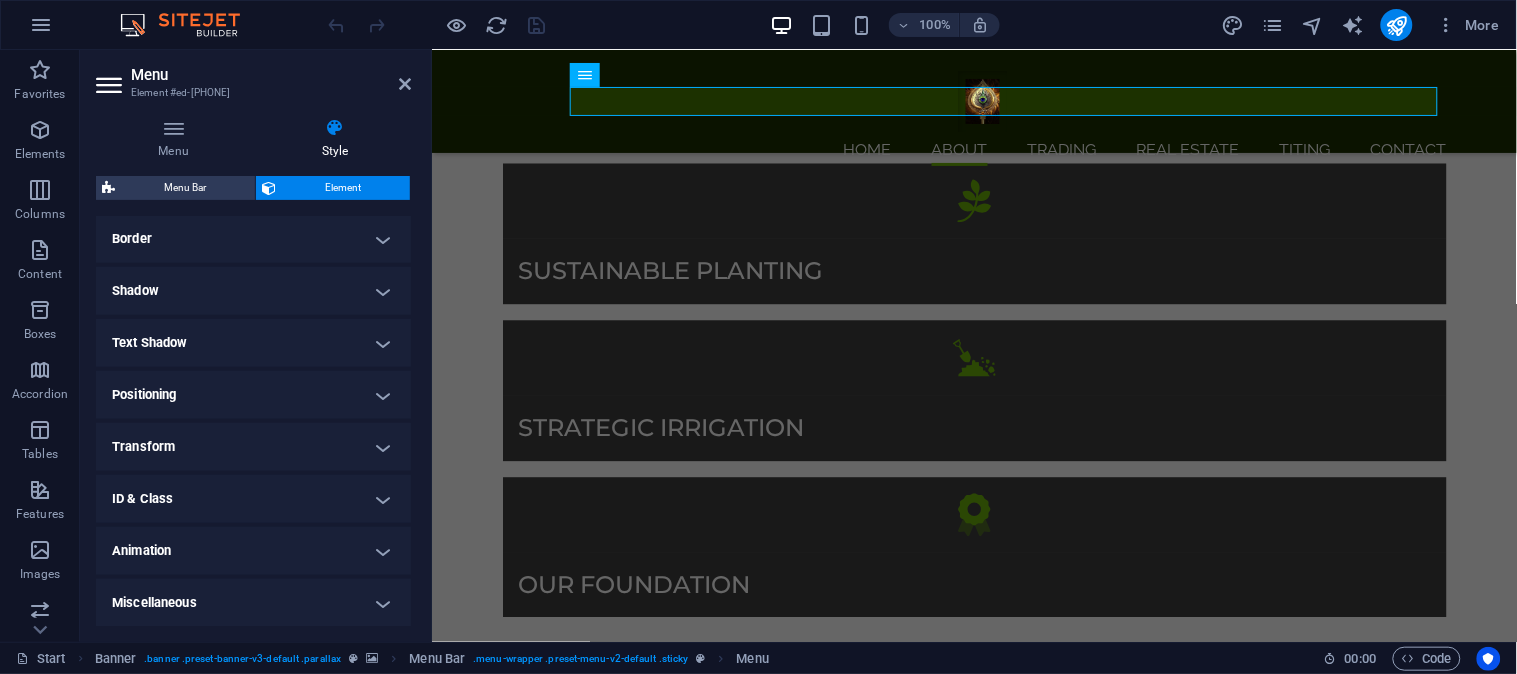 click on "Animation" at bounding box center [253, 551] 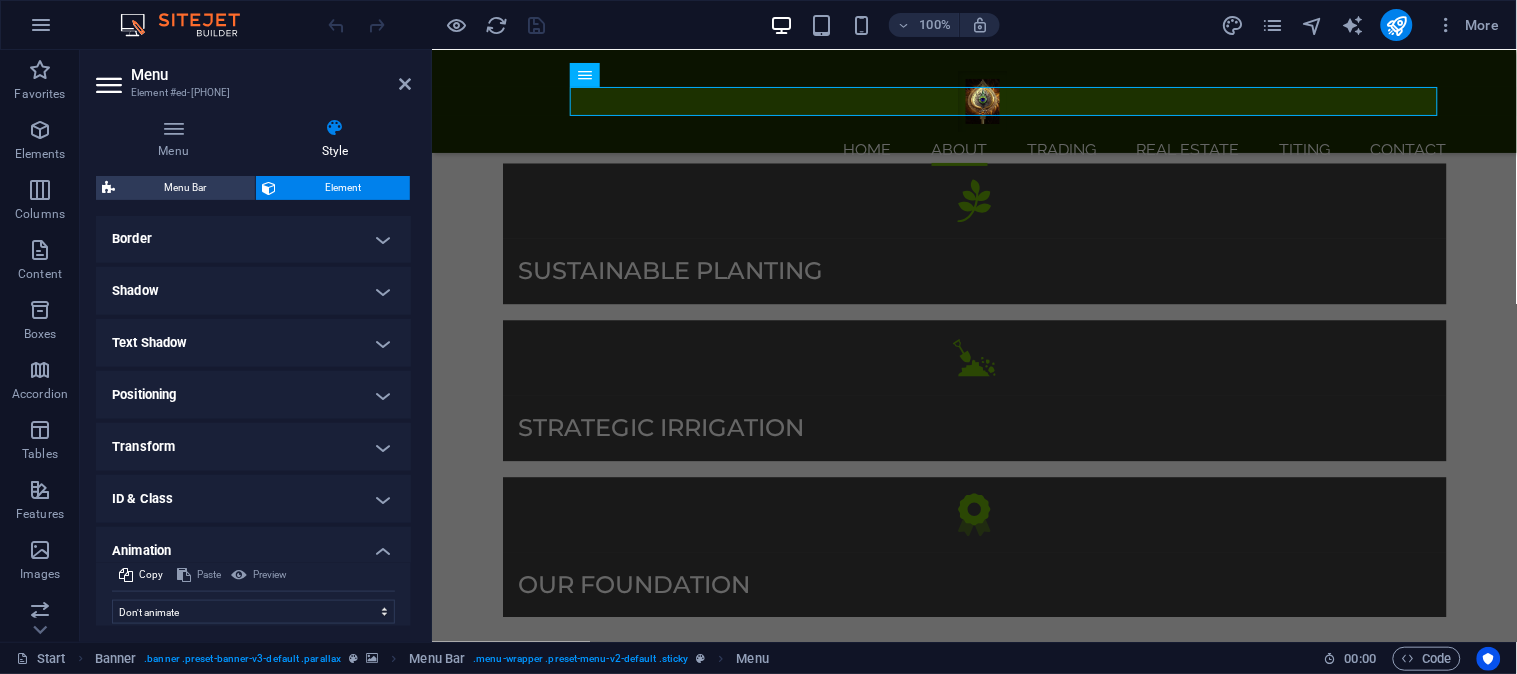scroll, scrollTop: 500, scrollLeft: 0, axis: vertical 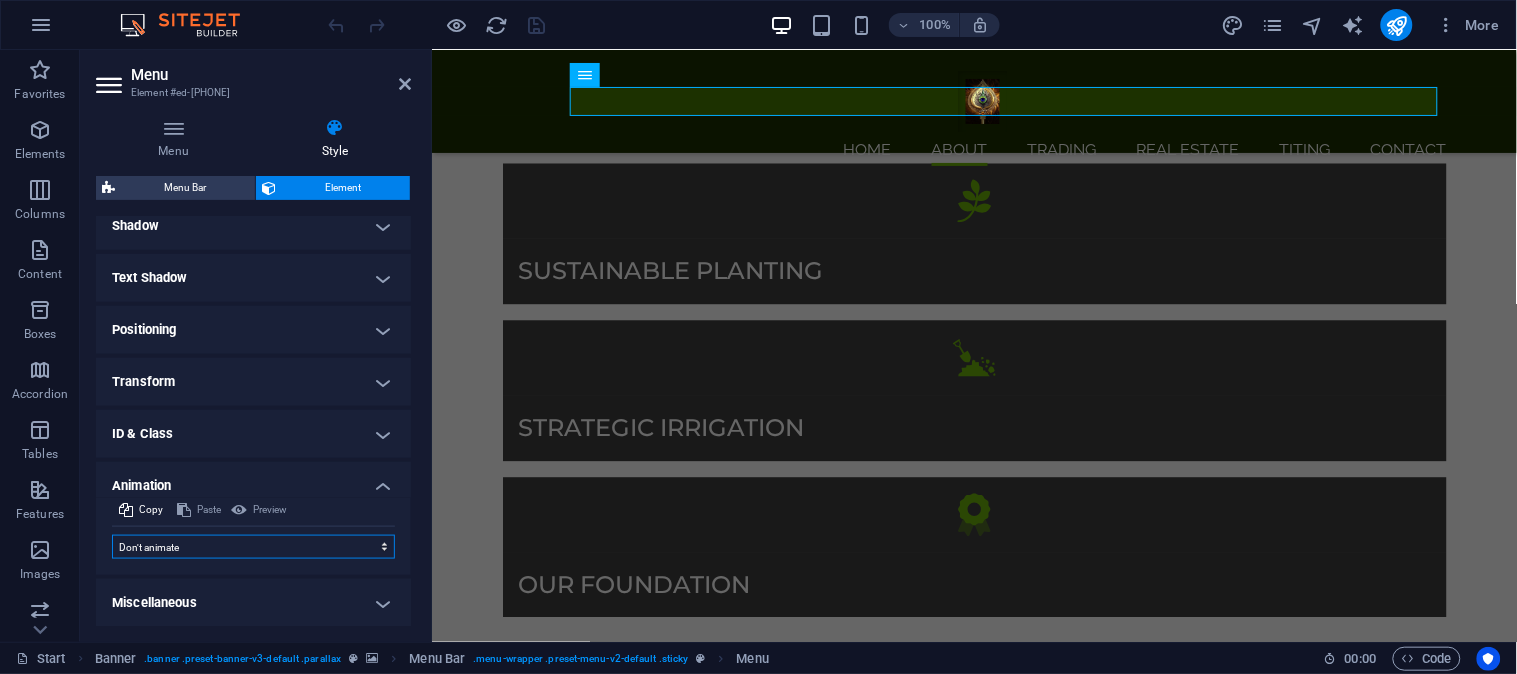 click on "Don't animate Show / Hide Slide up/down Zoom in/out Slide left to right Slide right to left Slide top to bottom Slide bottom to top Pulse Blink Open as overlay" at bounding box center [253, 547] 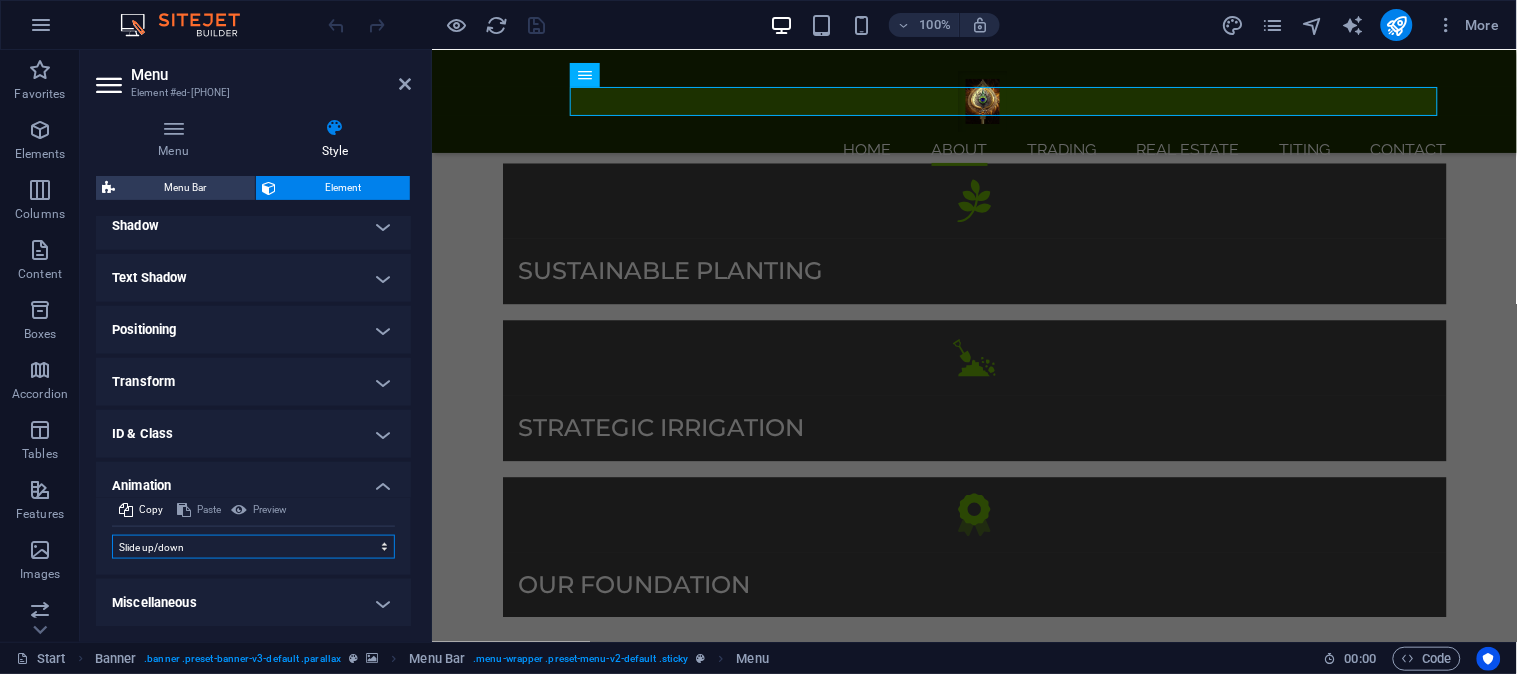 click on "Don't animate Show / Hide Slide up/down Zoom in/out Slide left to right Slide right to left Slide top to bottom Slide bottom to top Pulse Blink Open as overlay" at bounding box center [253, 547] 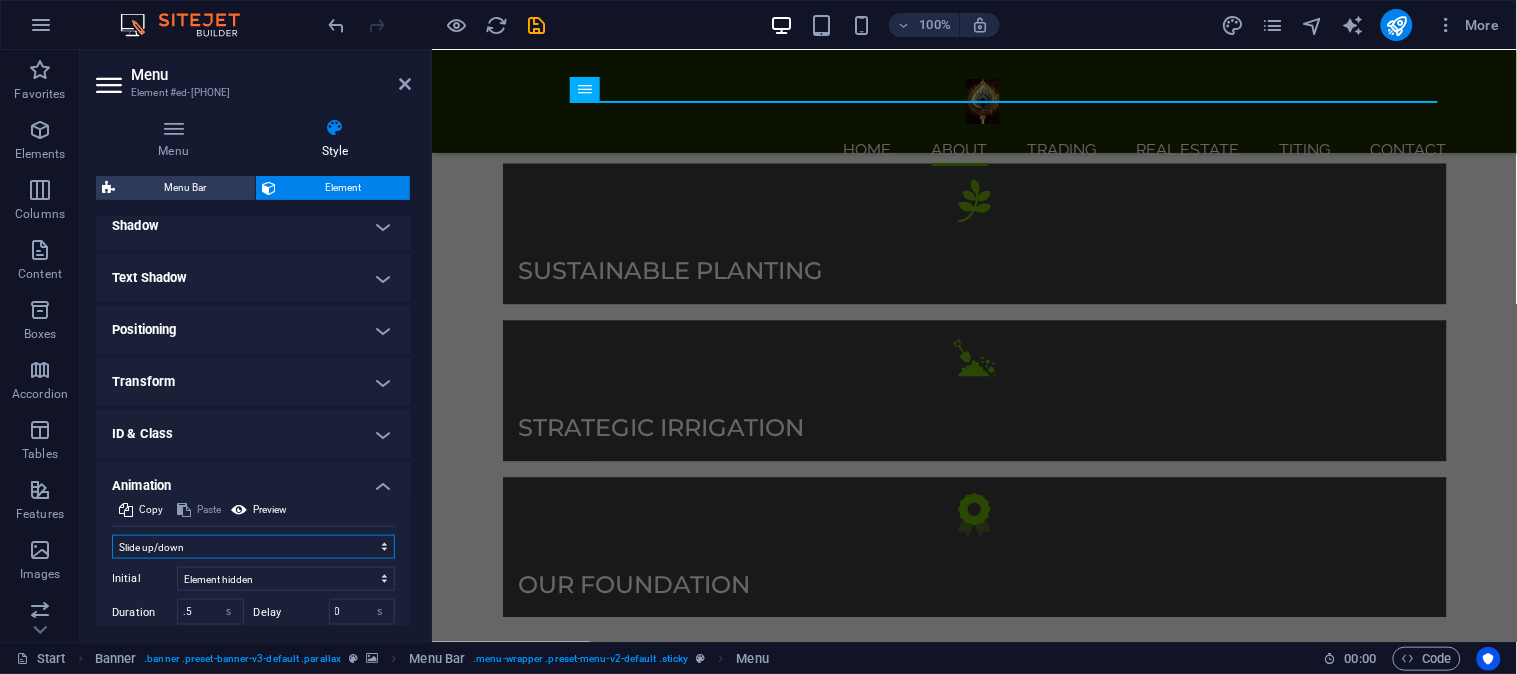 click on "Don't animate Show / Hide Slide up/down Zoom in/out Slide left to right Slide right to left Slide top to bottom Slide bottom to top Pulse Blink Open as overlay" at bounding box center (253, 547) 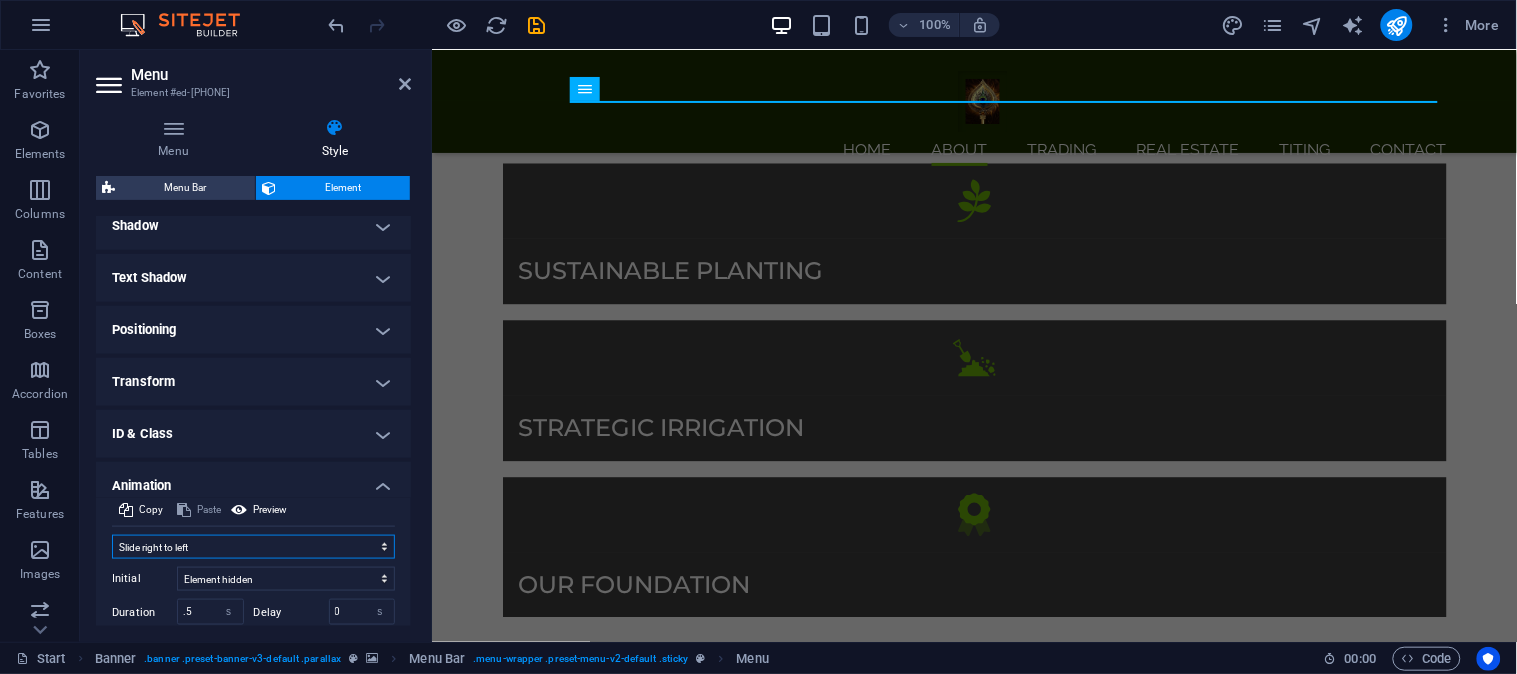 click on "Don't animate Show / Hide Slide up/down Zoom in/out Slide left to right Slide right to left Slide top to bottom Slide bottom to top Pulse Blink Open as overlay" at bounding box center (253, 547) 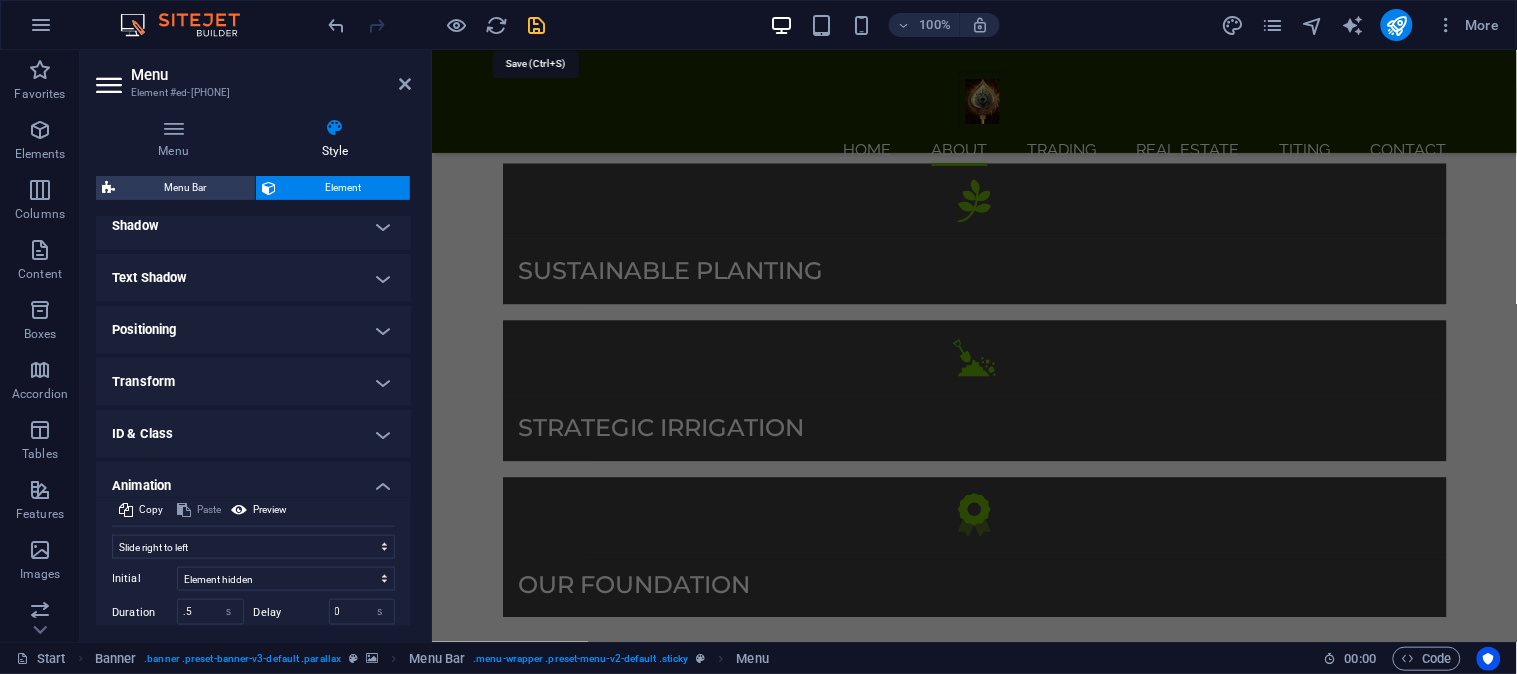 click at bounding box center (537, 25) 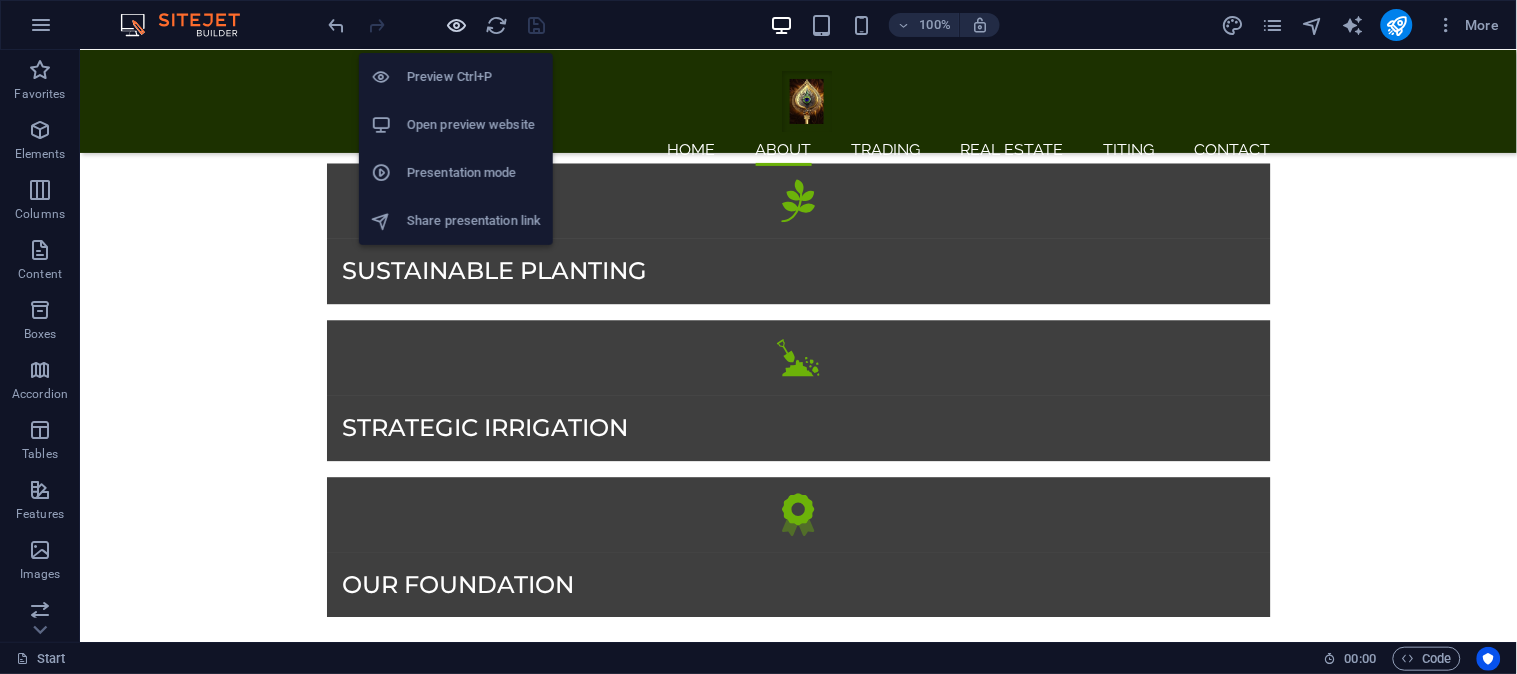 click at bounding box center (457, 25) 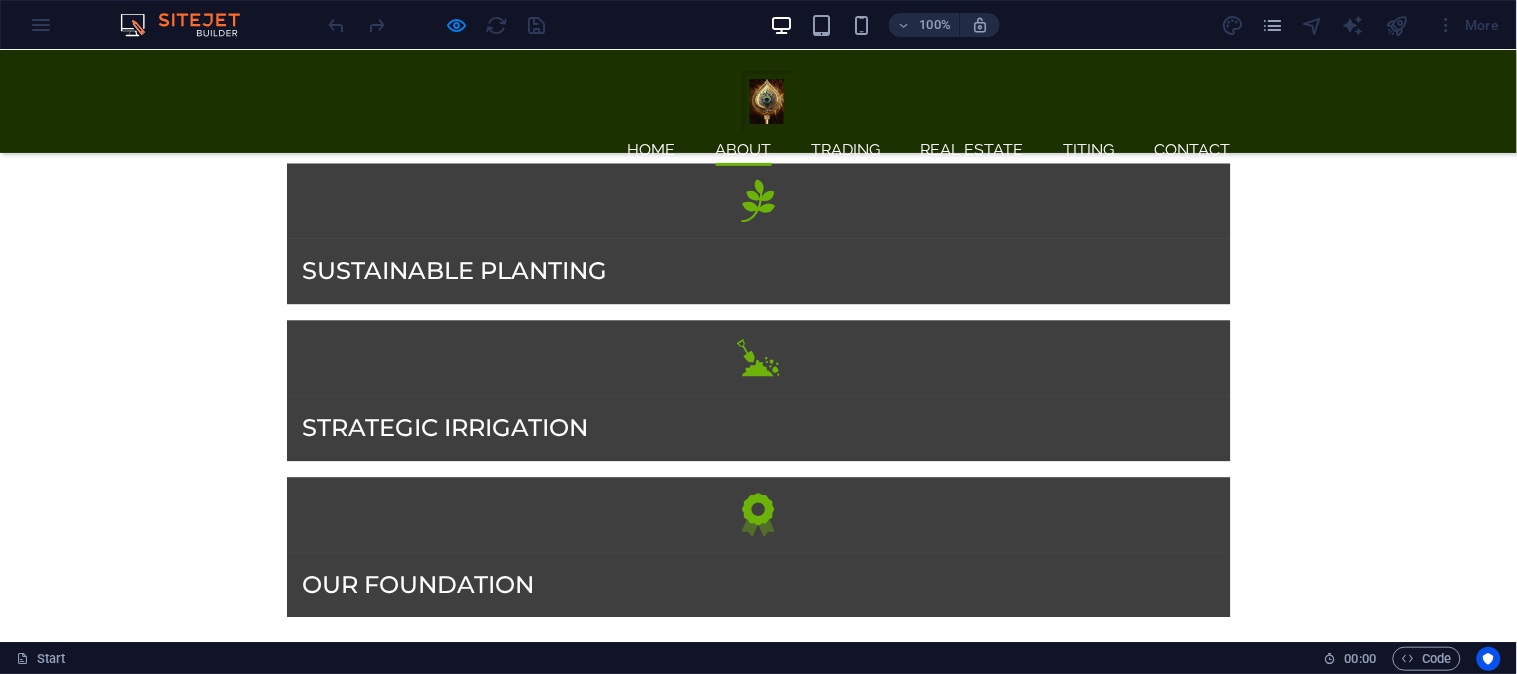 scroll, scrollTop: 0, scrollLeft: 0, axis: both 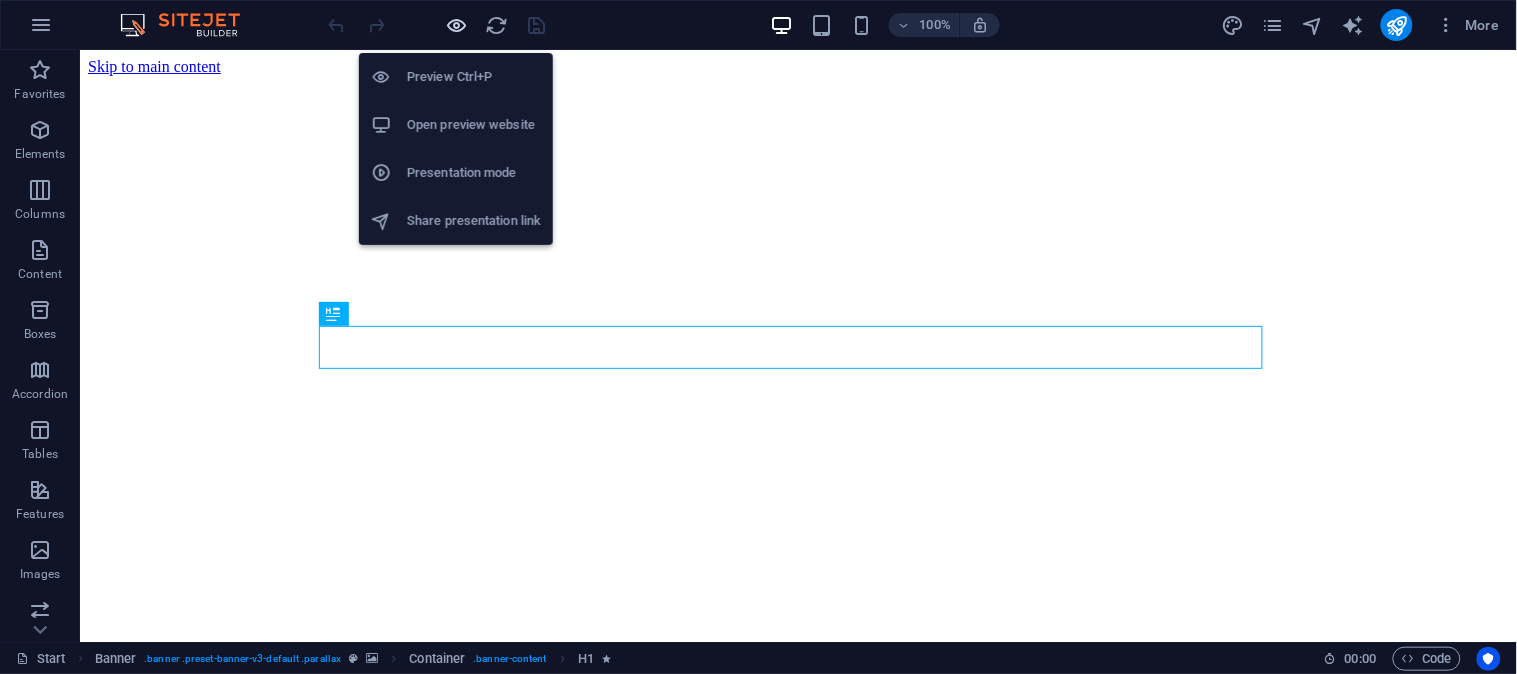 click at bounding box center [457, 25] 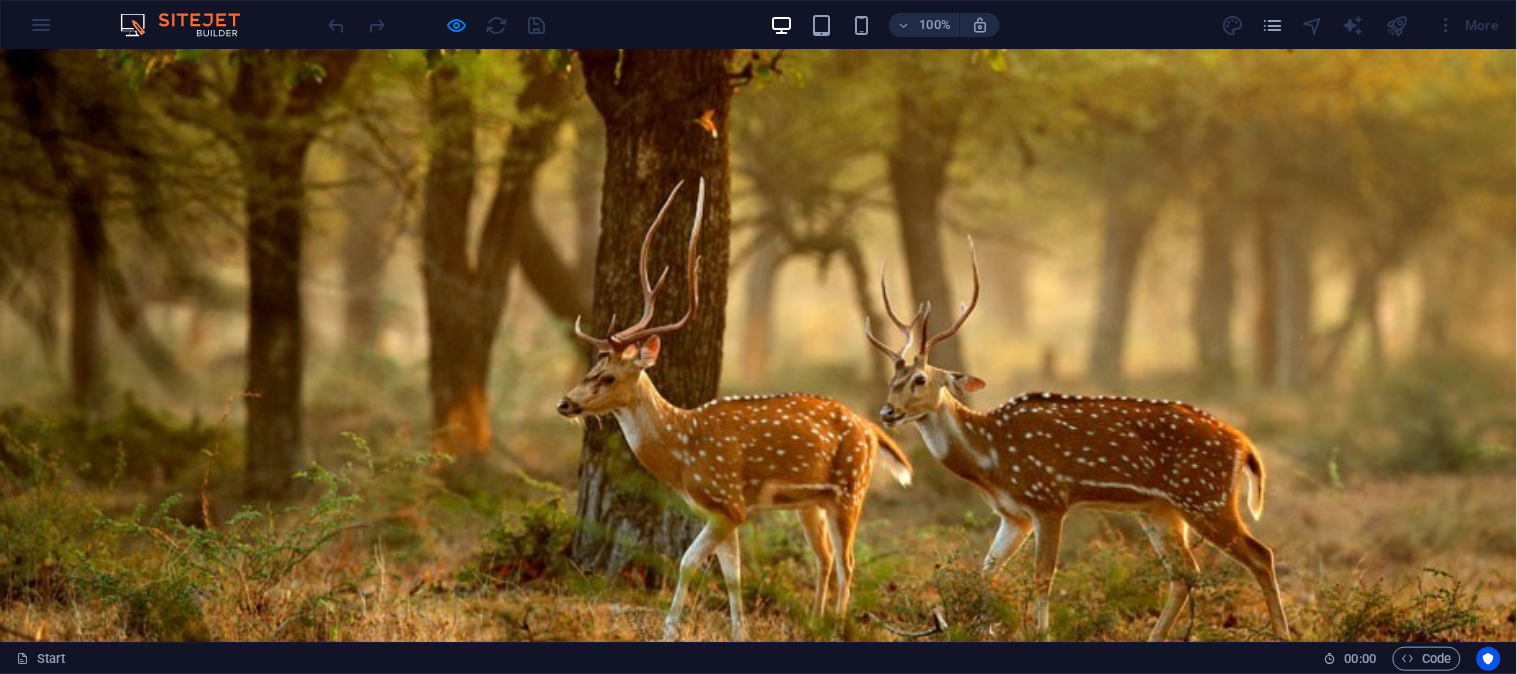 scroll, scrollTop: 0, scrollLeft: 0, axis: both 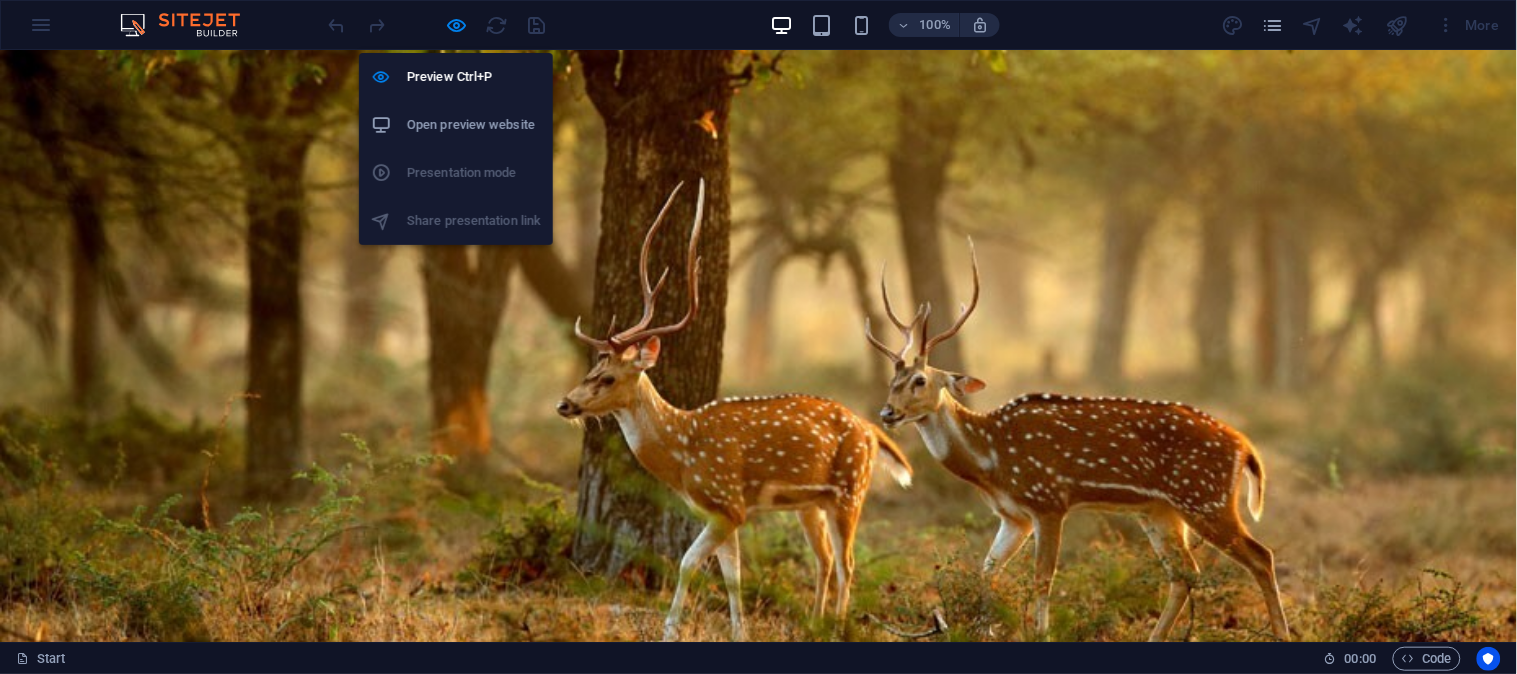 click at bounding box center (457, 25) 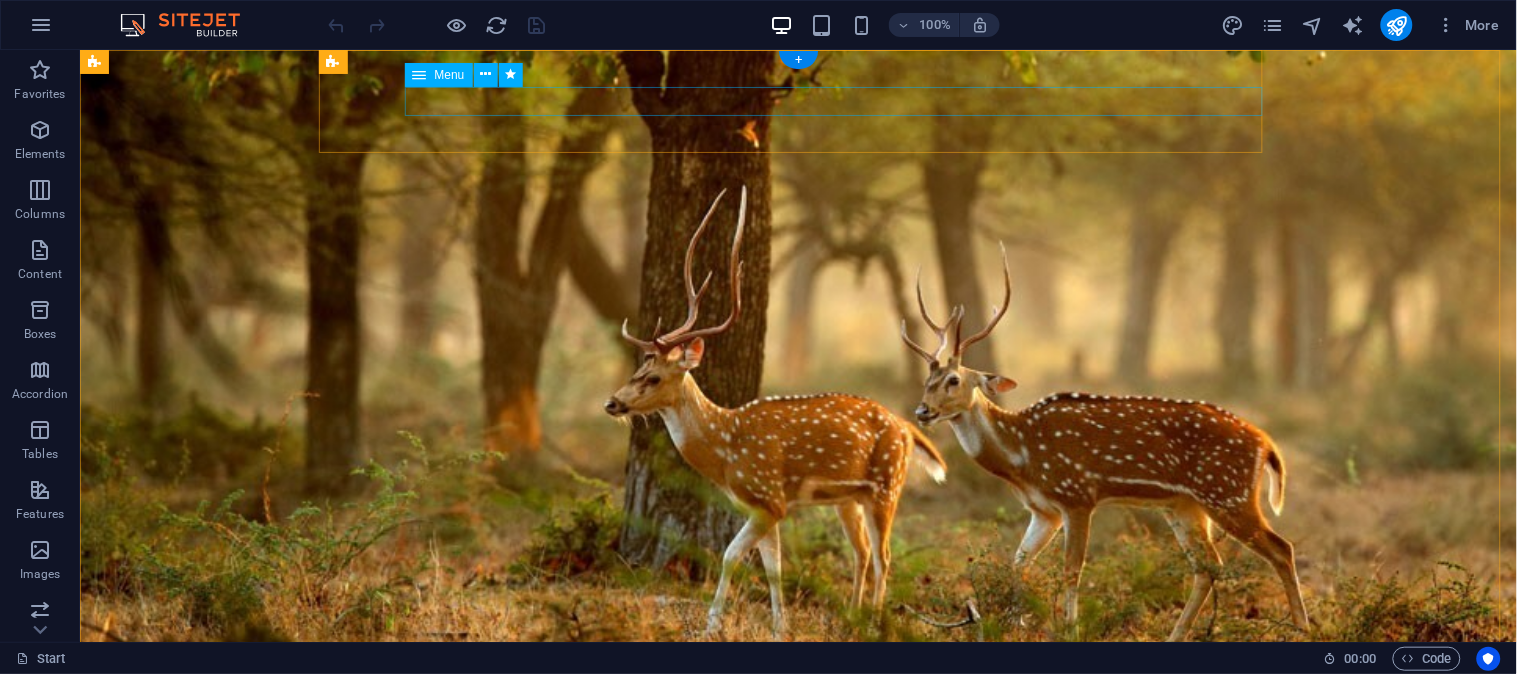 click on "Home About Trading Real Estate  TITING Contact" at bounding box center (806, 793) 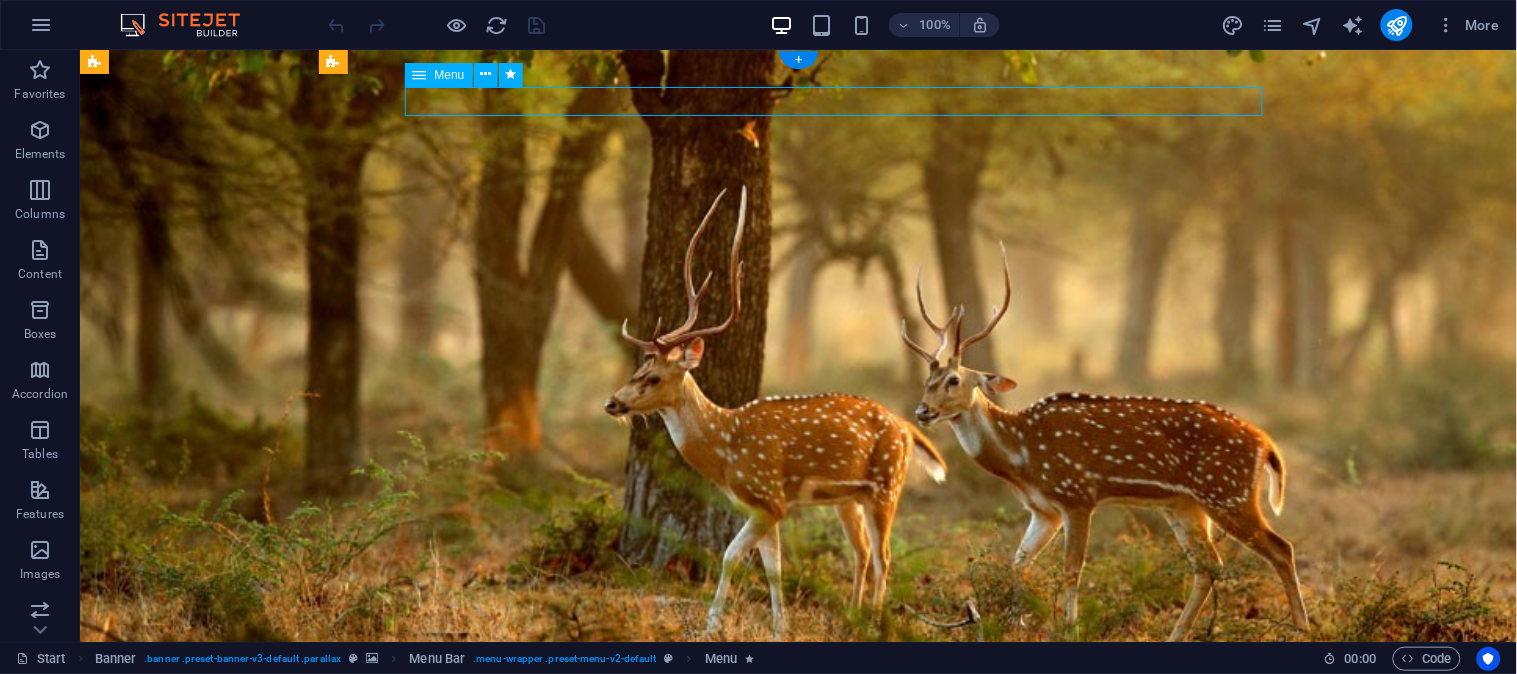click on "Home About Trading Real Estate  TITING Contact" at bounding box center [806, 793] 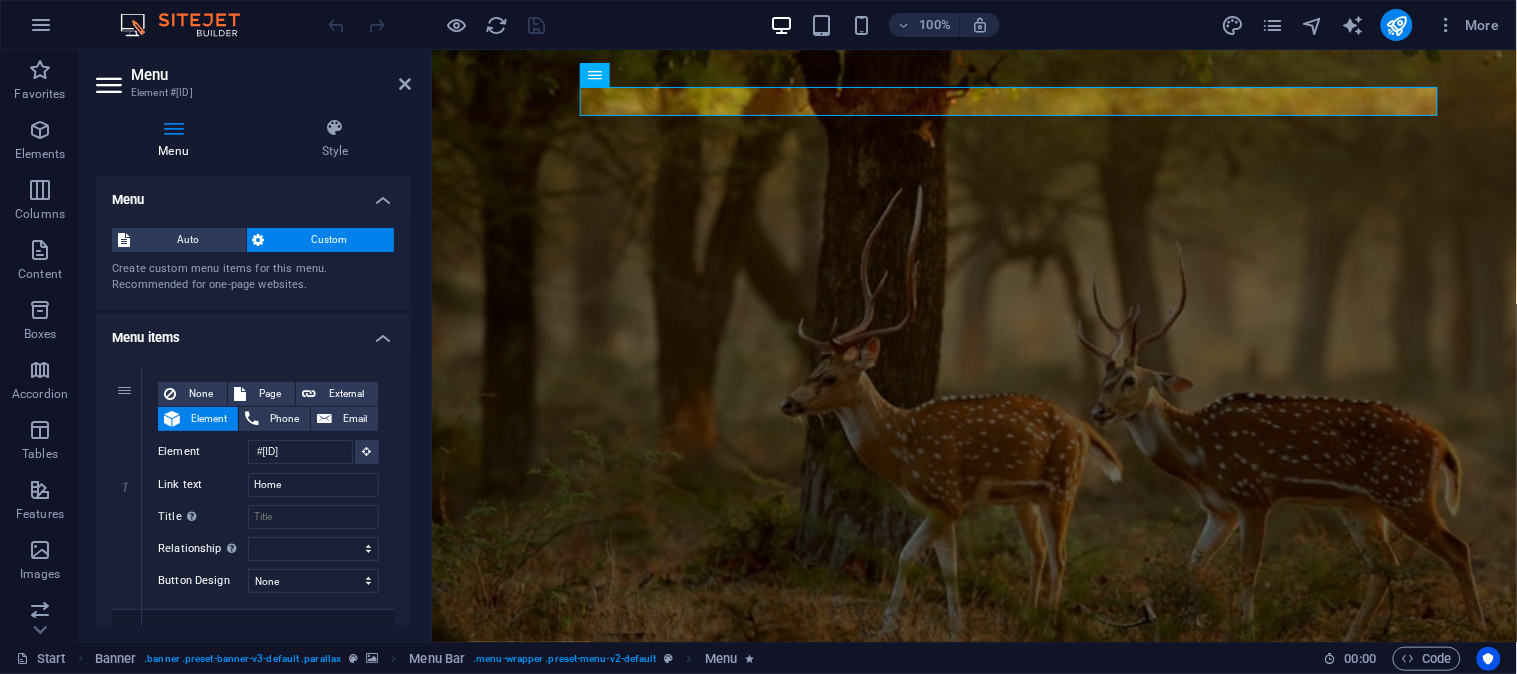 scroll, scrollTop: 258, scrollLeft: 0, axis: vertical 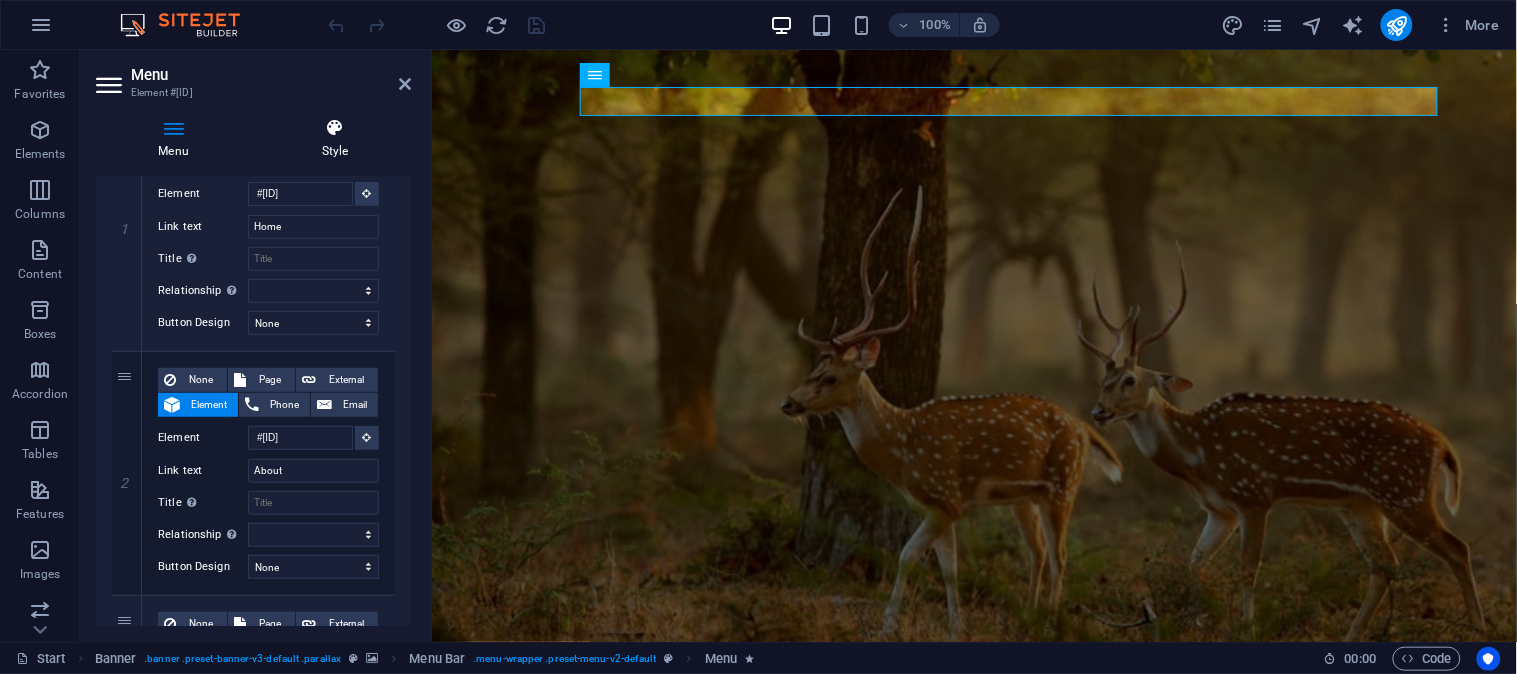 click on "Style" at bounding box center [335, 139] 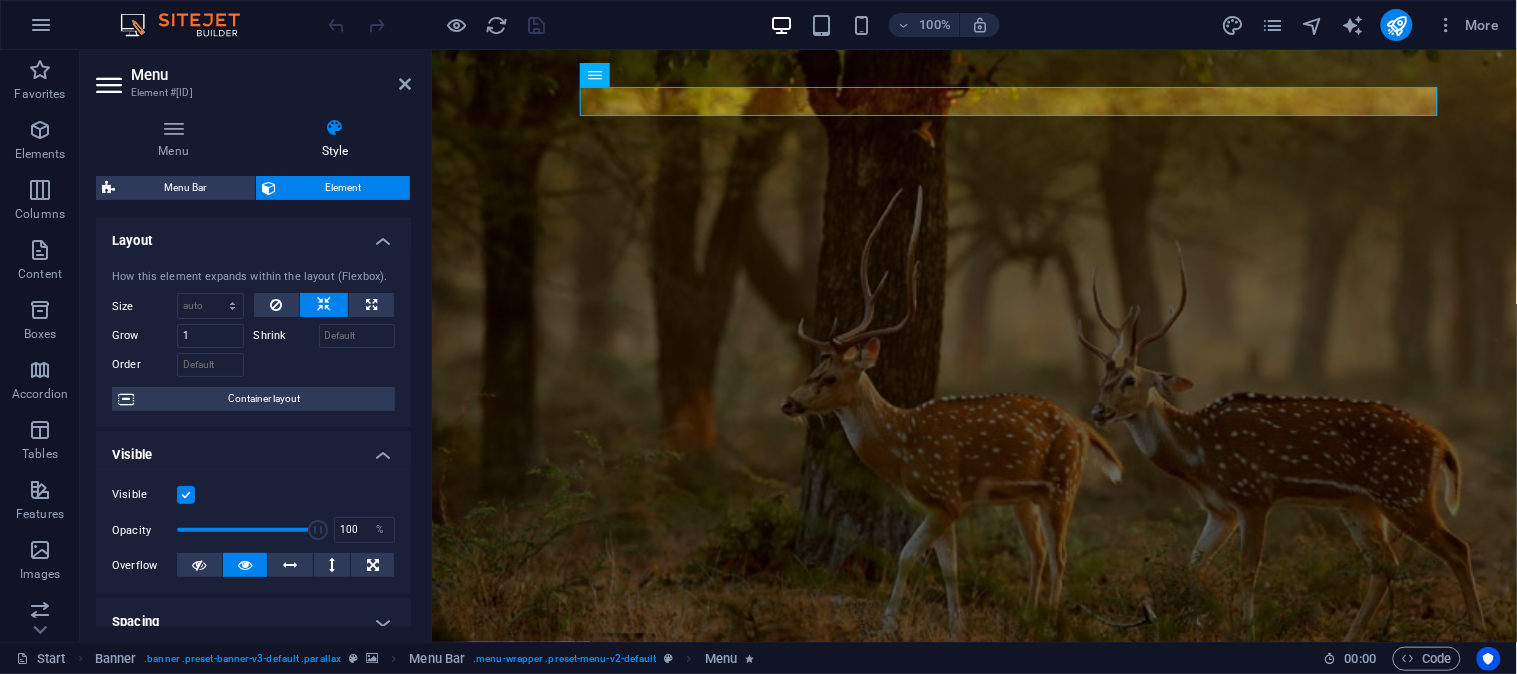 scroll, scrollTop: 435, scrollLeft: 0, axis: vertical 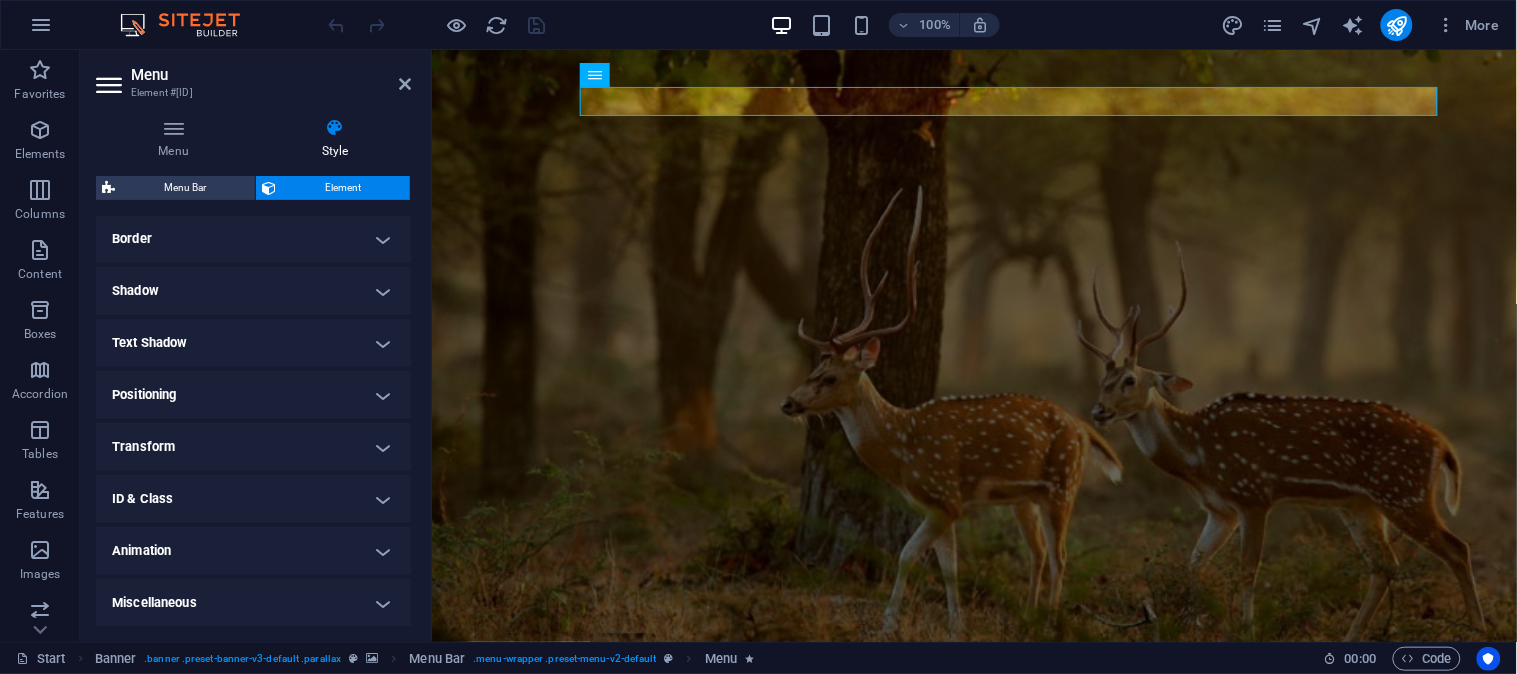 click on "Animation" at bounding box center (253, 551) 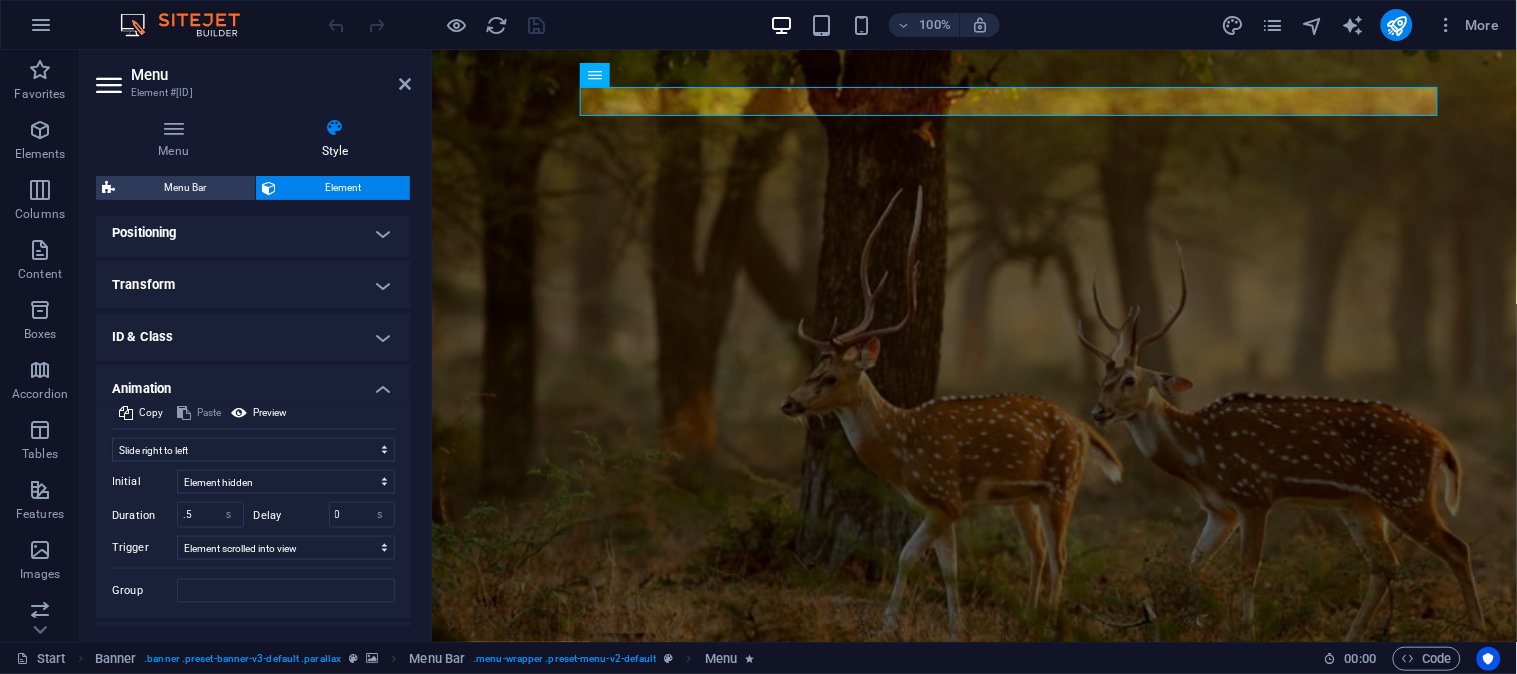 scroll, scrollTop: 641, scrollLeft: 0, axis: vertical 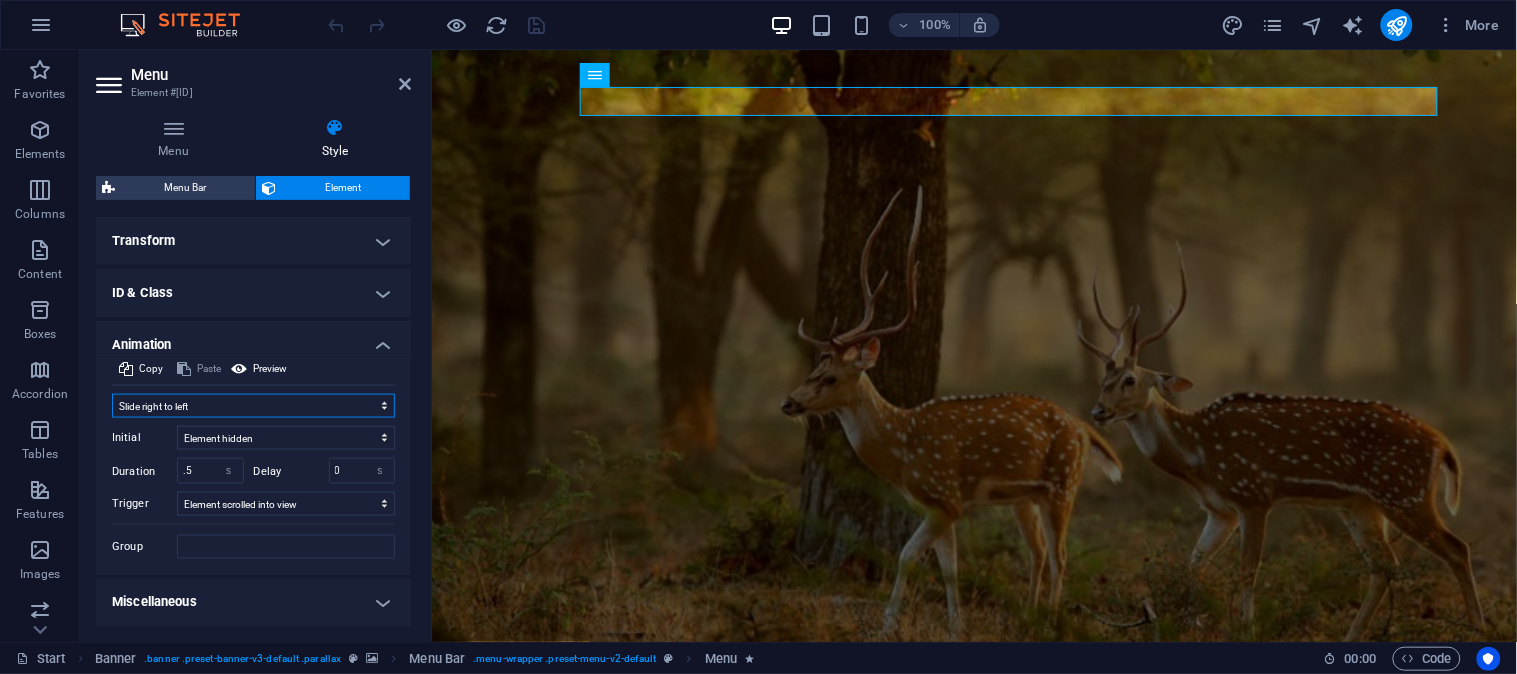 click on "Don't animate Show / Hide Slide up/down Zoom in/out Slide left to right Slide right to left Slide top to bottom Slide bottom to top Pulse Blink Open as overlay" at bounding box center (253, 406) 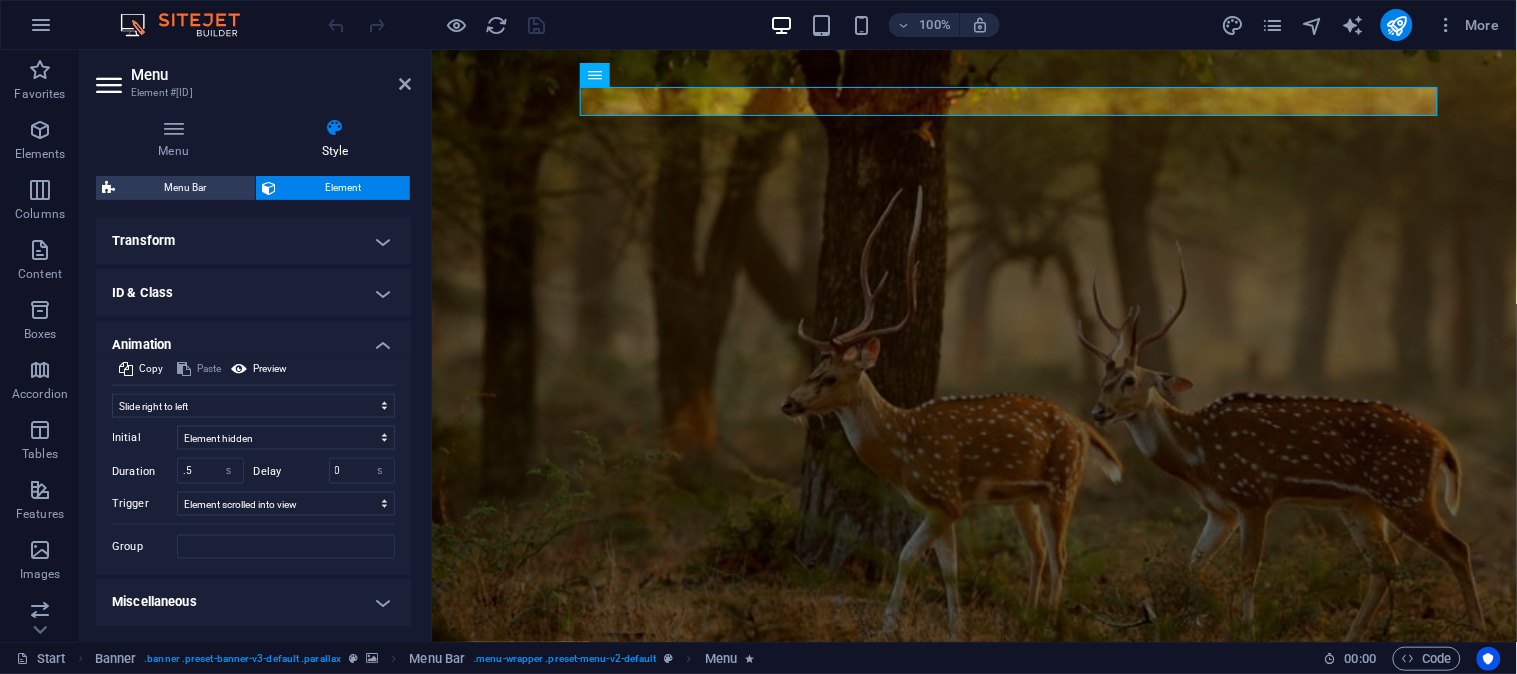 click at bounding box center [973, 370] 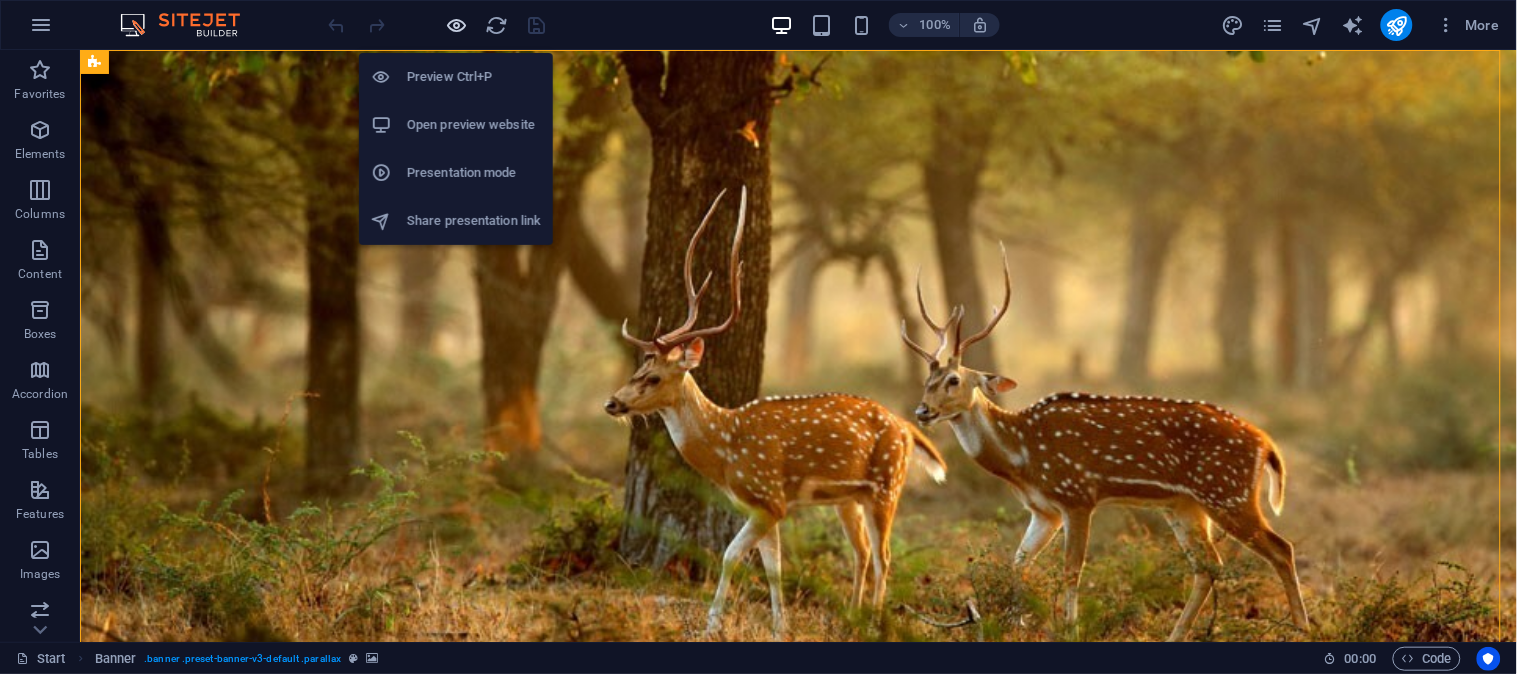 click at bounding box center [457, 25] 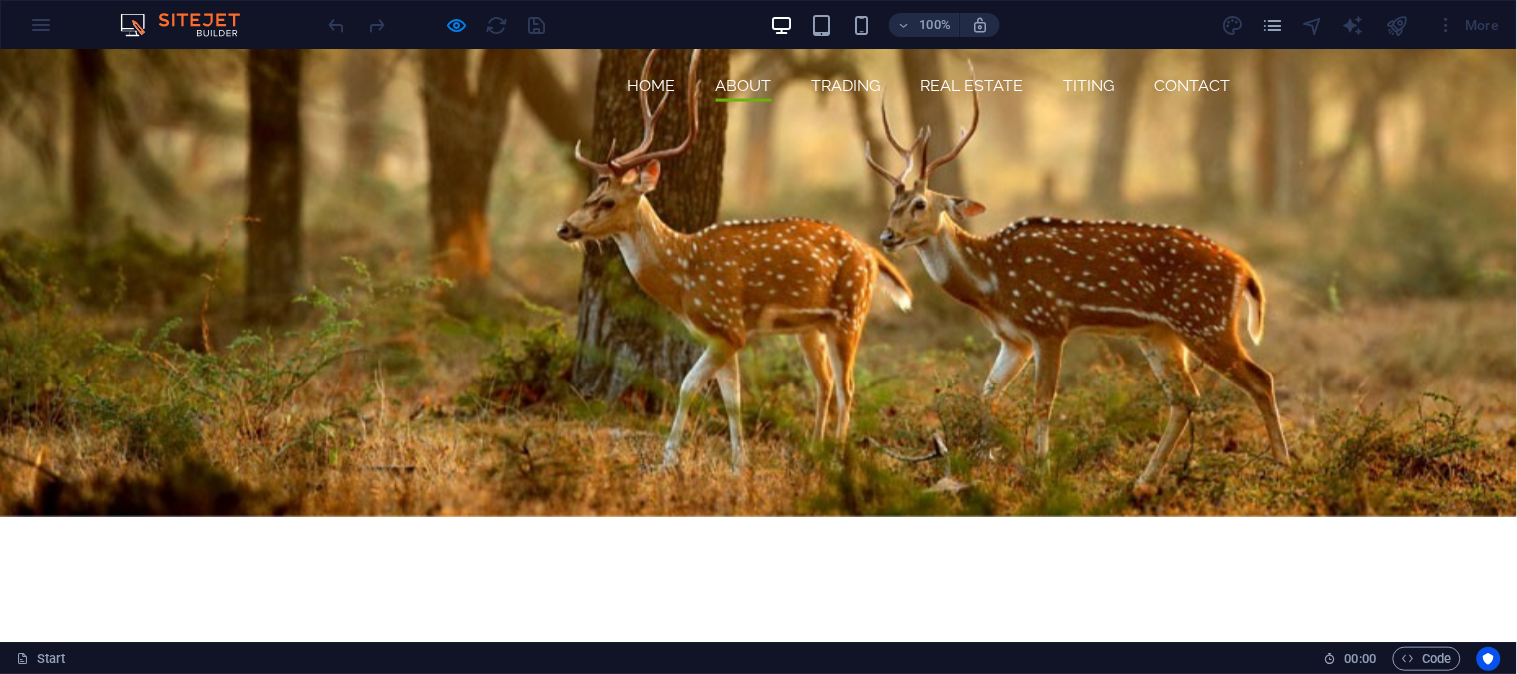scroll, scrollTop: 1036, scrollLeft: 0, axis: vertical 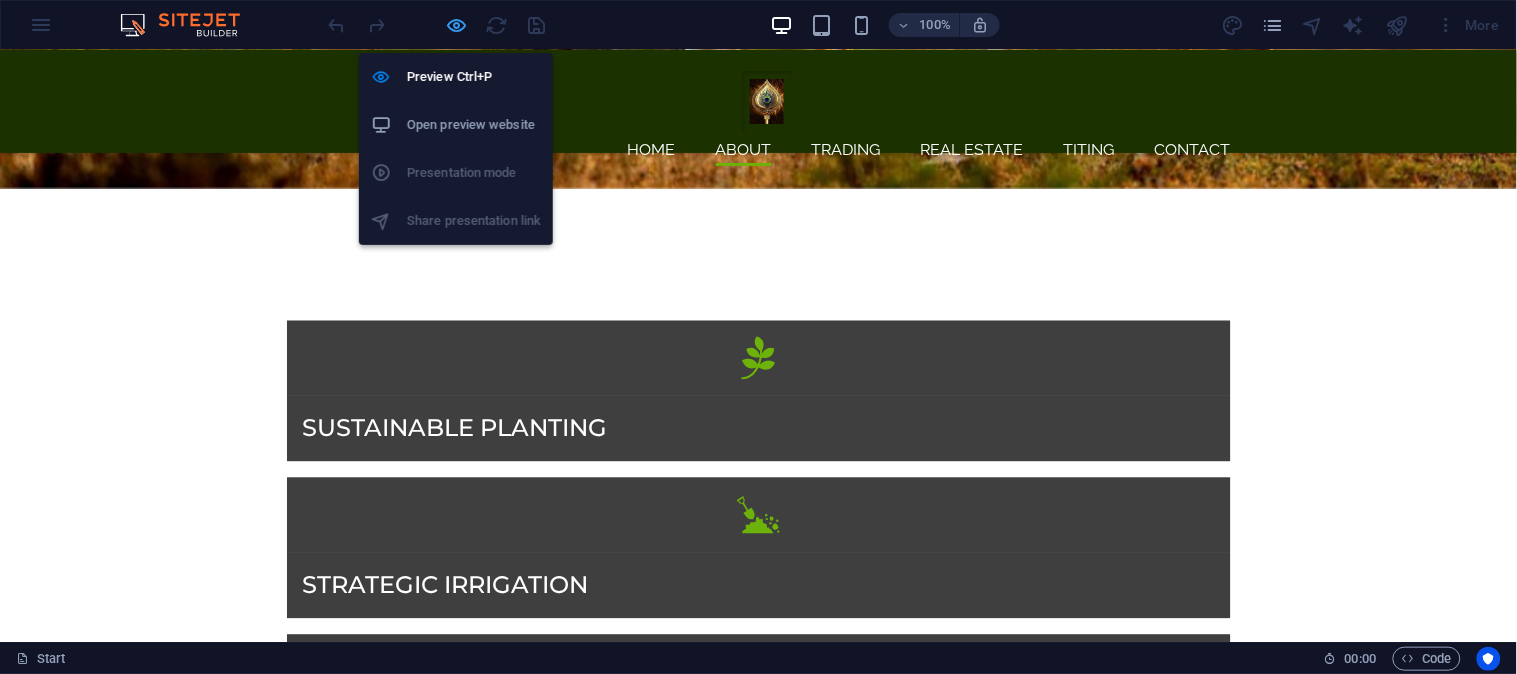 click at bounding box center [457, 25] 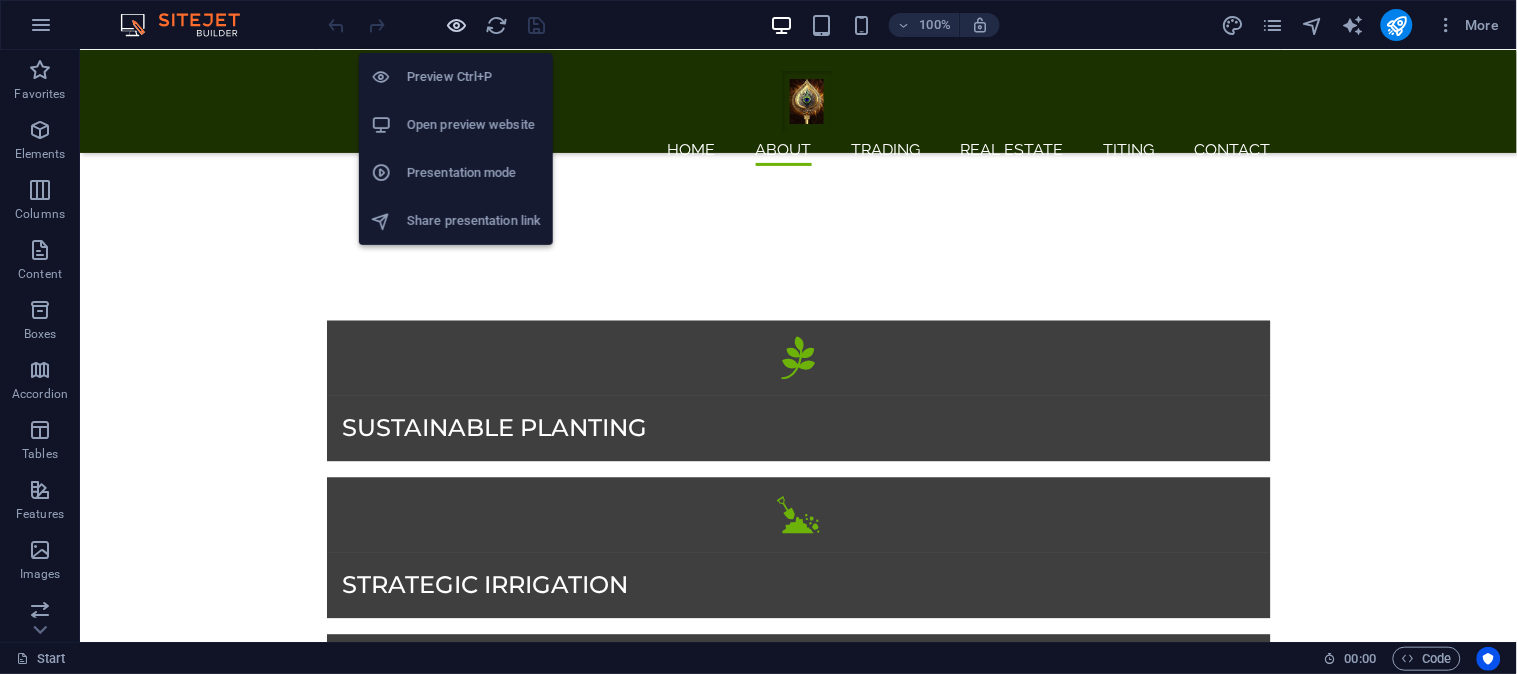 click at bounding box center [457, 25] 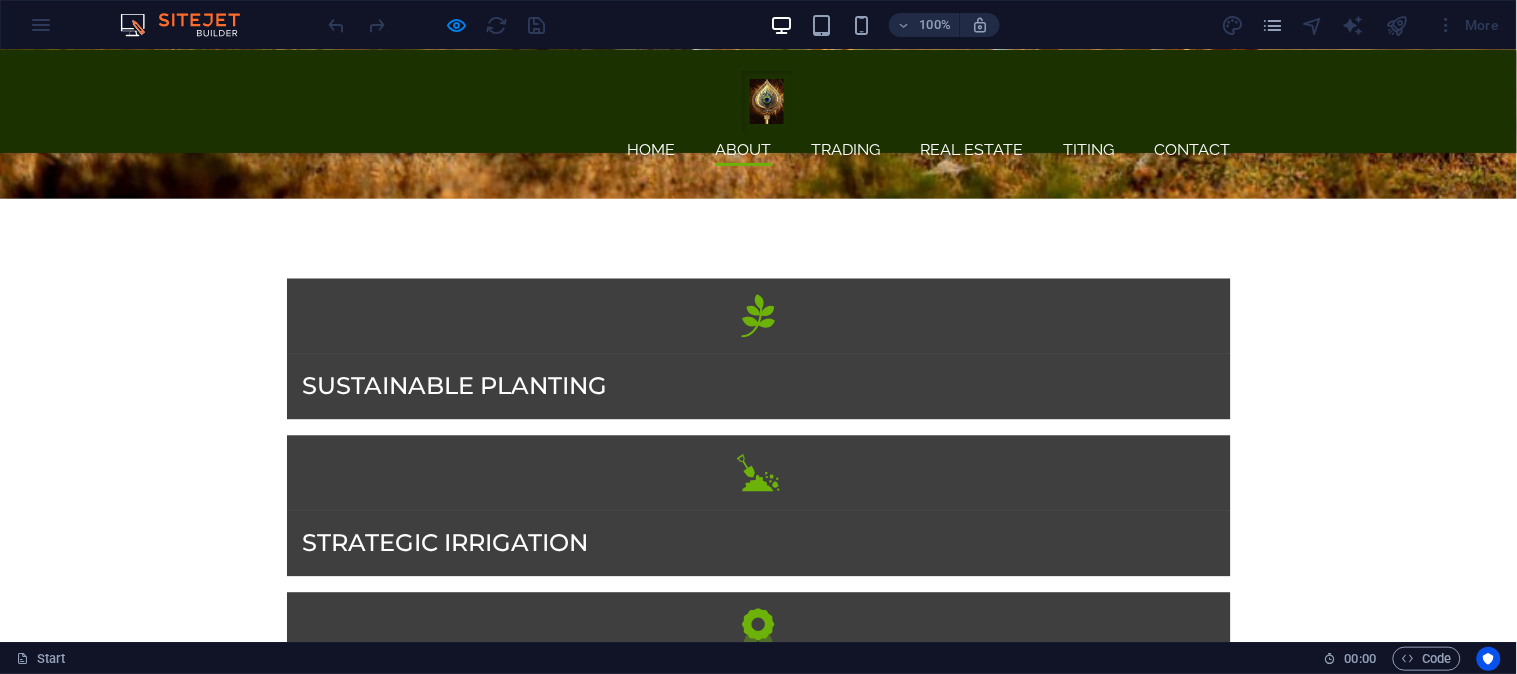 scroll, scrollTop: 1036, scrollLeft: 0, axis: vertical 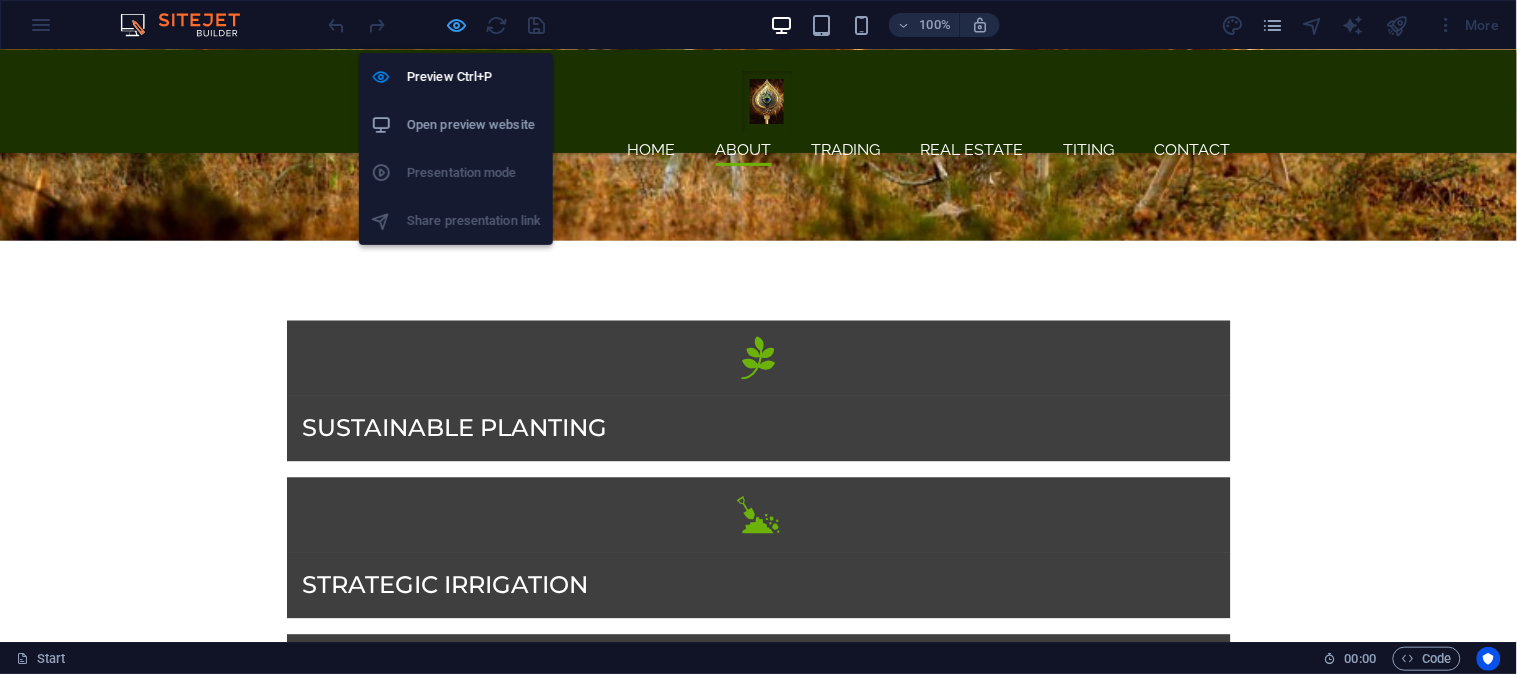 click at bounding box center (457, 25) 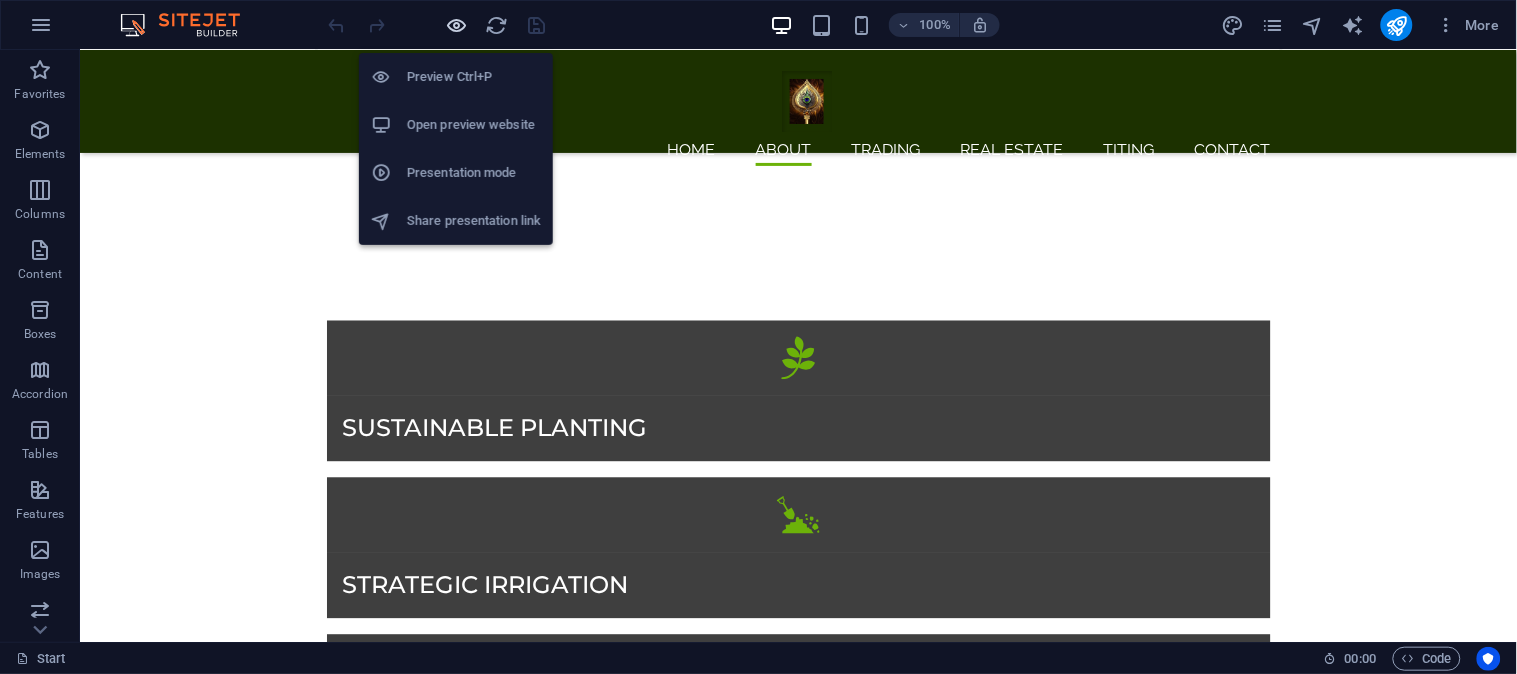 click at bounding box center (457, 25) 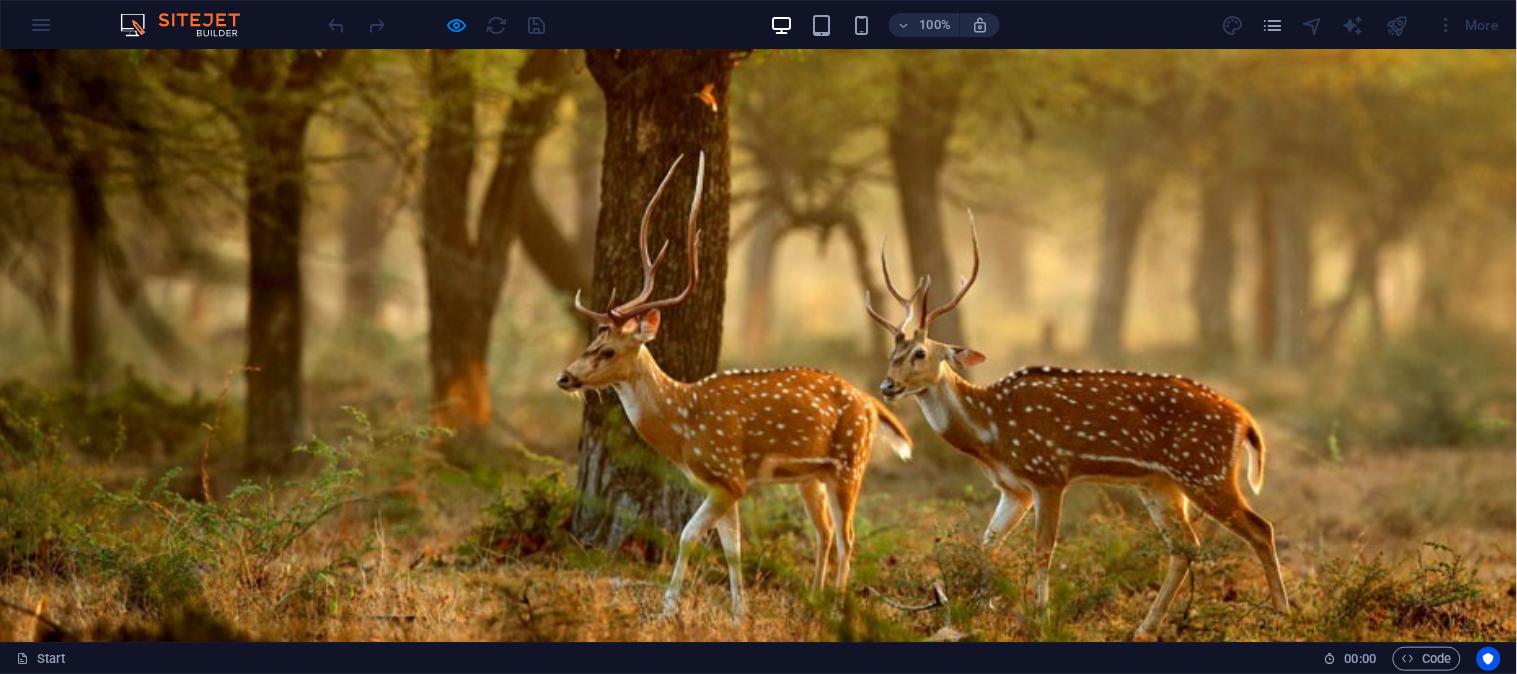 scroll, scrollTop: 0, scrollLeft: 0, axis: both 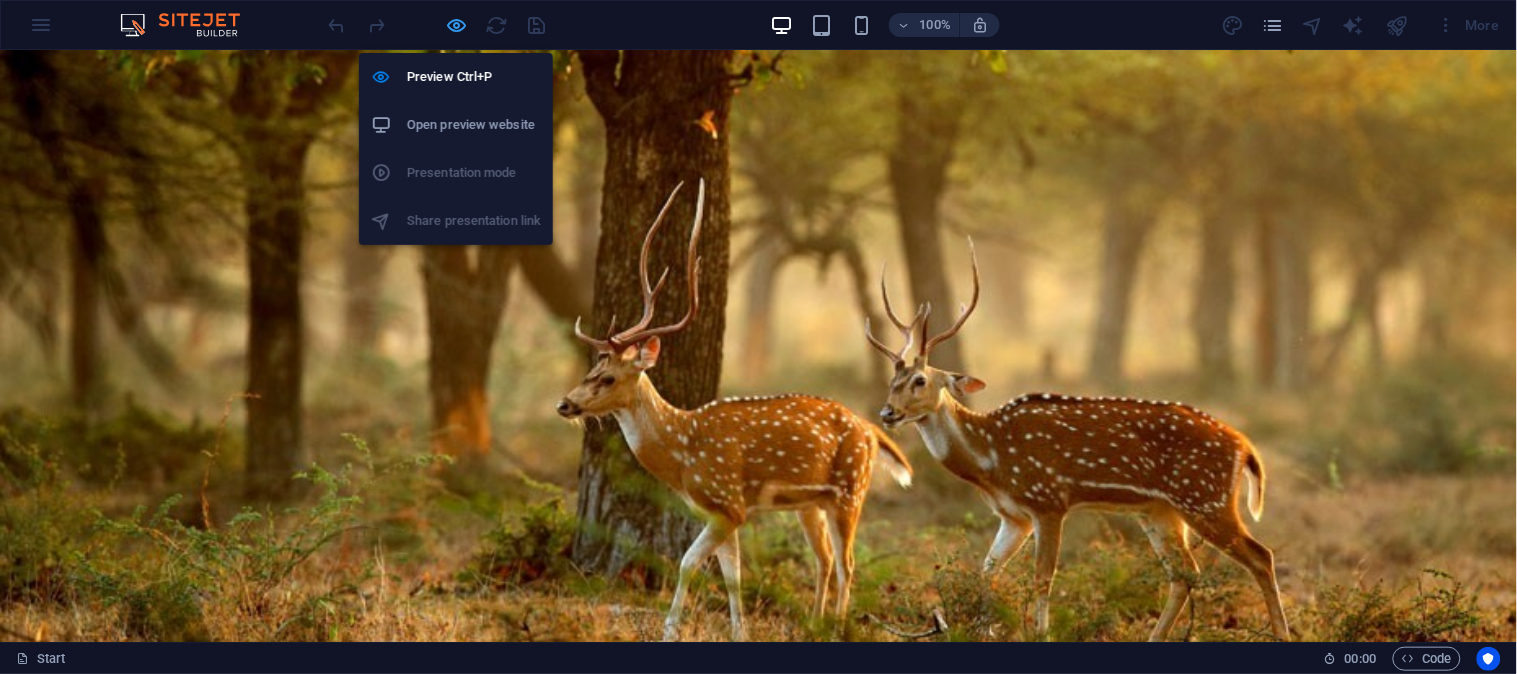 click at bounding box center [457, 25] 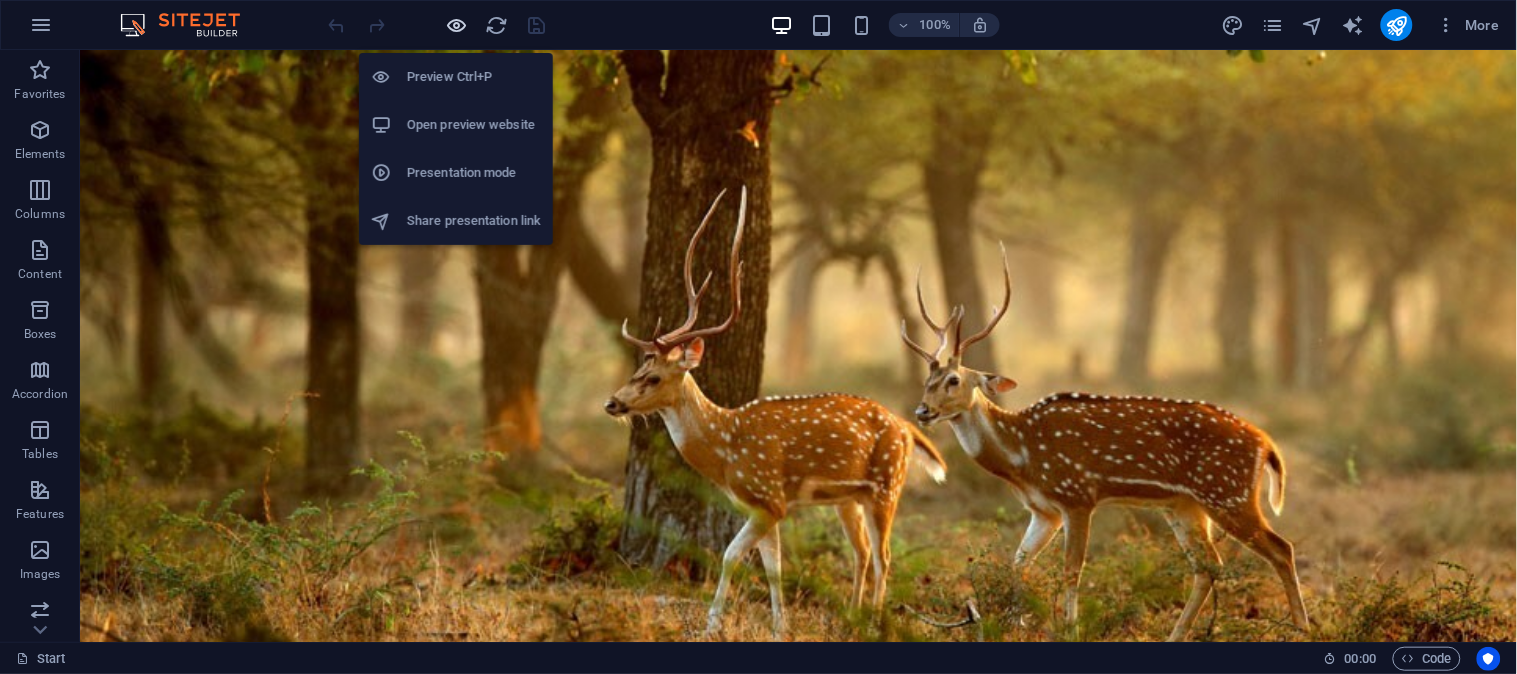 click at bounding box center (457, 25) 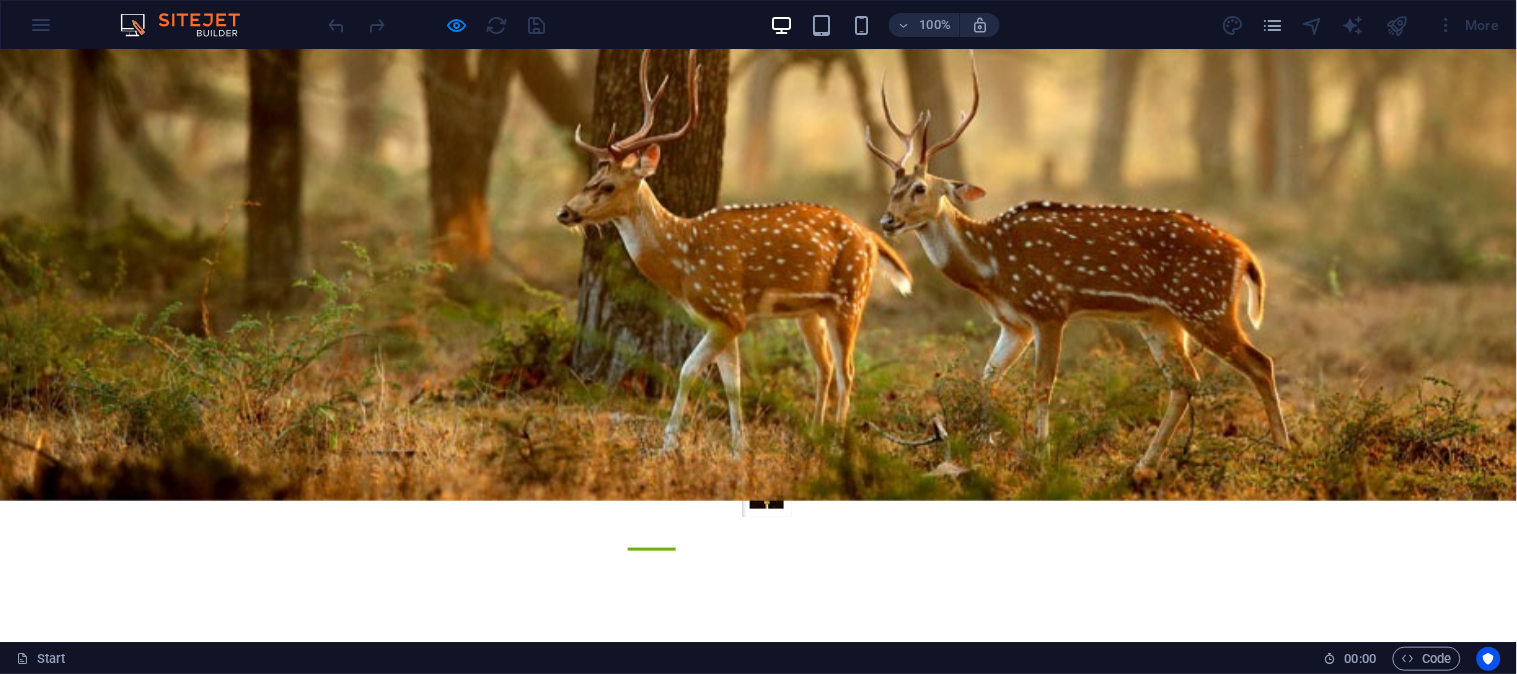 scroll, scrollTop: 0, scrollLeft: 0, axis: both 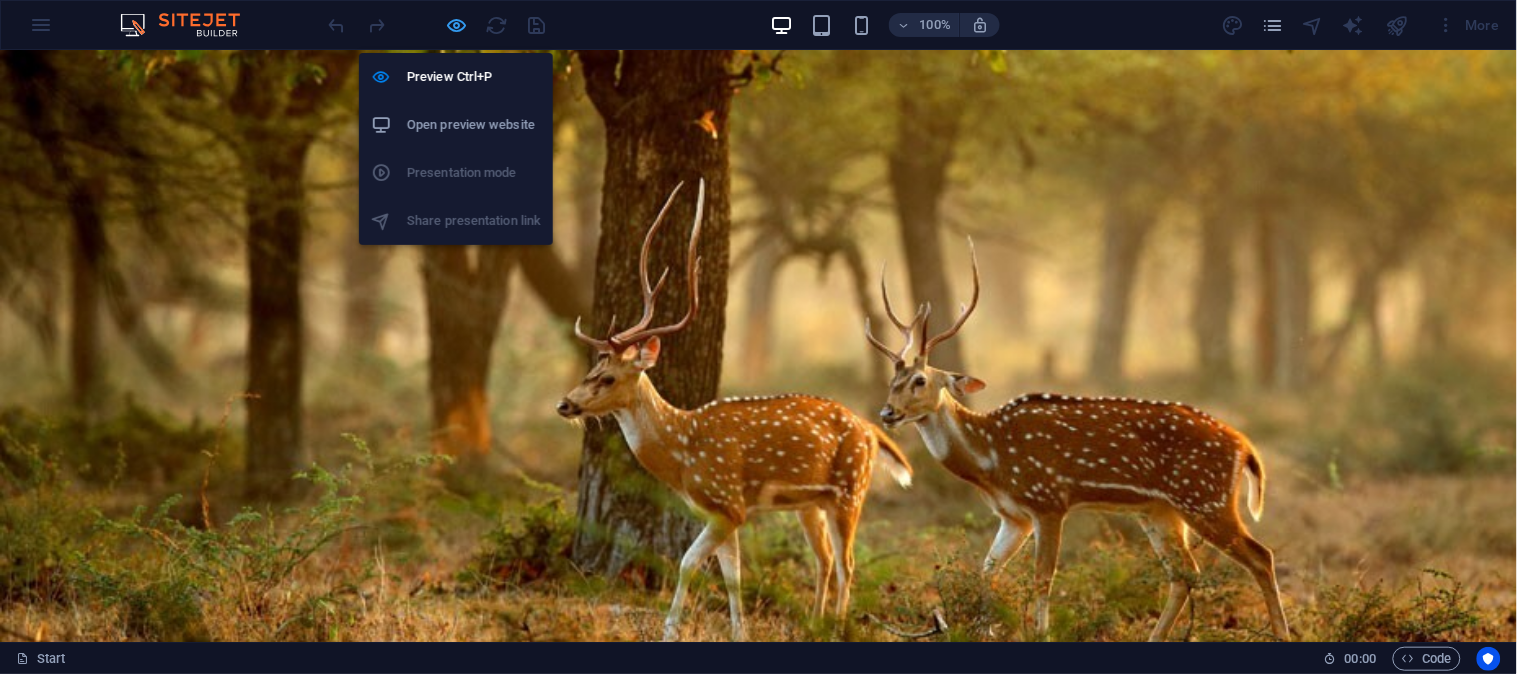 click at bounding box center (457, 25) 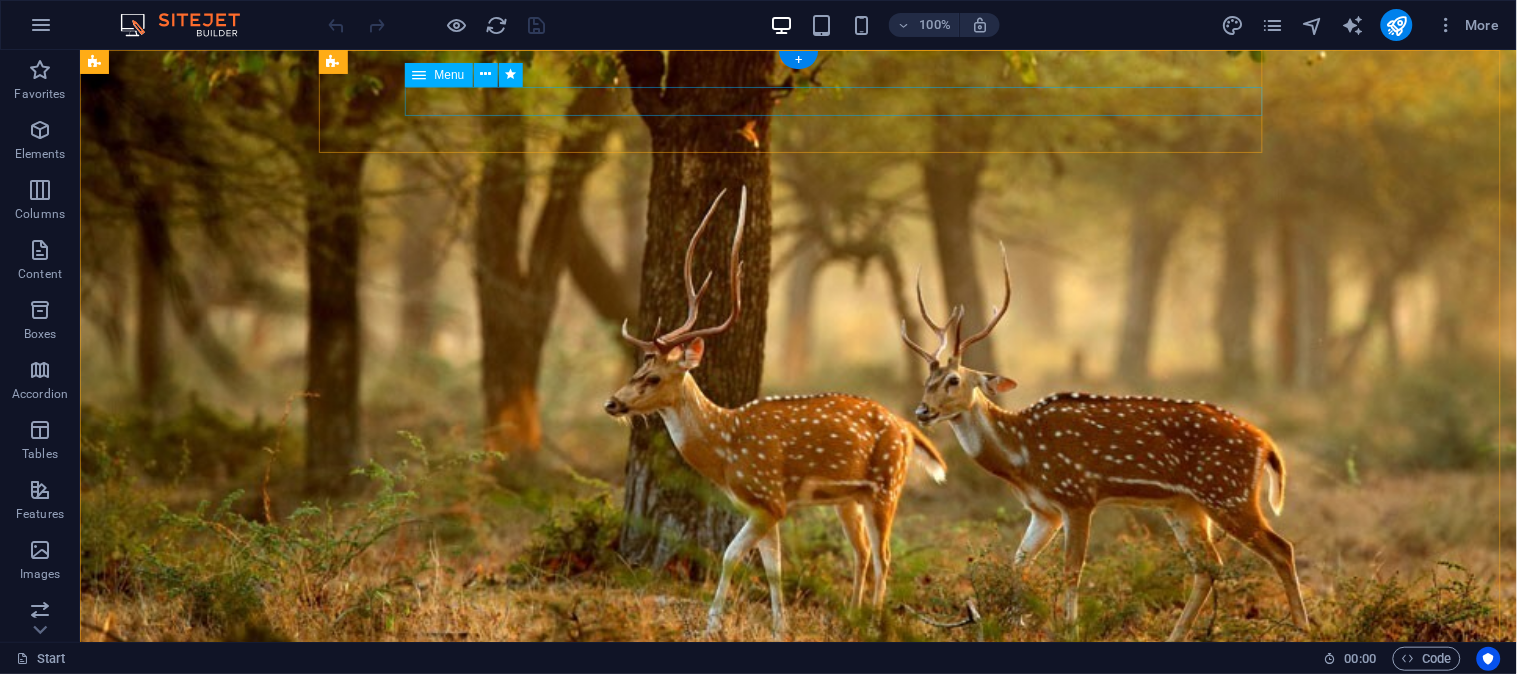 click on "Home About Trading Real Estate  TITING Contact" at bounding box center (806, 793) 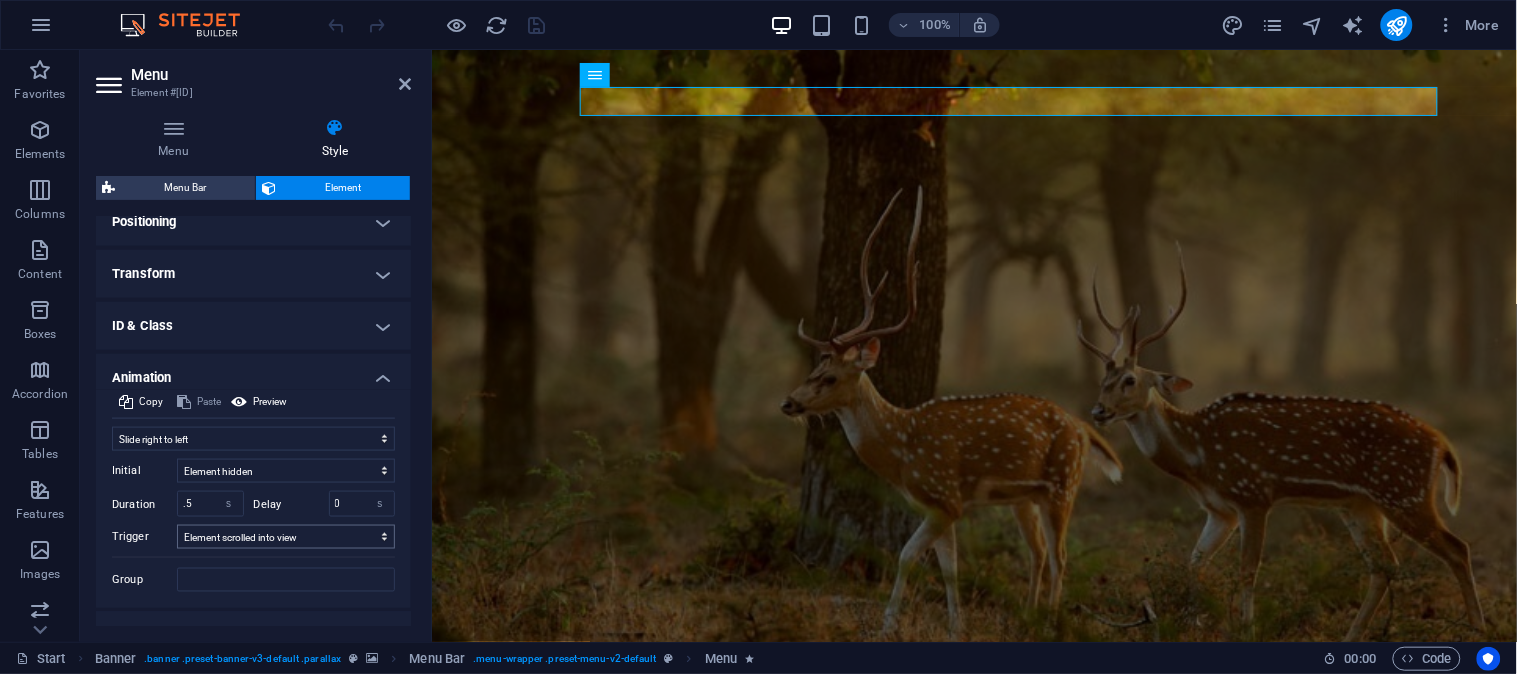 scroll, scrollTop: 641, scrollLeft: 0, axis: vertical 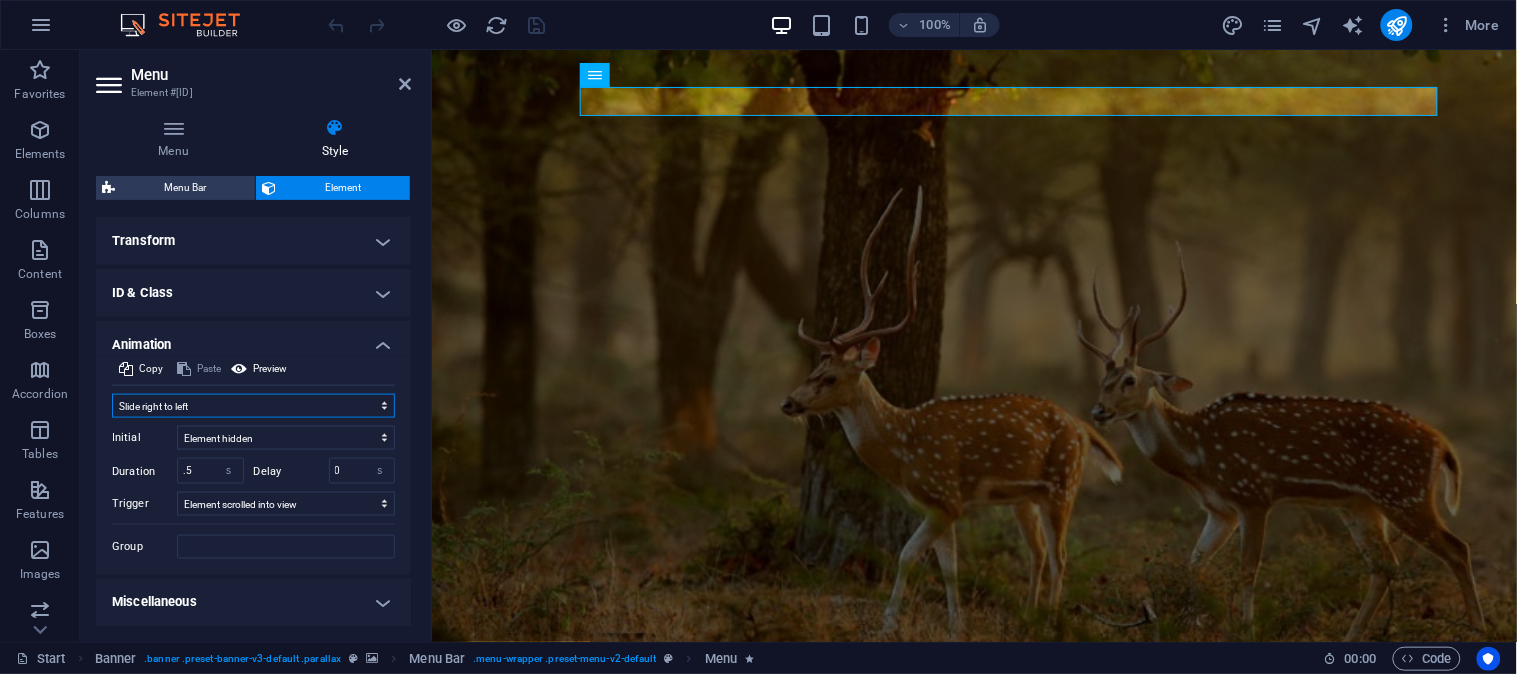 click on "Don't animate Show / Hide Slide up/down Zoom in/out Slide left to right Slide right to left Slide top to bottom Slide bottom to top Pulse Blink Open as overlay" at bounding box center [253, 406] 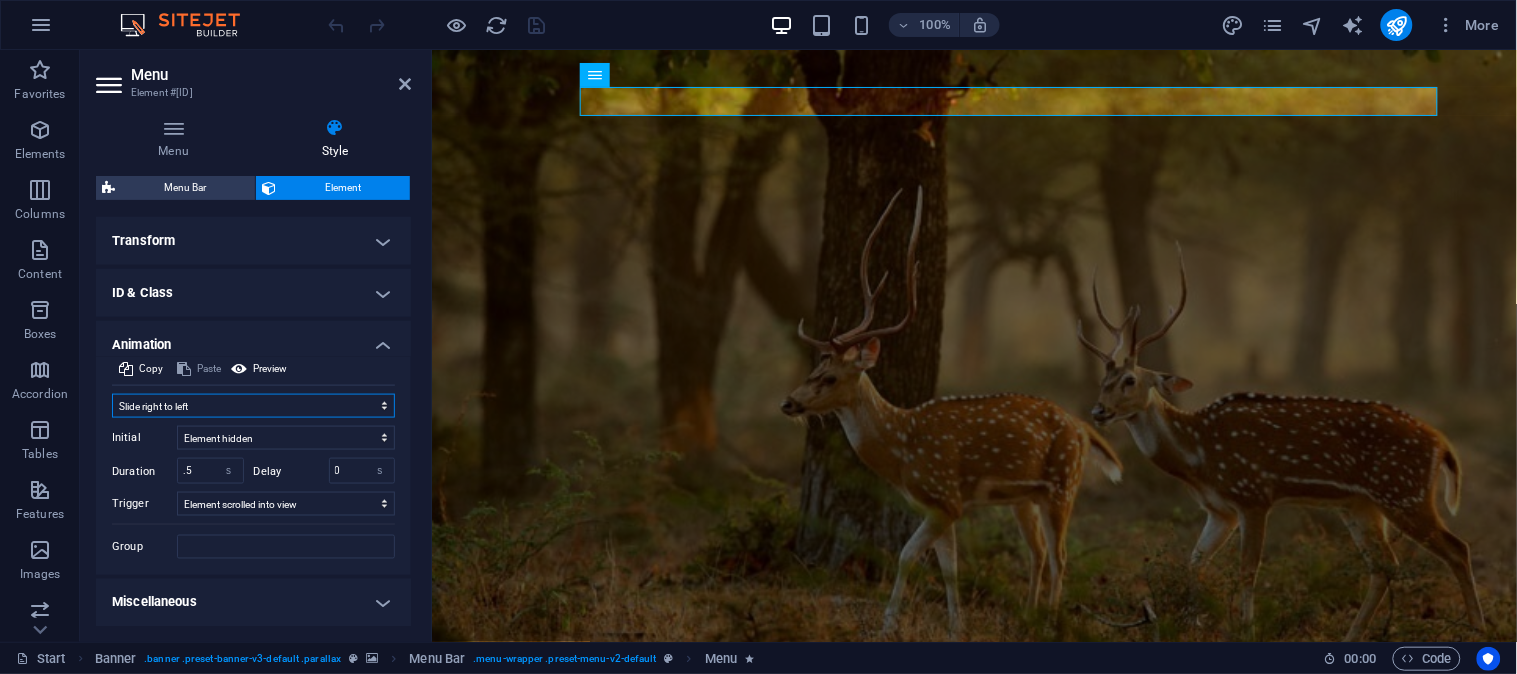 select on "pulse" 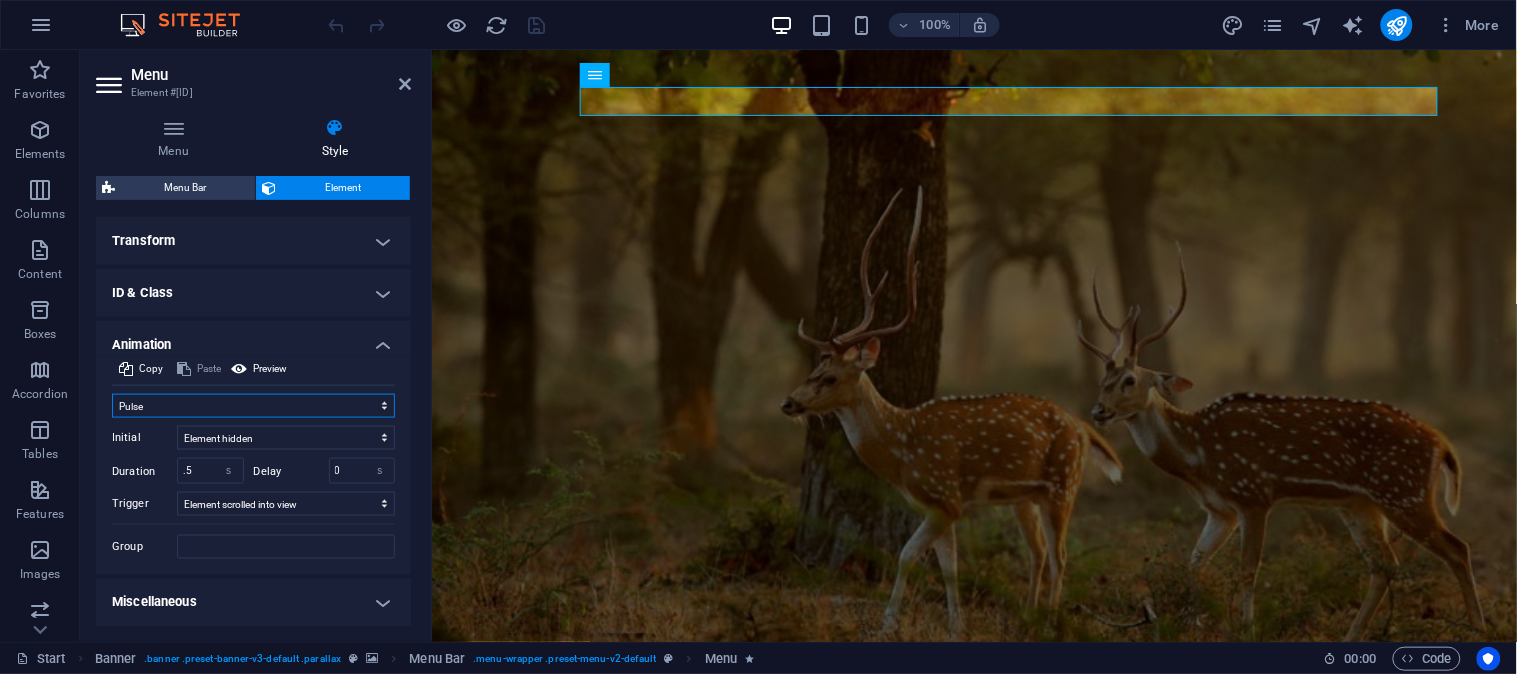click on "Don't animate Show / Hide Slide up/down Zoom in/out Slide left to right Slide right to left Slide top to bottom Slide bottom to top Pulse Blink Open as overlay" at bounding box center (253, 406) 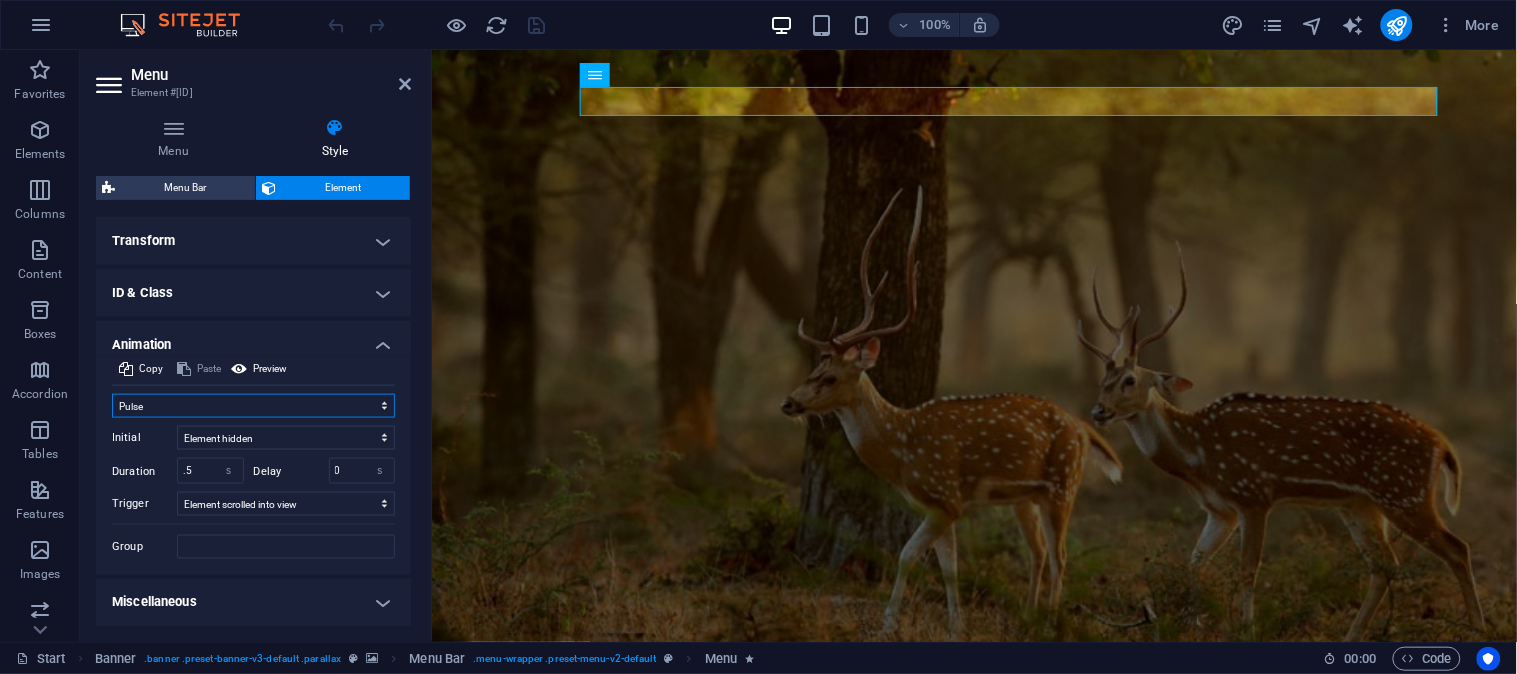 scroll, scrollTop: 617, scrollLeft: 0, axis: vertical 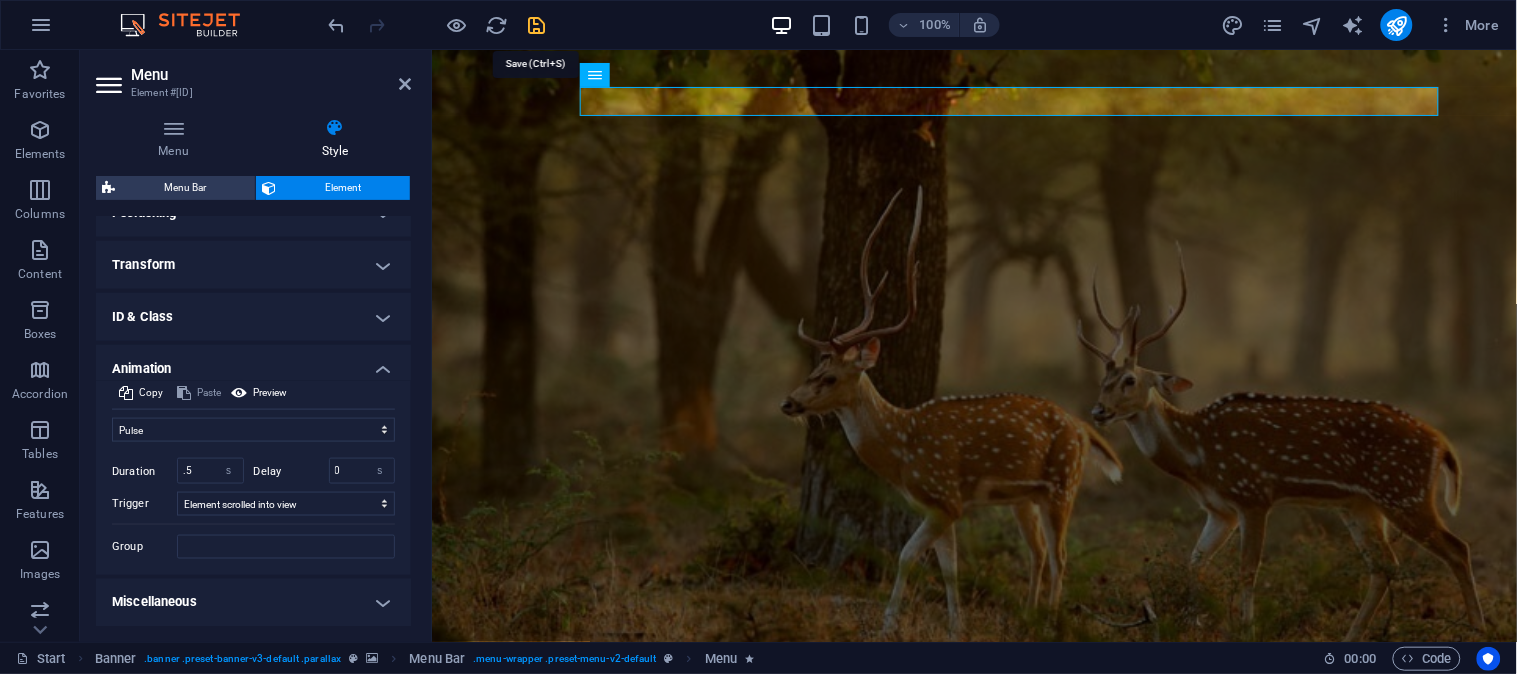 click at bounding box center [537, 25] 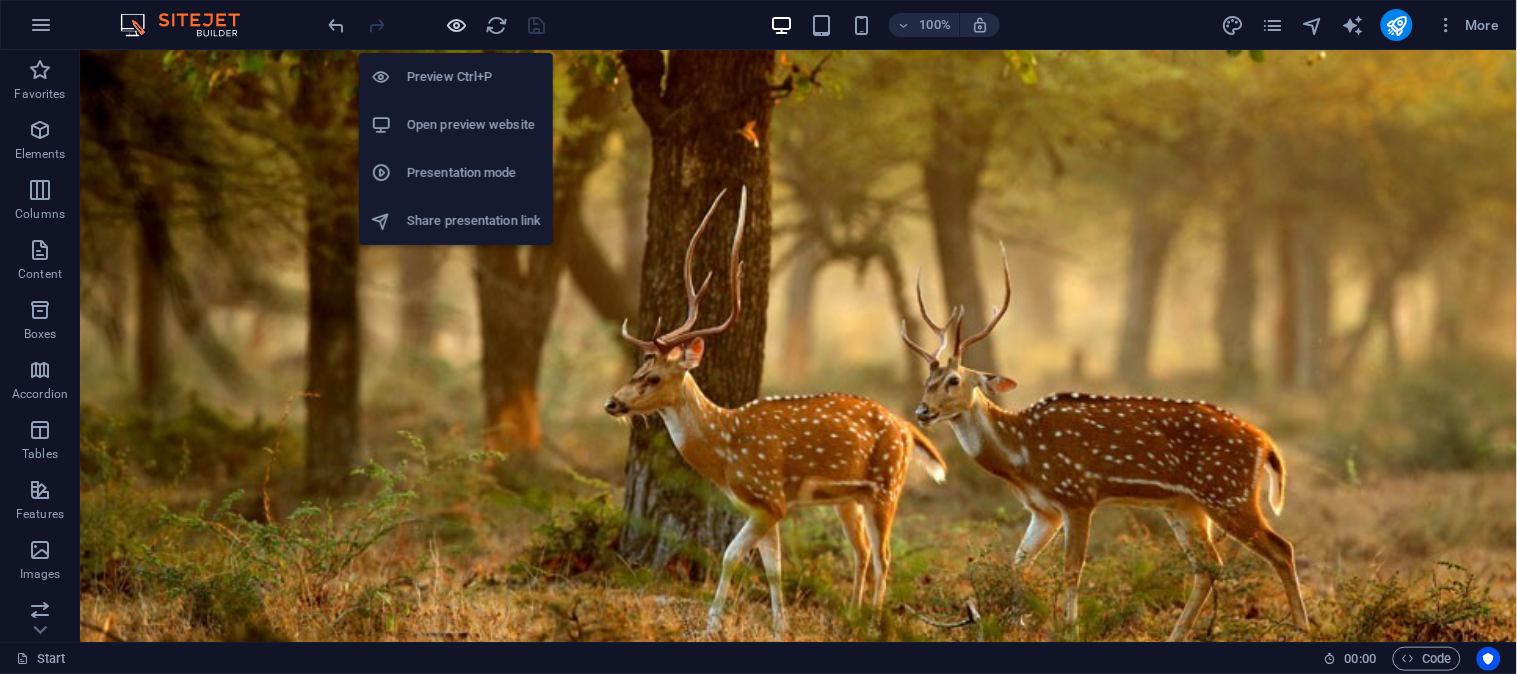 click at bounding box center (457, 25) 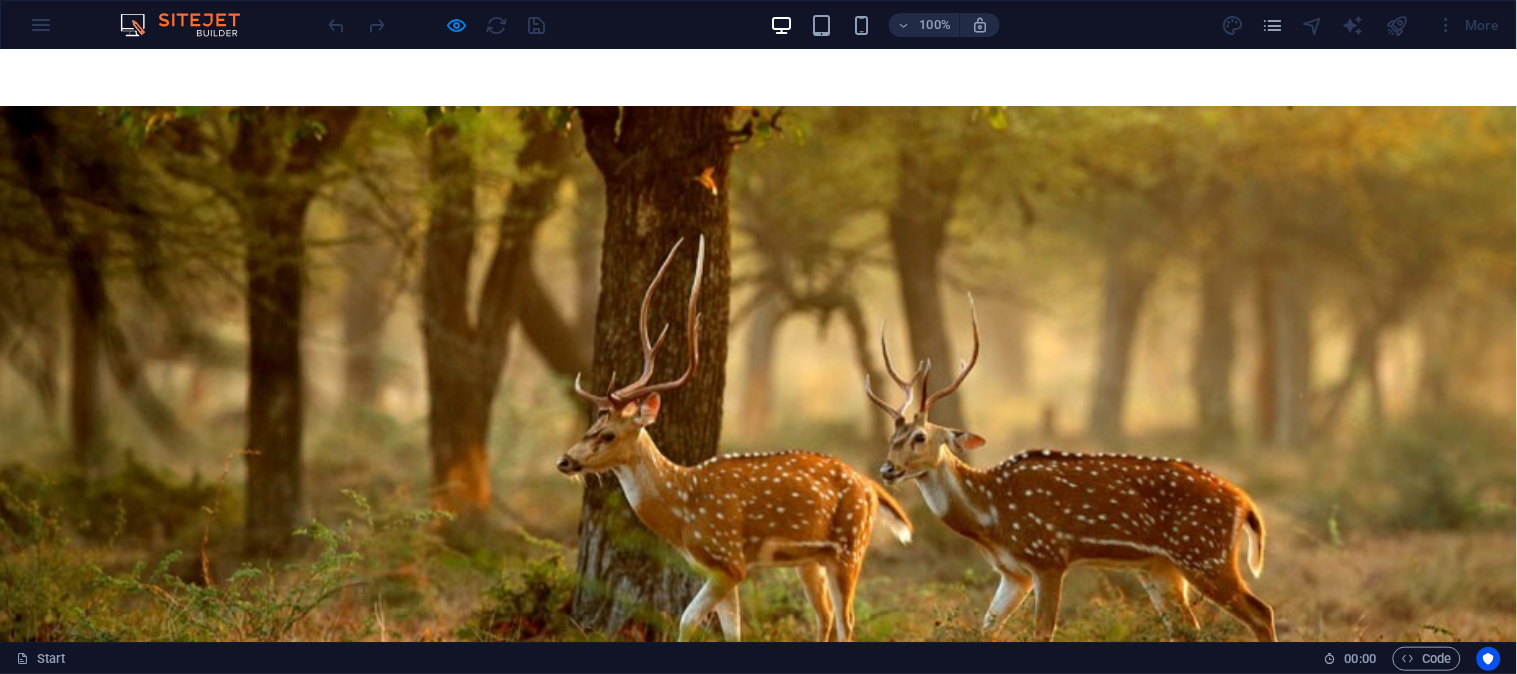 scroll, scrollTop: 0, scrollLeft: 0, axis: both 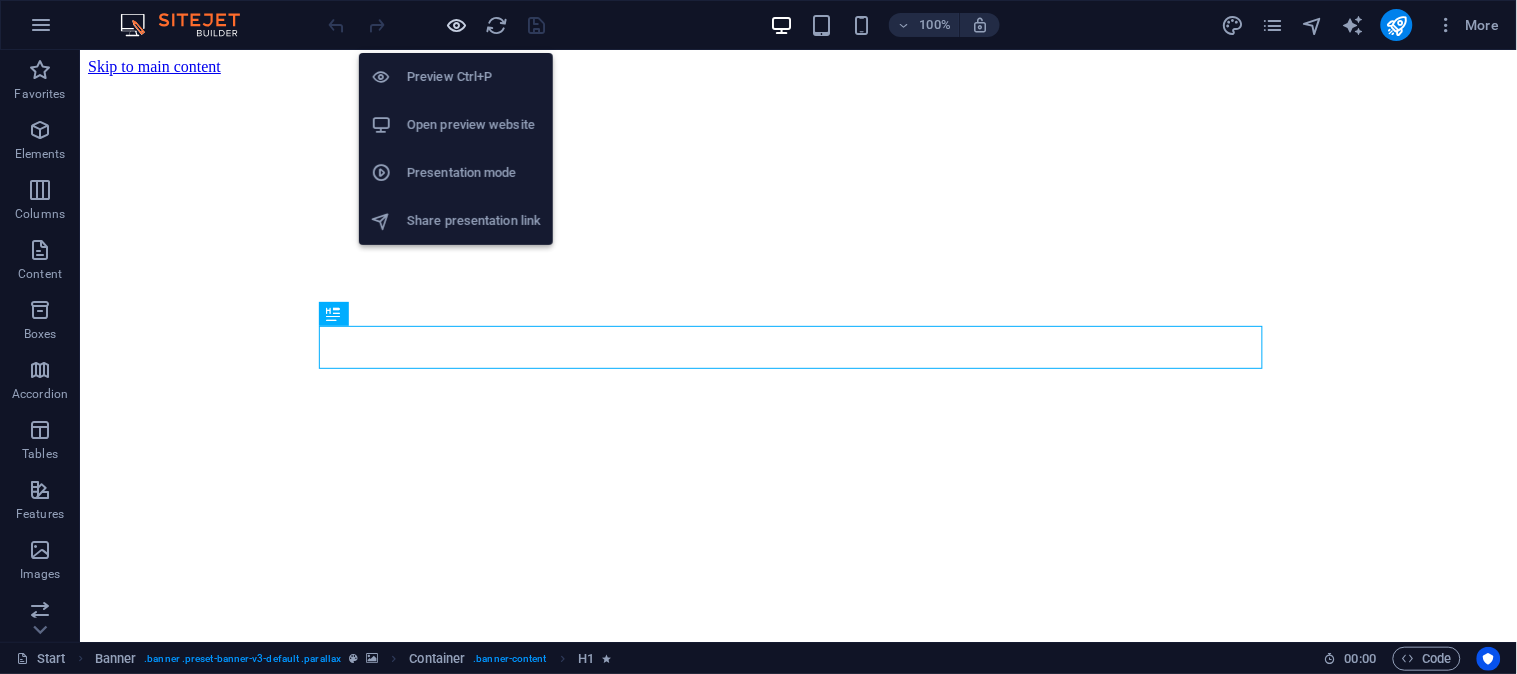 click at bounding box center (457, 25) 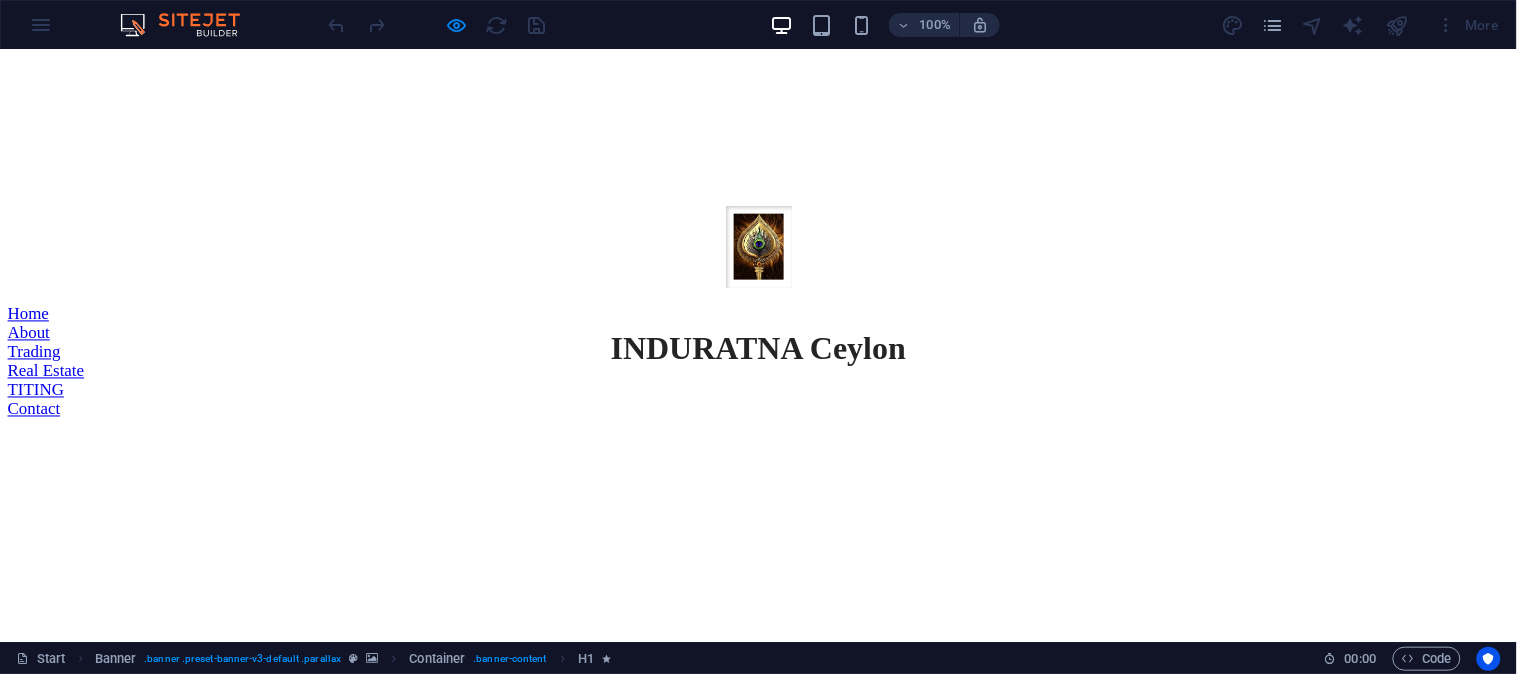 scroll, scrollTop: 0, scrollLeft: 0, axis: both 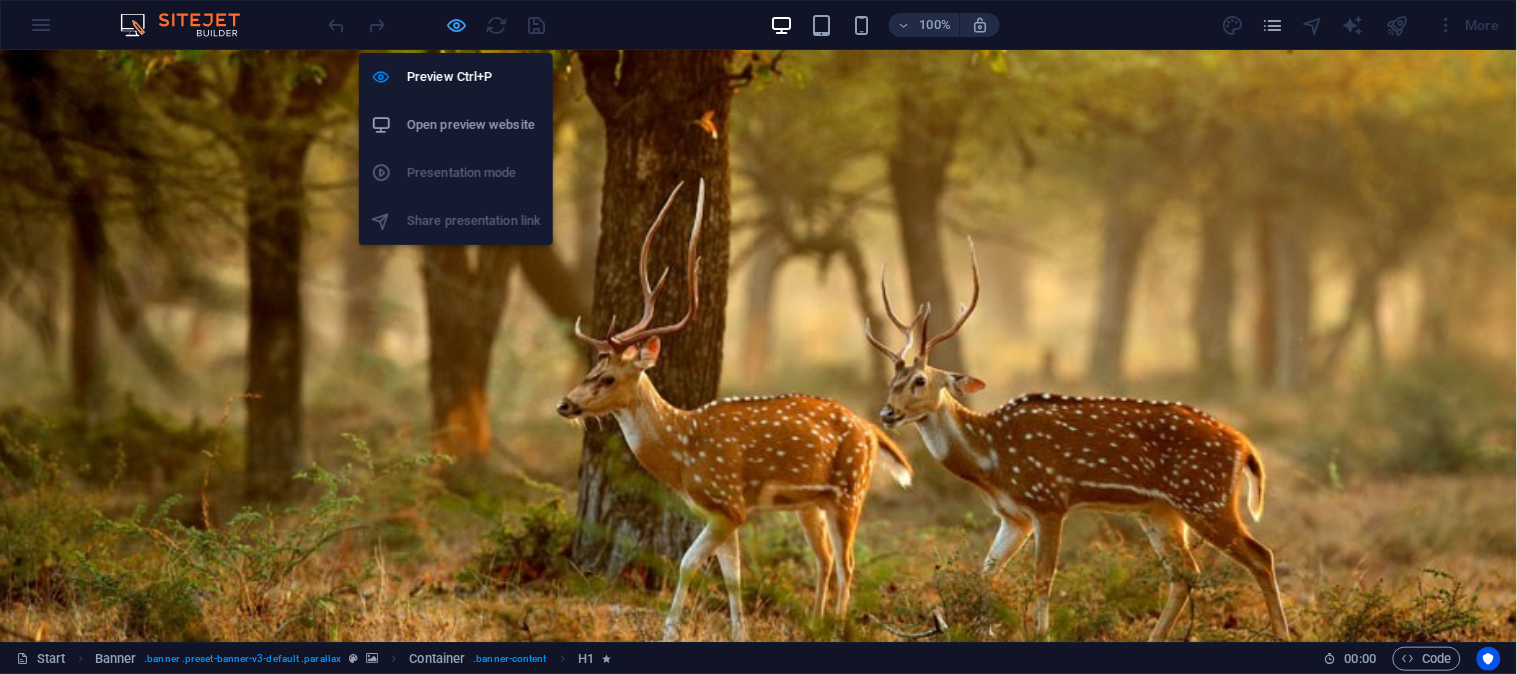click at bounding box center [457, 25] 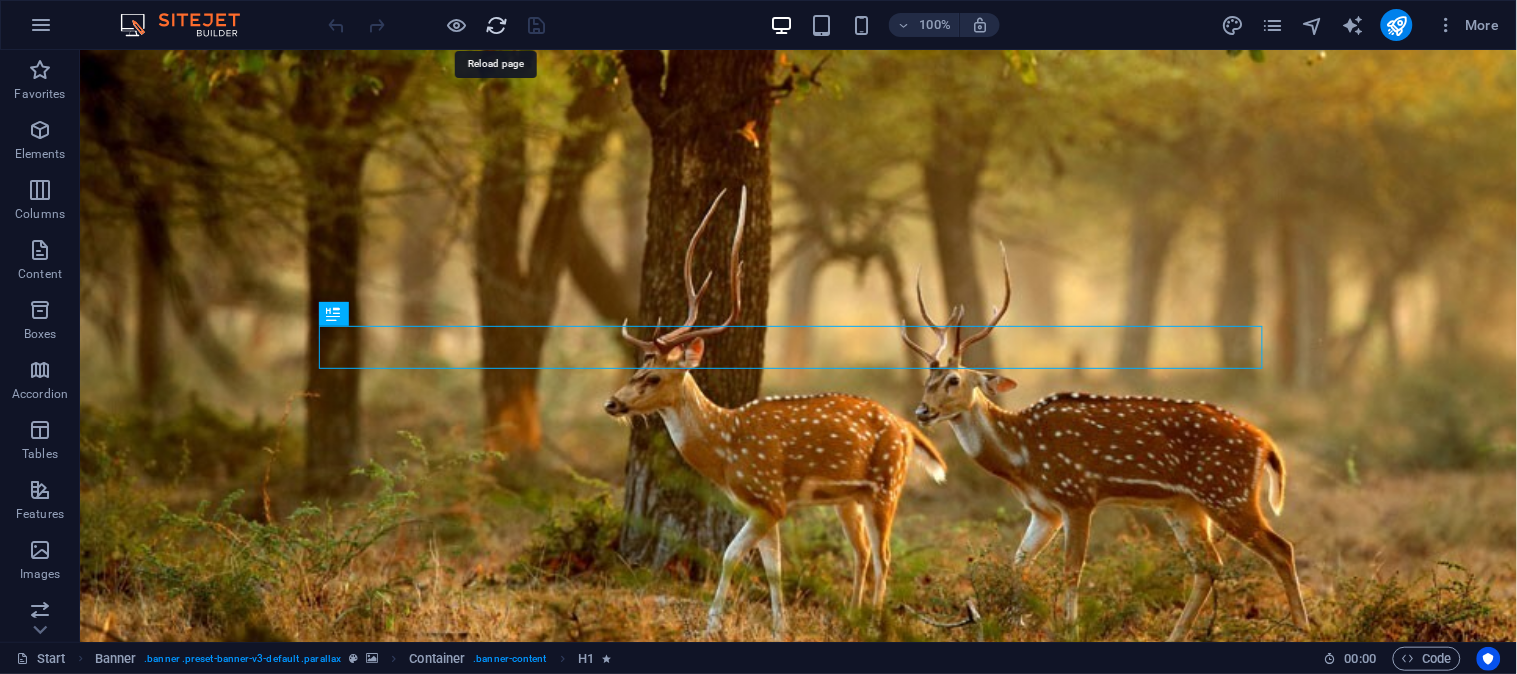 click at bounding box center (497, 25) 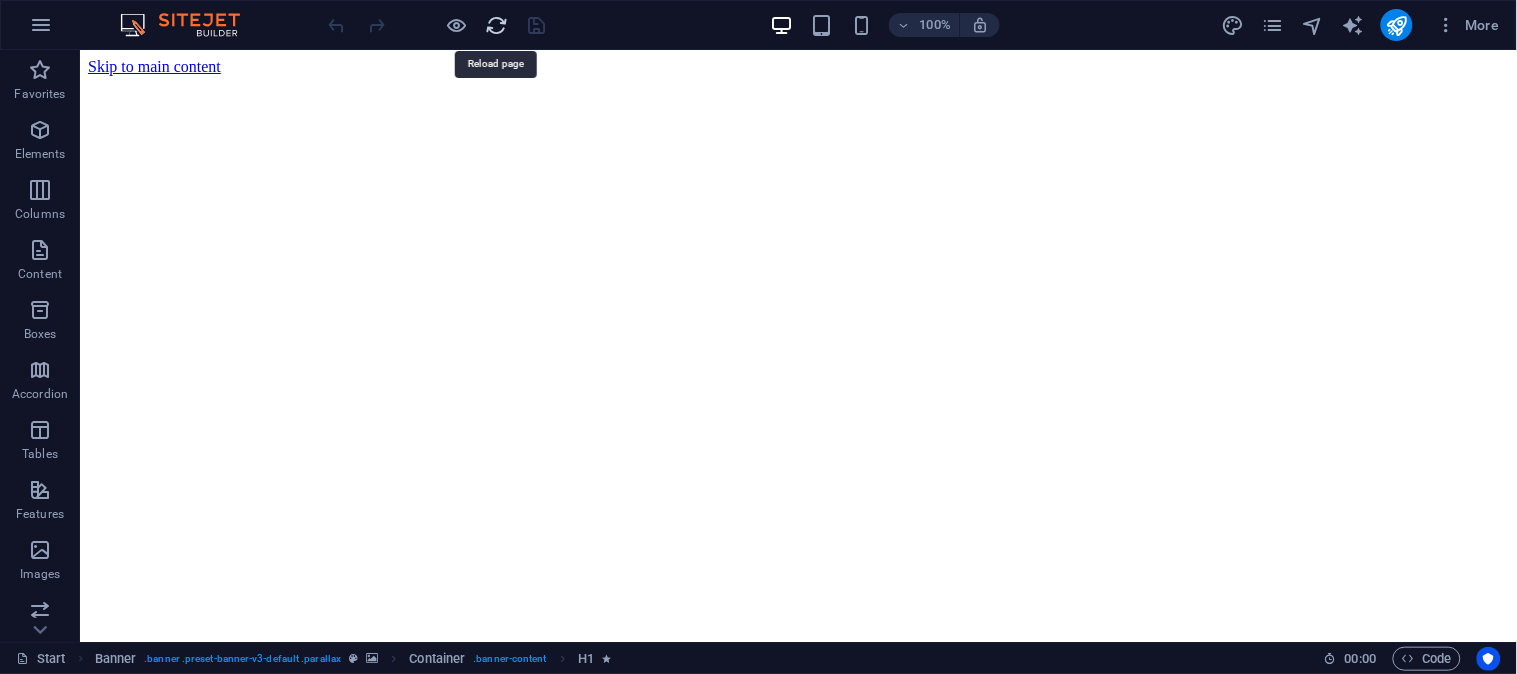 scroll, scrollTop: 0, scrollLeft: 0, axis: both 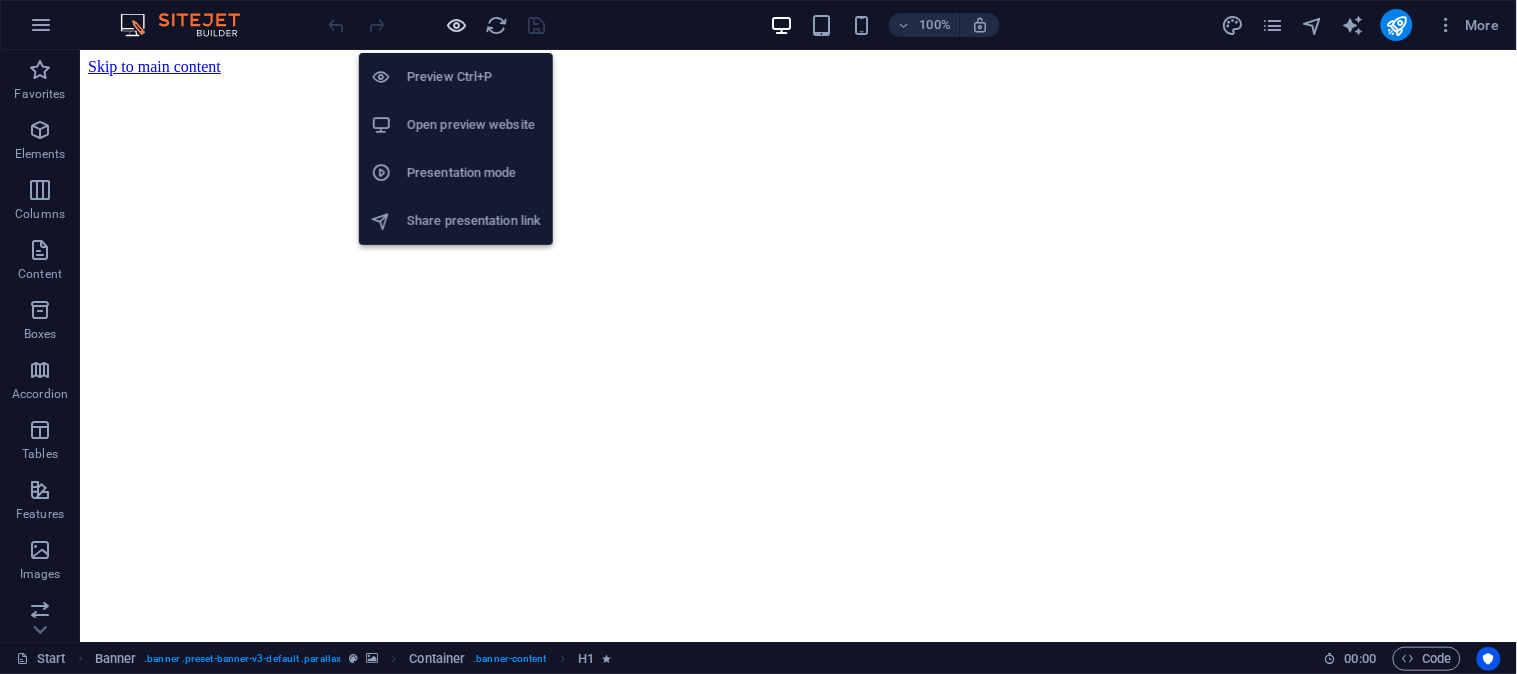 click at bounding box center [457, 25] 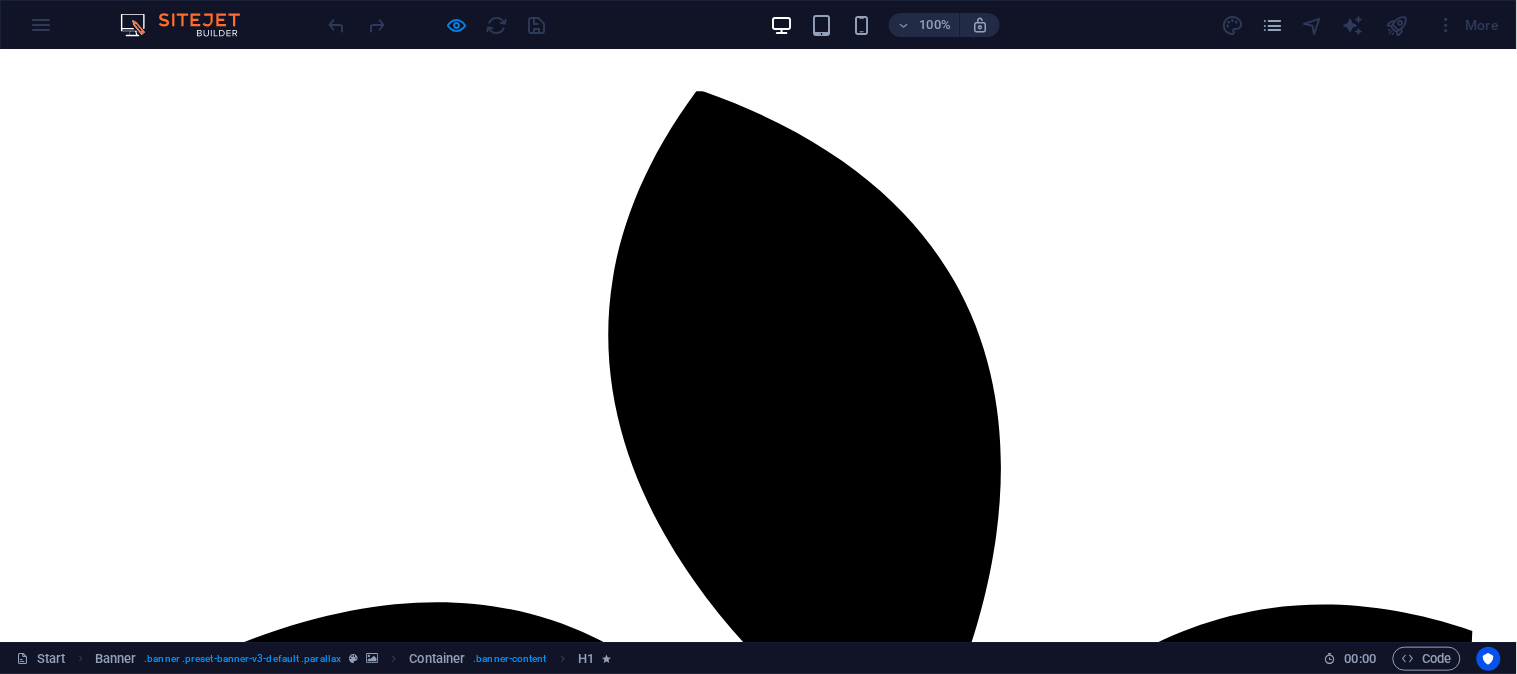 scroll, scrollTop: 2333, scrollLeft: 0, axis: vertical 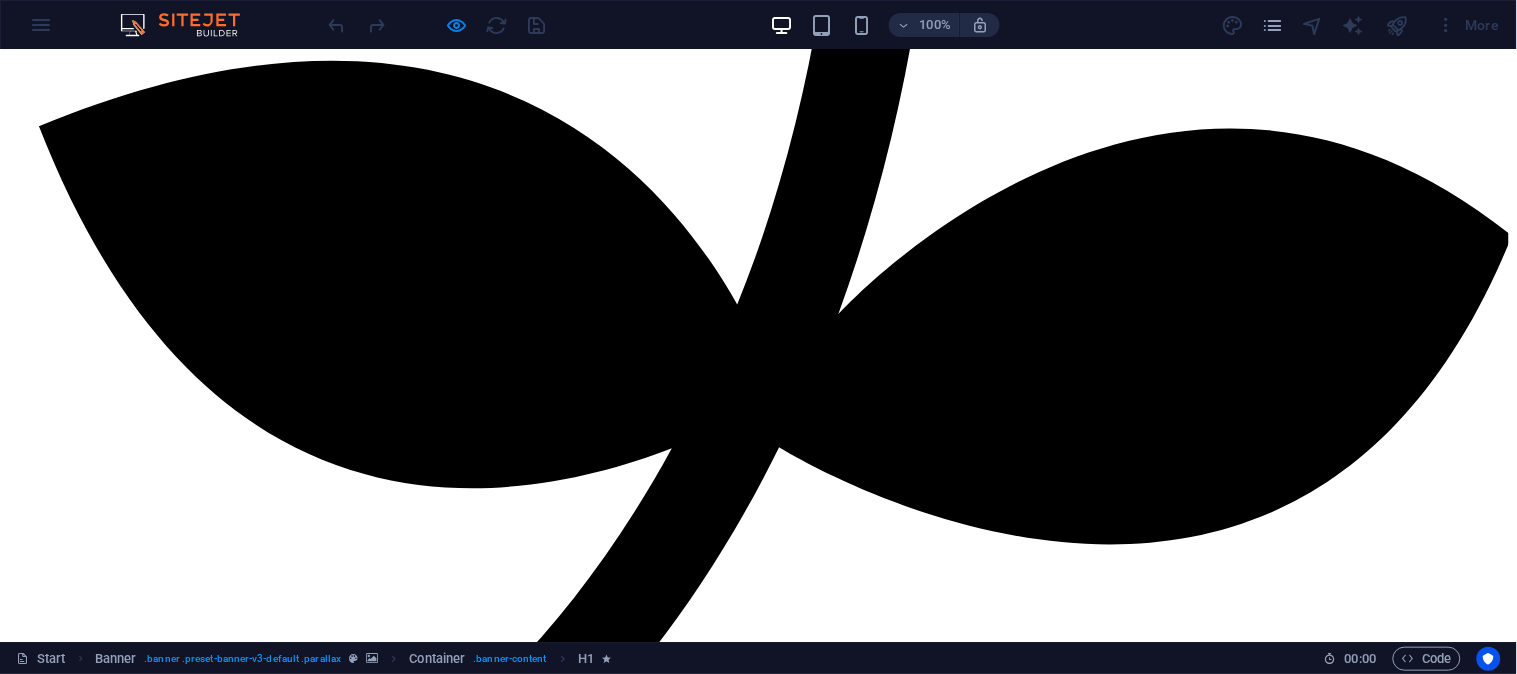 click on "Trading" at bounding box center (73, -1464) 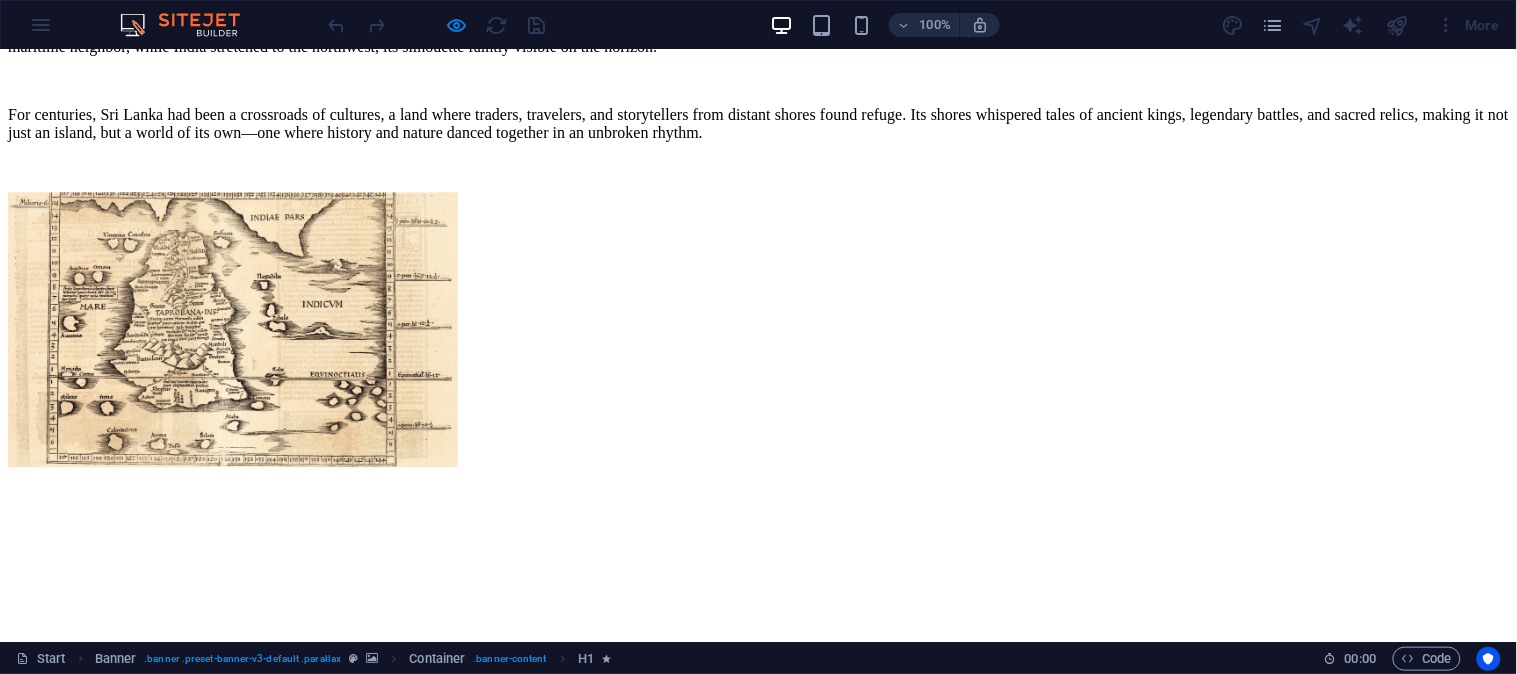 click on "Real Estate" at bounding box center [84, -6105] 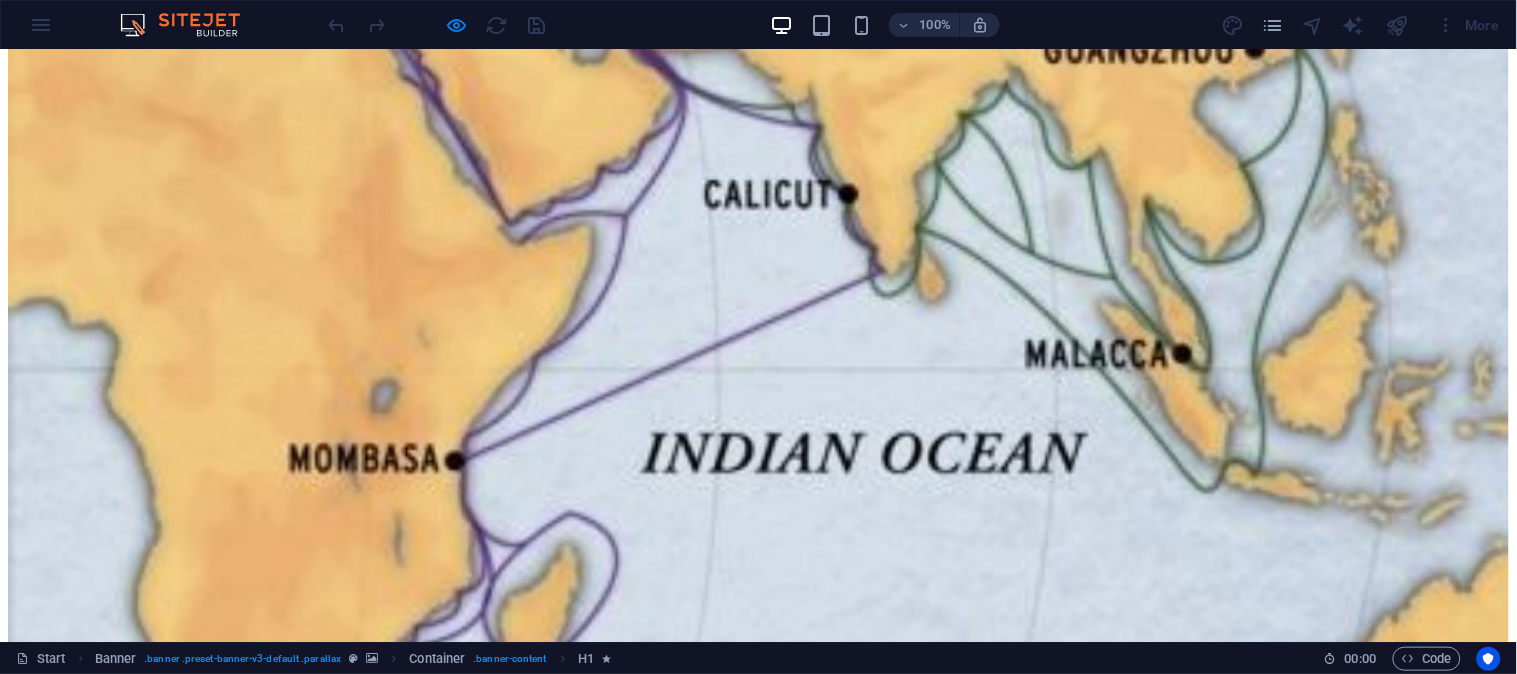 scroll, scrollTop: 7923, scrollLeft: 0, axis: vertical 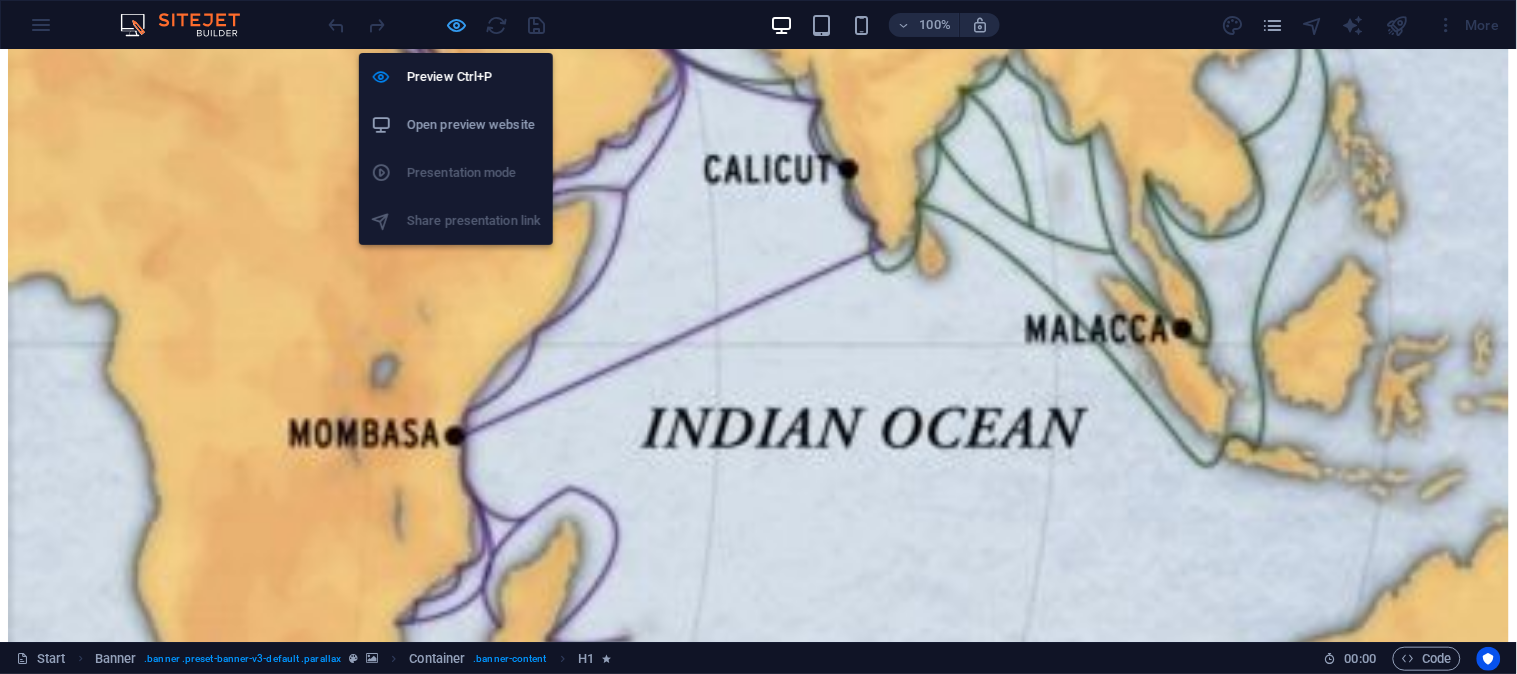 click at bounding box center [457, 25] 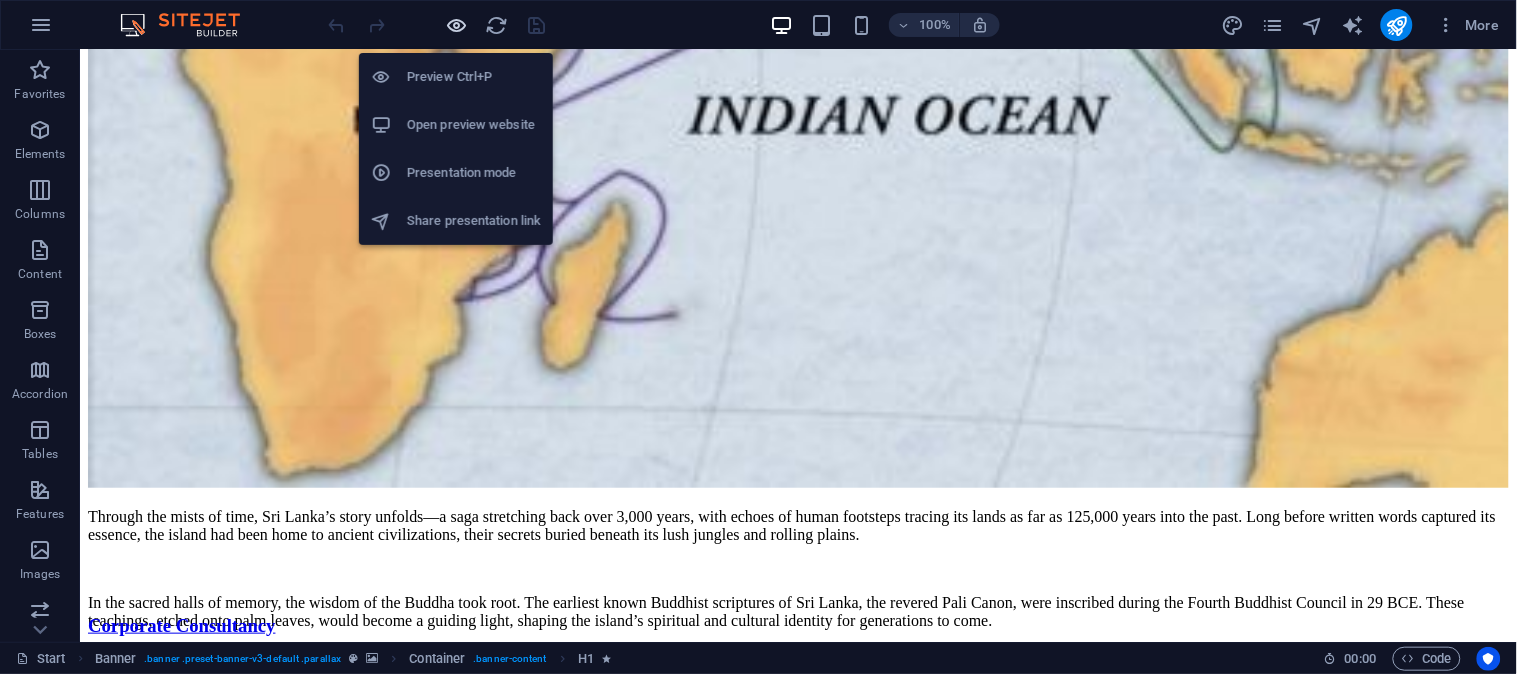 scroll, scrollTop: 8628, scrollLeft: 0, axis: vertical 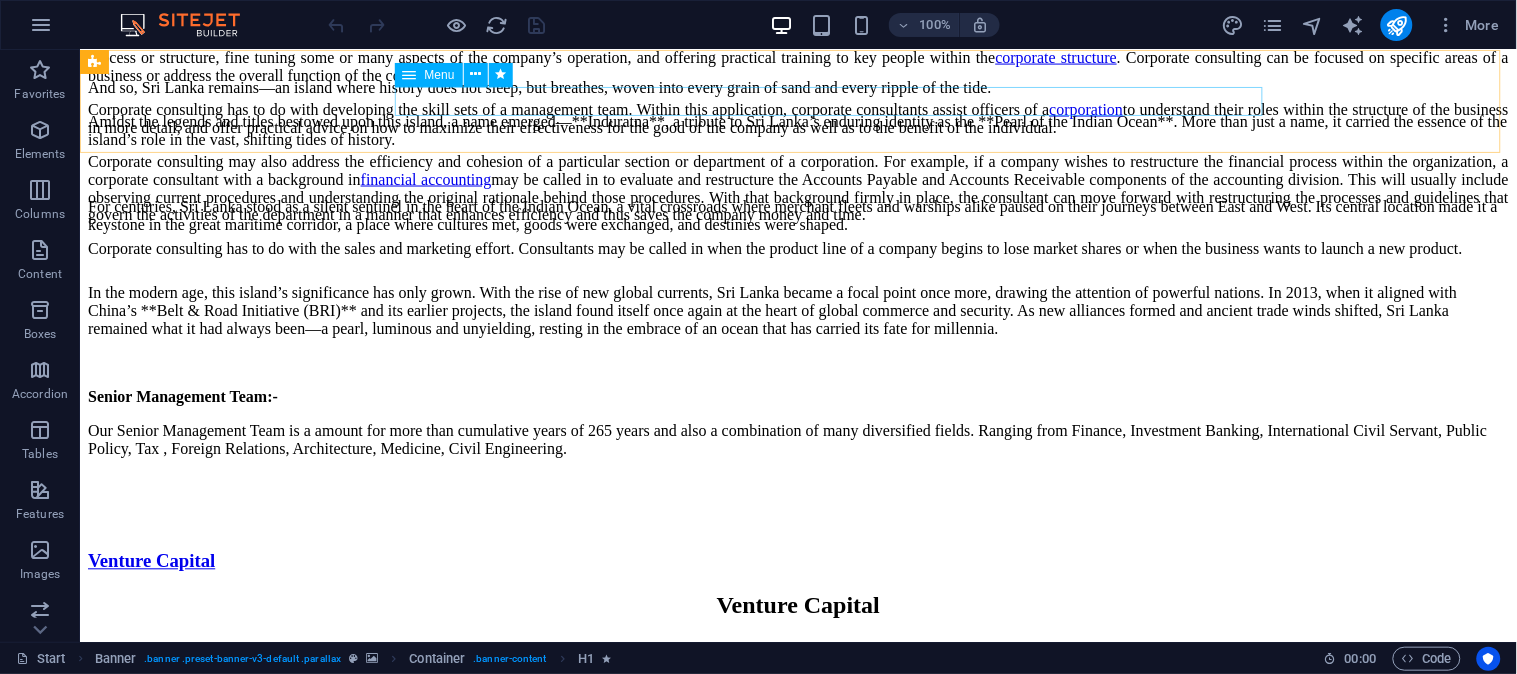 click on "Home About Trading Real Estate  TITING Contact" at bounding box center (797, -7749) 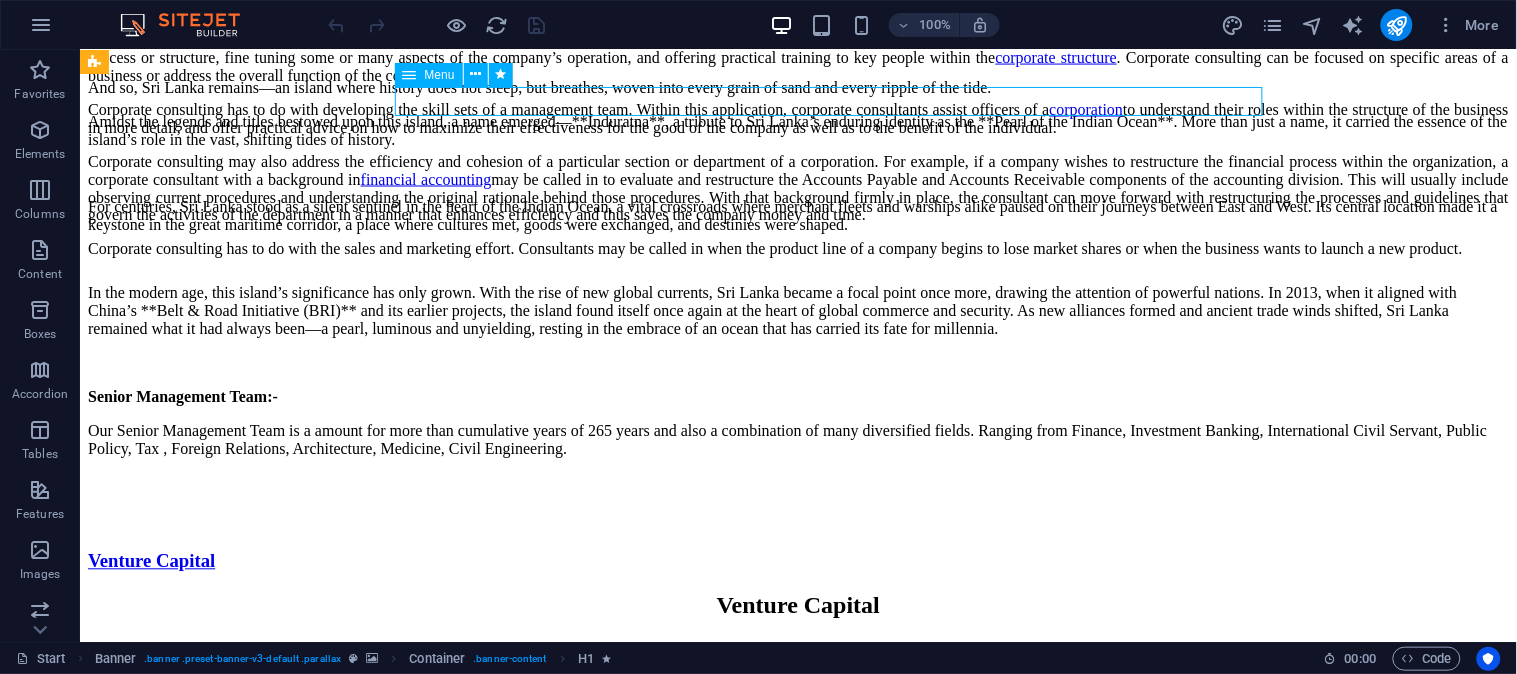 click on "Home About Trading Real Estate  TITING Contact" at bounding box center (797, -7749) 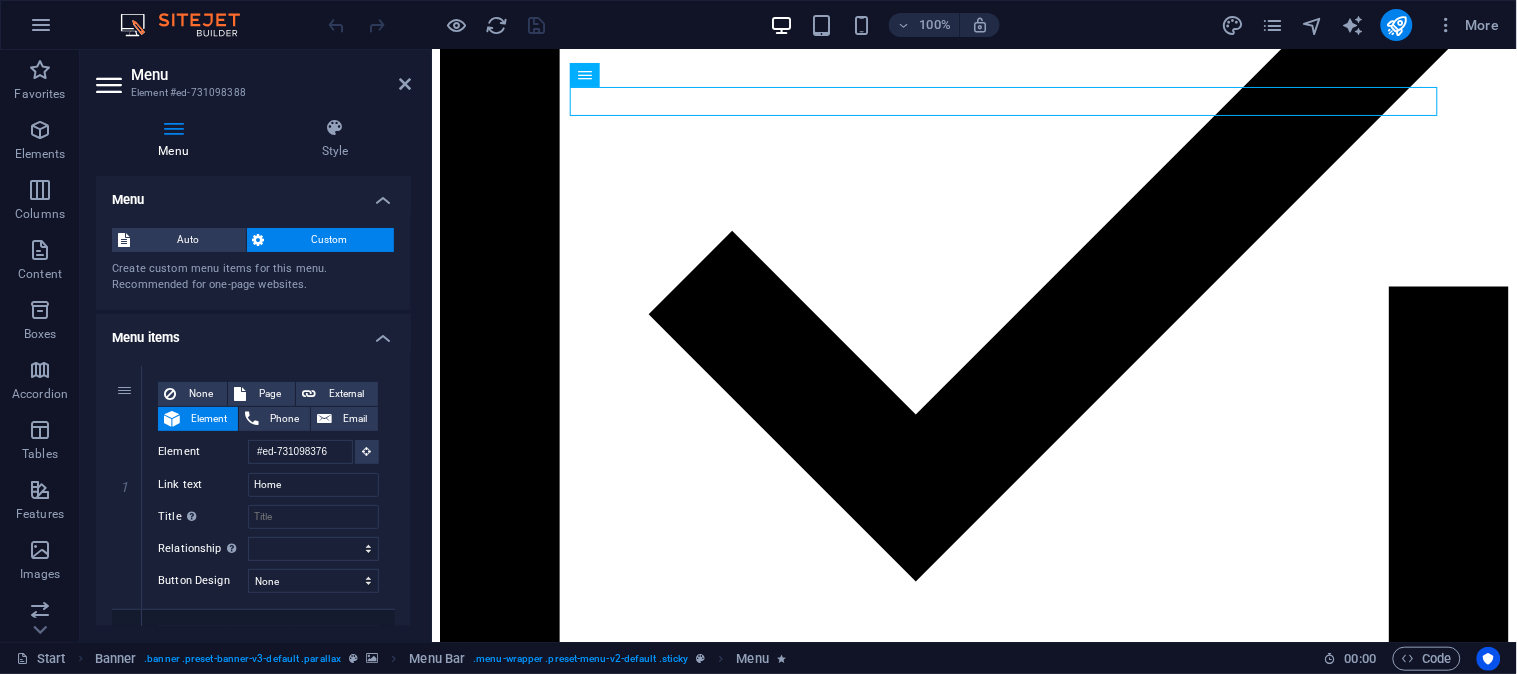 scroll, scrollTop: 8732, scrollLeft: 0, axis: vertical 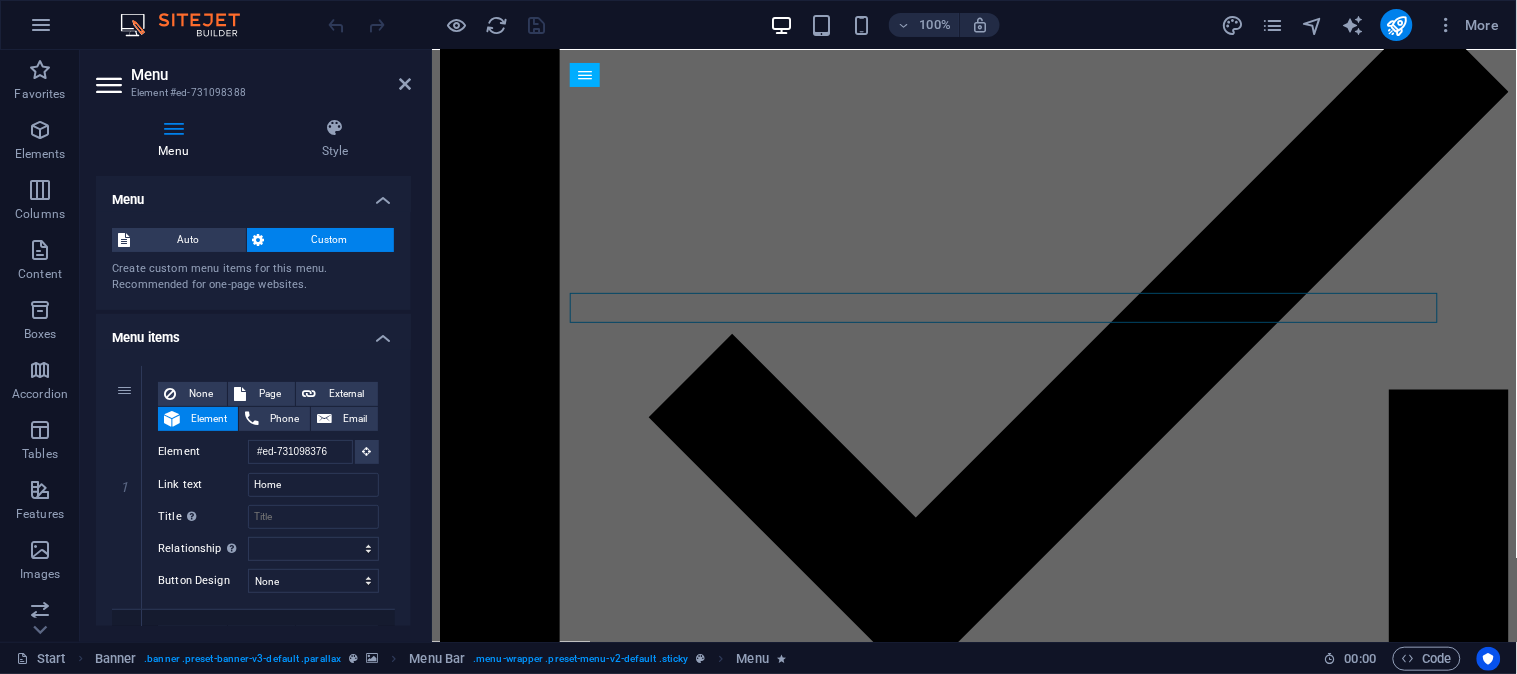 click on "Custom" at bounding box center [330, 240] 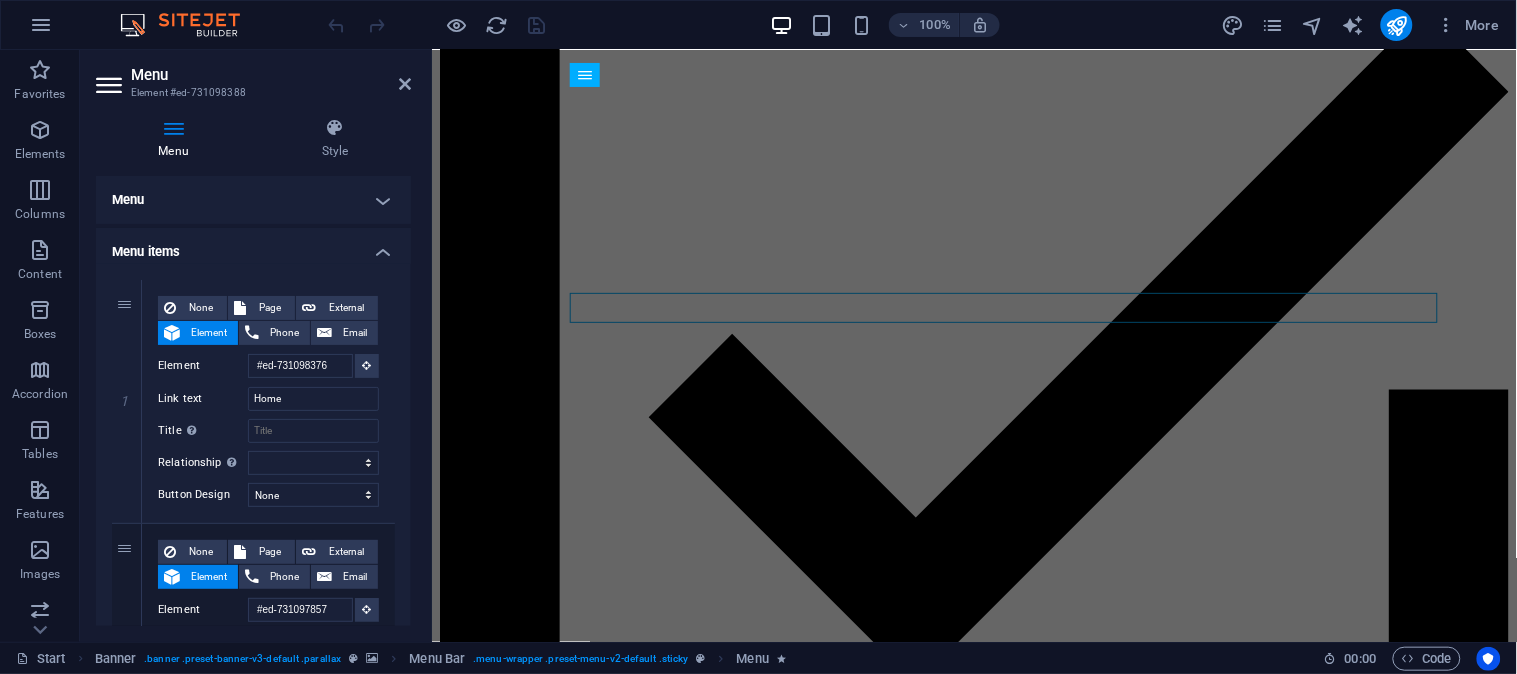 click on "Menu" at bounding box center [253, 200] 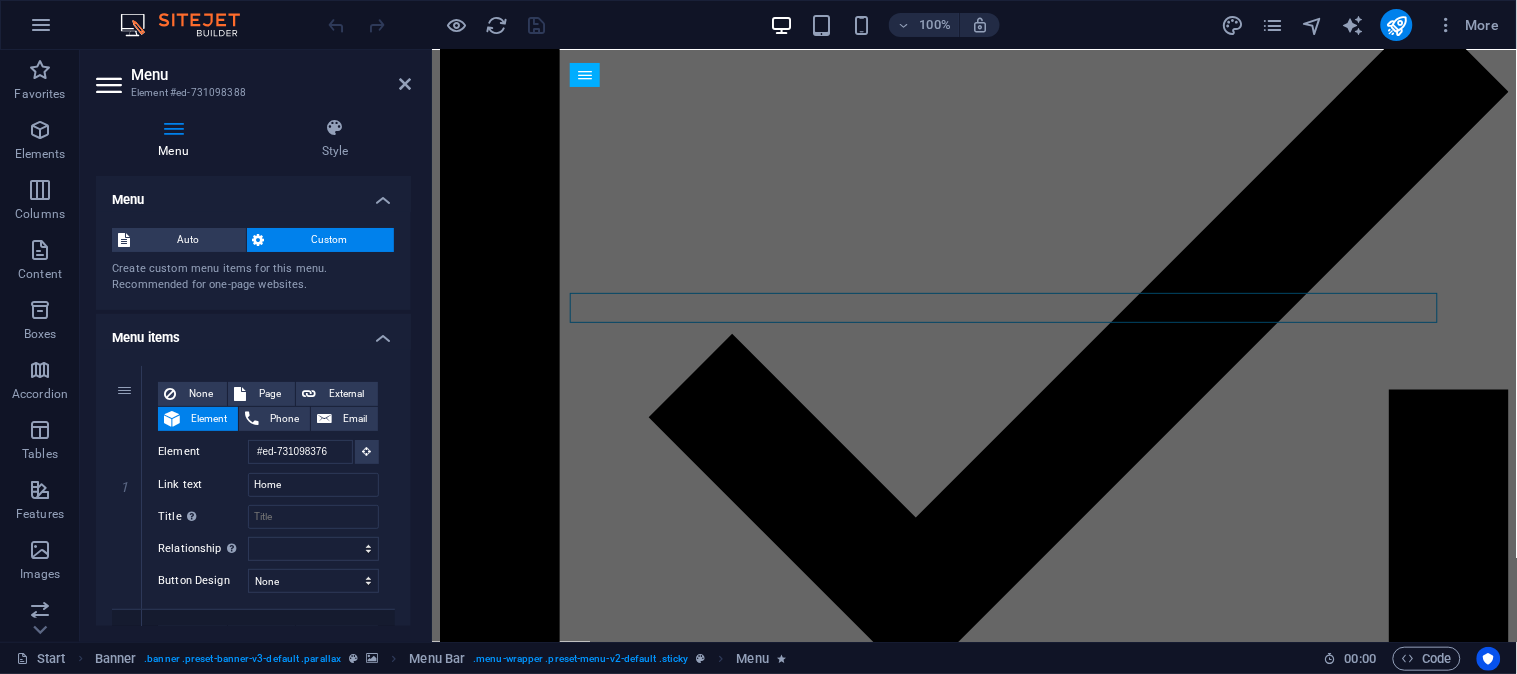 click on "Menu" at bounding box center [253, 194] 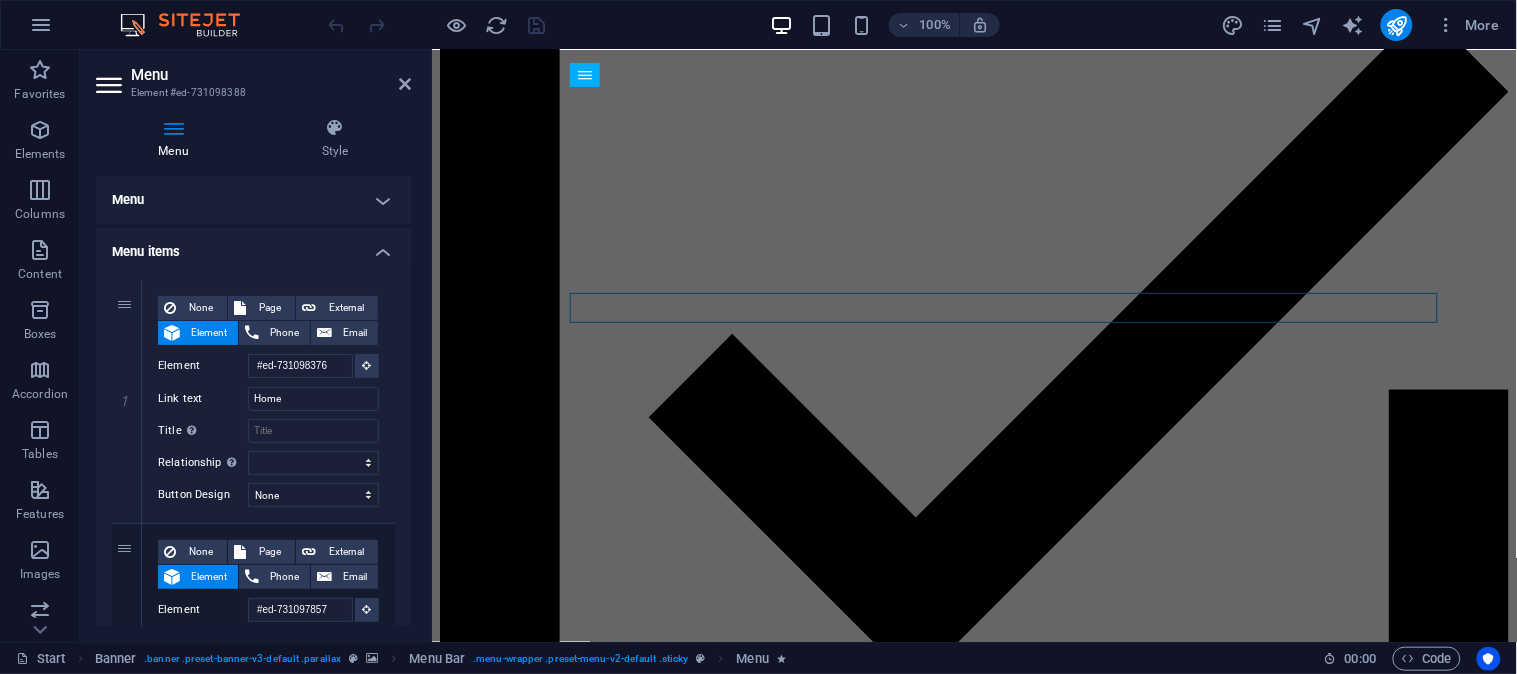 click on "Menu items" at bounding box center (253, 246) 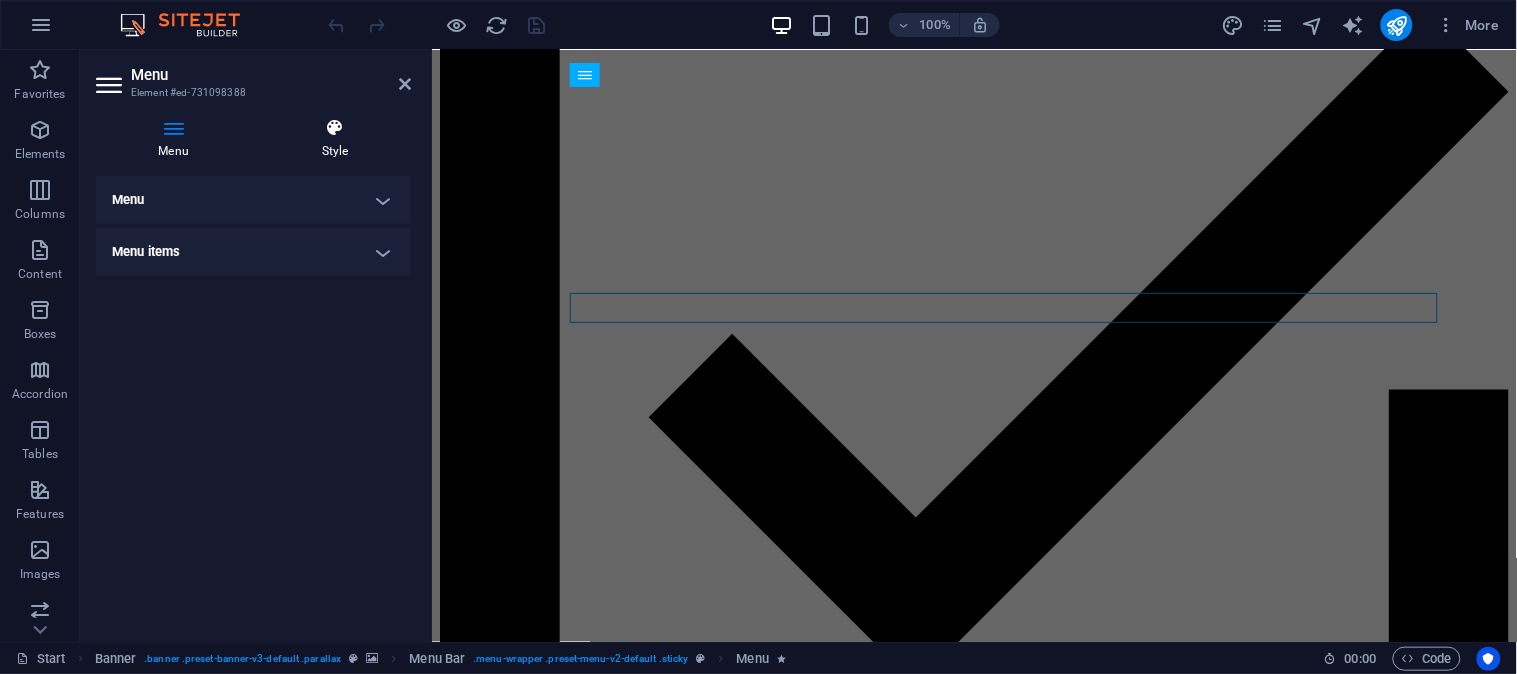 click on "Style" at bounding box center (335, 139) 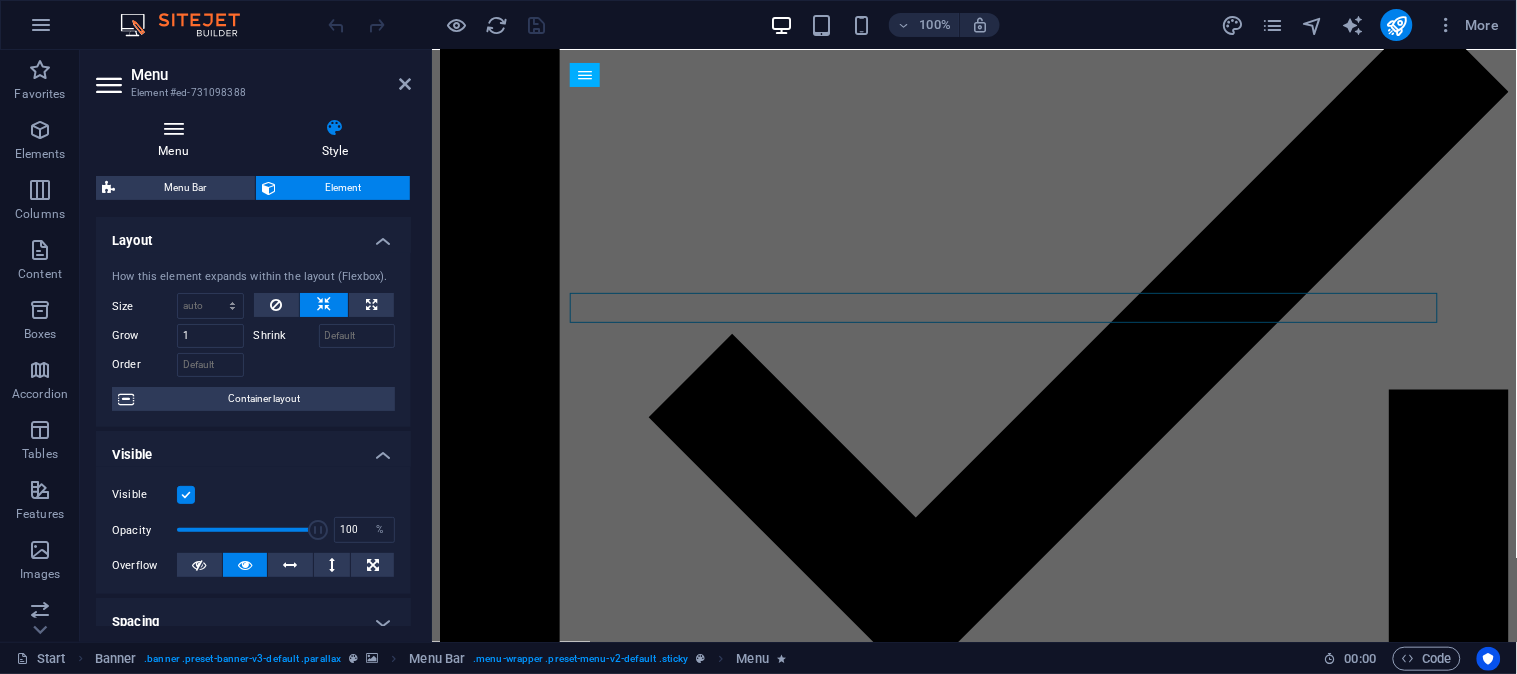 click on "Menu" at bounding box center (177, 139) 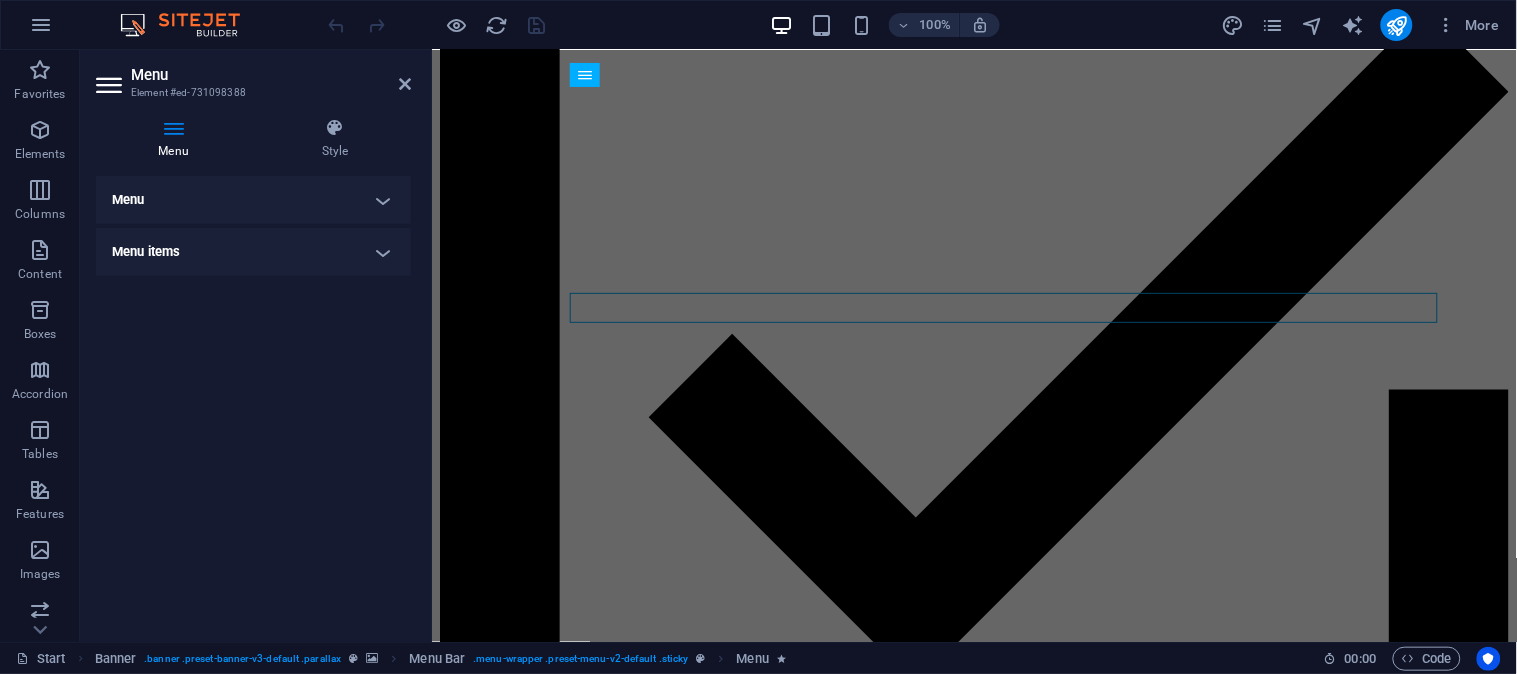 click on "Menu" at bounding box center [253, 200] 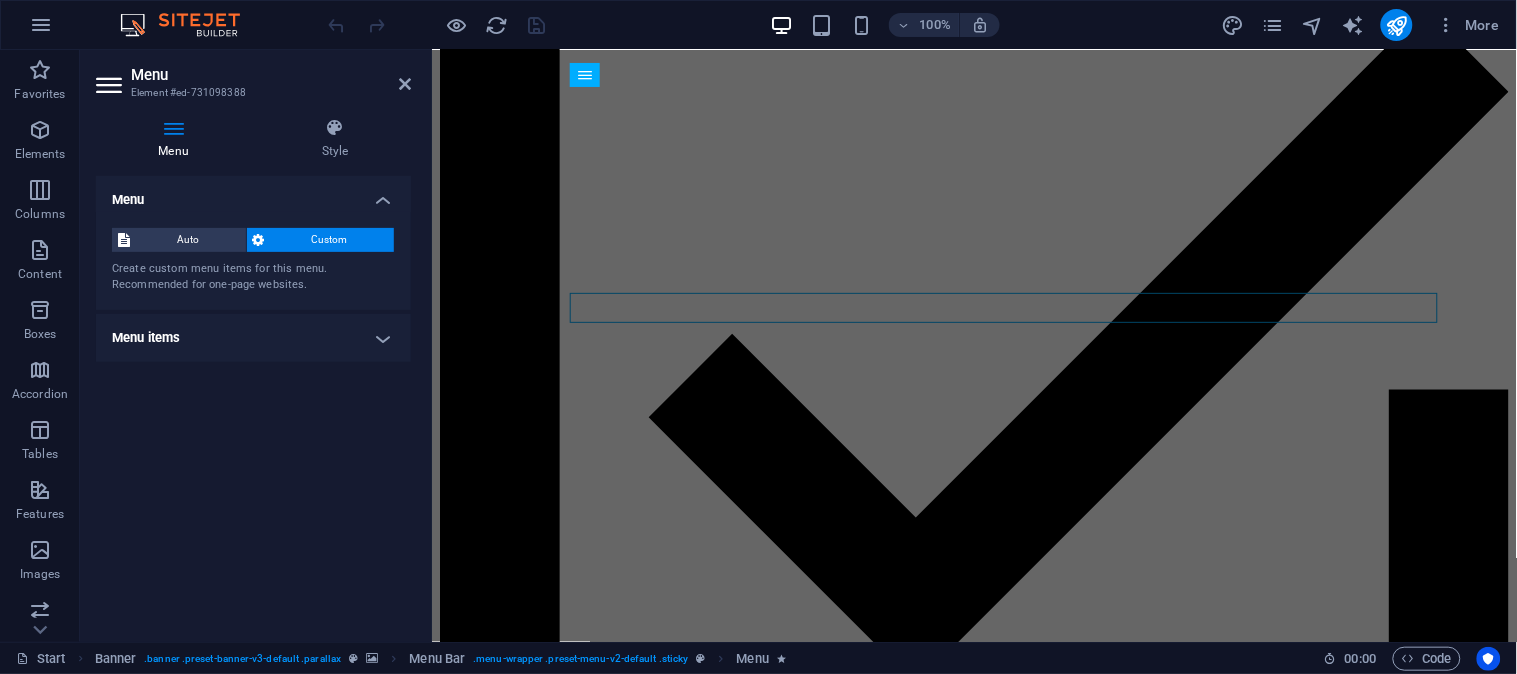 click on "Menu items" at bounding box center [253, 338] 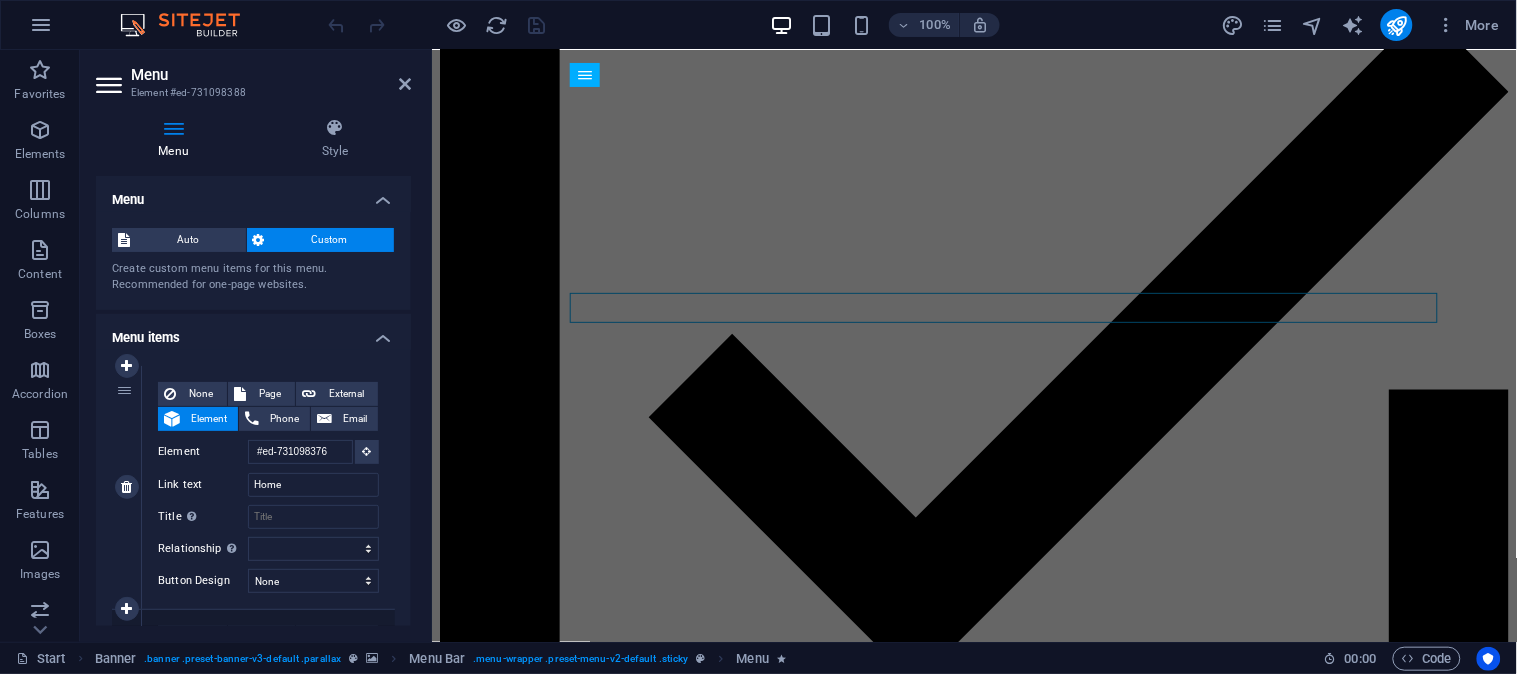 click on "1" at bounding box center (127, 487) 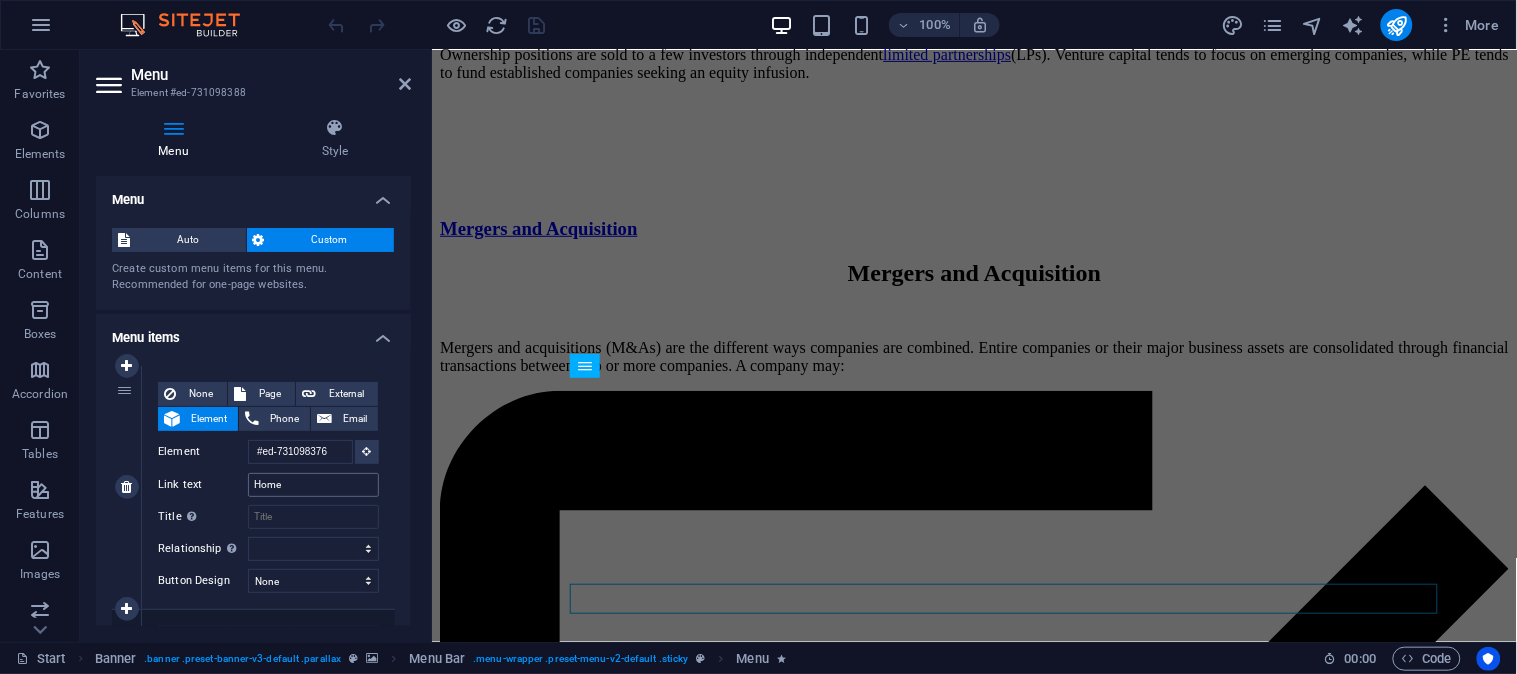 scroll, scrollTop: 8422, scrollLeft: 0, axis: vertical 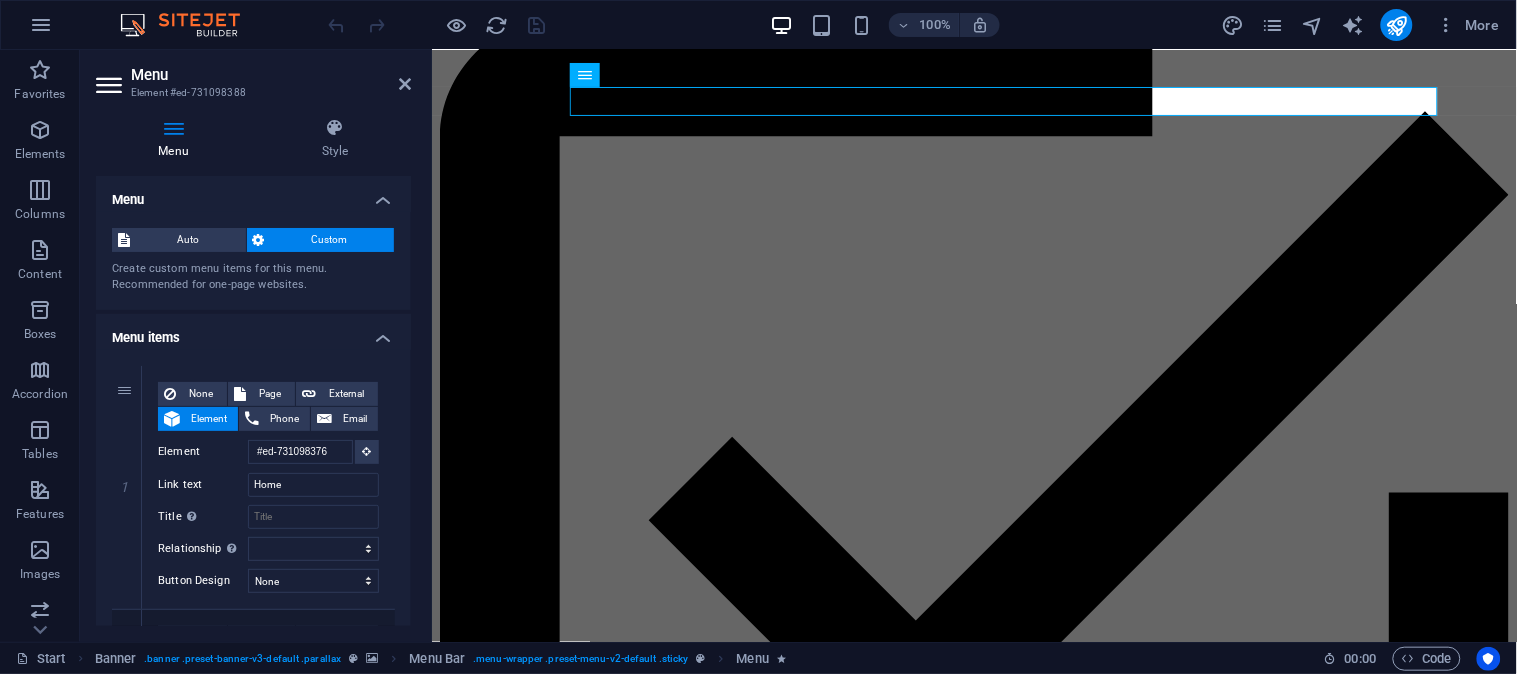 click on "Menu items" at bounding box center [253, 332] 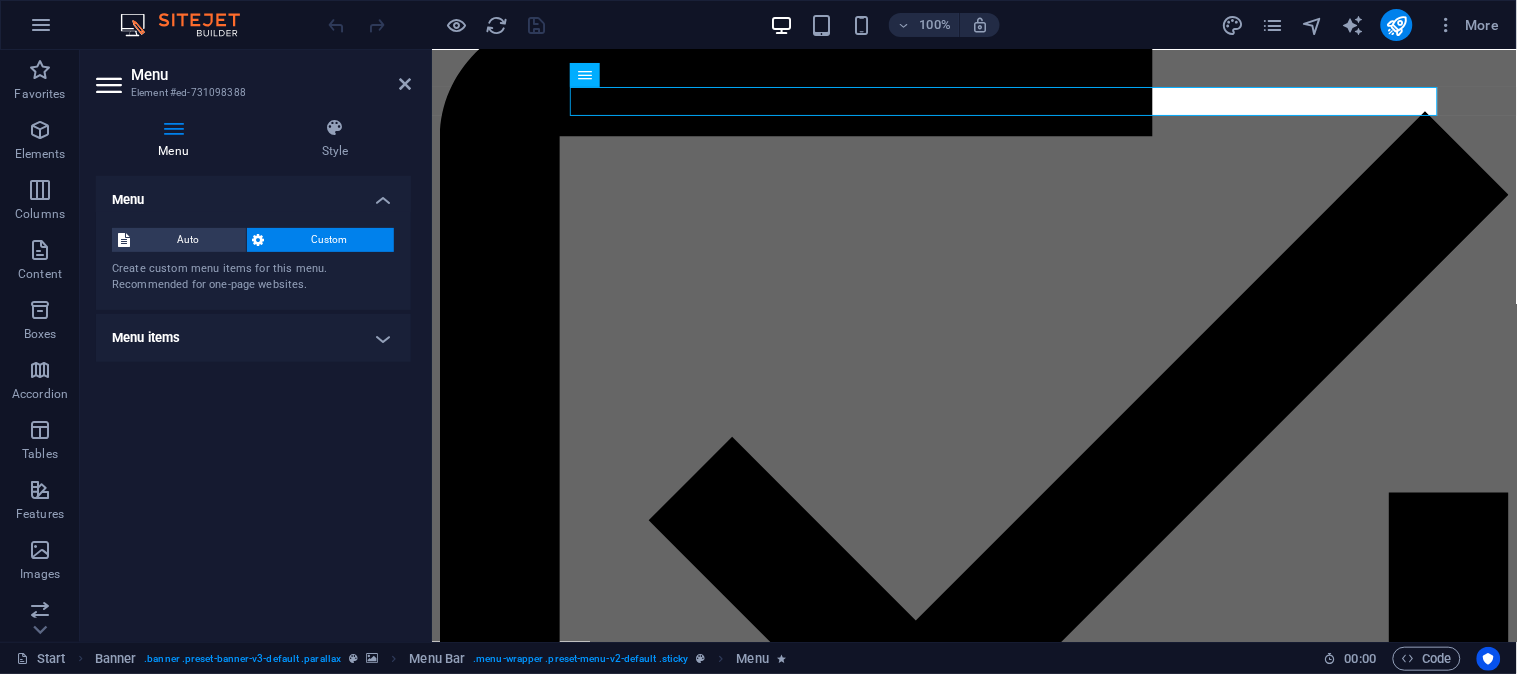 click on "Menu items" at bounding box center [253, 338] 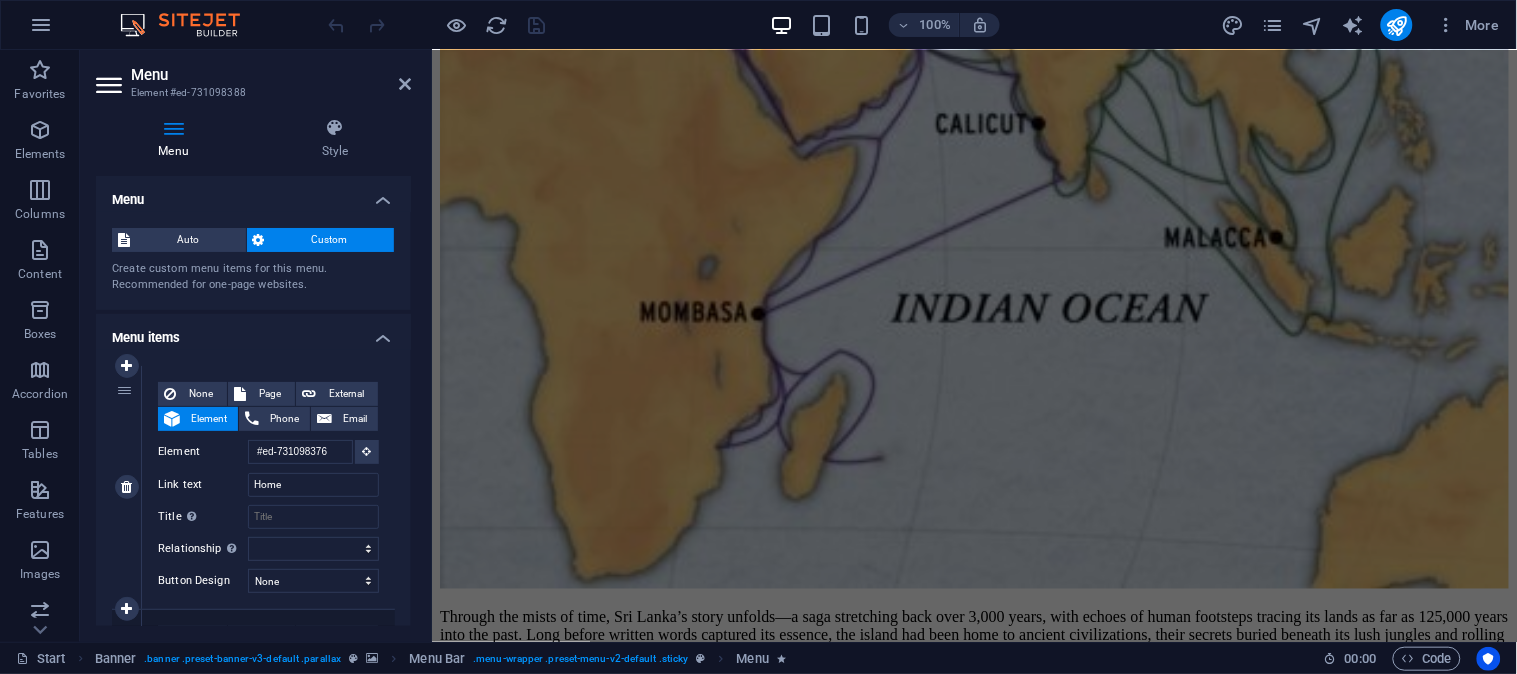 scroll, scrollTop: 6926, scrollLeft: 0, axis: vertical 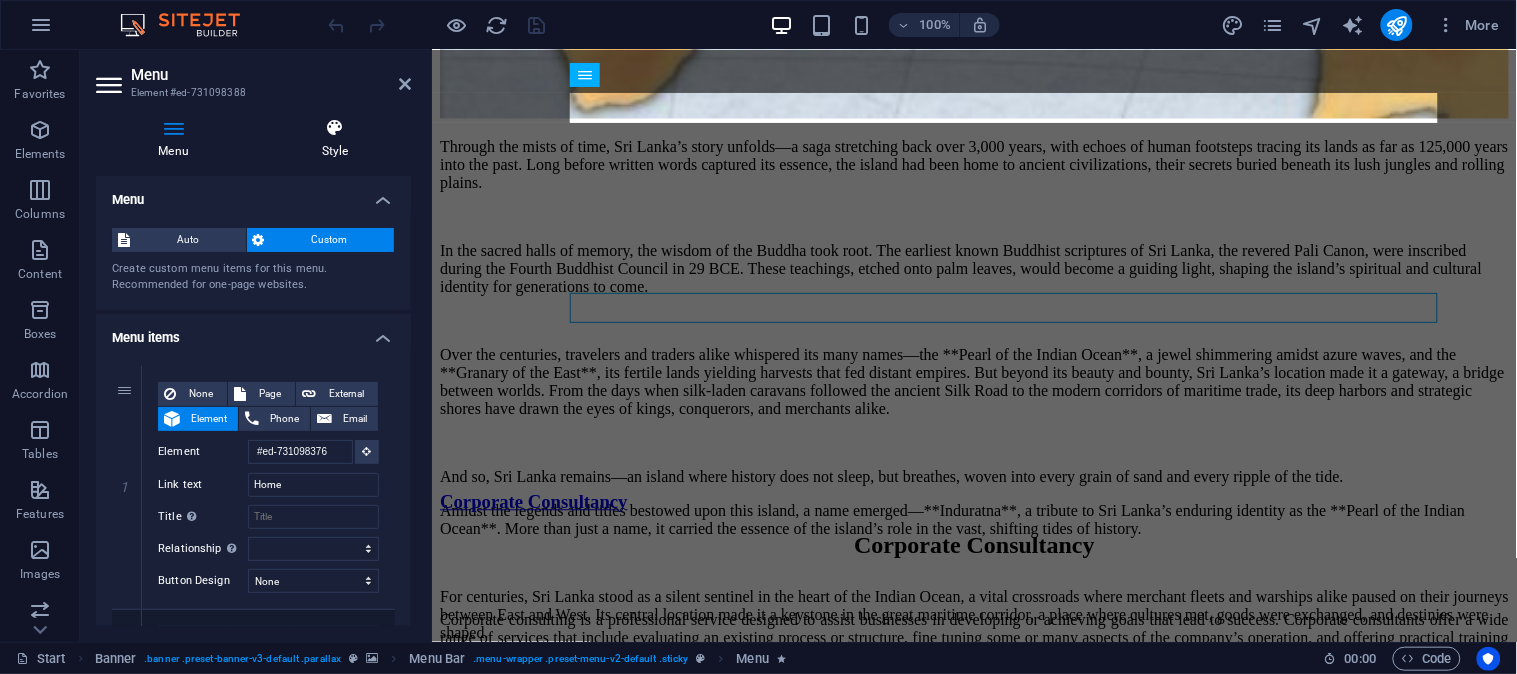 click on "Style" at bounding box center [335, 139] 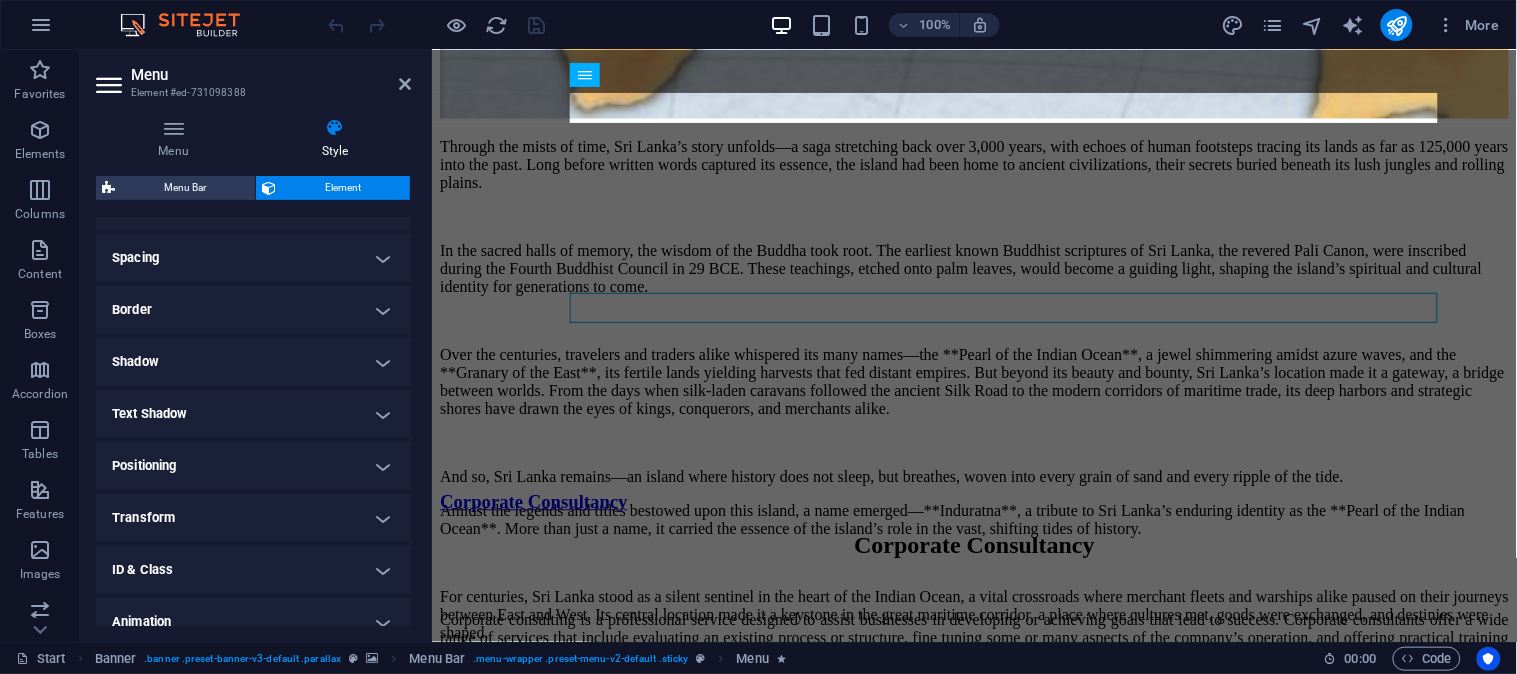 scroll, scrollTop: 435, scrollLeft: 0, axis: vertical 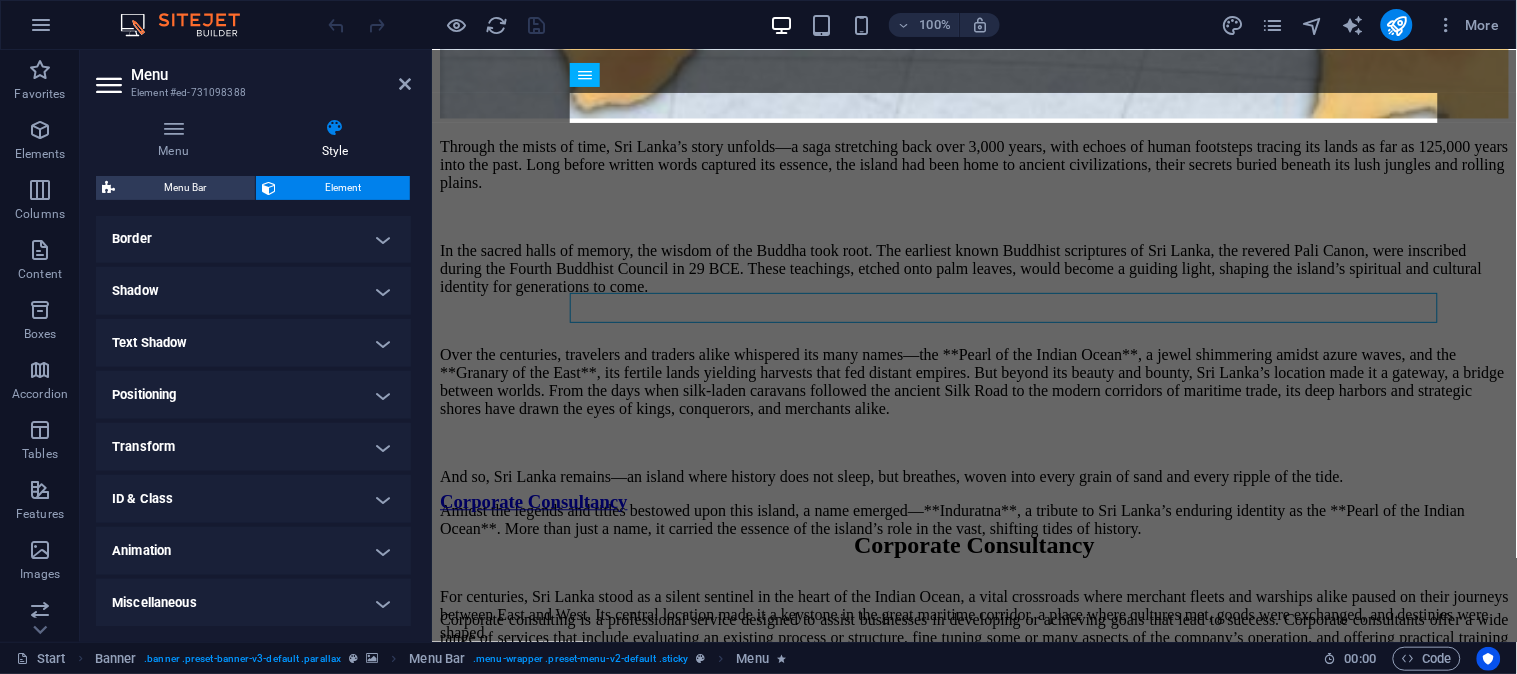 click on "ID & Class" at bounding box center [253, 499] 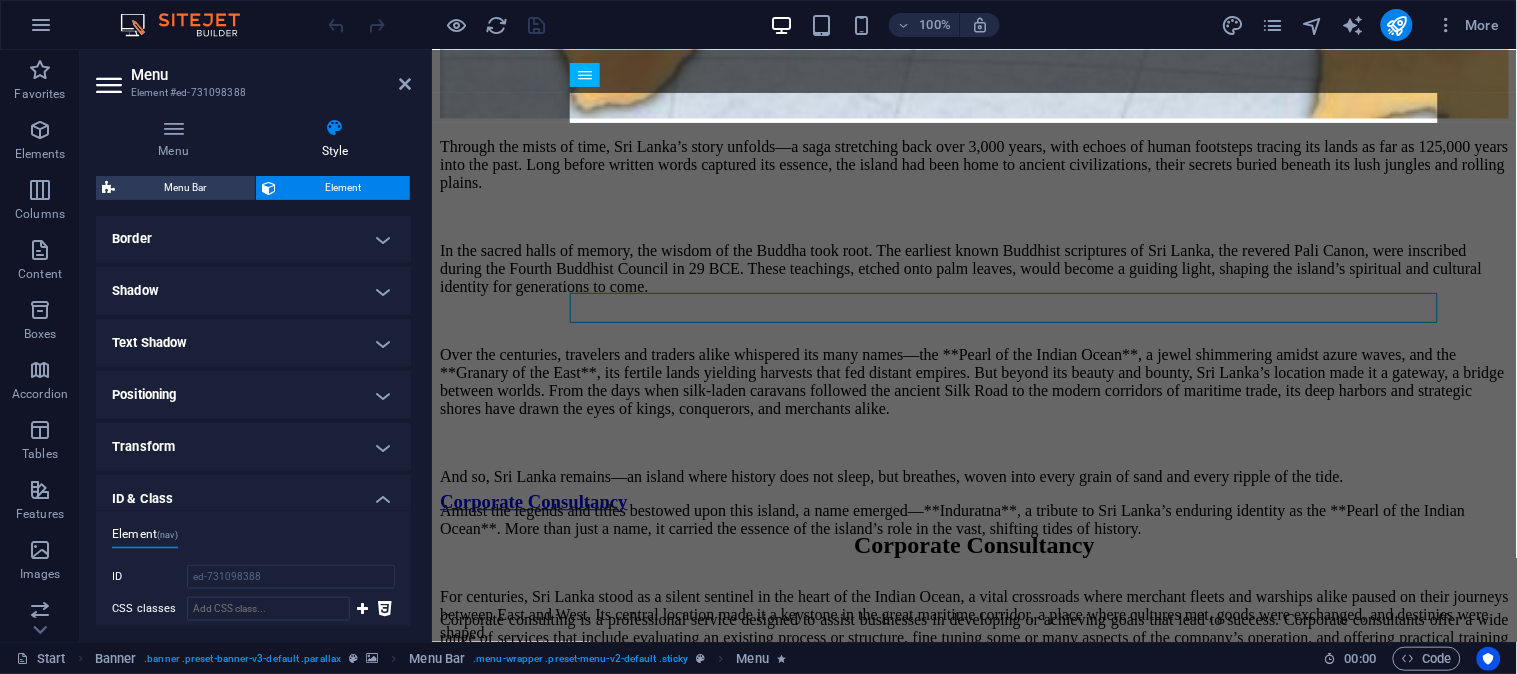 click on "ID & Class" at bounding box center (253, 493) 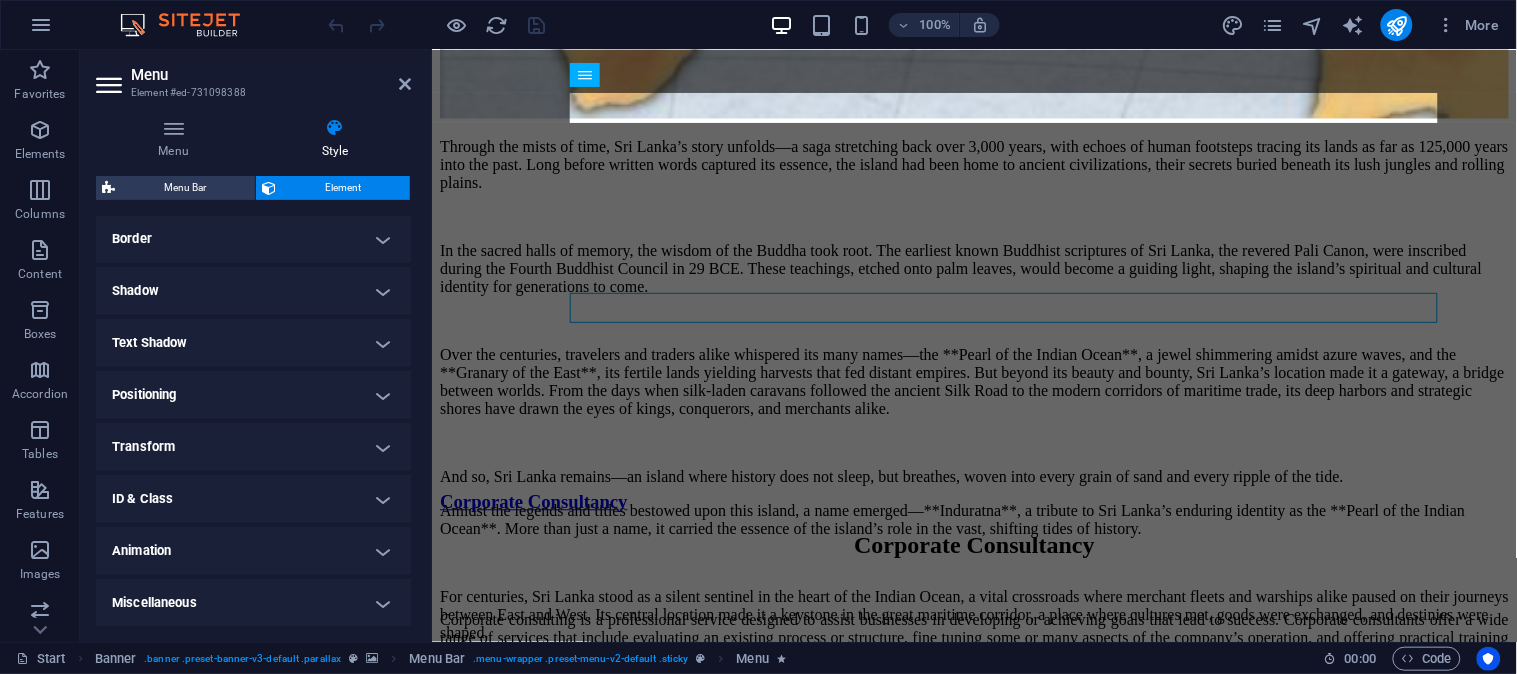 click on "Miscellaneous" at bounding box center [253, 603] 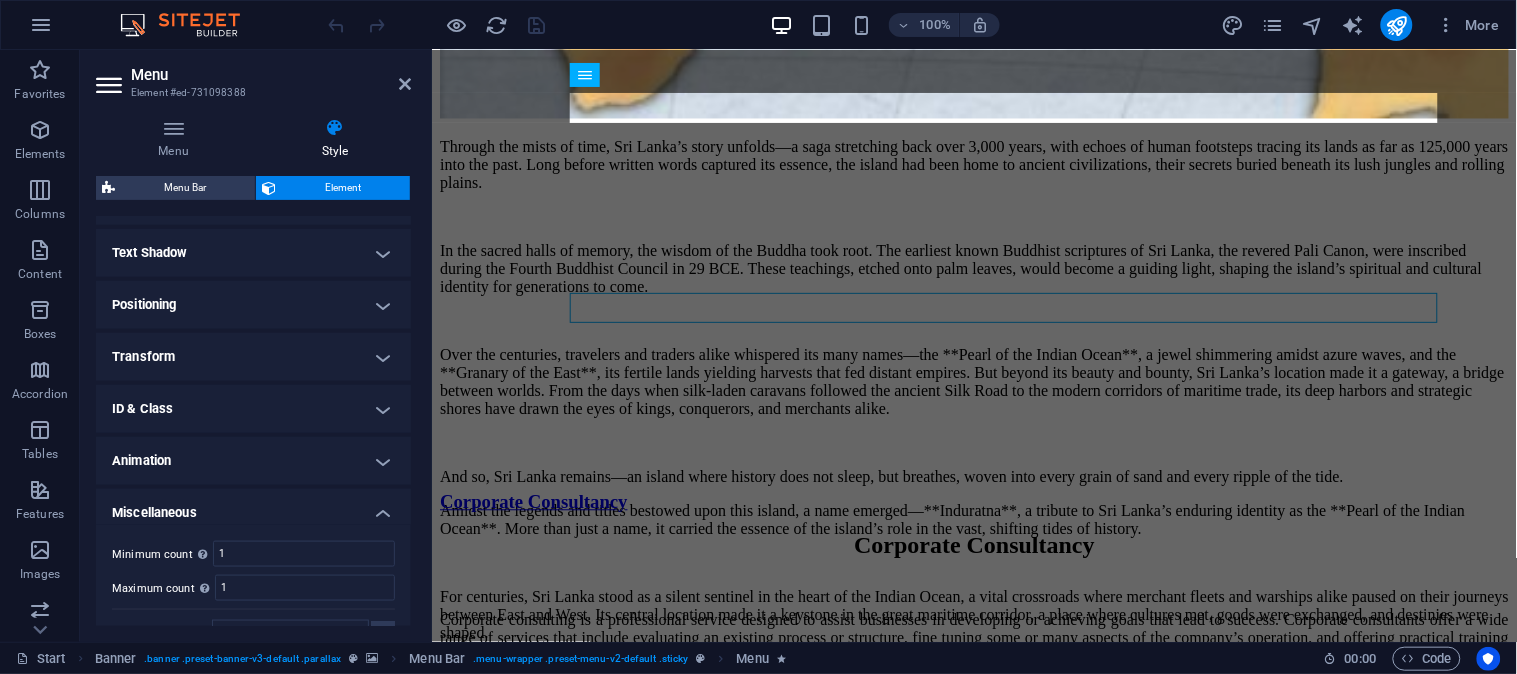 scroll, scrollTop: 560, scrollLeft: 0, axis: vertical 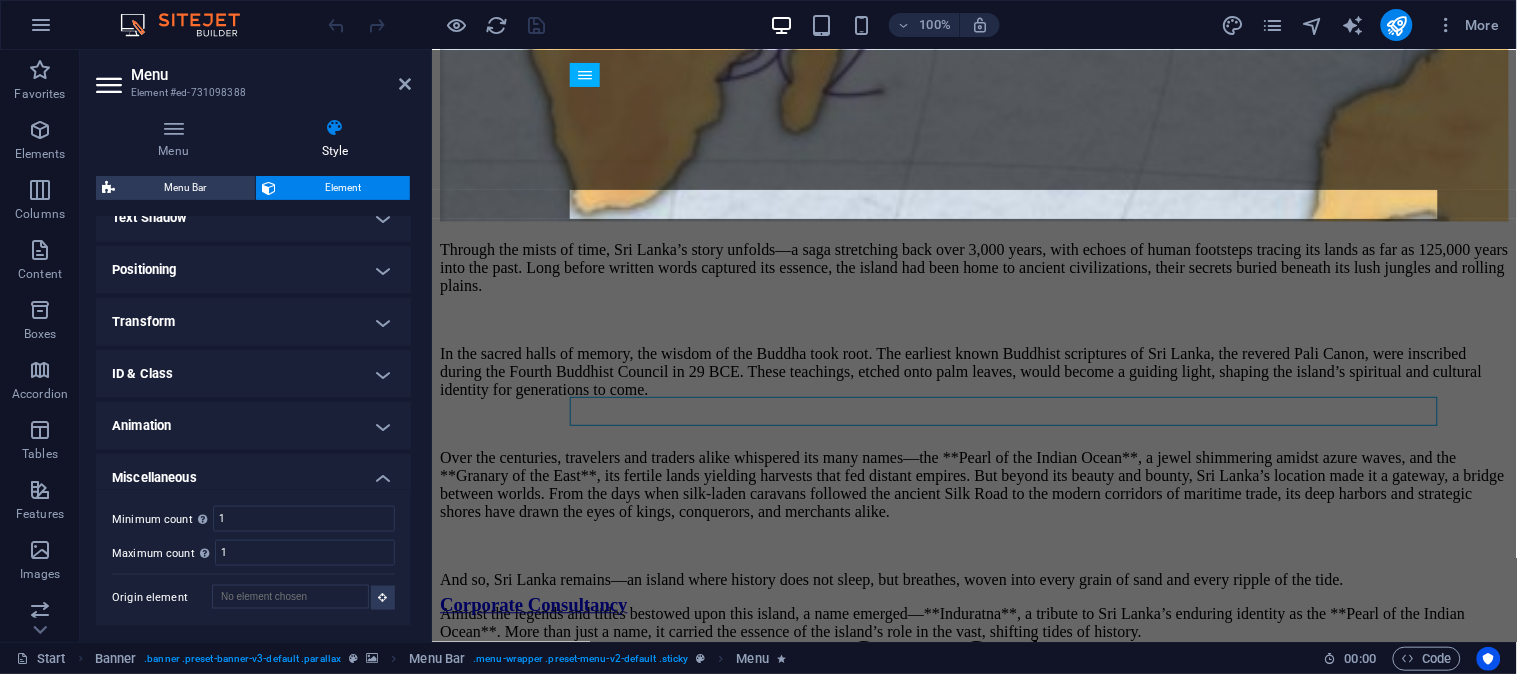 click on "Miscellaneous" at bounding box center (253, 472) 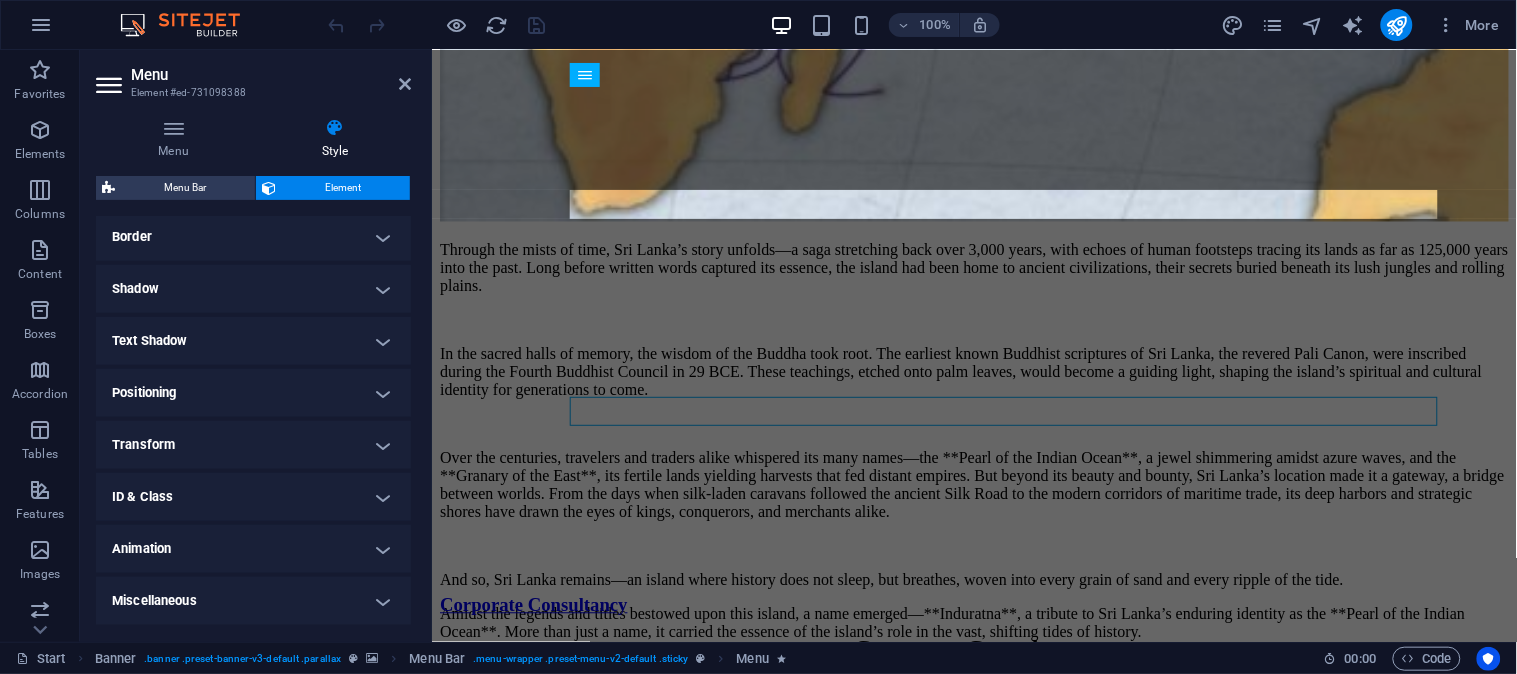 scroll, scrollTop: 435, scrollLeft: 0, axis: vertical 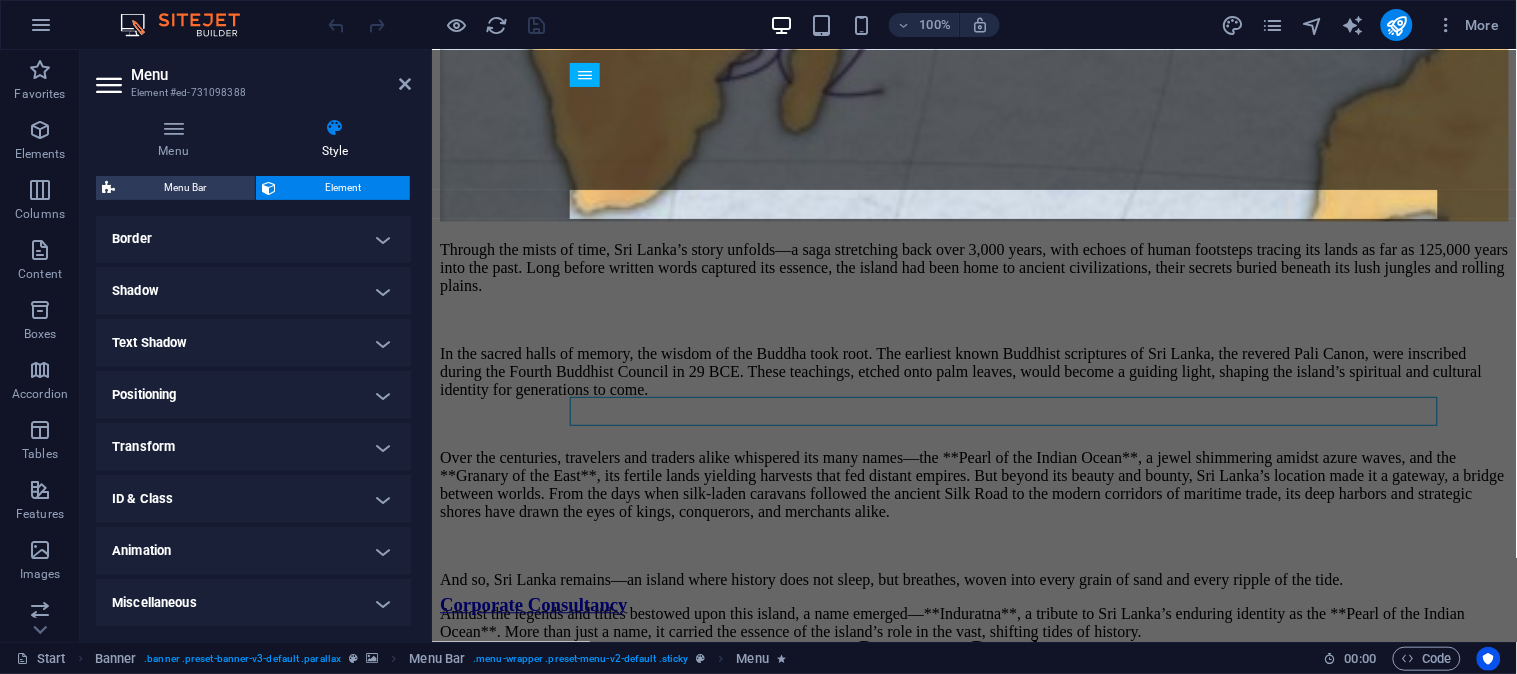 click on "Transform" at bounding box center (253, 447) 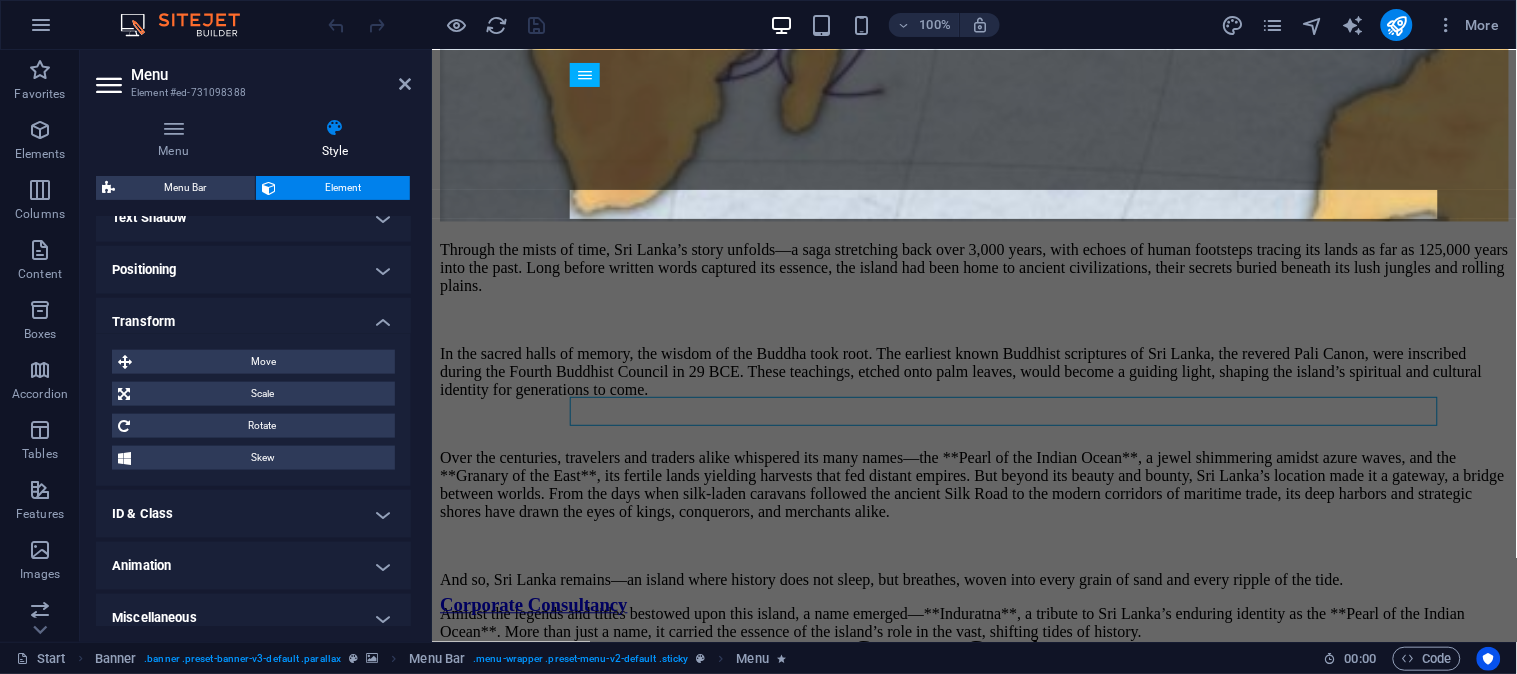 click on "Transform" at bounding box center (253, 316) 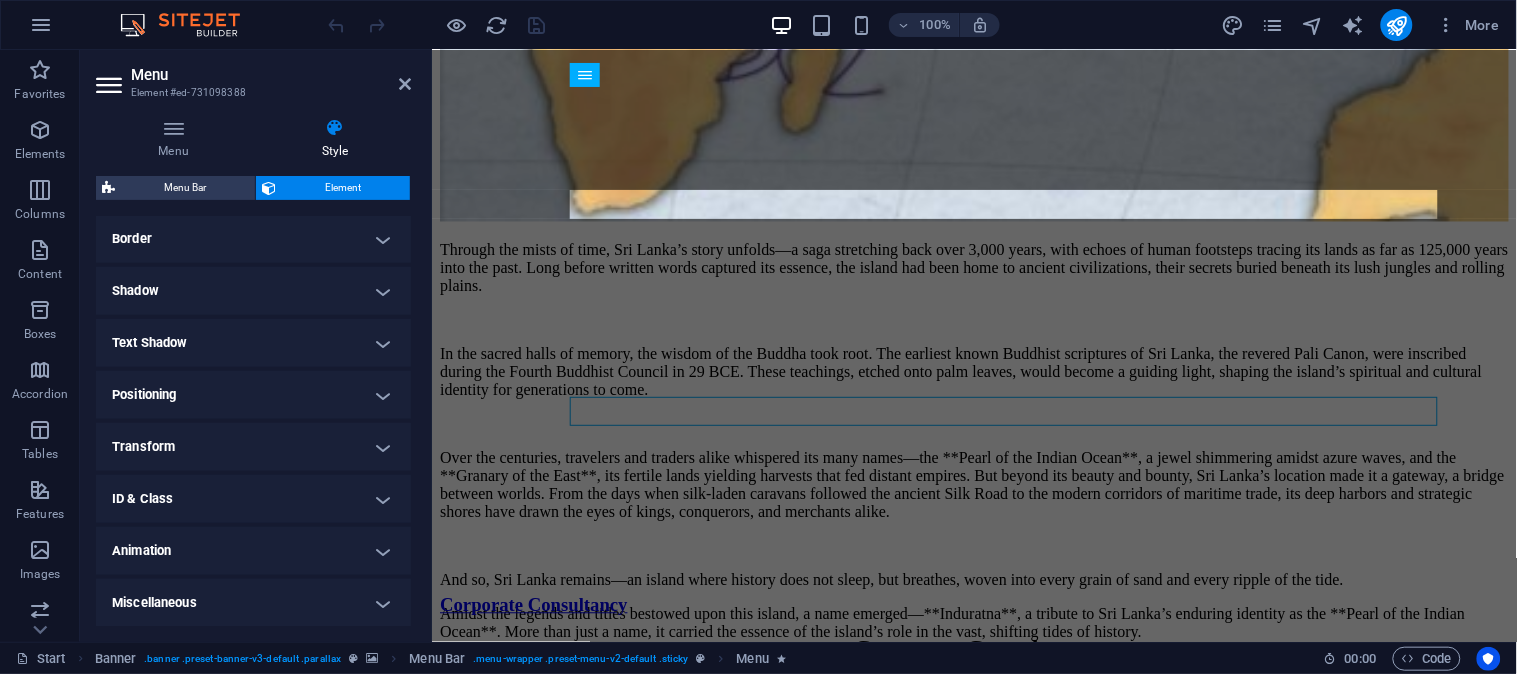 click on "Positioning" at bounding box center (253, 395) 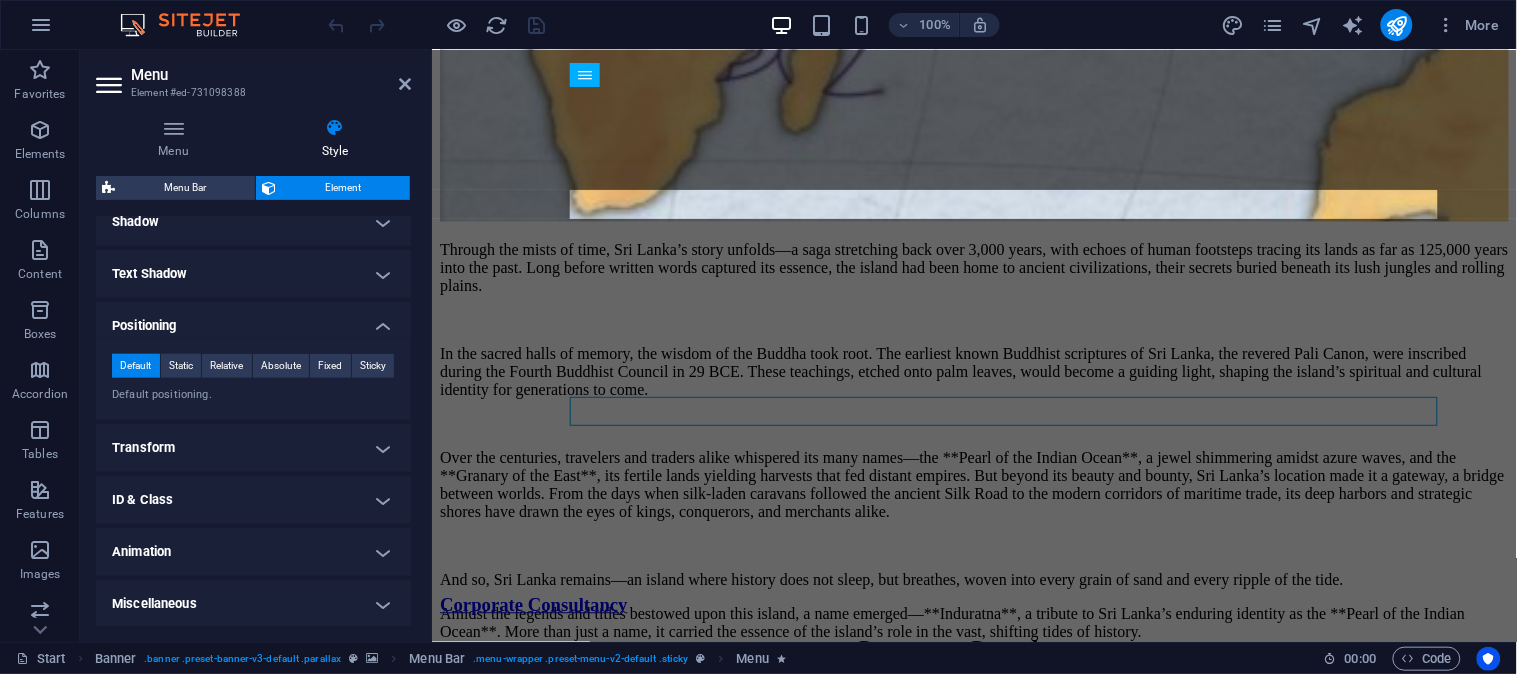 click on "Positioning" at bounding box center [253, 320] 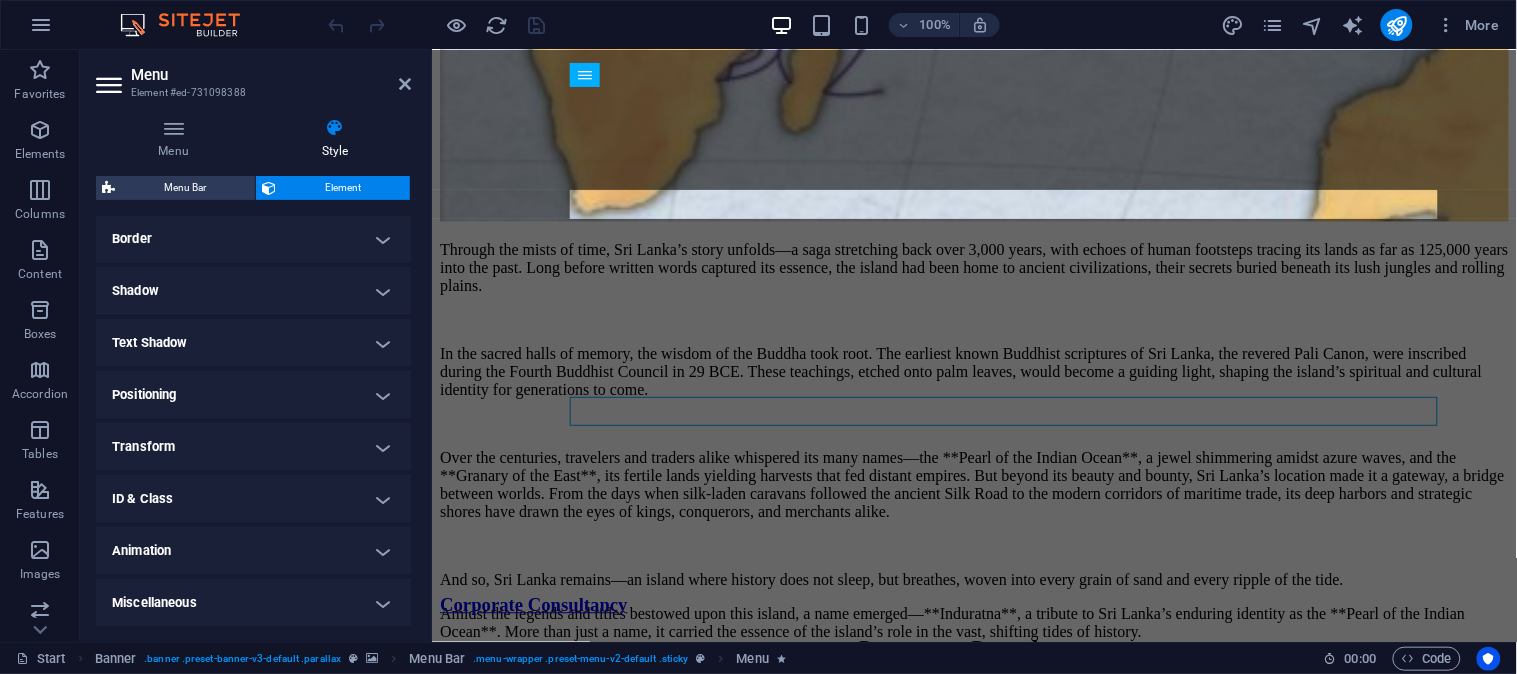 click on "Text Shadow" at bounding box center [253, 343] 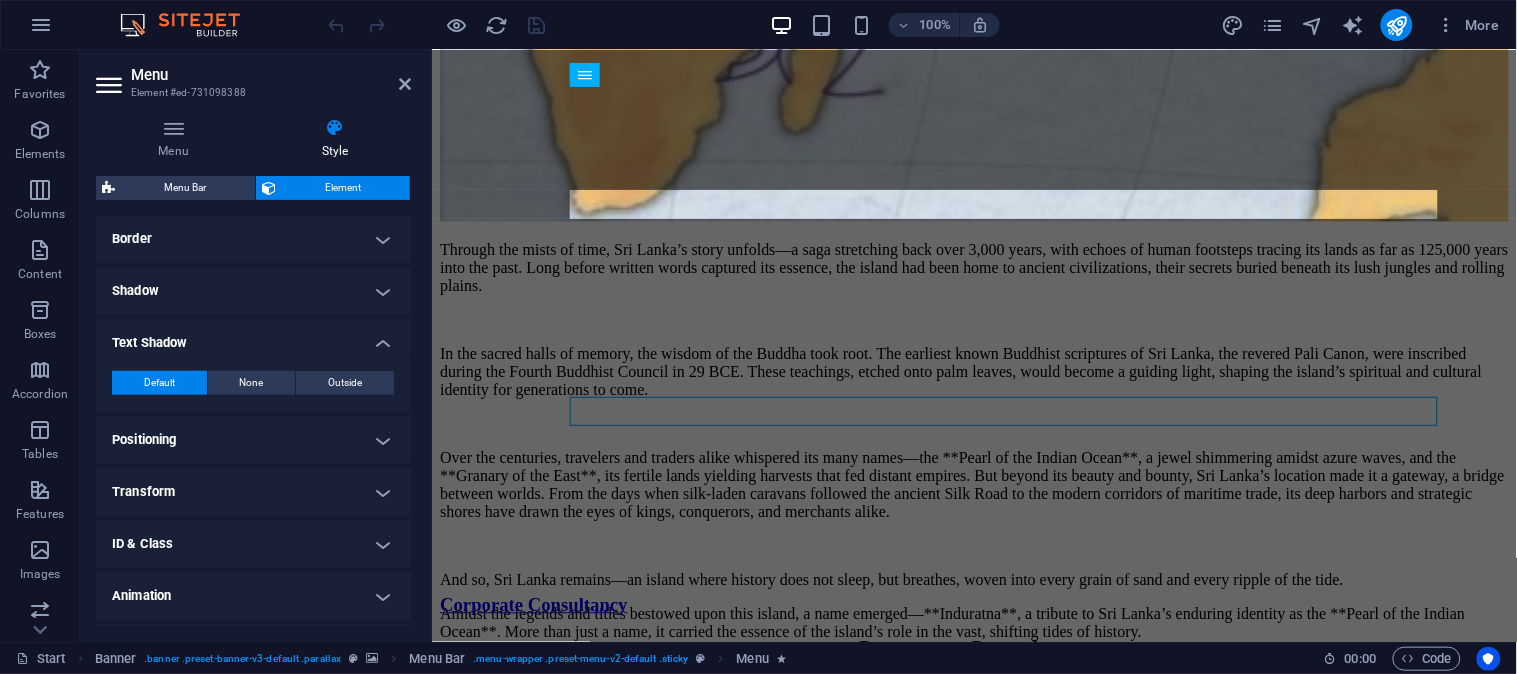 click on "Text Shadow" at bounding box center (253, 337) 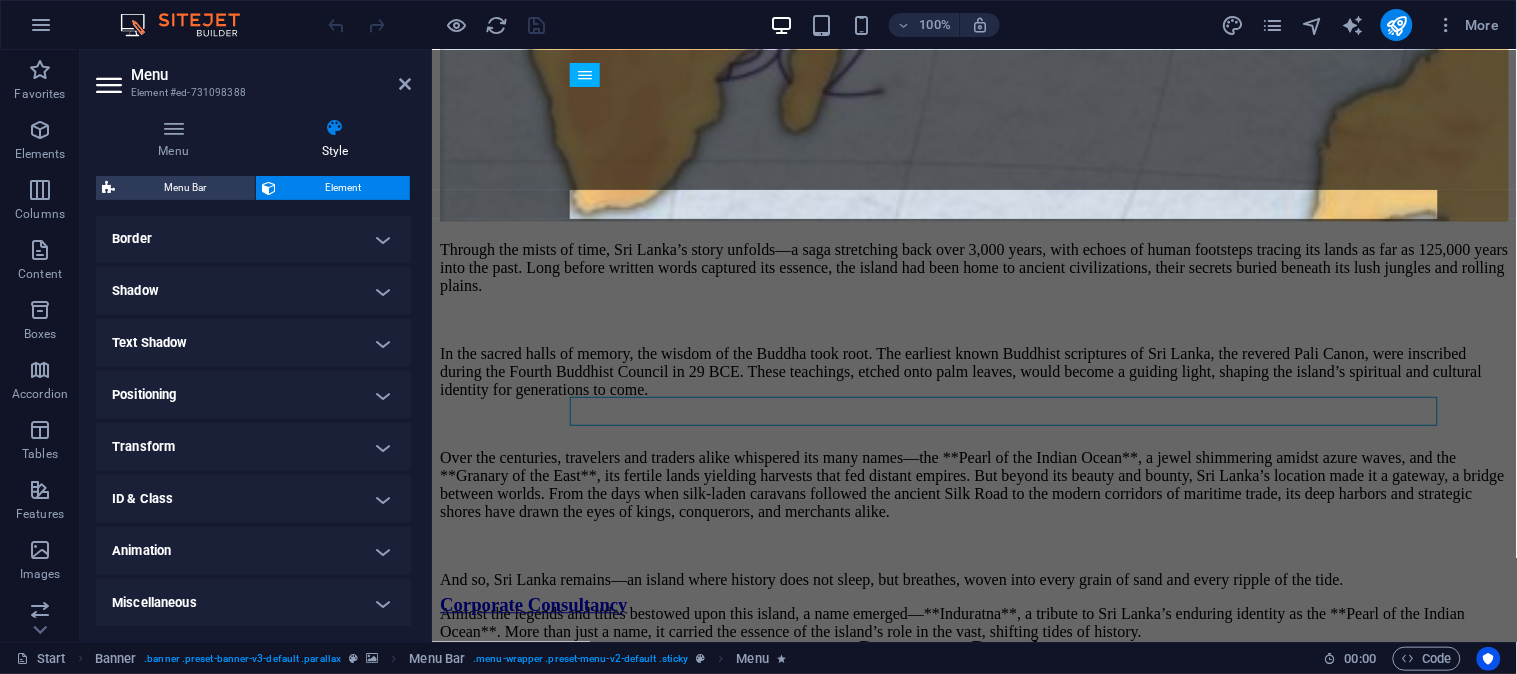 click on "Shadow" at bounding box center (253, 291) 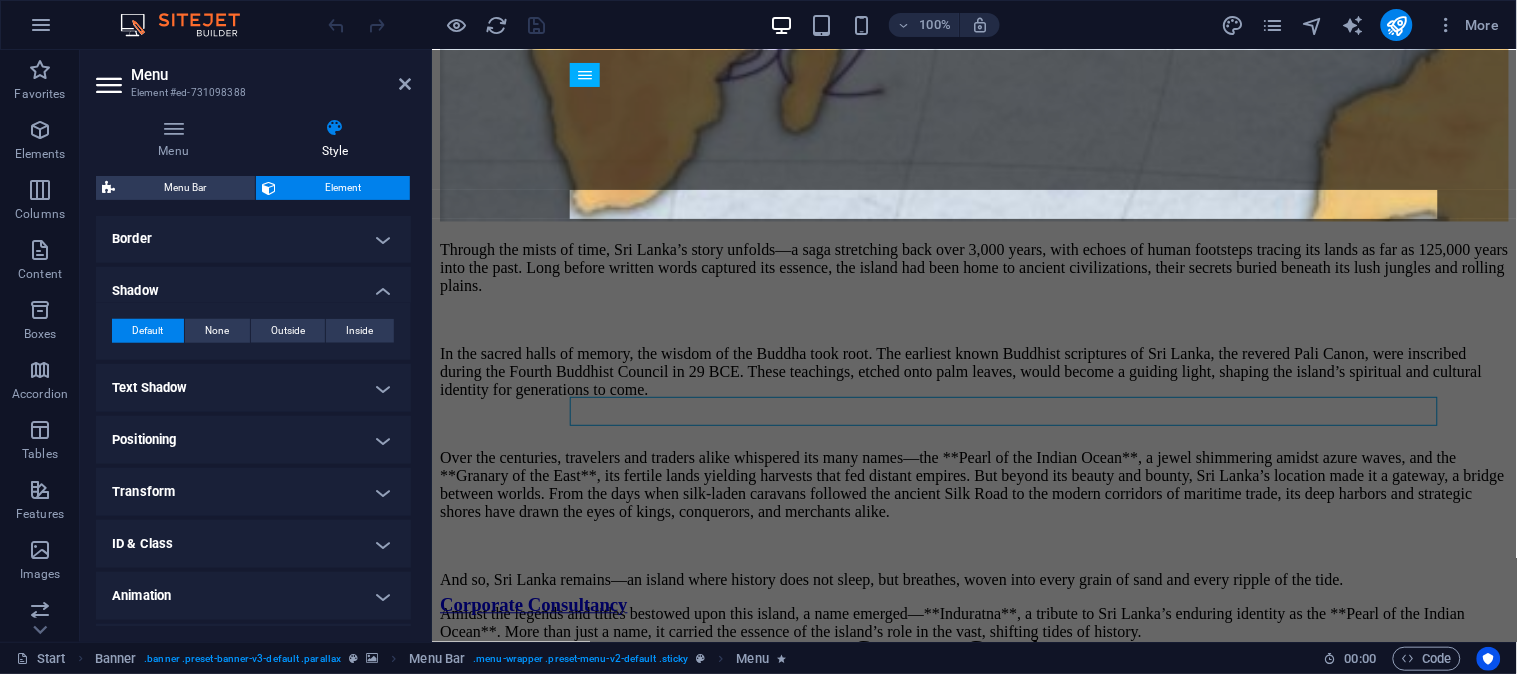 click on "Shadow" at bounding box center (253, 285) 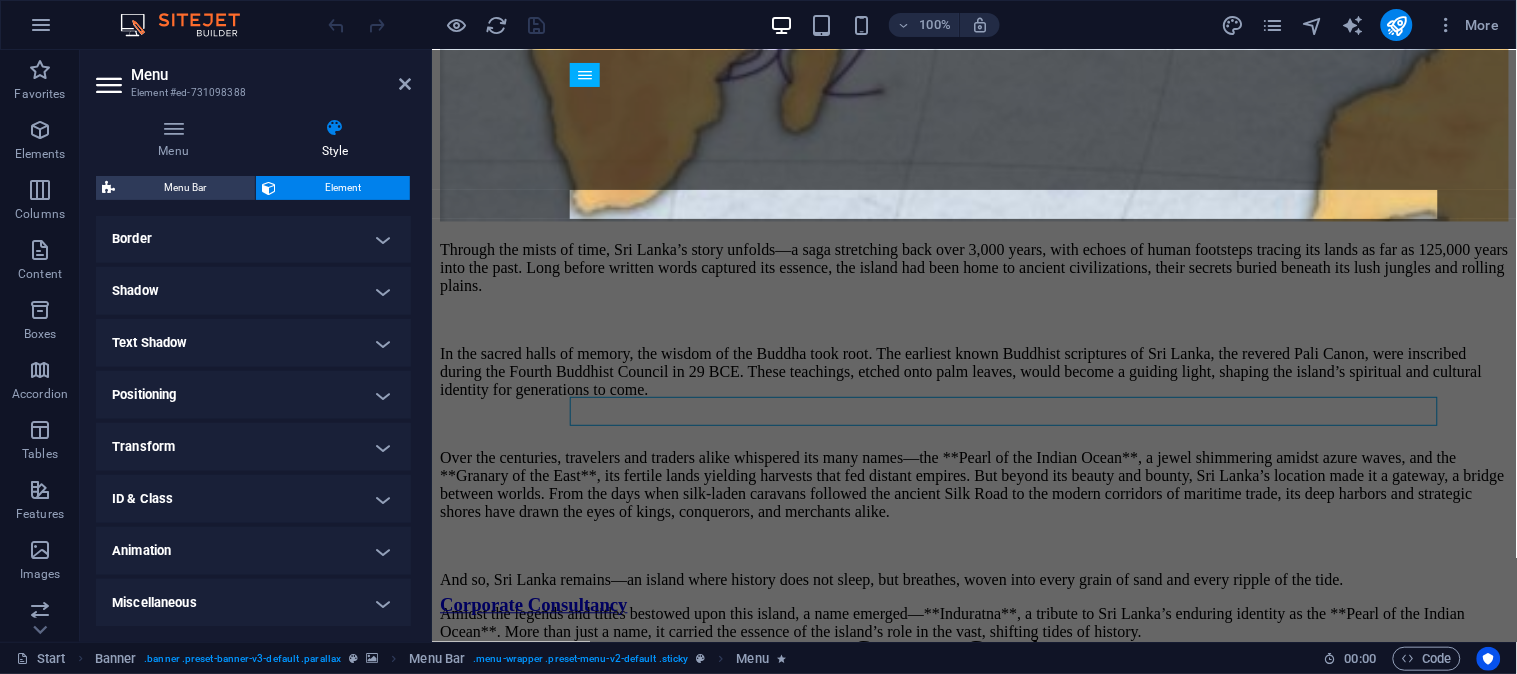click on "Border" at bounding box center [253, 239] 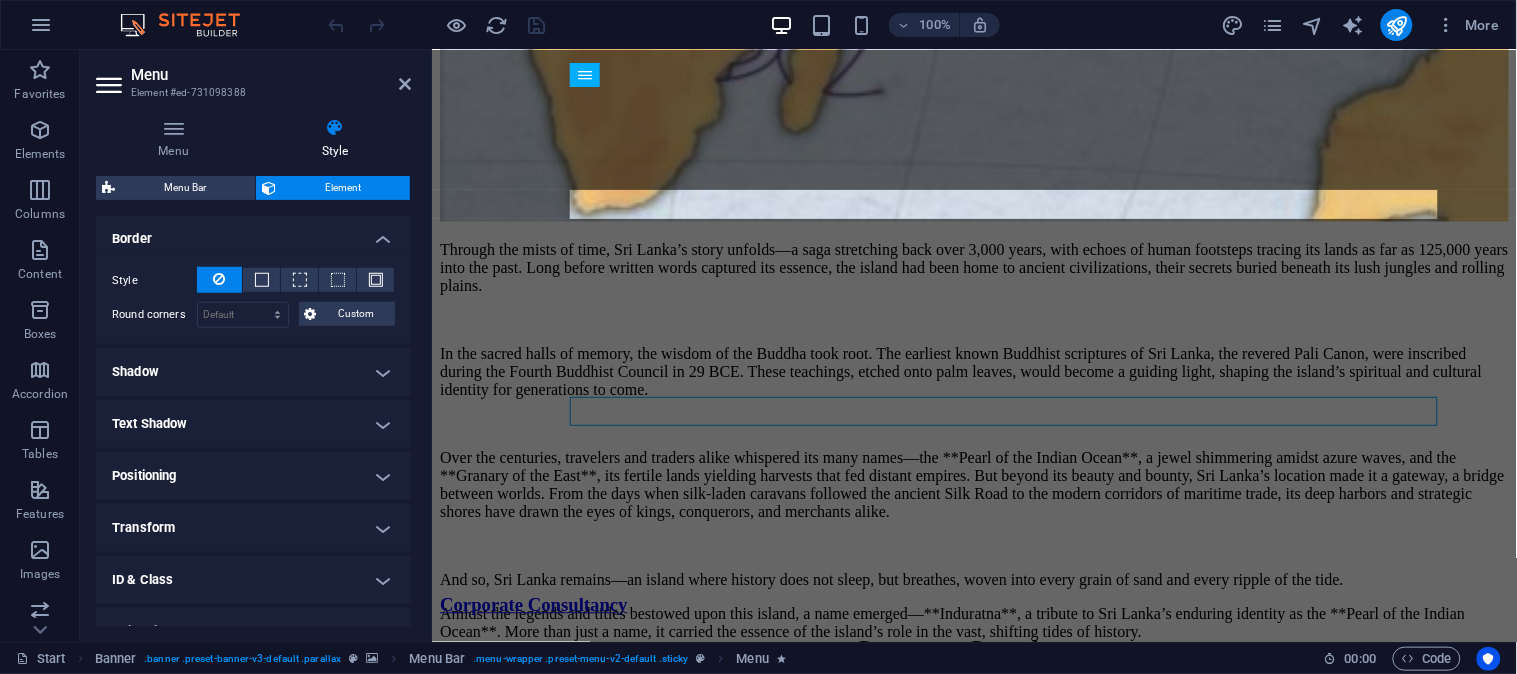 scroll, scrollTop: 176, scrollLeft: 0, axis: vertical 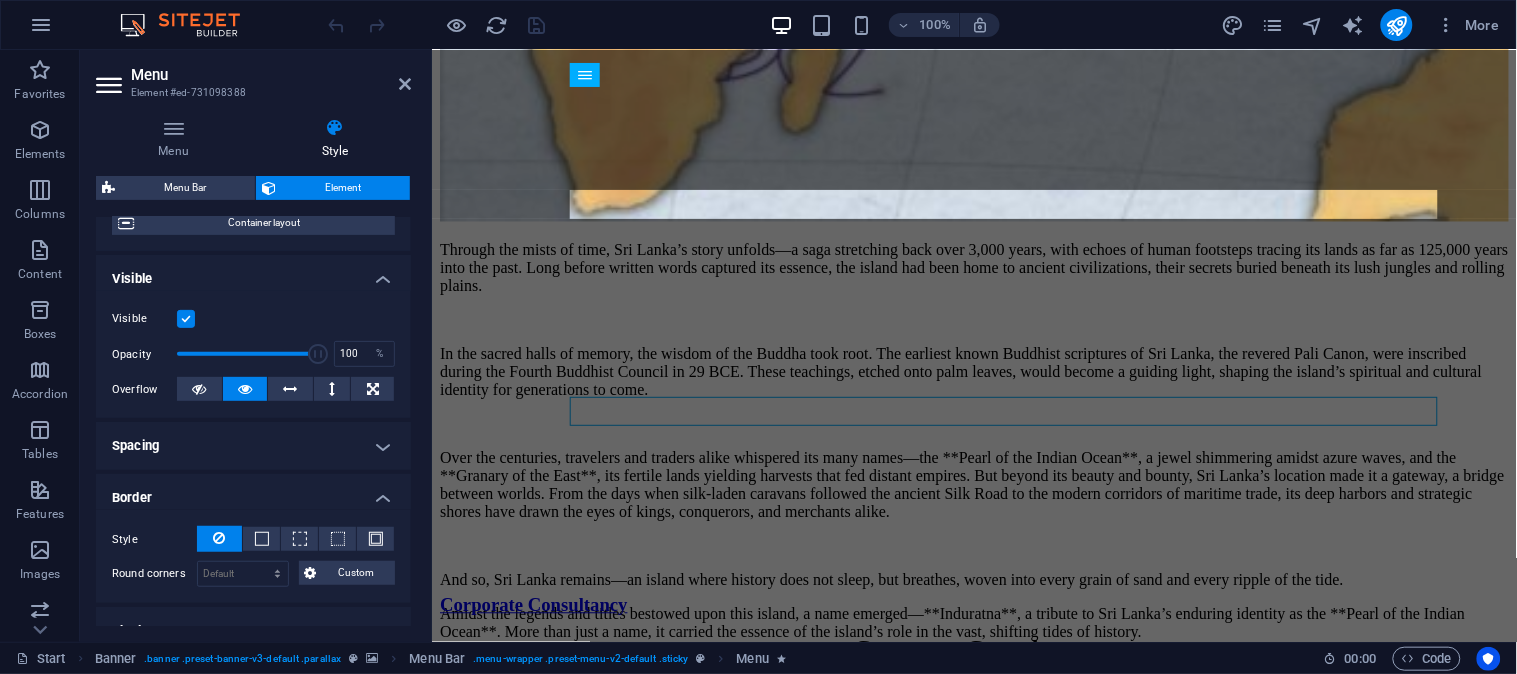 click on "Border" at bounding box center (253, 492) 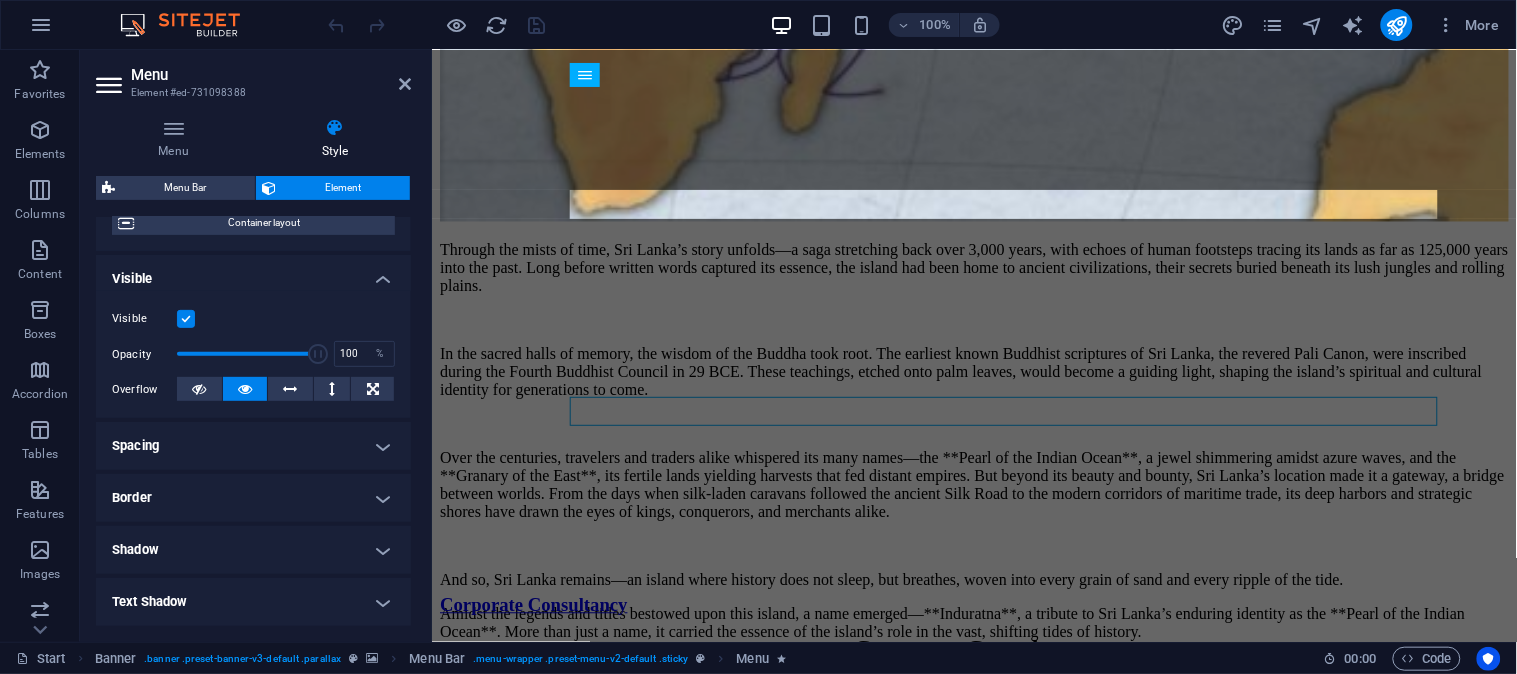 click on "Spacing" at bounding box center [253, 446] 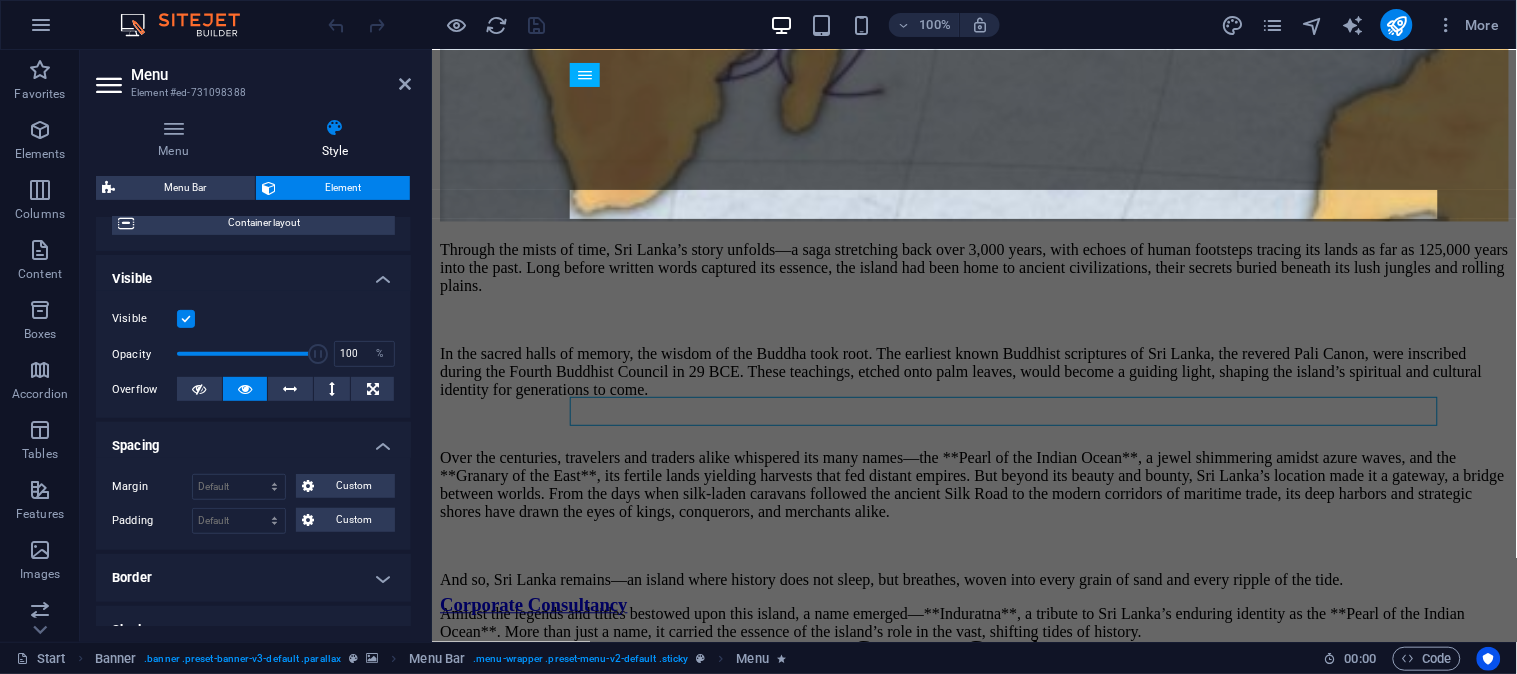click on "Spacing" at bounding box center [253, 440] 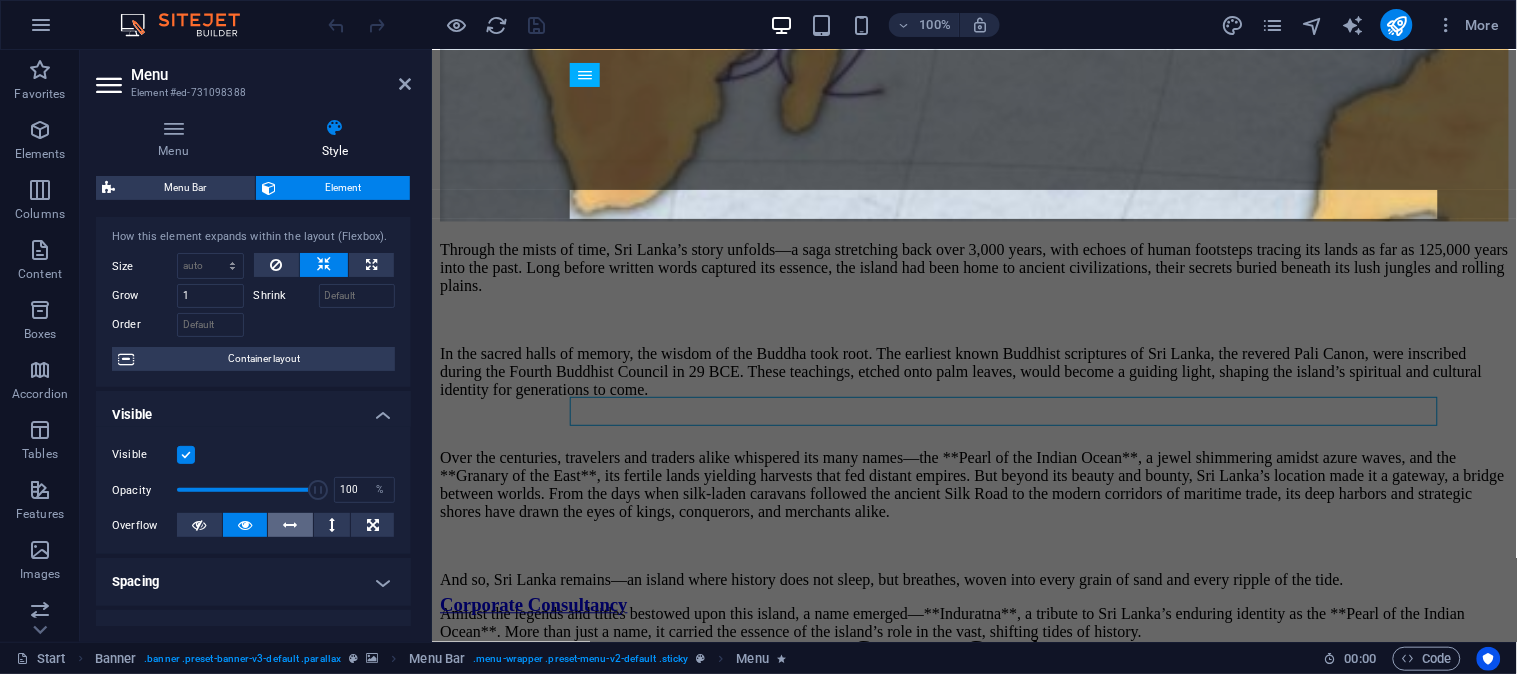 scroll, scrollTop: 0, scrollLeft: 0, axis: both 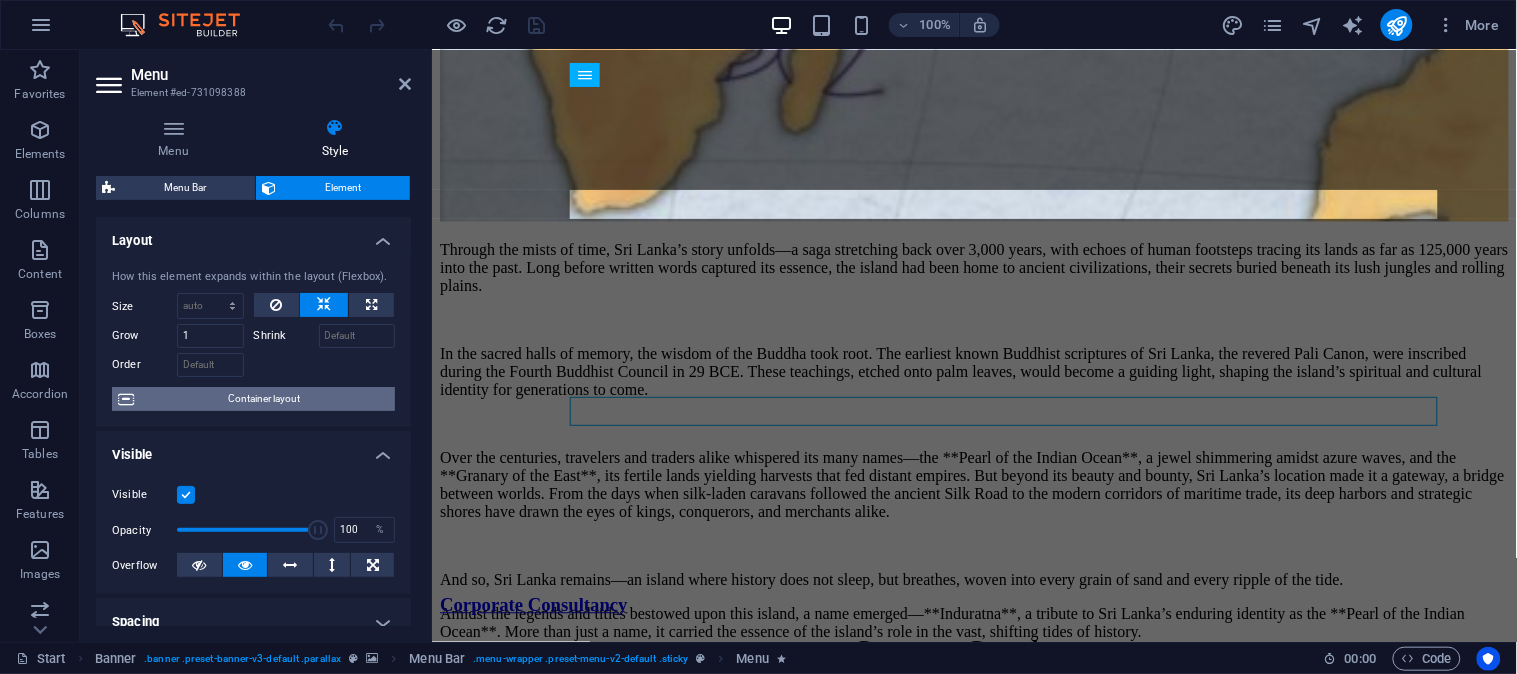 click on "Container layout" at bounding box center [264, 399] 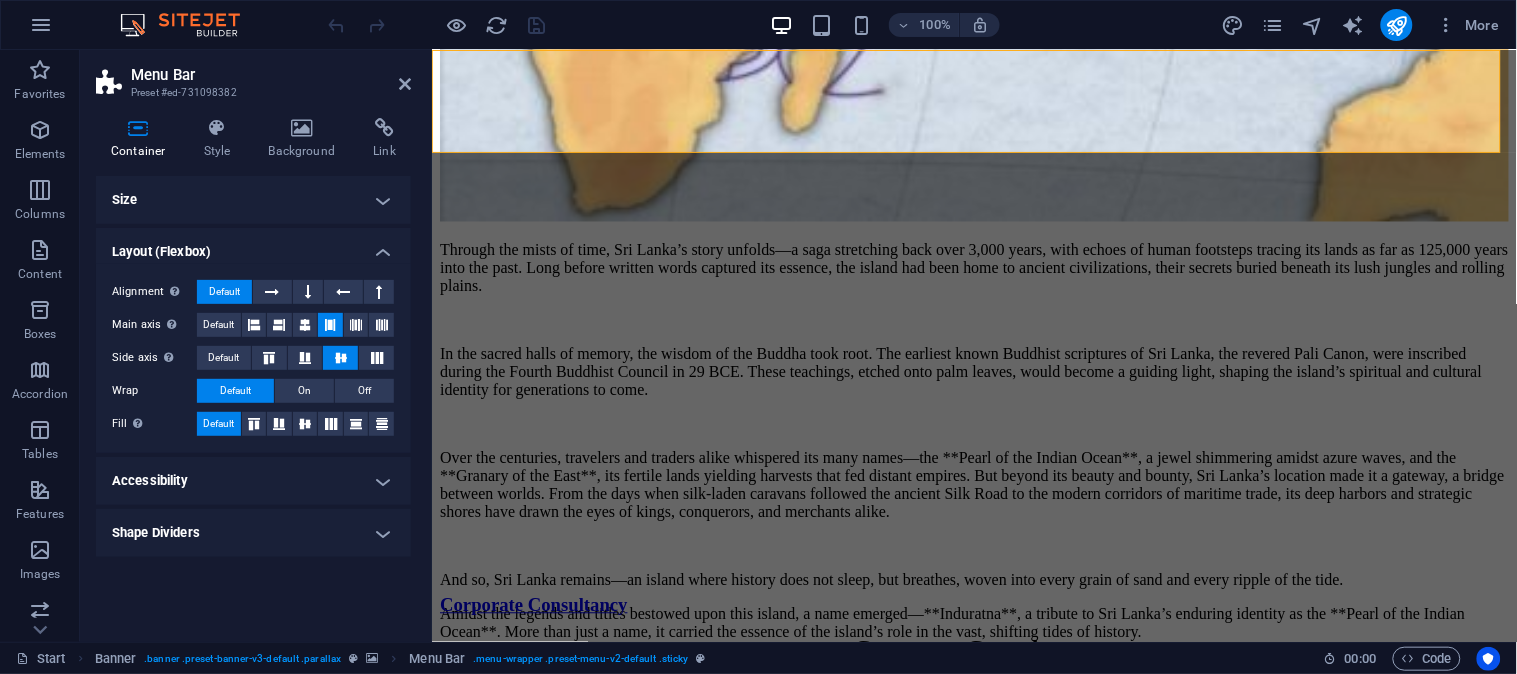click on "Accessibility" at bounding box center [253, 481] 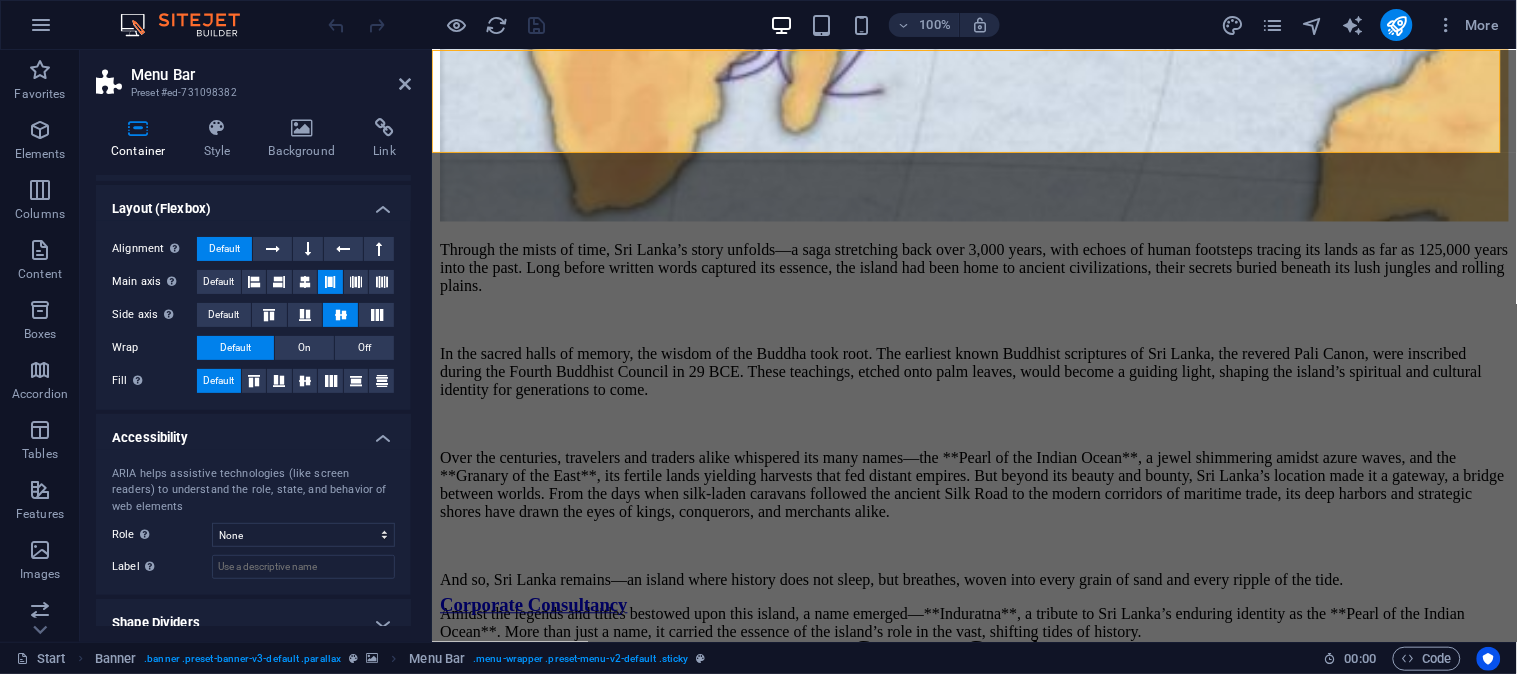 scroll, scrollTop: 63, scrollLeft: 0, axis: vertical 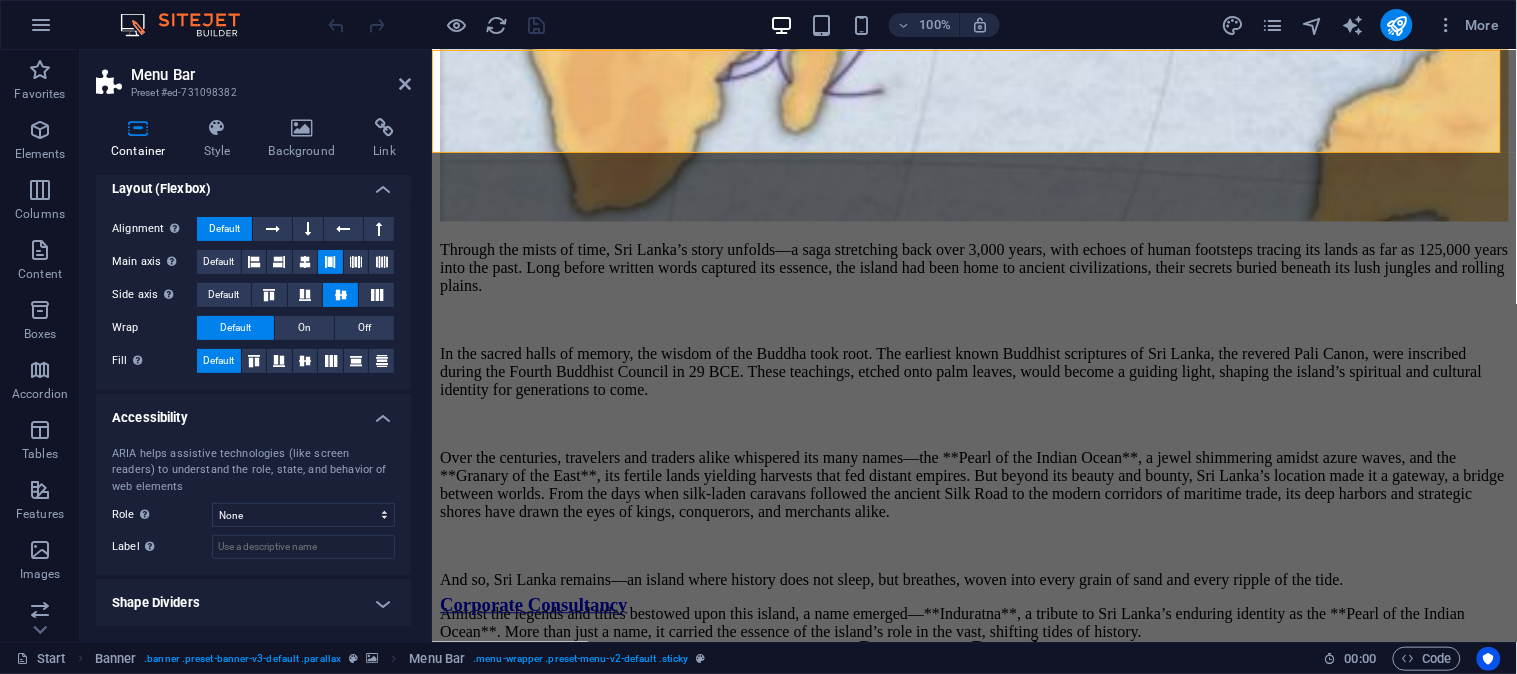 click on "Accessibility" at bounding box center [253, 412] 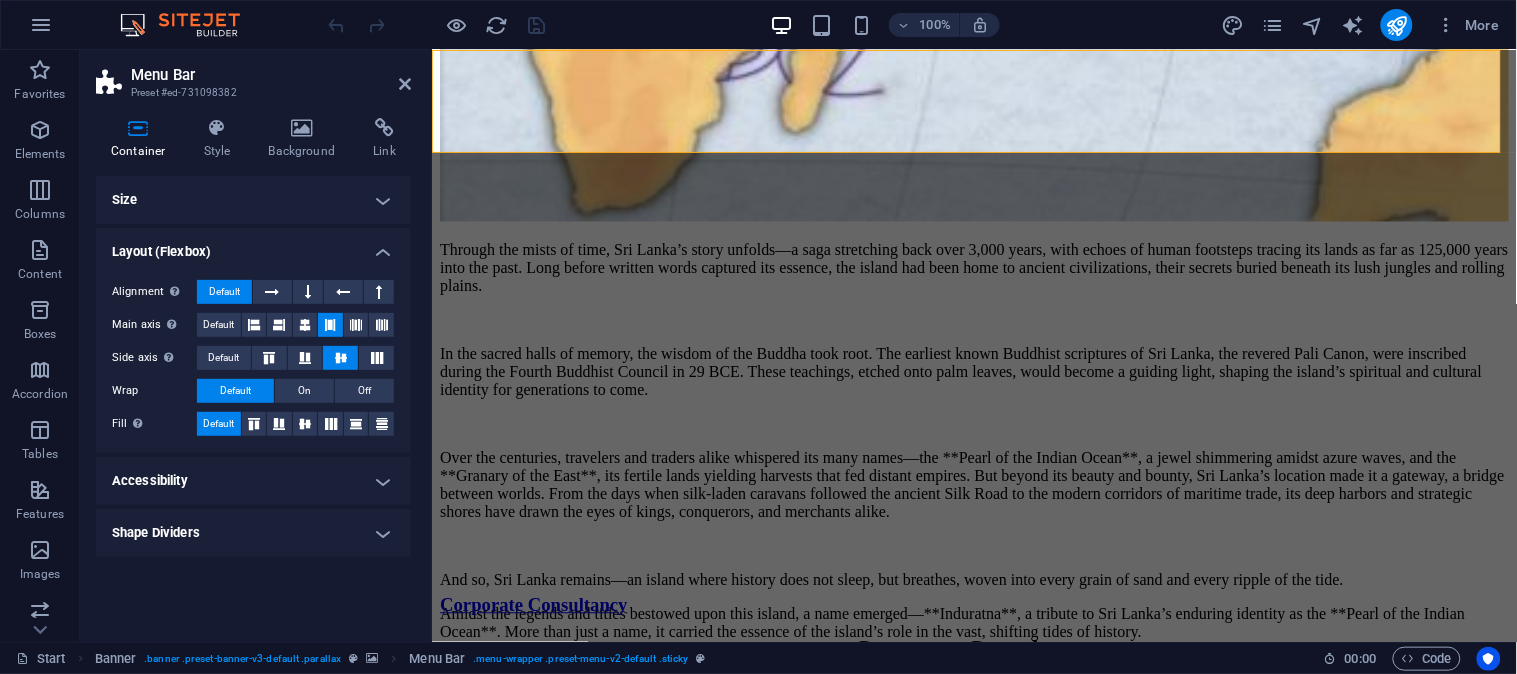 click on "Shape Dividers" at bounding box center (253, 533) 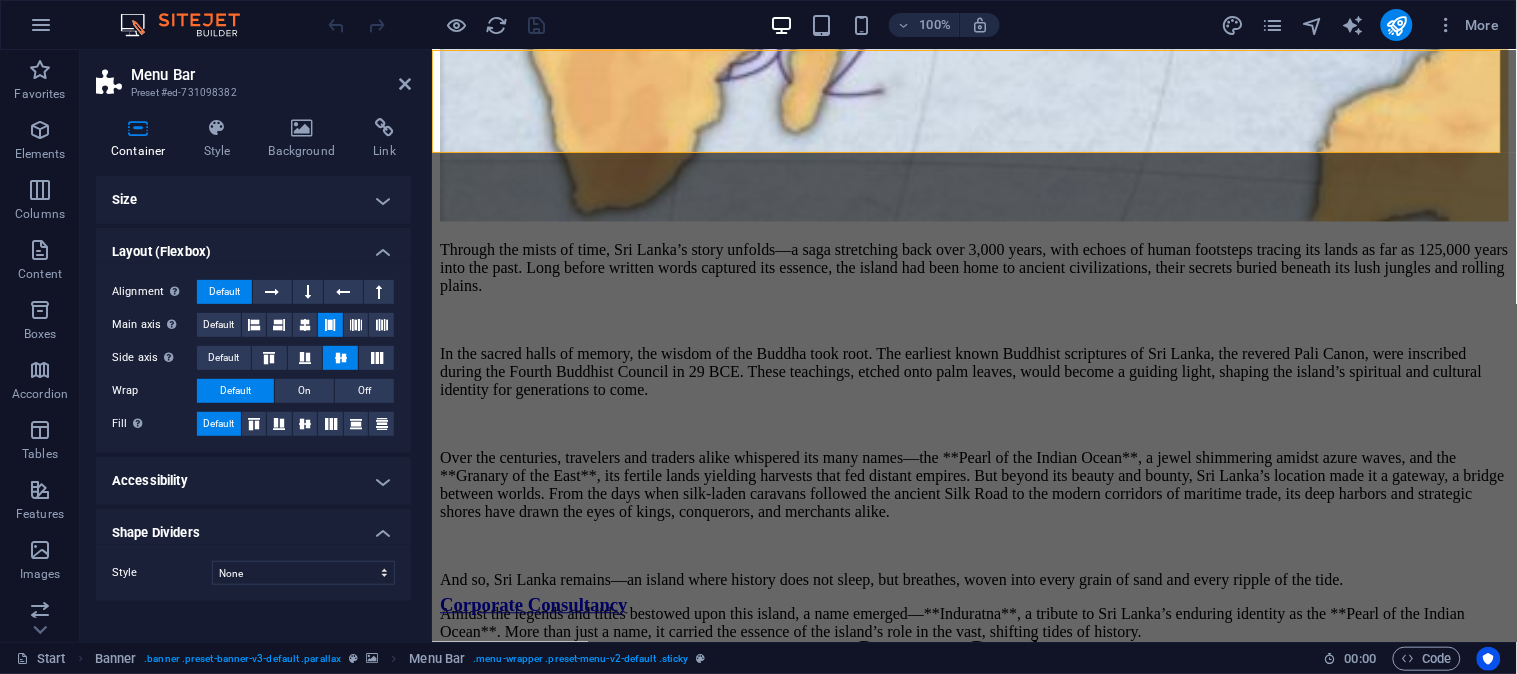 click on "Shape Dividers" at bounding box center (253, 527) 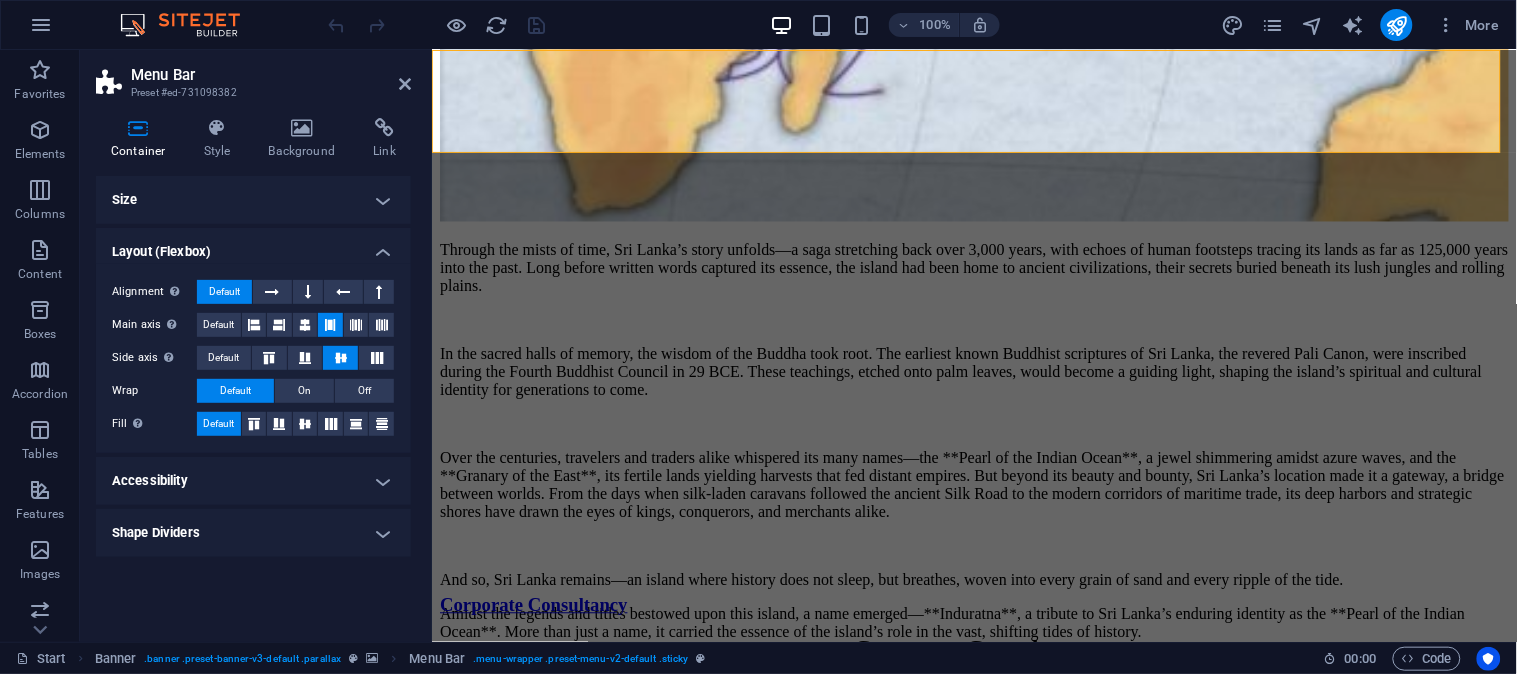 click on "Accessibility" at bounding box center [253, 481] 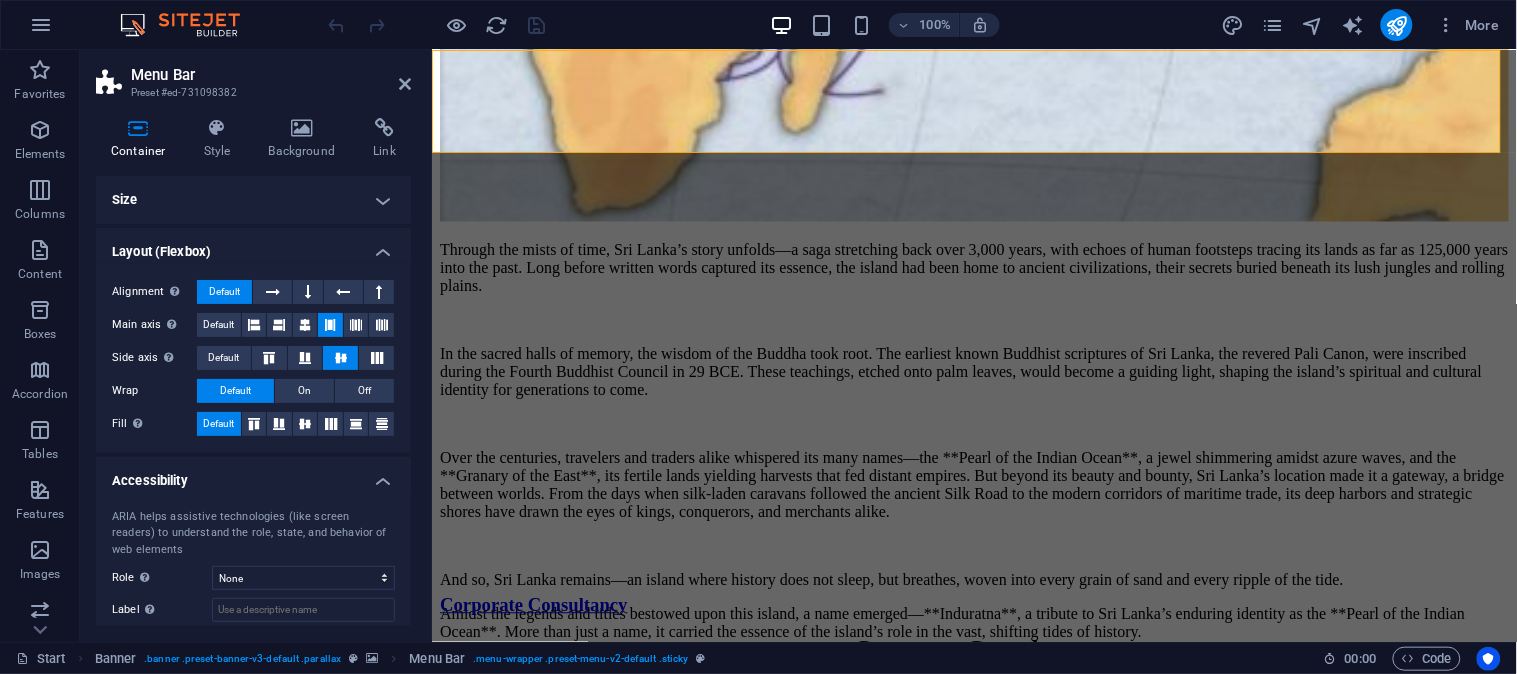 click on "Accessibility" at bounding box center (253, 475) 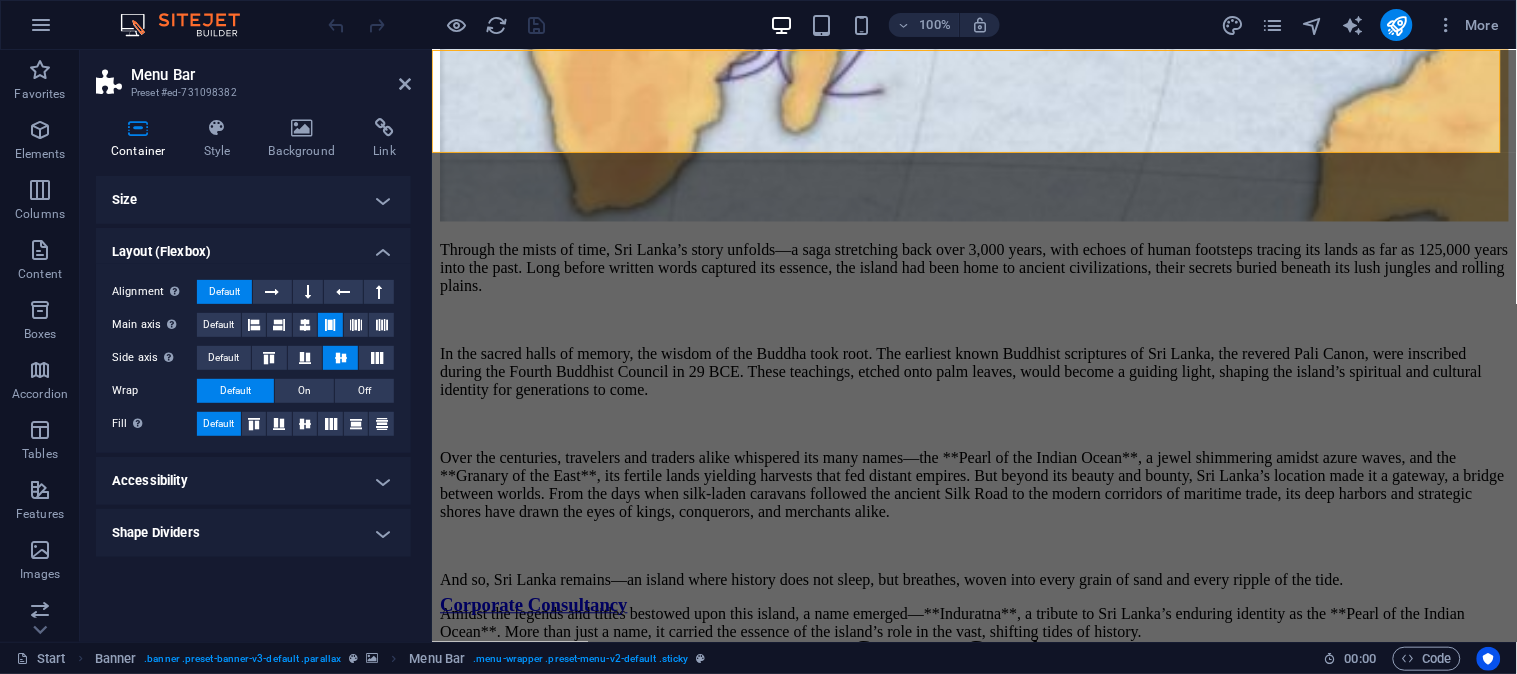 click on "Size" at bounding box center [253, 200] 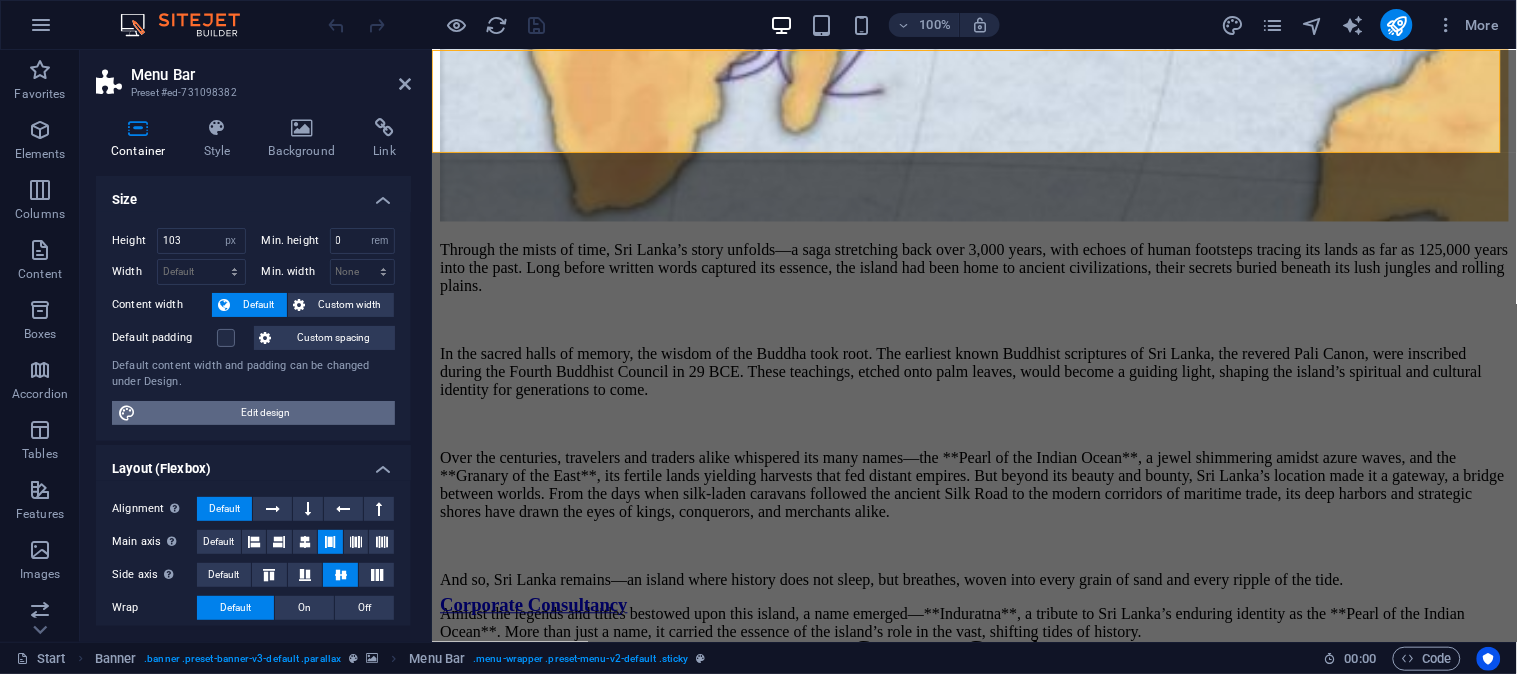 click on "Edit design" at bounding box center (265, 413) 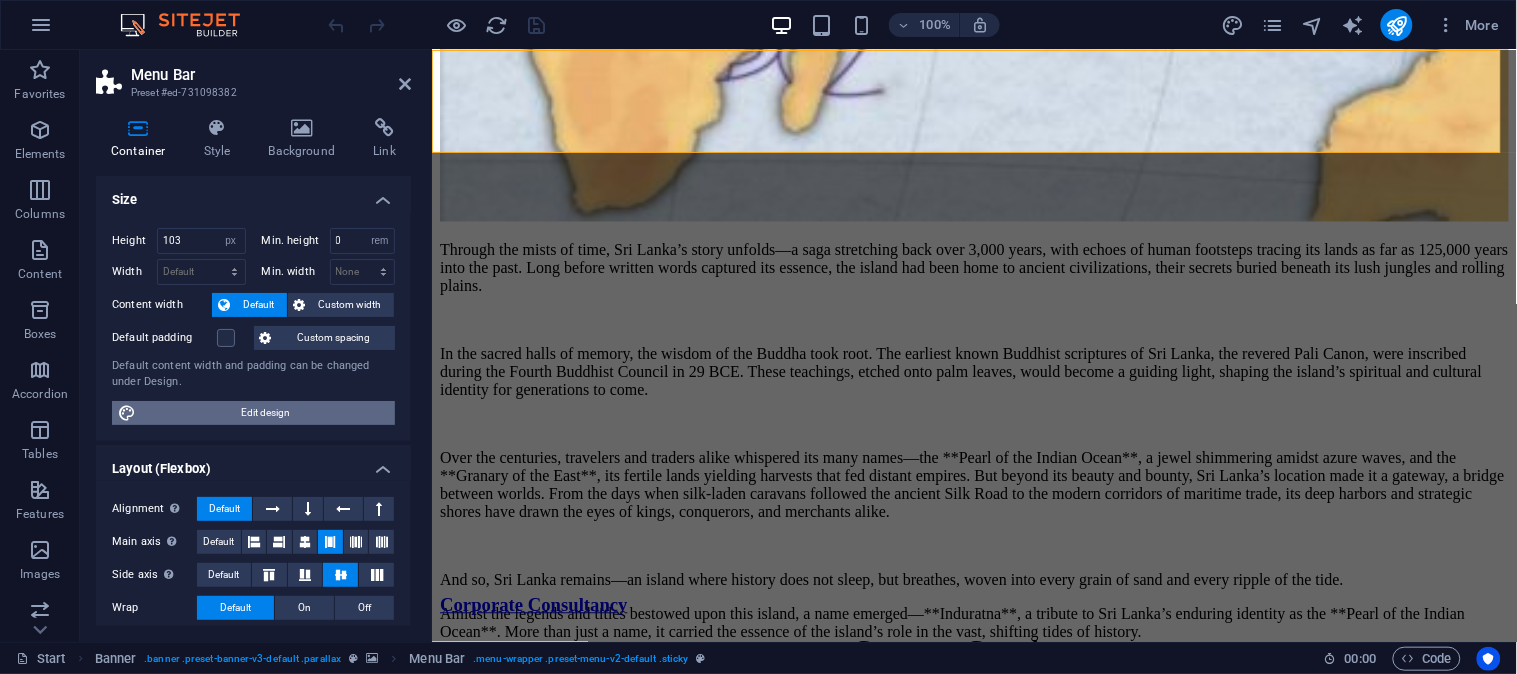 select on "rem" 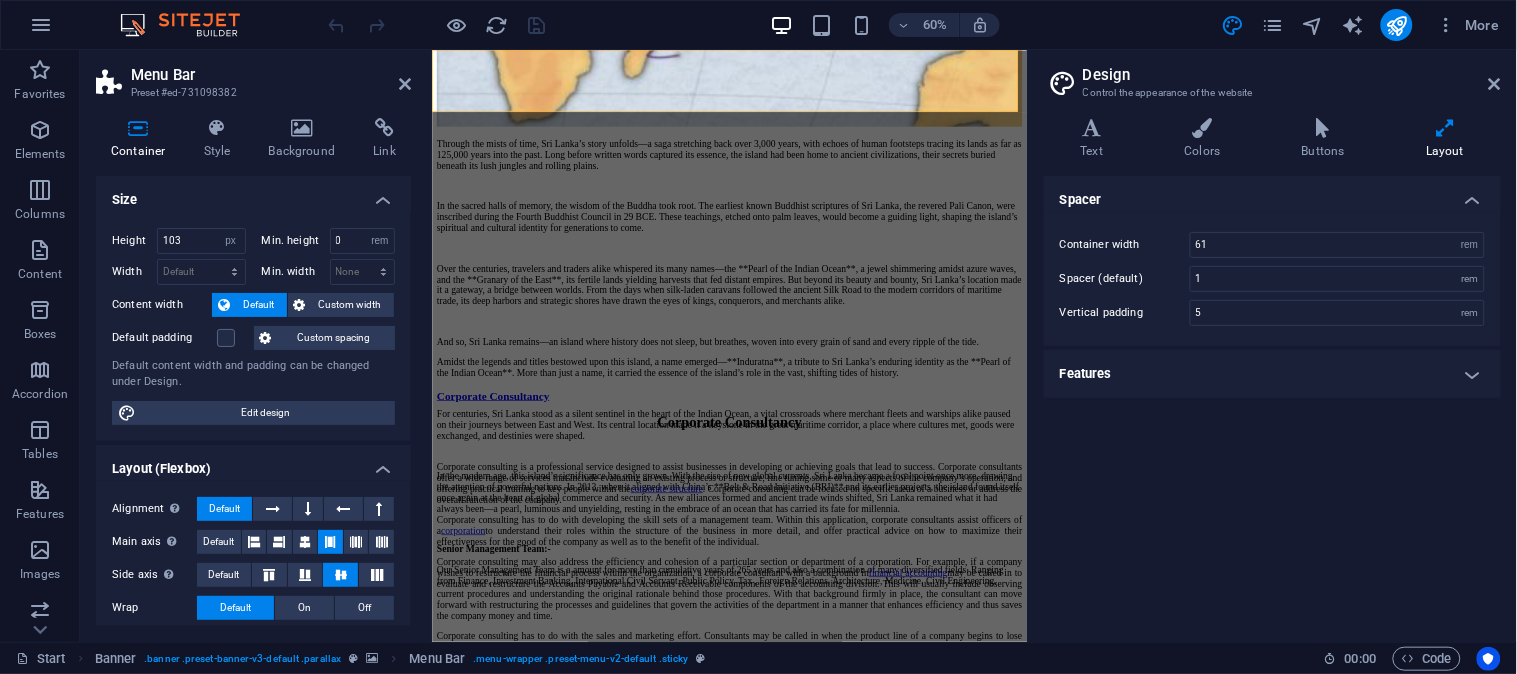 scroll, scrollTop: 6990, scrollLeft: 0, axis: vertical 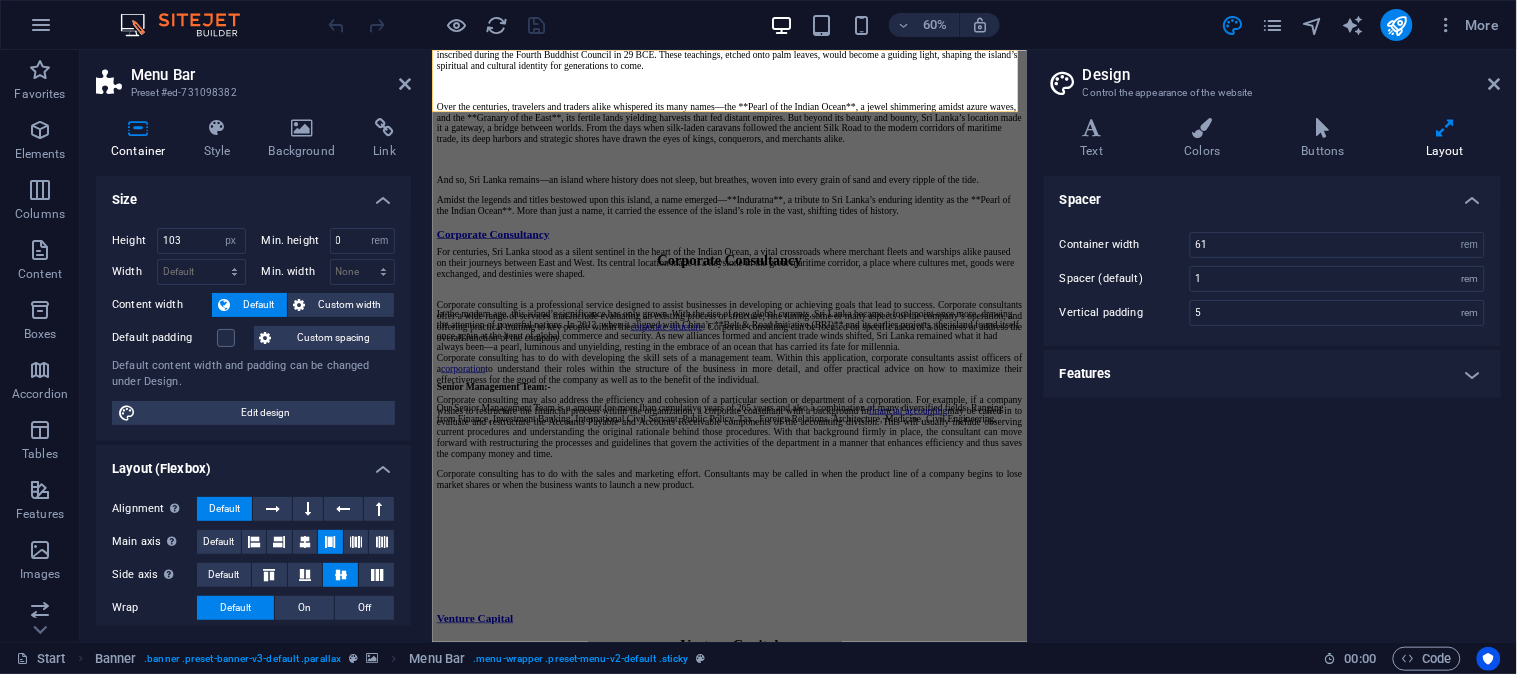 click on "Spacer" at bounding box center [1272, 194] 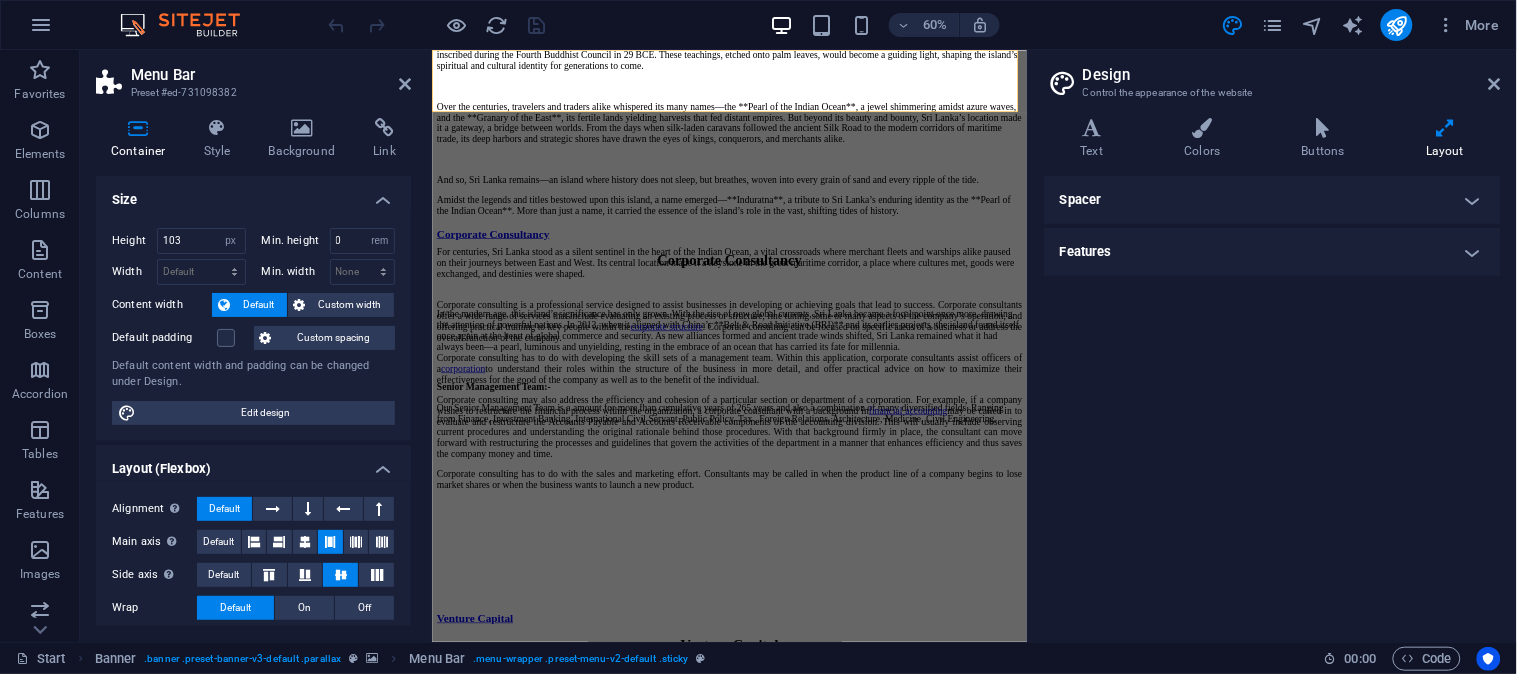 click on "Features" at bounding box center (1272, 252) 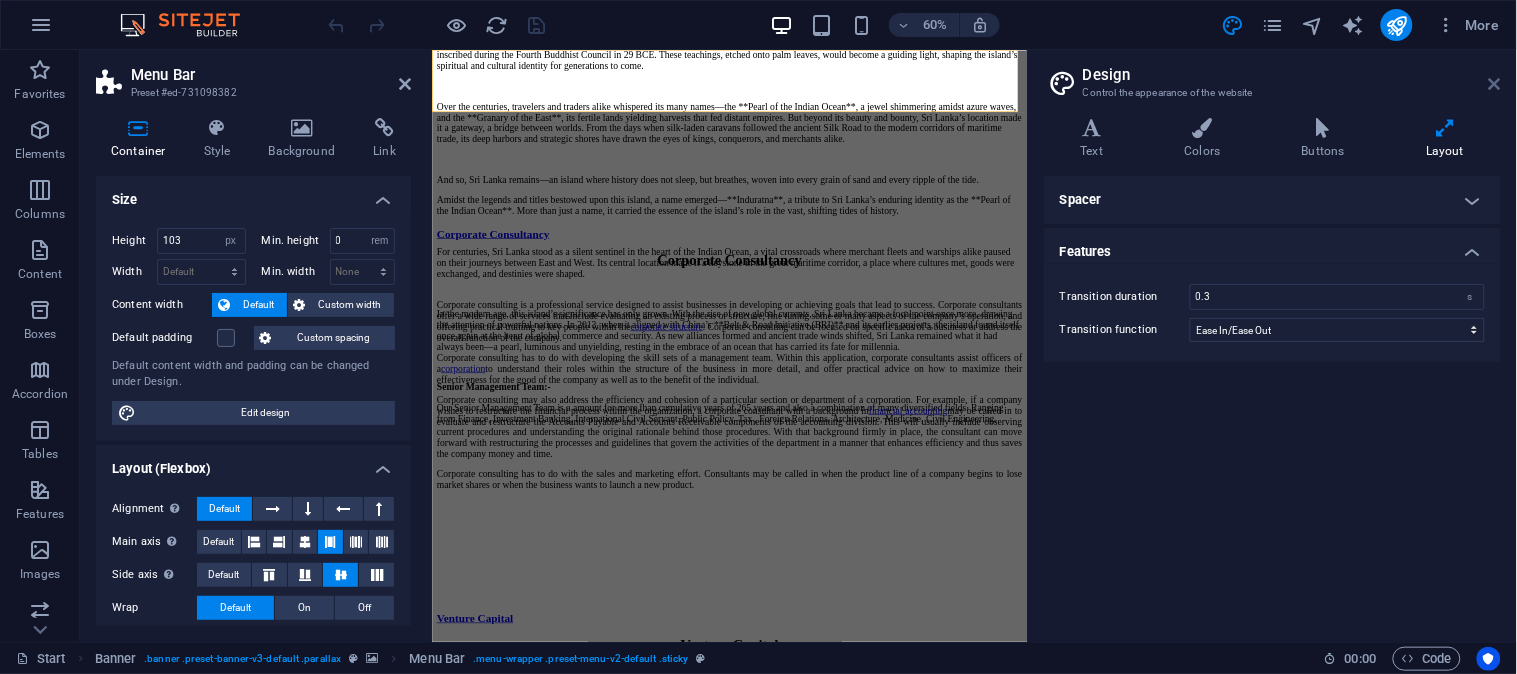 click at bounding box center (1495, 84) 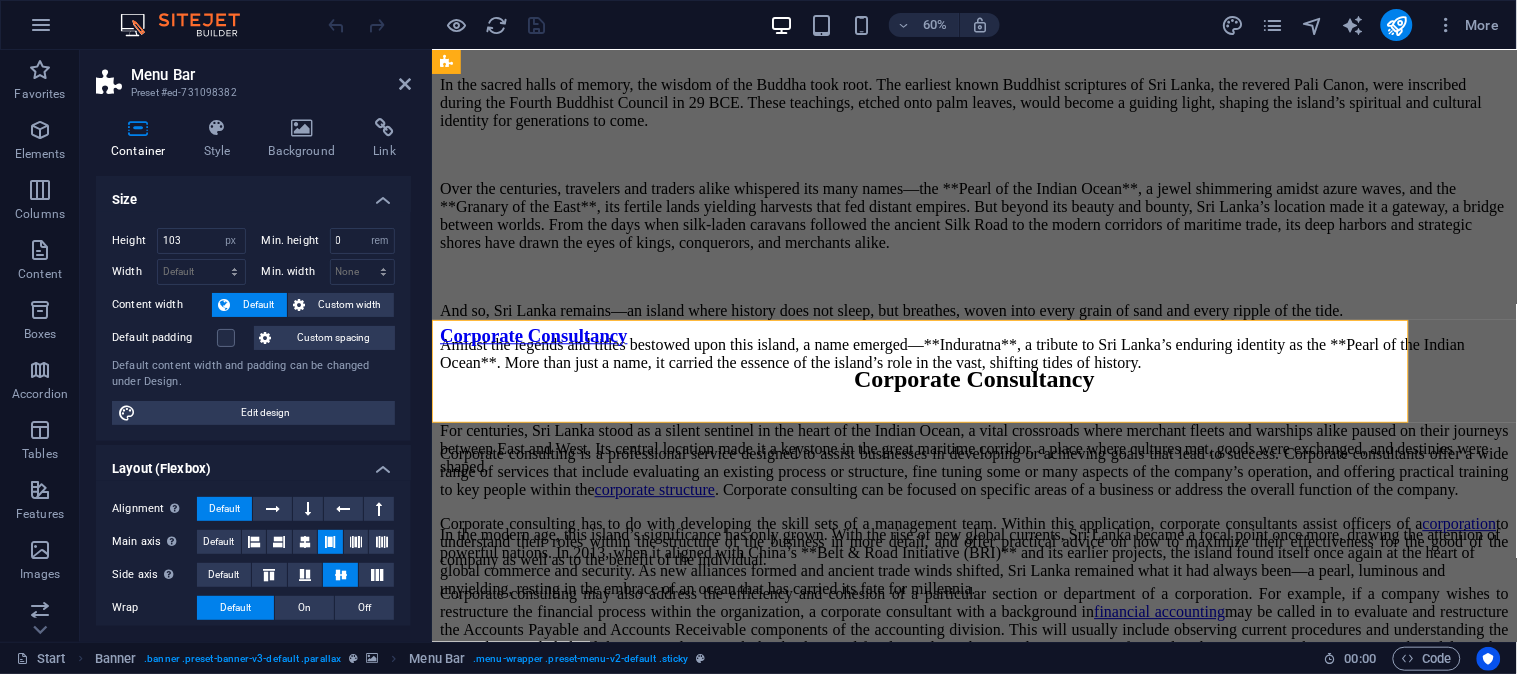 scroll, scrollTop: 6720, scrollLeft: 0, axis: vertical 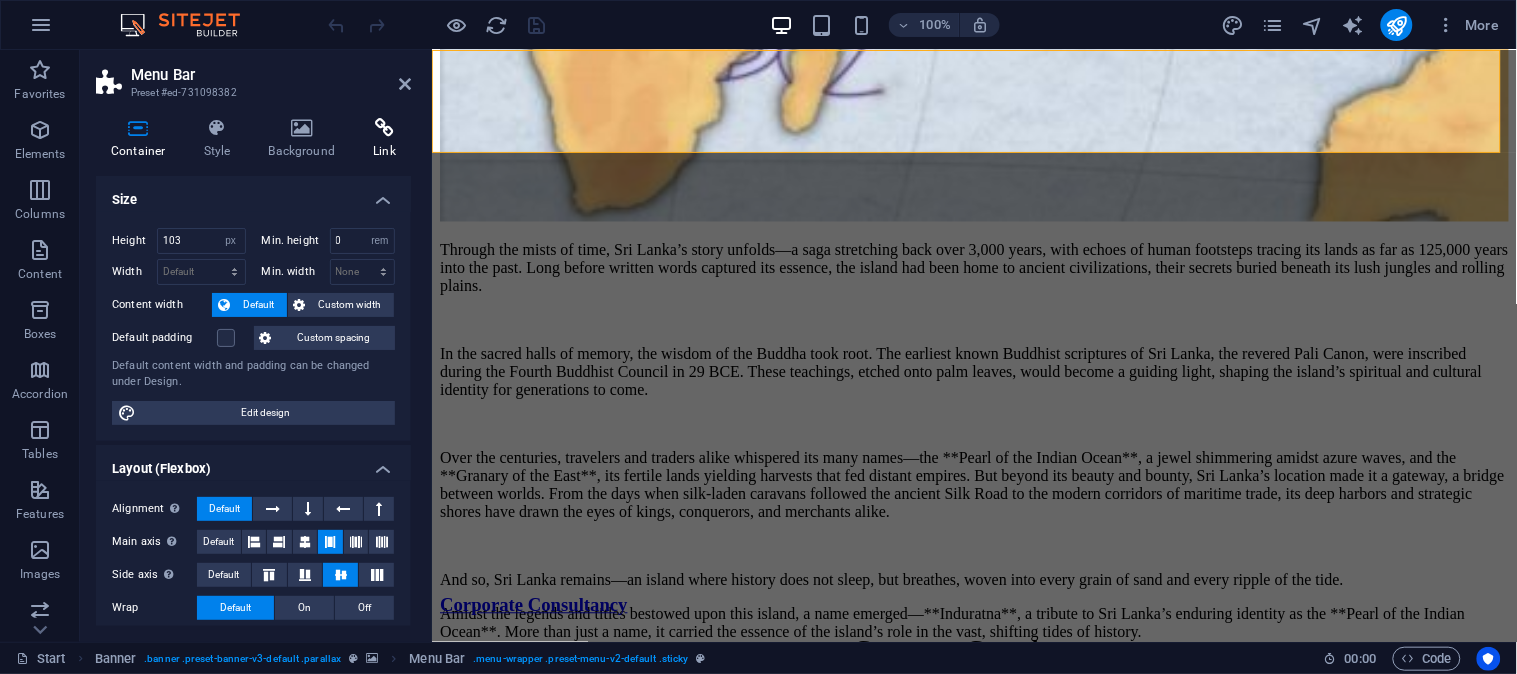 click at bounding box center (384, 128) 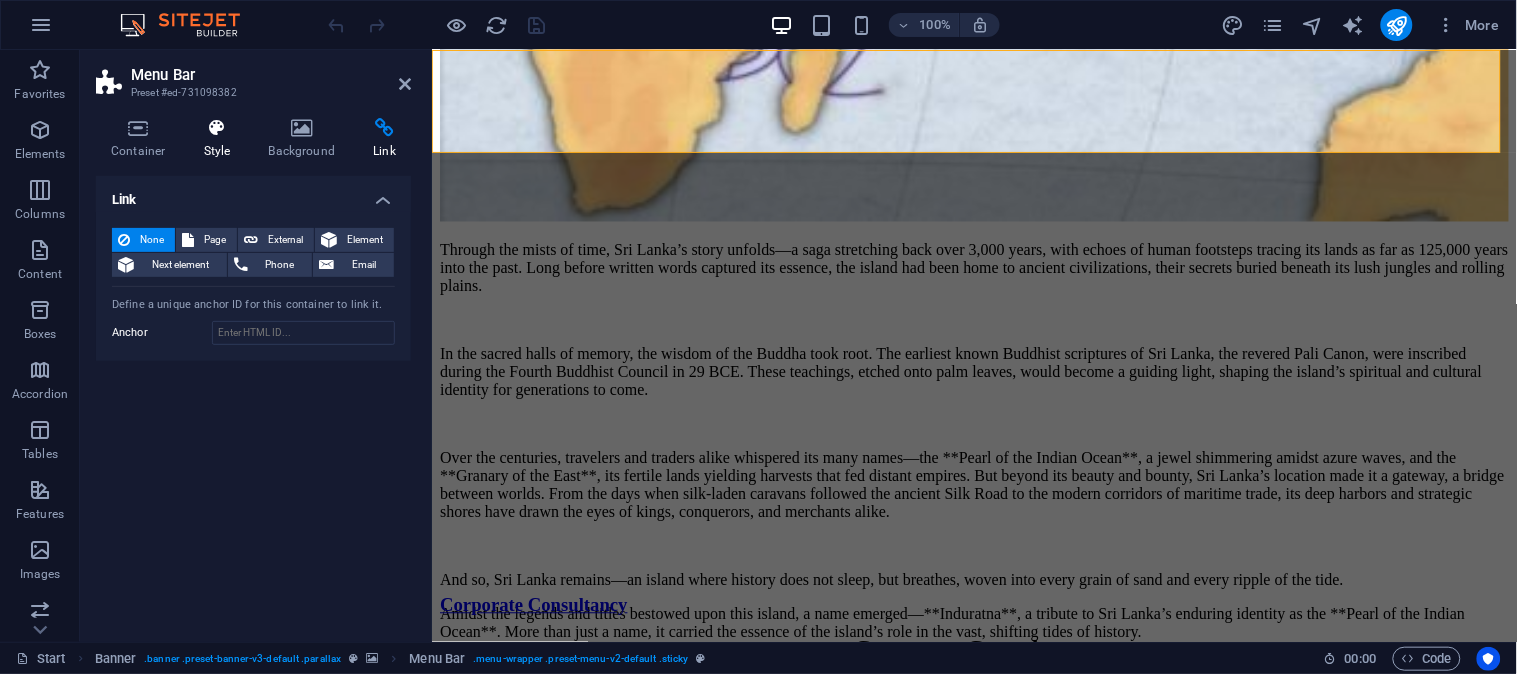 click on "Style" at bounding box center (221, 139) 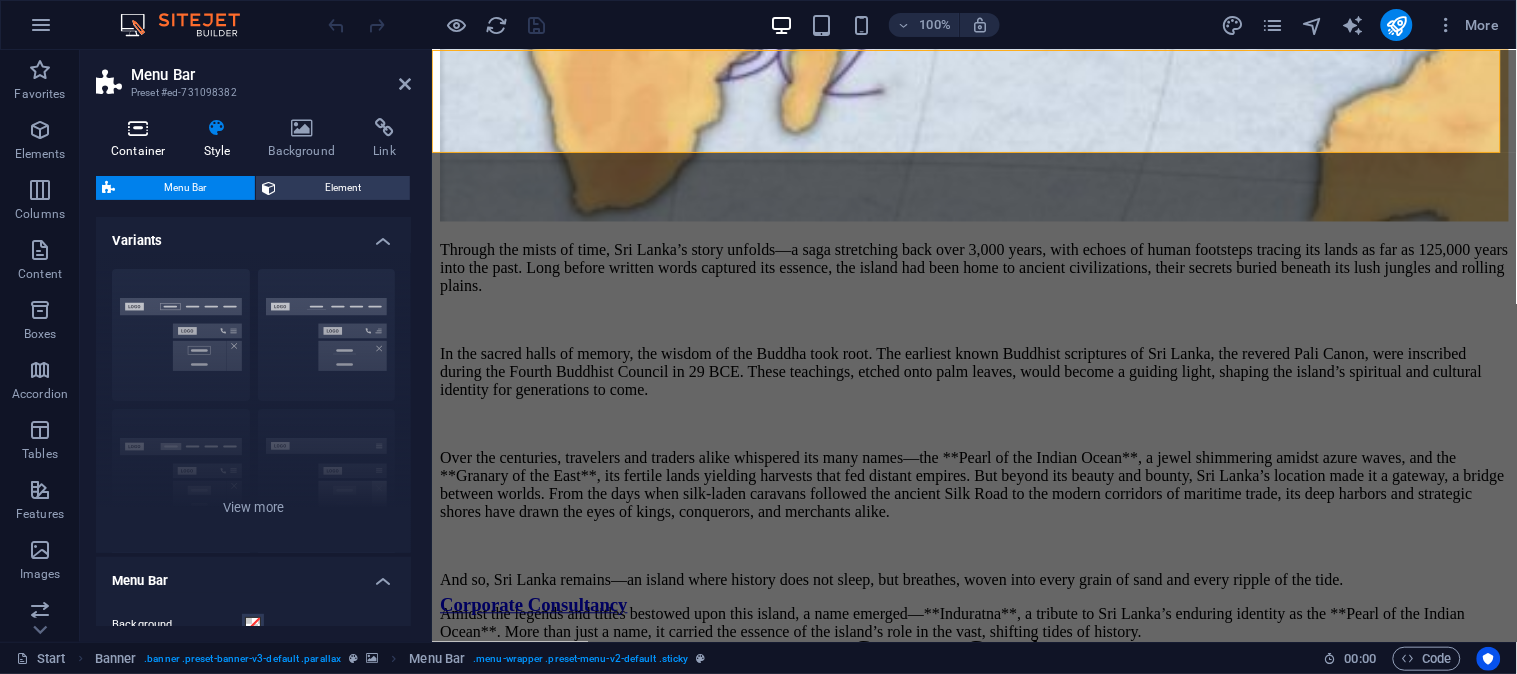 click at bounding box center [138, 128] 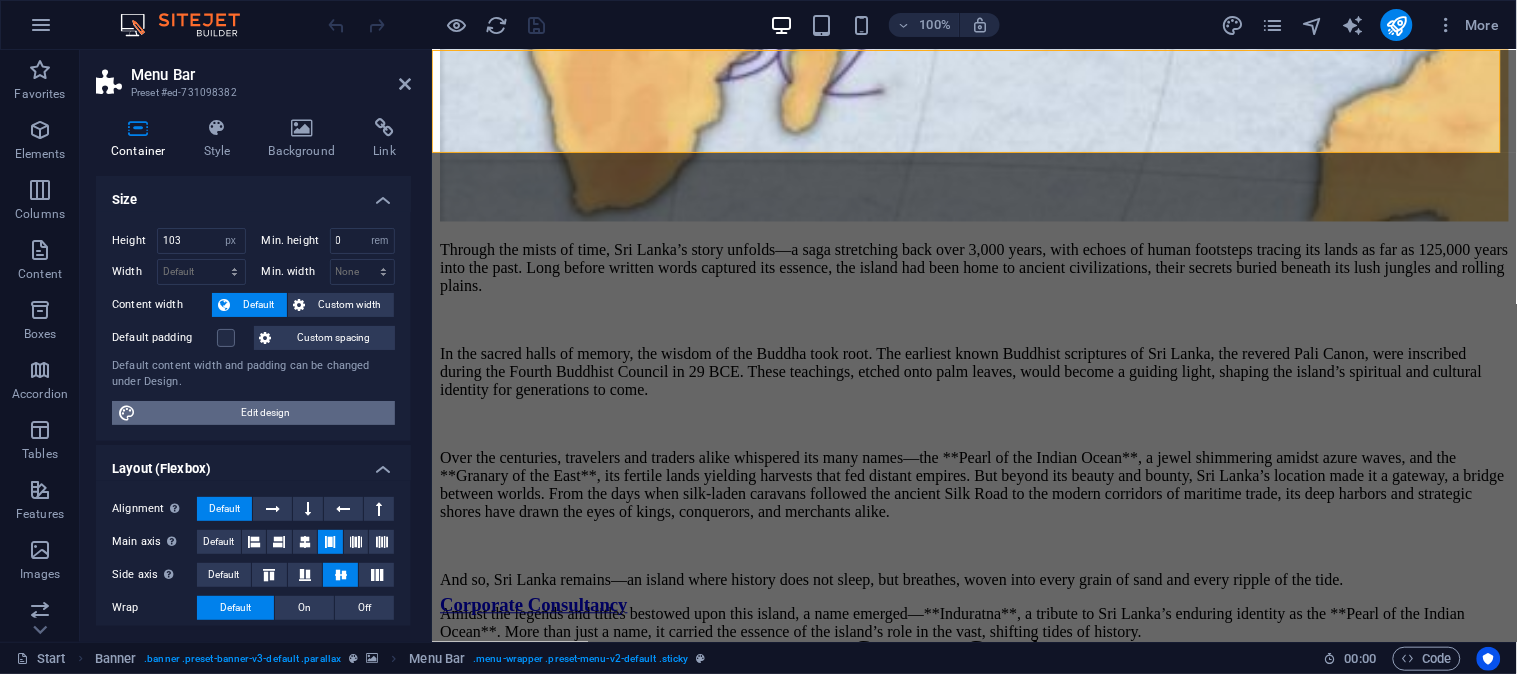 scroll, scrollTop: 146, scrollLeft: 0, axis: vertical 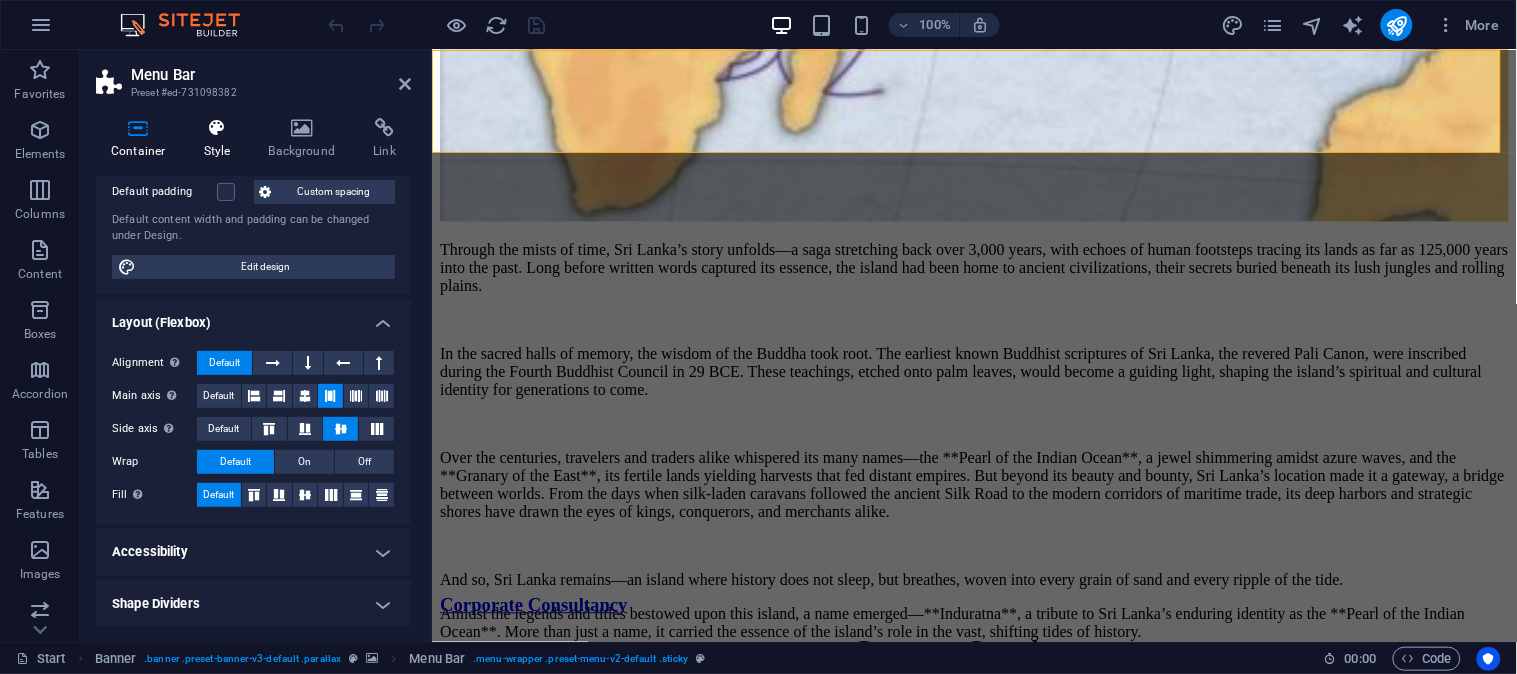 click at bounding box center (217, 128) 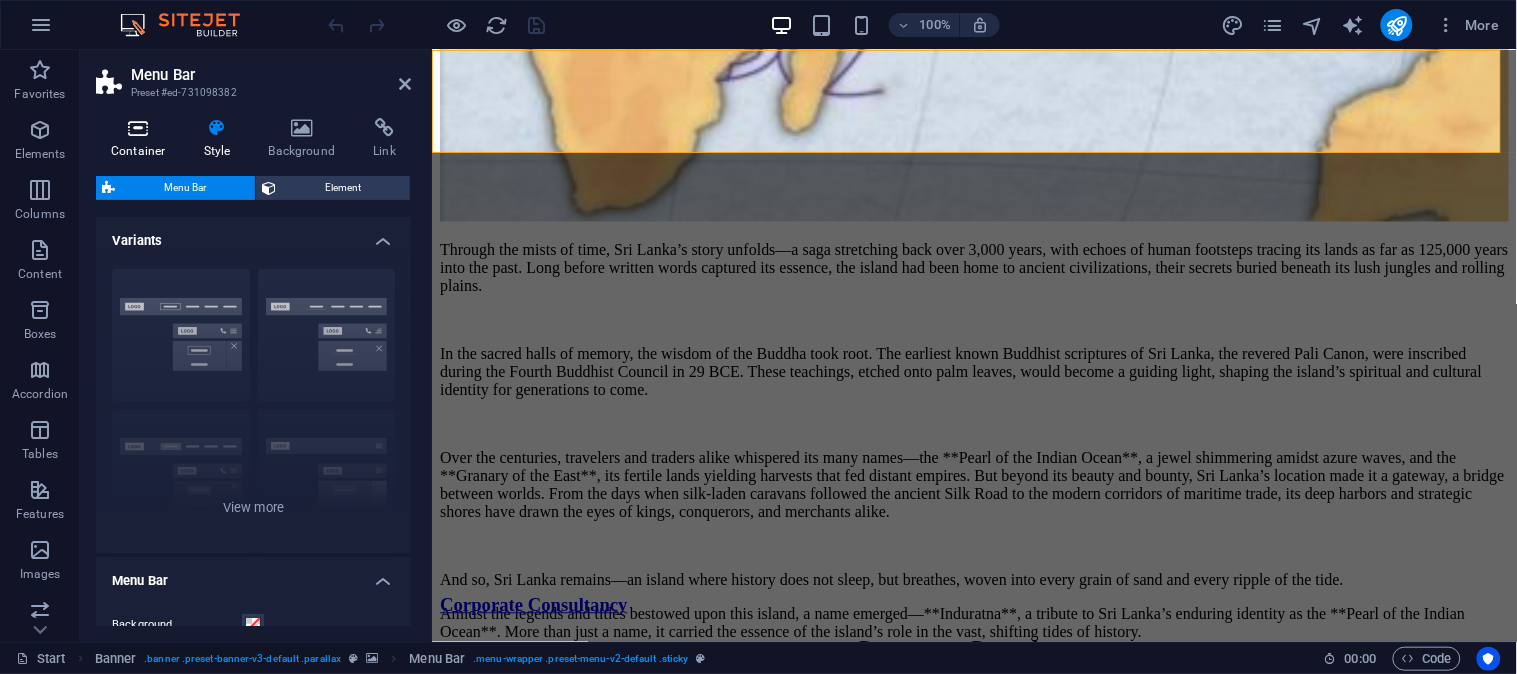 click at bounding box center (138, 128) 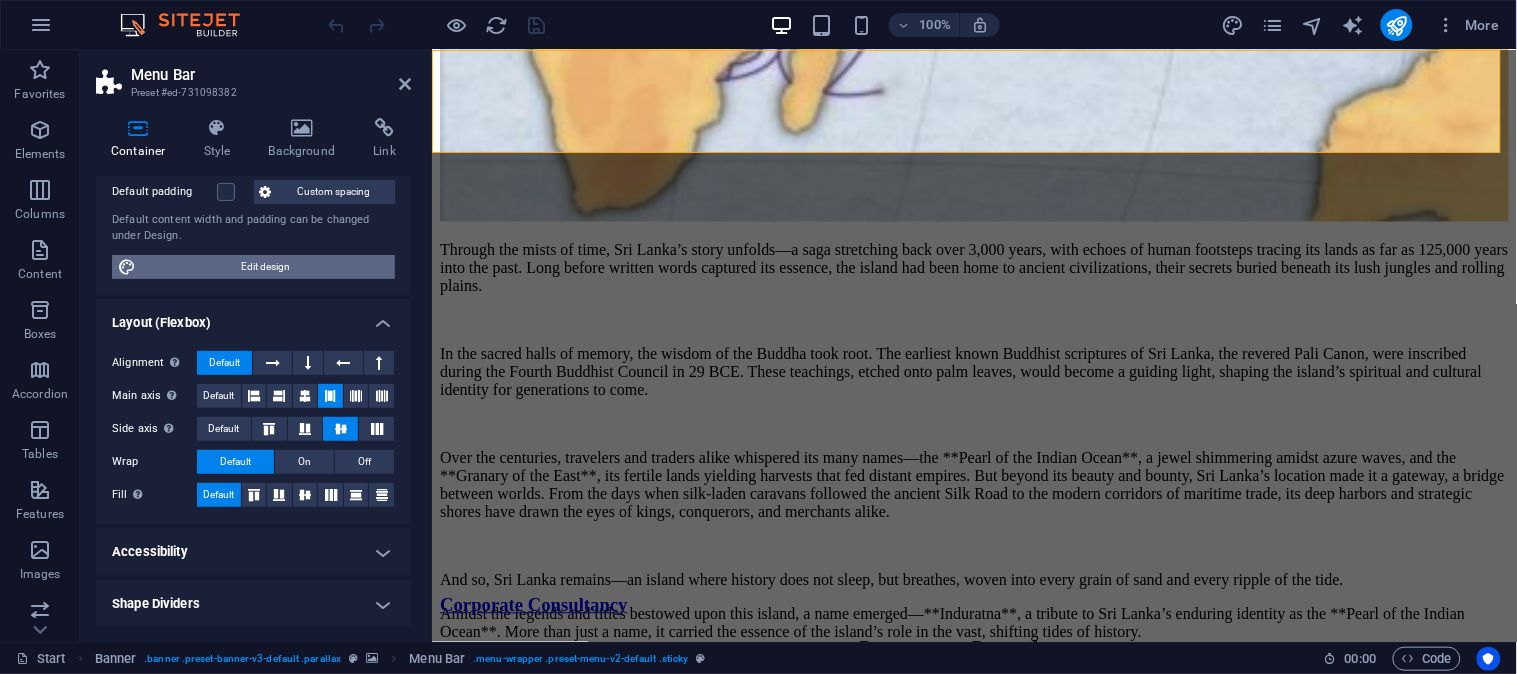 click on "Edit design" at bounding box center (265, 267) 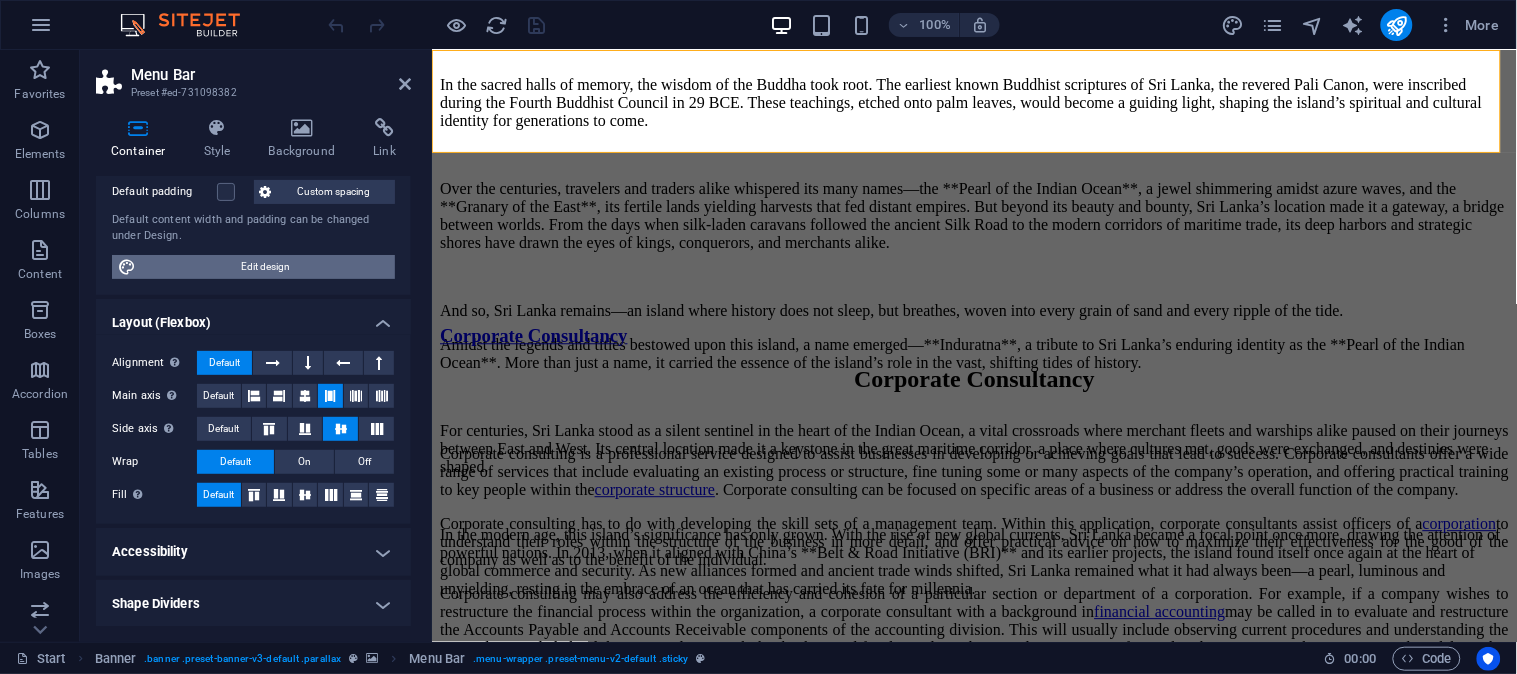 select on "ease-in-out" 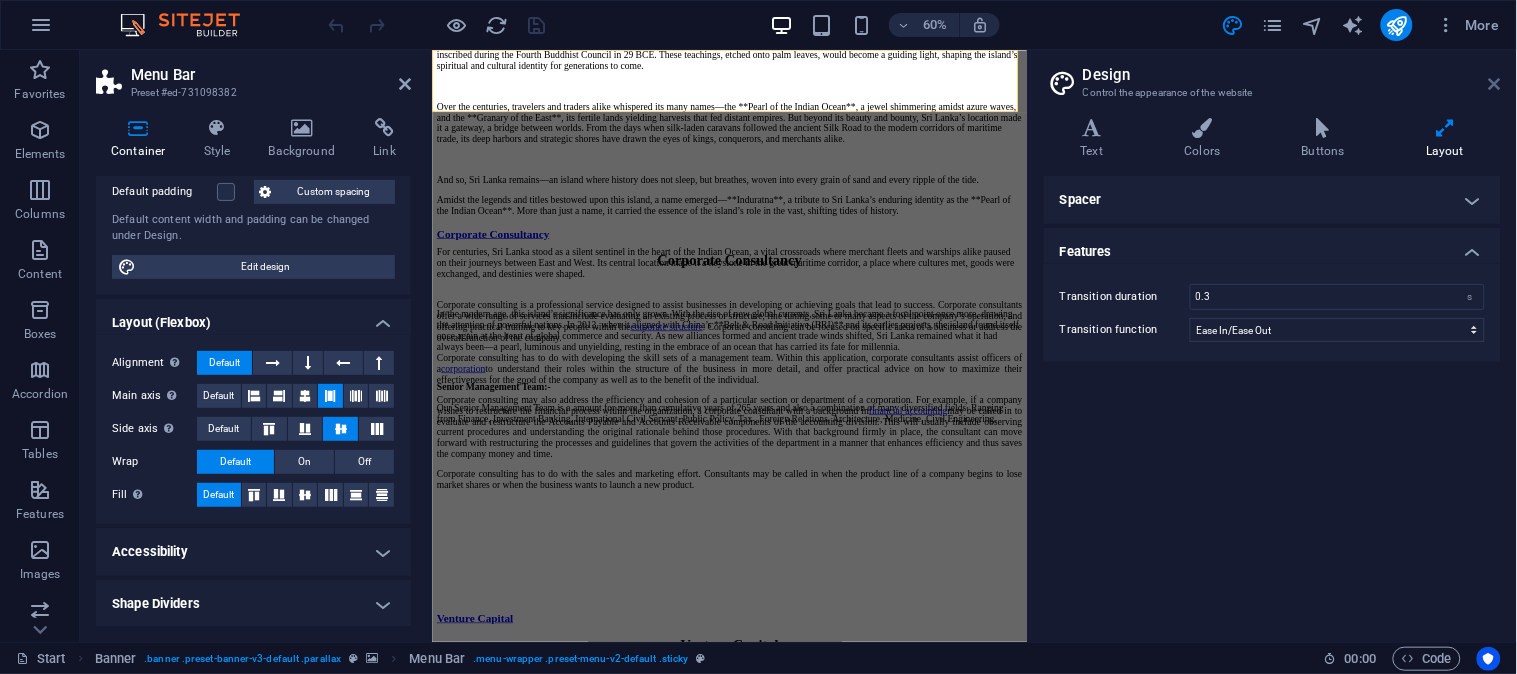 click at bounding box center (1495, 84) 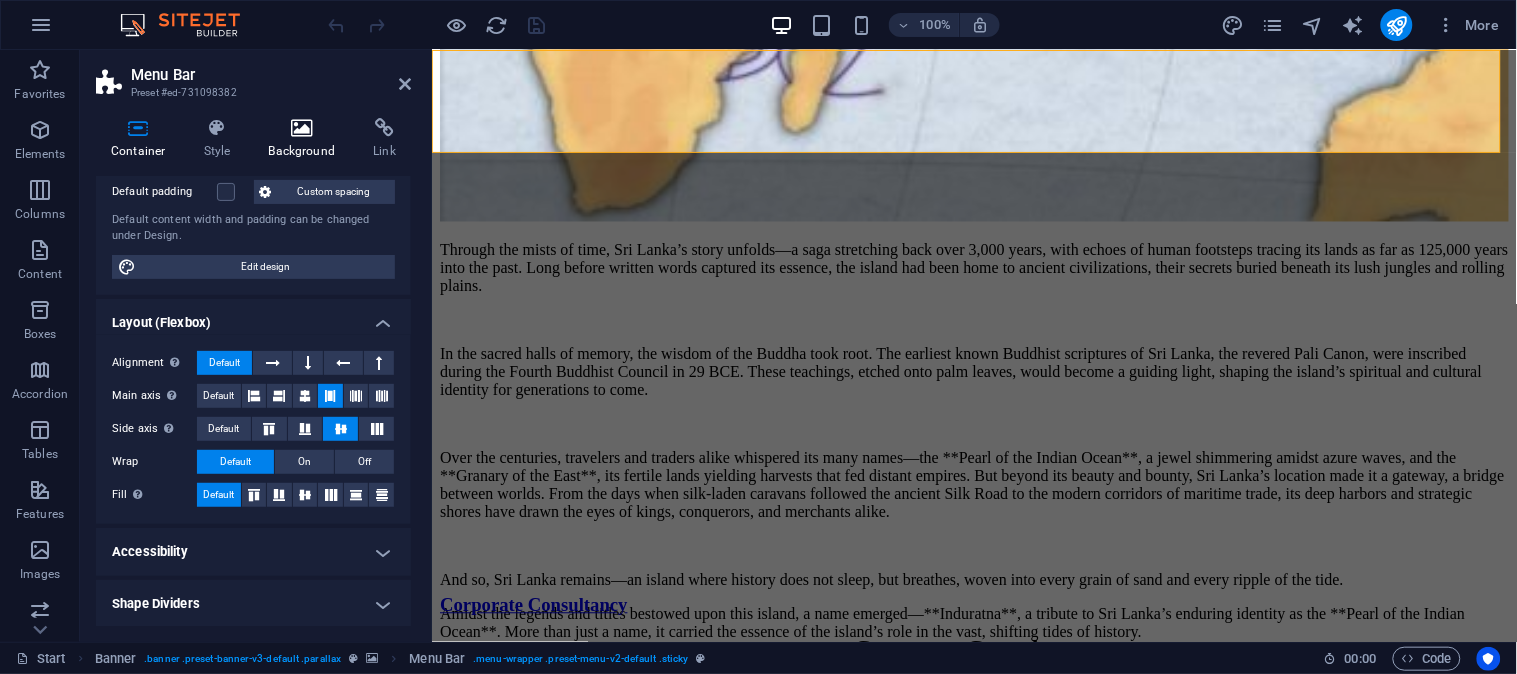 click at bounding box center [302, 128] 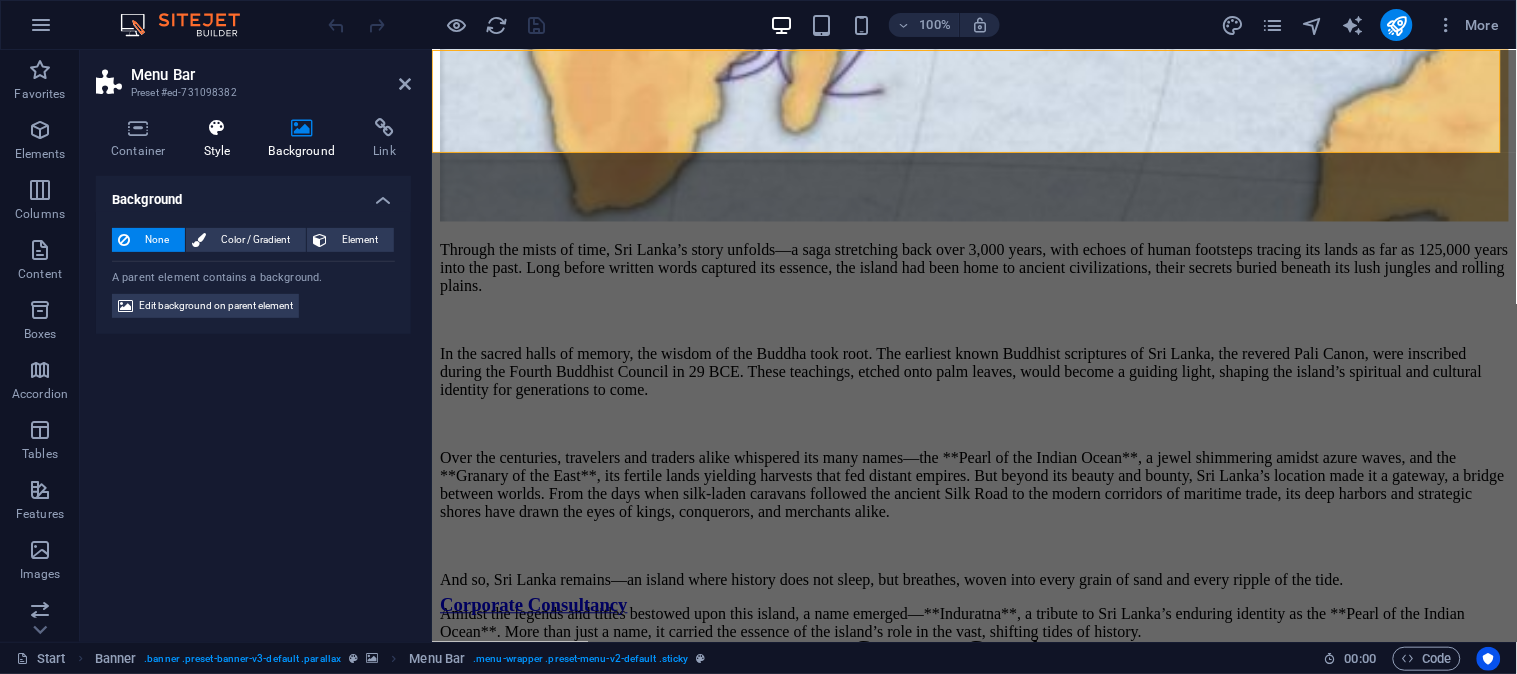 click at bounding box center [217, 128] 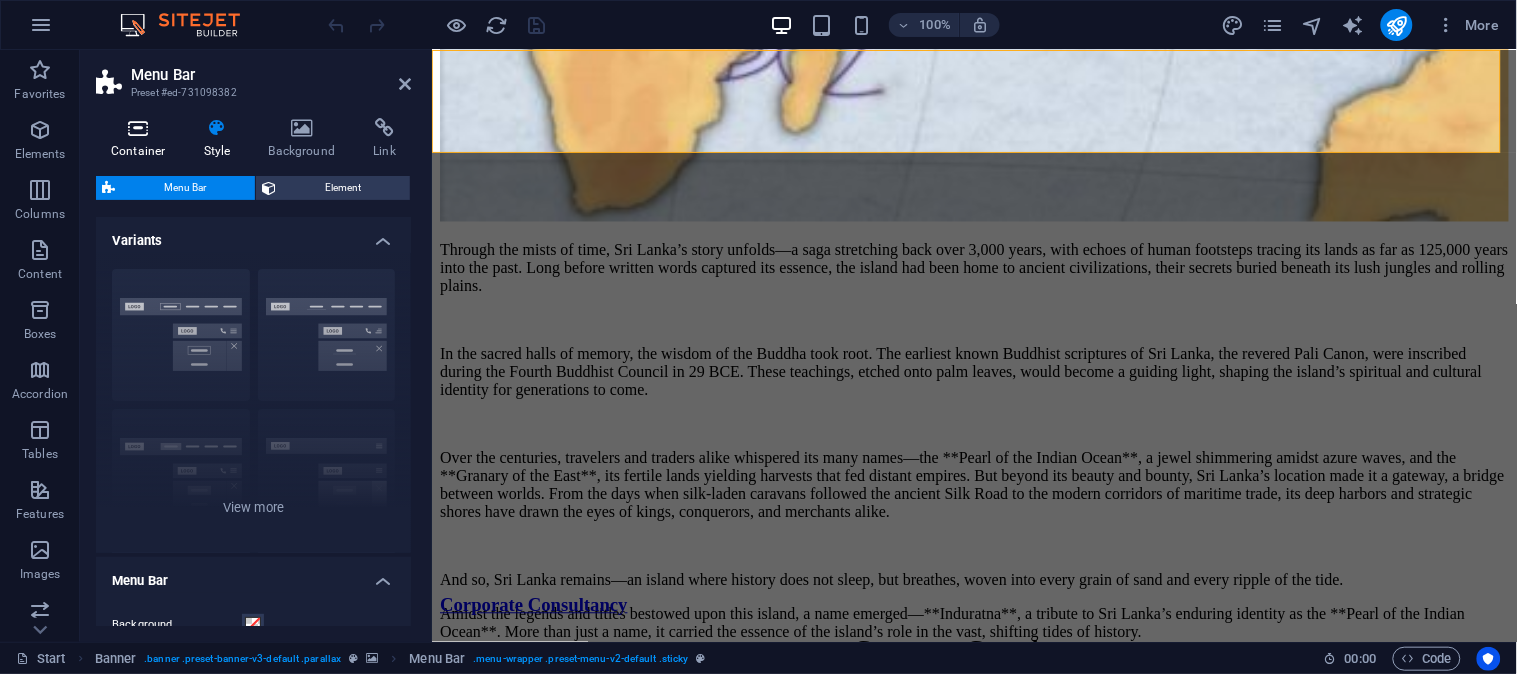 click at bounding box center (138, 128) 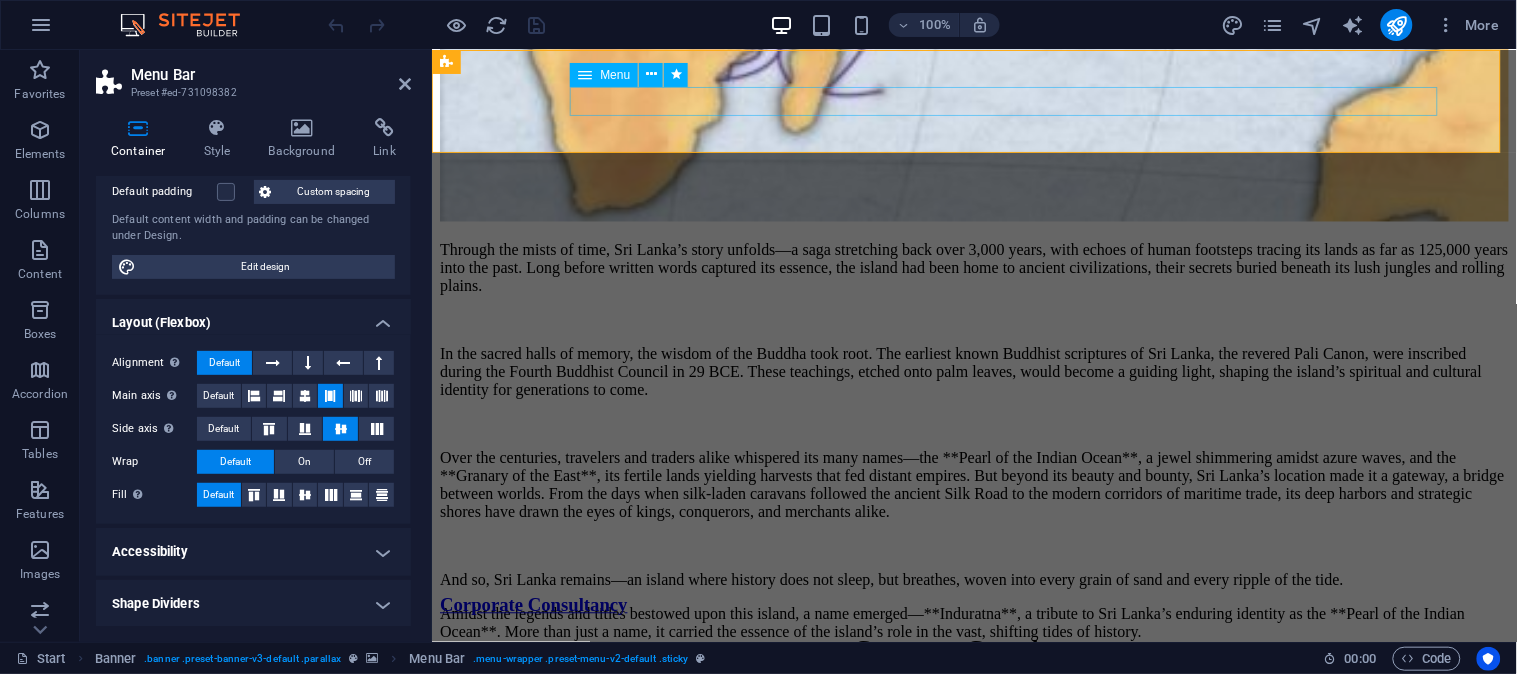 click on "Home About Trading Real Estate  TITING Contact" at bounding box center (973, -5841) 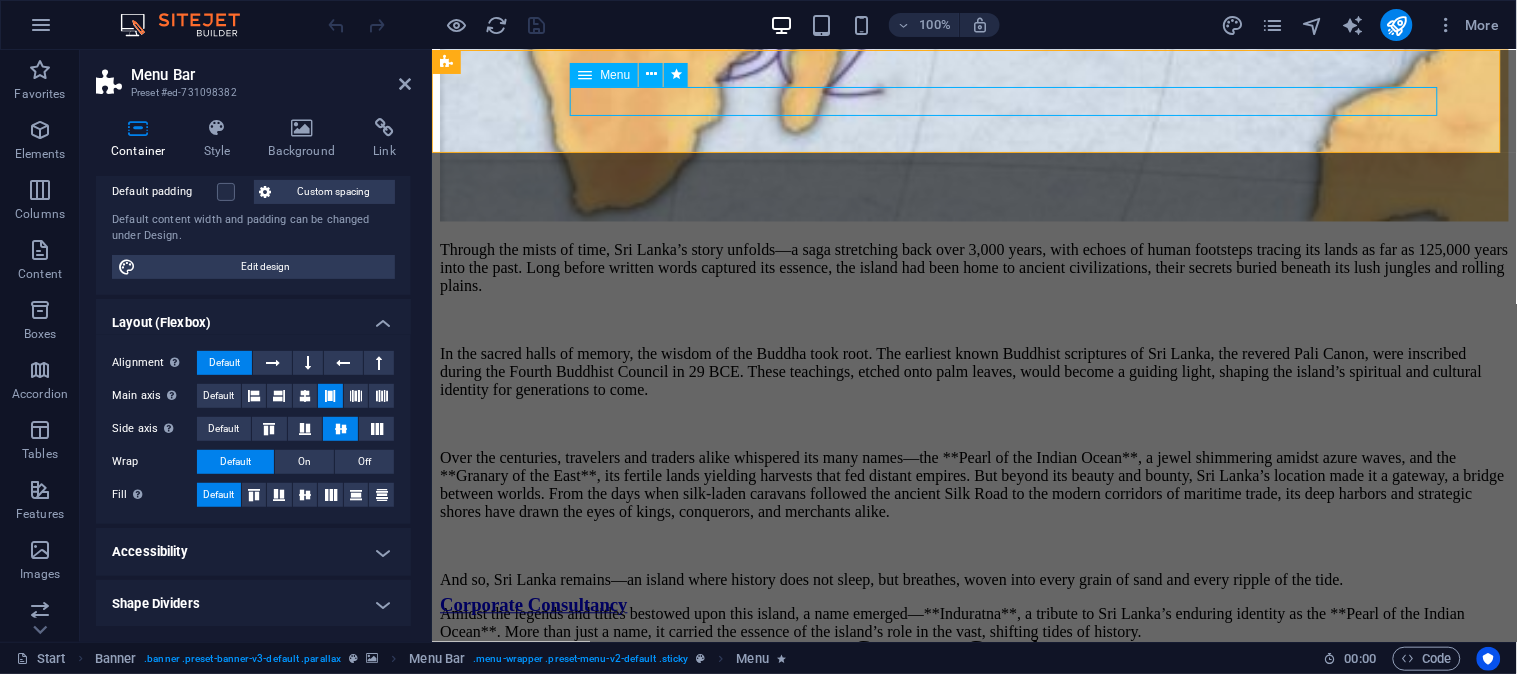 click on "Home About Trading Real Estate  TITING Contact" at bounding box center (973, -5841) 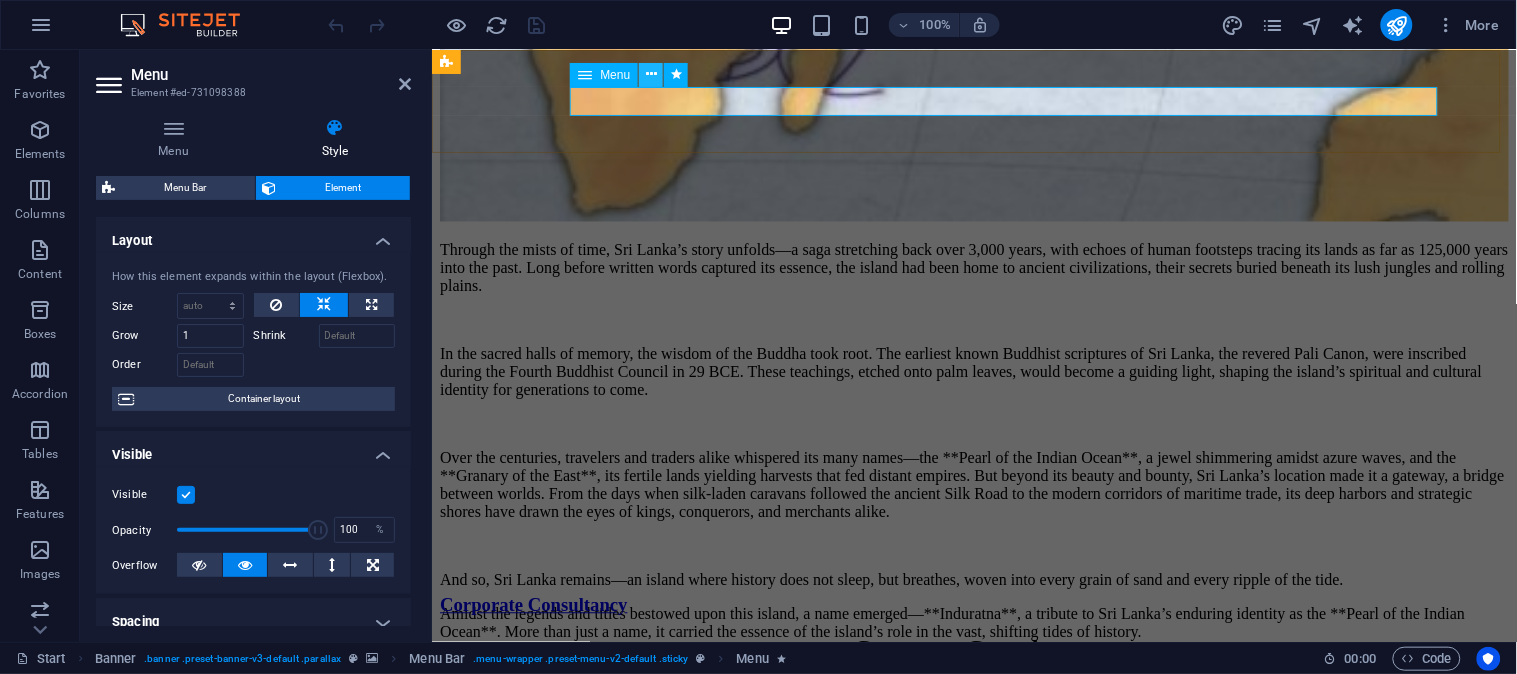 click at bounding box center (651, 74) 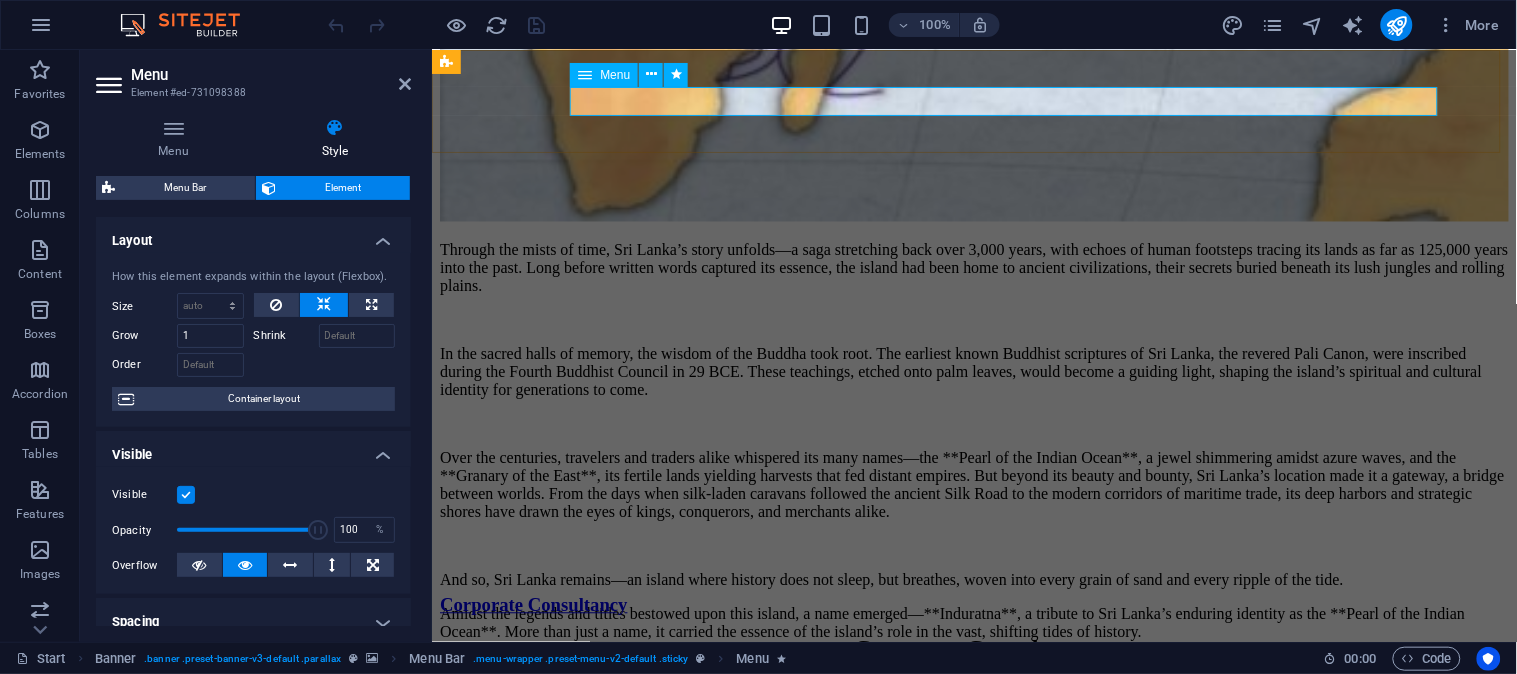click on "Home About Trading Real Estate  TITING Contact" at bounding box center [973, -5841] 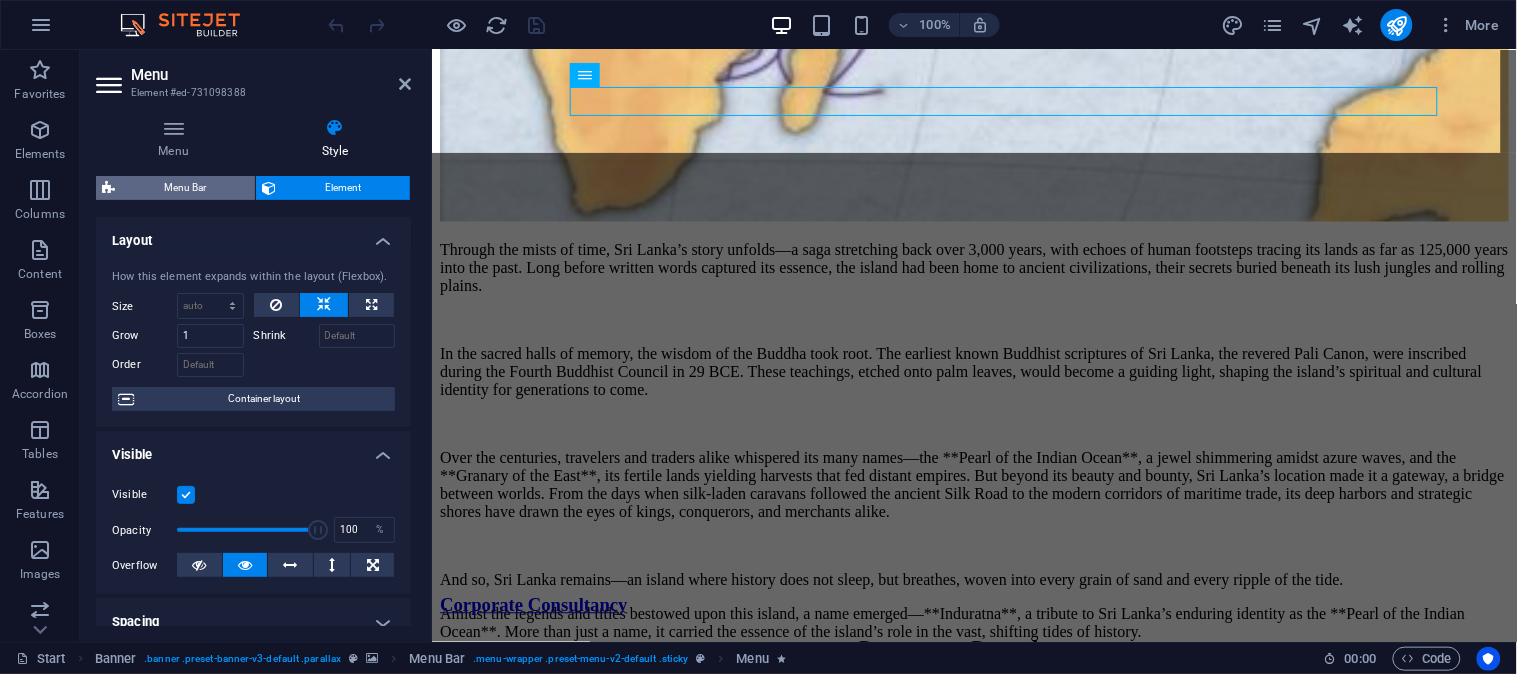 click on "Menu Bar" at bounding box center (185, 188) 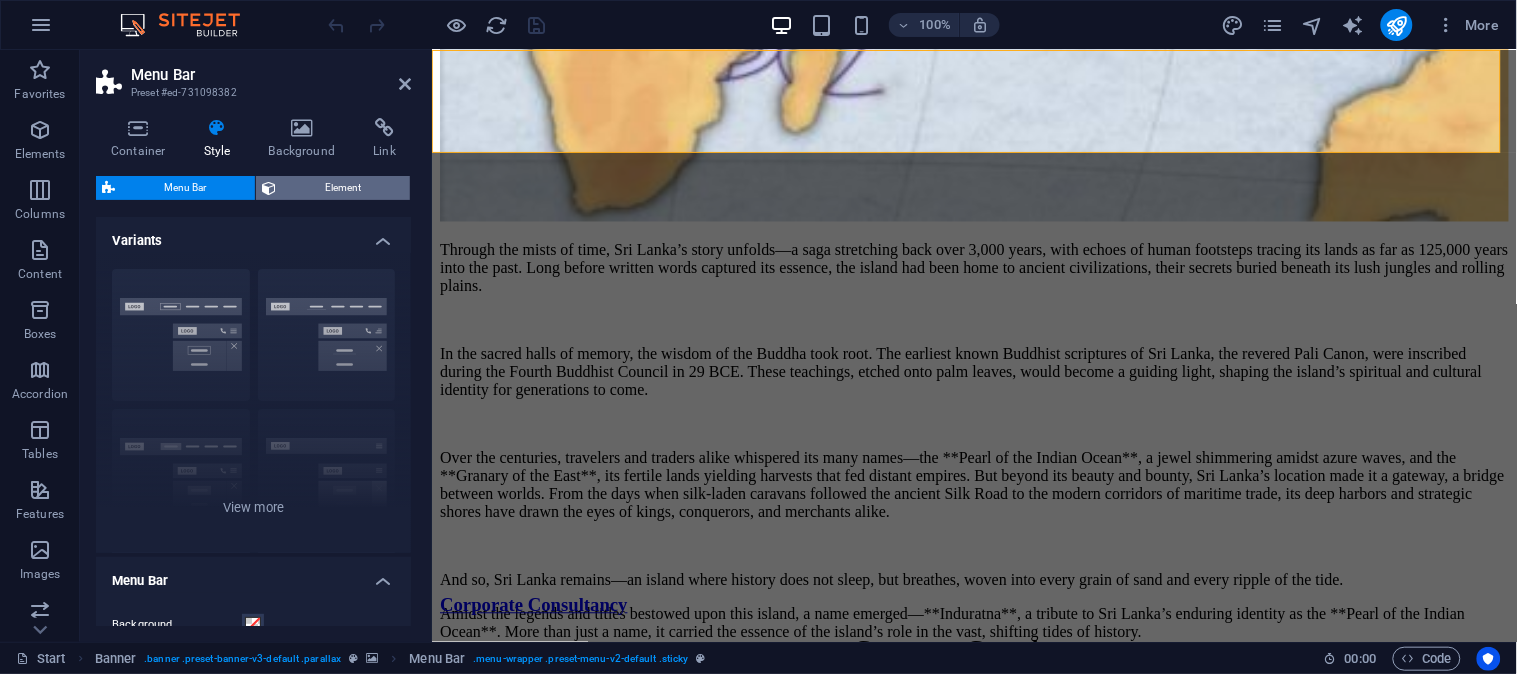 click on "Element" at bounding box center (343, 188) 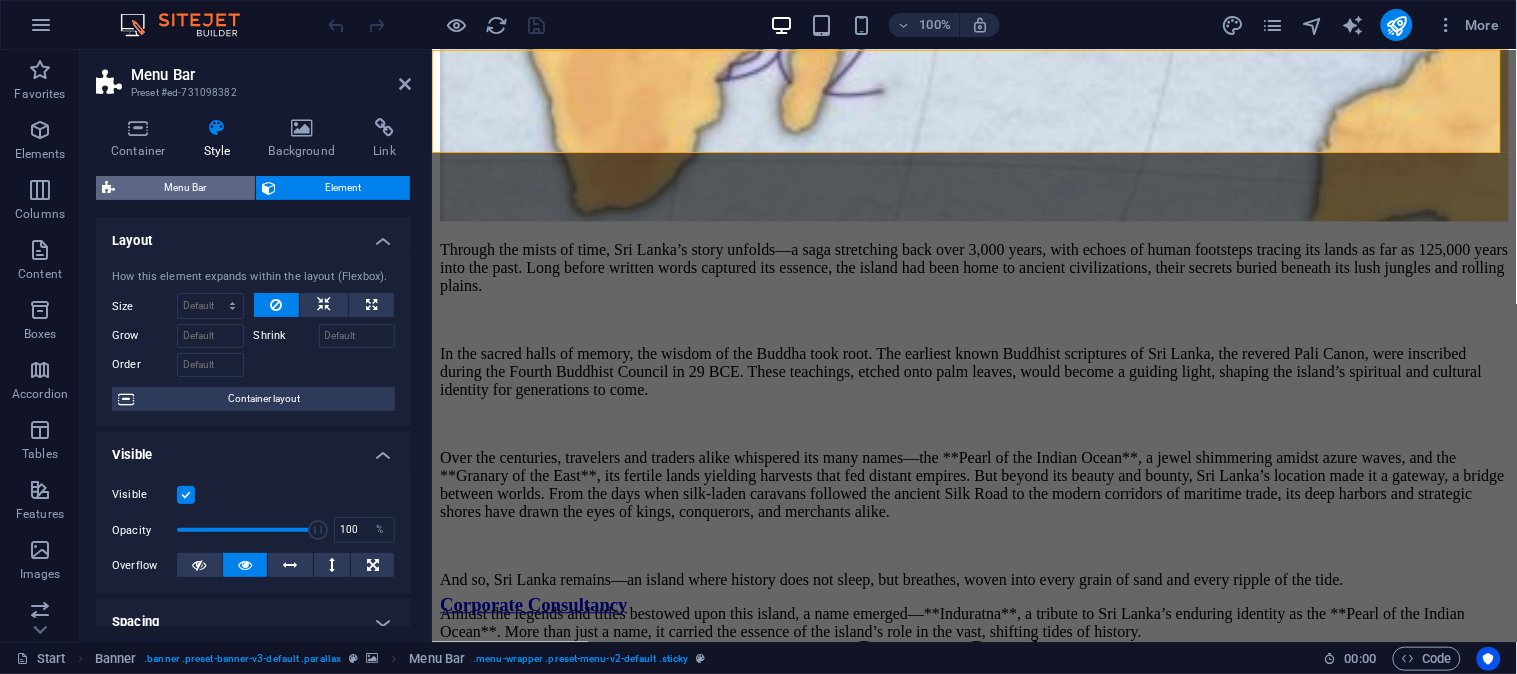 click on "Menu Bar" at bounding box center [185, 188] 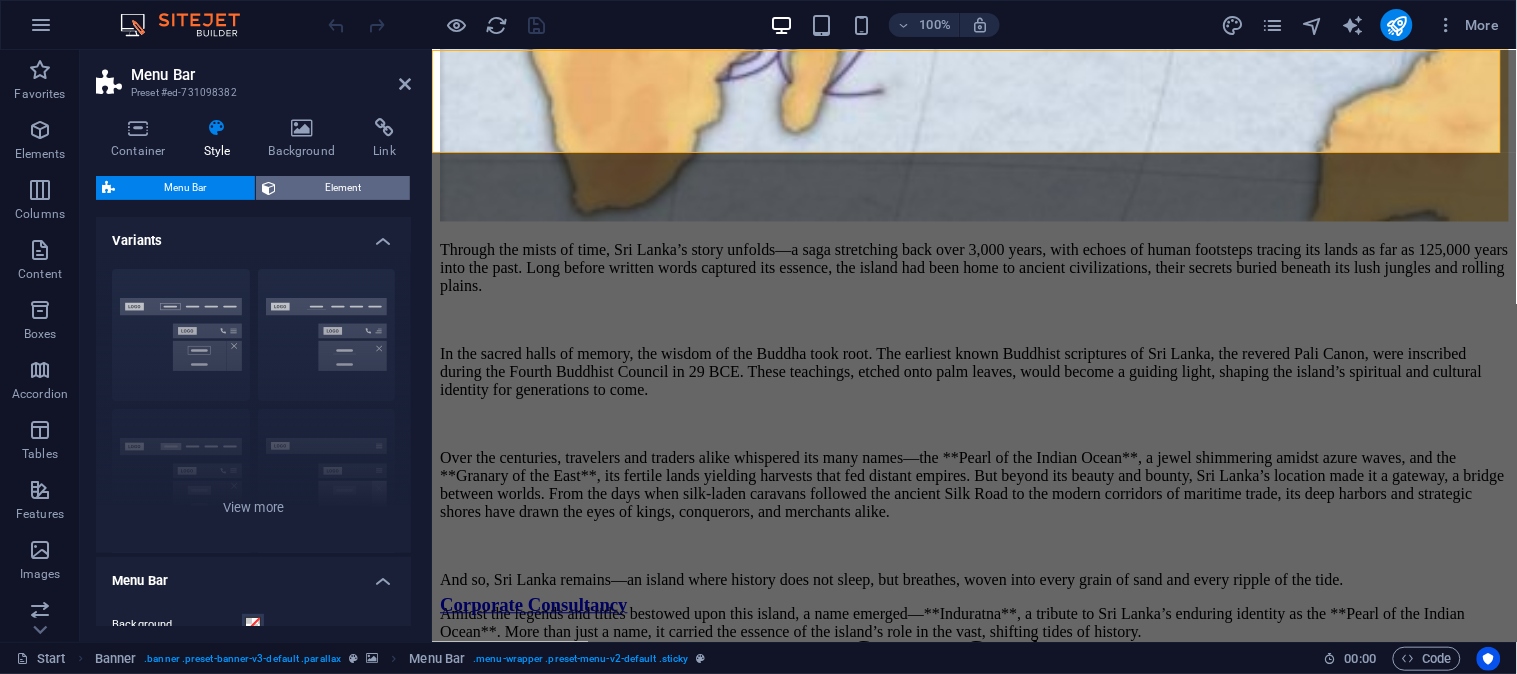 click on "Element" at bounding box center [343, 188] 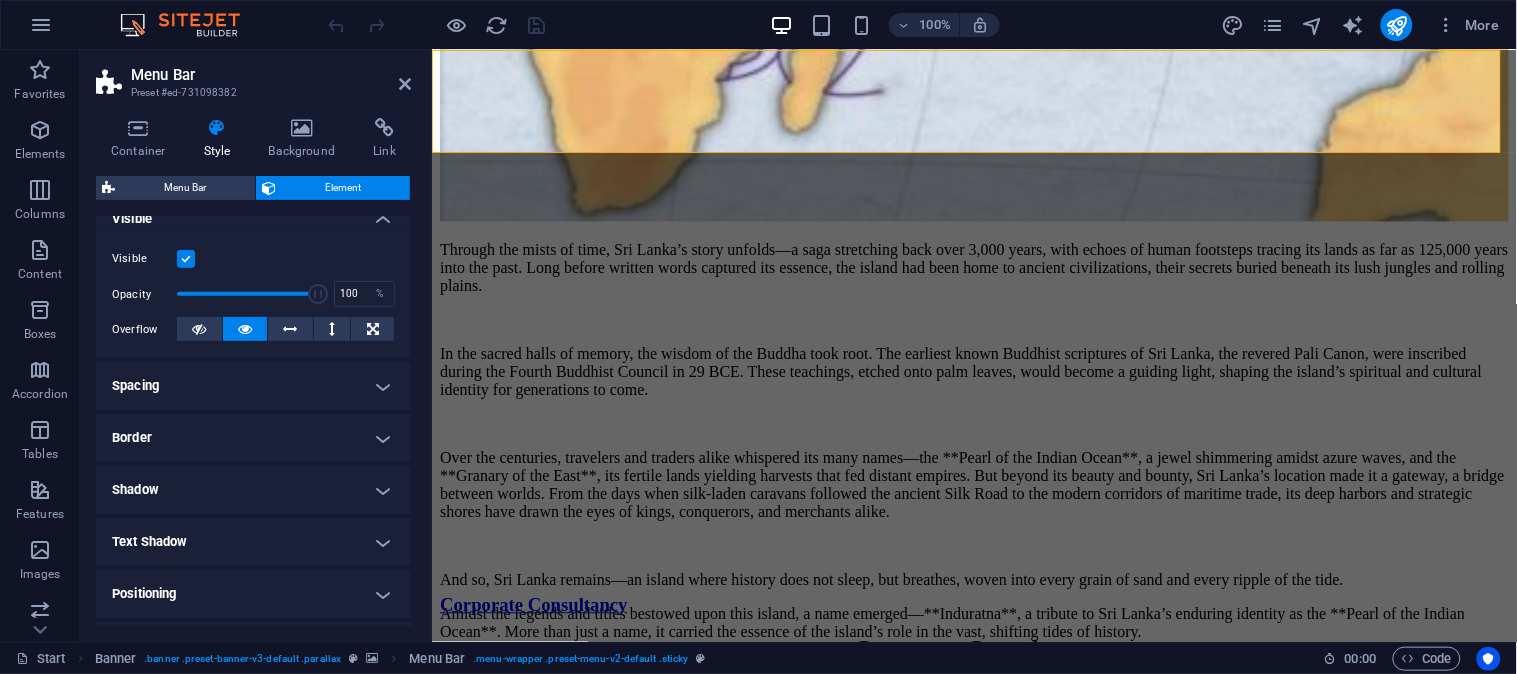 scroll, scrollTop: 435, scrollLeft: 0, axis: vertical 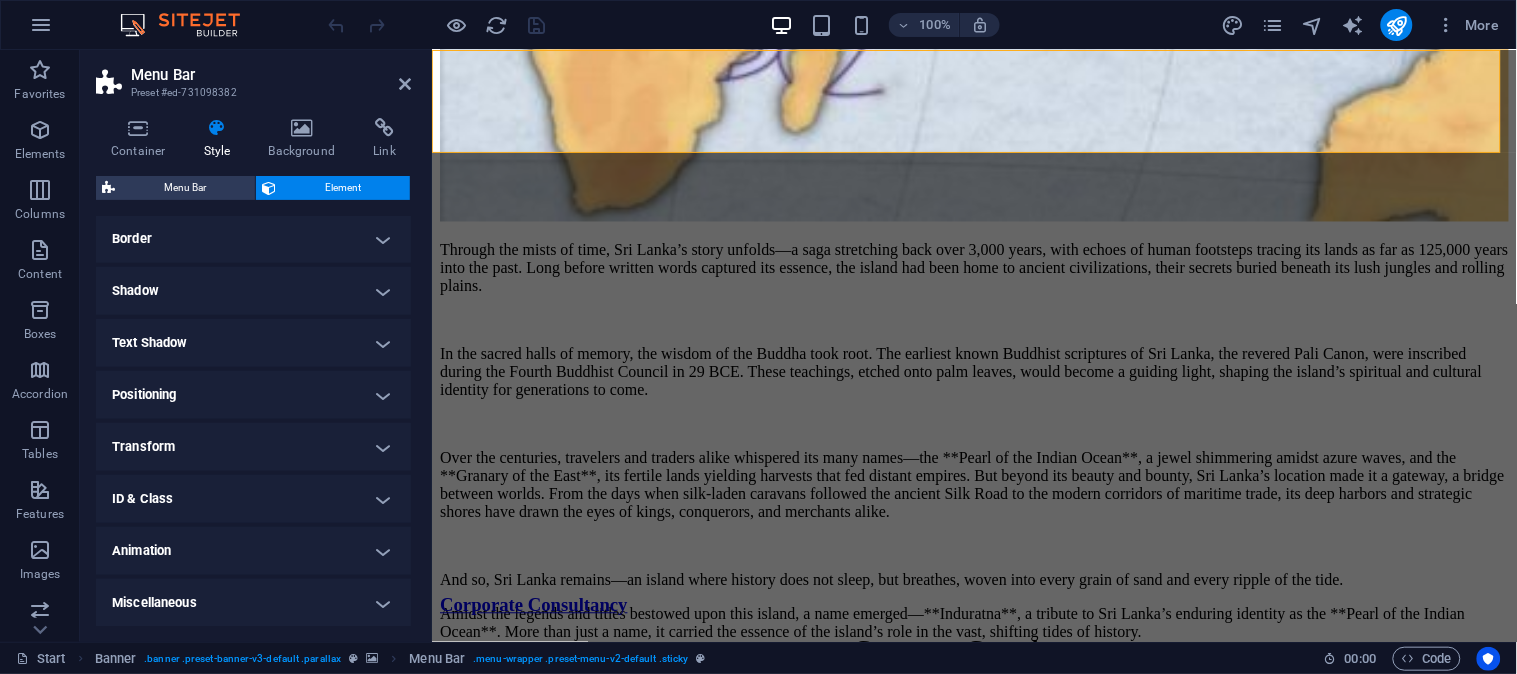 click on "Positioning" at bounding box center [253, 395] 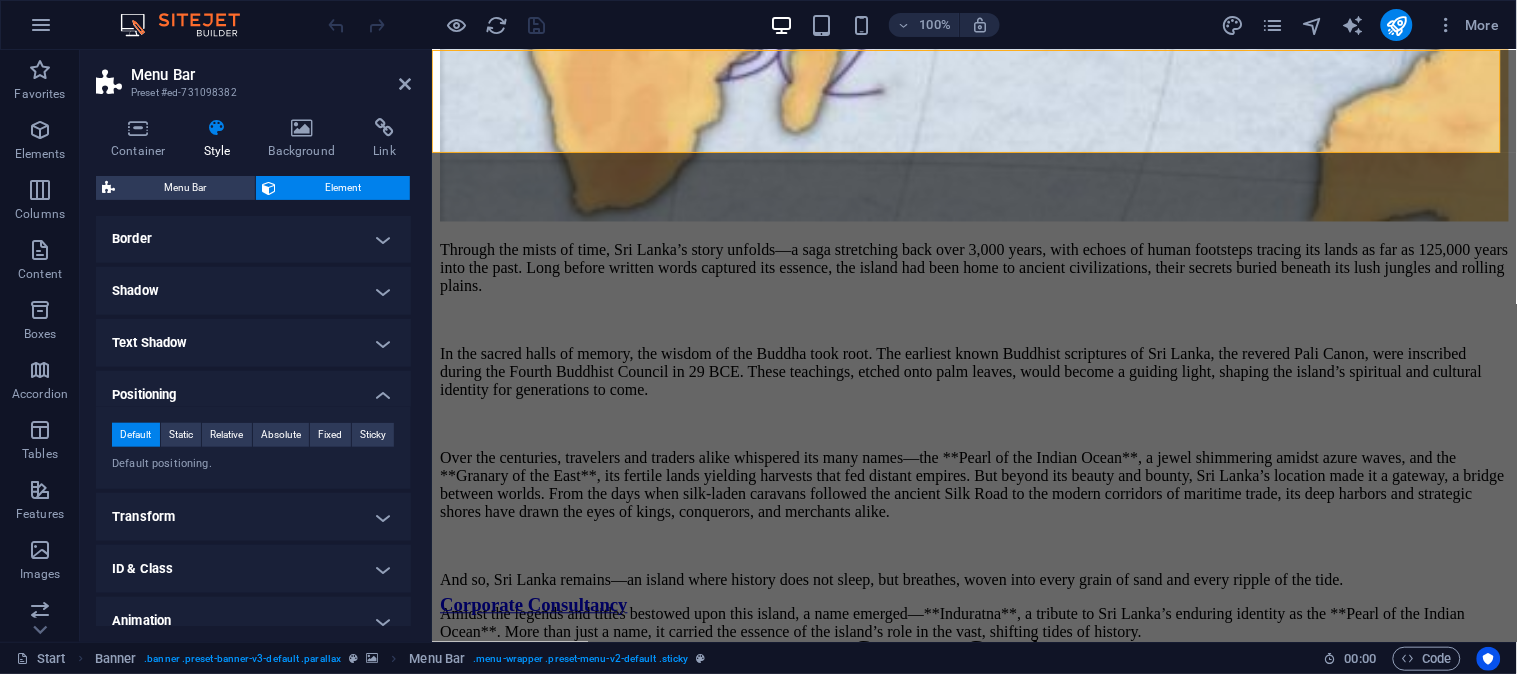 click on "Positioning" at bounding box center [253, 389] 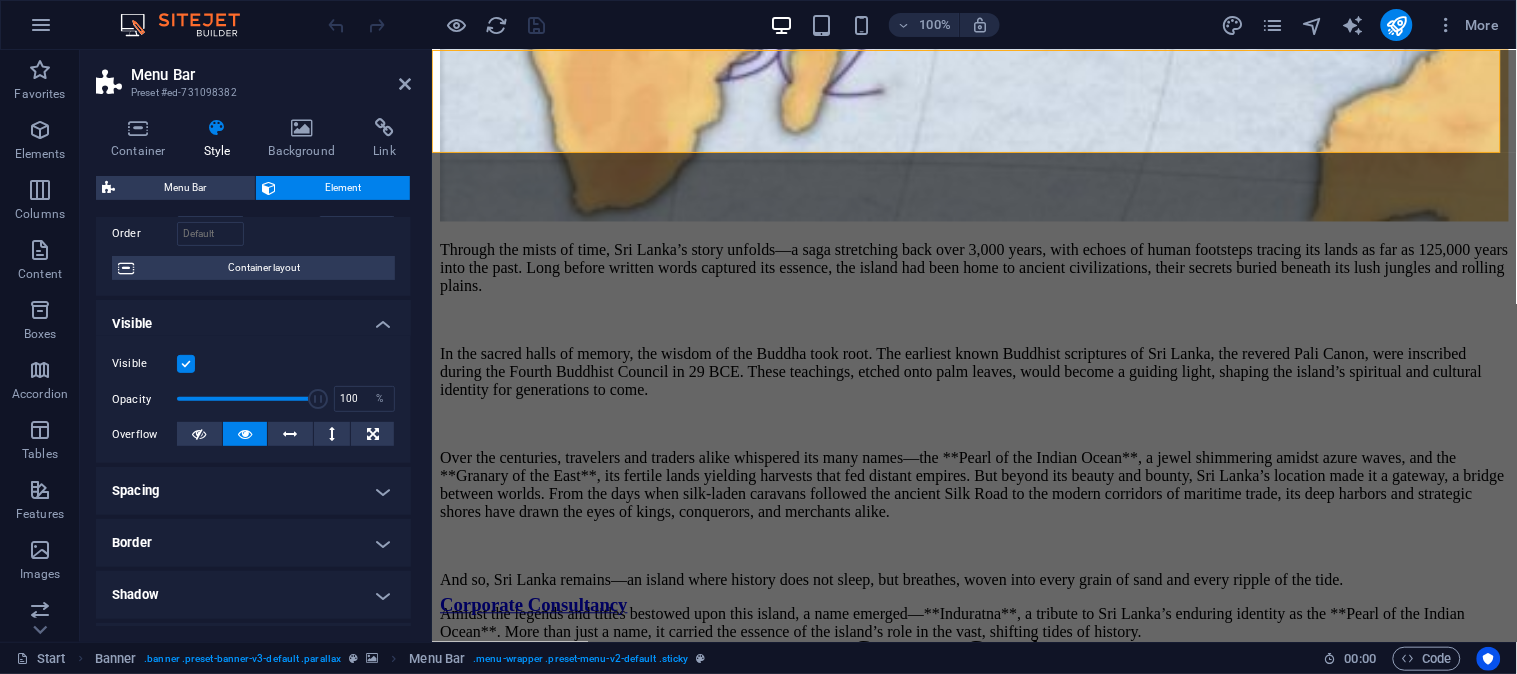 scroll, scrollTop: 0, scrollLeft: 0, axis: both 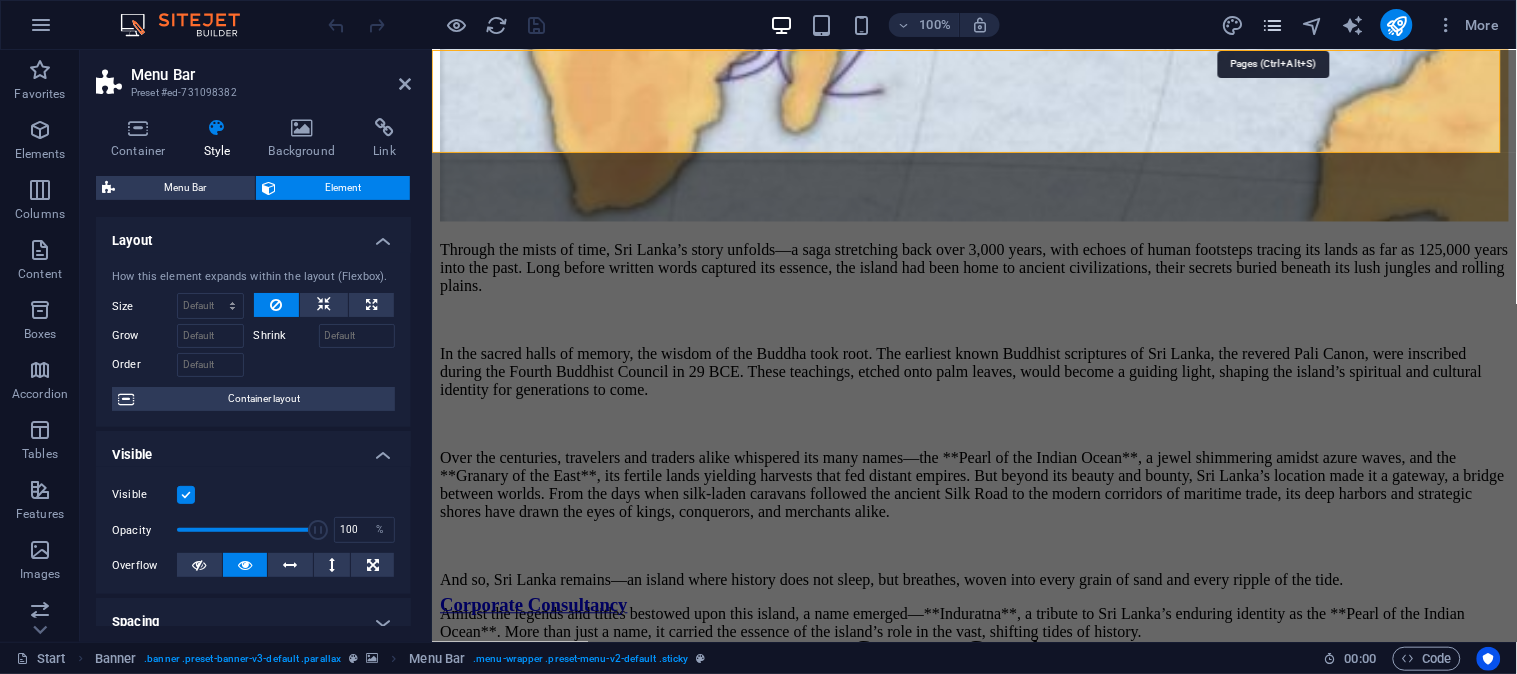 click at bounding box center (1272, 25) 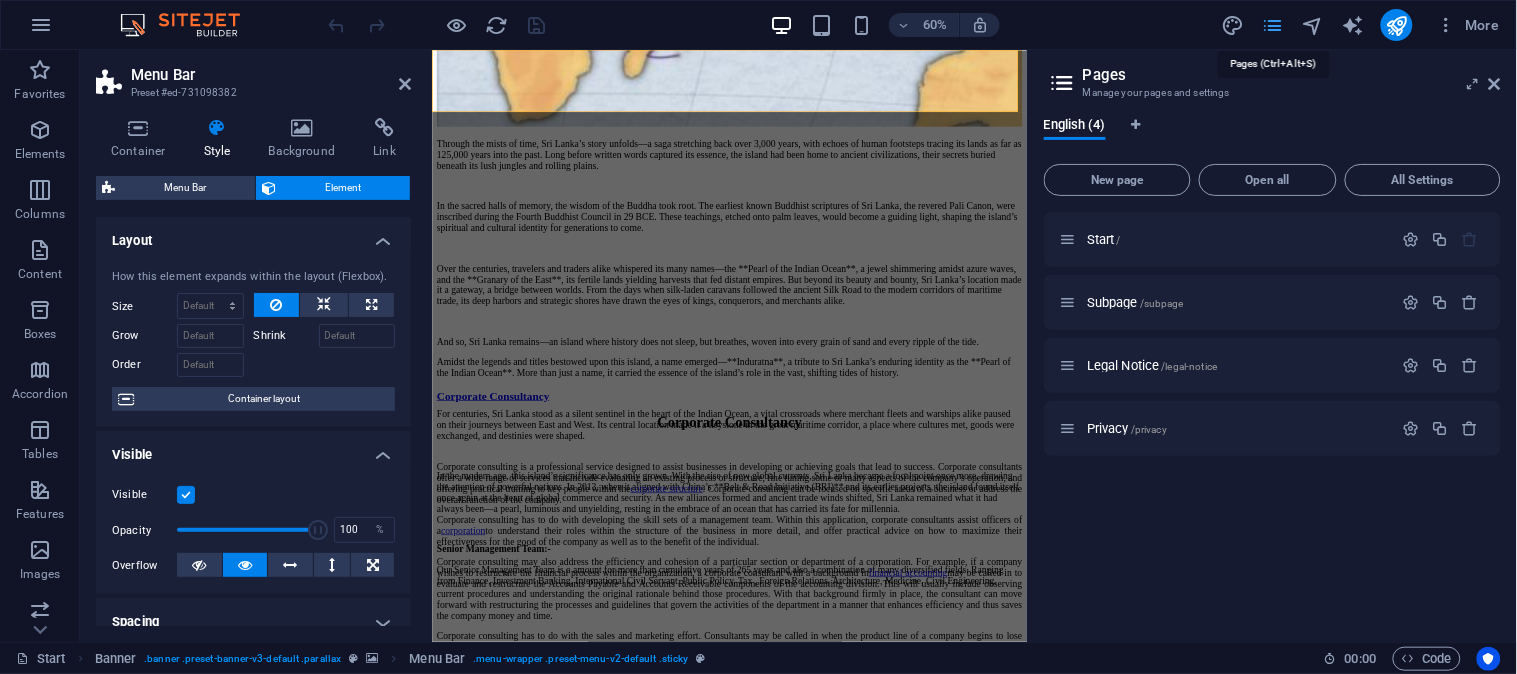 scroll, scrollTop: 6990, scrollLeft: 0, axis: vertical 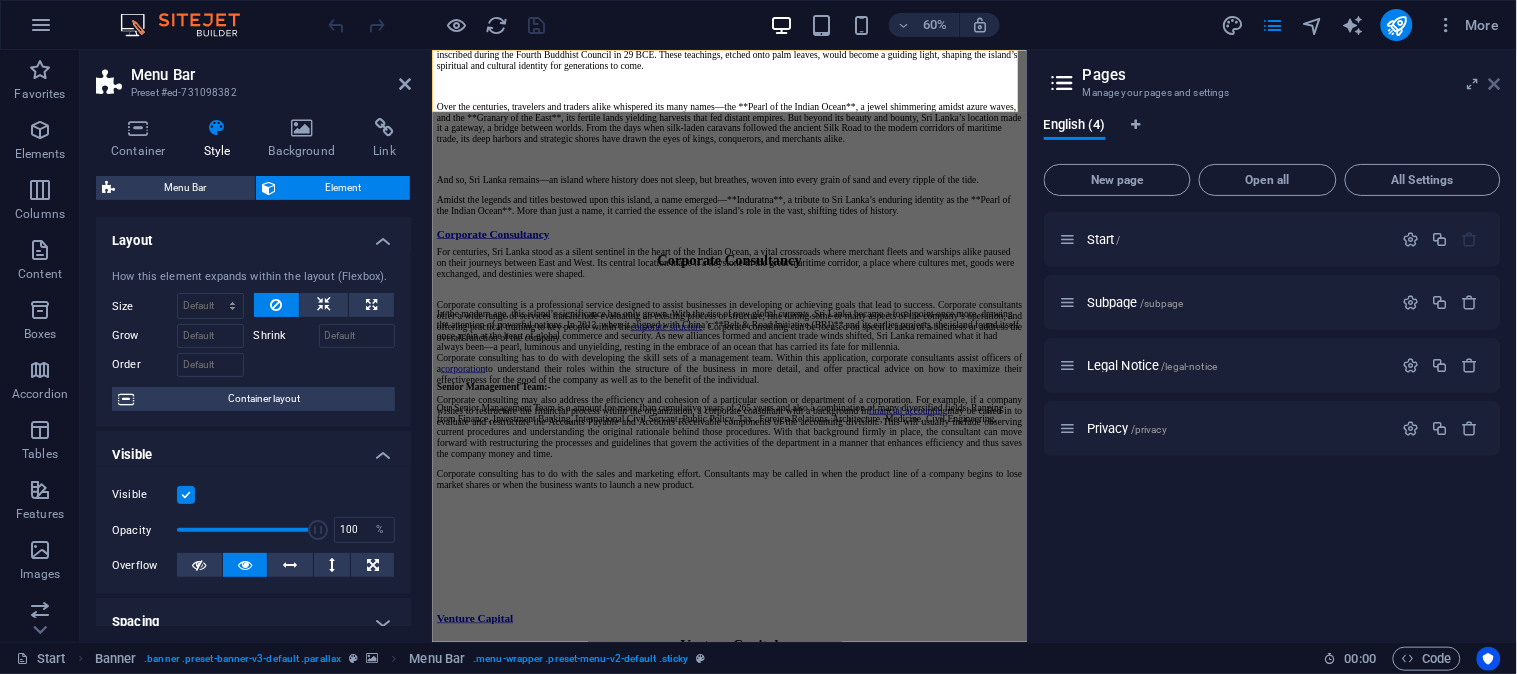 click at bounding box center (1495, 84) 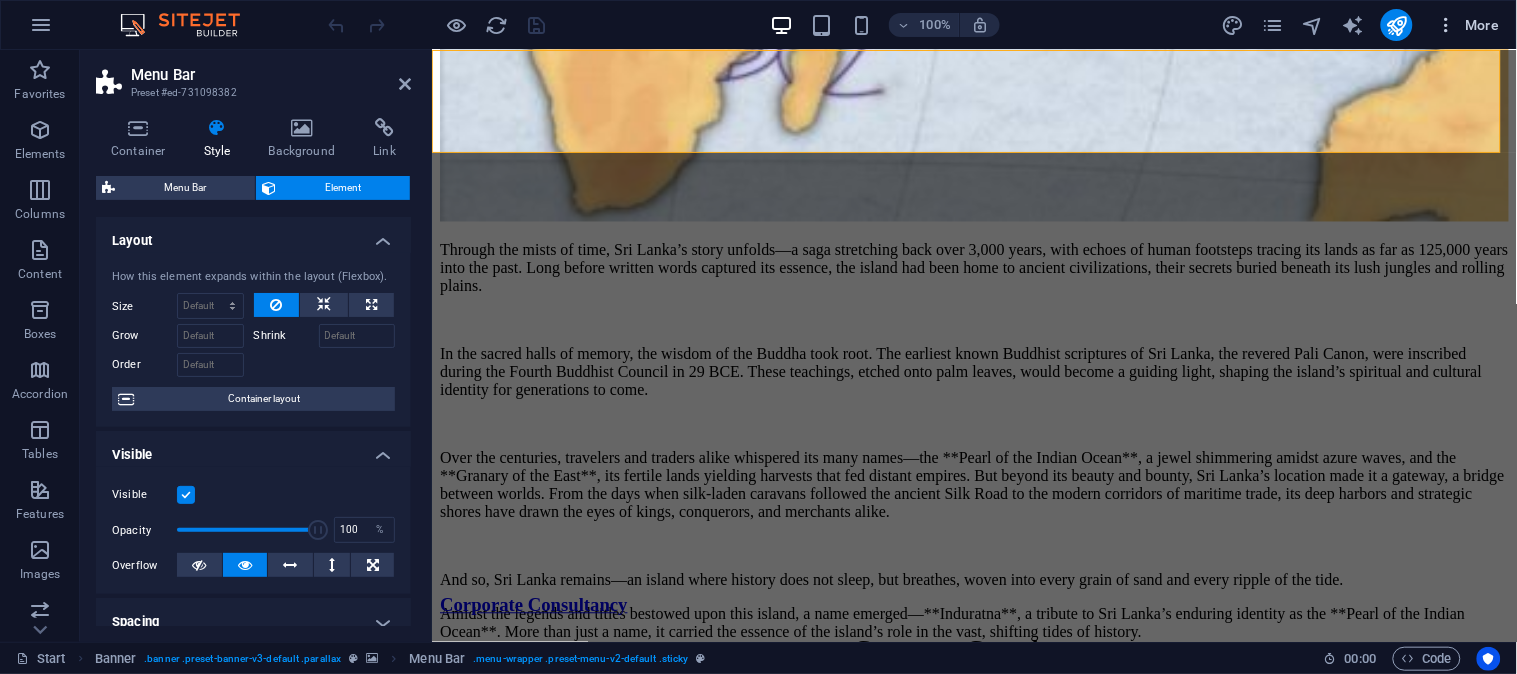click at bounding box center [1447, 25] 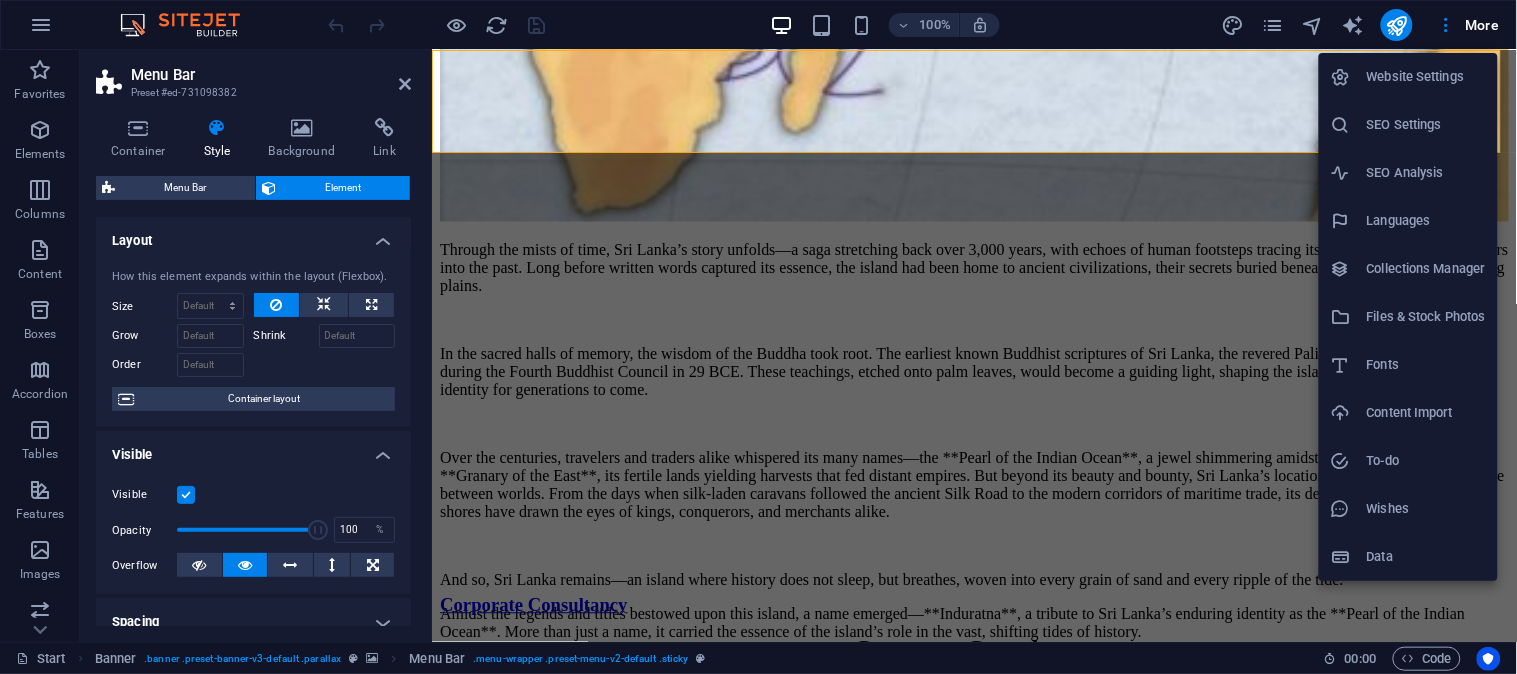 click at bounding box center [758, 337] 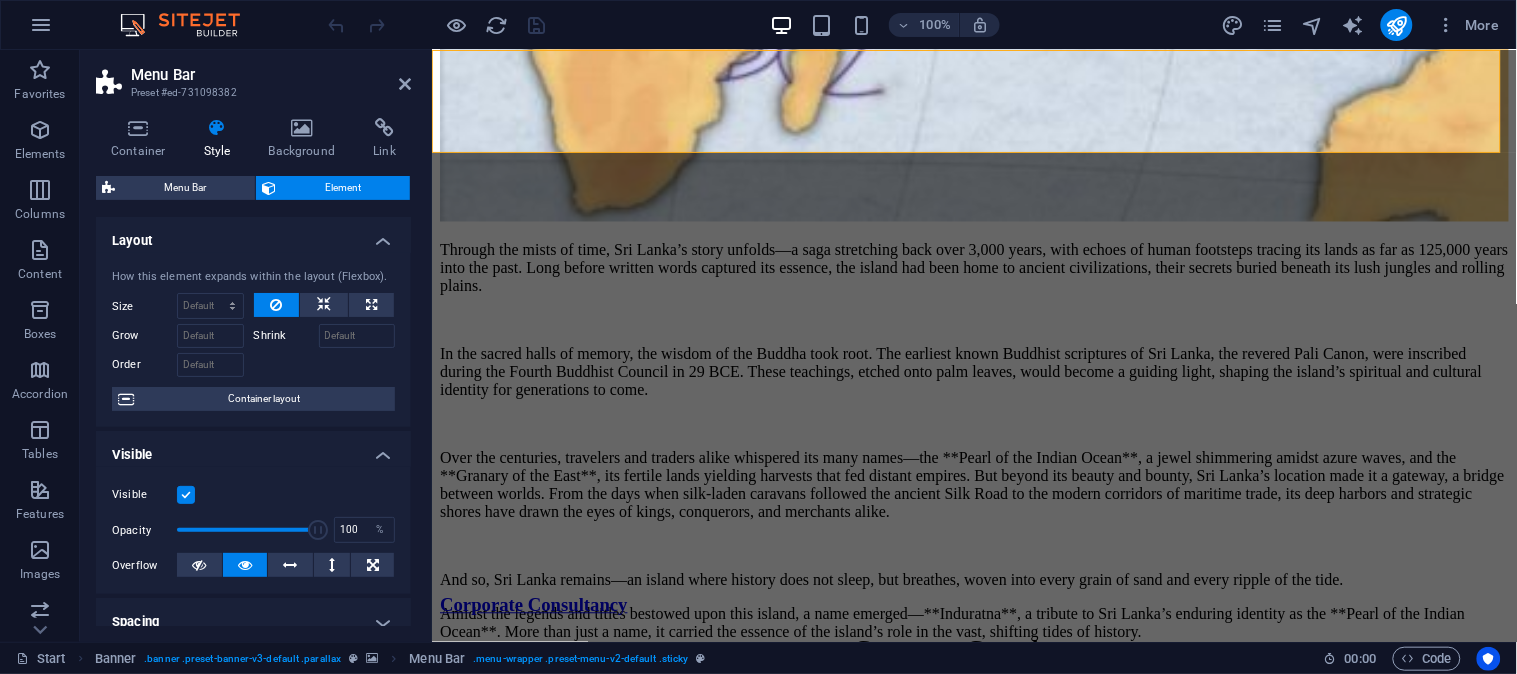 scroll, scrollTop: 258, scrollLeft: 0, axis: vertical 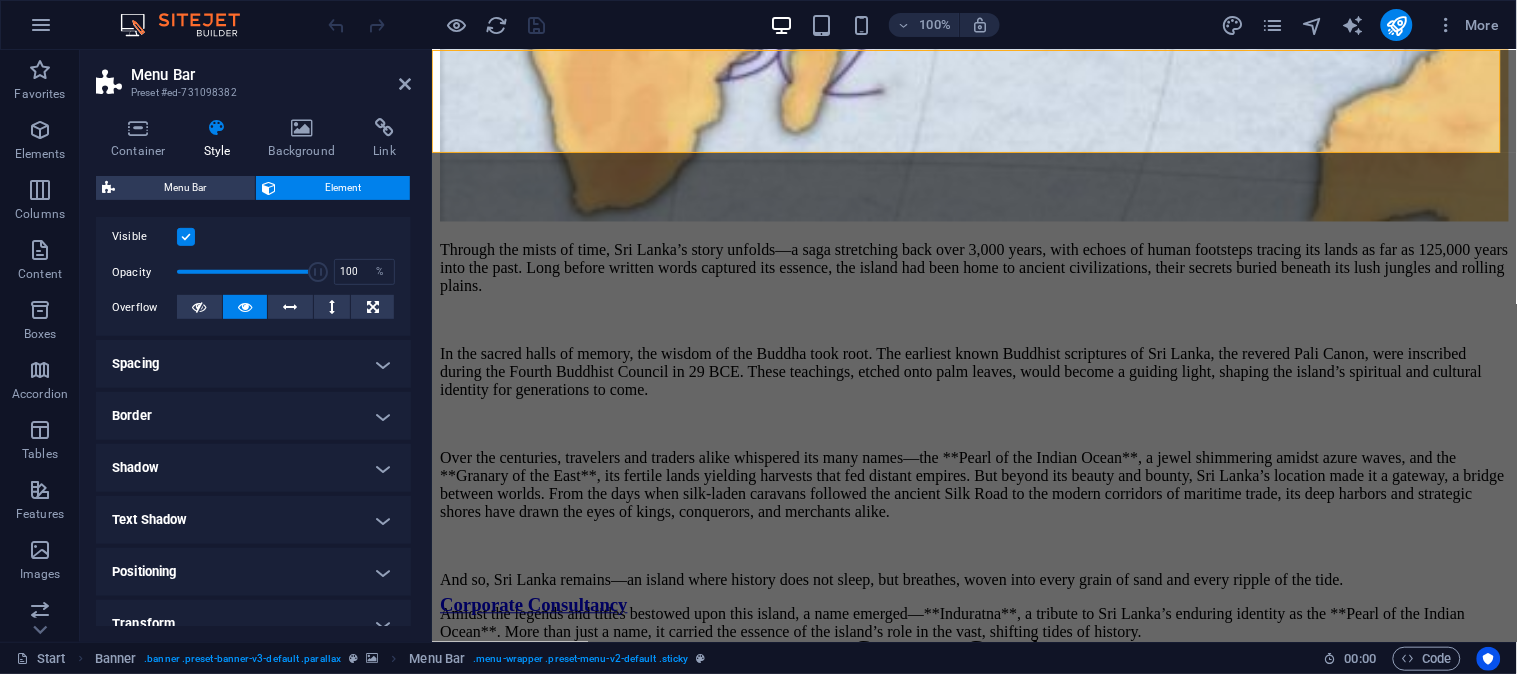 click on "Spacing" at bounding box center [253, 364] 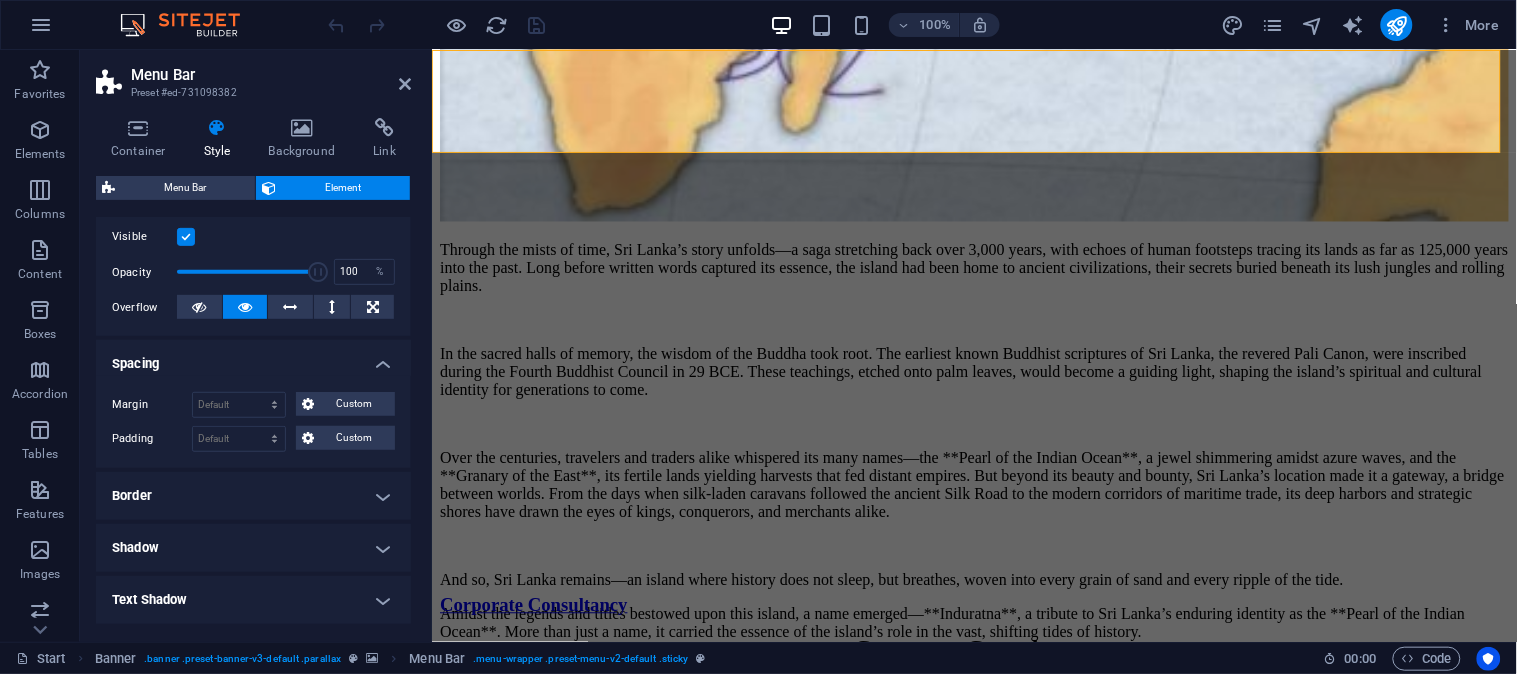click on "Margin Default auto px % rem vw vh Custom Custom auto px % rem vw vh auto px % rem vw vh auto px % rem vw vh auto px % rem vw vh Padding Default px rem % vh vw Custom Custom px rem % vh vw px rem % vh vw px rem % vh vw px rem % vh vw" at bounding box center (253, 422) 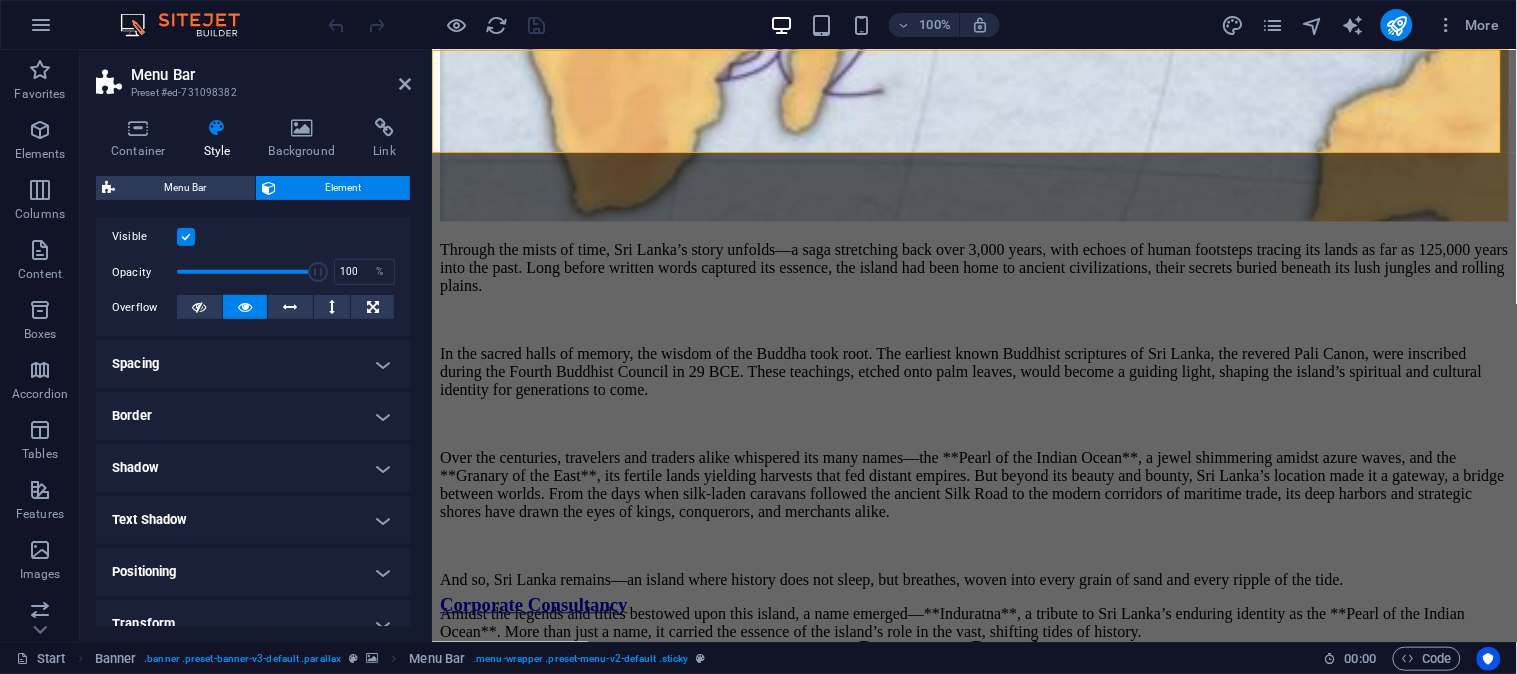 click on "Border" at bounding box center (253, 416) 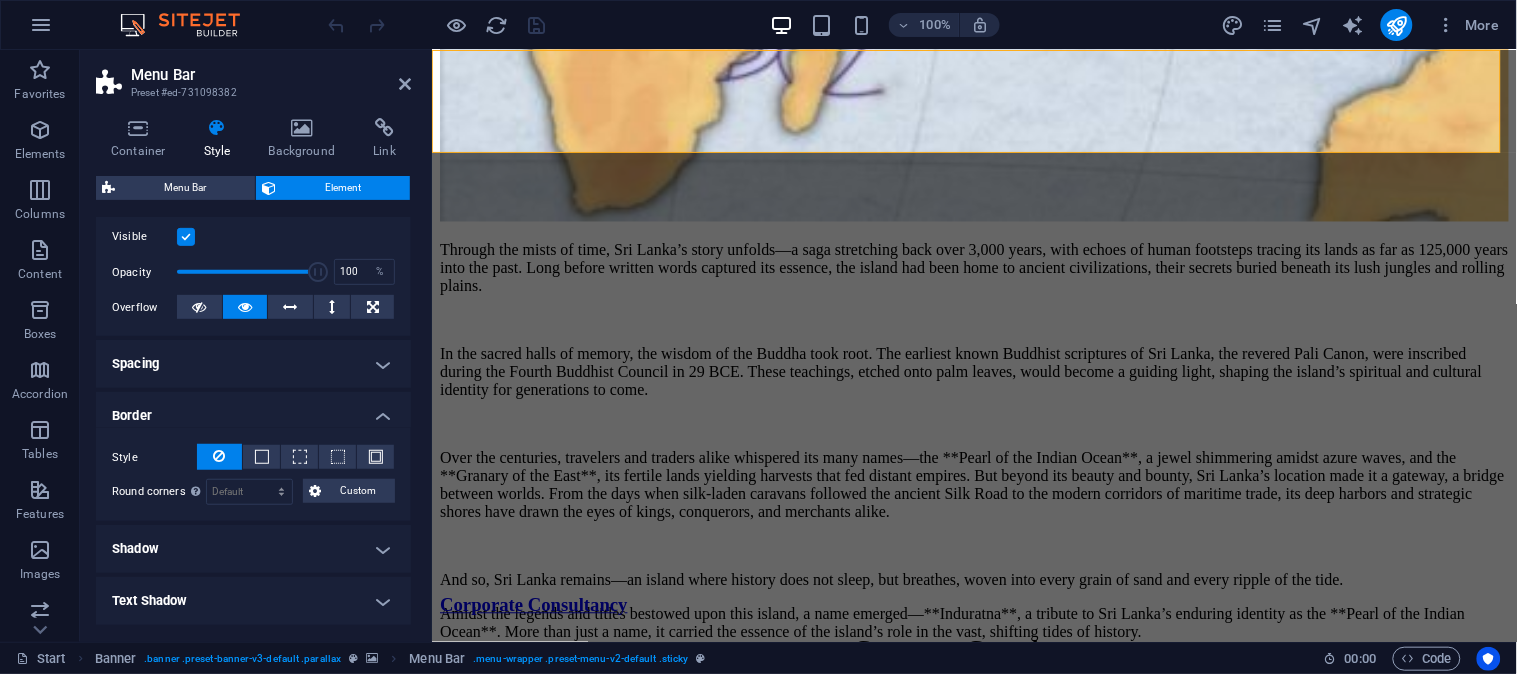 click on "Border" at bounding box center (253, 410) 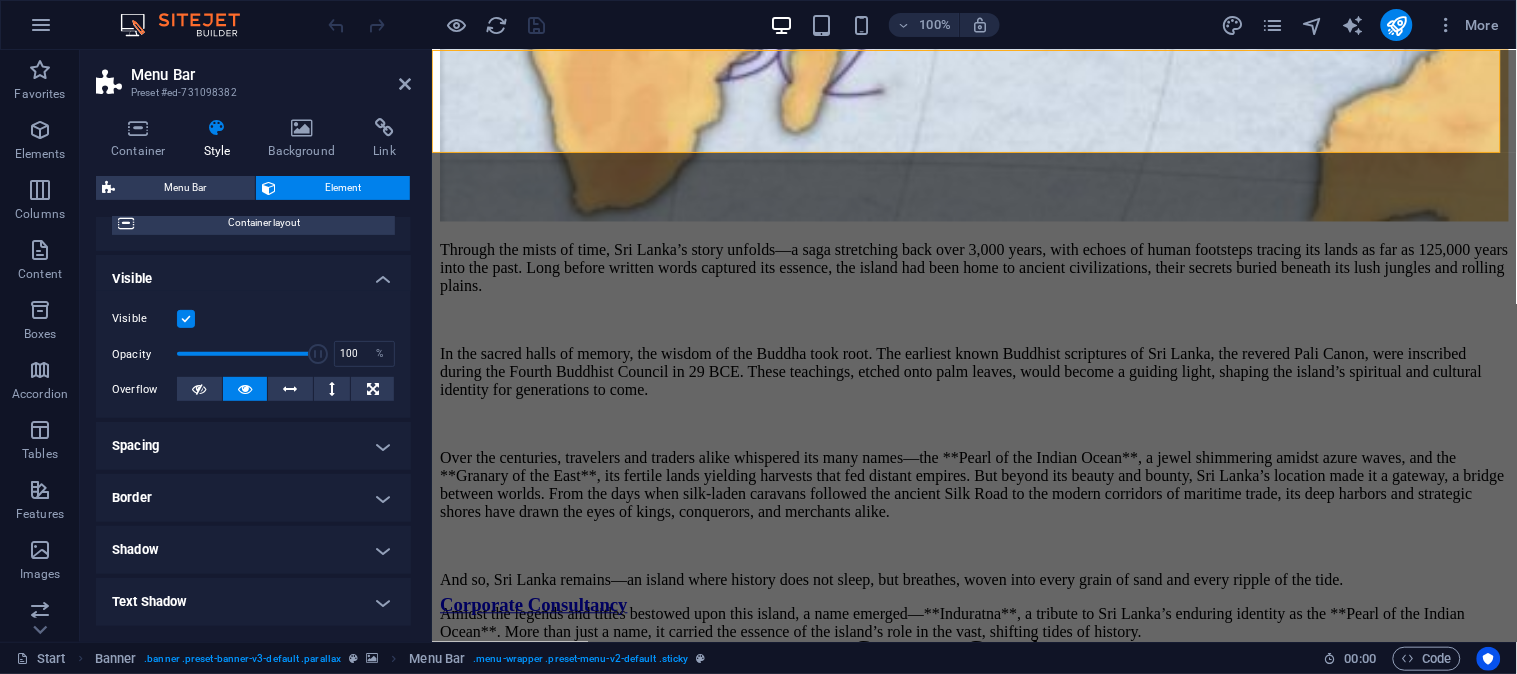scroll, scrollTop: 435, scrollLeft: 0, axis: vertical 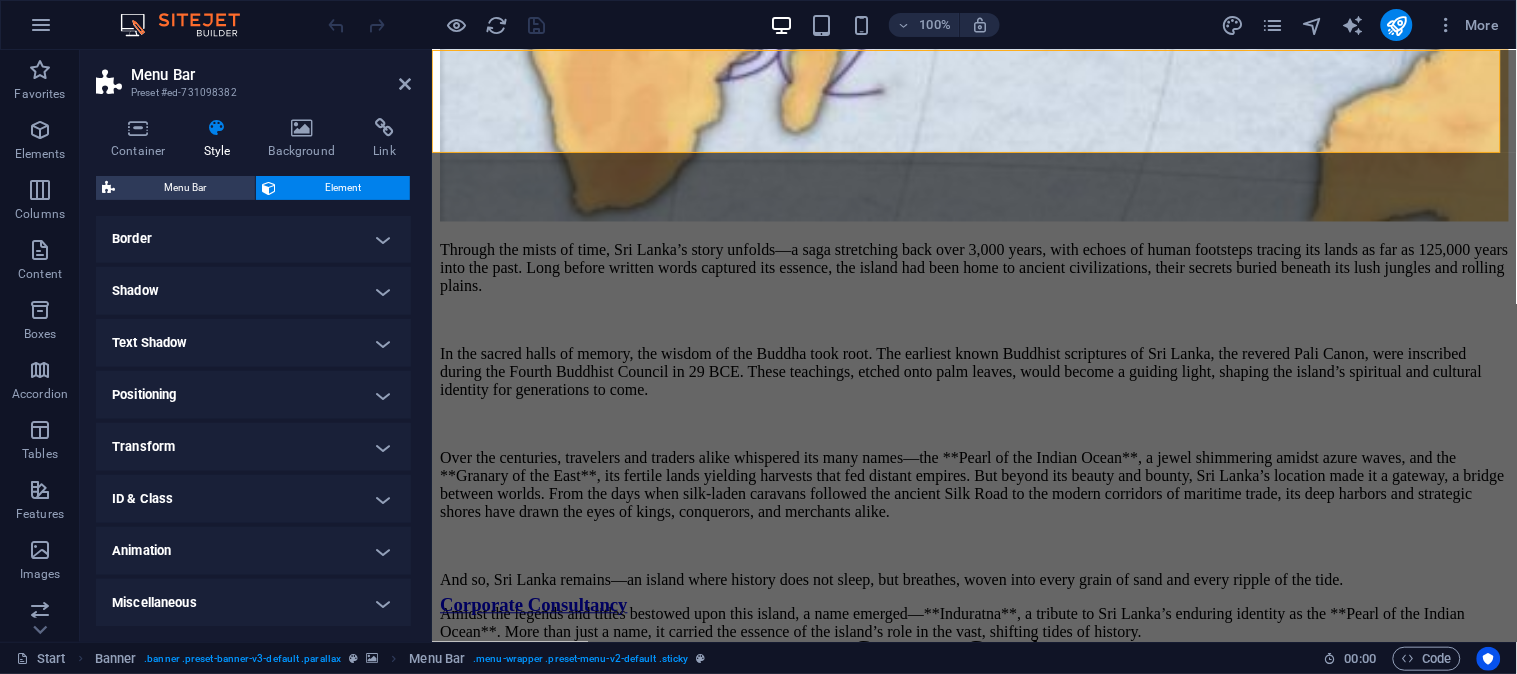 click on "Text Shadow" at bounding box center [253, 343] 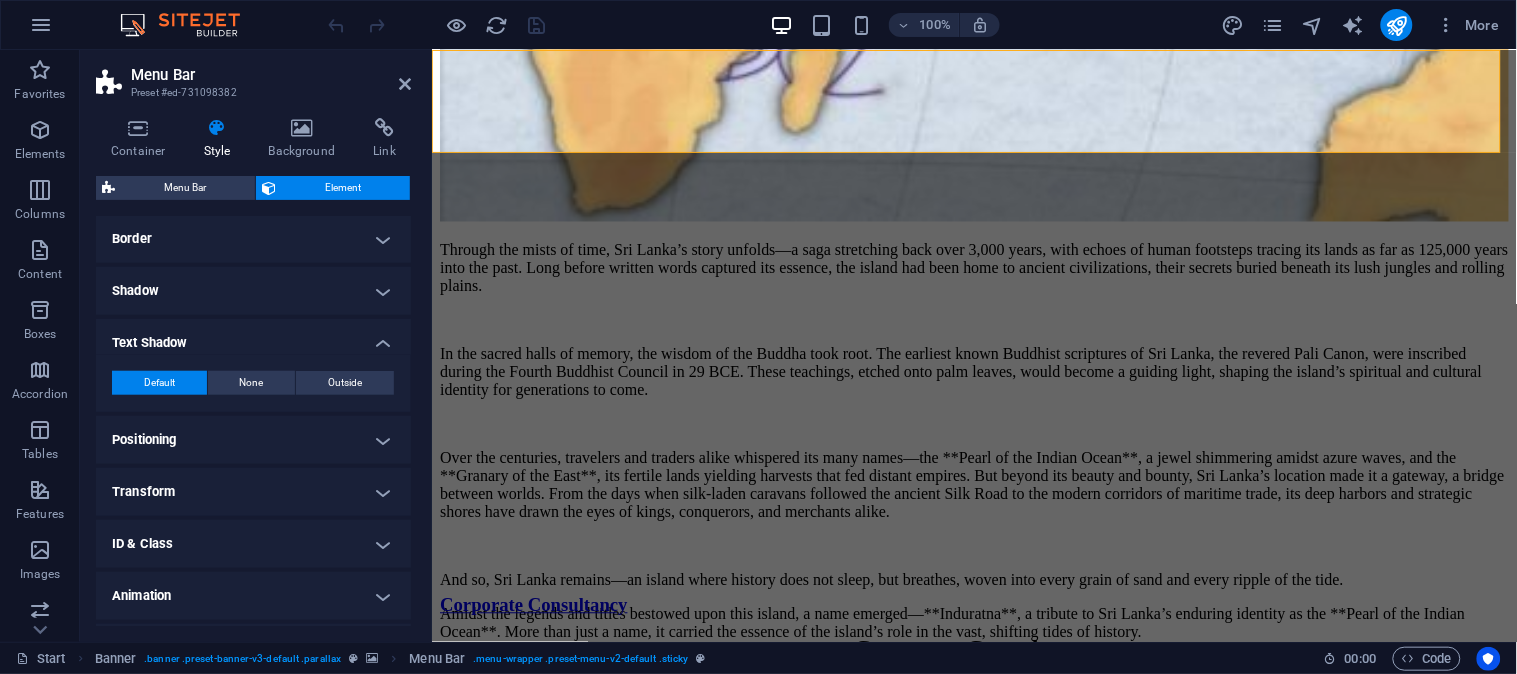click on "Text Shadow" at bounding box center [253, 337] 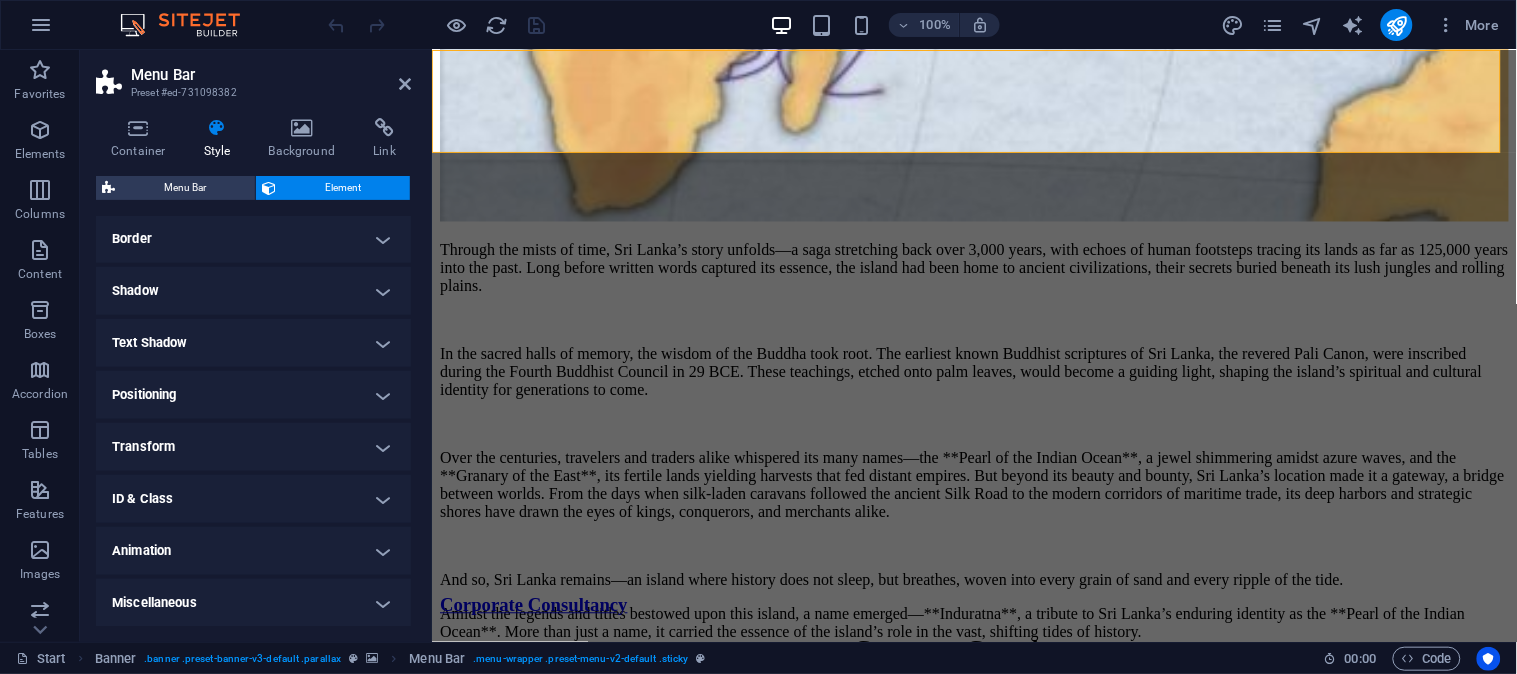 click on "Positioning" at bounding box center [253, 395] 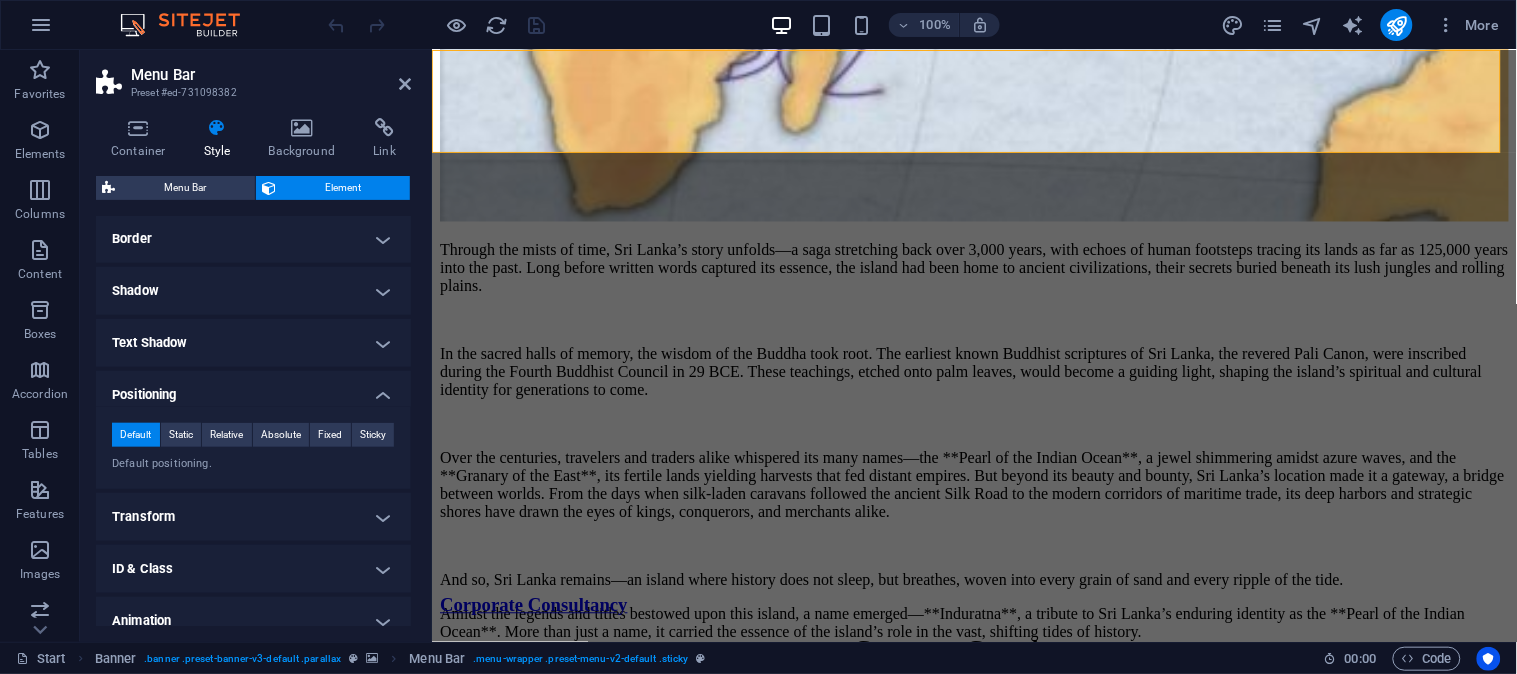 click on "Positioning" at bounding box center (253, 389) 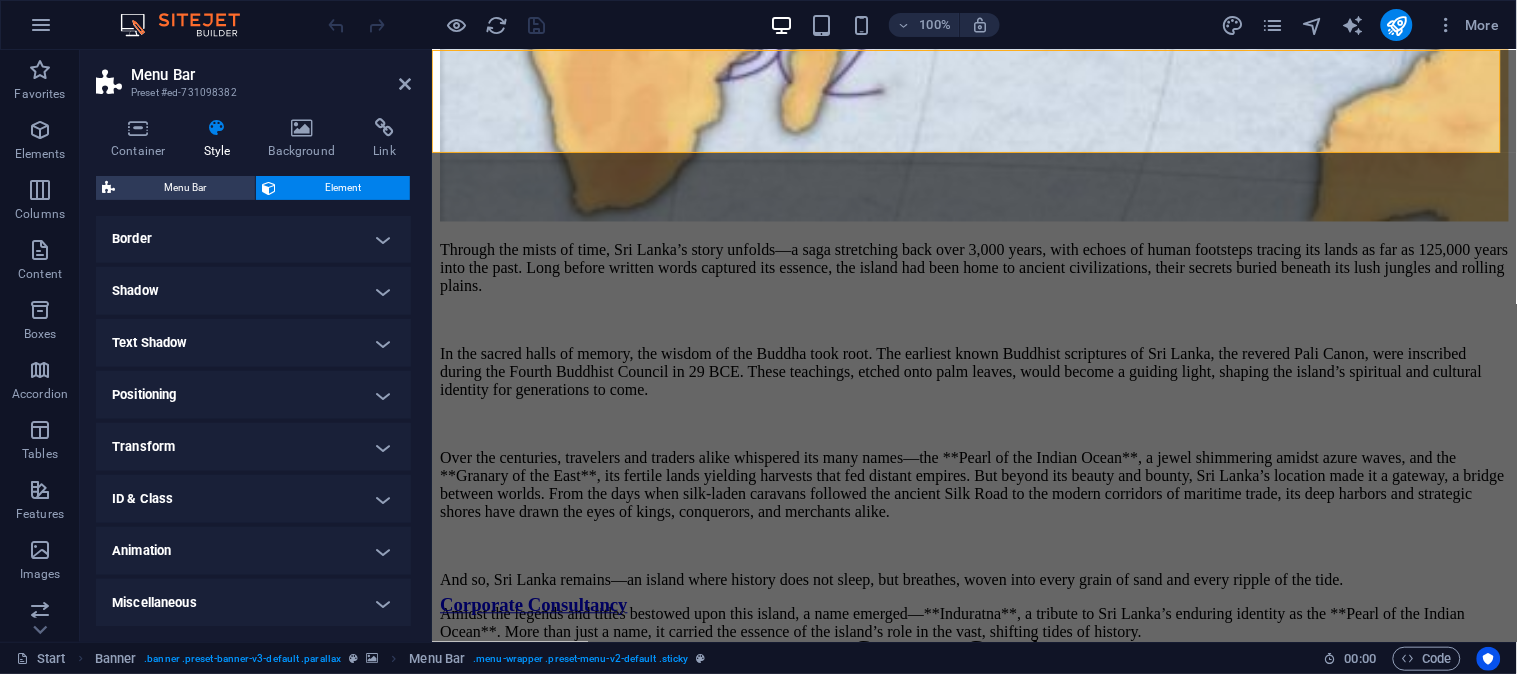 click on "Transform" at bounding box center [253, 447] 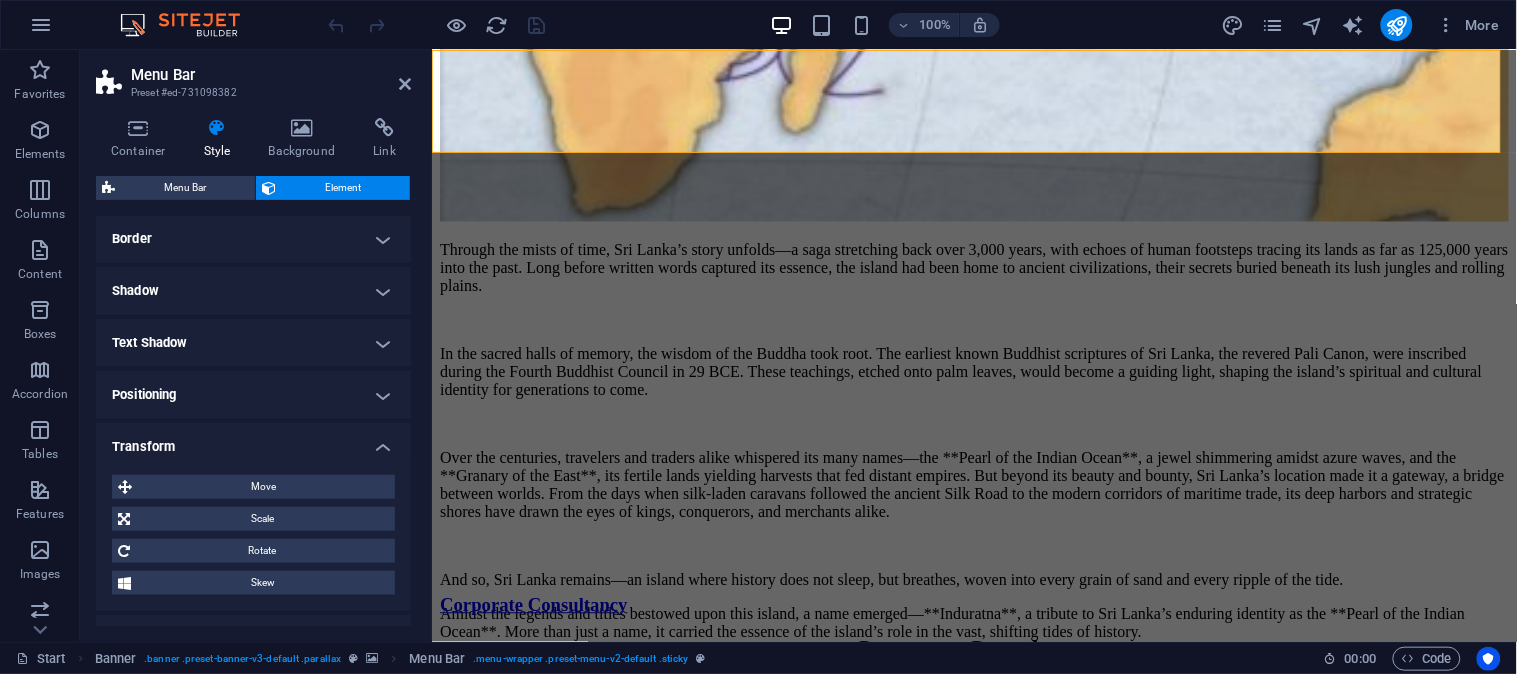 click on "Transform" at bounding box center (253, 441) 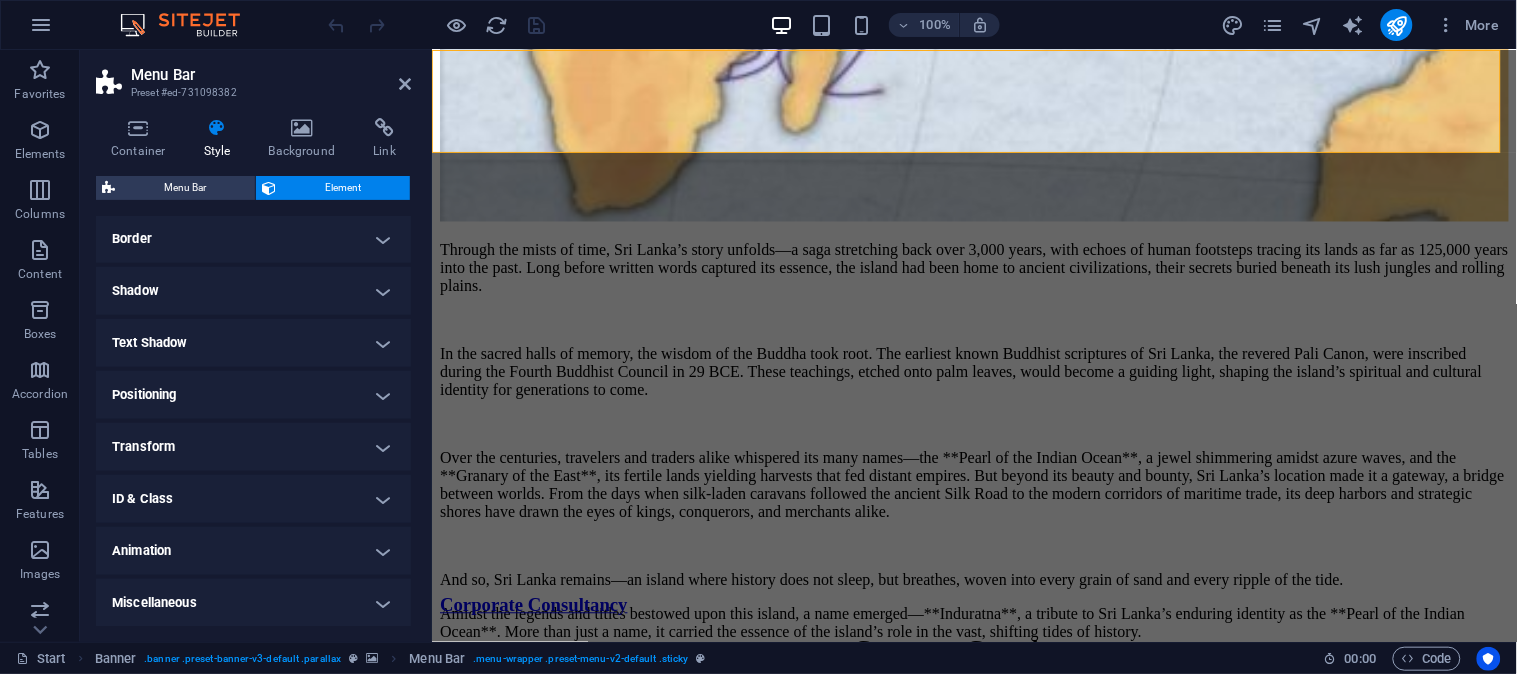 click on "Animation" at bounding box center (253, 551) 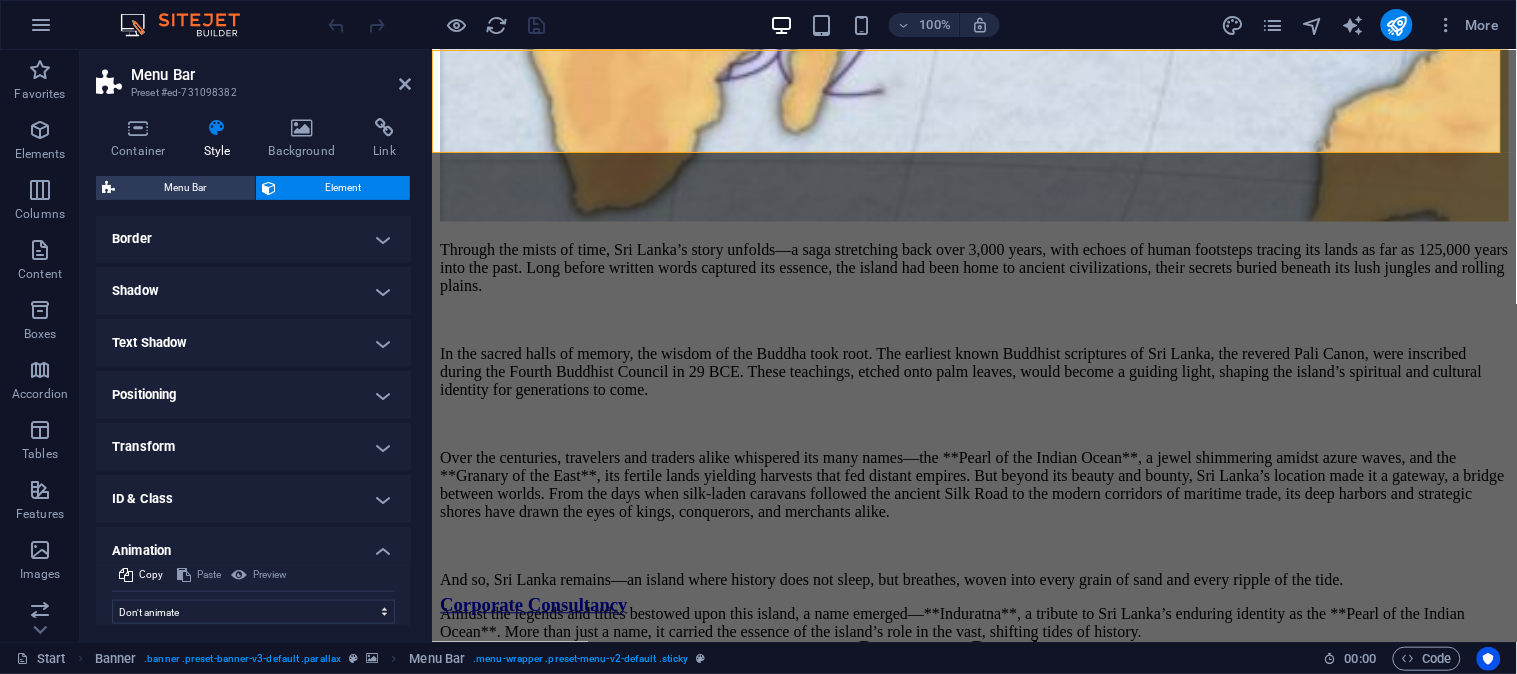 scroll, scrollTop: 500, scrollLeft: 0, axis: vertical 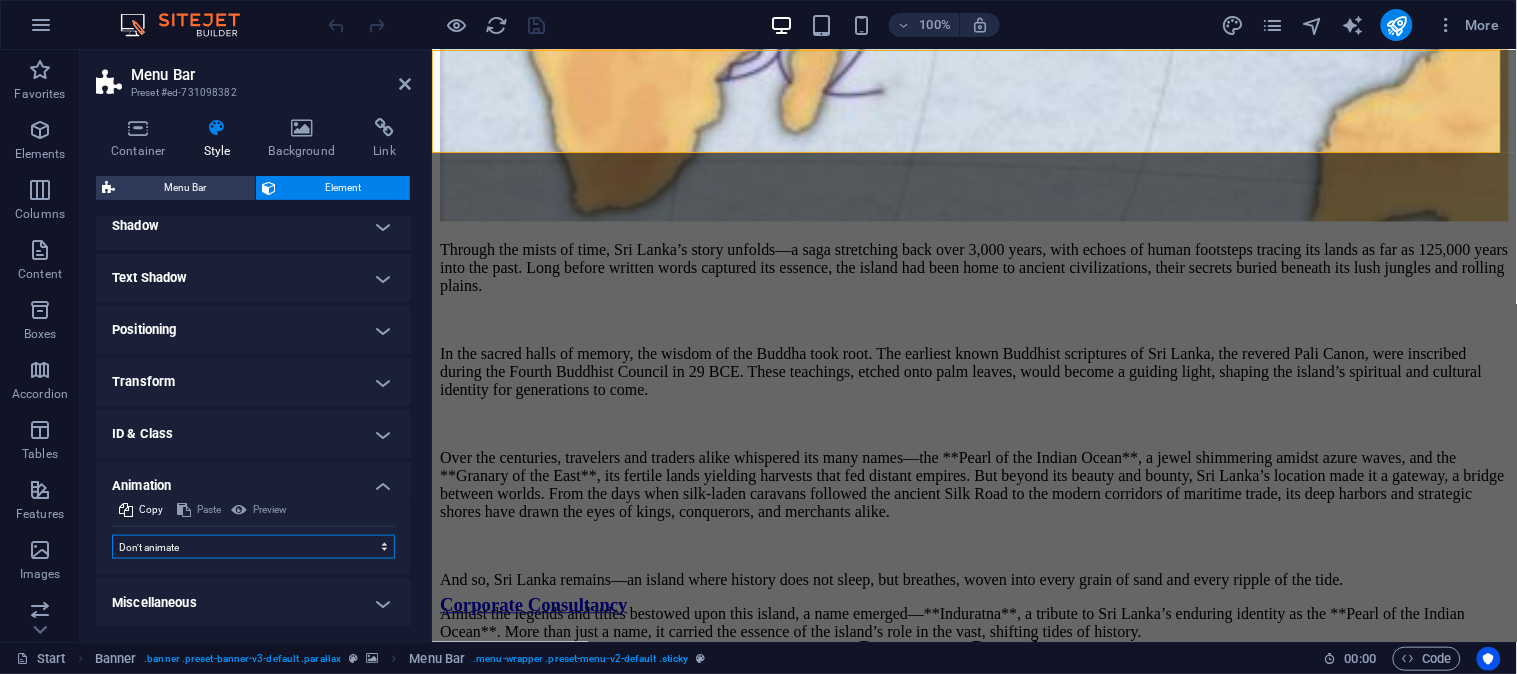 click on "Don't animate Show / Hide Slide up/down Zoom in/out Slide left to right Slide right to left Slide top to bottom Slide bottom to top Pulse Blink Open as overlay" at bounding box center (253, 547) 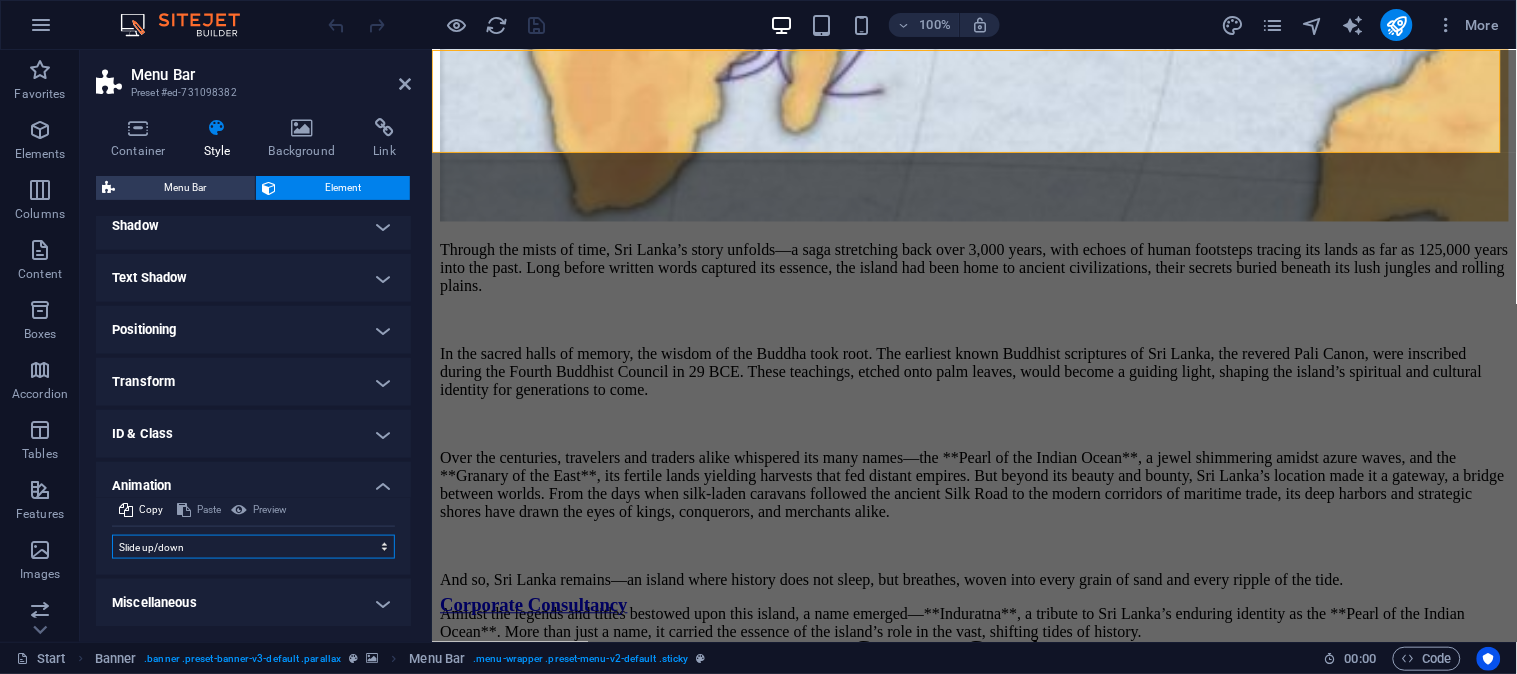 click on "Don't animate Show / Hide Slide up/down Zoom in/out Slide left to right Slide right to left Slide top to bottom Slide bottom to top Pulse Blink Open as overlay" at bounding box center [253, 547] 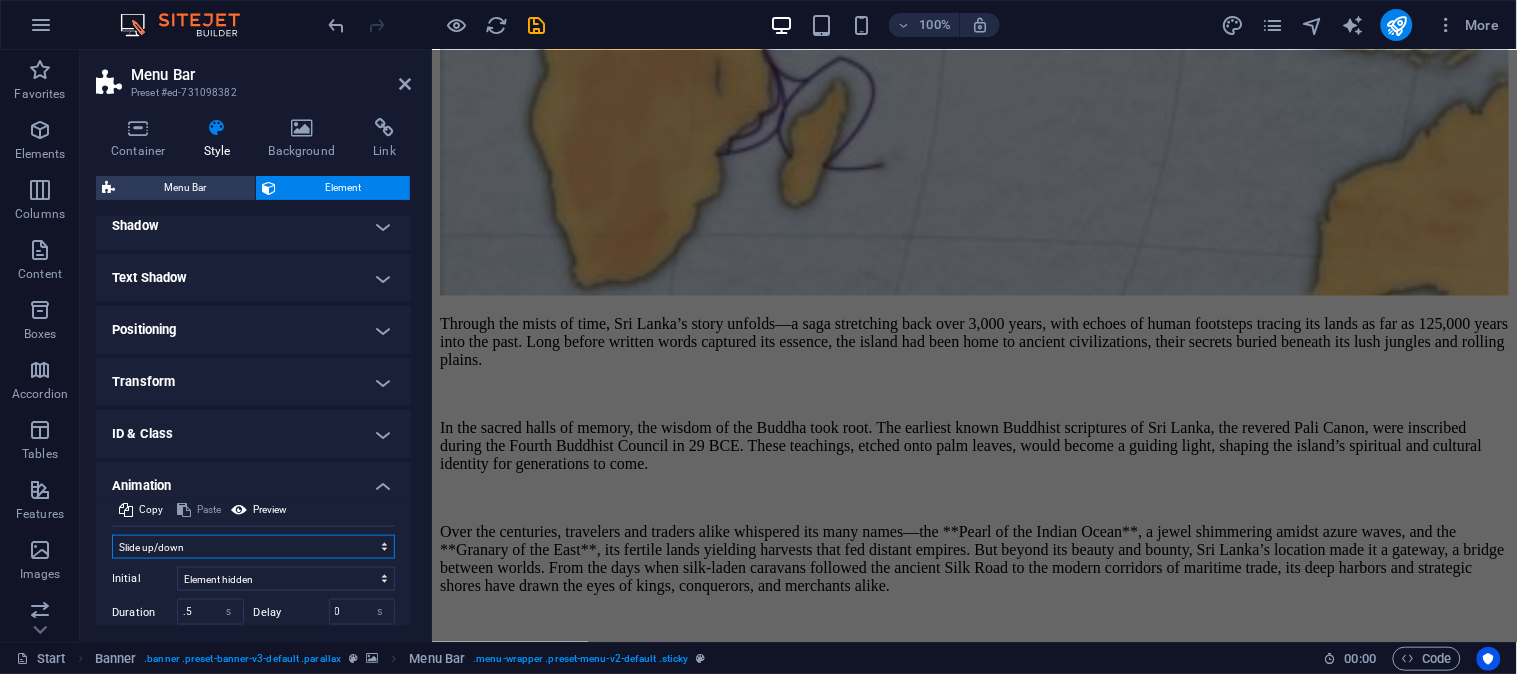 scroll, scrollTop: 6720, scrollLeft: 0, axis: vertical 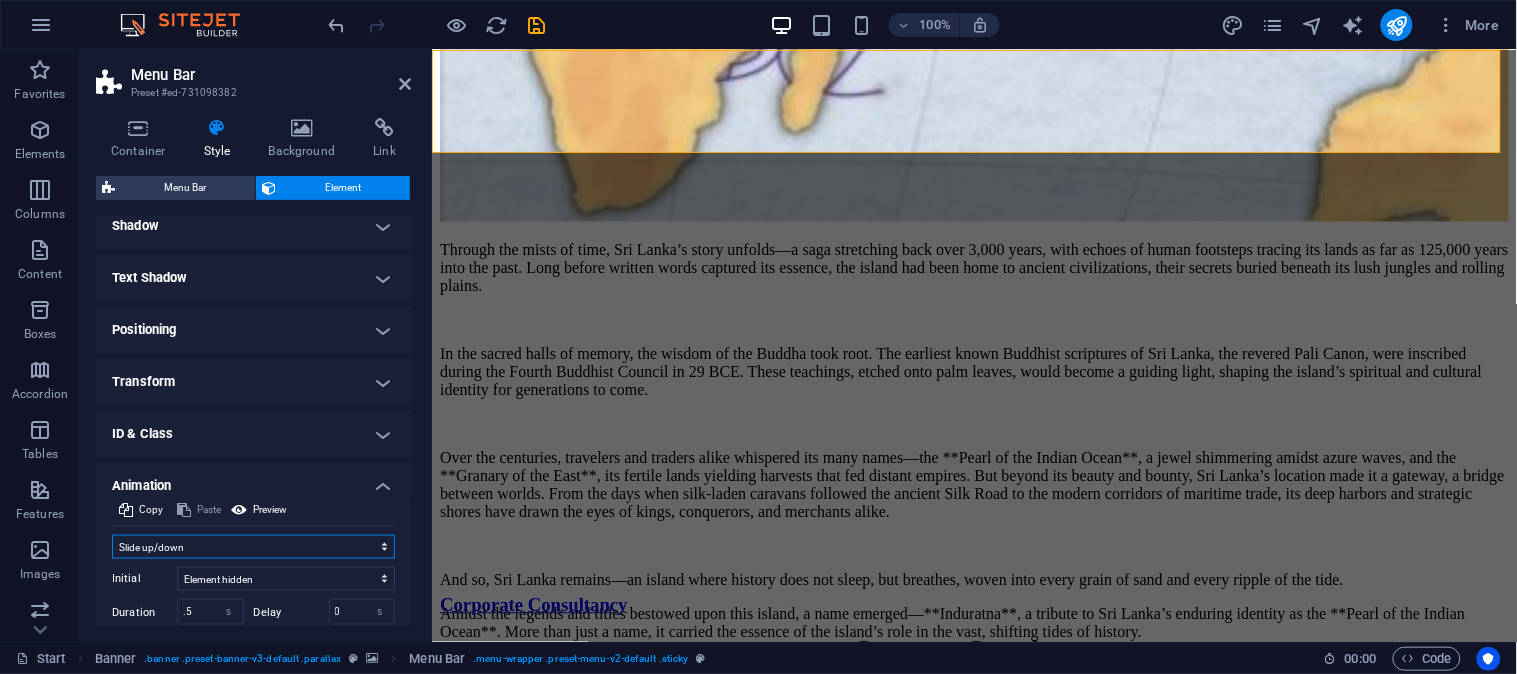 click on "Don't animate Show / Hide Slide up/down Zoom in/out Slide left to right Slide right to left Slide top to bottom Slide bottom to top Pulse Blink Open as overlay" at bounding box center (253, 547) 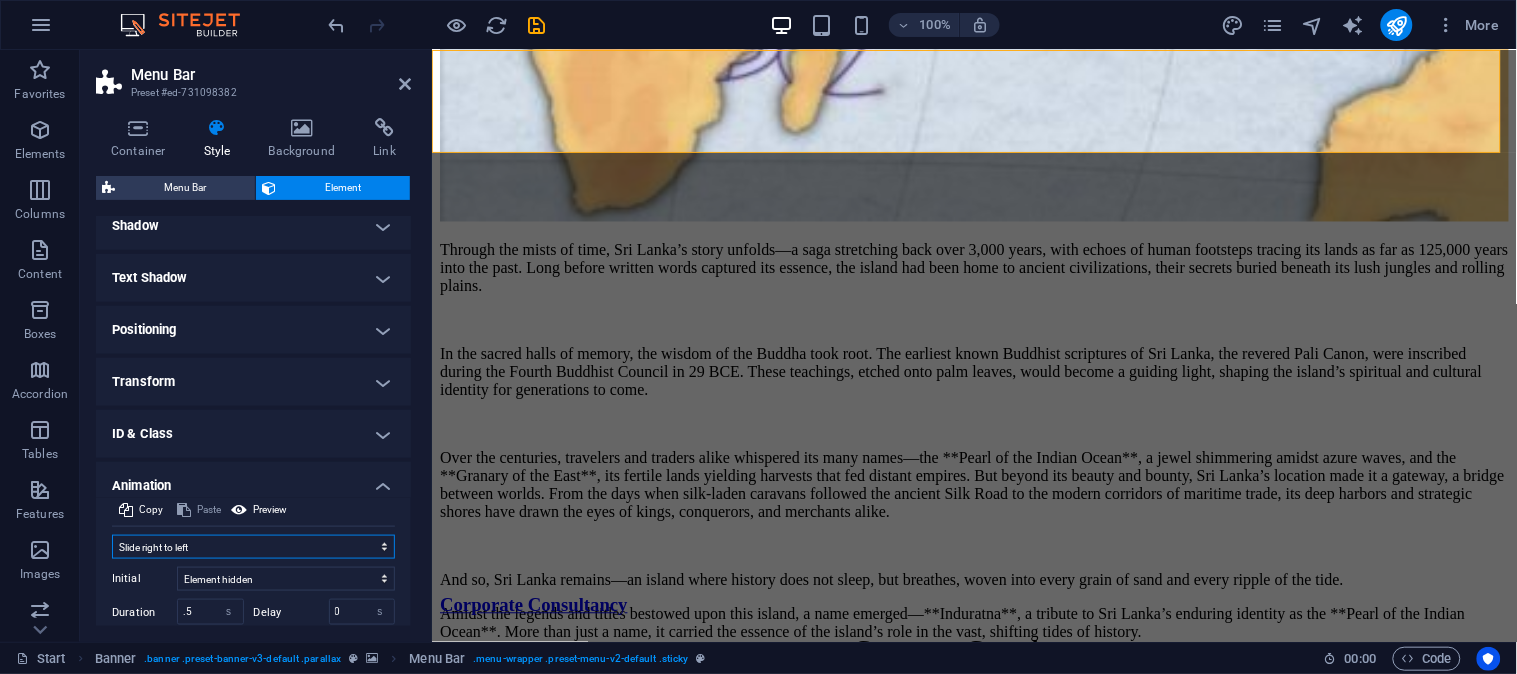 click on "Don't animate Show / Hide Slide up/down Zoom in/out Slide left to right Slide right to left Slide top to bottom Slide bottom to top Pulse Blink Open as overlay" at bounding box center (253, 547) 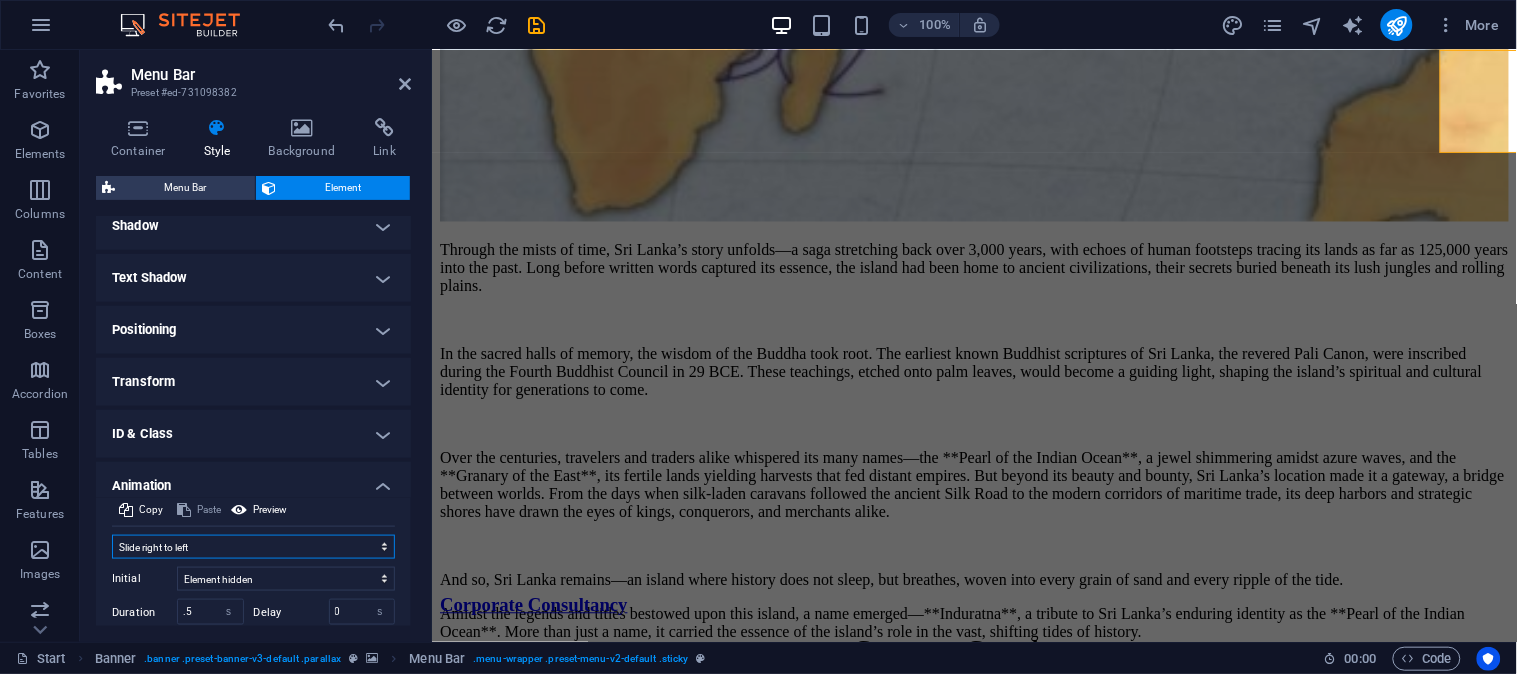 click on "Don't animate Show / Hide Slide up/down Zoom in/out Slide left to right Slide right to left Slide top to bottom Slide bottom to top Pulse Blink Open as overlay" at bounding box center (253, 547) 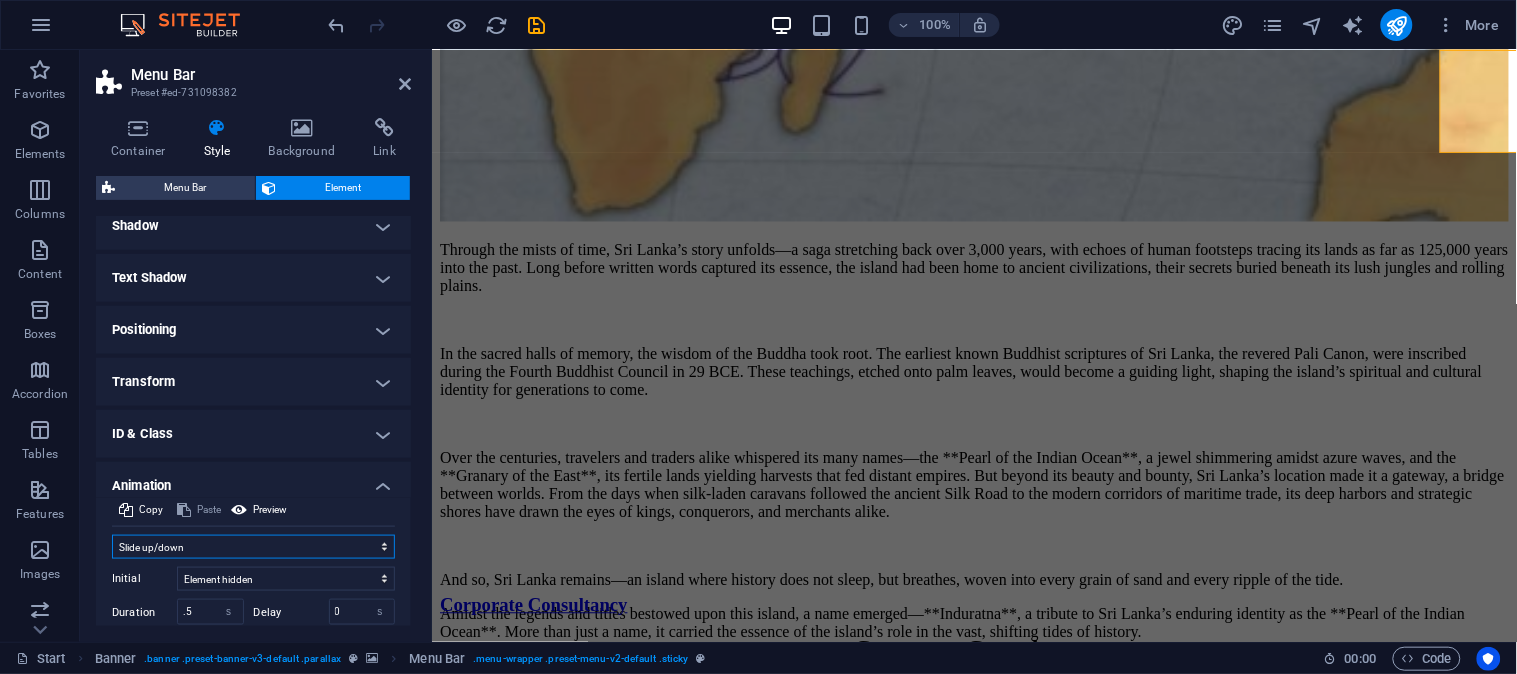 click on "Don't animate Show / Hide Slide up/down Zoom in/out Slide left to right Slide right to left Slide top to bottom Slide bottom to top Pulse Blink Open as overlay" at bounding box center (253, 547) 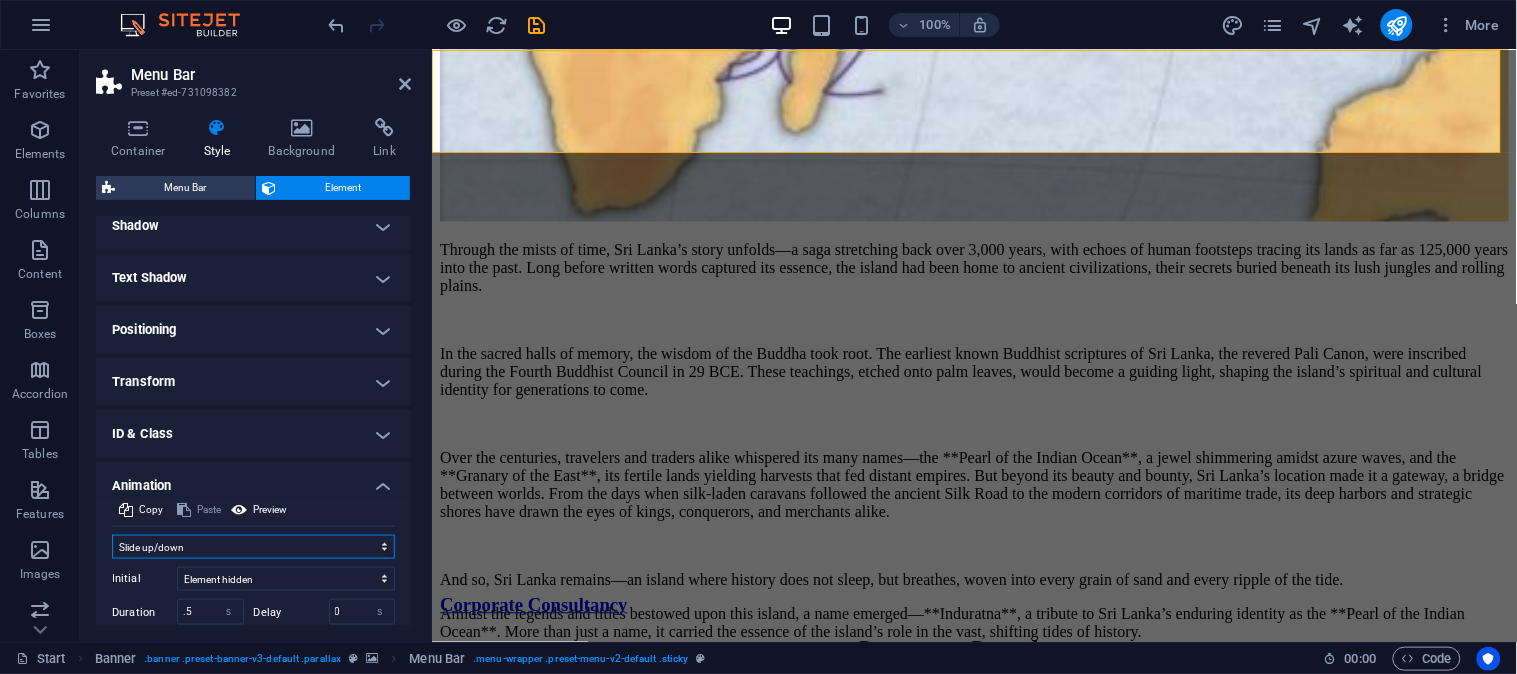 click on "Don't animate Show / Hide Slide up/down Zoom in/out Slide left to right Slide right to left Slide top to bottom Slide bottom to top Pulse Blink Open as overlay" at bounding box center (253, 547) 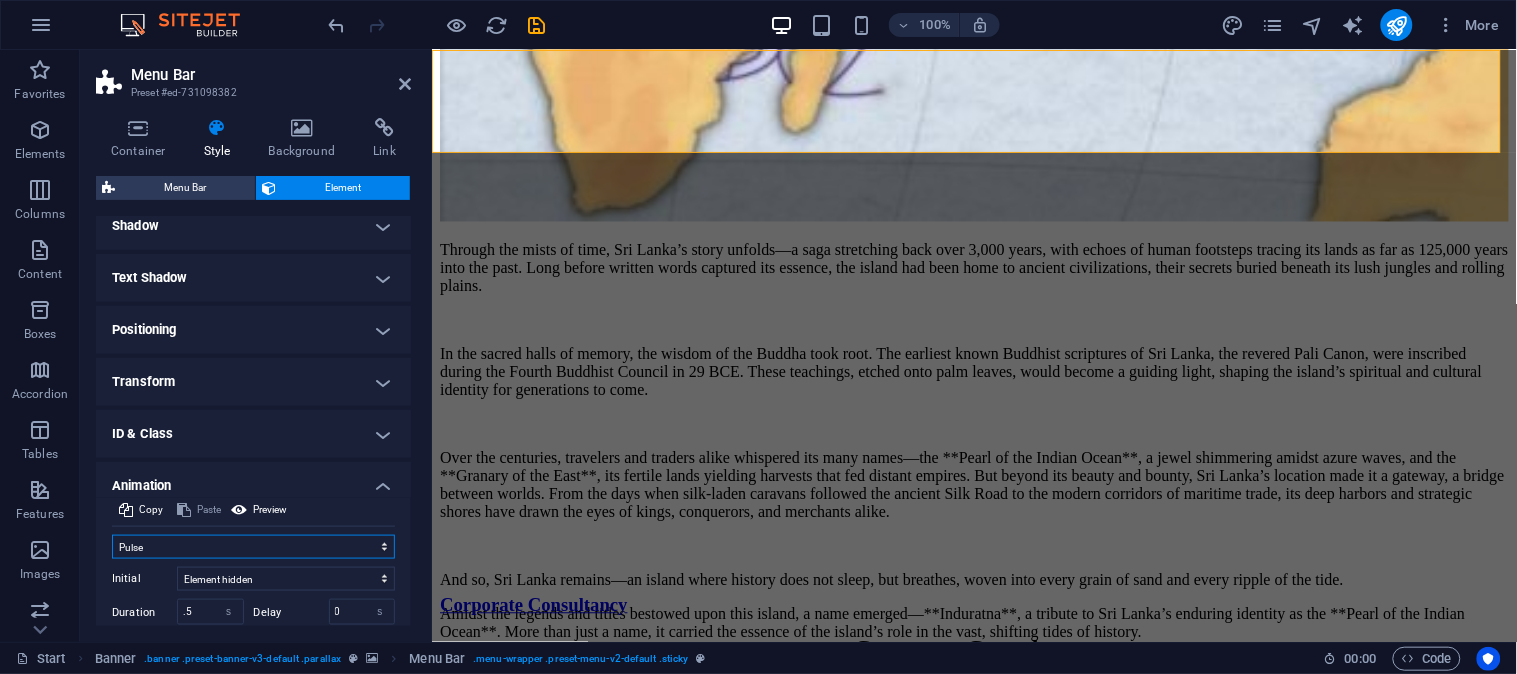click on "Don't animate Show / Hide Slide up/down Zoom in/out Slide left to right Slide right to left Slide top to bottom Slide bottom to top Pulse Blink Open as overlay" at bounding box center (253, 547) 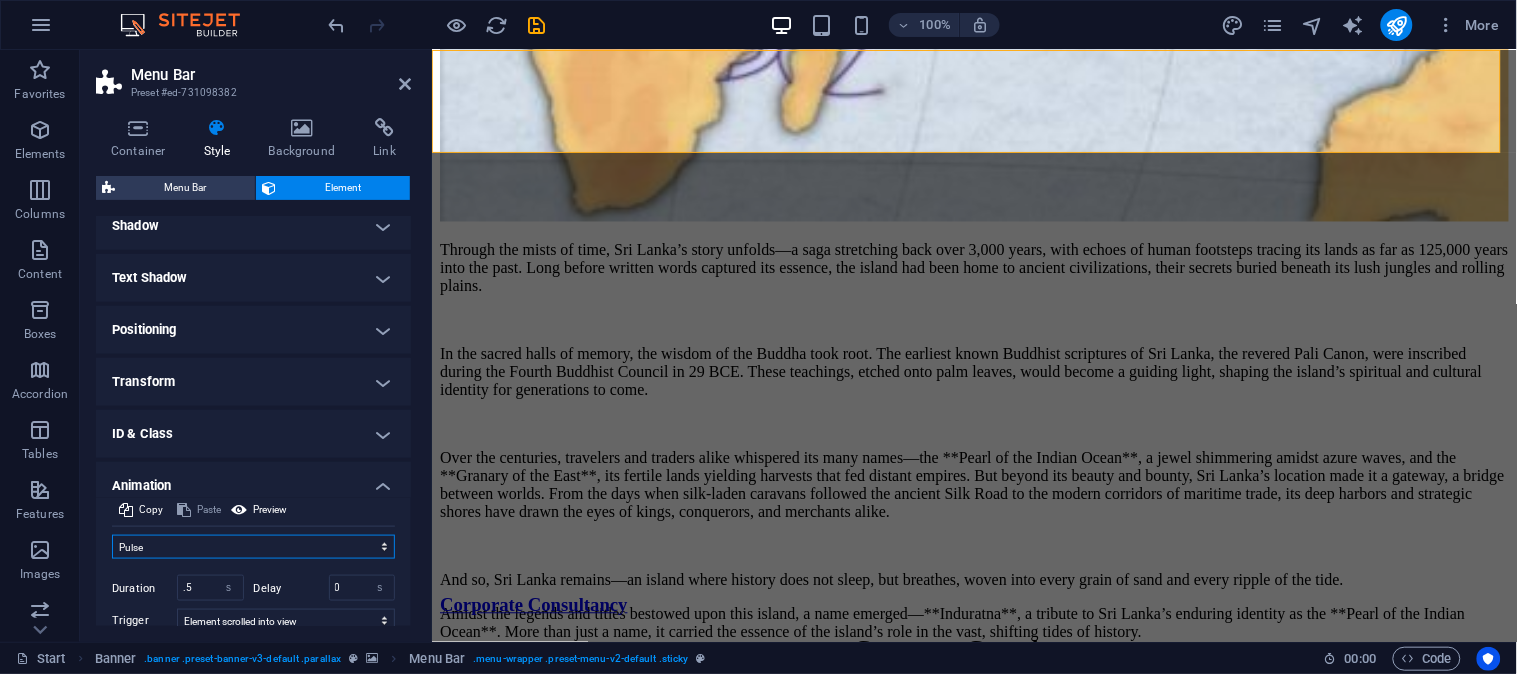 click on "Don't animate Show / Hide Slide up/down Zoom in/out Slide left to right Slide right to left Slide top to bottom Slide bottom to top Pulse Blink Open as overlay" at bounding box center [253, 547] 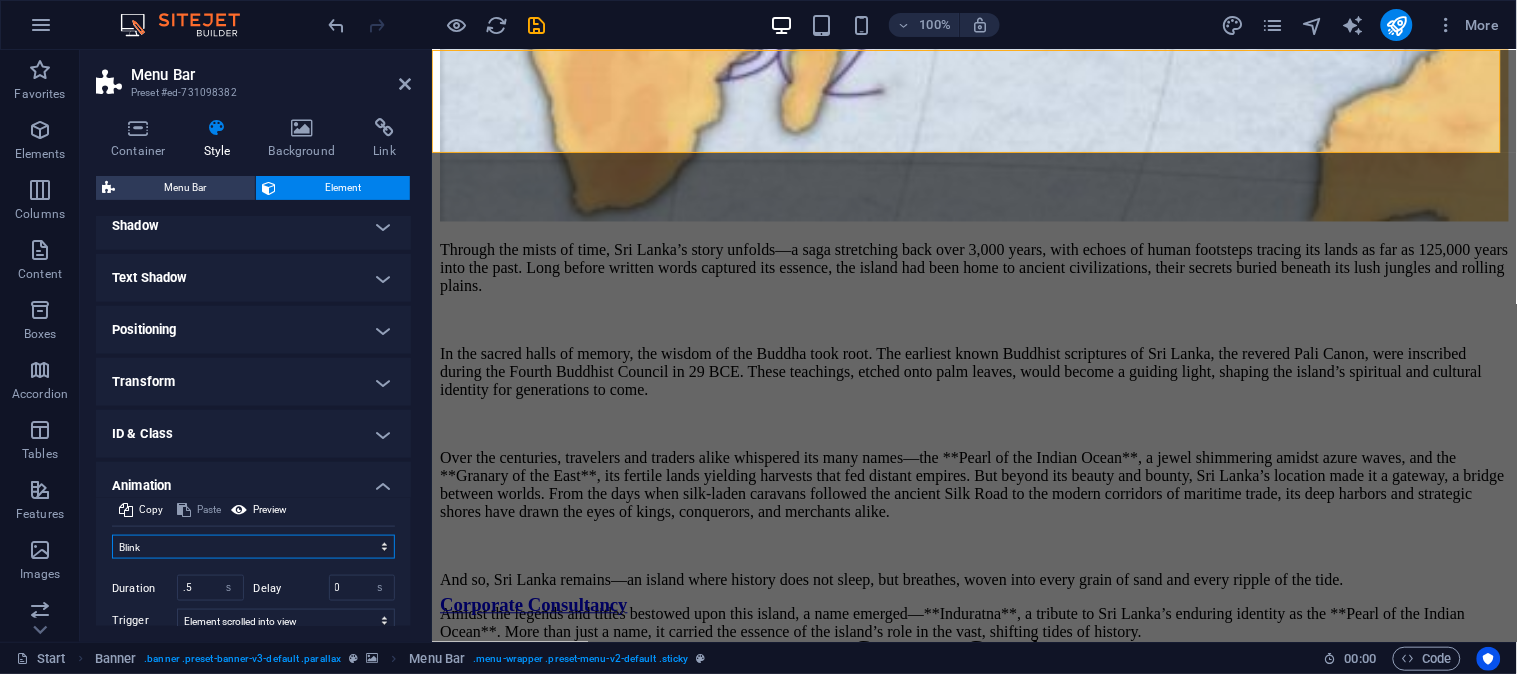 click on "Don't animate Show / Hide Slide up/down Zoom in/out Slide left to right Slide right to left Slide top to bottom Slide bottom to top Pulse Blink Open as overlay" at bounding box center (253, 547) 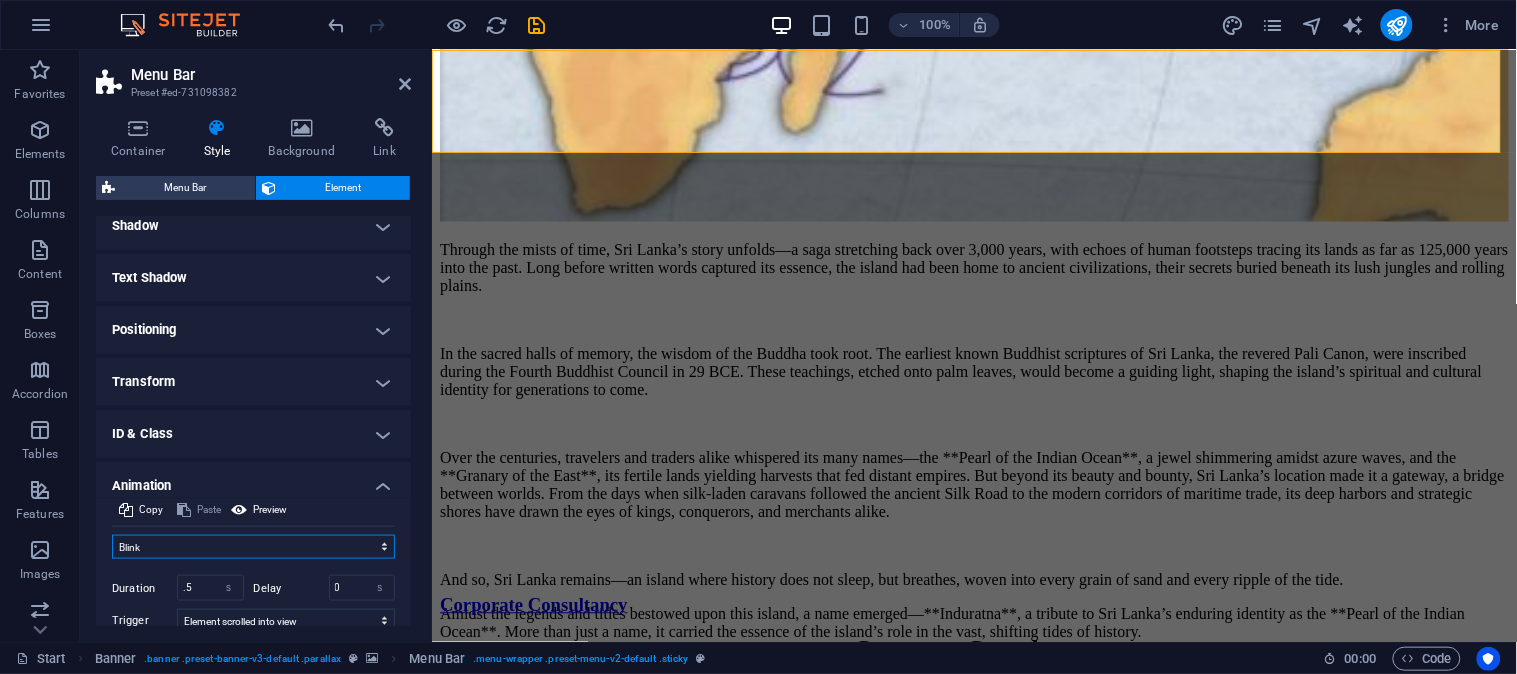 click on "Don't animate Show / Hide Slide up/down Zoom in/out Slide left to right Slide right to left Slide top to bottom Slide bottom to top Pulse Blink Open as overlay" at bounding box center [253, 547] 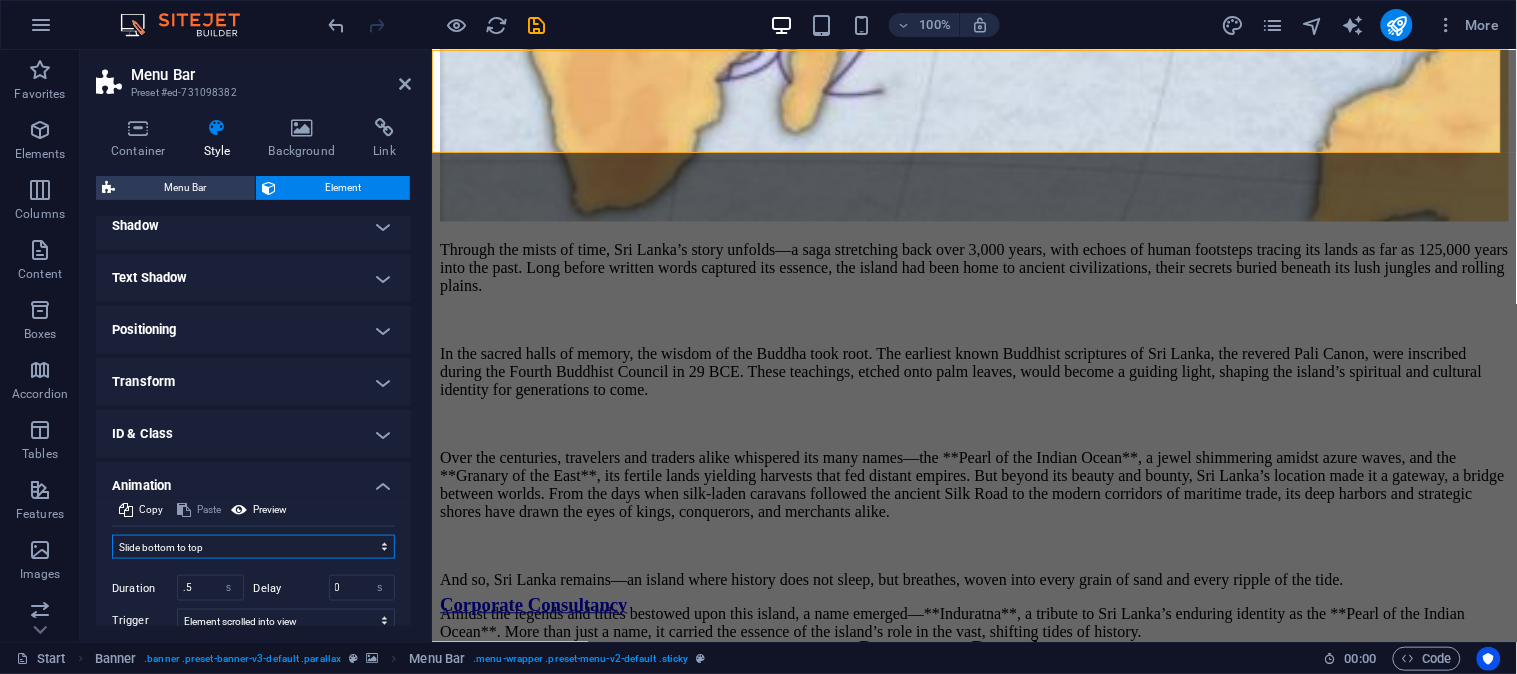 click on "Don't animate Show / Hide Slide up/down Zoom in/out Slide left to right Slide right to left Slide top to bottom Slide bottom to top Pulse Blink Open as overlay" at bounding box center [253, 547] 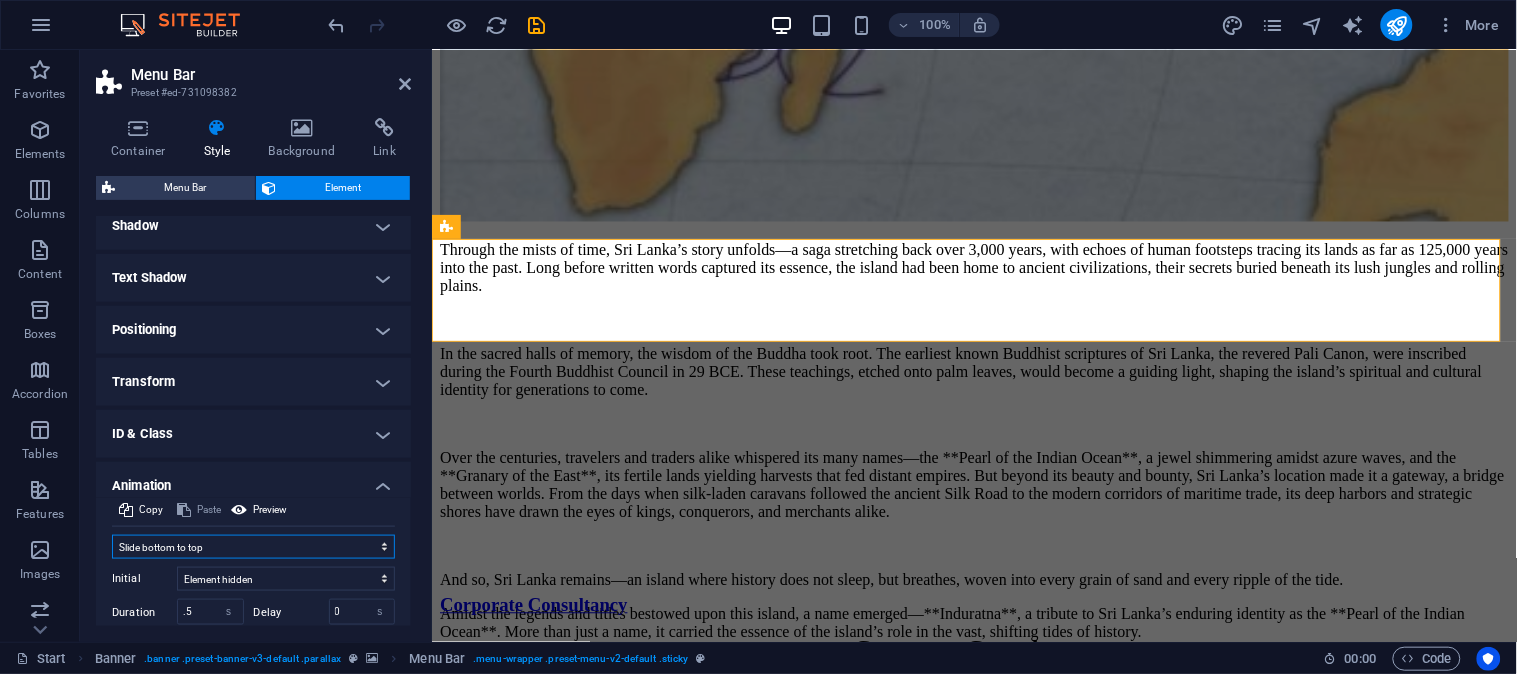 click on "Don't animate Show / Hide Slide up/down Zoom in/out Slide left to right Slide right to left Slide top to bottom Slide bottom to top Pulse Blink Open as overlay" at bounding box center [253, 547] 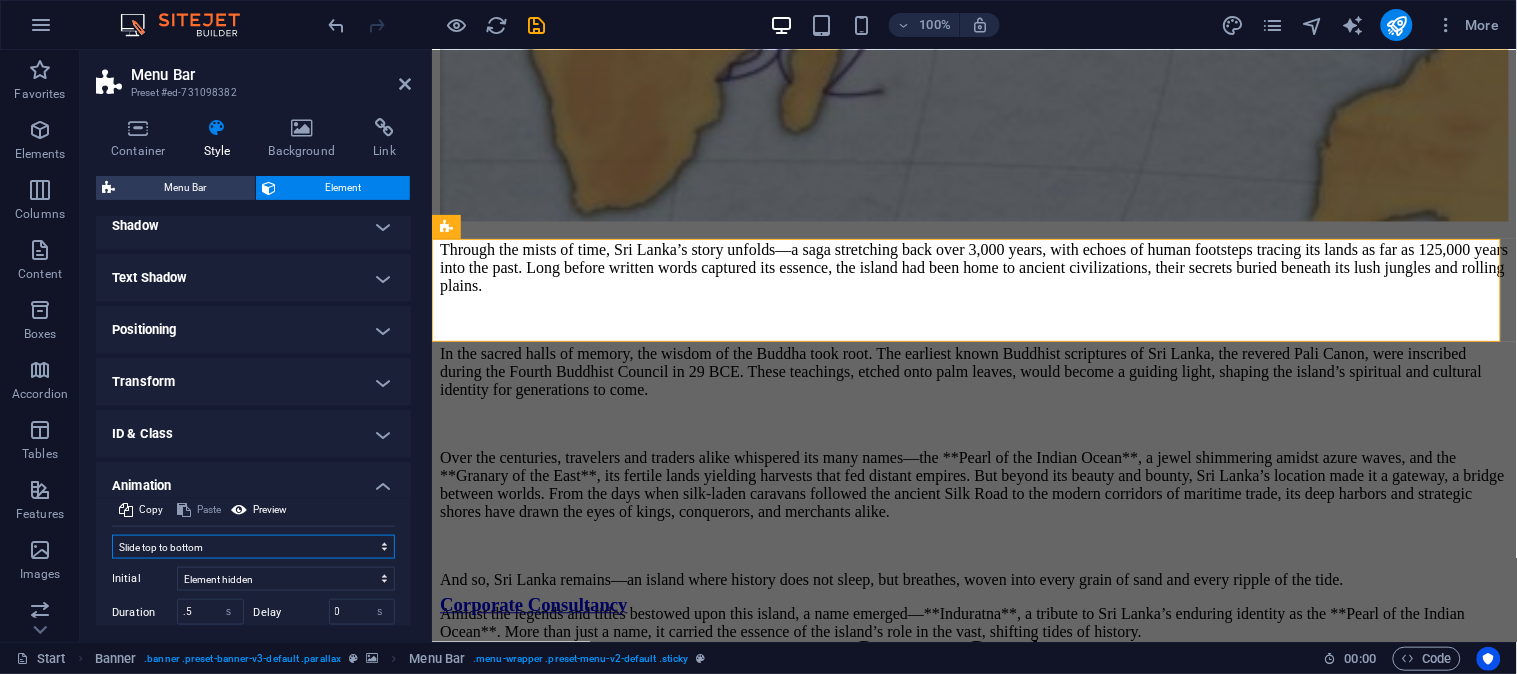 click on "Don't animate Show / Hide Slide up/down Zoom in/out Slide left to right Slide right to left Slide top to bottom Slide bottom to top Pulse Blink Open as overlay" at bounding box center (253, 547) 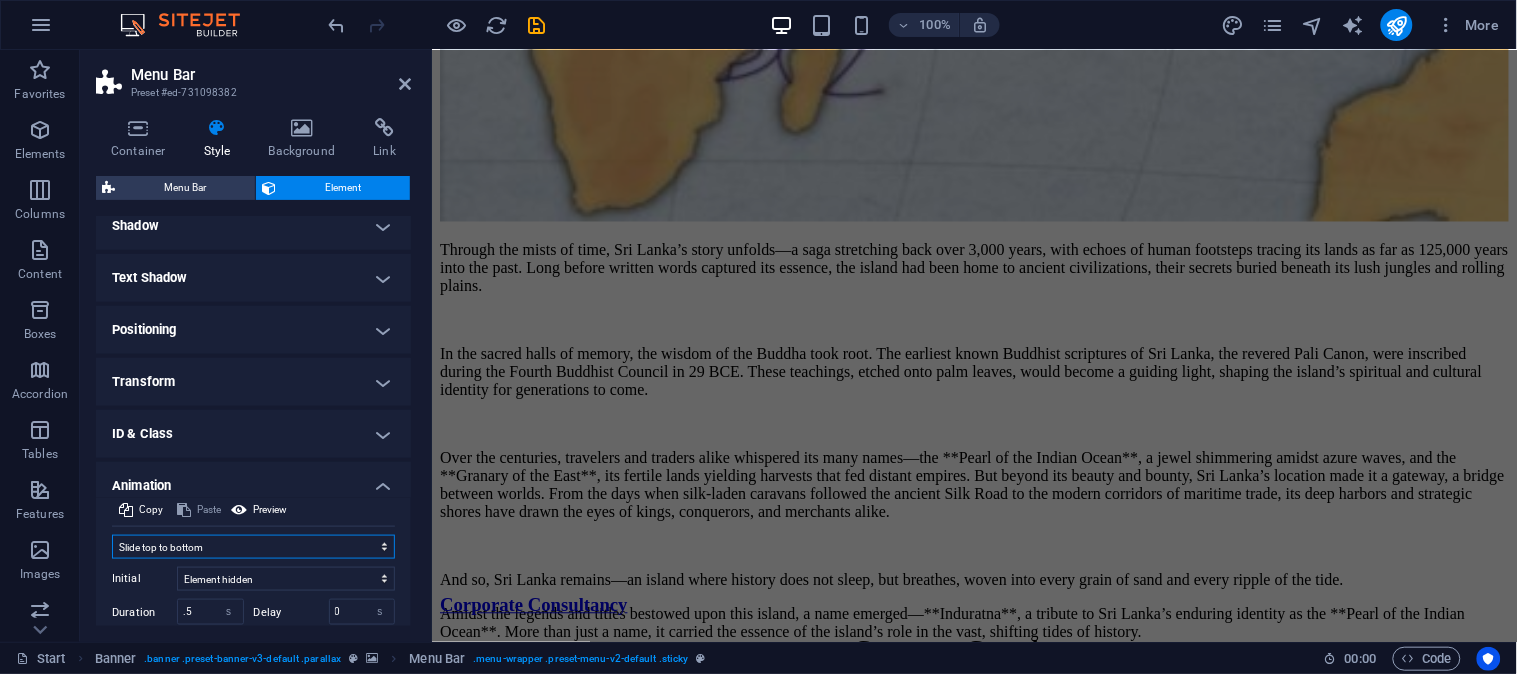 click on "Don't animate Show / Hide Slide up/down Zoom in/out Slide left to right Slide right to left Slide top to bottom Slide bottom to top Pulse Blink Open as overlay" at bounding box center (253, 547) 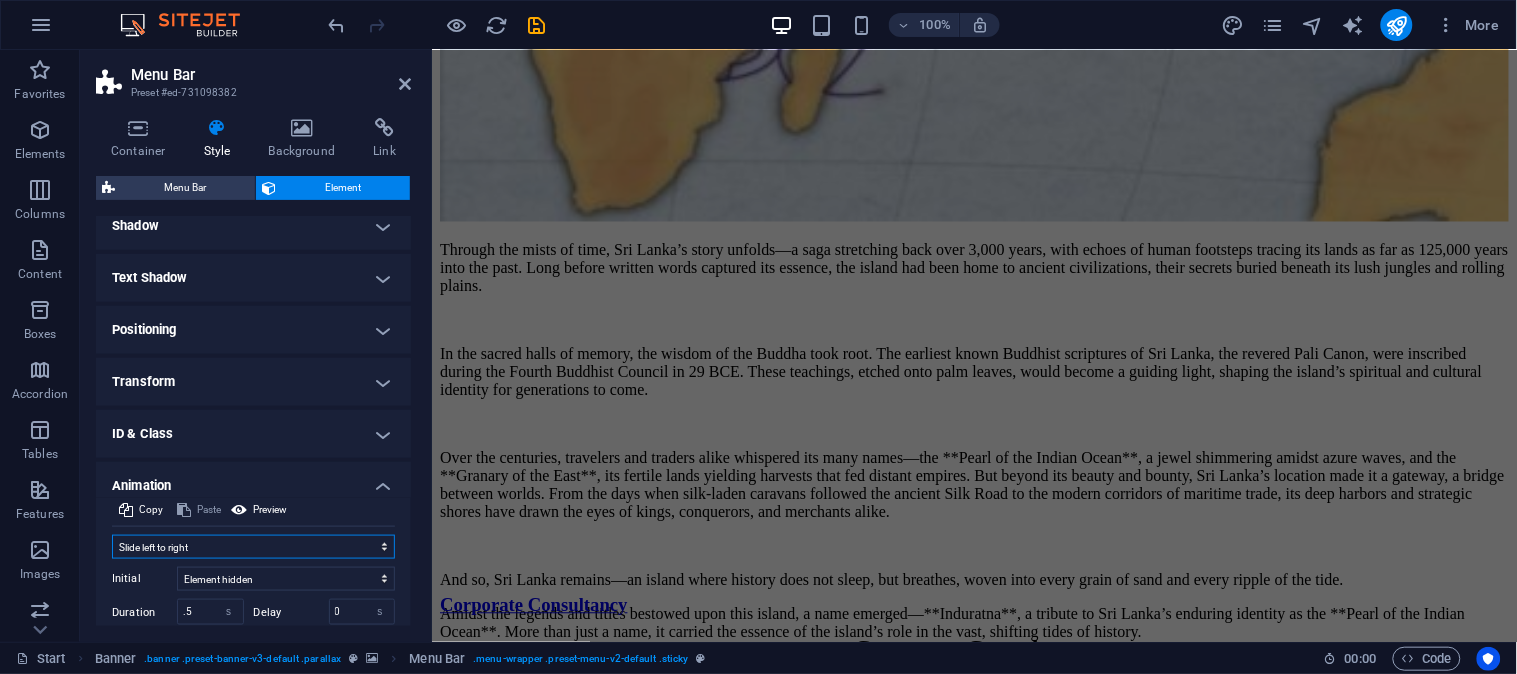 click on "Don't animate Show / Hide Slide up/down Zoom in/out Slide left to right Slide right to left Slide top to bottom Slide bottom to top Pulse Blink Open as overlay" at bounding box center [253, 547] 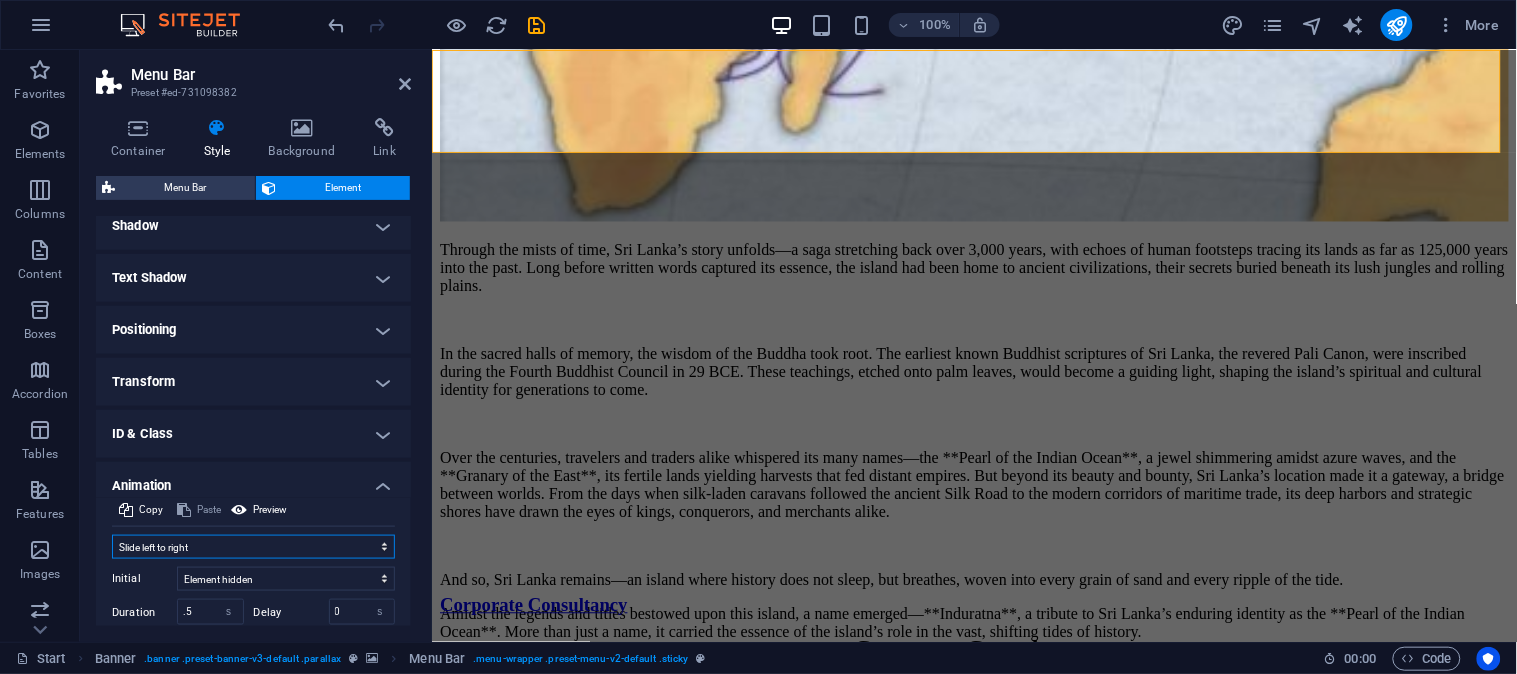 click on "Don't animate Show / Hide Slide up/down Zoom in/out Slide left to right Slide right to left Slide top to bottom Slide bottom to top Pulse Blink Open as overlay" at bounding box center (253, 547) 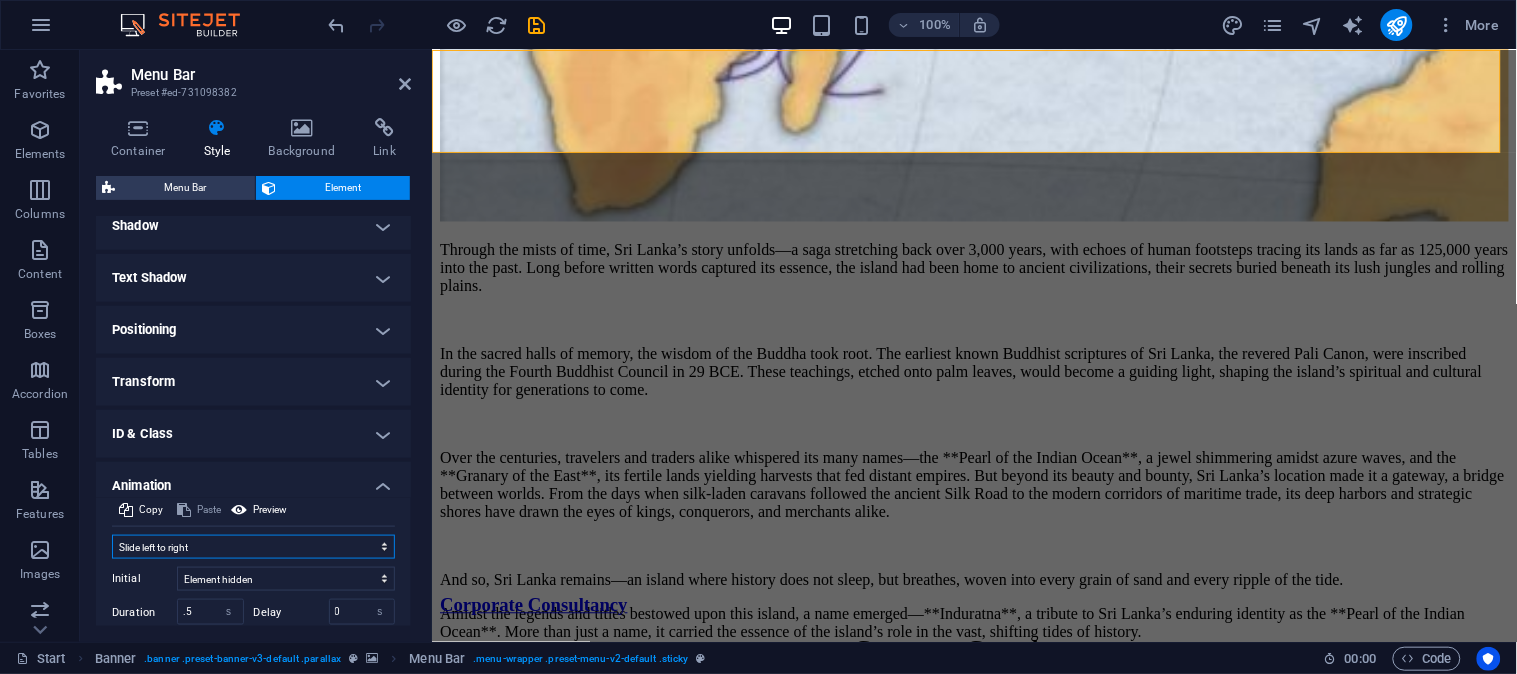 click on "Don't animate Show / Hide Slide up/down Zoom in/out Slide left to right Slide right to left Slide top to bottom Slide bottom to top Pulse Blink Open as overlay" at bounding box center [253, 547] 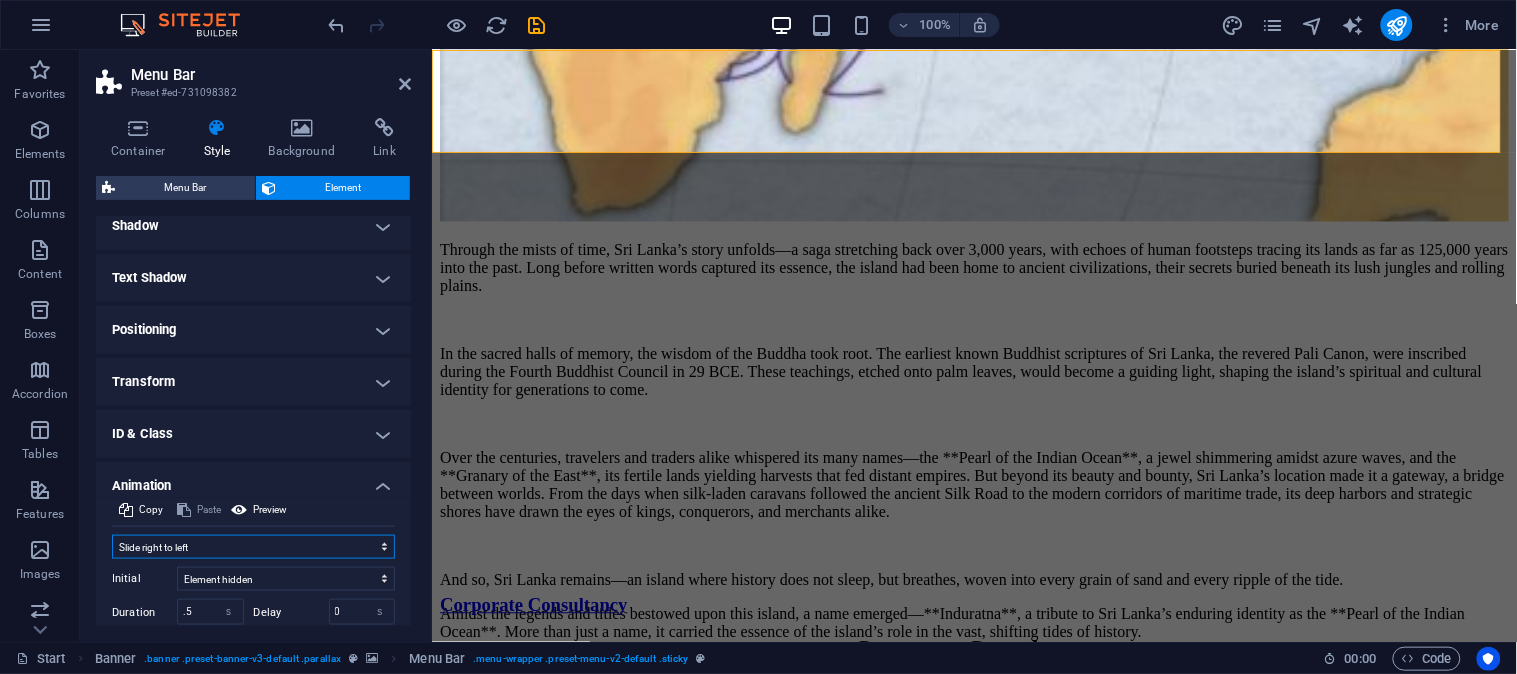 click on "Don't animate Show / Hide Slide up/down Zoom in/out Slide left to right Slide right to left Slide top to bottom Slide bottom to top Pulse Blink Open as overlay" at bounding box center (253, 547) 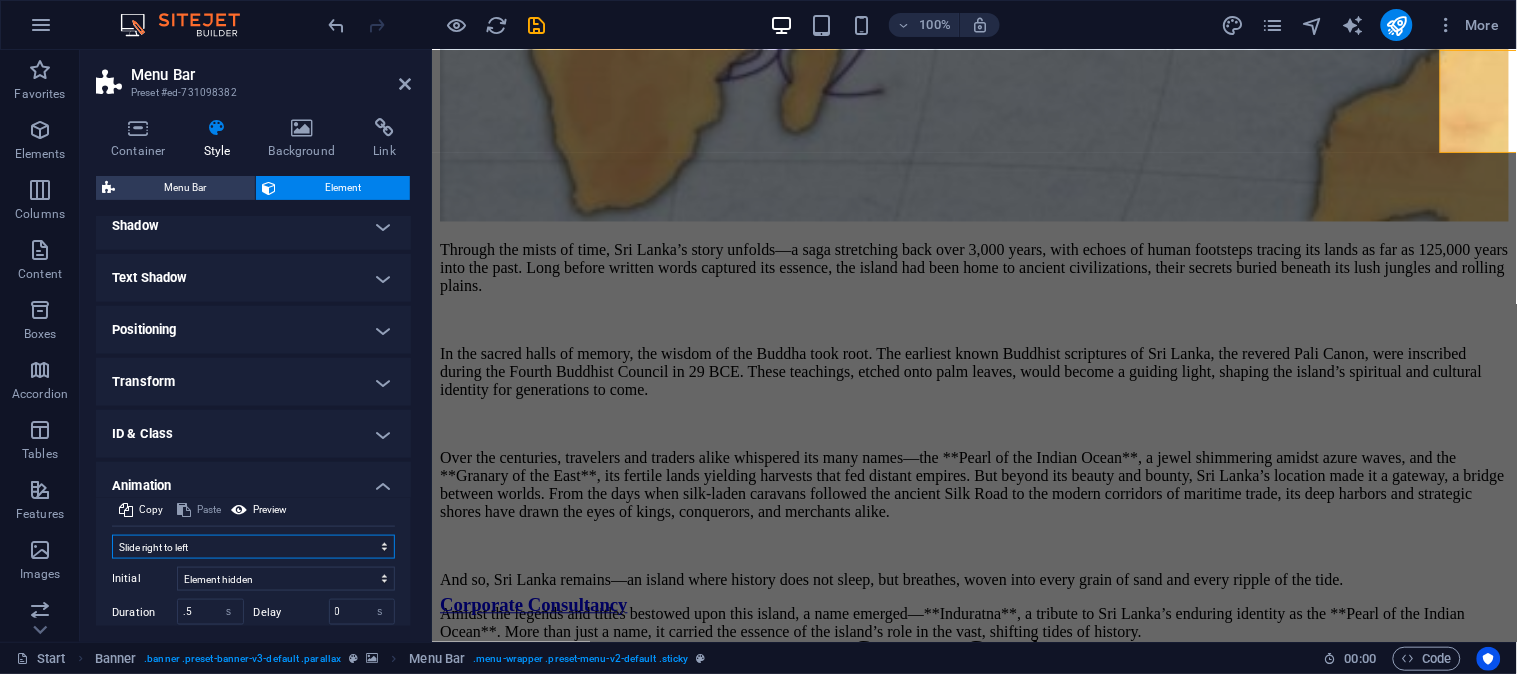 click on "Don't animate Show / Hide Slide up/down Zoom in/out Slide left to right Slide right to left Slide top to bottom Slide bottom to top Pulse Blink Open as overlay" at bounding box center [253, 547] 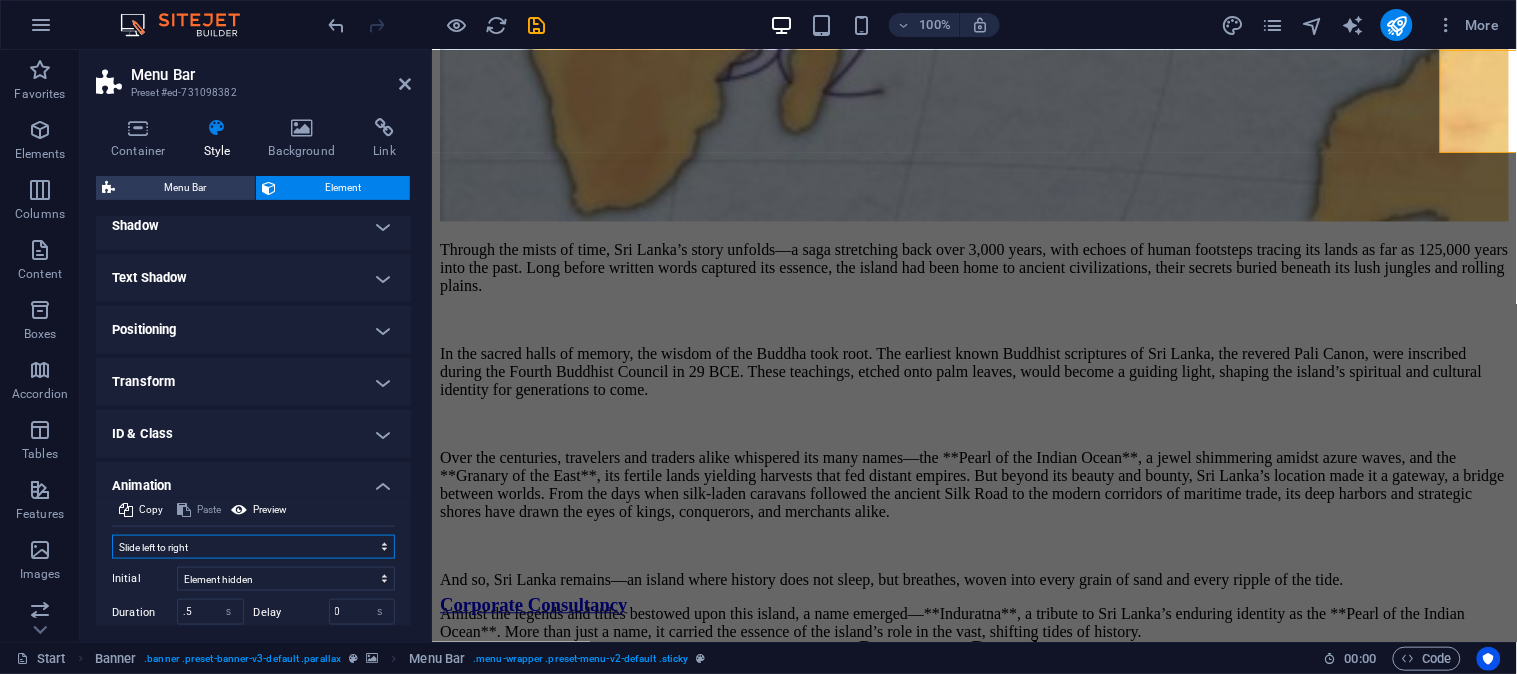 click on "Don't animate Show / Hide Slide up/down Zoom in/out Slide left to right Slide right to left Slide top to bottom Slide bottom to top Pulse Blink Open as overlay" at bounding box center [253, 547] 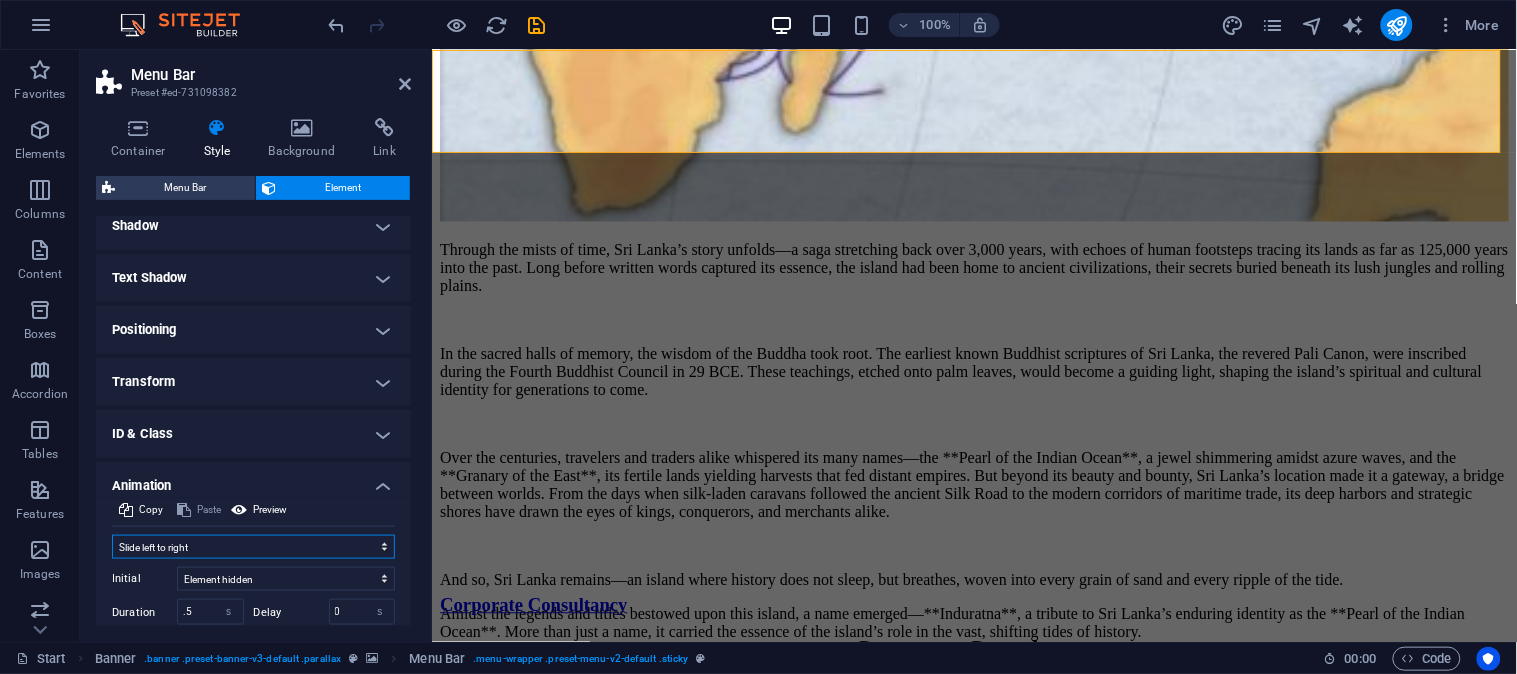 click on "Don't animate Show / Hide Slide up/down Zoom in/out Slide left to right Slide right to left Slide top to bottom Slide bottom to top Pulse Blink Open as overlay" at bounding box center (253, 547) 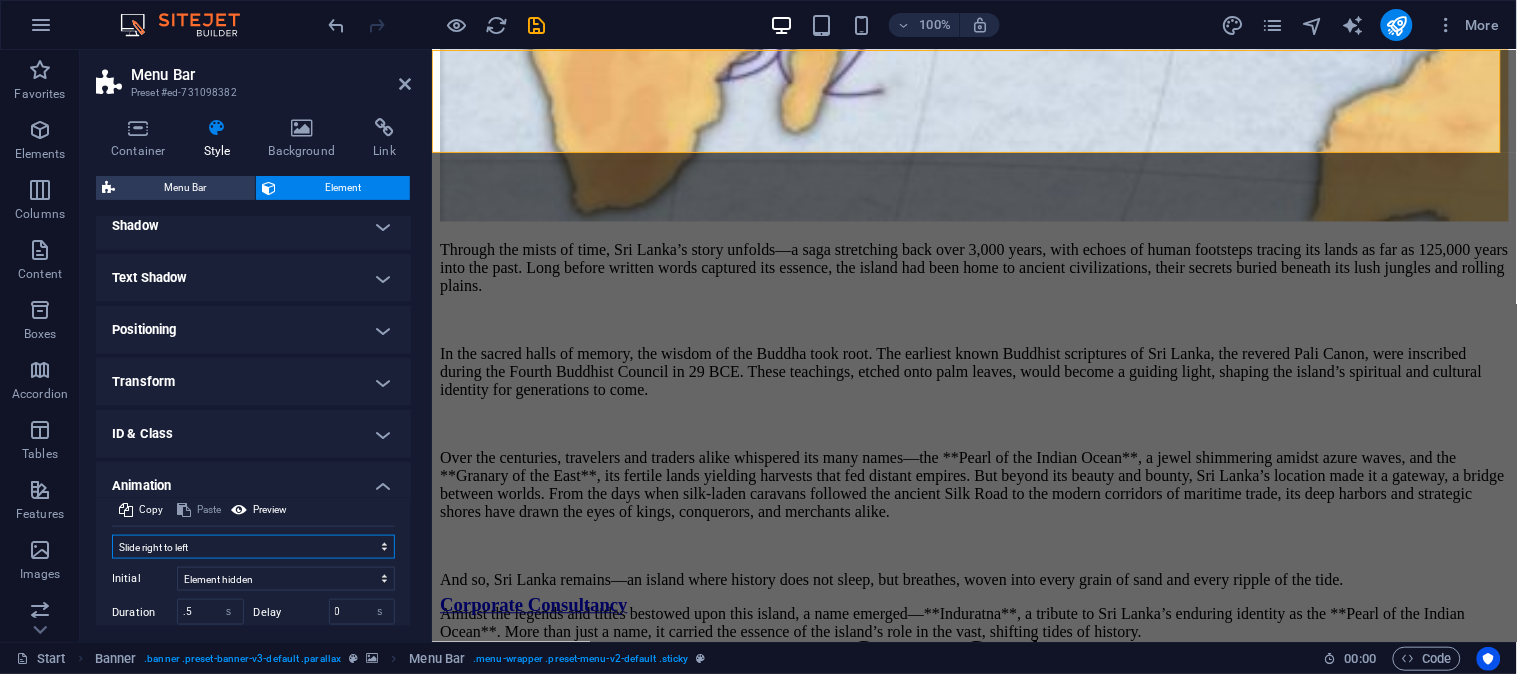 click on "Don't animate Show / Hide Slide up/down Zoom in/out Slide left to right Slide right to left Slide top to bottom Slide bottom to top Pulse Blink Open as overlay" at bounding box center (253, 547) 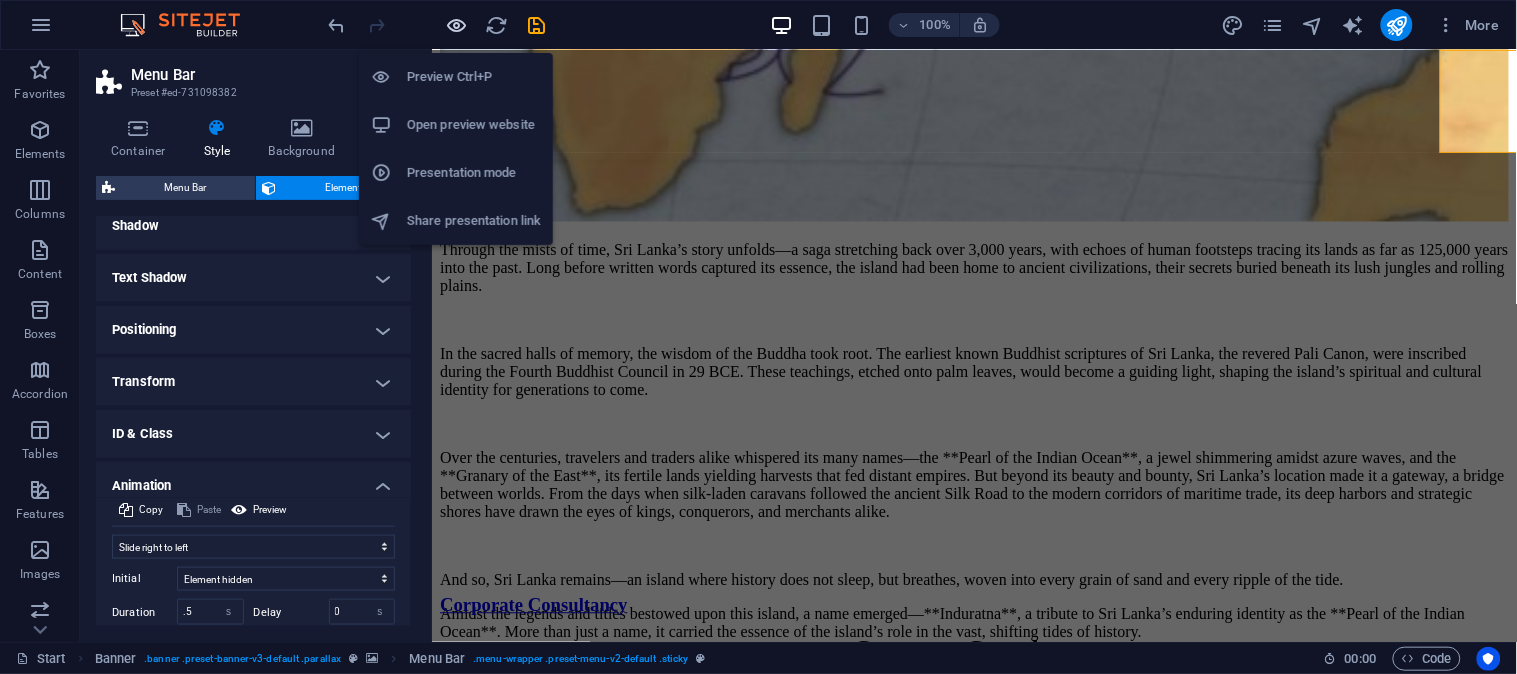 click at bounding box center [457, 25] 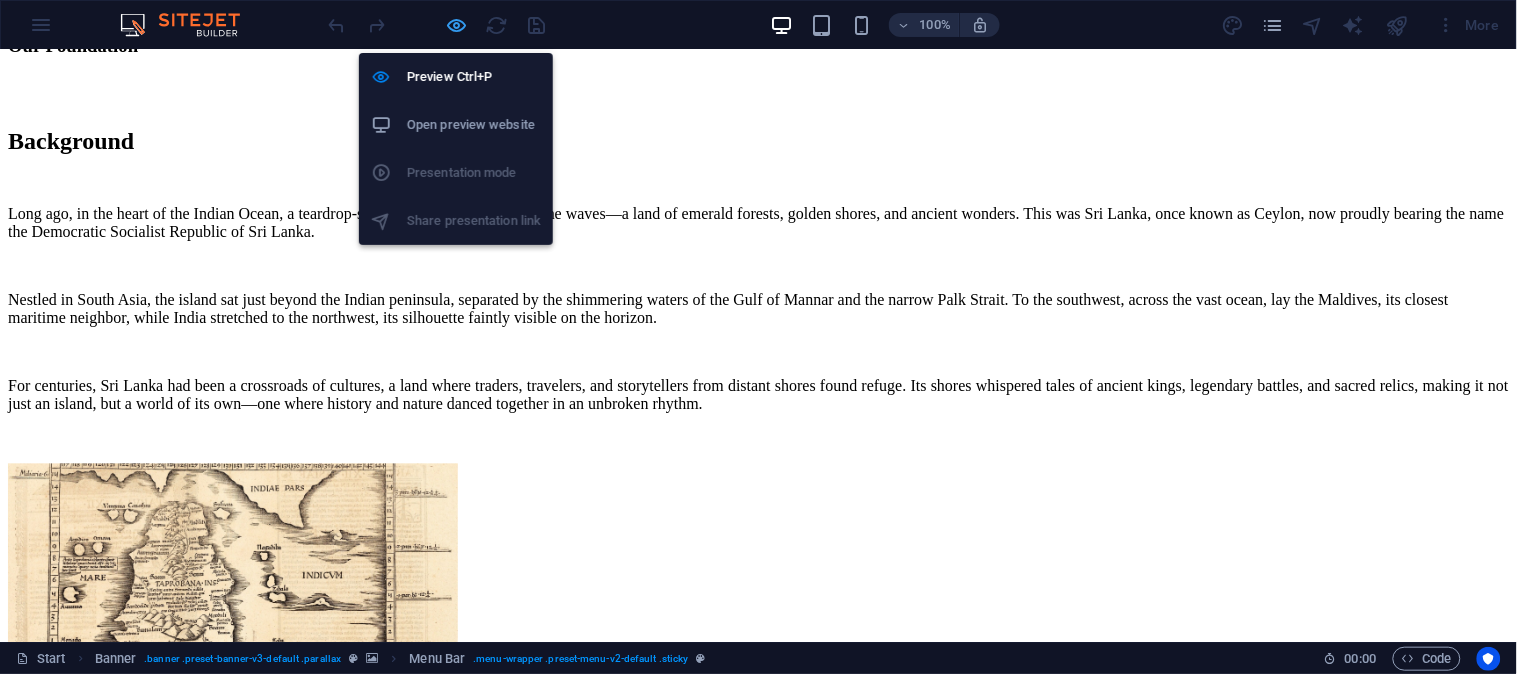 scroll, scrollTop: 5916, scrollLeft: 0, axis: vertical 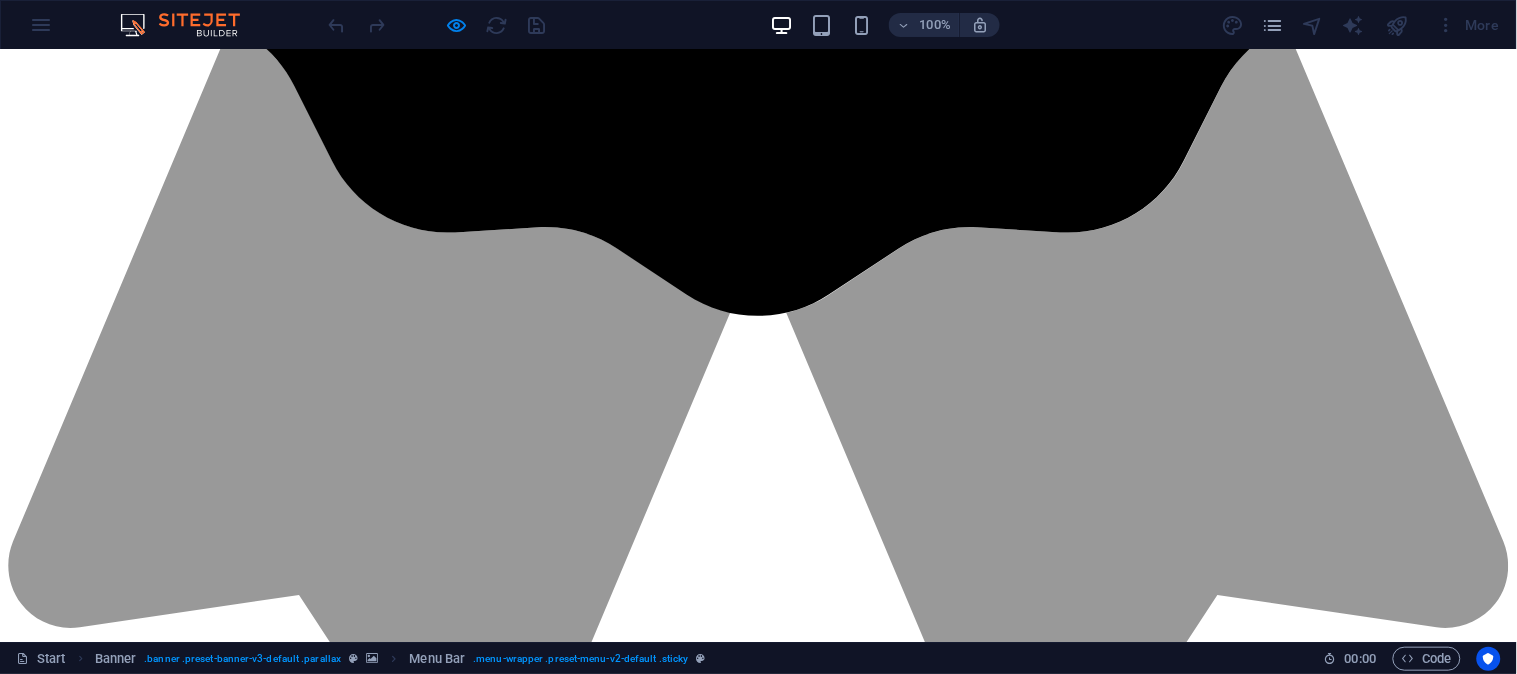 click at bounding box center [437, 25] 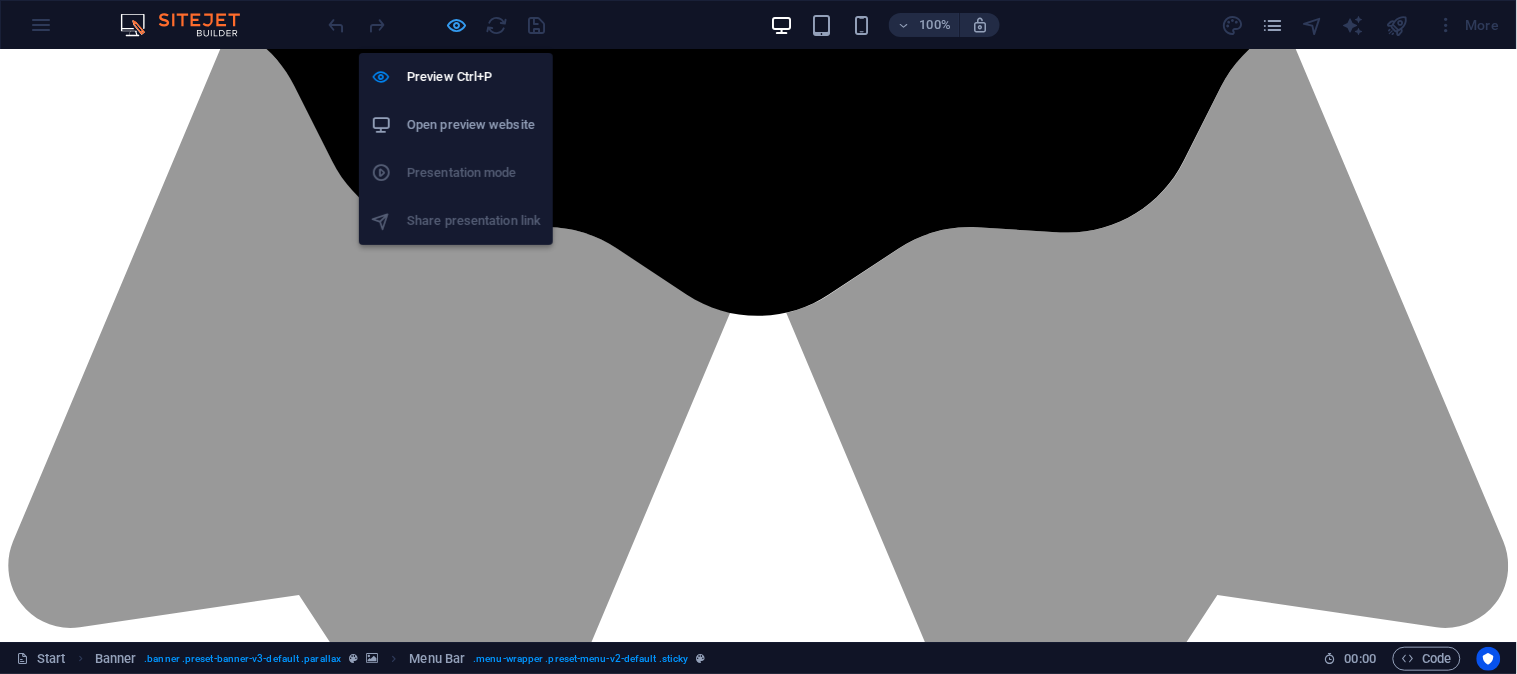click at bounding box center (457, 25) 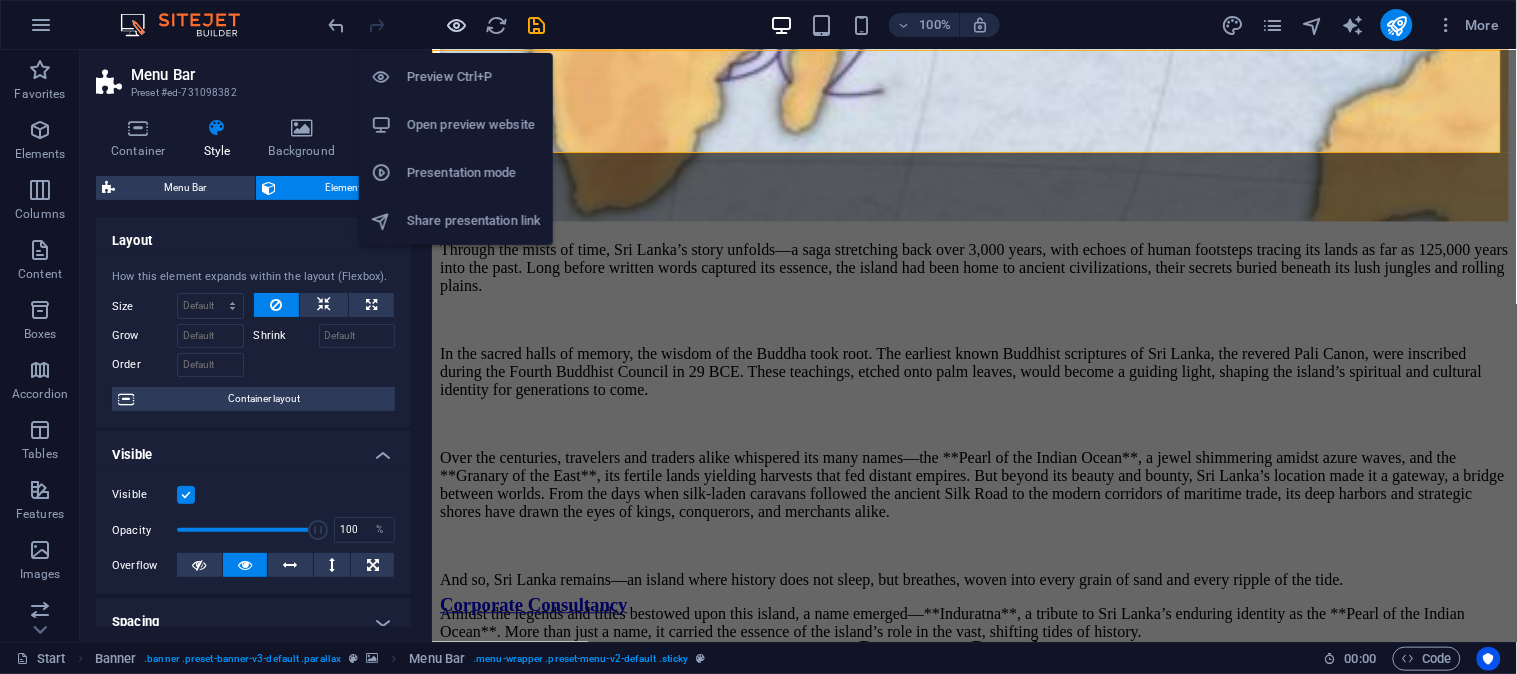 click at bounding box center (457, 25) 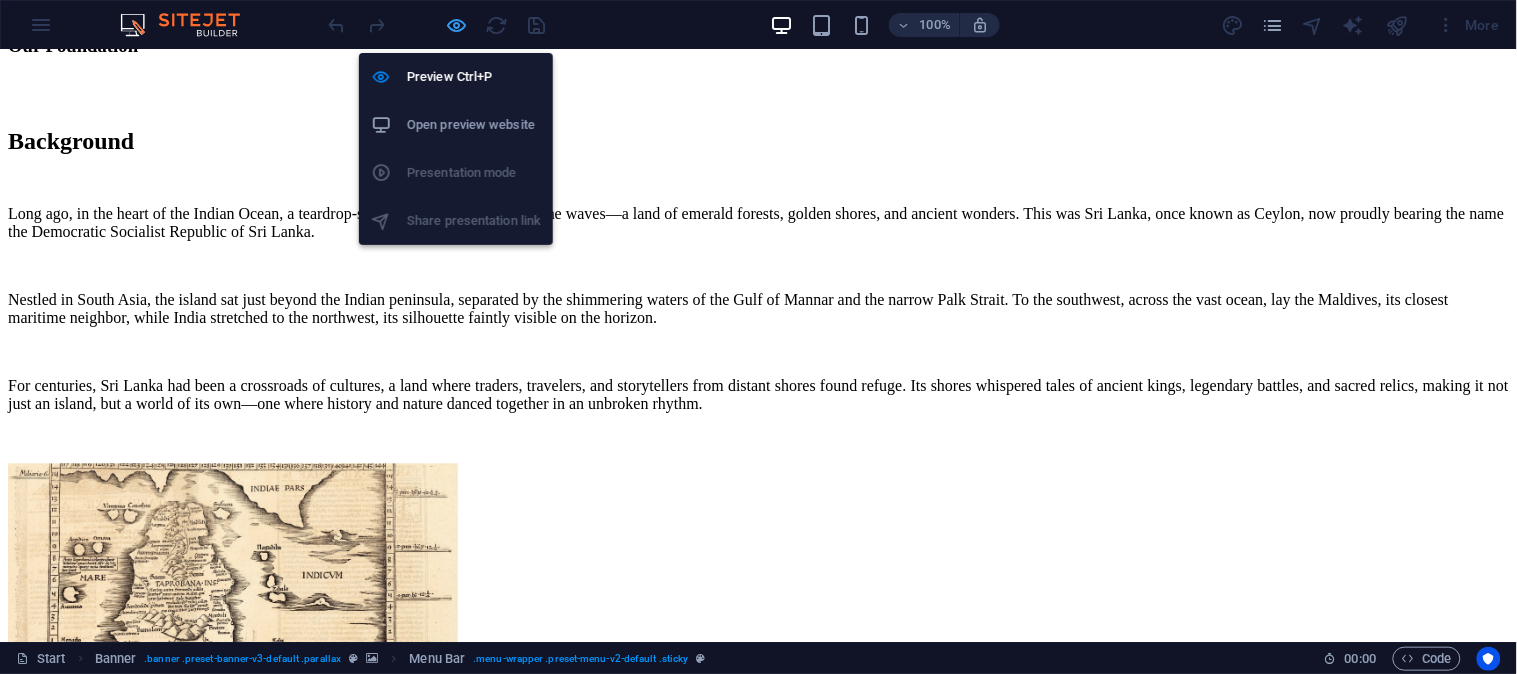 scroll, scrollTop: 5916, scrollLeft: 0, axis: vertical 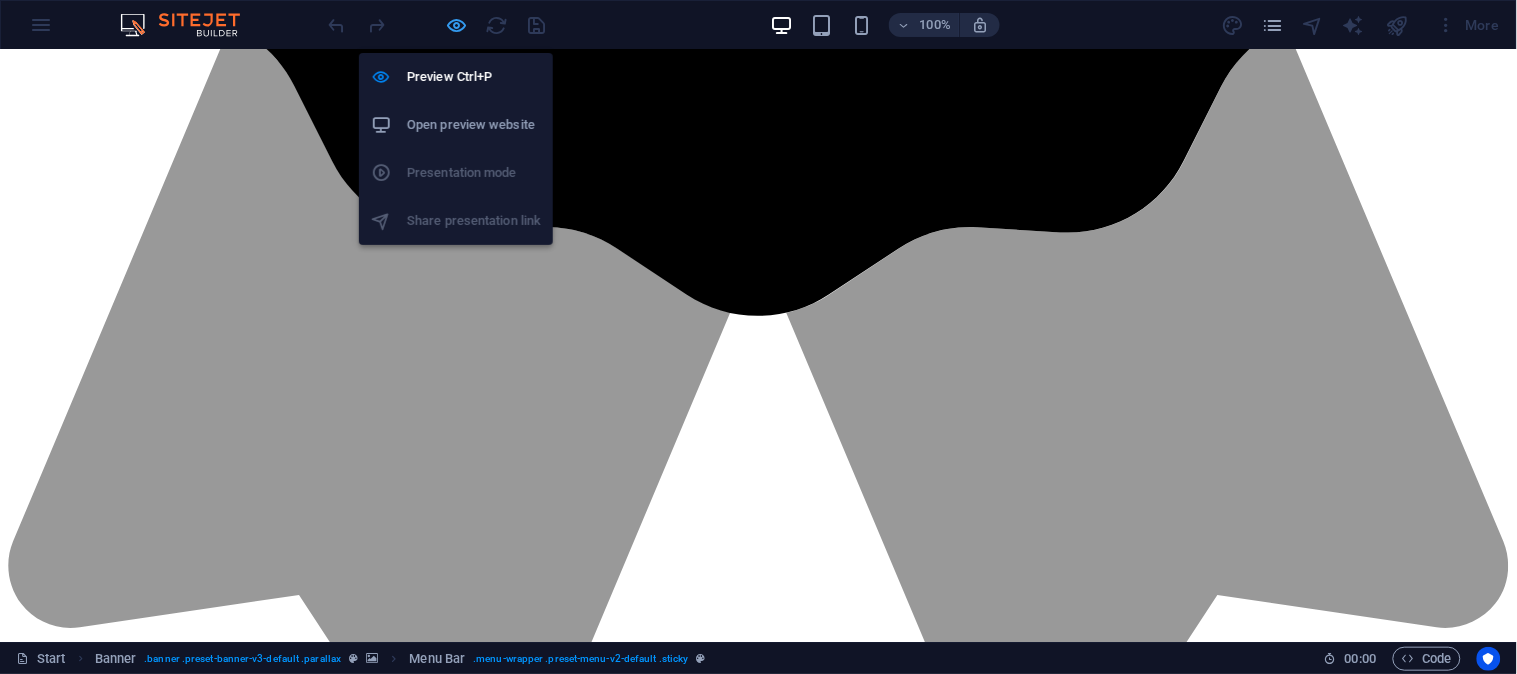 click at bounding box center [457, 25] 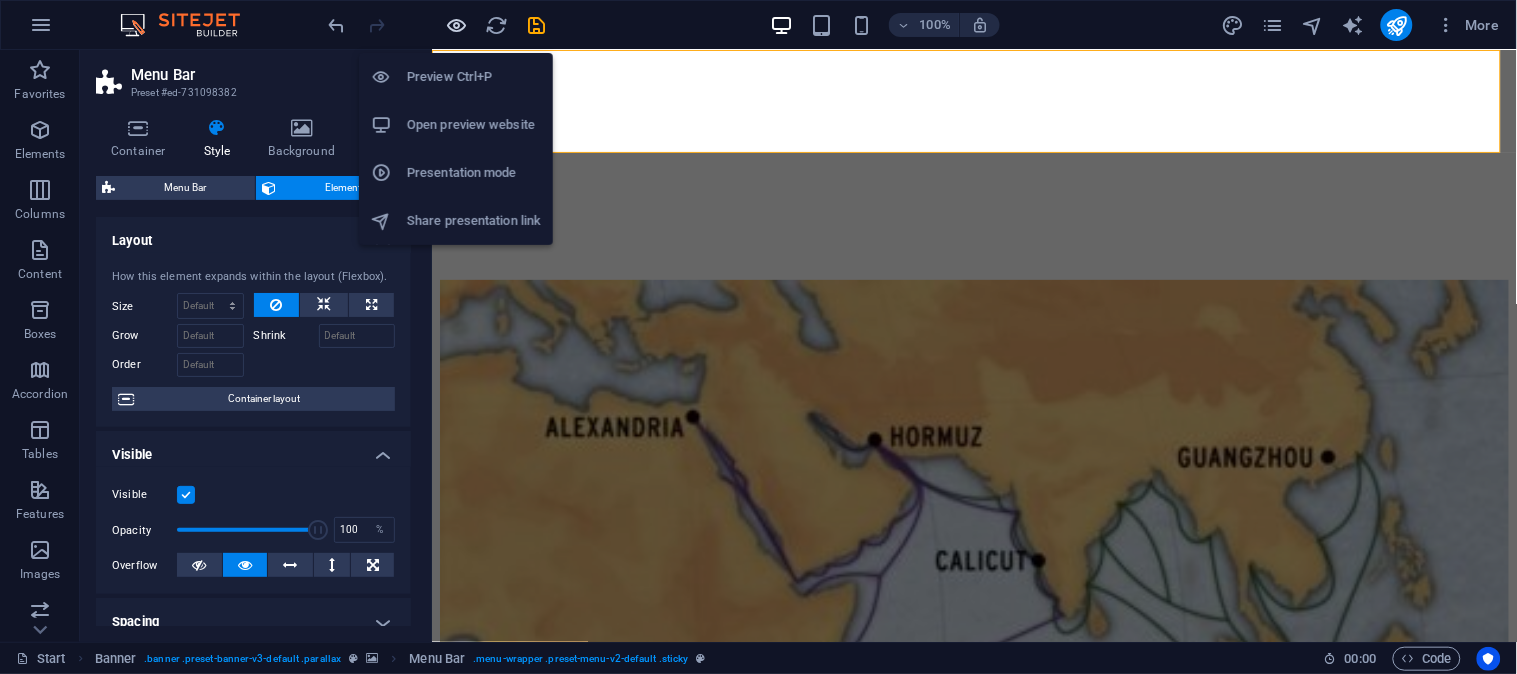 scroll, scrollTop: 6720, scrollLeft: 0, axis: vertical 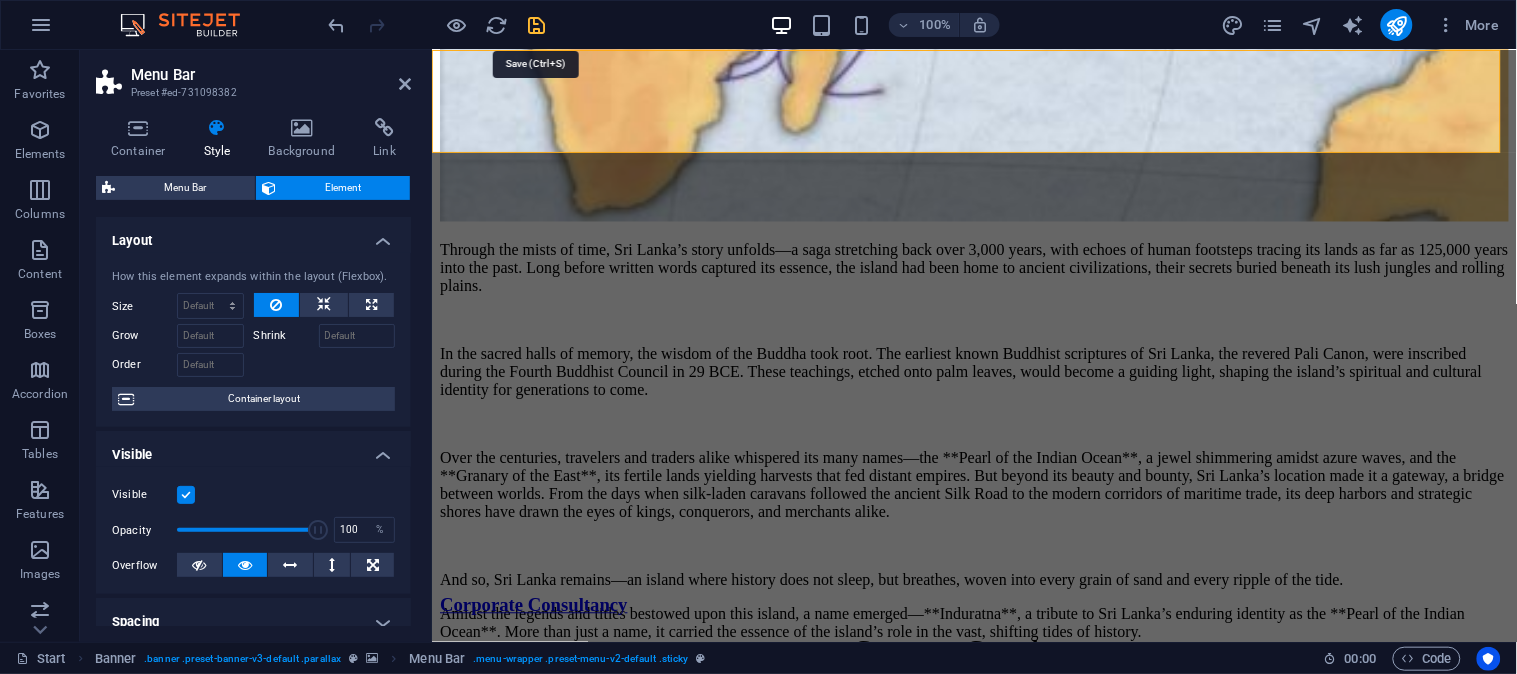 click at bounding box center (537, 25) 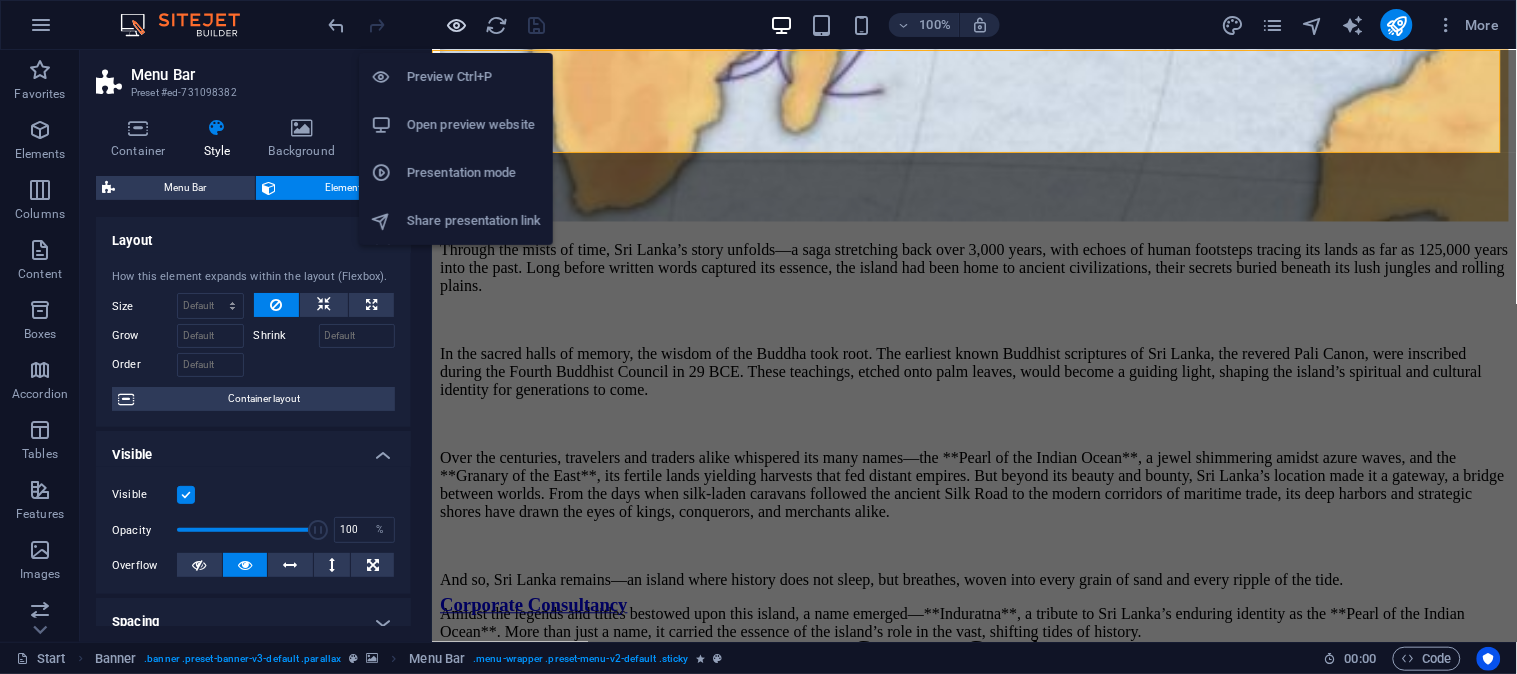 click at bounding box center [457, 25] 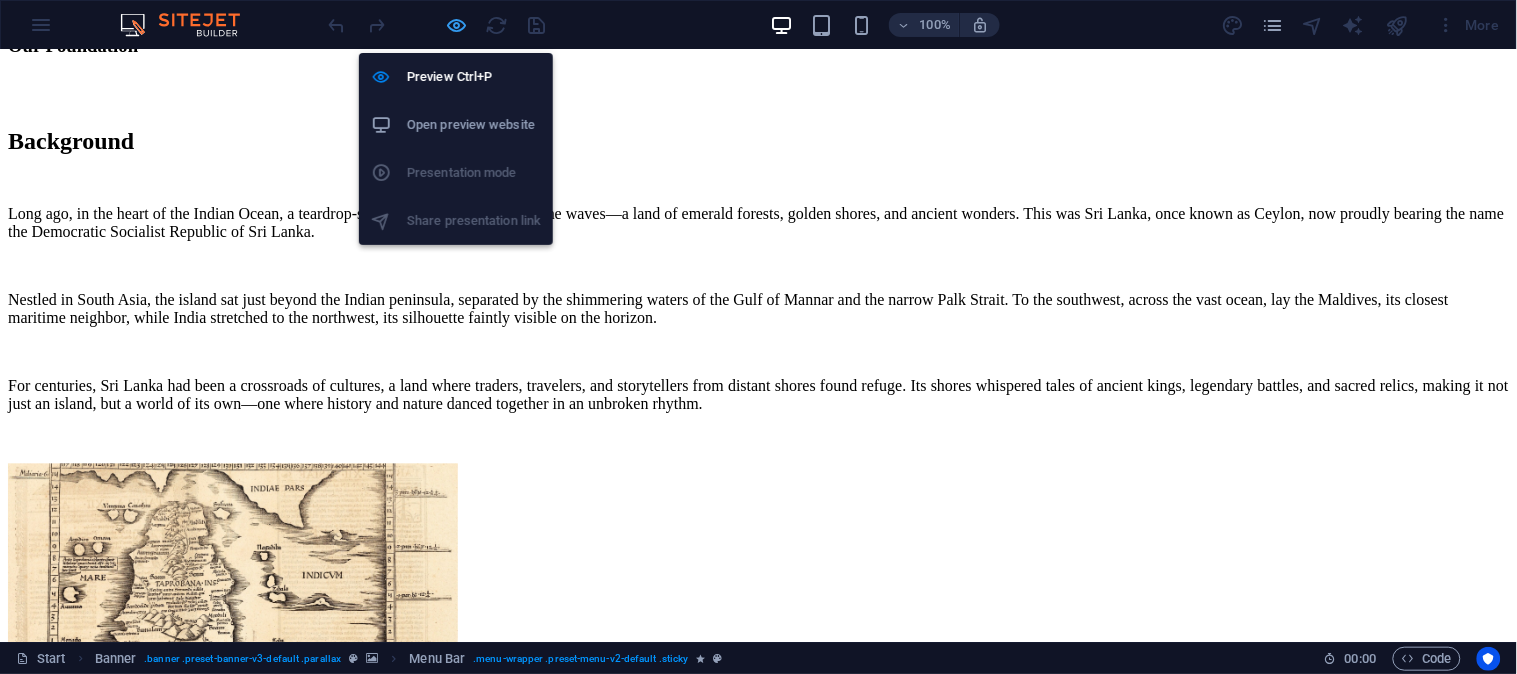 scroll, scrollTop: 5916, scrollLeft: 0, axis: vertical 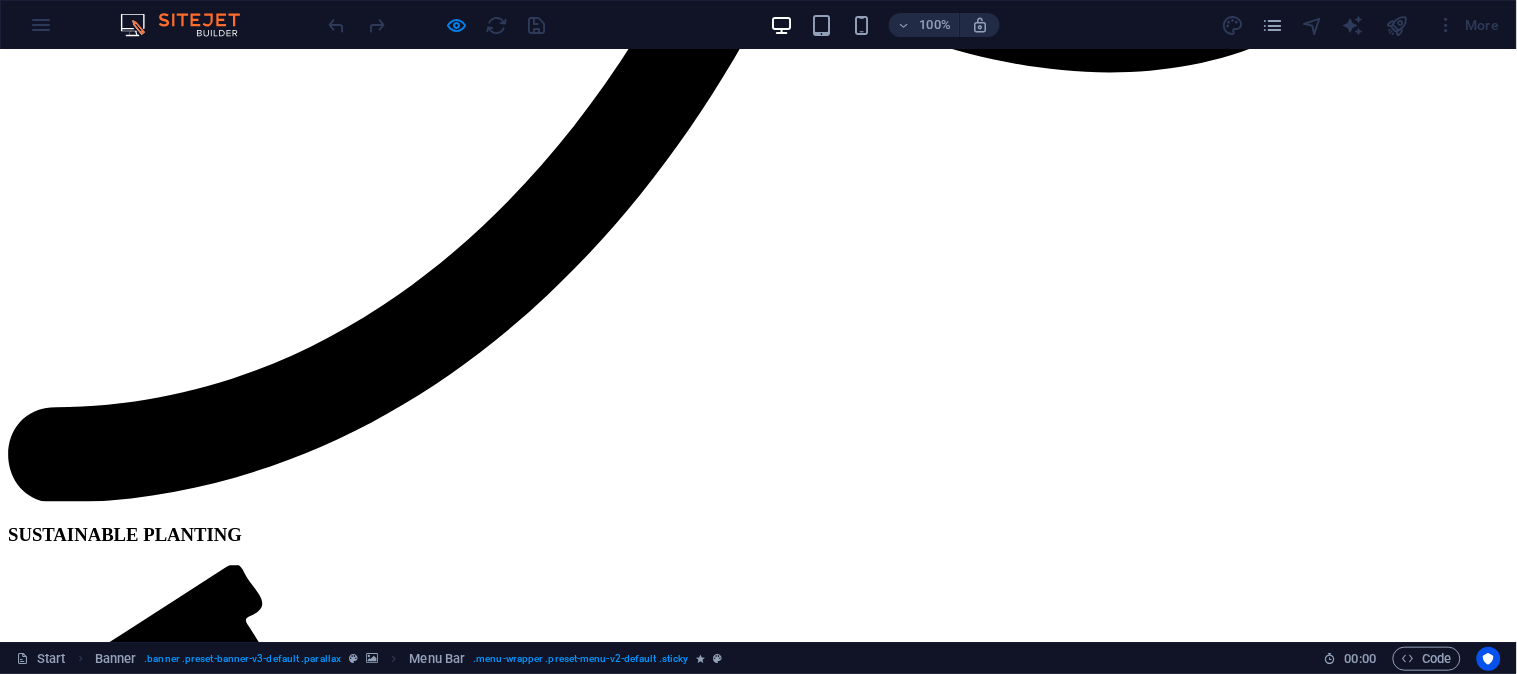 click on "Trading" at bounding box center (73, -1936) 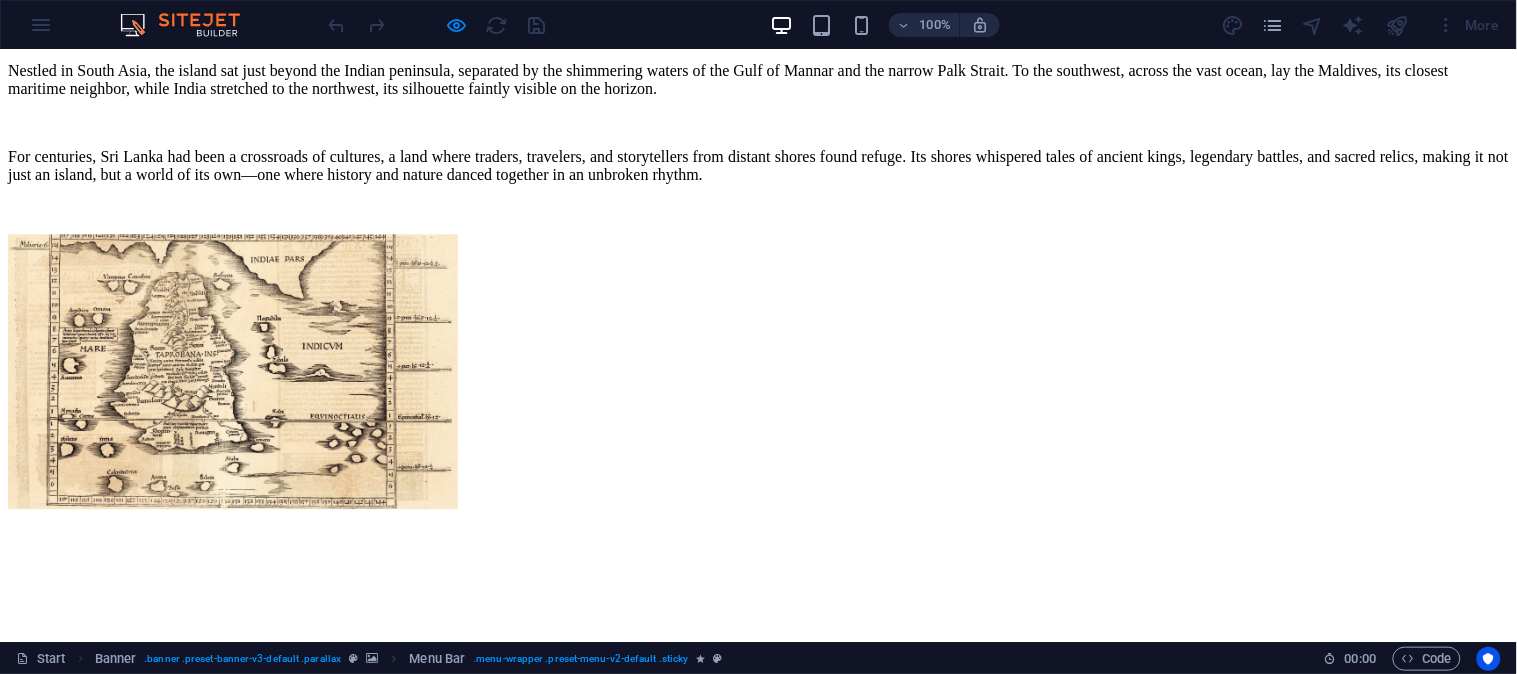 scroll, scrollTop: 6992, scrollLeft: 0, axis: vertical 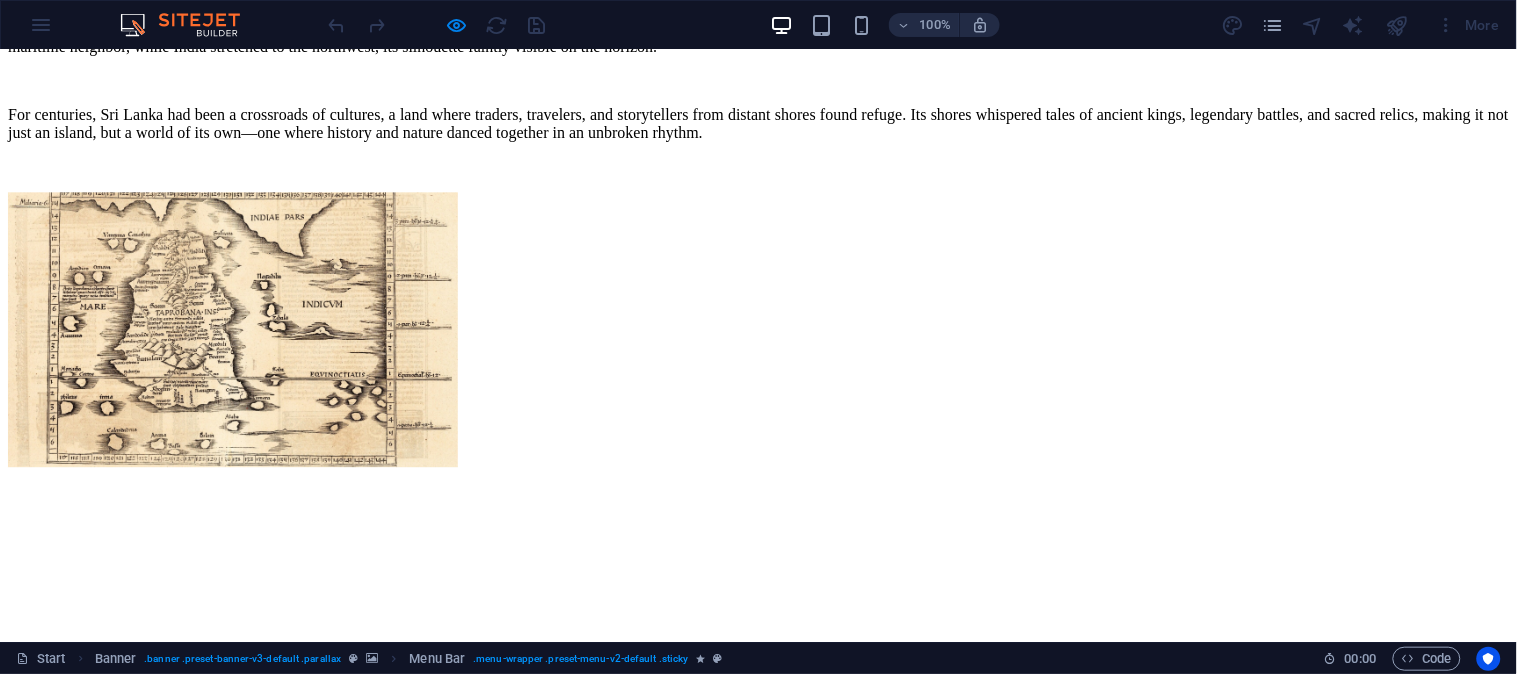 click at bounding box center [437, 25] 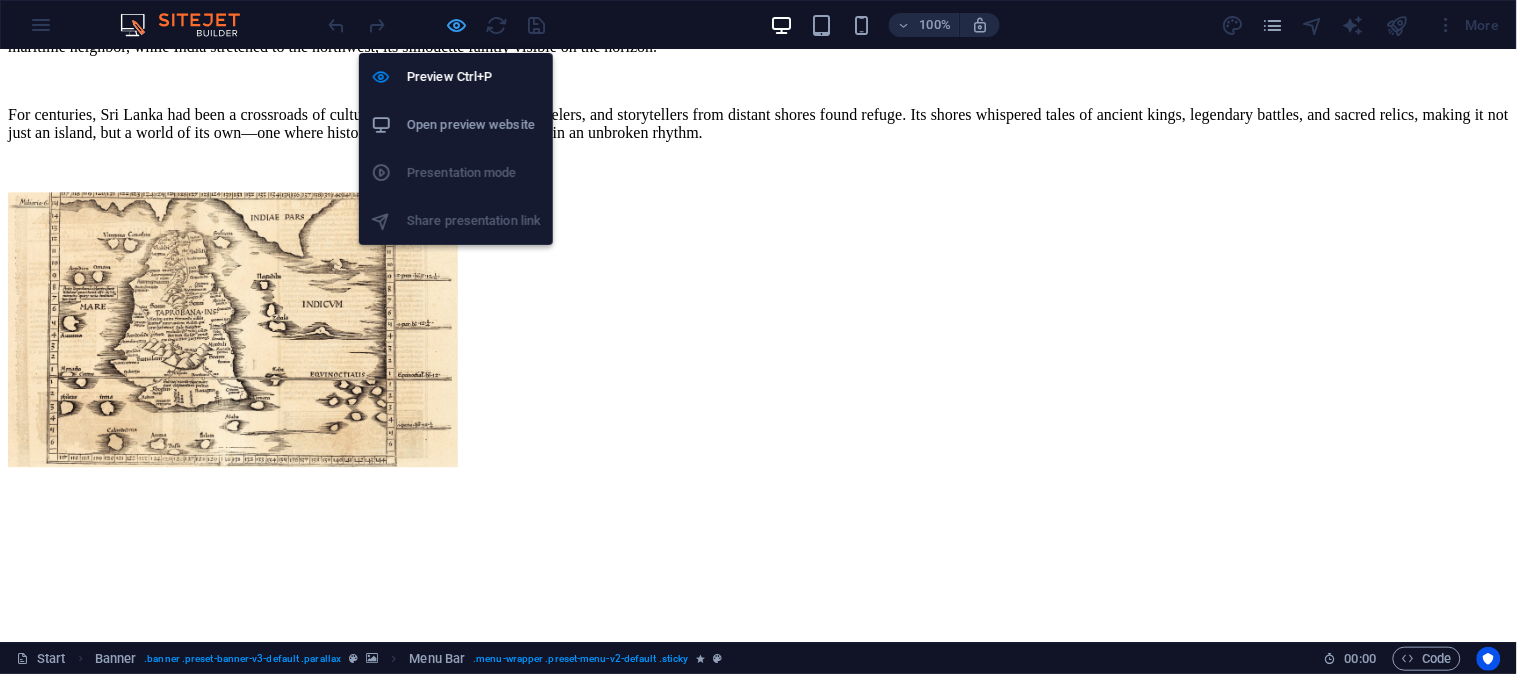 click at bounding box center [457, 25] 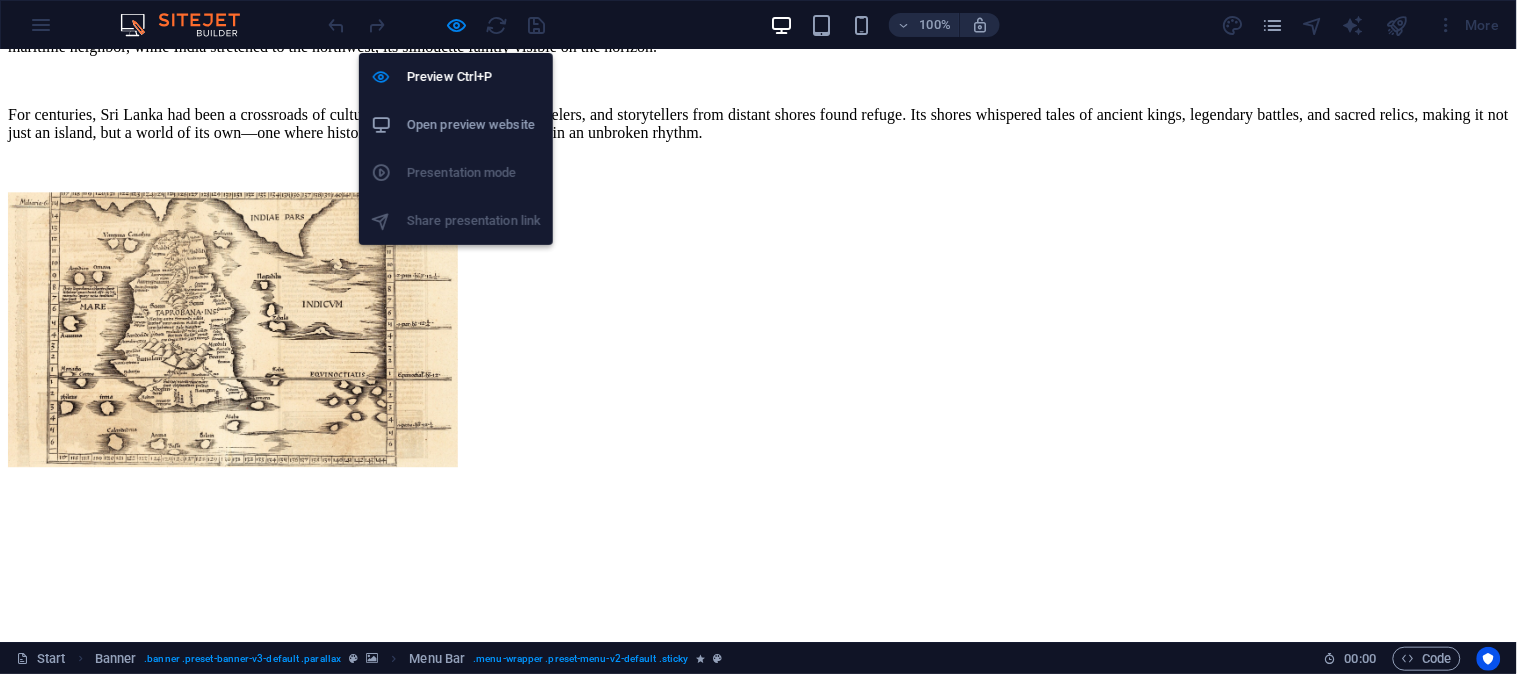 select on "move-right-to-left" 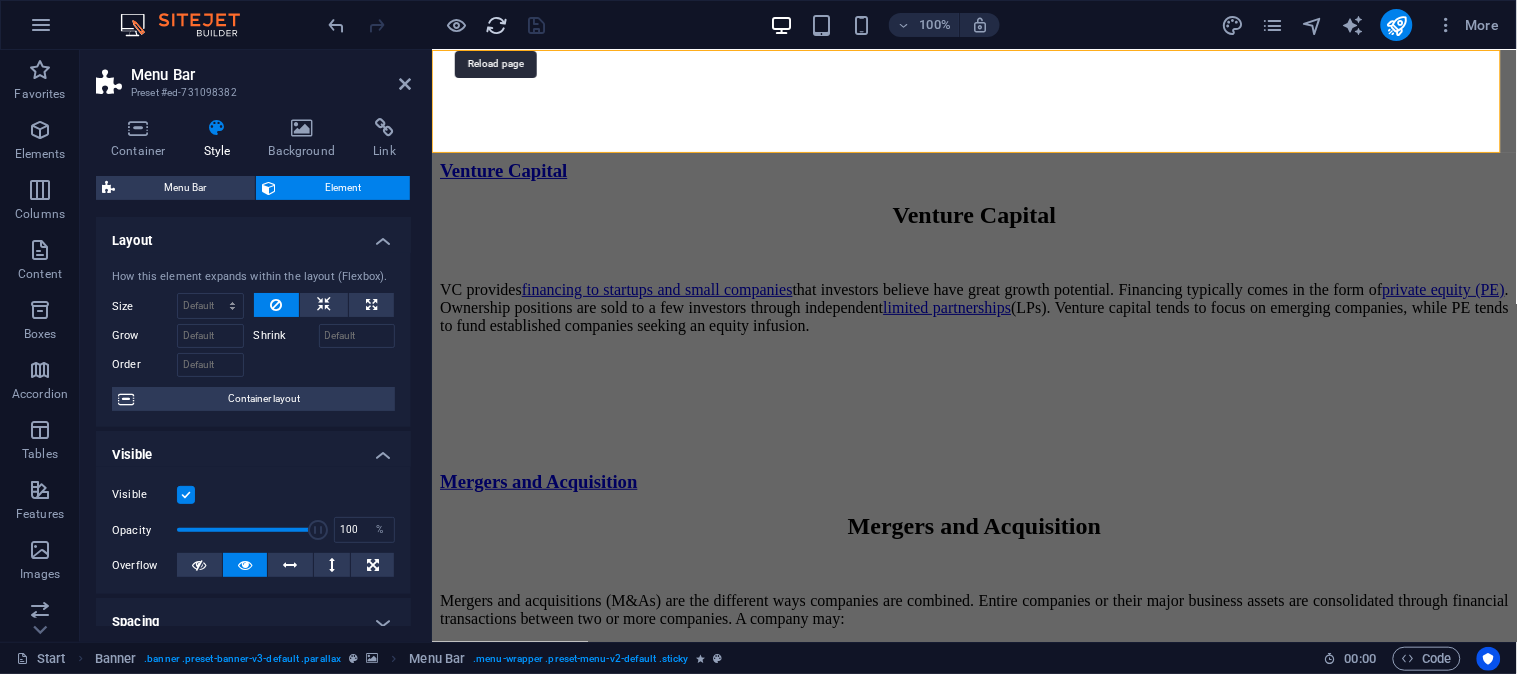 click at bounding box center (497, 25) 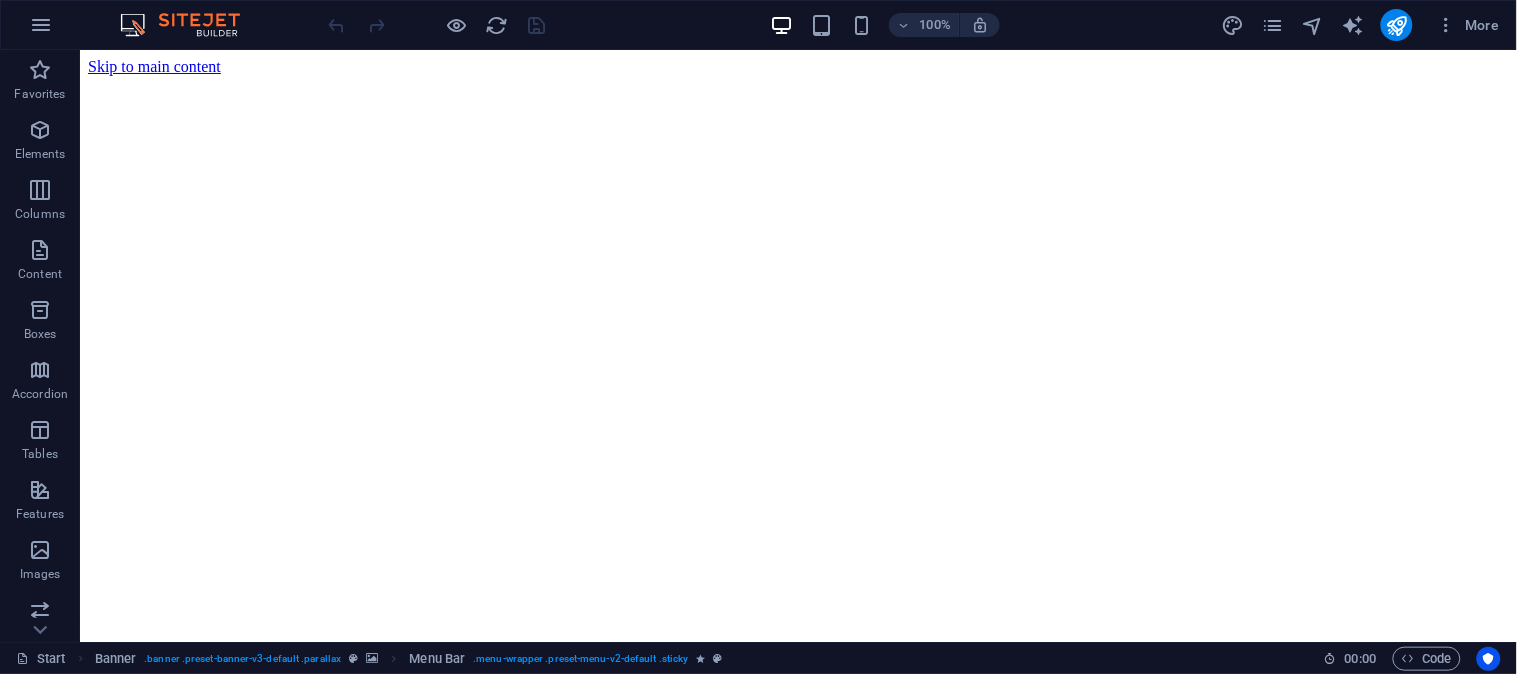 scroll, scrollTop: 0, scrollLeft: 0, axis: both 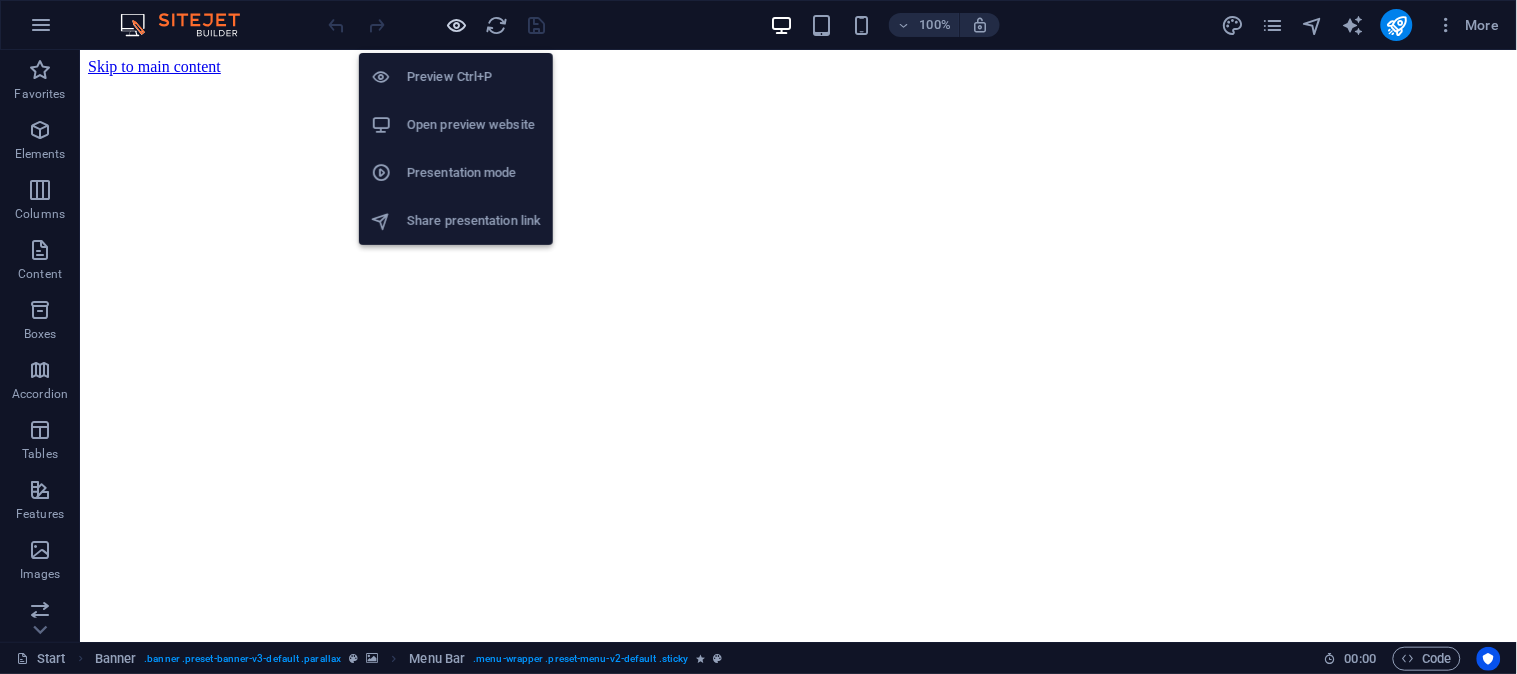 click at bounding box center [457, 25] 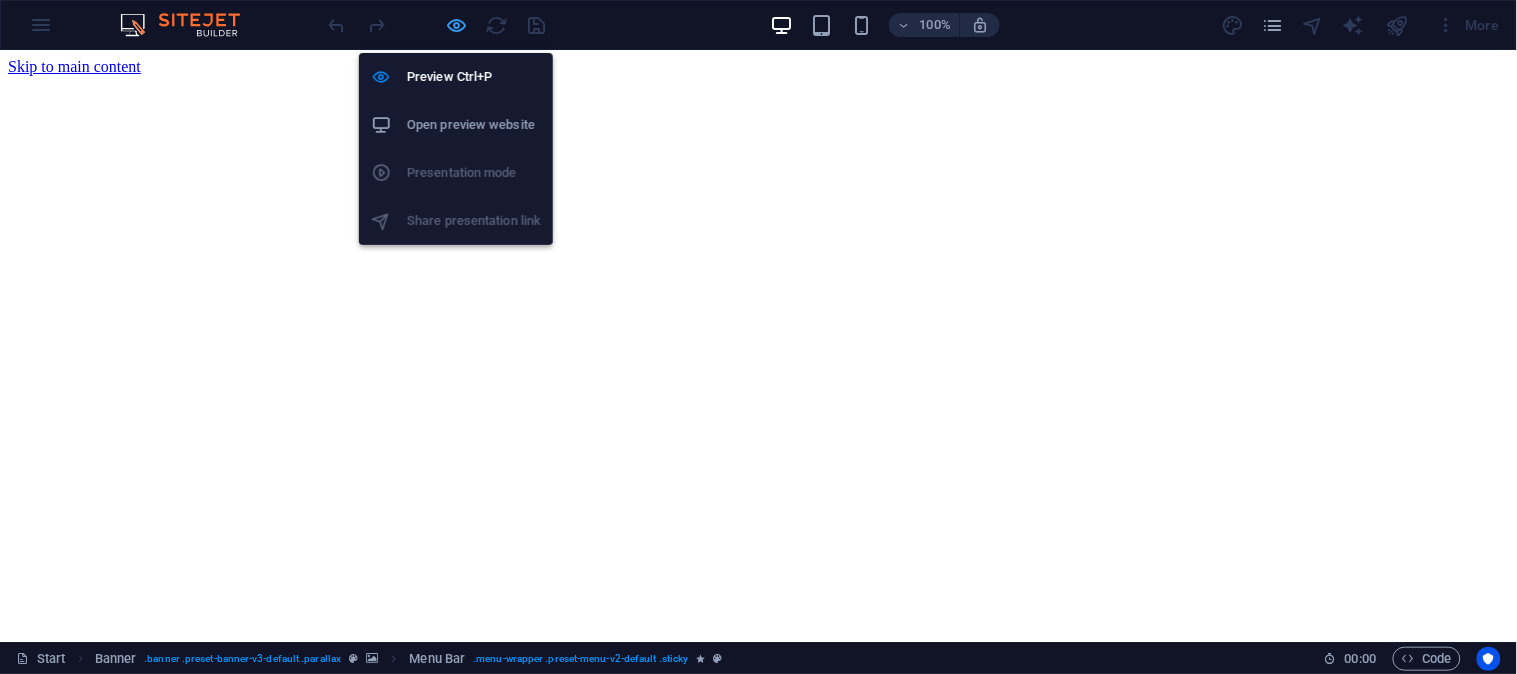 click at bounding box center [457, 25] 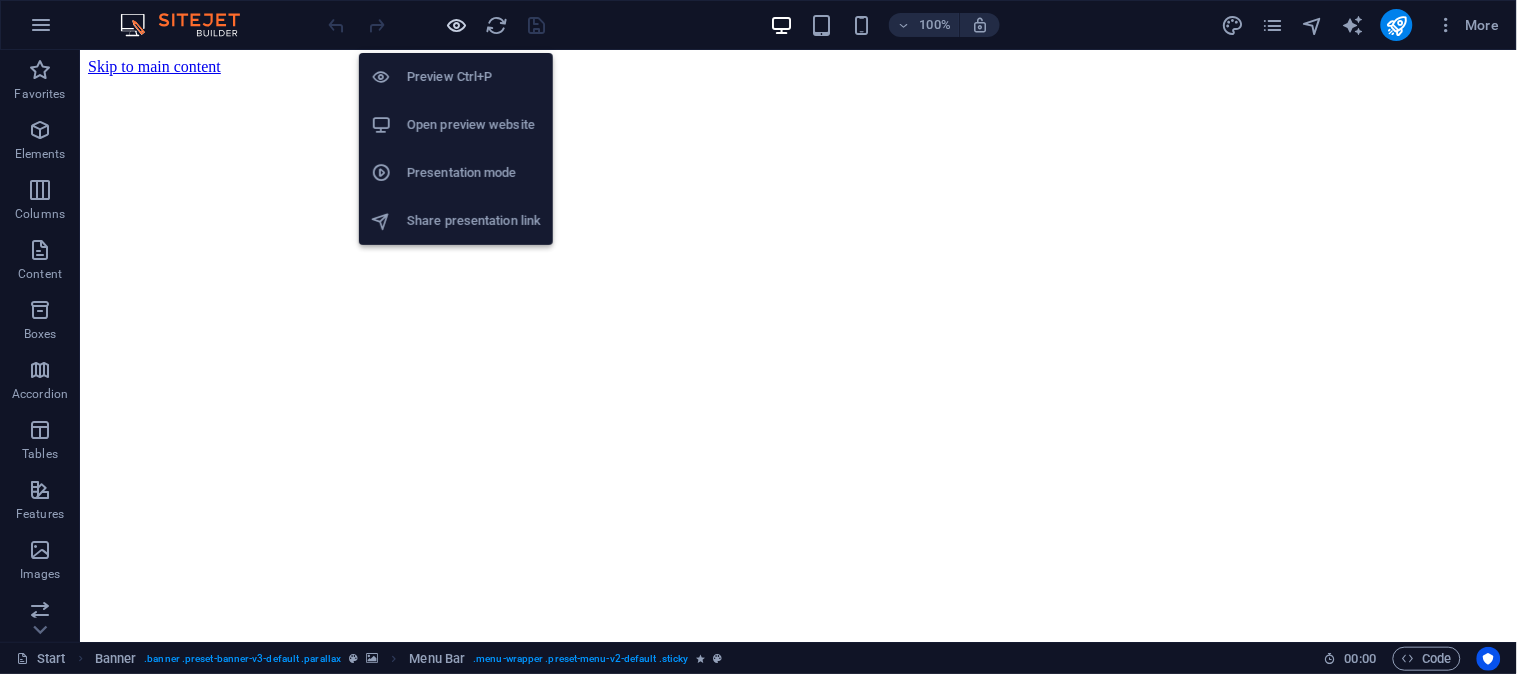 click at bounding box center (457, 25) 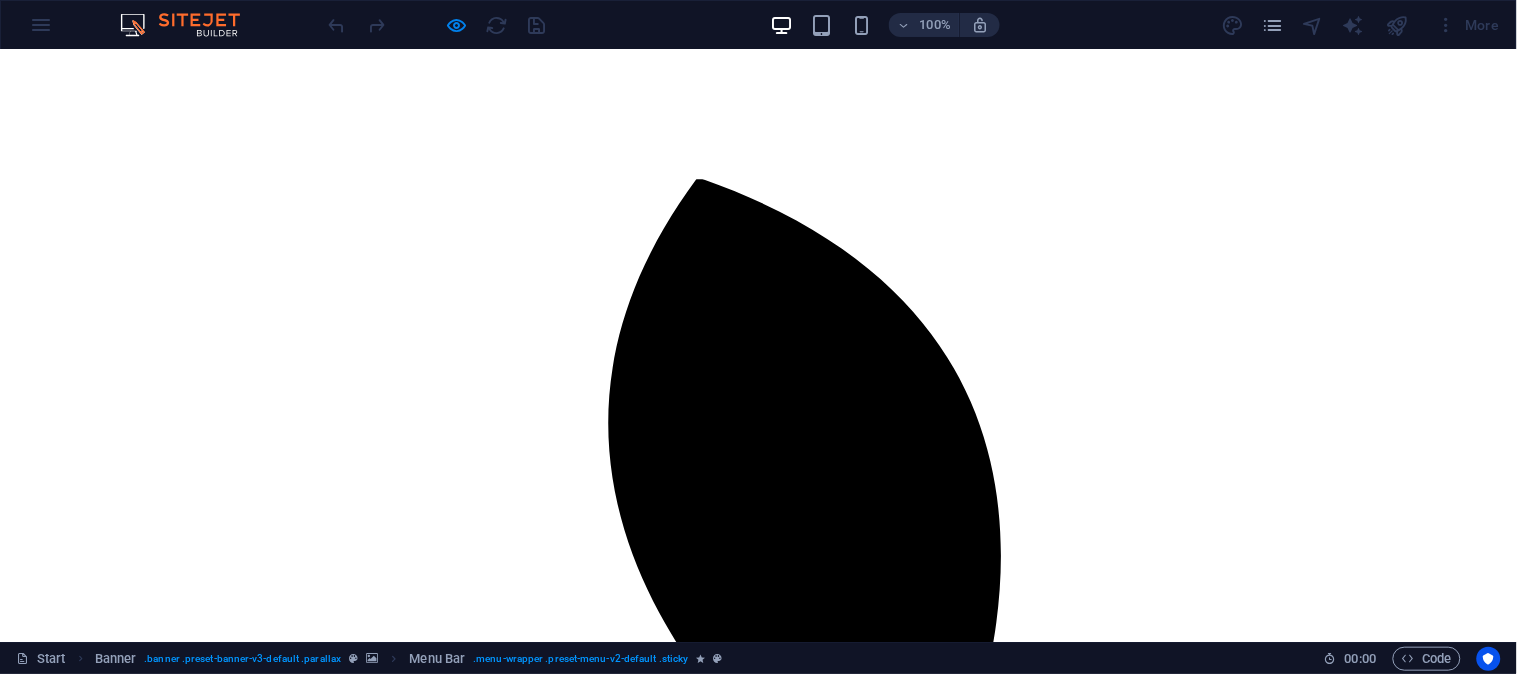scroll, scrollTop: 1296, scrollLeft: 0, axis: vertical 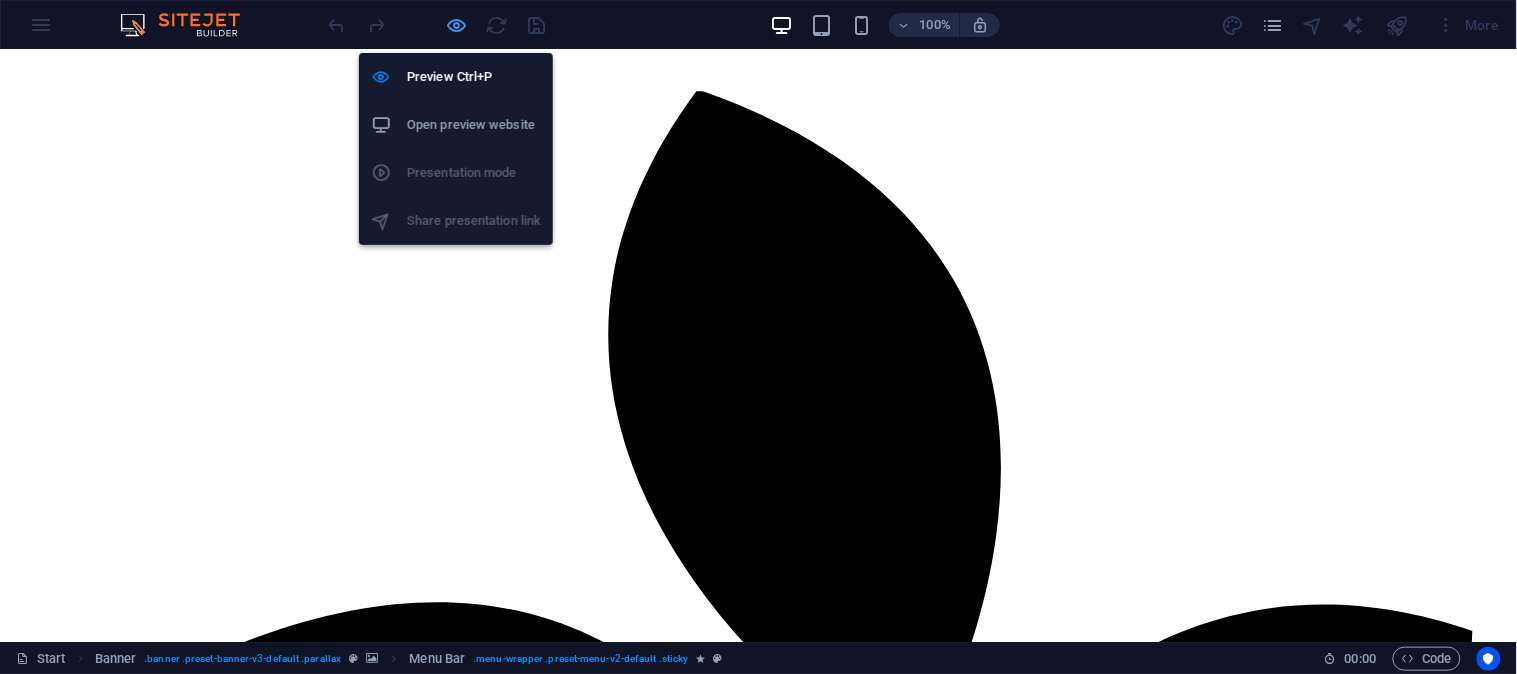 click at bounding box center [457, 25] 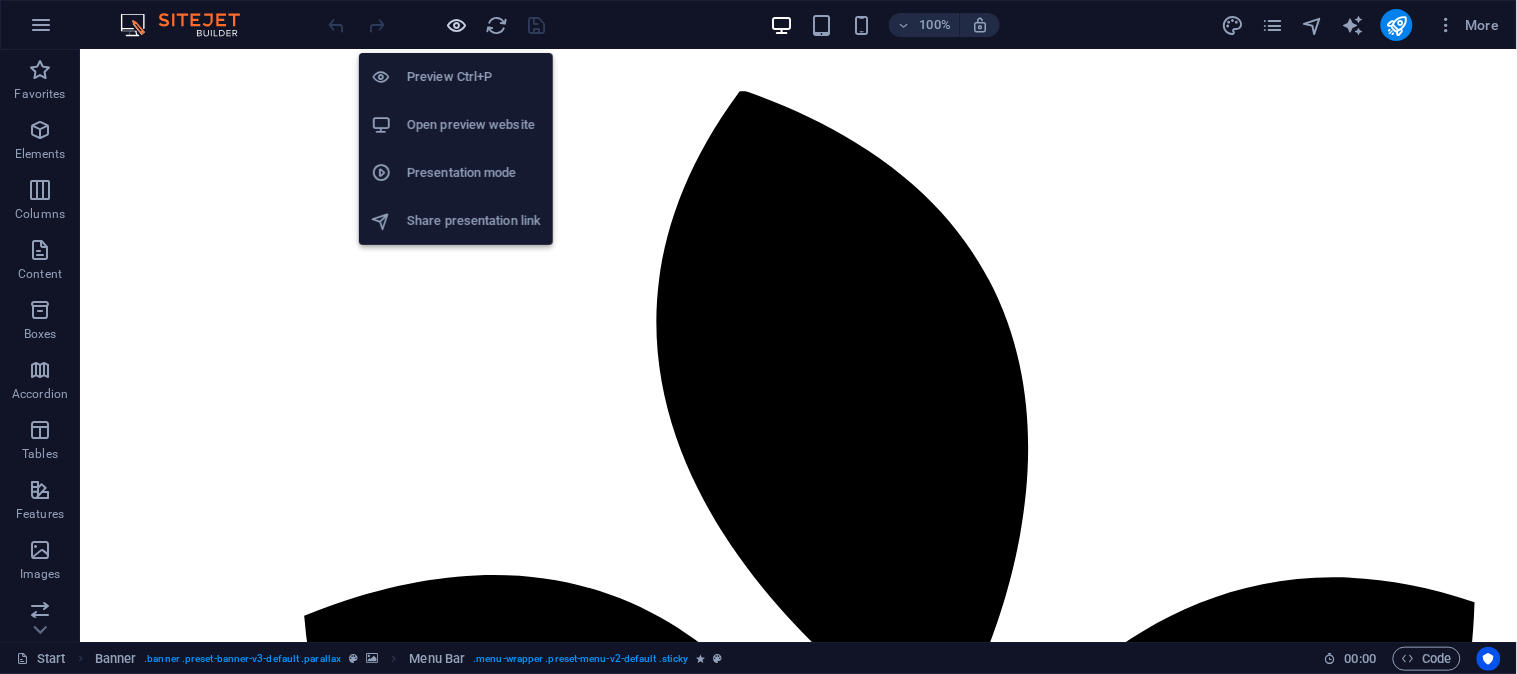 click at bounding box center [457, 25] 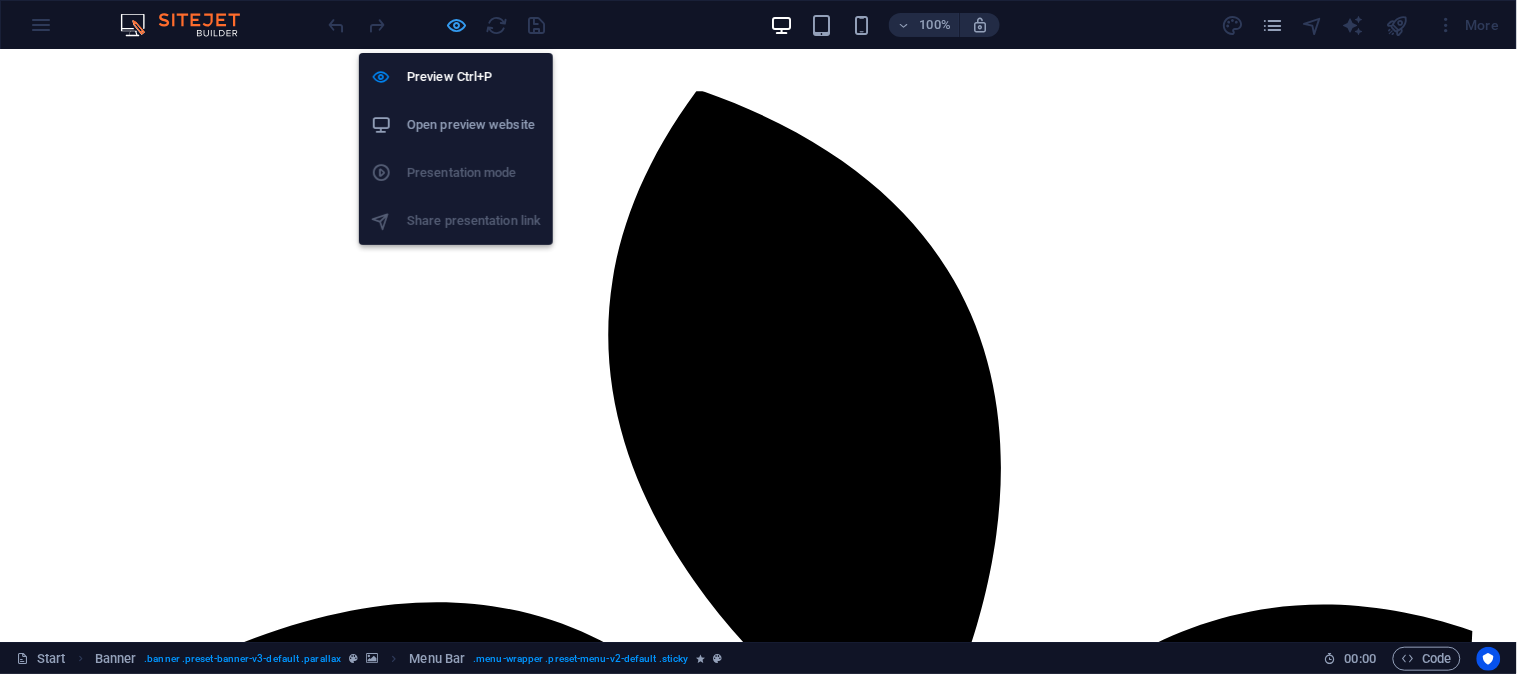 click at bounding box center (457, 25) 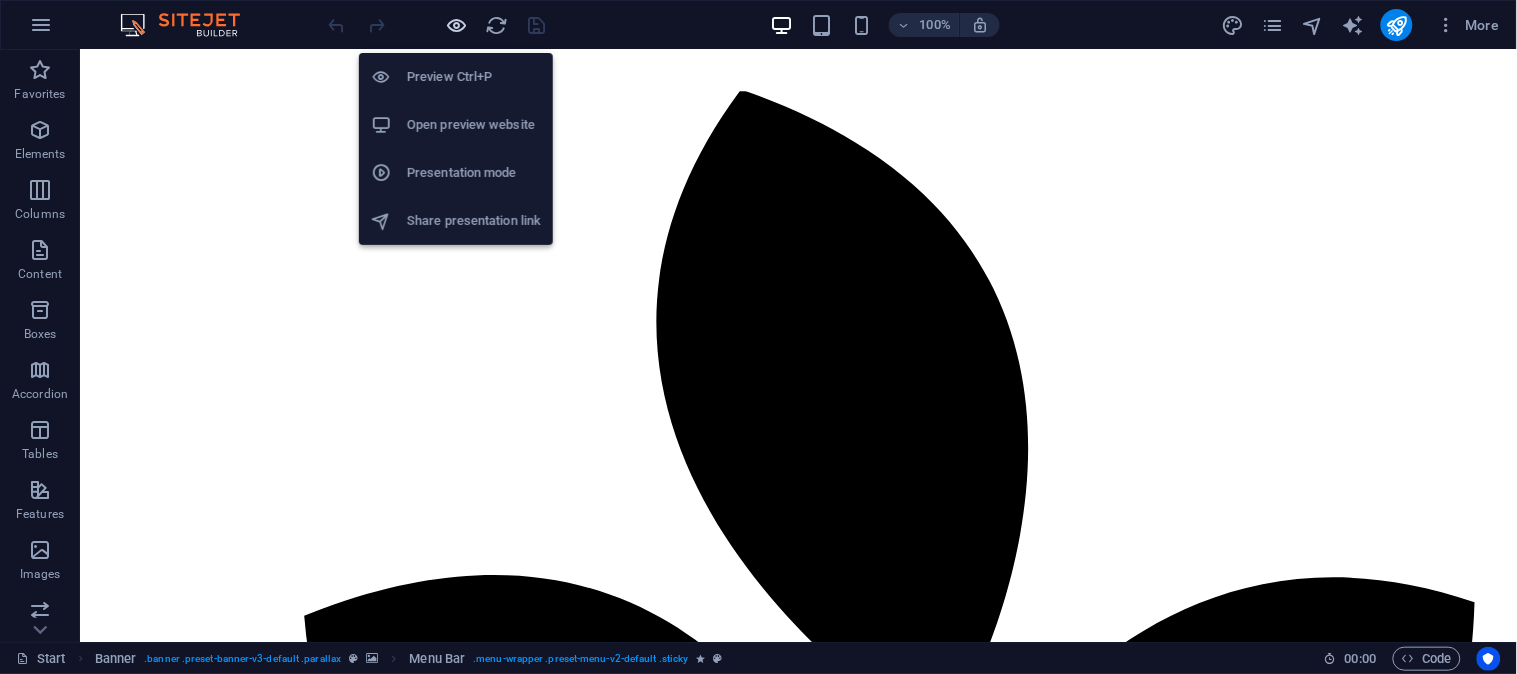 click at bounding box center [457, 25] 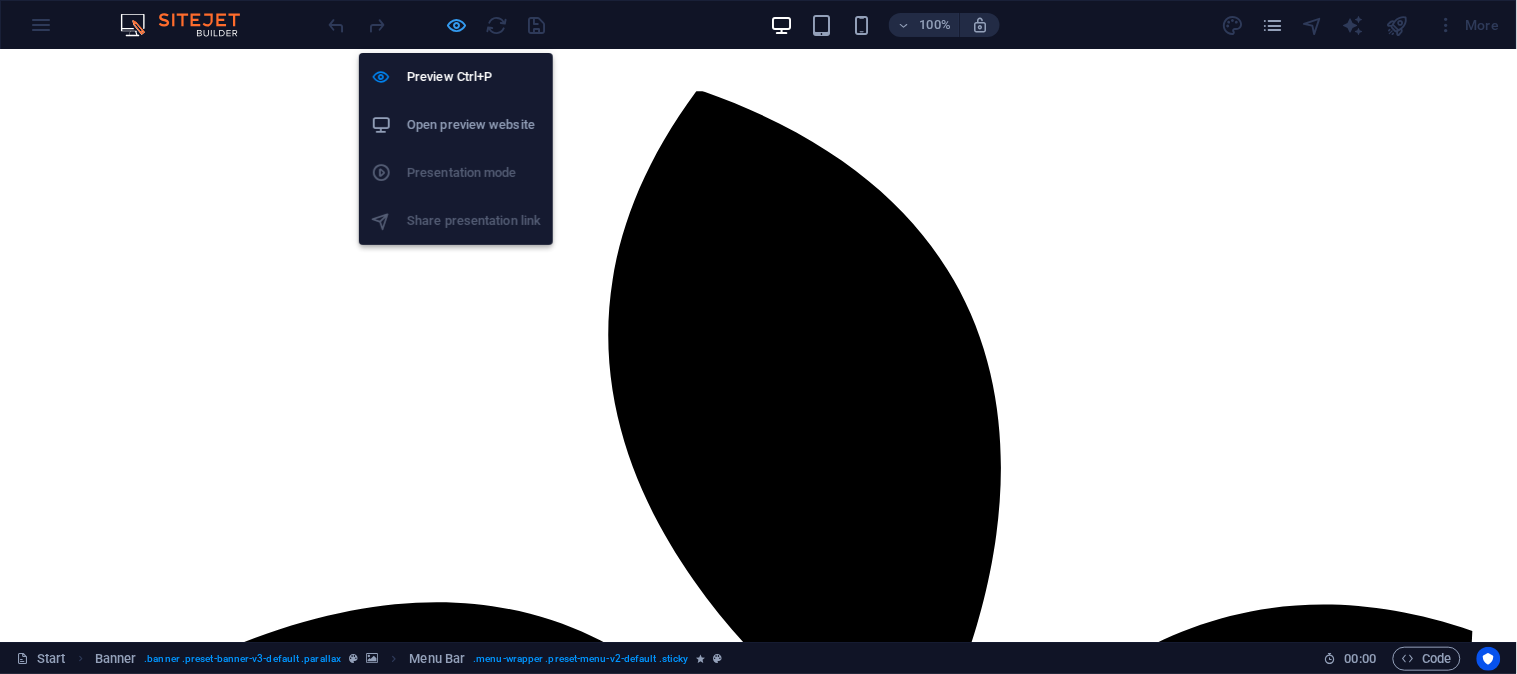 click at bounding box center [457, 25] 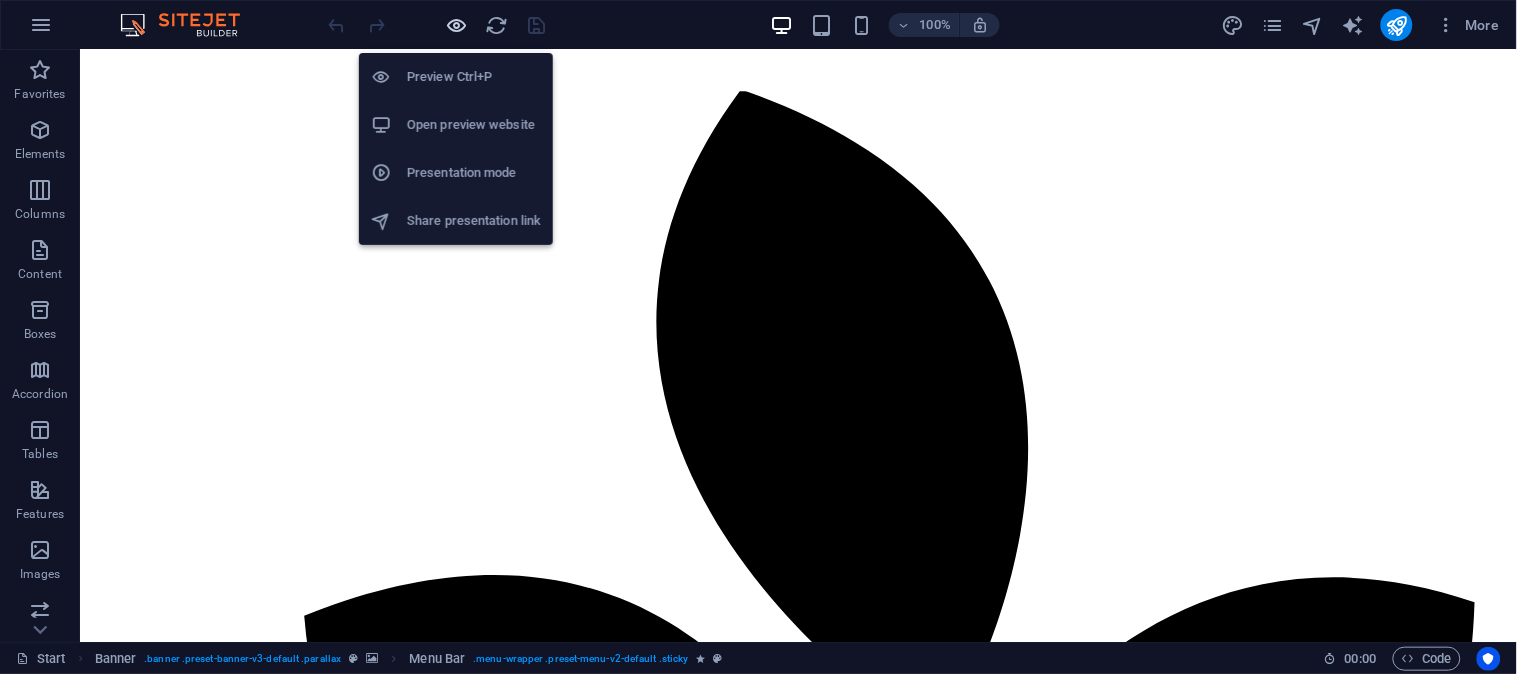click at bounding box center [457, 25] 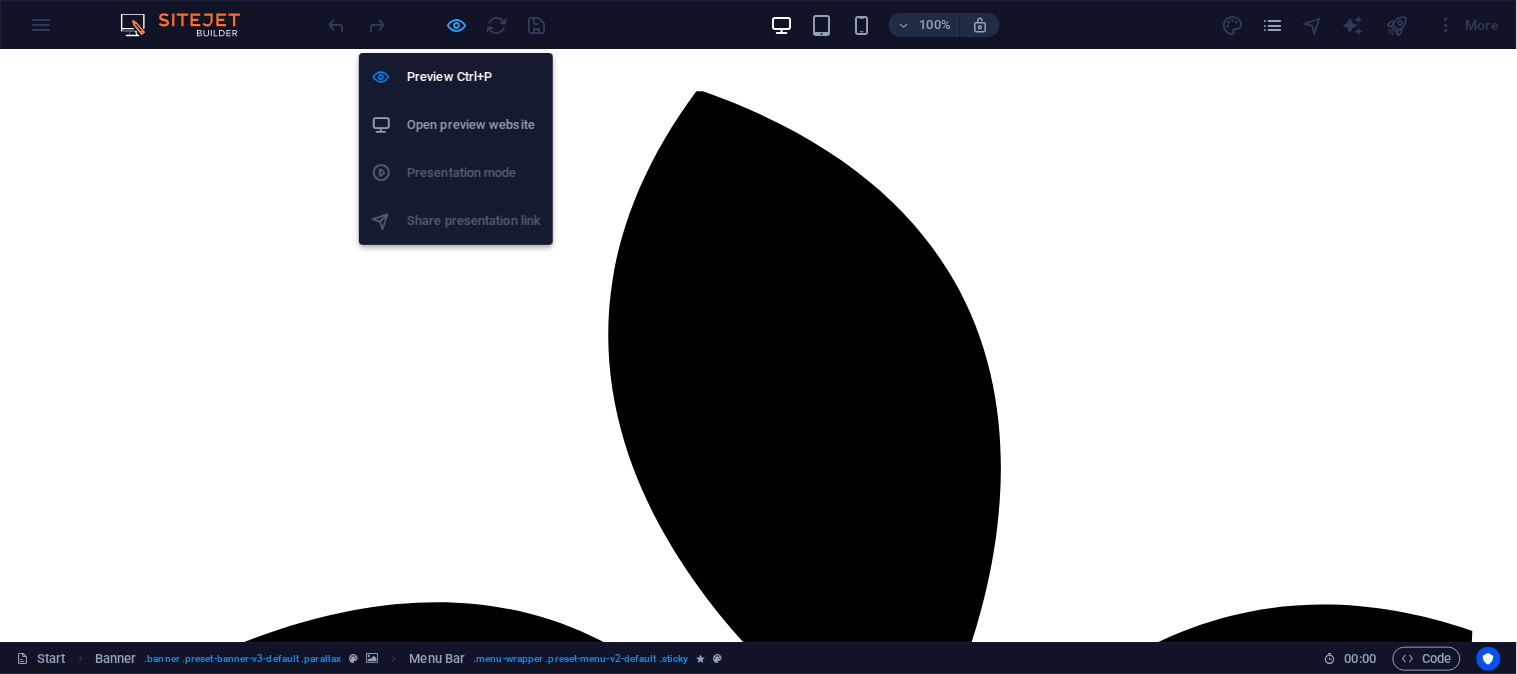 click at bounding box center [457, 25] 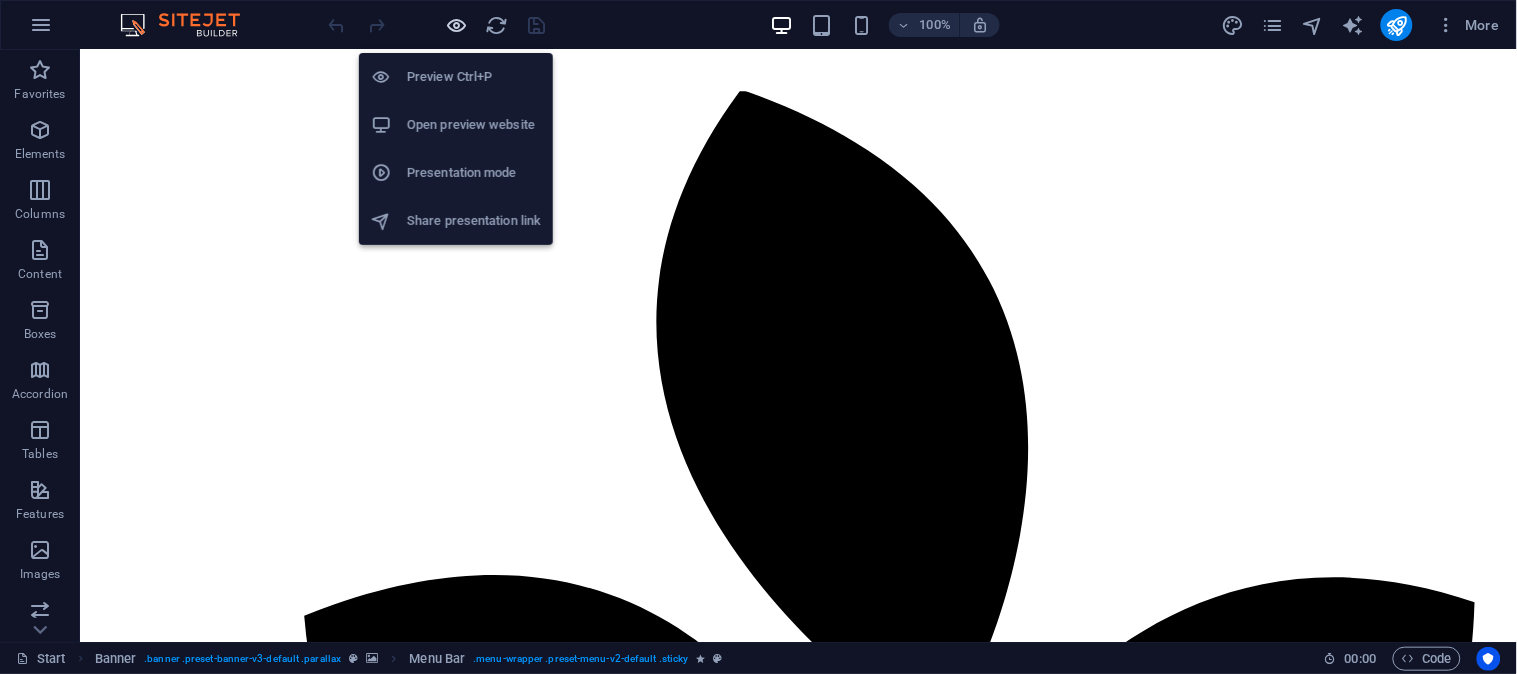 click at bounding box center [457, 25] 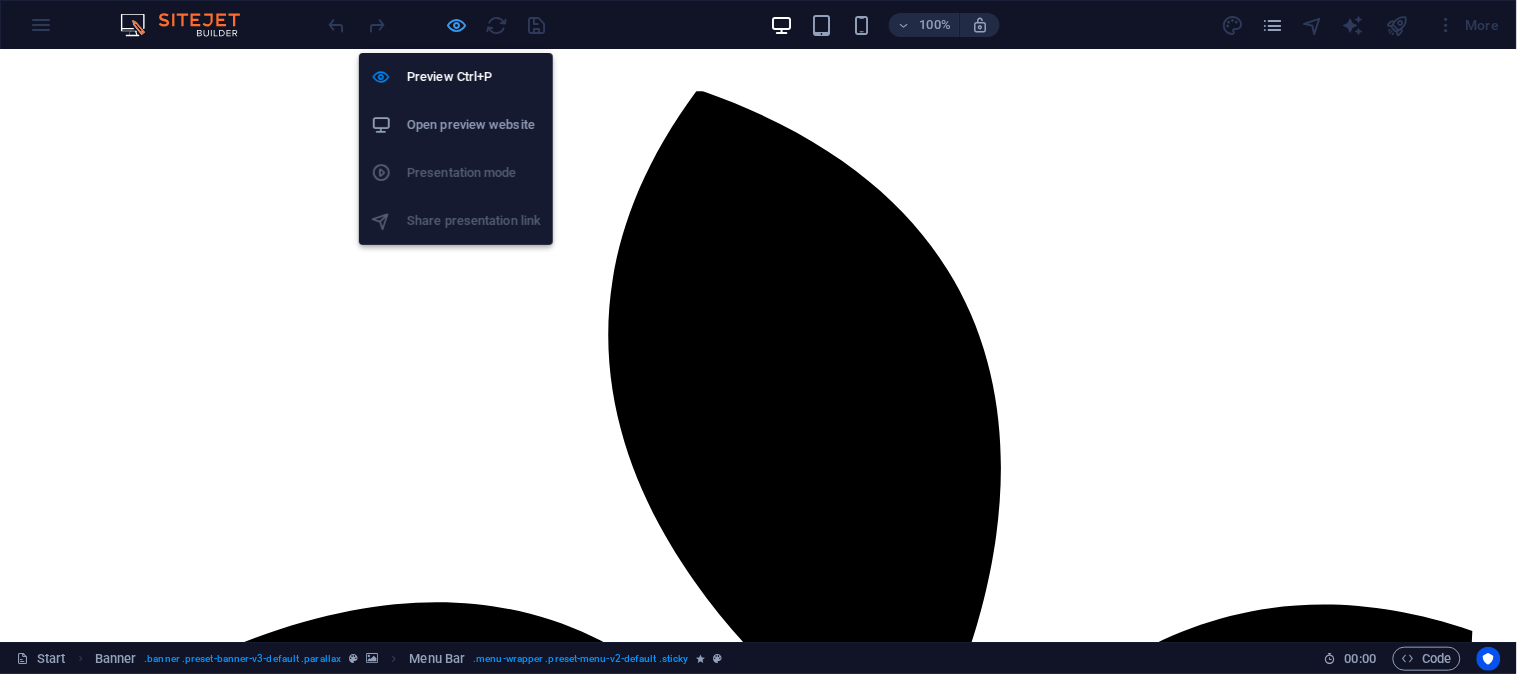click at bounding box center (457, 25) 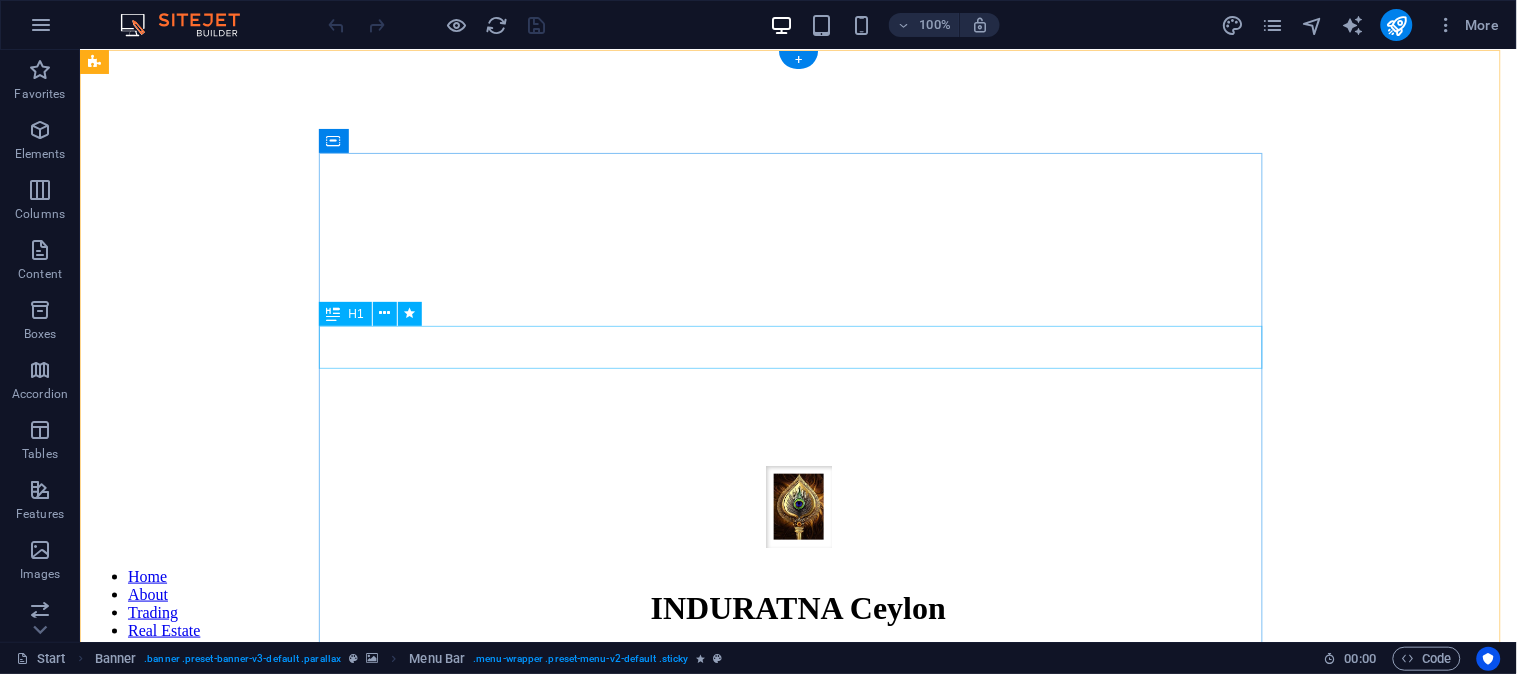 scroll, scrollTop: 0, scrollLeft: 0, axis: both 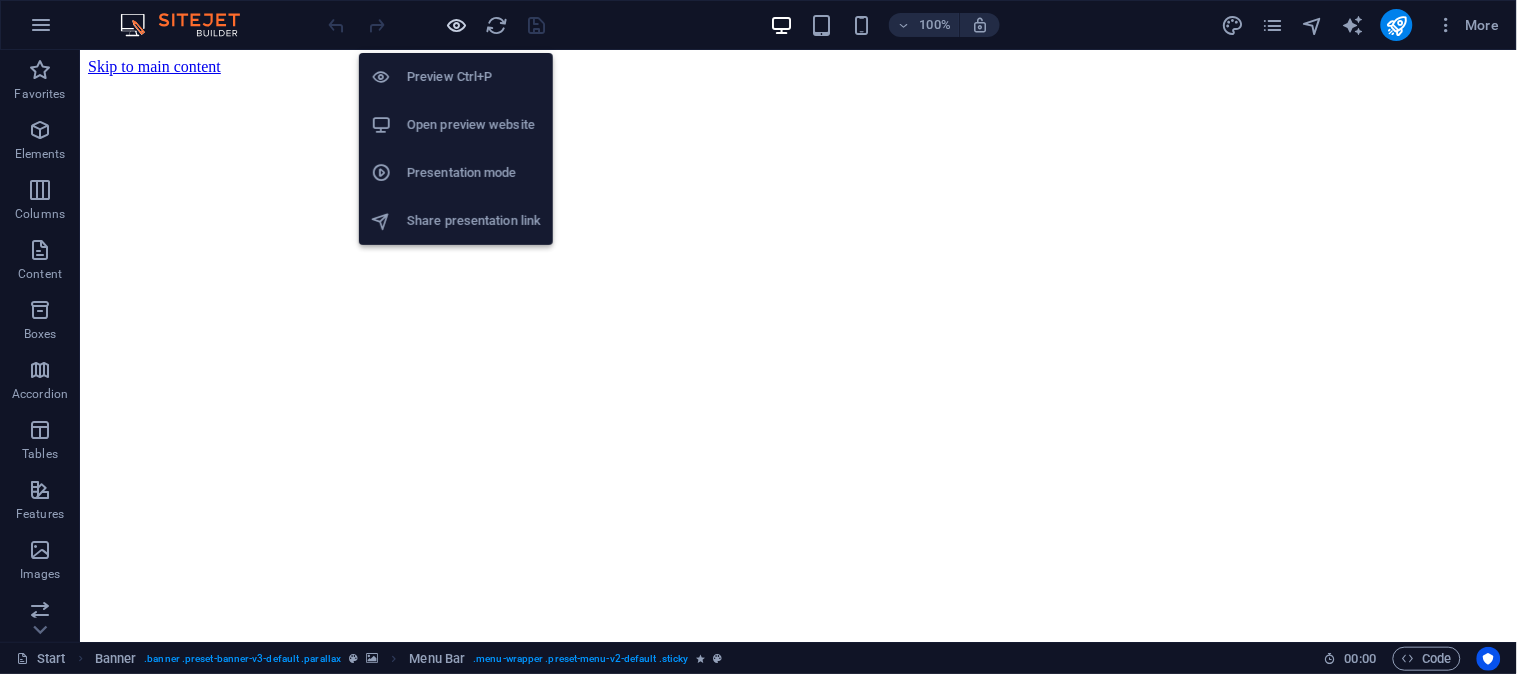 click at bounding box center (457, 25) 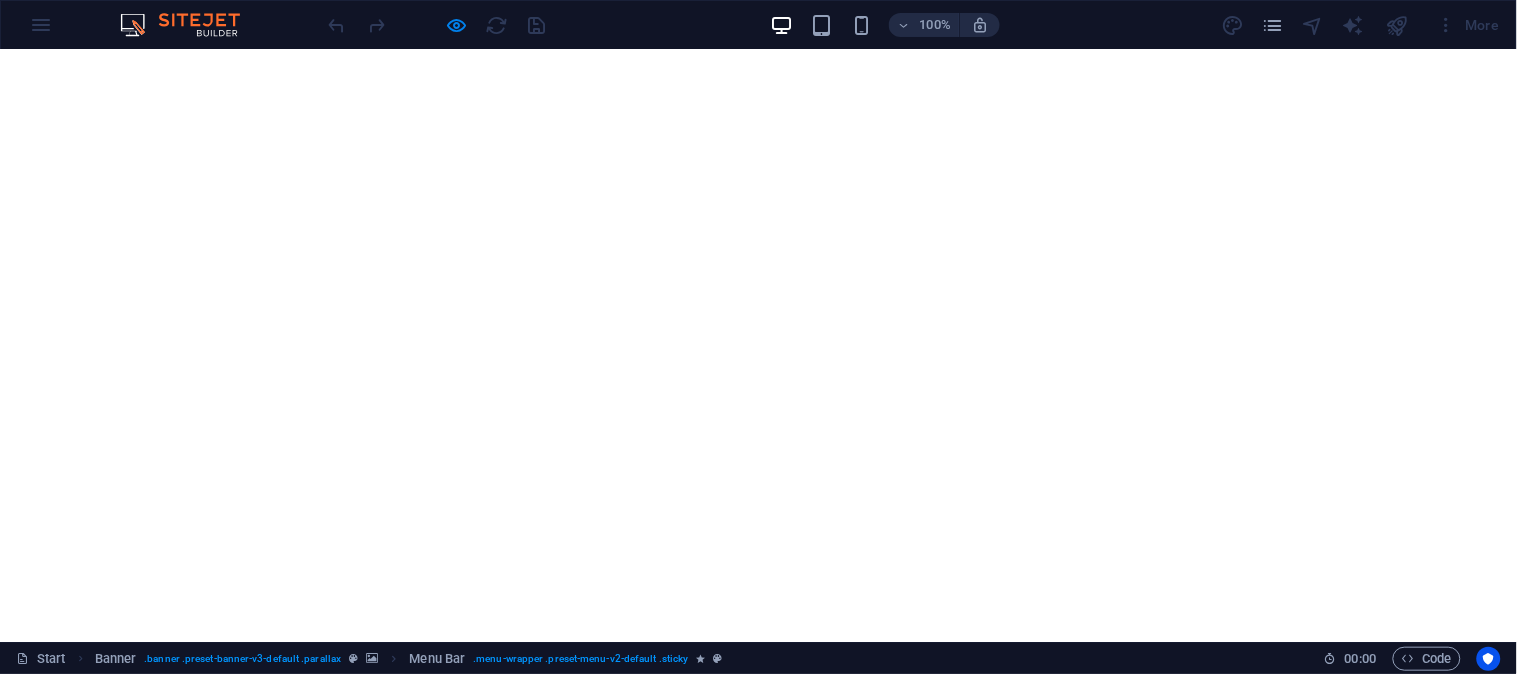 scroll, scrollTop: 0, scrollLeft: 0, axis: both 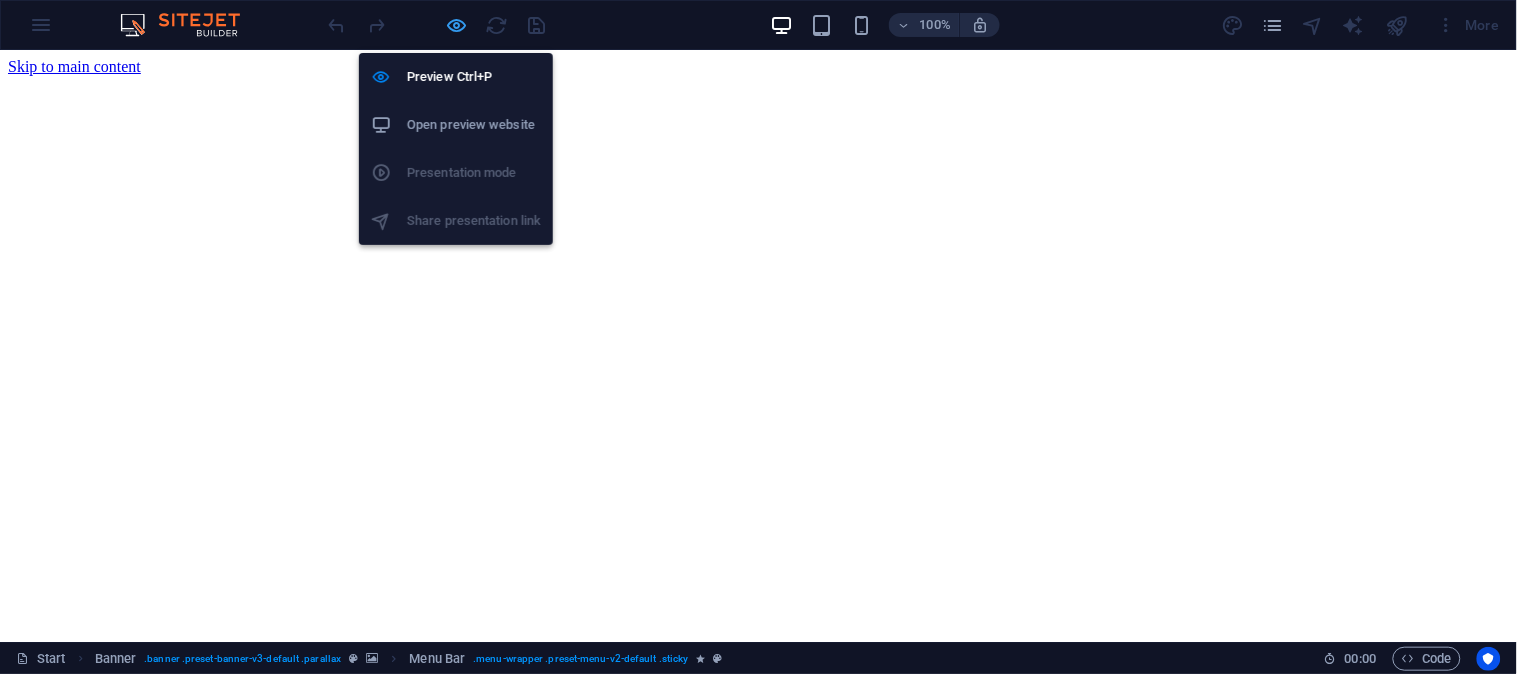 click at bounding box center (457, 25) 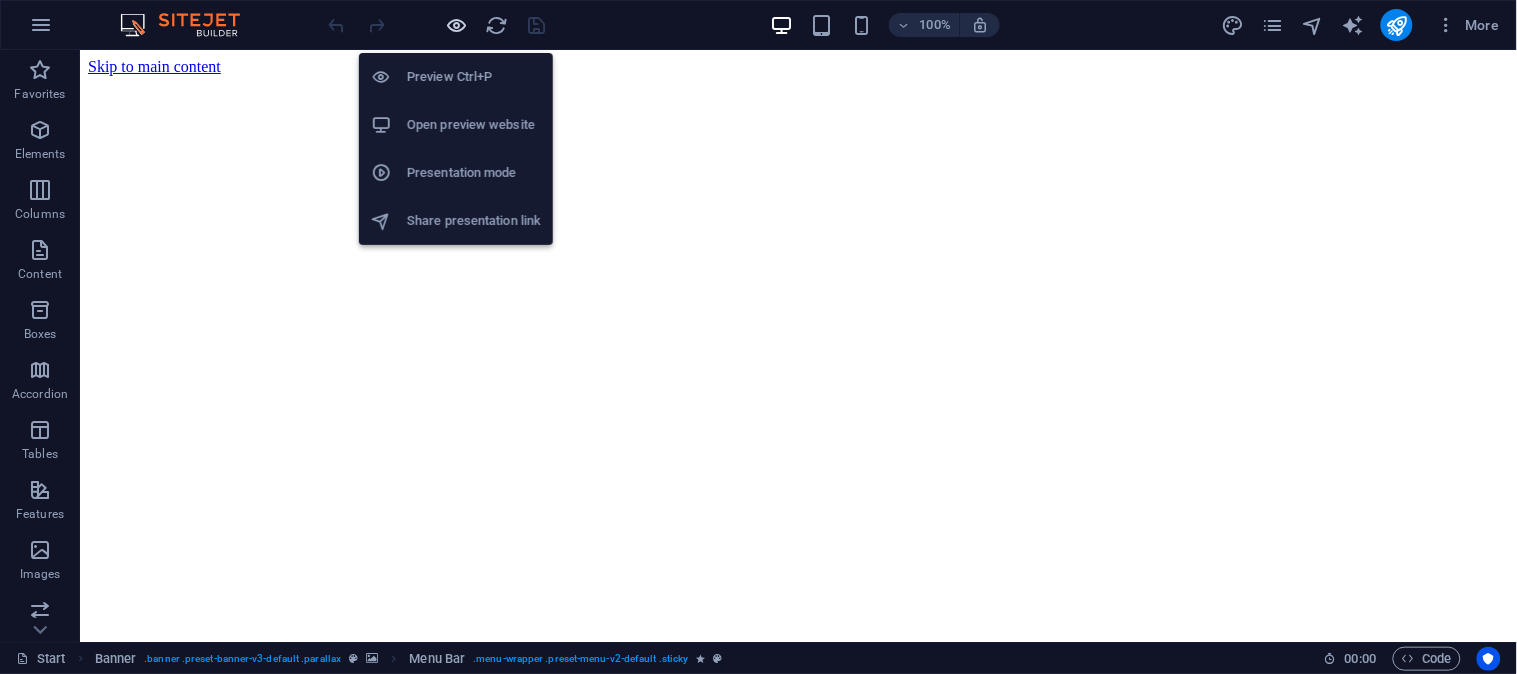 click at bounding box center [457, 25] 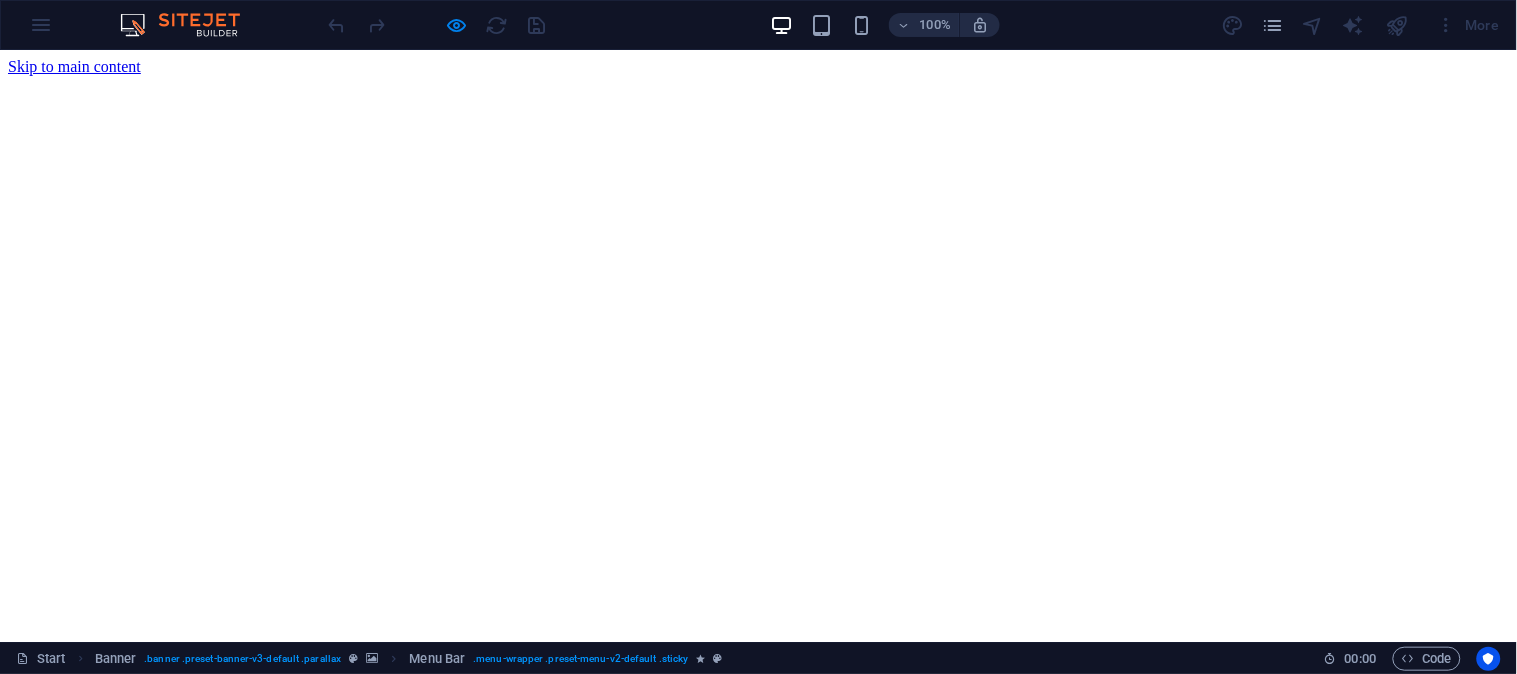 click on "About" at bounding box center [68, 851] 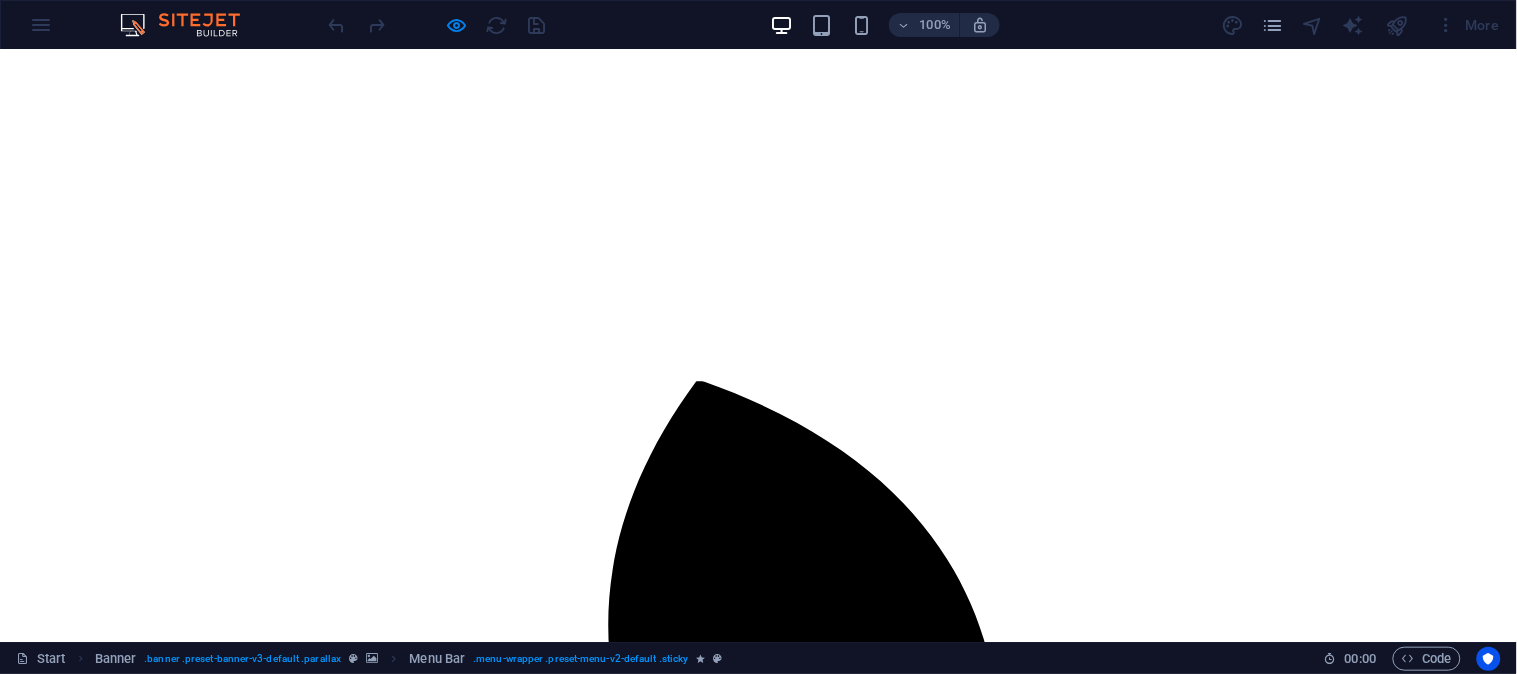 scroll, scrollTop: 1052, scrollLeft: 0, axis: vertical 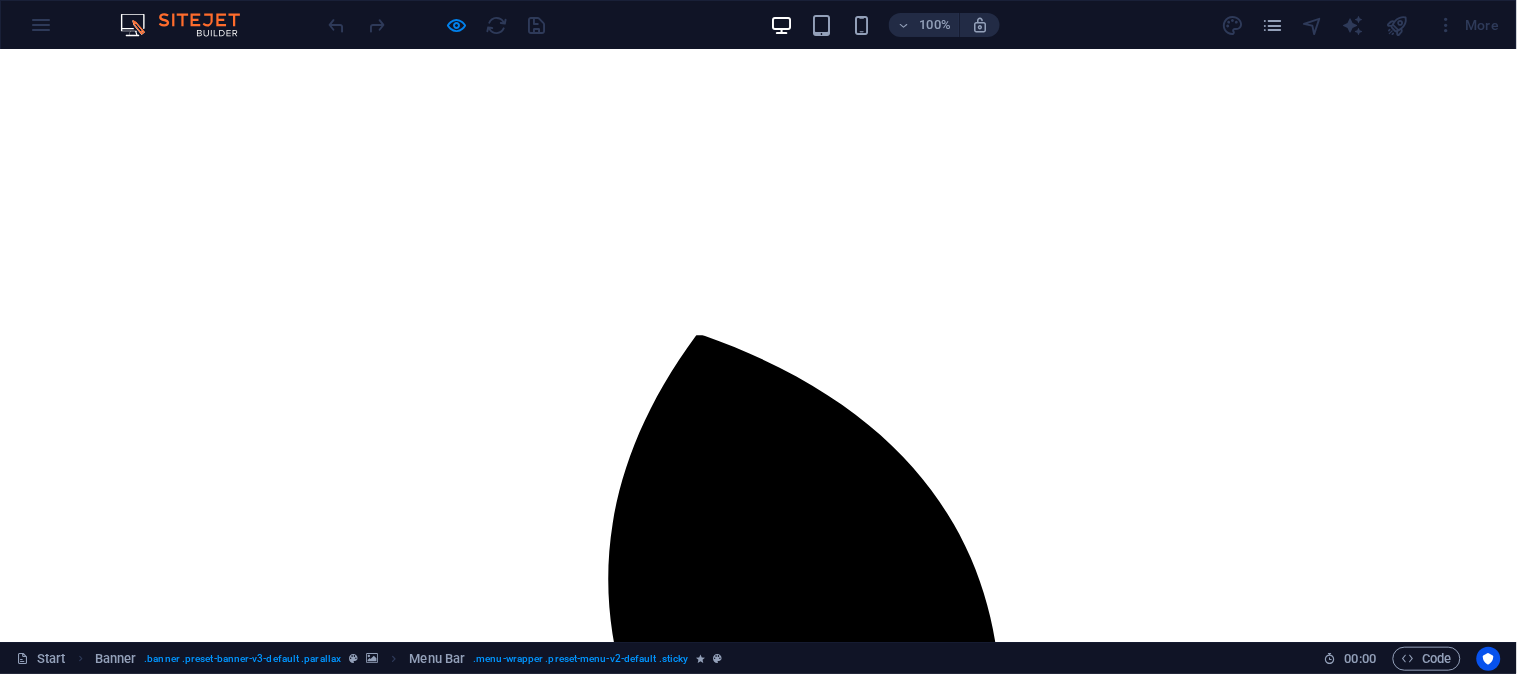 click on "Background Long ago, in the heart of the Indian Ocean, a teardrop-shaped island lay cradled by the waves—a land of emerald forests, golden shores, and ancient wonders. This was Sri Lanka, once known as Ceylon, now proudly bearing the name the Democratic Socialist Republic of Sri Lanka.    Nestled in South Asia, the island sat just beyond the Indian peninsula, separated by the shimmering waters of the Gulf of Mannar and the narrow Palk Strait. To the southwest, across the vast ocean, lay the Maldives, its closest maritime neighbor, while India stretched to the northwest, its silhouette faintly visible on the horizon.   For centuries, Sri Lanka had been a crossroads of cultures, a land where traders, travelers, and storytellers from distant shores found refuge. Its shores whispered tales of ancient kings, legendary battles, and sacred relics, making it not just an island, but a world of its own—one where history and nature danced together in an unbroken rhythm." at bounding box center (758, 6220) 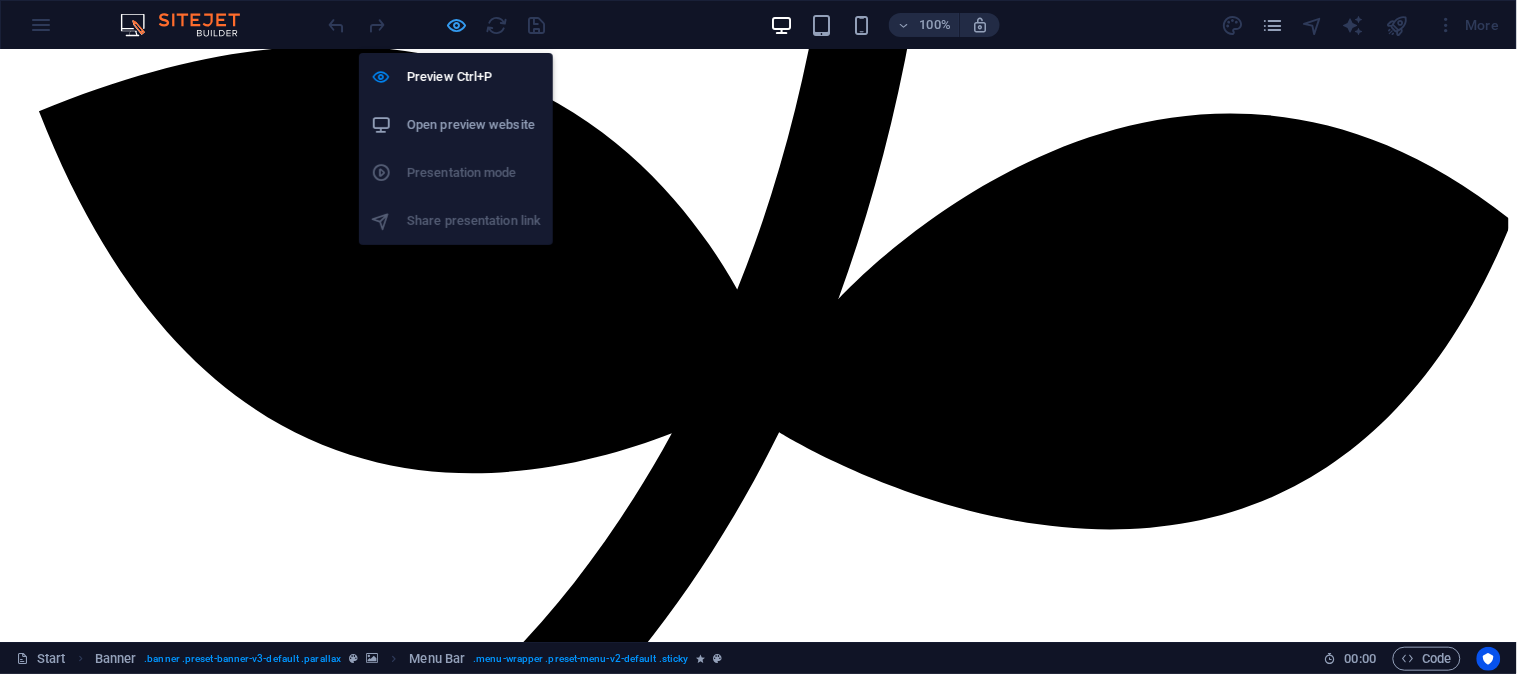 click at bounding box center [457, 25] 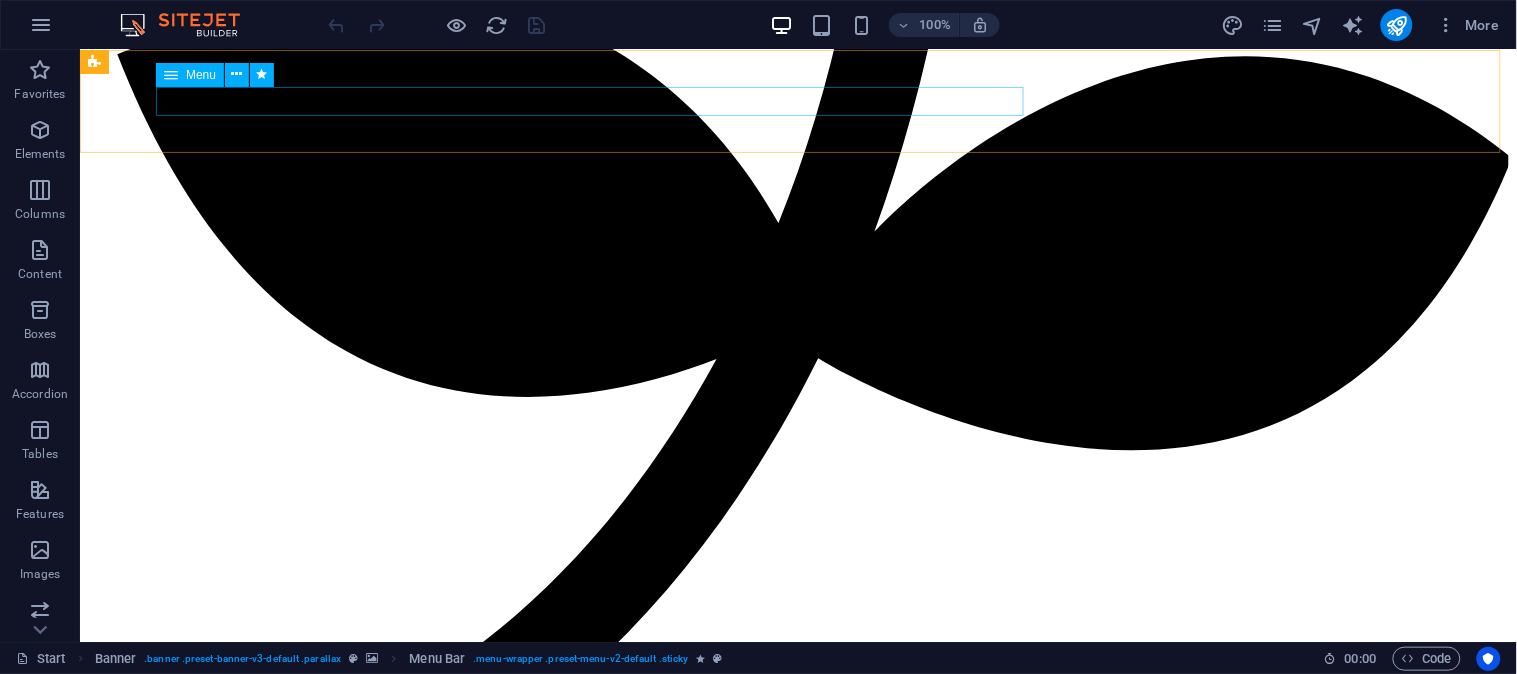 click on "Home About Trading Real Estate  TITING Contact" at bounding box center [797, -1469] 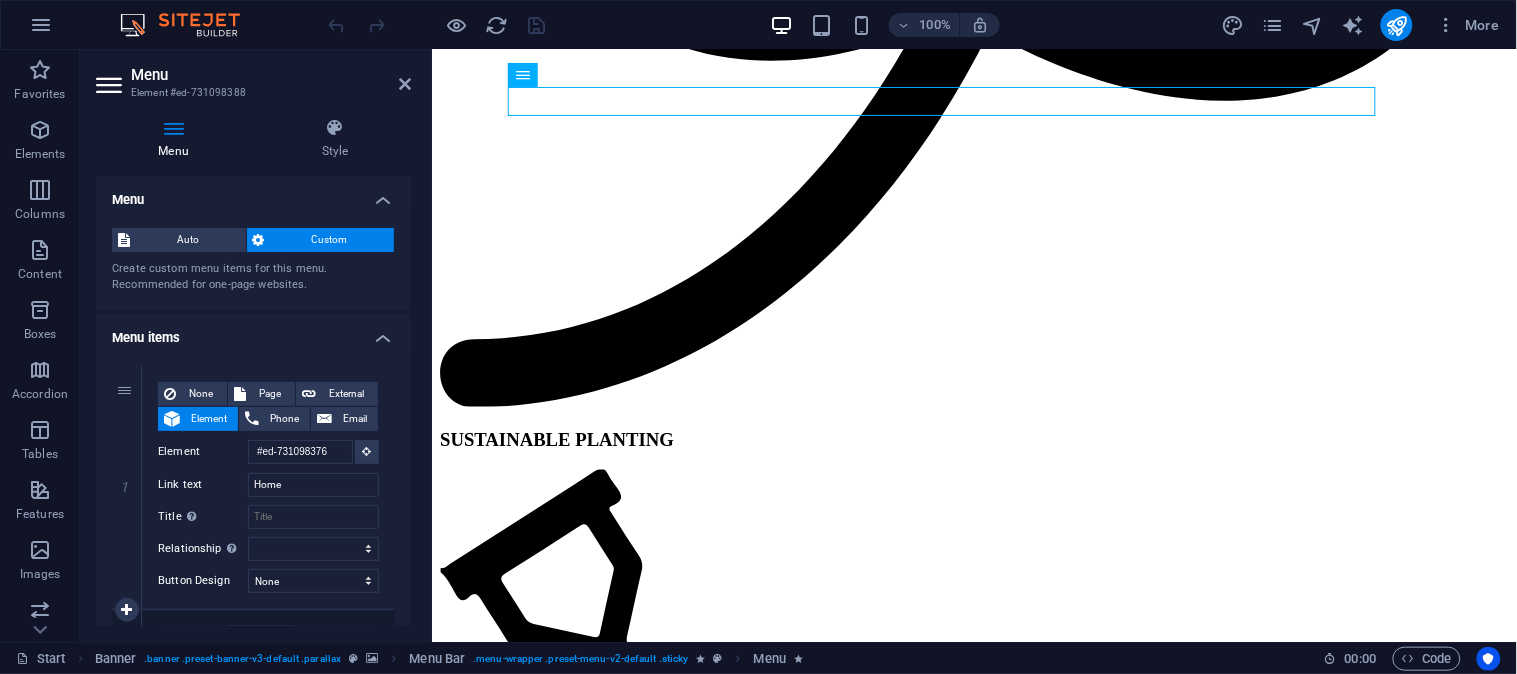 scroll, scrollTop: 200, scrollLeft: 0, axis: vertical 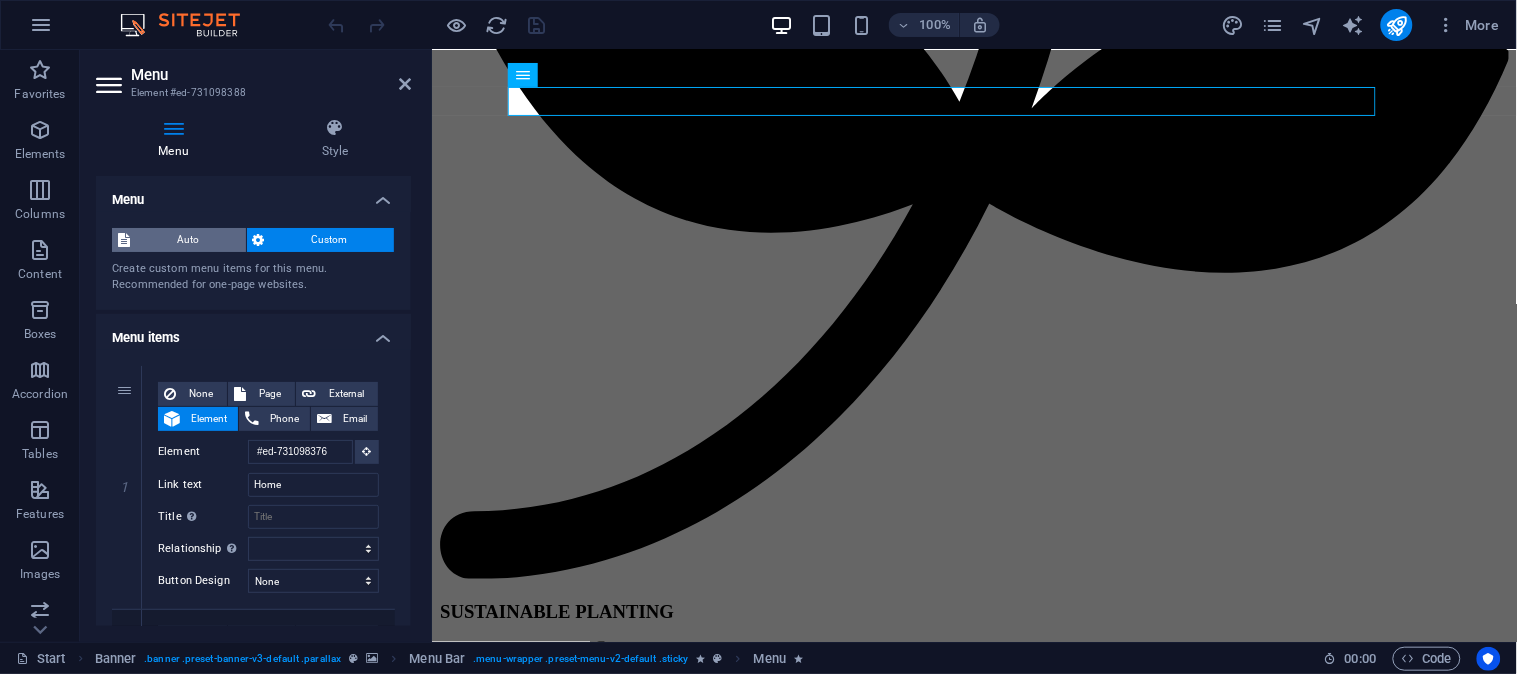 click on "Auto" at bounding box center [188, 240] 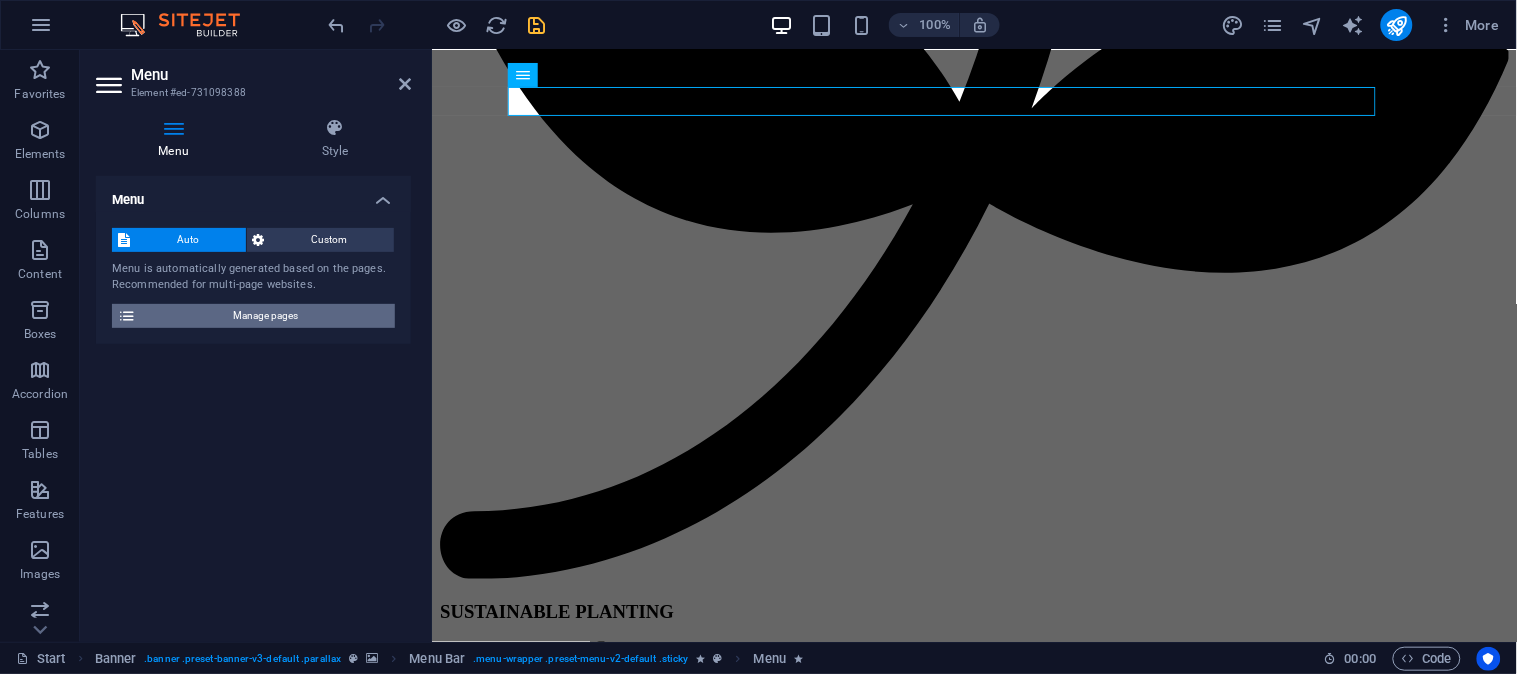 click at bounding box center [127, 316] 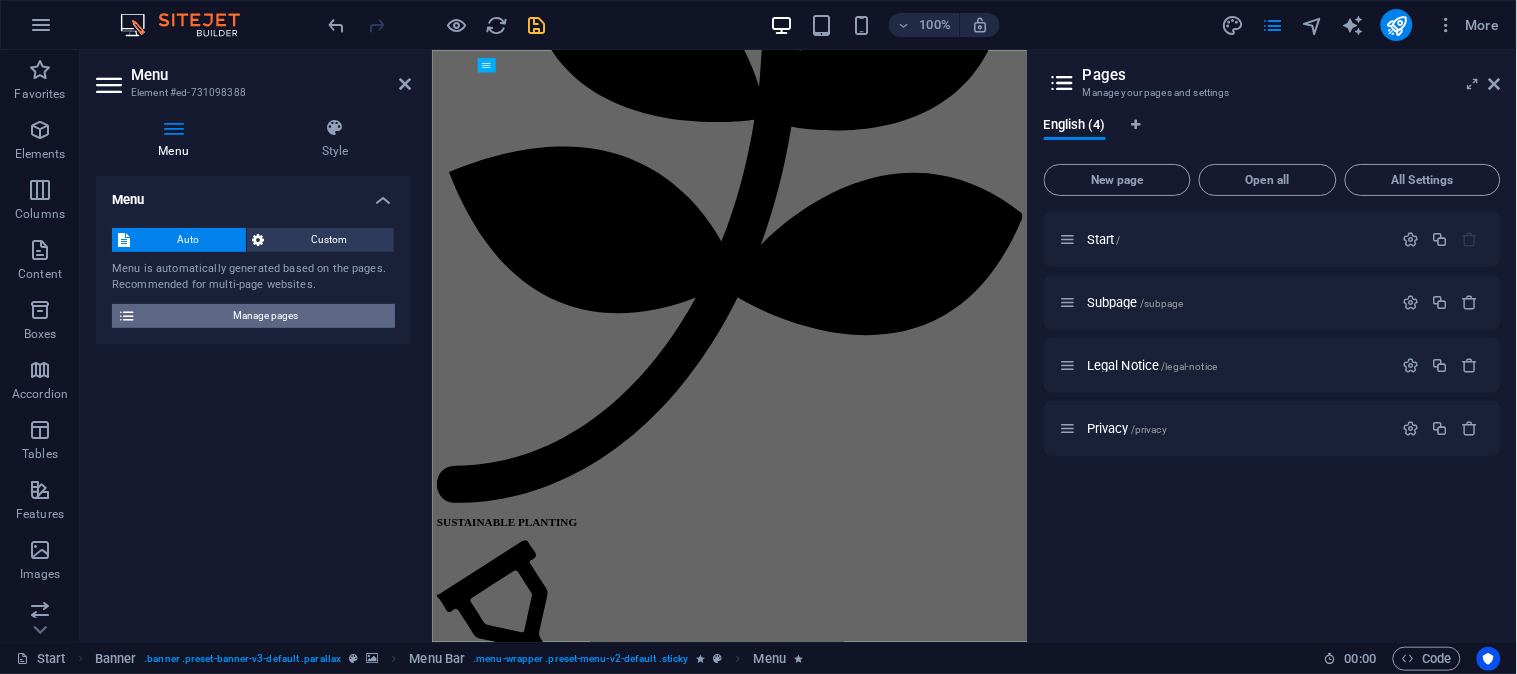 scroll, scrollTop: 2371, scrollLeft: 0, axis: vertical 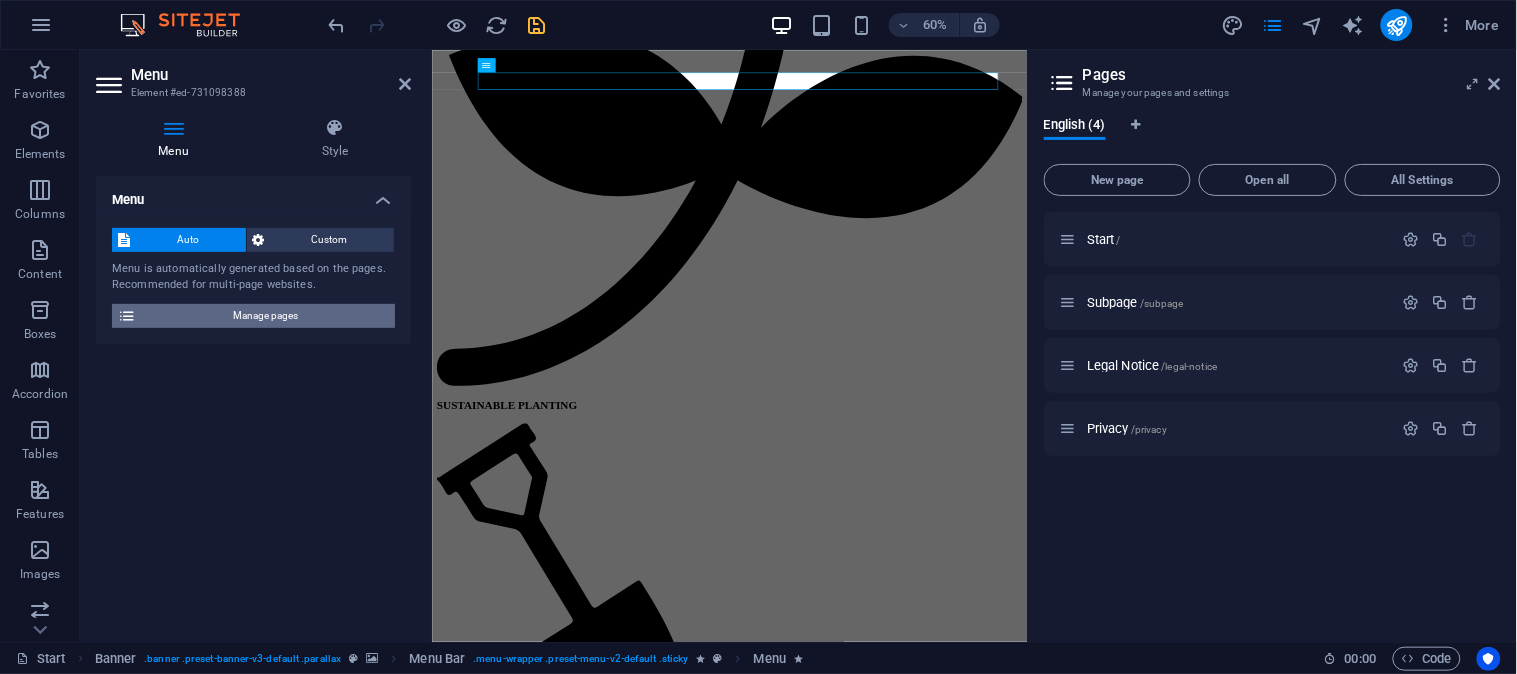 click at bounding box center [127, 316] 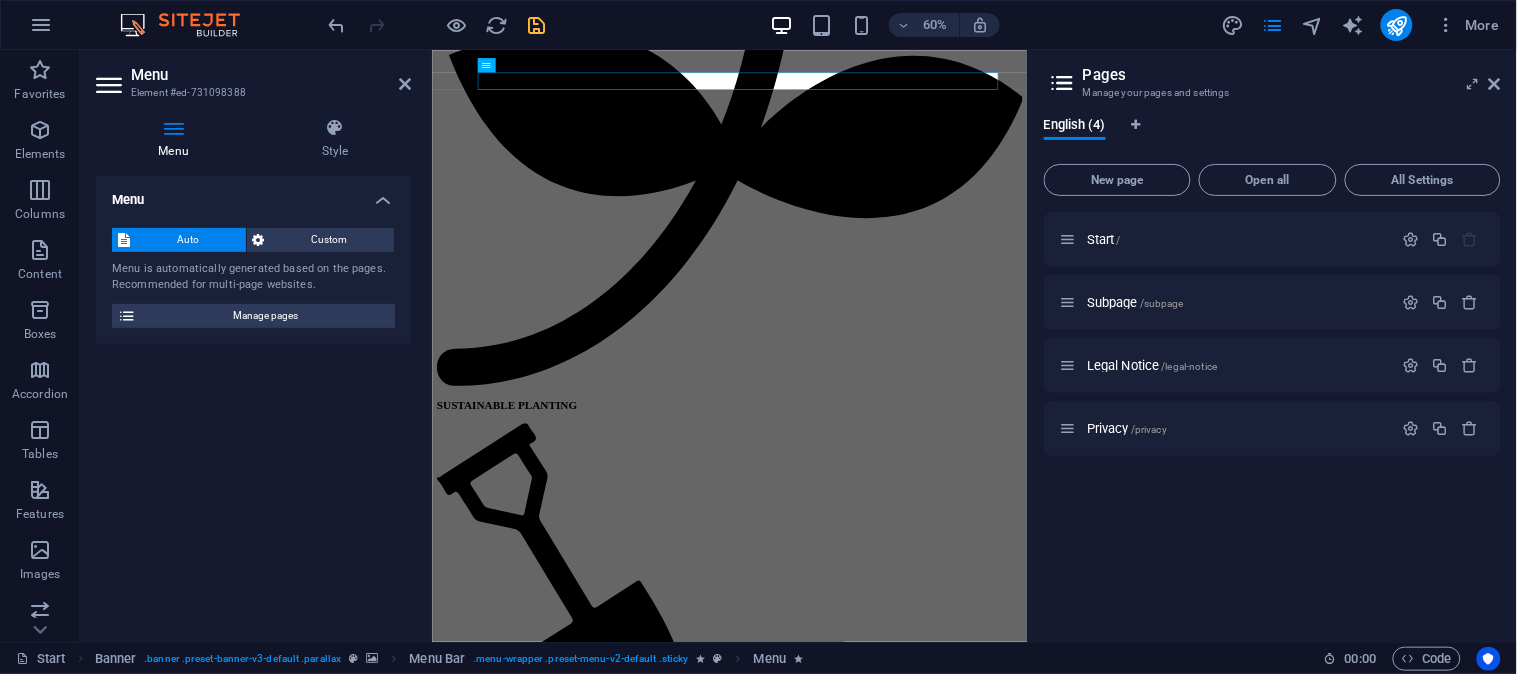 click at bounding box center [173, 128] 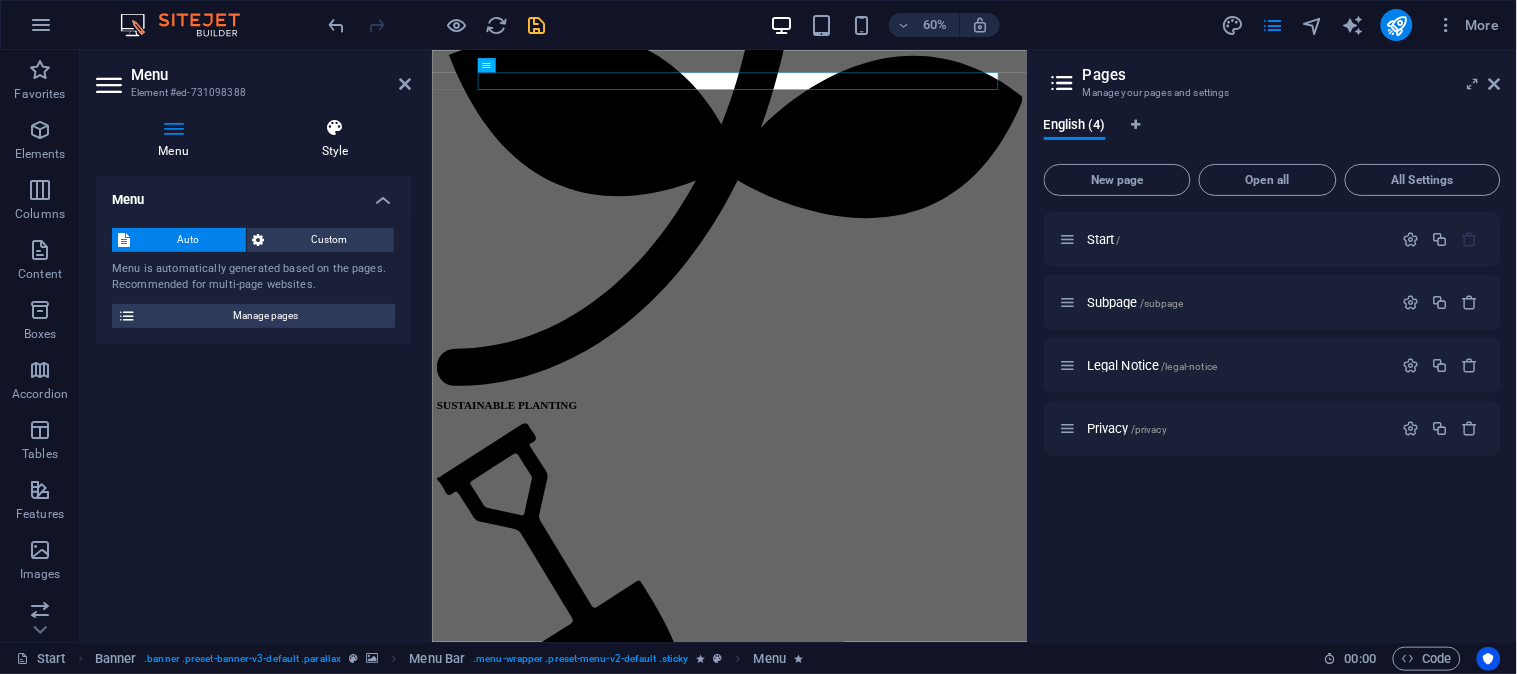 click on "Style" at bounding box center (335, 139) 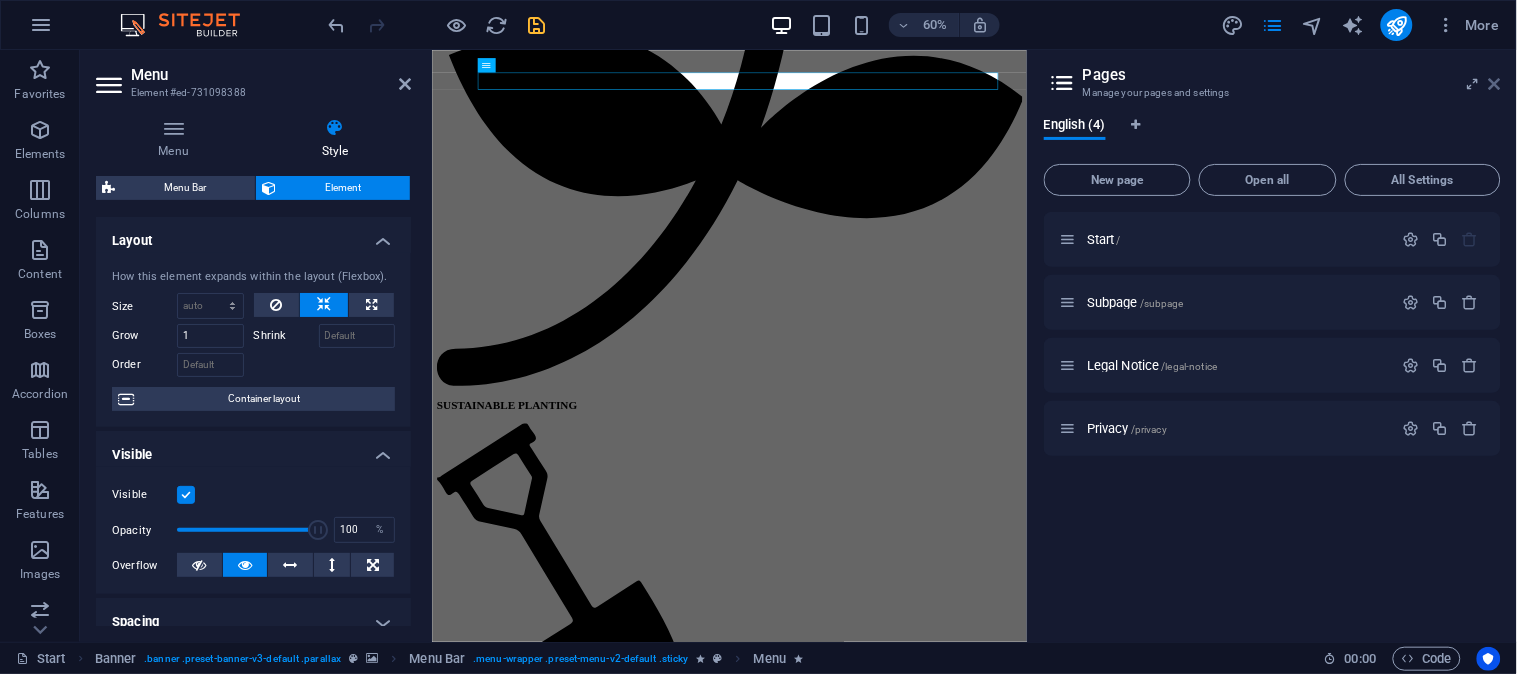 click at bounding box center (1495, 84) 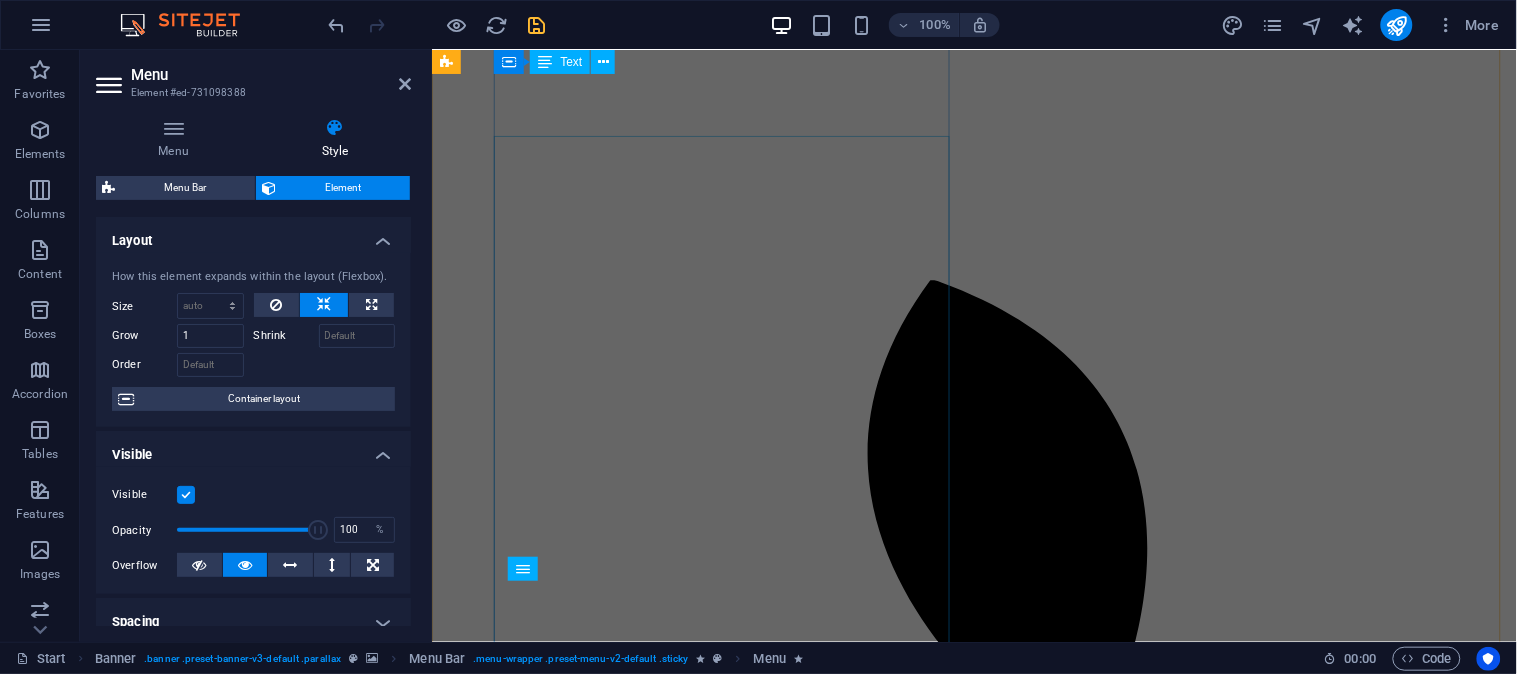 scroll, scrollTop: 880, scrollLeft: 0, axis: vertical 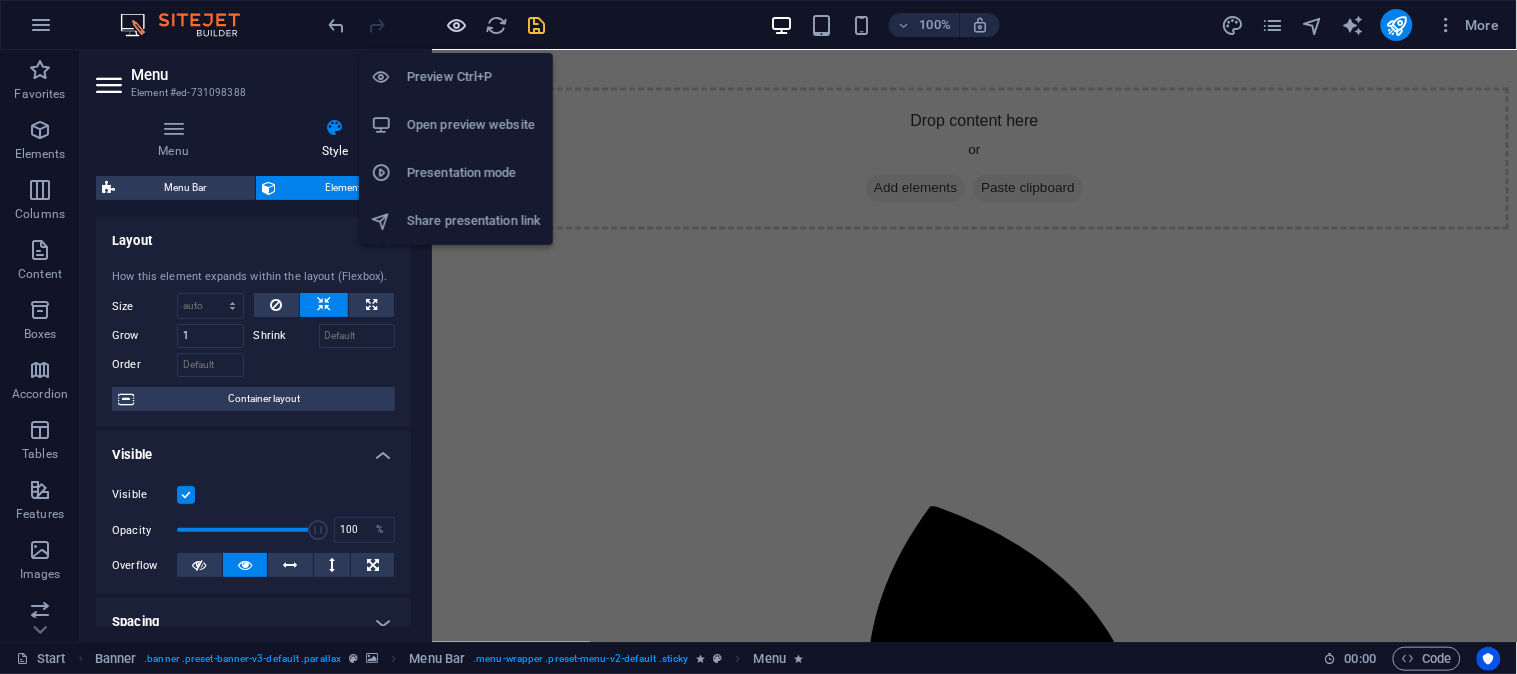 click at bounding box center (457, 25) 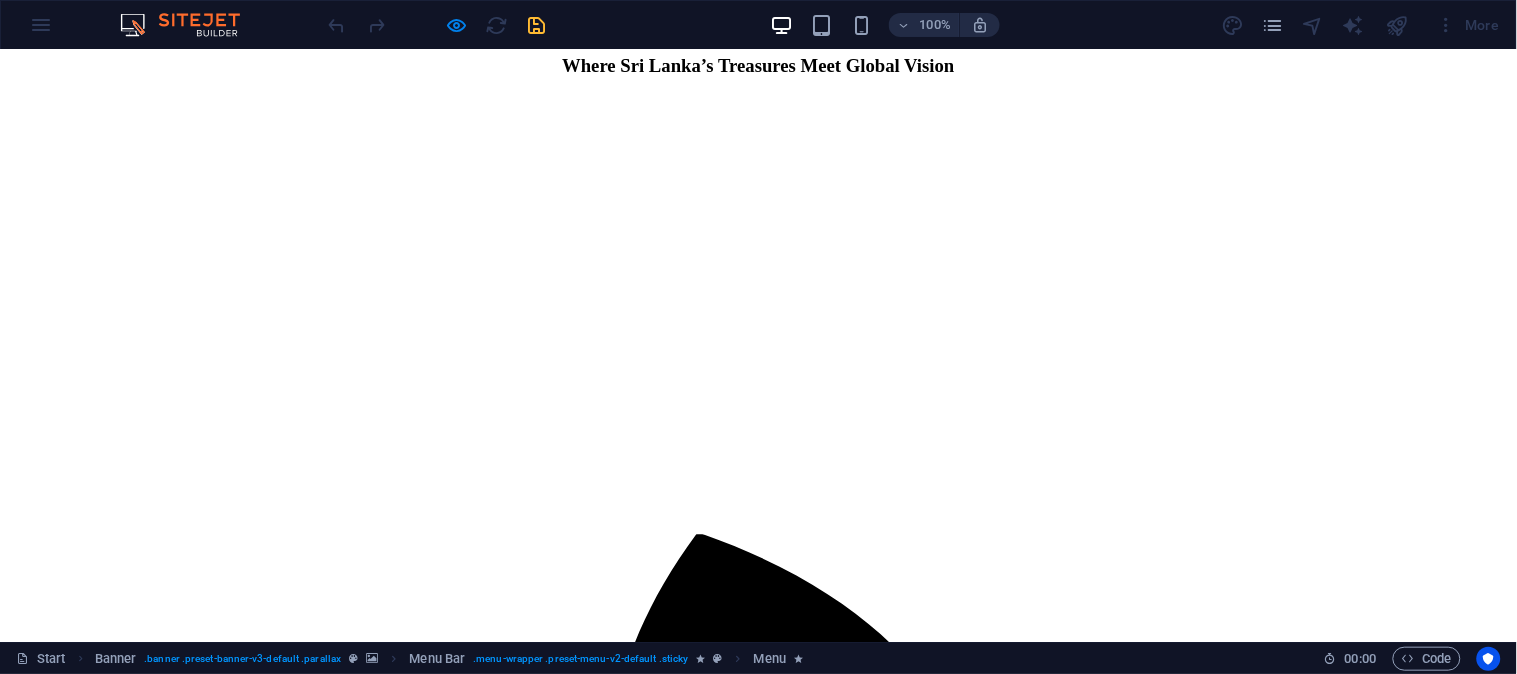 scroll, scrollTop: 621, scrollLeft: 0, axis: vertical 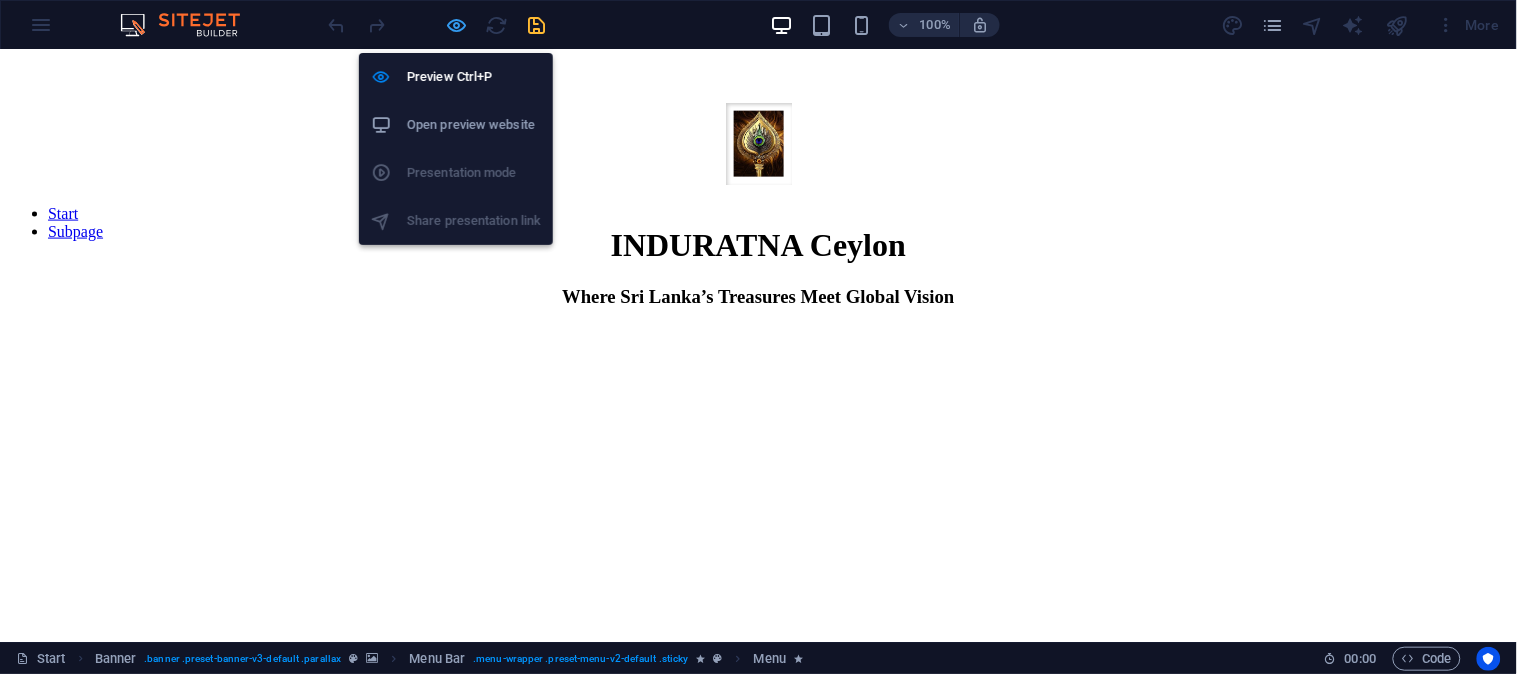 click at bounding box center (457, 25) 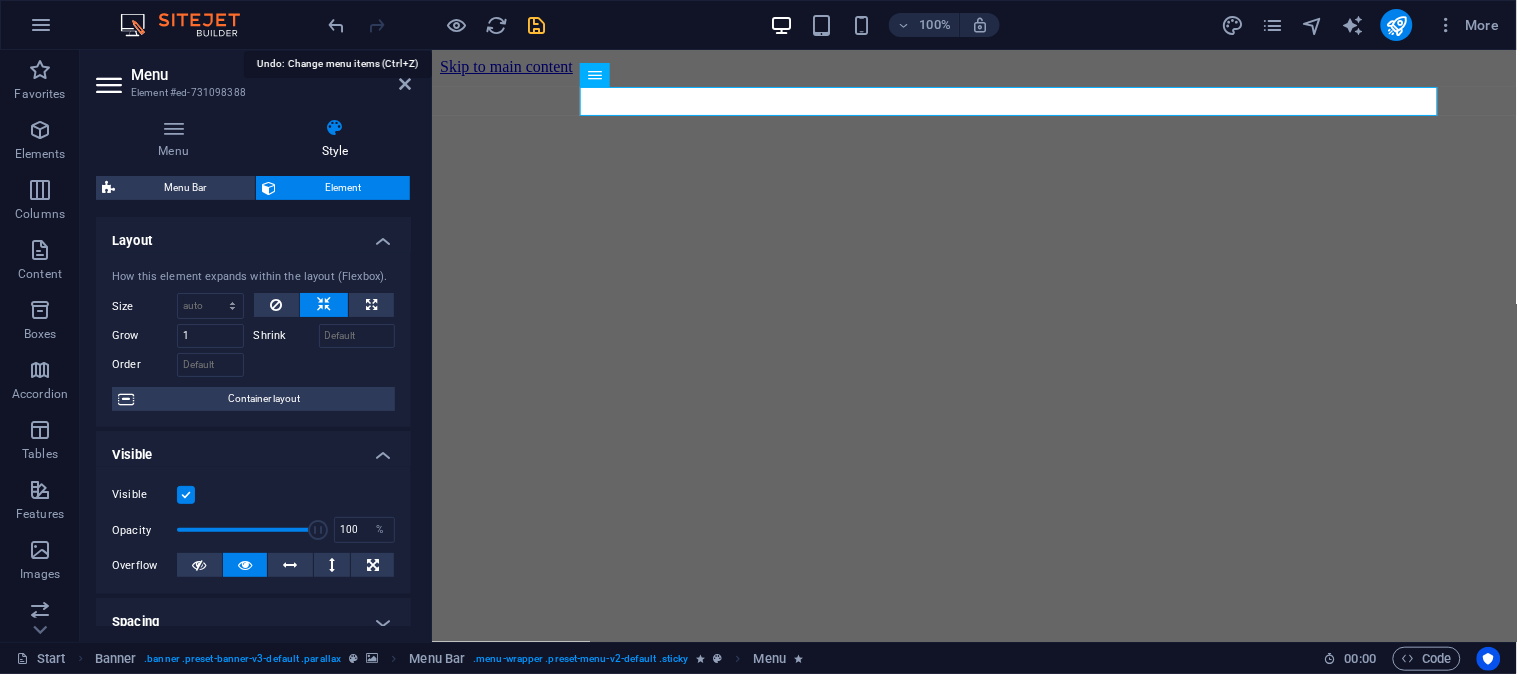 click at bounding box center (337, 25) 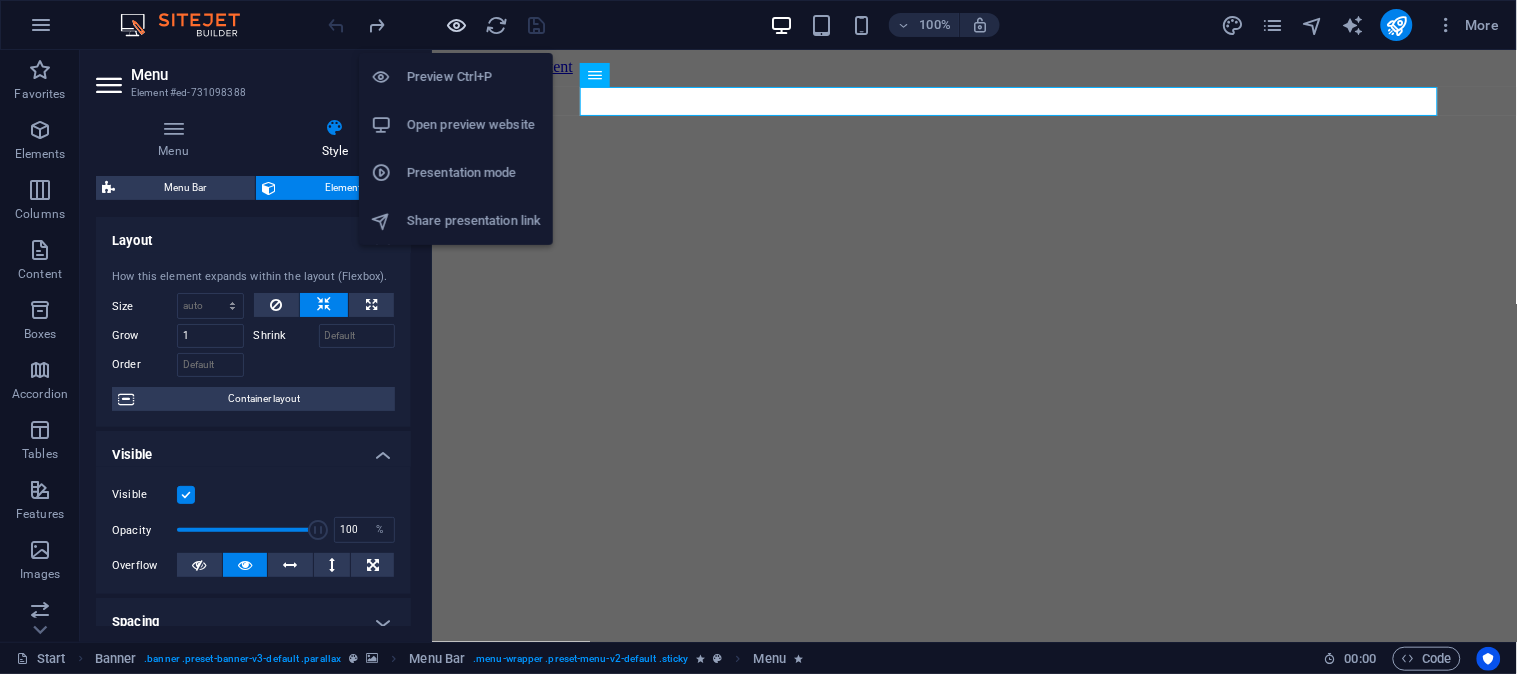 click at bounding box center (457, 25) 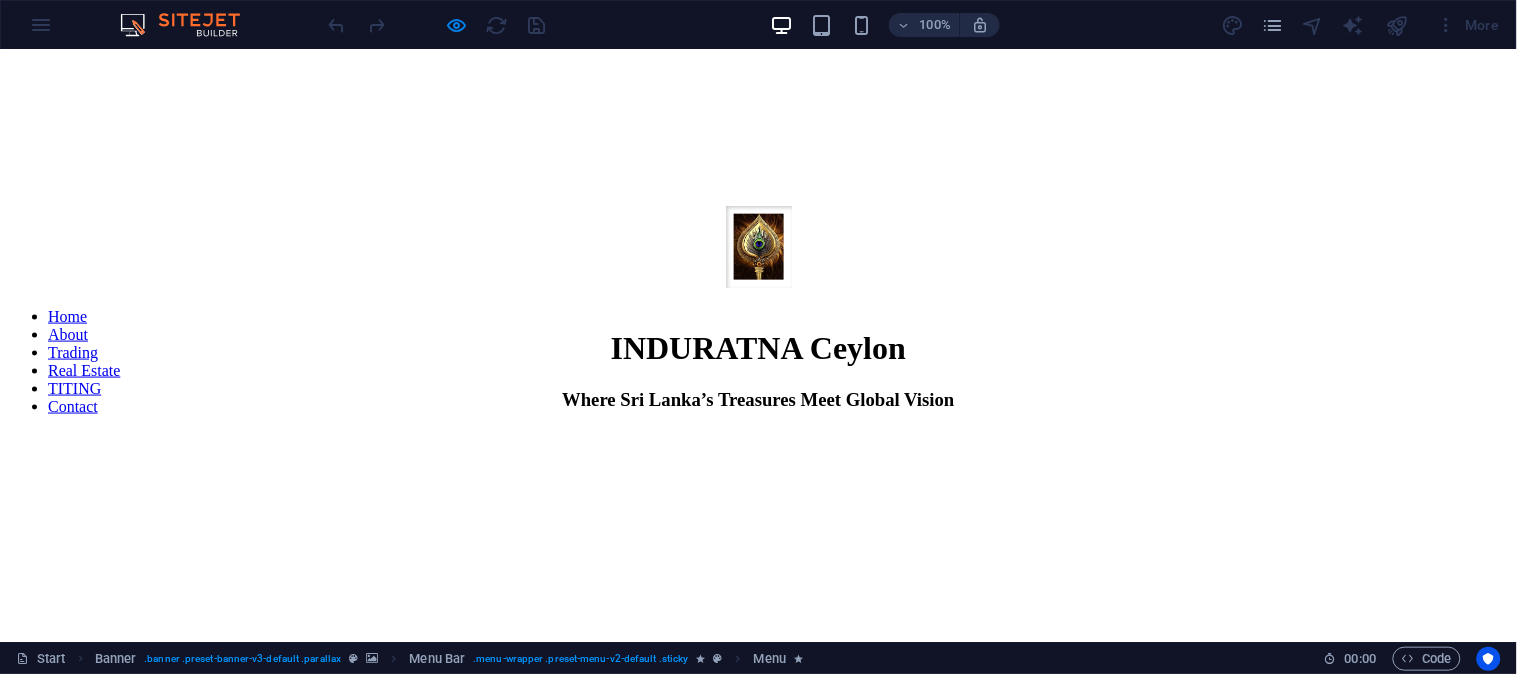 scroll, scrollTop: 0, scrollLeft: 0, axis: both 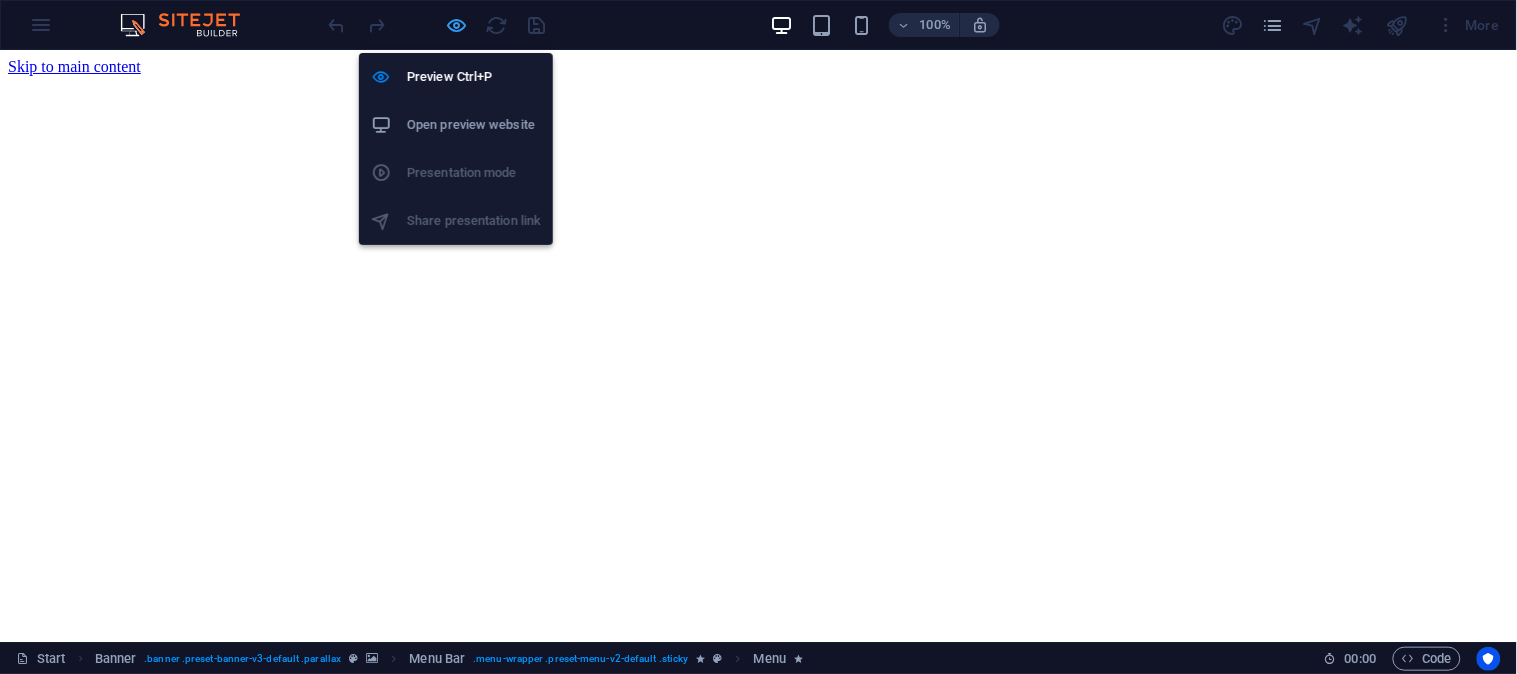click at bounding box center (457, 25) 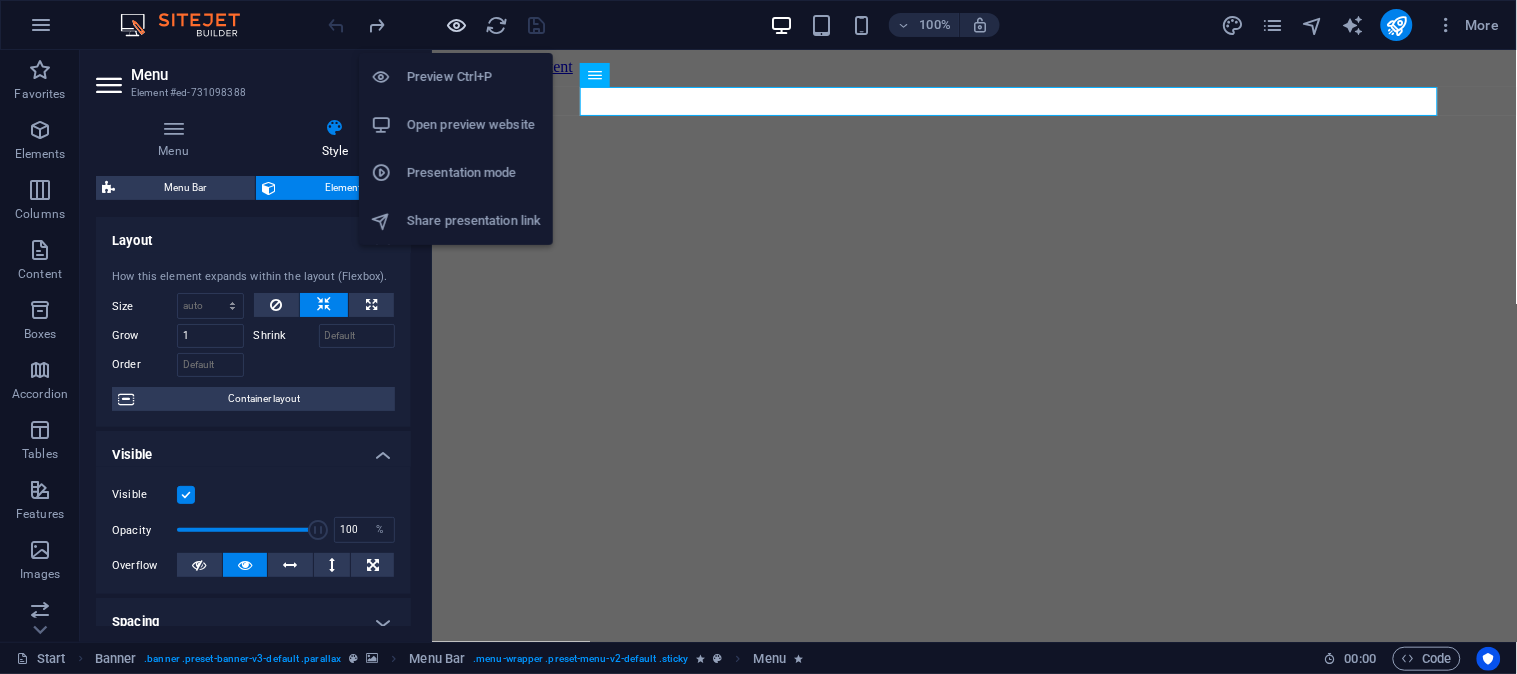 click at bounding box center [457, 25] 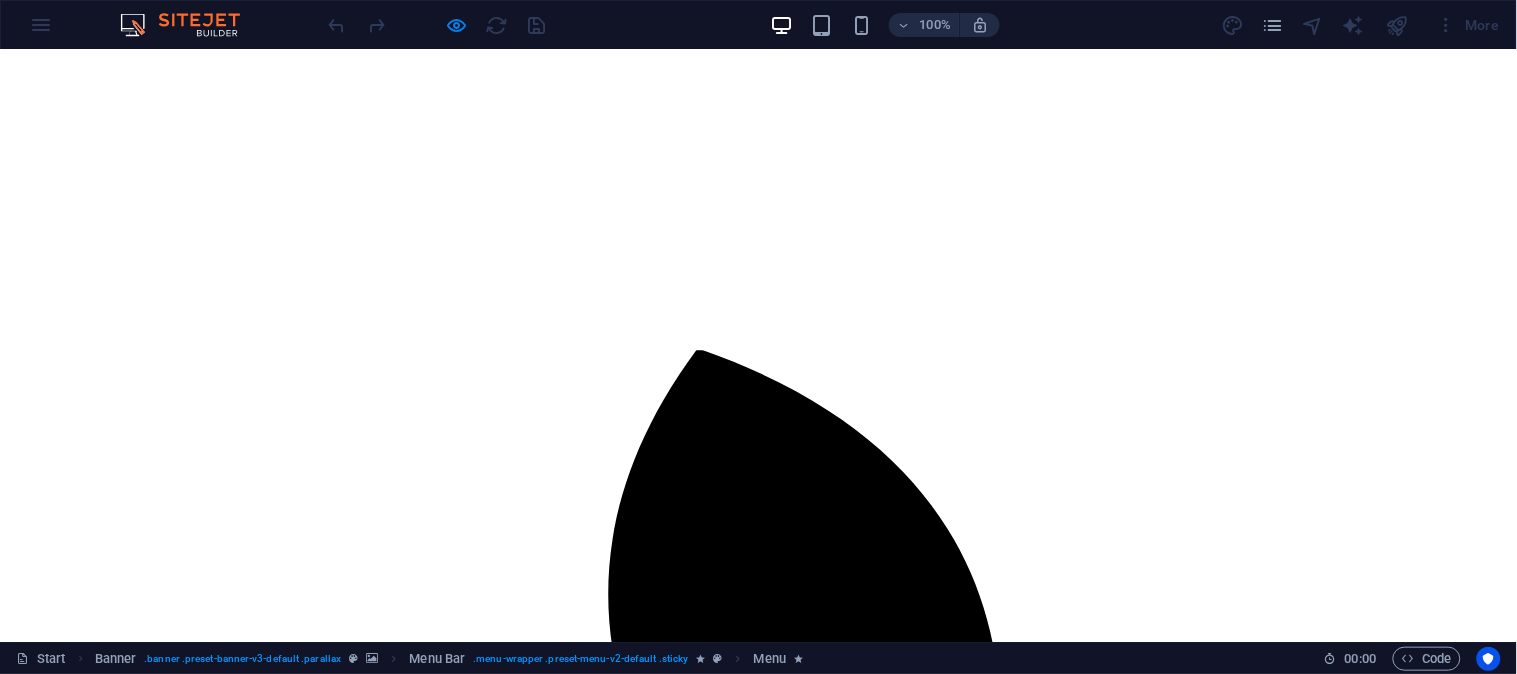 scroll, scrollTop: 1036, scrollLeft: 0, axis: vertical 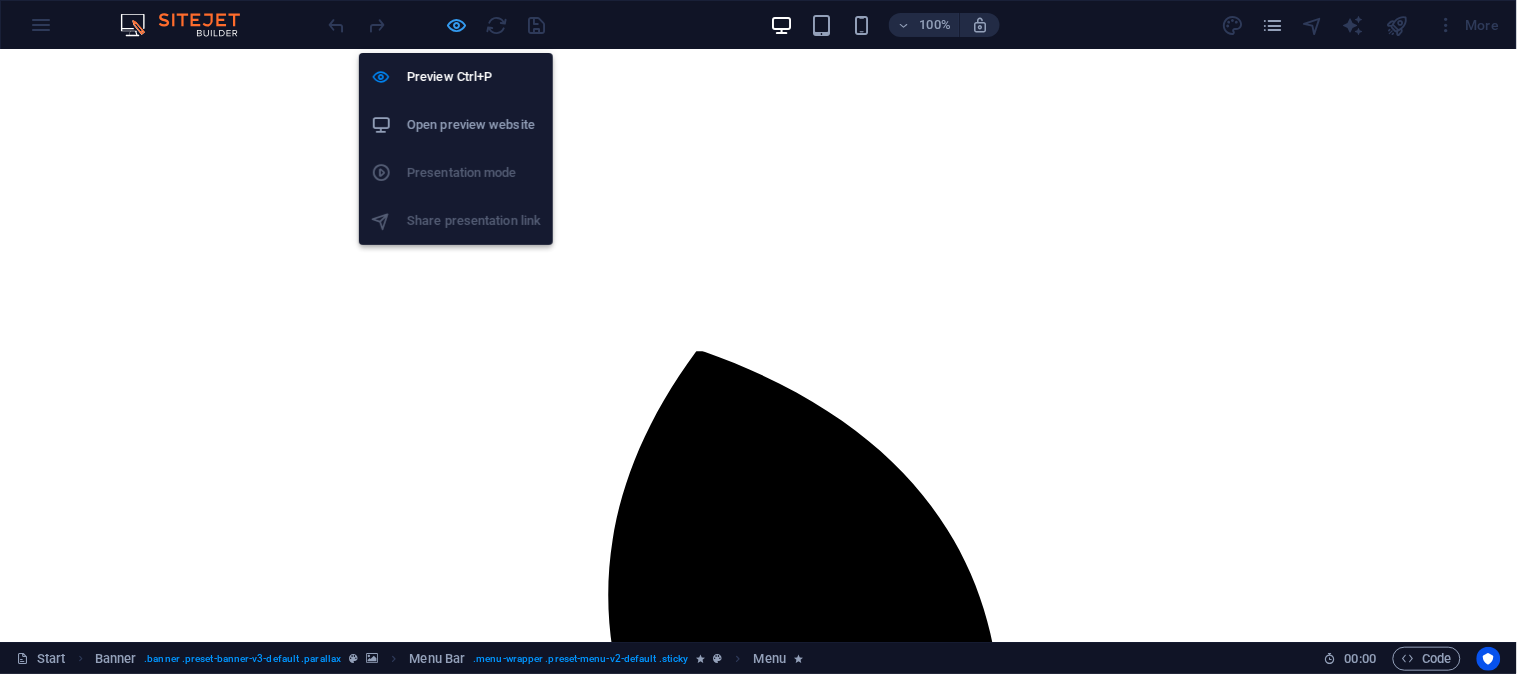 click at bounding box center [457, 25] 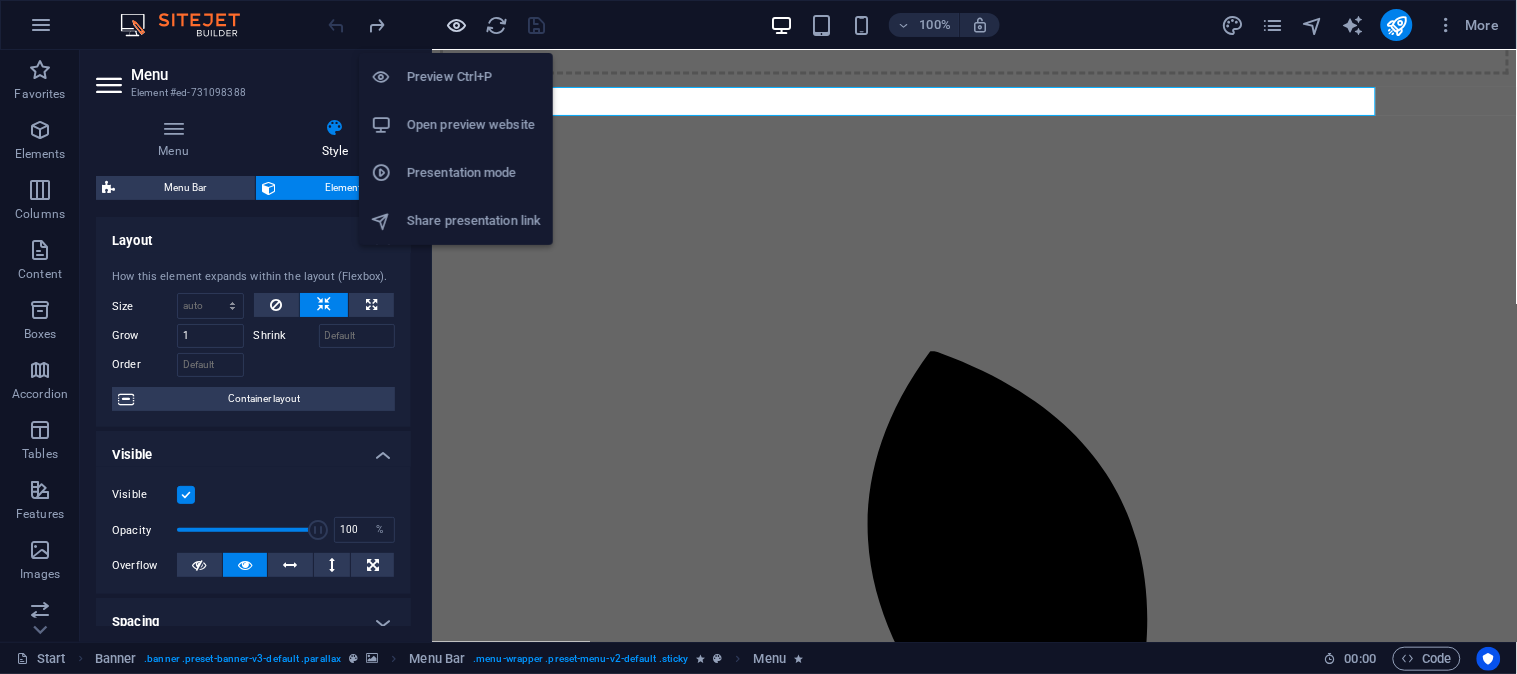 click at bounding box center (457, 25) 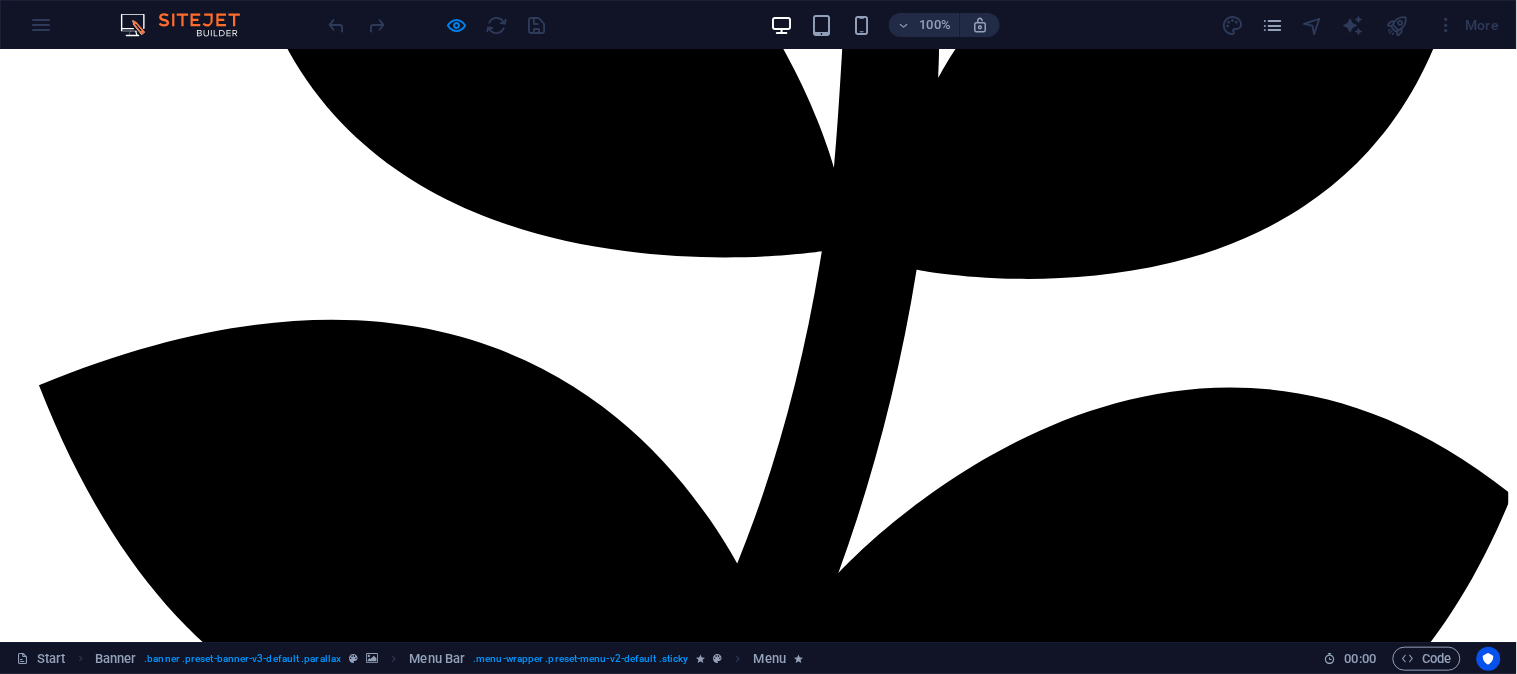 scroll, scrollTop: 2852, scrollLeft: 0, axis: vertical 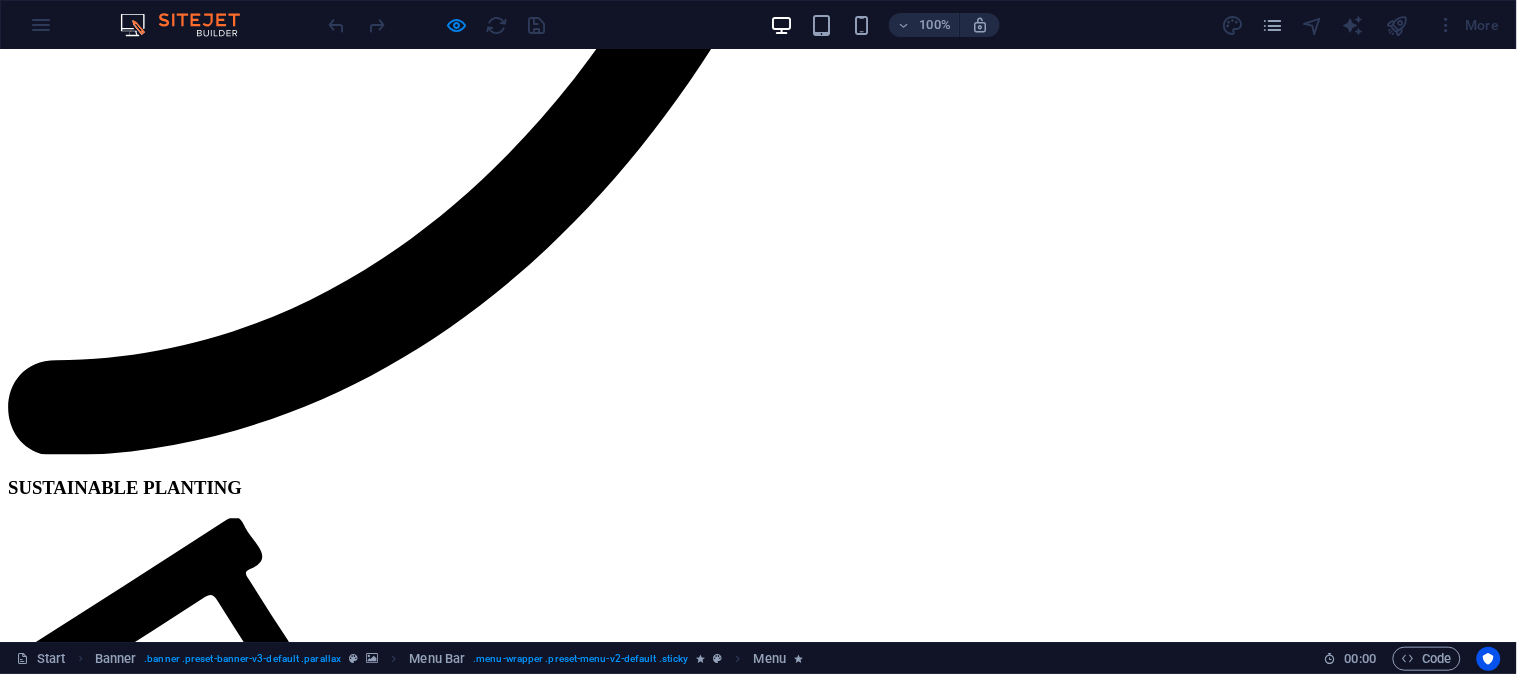 click on "TITING" at bounding box center (74, -1947) 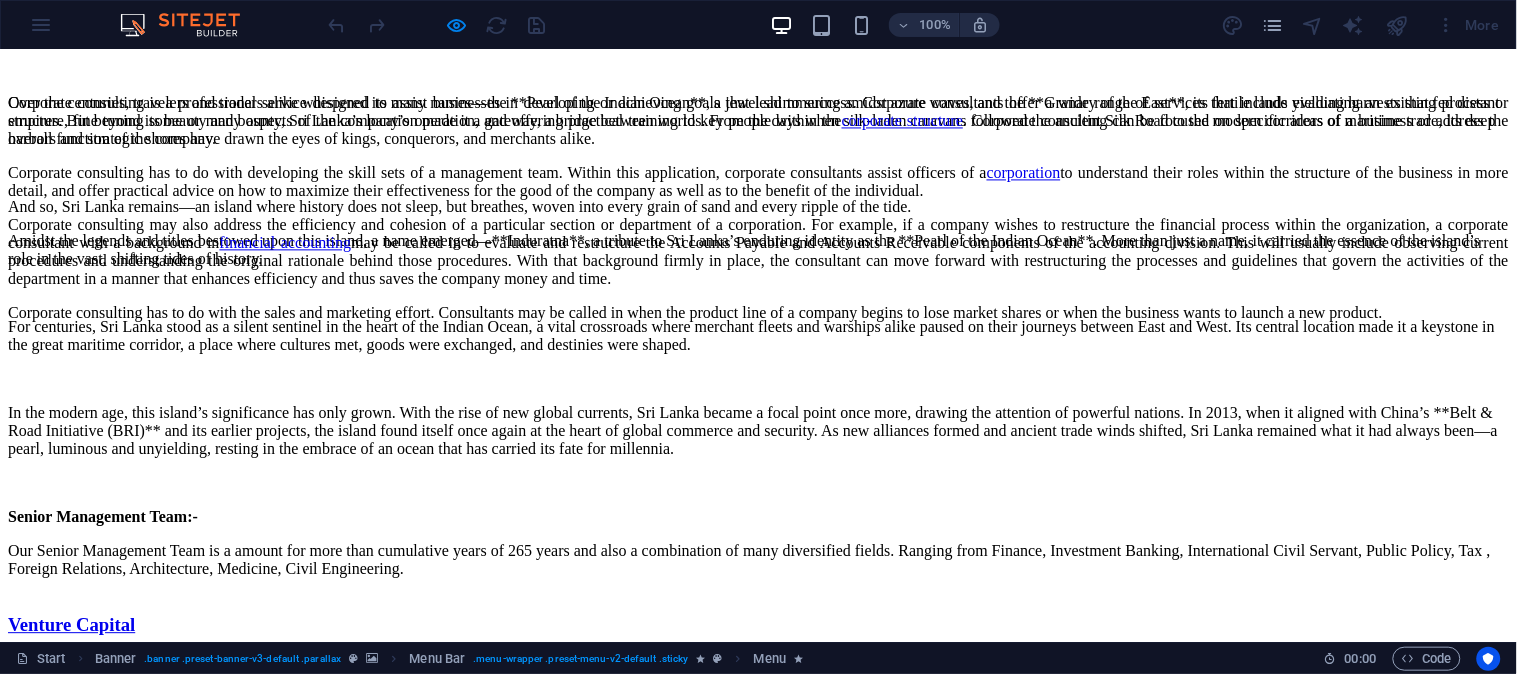 click on "Contact" at bounding box center (73, -7920) 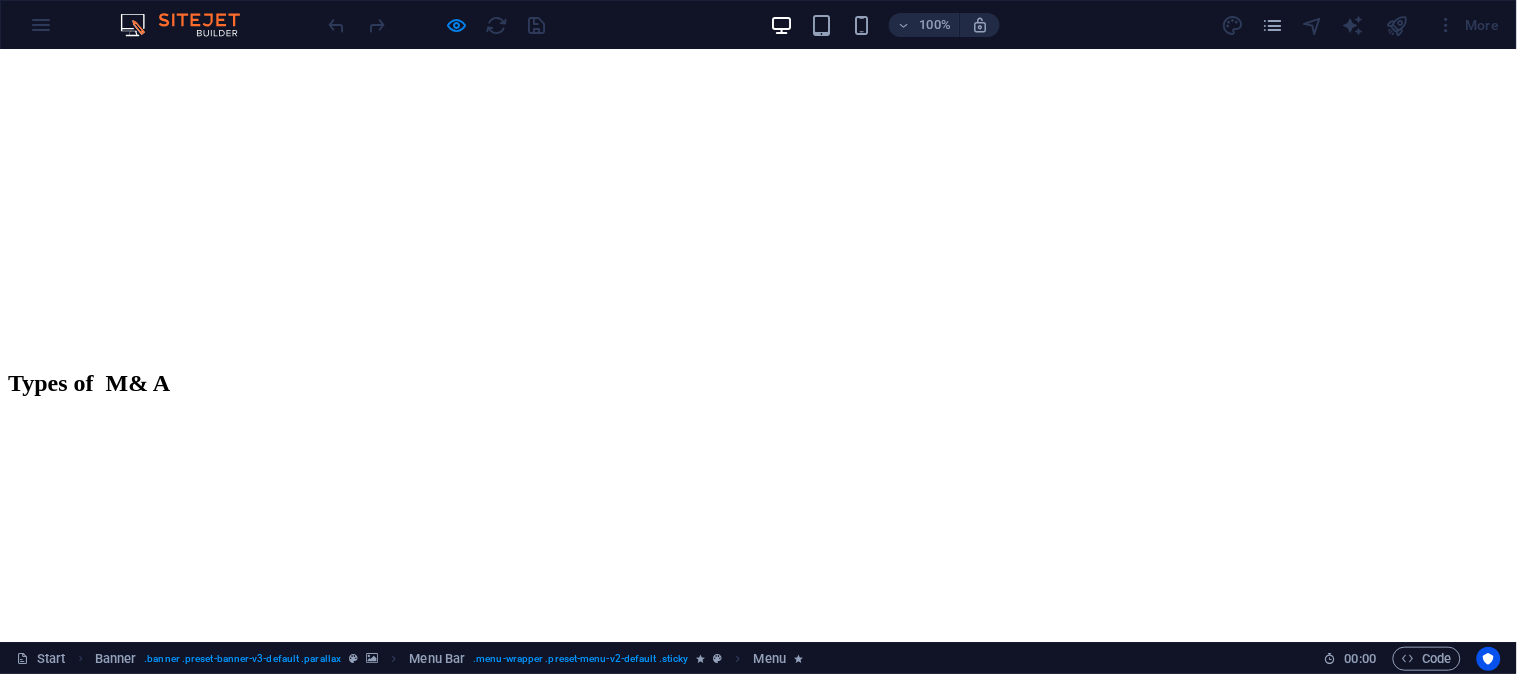 scroll, scrollTop: 9825, scrollLeft: 0, axis: vertical 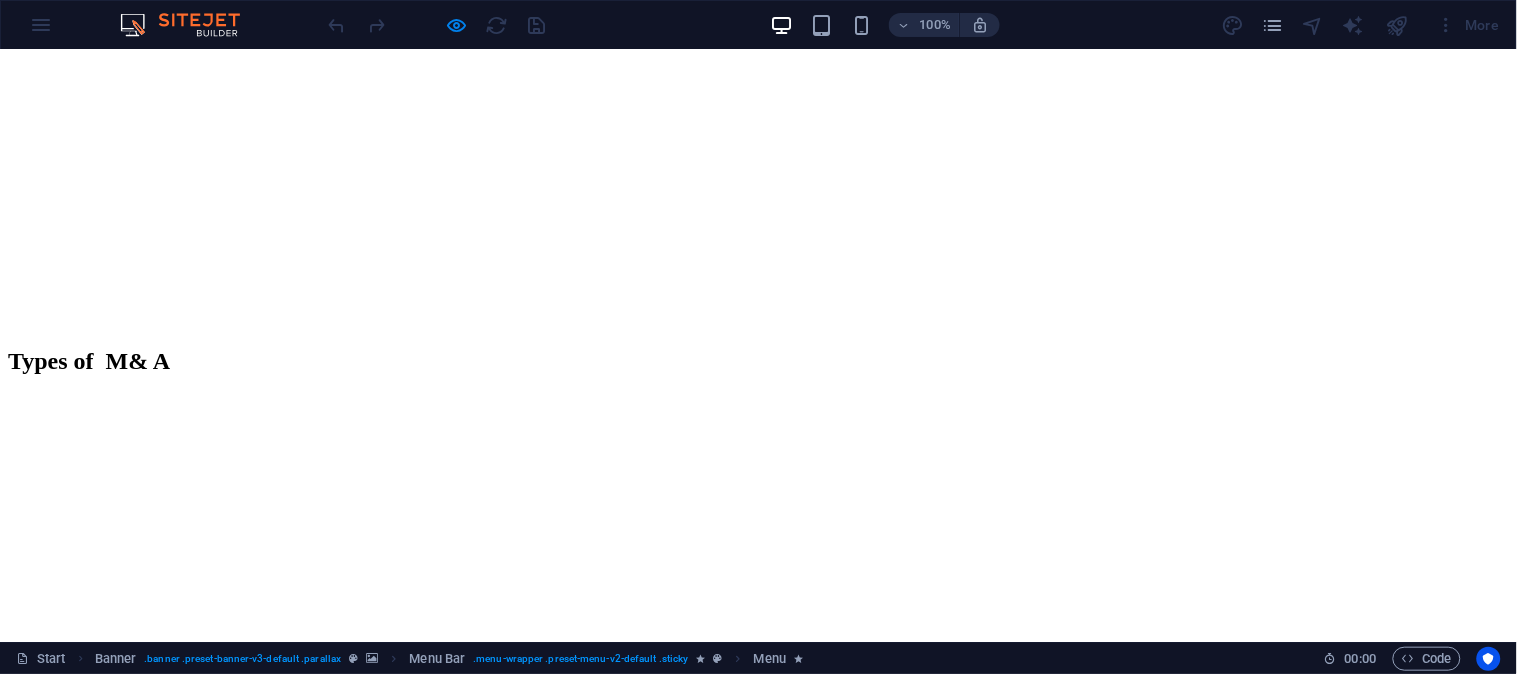 click on "Home About Trading Real Estate  TITING Contact" at bounding box center [758, -8946] 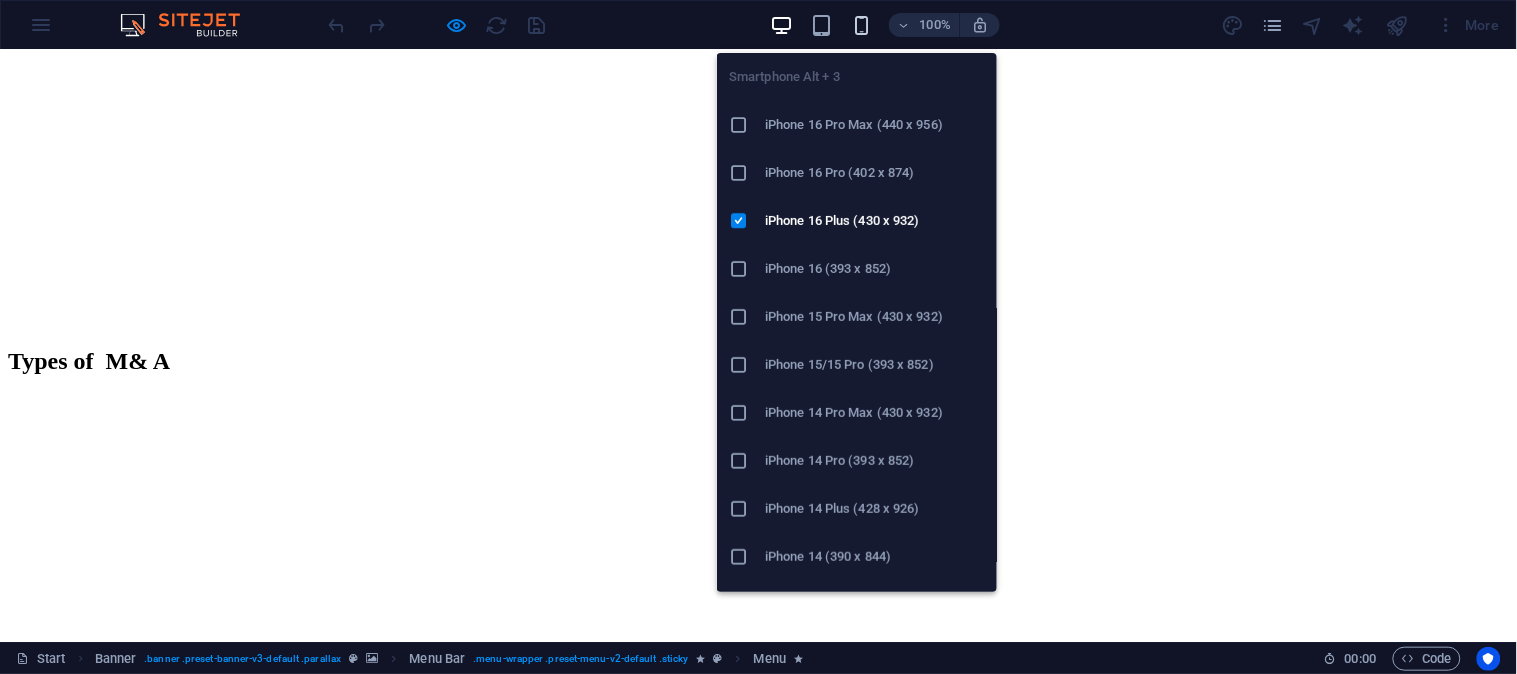 click at bounding box center (861, 25) 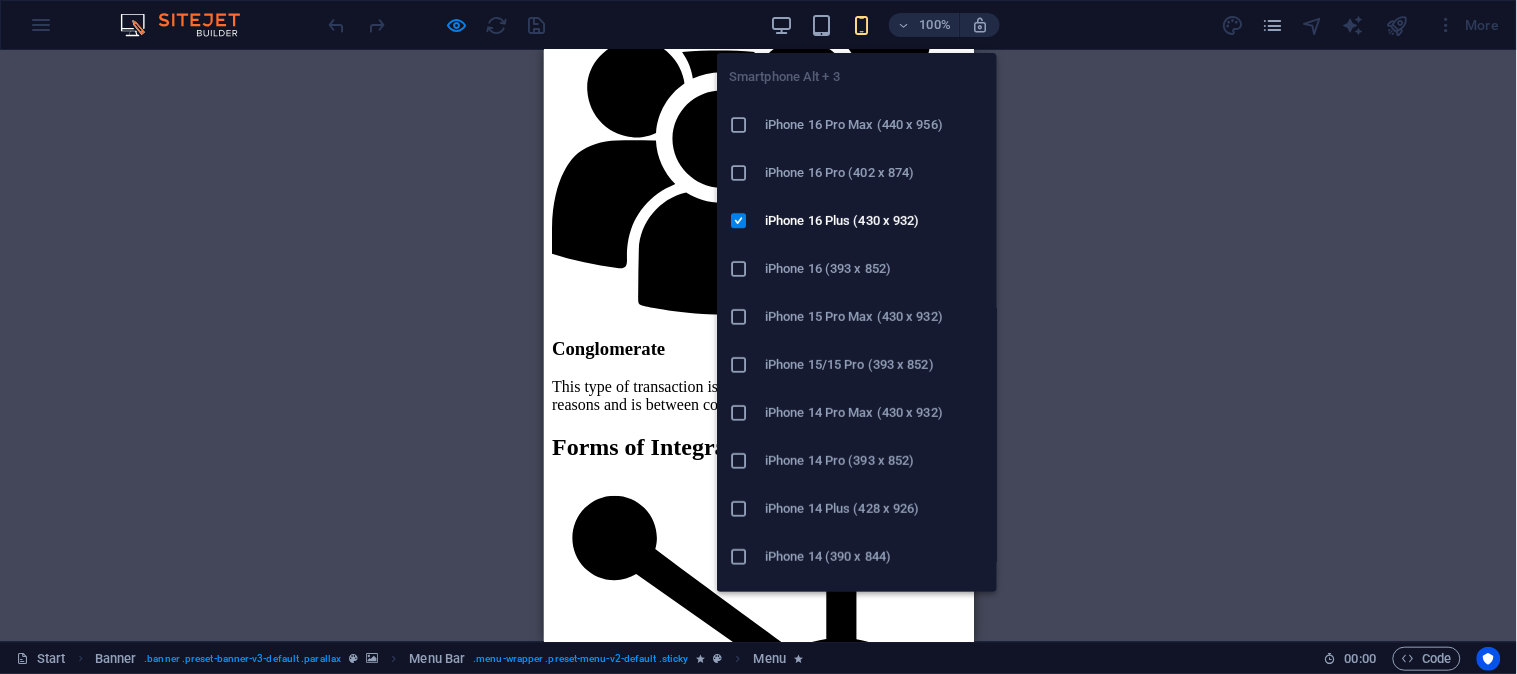 scroll, scrollTop: 9233, scrollLeft: 0, axis: vertical 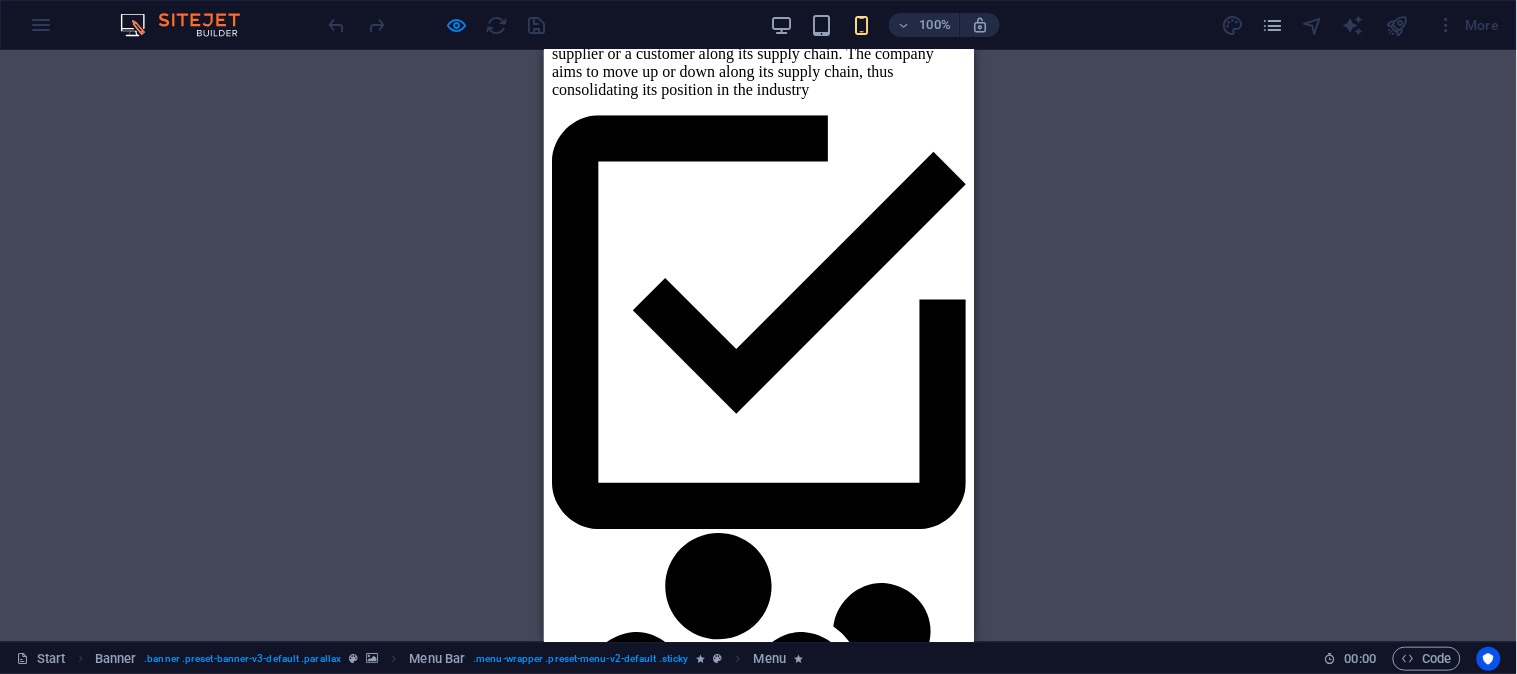 click at bounding box center (758, -8194) 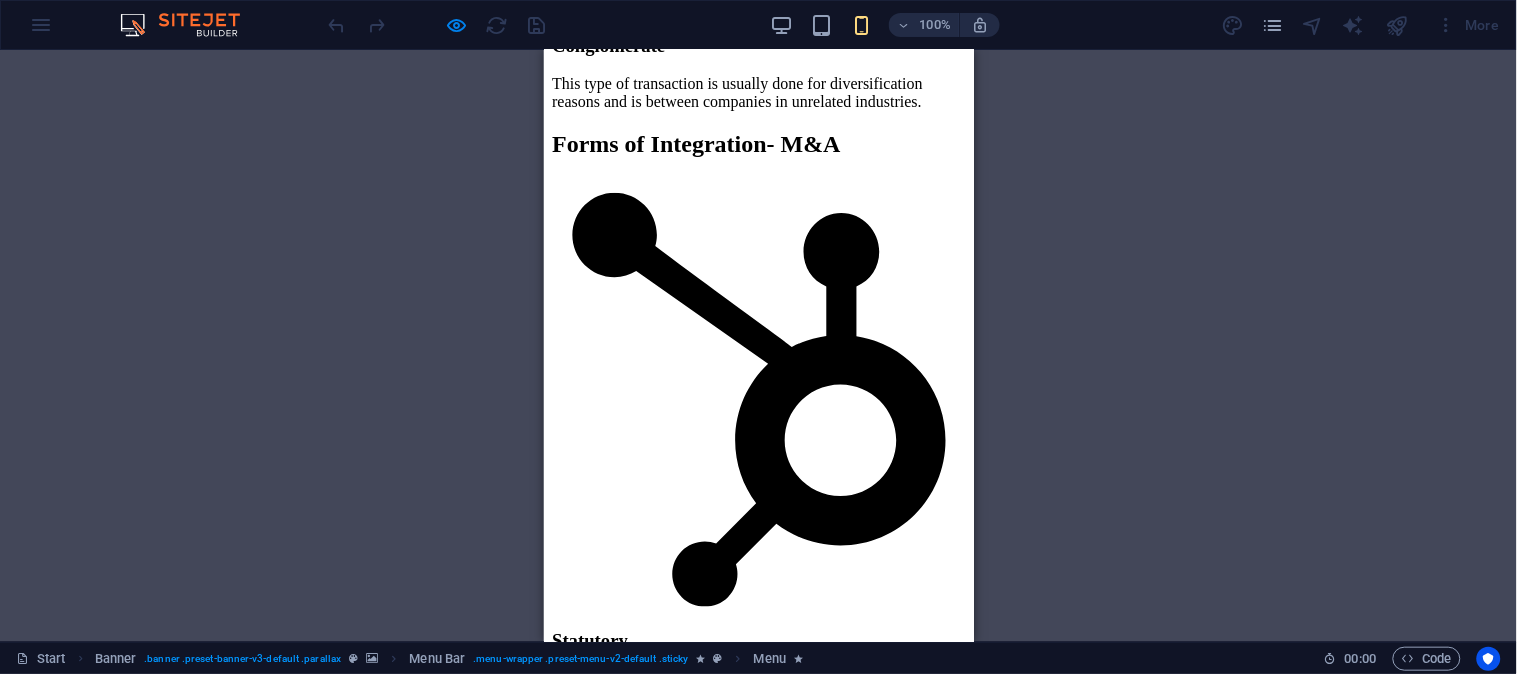 scroll, scrollTop: 10270, scrollLeft: 0, axis: vertical 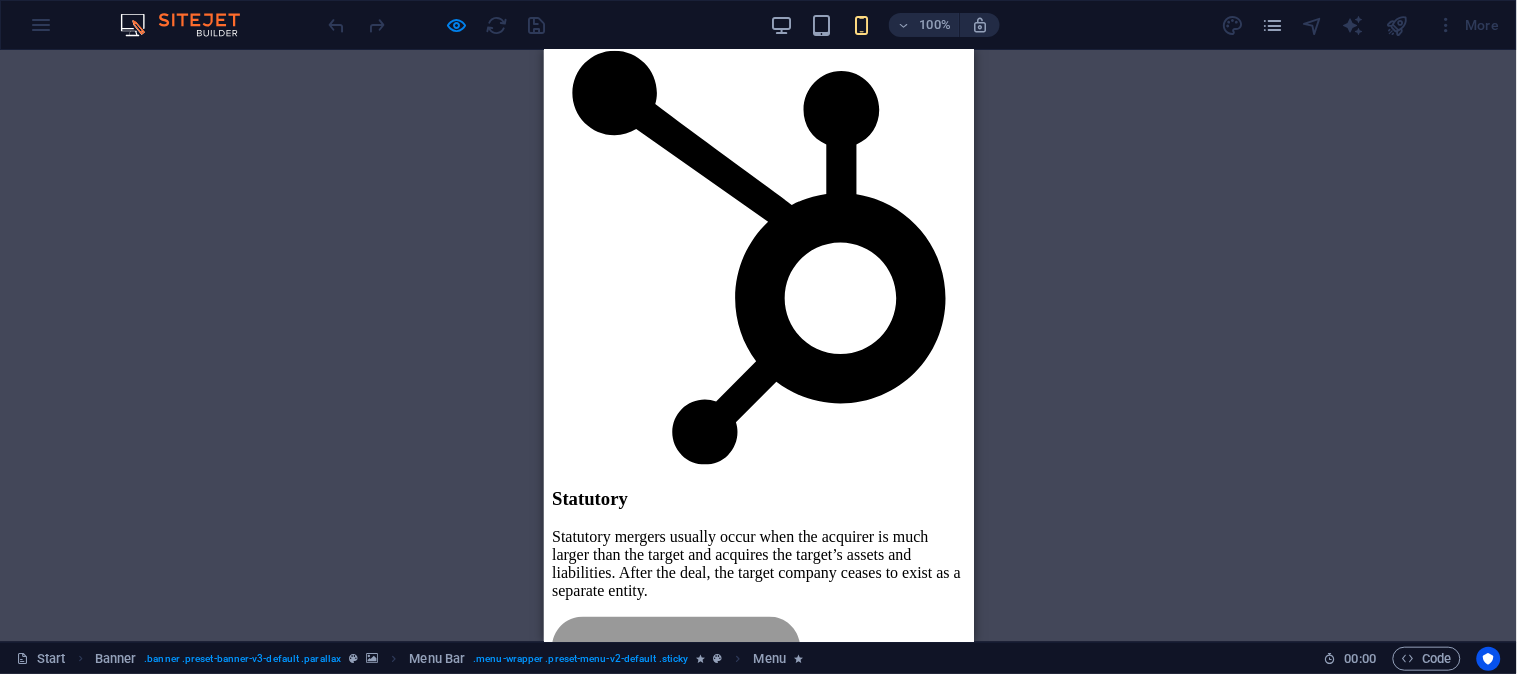 click at bounding box center (758, -9231) 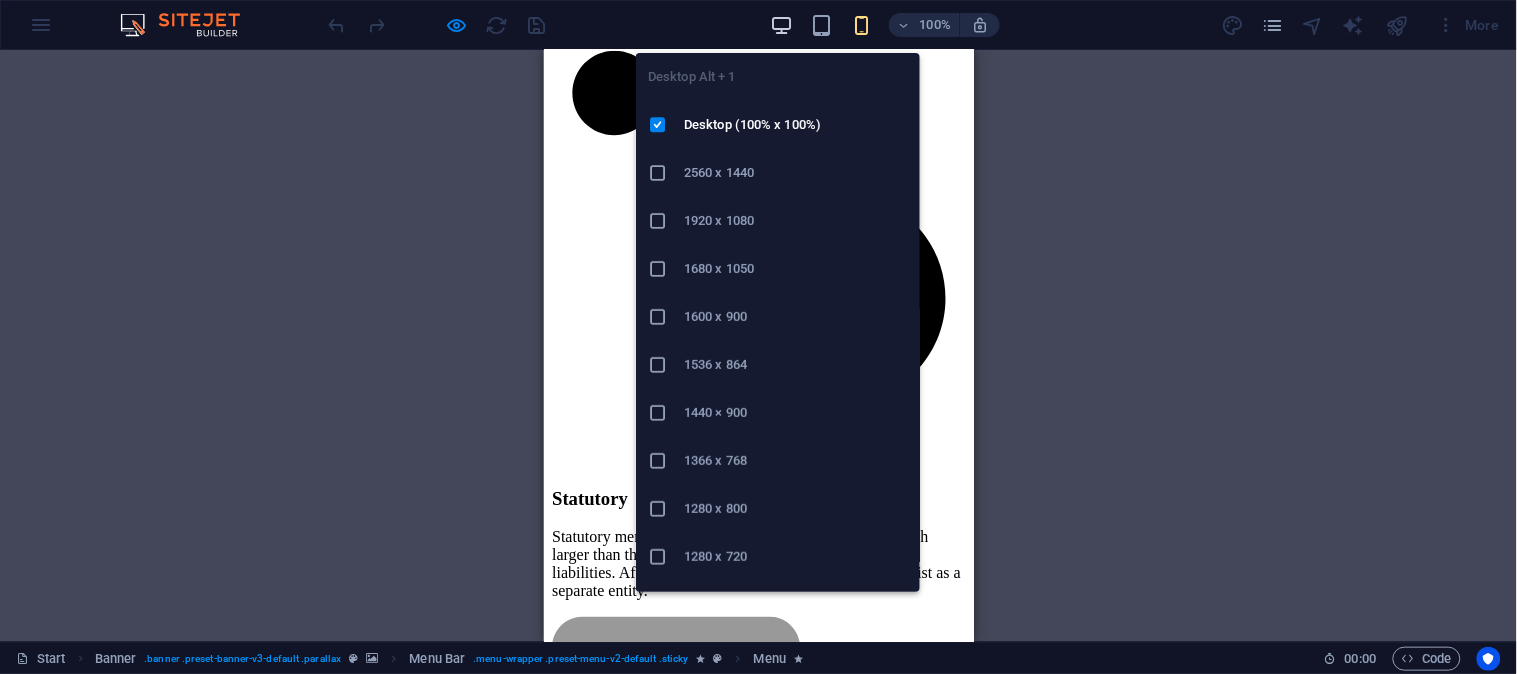 click at bounding box center [781, 25] 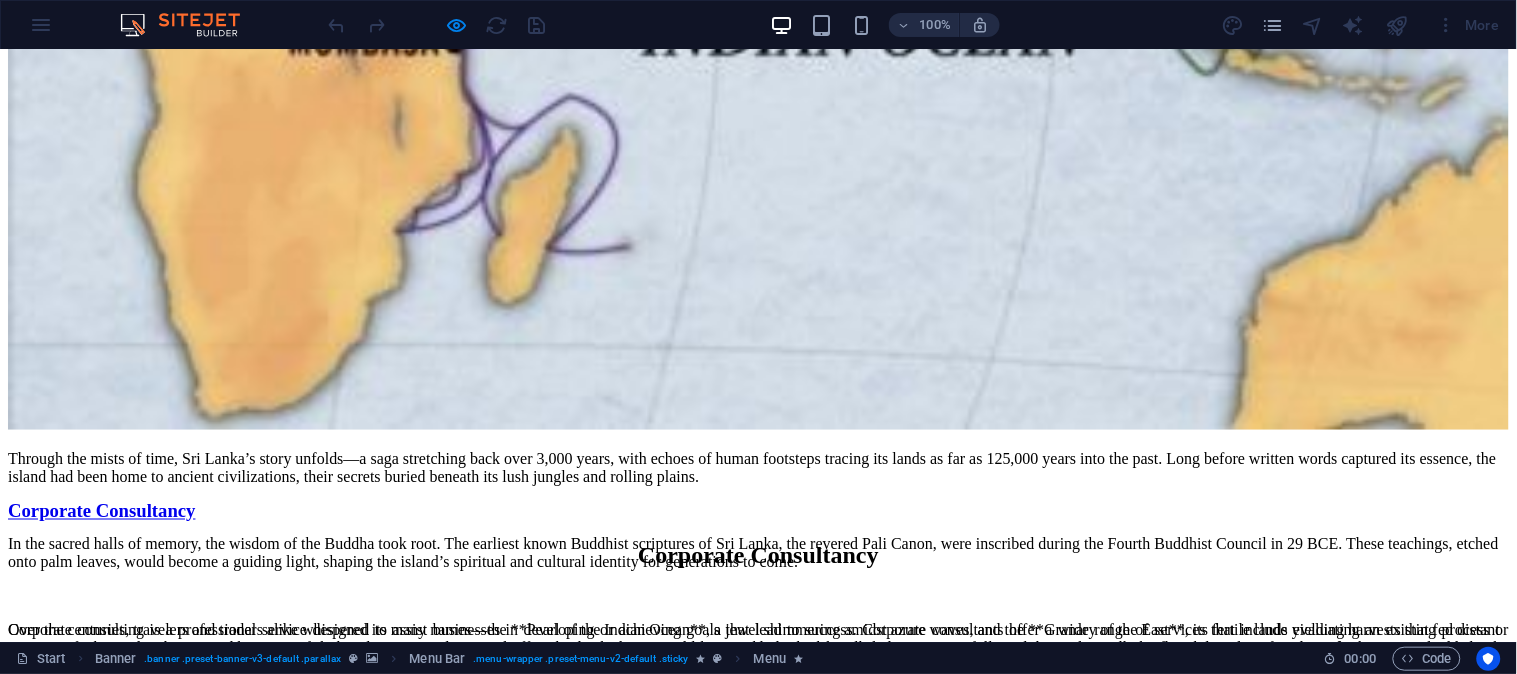 scroll, scrollTop: 8195, scrollLeft: 0, axis: vertical 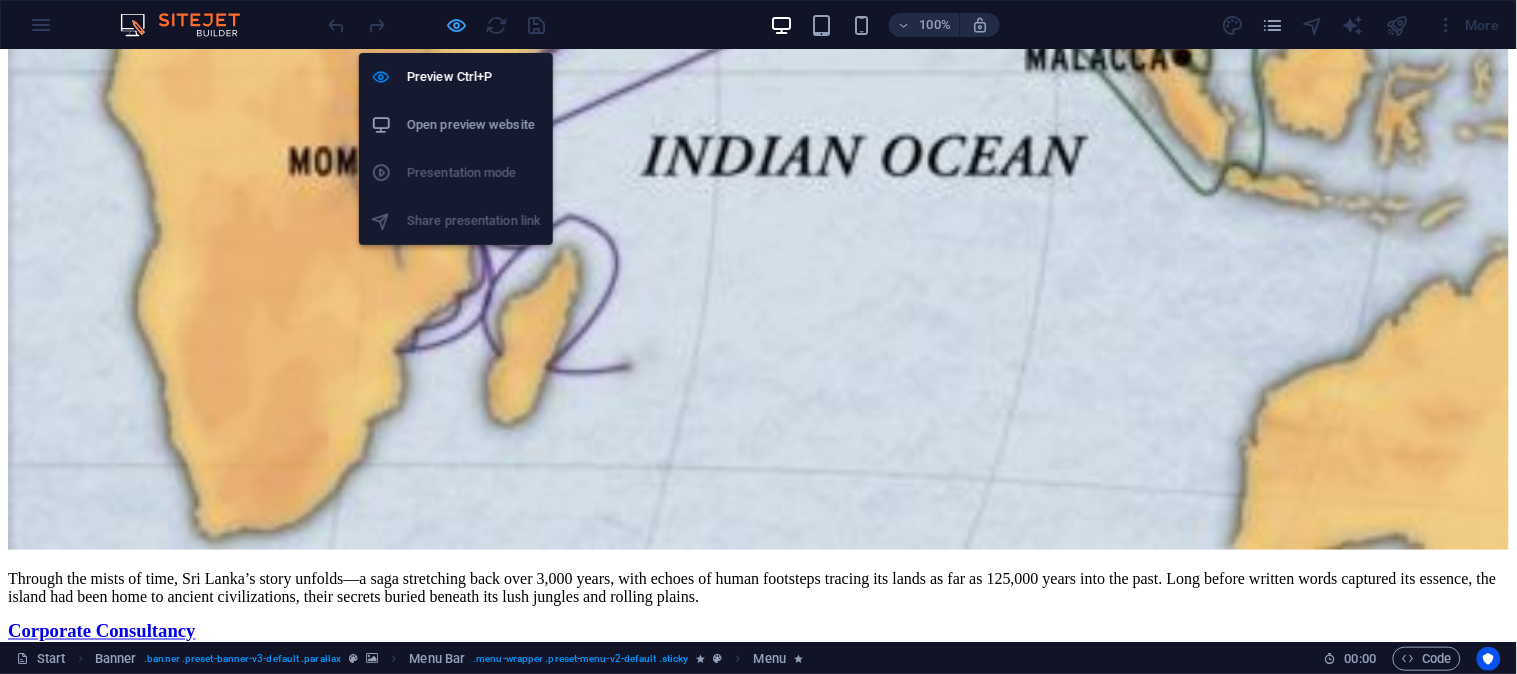 click at bounding box center (457, 25) 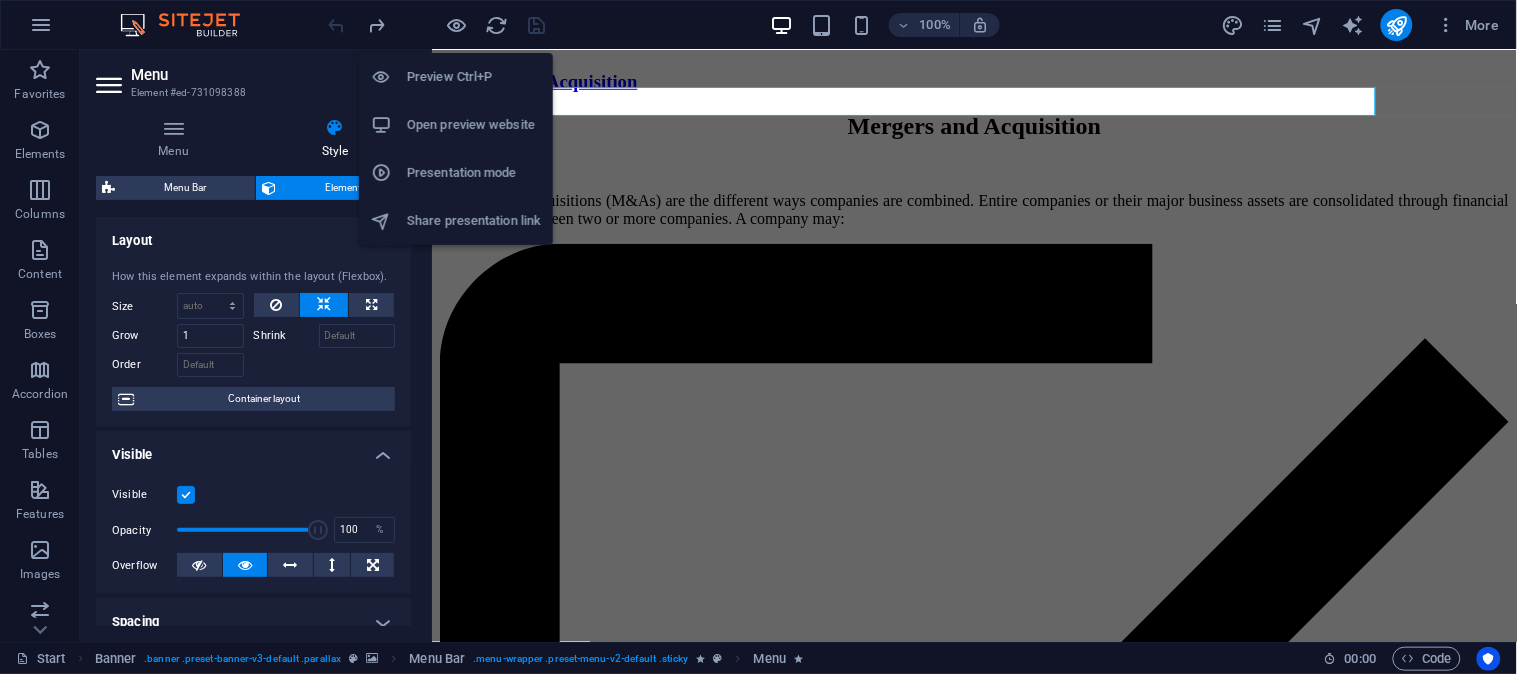 scroll, scrollTop: 21432, scrollLeft: 0, axis: vertical 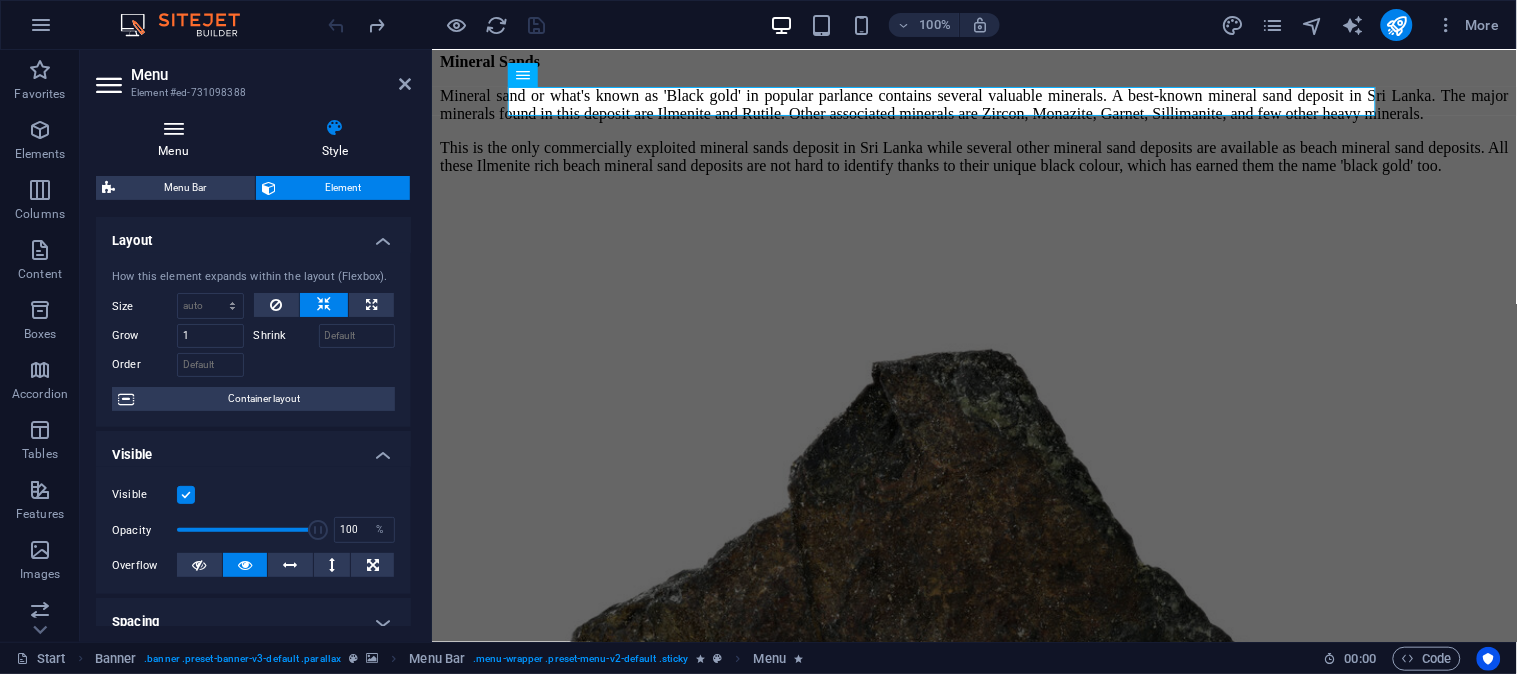 click on "Menu" at bounding box center [177, 139] 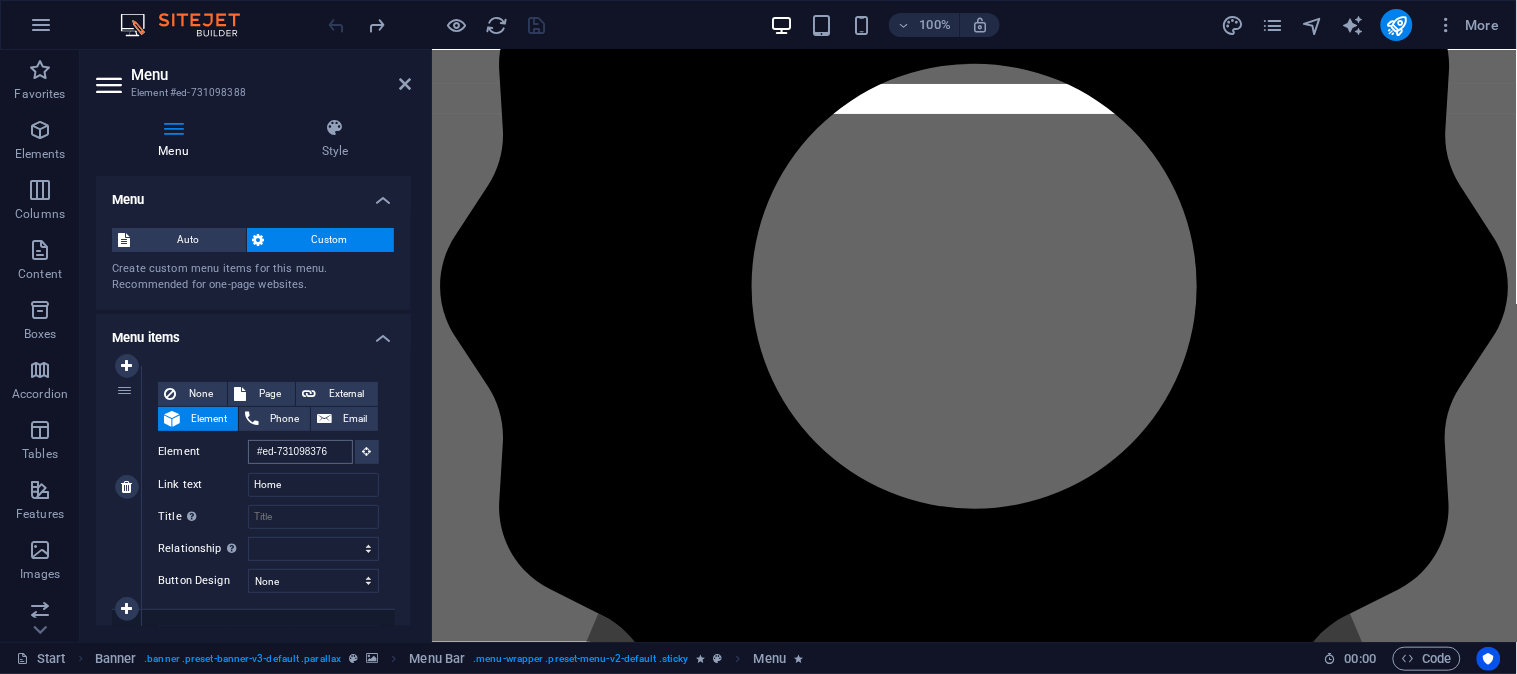 scroll, scrollTop: 3457, scrollLeft: 0, axis: vertical 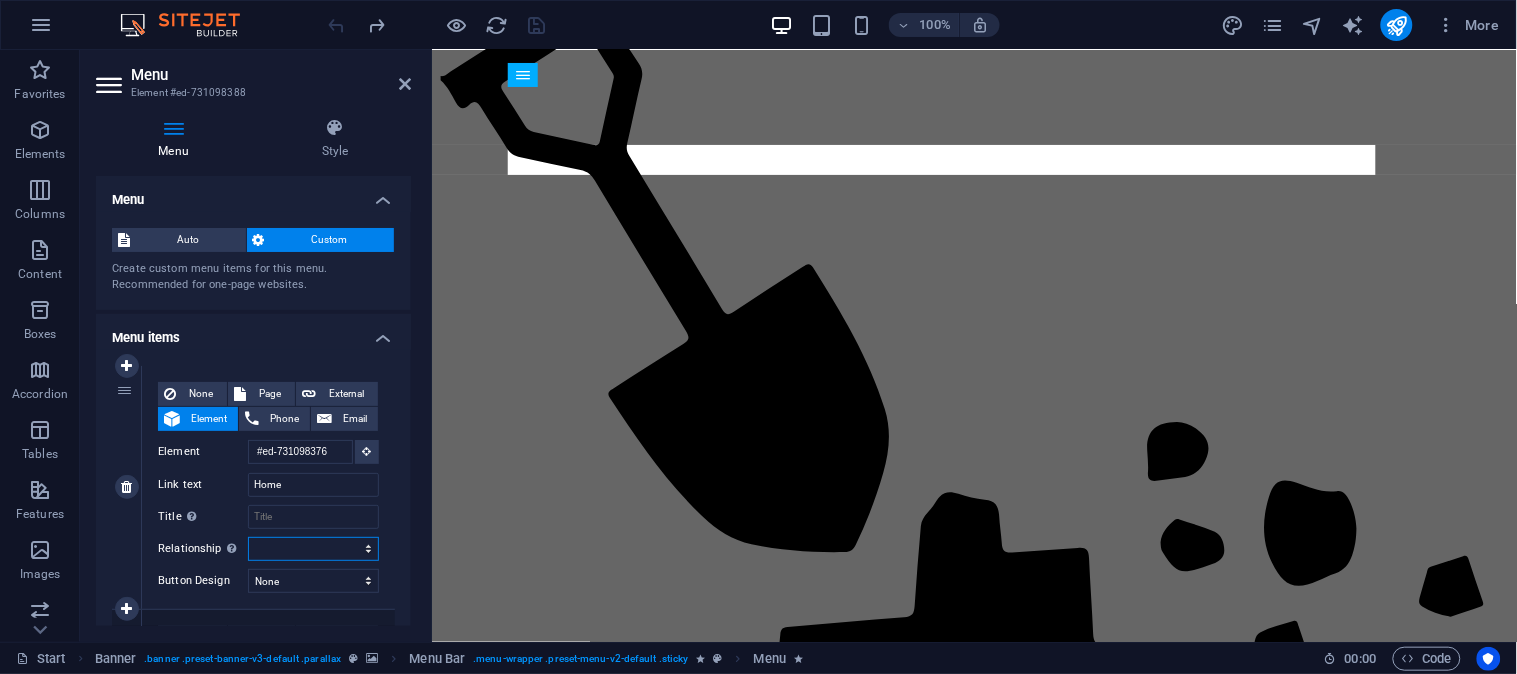 click on "alternate author bookmark external help license next nofollow noreferrer noopener prev search tag" at bounding box center [313, 549] 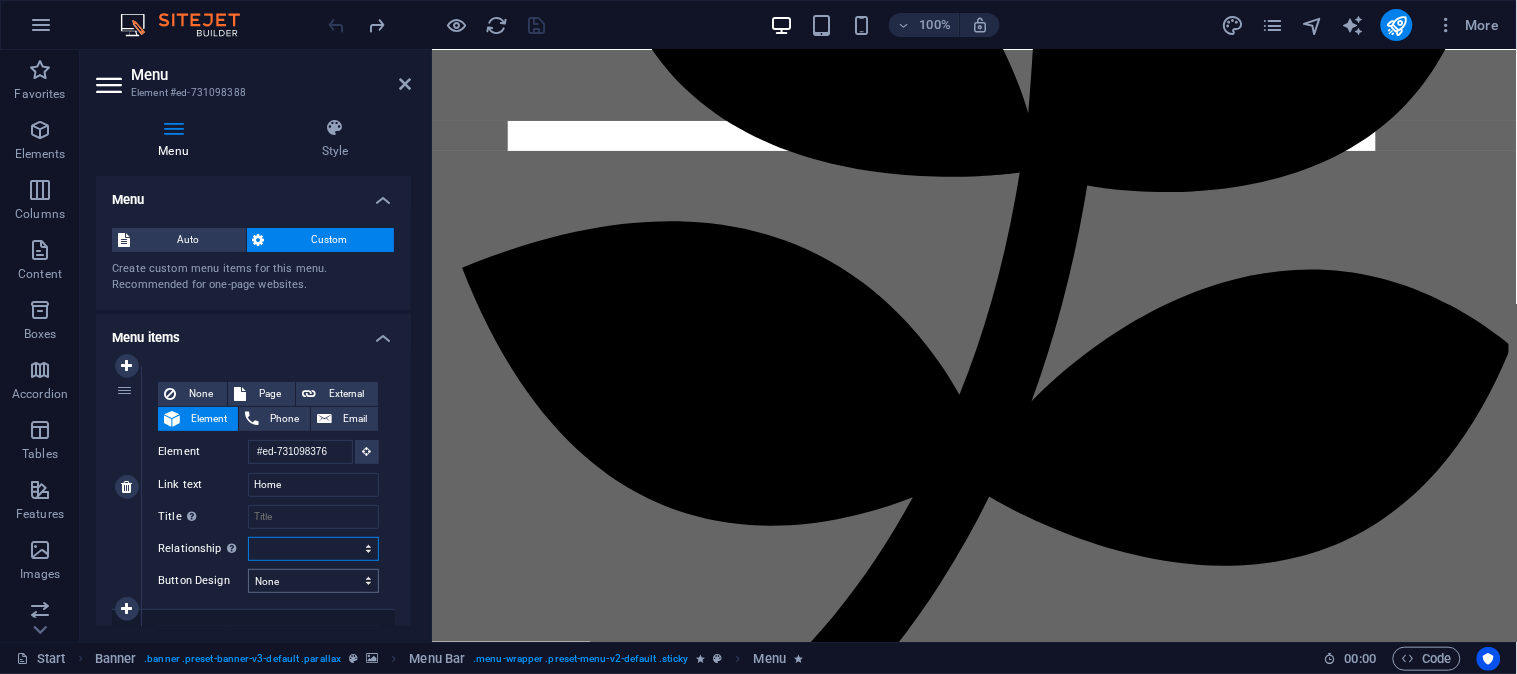 scroll, scrollTop: 1806, scrollLeft: 0, axis: vertical 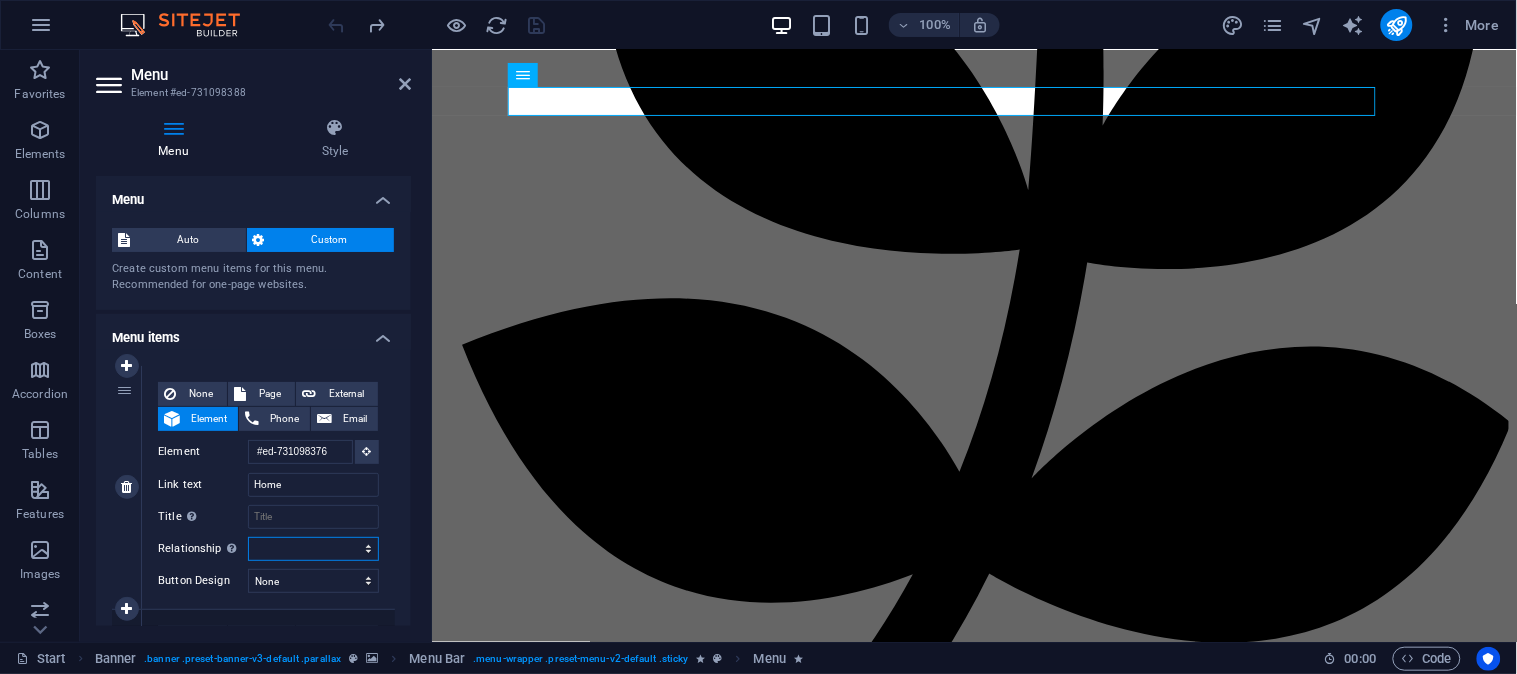 click on "alternate author bookmark external help license next nofollow noreferrer noopener prev search tag" at bounding box center (313, 549) 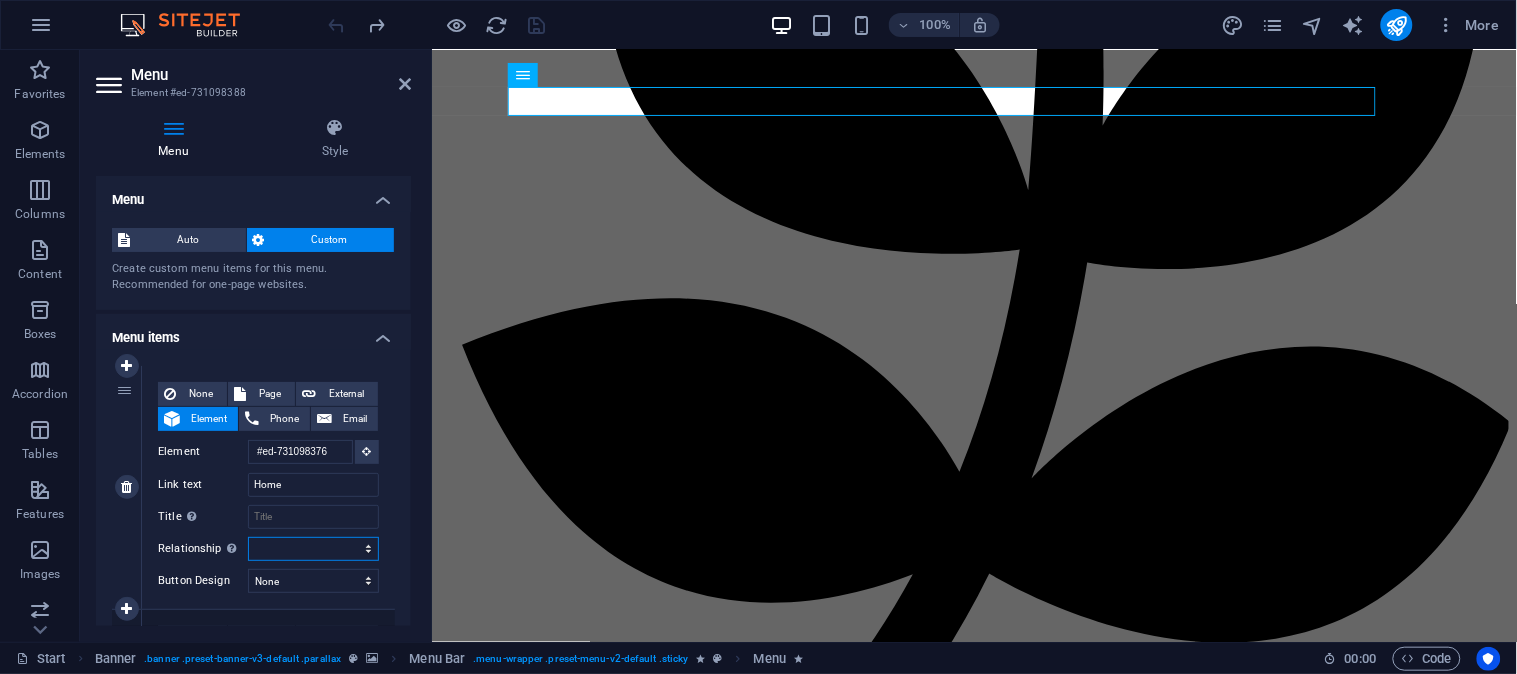 select on "external" 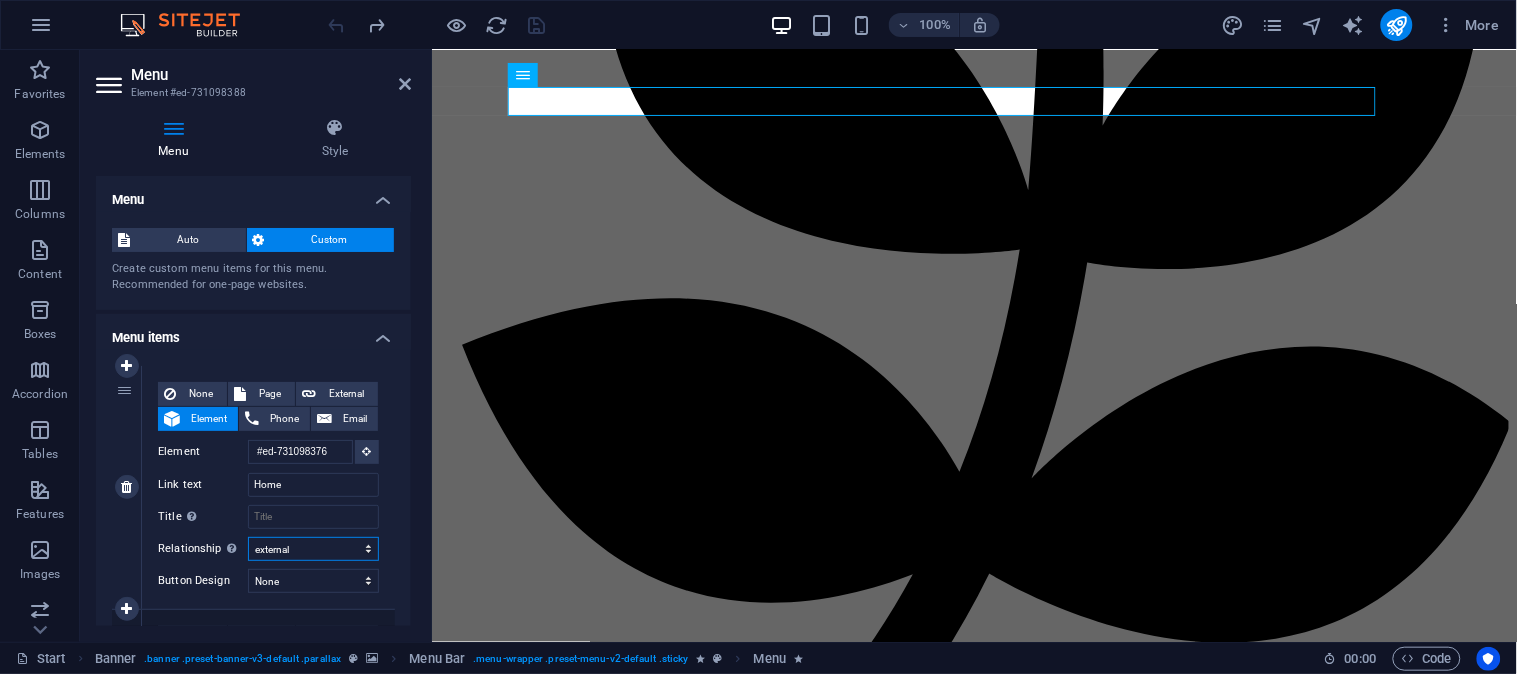 click on "alternate author bookmark external help license next nofollow noreferrer noopener prev search tag" at bounding box center (313, 549) 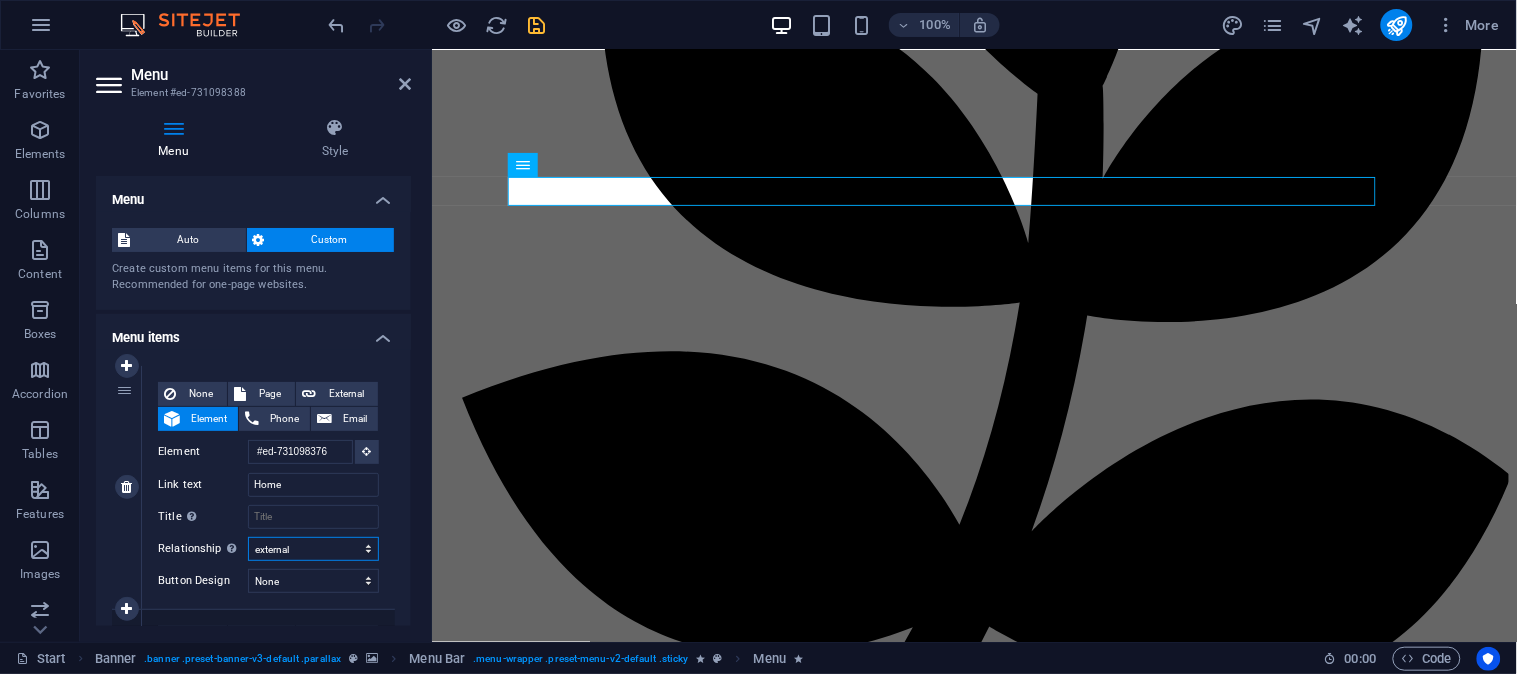 scroll, scrollTop: 1703, scrollLeft: 0, axis: vertical 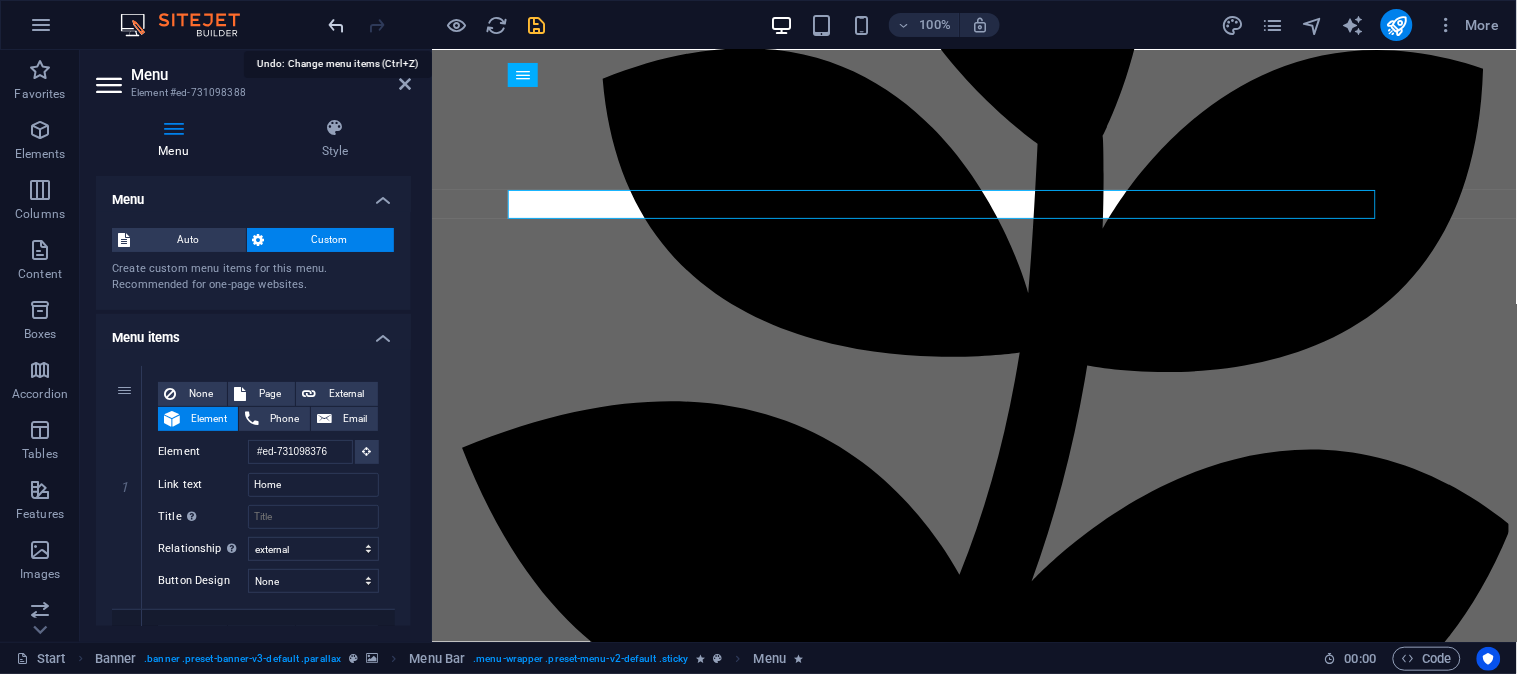 click at bounding box center [337, 25] 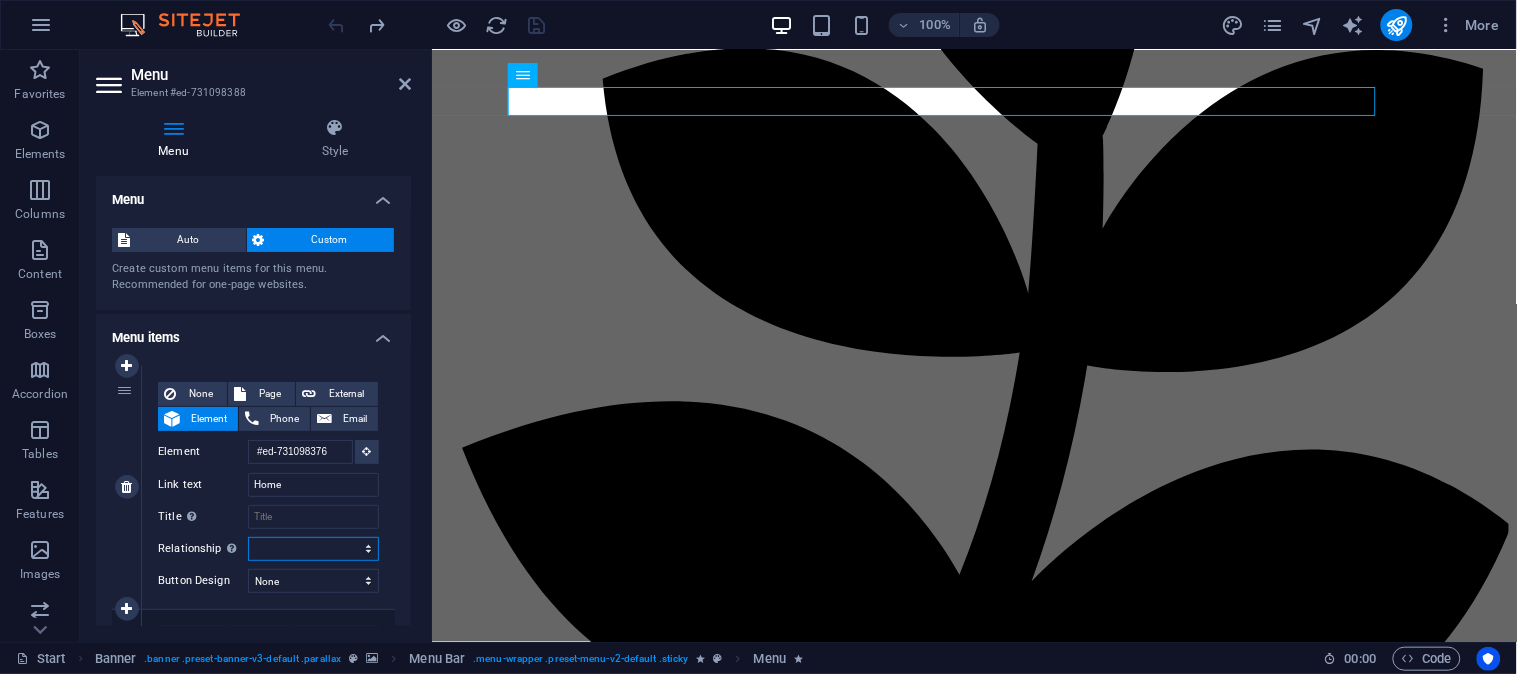 click on "alternate author bookmark external help license next nofollow noreferrer noopener prev search tag" at bounding box center [313, 549] 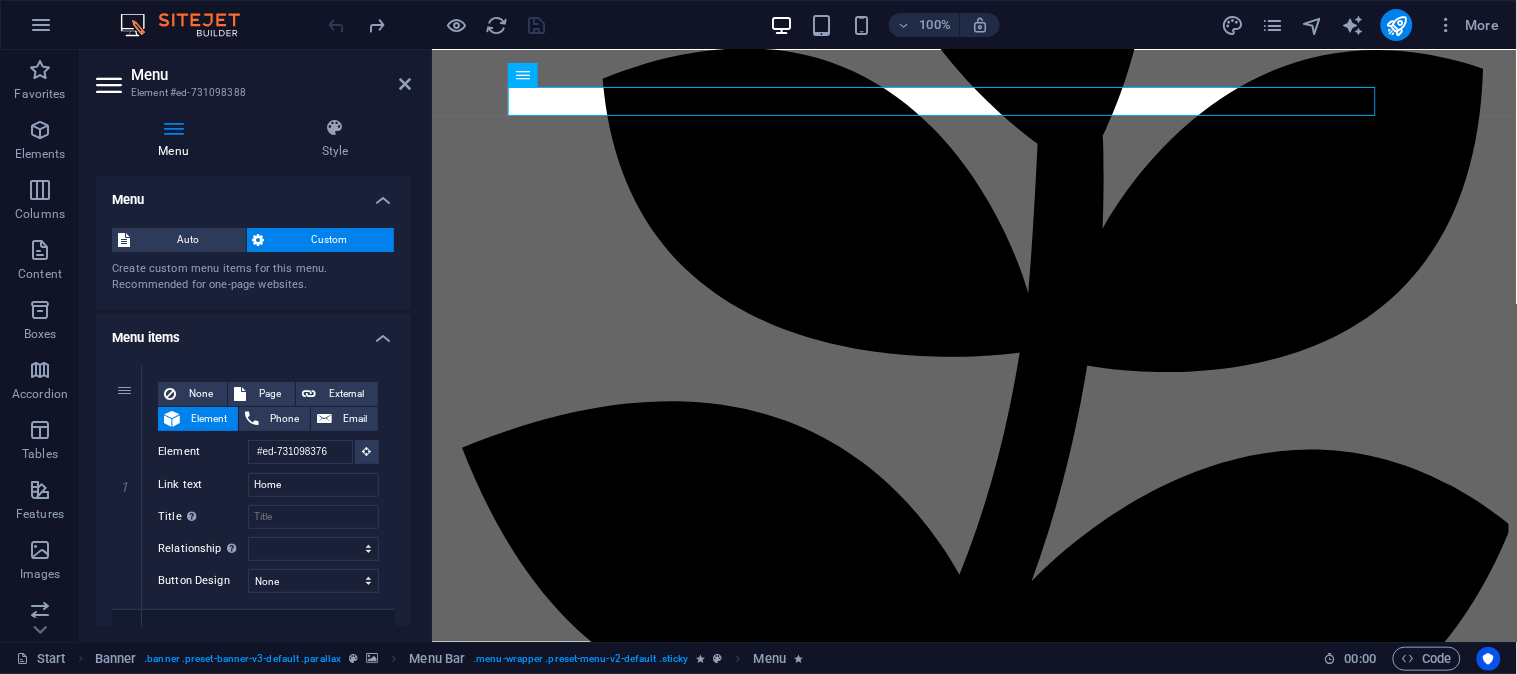 click on "Menu" at bounding box center [253, 194] 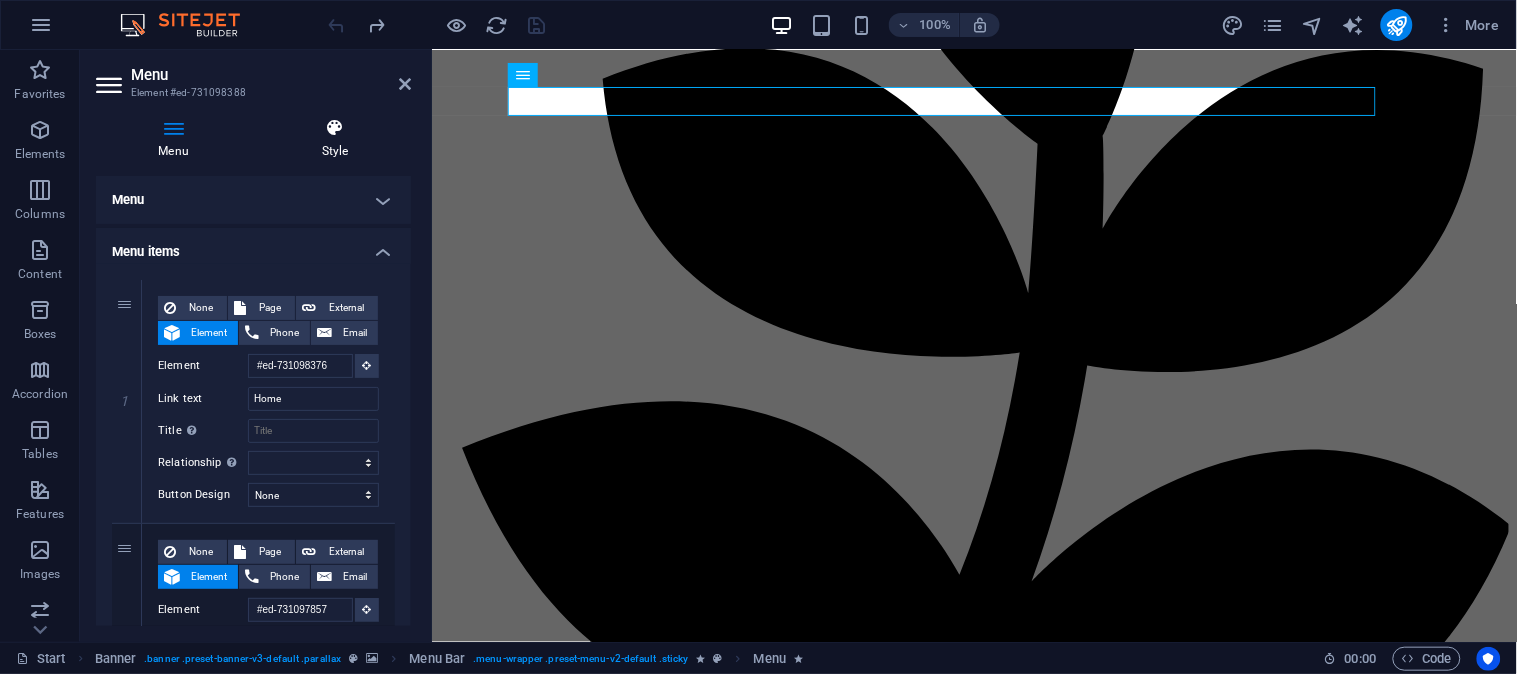 click on "Style" at bounding box center [335, 139] 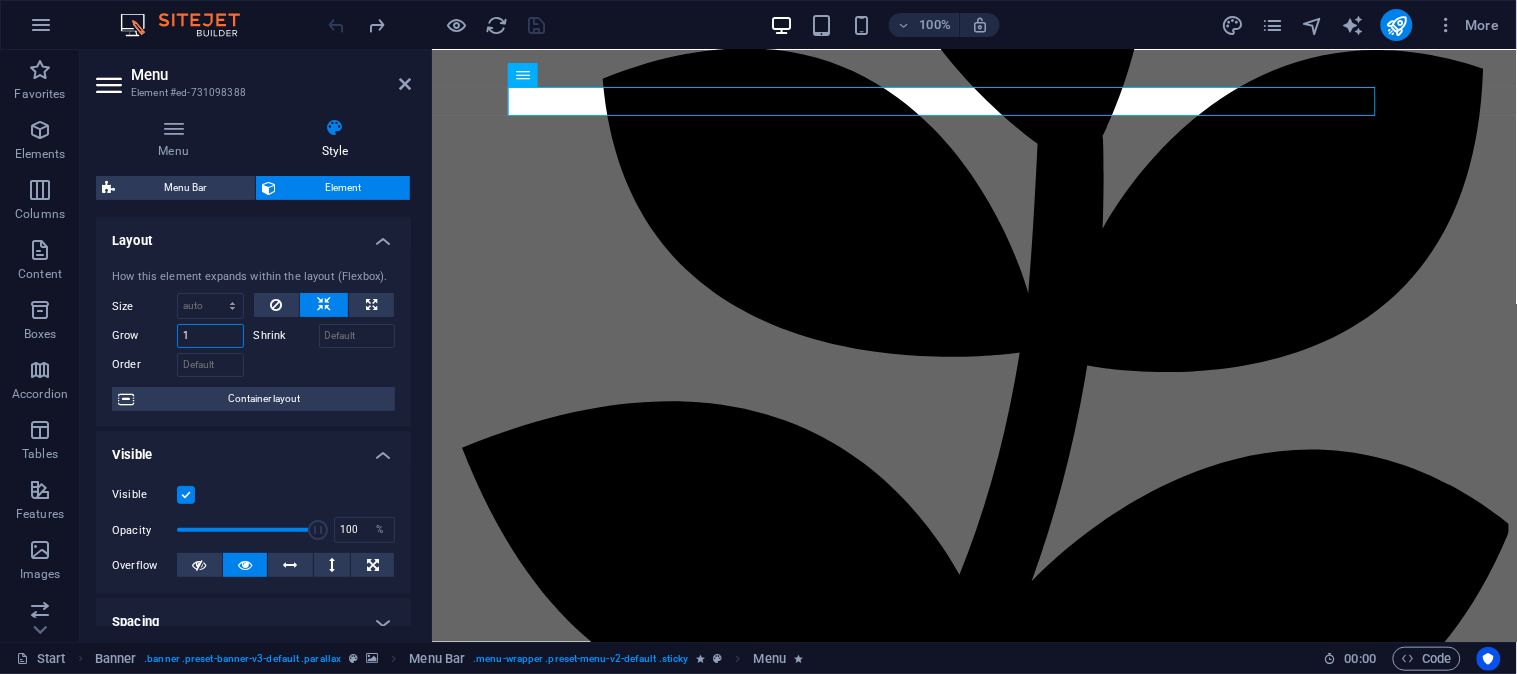 click on "1" at bounding box center [210, 336] 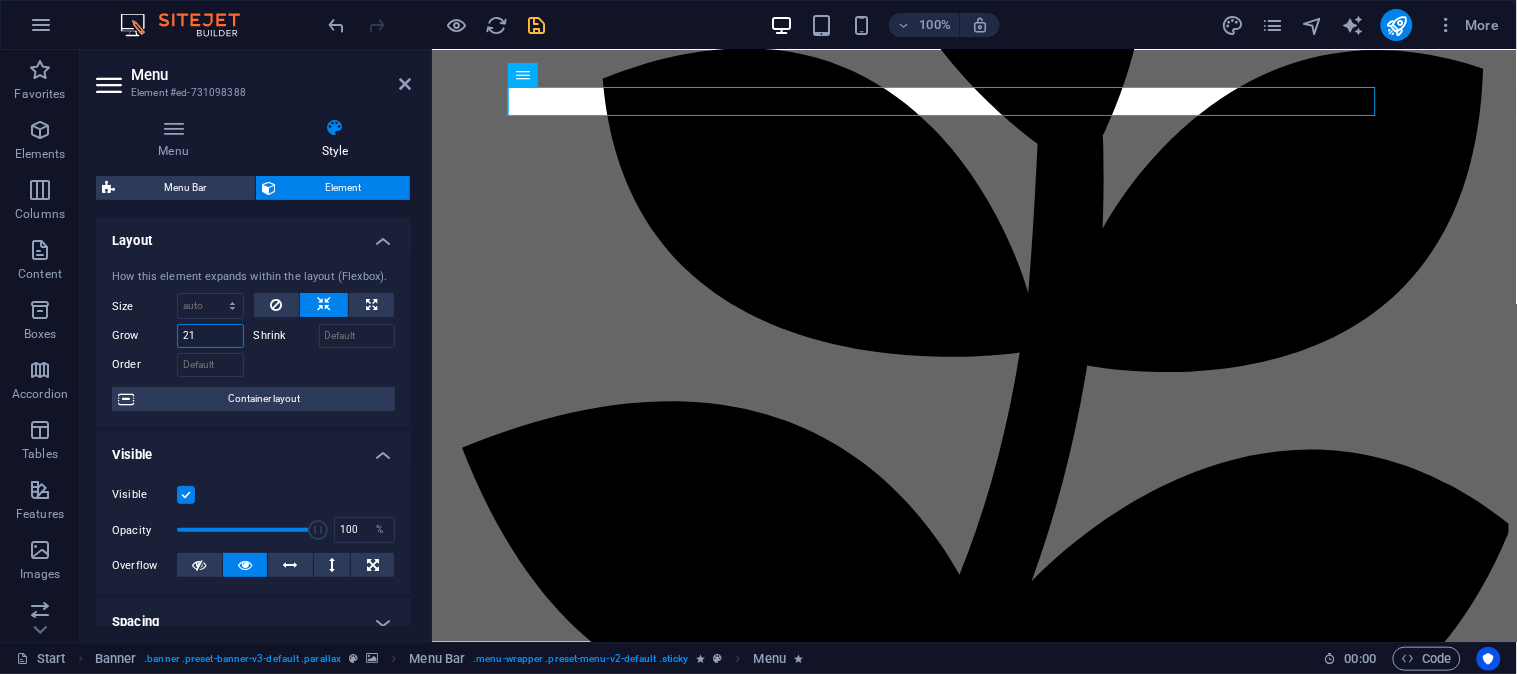 type on "2" 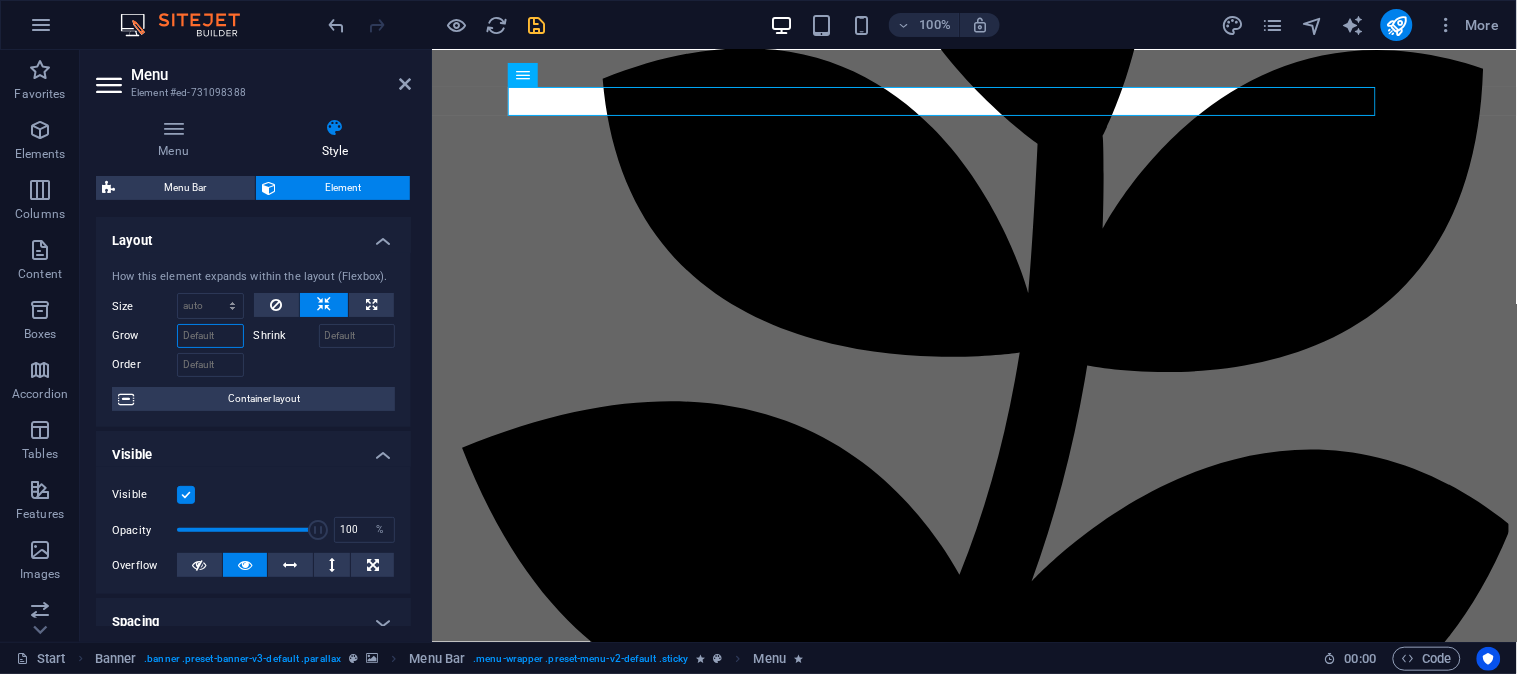 type on "1" 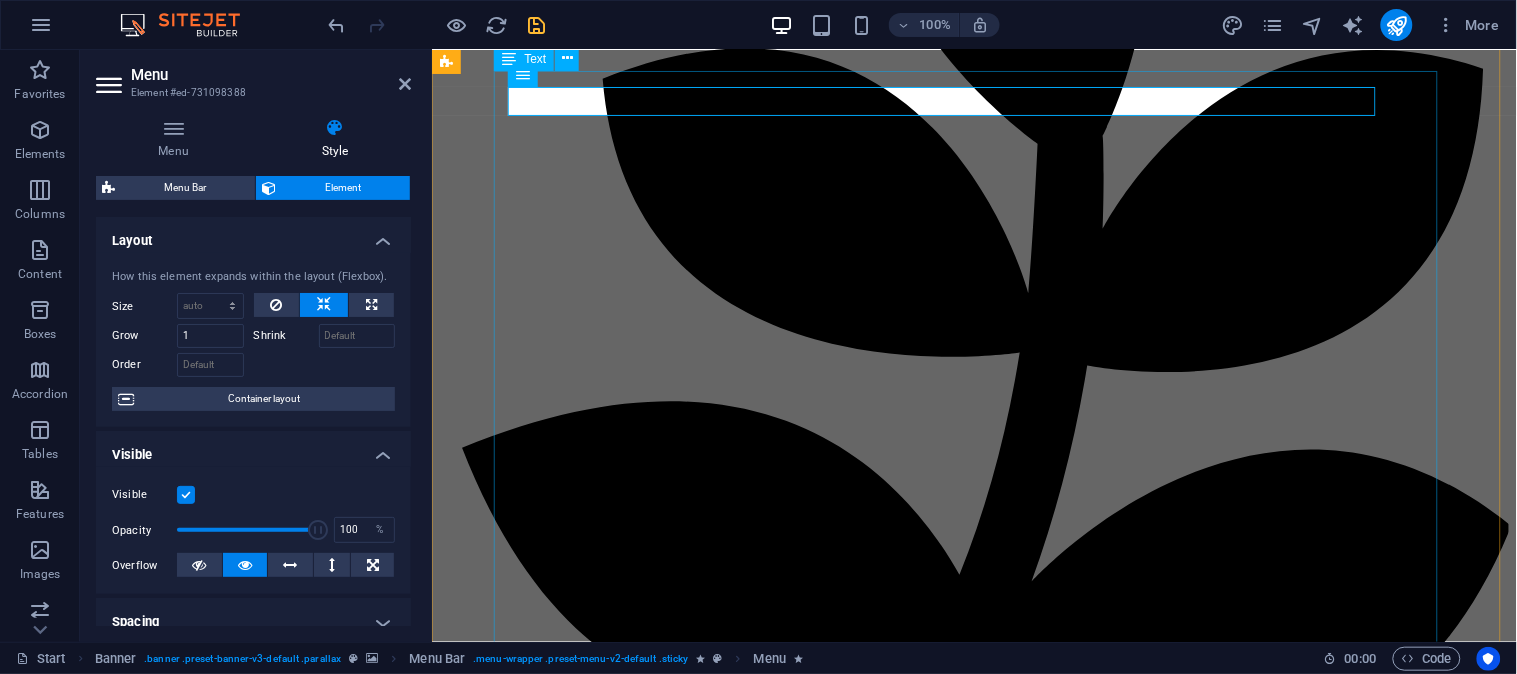 click on "Through the mists of time, Sri Lanka’s story unfolds—a saga stretching back over 3,000 years, with echoes of human footsteps tracing its lands as far back as 125,000 years into the past. Long before written words captured its essence, the island had been home to ancient civilizations, their secrets buried beneath its lush jungles and rolling plains.   In the sacred halls of memory, the wisdom of the Buddha took root. The earliest known Buddhist scriptures of Sri Lanka, the revered Pali Canon, were inscribed during the Fourth Buddhist Council in 29 BCE. These teachings, etched onto palm leaves, would become a guiding light, shaping the island’s spiritual and cultural identity for generations to come.   And so, Sri Lanka remains—an island where history does not sleep, but breathes, woven into every grain of sand and every ripple of the tide. Senior Management Team:-" at bounding box center [973, 5648] 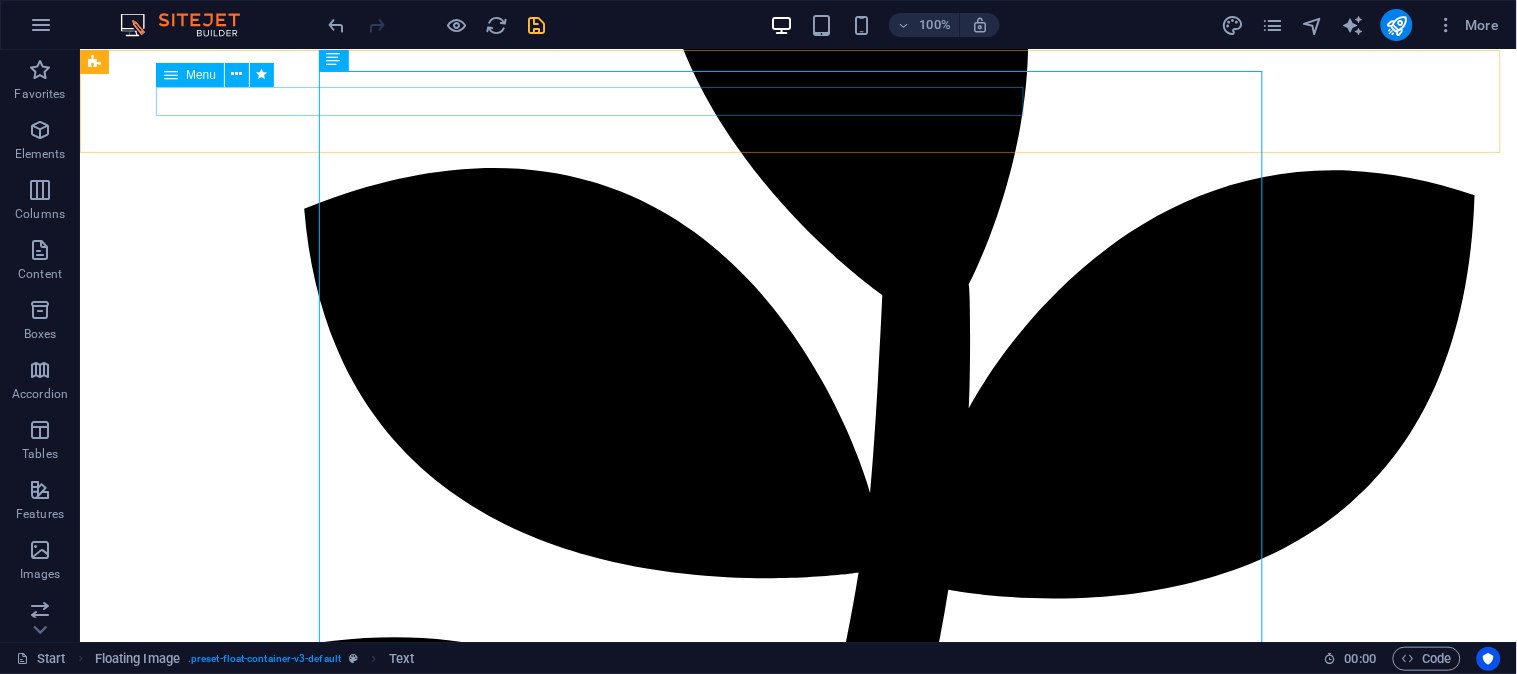click on "Home About Trading Real Estate  TITING Contact" at bounding box center [797, -824] 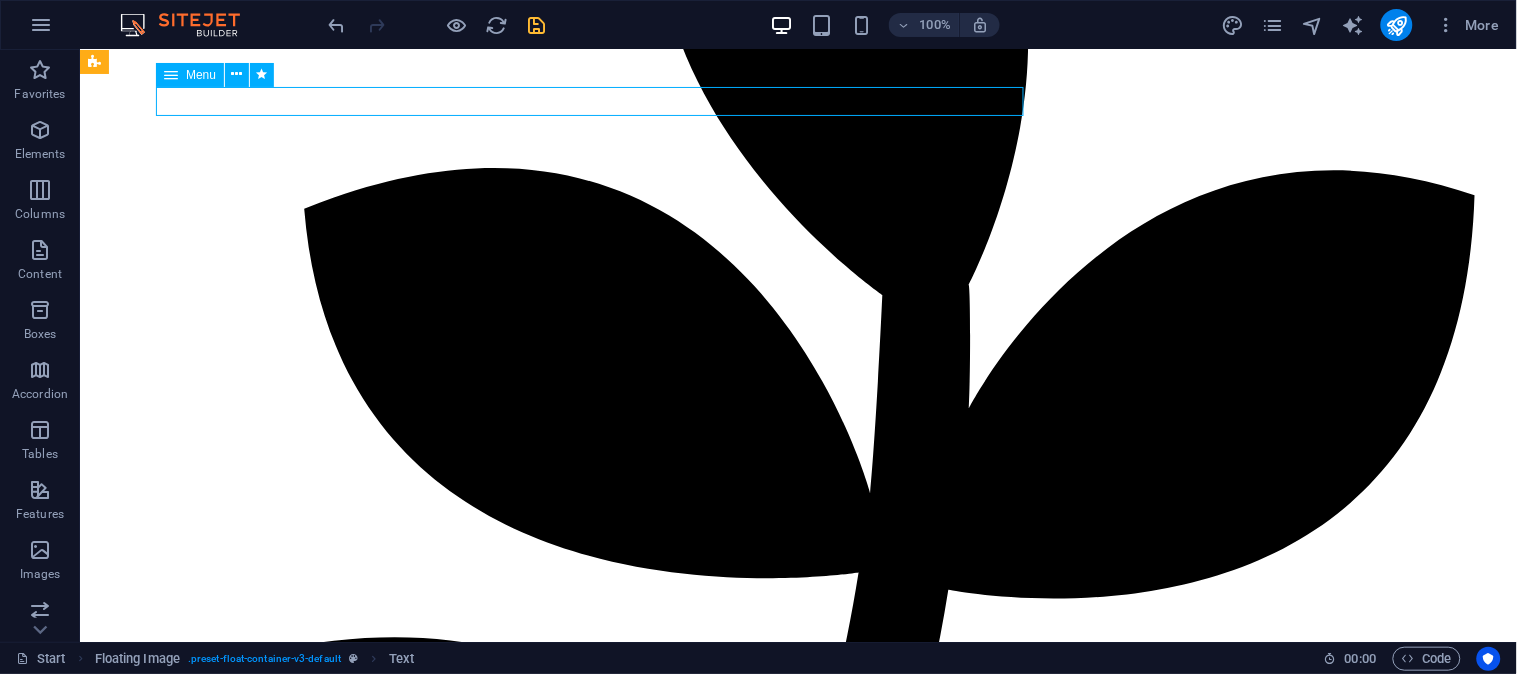 click on "Home About Trading Real Estate  TITING Contact" at bounding box center [797, -824] 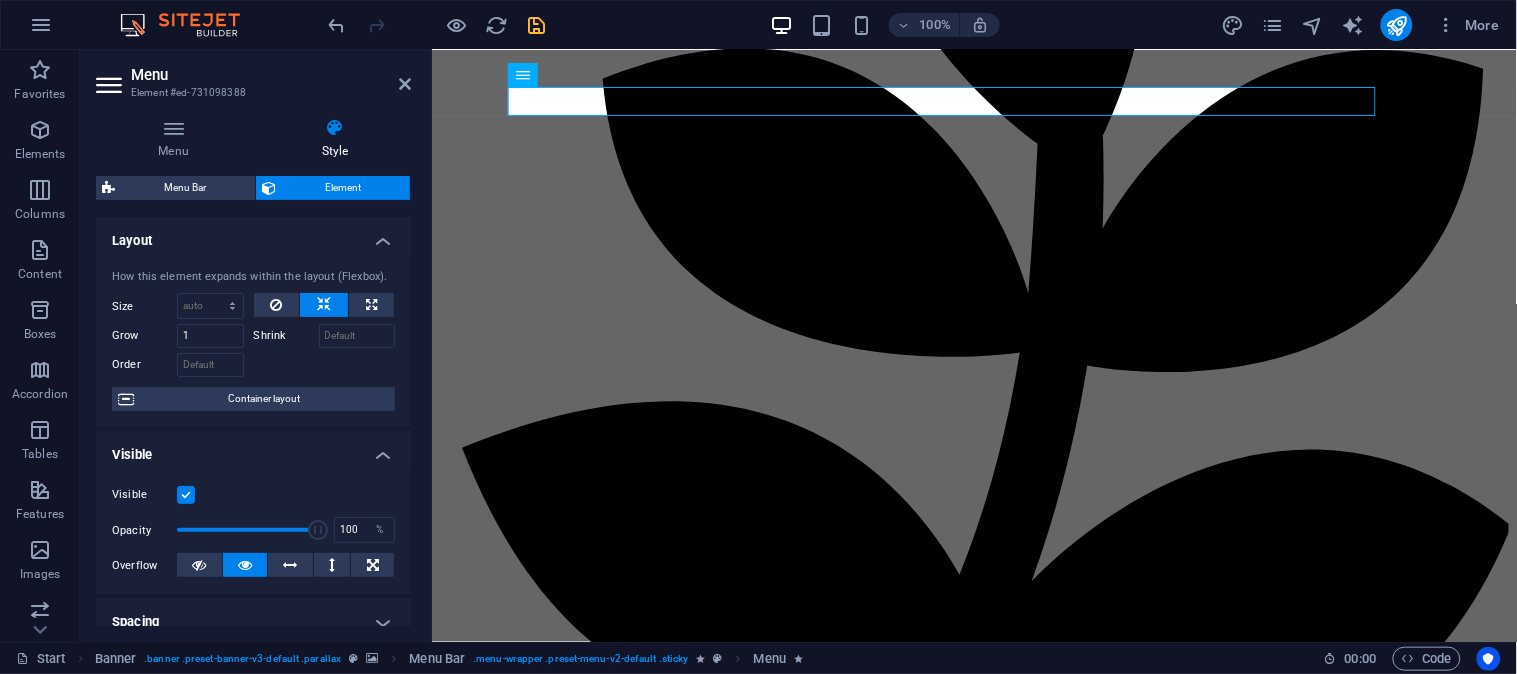 click at bounding box center (186, 495) 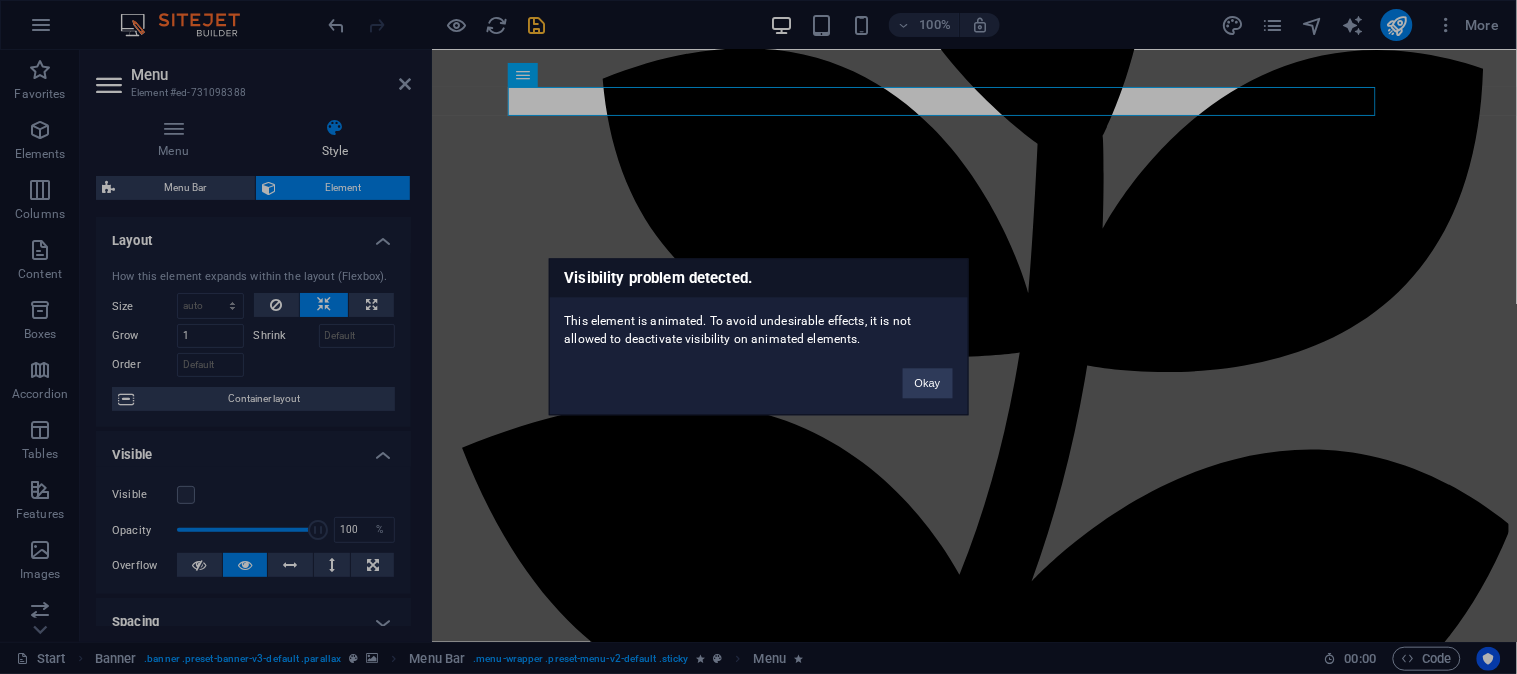 click on "Visibility problem detected. This element is animated. To avoid undesirable effects, it is not allowed to deactivate visibility on animated elements. Okay" at bounding box center (758, 337) 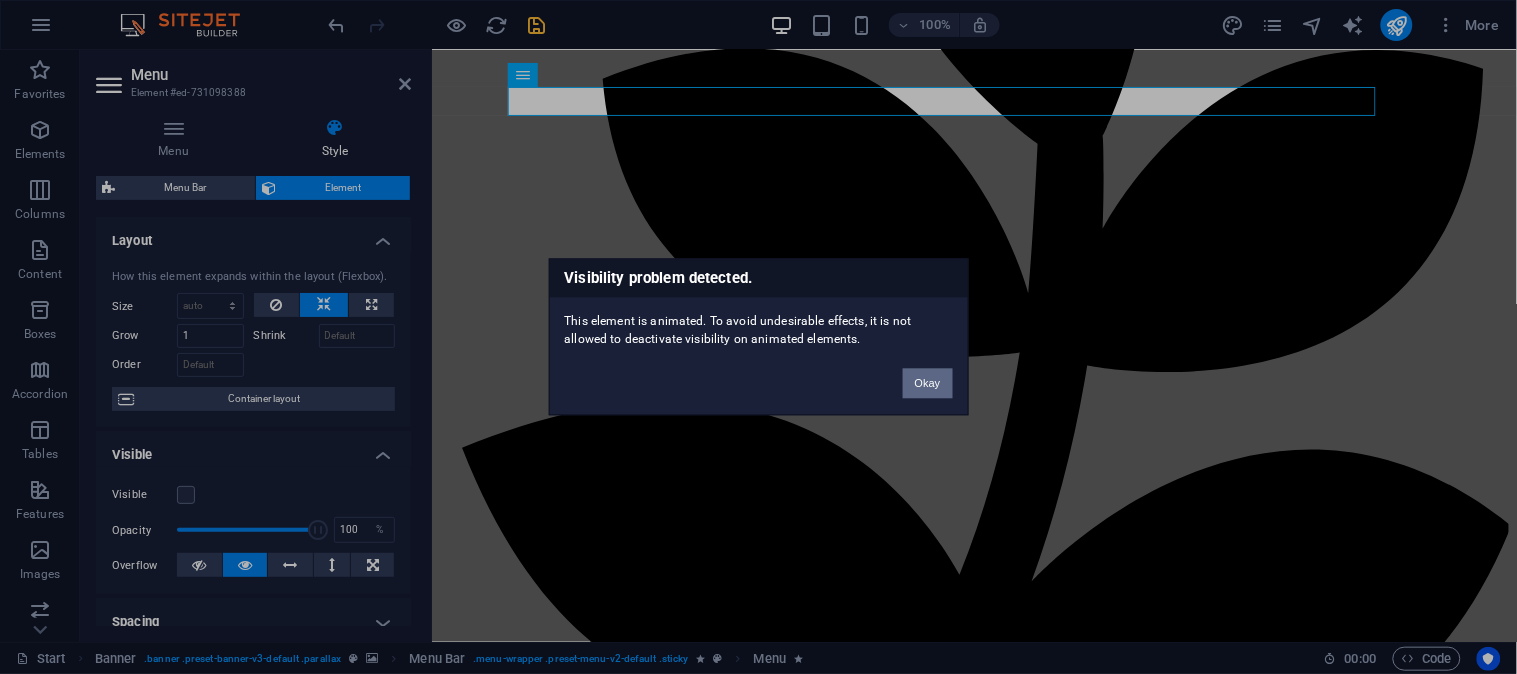 click on "Okay" at bounding box center [928, 384] 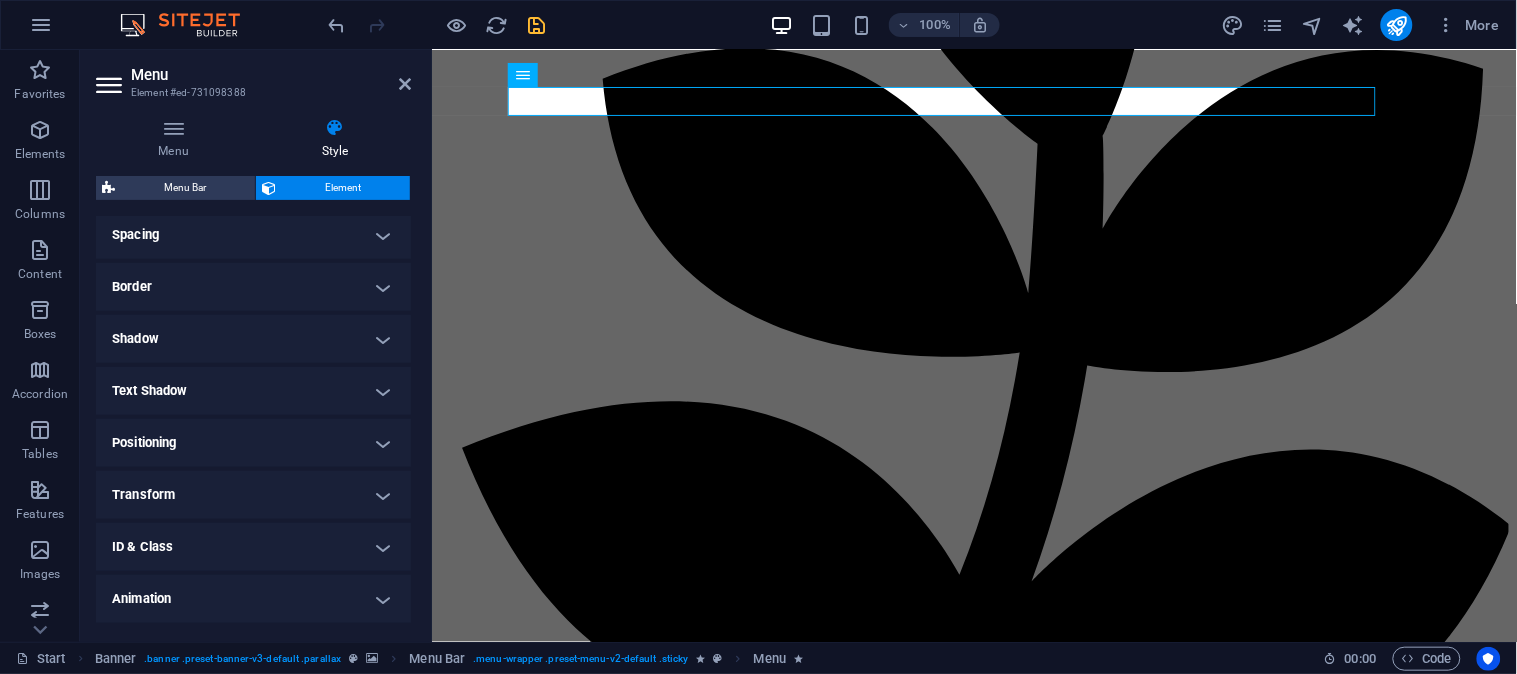 scroll, scrollTop: 435, scrollLeft: 0, axis: vertical 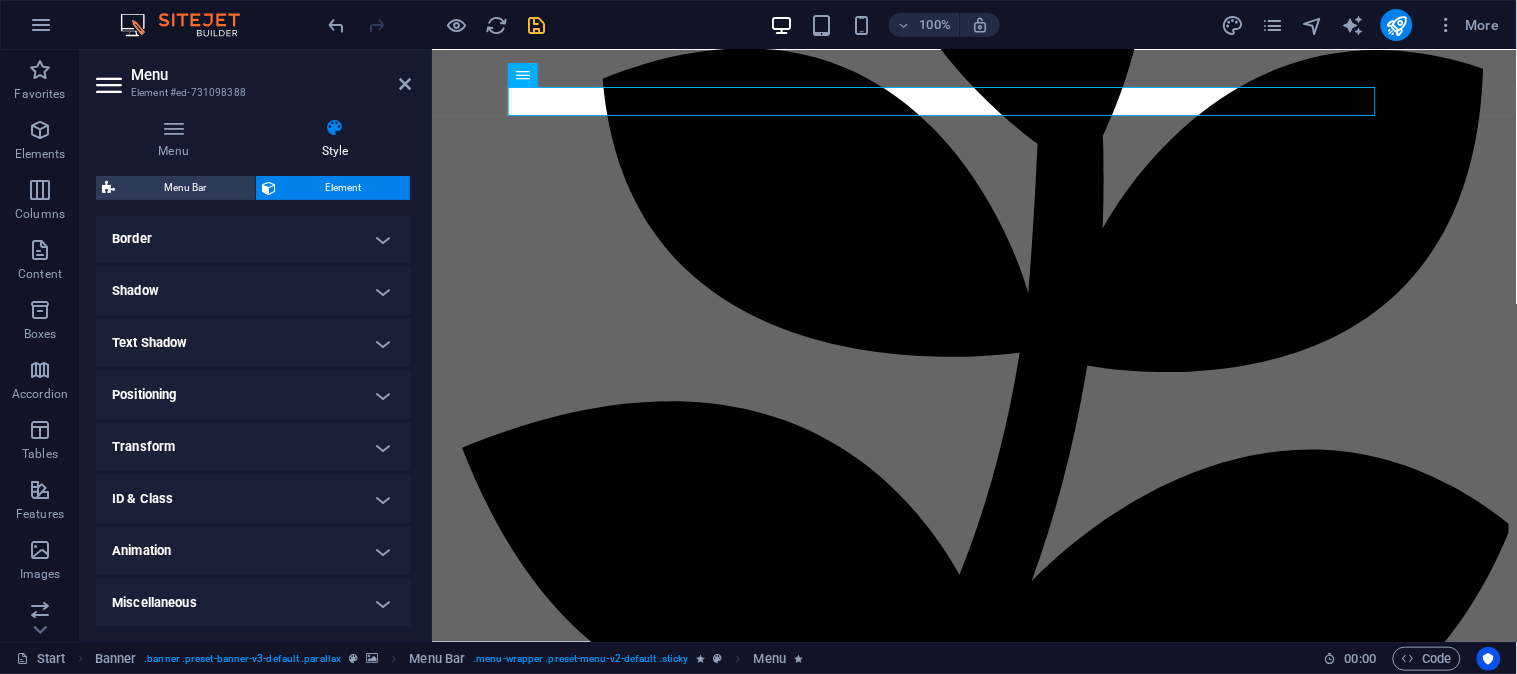 click on "Border" at bounding box center [253, 239] 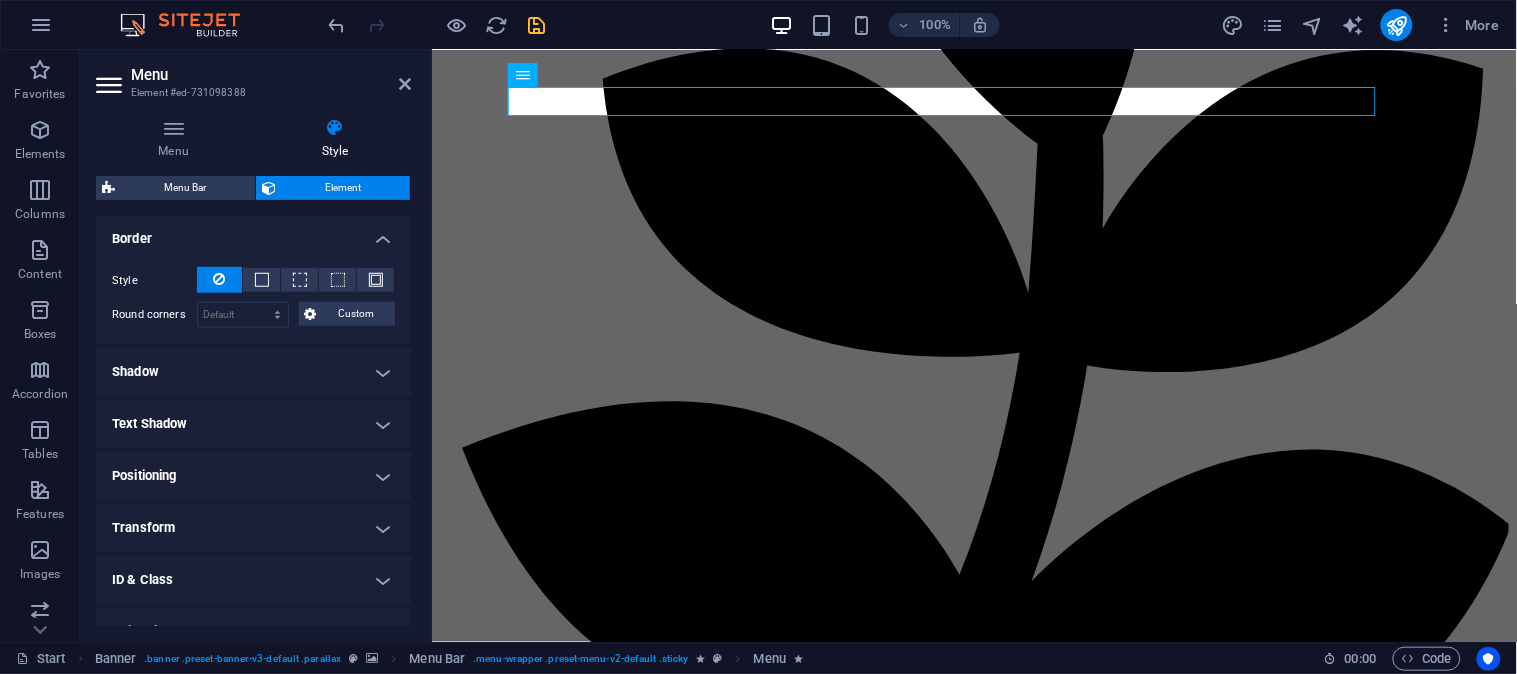click on "Border" at bounding box center (253, 233) 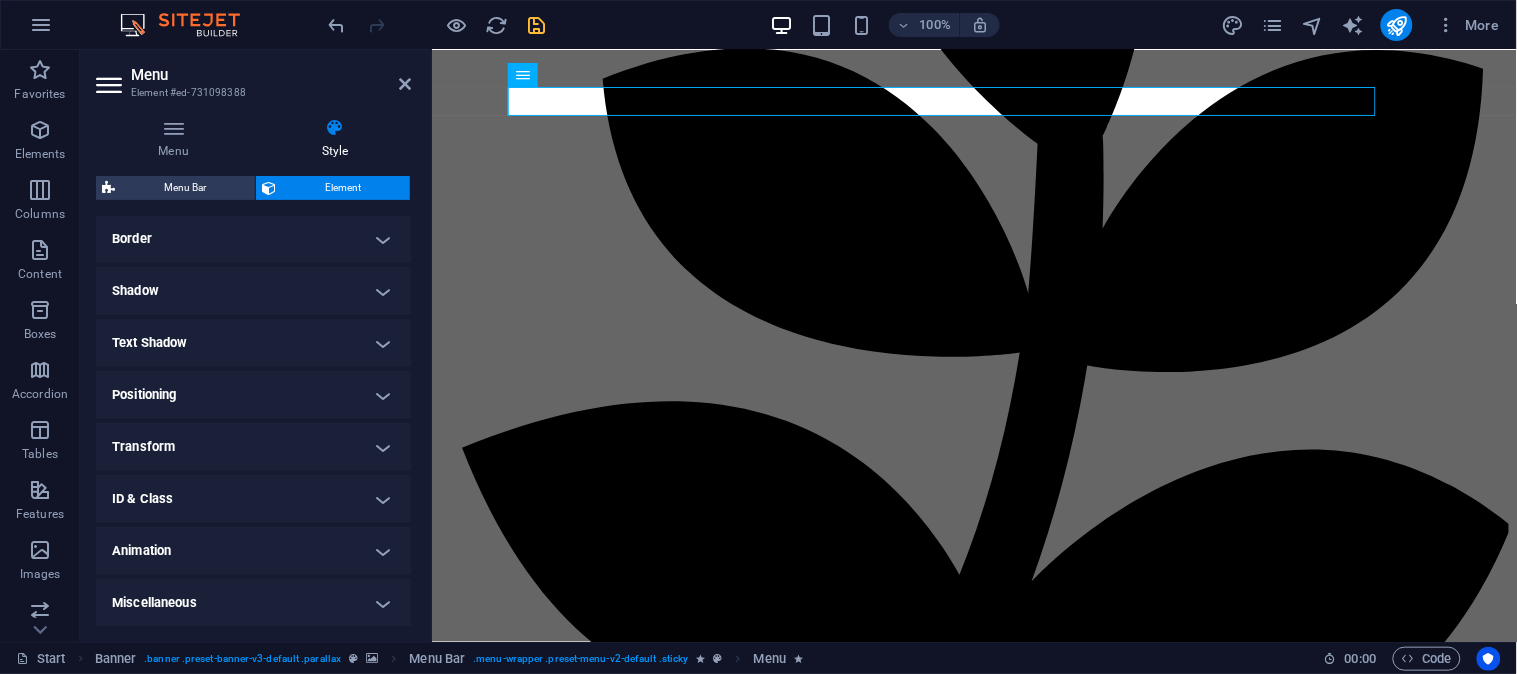 click on "Shadow" at bounding box center [253, 291] 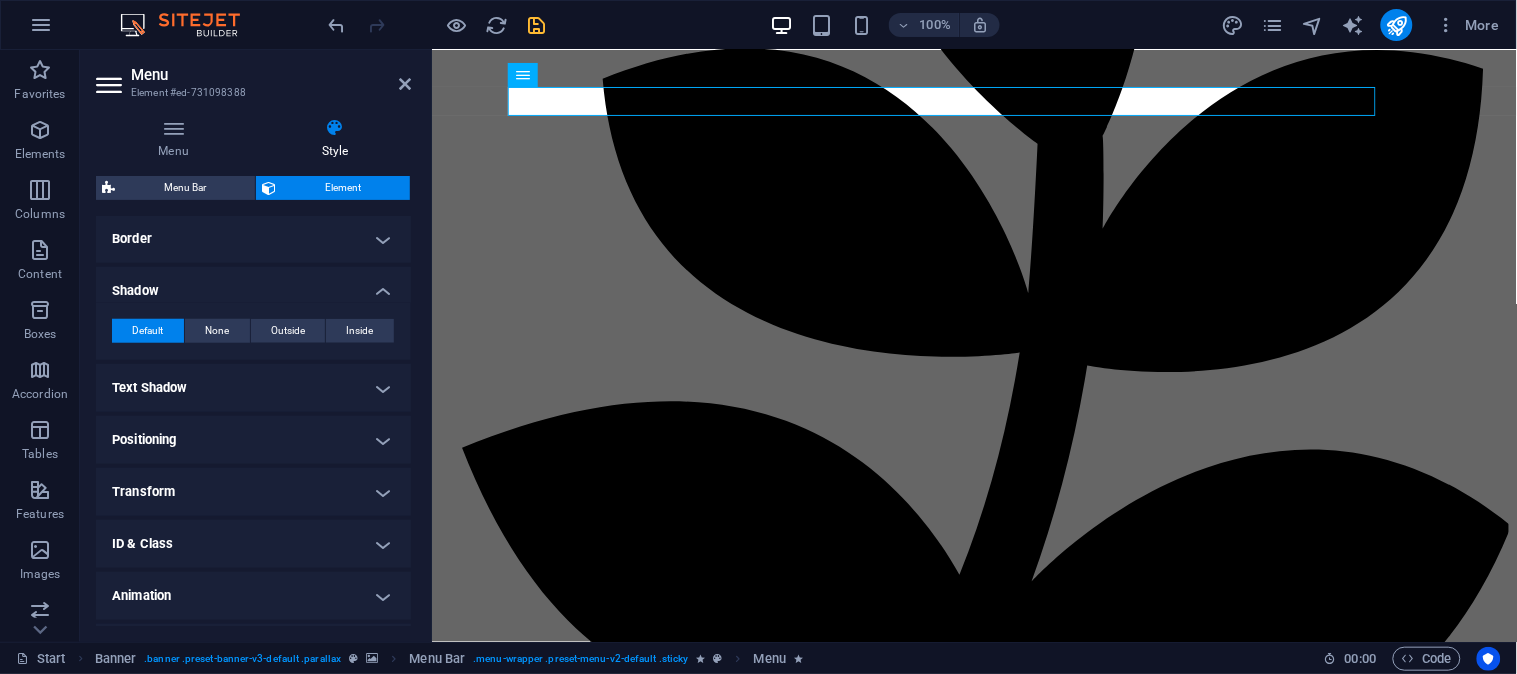 click on "Shadow" at bounding box center (253, 285) 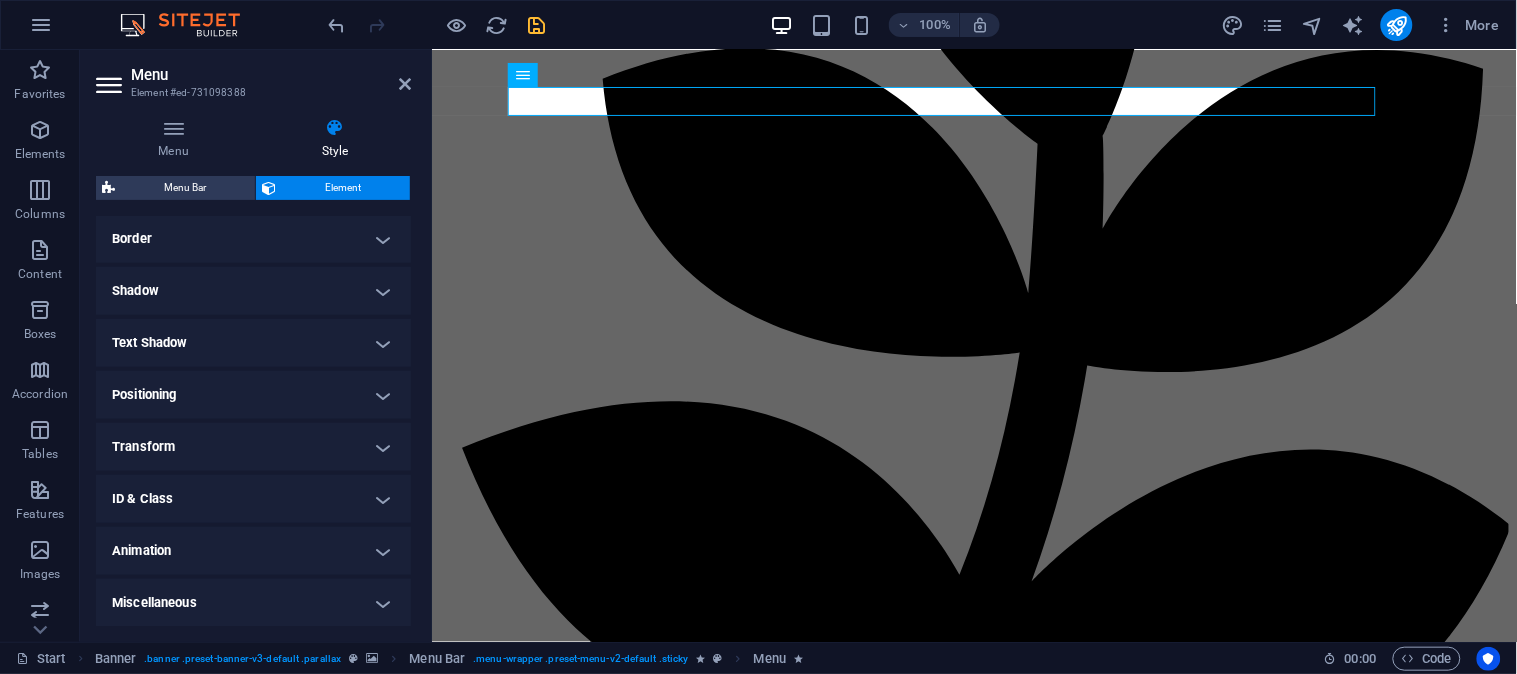 click on "Text Shadow" at bounding box center [253, 343] 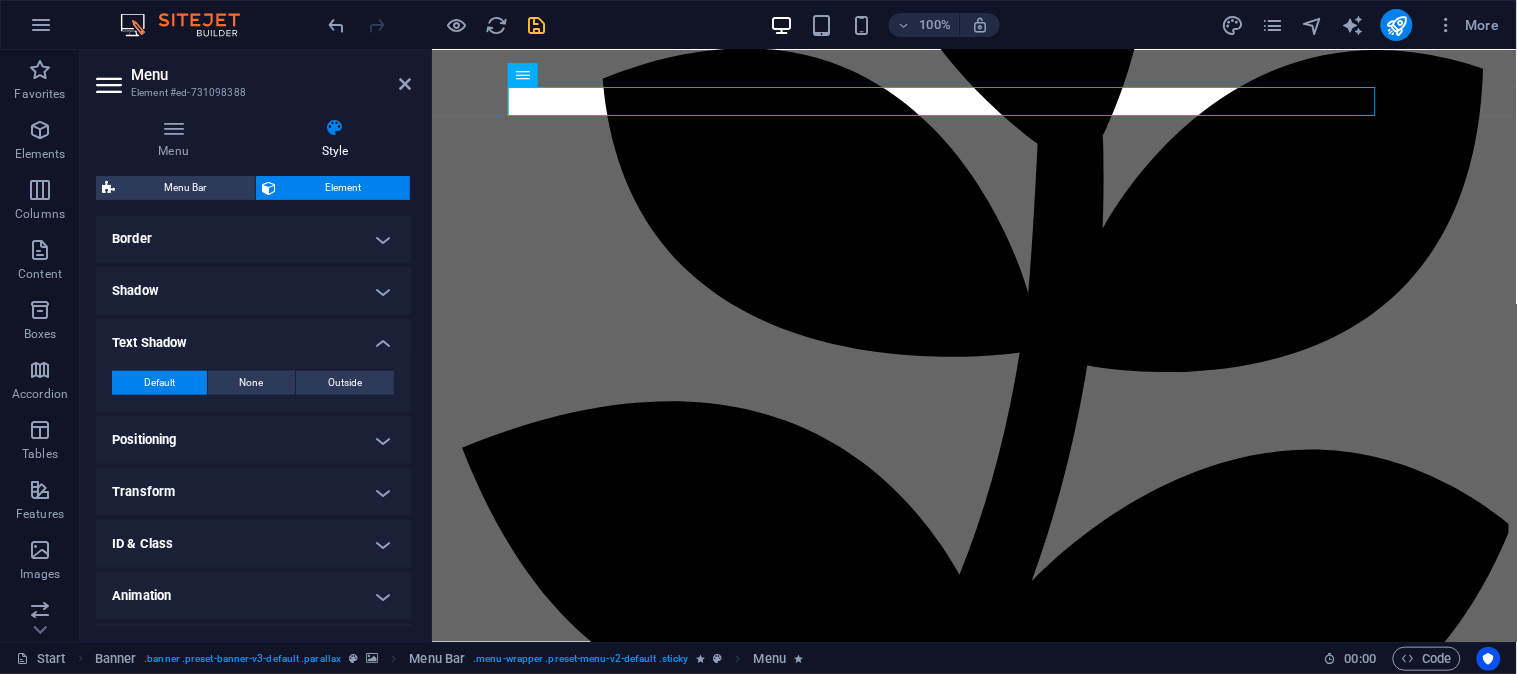 click on "Text Shadow" at bounding box center (253, 337) 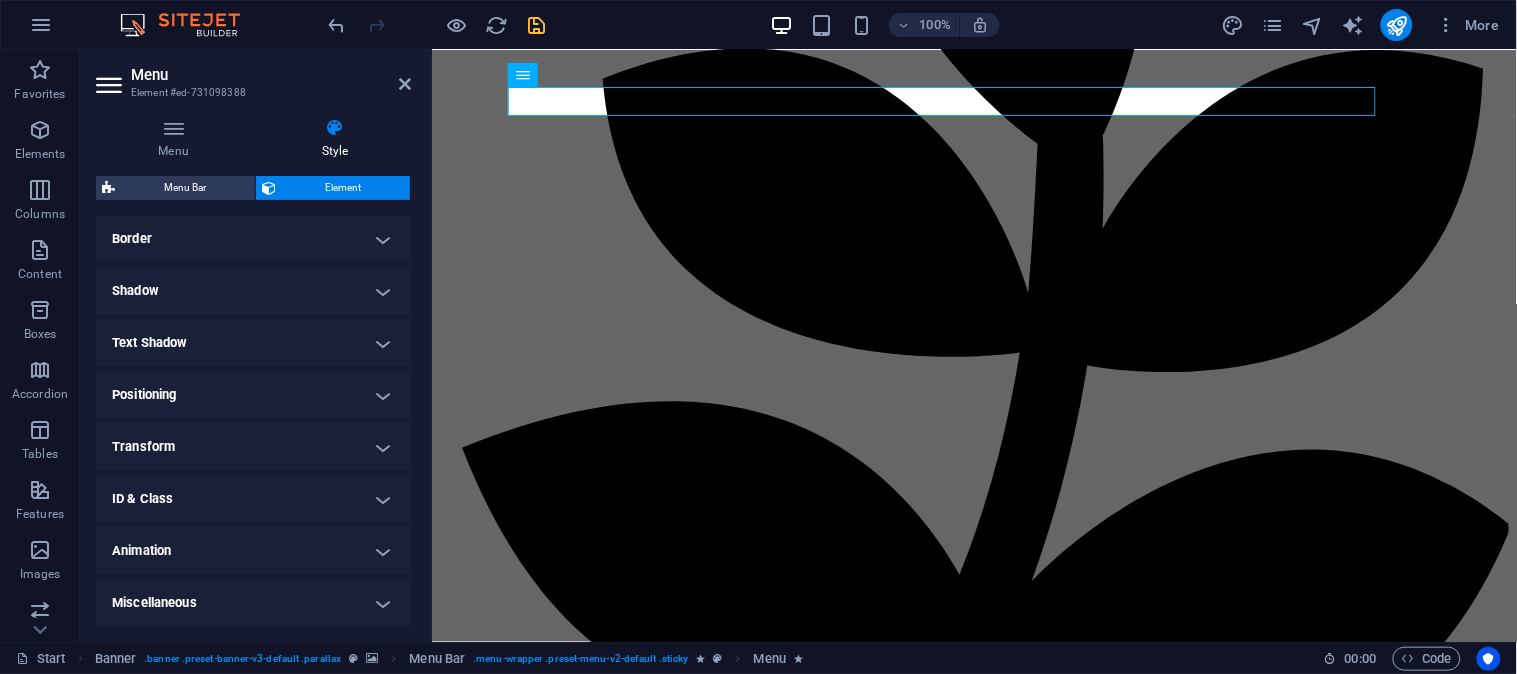 click on "Positioning" at bounding box center (253, 395) 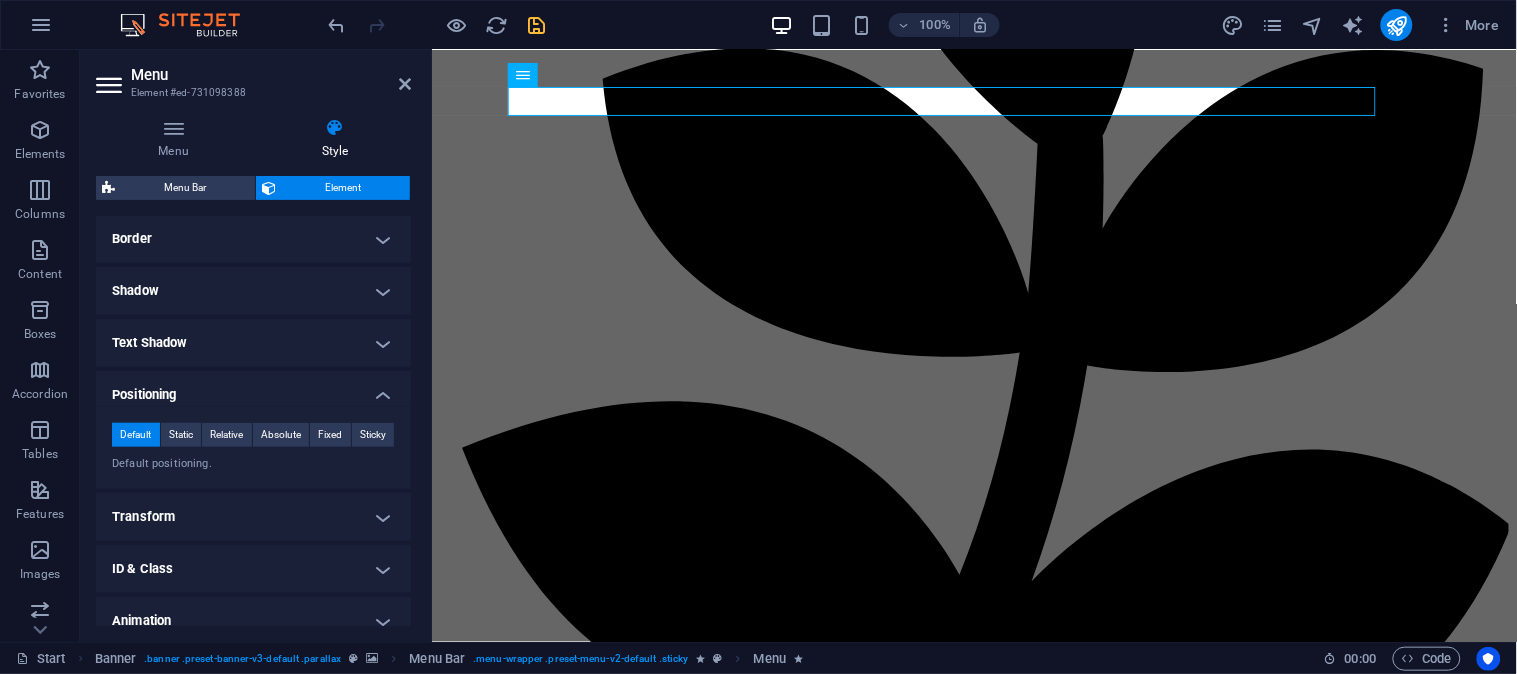 click on "Positioning" at bounding box center [253, 389] 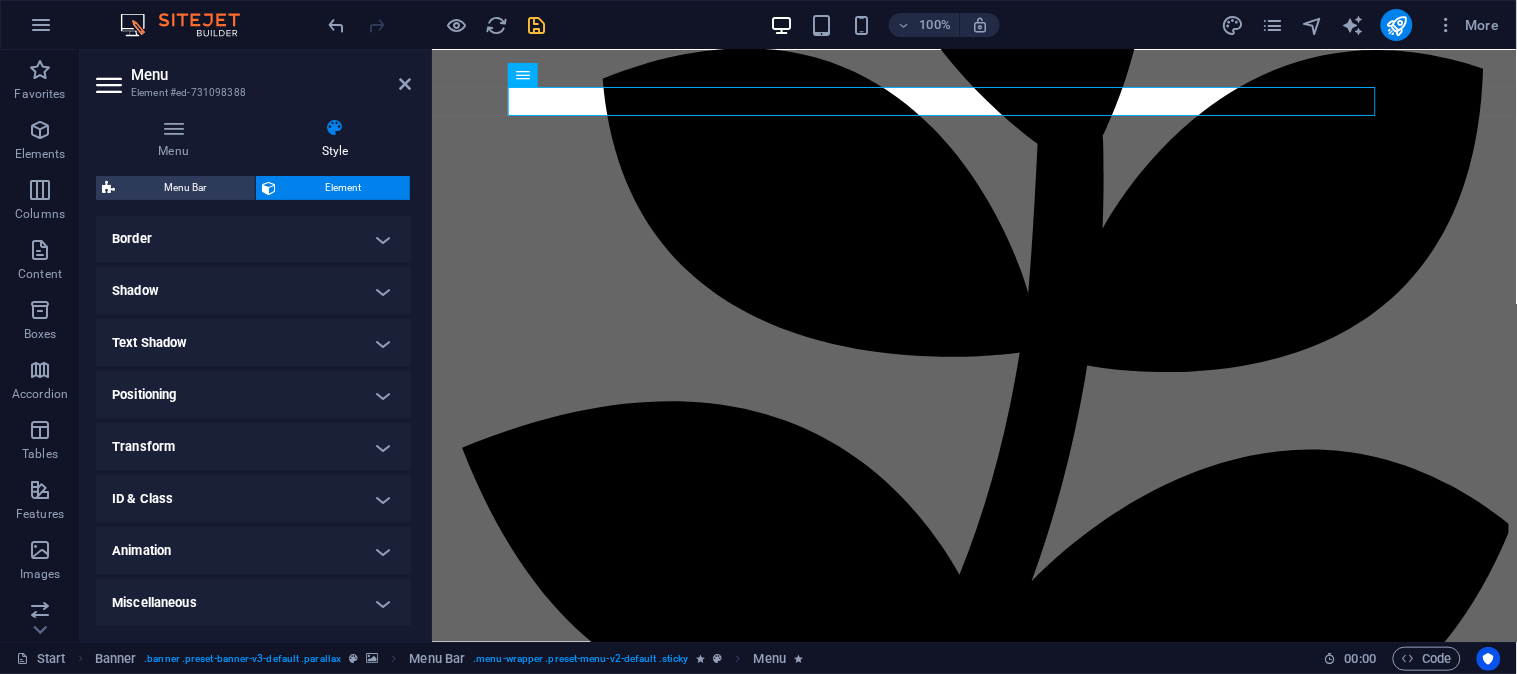 click on "Transform" at bounding box center (253, 447) 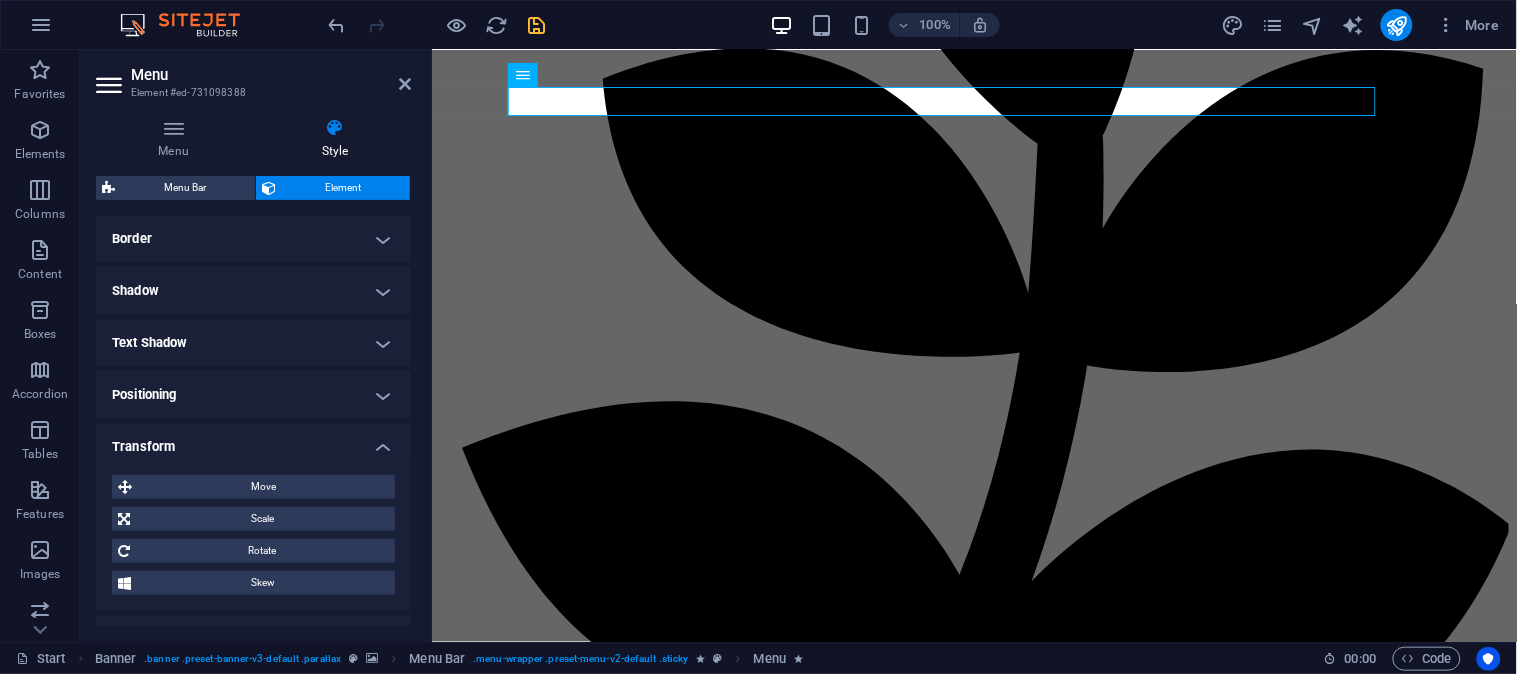 click on "Transform" at bounding box center [253, 441] 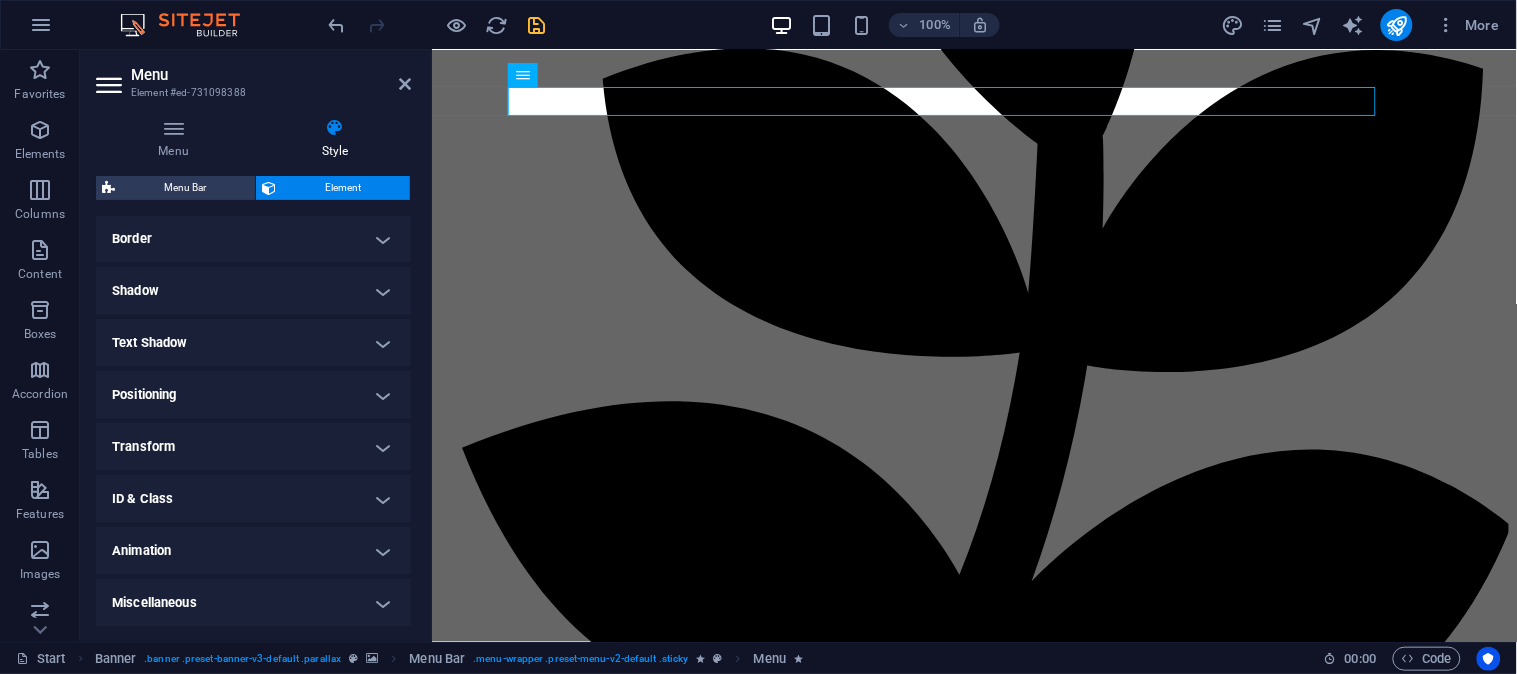 click on "Transform" at bounding box center (253, 447) 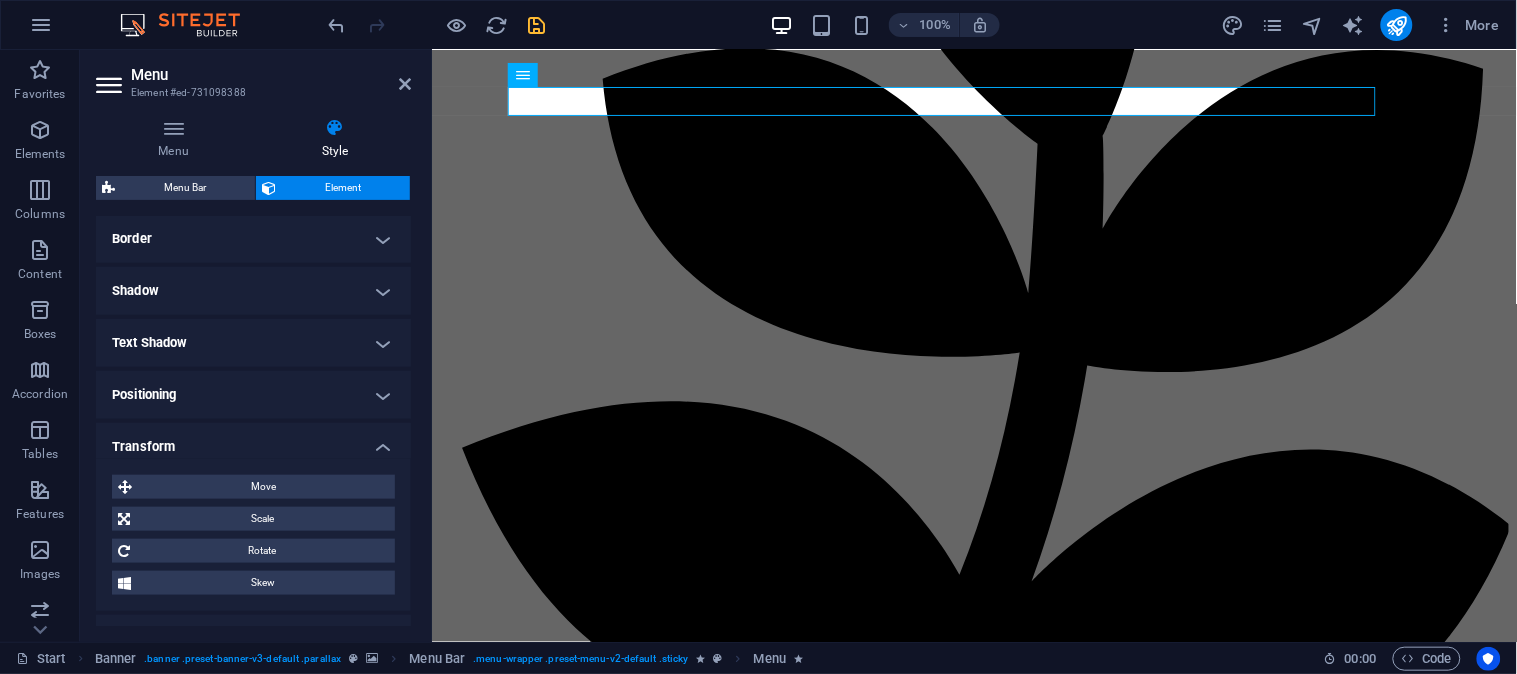click on "Transform" at bounding box center [253, 441] 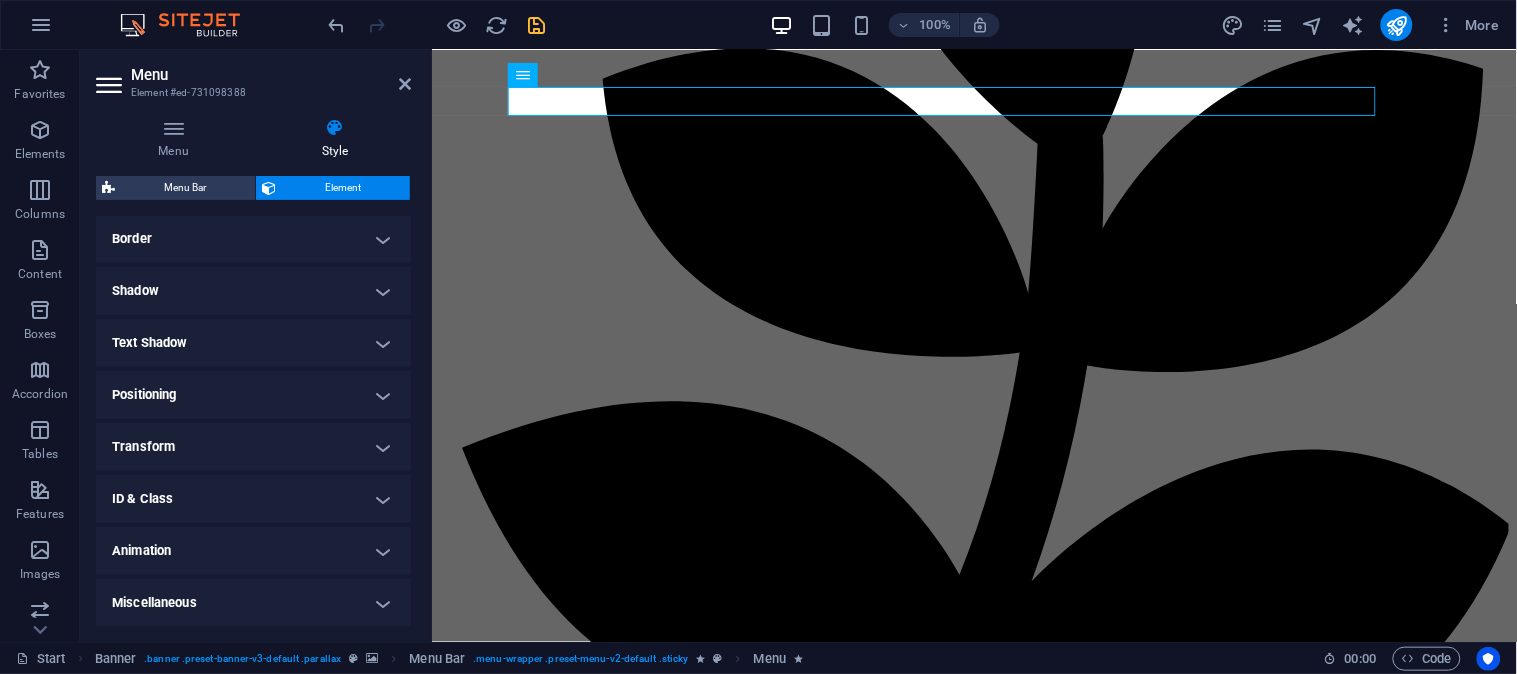 click on "Animation" at bounding box center [253, 551] 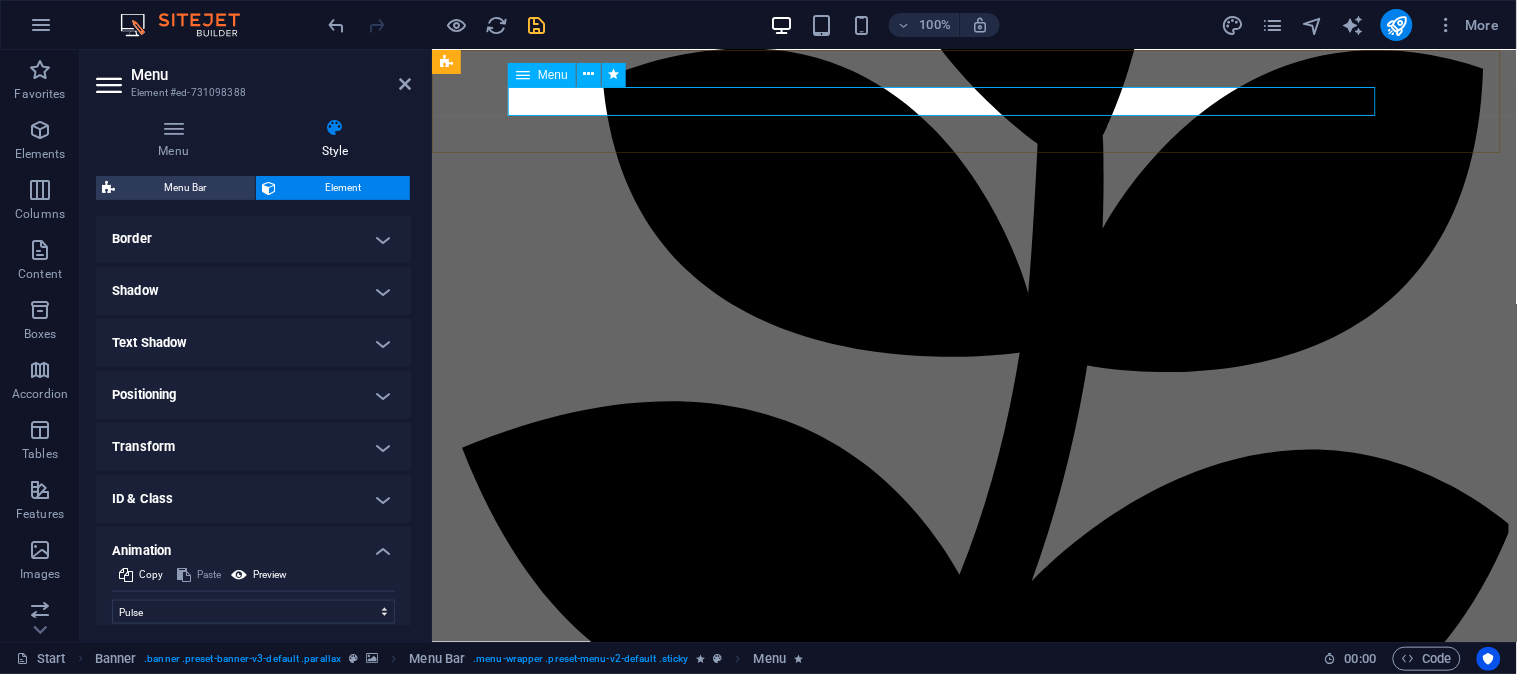 click on "Home About Trading Real Estate  TITING Contact" at bounding box center [973, -824] 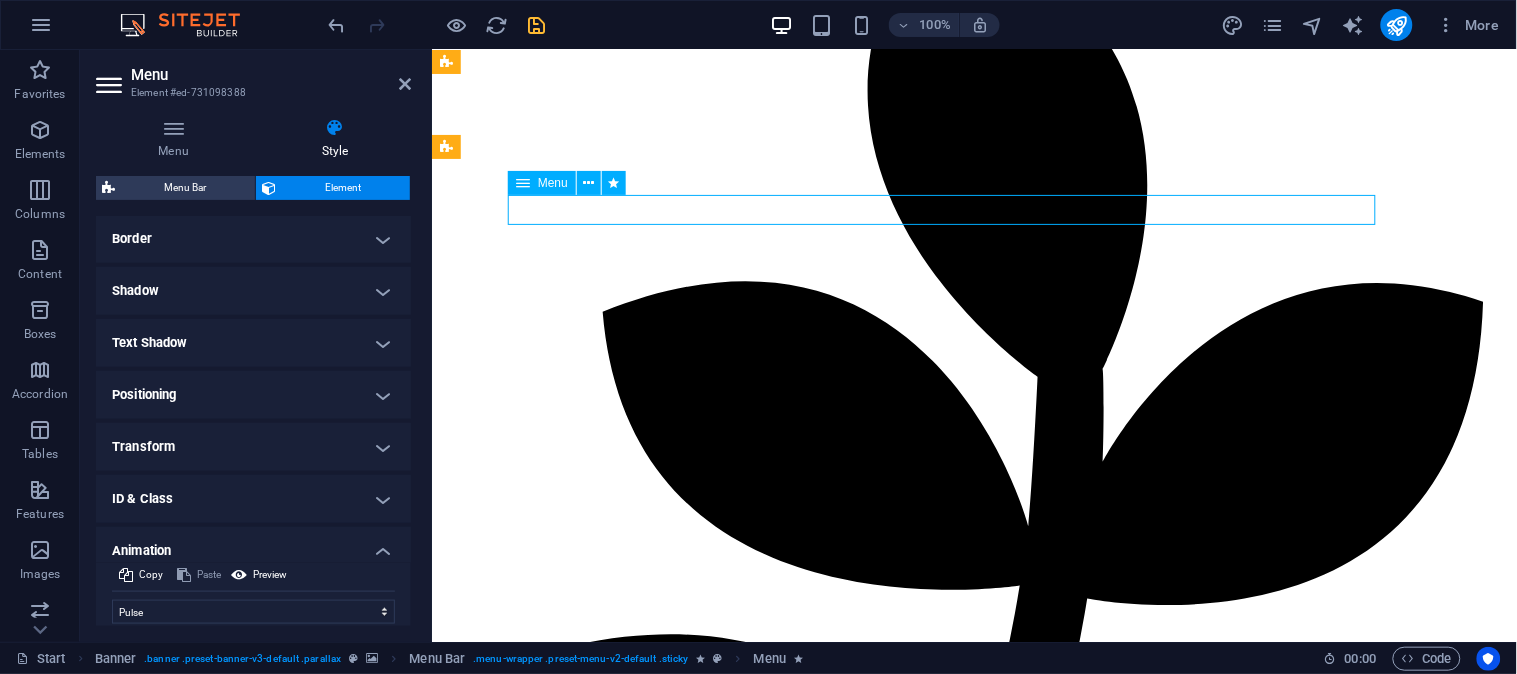 drag, startPoint x: 1323, startPoint y: 93, endPoint x: 1346, endPoint y: 93, distance: 23 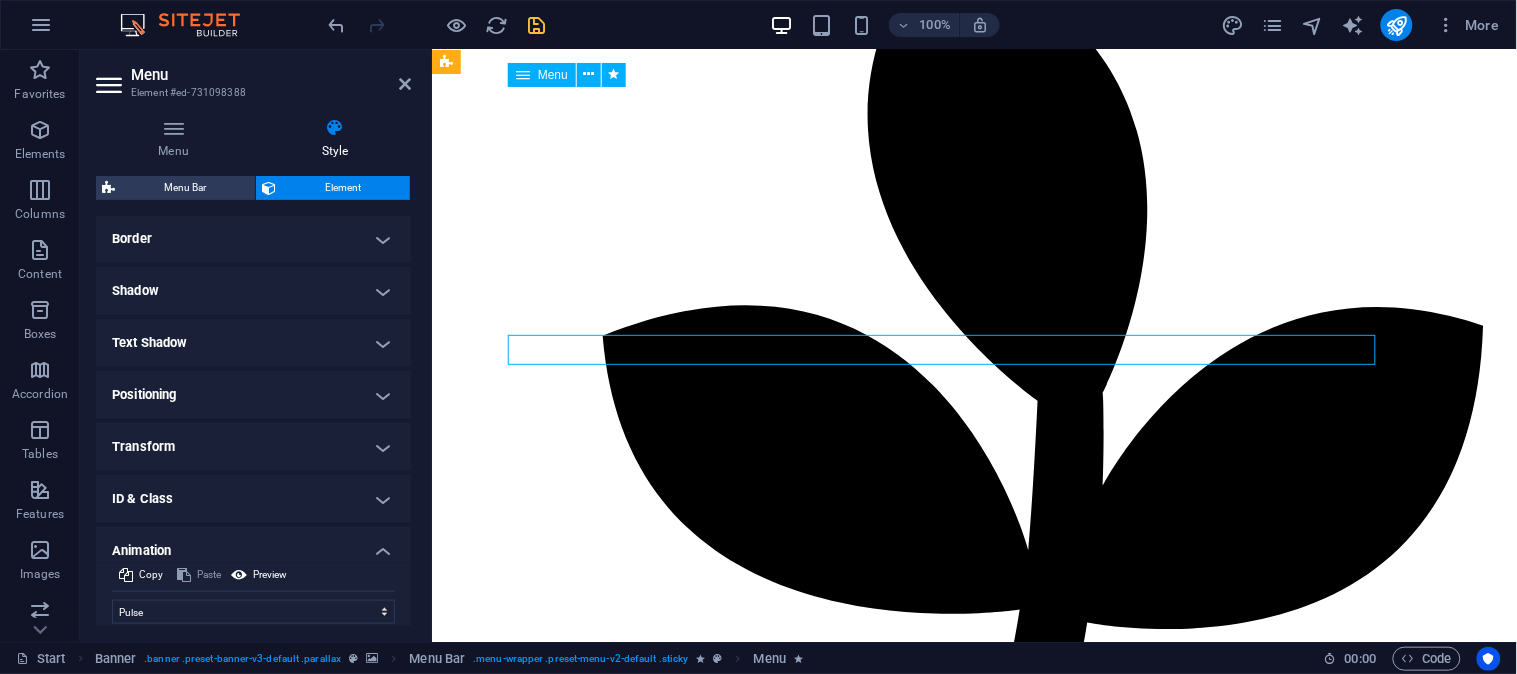 click on "Home About Trading Real Estate  TITING Contact" at bounding box center (973, -567) 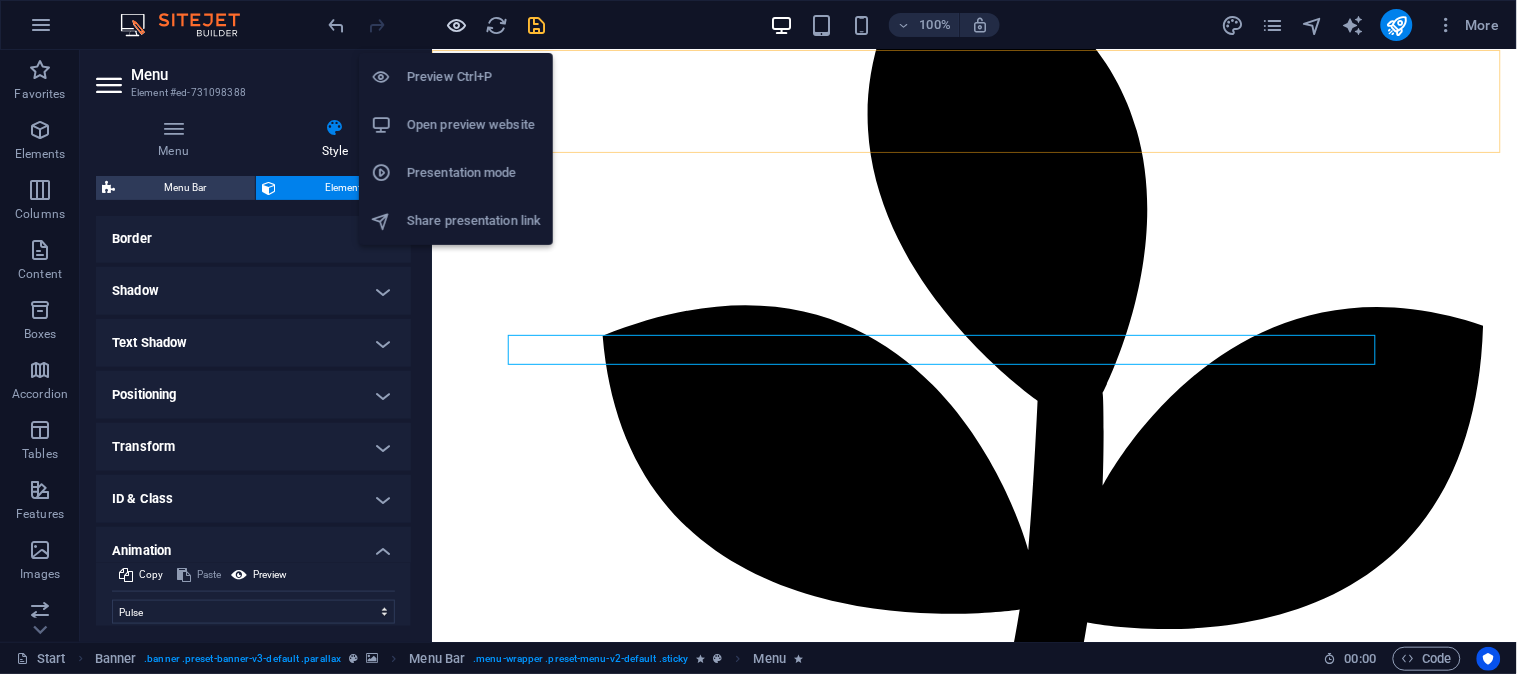 click at bounding box center (457, 25) 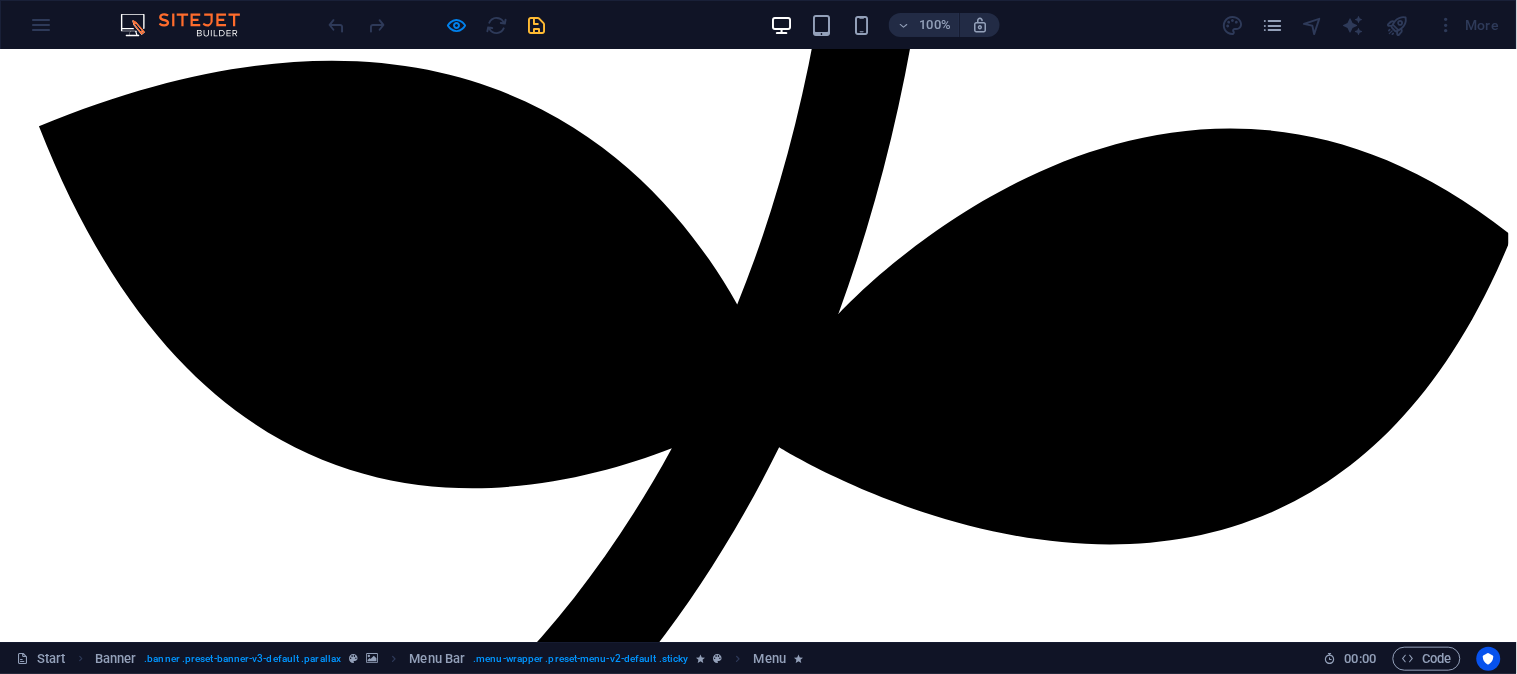 scroll, scrollTop: 3370, scrollLeft: 0, axis: vertical 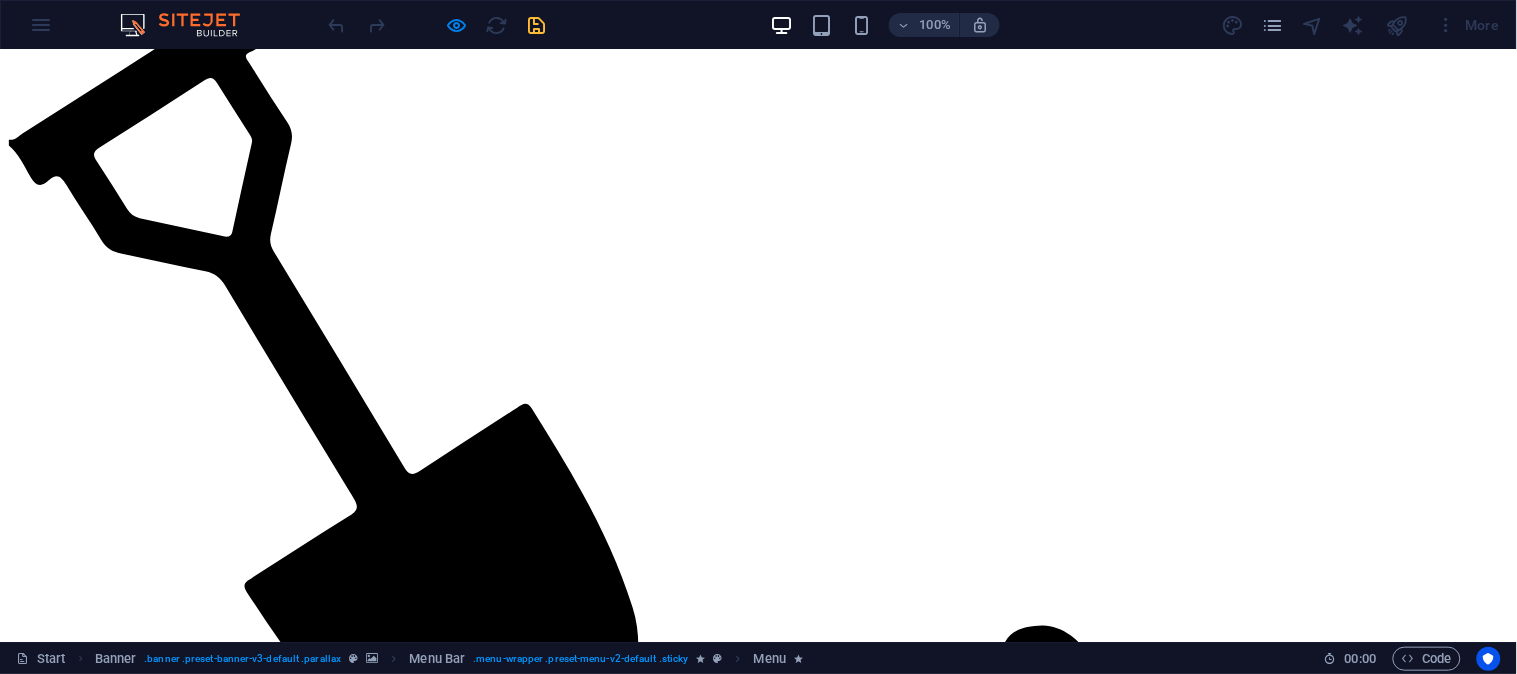 click on "Home About Trading Real Estate  TITING Contact" at bounding box center [758, -2491] 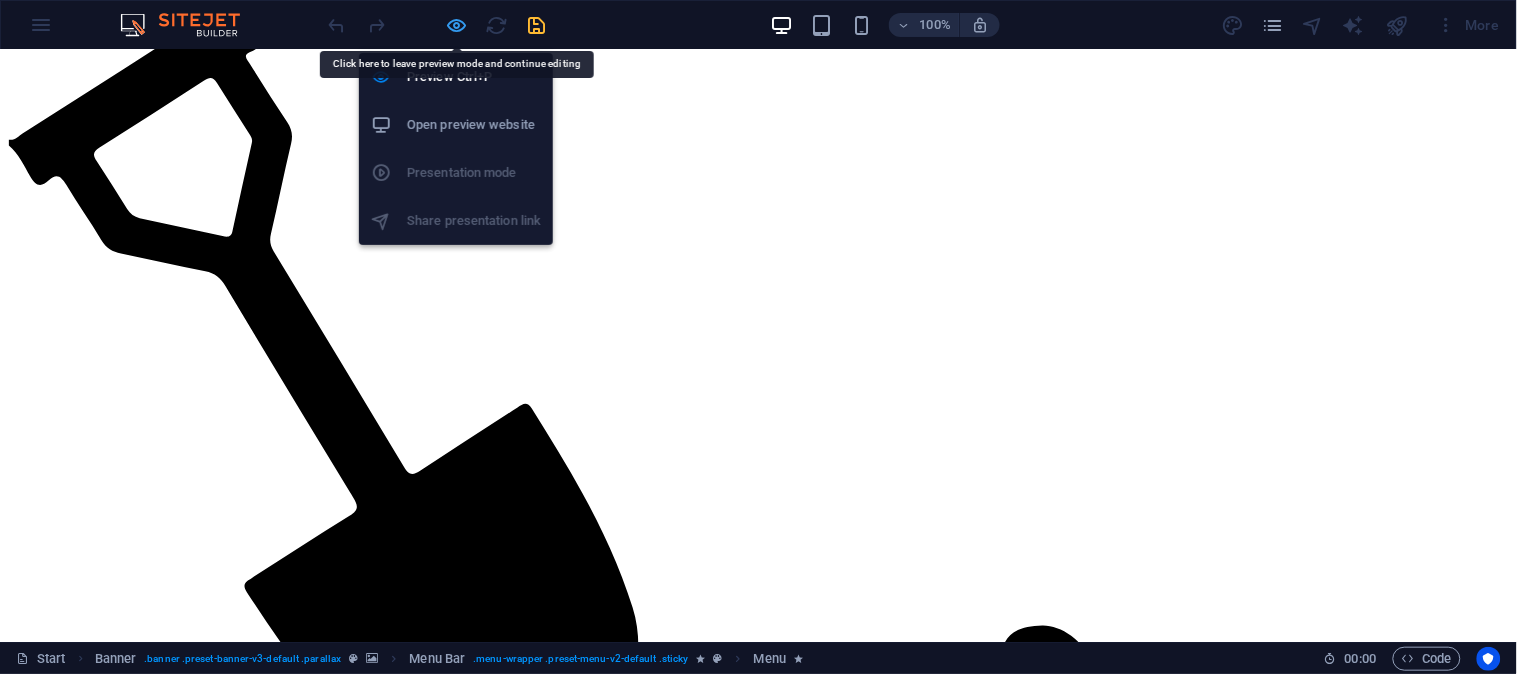 click at bounding box center [457, 25] 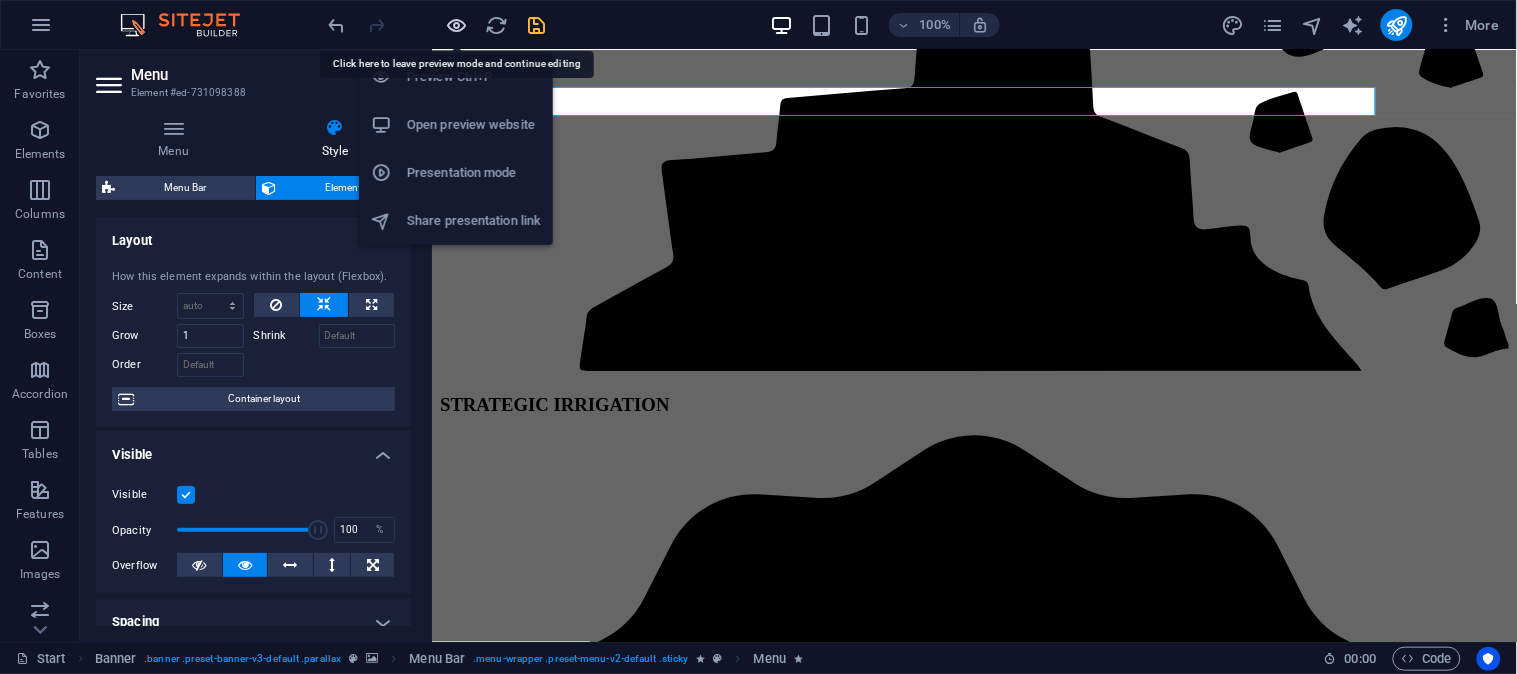 scroll, scrollTop: 3373, scrollLeft: 0, axis: vertical 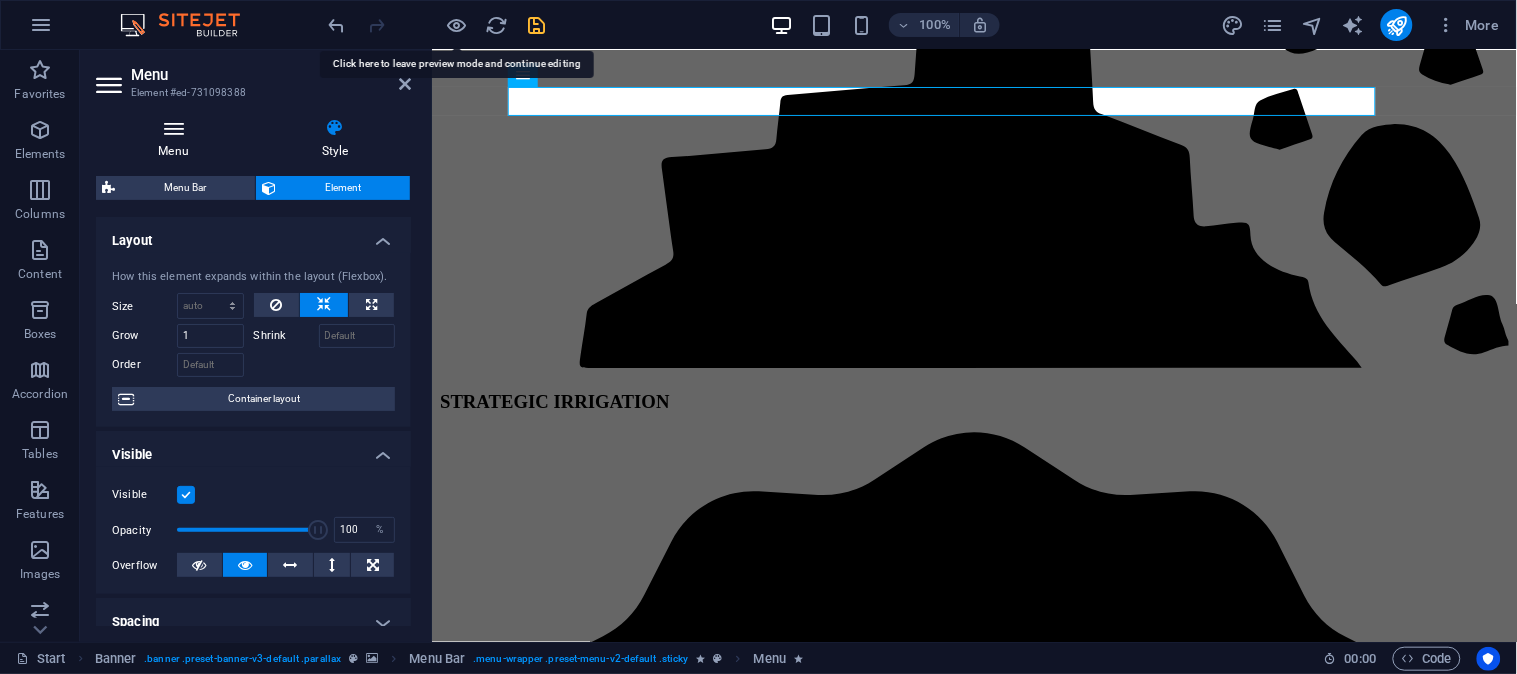 click on "Menu" at bounding box center (177, 139) 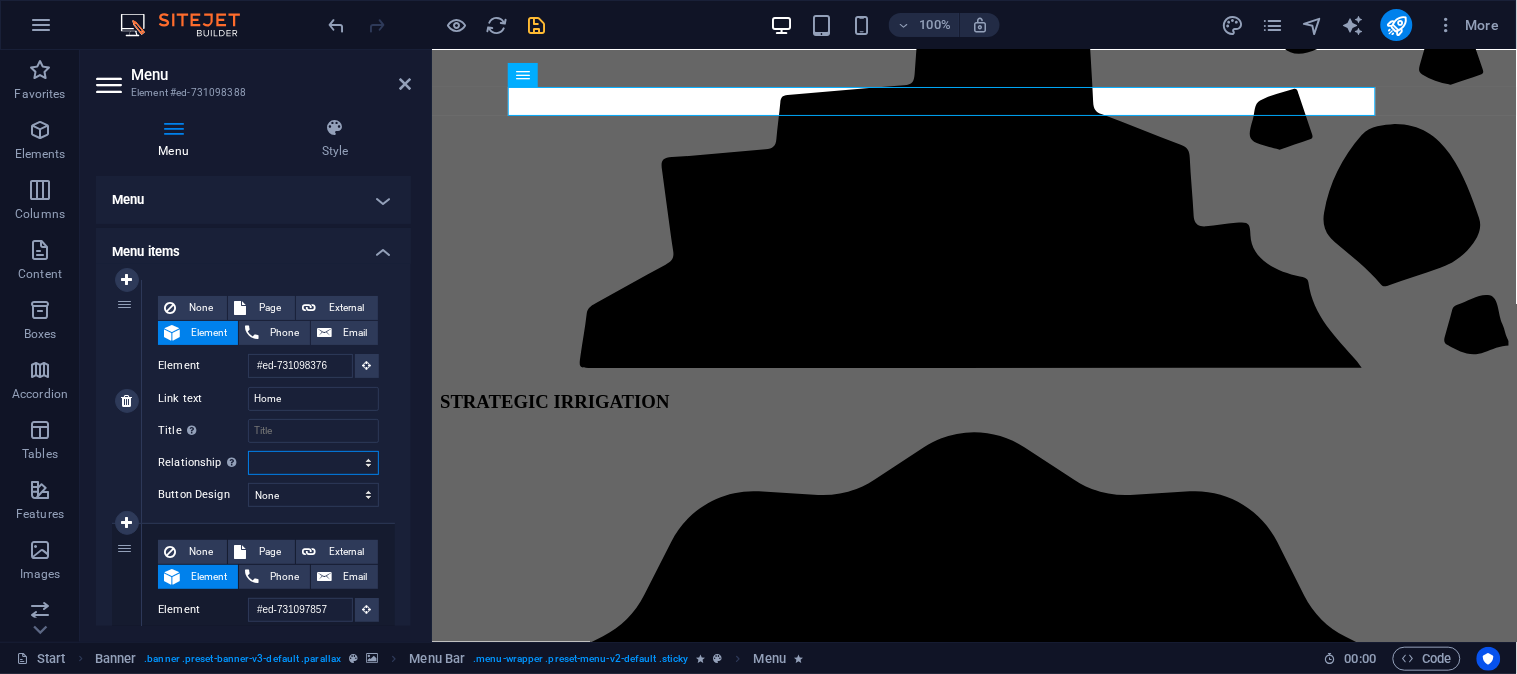 click on "alternate author bookmark external help license next nofollow noreferrer noopener prev search tag" at bounding box center [313, 463] 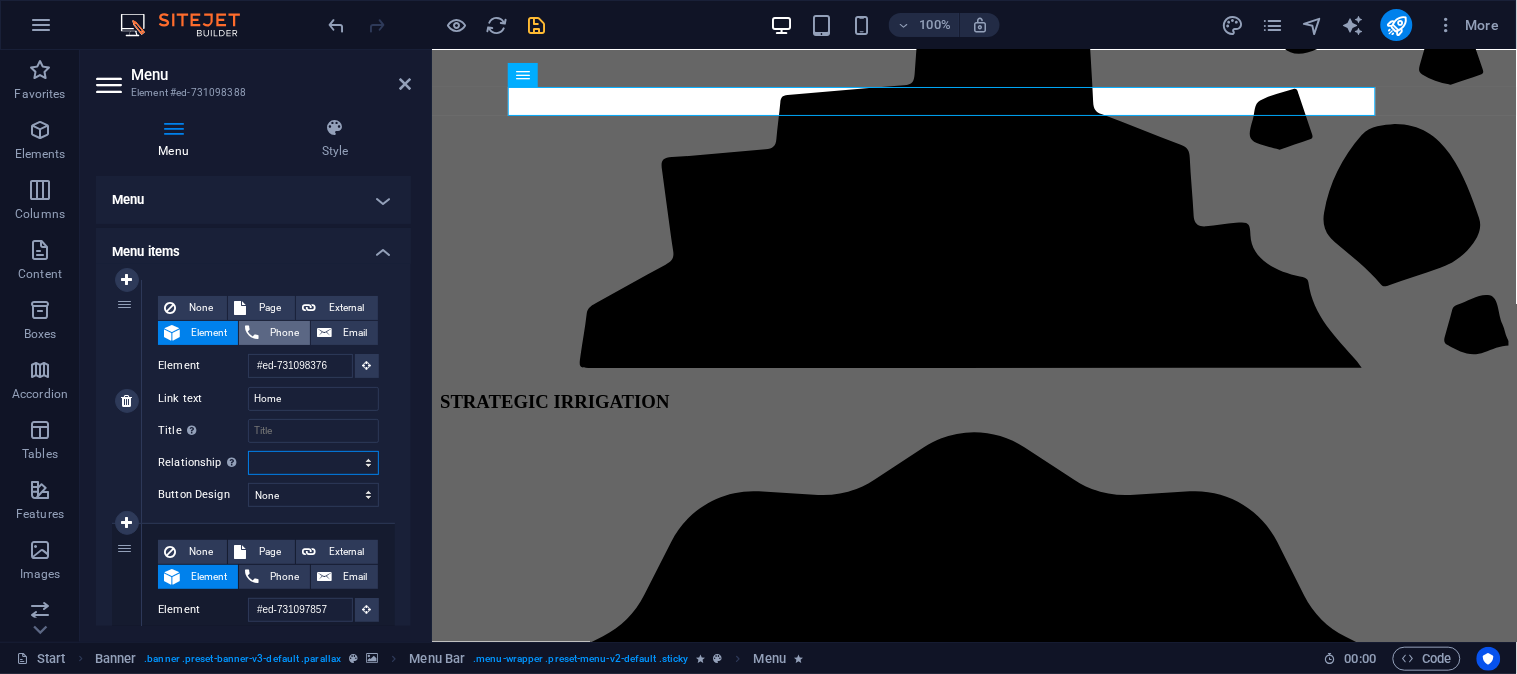 select on "tag" 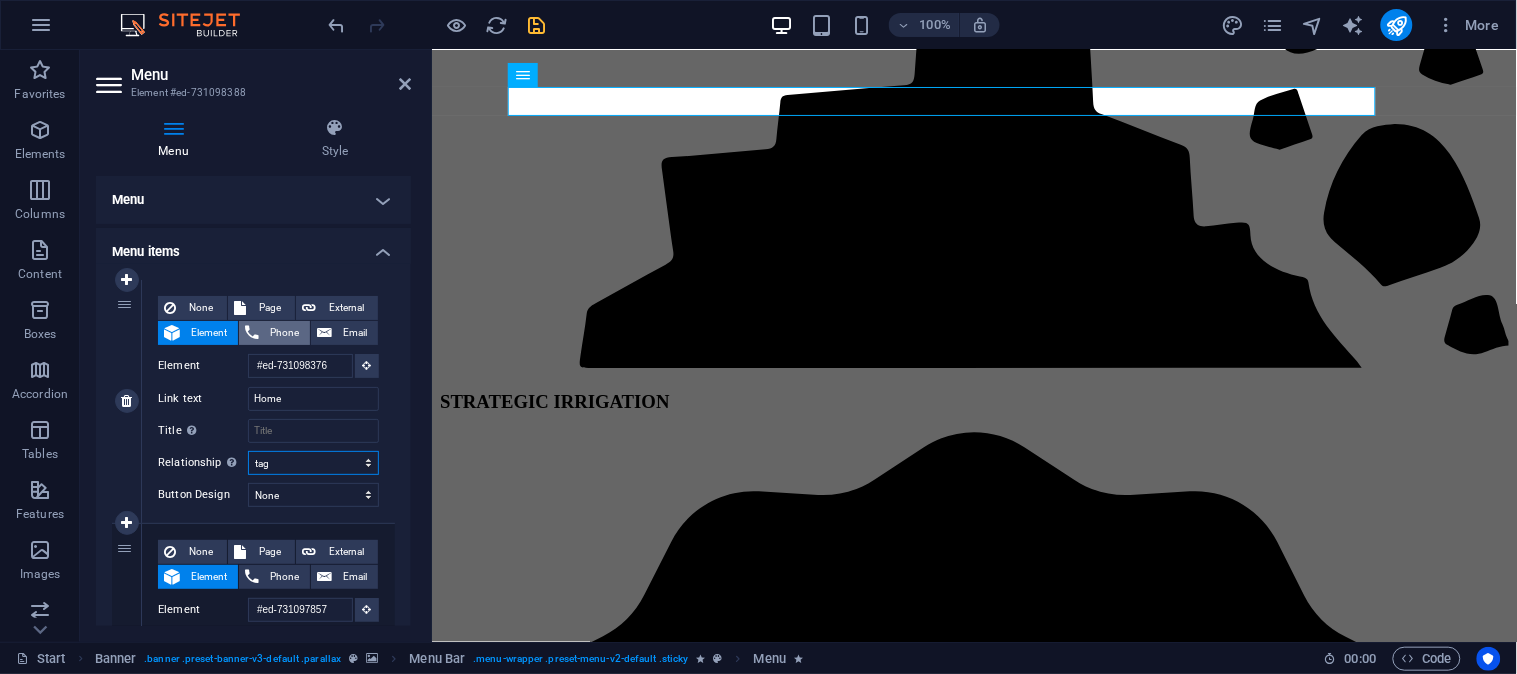 click on "alternate author bookmark external help license next nofollow noreferrer noopener prev search tag" at bounding box center [313, 463] 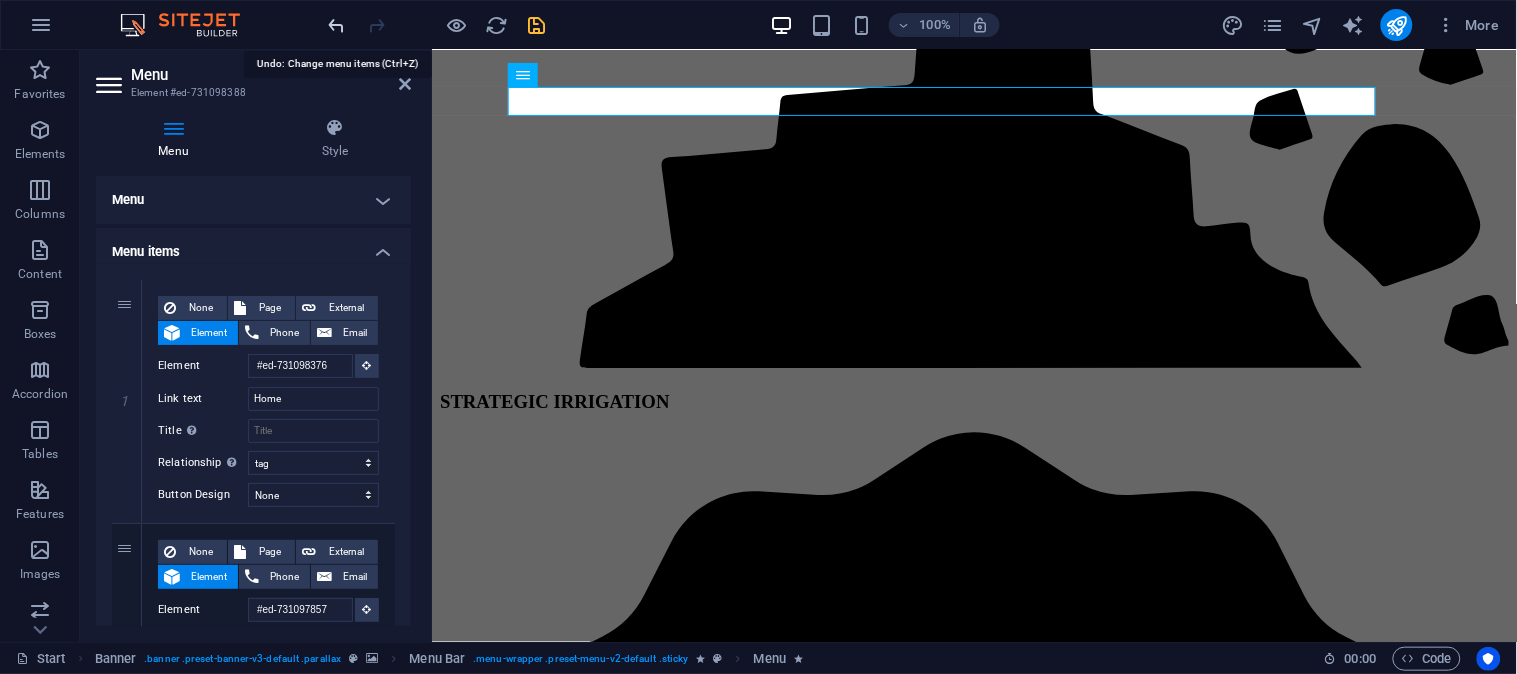 click at bounding box center (337, 25) 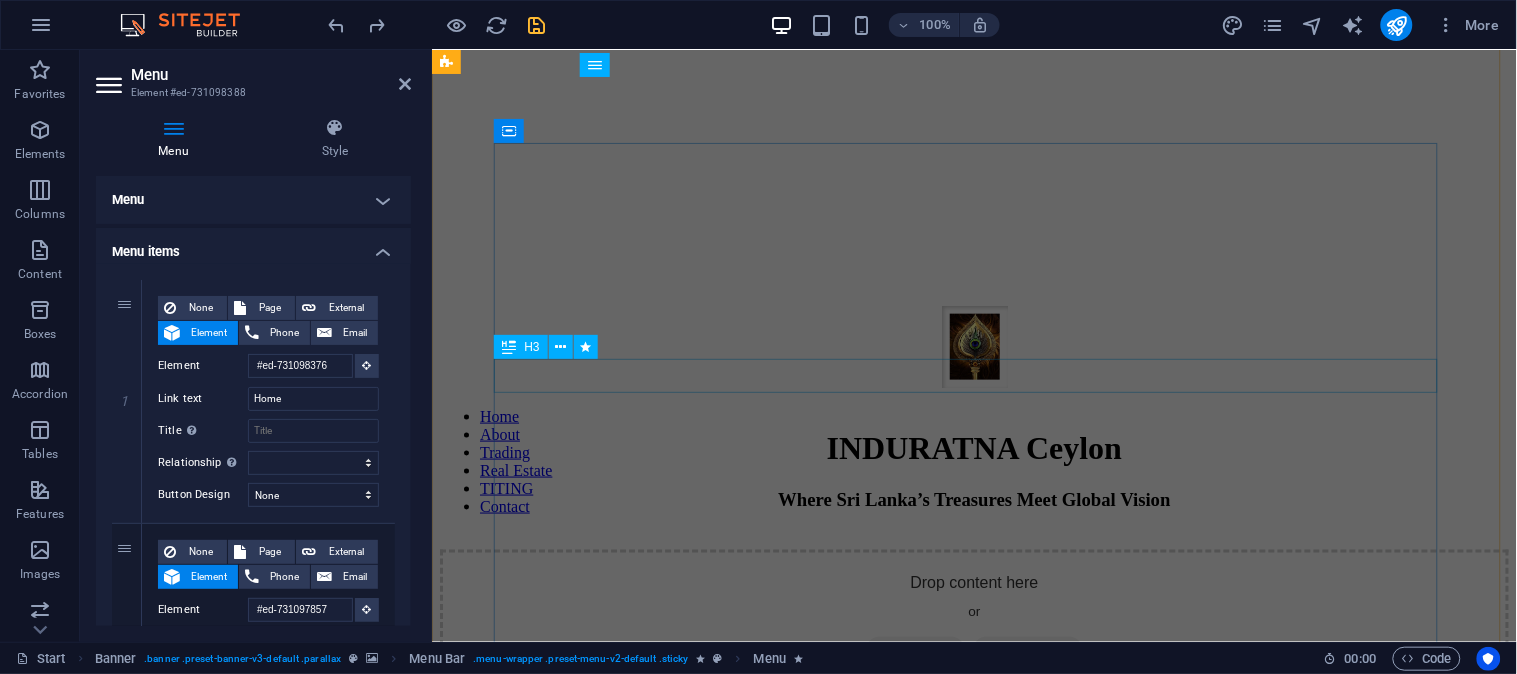 scroll, scrollTop: 0, scrollLeft: 0, axis: both 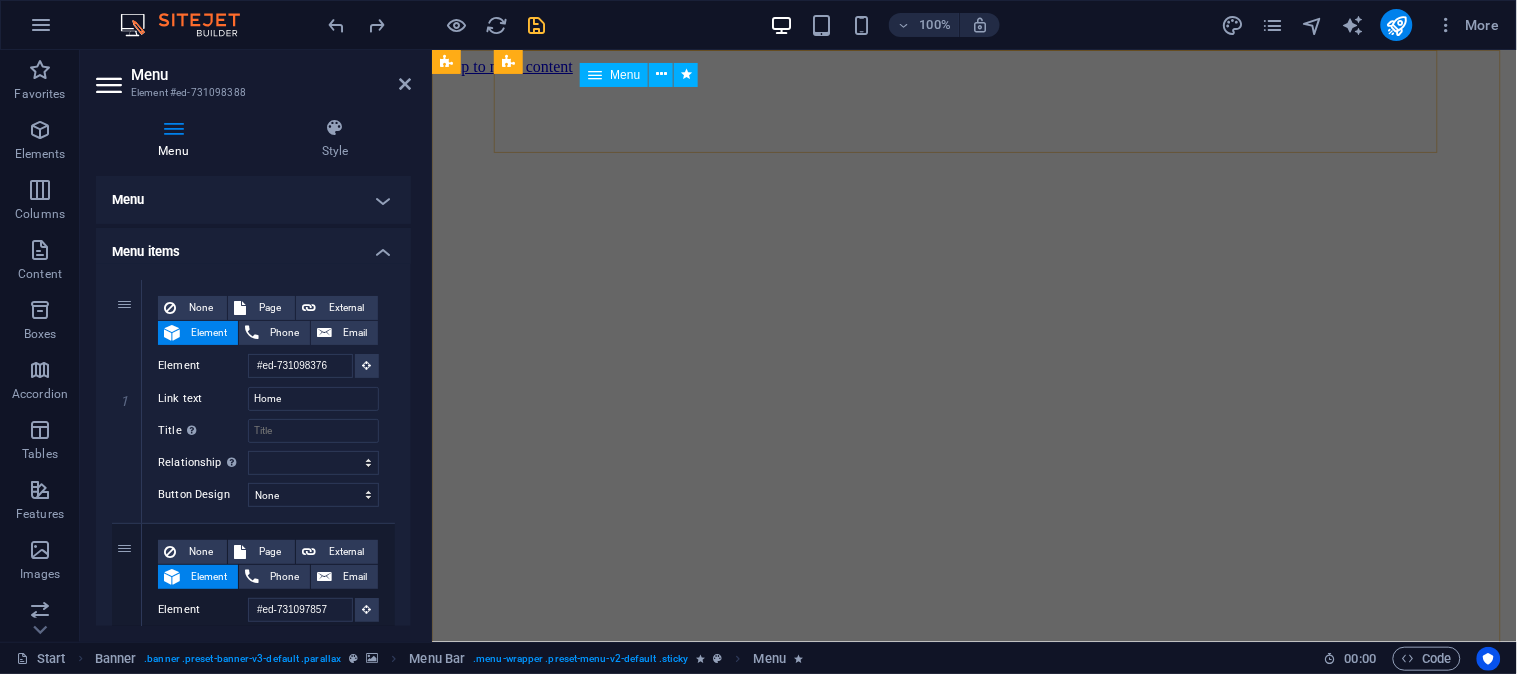 click on "Home About Trading Real Estate  TITING Contact" at bounding box center [973, 879] 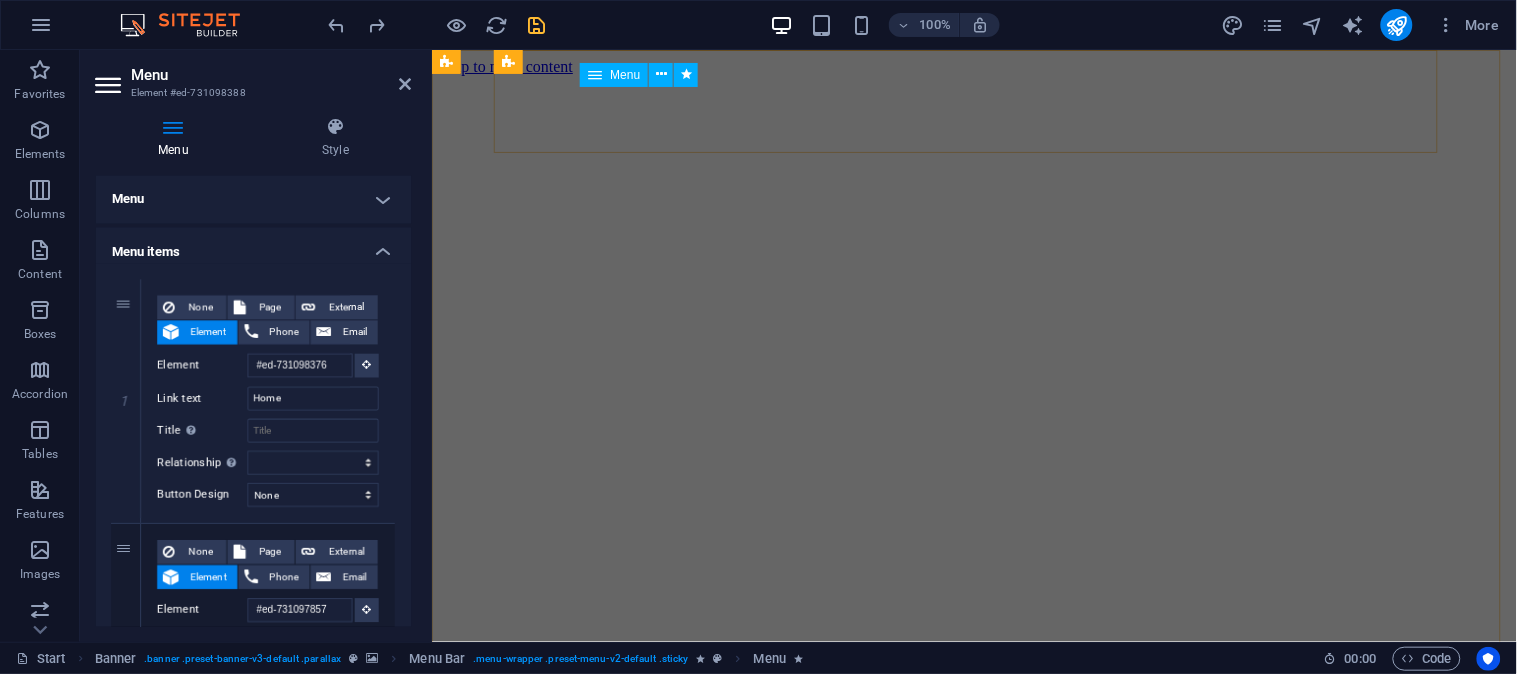 click on "Home About Trading Real Estate  TITING Contact" at bounding box center (973, 879) 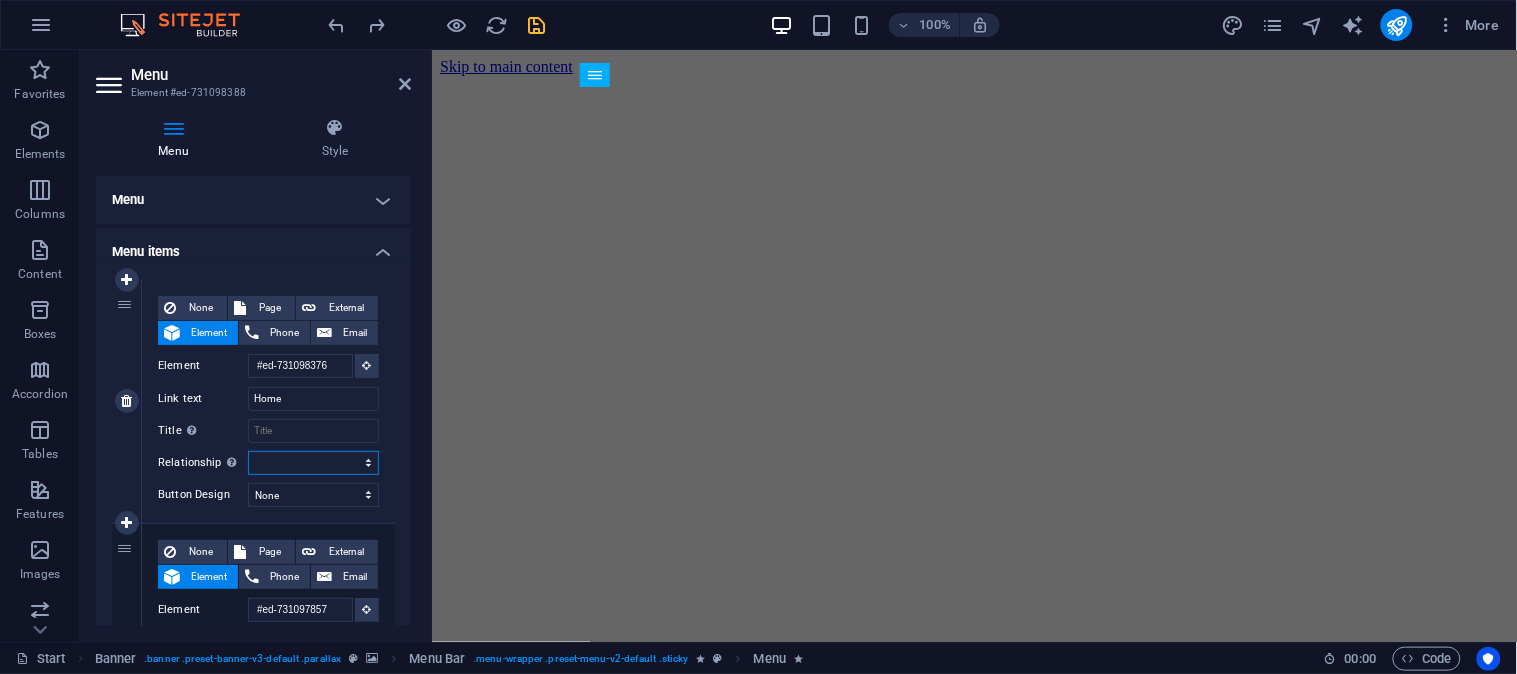 click on "alternate author bookmark external help license next nofollow noreferrer noopener prev search tag" at bounding box center [313, 463] 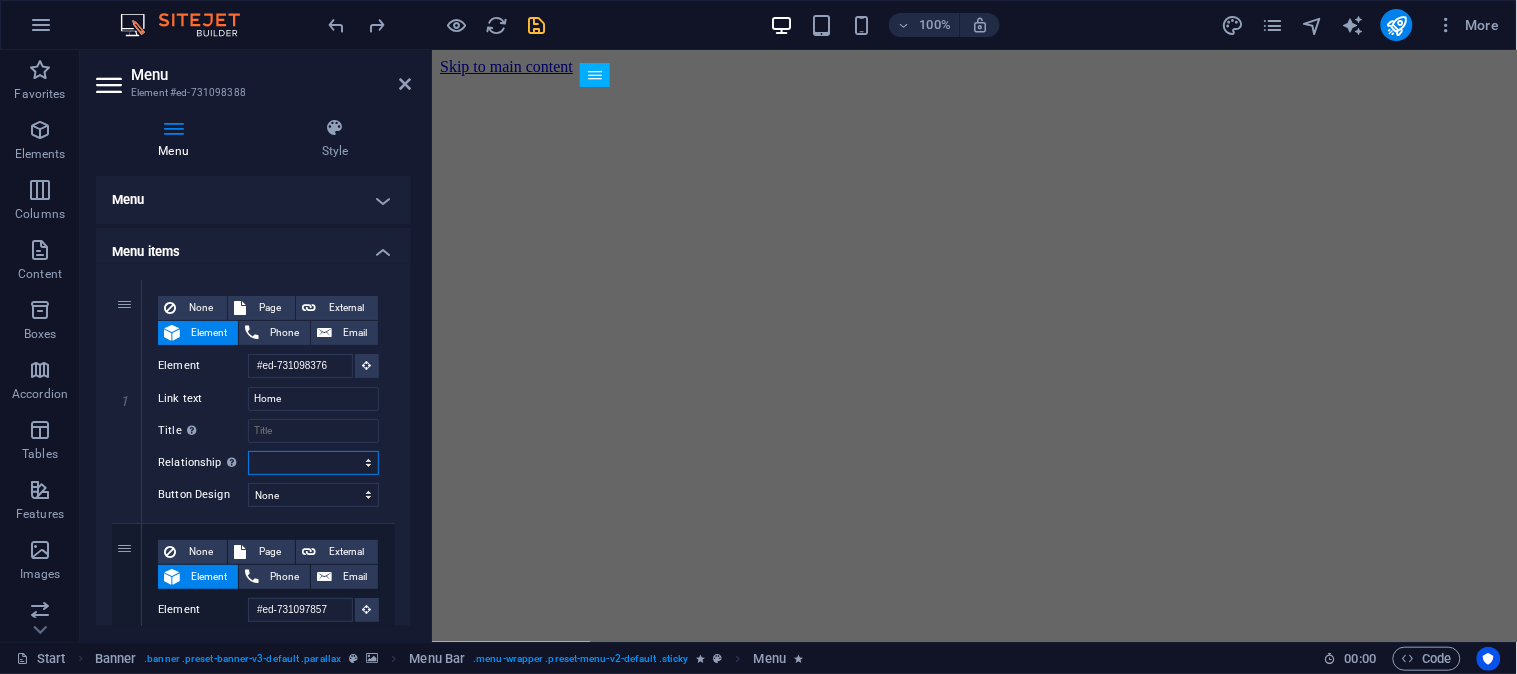 select on "alternate" 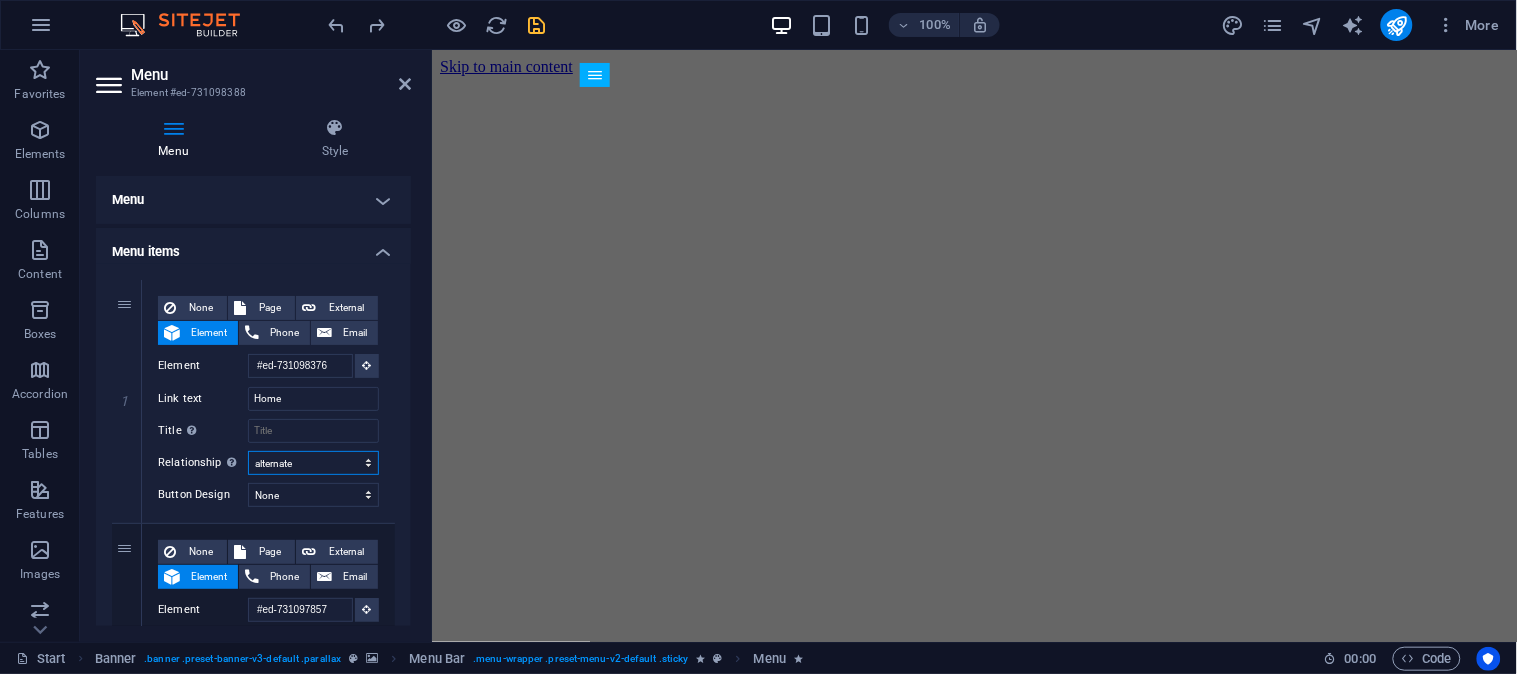click on "alternate author bookmark external help license next nofollow noreferrer noopener prev search tag" at bounding box center (313, 463) 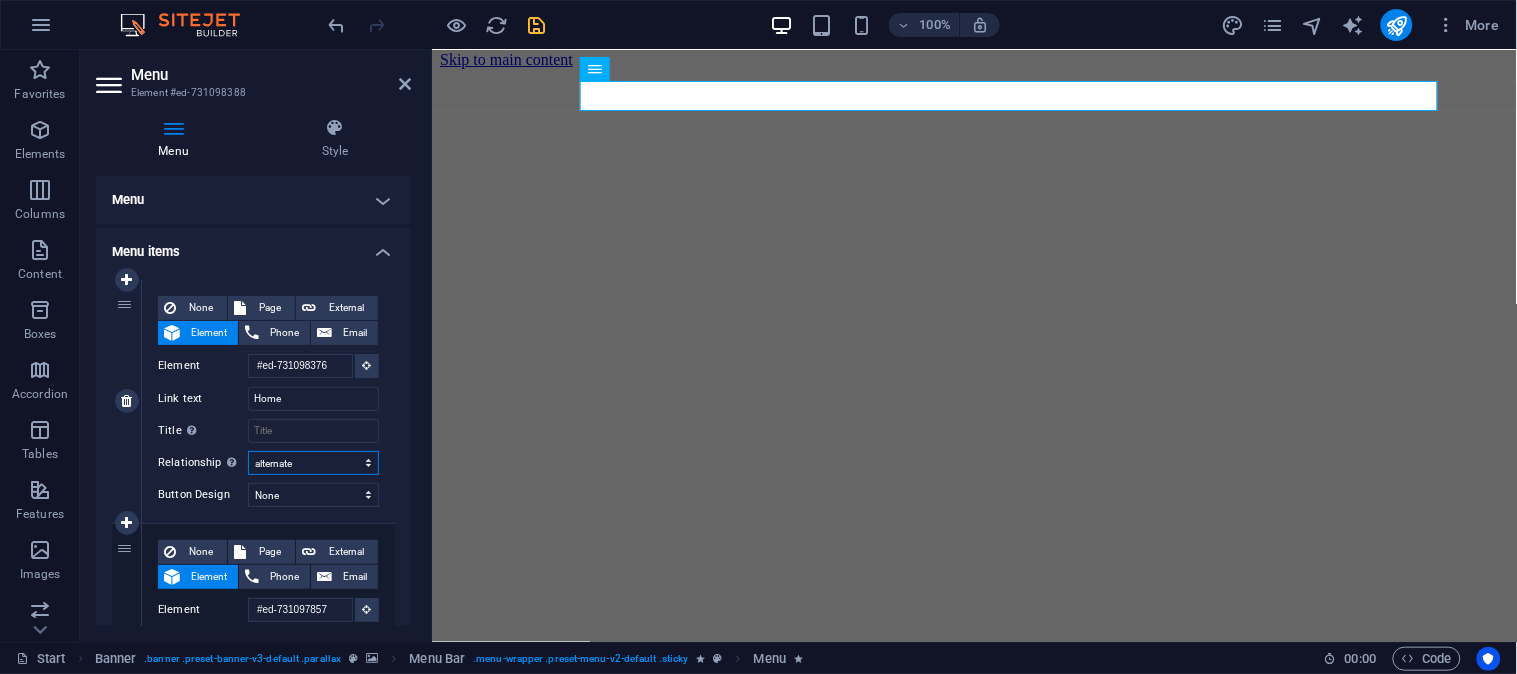 scroll, scrollTop: 0, scrollLeft: 0, axis: both 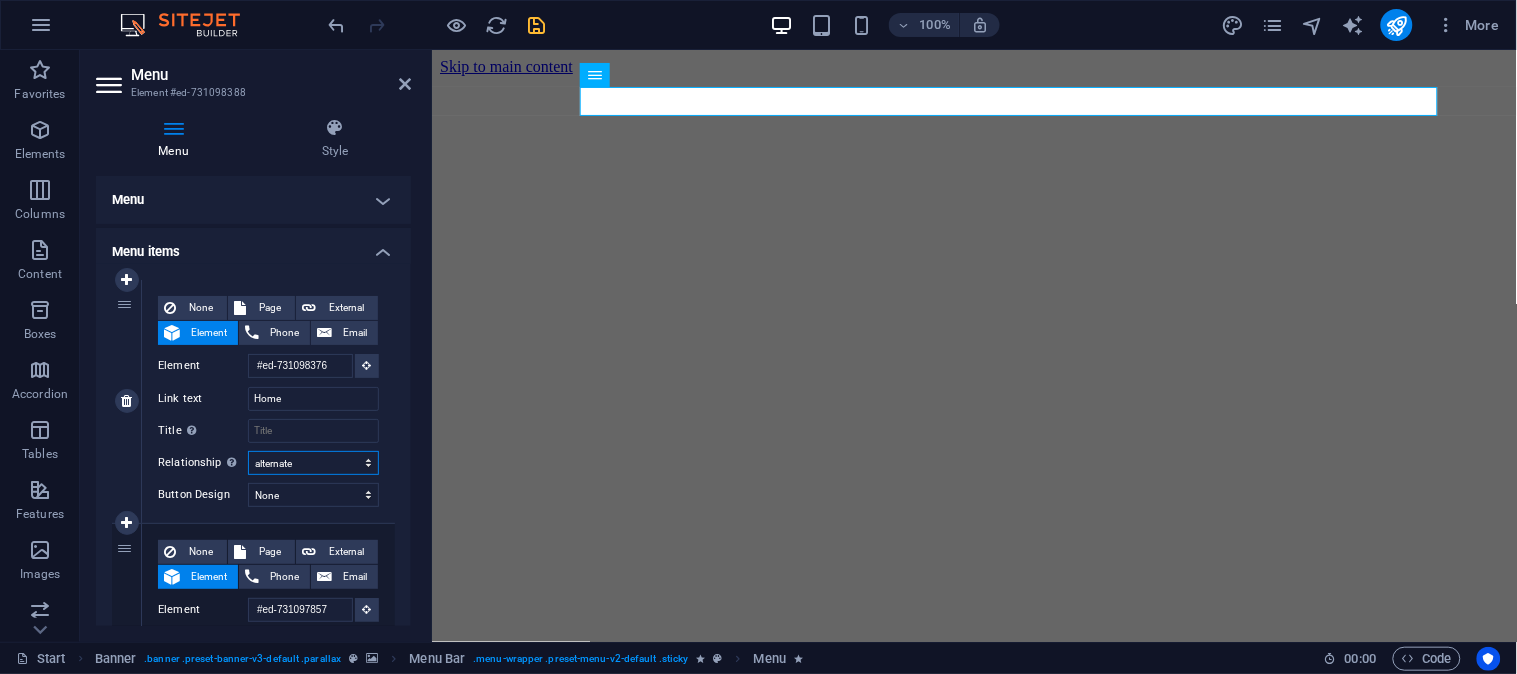 click on "alternate author bookmark external help license next nofollow noreferrer noopener prev search tag" at bounding box center [313, 463] 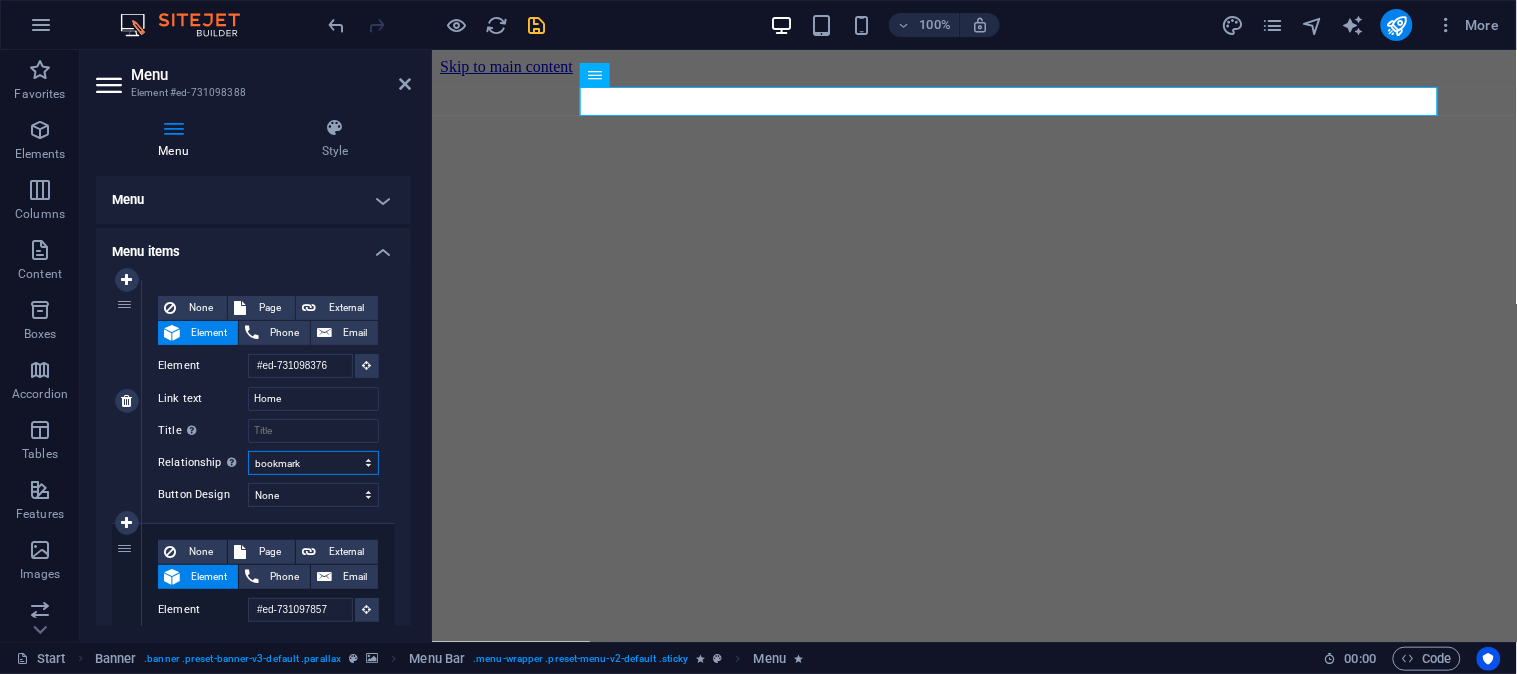 click on "alternate author bookmark external help license next nofollow noreferrer noopener prev search tag" at bounding box center [313, 463] 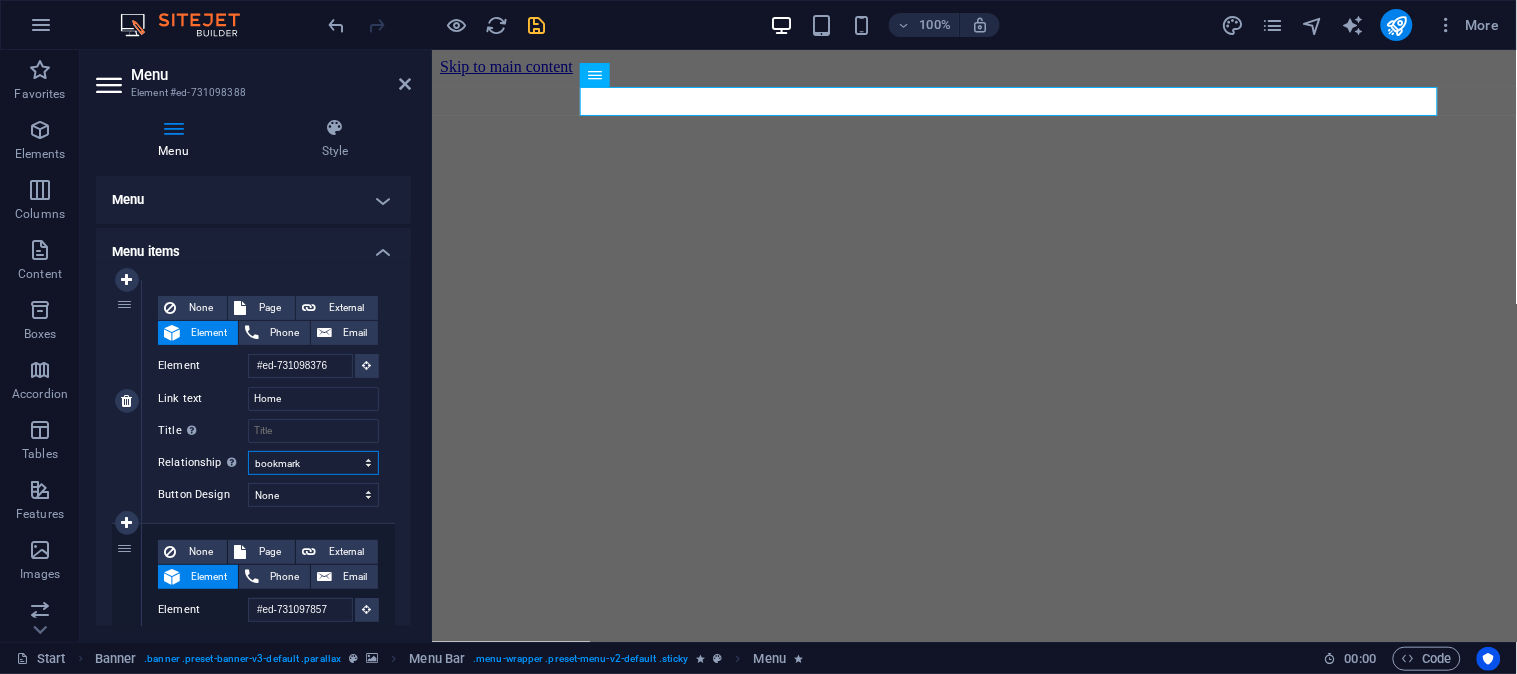 click on "alternate author bookmark external help license next nofollow noreferrer noopener prev search tag" at bounding box center [313, 463] 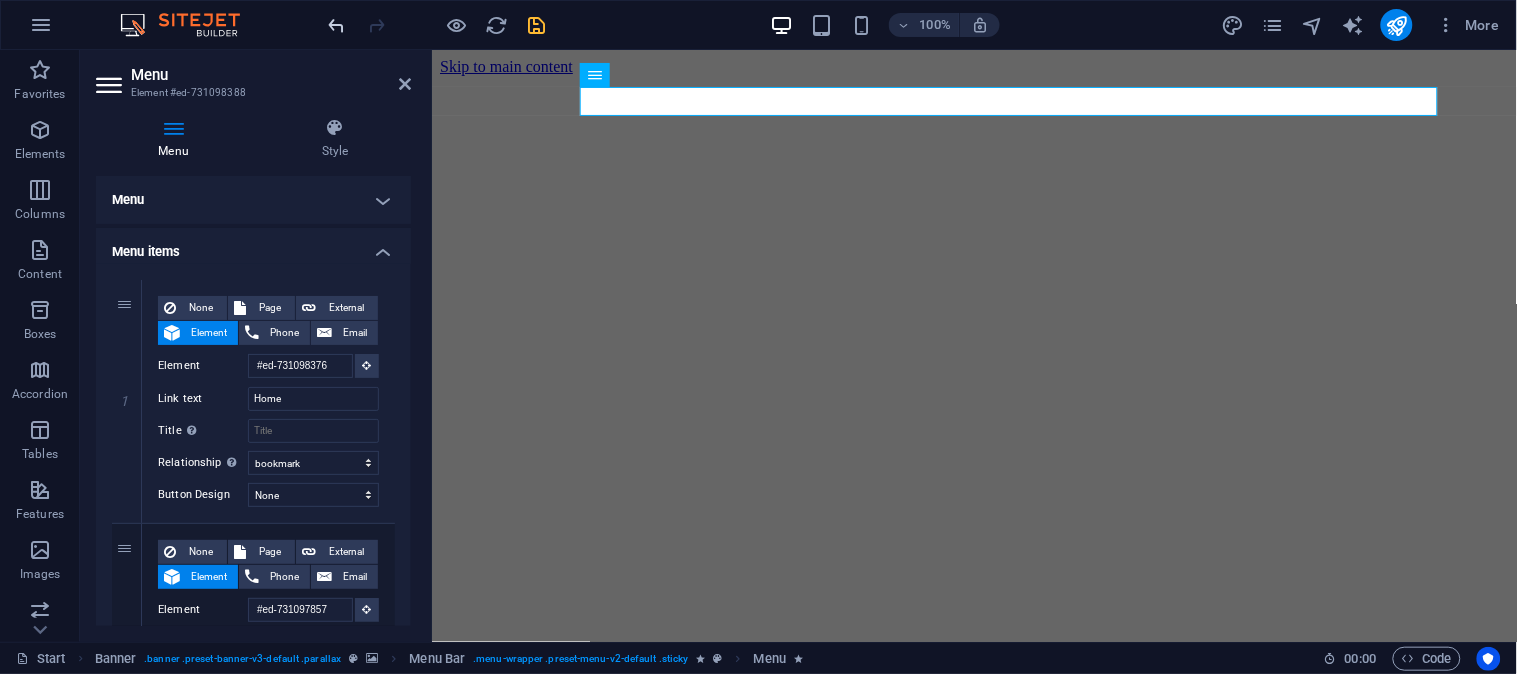 click at bounding box center (337, 25) 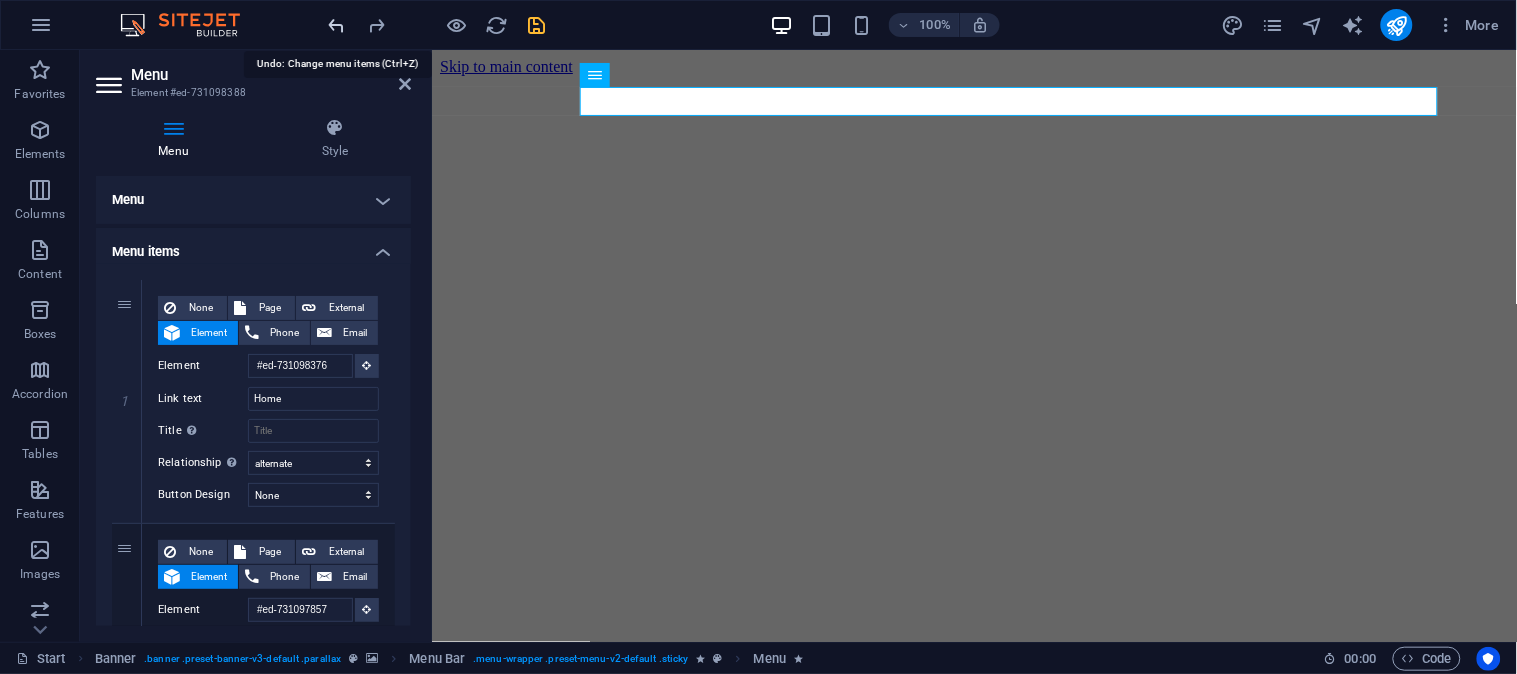click at bounding box center (337, 25) 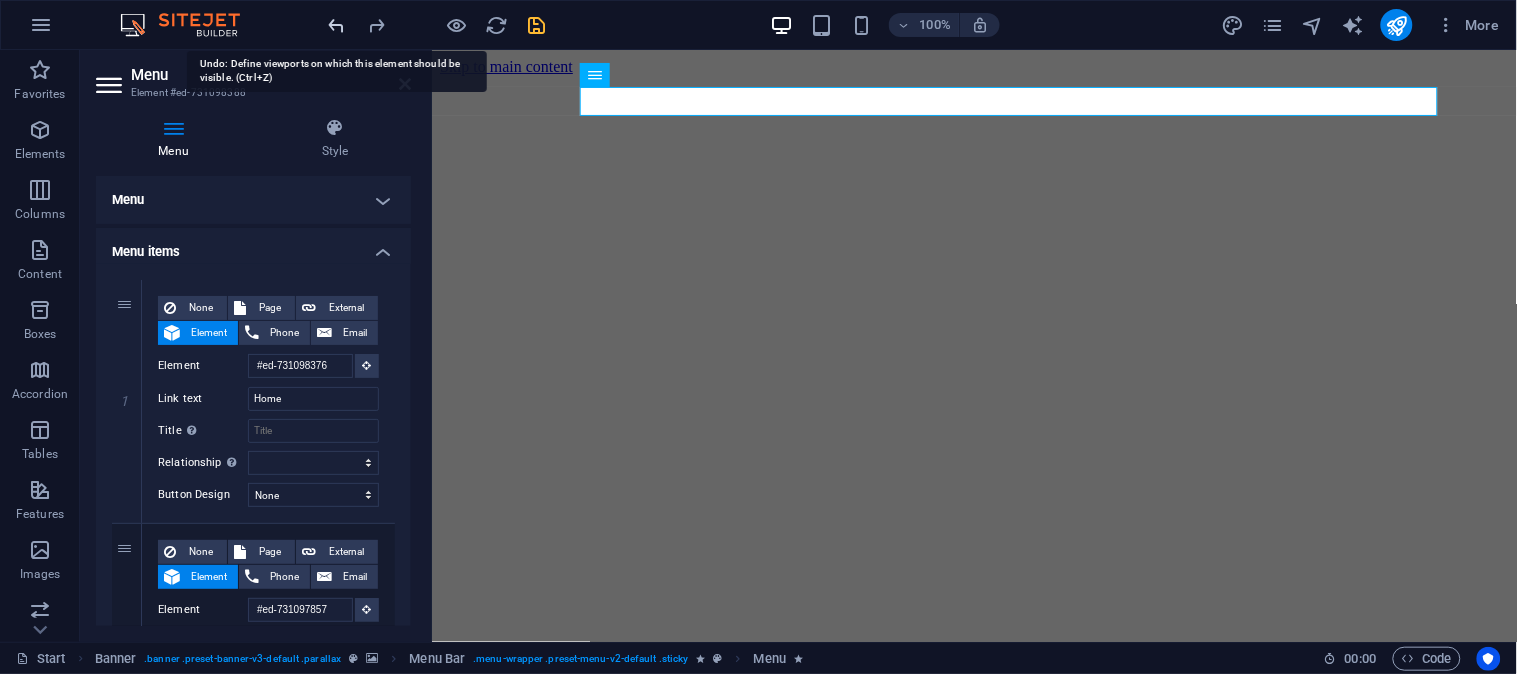 click at bounding box center [337, 25] 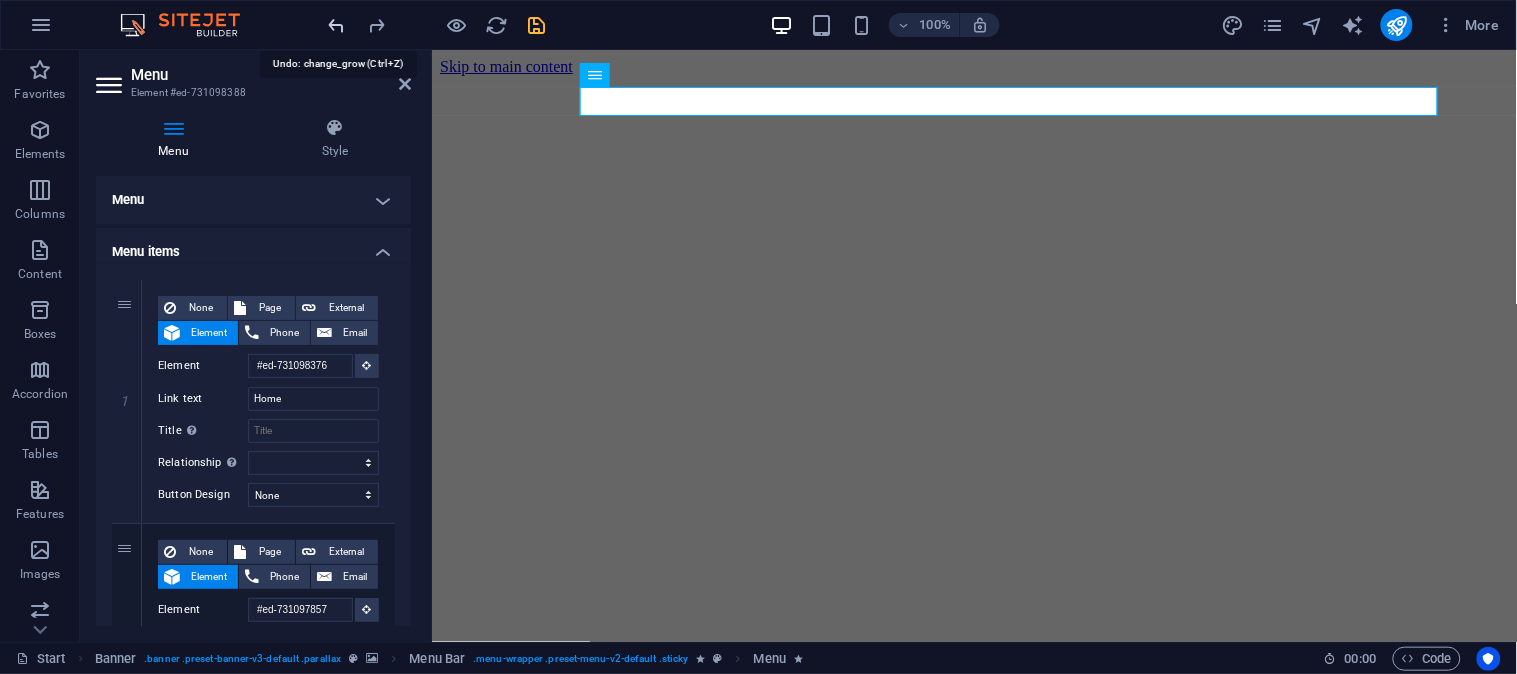 click at bounding box center [337, 25] 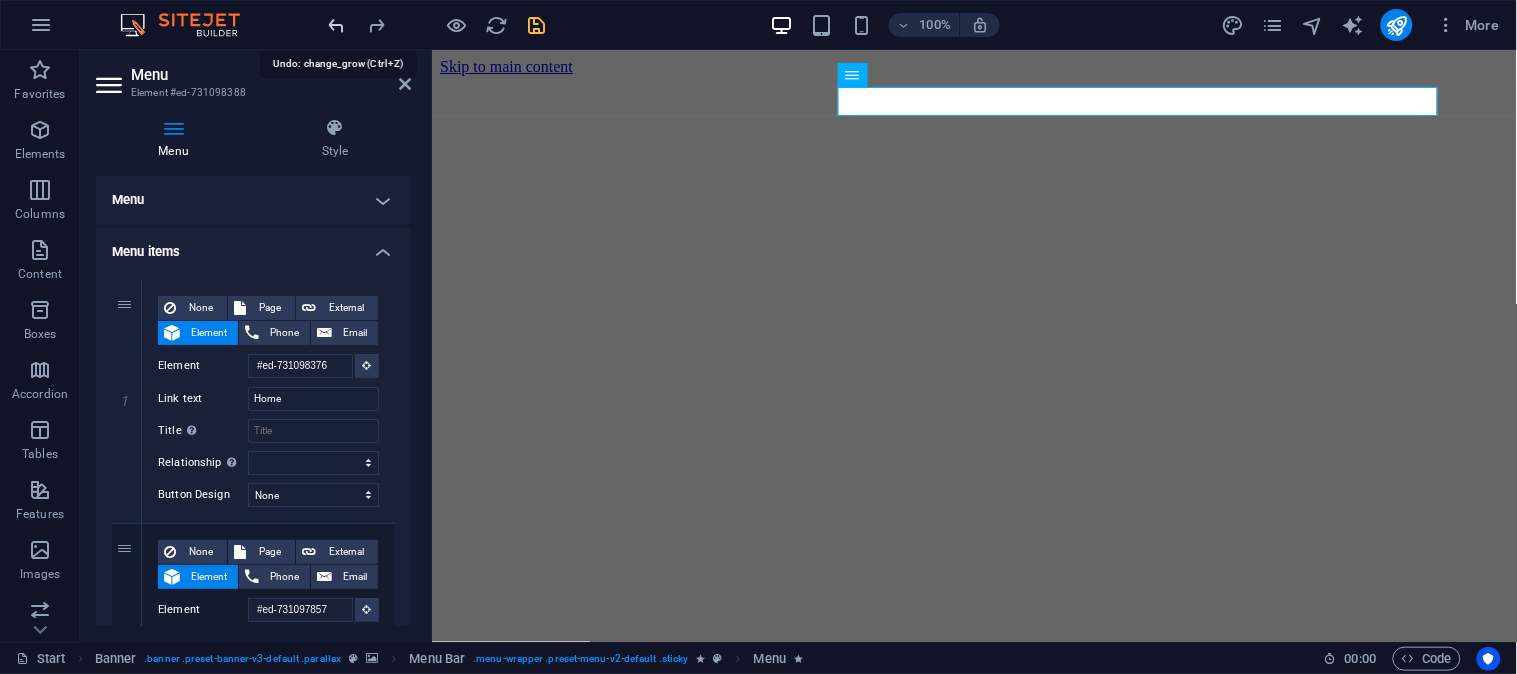 click at bounding box center (337, 25) 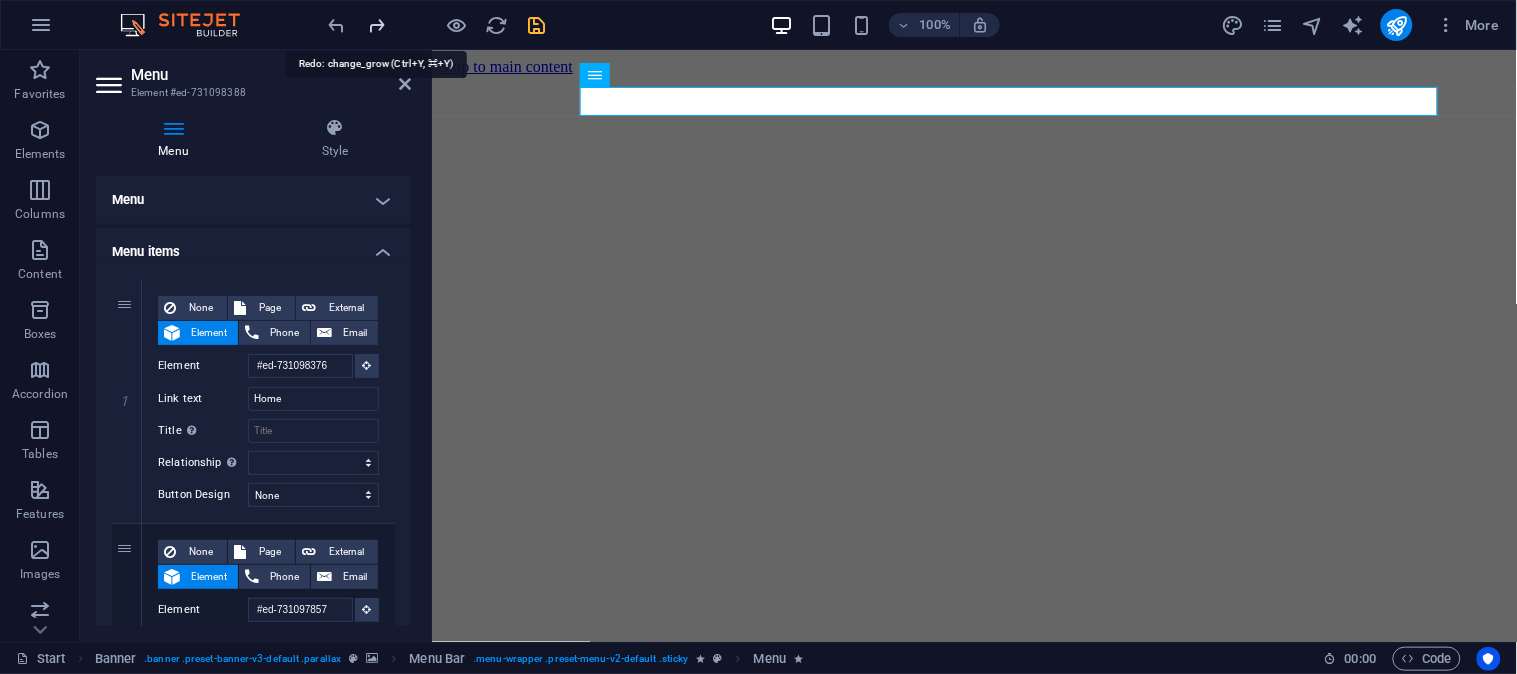 click at bounding box center [377, 25] 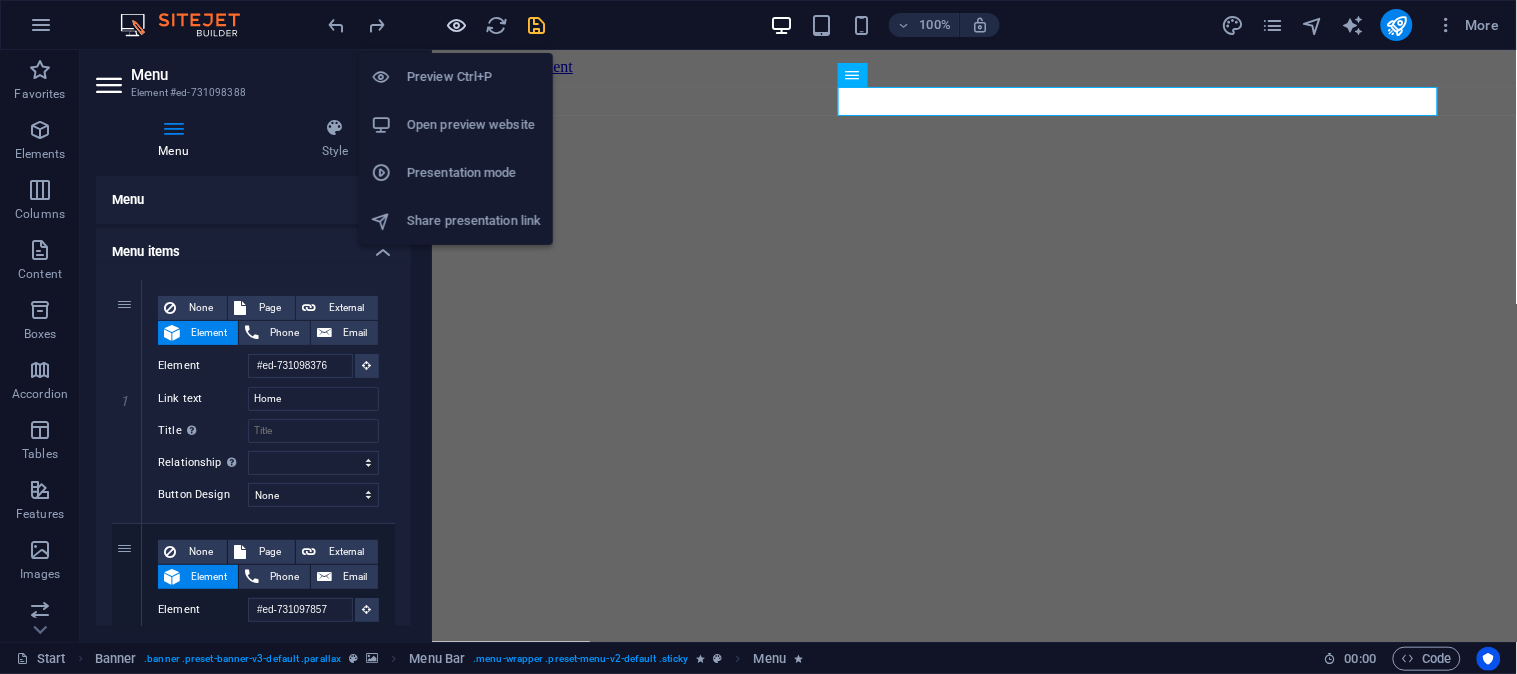 click at bounding box center (457, 25) 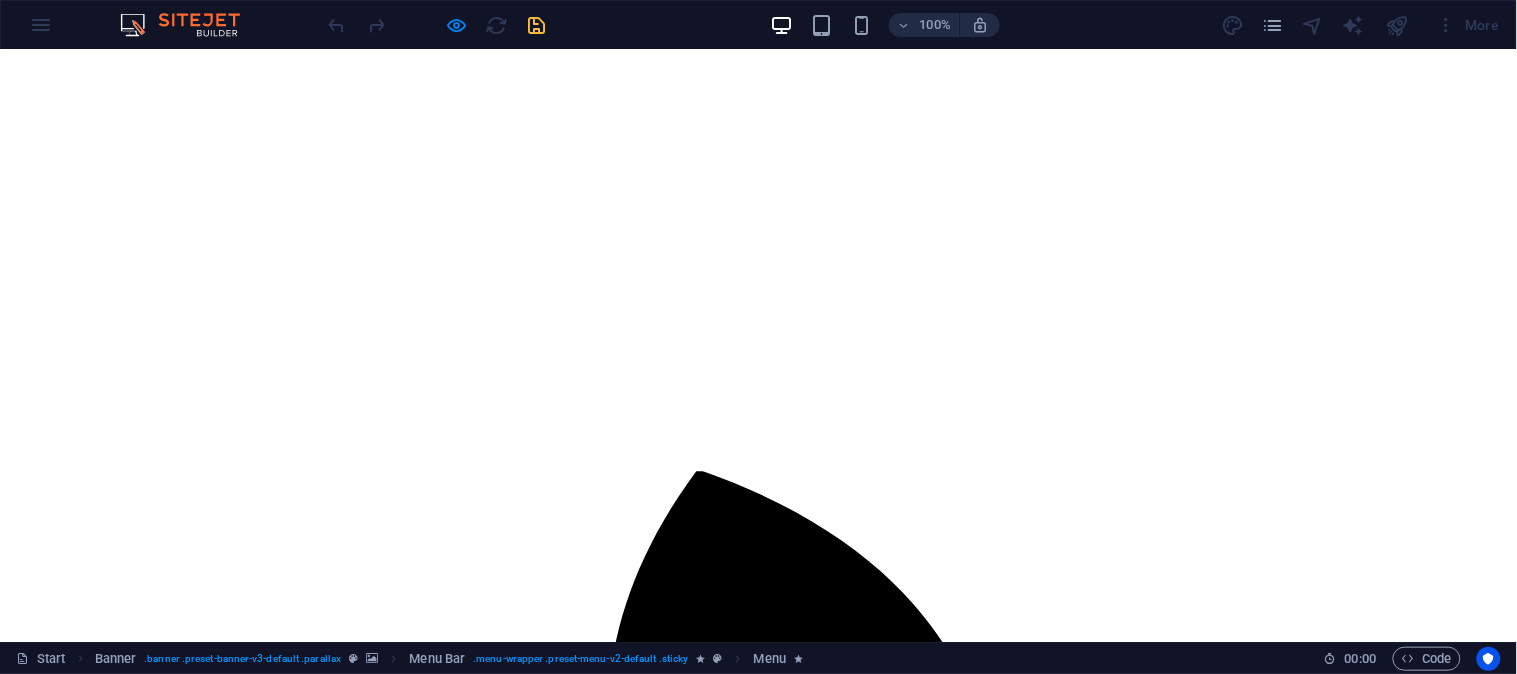 scroll, scrollTop: 1555, scrollLeft: 0, axis: vertical 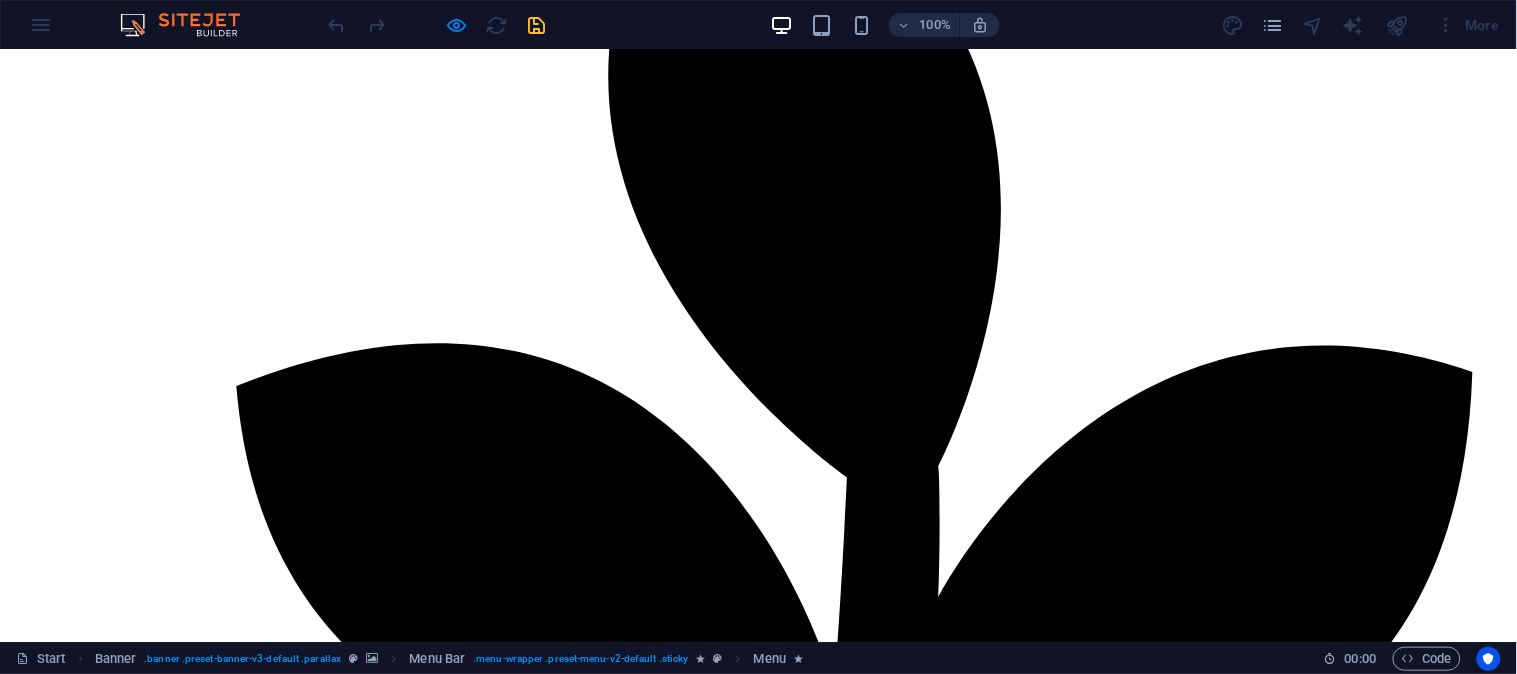 click on "Home About Trading Real Estate  TITING Contact" at bounding box center (758, -676) 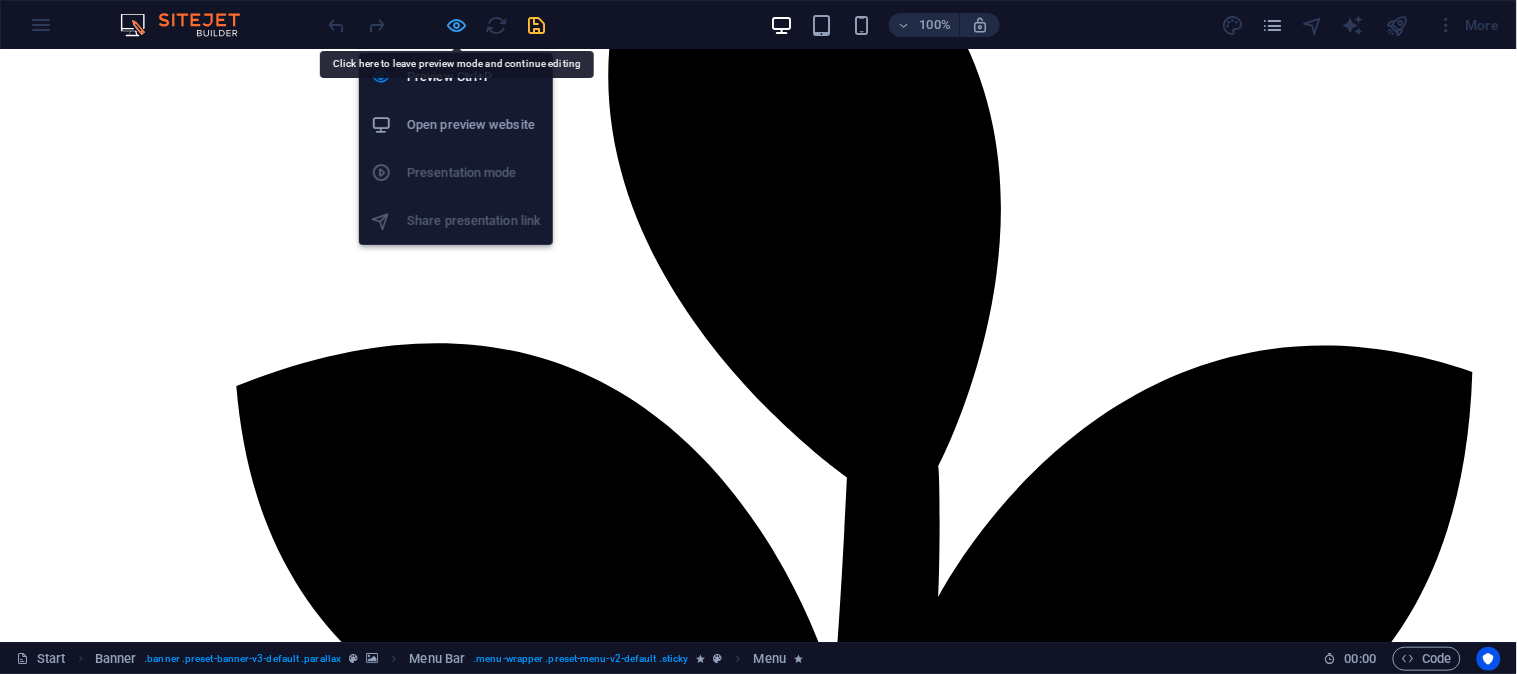 click at bounding box center [457, 25] 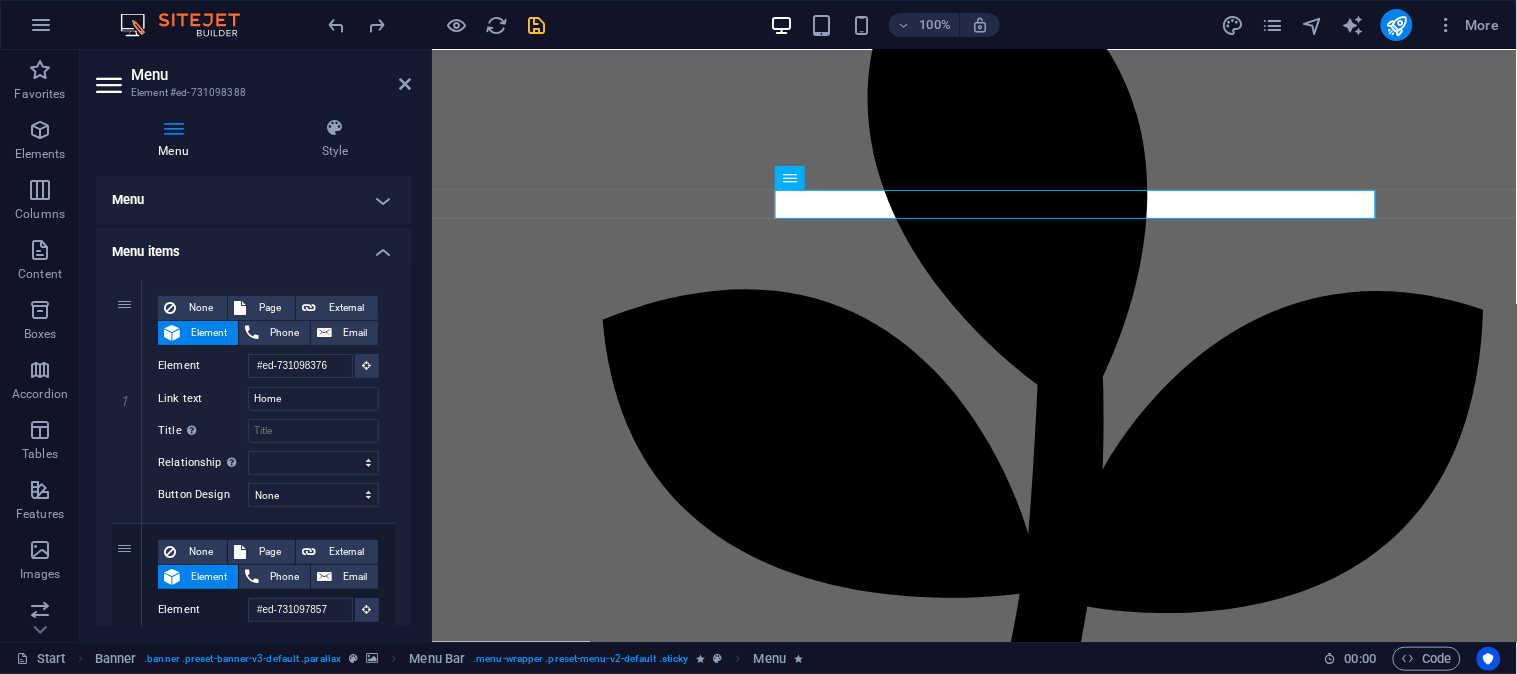 scroll, scrollTop: 1452, scrollLeft: 0, axis: vertical 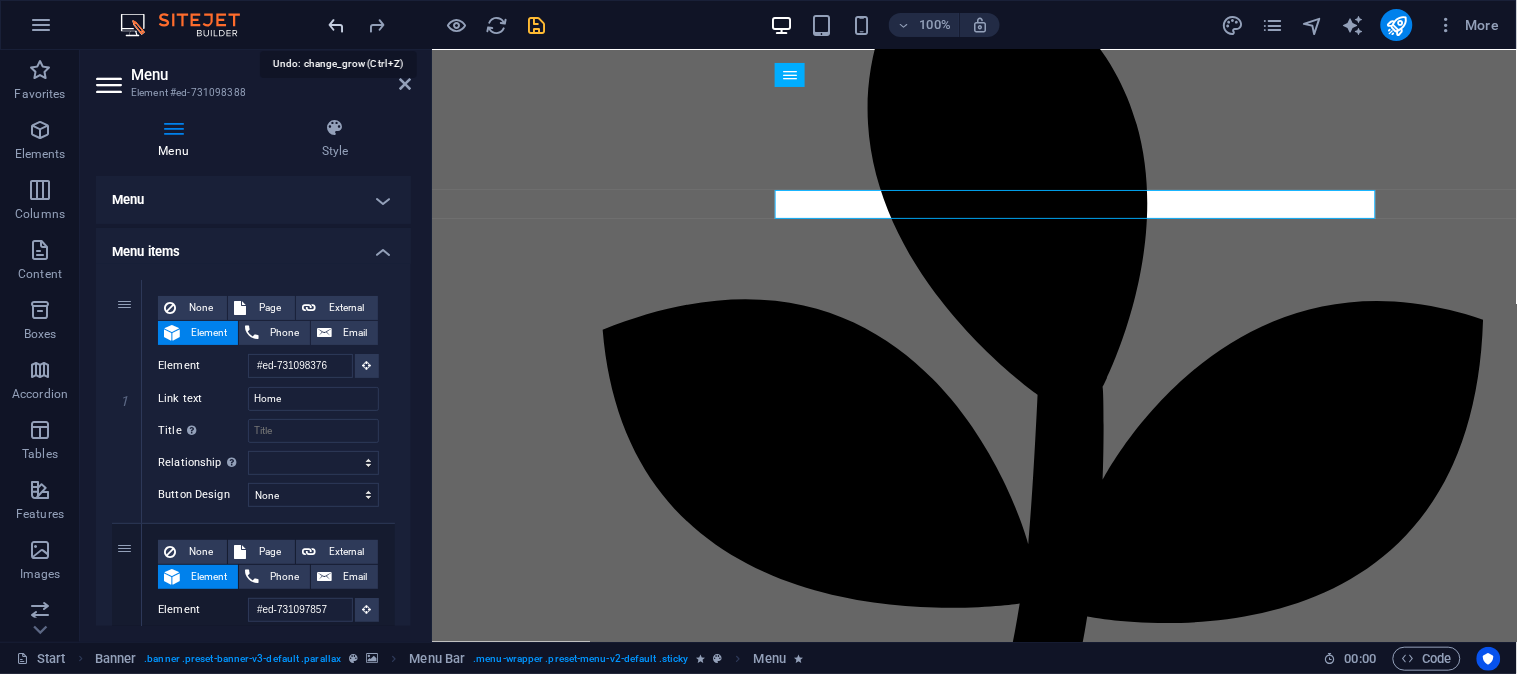 click at bounding box center [337, 25] 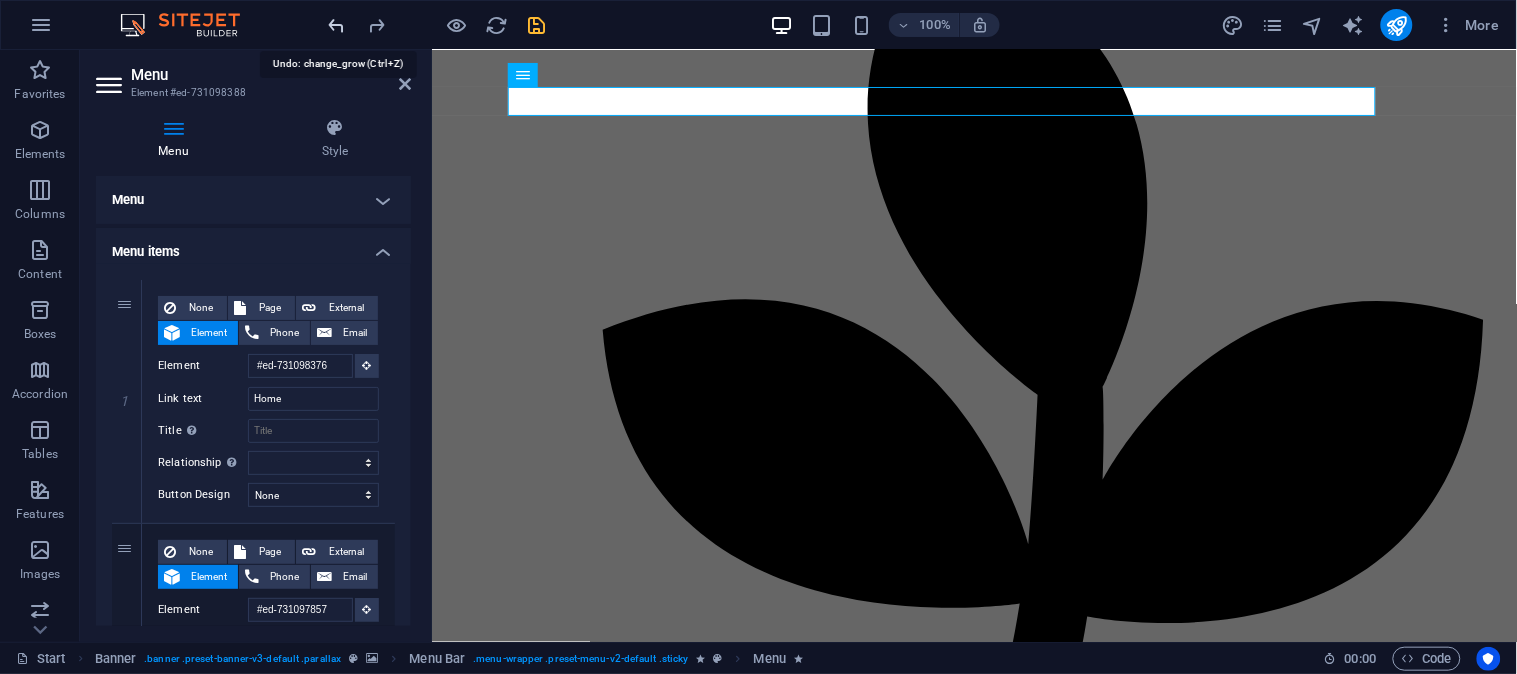 click at bounding box center [337, 25] 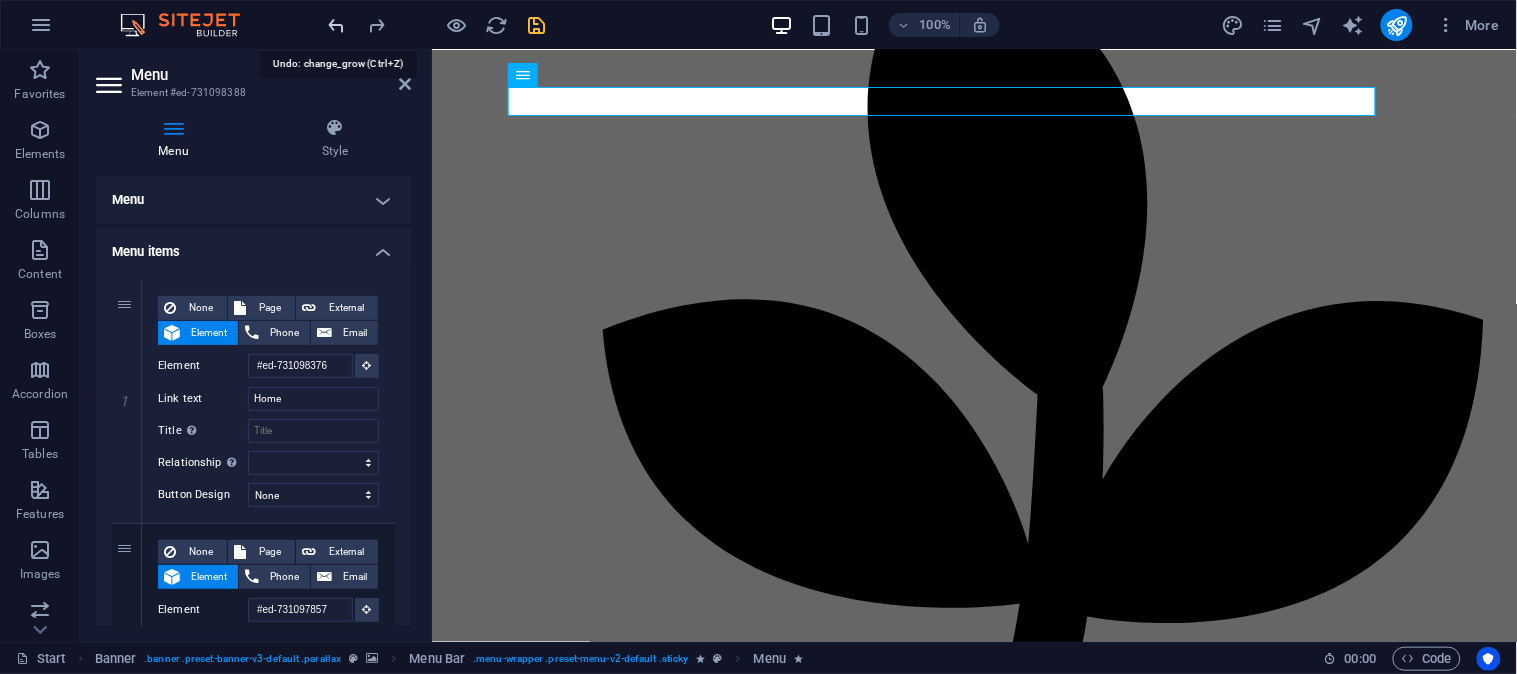 click at bounding box center [337, 25] 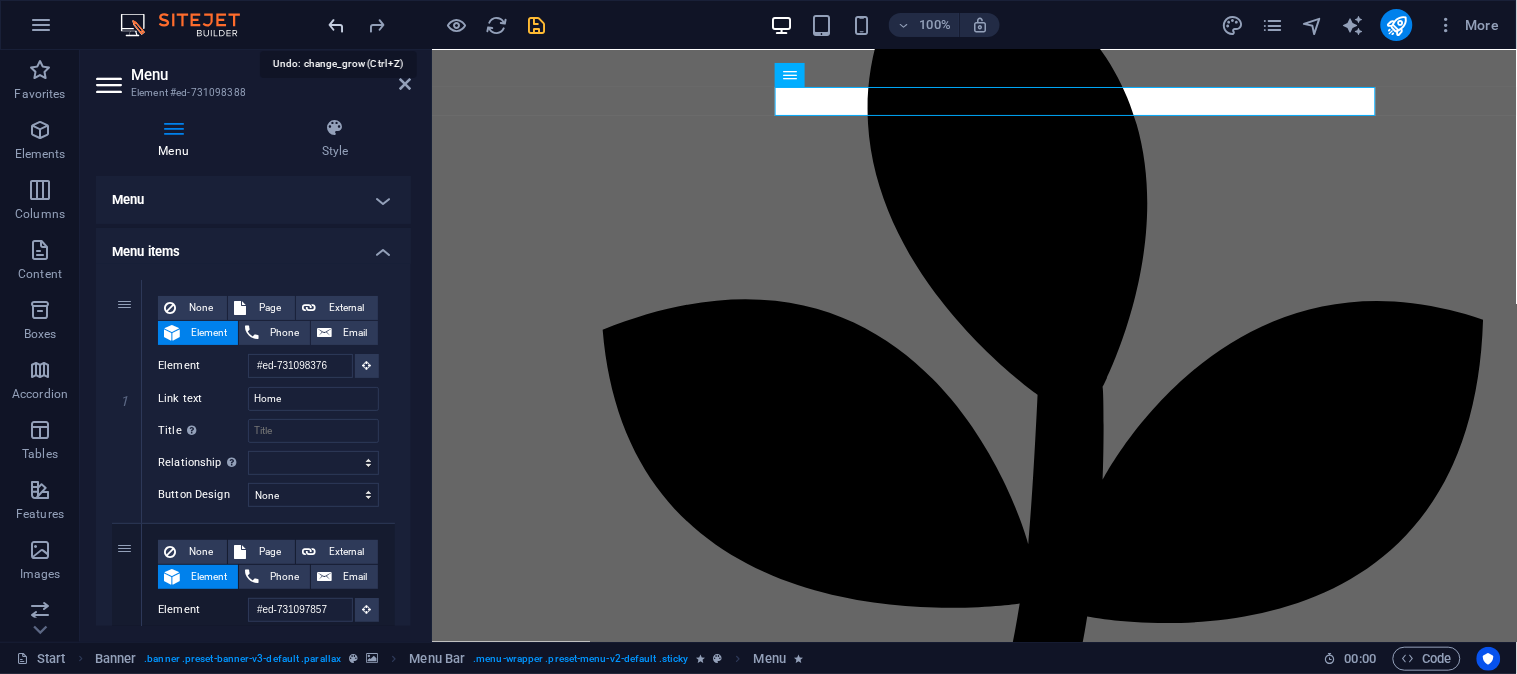 click at bounding box center [337, 25] 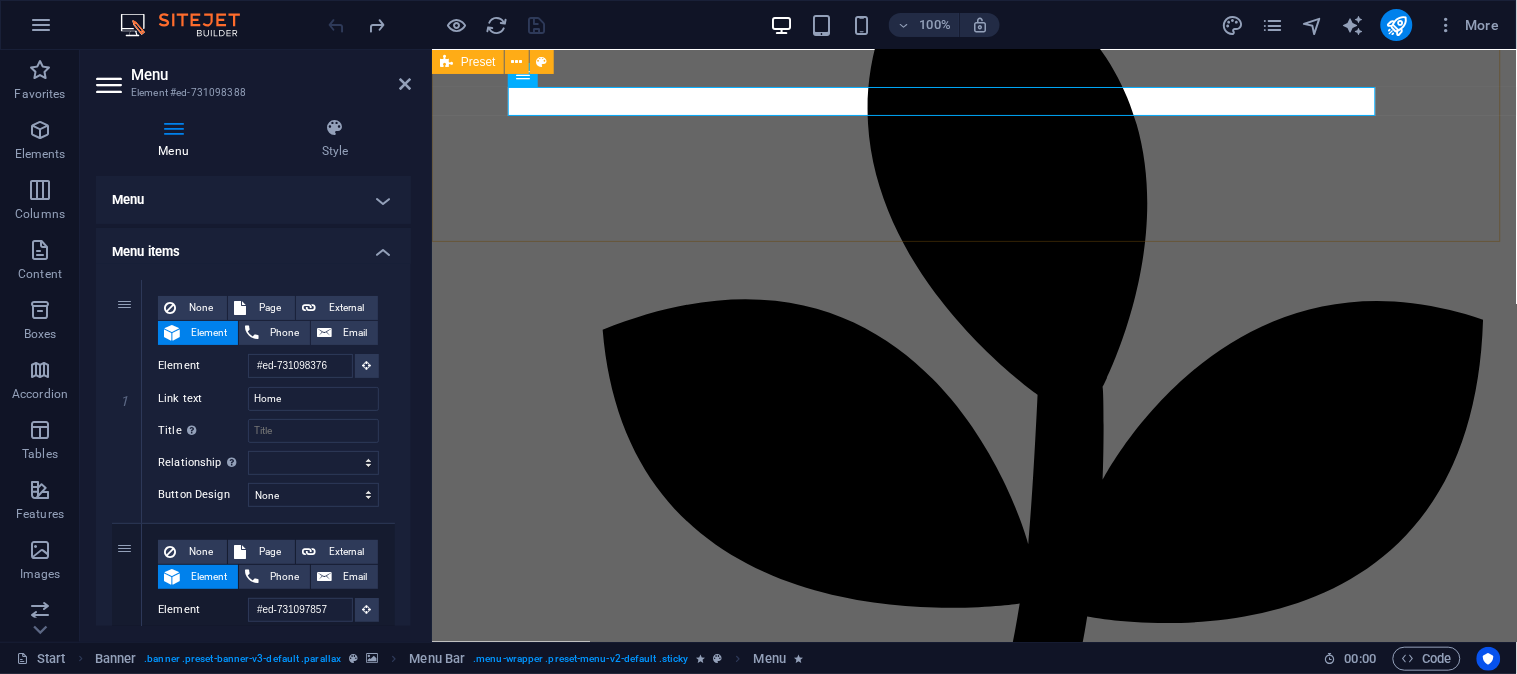 click on "Background Long ago, in the heart of the Indian Ocean, a teardrop-shaped island lay cradled by the waves—a land of emerald forests, golden shores, and ancient wonders. This was Sri Lanka, once known as Ceylon, now proudly bearing the name the Democratic Socialist Republic of Sri Lanka.    Nestled in South Asia, the island sat just beyond the Indian peninsula, separated by the shimmering waters of the Gulf of Mannar and the narrow Palk Strait. To the southwest, across the vast ocean, lay the Maldives, its closest maritime neighbor, while India stretched to the northwest, its silhouette faintly visible on the horizon.   For centuries, Sri Lanka had been a crossroads of cultures, a land where traders, travelers, and storytellers from distant shores found refuge. Its shores whispered tales of ancient kings, legendary battles, and sacred relics, making it not just an island, but a world of its own—one where history and nature danced together in an unbroken rhythm." at bounding box center (973, 4318) 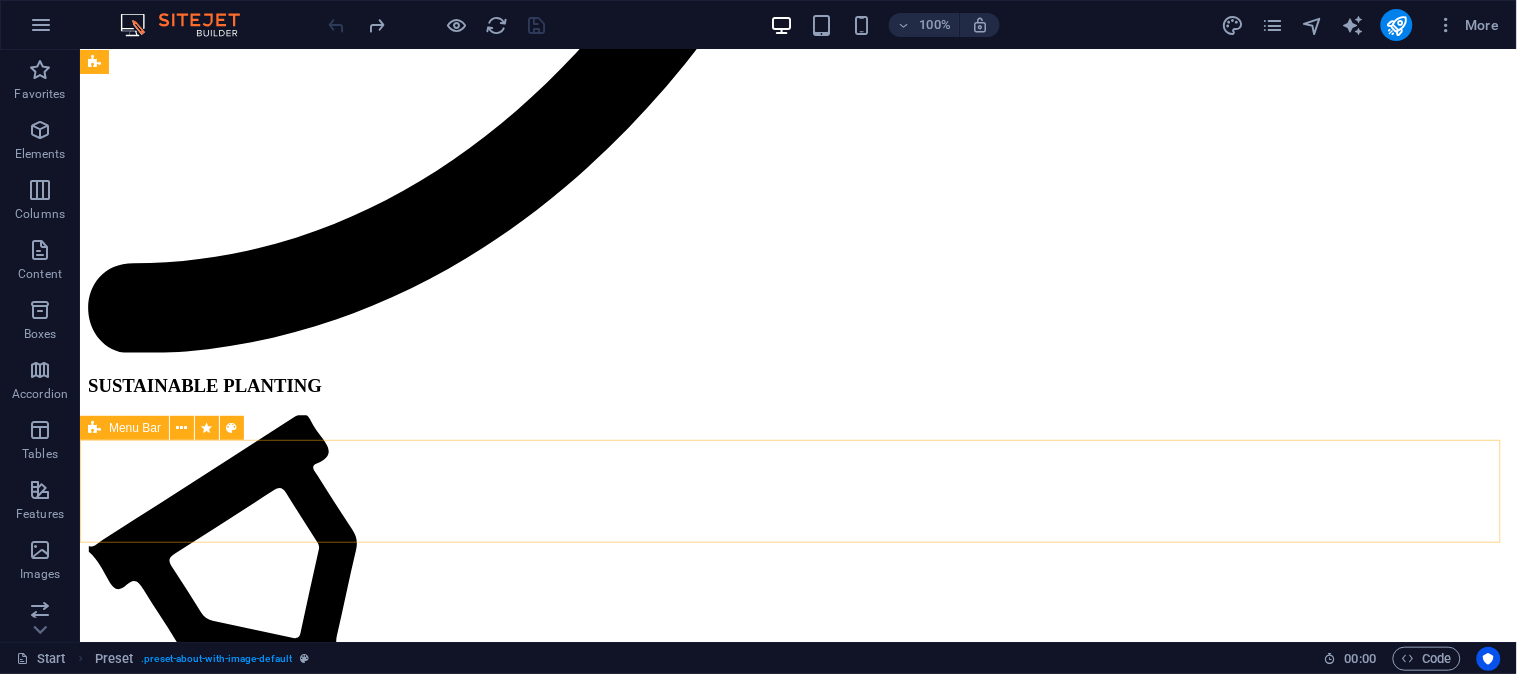 scroll, scrollTop: 2333, scrollLeft: 0, axis: vertical 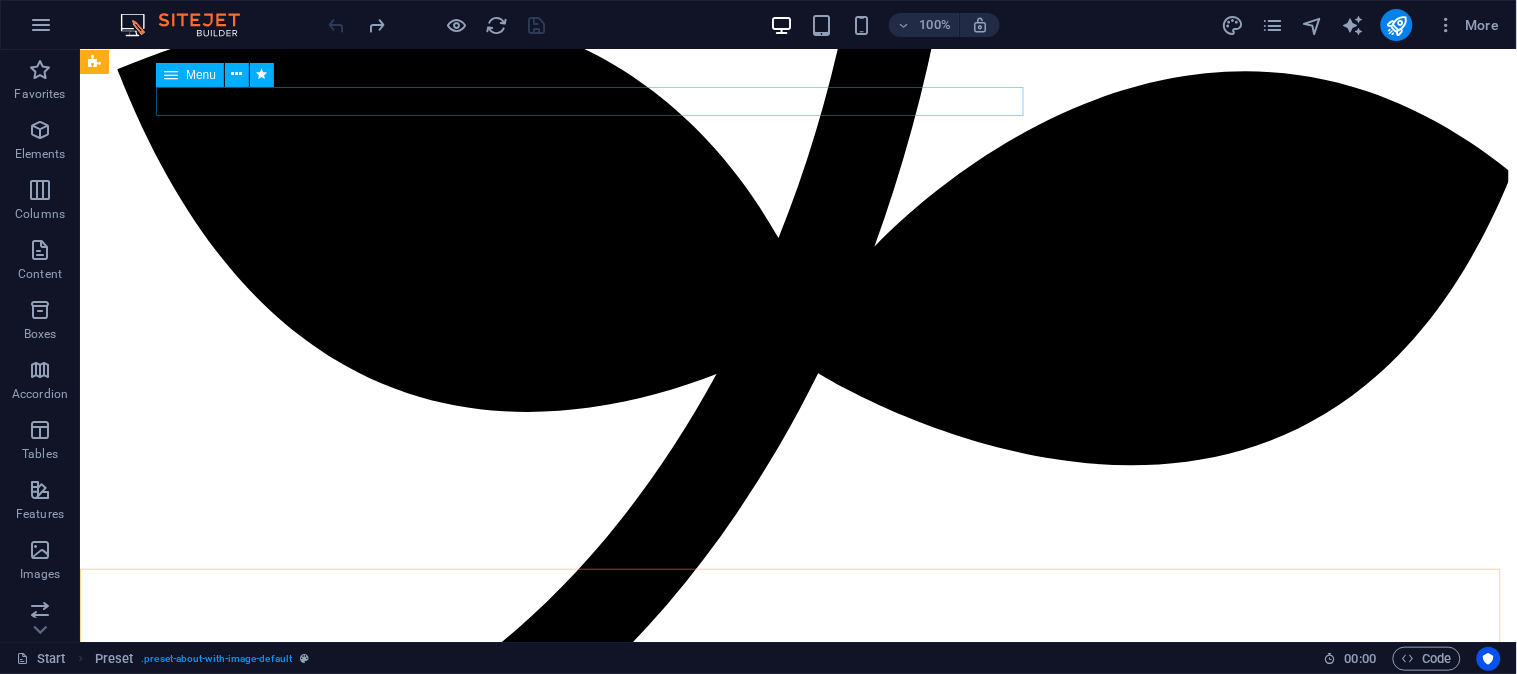 click on "Home About Trading Real Estate  TITING Contact" at bounding box center (797, -1454) 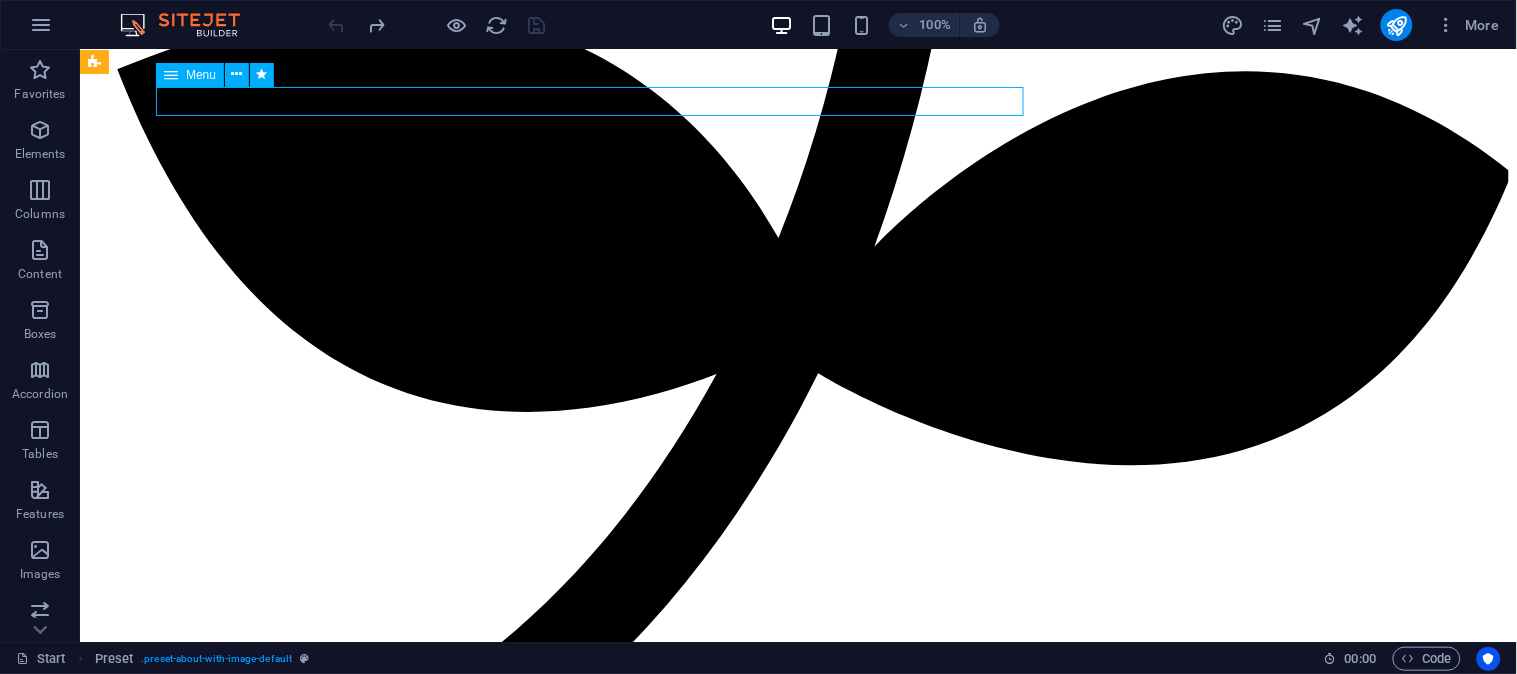 click on "Home About Trading Real Estate  TITING Contact" at bounding box center (797, -1454) 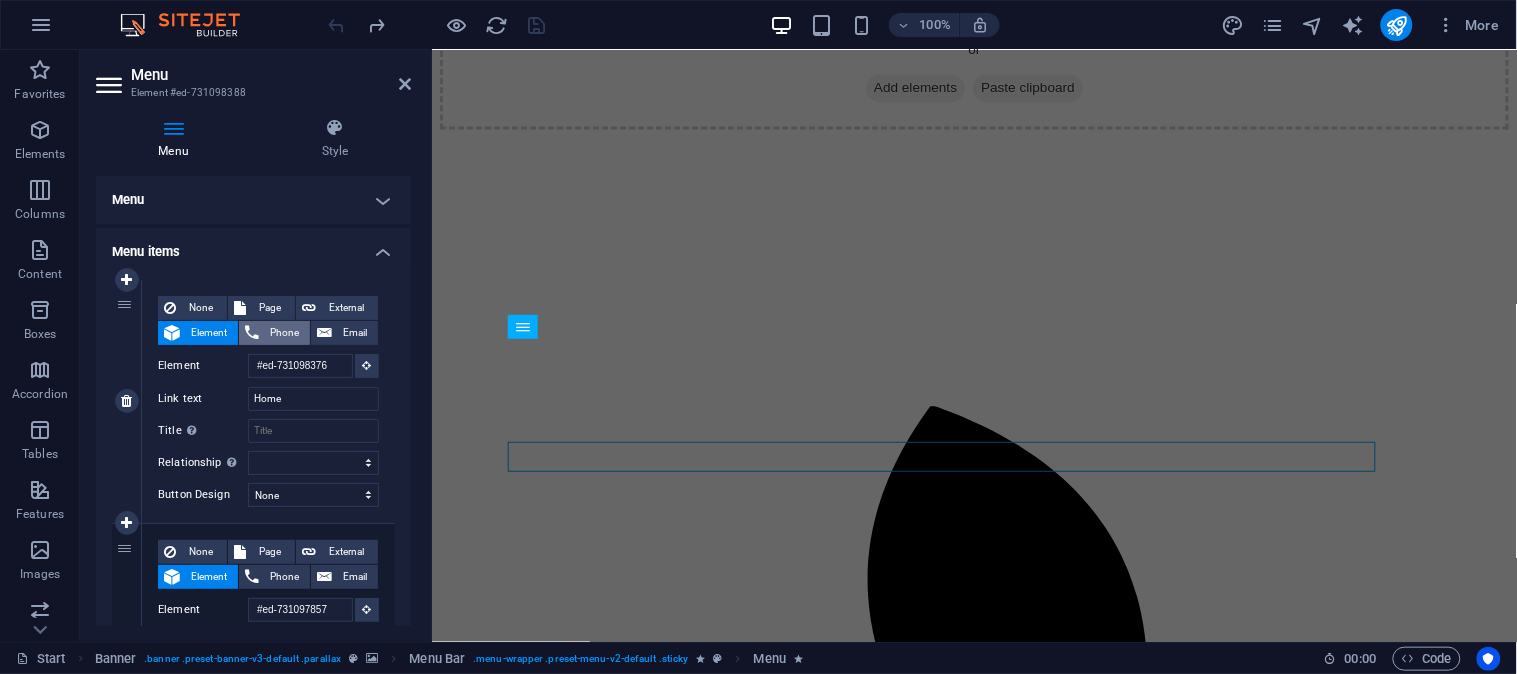 scroll, scrollTop: 2126, scrollLeft: 0, axis: vertical 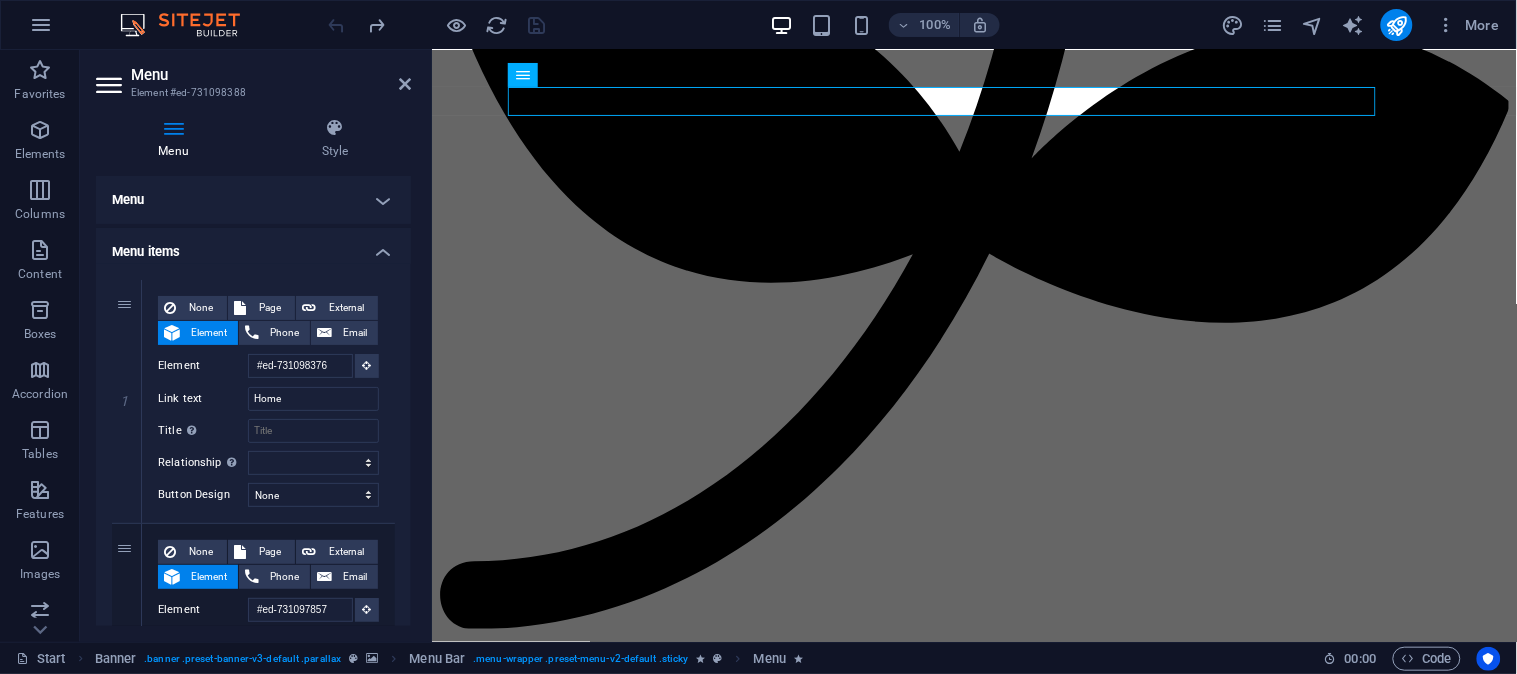 click on "Menu" at bounding box center [253, 200] 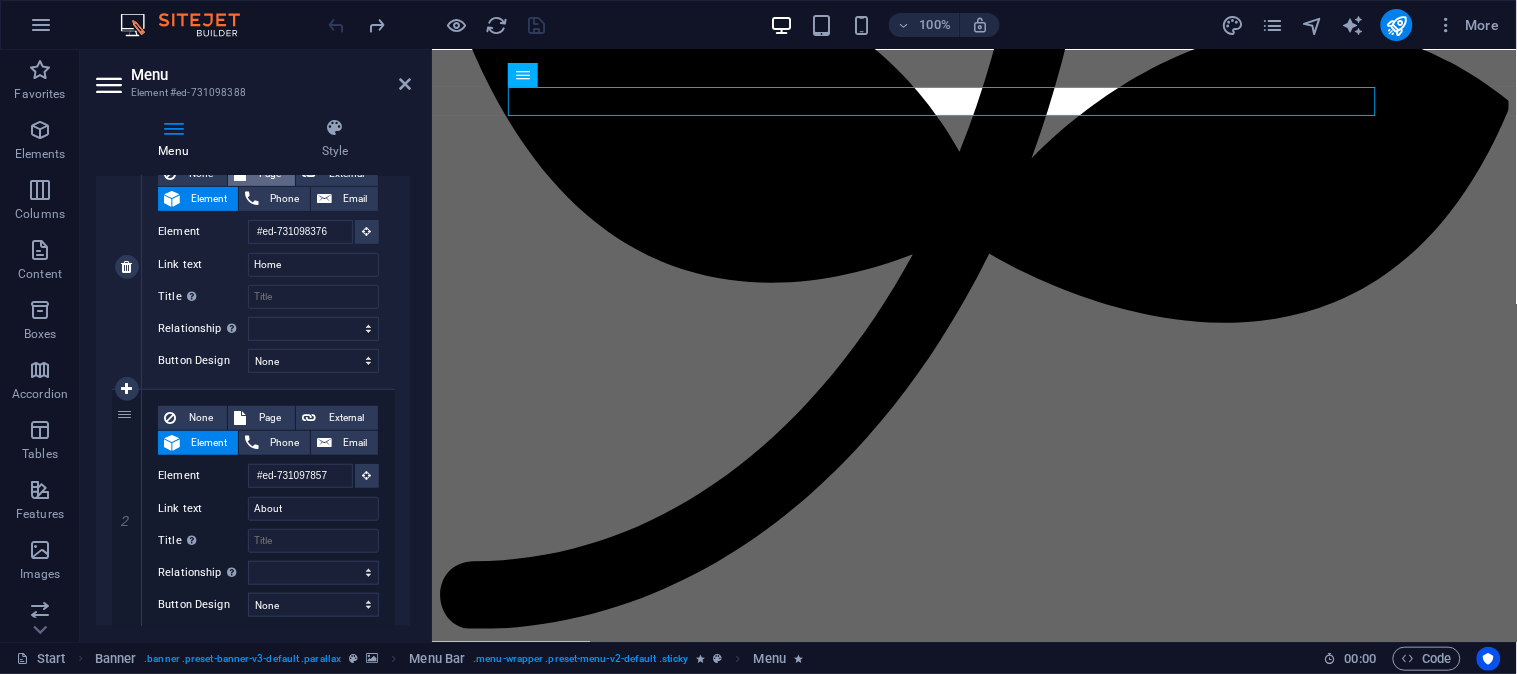 scroll, scrollTop: 258, scrollLeft: 0, axis: vertical 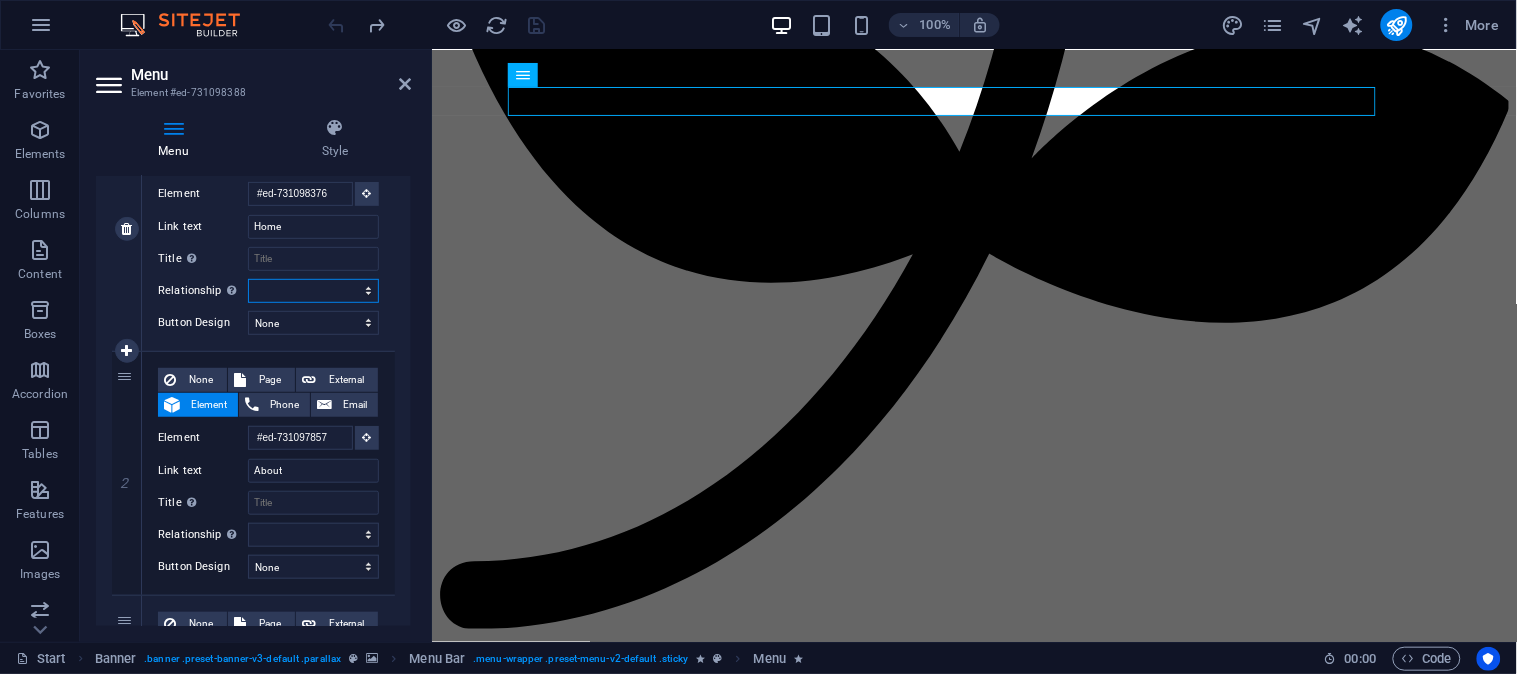click on "alternate author bookmark external help license next nofollow noreferrer noopener prev search tag" at bounding box center [313, 291] 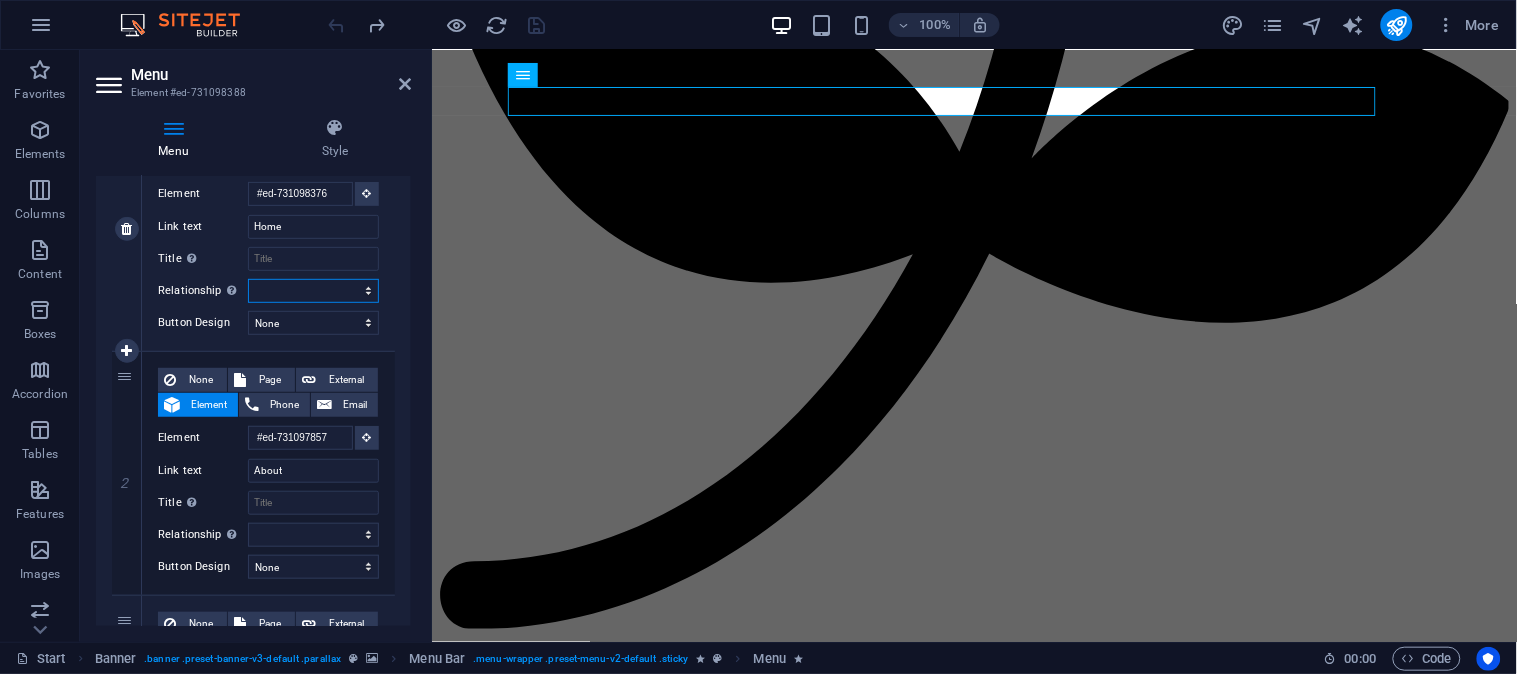 select on "search" 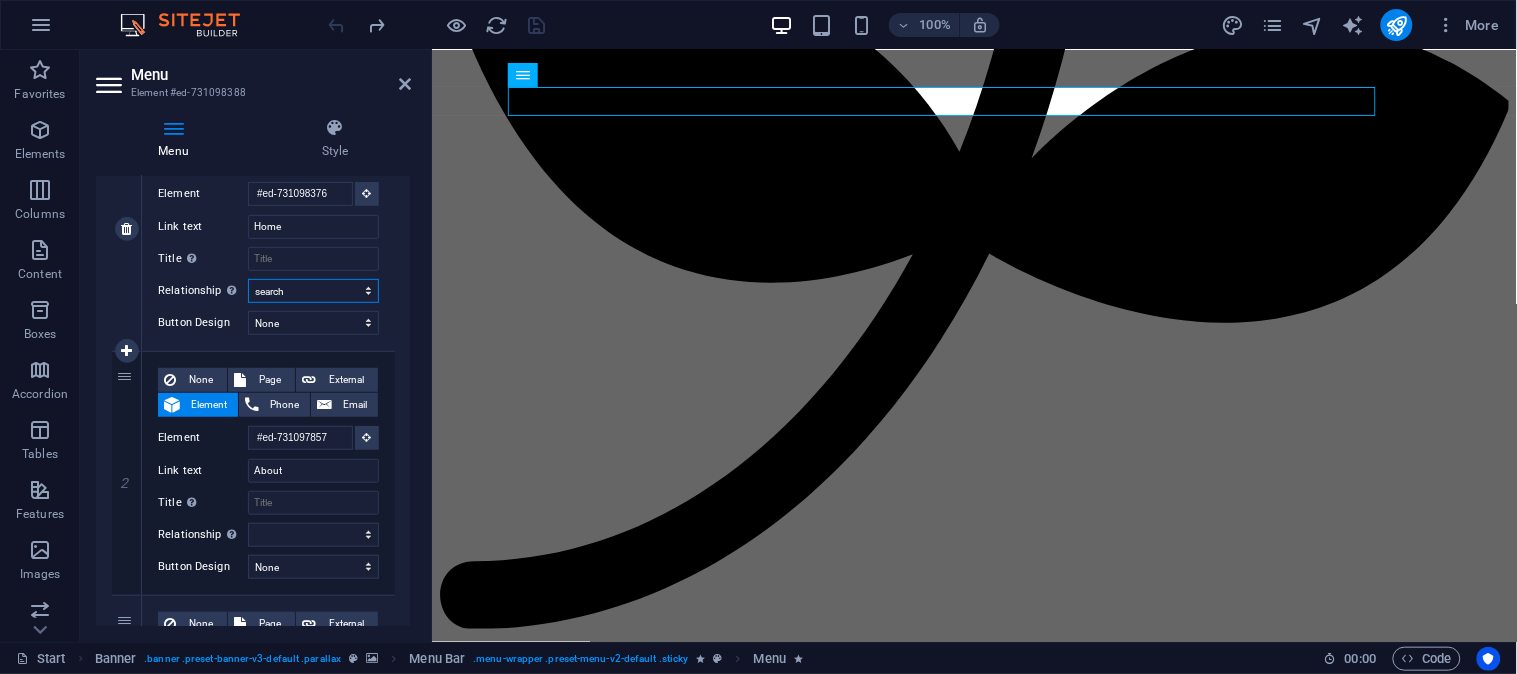 click on "alternate author bookmark external help license next nofollow noreferrer noopener prev search tag" at bounding box center [313, 291] 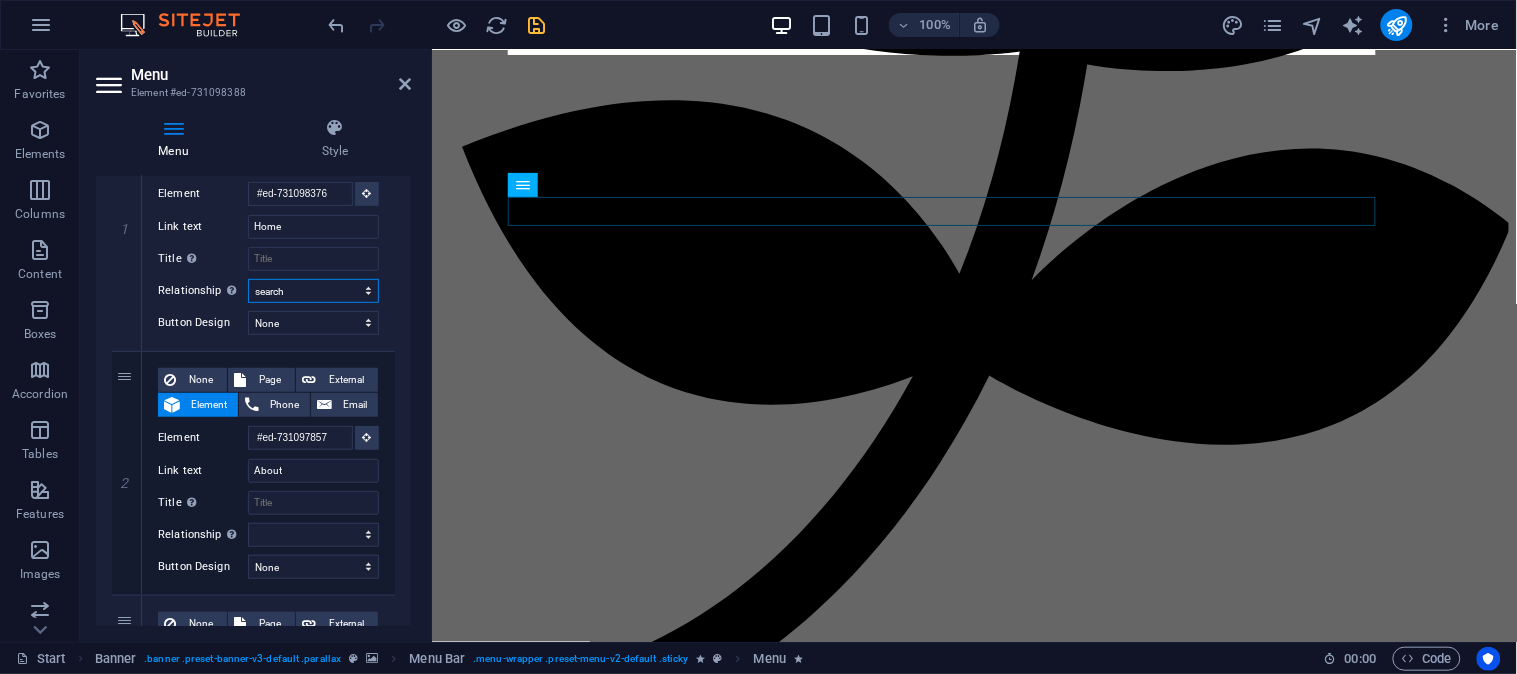 scroll, scrollTop: 2023, scrollLeft: 0, axis: vertical 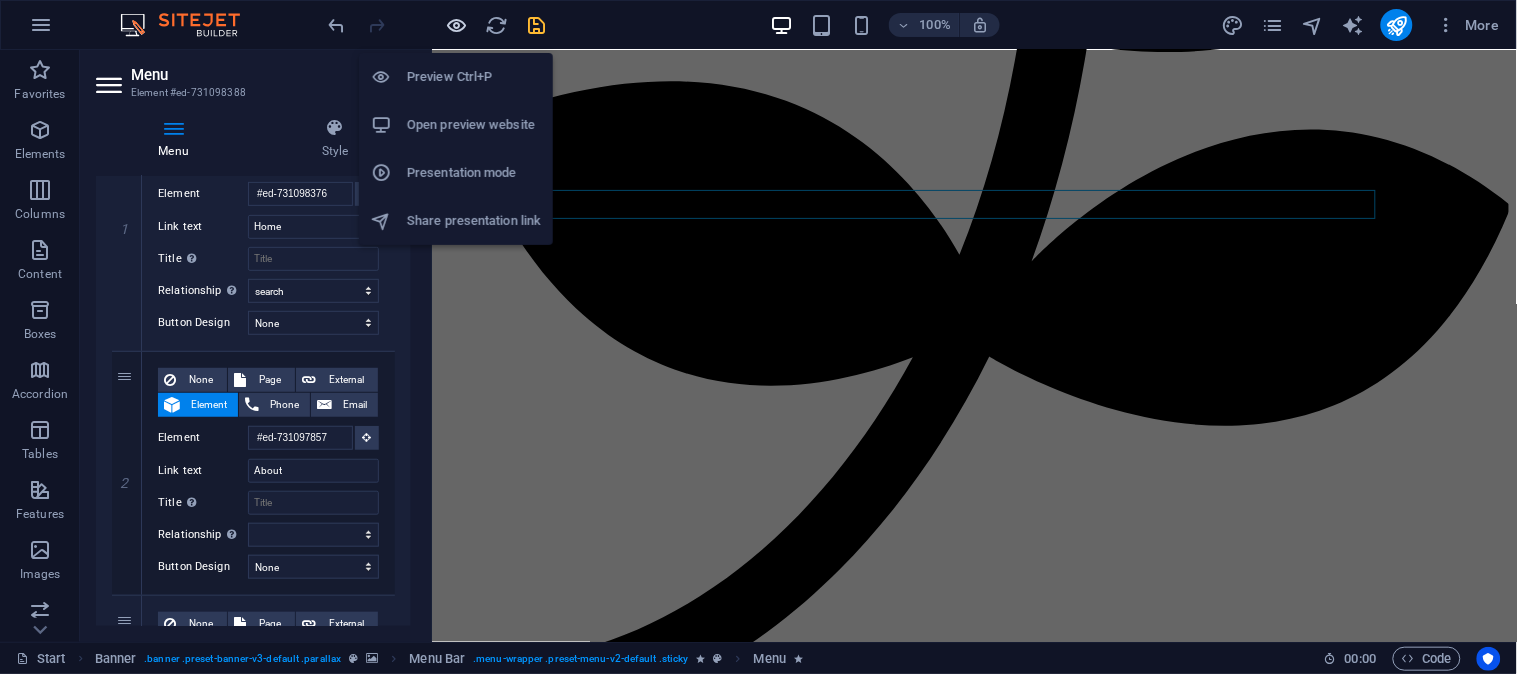 click at bounding box center [457, 25] 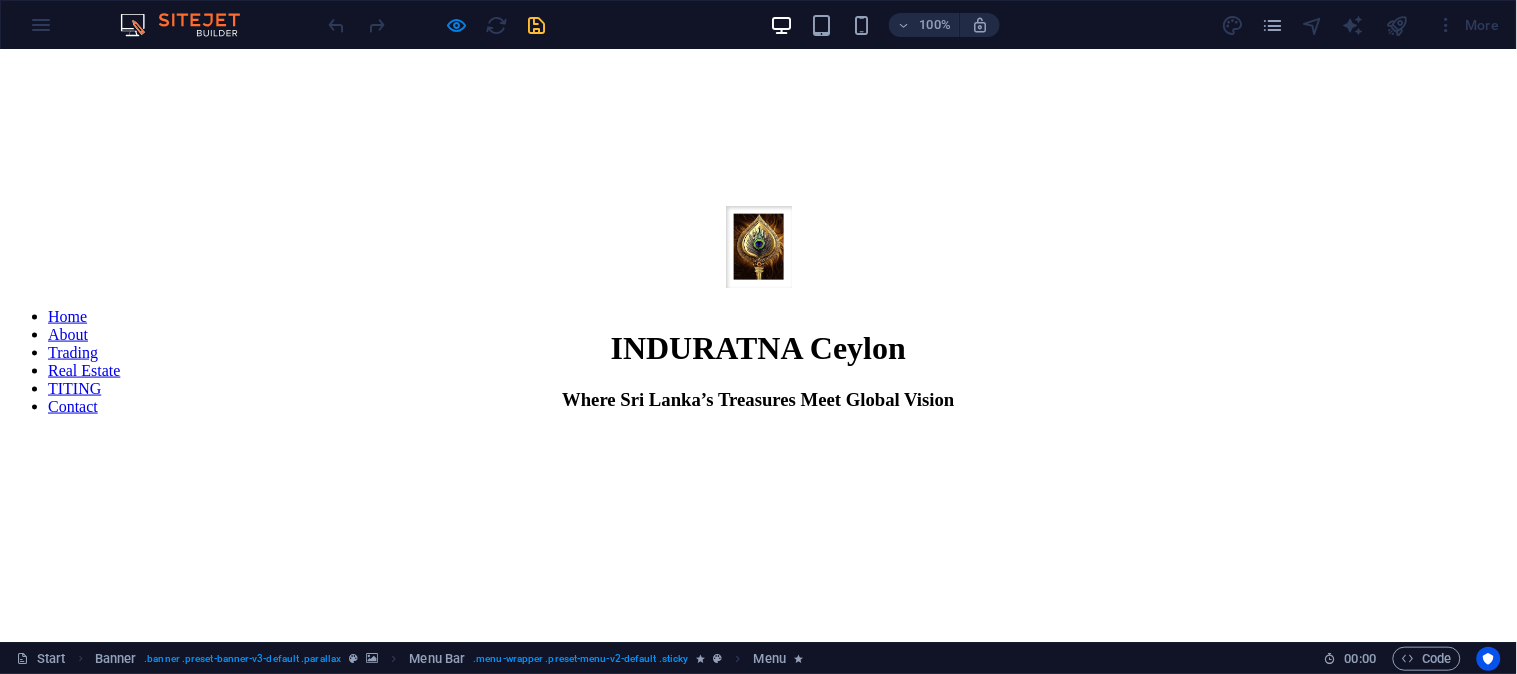 scroll, scrollTop: 0, scrollLeft: 0, axis: both 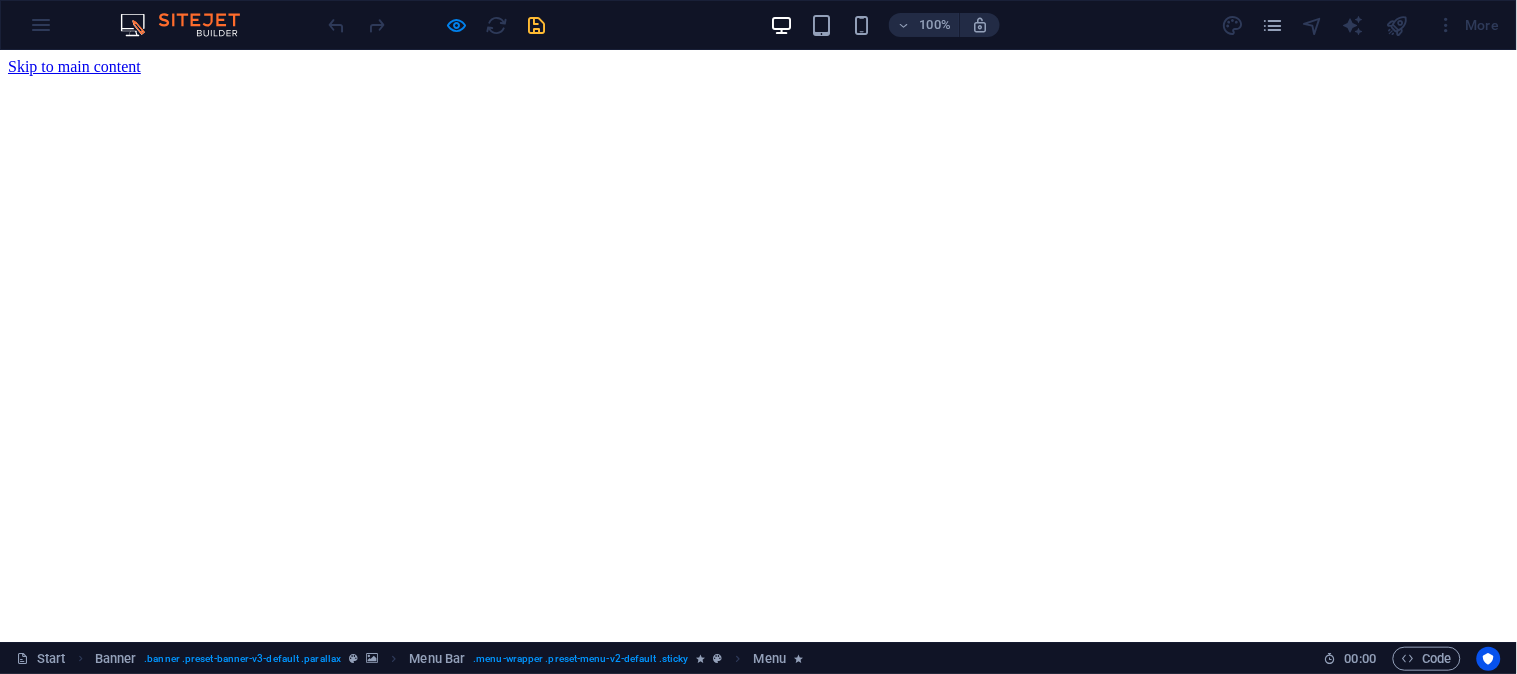 click on "Home" at bounding box center (67, 833) 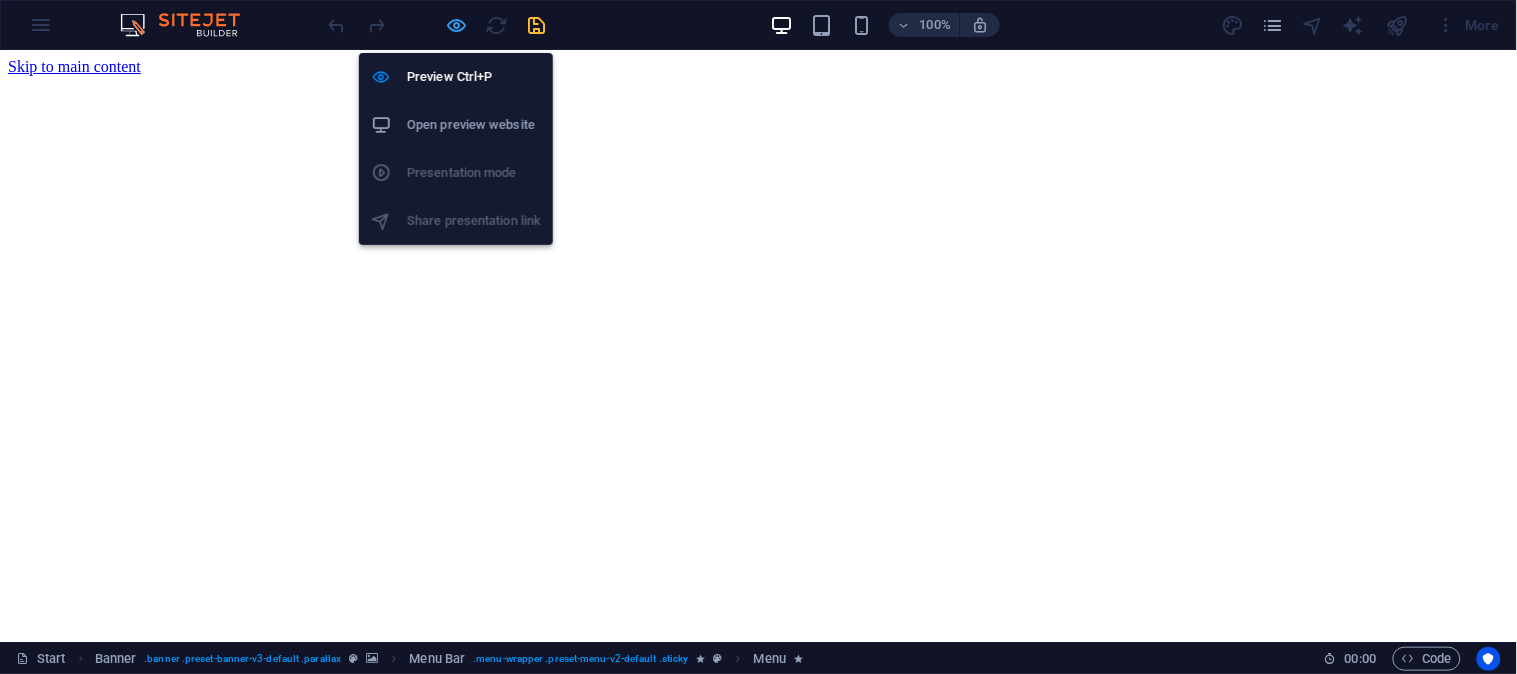 click at bounding box center (457, 25) 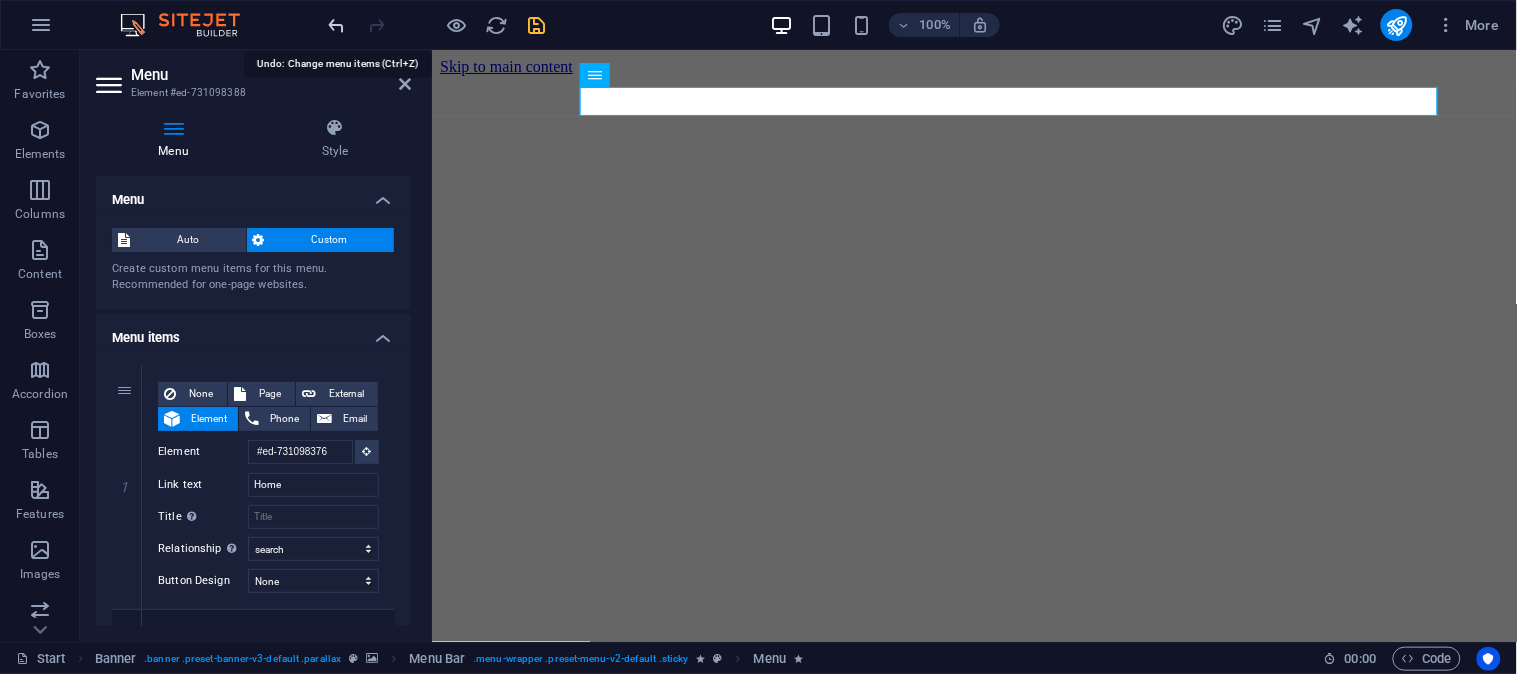 click at bounding box center (337, 25) 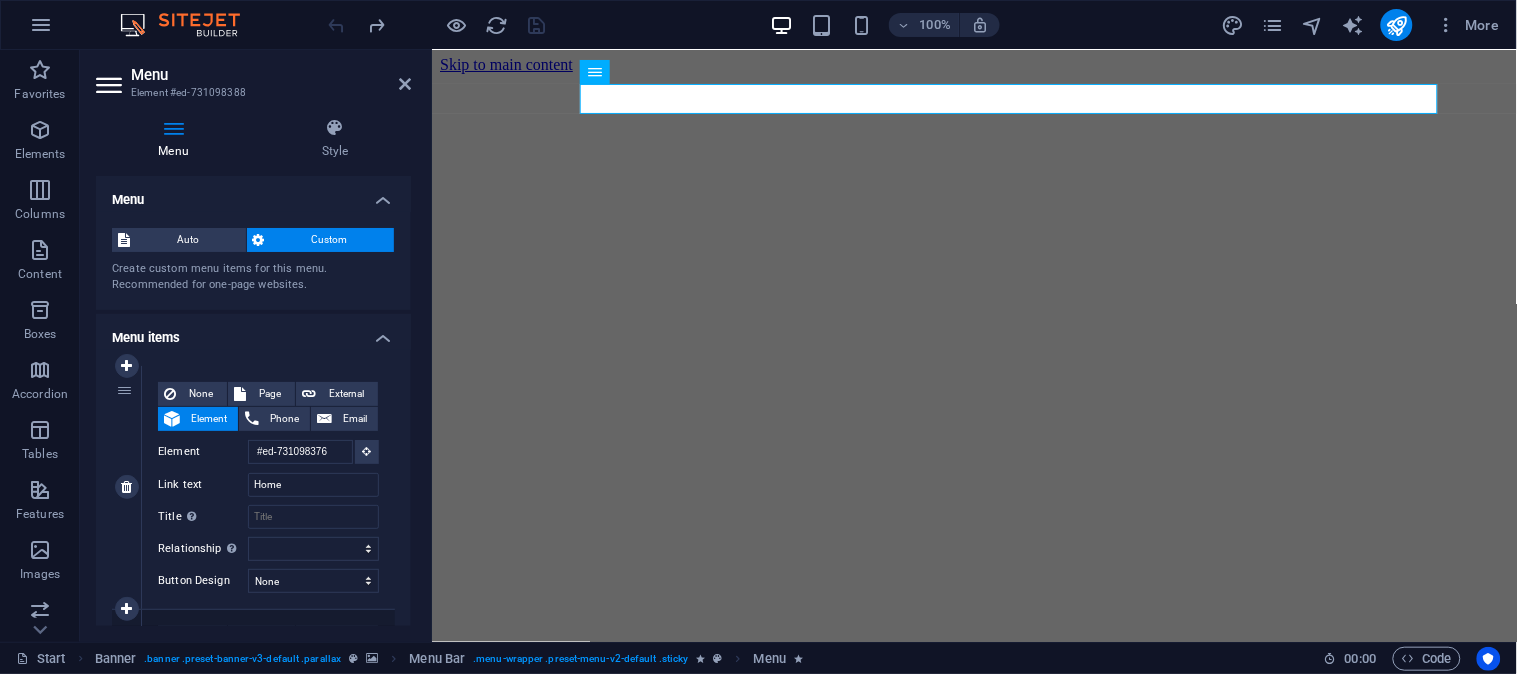 scroll, scrollTop: 0, scrollLeft: 0, axis: both 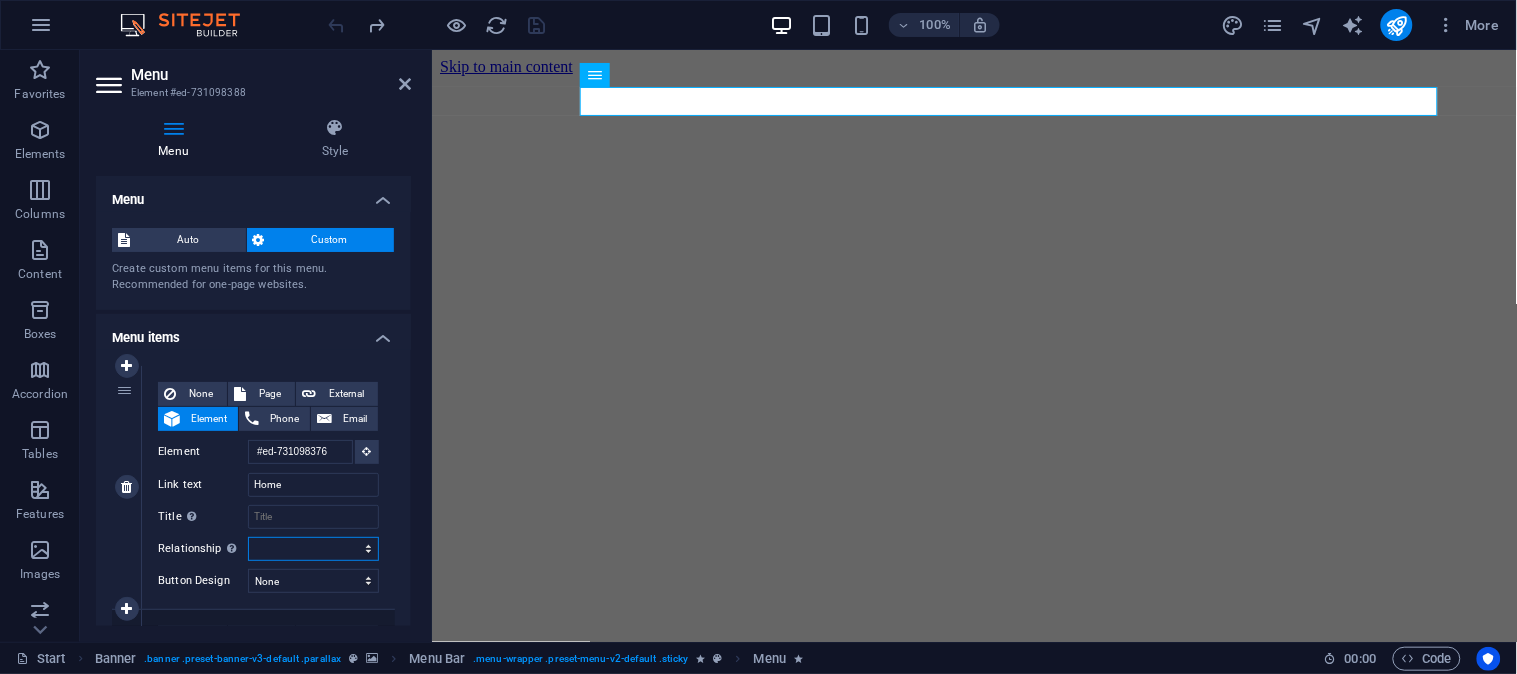 click on "alternate author bookmark external help license next nofollow noreferrer noopener prev search tag" at bounding box center (313, 549) 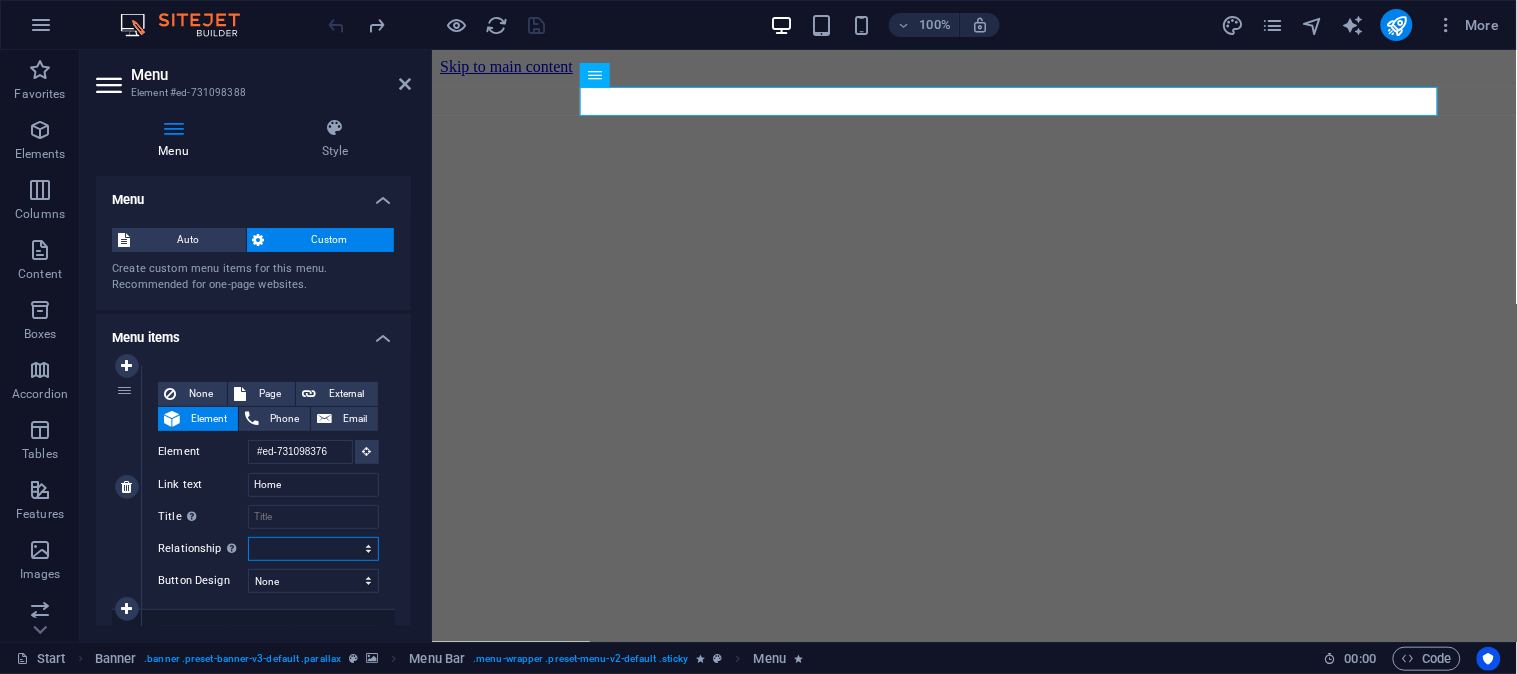 select on "author" 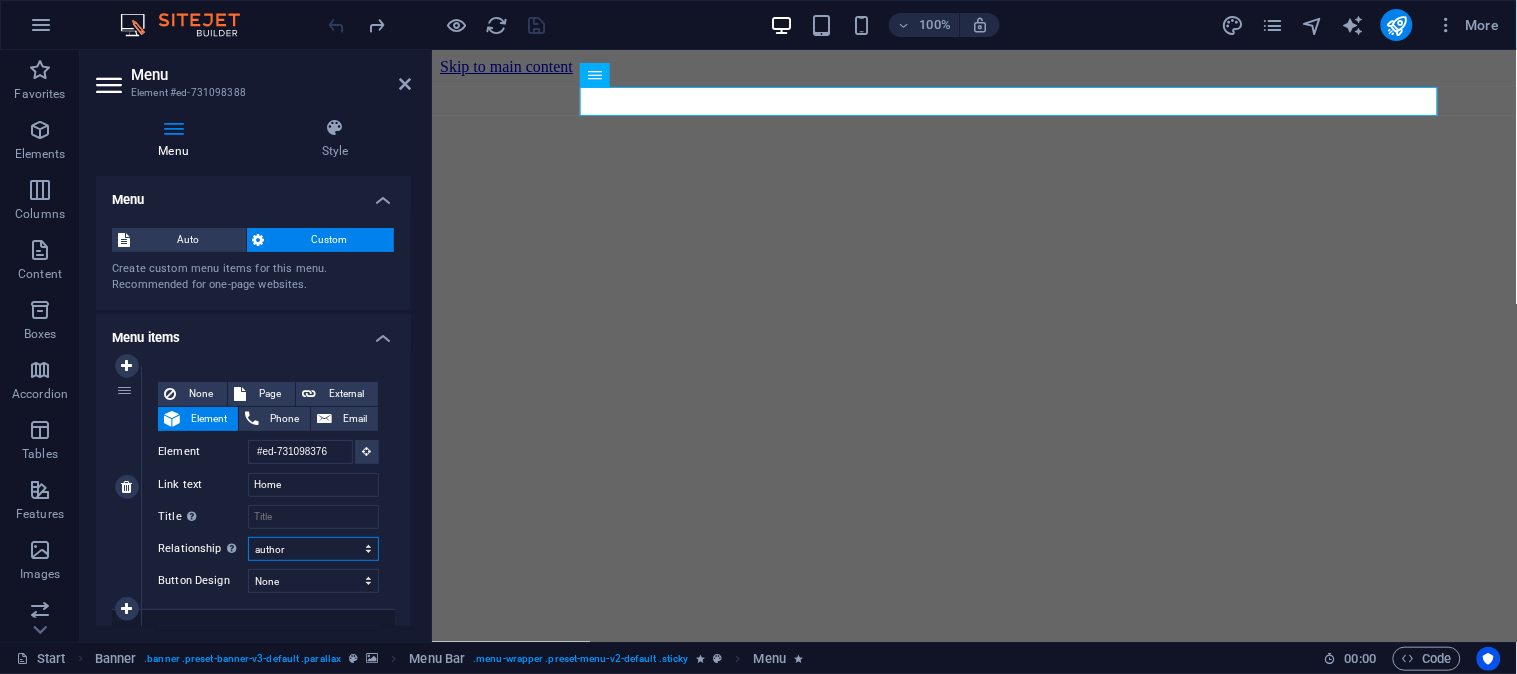 click on "alternate author bookmark external help license next nofollow noreferrer noopener prev search tag" at bounding box center [313, 549] 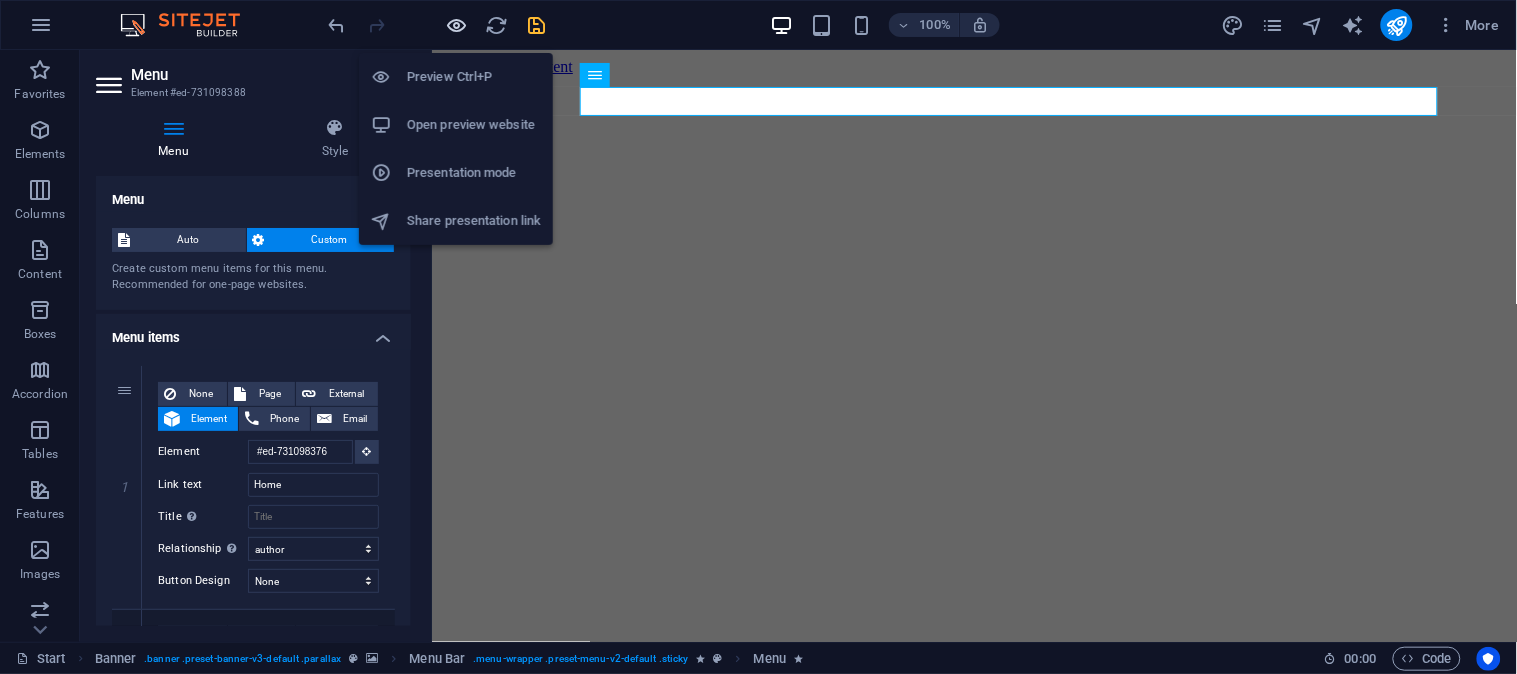 click at bounding box center [457, 25] 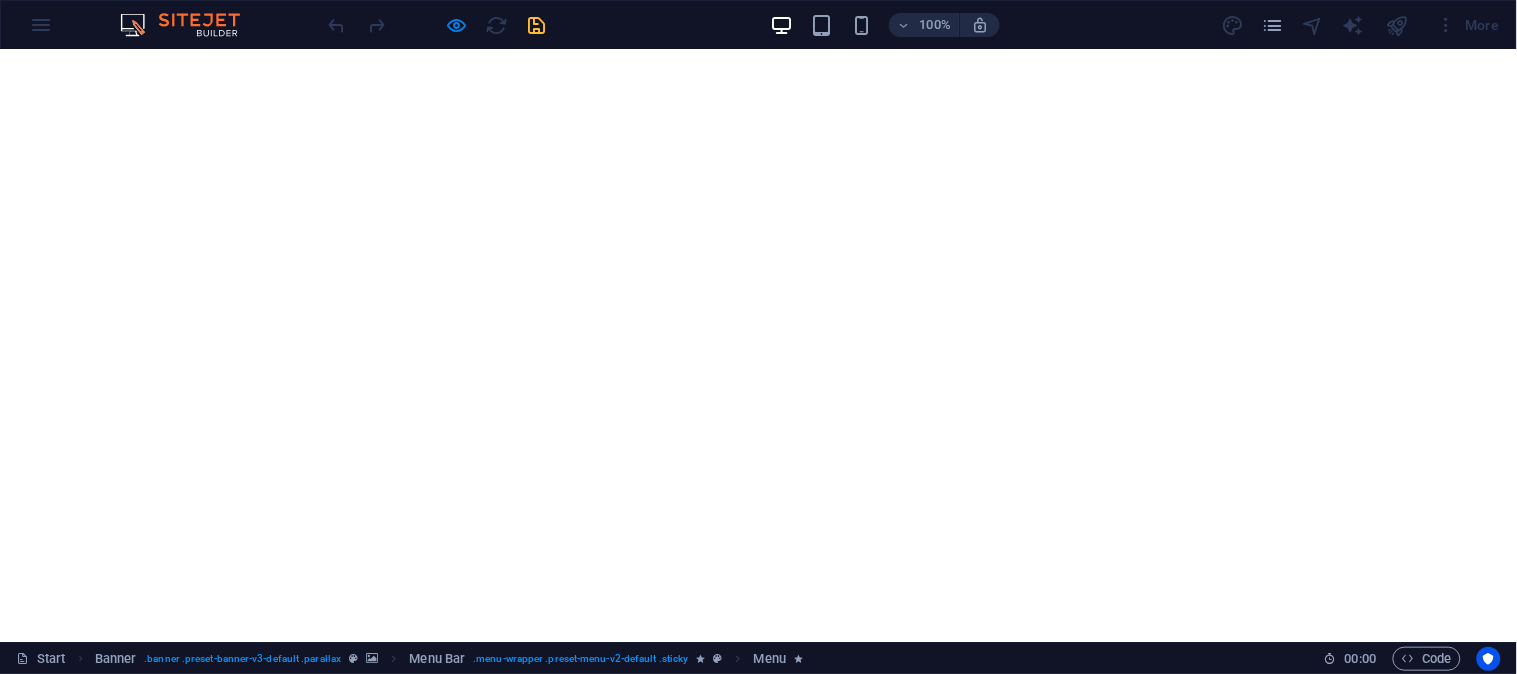 scroll, scrollTop: 0, scrollLeft: 0, axis: both 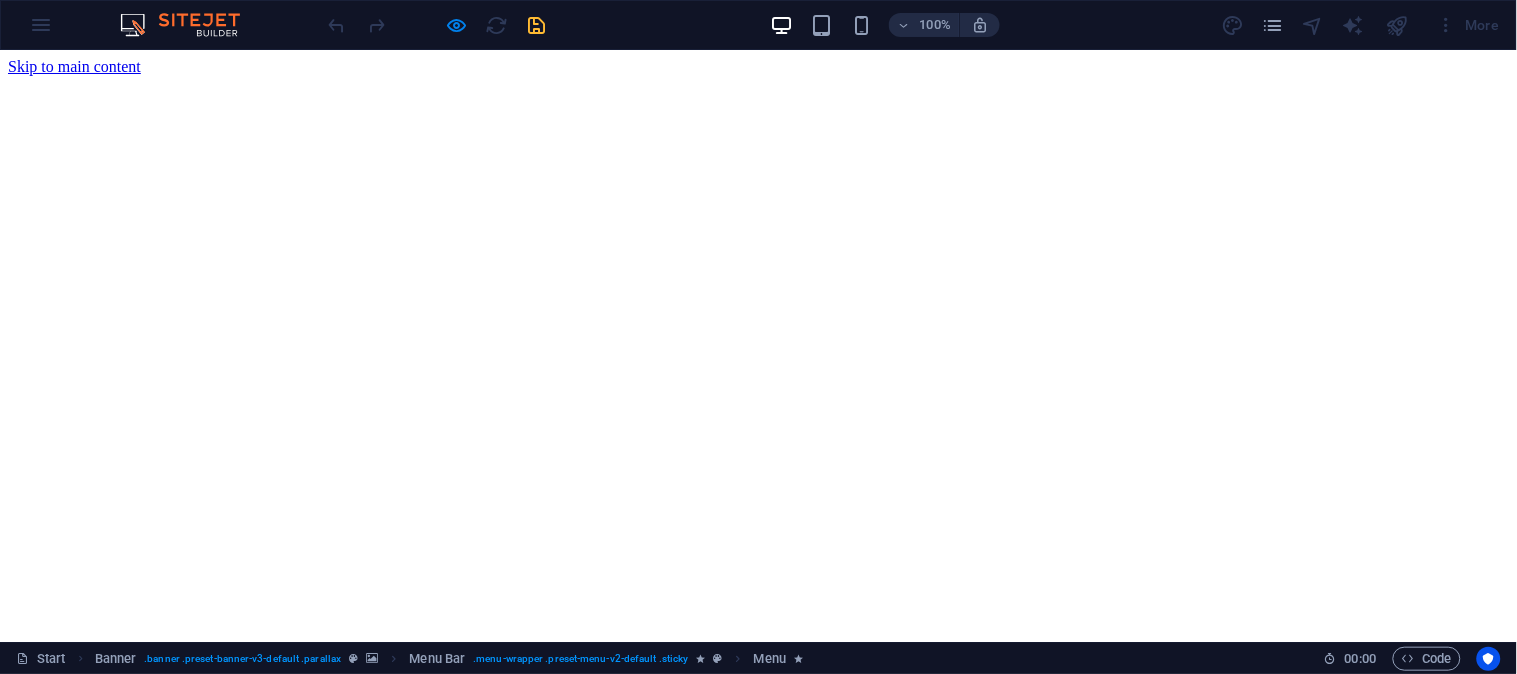 click on "Home" at bounding box center [67, 833] 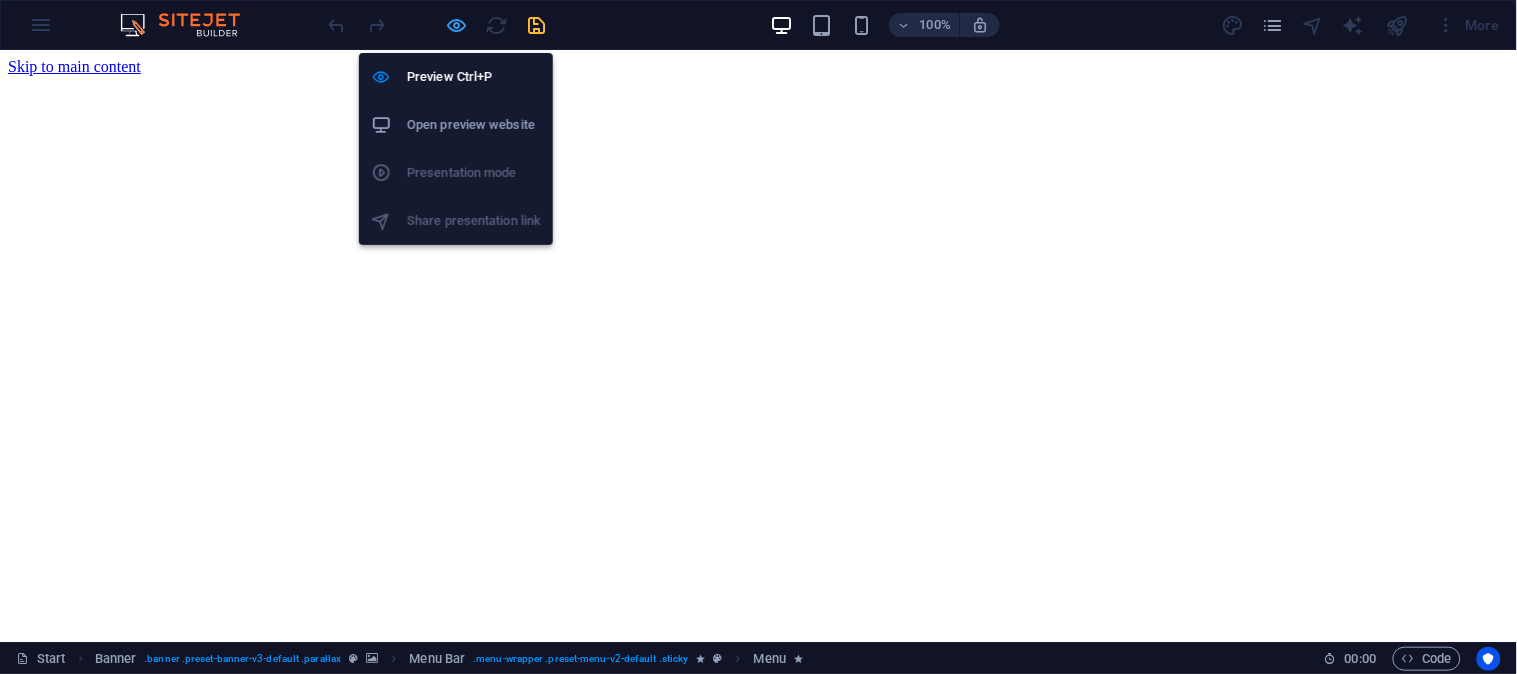 click at bounding box center (457, 25) 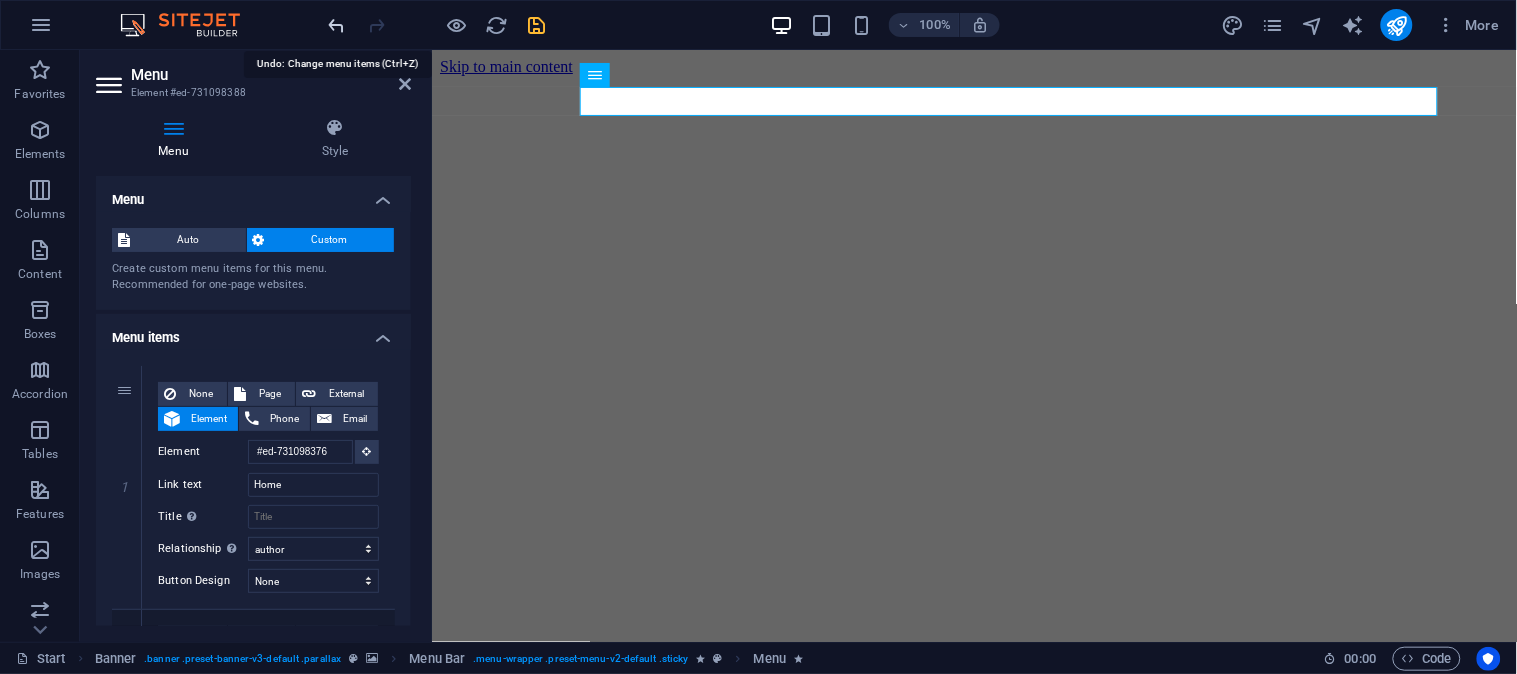 click at bounding box center [337, 25] 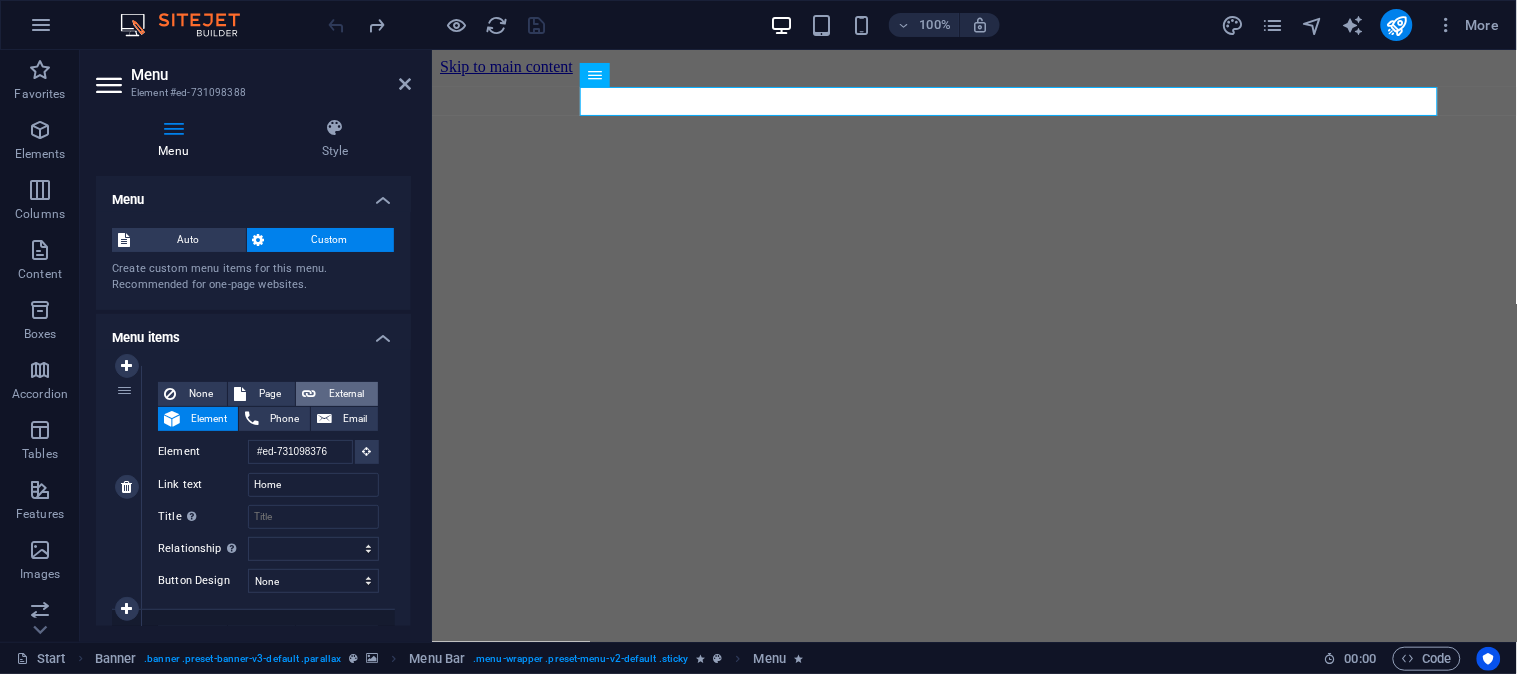 click on "External" at bounding box center [347, 394] 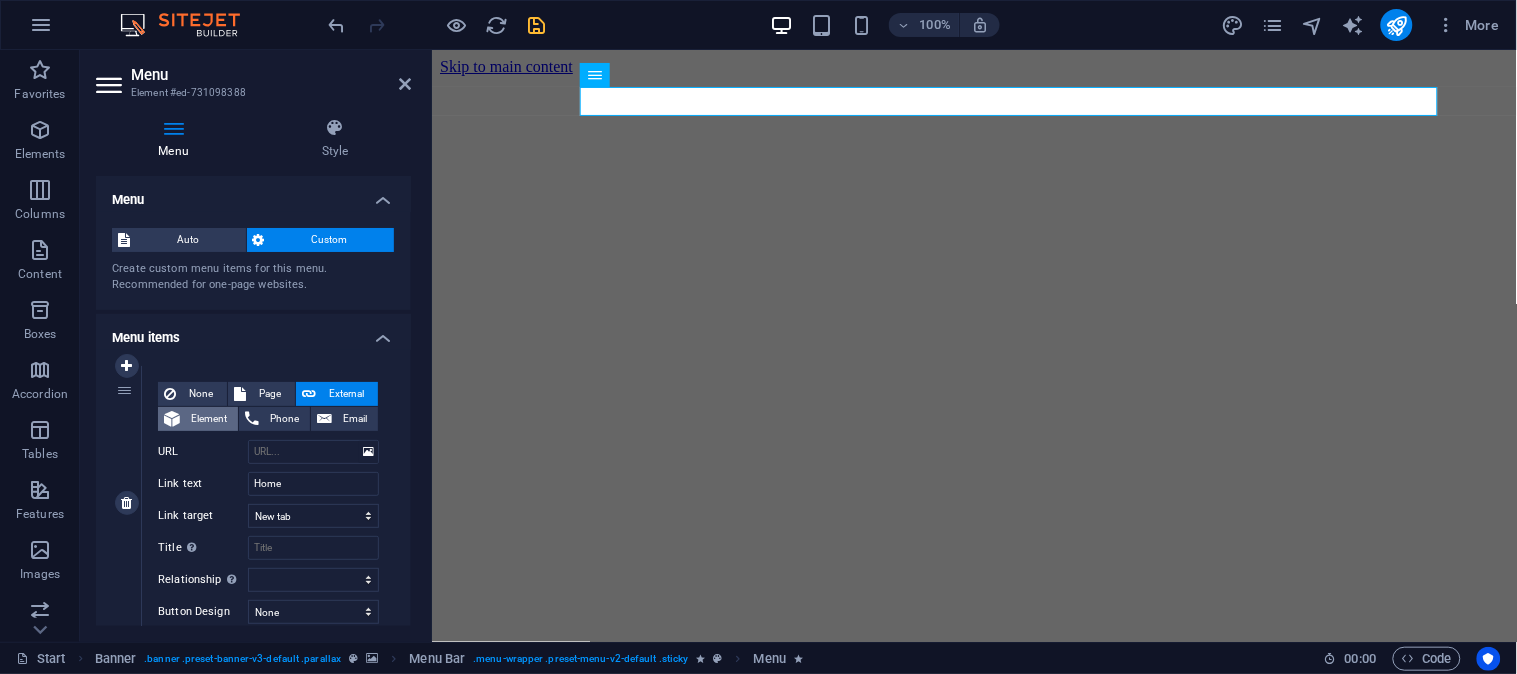 click on "Element" at bounding box center [209, 419] 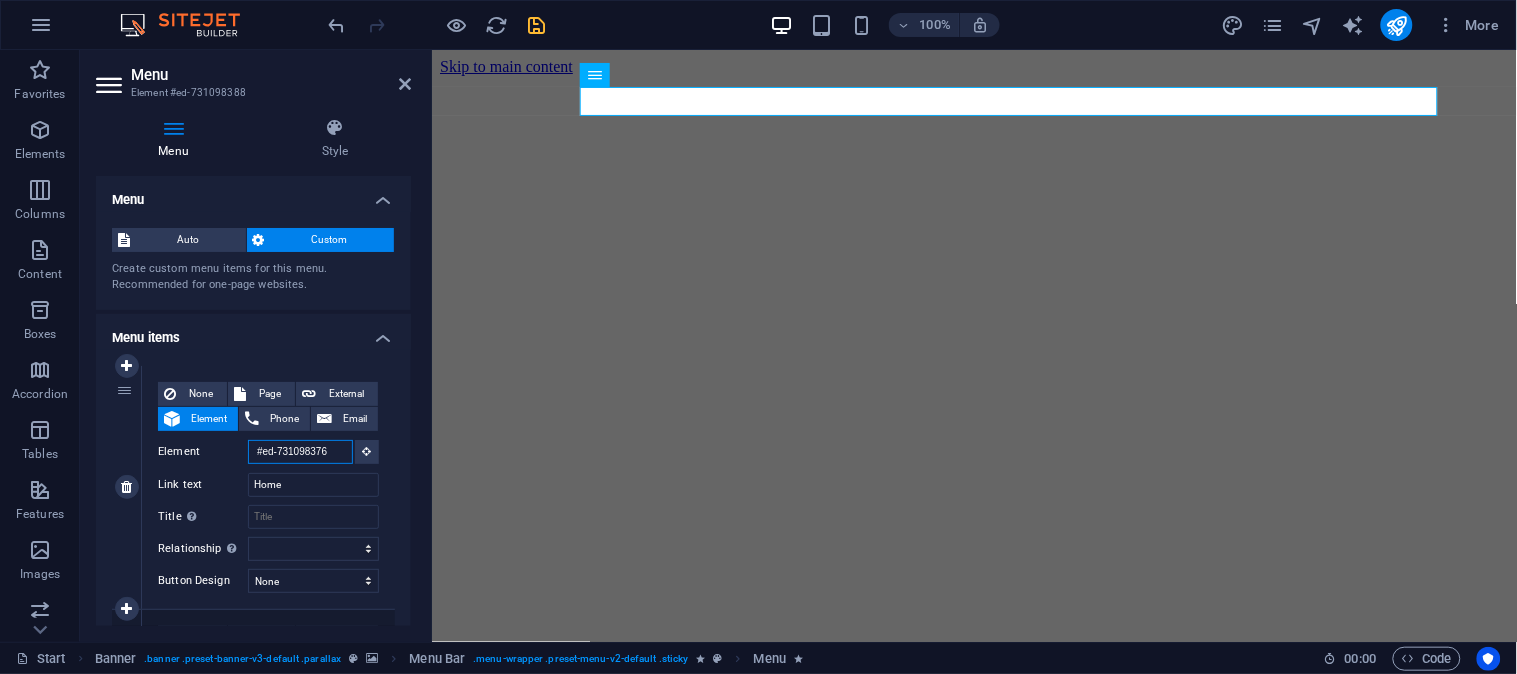 scroll, scrollTop: 0, scrollLeft: 2, axis: horizontal 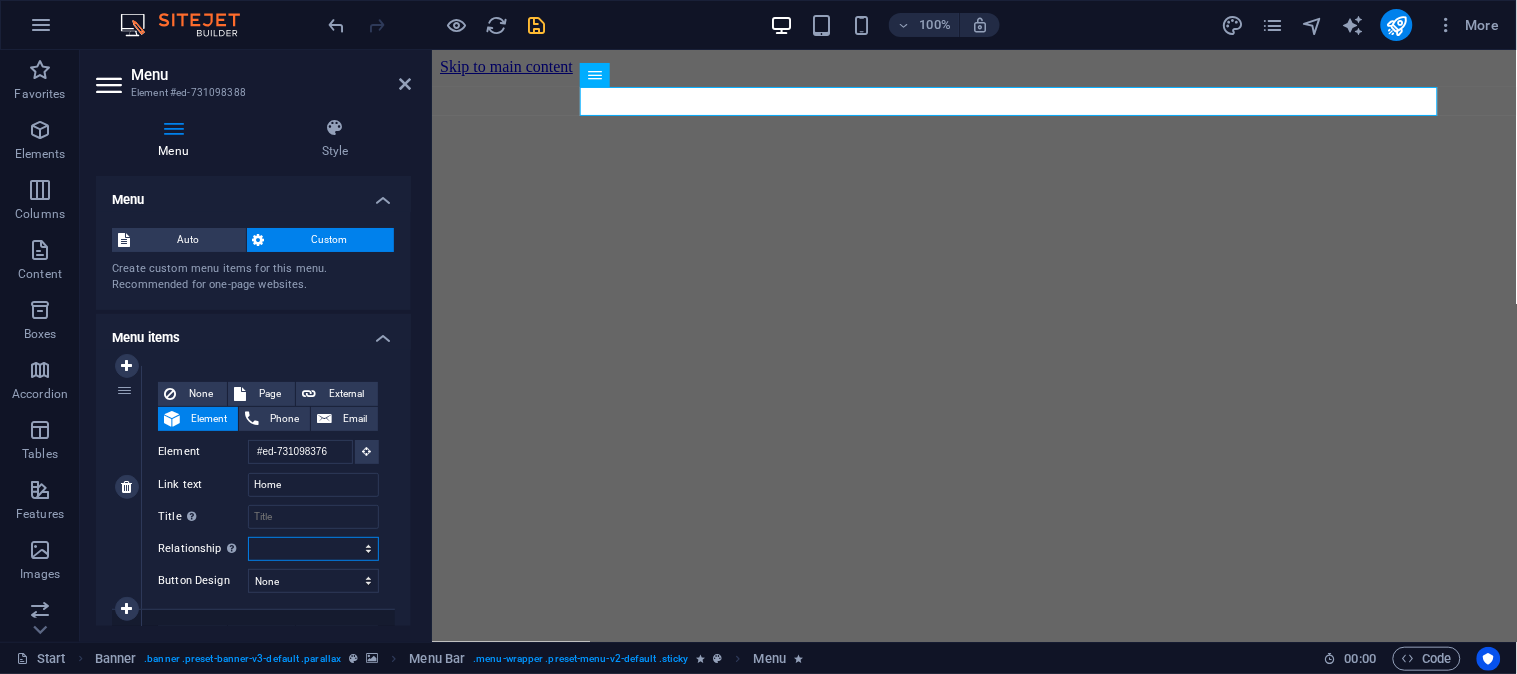 click on "alternate author bookmark external help license next nofollow noreferrer noopener prev search tag" at bounding box center [313, 549] 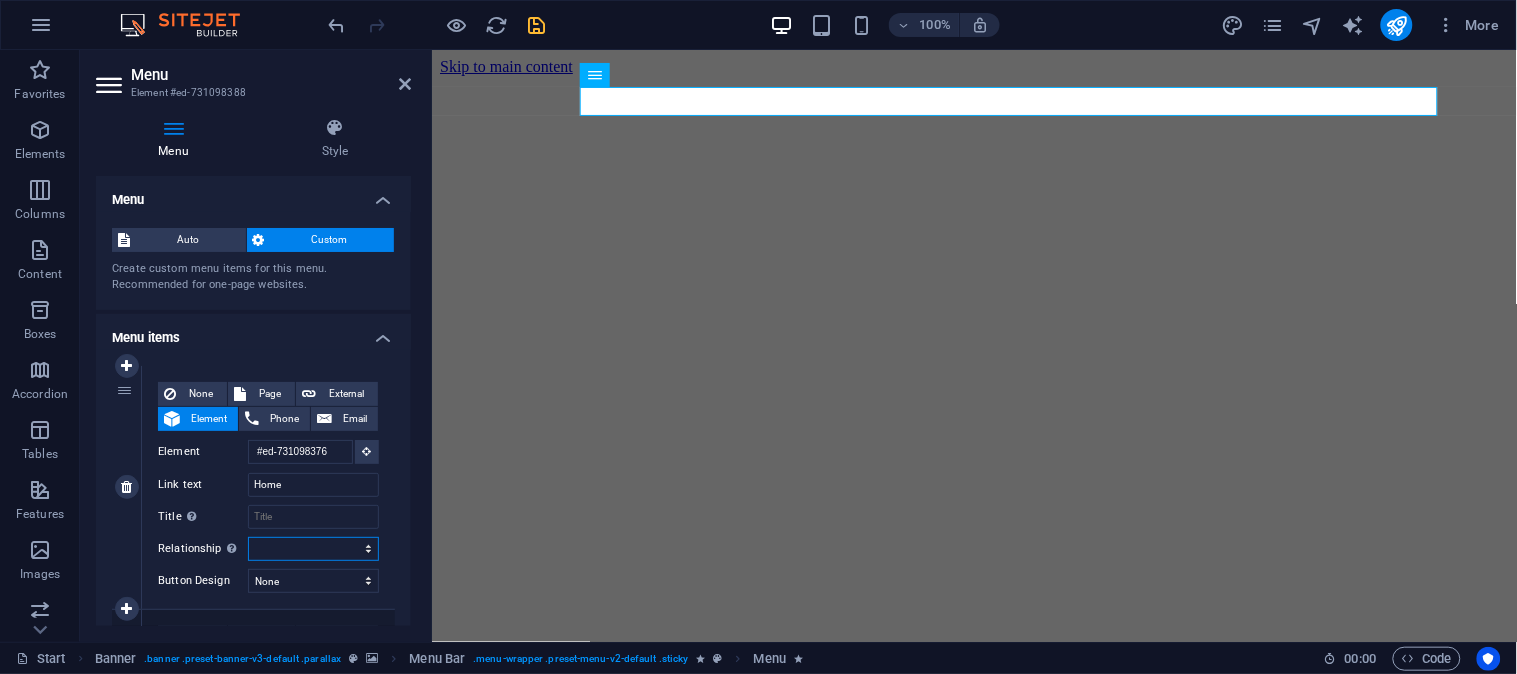 select on "external" 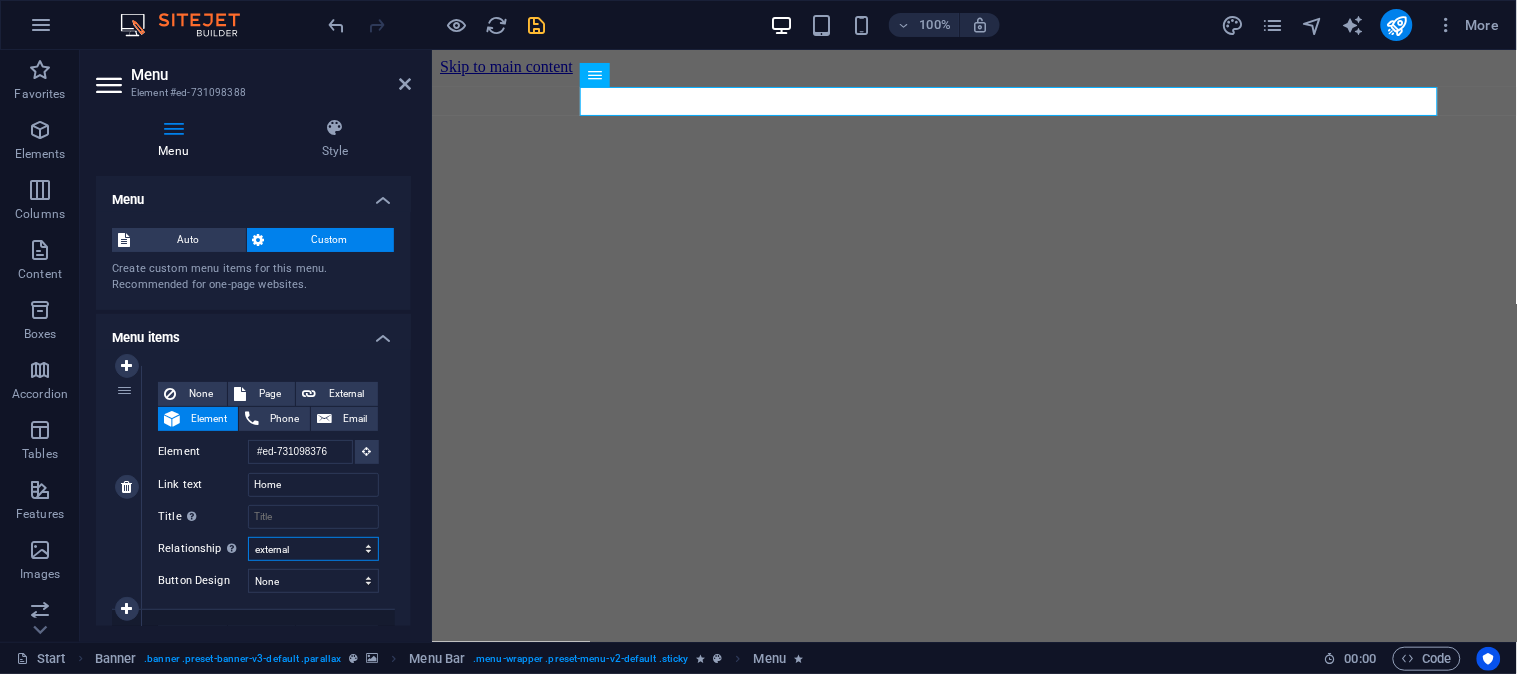 click on "alternate author bookmark external help license next nofollow noreferrer noopener prev search tag" at bounding box center (313, 549) 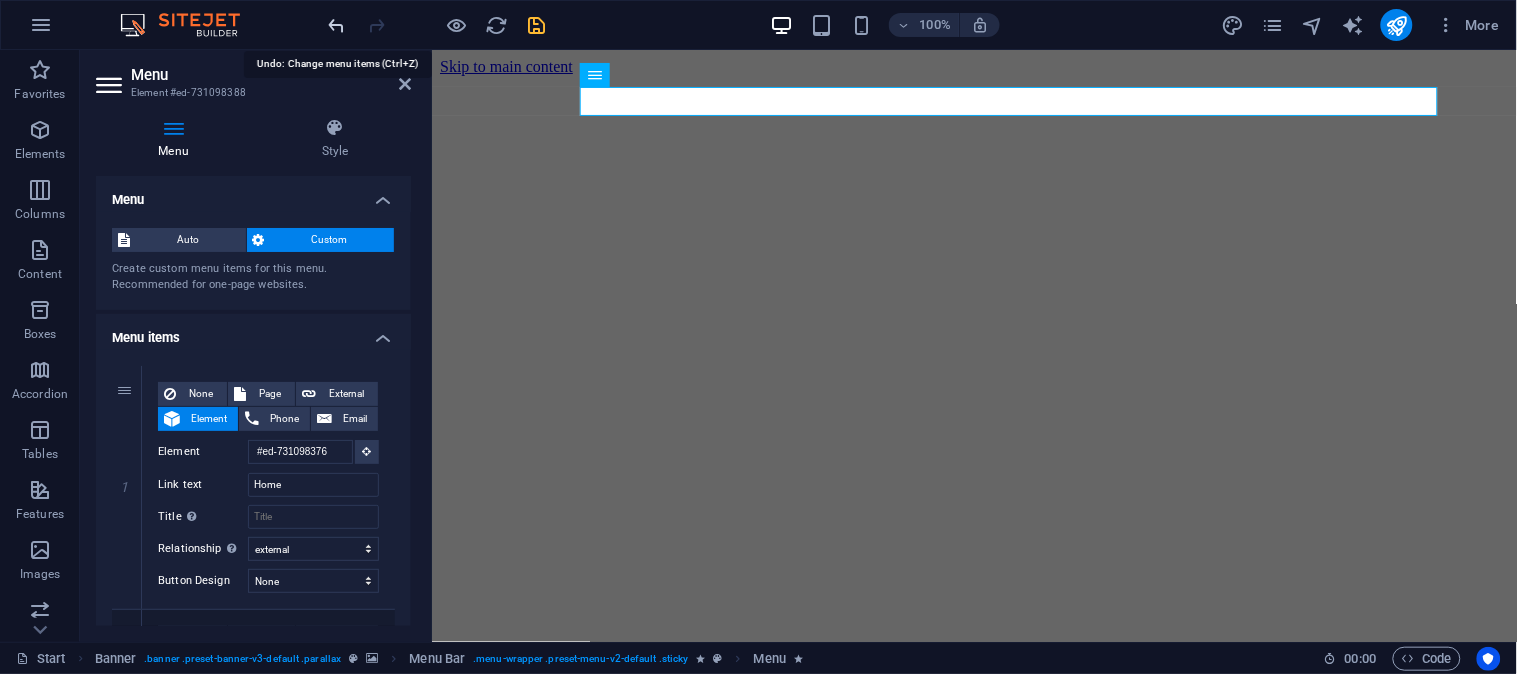 click at bounding box center (337, 25) 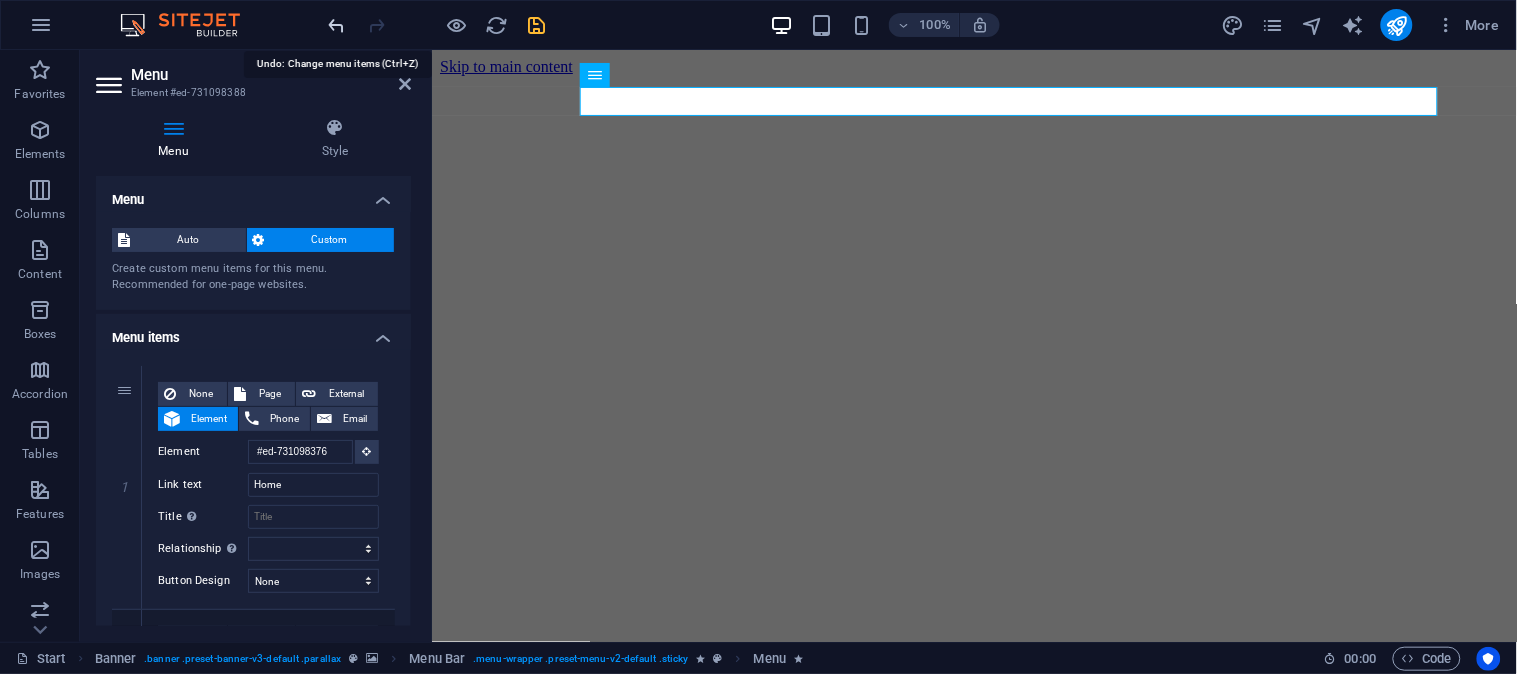 select 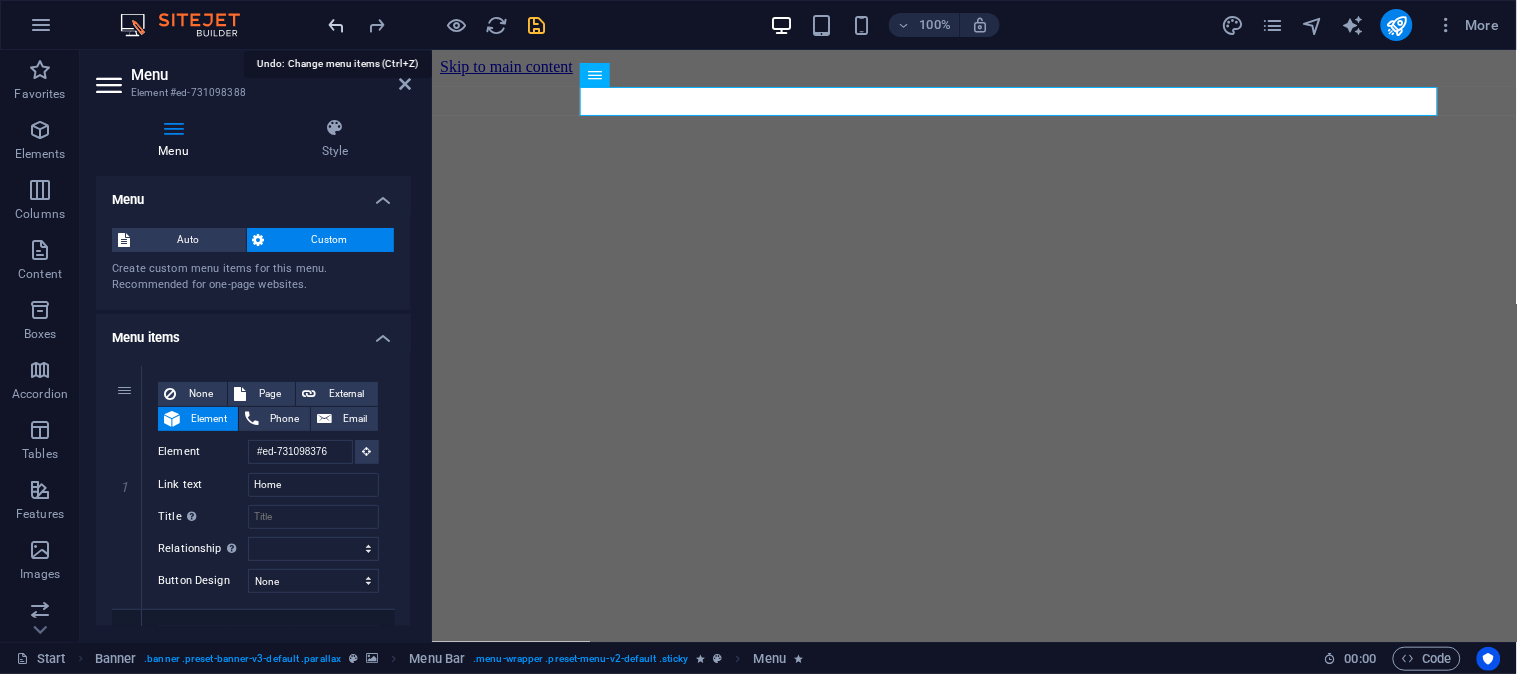 click at bounding box center [337, 25] 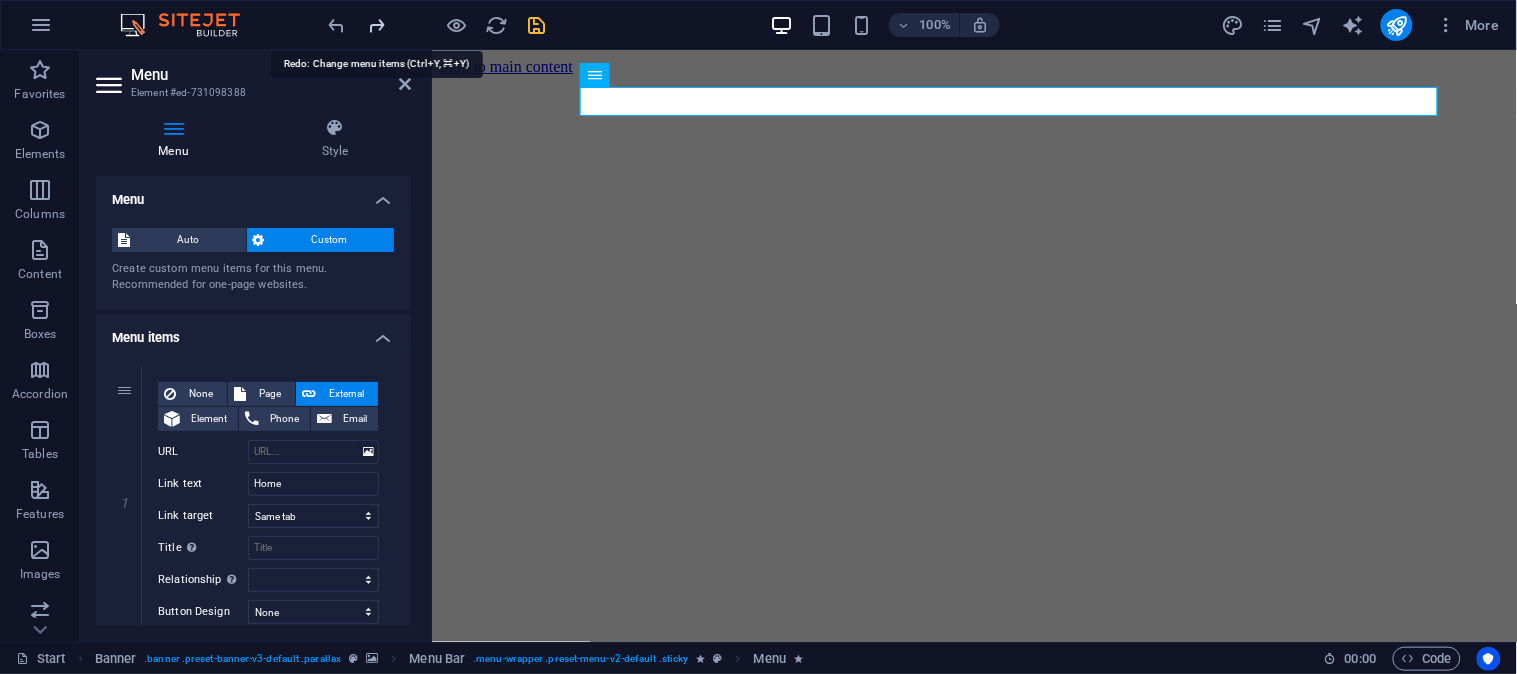 click at bounding box center [377, 25] 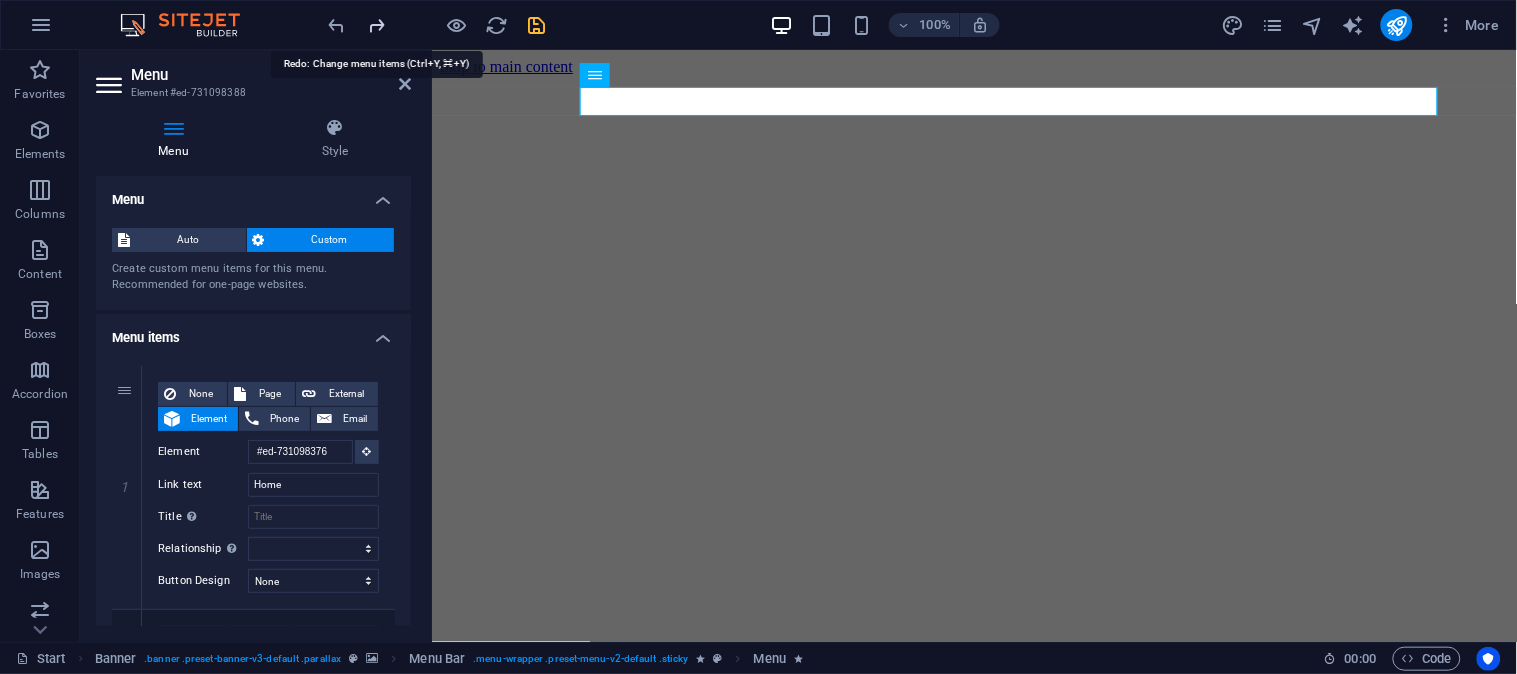 click at bounding box center [377, 25] 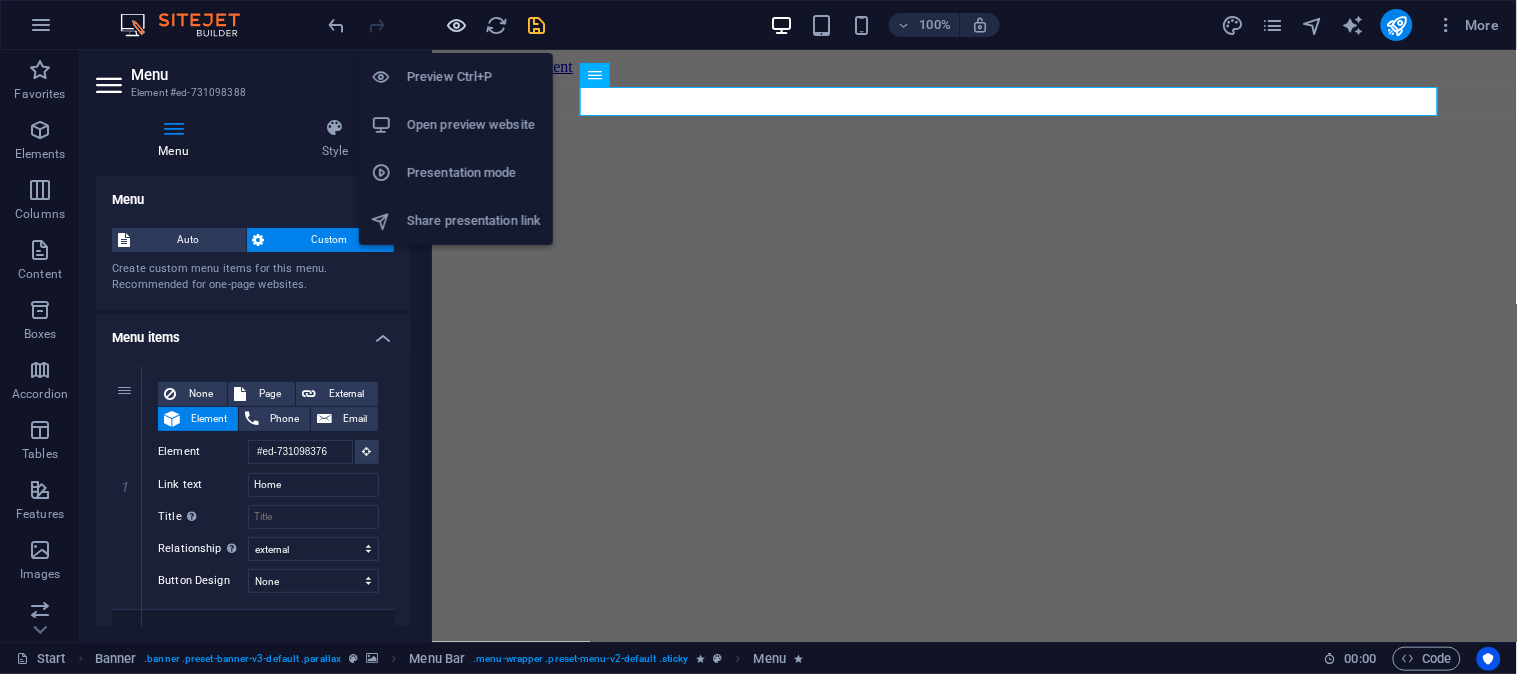 click at bounding box center [457, 25] 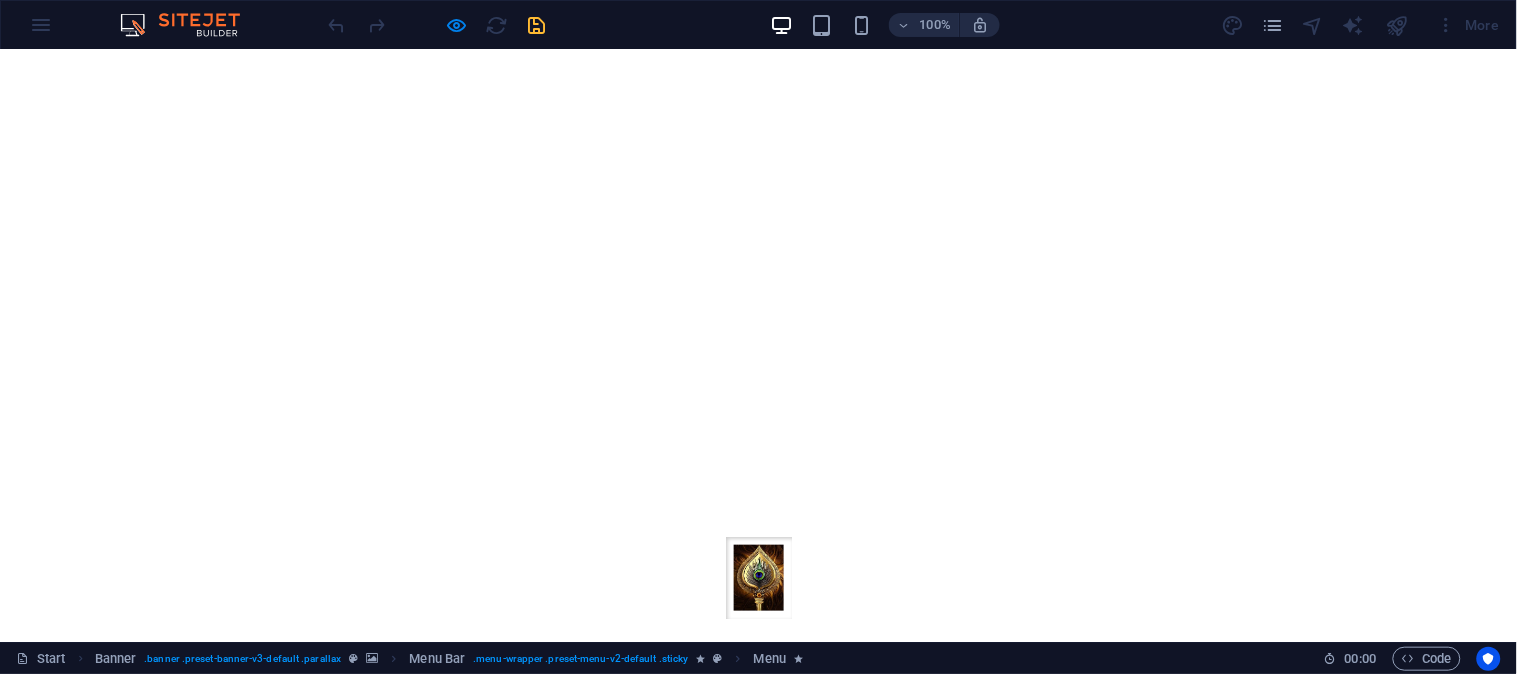 scroll, scrollTop: 0, scrollLeft: 0, axis: both 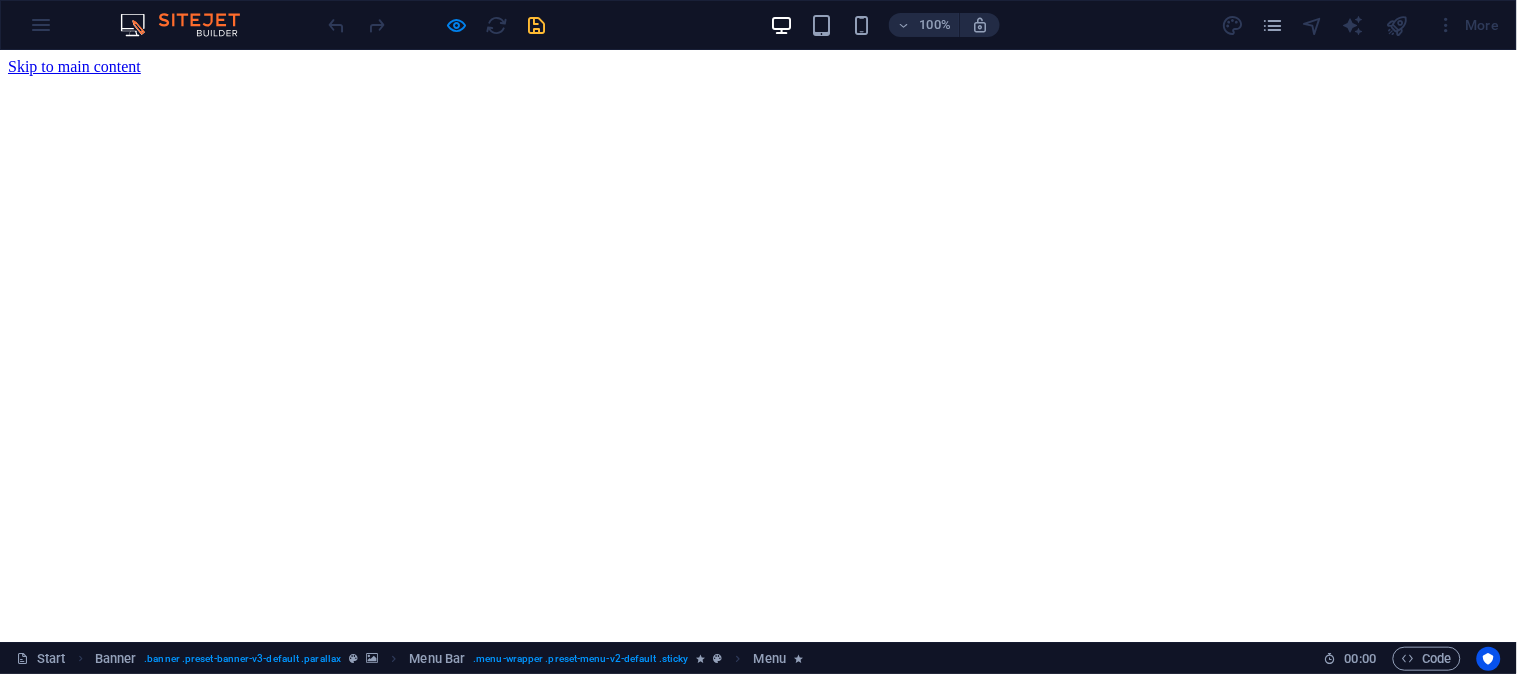 click on "Home" at bounding box center [67, 833] 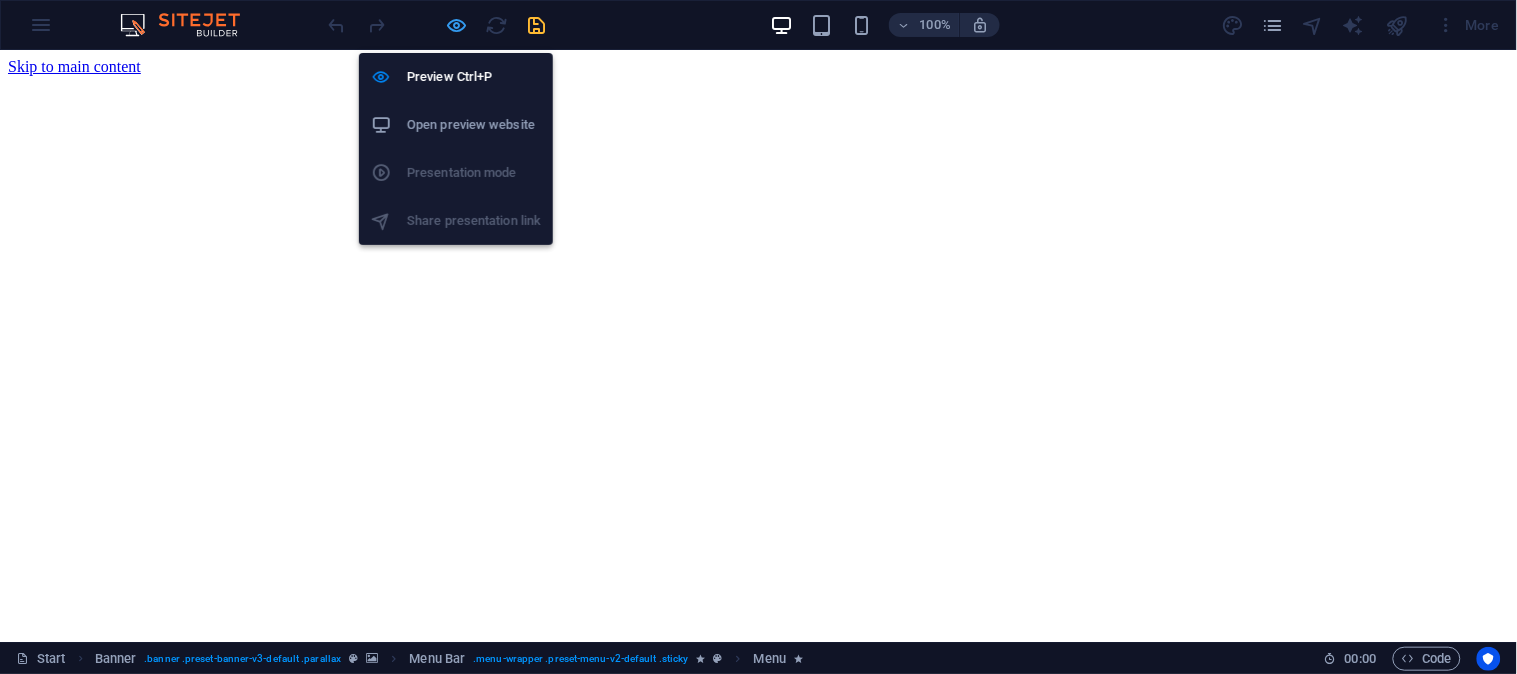 click at bounding box center [457, 25] 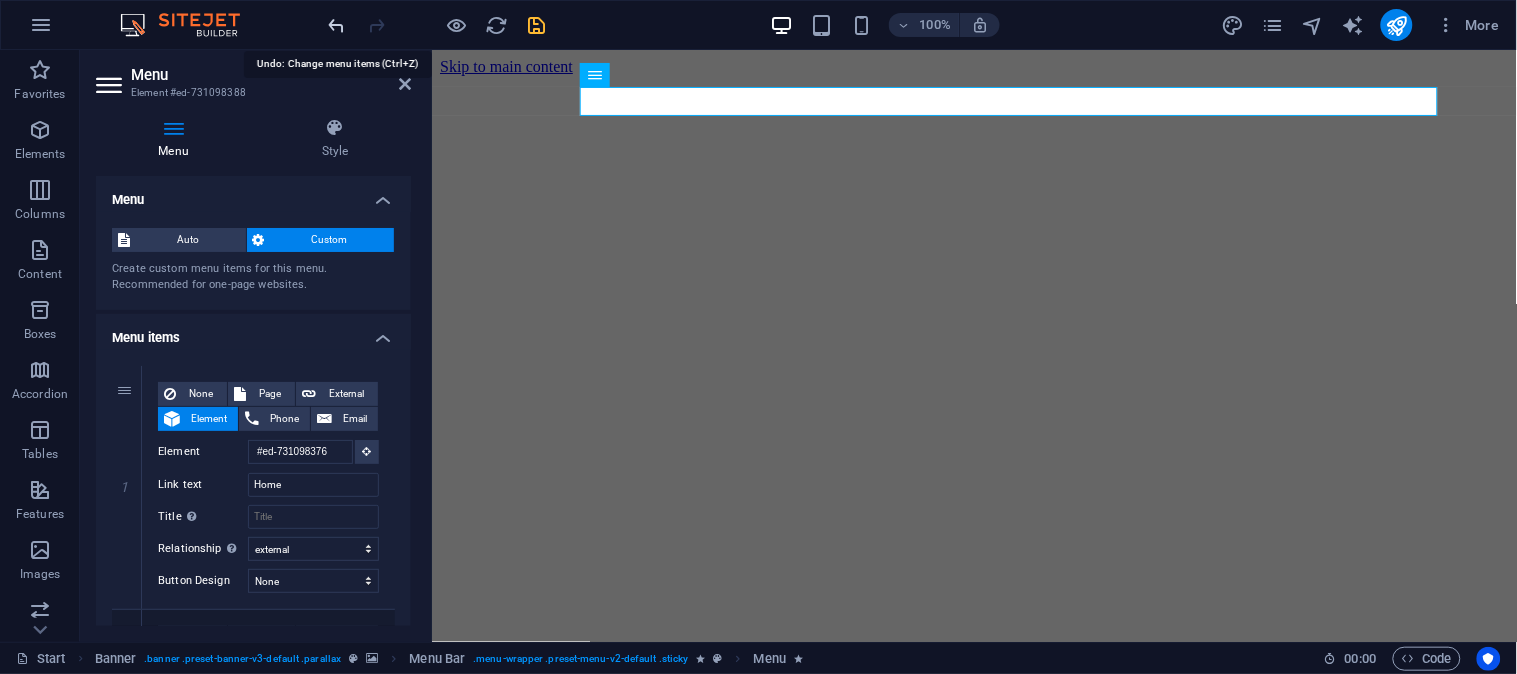click at bounding box center (337, 25) 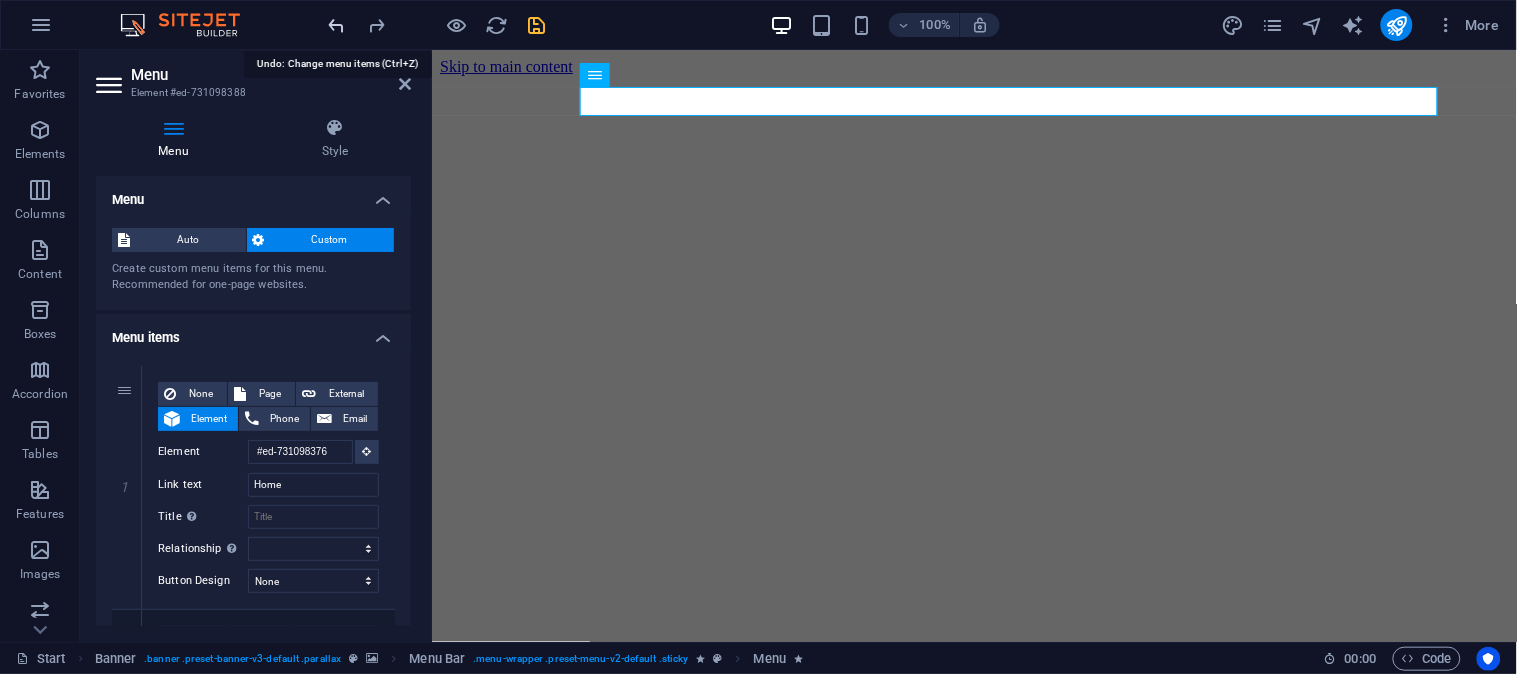click at bounding box center (337, 25) 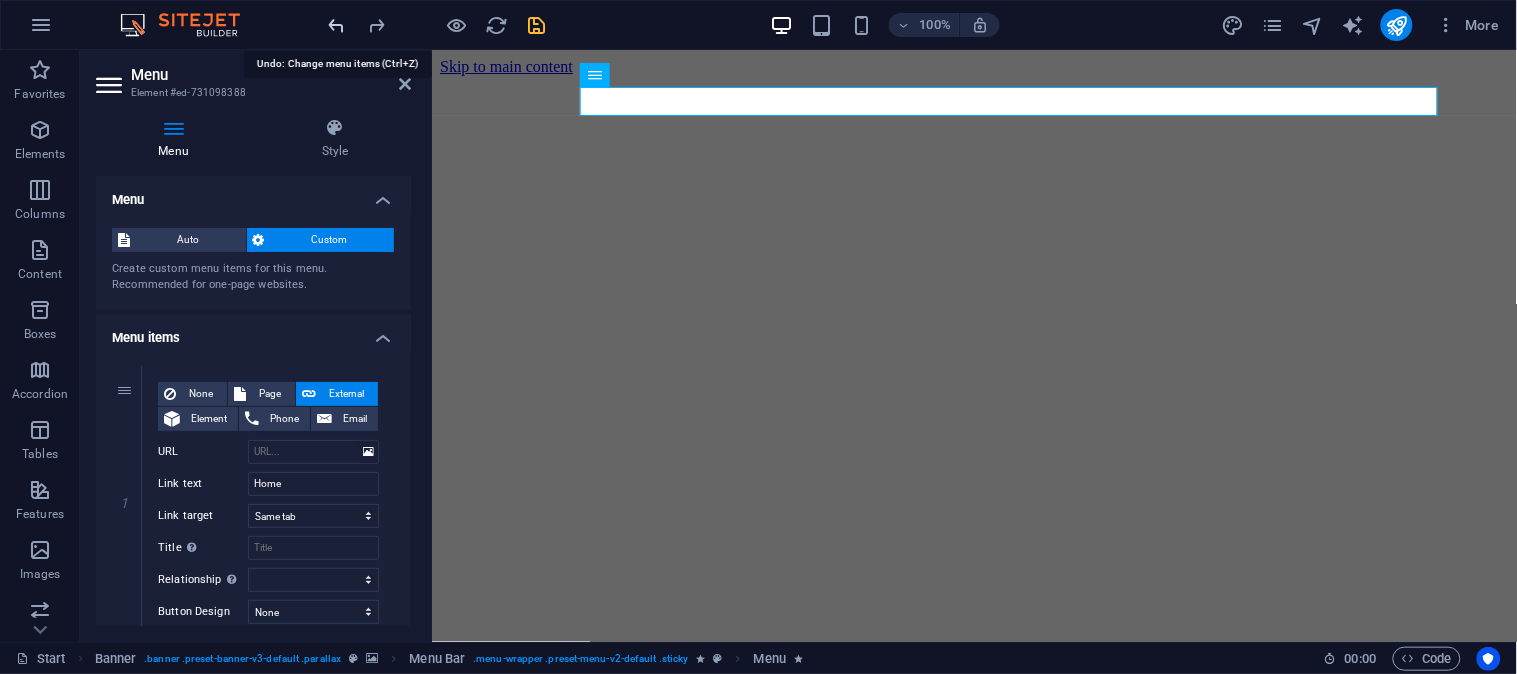 click at bounding box center (337, 25) 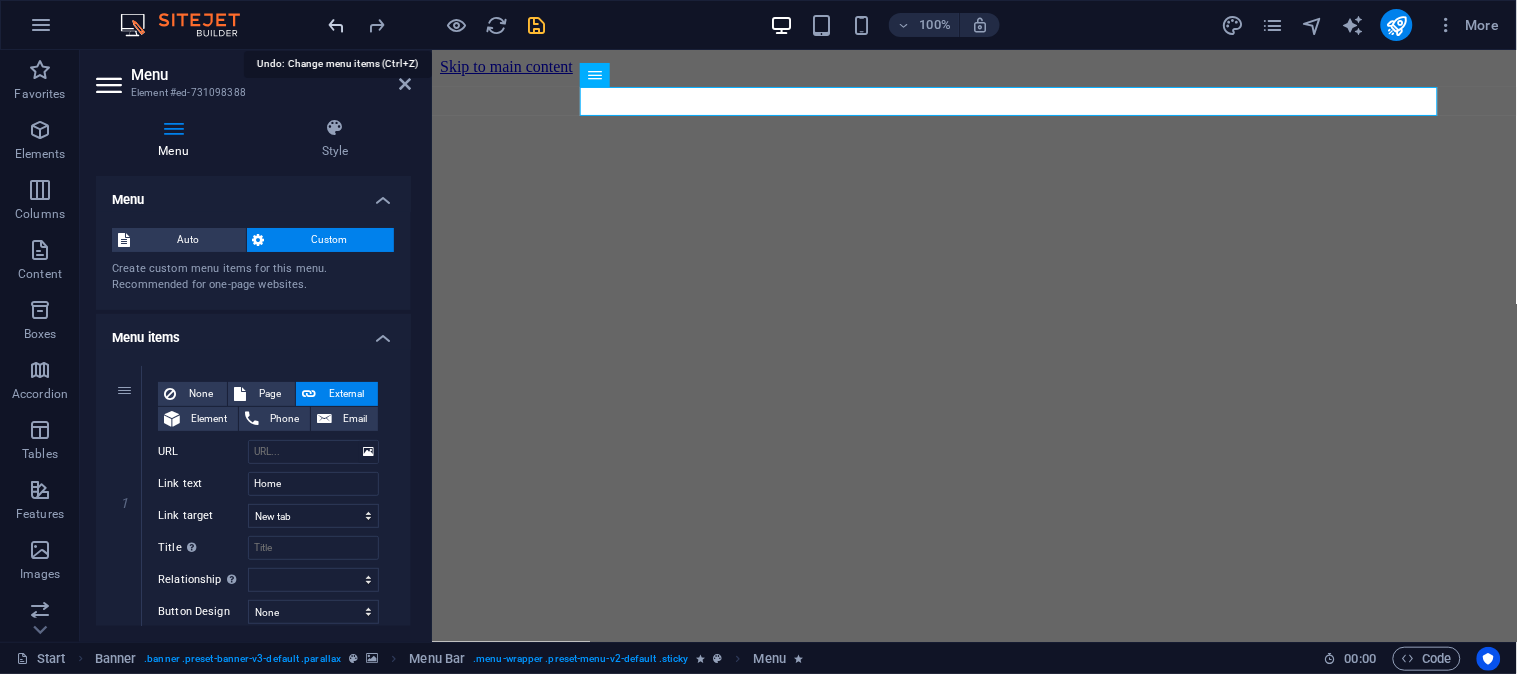 click at bounding box center [337, 25] 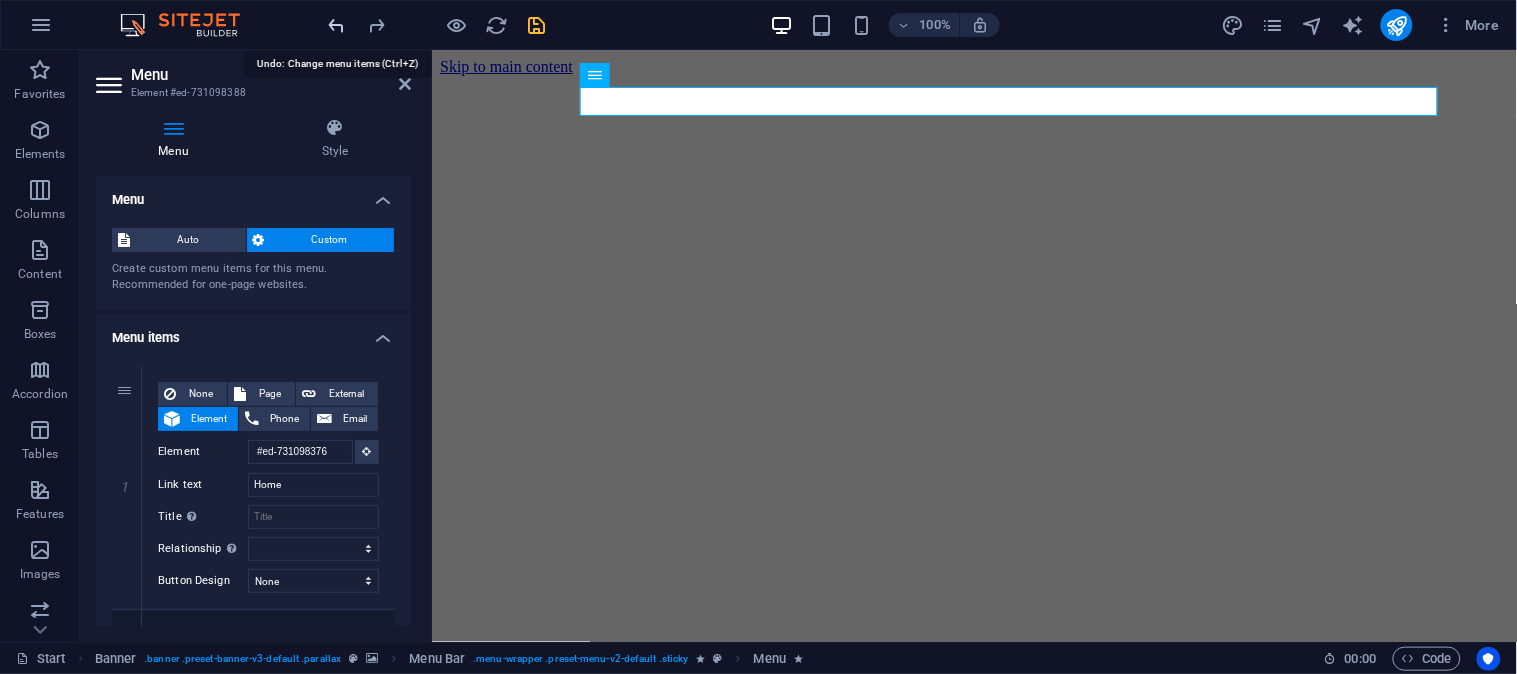 click at bounding box center [337, 25] 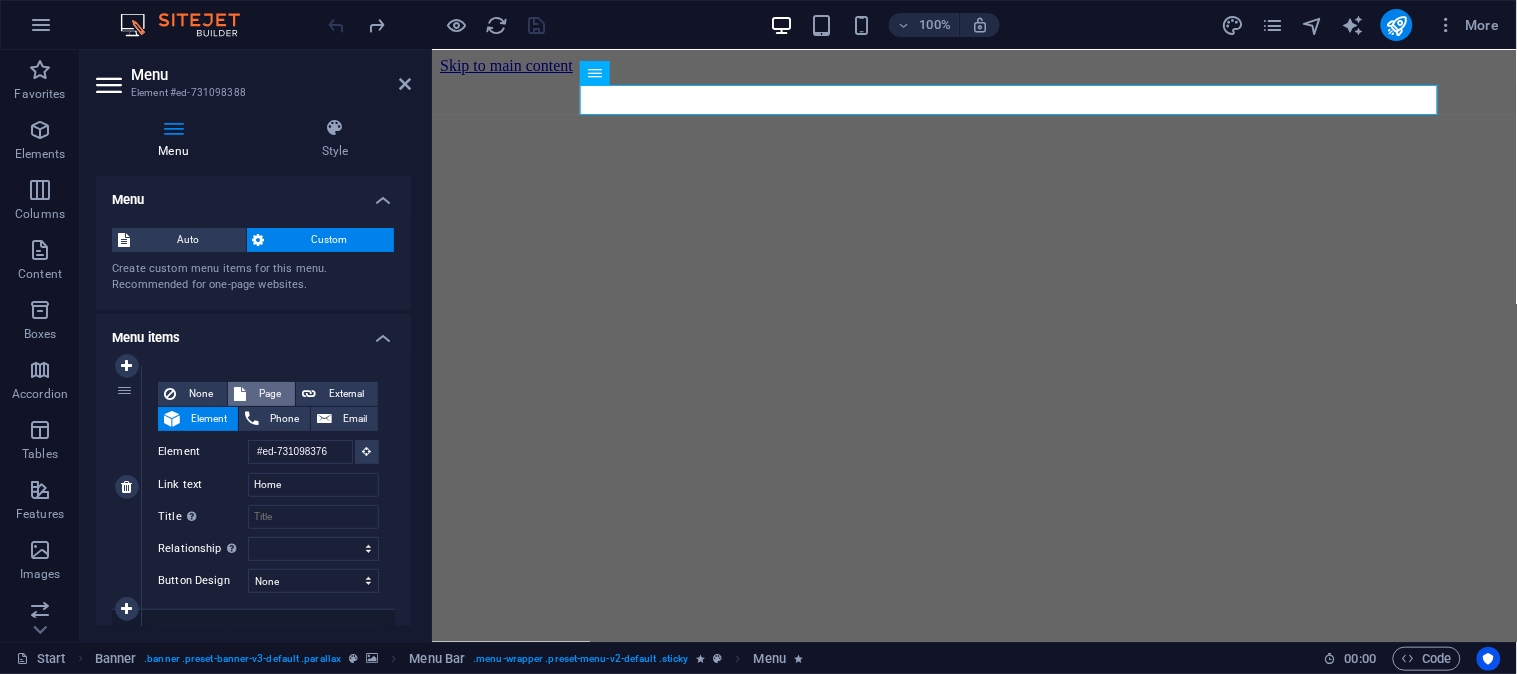 scroll, scrollTop: 0, scrollLeft: 0, axis: both 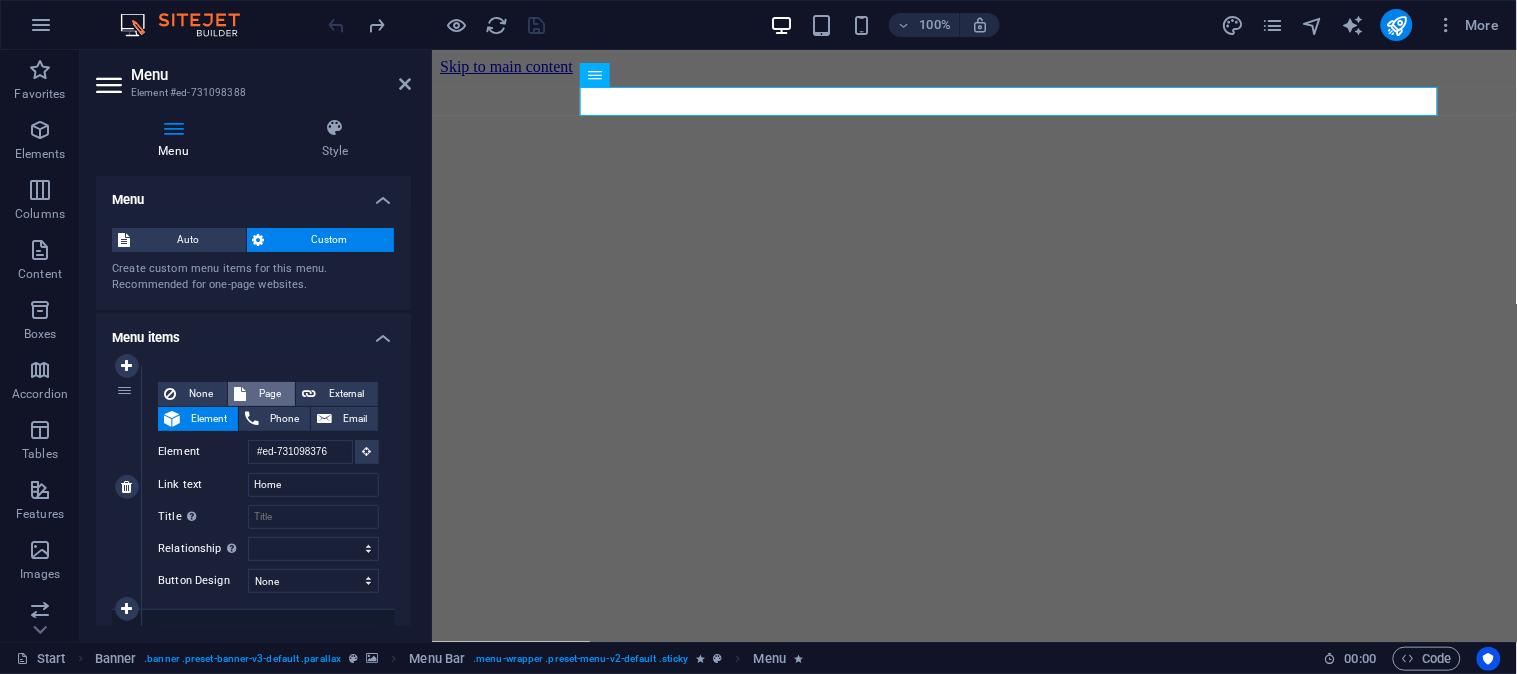 click on "Page" at bounding box center [270, 394] 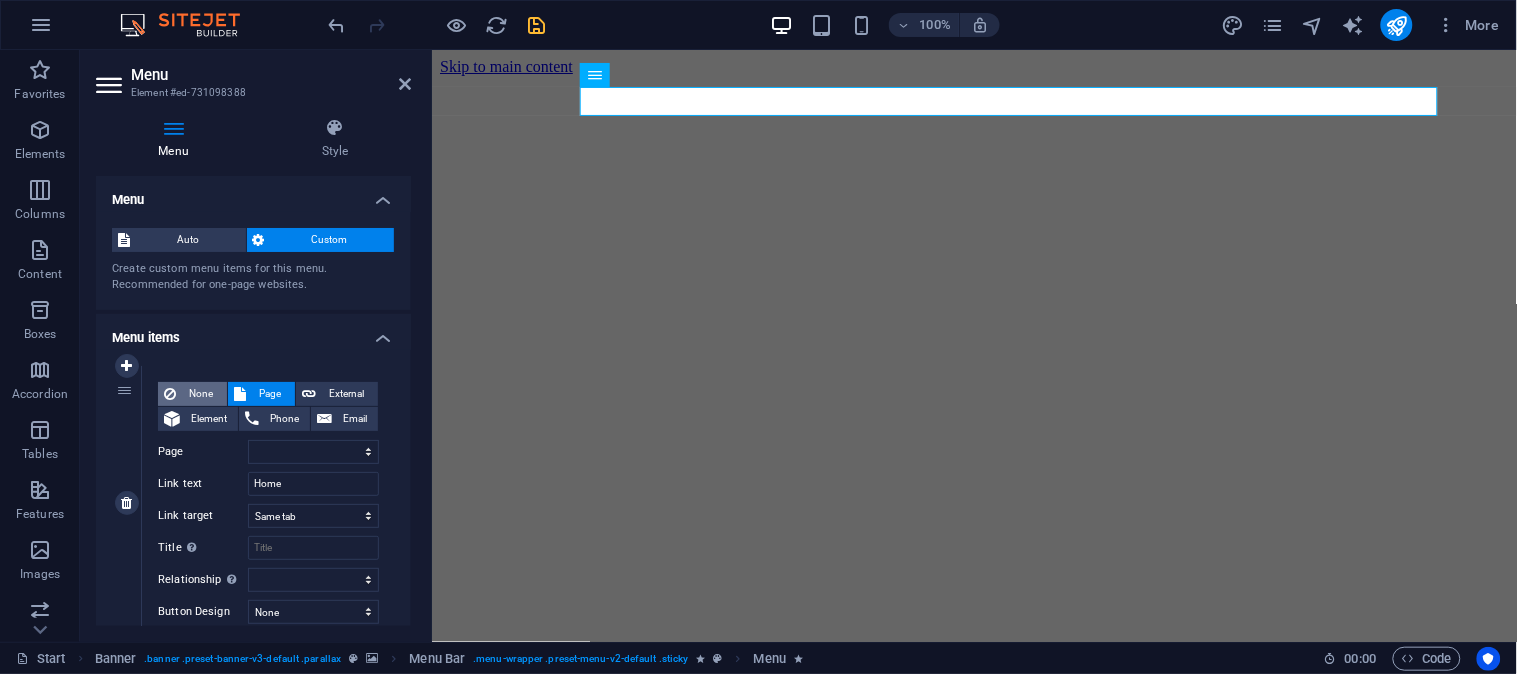 click at bounding box center (170, 394) 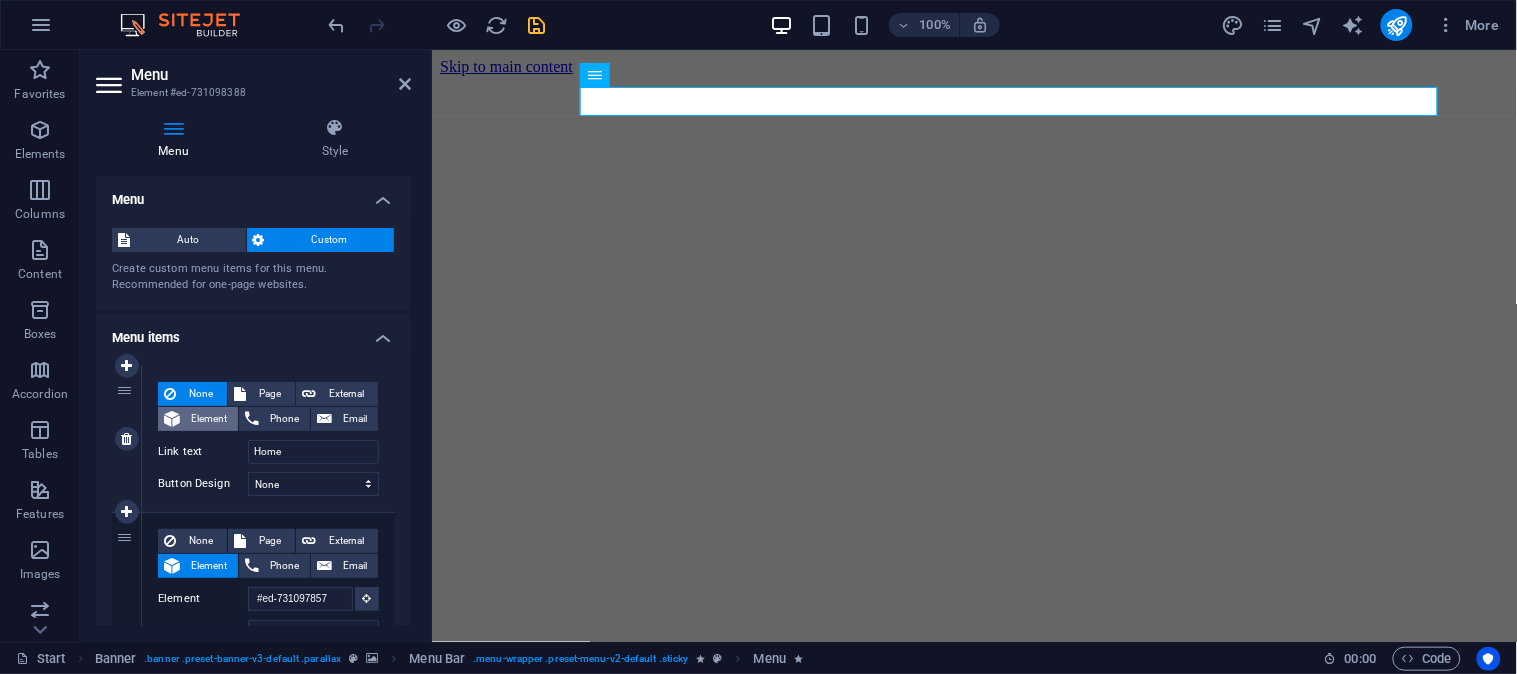 click on "Element" at bounding box center (209, 419) 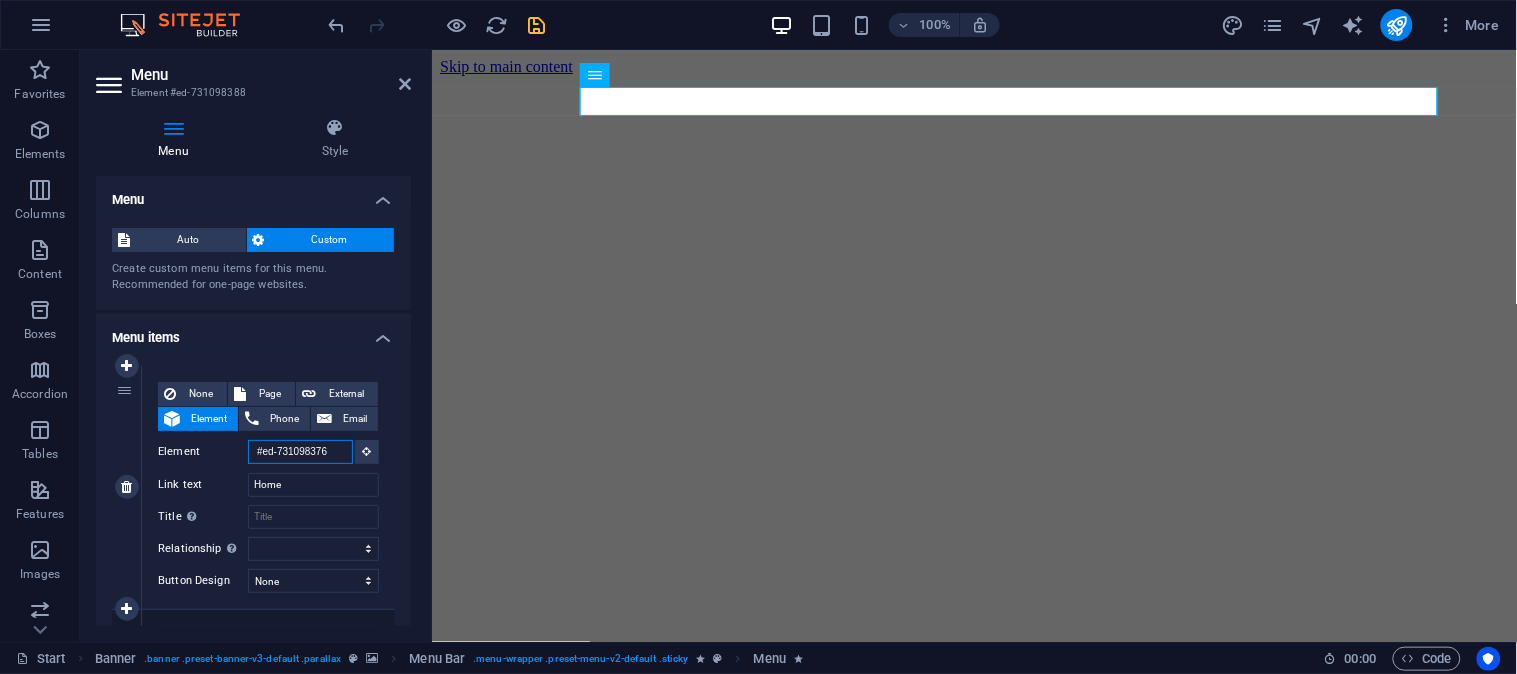 select 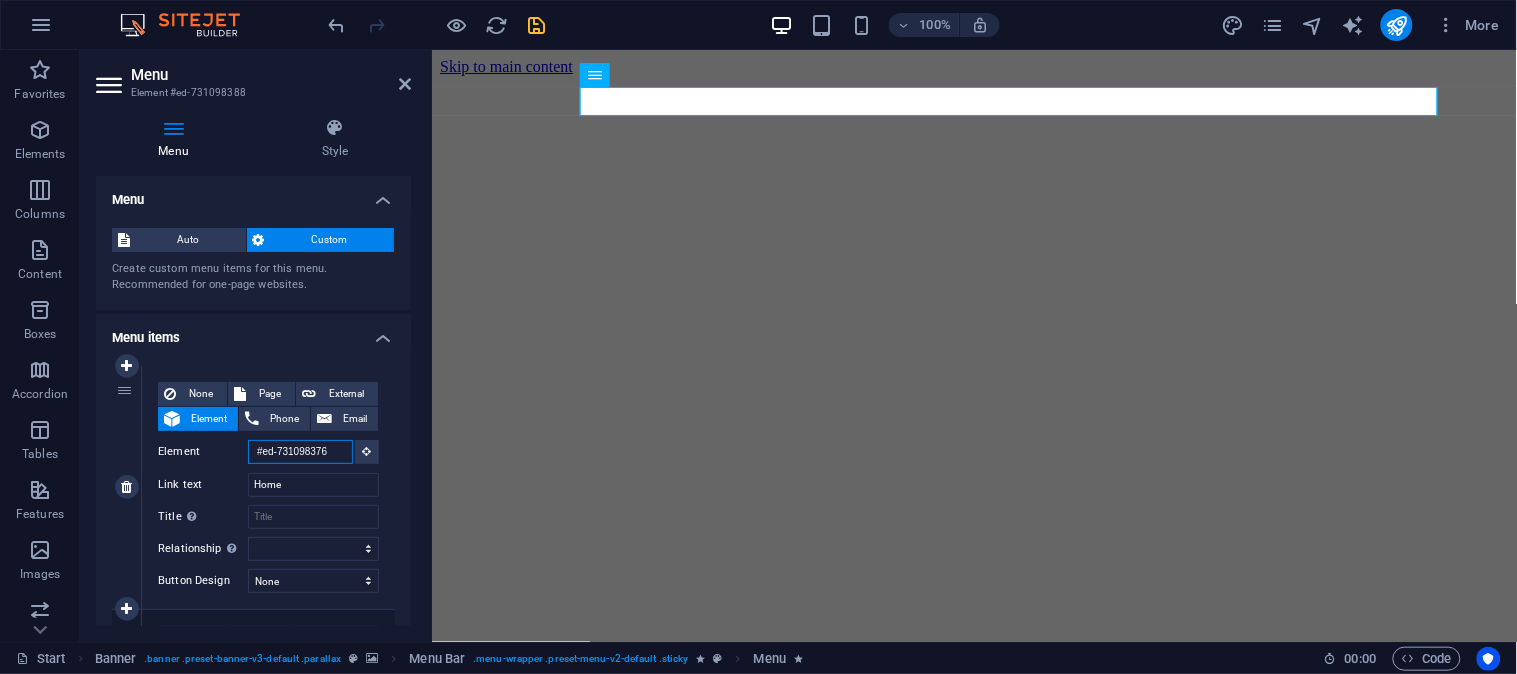 type 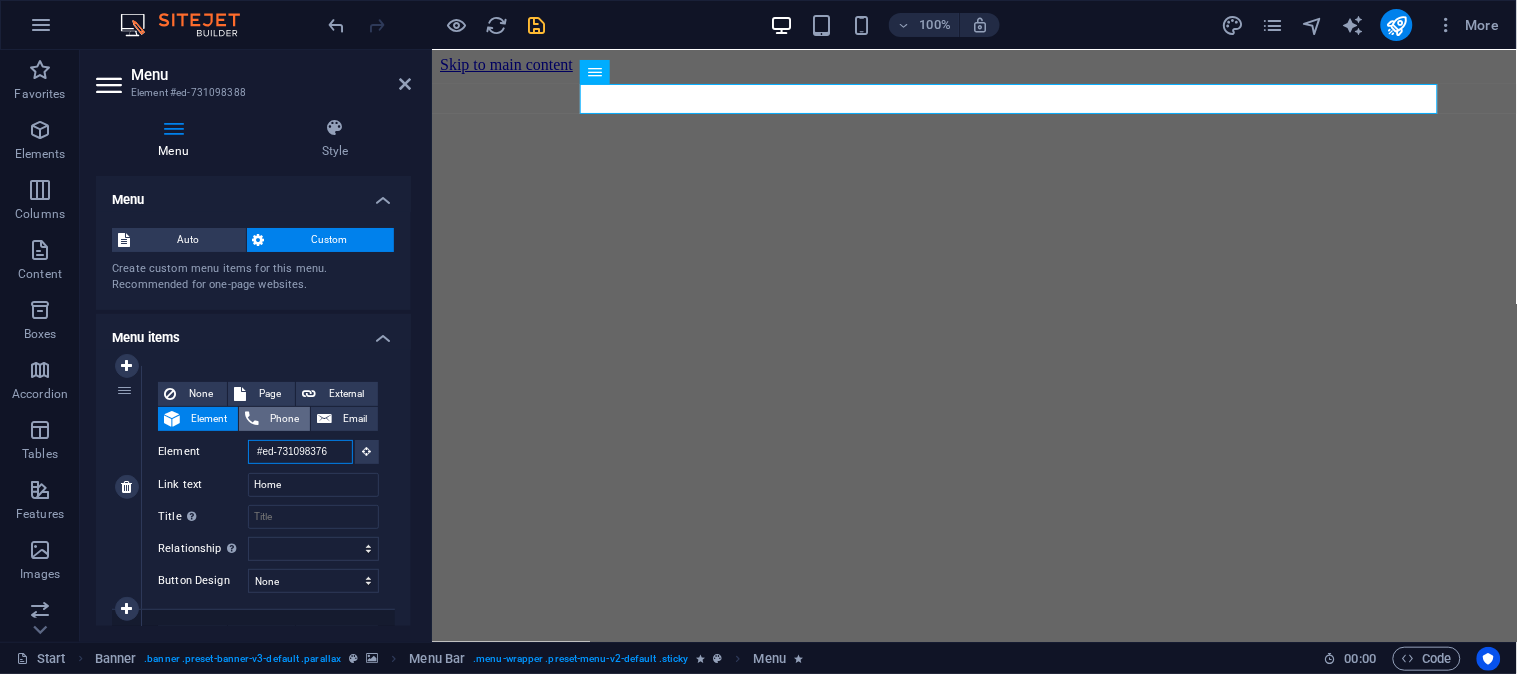 scroll, scrollTop: 0, scrollLeft: 0, axis: both 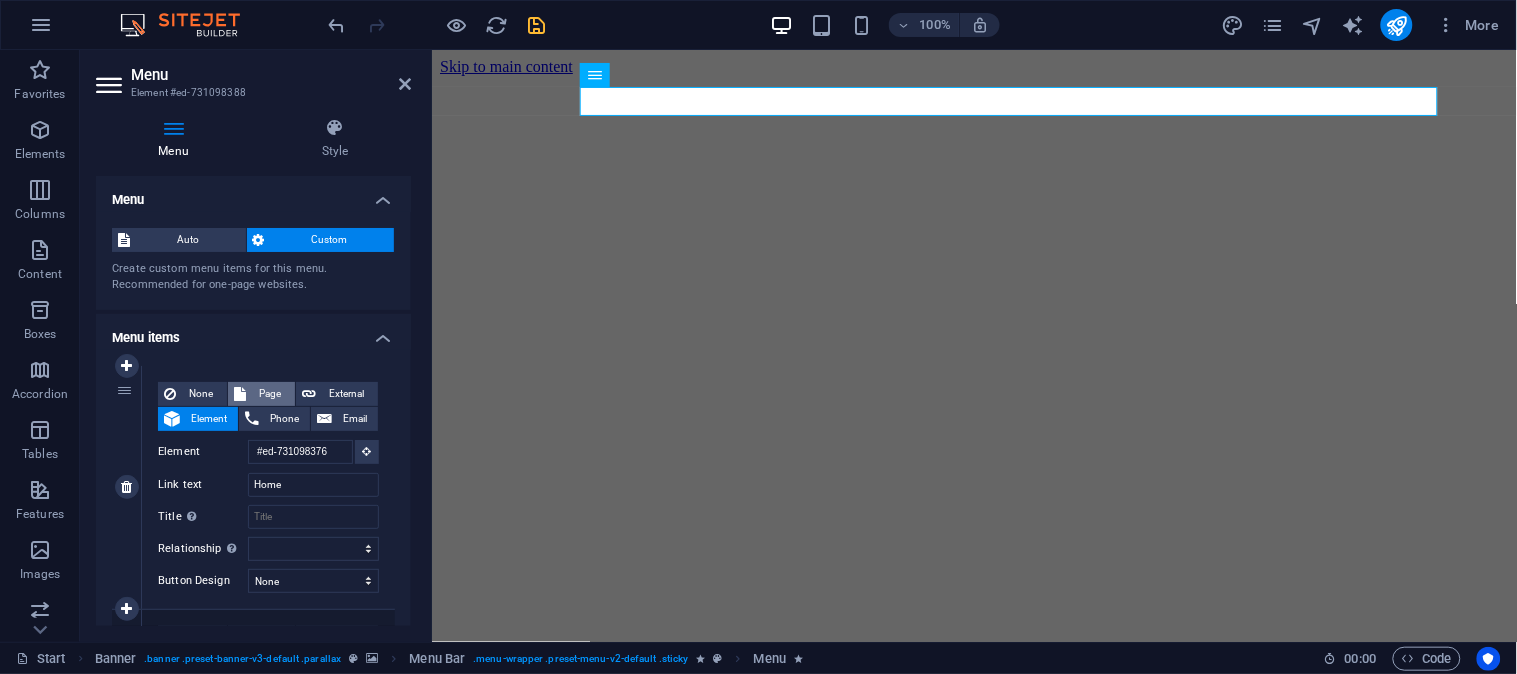 click on "Page" at bounding box center [270, 394] 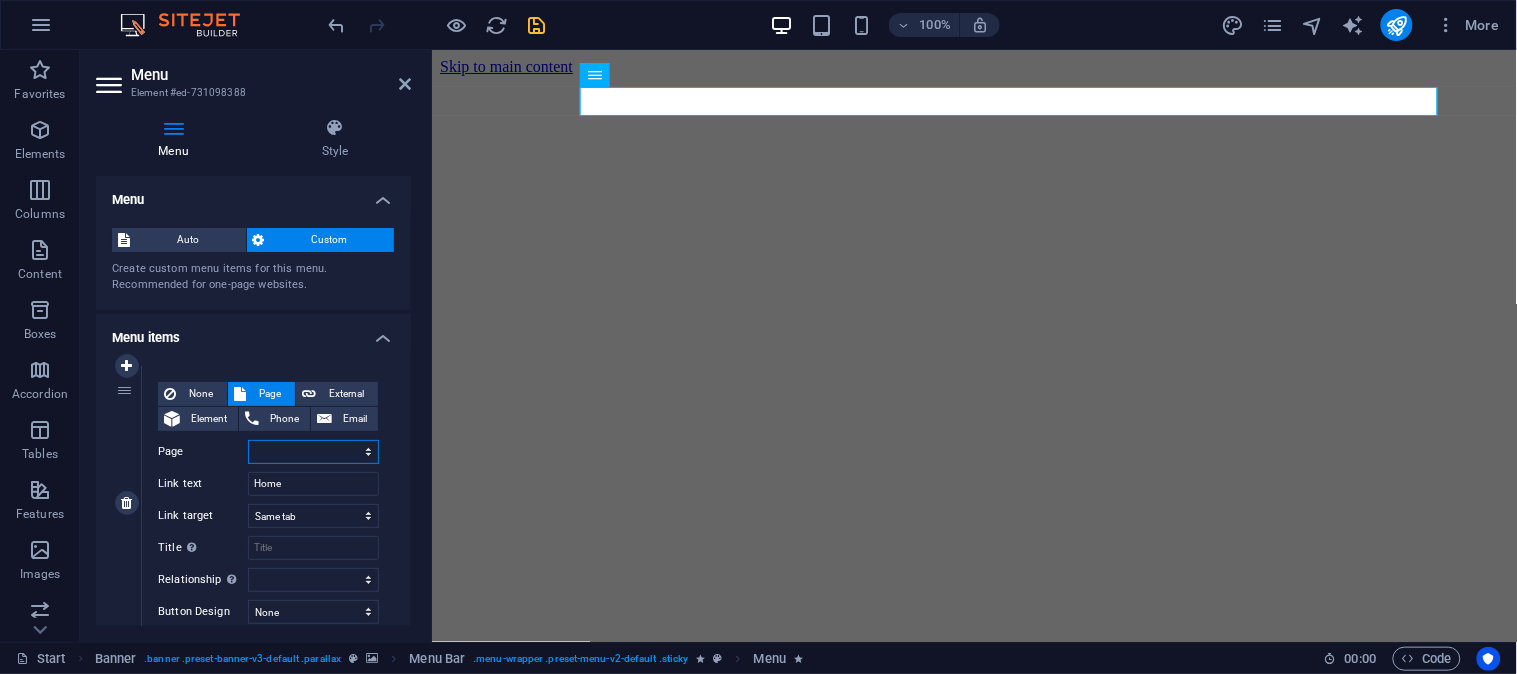 scroll, scrollTop: 0, scrollLeft: 0, axis: both 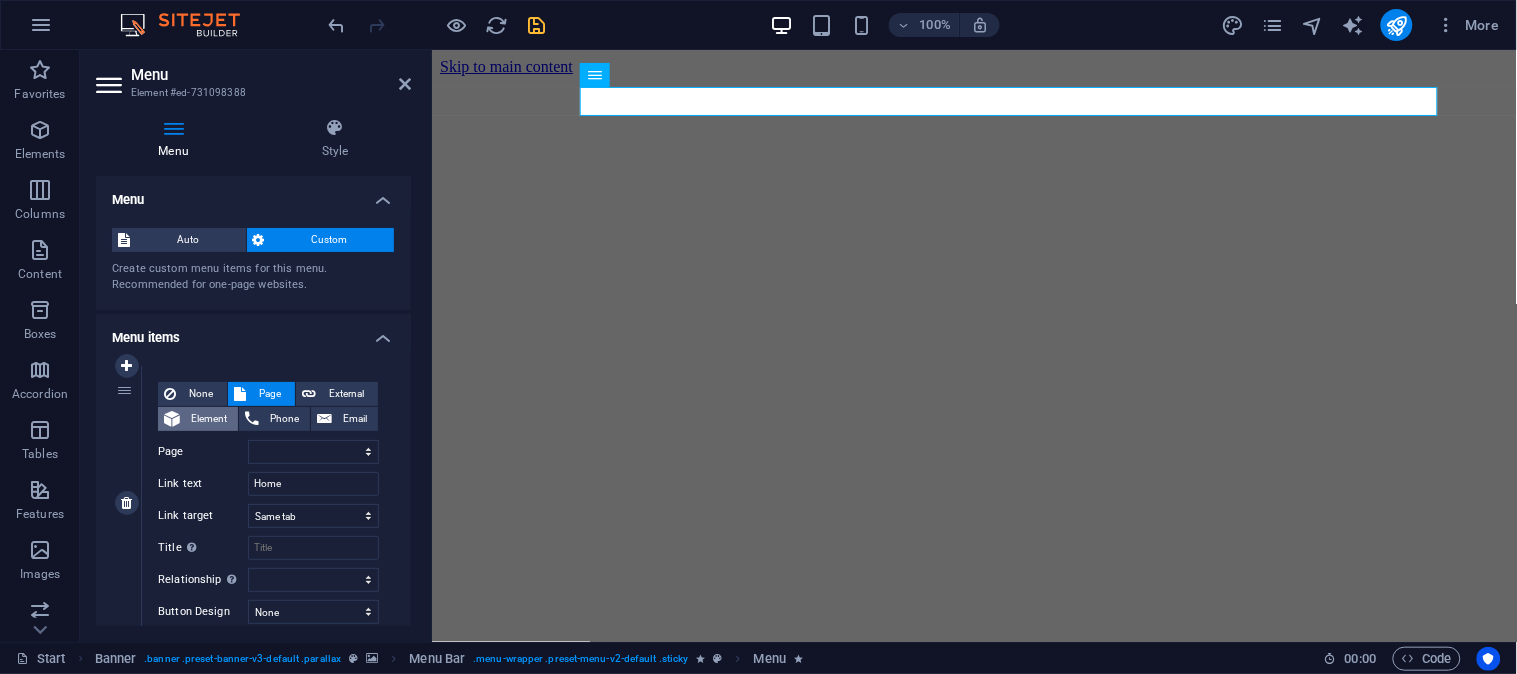 click on "Element" at bounding box center (209, 419) 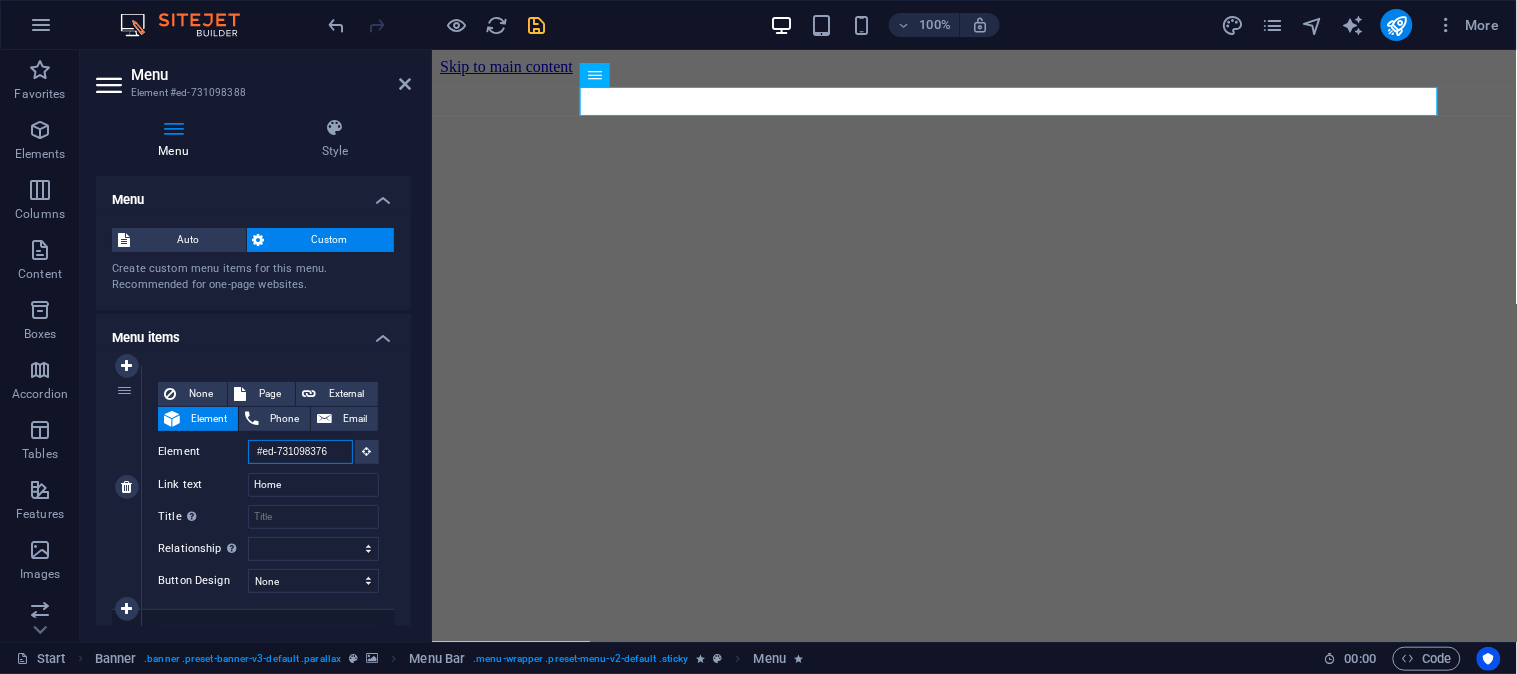 scroll, scrollTop: 0, scrollLeft: 2, axis: horizontal 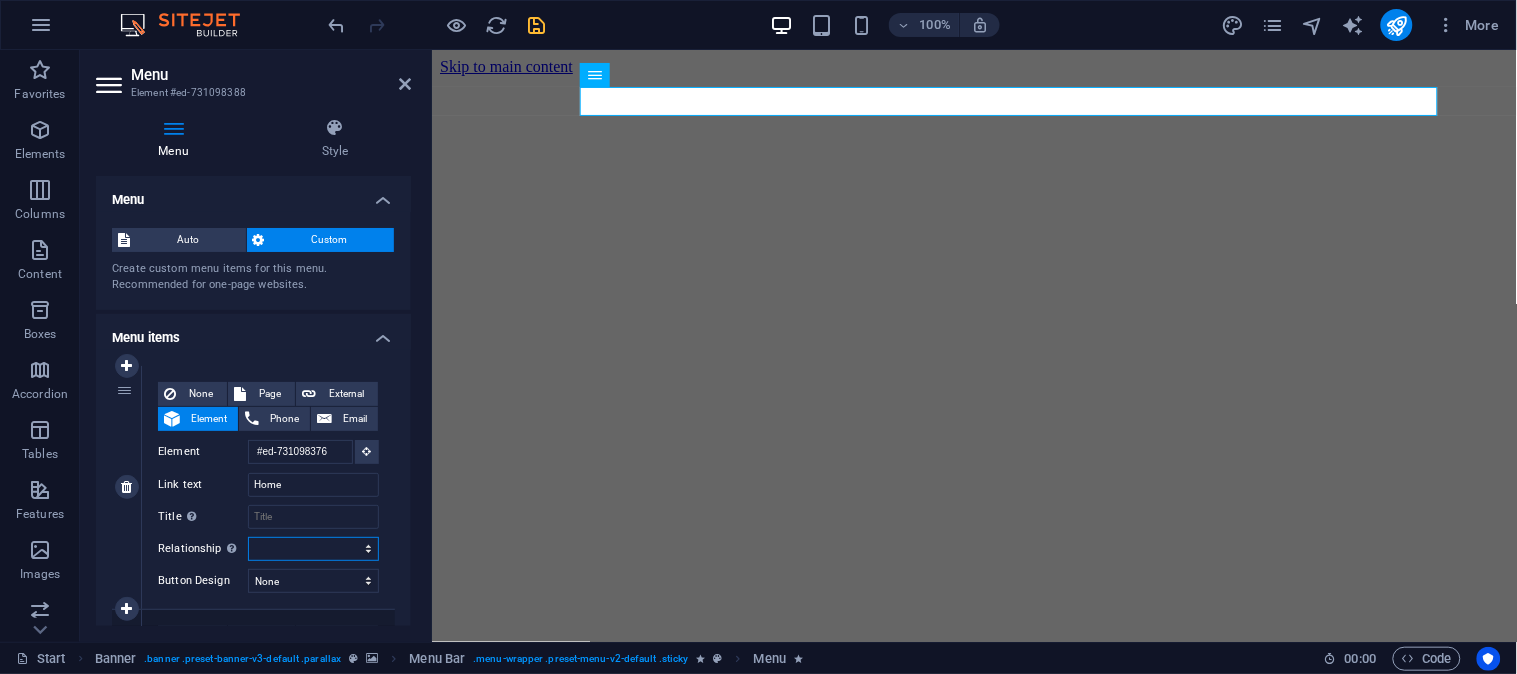 click on "alternate author bookmark external help license next nofollow noreferrer noopener prev search tag" at bounding box center [313, 549] 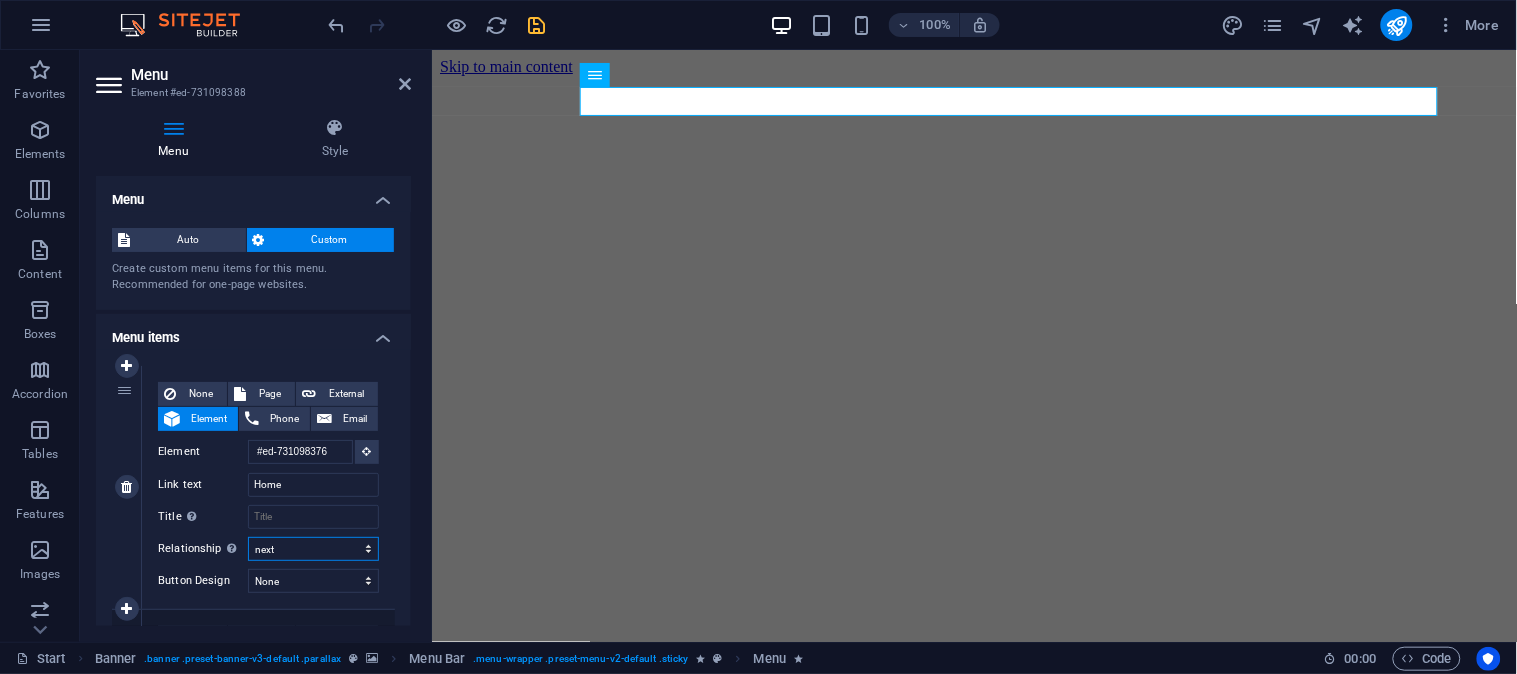 click on "alternate author bookmark external help license next nofollow noreferrer noopener prev search tag" at bounding box center (313, 549) 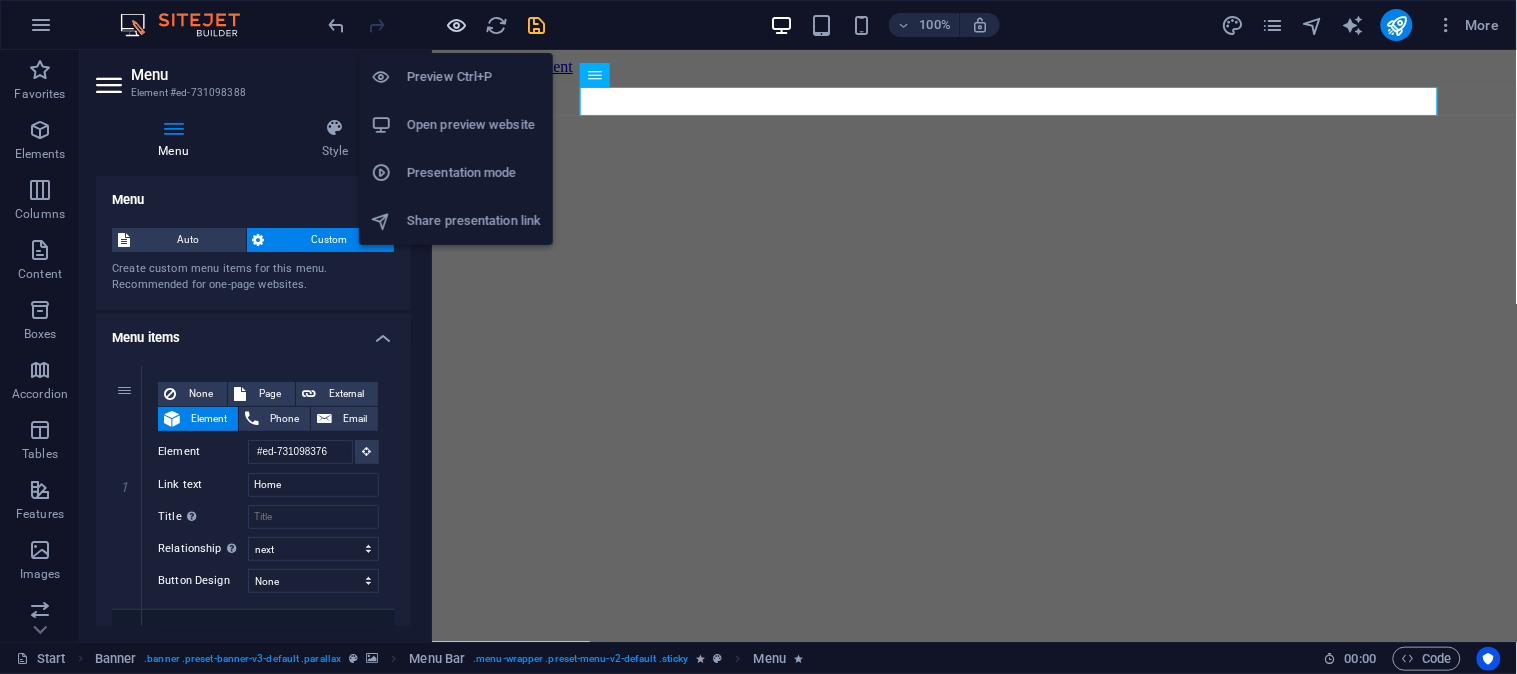 click at bounding box center [457, 25] 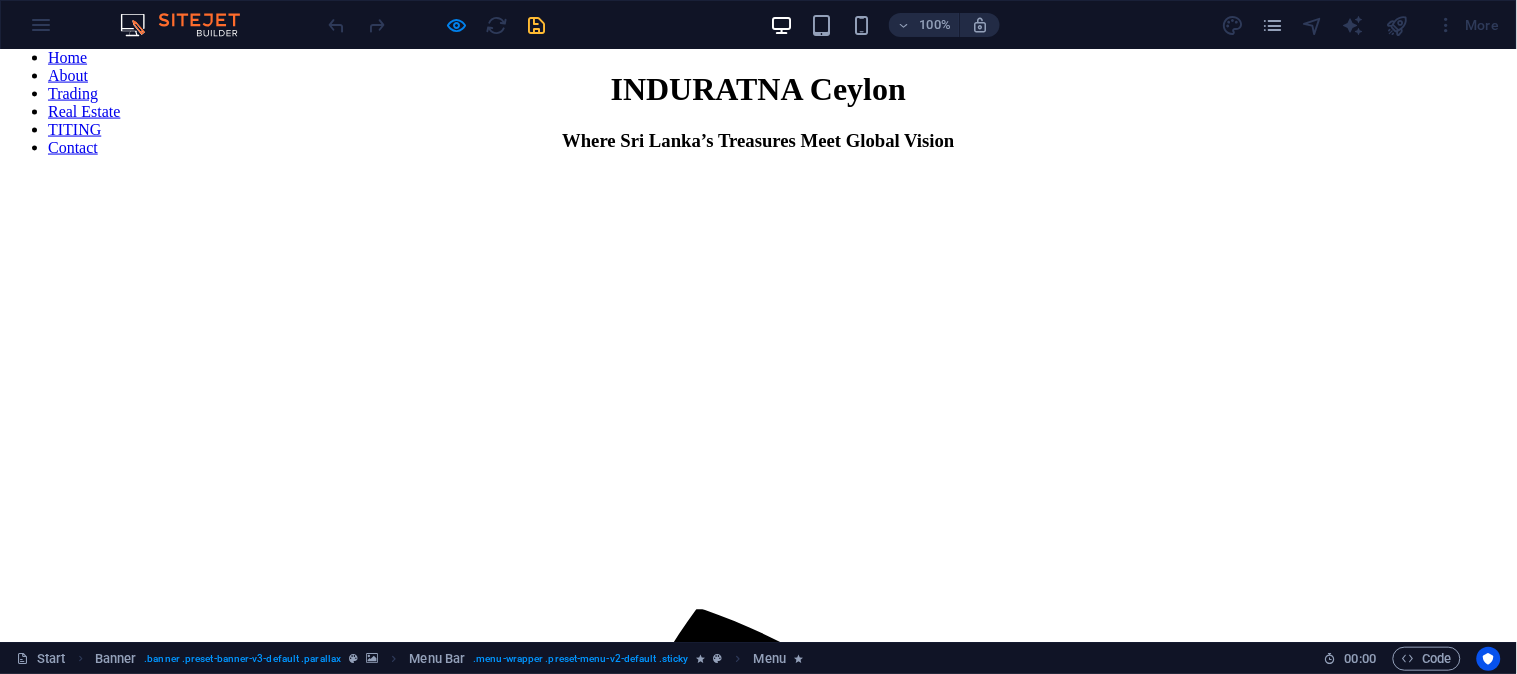 scroll, scrollTop: 0, scrollLeft: 0, axis: both 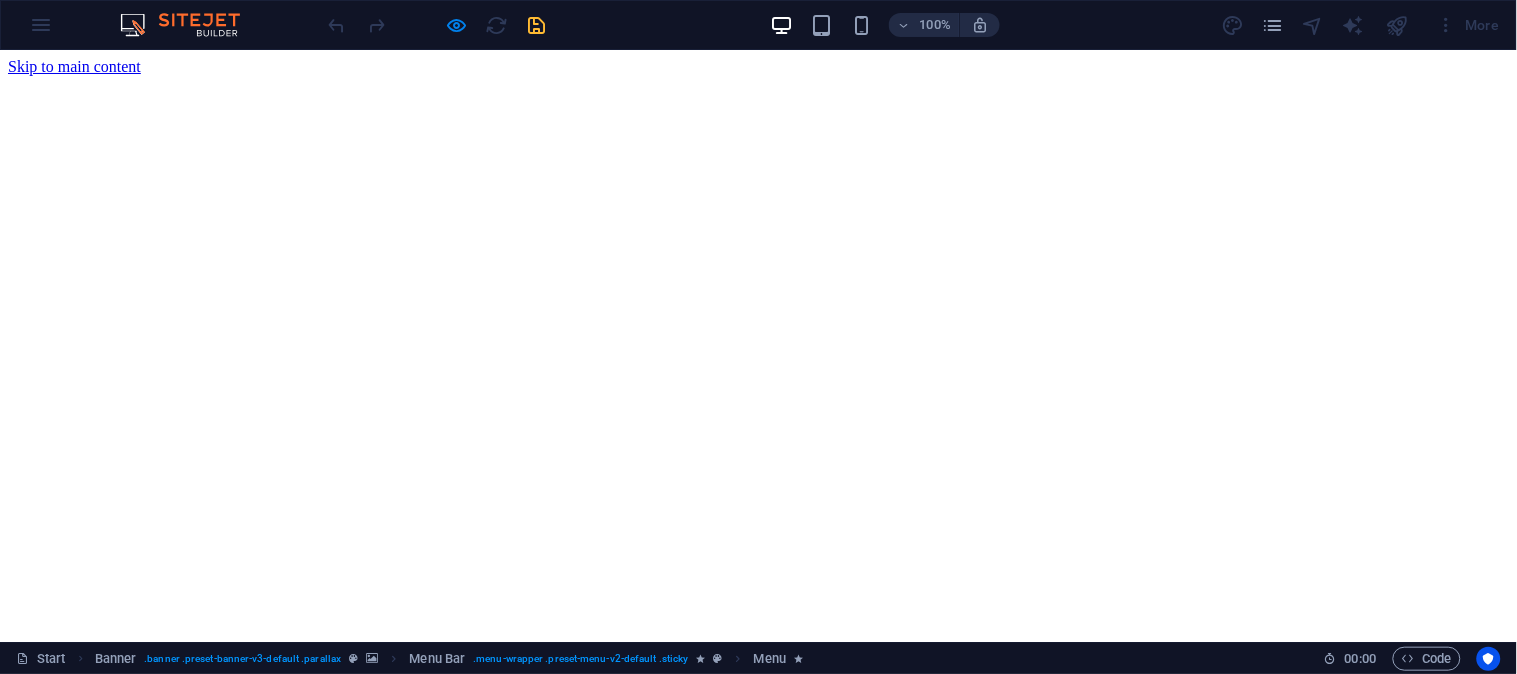 click on "Home" at bounding box center [67, 833] 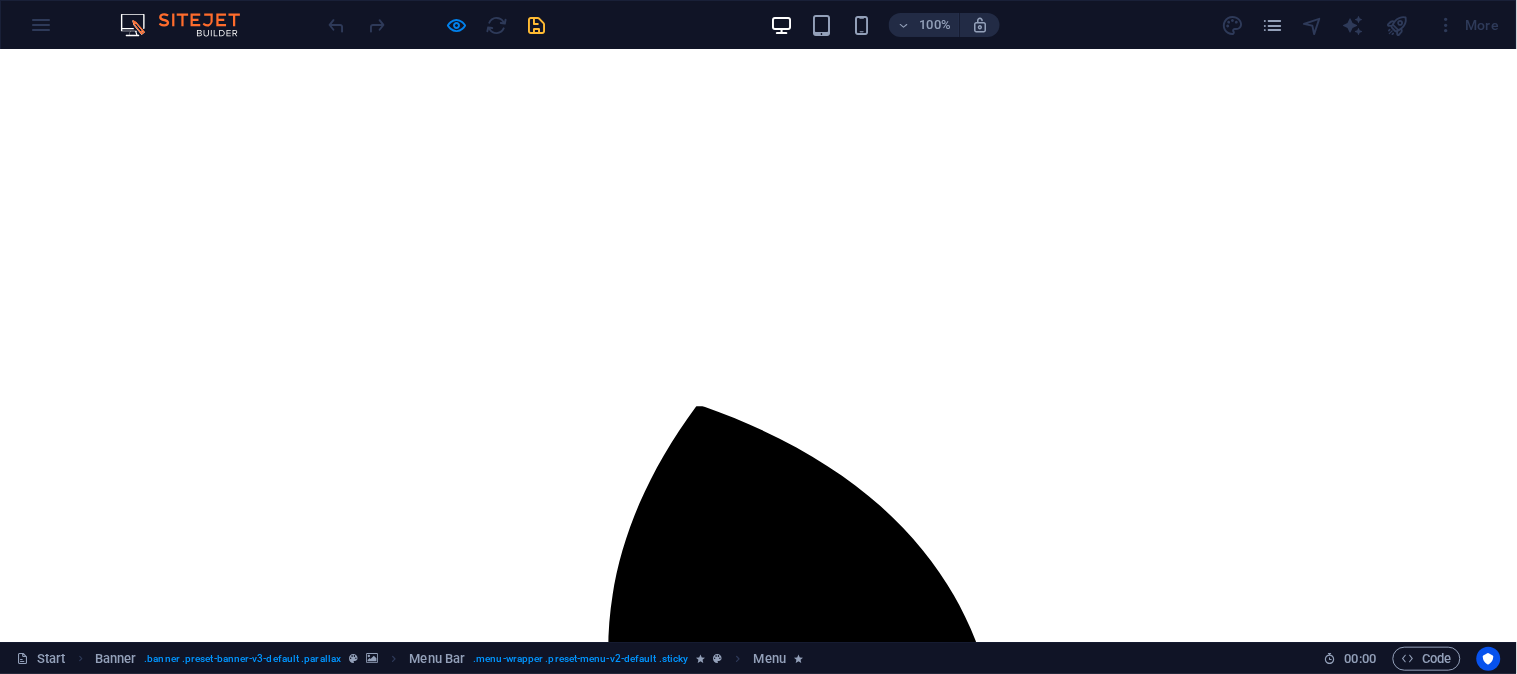 scroll, scrollTop: 1037, scrollLeft: 0, axis: vertical 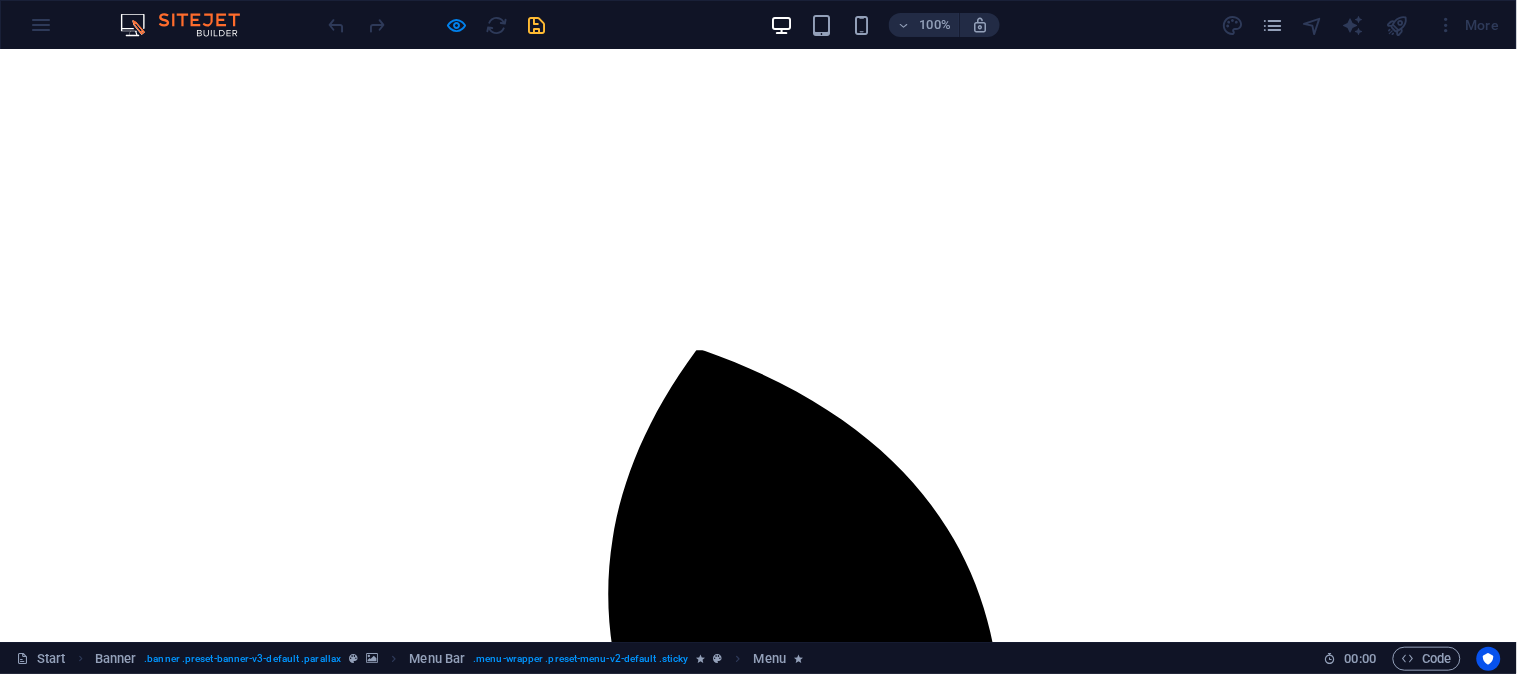 click on "Home" at bounding box center (67, -204) 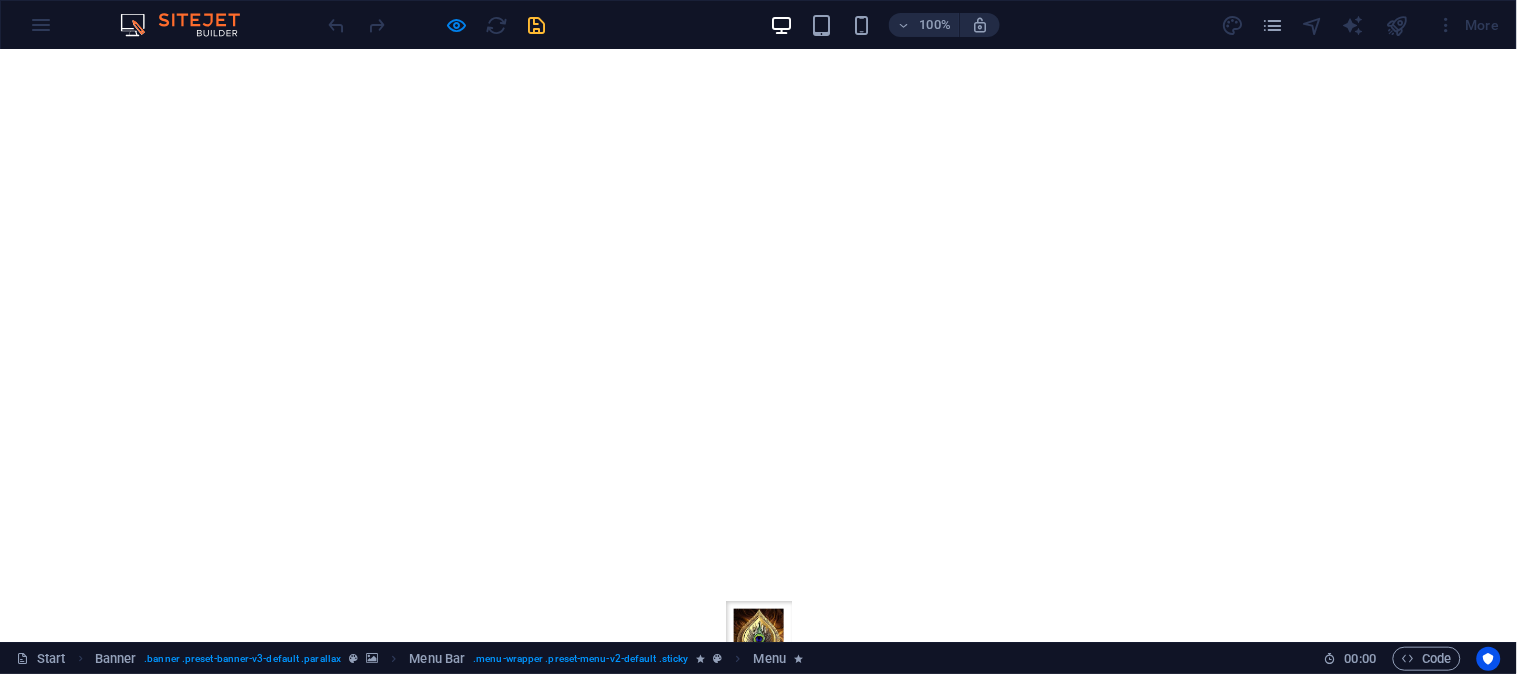 scroll, scrollTop: 0, scrollLeft: 0, axis: both 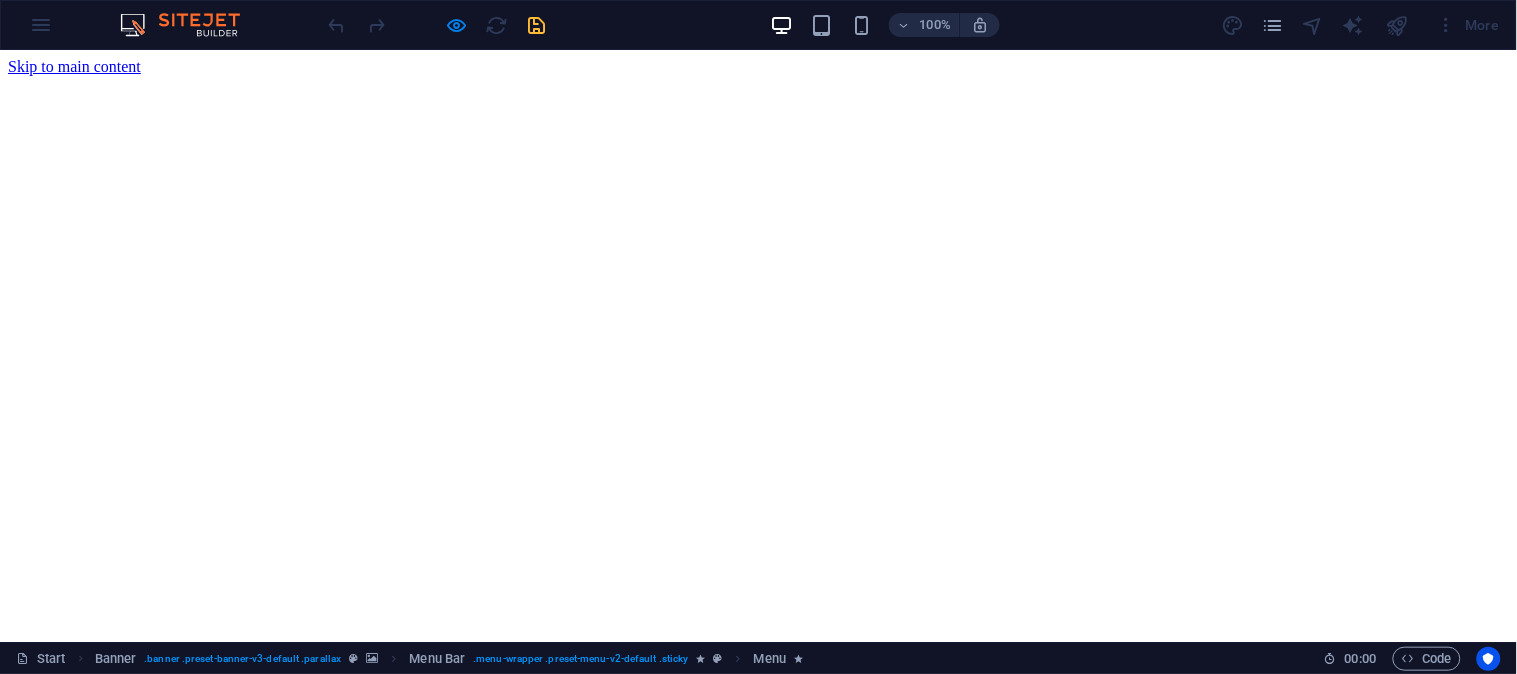 click on "Home" at bounding box center (67, 833) 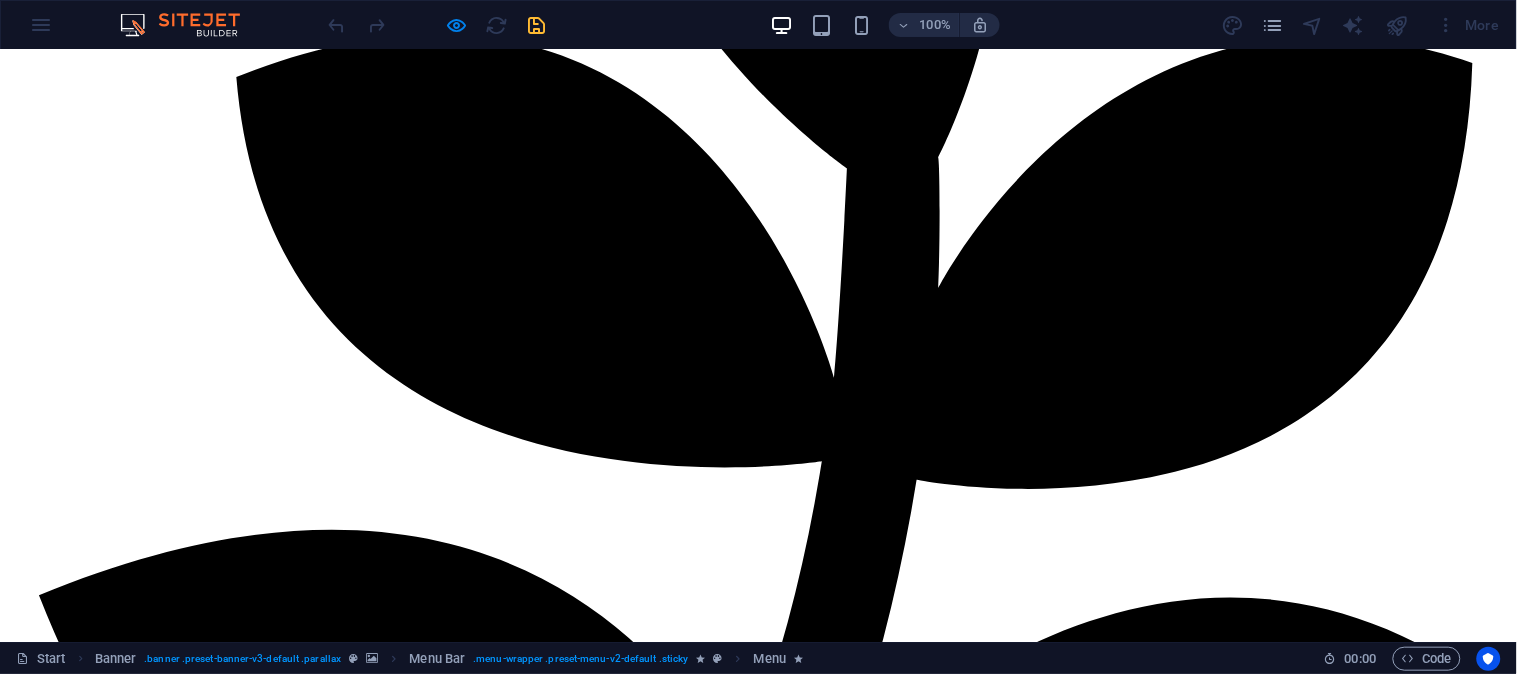 scroll, scrollTop: 2074, scrollLeft: 0, axis: vertical 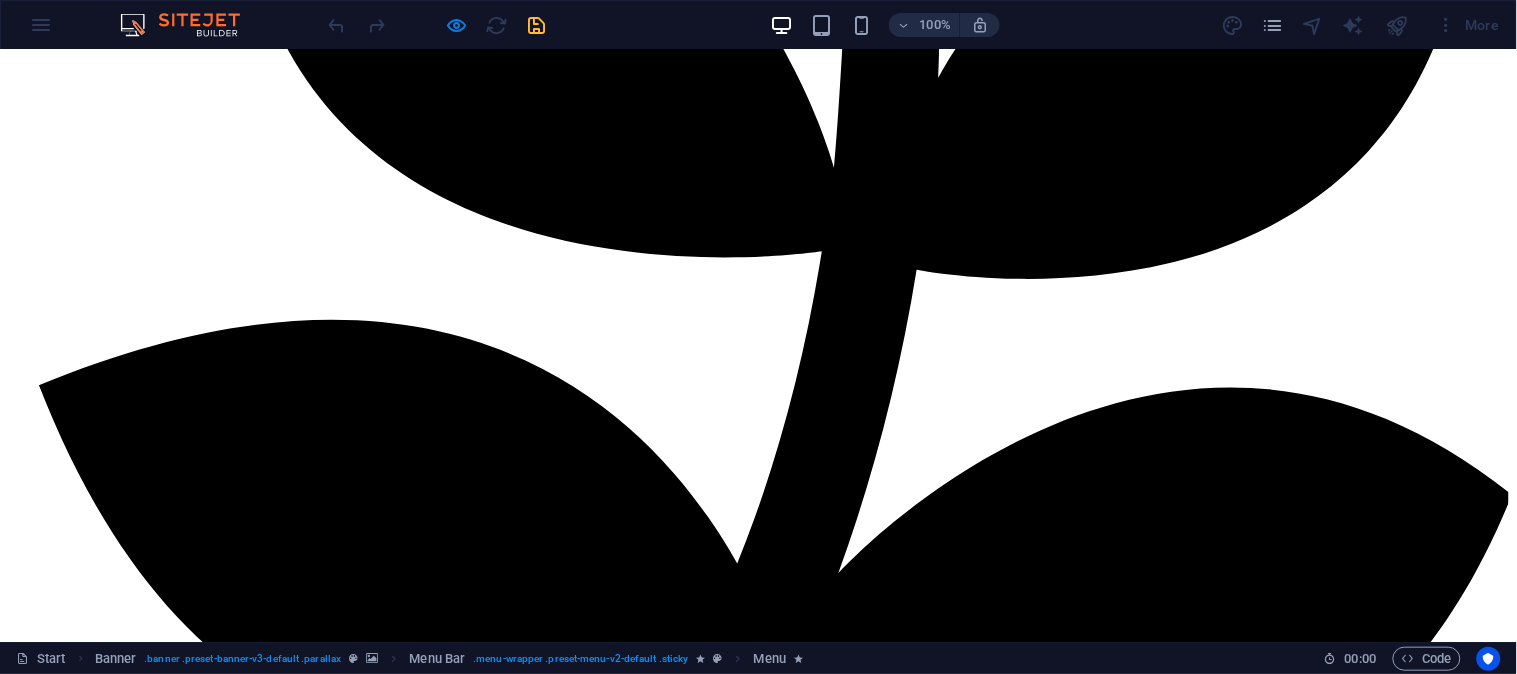 click on "Home" at bounding box center [67, -1241] 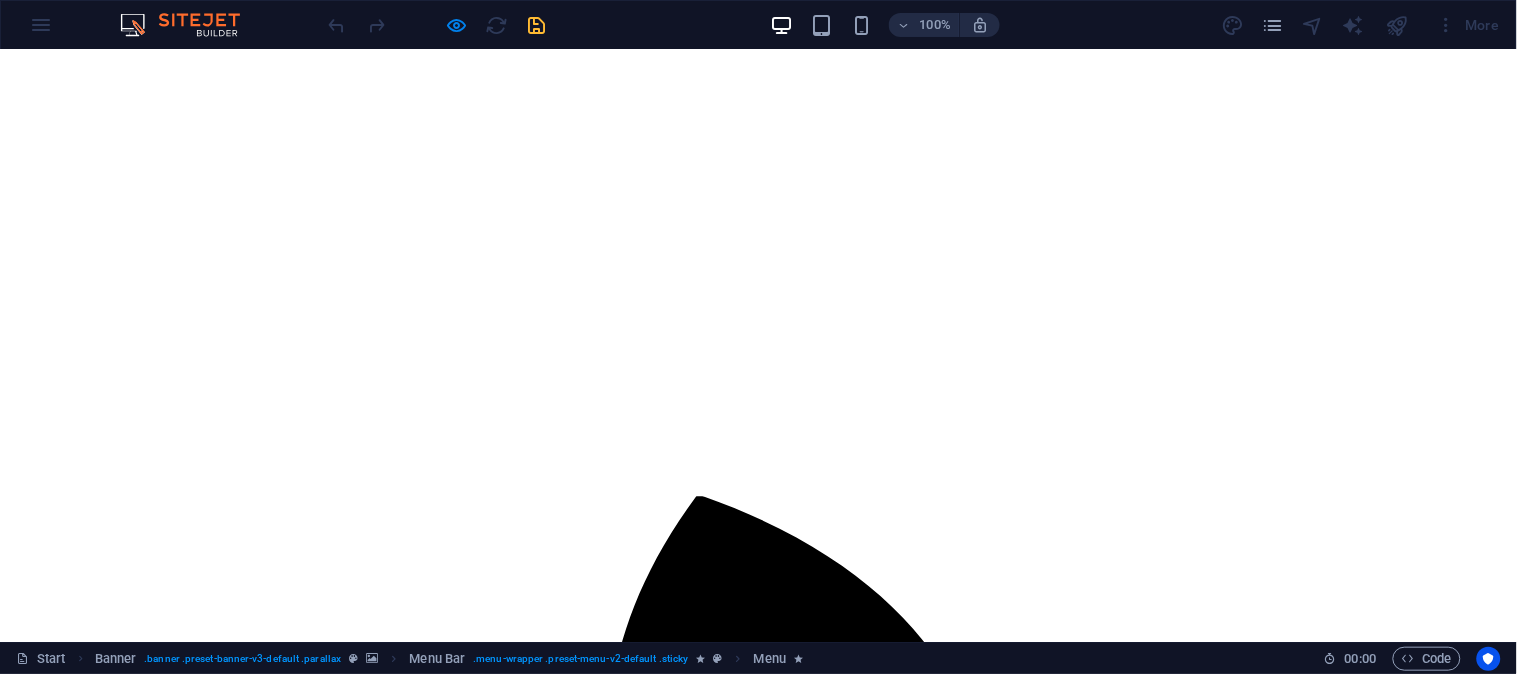 scroll, scrollTop: 0, scrollLeft: 0, axis: both 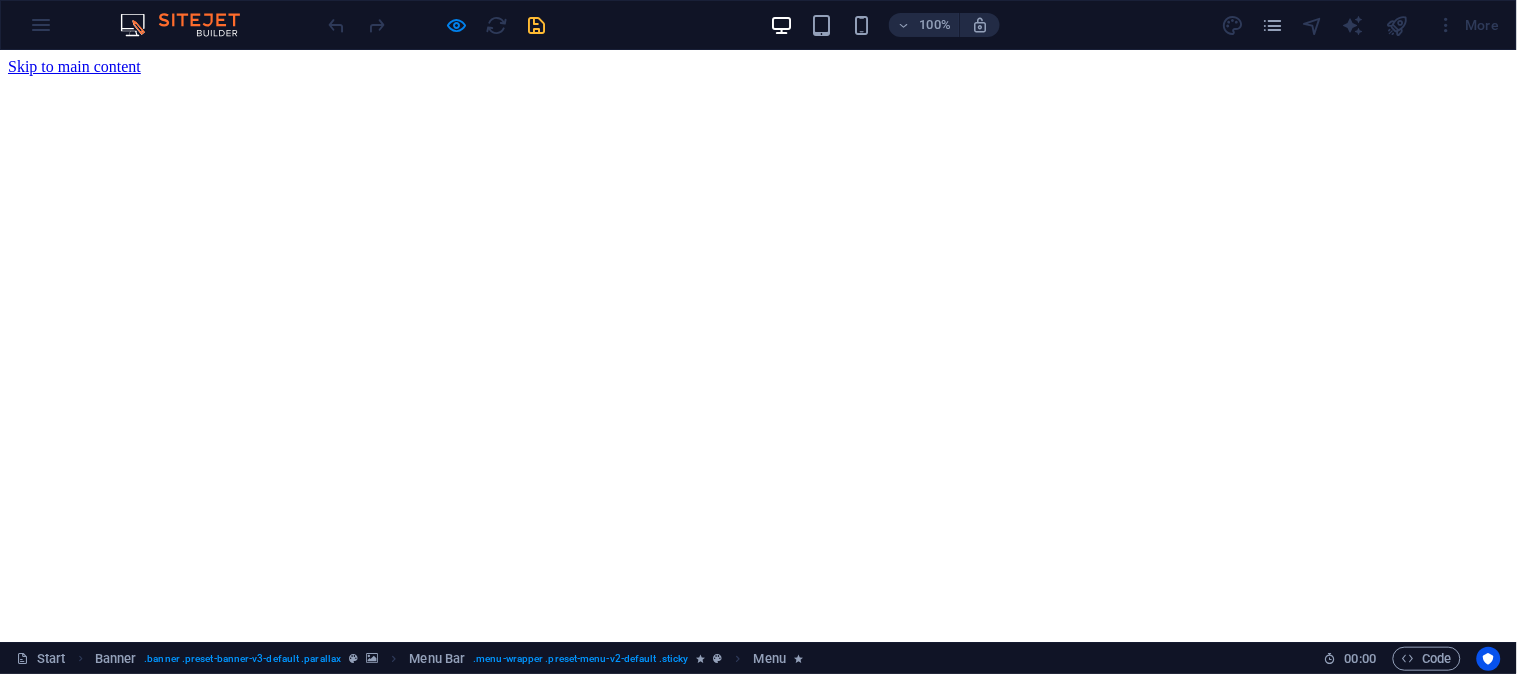 click at bounding box center [437, 25] 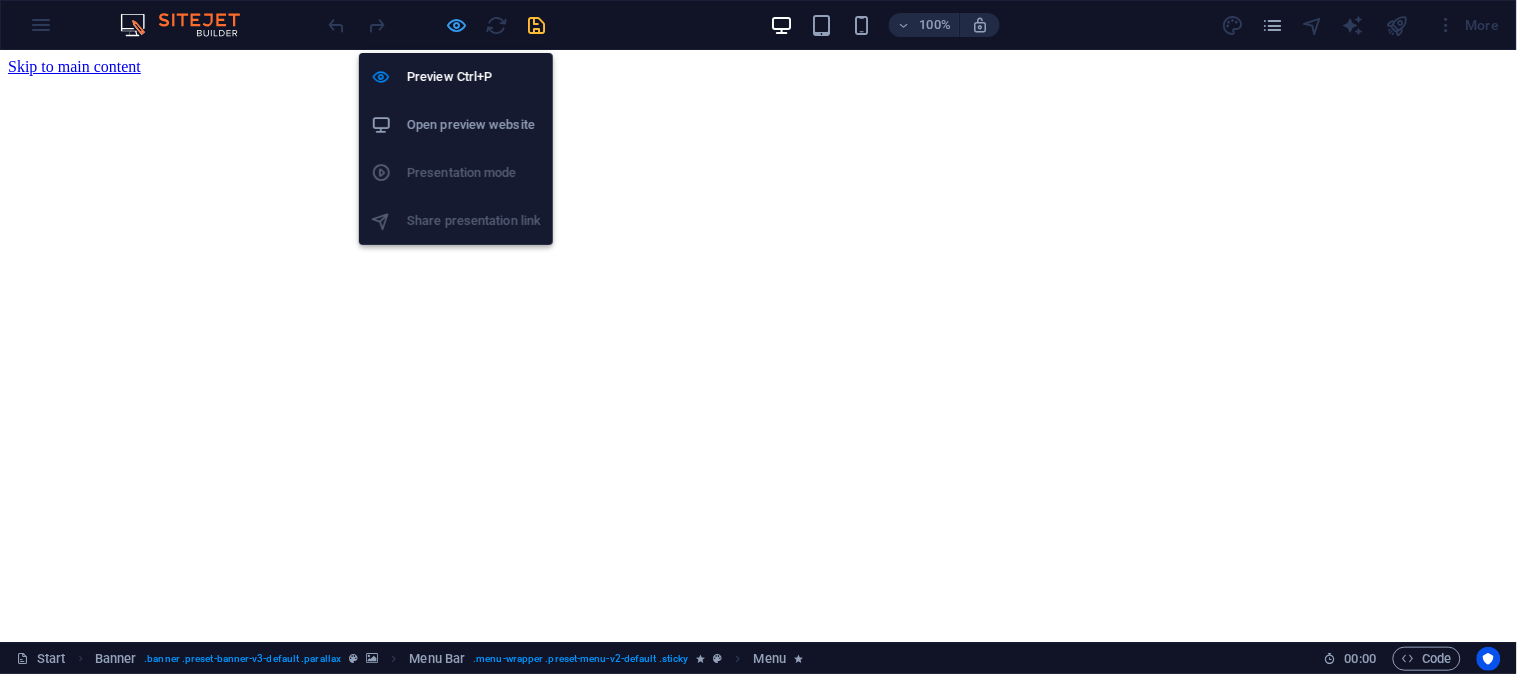 click at bounding box center [457, 25] 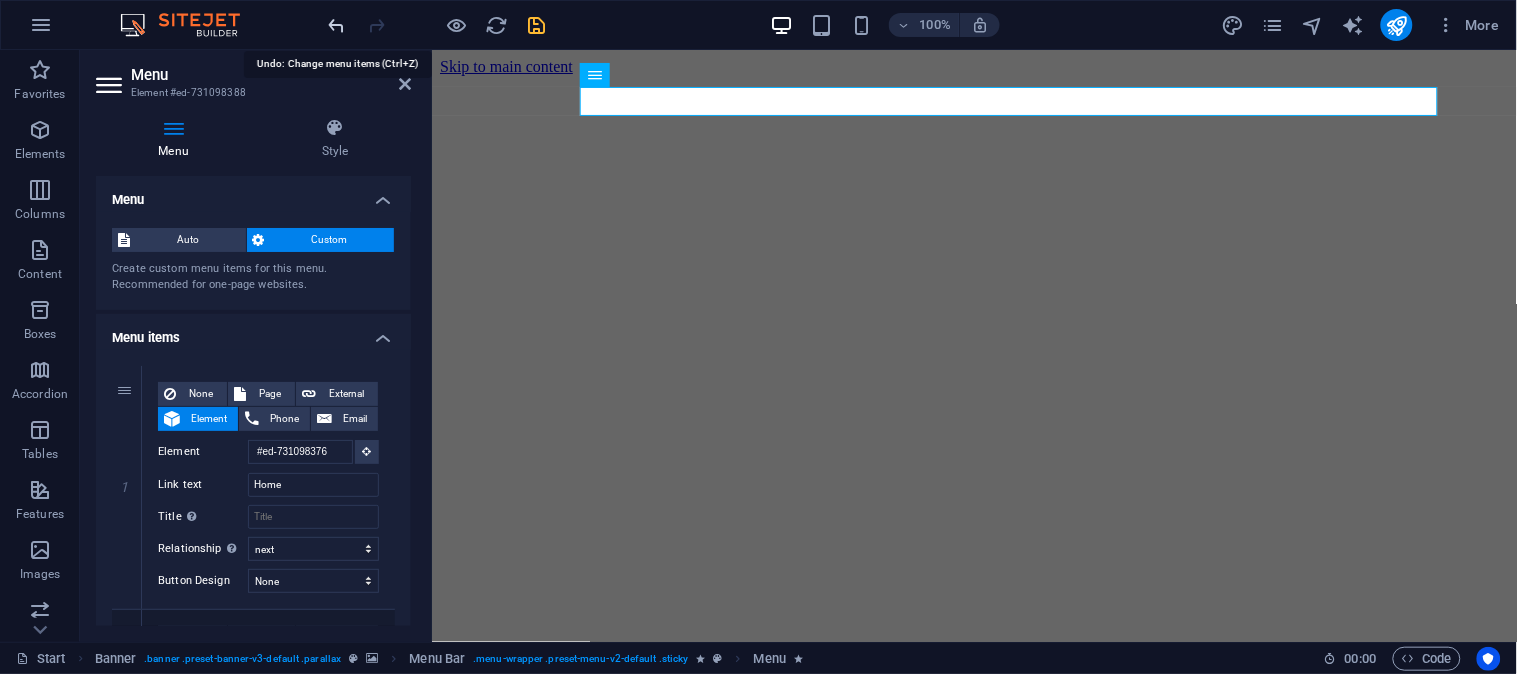 click at bounding box center [337, 25] 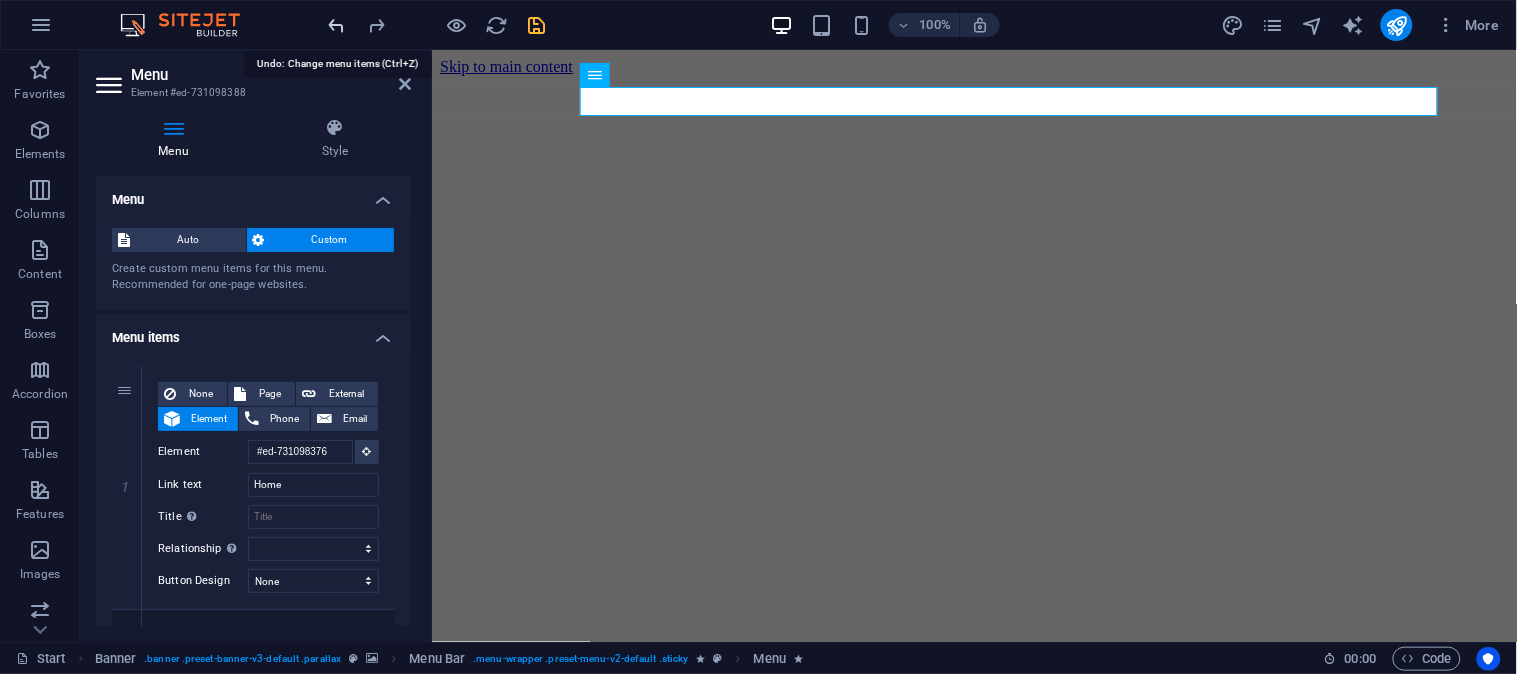 click at bounding box center (337, 25) 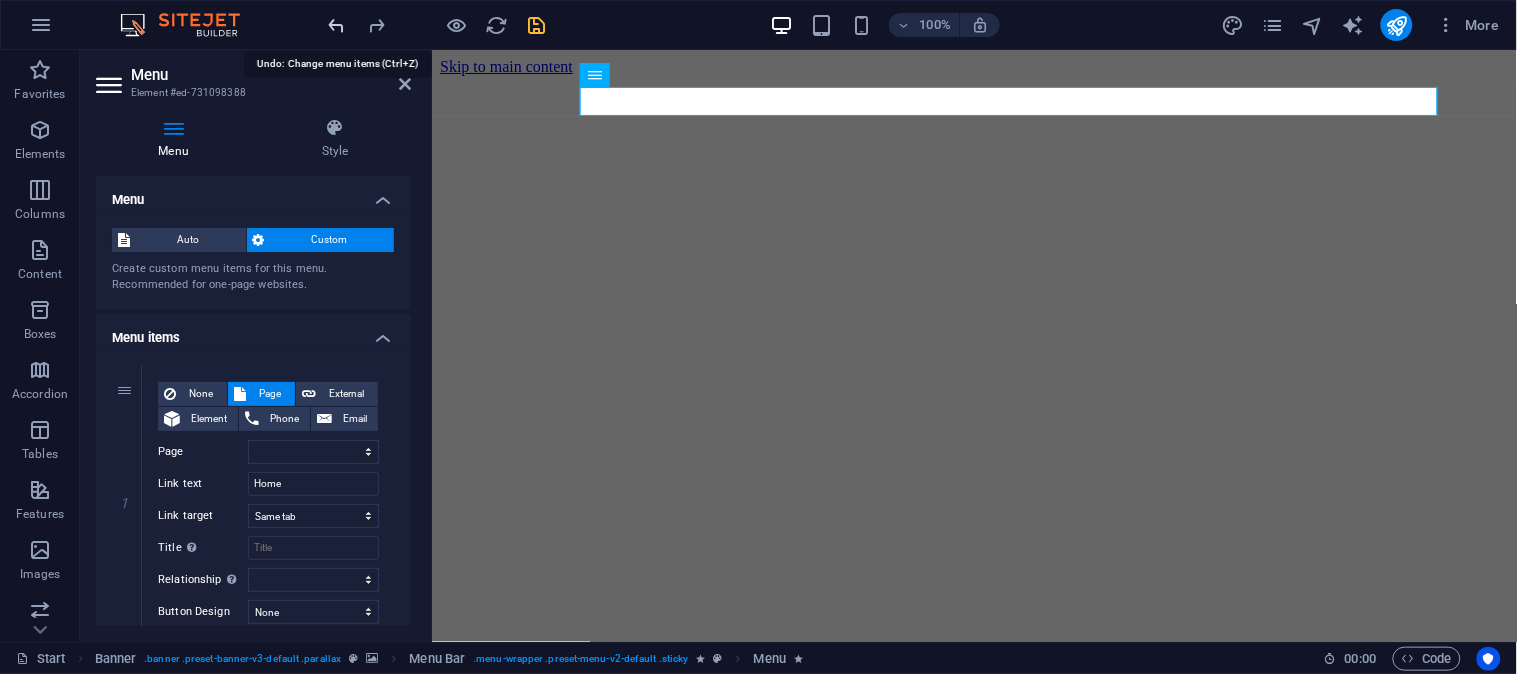 click at bounding box center (337, 25) 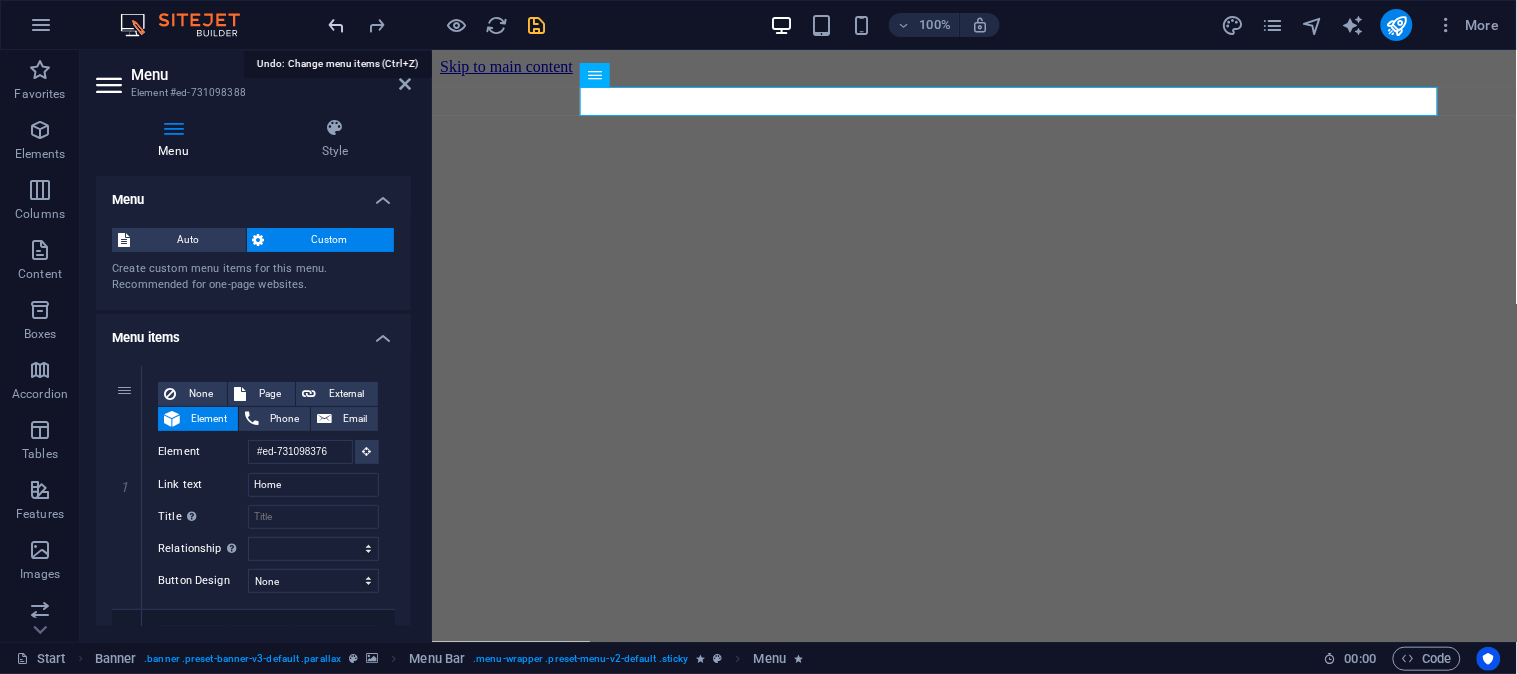 click at bounding box center (337, 25) 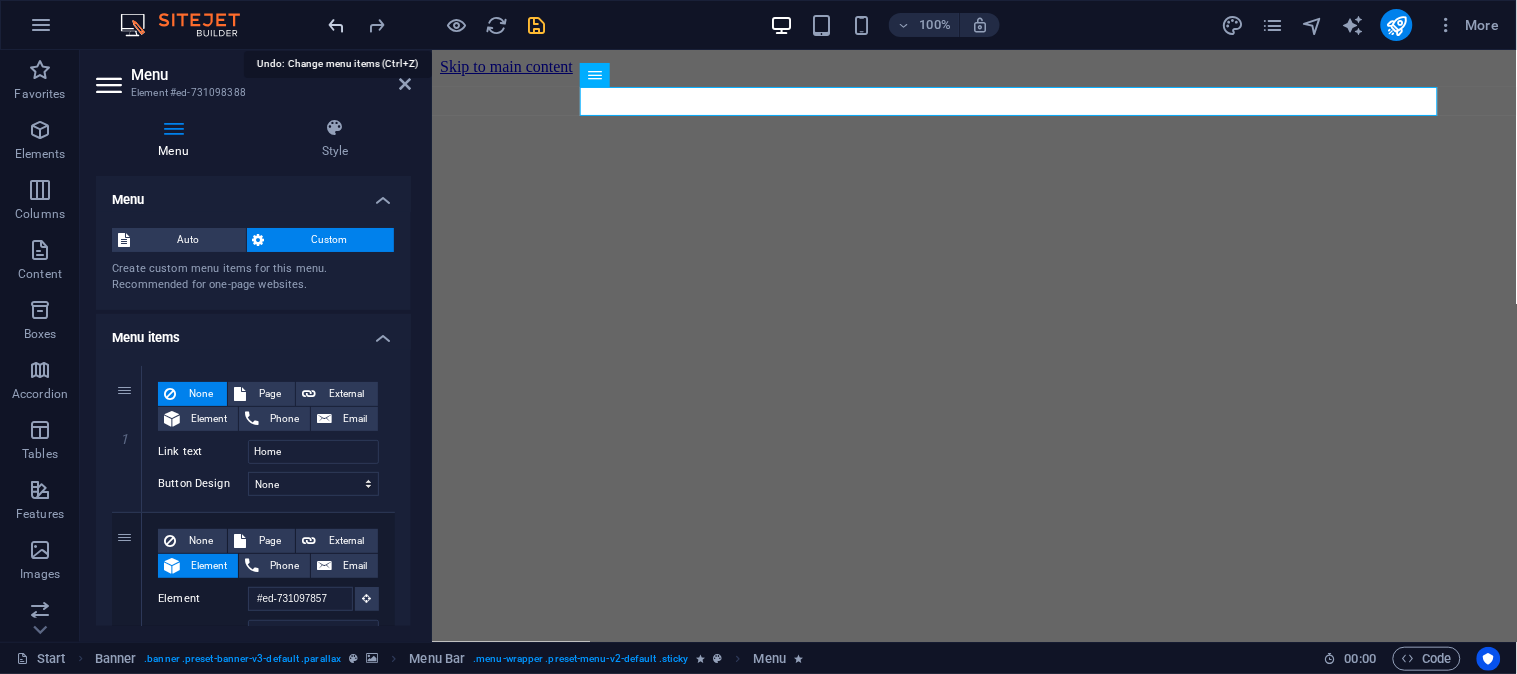 click at bounding box center (337, 25) 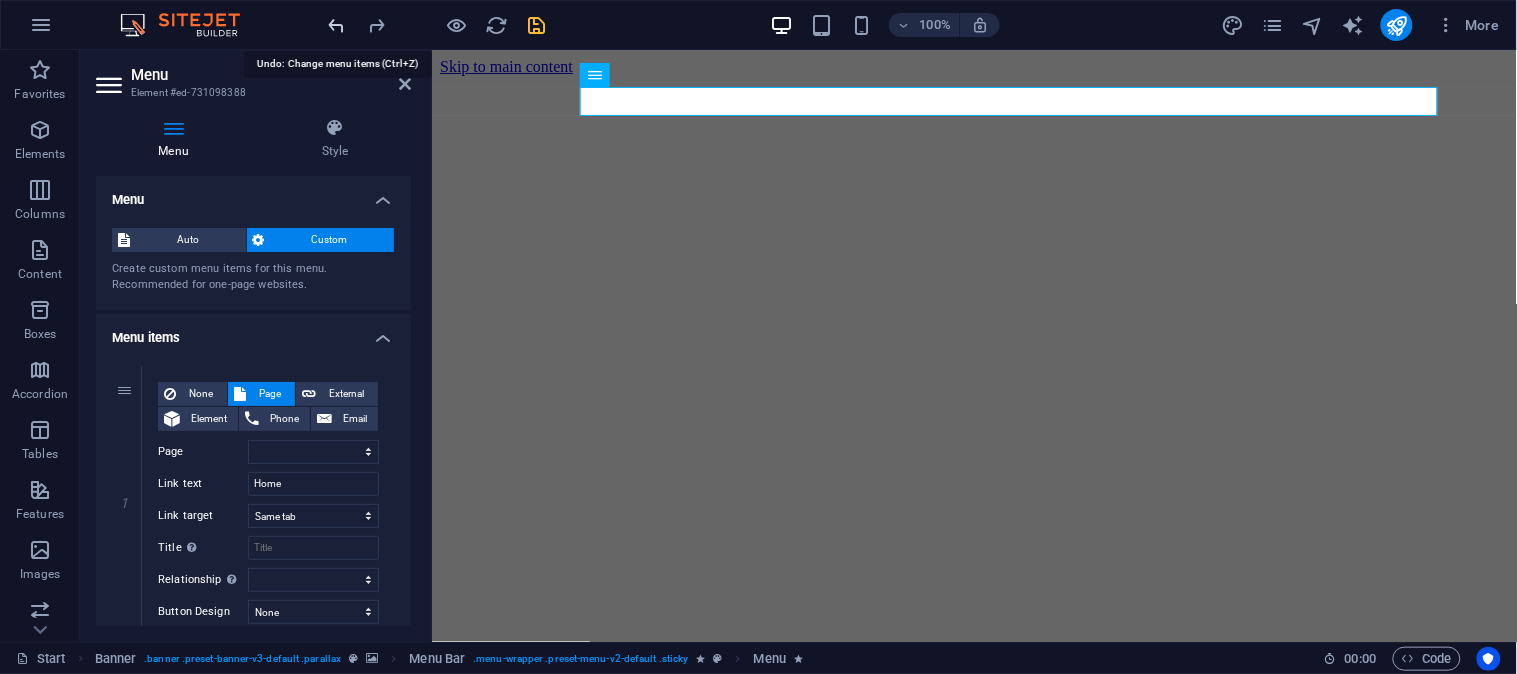 click at bounding box center (337, 25) 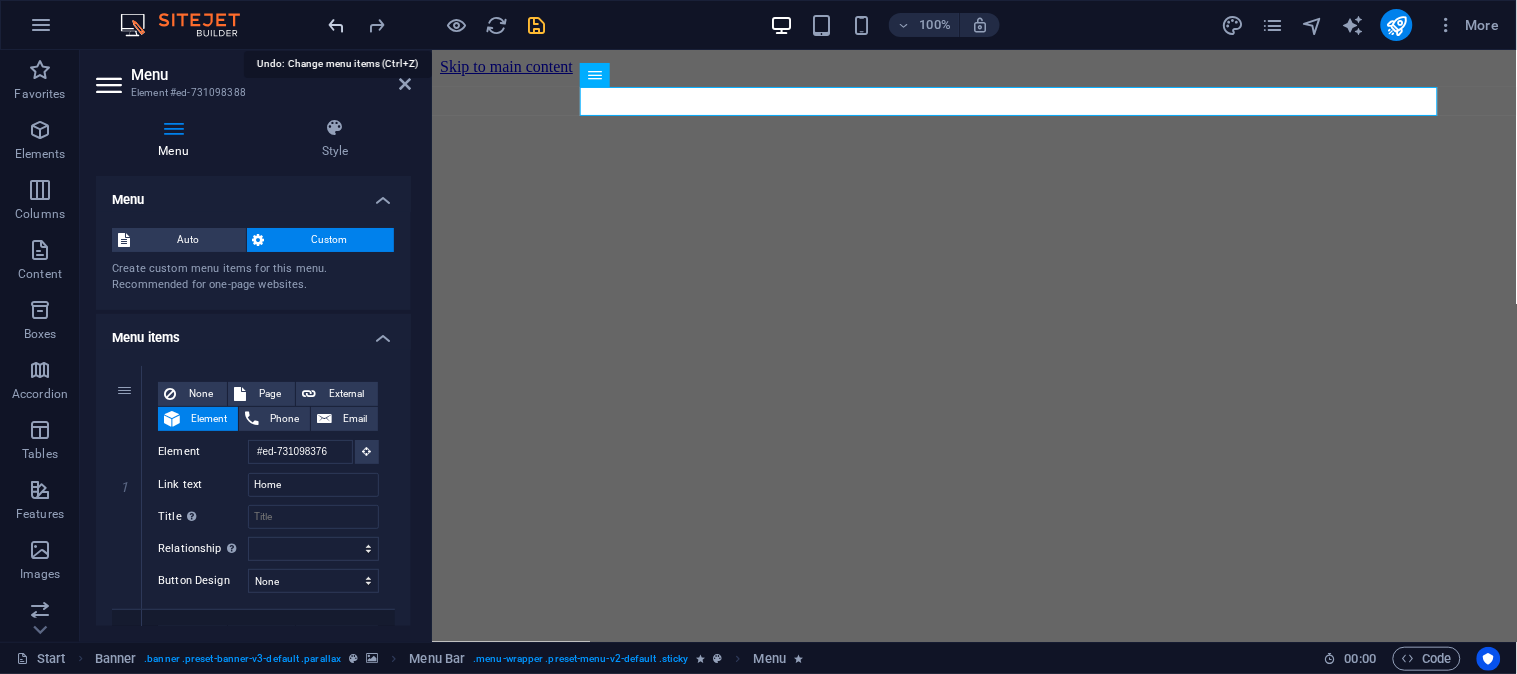 click at bounding box center (337, 25) 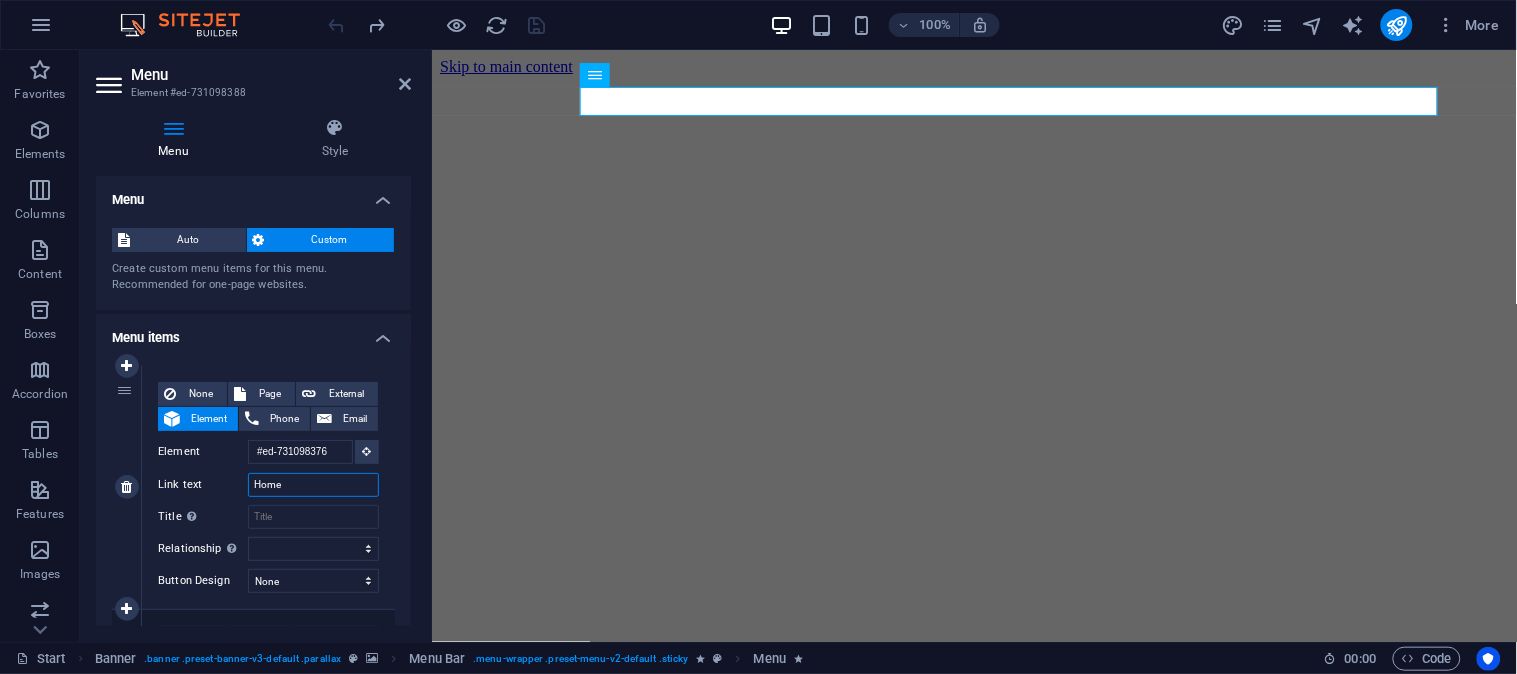 click on "Home" at bounding box center (313, 485) 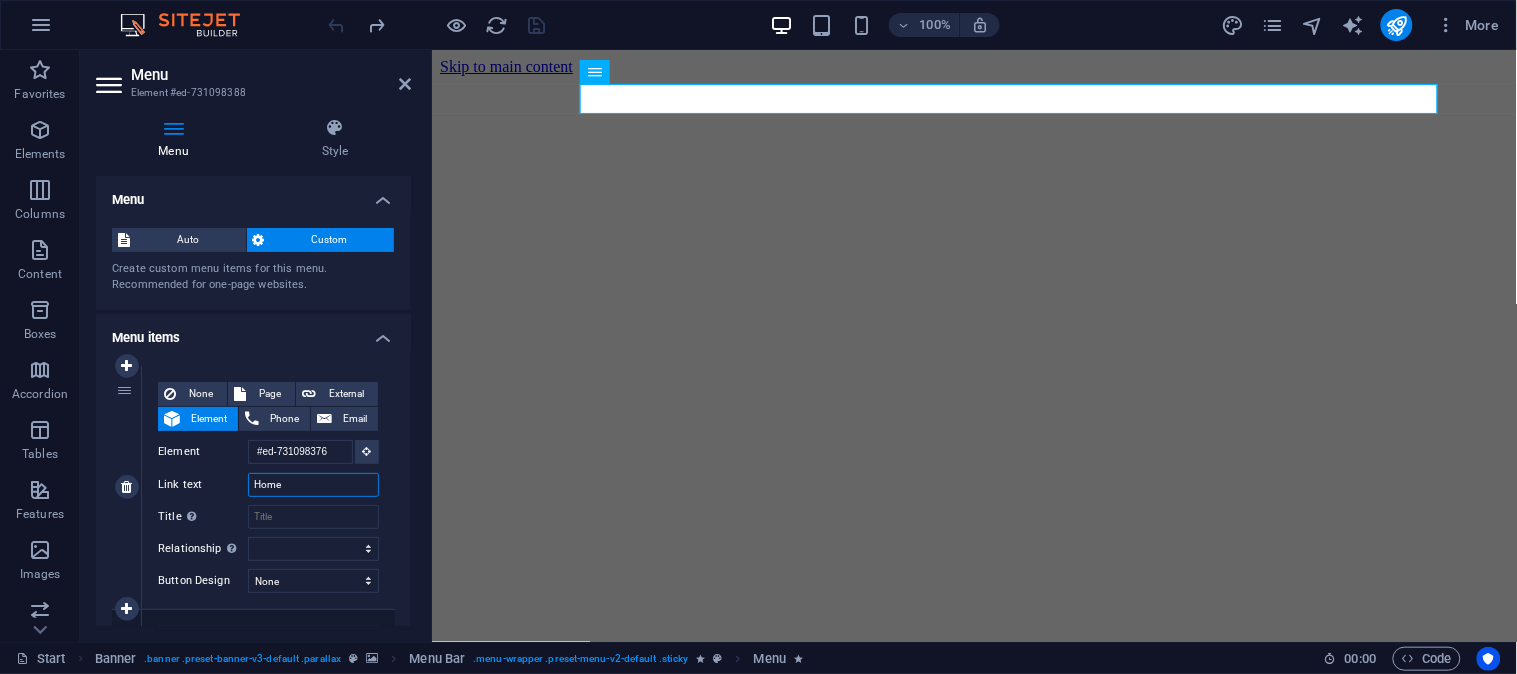 scroll, scrollTop: 0, scrollLeft: 0, axis: both 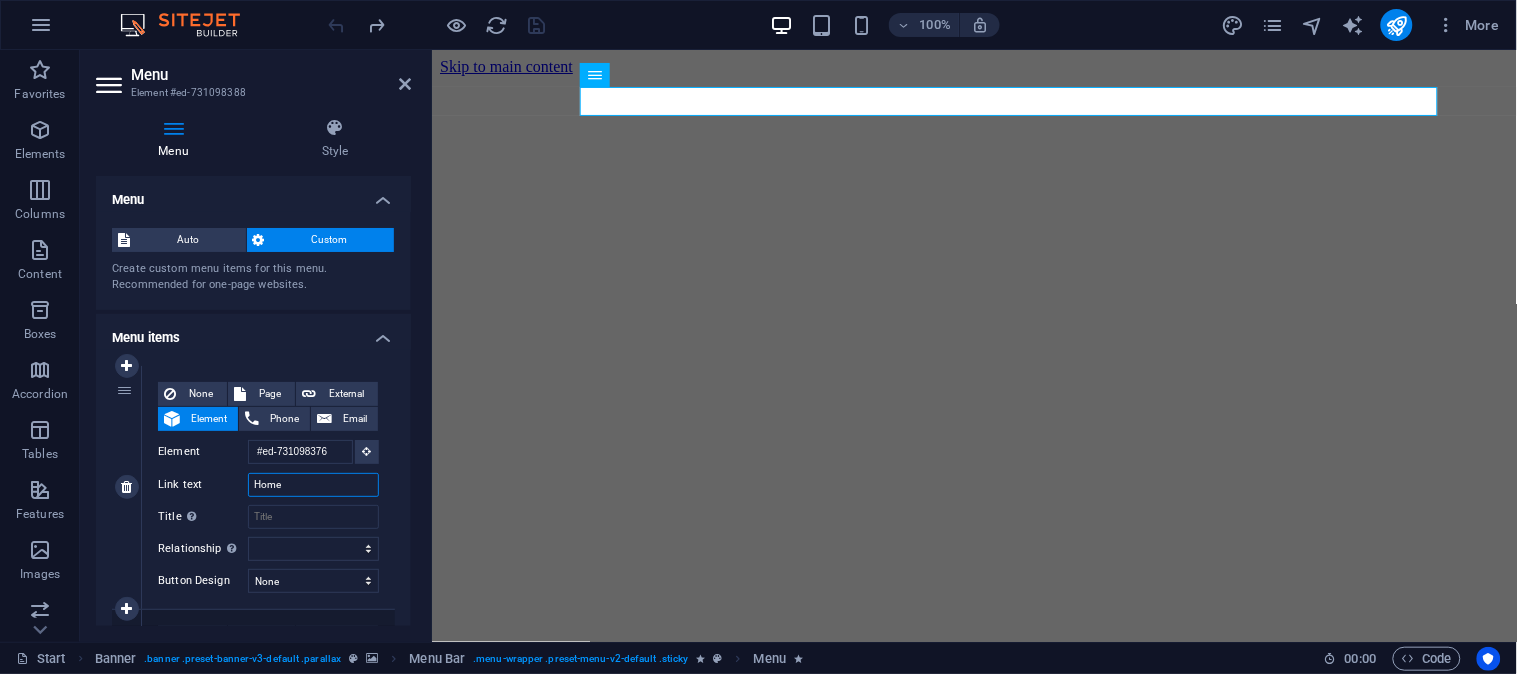 click on "Home" at bounding box center (313, 485) 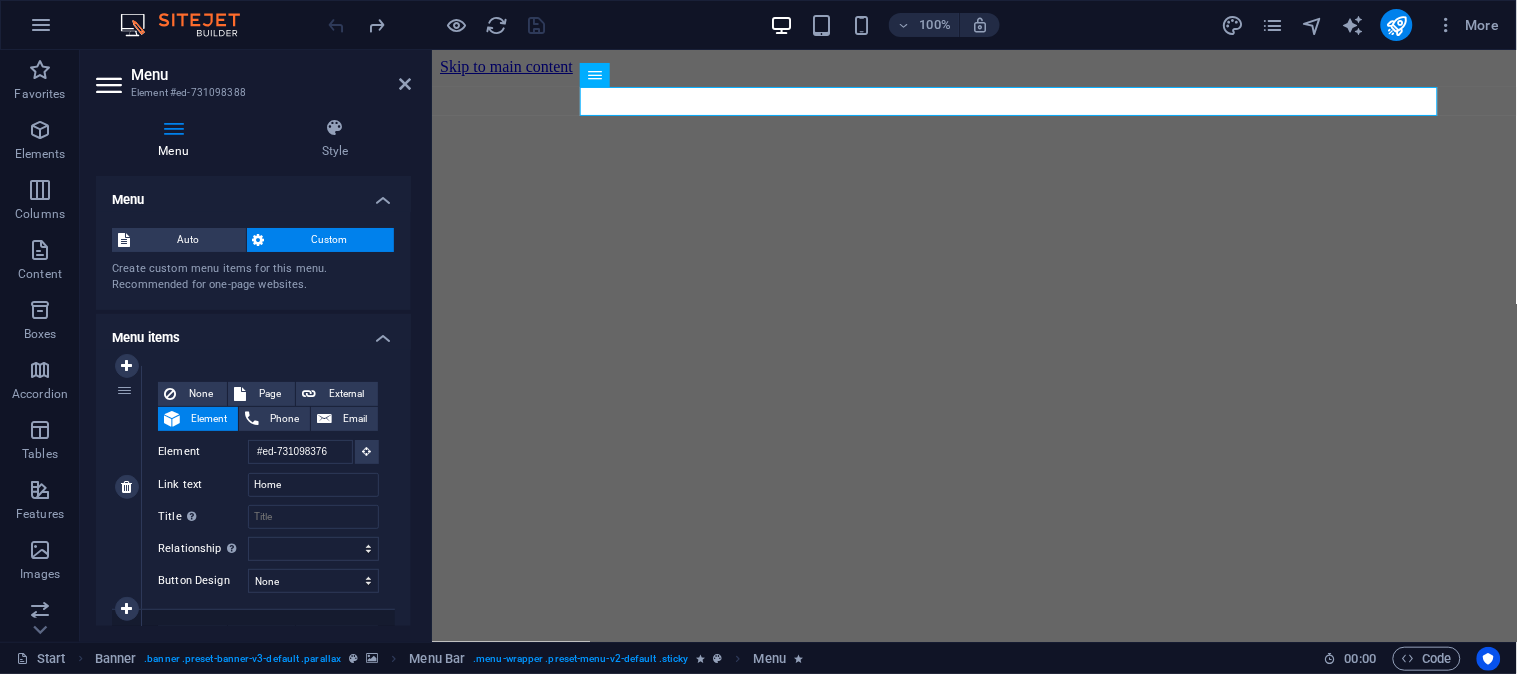 click on "Link text" at bounding box center (203, 485) 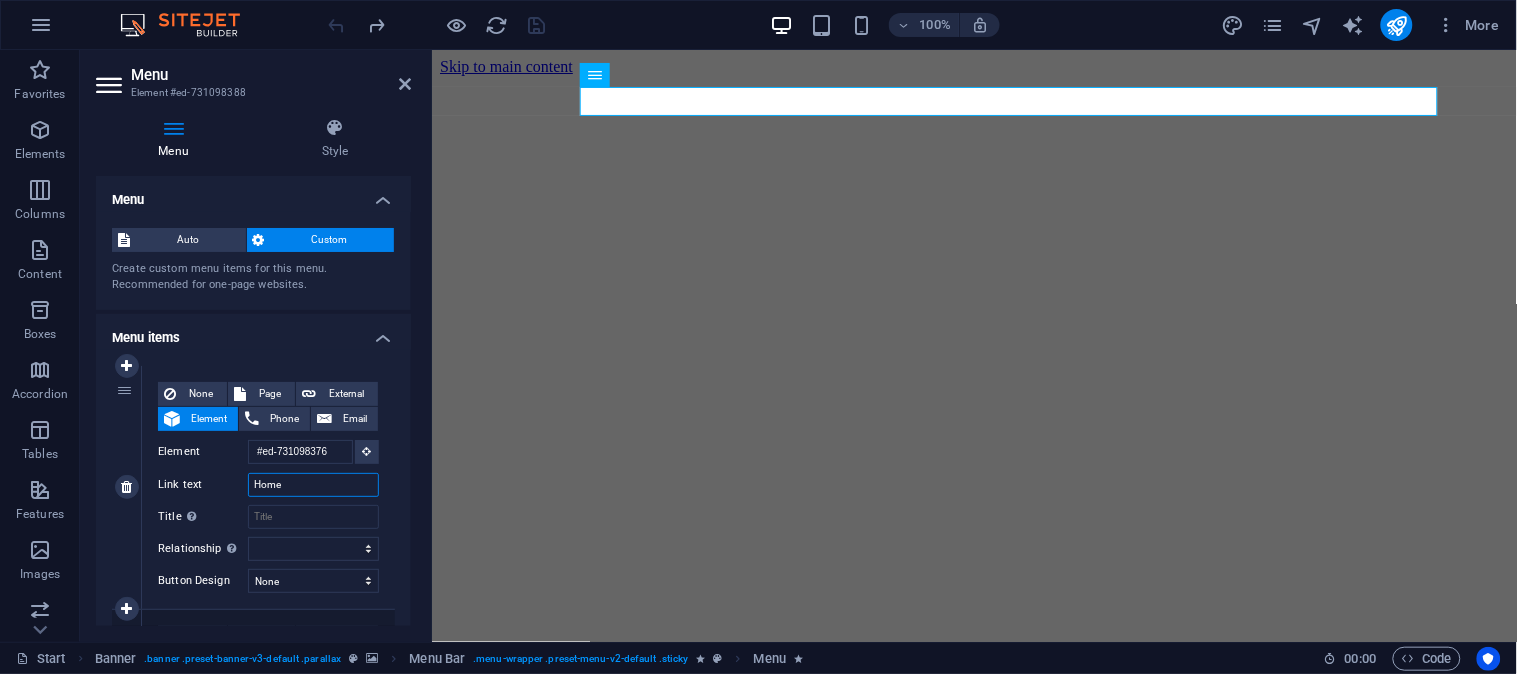 click on "Home" at bounding box center (313, 485) 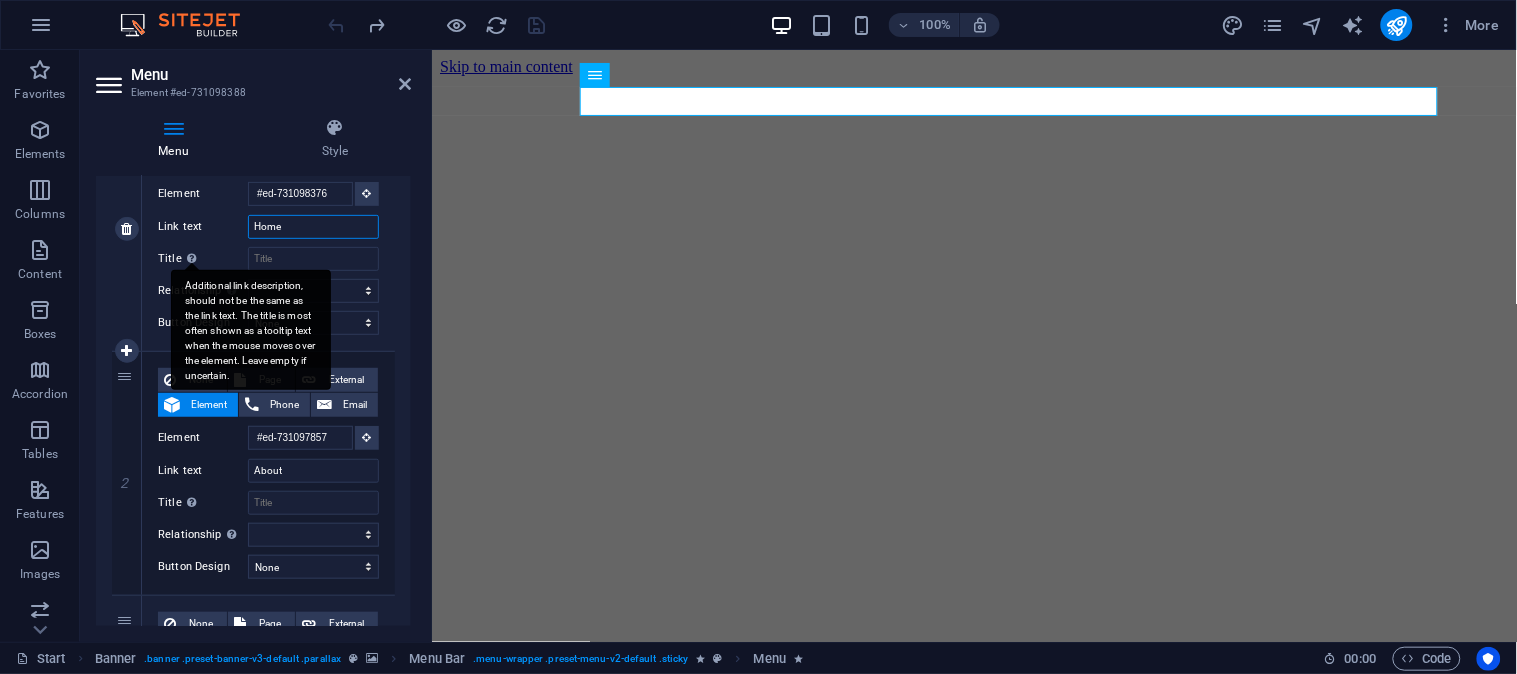 scroll, scrollTop: 0, scrollLeft: 0, axis: both 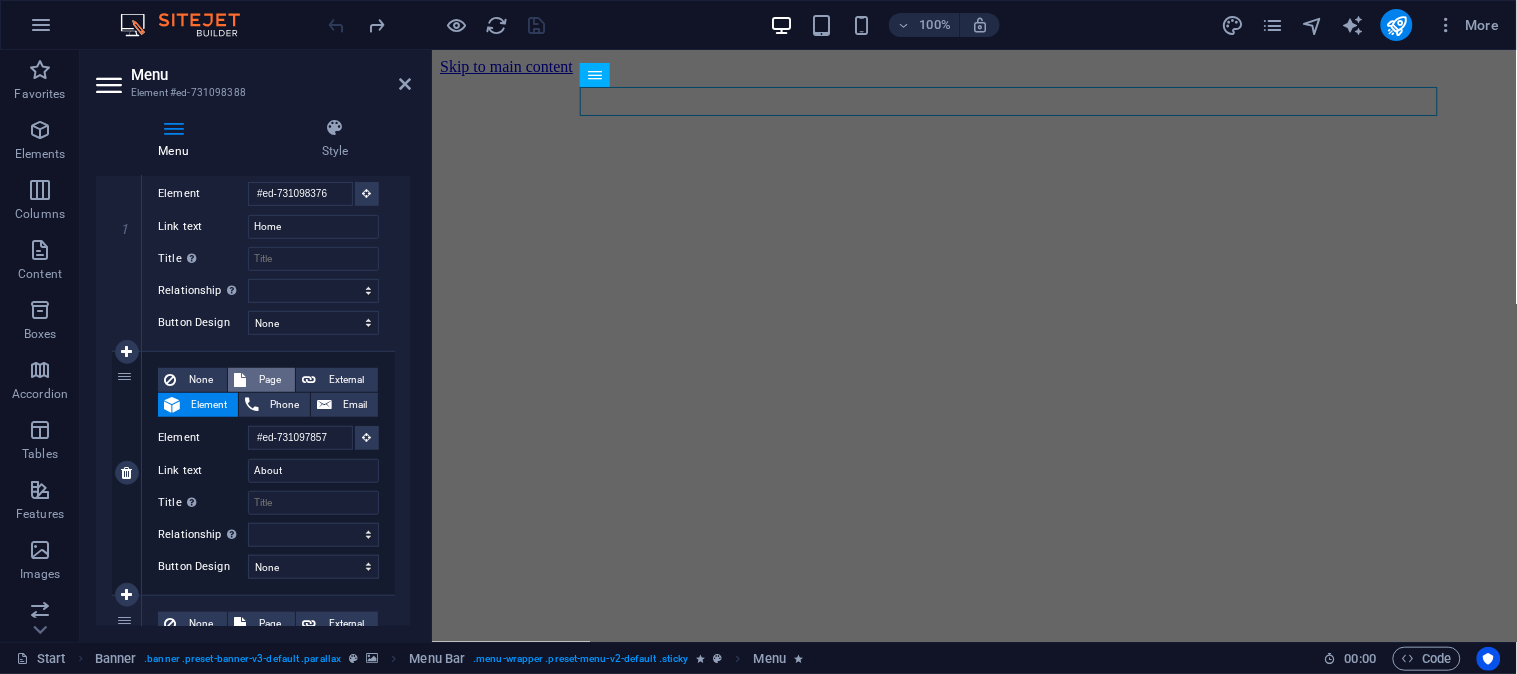 click on "Page" at bounding box center (270, 380) 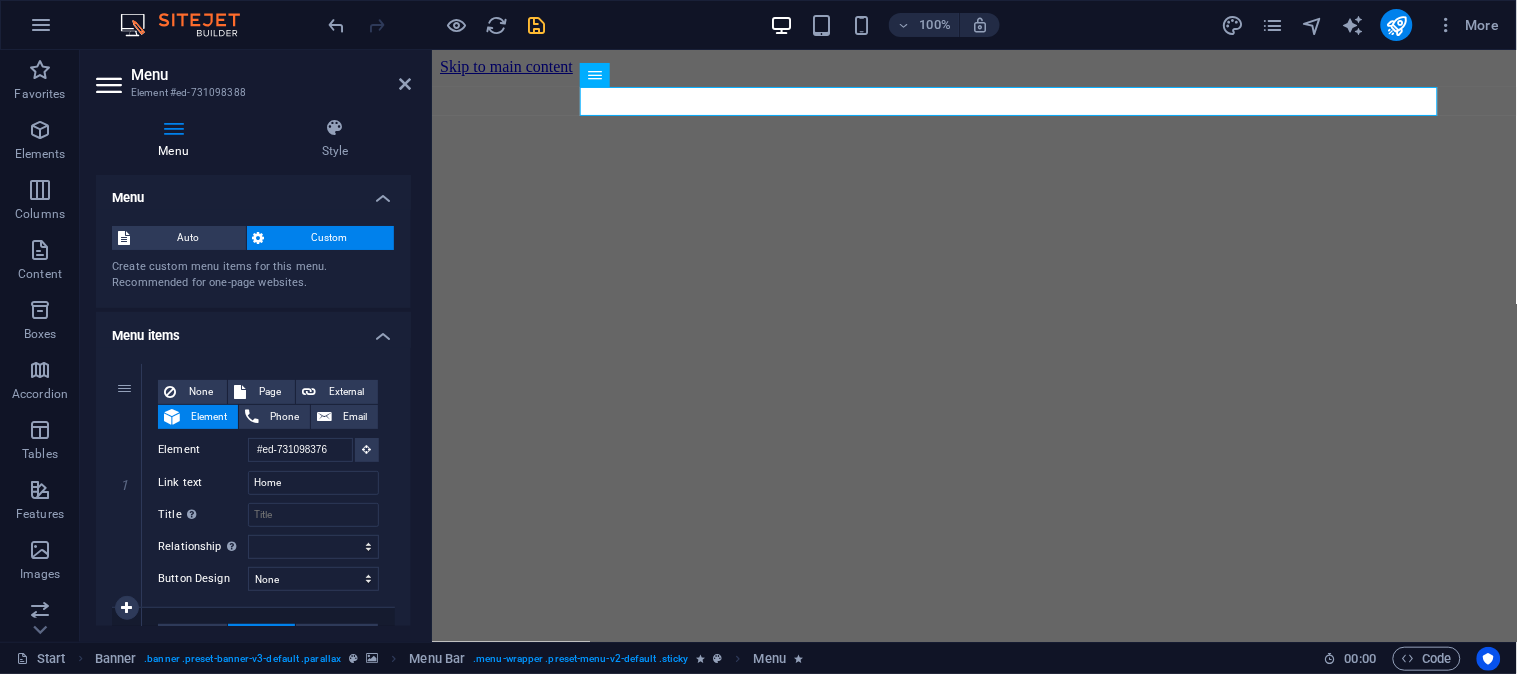 scroll, scrollTop: 0, scrollLeft: 0, axis: both 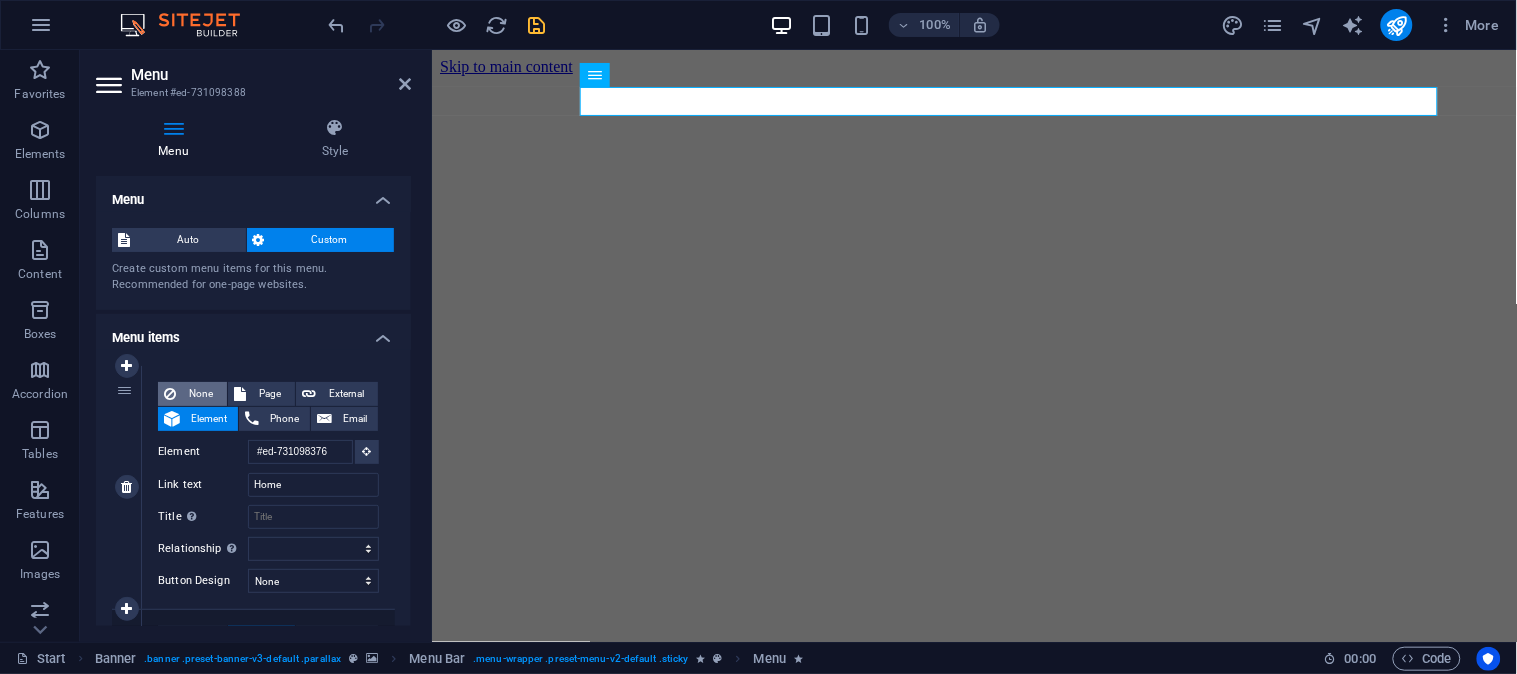 click on "None" at bounding box center (201, 394) 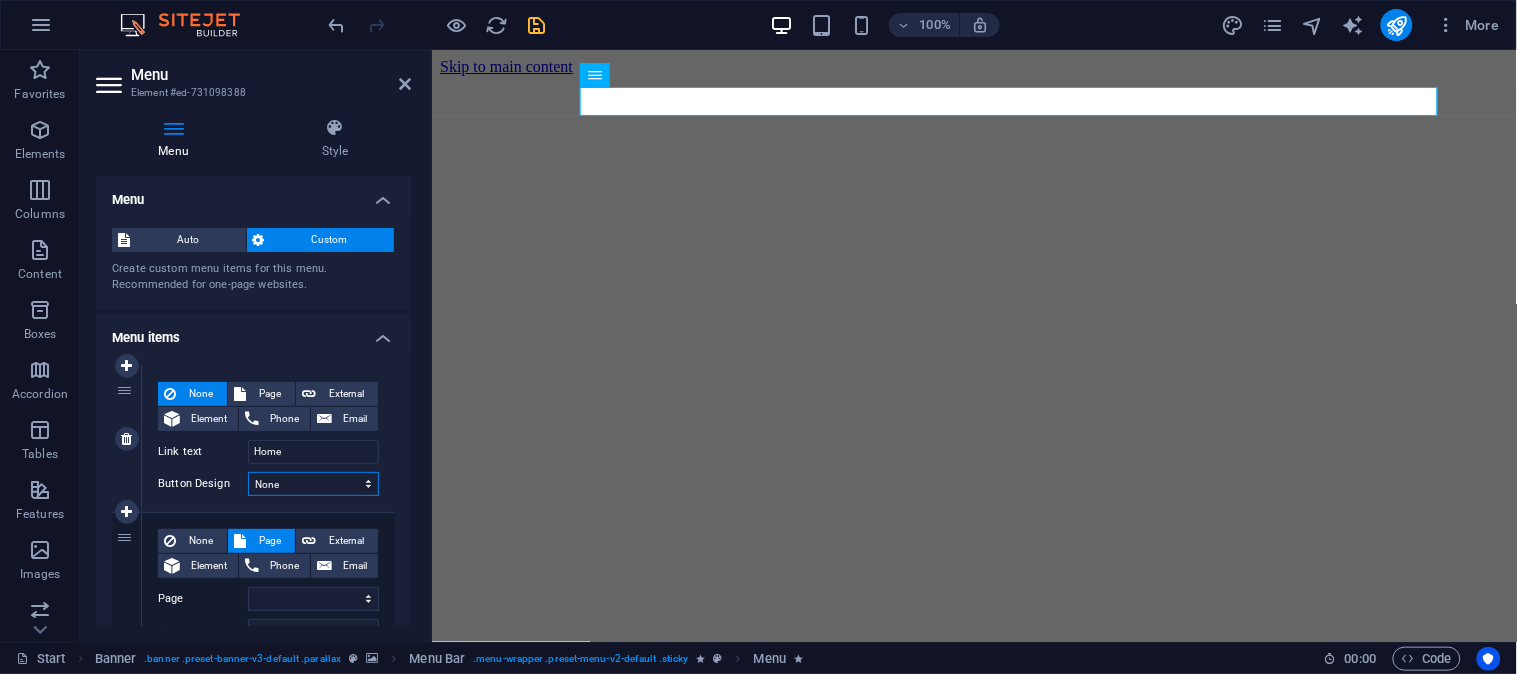 click on "None Default Primary Secondary" at bounding box center (313, 484) 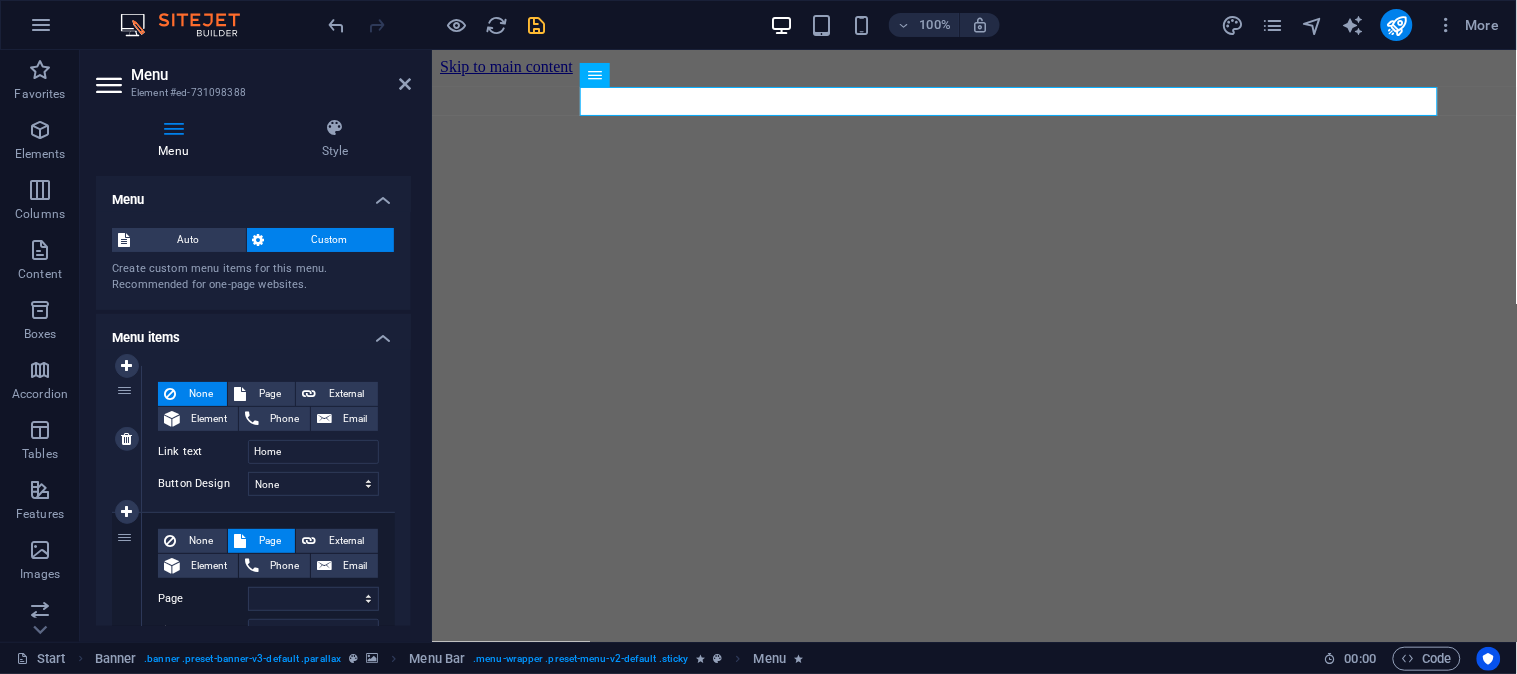 click on "None Page External Element Phone Email Page Start Subpage Legal Notice Privacy Element #ed-731098376
URL Phone Email Link text Home Link target New tab Same tab Overlay Title Additional link description, should not be the same as the link text. The title is most often shown as a tooltip text when the mouse moves over the element. Leave empty if uncertain. Relationship Sets the  relationship of this link to the link target . For example, the value "nofollow" instructs search engines not to follow the link. Can be left empty. alternate author bookmark external help license next nofollow noreferrer noopener prev search tag Button Design None Default Primary Secondary" at bounding box center [268, 439] 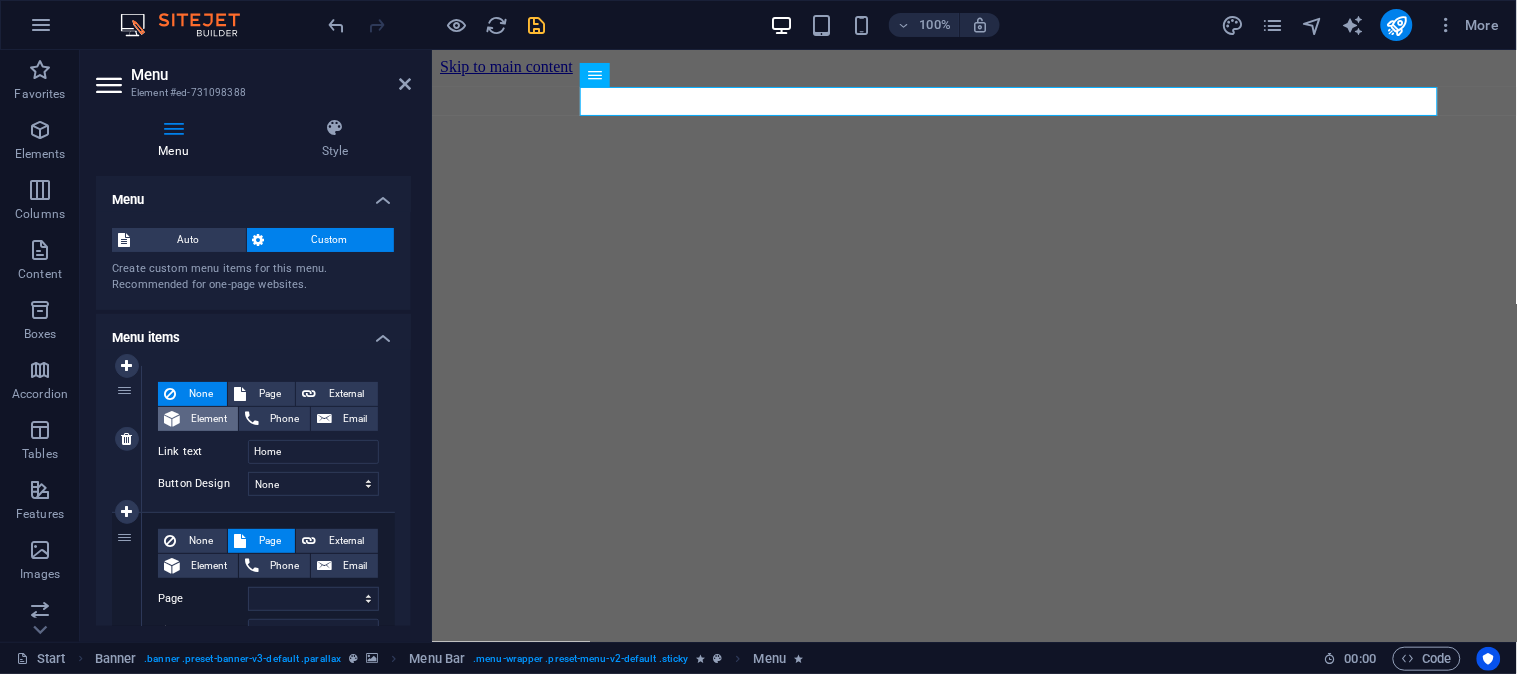 click on "Element" at bounding box center (209, 419) 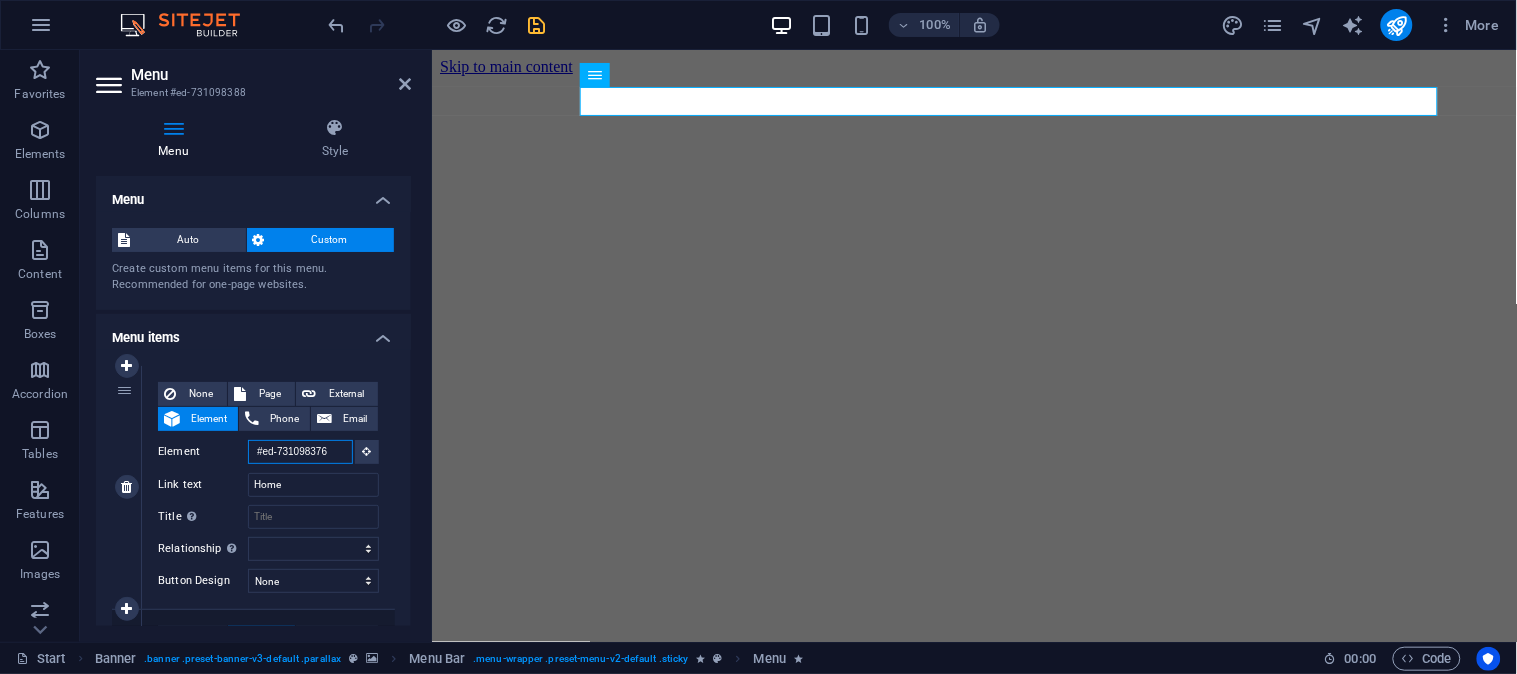 scroll, scrollTop: 0, scrollLeft: 2, axis: horizontal 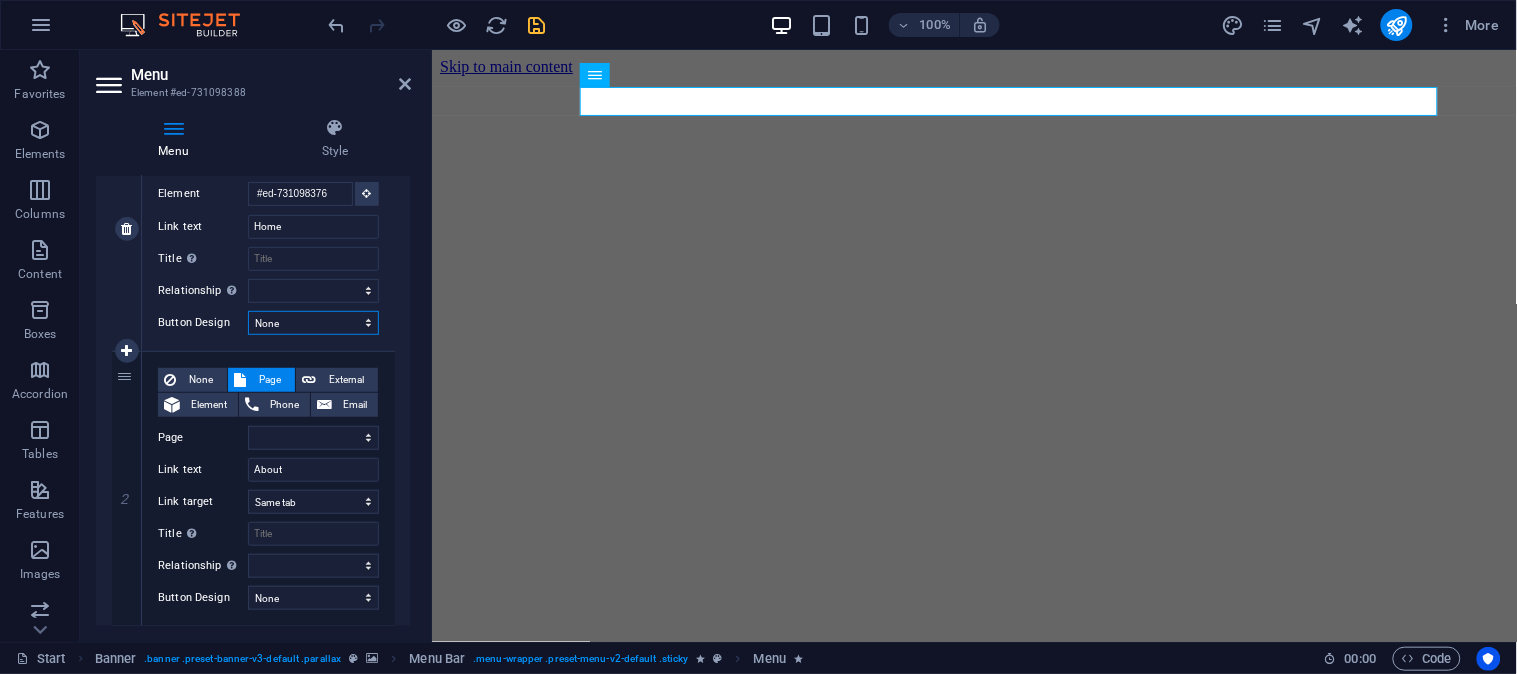click on "None Default Primary Secondary" at bounding box center [313, 323] 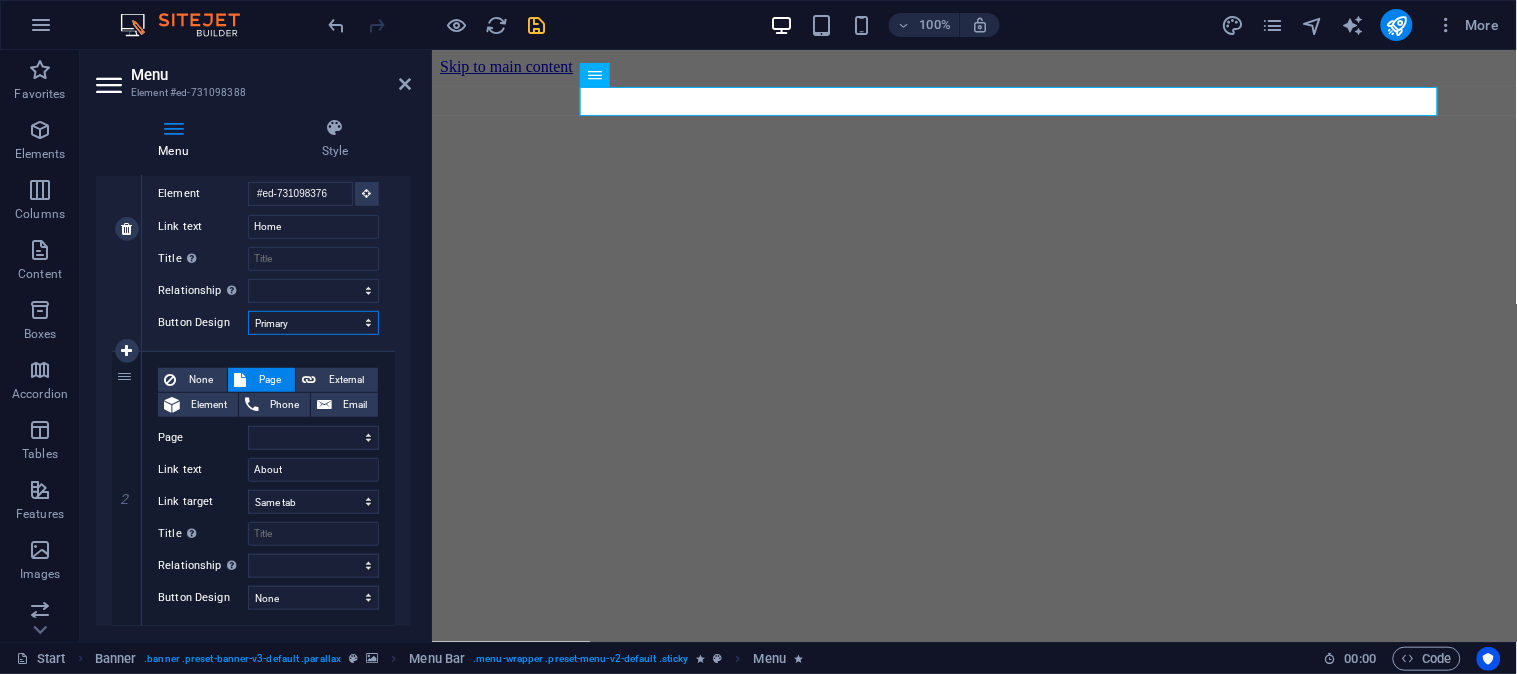 click on "None Default Primary Secondary" at bounding box center [313, 323] 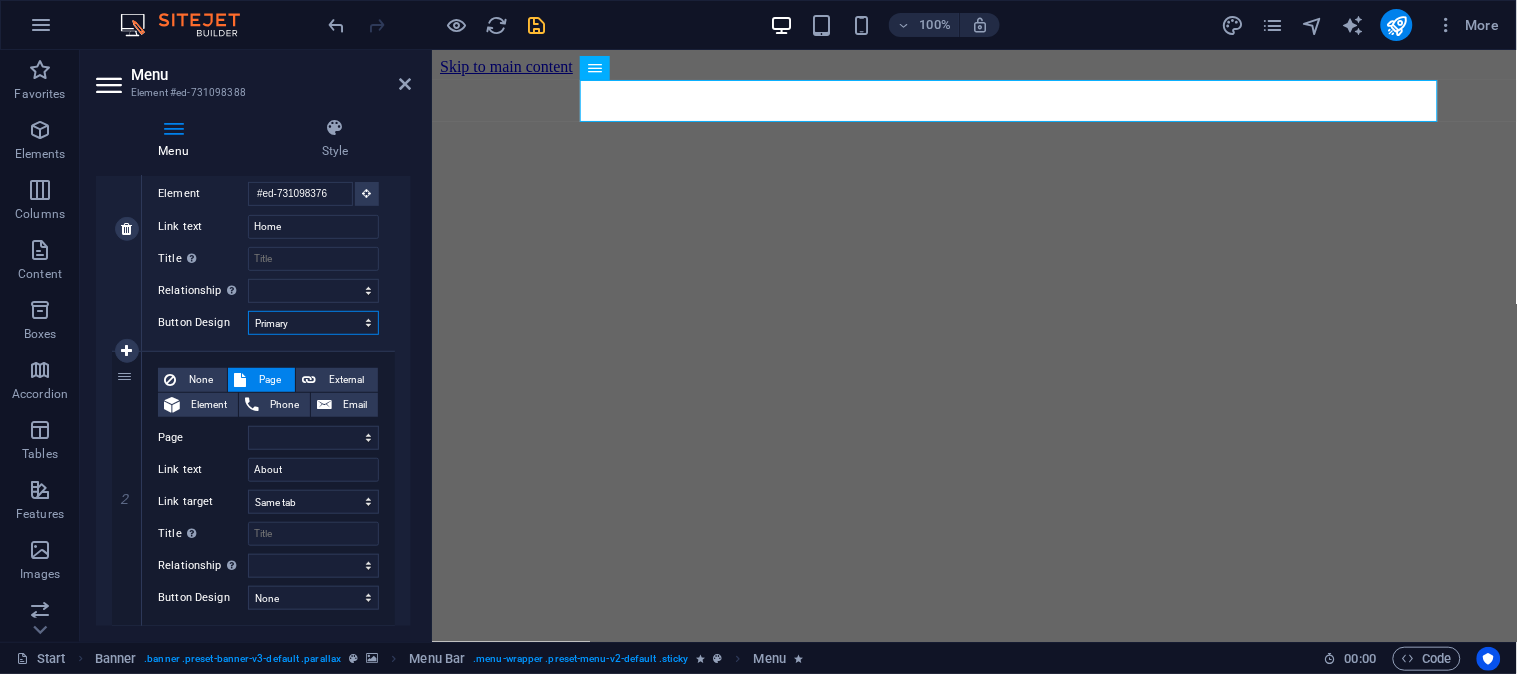 click on "None Default Primary Secondary" at bounding box center [313, 323] 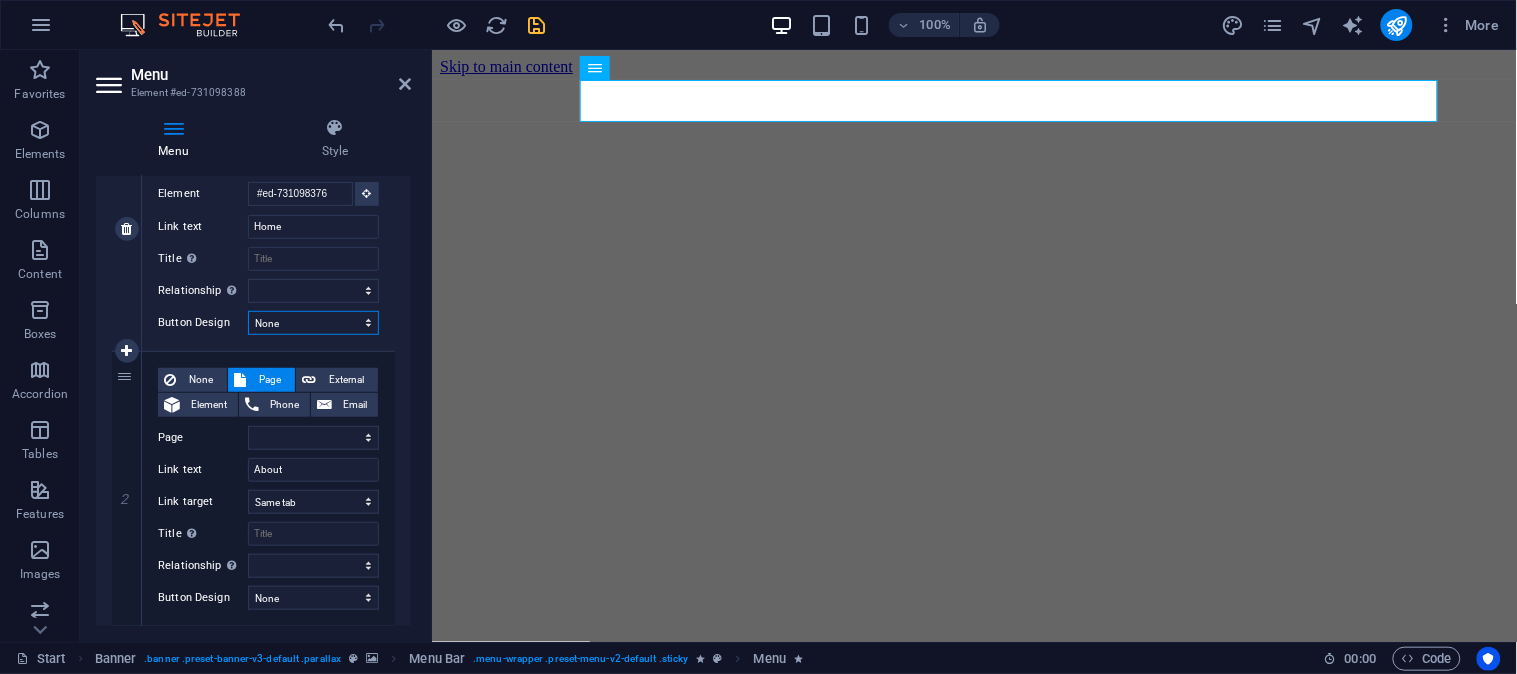 click on "None Default Primary Secondary" at bounding box center [313, 323] 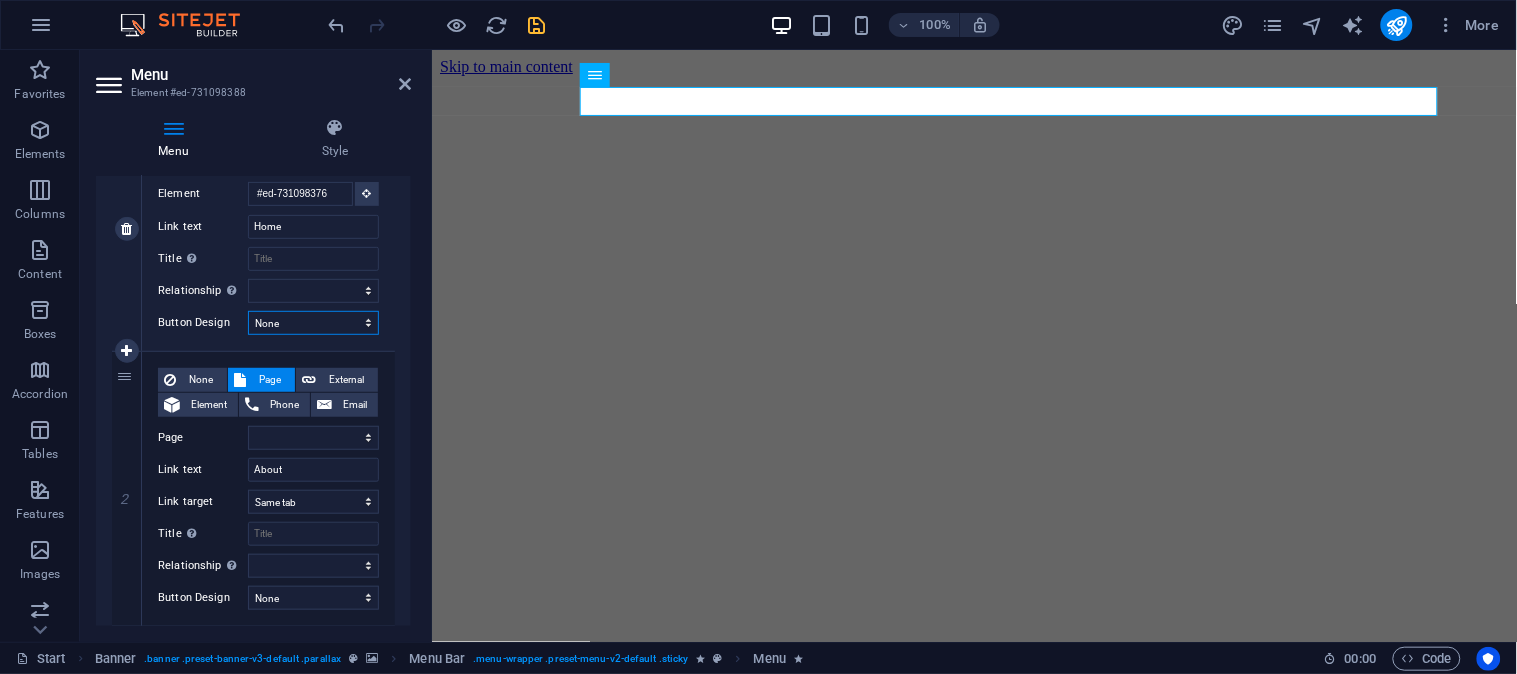 click on "None Default Primary Secondary" at bounding box center [313, 323] 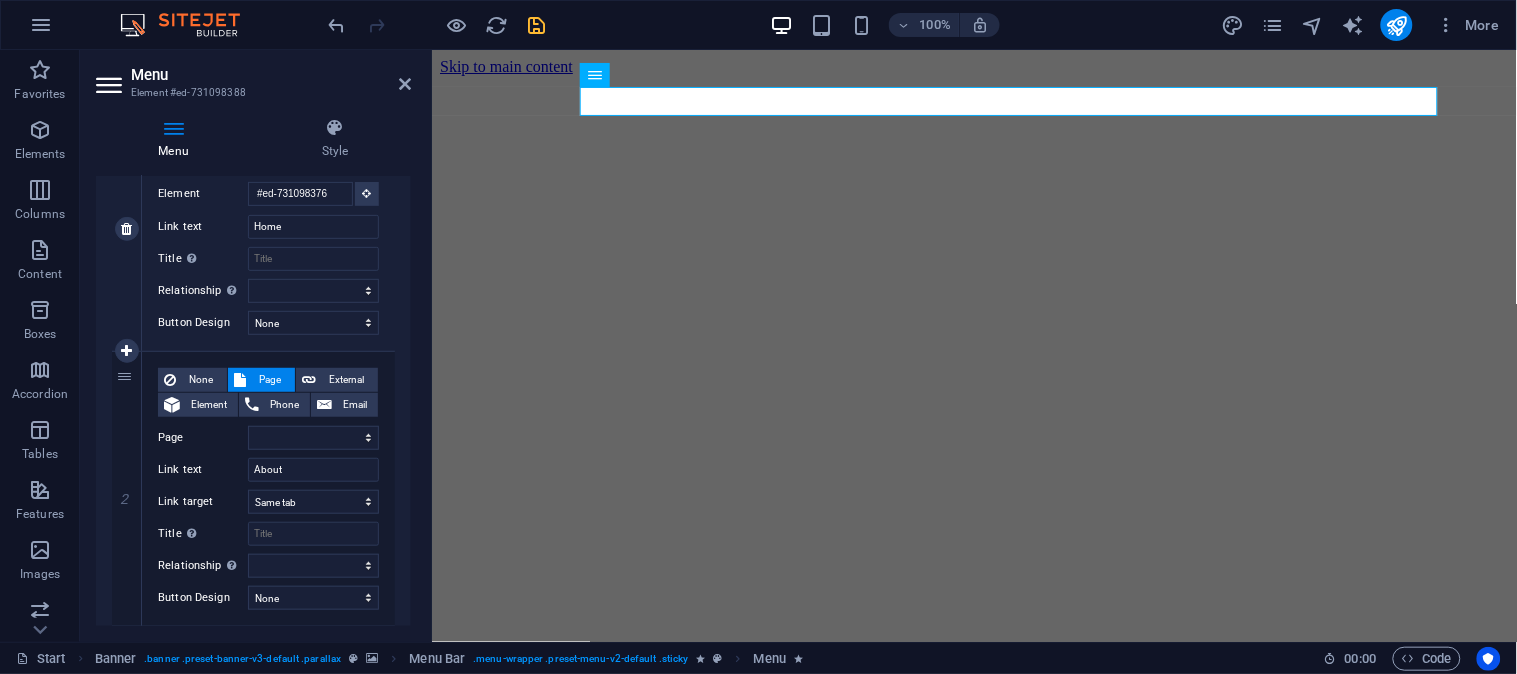 click on "None Page External Element Phone Email Page Start Subpage Legal Notice Privacy Element #ed-731098376
URL Phone Email Link text Home Link target New tab Same tab Overlay Title Additional link description, should not be the same as the link text. The title is most often shown as a tooltip text when the mouse moves over the element. Leave empty if uncertain. Relationship Sets the  relationship of this link to the link target . For example, the value "nofollow" instructs search engines not to follow the link. Can be left empty. alternate author bookmark external help license next nofollow noreferrer noopener prev search tag Button Design None Default Primary Secondary" at bounding box center (268, 229) 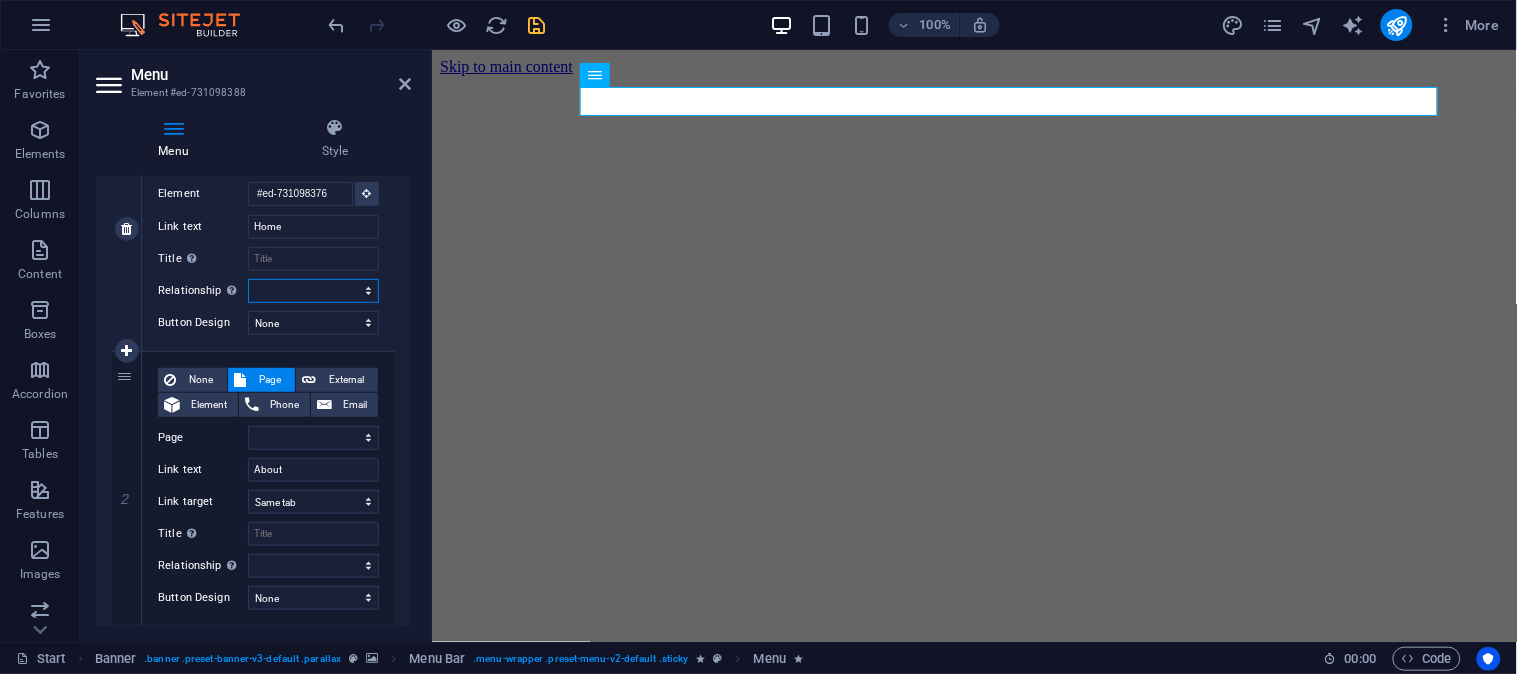 click on "alternate author bookmark external help license next nofollow noreferrer noopener prev search tag" at bounding box center [313, 291] 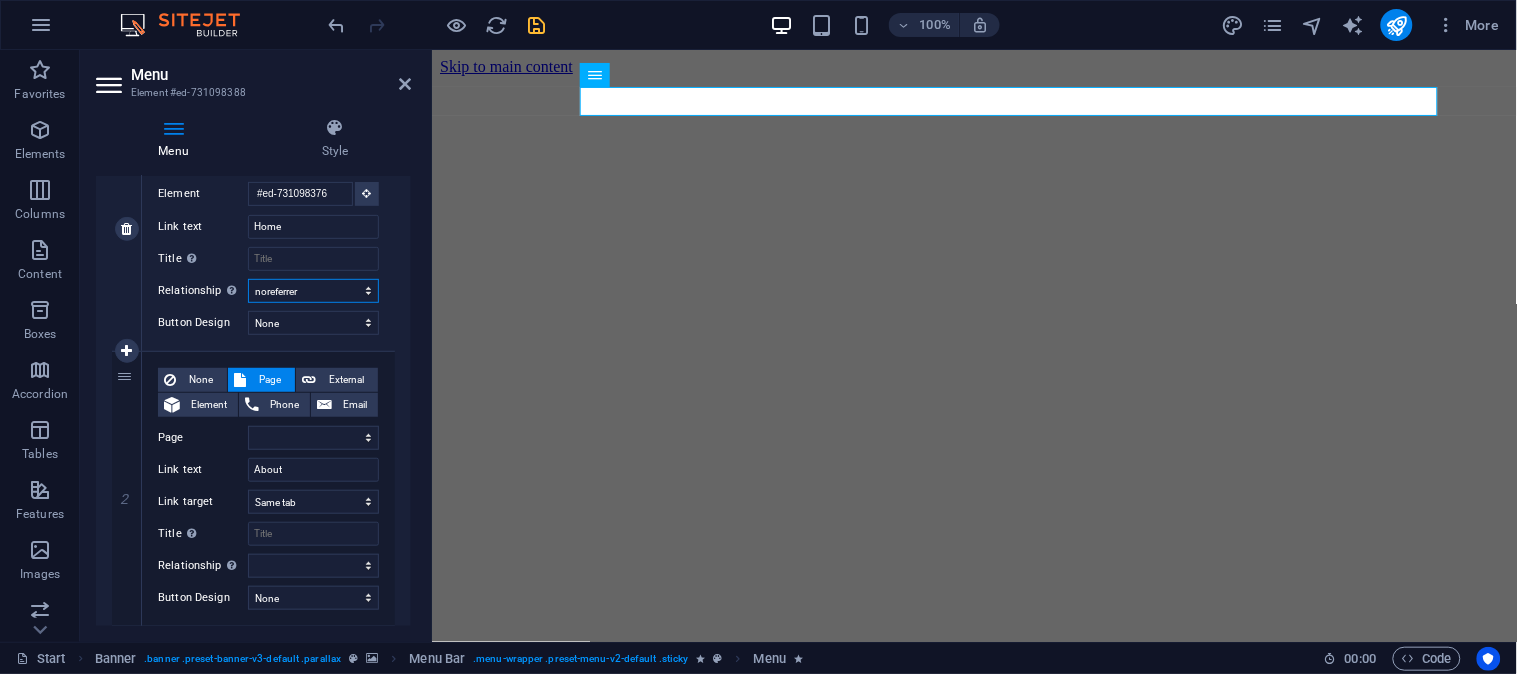 click on "alternate author bookmark external help license next nofollow noreferrer noopener prev search tag" at bounding box center (313, 291) 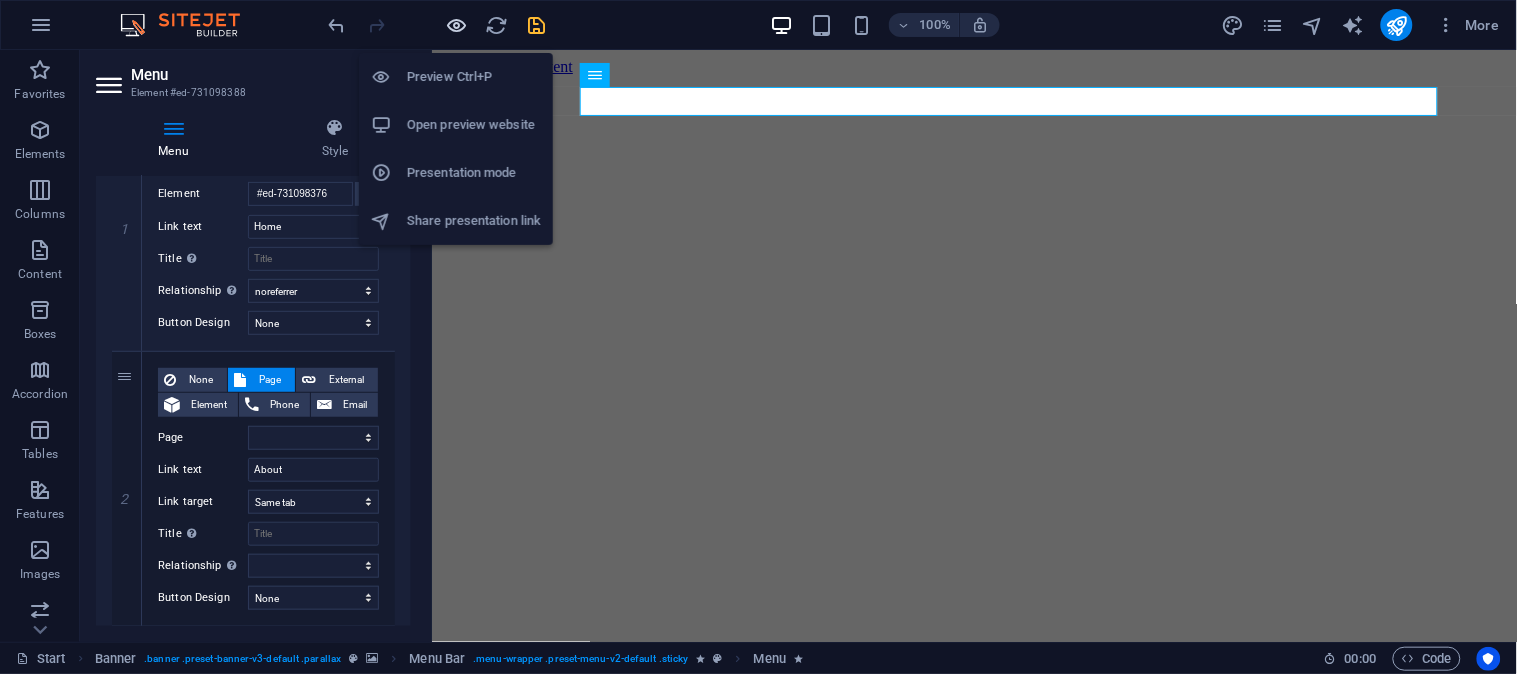 click at bounding box center [457, 25] 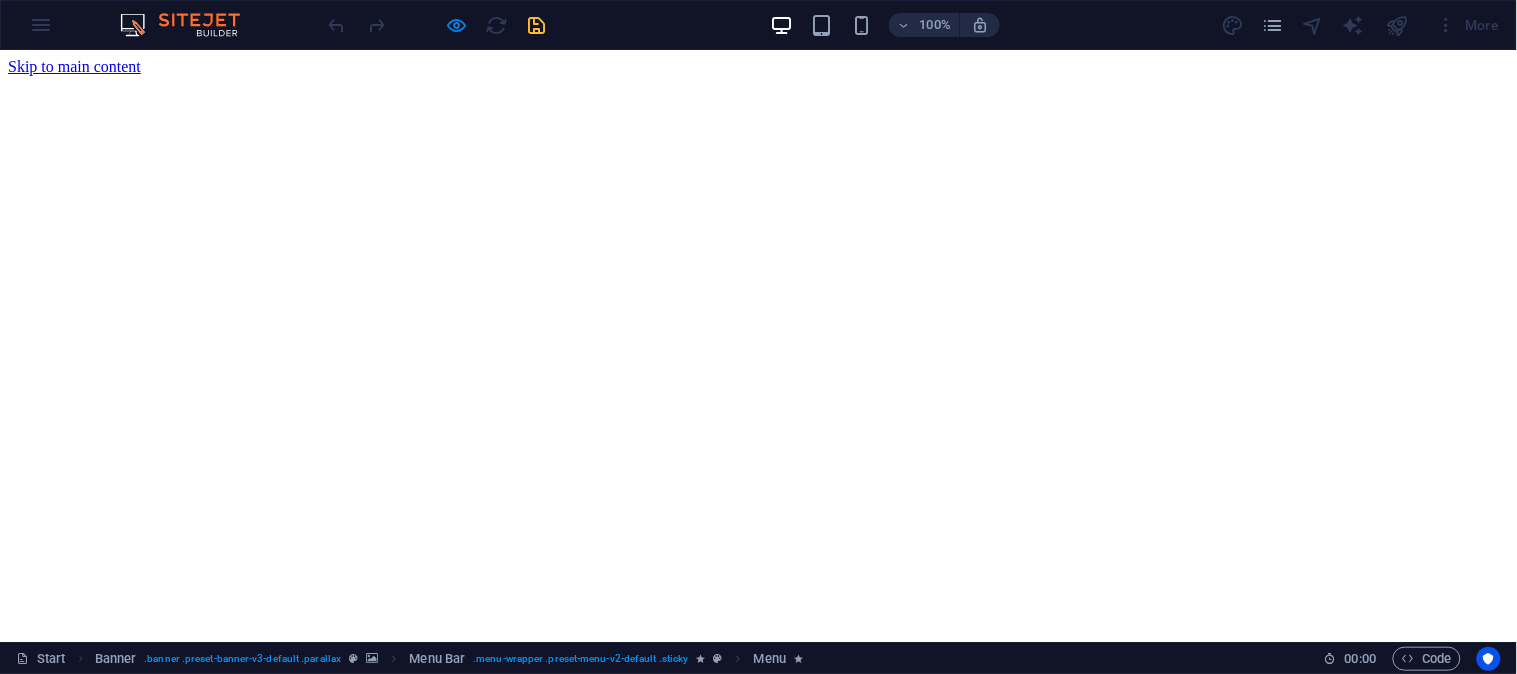 click on "Home" at bounding box center [67, 833] 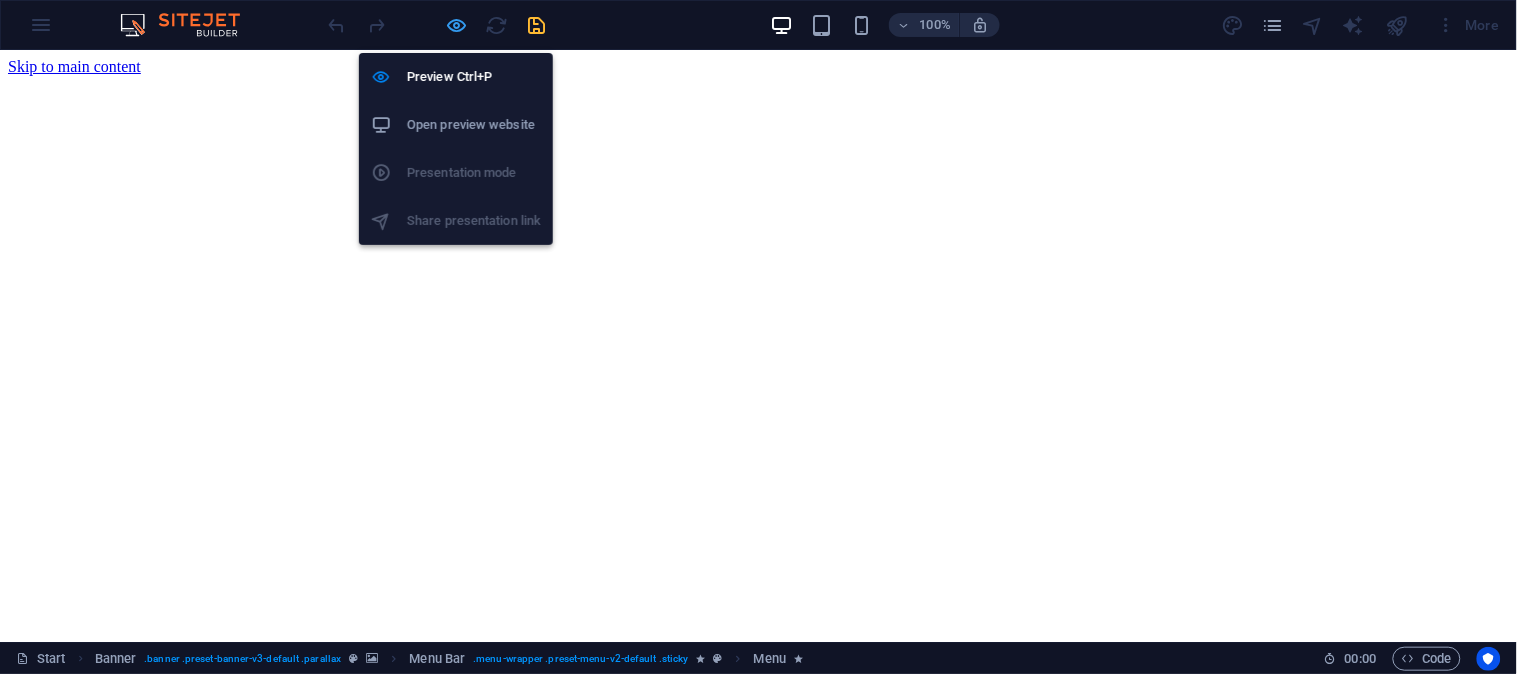 click at bounding box center (457, 25) 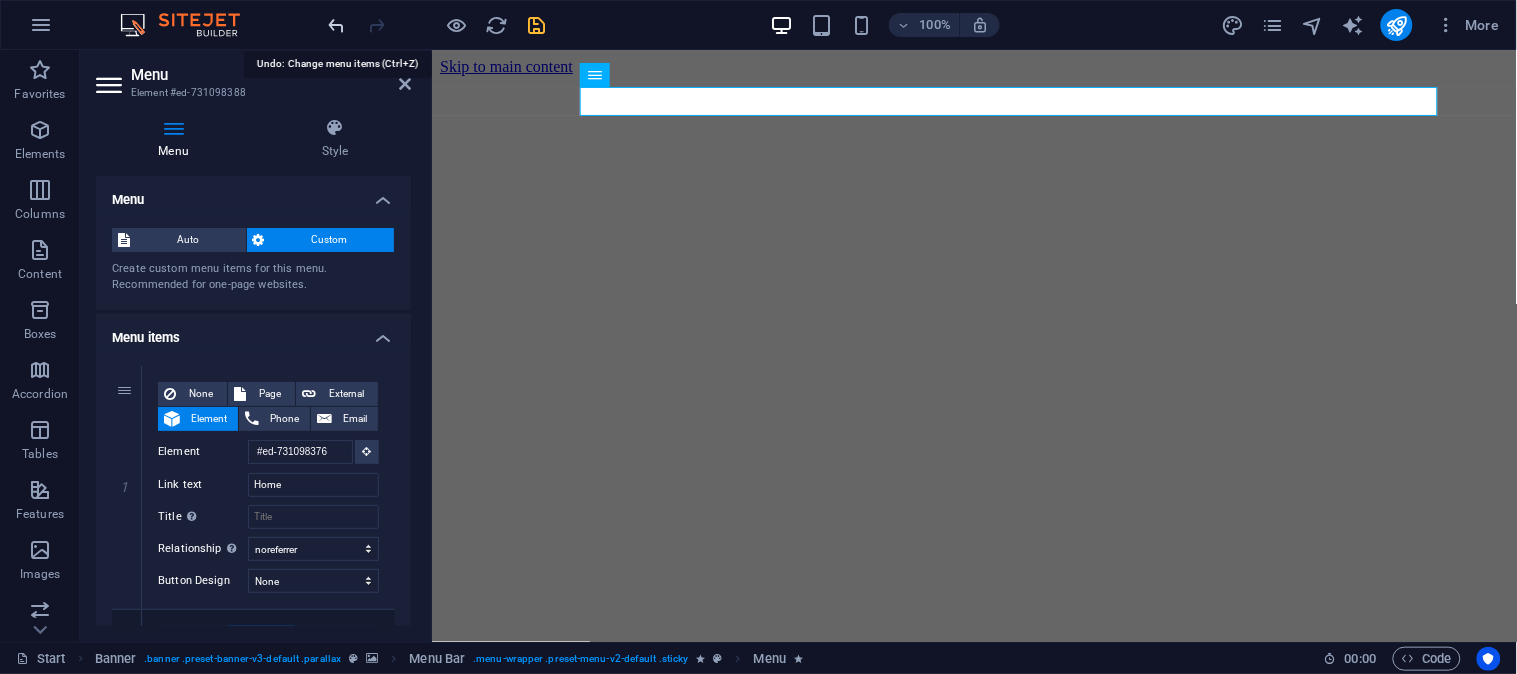 click at bounding box center [337, 25] 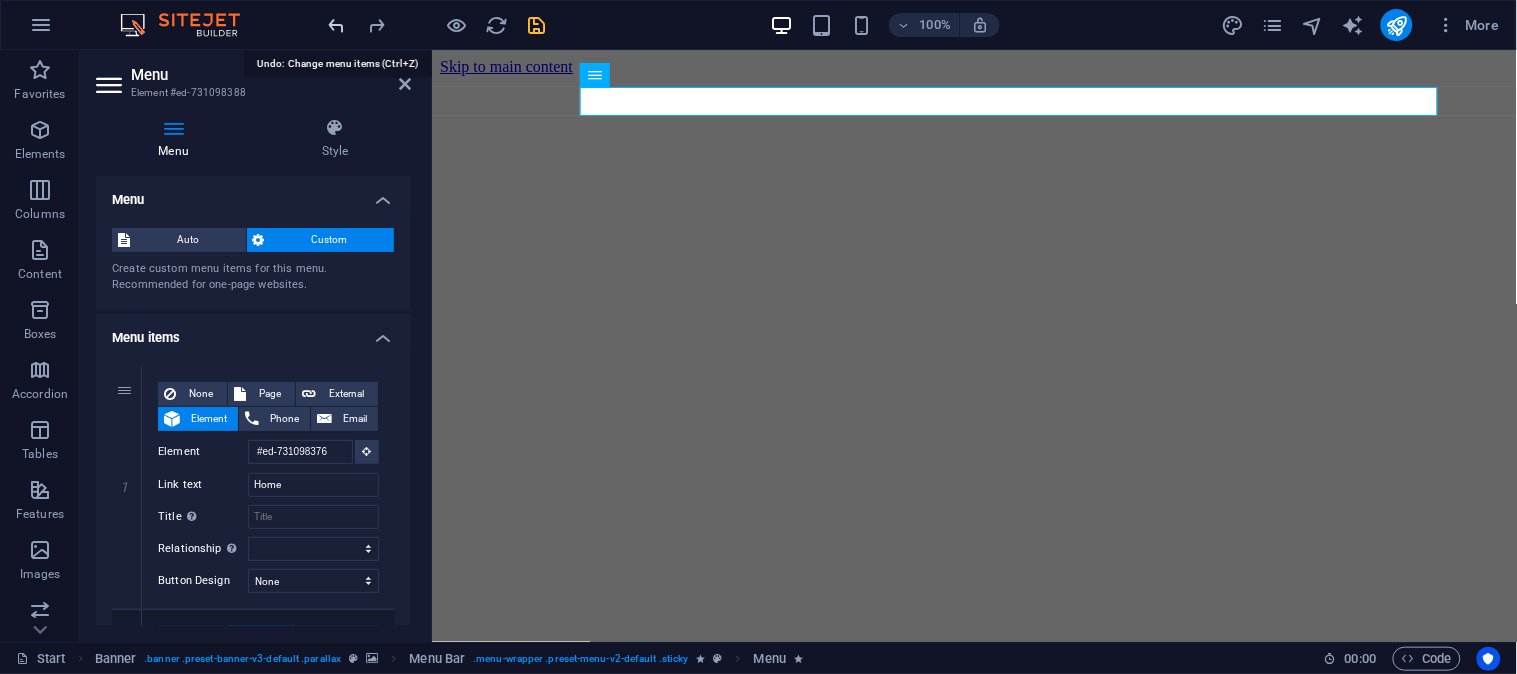 click at bounding box center (337, 25) 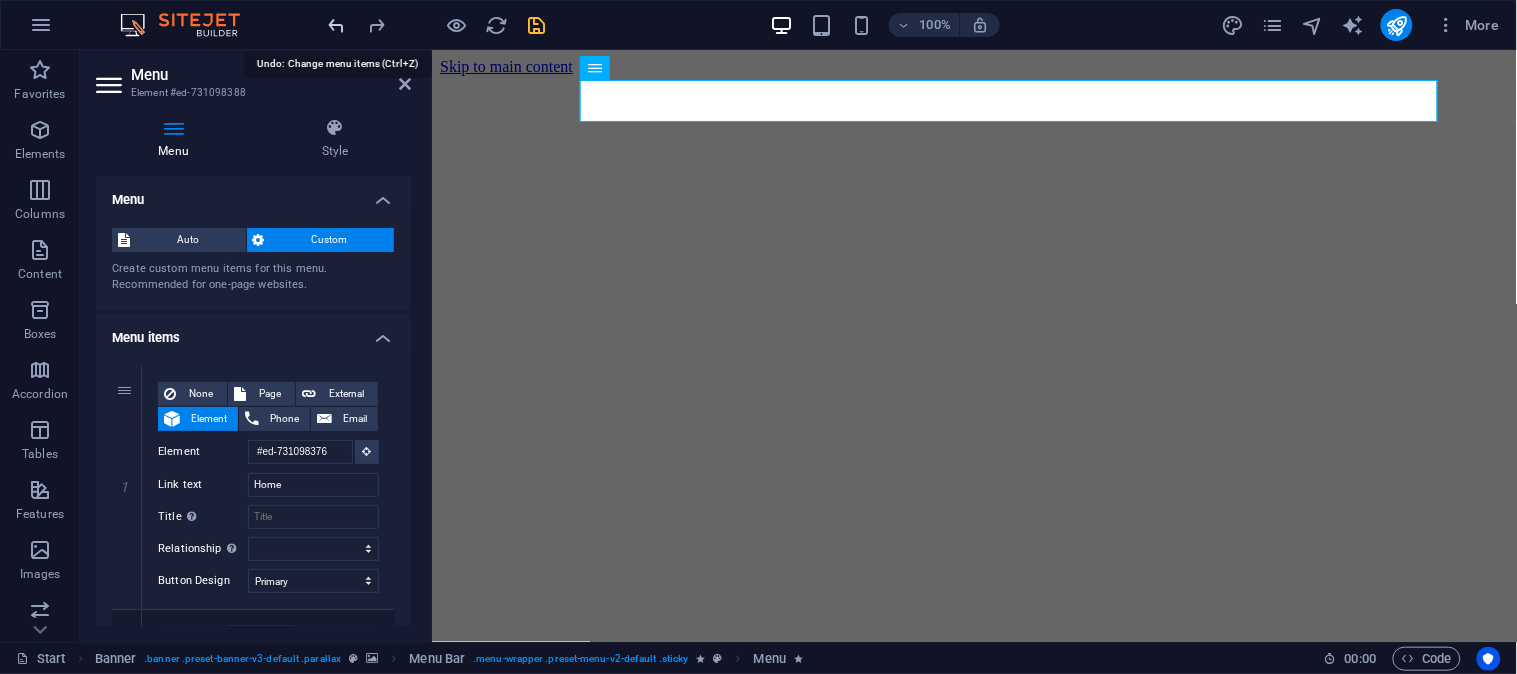 click at bounding box center (337, 25) 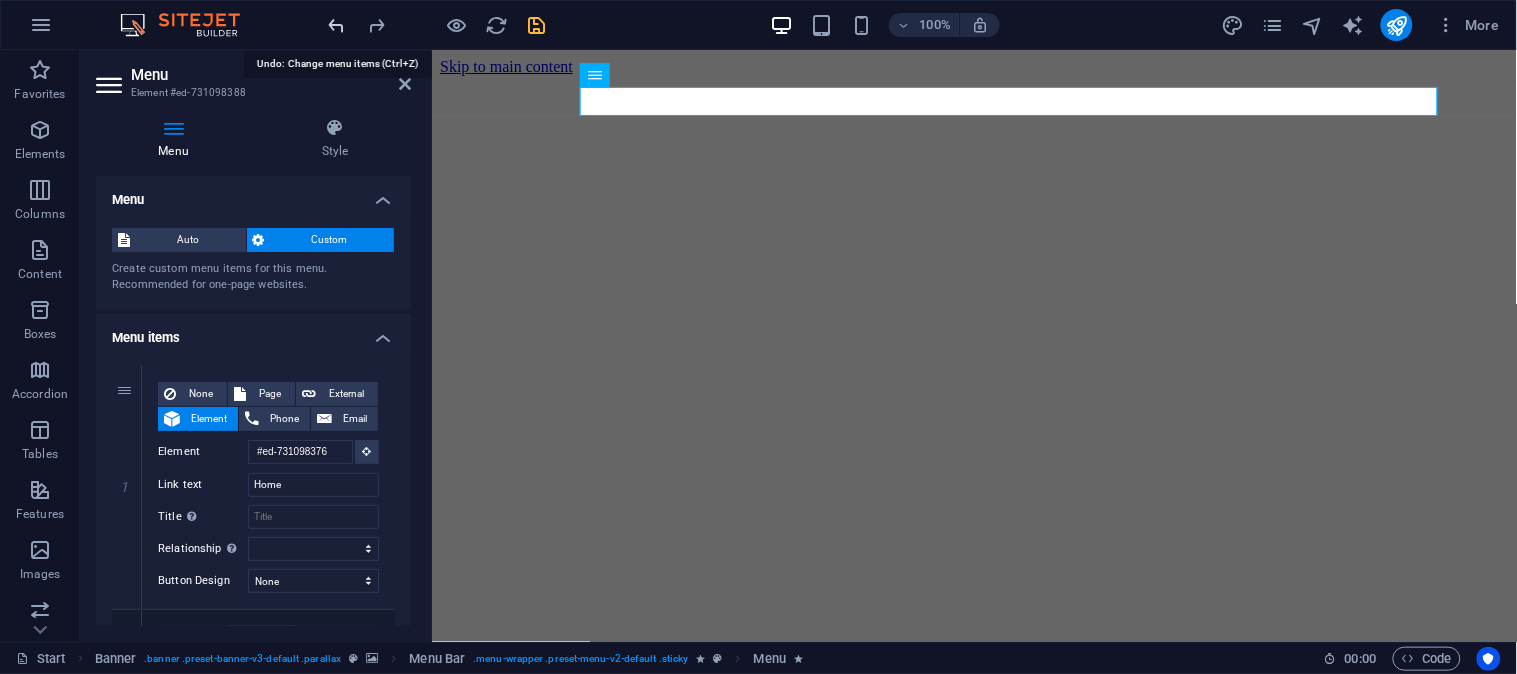 click at bounding box center [337, 25] 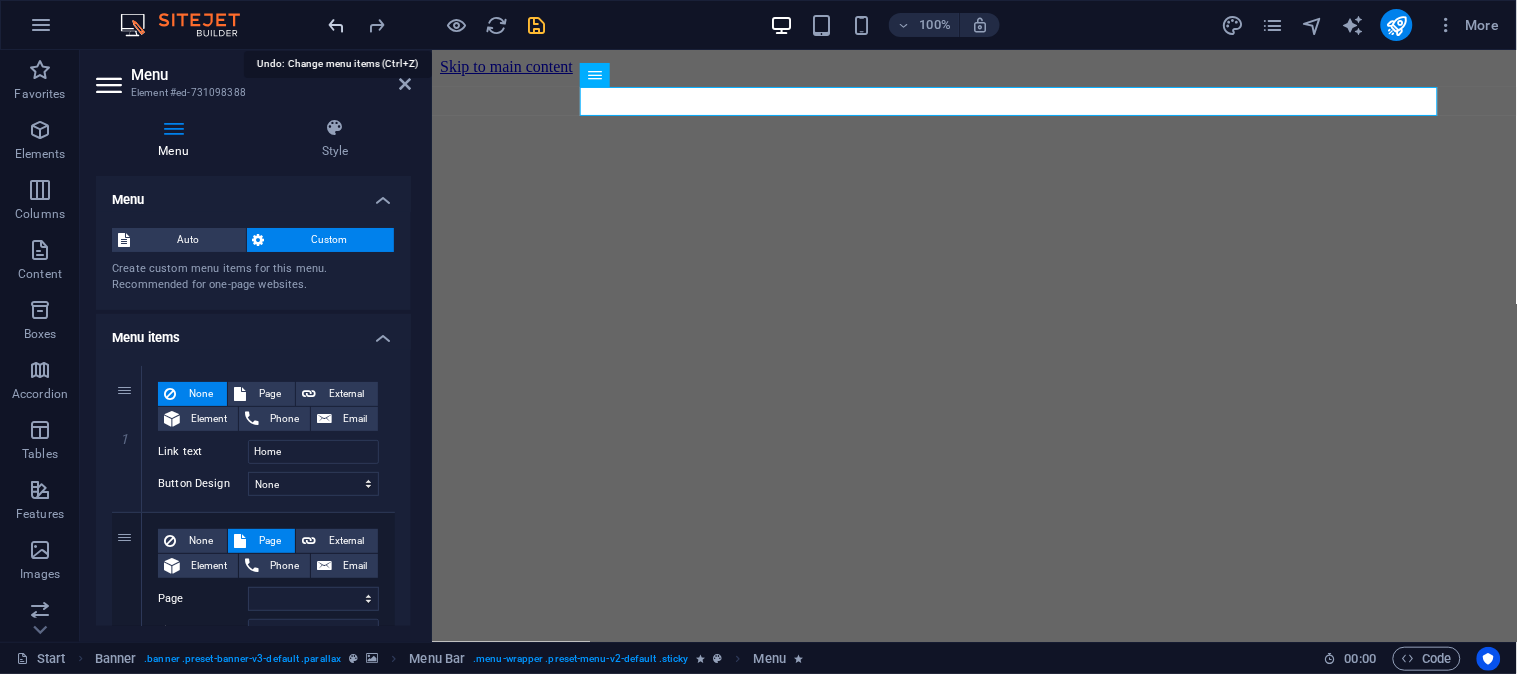 click at bounding box center [337, 25] 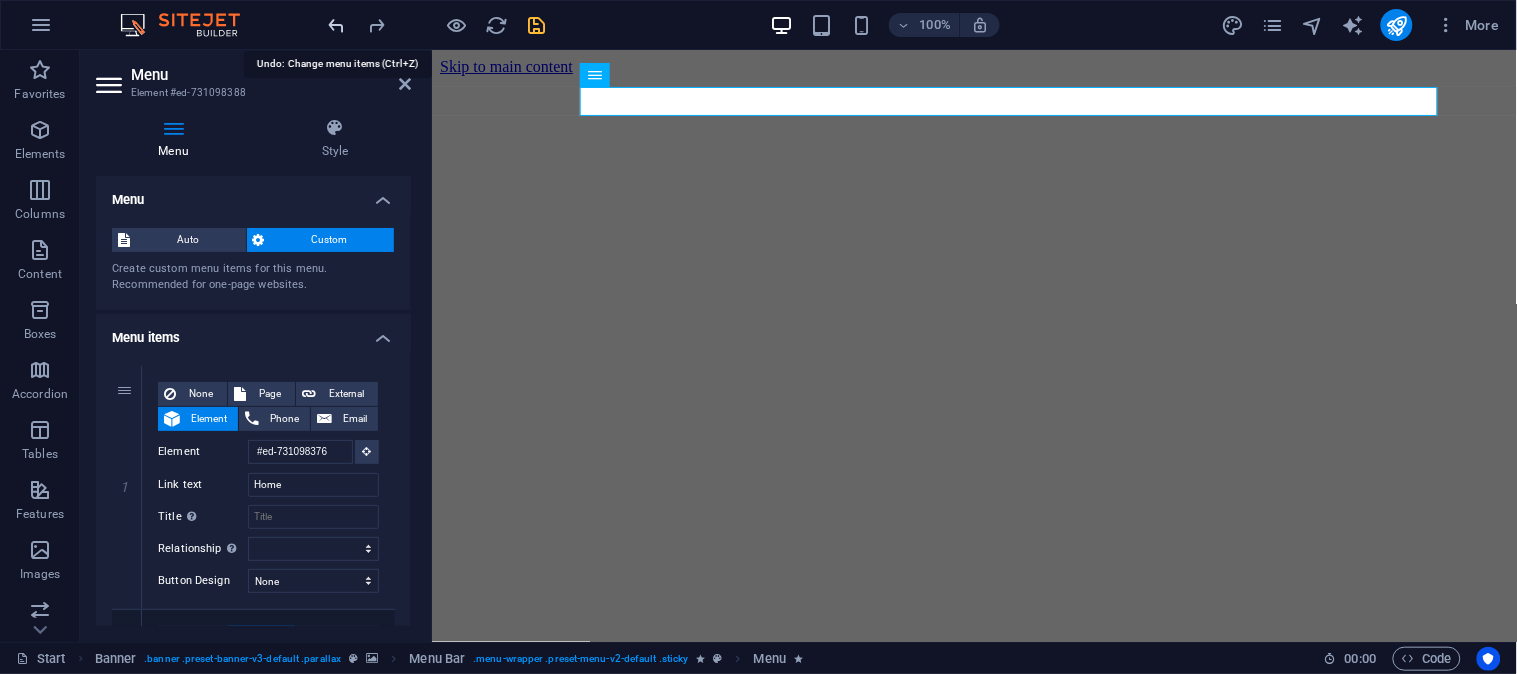 click at bounding box center [337, 25] 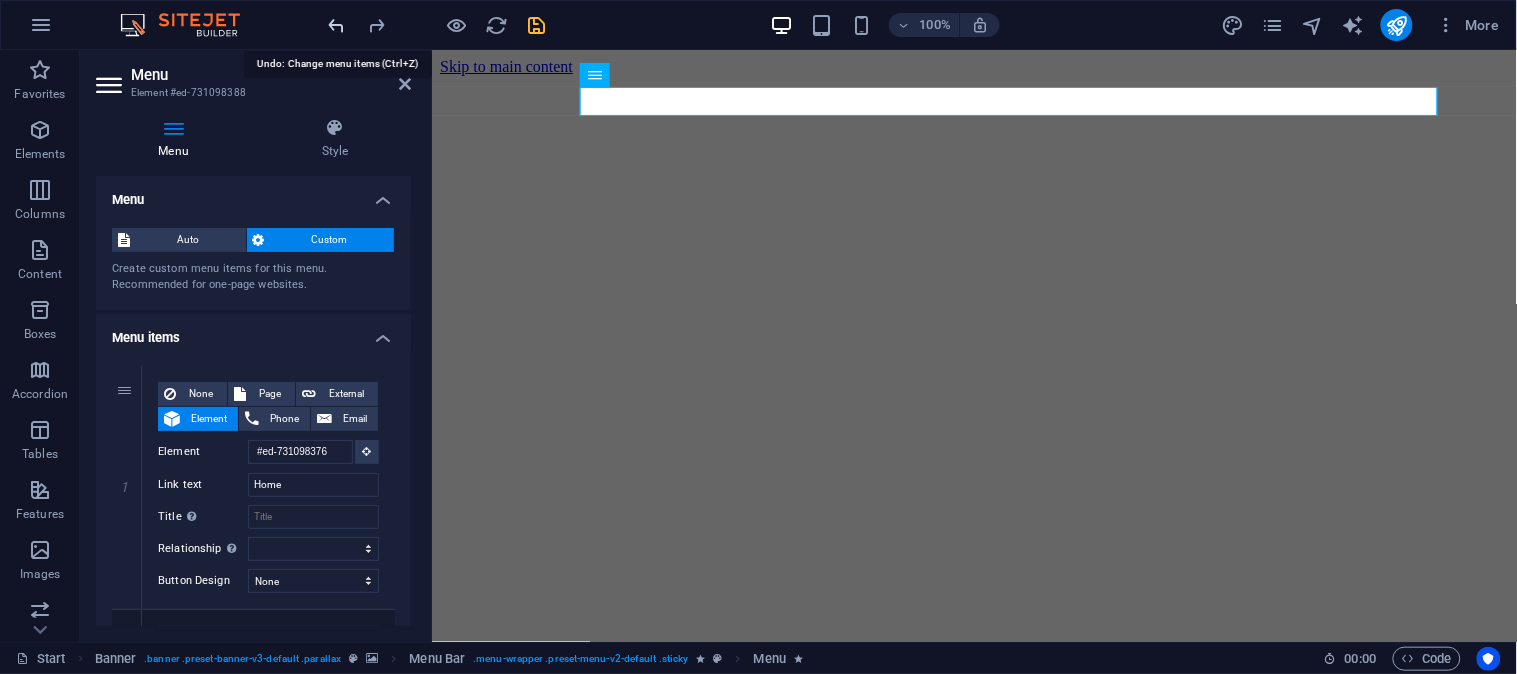 click at bounding box center (337, 25) 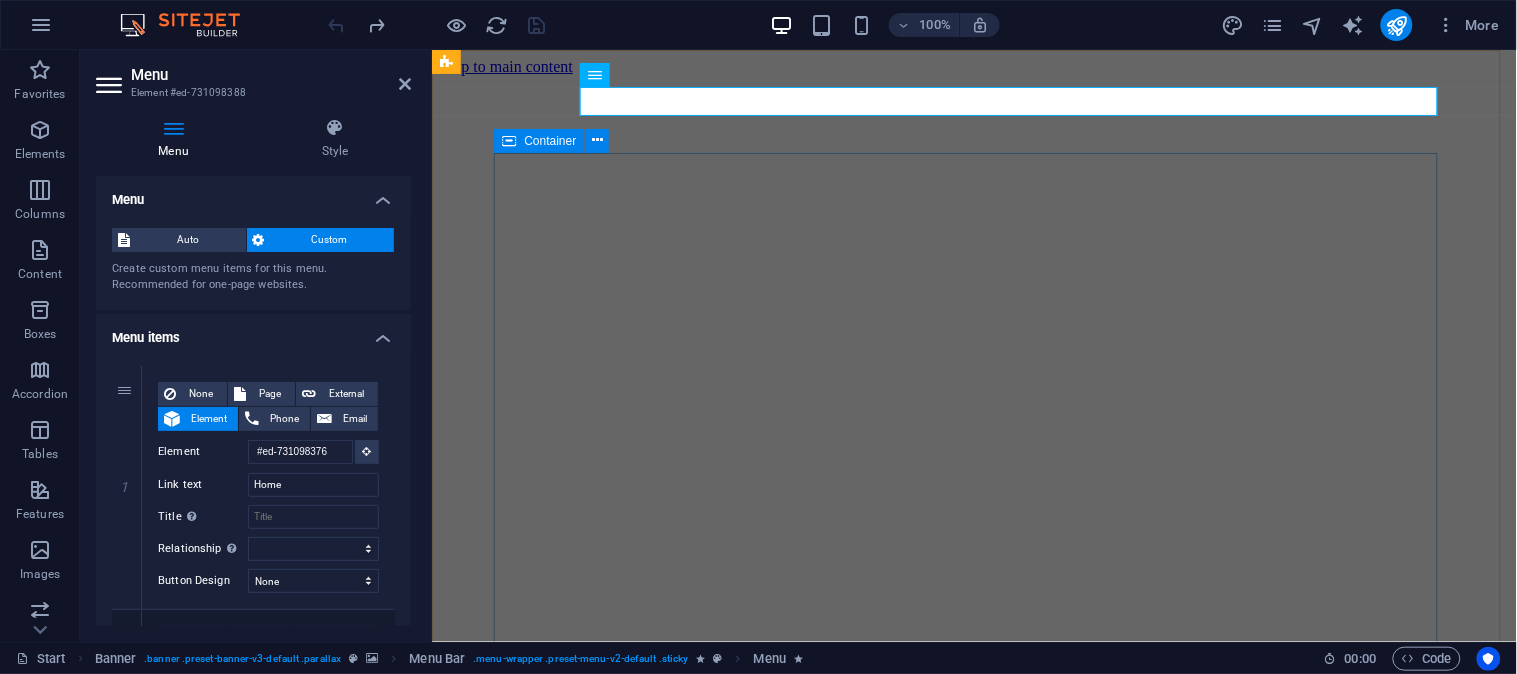 click on "INDURATNA Ceylon Where Sri Lanka’s Treasures Meet Global Vision Drop content here or  Add elements  Paste clipboard" at bounding box center [973, 1106] 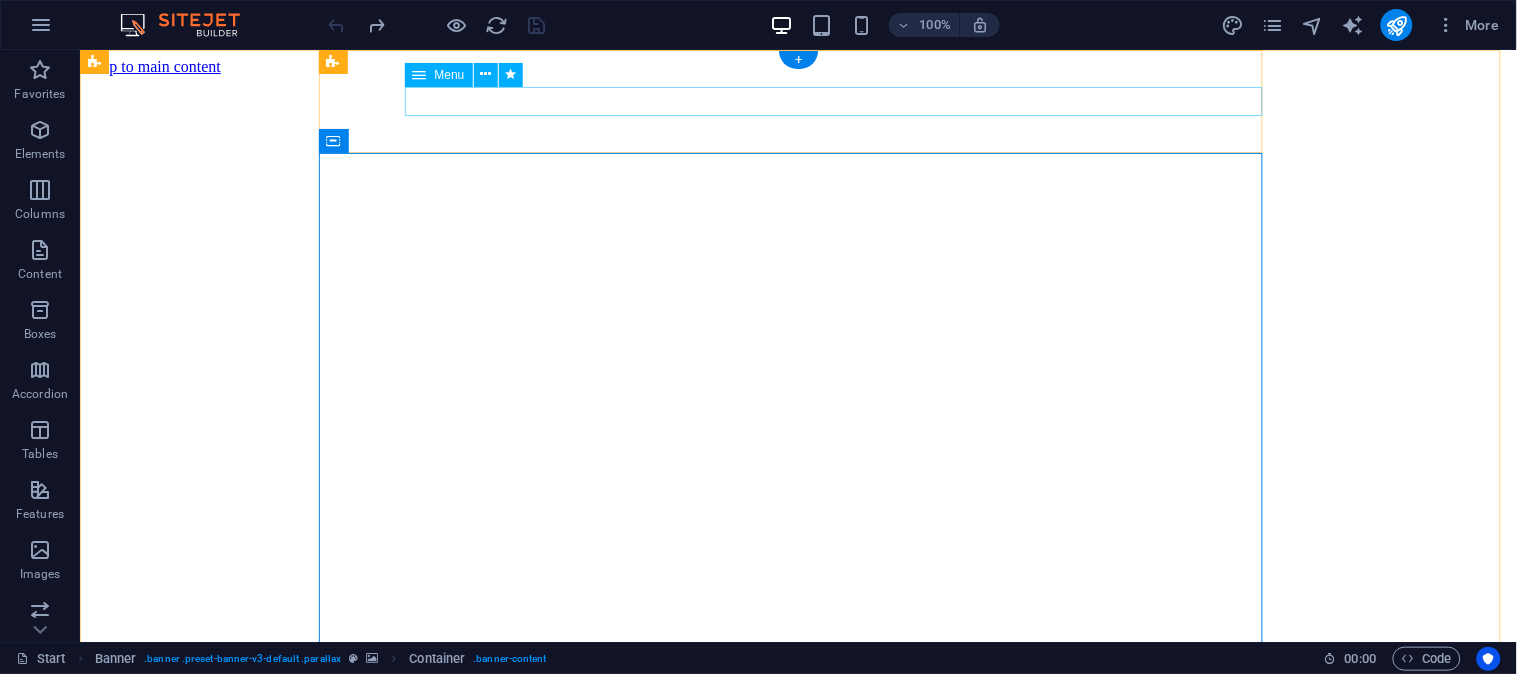 click on "Home About Trading Real Estate  TITING Contact" at bounding box center [797, 879] 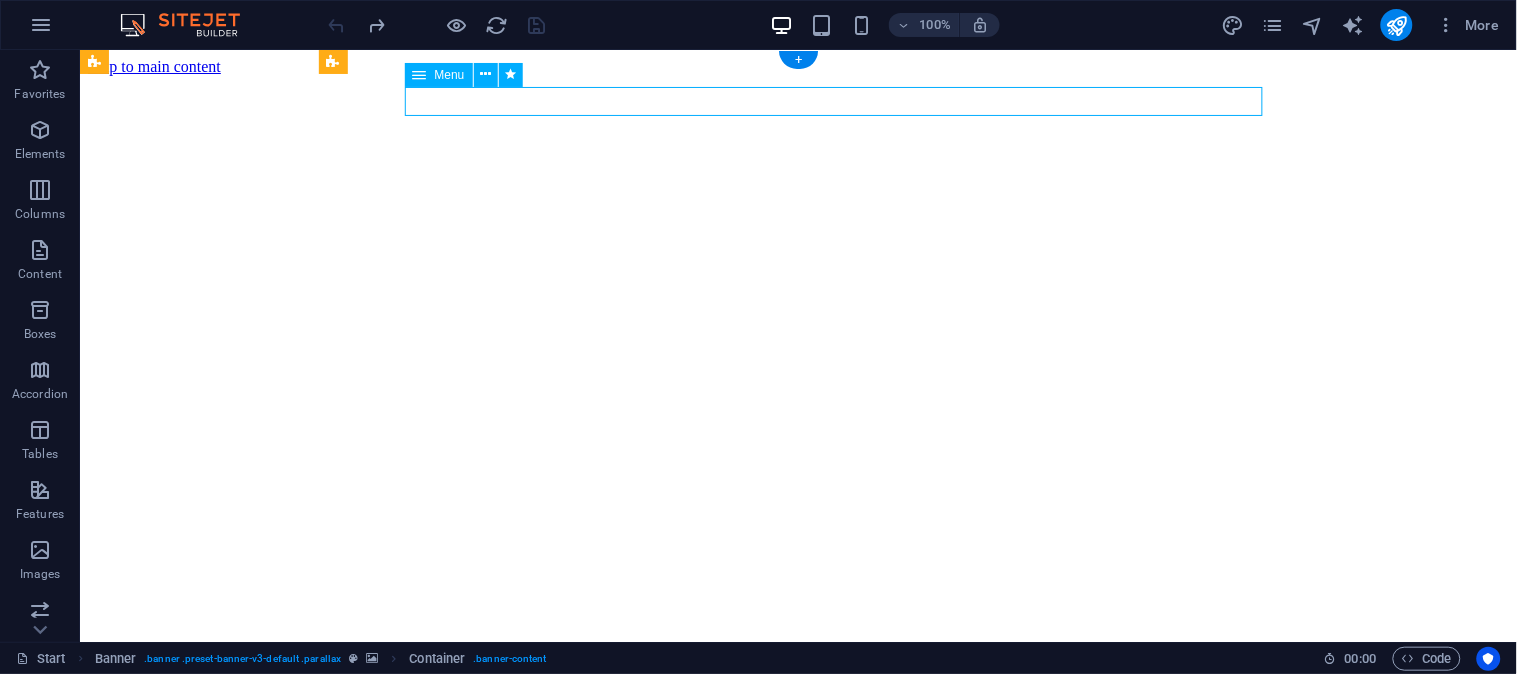 click on "Home About Trading Real Estate  TITING Contact" at bounding box center (797, 879) 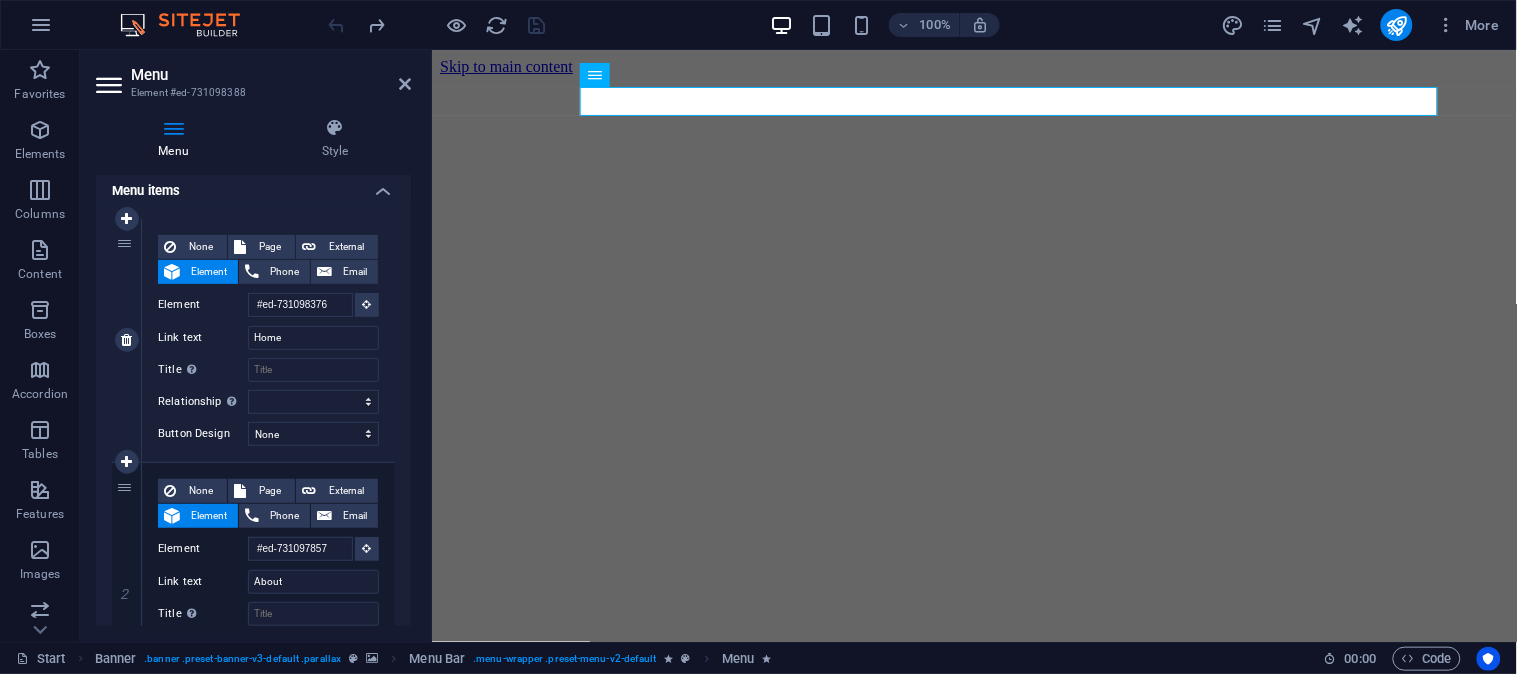 scroll, scrollTop: 0, scrollLeft: 0, axis: both 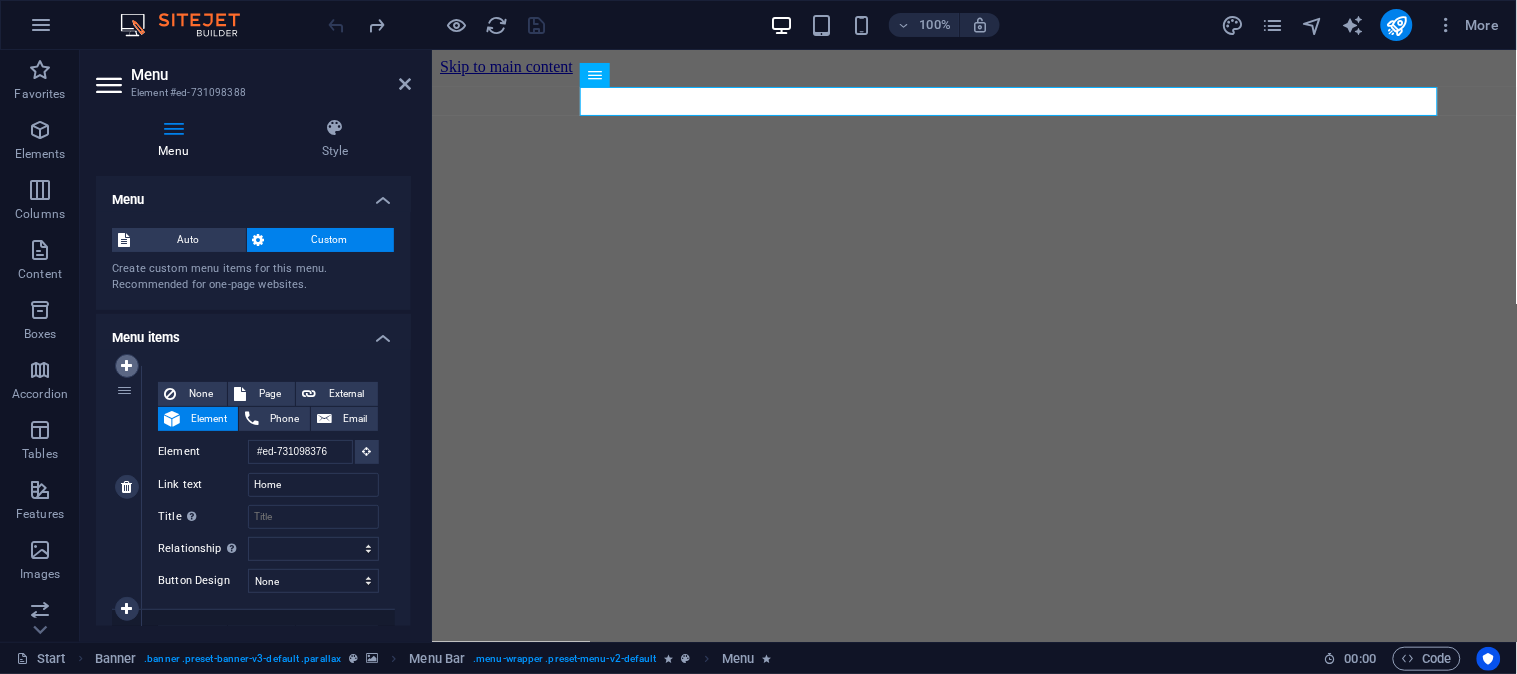 click at bounding box center [126, 366] 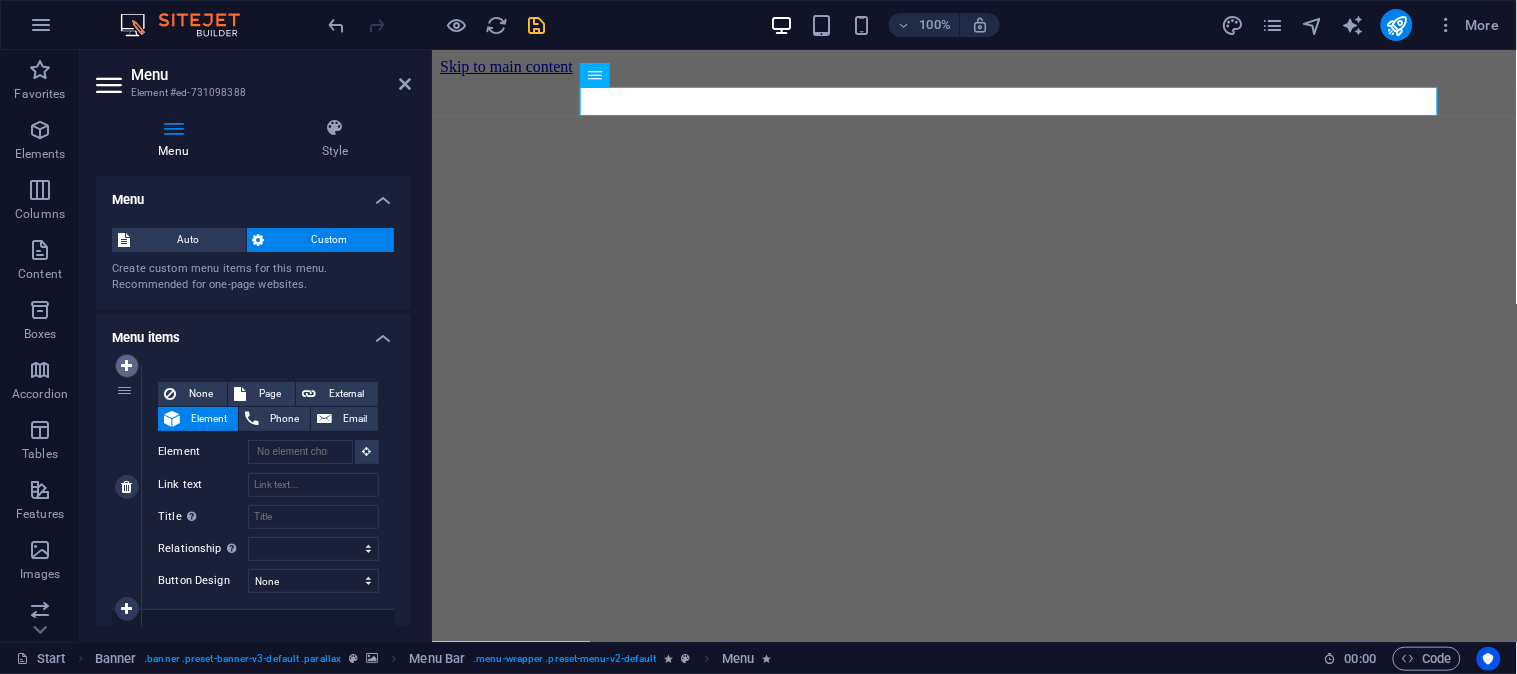 click at bounding box center (126, 366) 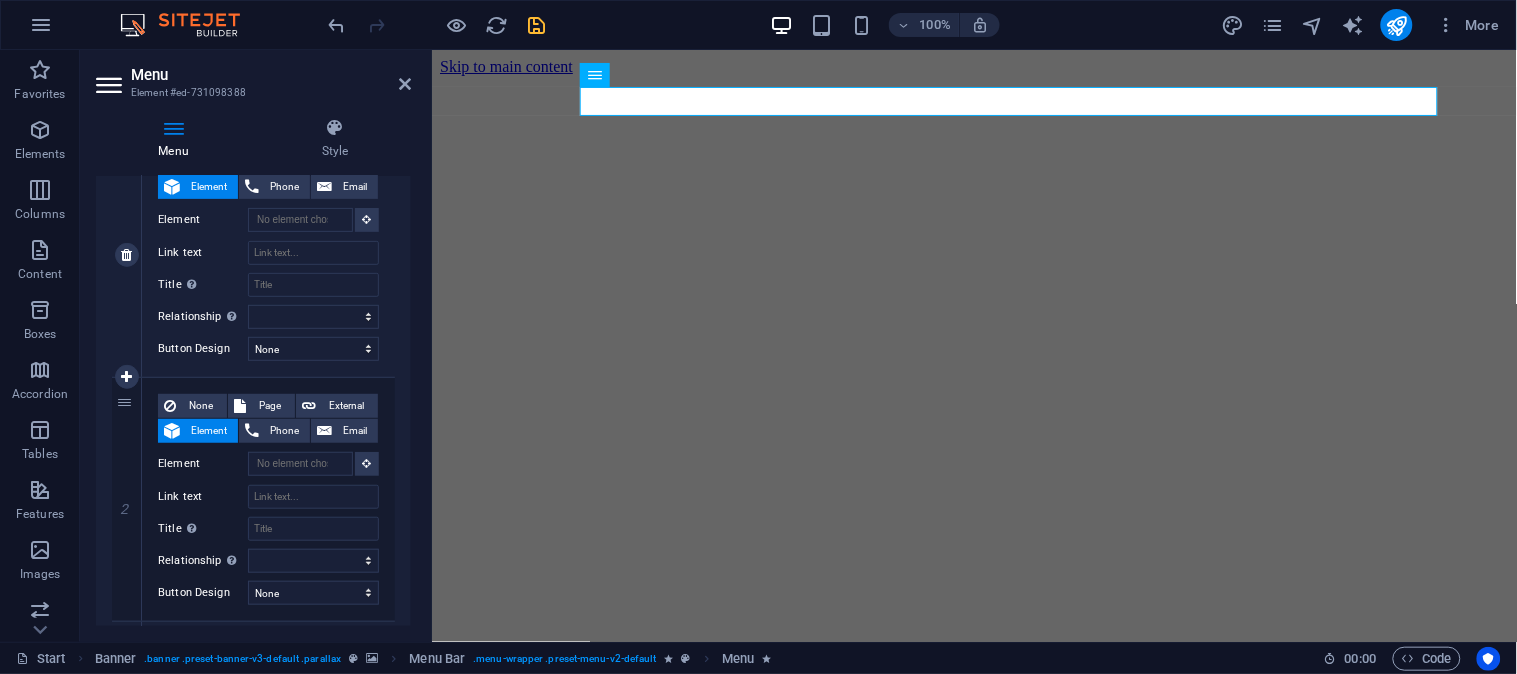 scroll, scrollTop: 258, scrollLeft: 0, axis: vertical 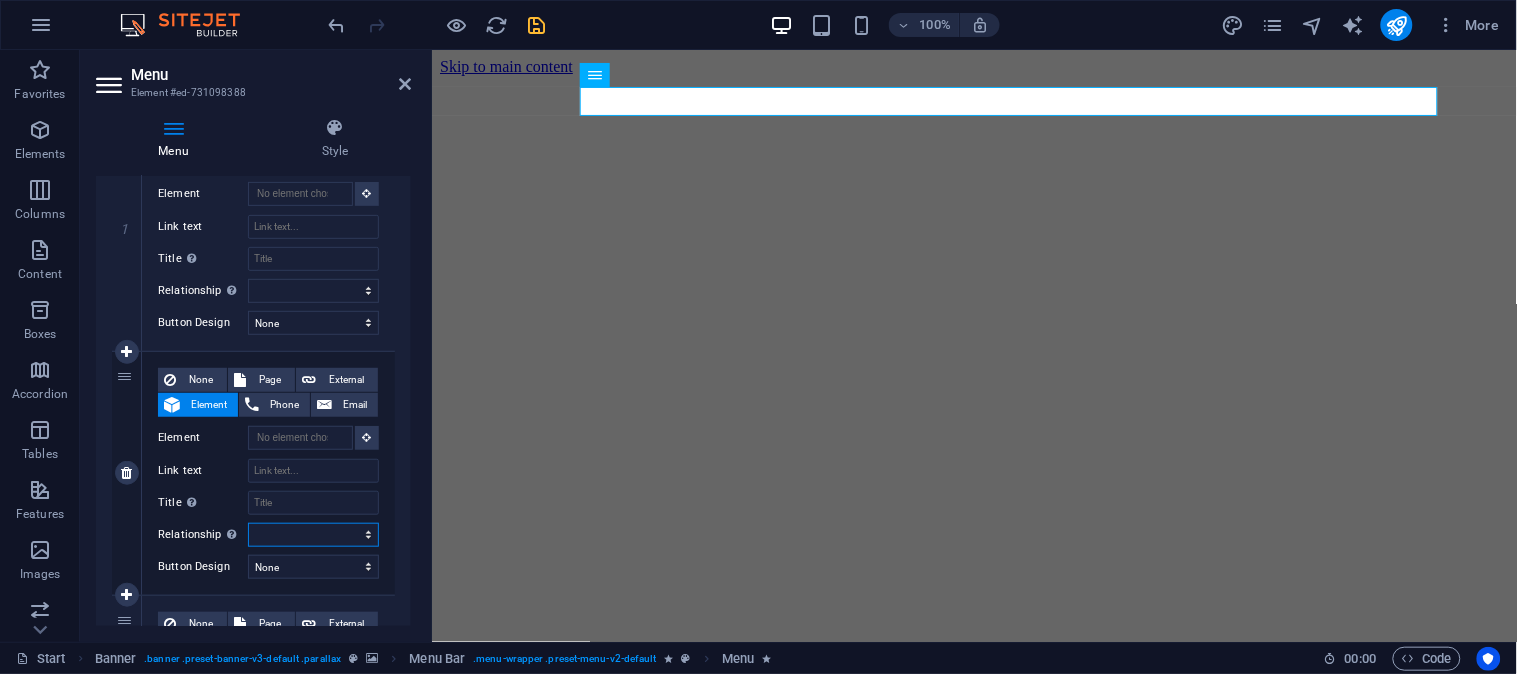 click on "alternate author bookmark external help license next nofollow noreferrer noopener prev search tag" at bounding box center (313, 535) 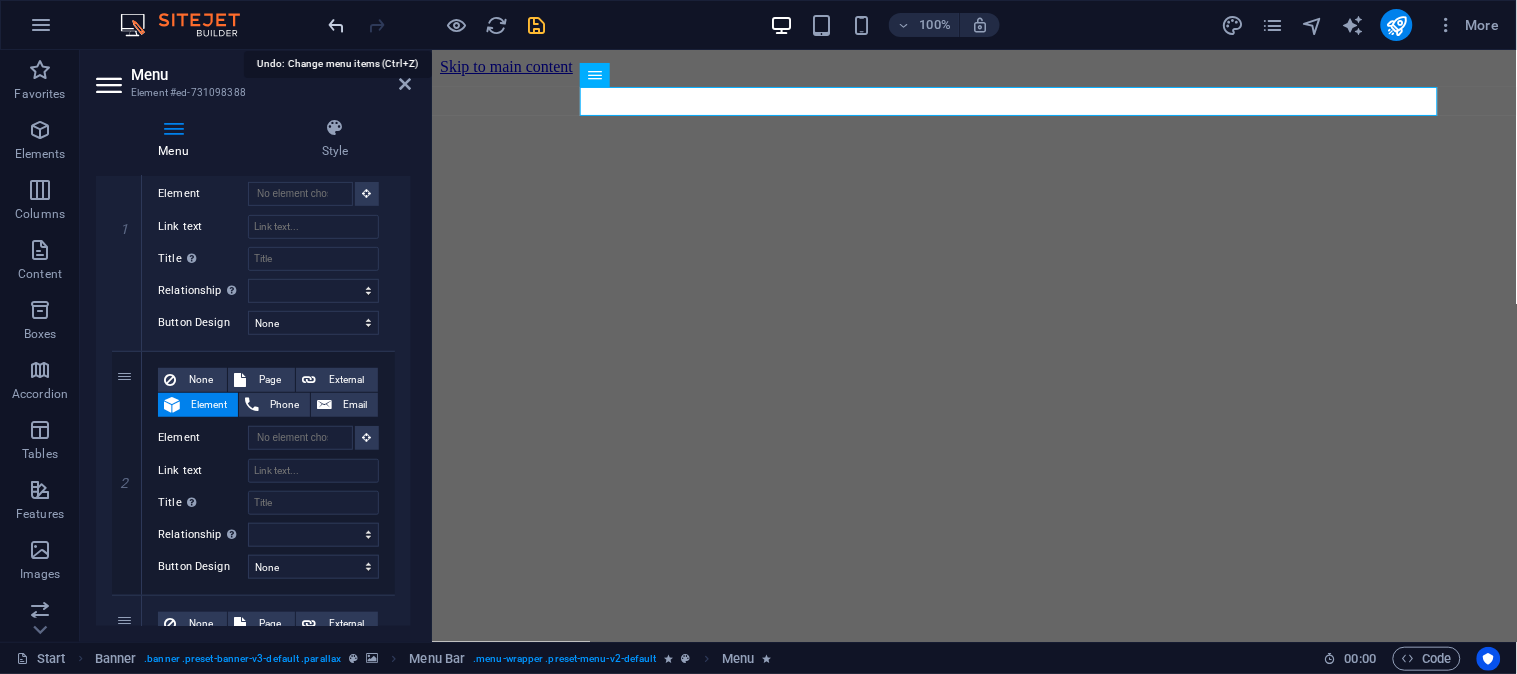 click at bounding box center [337, 25] 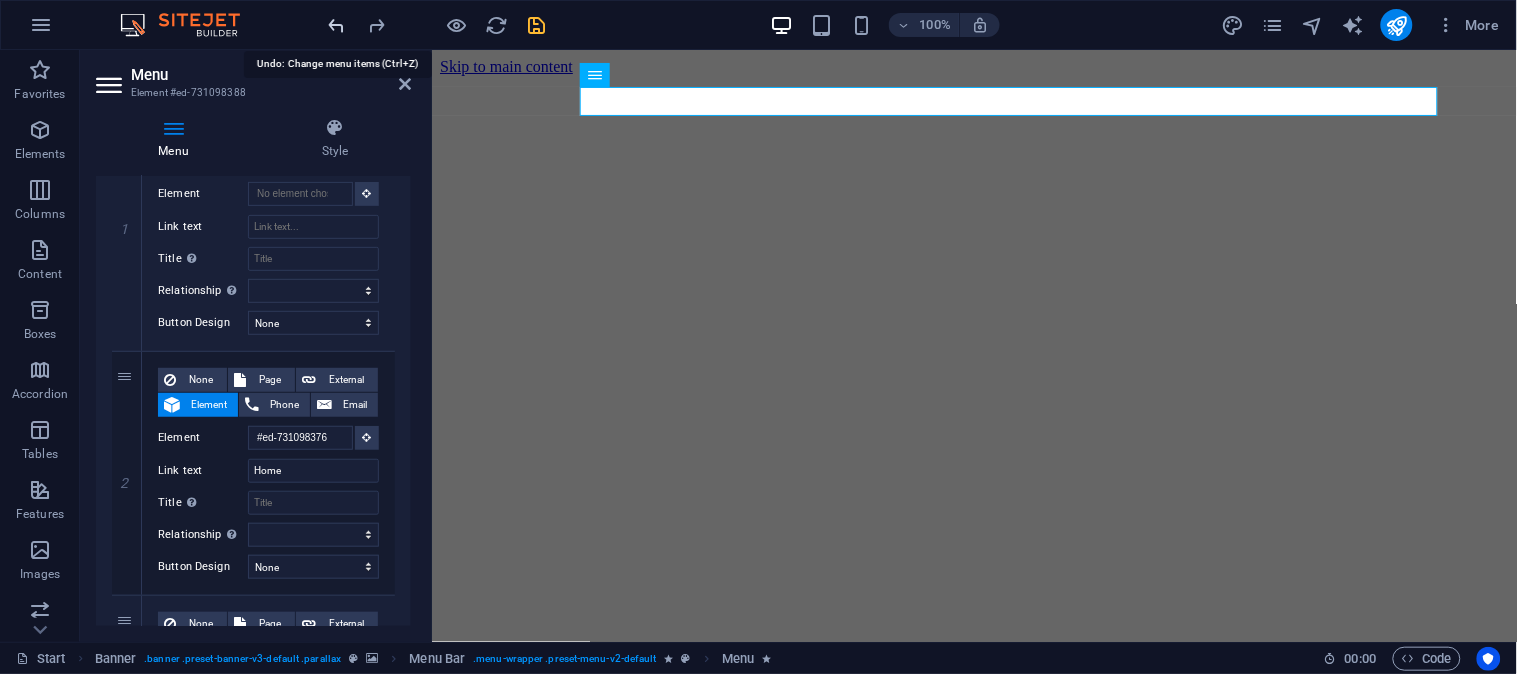 click at bounding box center [337, 25] 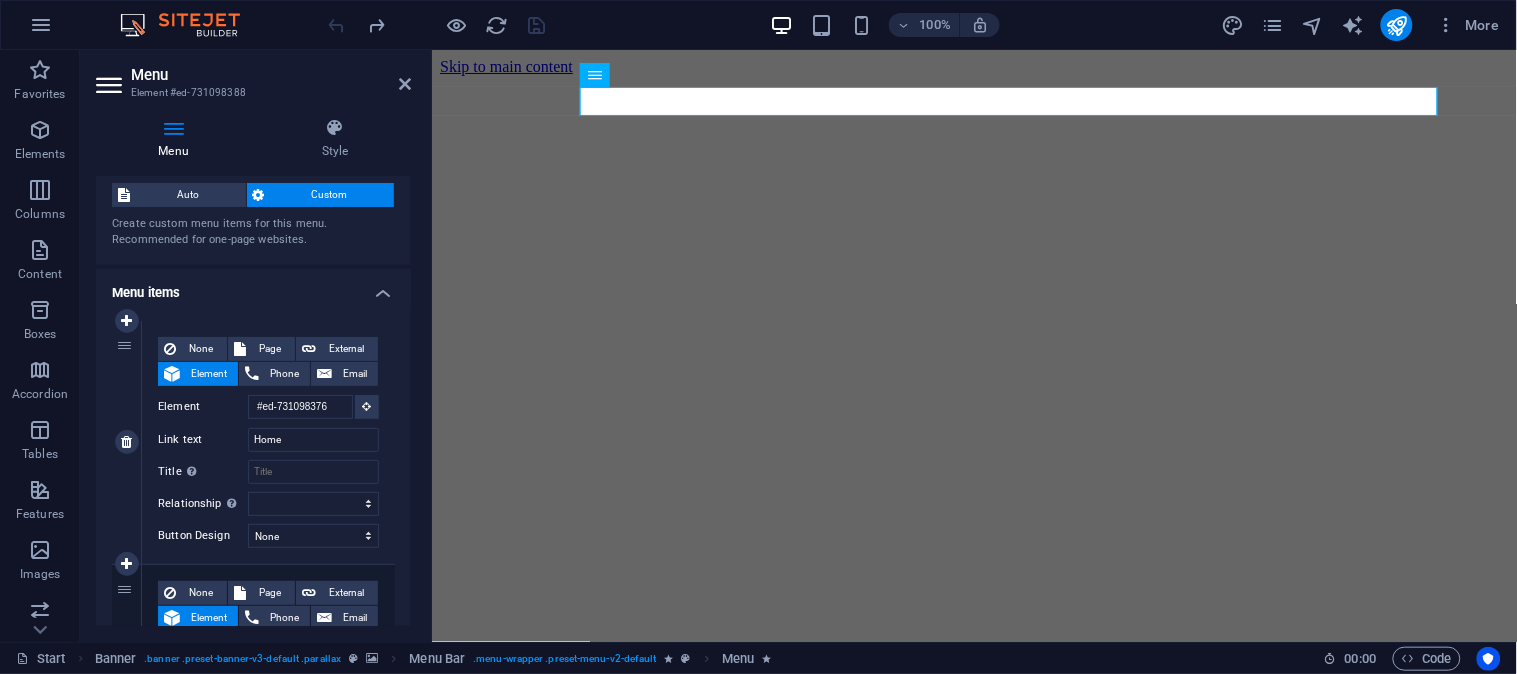 scroll, scrollTop: 0, scrollLeft: 0, axis: both 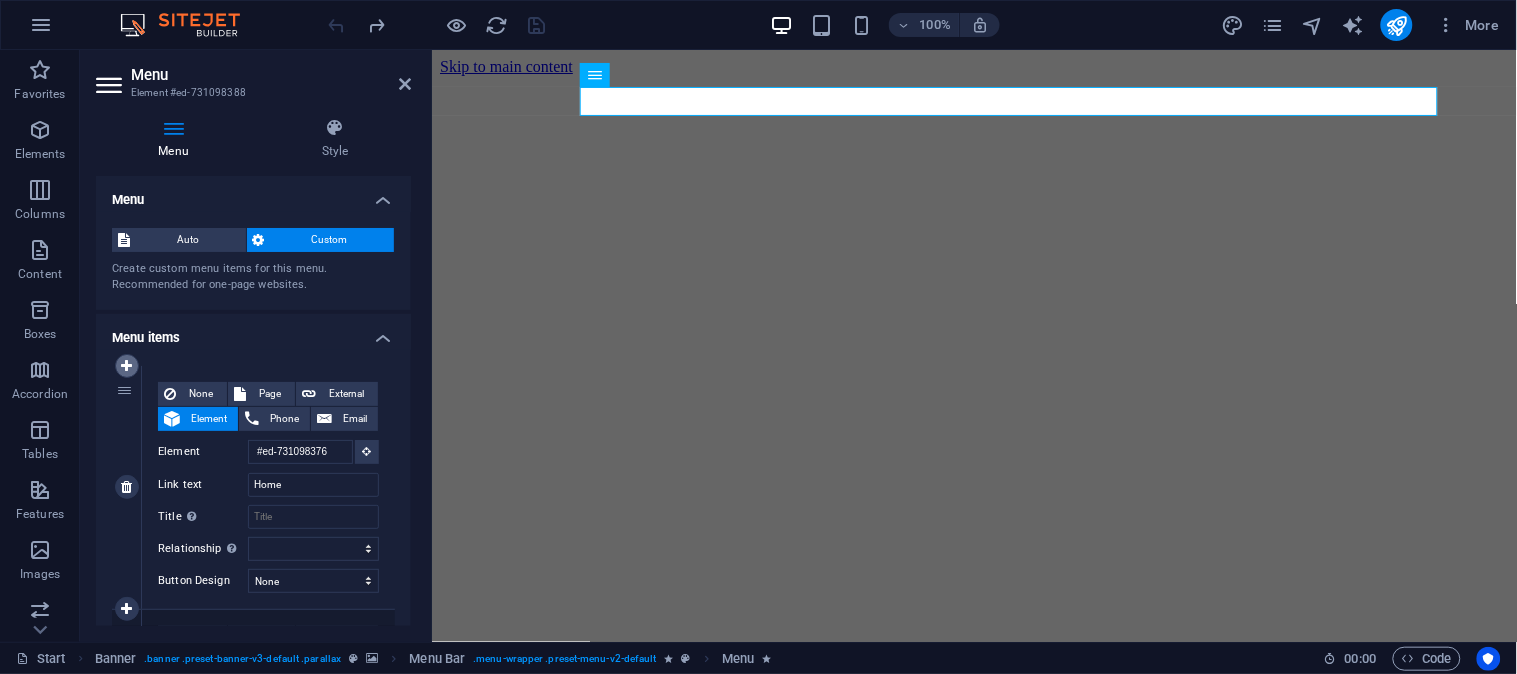 click at bounding box center (126, 366) 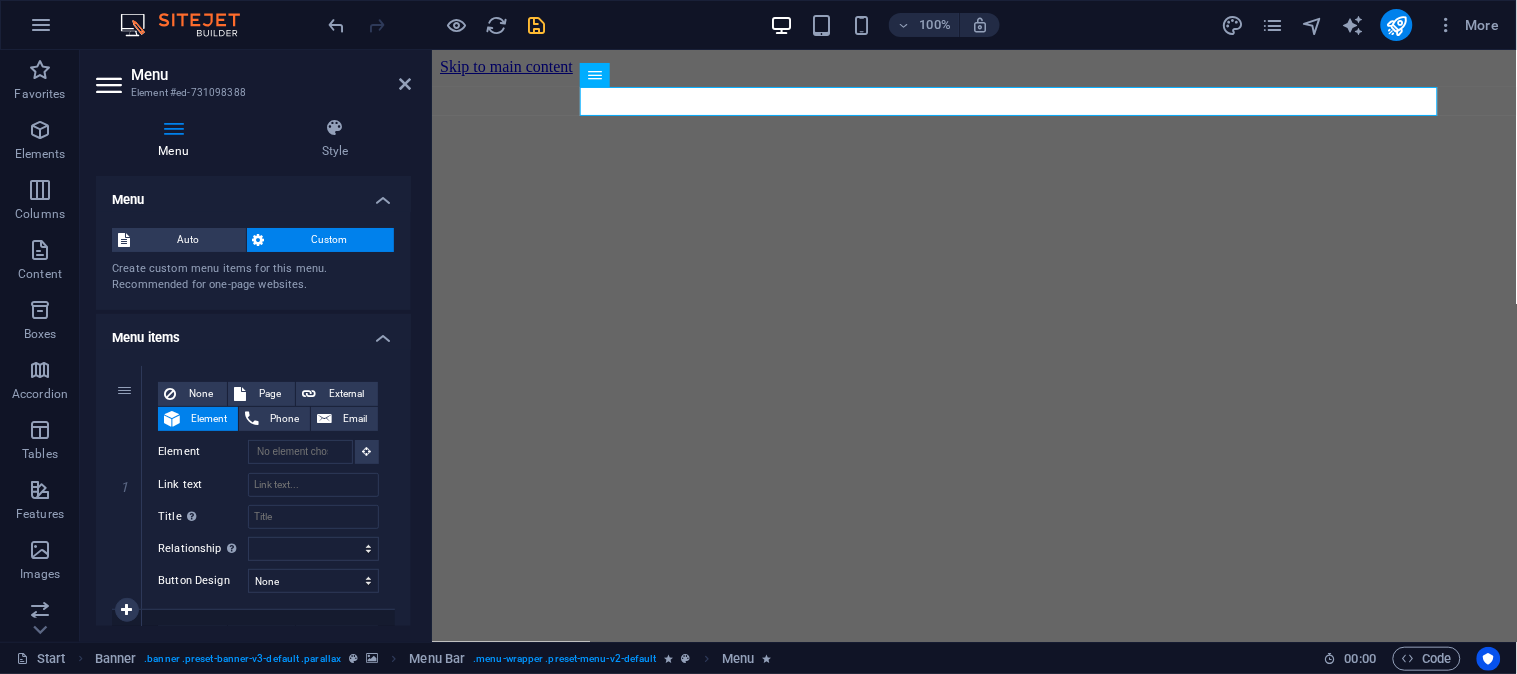 scroll, scrollTop: 258, scrollLeft: 0, axis: vertical 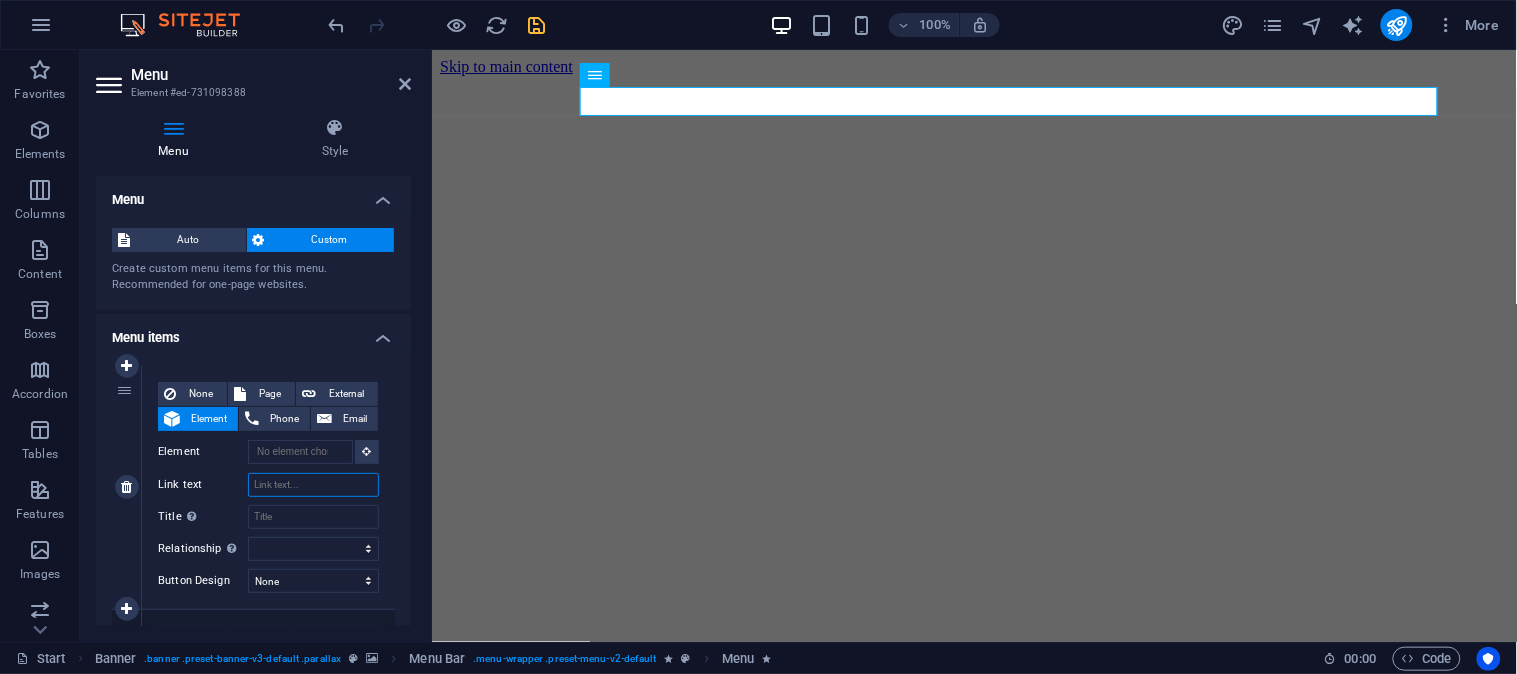 click on "Link text" at bounding box center [313, 485] 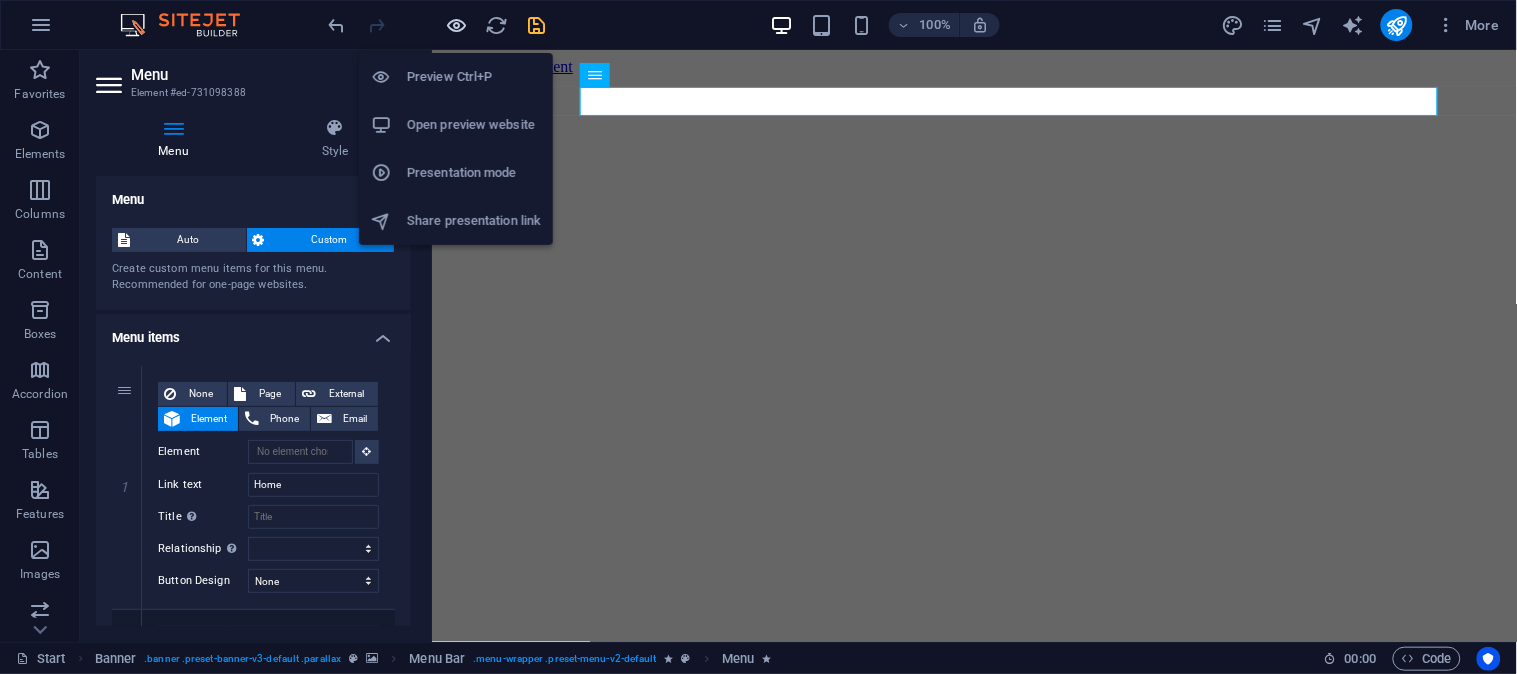 click at bounding box center (457, 25) 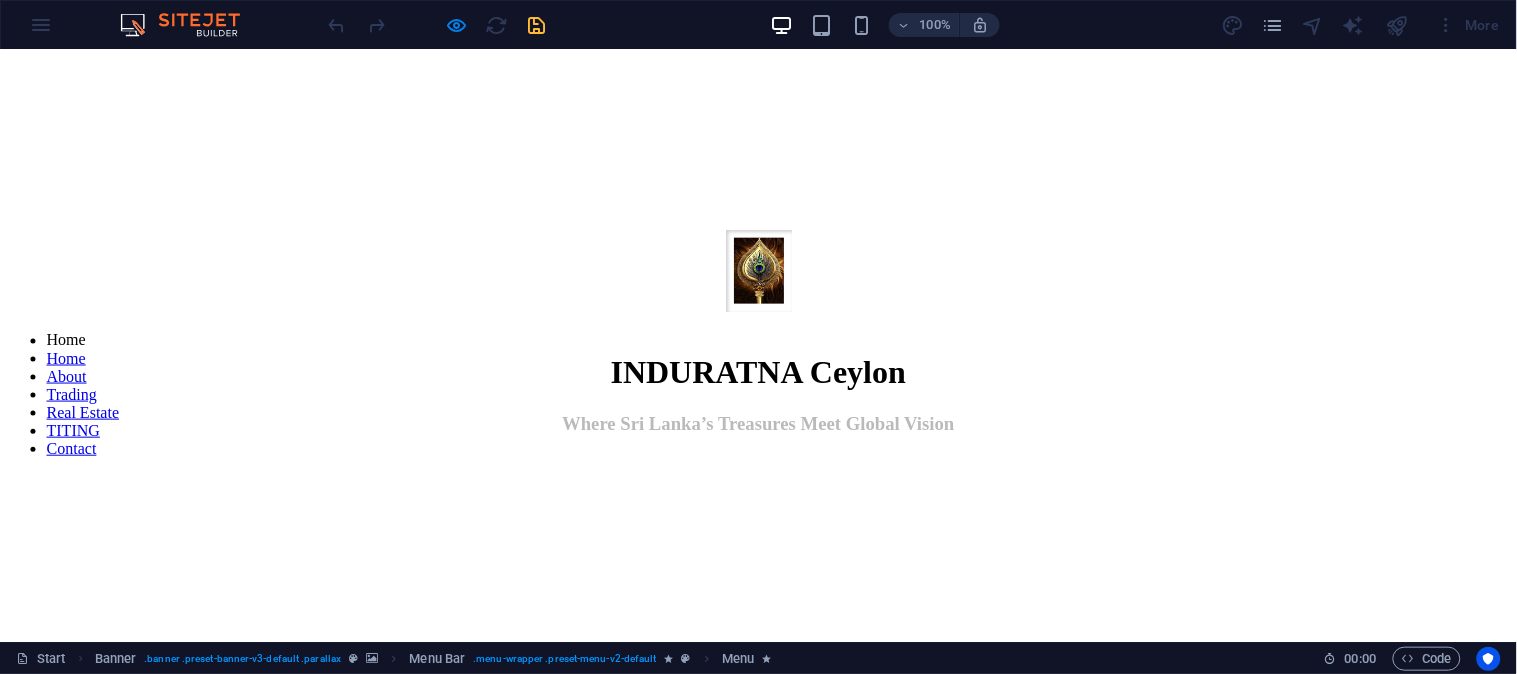 scroll, scrollTop: 0, scrollLeft: 0, axis: both 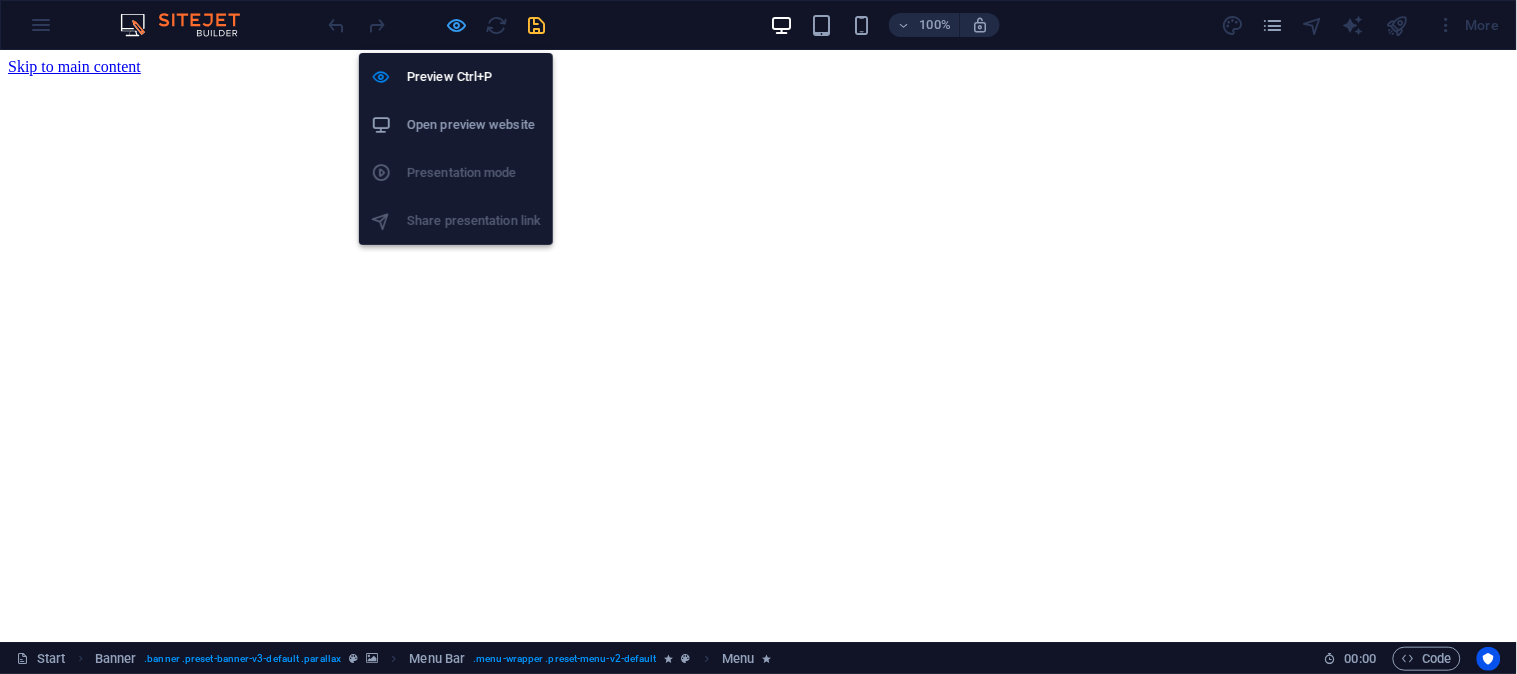click at bounding box center [457, 25] 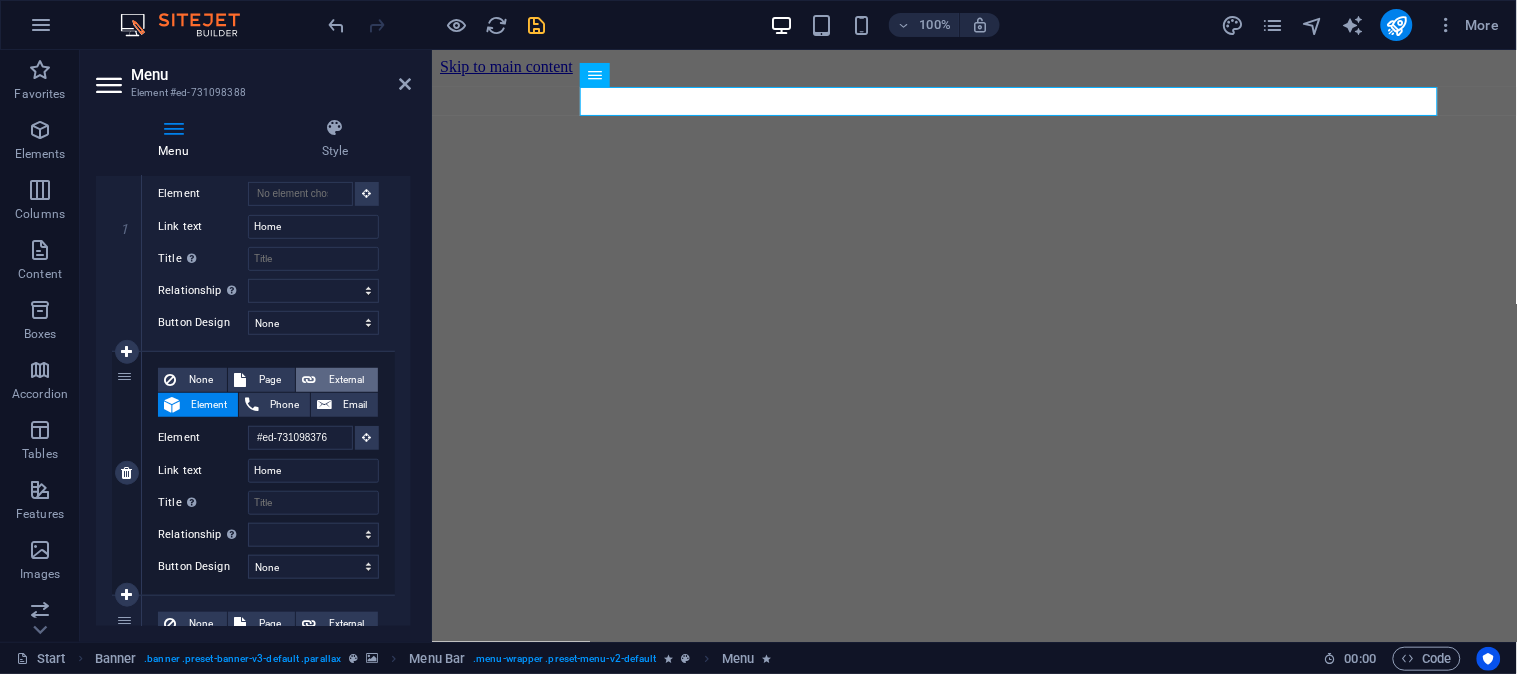 scroll, scrollTop: 0, scrollLeft: 0, axis: both 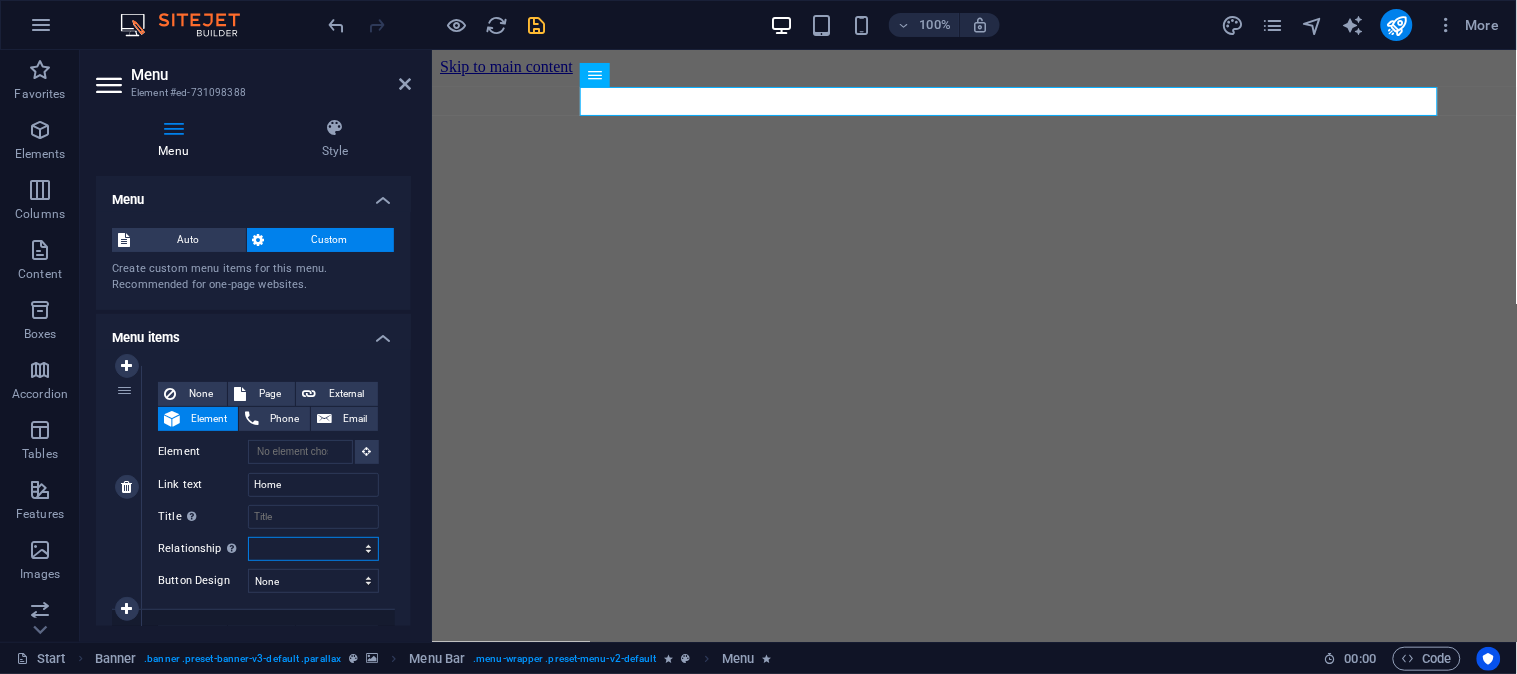 click on "alternate author bookmark external help license next nofollow noreferrer noopener prev search tag" at bounding box center (313, 549) 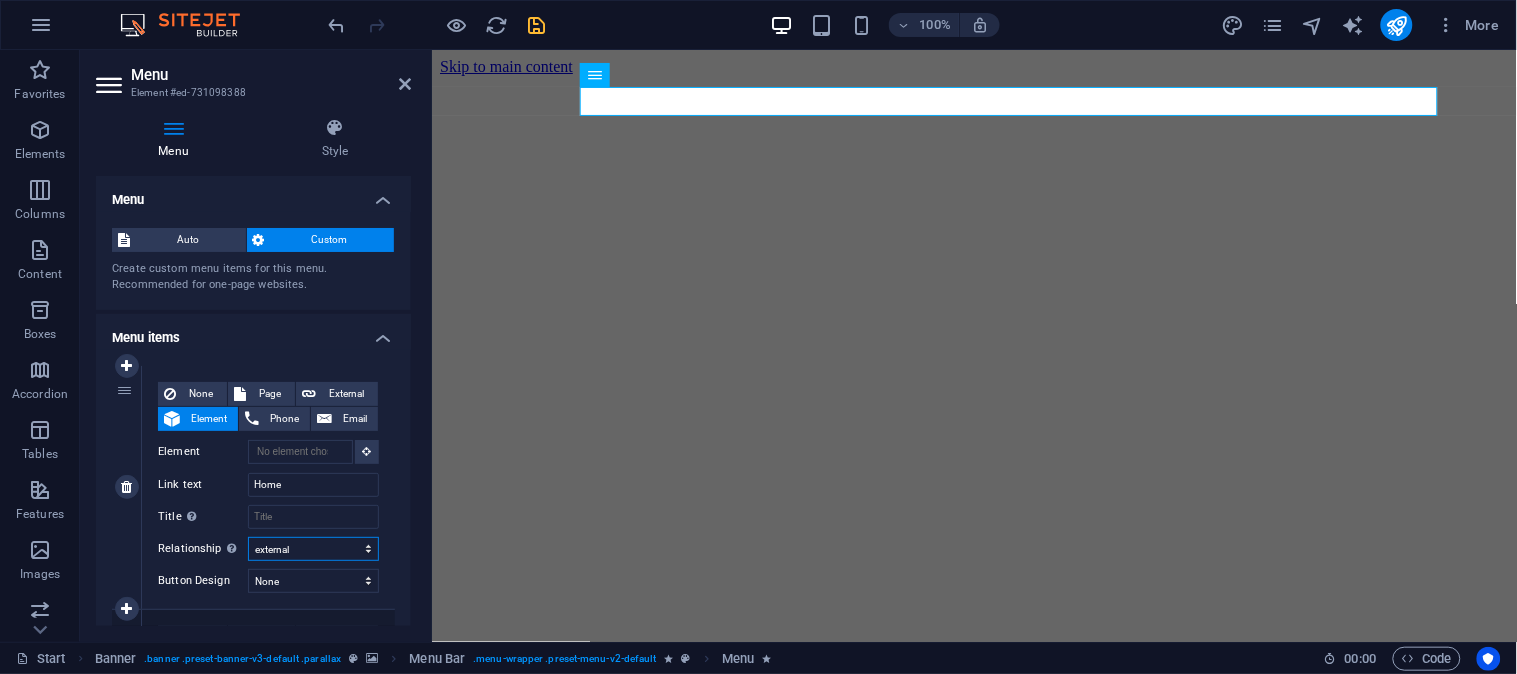 click on "alternate author bookmark external help license next nofollow noreferrer noopener prev search tag" at bounding box center [313, 549] 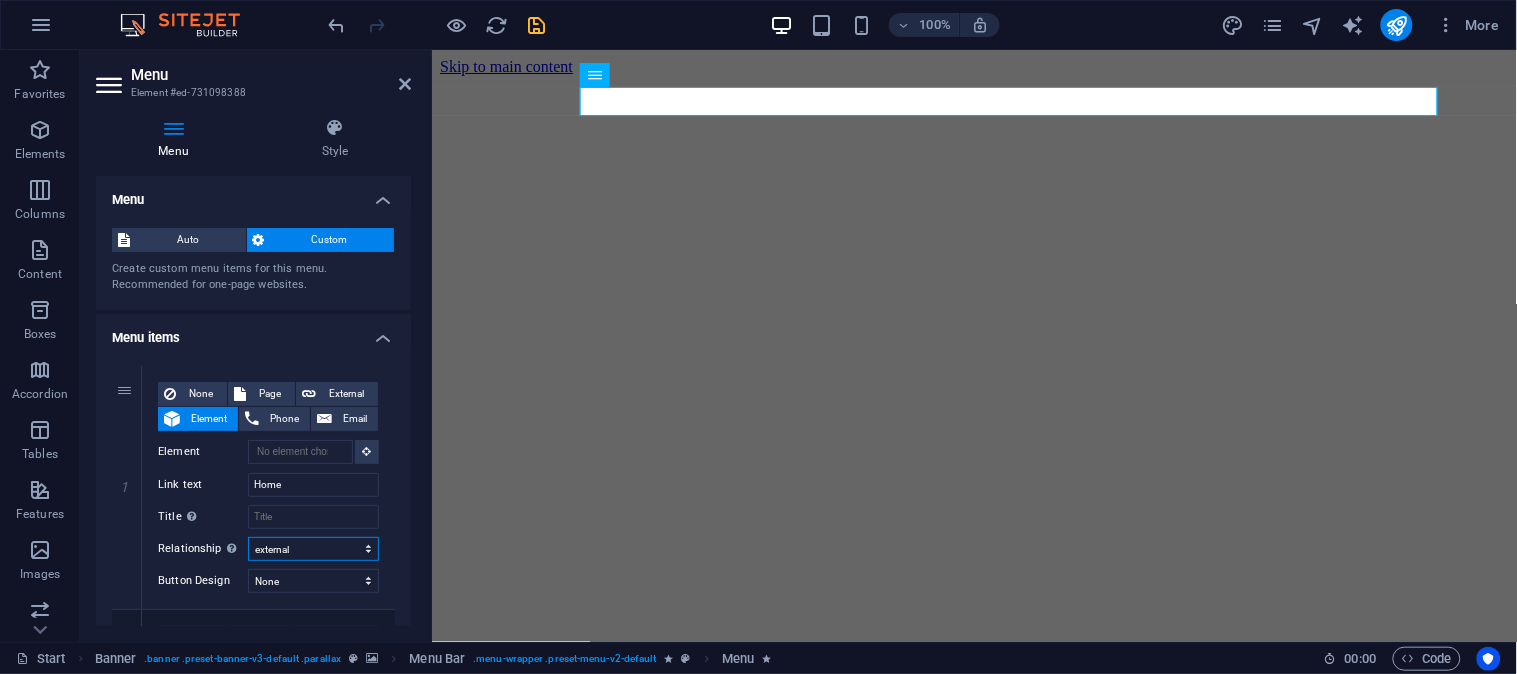 scroll, scrollTop: 258, scrollLeft: 0, axis: vertical 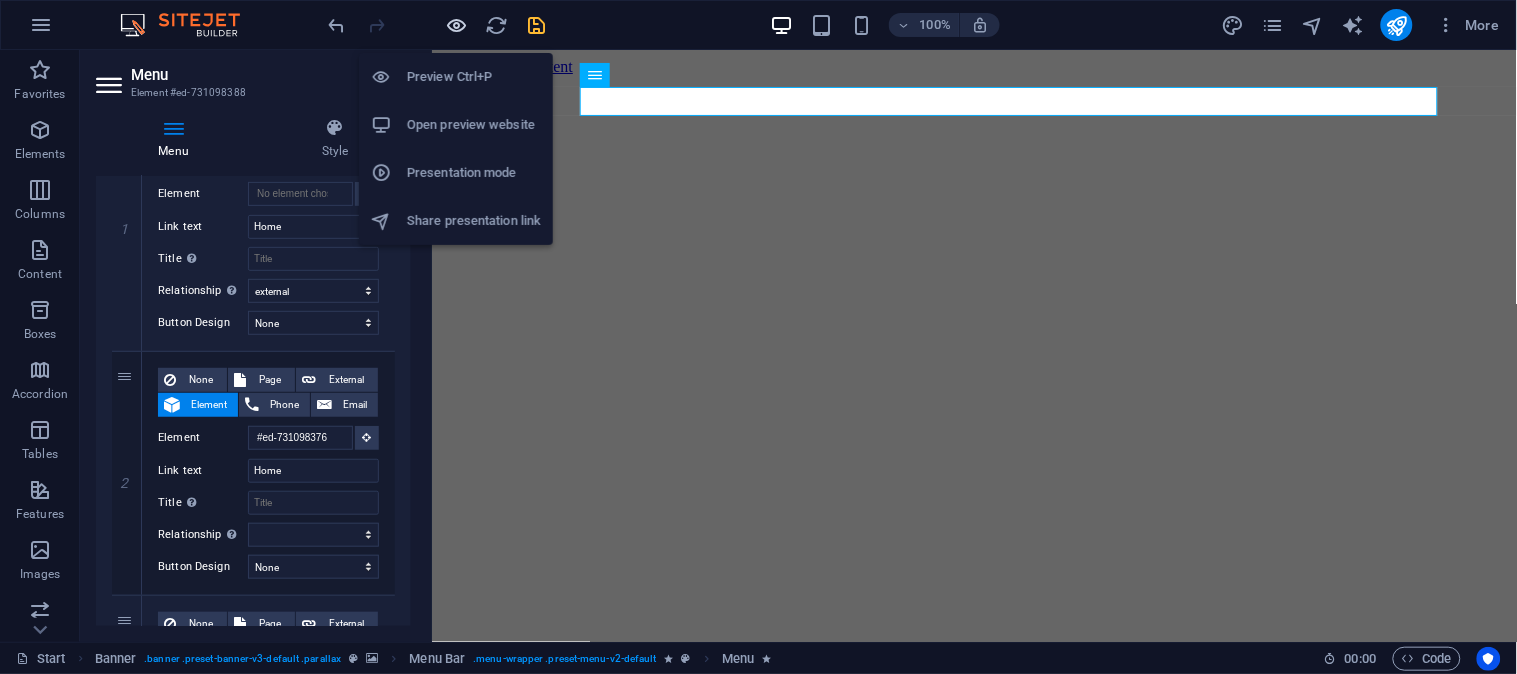 click at bounding box center (457, 25) 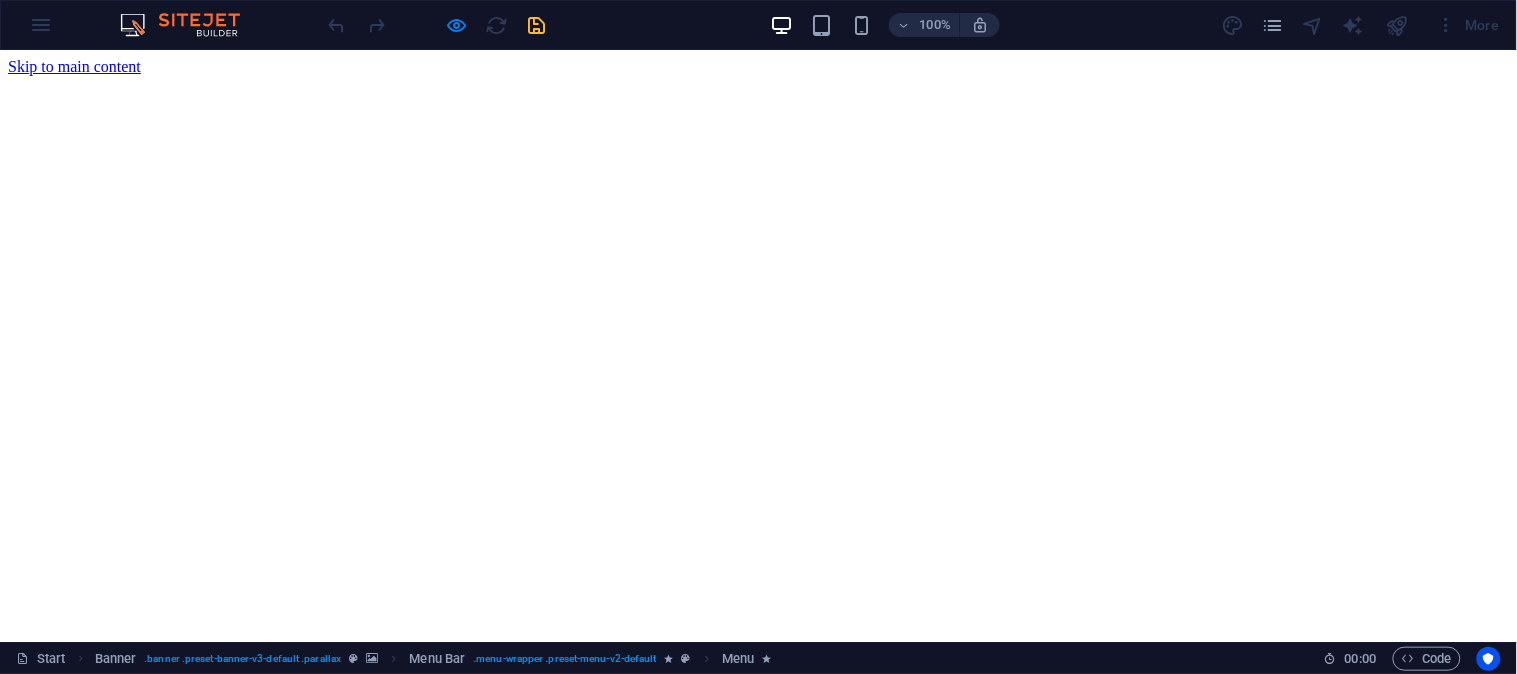 click on "Home" at bounding box center [67, 833] 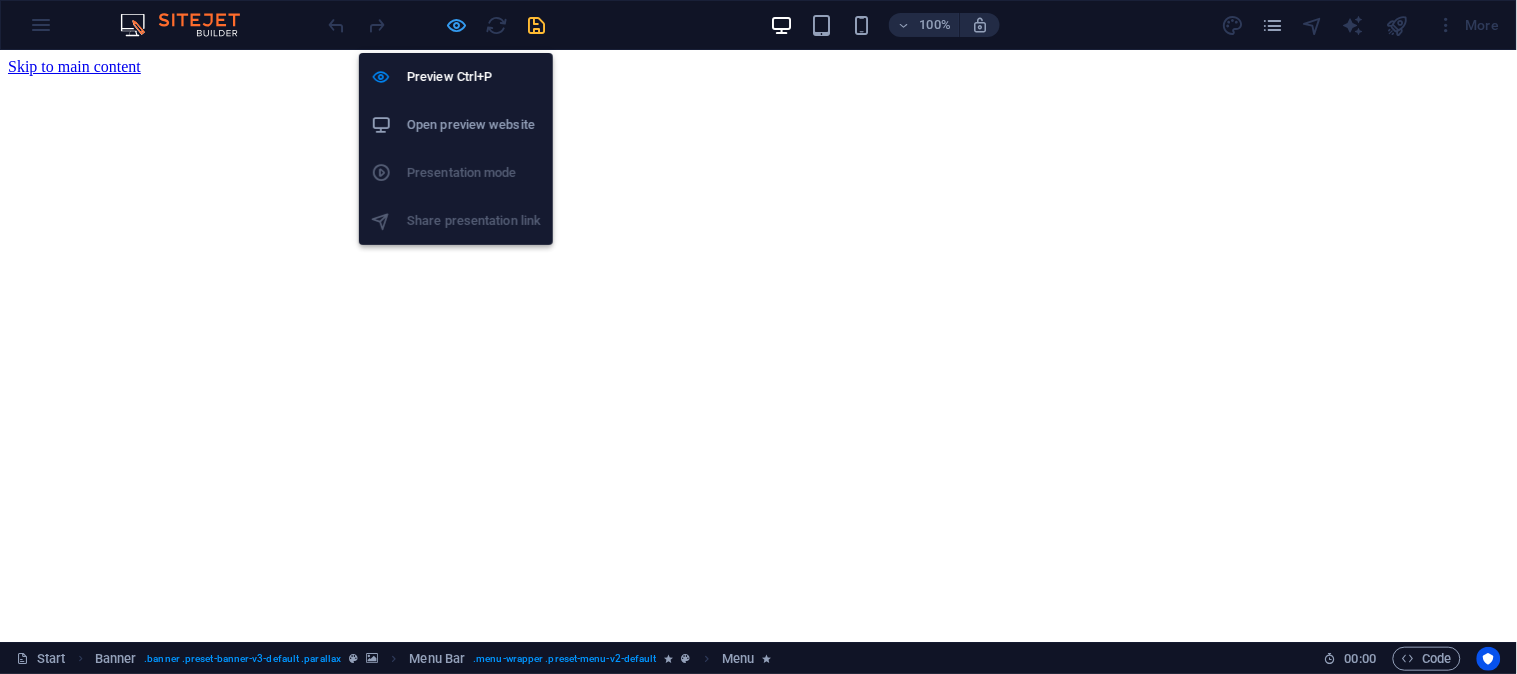 click at bounding box center (457, 25) 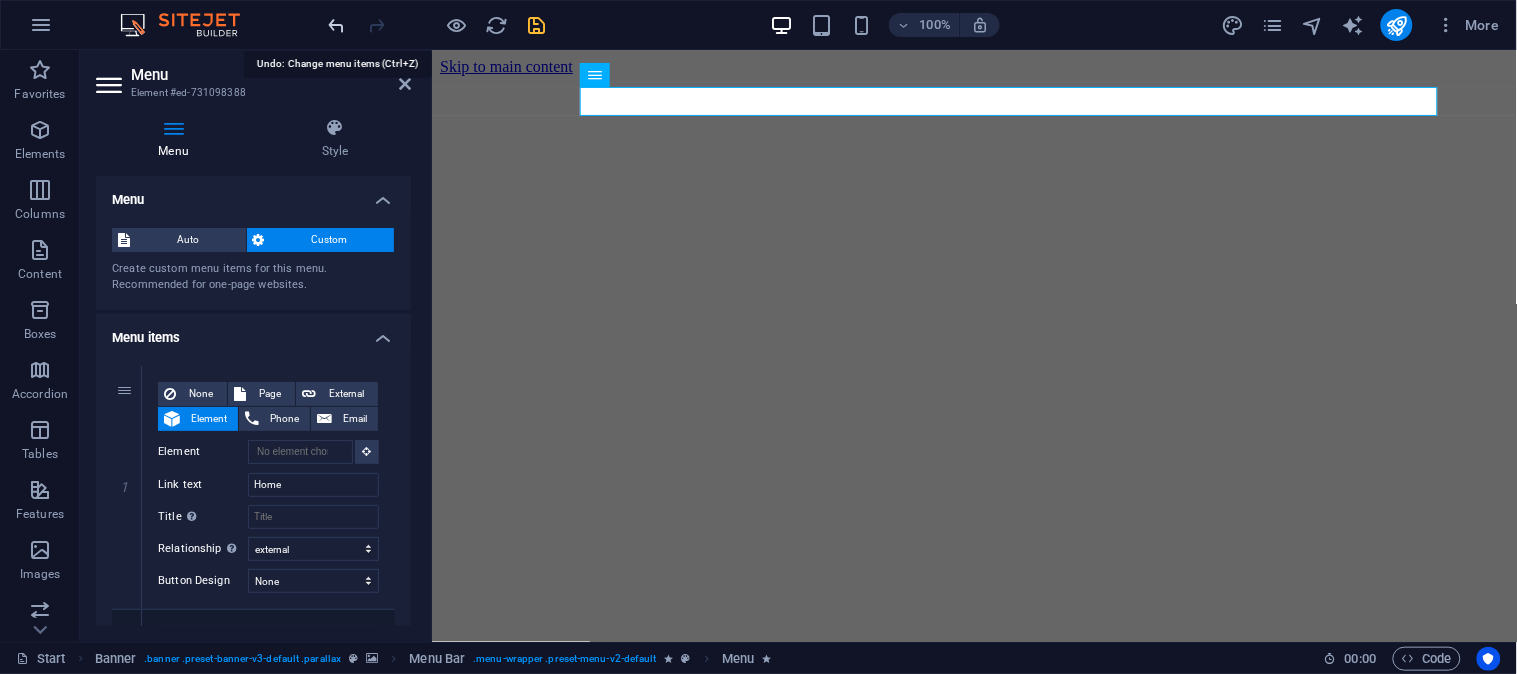 click at bounding box center [337, 25] 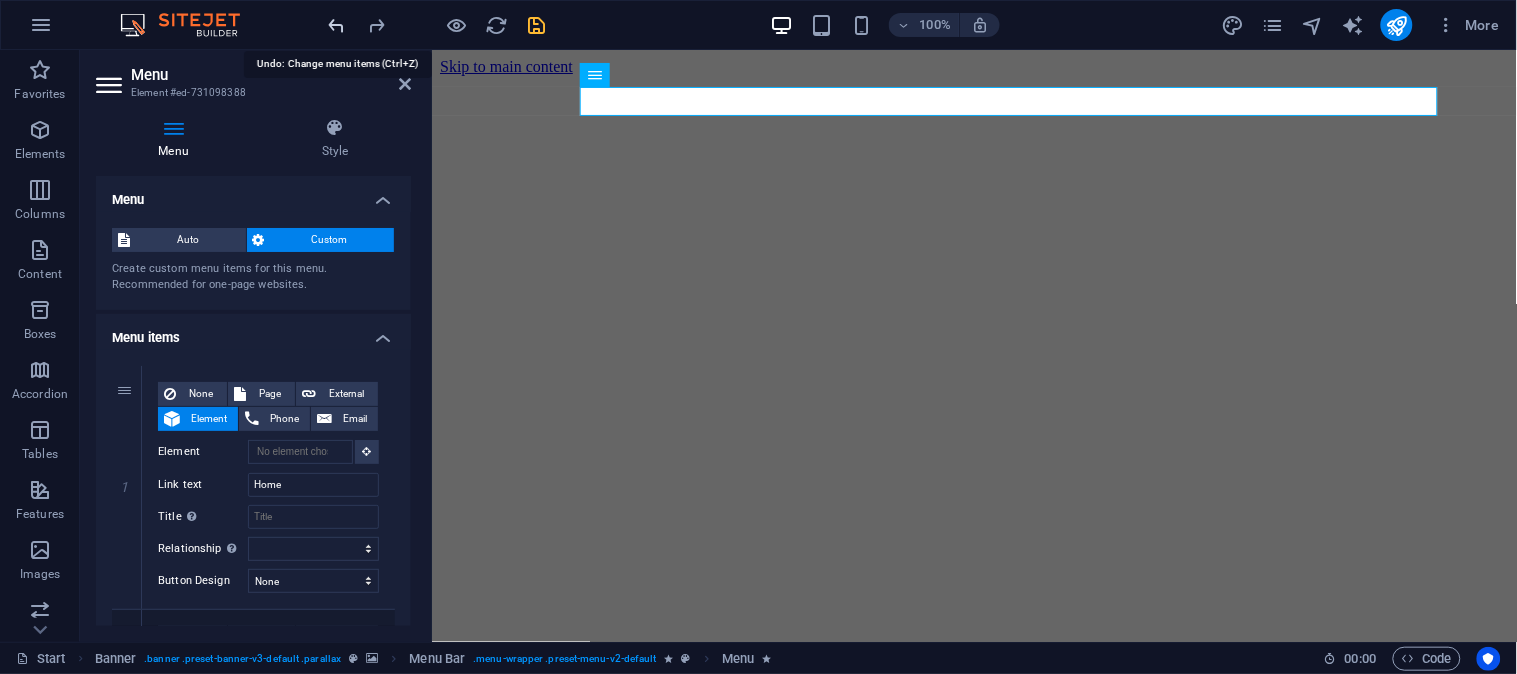 click at bounding box center [337, 25] 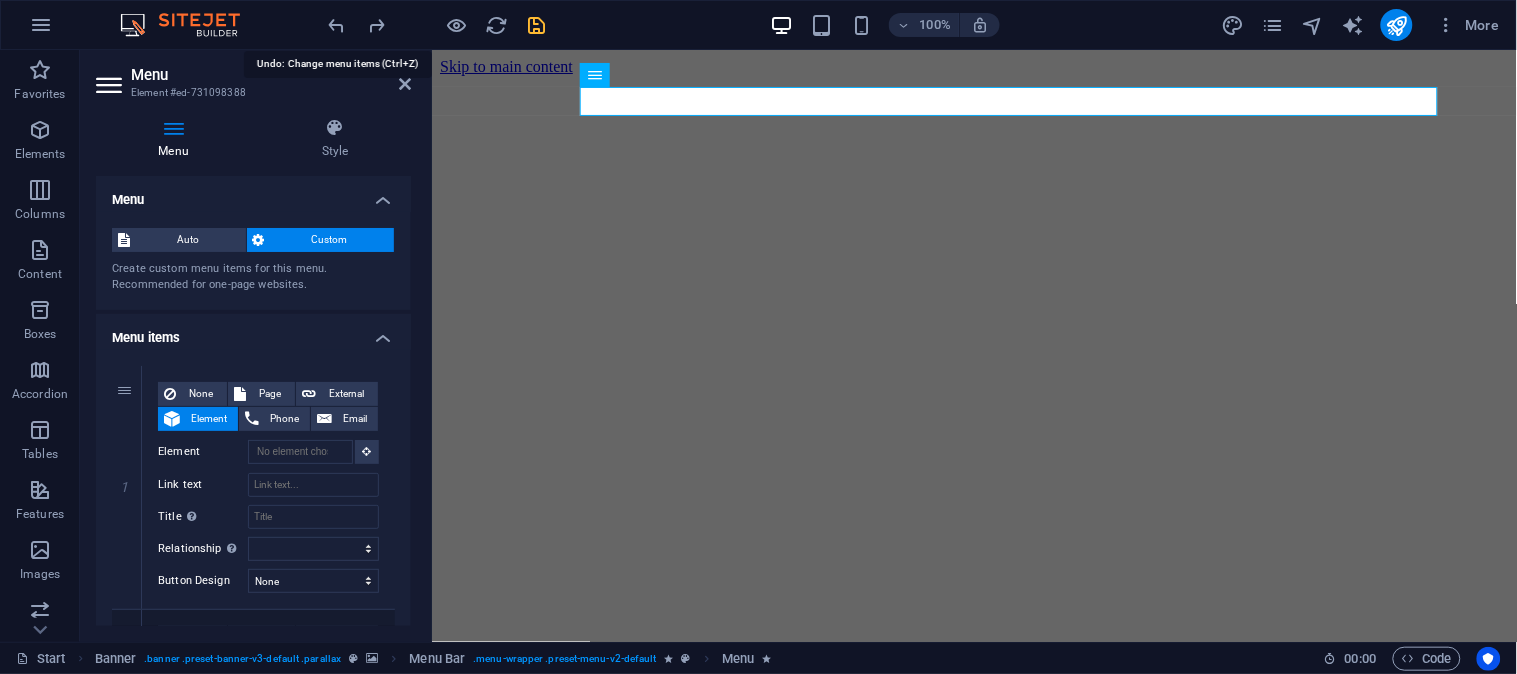 click at bounding box center [337, 25] 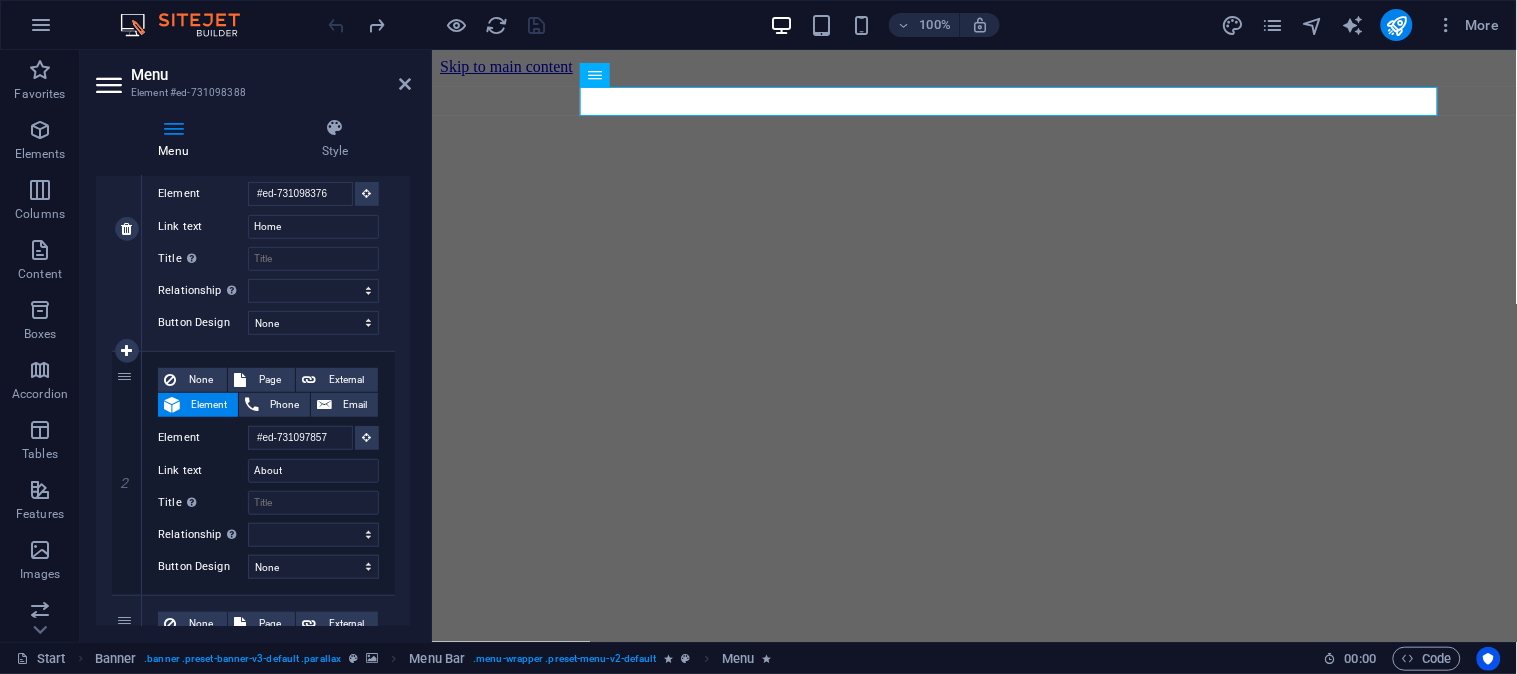 scroll, scrollTop: 0, scrollLeft: 0, axis: both 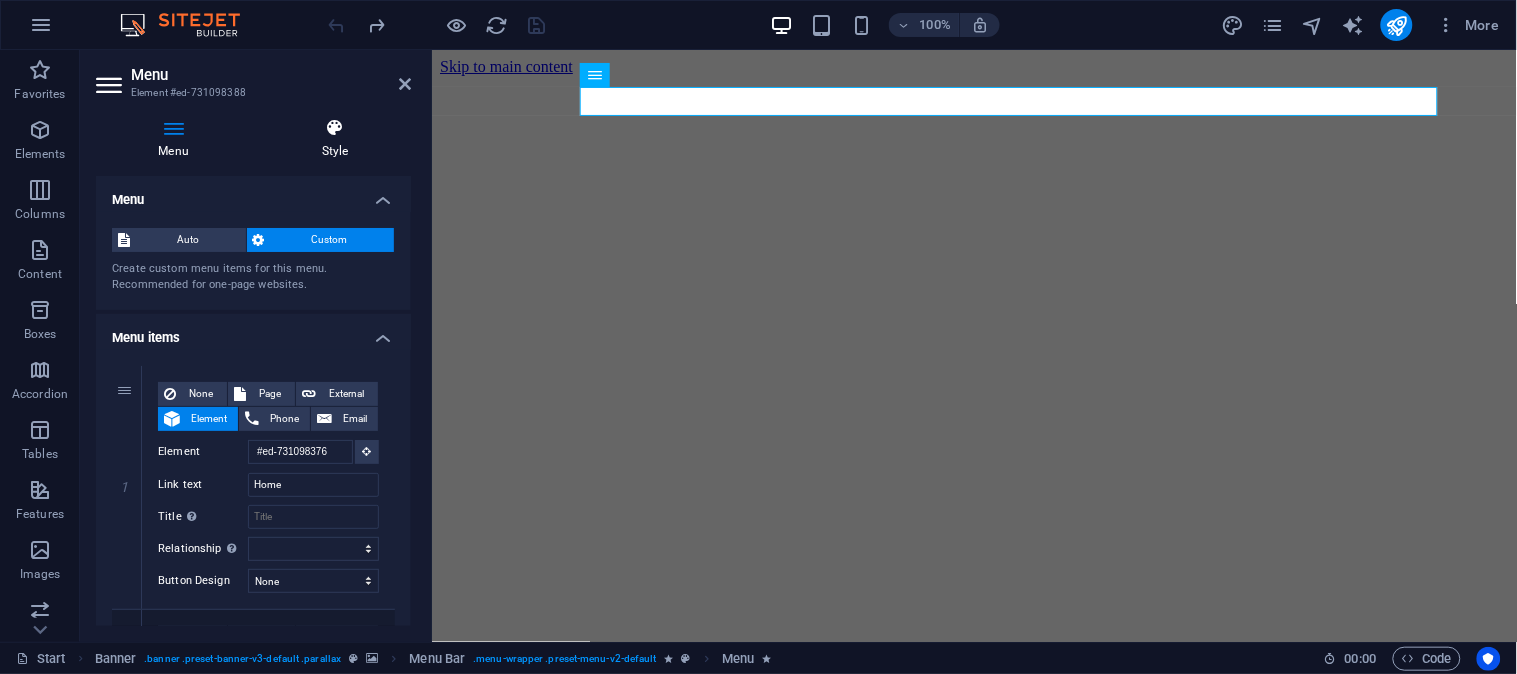 click on "Style" at bounding box center (335, 139) 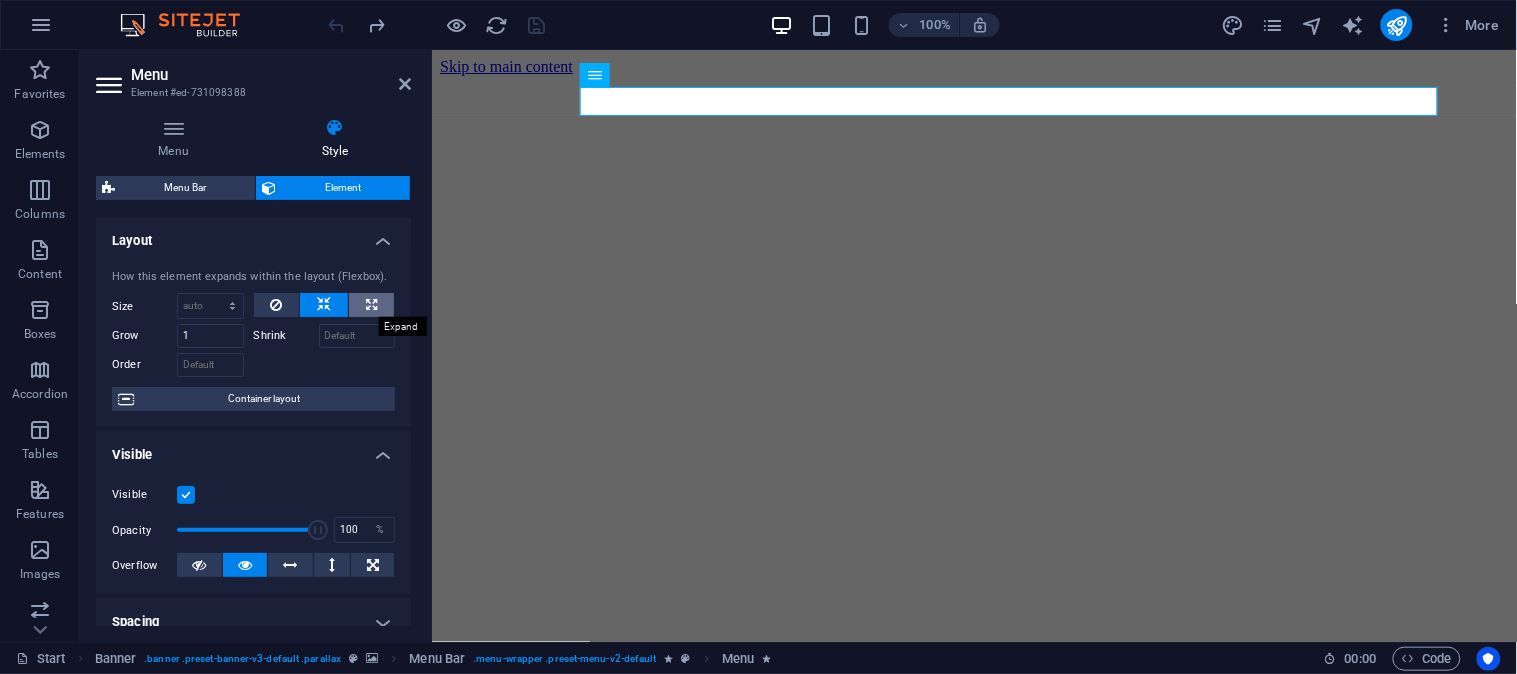click at bounding box center (371, 305) 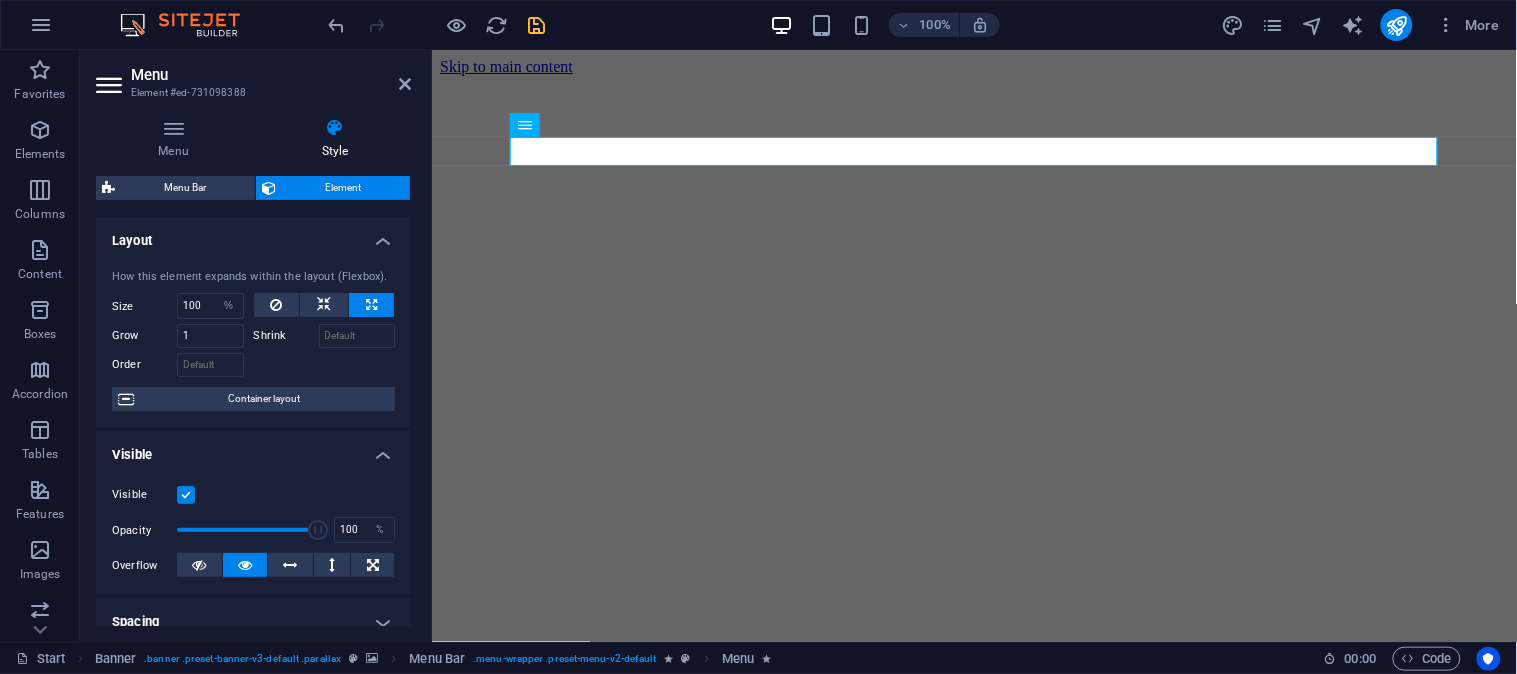 click at bounding box center (371, 305) 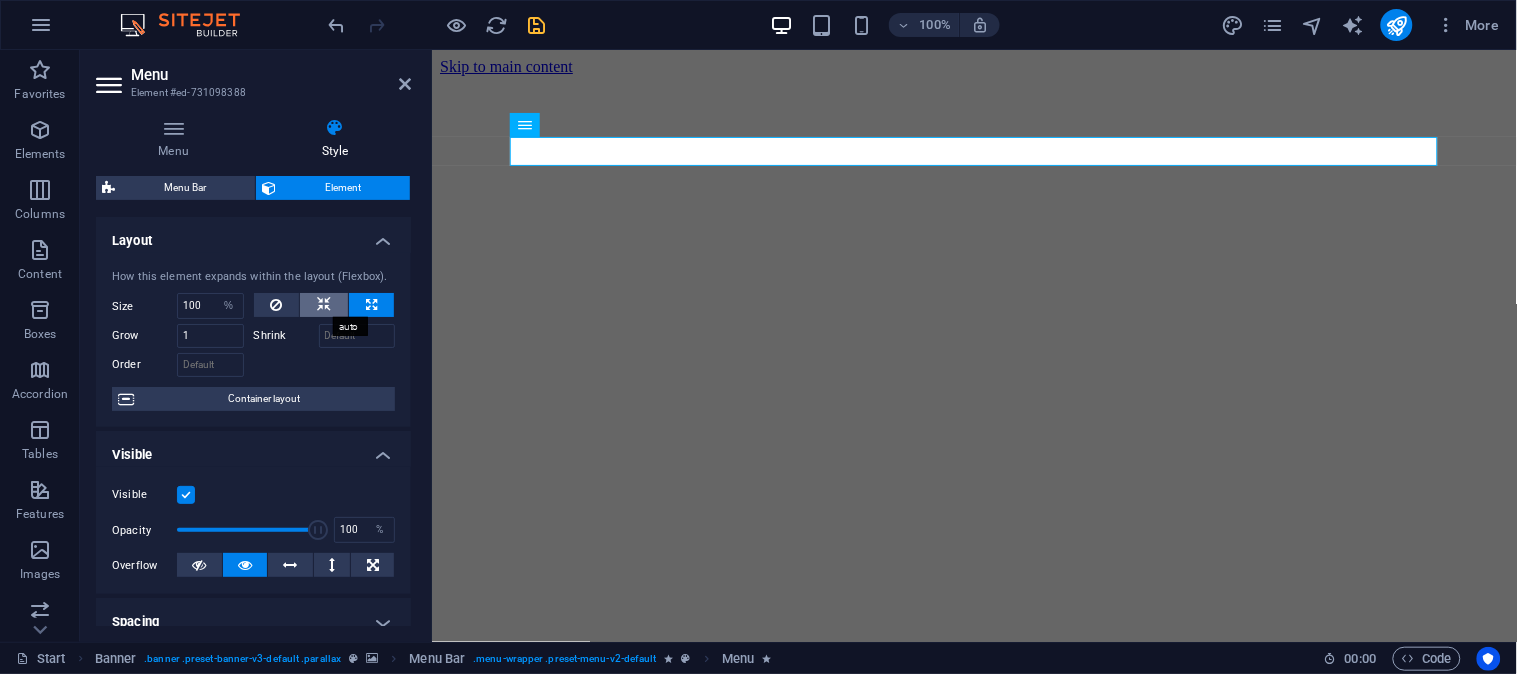 click at bounding box center (324, 305) 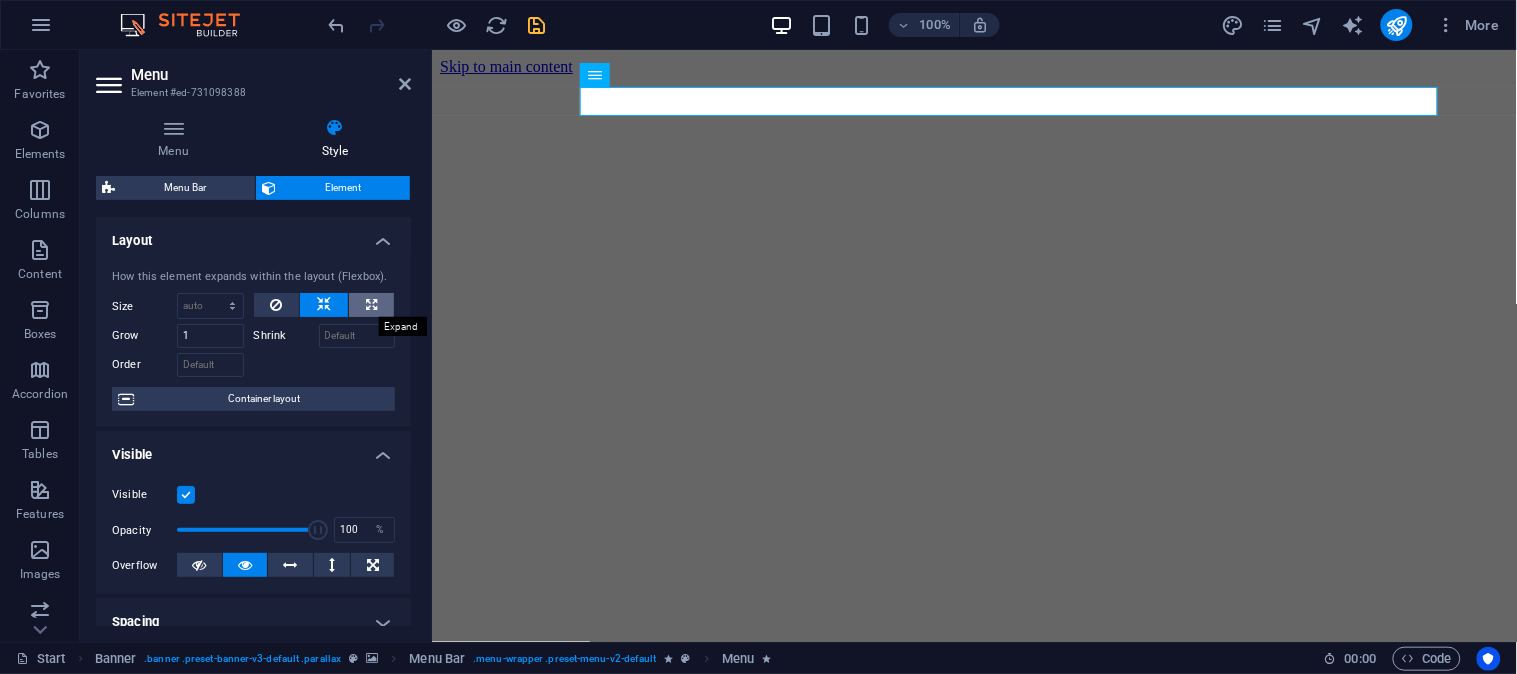 click at bounding box center (371, 305) 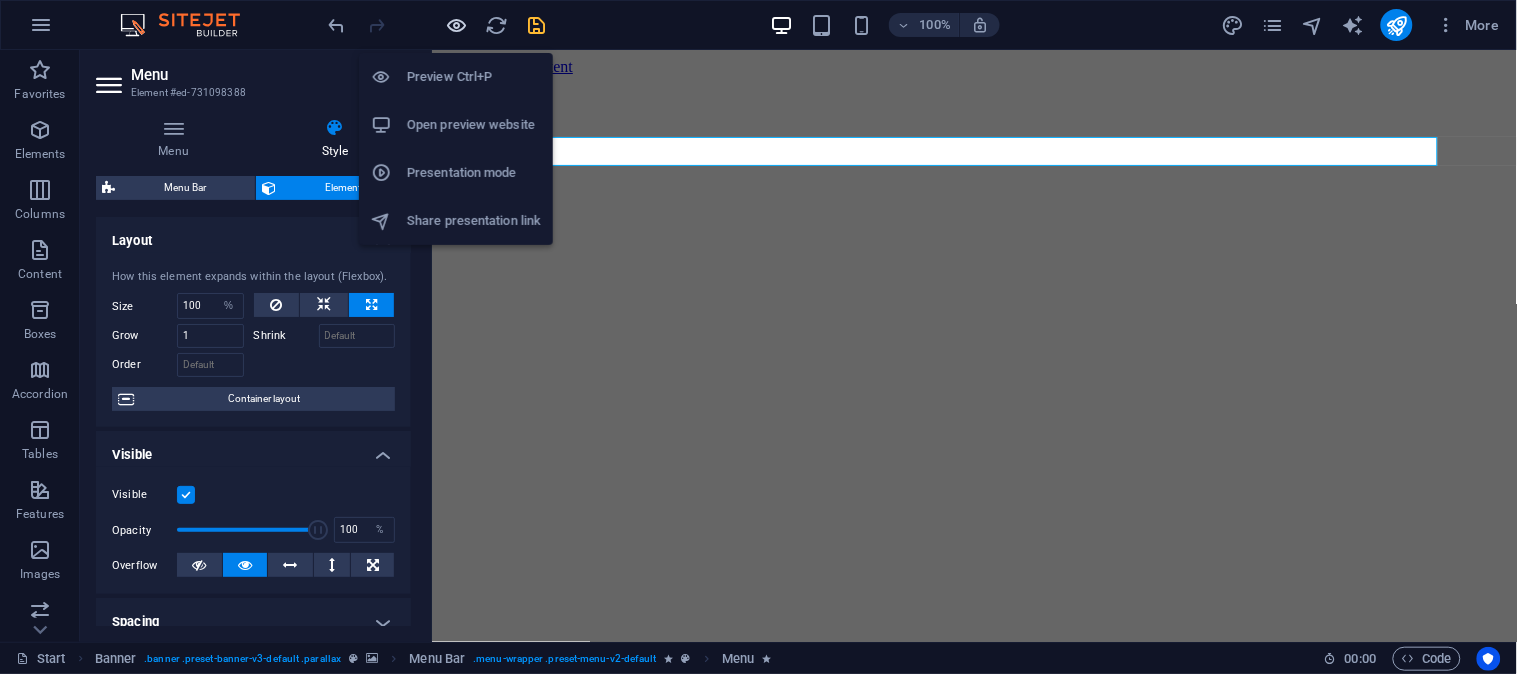 click at bounding box center (457, 25) 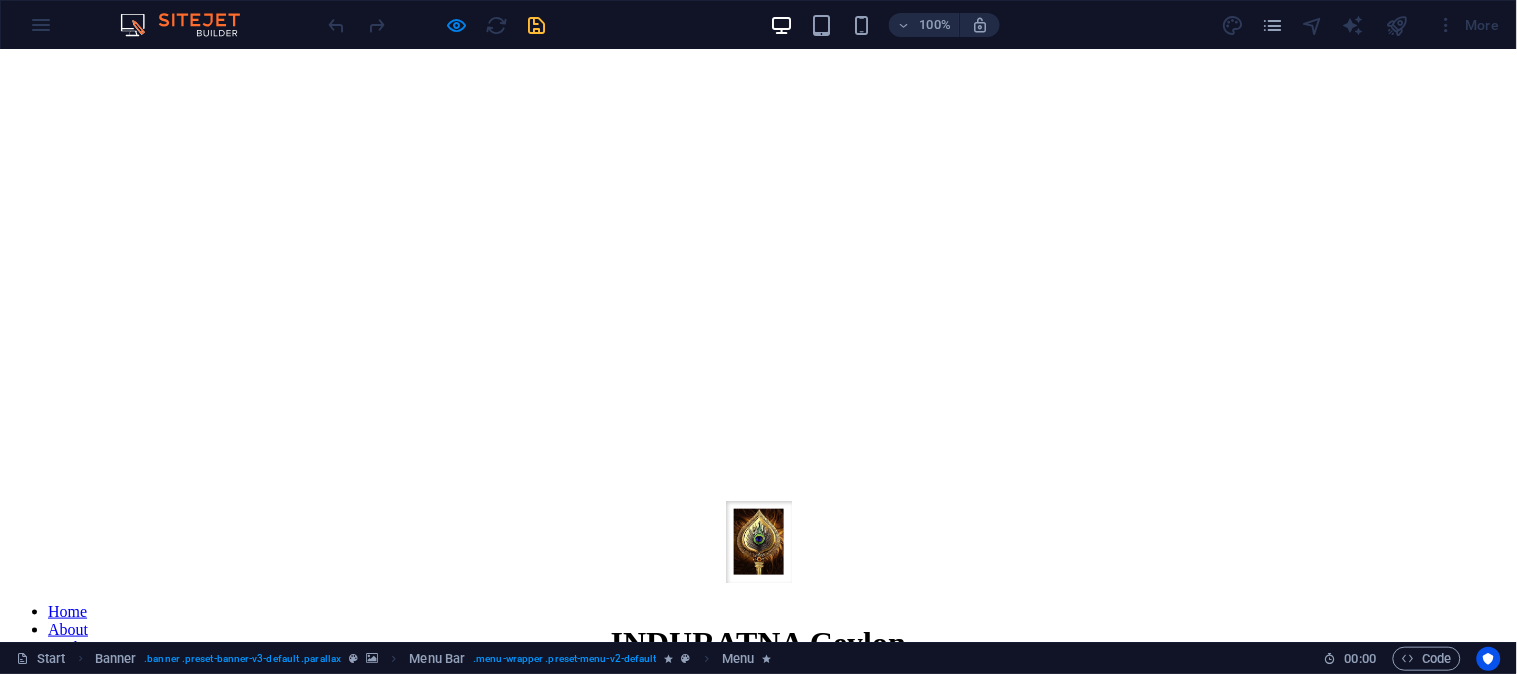 scroll, scrollTop: 0, scrollLeft: 0, axis: both 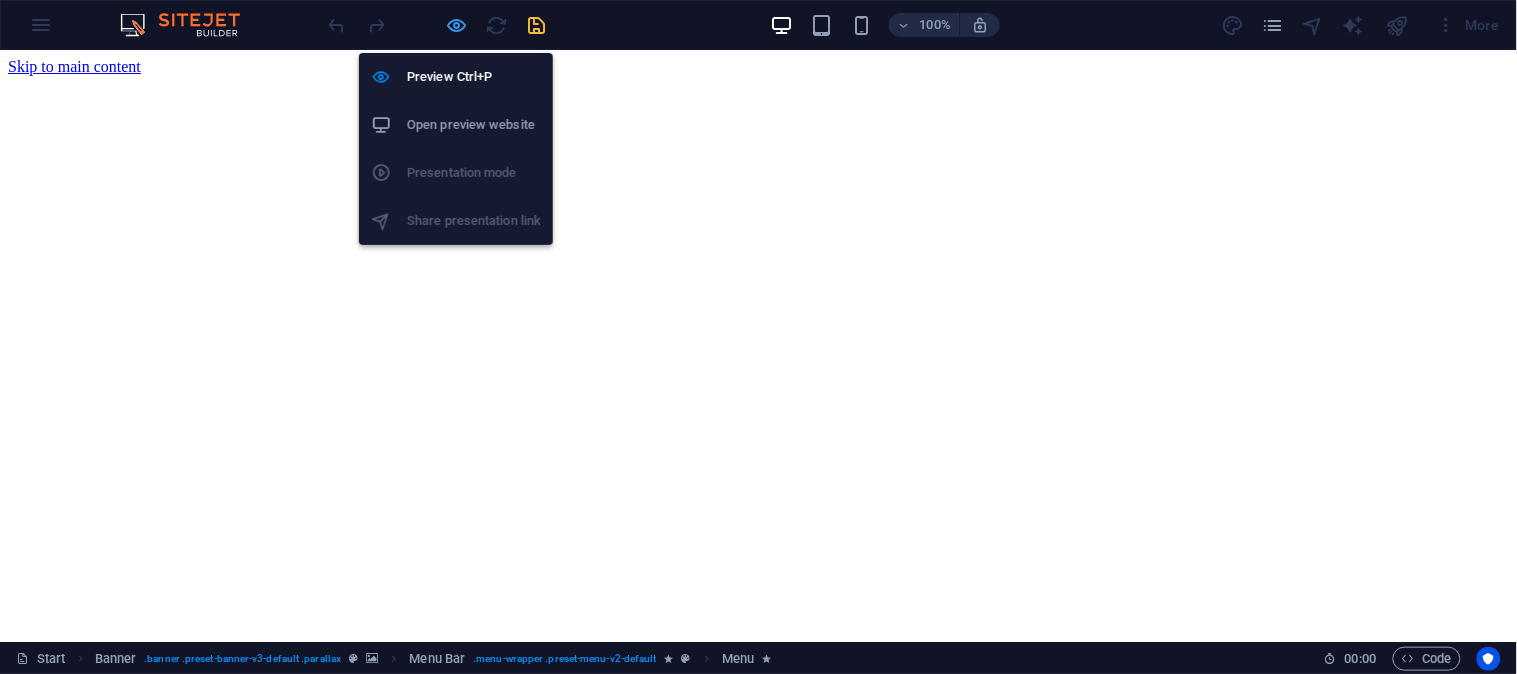 click at bounding box center (457, 25) 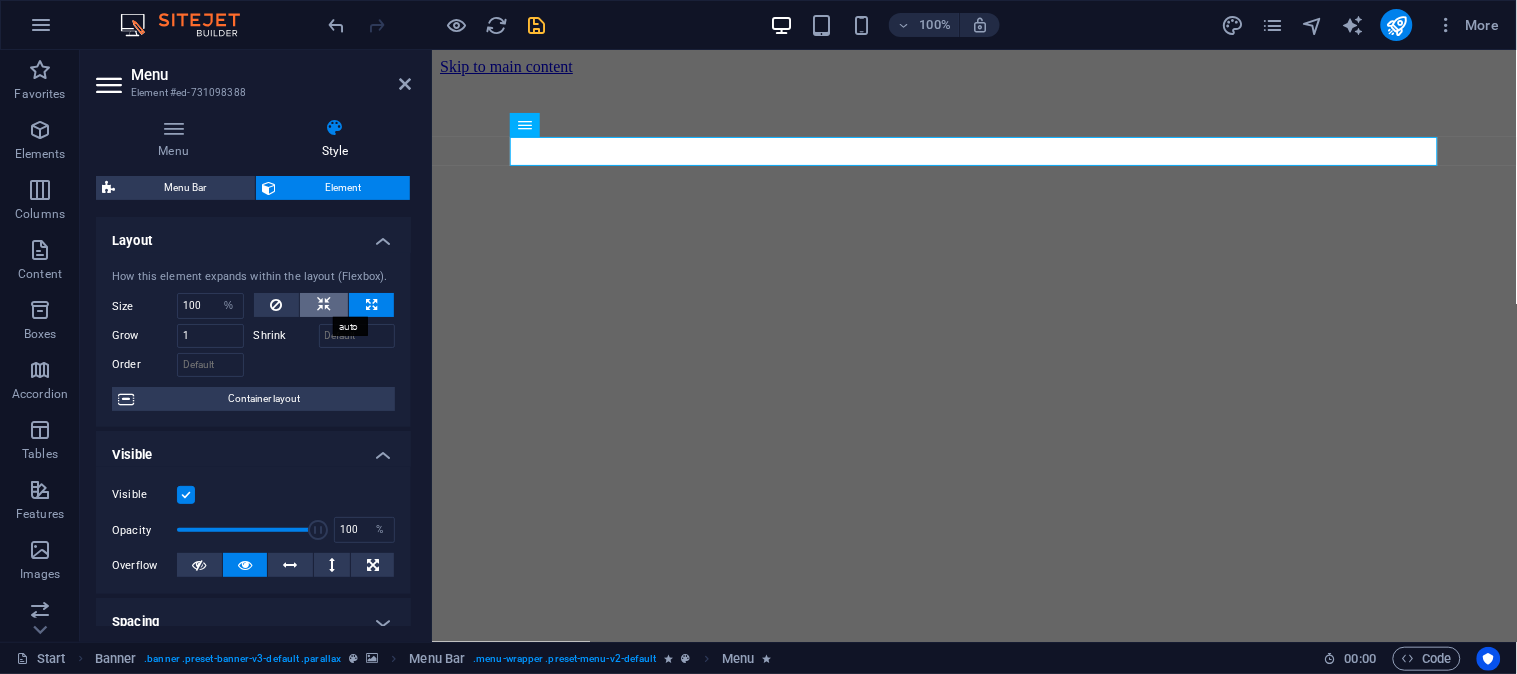 click at bounding box center [324, 305] 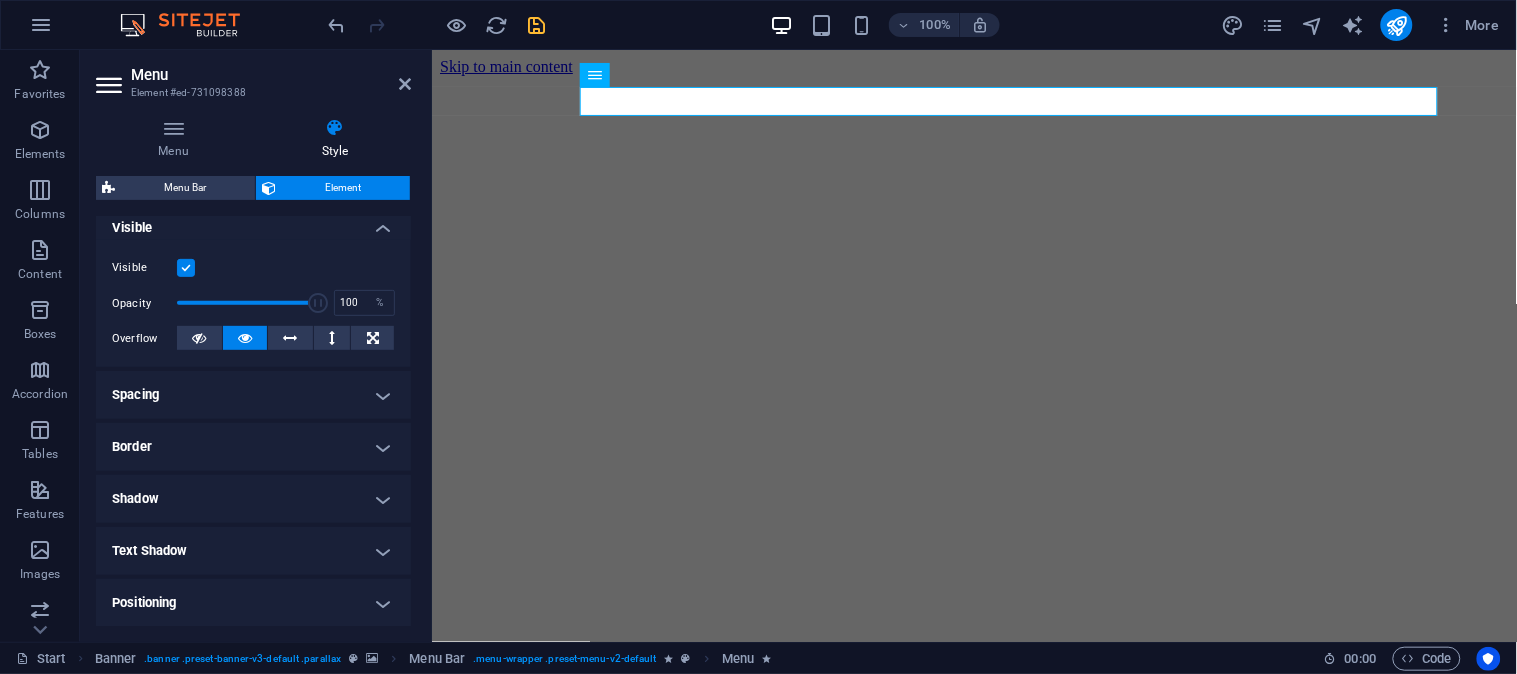 scroll, scrollTop: 258, scrollLeft: 0, axis: vertical 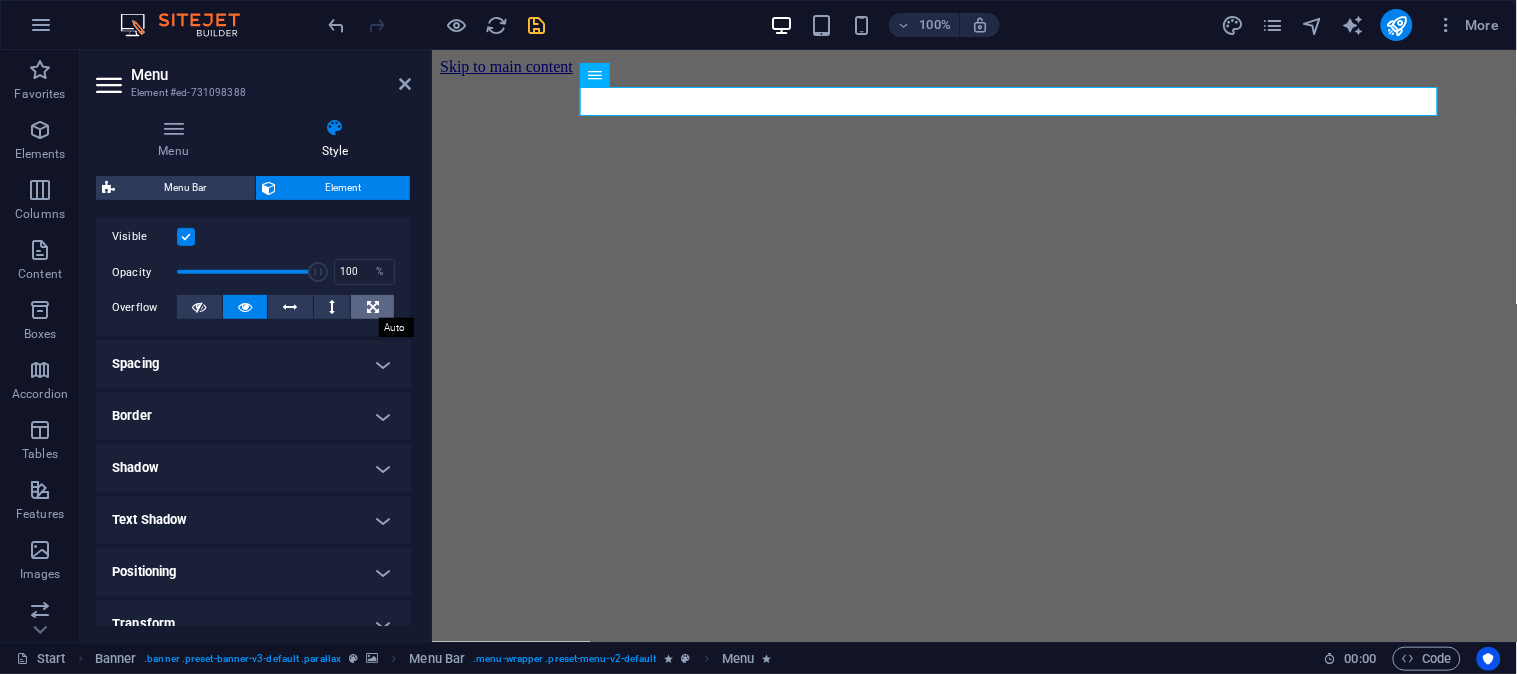 click at bounding box center (373, 307) 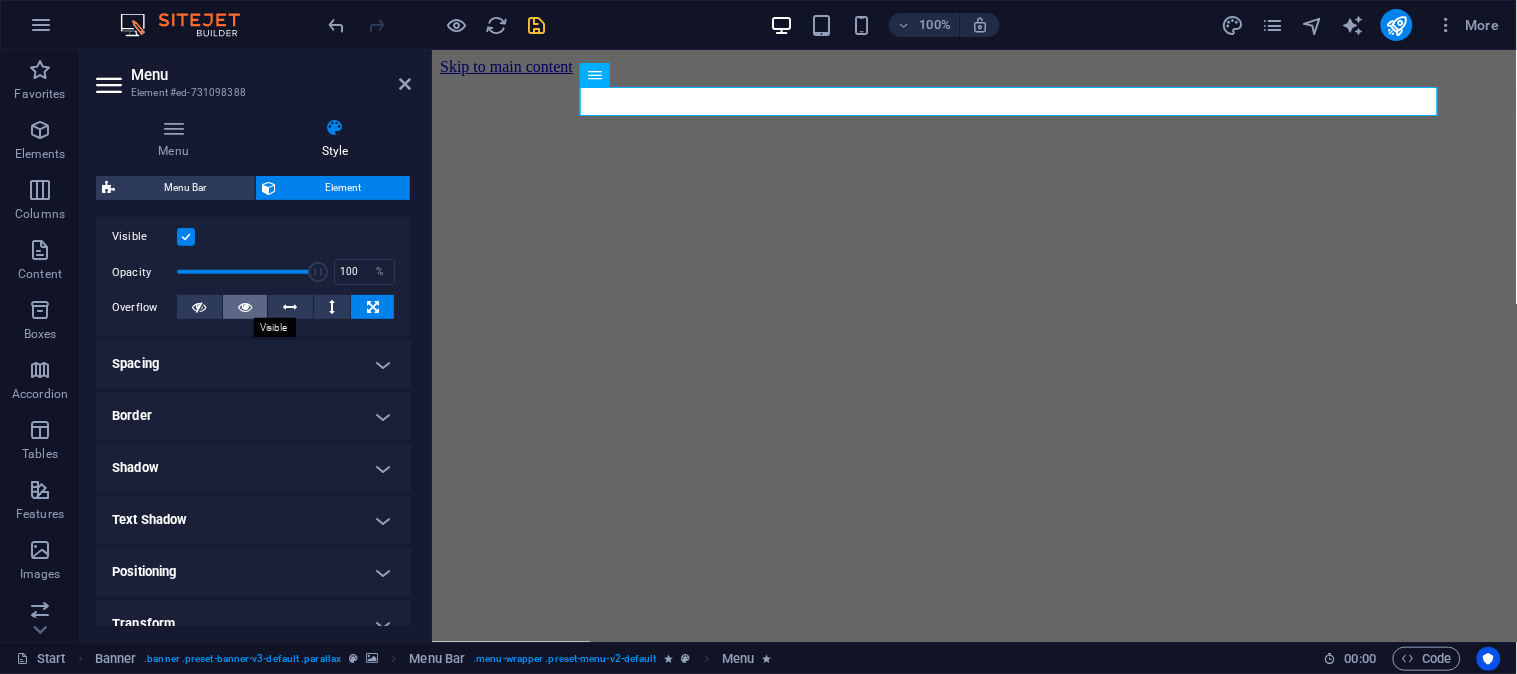 click at bounding box center [245, 307] 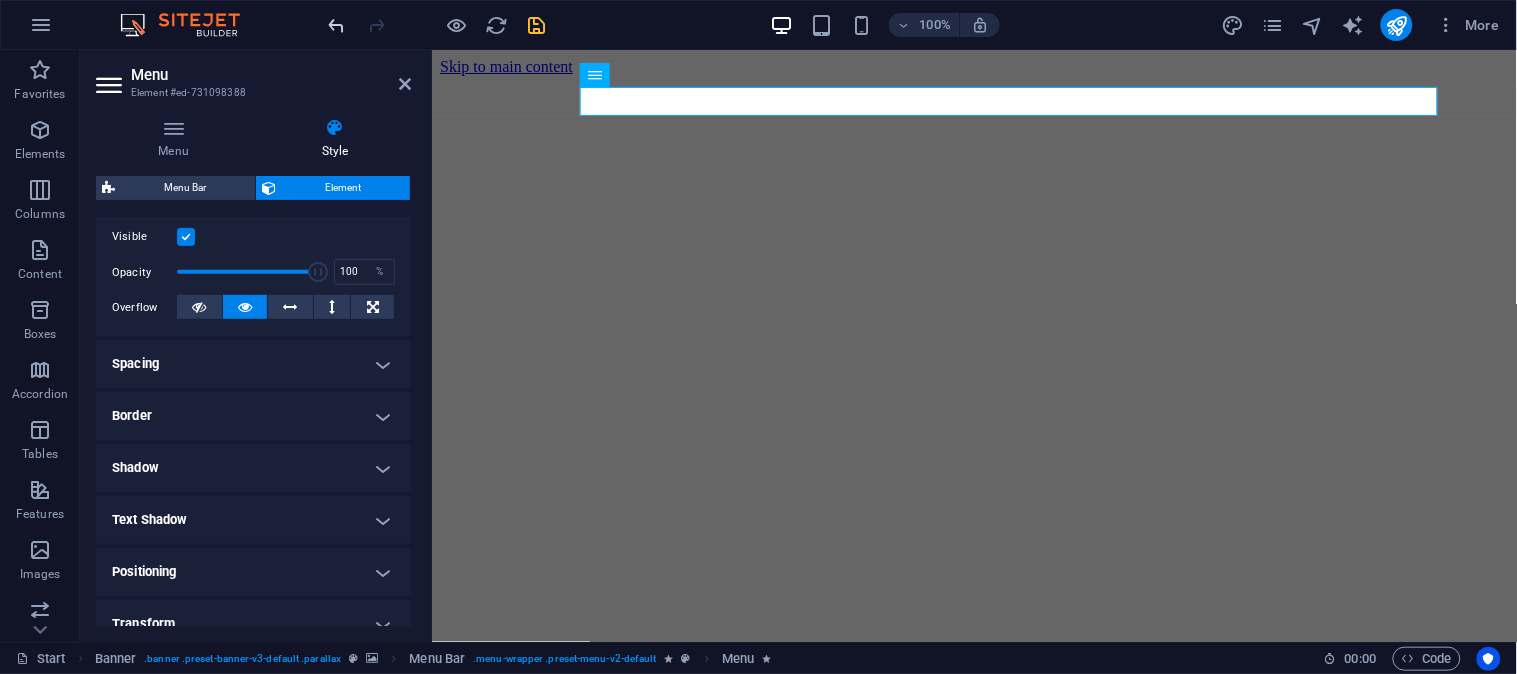 click at bounding box center [337, 25] 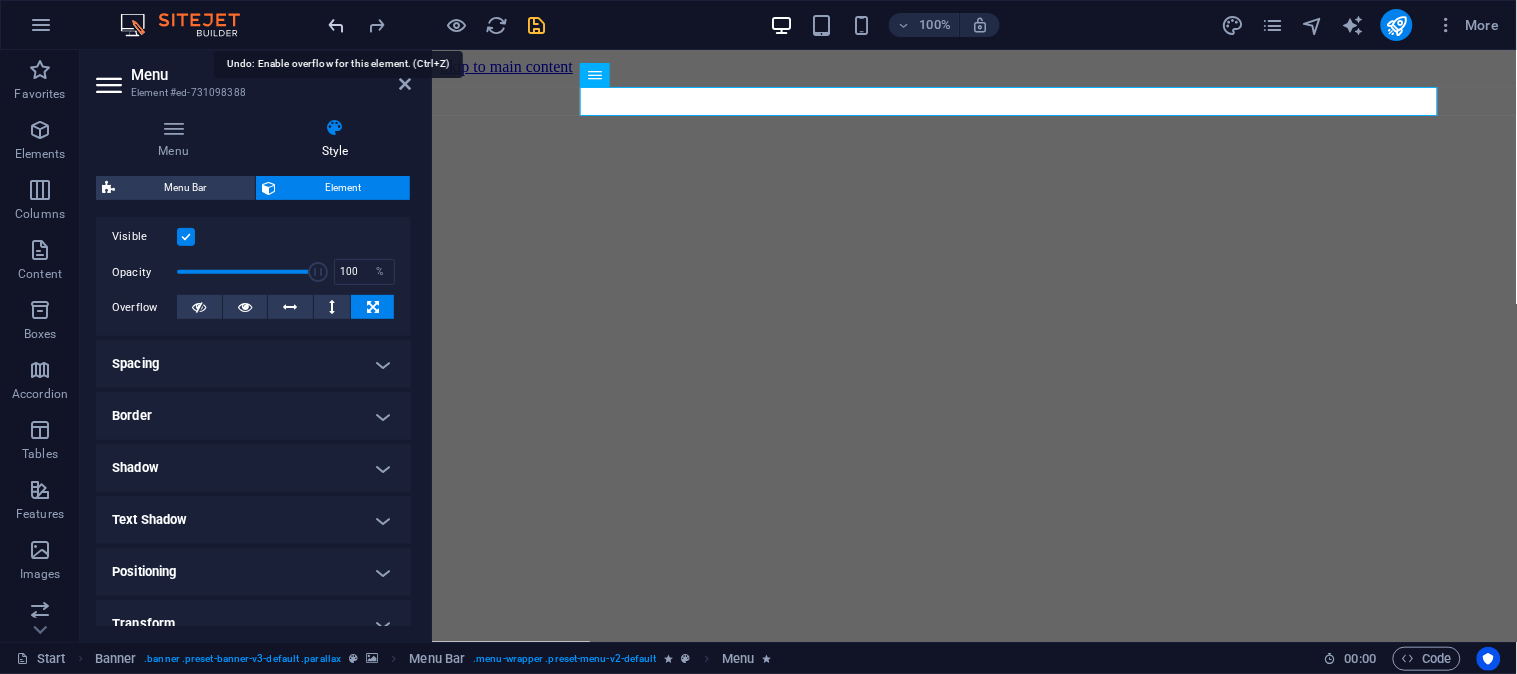 click at bounding box center (337, 25) 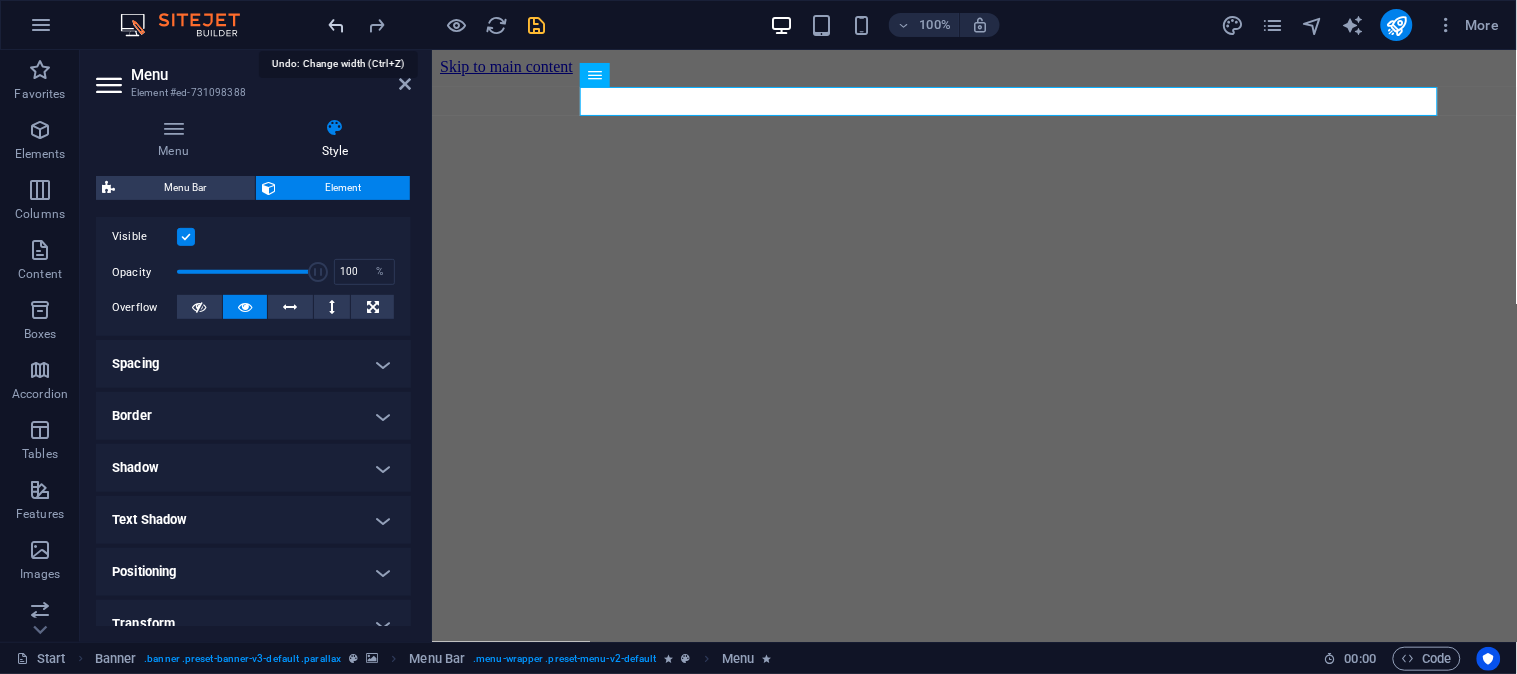 click at bounding box center [337, 25] 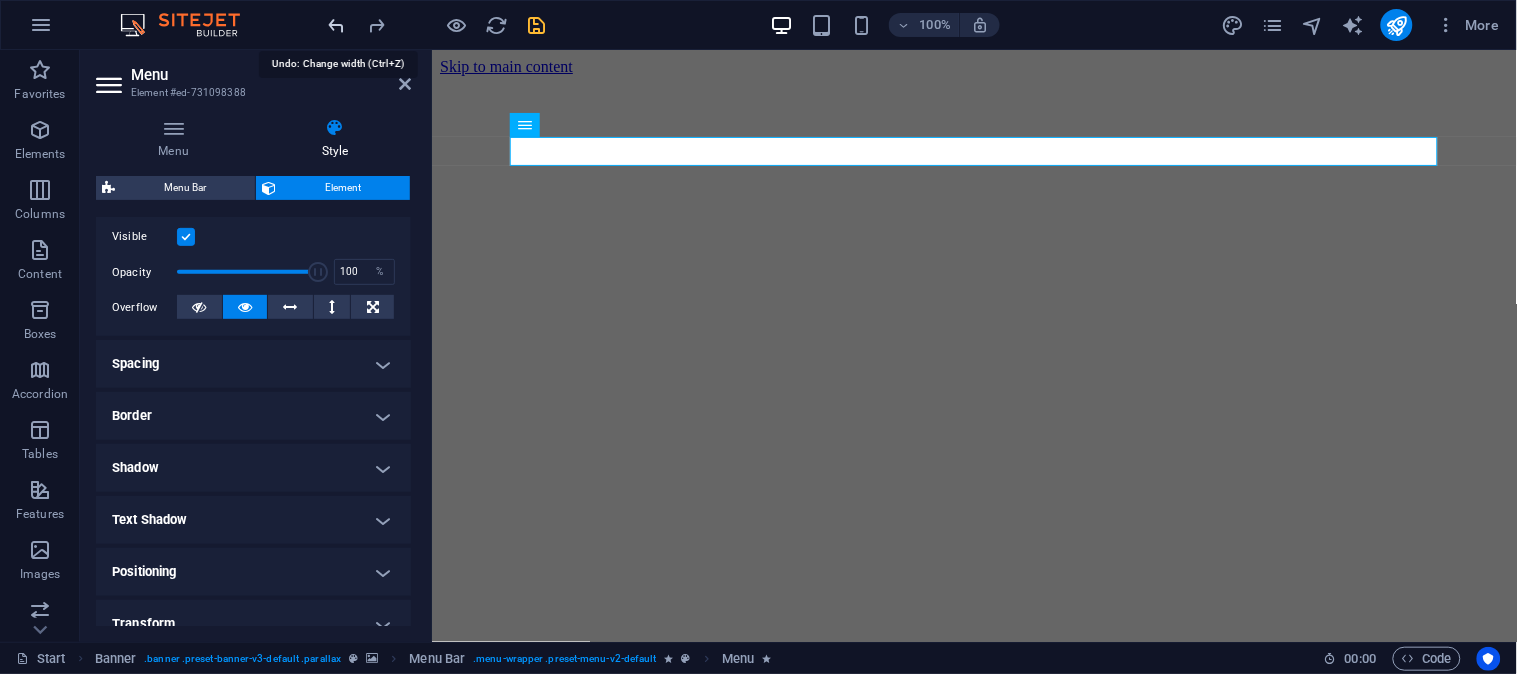 click at bounding box center (337, 25) 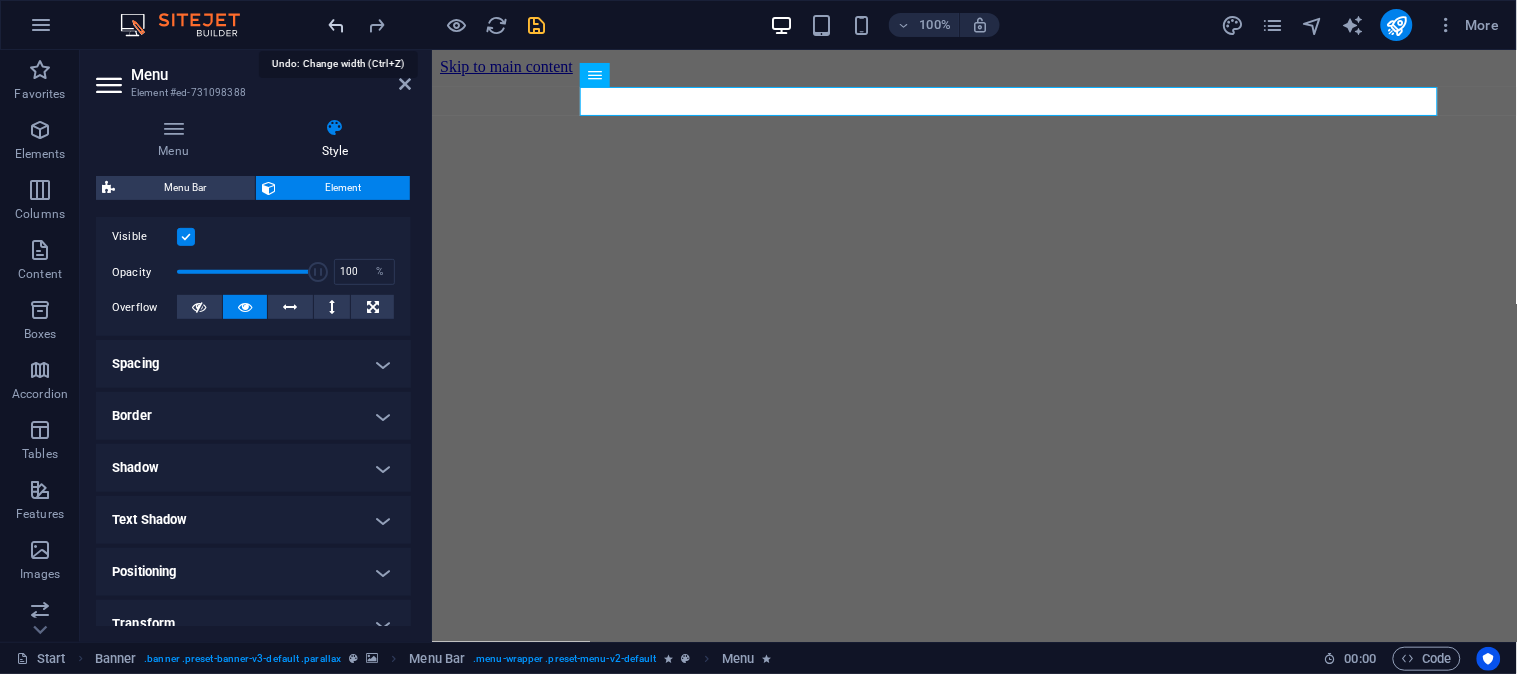 click at bounding box center [337, 25] 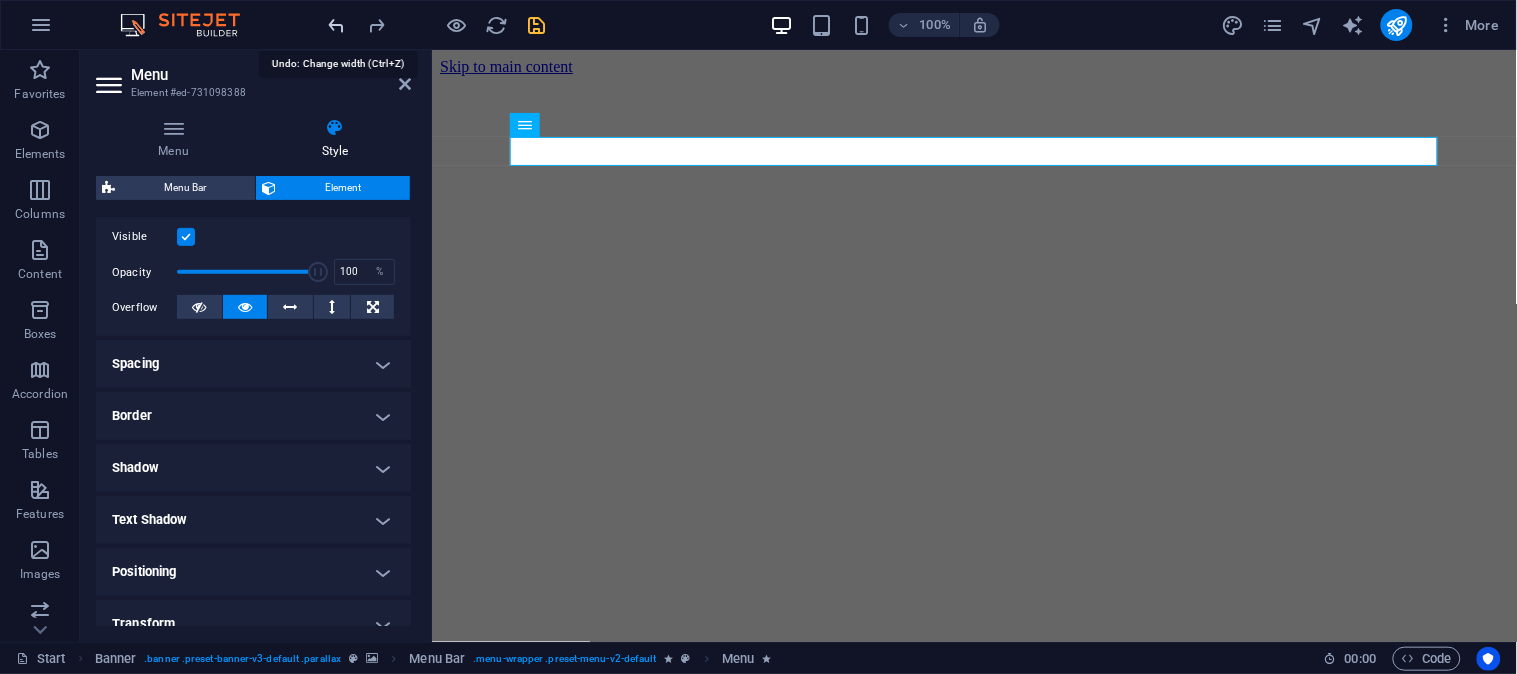 click at bounding box center [337, 25] 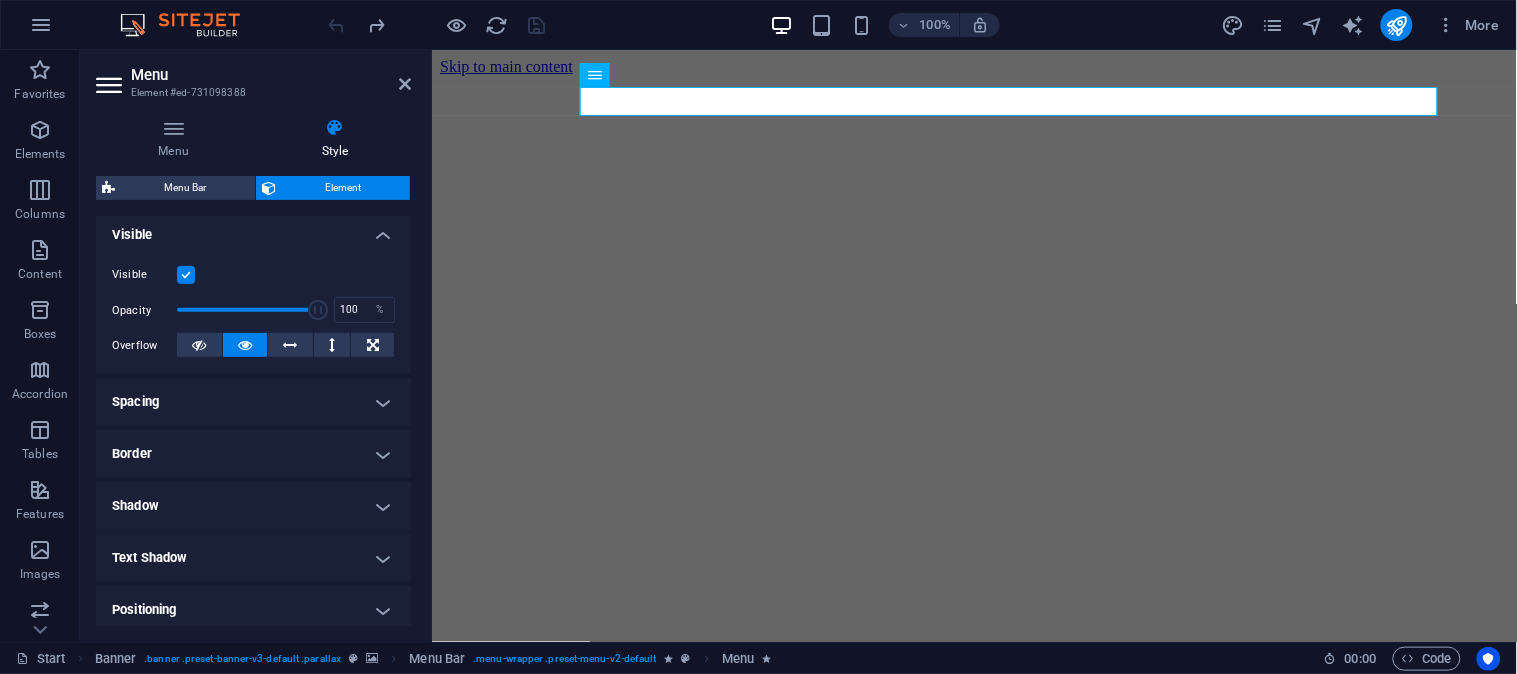 scroll, scrollTop: 258, scrollLeft: 0, axis: vertical 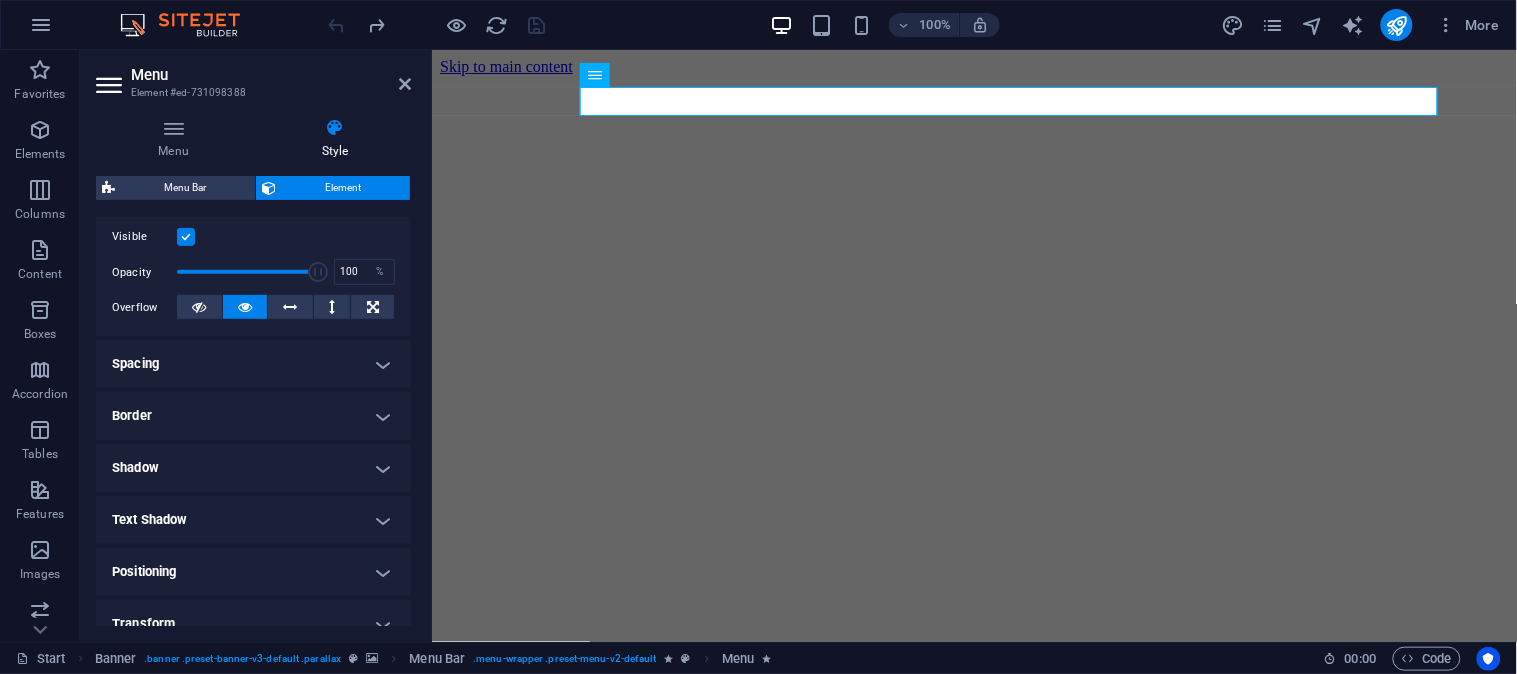 click on "Spacing" at bounding box center (253, 364) 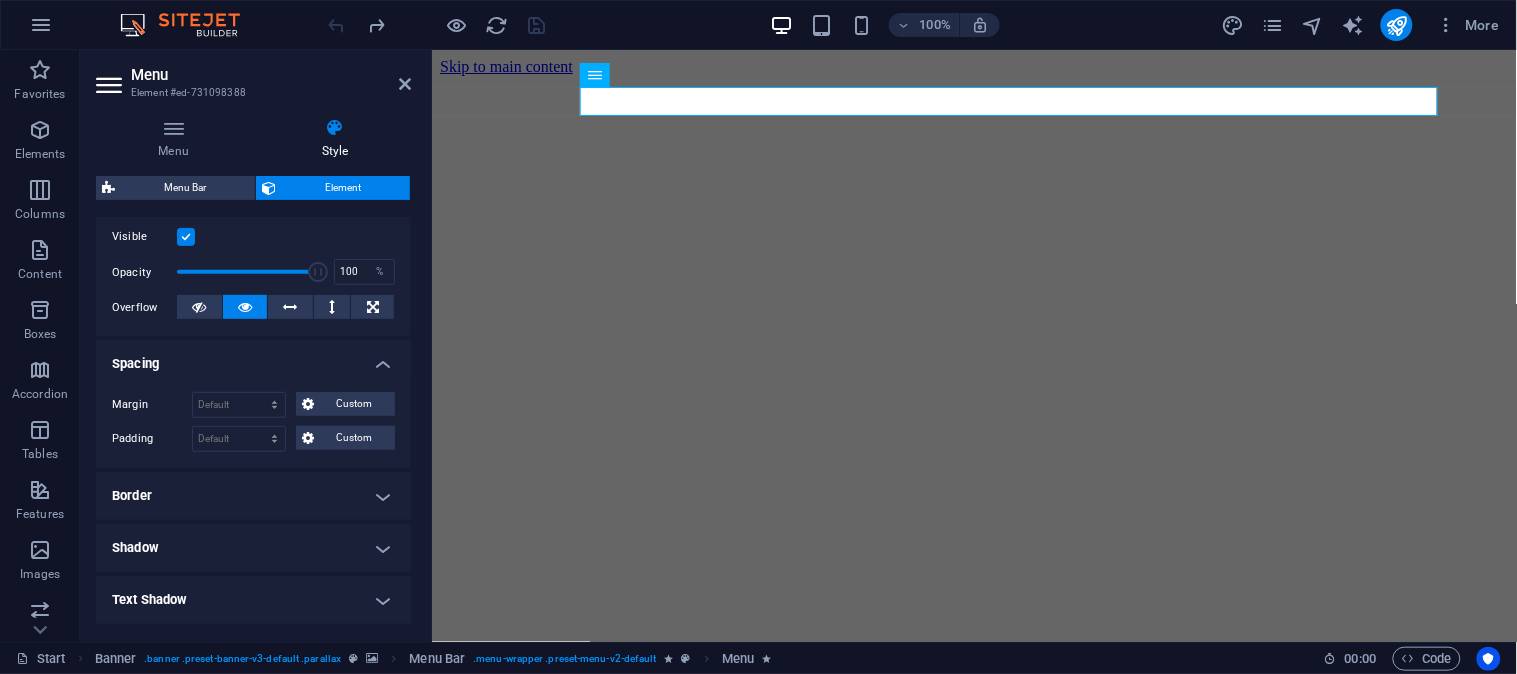 click on "Spacing" at bounding box center (253, 358) 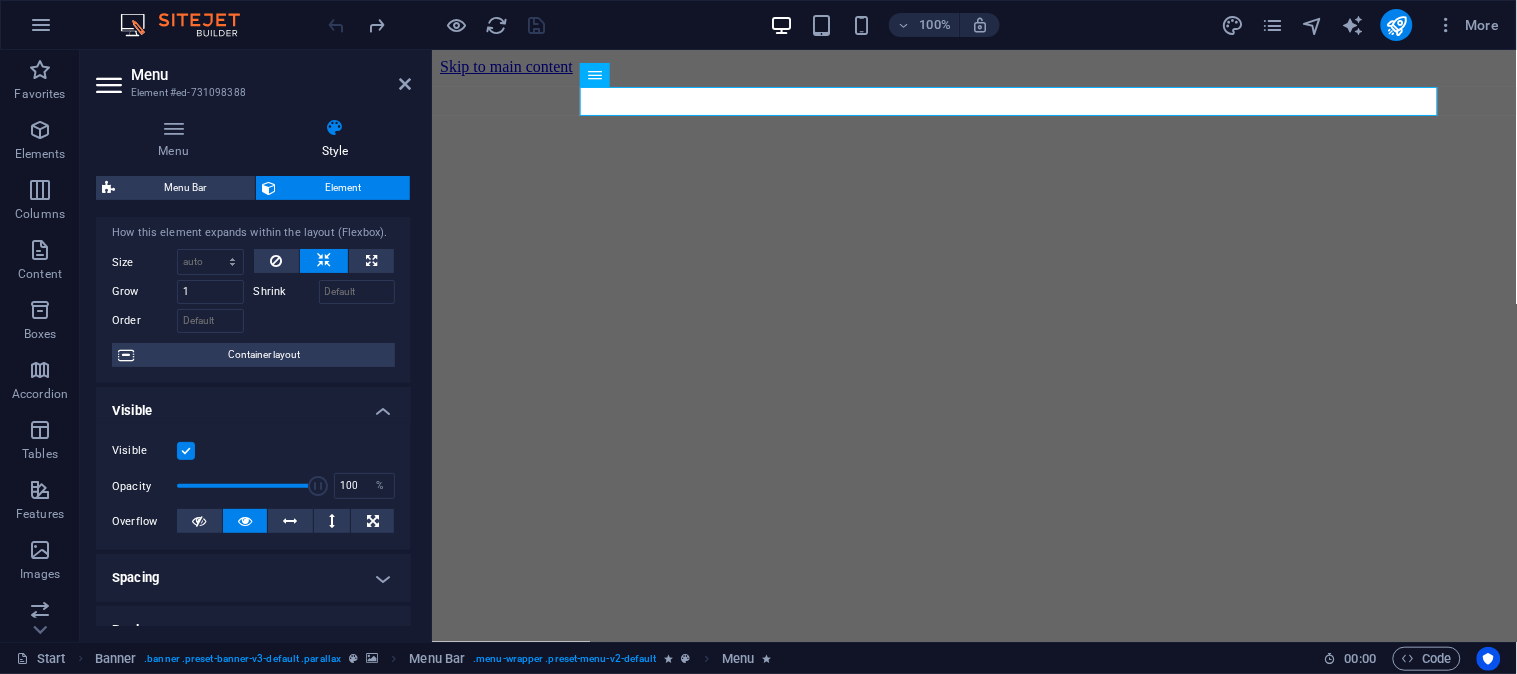 scroll, scrollTop: 0, scrollLeft: 0, axis: both 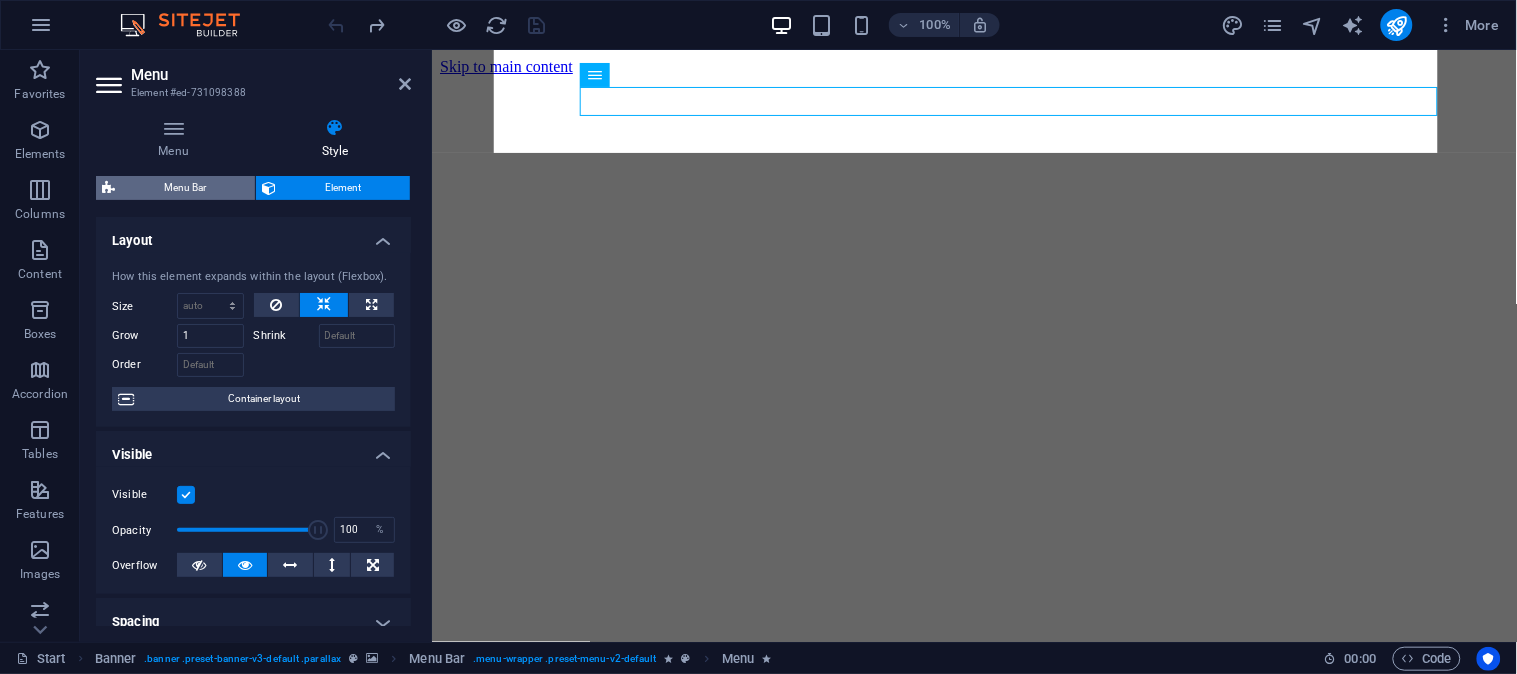 click on "Menu Bar" at bounding box center (185, 188) 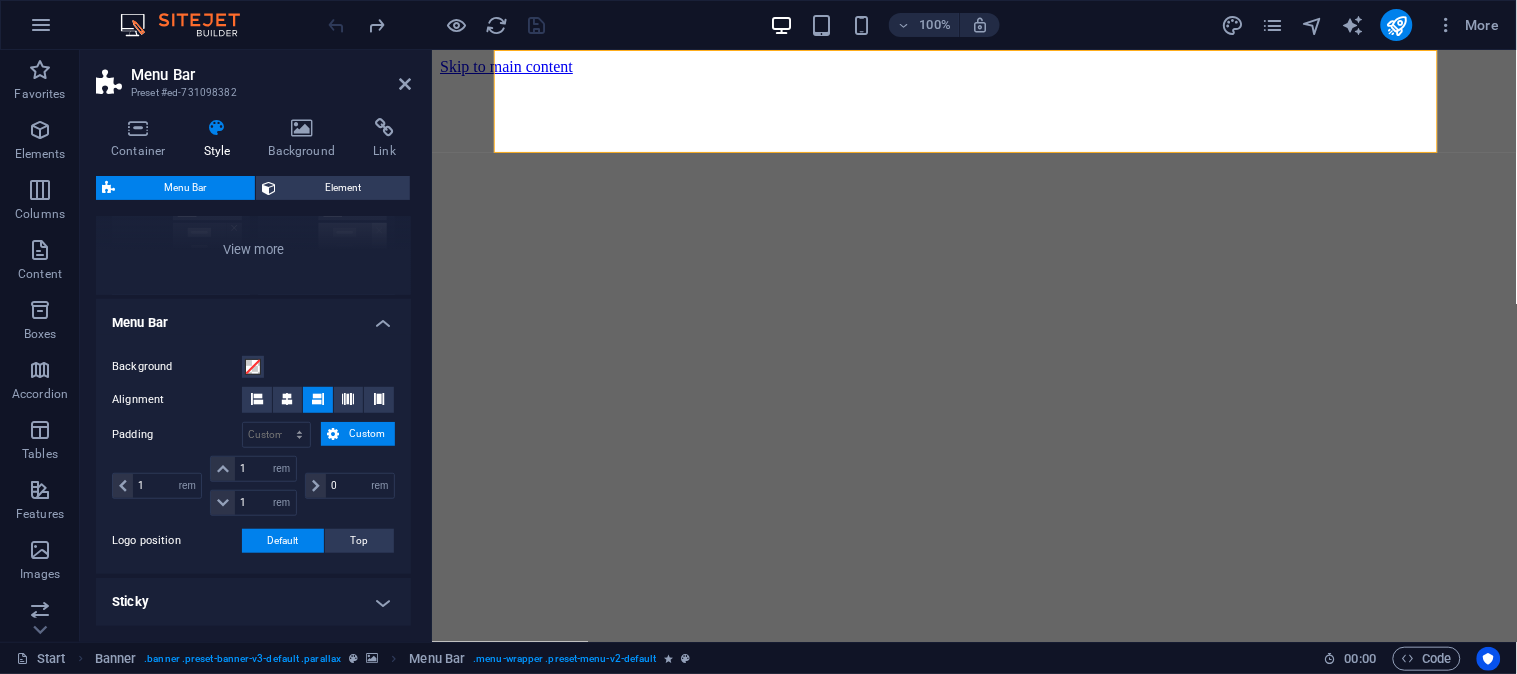 scroll, scrollTop: 544, scrollLeft: 0, axis: vertical 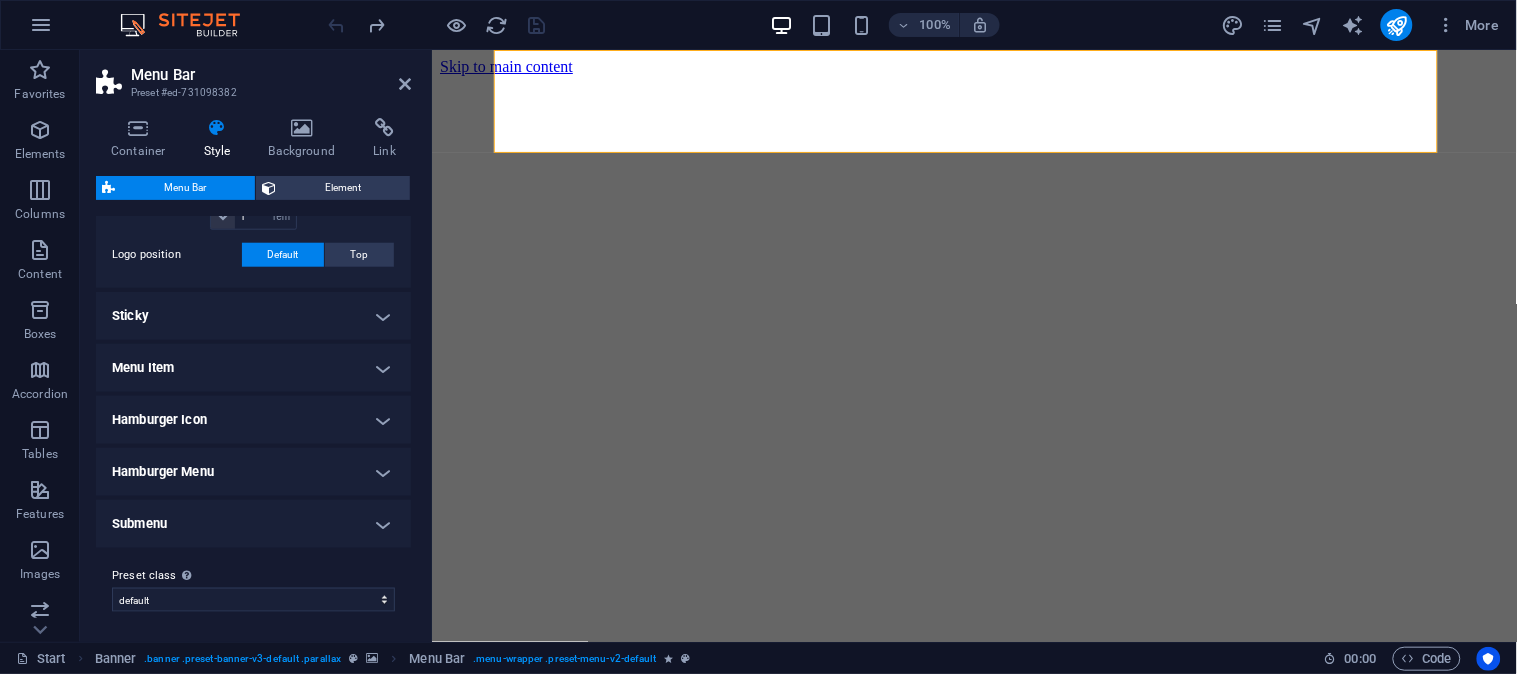 click on "Menu Item" at bounding box center (253, 368) 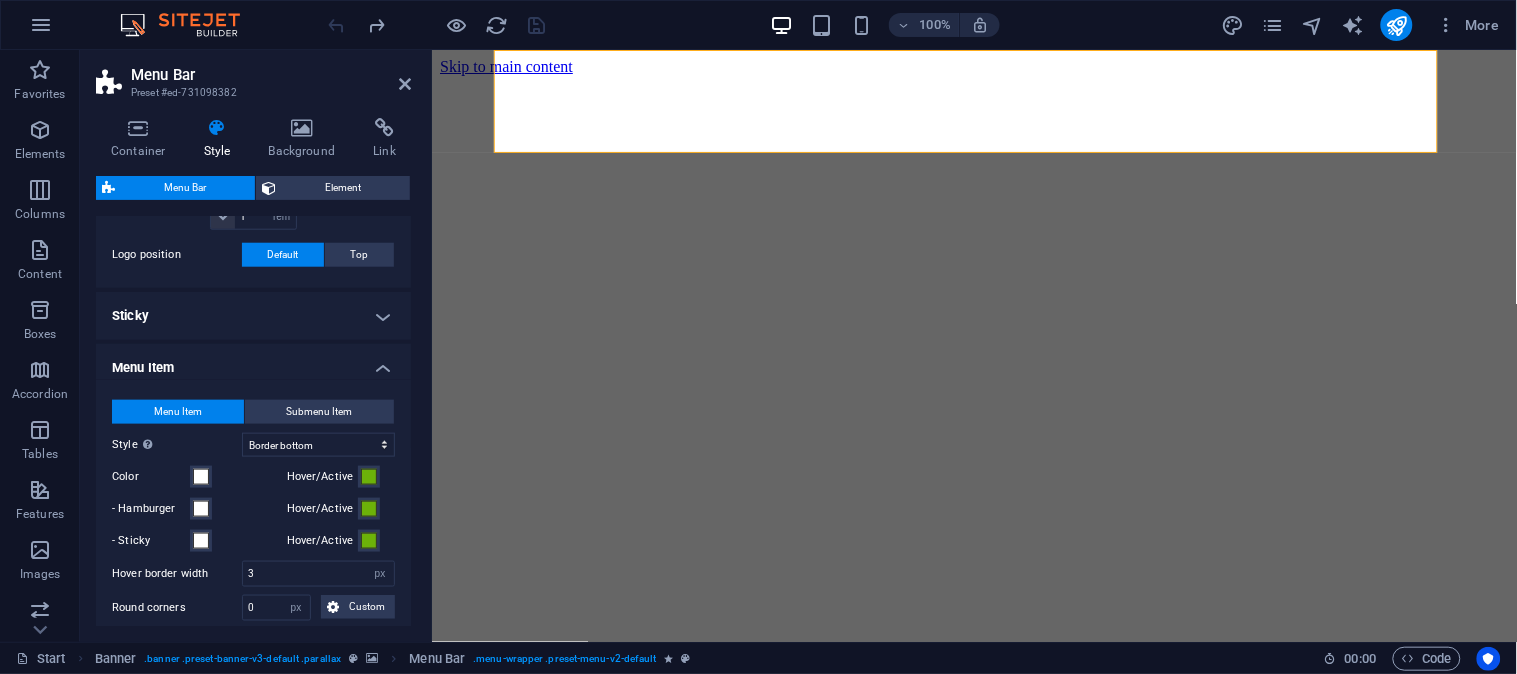 click on "Menu Item" at bounding box center [253, 362] 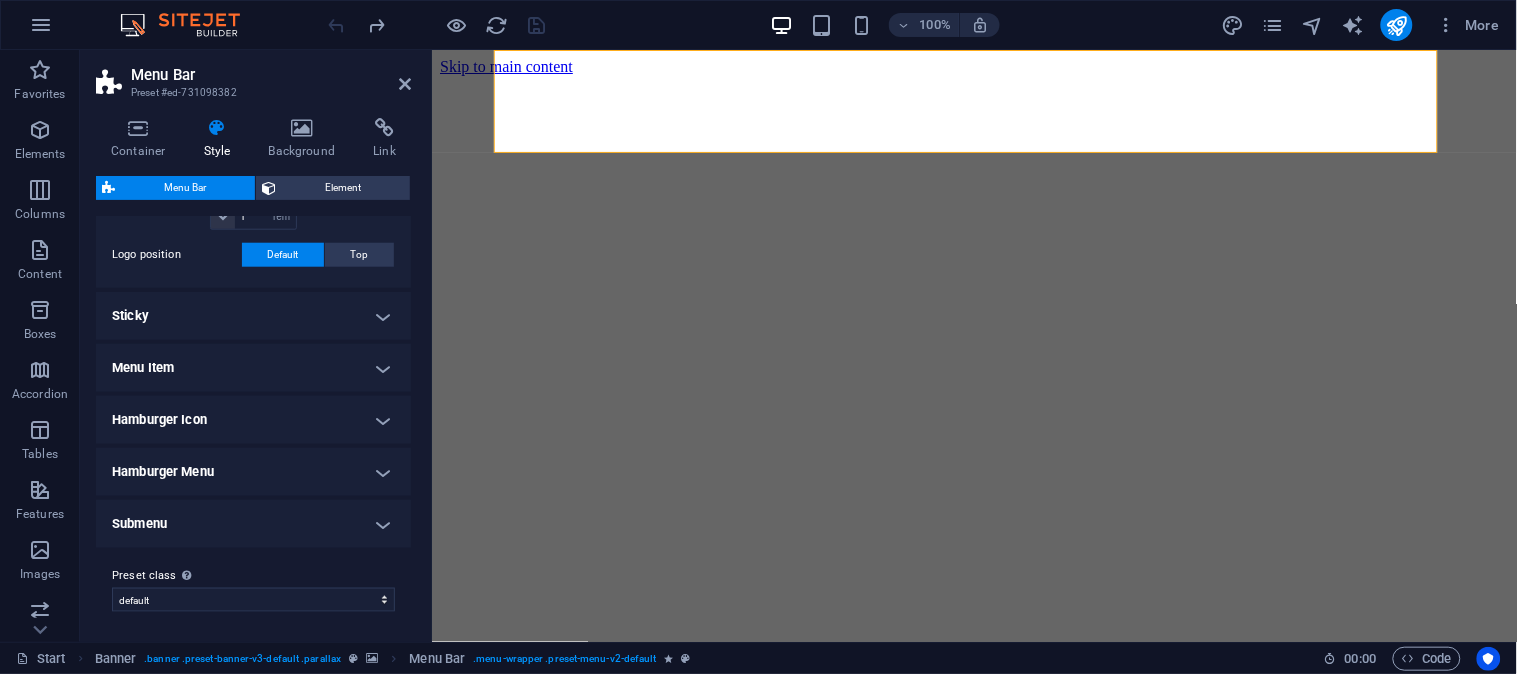 click on "Submenu" at bounding box center (253, 524) 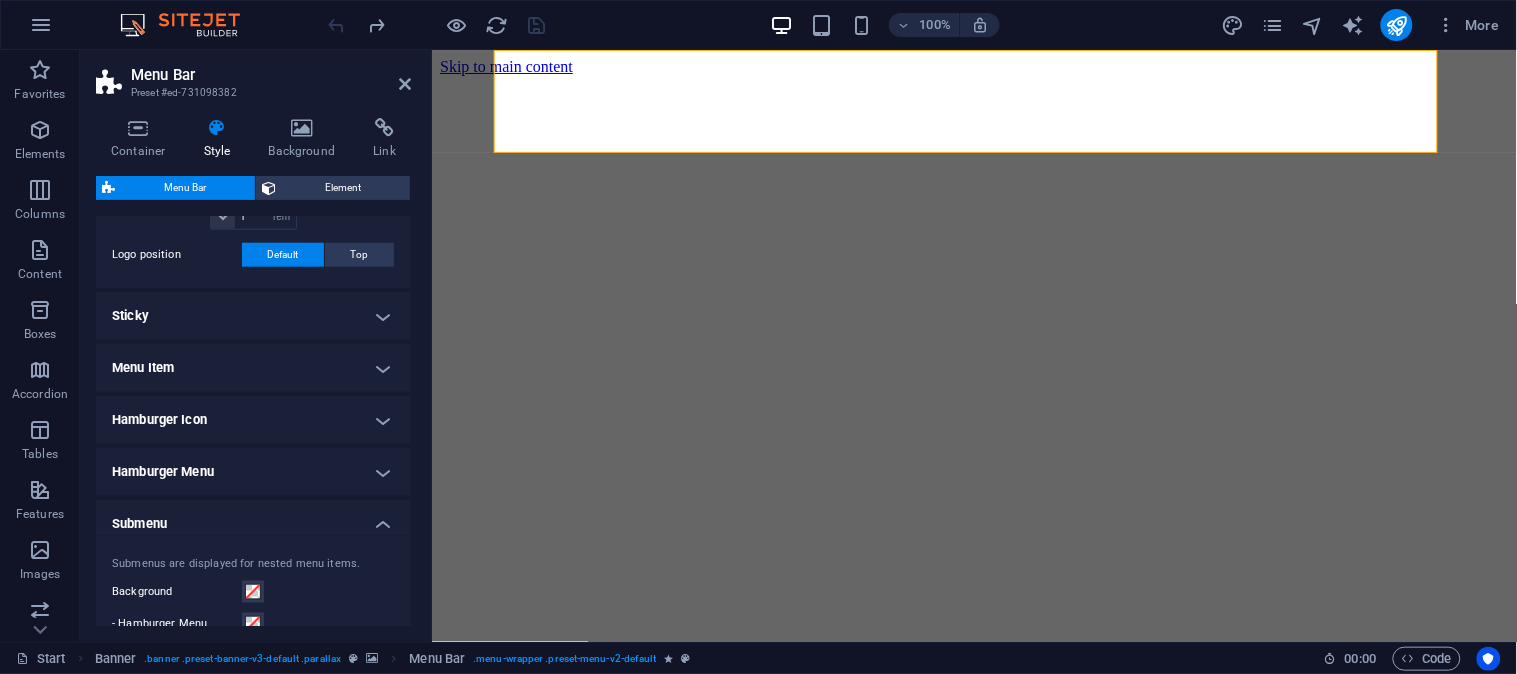 scroll, scrollTop: 803, scrollLeft: 0, axis: vertical 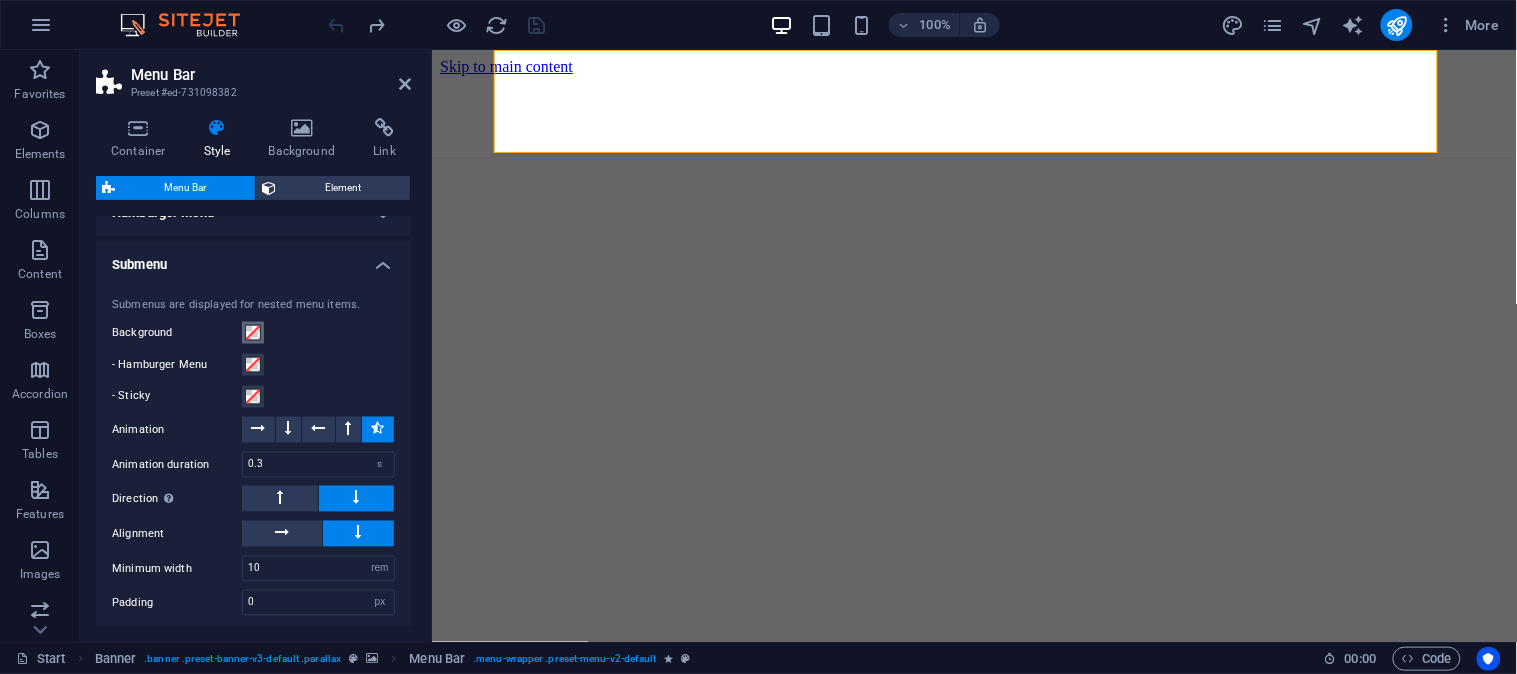 click at bounding box center [253, 333] 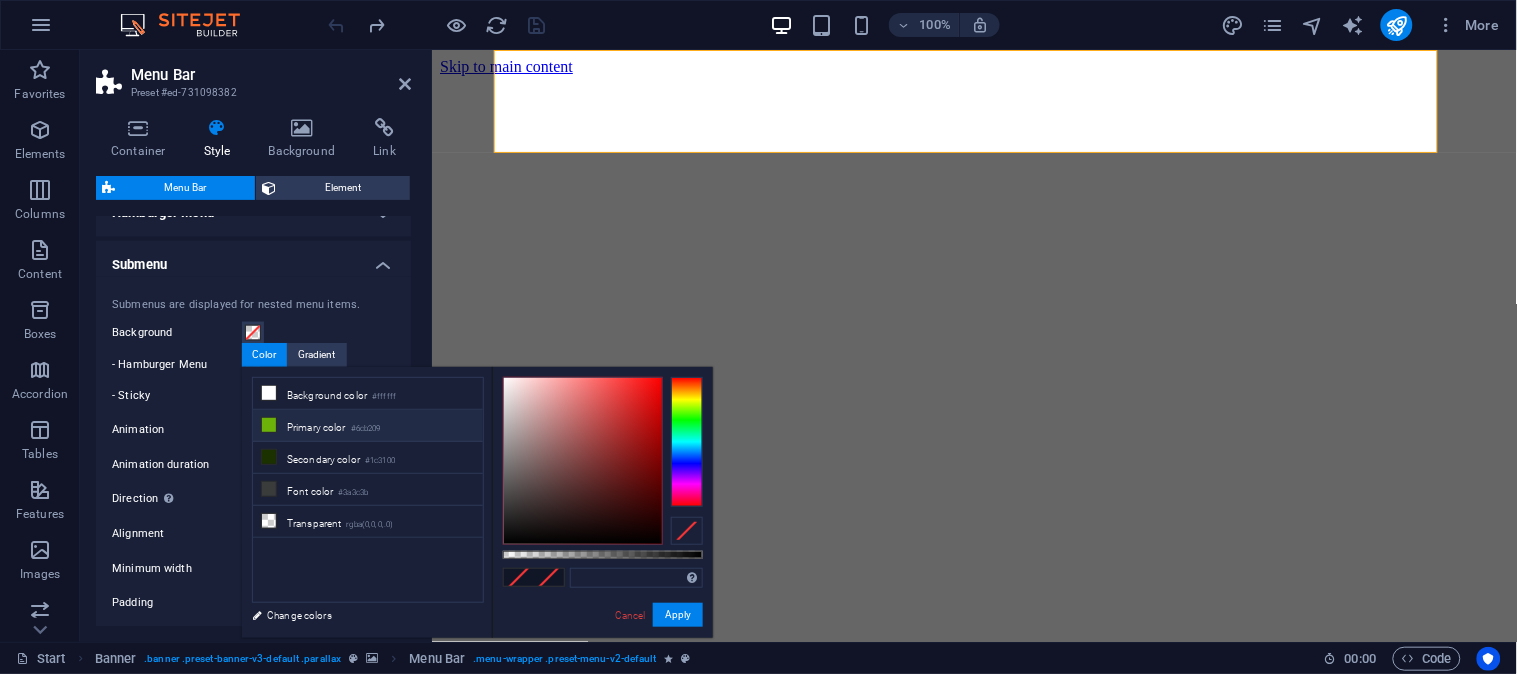 click on "Primary color
#6cb209" at bounding box center [368, 426] 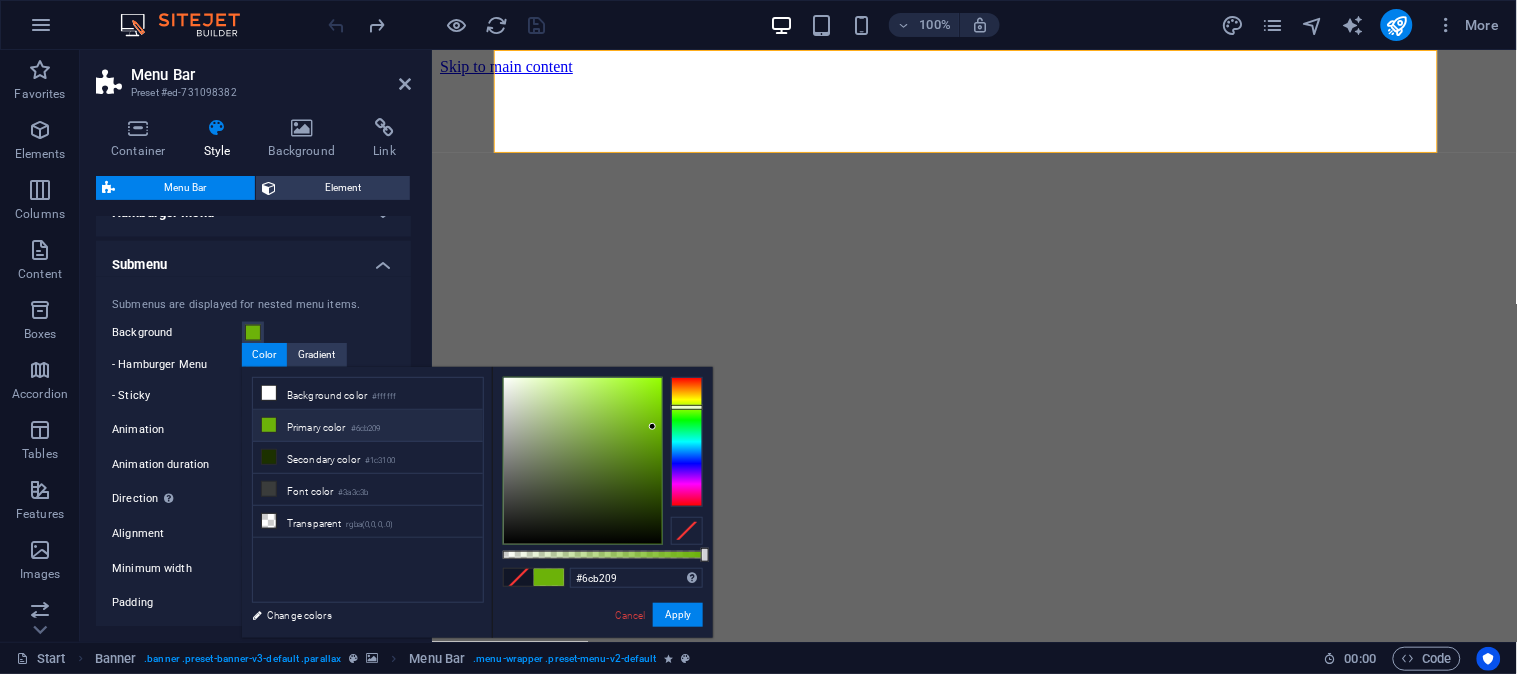 click on "- Sticky" at bounding box center (177, 397) 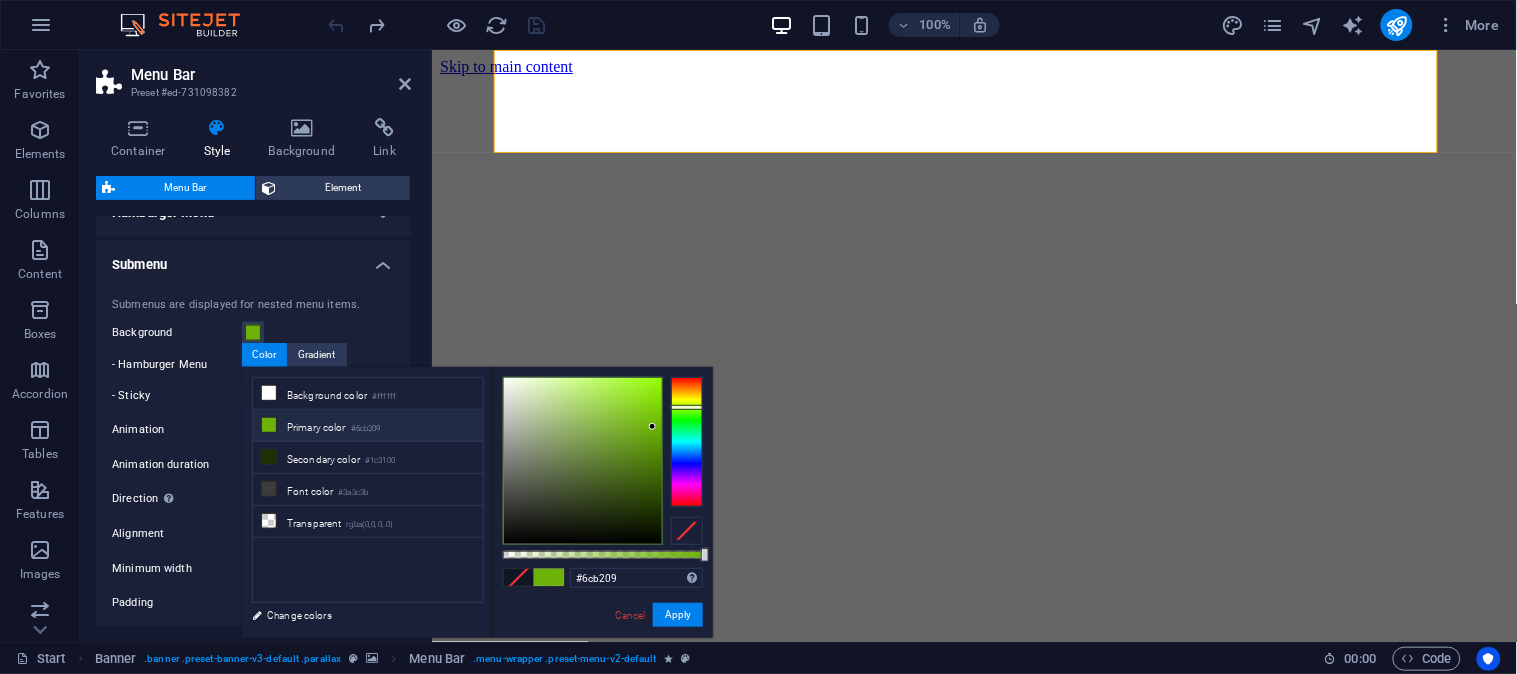 click on "- Sticky" at bounding box center [253, 397] 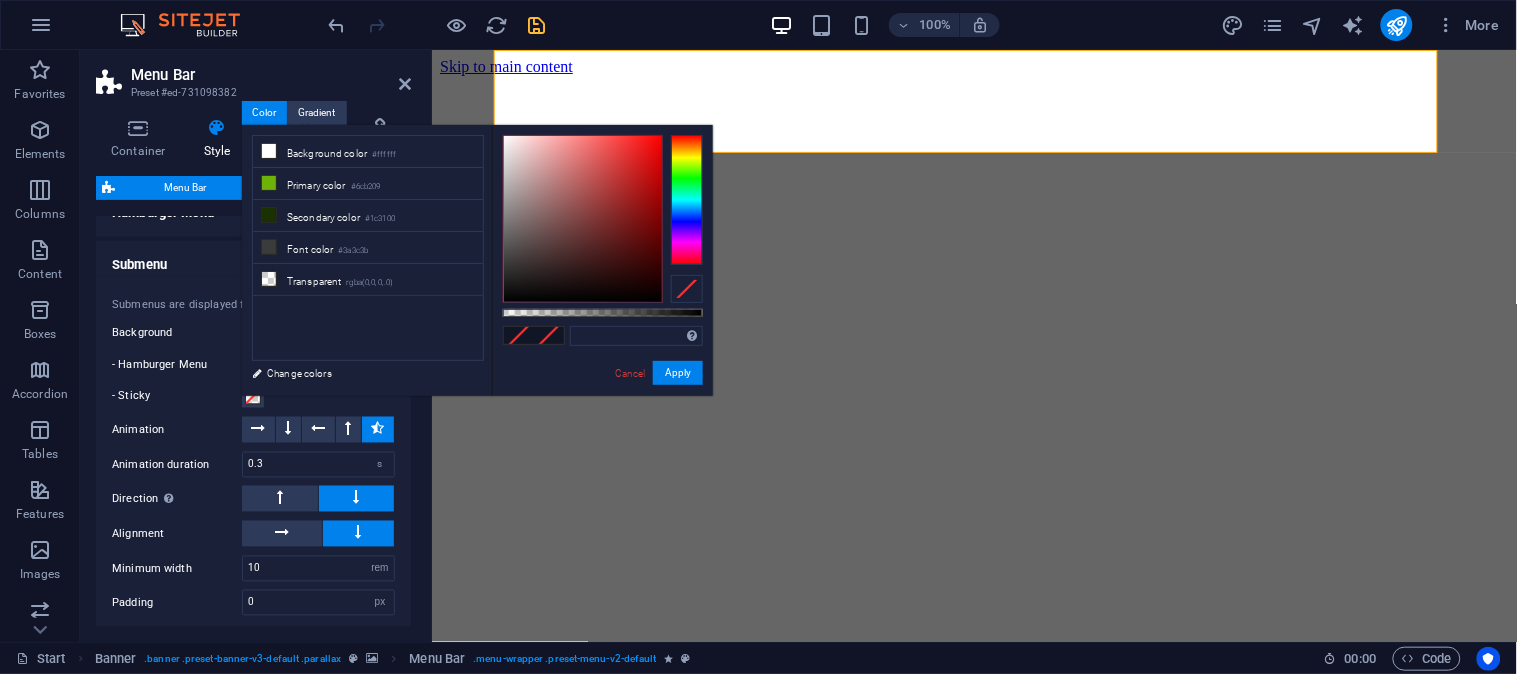 click on "- Hamburger Menu" at bounding box center [177, 365] 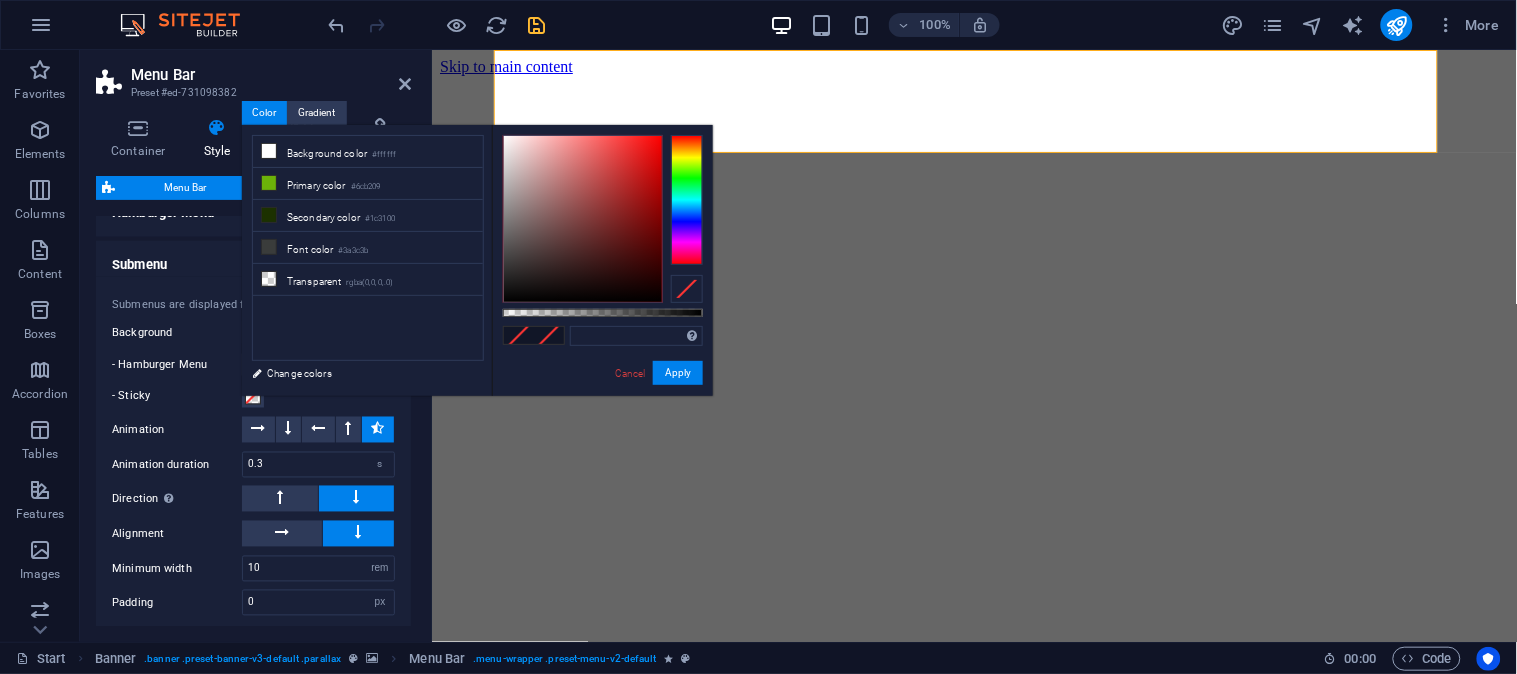 click on "- Hamburger Menu" at bounding box center [253, 365] 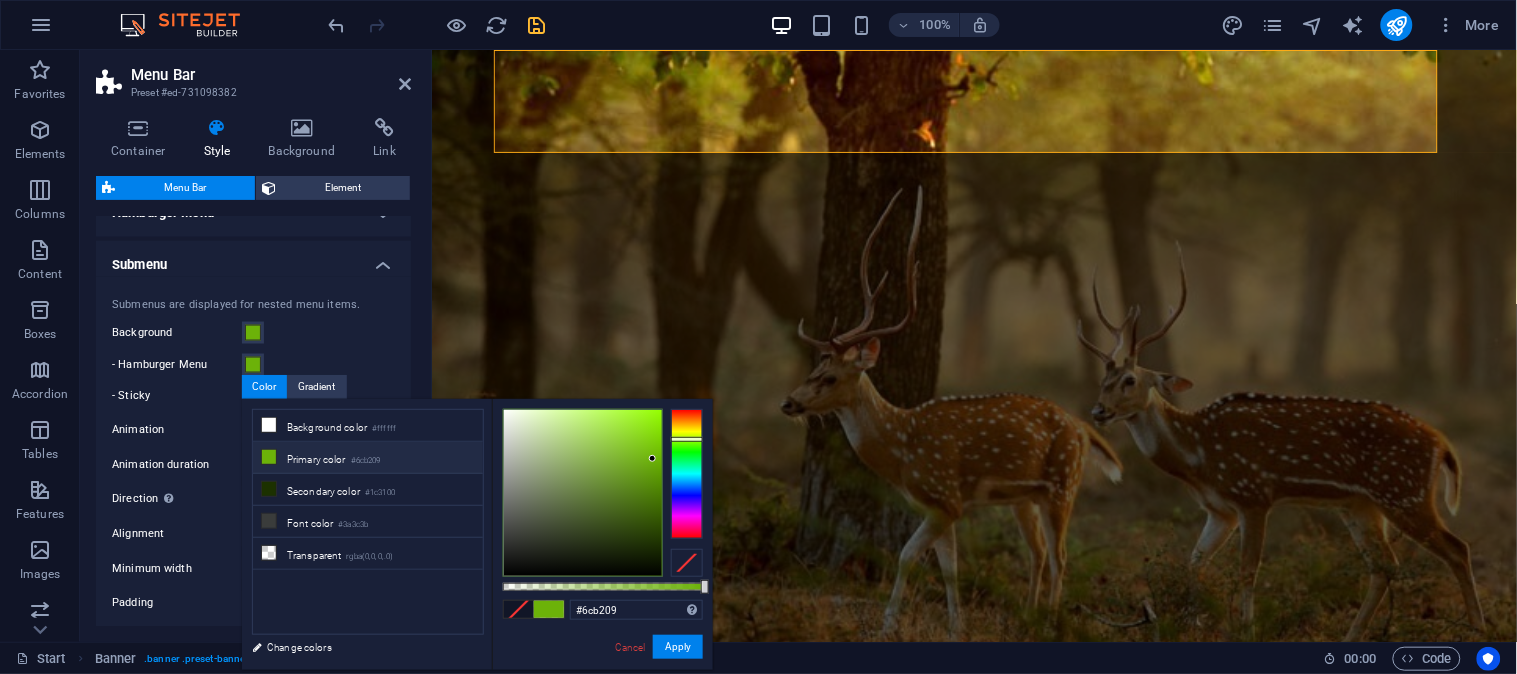 click on "Primary color
#6cb209" at bounding box center [368, 458] 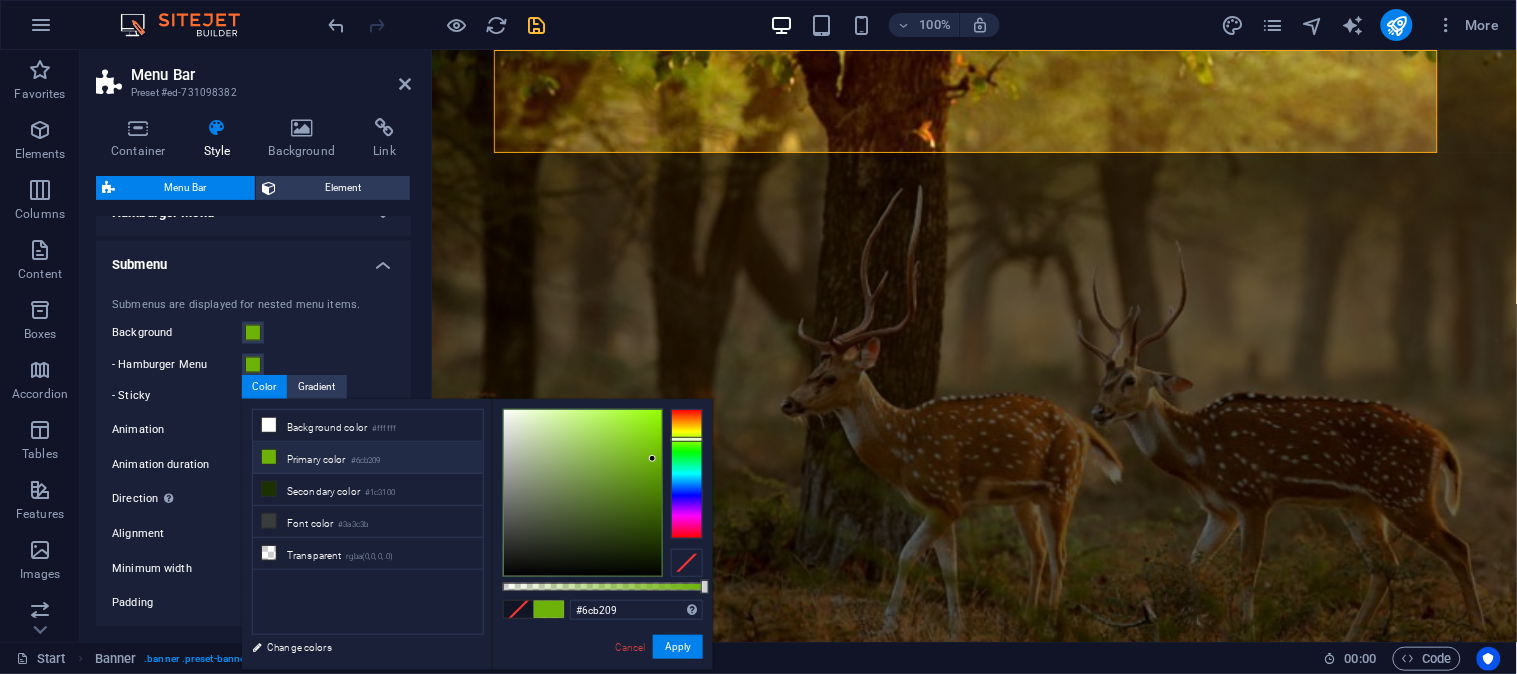click on "- Sticky" at bounding box center (253, 397) 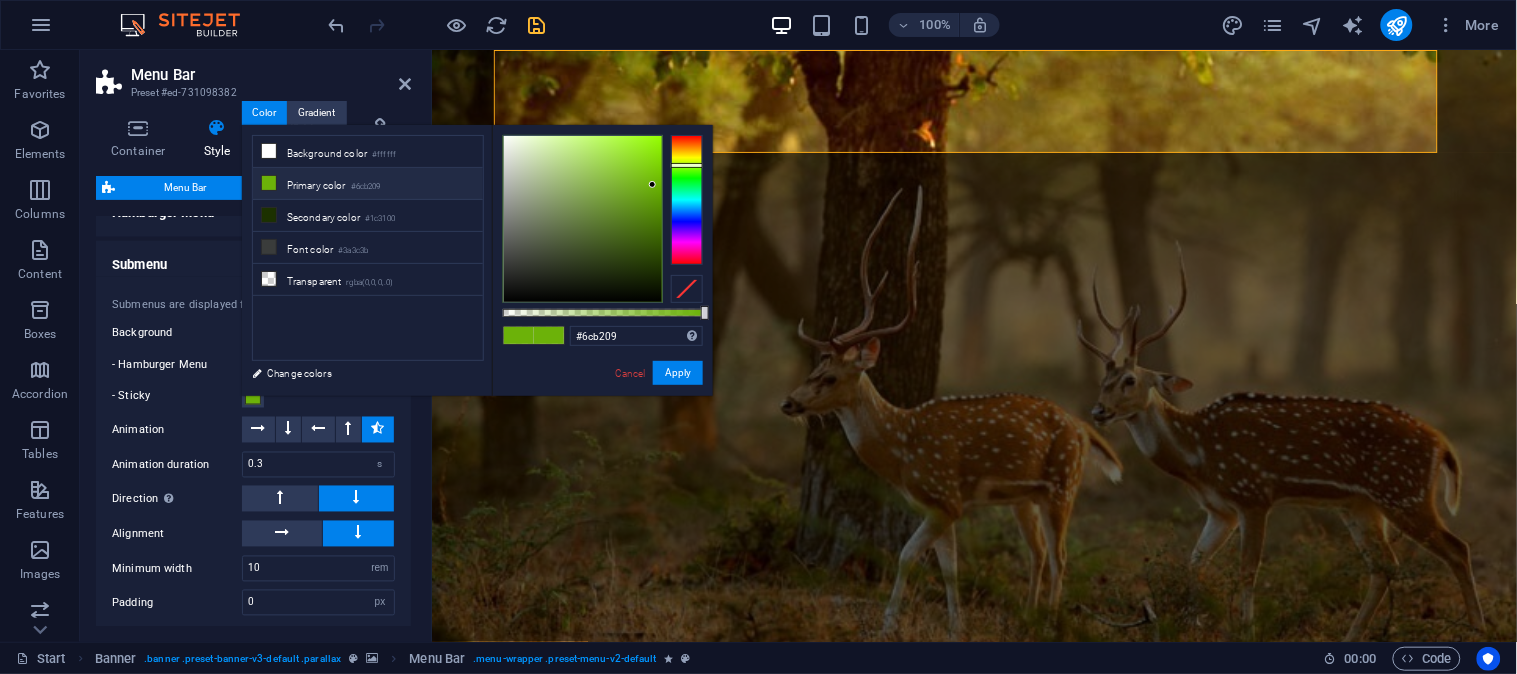 click on "Animation" at bounding box center (177, 431) 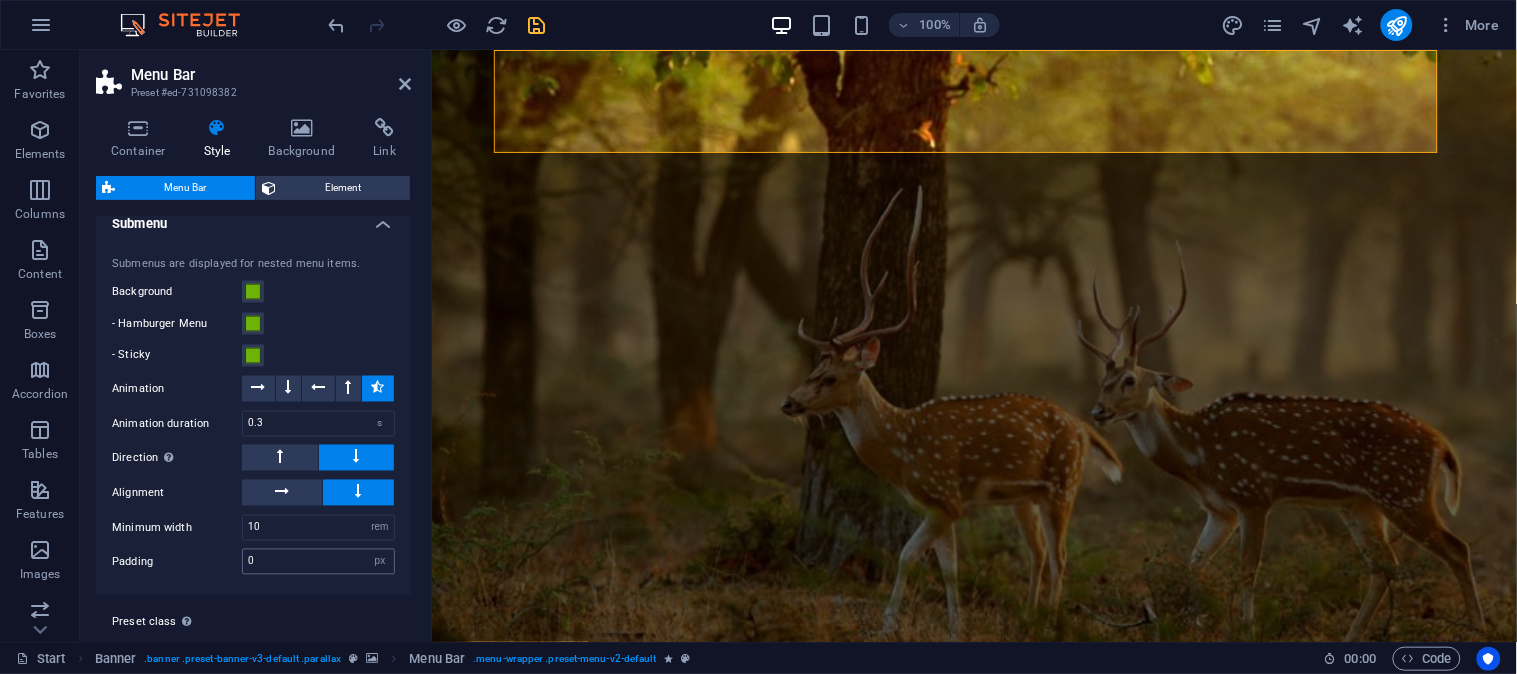 scroll, scrollTop: 890, scrollLeft: 0, axis: vertical 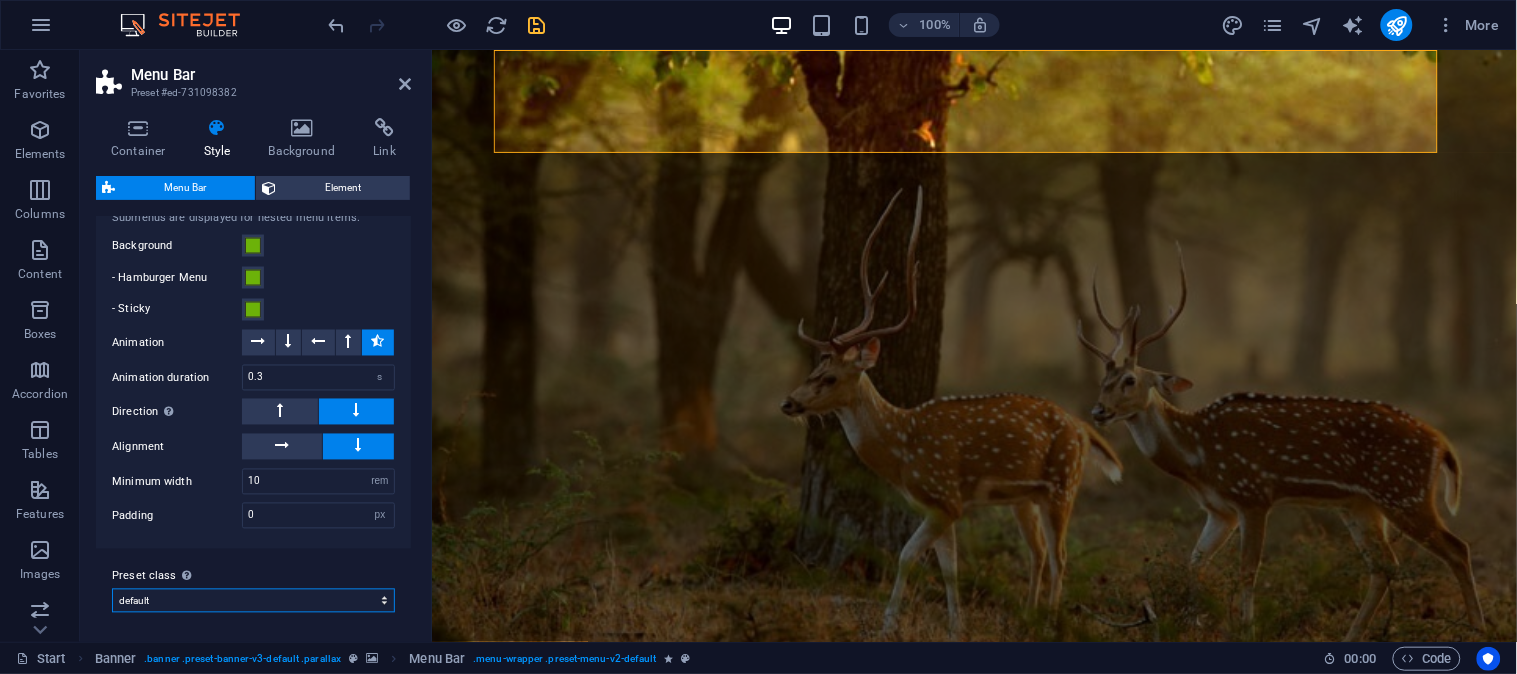 click on "default Add preset class" at bounding box center (253, 601) 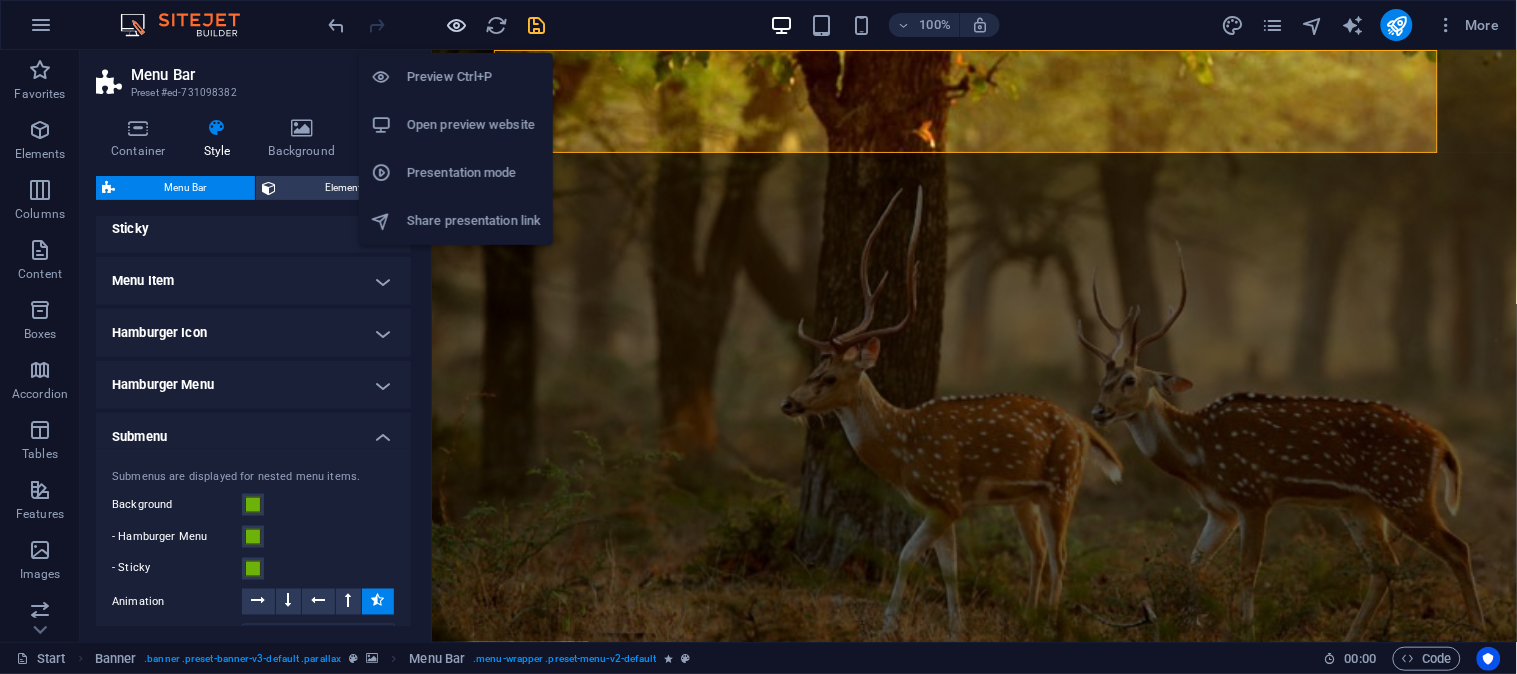 click at bounding box center (457, 25) 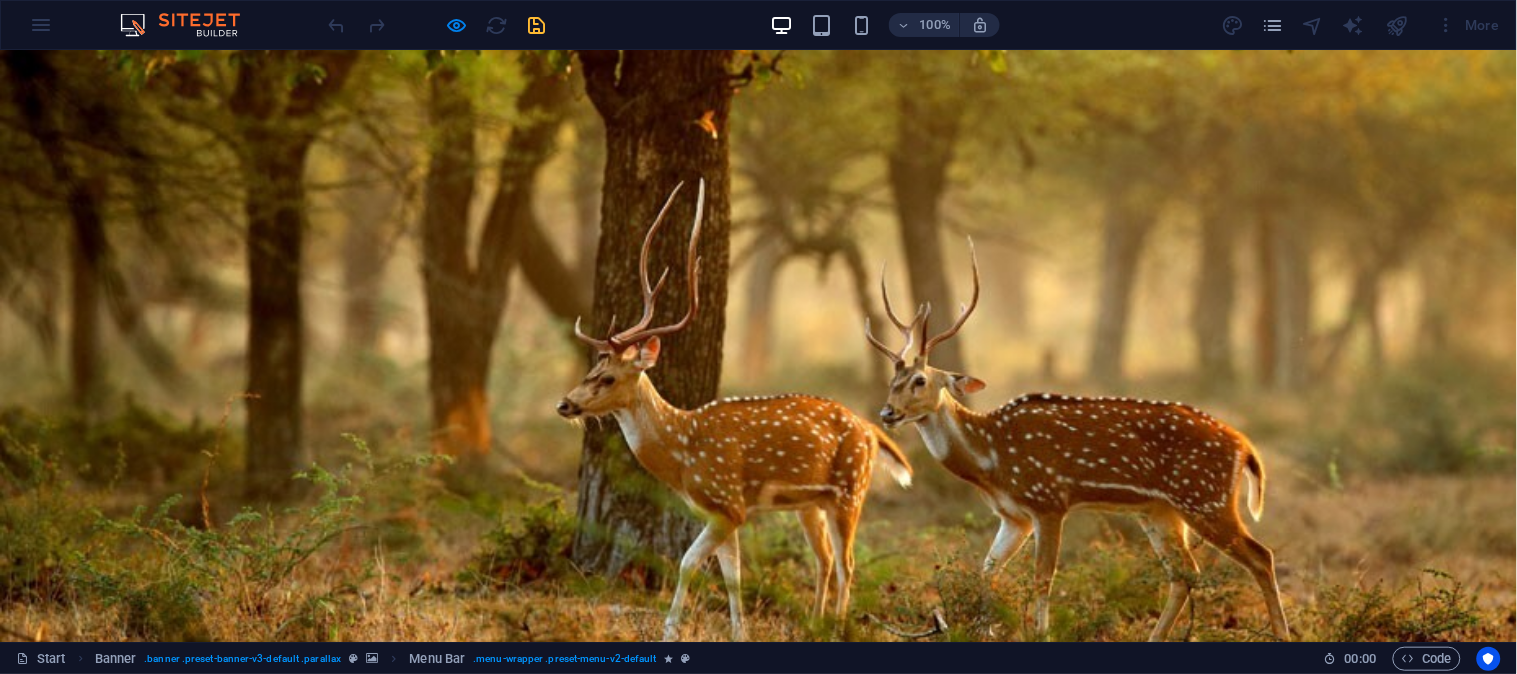 click on "Home" at bounding box center [652, 796] 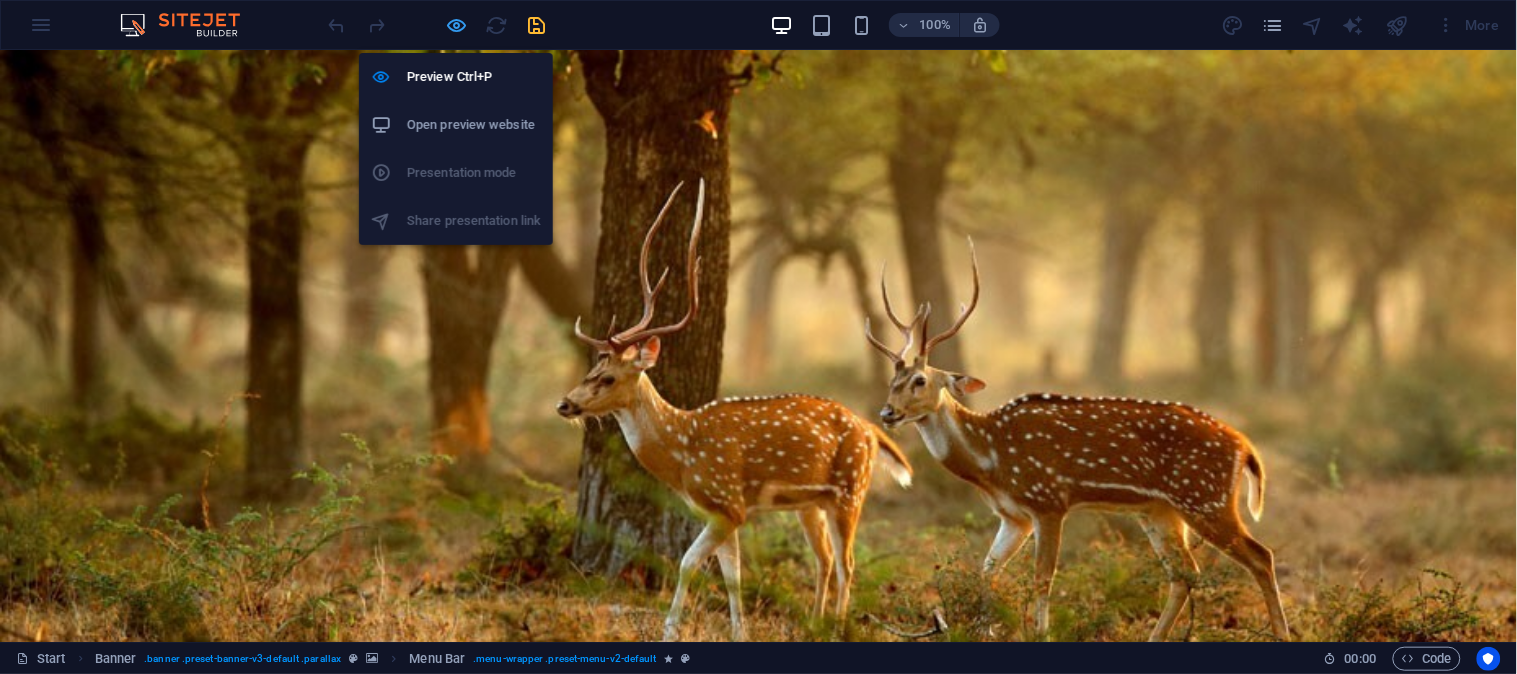 click at bounding box center (457, 25) 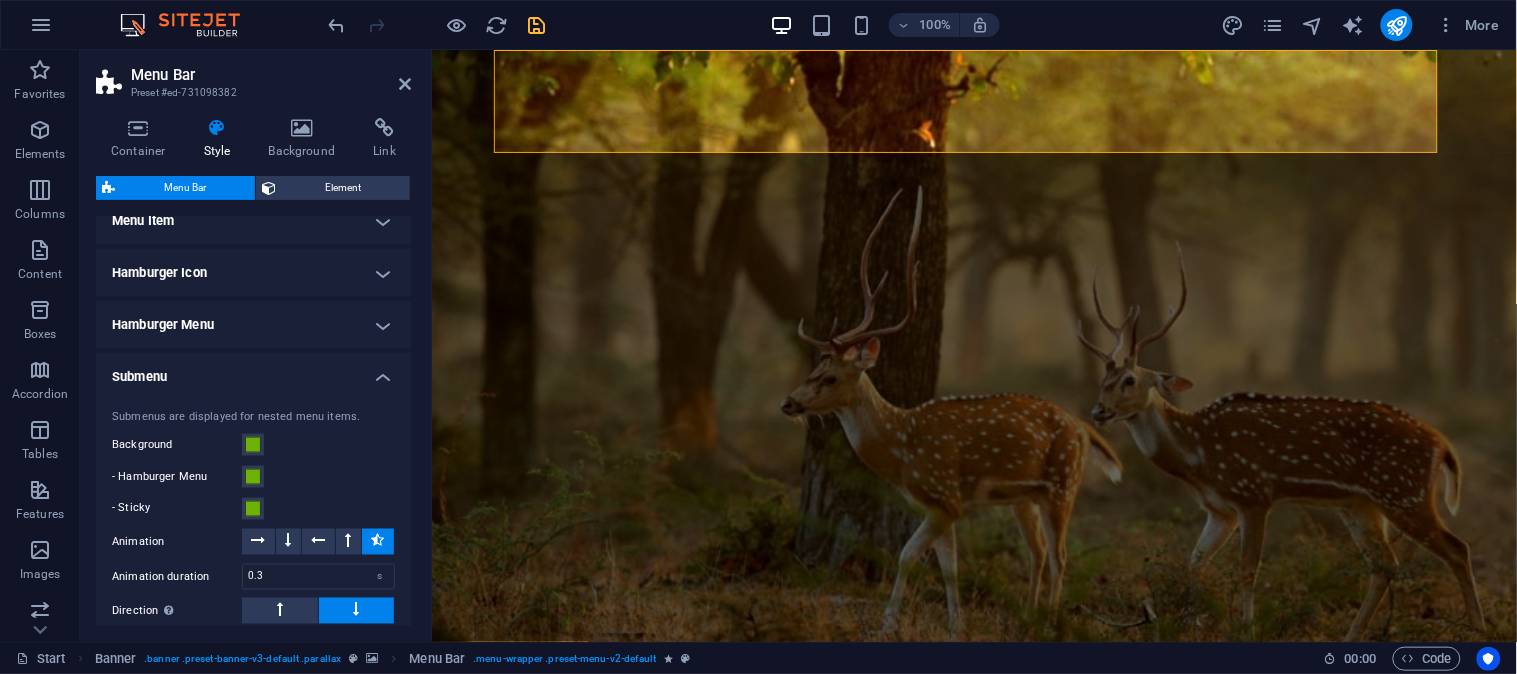 scroll, scrollTop: 777, scrollLeft: 0, axis: vertical 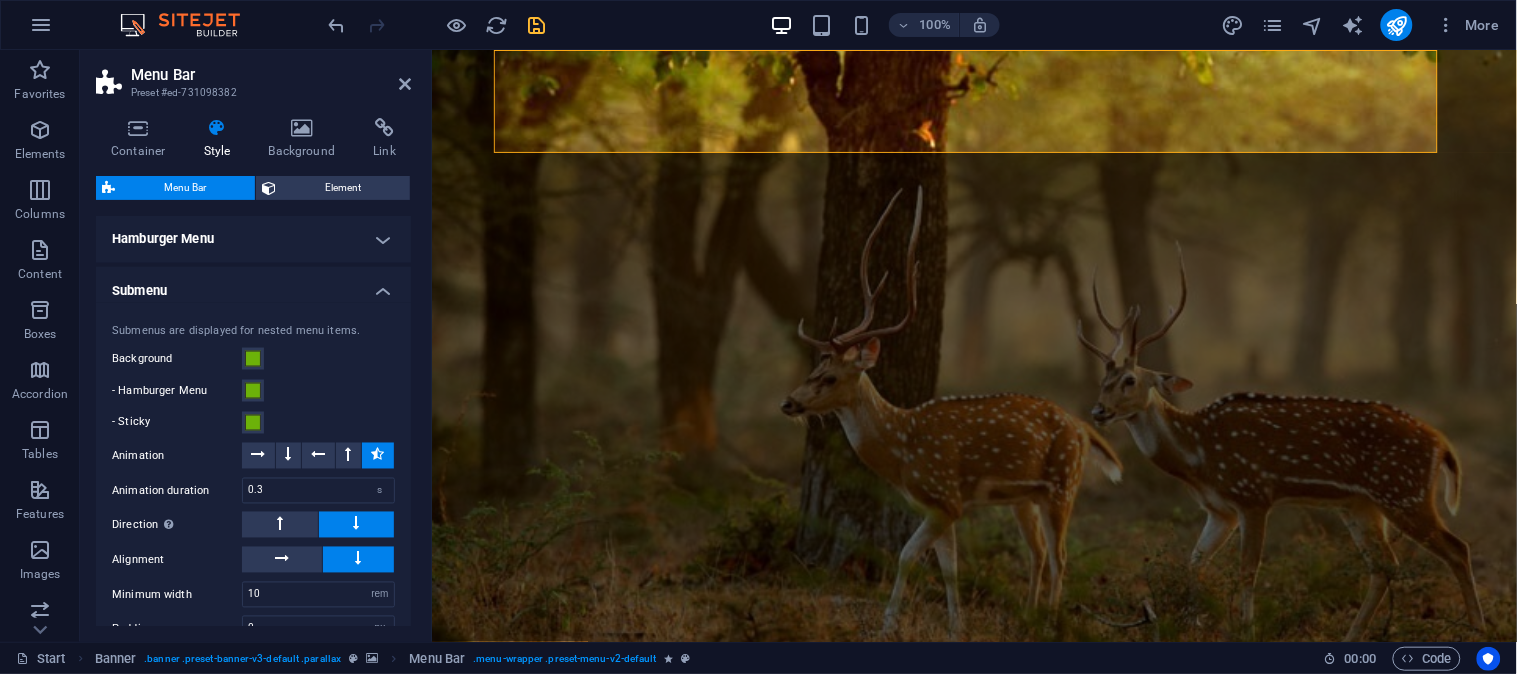click on "Hamburger Menu" at bounding box center [253, 239] 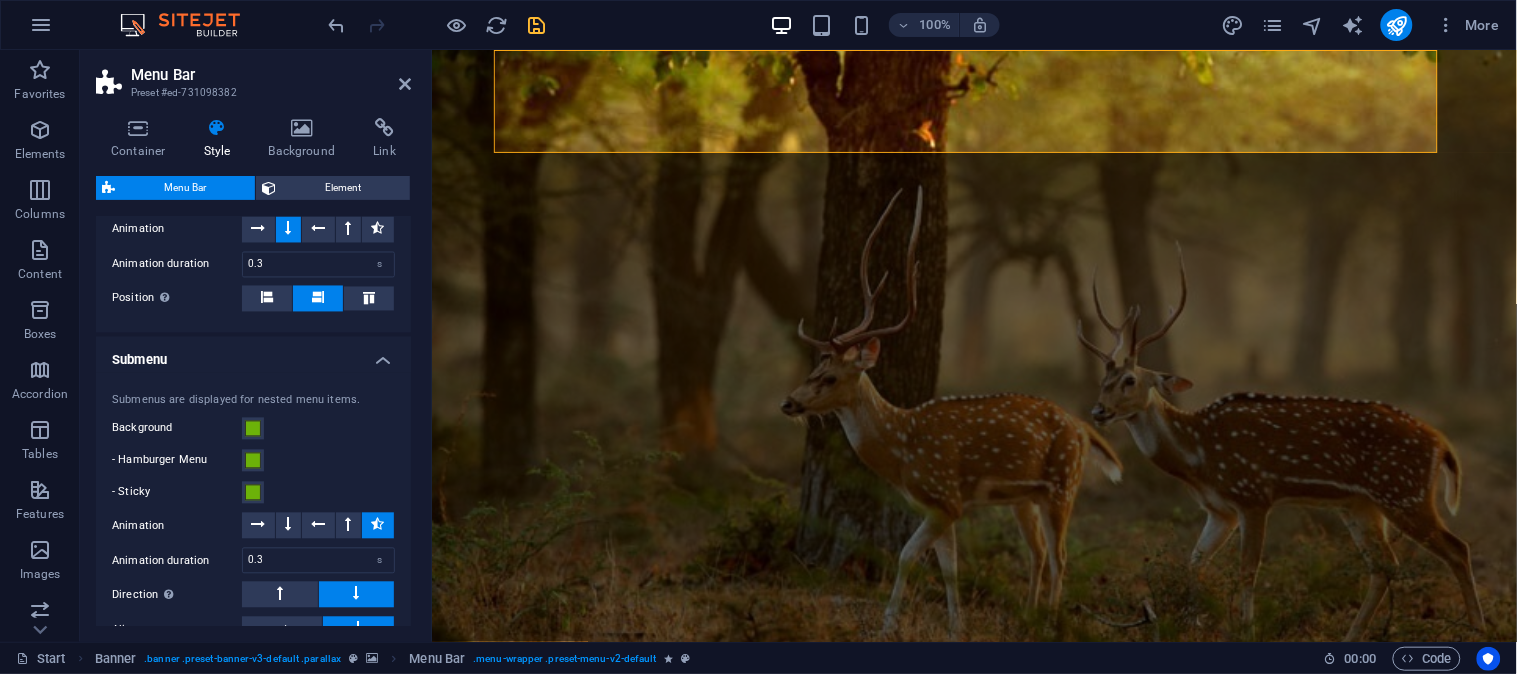 scroll, scrollTop: 1036, scrollLeft: 0, axis: vertical 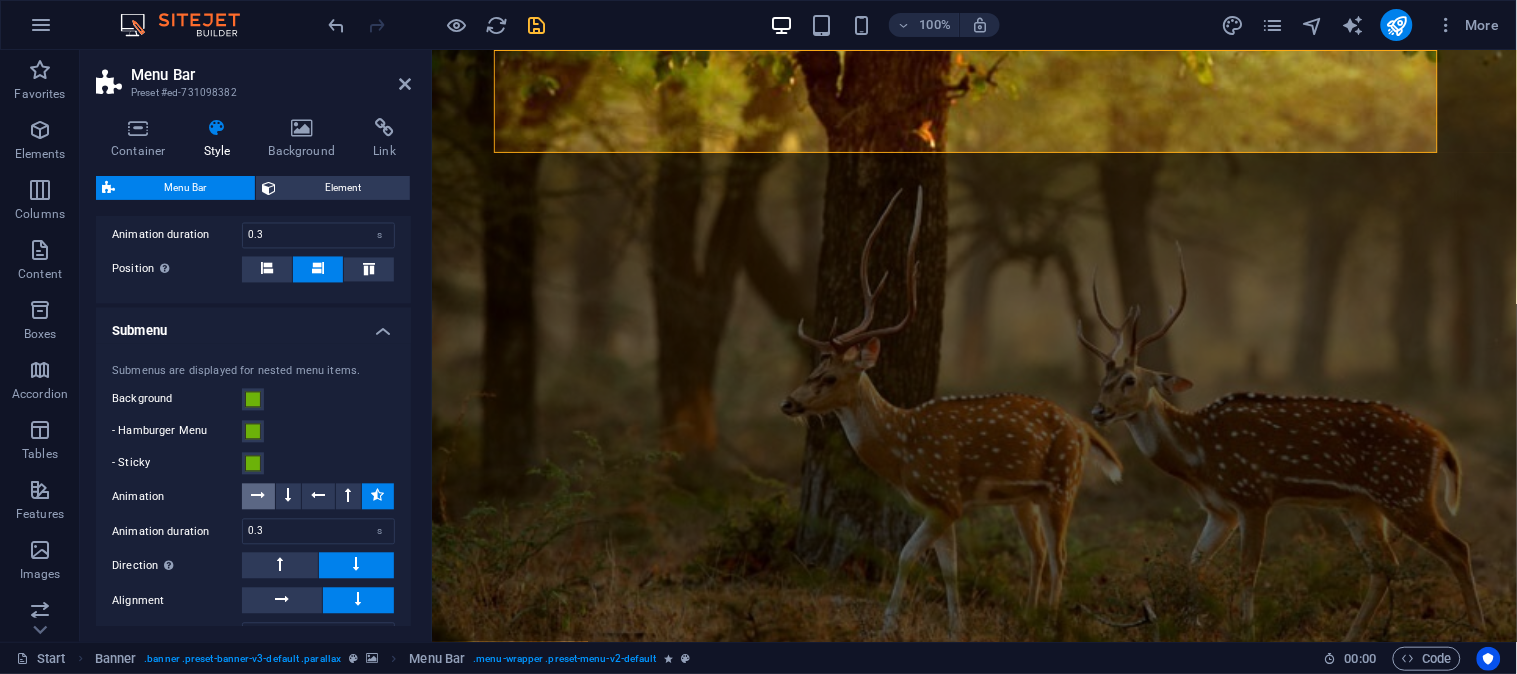 click at bounding box center [259, 496] 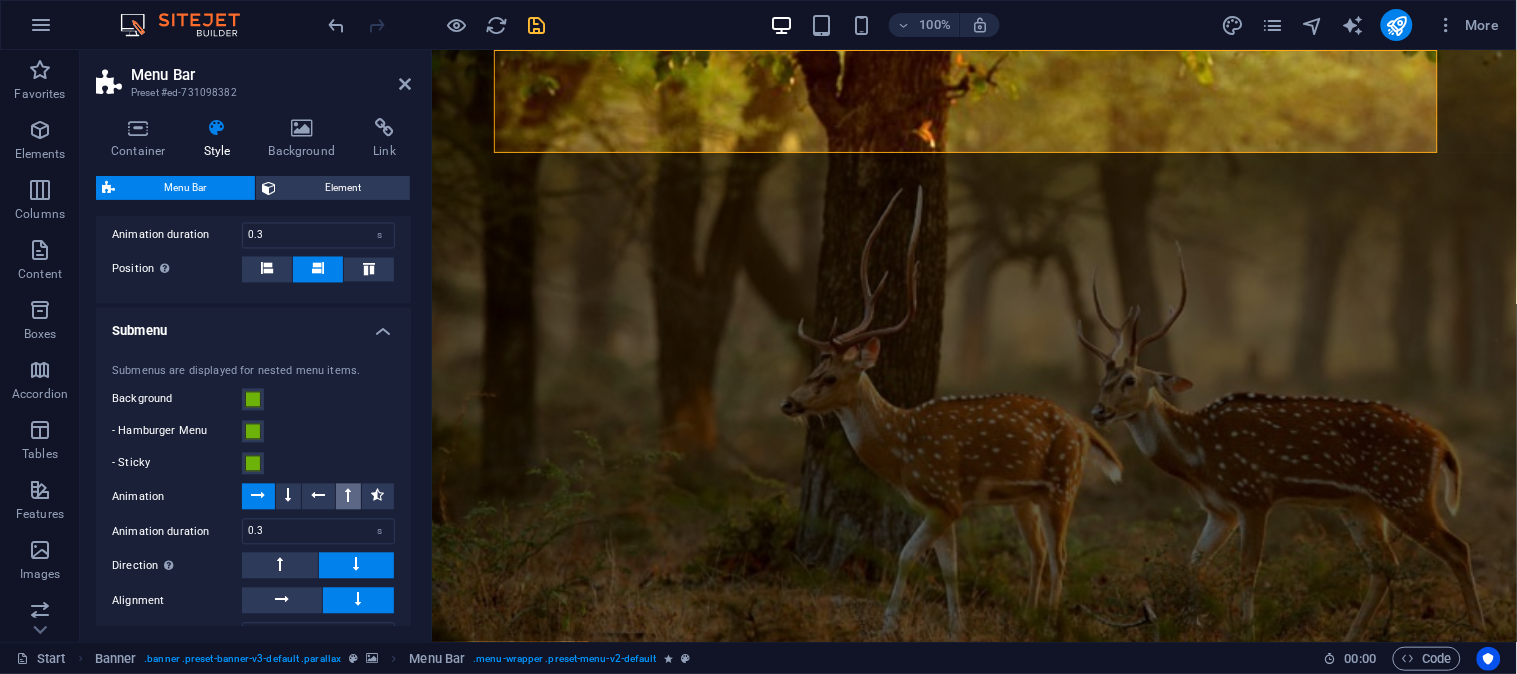 click at bounding box center [349, 496] 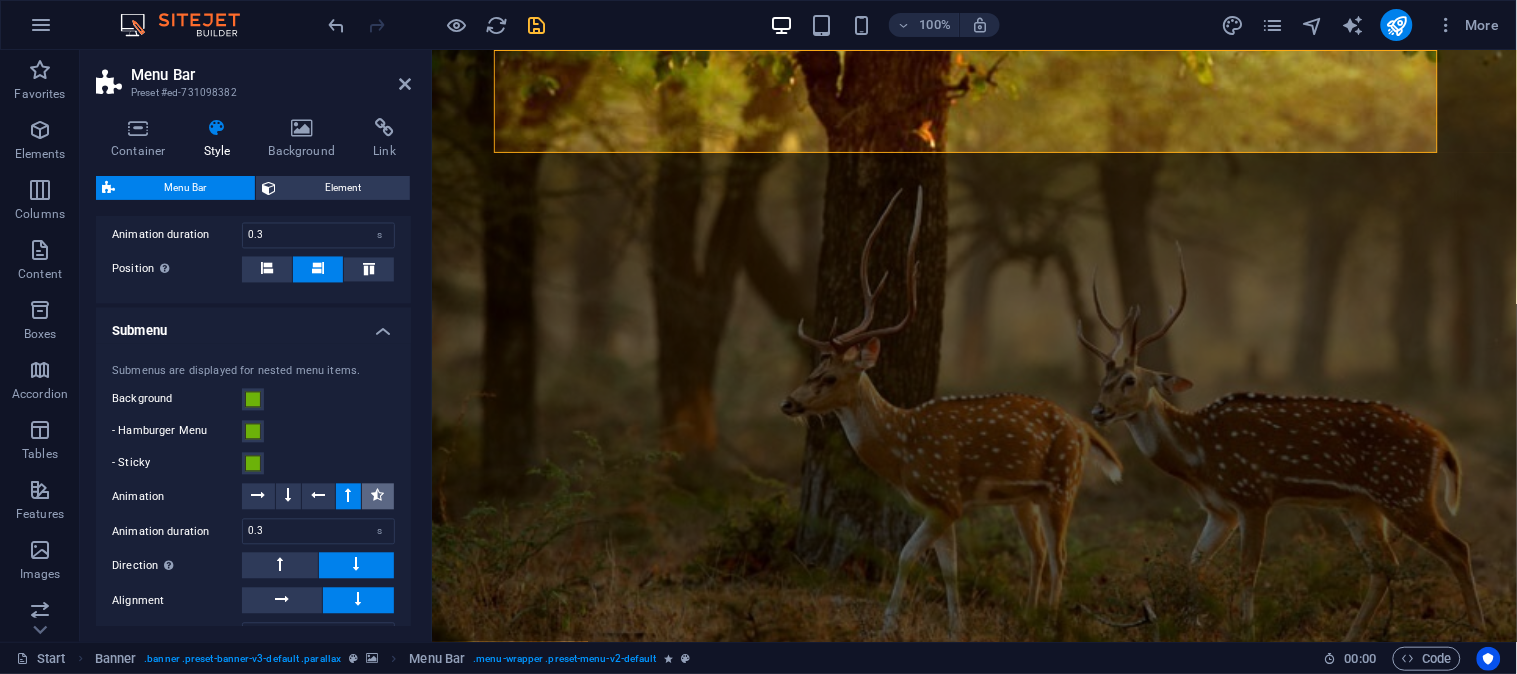 click at bounding box center [378, 496] 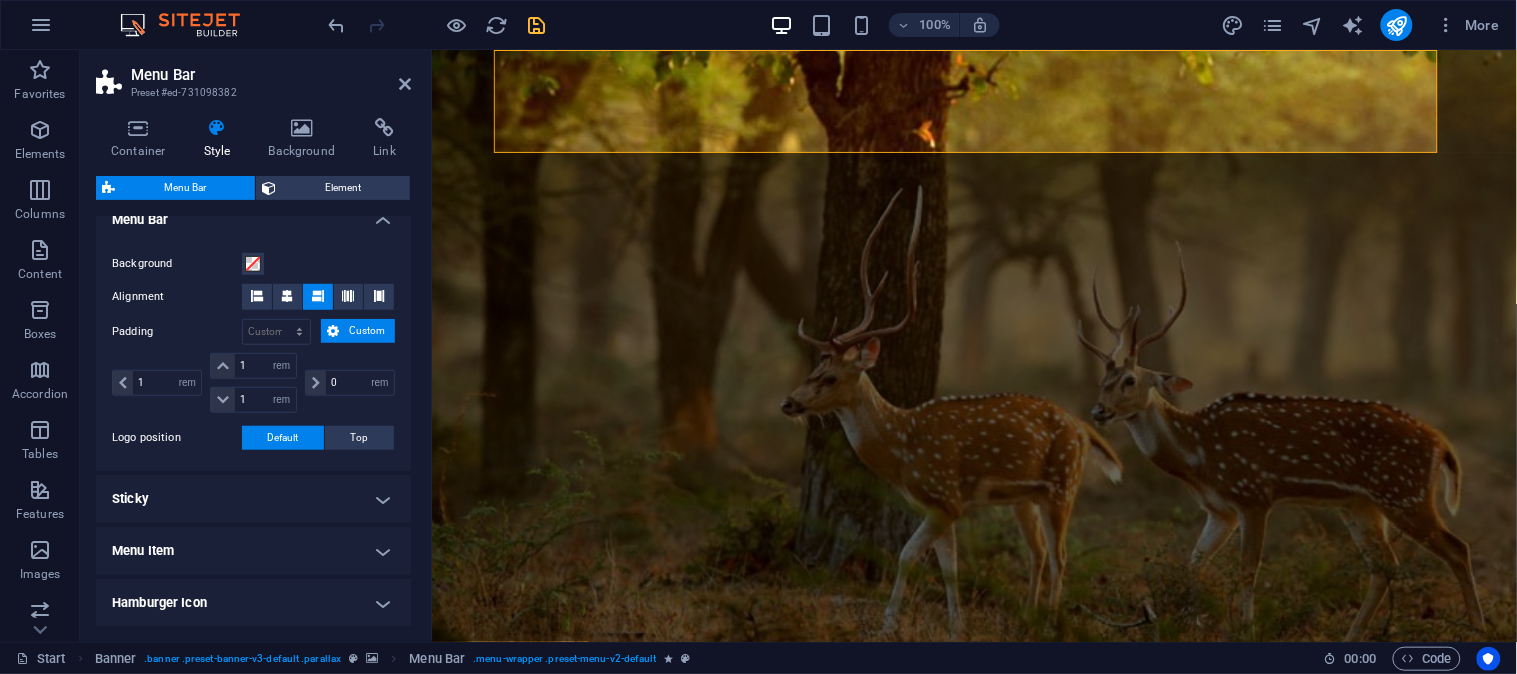 scroll, scrollTop: 151, scrollLeft: 0, axis: vertical 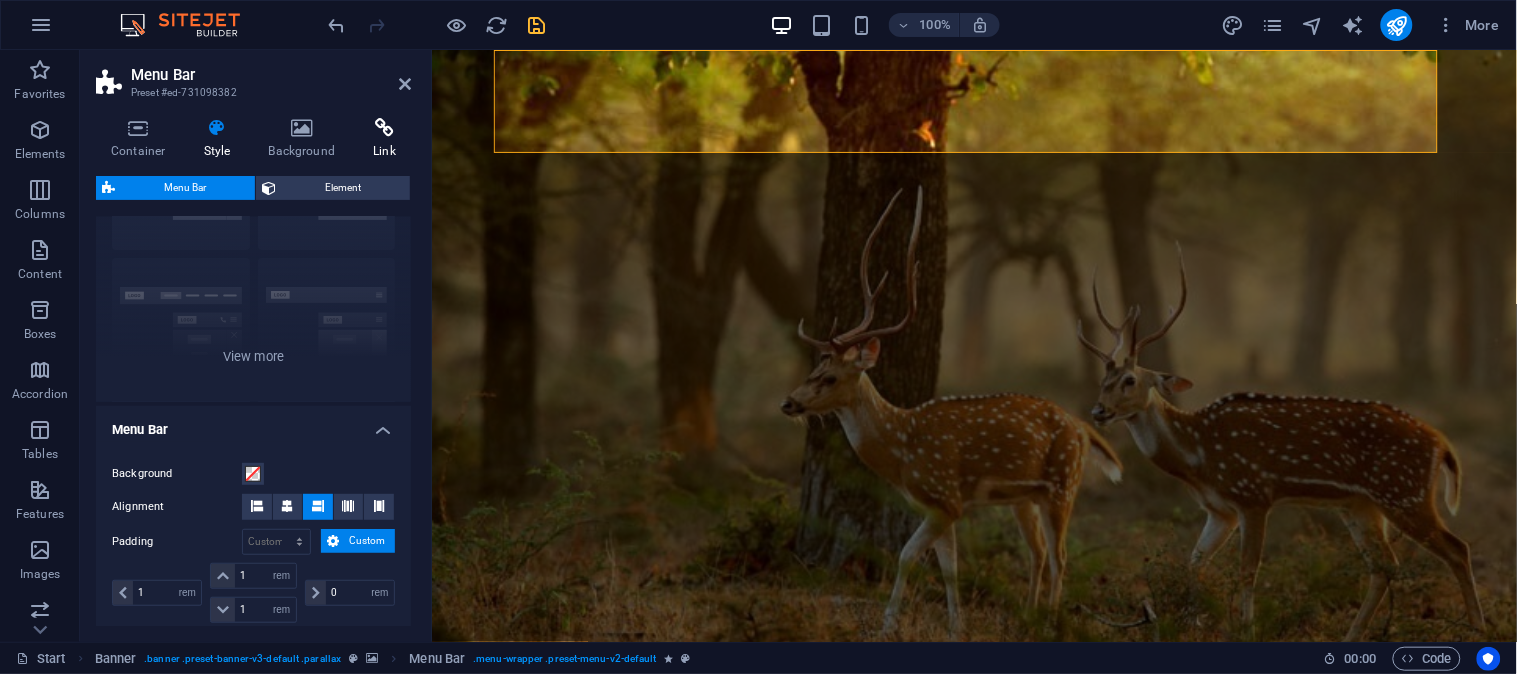 click on "Link" at bounding box center [384, 139] 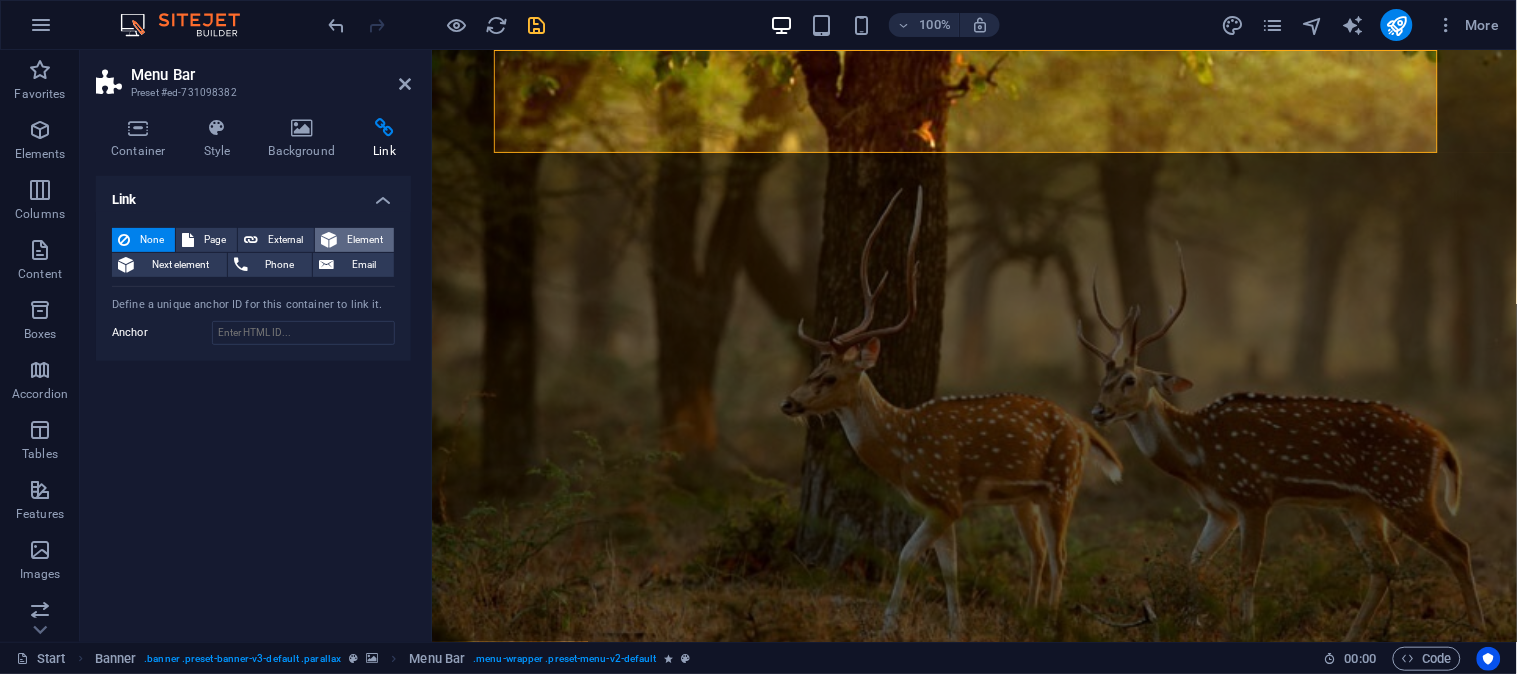click on "Element" at bounding box center (354, 240) 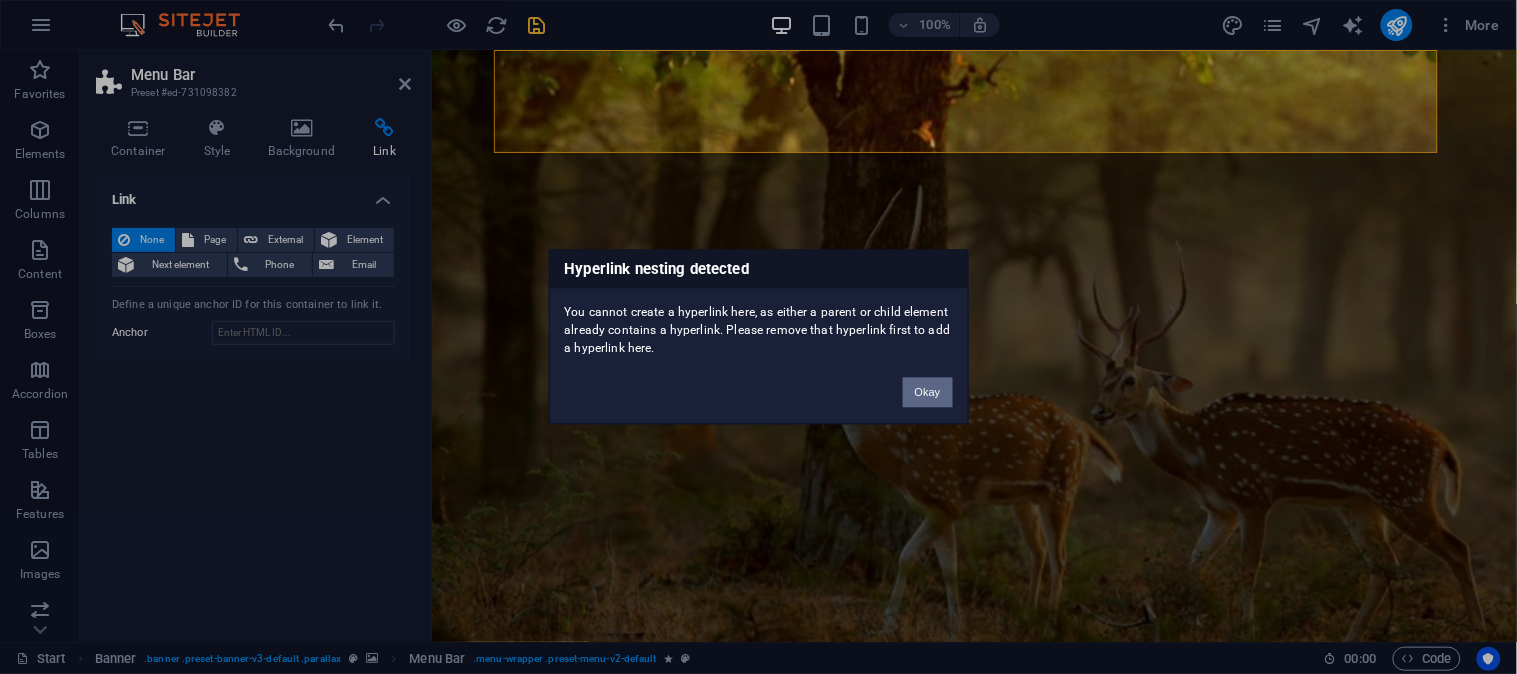 click on "Okay" at bounding box center (928, 393) 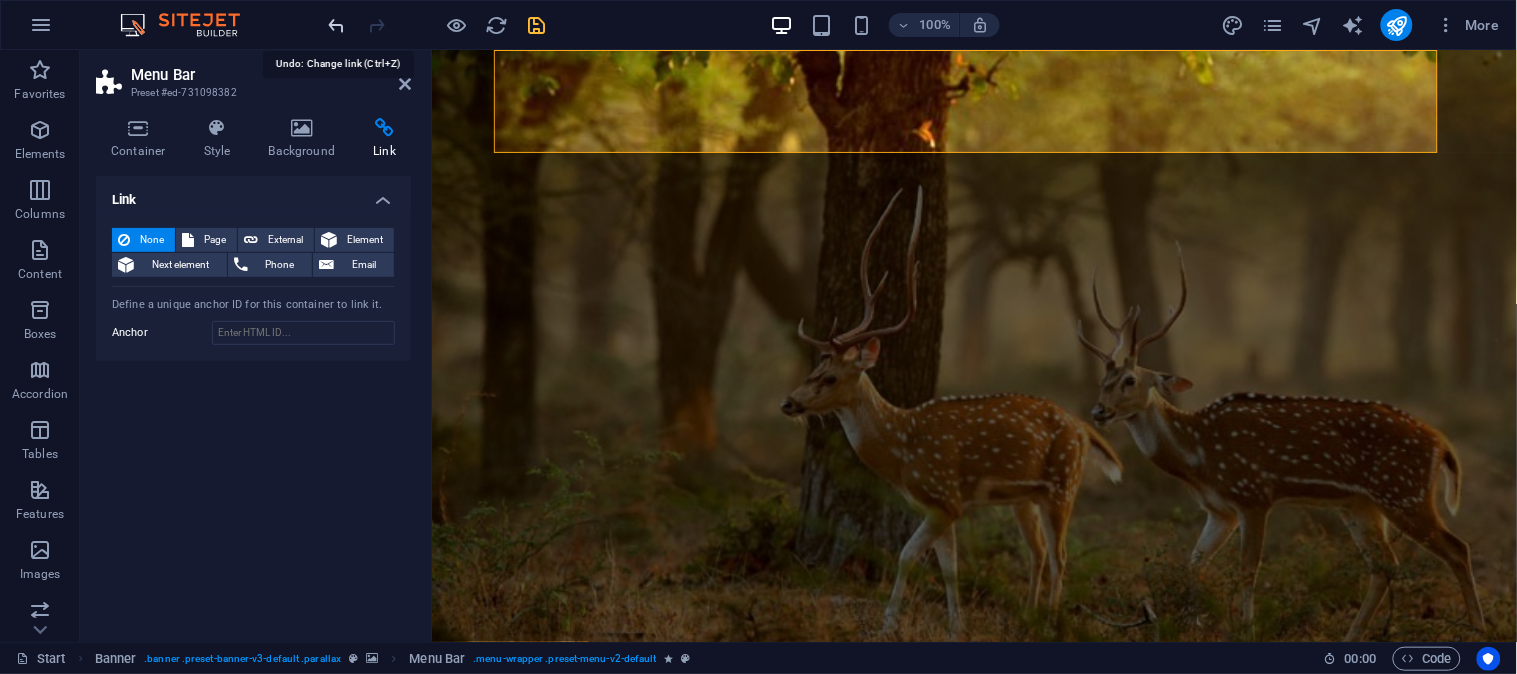 click at bounding box center [337, 25] 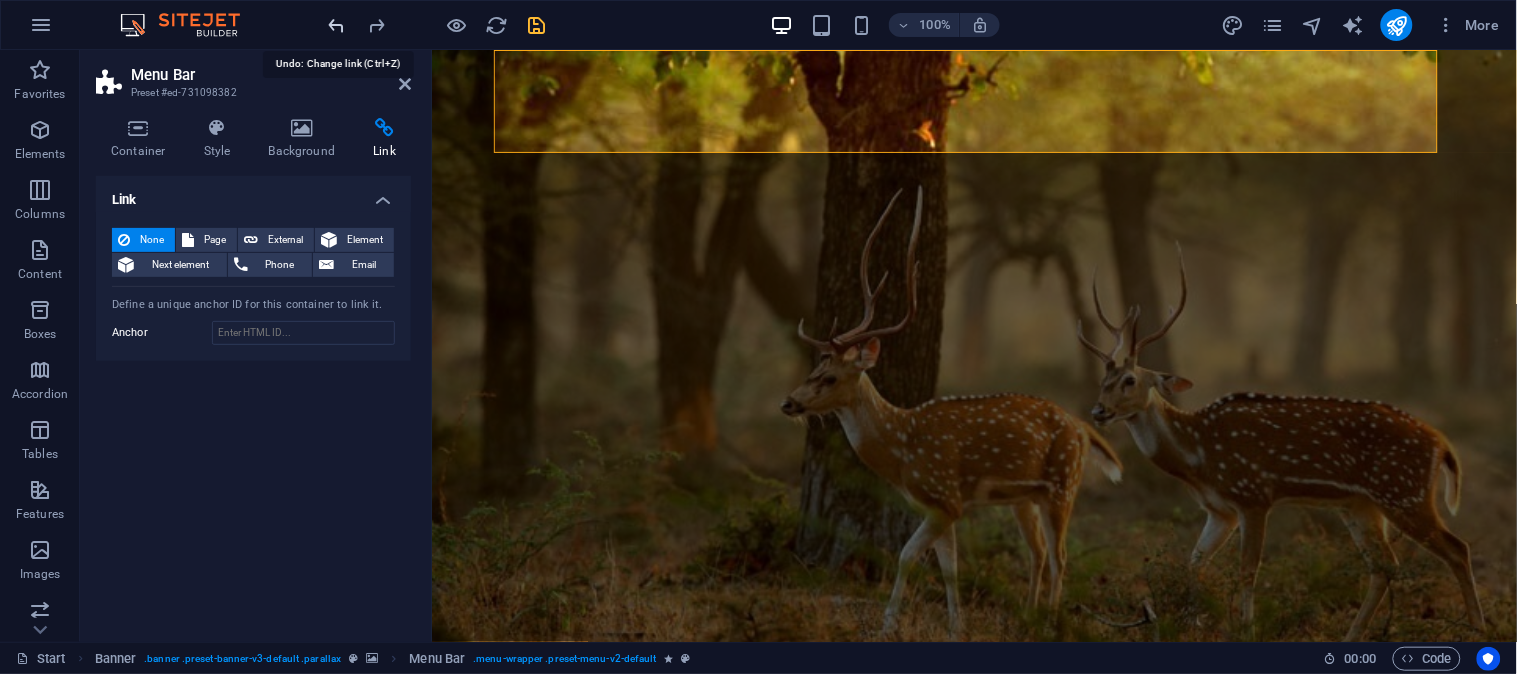 click at bounding box center [337, 25] 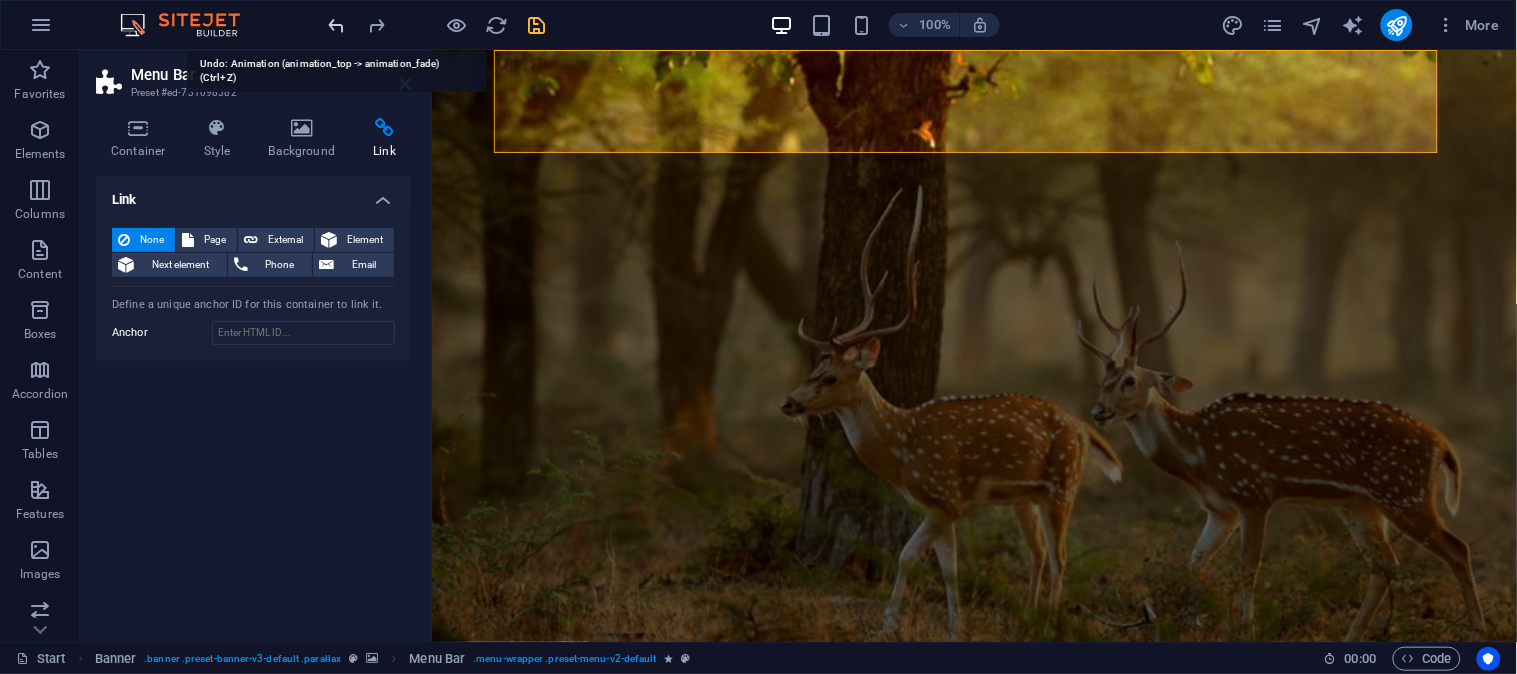 click at bounding box center [337, 25] 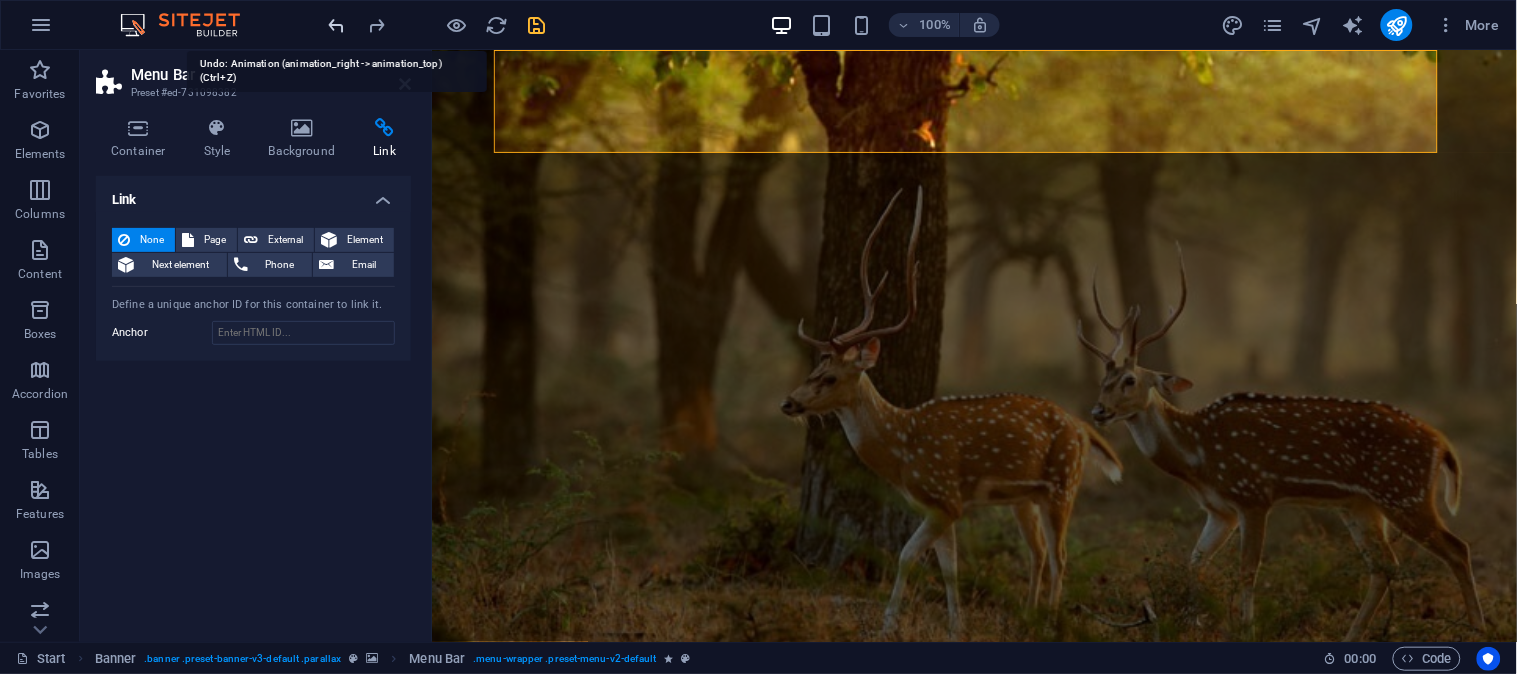 click at bounding box center (337, 25) 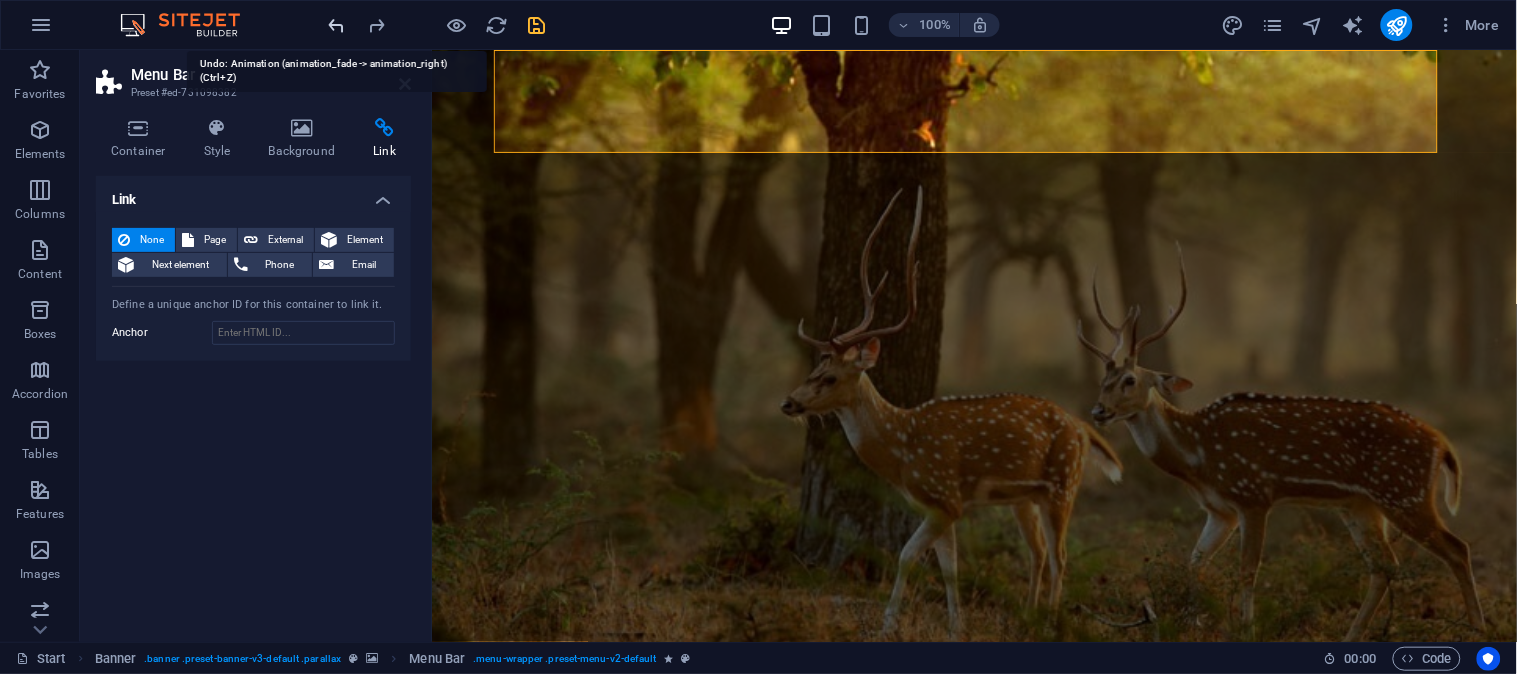 click at bounding box center [337, 25] 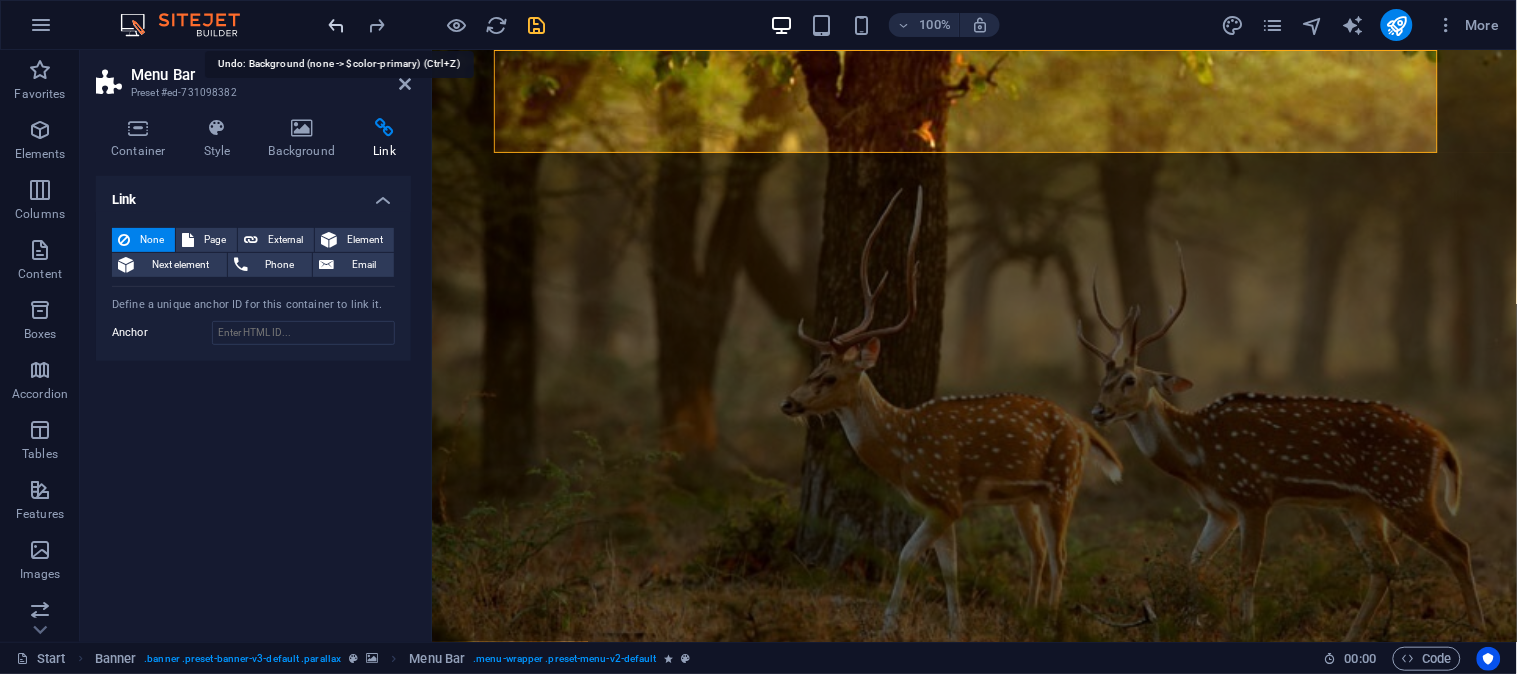 click at bounding box center [337, 25] 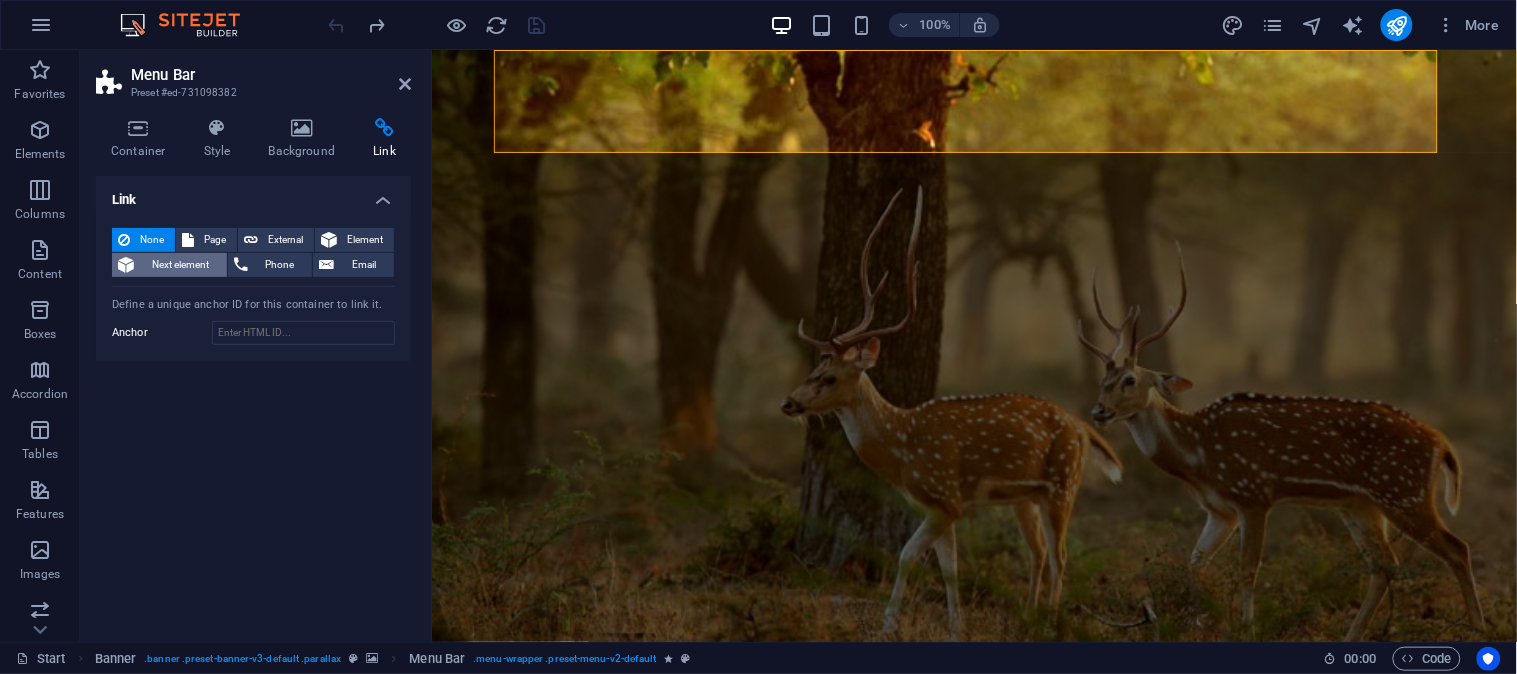 click on "Next element" at bounding box center (180, 265) 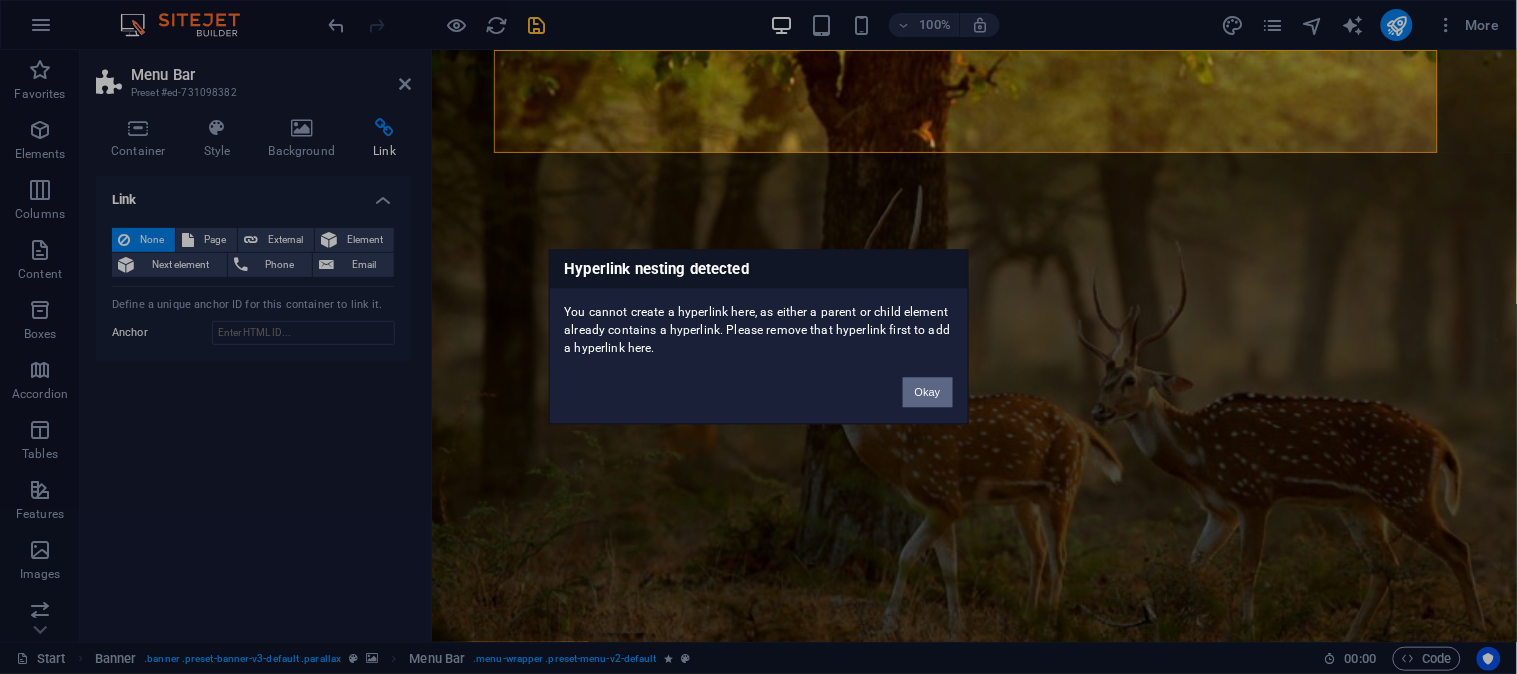 click on "Okay" at bounding box center [928, 393] 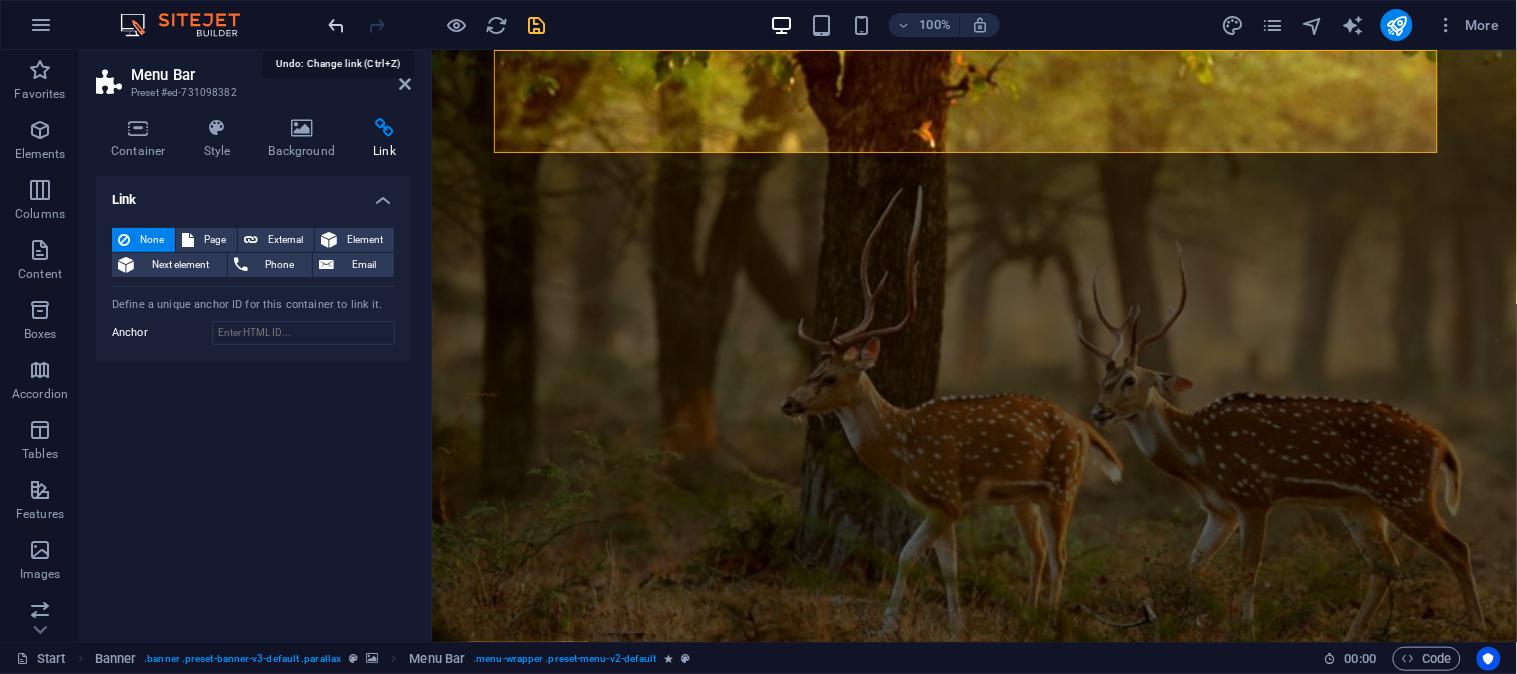 click at bounding box center (337, 25) 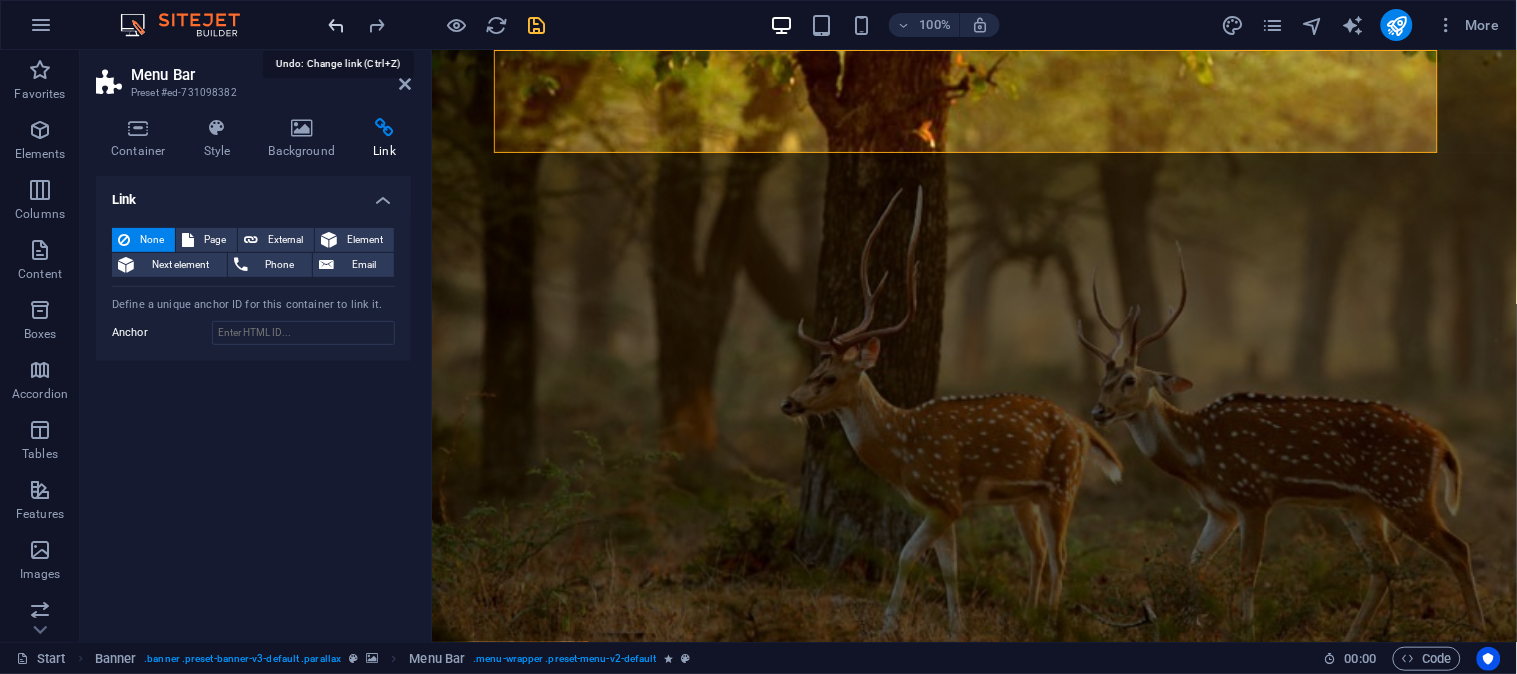 click at bounding box center (337, 25) 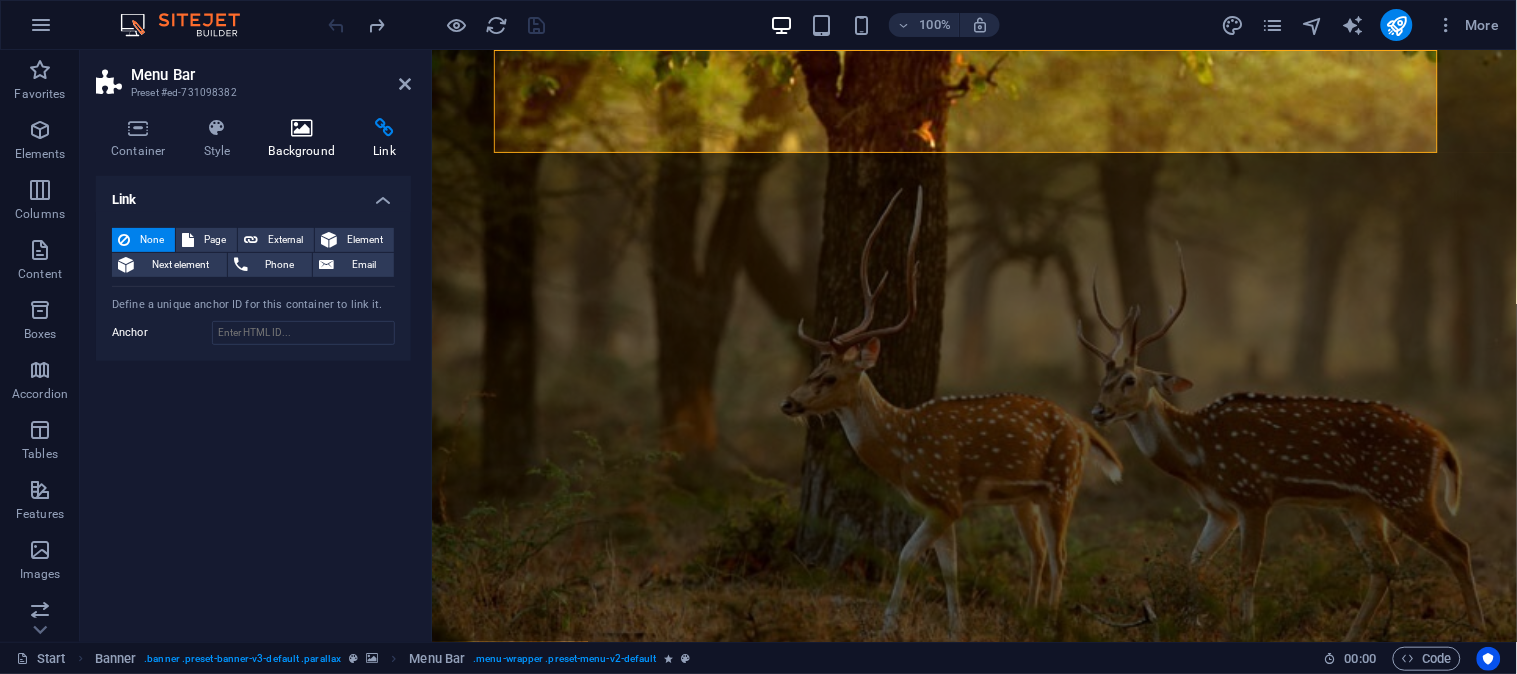click at bounding box center (302, 128) 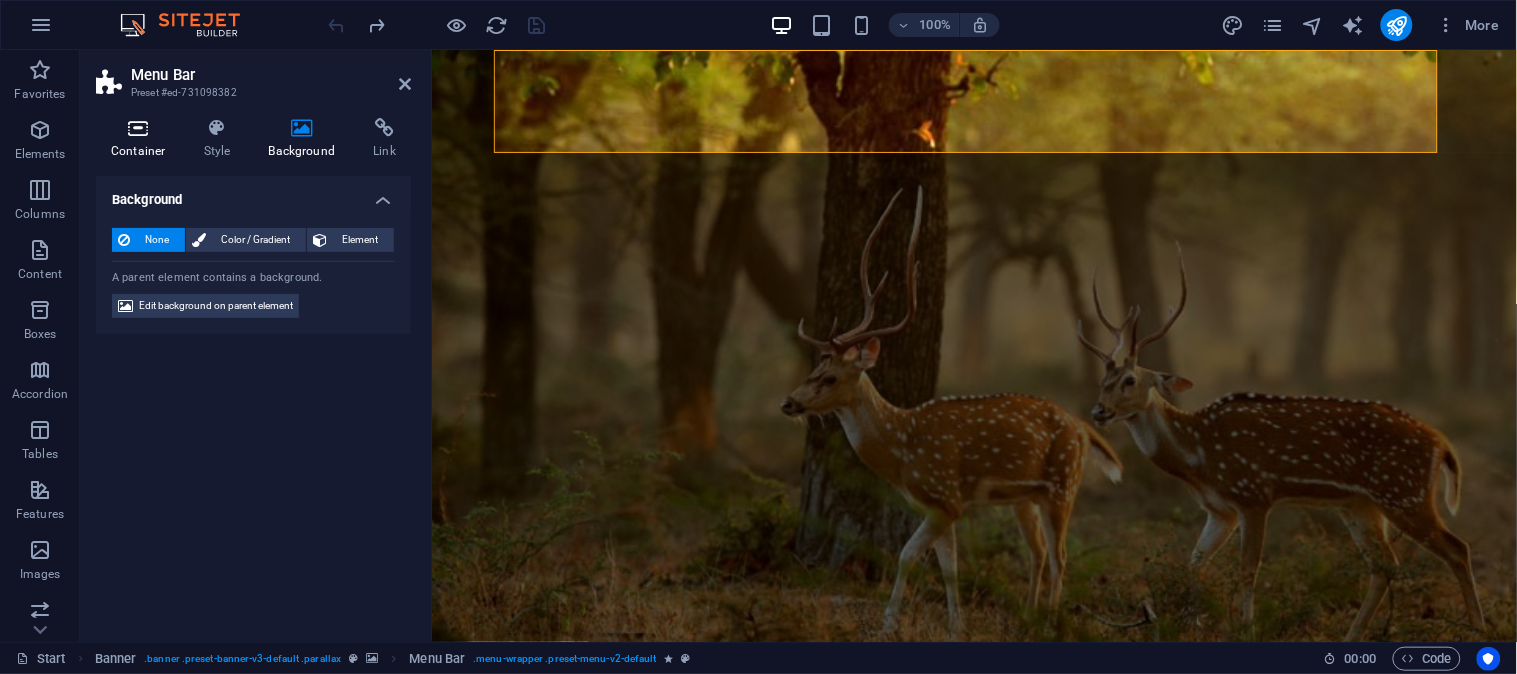 click at bounding box center (138, 128) 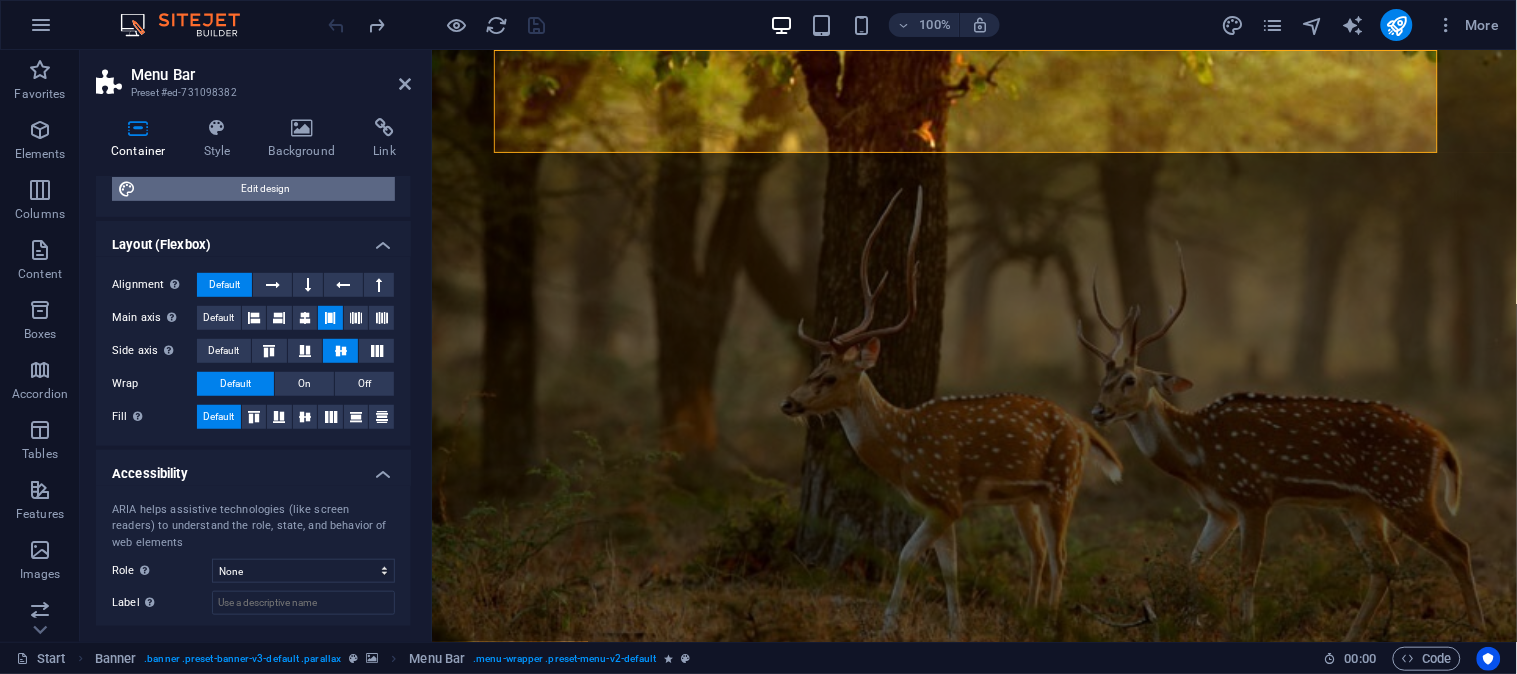 scroll, scrollTop: 0, scrollLeft: 0, axis: both 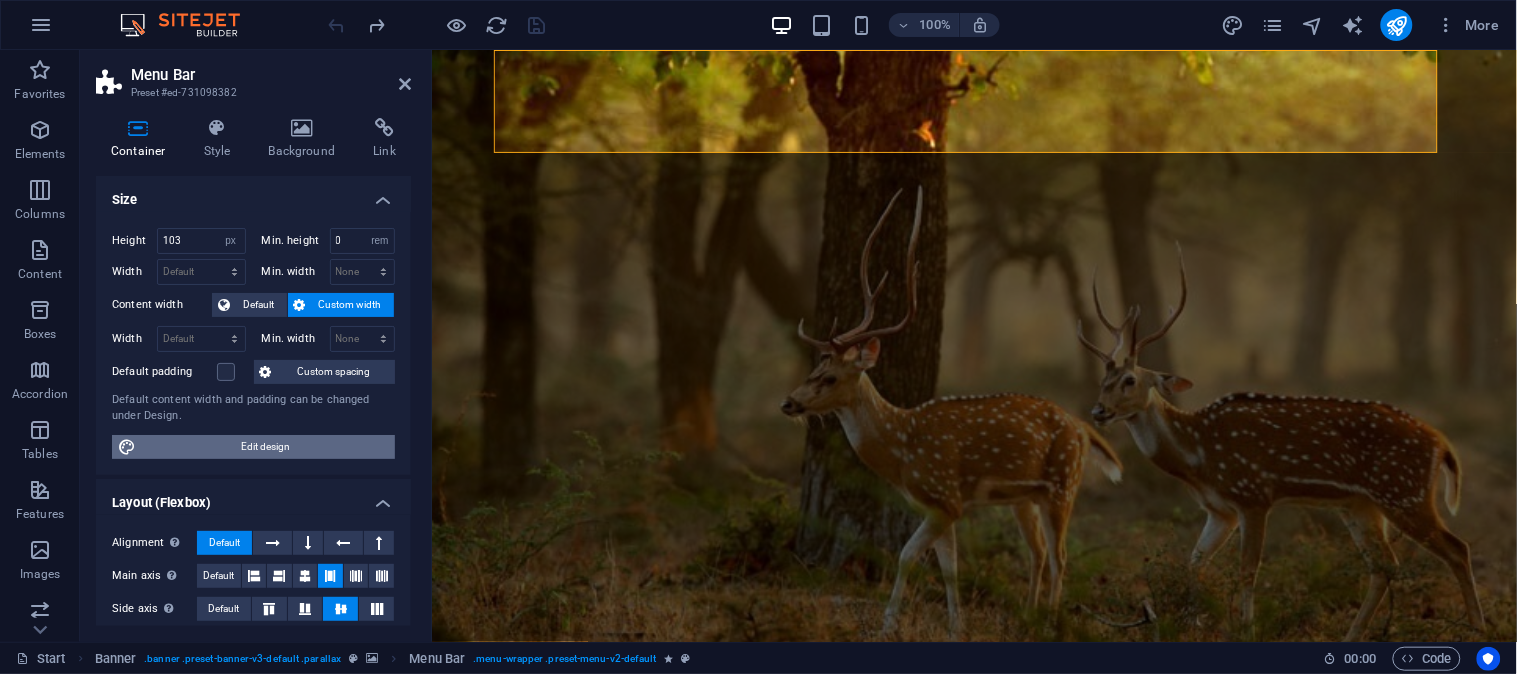 click on "Edit design" at bounding box center [265, 447] 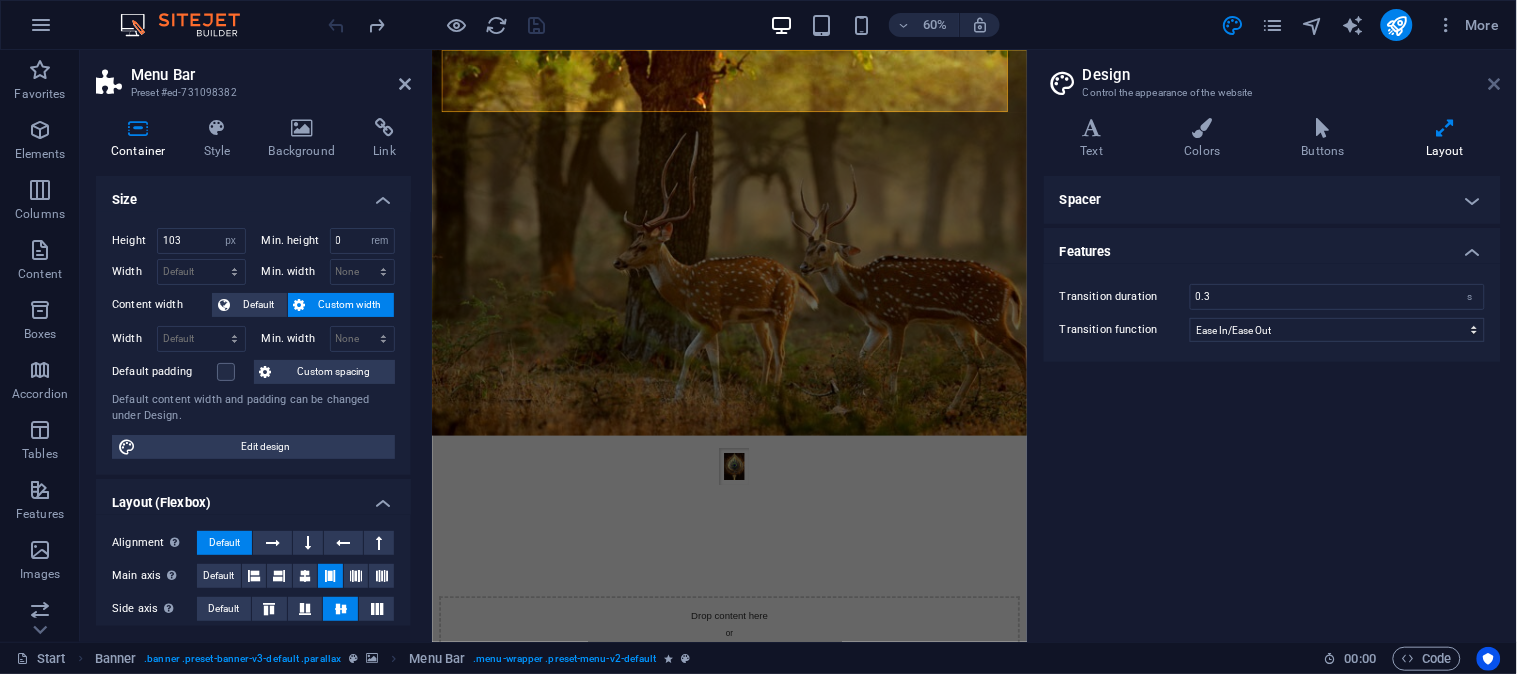 click at bounding box center [1495, 84] 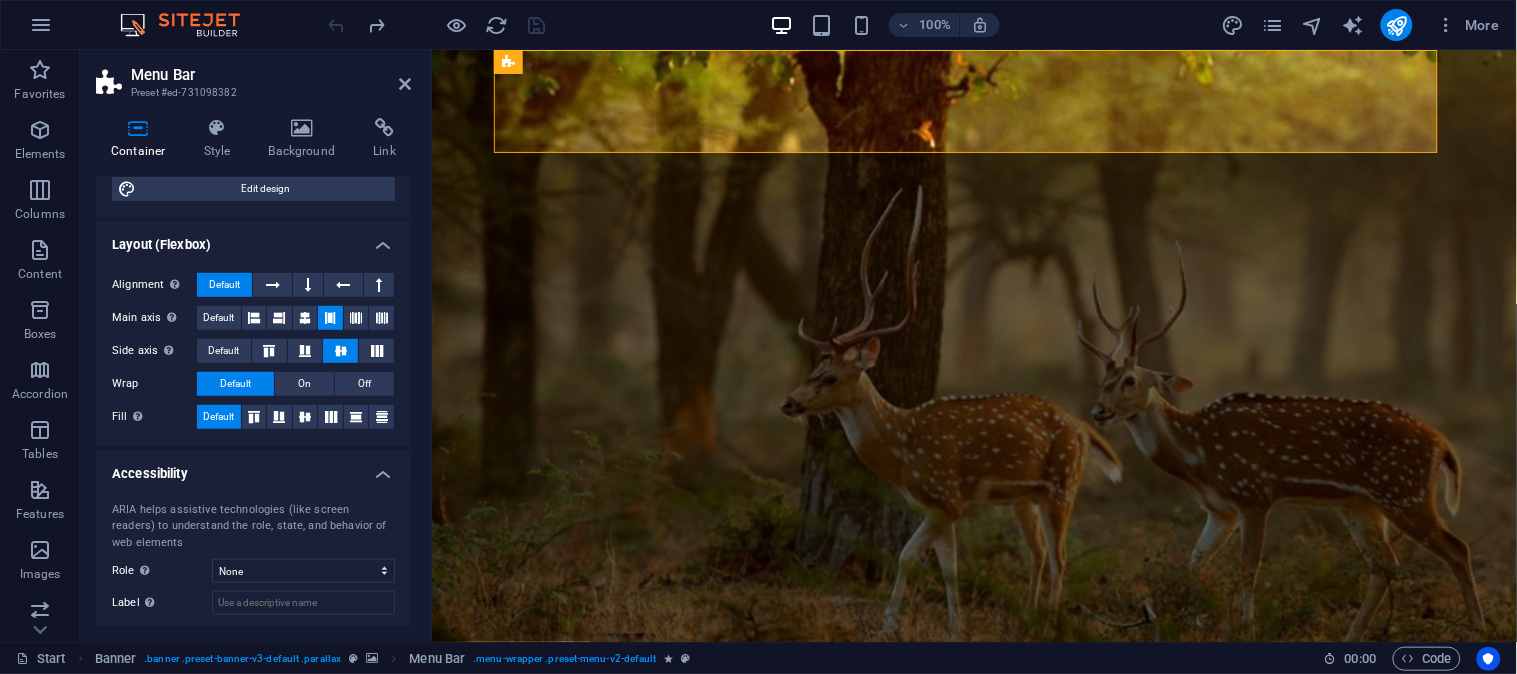 scroll, scrollTop: 0, scrollLeft: 0, axis: both 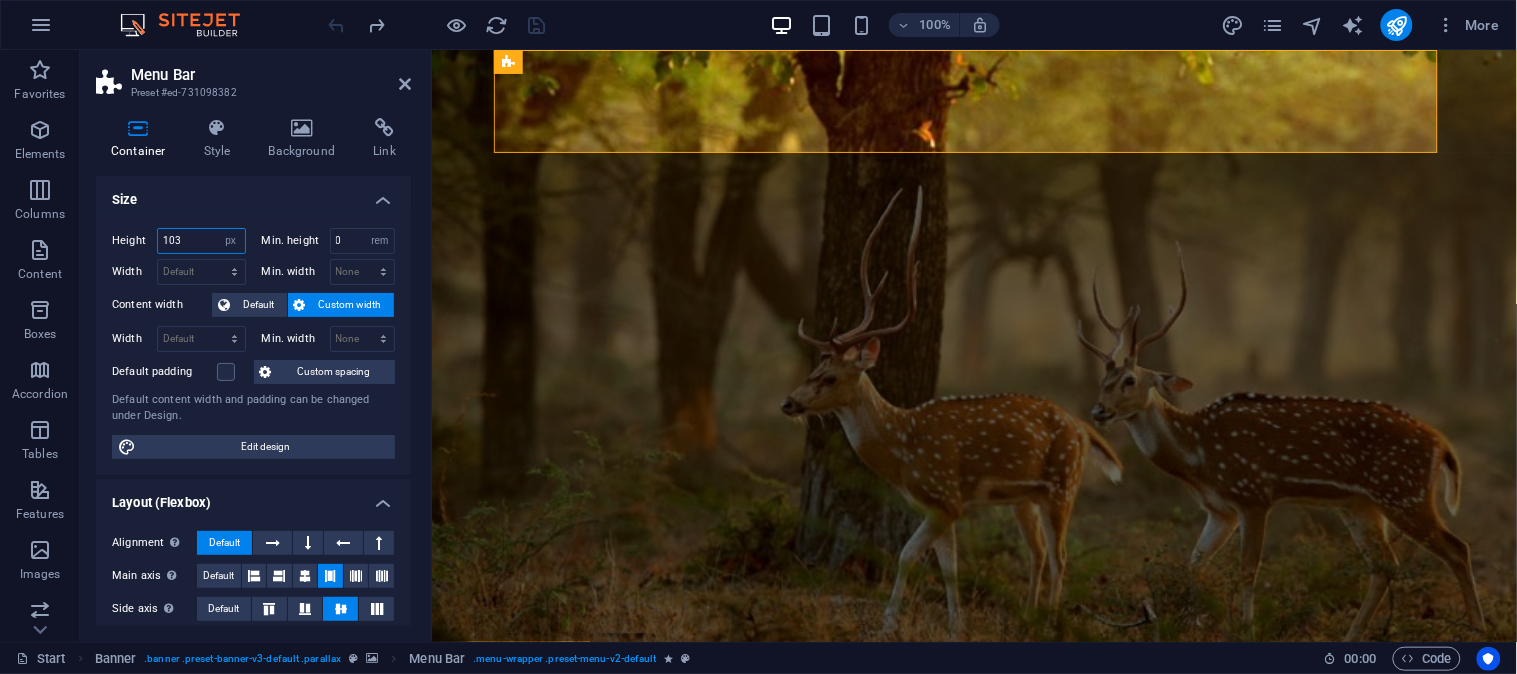 click on "103" at bounding box center [201, 241] 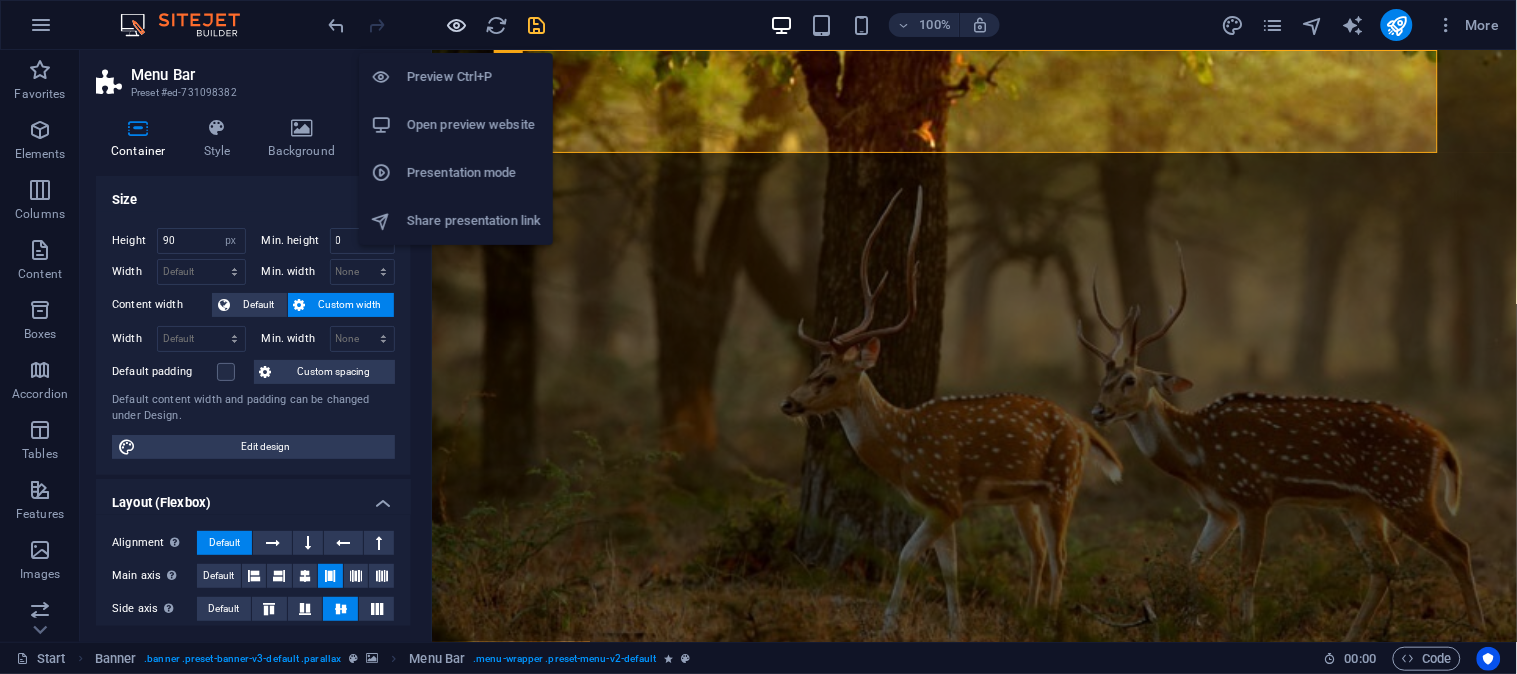 click at bounding box center [457, 25] 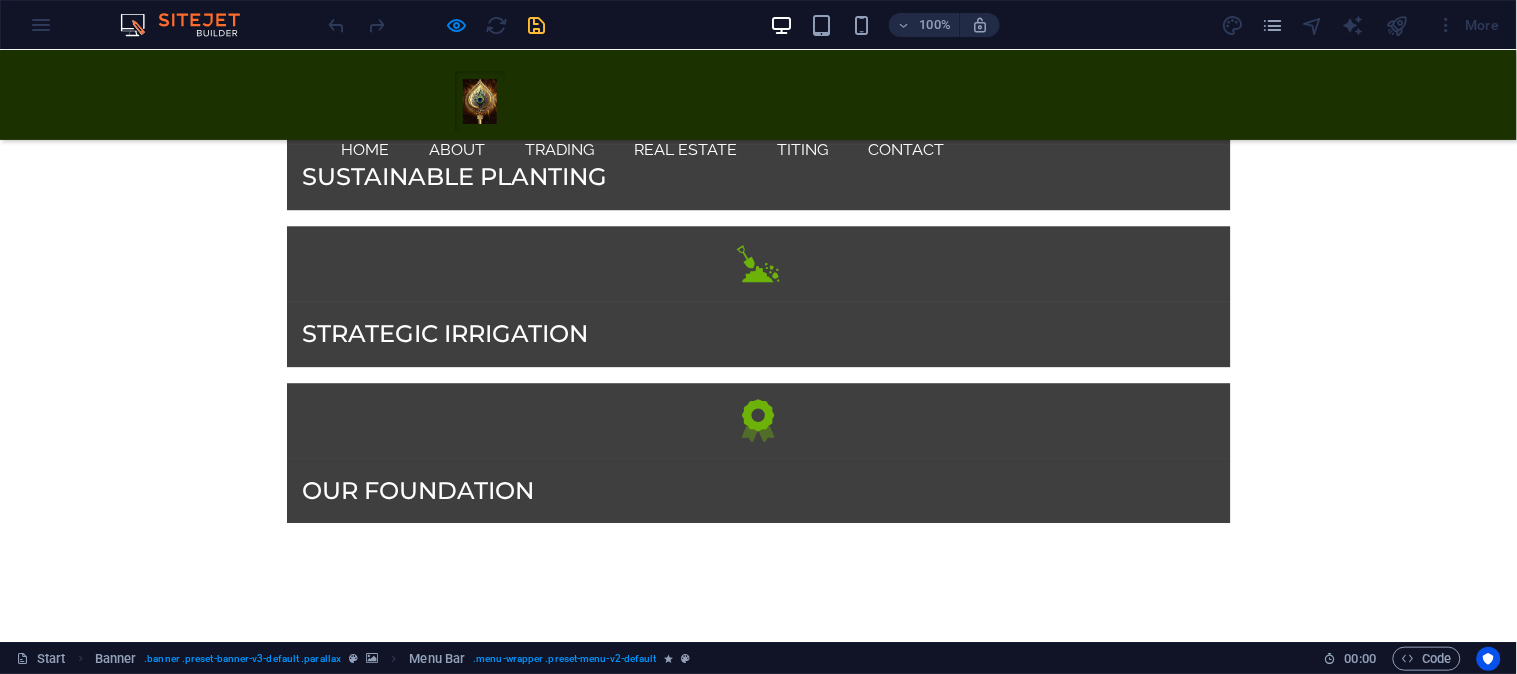 scroll, scrollTop: 1024, scrollLeft: 0, axis: vertical 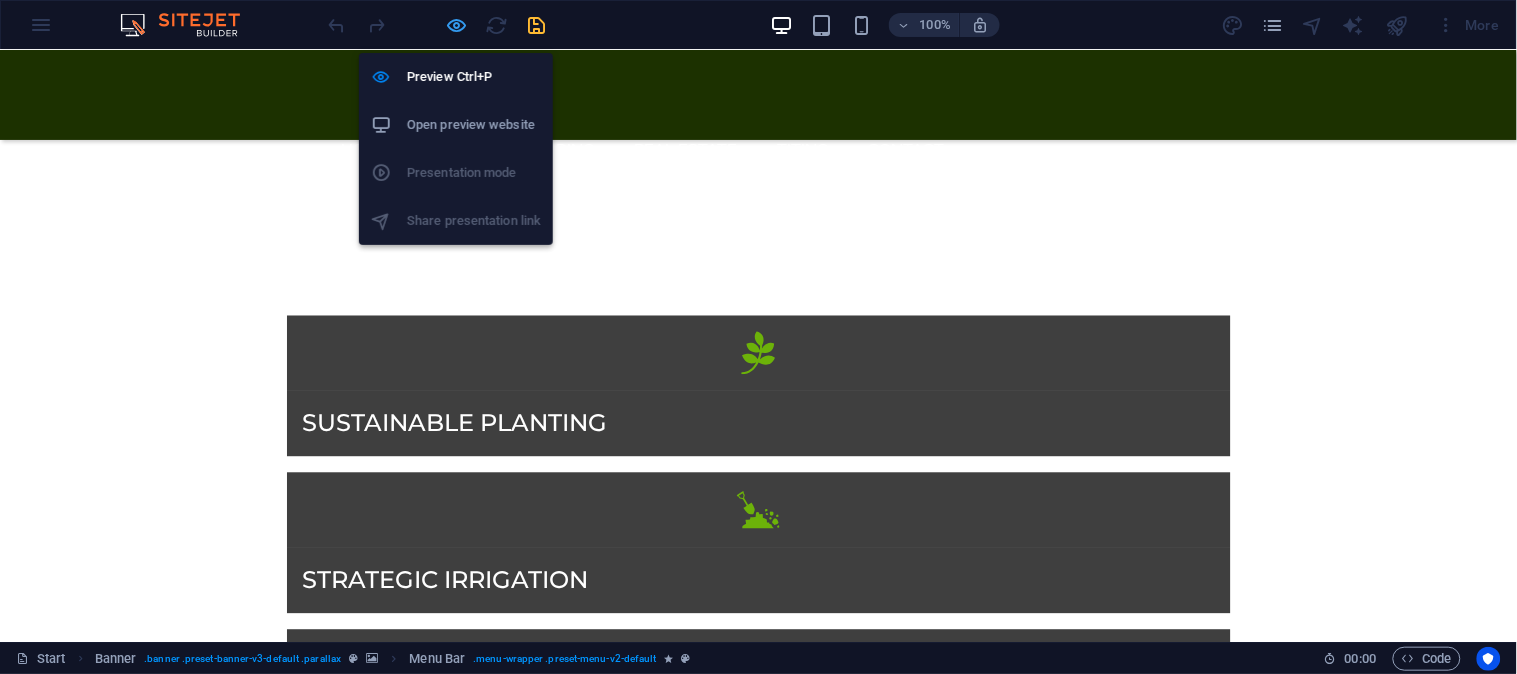 click at bounding box center [457, 25] 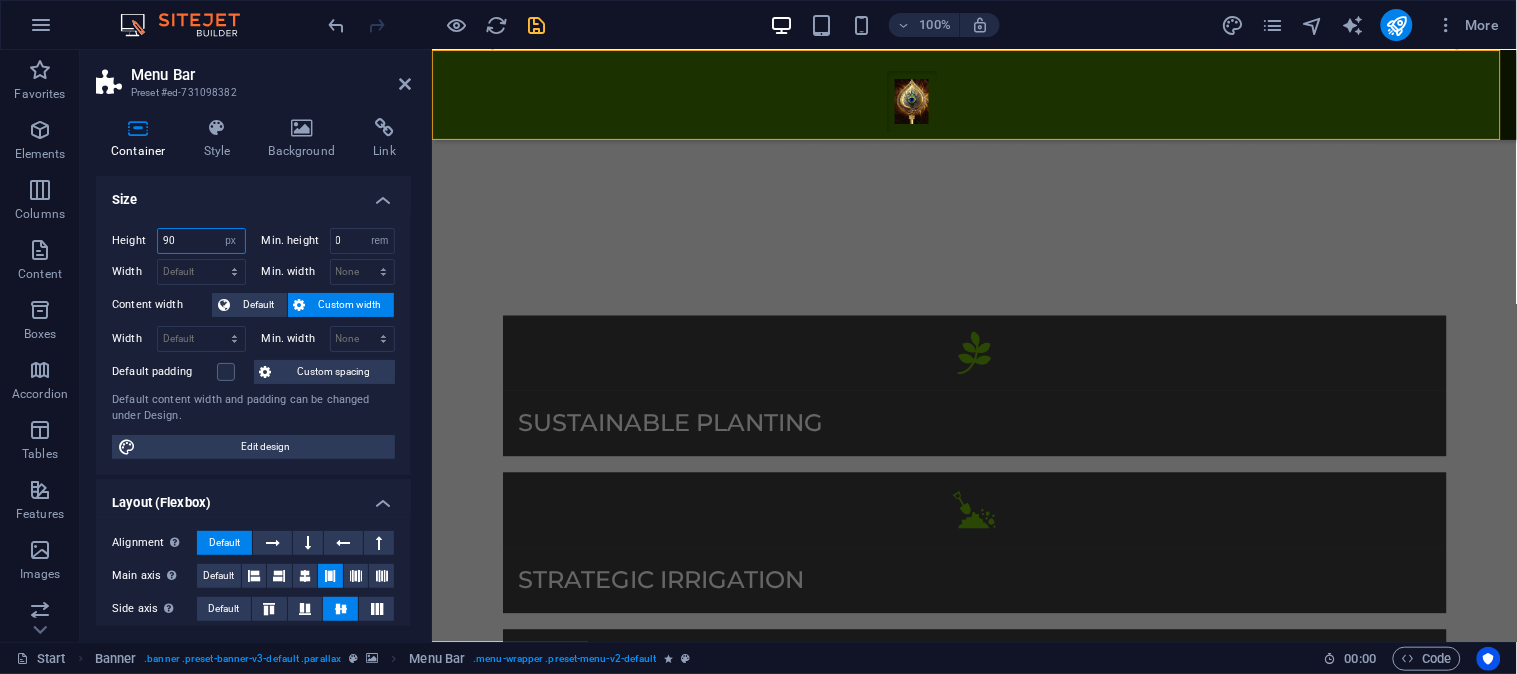 click on "90" at bounding box center [201, 241] 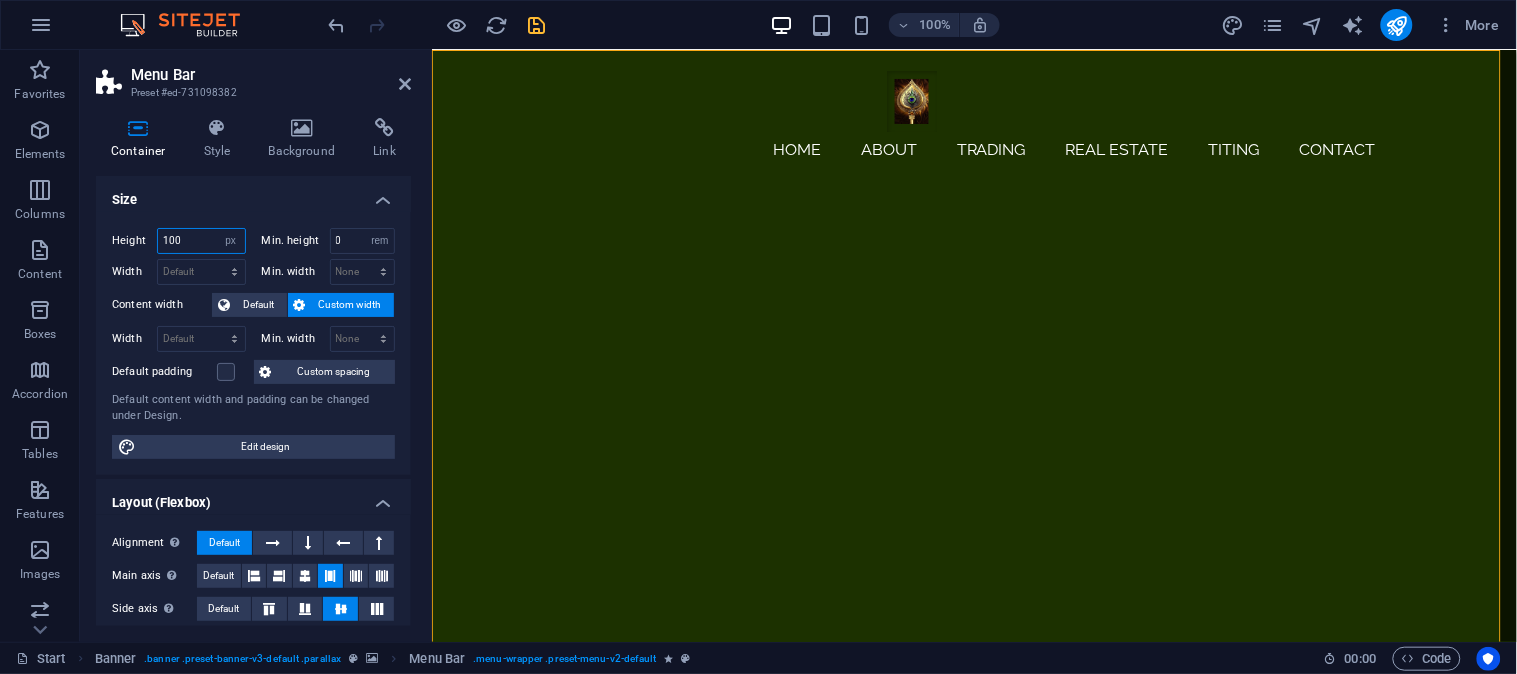 scroll, scrollTop: 1034, scrollLeft: 0, axis: vertical 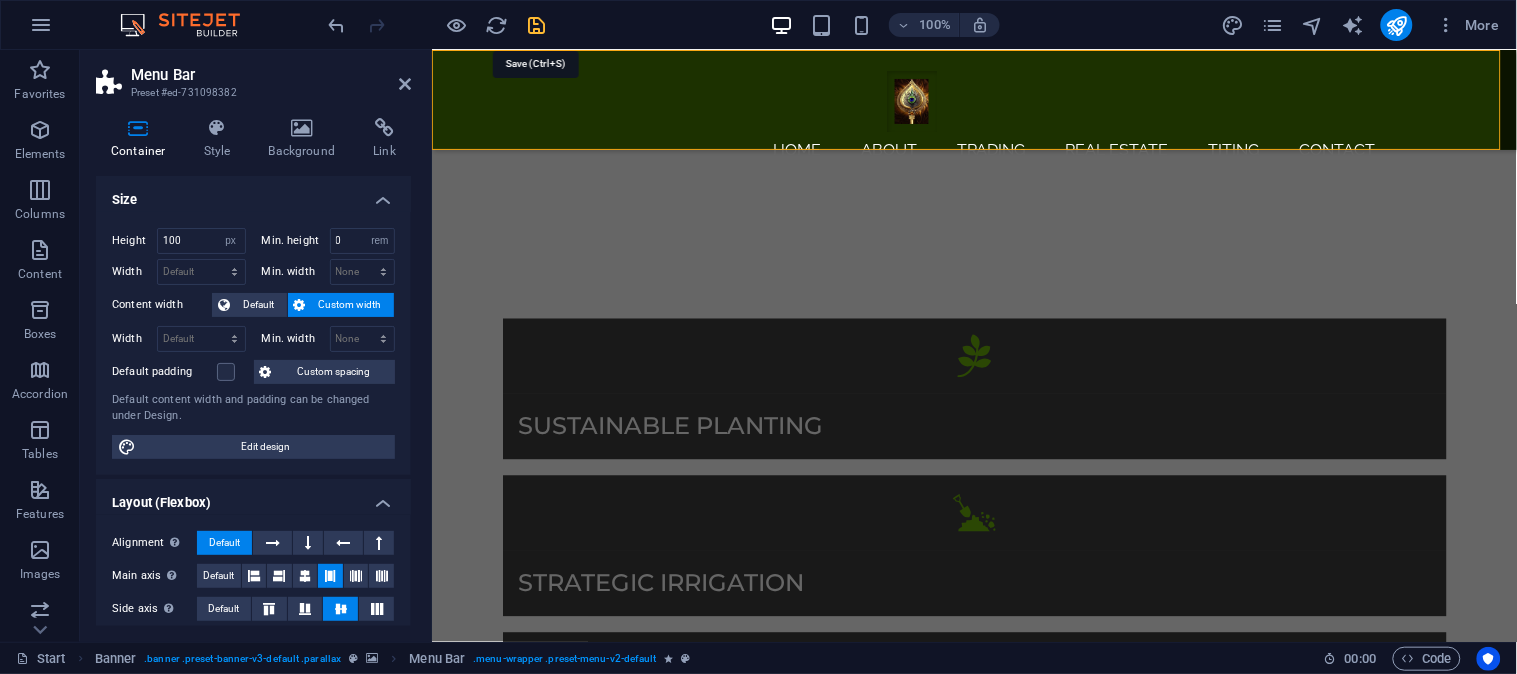 click at bounding box center [537, 25] 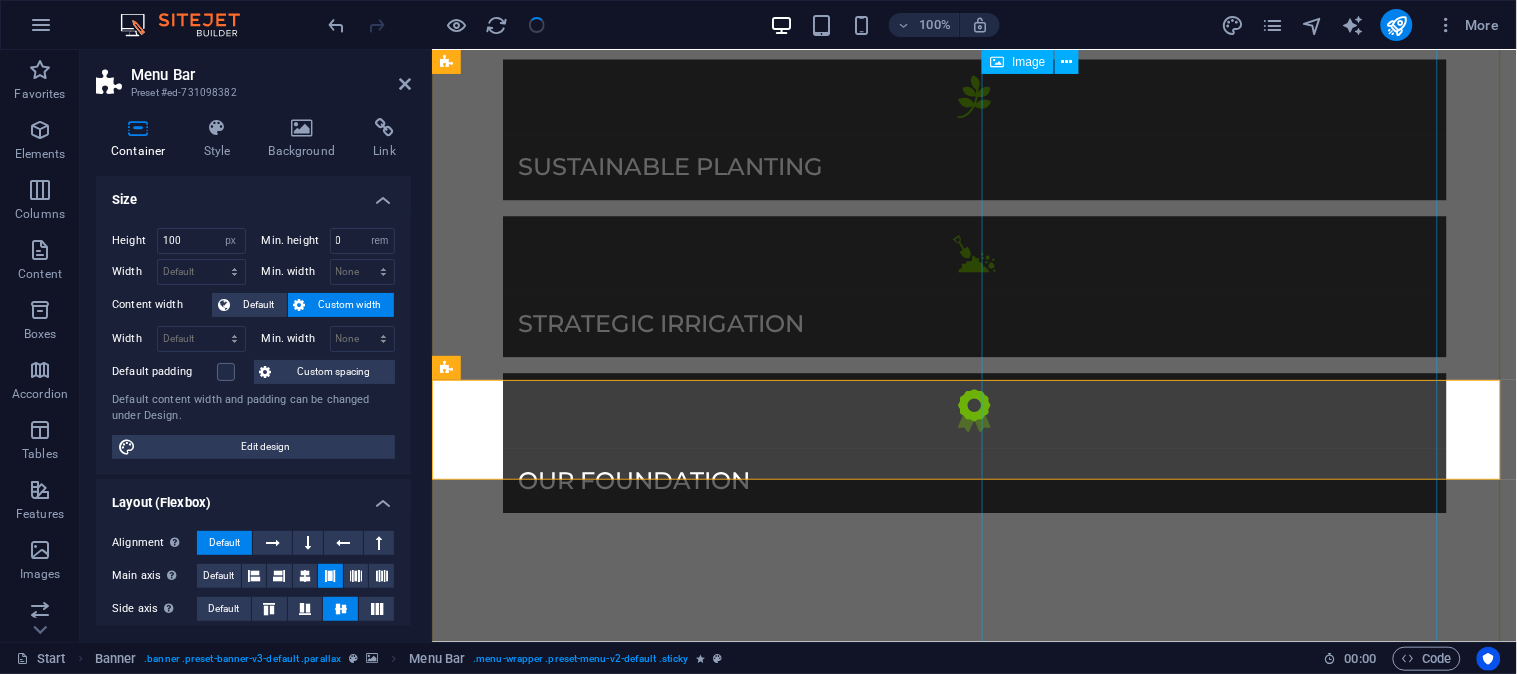 scroll, scrollTop: 256, scrollLeft: 0, axis: vertical 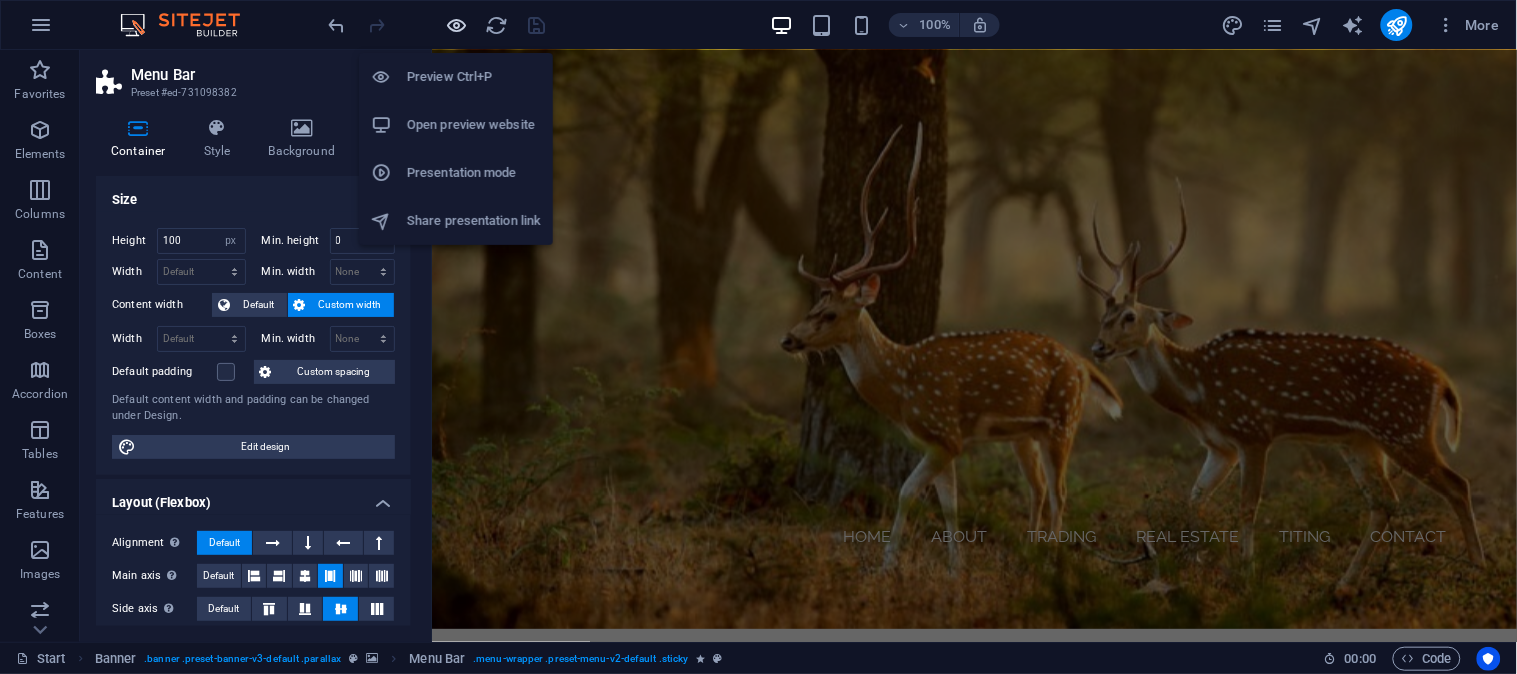 click at bounding box center [457, 25] 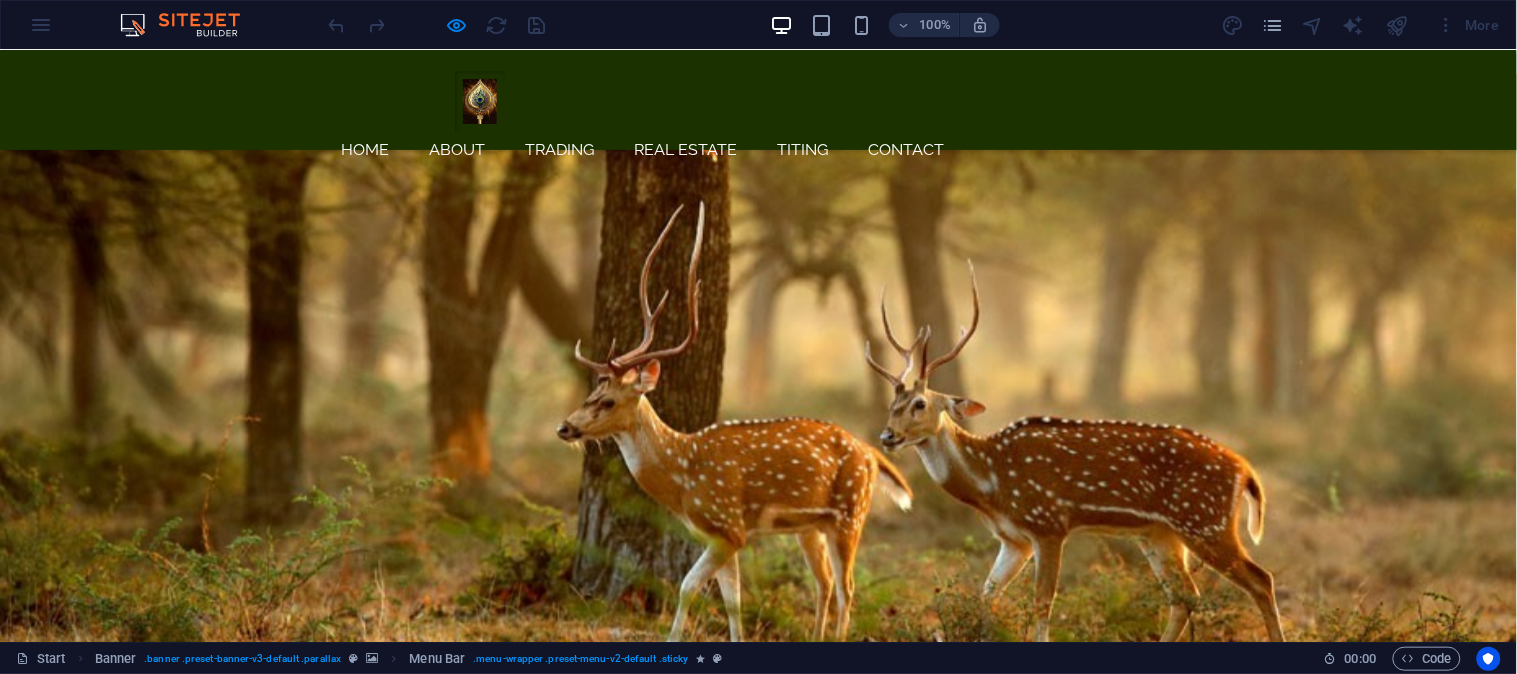 scroll, scrollTop: 1033, scrollLeft: 0, axis: vertical 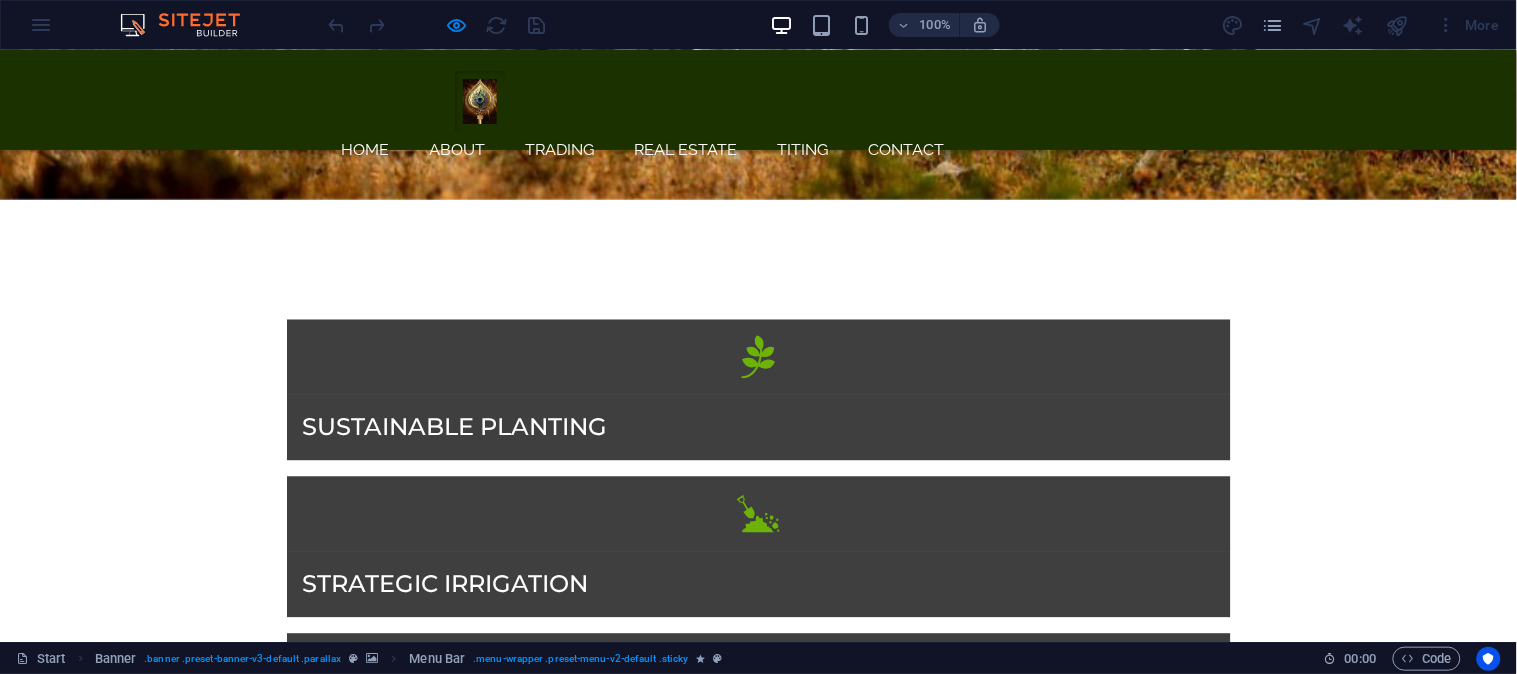 click on "Home About Trading Real Estate  TITING Contact" at bounding box center [480, 150] 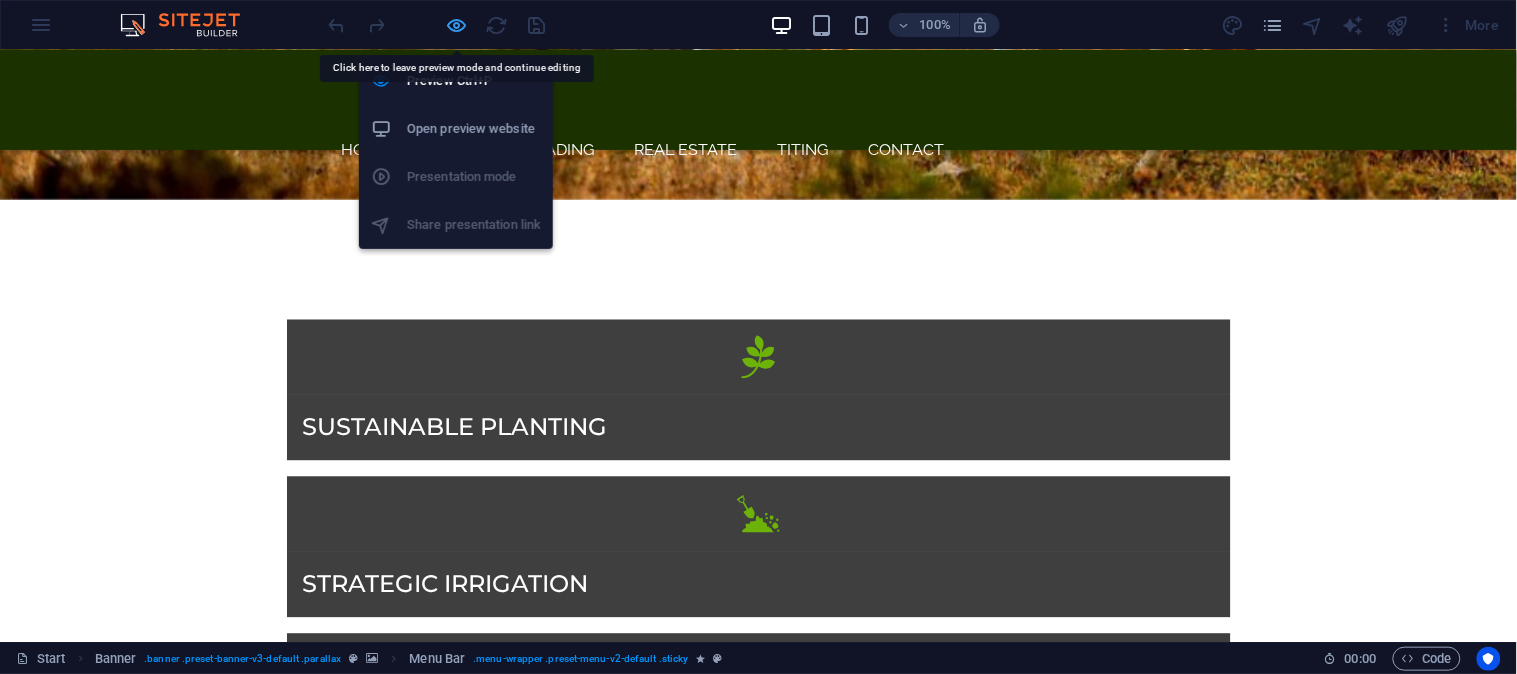 click at bounding box center (457, 25) 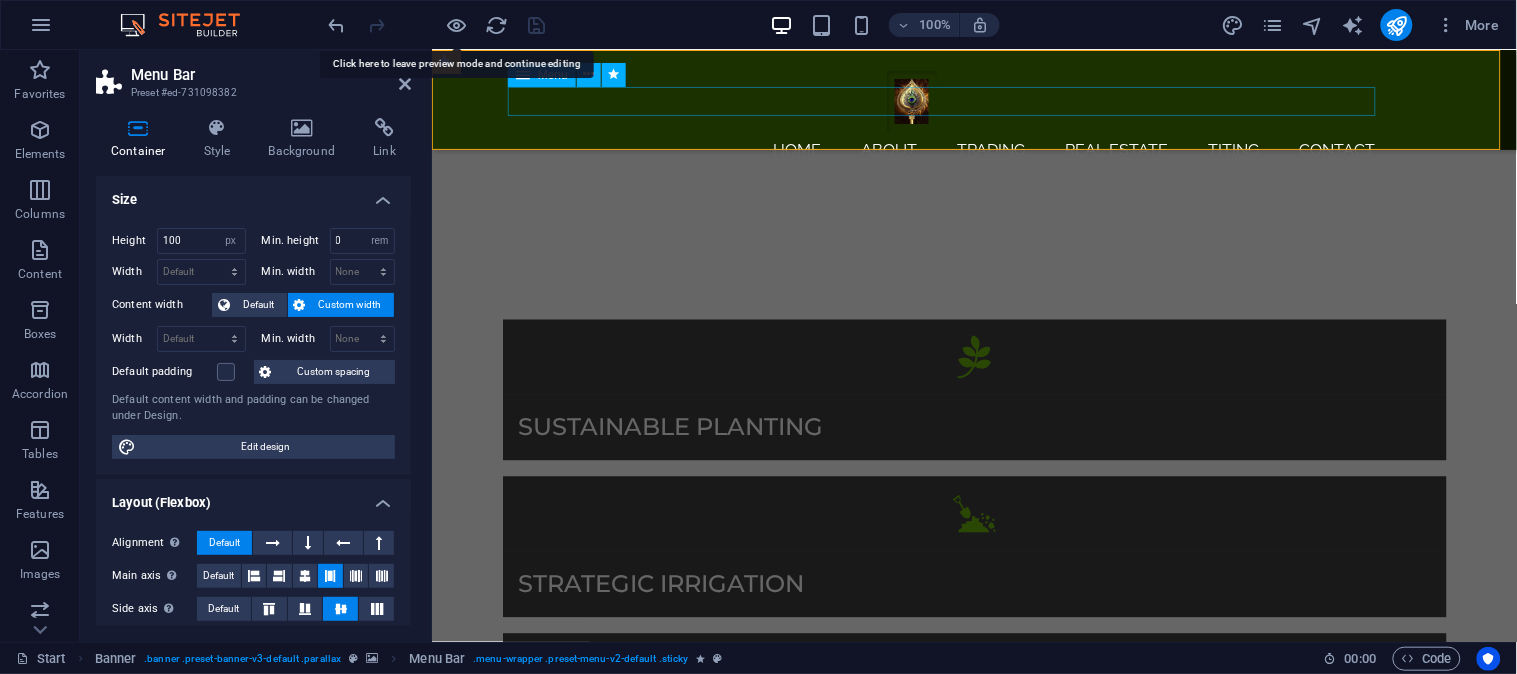 click on "Home About Trading Real Estate  TITING Contact" at bounding box center (911, 150) 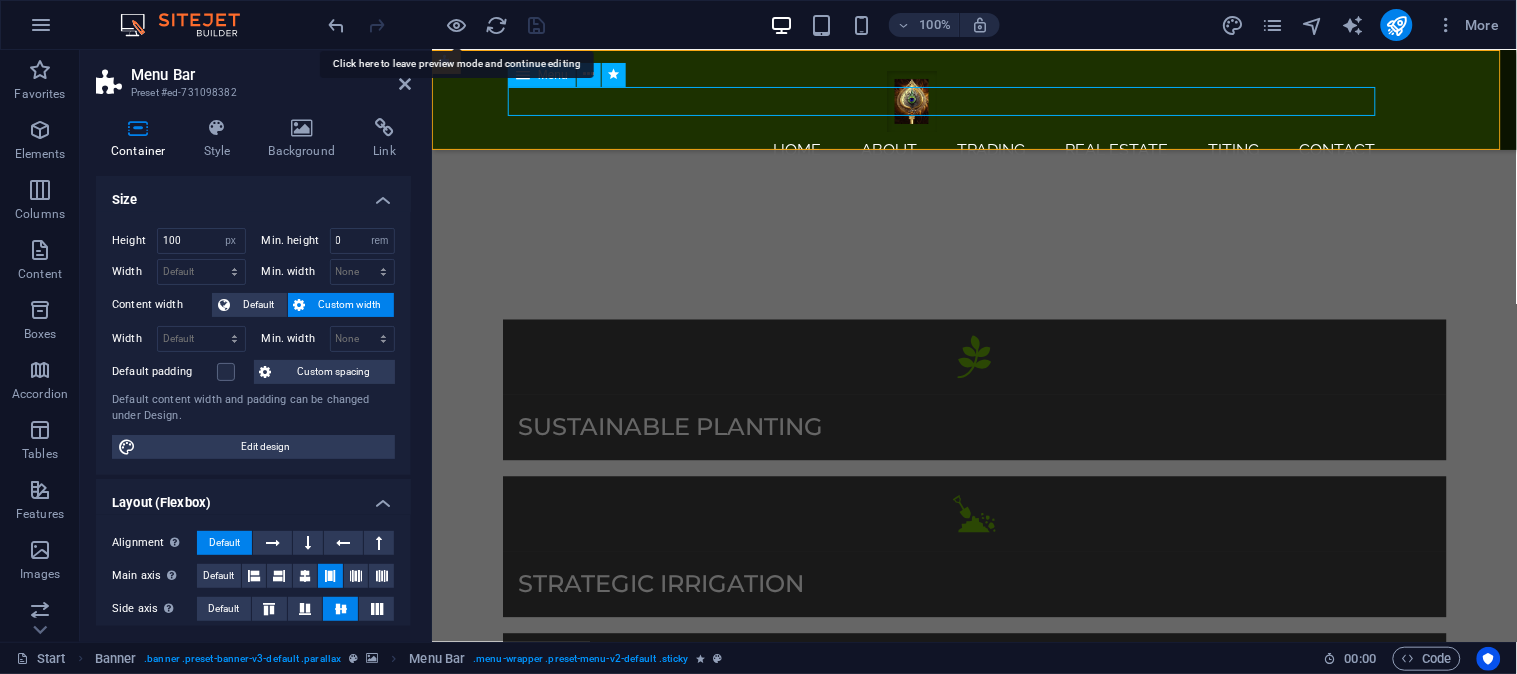 click on "Home About Trading Real Estate  TITING Contact" at bounding box center [911, 150] 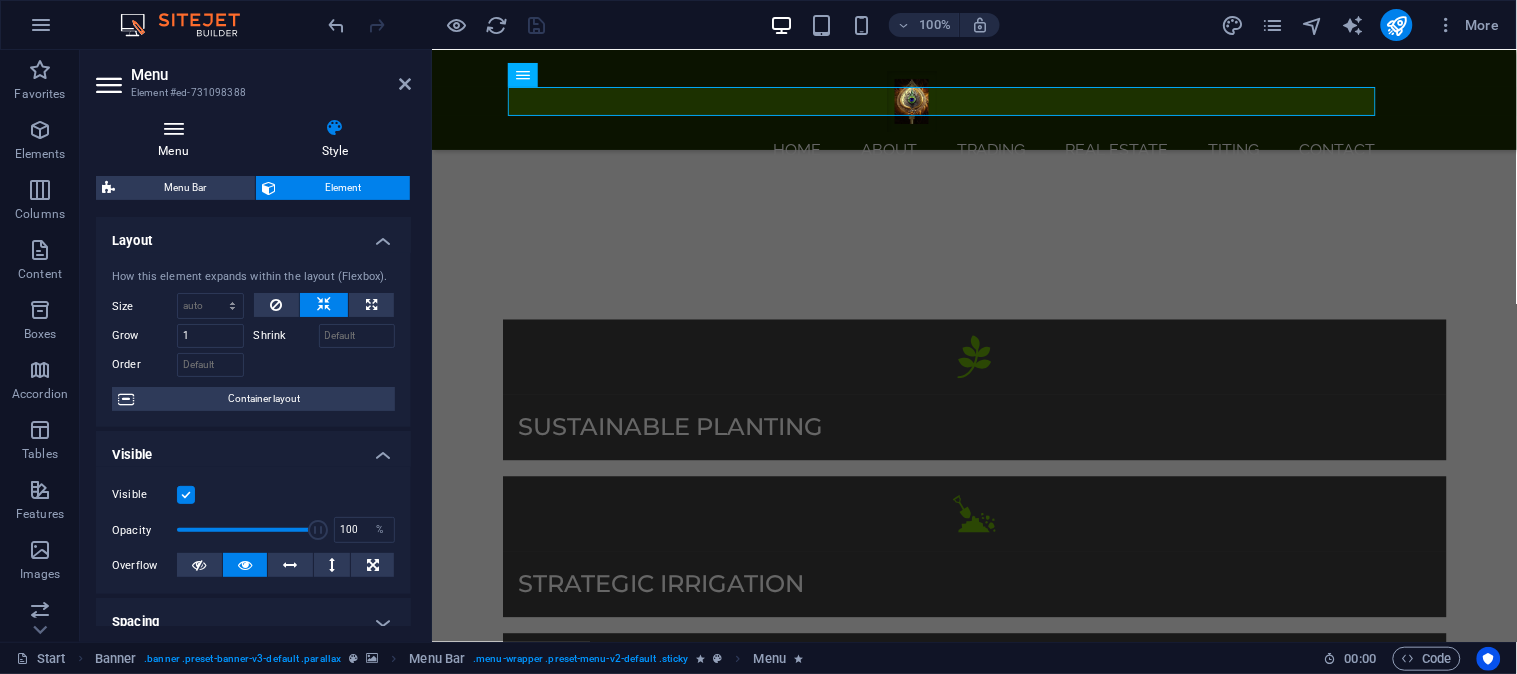 click on "Menu" at bounding box center [177, 139] 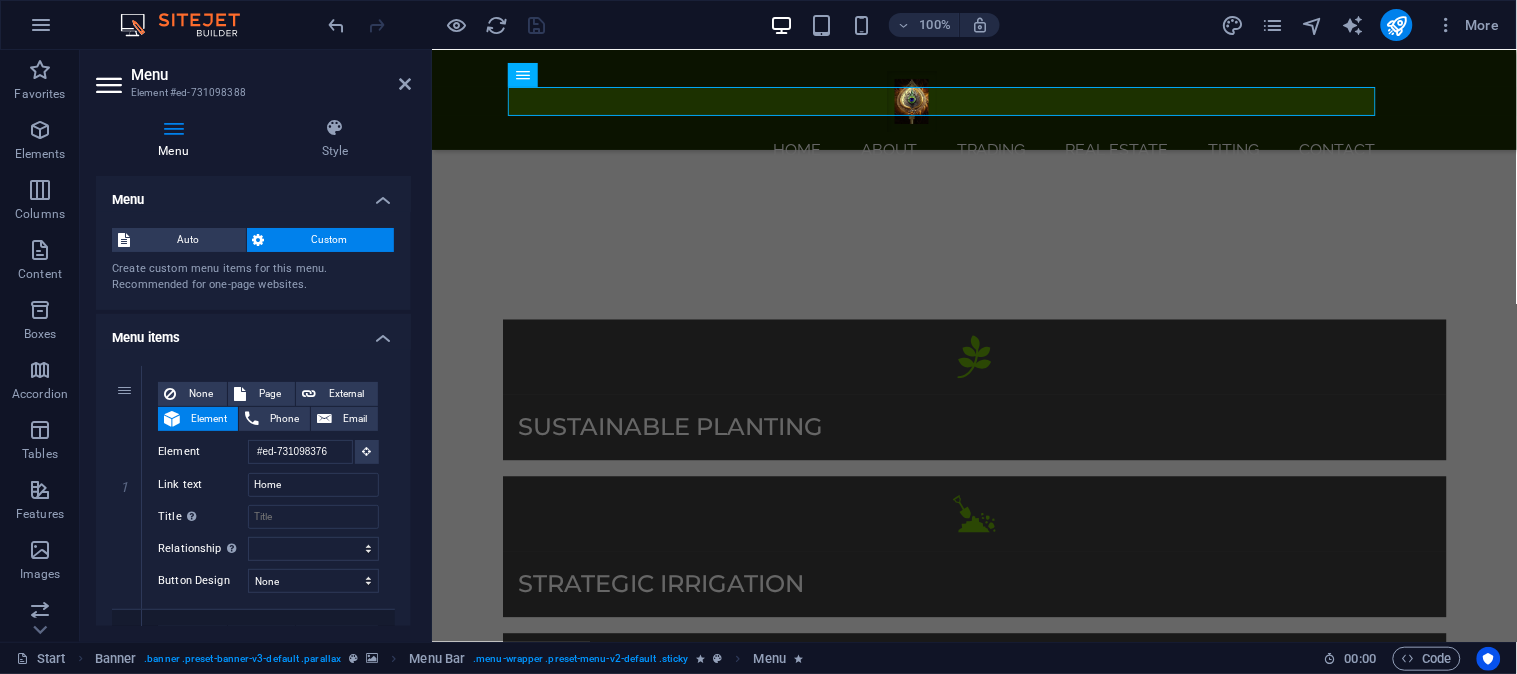 click at bounding box center (173, 128) 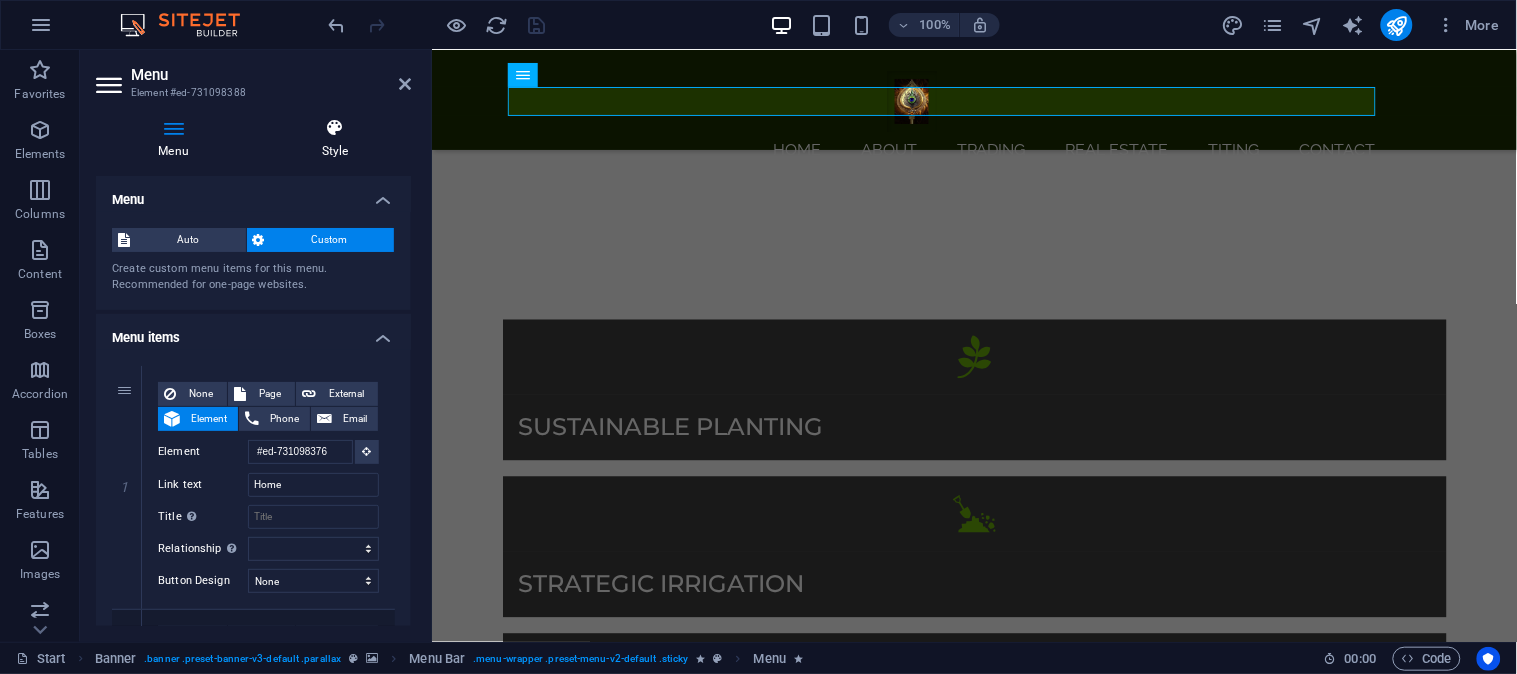 click on "Style" at bounding box center [335, 139] 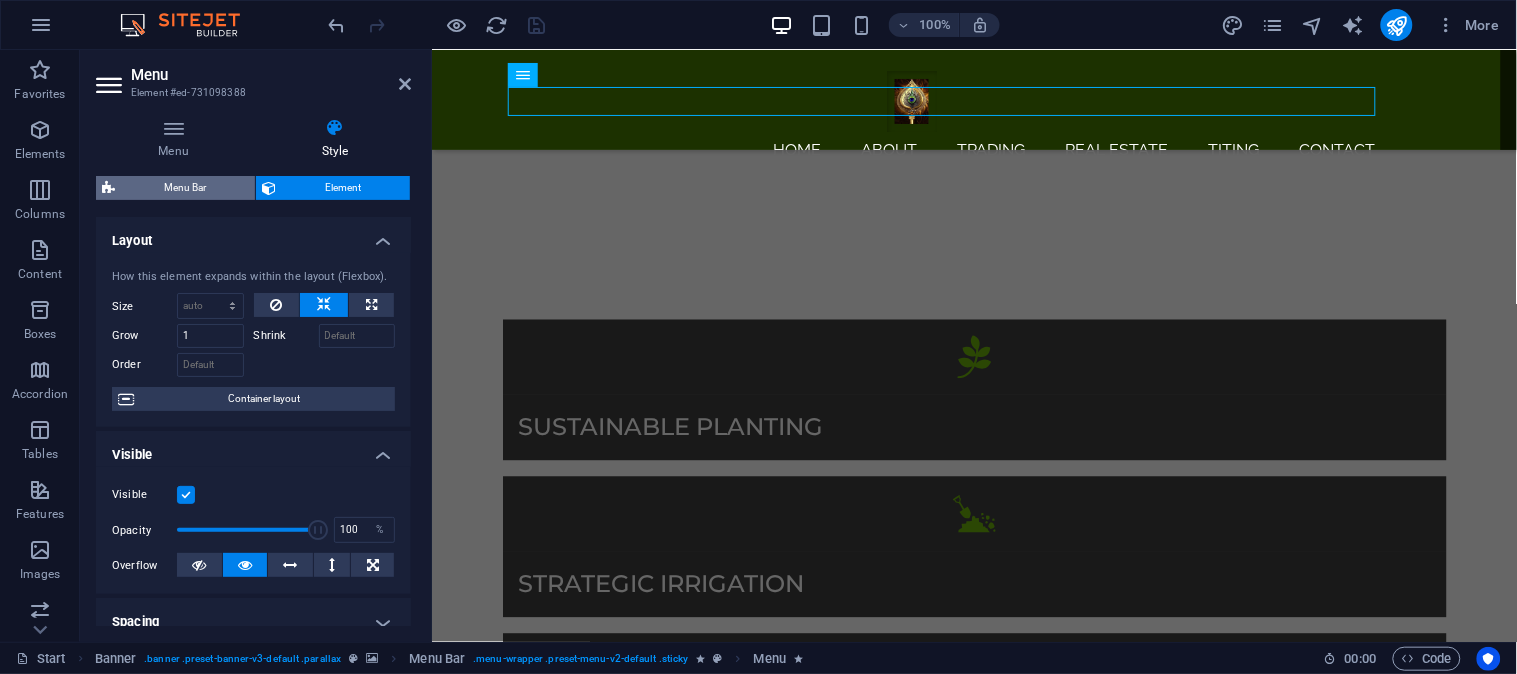 click on "Menu Bar" at bounding box center (185, 188) 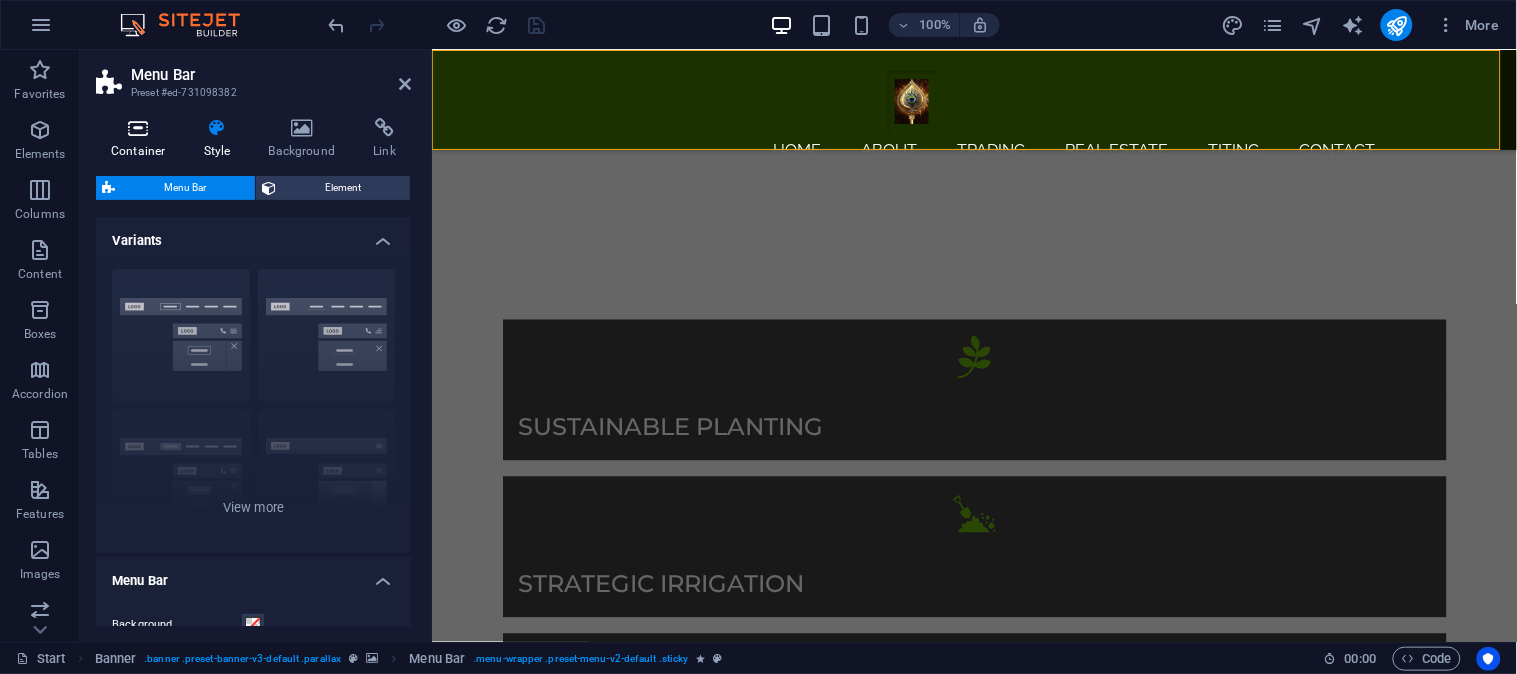 click at bounding box center [138, 128] 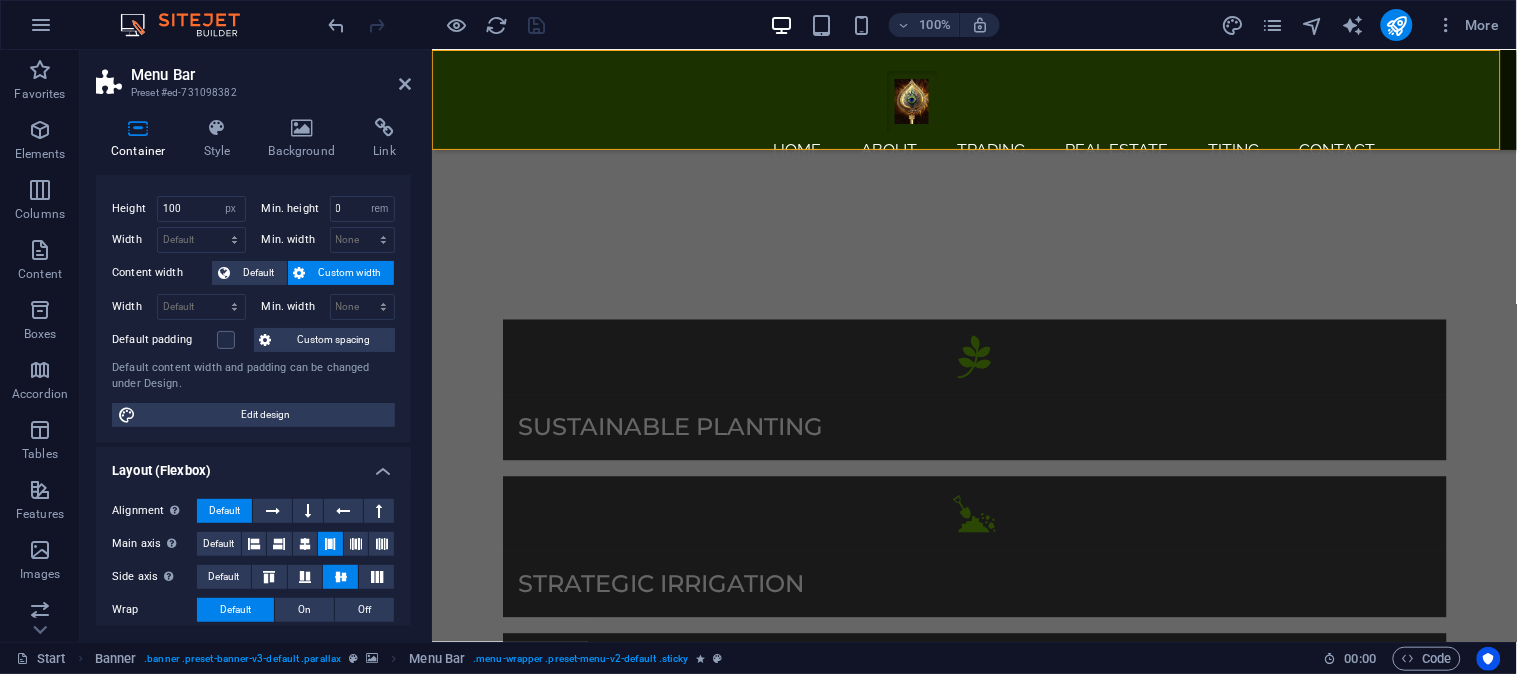 scroll, scrollTop: 0, scrollLeft: 0, axis: both 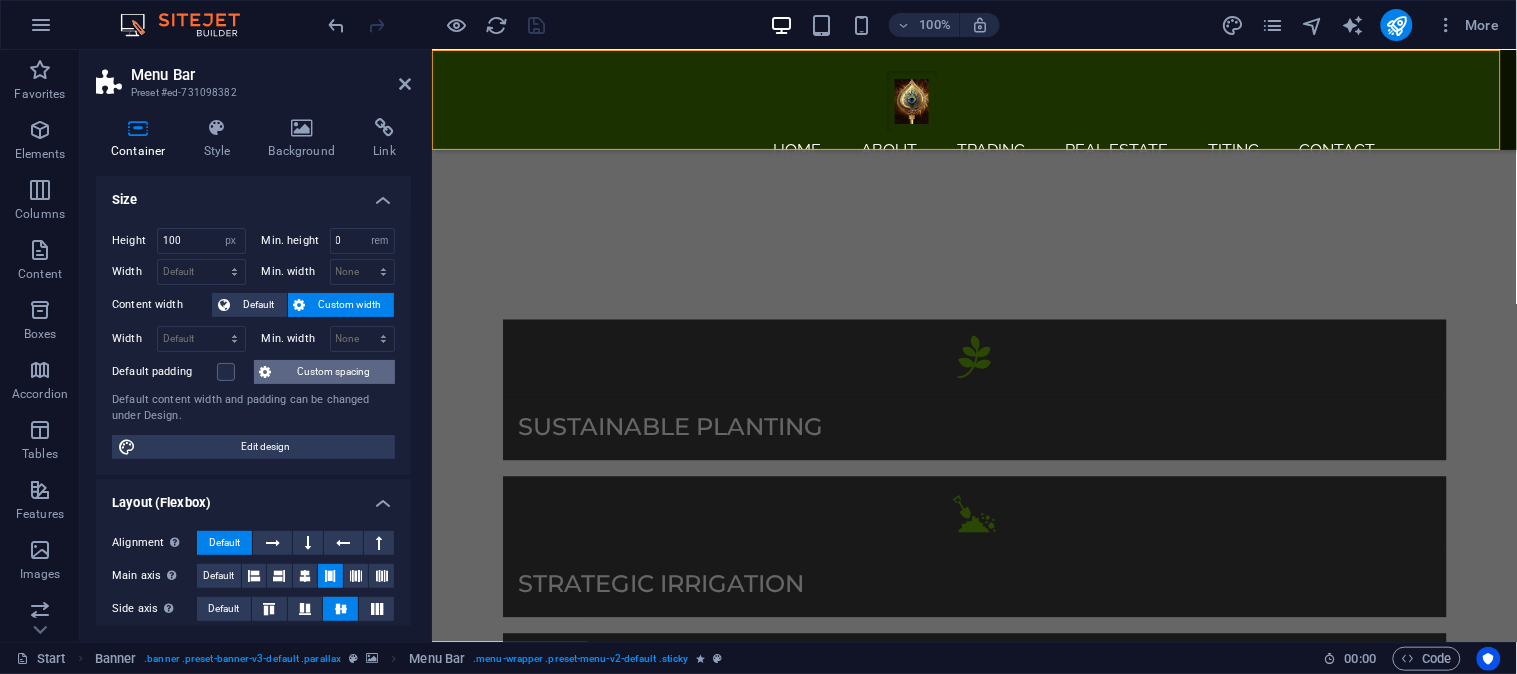 click on "Custom spacing" at bounding box center [333, 372] 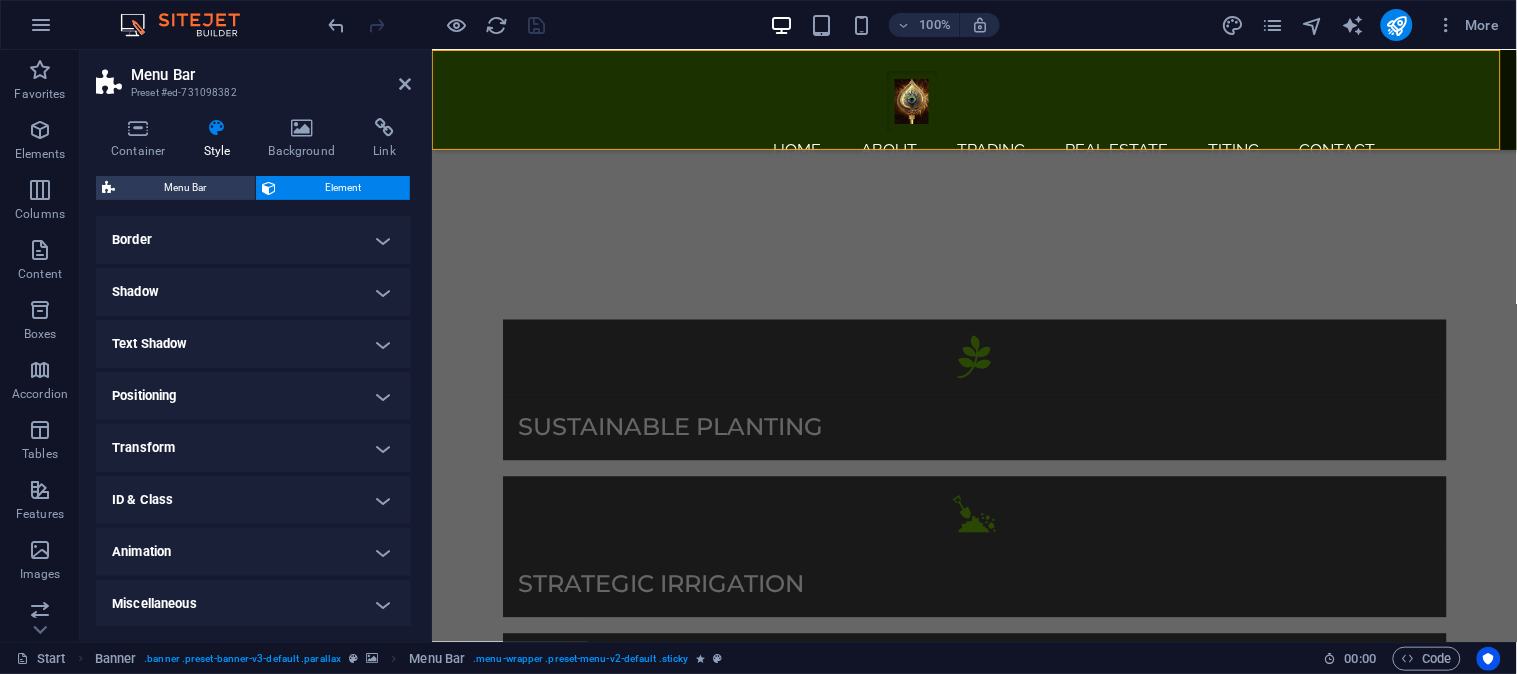 scroll, scrollTop: 0, scrollLeft: 0, axis: both 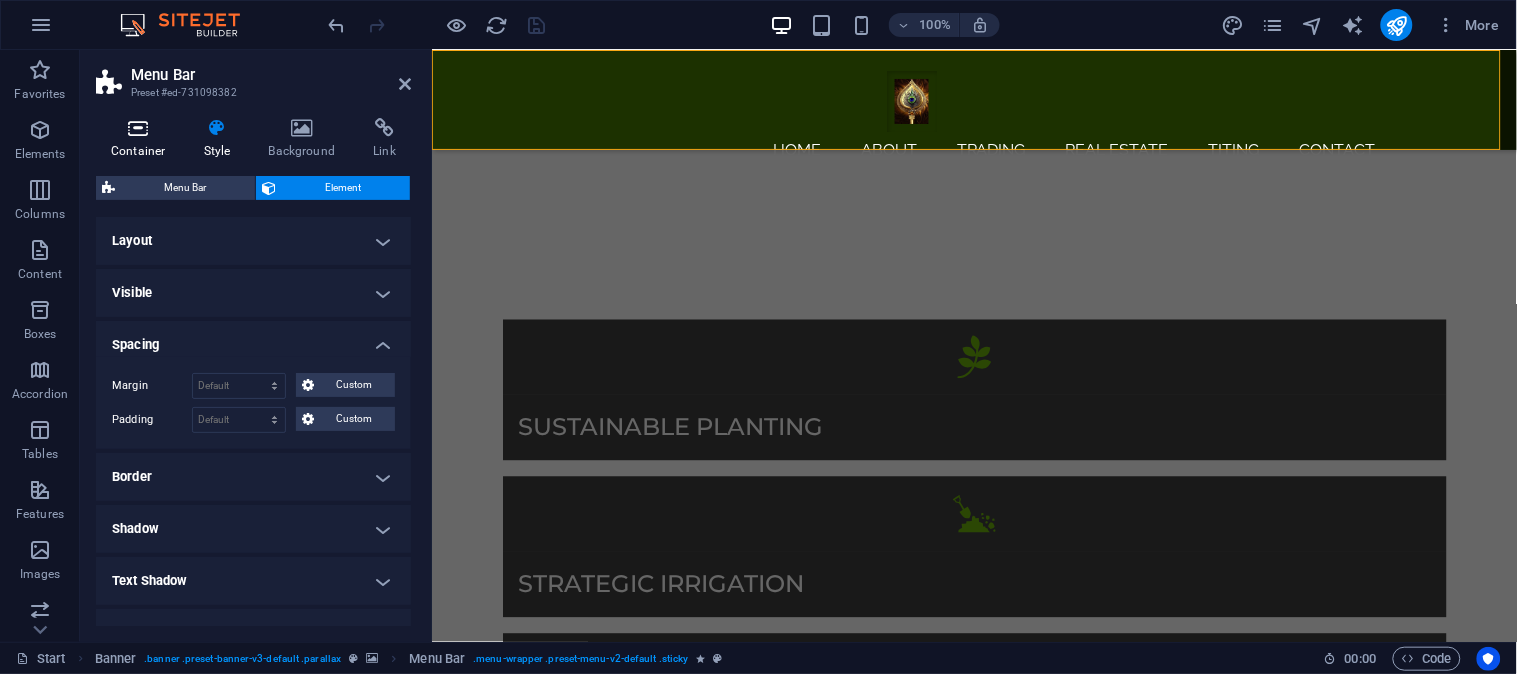 click at bounding box center (138, 128) 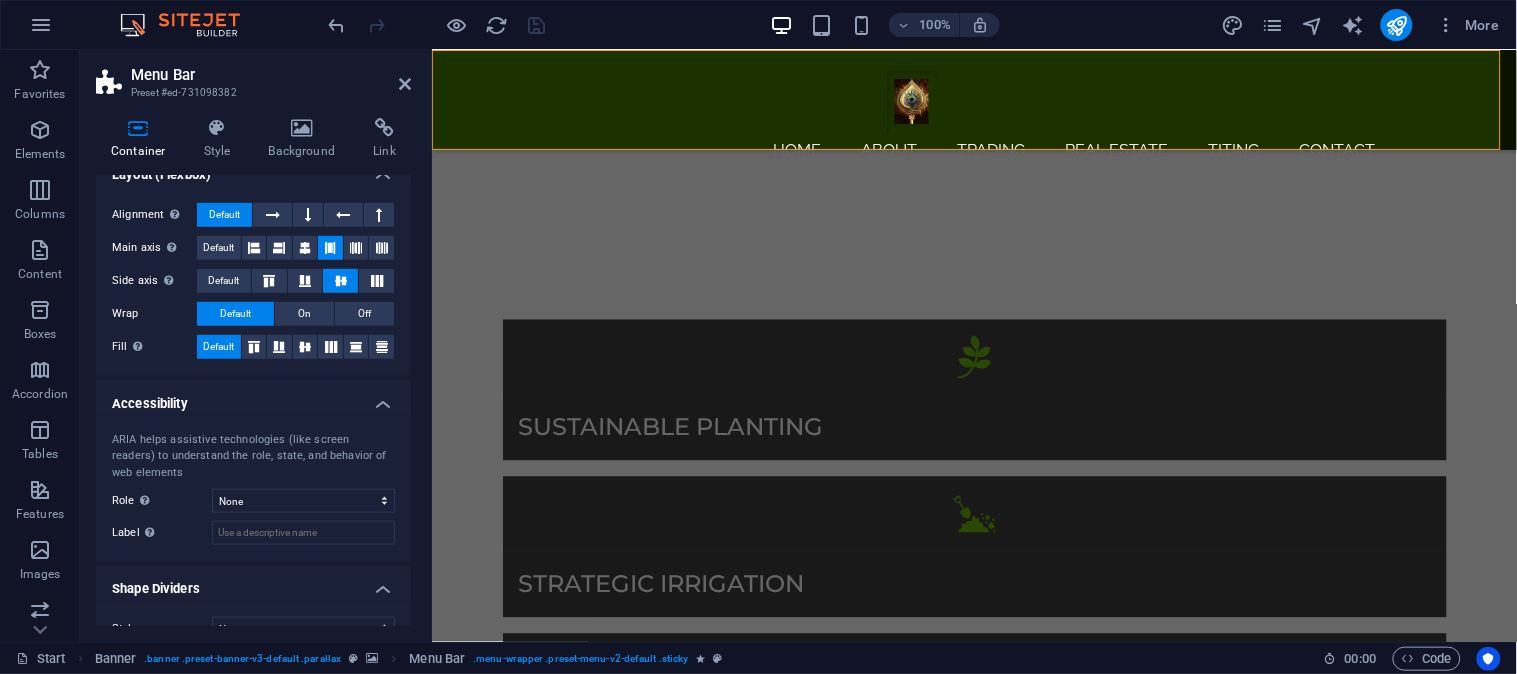 scroll, scrollTop: 358, scrollLeft: 0, axis: vertical 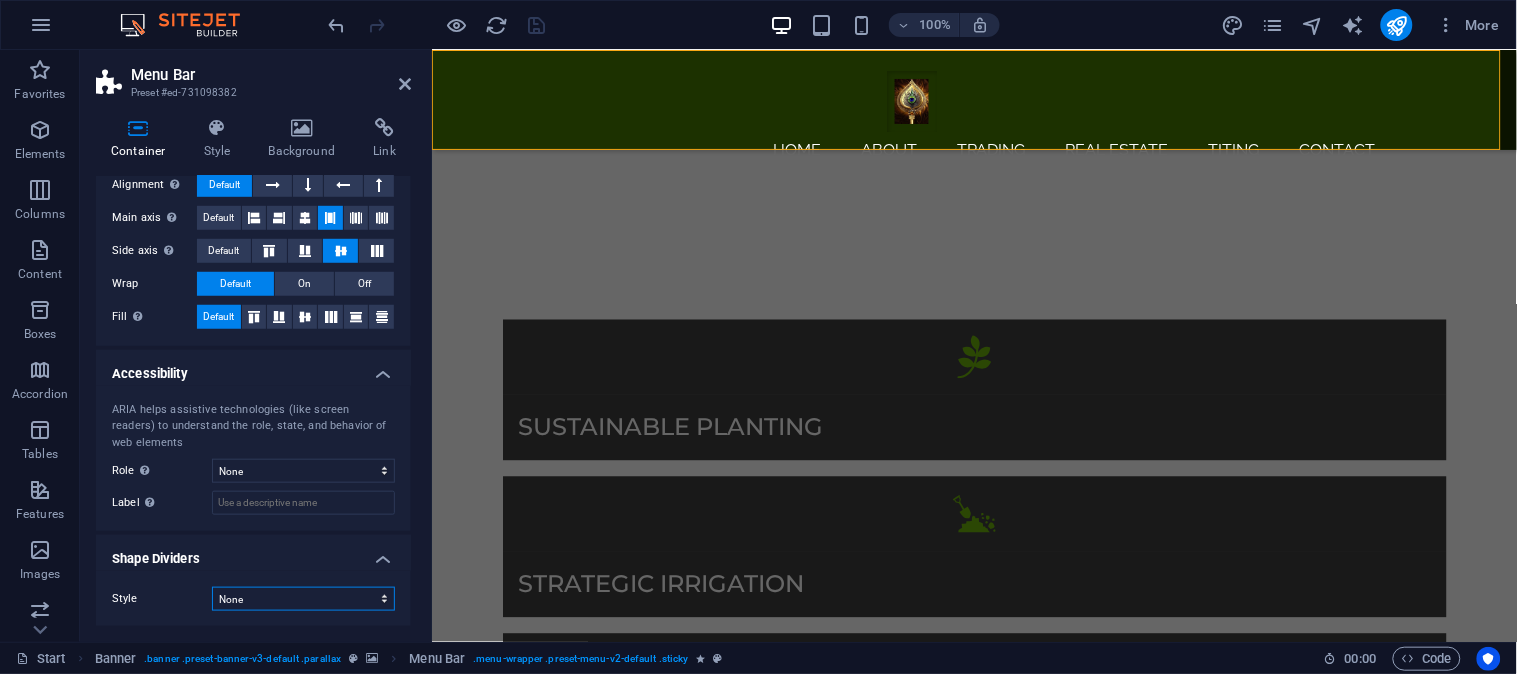click on "None Triangle Square Diagonal Polygon 1 Polygon 2 Zigzag Multiple Zigzags Waves Multiple Waves Half Circle Circle Circle Shadow Blocks Hexagons Clouds Multiple Clouds Fan Pyramids Book Paint Drip Fire Shredded Paper Arrow" at bounding box center (303, 599) 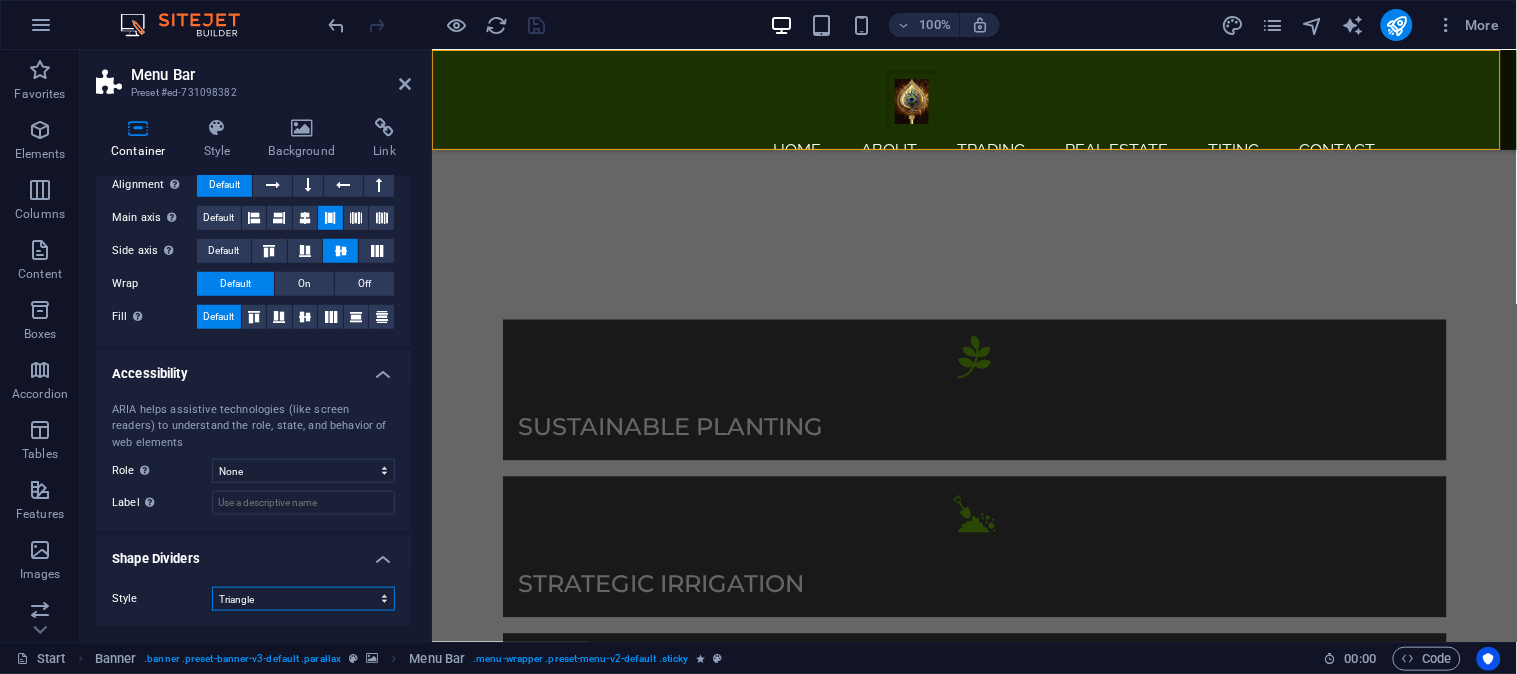 click on "None Triangle Square Diagonal Polygon 1 Polygon 2 Zigzag Multiple Zigzags Waves Multiple Waves Half Circle Circle Circle Shadow Blocks Hexagons Clouds Multiple Clouds Fan Pyramids Book Paint Drip Fire Shredded Paper Arrow" at bounding box center (303, 599) 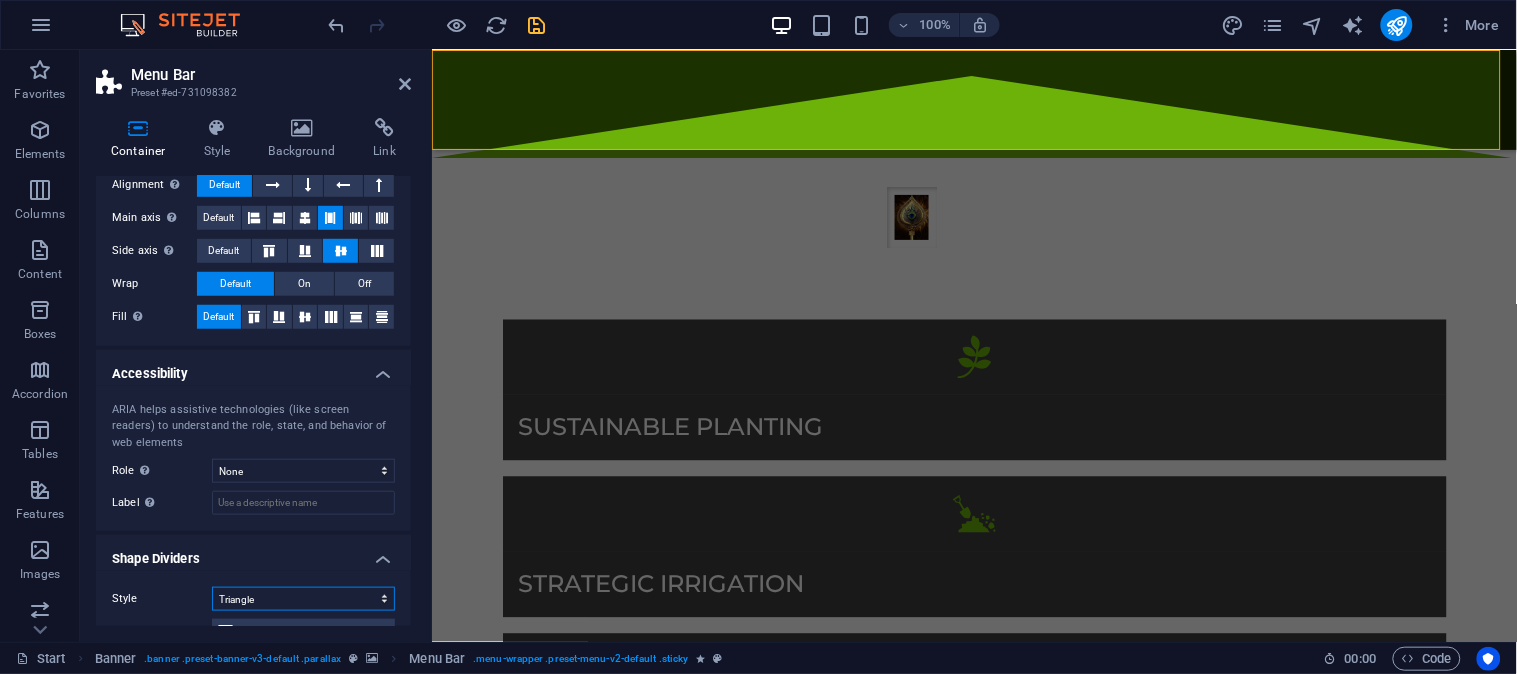 click on "None Triangle Square Diagonal Polygon 1 Polygon 2 Zigzag Multiple Zigzags Waves Multiple Waves Half Circle Circle Circle Shadow Blocks Hexagons Clouds Multiple Clouds Fan Pyramids Book Paint Drip Fire Shredded Paper Arrow" at bounding box center [303, 599] 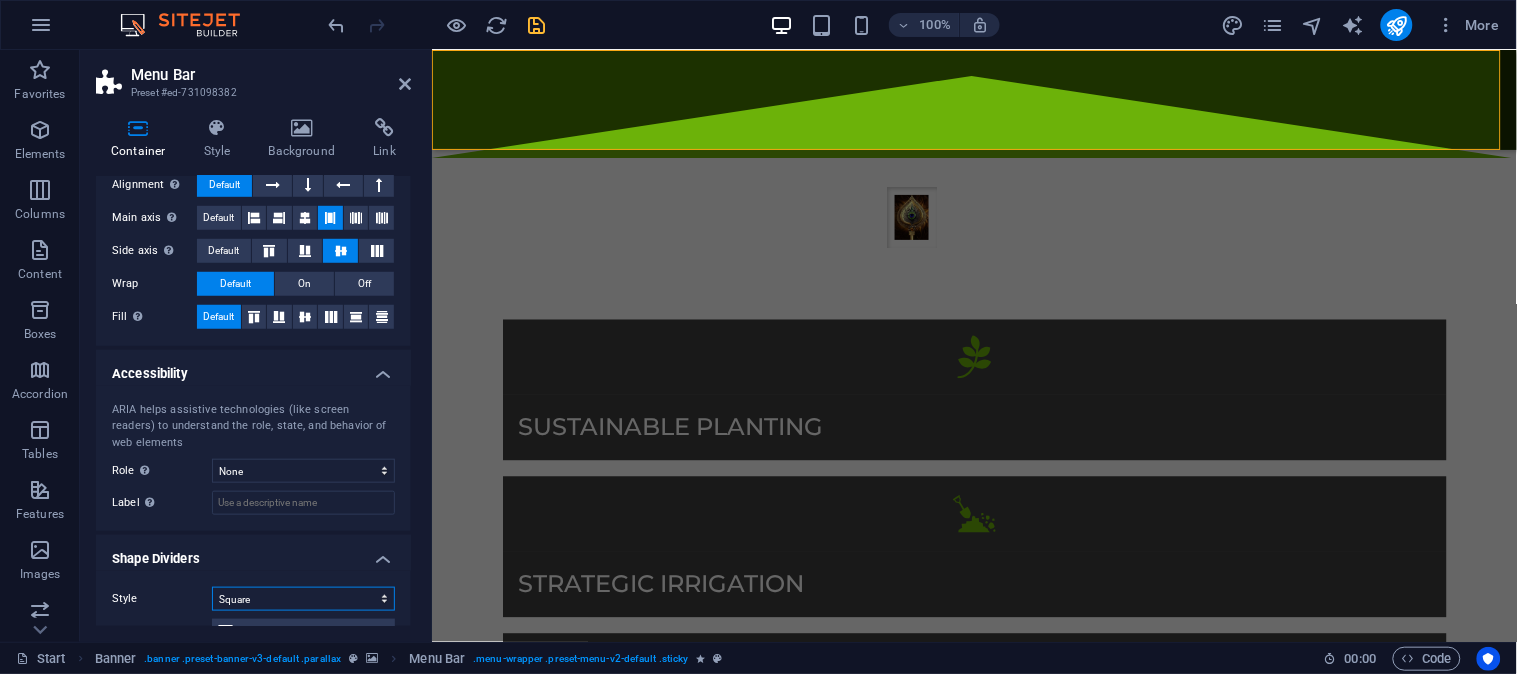 click on "None Triangle Square Diagonal Polygon 1 Polygon 2 Zigzag Multiple Zigzags Waves Multiple Waves Half Circle Circle Circle Shadow Blocks Hexagons Clouds Multiple Clouds Fan Pyramids Book Paint Drip Fire Shredded Paper Arrow" at bounding box center (303, 599) 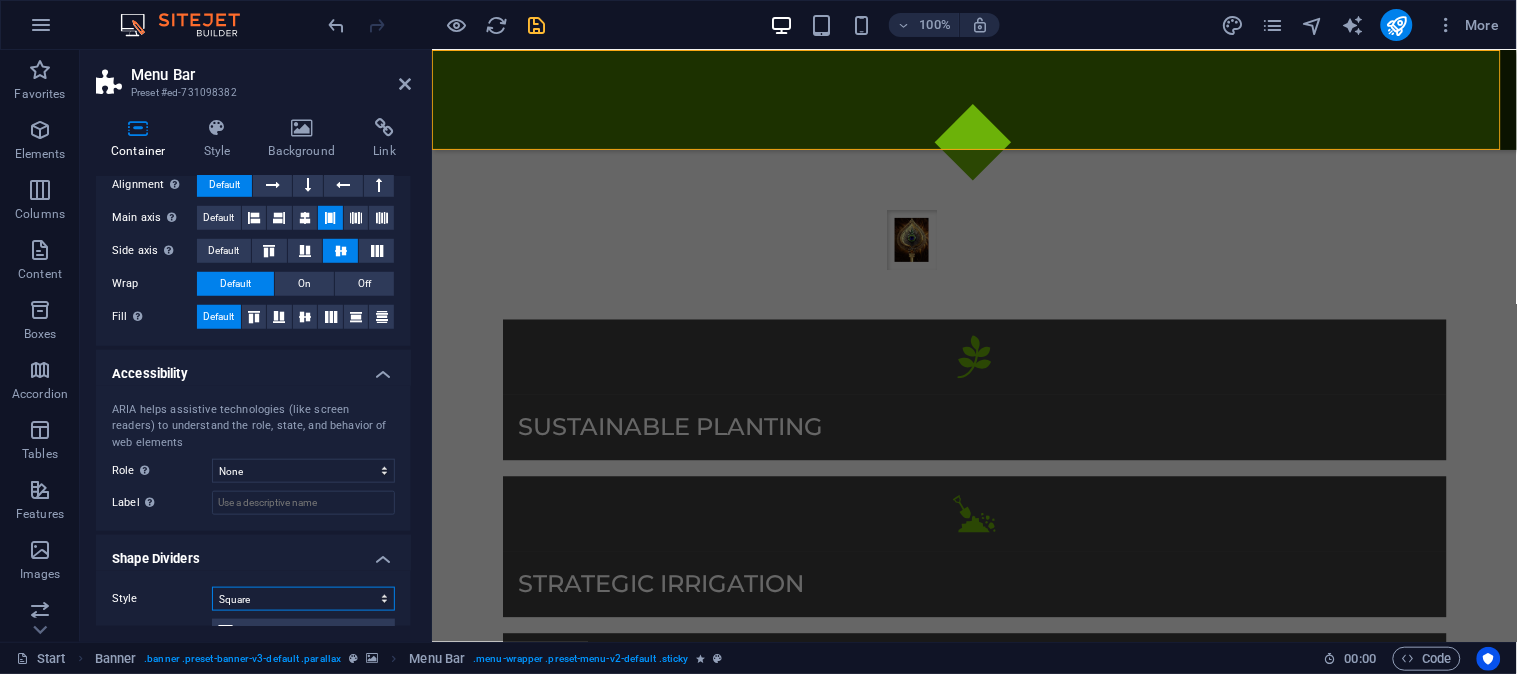 click on "None Triangle Square Diagonal Polygon 1 Polygon 2 Zigzag Multiple Zigzags Waves Multiple Waves Half Circle Circle Circle Shadow Blocks Hexagons Clouds Multiple Clouds Fan Pyramids Book Paint Drip Fire Shredded Paper Arrow" at bounding box center [303, 599] 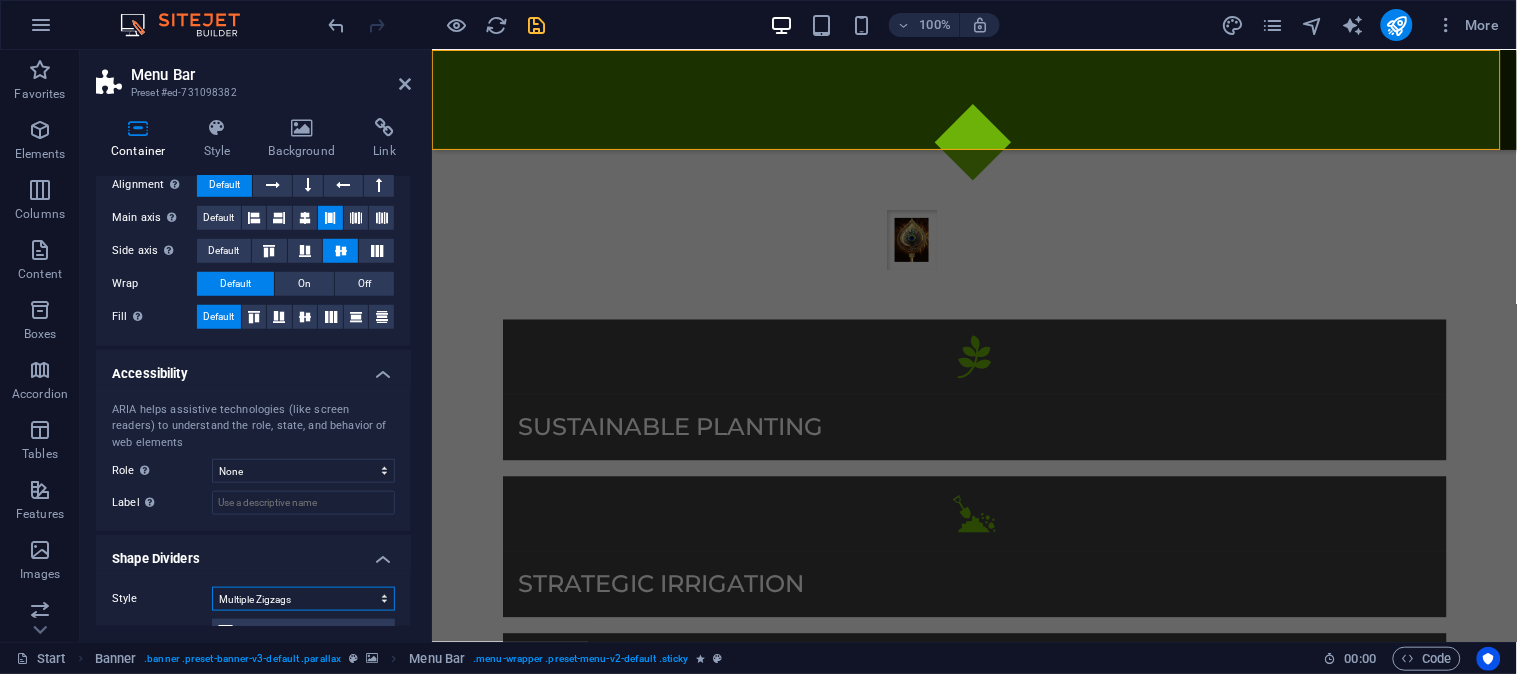 click on "None Triangle Square Diagonal Polygon 1 Polygon 2 Zigzag Multiple Zigzags Waves Multiple Waves Half Circle Circle Circle Shadow Blocks Hexagons Clouds Multiple Clouds Fan Pyramids Book Paint Drip Fire Shredded Paper Arrow" at bounding box center (303, 599) 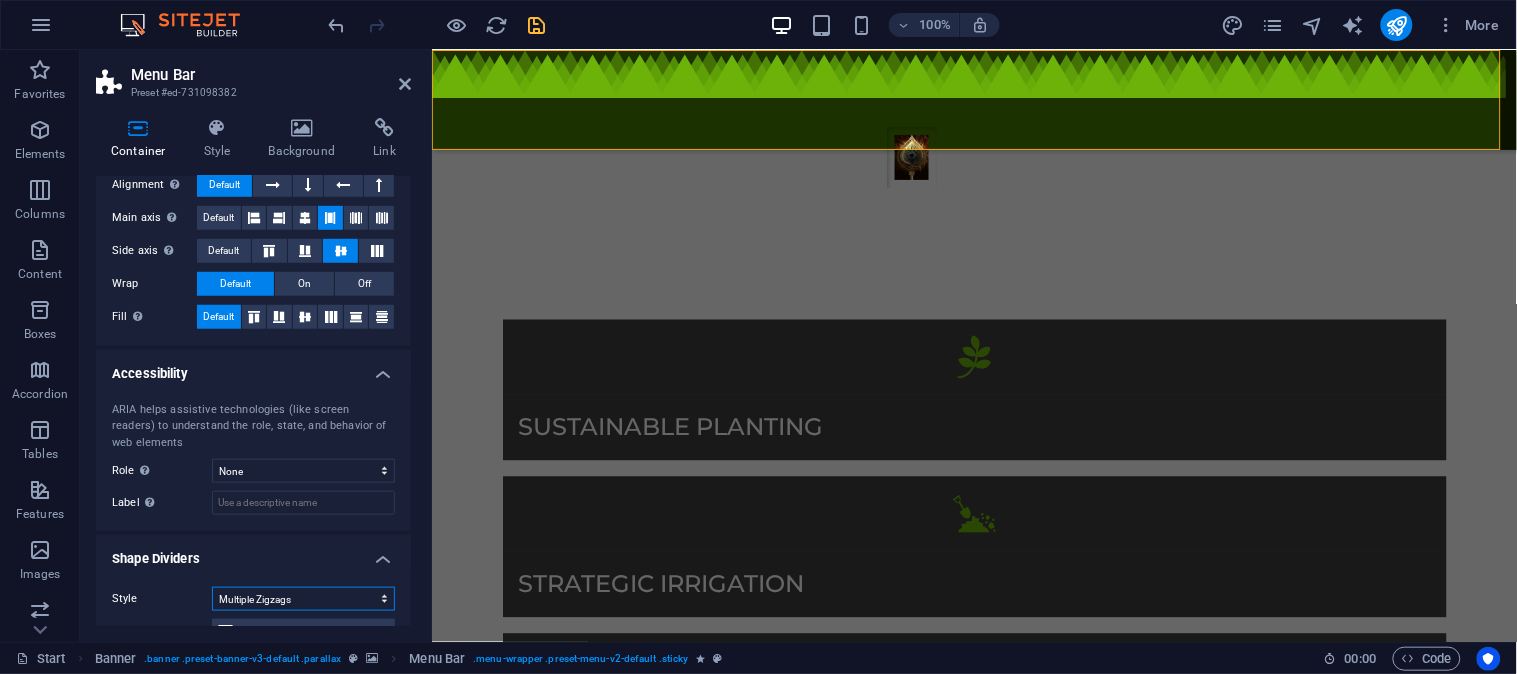 click on "None Triangle Square Diagonal Polygon 1 Polygon 2 Zigzag Multiple Zigzags Waves Multiple Waves Half Circle Circle Circle Shadow Blocks Hexagons Clouds Multiple Clouds Fan Pyramids Book Paint Drip Fire Shredded Paper Arrow" at bounding box center [303, 599] 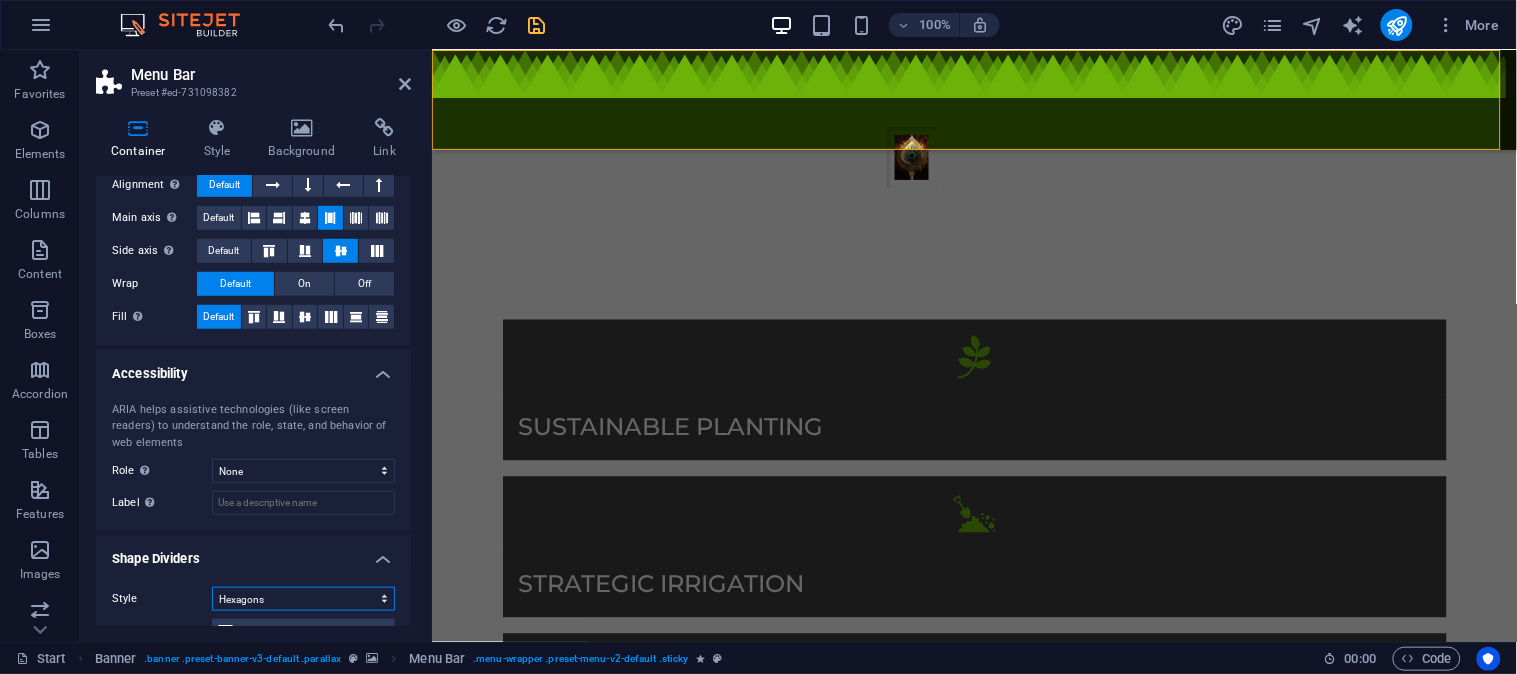 click on "None Triangle Square Diagonal Polygon 1 Polygon 2 Zigzag Multiple Zigzags Waves Multiple Waves Half Circle Circle Circle Shadow Blocks Hexagons Clouds Multiple Clouds Fan Pyramids Book Paint Drip Fire Shredded Paper Arrow" at bounding box center (303, 599) 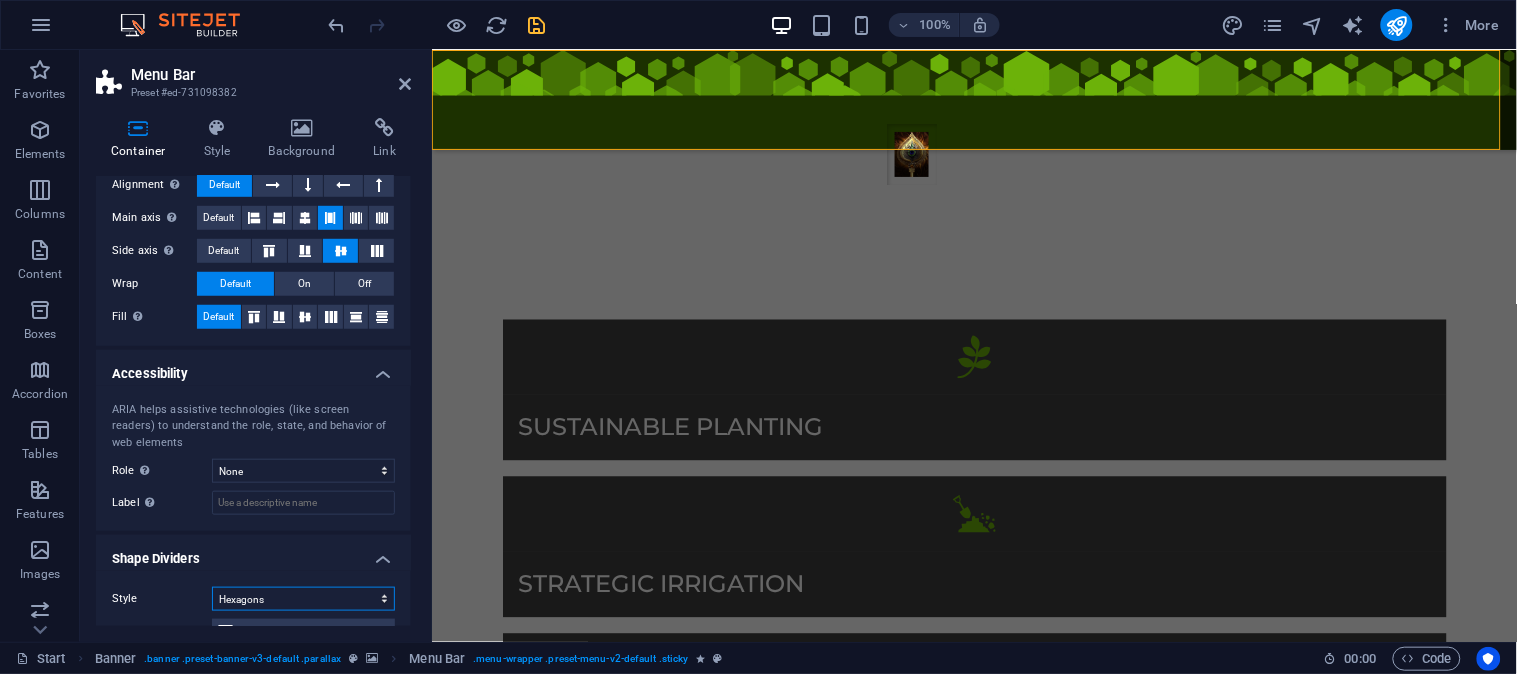 click on "None Triangle Square Diagonal Polygon 1 Polygon 2 Zigzag Multiple Zigzags Waves Multiple Waves Half Circle Circle Circle Shadow Blocks Hexagons Clouds Multiple Clouds Fan Pyramids Book Paint Drip Fire Shredded Paper Arrow" at bounding box center [303, 599] 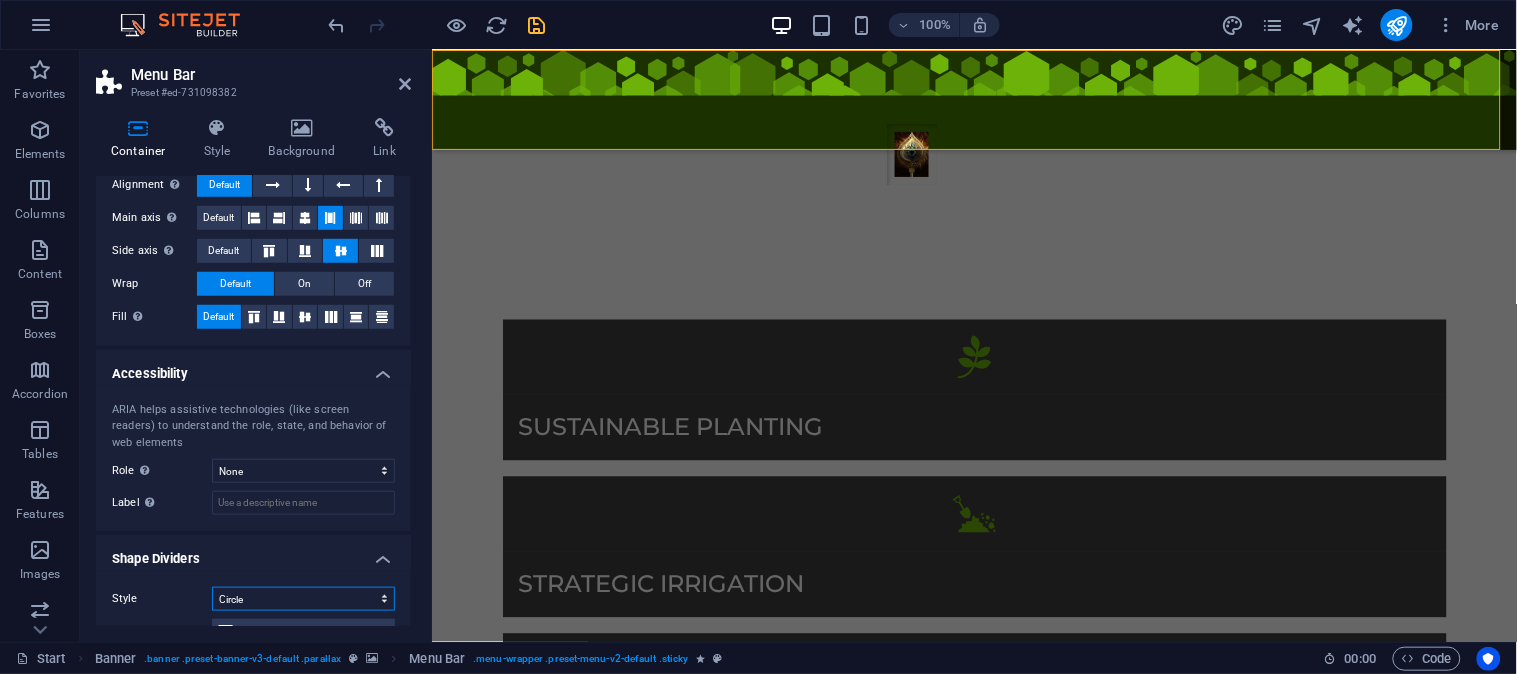 click on "None Triangle Square Diagonal Polygon 1 Polygon 2 Zigzag Multiple Zigzags Waves Multiple Waves Half Circle Circle Circle Shadow Blocks Hexagons Clouds Multiple Clouds Fan Pyramids Book Paint Drip Fire Shredded Paper Arrow" at bounding box center (303, 599) 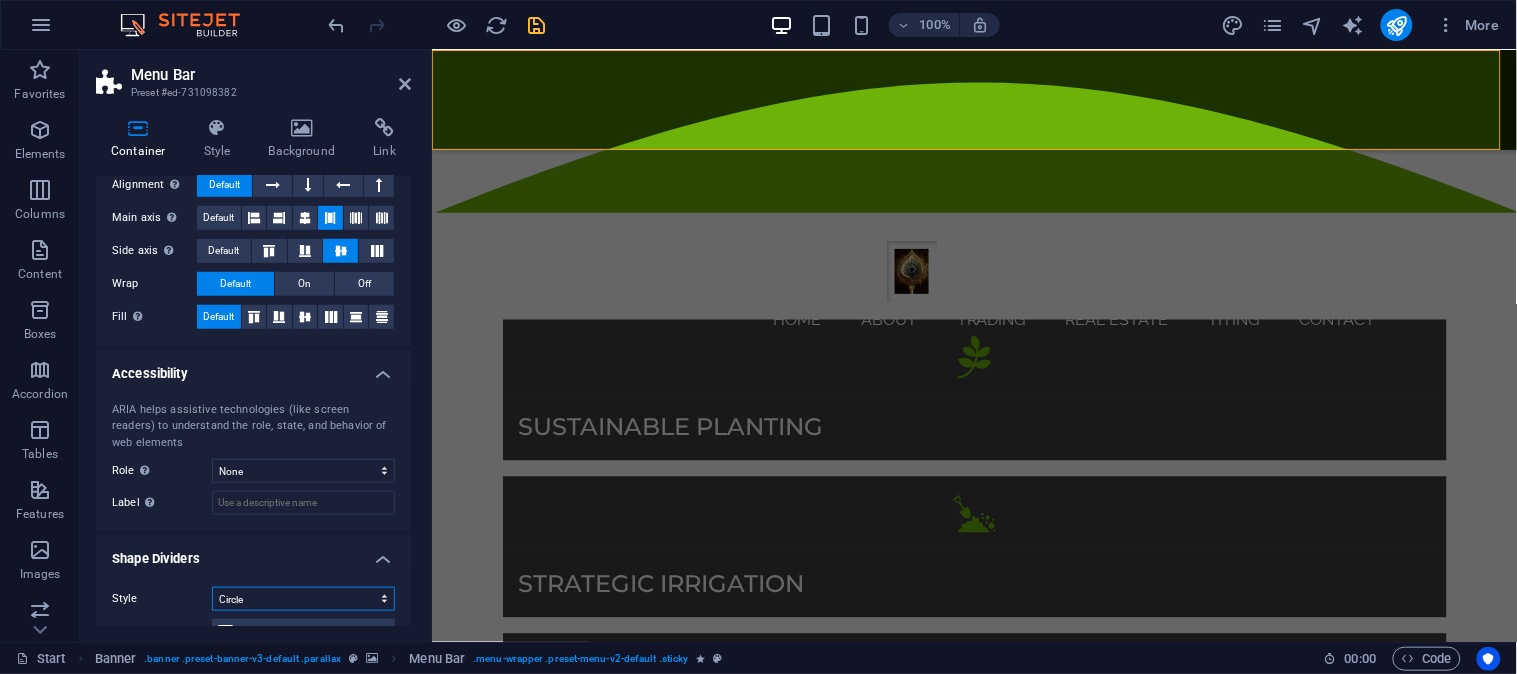 click on "None Triangle Square Diagonal Polygon 1 Polygon 2 Zigzag Multiple Zigzags Waves Multiple Waves Half Circle Circle Circle Shadow Blocks Hexagons Clouds Multiple Clouds Fan Pyramids Book Paint Drip Fire Shredded Paper Arrow" at bounding box center (303, 599) 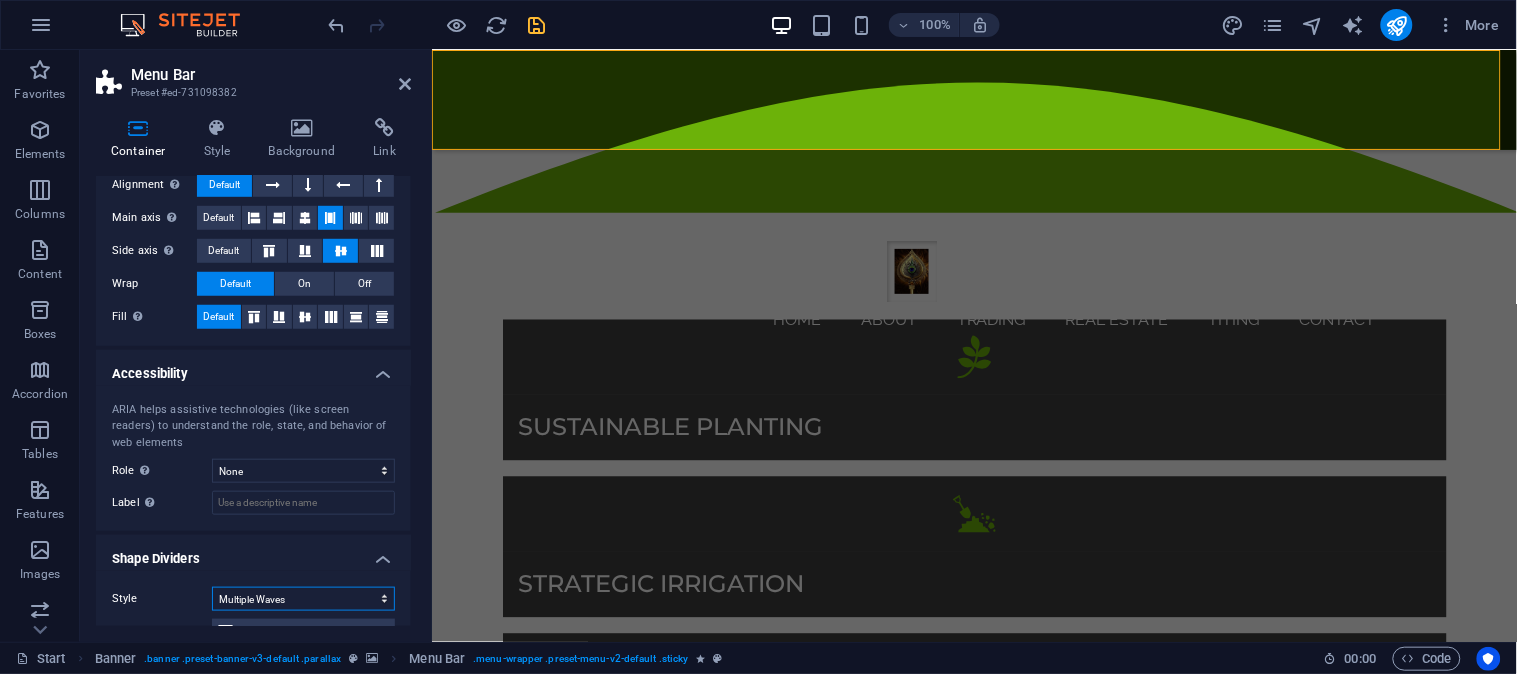 click on "None Triangle Square Diagonal Polygon 1 Polygon 2 Zigzag Multiple Zigzags Waves Multiple Waves Half Circle Circle Circle Shadow Blocks Hexagons Clouds Multiple Clouds Fan Pyramids Book Paint Drip Fire Shredded Paper Arrow" at bounding box center [303, 599] 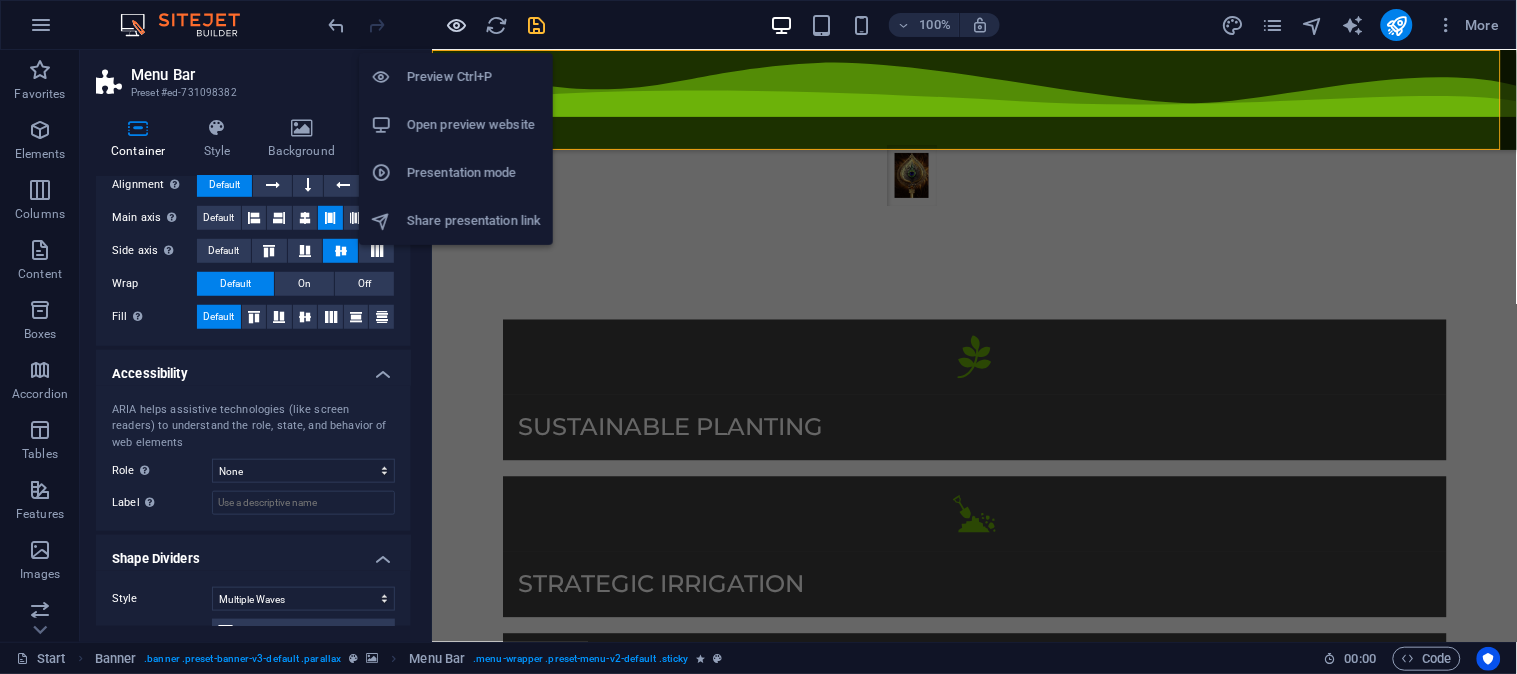 click at bounding box center (457, 25) 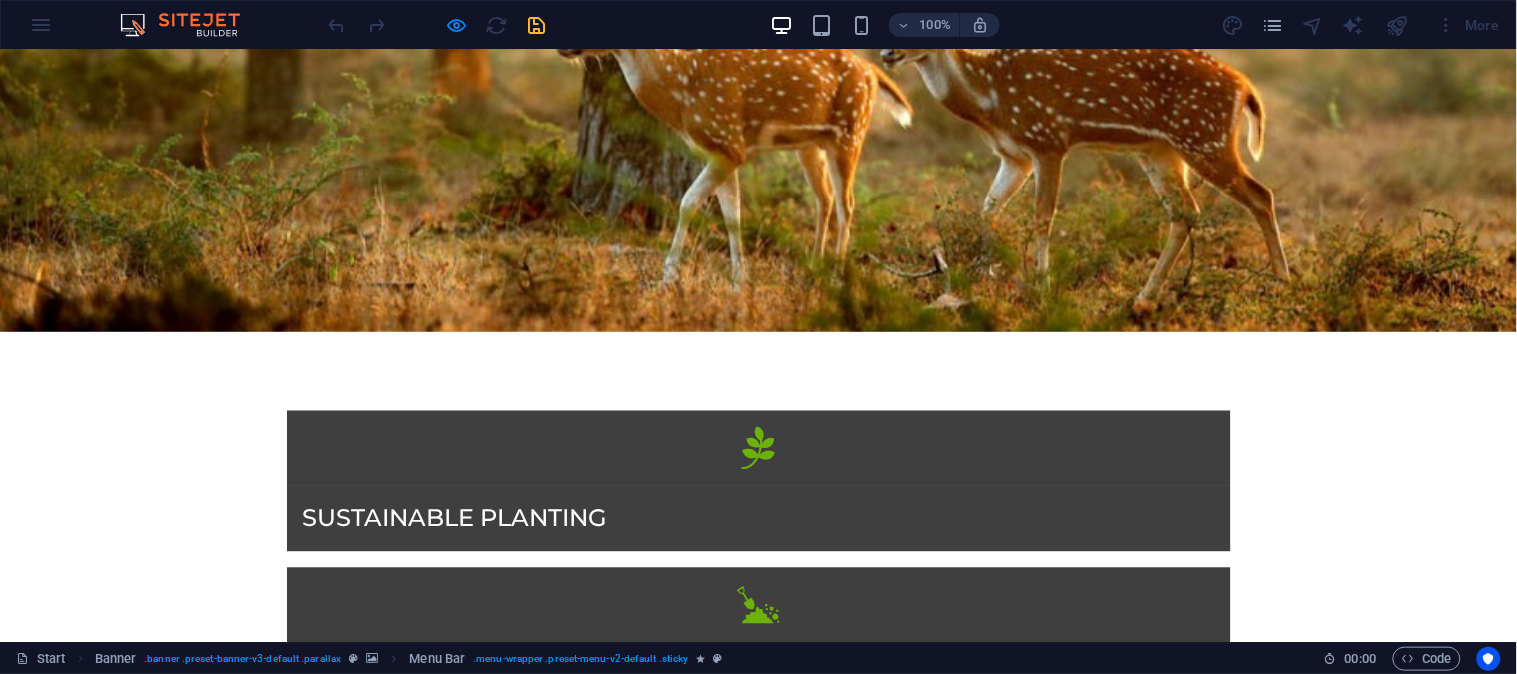 scroll, scrollTop: 775, scrollLeft: 0, axis: vertical 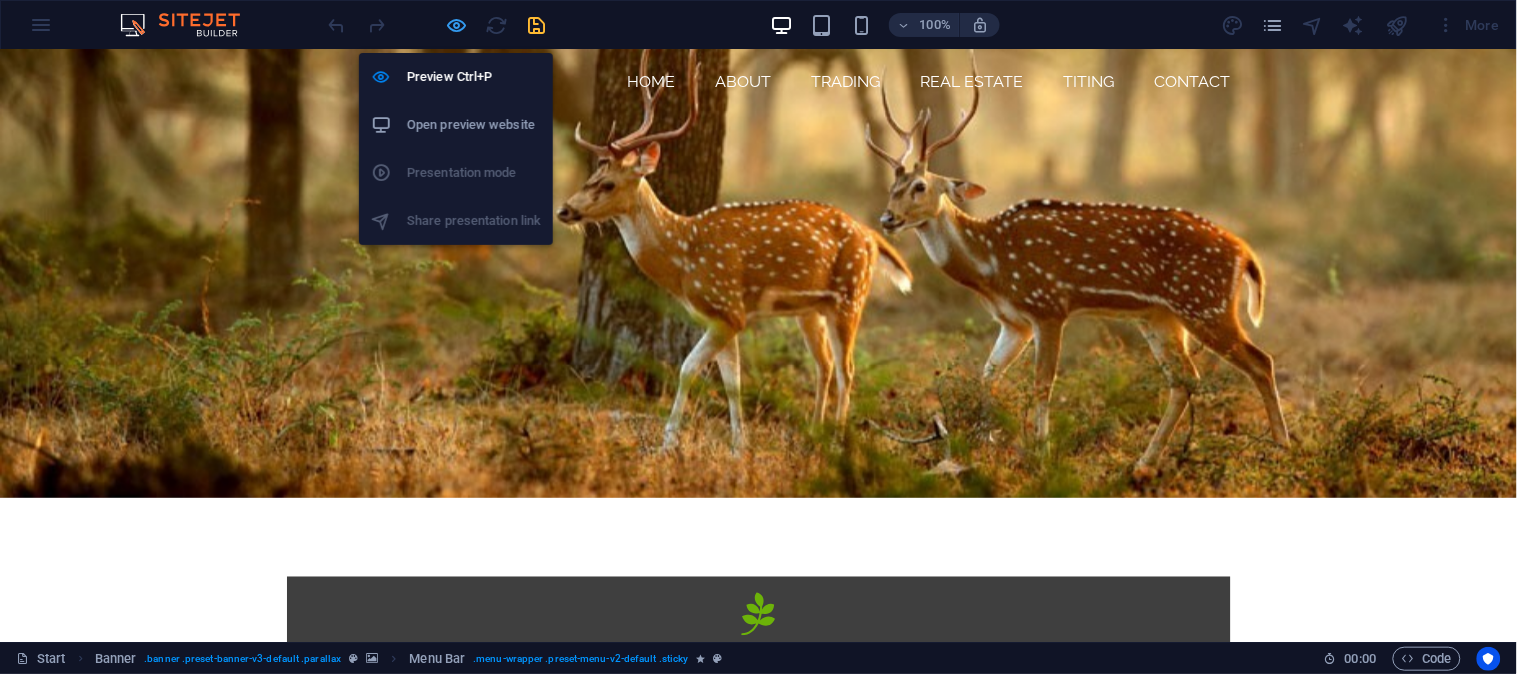 click at bounding box center (457, 25) 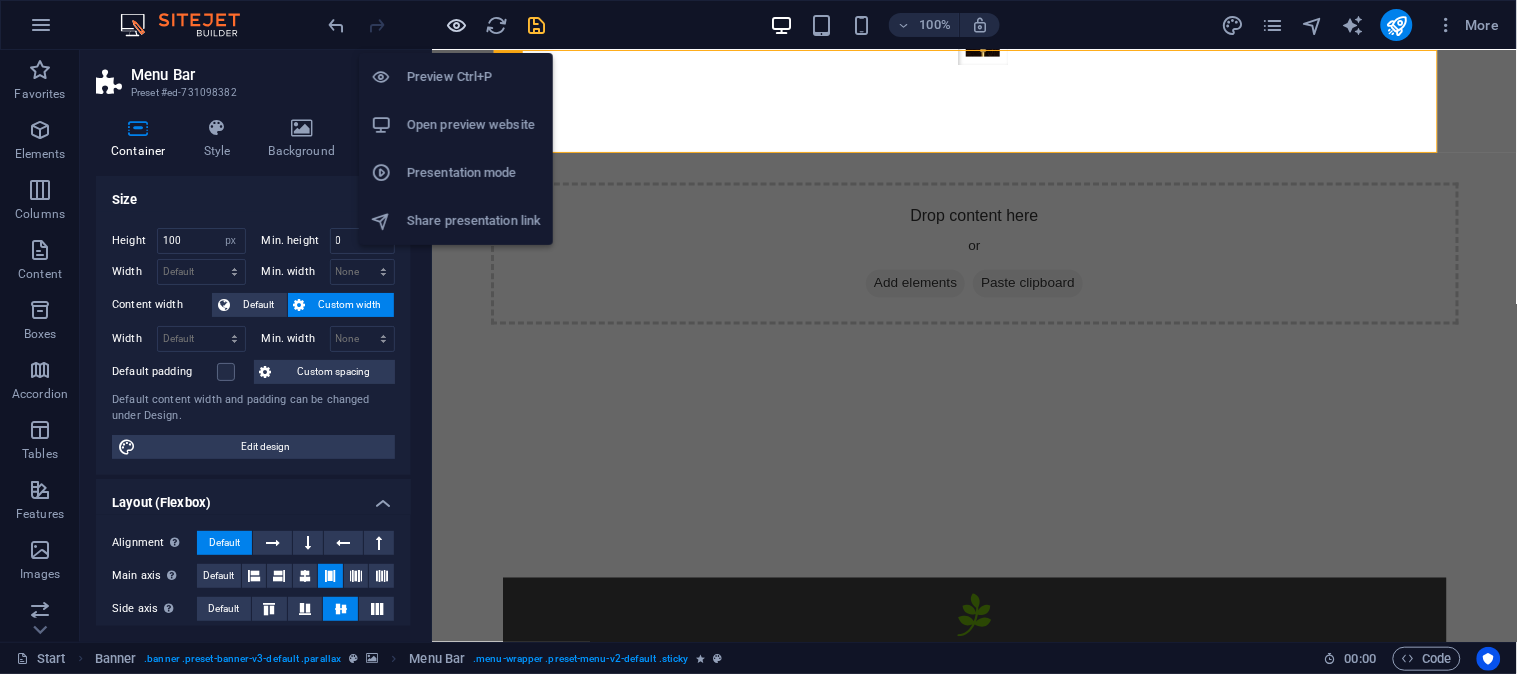 scroll, scrollTop: 0, scrollLeft: 0, axis: both 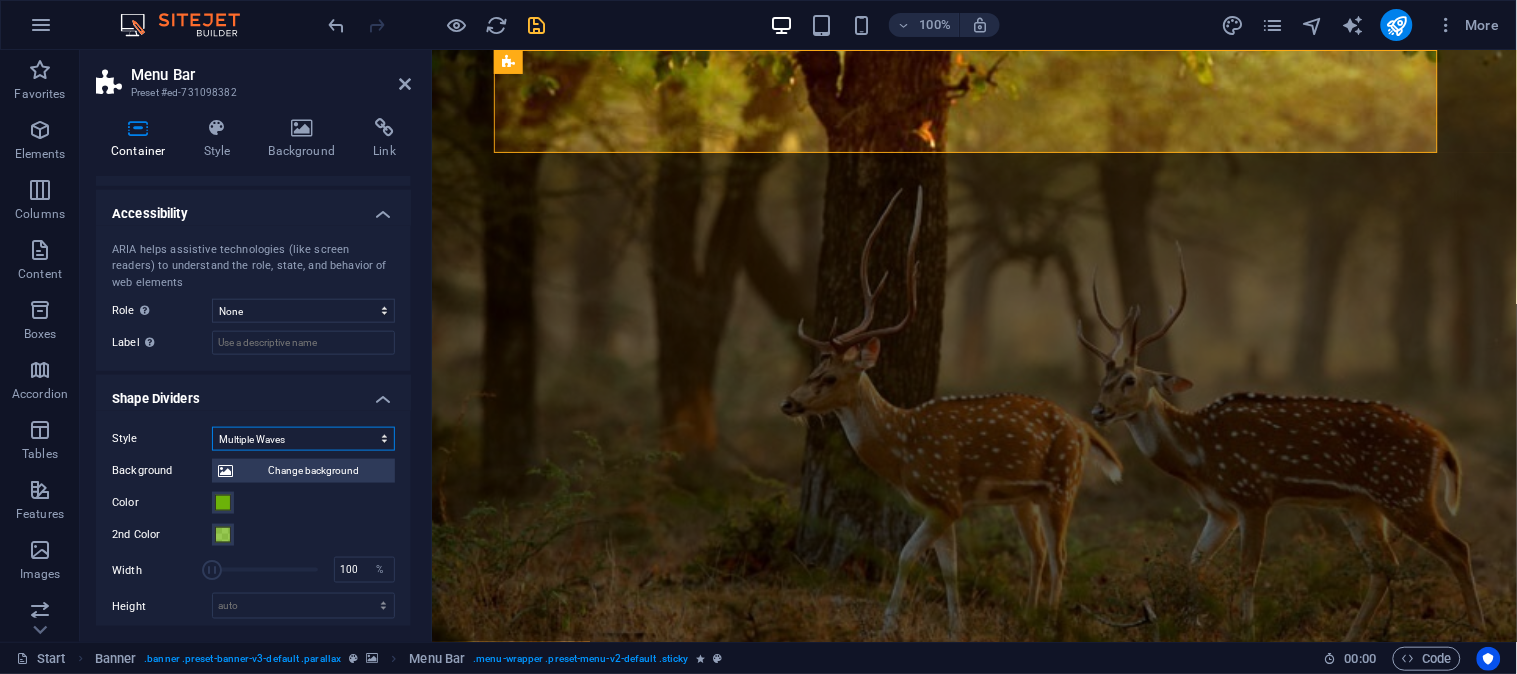 click on "None Triangle Square Diagonal Polygon 1 Polygon 2 Zigzag Multiple Zigzags Waves Multiple Waves Half Circle Circle Circle Shadow Blocks Hexagons Clouds Multiple Clouds Fan Pyramids Book Paint Drip Fire Shredded Paper Arrow" at bounding box center [303, 439] 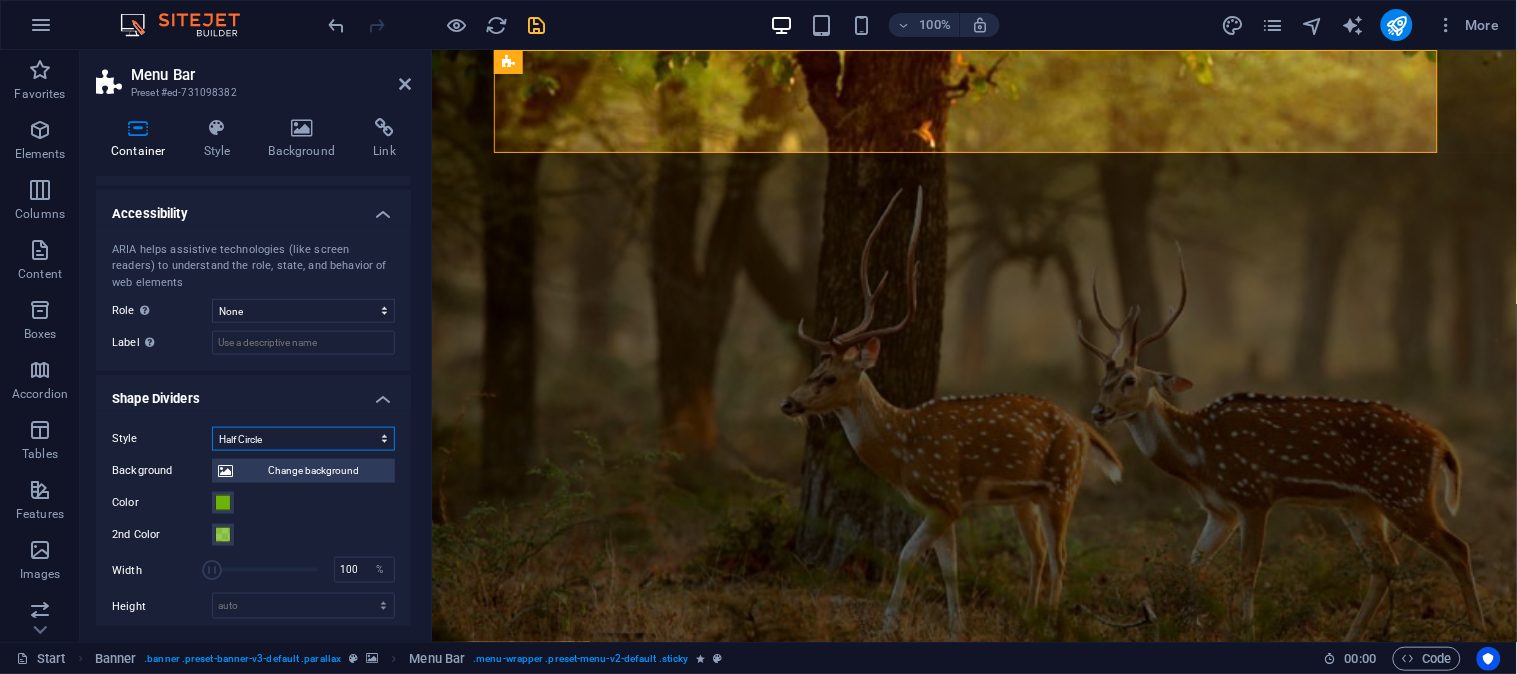 click on "None Triangle Square Diagonal Polygon 1 Polygon 2 Zigzag Multiple Zigzags Waves Multiple Waves Half Circle Circle Circle Shadow Blocks Hexagons Clouds Multiple Clouds Fan Pyramids Book Paint Drip Fire Shredded Paper Arrow" at bounding box center (303, 439) 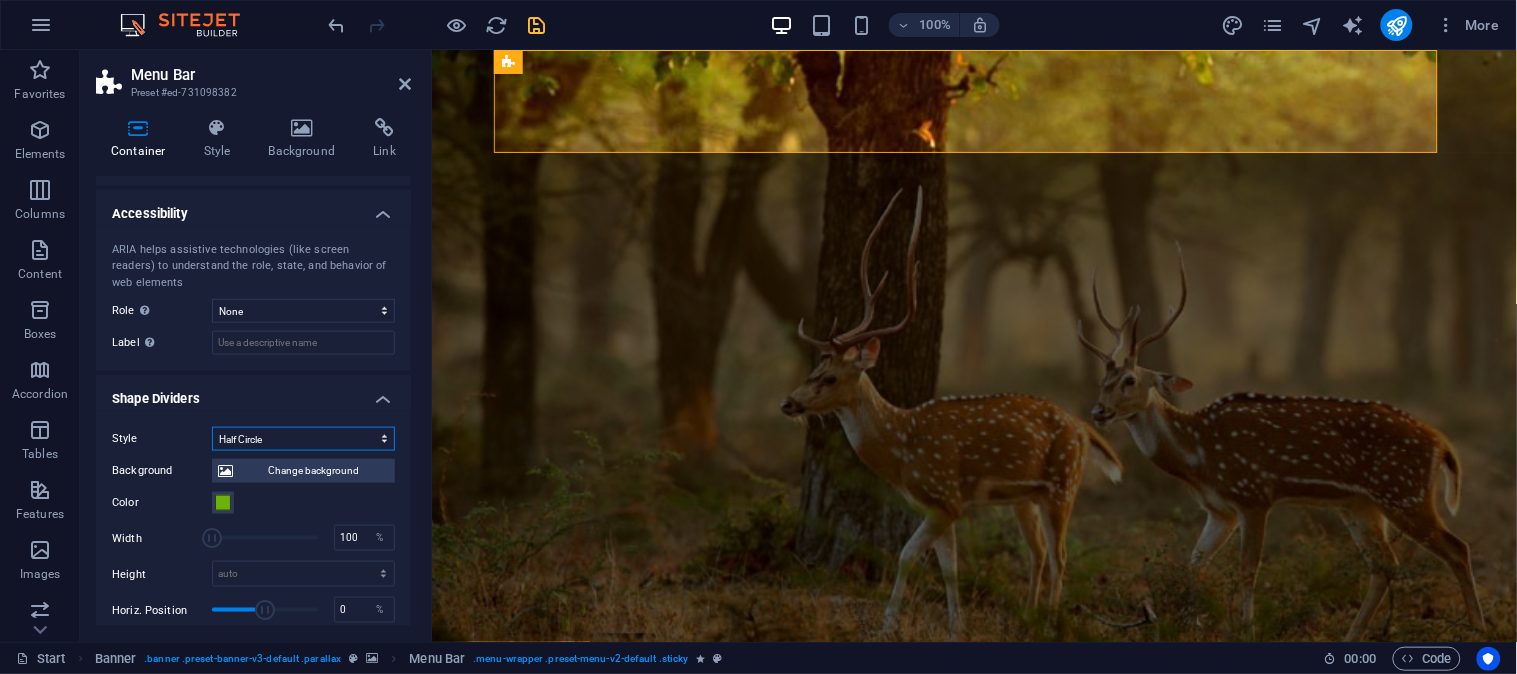 click on "None Triangle Square Diagonal Polygon 1 Polygon 2 Zigzag Multiple Zigzags Waves Multiple Waves Half Circle Circle Circle Shadow Blocks Hexagons Clouds Multiple Clouds Fan Pyramids Book Paint Drip Fire Shredded Paper Arrow" at bounding box center (303, 439) 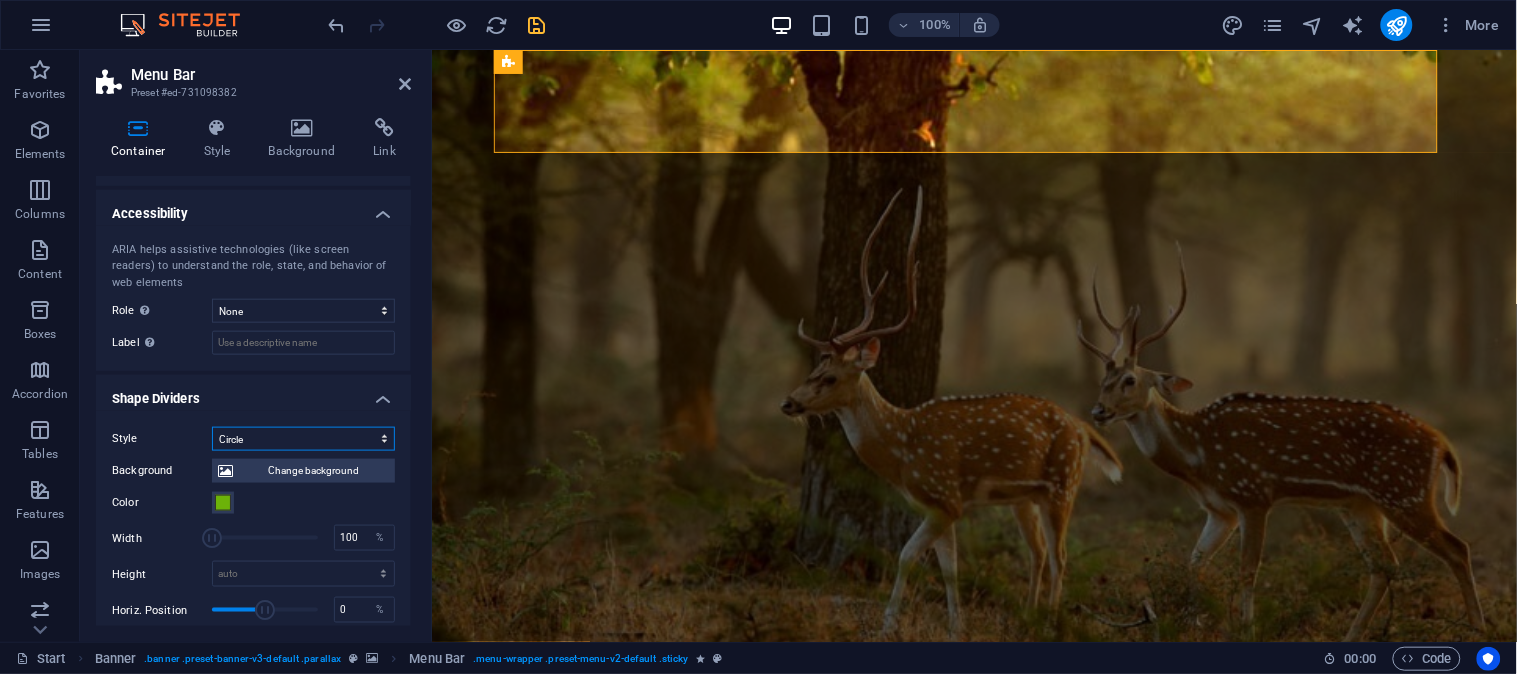 click on "None Triangle Square Diagonal Polygon 1 Polygon 2 Zigzag Multiple Zigzags Waves Multiple Waves Half Circle Circle Circle Shadow Blocks Hexagons Clouds Multiple Clouds Fan Pyramids Book Paint Drip Fire Shredded Paper Arrow" at bounding box center [303, 439] 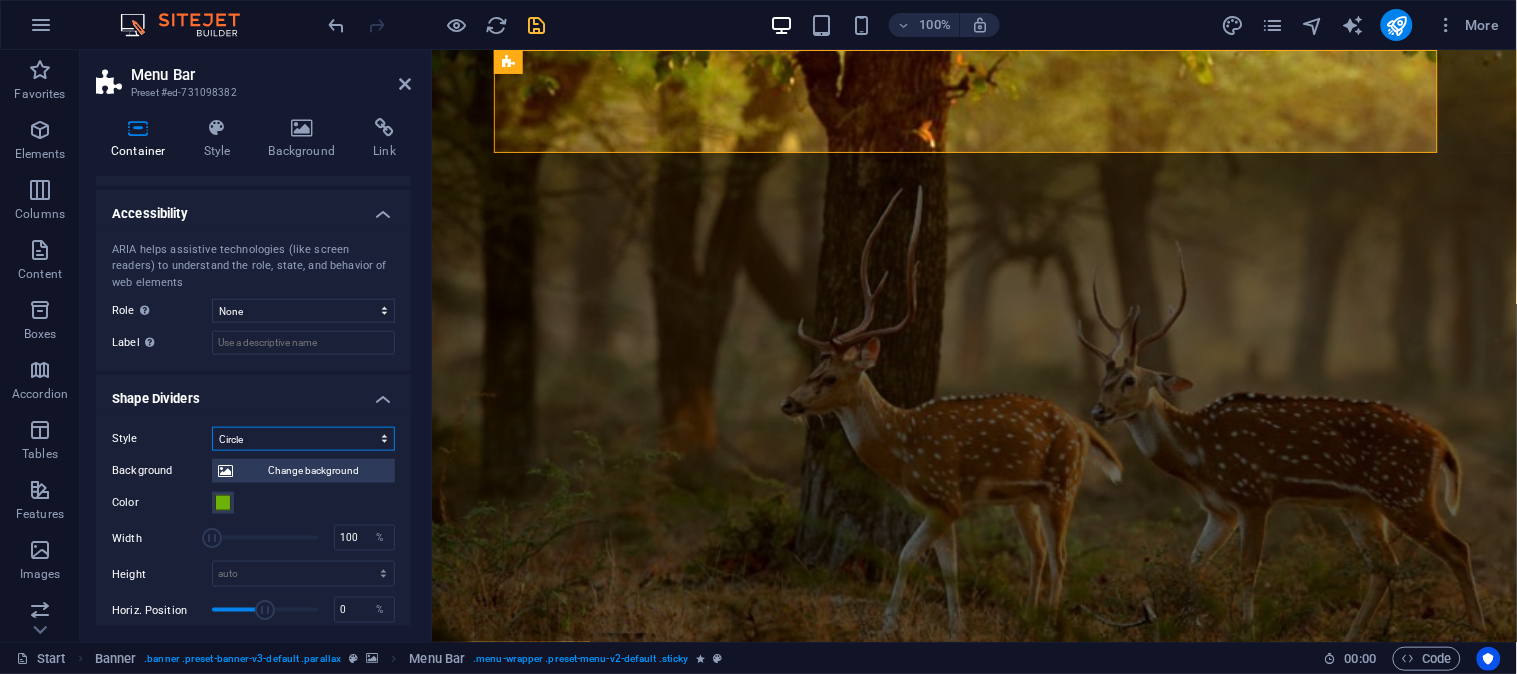click on "None Triangle Square Diagonal Polygon 1 Polygon 2 Zigzag Multiple Zigzags Waves Multiple Waves Half Circle Circle Circle Shadow Blocks Hexagons Clouds Multiple Clouds Fan Pyramids Book Paint Drip Fire Shredded Paper Arrow" at bounding box center (303, 439) 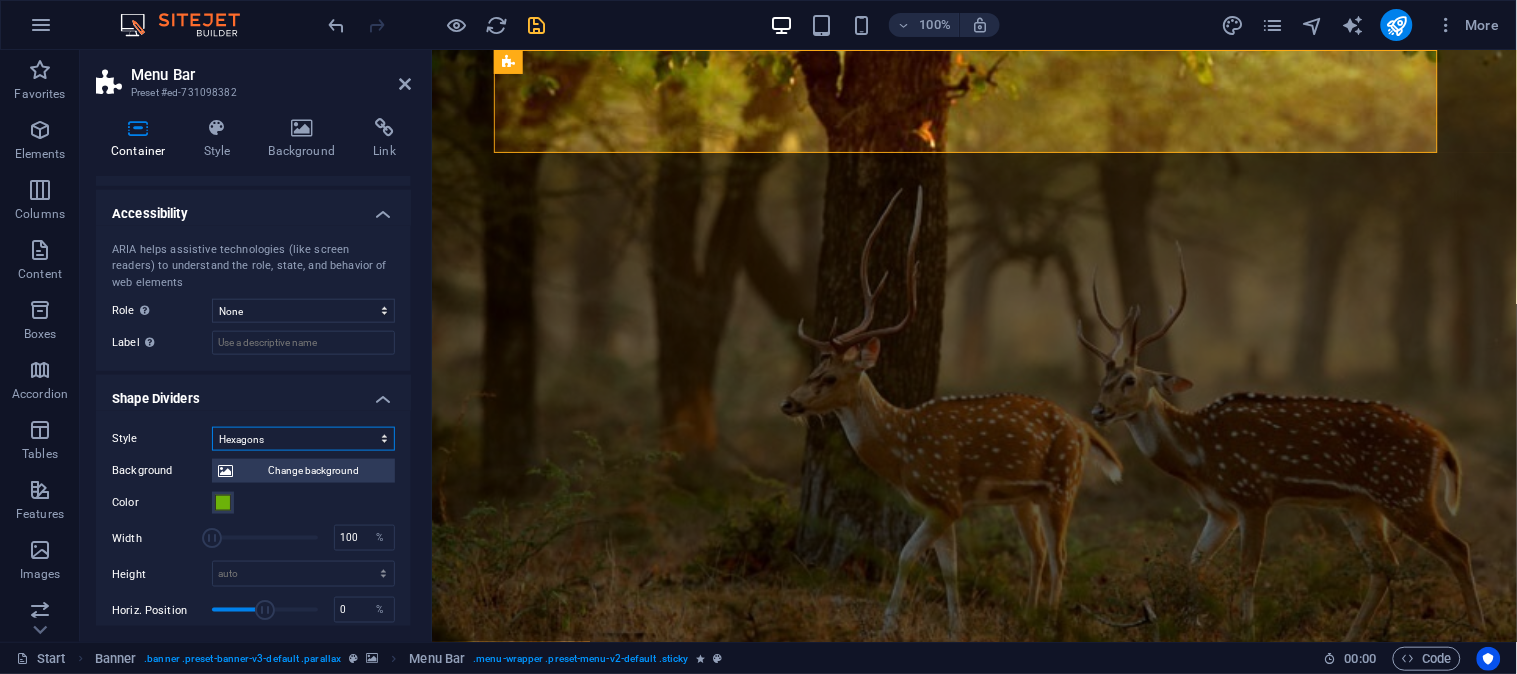 click on "None Triangle Square Diagonal Polygon 1 Polygon 2 Zigzag Multiple Zigzags Waves Multiple Waves Half Circle Circle Circle Shadow Blocks Hexagons Clouds Multiple Clouds Fan Pyramids Book Paint Drip Fire Shredded Paper Arrow" at bounding box center [303, 439] 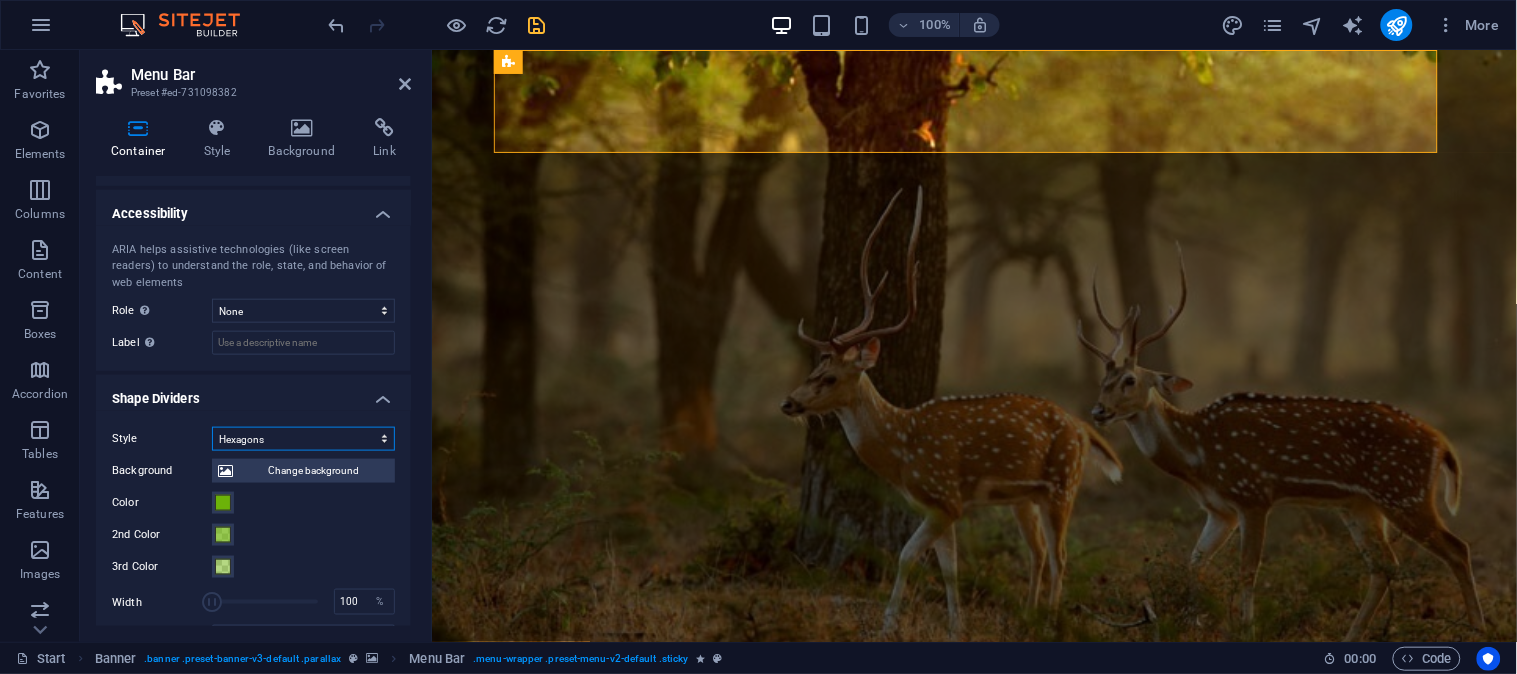 click on "None Triangle Square Diagonal Polygon 1 Polygon 2 Zigzag Multiple Zigzags Waves Multiple Waves Half Circle Circle Circle Shadow Blocks Hexagons Clouds Multiple Clouds Fan Pyramids Book Paint Drip Fire Shredded Paper Arrow" at bounding box center (303, 439) 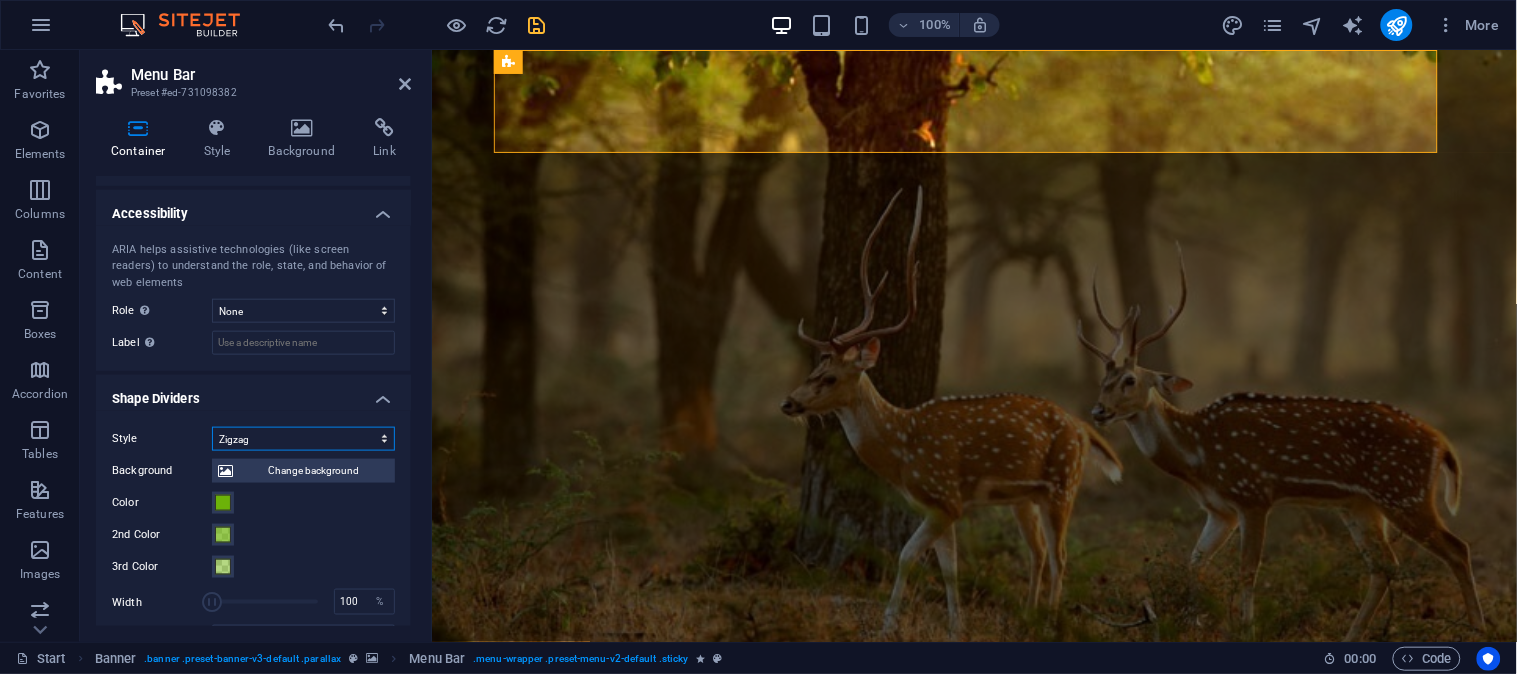 click on "None Triangle Square Diagonal Polygon 1 Polygon 2 Zigzag Multiple Zigzags Waves Multiple Waves Half Circle Circle Circle Shadow Blocks Hexagons Clouds Multiple Clouds Fan Pyramids Book Paint Drip Fire Shredded Paper Arrow" at bounding box center (303, 439) 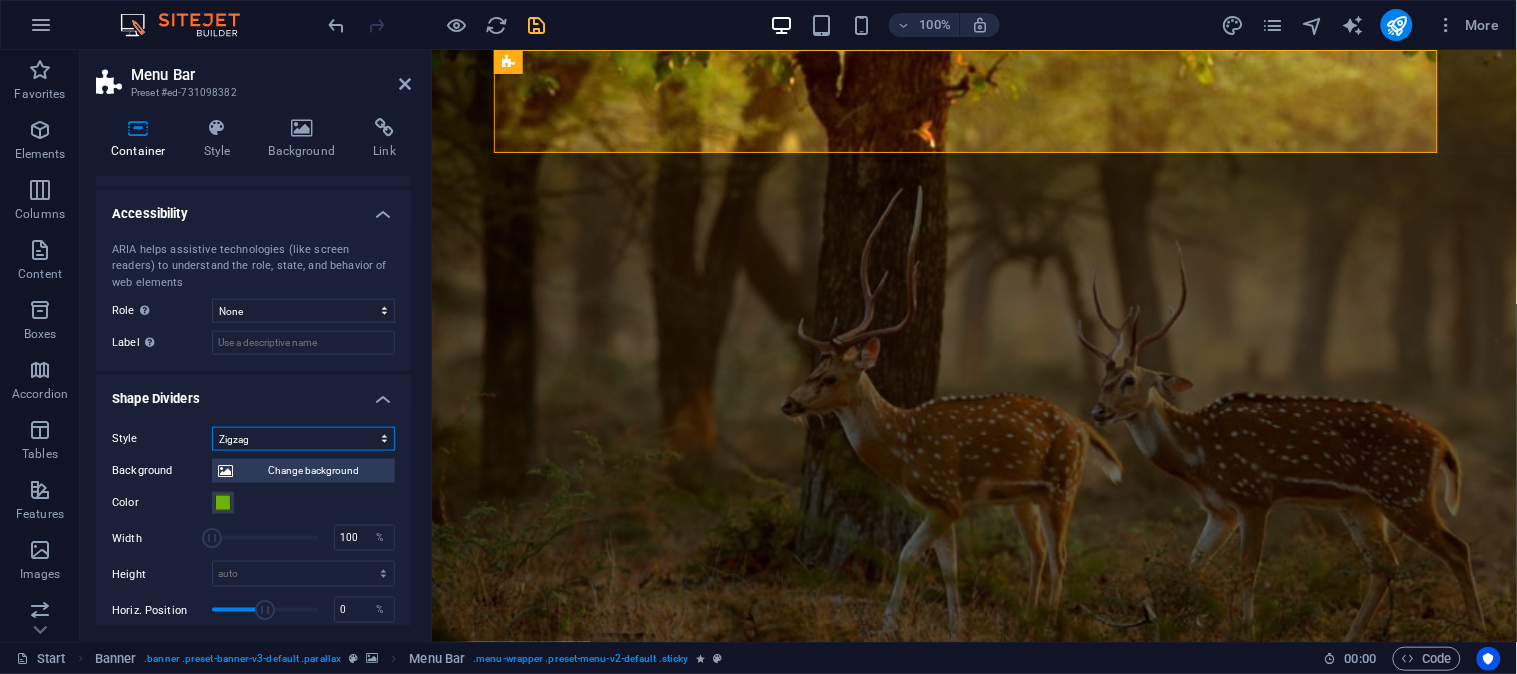 click on "None Triangle Square Diagonal Polygon 1 Polygon 2 Zigzag Multiple Zigzags Waves Multiple Waves Half Circle Circle Circle Shadow Blocks Hexagons Clouds Multiple Clouds Fan Pyramids Book Paint Drip Fire Shredded Paper Arrow" at bounding box center (303, 439) 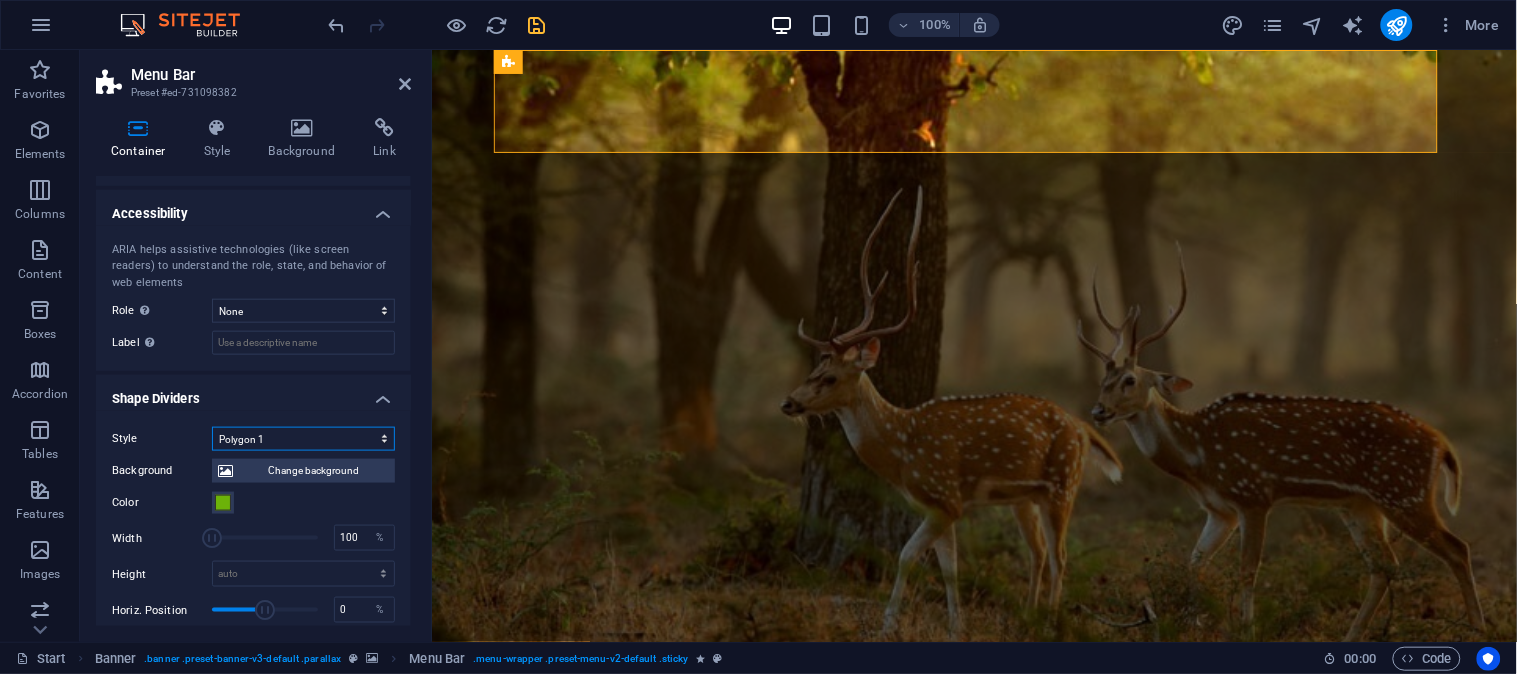 click on "None Triangle Square Diagonal Polygon 1 Polygon 2 Zigzag Multiple Zigzags Waves Multiple Waves Half Circle Circle Circle Shadow Blocks Hexagons Clouds Multiple Clouds Fan Pyramids Book Paint Drip Fire Shredded Paper Arrow" at bounding box center (303, 439) 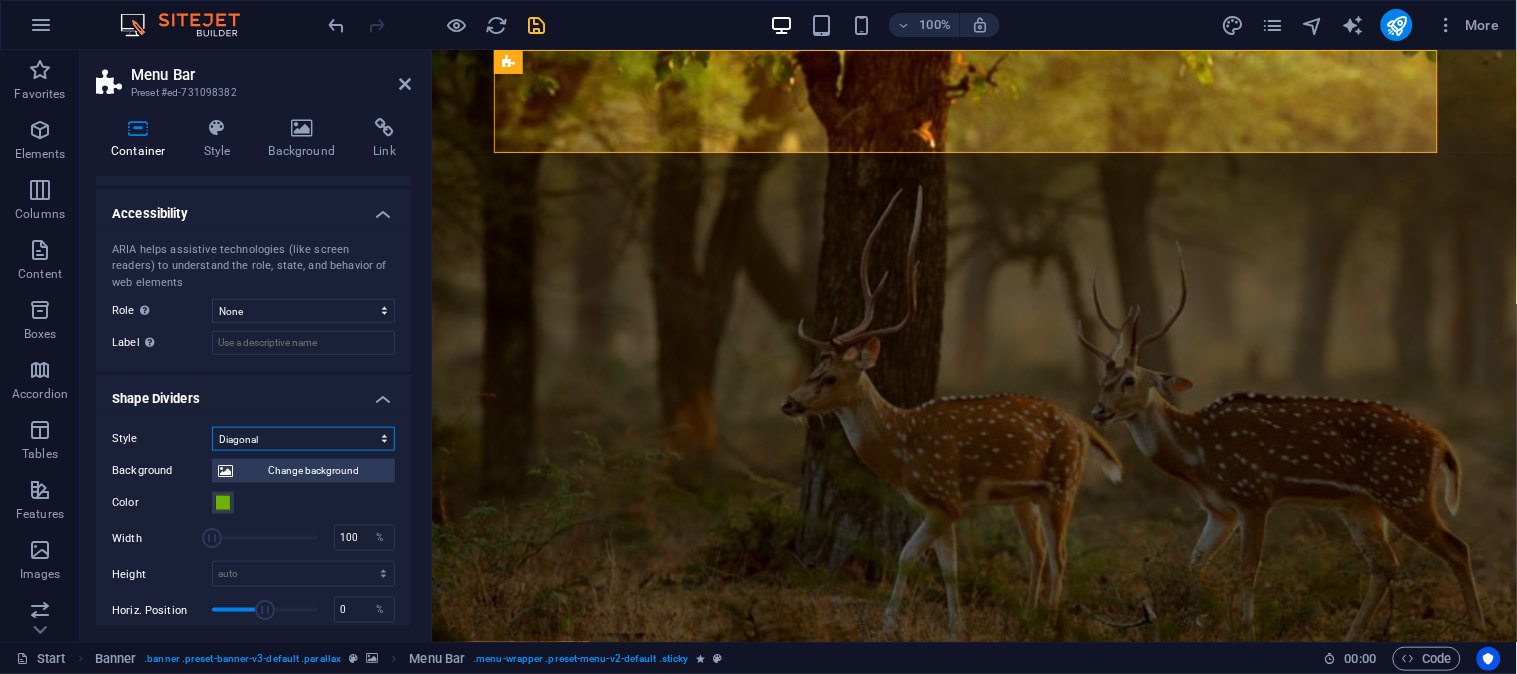 click on "None Triangle Square Diagonal Polygon 1 Polygon 2 Zigzag Multiple Zigzags Waves Multiple Waves Half Circle Circle Circle Shadow Blocks Hexagons Clouds Multiple Clouds Fan Pyramids Book Paint Drip Fire Shredded Paper Arrow" at bounding box center [303, 439] 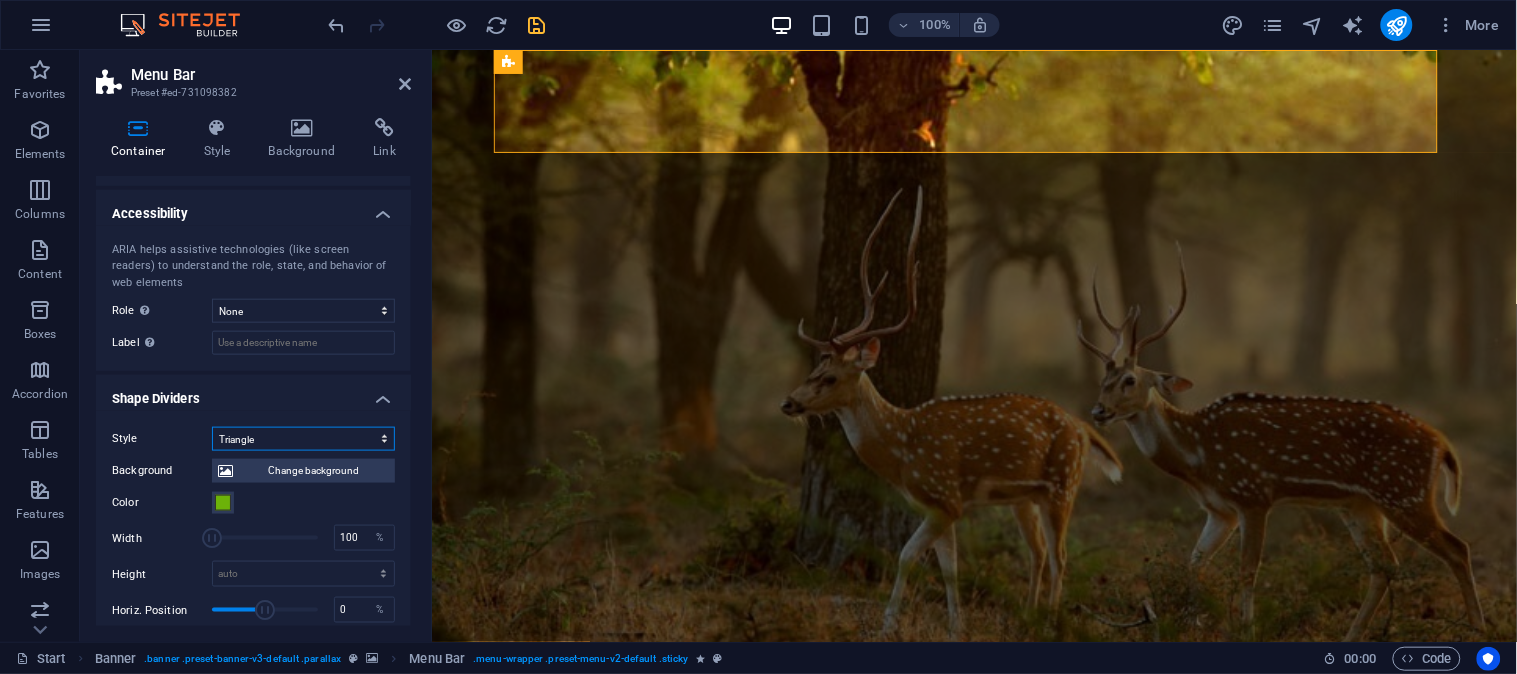 click on "None Triangle Square Diagonal Polygon 1 Polygon 2 Zigzag Multiple Zigzags Waves Multiple Waves Half Circle Circle Circle Shadow Blocks Hexagons Clouds Multiple Clouds Fan Pyramids Book Paint Drip Fire Shredded Paper Arrow" at bounding box center (303, 439) 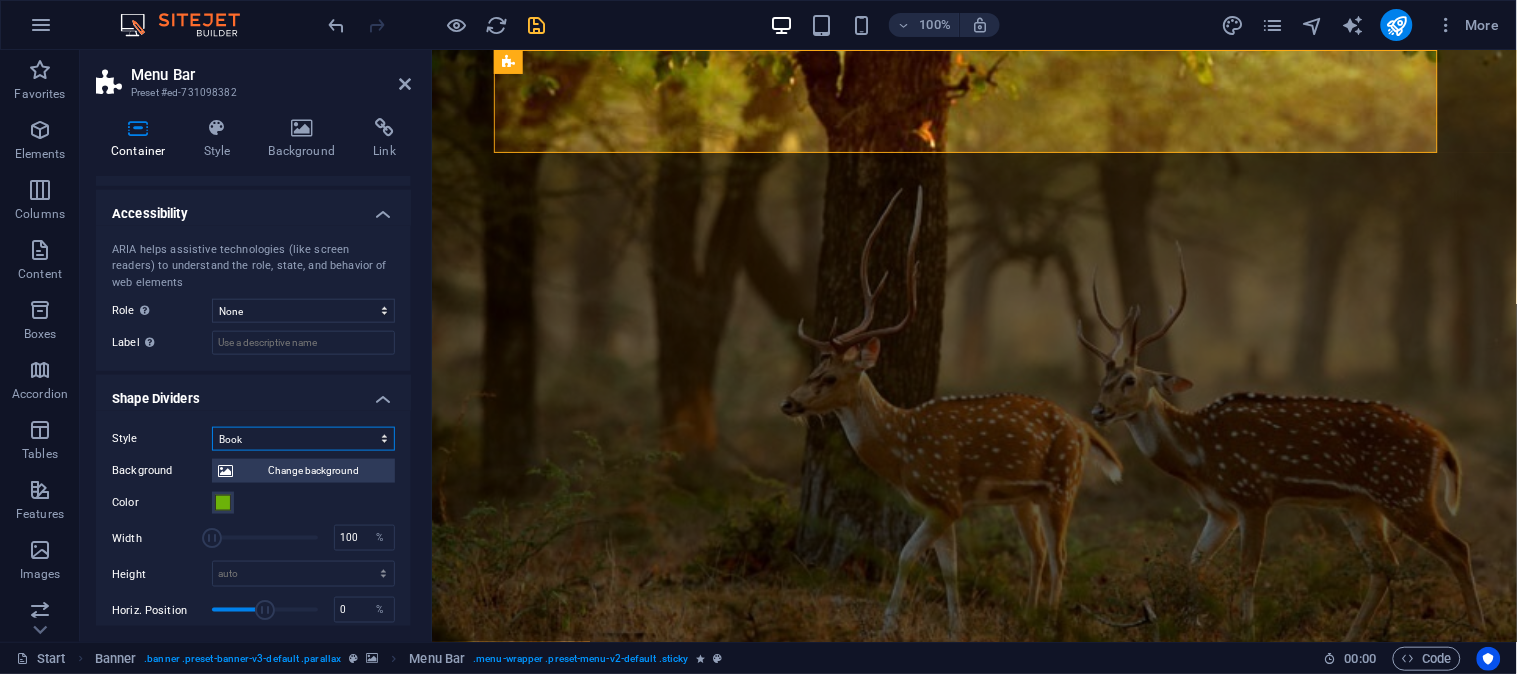 click on "None Triangle Square Diagonal Polygon 1 Polygon 2 Zigzag Multiple Zigzags Waves Multiple Waves Half Circle Circle Circle Shadow Blocks Hexagons Clouds Multiple Clouds Fan Pyramids Book Paint Drip Fire Shredded Paper Arrow" at bounding box center [303, 439] 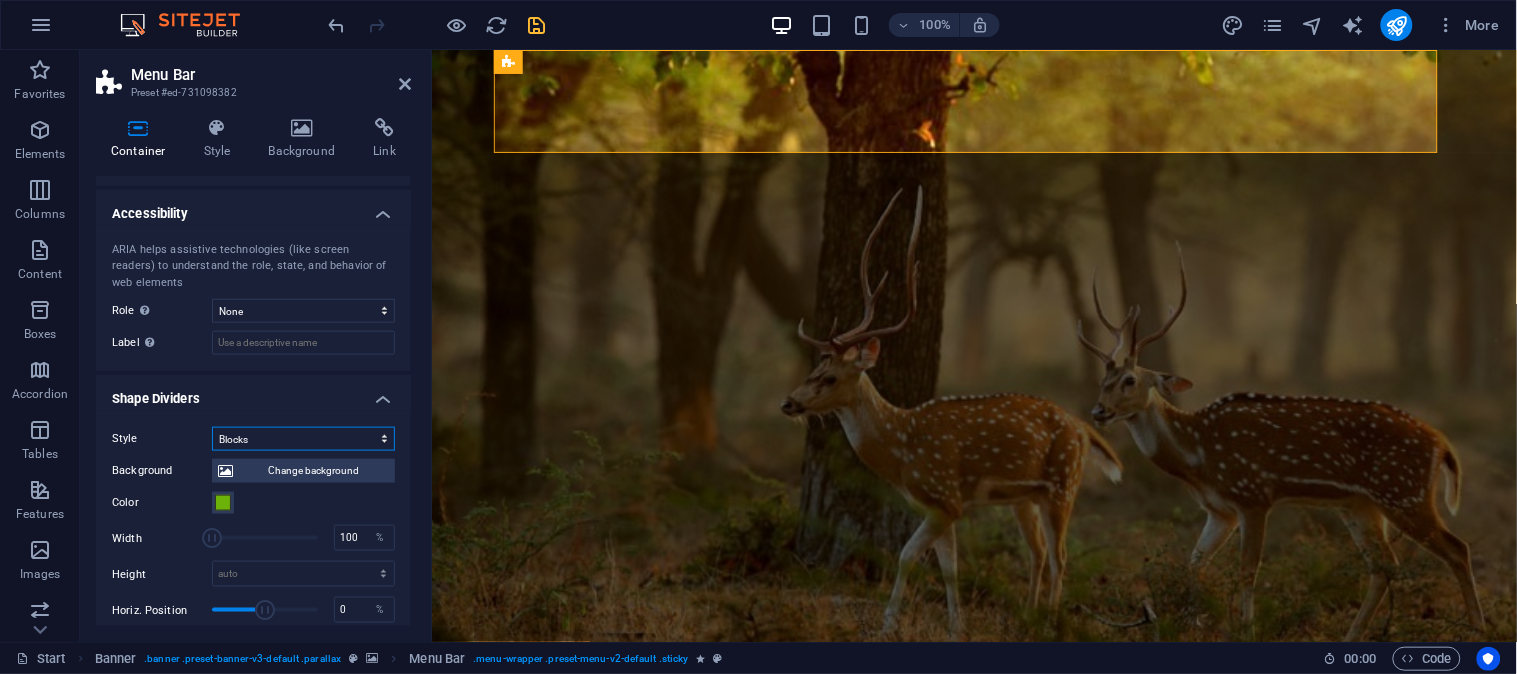 click on "None Triangle Square Diagonal Polygon 1 Polygon 2 Zigzag Multiple Zigzags Waves Multiple Waves Half Circle Circle Circle Shadow Blocks Hexagons Clouds Multiple Clouds Fan Pyramids Book Paint Drip Fire Shredded Paper Arrow" at bounding box center (303, 439) 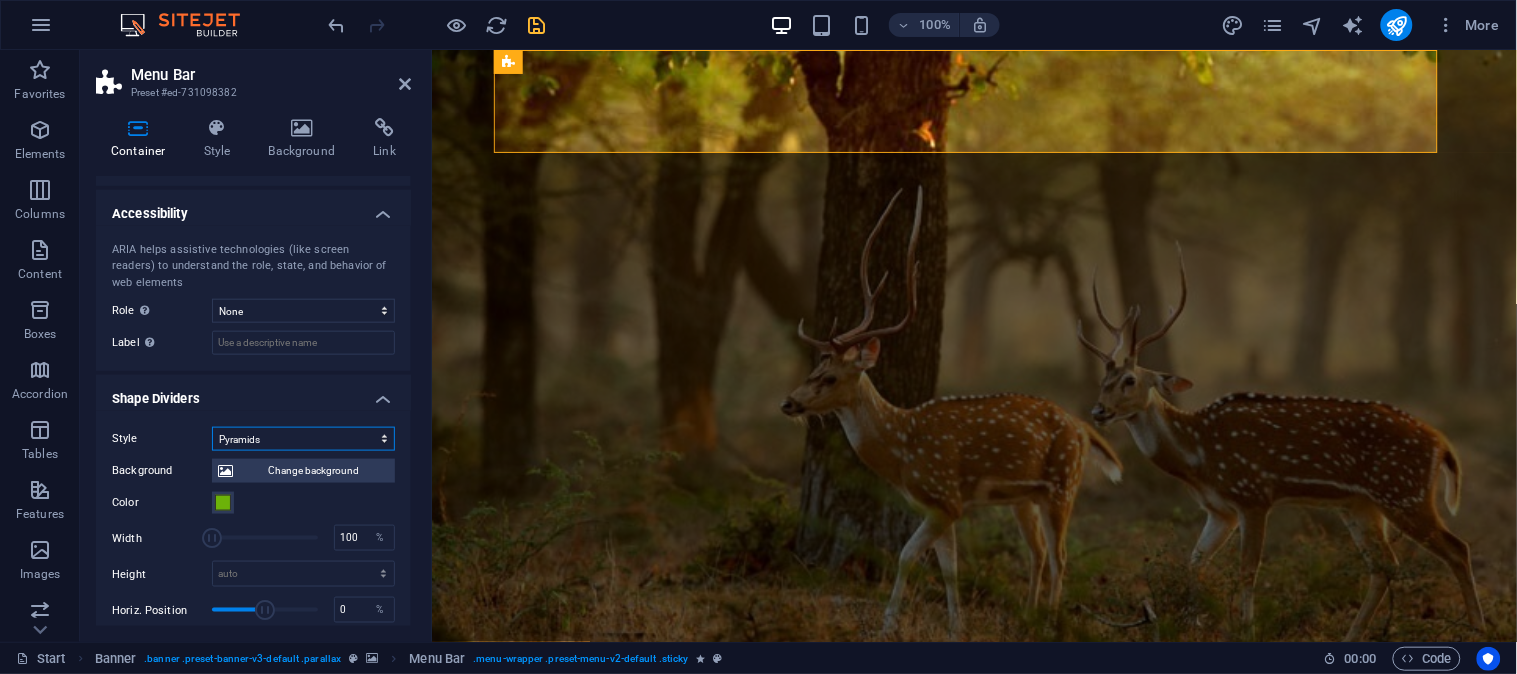 click on "None Triangle Square Diagonal Polygon 1 Polygon 2 Zigzag Multiple Zigzags Waves Multiple Waves Half Circle Circle Circle Shadow Blocks Hexagons Clouds Multiple Clouds Fan Pyramids Book Paint Drip Fire Shredded Paper Arrow" at bounding box center [303, 439] 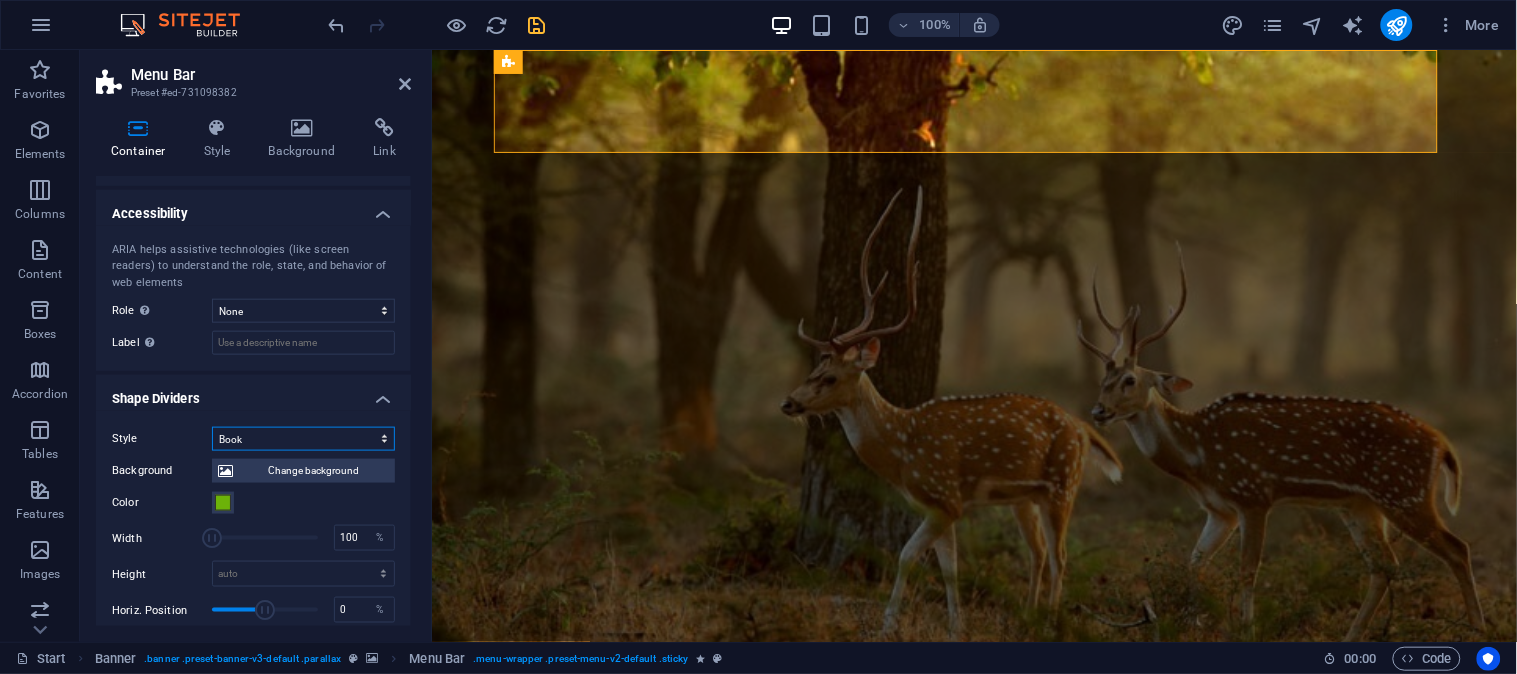 click on "None Triangle Square Diagonal Polygon 1 Polygon 2 Zigzag Multiple Zigzags Waves Multiple Waves Half Circle Circle Circle Shadow Blocks Hexagons Clouds Multiple Clouds Fan Pyramids Book Paint Drip Fire Shredded Paper Arrow" at bounding box center (303, 439) 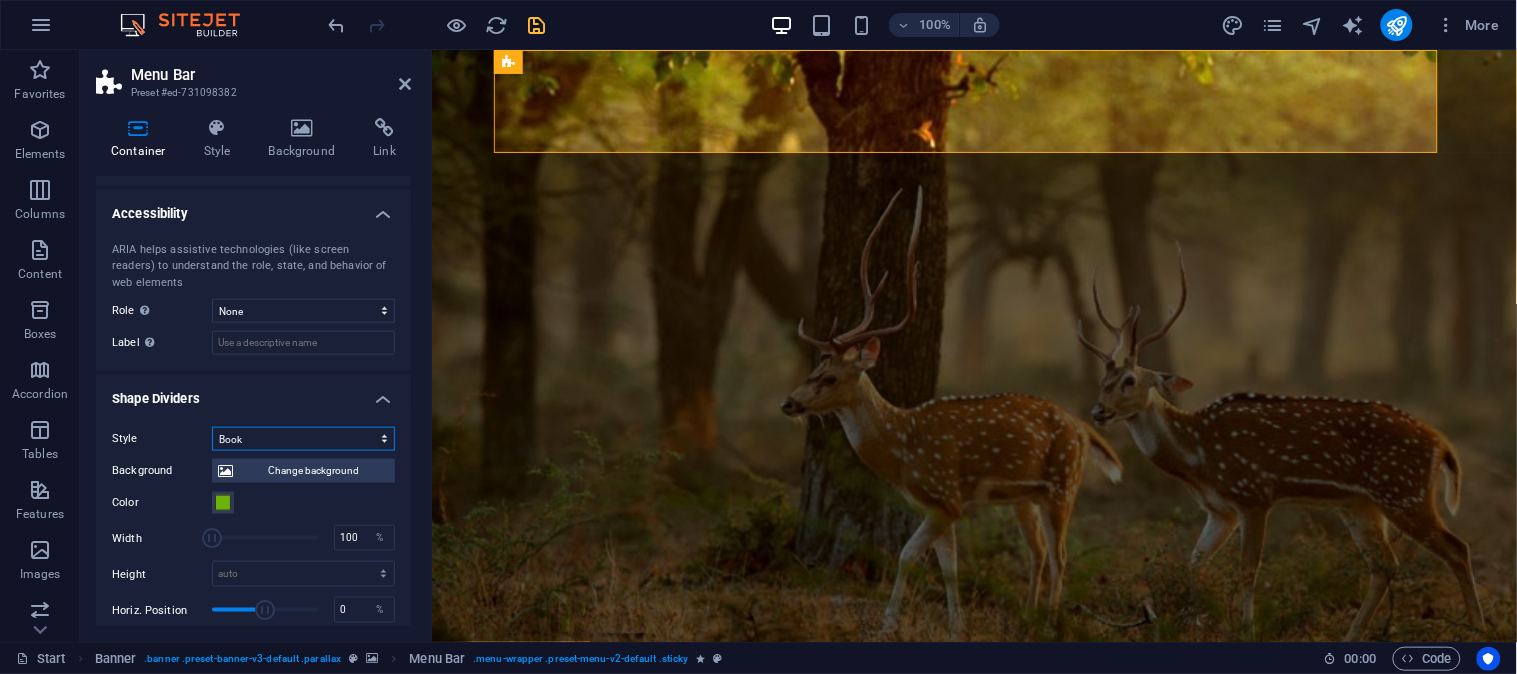click on "None Triangle Square Diagonal Polygon 1 Polygon 2 Zigzag Multiple Zigzags Waves Multiple Waves Half Circle Circle Circle Shadow Blocks Hexagons Clouds Multiple Clouds Fan Pyramids Book Paint Drip Fire Shredded Paper Arrow" at bounding box center (303, 439) 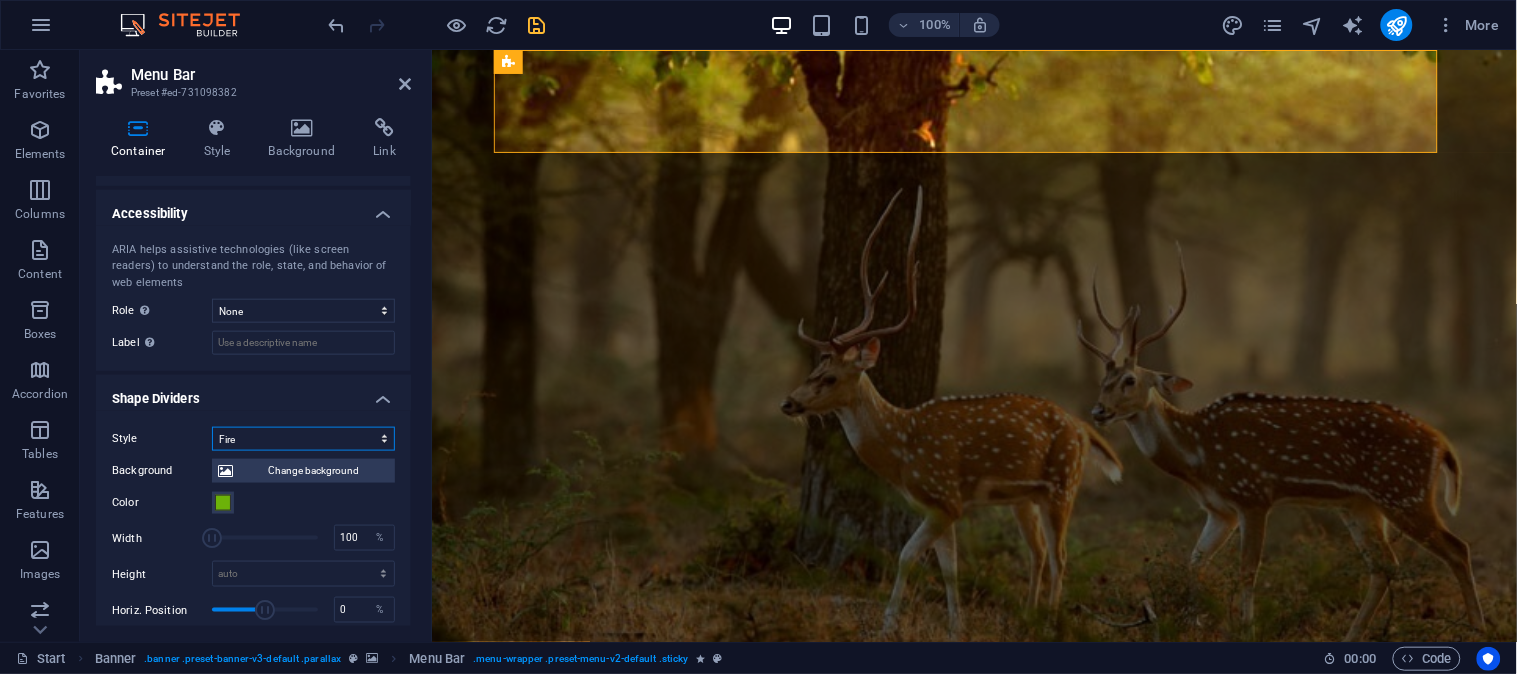 click on "None Triangle Square Diagonal Polygon 1 Polygon 2 Zigzag Multiple Zigzags Waves Multiple Waves Half Circle Circle Circle Shadow Blocks Hexagons Clouds Multiple Clouds Fan Pyramids Book Paint Drip Fire Shredded Paper Arrow" at bounding box center (303, 439) 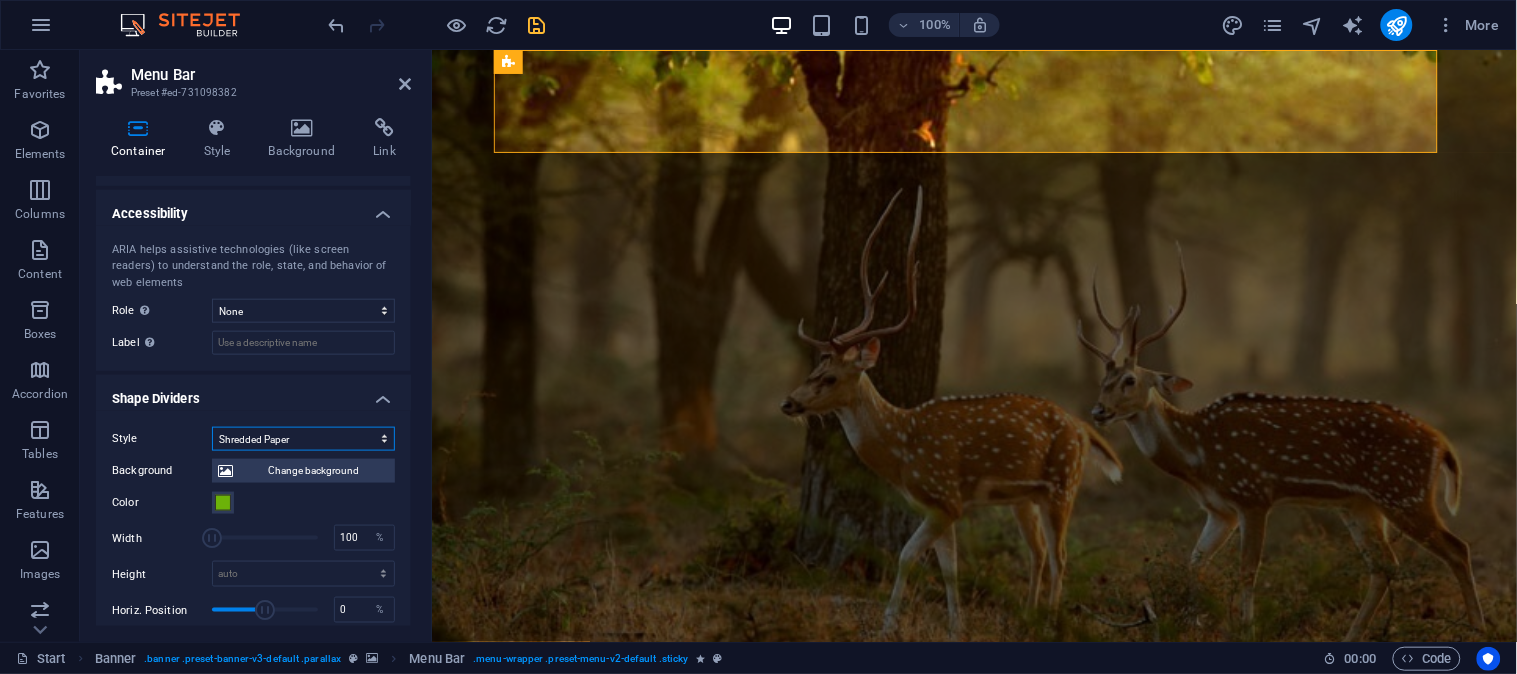 click on "None Triangle Square Diagonal Polygon 1 Polygon 2 Zigzag Multiple Zigzags Waves Multiple Waves Half Circle Circle Circle Shadow Blocks Hexagons Clouds Multiple Clouds Fan Pyramids Book Paint Drip Fire Shredded Paper Arrow" at bounding box center [303, 439] 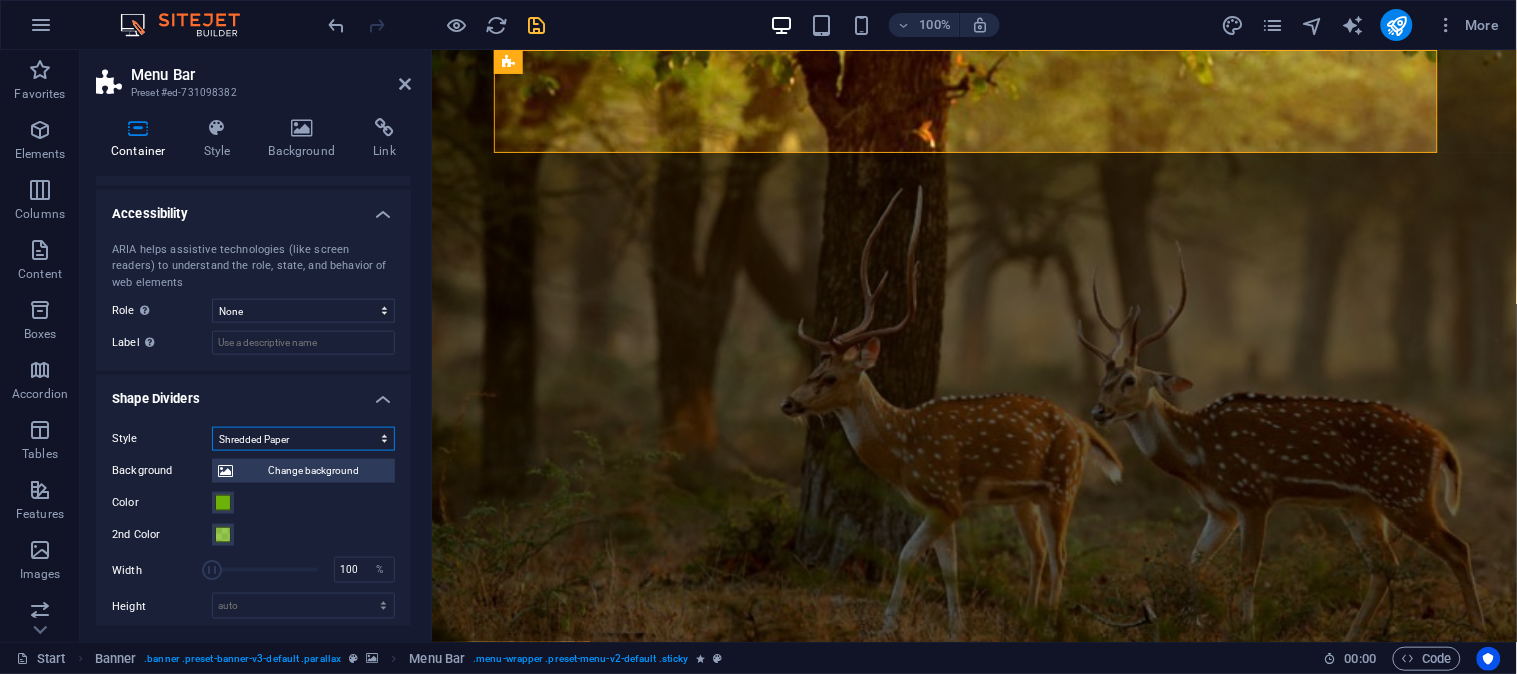 click on "None Triangle Square Diagonal Polygon 1 Polygon 2 Zigzag Multiple Zigzags Waves Multiple Waves Half Circle Circle Circle Shadow Blocks Hexagons Clouds Multiple Clouds Fan Pyramids Book Paint Drip Fire Shredded Paper Arrow" at bounding box center [303, 439] 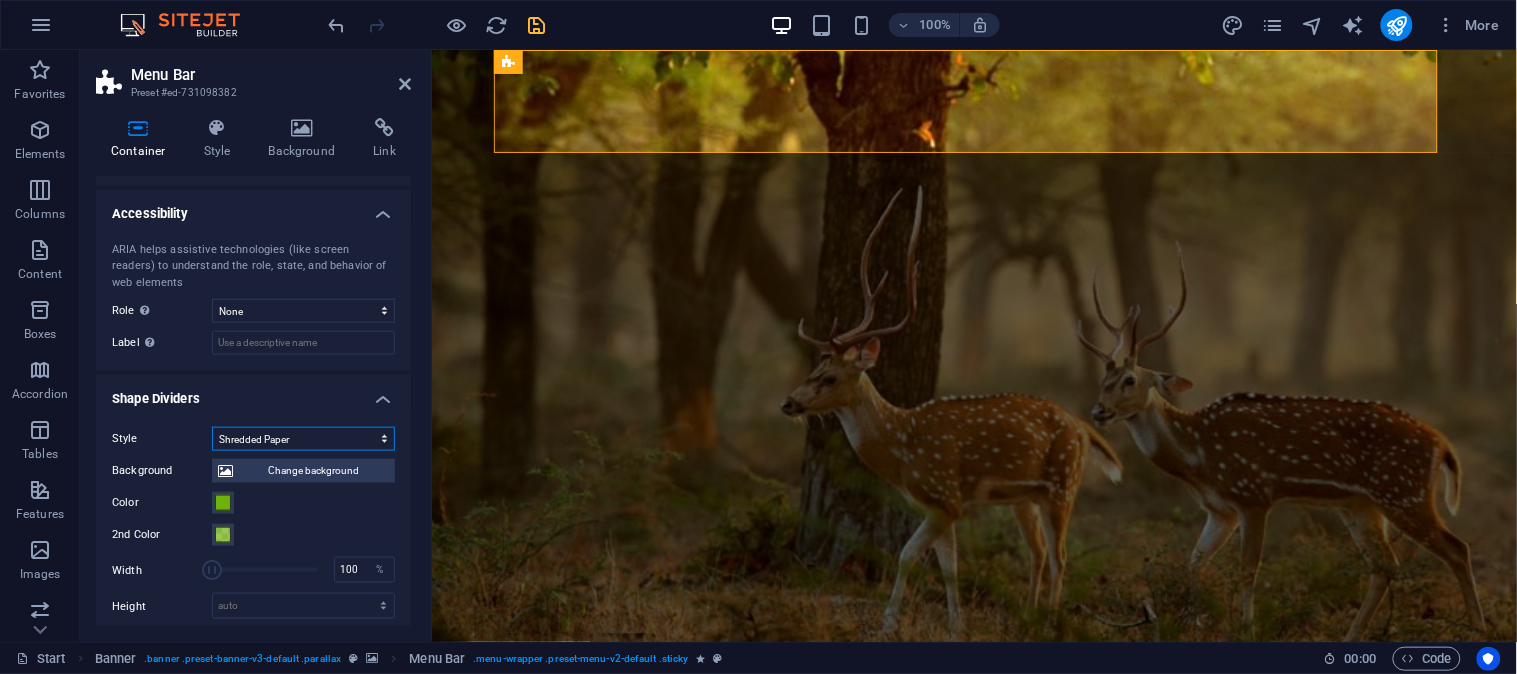 scroll, scrollTop: 663, scrollLeft: 0, axis: vertical 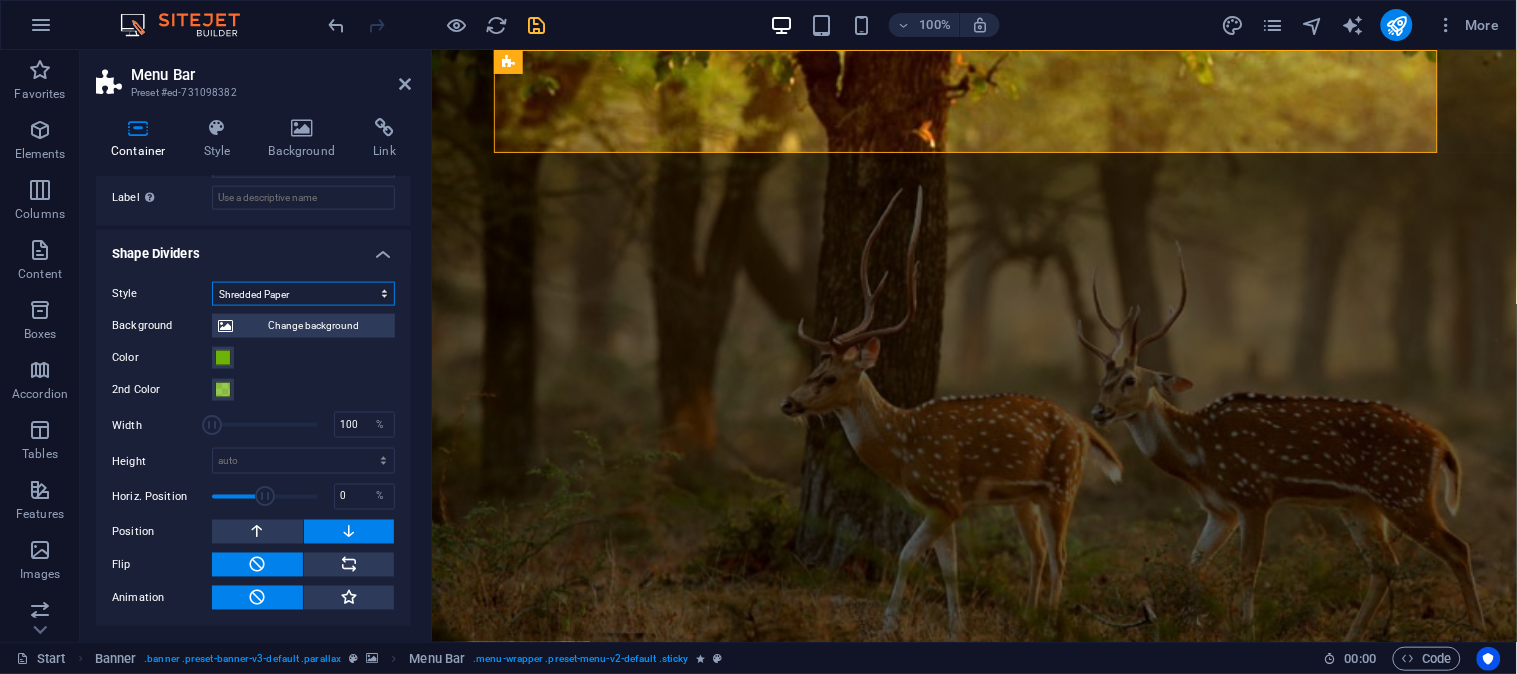 click on "None Triangle Square Diagonal Polygon 1 Polygon 2 Zigzag Multiple Zigzags Waves Multiple Waves Half Circle Circle Circle Shadow Blocks Hexagons Clouds Multiple Clouds Fan Pyramids Book Paint Drip Fire Shredded Paper Arrow" at bounding box center (303, 294) 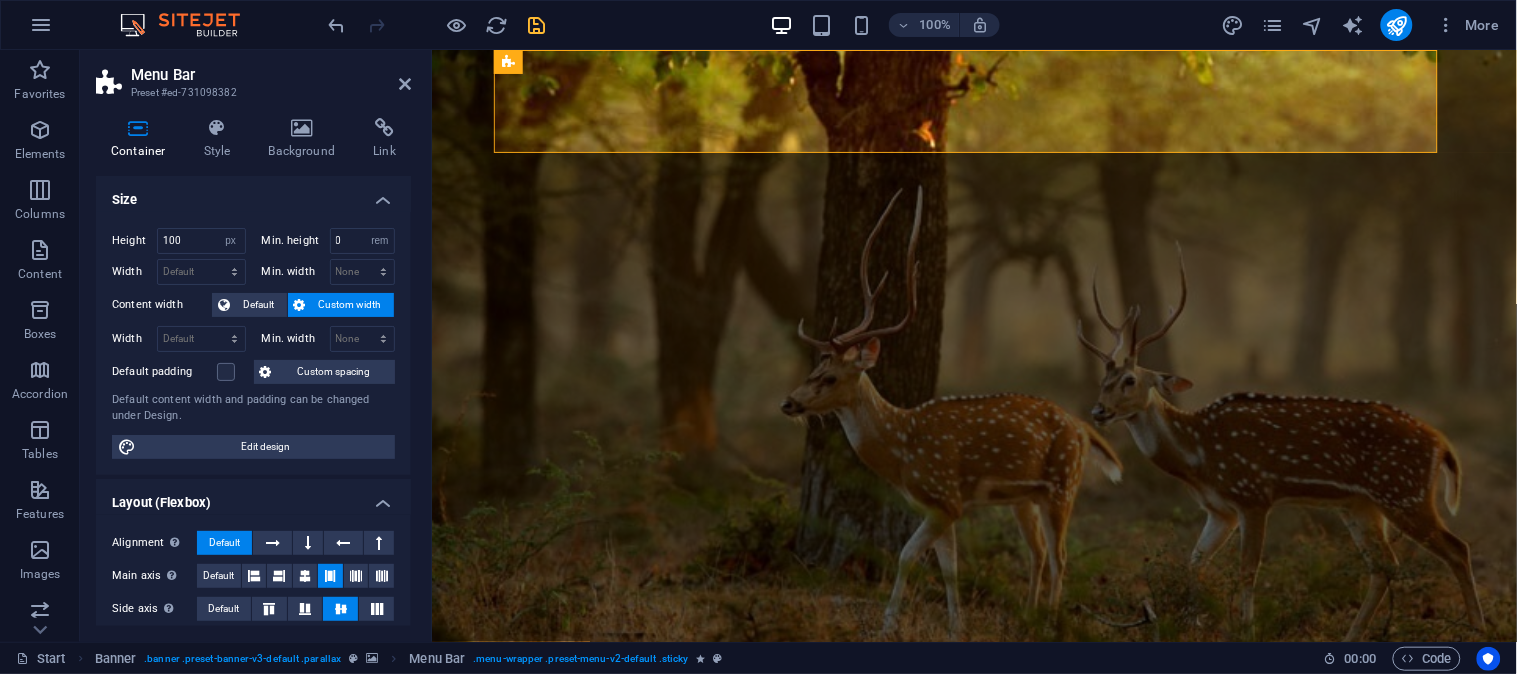 scroll, scrollTop: 663, scrollLeft: 0, axis: vertical 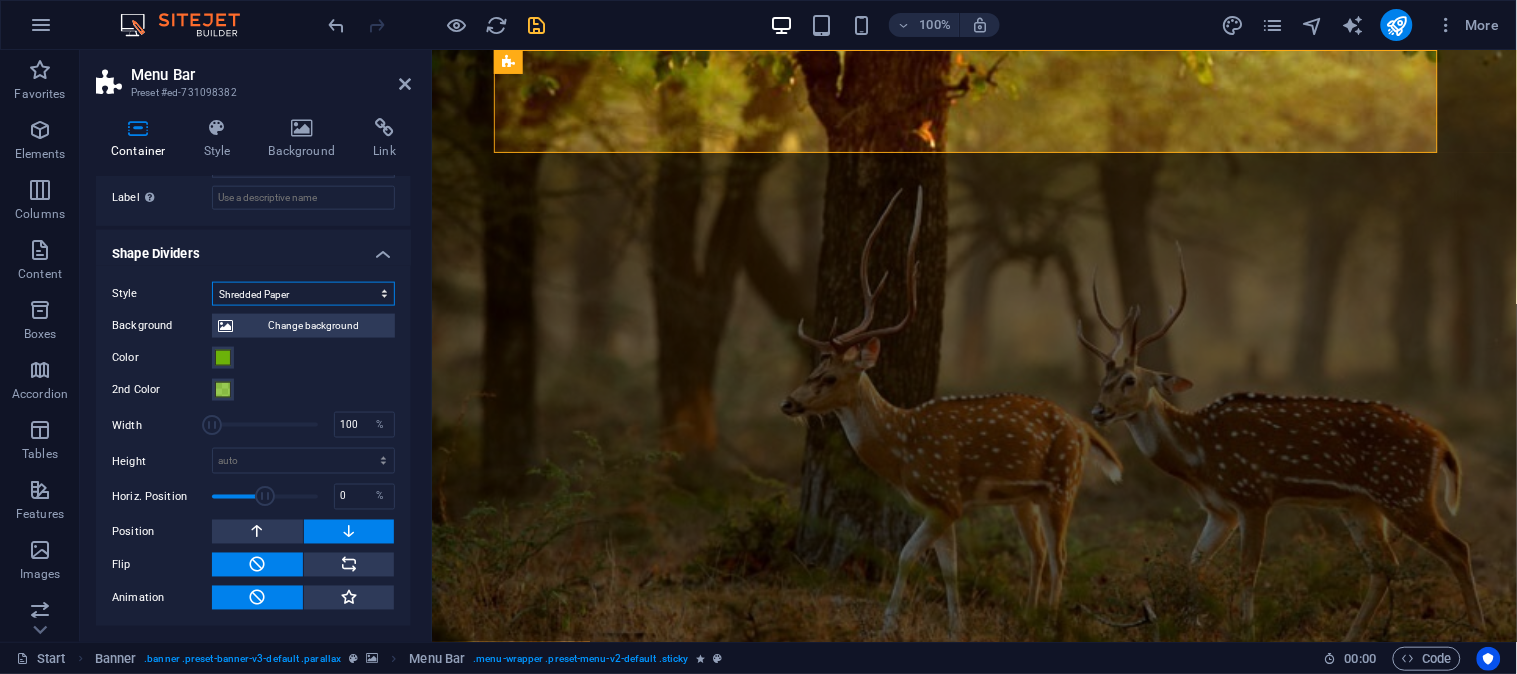 click on "None Triangle Square Diagonal Polygon 1 Polygon 2 Zigzag Multiple Zigzags Waves Multiple Waves Half Circle Circle Circle Shadow Blocks Hexagons Clouds Multiple Clouds Fan Pyramids Book Paint Drip Fire Shredded Paper Arrow" at bounding box center (303, 294) 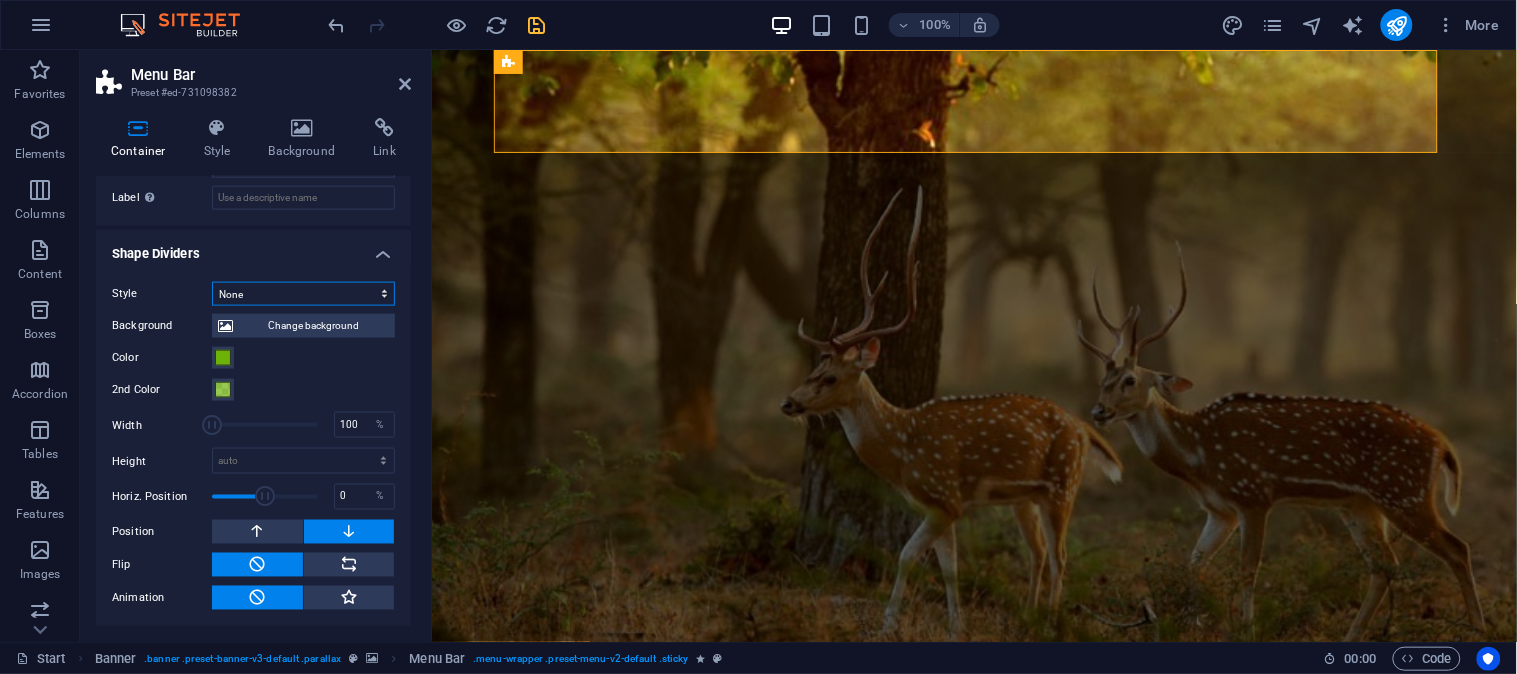click on "None Triangle Square Diagonal Polygon 1 Polygon 2 Zigzag Multiple Zigzags Waves Multiple Waves Half Circle Circle Circle Shadow Blocks Hexagons Clouds Multiple Clouds Fan Pyramids Book Paint Drip Fire Shredded Paper Arrow" at bounding box center (303, 294) 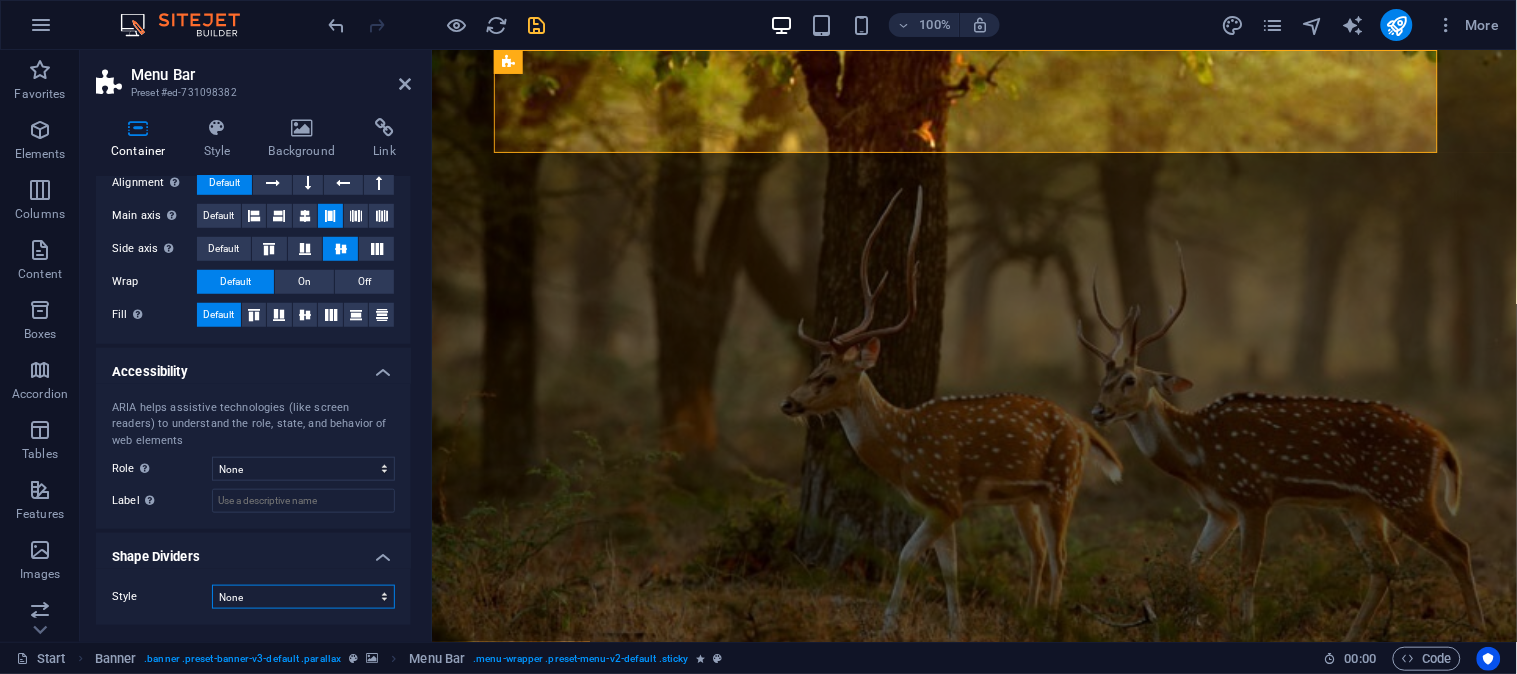 scroll, scrollTop: 358, scrollLeft: 0, axis: vertical 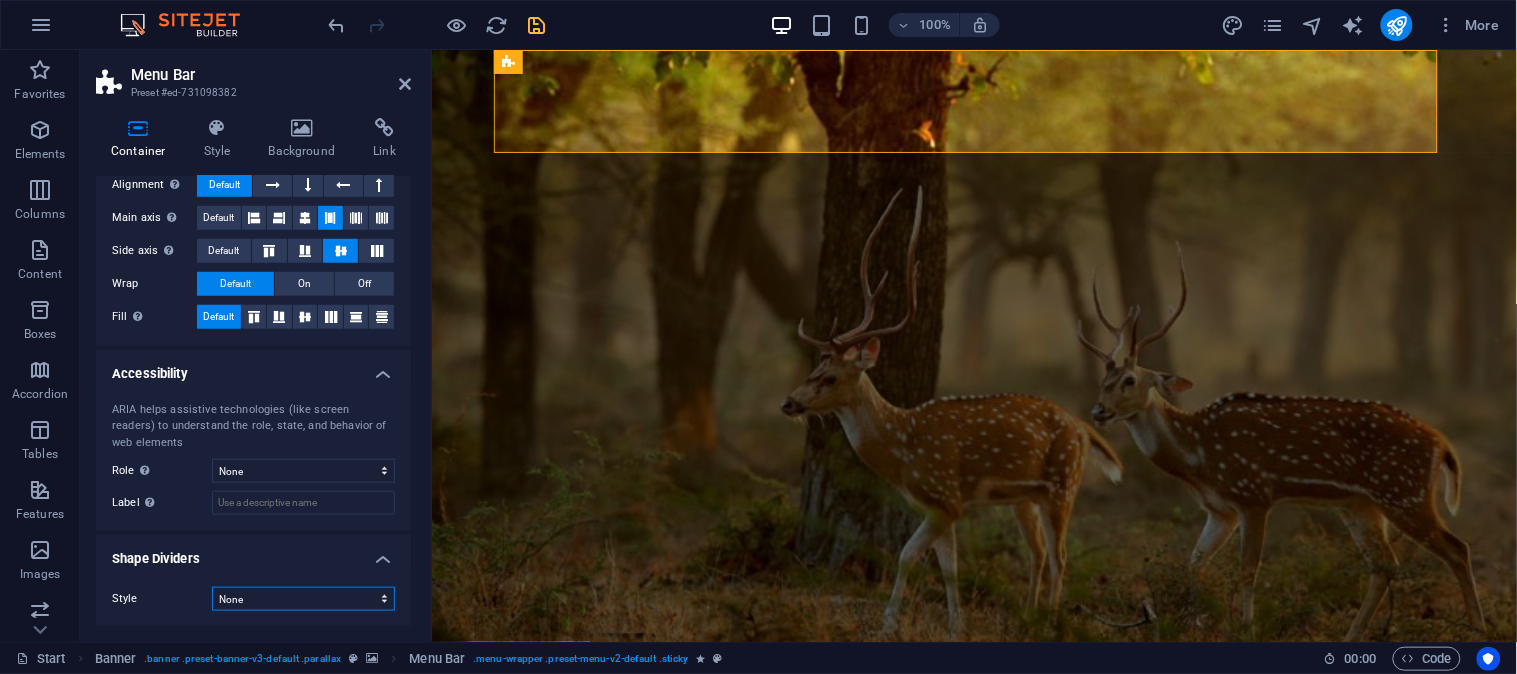 click on "None Triangle Square Diagonal Polygon 1 Polygon 2 Zigzag Multiple Zigzags Waves Multiple Waves Half Circle Circle Circle Shadow Blocks Hexagons Clouds Multiple Clouds Fan Pyramids Book Paint Drip Fire Shredded Paper Arrow" at bounding box center (303, 599) 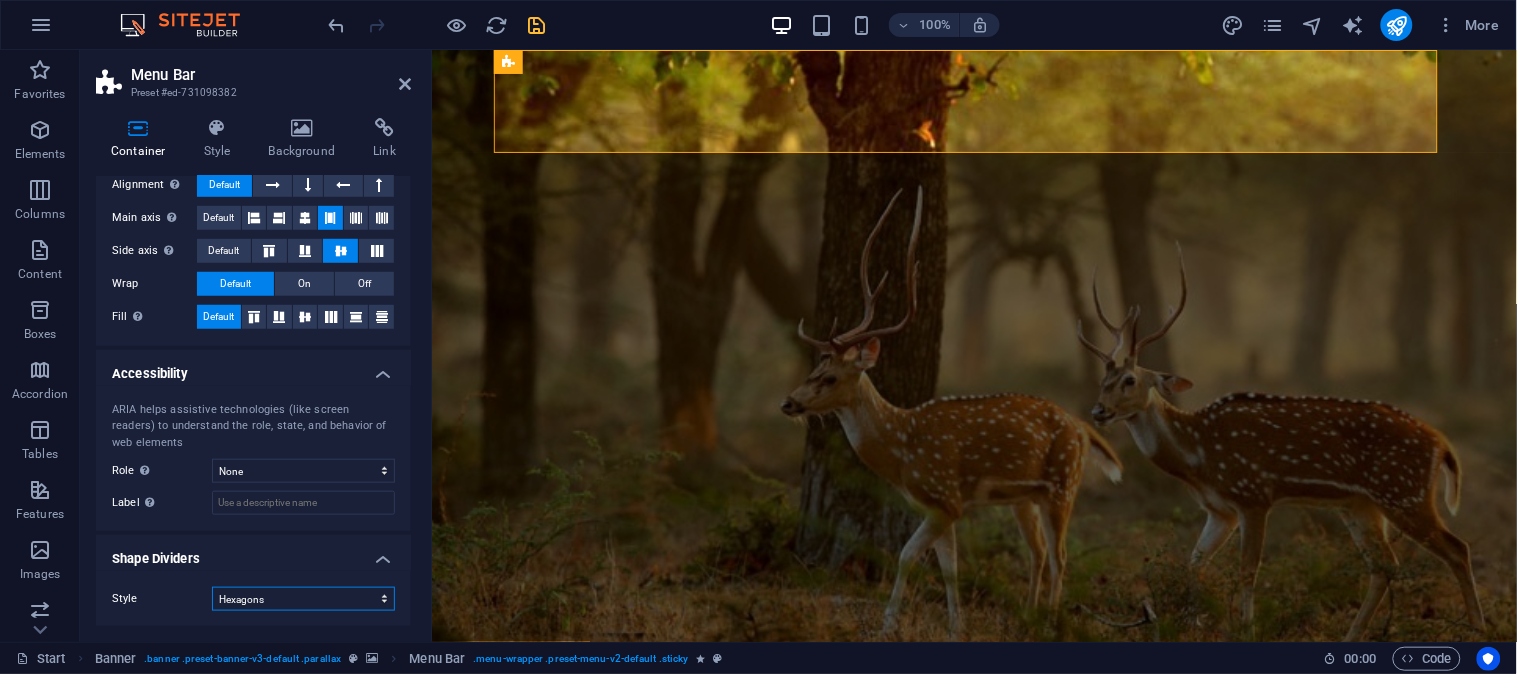 click on "None Triangle Square Diagonal Polygon 1 Polygon 2 Zigzag Multiple Zigzags Waves Multiple Waves Half Circle Circle Circle Shadow Blocks Hexagons Clouds Multiple Clouds Fan Pyramids Book Paint Drip Fire Shredded Paper Arrow" at bounding box center [303, 599] 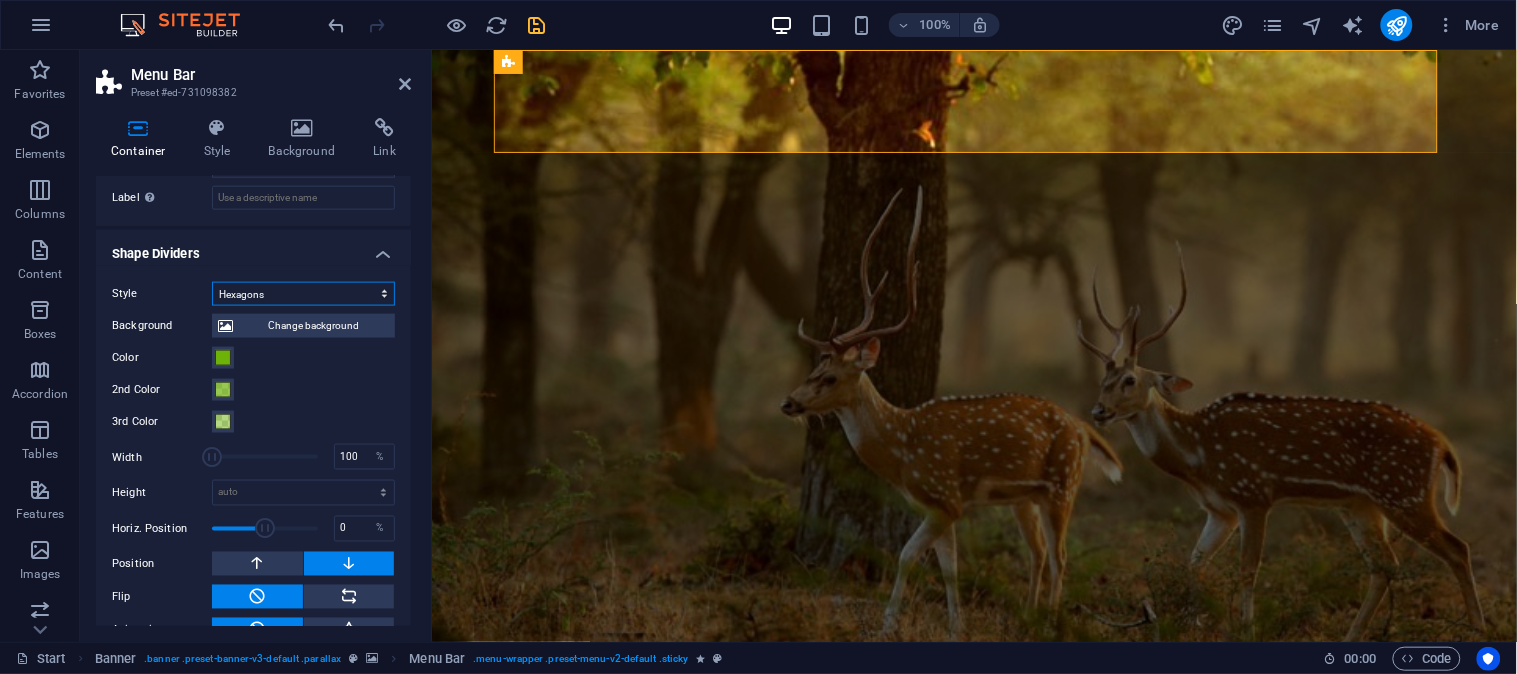 scroll, scrollTop: 695, scrollLeft: 0, axis: vertical 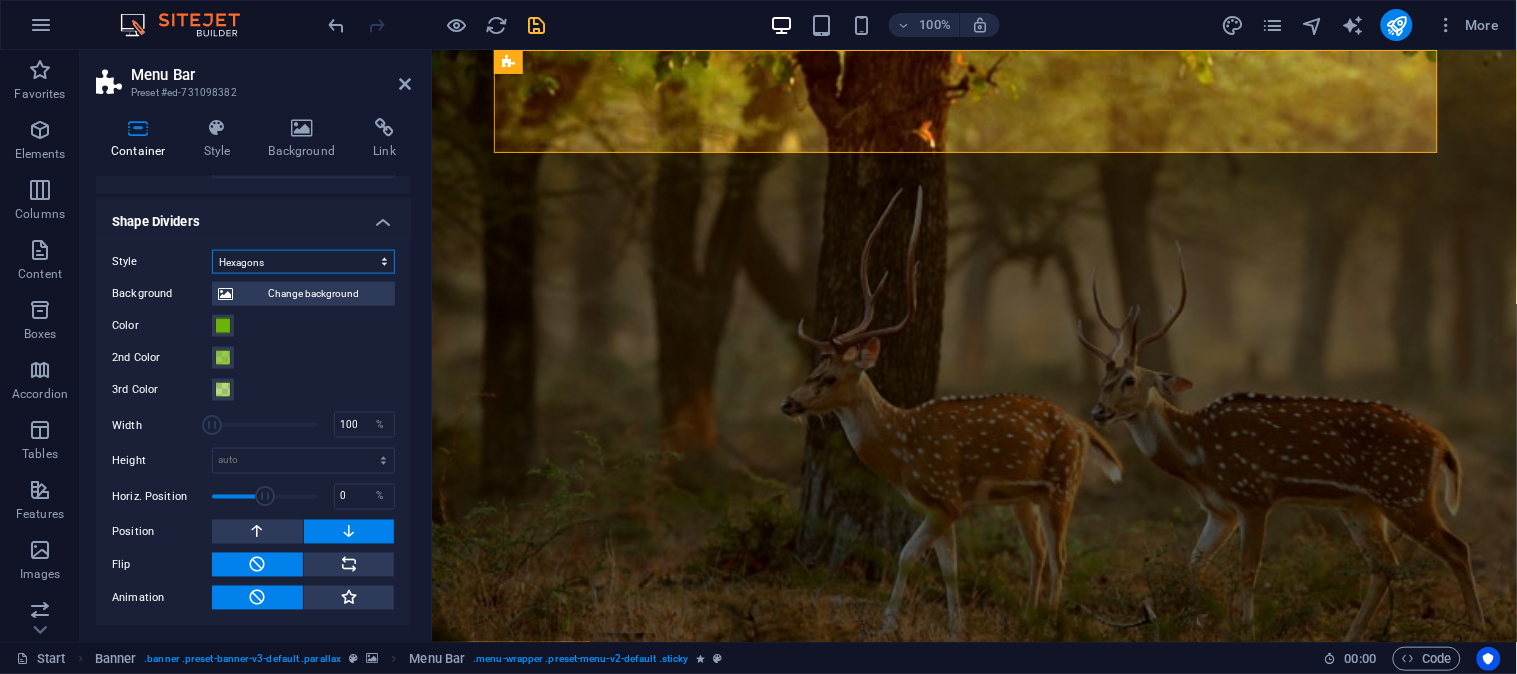 click on "None Triangle Square Diagonal Polygon 1 Polygon 2 Zigzag Multiple Zigzags Waves Multiple Waves Half Circle Circle Circle Shadow Blocks Hexagons Clouds Multiple Clouds Fan Pyramids Book Paint Drip Fire Shredded Paper Arrow" at bounding box center (303, 262) 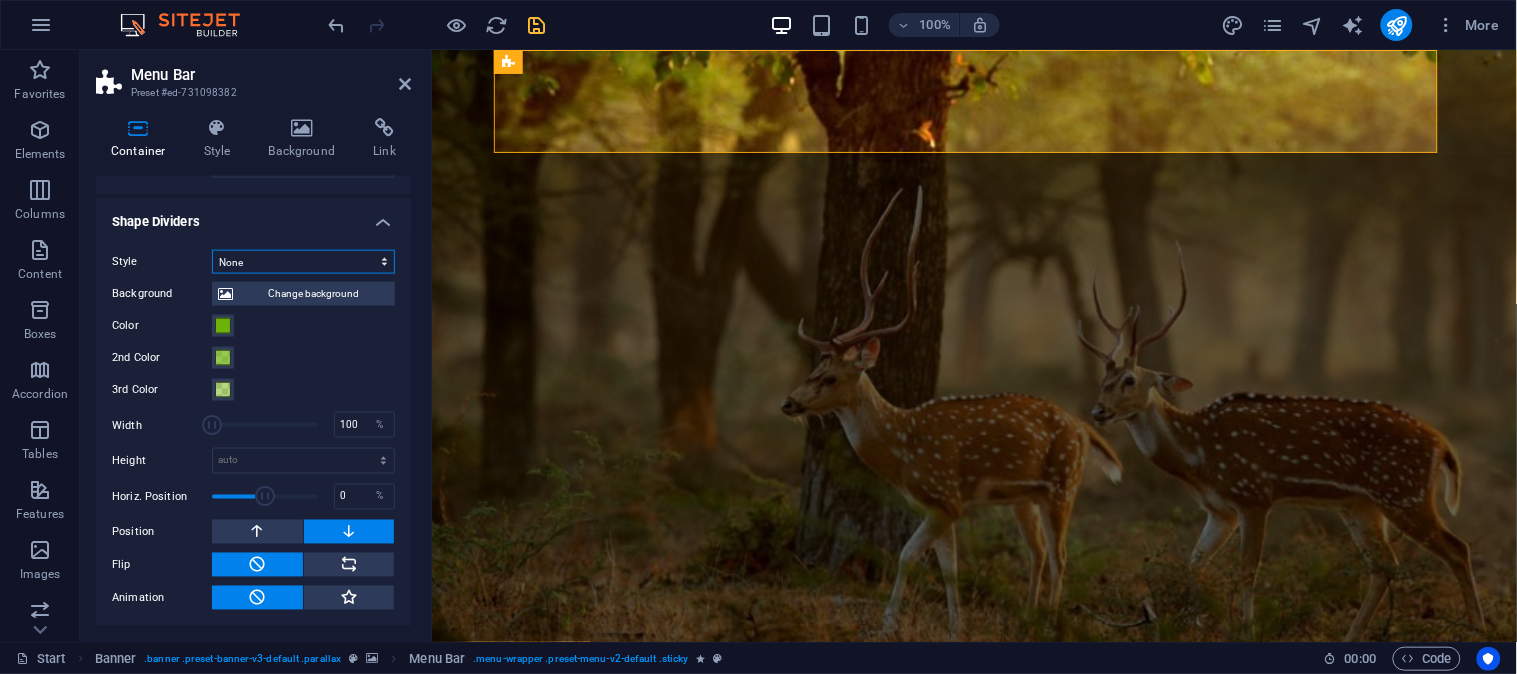 click on "None Triangle Square Diagonal Polygon 1 Polygon 2 Zigzag Multiple Zigzags Waves Multiple Waves Half Circle Circle Circle Shadow Blocks Hexagons Clouds Multiple Clouds Fan Pyramids Book Paint Drip Fire Shredded Paper Arrow" at bounding box center (303, 262) 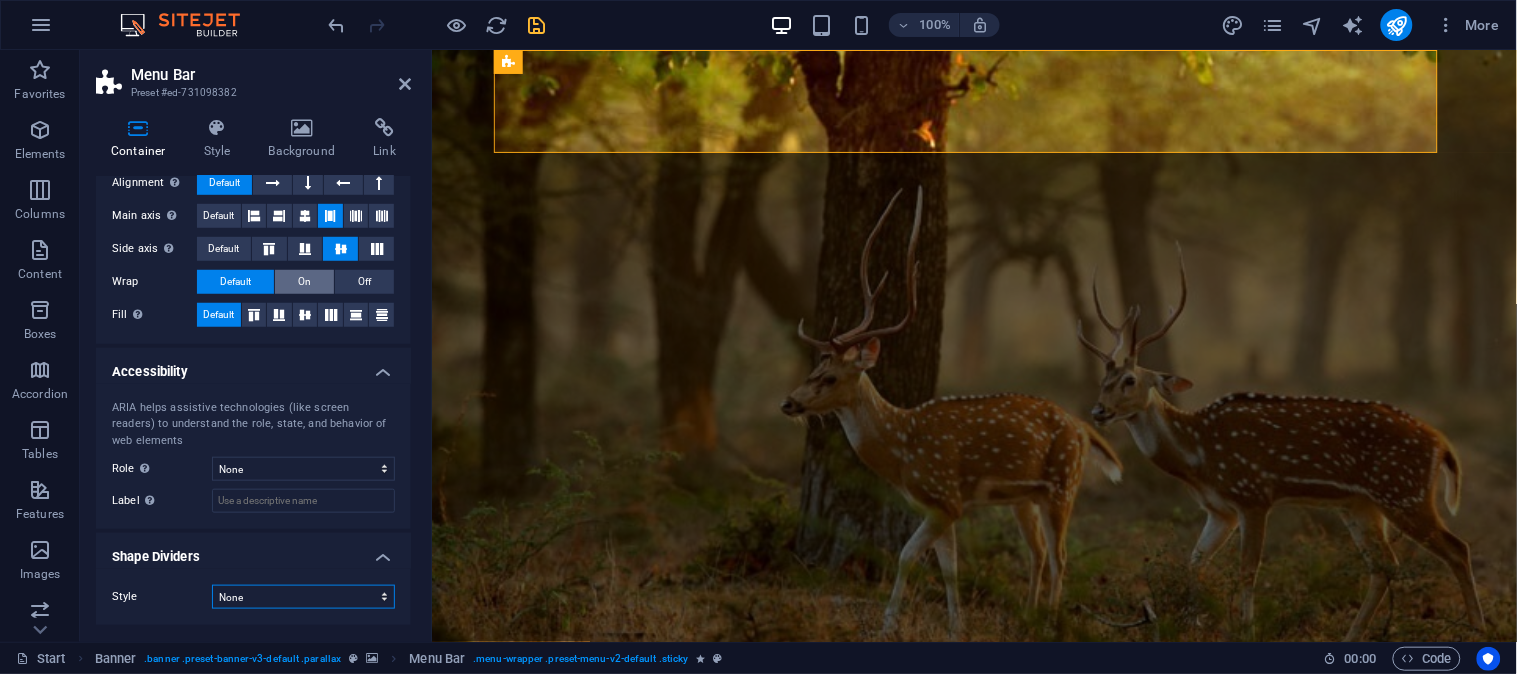 scroll, scrollTop: 358, scrollLeft: 0, axis: vertical 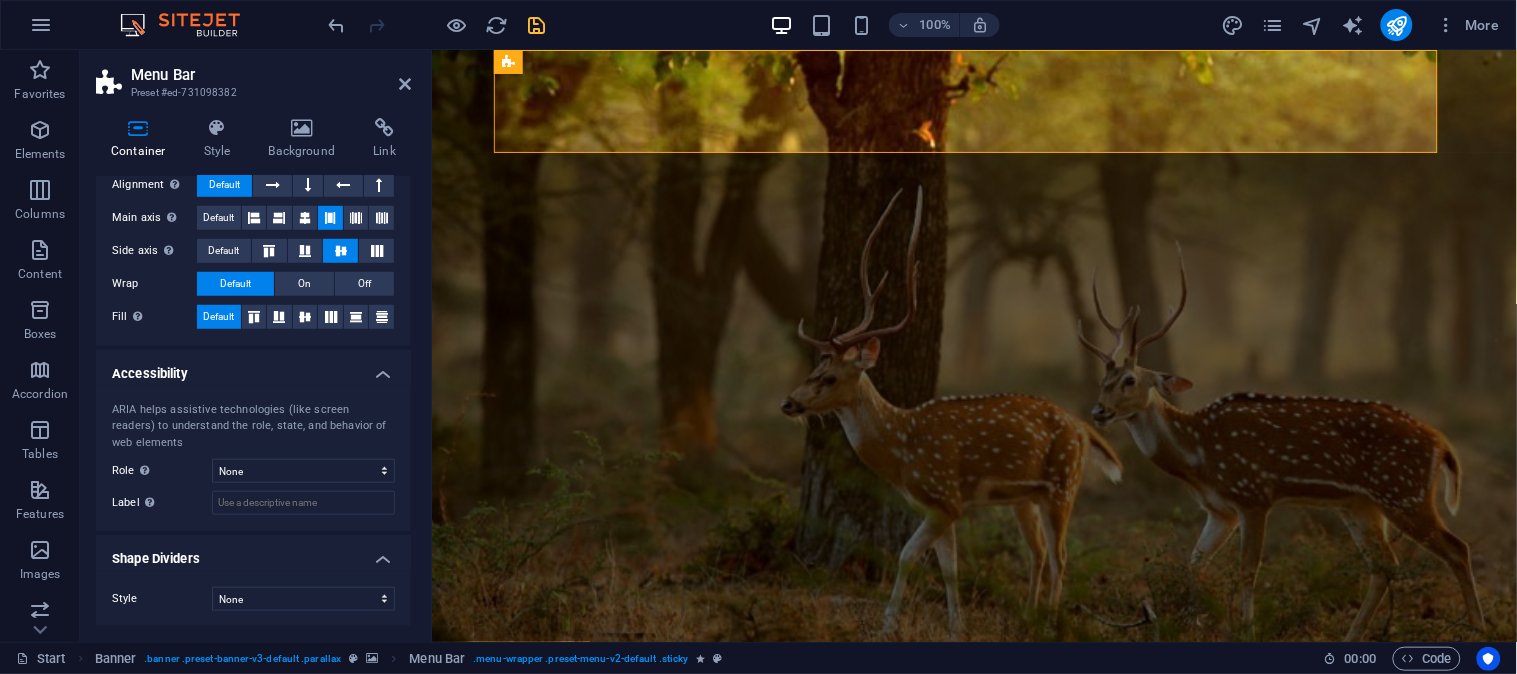 click on "Accessibility" at bounding box center [253, 368] 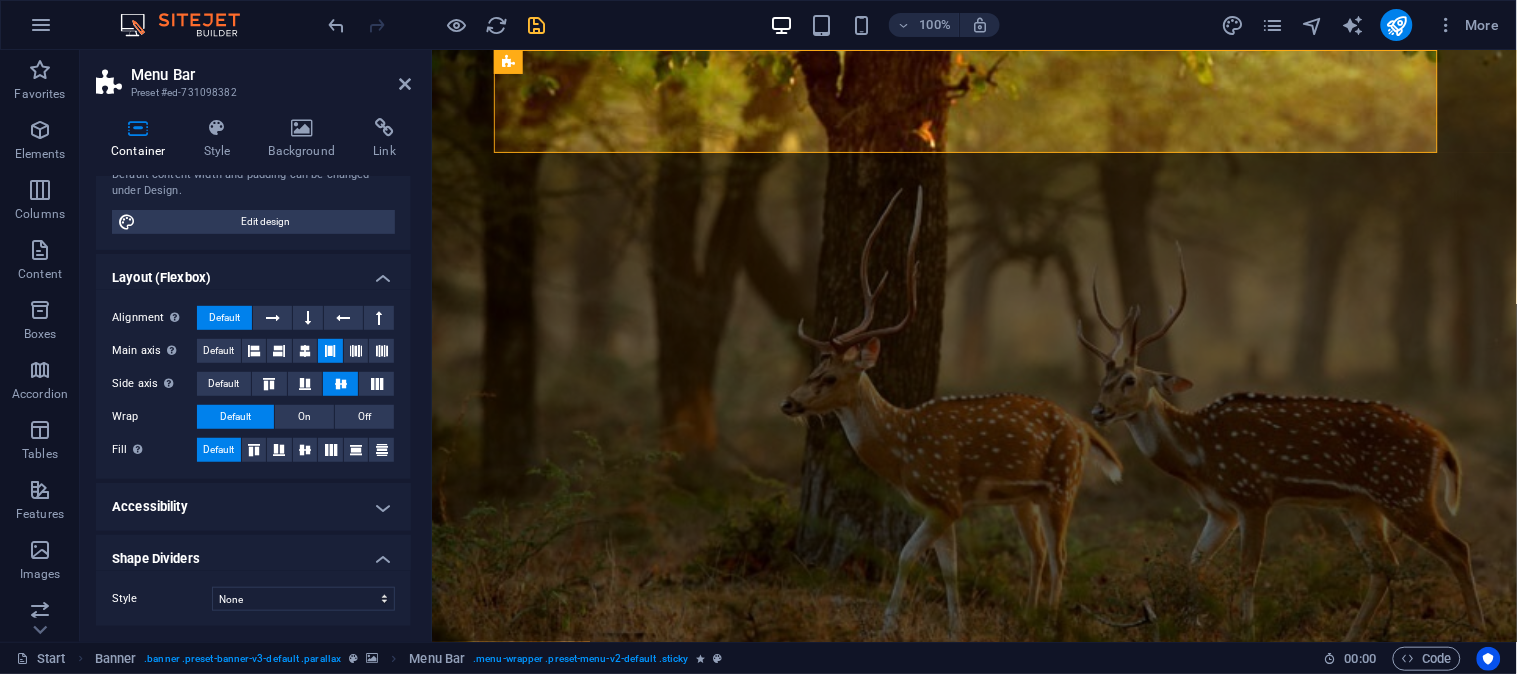 click on "Shape Dividers" at bounding box center [253, 553] 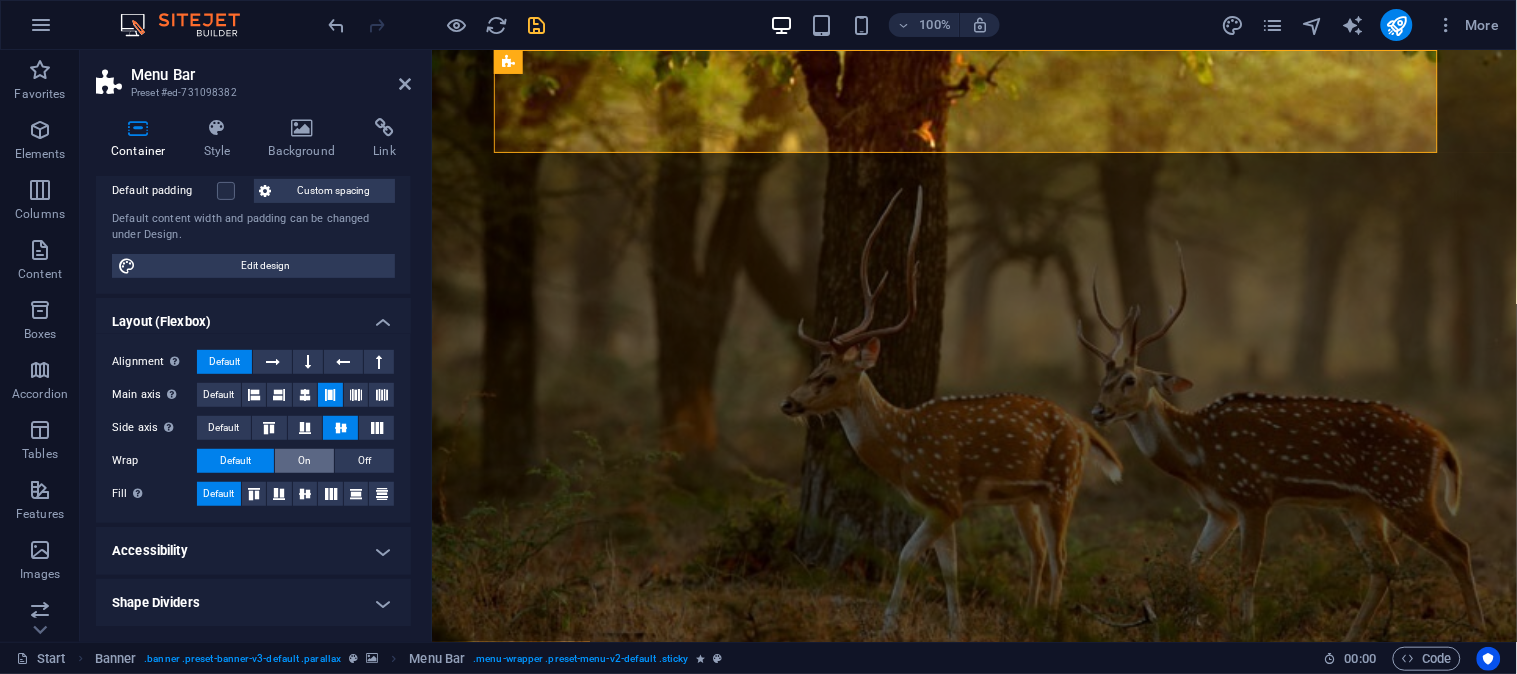 click on "On" at bounding box center (304, 461) 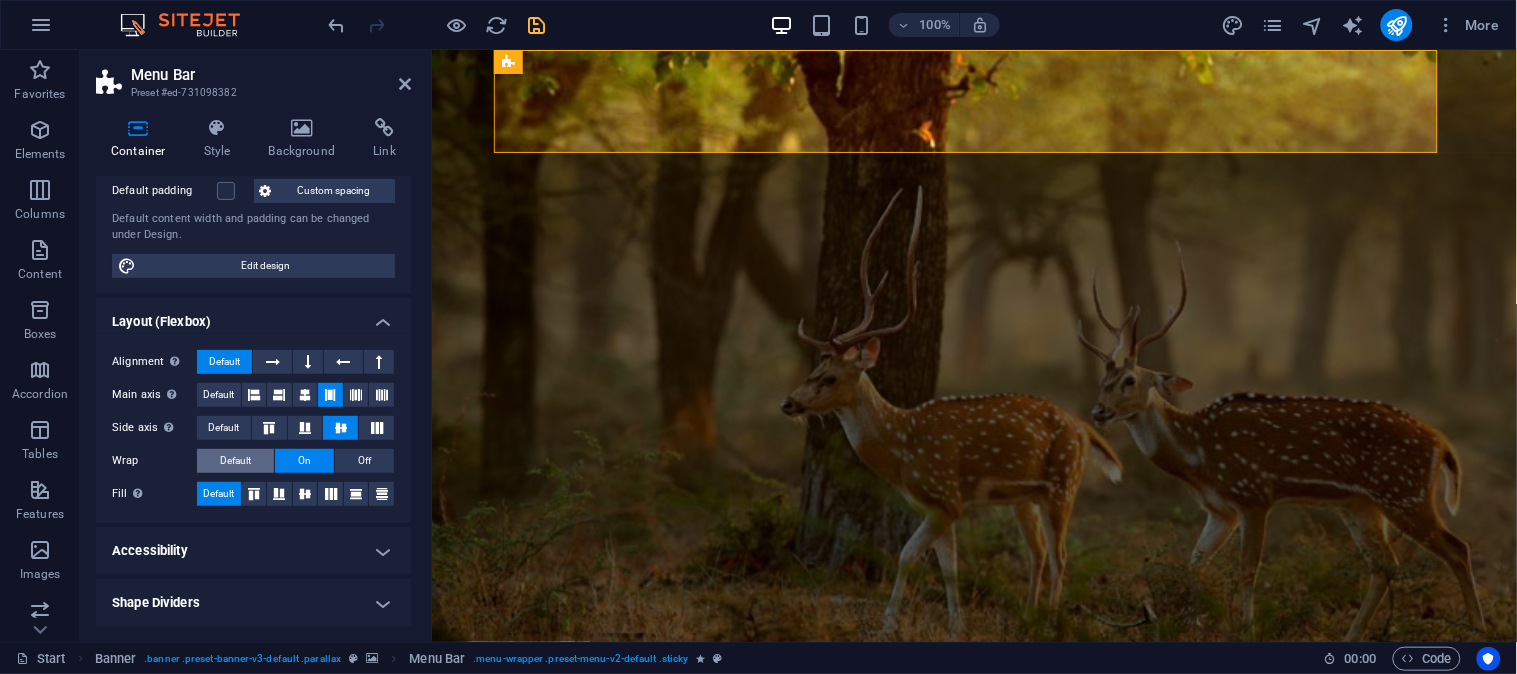click on "Default" at bounding box center (235, 461) 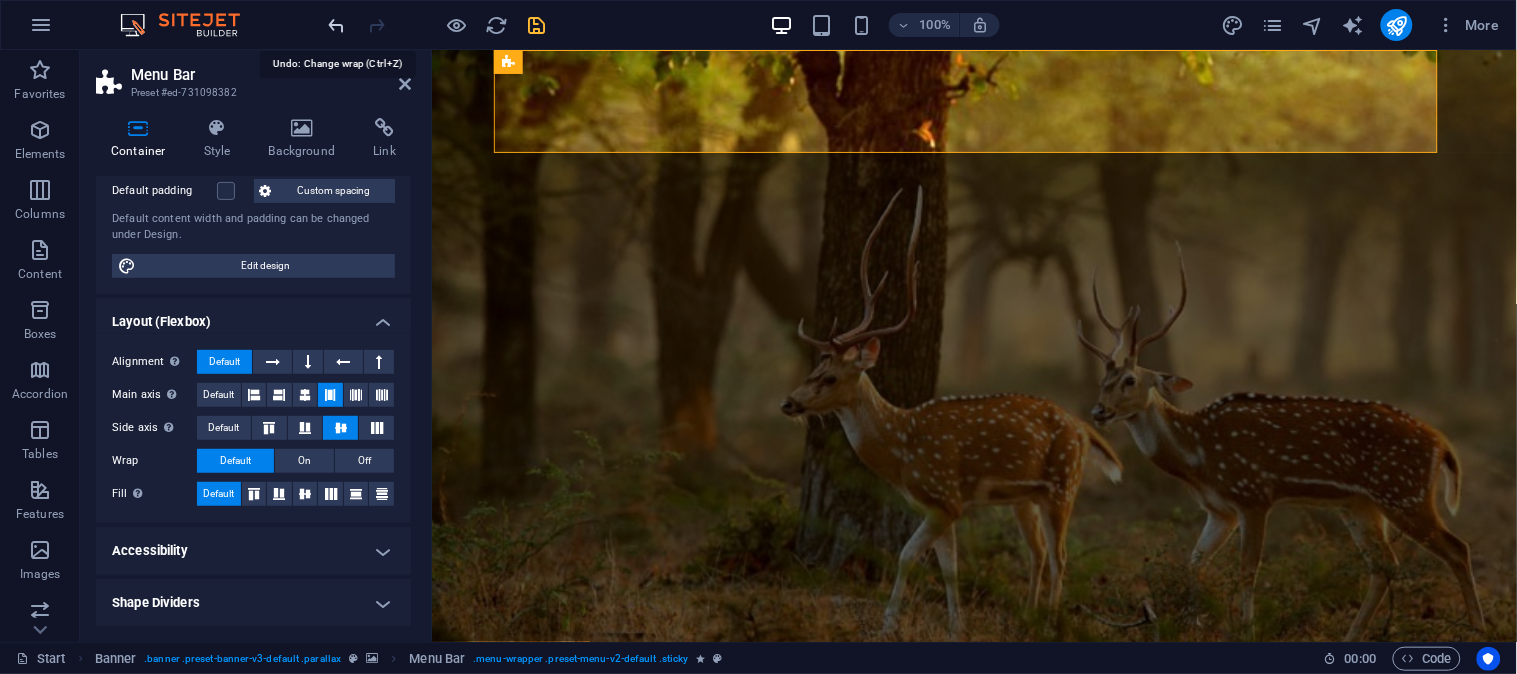 click at bounding box center [337, 25] 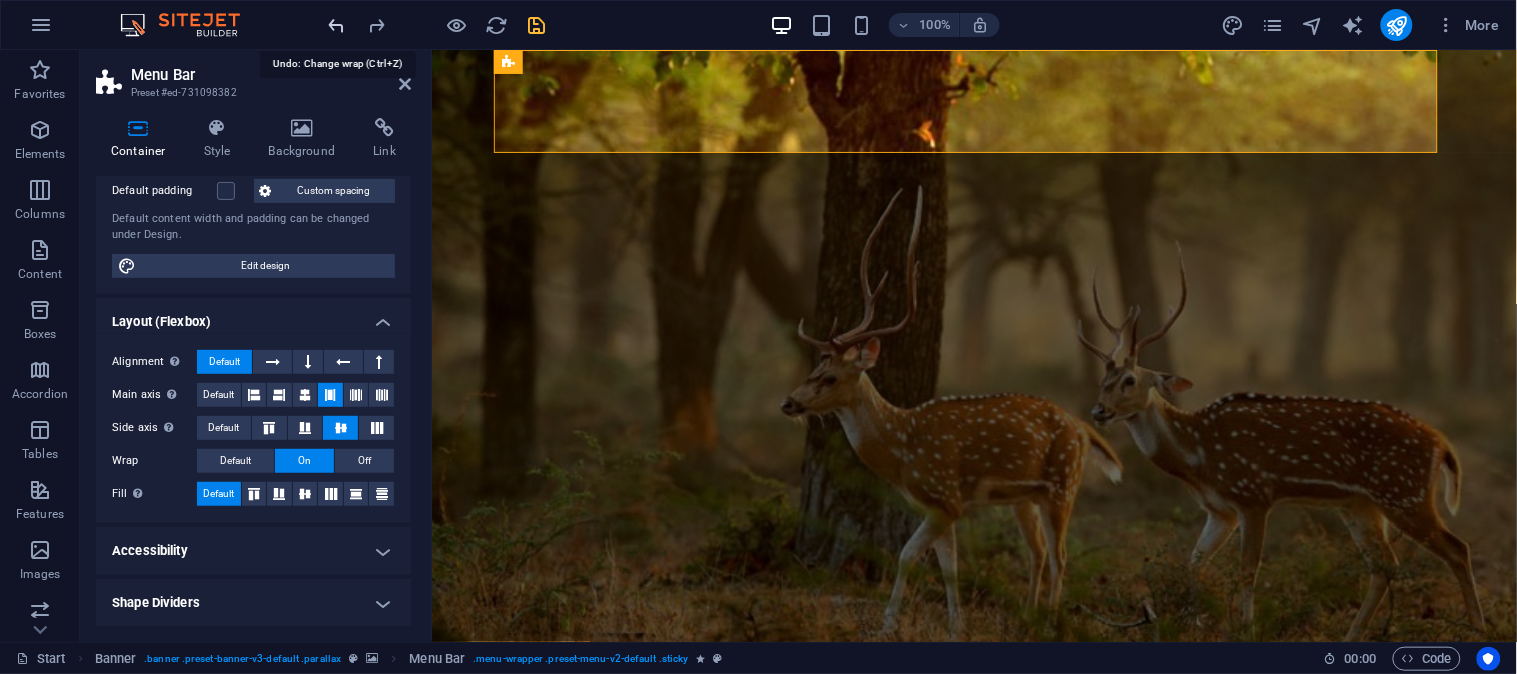 click at bounding box center (337, 25) 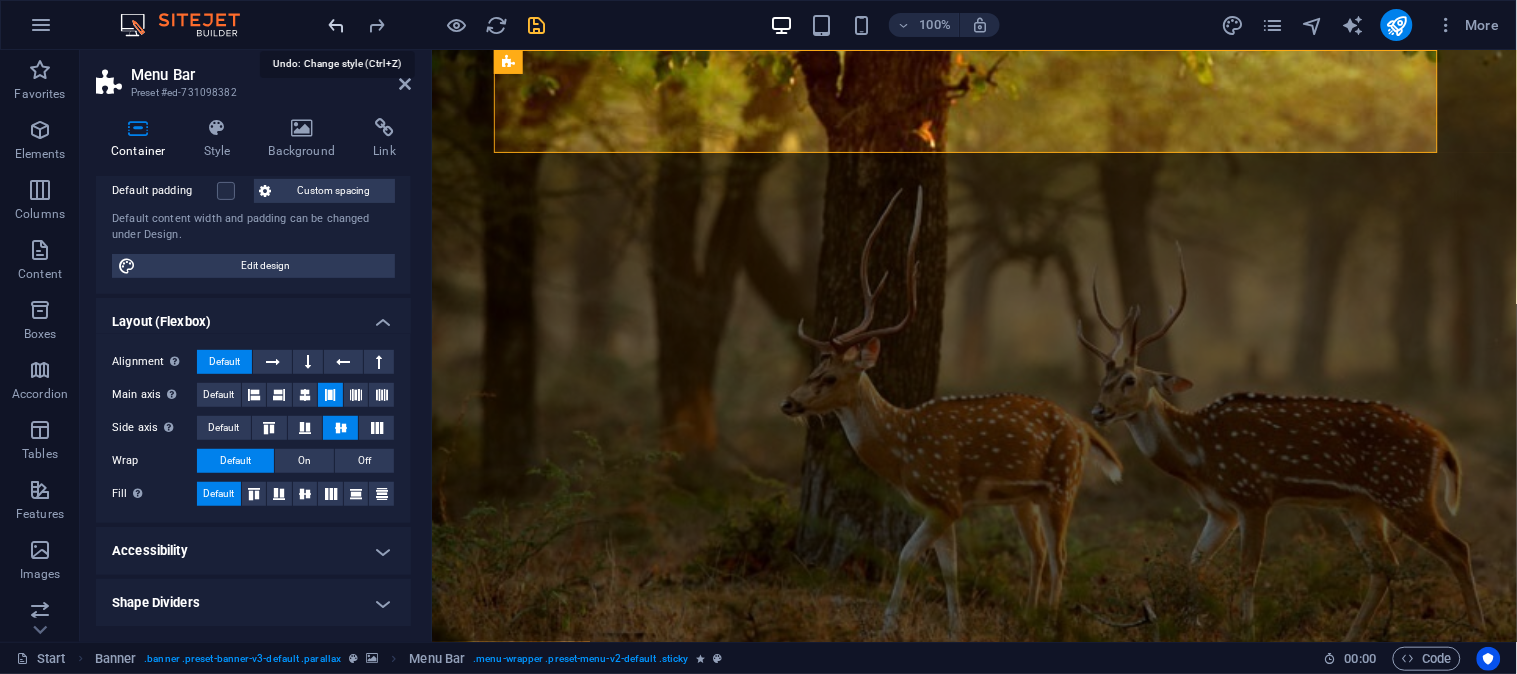 click at bounding box center [337, 25] 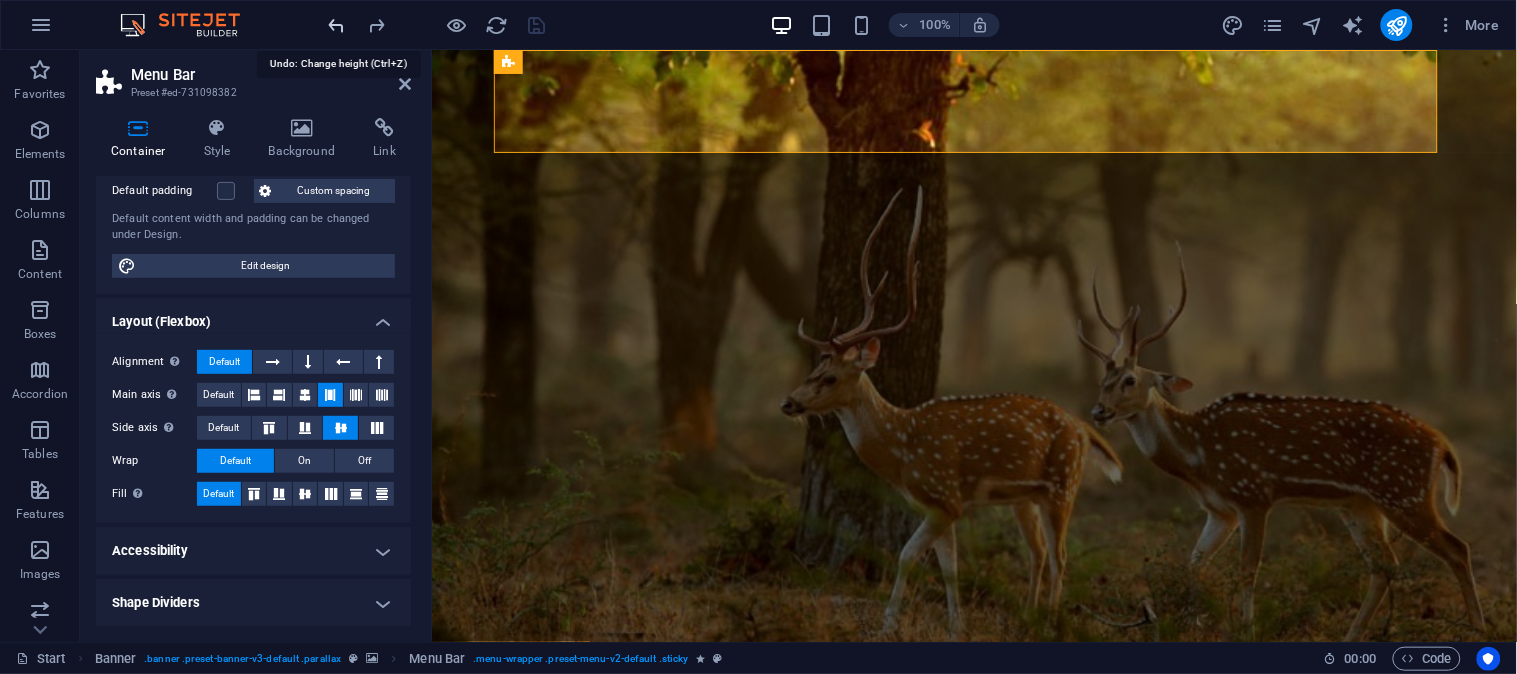 click at bounding box center [337, 25] 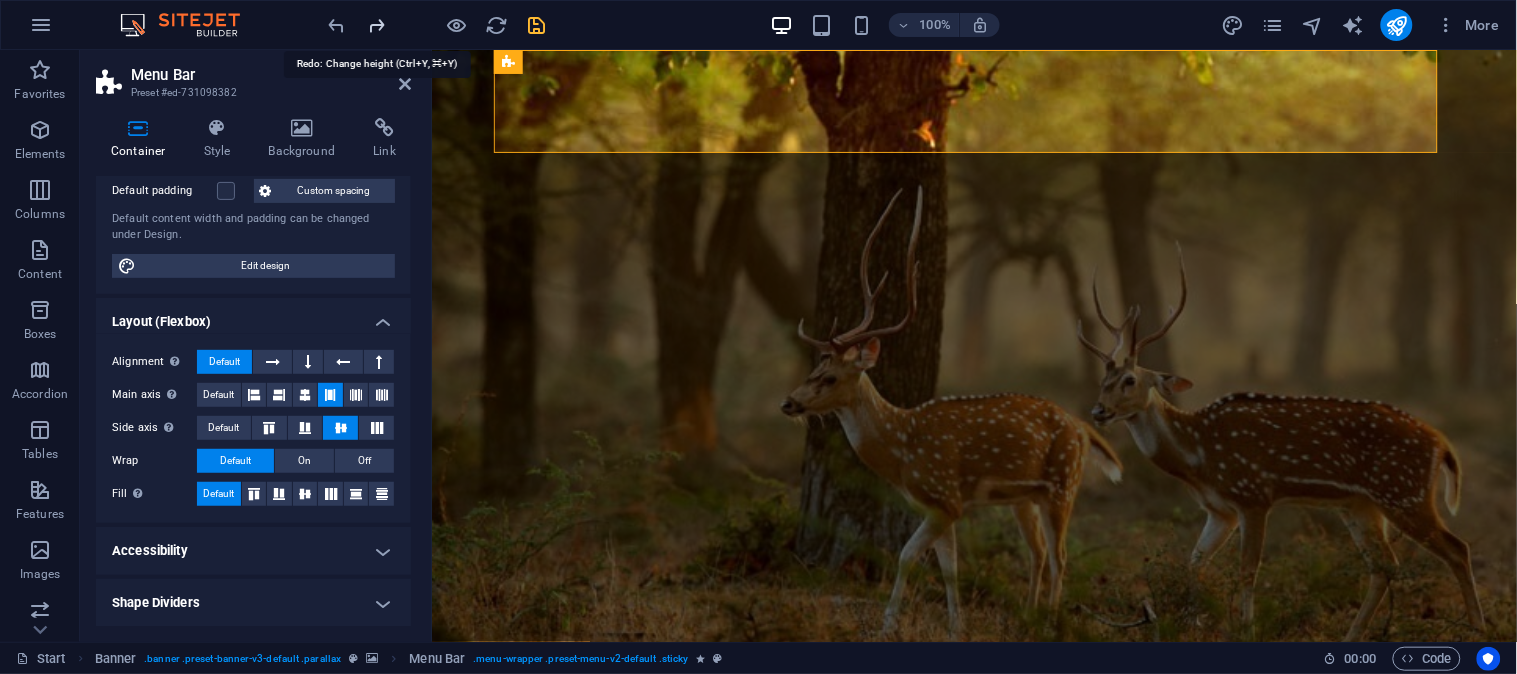 click at bounding box center (377, 25) 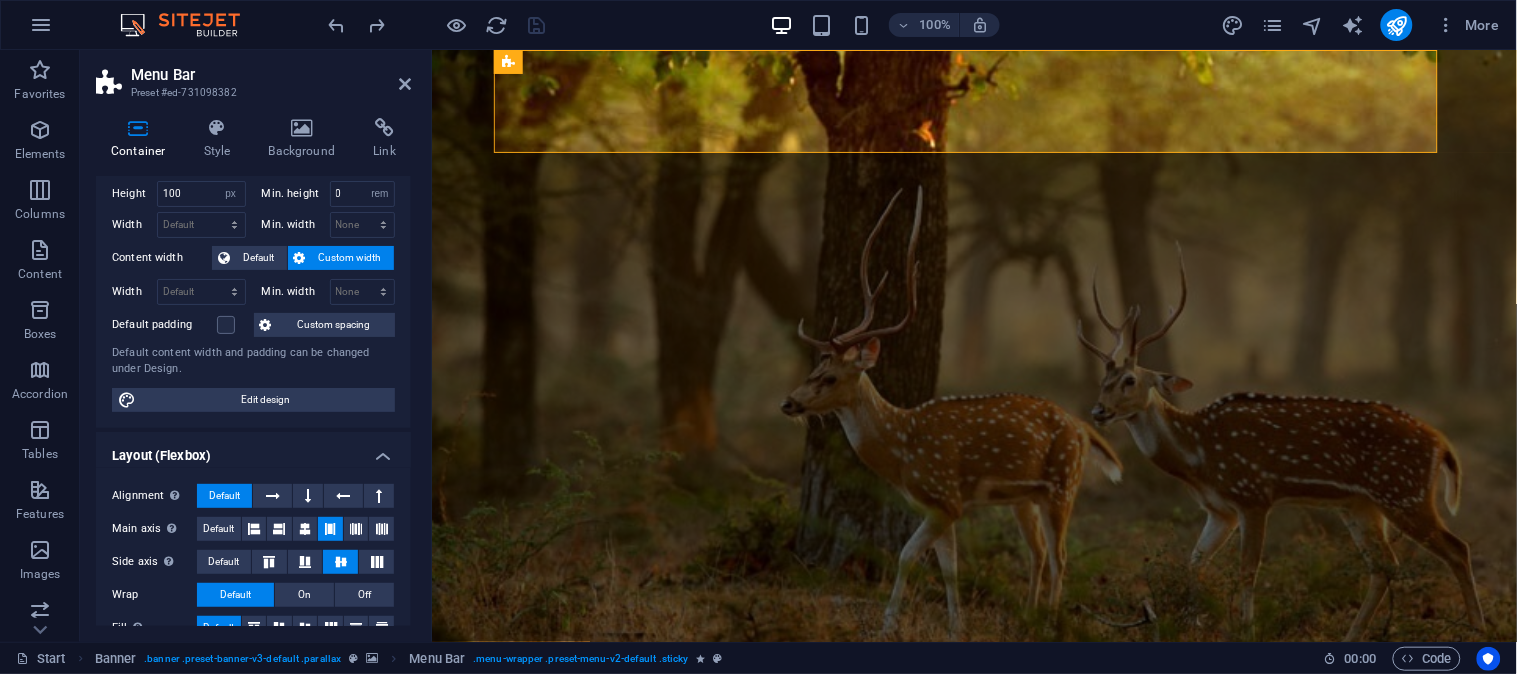 scroll, scrollTop: 0, scrollLeft: 0, axis: both 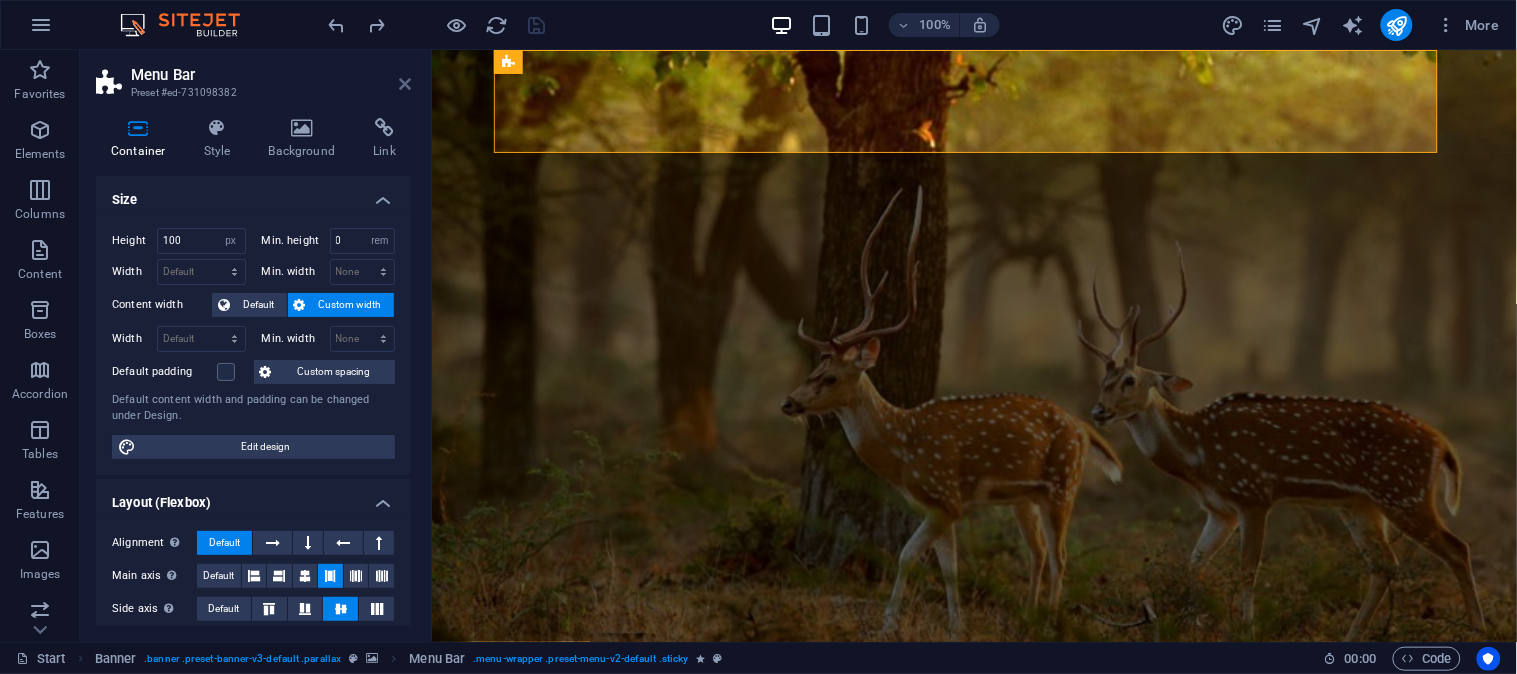 click at bounding box center [405, 84] 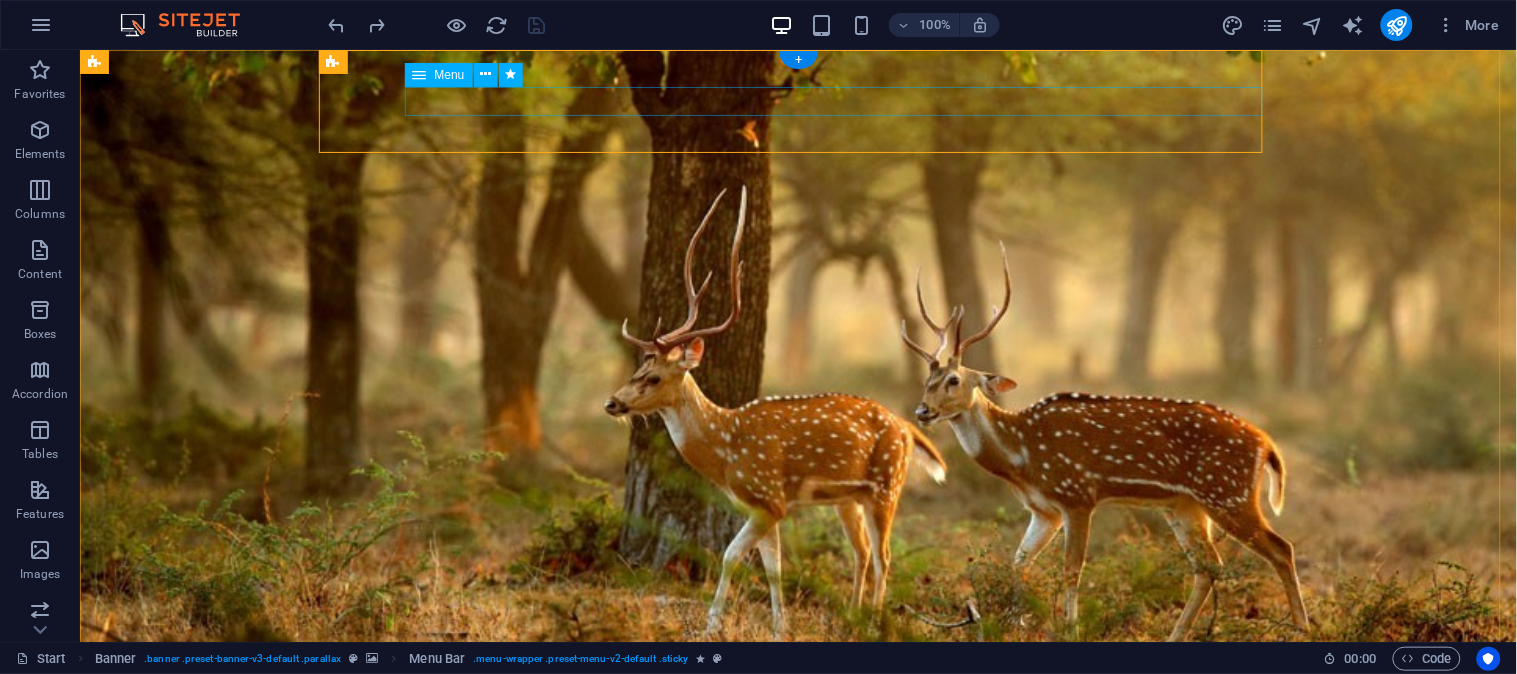 click on "Home About Trading Real Estate  TITING Contact" at bounding box center (806, 793) 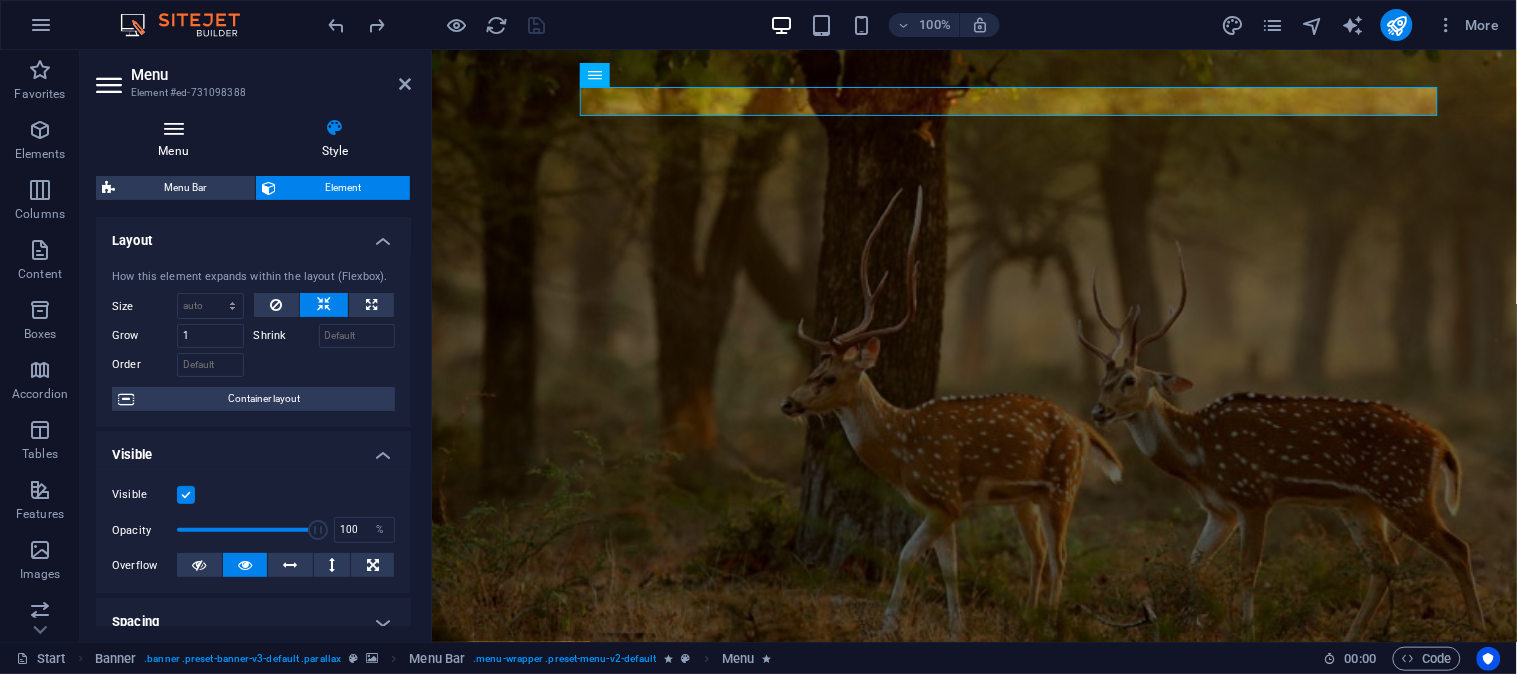 click on "Menu" at bounding box center (177, 139) 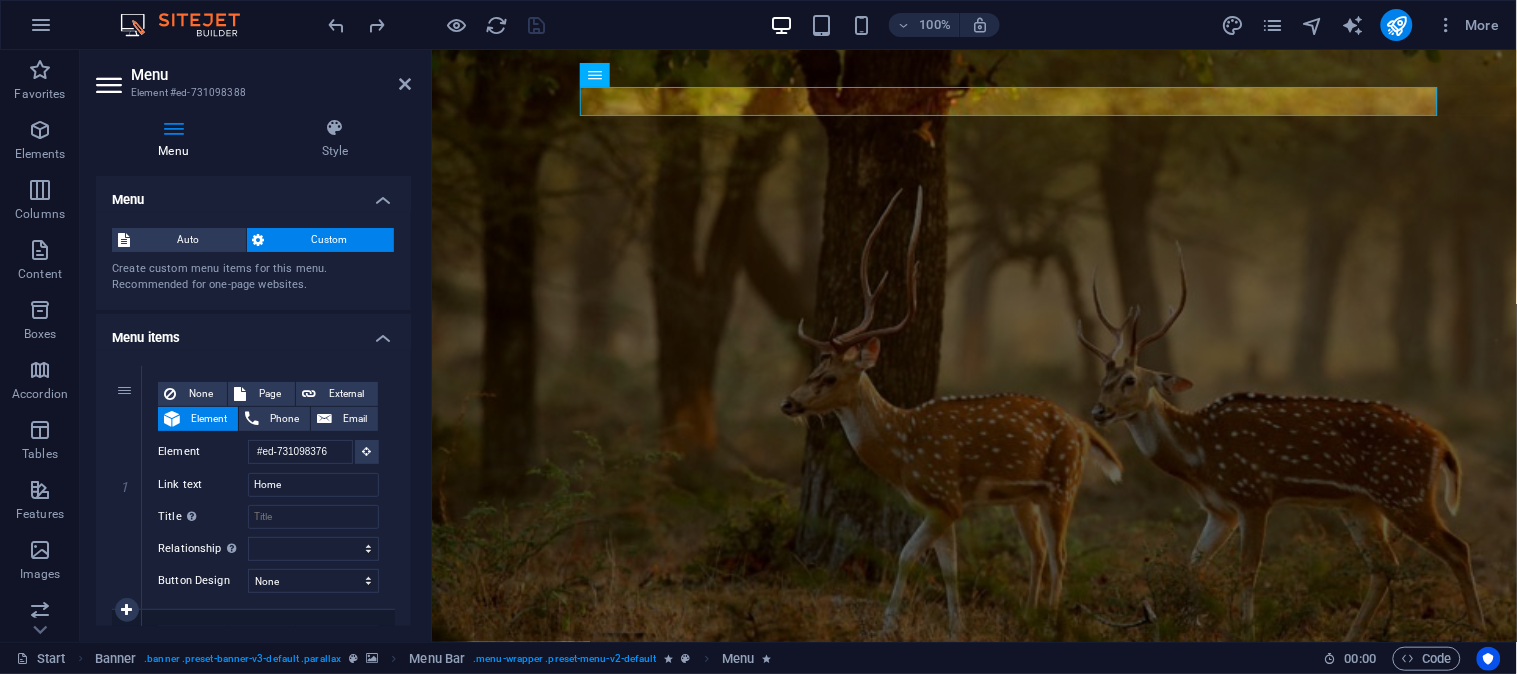 scroll, scrollTop: 258, scrollLeft: 0, axis: vertical 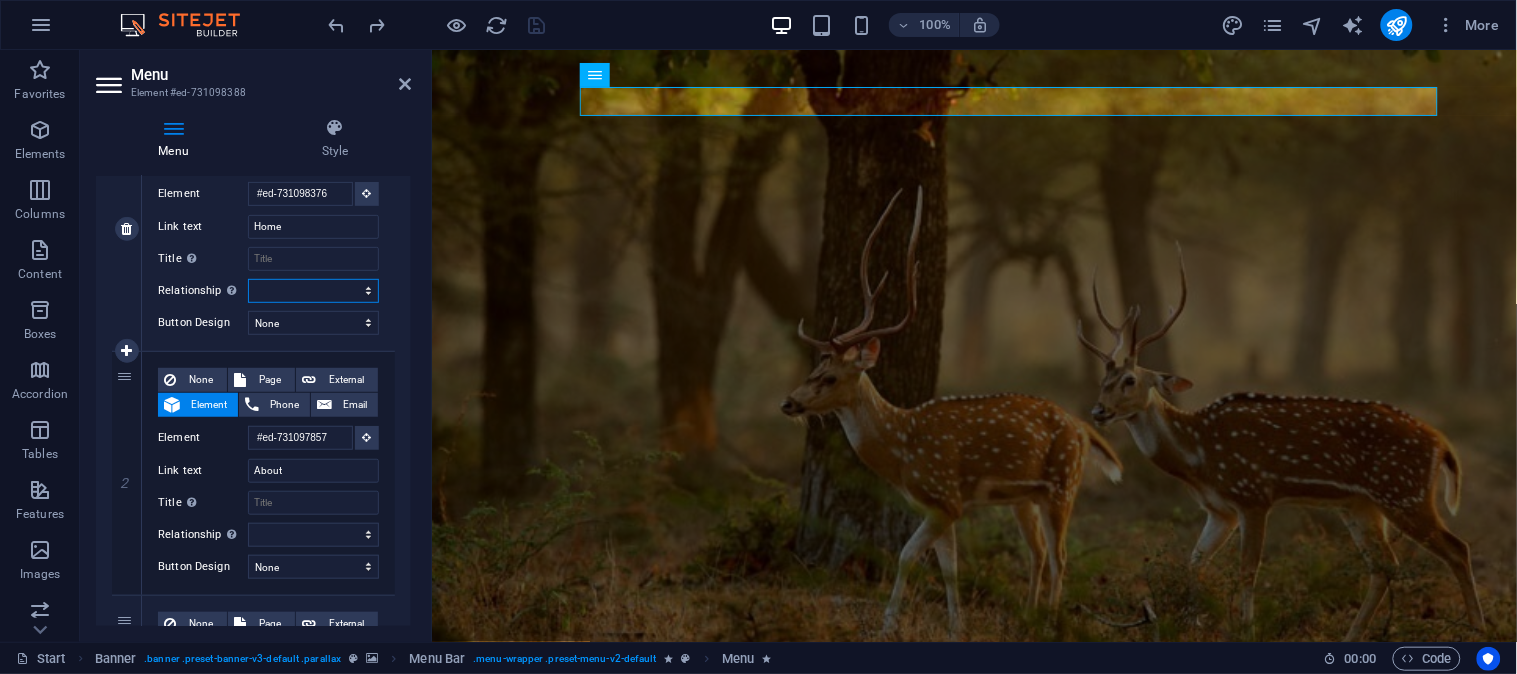click on "alternate author bookmark external help license next nofollow noreferrer noopener prev search tag" at bounding box center (313, 291) 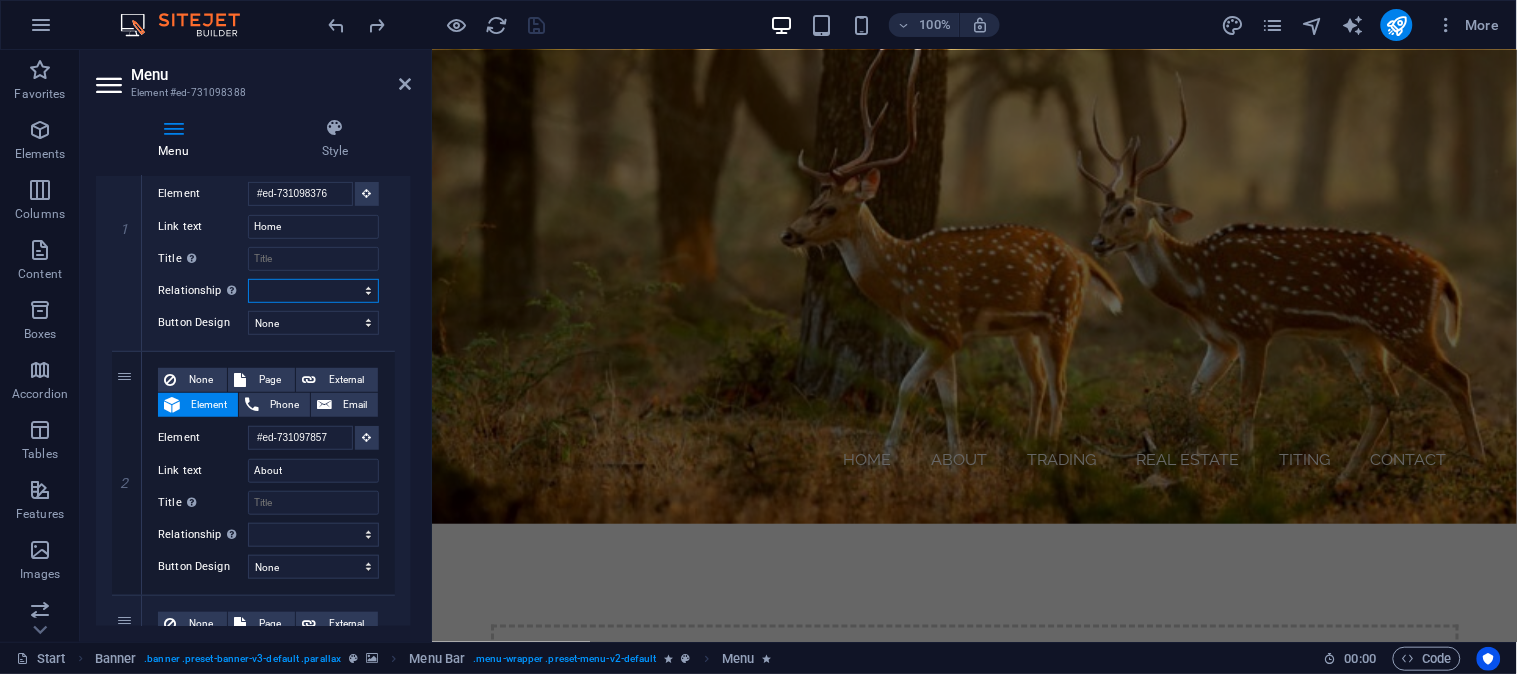 scroll, scrollTop: 0, scrollLeft: 0, axis: both 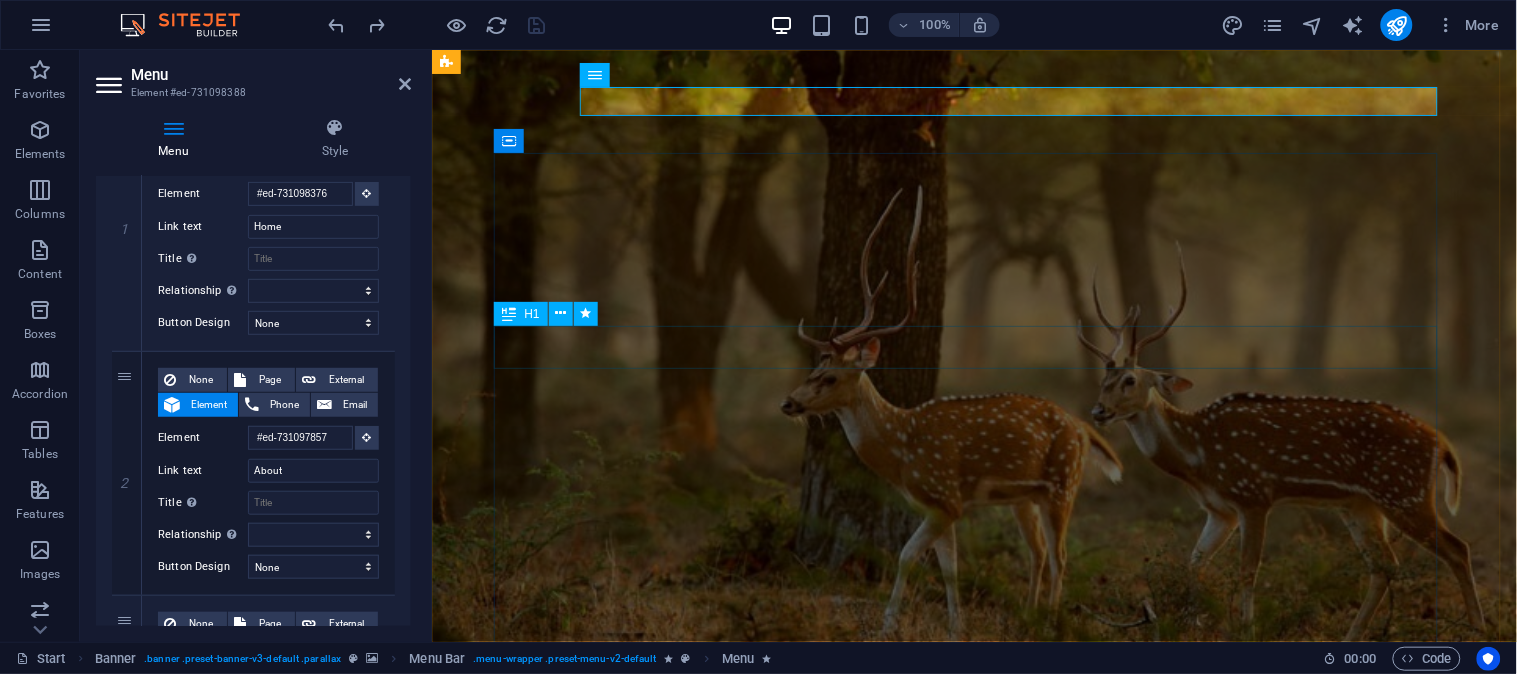 click on "INDURATNA Ceylon" at bounding box center (974, 893) 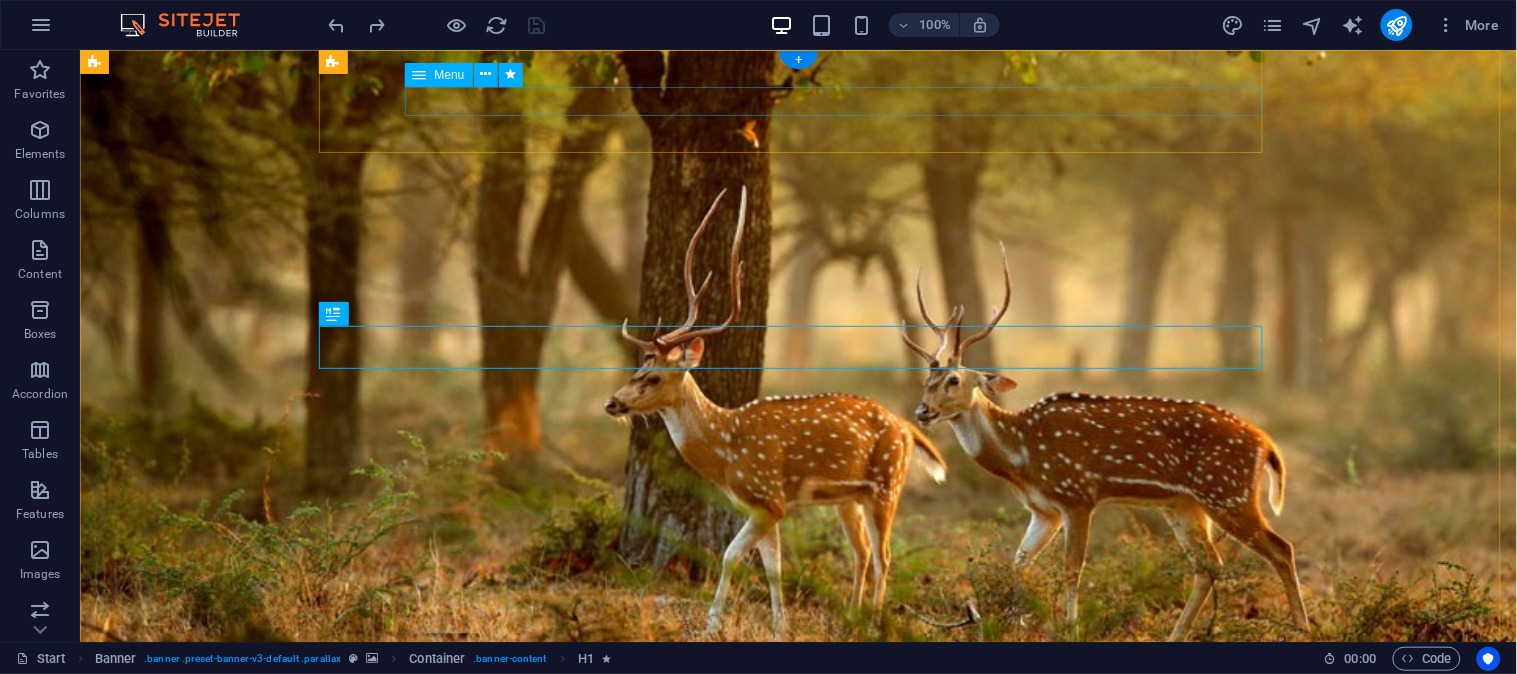 click on "Home About Trading Real Estate  TITING Contact" at bounding box center (806, 793) 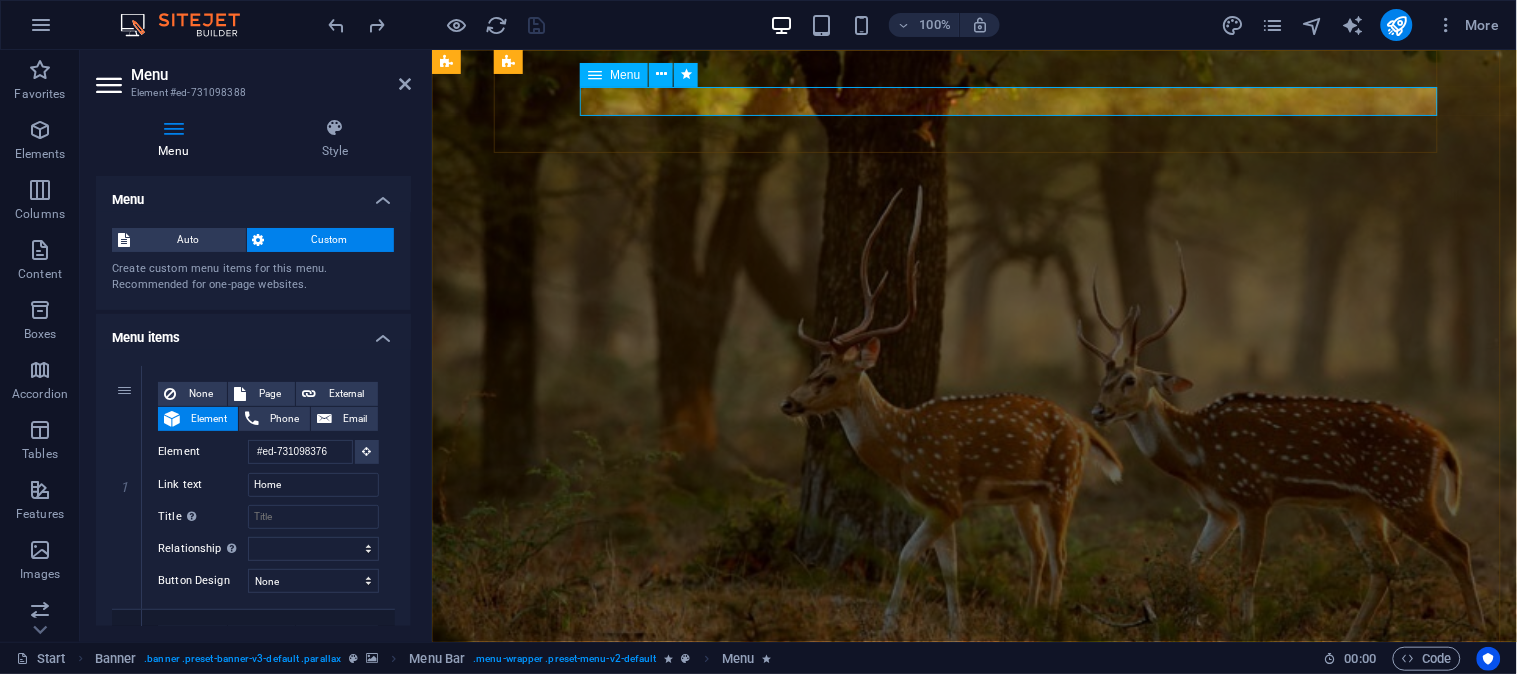 click on "Menu" at bounding box center (625, 75) 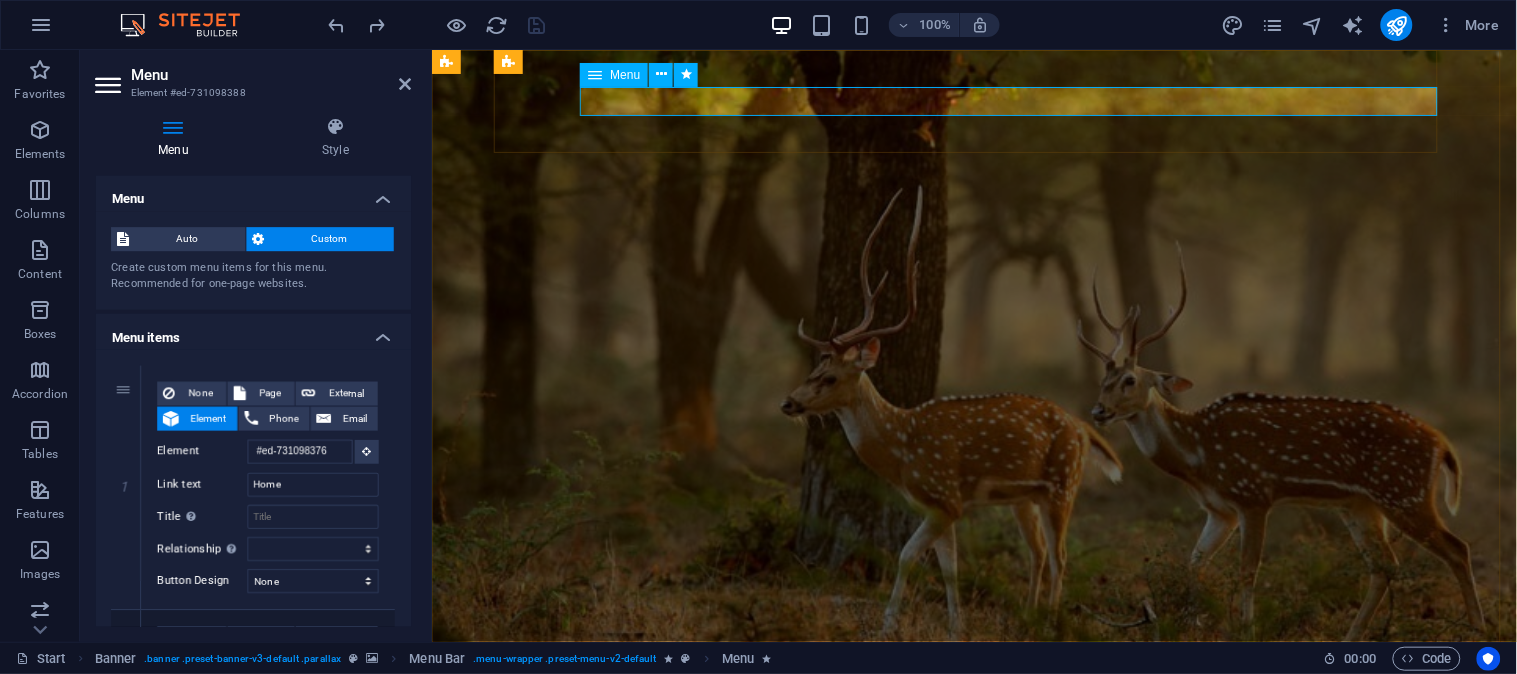 click on "Home About Trading Real Estate  TITING Contact" at bounding box center (982, 793) 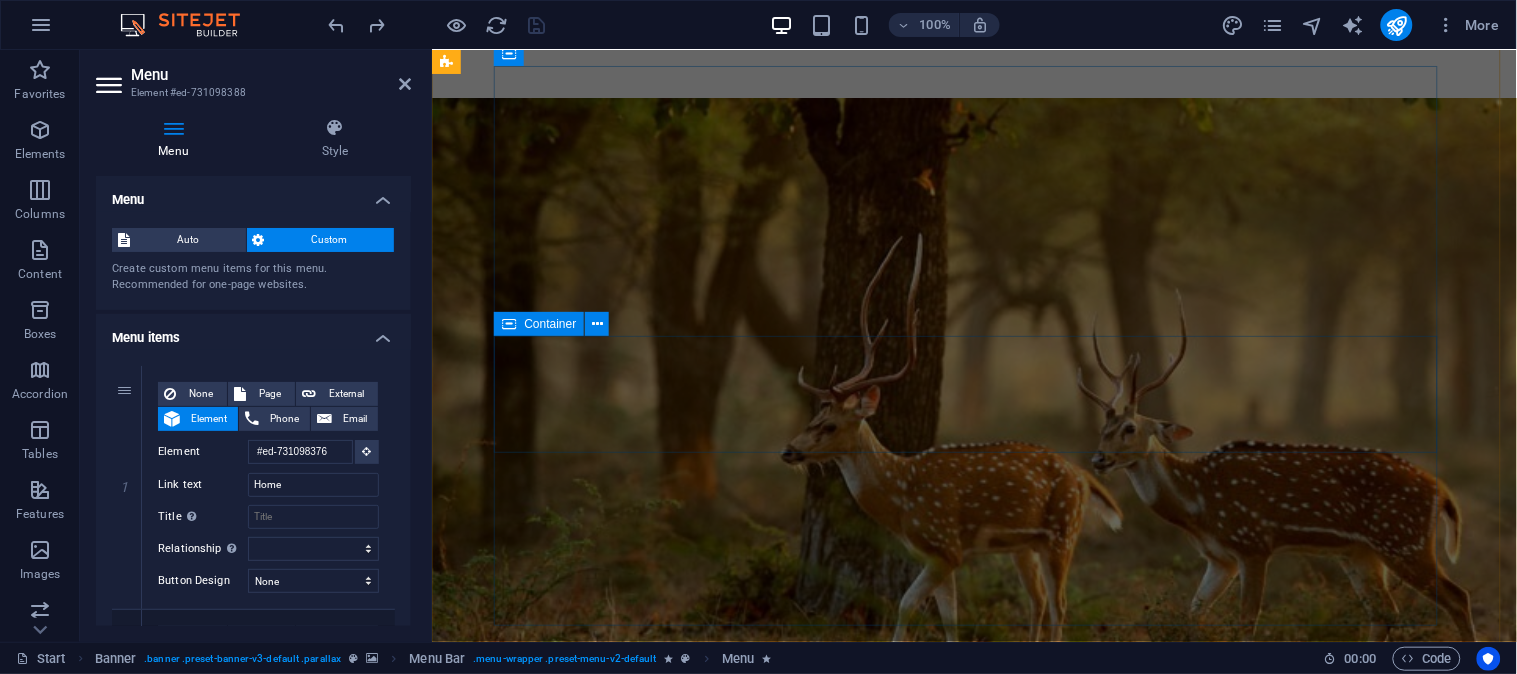 scroll, scrollTop: 0, scrollLeft: 0, axis: both 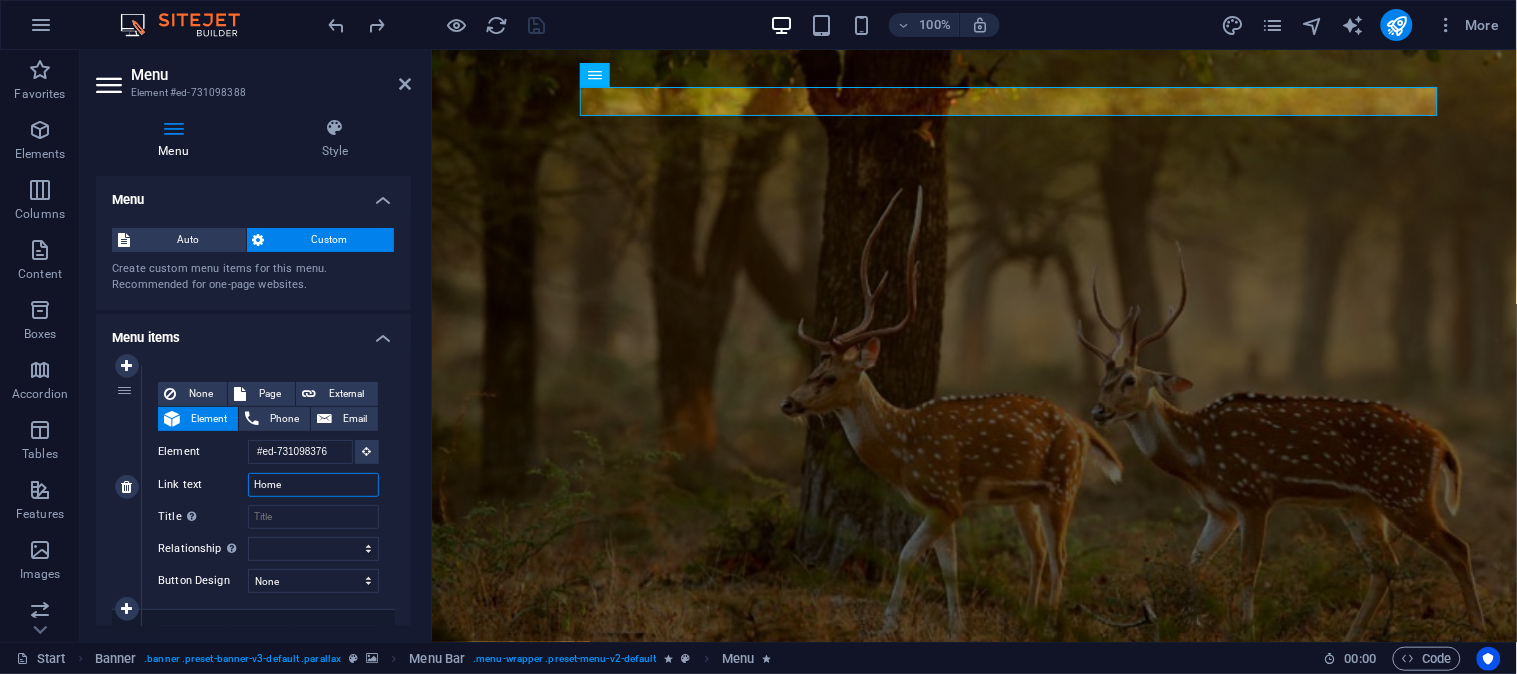 click on "Home" at bounding box center [313, 485] 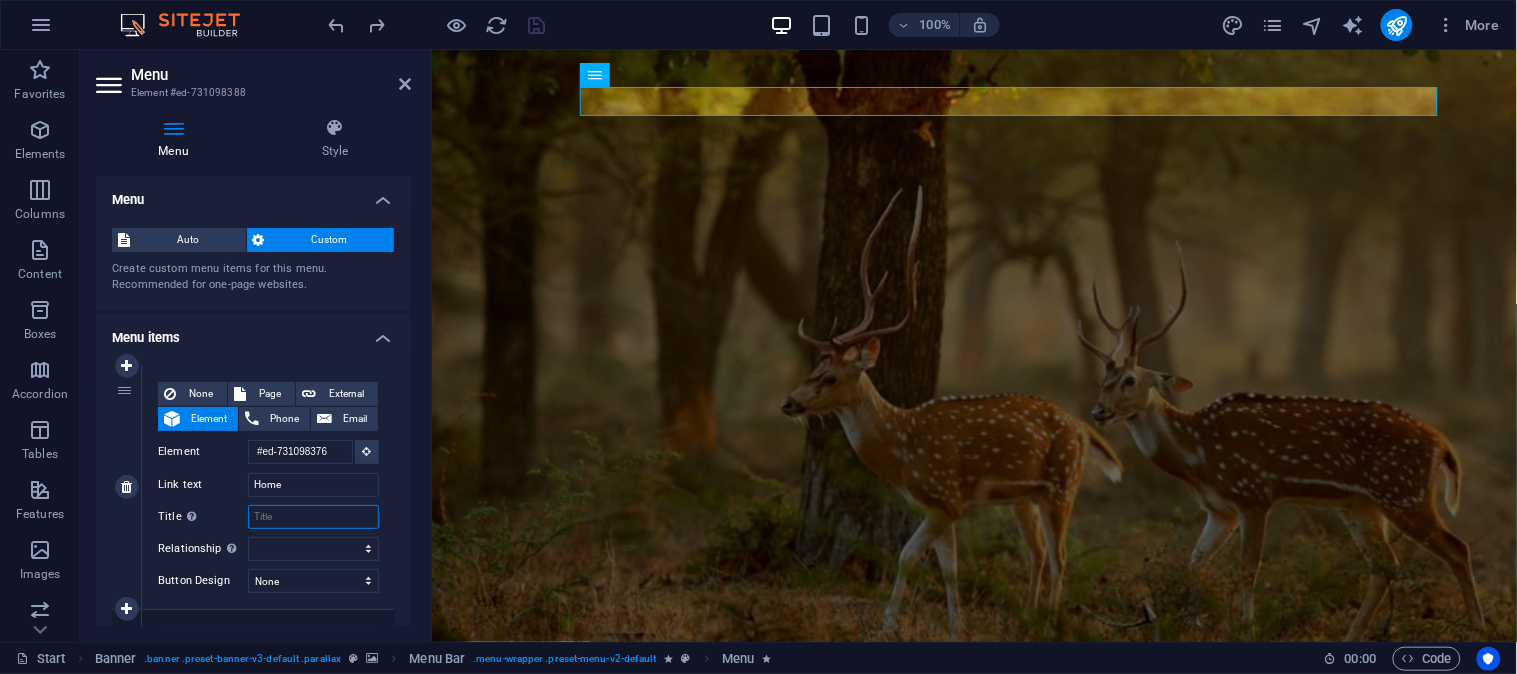 click on "Title Additional link description, should not be the same as the link text. The title is most often shown as a tooltip text when the mouse moves over the element. Leave empty if uncertain." at bounding box center [313, 517] 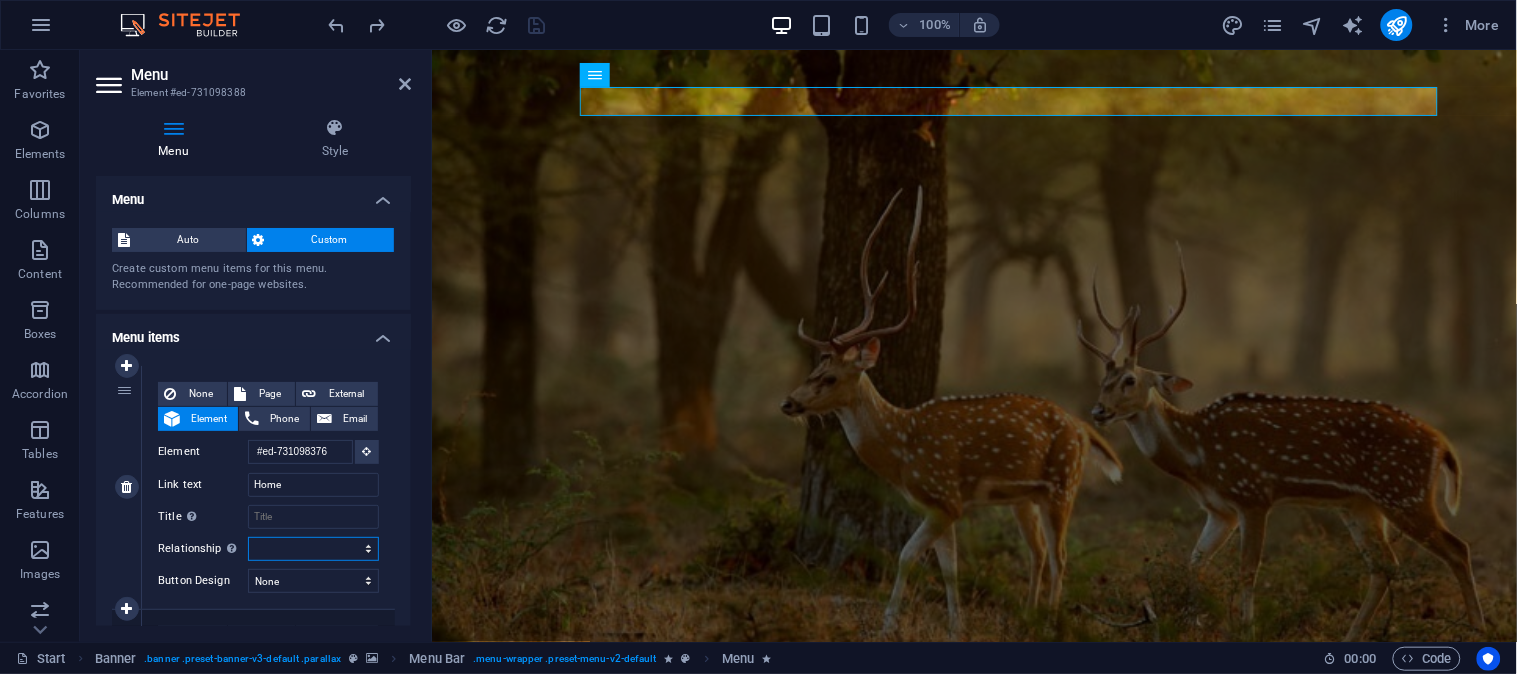 click on "alternate author bookmark external help license next nofollow noreferrer noopener prev search tag" at bounding box center (313, 549) 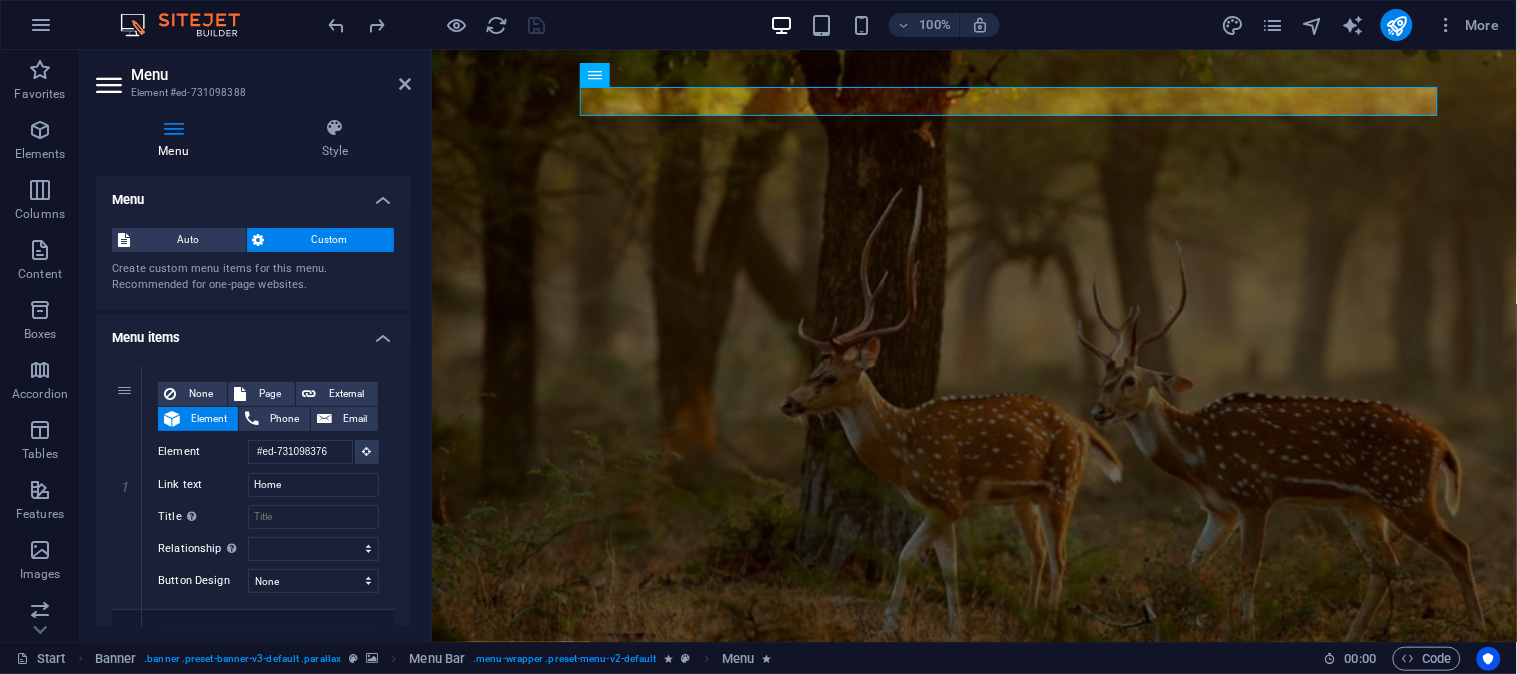 click on "Menu Style Menu Auto Custom Create custom menu items for this menu. Recommended for one-page websites. Manage pages Menu items 1 None Page External Element Phone Email Page Start Subpage Legal Notice Privacy Element #ed-731098376
URL Phone Email Link text Home Link target New tab Same tab Overlay Title Additional link description, should not be the same as the link text. The title is most often shown as a tooltip text when the mouse moves over the element. Leave empty if uncertain. Relationship Sets the  relationship of this link to the link target . For example, the value "nofollow" instructs search engines not to follow the link. Can be left empty. alternate author bookmark external help license next nofollow noreferrer noopener prev search tag Button Design None Default Primary Secondary 2 None Page External Element Phone Email Page Start Subpage Legal Notice Privacy Element #ed-731097857
URL Phone Email Link text About Link target New tab Same tab Overlay 3" at bounding box center [253, 372] 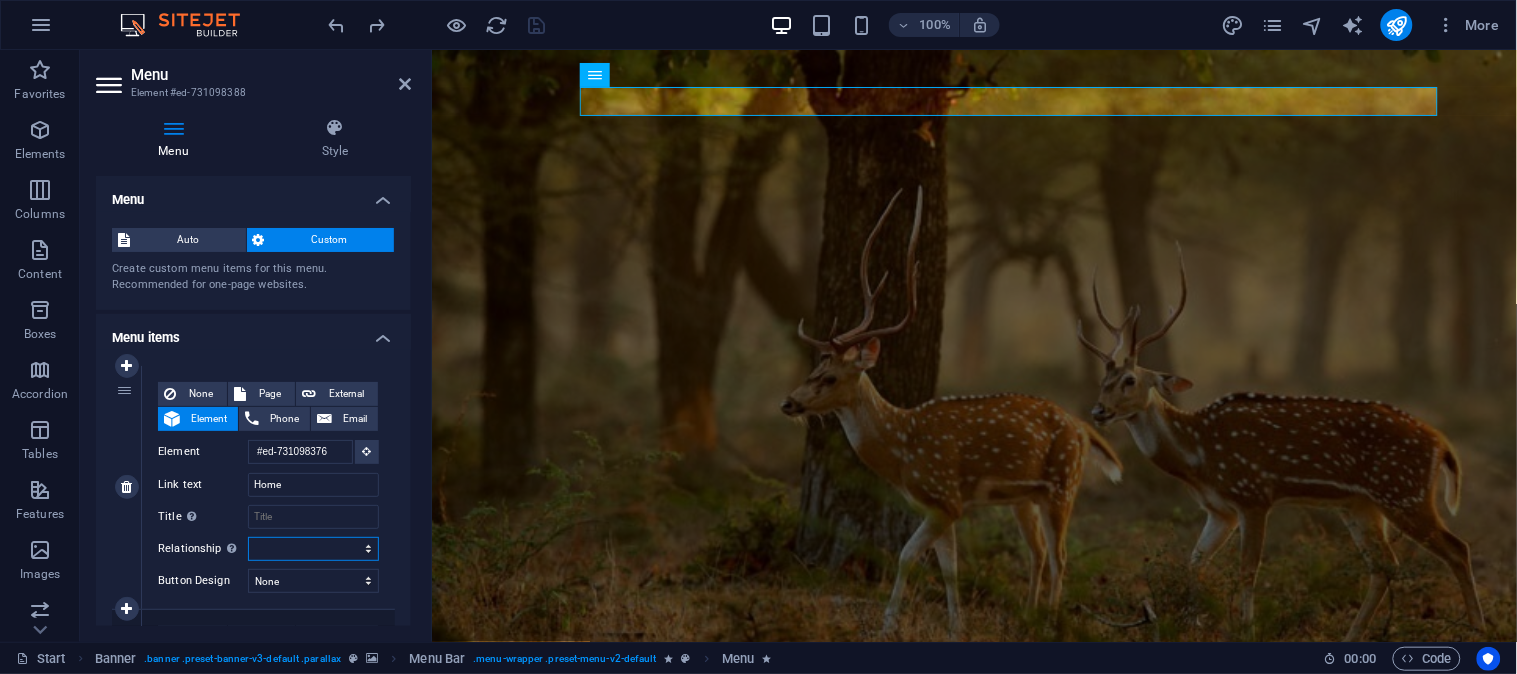 click on "alternate author bookmark external help license next nofollow noreferrer noopener prev search tag" at bounding box center [313, 549] 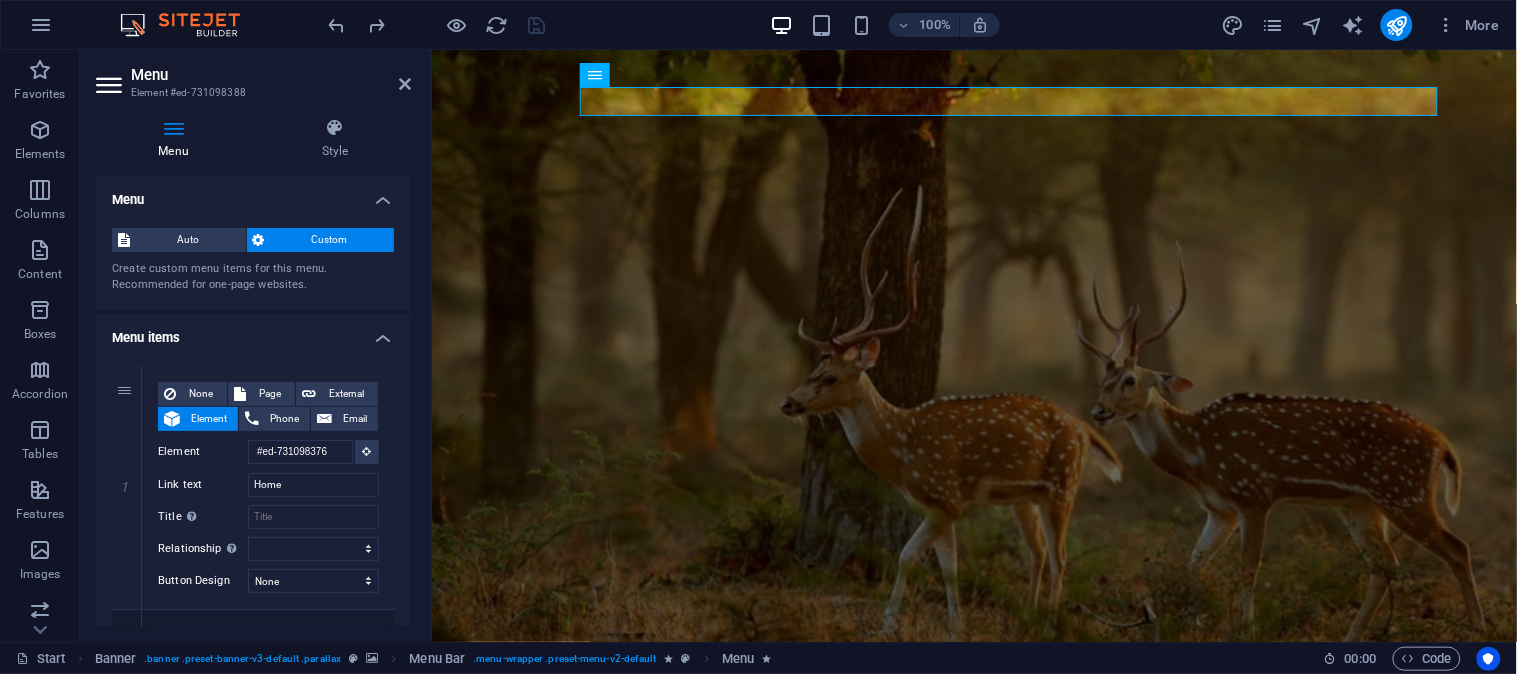 click on "Menu Style Menu Auto Custom Create custom menu items for this menu. Recommended for one-page websites. Manage pages Menu items 1 None Page External Element Phone Email Page Start Subpage Legal Notice Privacy Element #ed-731098376
URL Phone Email Link text Home Link target New tab Same tab Overlay Title Additional link description, should not be the same as the link text. The title is most often shown as a tooltip text when the mouse moves over the element. Leave empty if uncertain. Relationship Sets the  relationship of this link to the link target . For example, the value "nofollow" instructs search engines not to follow the link. Can be left empty. alternate author bookmark external help license next nofollow noreferrer noopener prev search tag Button Design None Default Primary Secondary 2 None Page External Element Phone Email Page Start Subpage Legal Notice Privacy Element #ed-731097857
URL Phone Email Link text About Link target New tab Same tab Overlay 3" at bounding box center [253, 372] 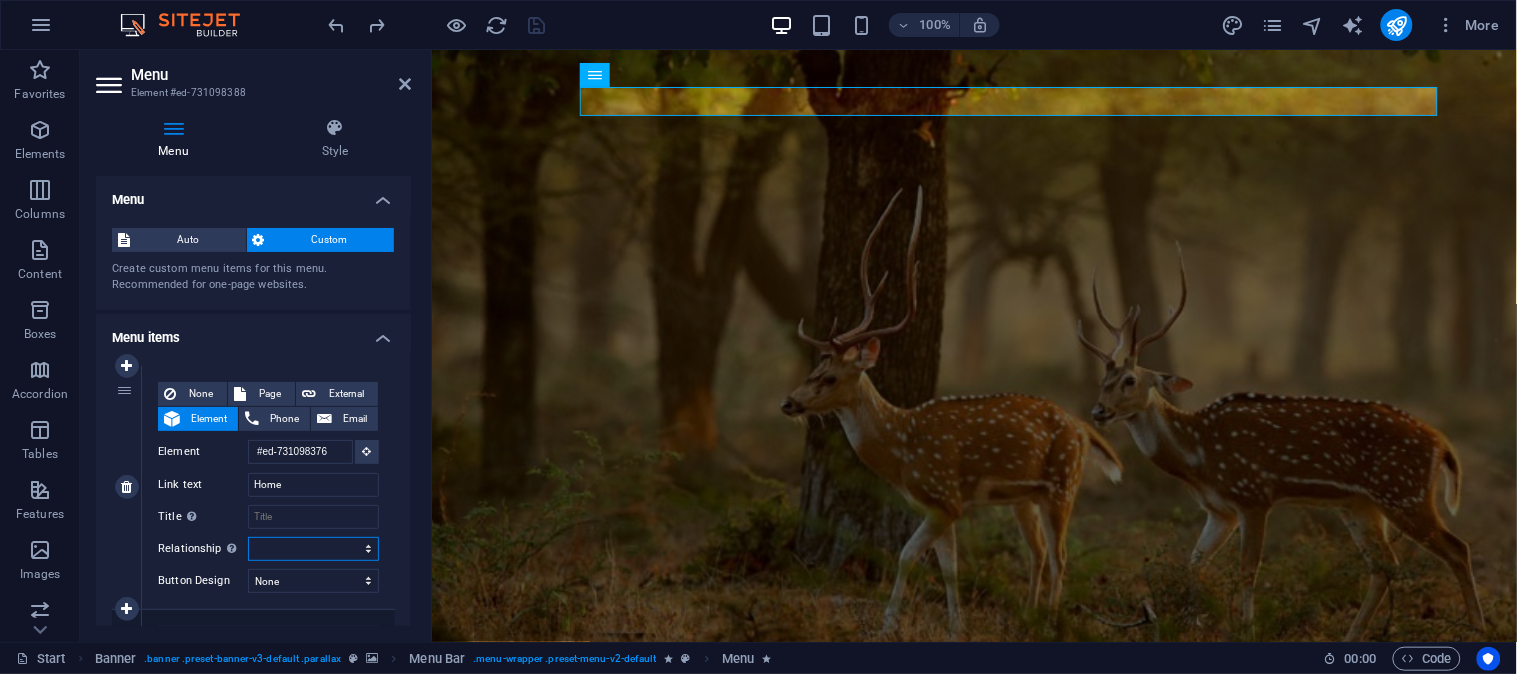 click on "alternate author bookmark external help license next nofollow noreferrer noopener prev search tag" at bounding box center (313, 549) 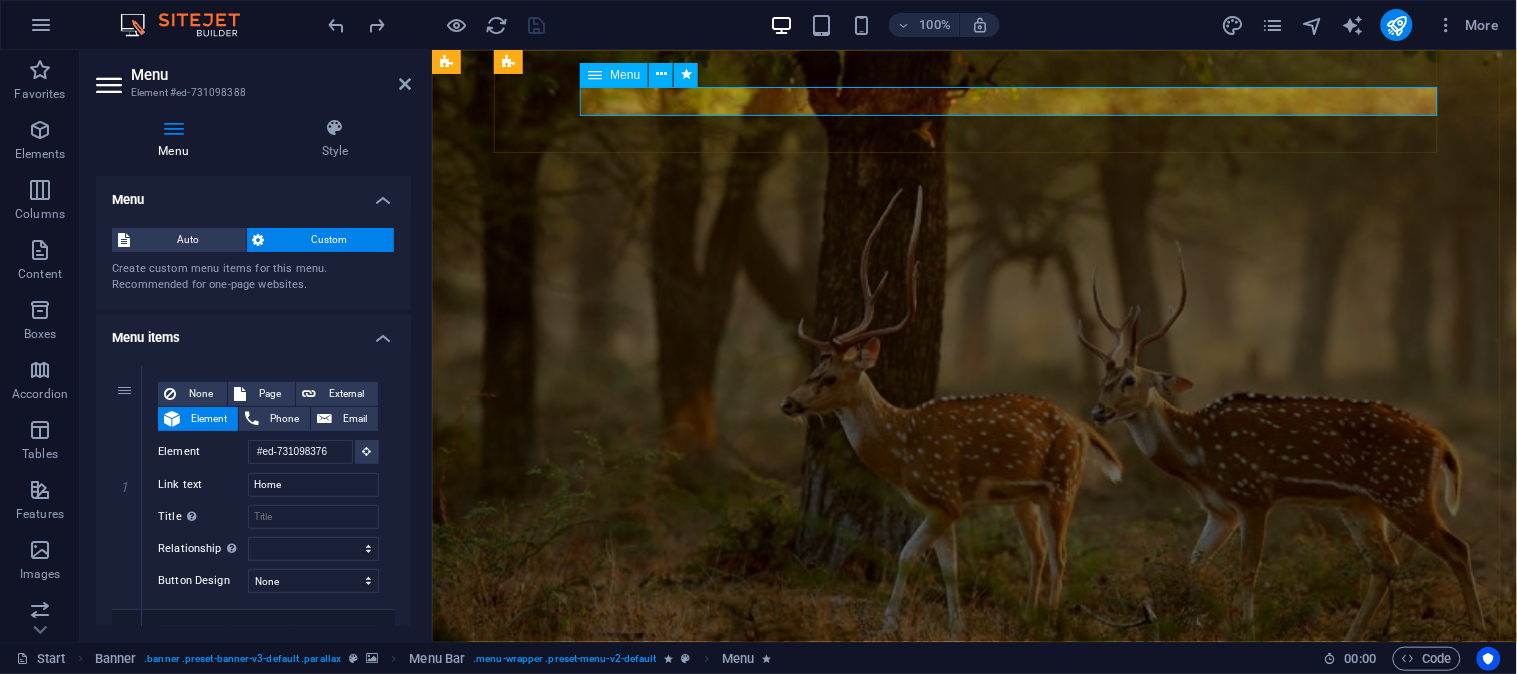 click on "Home About Trading Real Estate  TITING Contact" at bounding box center (982, 793) 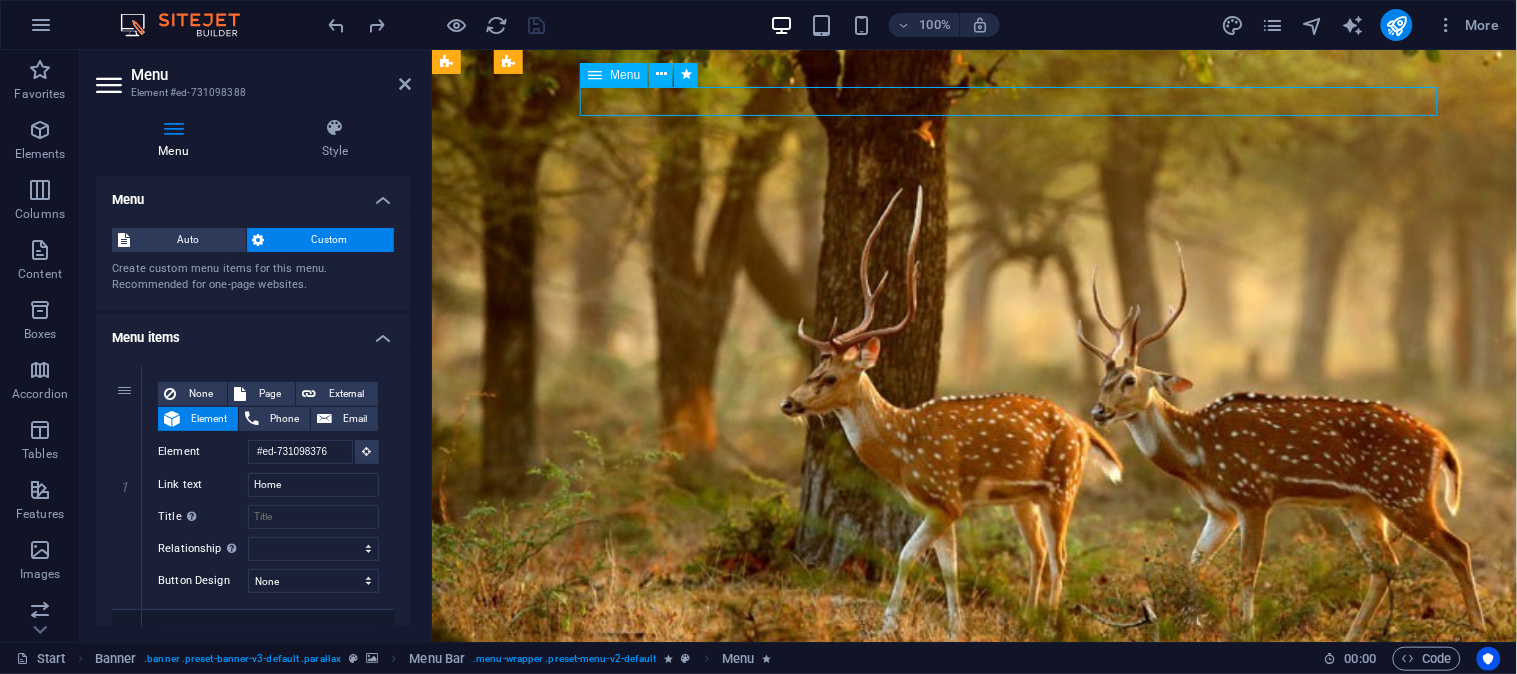 click on "Home About Trading Real Estate  TITING Contact" at bounding box center (982, 793) 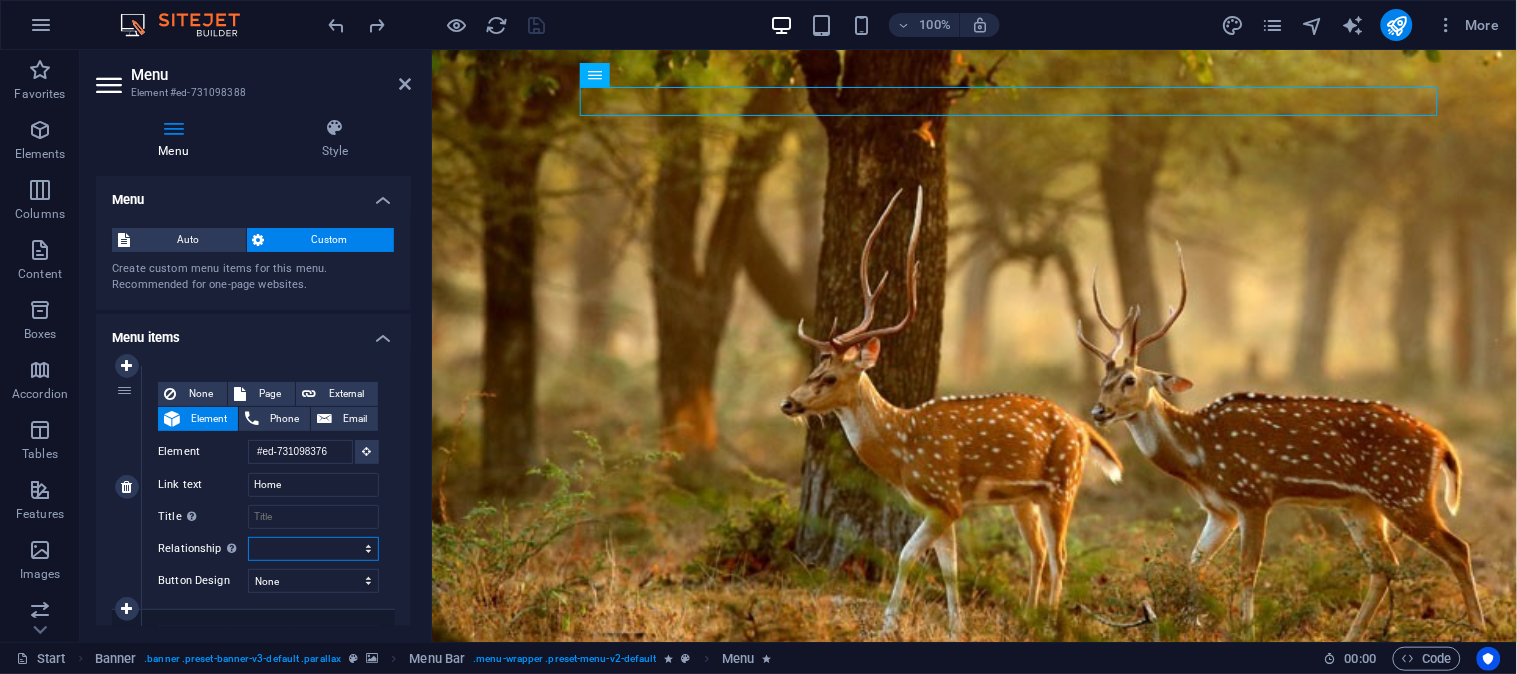 click on "alternate author bookmark external help license next nofollow noreferrer noopener prev search tag" at bounding box center (313, 549) 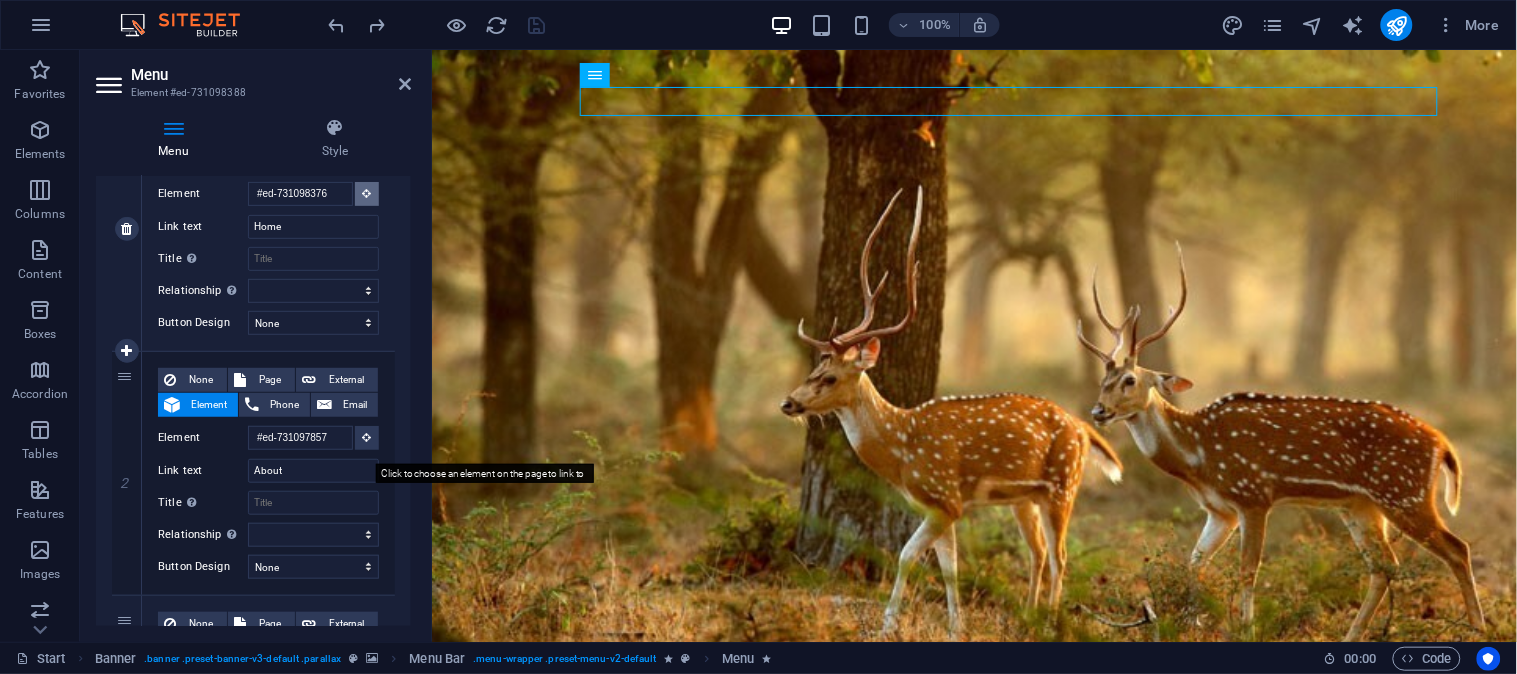 scroll, scrollTop: 0, scrollLeft: 0, axis: both 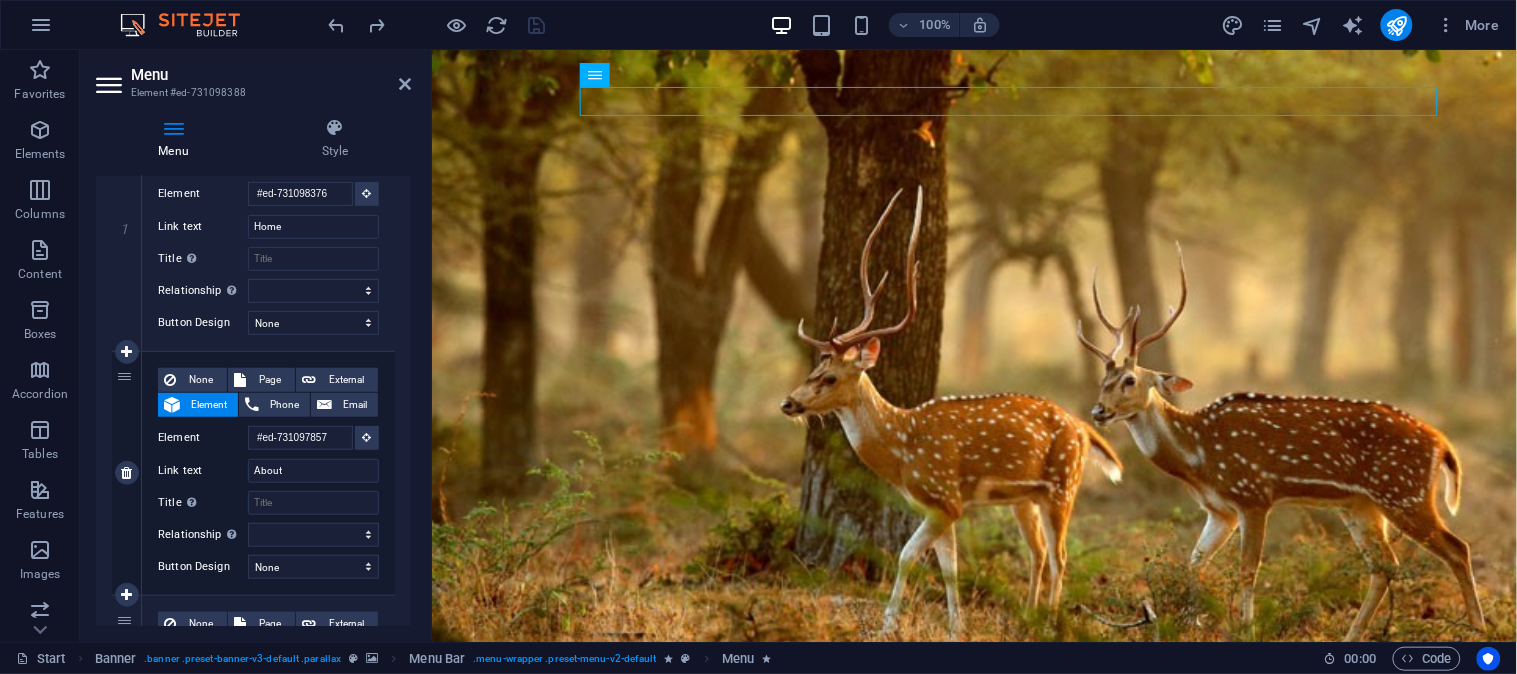 click on "None Page External Element Phone Email Page Start Subpage Legal Notice Privacy Element #ed-731097857
URL Phone Email Link text About Link target New tab Same tab Overlay Title Additional link description, should not be the same as the link text. The title is most often shown as a tooltip text when the mouse moves over the element. Leave empty if uncertain. Relationship Sets the  relationship of this link to the link target . For example, the value "nofollow" instructs search engines not to follow the link. Can be left empty. alternate author bookmark external help license next nofollow noreferrer noopener prev search tag Button Design None Default Primary Secondary" at bounding box center (268, 473) 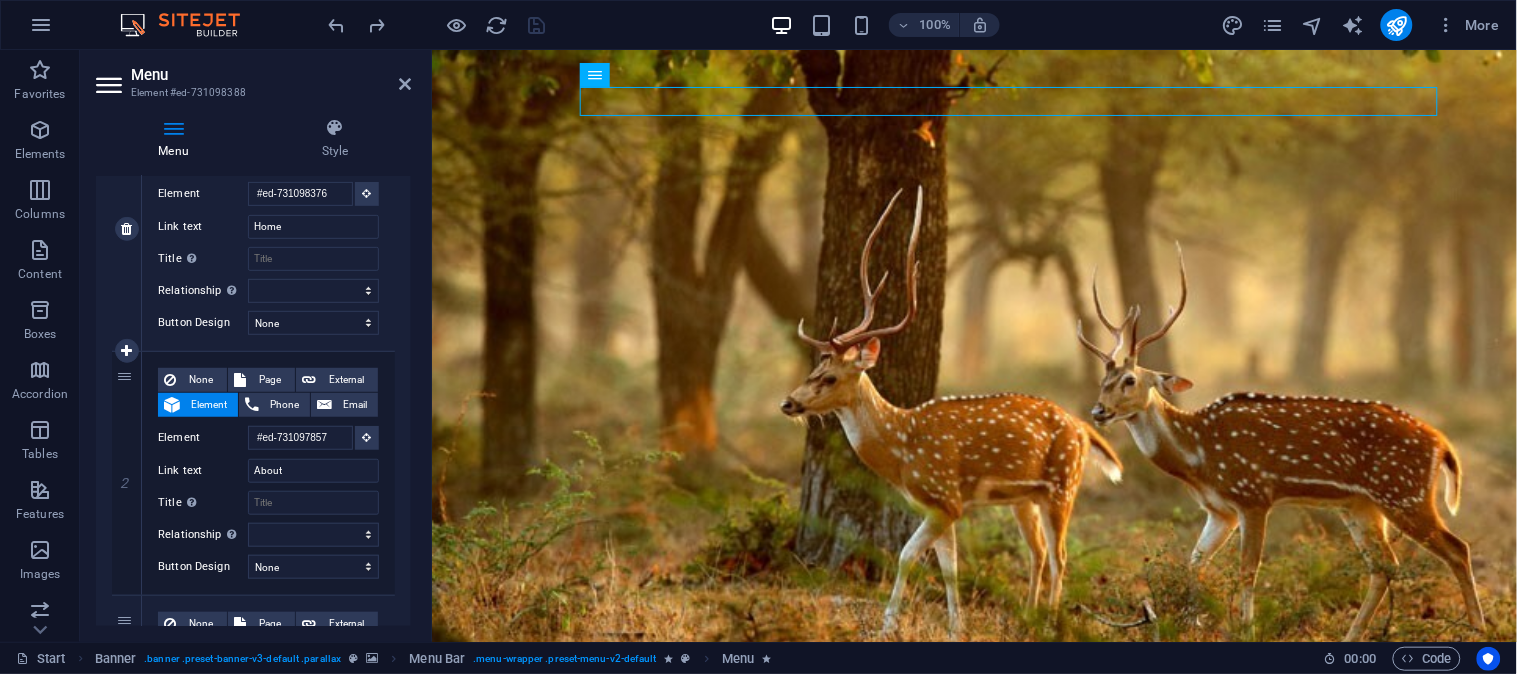 click on "None Page External Element Phone Email Page Start Subpage Legal Notice Privacy Element #ed-731098376
URL Phone Email Link text Home Link target New tab Same tab Overlay Title Additional link description, should not be the same as the link text. The title is most often shown as a tooltip text when the mouse moves over the element. Leave empty if uncertain. Relationship Sets the  relationship of this link to the link target . For example, the value "nofollow" instructs search engines not to follow the link. Can be left empty. alternate author bookmark external help license next nofollow noreferrer noopener prev search tag Button Design None Default Primary Secondary" at bounding box center (268, 229) 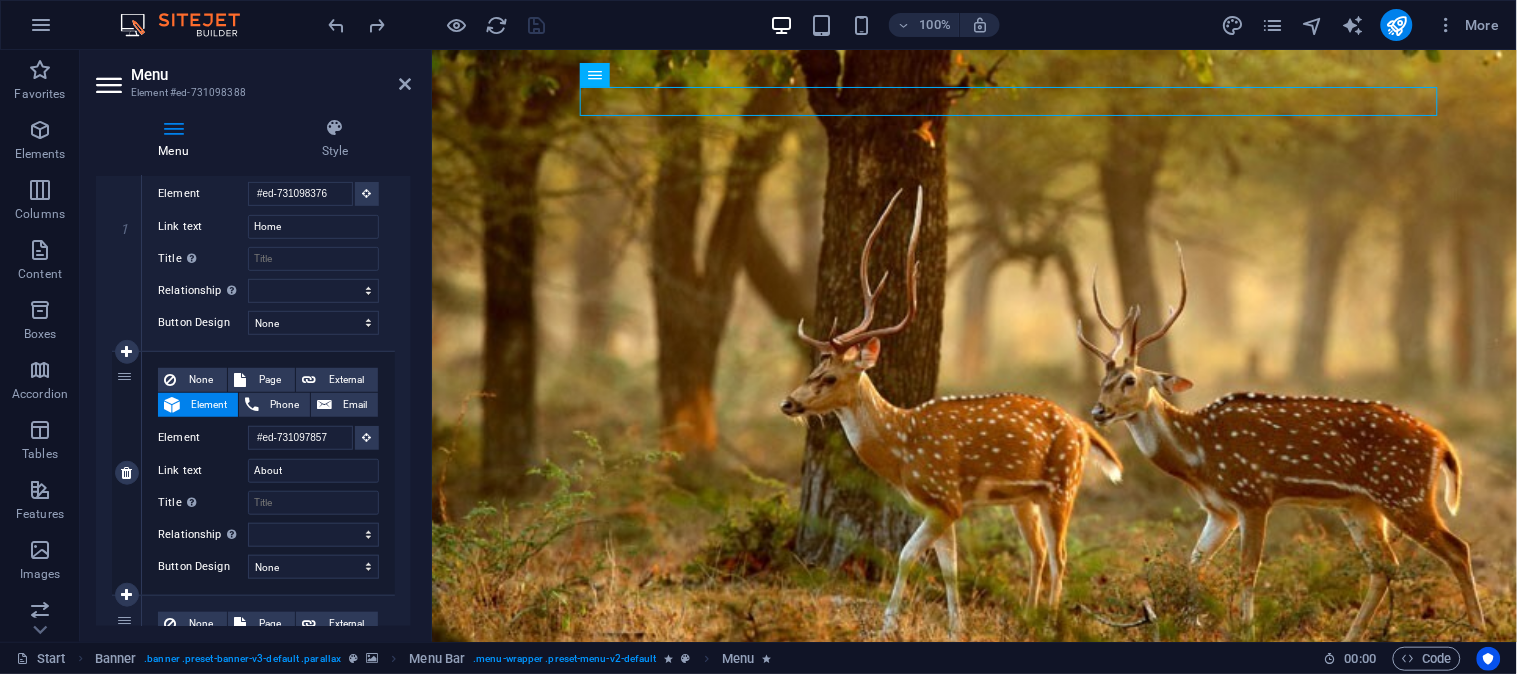 click on "None Page External Element Phone Email Page Start Subpage Legal Notice Privacy Element #ed-731097857
URL Phone Email Link text About Link target New tab Same tab Overlay Title Additional link description, should not be the same as the link text. The title is most often shown as a tooltip text when the mouse moves over the element. Leave empty if uncertain. Relationship Sets the  relationship of this link to the link target . For example, the value "nofollow" instructs search engines not to follow the link. Can be left empty. alternate author bookmark external help license next nofollow noreferrer noopener prev search tag Button Design None Default Primary Secondary" at bounding box center (268, 473) 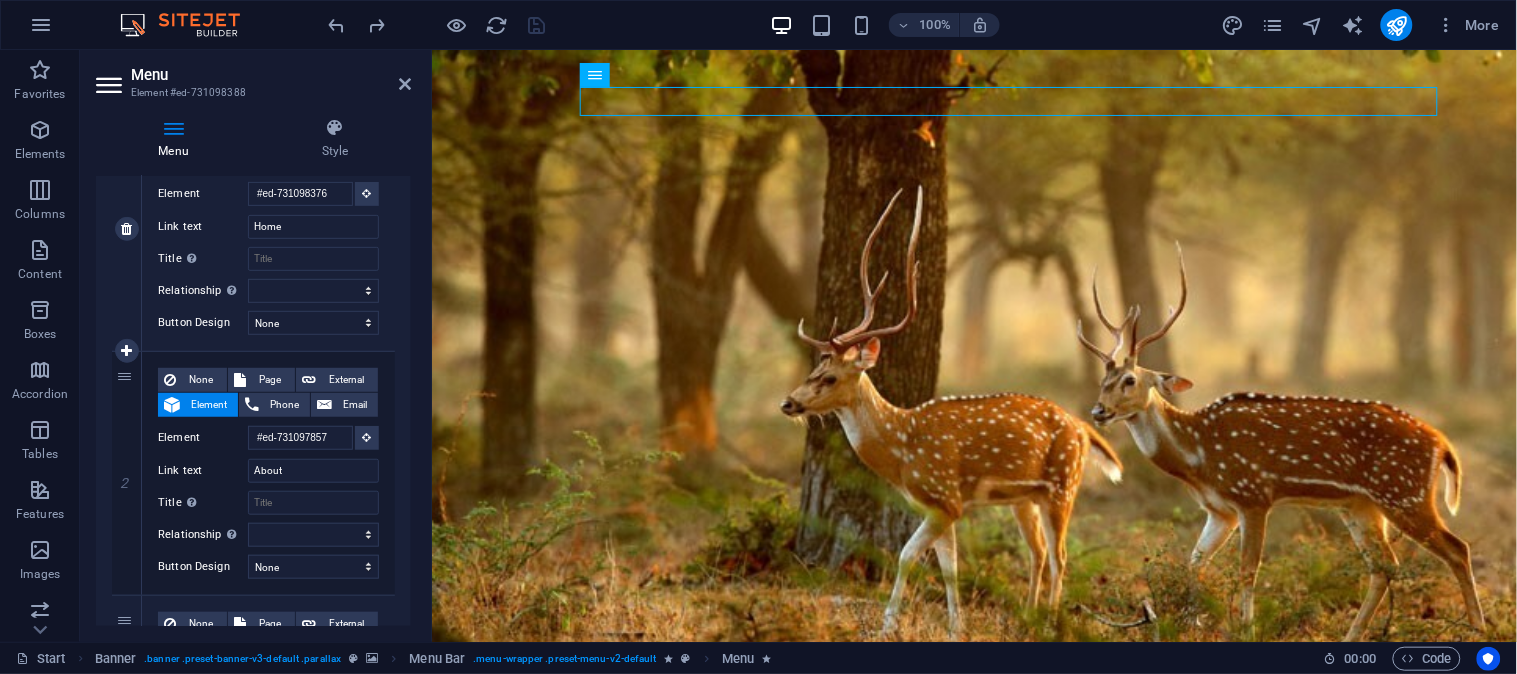 click on "None Page External Element Phone Email Page Start Subpage Legal Notice Privacy Element #ed-731098376
URL Phone Email Link text Home Link target New tab Same tab Overlay Title Additional link description, should not be the same as the link text. The title is most often shown as a tooltip text when the mouse moves over the element. Leave empty if uncertain. Relationship Sets the  relationship of this link to the link target . For example, the value "nofollow" instructs search engines not to follow the link. Can be left empty. alternate author bookmark external help license next nofollow noreferrer noopener prev search tag Button Design None Default Primary Secondary" at bounding box center [268, 229] 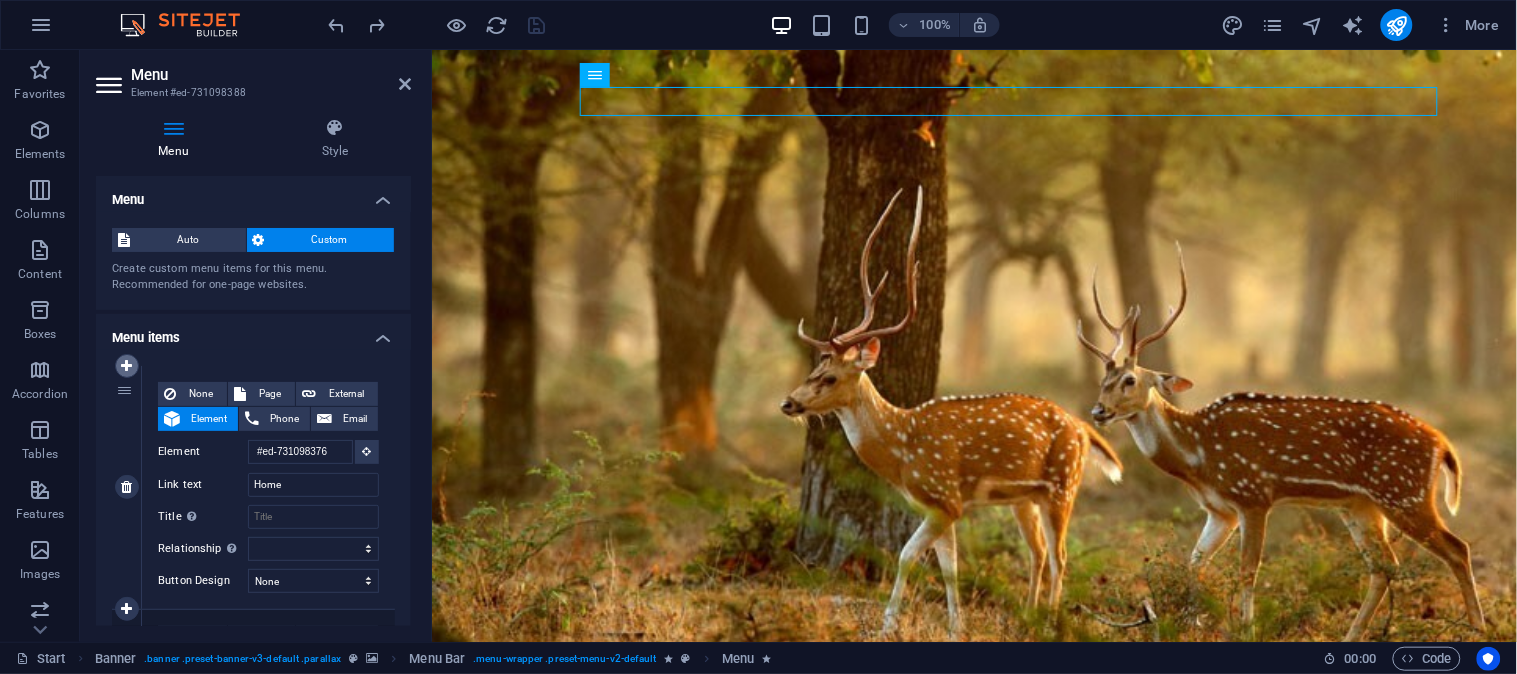 scroll, scrollTop: 258, scrollLeft: 0, axis: vertical 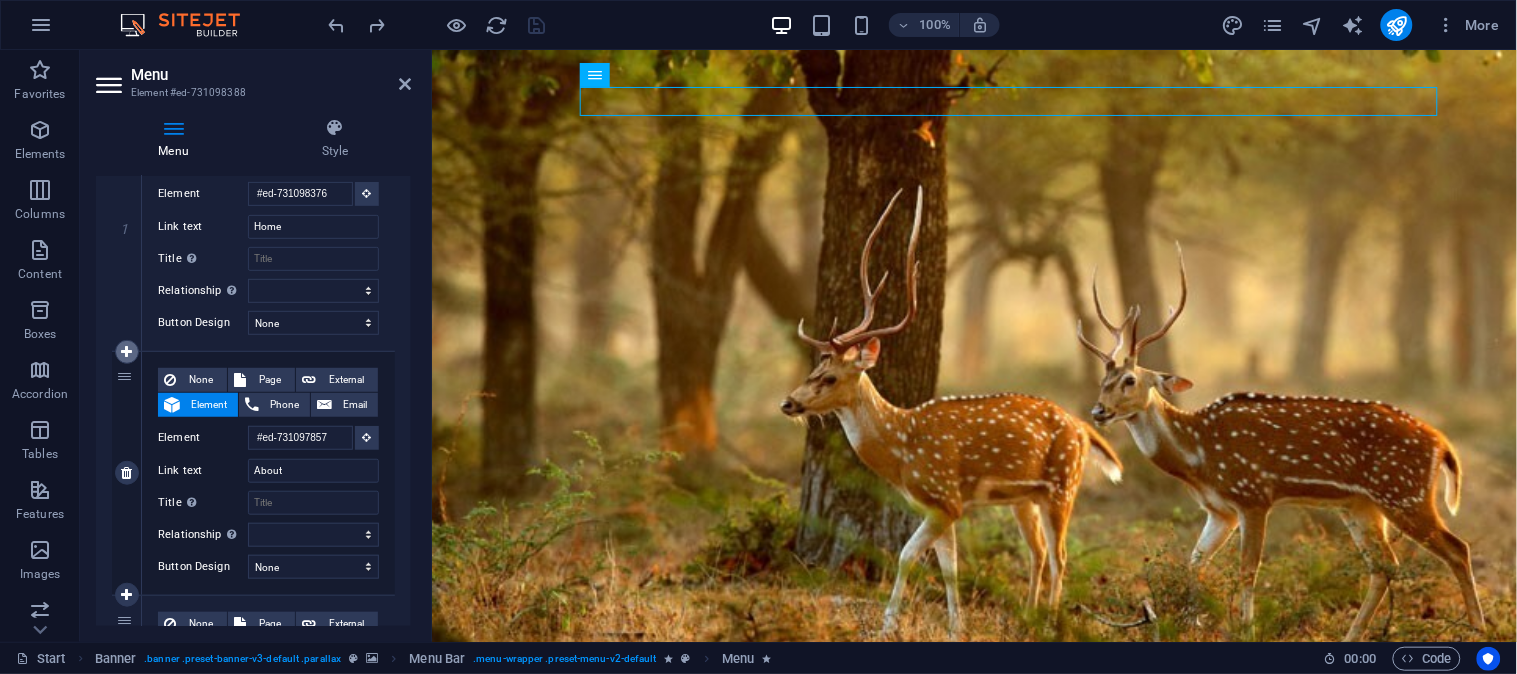 click at bounding box center [126, 352] 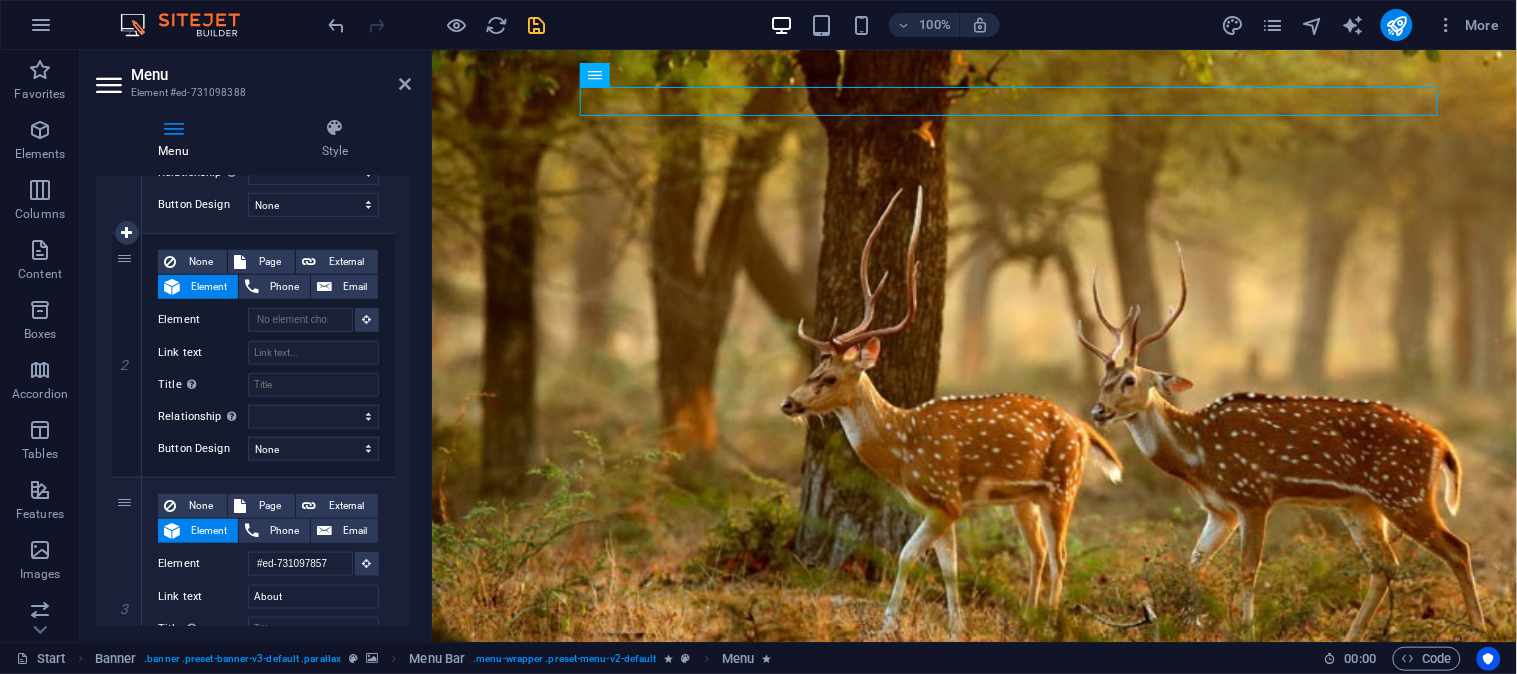 scroll, scrollTop: 518, scrollLeft: 0, axis: vertical 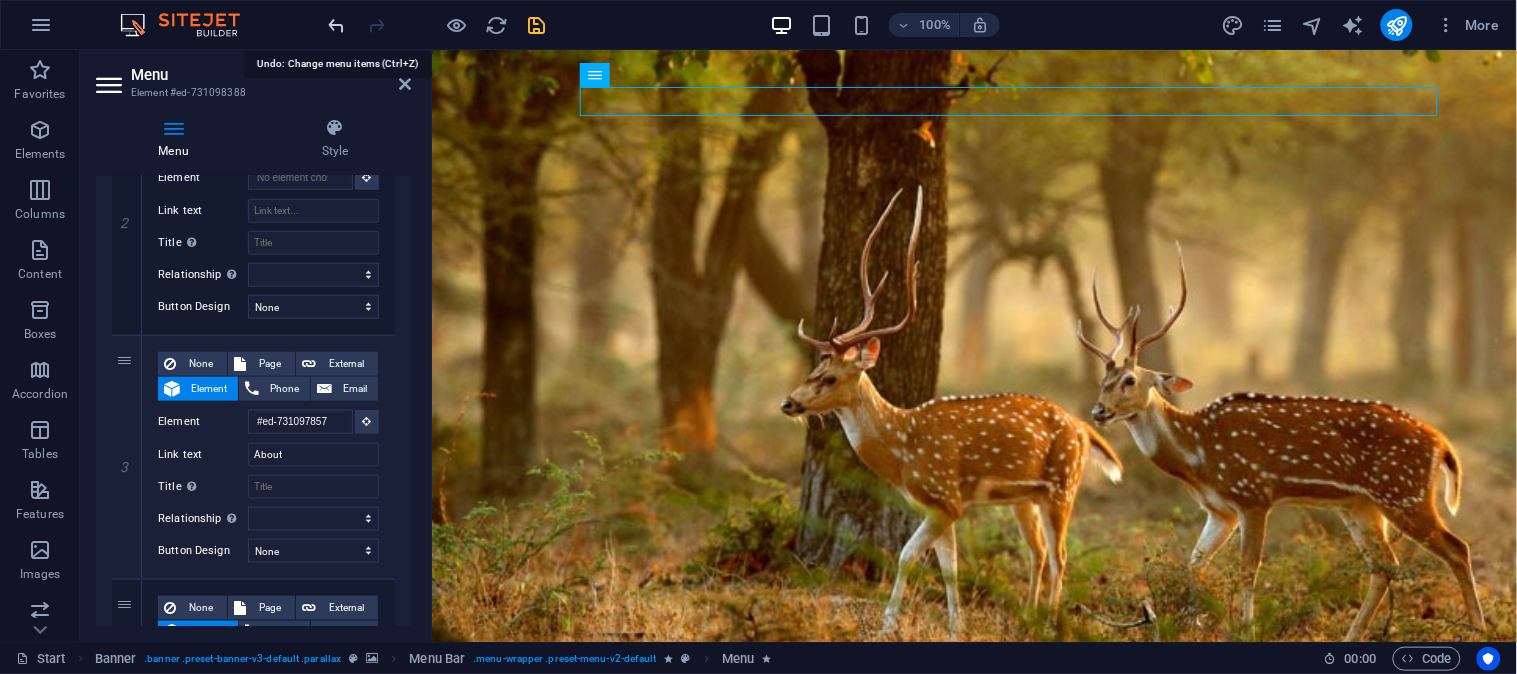 click at bounding box center (337, 25) 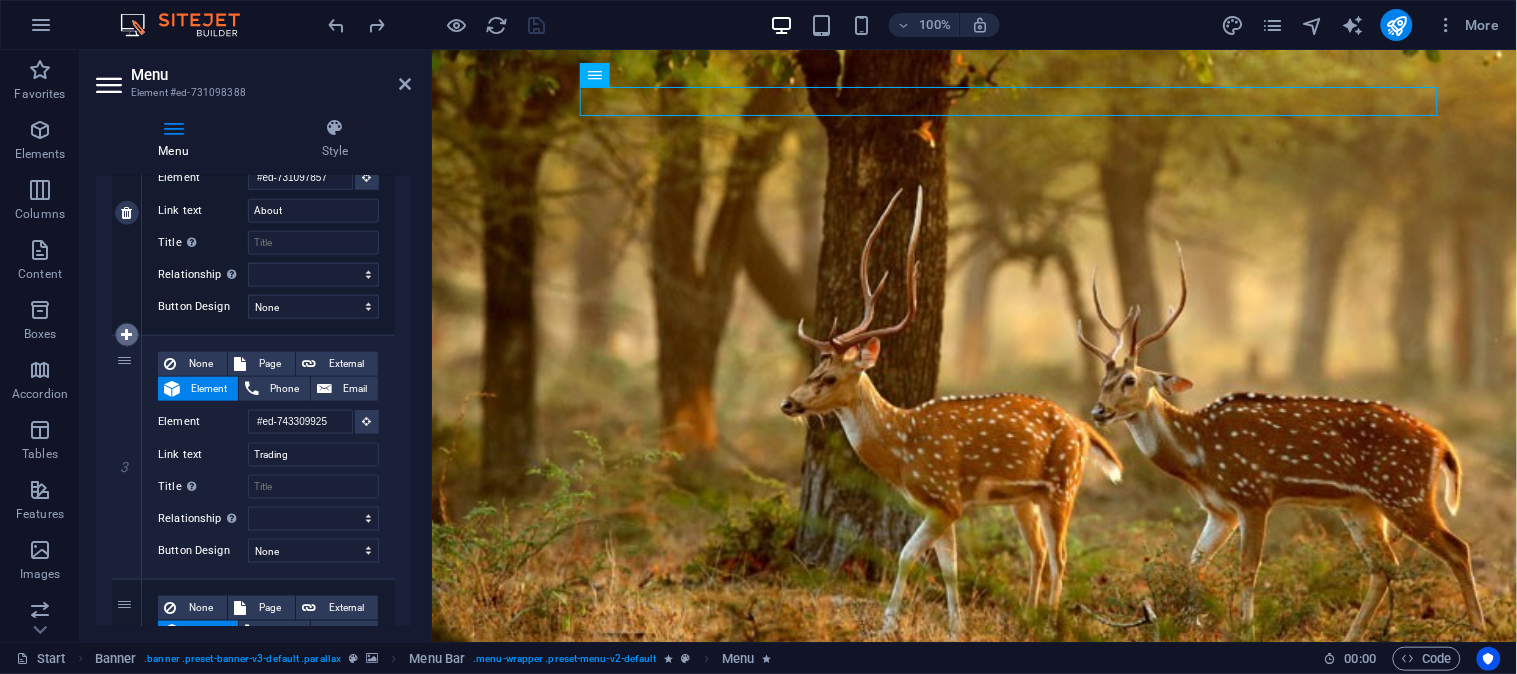 click at bounding box center [126, 335] 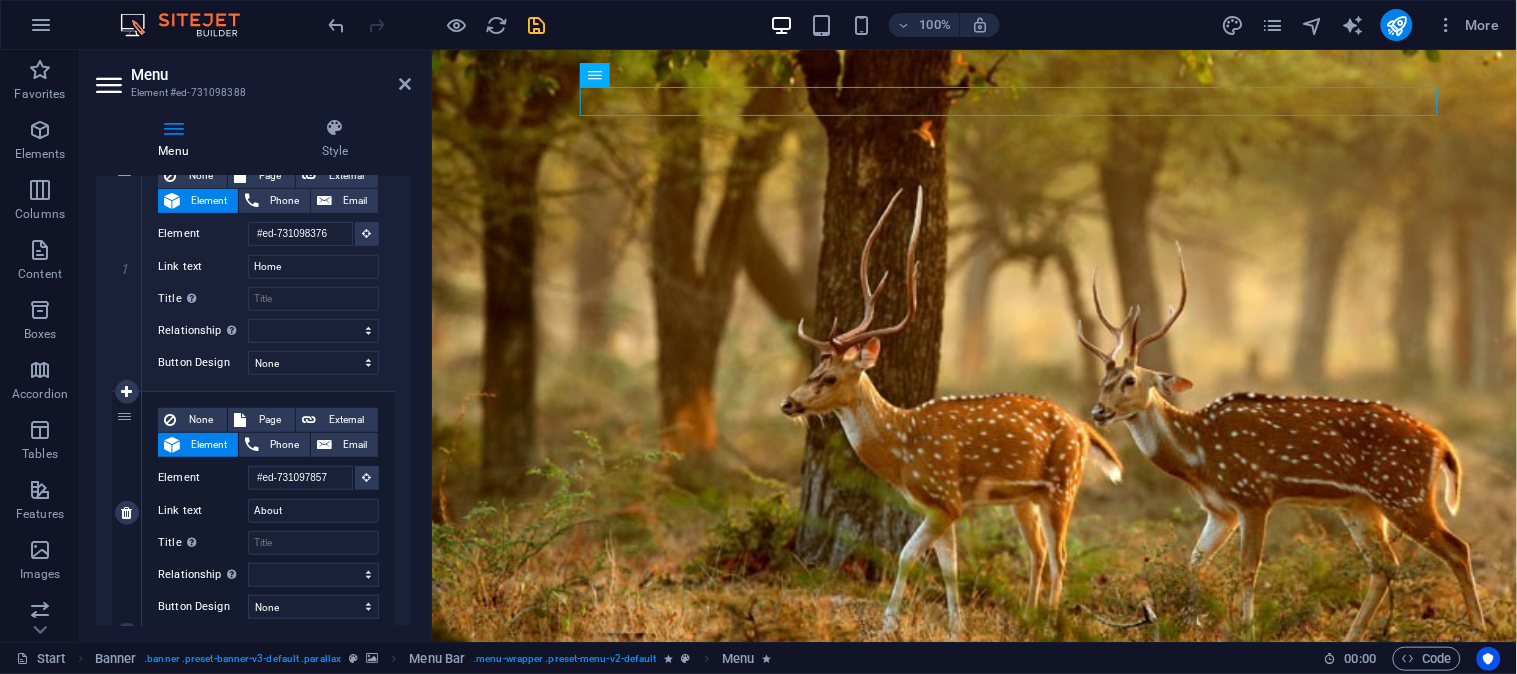 scroll, scrollTop: 258, scrollLeft: 0, axis: vertical 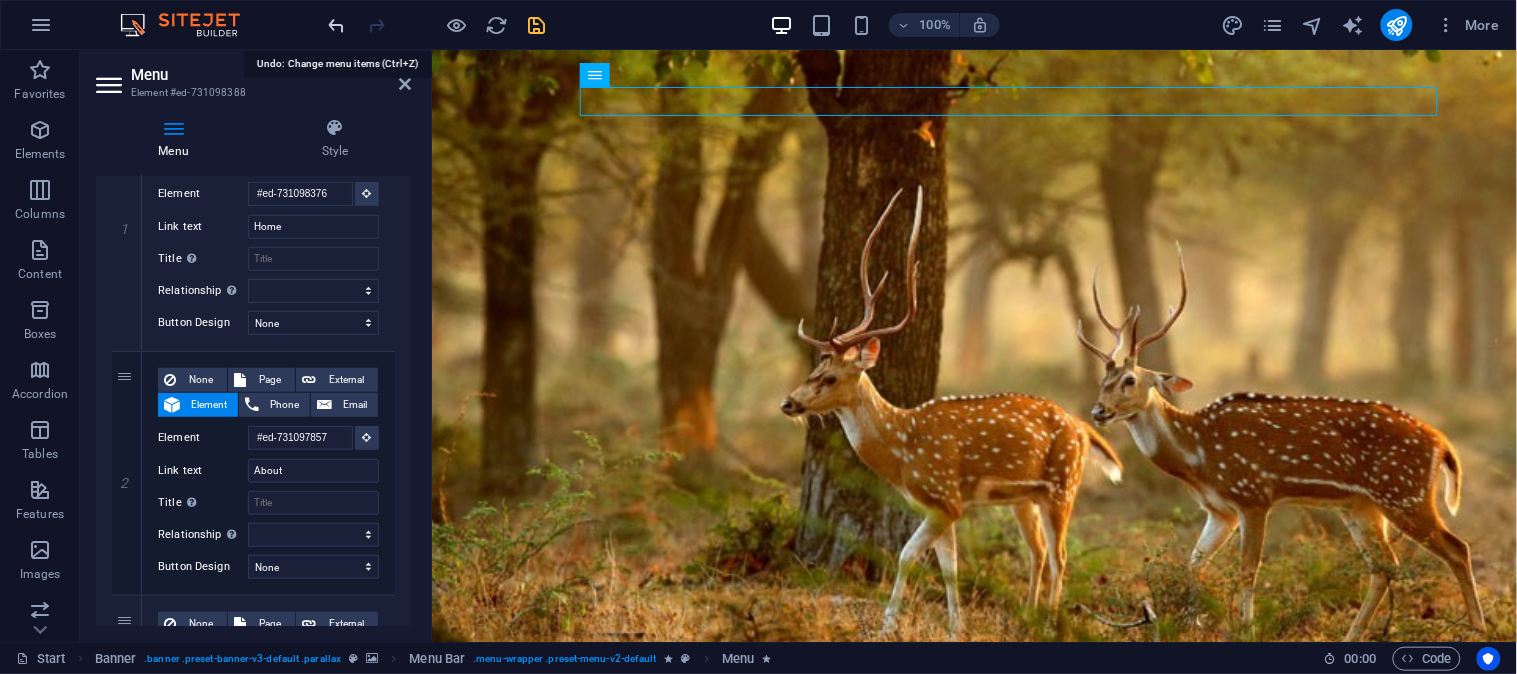 click at bounding box center [337, 25] 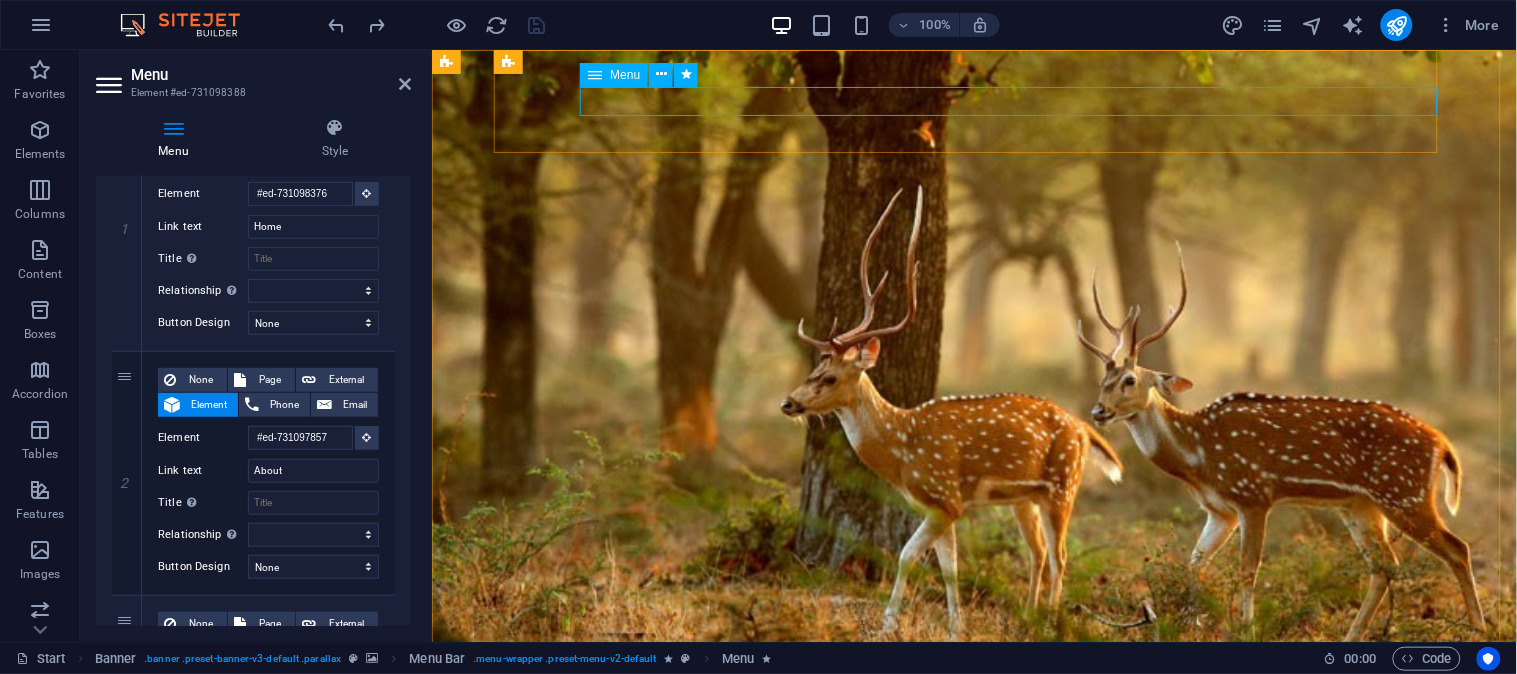 click on "Home About Trading Real Estate  TITING Contact" at bounding box center [982, 793] 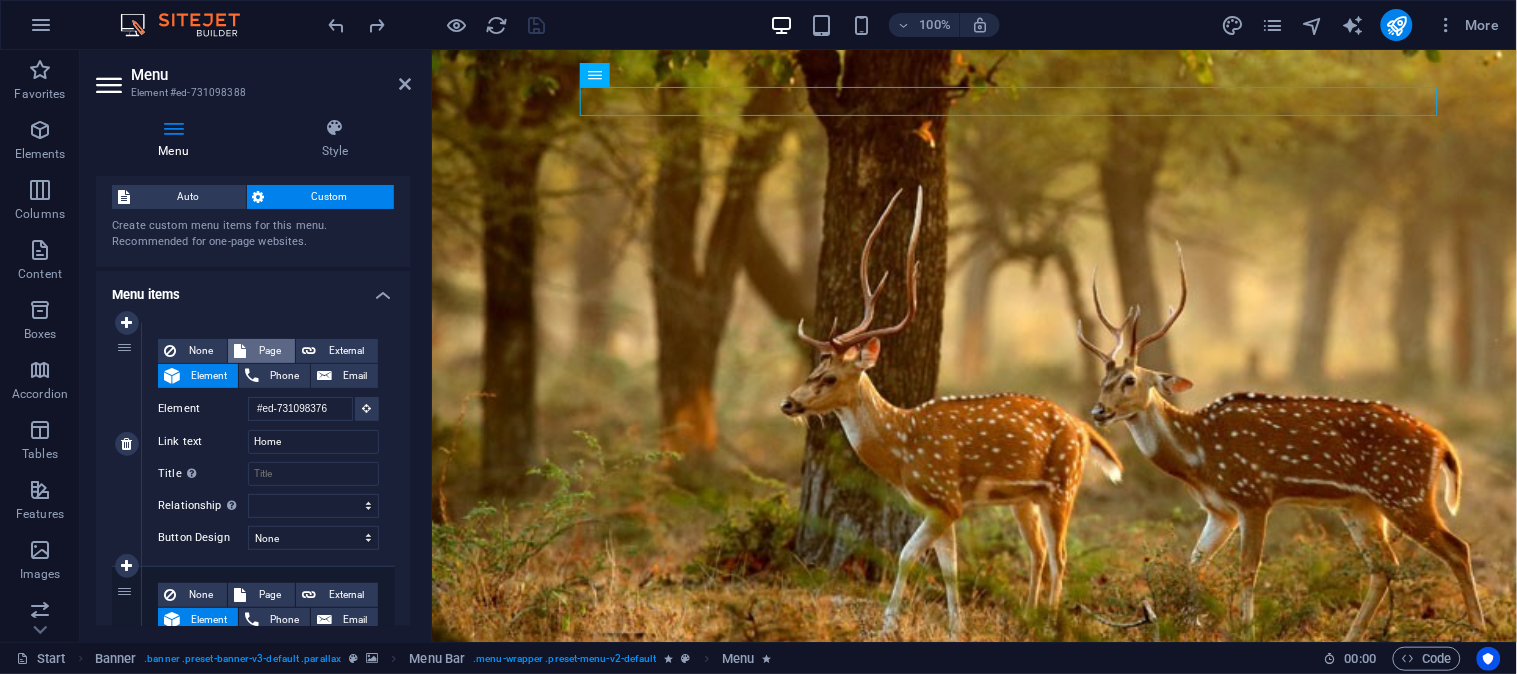 scroll, scrollTop: 0, scrollLeft: 0, axis: both 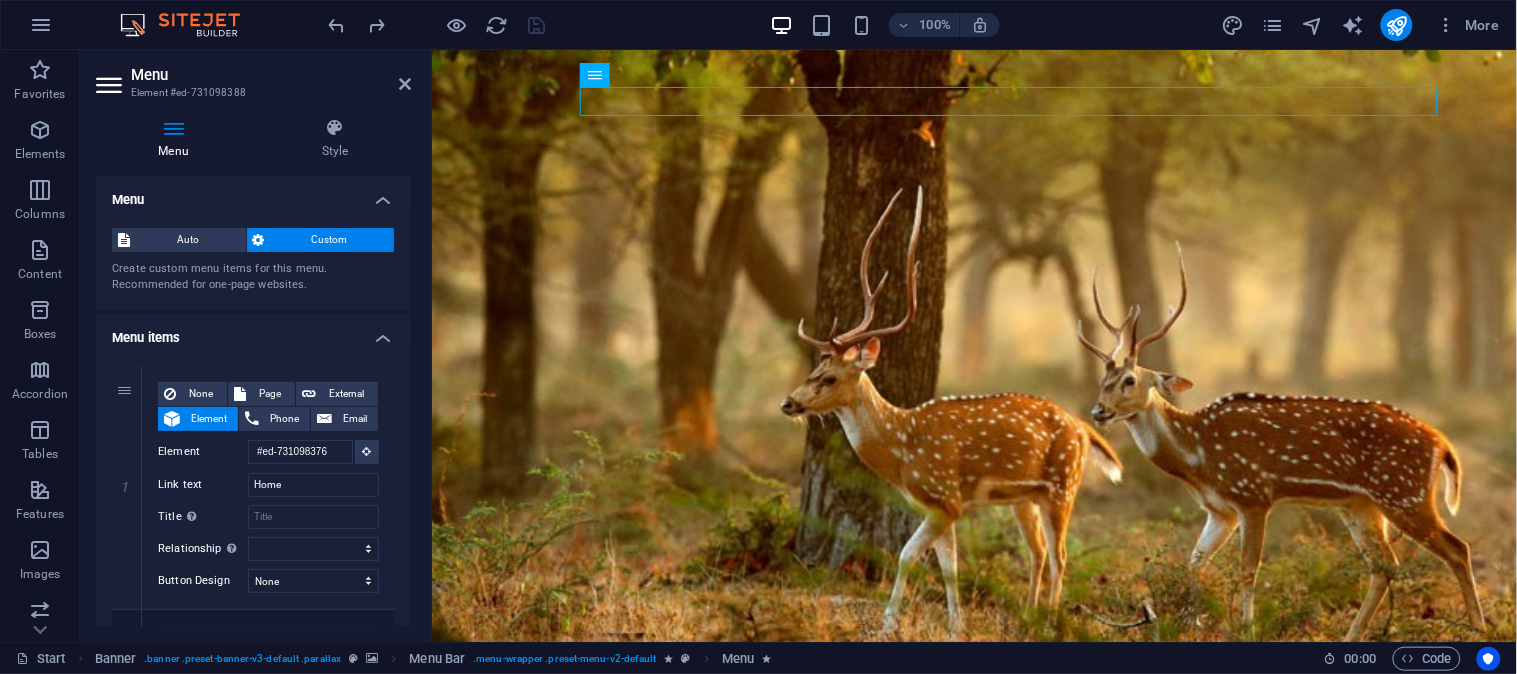 click on "Custom" at bounding box center [330, 240] 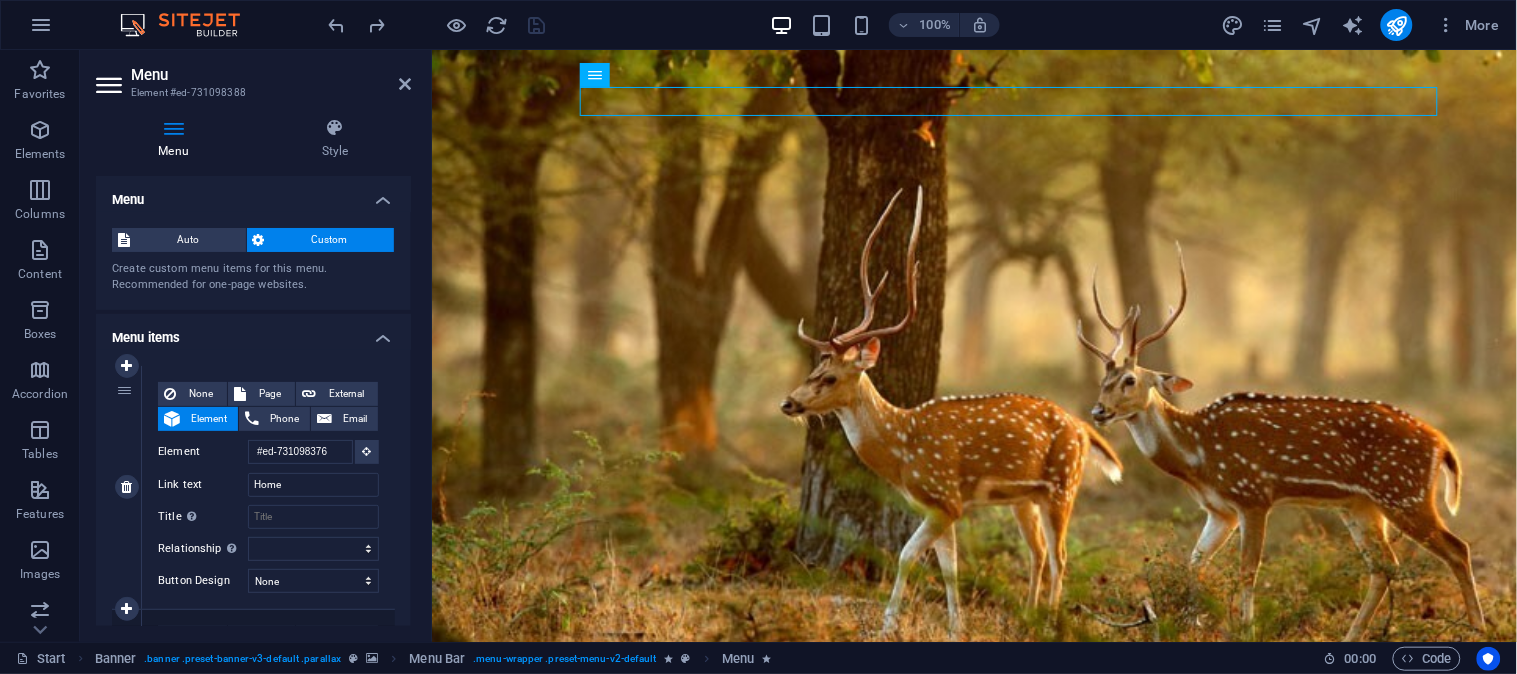 scroll, scrollTop: 258, scrollLeft: 0, axis: vertical 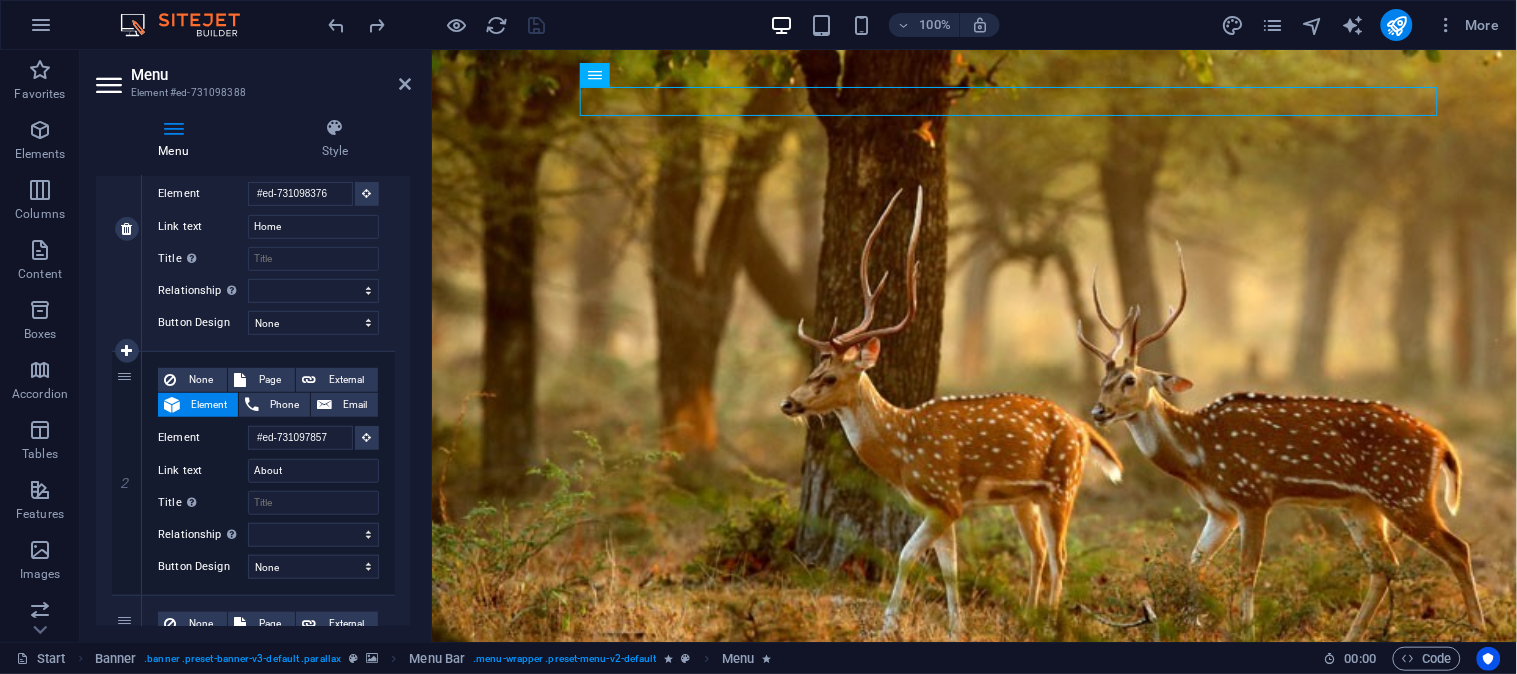drag, startPoint x: 350, startPoint y: 450, endPoint x: 365, endPoint y: 347, distance: 104.0865 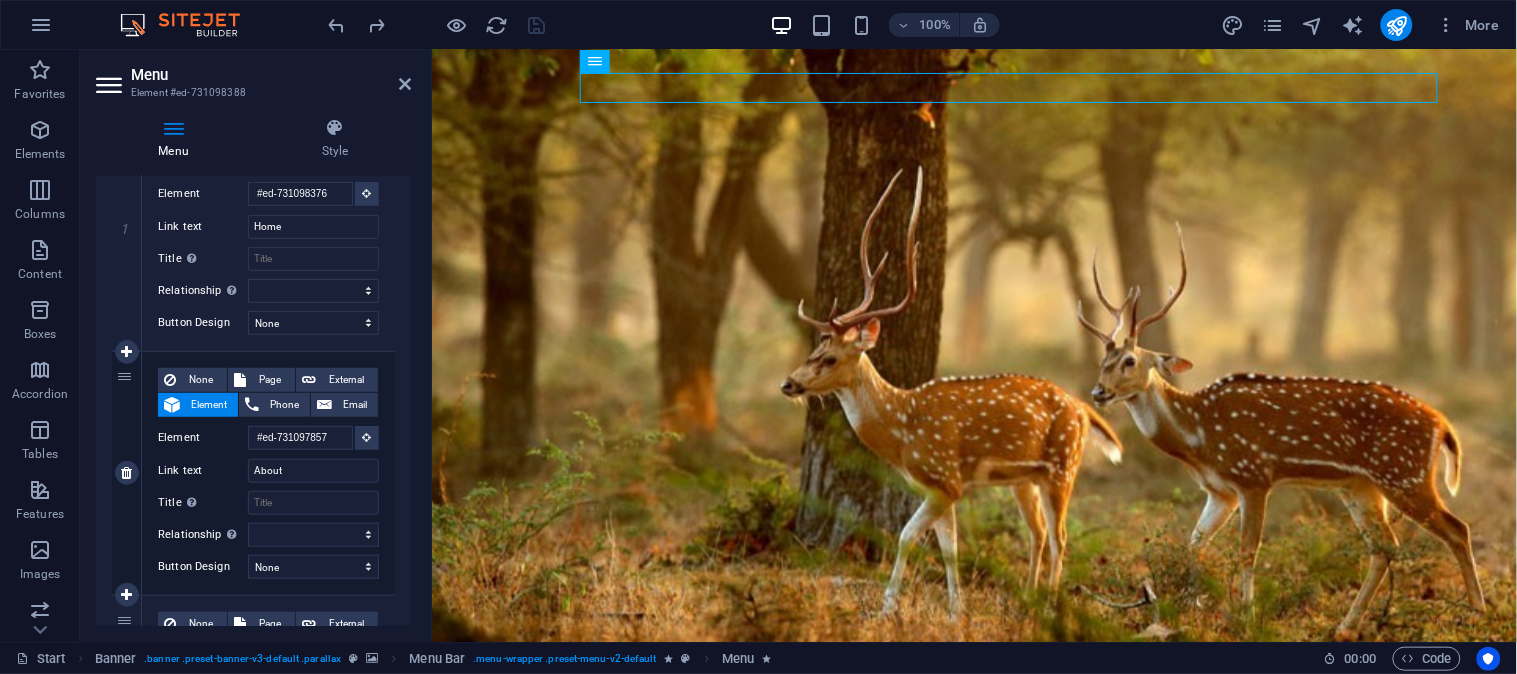 scroll, scrollTop: 0, scrollLeft: 0, axis: both 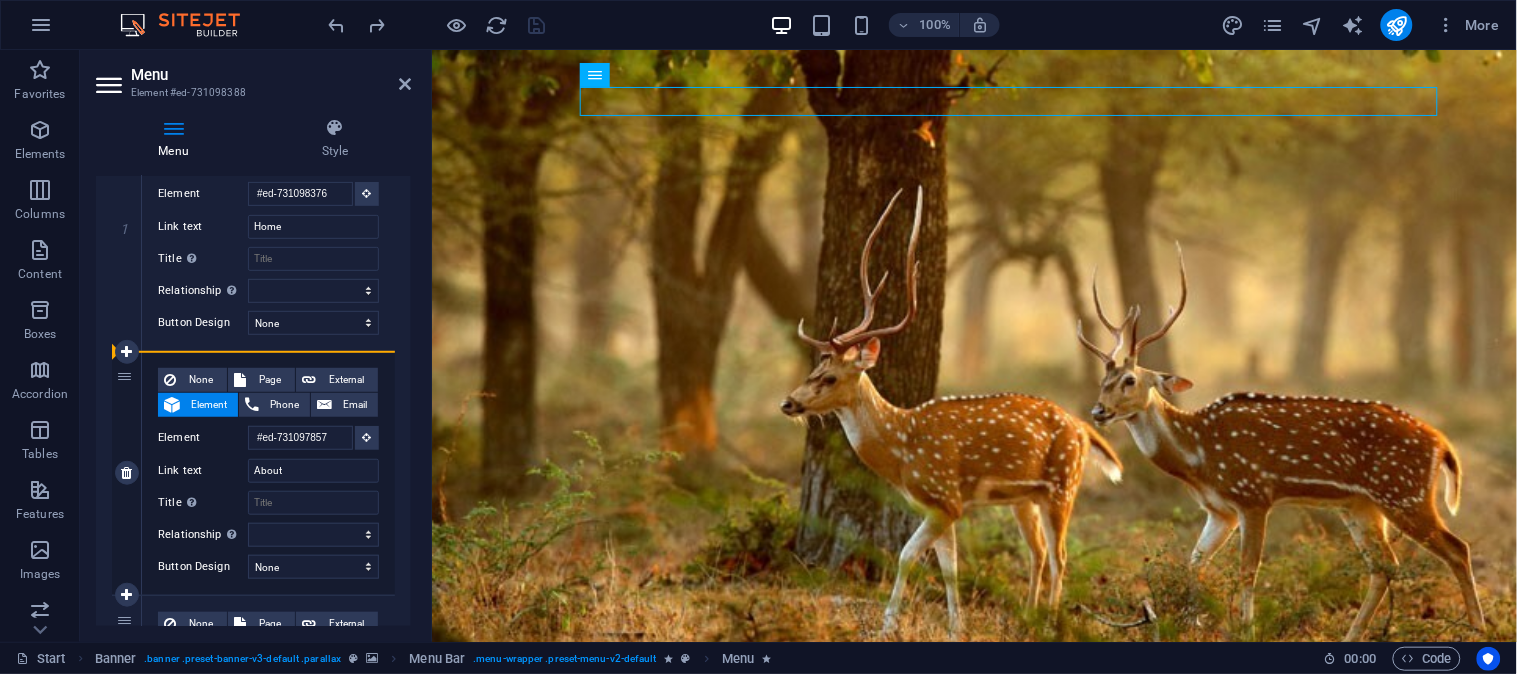 drag, startPoint x: 123, startPoint y: 425, endPoint x: 126, endPoint y: 373, distance: 52.086468 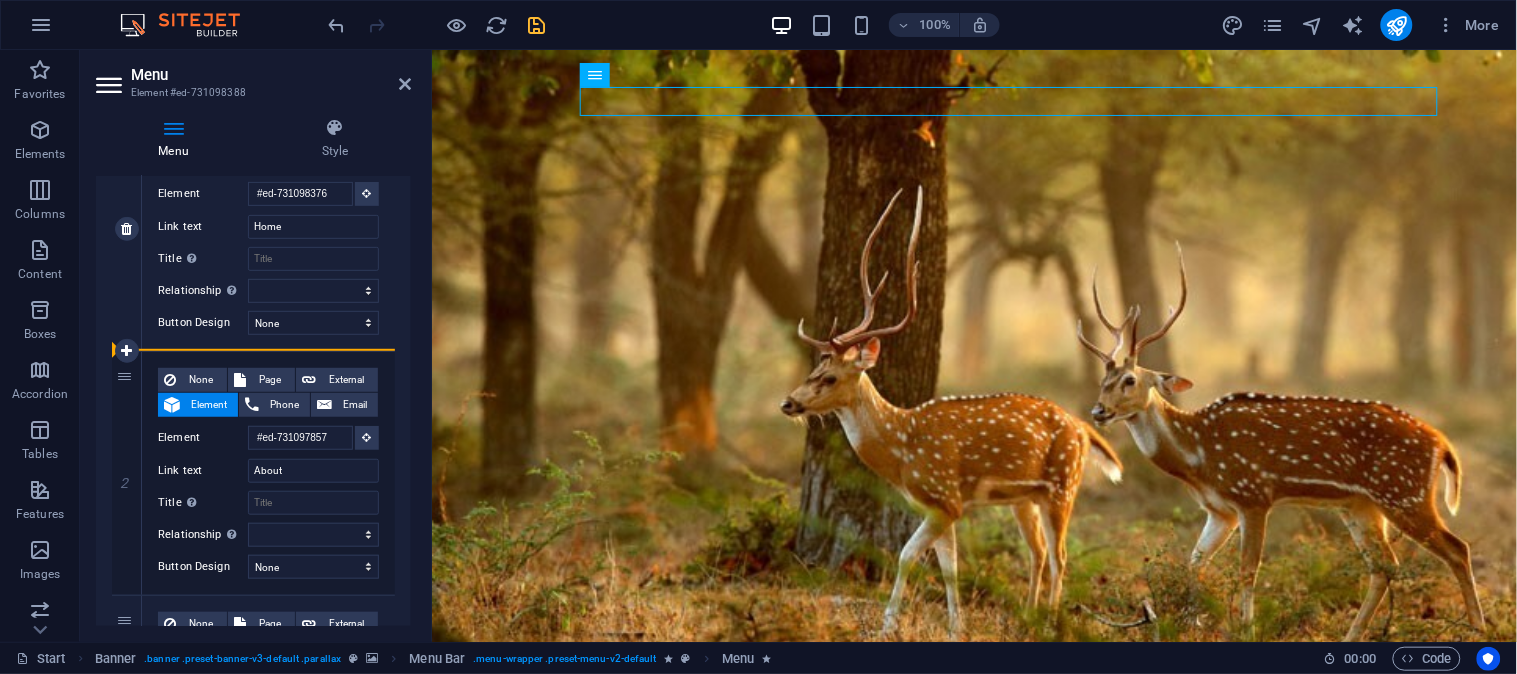 drag, startPoint x: 121, startPoint y: 397, endPoint x: 130, endPoint y: 286, distance: 111.364265 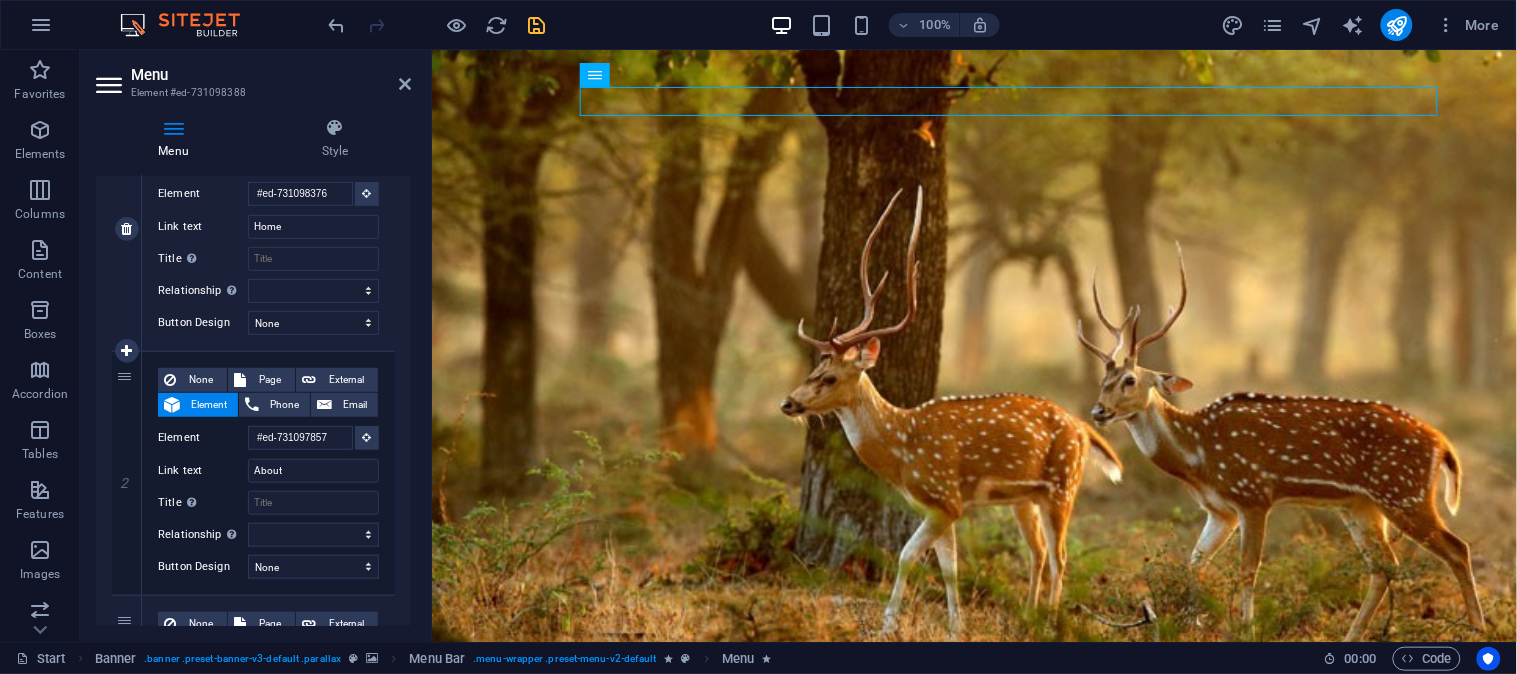 click on "None Page External Element Phone Email Page Start Subpage Legal Notice Privacy Element #ed-731098376
URL Phone Email Link text Home Link target New tab Same tab Overlay Title Additional link description, should not be the same as the link text. The title is most often shown as a tooltip text when the mouse moves over the element. Leave empty if uncertain. Relationship Sets the  relationship of this link to the link target . For example, the value "nofollow" instructs search engines not to follow the link. Can be left empty. alternate author bookmark external help license next nofollow noreferrer noopener prev search tag Button Design None Default Primary Secondary" at bounding box center (268, 229) 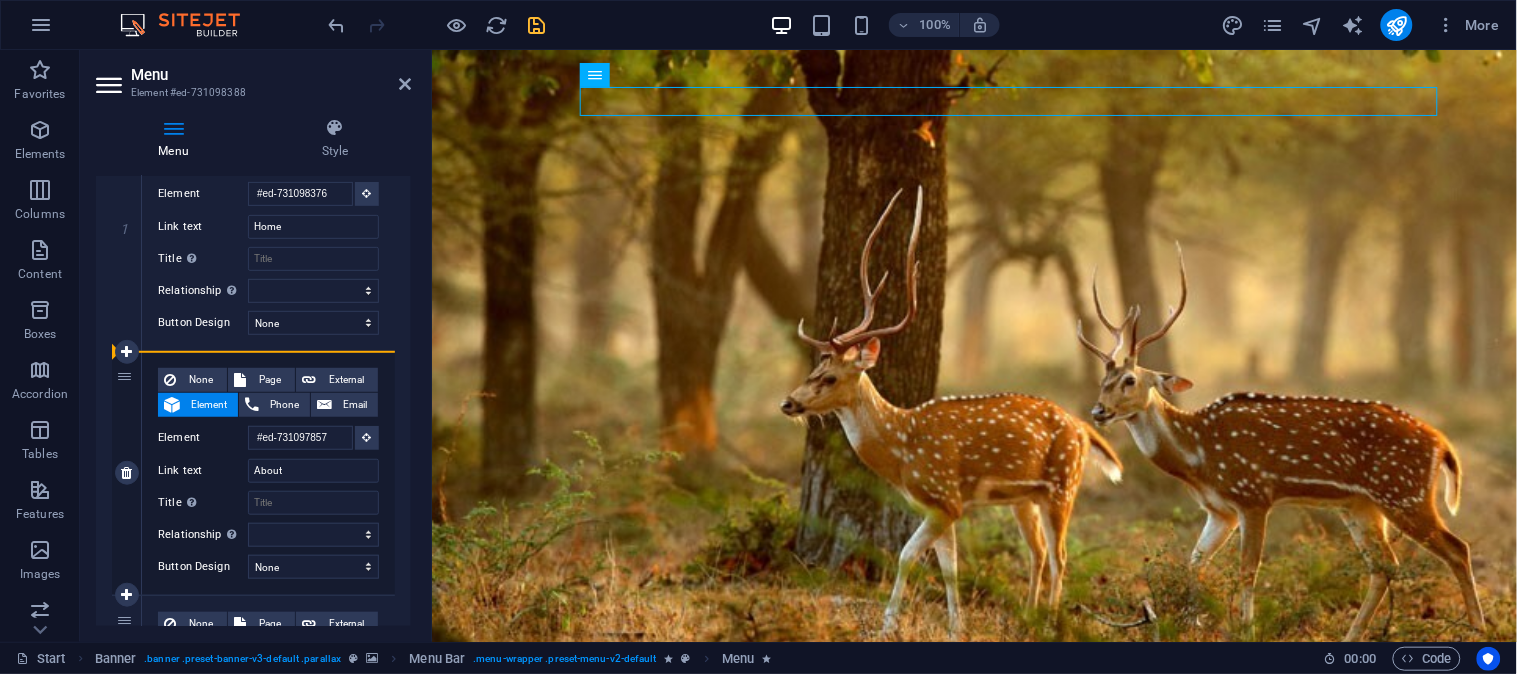 drag, startPoint x: 140, startPoint y: 402, endPoint x: 148, endPoint y: 352, distance: 50.635956 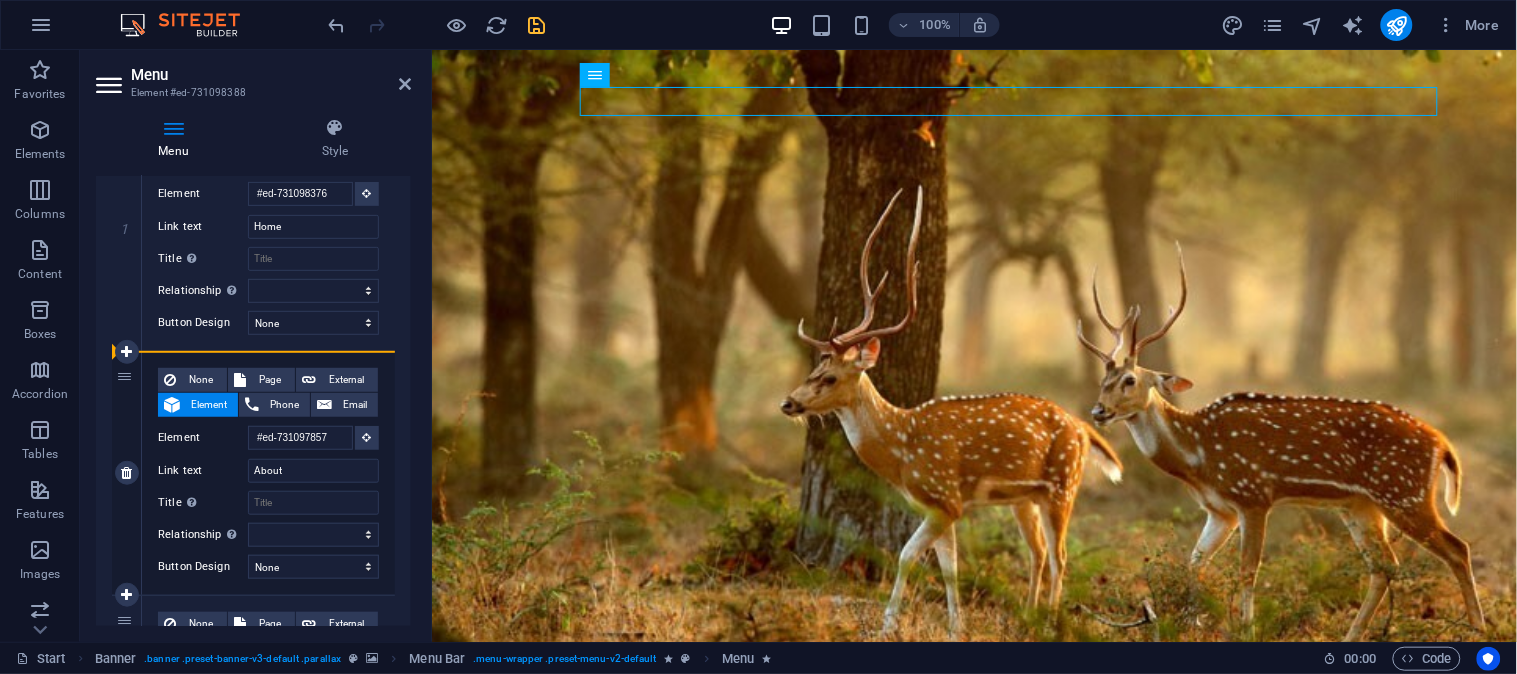 drag, startPoint x: 127, startPoint y: 420, endPoint x: 127, endPoint y: 388, distance: 32 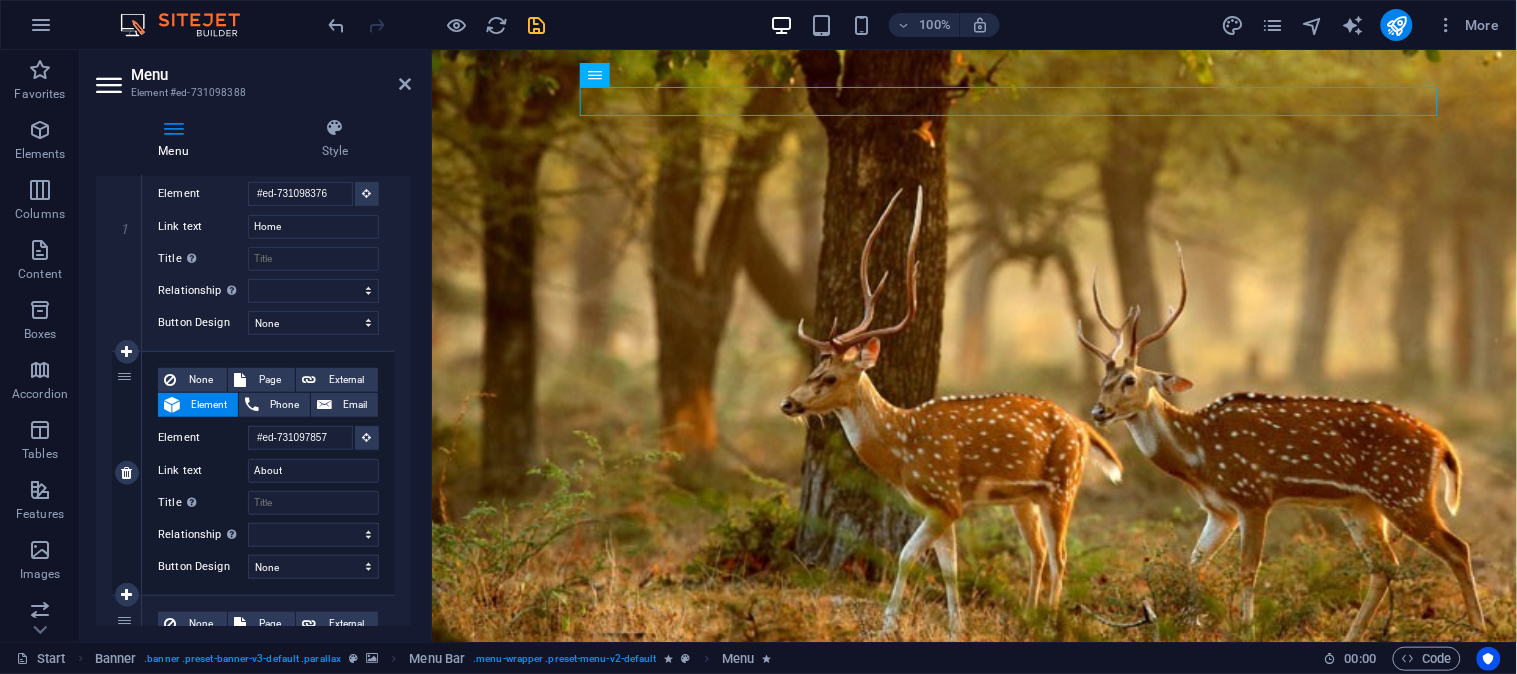 click on "2" at bounding box center [127, 473] 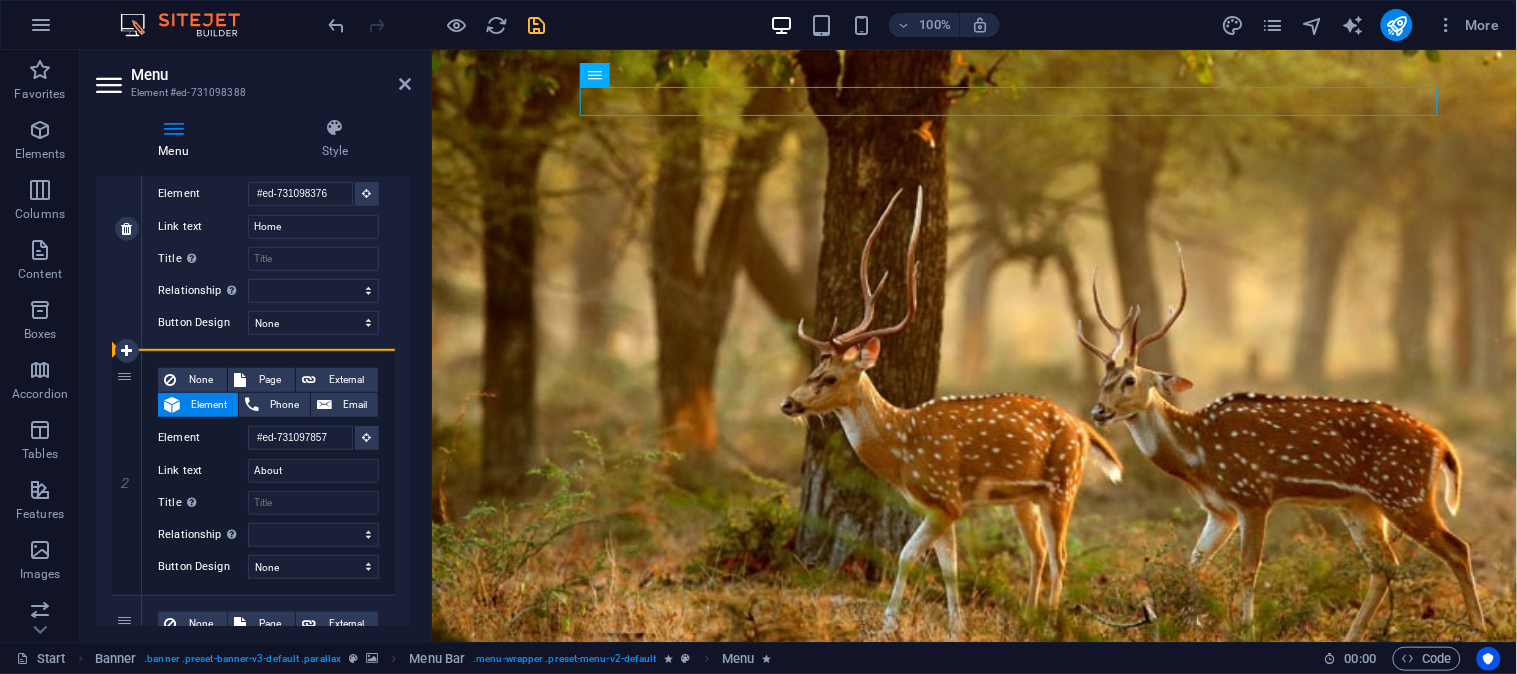 drag, startPoint x: 124, startPoint y: 405, endPoint x: 215, endPoint y: 298, distance: 140.46352 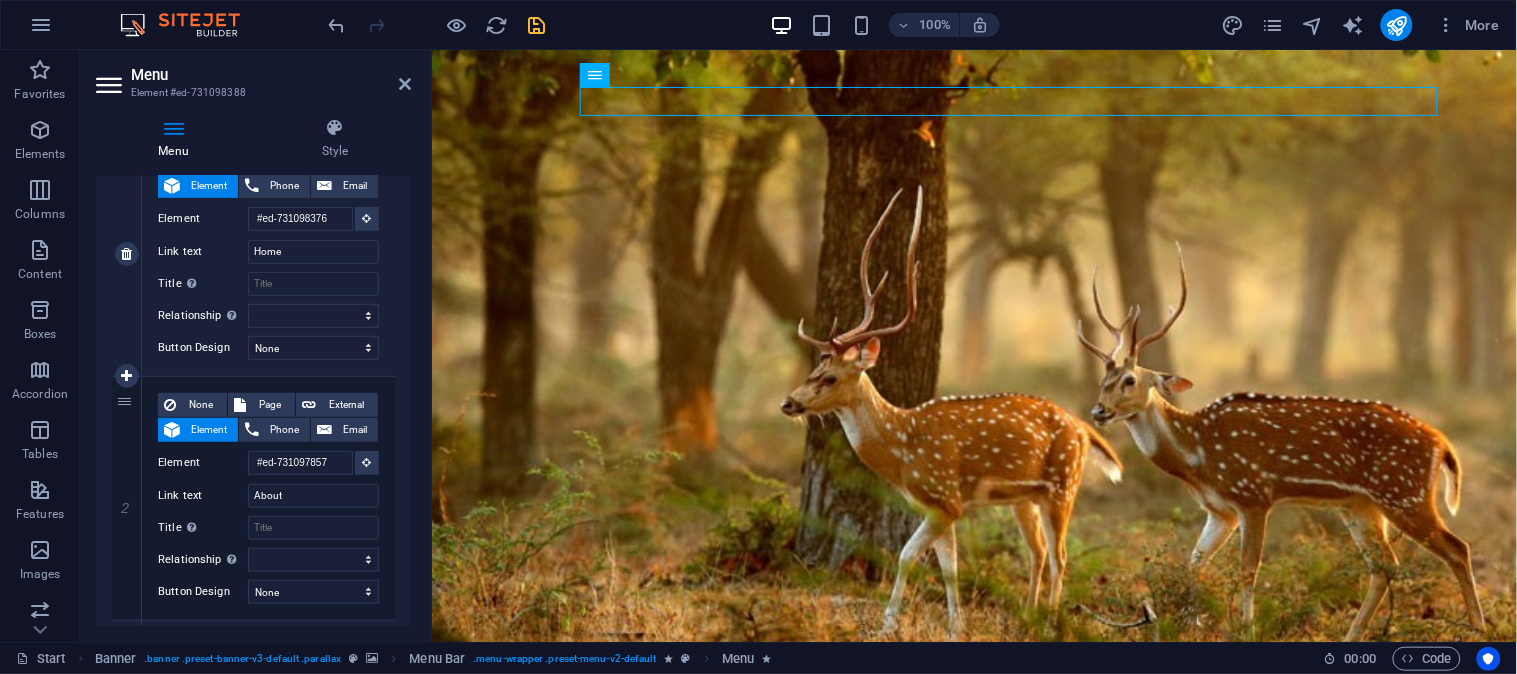 scroll, scrollTop: 258, scrollLeft: 0, axis: vertical 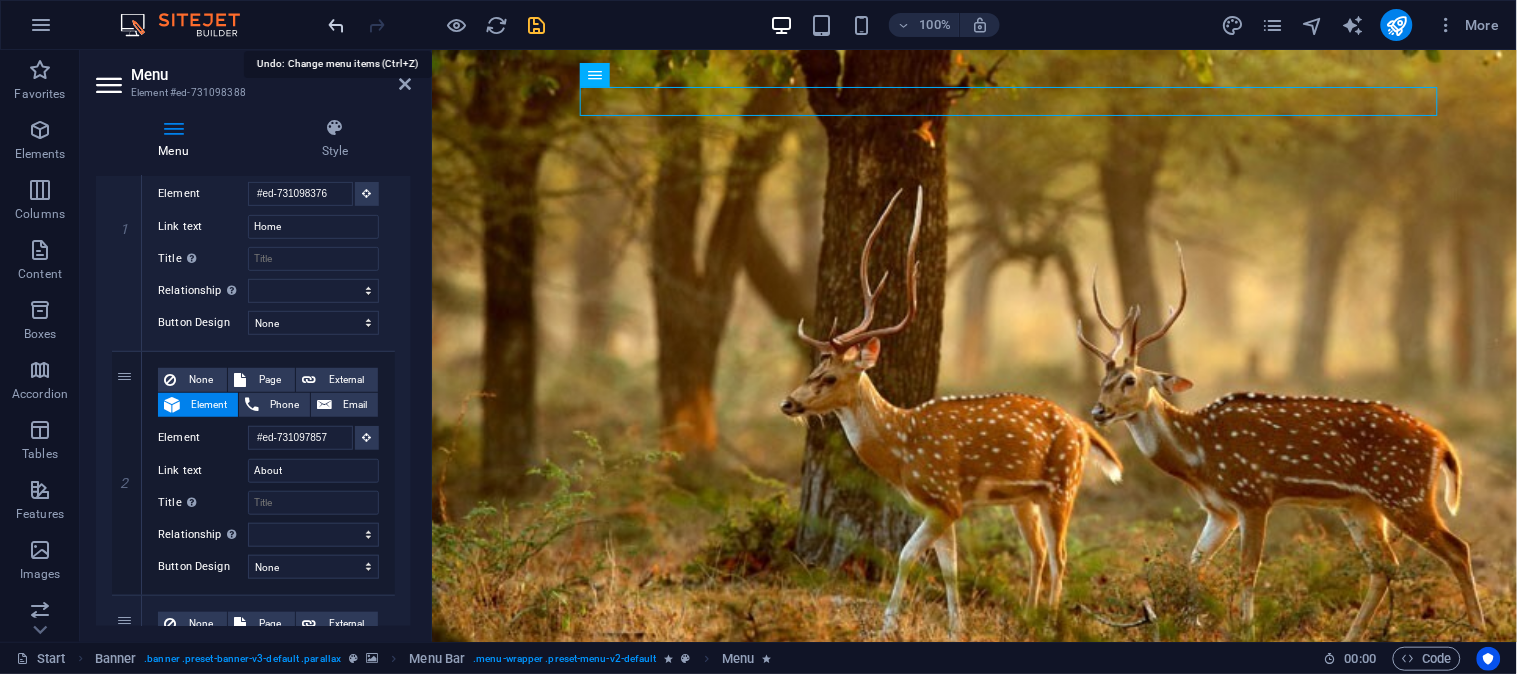click at bounding box center [337, 25] 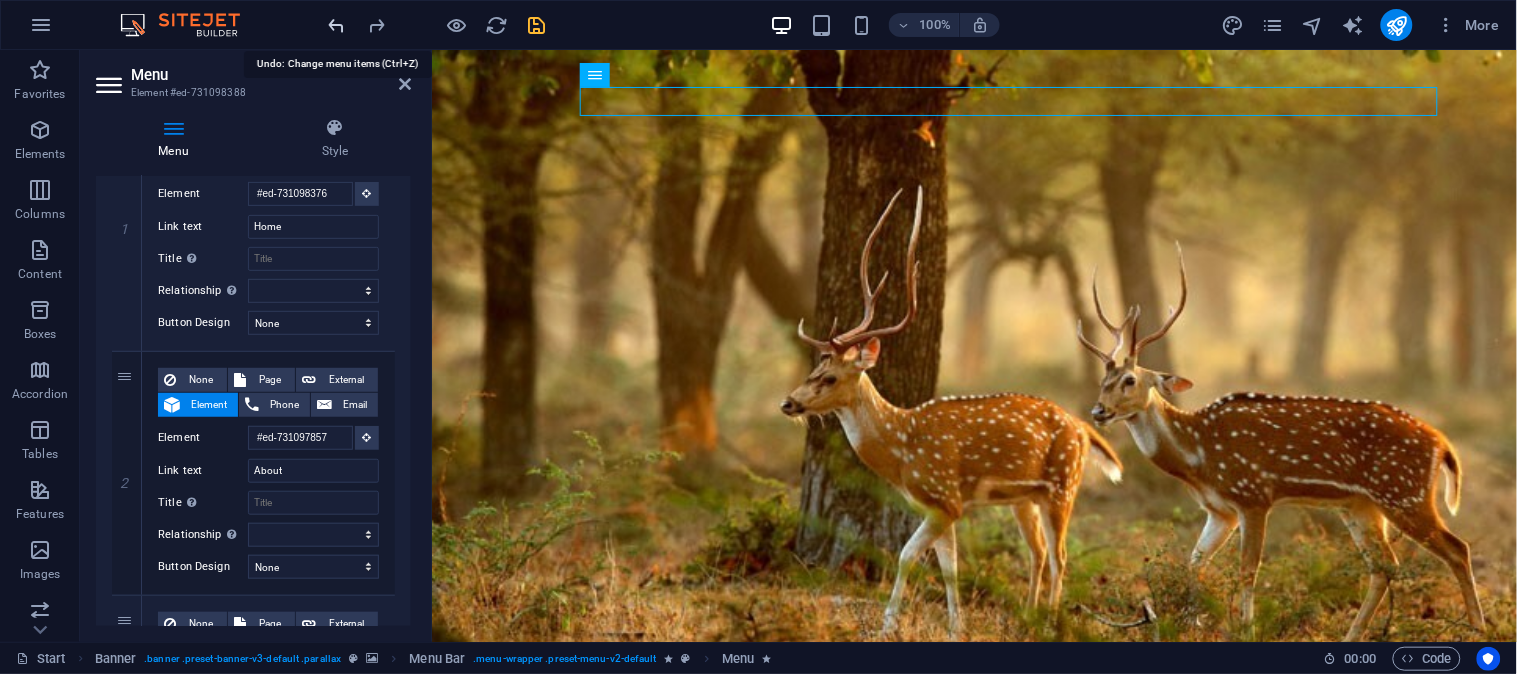 click at bounding box center (337, 25) 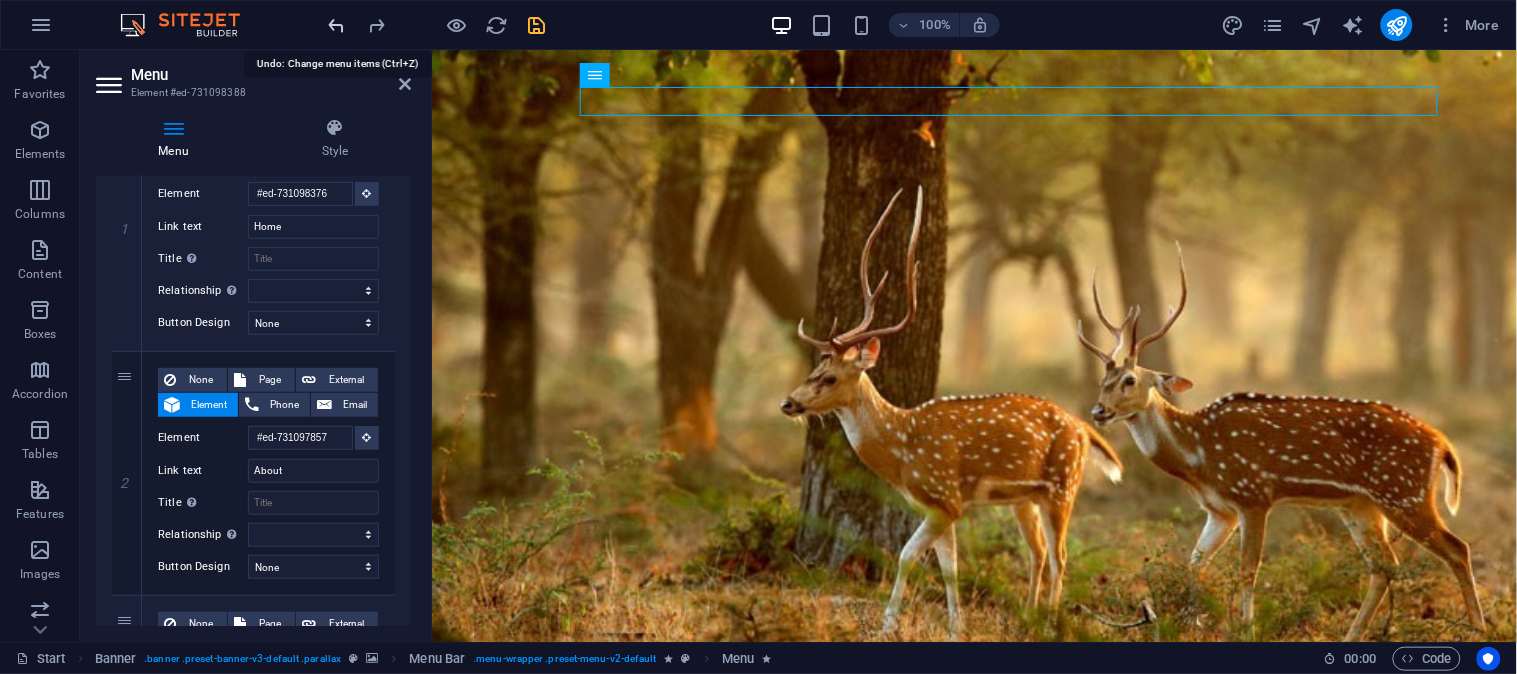 click at bounding box center (337, 25) 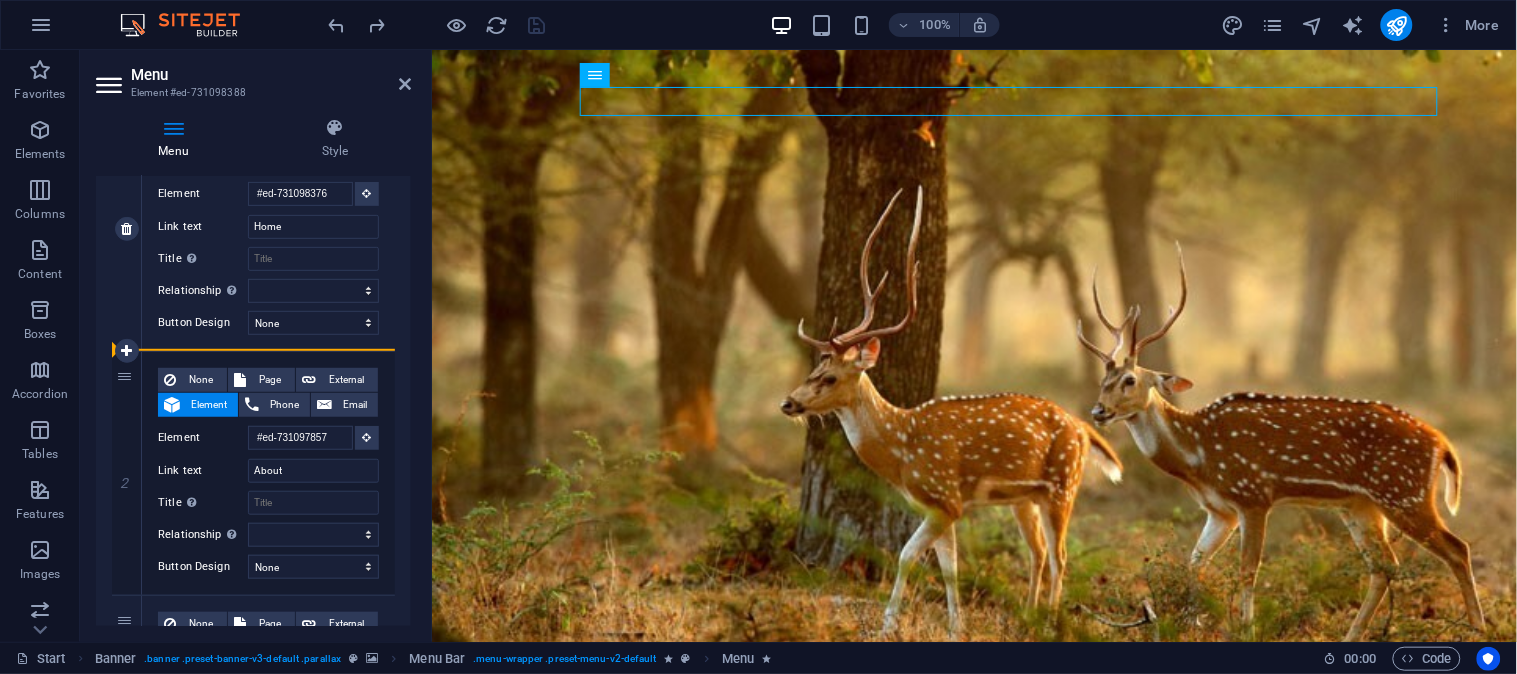 drag, startPoint x: 141, startPoint y: 403, endPoint x: 132, endPoint y: 260, distance: 143.28294 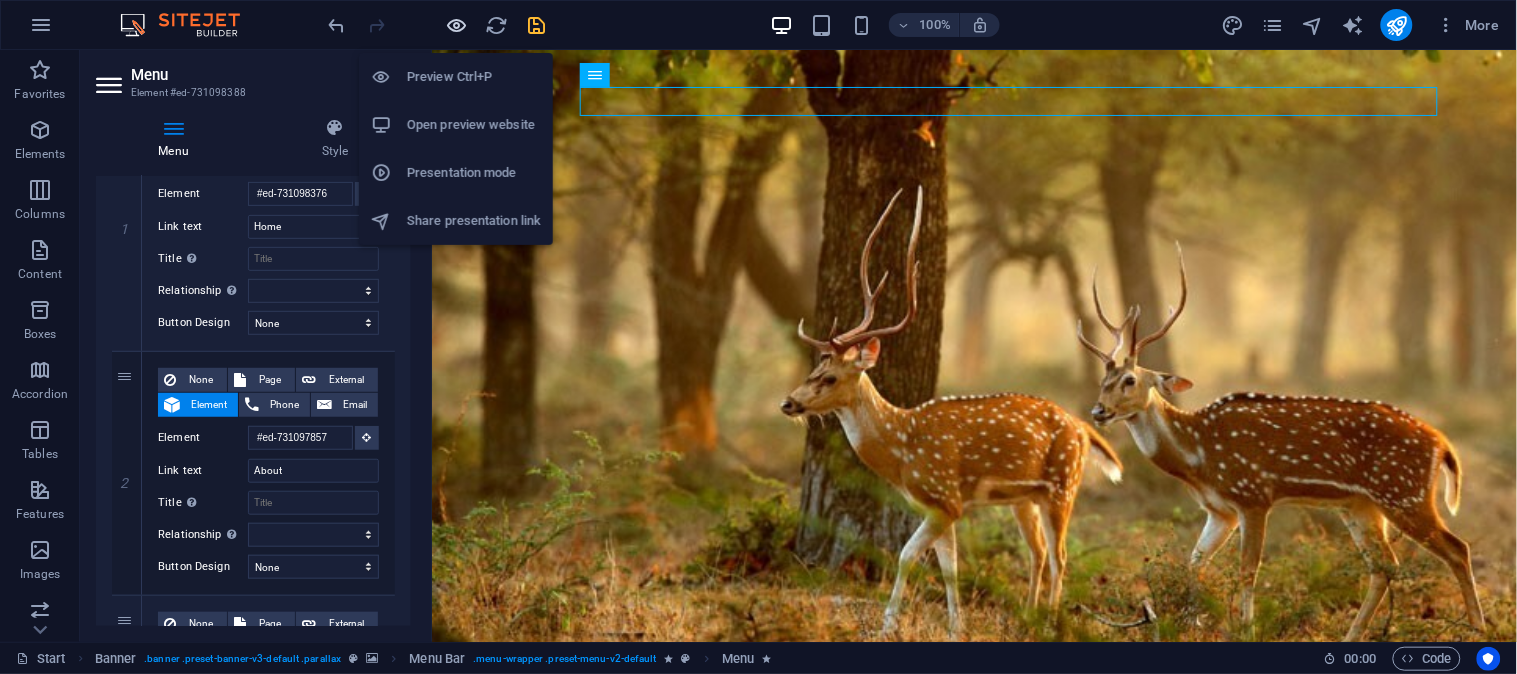 click at bounding box center (457, 25) 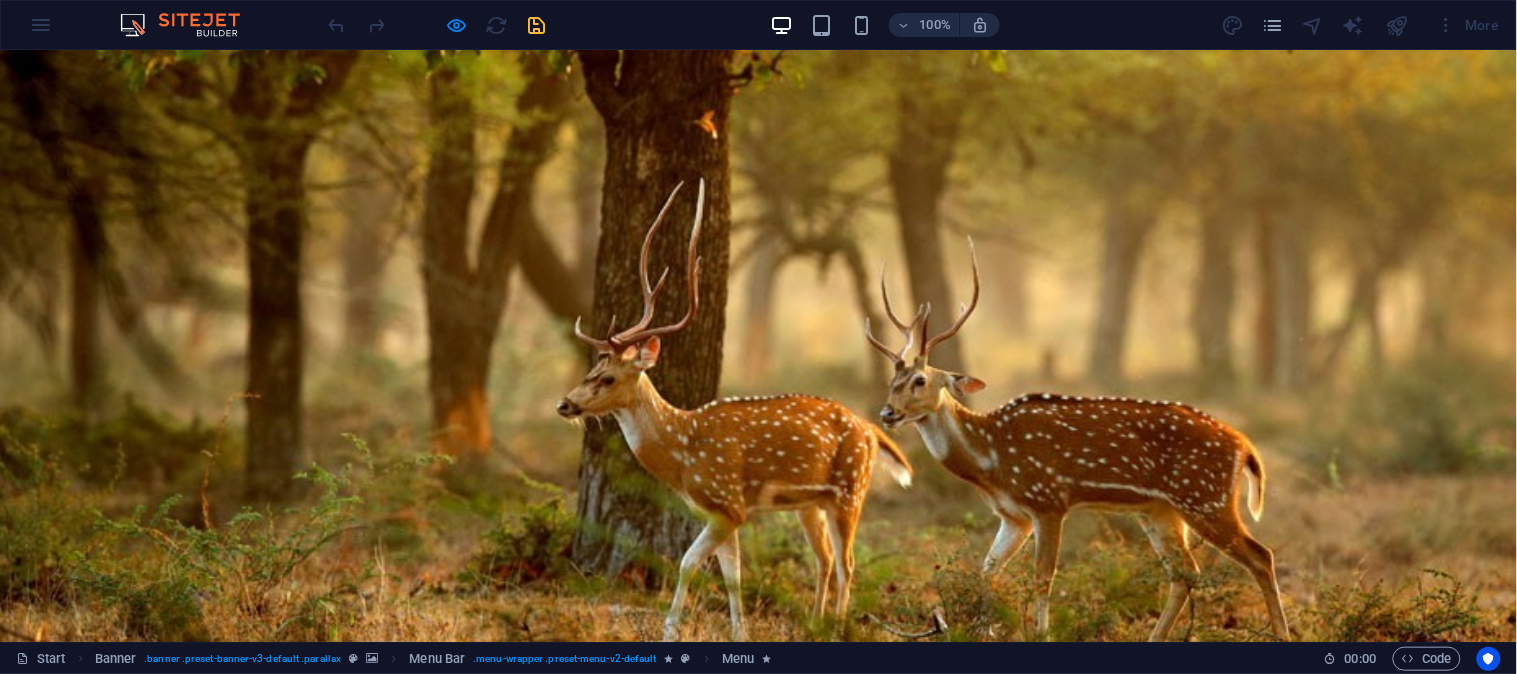 click on "Home" at bounding box center [652, 796] 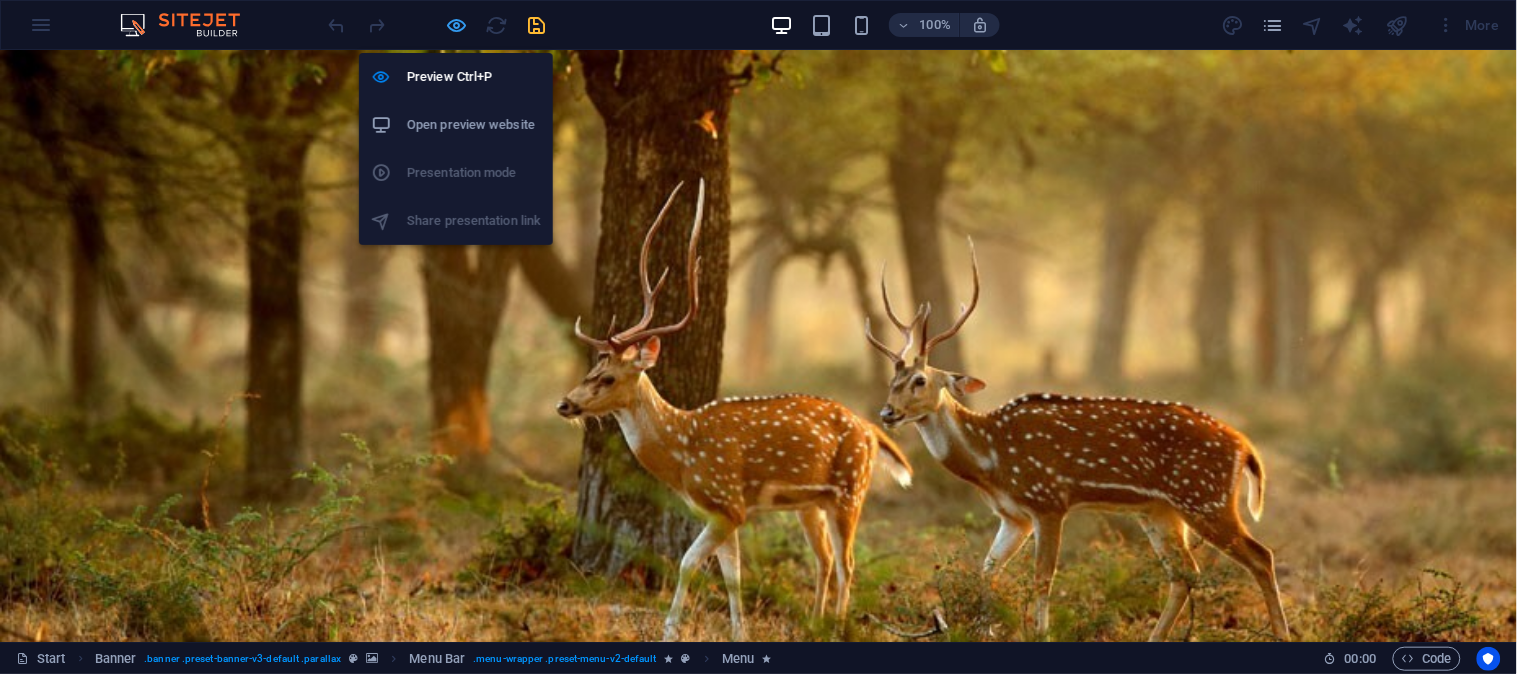 click at bounding box center [457, 25] 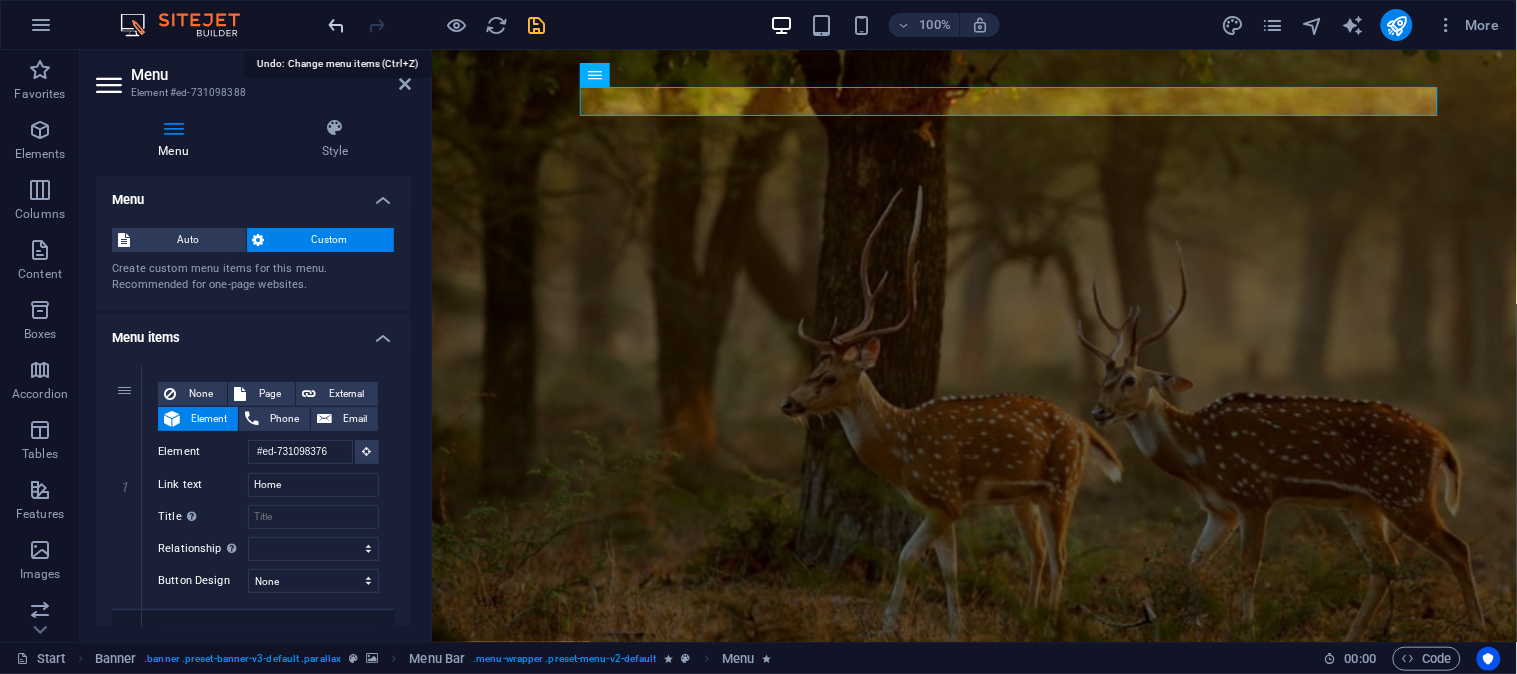 click at bounding box center [337, 25] 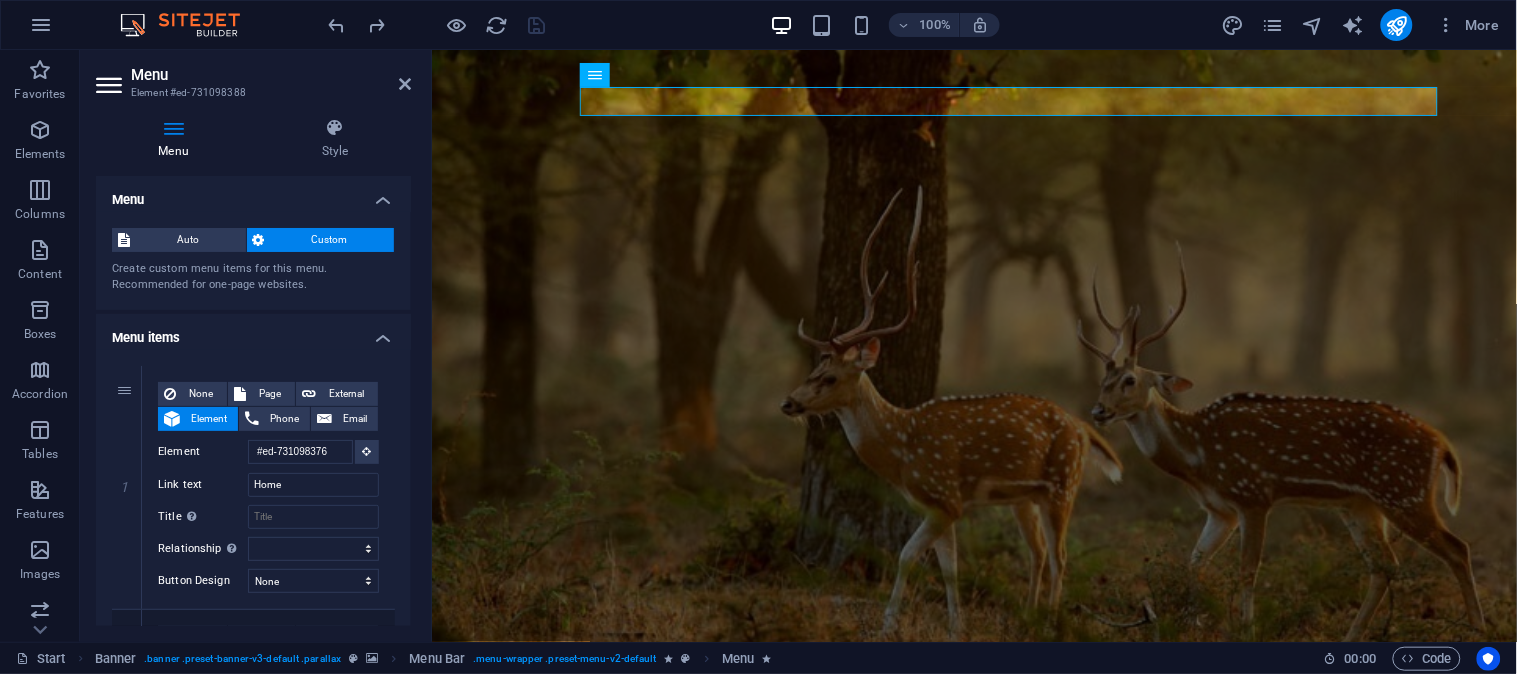 scroll, scrollTop: 258, scrollLeft: 0, axis: vertical 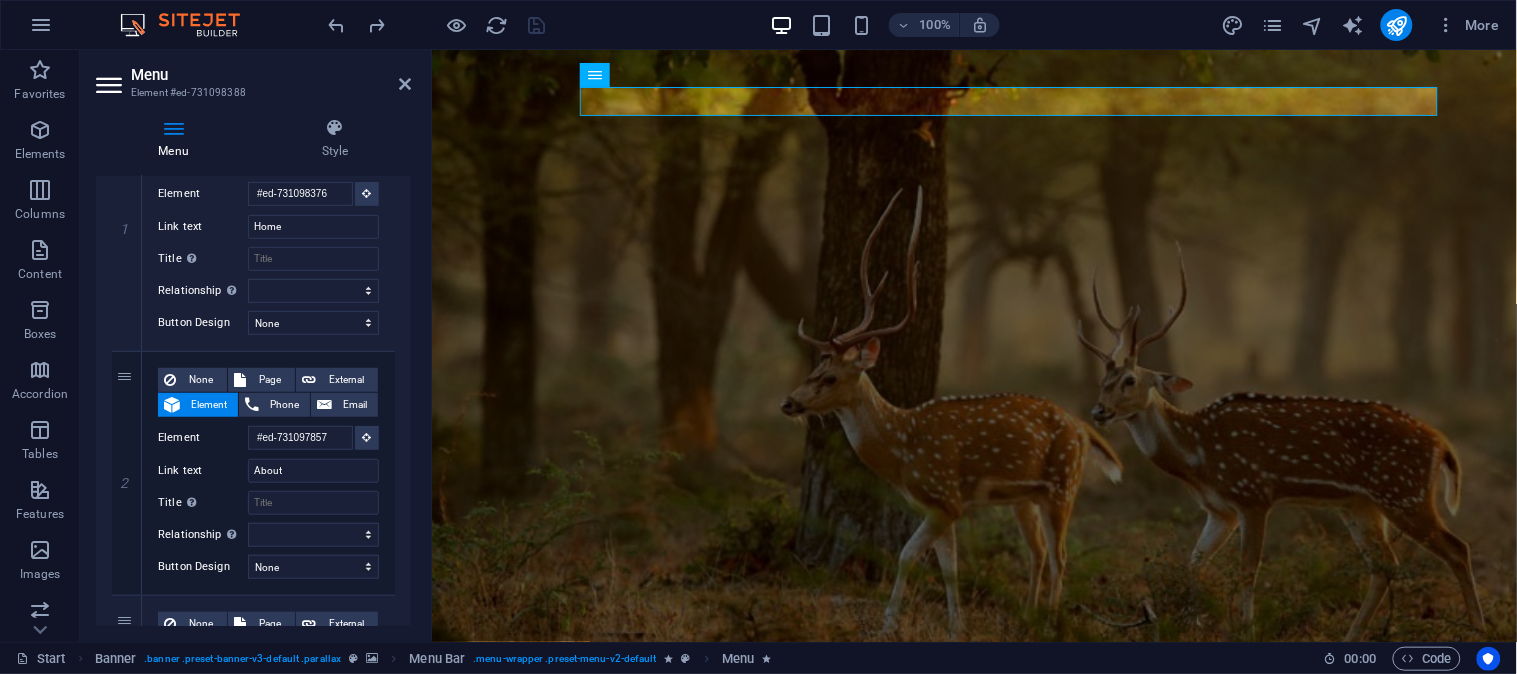 drag, startPoint x: 405, startPoint y: 316, endPoint x: 414, endPoint y: 301, distance: 17.492855 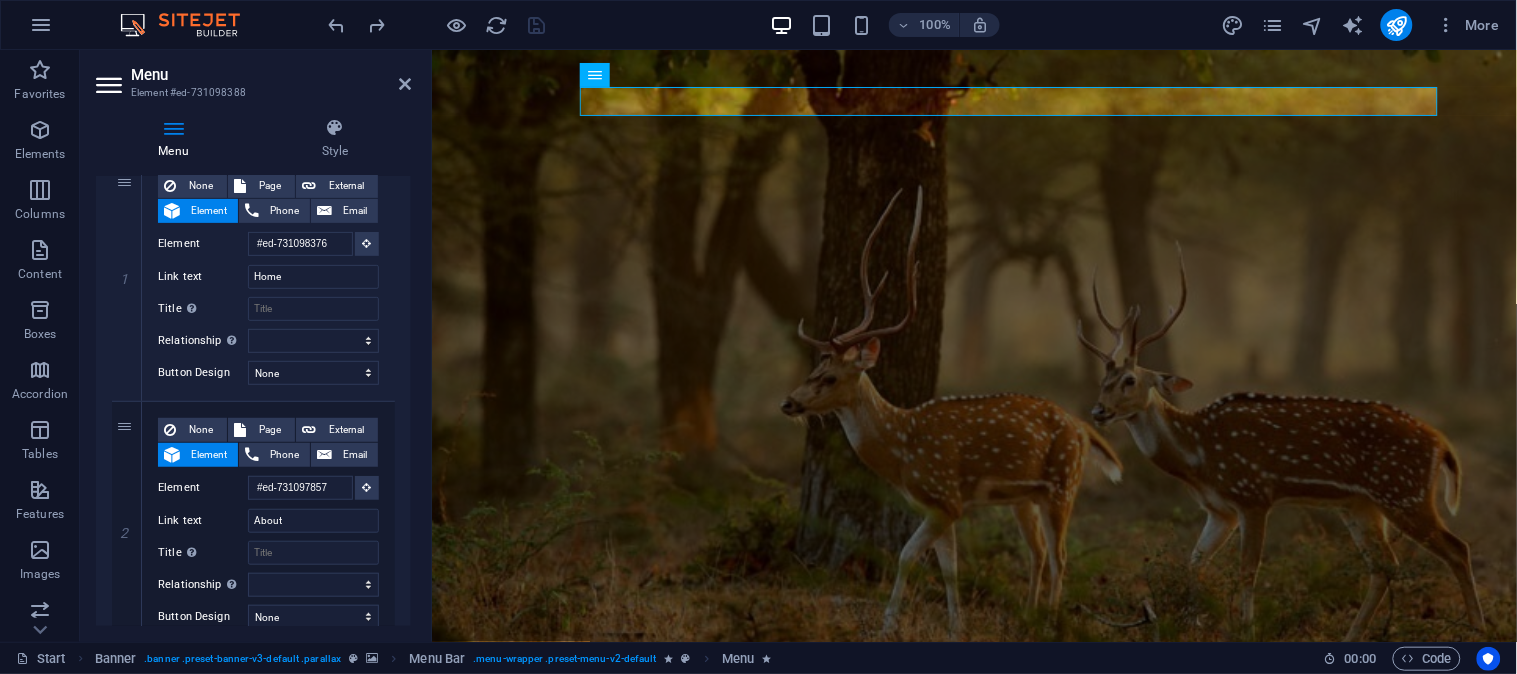 scroll, scrollTop: 258, scrollLeft: 0, axis: vertical 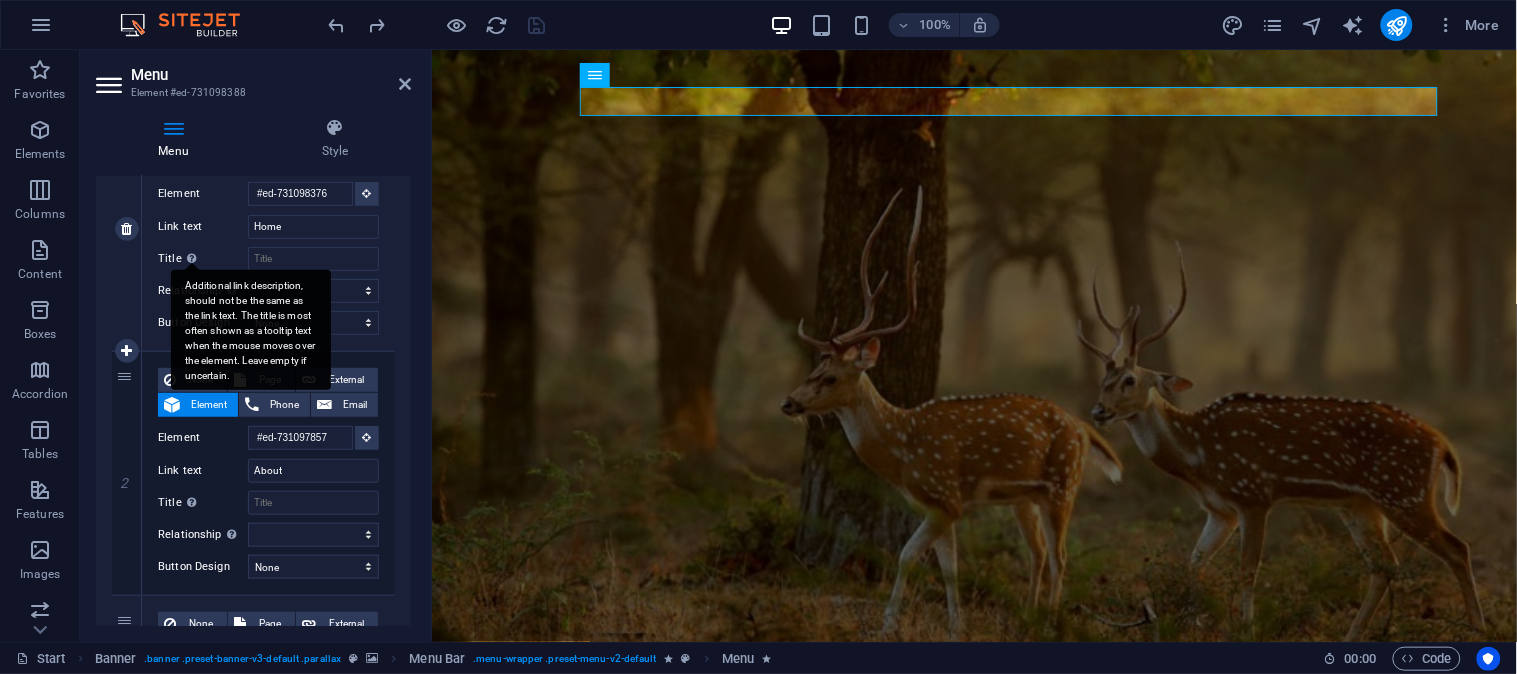 drag, startPoint x: 187, startPoint y: 467, endPoint x: 194, endPoint y: 252, distance: 215.11392 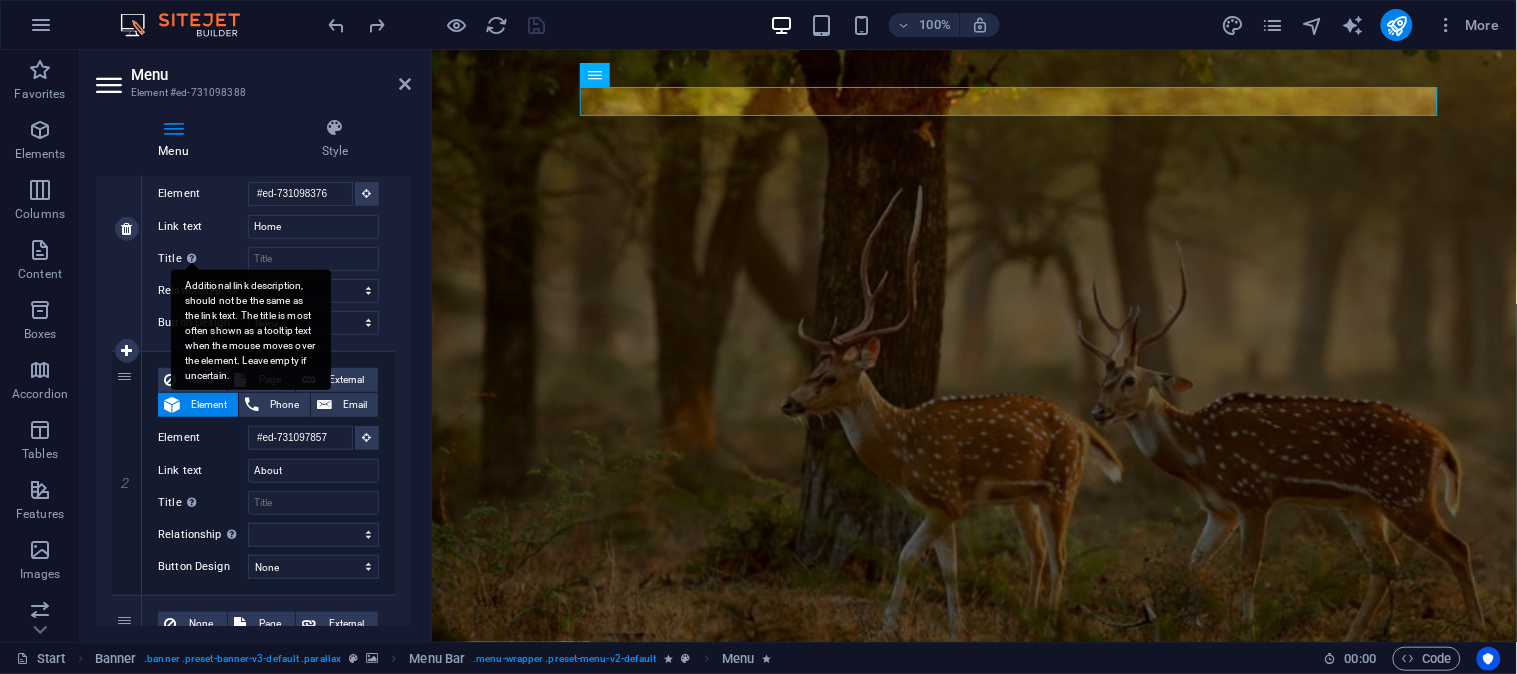 click on "1 None Page External Element Phone Email Page Start Subpage Legal Notice Privacy Element #ed-731098376
URL Phone Email Link text Home Link target New tab Same tab Overlay Title Additional link description, should not be the same as the link text. The title is most often shown as a tooltip text when the mouse moves over the element. Leave empty if uncertain. Relationship Sets the  relationship of this link to the link target . For example, the value "nofollow" instructs search engines not to follow the link. Can be left empty. alternate author bookmark external help license next nofollow noreferrer noopener prev search tag Button Design None Default Primary Secondary 2 None Page External Element Phone Email Page Start Subpage Legal Notice Privacy Element #ed-731097857
URL Phone Email Link text About Link target New tab Same tab Overlay Title Relationship Sets the  relationship of this link to the link target alternate author bookmark external help license next 3" at bounding box center (253, 839) 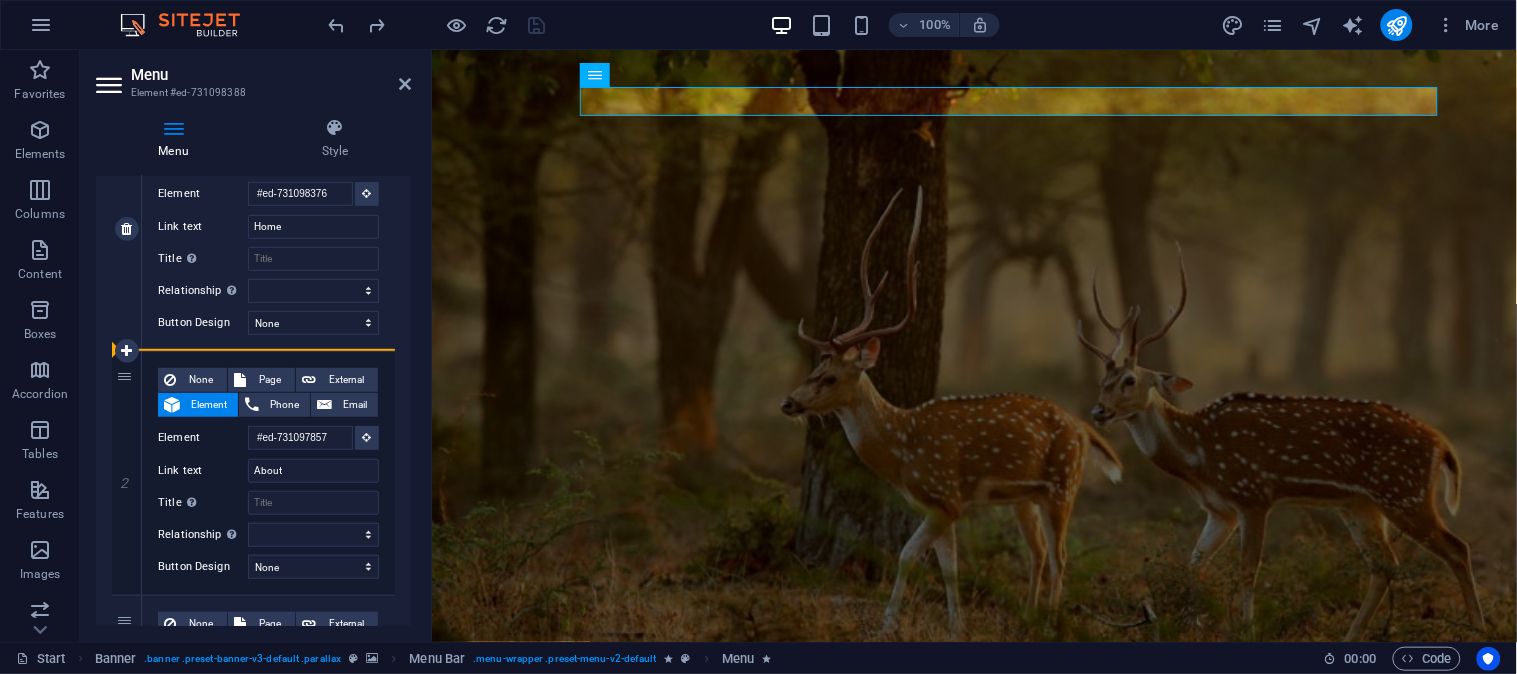 drag, startPoint x: 126, startPoint y: 441, endPoint x: 136, endPoint y: 265, distance: 176.28386 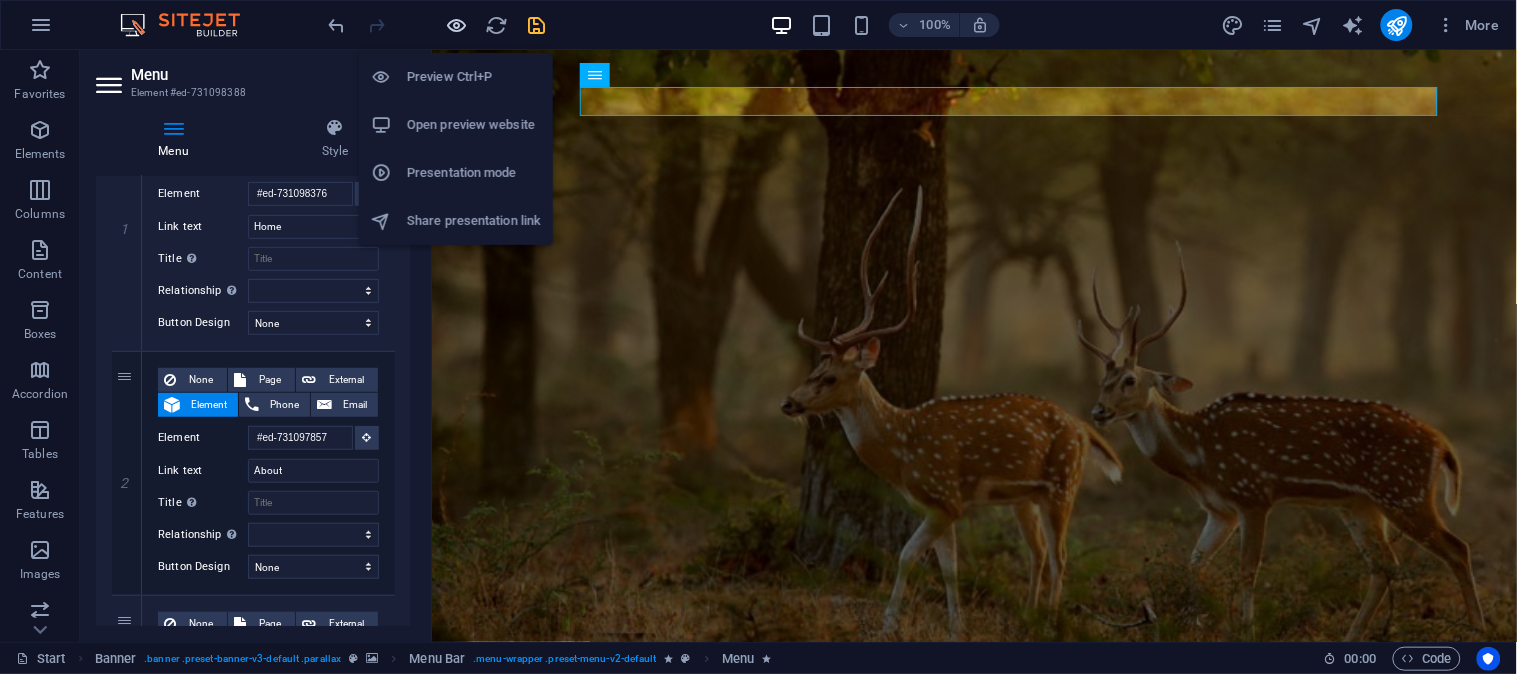 click at bounding box center (457, 25) 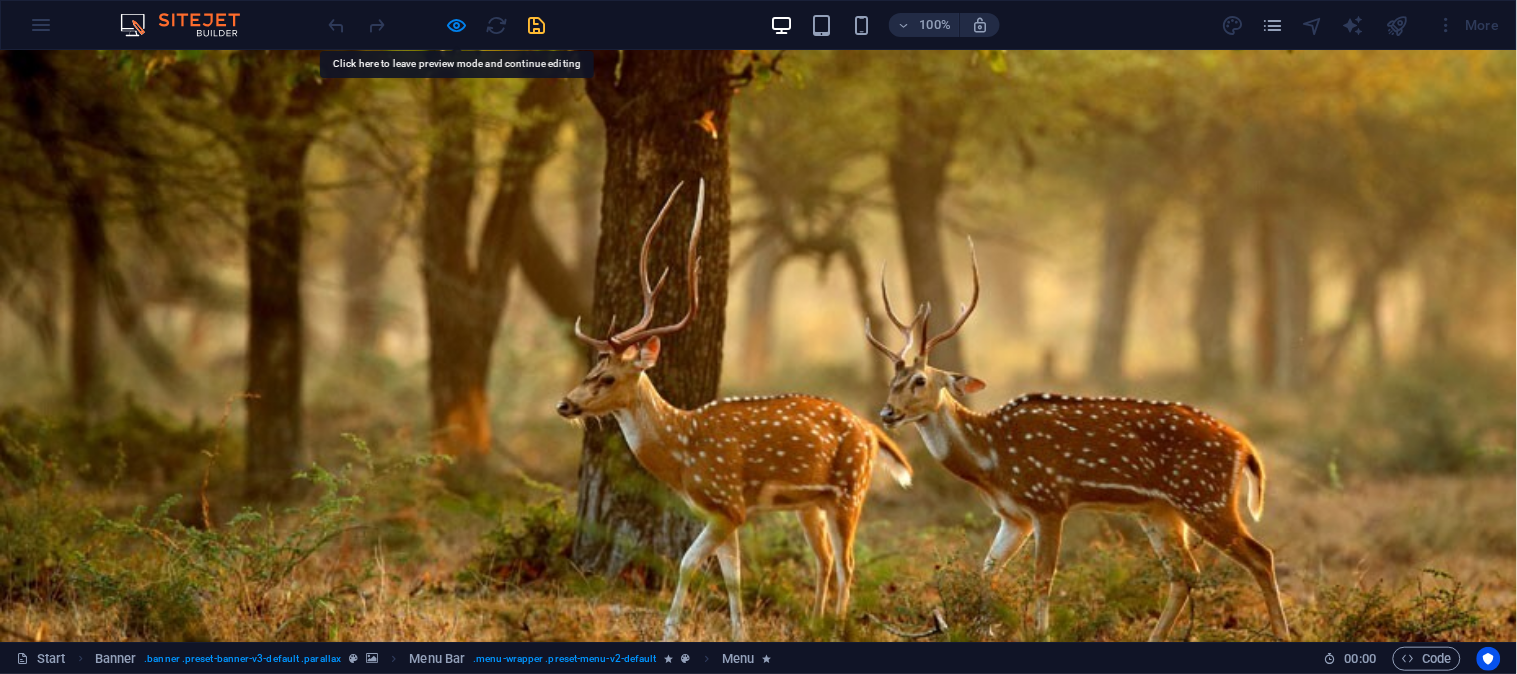 drag, startPoint x: 652, startPoint y: 102, endPoint x: 566, endPoint y: 157, distance: 102.0833 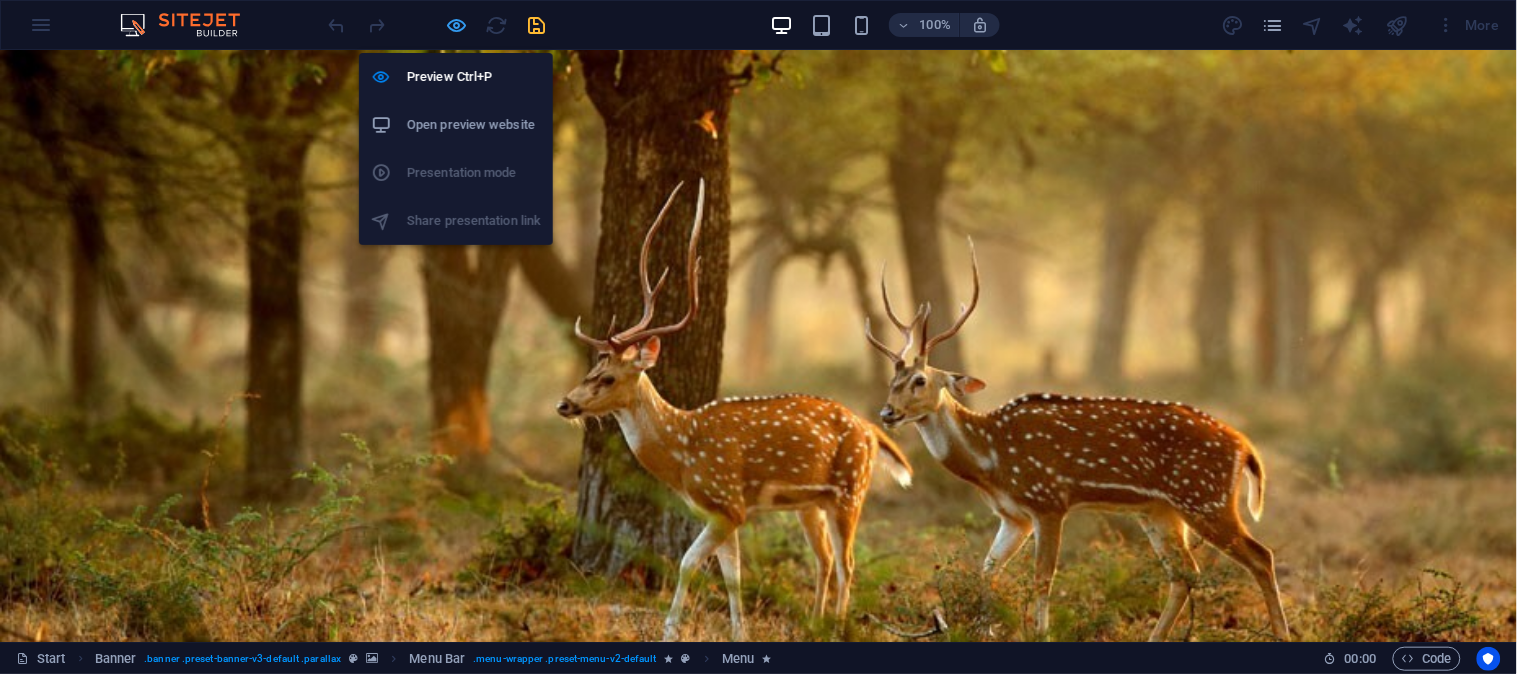 click at bounding box center (457, 25) 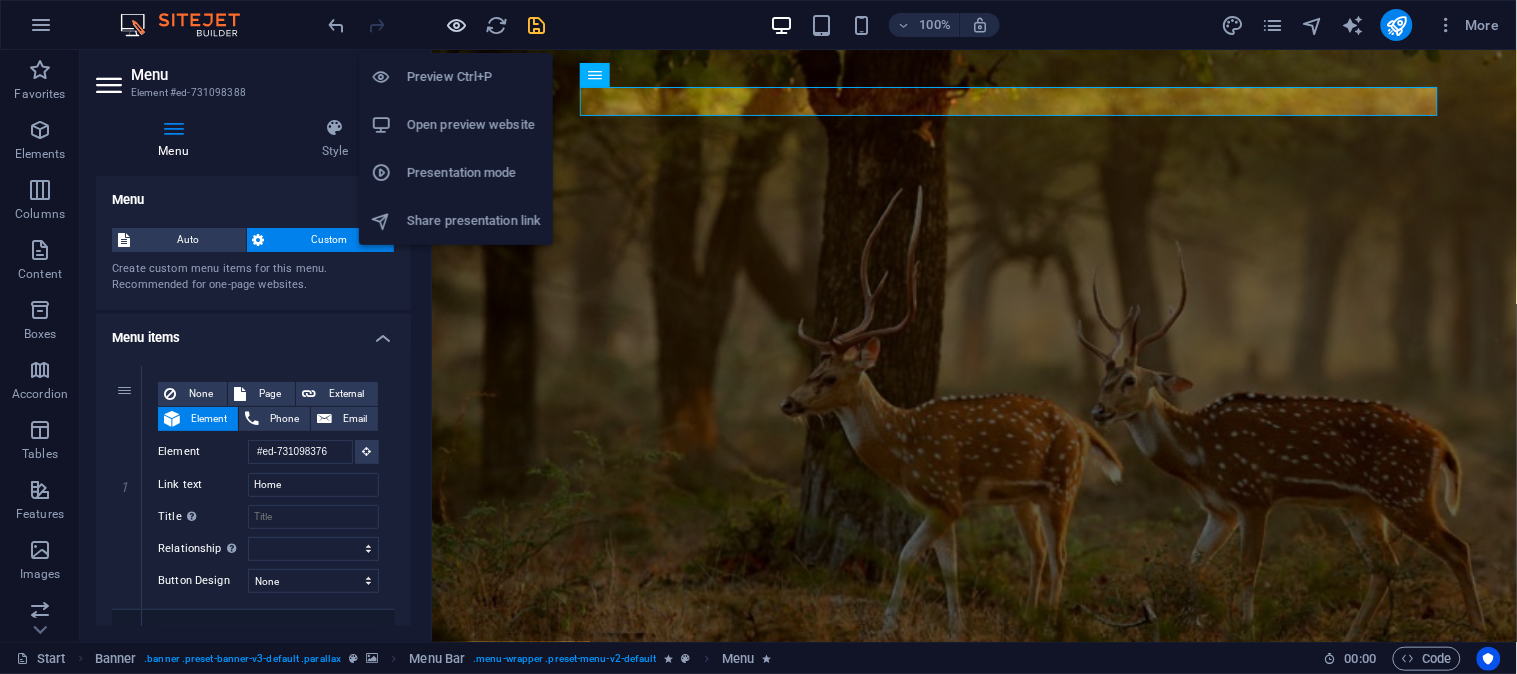 click at bounding box center [457, 25] 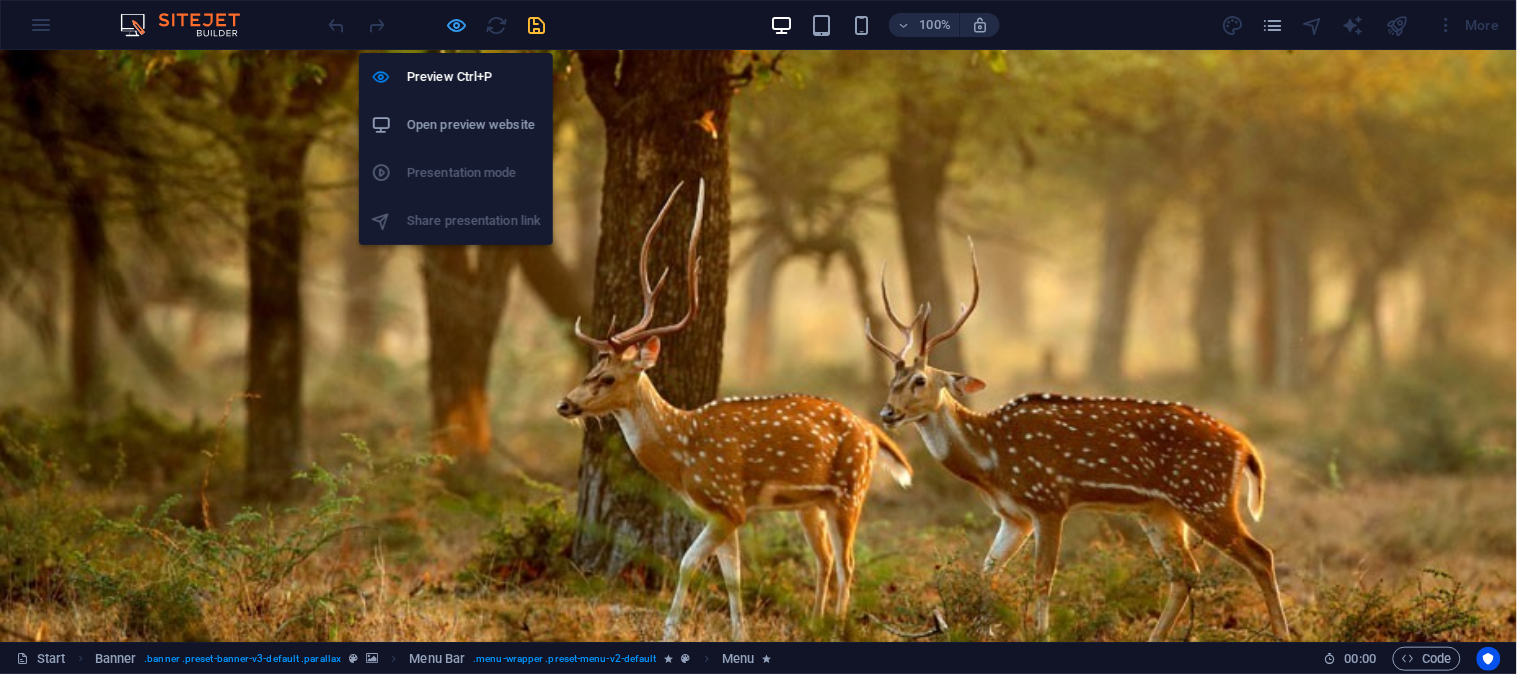 click at bounding box center [457, 25] 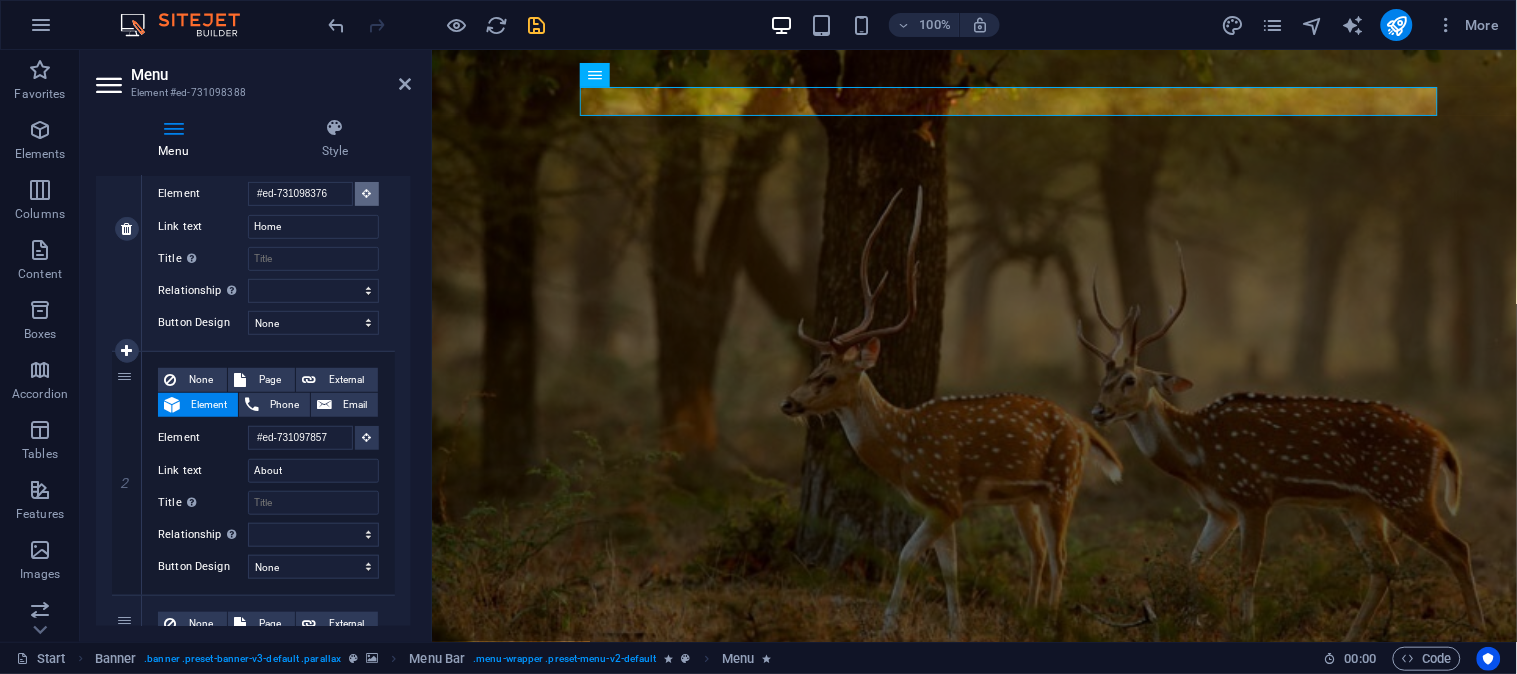 scroll, scrollTop: 0, scrollLeft: 0, axis: both 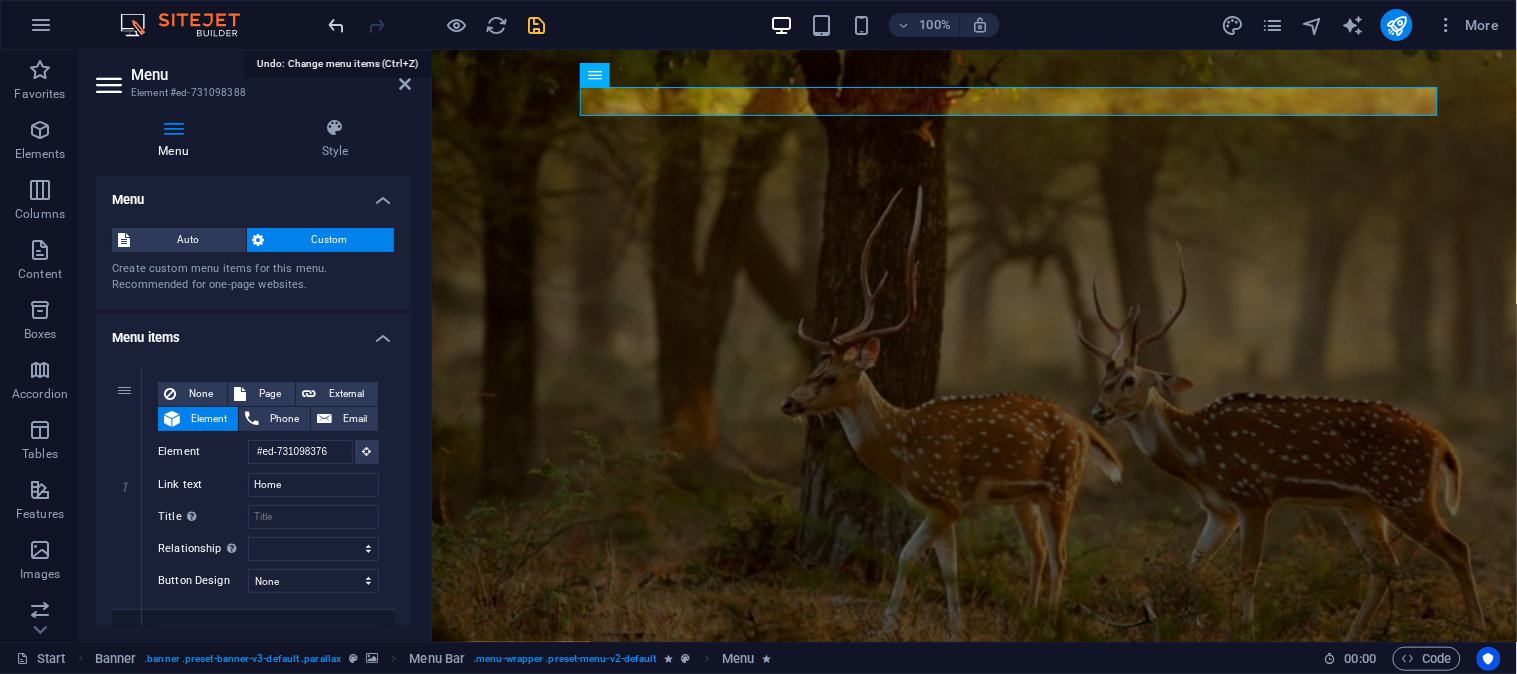 click at bounding box center (337, 25) 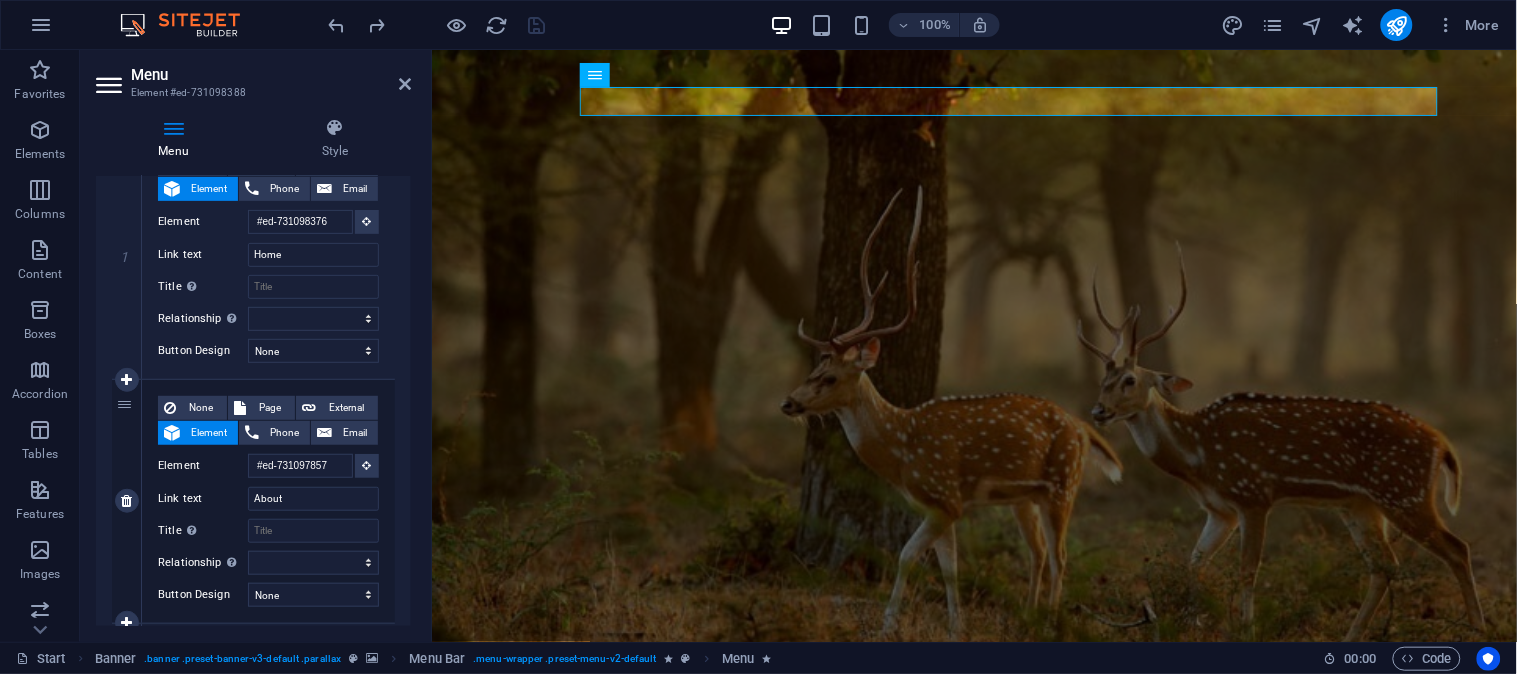 scroll, scrollTop: 258, scrollLeft: 0, axis: vertical 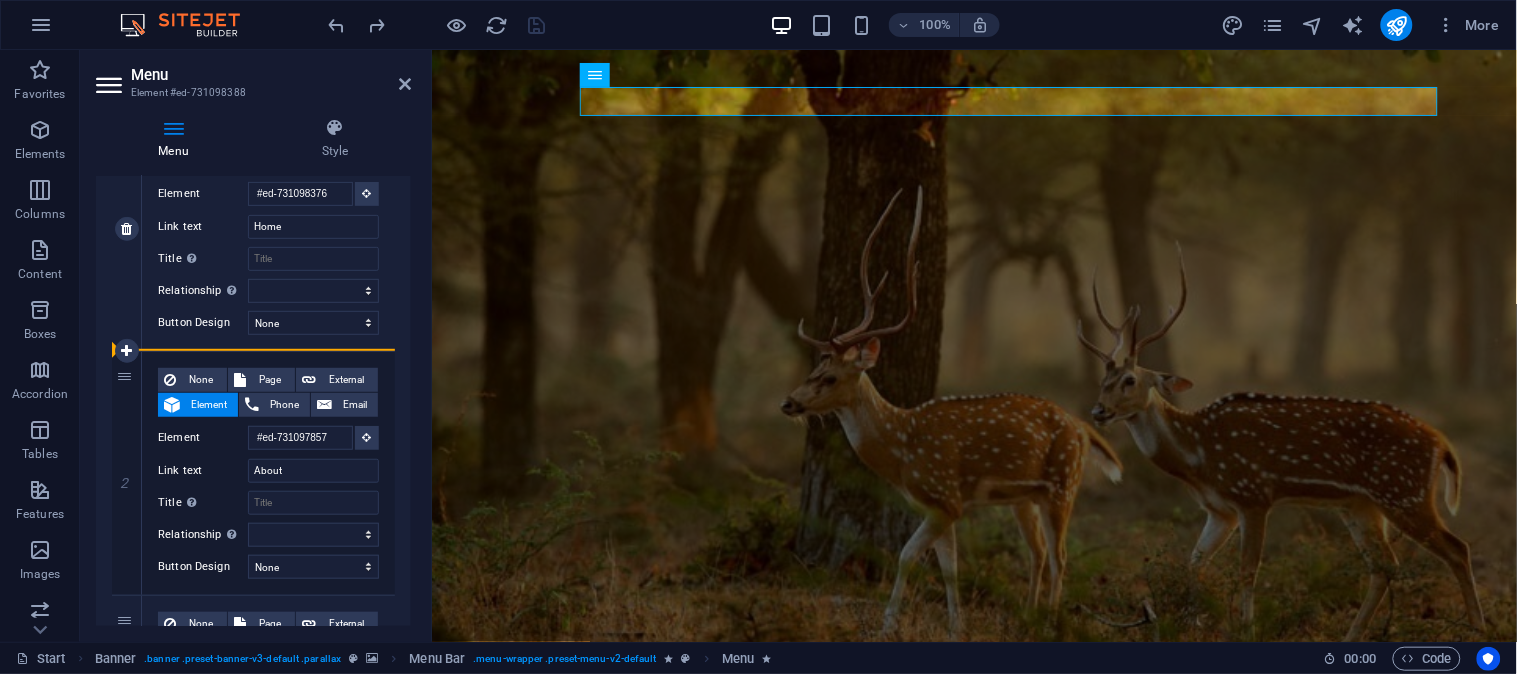 drag, startPoint x: 126, startPoint y: 528, endPoint x: 137, endPoint y: 276, distance: 252.23996 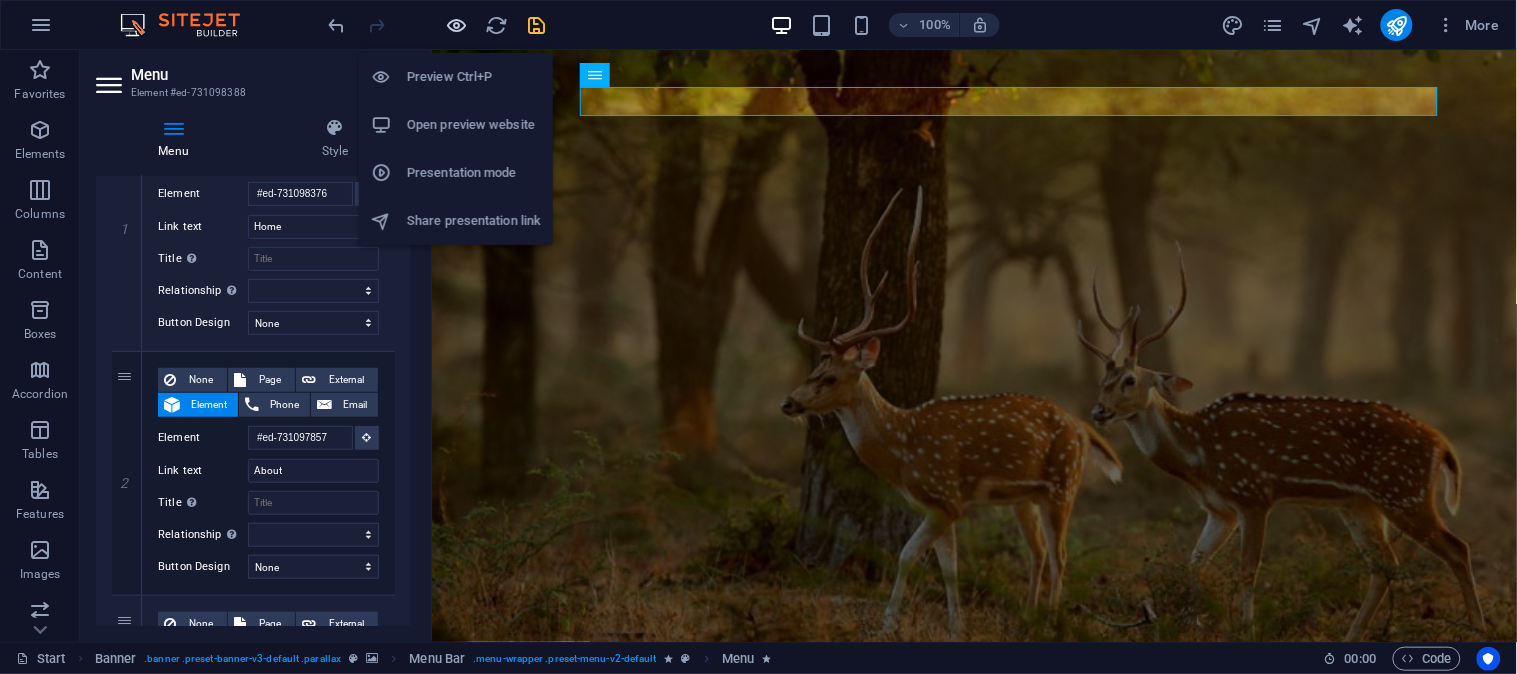 click at bounding box center [457, 25] 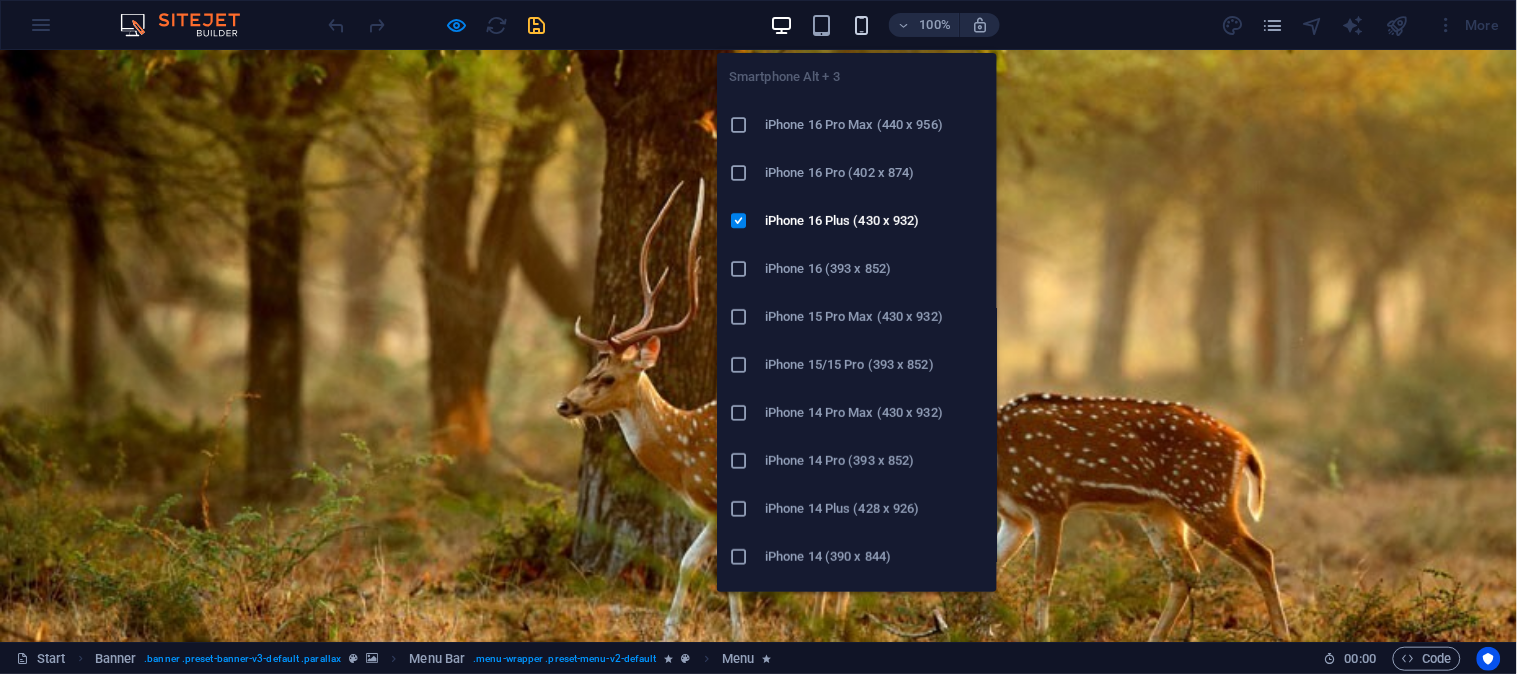 click at bounding box center [861, 25] 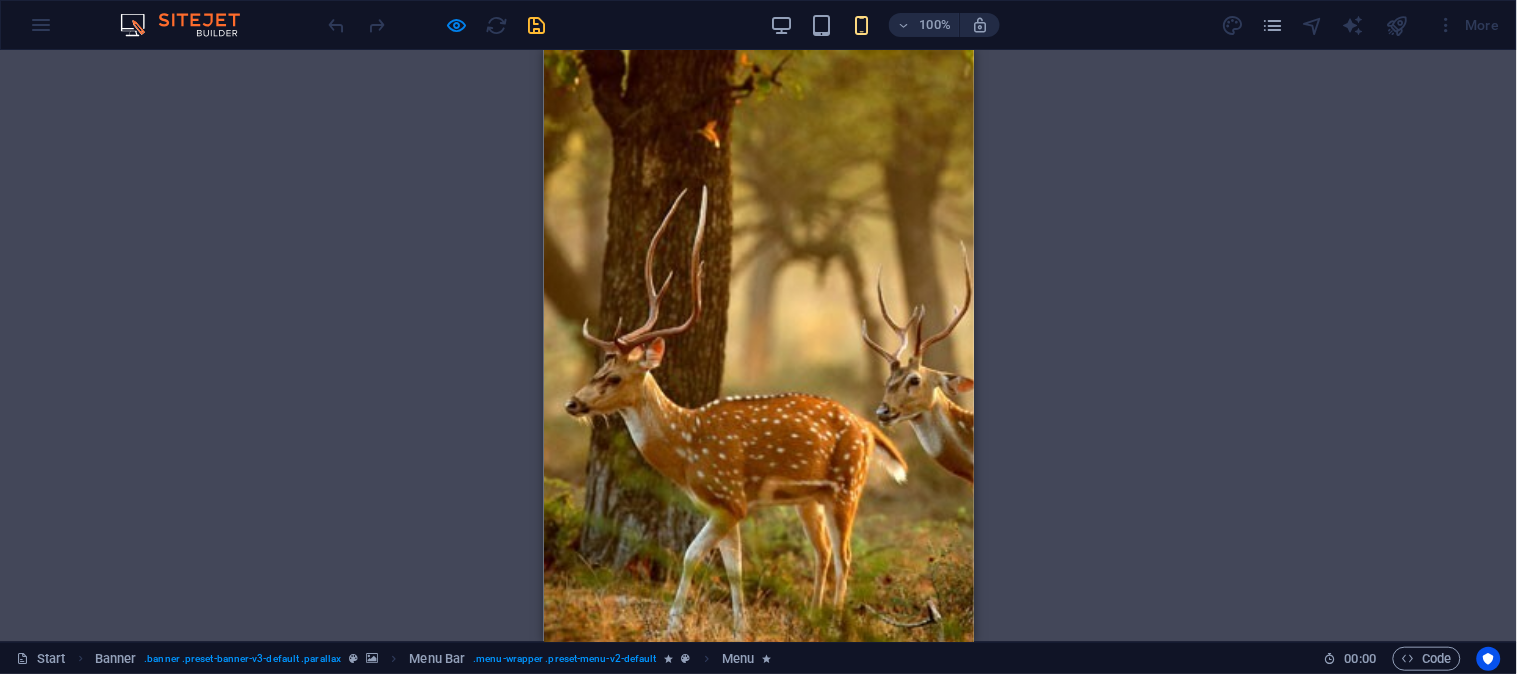 click on "Home About Trading Real Estate  TITING Contact" at bounding box center (758, 742) 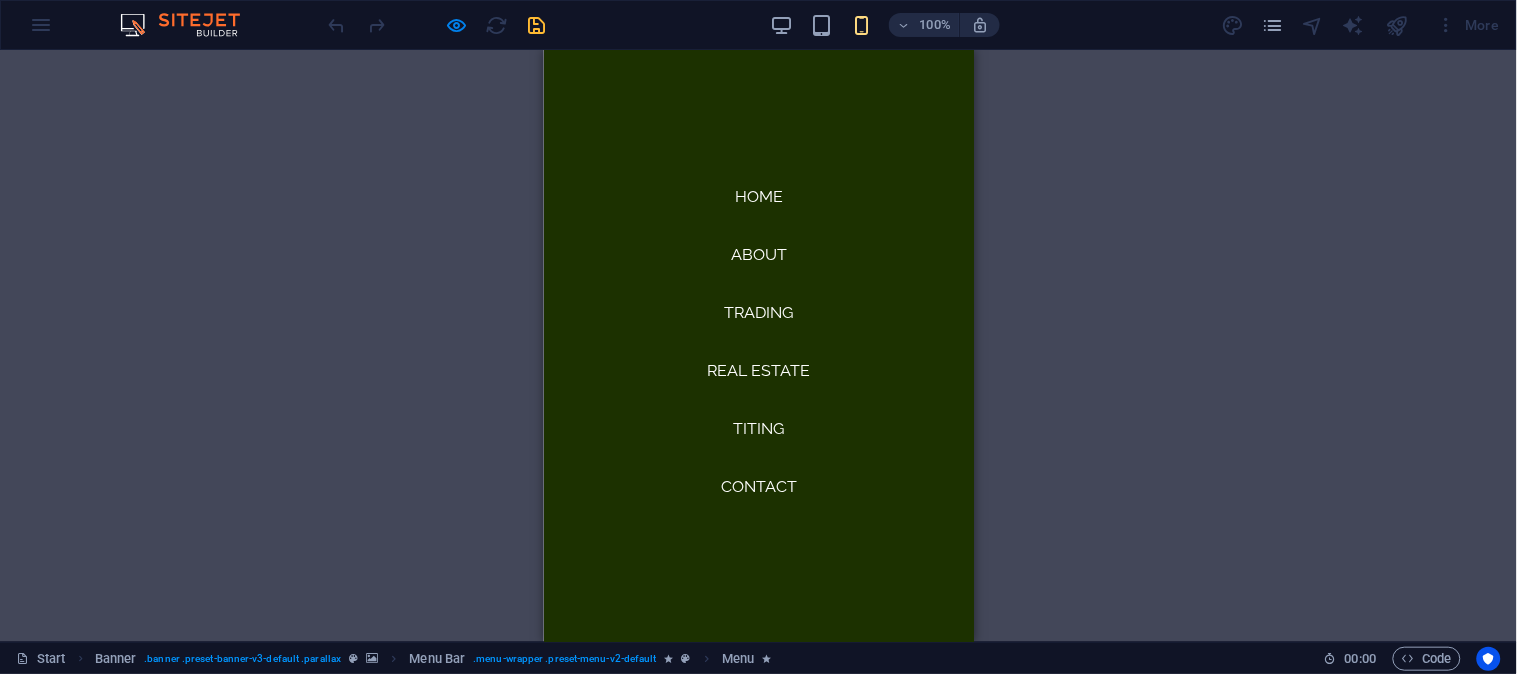 click at bounding box center (590, 790) 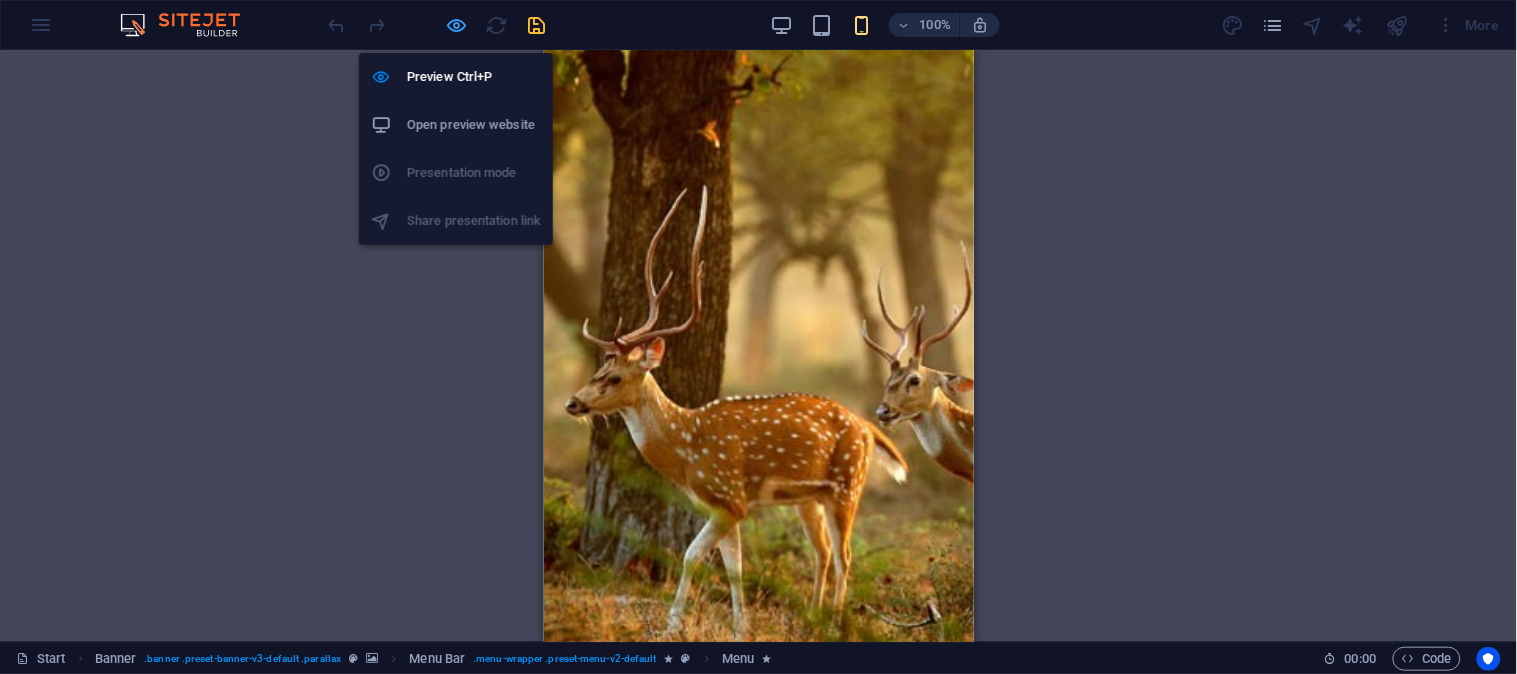 click at bounding box center (457, 25) 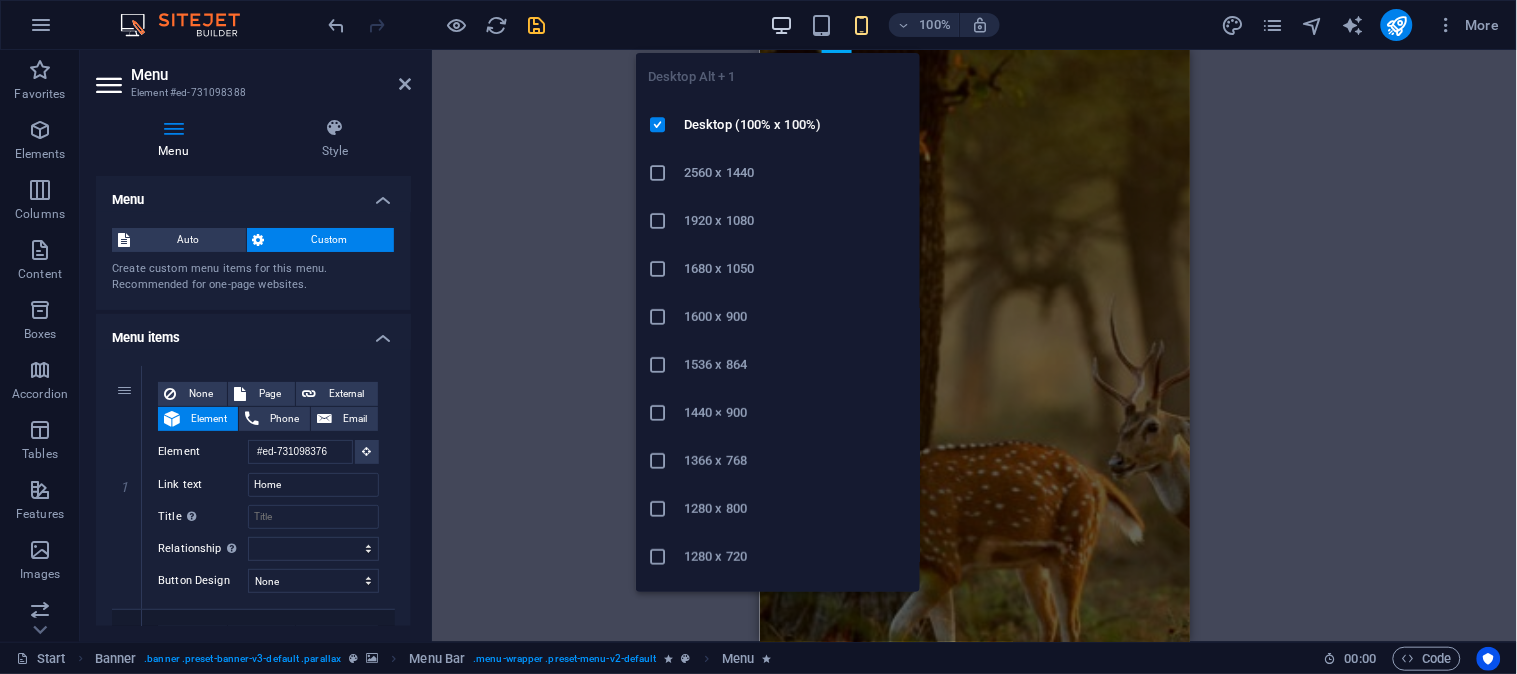 click at bounding box center [781, 25] 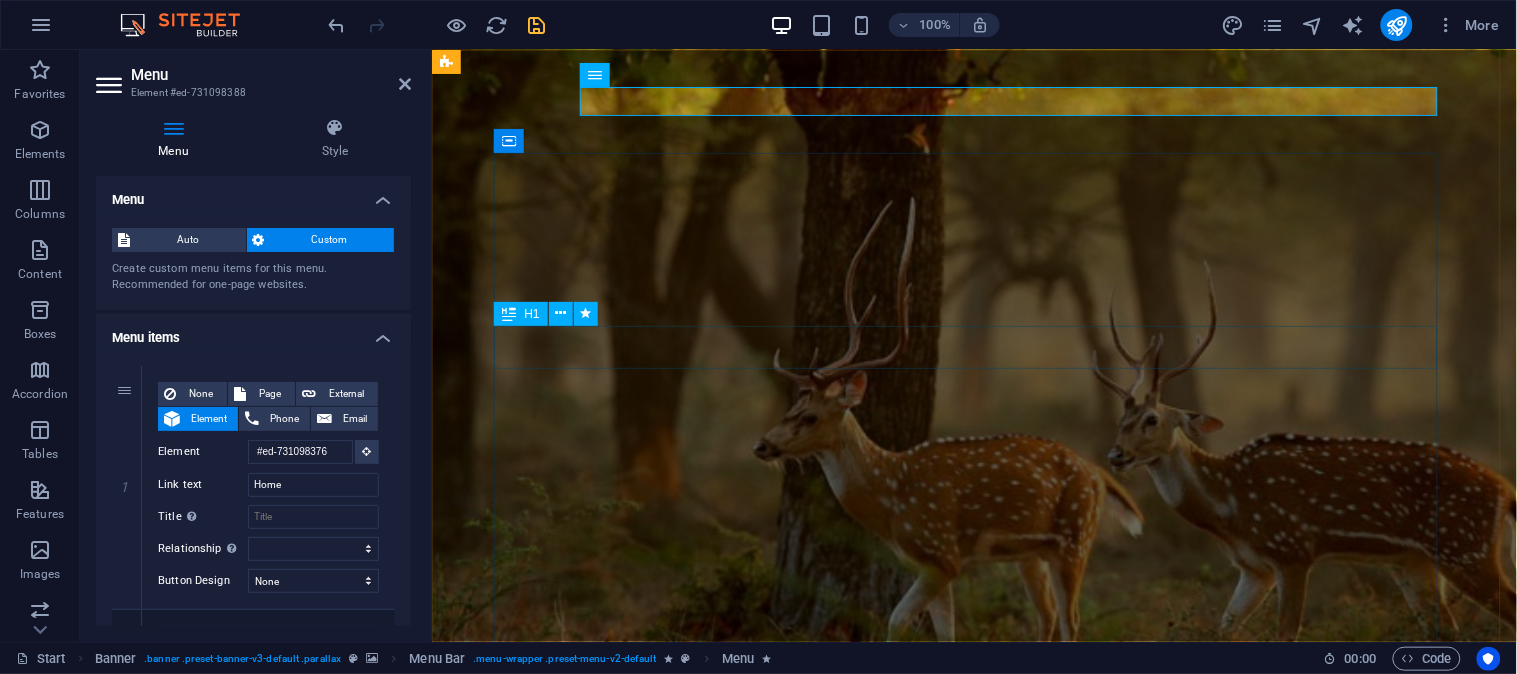 scroll, scrollTop: 258, scrollLeft: 0, axis: vertical 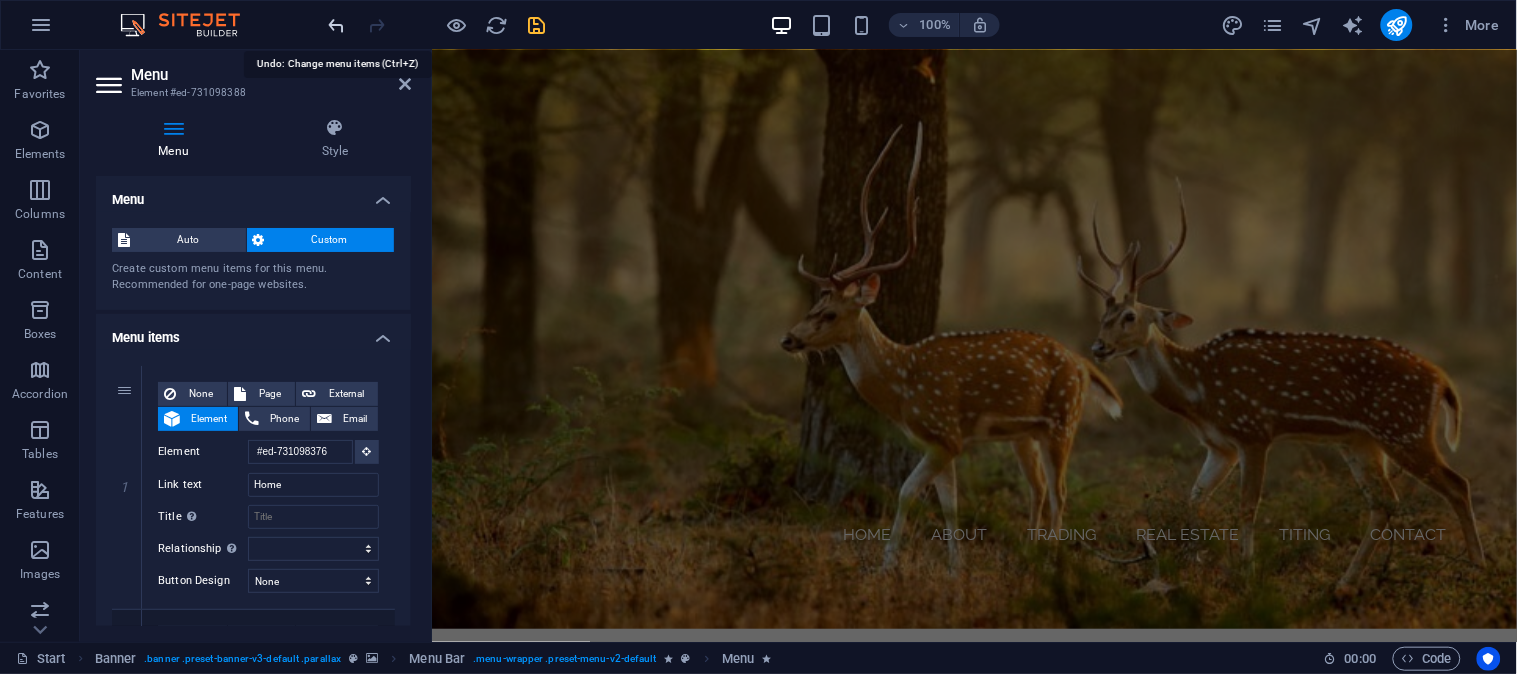 click at bounding box center [337, 25] 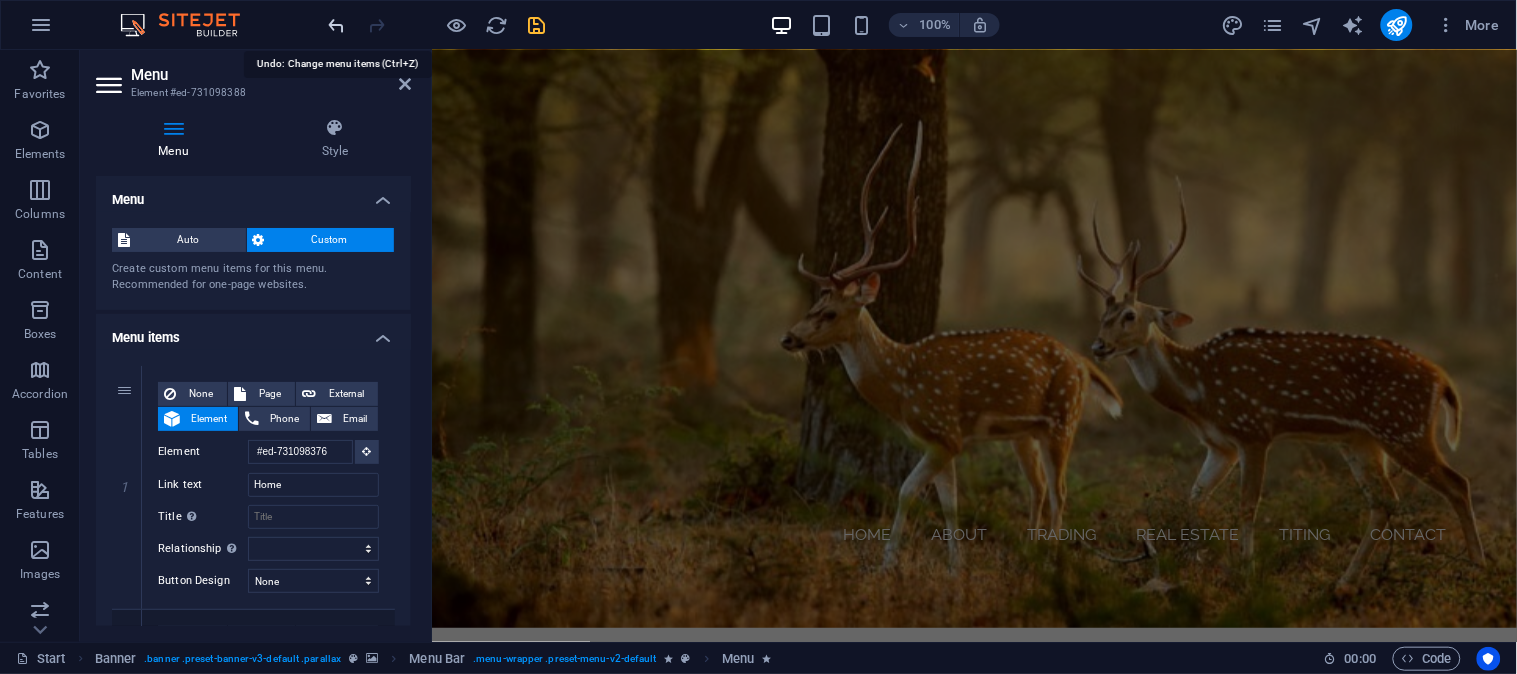 scroll, scrollTop: 0, scrollLeft: 0, axis: both 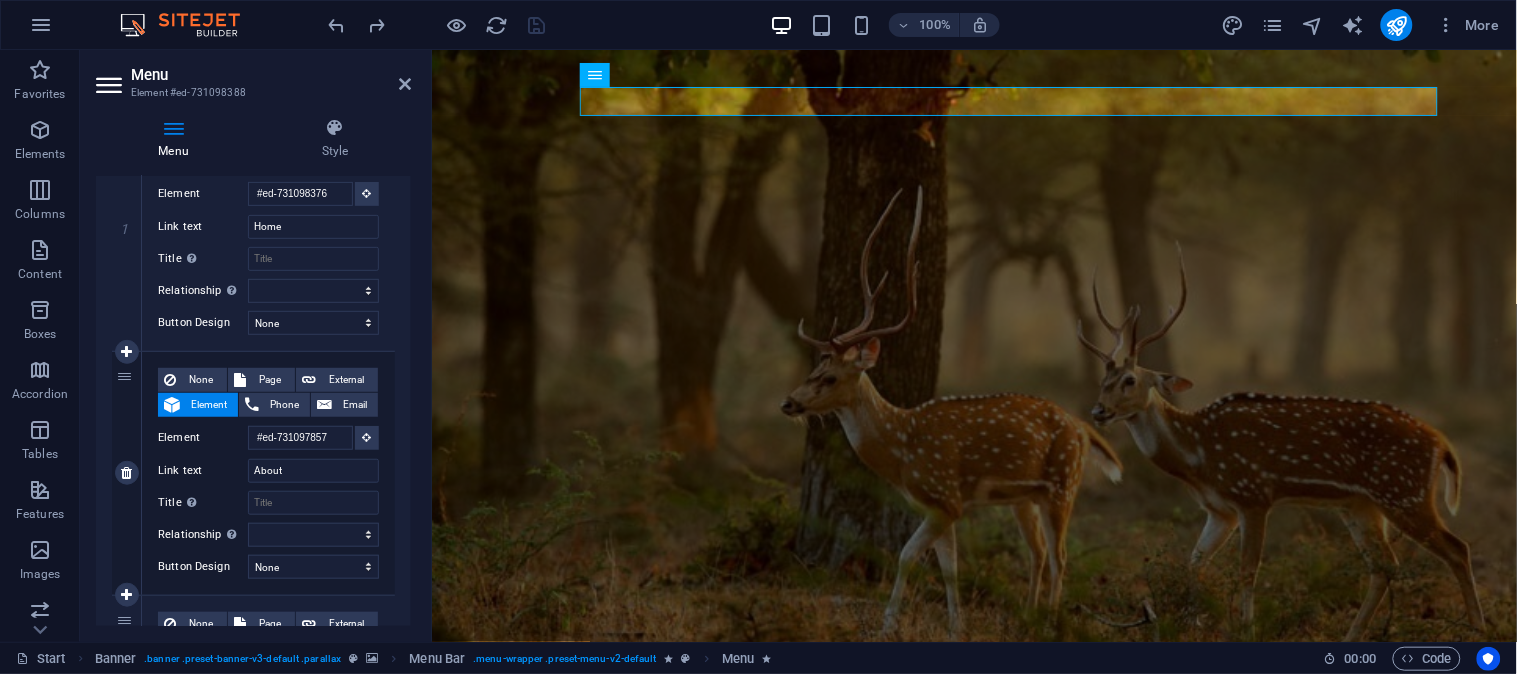 drag, startPoint x: 207, startPoint y: 463, endPoint x: 196, endPoint y: 430, distance: 34.785053 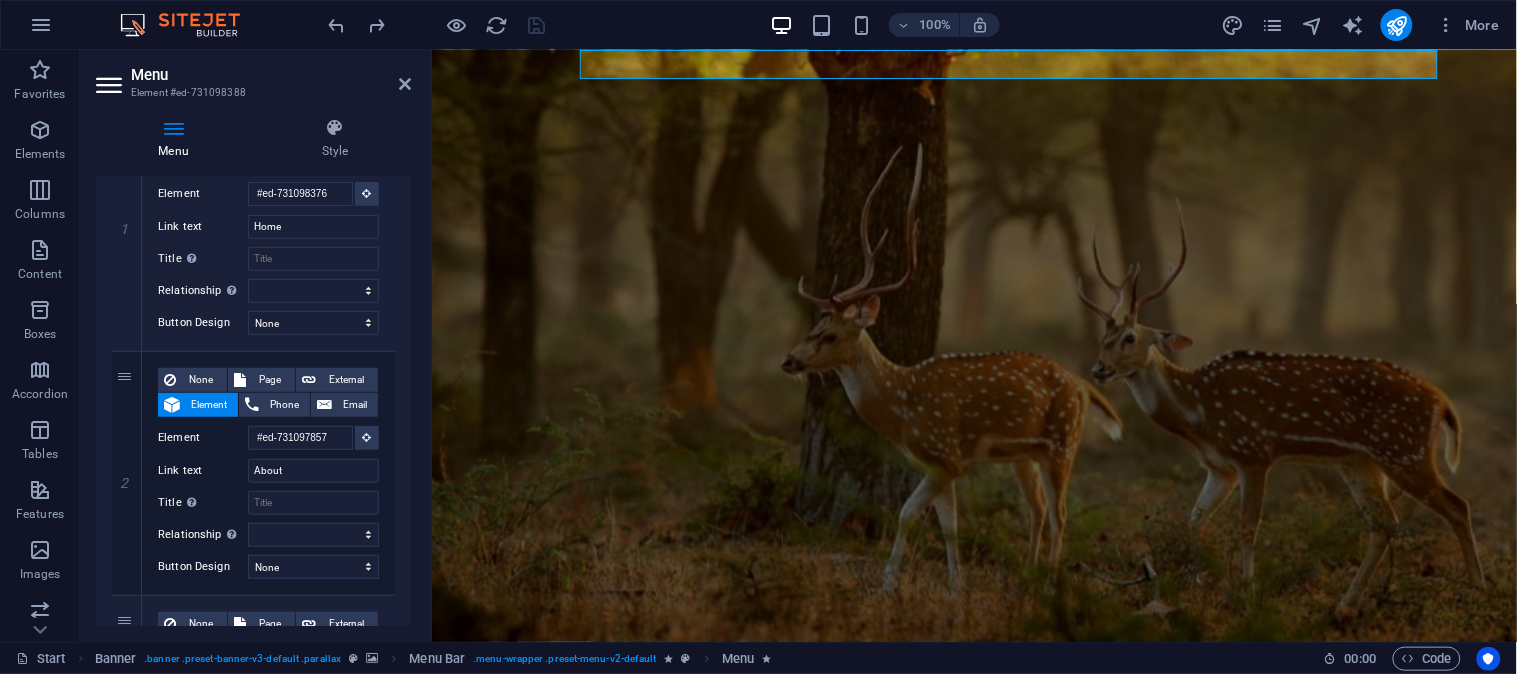 scroll, scrollTop: 0, scrollLeft: 0, axis: both 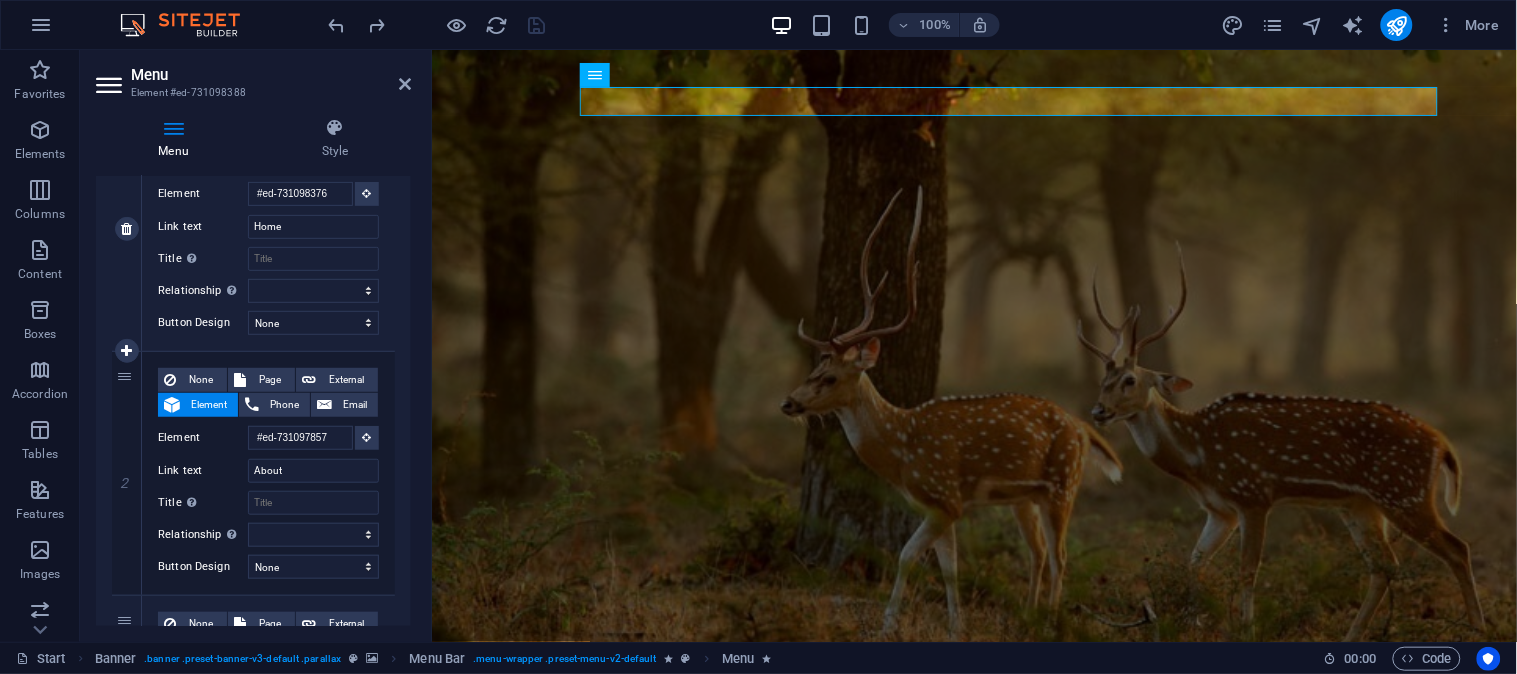 drag, startPoint x: 384, startPoint y: 435, endPoint x: 374, endPoint y: 348, distance: 87.57283 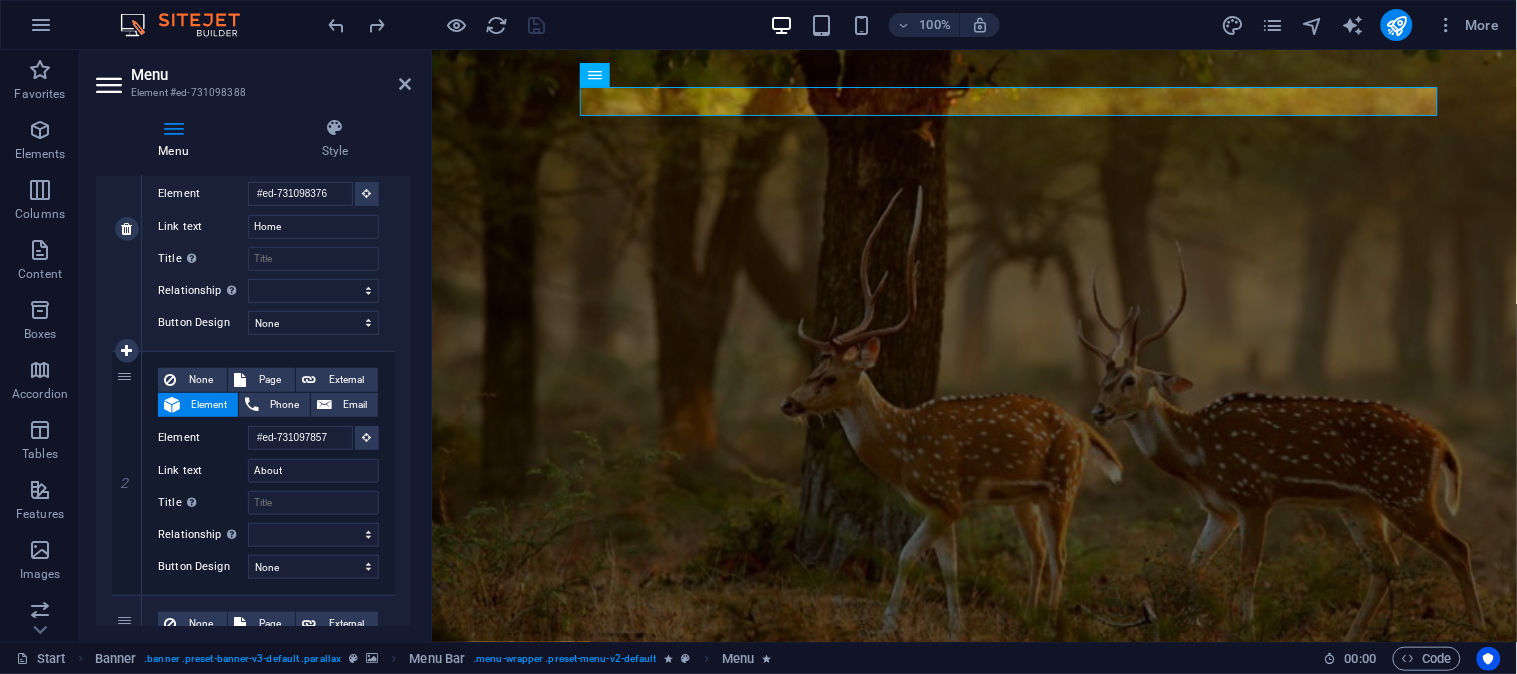 drag, startPoint x: 382, startPoint y: 398, endPoint x: 388, endPoint y: 303, distance: 95.189285 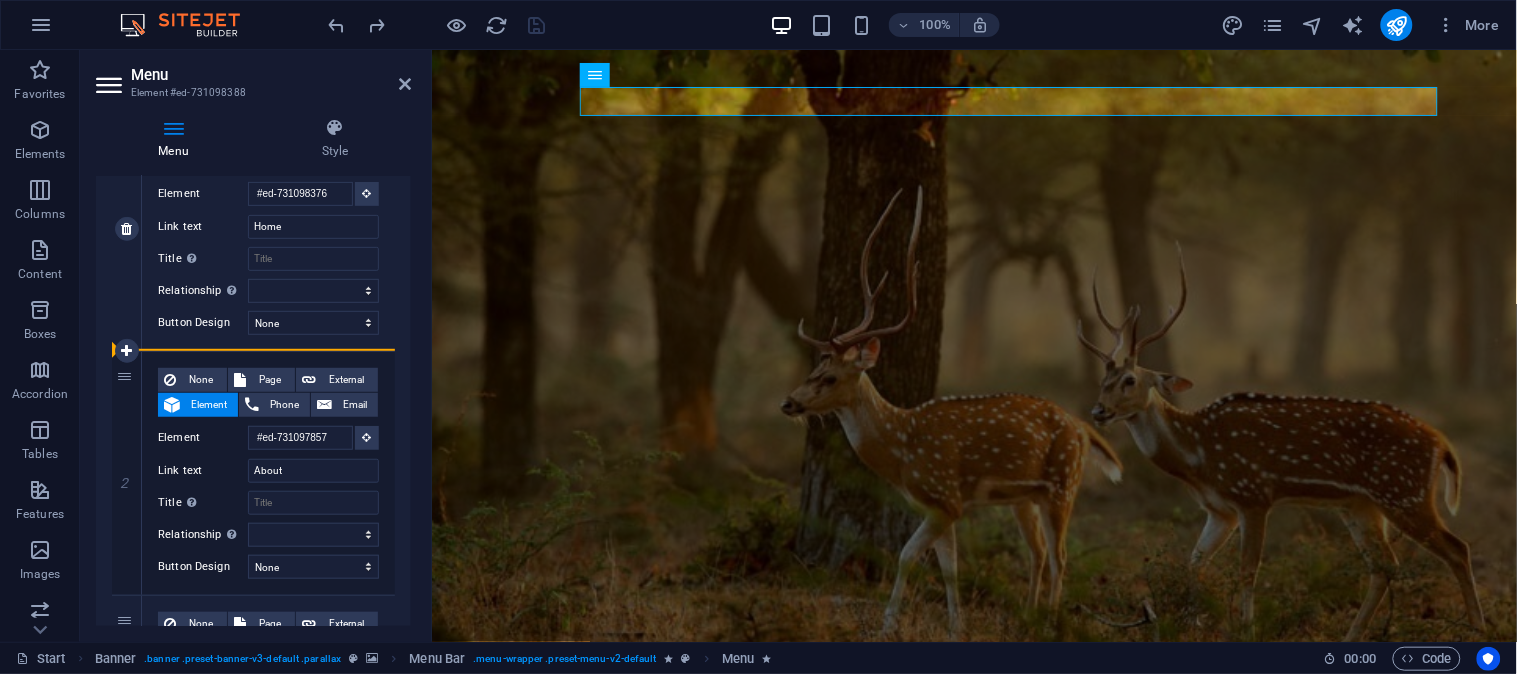 drag, startPoint x: 126, startPoint y: 517, endPoint x: 142, endPoint y: 278, distance: 239.53497 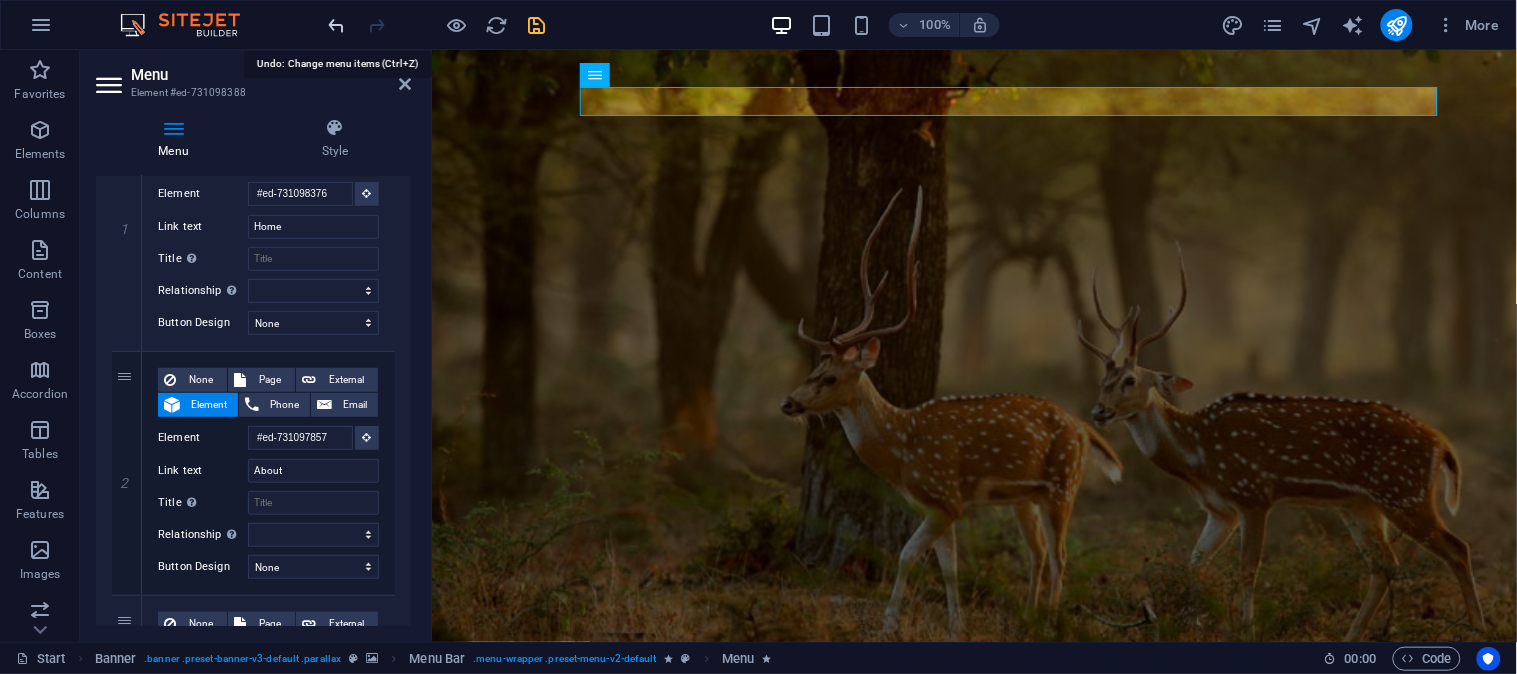 click at bounding box center [337, 25] 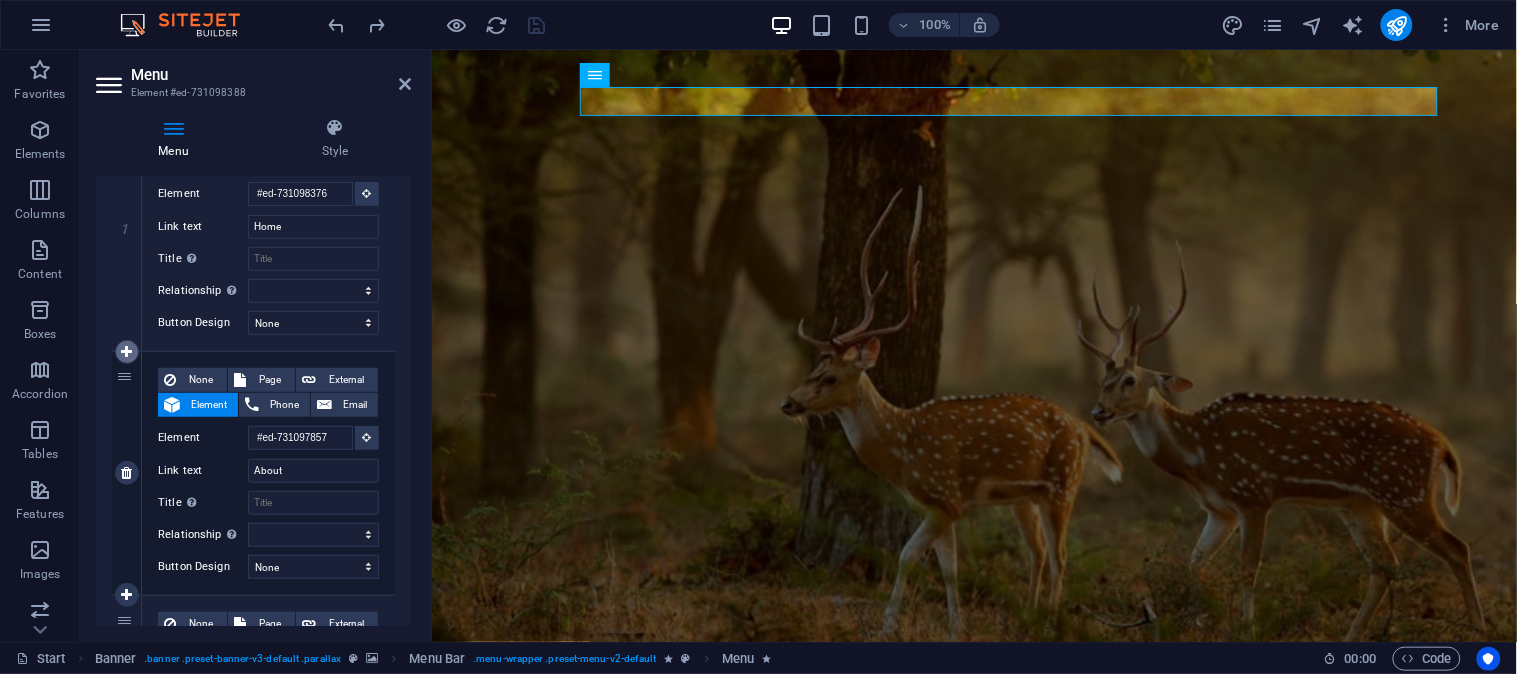 click at bounding box center (126, 352) 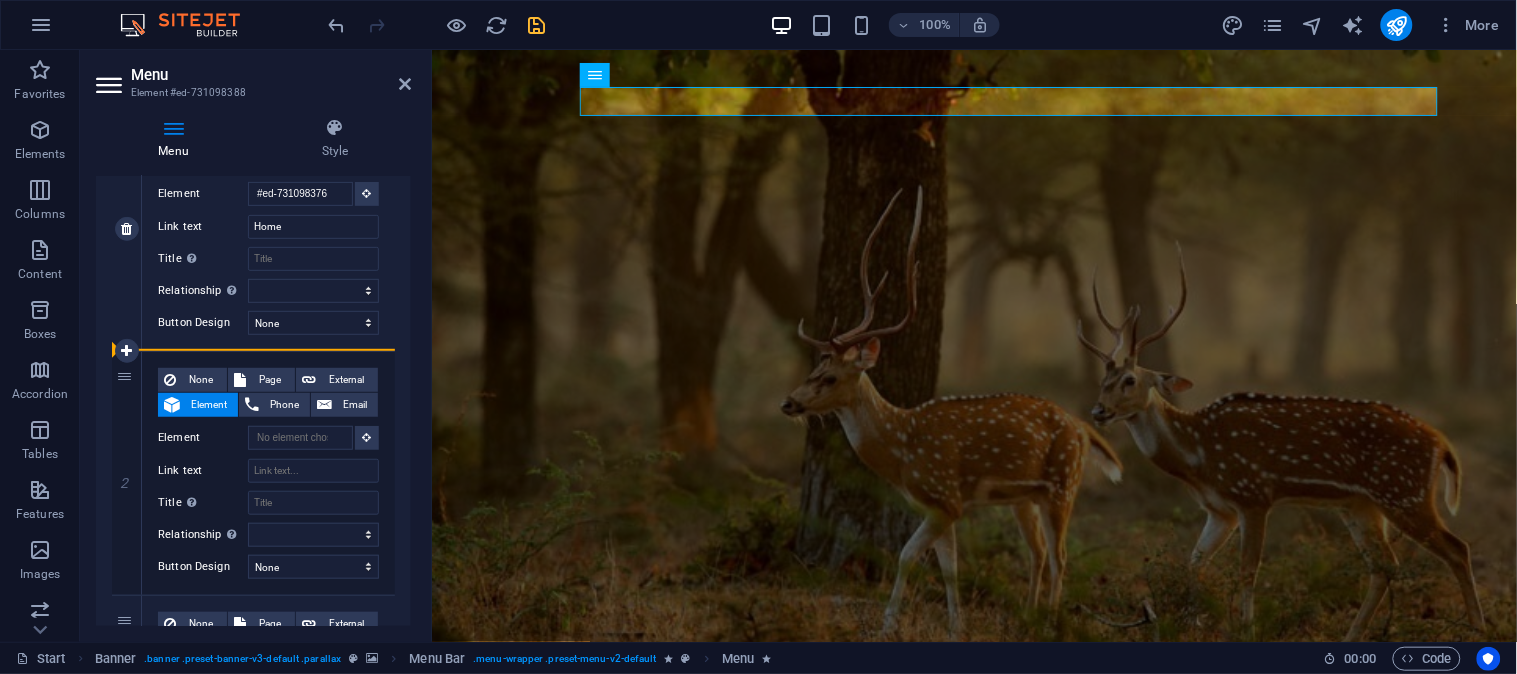drag, startPoint x: 124, startPoint y: 446, endPoint x: 122, endPoint y: 283, distance: 163.01227 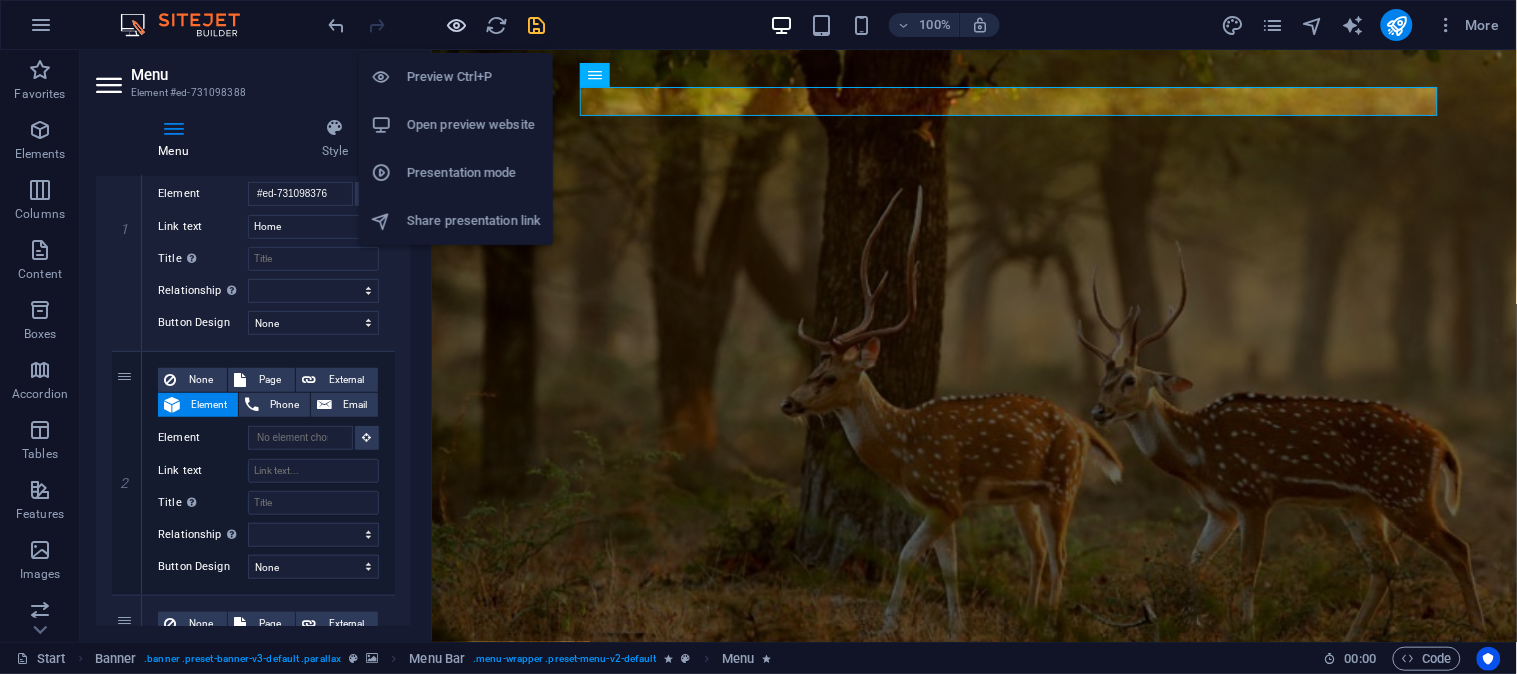 click at bounding box center (457, 25) 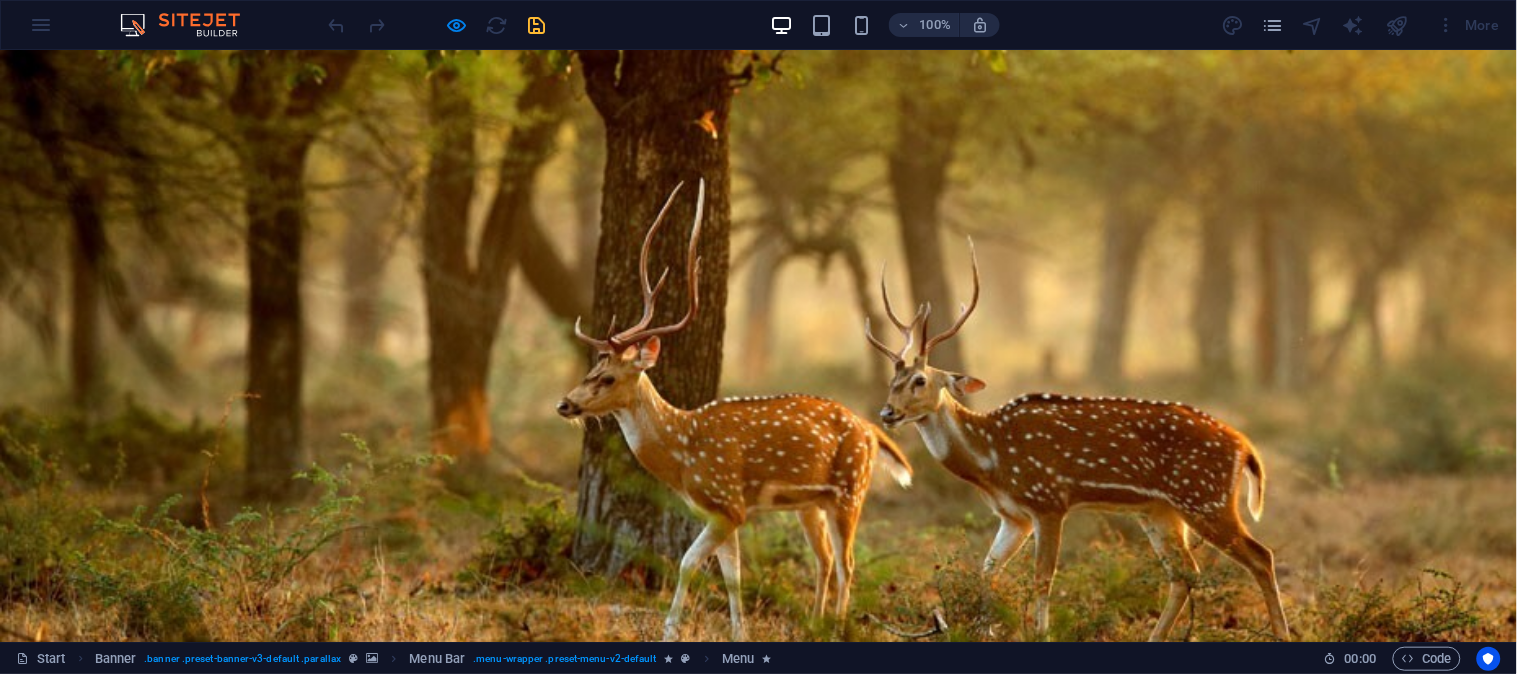 click on "Home" at bounding box center (612, 796) 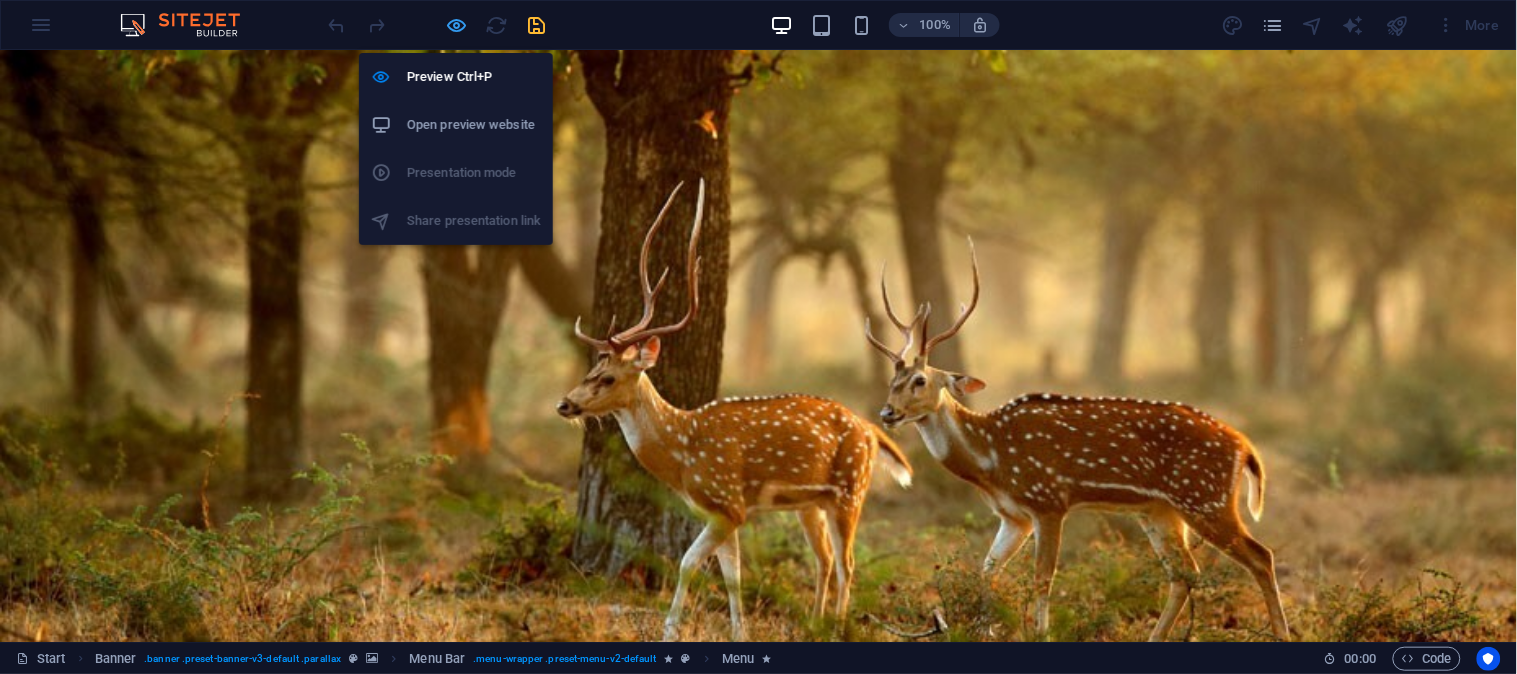click at bounding box center (457, 25) 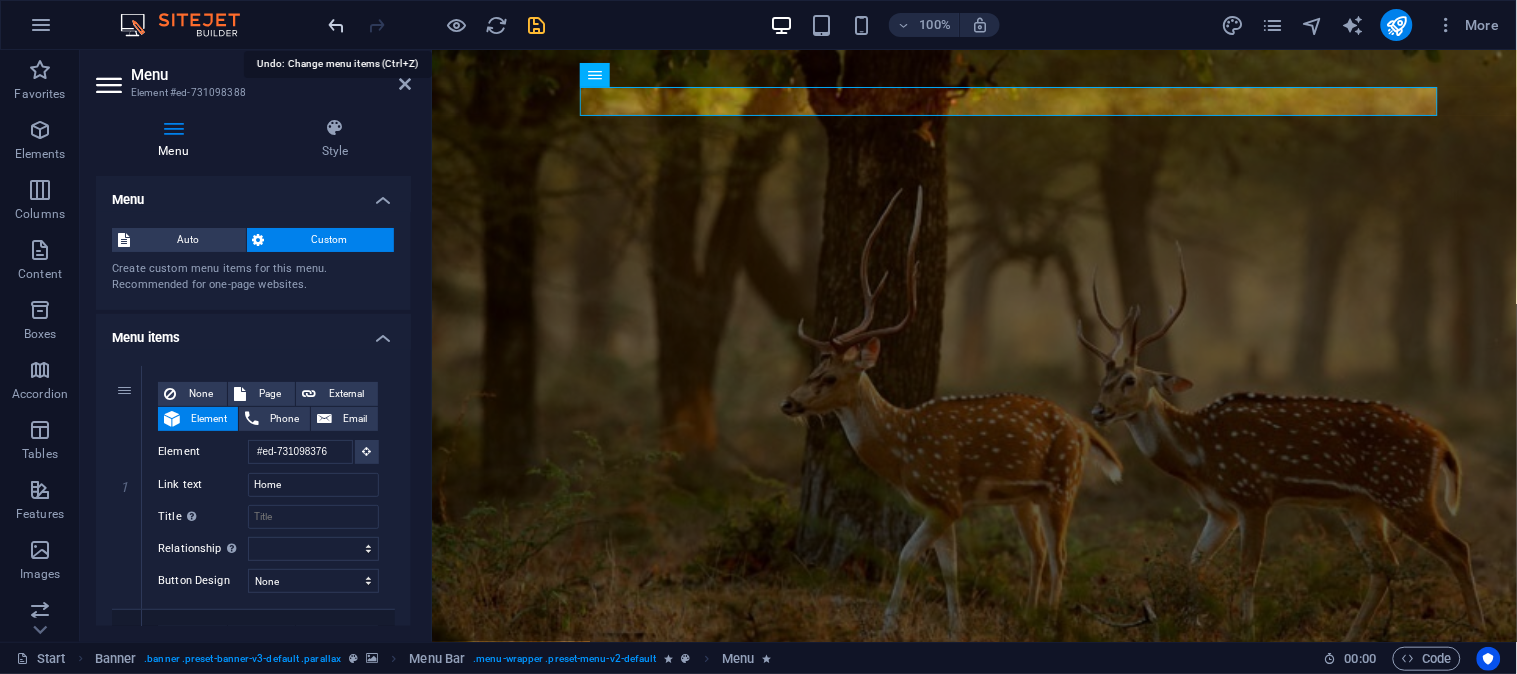 click at bounding box center [337, 25] 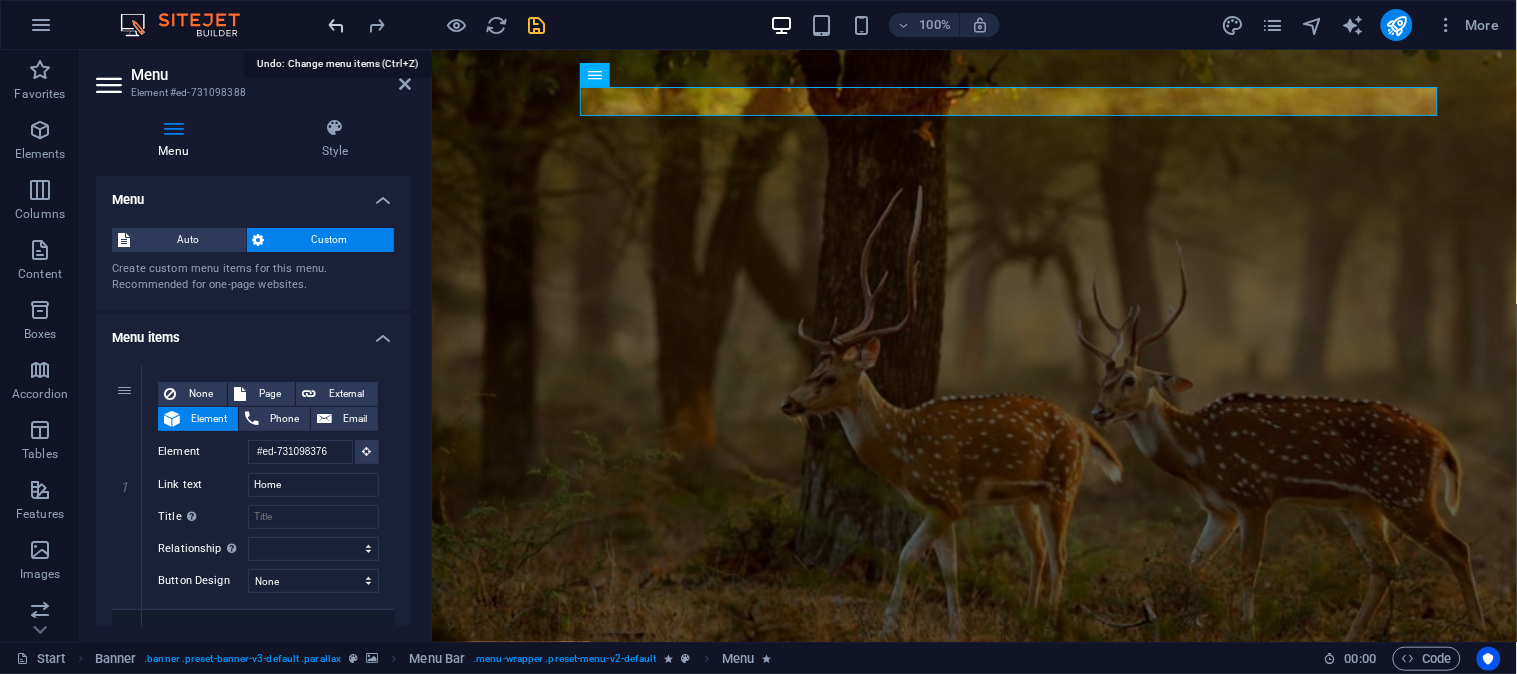 click at bounding box center (337, 25) 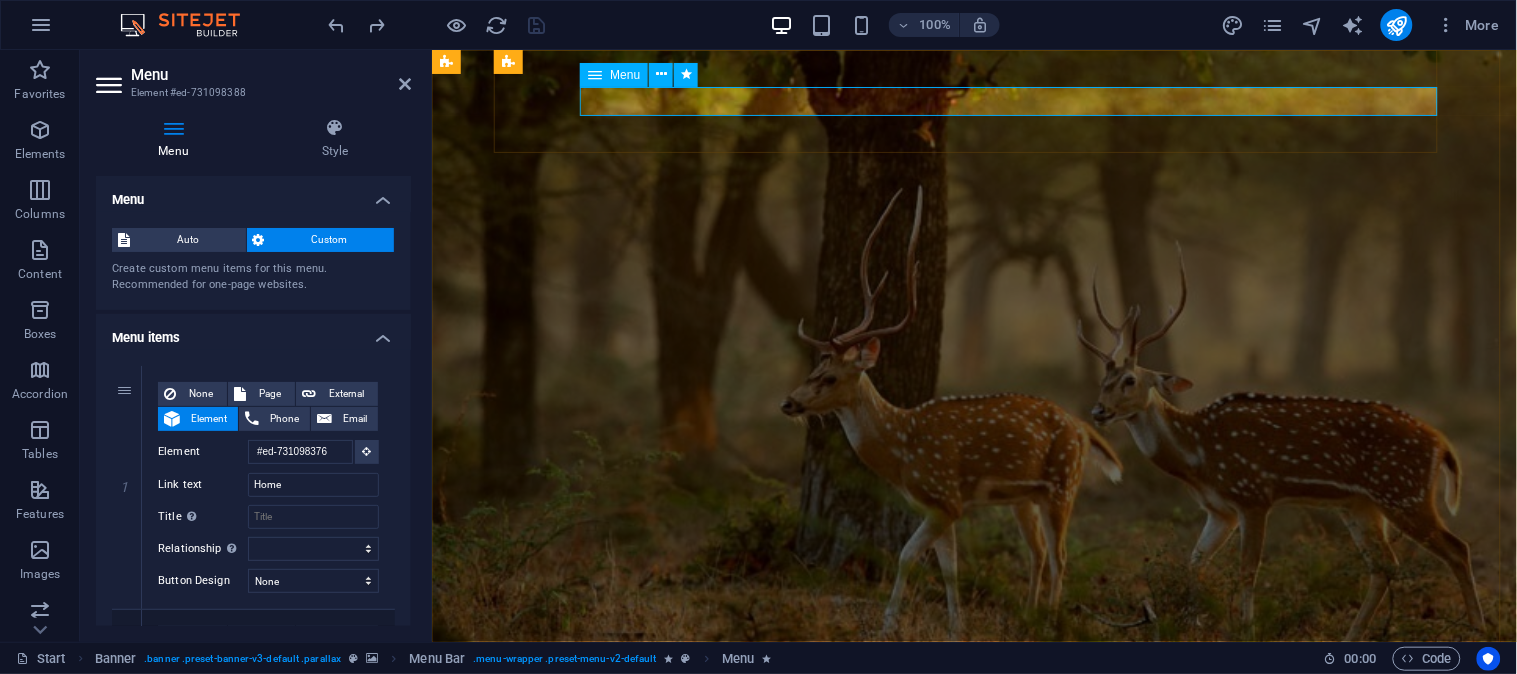 click on "Home About Trading Real Estate  TITING Contact" at bounding box center [982, 793] 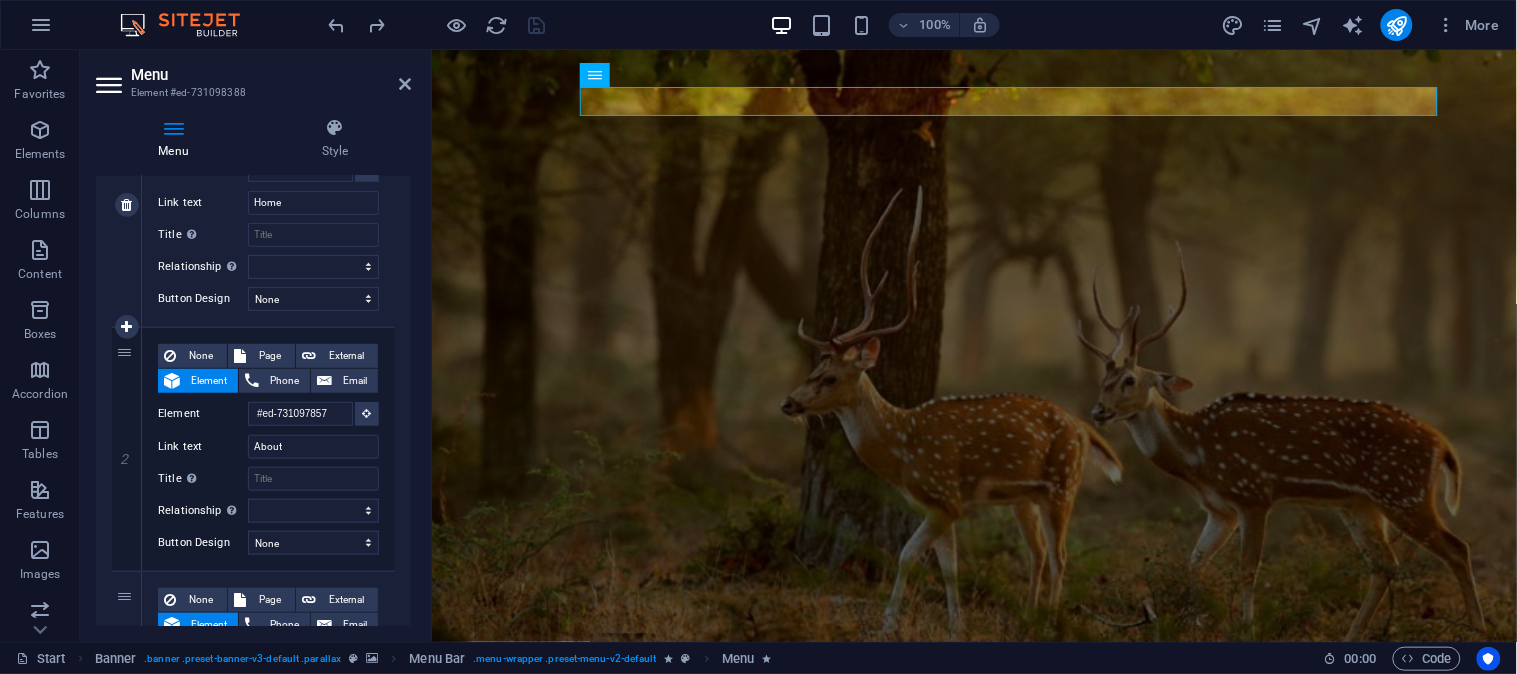 scroll, scrollTop: 258, scrollLeft: 0, axis: vertical 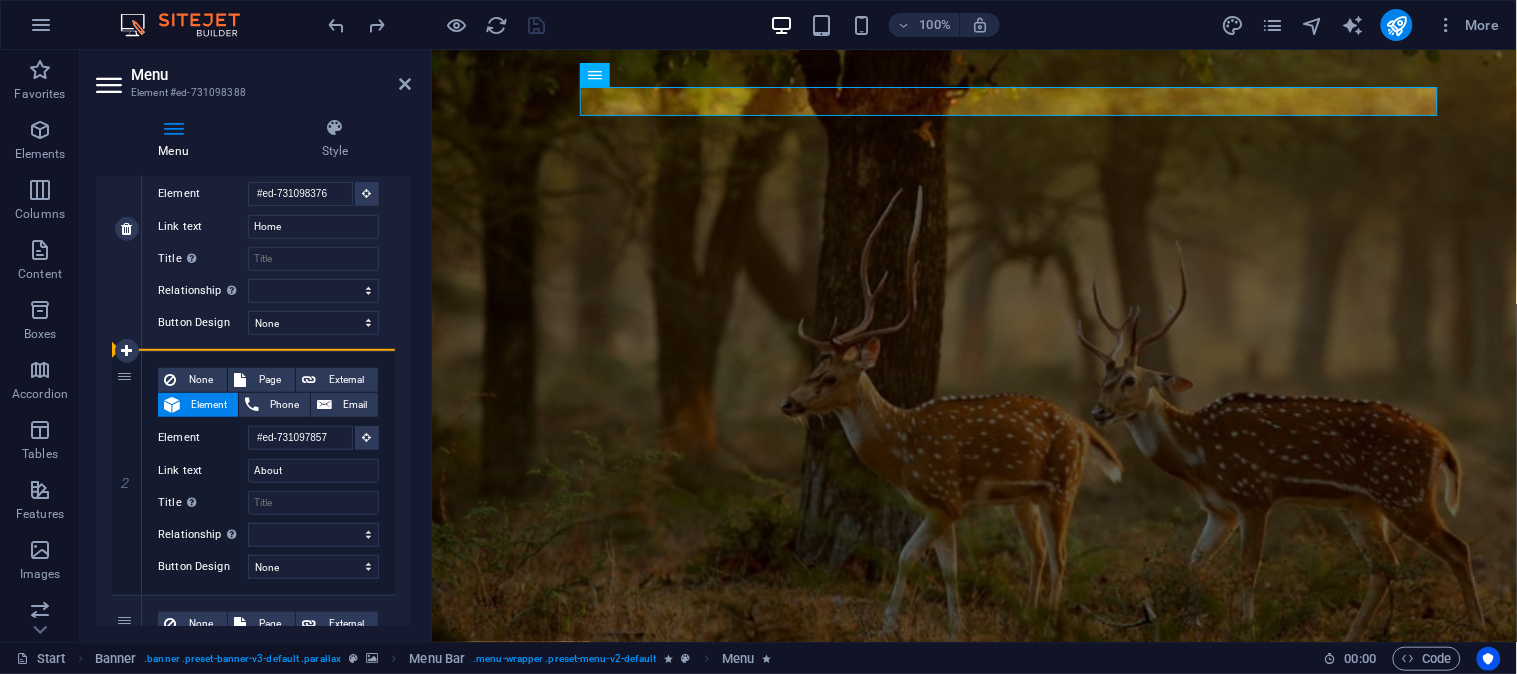 drag, startPoint x: 120, startPoint y: 421, endPoint x: 115, endPoint y: 281, distance: 140.08926 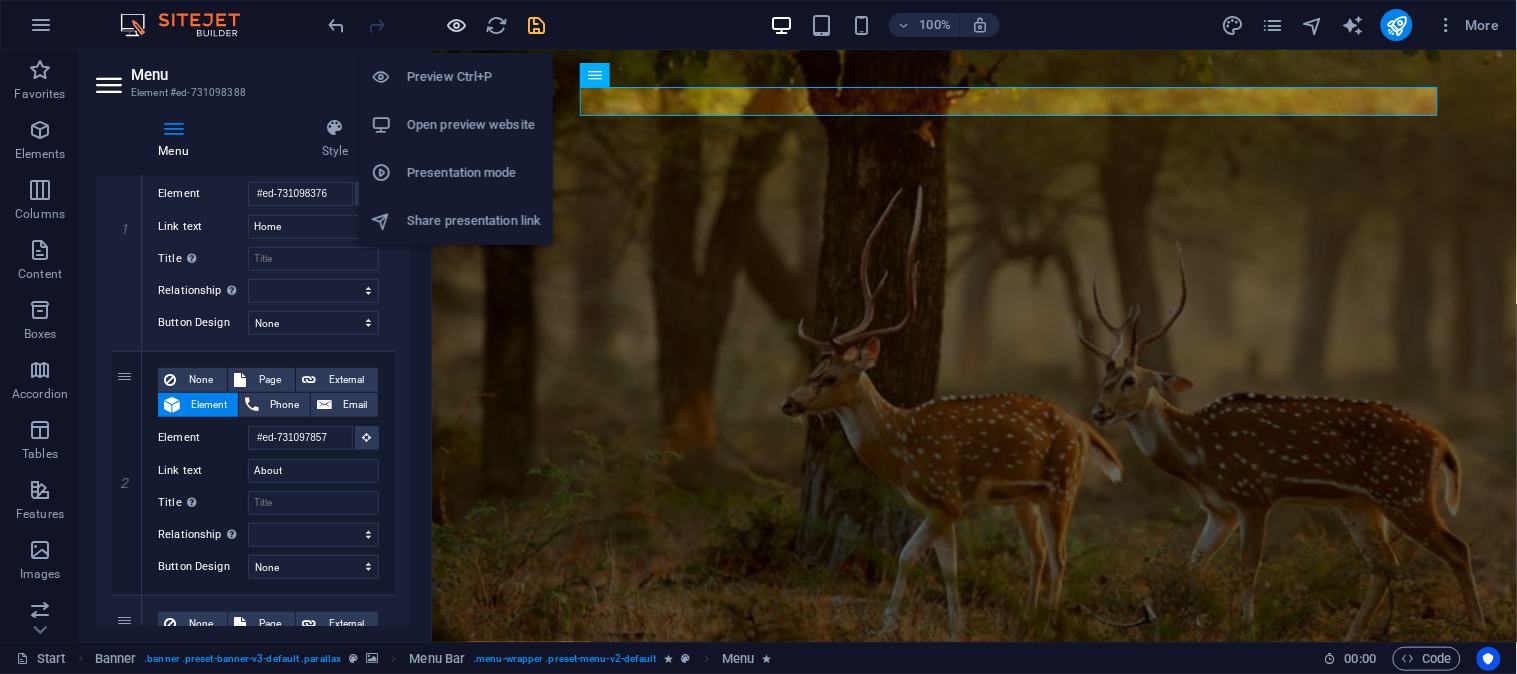 click at bounding box center [457, 25] 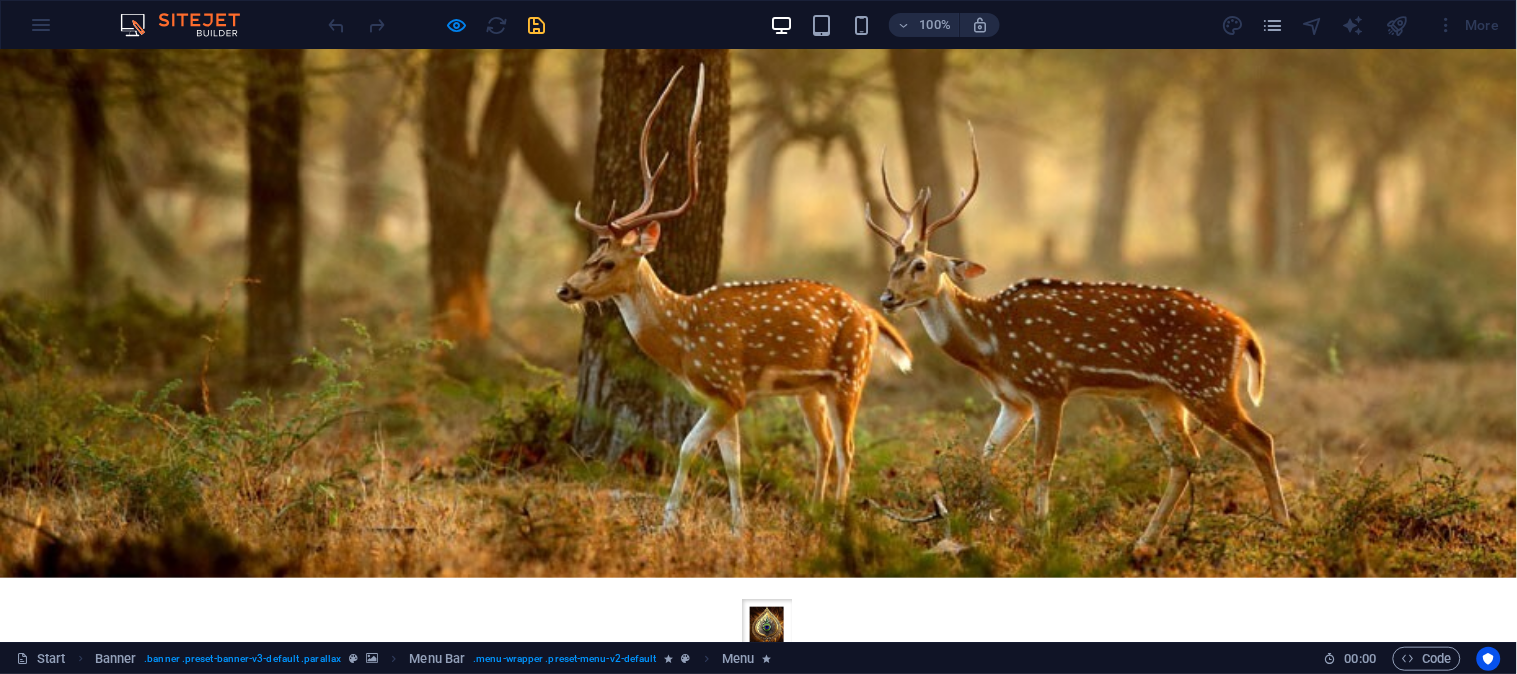 scroll, scrollTop: 0, scrollLeft: 0, axis: both 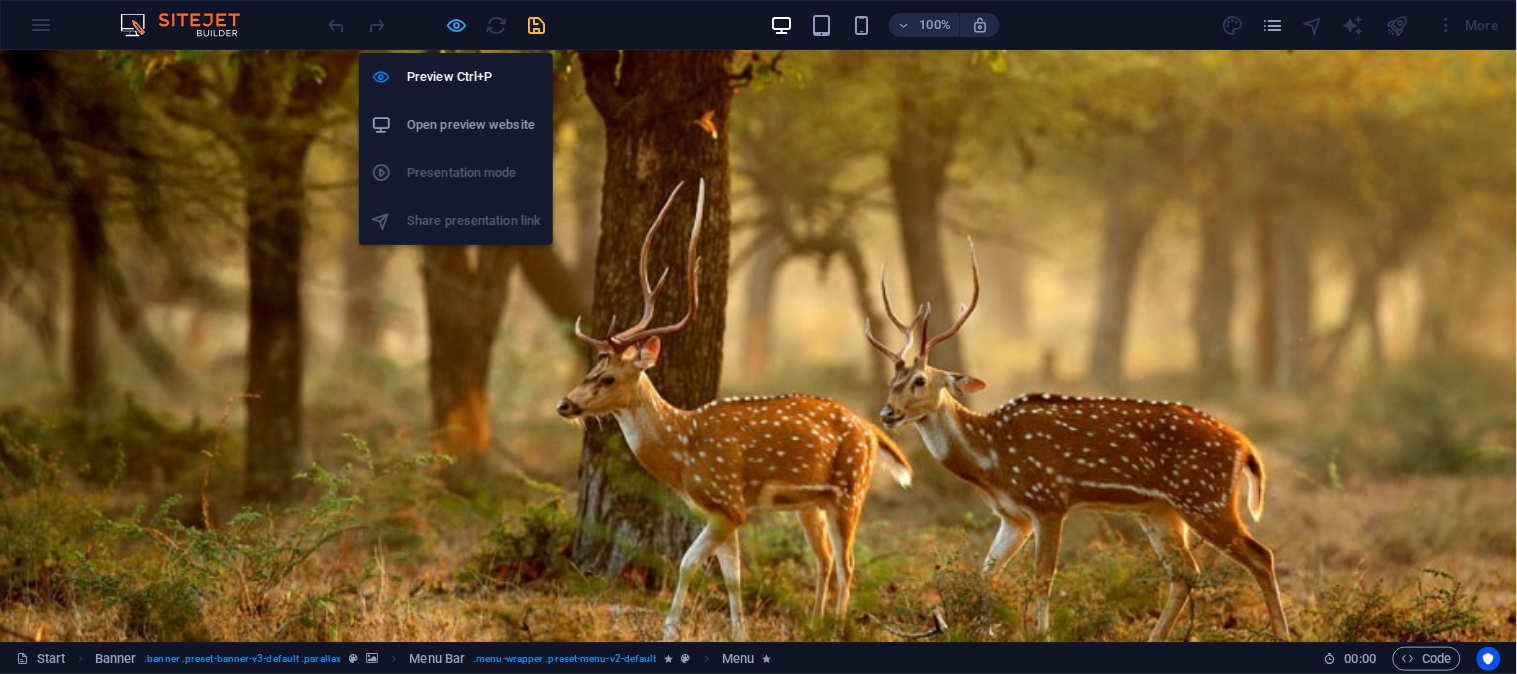 click at bounding box center [457, 25] 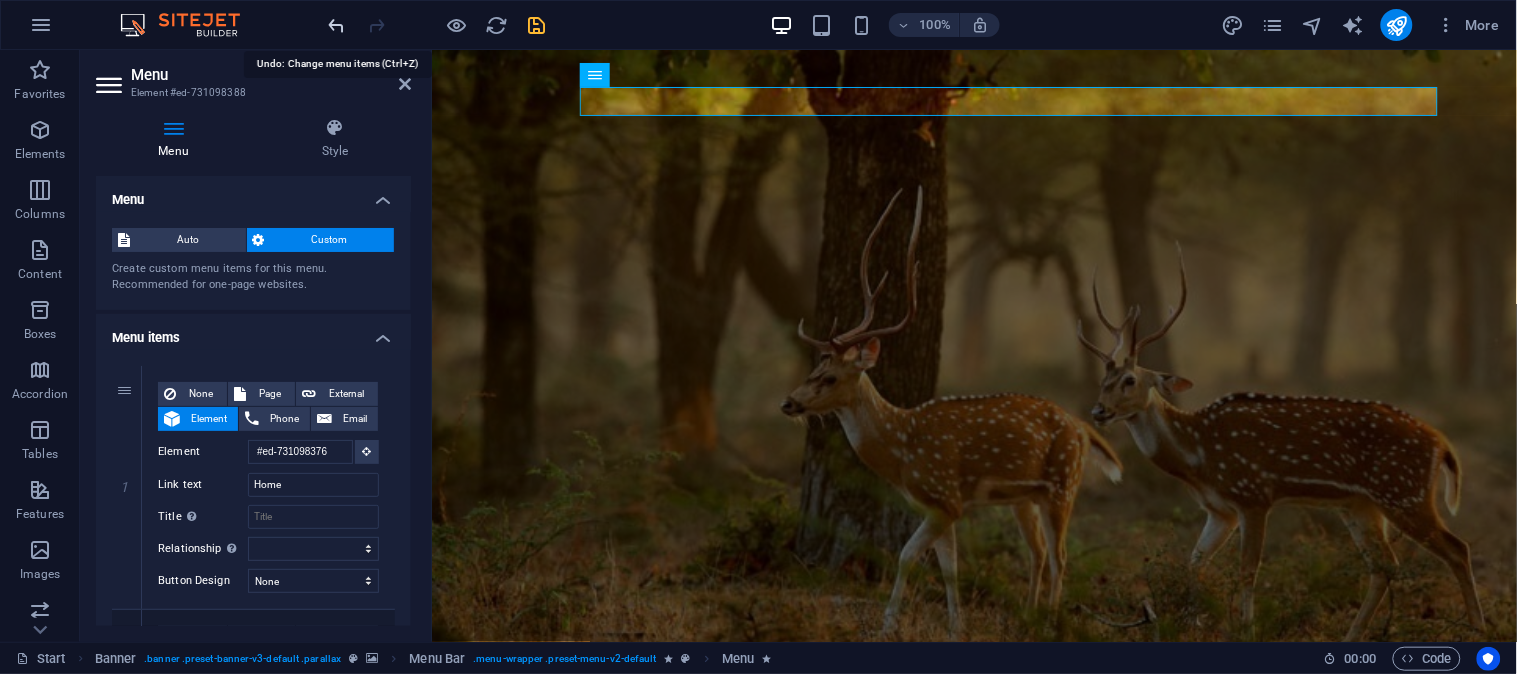 click at bounding box center [337, 25] 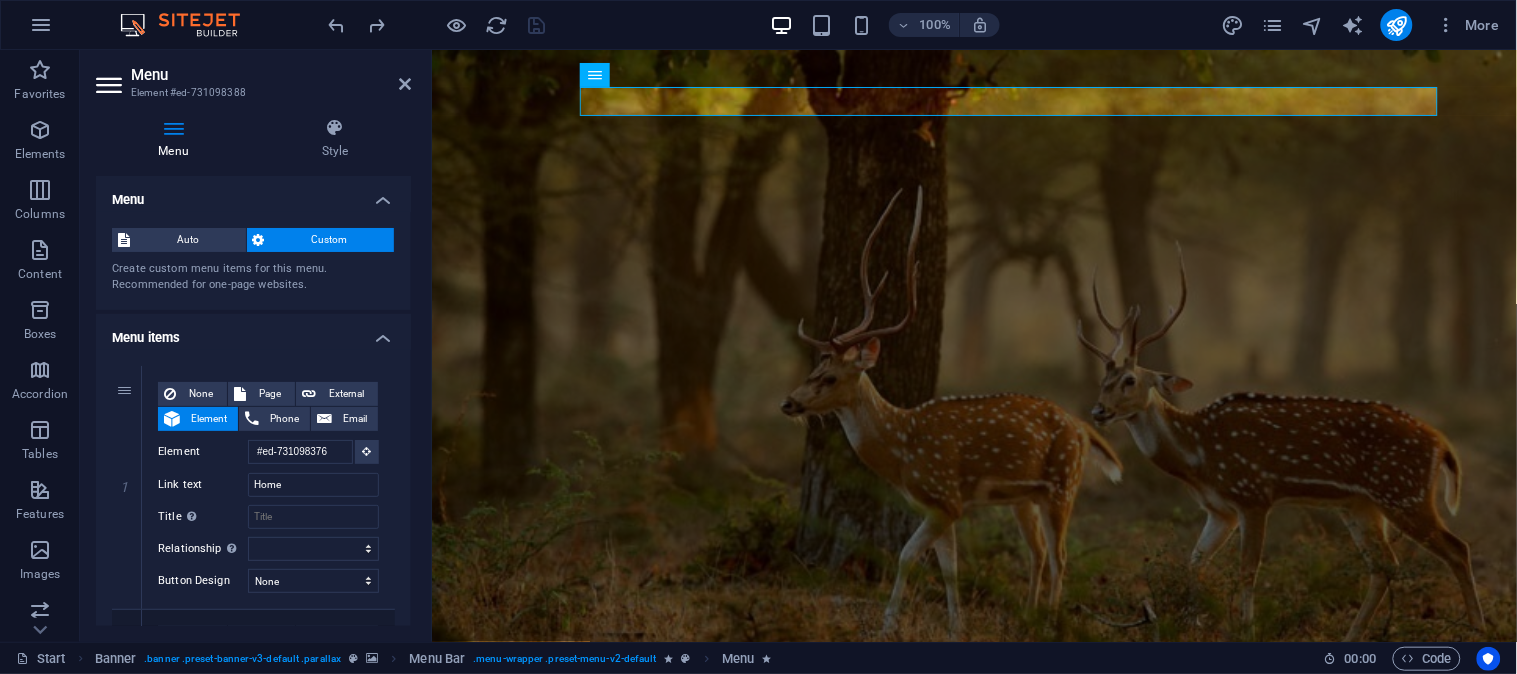 click on "Menu items" at bounding box center (253, 332) 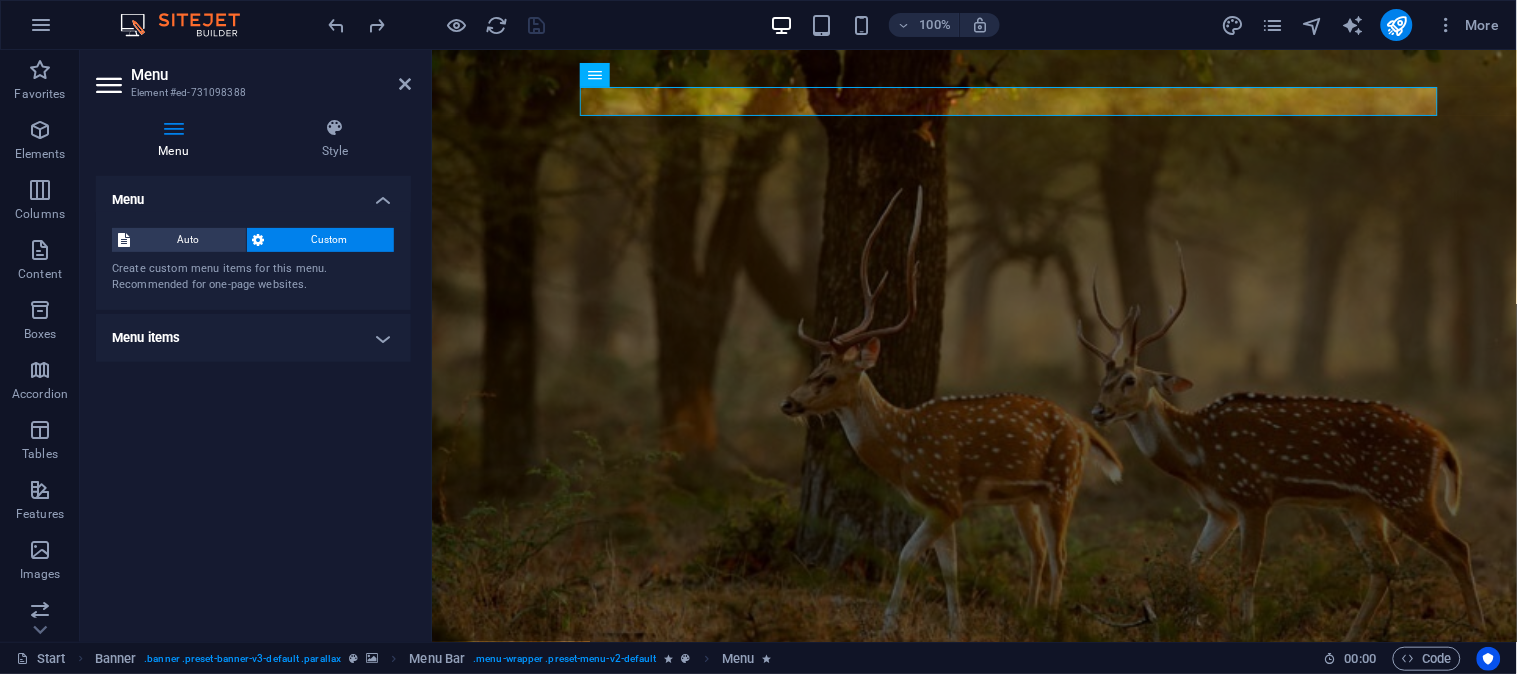 click on "Menu items" at bounding box center [253, 338] 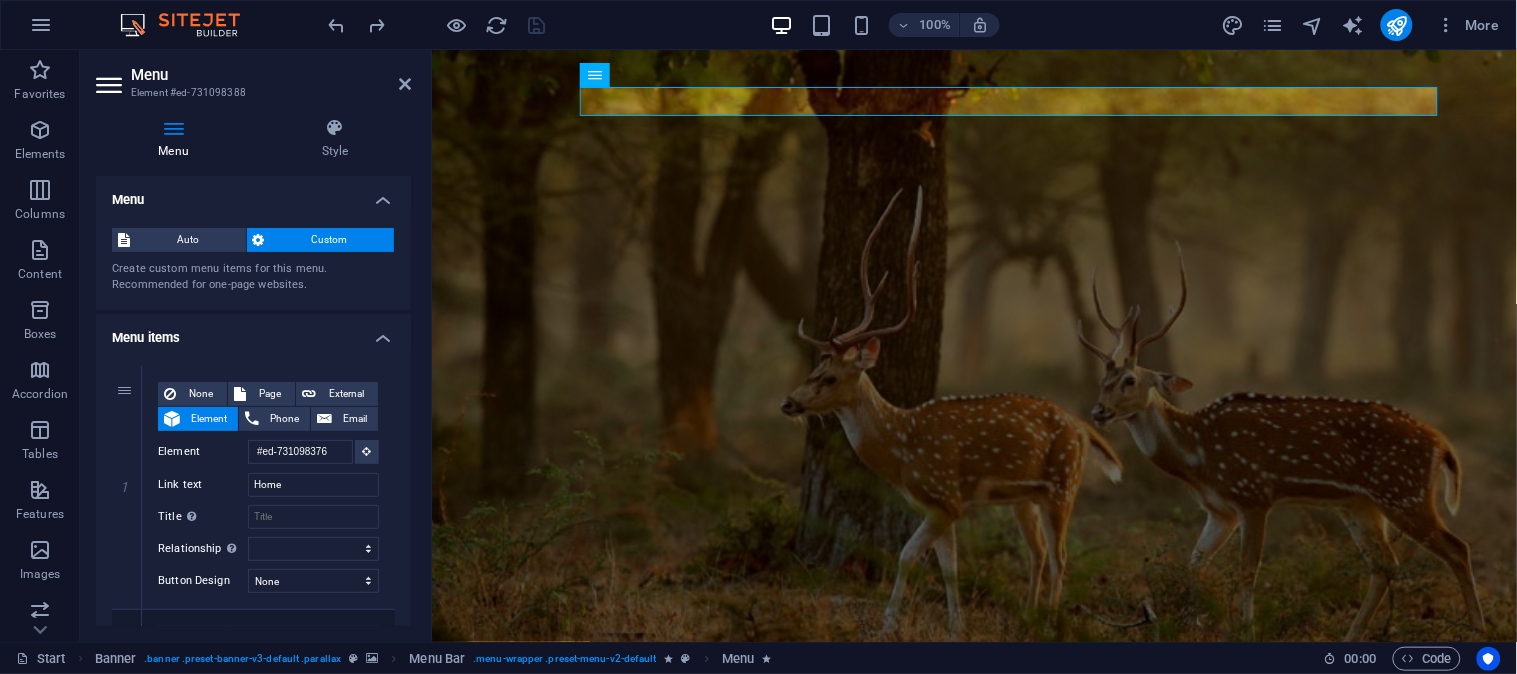 scroll, scrollTop: 258, scrollLeft: 0, axis: vertical 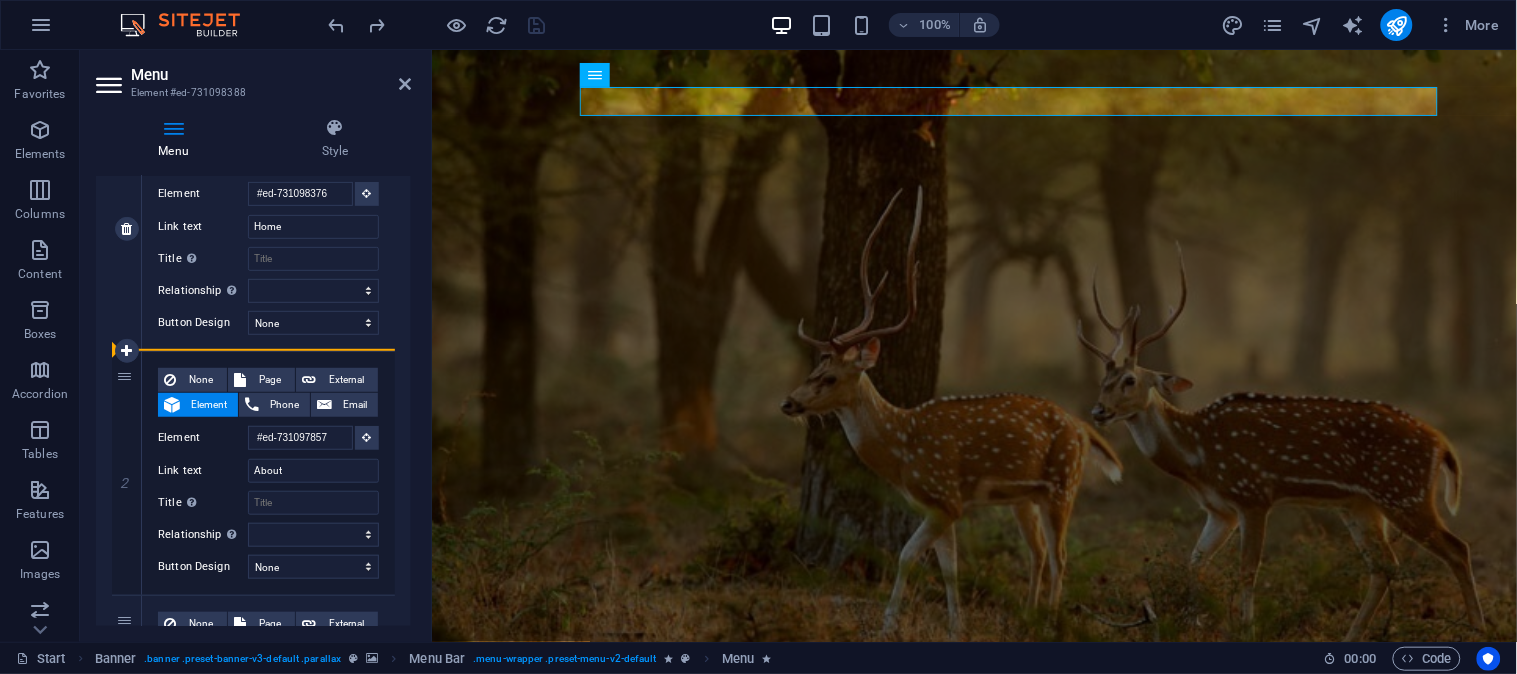 drag, startPoint x: 121, startPoint y: 423, endPoint x: 136, endPoint y: 286, distance: 137.81873 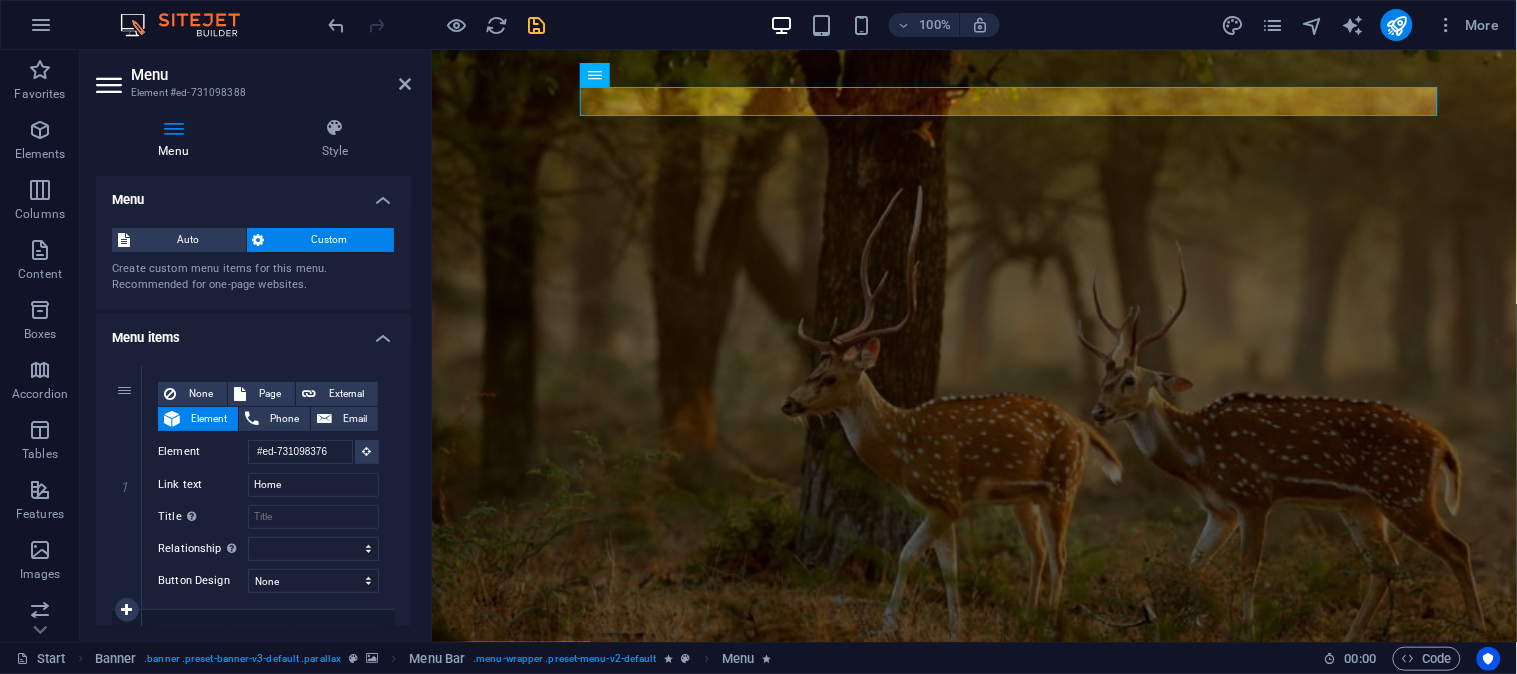 scroll, scrollTop: 258, scrollLeft: 0, axis: vertical 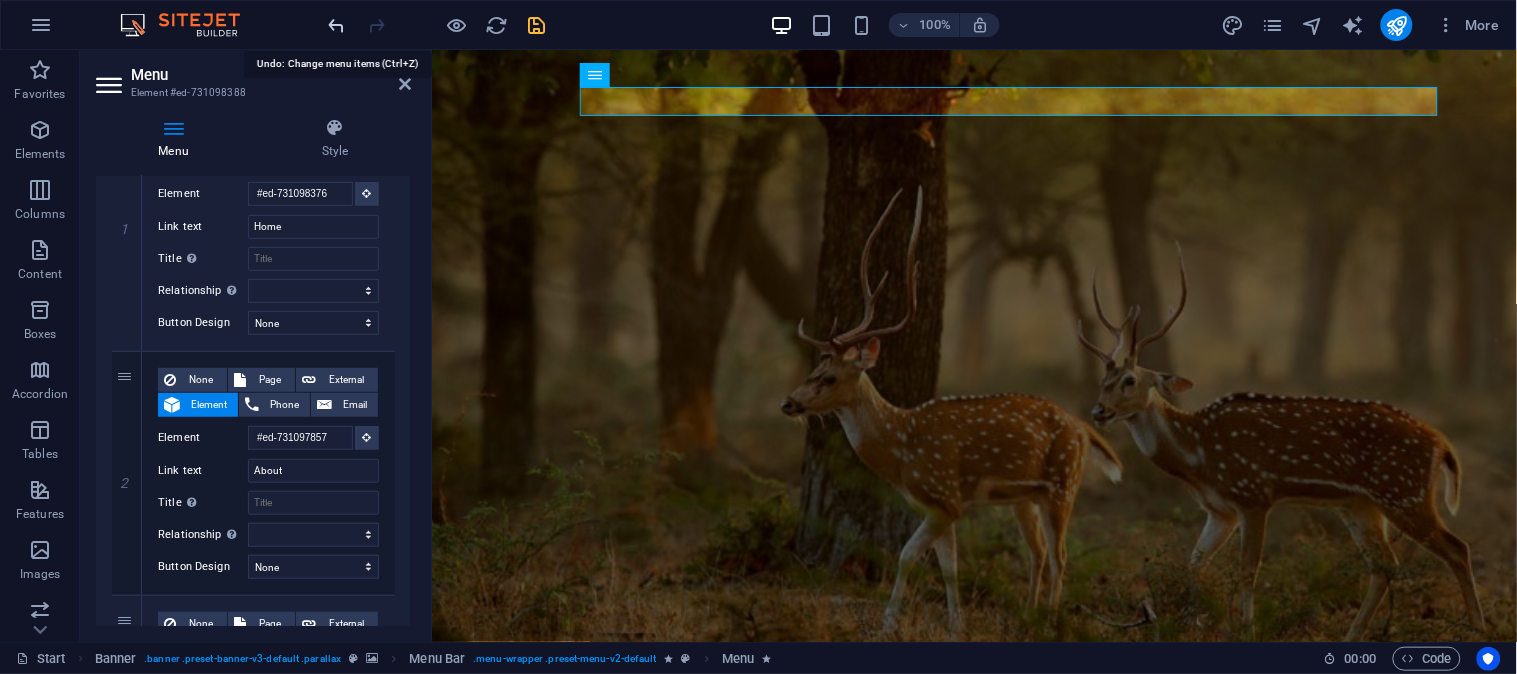 click at bounding box center (337, 25) 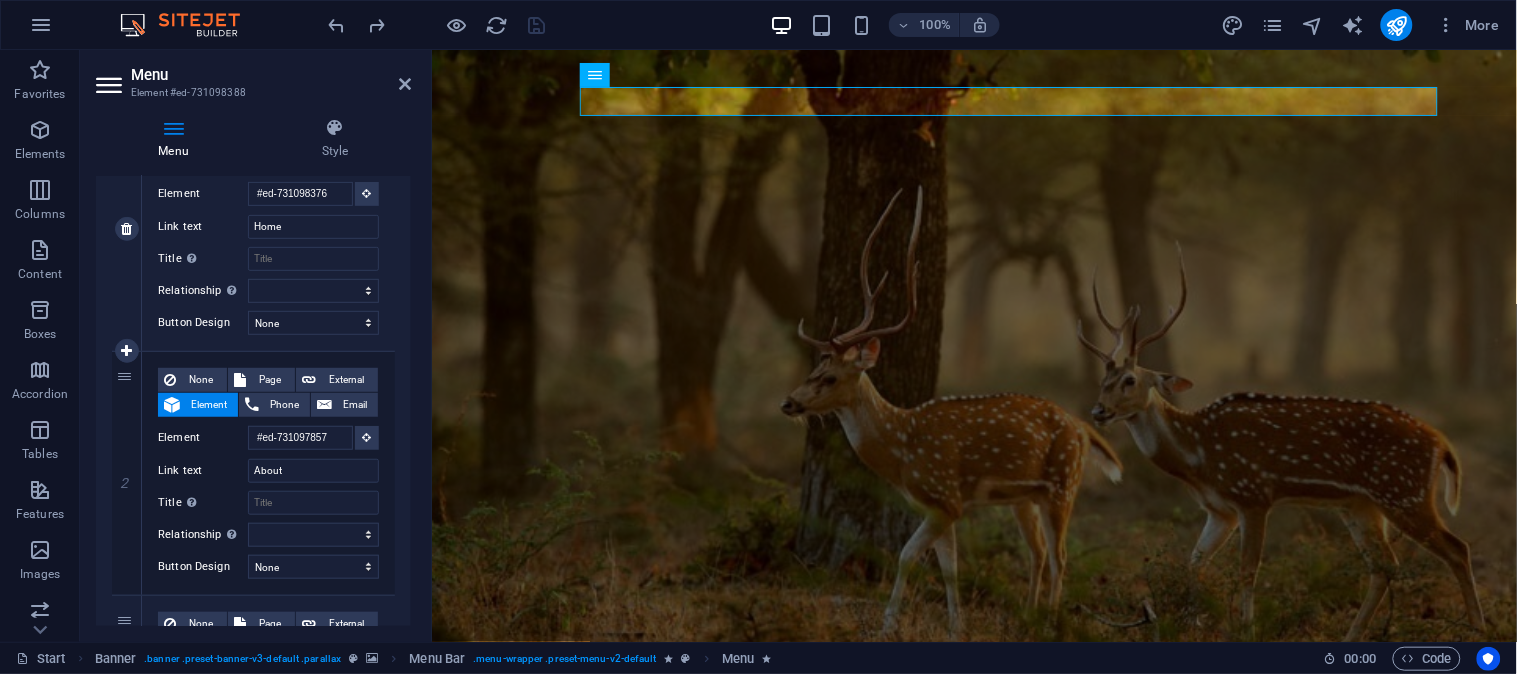scroll, scrollTop: 0, scrollLeft: 0, axis: both 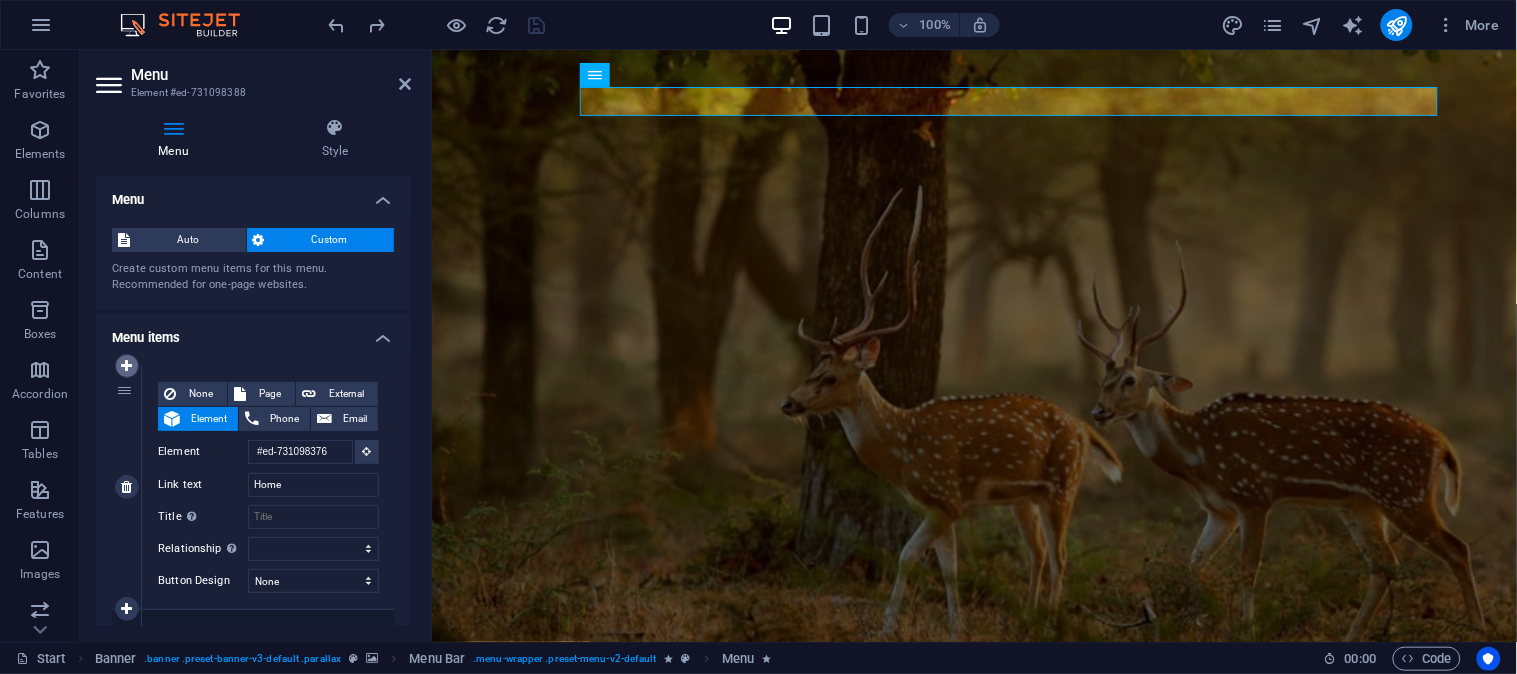 click at bounding box center (127, 366) 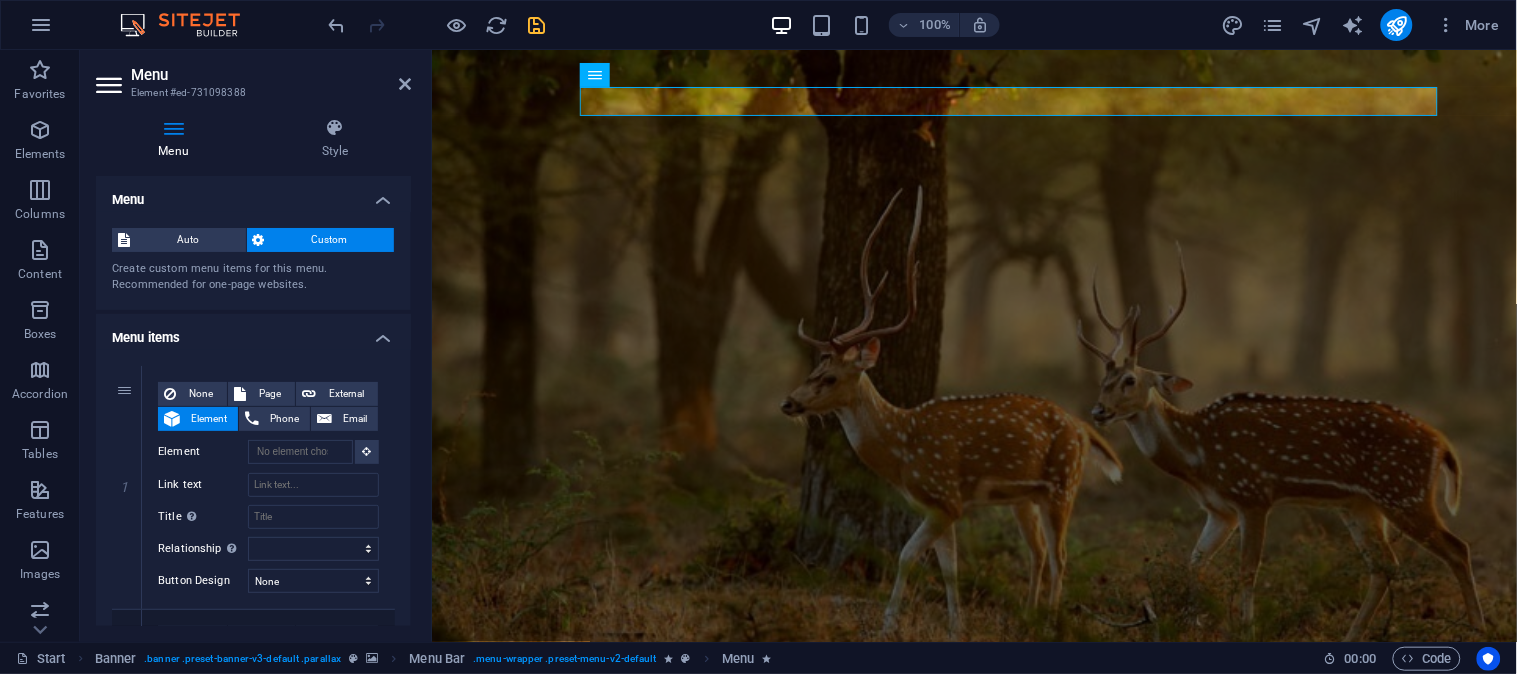 scroll, scrollTop: 258, scrollLeft: 0, axis: vertical 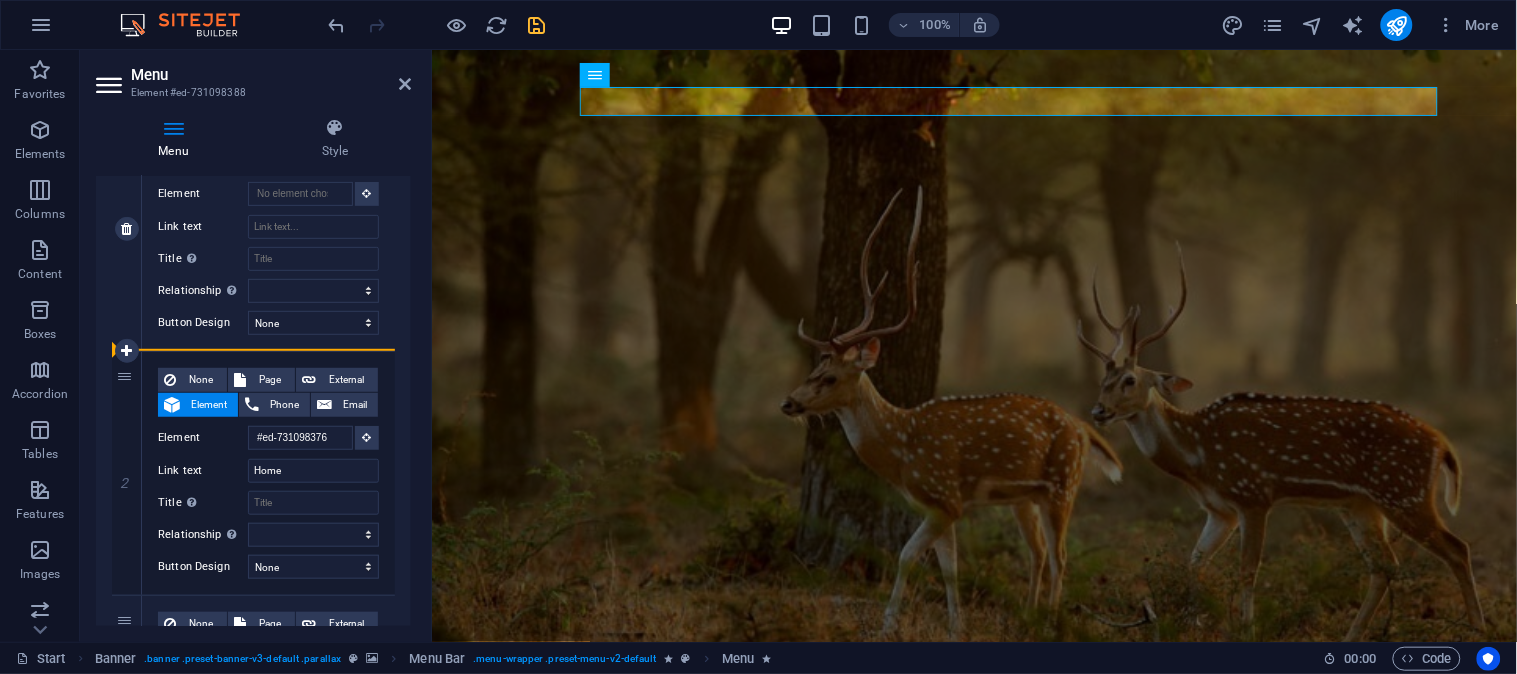 drag, startPoint x: 121, startPoint y: 417, endPoint x: 145, endPoint y: 296, distance: 123.35721 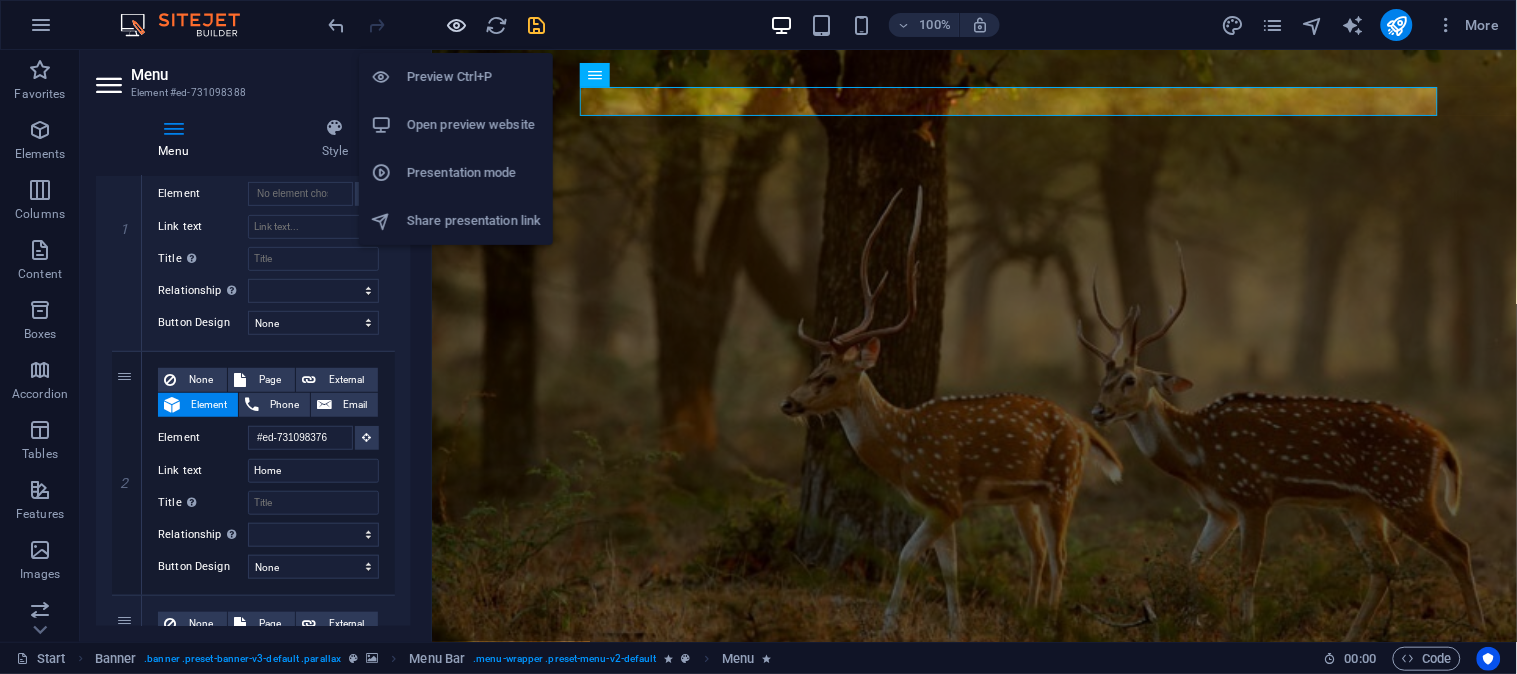 click at bounding box center [457, 25] 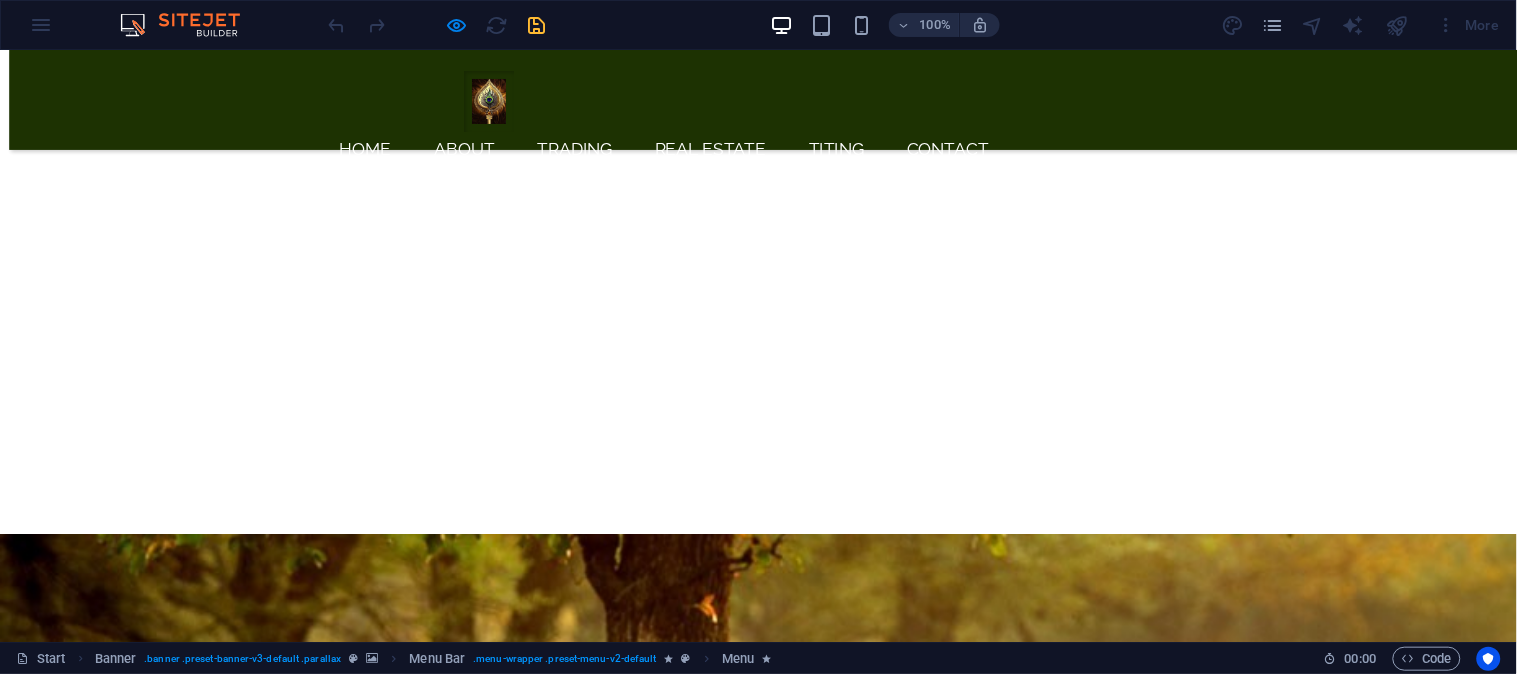 scroll, scrollTop: 1033, scrollLeft: 0, axis: vertical 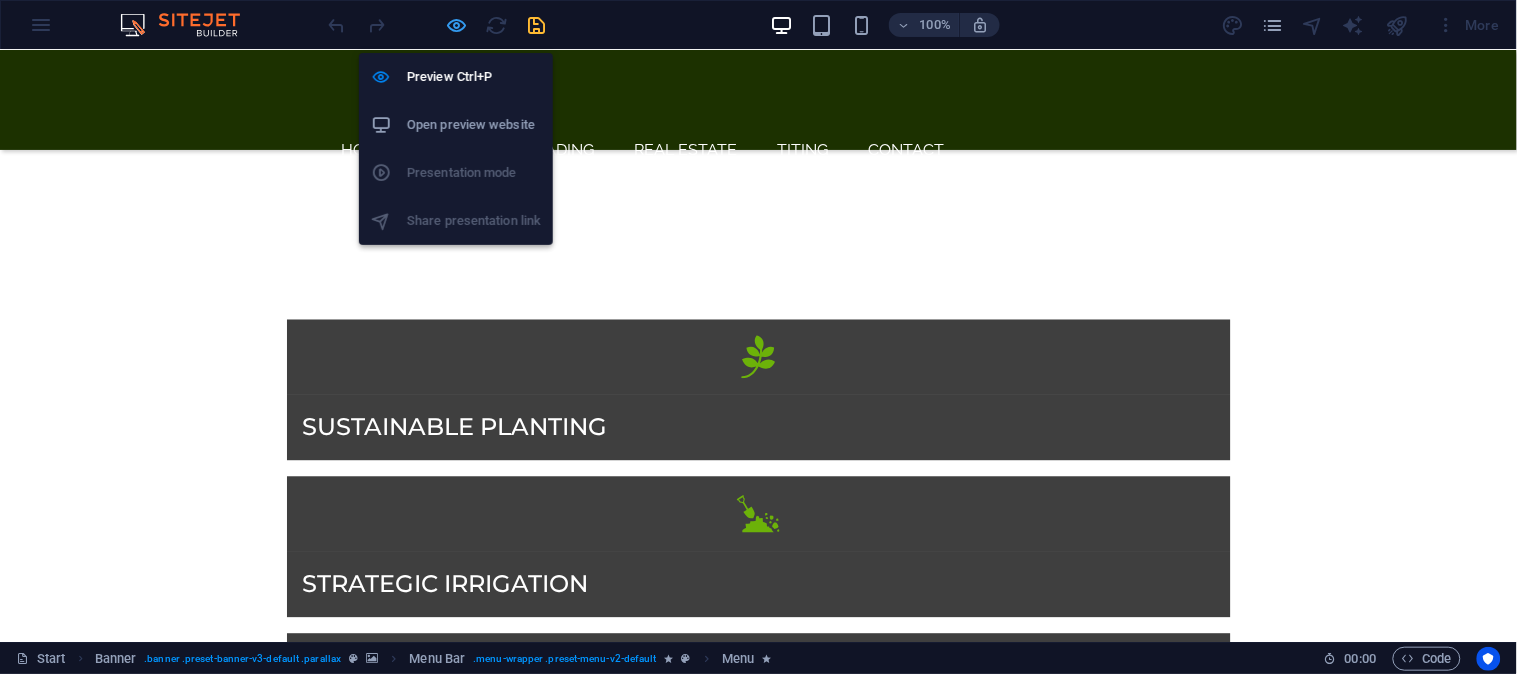 click at bounding box center [457, 25] 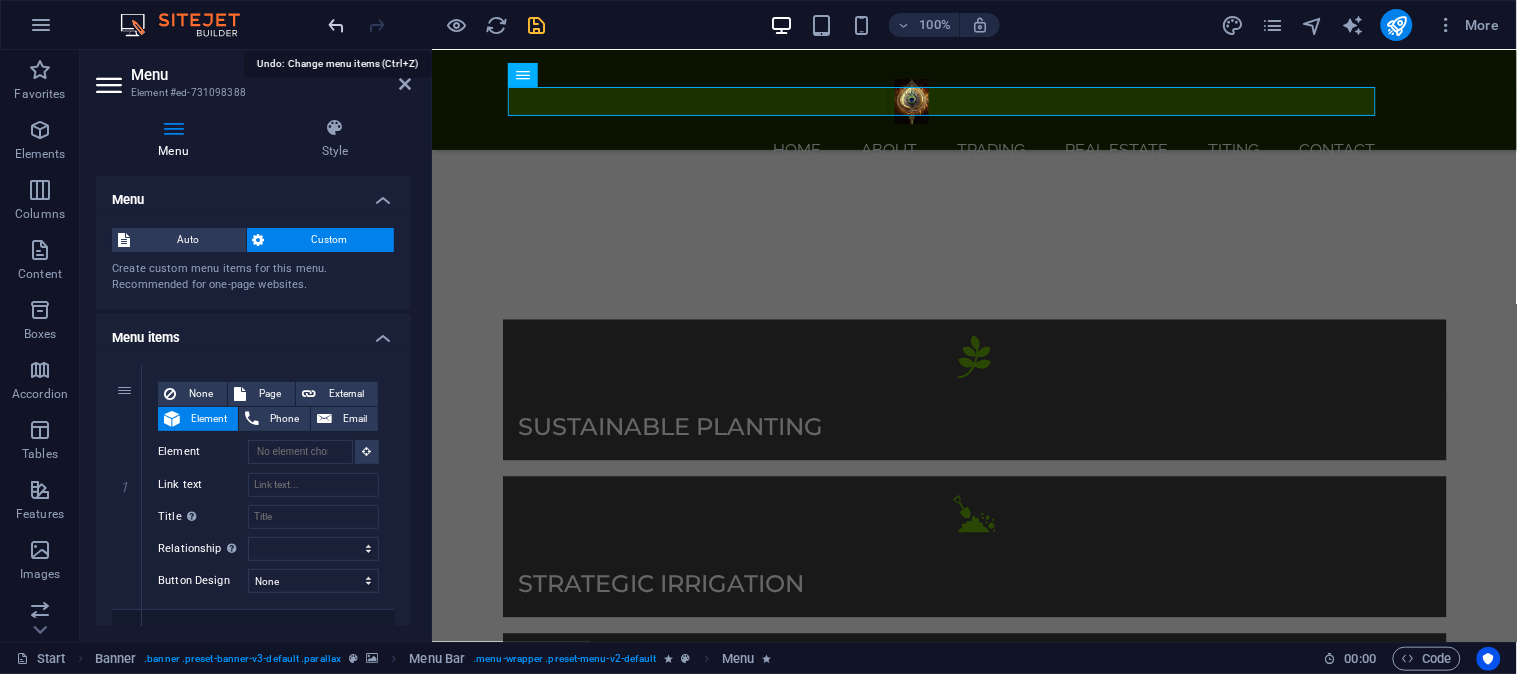 click at bounding box center (337, 25) 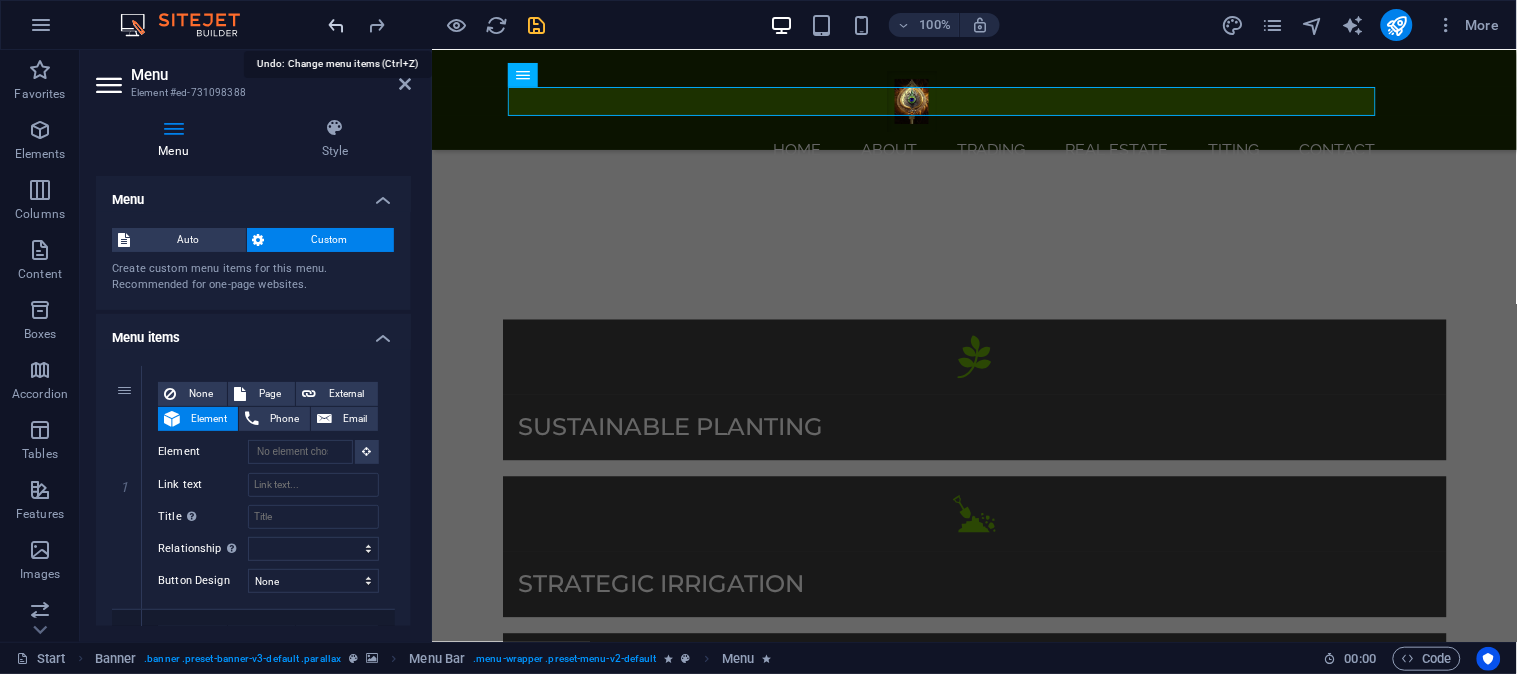 click at bounding box center (337, 25) 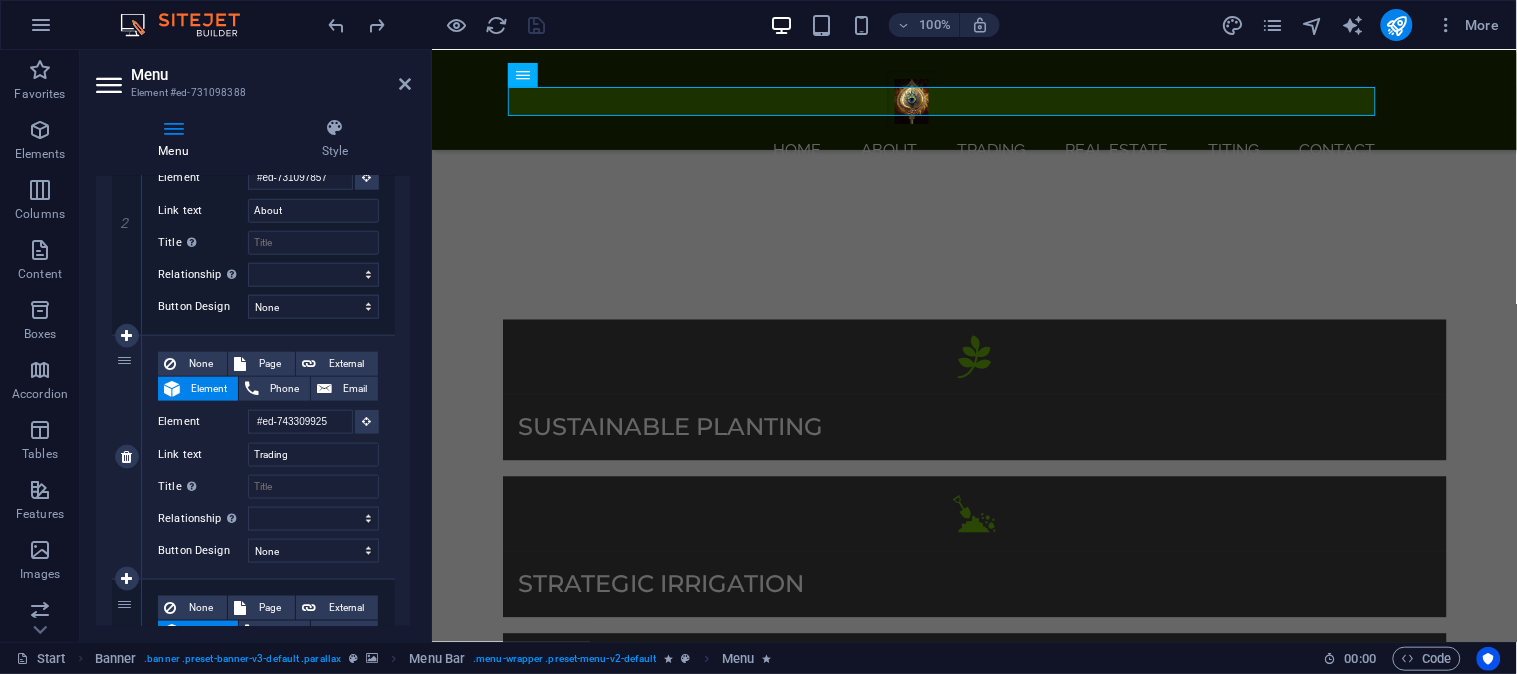 scroll, scrollTop: 258, scrollLeft: 0, axis: vertical 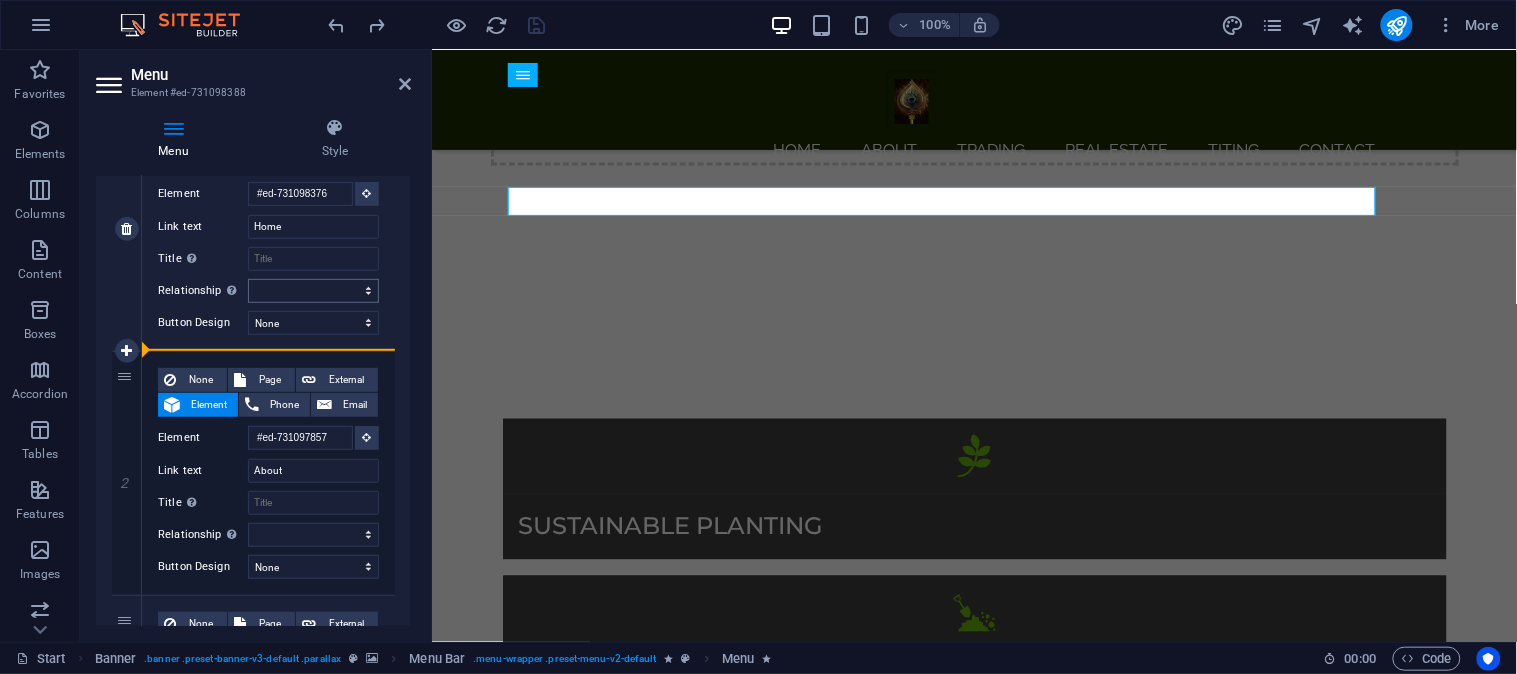 drag, startPoint x: 127, startPoint y: 423, endPoint x: 285, endPoint y: 297, distance: 202.0891 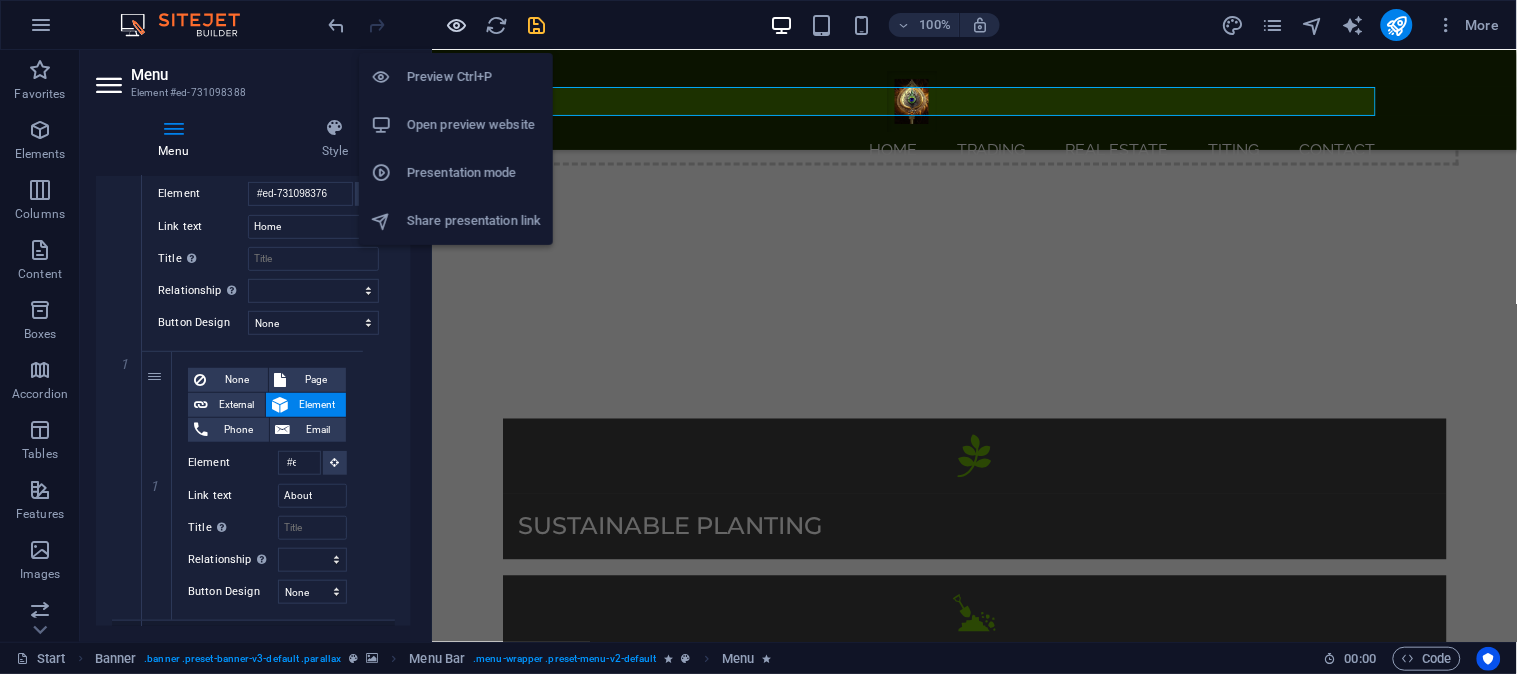click at bounding box center (457, 25) 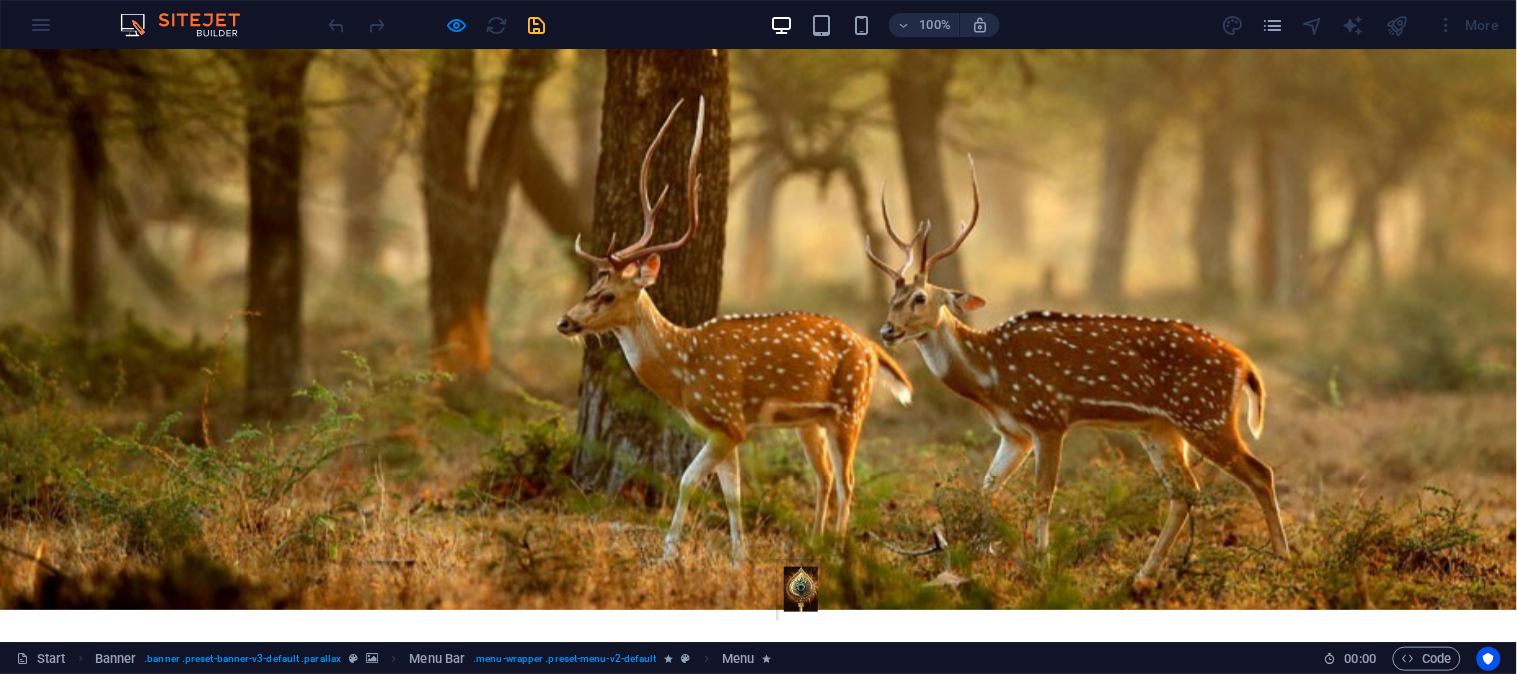 scroll, scrollTop: 0, scrollLeft: 0, axis: both 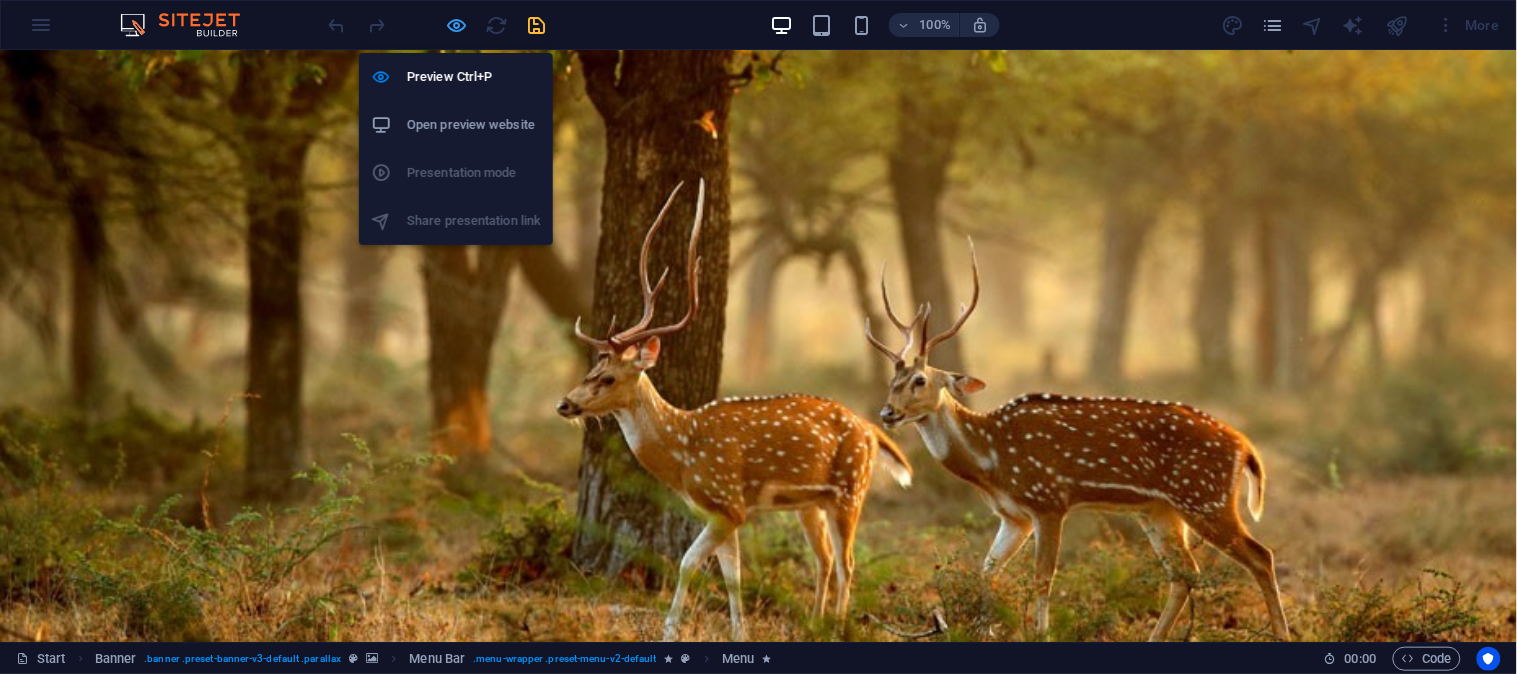 click at bounding box center [457, 25] 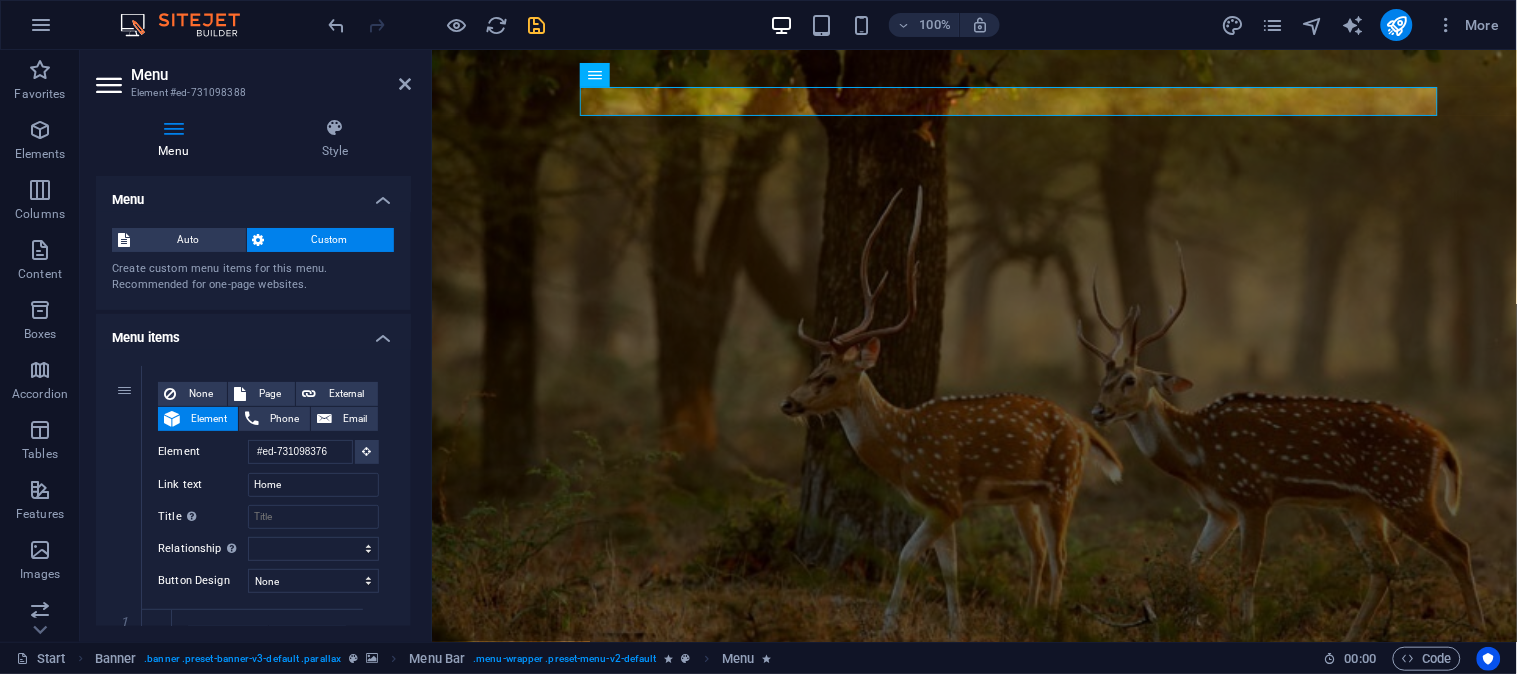 scroll, scrollTop: 258, scrollLeft: 0, axis: vertical 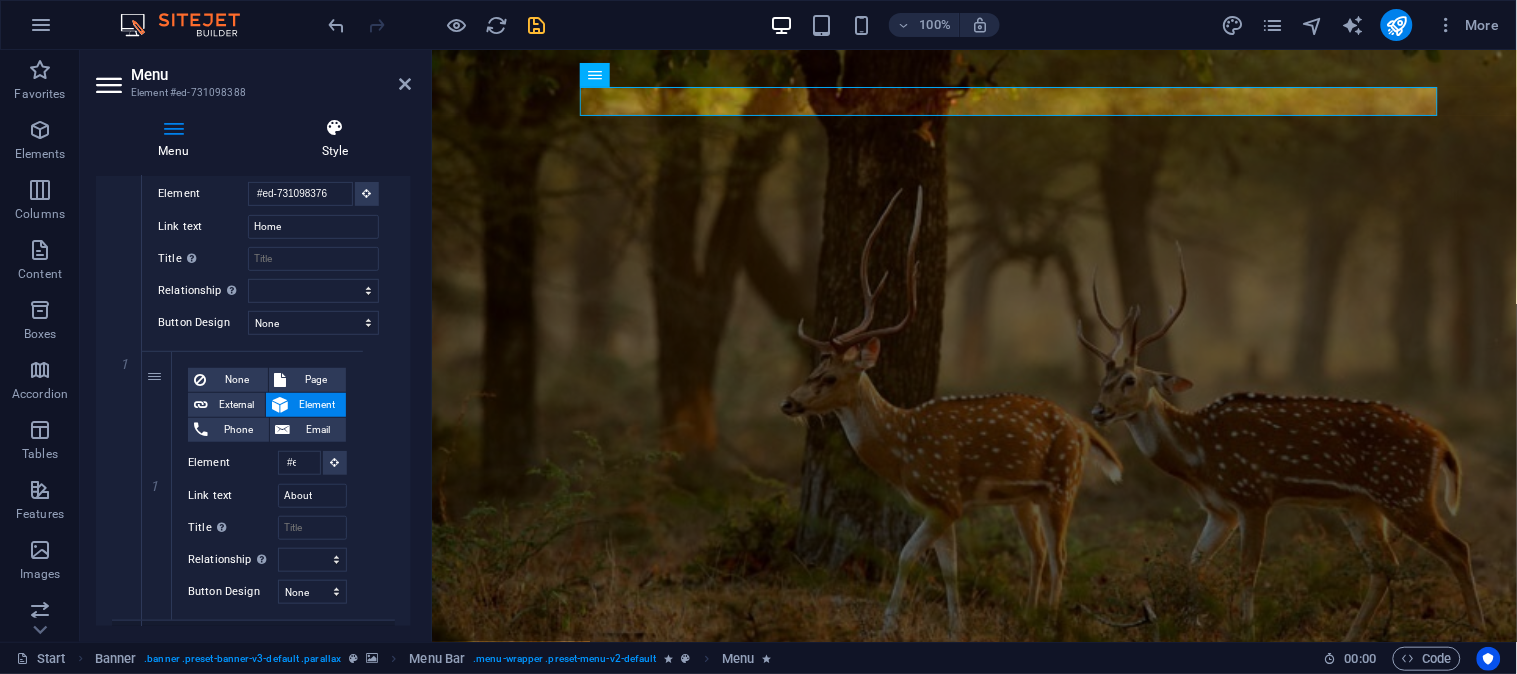 click on "Style" at bounding box center (335, 139) 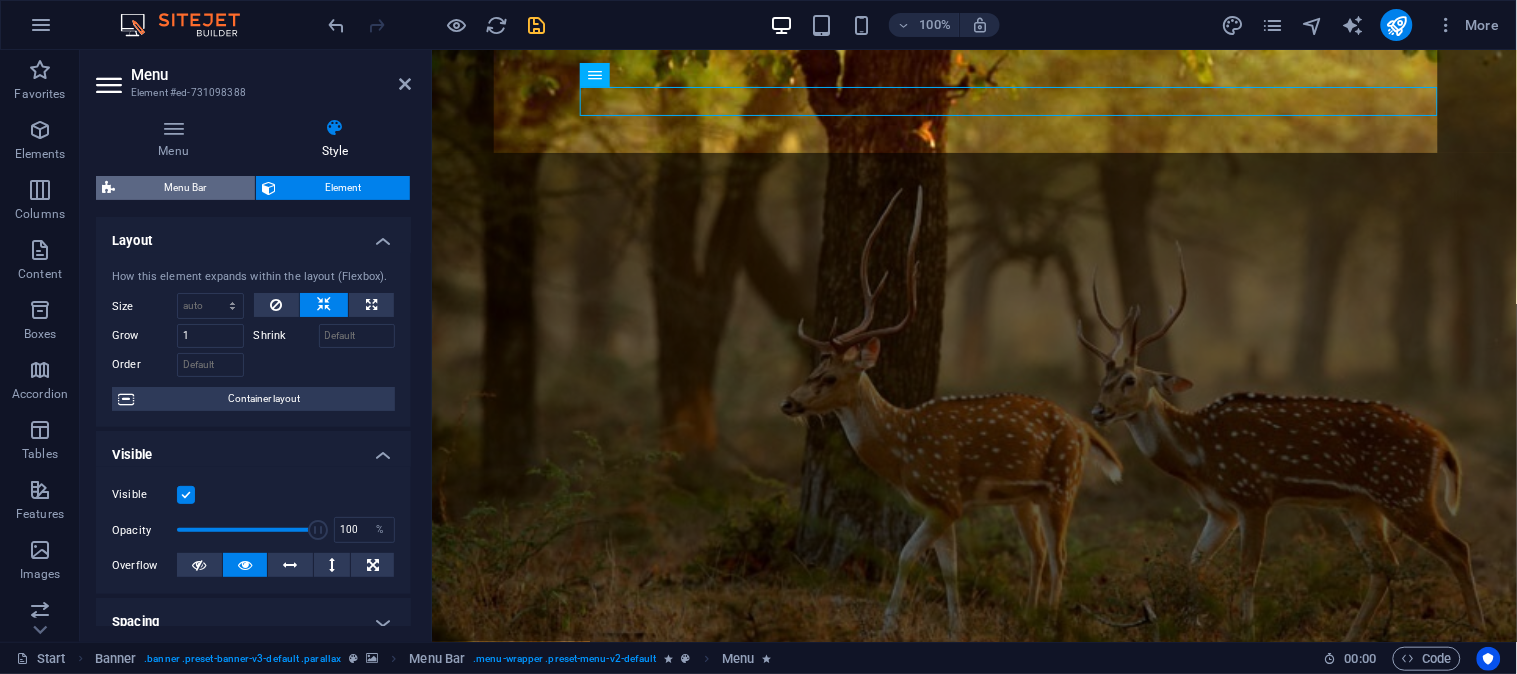 click on "Menu Bar" at bounding box center [185, 188] 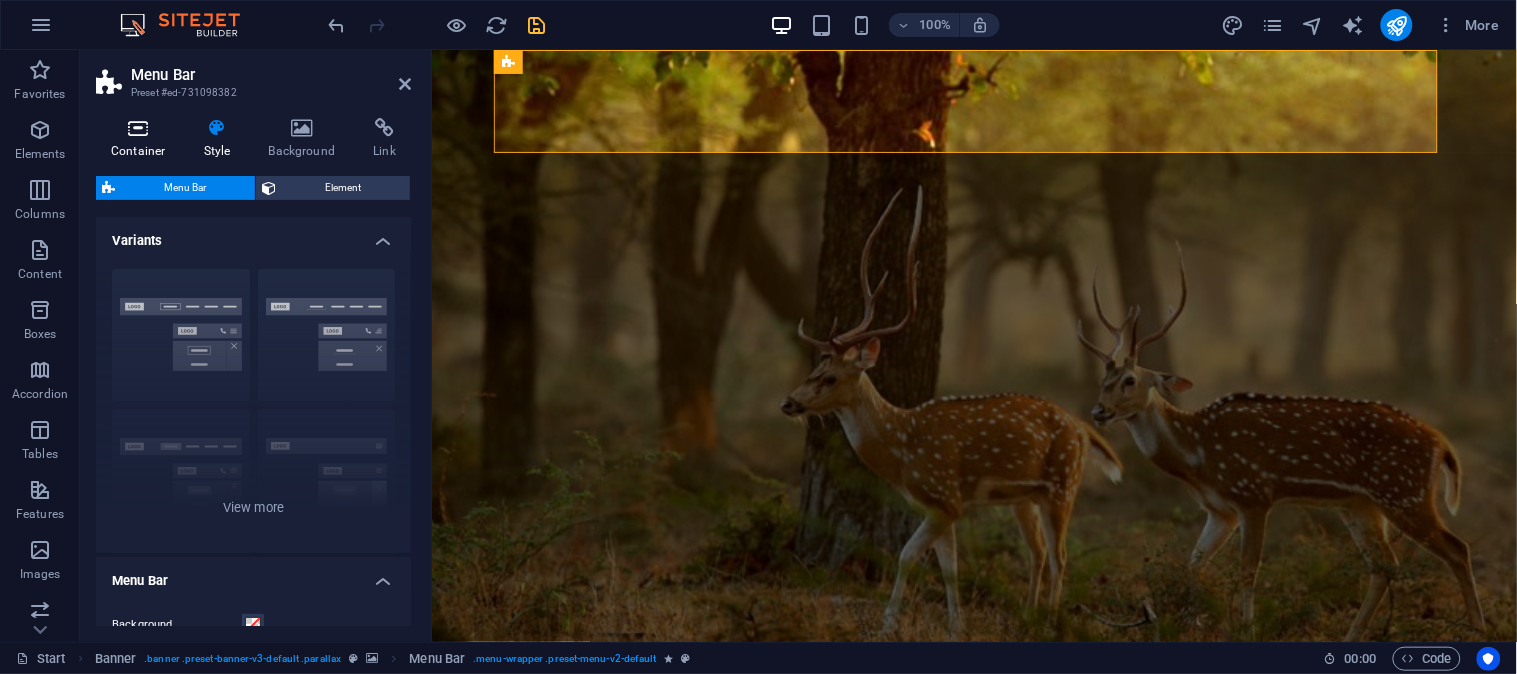 click on "Container" at bounding box center [142, 139] 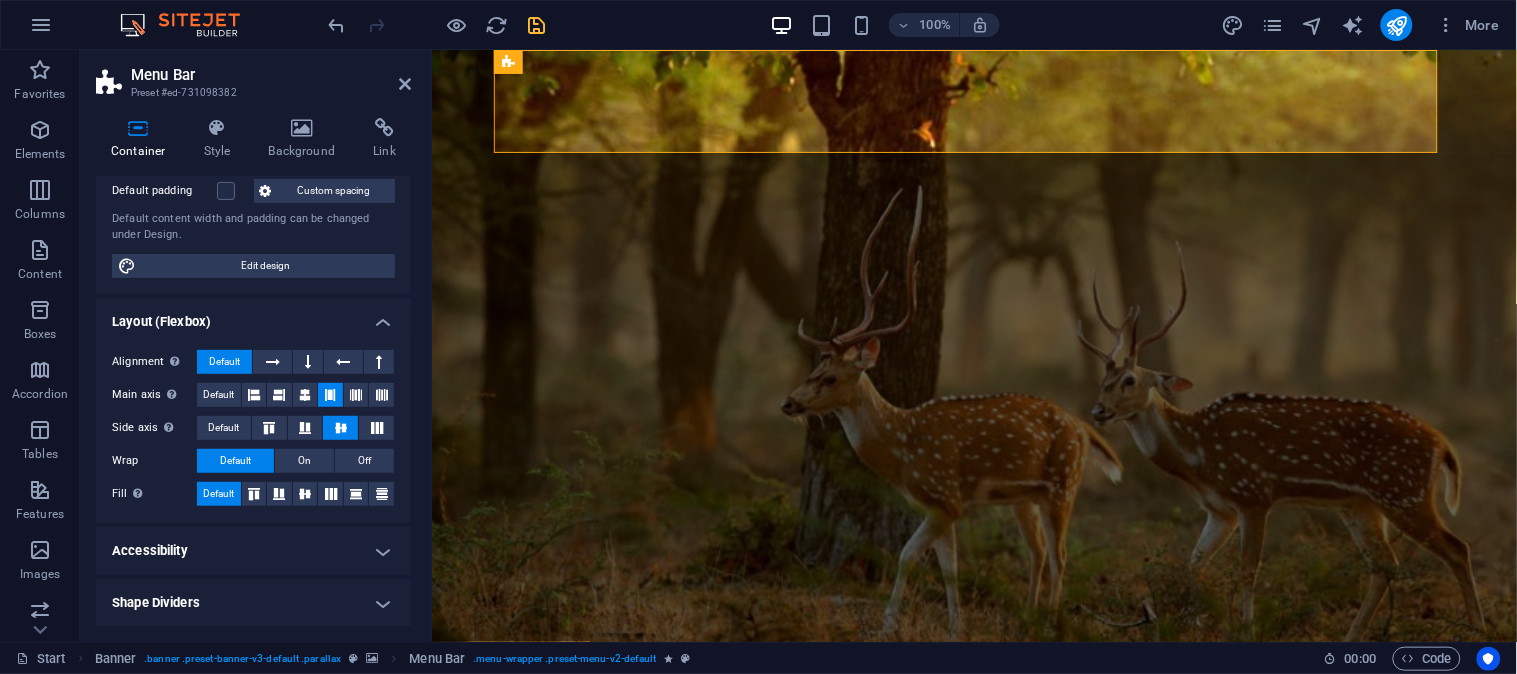 scroll, scrollTop: 0, scrollLeft: 0, axis: both 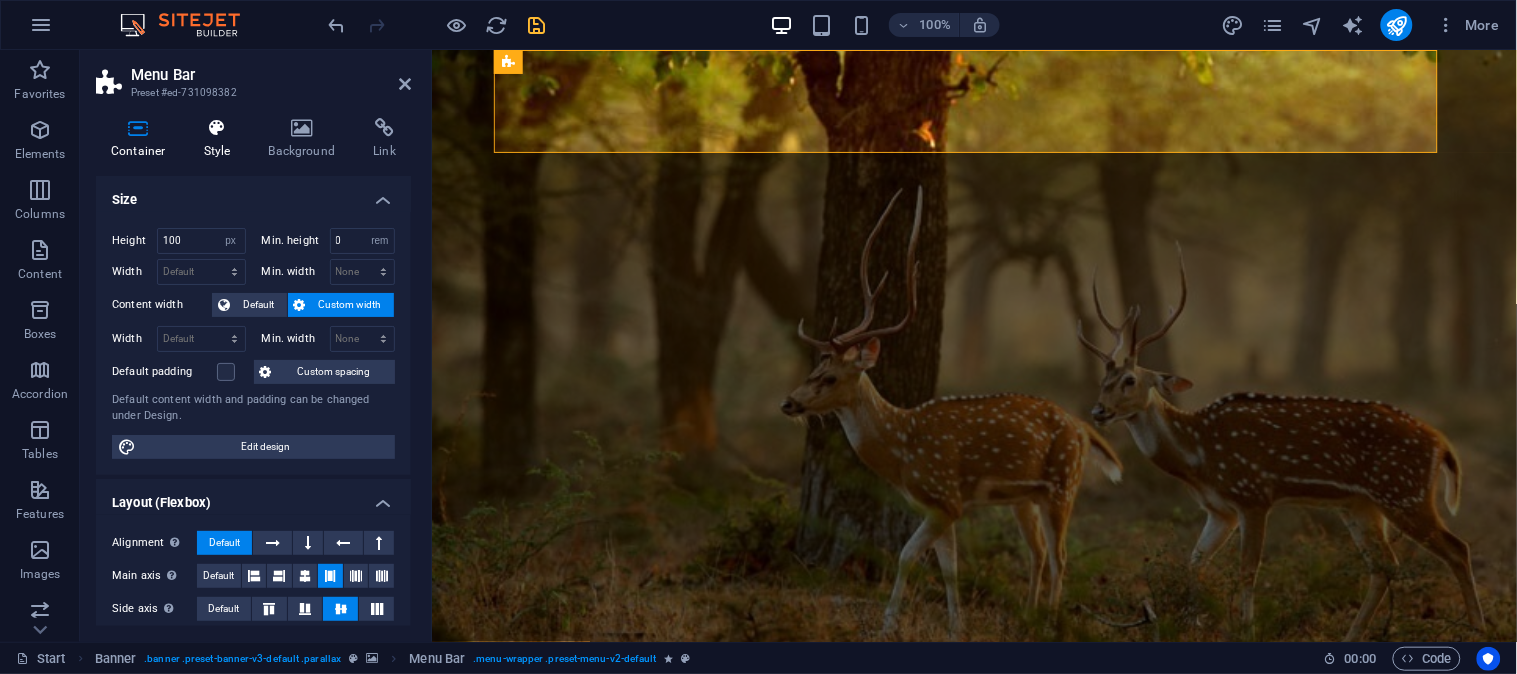 click on "Style" at bounding box center (221, 139) 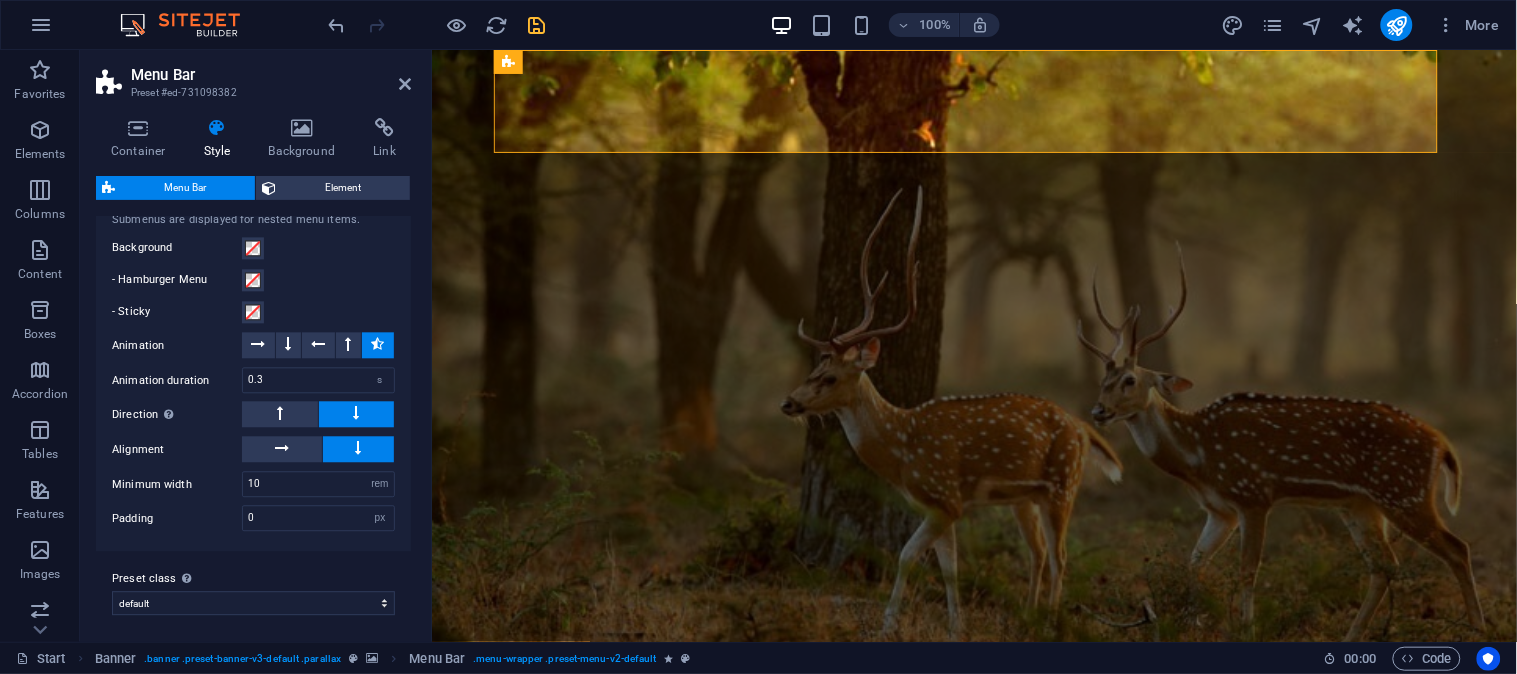 scroll, scrollTop: 928, scrollLeft: 0, axis: vertical 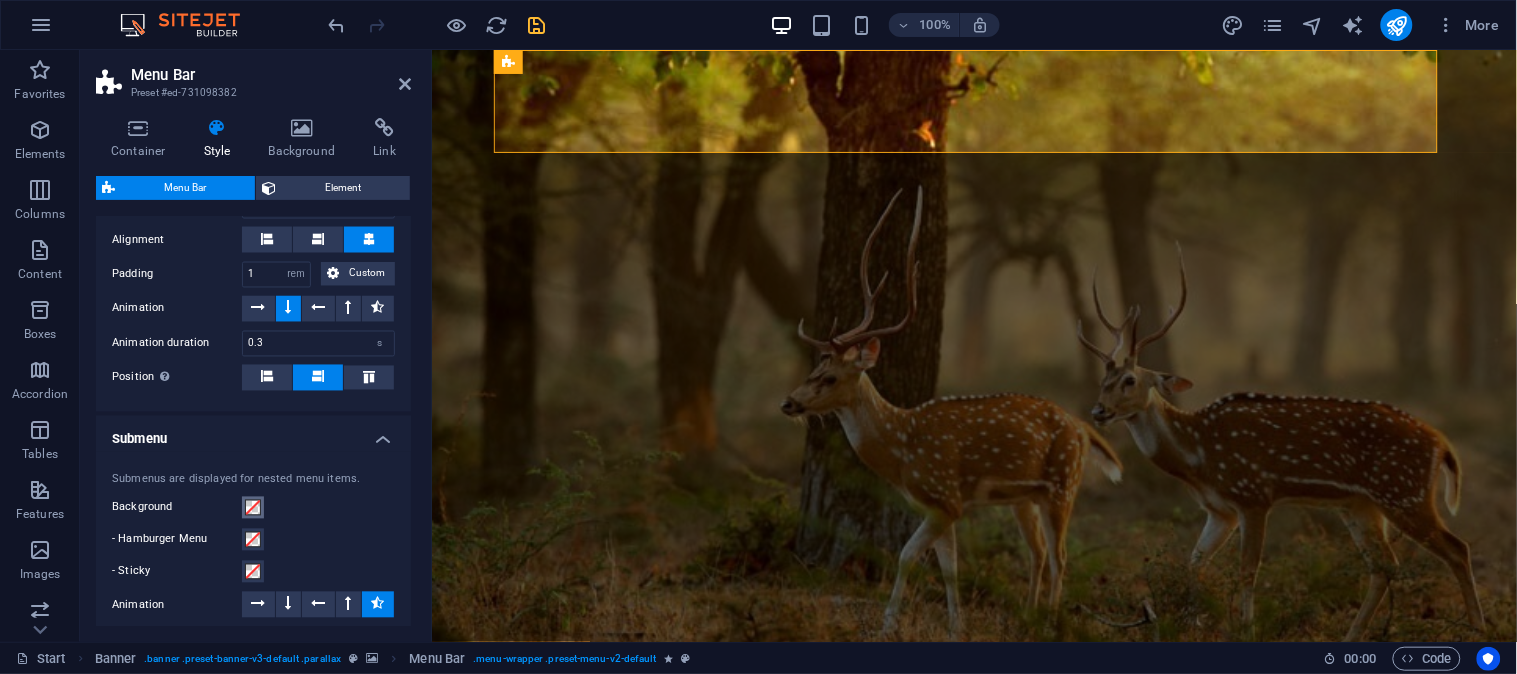 click at bounding box center [253, 508] 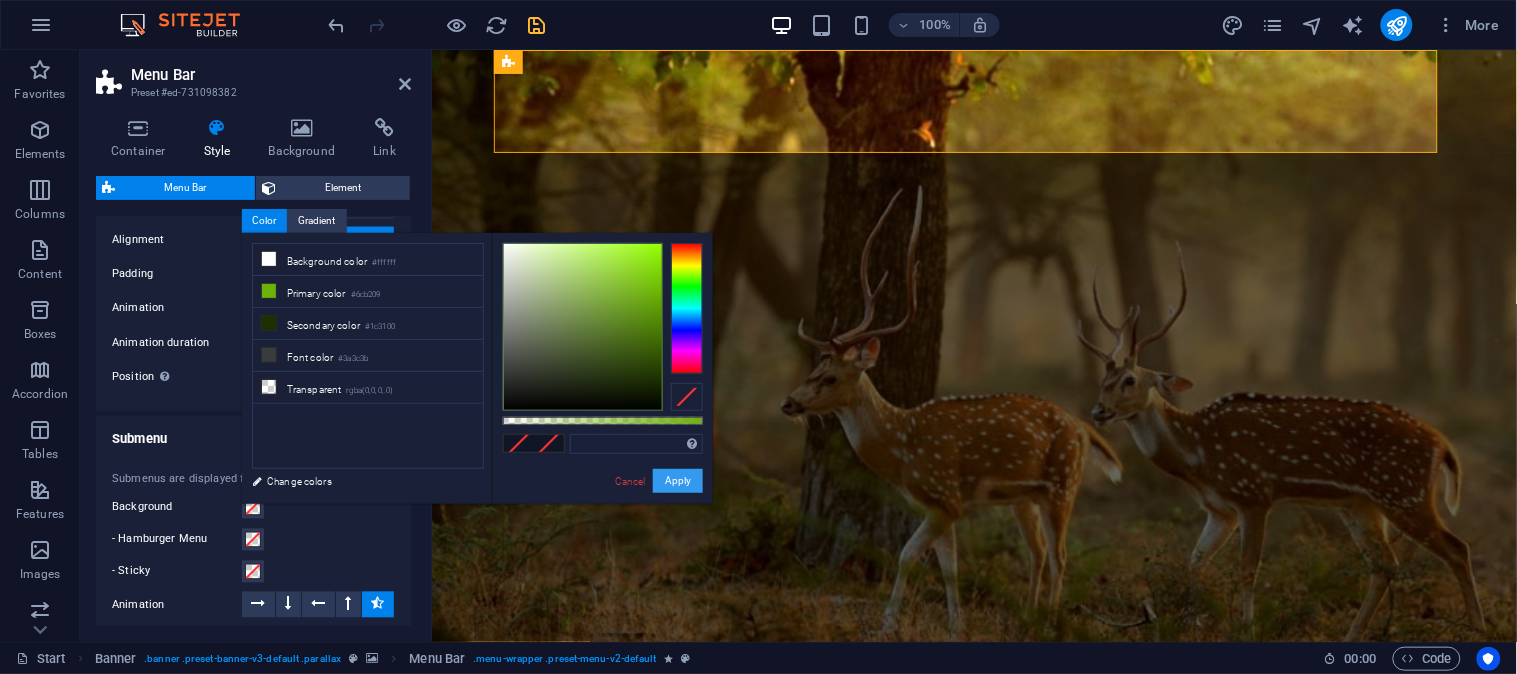click on "Apply" at bounding box center (678, 481) 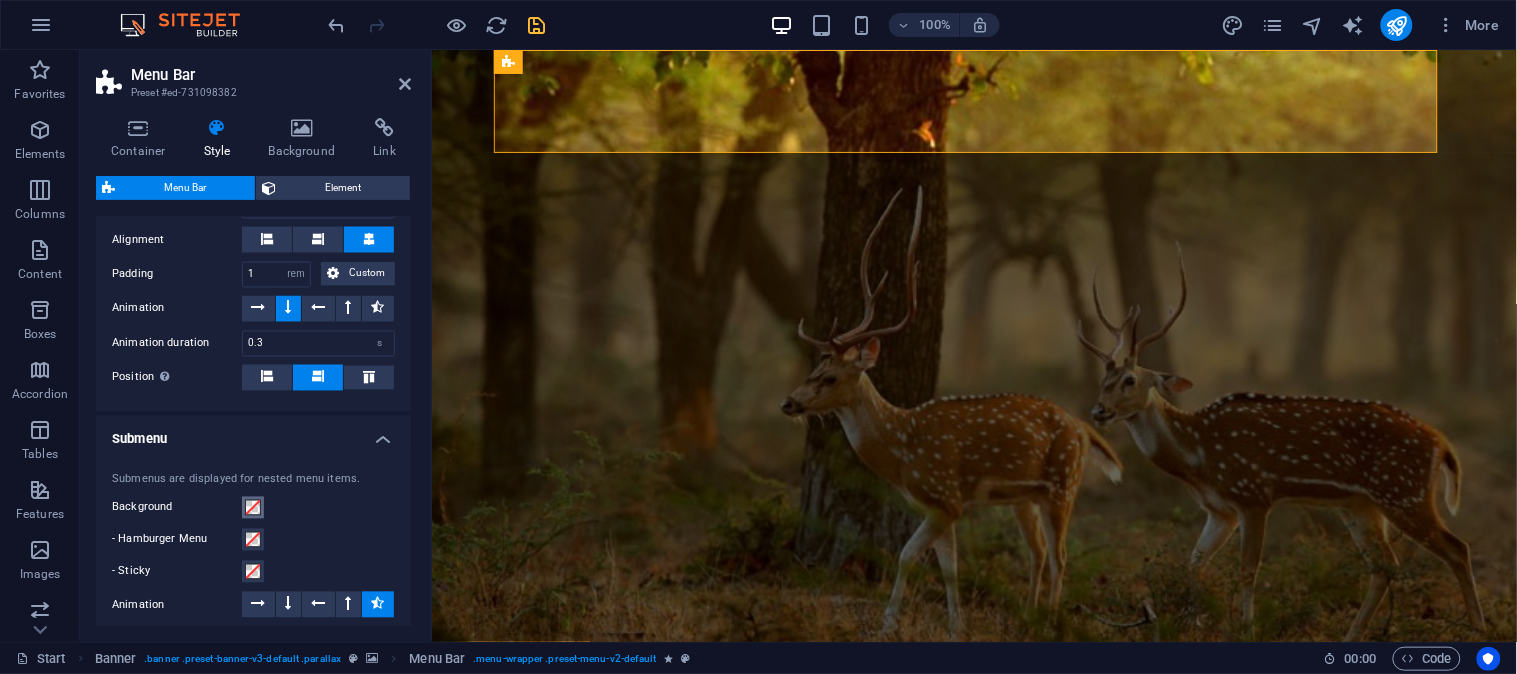 click at bounding box center (253, 508) 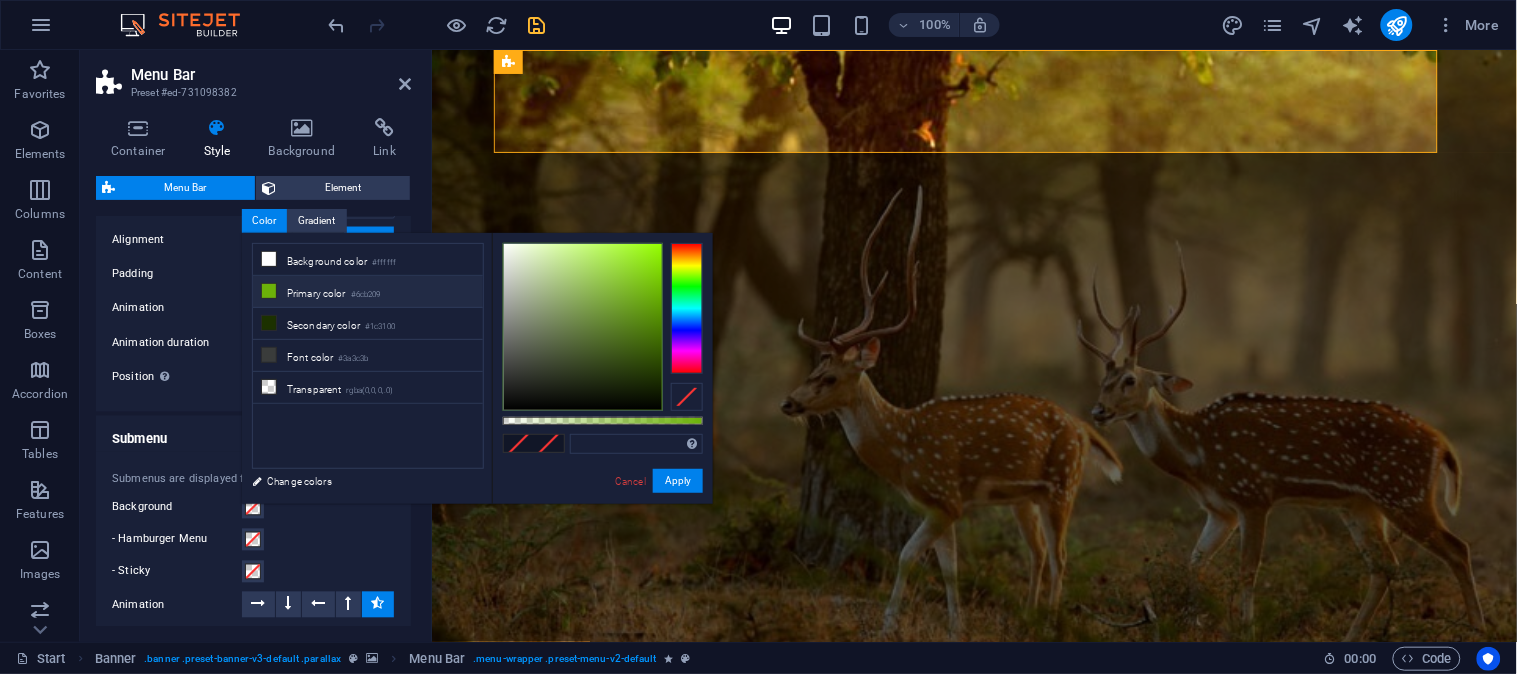 click on "Primary color
#6cb209" at bounding box center (368, 292) 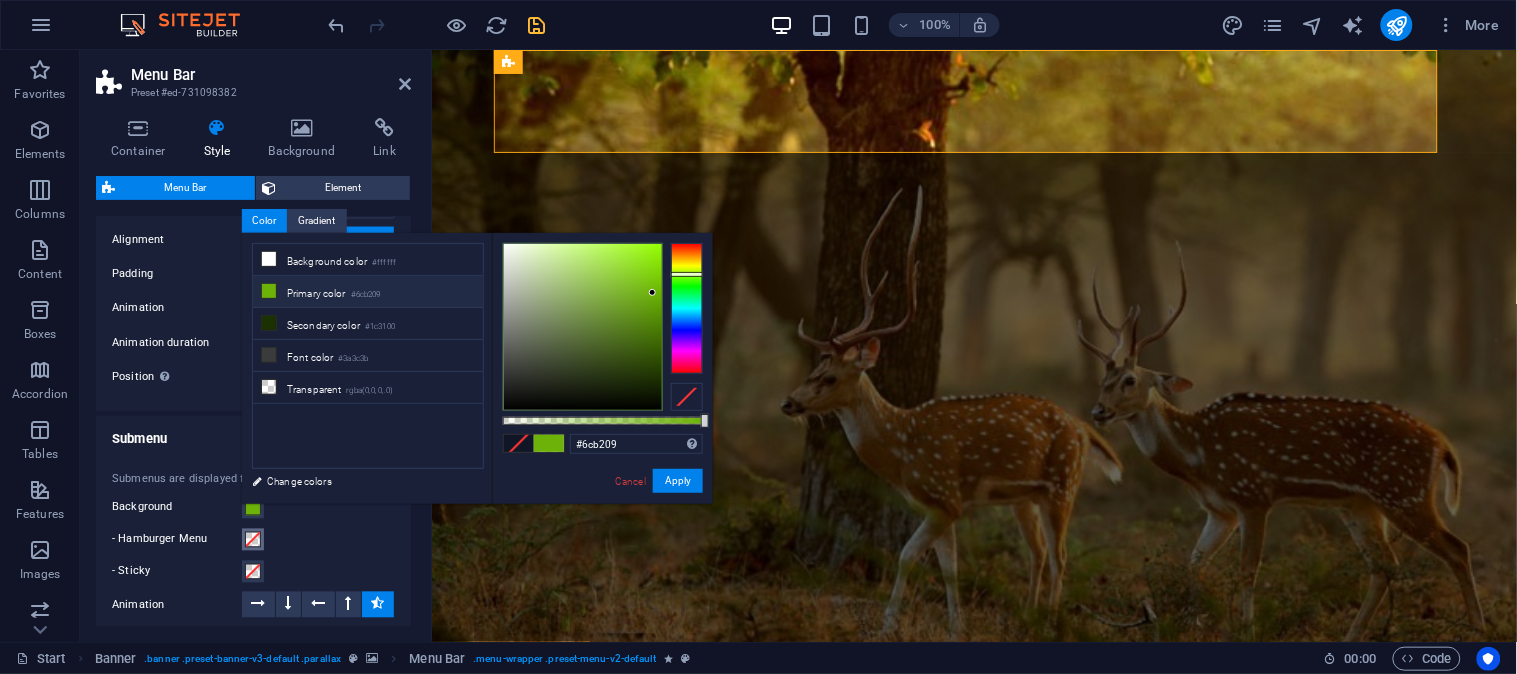 click at bounding box center (253, 540) 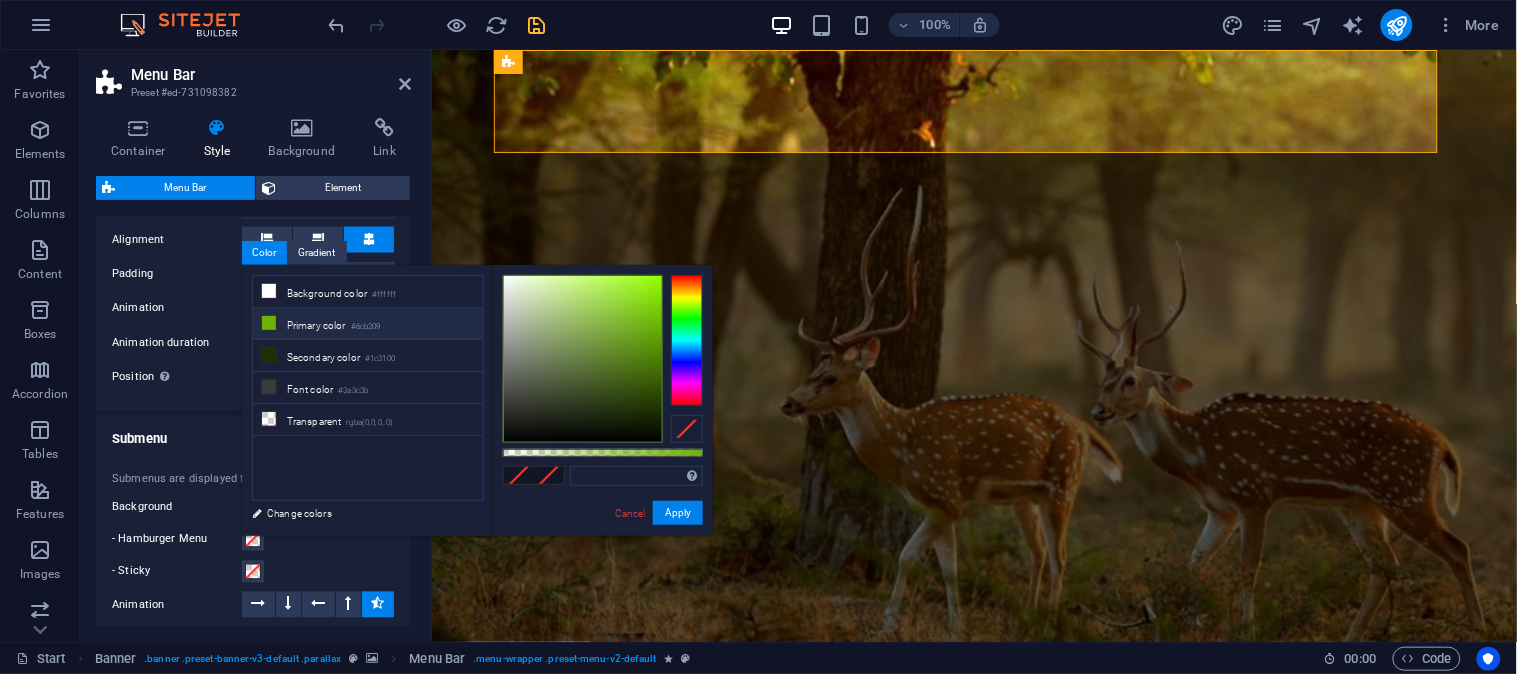 click on "Primary color
#6cb209" at bounding box center [368, 324] 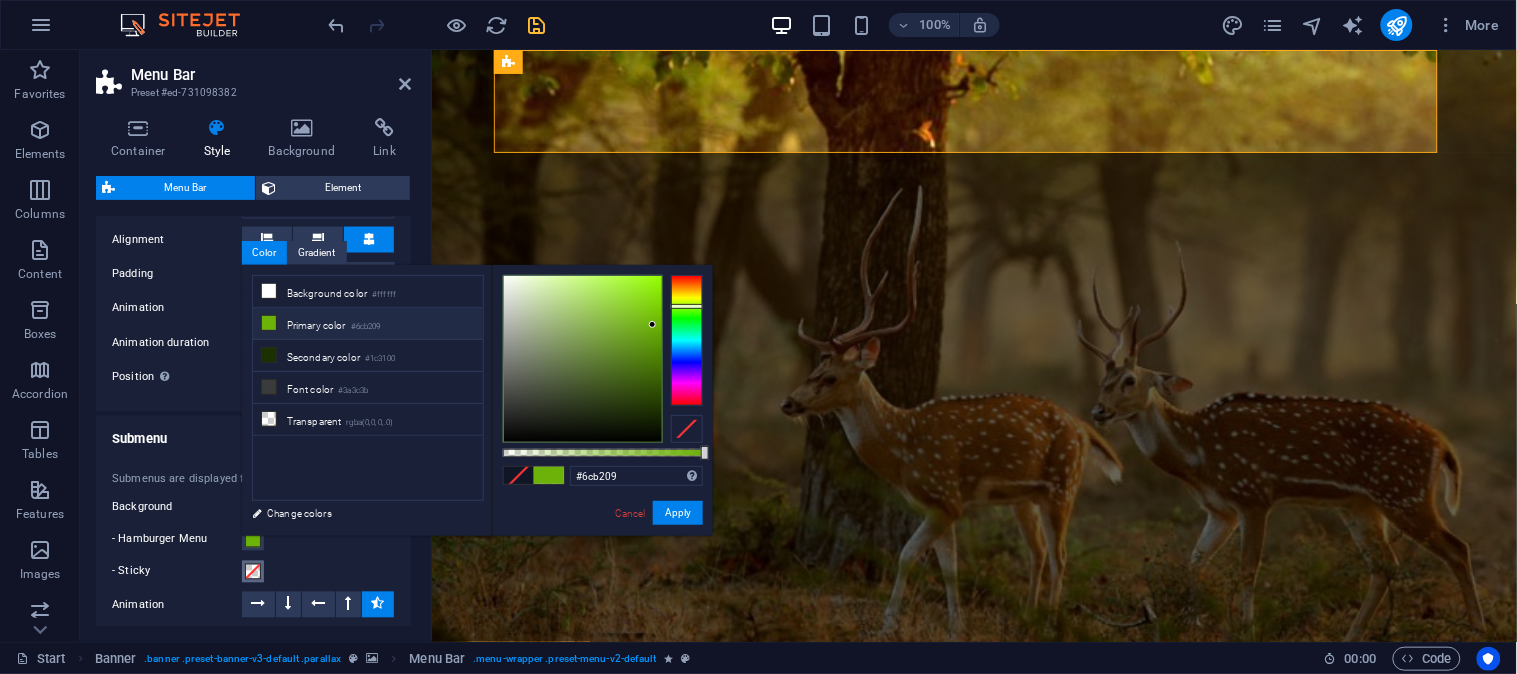 click on "- Sticky" at bounding box center (253, 572) 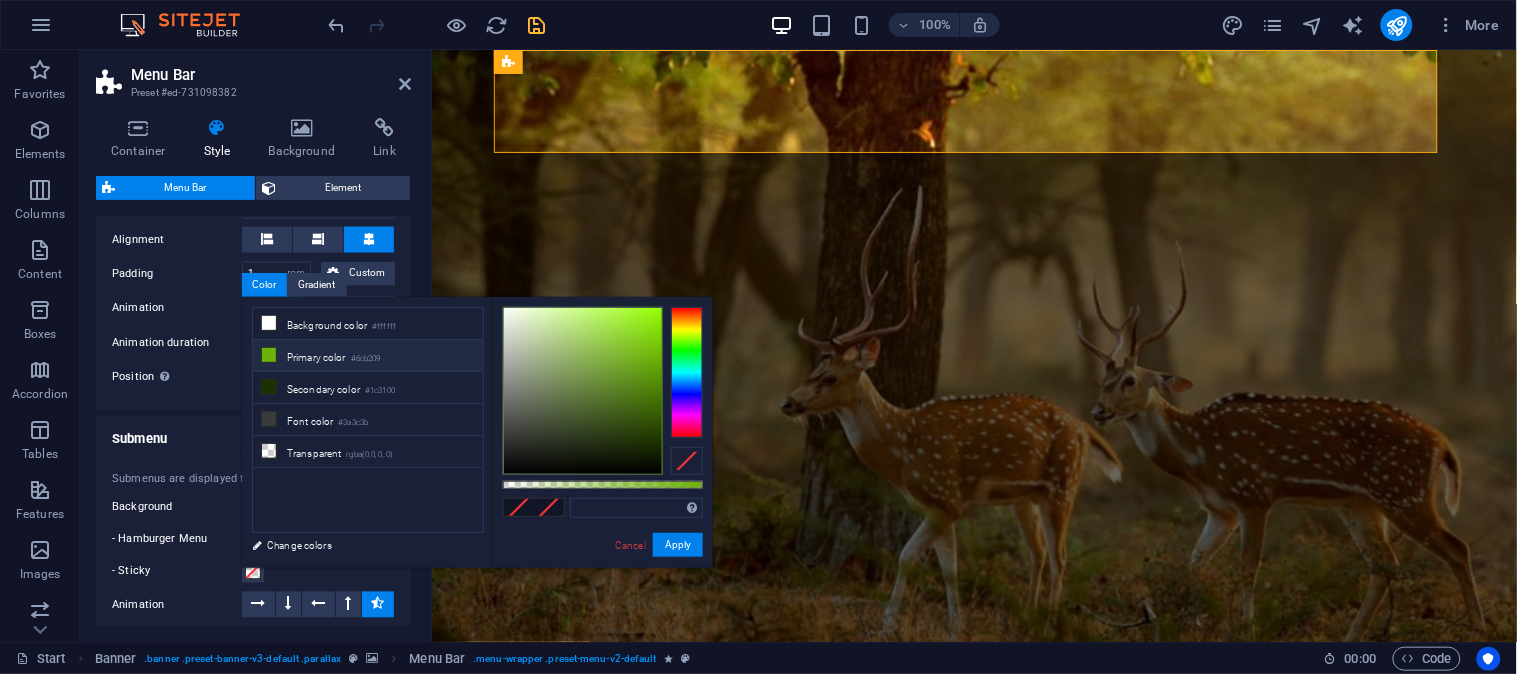 click on "Primary color
#6cb209" at bounding box center [368, 356] 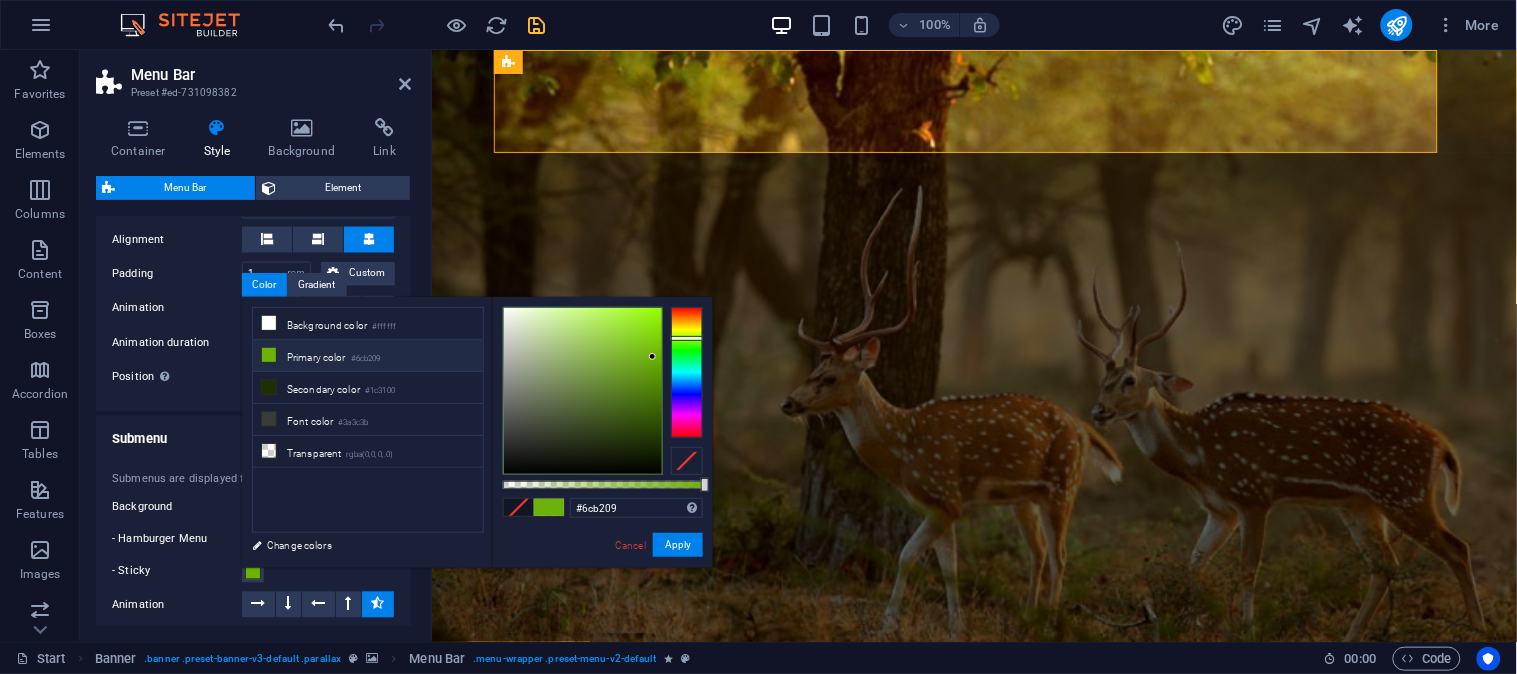 click on "- Sticky" at bounding box center [177, 572] 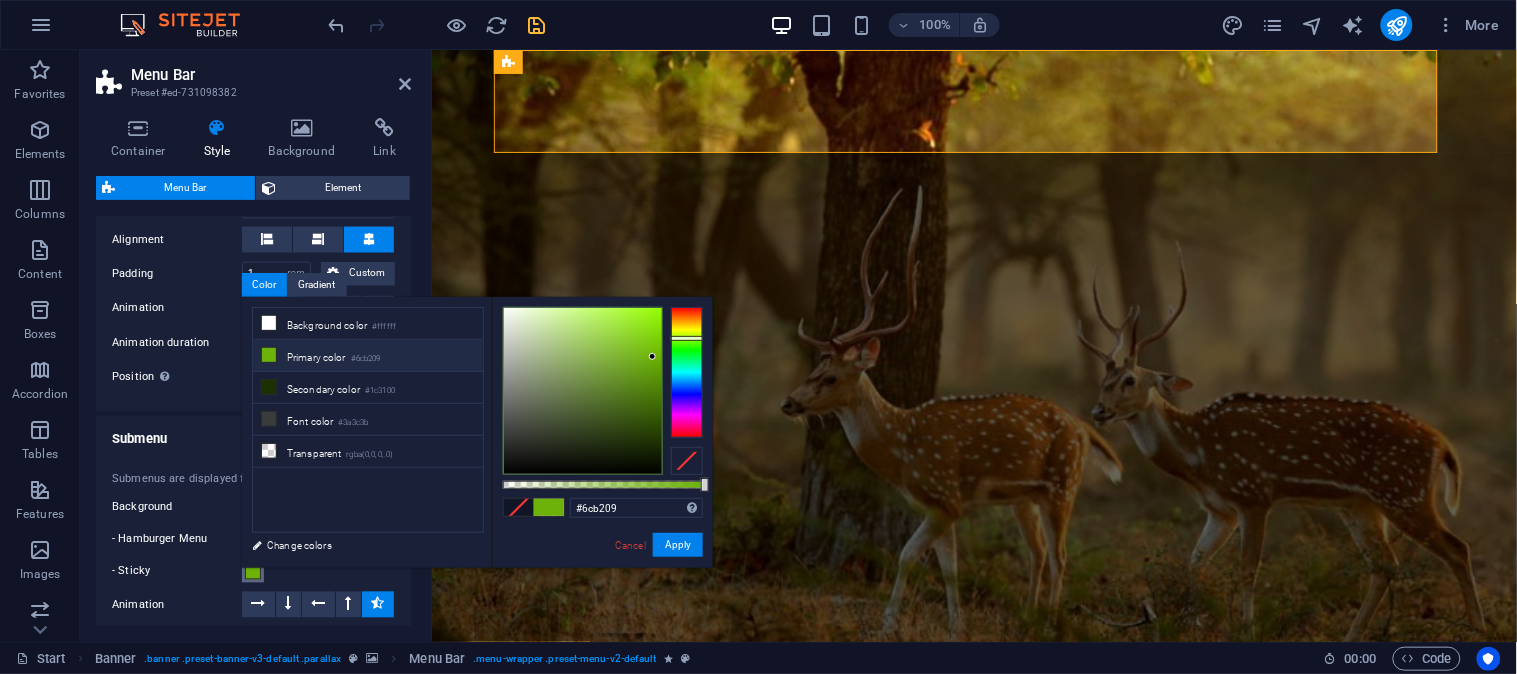click on "- Sticky" at bounding box center [253, 572] 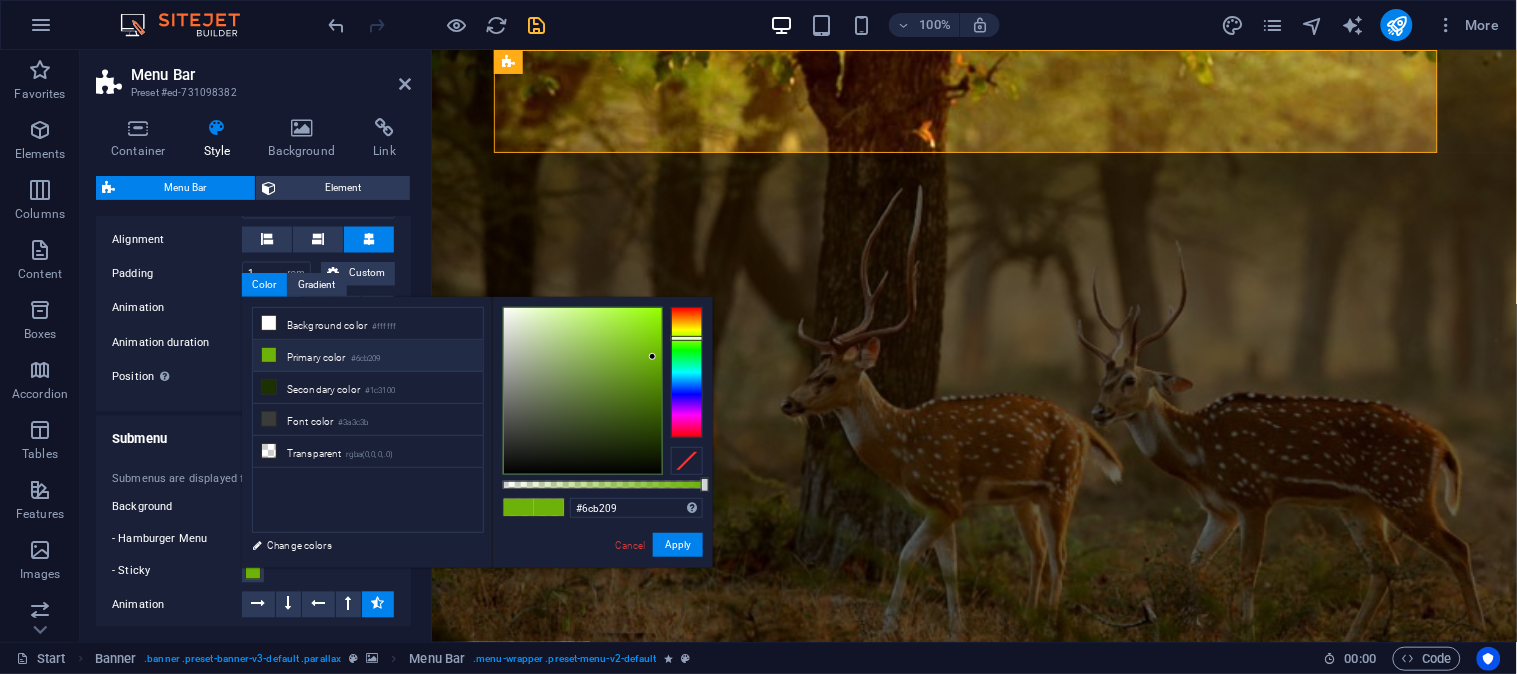 click on "Background" at bounding box center (177, 508) 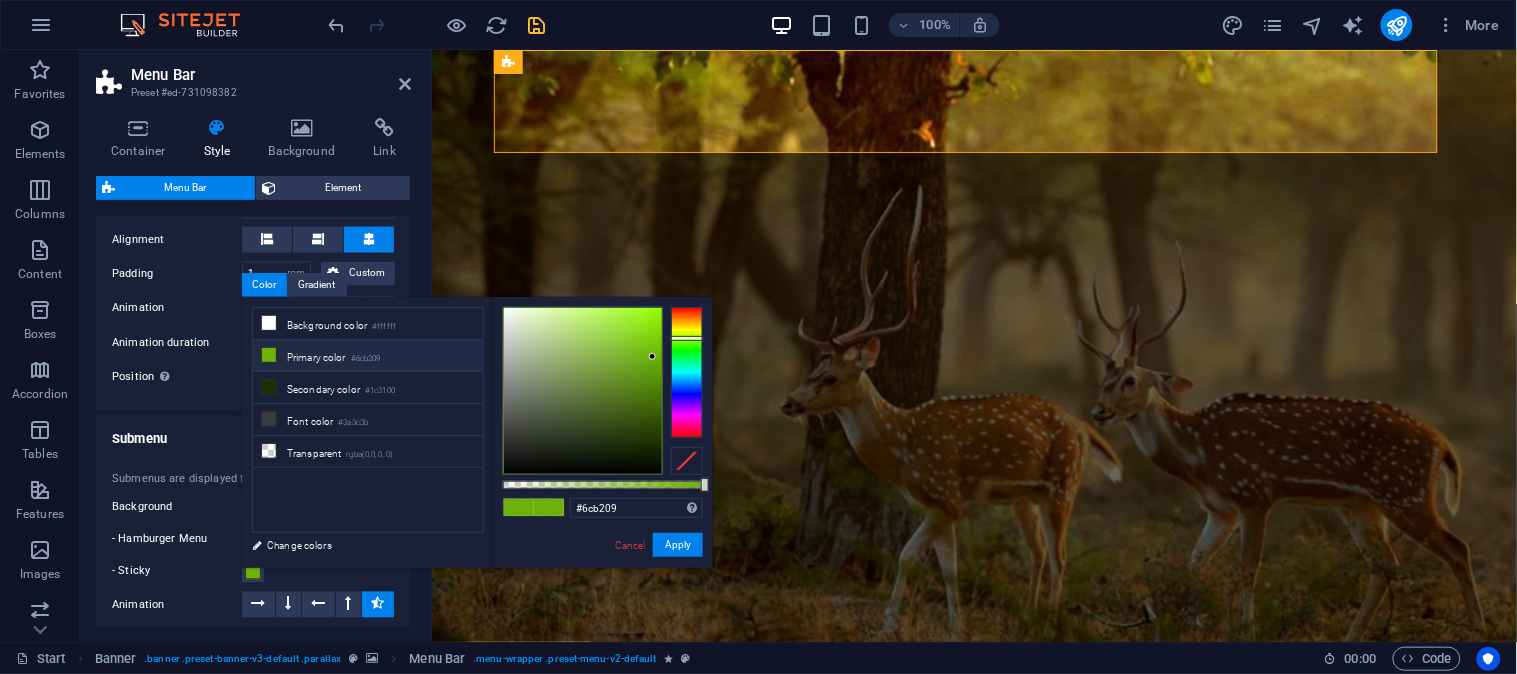 click on "Background" at bounding box center [253, 508] 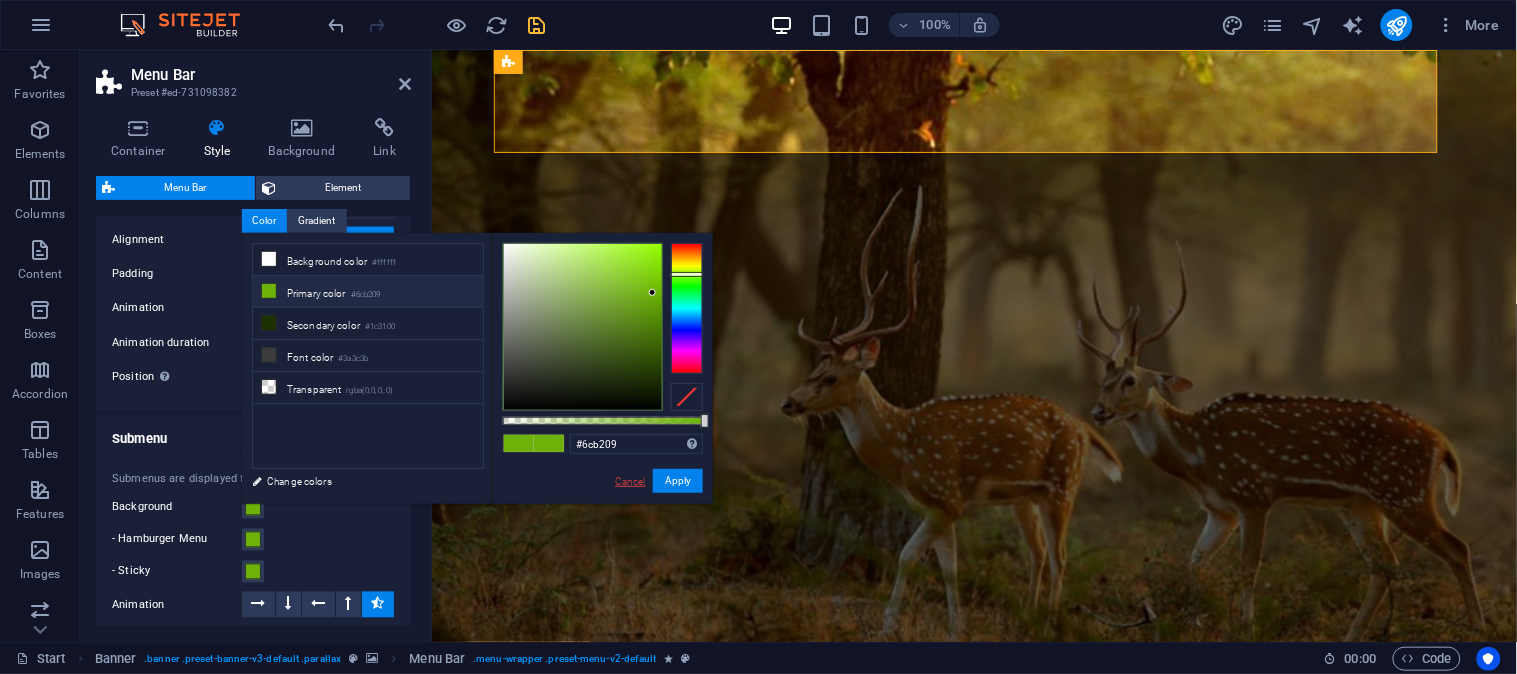 click on "Cancel" at bounding box center [630, 481] 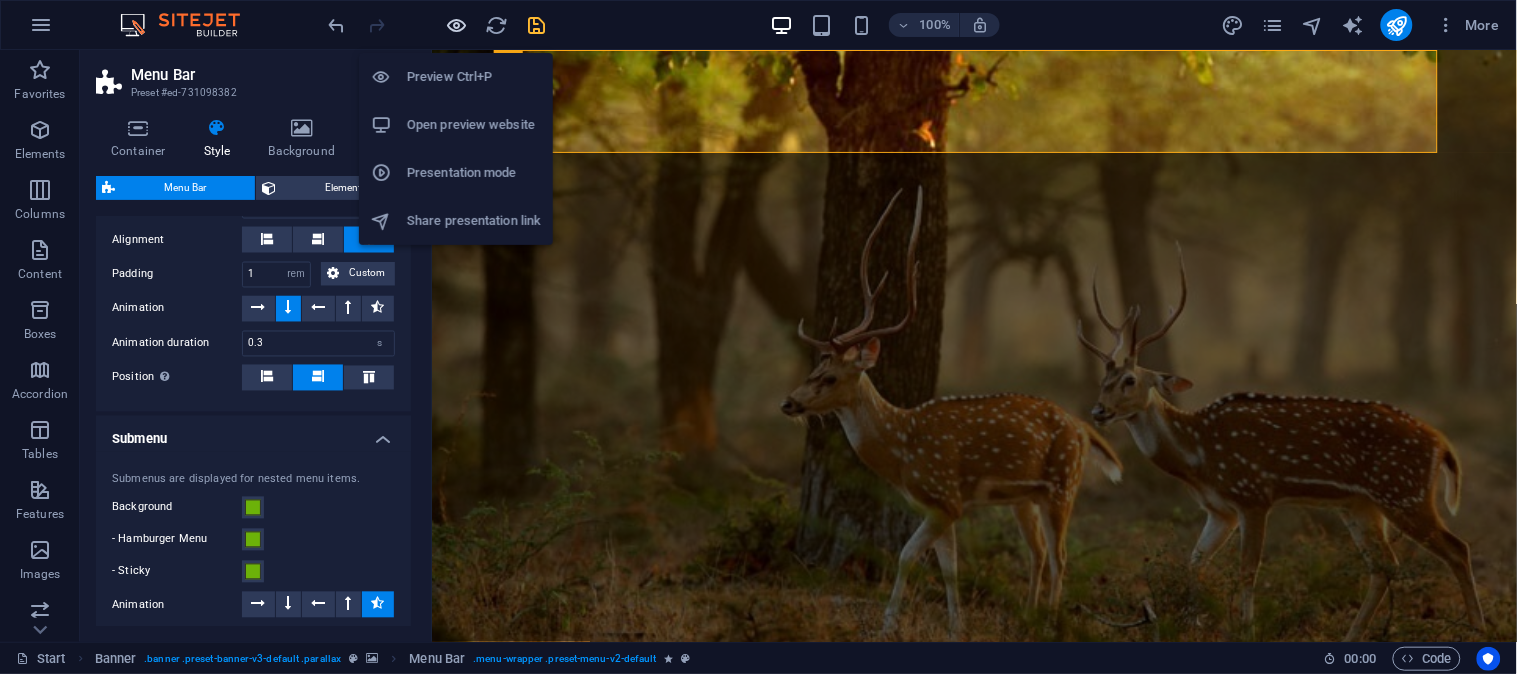 click at bounding box center (457, 25) 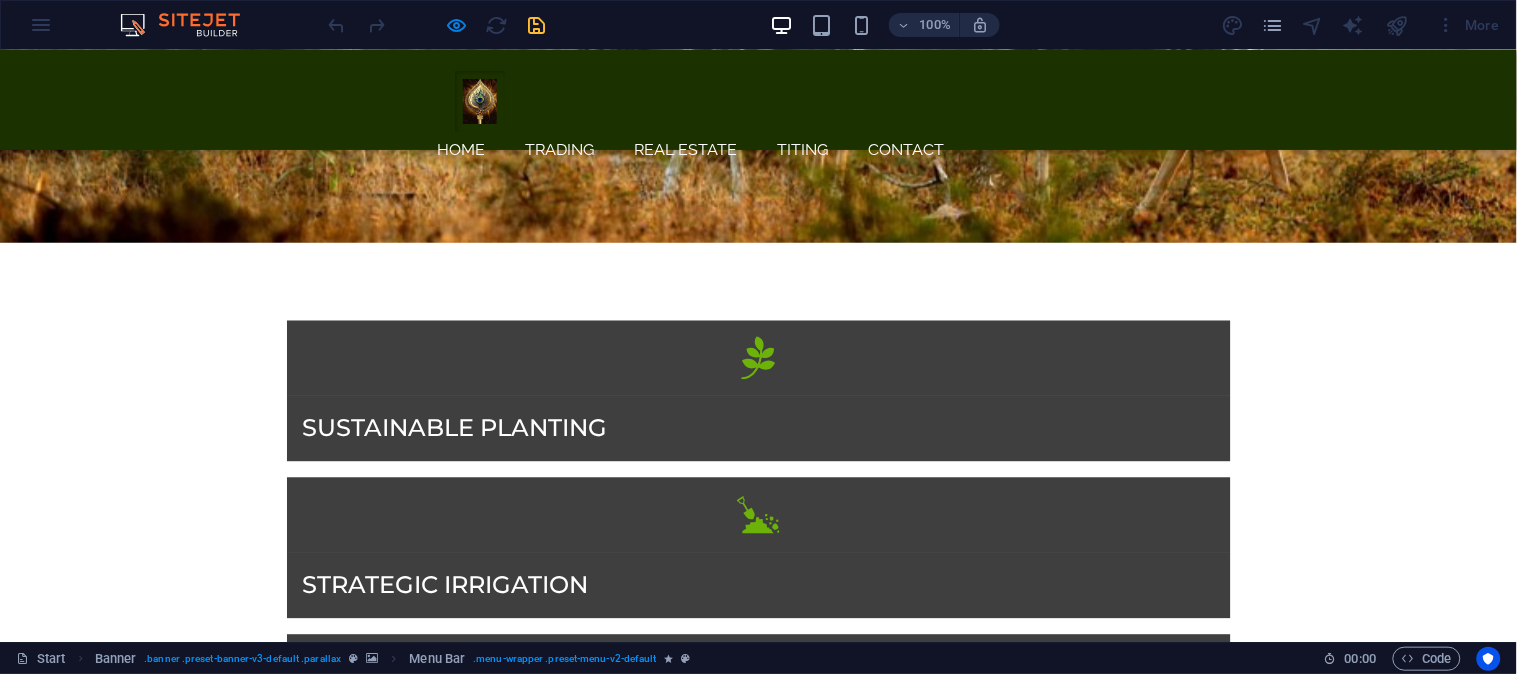 scroll, scrollTop: 1034, scrollLeft: 0, axis: vertical 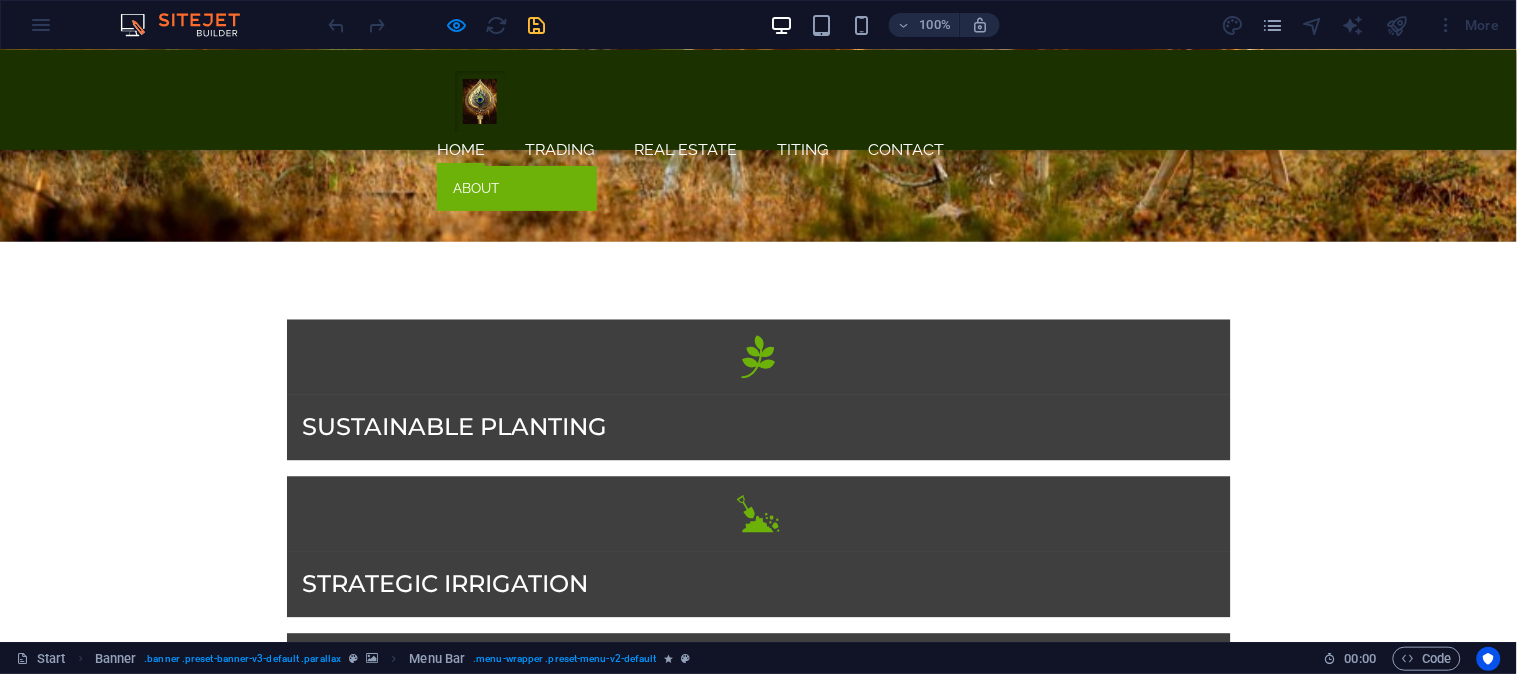 click on "About" at bounding box center (517, 188) 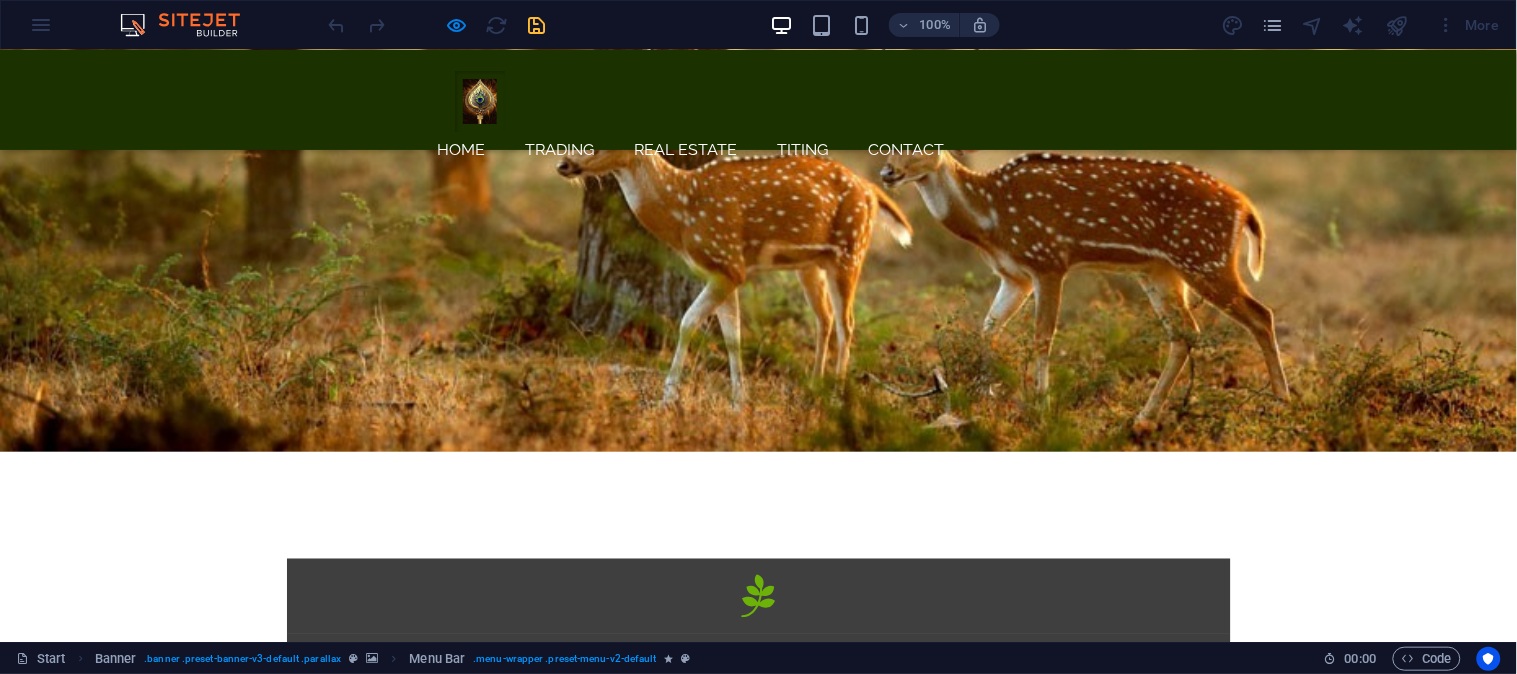 scroll, scrollTop: 1310, scrollLeft: 0, axis: vertical 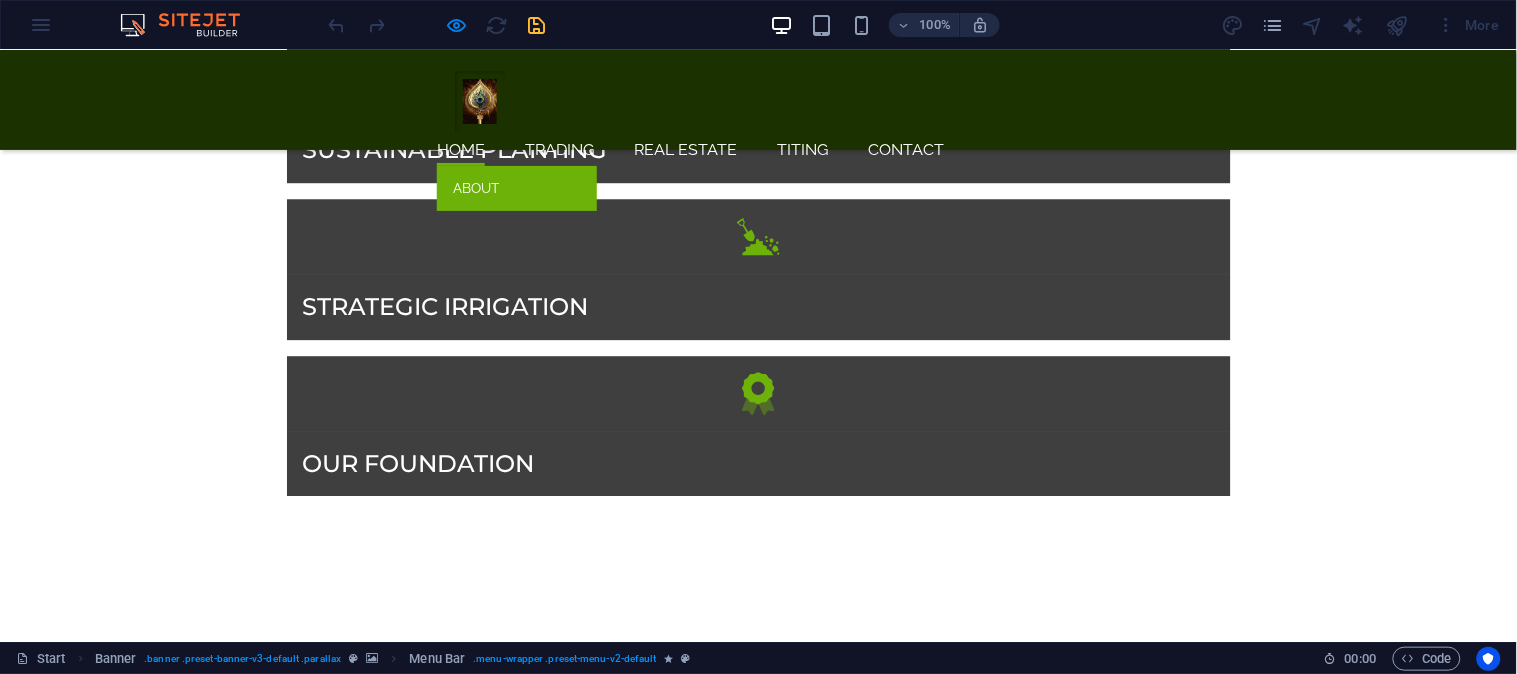 click on "About" at bounding box center [517, 188] 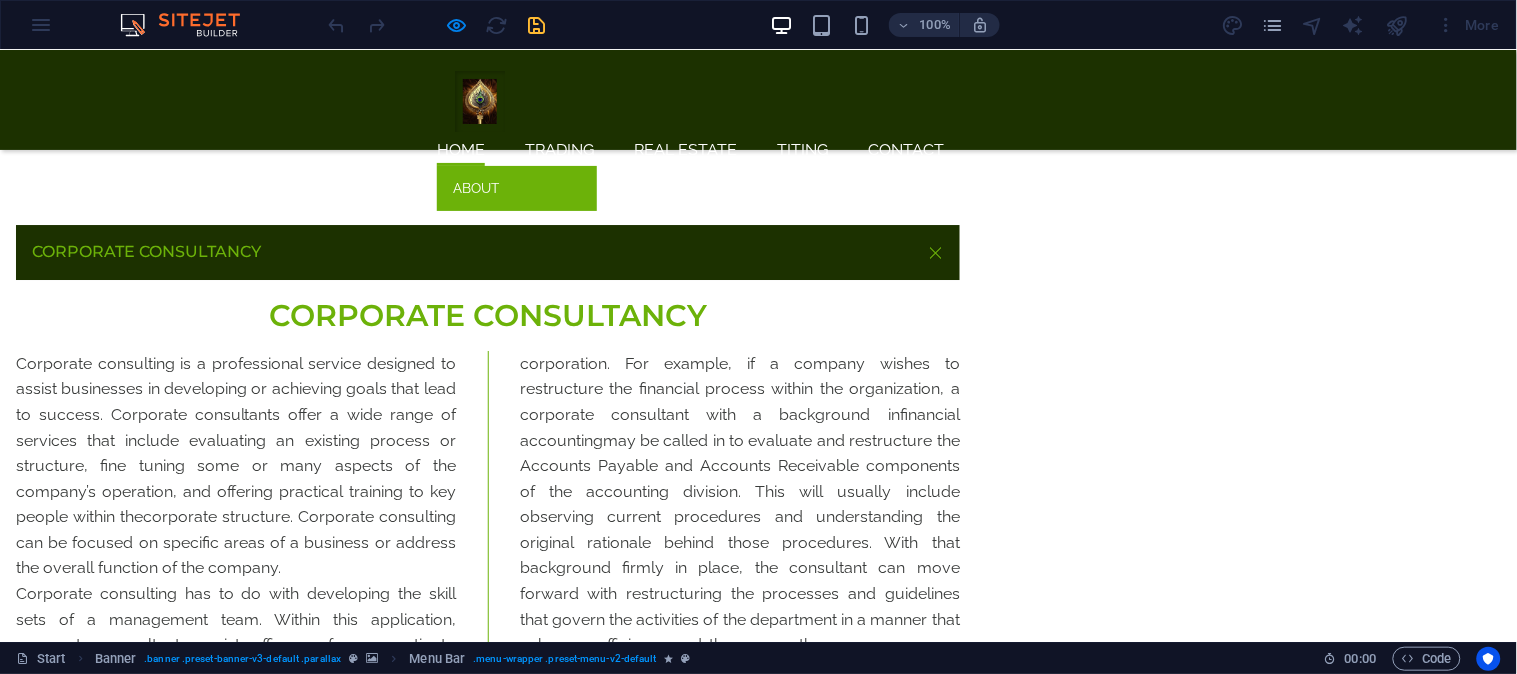 click on "About" at bounding box center (517, 188) 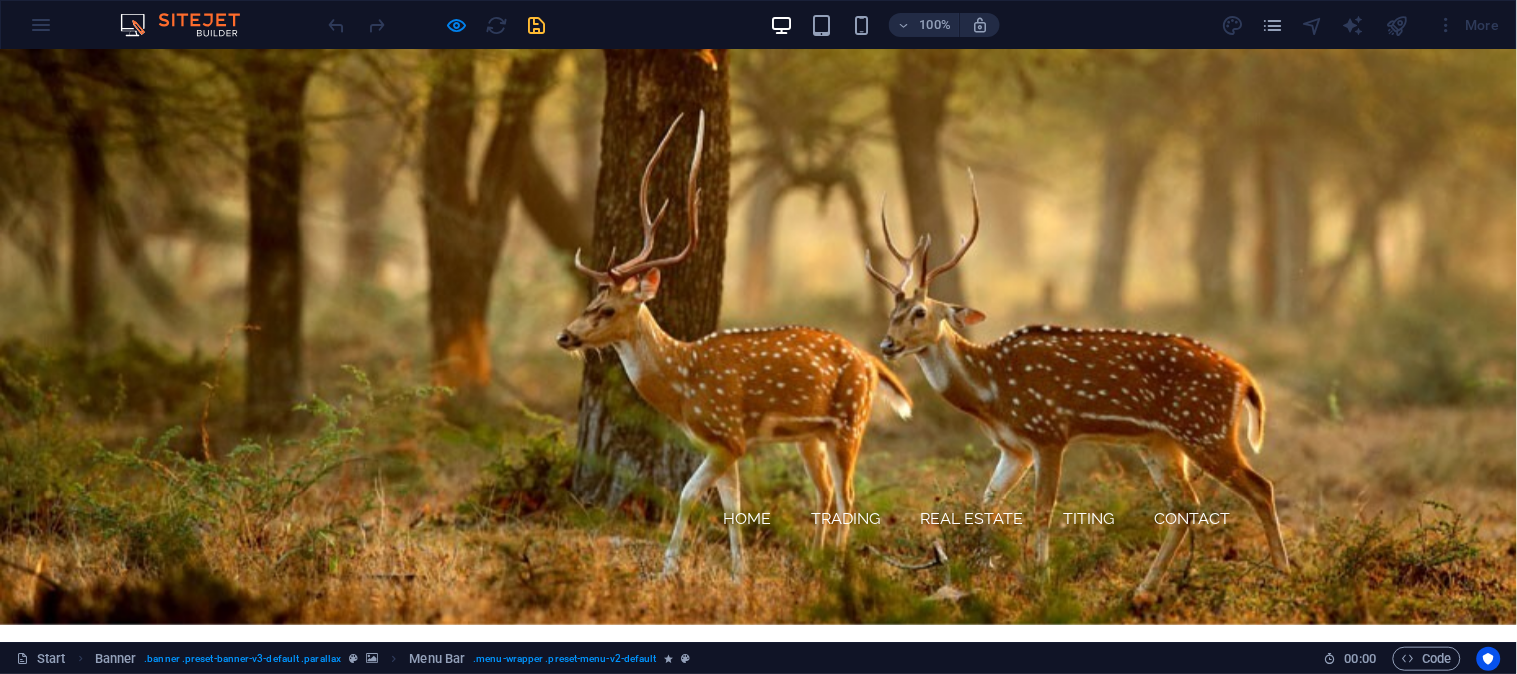scroll, scrollTop: 1050, scrollLeft: 0, axis: vertical 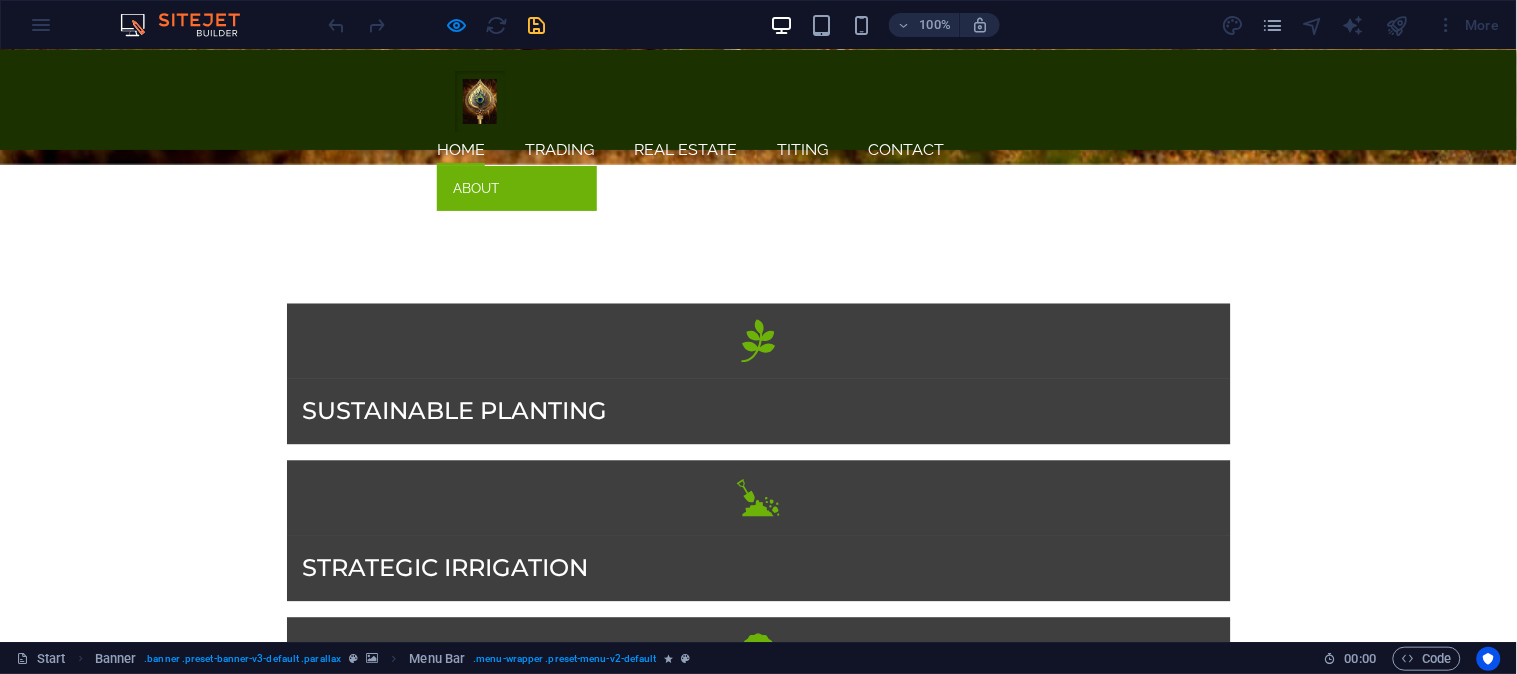 click on "About" at bounding box center (517, 188) 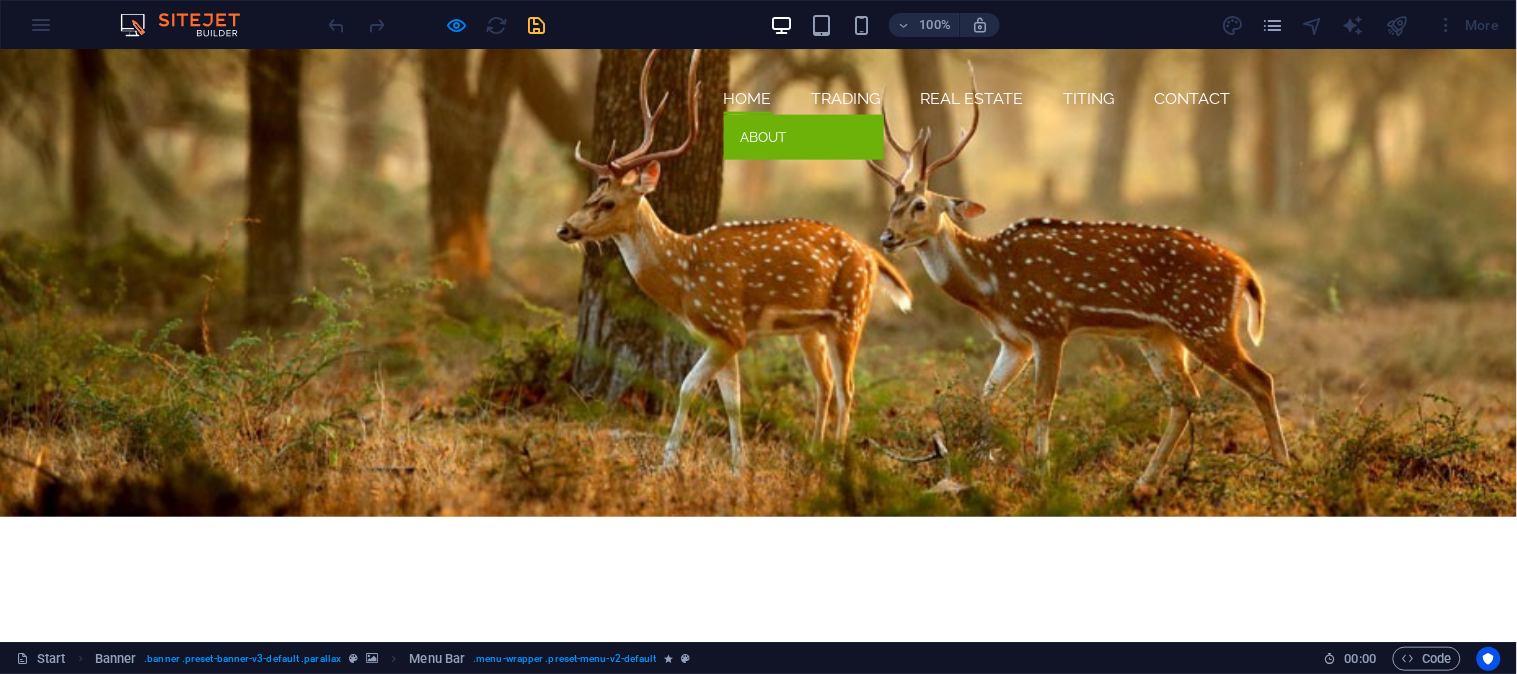 scroll, scrollTop: 793, scrollLeft: 0, axis: vertical 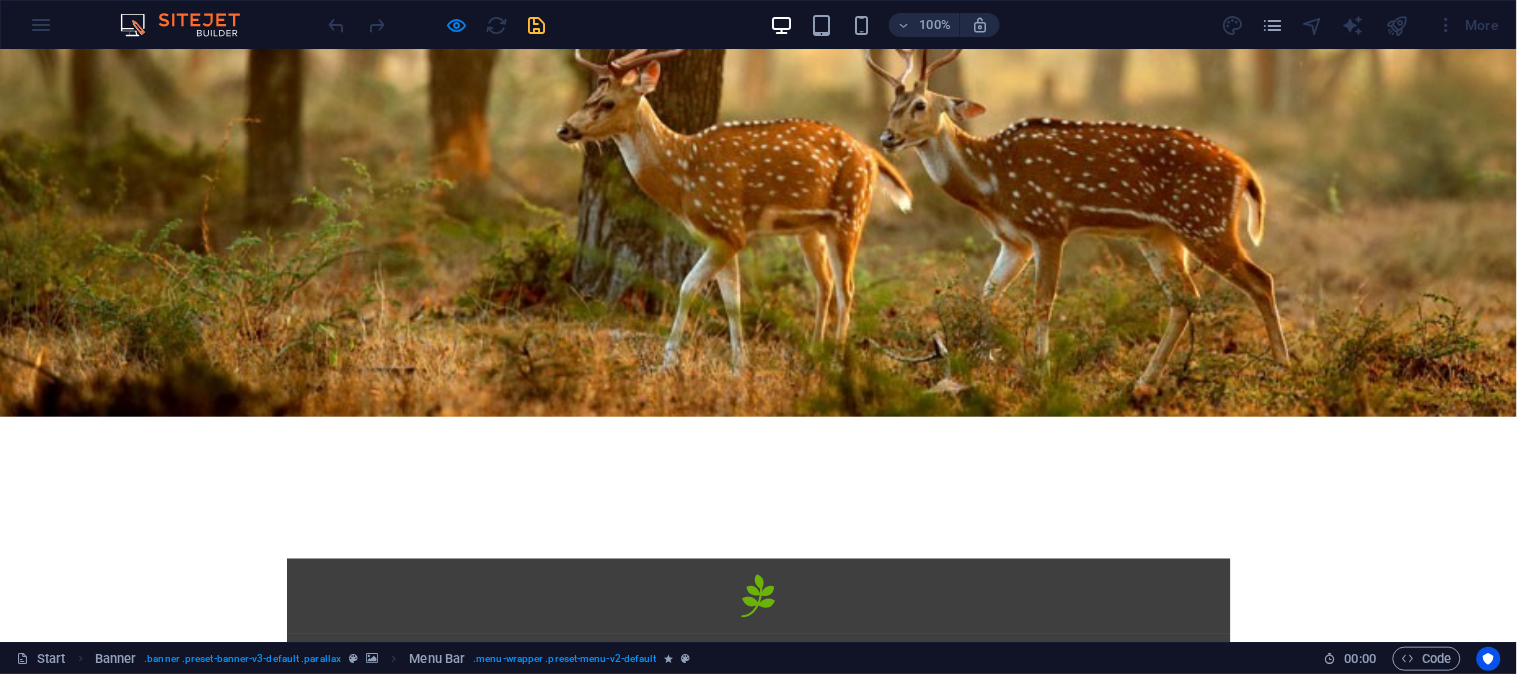click on "Background Long ago, in the heart of the Indian Ocean, a teardrop-shaped island lay cradled by the waves—a land of emerald forests, golden shores, and ancient wonders. This was Sri Lanka, once known as Ceylon, now proudly bearing the name the Democratic Socialist Republic of Sri Lanka.    Nestled in South Asia, the island sat just beyond the Indian peninsula, separated by the shimmering waters of the Gulf of Mannar and the narrow Palk Strait. To the southwest, across the vast ocean, lay the Maldives, its closest maritime neighbor, while India stretched to the northwest, its silhouette faintly visible on the horizon.   For centuries, Sri Lanka had been a crossroads of cultures, a land where traders, travelers, and storytellers from distant shores found refuge. Its shores whispered tales of ancient kings, legendary battles, and sacred relics, making it not just an island, but a world of its own—one where history and nature danced together in an unbroken rhythm." at bounding box center [758, 1469] 